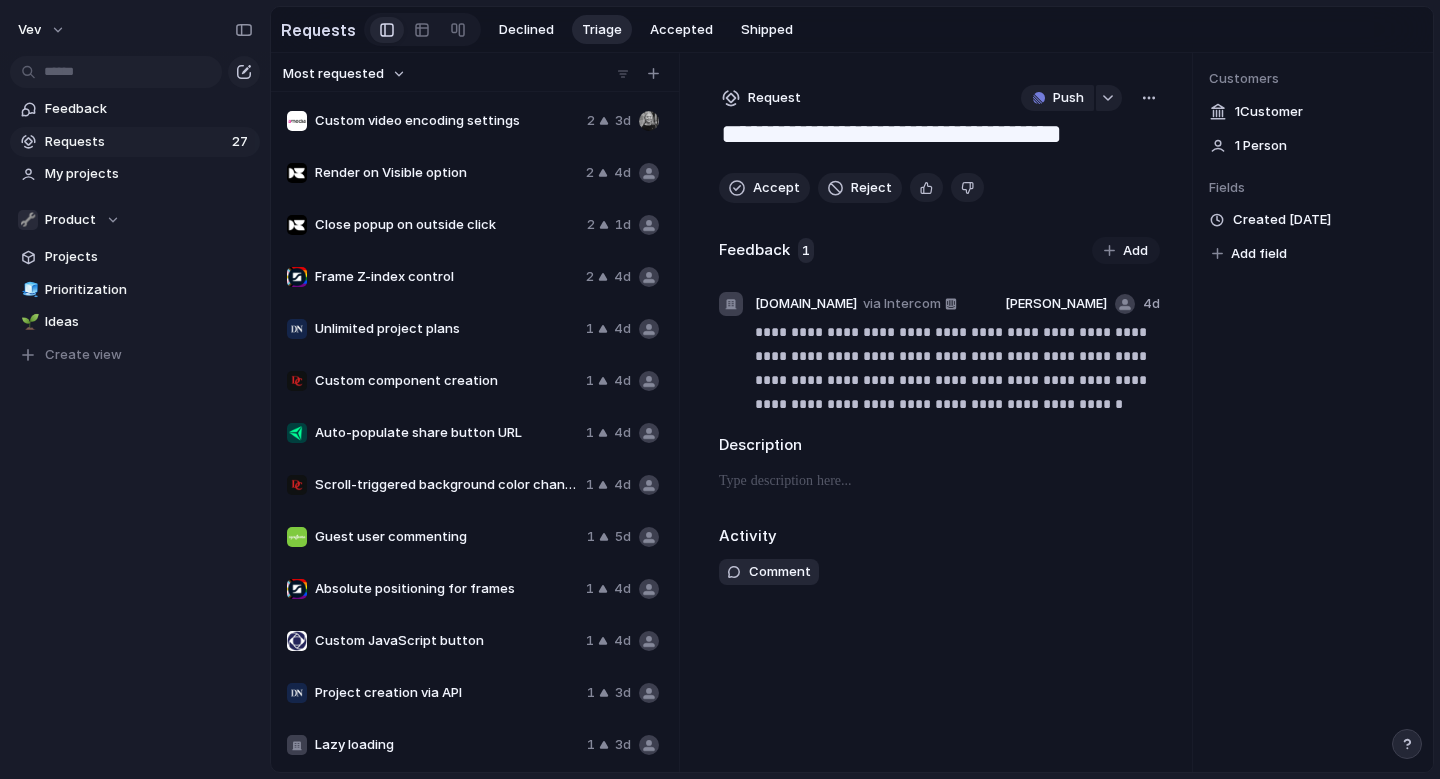 scroll, scrollTop: 0, scrollLeft: 0, axis: both 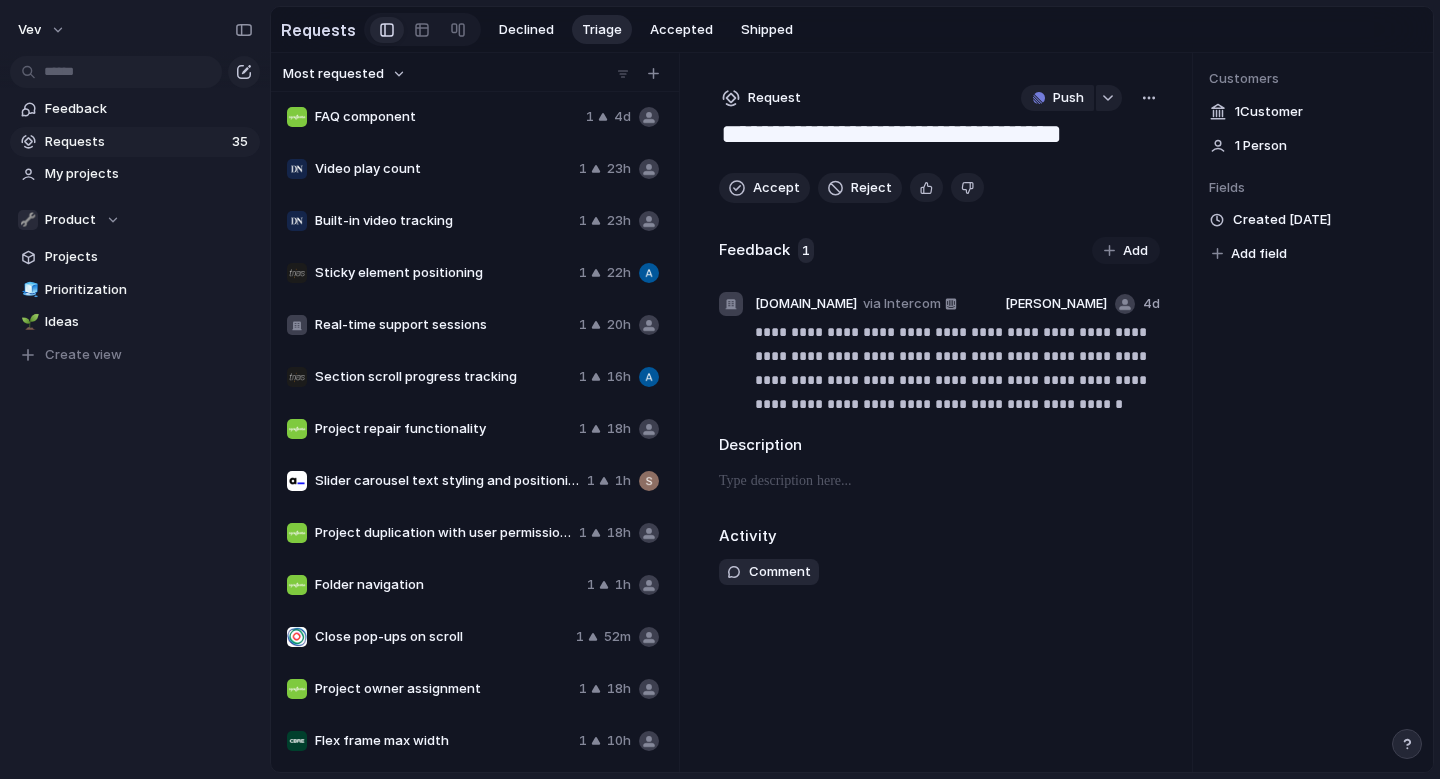 click on "Flex frame max width" at bounding box center [443, 741] 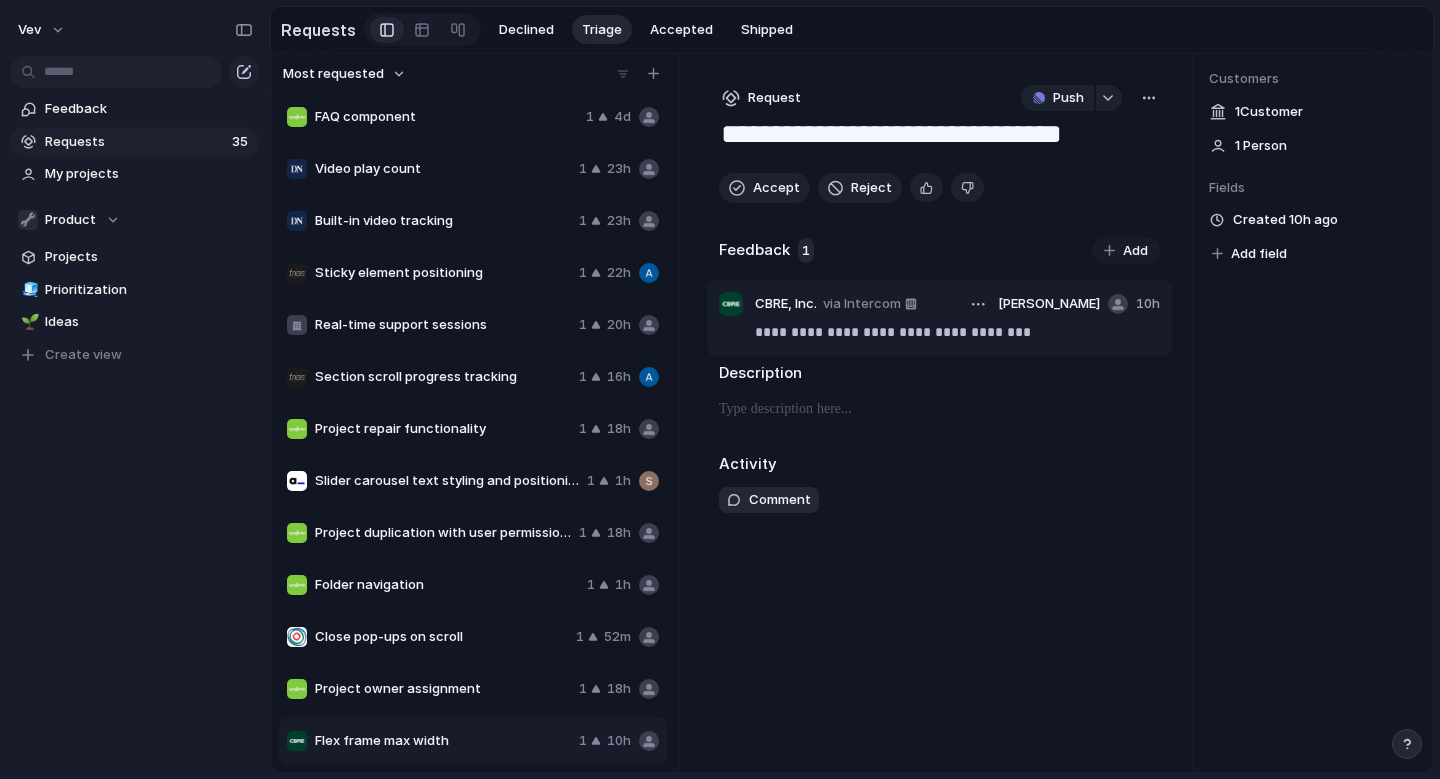 click on "**********" at bounding box center (939, 318) 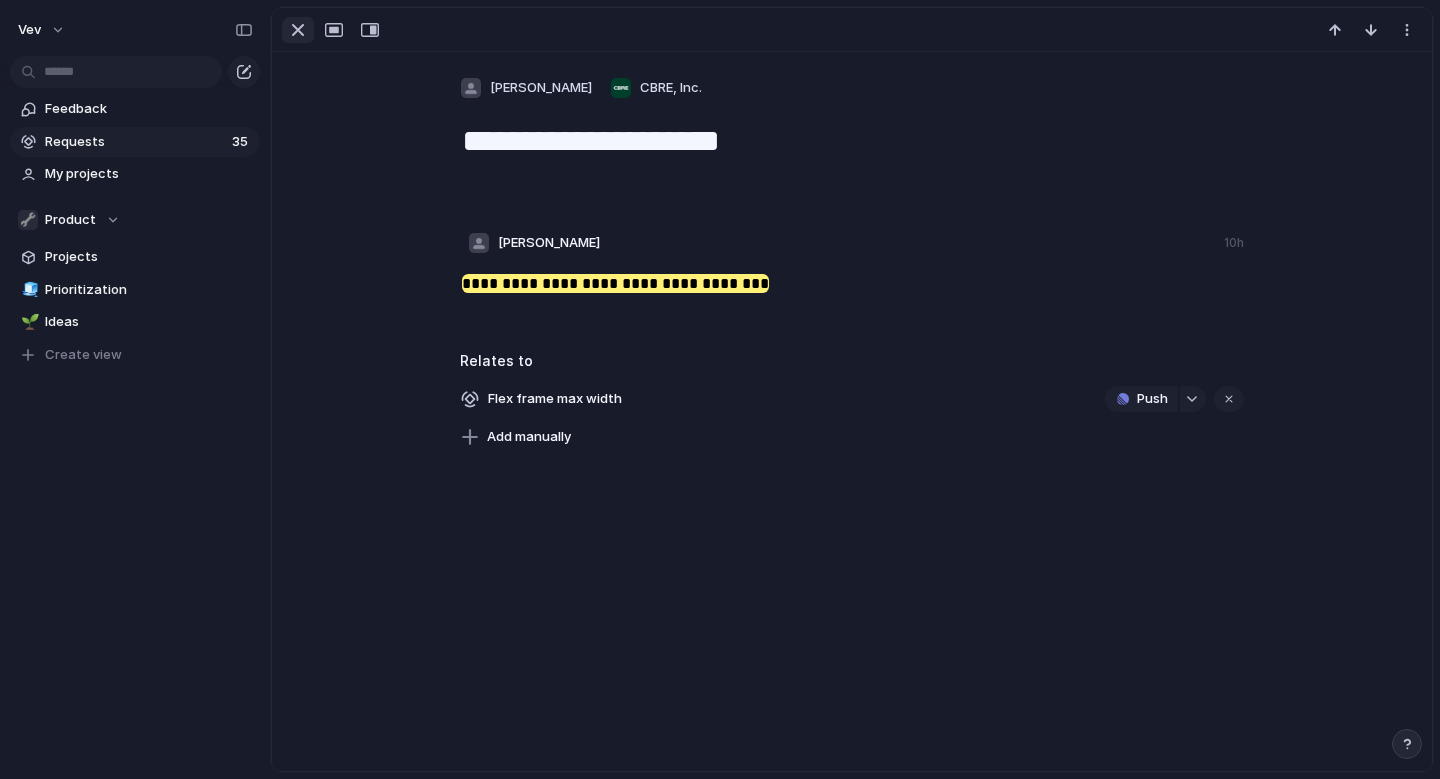 click at bounding box center [298, 30] 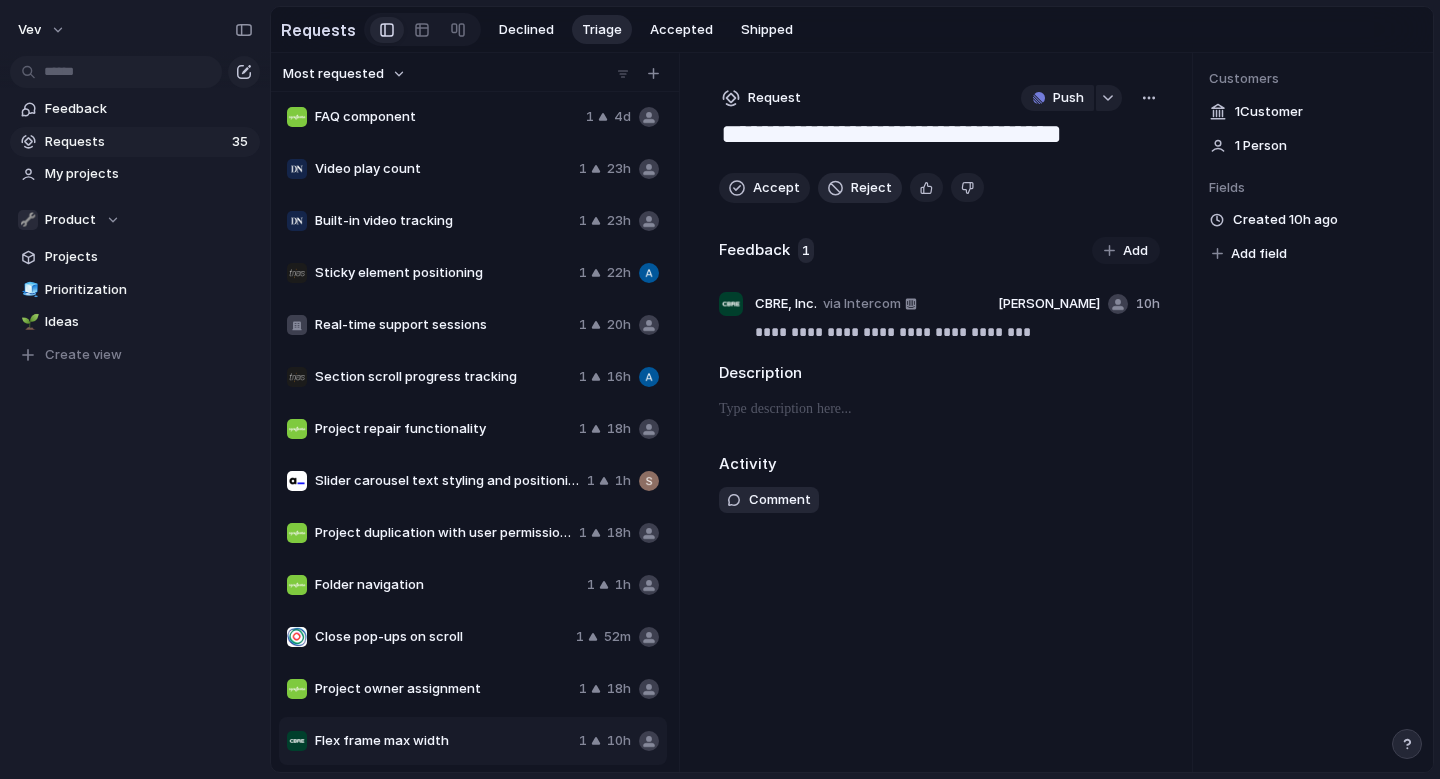 click on "Reject" at bounding box center (871, 188) 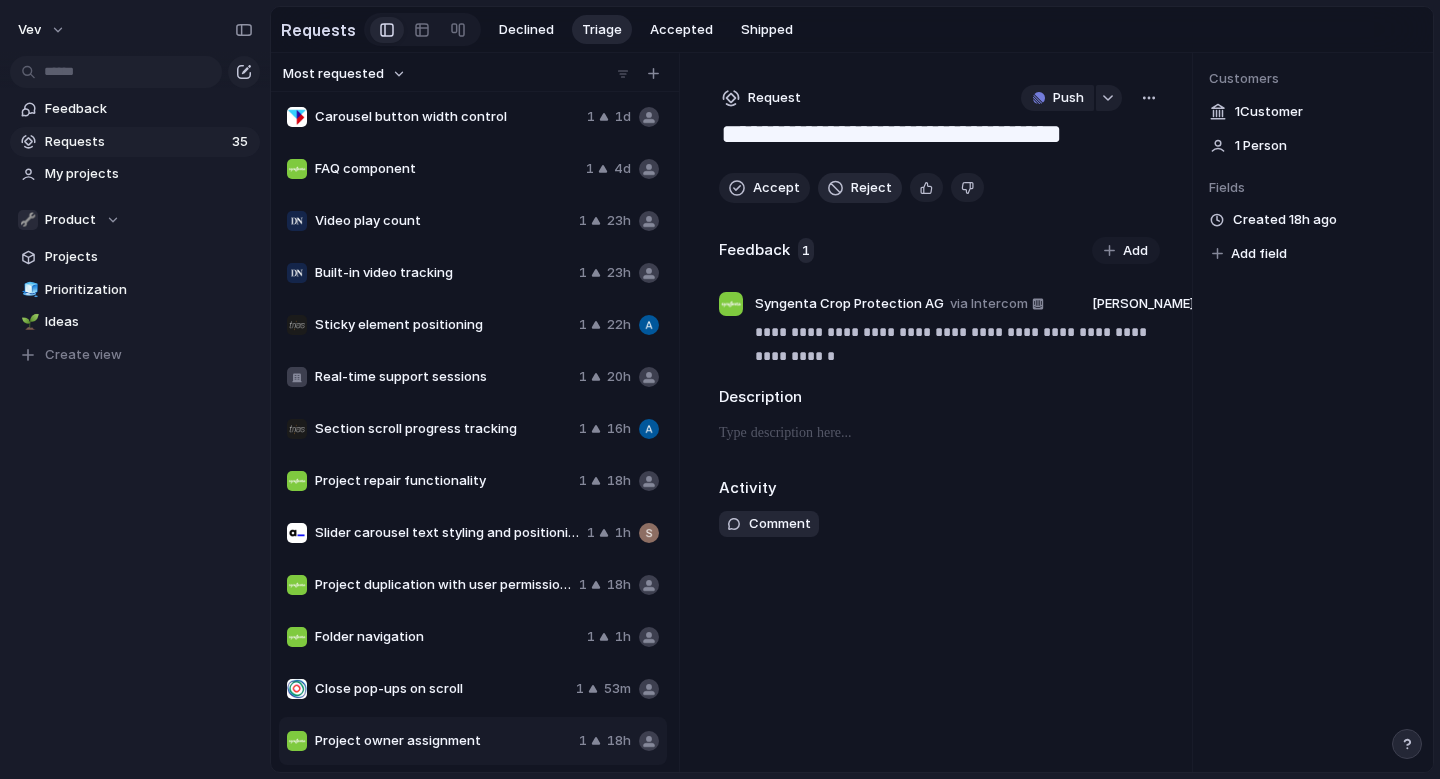 scroll, scrollTop: 1096, scrollLeft: 0, axis: vertical 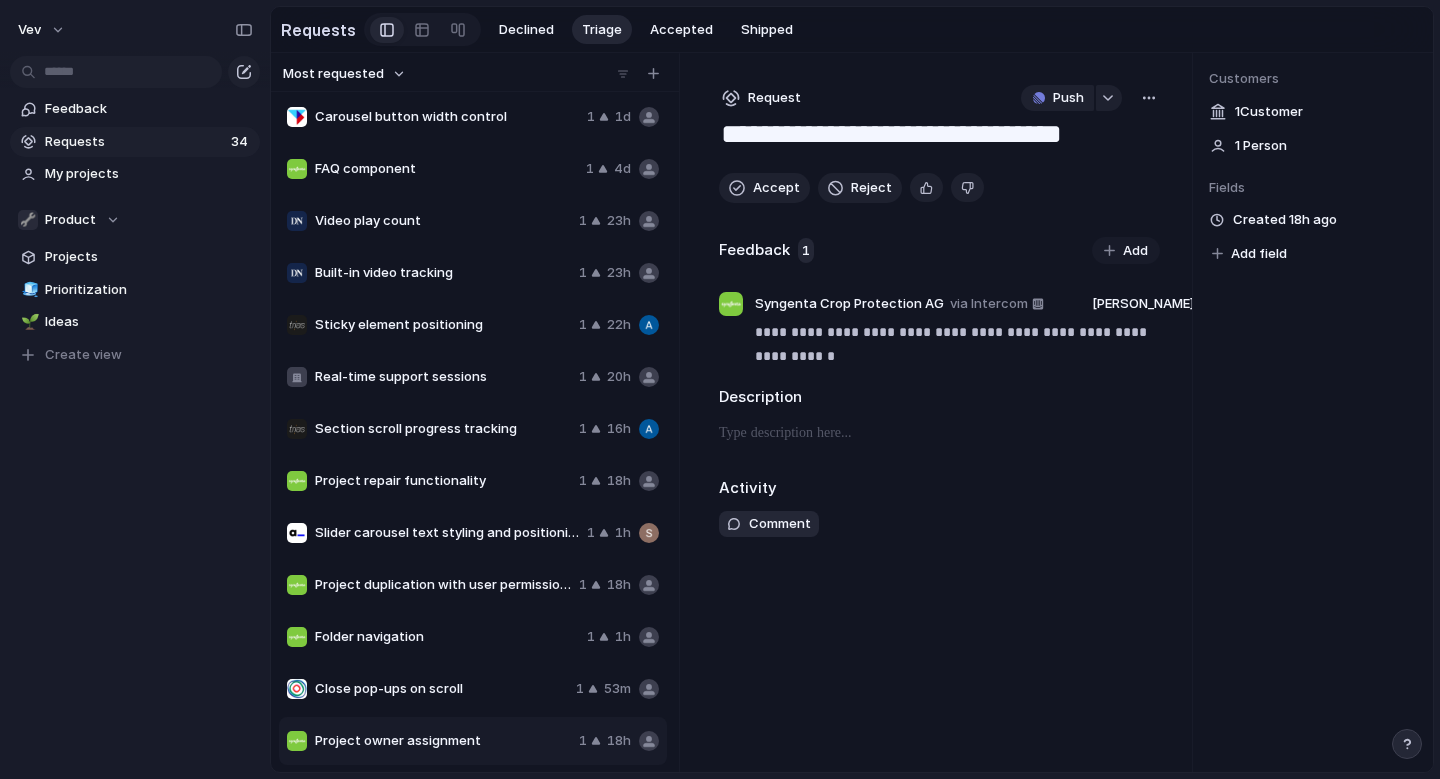 click on "Project owner assignment 1 18h" at bounding box center (473, 741) 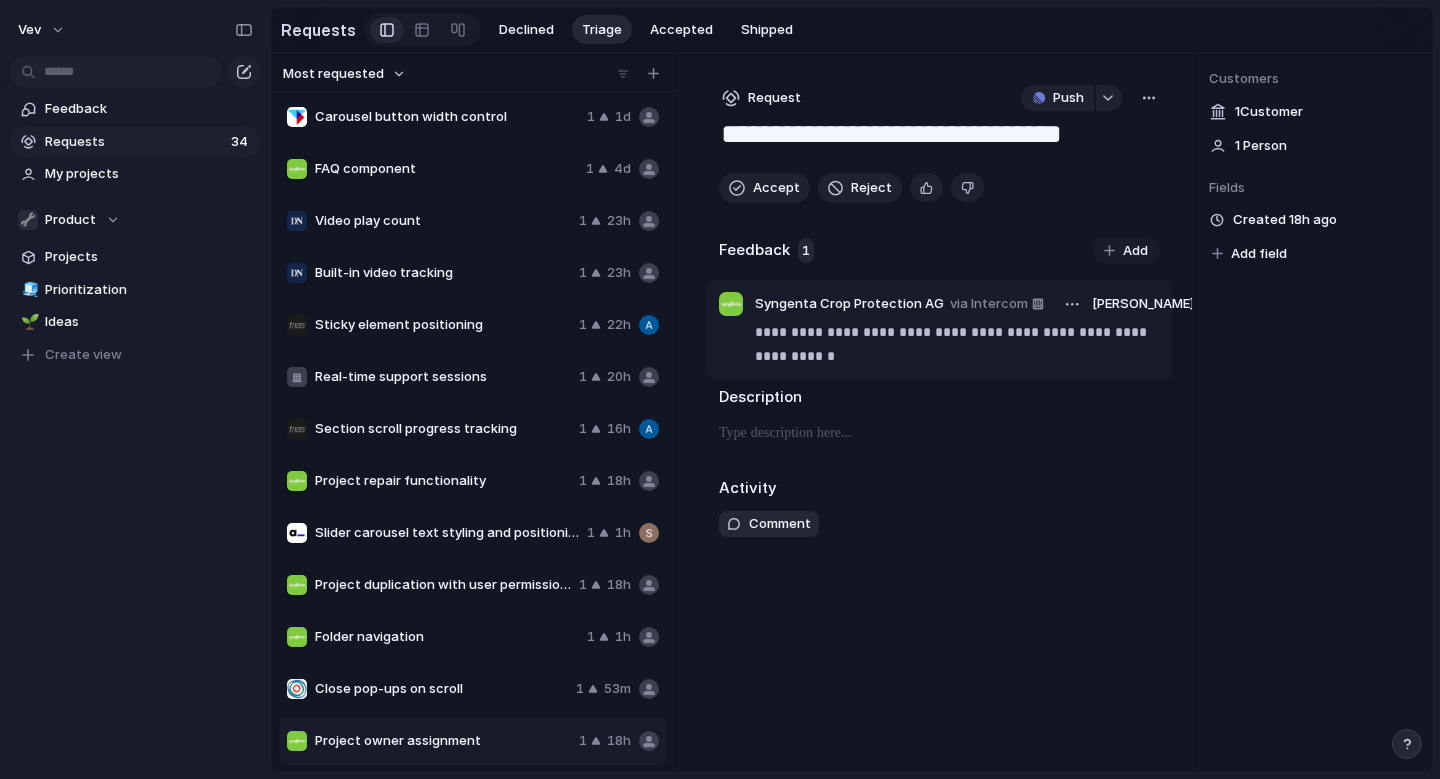 click on "**********" at bounding box center (957, 344) 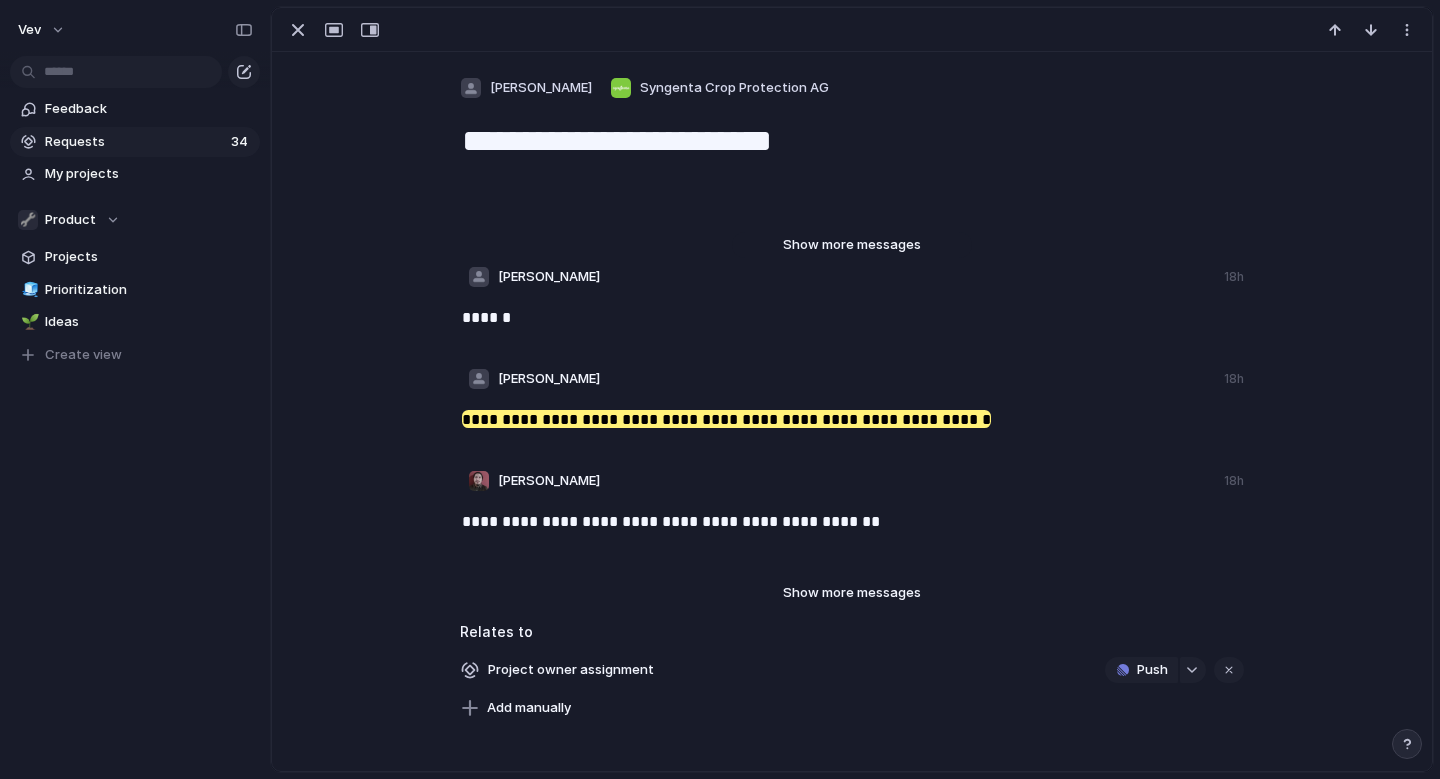 click on "Show more messages" at bounding box center [852, 245] 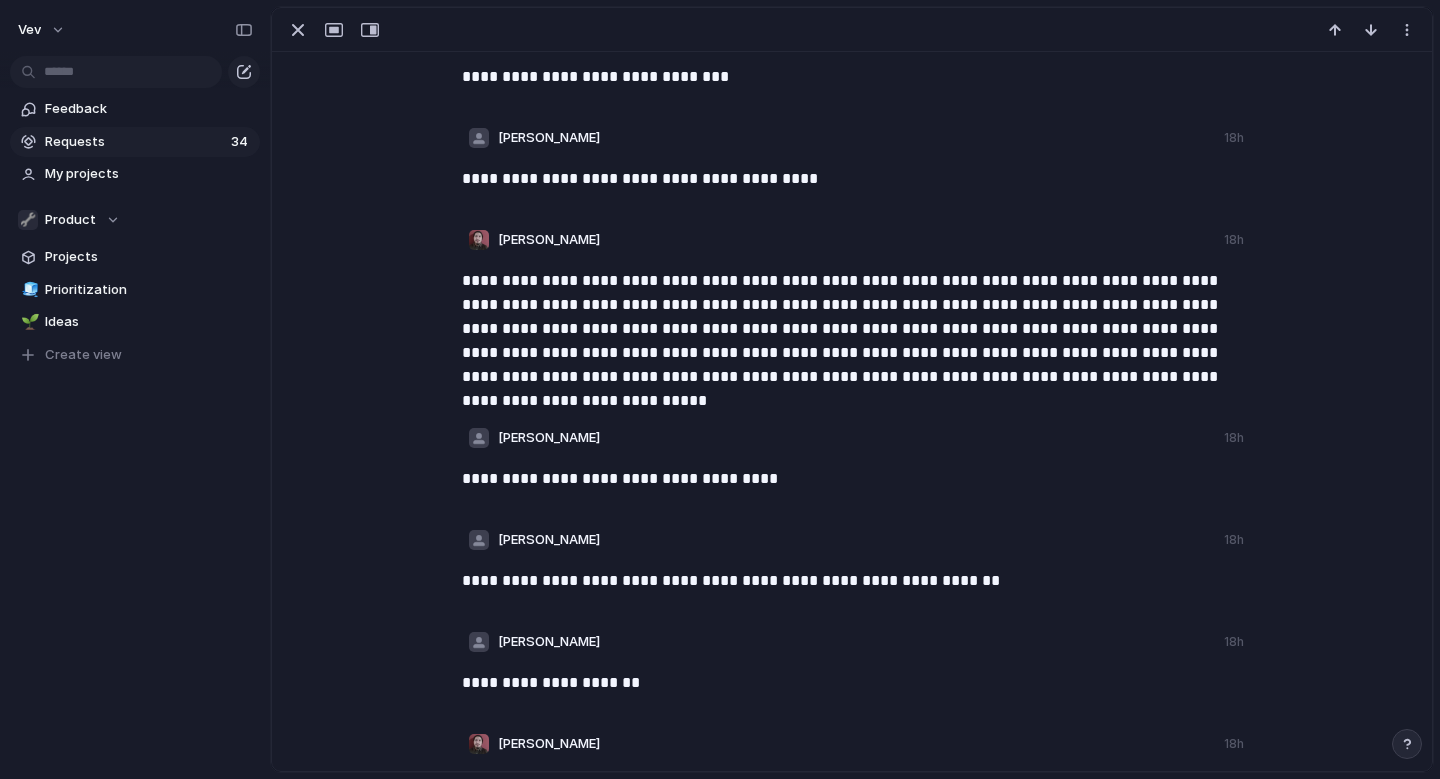 scroll, scrollTop: 1053, scrollLeft: 0, axis: vertical 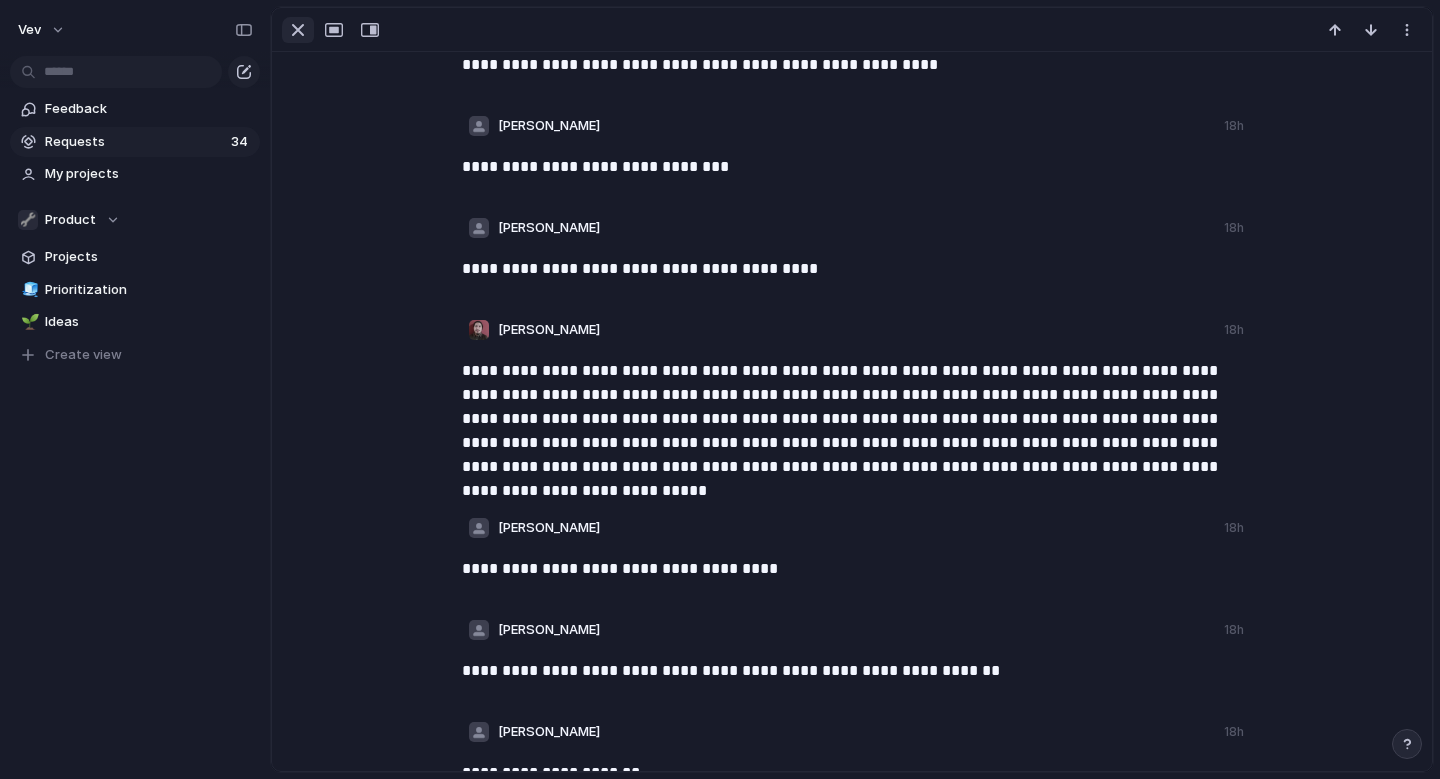 click at bounding box center (298, 30) 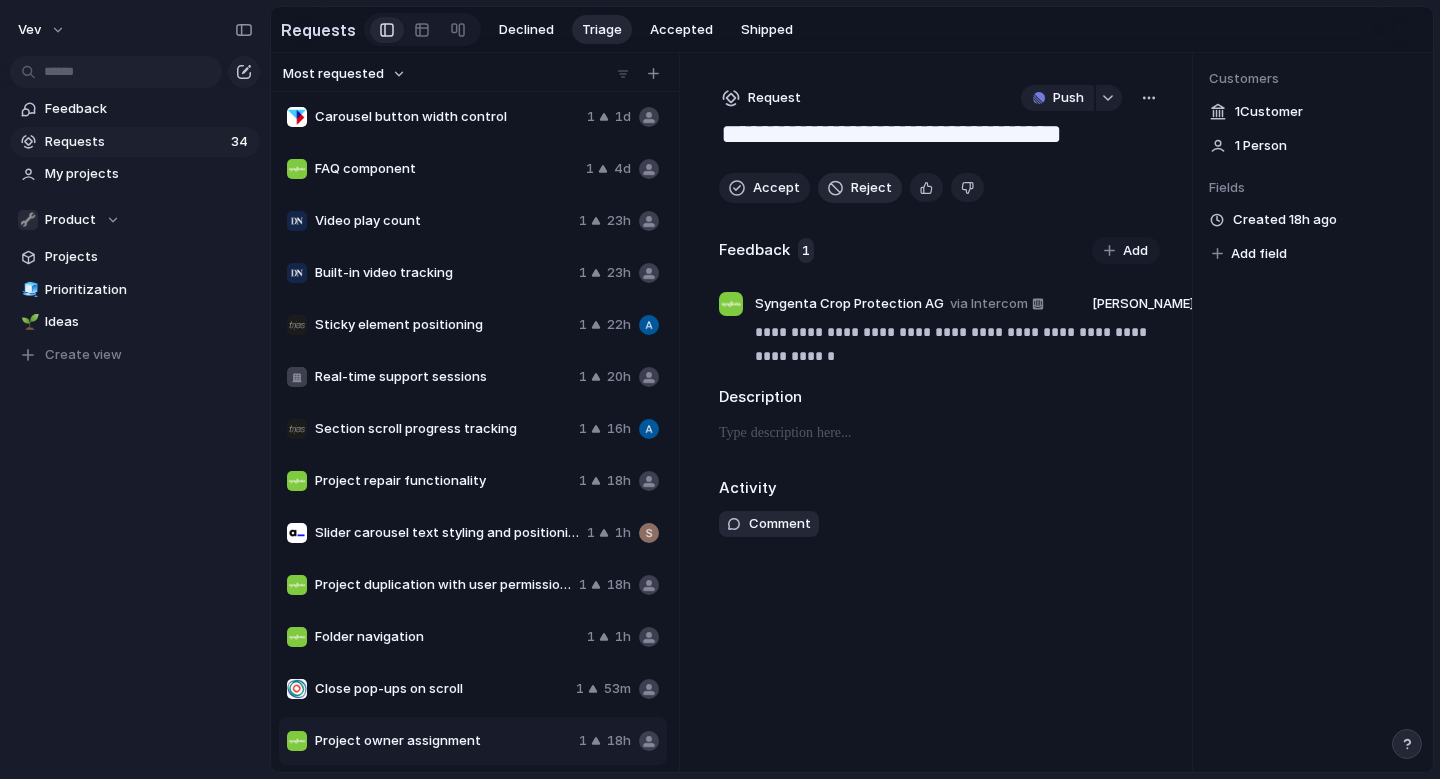 click on "Reject" at bounding box center (871, 188) 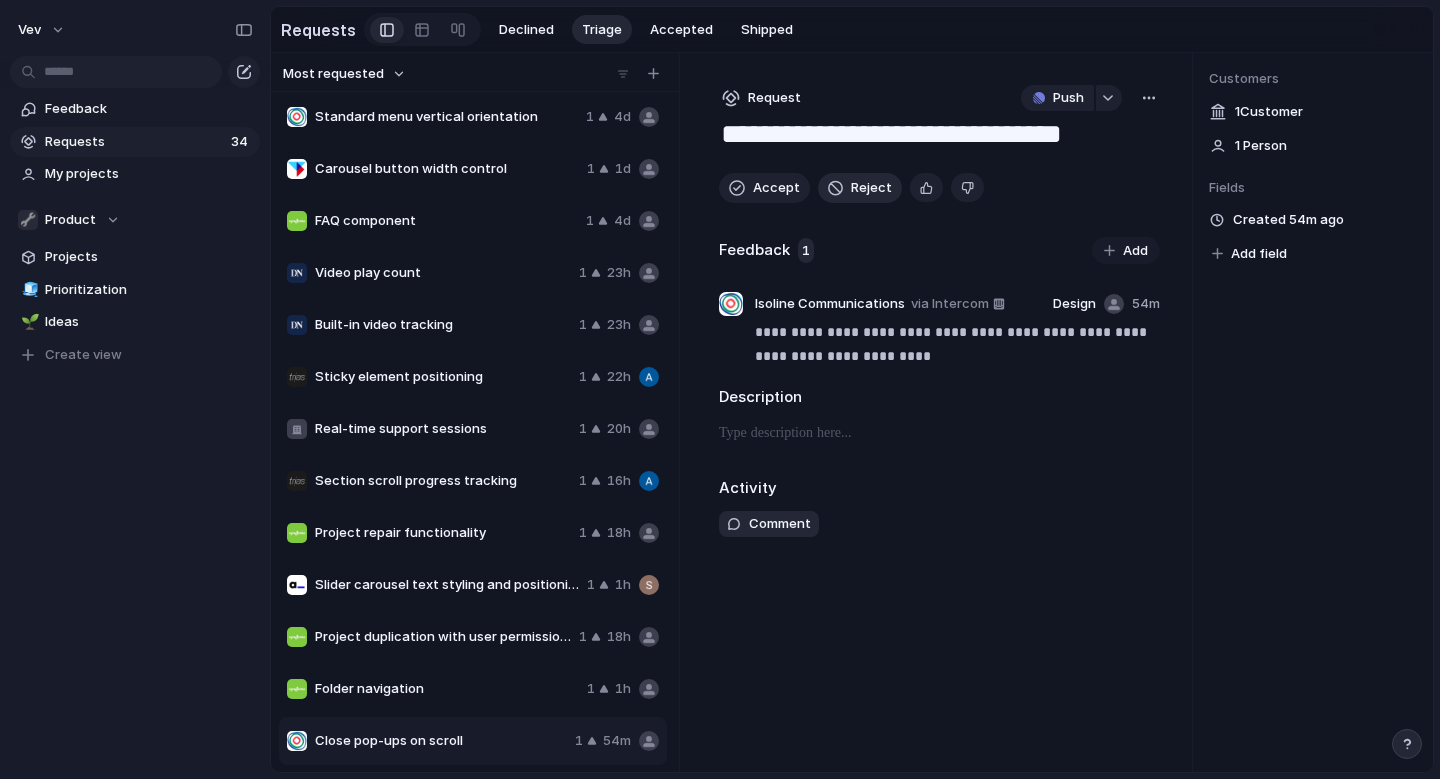 scroll, scrollTop: 1044, scrollLeft: 0, axis: vertical 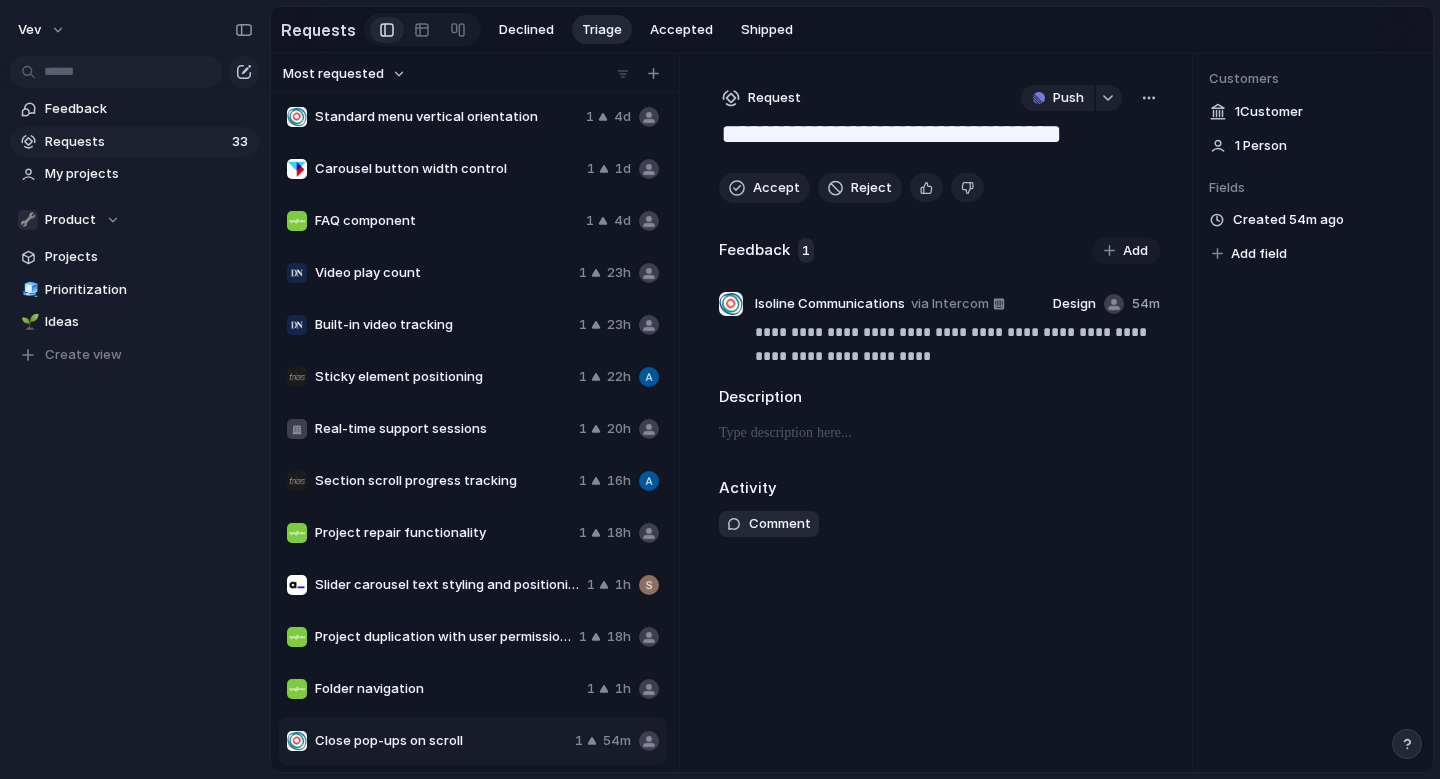 click on "Close pop-ups on scroll" at bounding box center [441, 741] 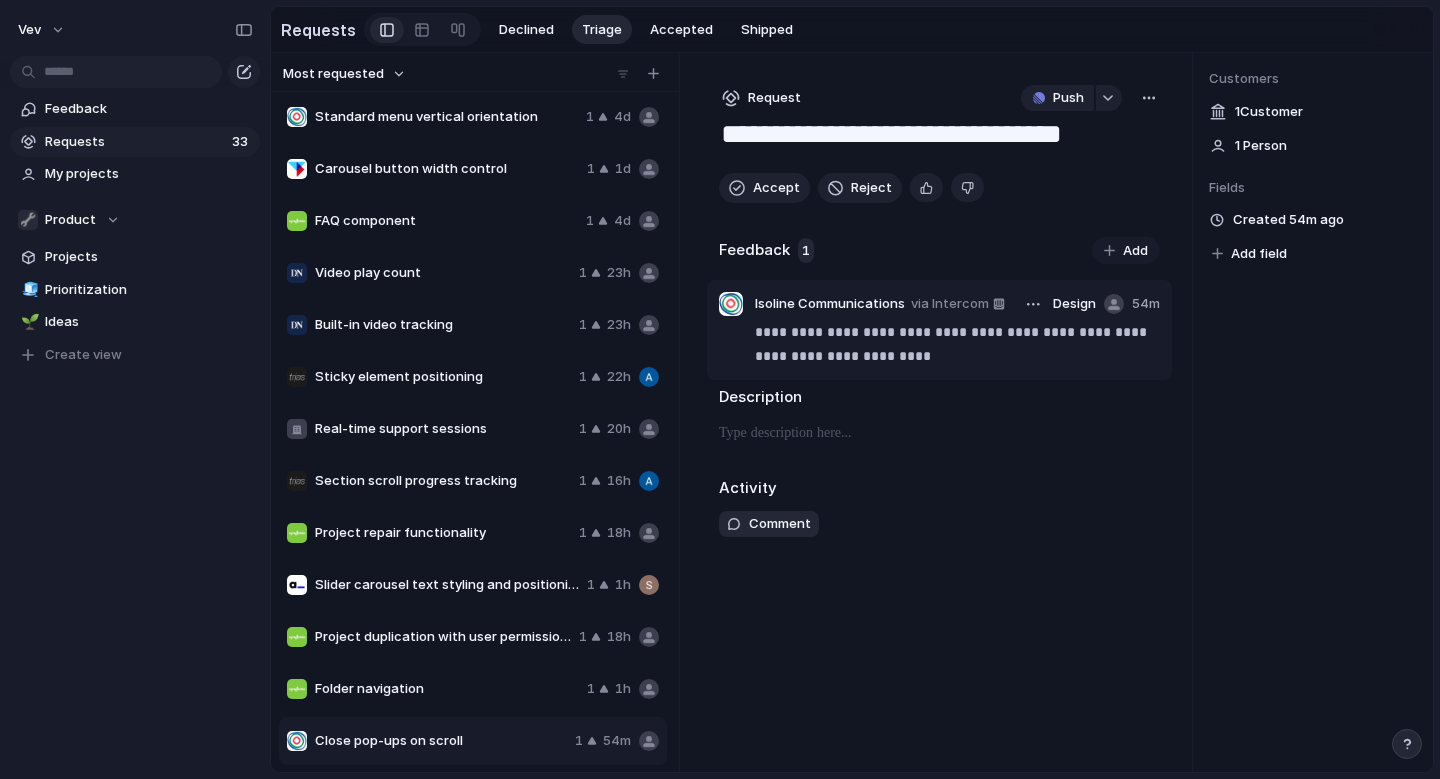 click on "**********" at bounding box center (957, 344) 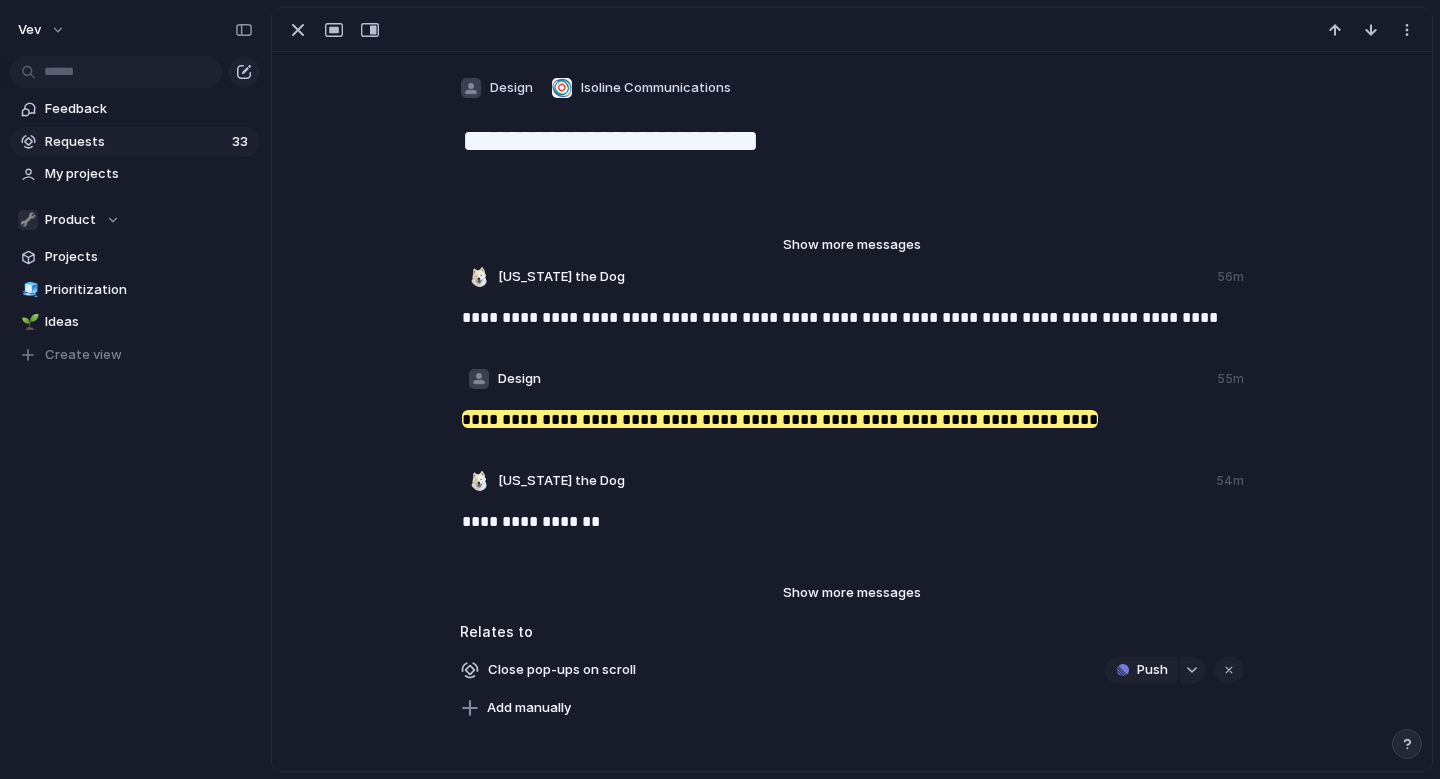 click on "Show more messages" at bounding box center (852, 245) 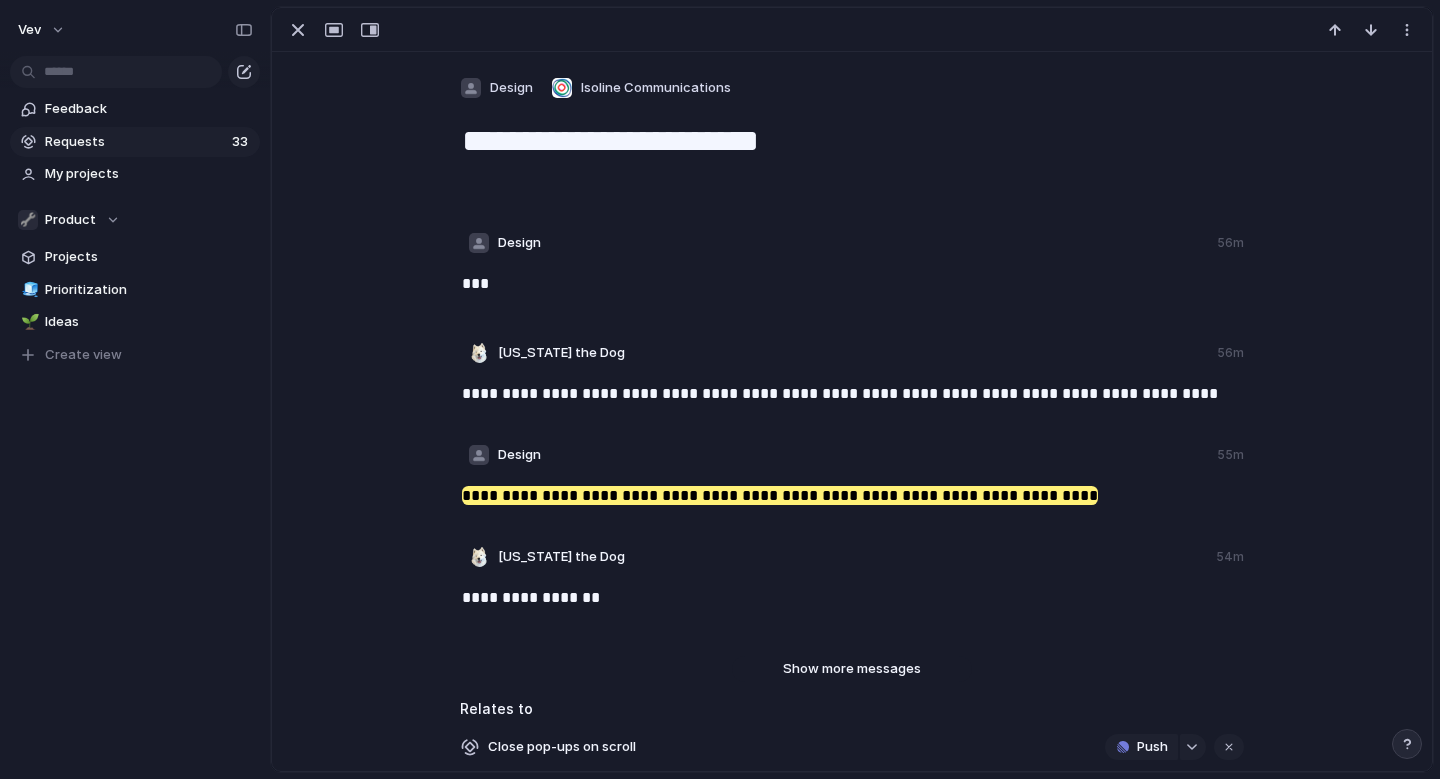 click on "Show more messages" at bounding box center (852, 669) 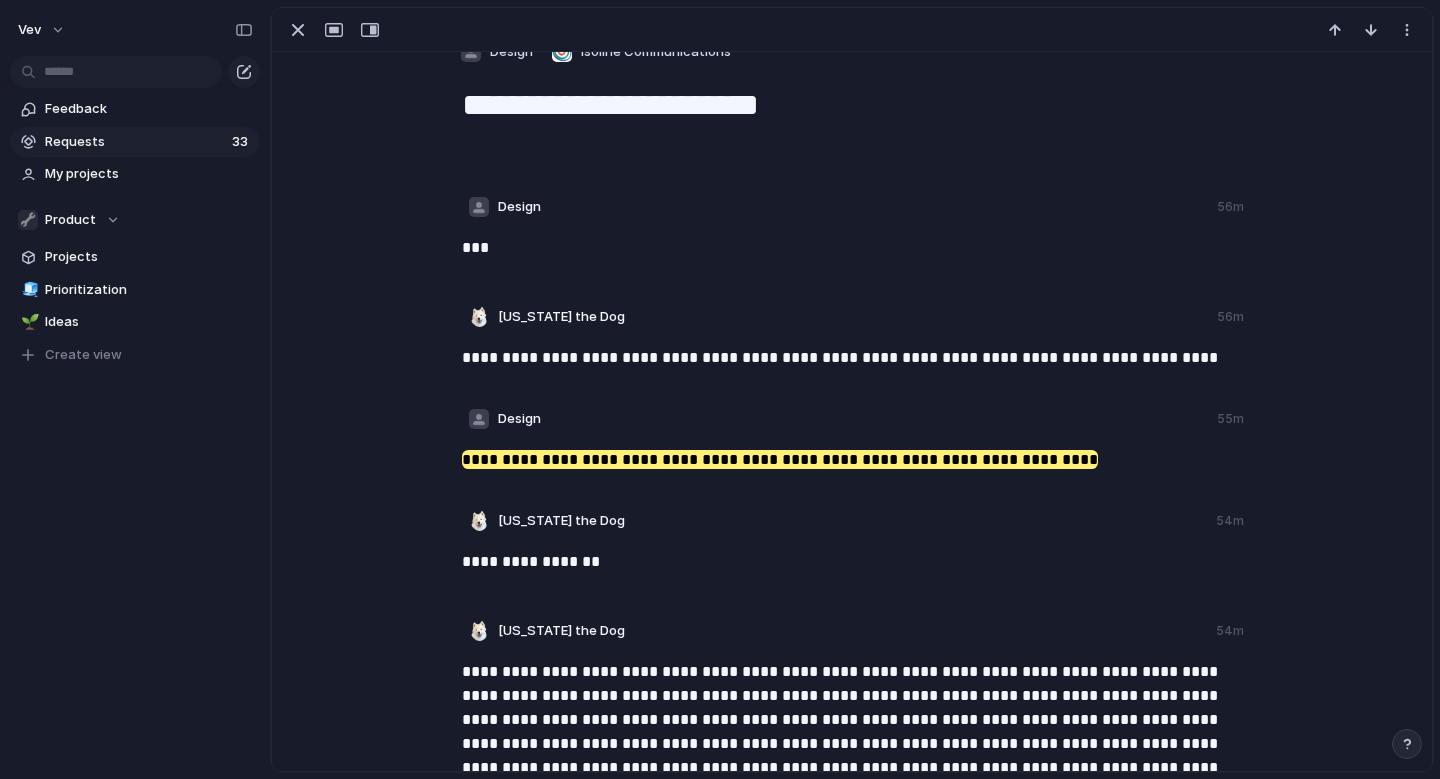 scroll, scrollTop: 0, scrollLeft: 0, axis: both 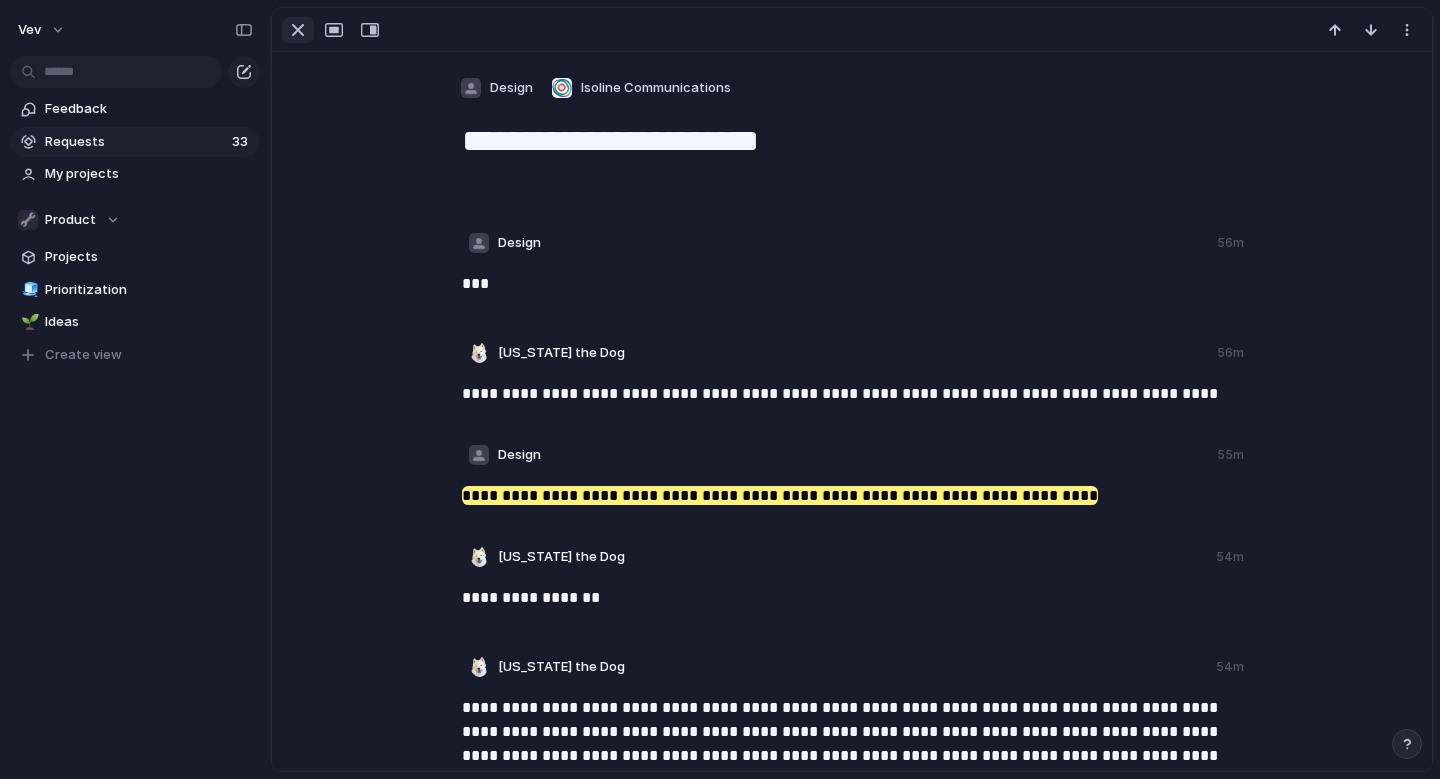 click at bounding box center (298, 30) 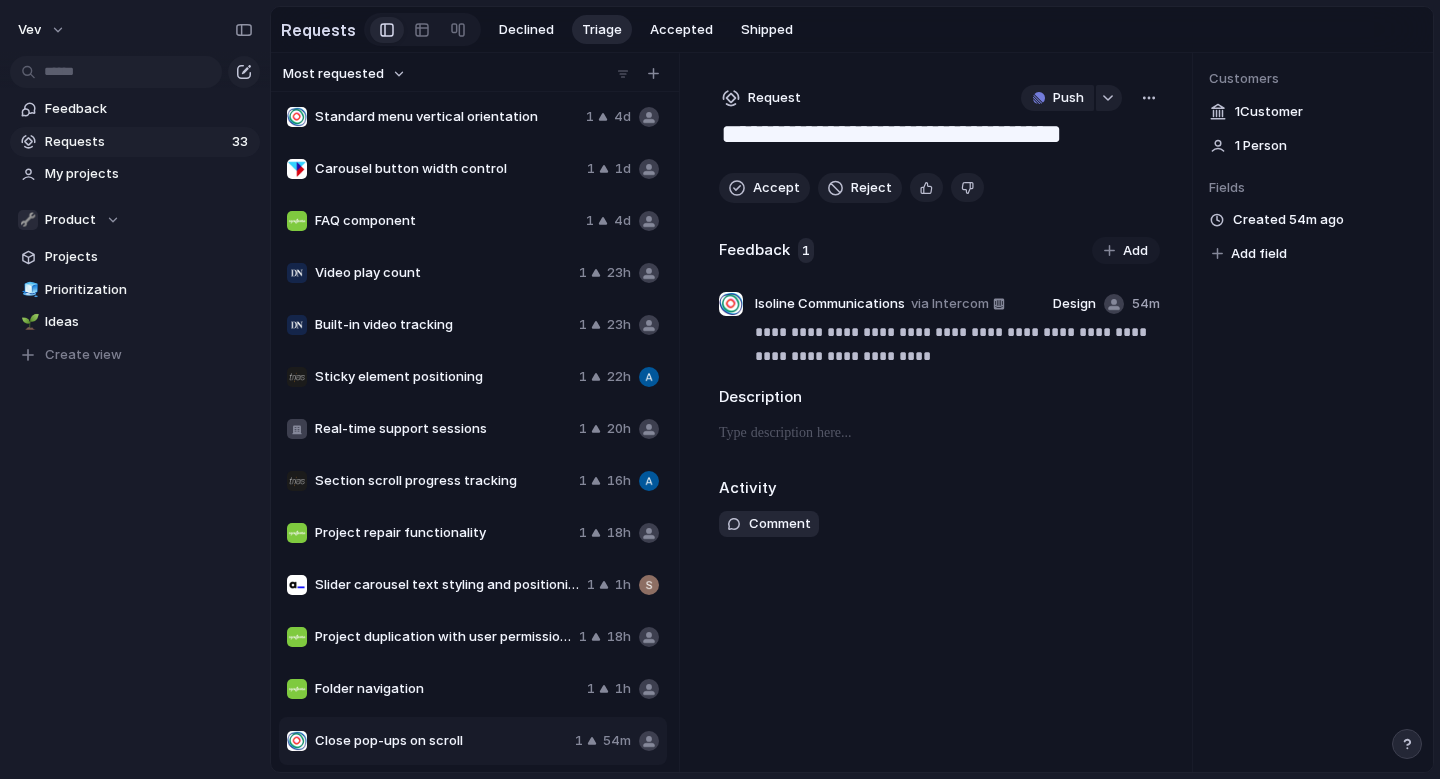 click on "**********" at bounding box center (939, 412) 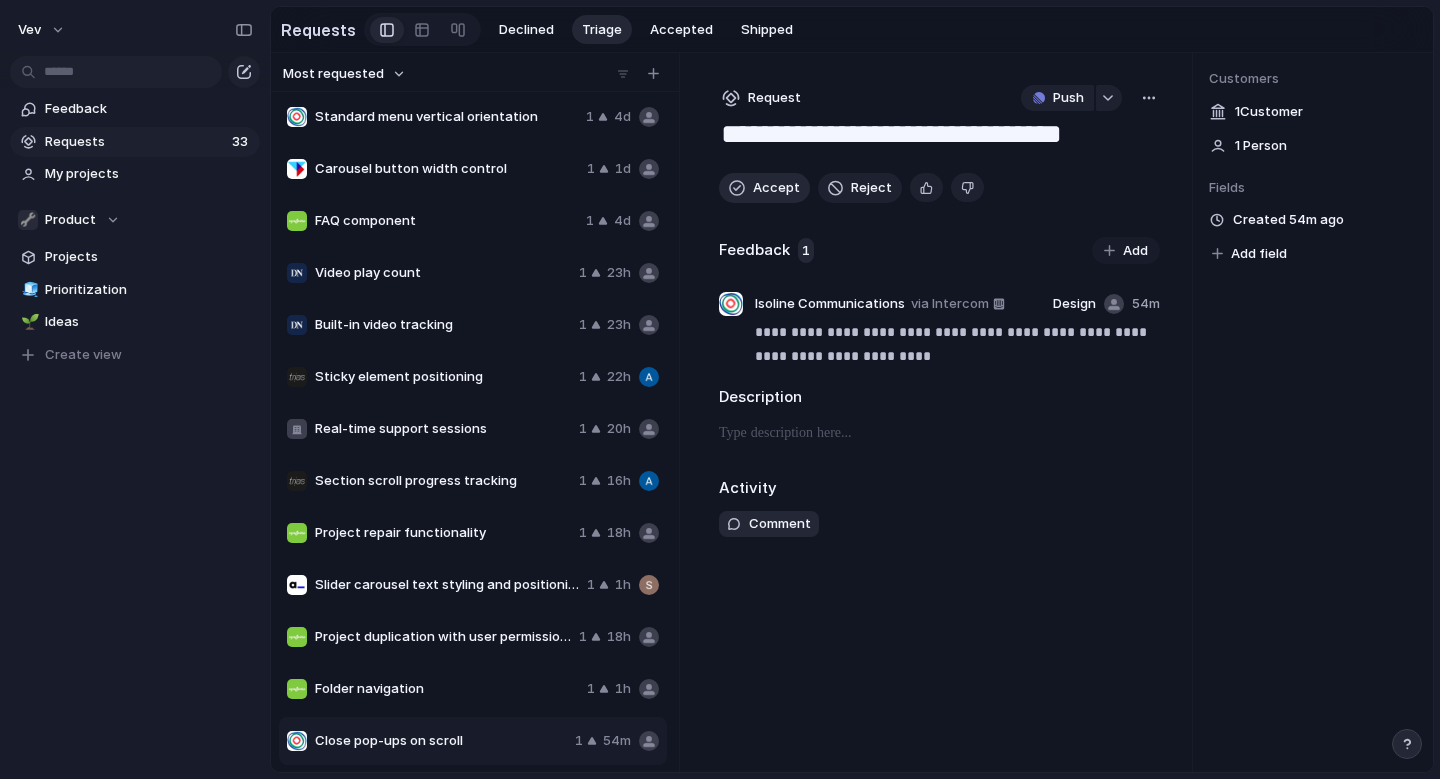 click on "Accept" at bounding box center [776, 188] 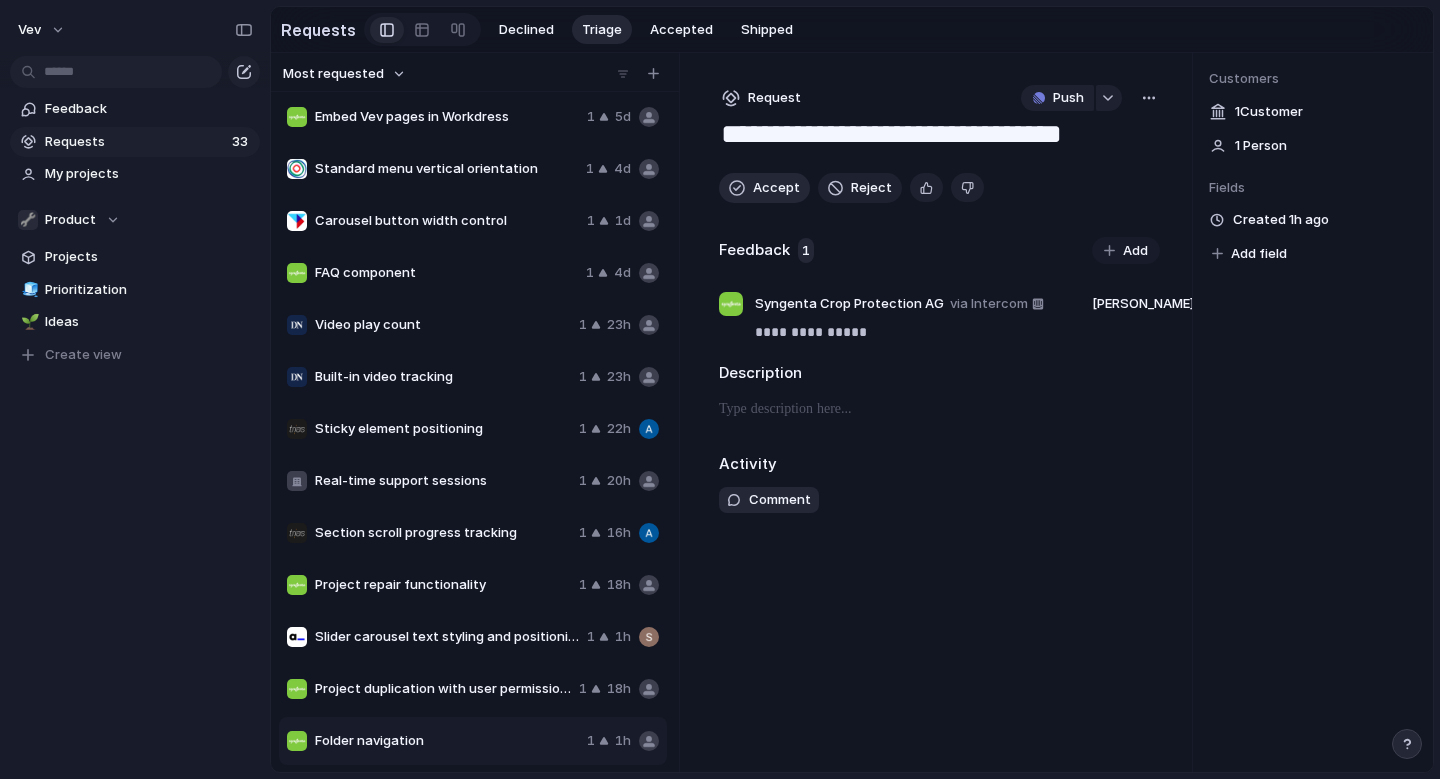 scroll, scrollTop: 992, scrollLeft: 0, axis: vertical 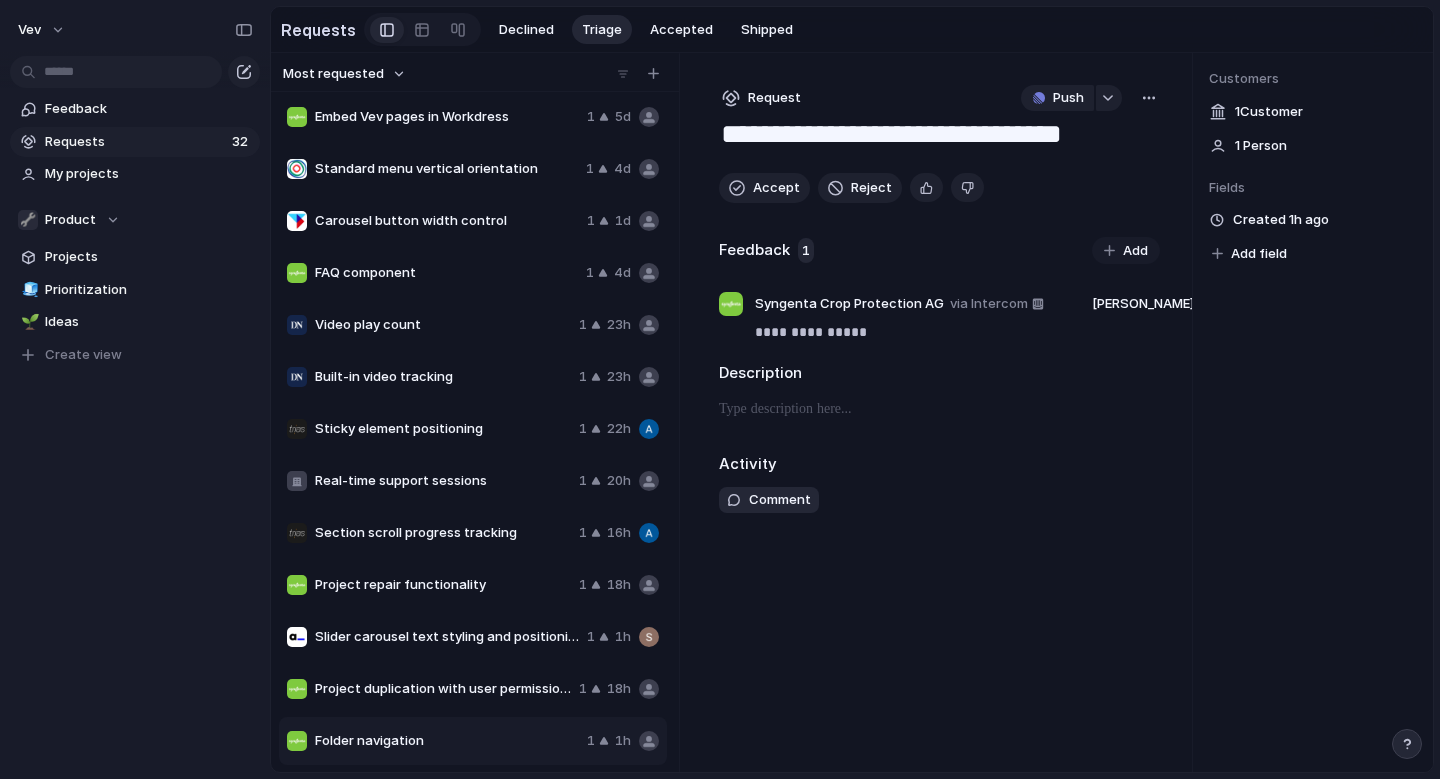 click on "Folder navigation" at bounding box center [447, 741] 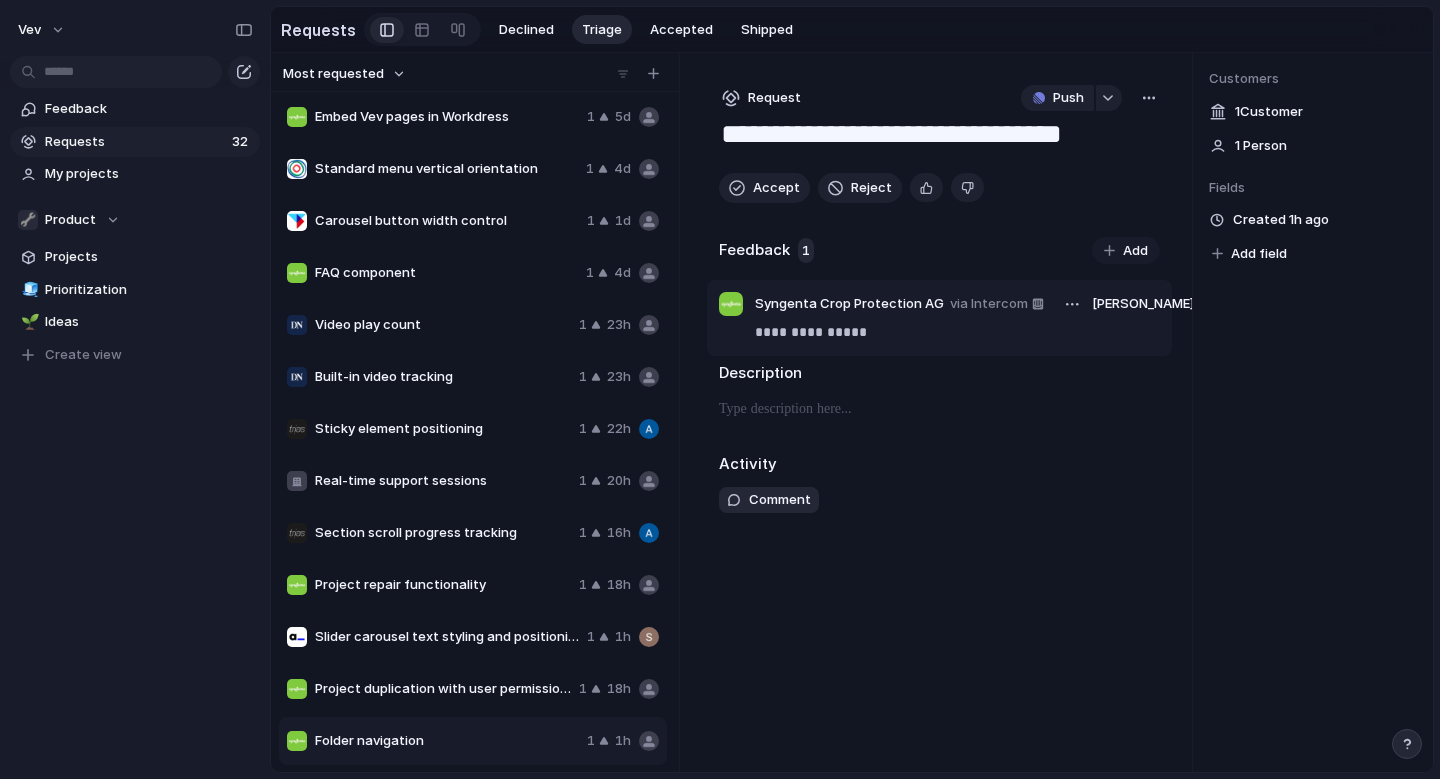 click on "**********" at bounding box center (957, 332) 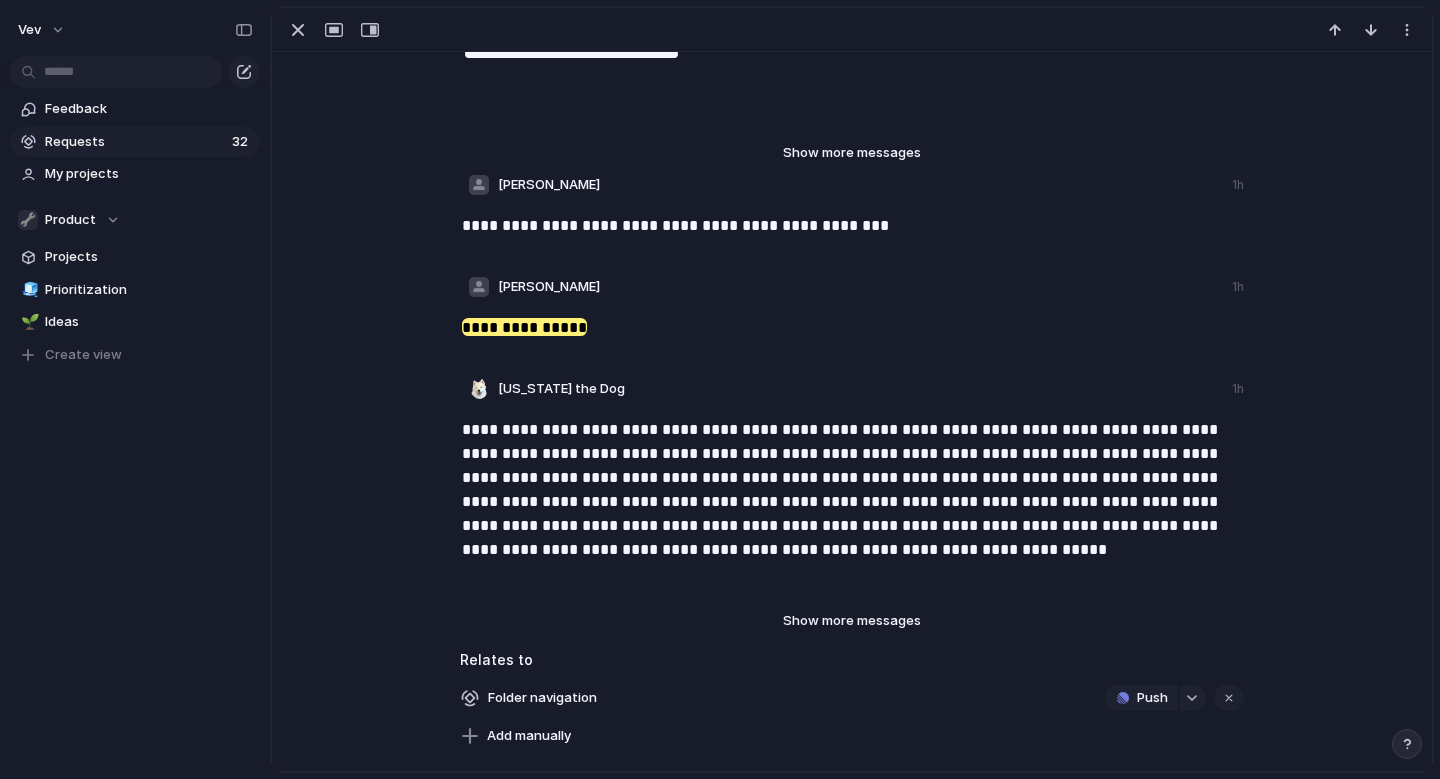 scroll, scrollTop: 116, scrollLeft: 0, axis: vertical 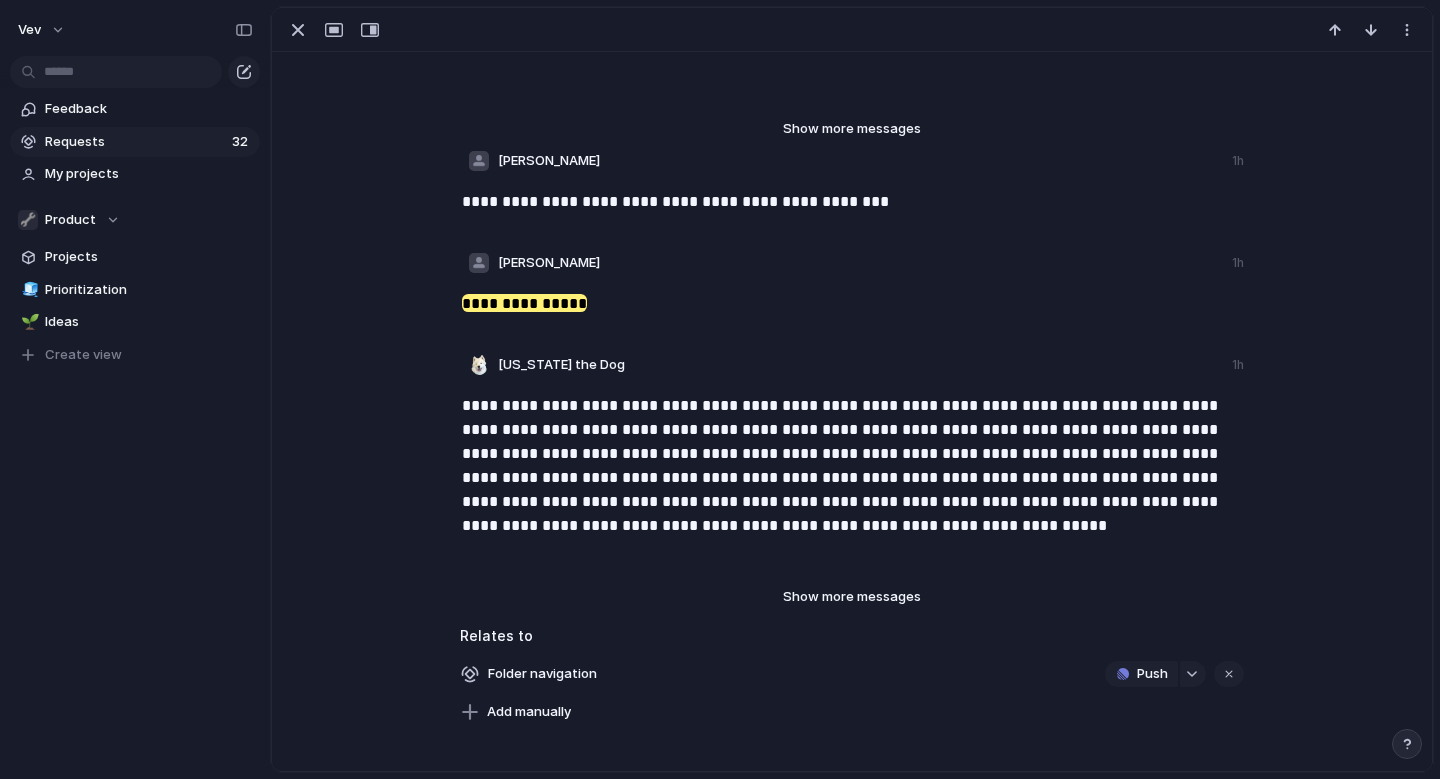 click on "Show more messages" at bounding box center (852, 597) 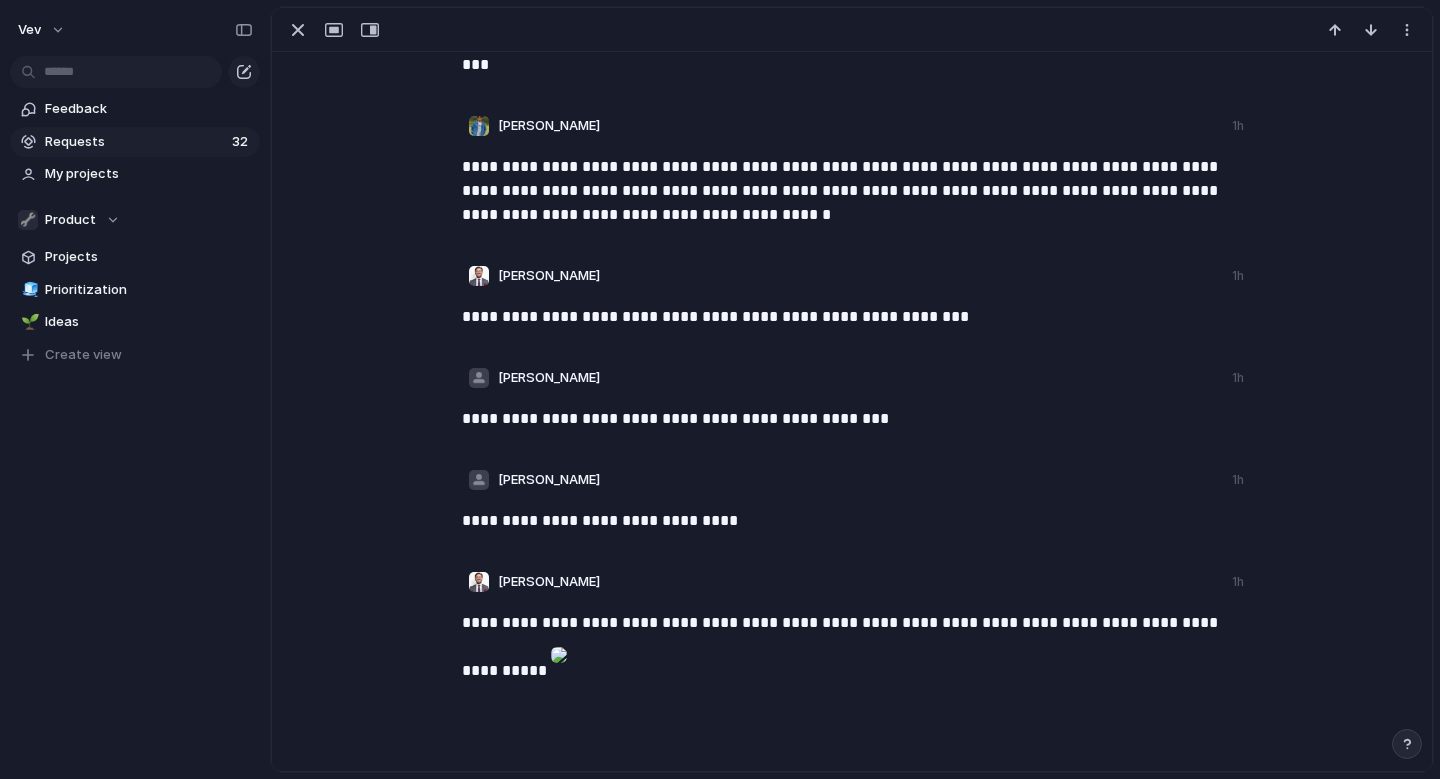 scroll, scrollTop: 70, scrollLeft: 0, axis: vertical 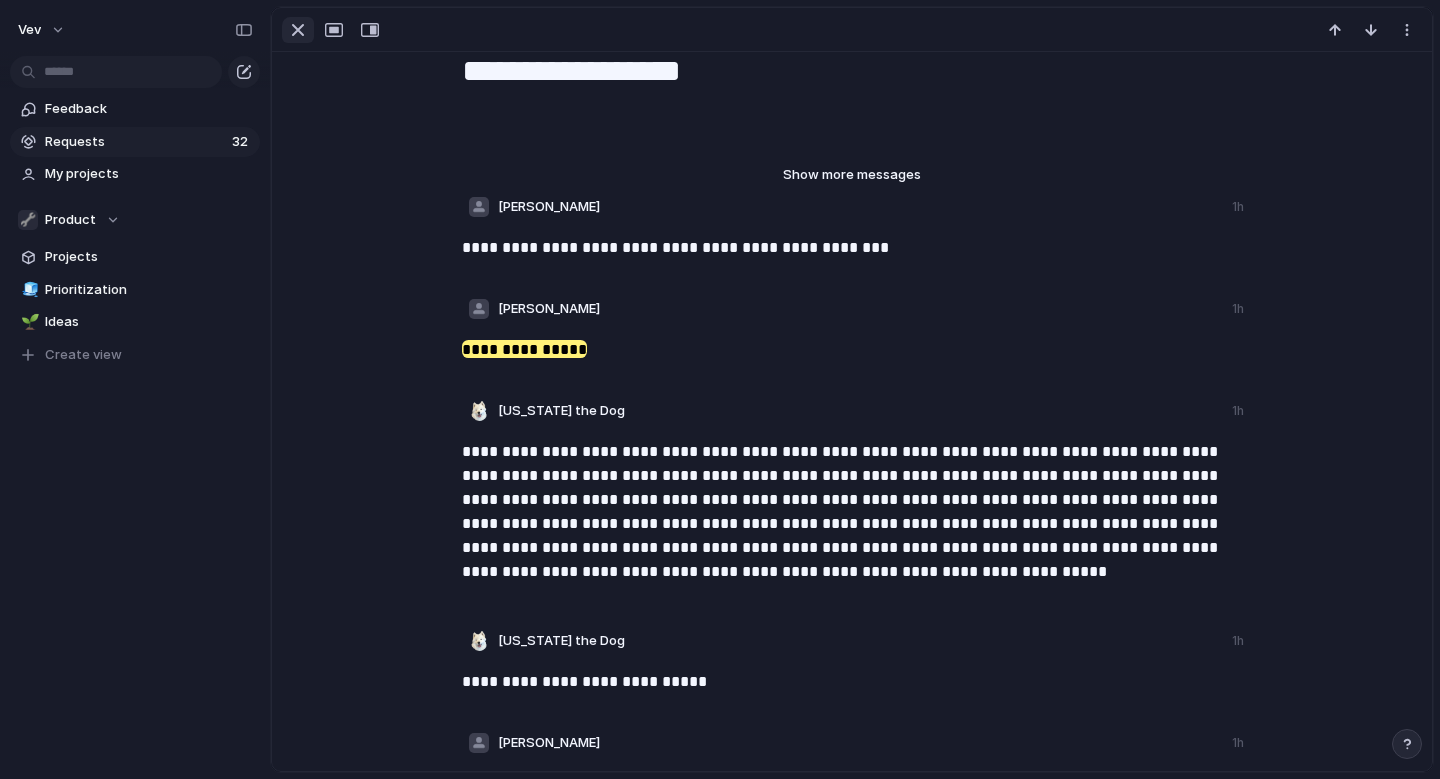 click at bounding box center (298, 30) 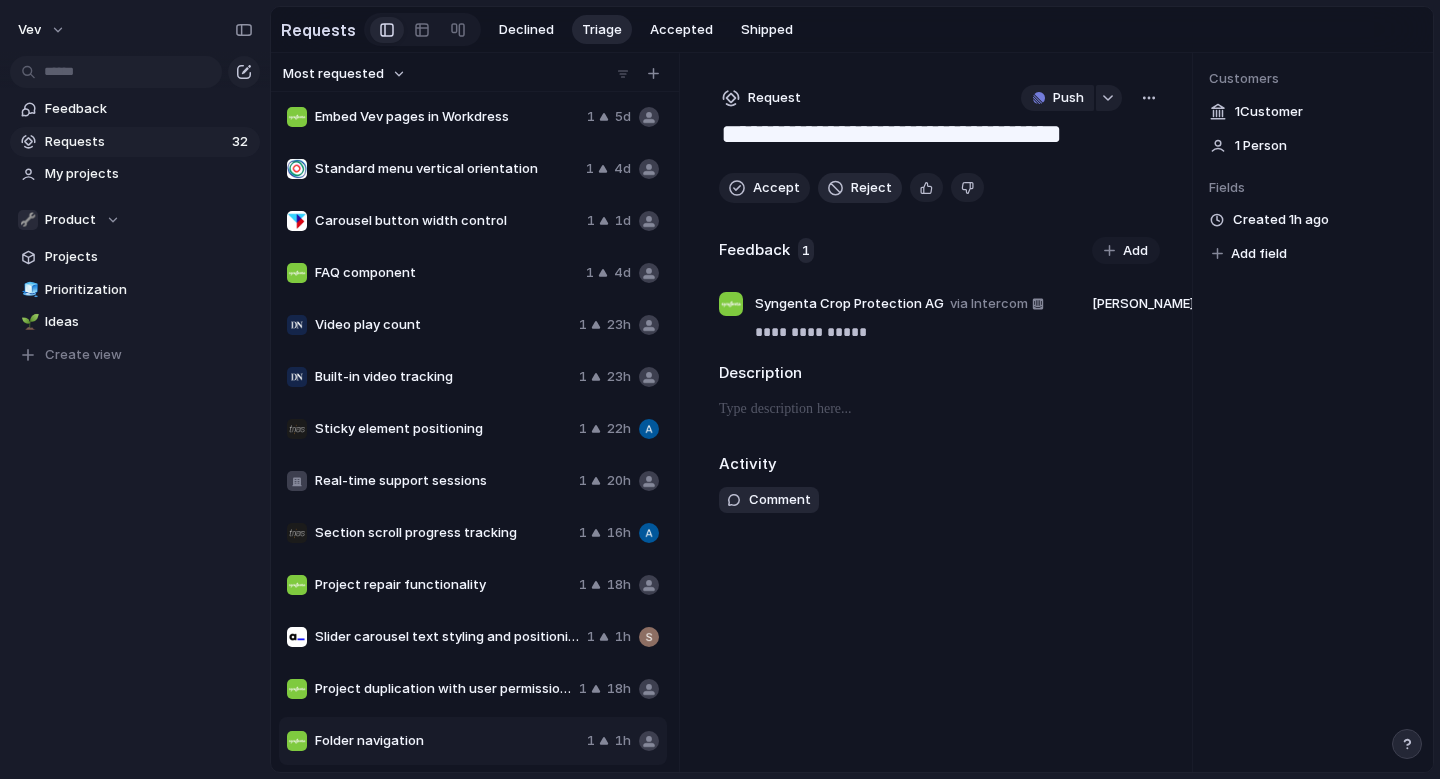 click on "Reject" at bounding box center (871, 188) 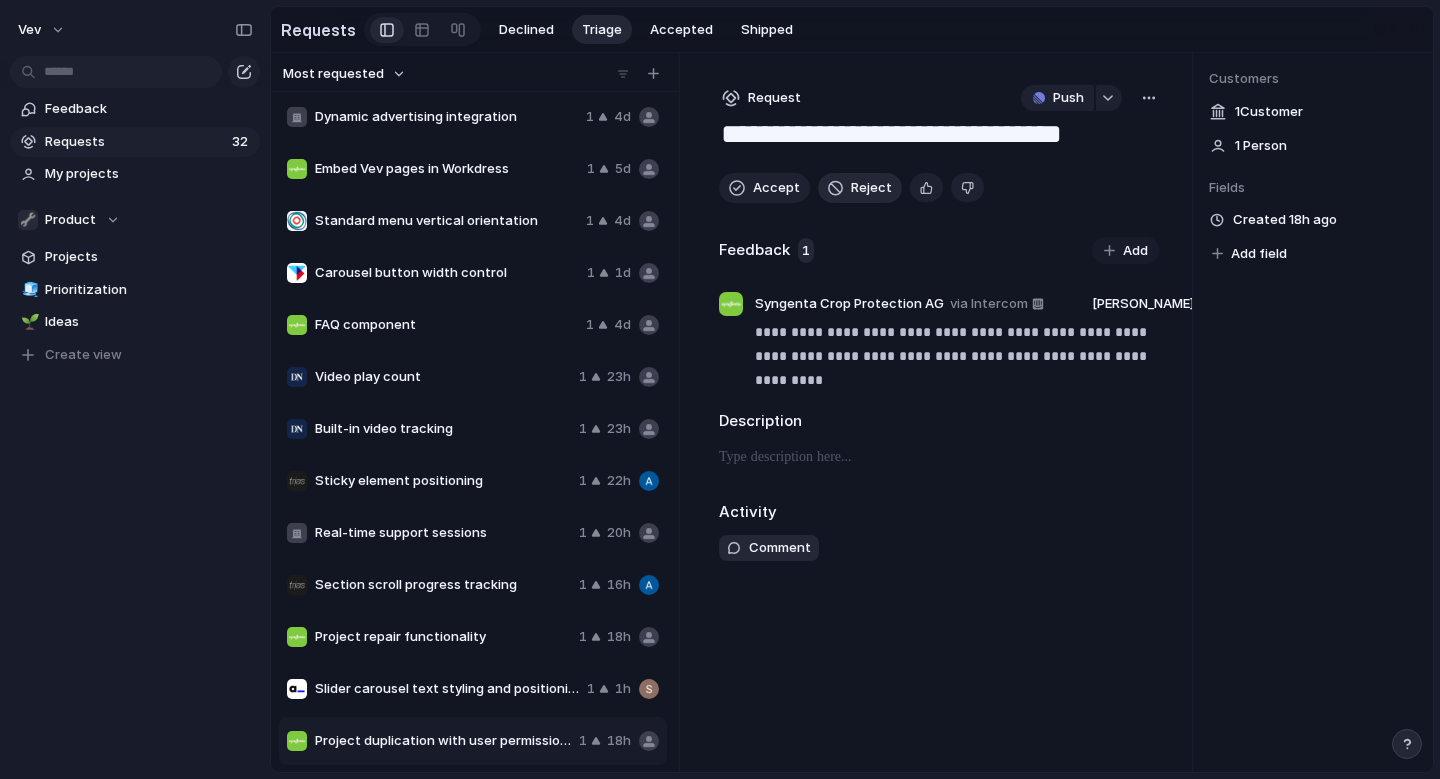 scroll, scrollTop: 940, scrollLeft: 0, axis: vertical 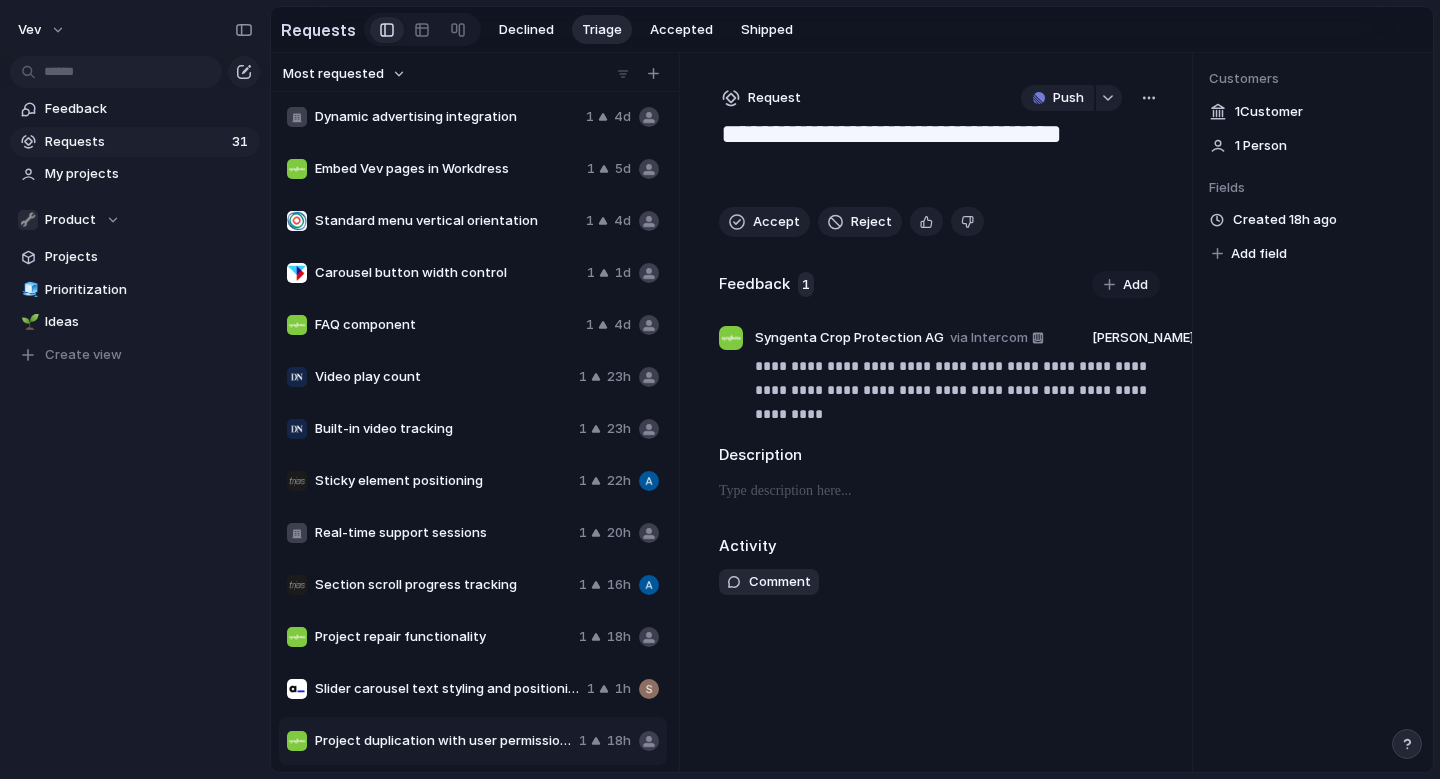 click on "Project duplication with user permissions" at bounding box center (443, 741) 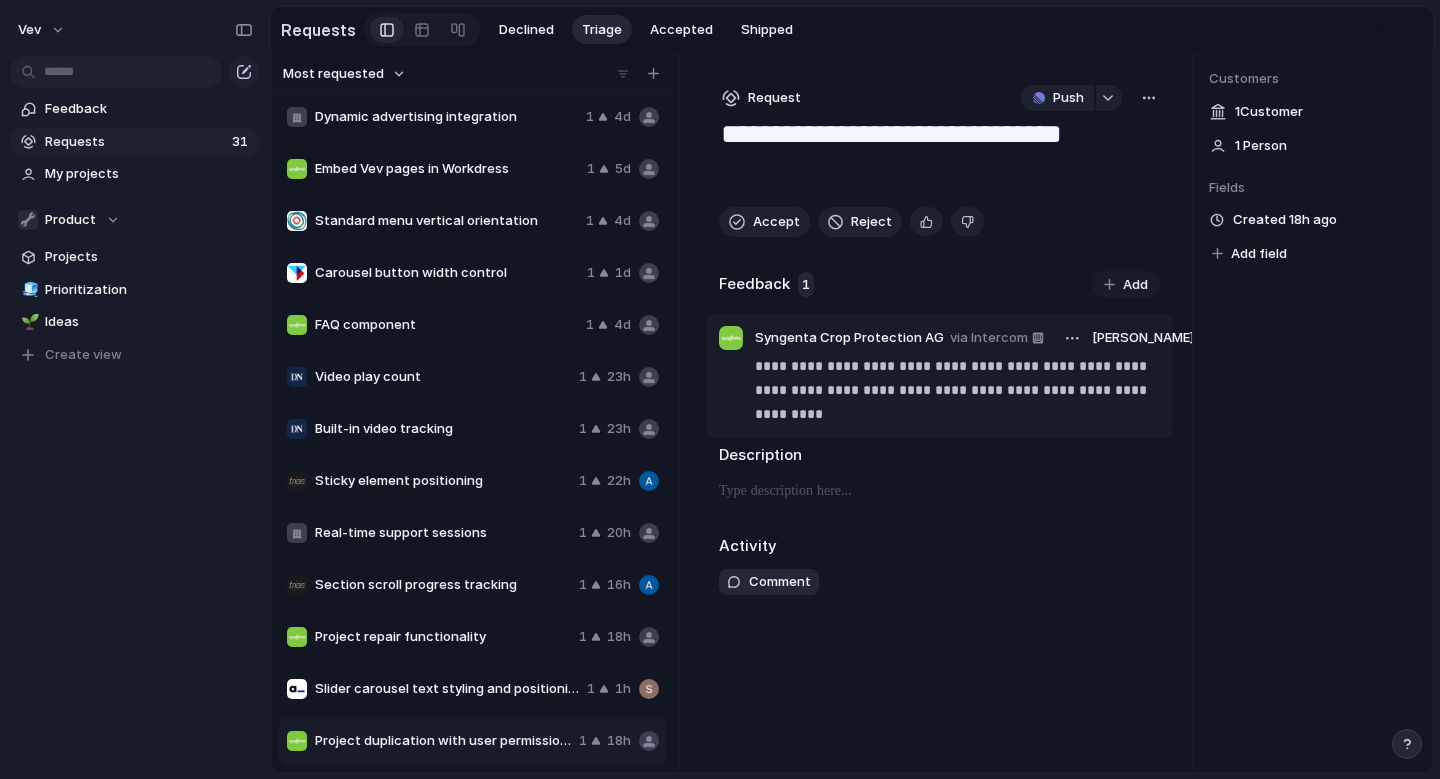 click on "**********" at bounding box center [957, 390] 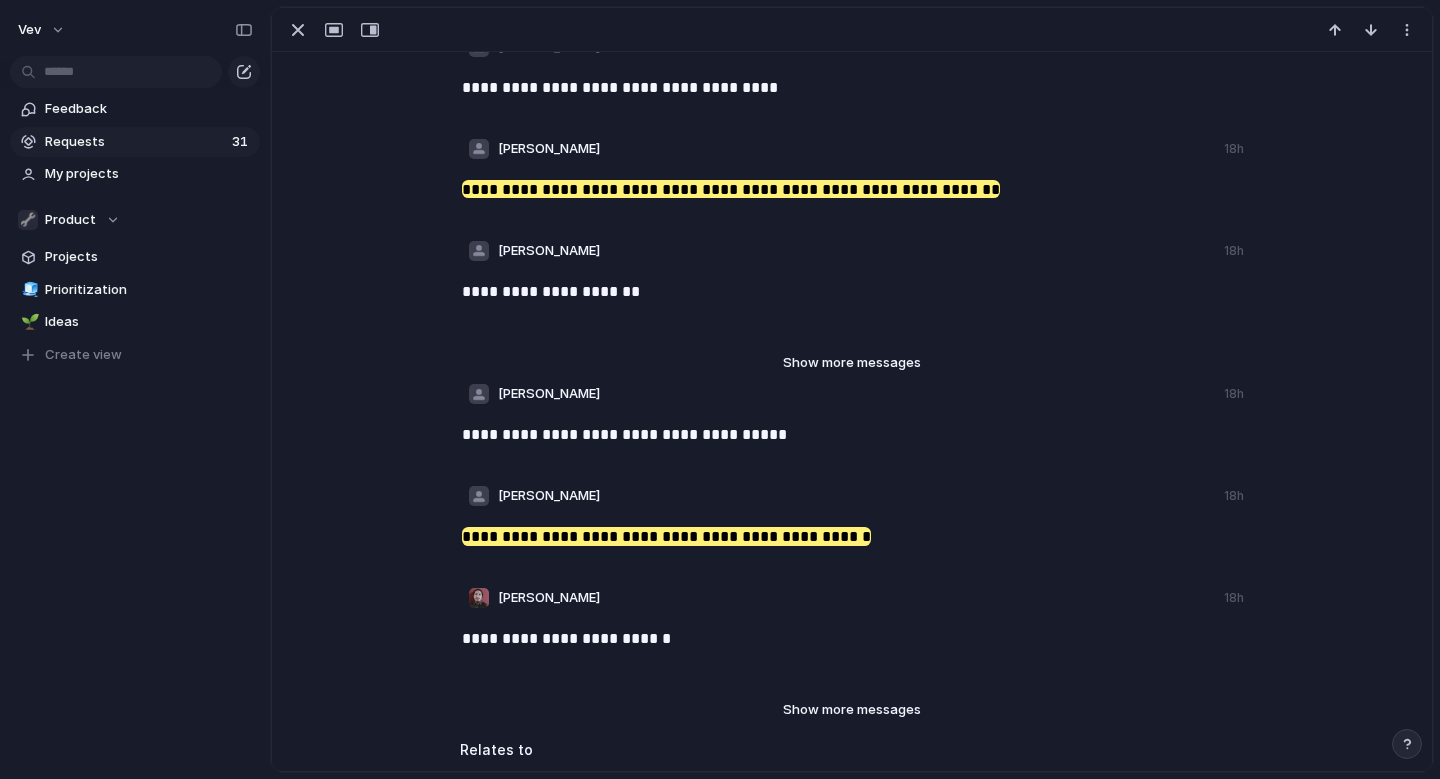 scroll, scrollTop: 355, scrollLeft: 0, axis: vertical 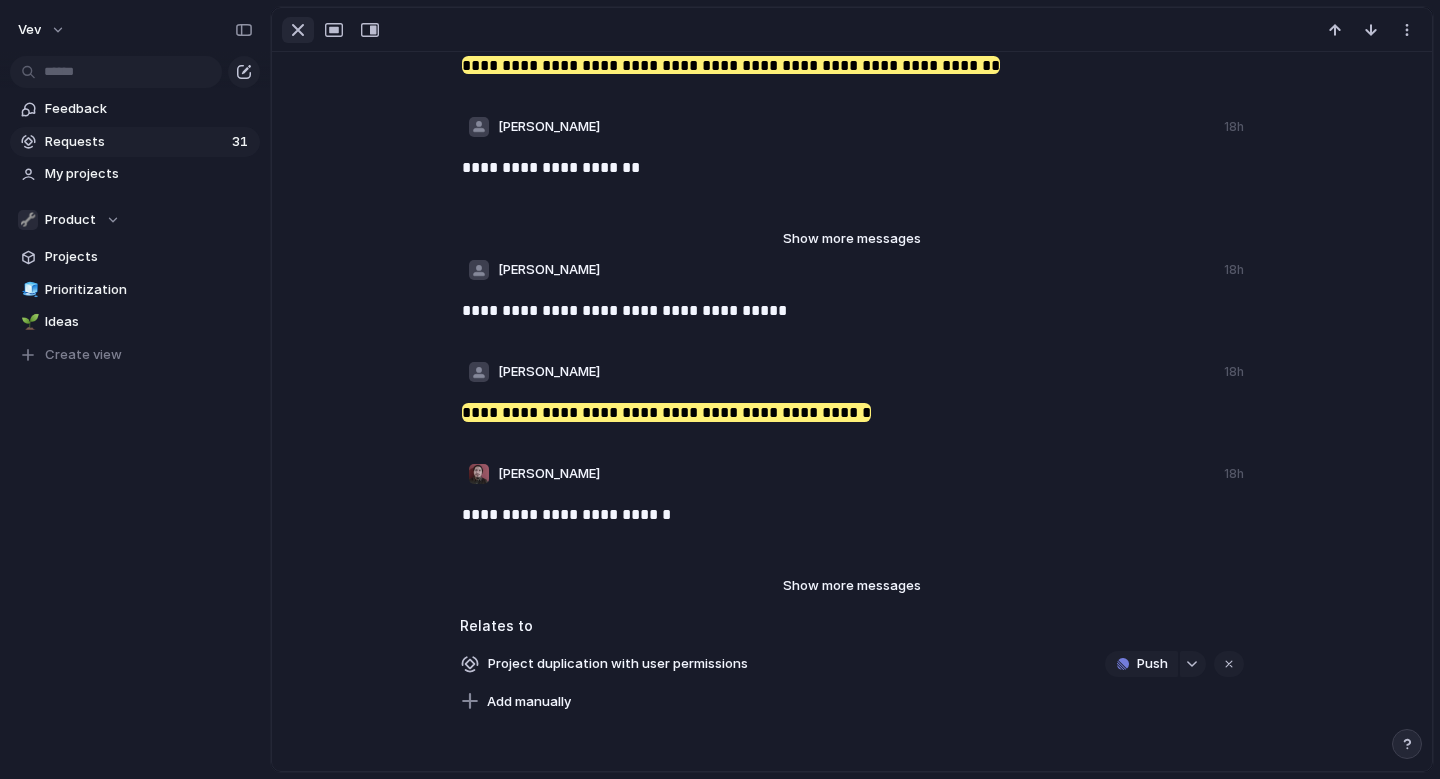 click at bounding box center [298, 30] 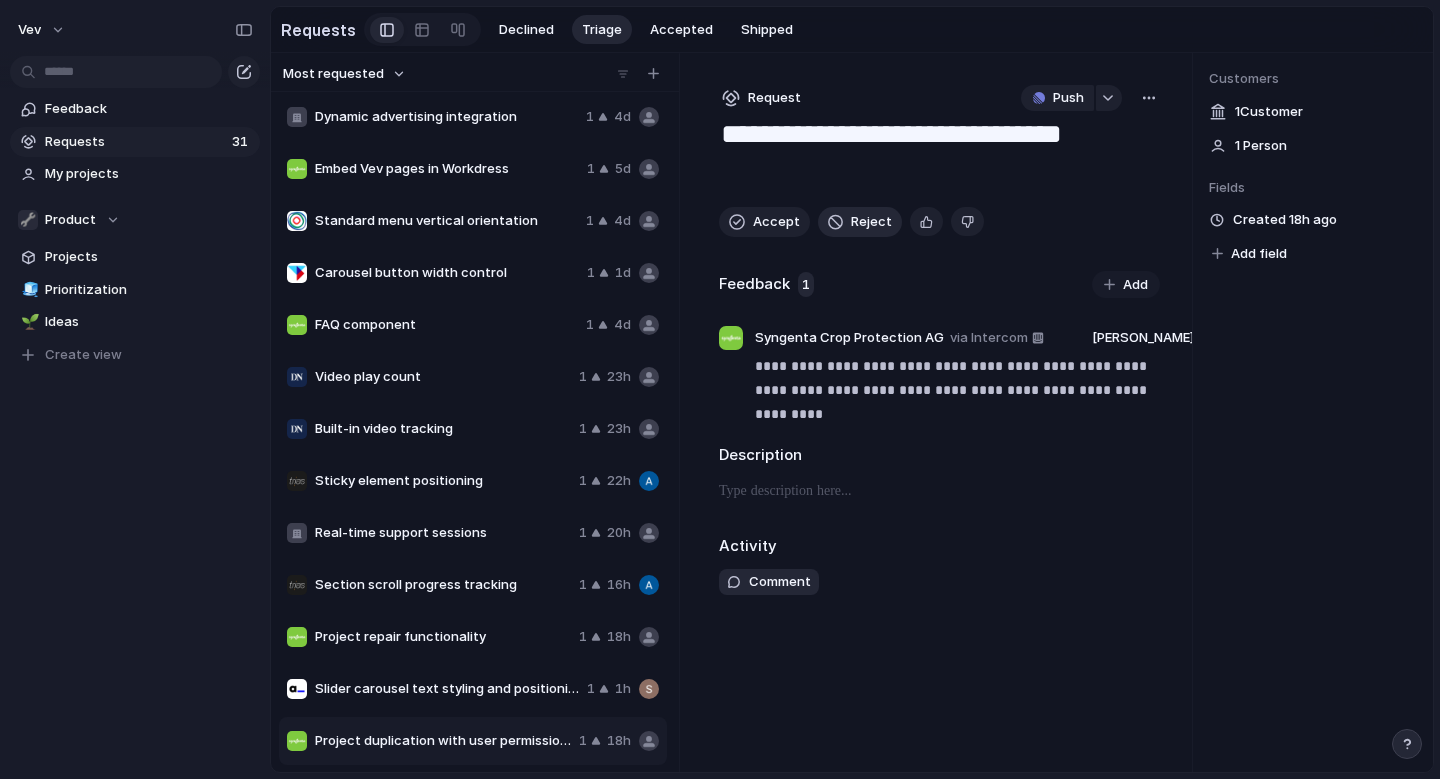 click on "Reject" at bounding box center (871, 222) 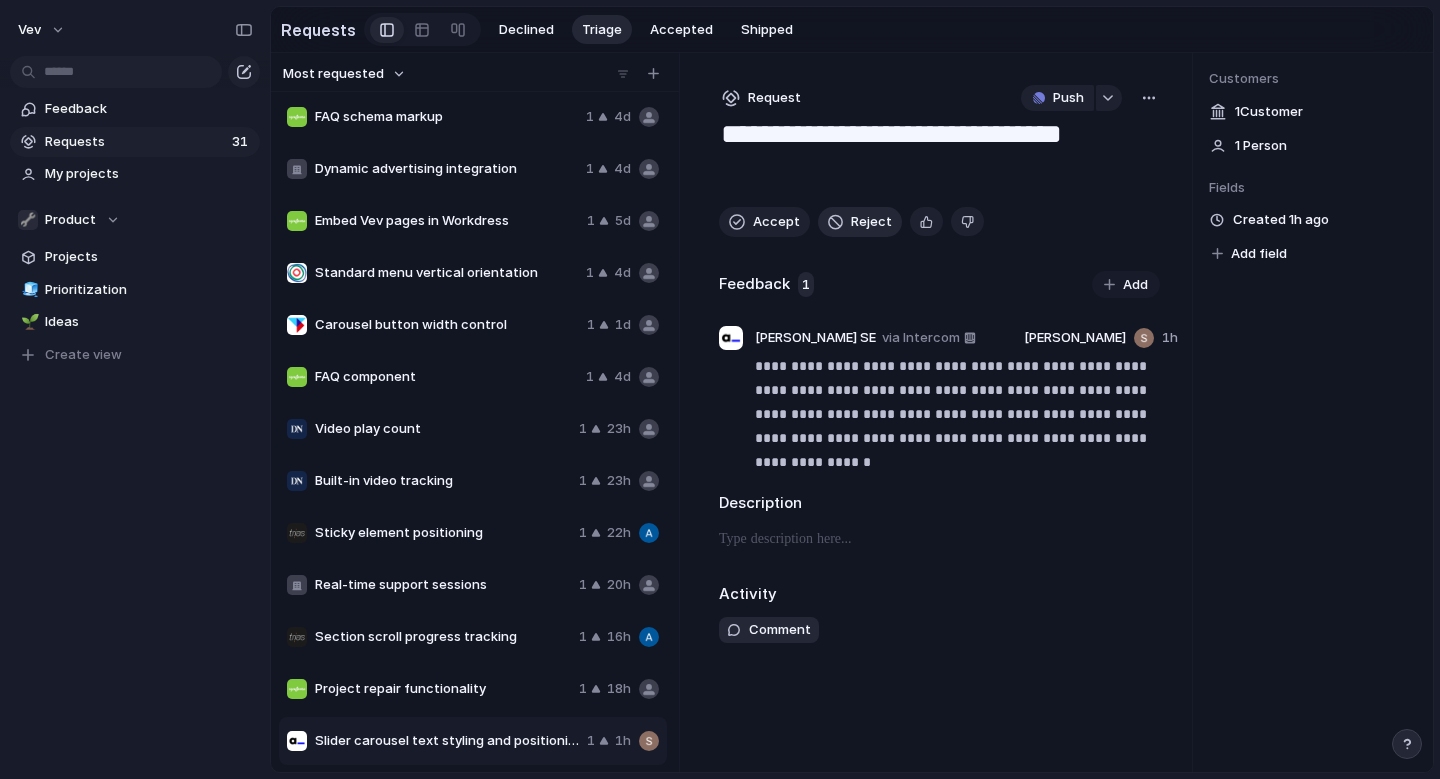 scroll, scrollTop: 888, scrollLeft: 0, axis: vertical 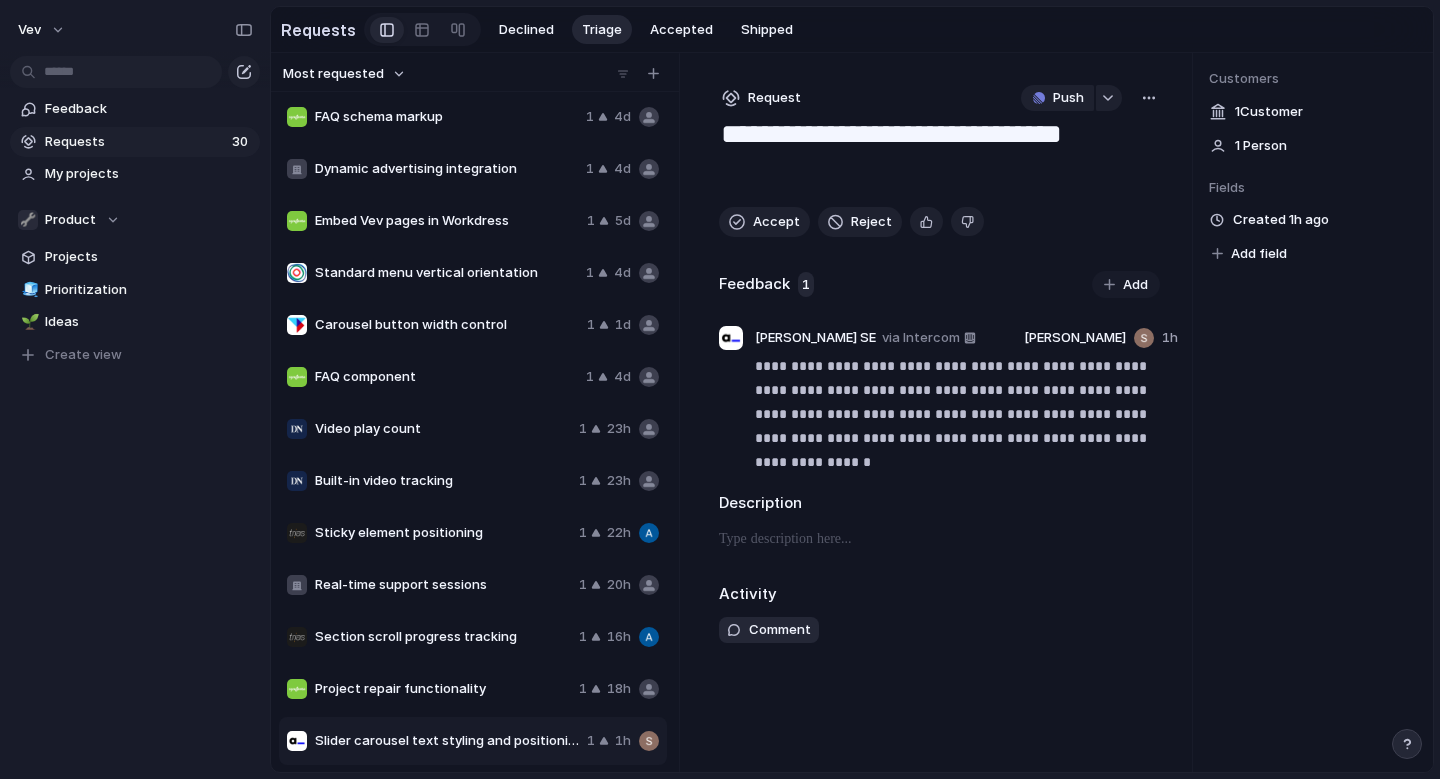 click on "Slider carousel text styling and positioning 1 1h" at bounding box center (473, 741) 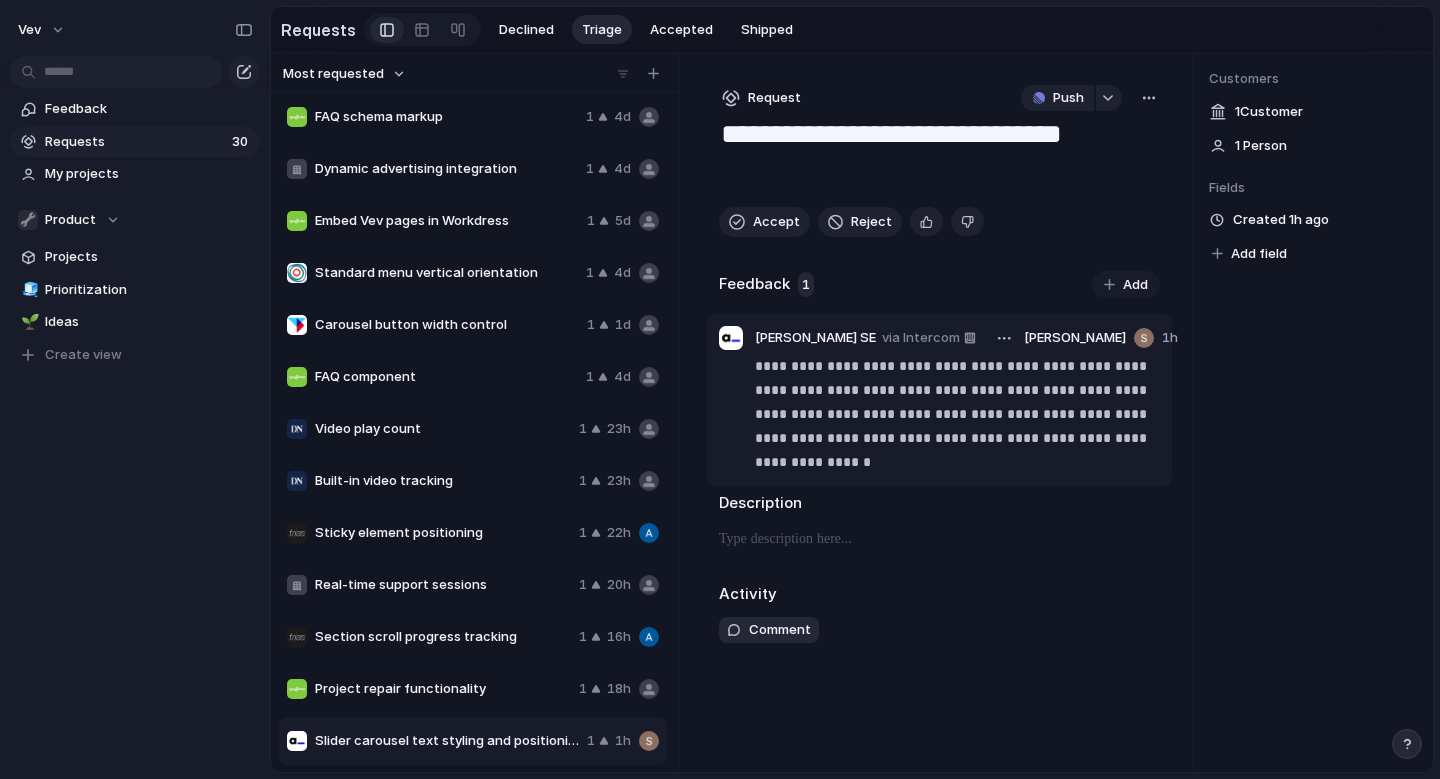 click on "**********" at bounding box center (957, 414) 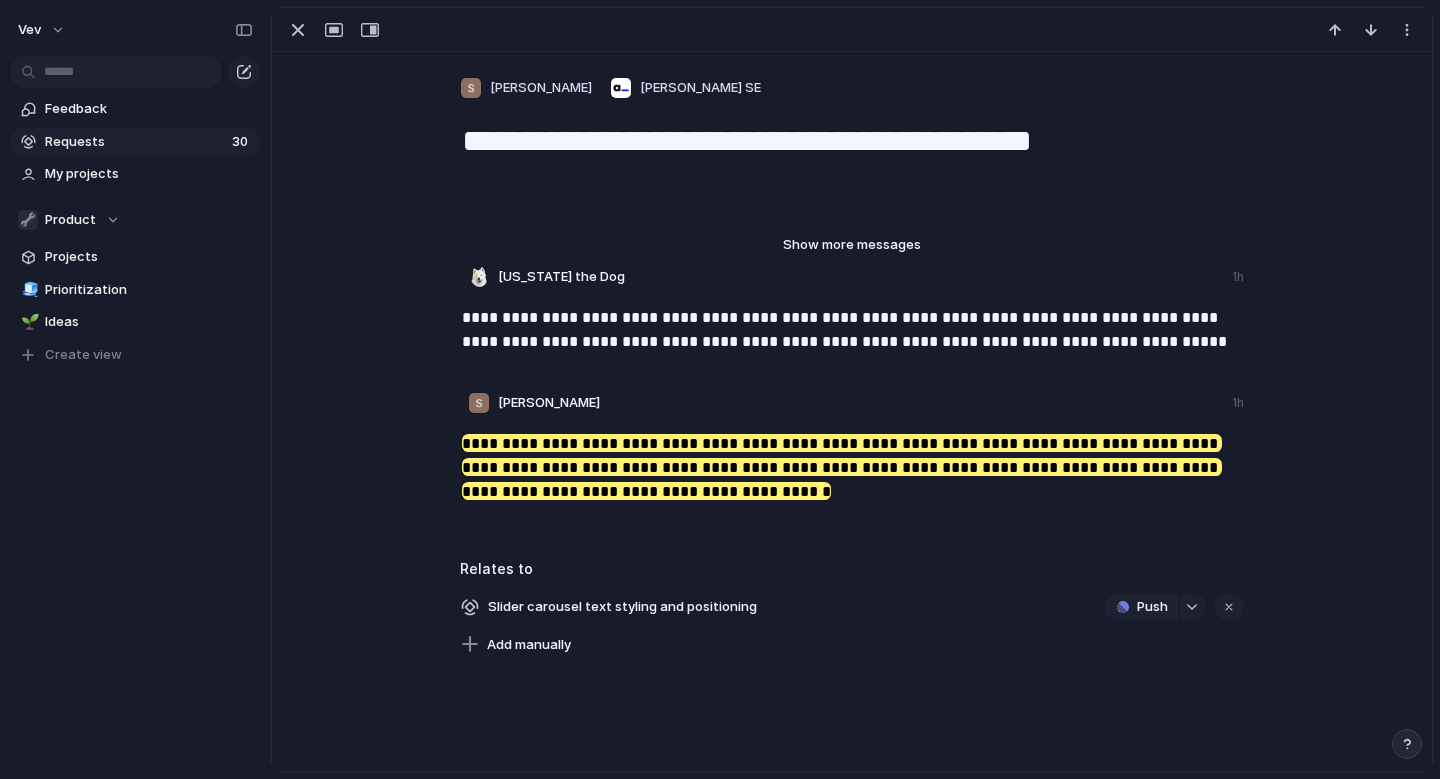 click on "**********" at bounding box center [854, 476] 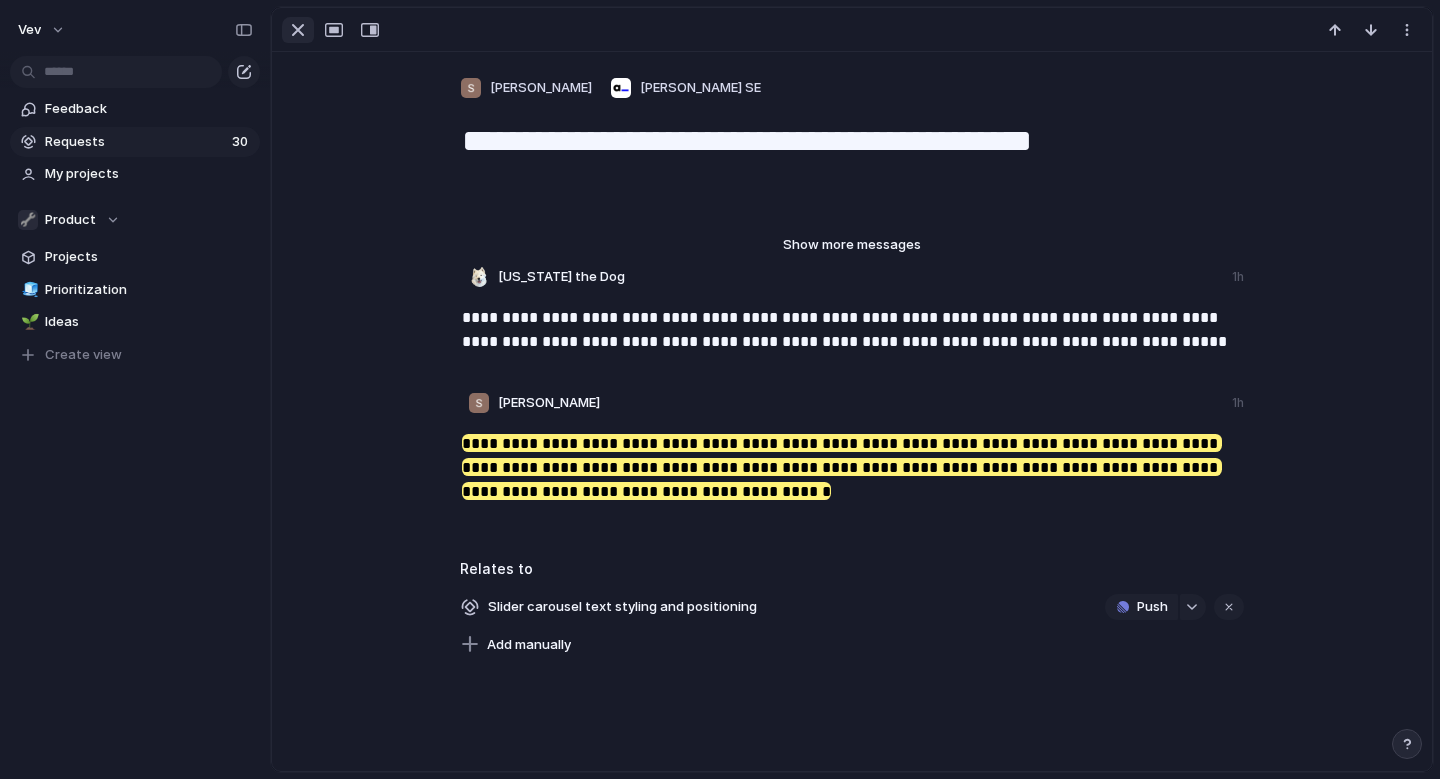 click at bounding box center [298, 30] 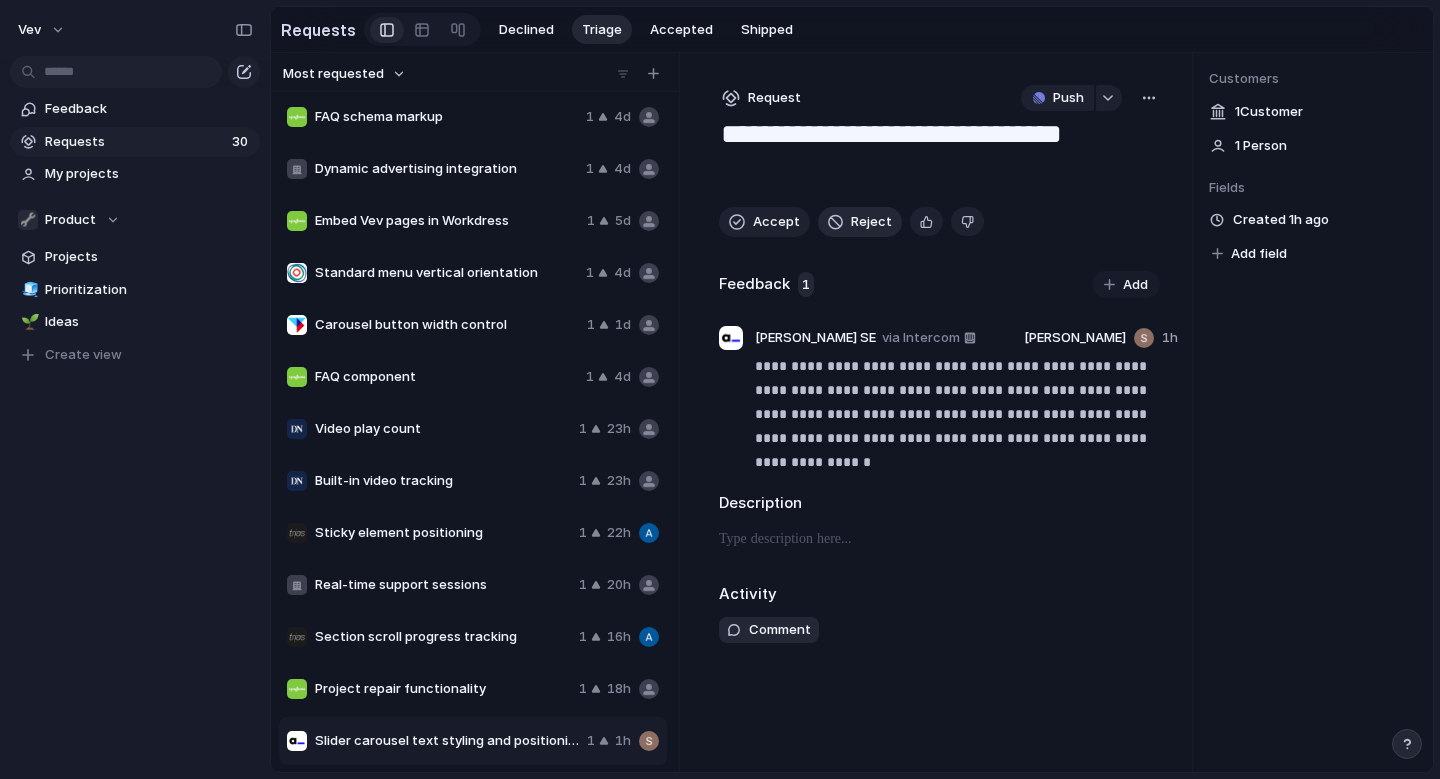 click on "Reject" at bounding box center [860, 222] 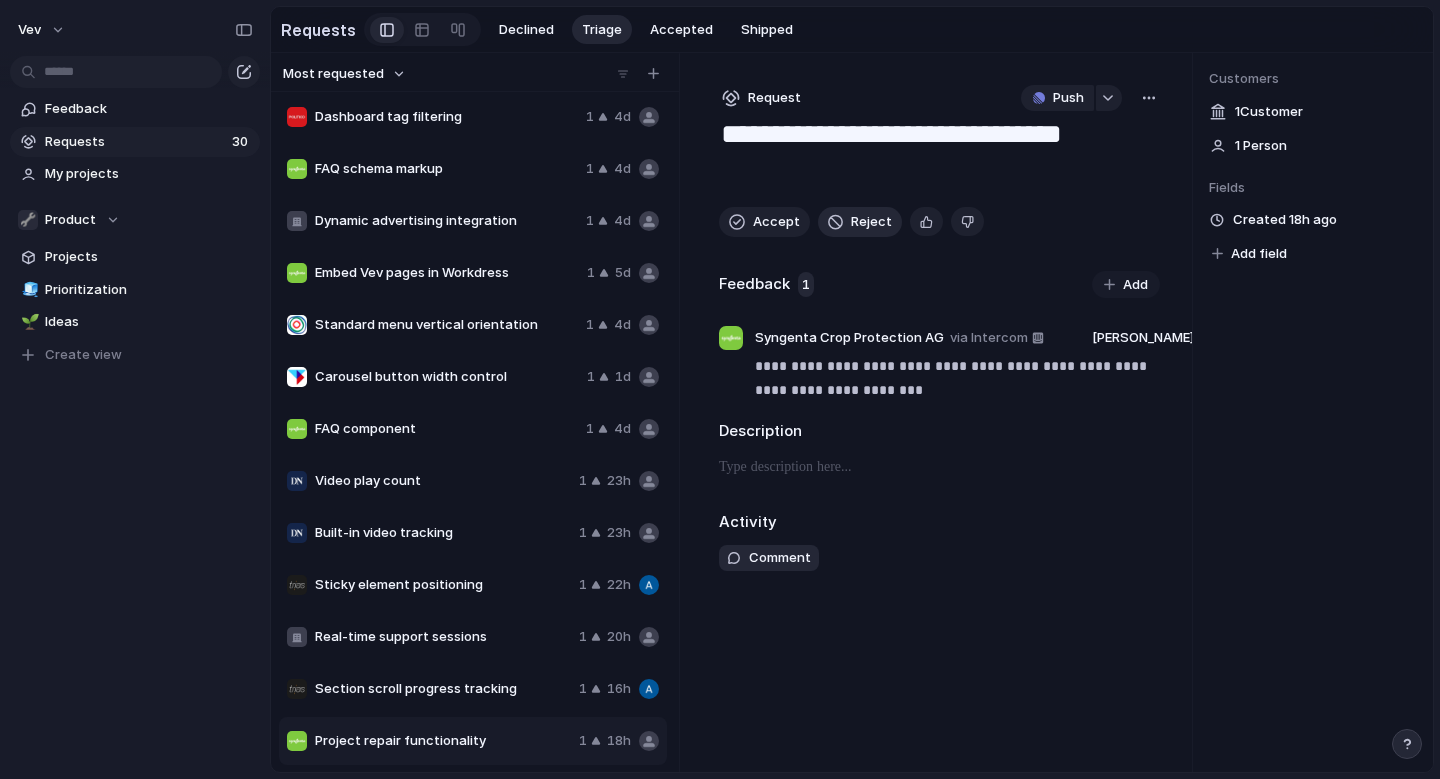 scroll, scrollTop: 836, scrollLeft: 0, axis: vertical 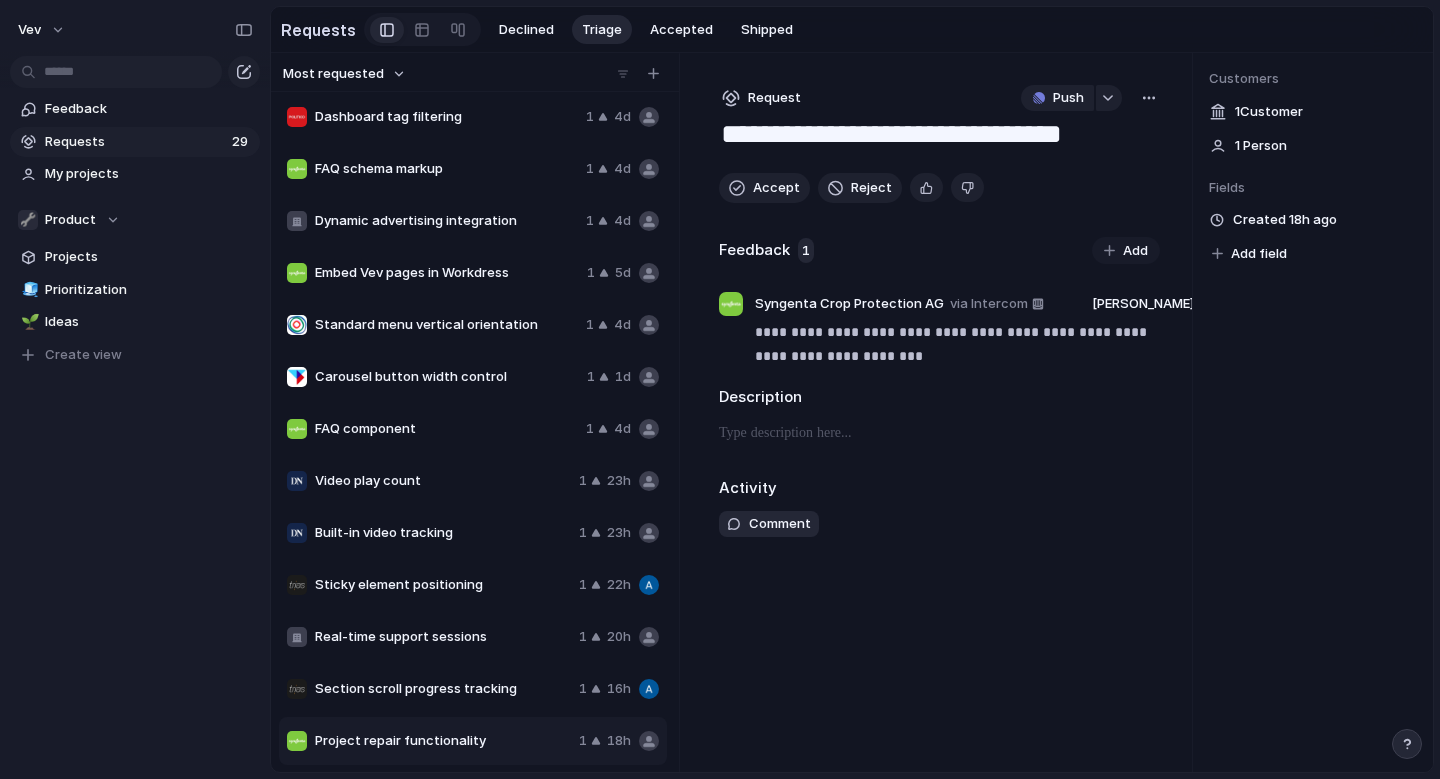click on "Project repair functionality 1 18h" at bounding box center (473, 741) 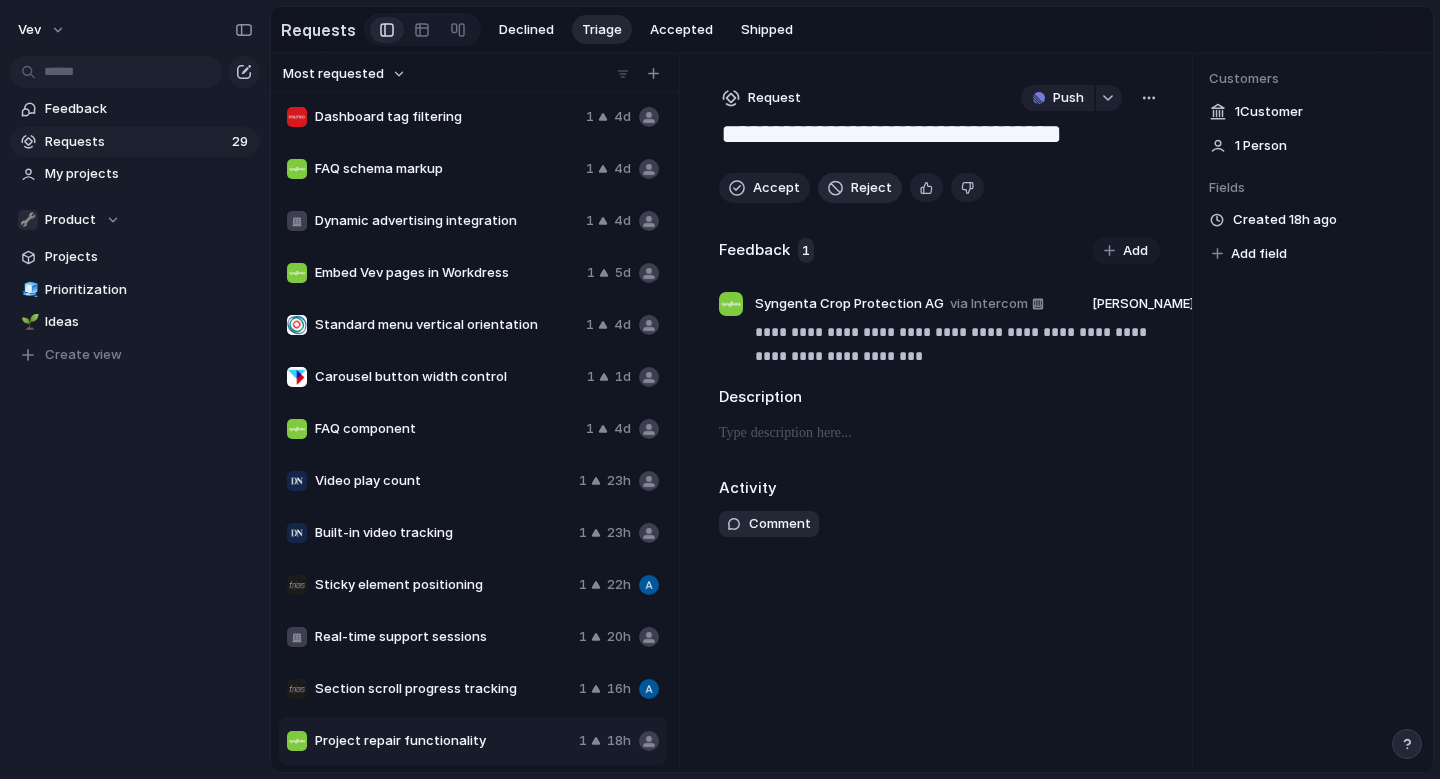 click on "Reject" at bounding box center (871, 188) 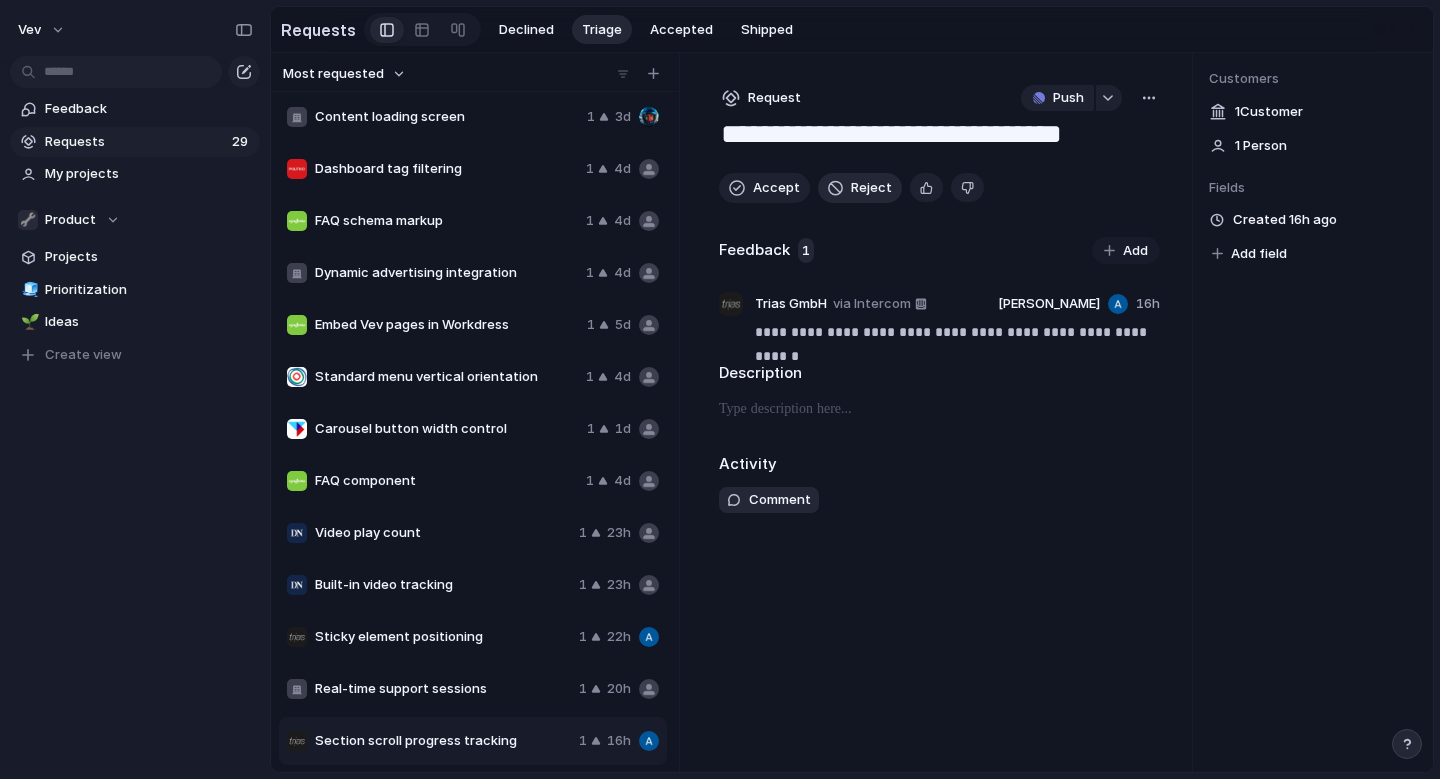 scroll, scrollTop: 784, scrollLeft: 0, axis: vertical 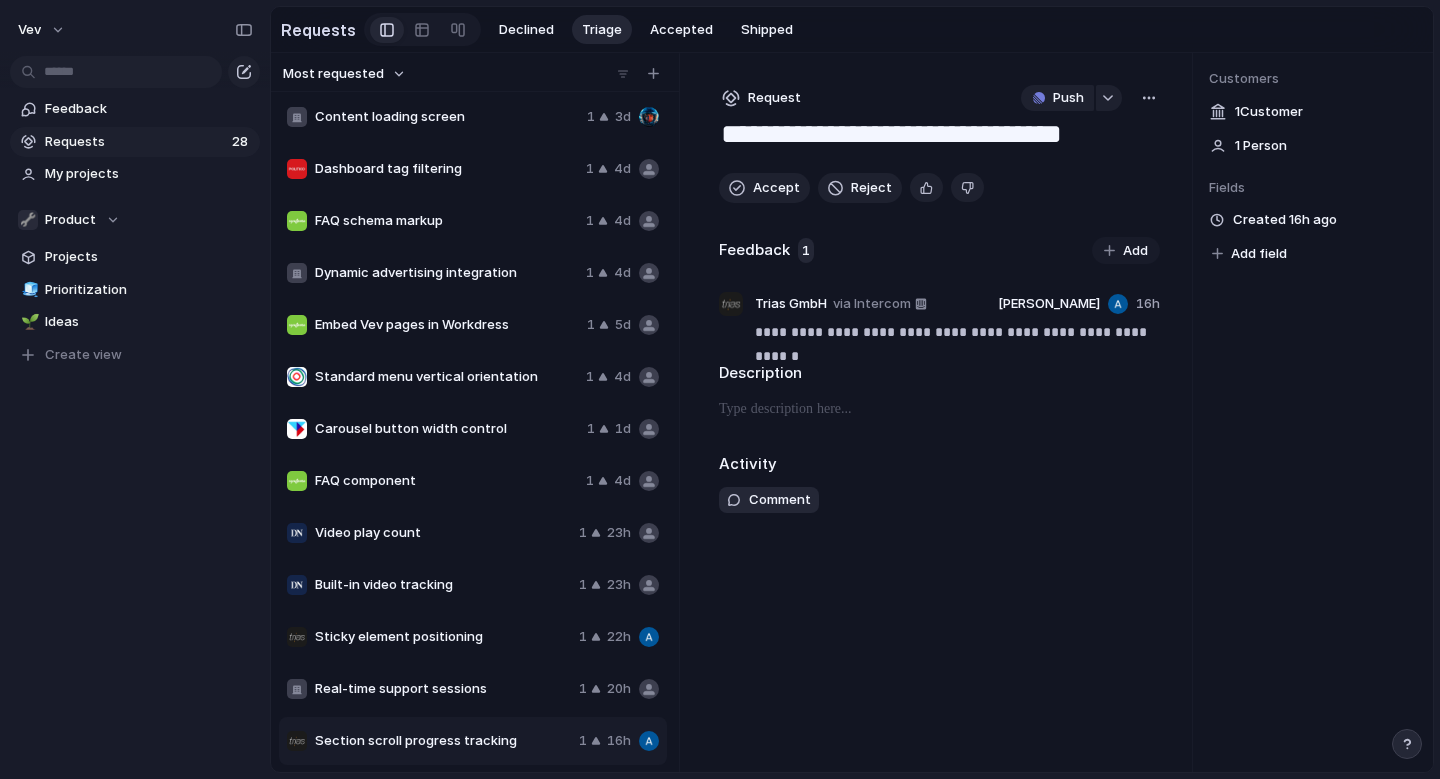 click on "Section scroll progress tracking" at bounding box center [443, 741] 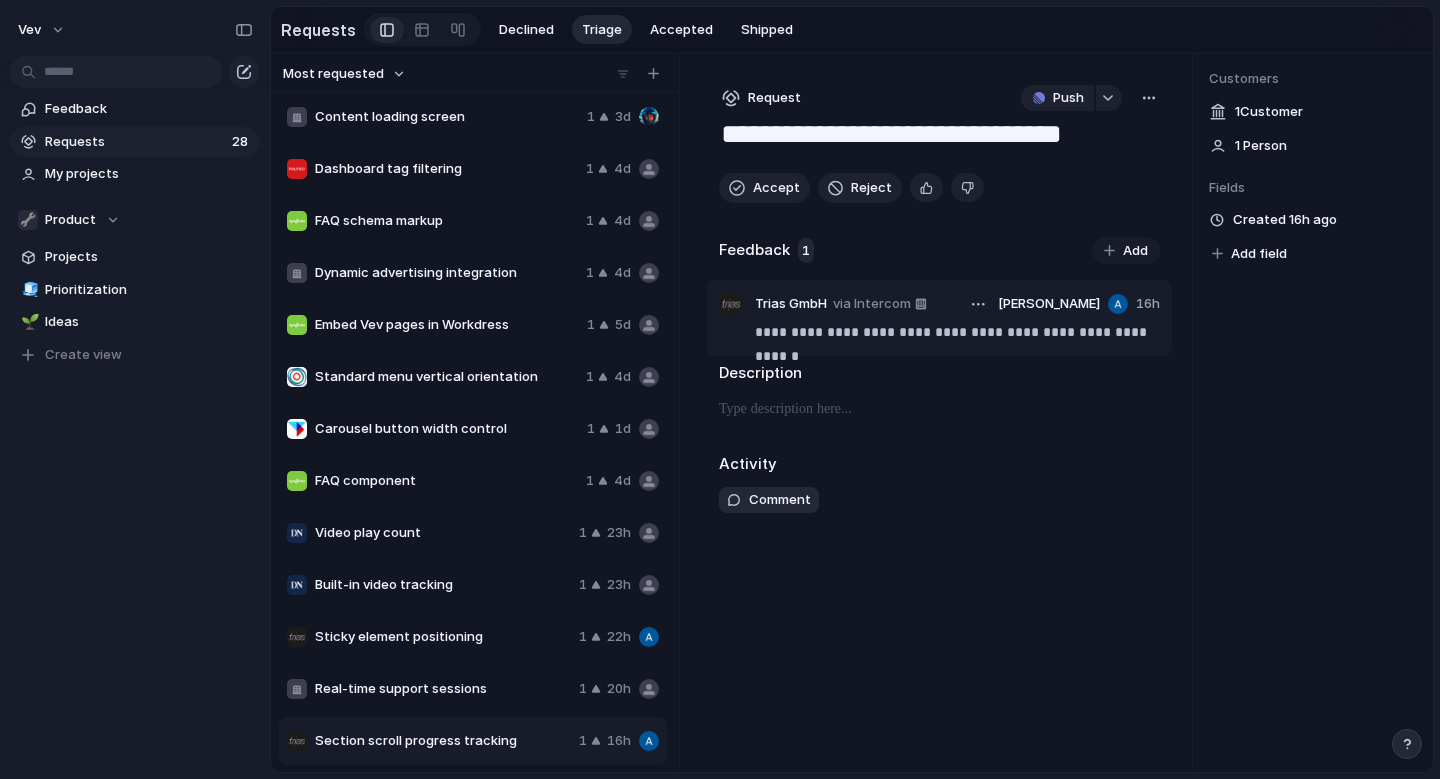 click on "**********" at bounding box center [957, 332] 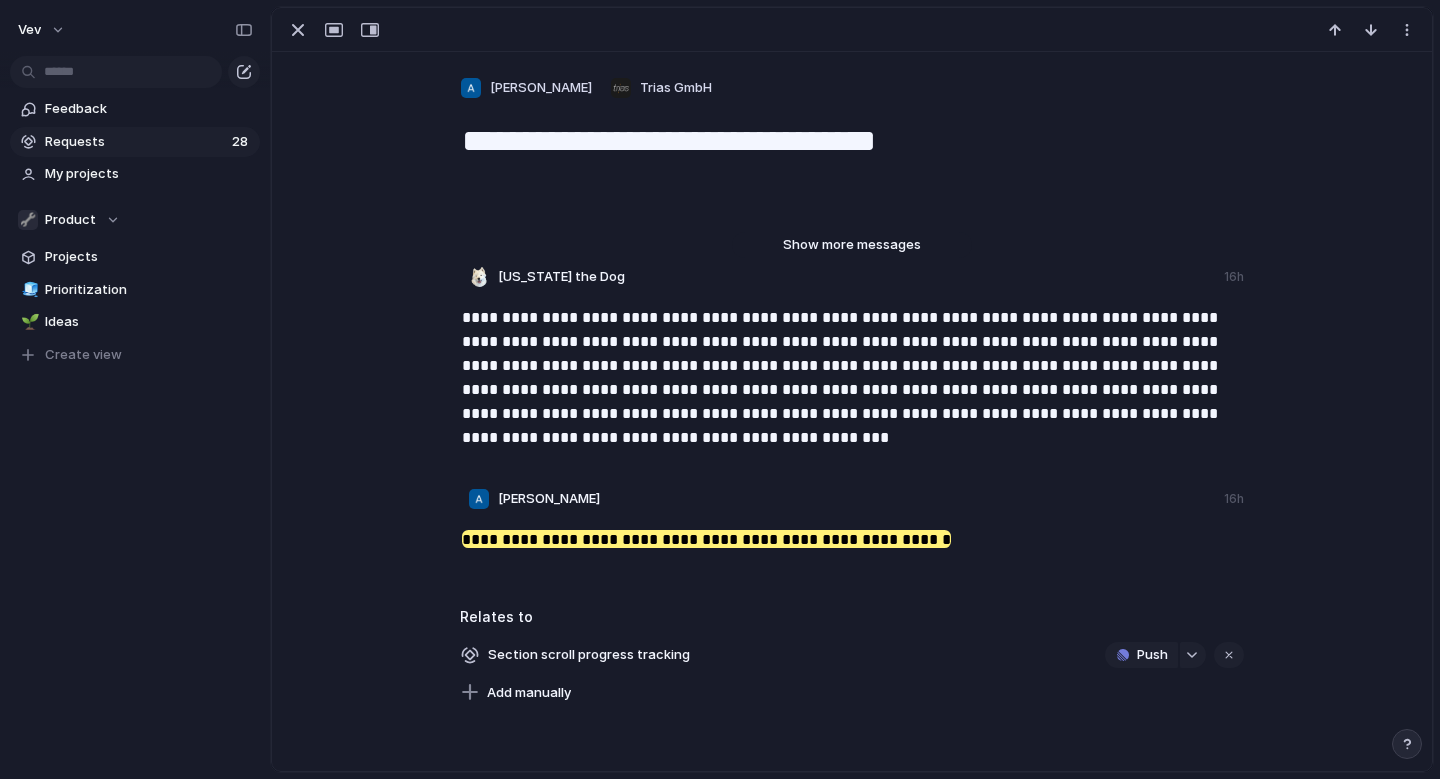 click on "Show more messages" at bounding box center (852, 245) 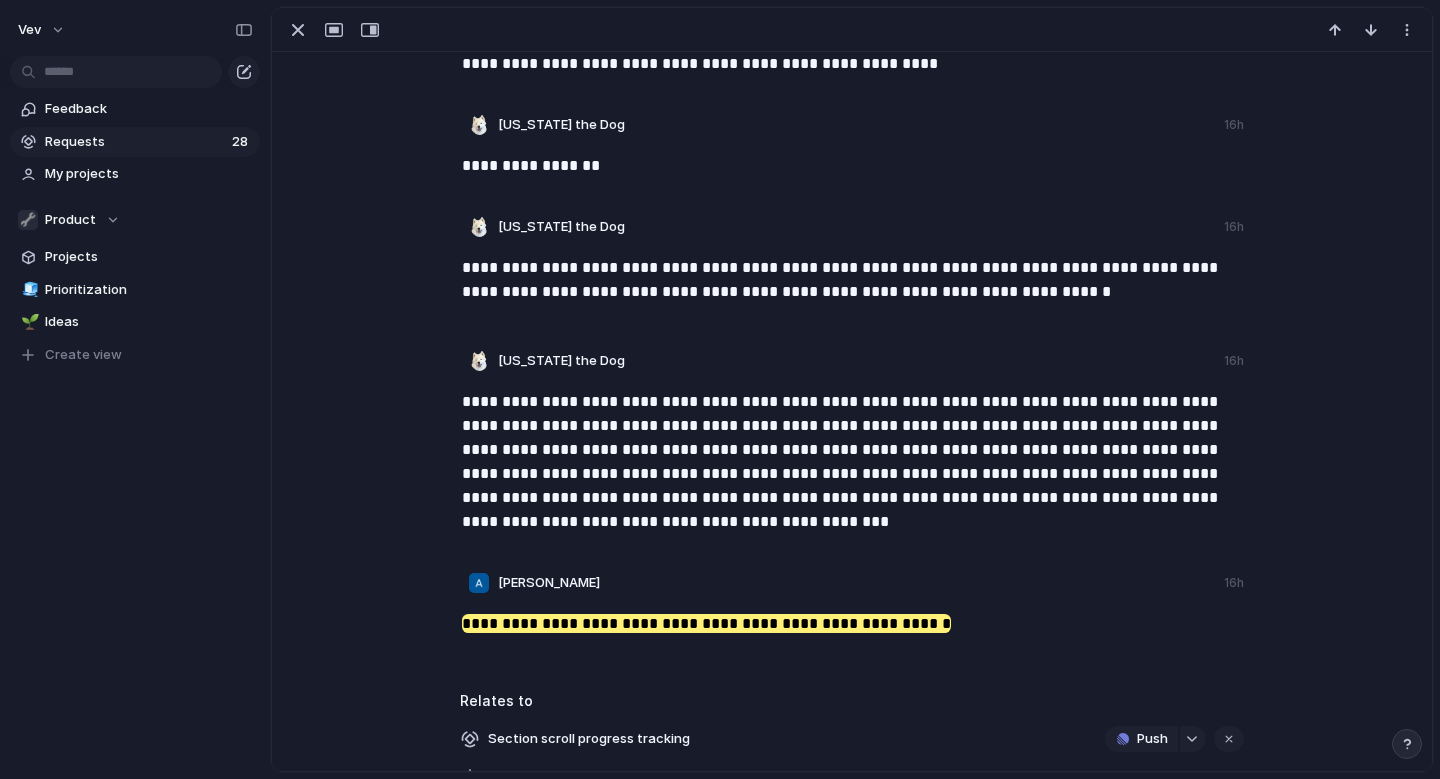 scroll, scrollTop: 528, scrollLeft: 0, axis: vertical 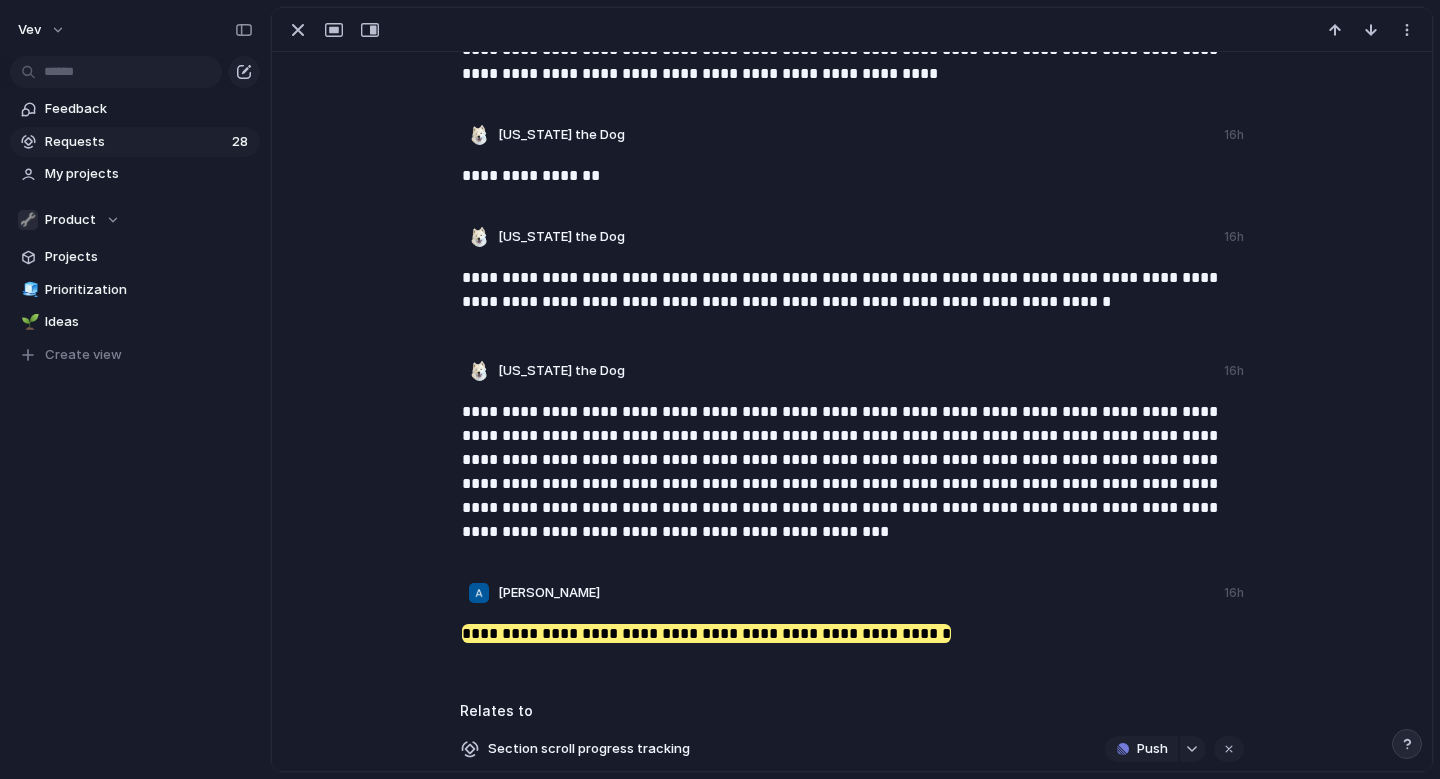 click on "Alaska the Dog 16h" at bounding box center (852, 375) 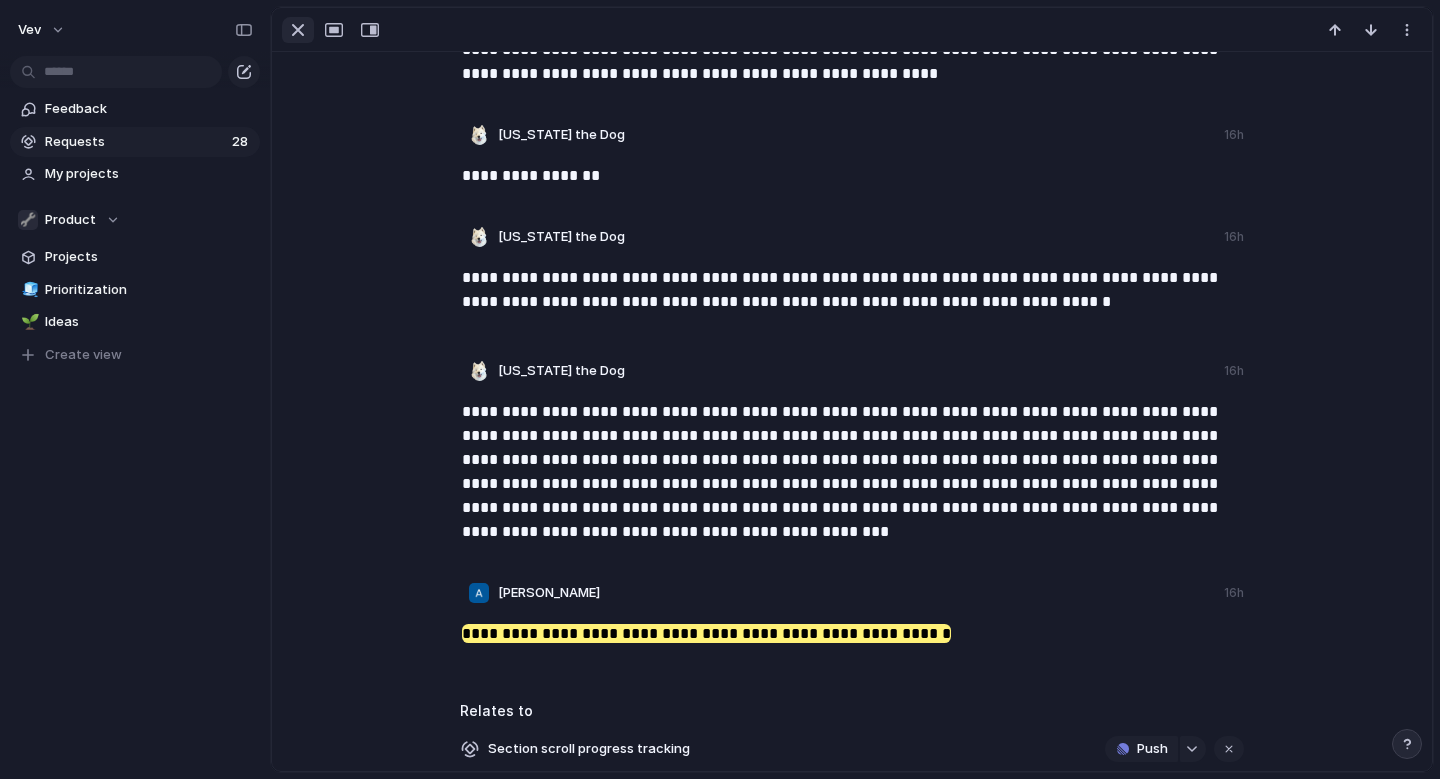 click at bounding box center (298, 30) 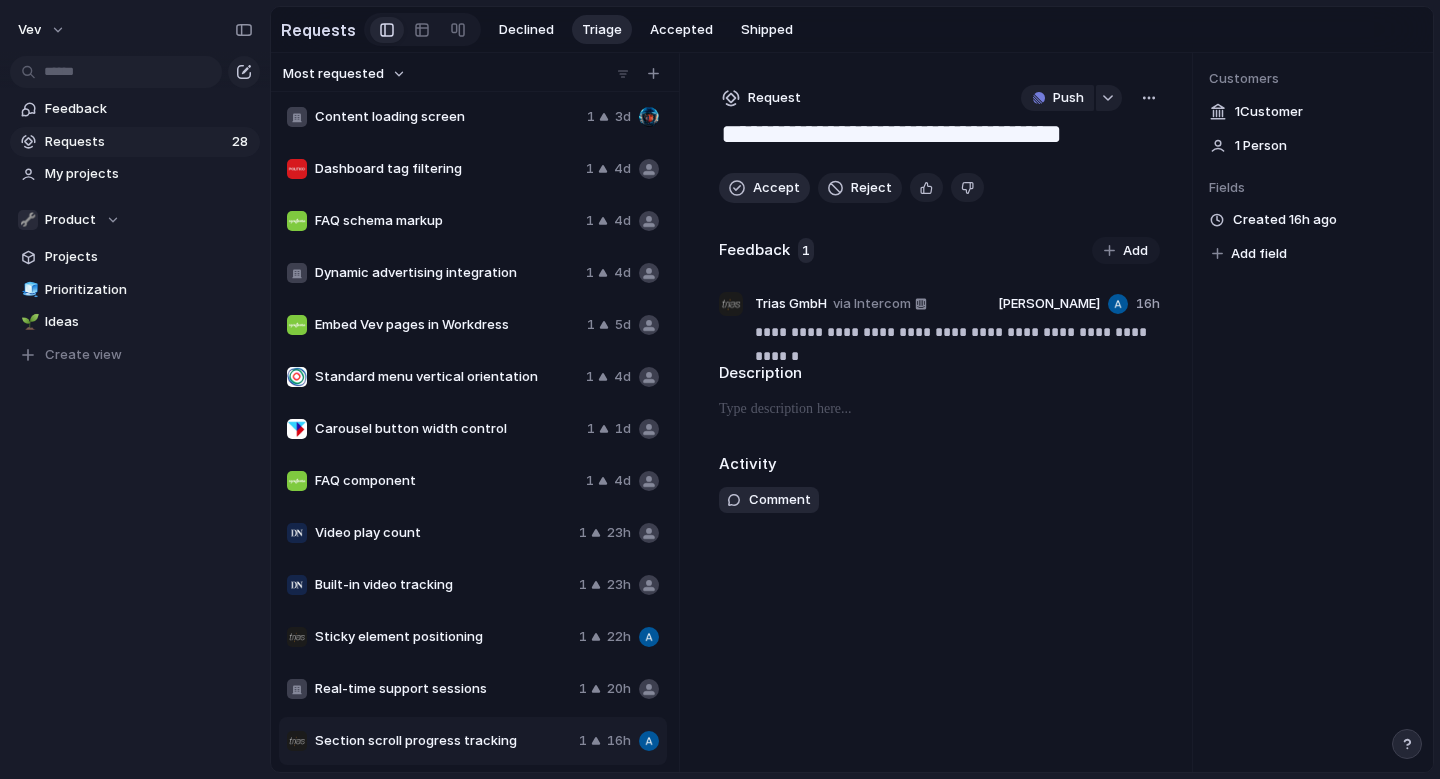 click on "Accept" at bounding box center [776, 188] 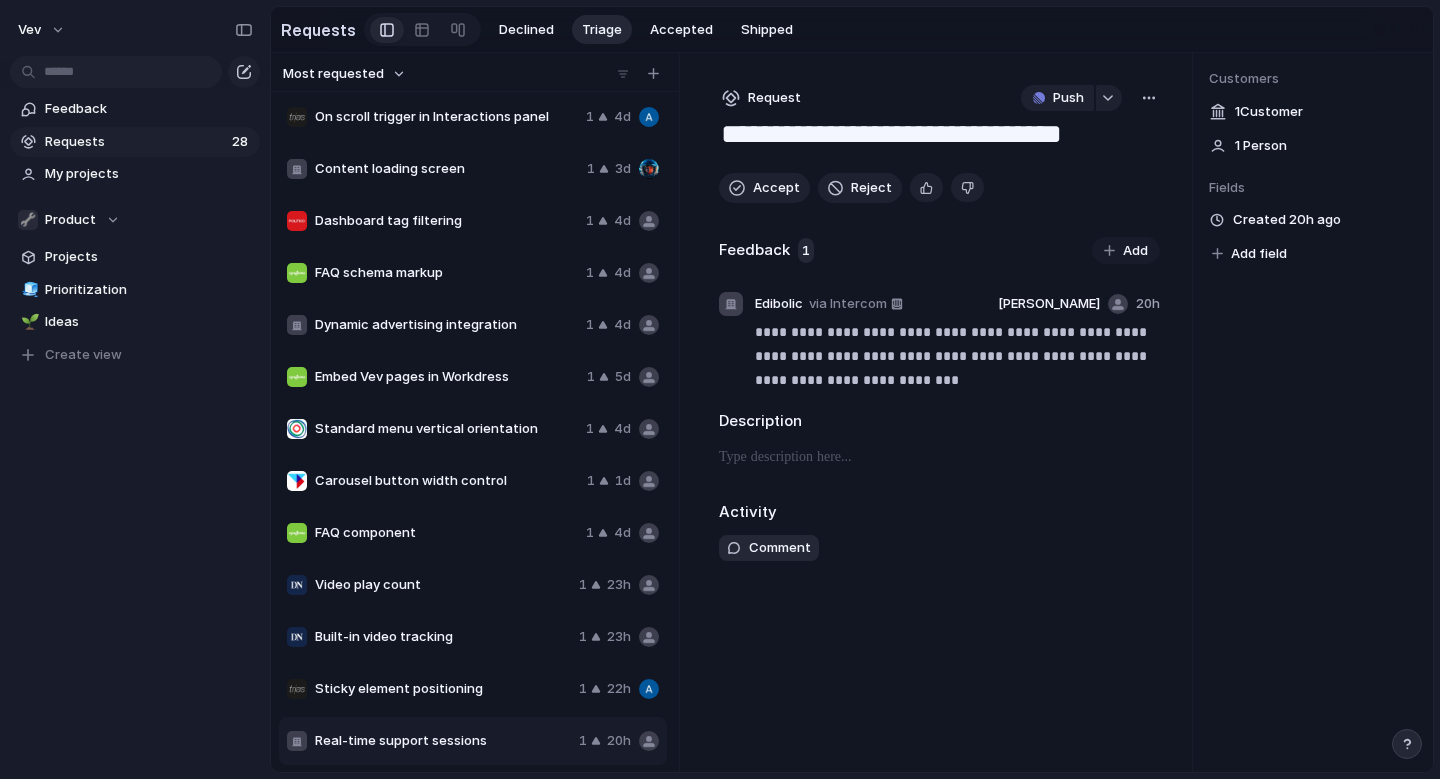 scroll, scrollTop: 732, scrollLeft: 0, axis: vertical 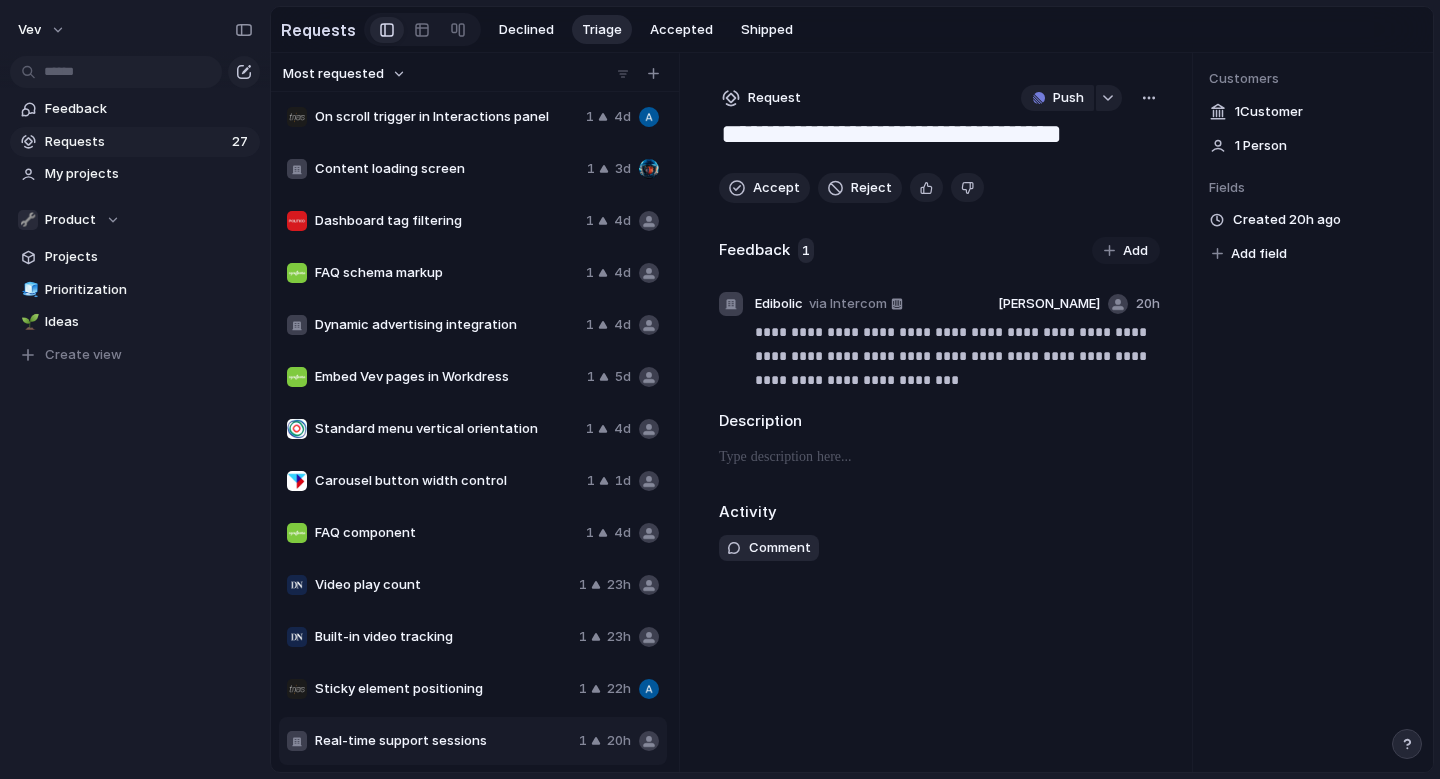 click on "Real-time support sessions" at bounding box center (443, 741) 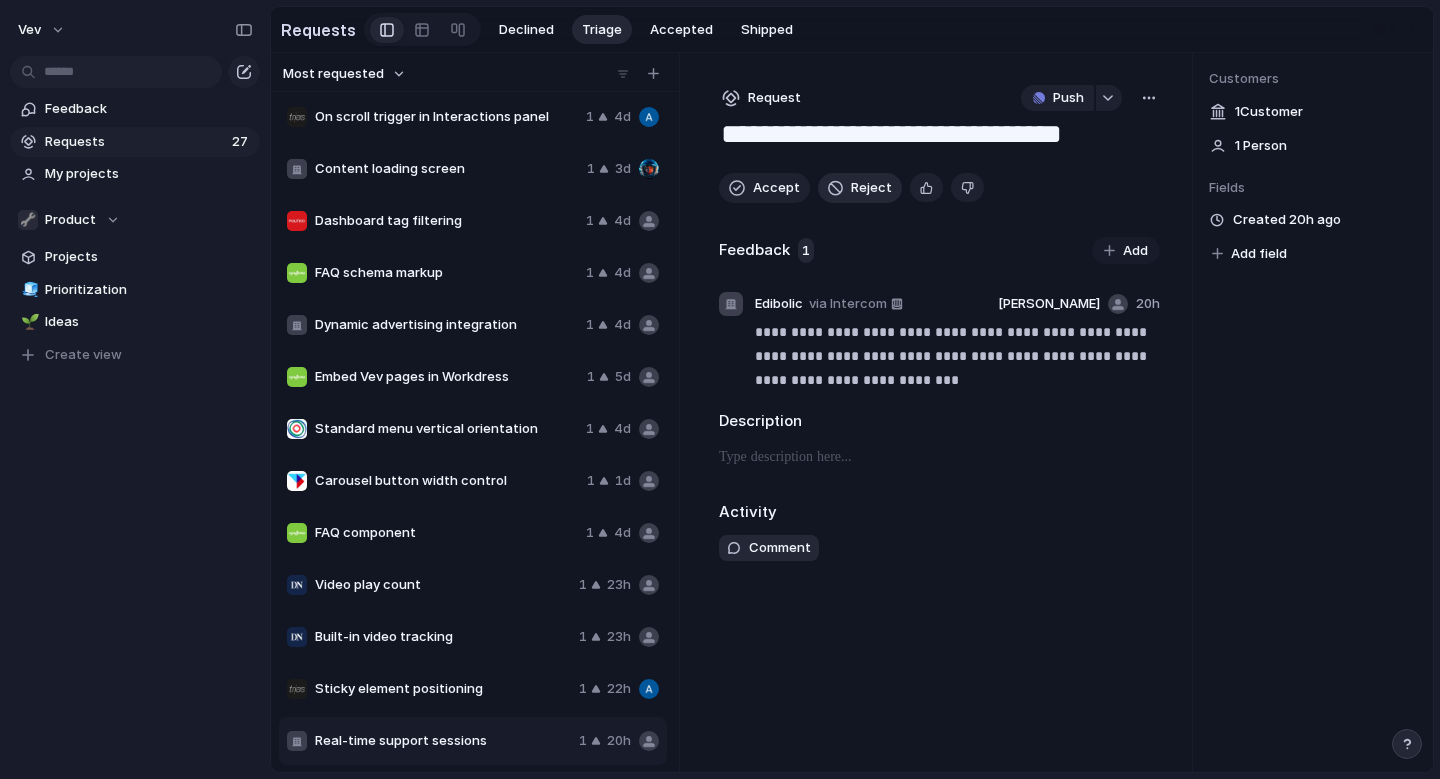 click on "Reject" at bounding box center [871, 188] 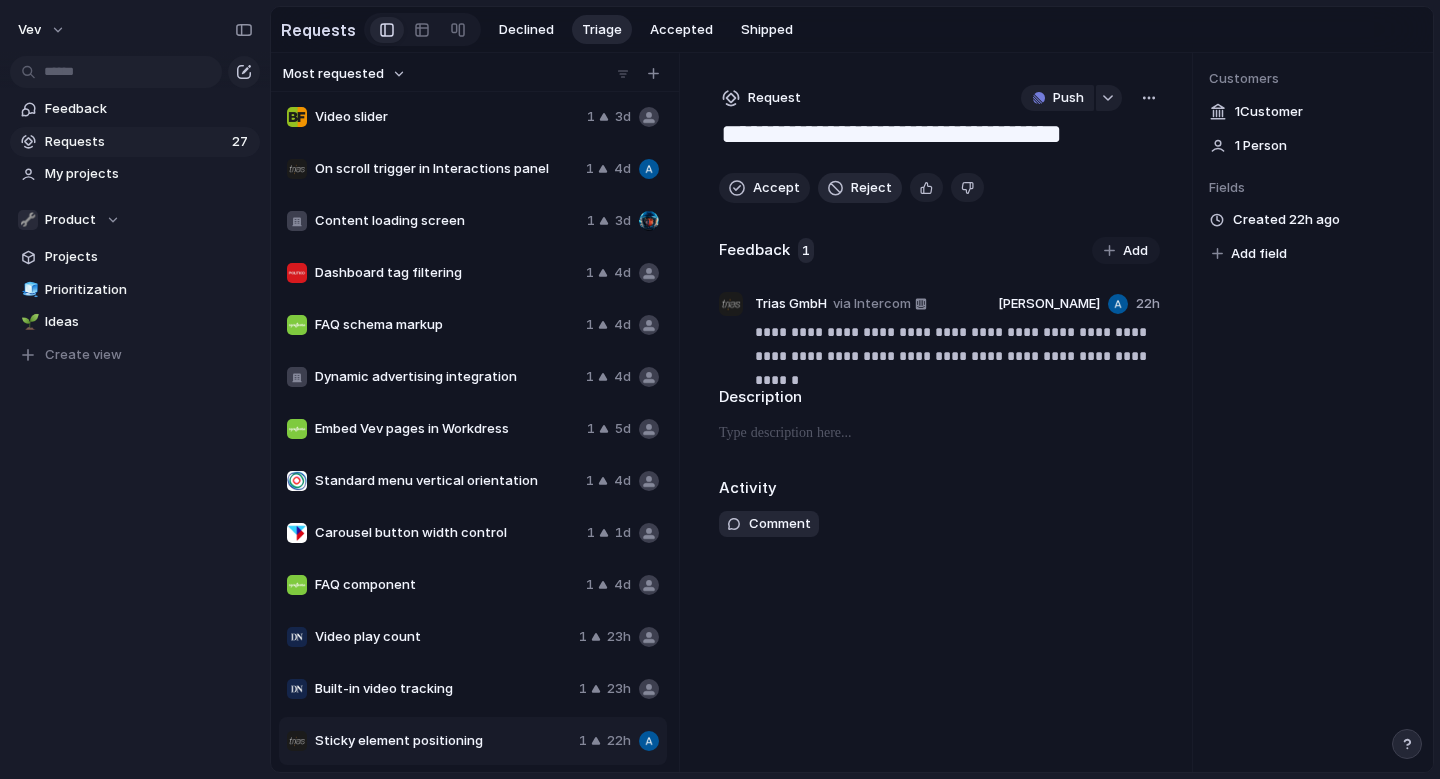 scroll, scrollTop: 680, scrollLeft: 0, axis: vertical 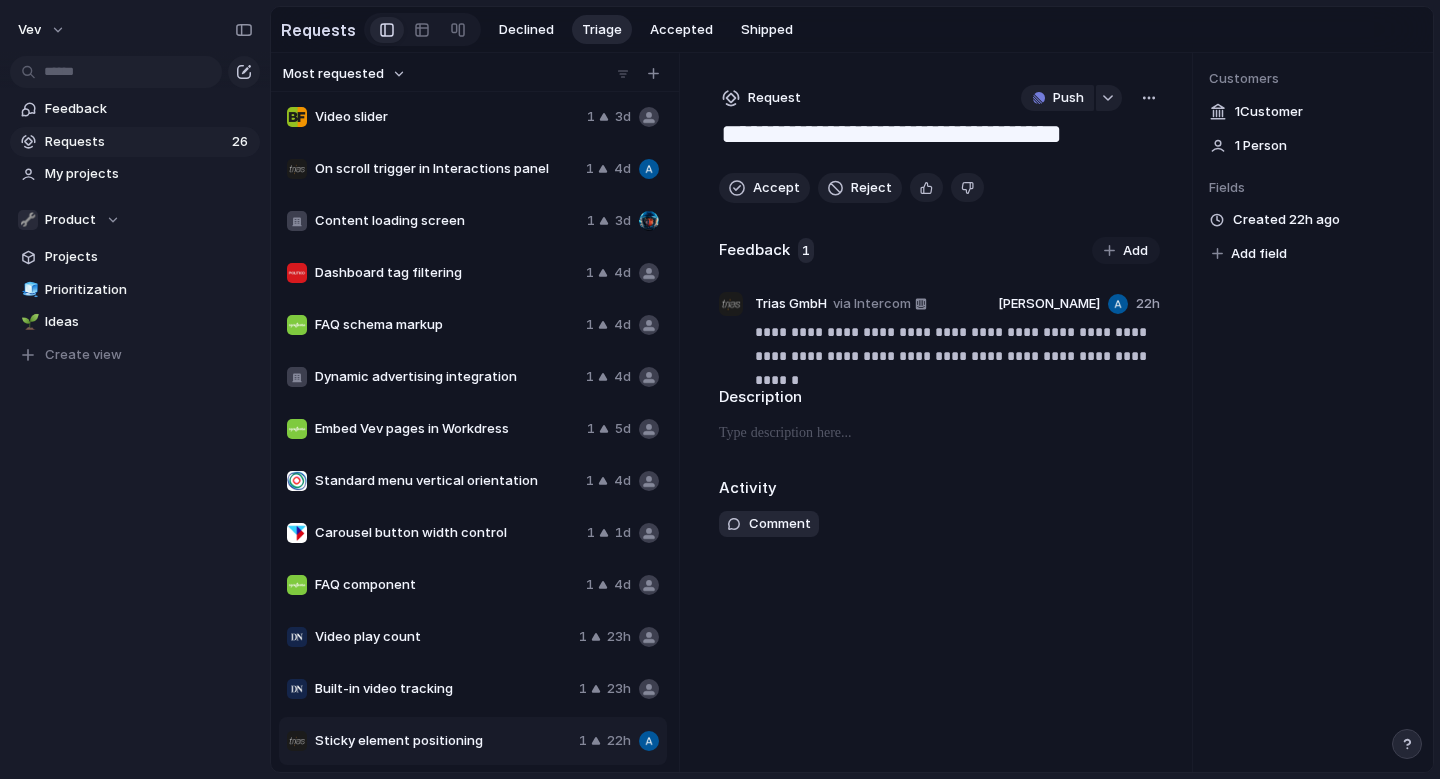 click on "Sticky element positioning" at bounding box center [443, 741] 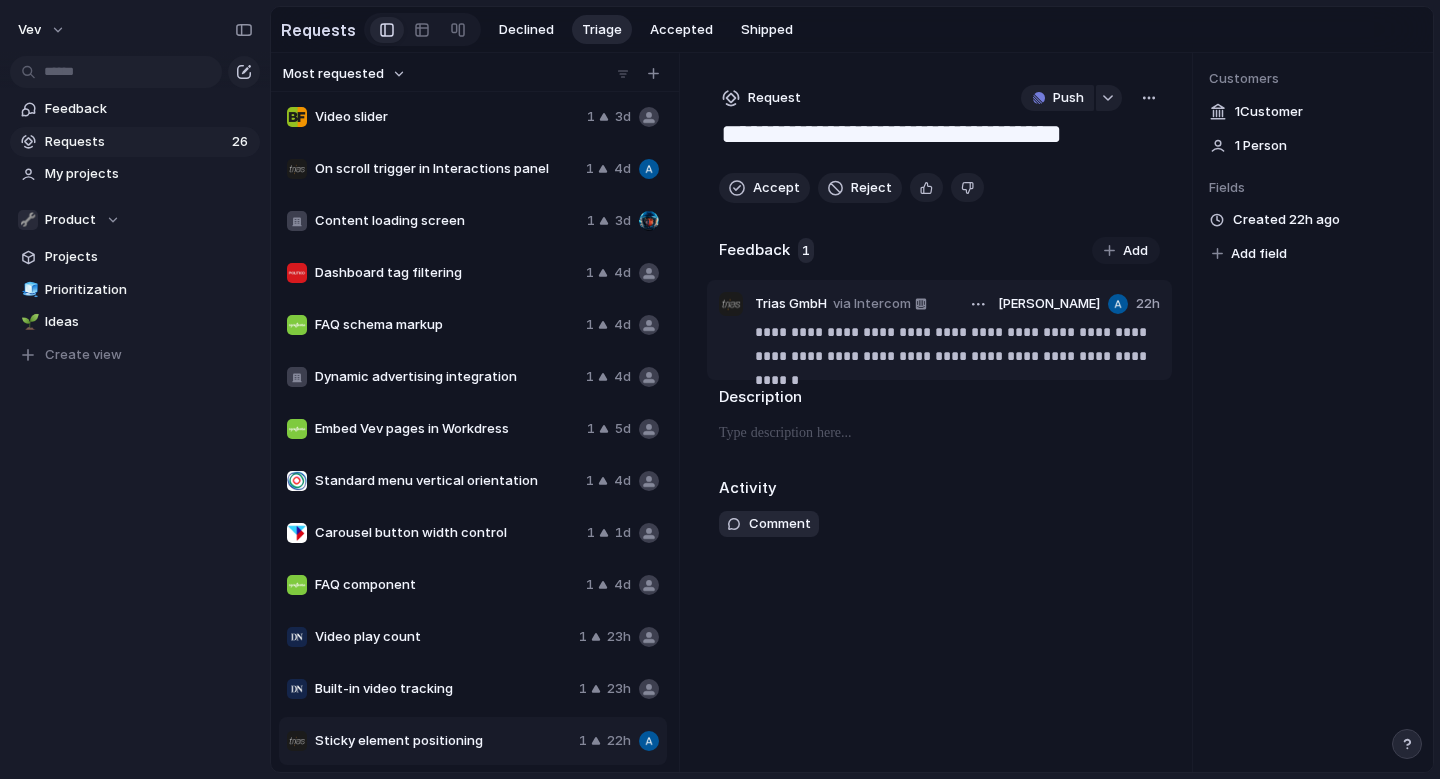 click on "**********" at bounding box center [957, 344] 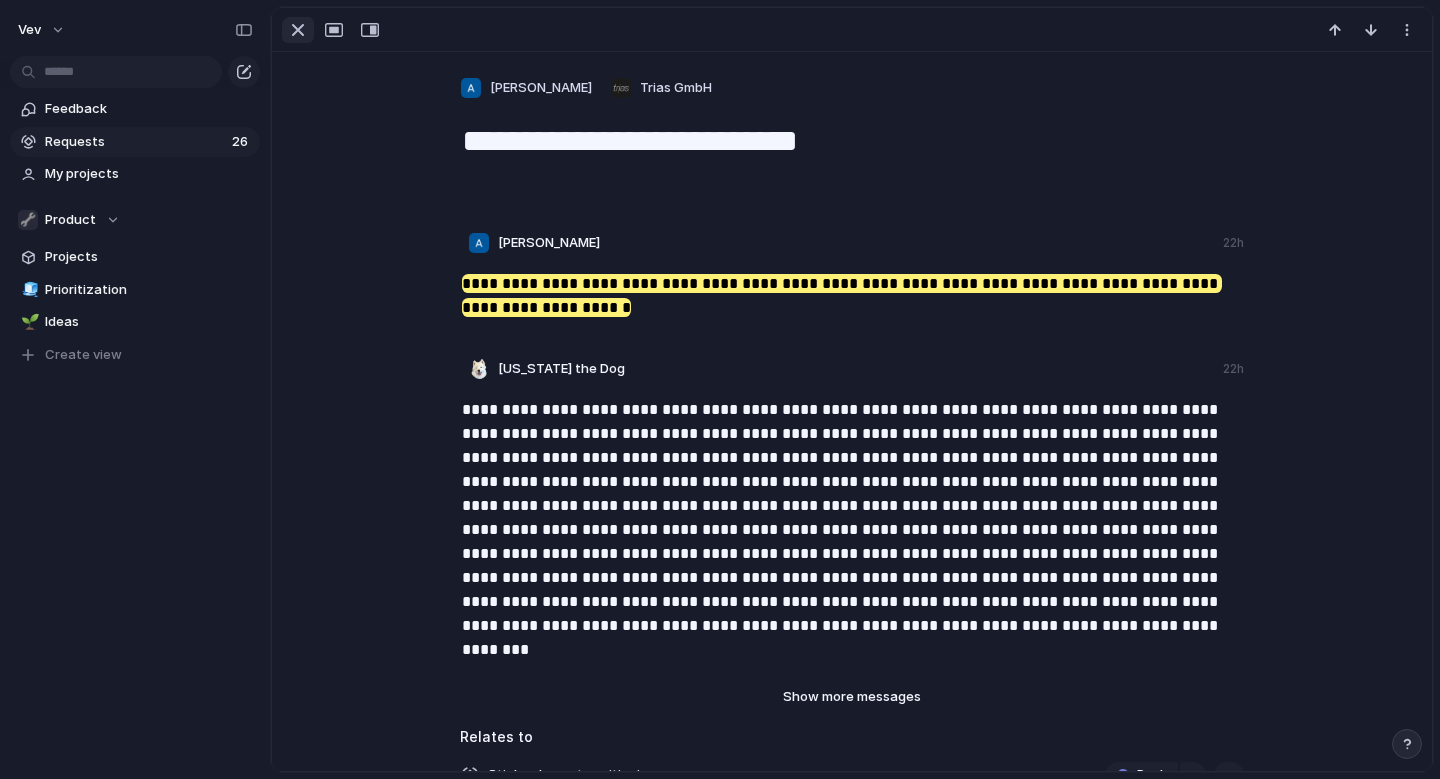 click at bounding box center [298, 30] 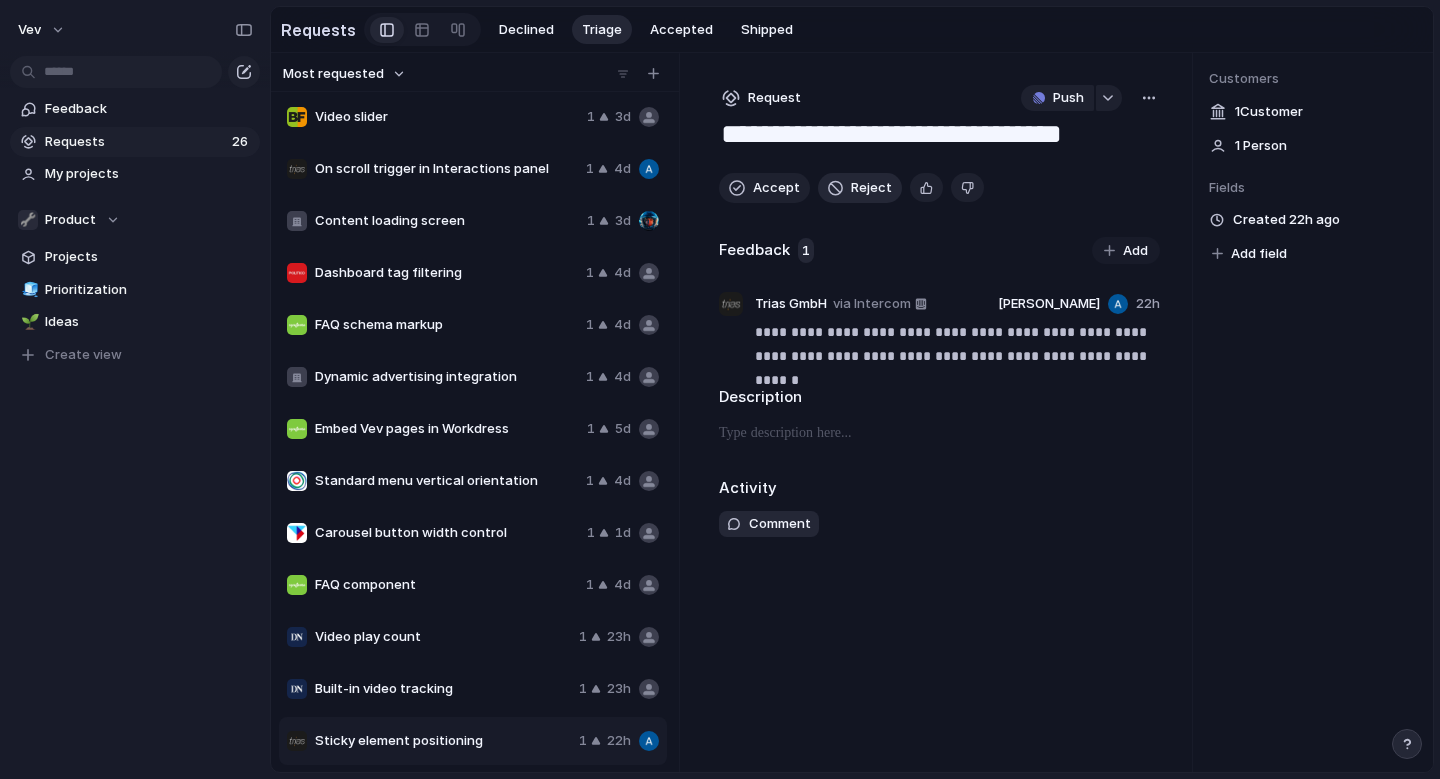 click on "Reject" at bounding box center (860, 188) 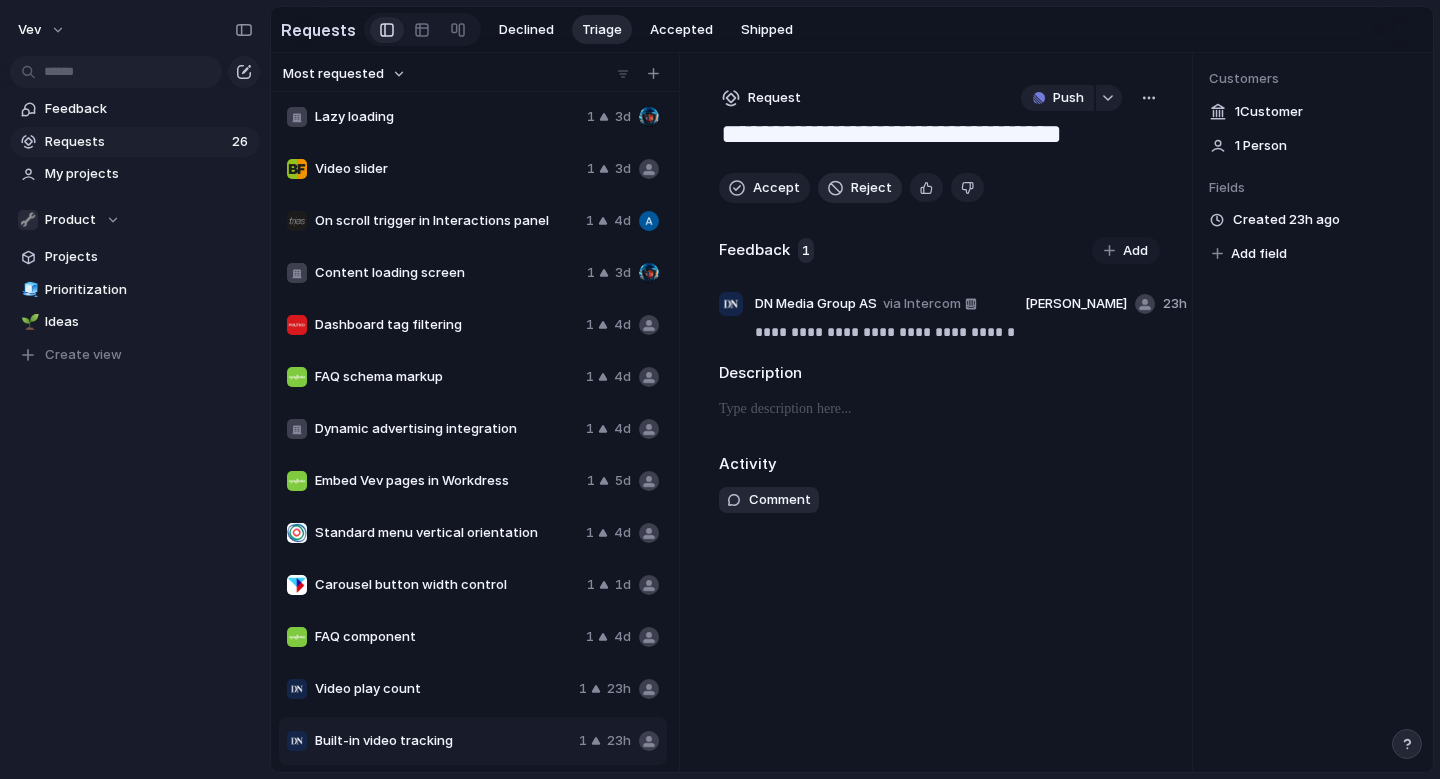 scroll, scrollTop: 628, scrollLeft: 0, axis: vertical 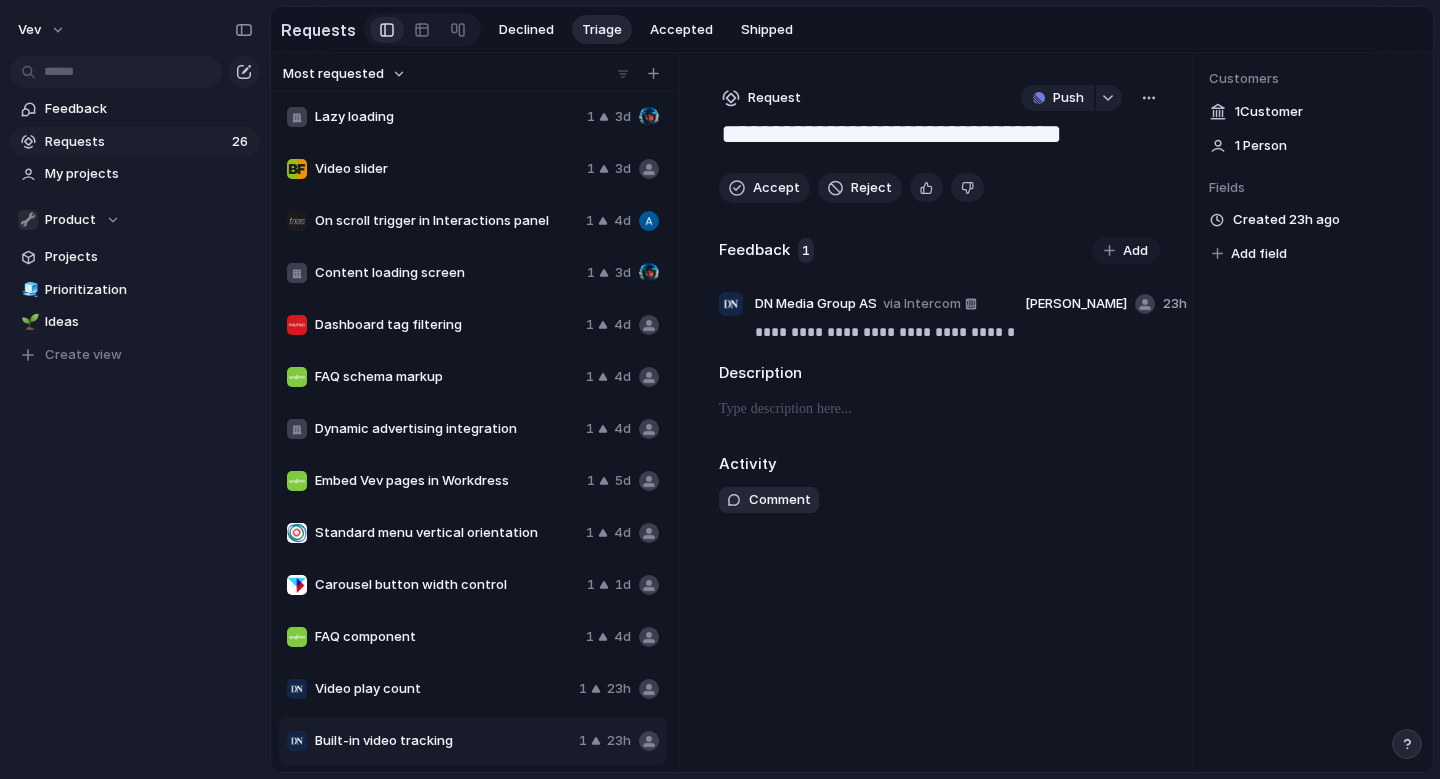 click on "Built-in video tracking" at bounding box center [443, 741] 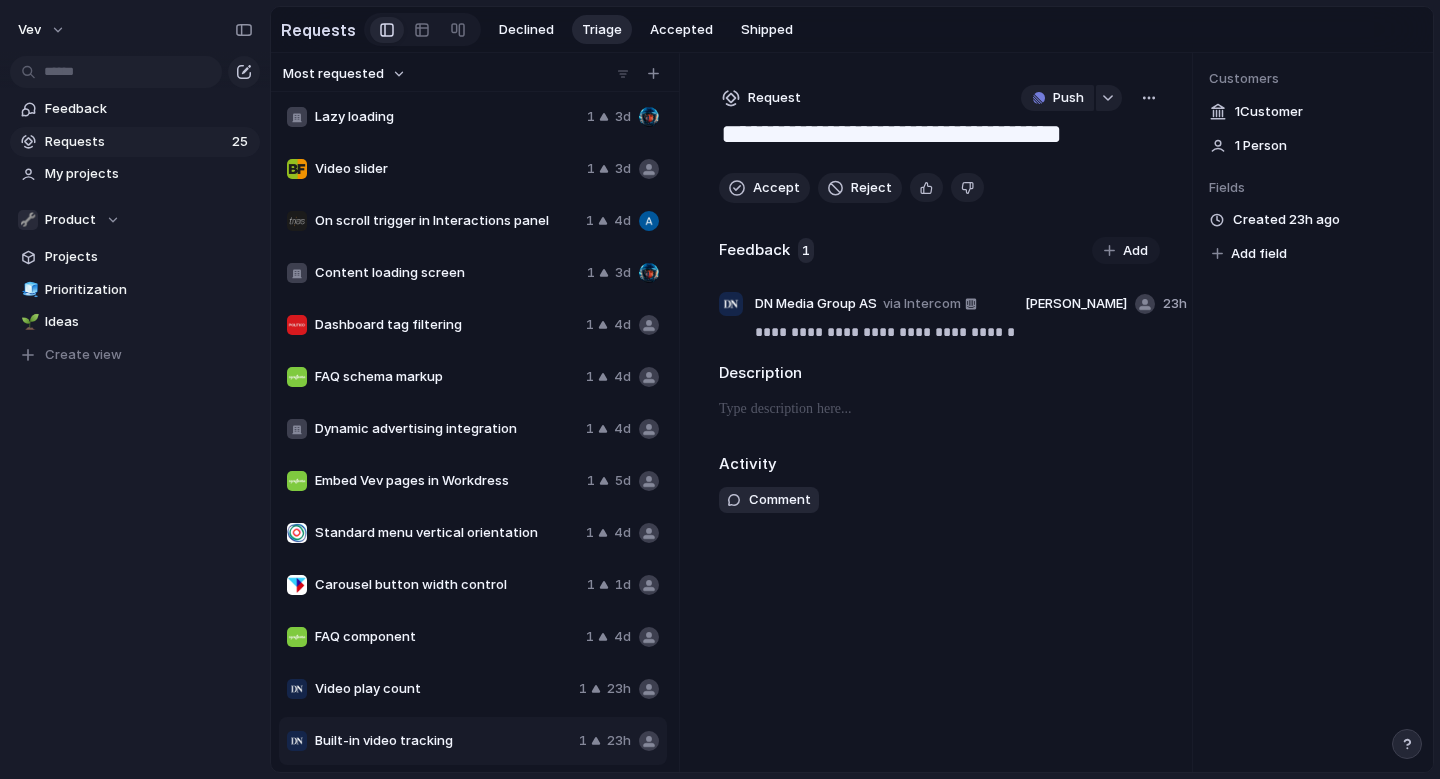 click on "**********" at bounding box center (939, 412) 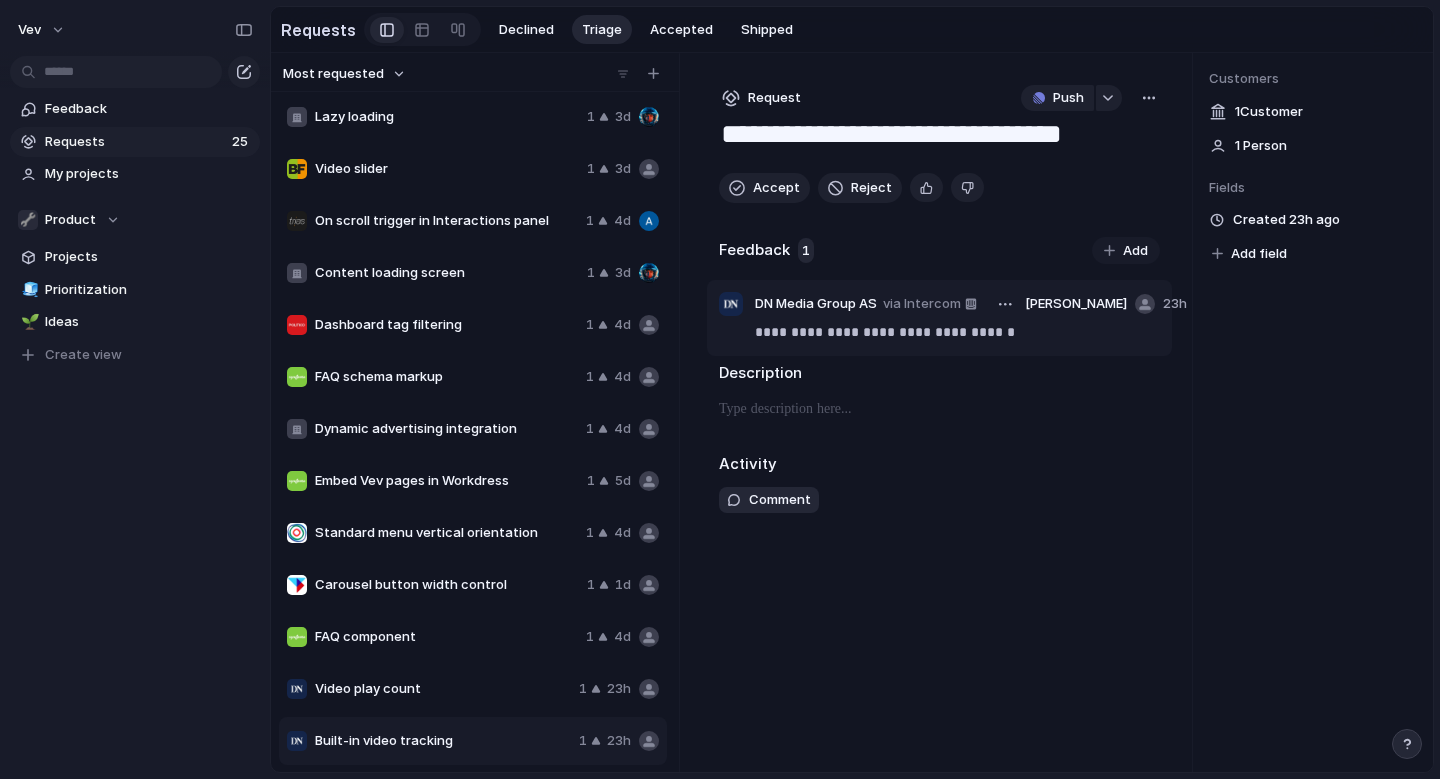 click on "**********" at bounding box center [957, 332] 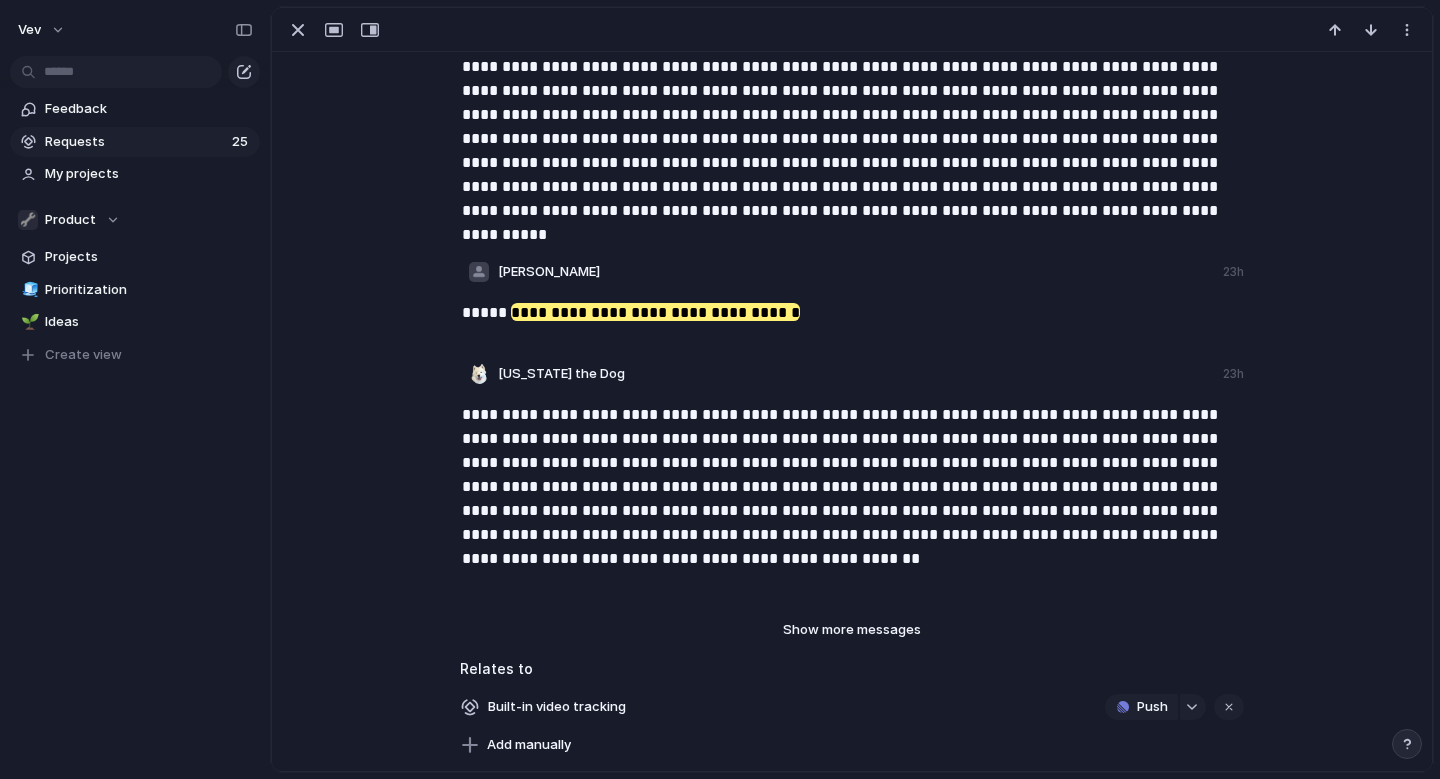 scroll, scrollTop: 255, scrollLeft: 0, axis: vertical 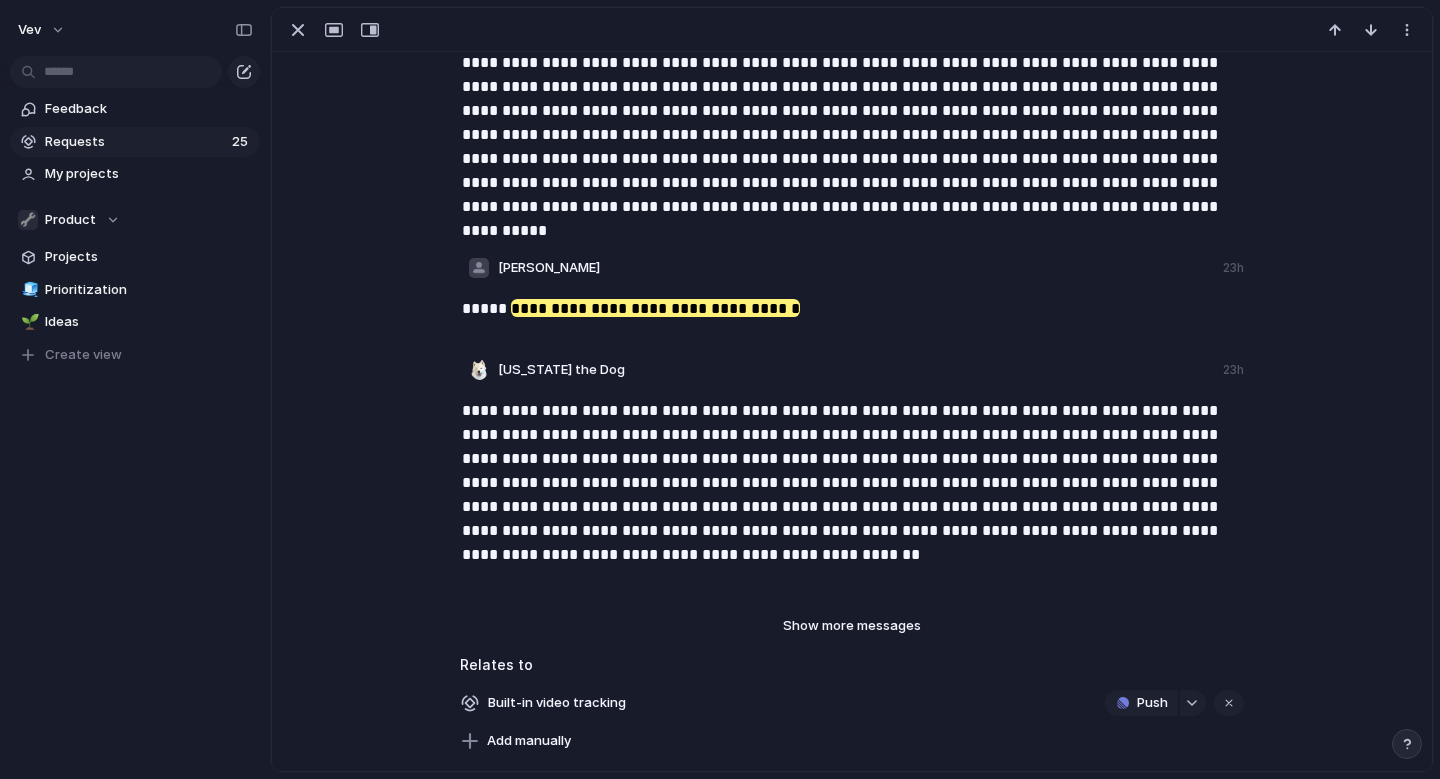 click on "Show more messages" at bounding box center [852, 626] 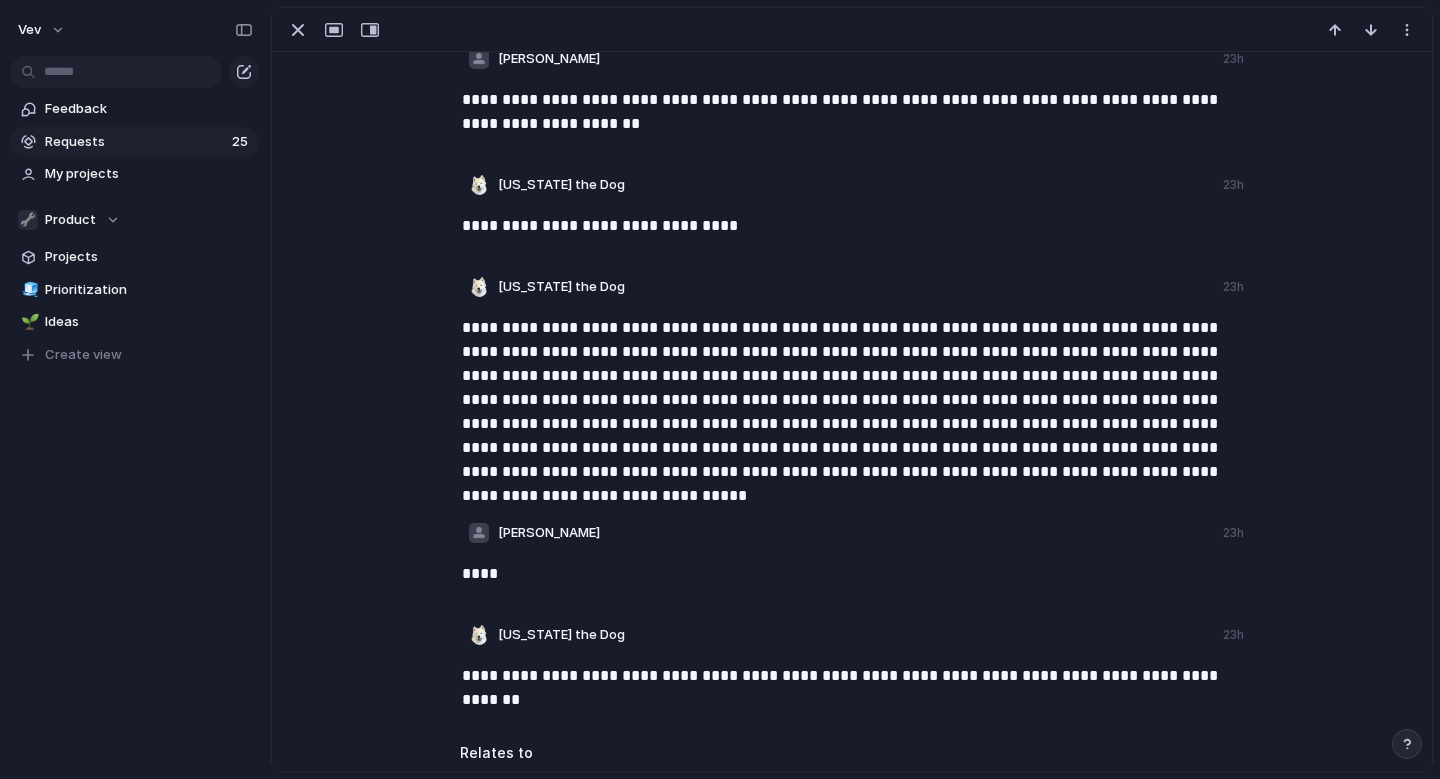 scroll, scrollTop: 1050, scrollLeft: 0, axis: vertical 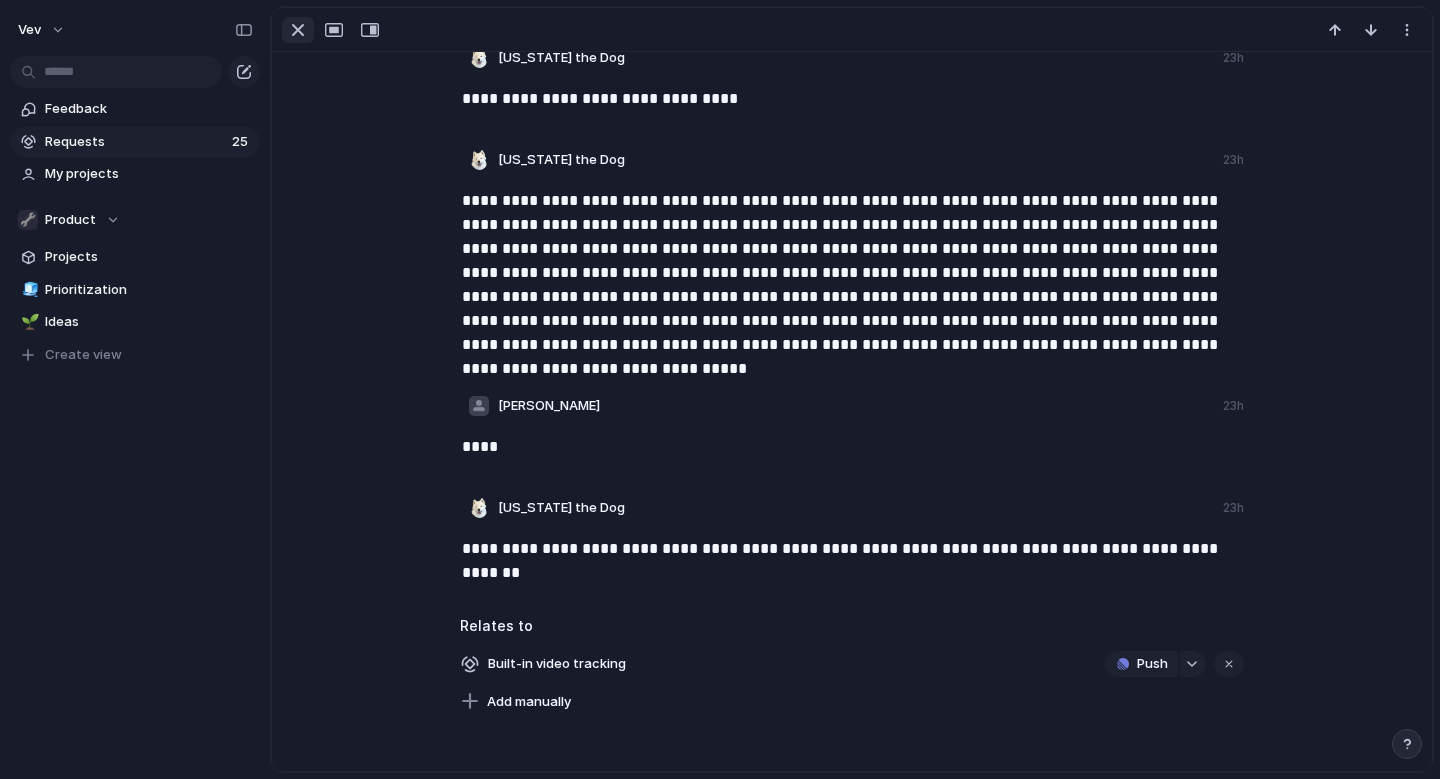 click at bounding box center (298, 30) 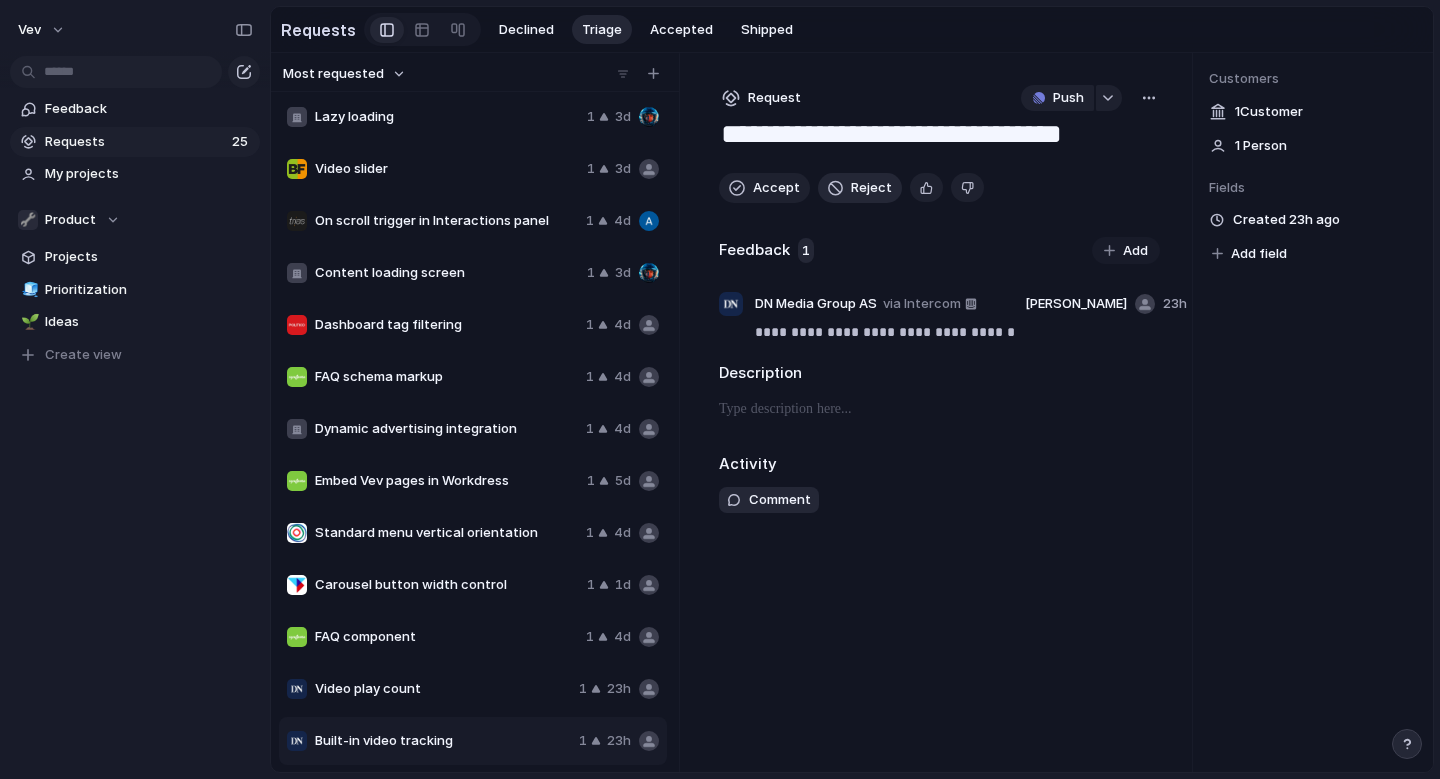 click on "Reject" at bounding box center (871, 188) 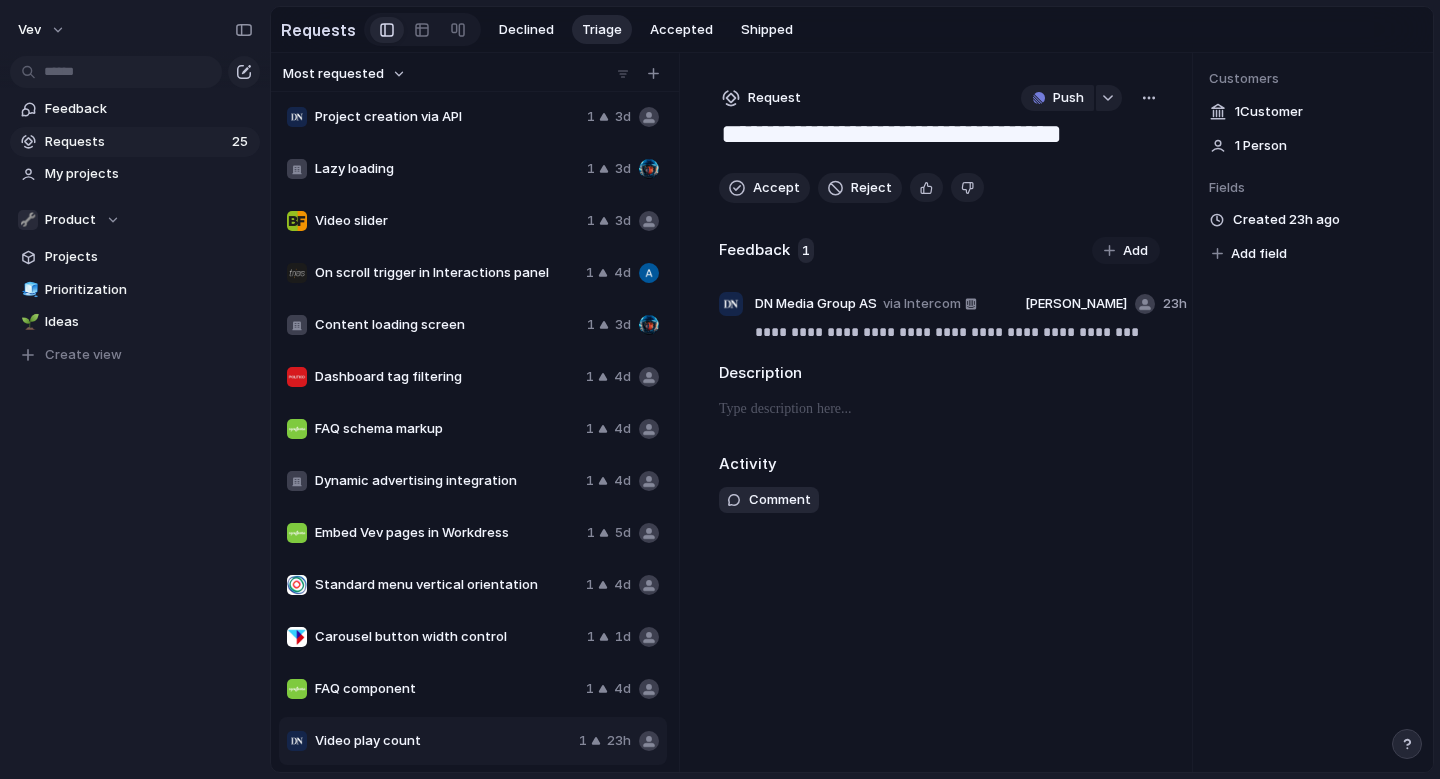 scroll, scrollTop: 576, scrollLeft: 0, axis: vertical 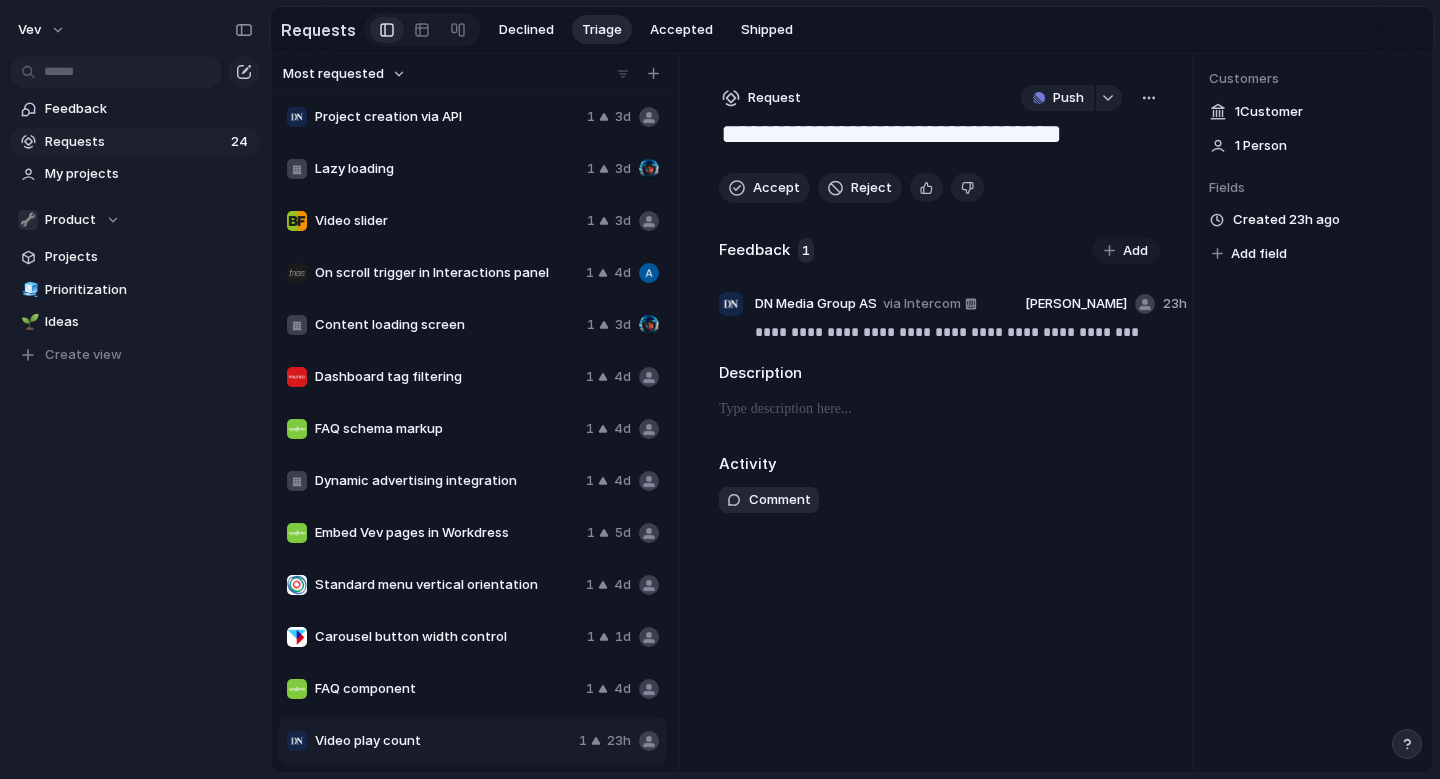click on "Video play count" at bounding box center [443, 741] 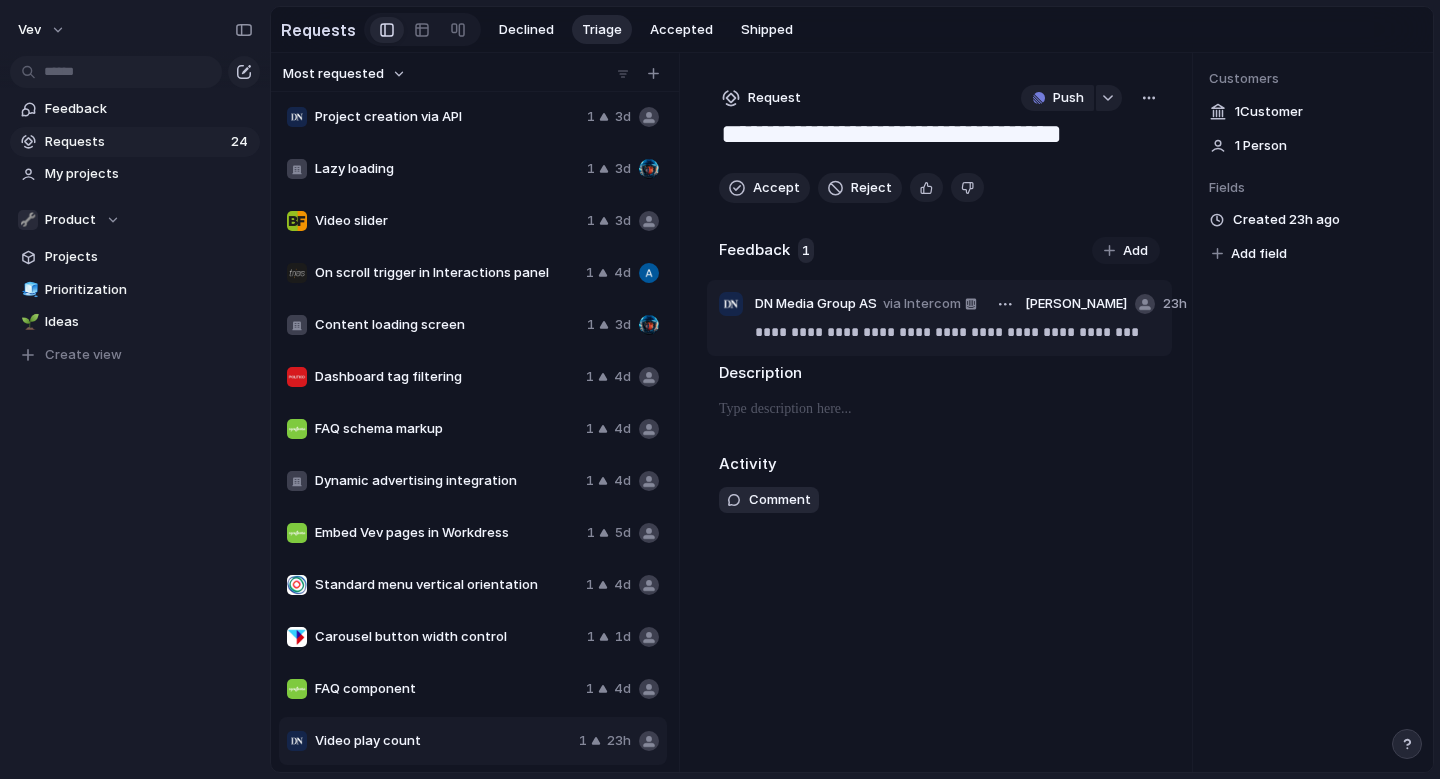click on "**********" at bounding box center (957, 332) 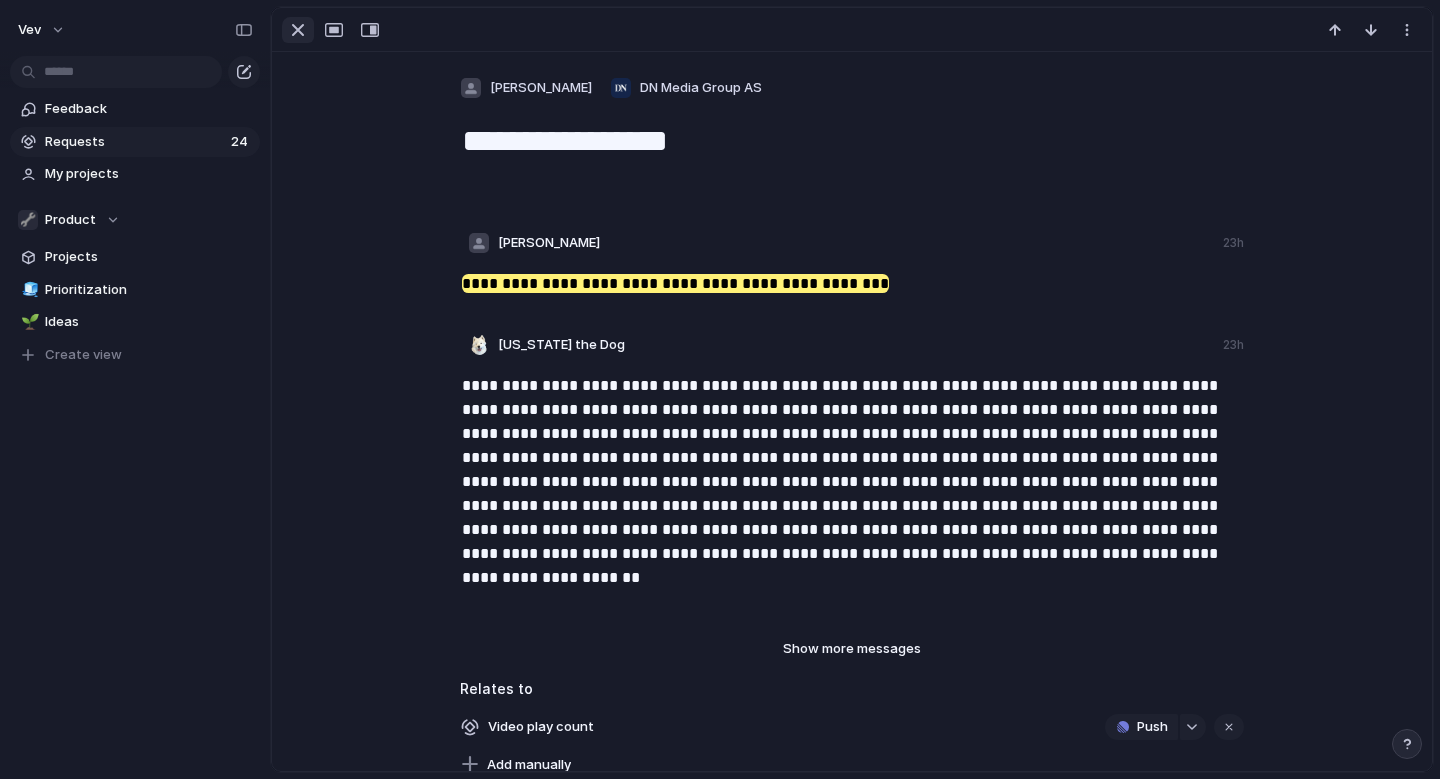 click at bounding box center (298, 30) 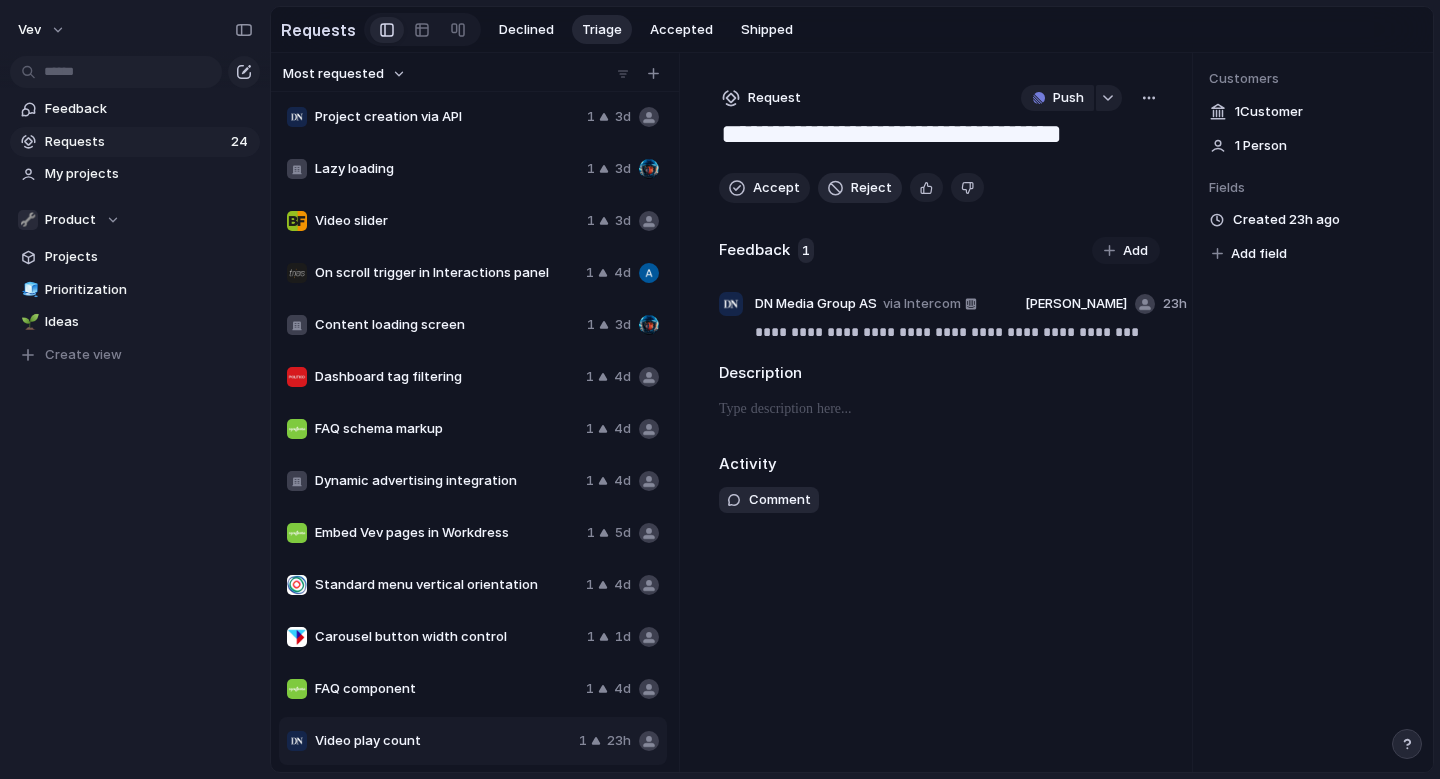 click on "Reject" at bounding box center (871, 188) 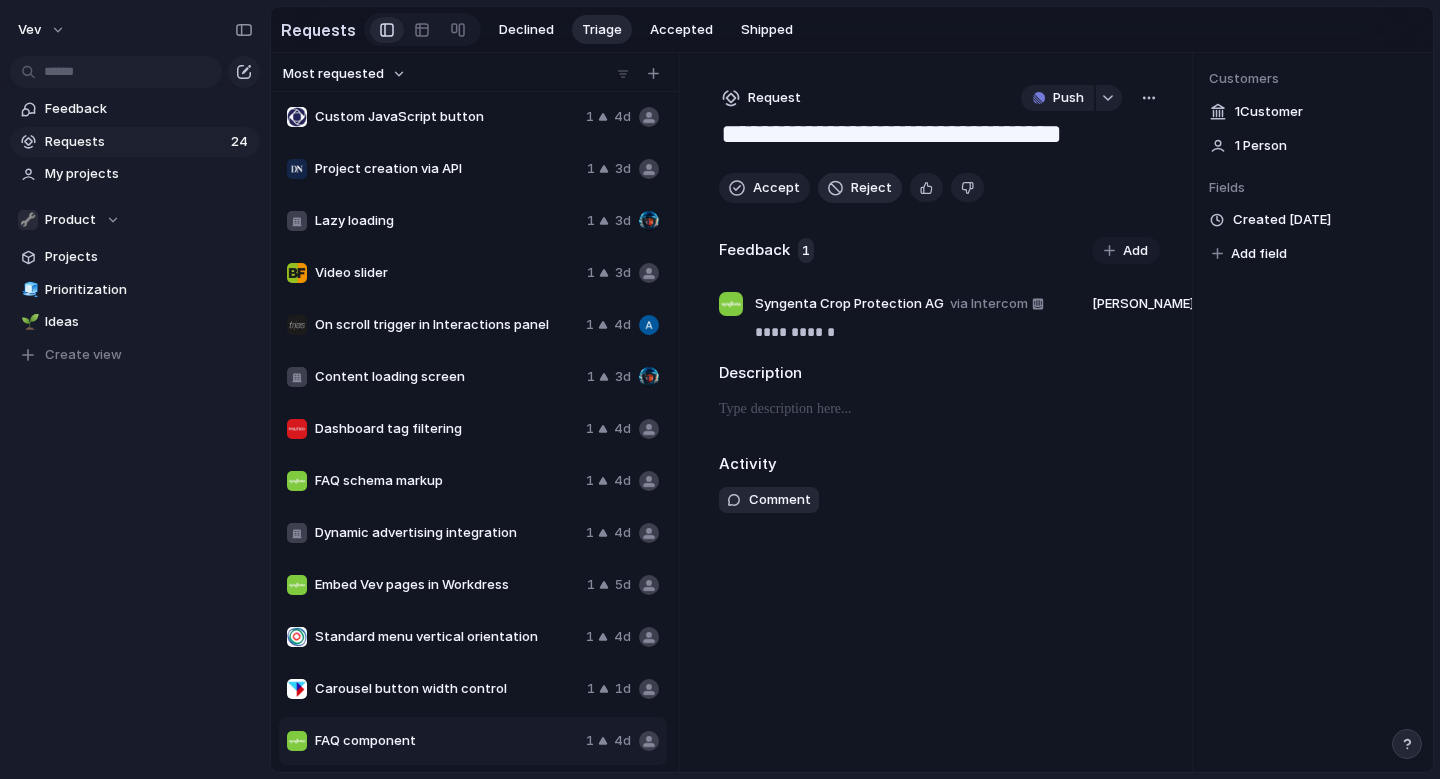 scroll, scrollTop: 524, scrollLeft: 0, axis: vertical 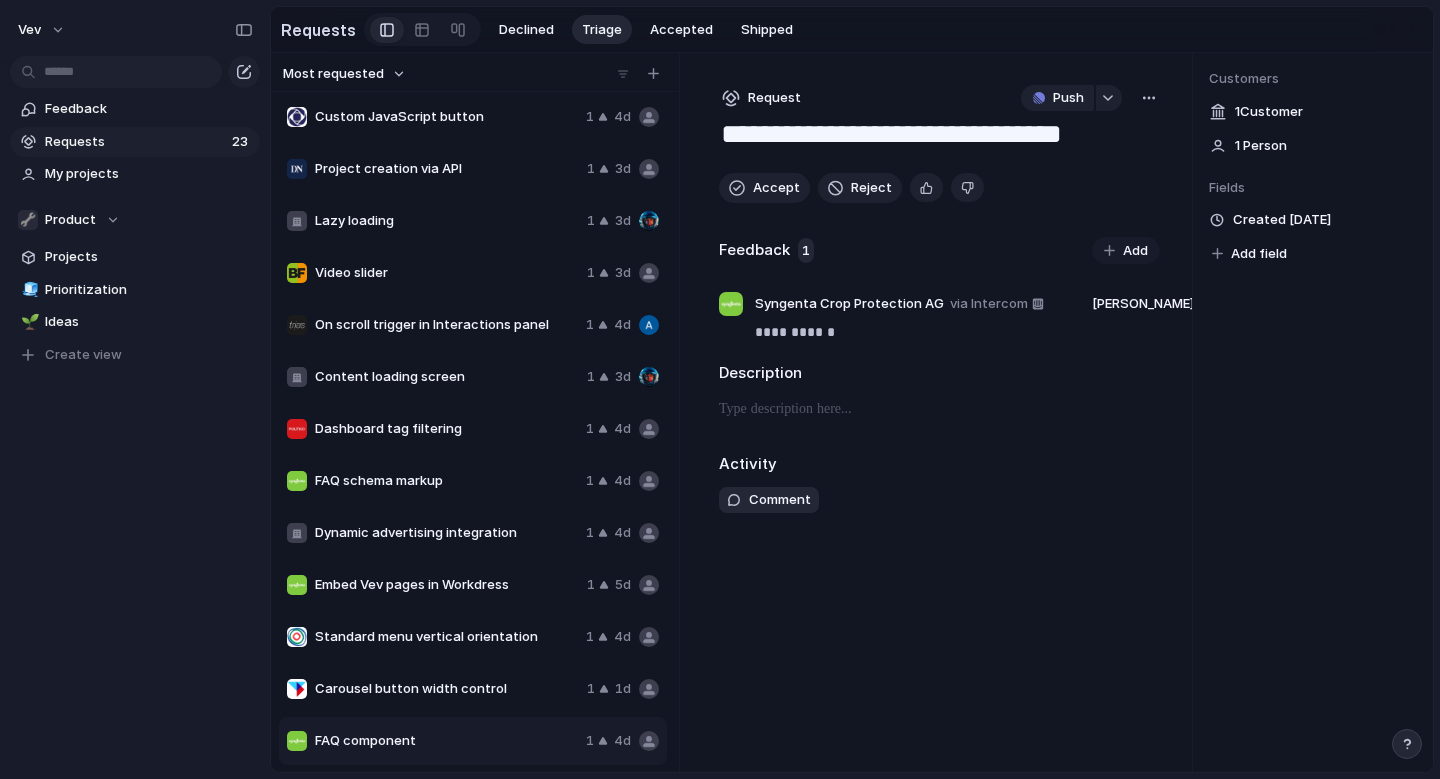 click on "FAQ component 1 4d" at bounding box center [473, 741] 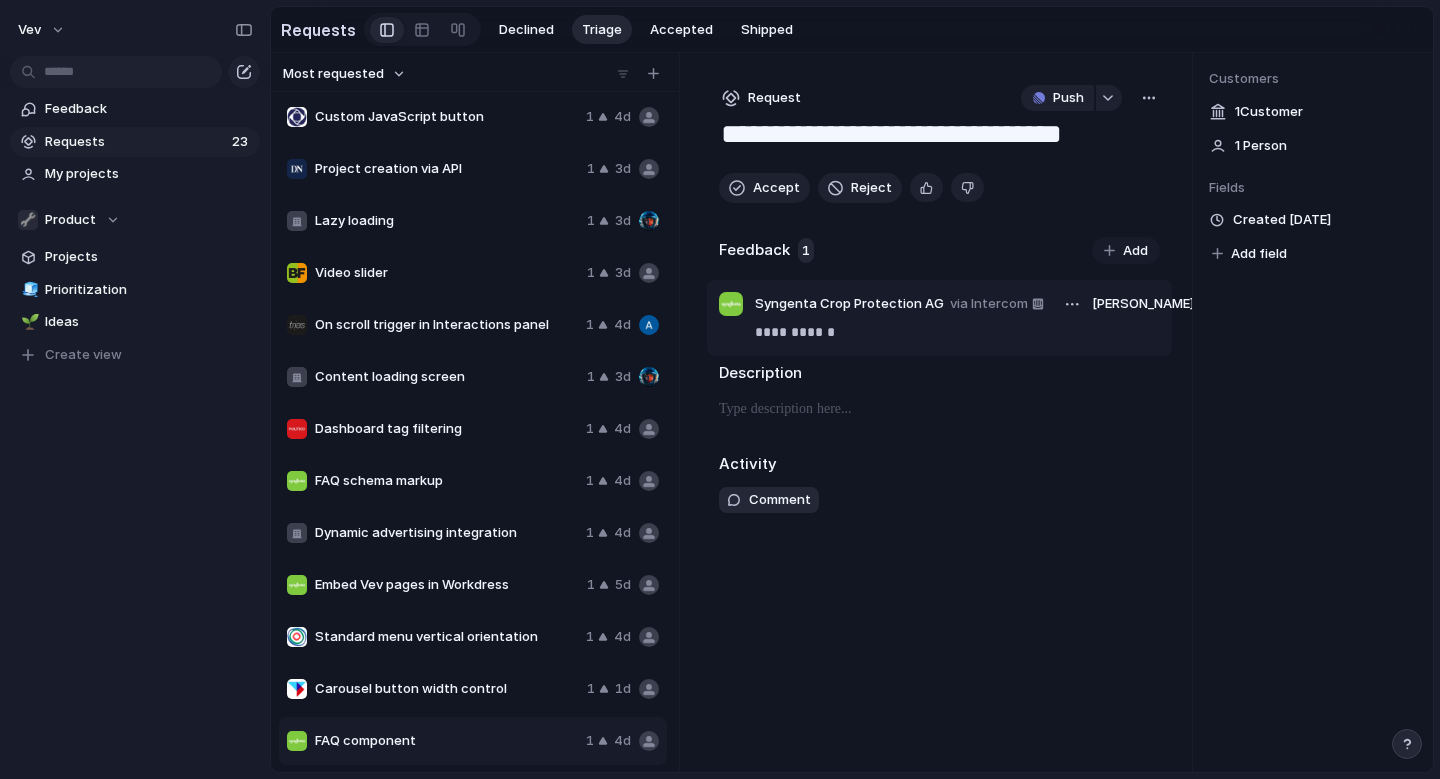click on "**********" at bounding box center (957, 332) 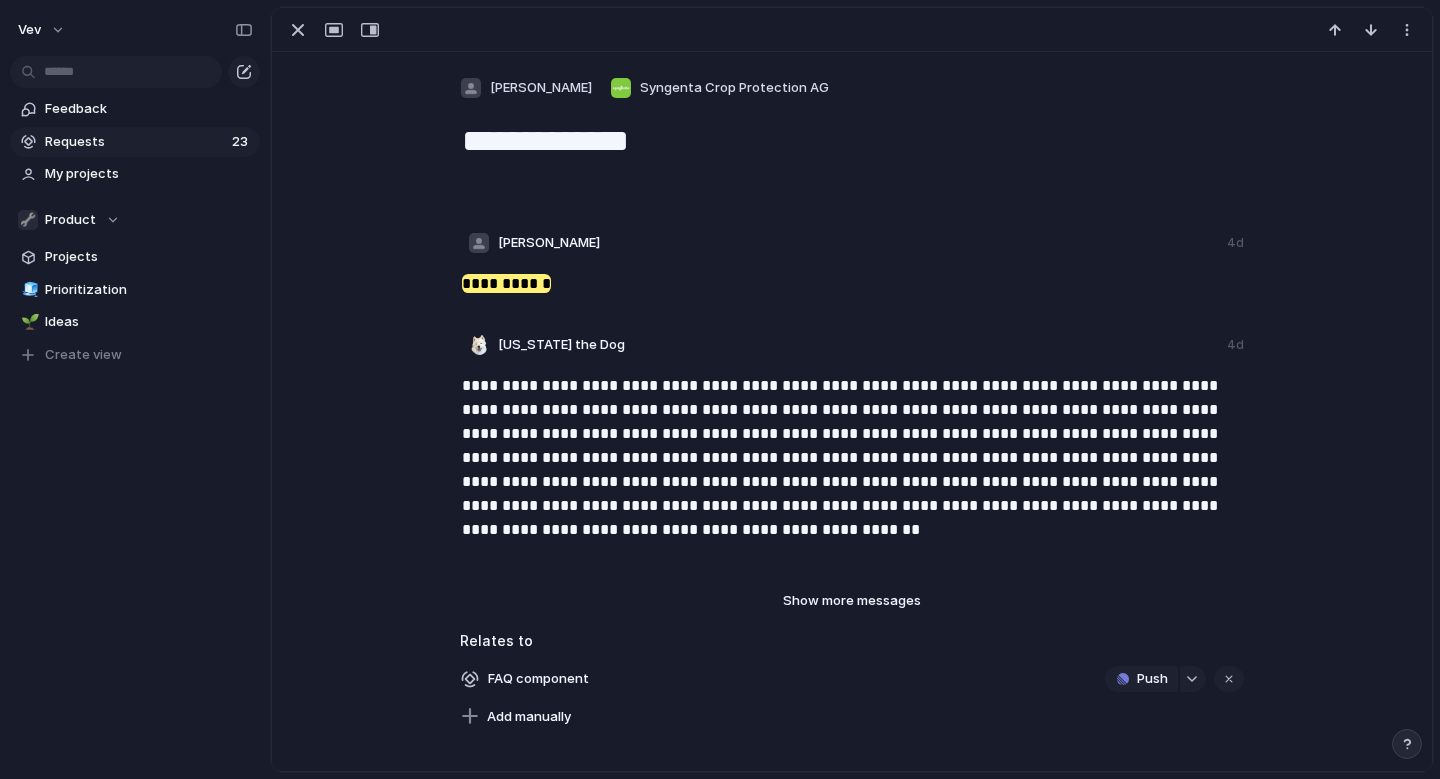click on "Show more messages" at bounding box center [852, 601] 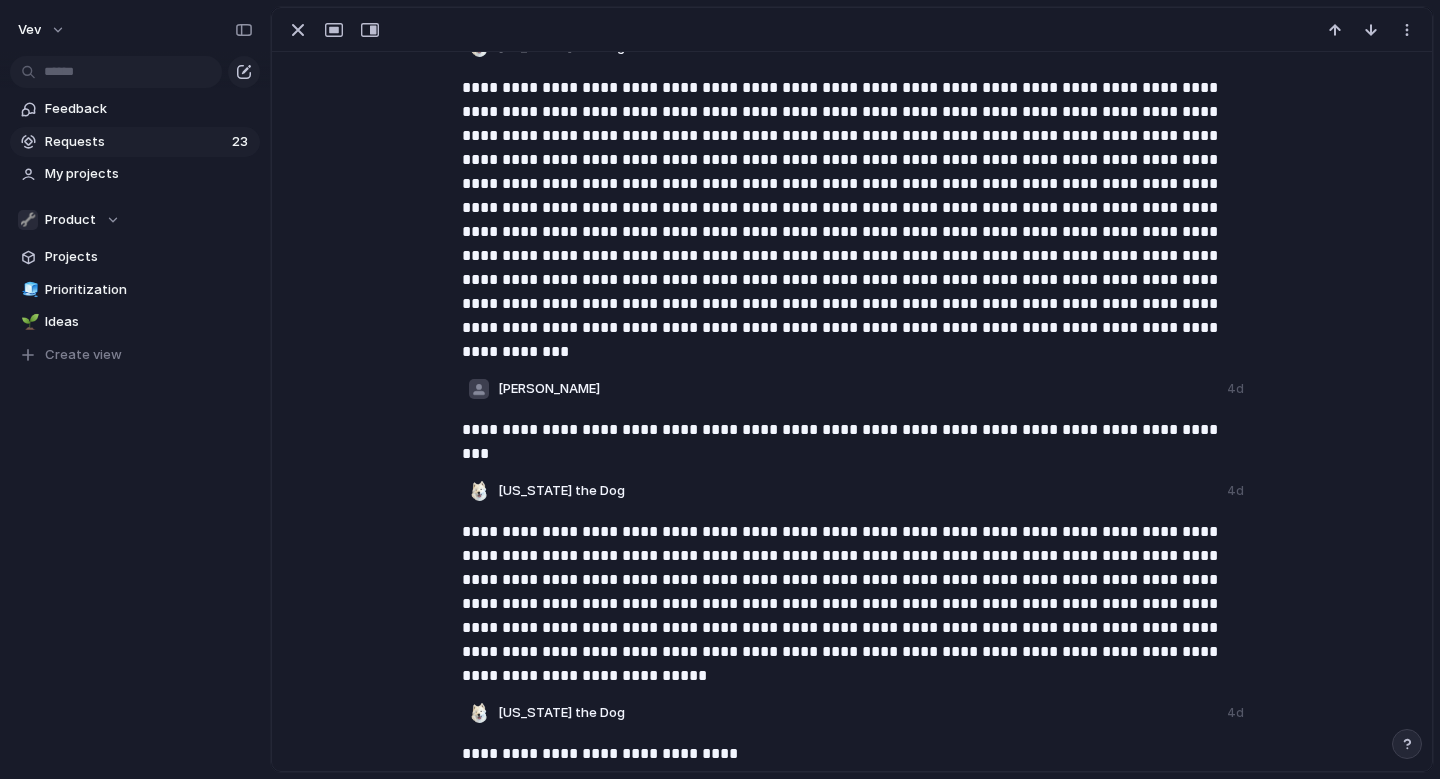 scroll, scrollTop: 652, scrollLeft: 0, axis: vertical 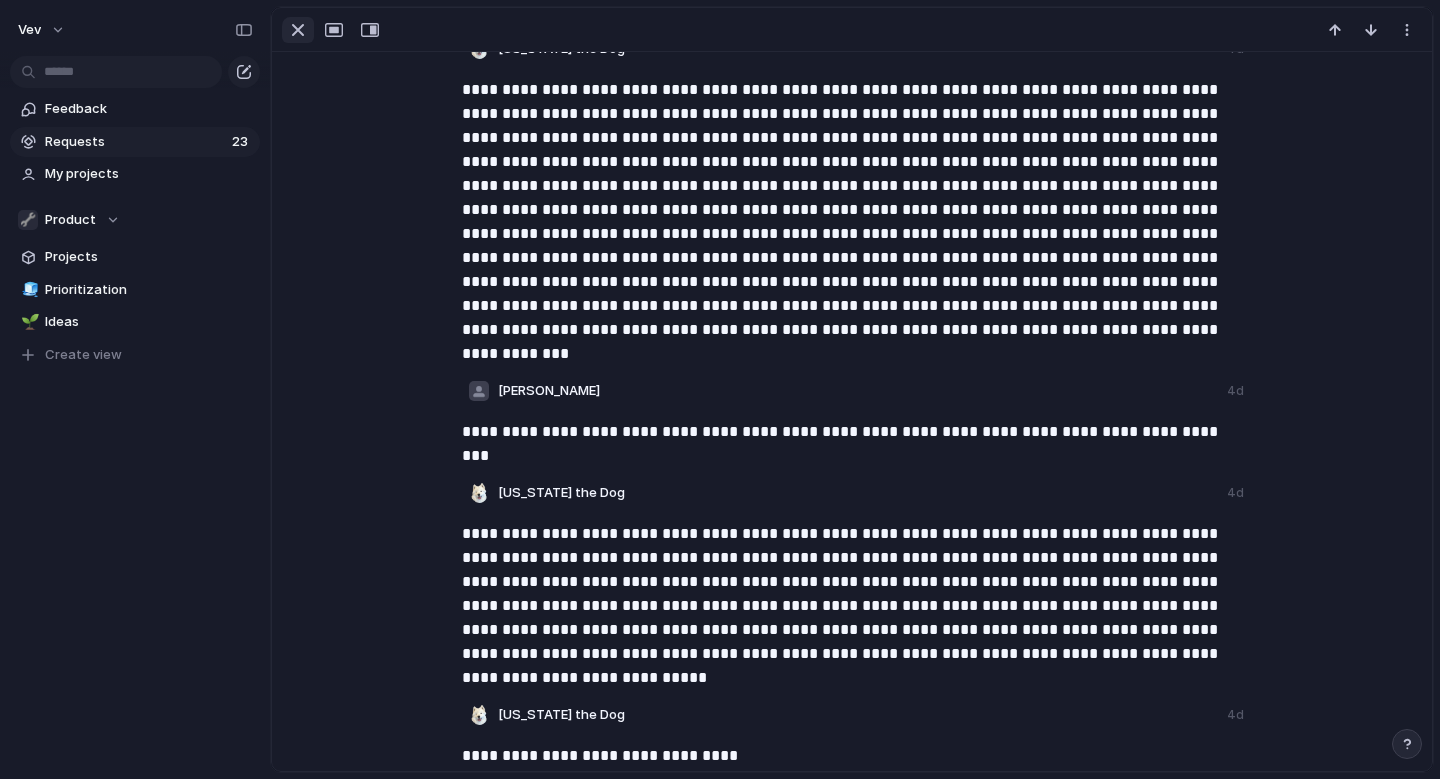click at bounding box center [298, 30] 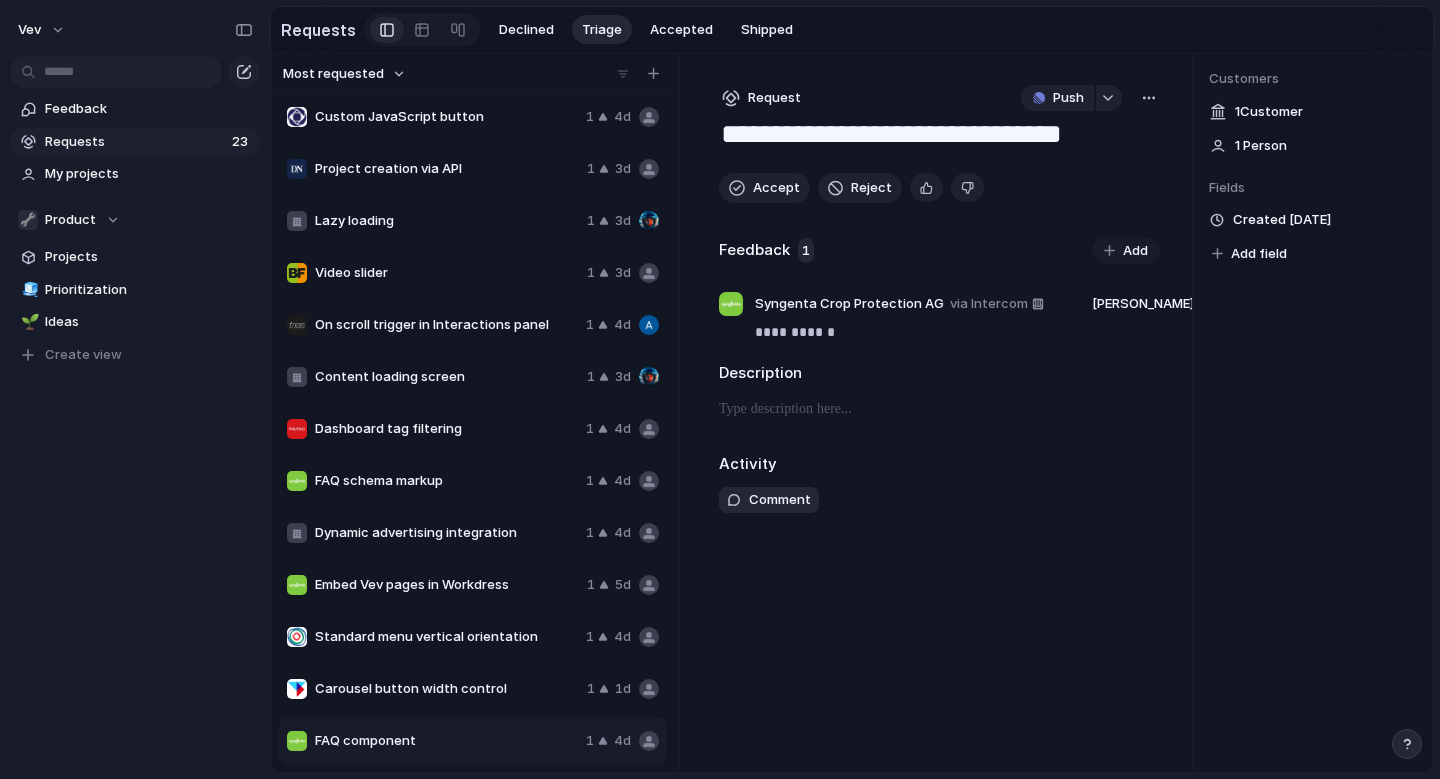 click on "**********" at bounding box center [939, 136] 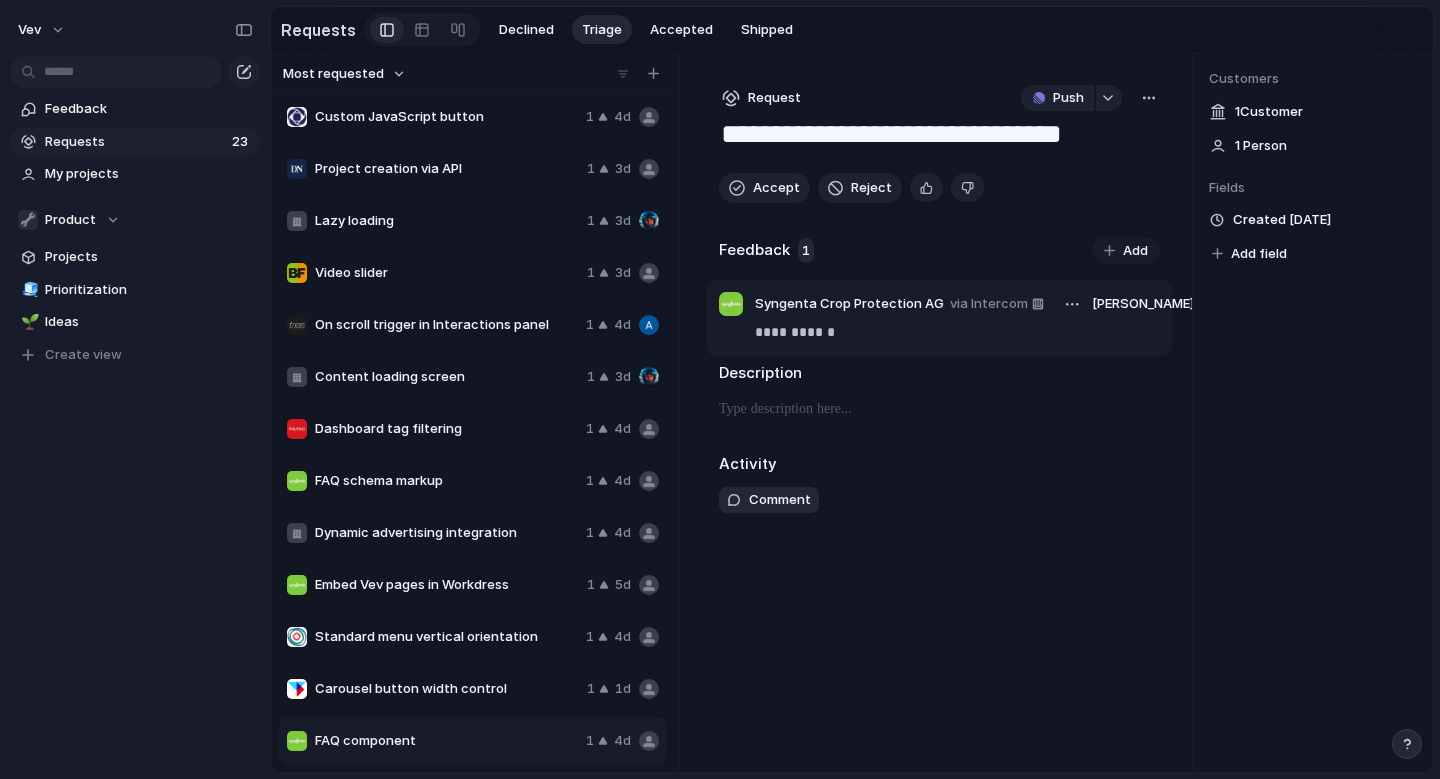 click on "**********" at bounding box center [957, 332] 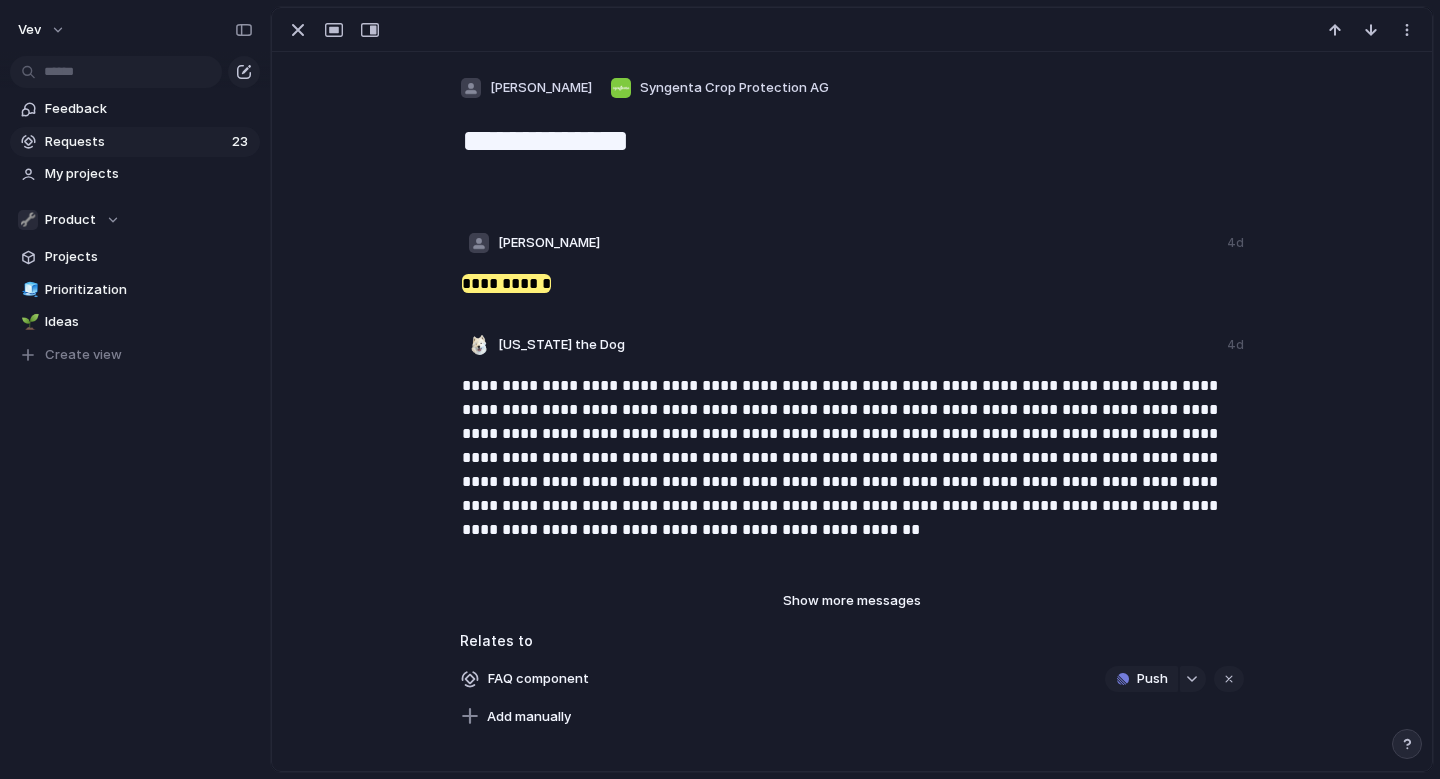 scroll, scrollTop: 16, scrollLeft: 0, axis: vertical 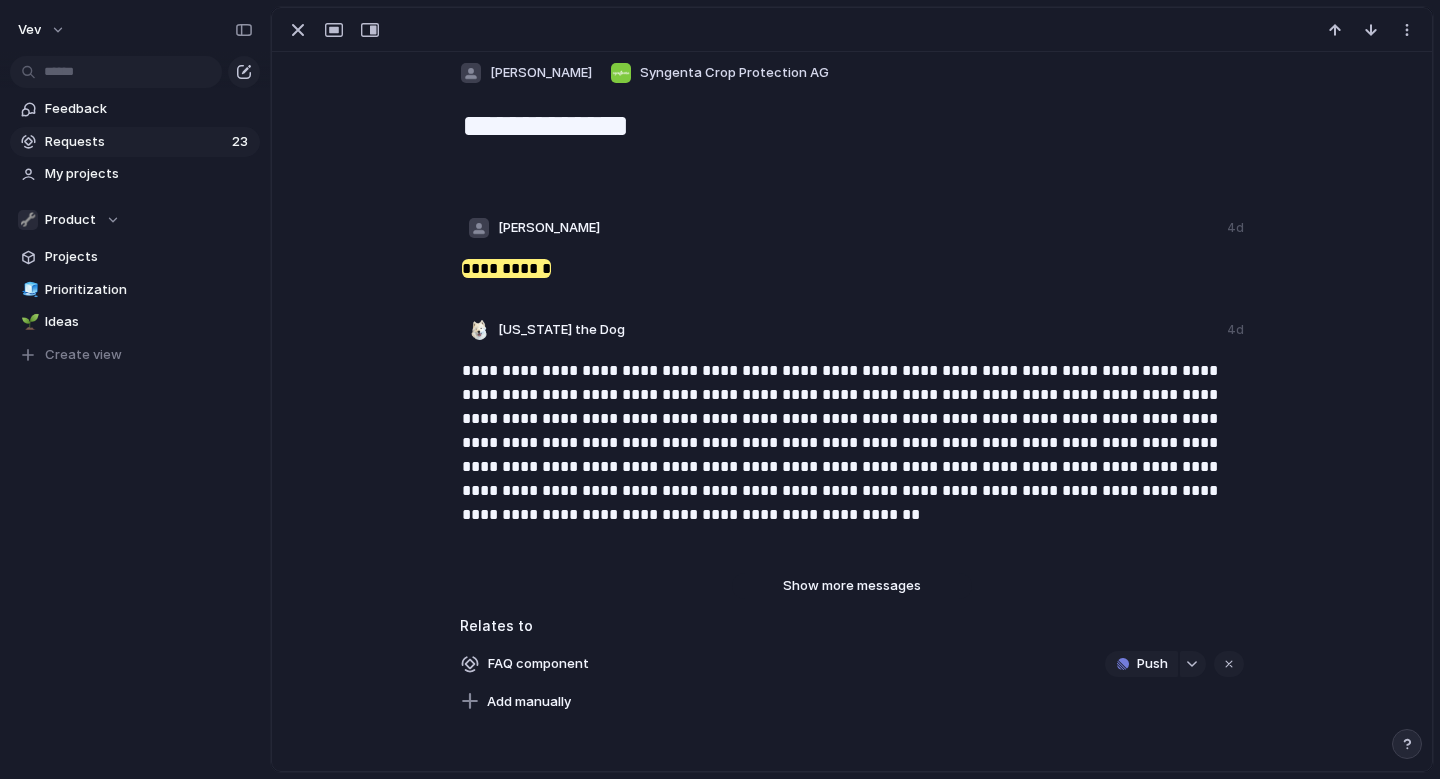 click on "Show more messages" at bounding box center (852, 586) 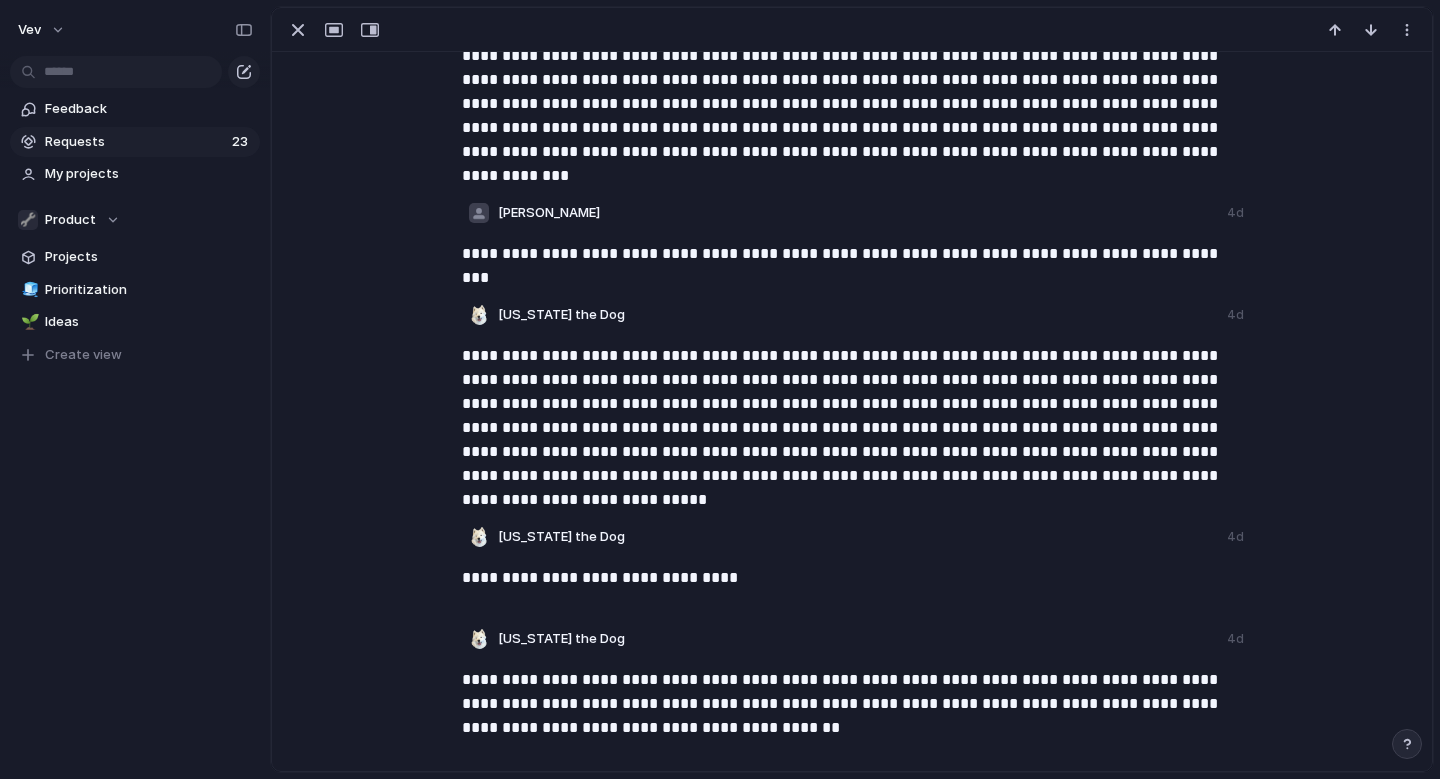 scroll, scrollTop: 829, scrollLeft: 0, axis: vertical 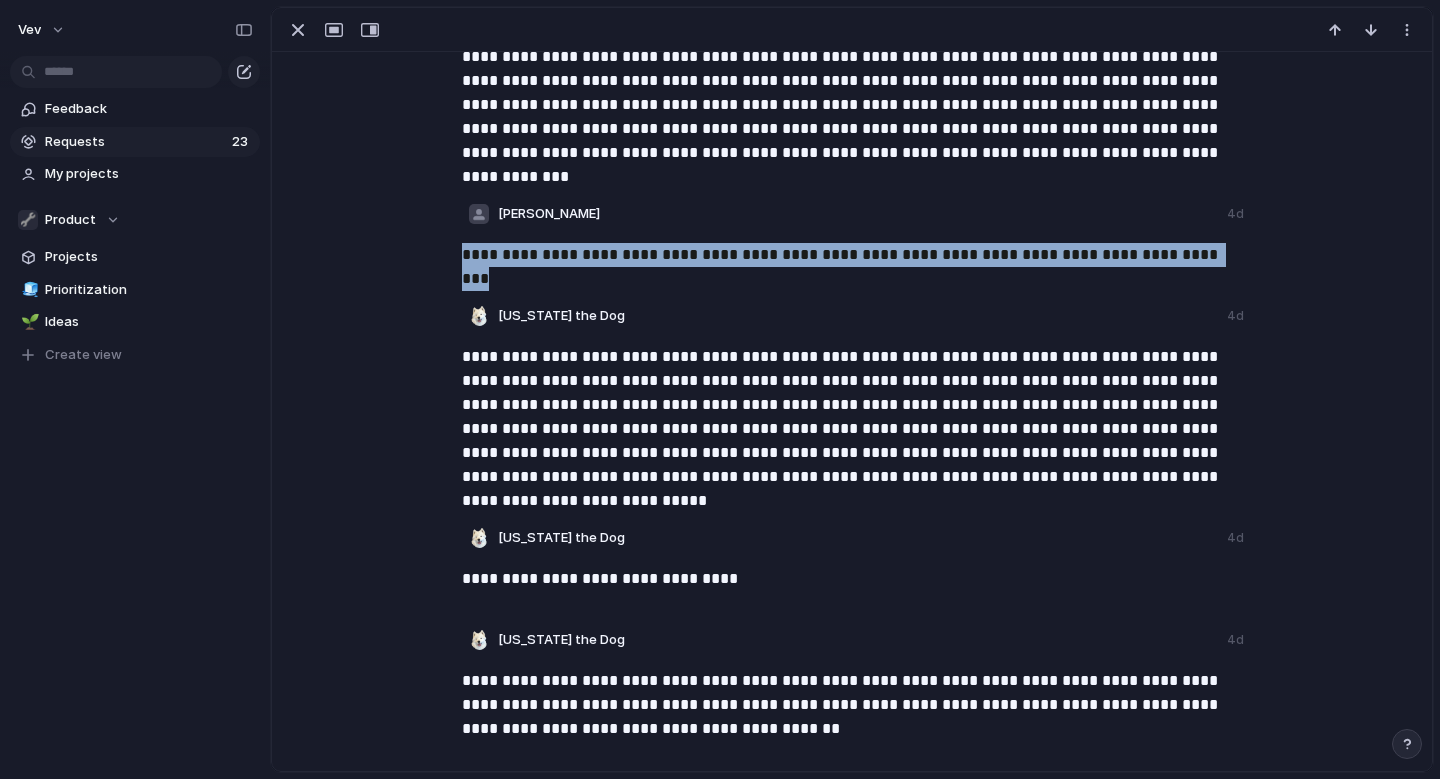 drag, startPoint x: 458, startPoint y: 250, endPoint x: 1258, endPoint y: 257, distance: 800.03064 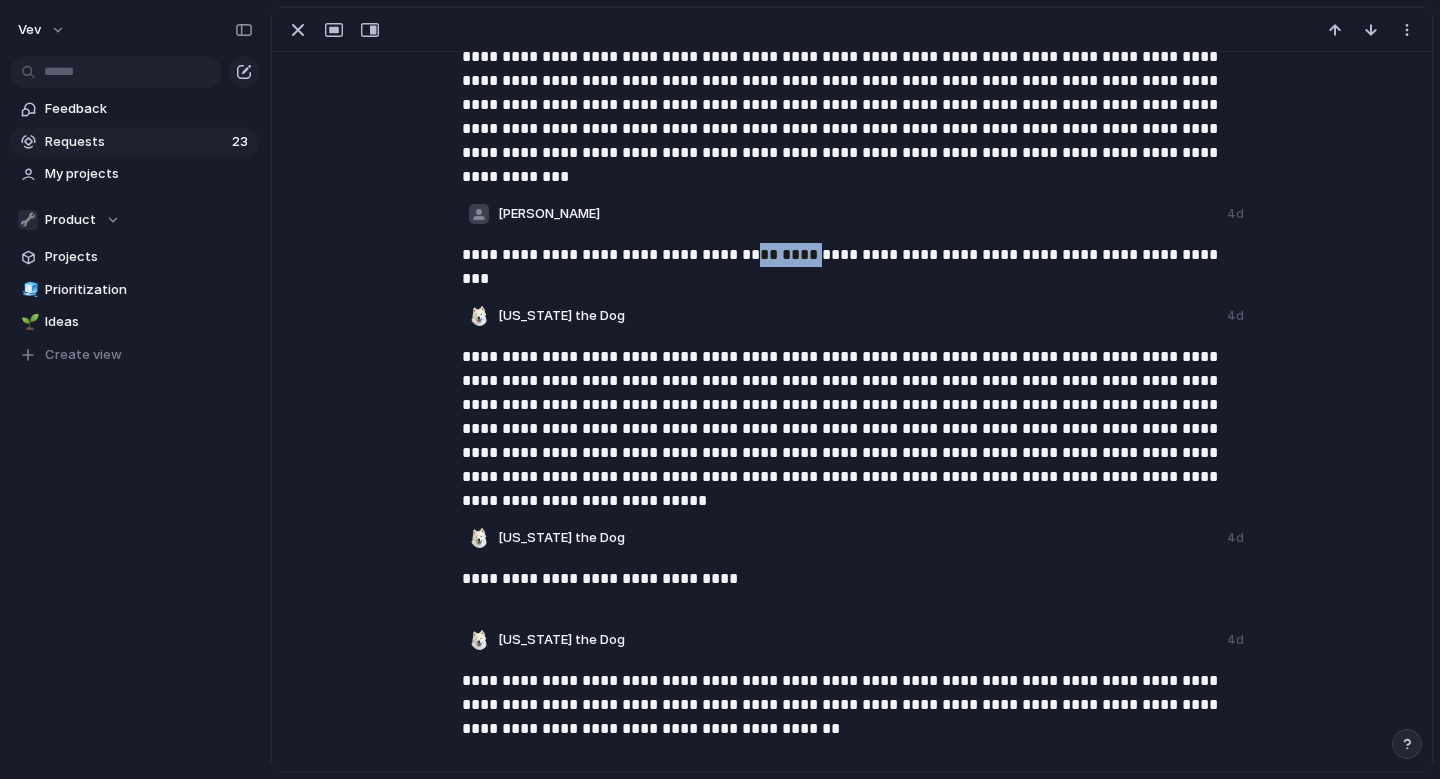 click on "**********" at bounding box center [854, 255] 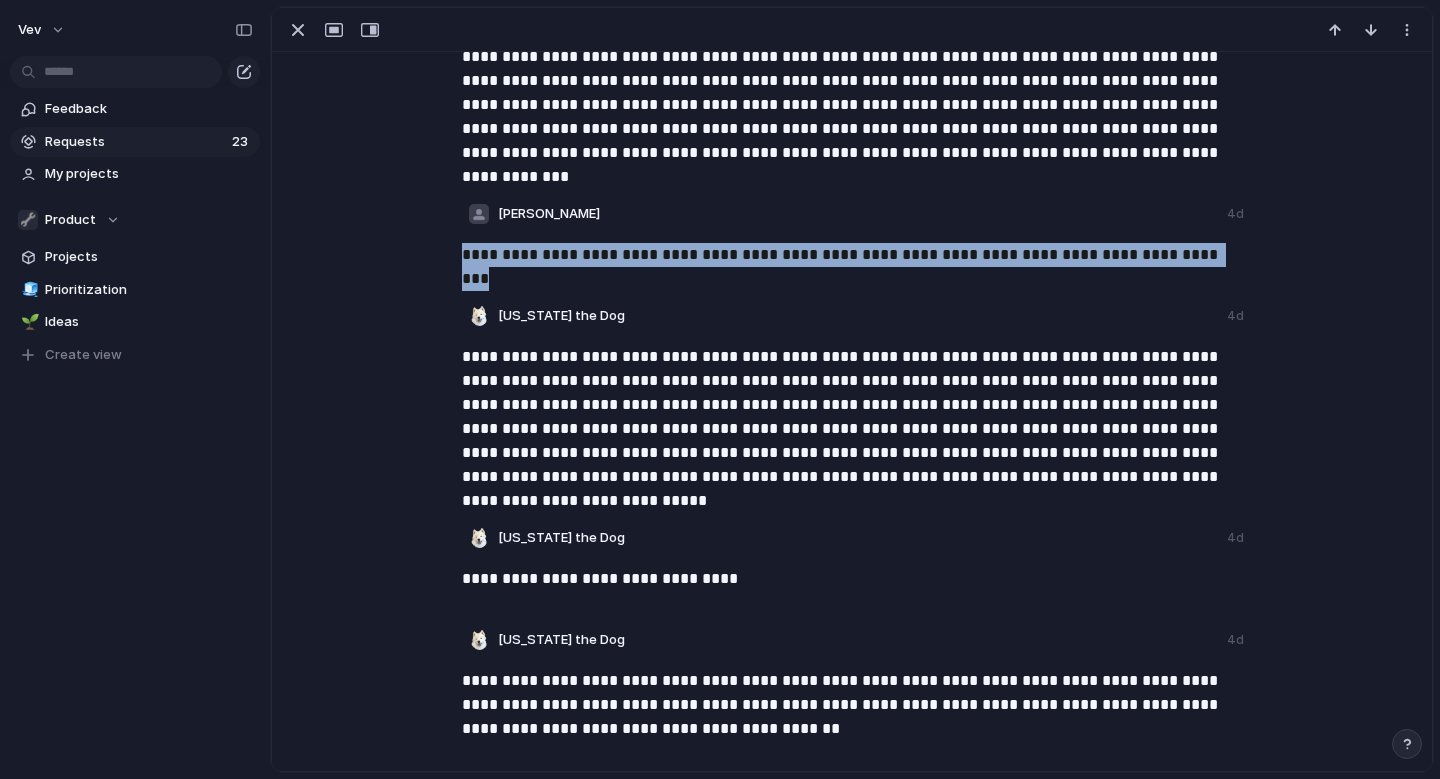 click on "**********" at bounding box center [854, 255] 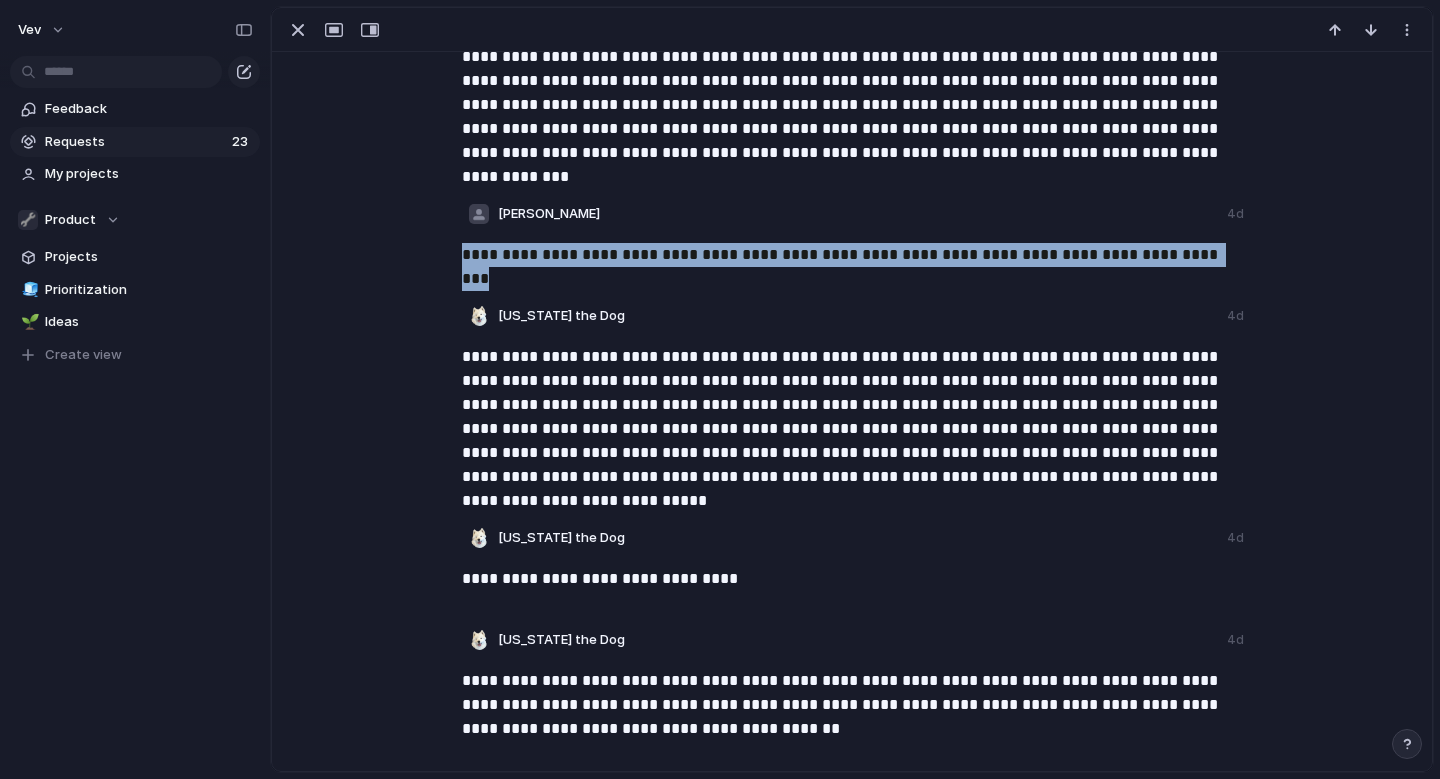 click on "**********" at bounding box center [852, 782] 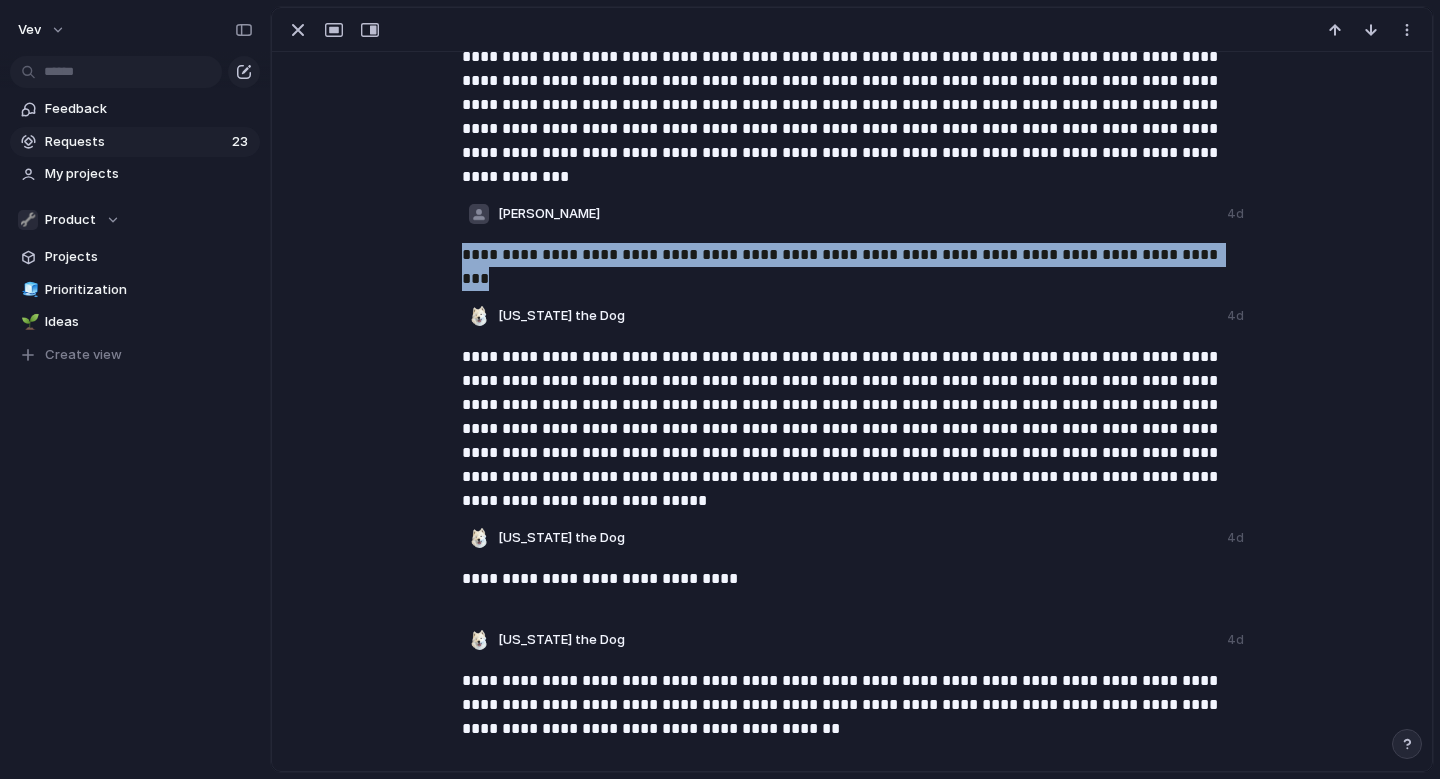 click on "**********" at bounding box center [854, 255] 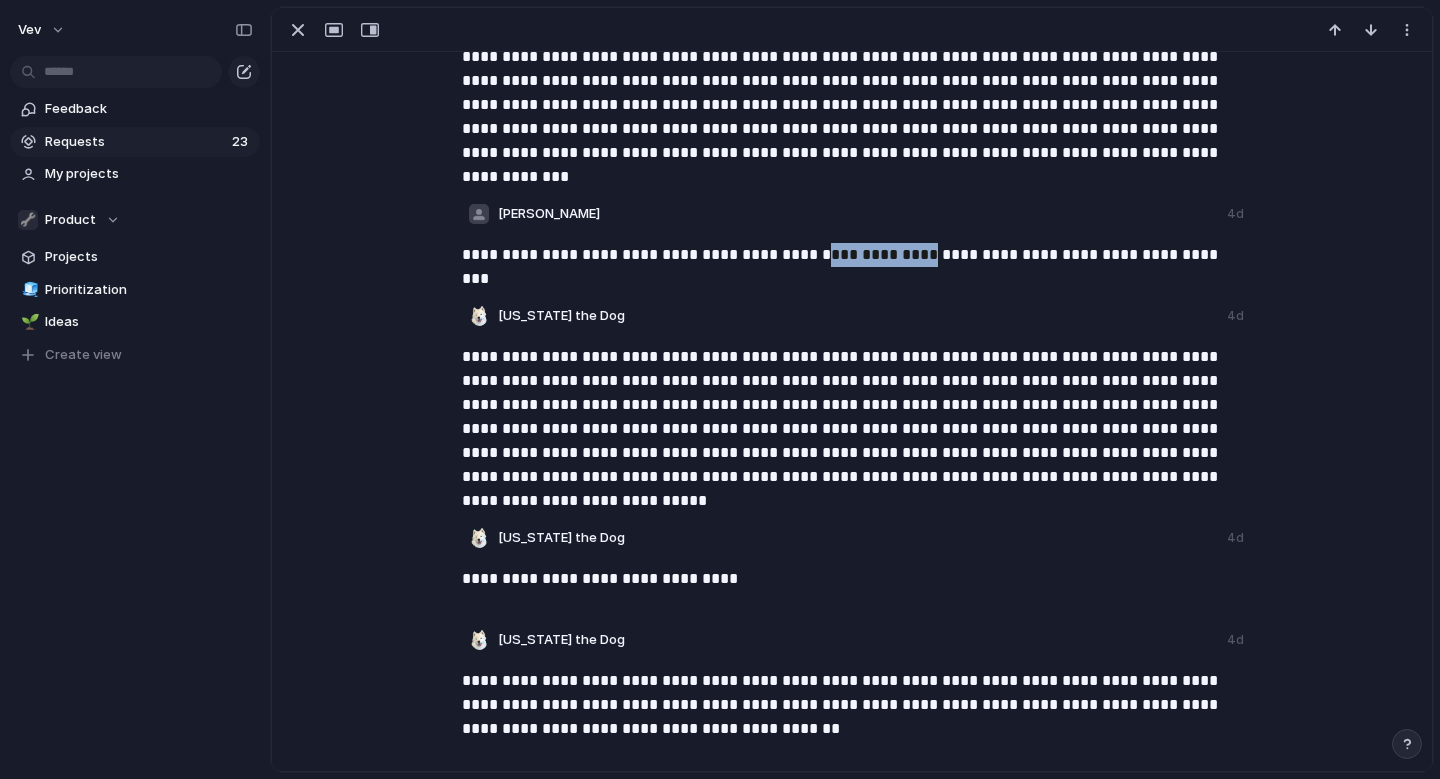 drag, startPoint x: 933, startPoint y: 256, endPoint x: 816, endPoint y: 257, distance: 117.00427 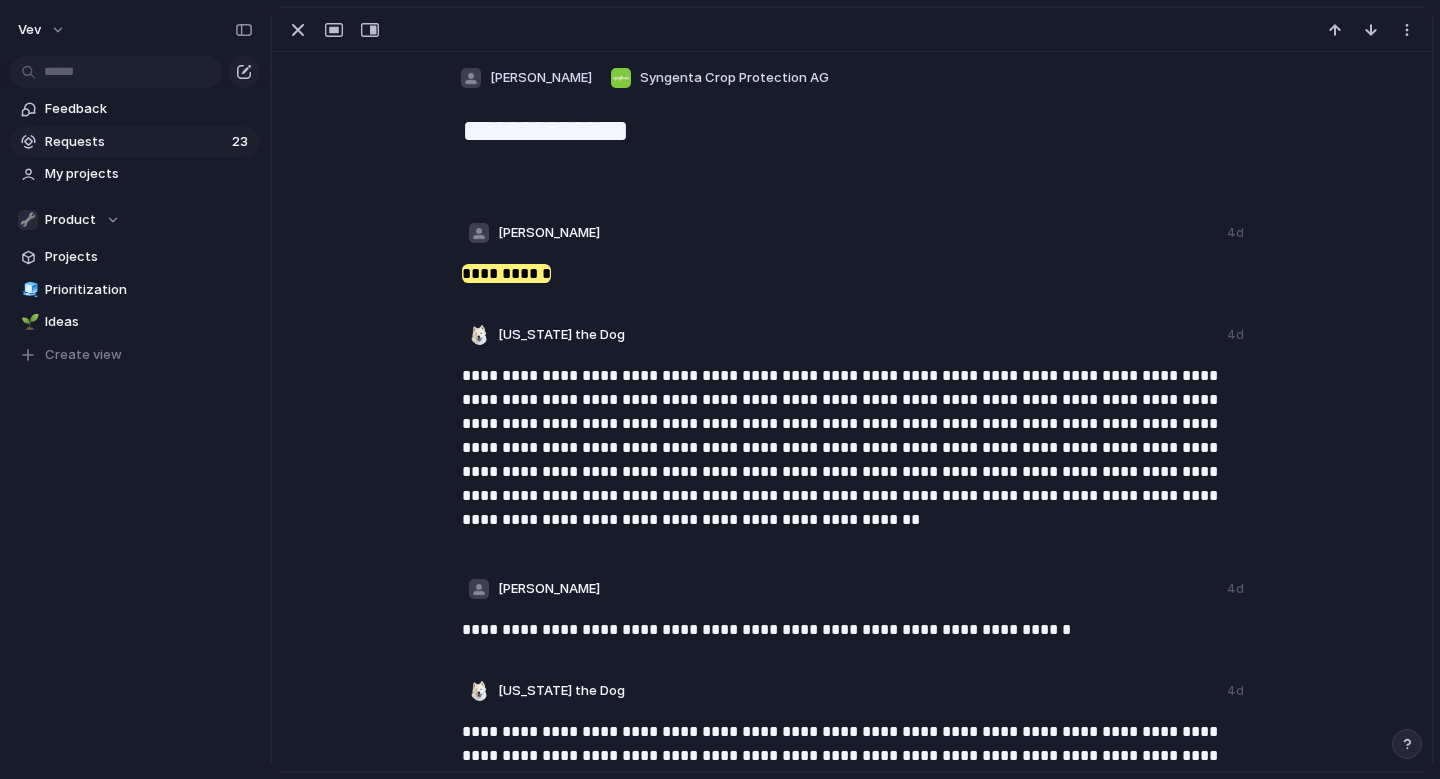 scroll, scrollTop: 0, scrollLeft: 0, axis: both 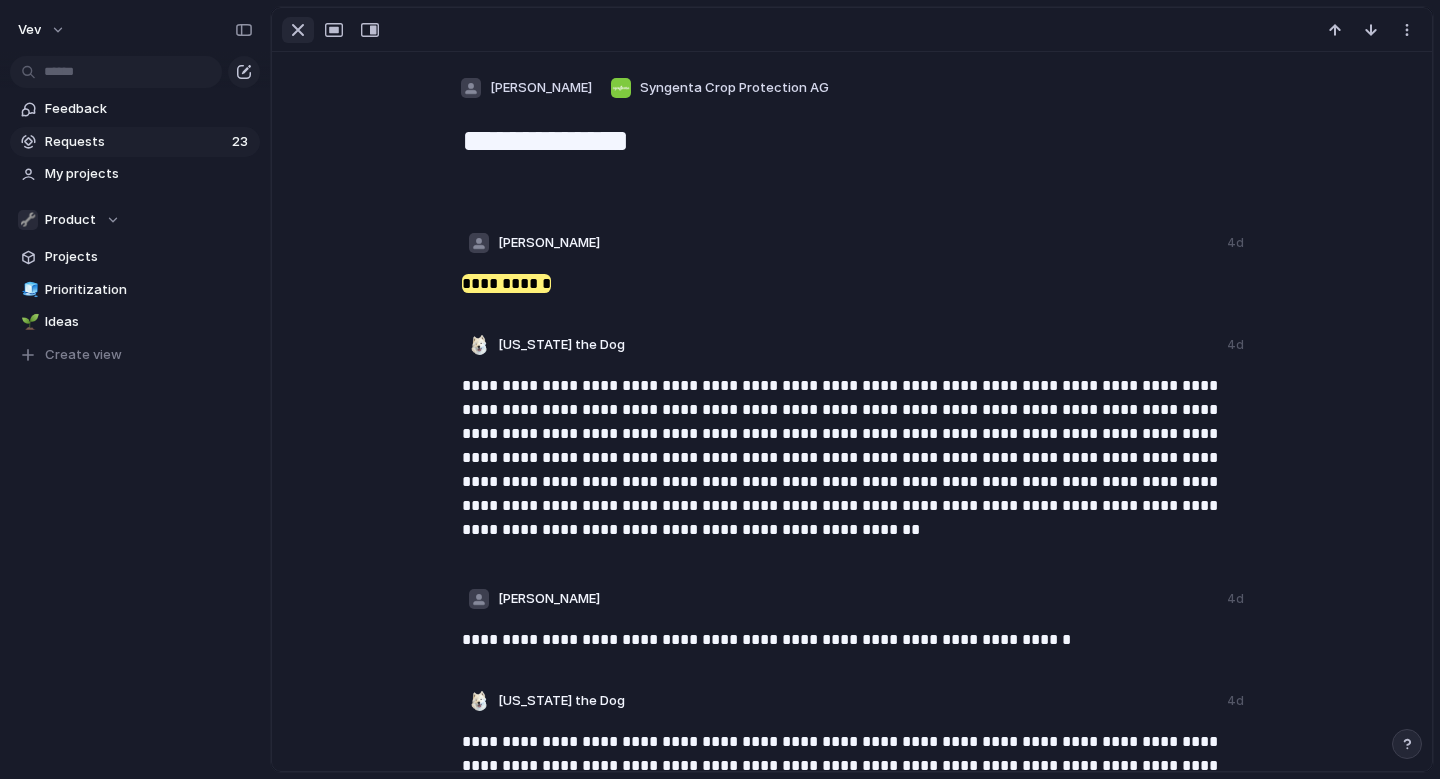 click at bounding box center [298, 30] 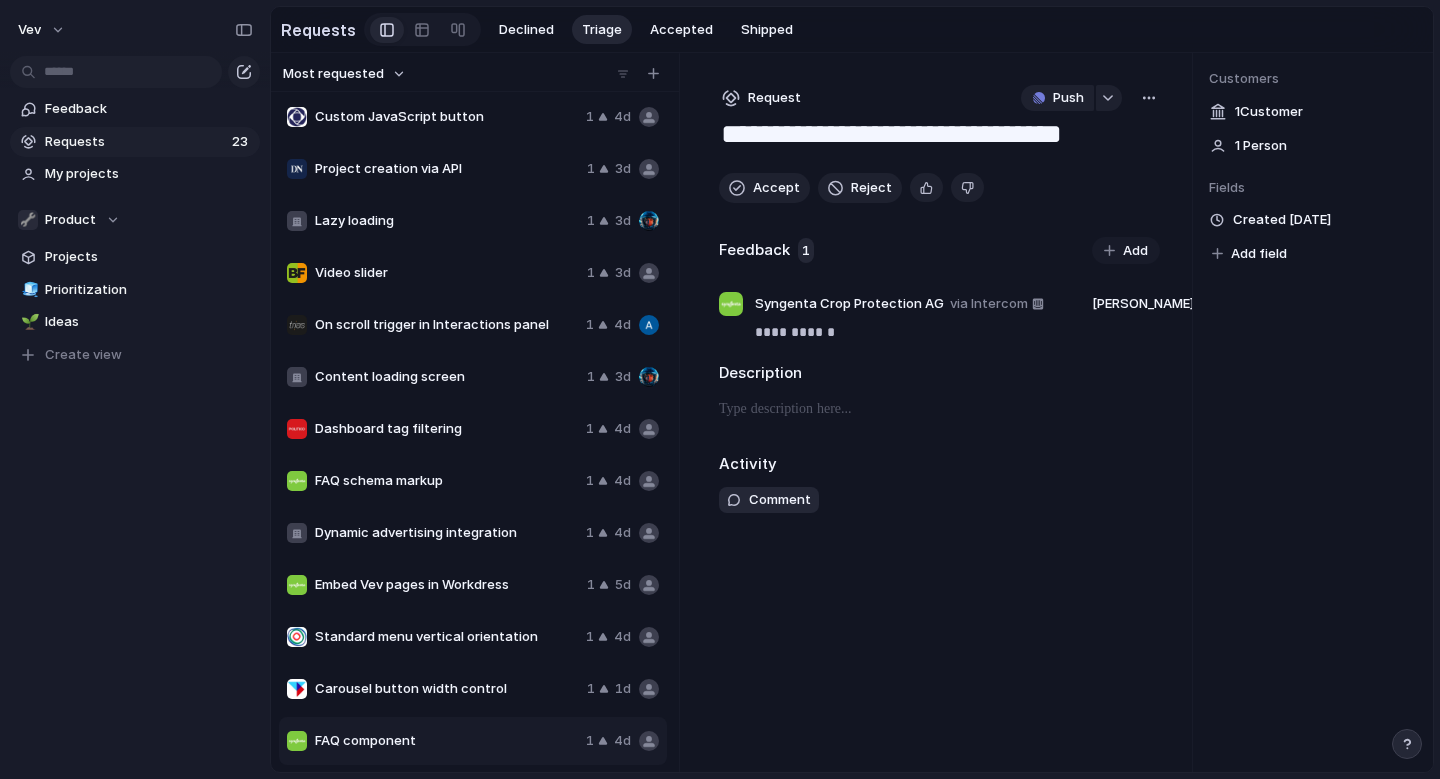 click on "**********" at bounding box center (939, 136) 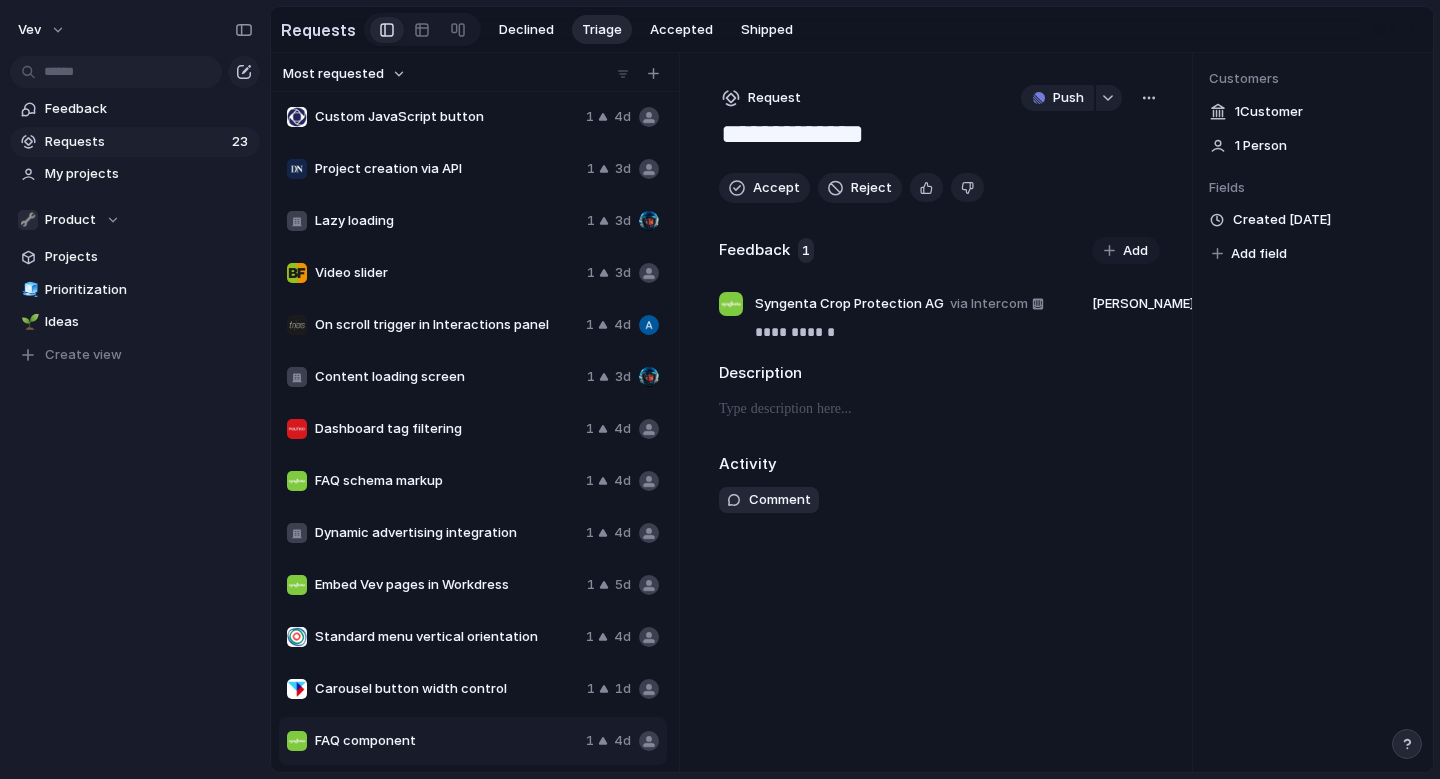 paste on "**********" 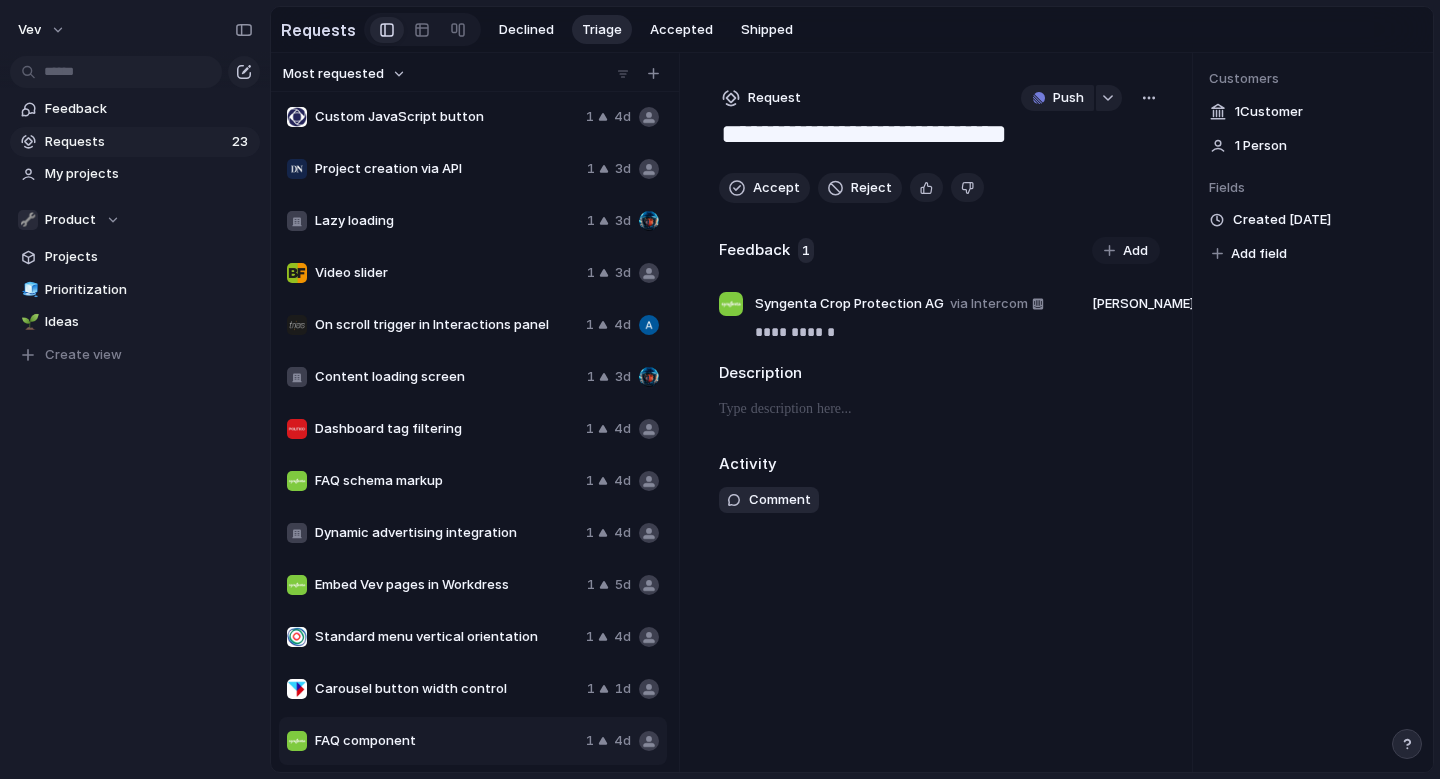 click on "**********" at bounding box center (939, 136) 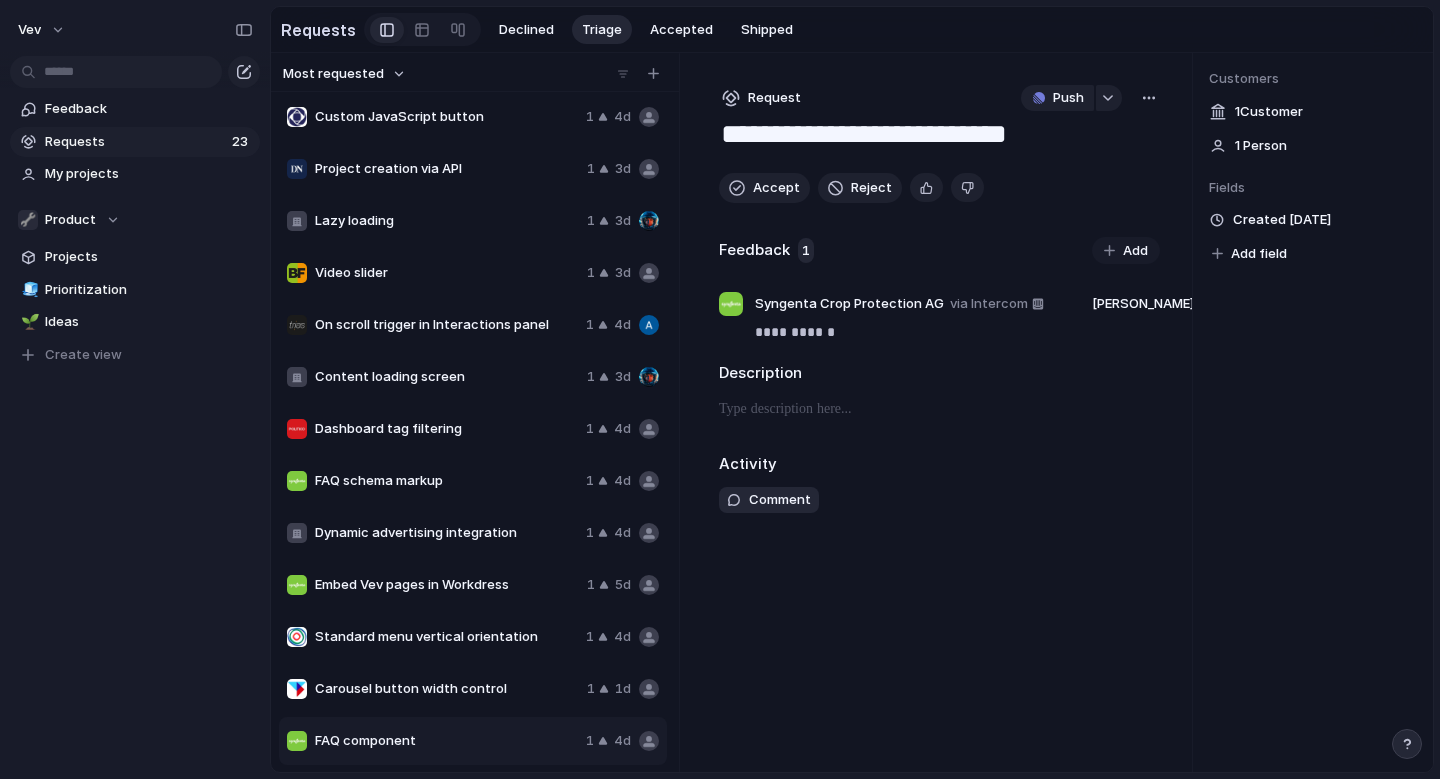 click on "**********" at bounding box center (939, 136) 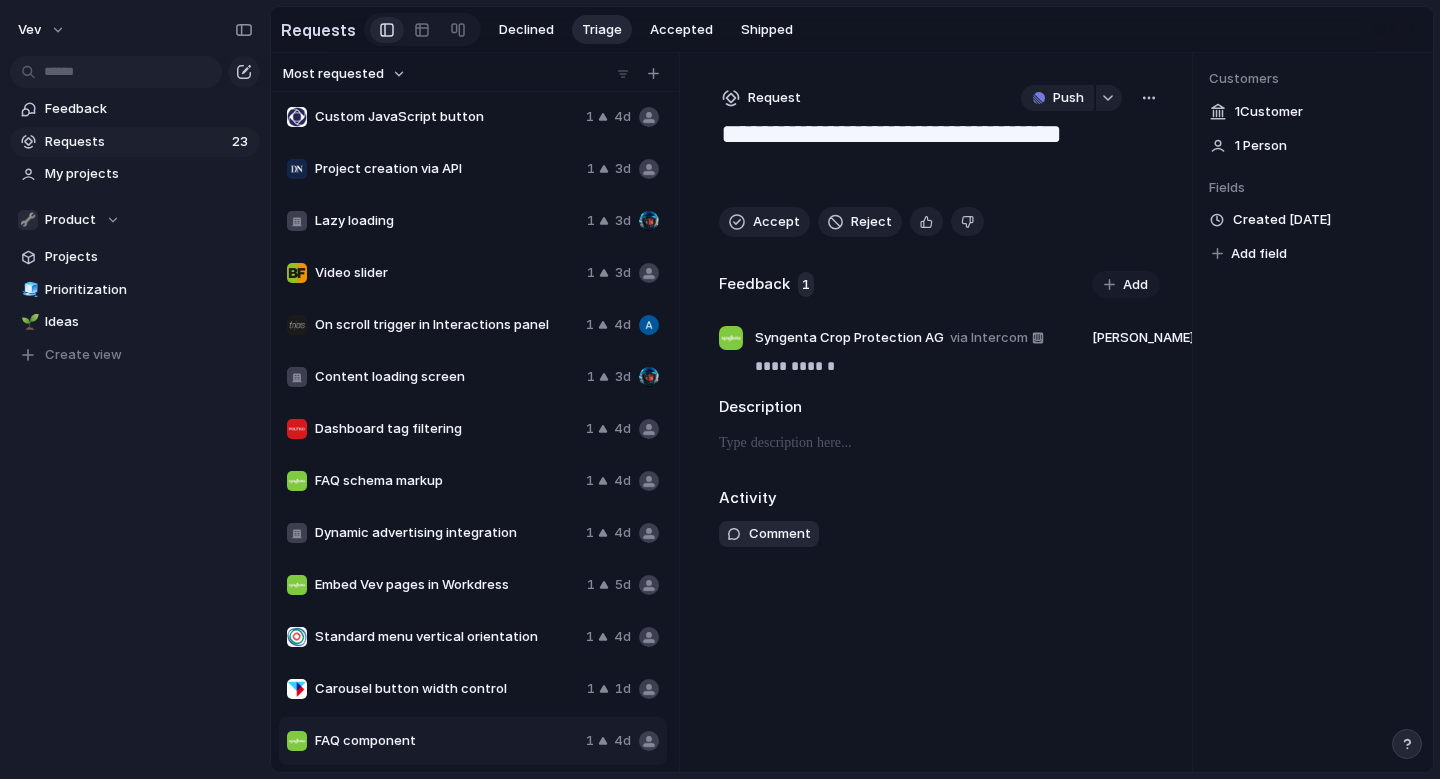 click on "**********" at bounding box center (939, 412) 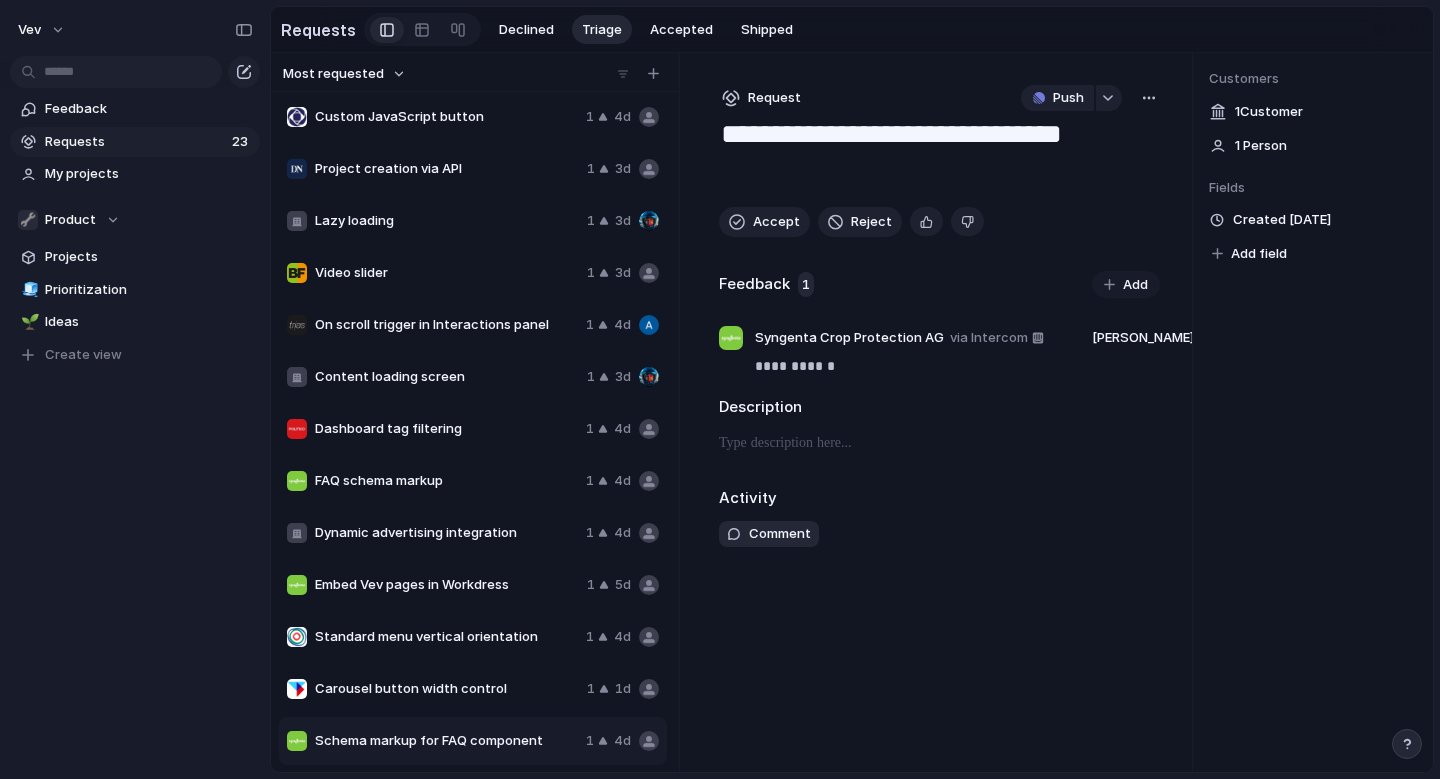 click on "**********" at bounding box center (939, 153) 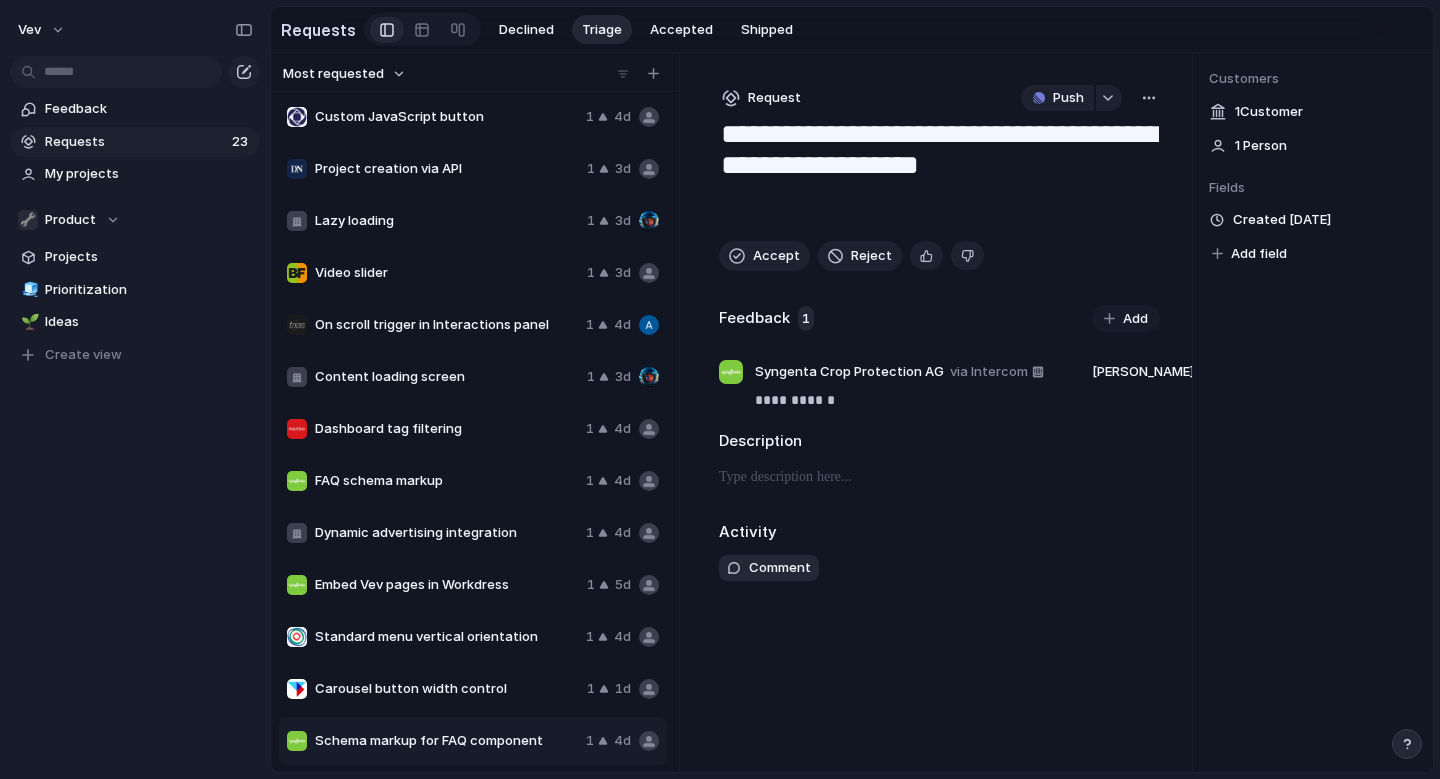 drag, startPoint x: 974, startPoint y: 134, endPoint x: 706, endPoint y: 133, distance: 268.00186 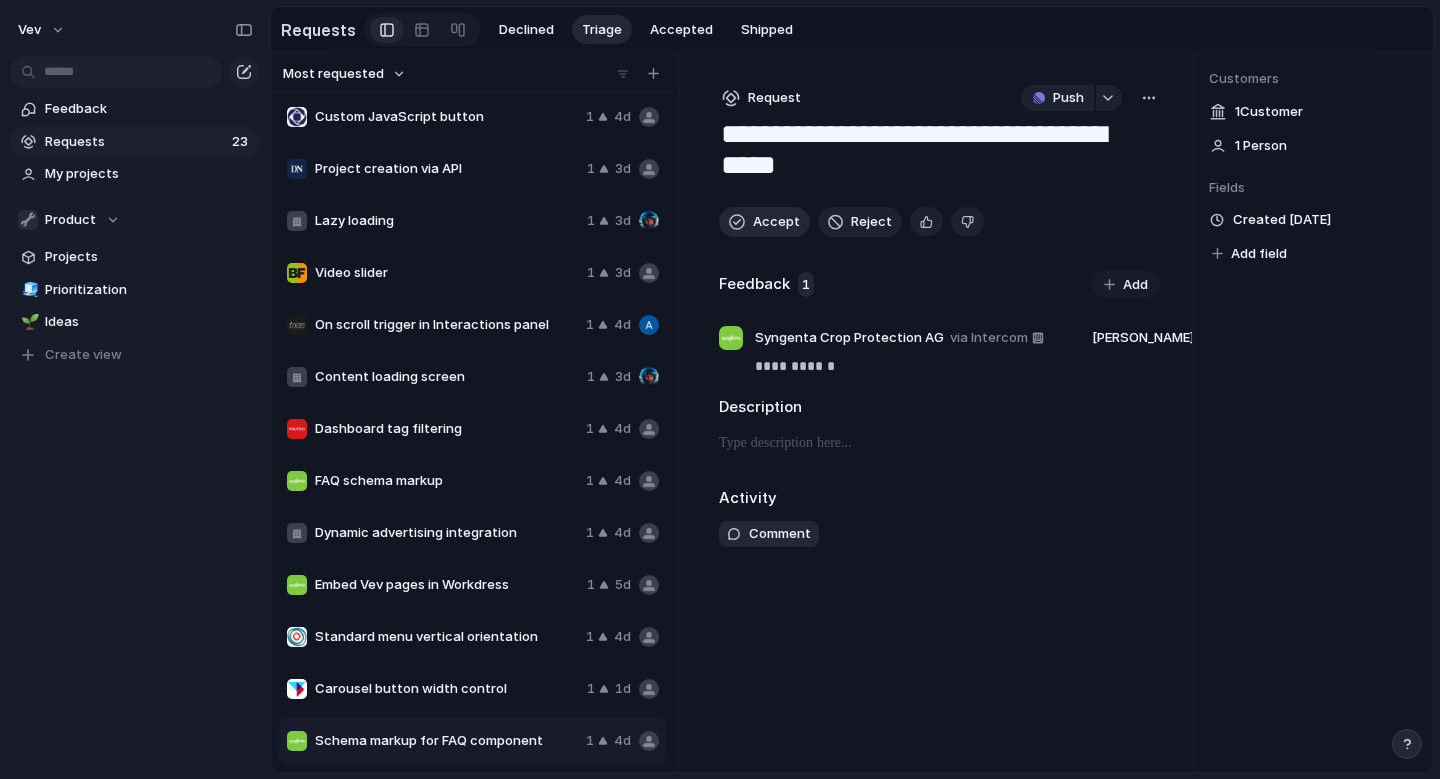 click on "Accept" at bounding box center (776, 222) 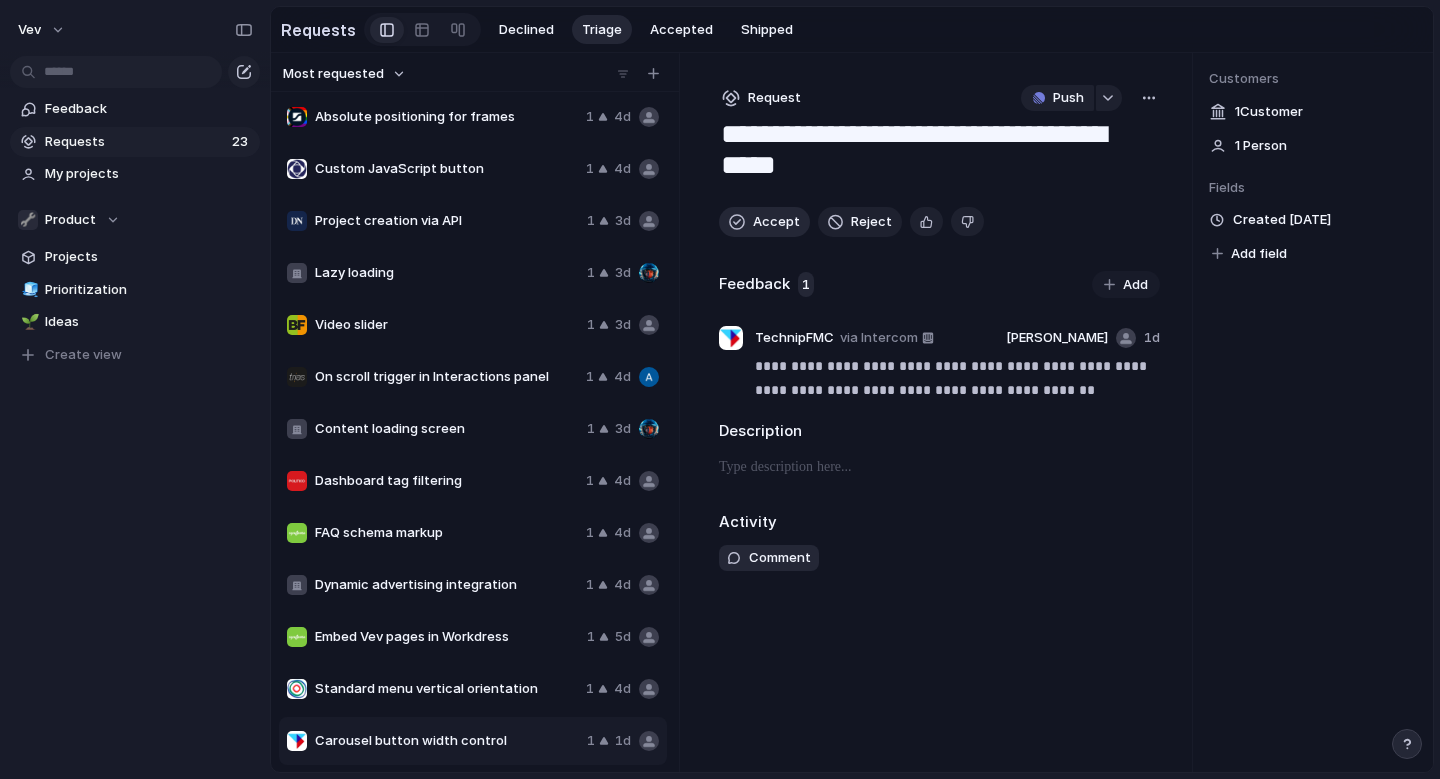 scroll, scrollTop: 472, scrollLeft: 0, axis: vertical 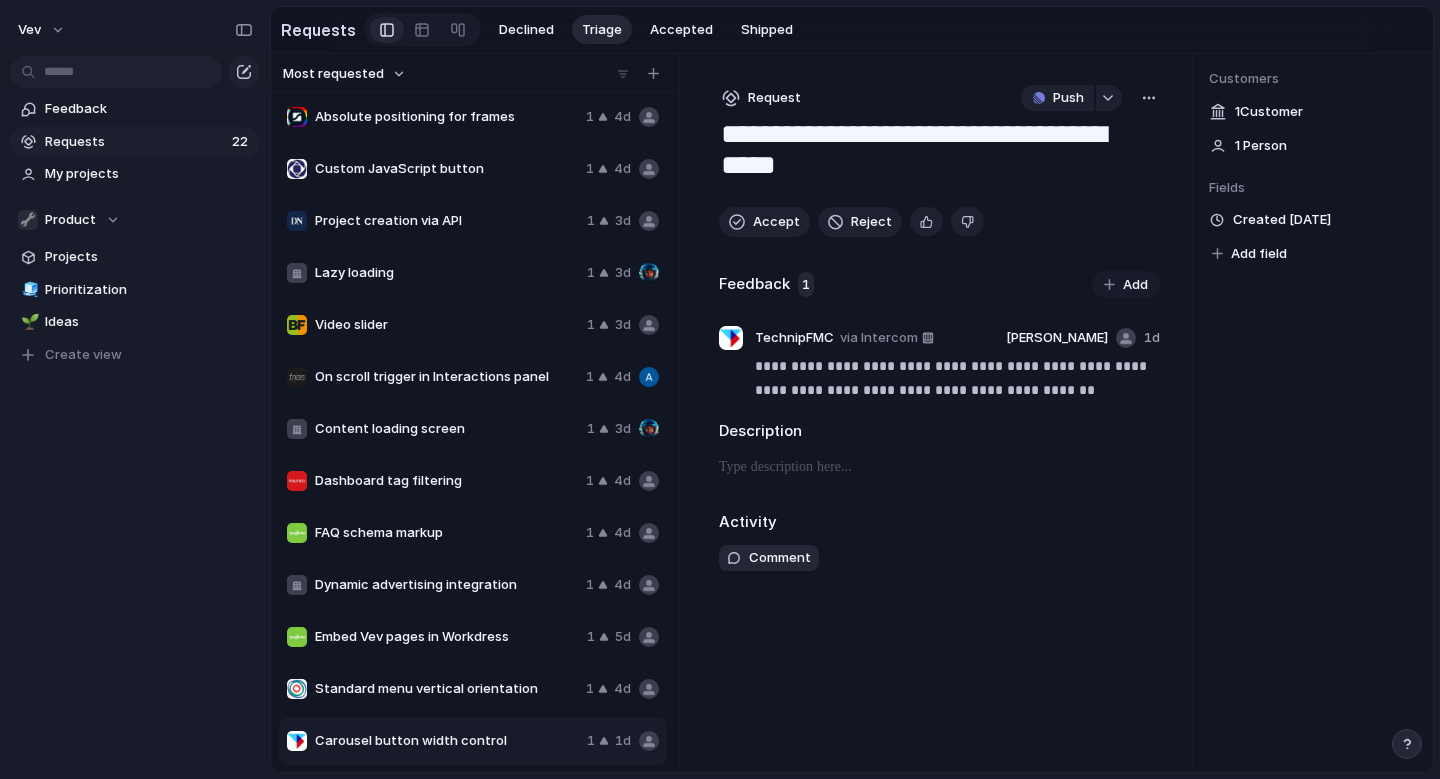 click on "Carousel button width control" at bounding box center [447, 741] 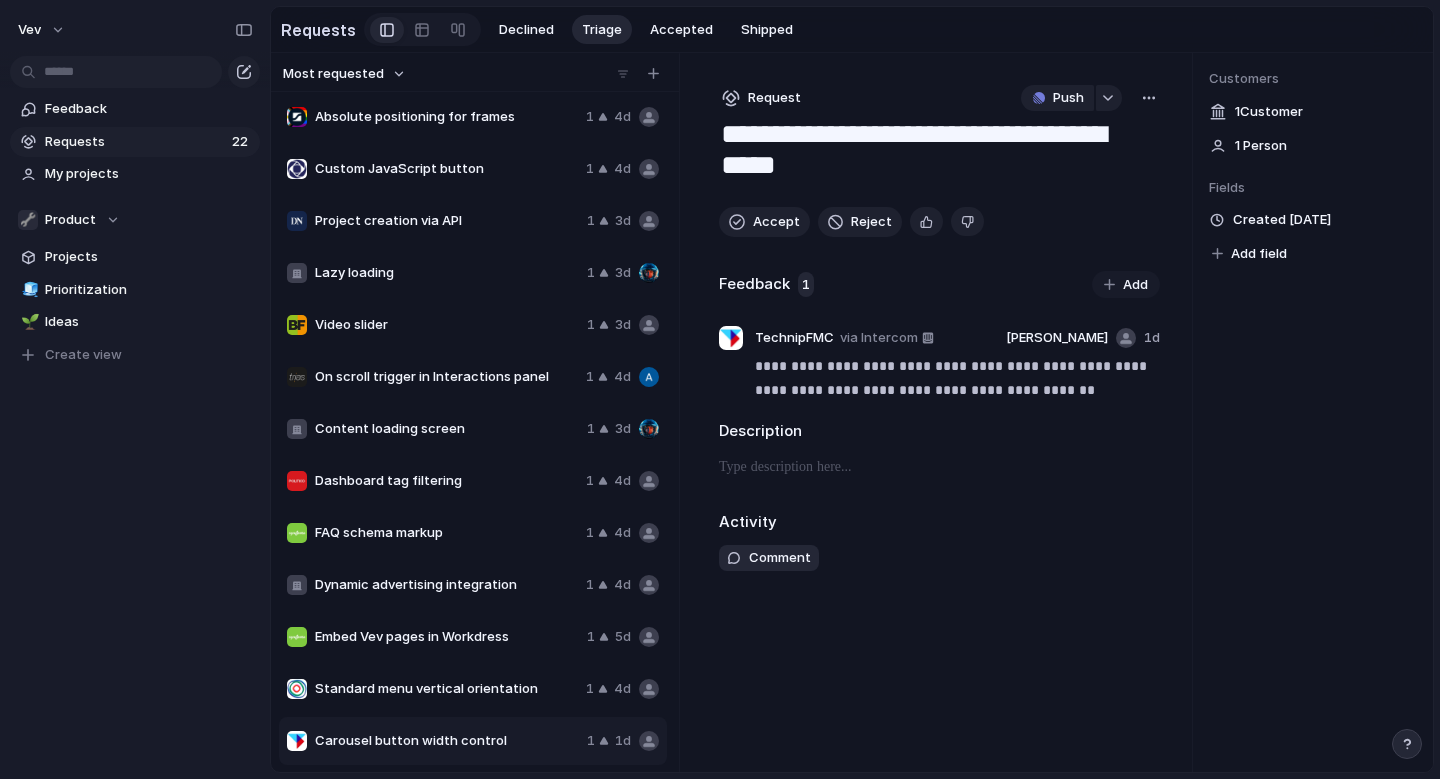 click on "**********" at bounding box center [939, 412] 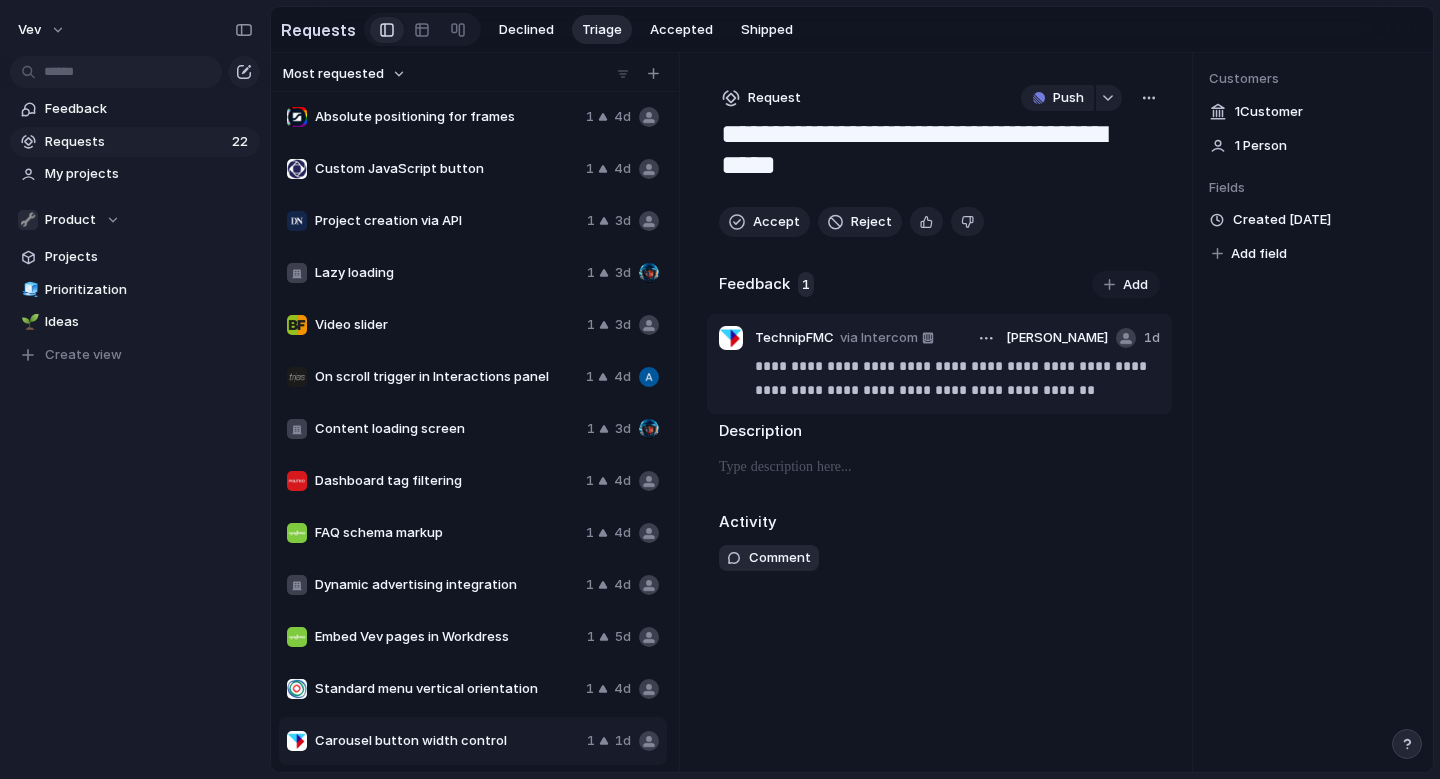 click on "**********" at bounding box center (957, 378) 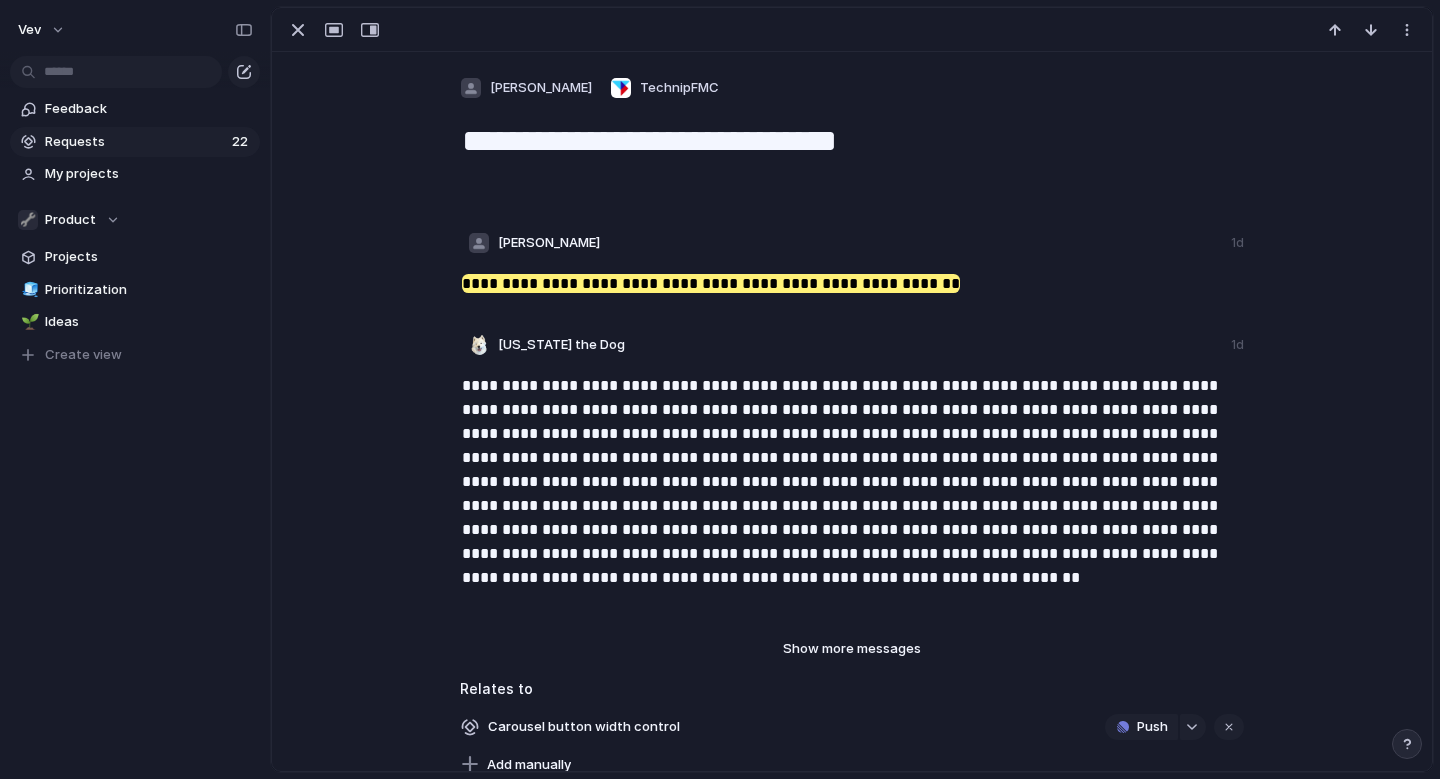 scroll, scrollTop: 1, scrollLeft: 0, axis: vertical 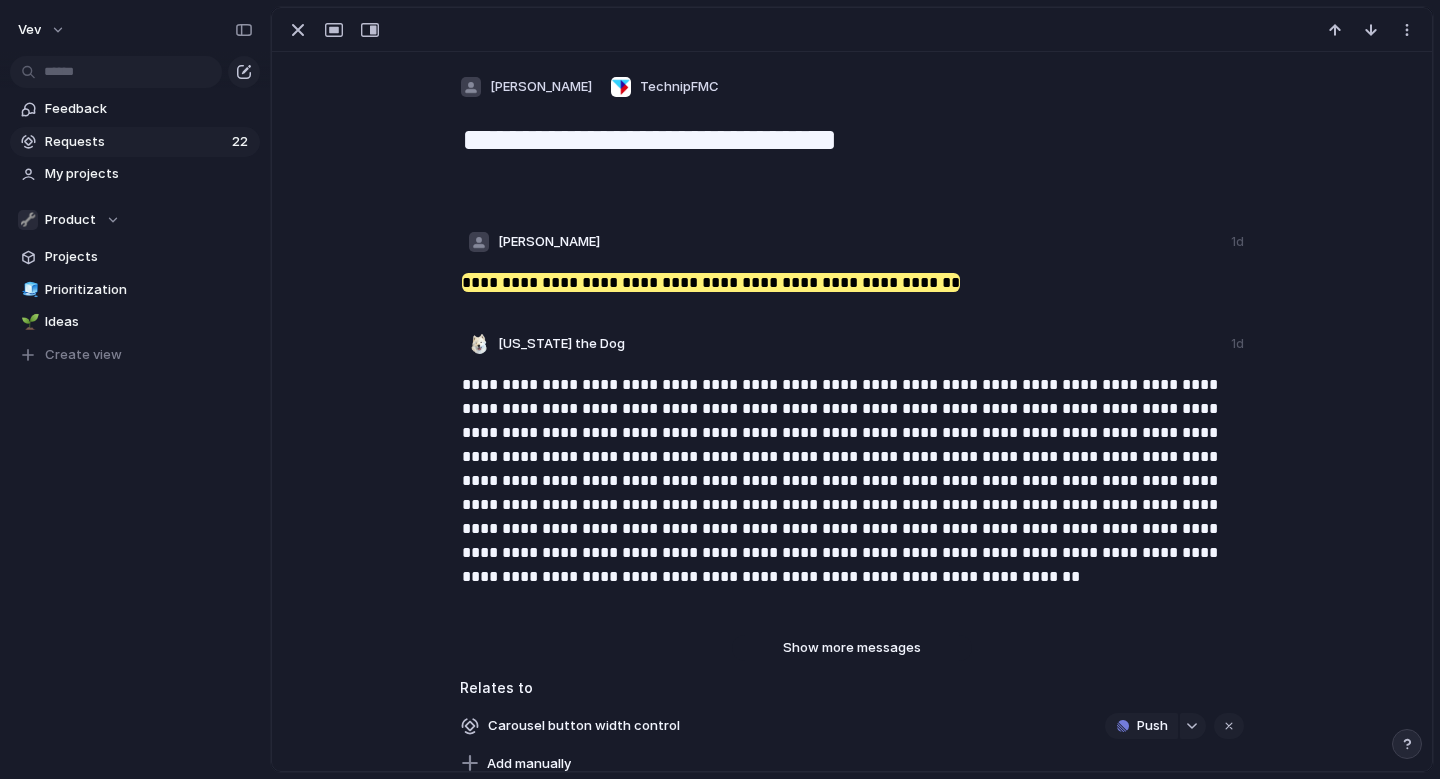 click on "Show more messages" at bounding box center (852, 648) 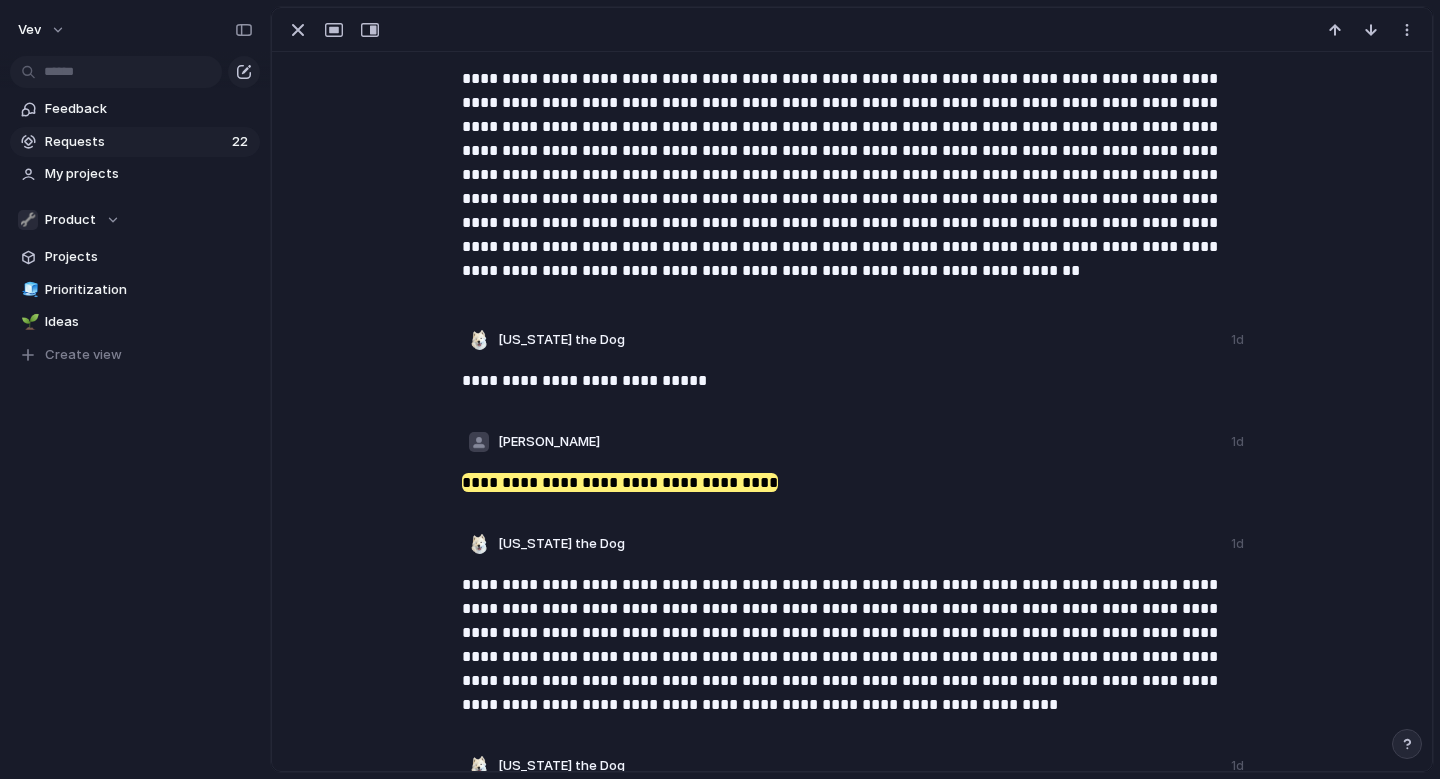 scroll, scrollTop: 0, scrollLeft: 0, axis: both 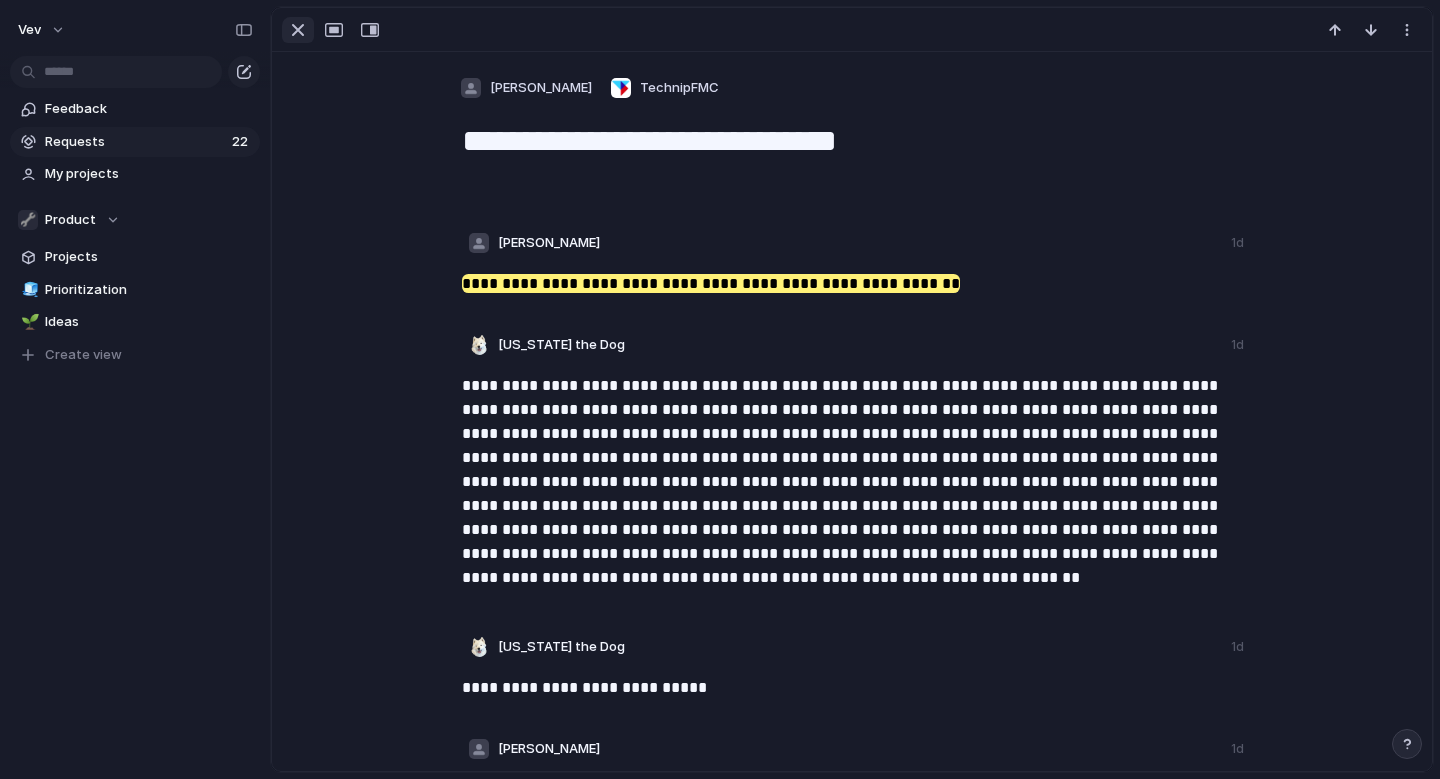 click at bounding box center (298, 30) 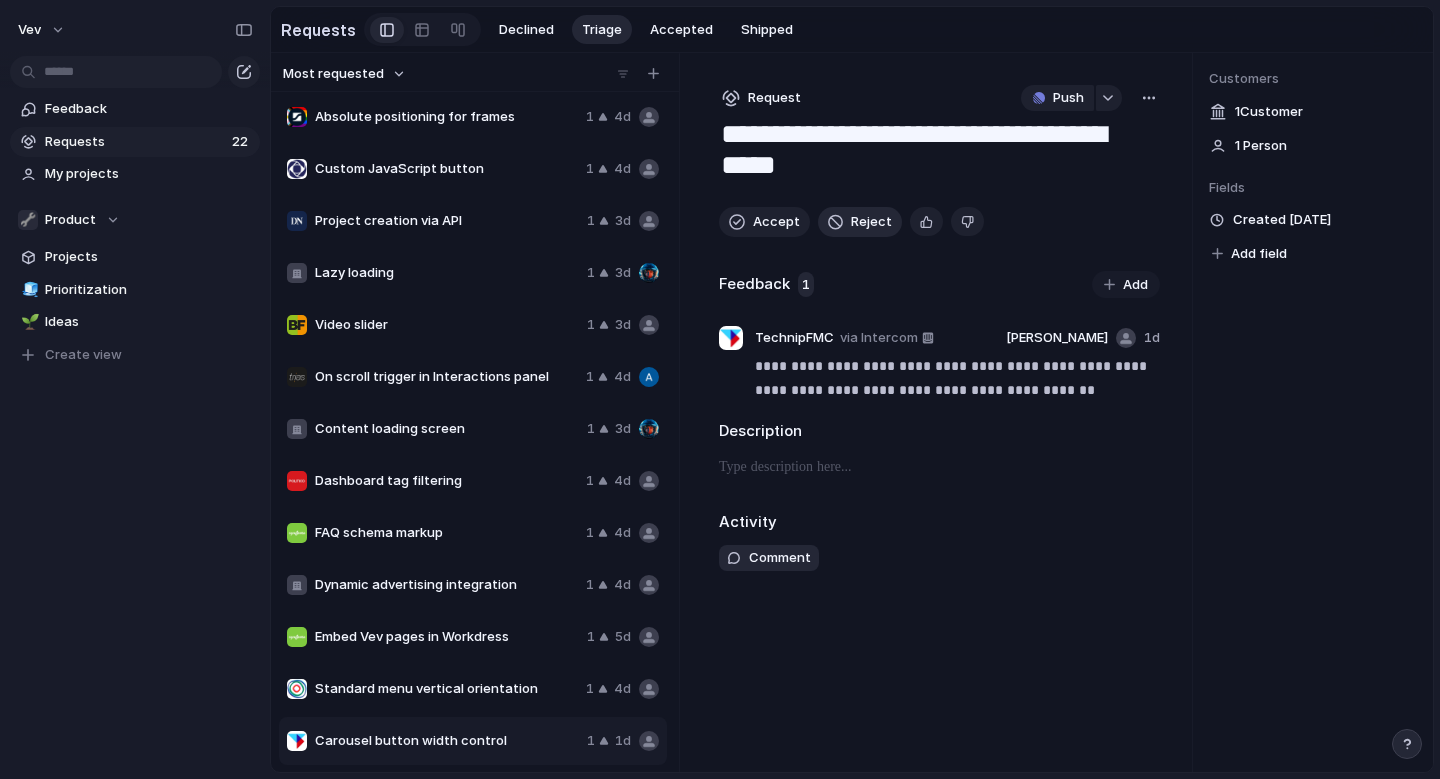 click on "Reject" at bounding box center [871, 222] 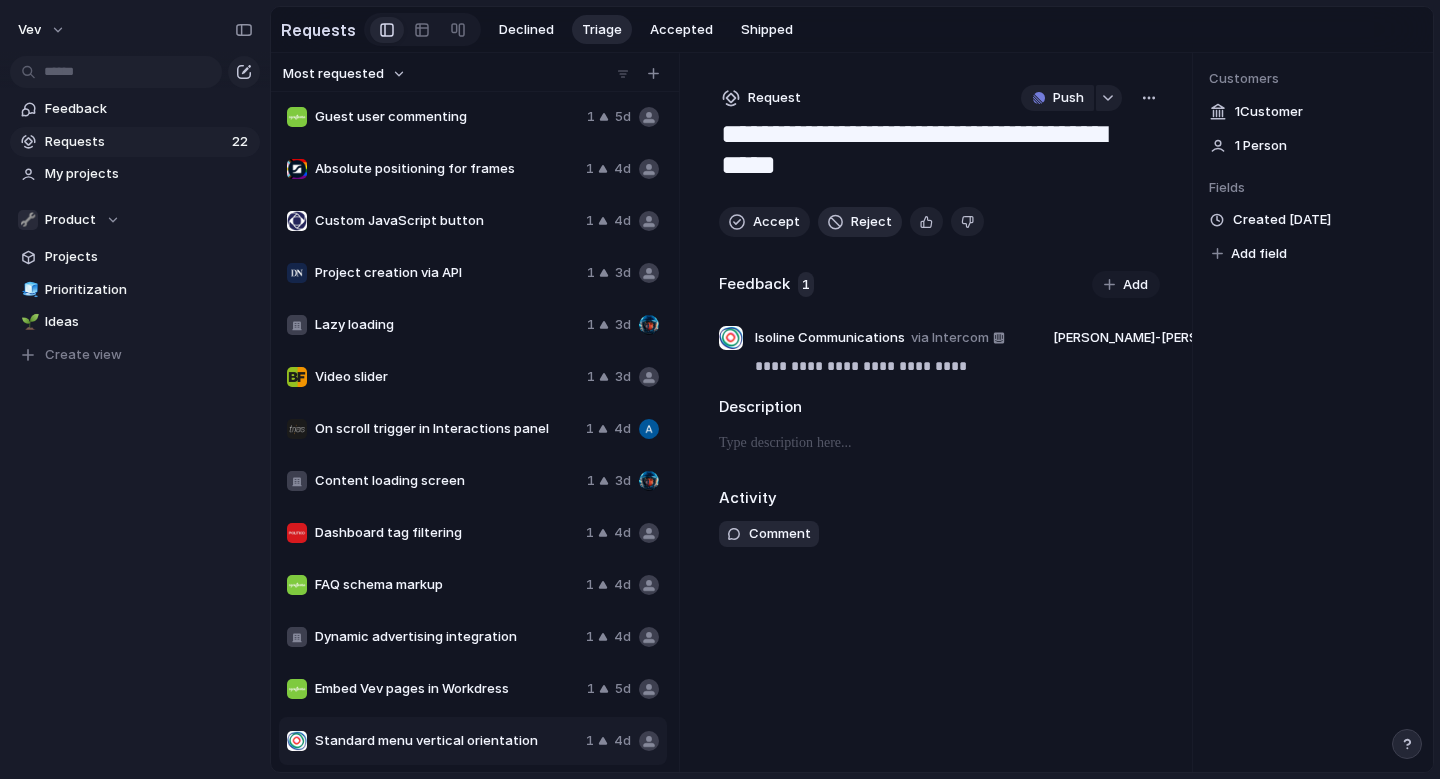 scroll, scrollTop: 420, scrollLeft: 0, axis: vertical 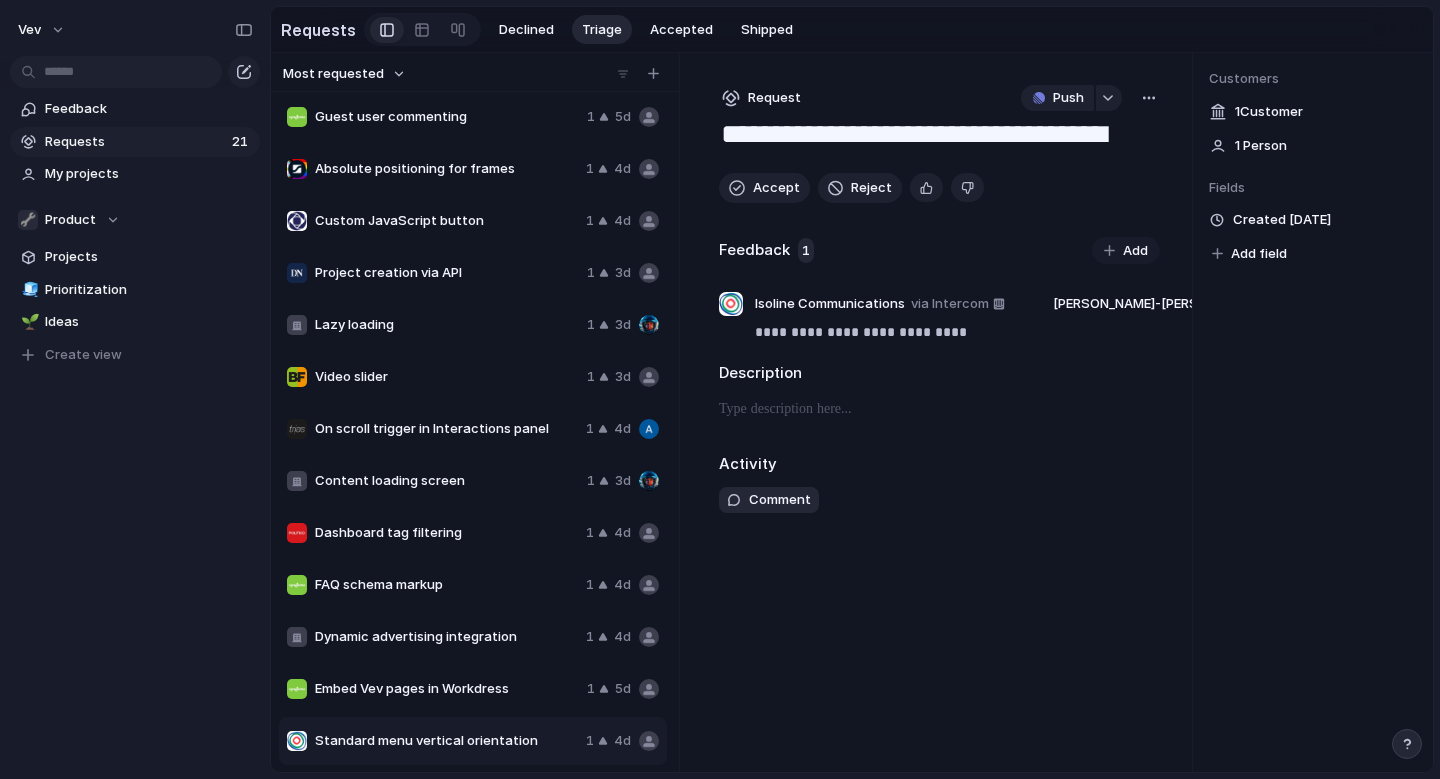 click on "Standard menu vertical orientation" at bounding box center (446, 741) 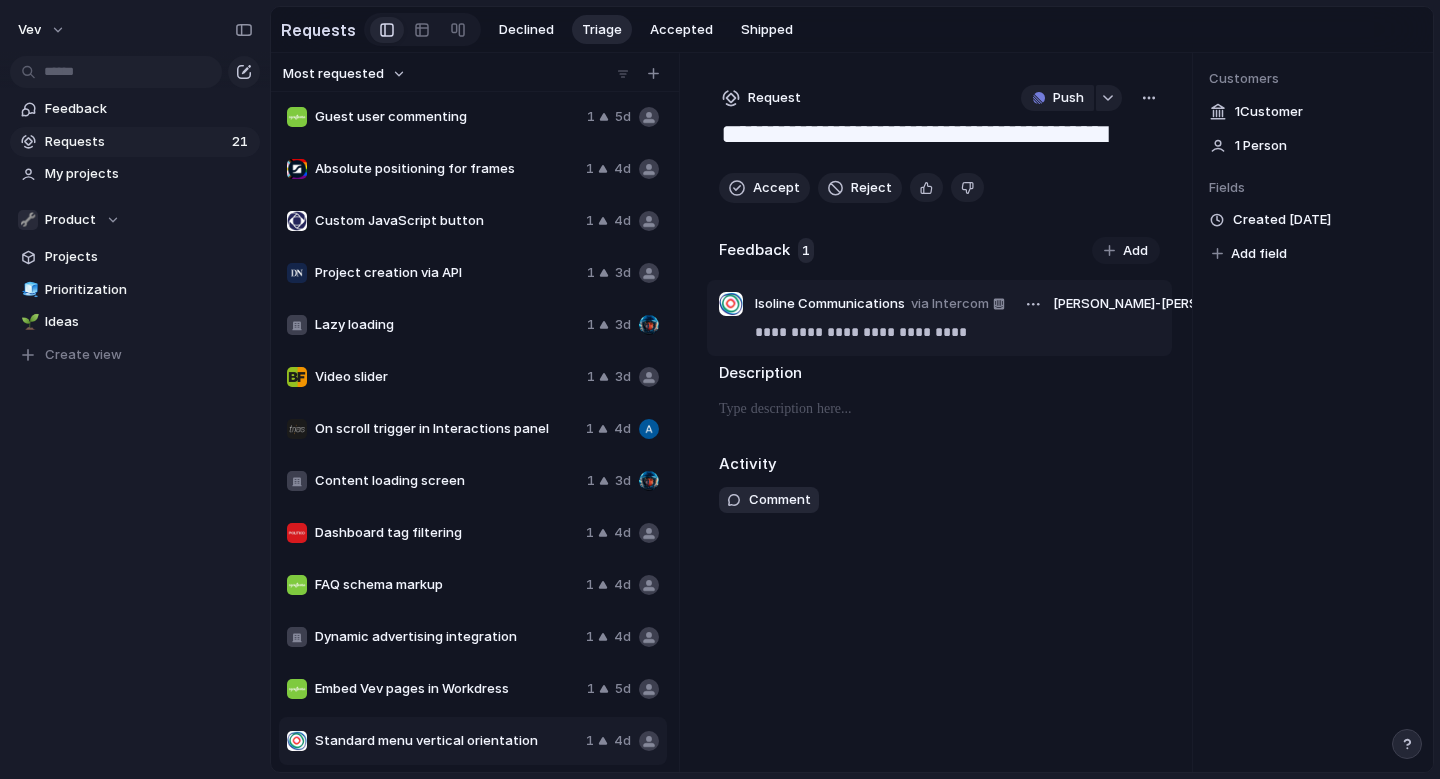 click on "**********" at bounding box center (957, 332) 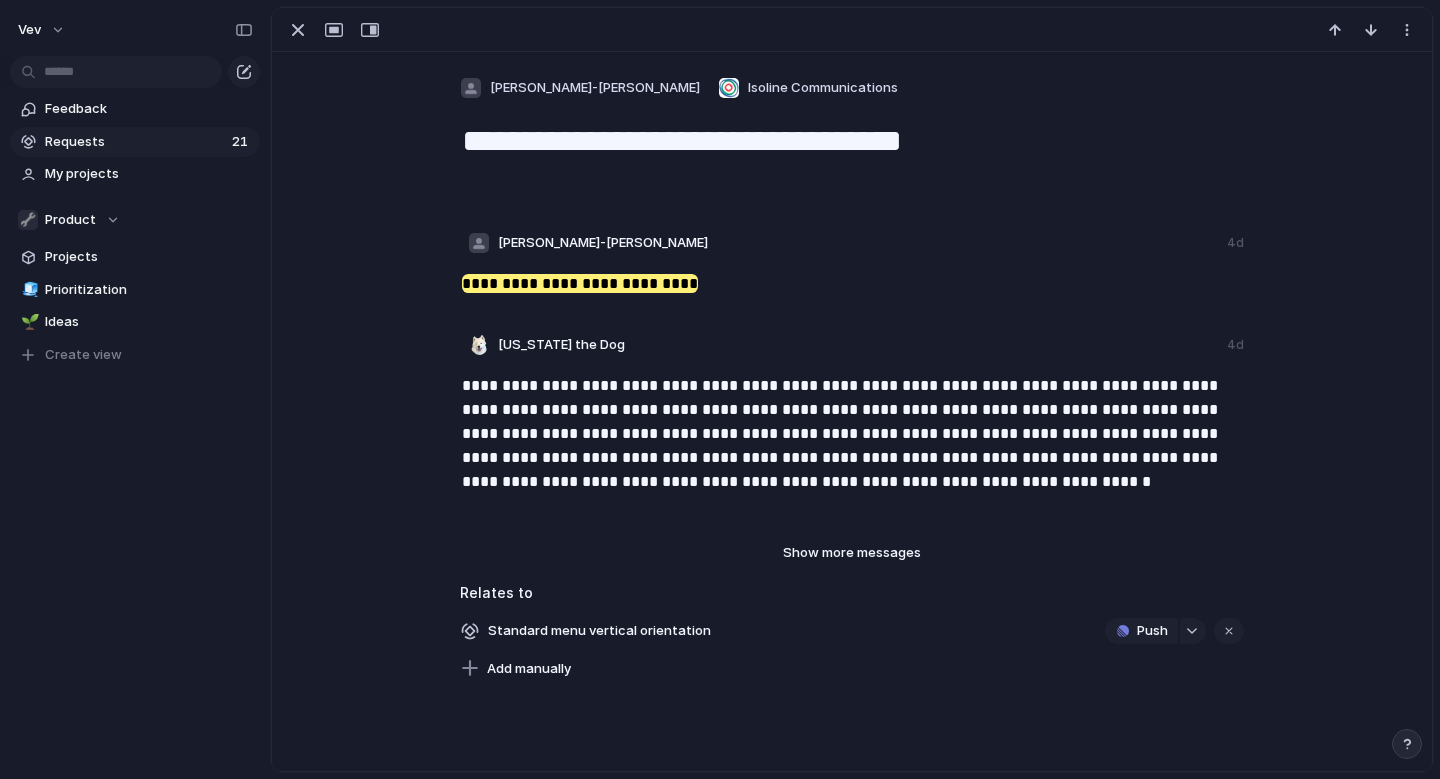 click on "Show more messages" at bounding box center [852, 553] 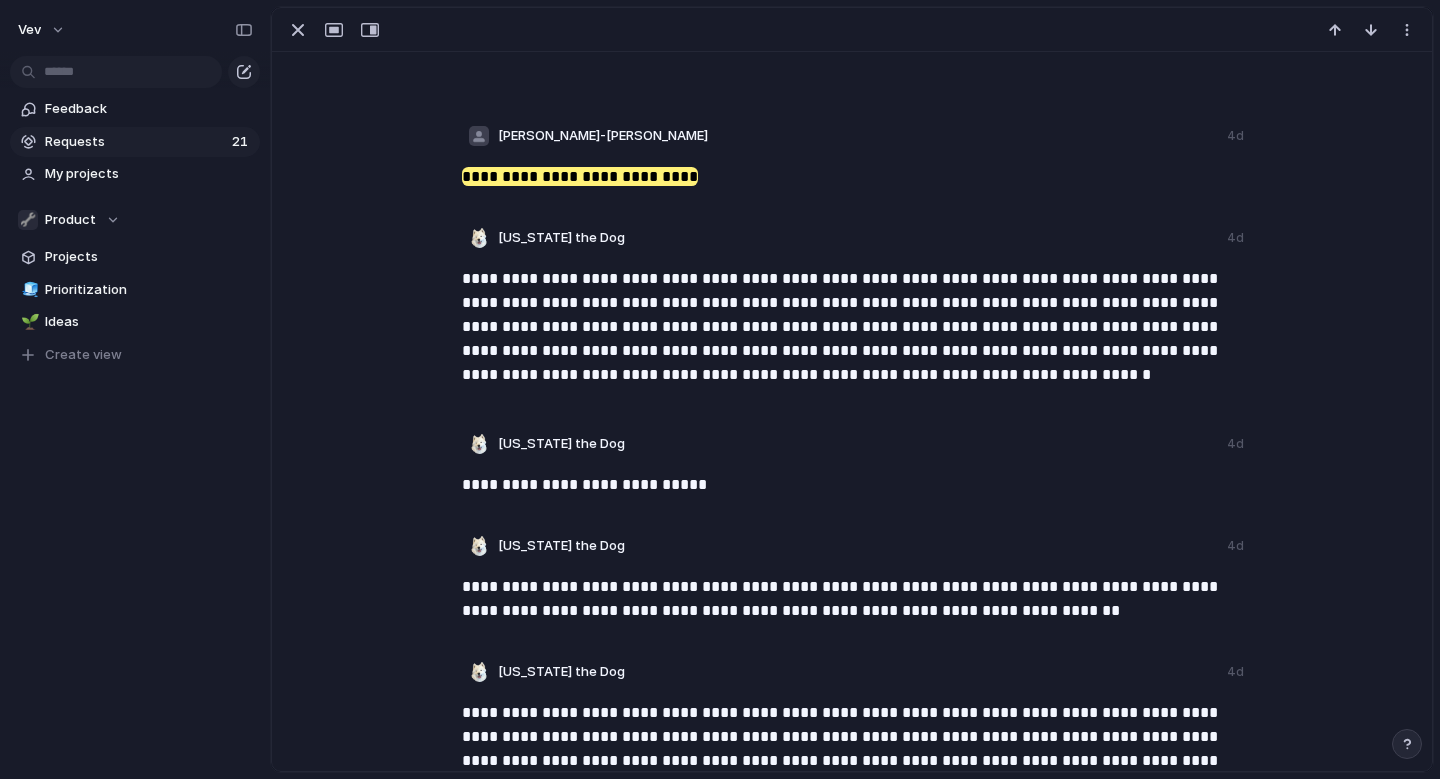 scroll, scrollTop: 0, scrollLeft: 0, axis: both 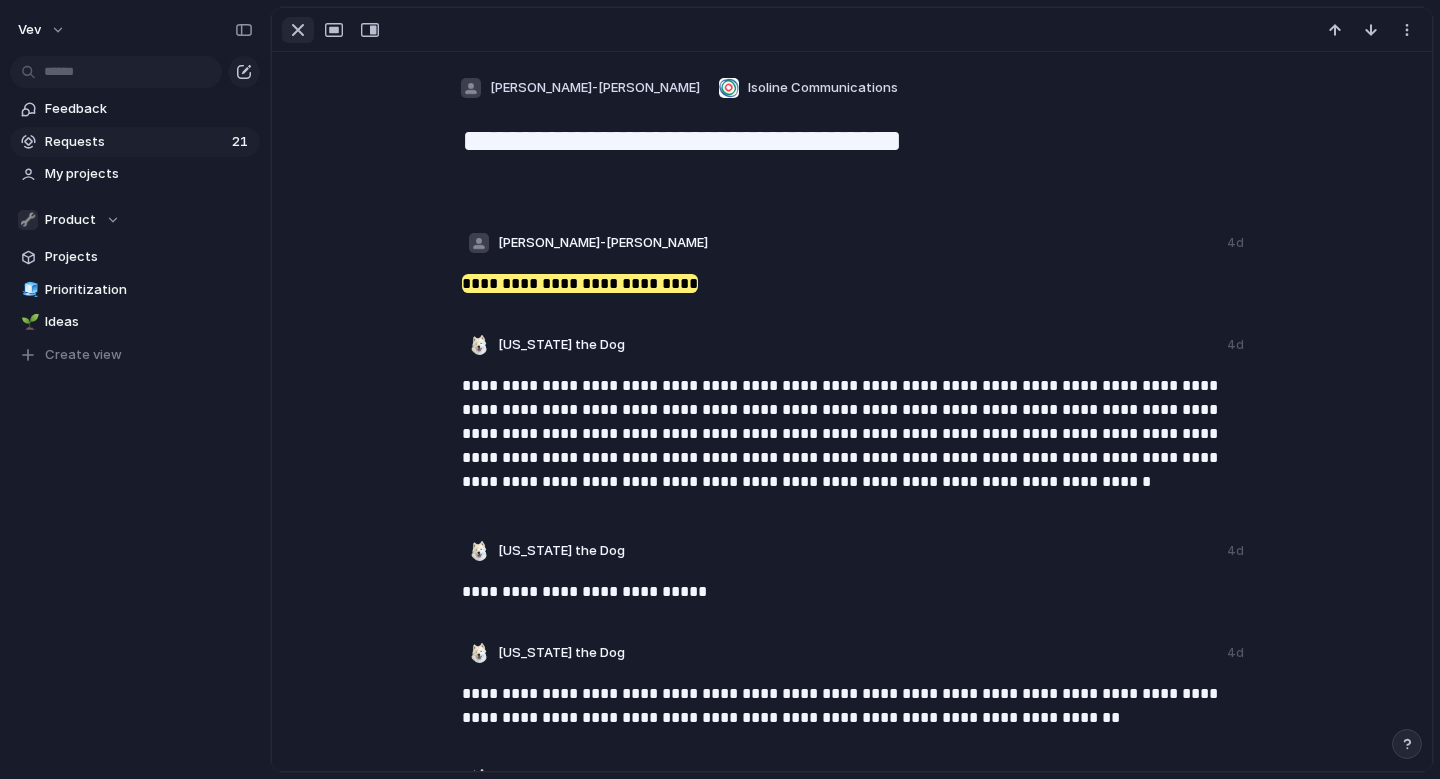 click at bounding box center [298, 30] 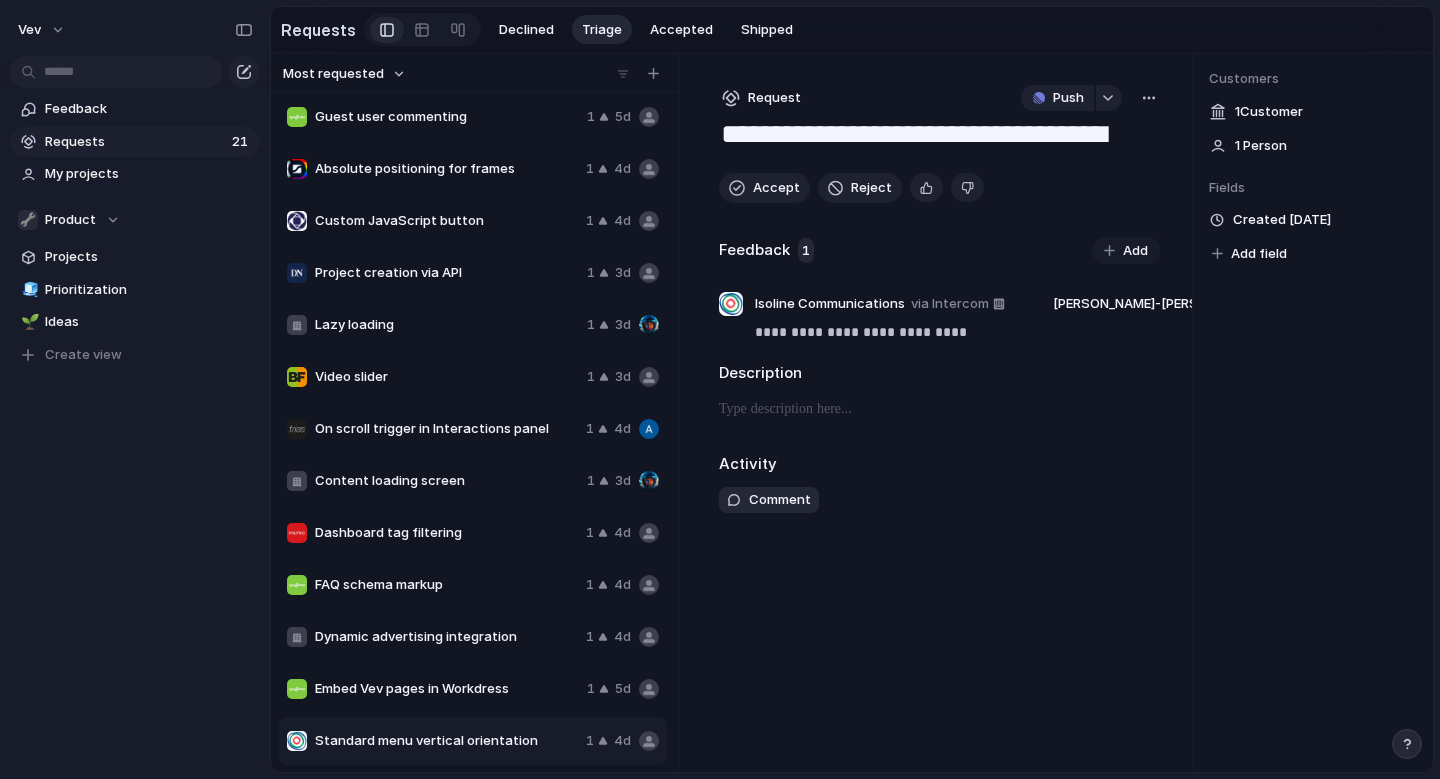 click on "Feedback 1 Add" at bounding box center [939, 251] 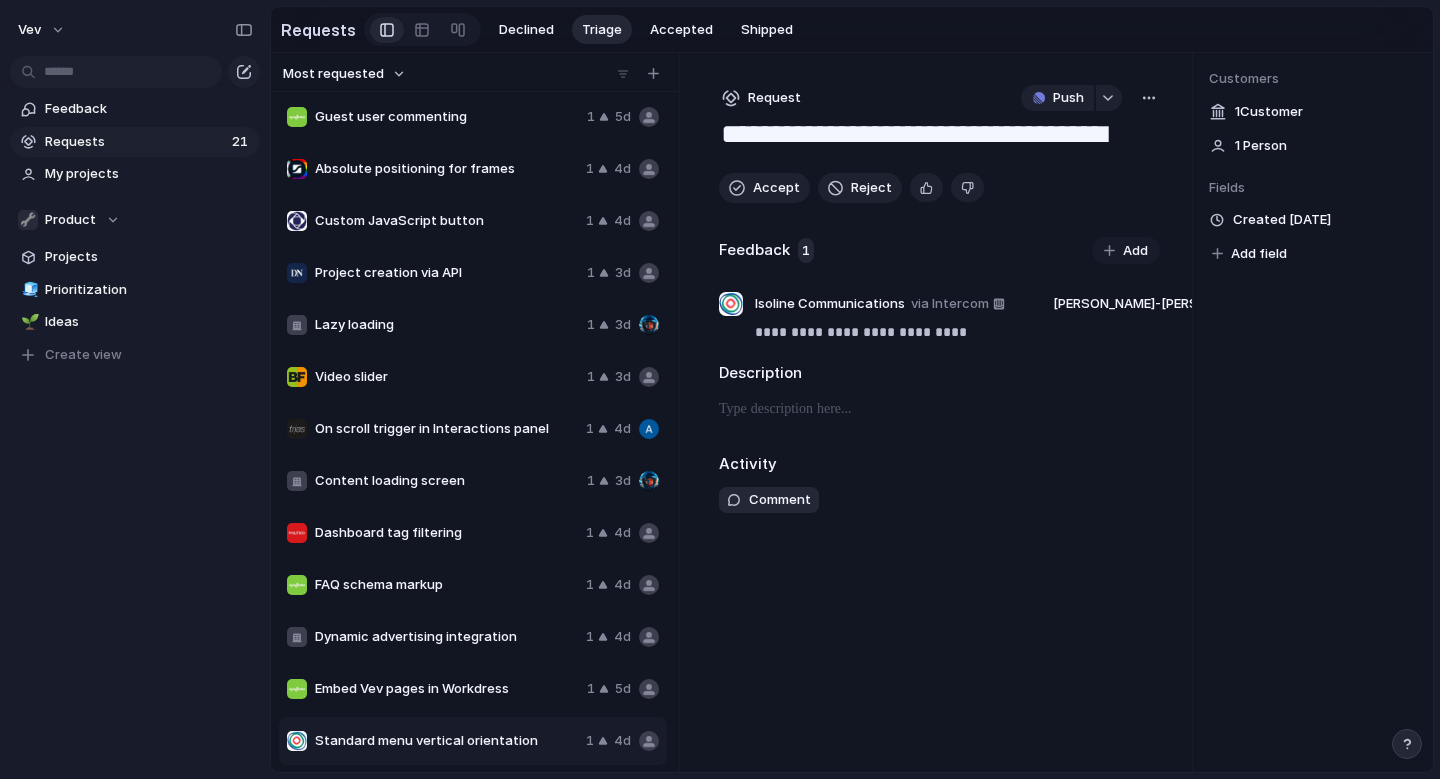 click on "**********" at bounding box center (939, 136) 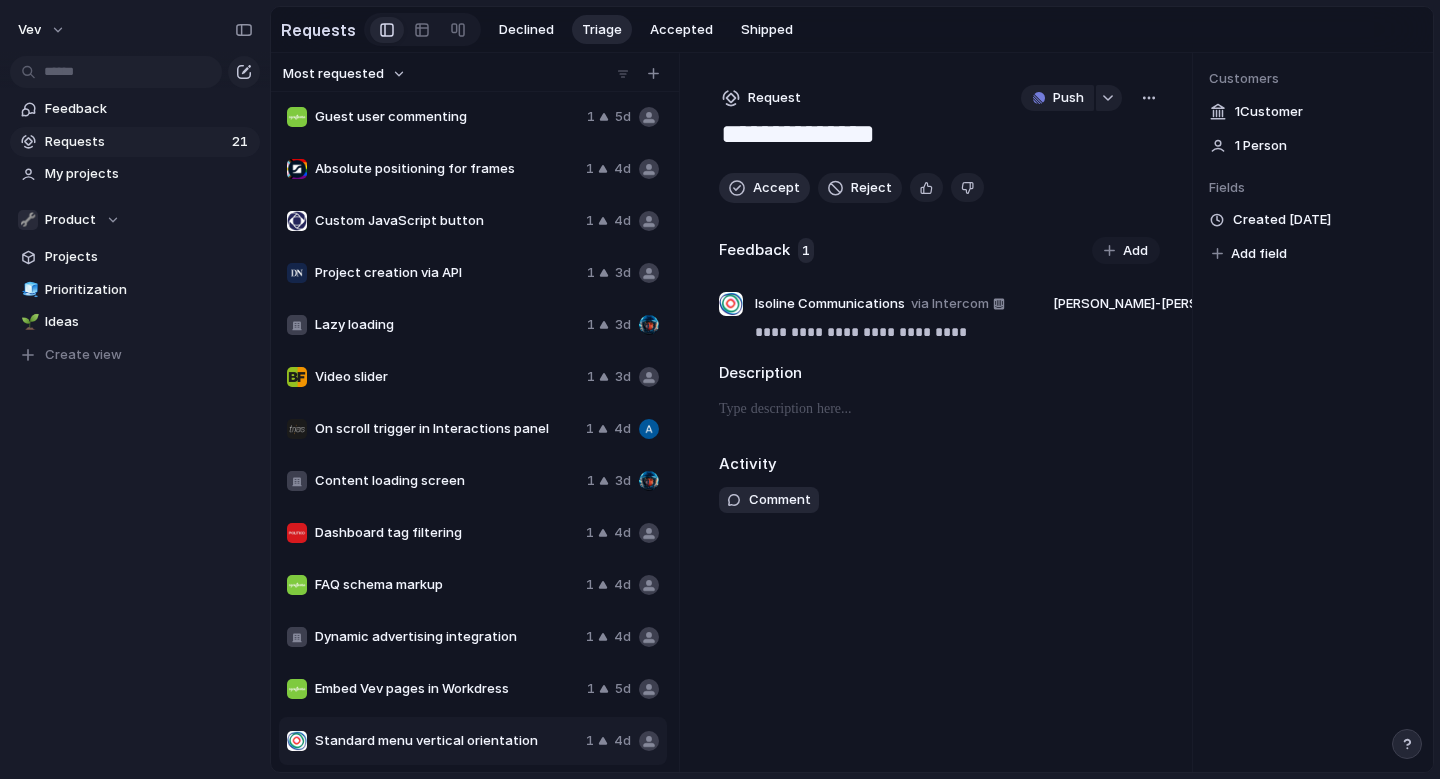 click on "Accept" at bounding box center (776, 188) 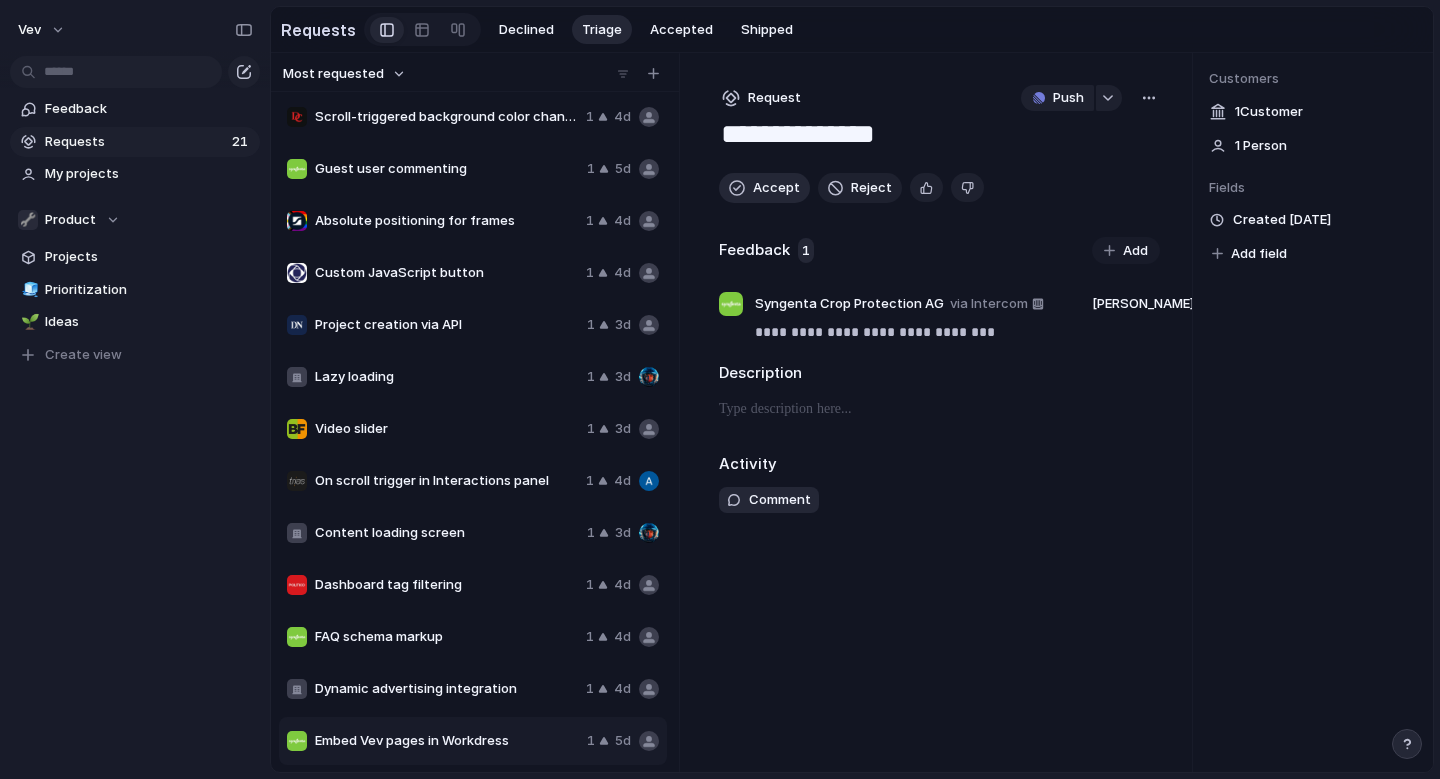 scroll, scrollTop: 368, scrollLeft: 0, axis: vertical 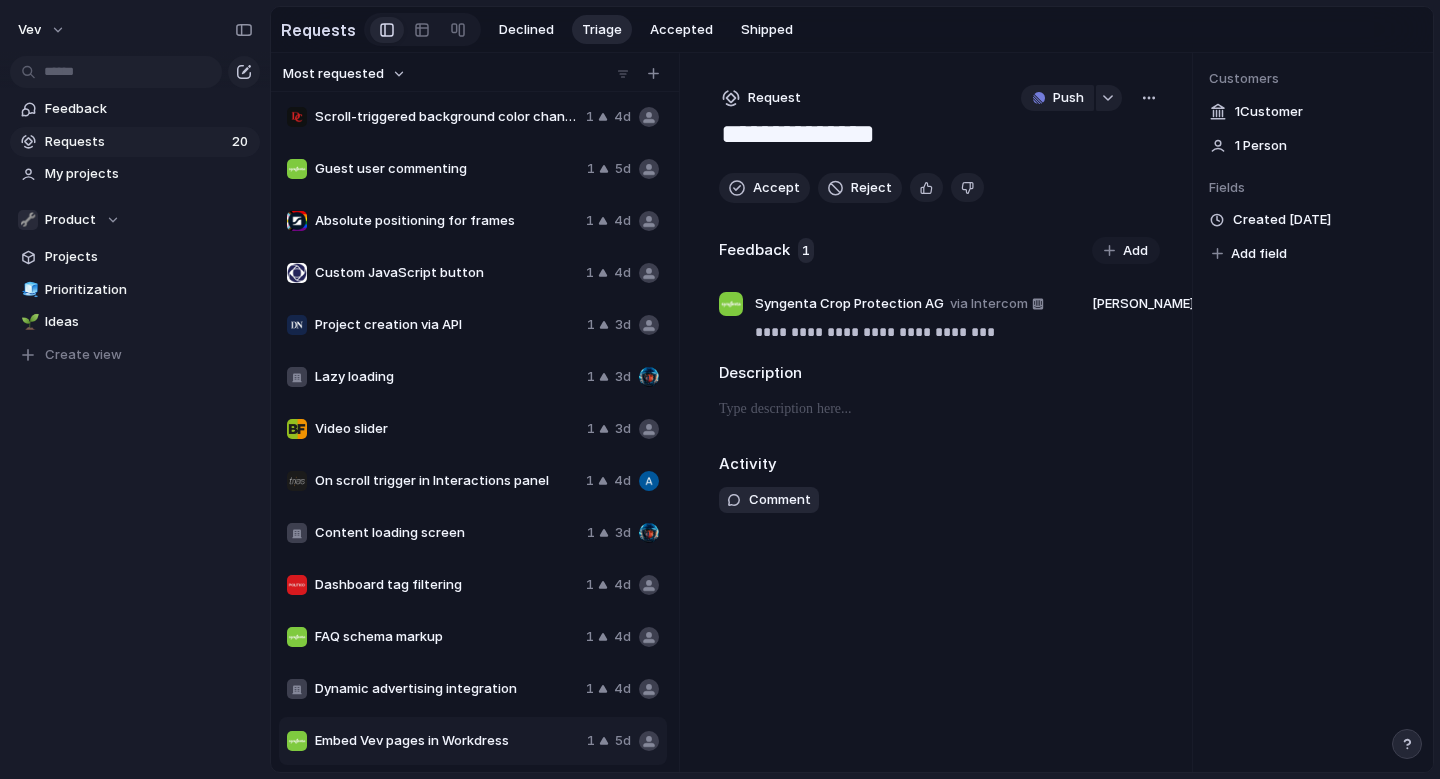 click on "Embed Vev pages in Workdress" at bounding box center [447, 741] 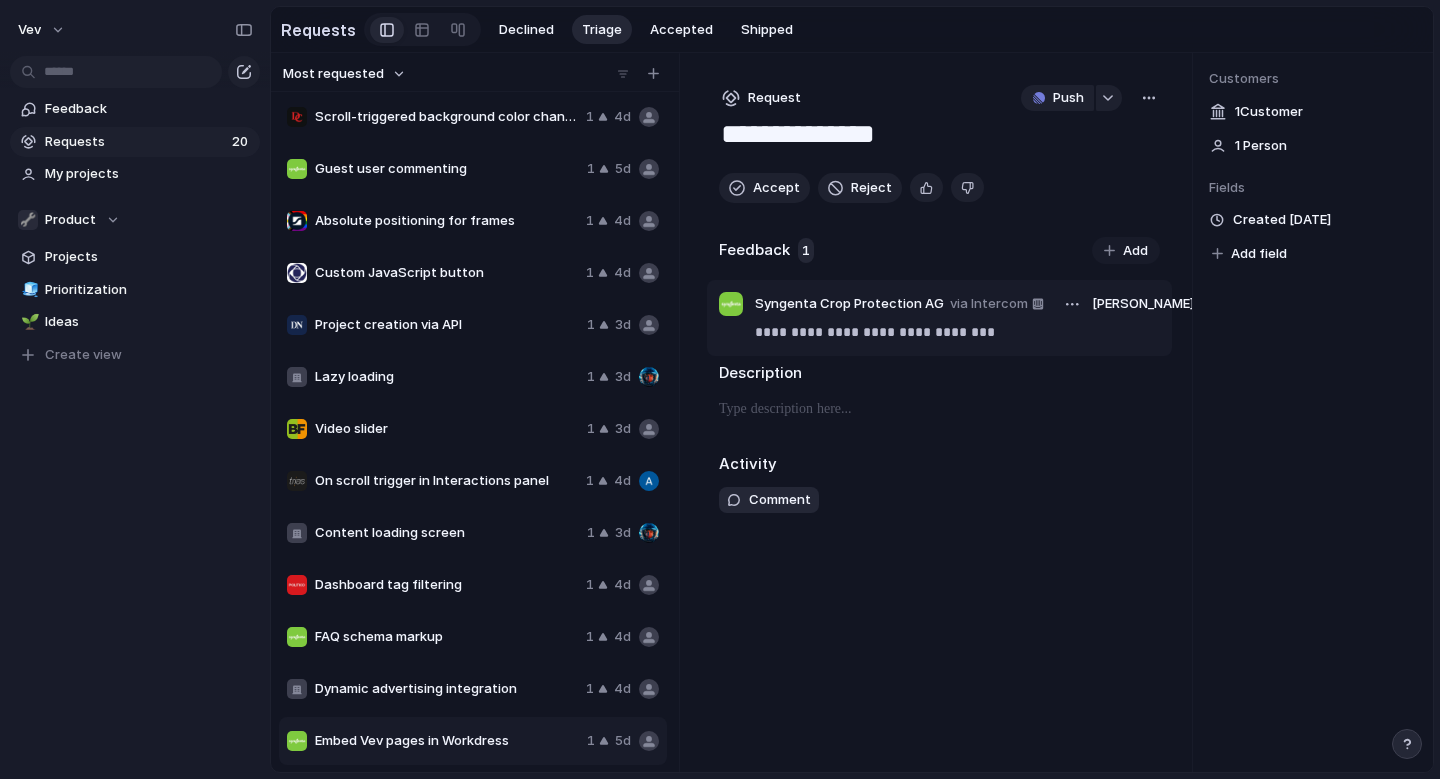 click on "**********" at bounding box center (957, 332) 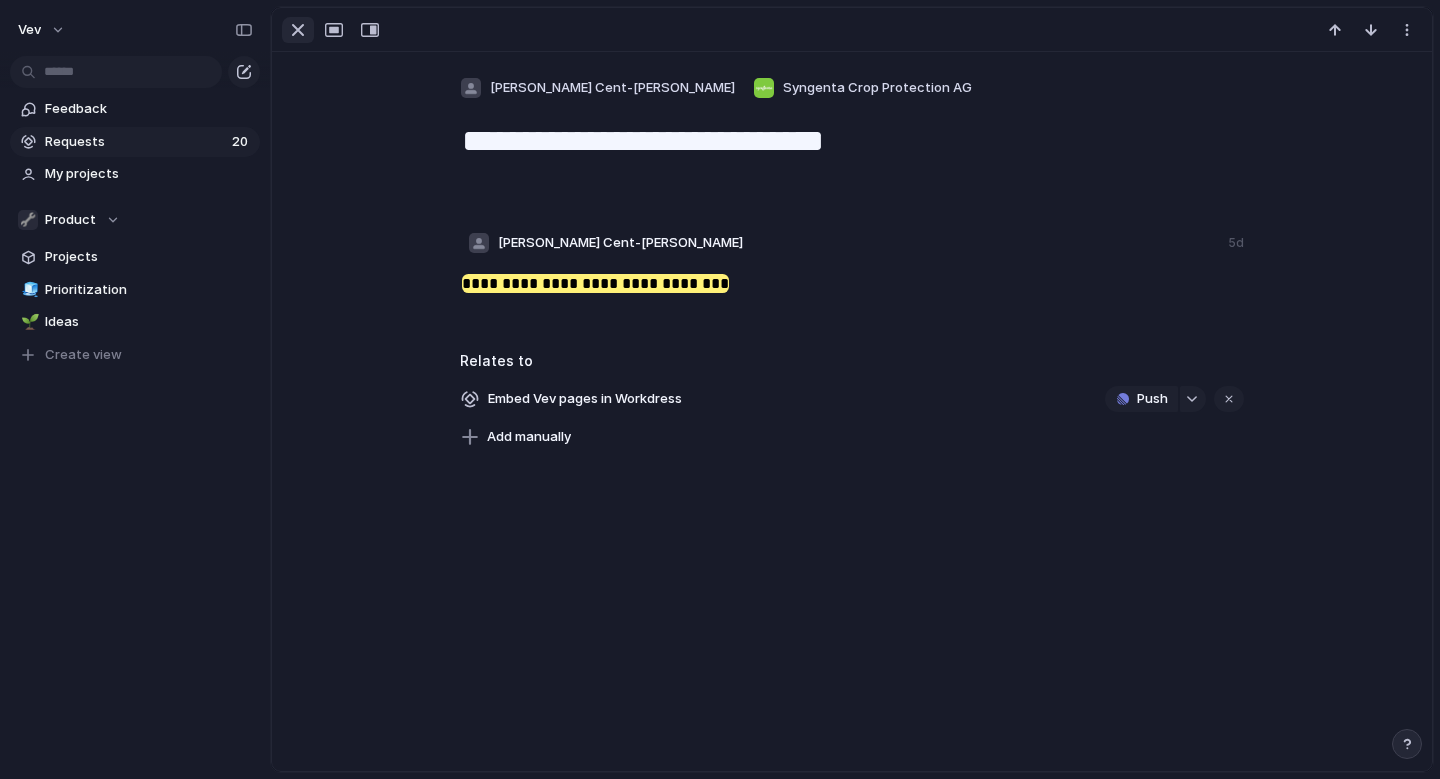 click at bounding box center [298, 30] 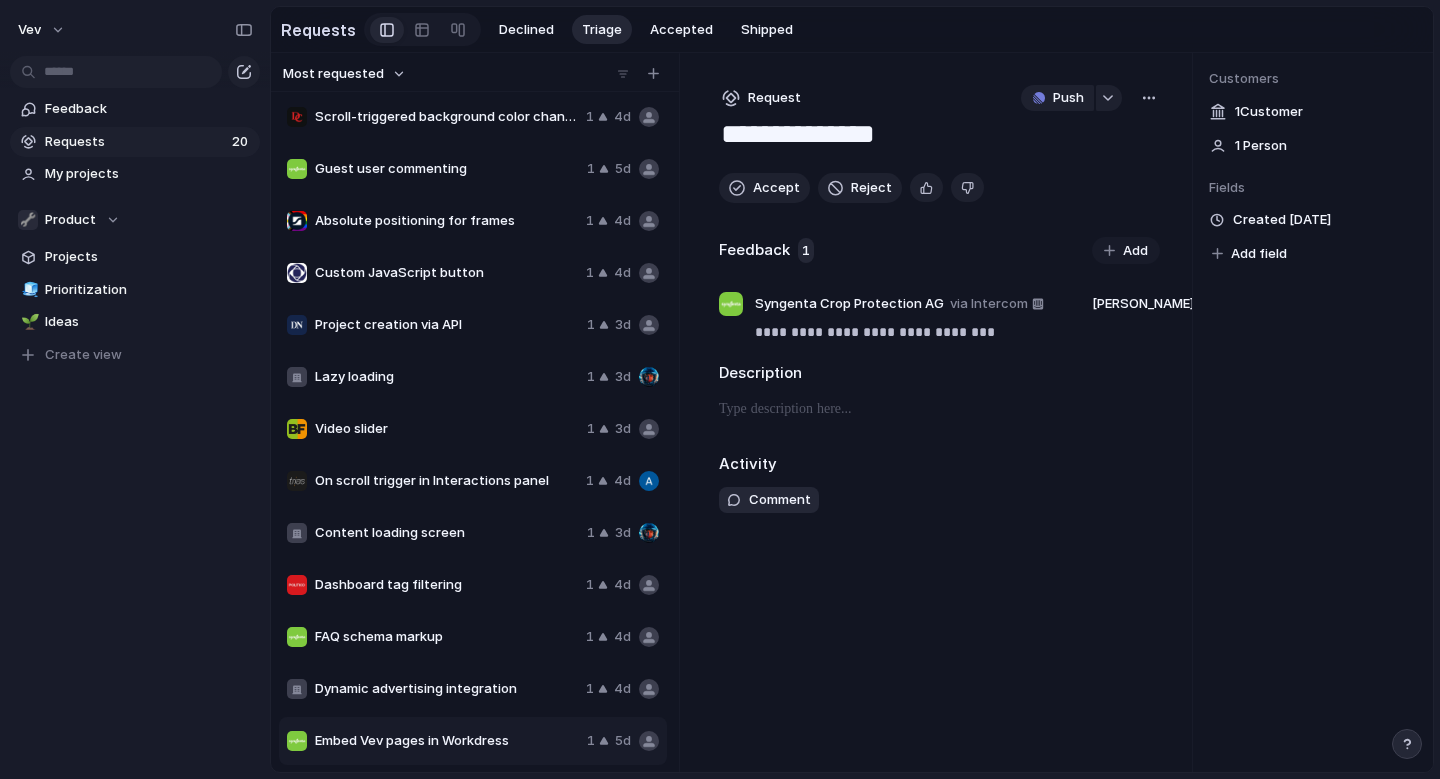 click on "Embed Vev pages in Workdress" at bounding box center [447, 741] 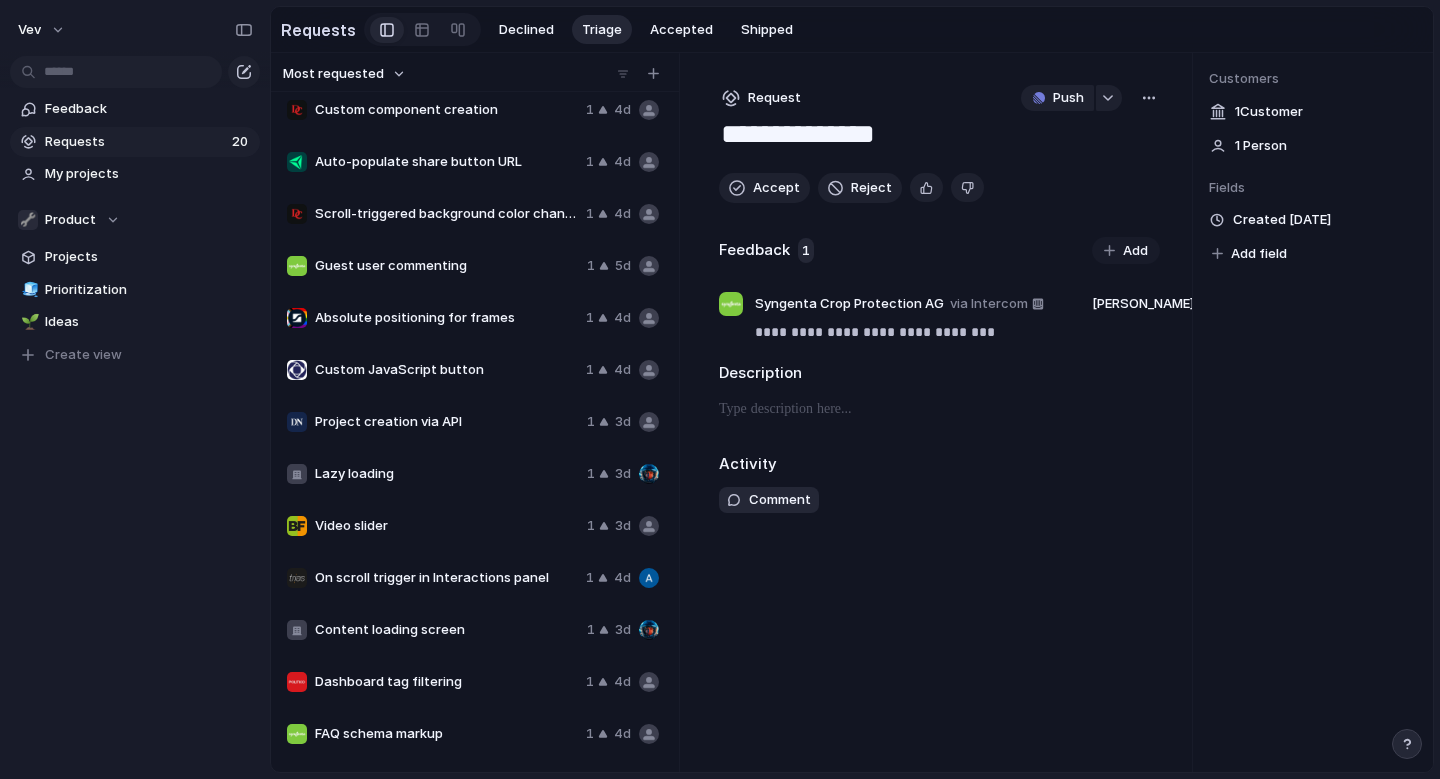 scroll, scrollTop: 368, scrollLeft: 0, axis: vertical 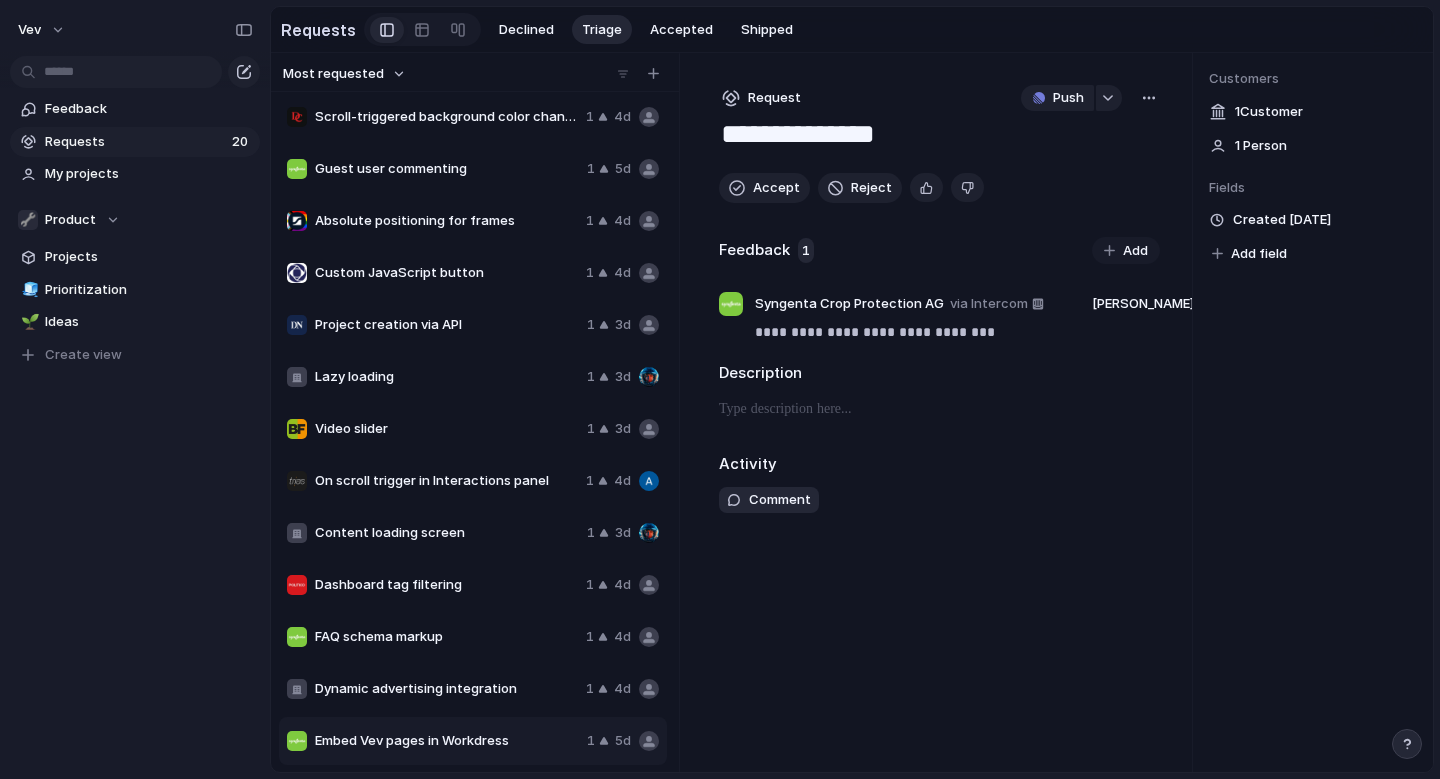 click on "Request" at bounding box center (761, 98) 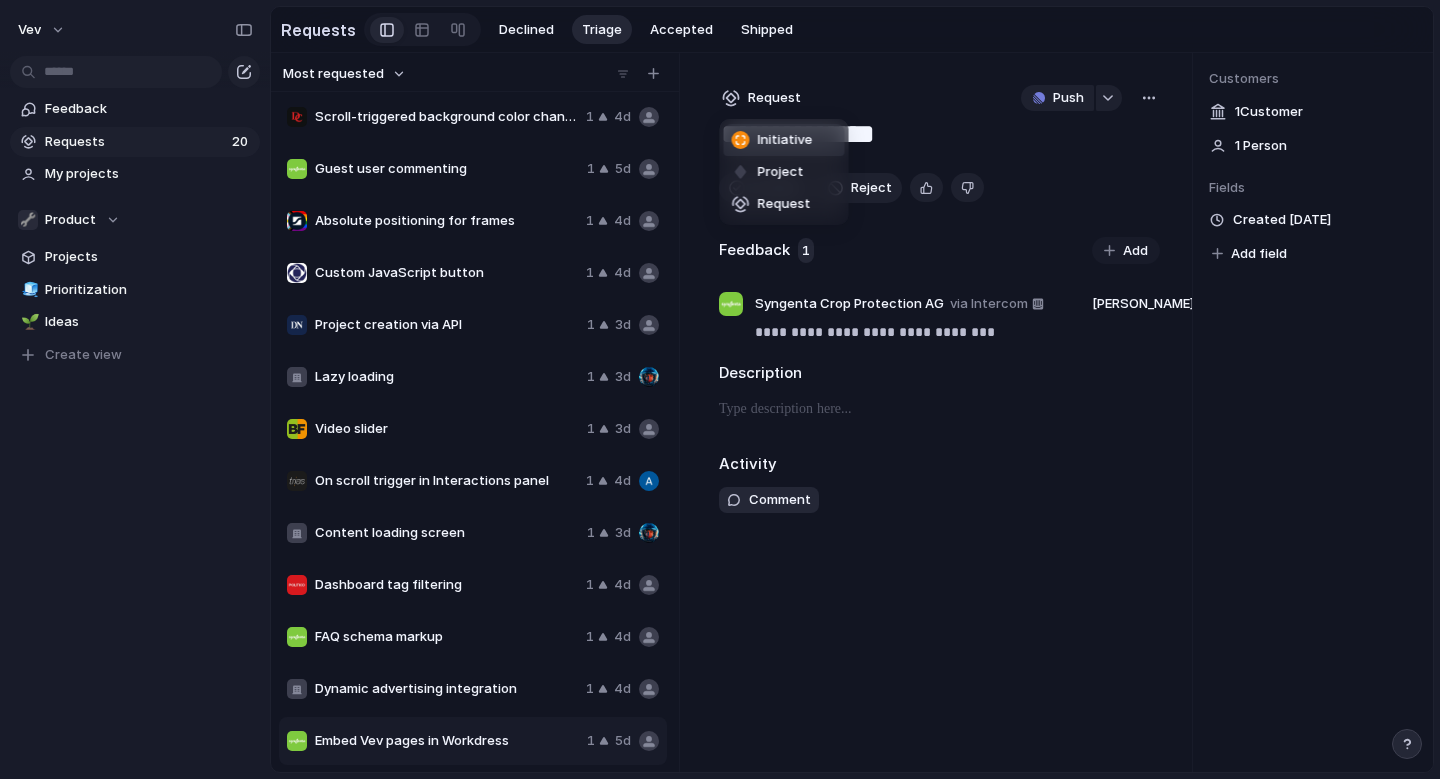 click on "Initiative   Project   Request" at bounding box center (720, 389) 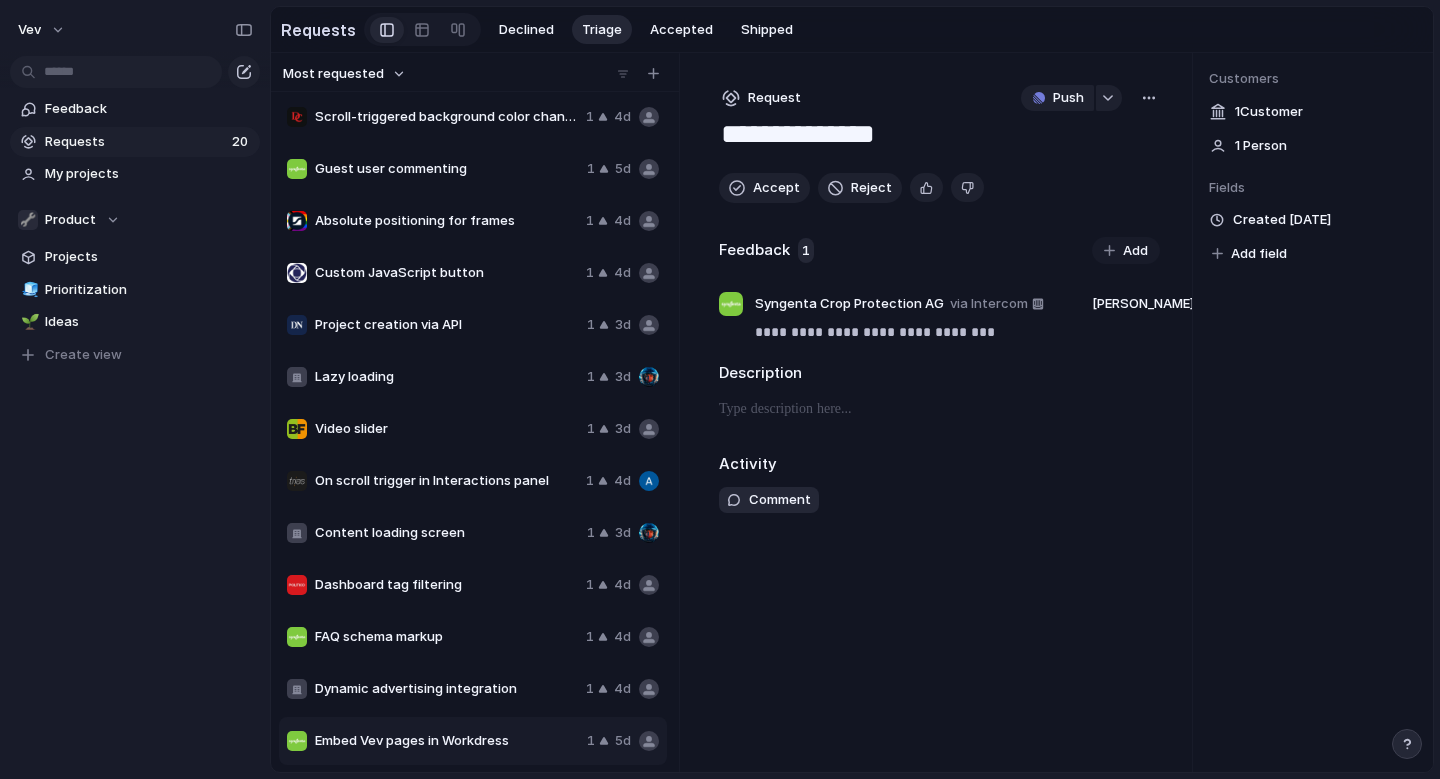 click on "**********" at bounding box center [939, 136] 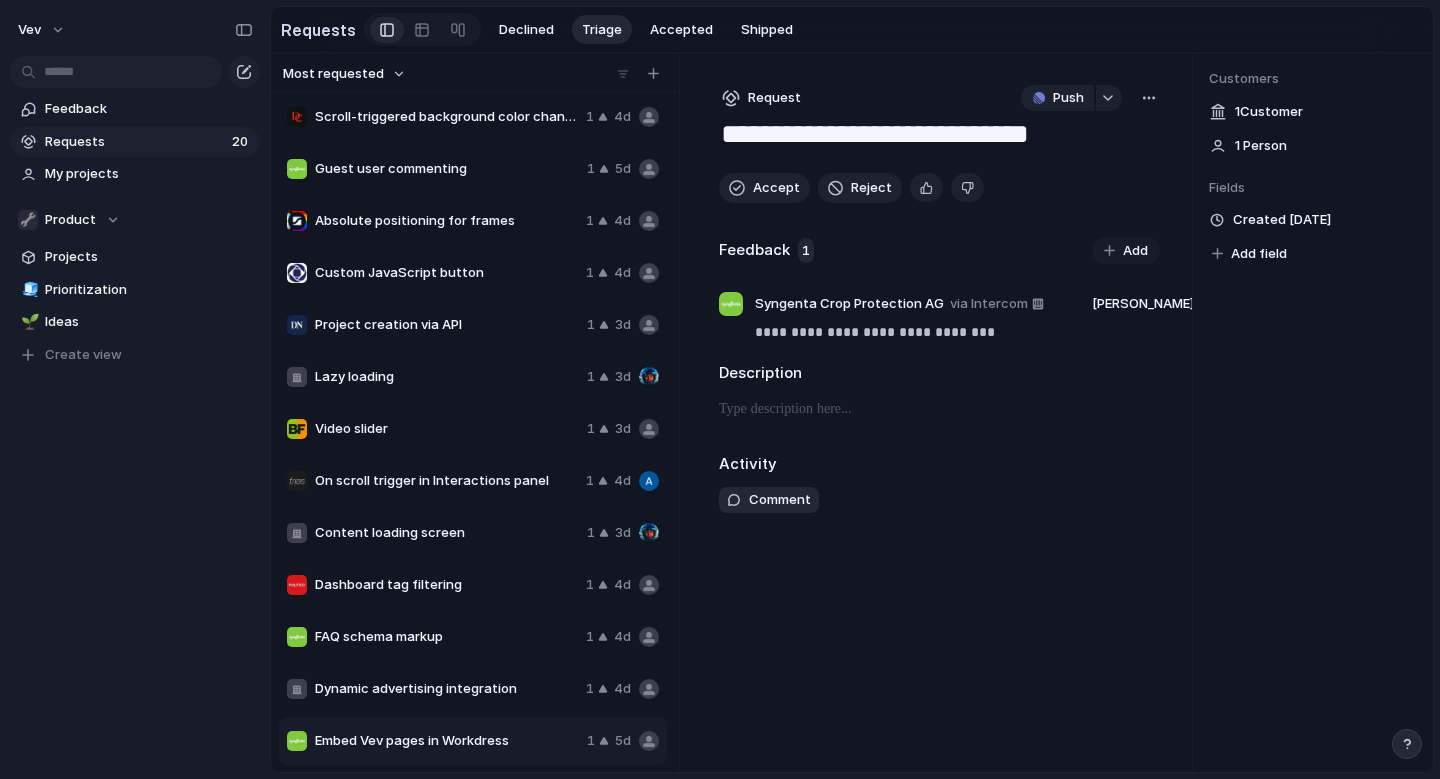 type on "**********" 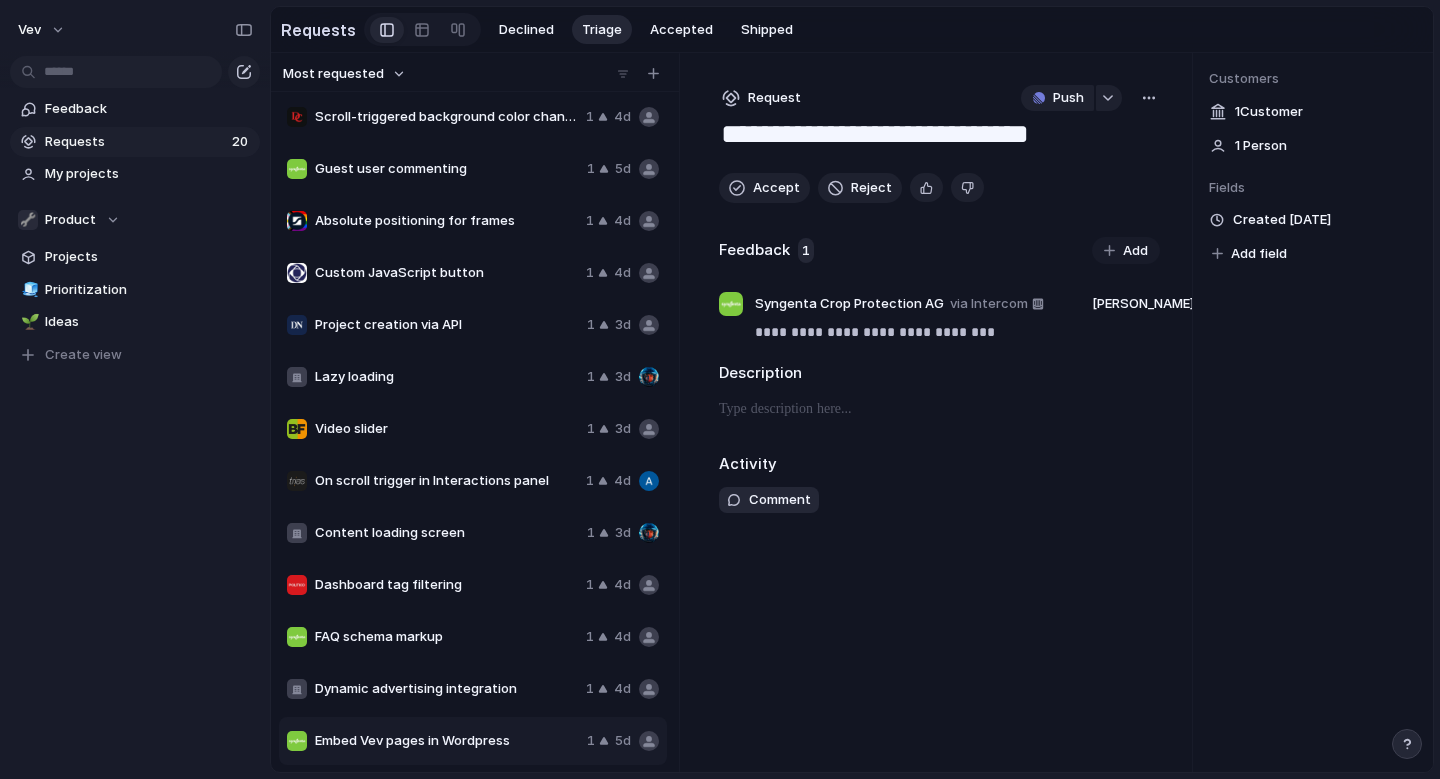click on "**********" at bounding box center (939, 412) 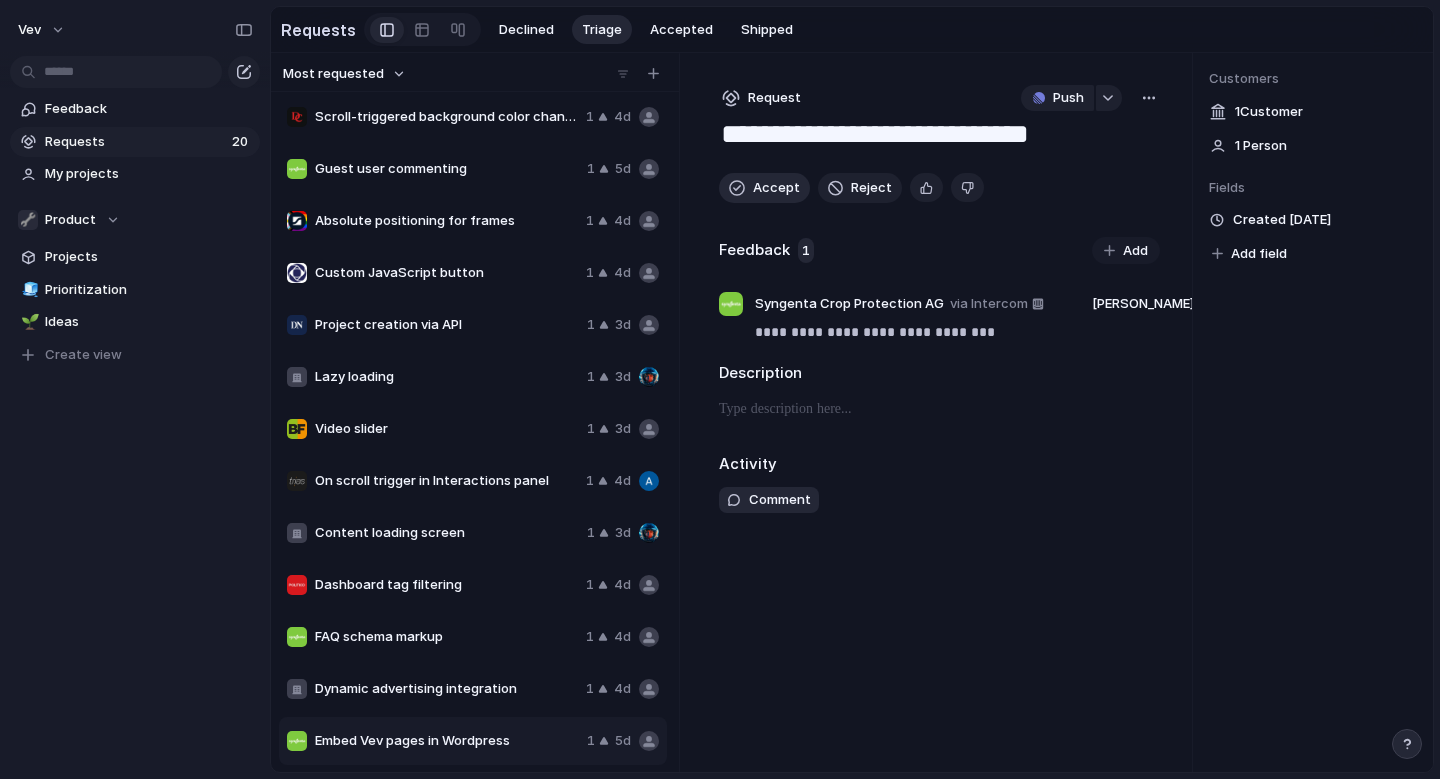 click on "Accept" at bounding box center [776, 188] 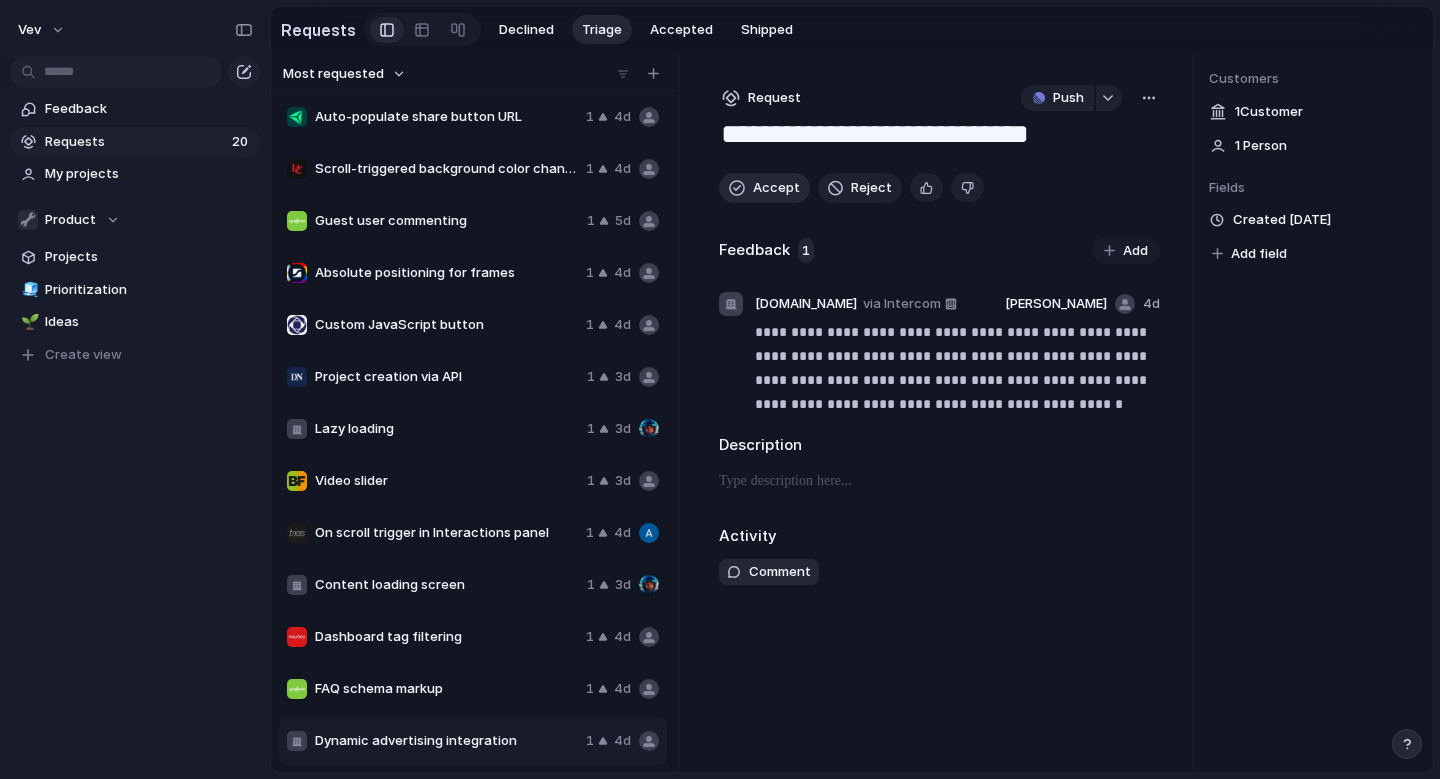 scroll, scrollTop: 316, scrollLeft: 0, axis: vertical 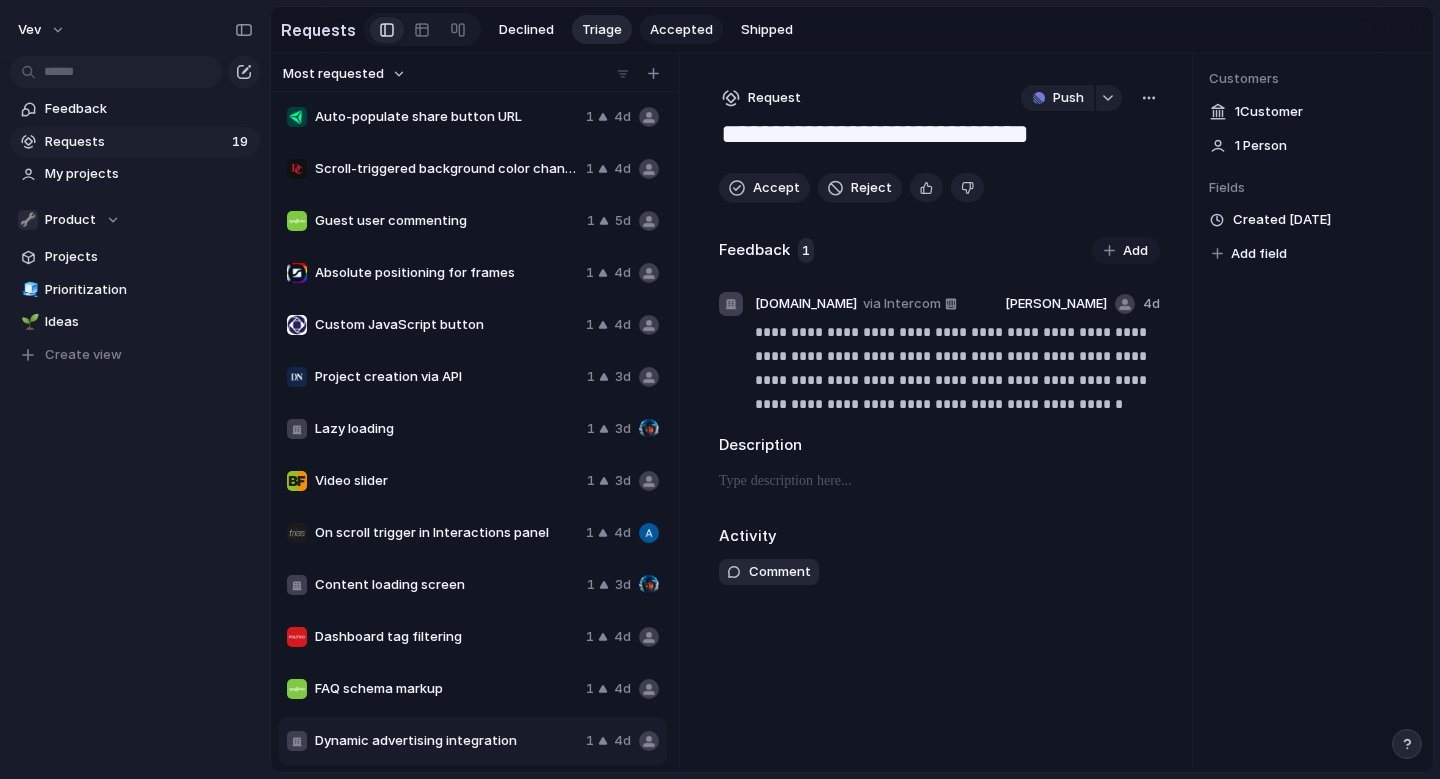 click on "Accepted" at bounding box center [681, 30] 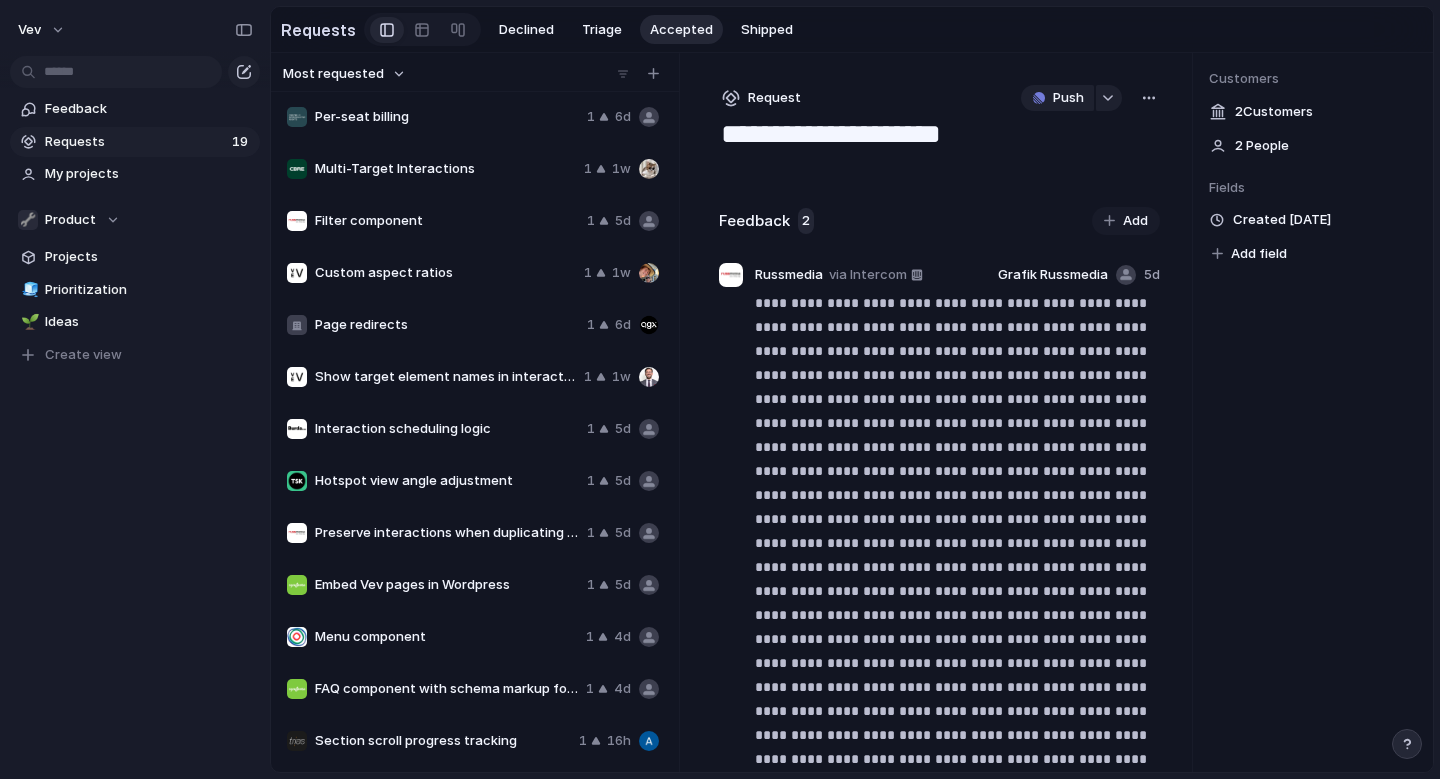 scroll, scrollTop: 368, scrollLeft: 0, axis: vertical 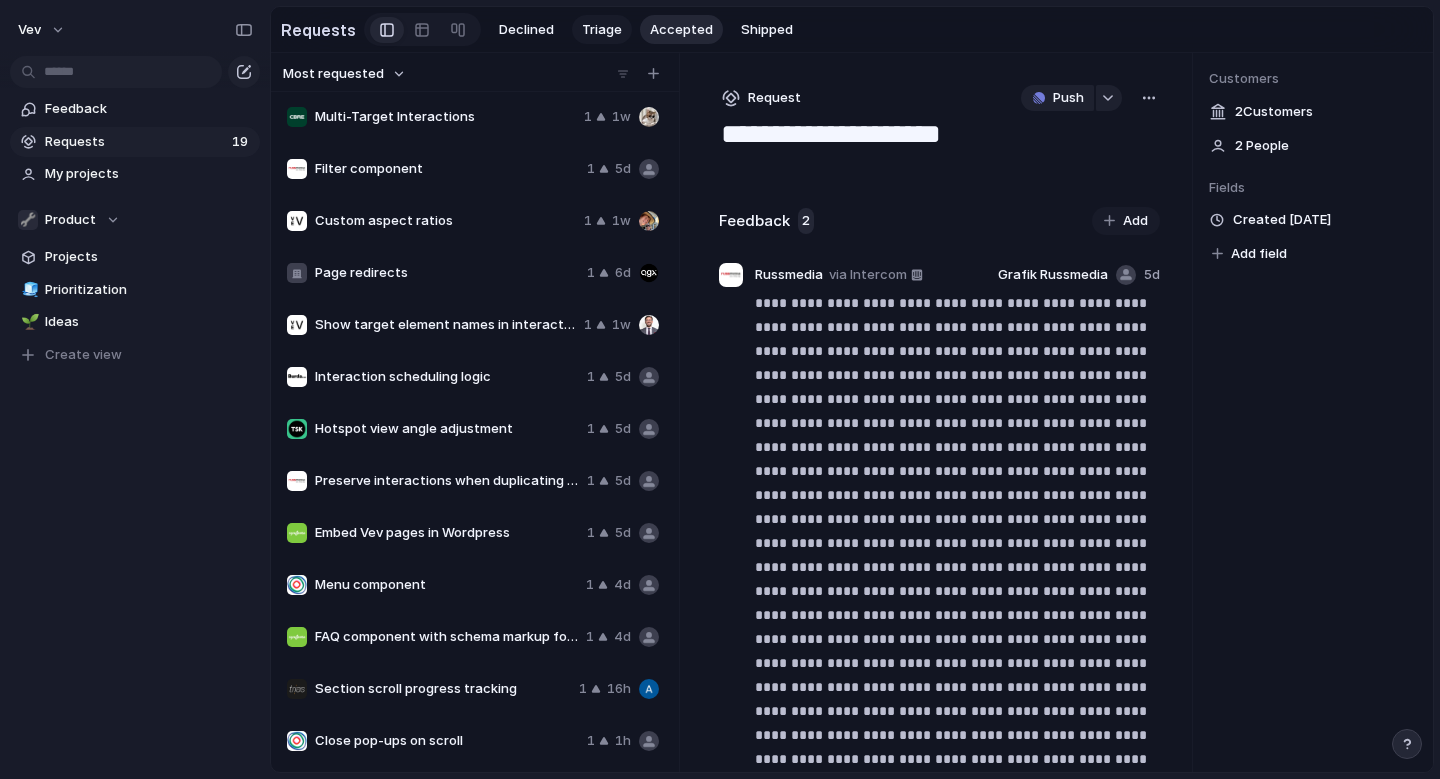 click on "Triage" at bounding box center (602, 30) 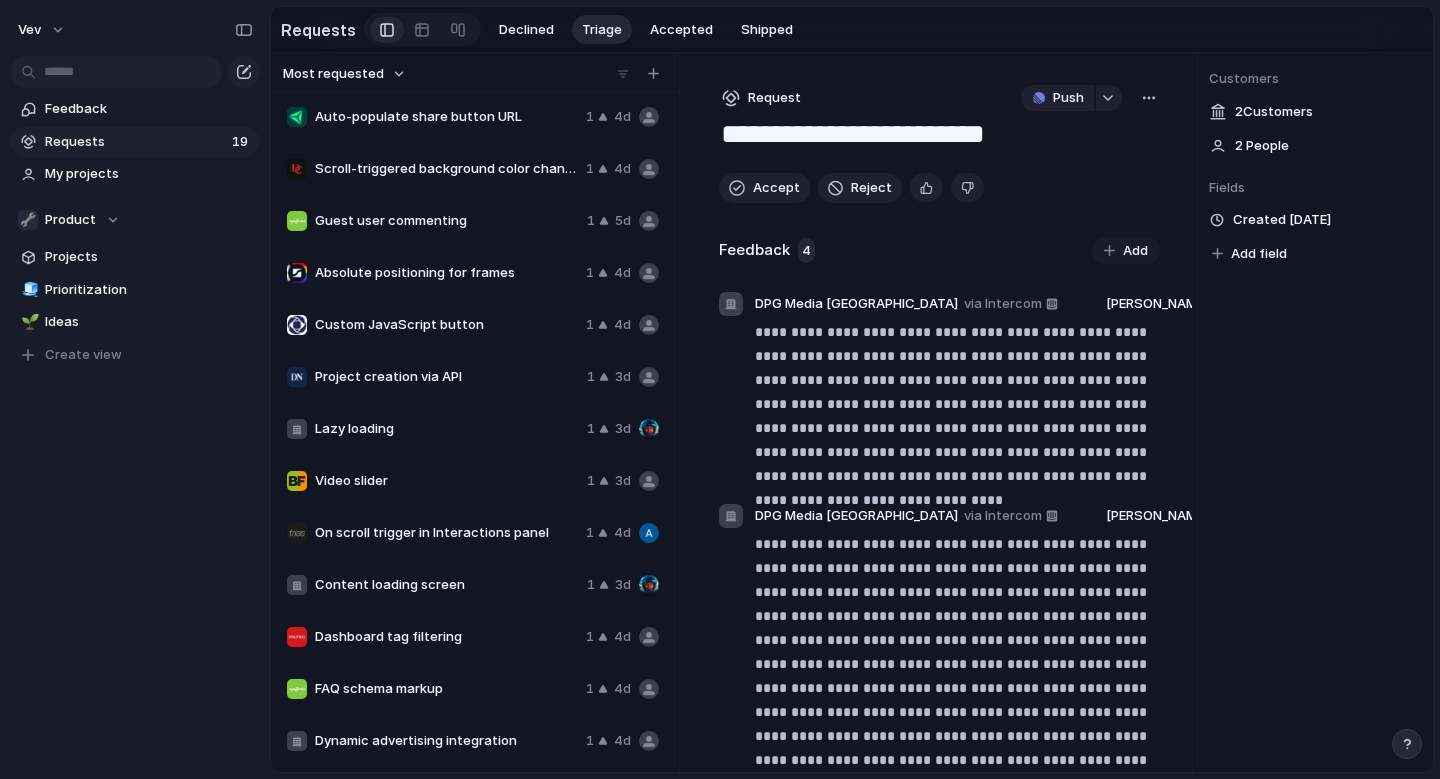 scroll, scrollTop: 316, scrollLeft: 0, axis: vertical 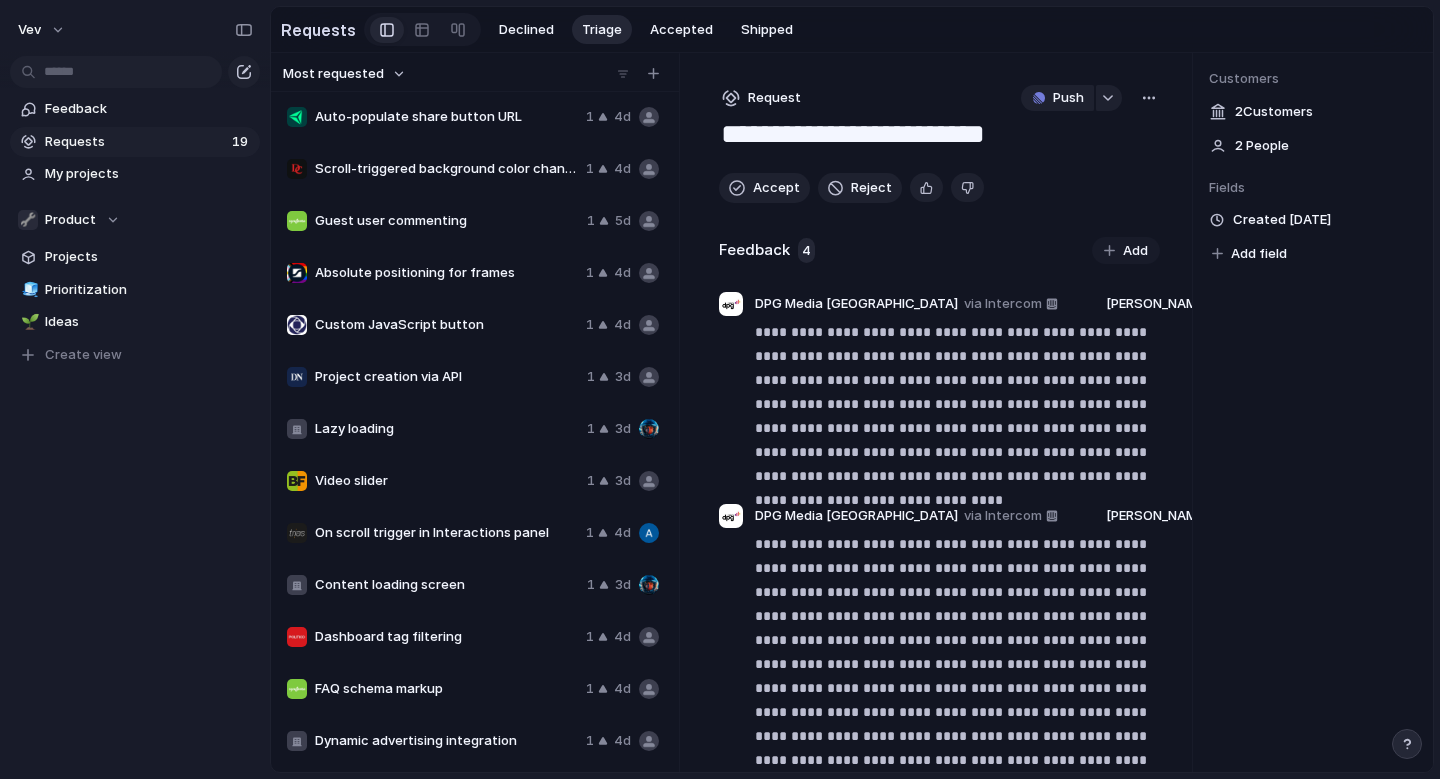 click on "Dynamic advertising integration 1 4d" at bounding box center (473, 741) 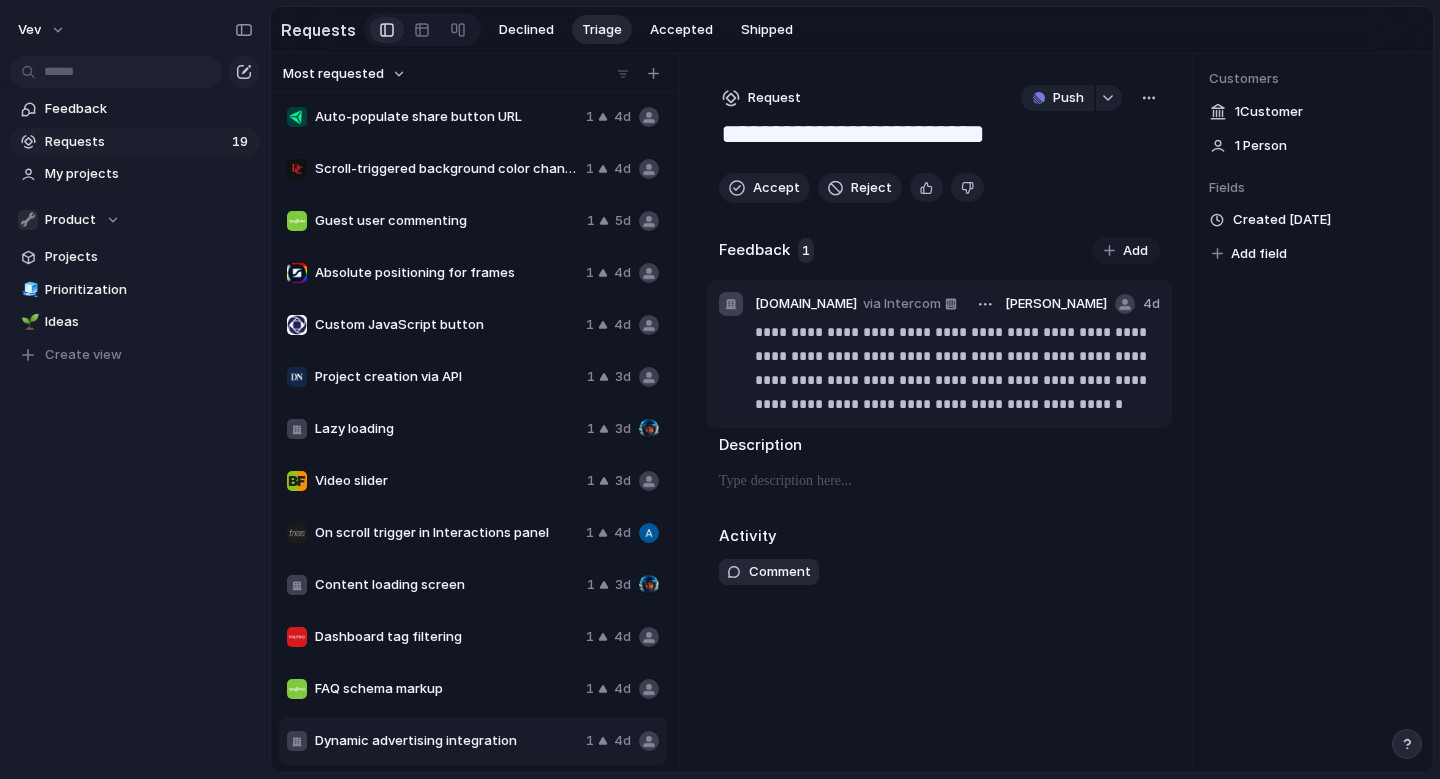 click on "**********" at bounding box center [957, 368] 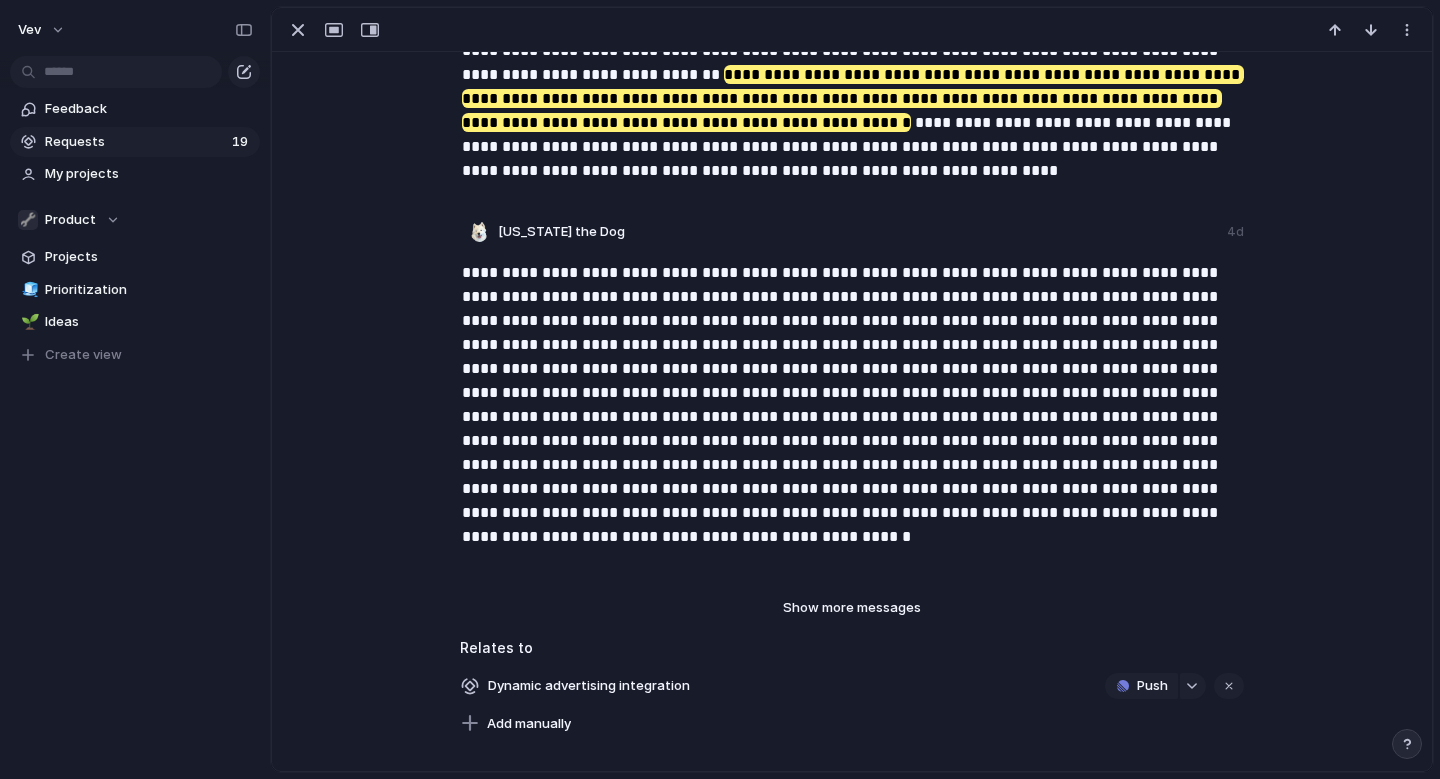 scroll, scrollTop: 0, scrollLeft: 0, axis: both 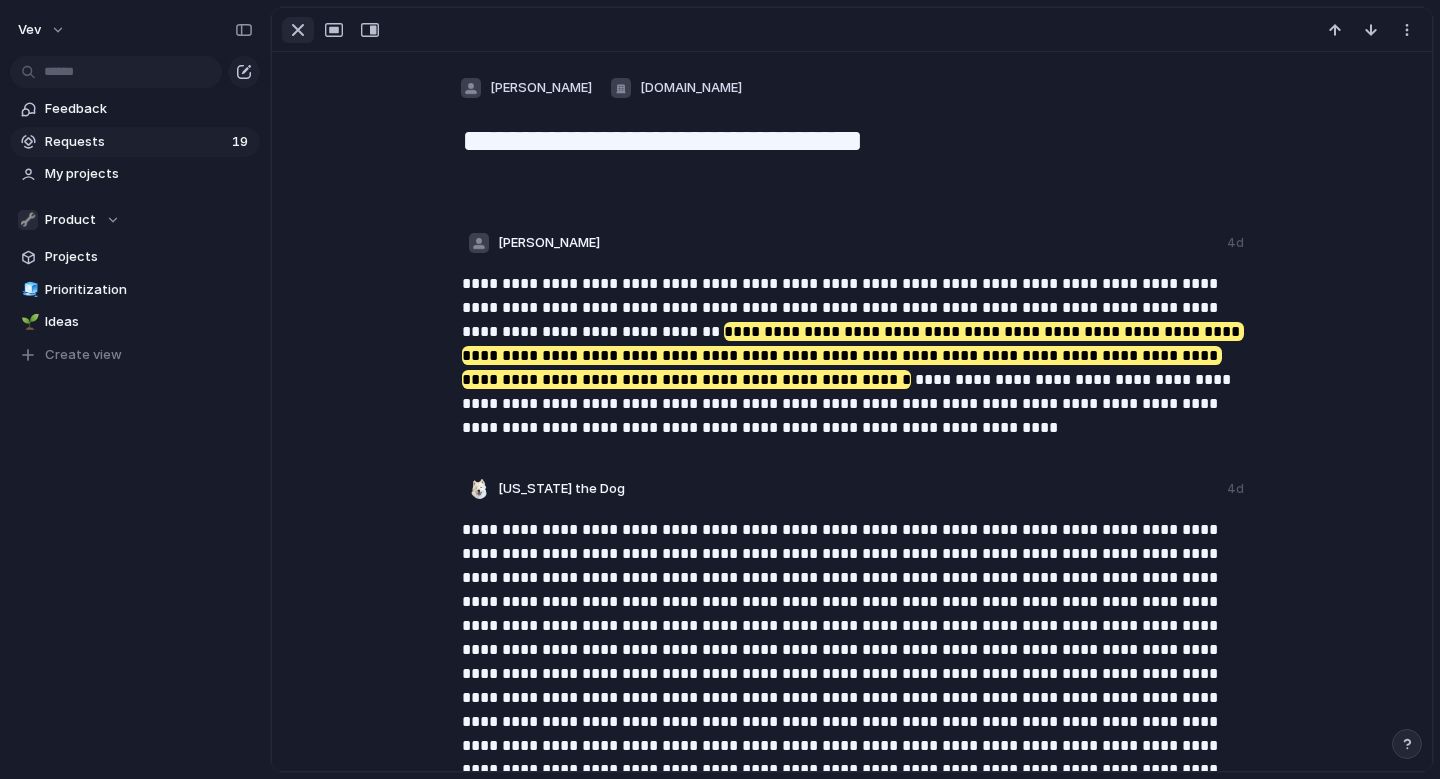 click at bounding box center (298, 30) 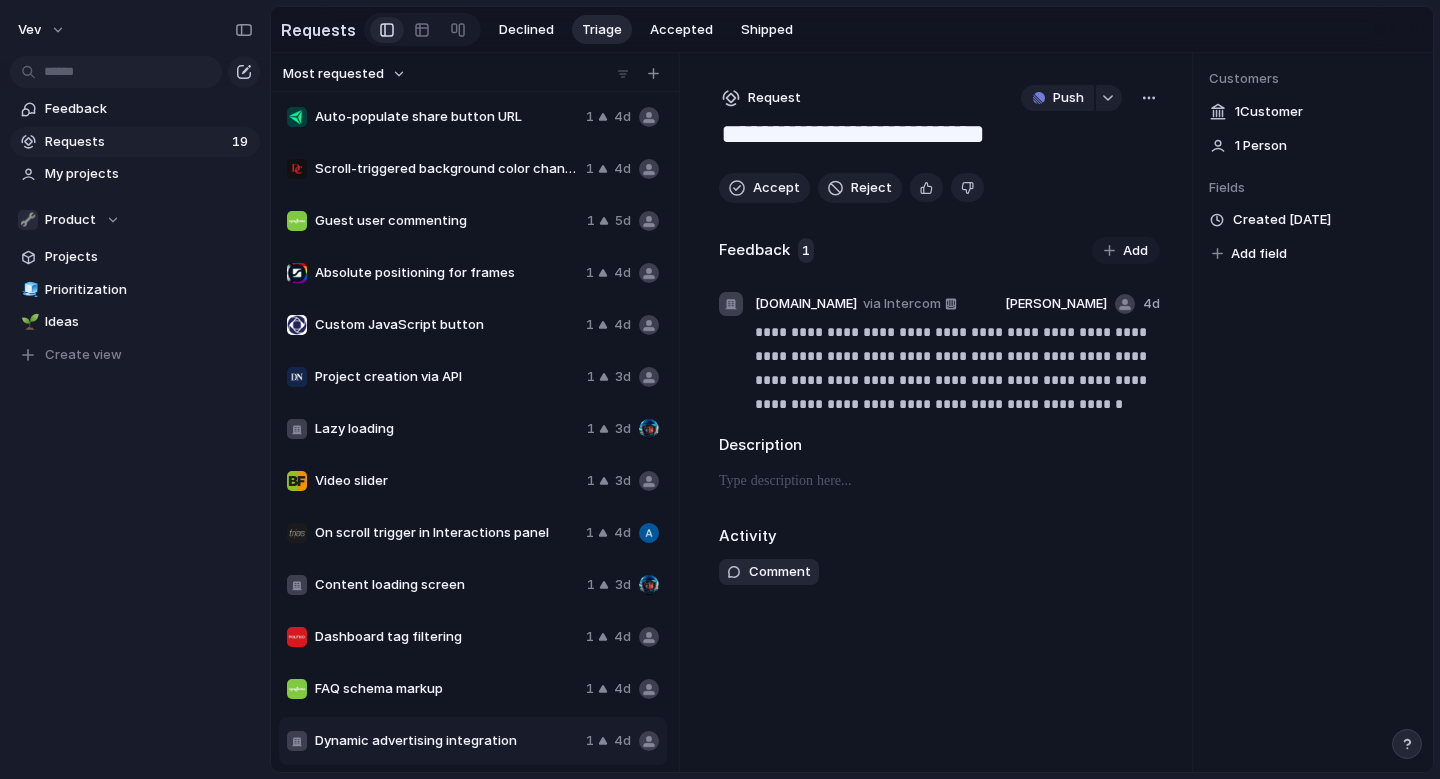 click on "**********" at bounding box center (939, 136) 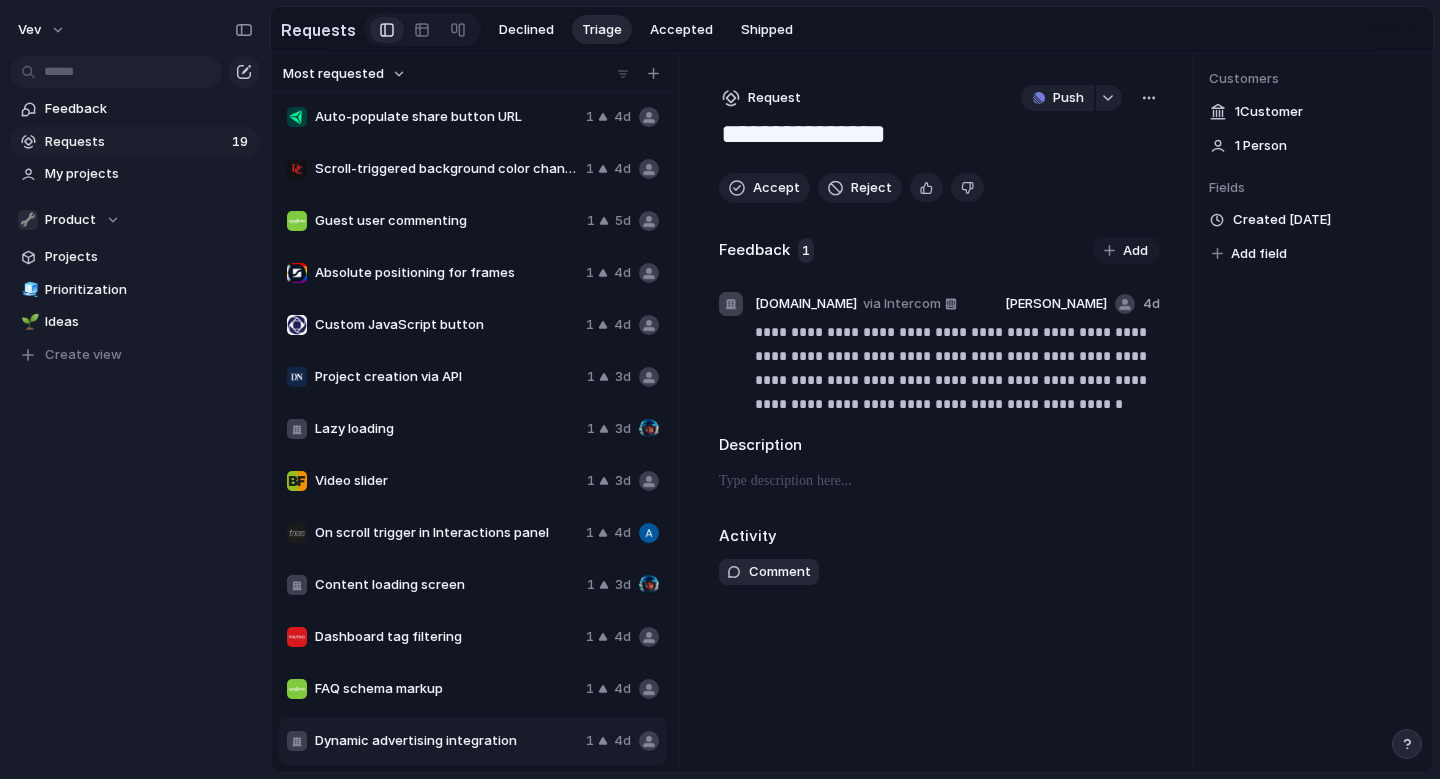 type on "**********" 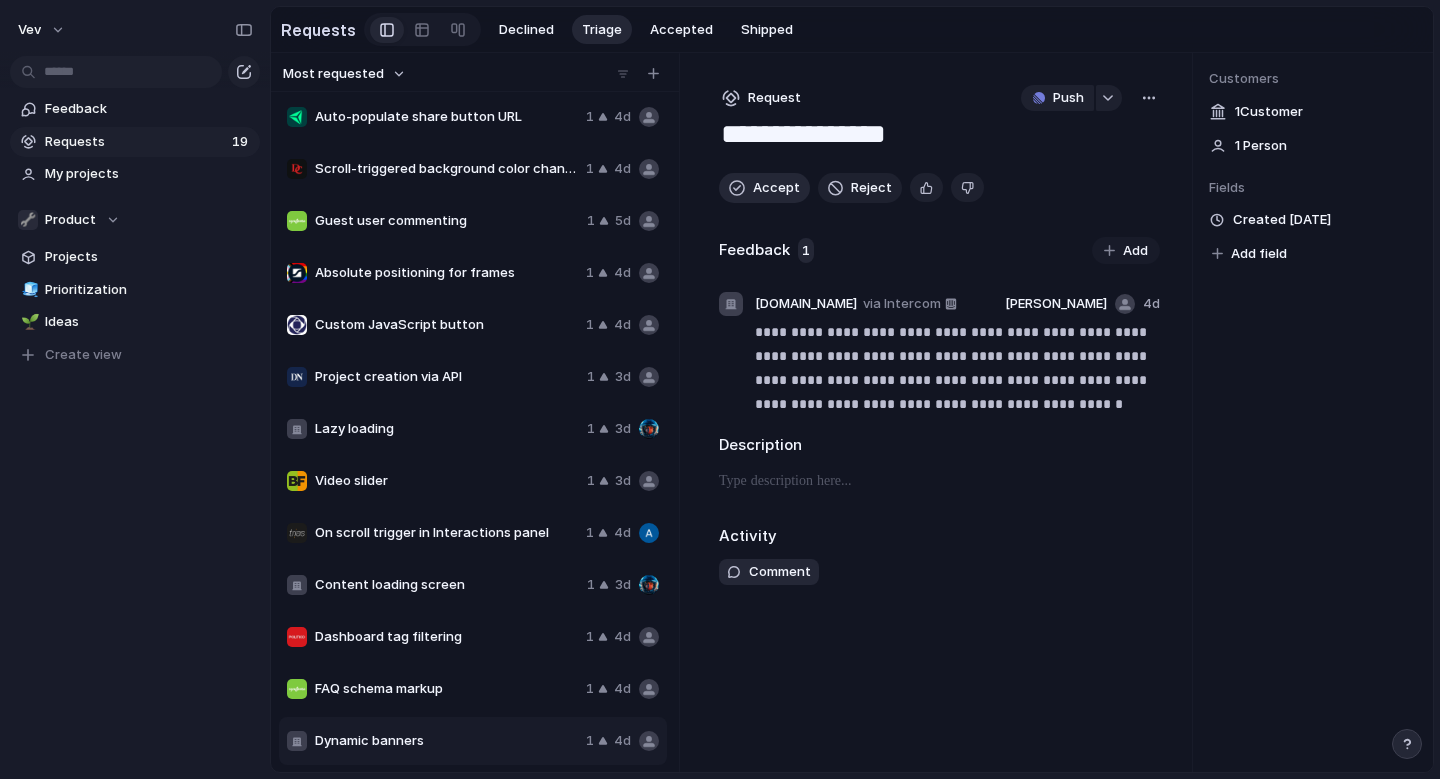 click on "Accept" at bounding box center [776, 188] 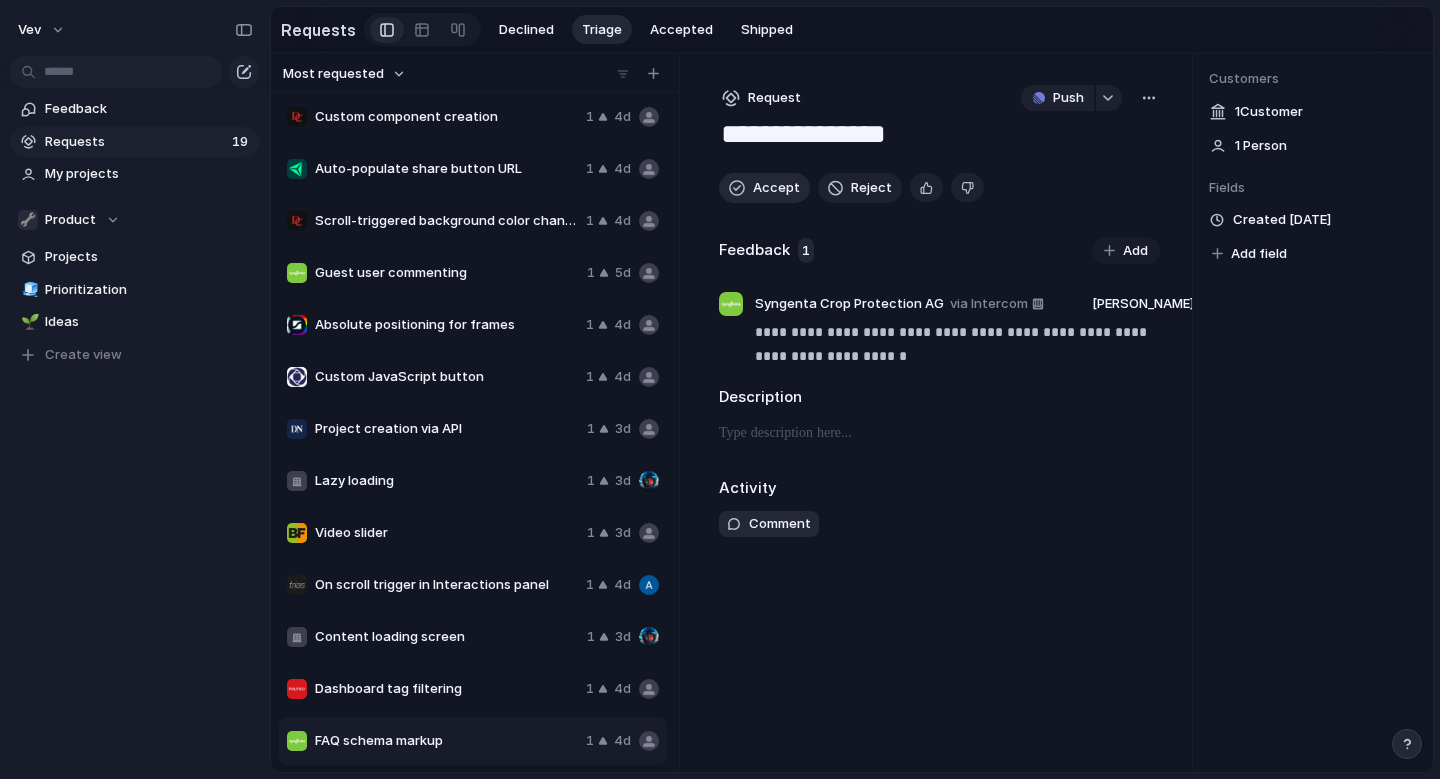 scroll, scrollTop: 264, scrollLeft: 0, axis: vertical 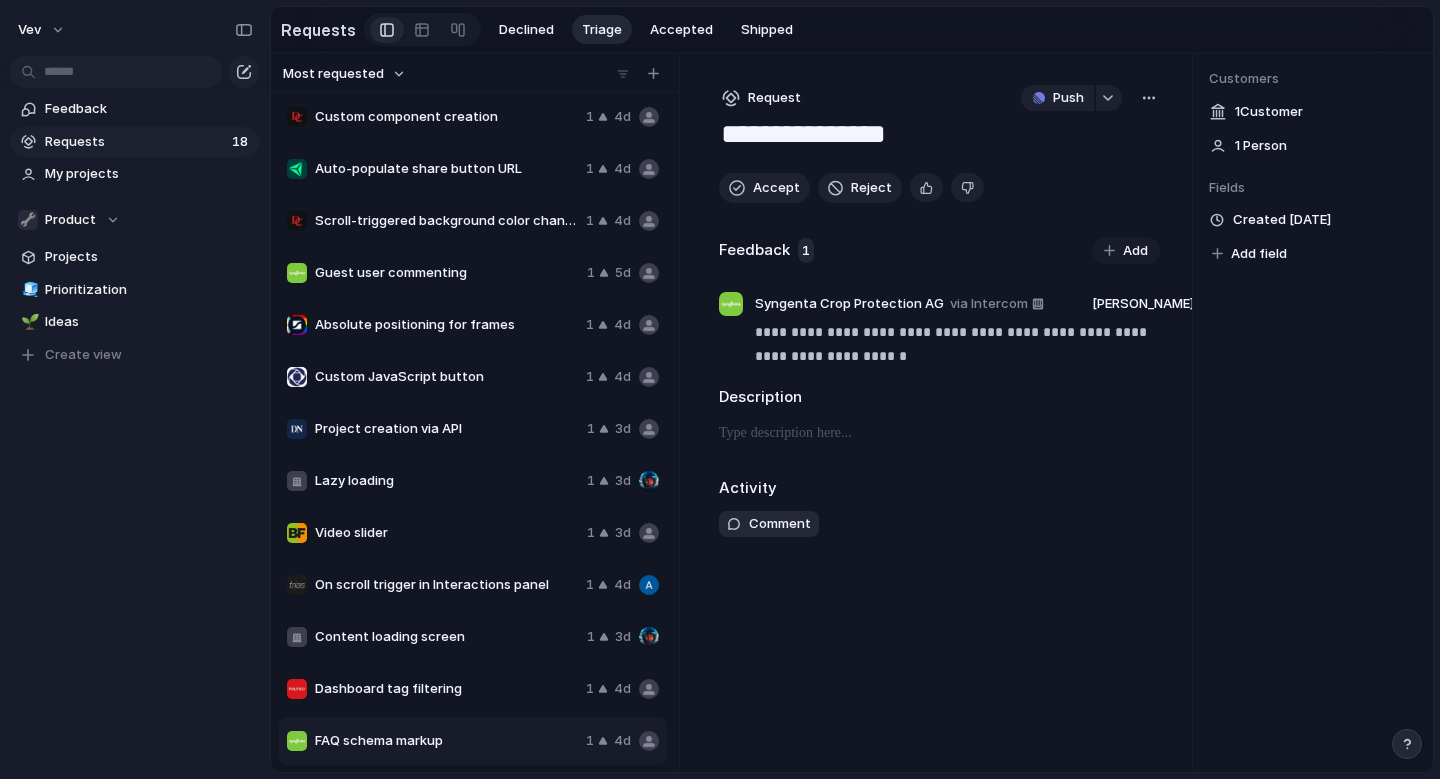click on "FAQ schema markup" at bounding box center (446, 741) 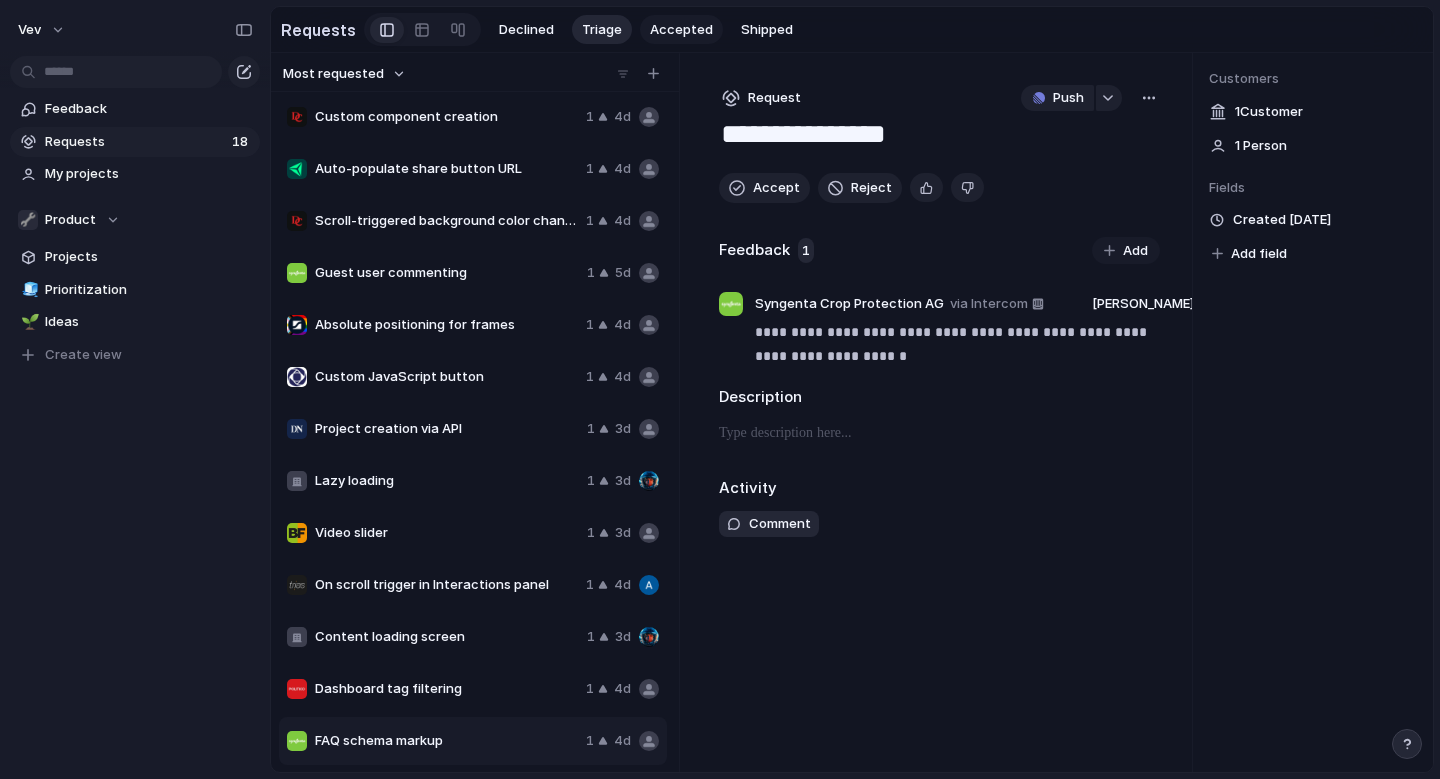 click on "Accepted" at bounding box center [681, 30] 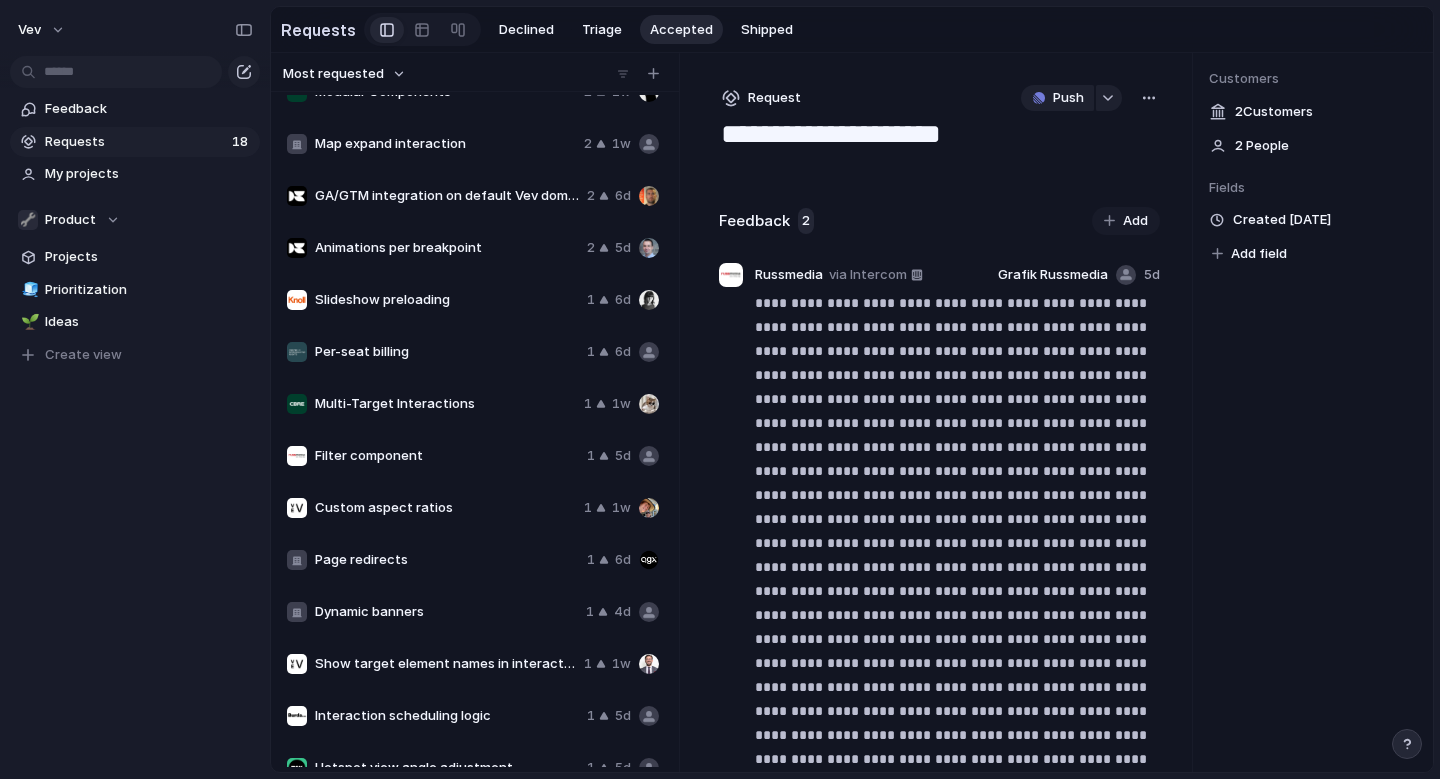scroll, scrollTop: 420, scrollLeft: 0, axis: vertical 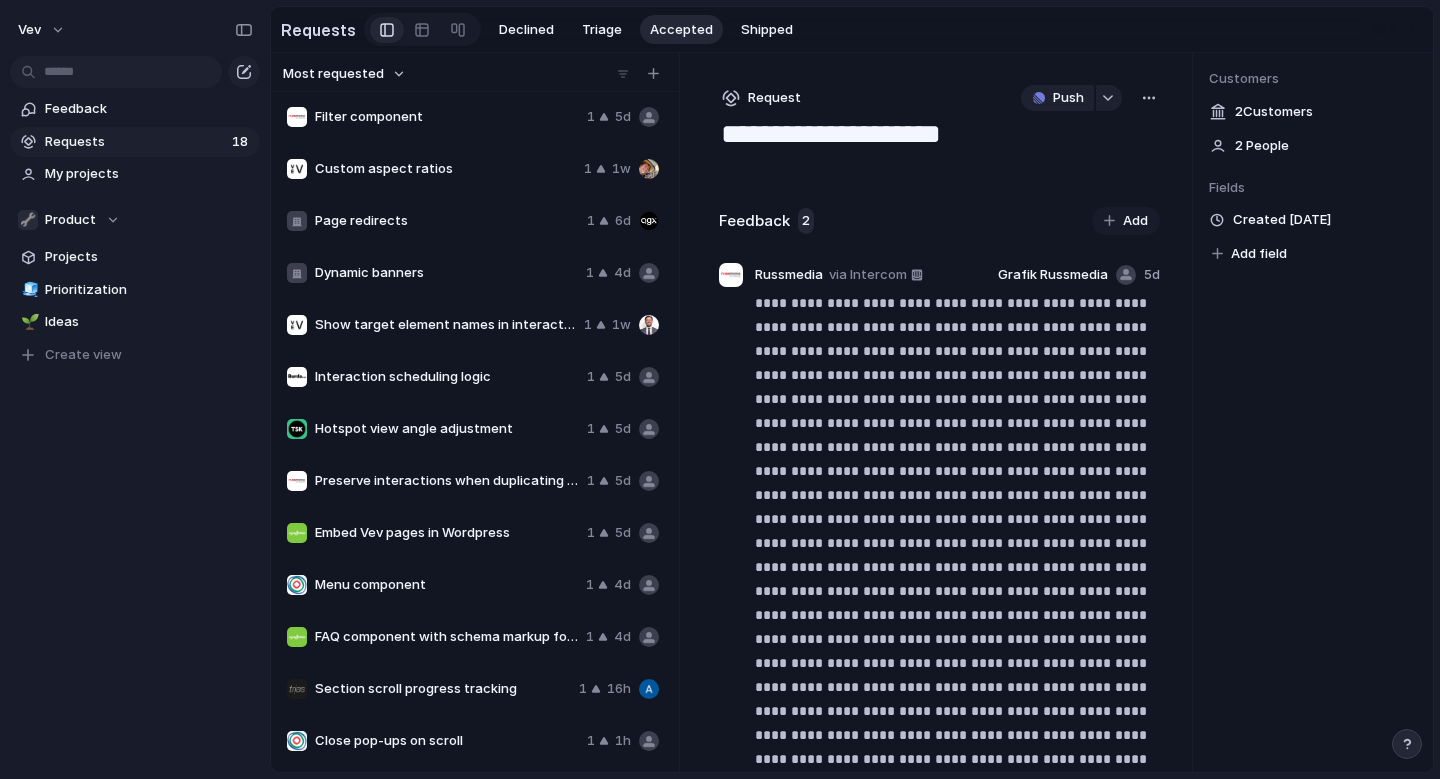 click on "Dynamic banners" at bounding box center [446, 273] 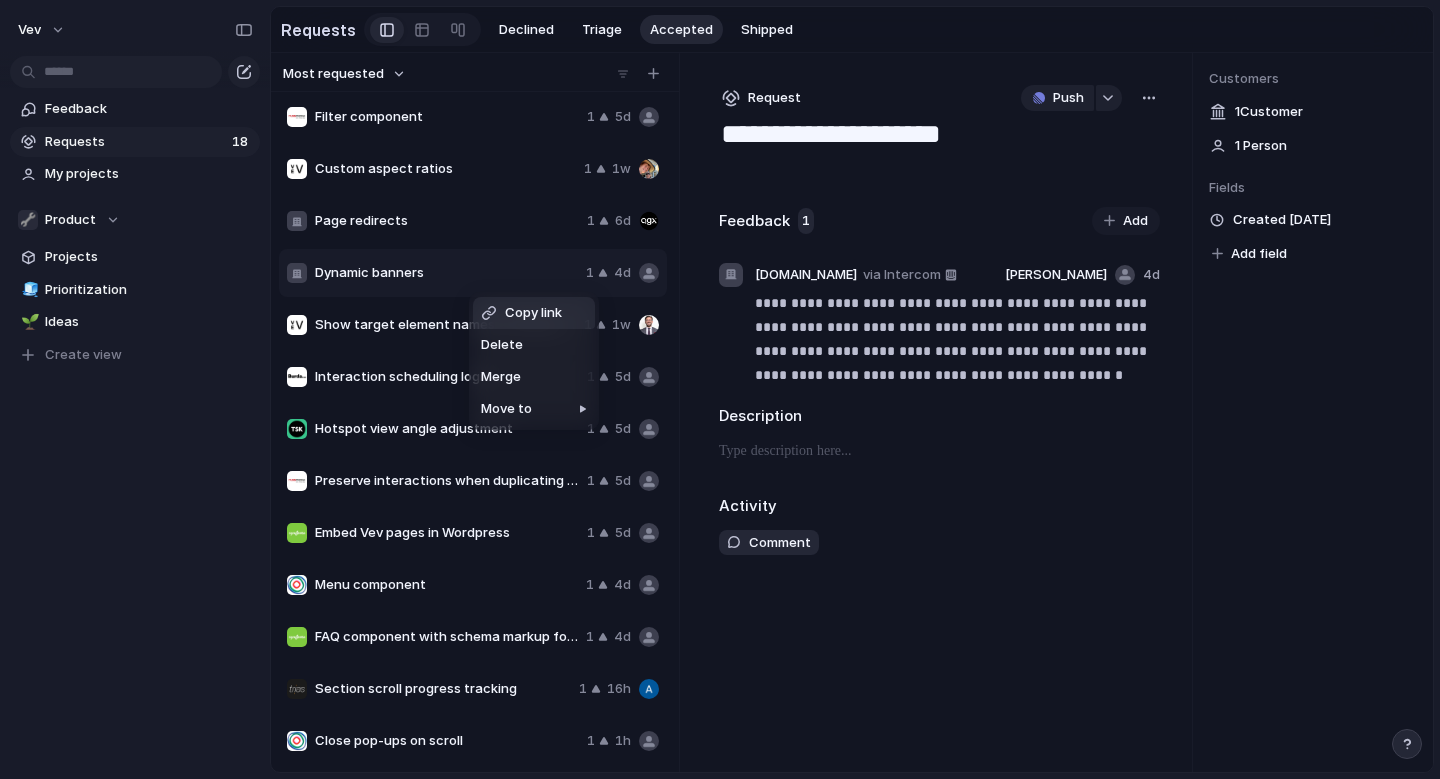 click on "Copy link   Delete   Merge   Move to" at bounding box center (720, 389) 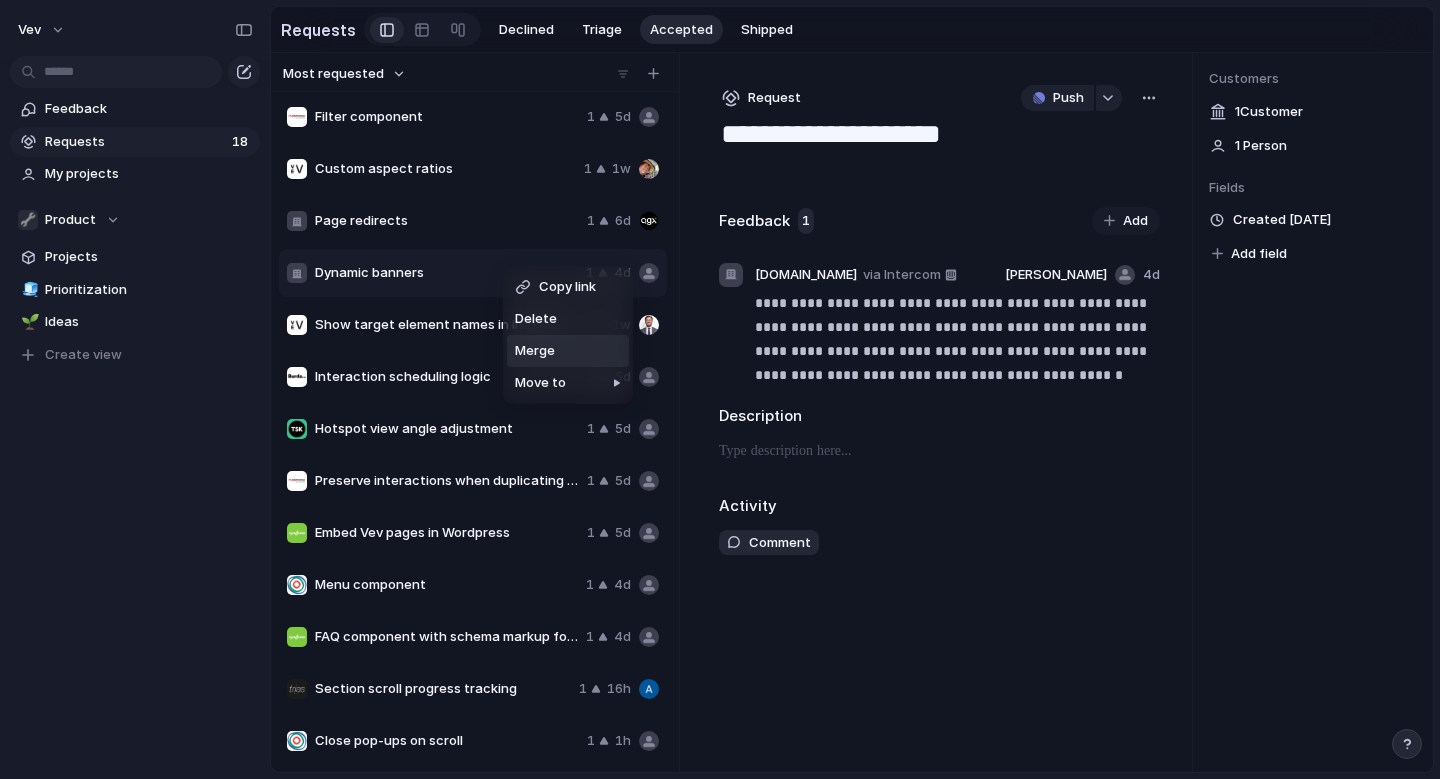 click on "Merge" at bounding box center (568, 351) 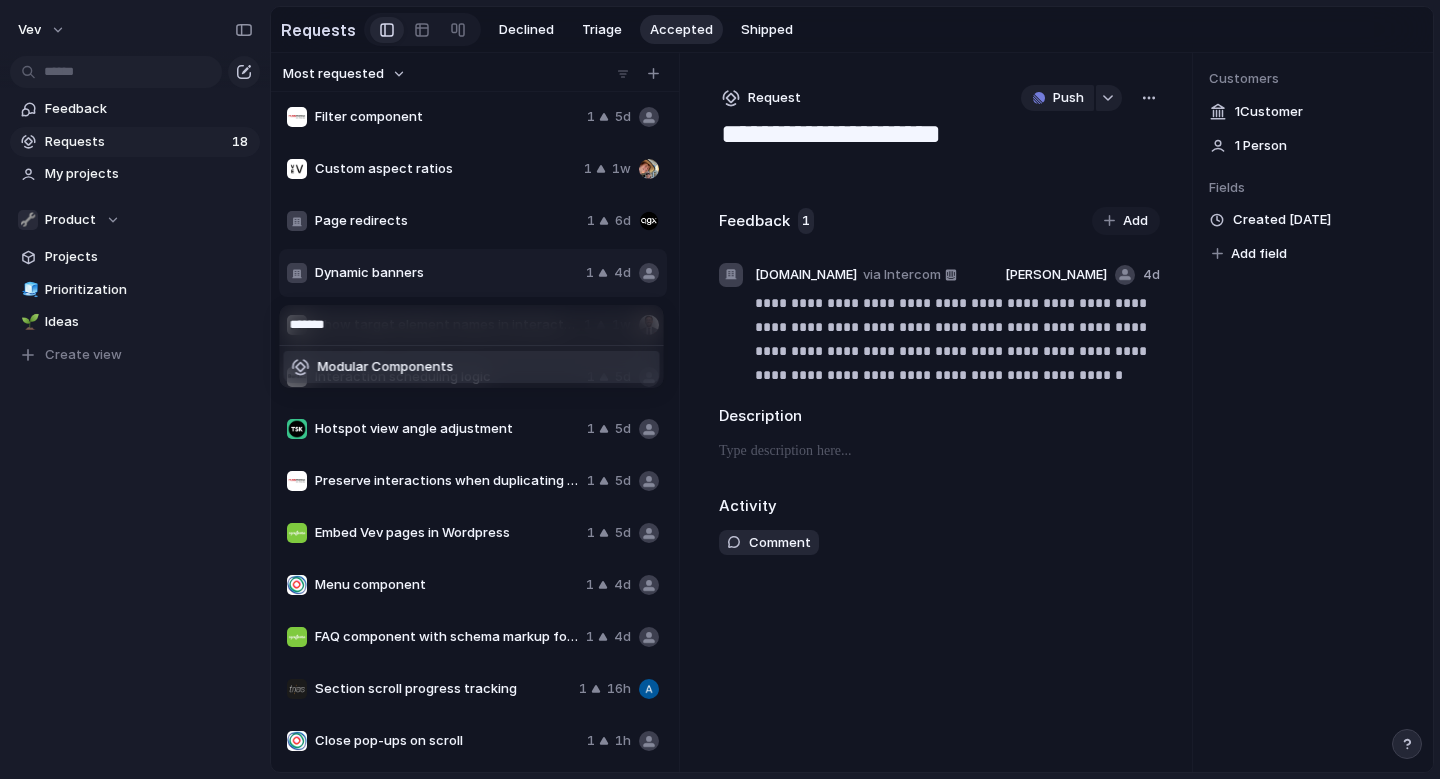 type on "*******" 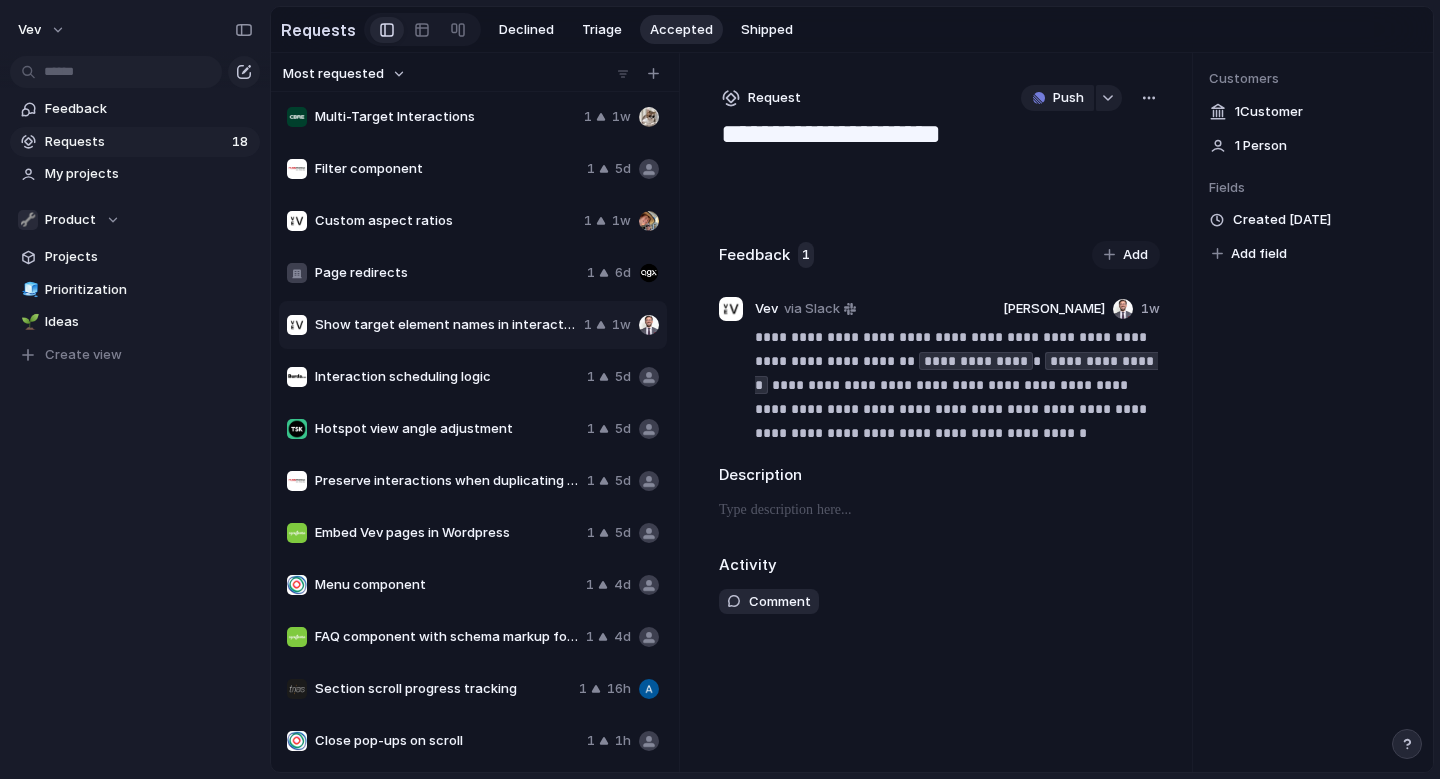 scroll, scrollTop: 0, scrollLeft: 0, axis: both 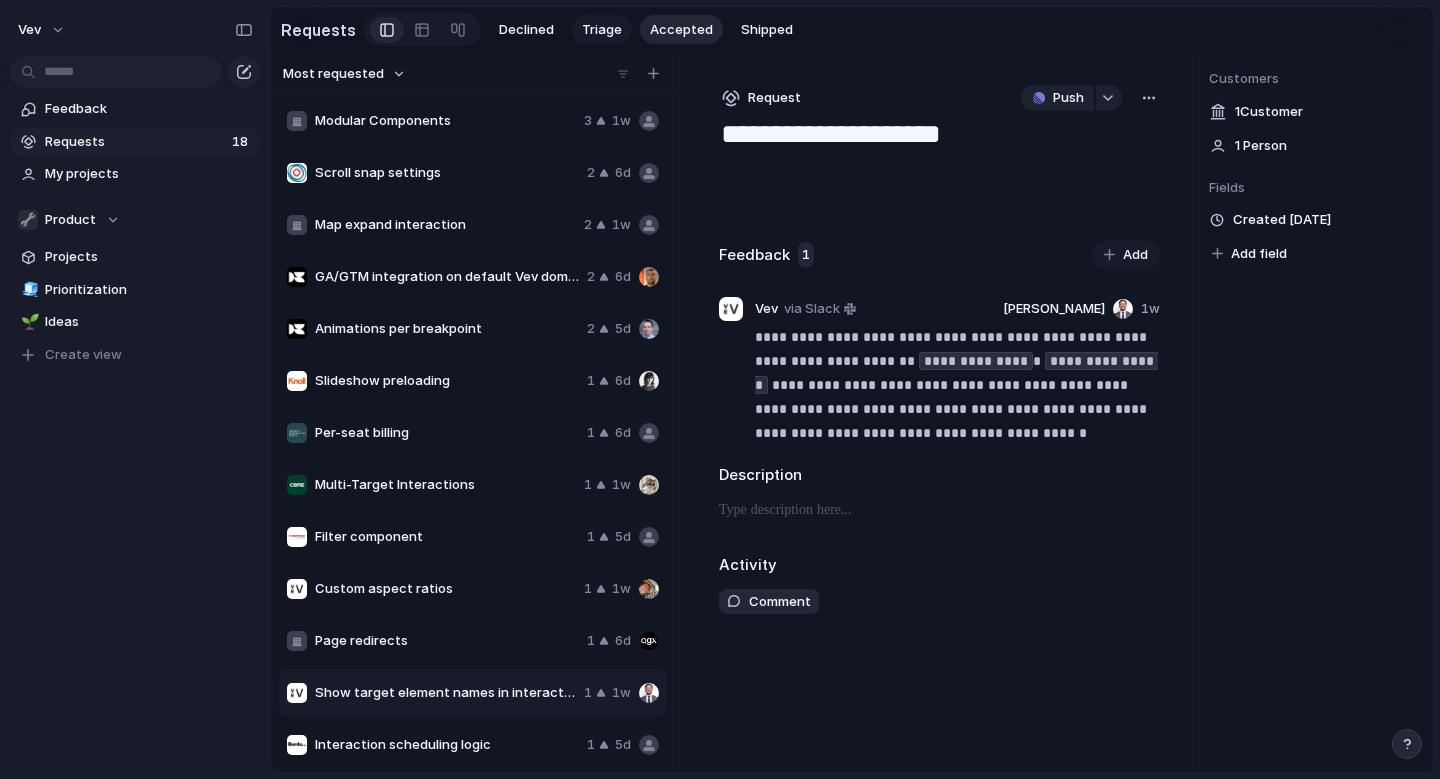 click on "Triage" at bounding box center [602, 30] 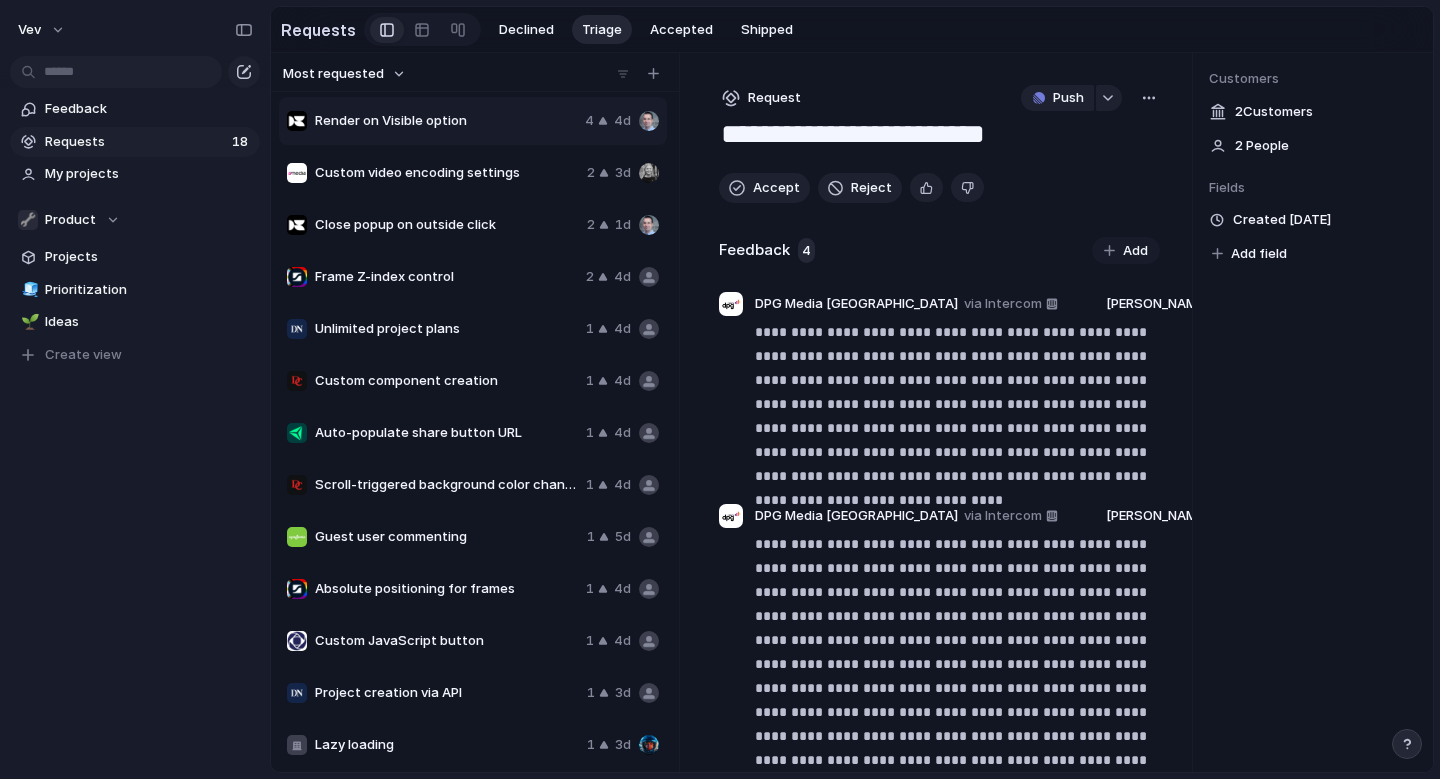 scroll, scrollTop: 264, scrollLeft: 0, axis: vertical 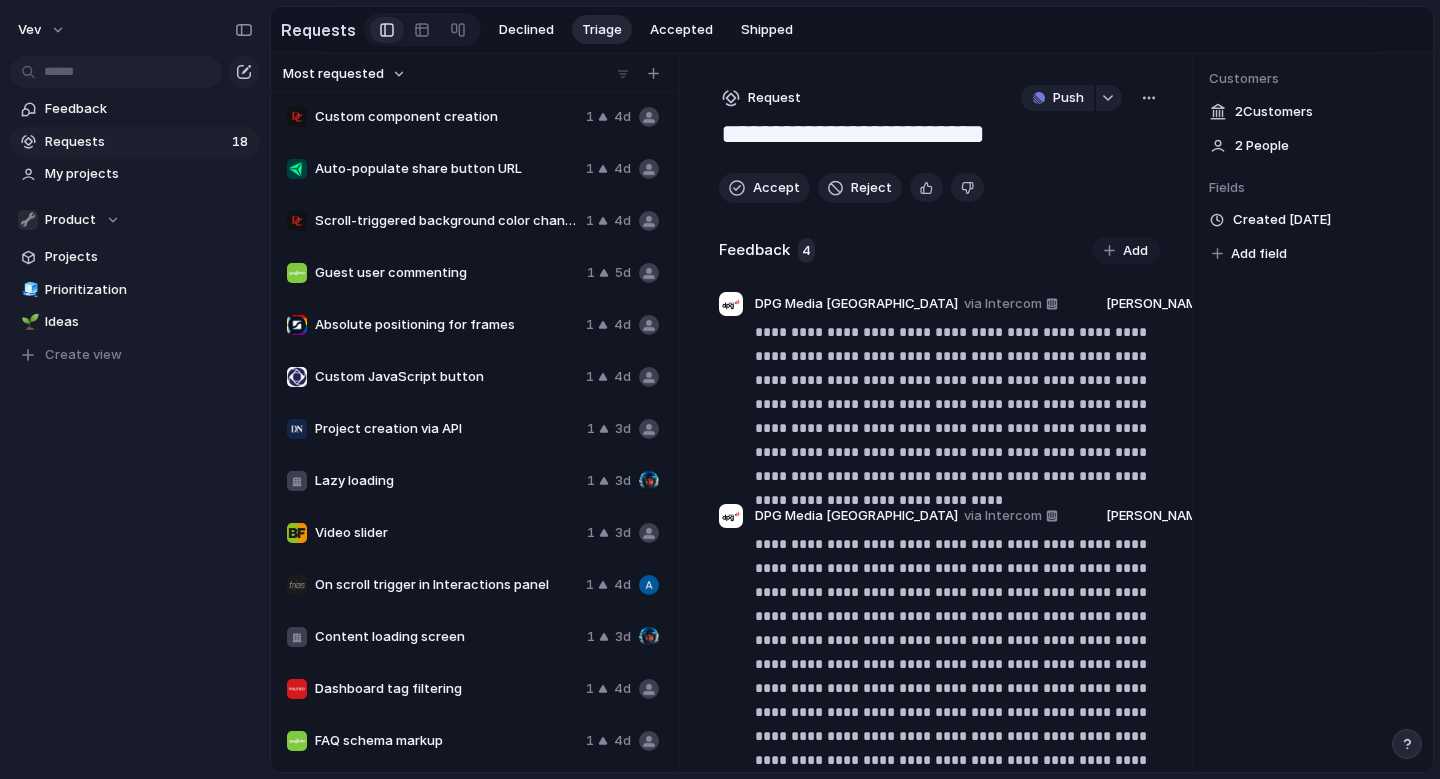 click on "FAQ schema markup" at bounding box center (446, 741) 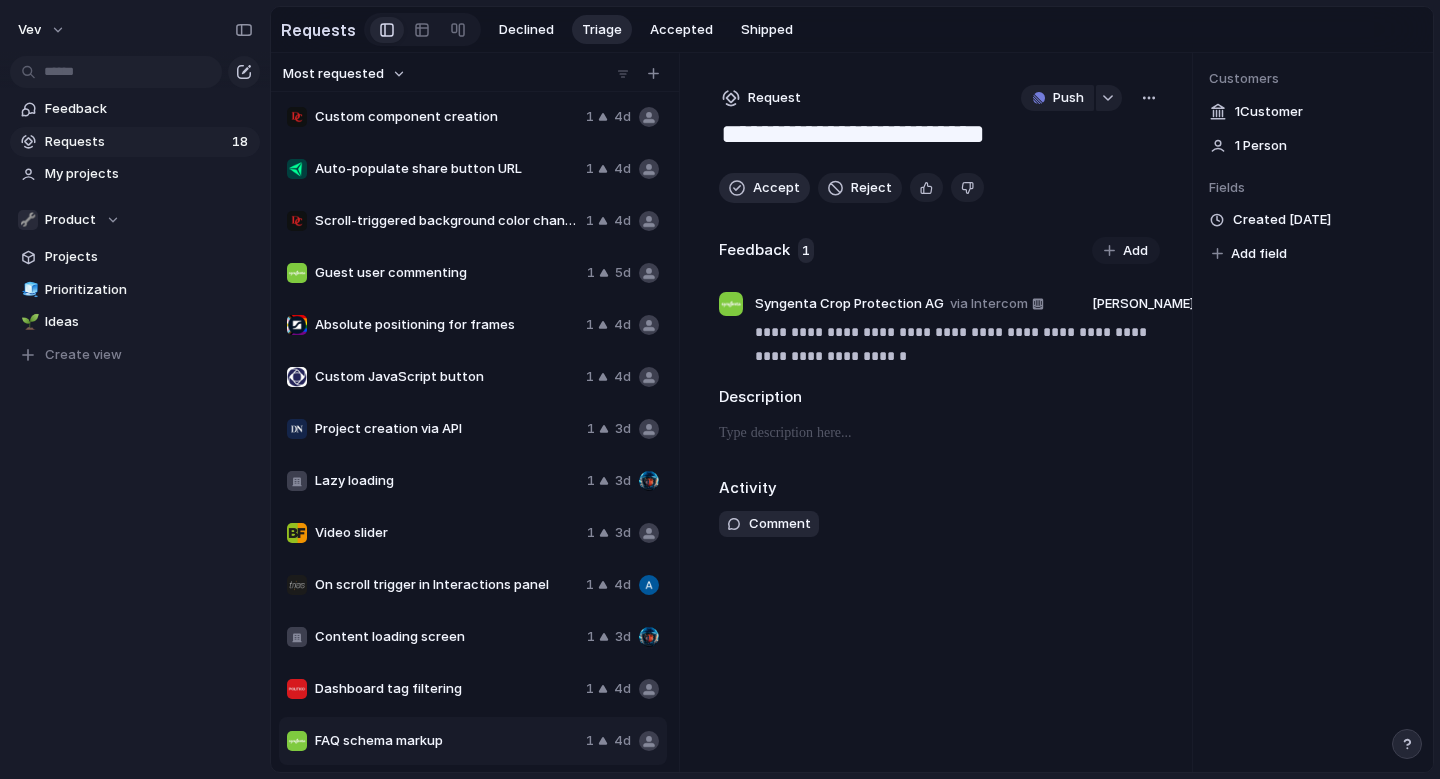 click on "Accept" at bounding box center [776, 188] 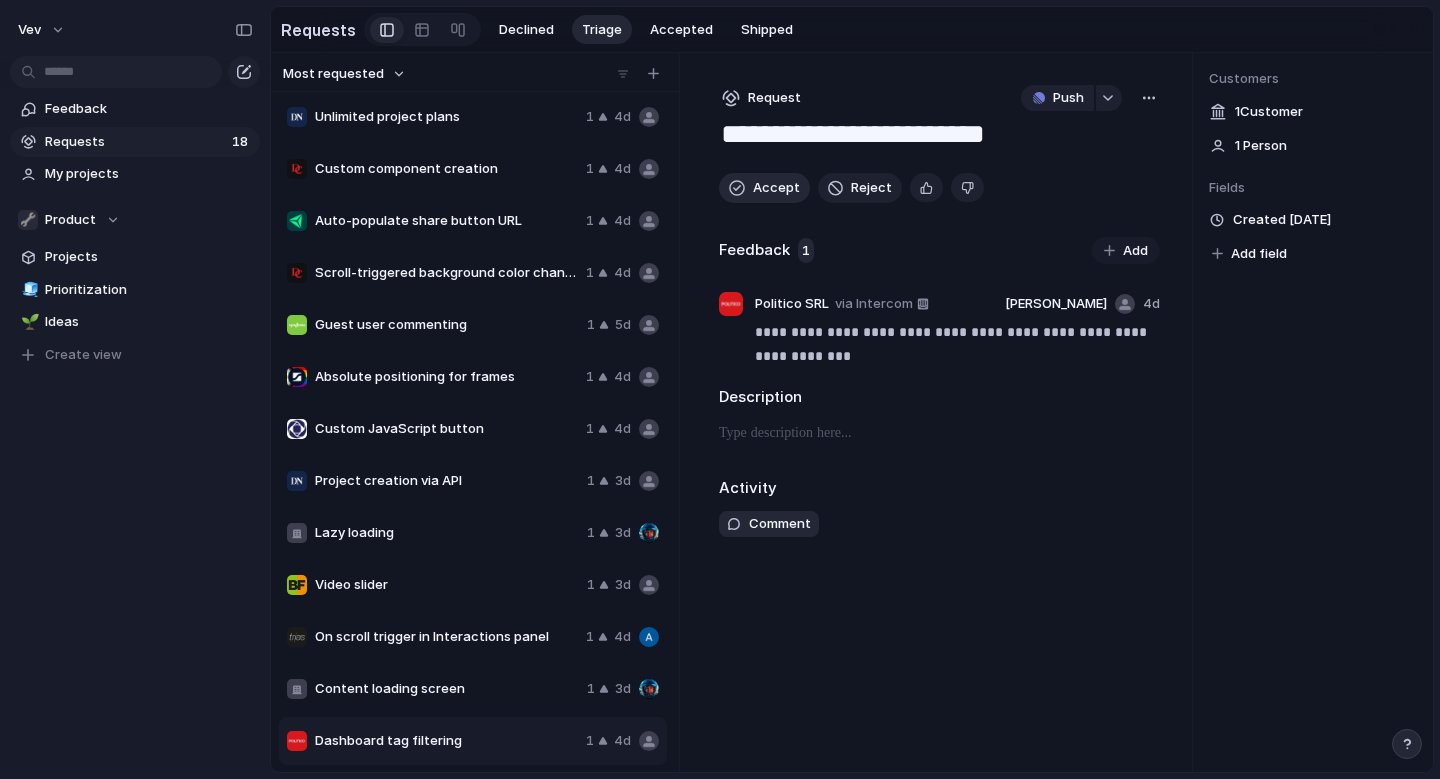 scroll, scrollTop: 212, scrollLeft: 0, axis: vertical 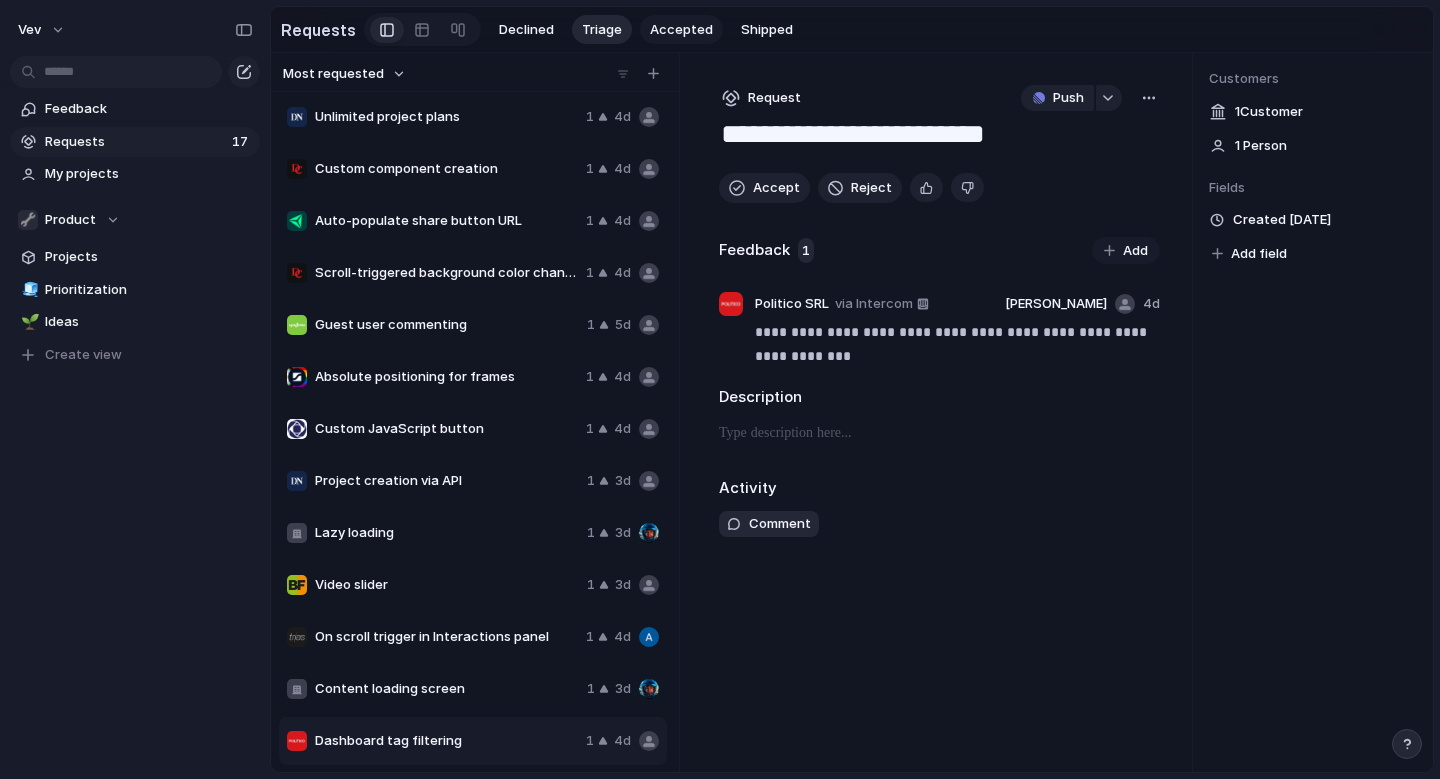 click on "Accepted" at bounding box center (681, 30) 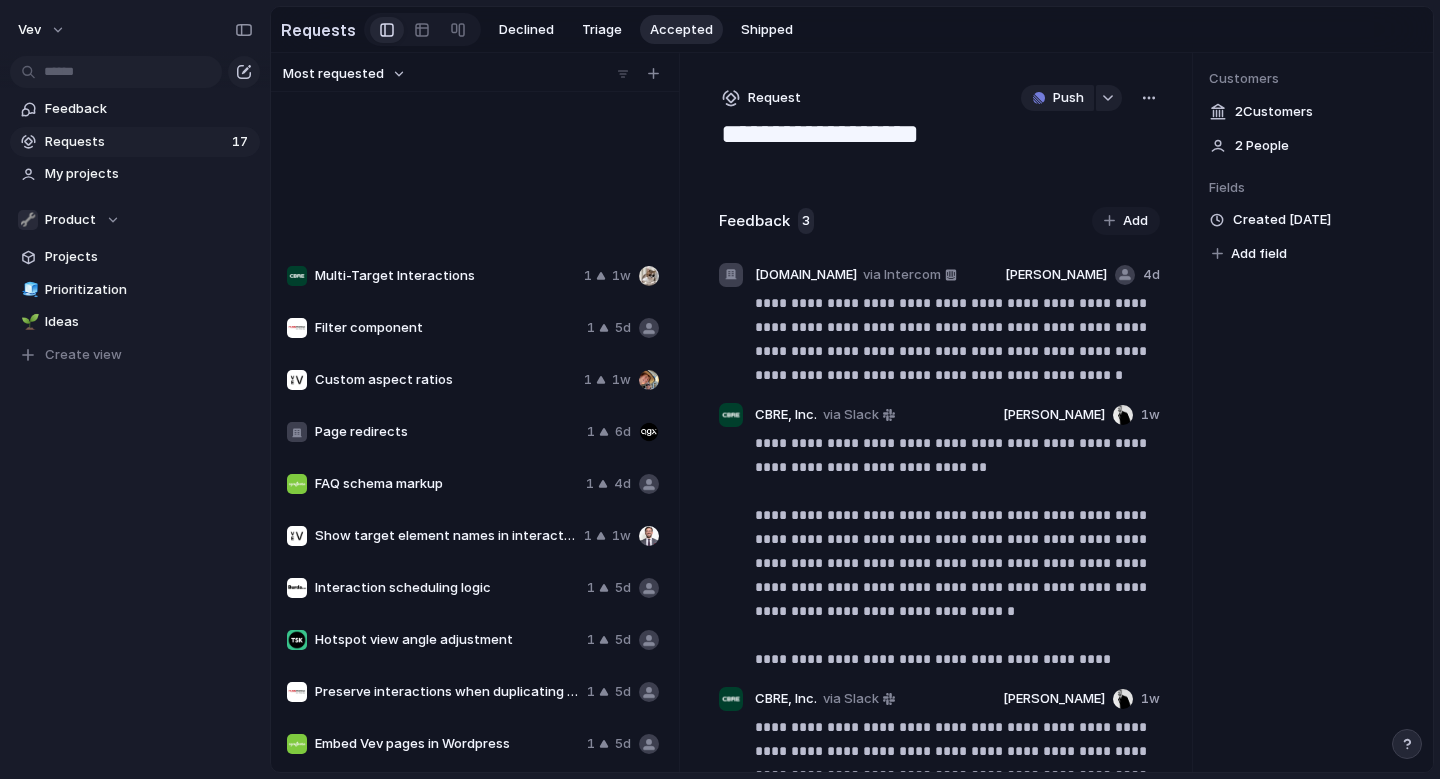 scroll, scrollTop: 420, scrollLeft: 0, axis: vertical 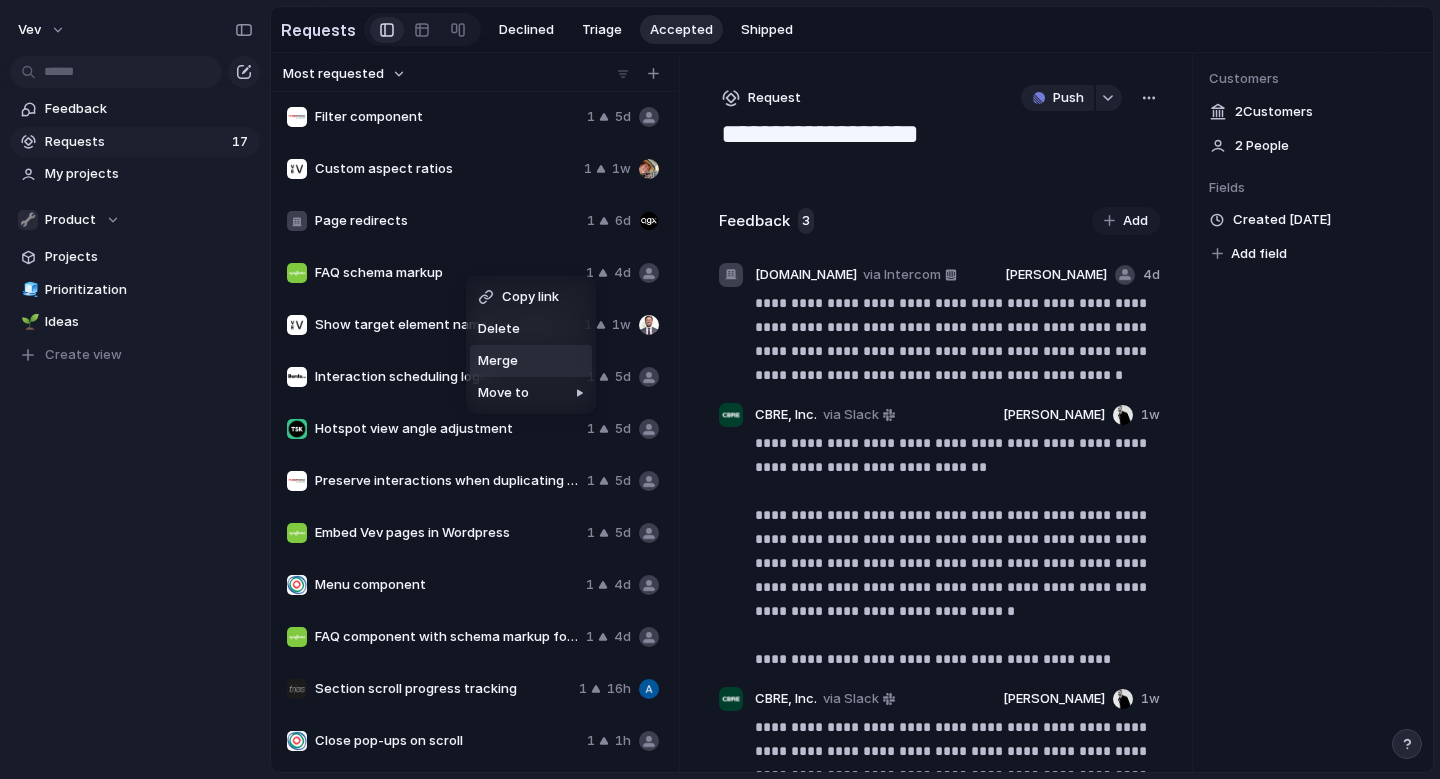 click on "Merge" at bounding box center (531, 361) 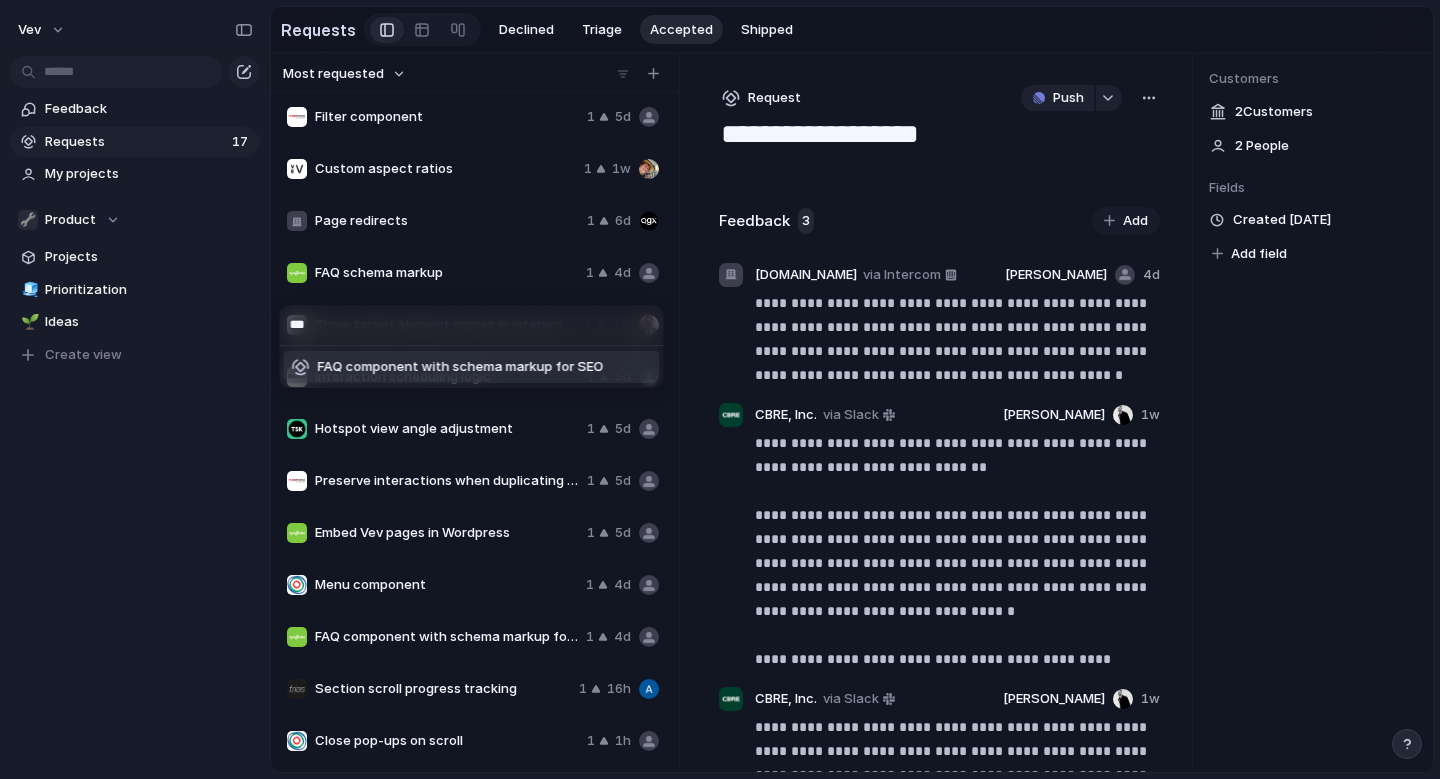 type on "***" 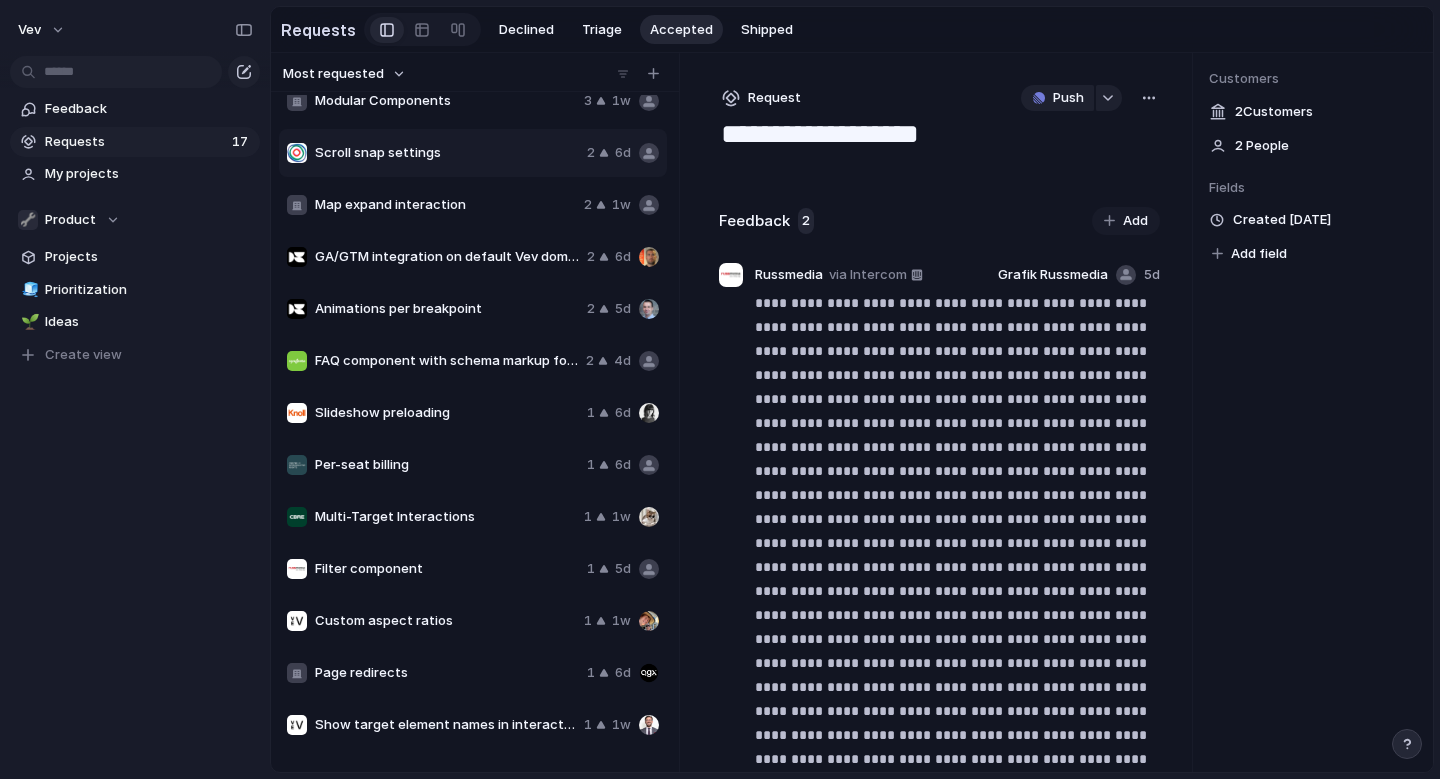 scroll, scrollTop: 8, scrollLeft: 0, axis: vertical 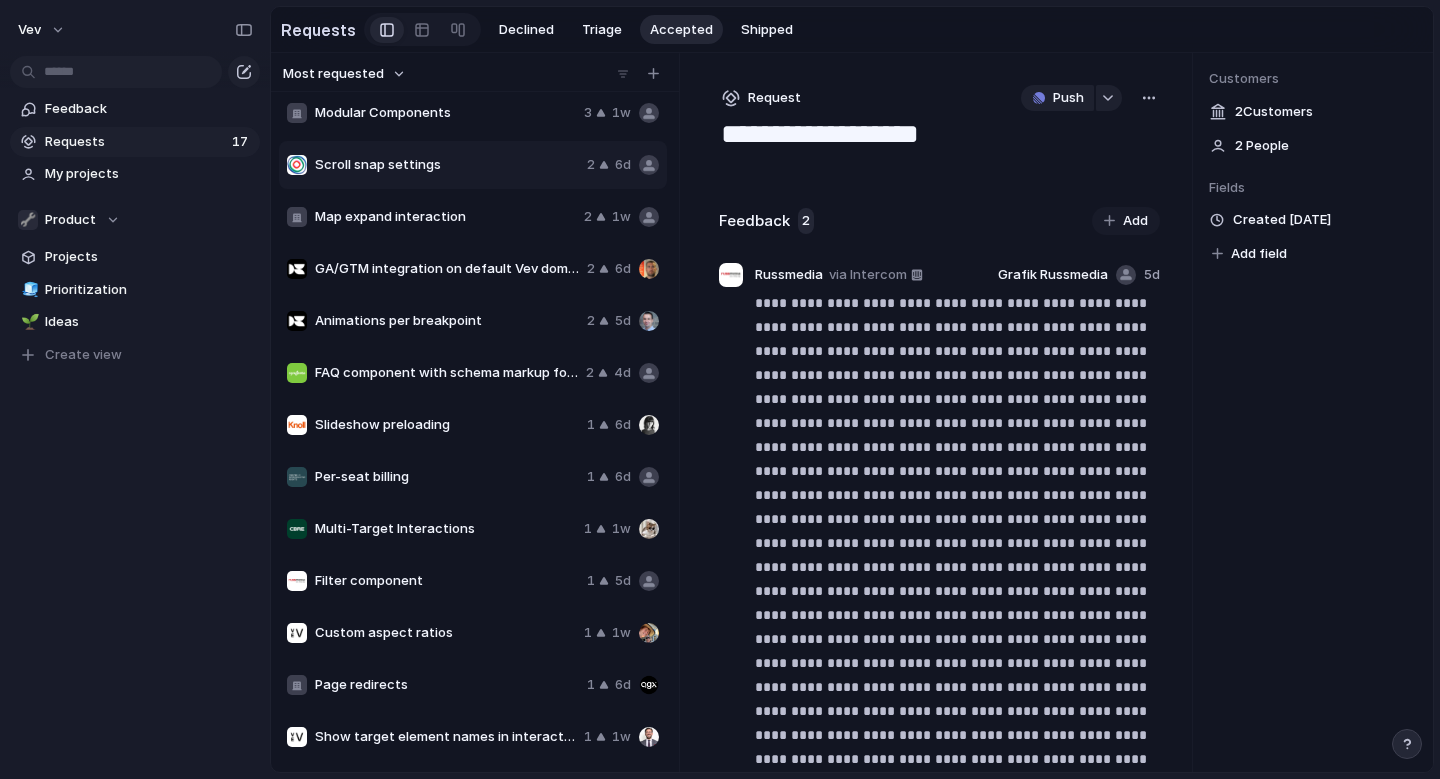 click on "FAQ component with schema markup for SEO" at bounding box center [446, 373] 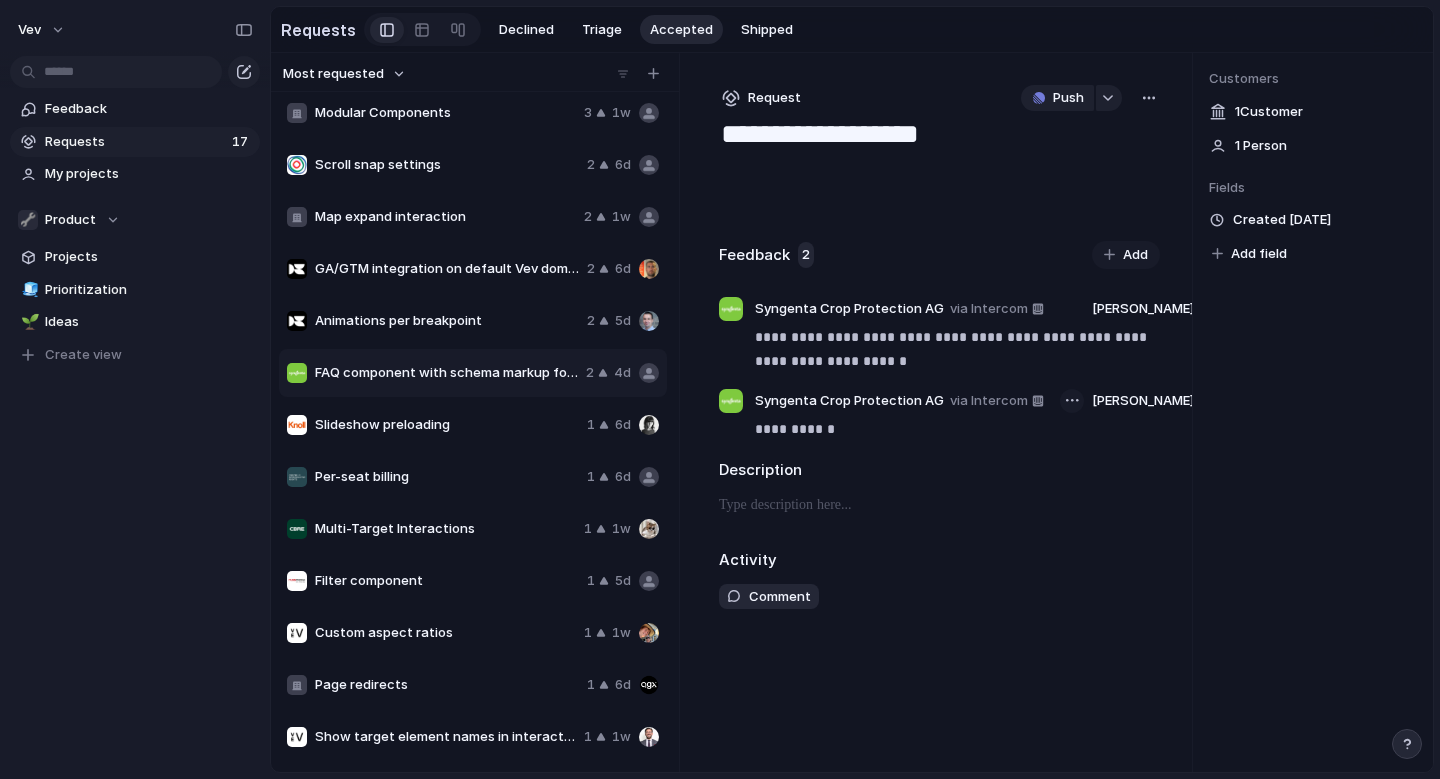 click at bounding box center [1072, 400] 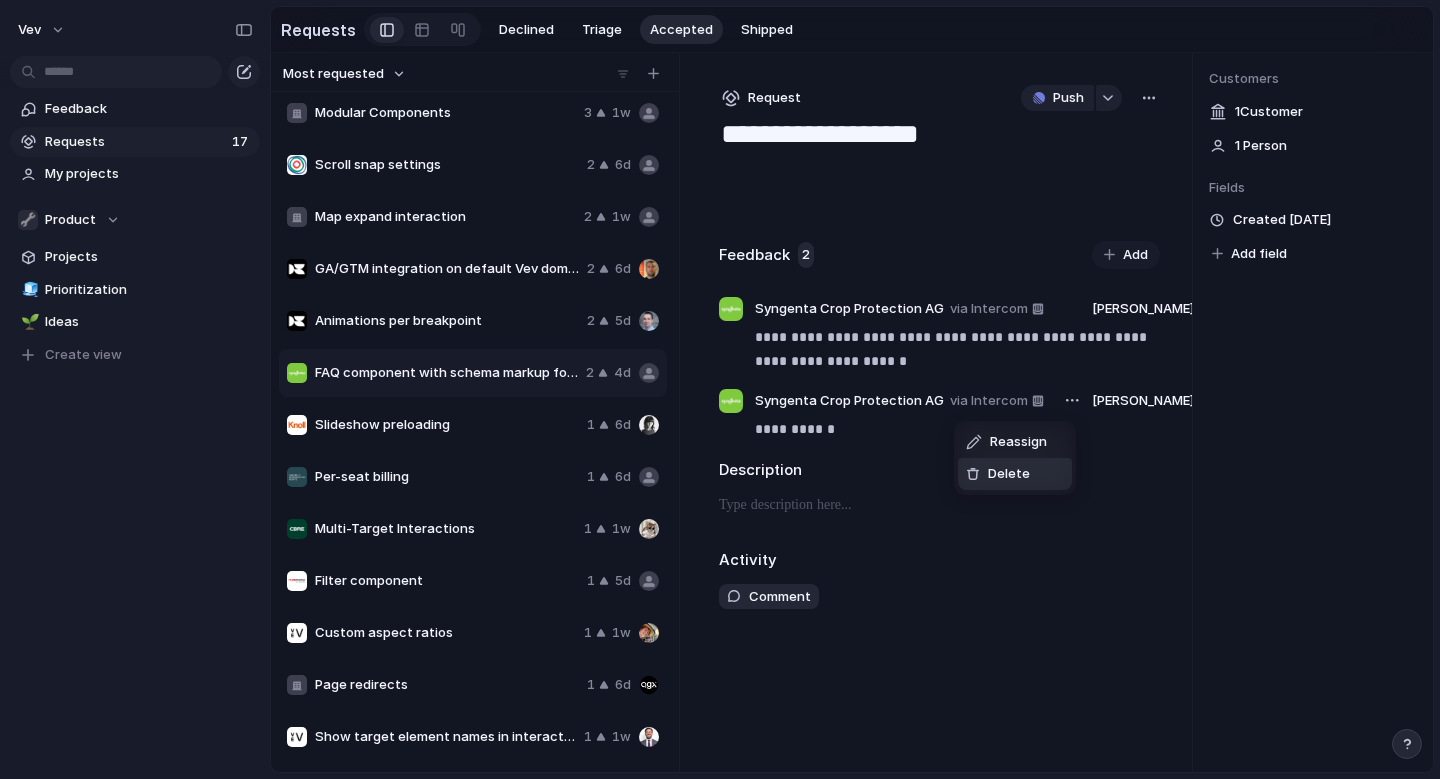 click on "Delete" at bounding box center (1015, 474) 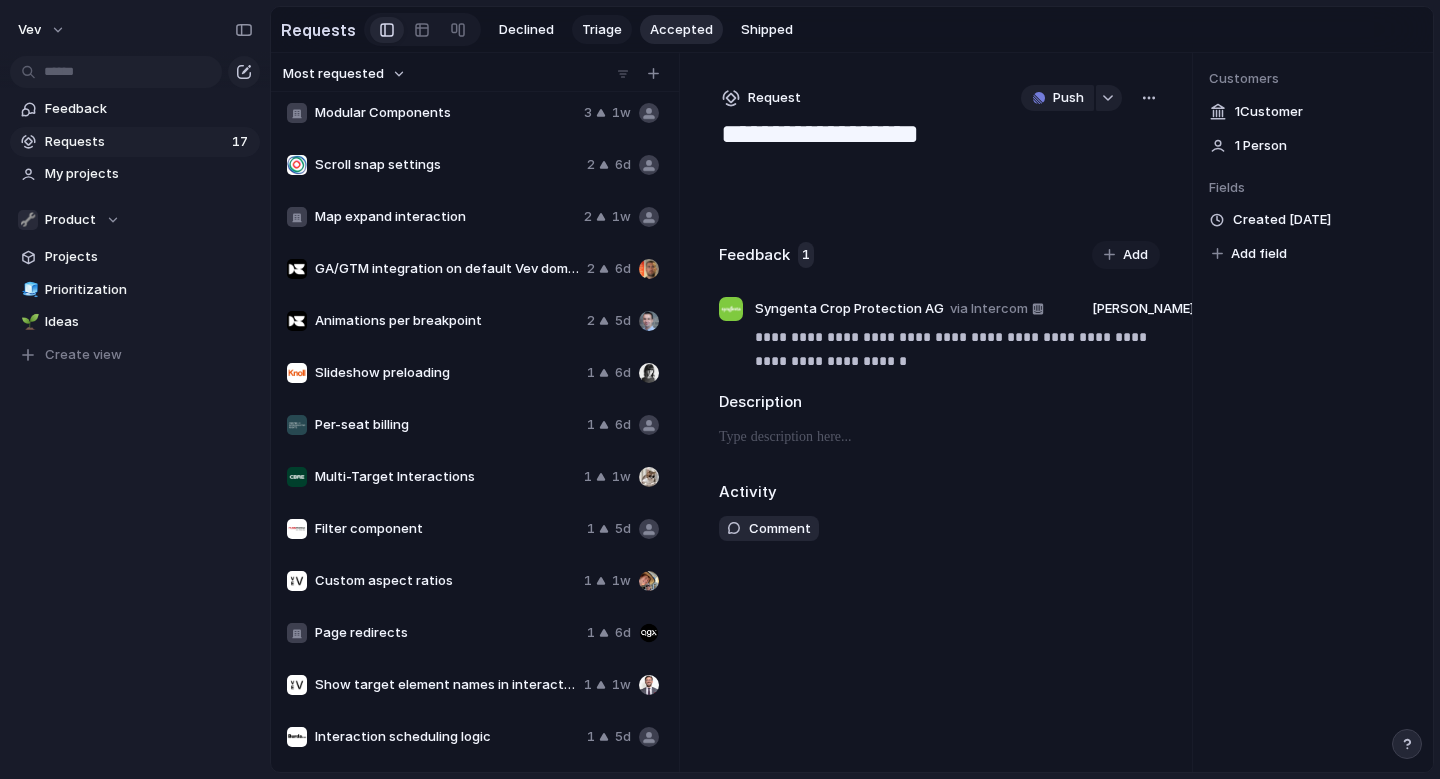 click on "Triage" at bounding box center [602, 30] 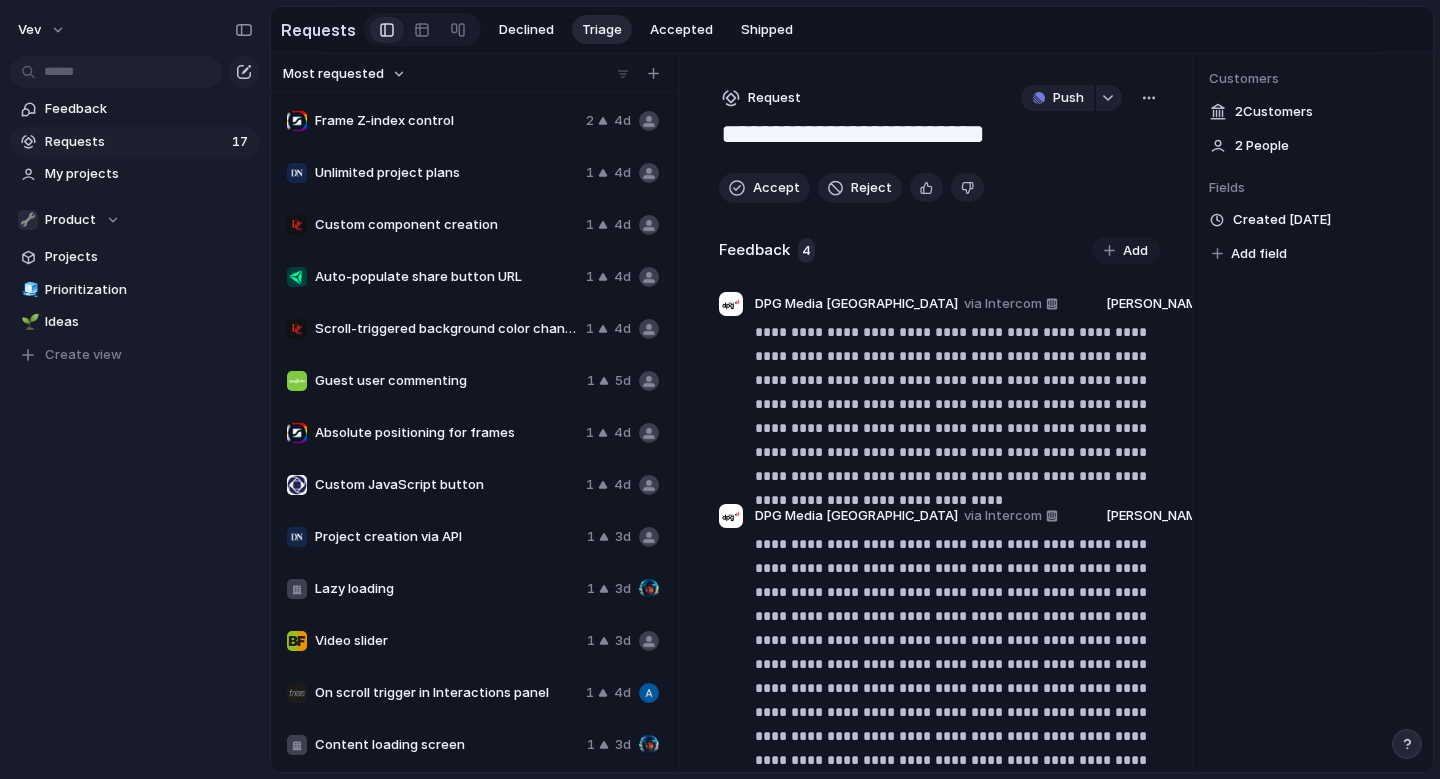 scroll, scrollTop: 212, scrollLeft: 0, axis: vertical 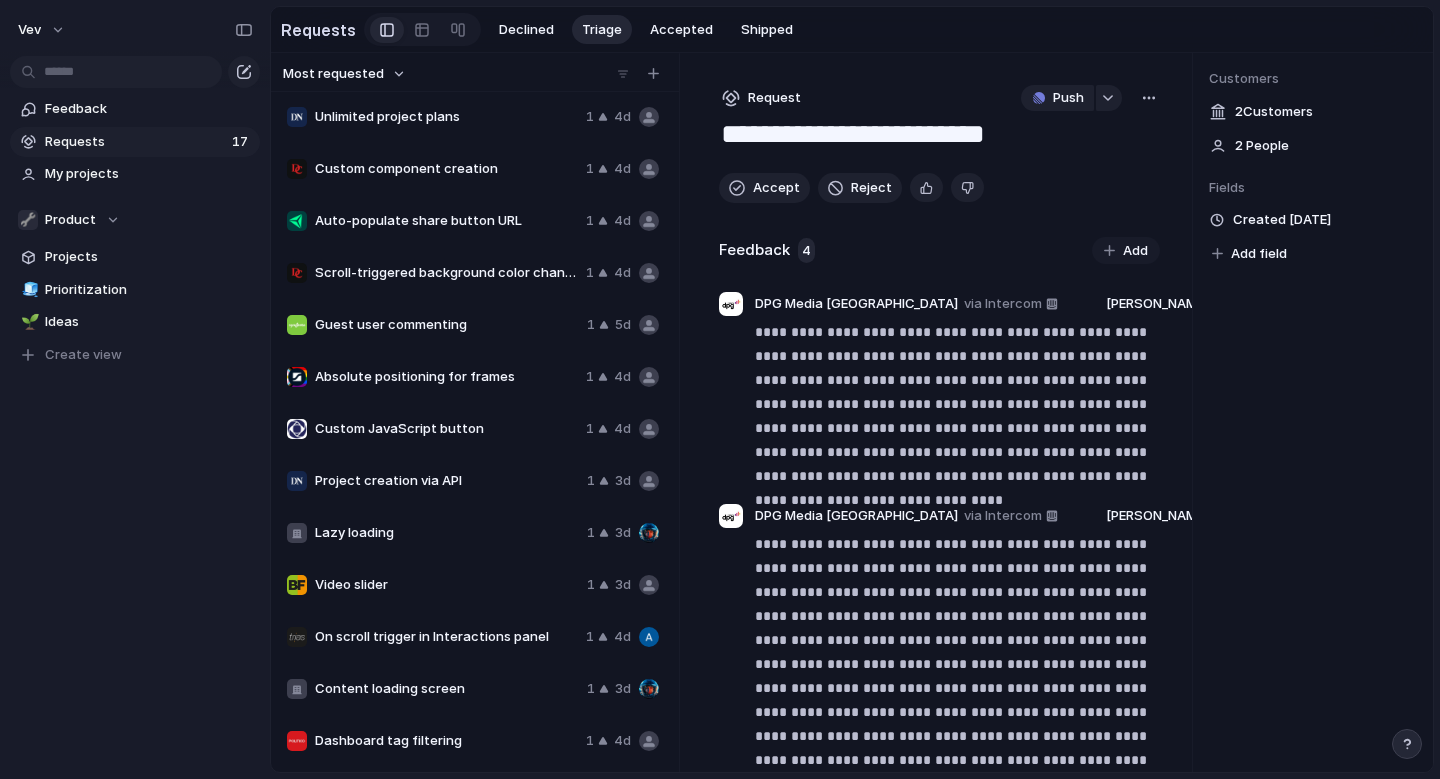 click on "Dashboard tag filtering" at bounding box center (446, 741) 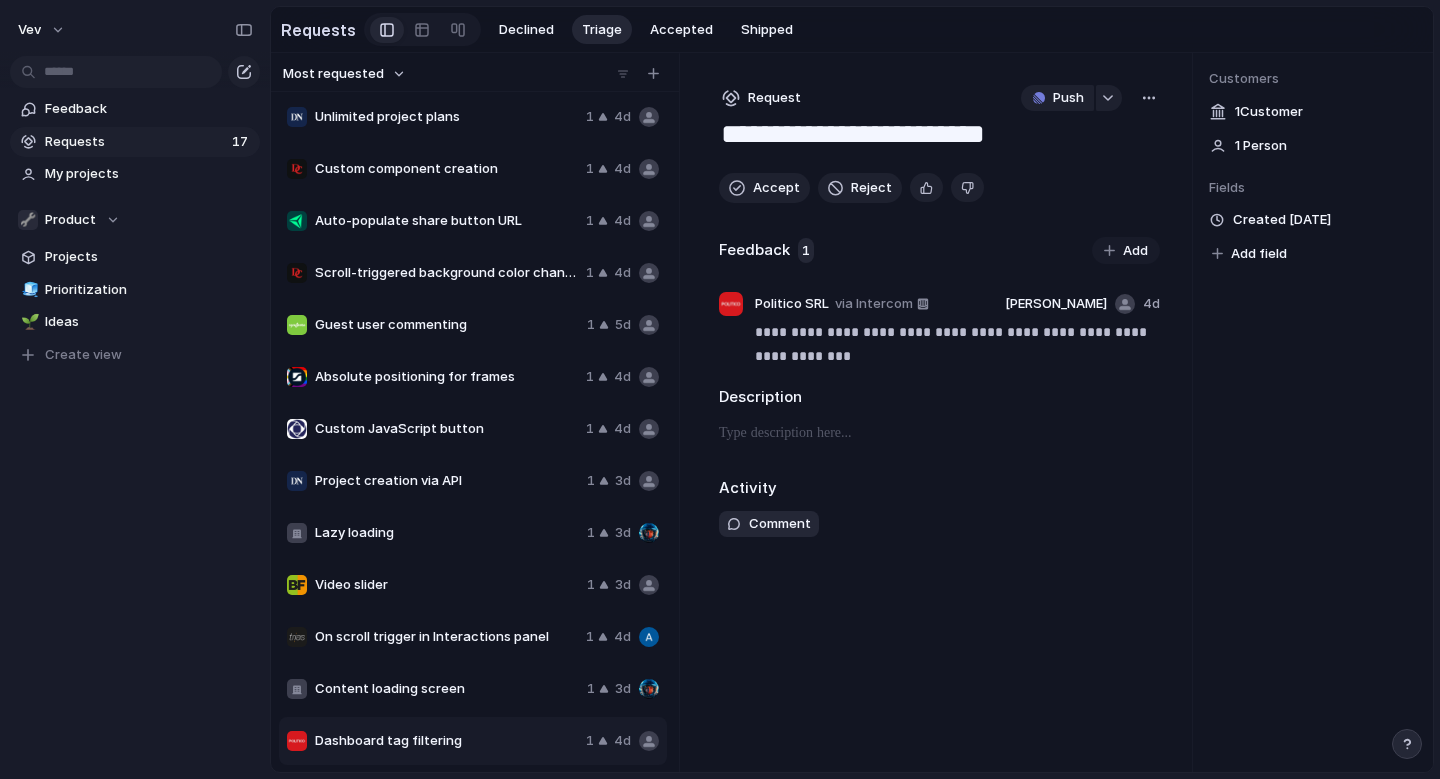 click on "**********" at bounding box center (939, 412) 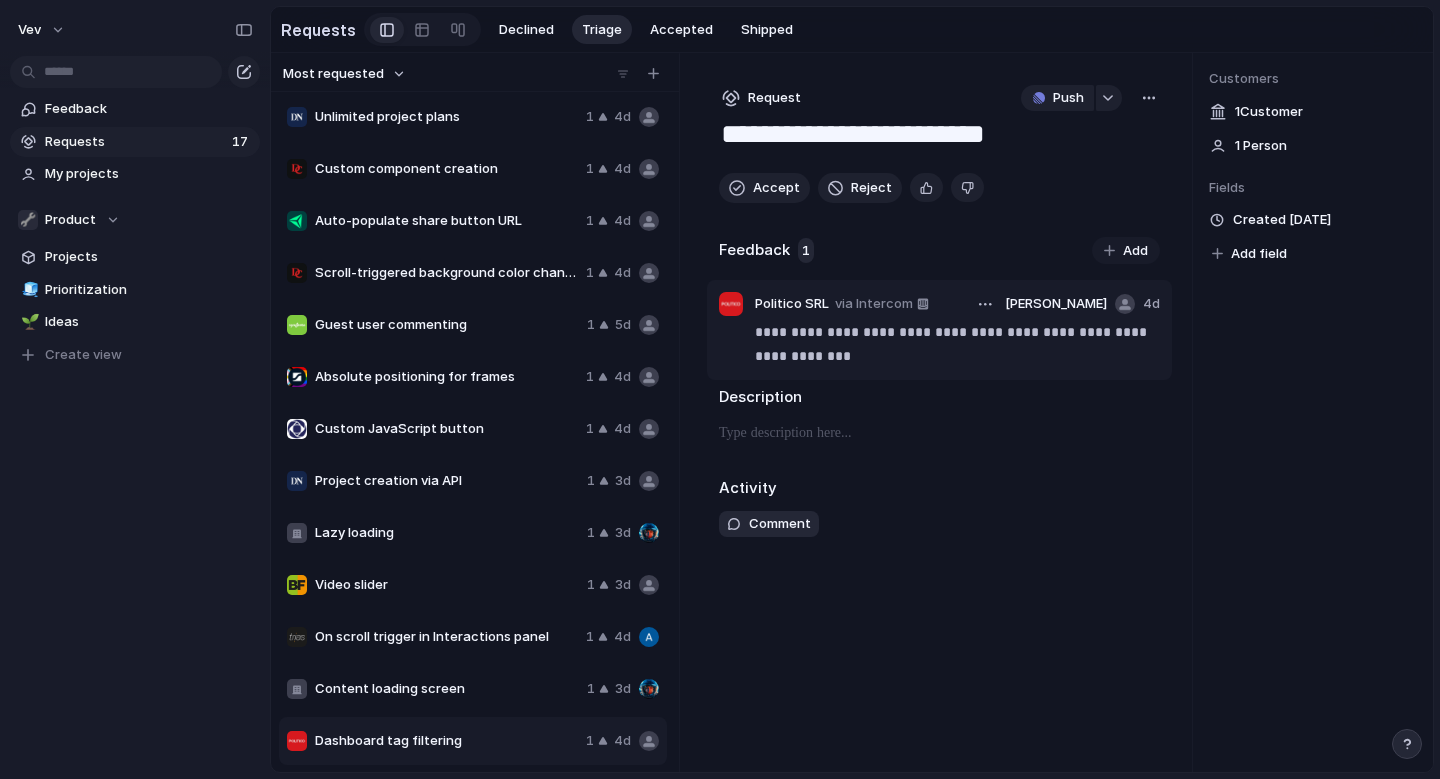 click on "**********" at bounding box center (957, 344) 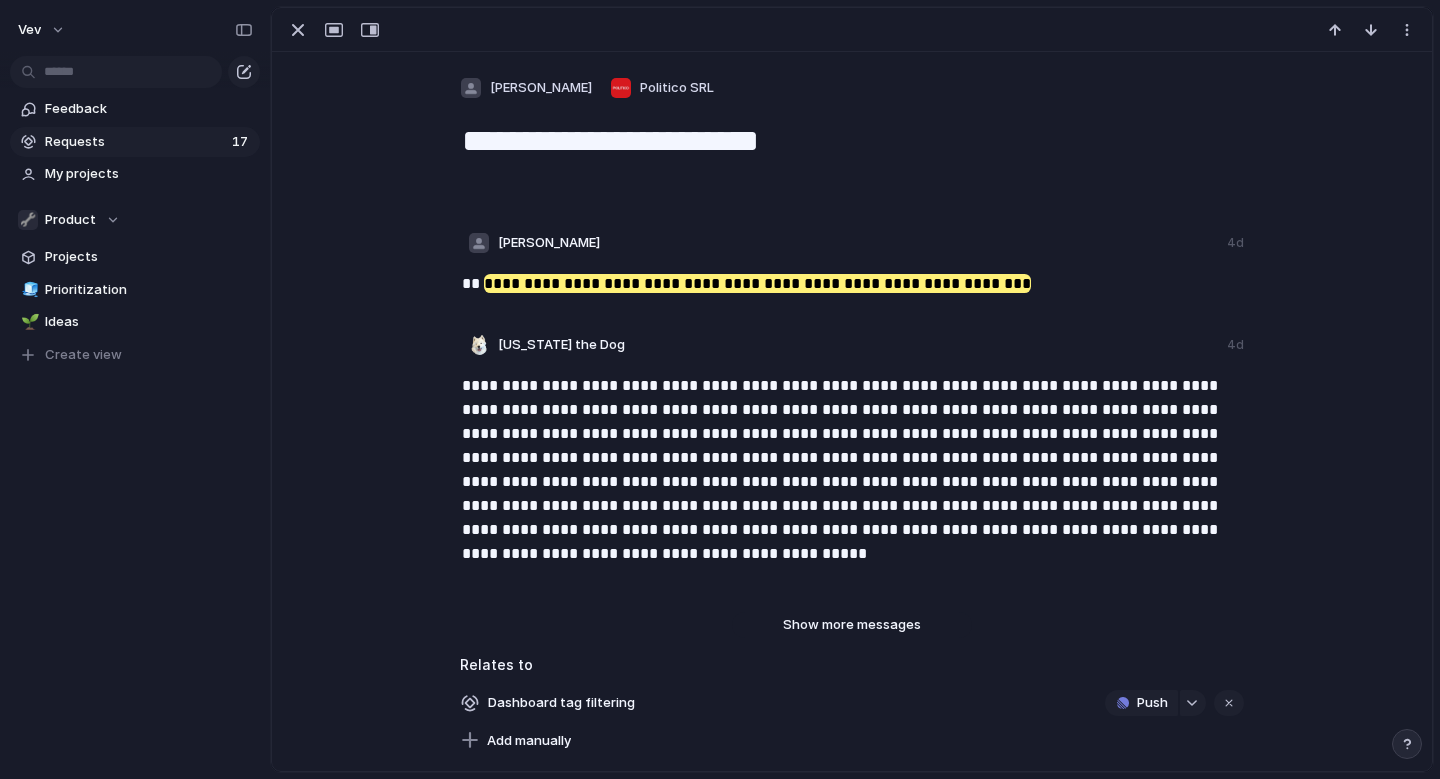 click on "Show more messages" at bounding box center (852, 625) 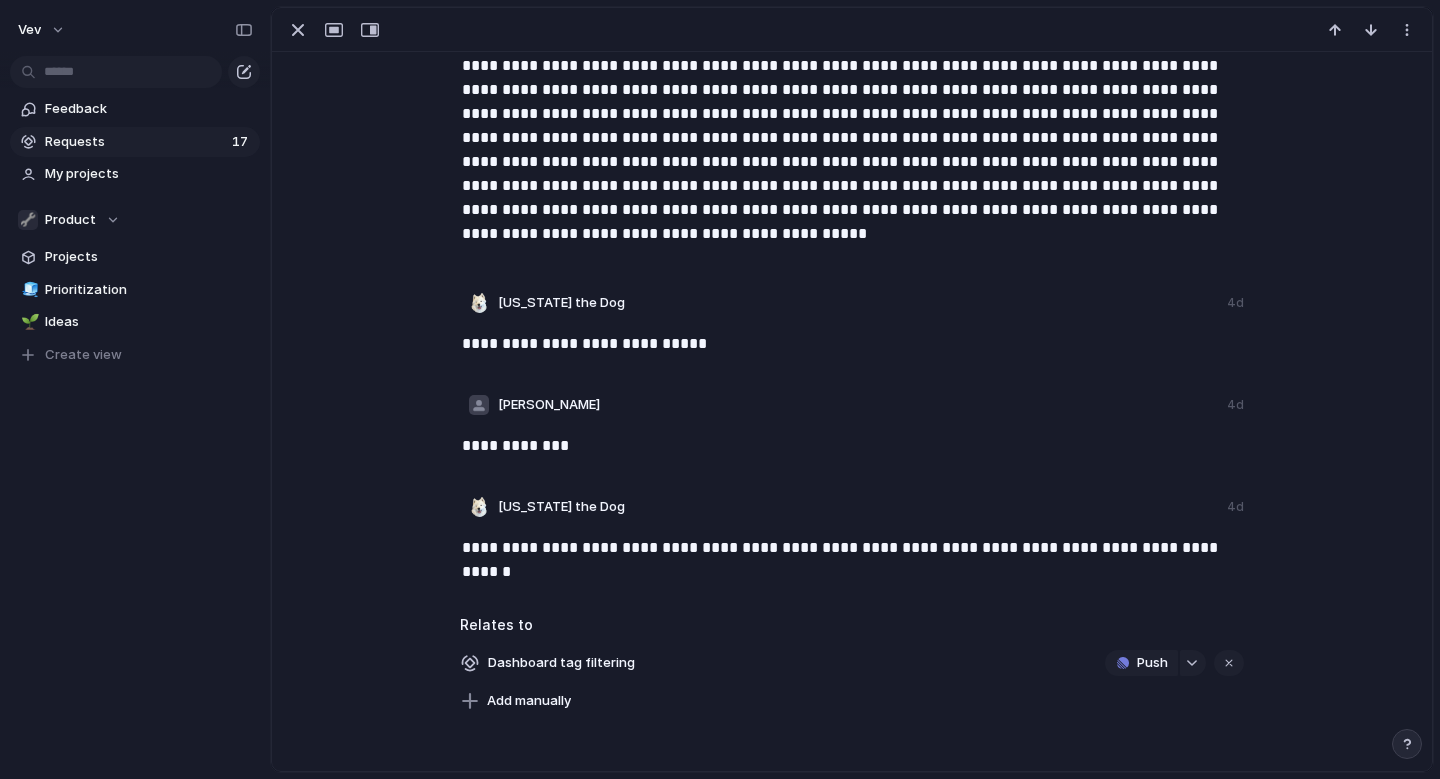 scroll, scrollTop: 0, scrollLeft: 0, axis: both 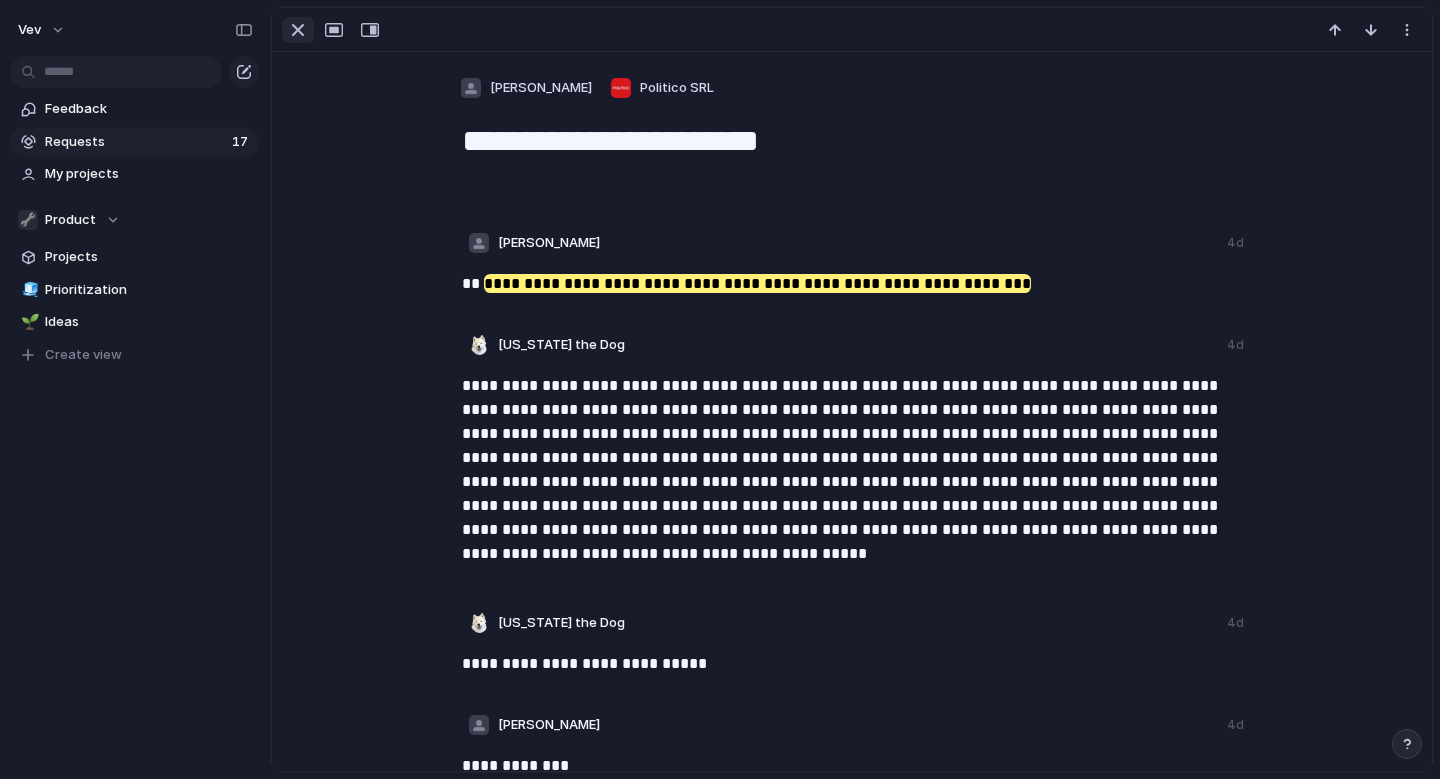 click at bounding box center [298, 30] 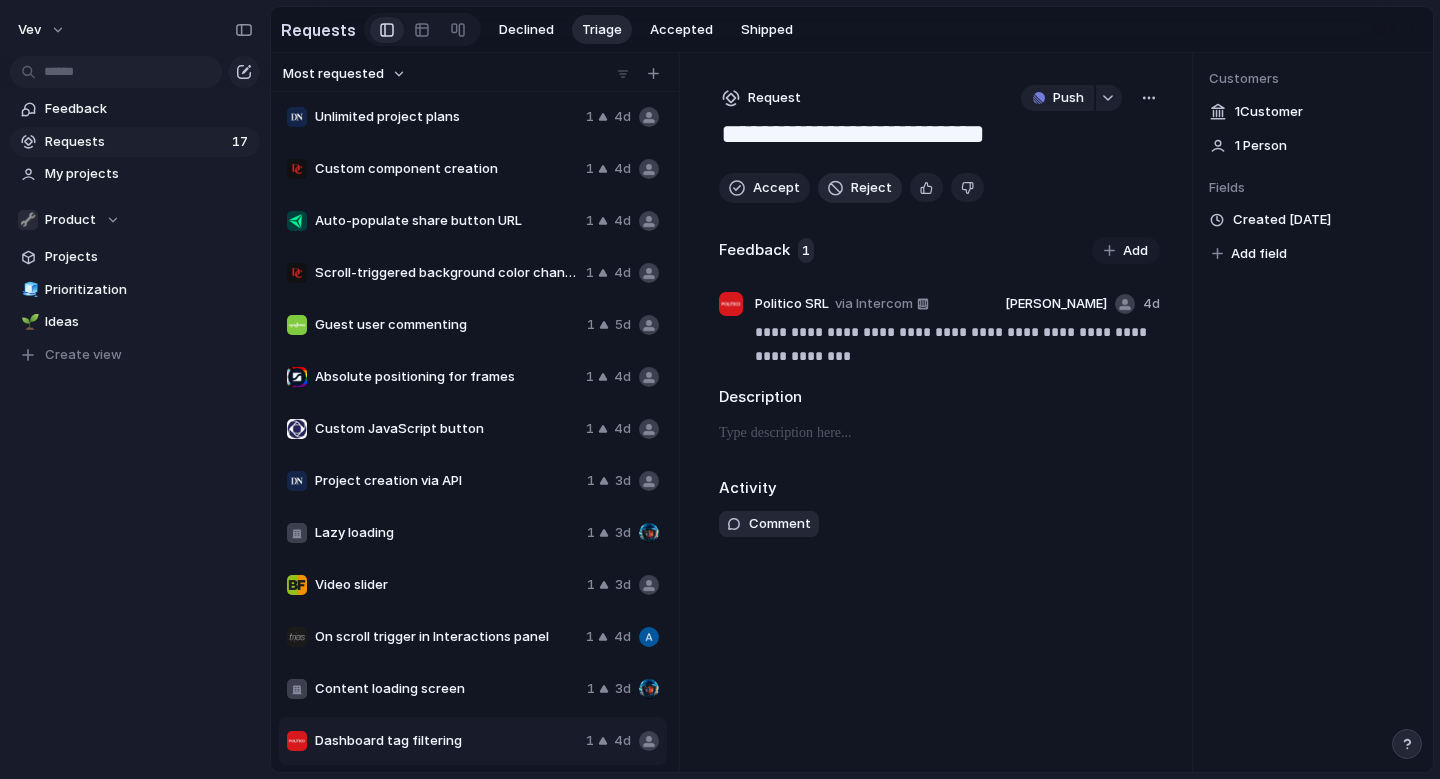 click on "Reject" at bounding box center (871, 188) 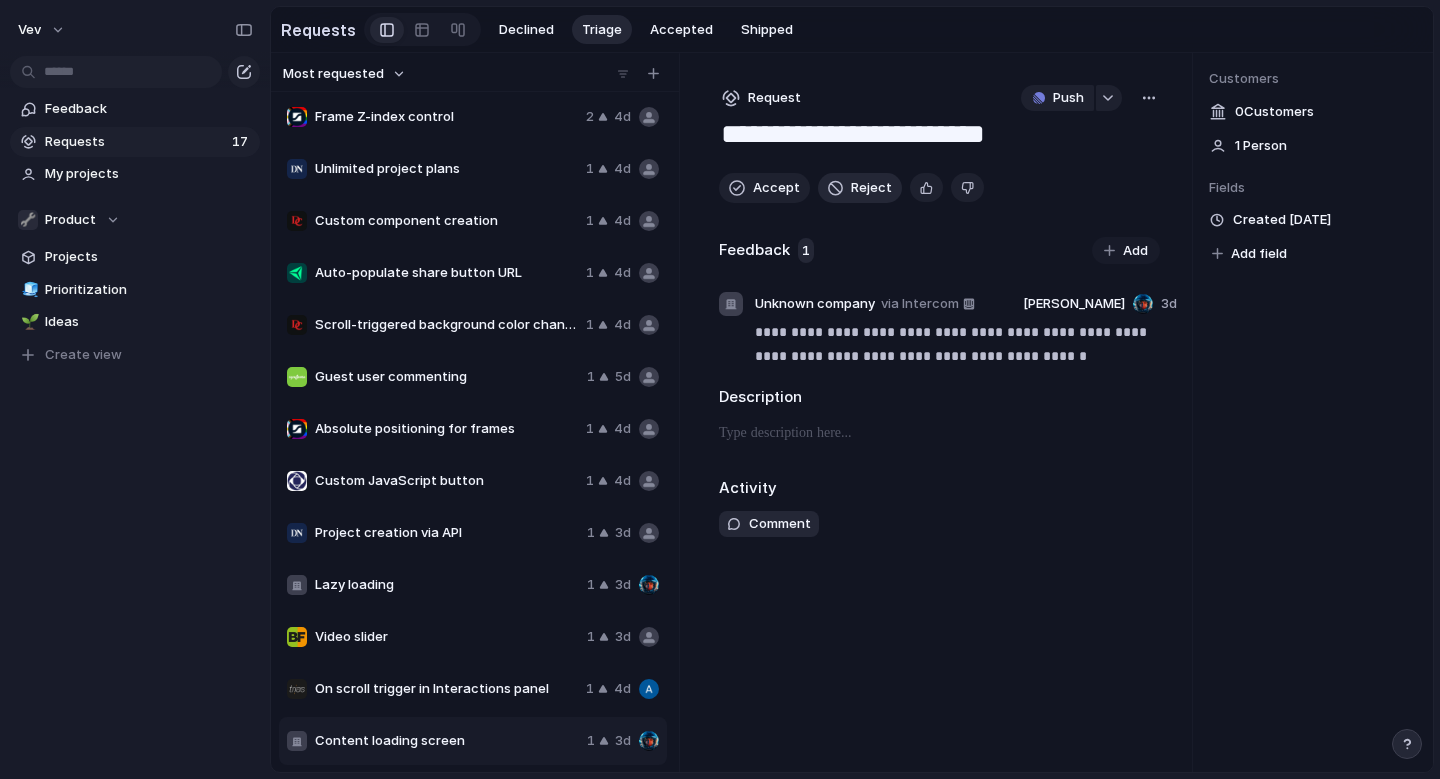 scroll, scrollTop: 160, scrollLeft: 0, axis: vertical 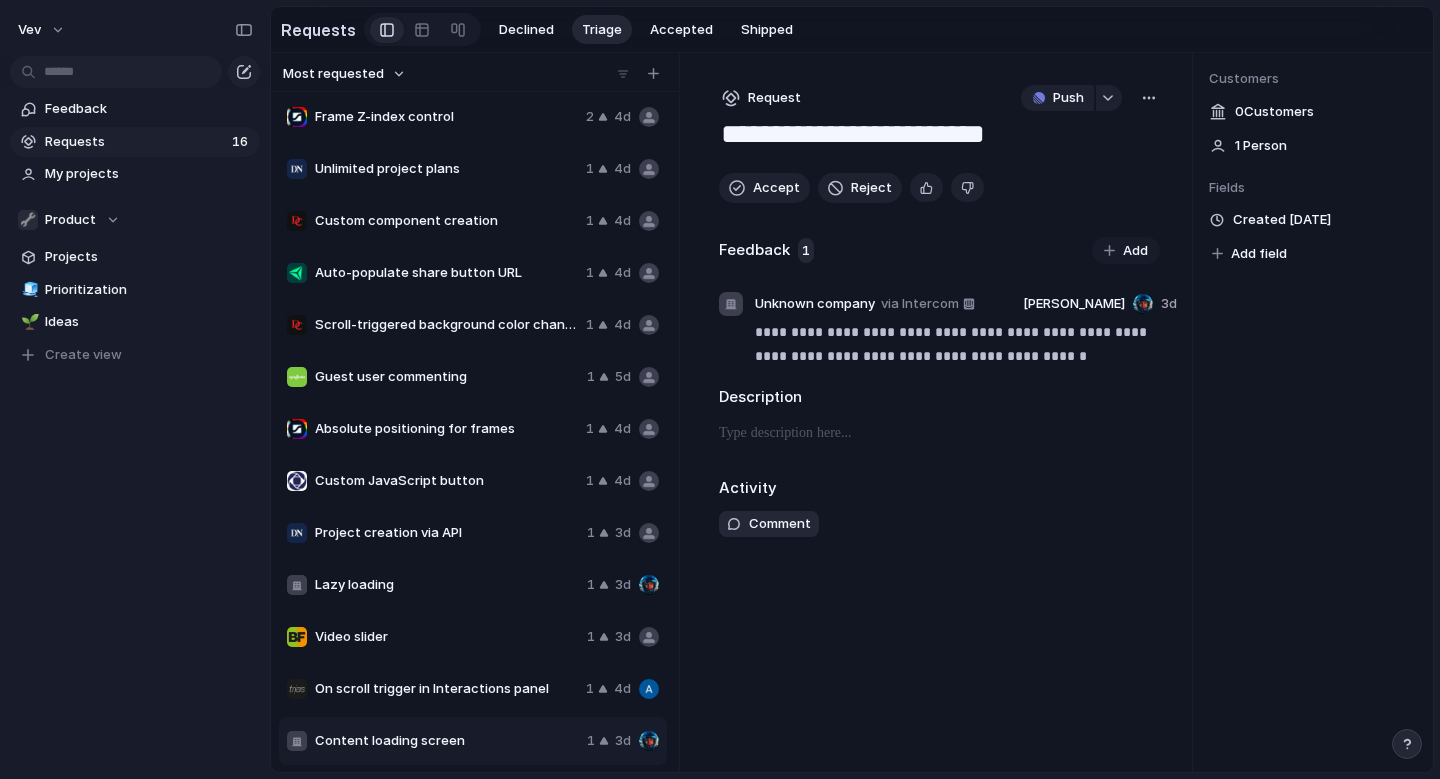 click on "**********" at bounding box center (939, 412) 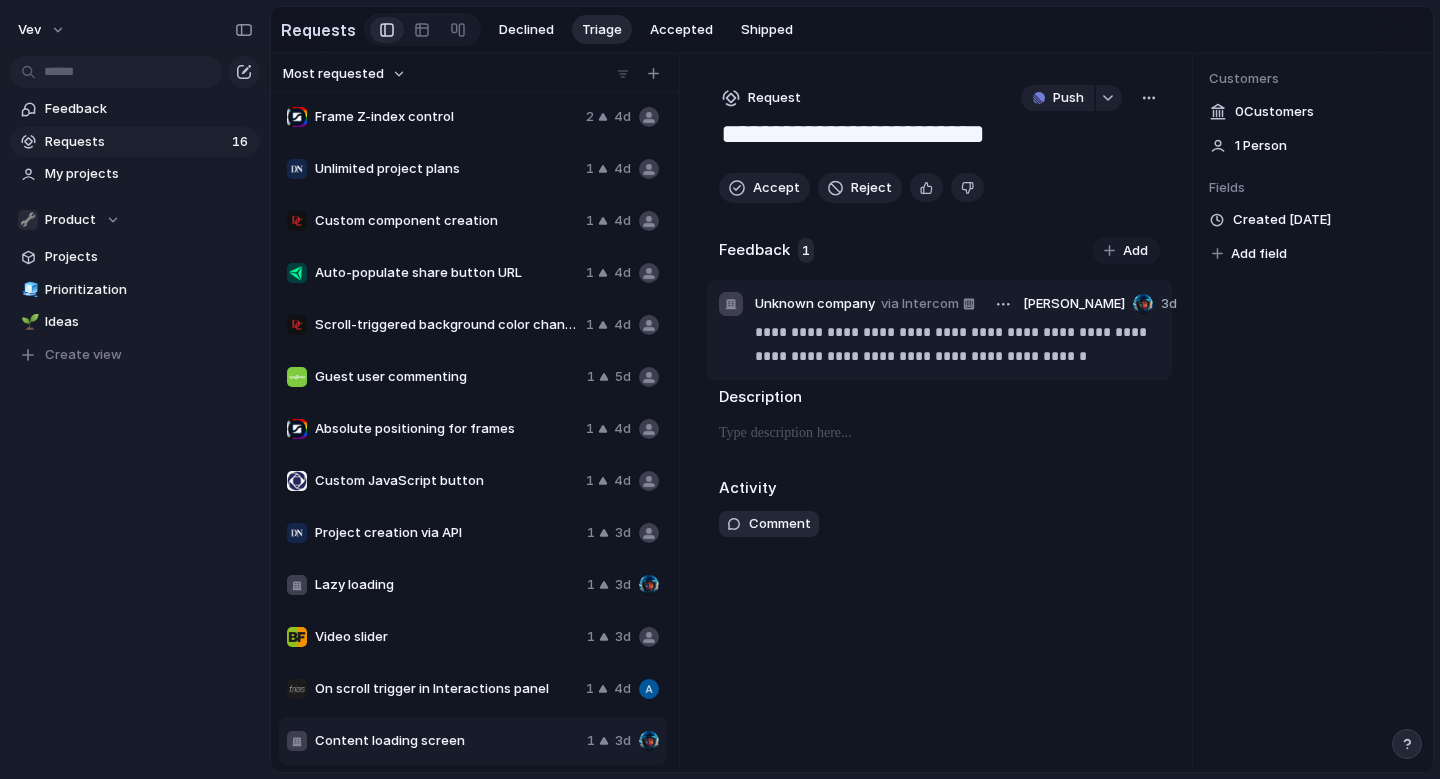 click on "**********" at bounding box center [957, 344] 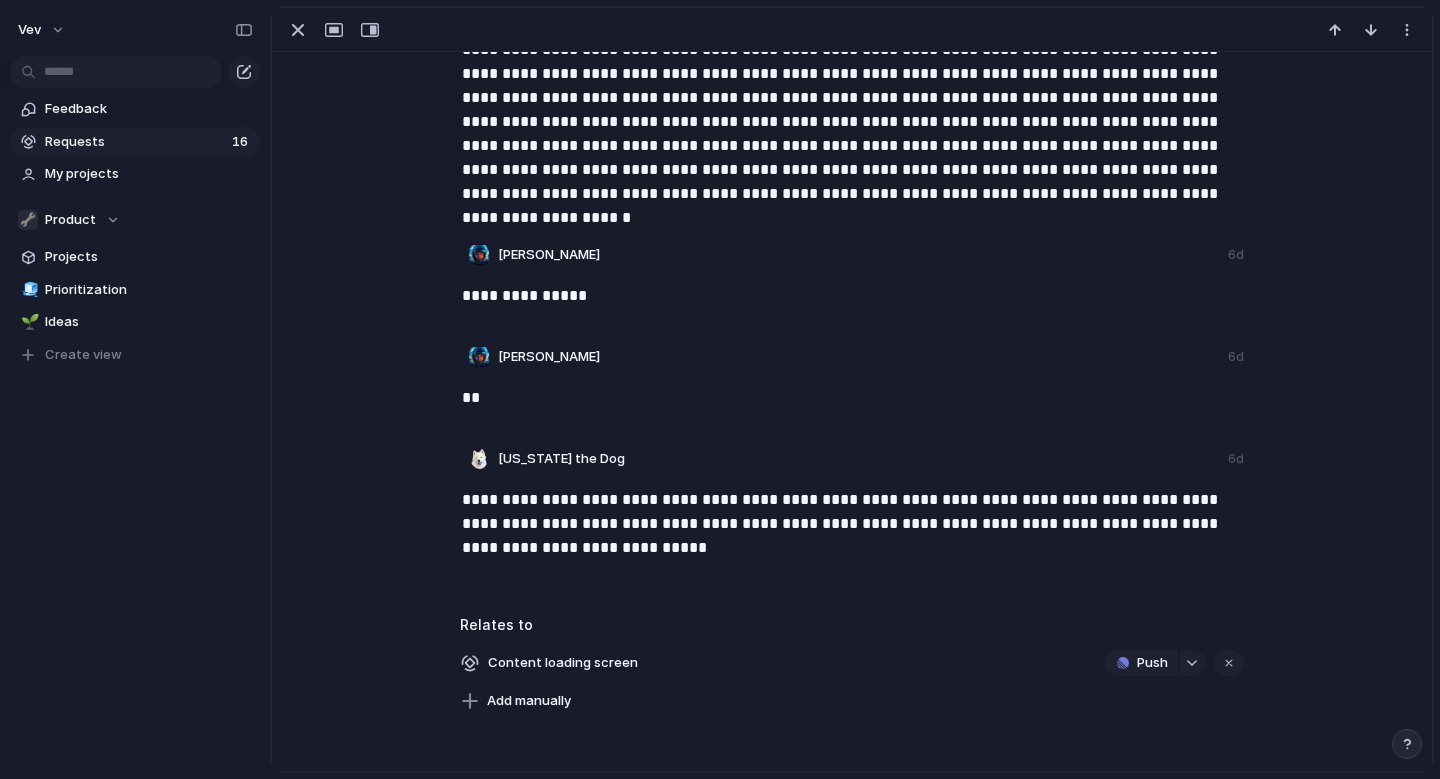 scroll, scrollTop: 0, scrollLeft: 0, axis: both 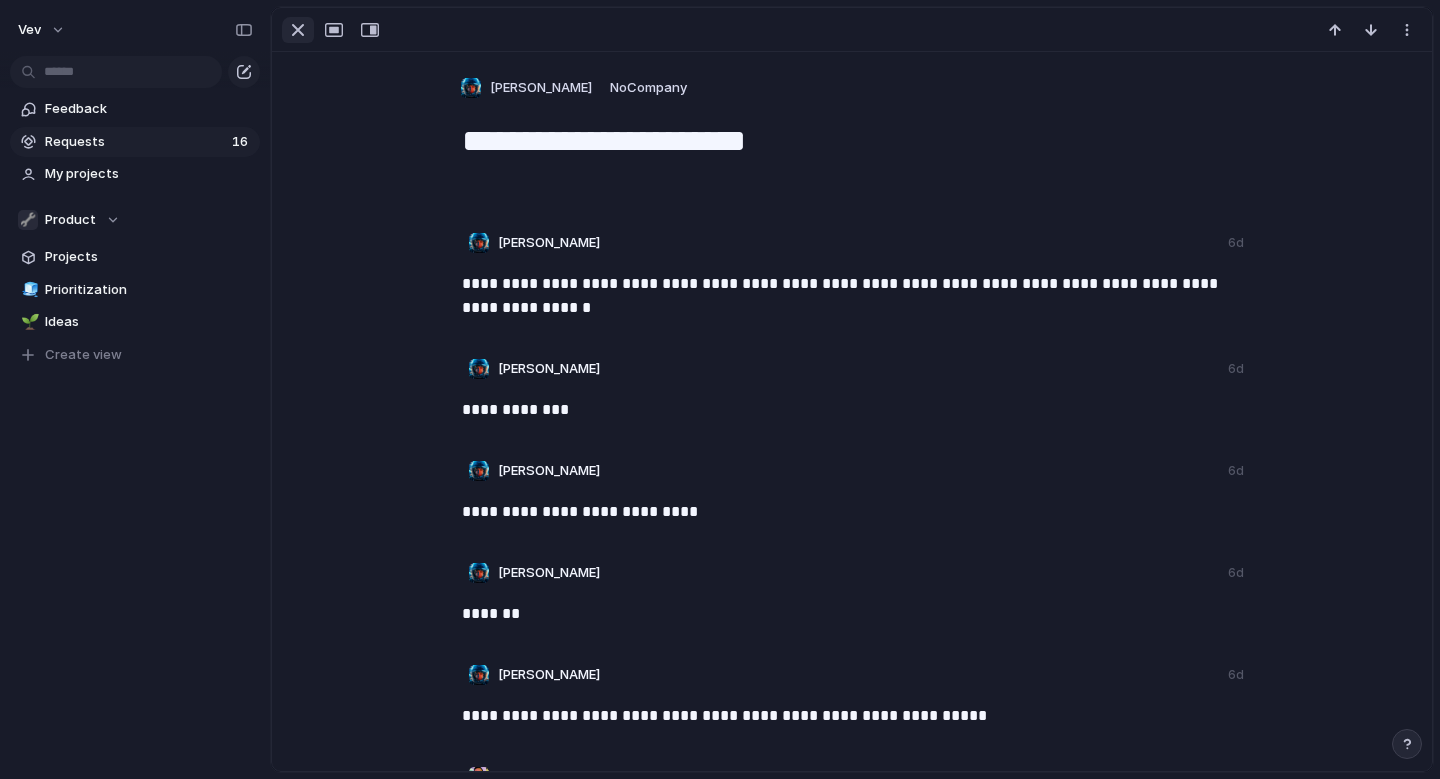 click at bounding box center (298, 30) 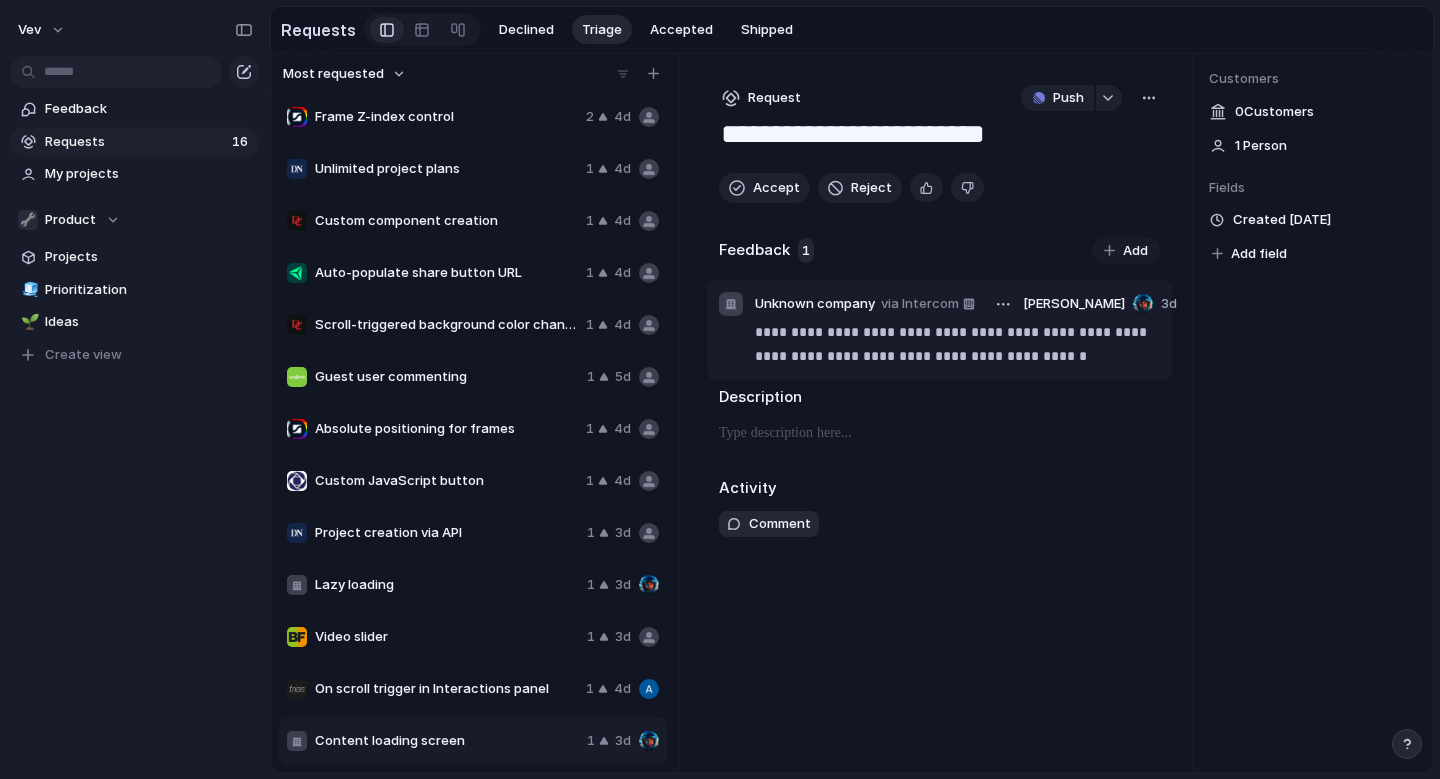 click on "**********" at bounding box center (957, 344) 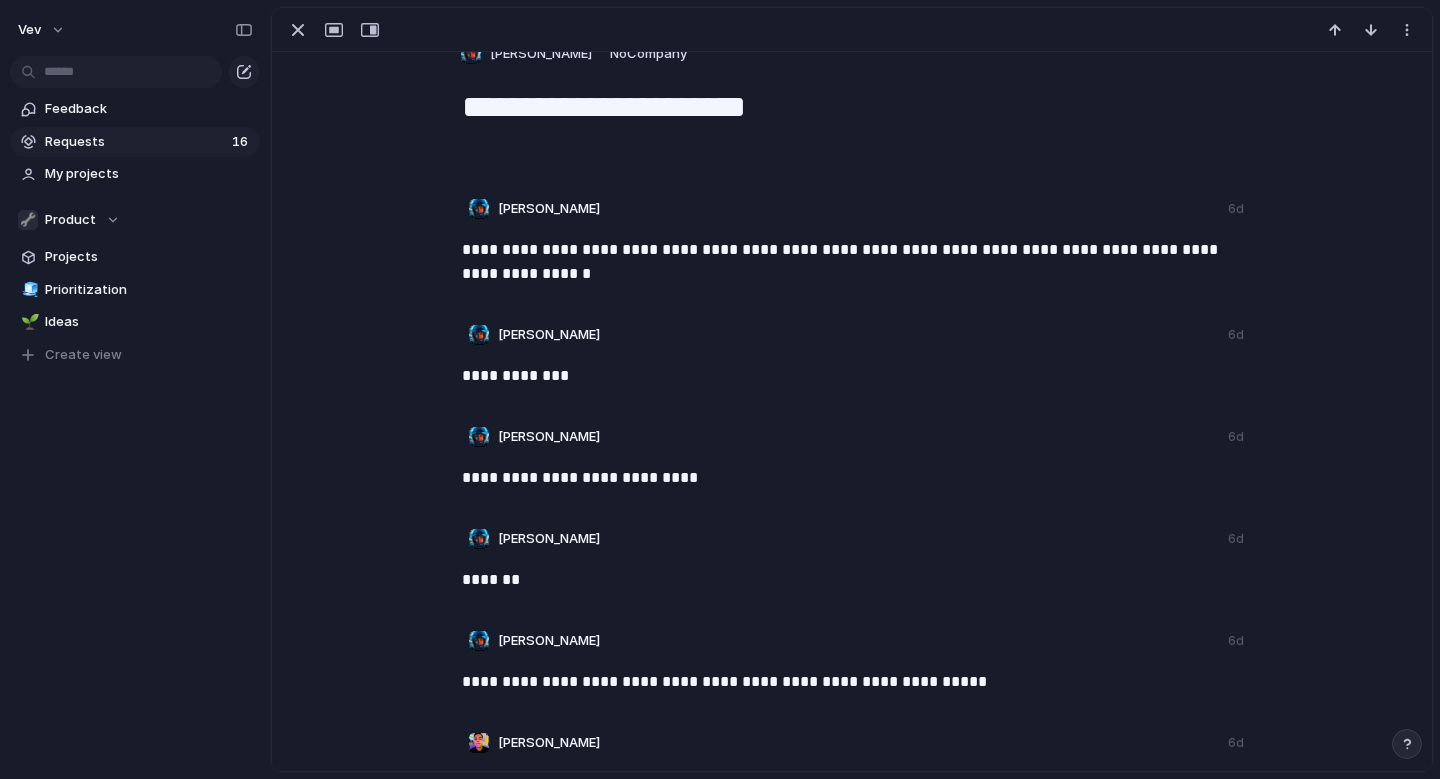 scroll, scrollTop: 0, scrollLeft: 0, axis: both 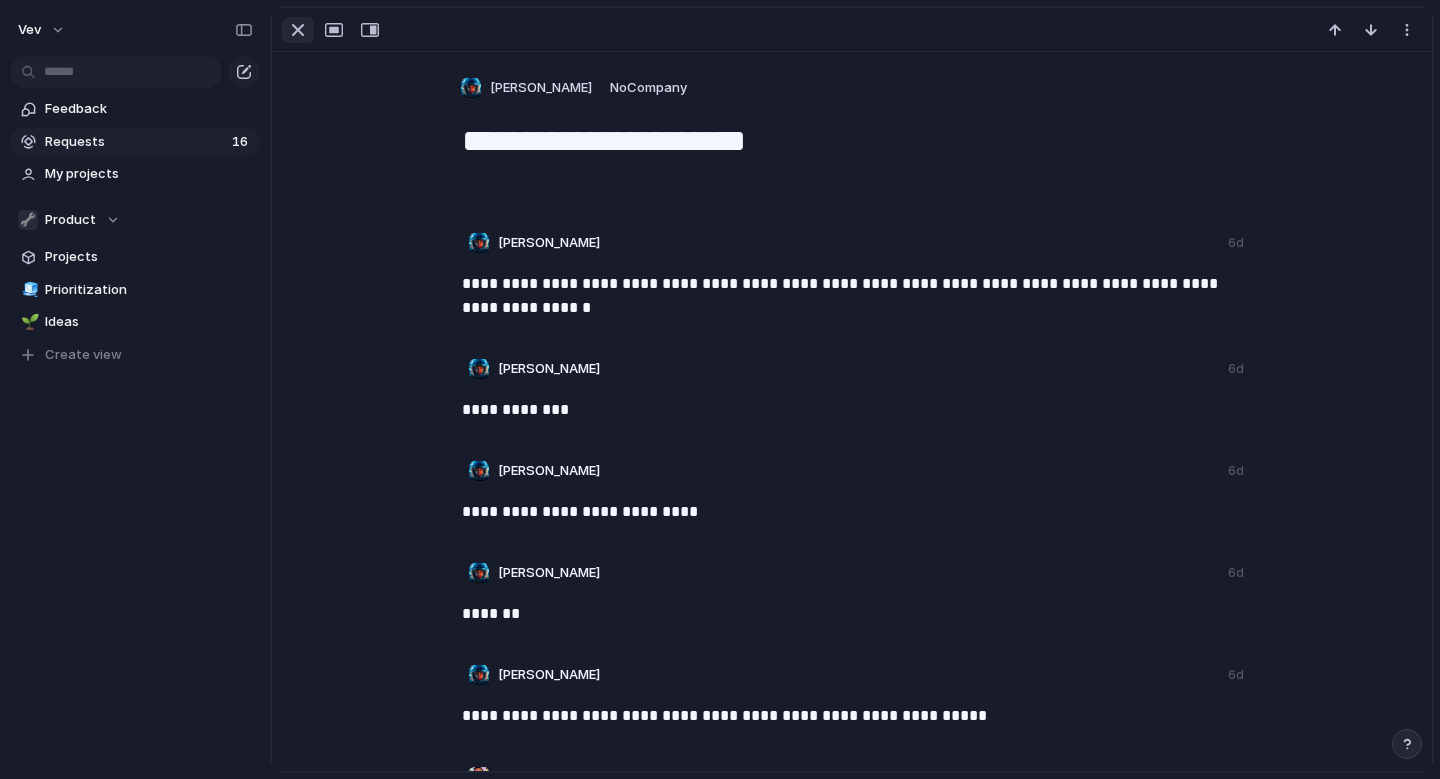 click at bounding box center [298, 30] 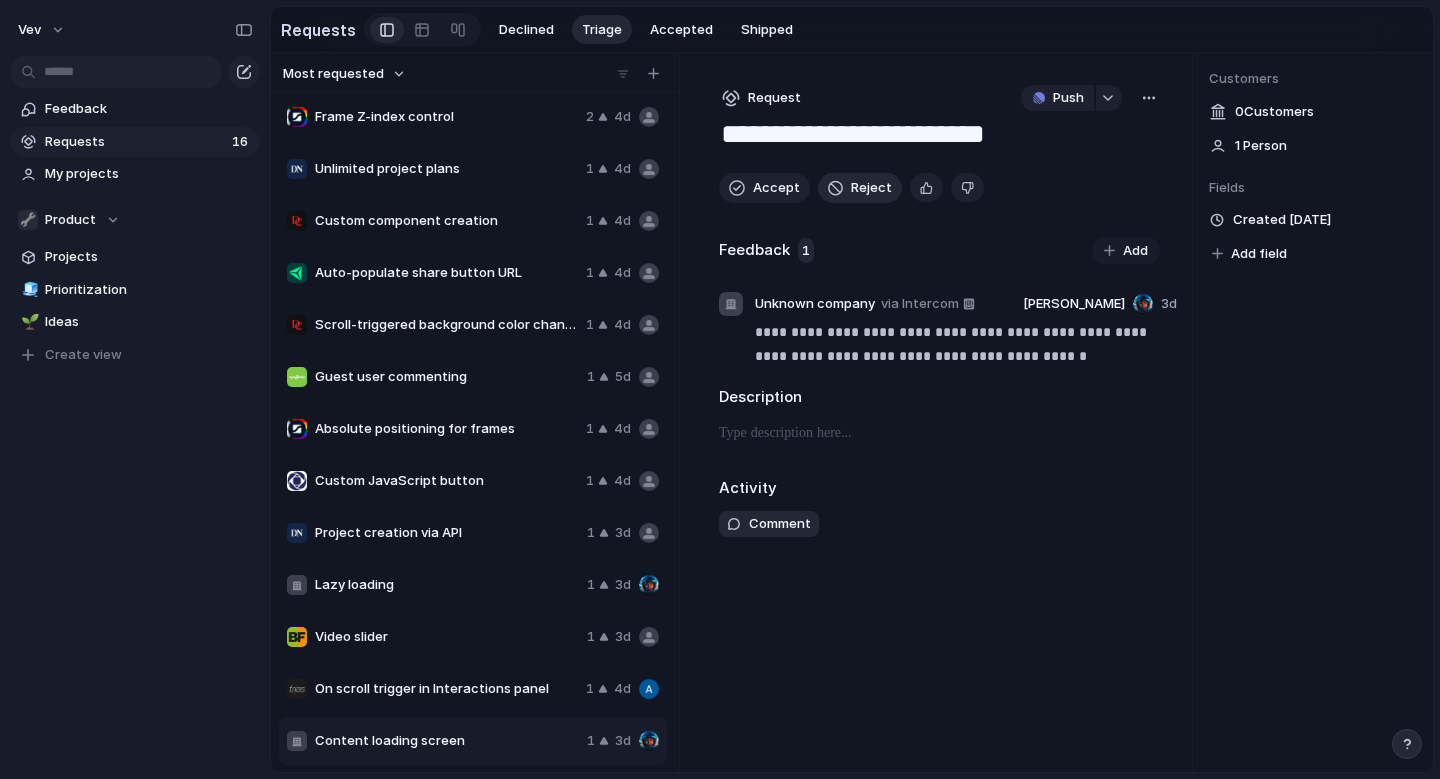 click on "Reject" at bounding box center [871, 188] 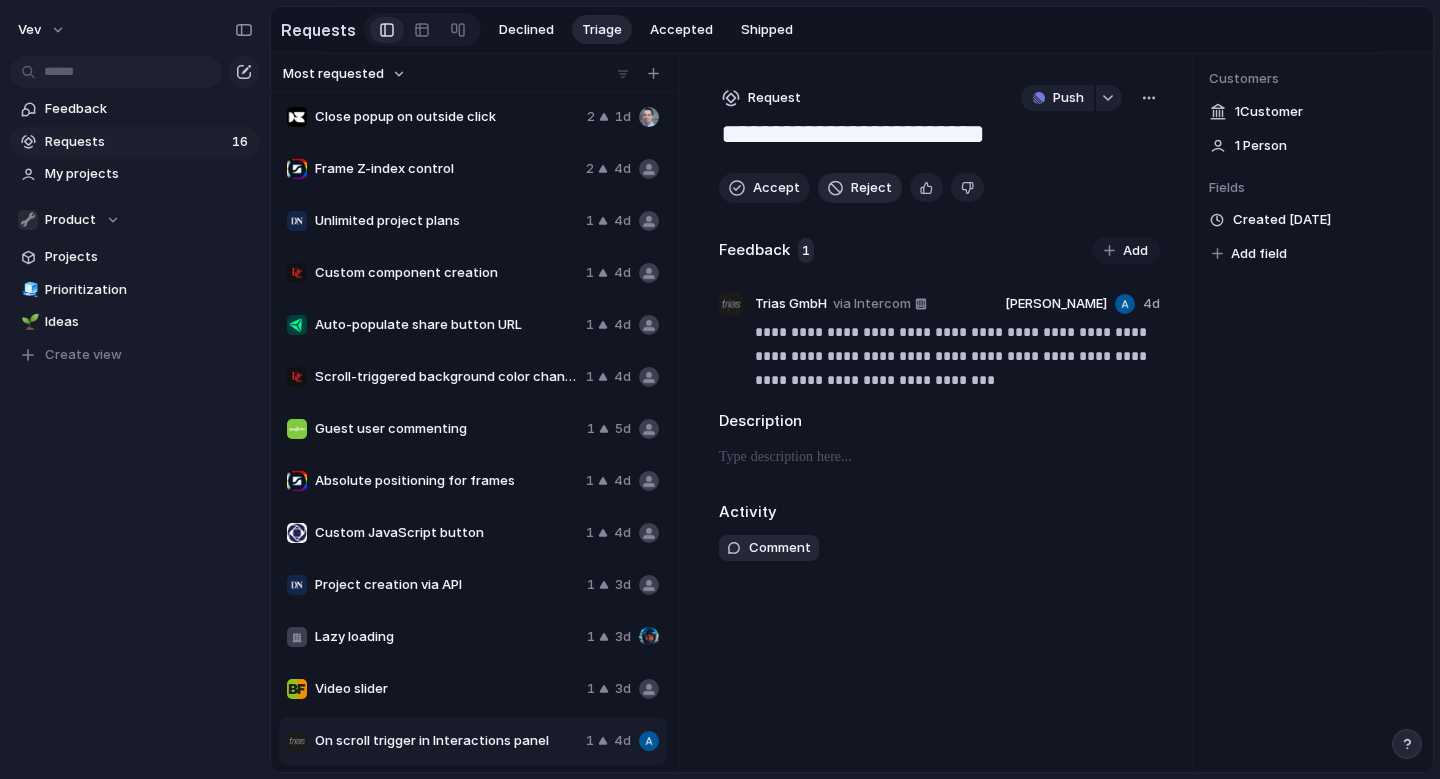 scroll, scrollTop: 108, scrollLeft: 0, axis: vertical 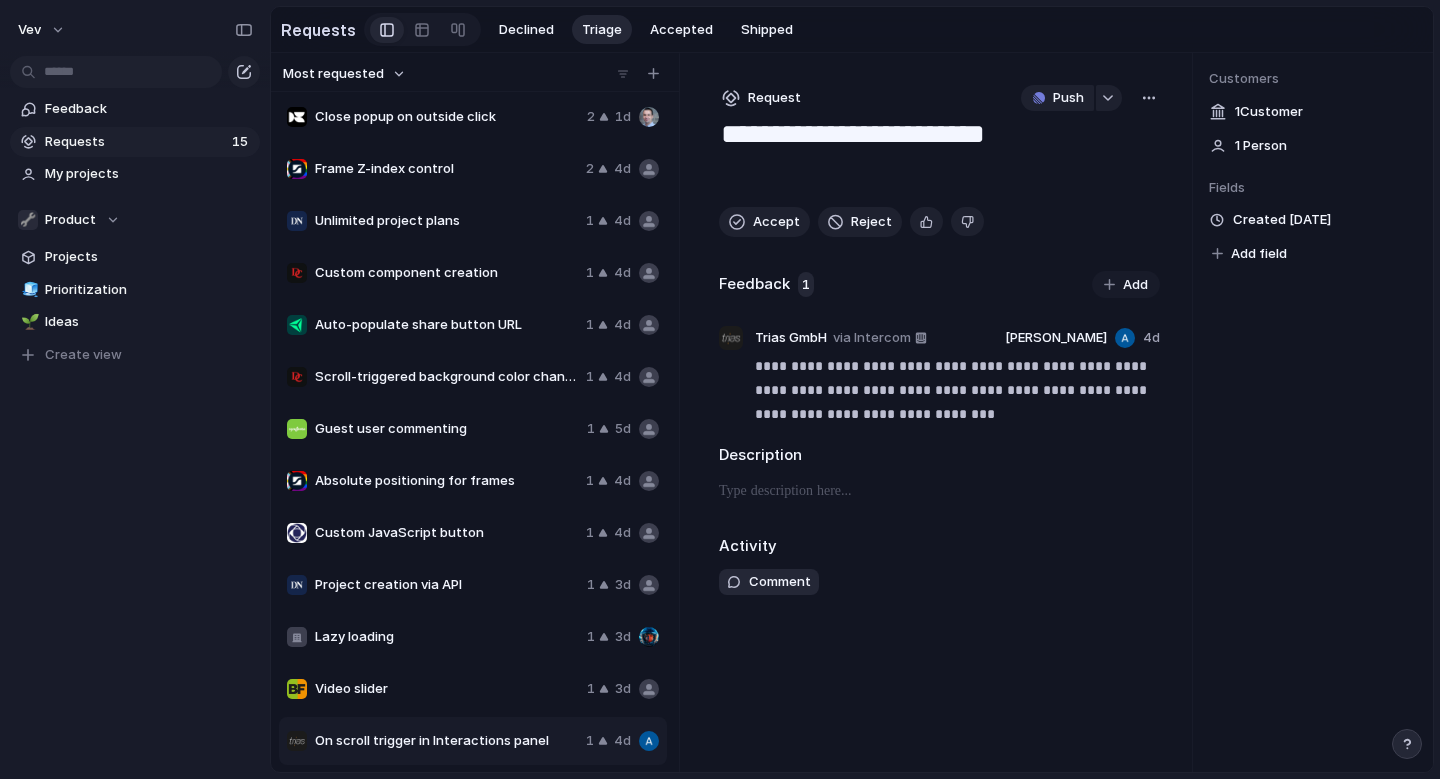 click on "On scroll trigger in Interactions panel 1 4d" at bounding box center (473, 741) 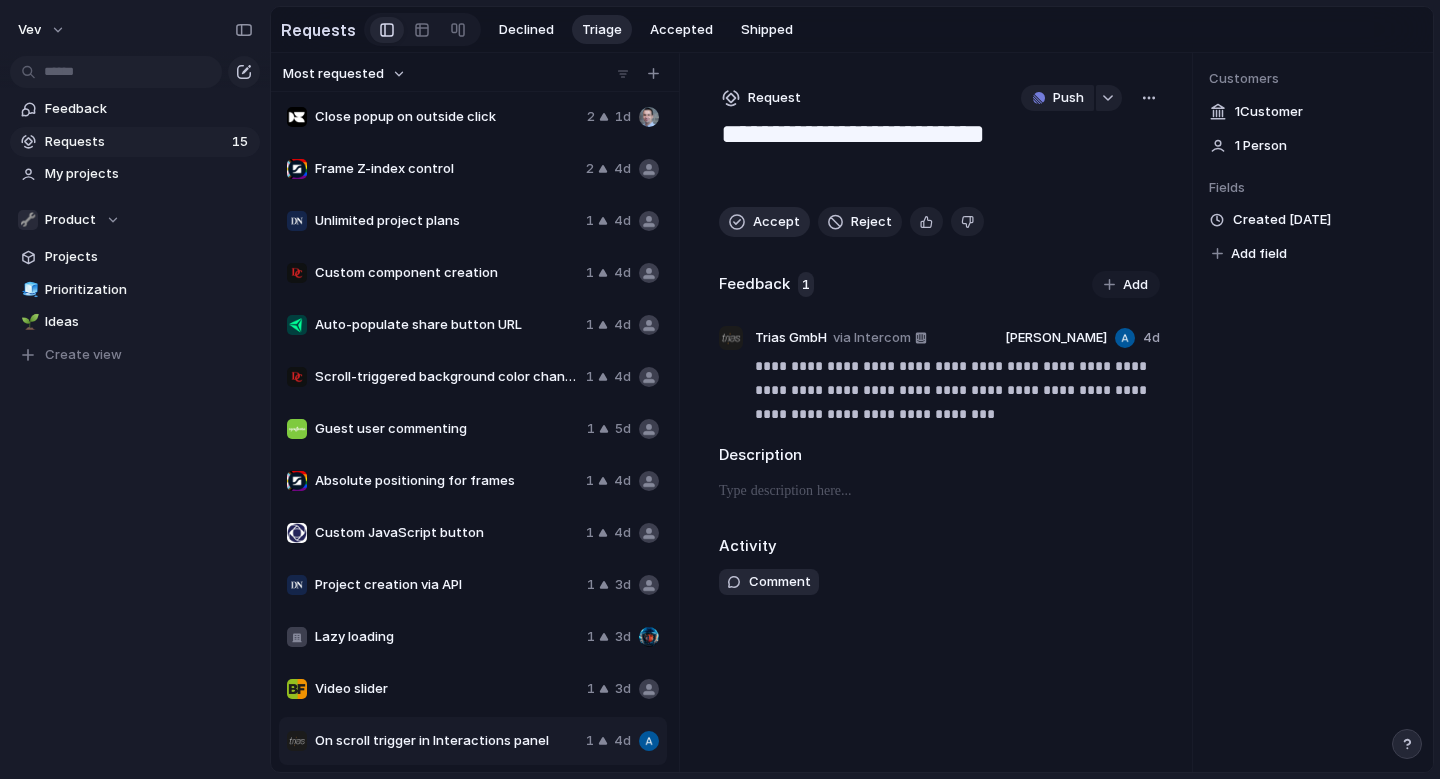 click on "Accept" at bounding box center (776, 222) 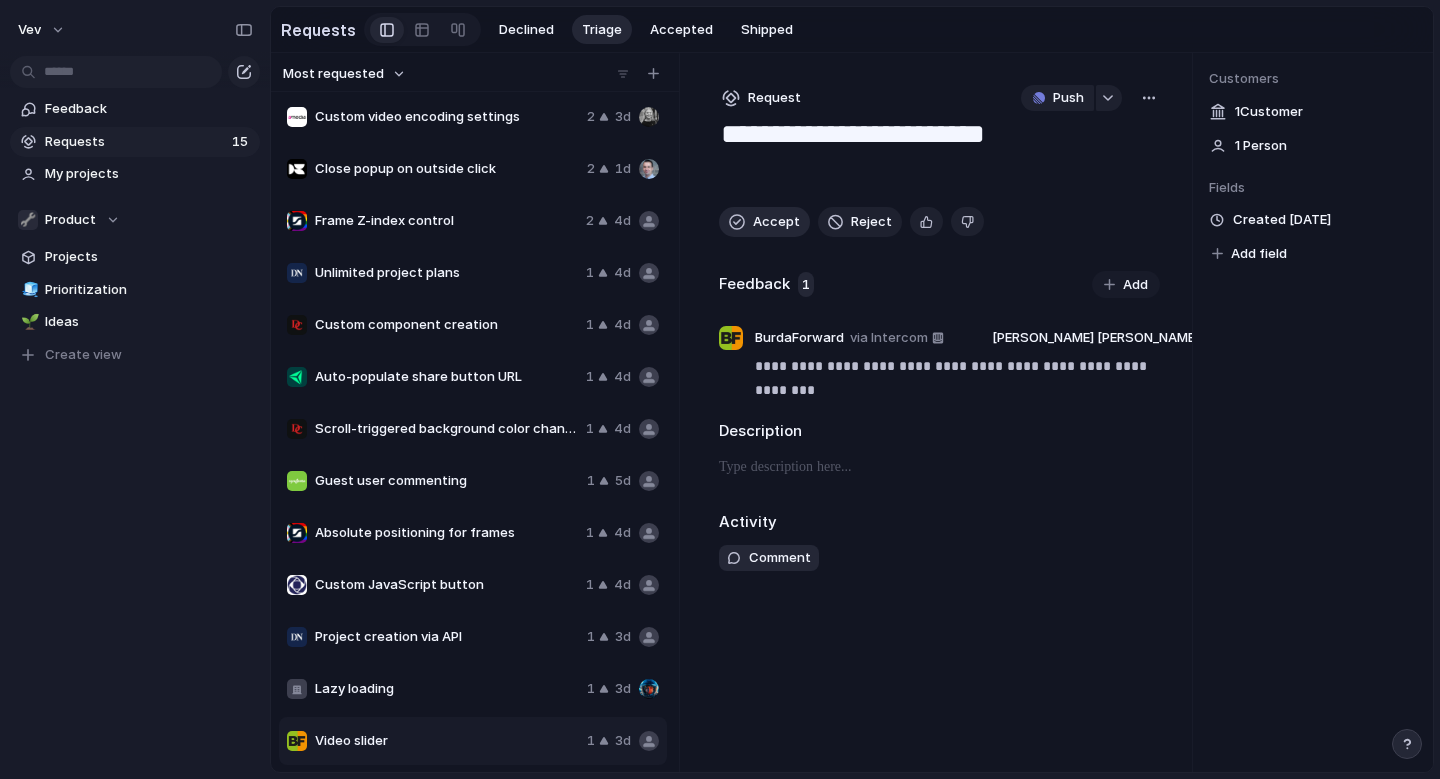scroll, scrollTop: 56, scrollLeft: 0, axis: vertical 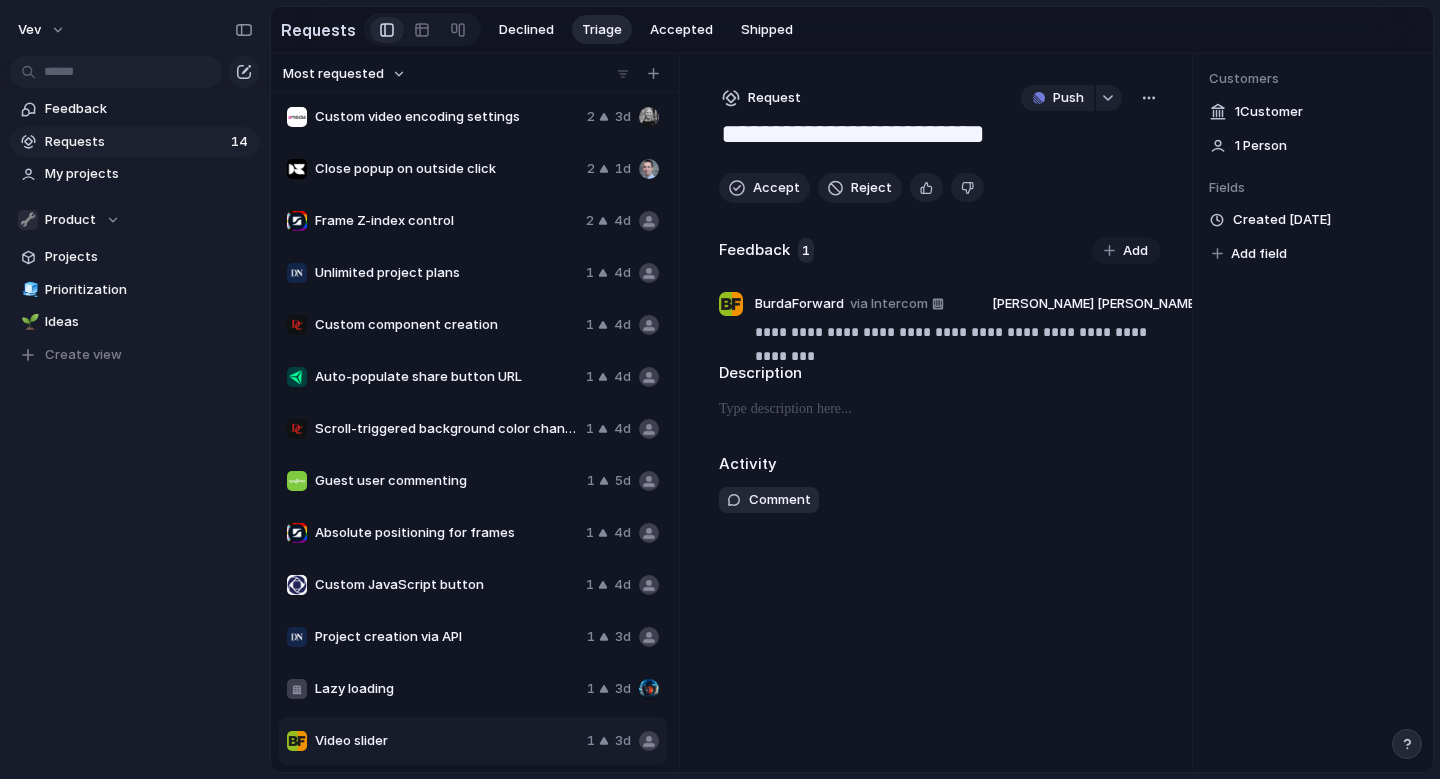 click on "Video slider" at bounding box center (447, 741) 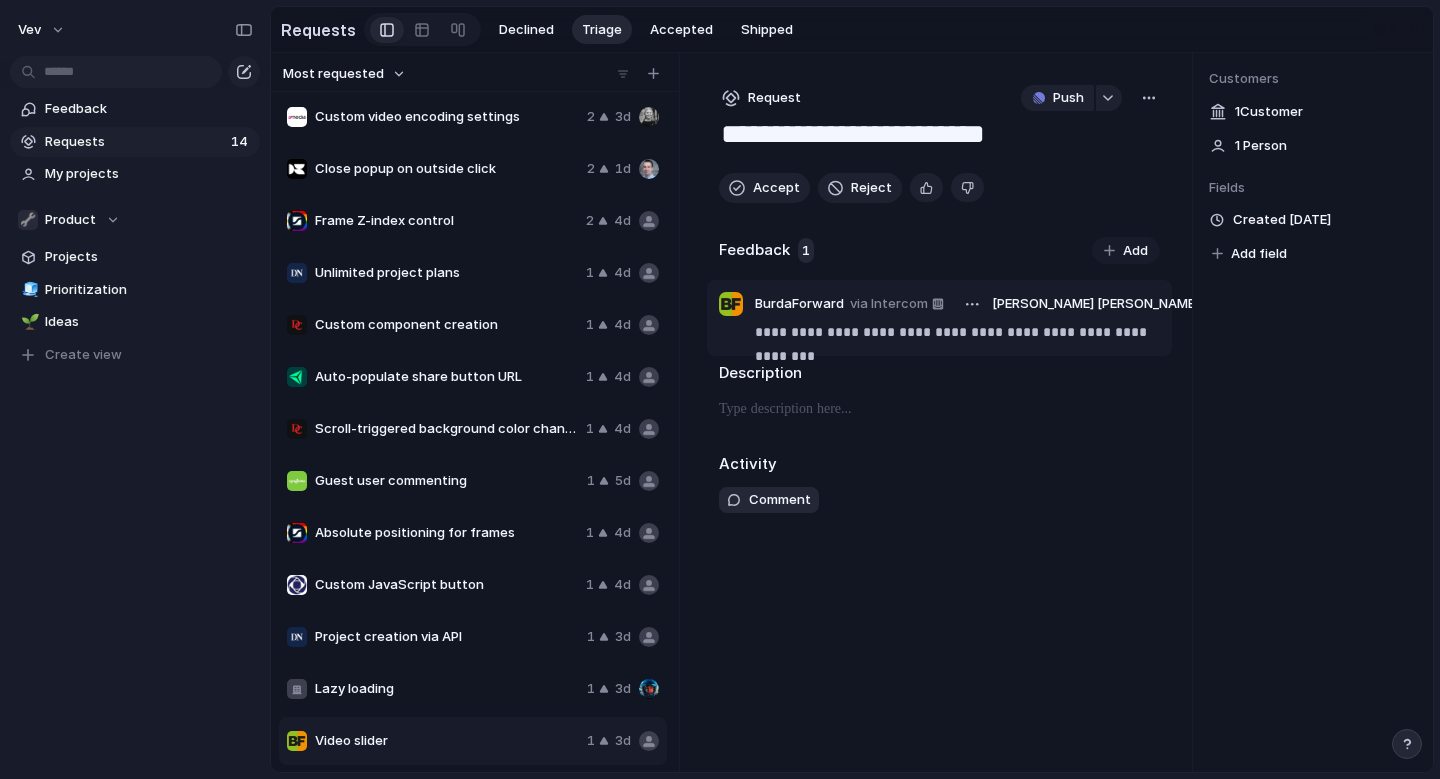 click on "**********" at bounding box center [957, 332] 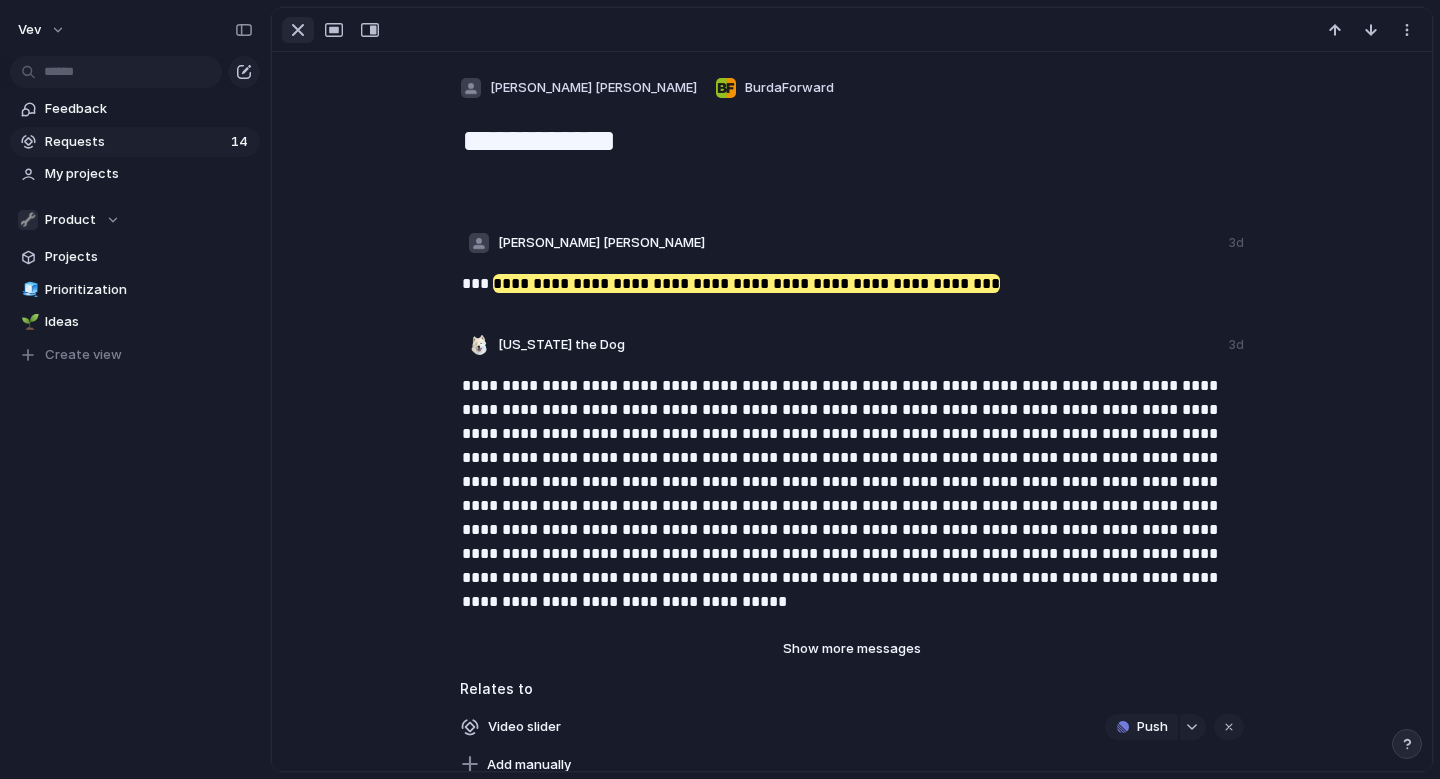 click at bounding box center (298, 30) 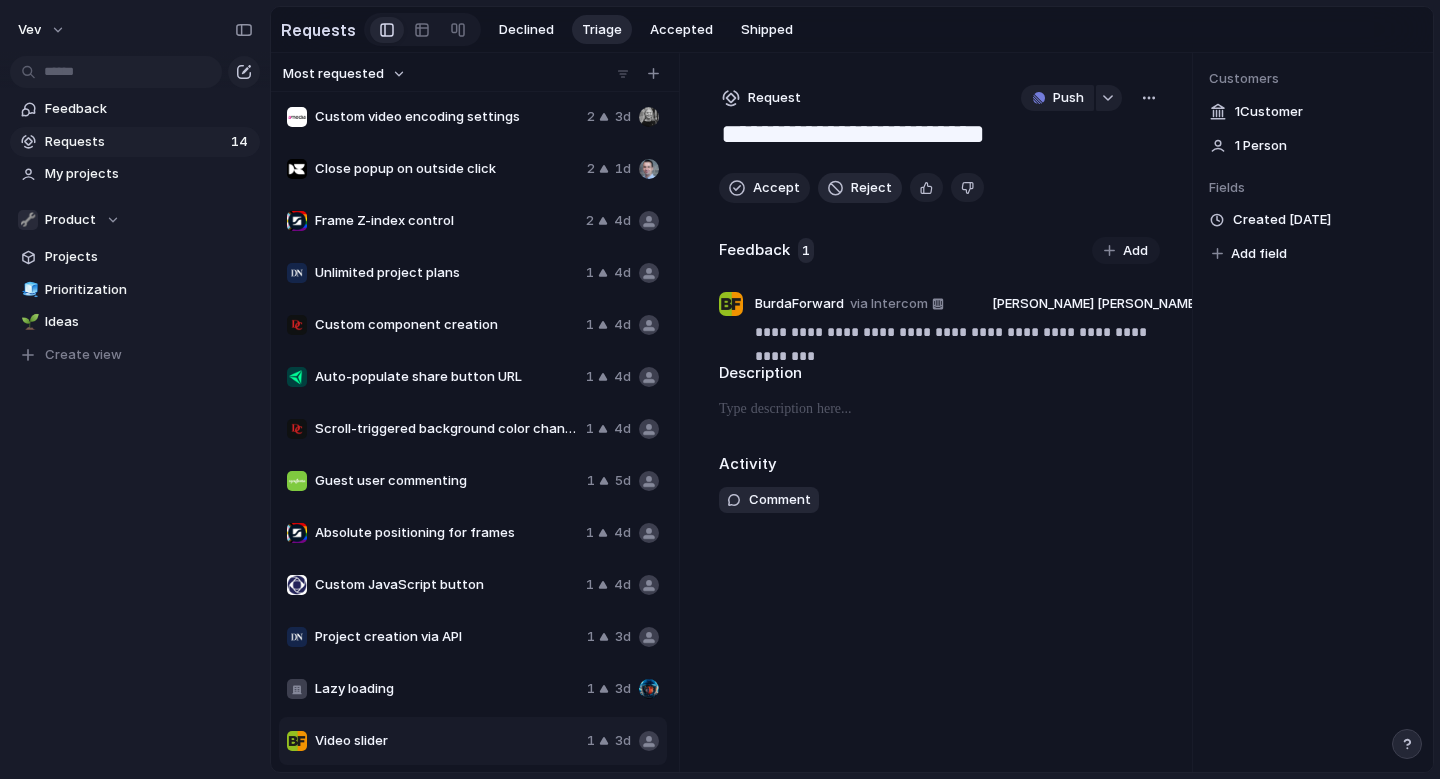click on "Reject" at bounding box center [871, 188] 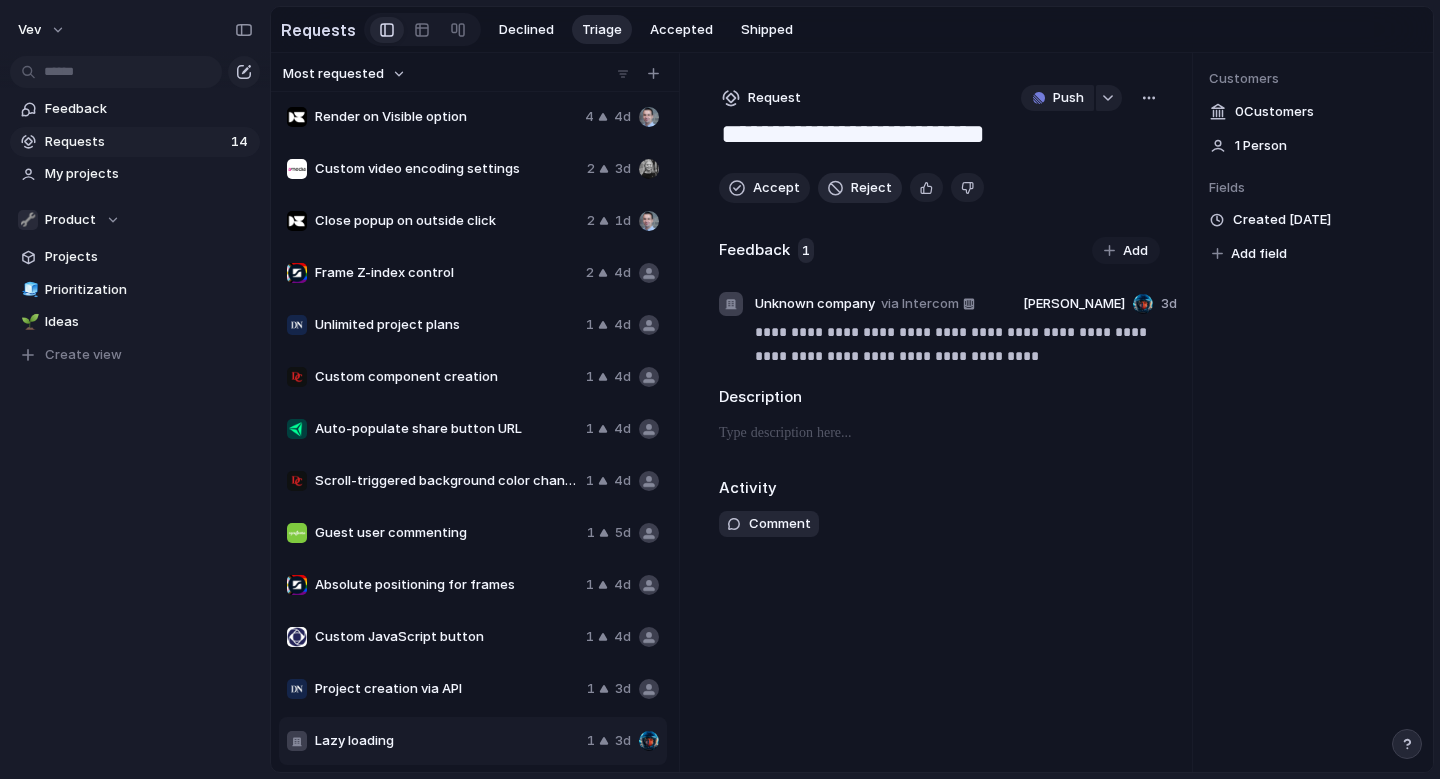 scroll, scrollTop: 4, scrollLeft: 0, axis: vertical 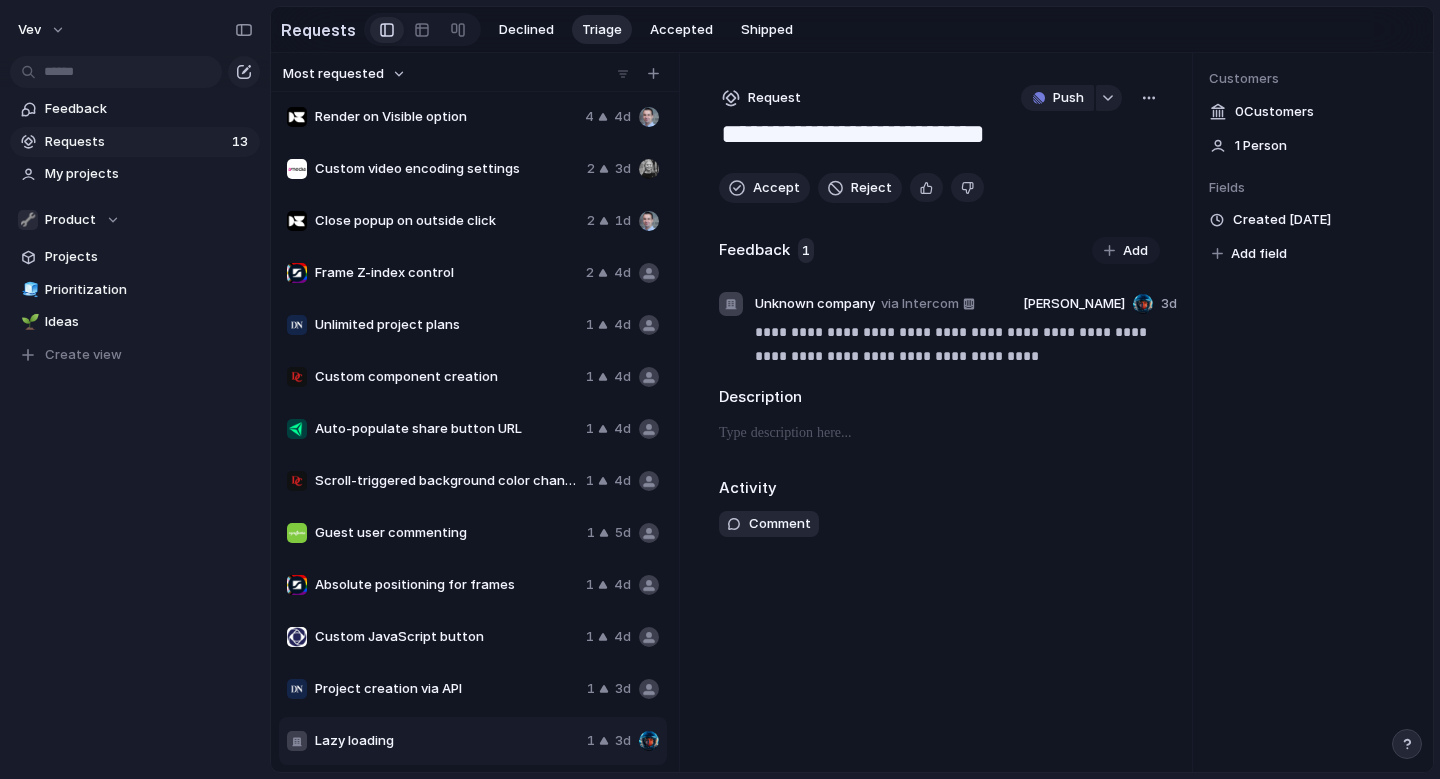 click on "Lazy loading" at bounding box center [447, 741] 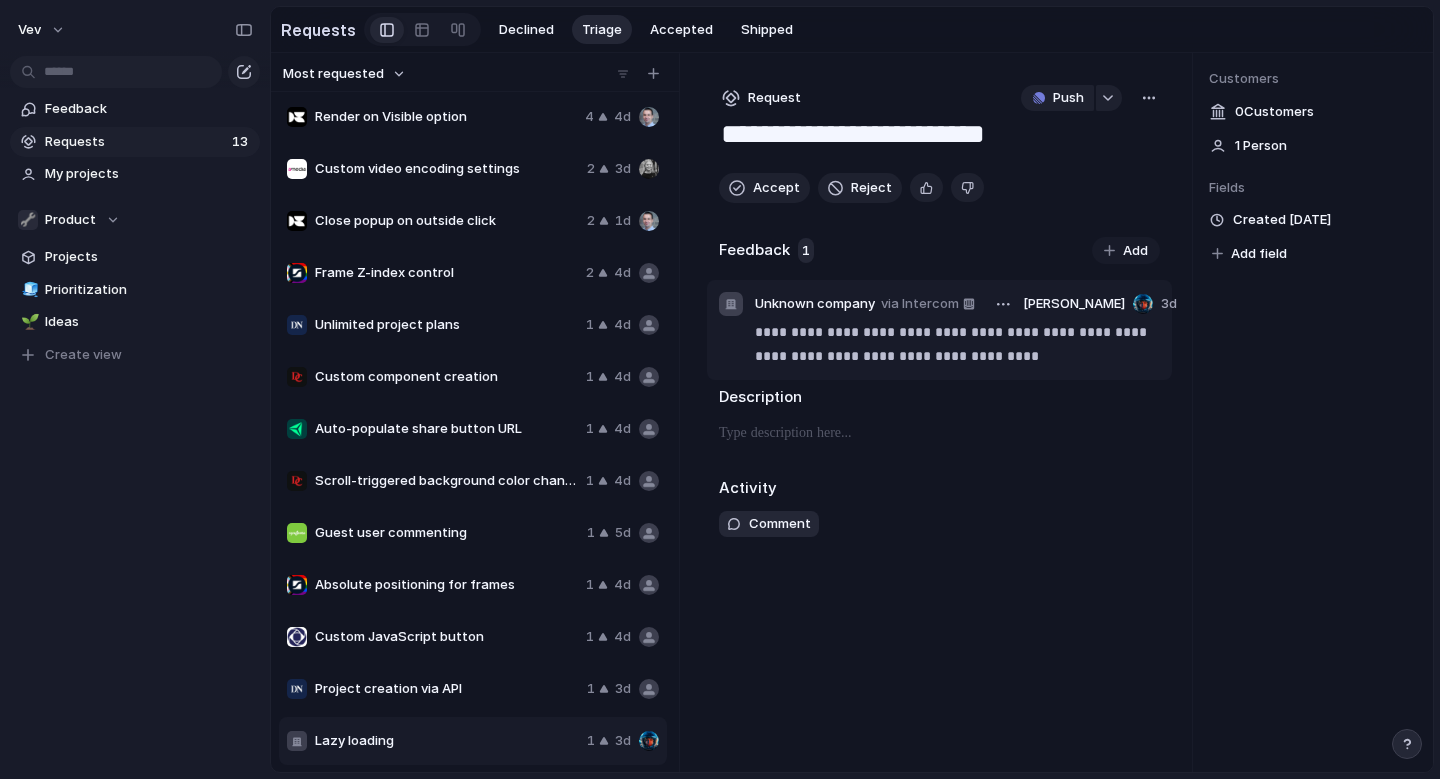 click on "**********" at bounding box center (957, 344) 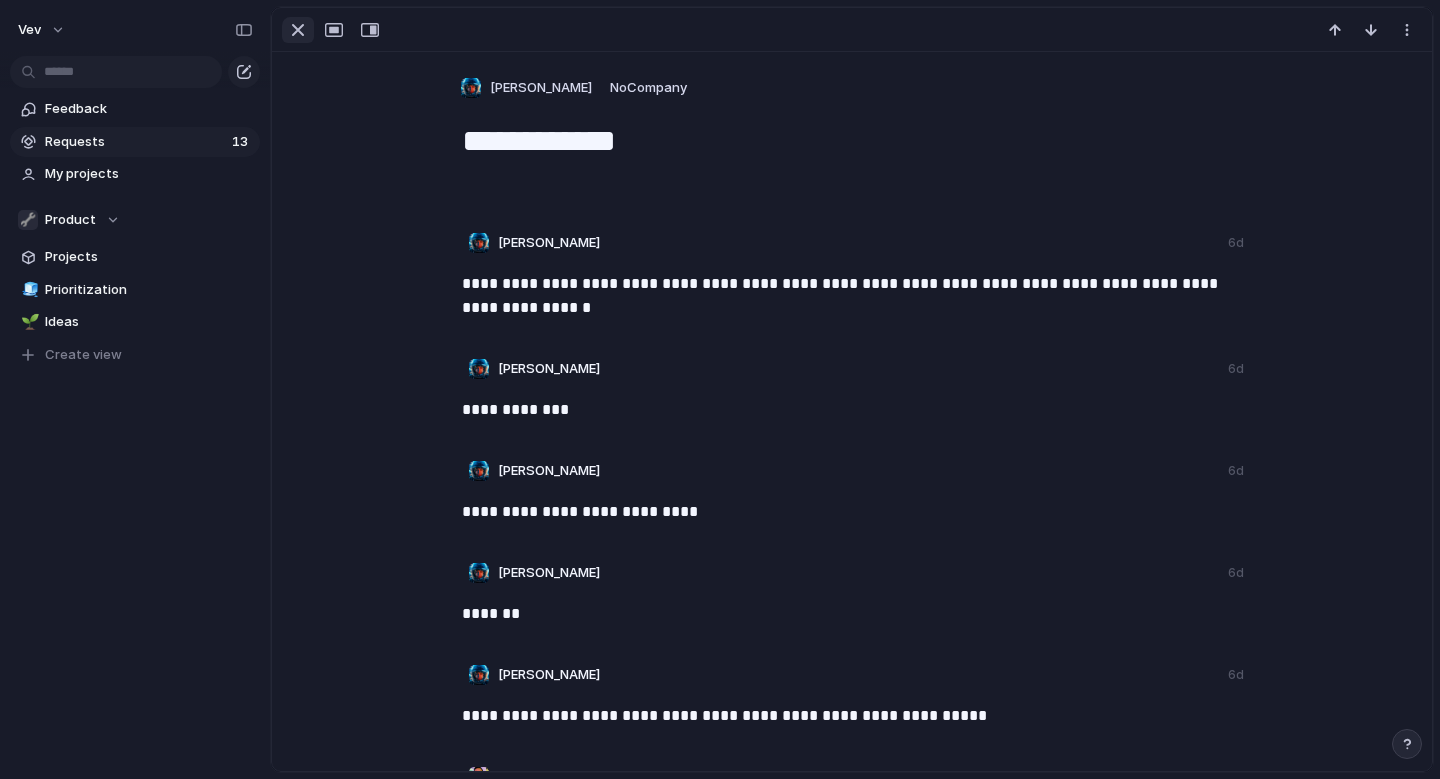 click at bounding box center (298, 30) 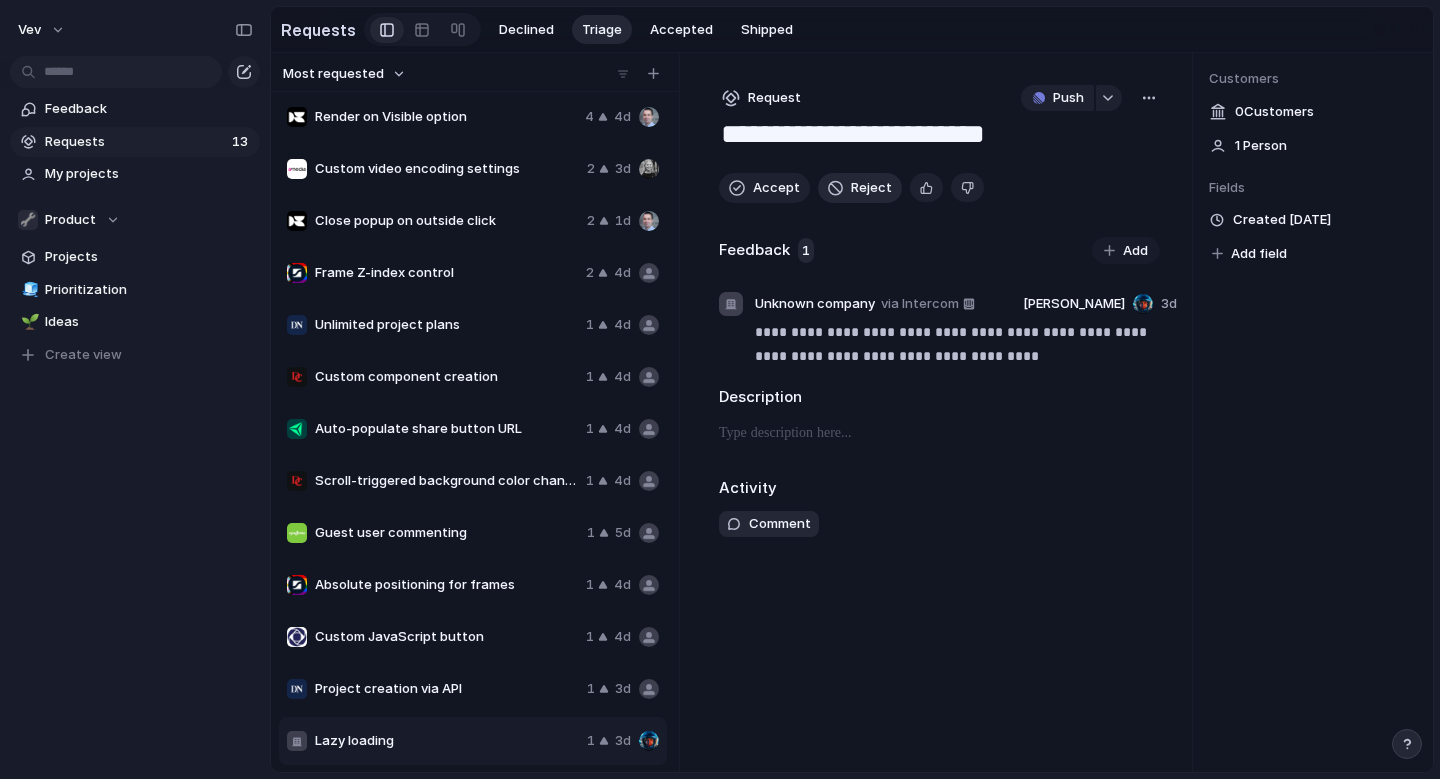 click at bounding box center [835, 188] 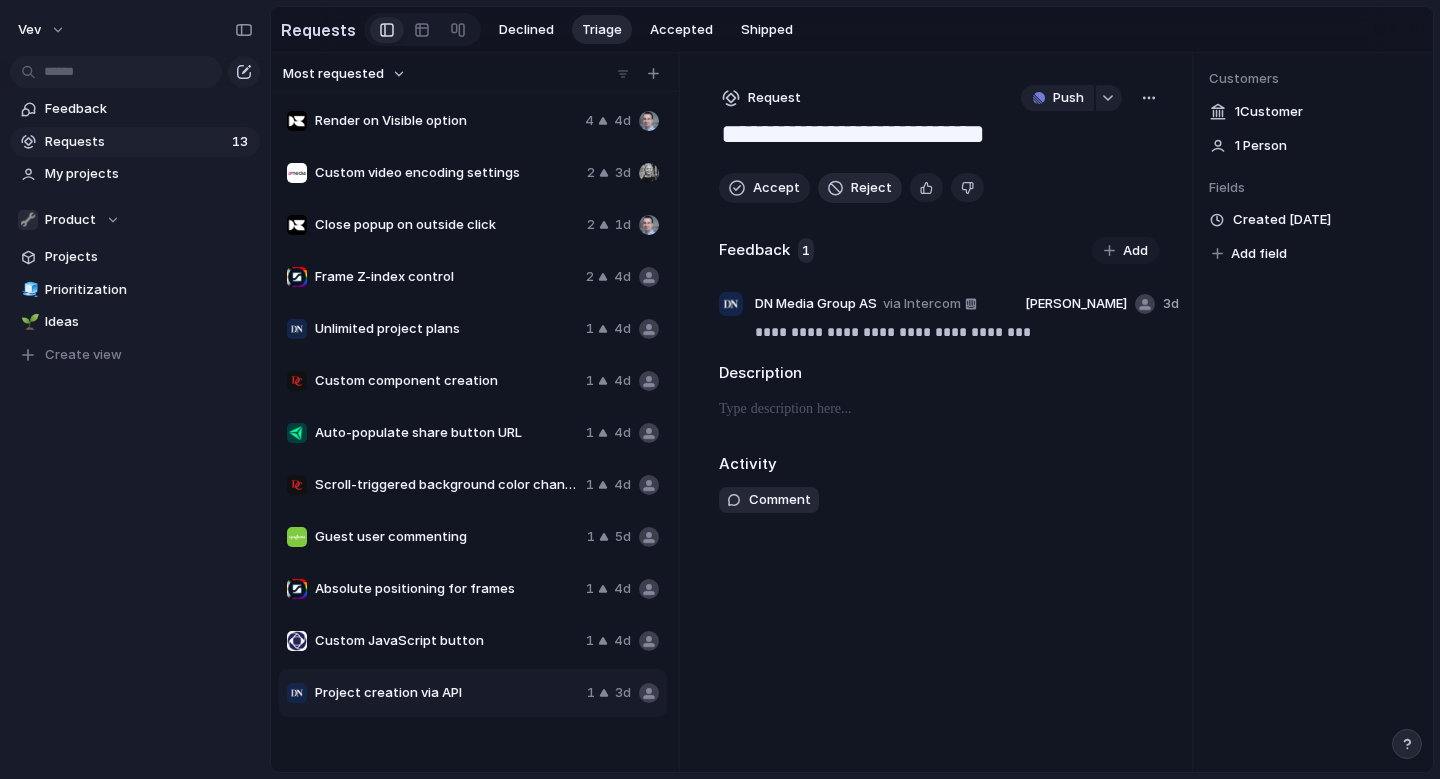 scroll, scrollTop: 0, scrollLeft: 0, axis: both 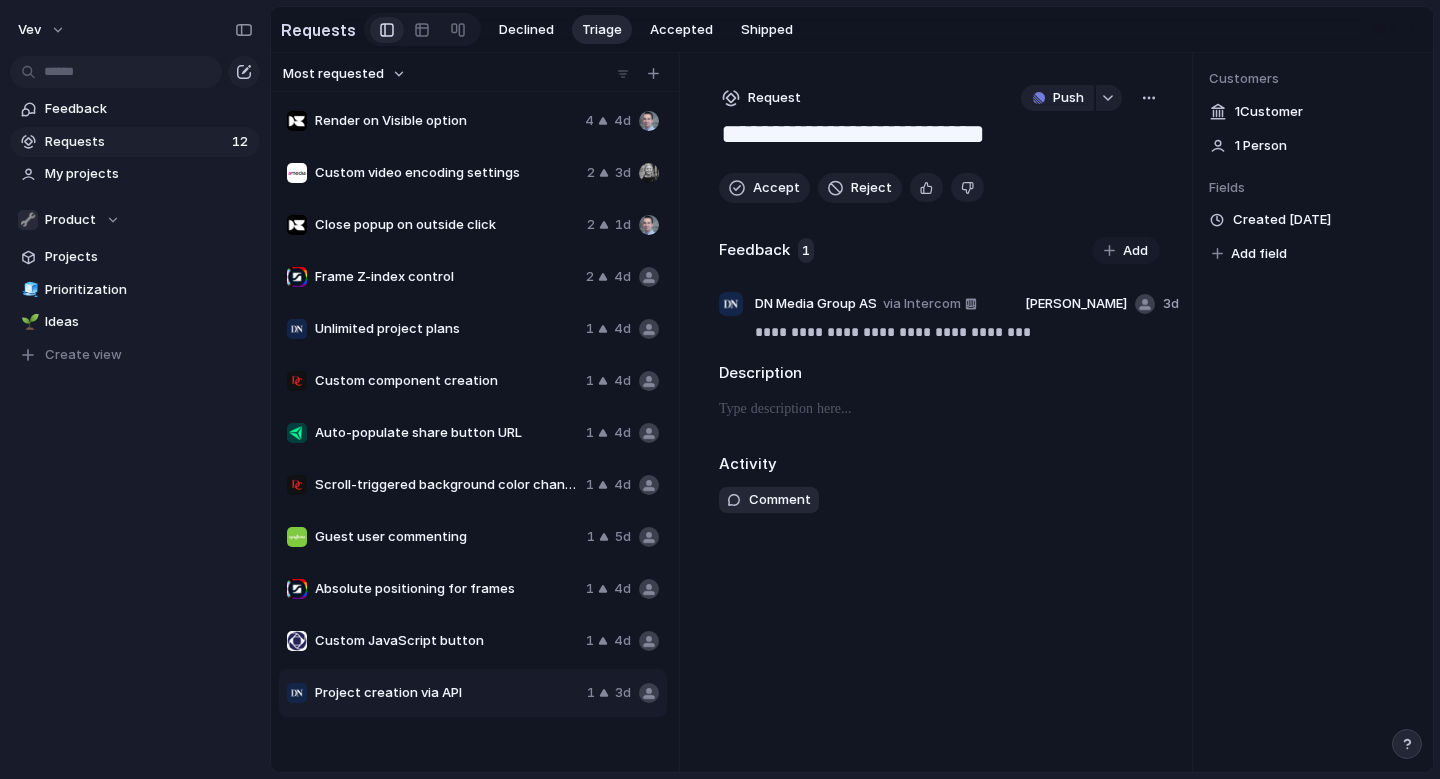 click on "Project creation via API" at bounding box center (447, 693) 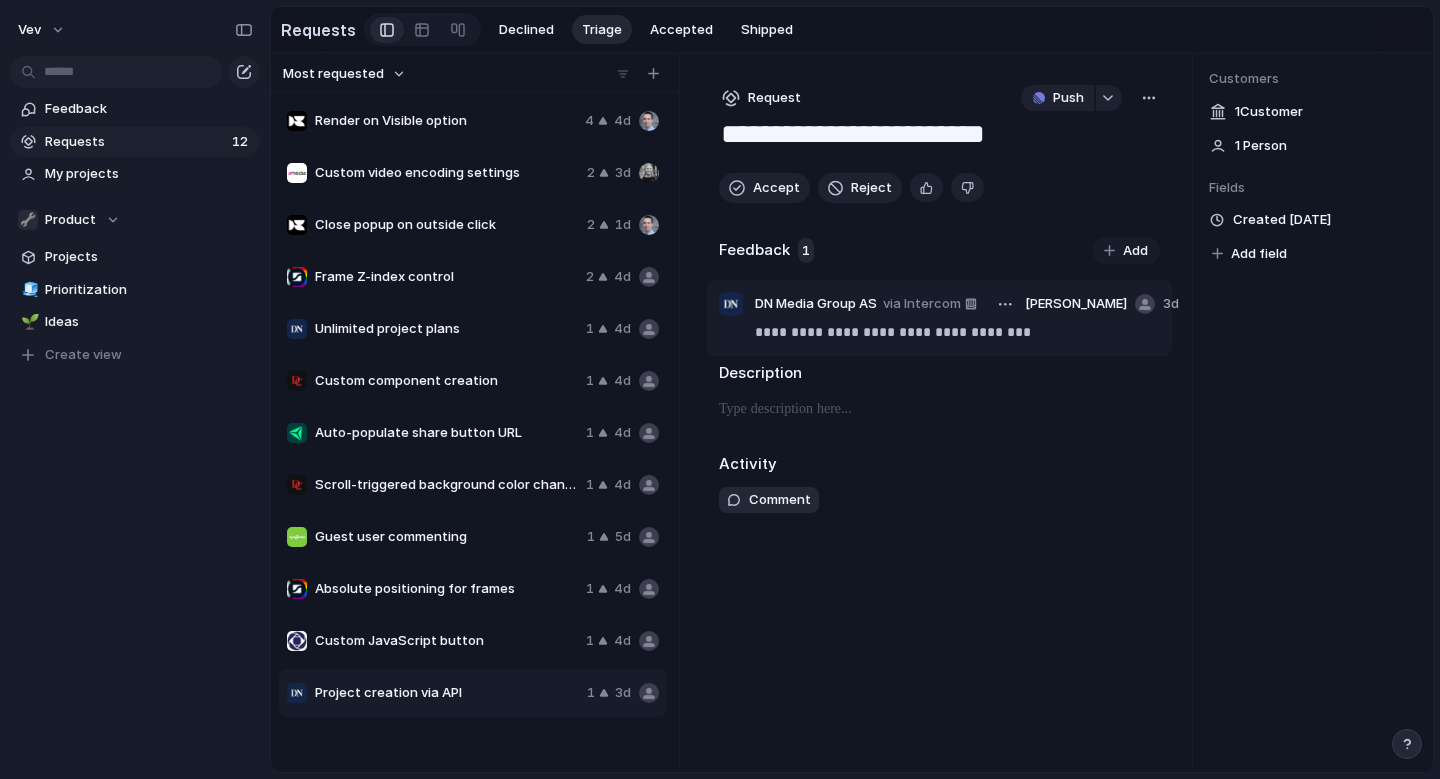 click on "**********" at bounding box center (957, 332) 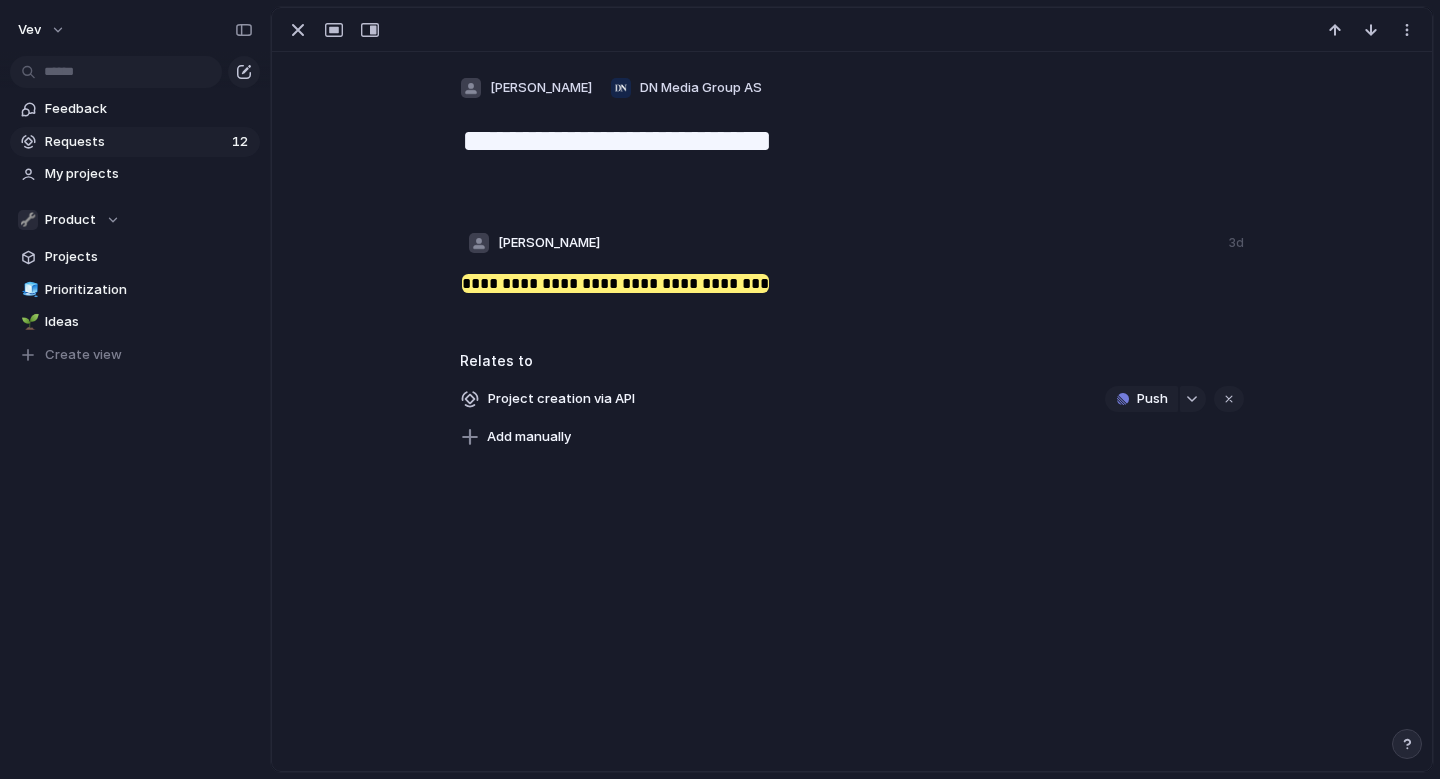 click at bounding box center [852, 30] 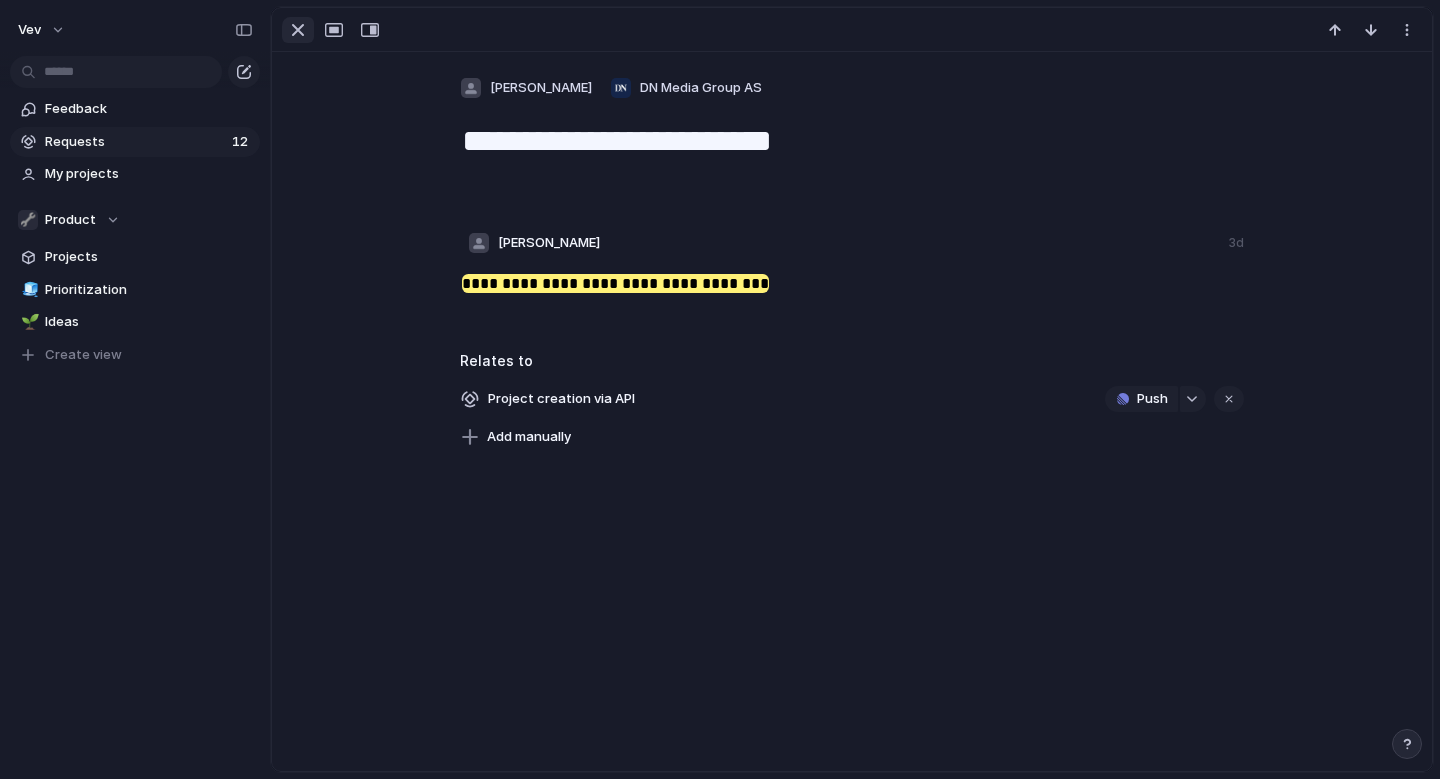 click at bounding box center (298, 30) 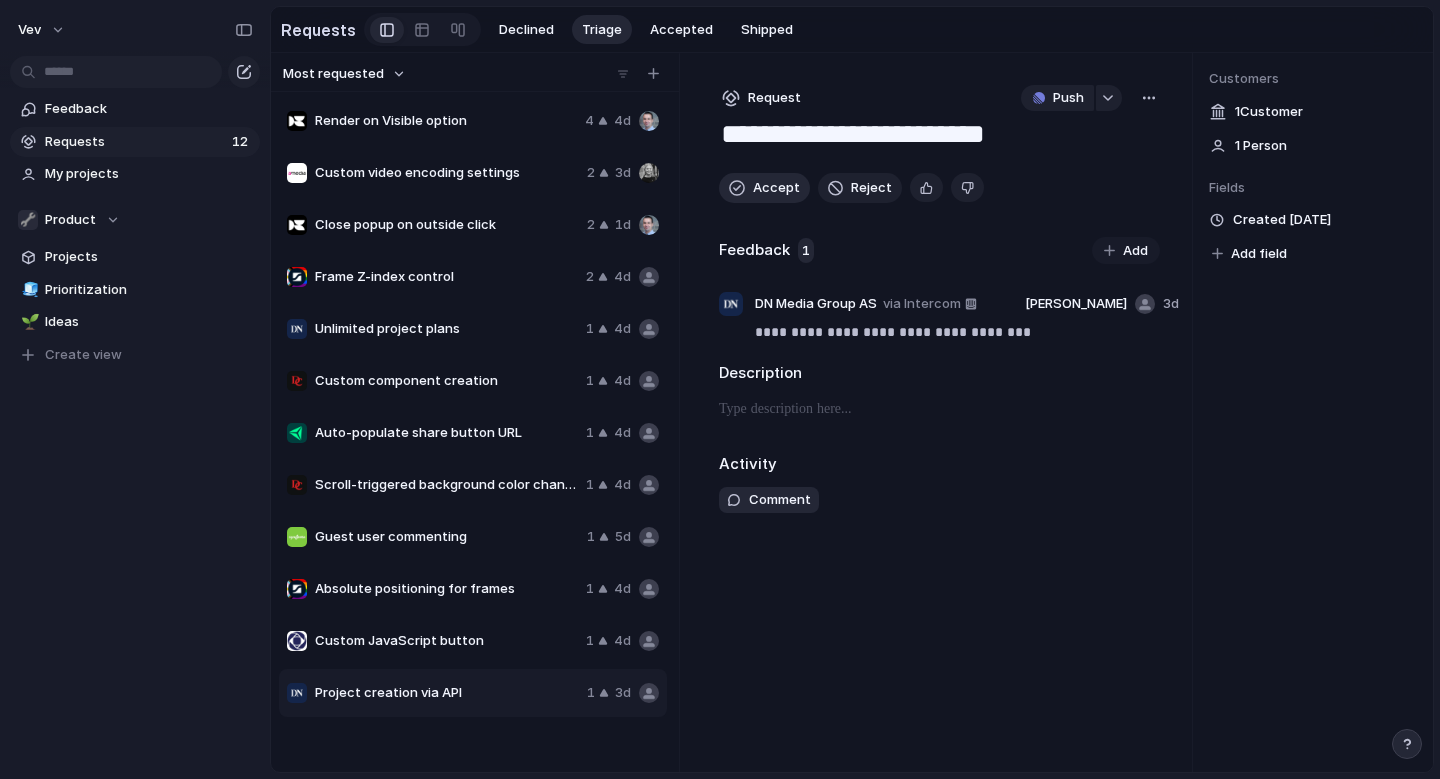 click on "Accept" at bounding box center (776, 188) 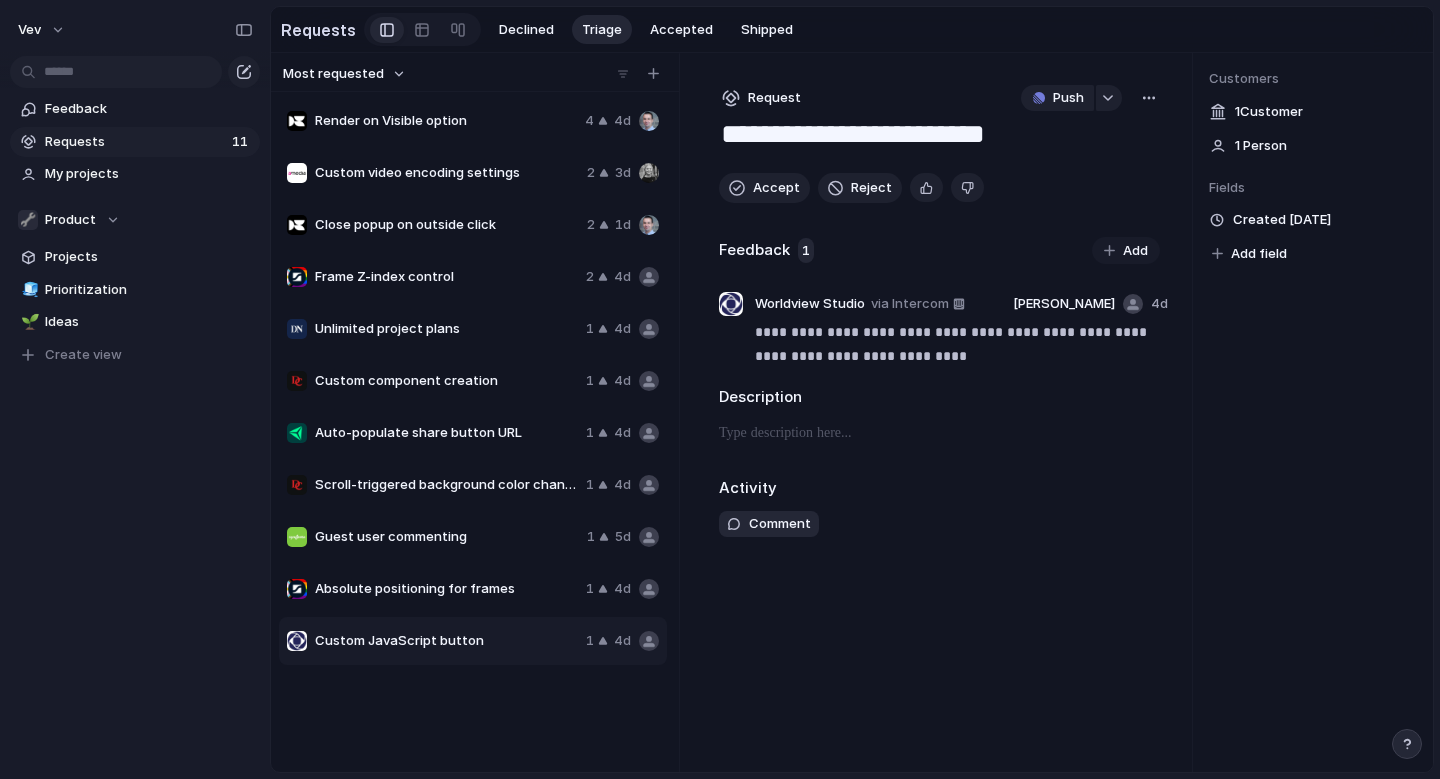 click on "Custom JavaScript button 1 4d" at bounding box center [473, 641] 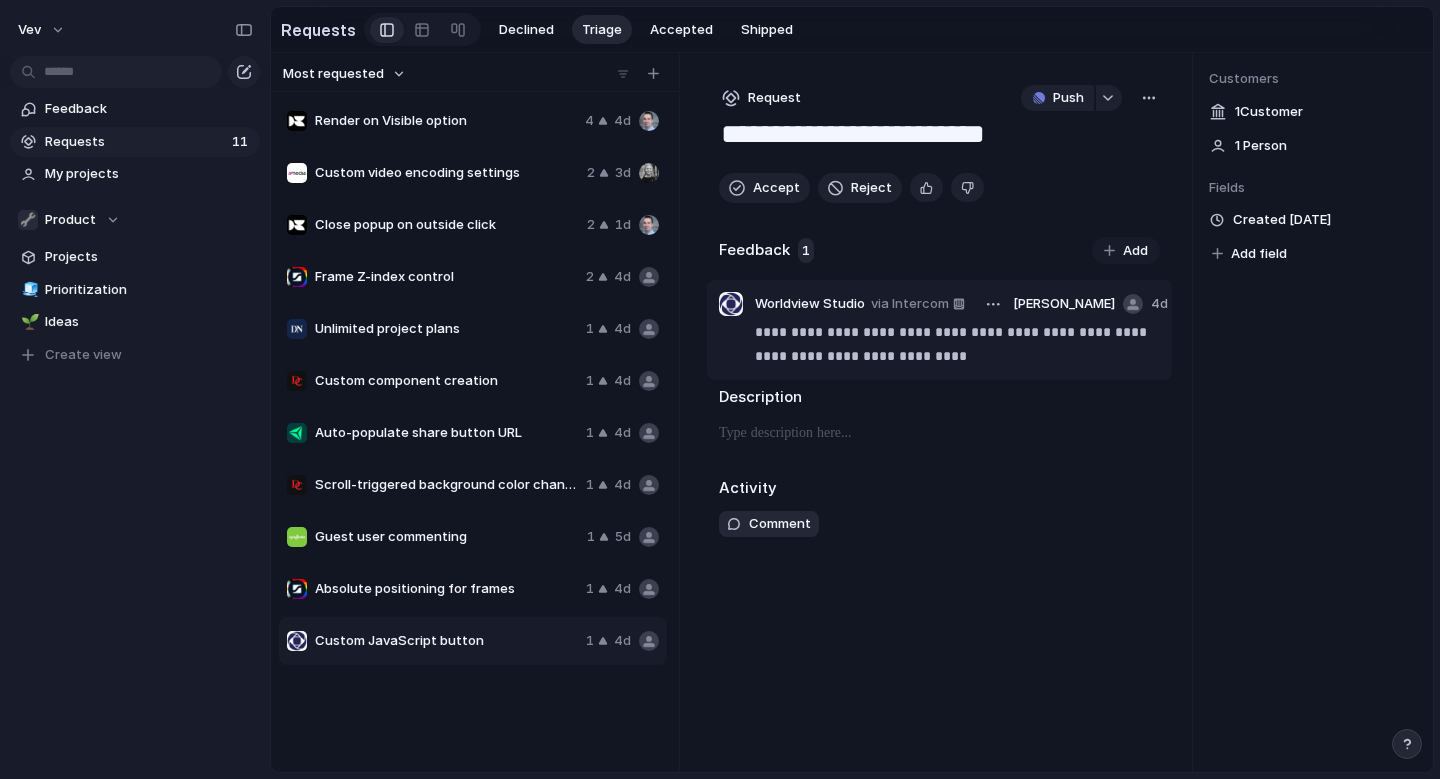 click on "**********" at bounding box center [957, 344] 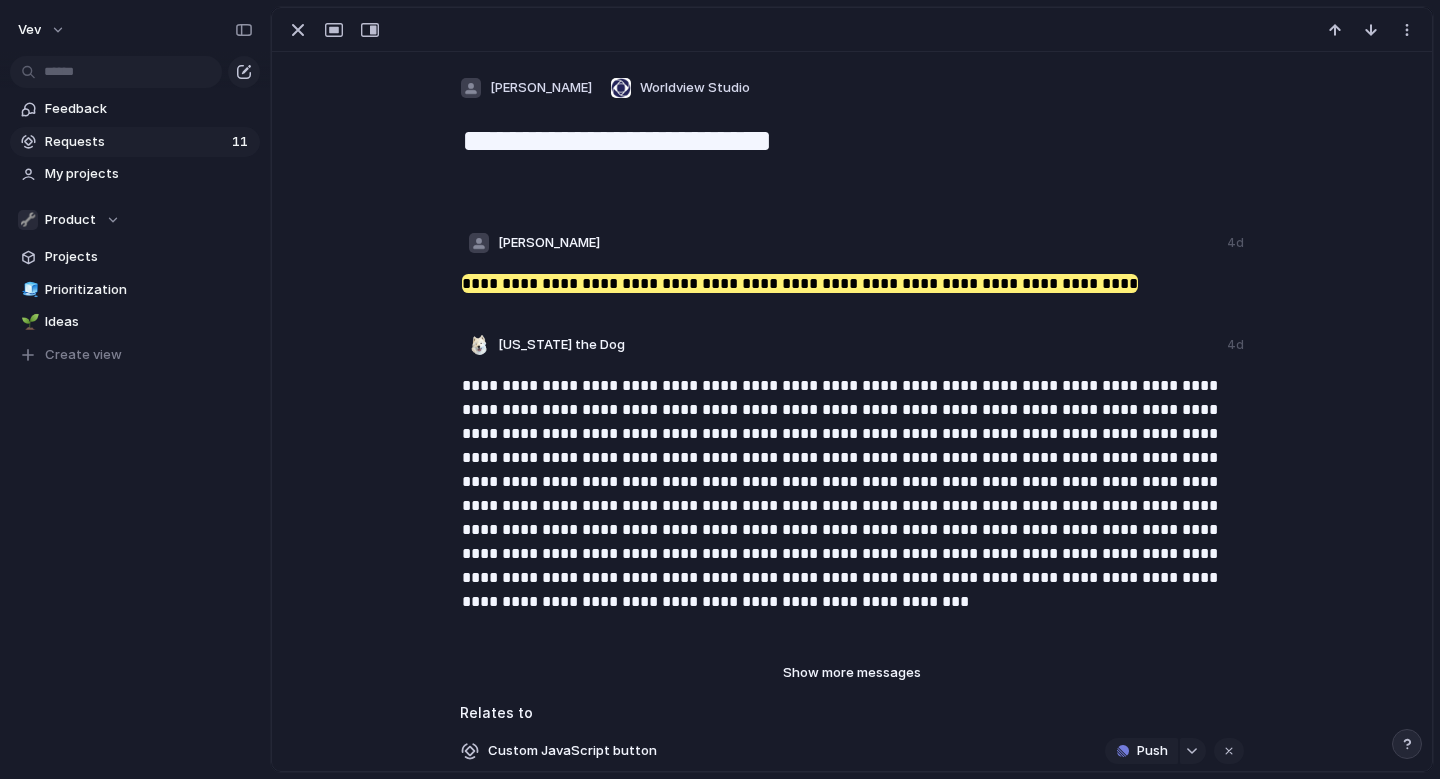 click on "**********" at bounding box center [852, 427] 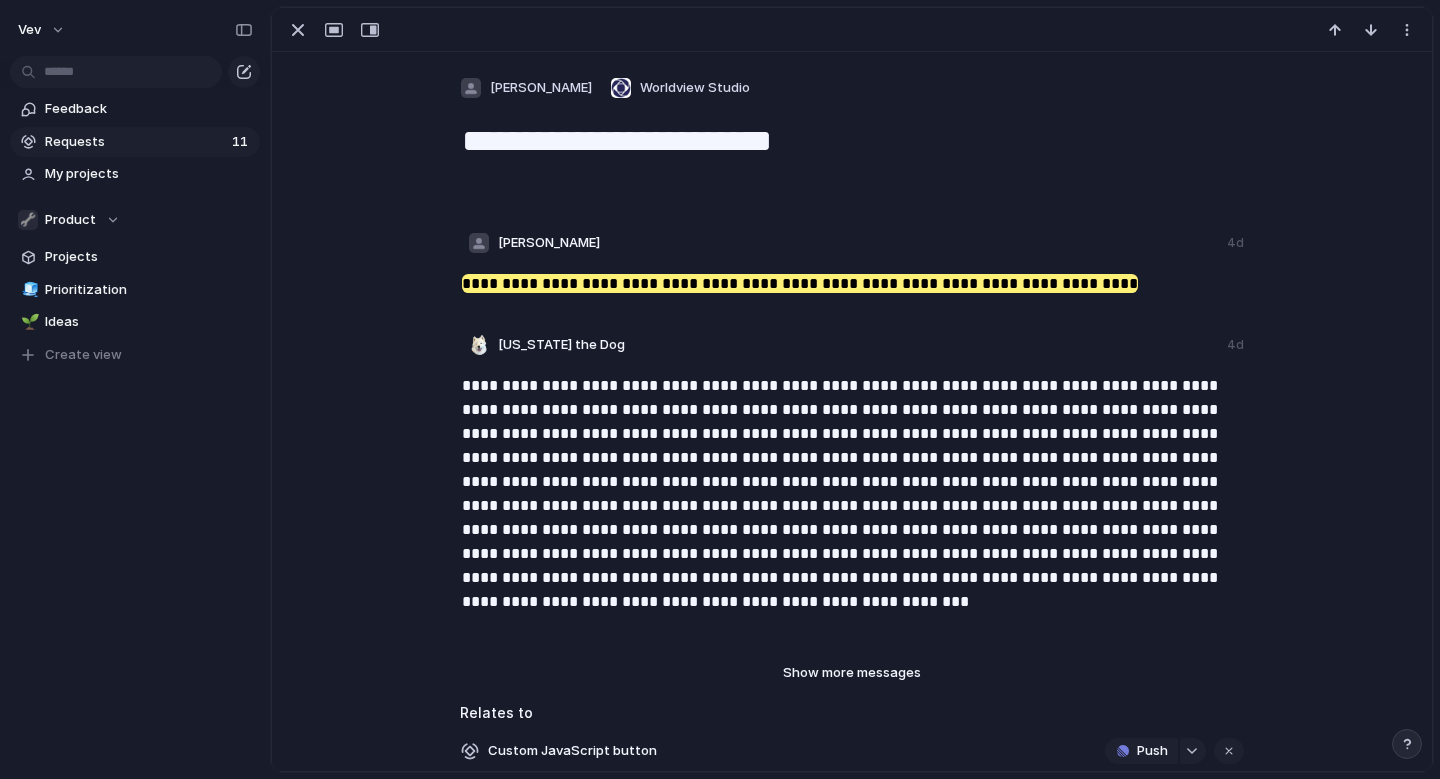 click on "Show more messages" at bounding box center [852, 673] 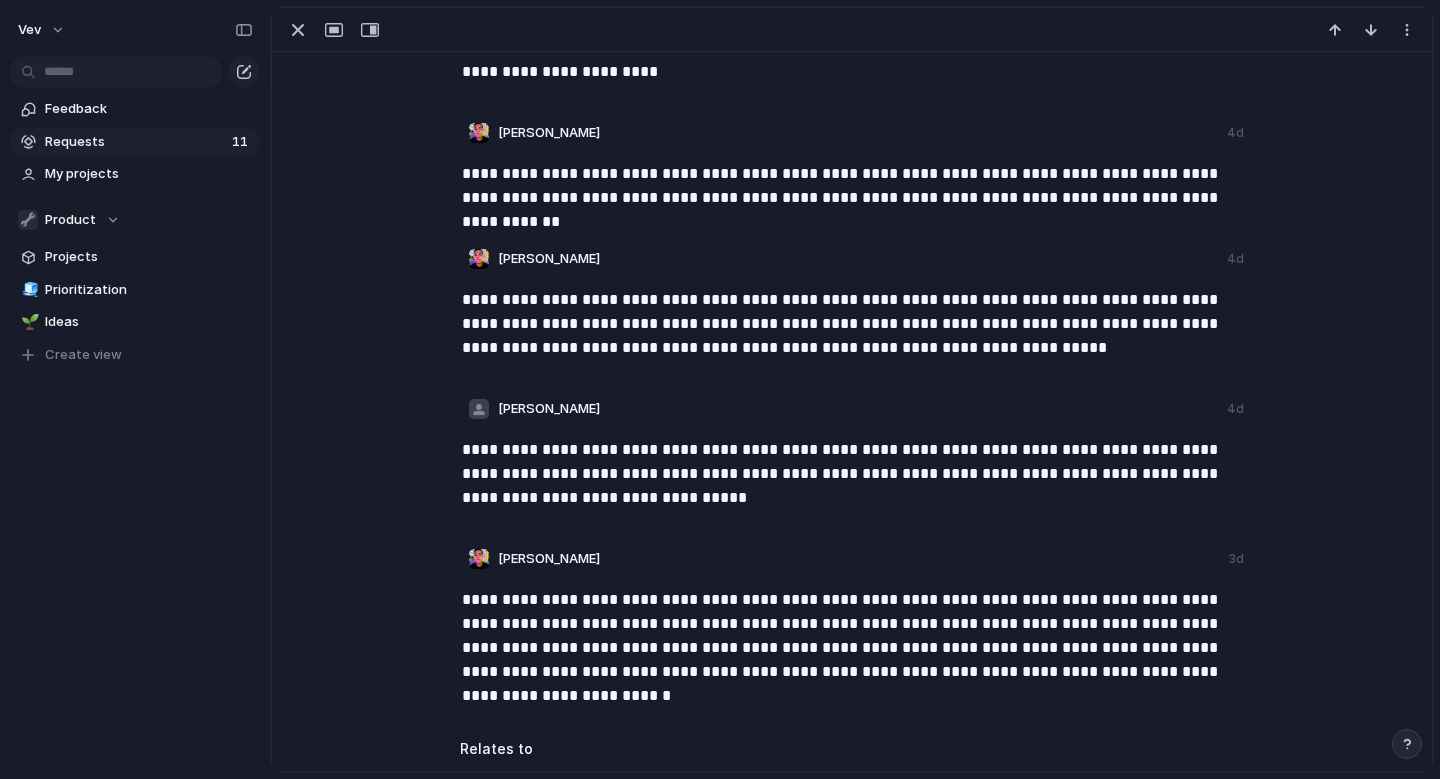 scroll, scrollTop: 3270, scrollLeft: 0, axis: vertical 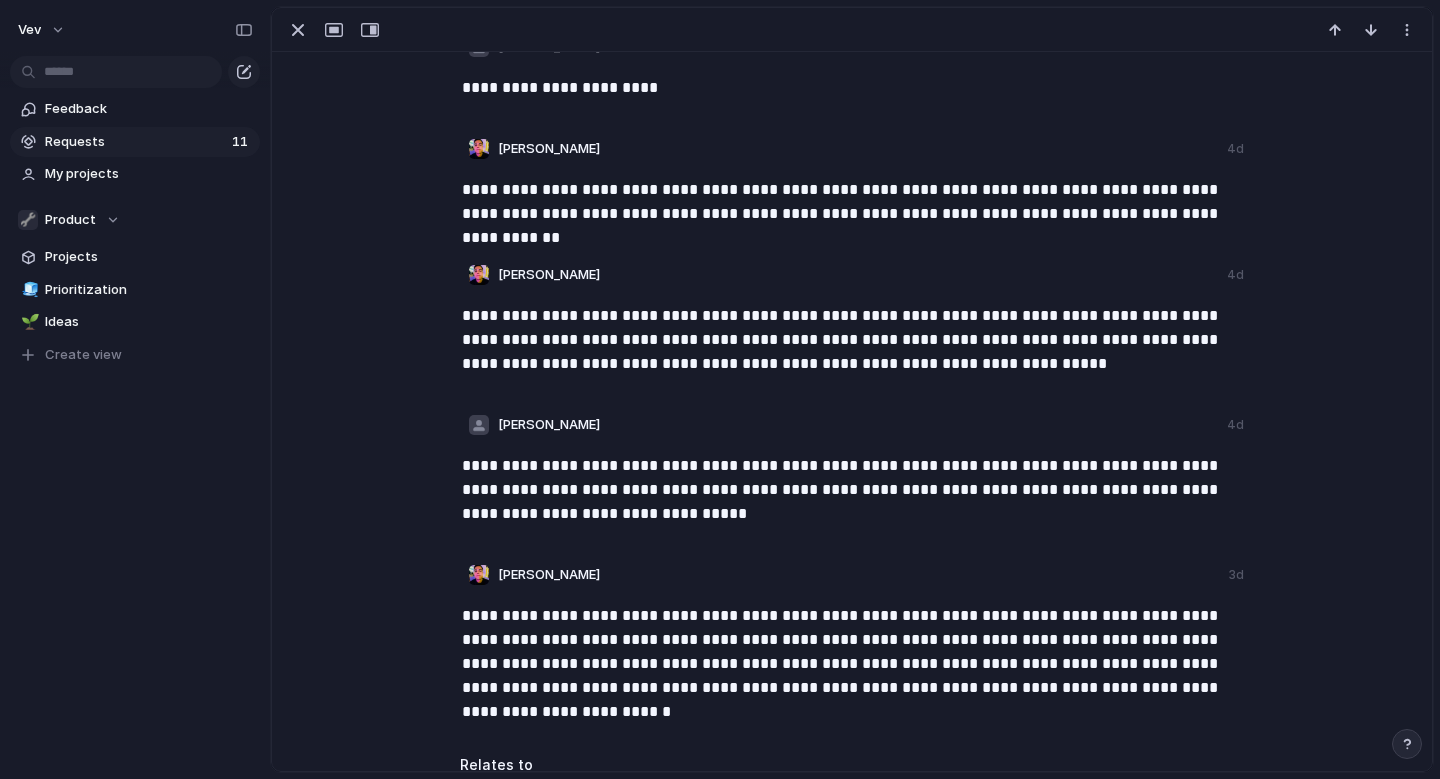 click on "**********" at bounding box center [854, 490] 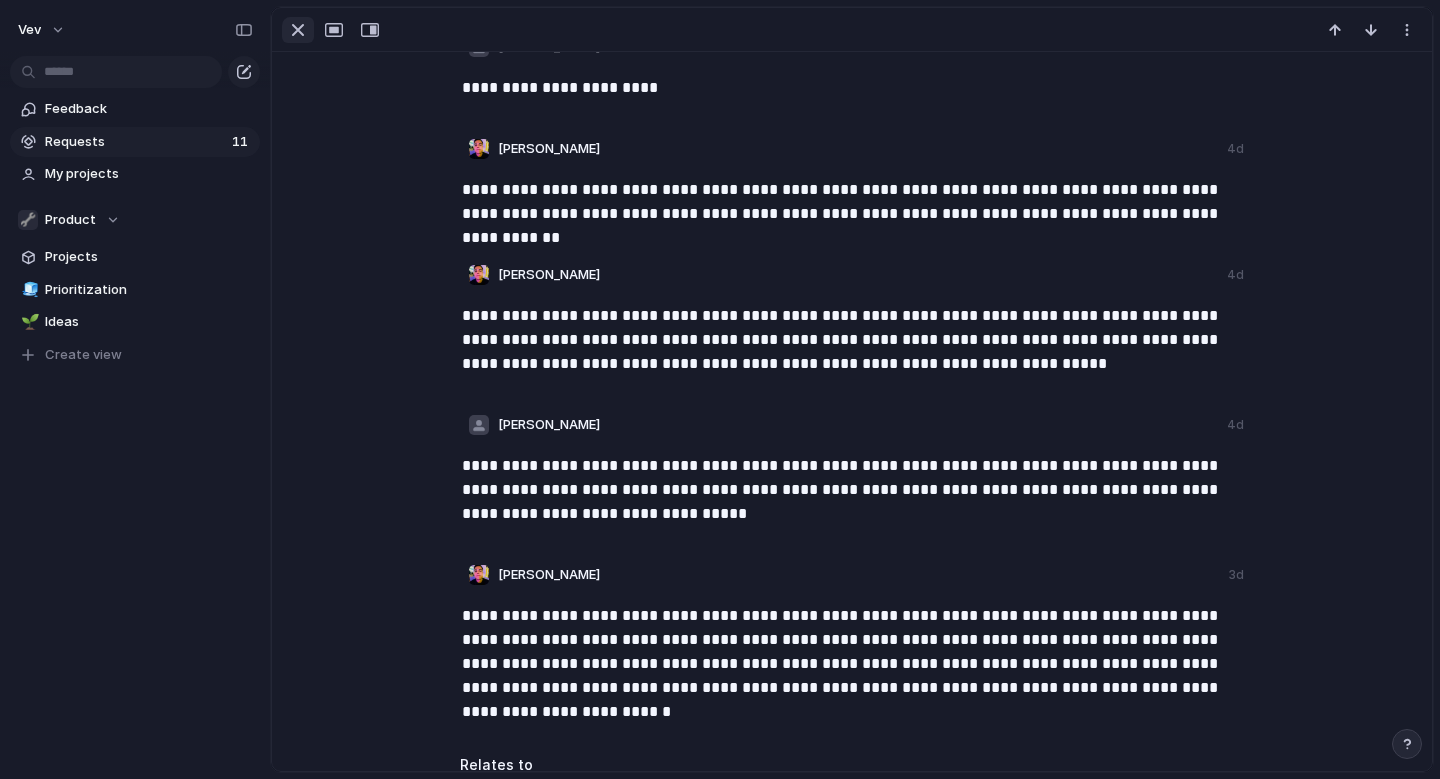 click at bounding box center [298, 30] 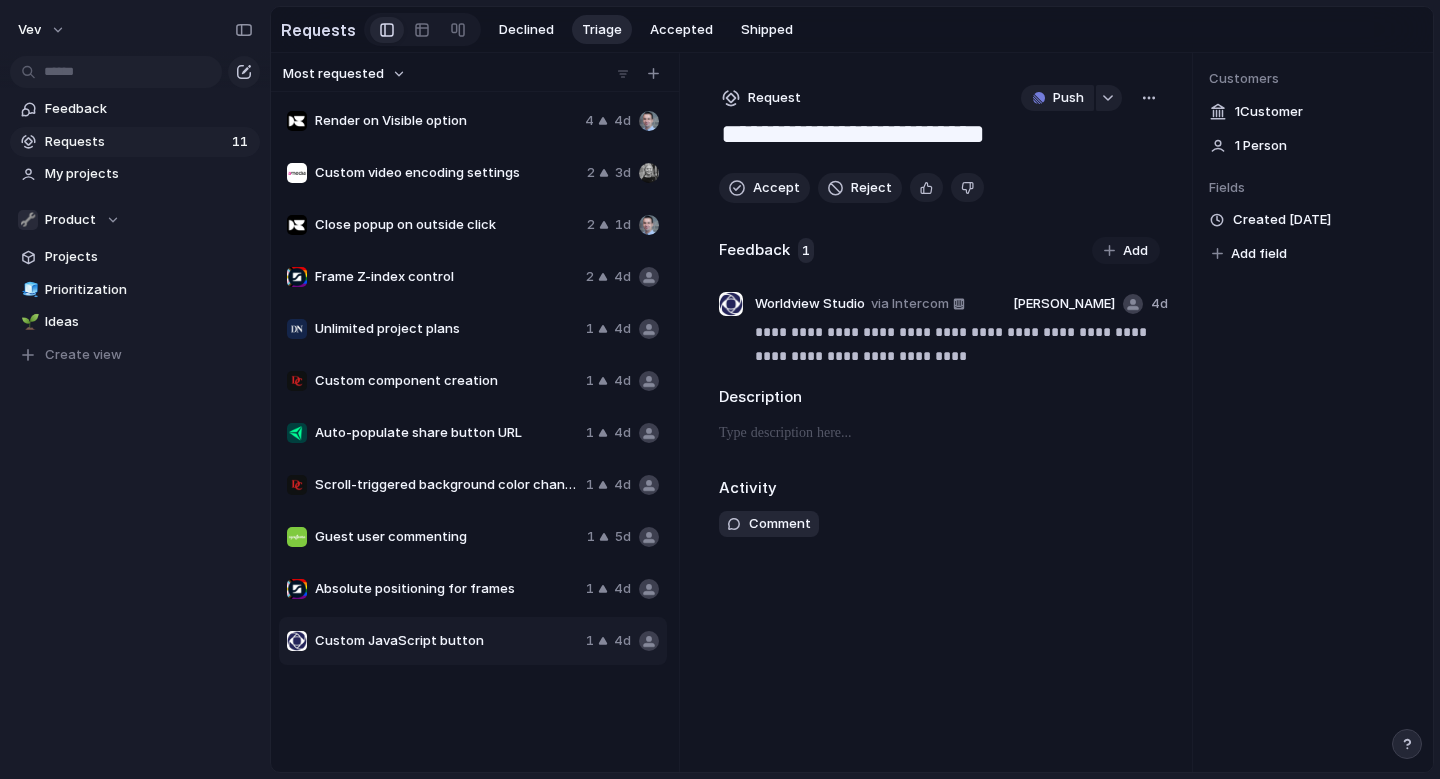 drag, startPoint x: 1060, startPoint y: 137, endPoint x: 961, endPoint y: 132, distance: 99.12618 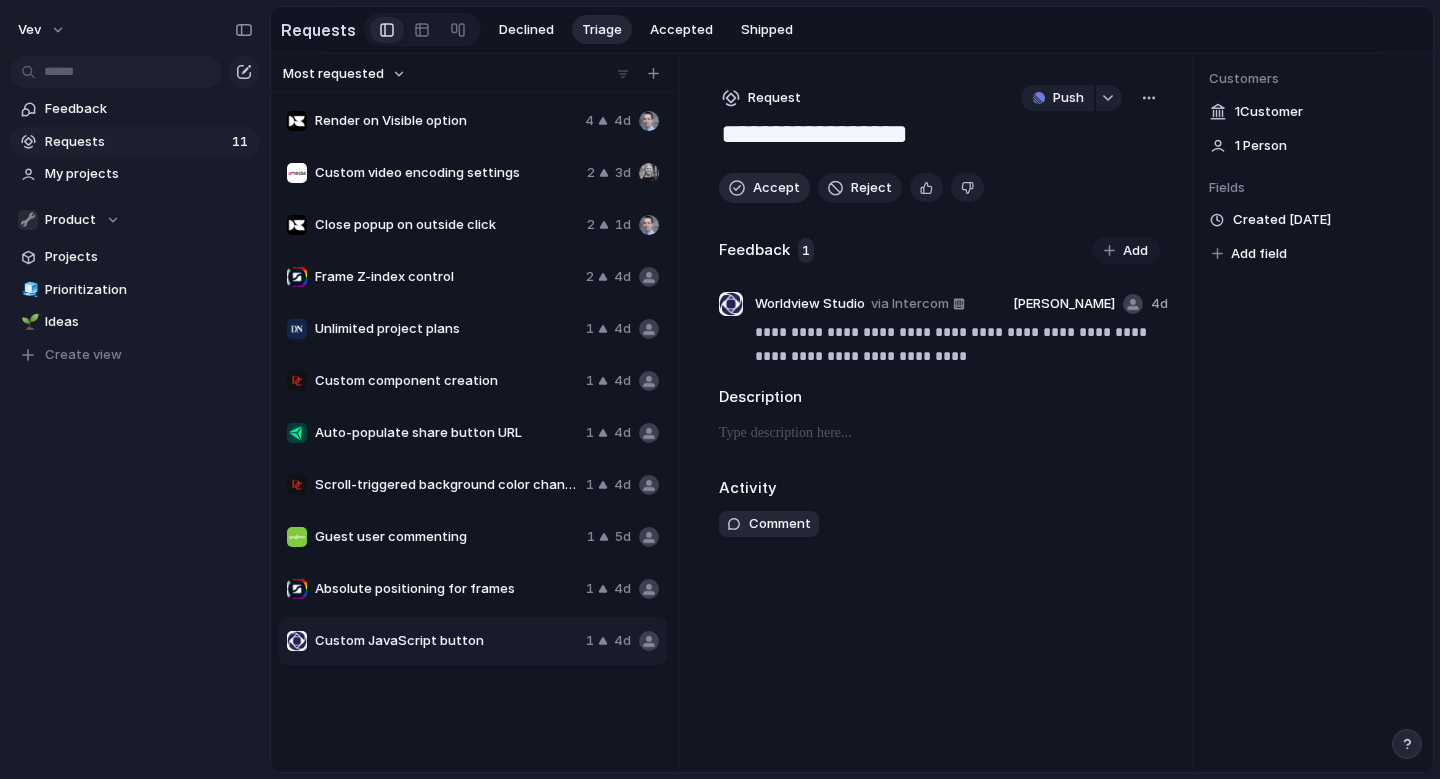 click on "Accept" at bounding box center (776, 188) 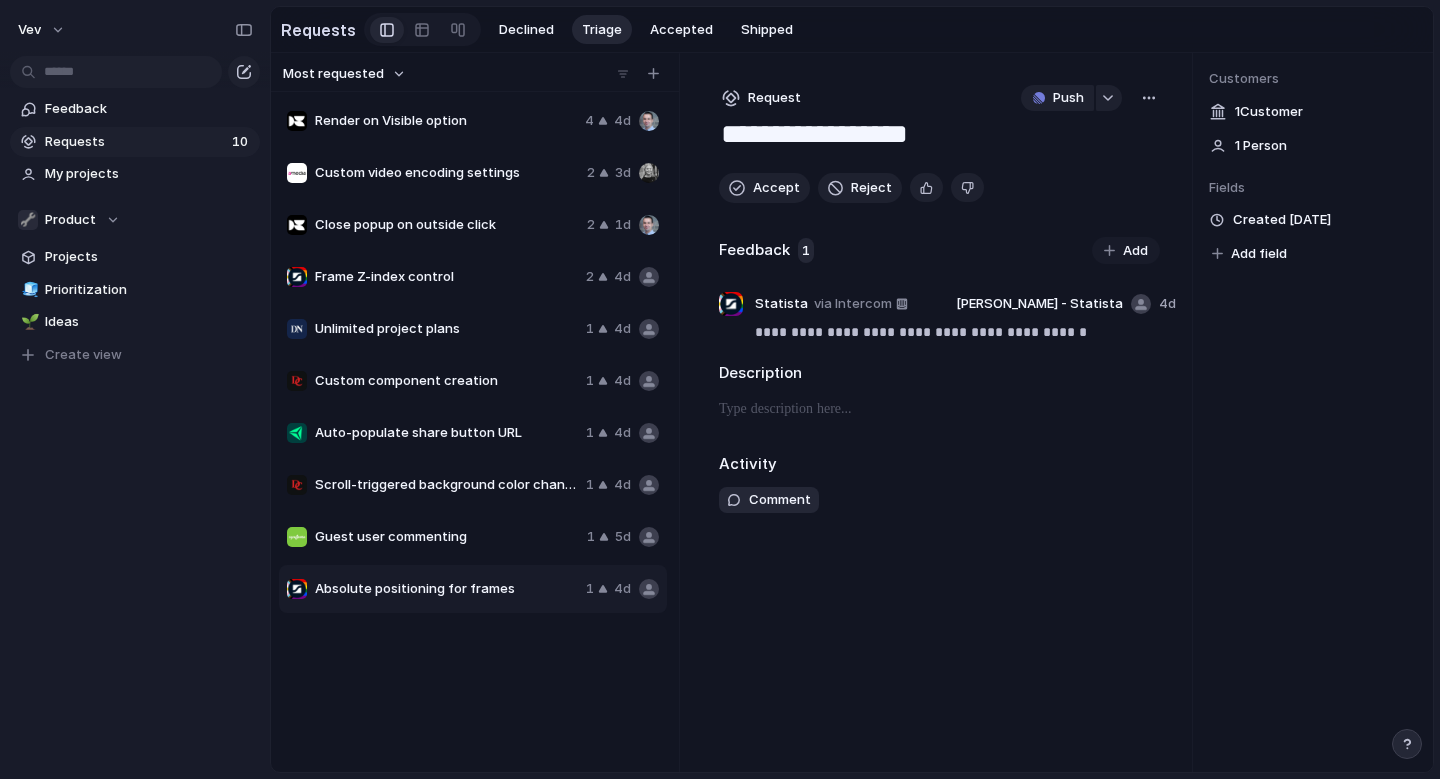 click on "Absolute positioning for frames" at bounding box center (446, 589) 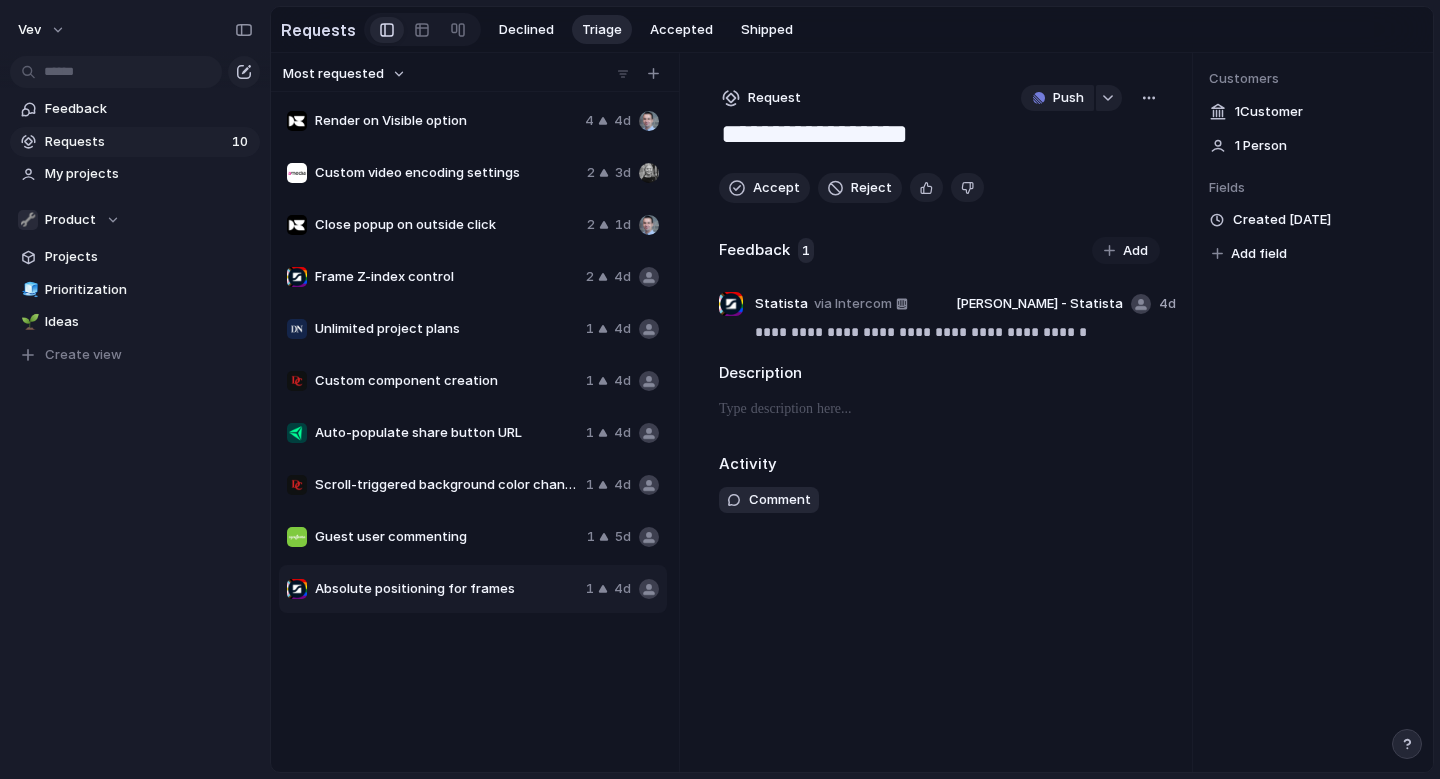 click on "**********" at bounding box center [939, 412] 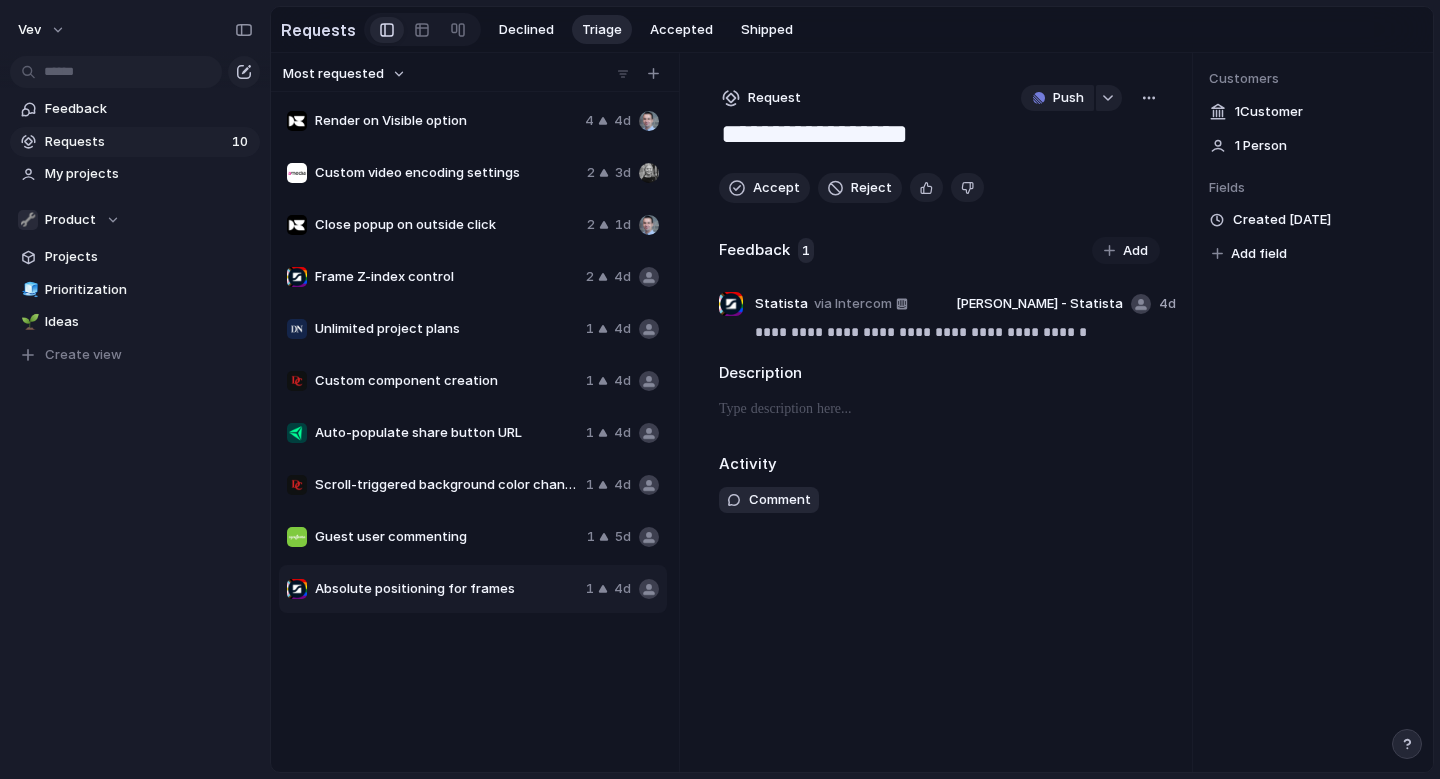 click on "**********" at bounding box center (939, 412) 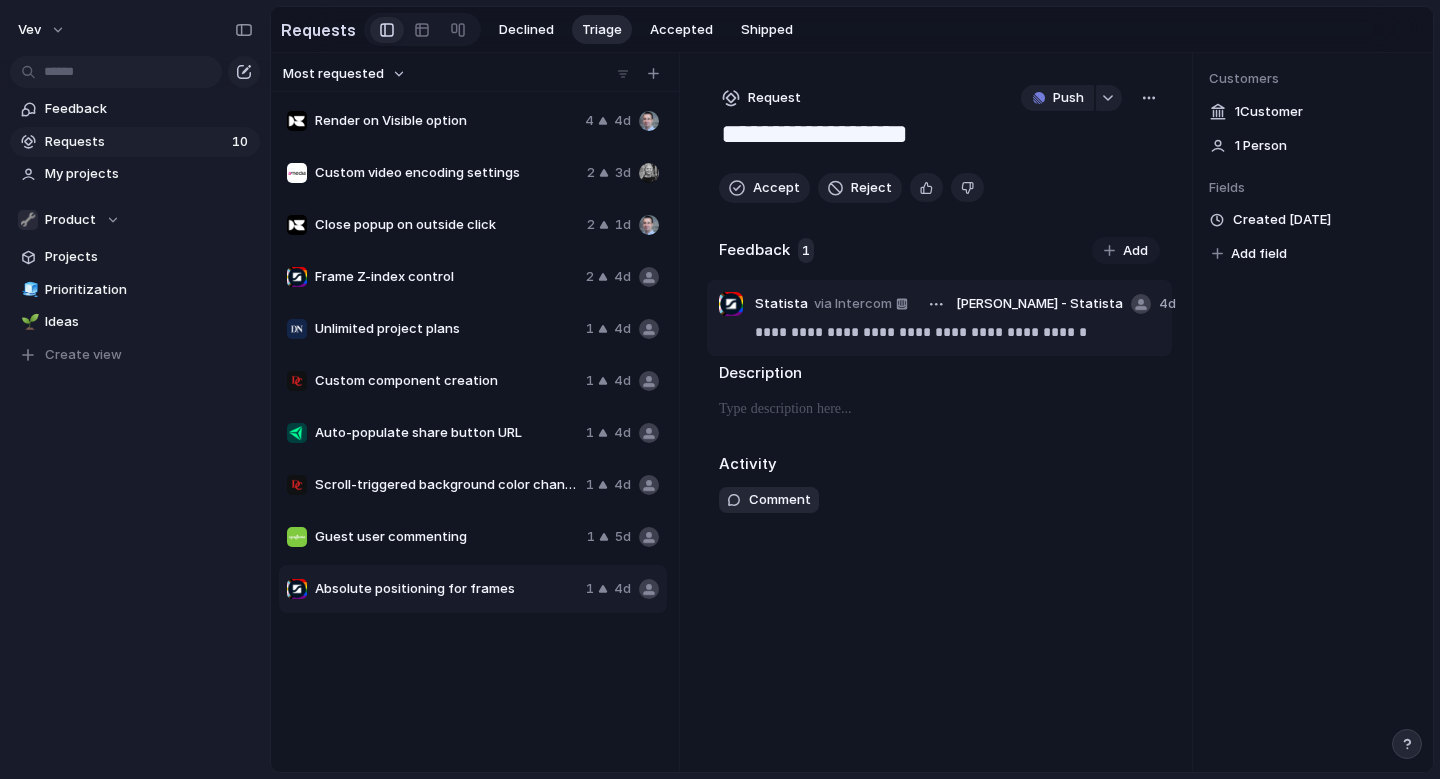 click on "**********" at bounding box center [957, 332] 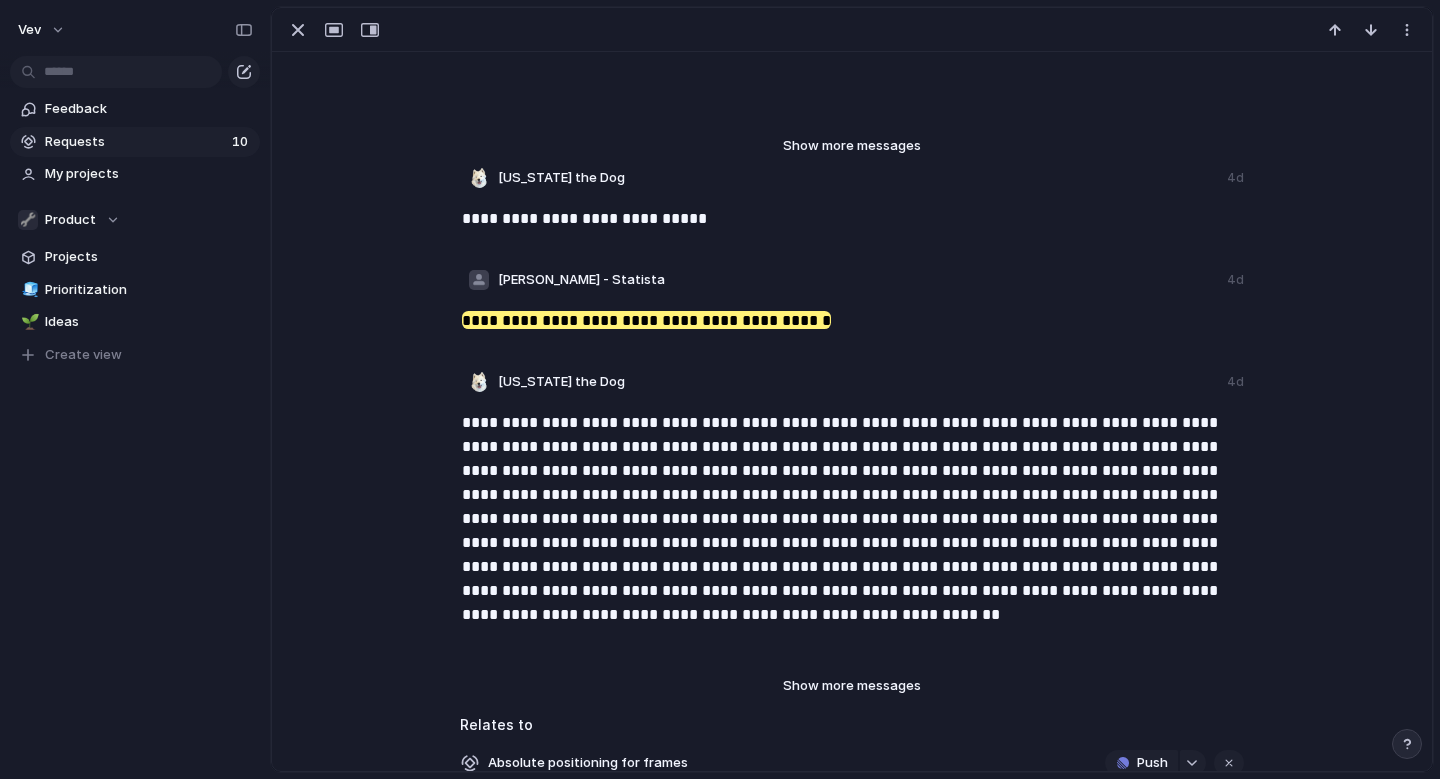 scroll, scrollTop: 199, scrollLeft: 0, axis: vertical 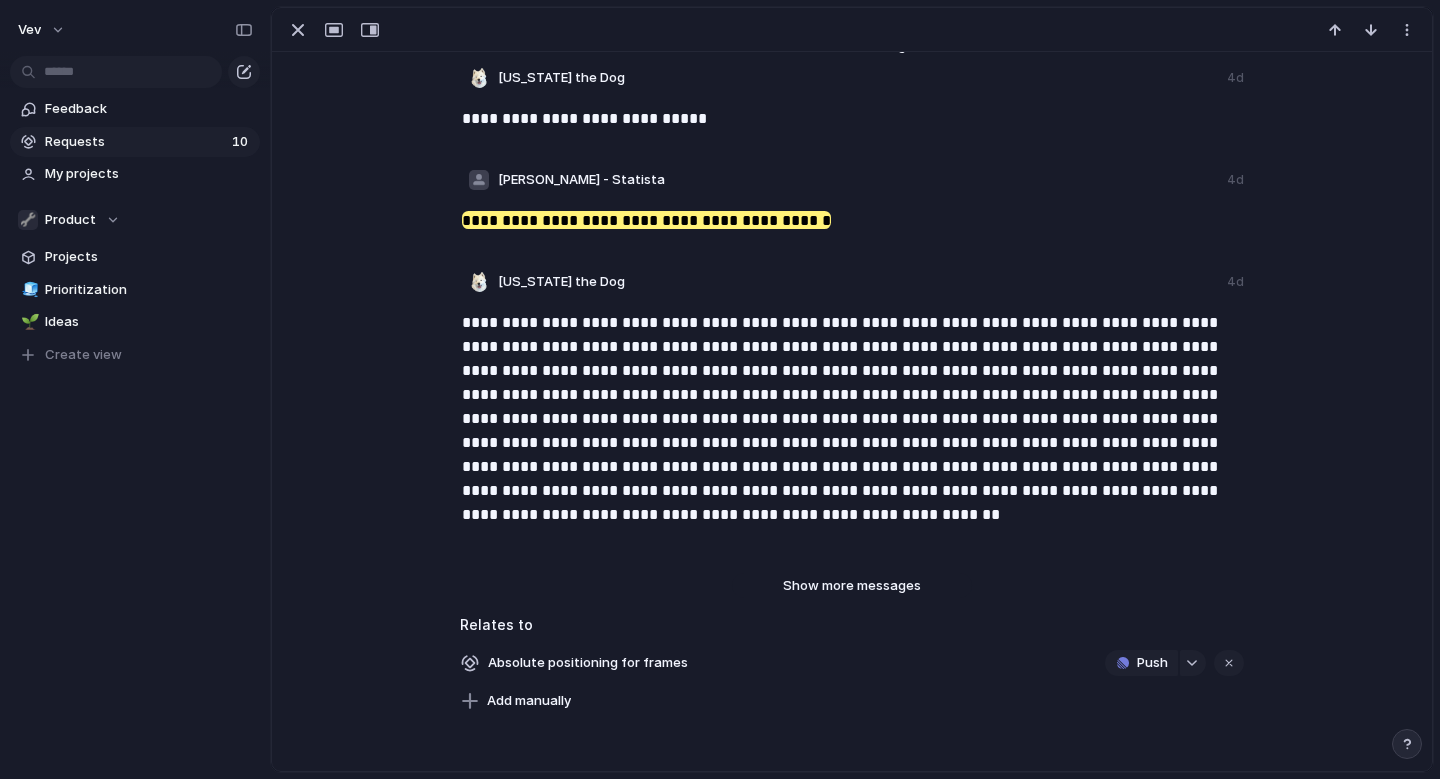 click on "Show more messages" at bounding box center [852, 586] 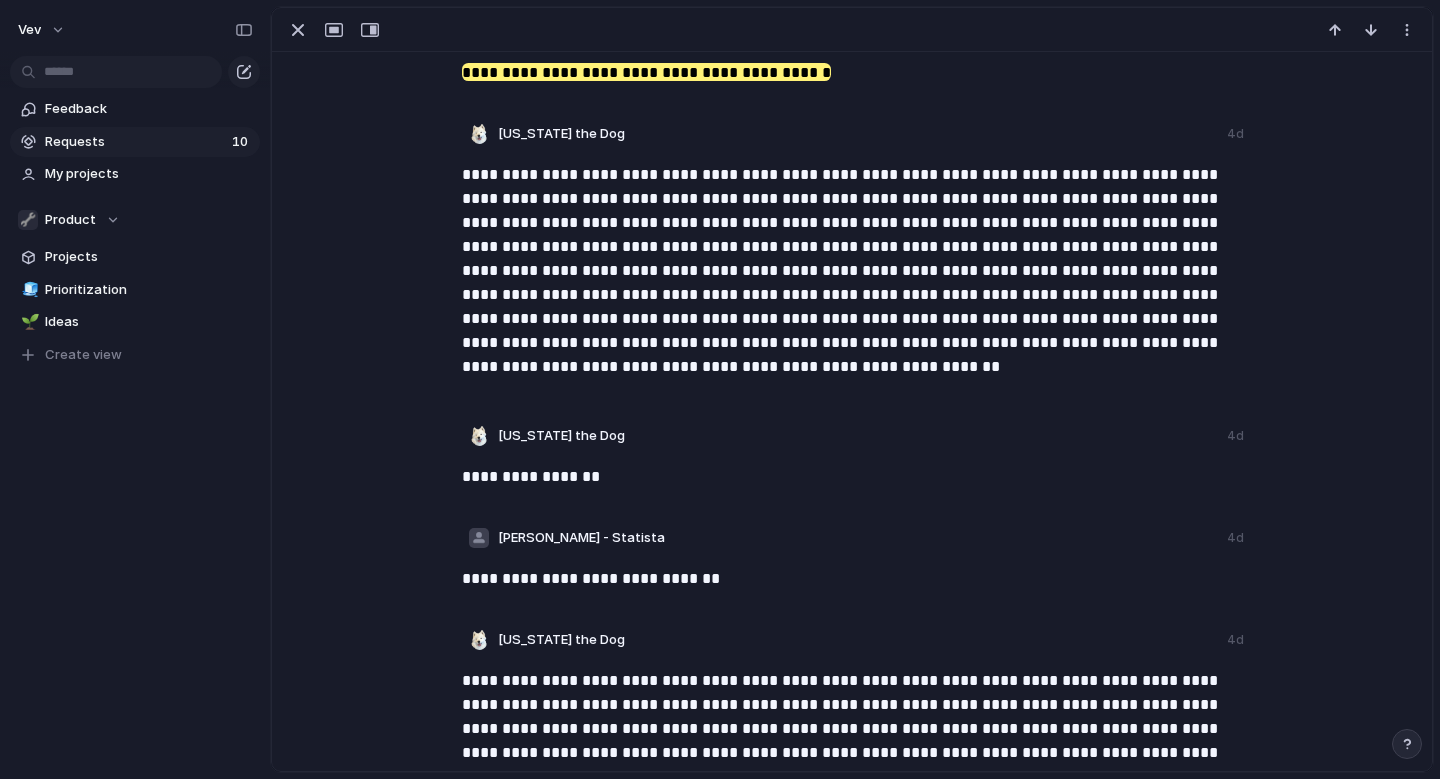 scroll, scrollTop: 0, scrollLeft: 0, axis: both 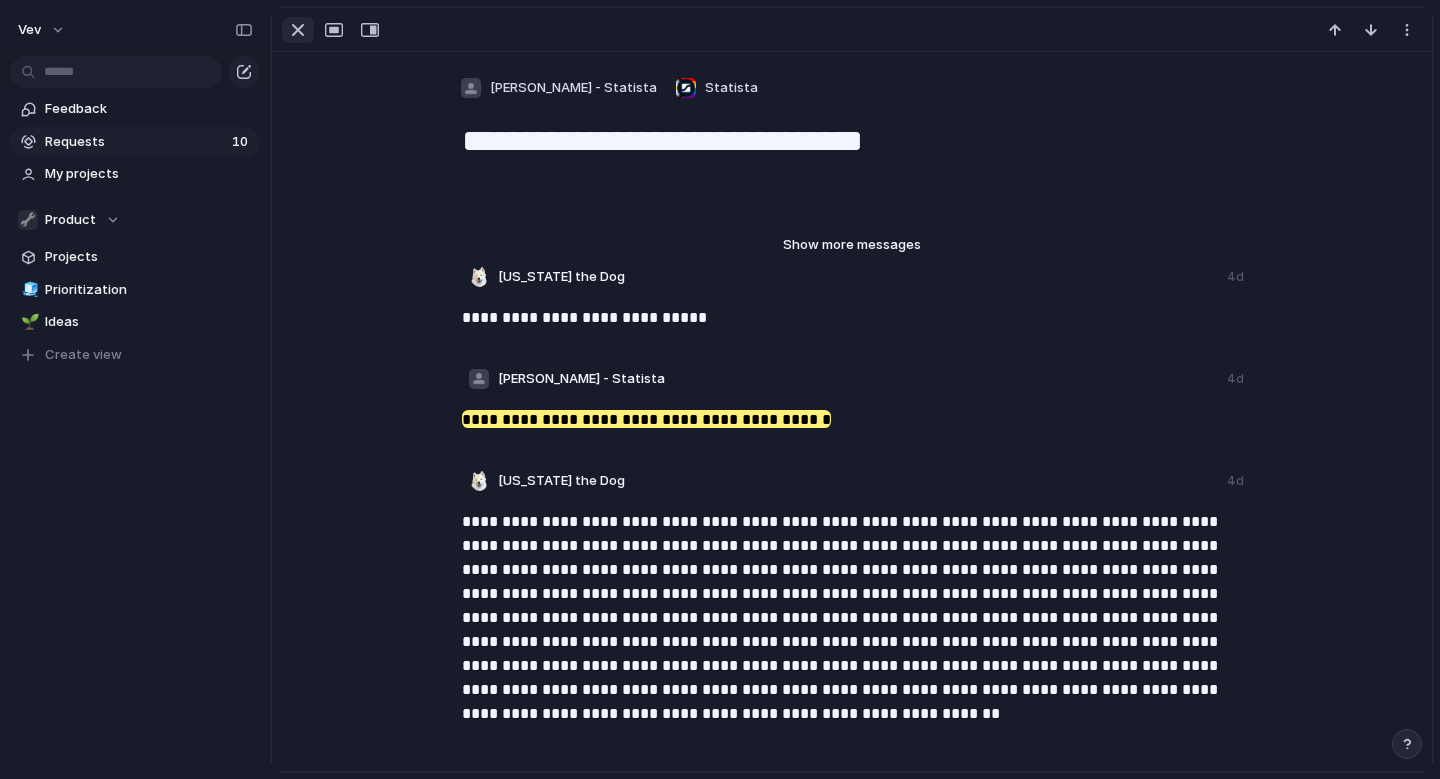 click at bounding box center [298, 30] 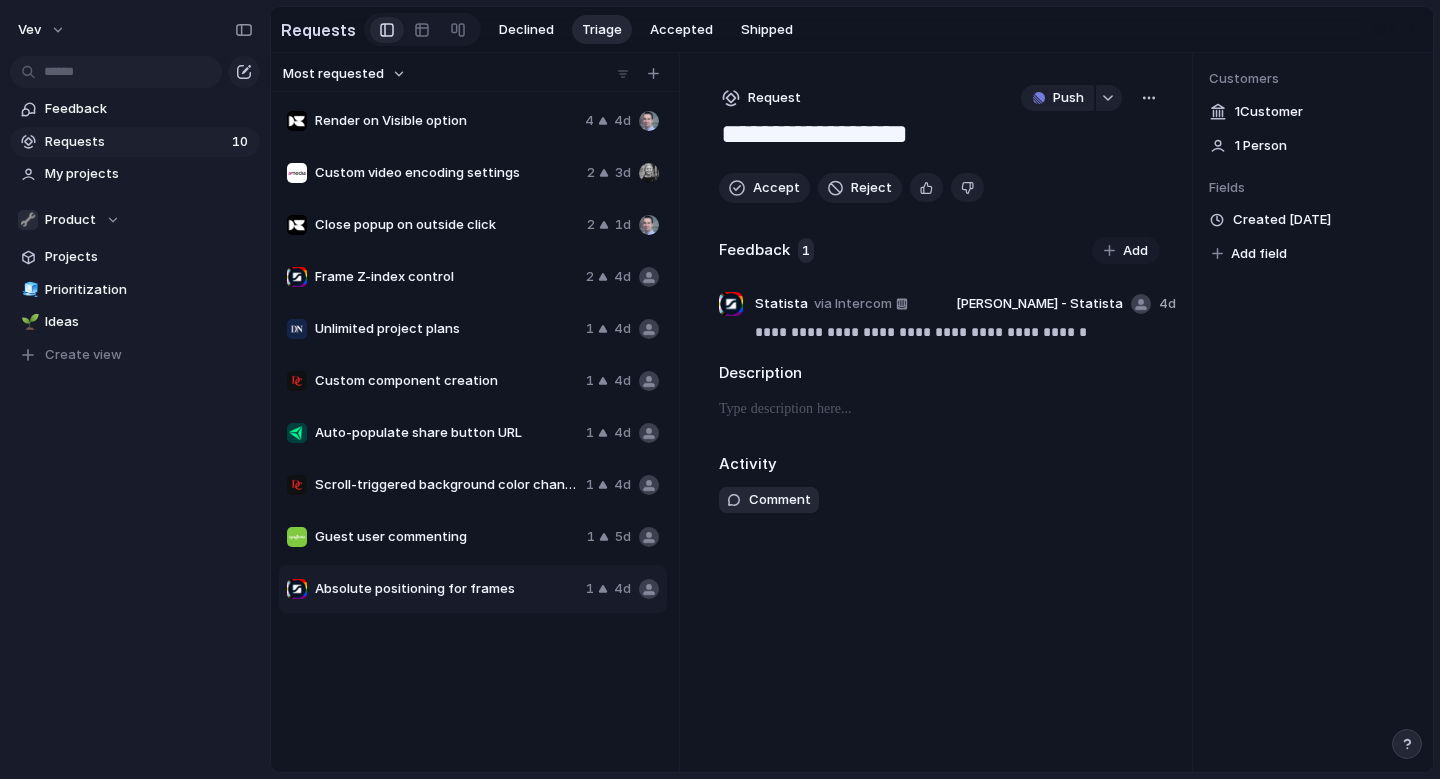 click on "Absolute positioning for frames" at bounding box center (446, 589) 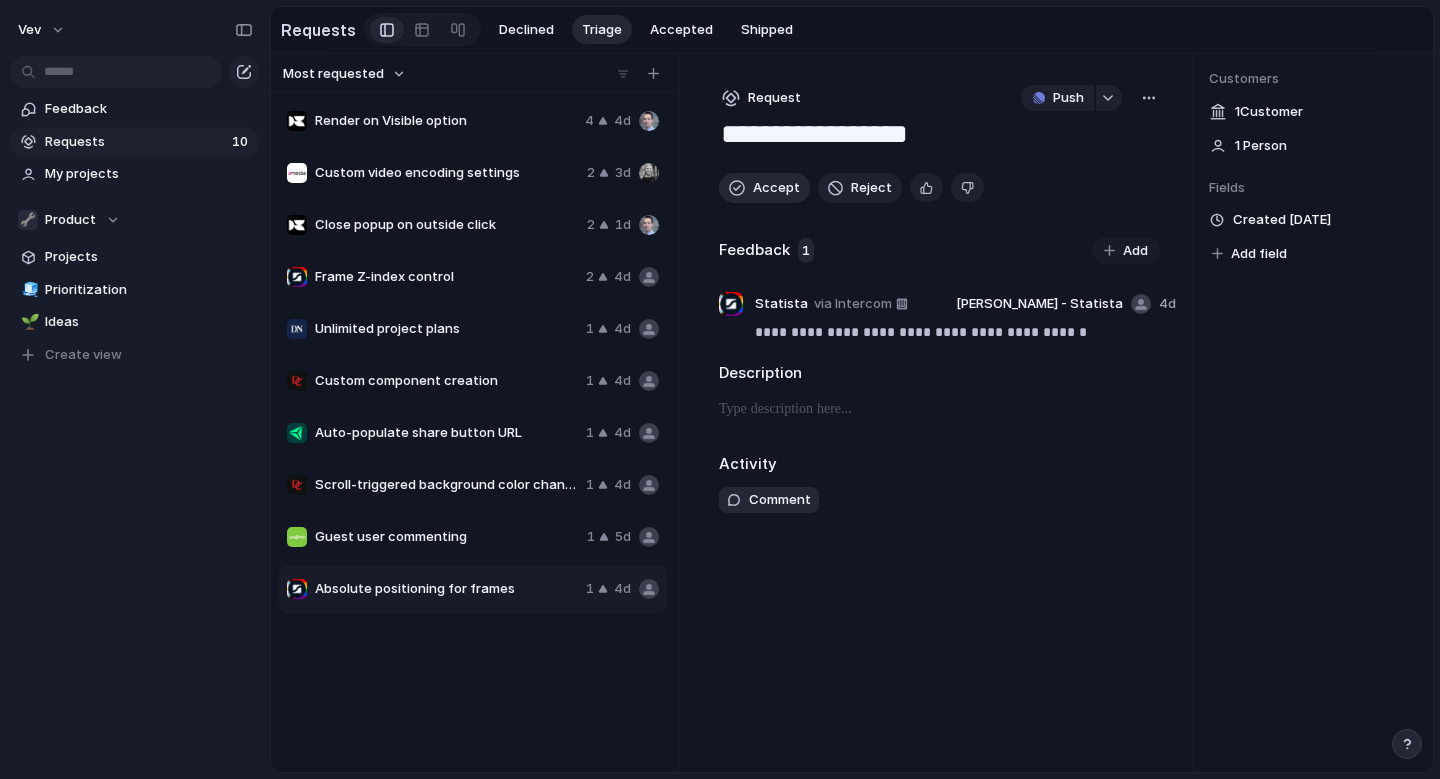 click on "Accept" at bounding box center [776, 188] 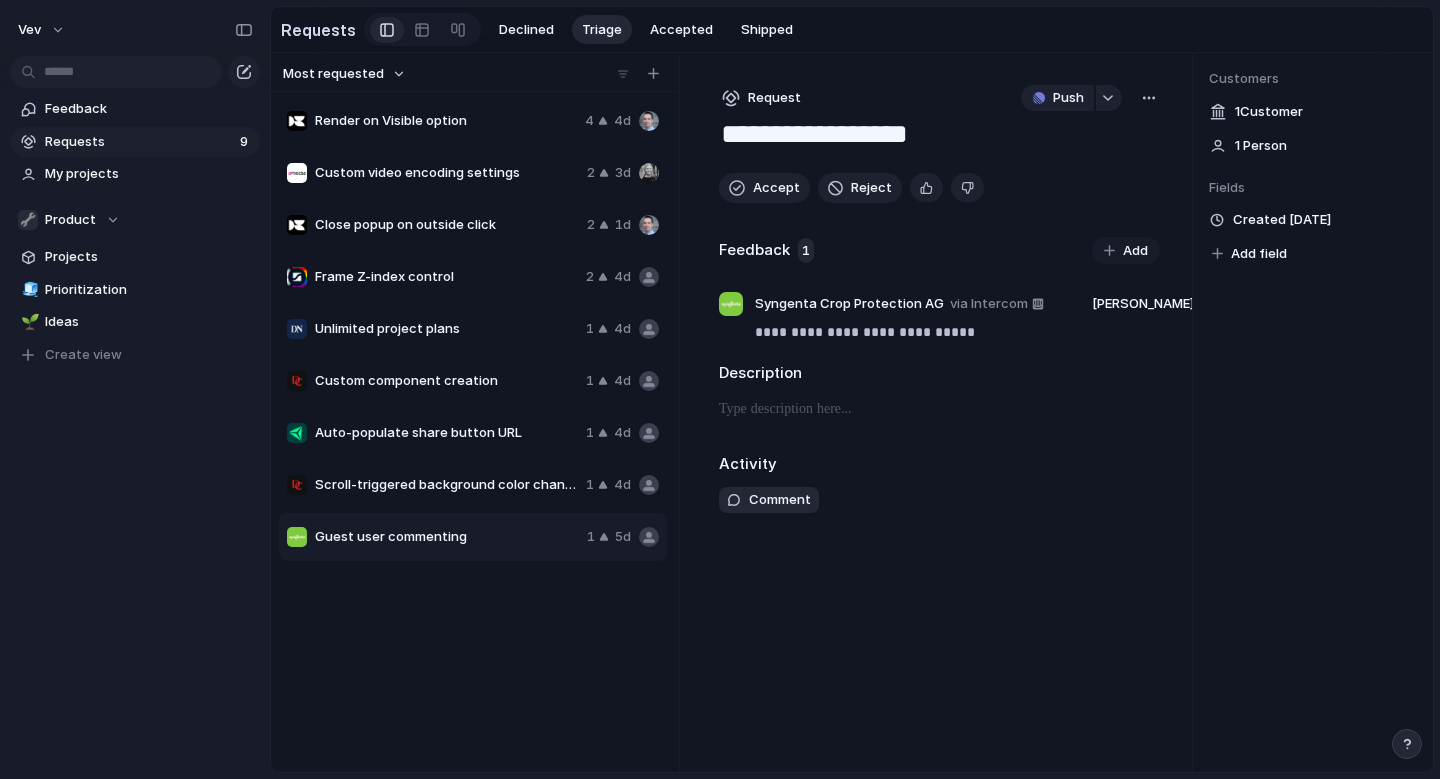 click on "Guest user commenting" at bounding box center (447, 537) 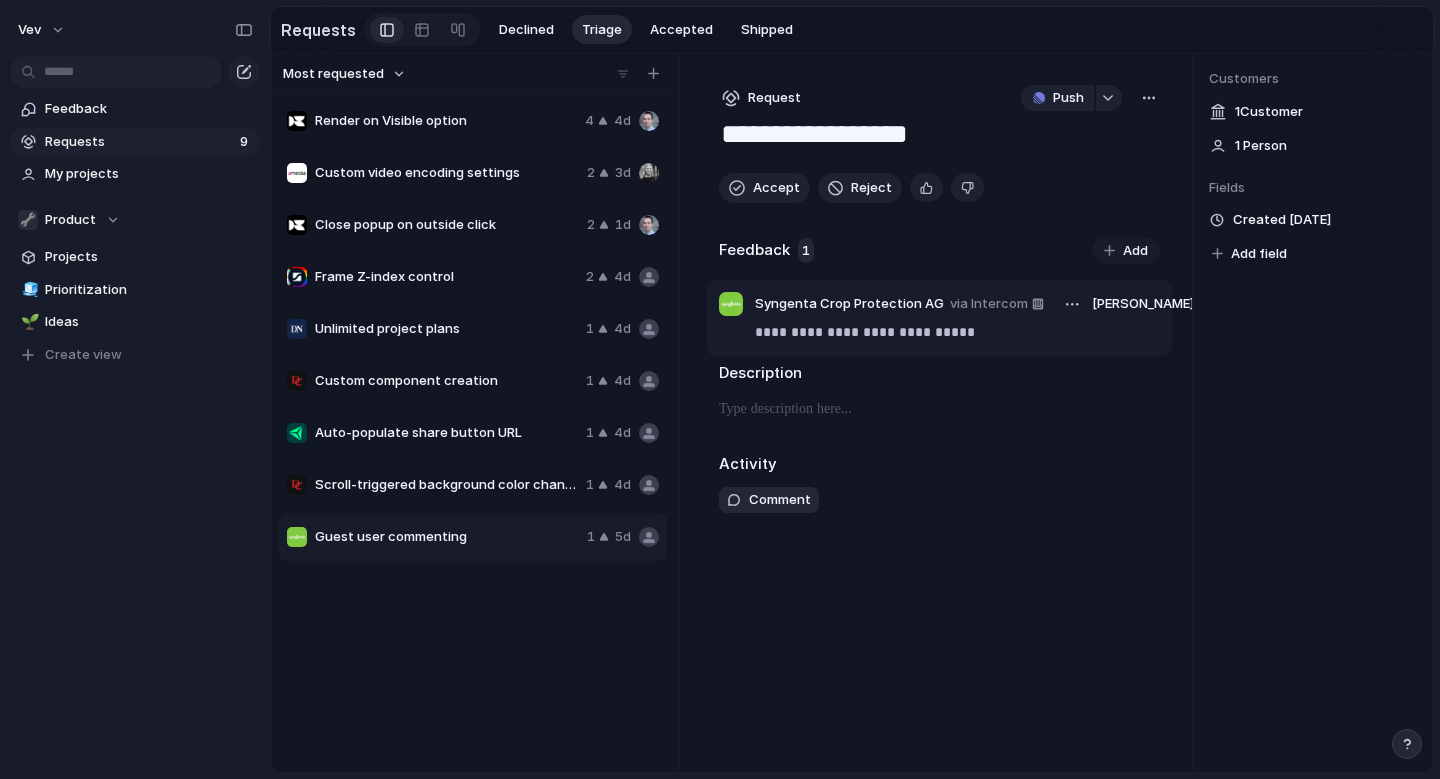 click on "**********" at bounding box center (957, 332) 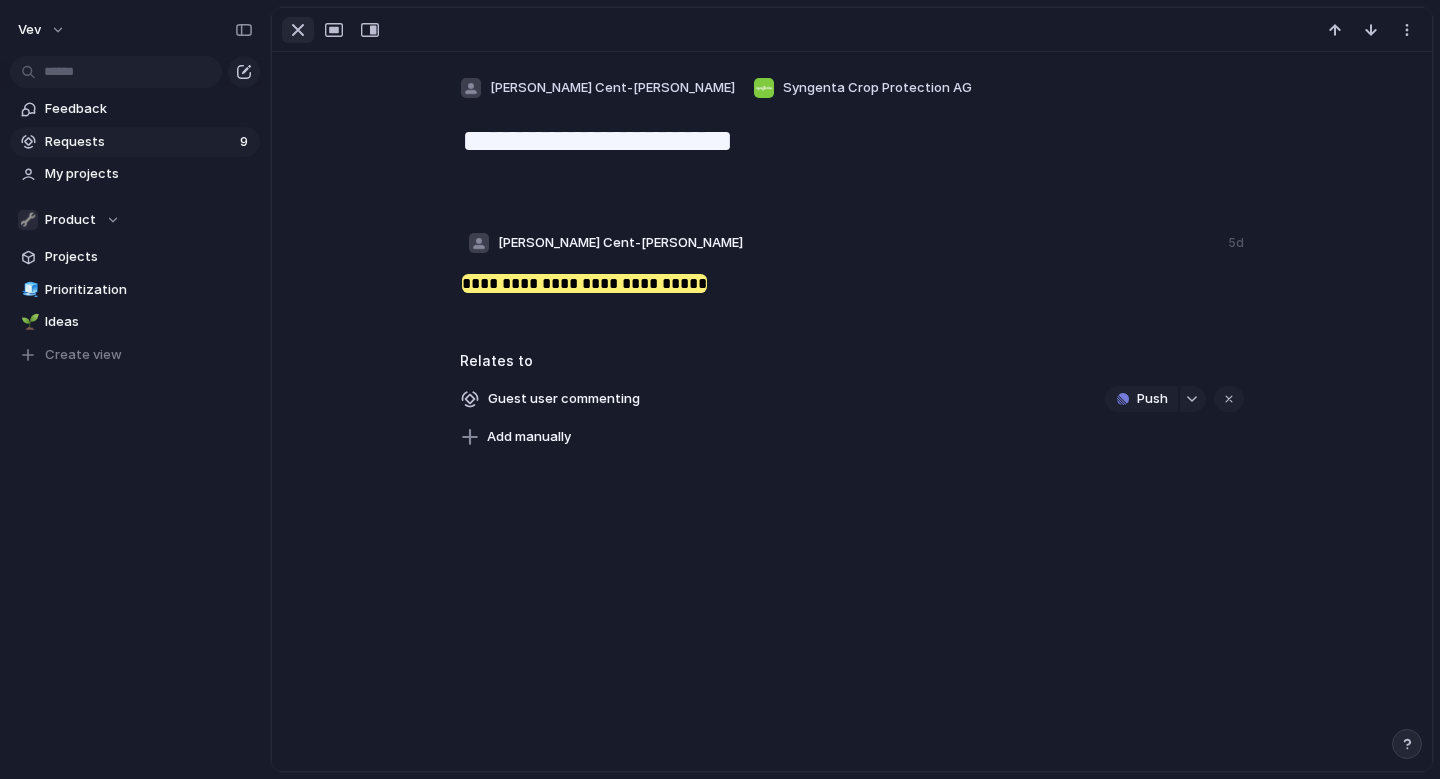 click at bounding box center [298, 30] 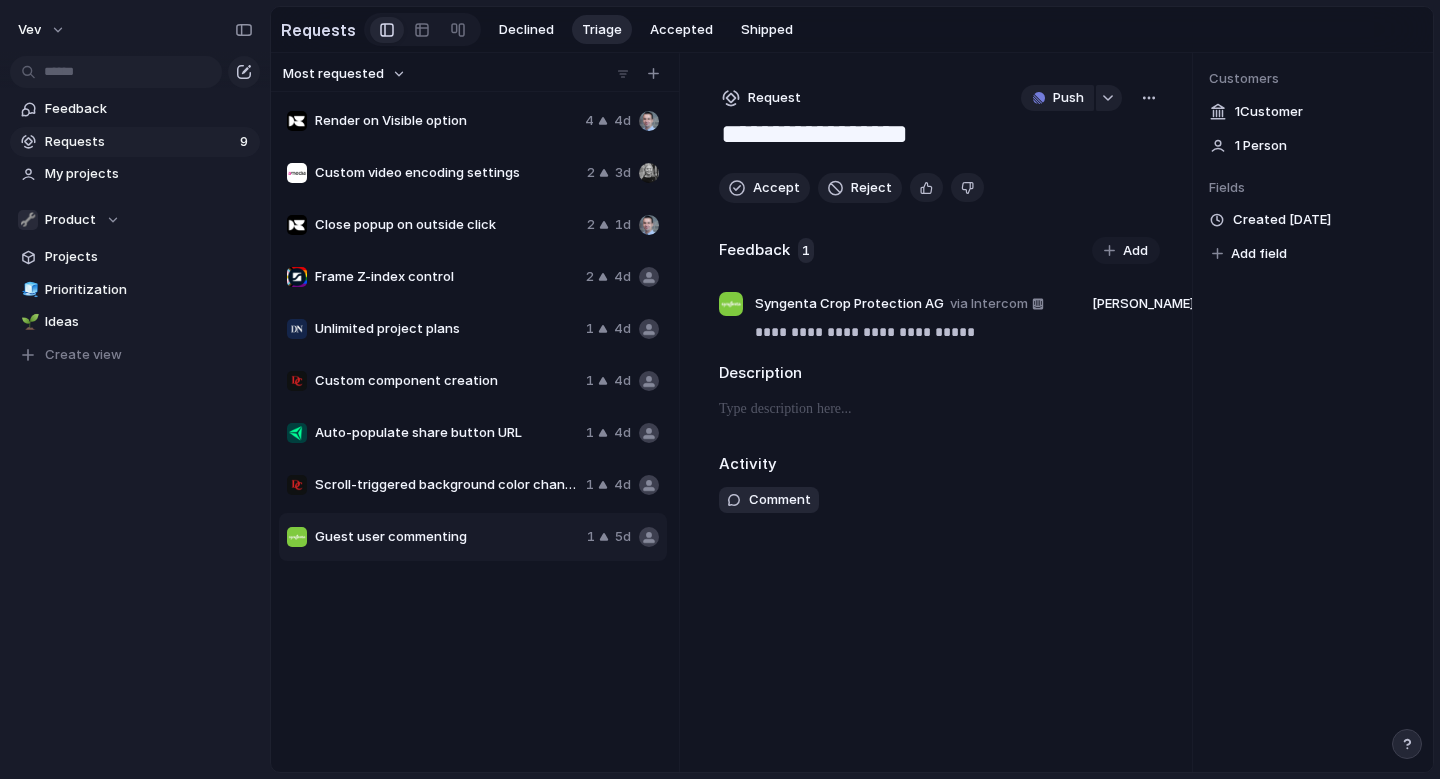 click on "**********" at bounding box center (939, 412) 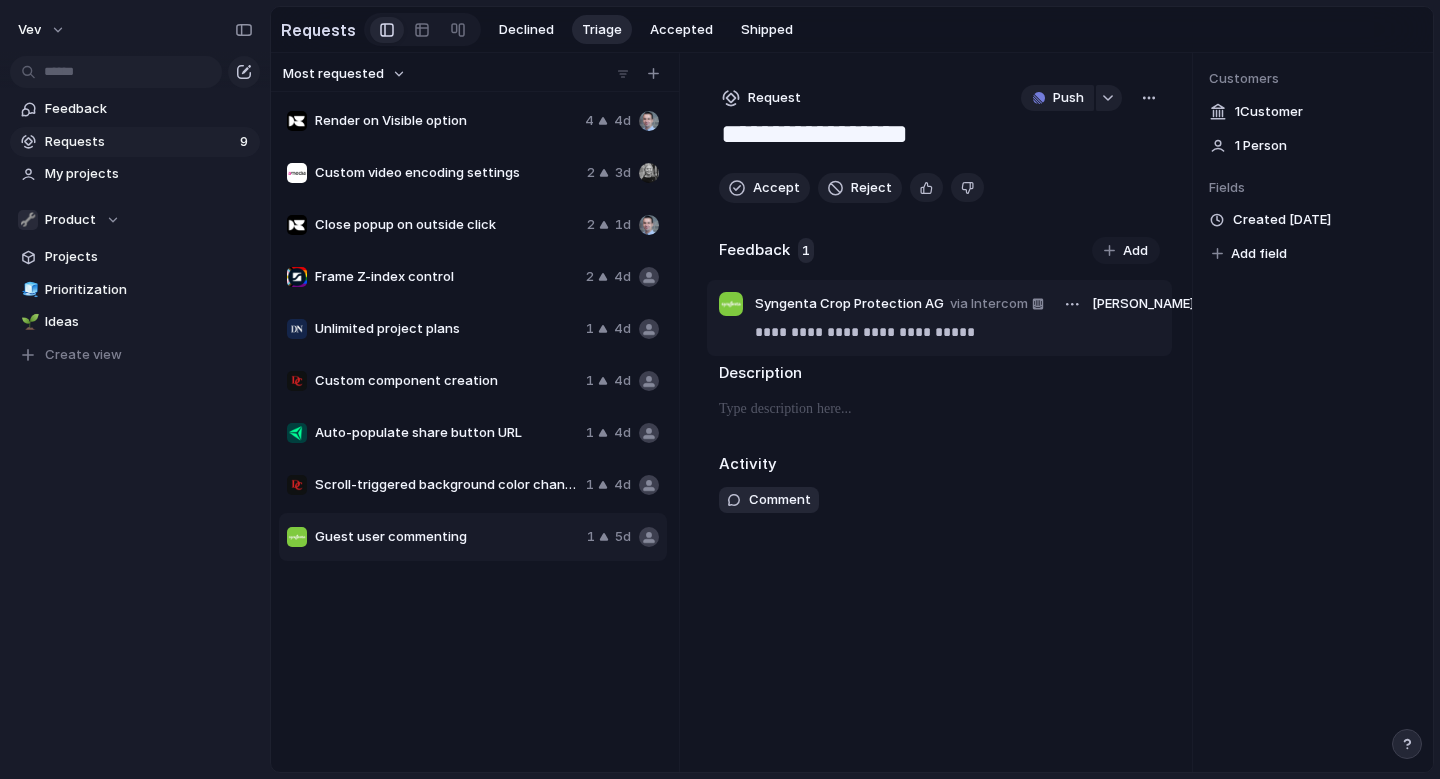 click on "**********" at bounding box center (957, 332) 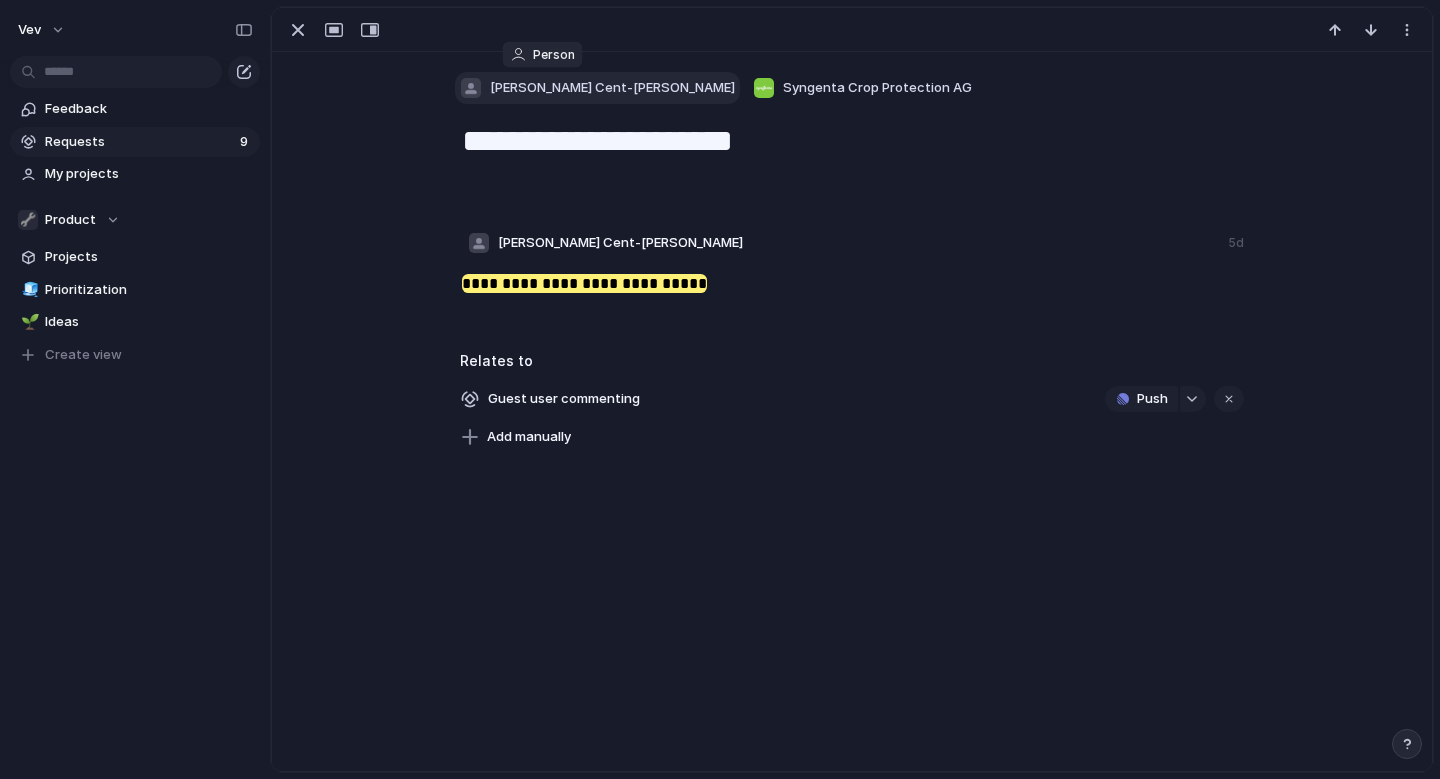 click on "Magdalena Cent-Ruiz" at bounding box center [612, 88] 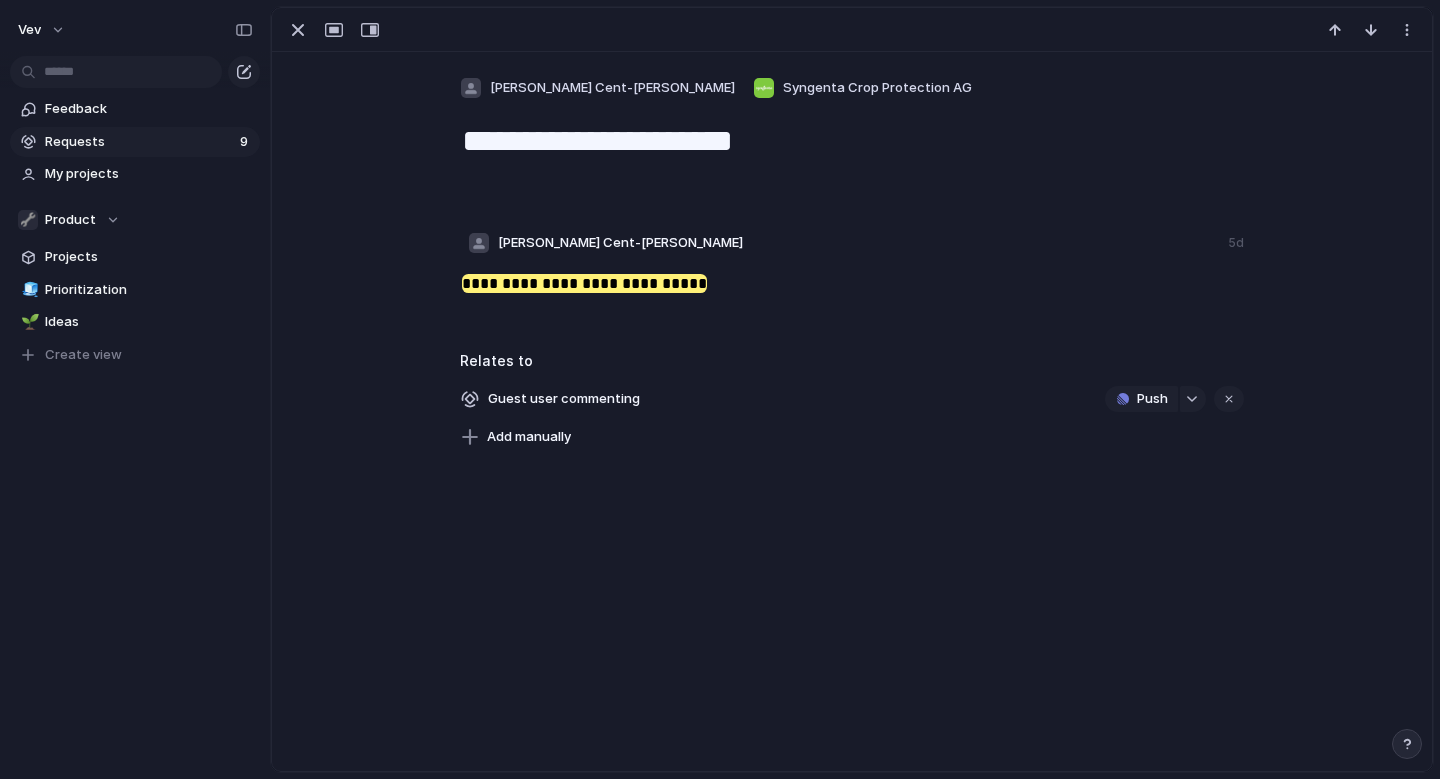 click on "Chris Salazar   E-Commerce Team   Chris C   Malin Lystad   Olivia Utharntharm   Kada   Gitte Jakobsen   Mari Skjevdal Nygård   Astrid Stenvold   Noor Haddad   Christoph Unterkofler   Unknown person   Eivind Biering-Strand   Kristine S. Toft   Steinar Mæhlum   Sophie Jaeger   Kristine Solberg   Daniel Muralles   Grafik Russmedia   Line Engelsas   Marianne Røvik   Cristina Correa   Alexander Bergmann   Louise Jessen   mikkel   Support   Sindre   Ryan Banks   Linear Asks   Joost Wouterse   David Porter     Unknown person   Michelle Irwin     Francis Xavier   Abi Van Twisk   Tristan Fawley   Arka Sain   Cassandra Bovone   Yujin   Command AugmentationX   Diego Muralles   Thomas  De Oliveira   Shubhangee Kulkarni   Courtney   Ashleigh Petersen   Mihela Kralj   sebastian.tollak@pe-insights.com   Design" at bounding box center [720, 389] 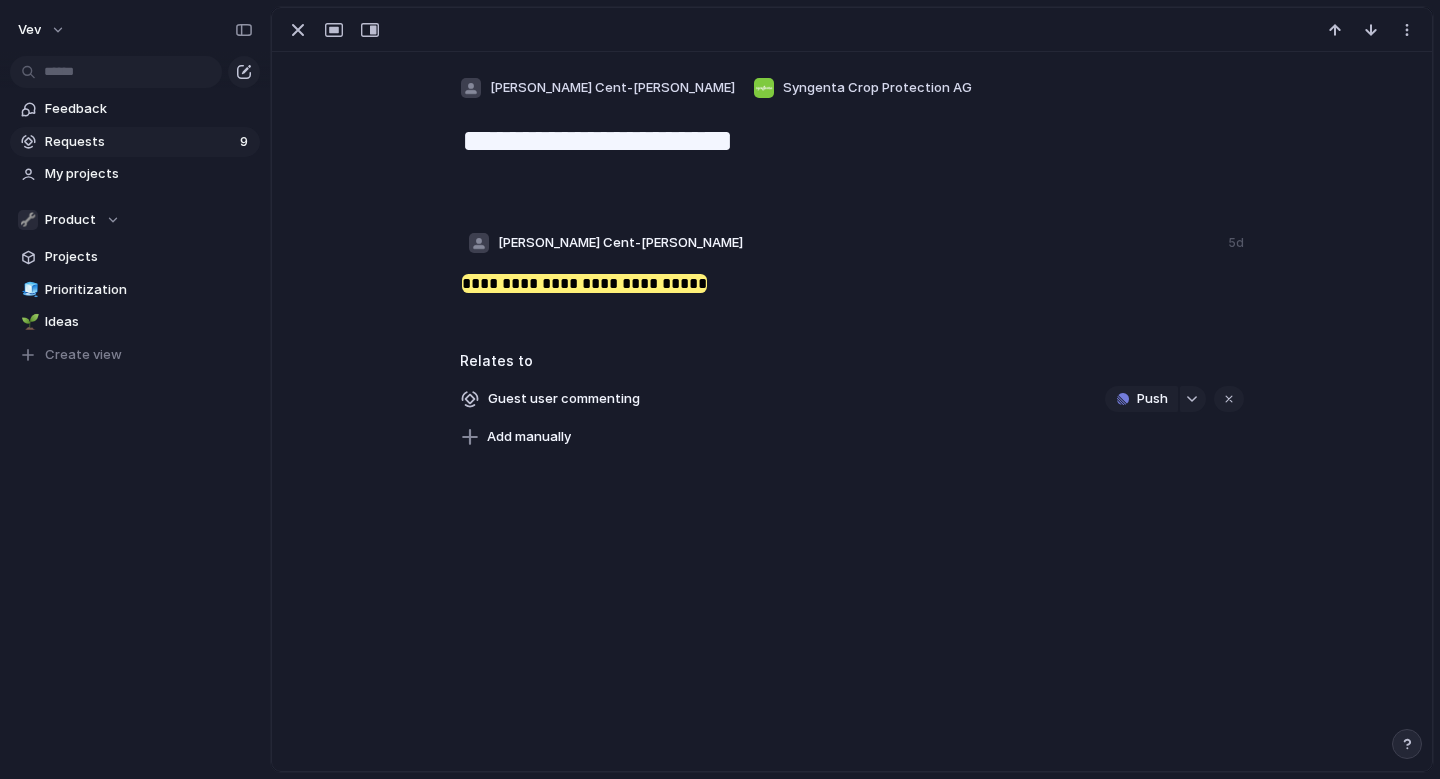 click on "Magdalena Cent-Ruiz" at bounding box center (620, 243) 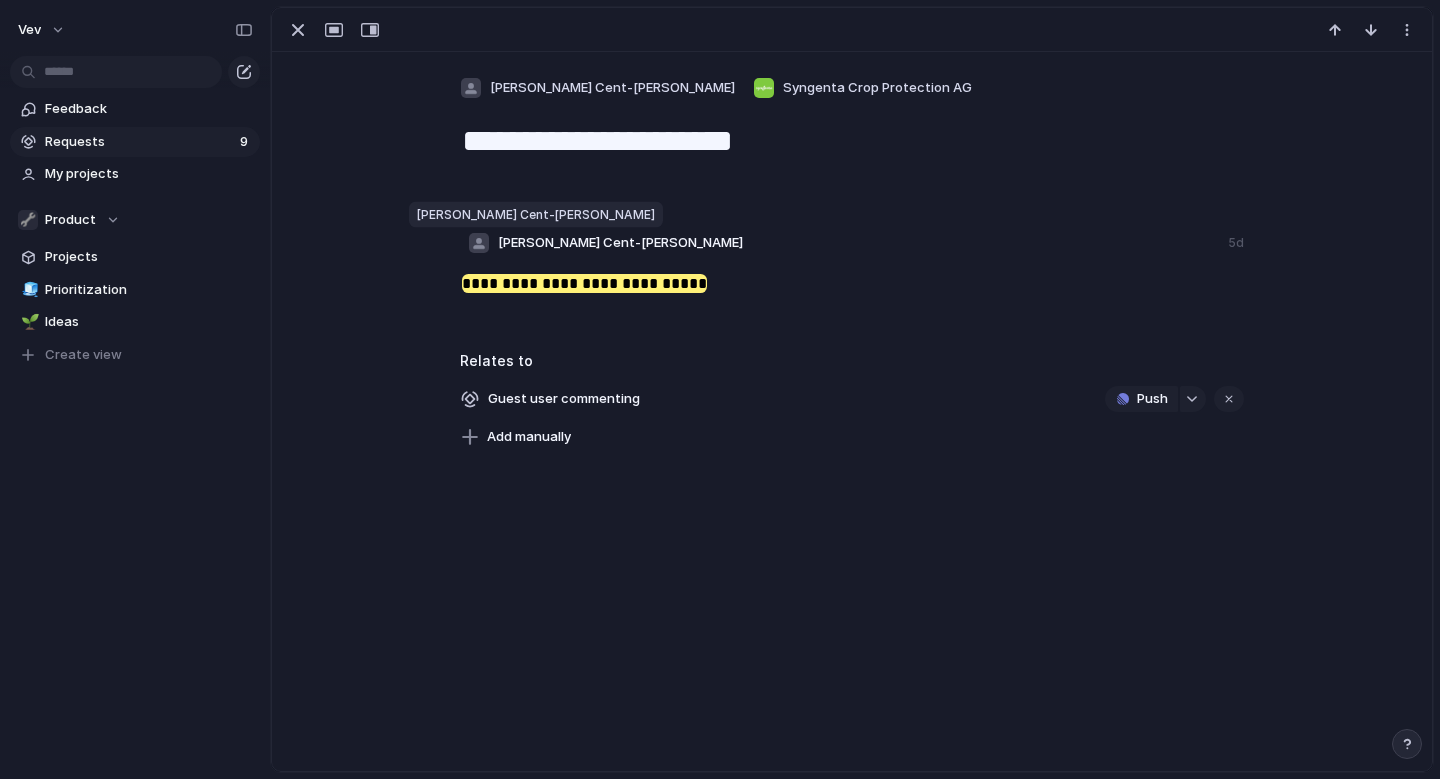 click at bounding box center [479, 243] 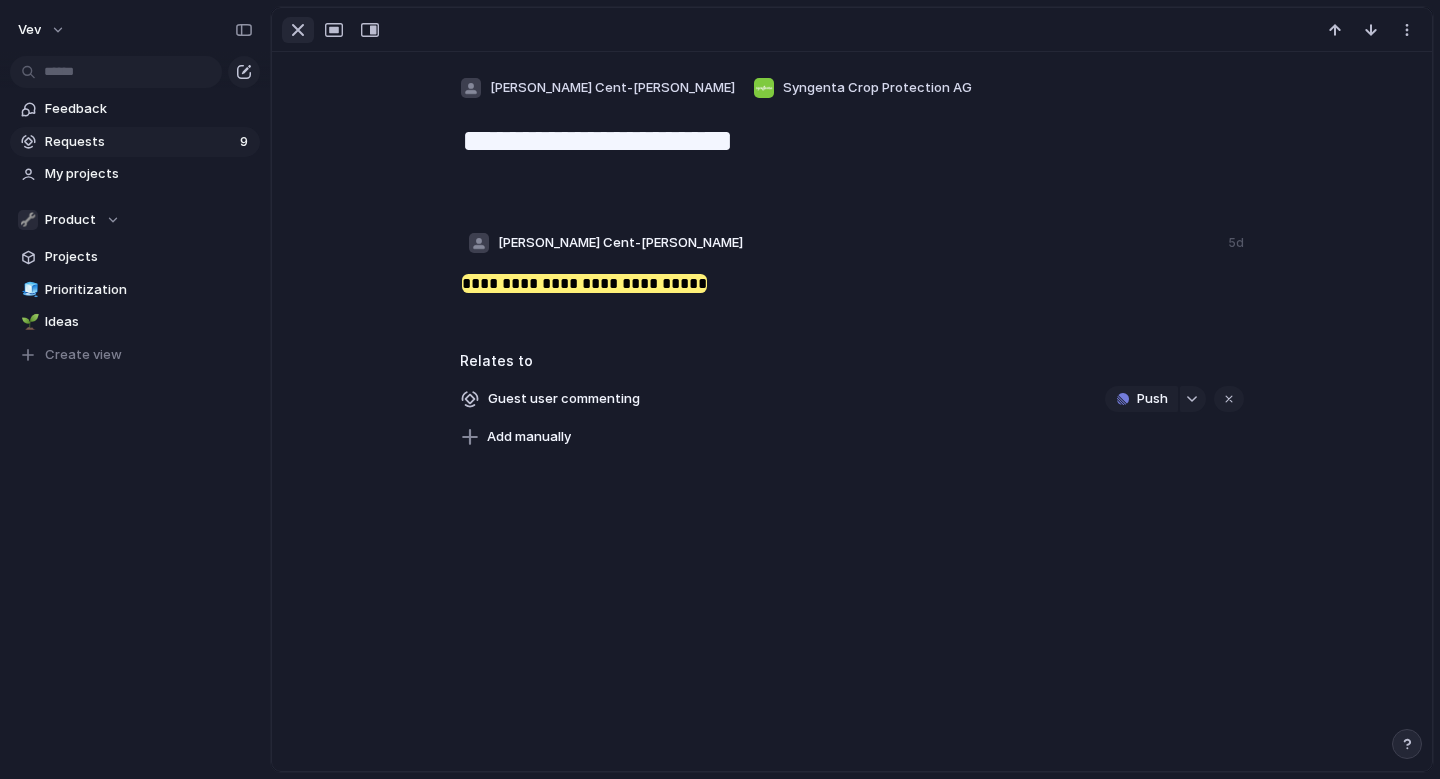 click at bounding box center (298, 30) 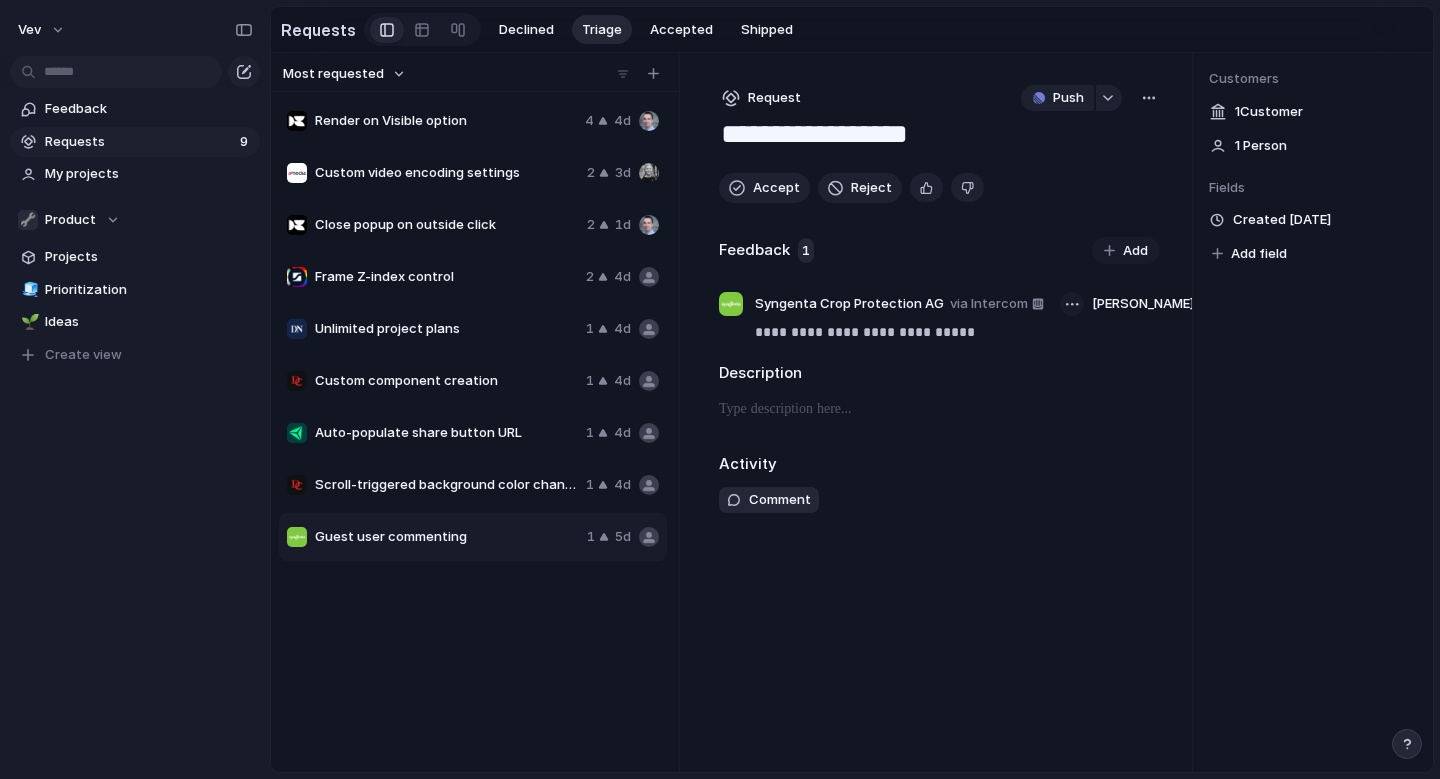 click at bounding box center [1072, 304] 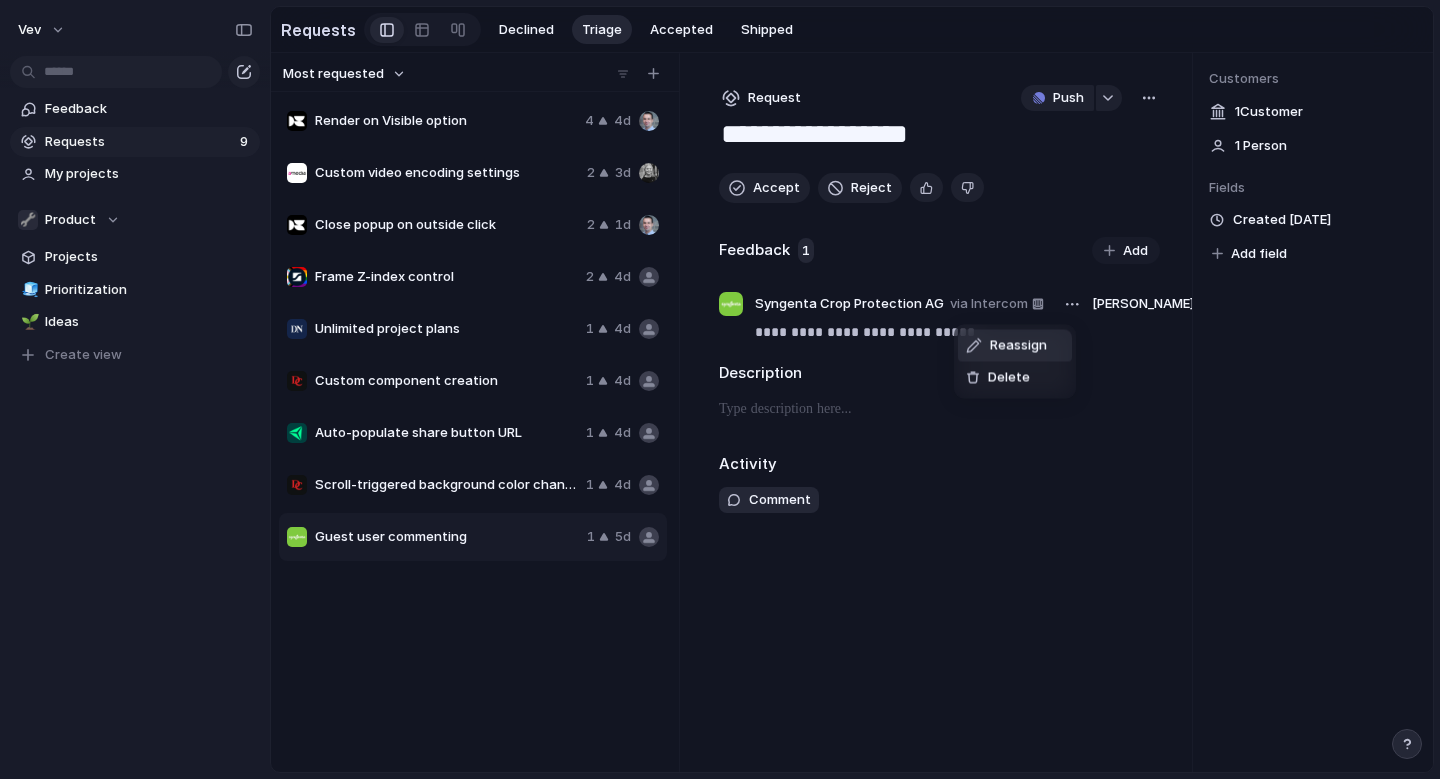 click on "Reassign   Delete" at bounding box center (720, 389) 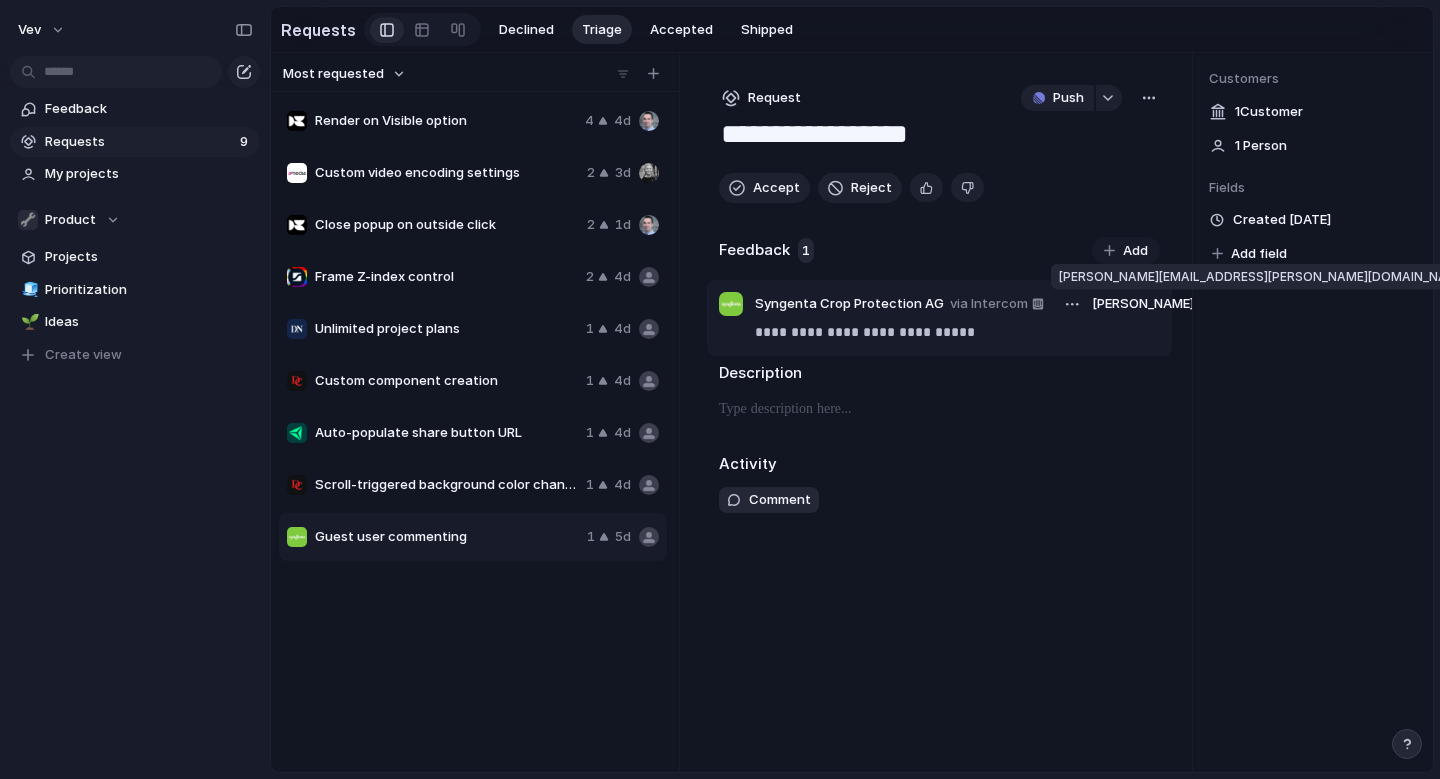 click on "Magdalena Cent-Ruiz" at bounding box center (1214, 304) 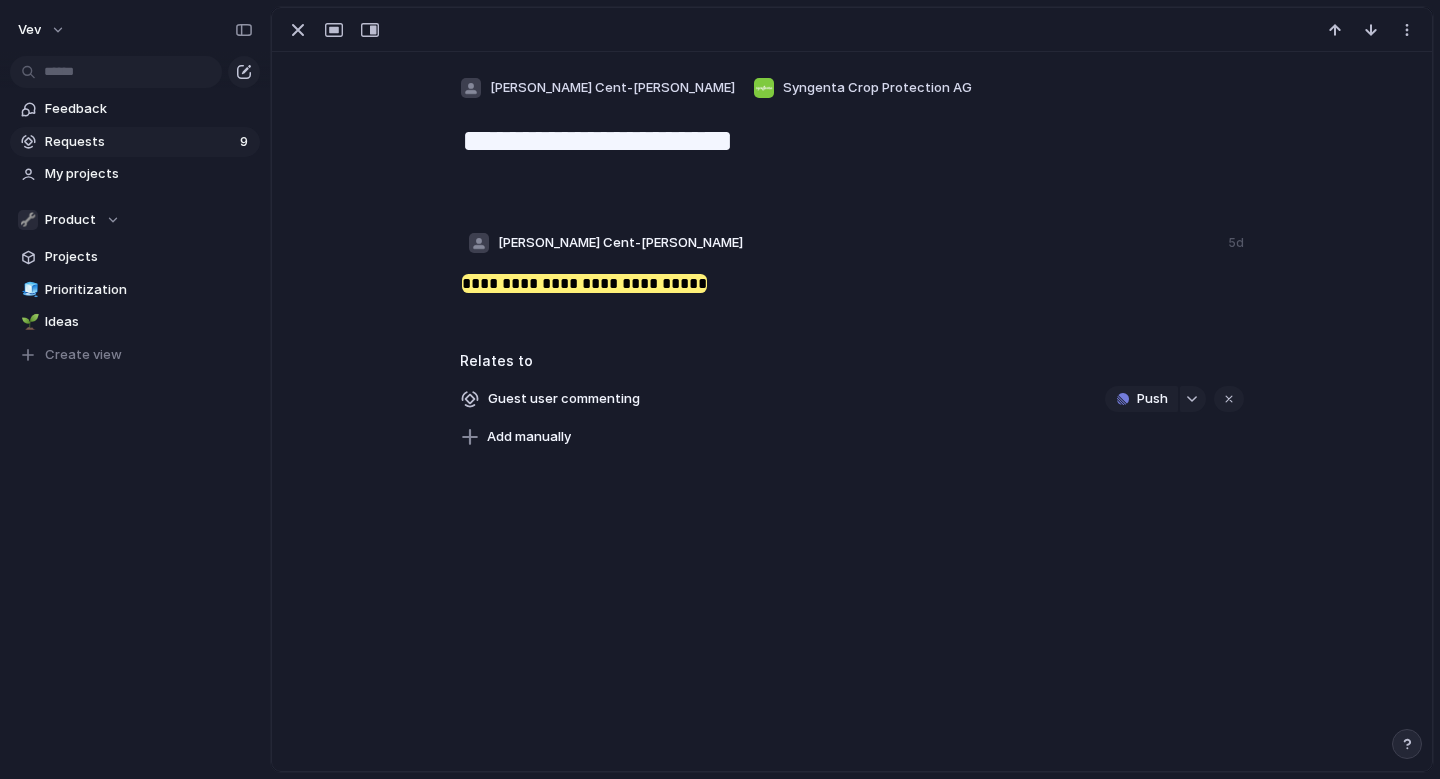 drag, startPoint x: 702, startPoint y: 276, endPoint x: 467, endPoint y: 290, distance: 235.41666 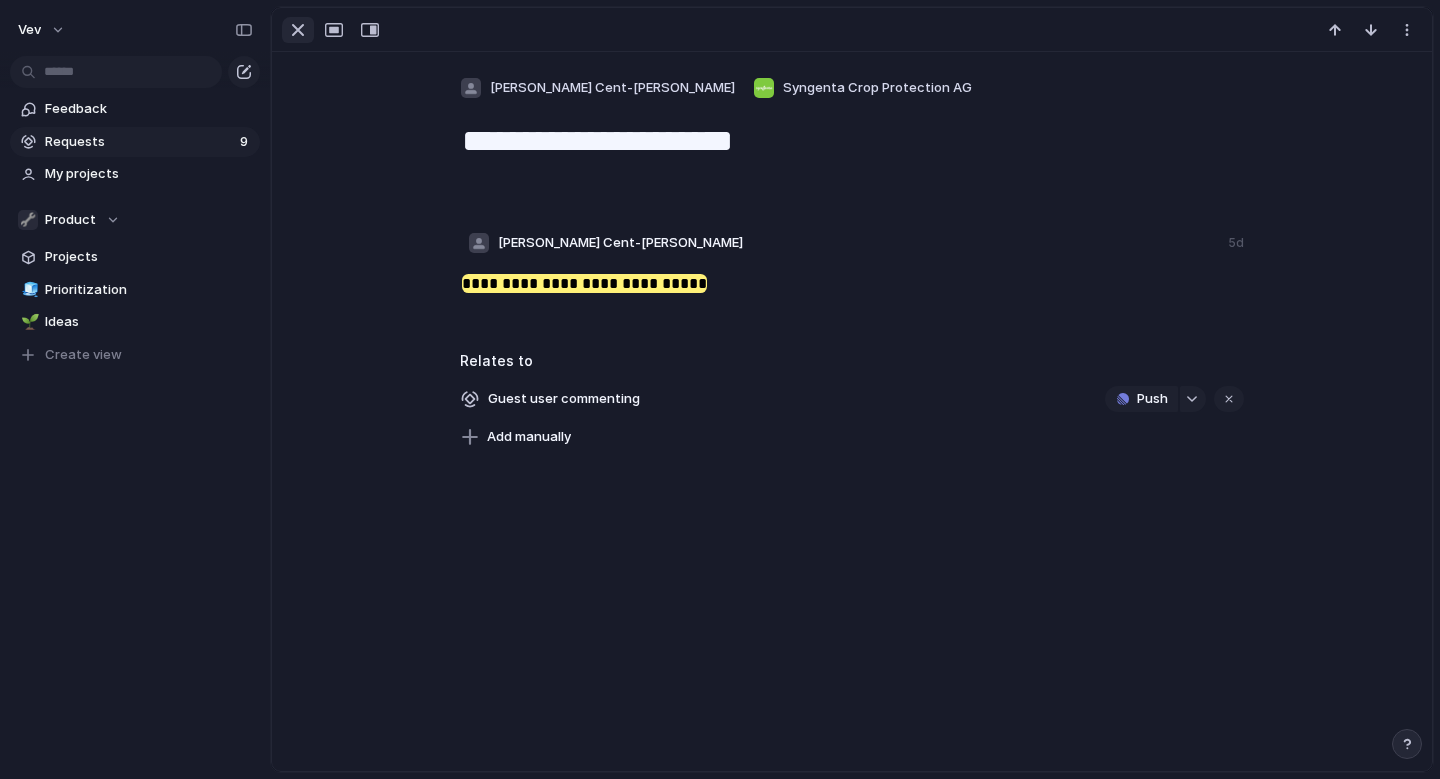 click at bounding box center (298, 30) 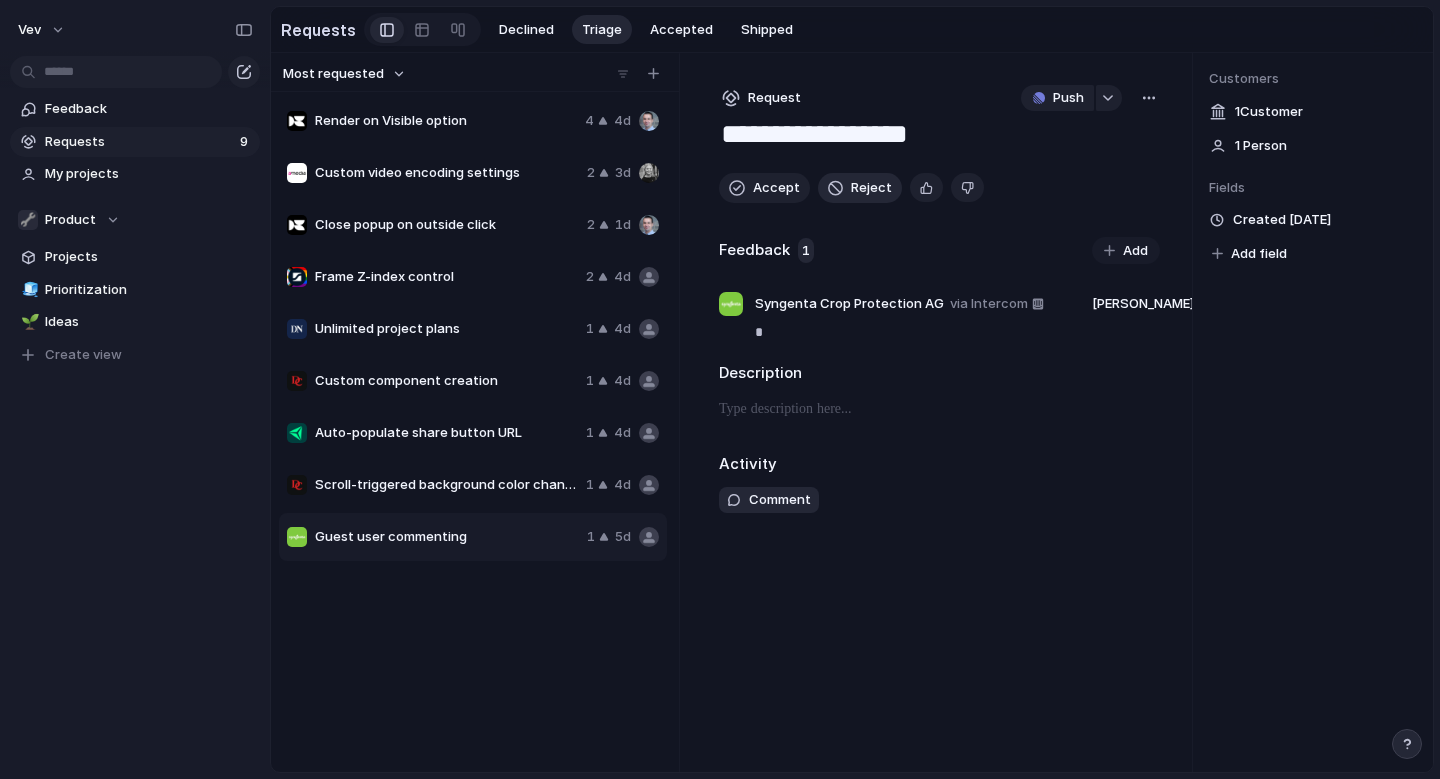 click on "Reject" at bounding box center (860, 188) 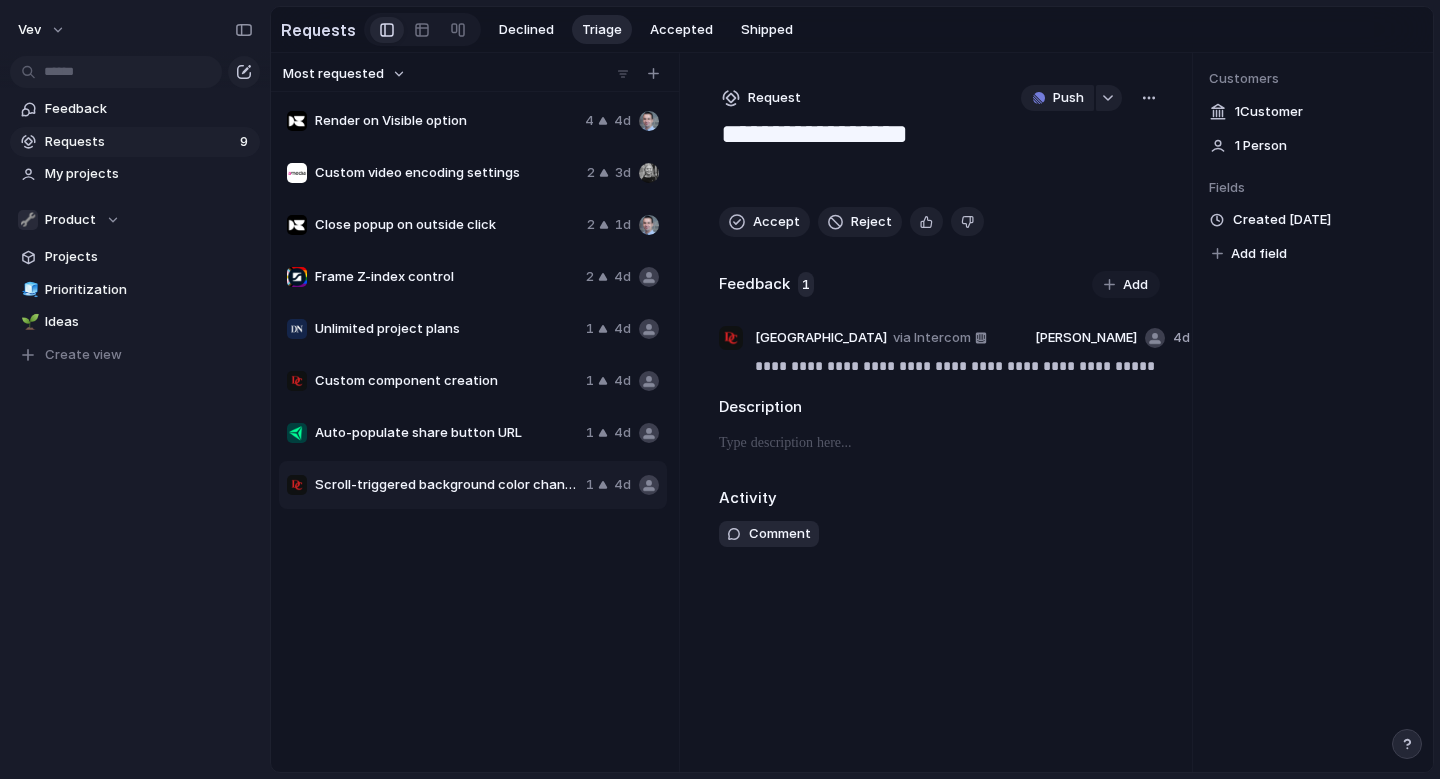 click on "Scroll-triggered background color change 1 4d" at bounding box center [473, 485] 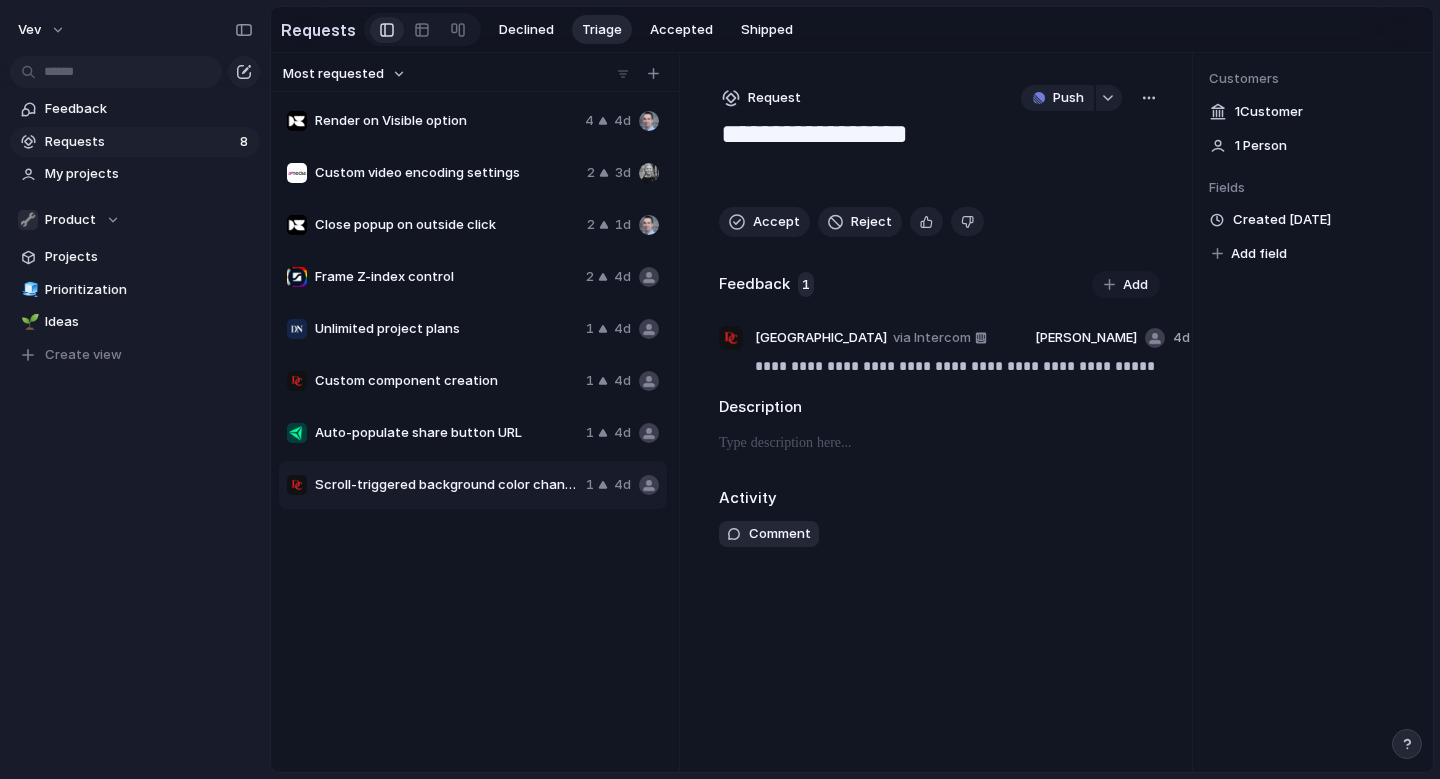 click on "**********" at bounding box center (939, 412) 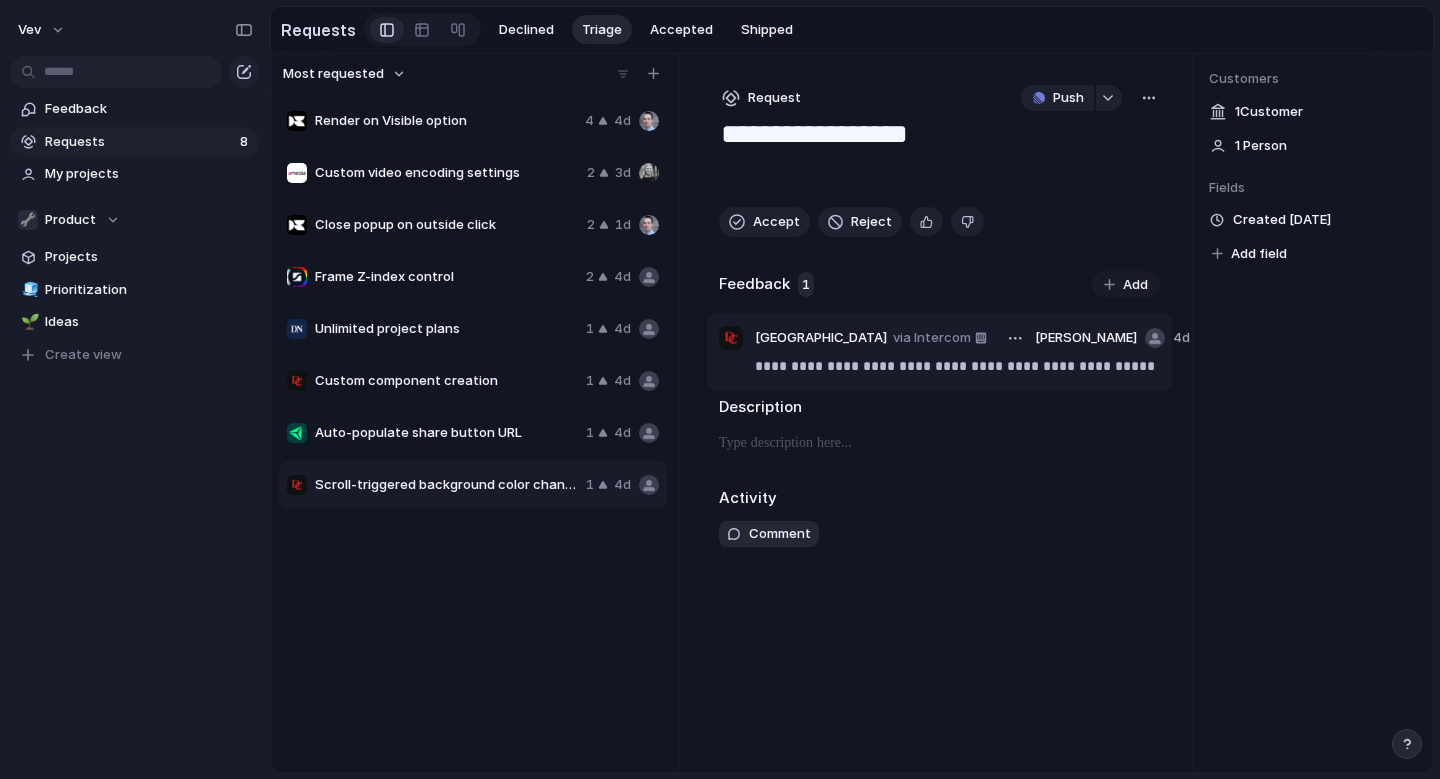 click on "**********" at bounding box center [957, 366] 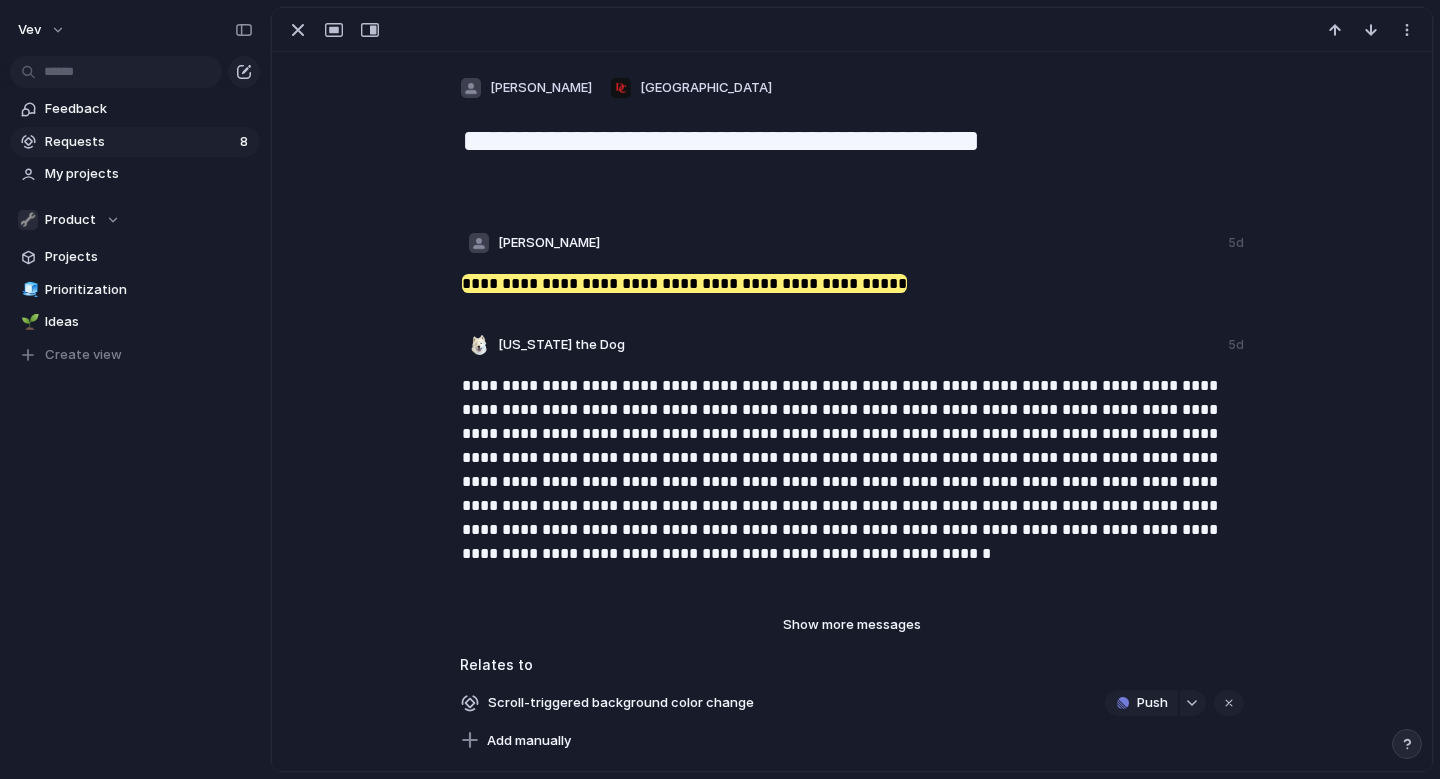 click on "Show more messages" at bounding box center (852, 625) 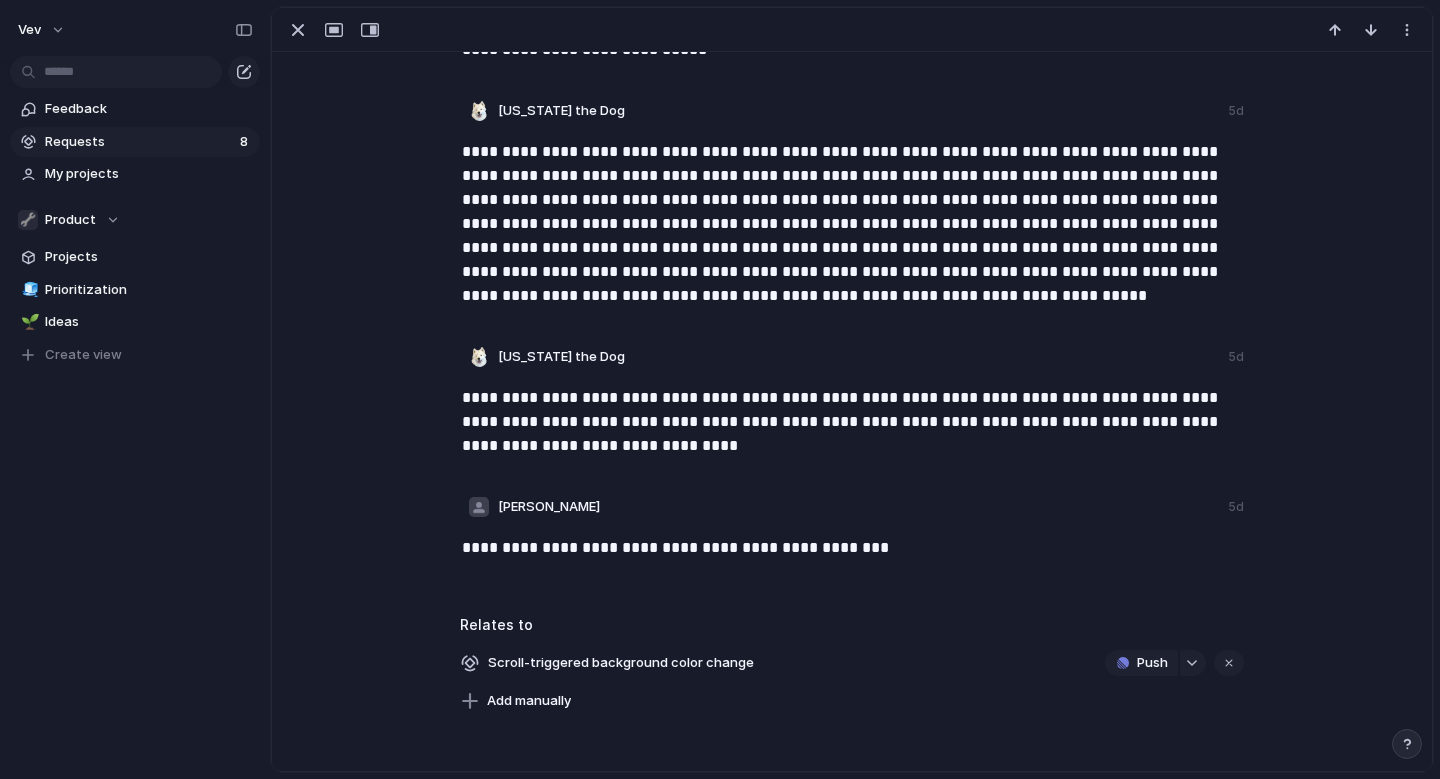scroll, scrollTop: 0, scrollLeft: 0, axis: both 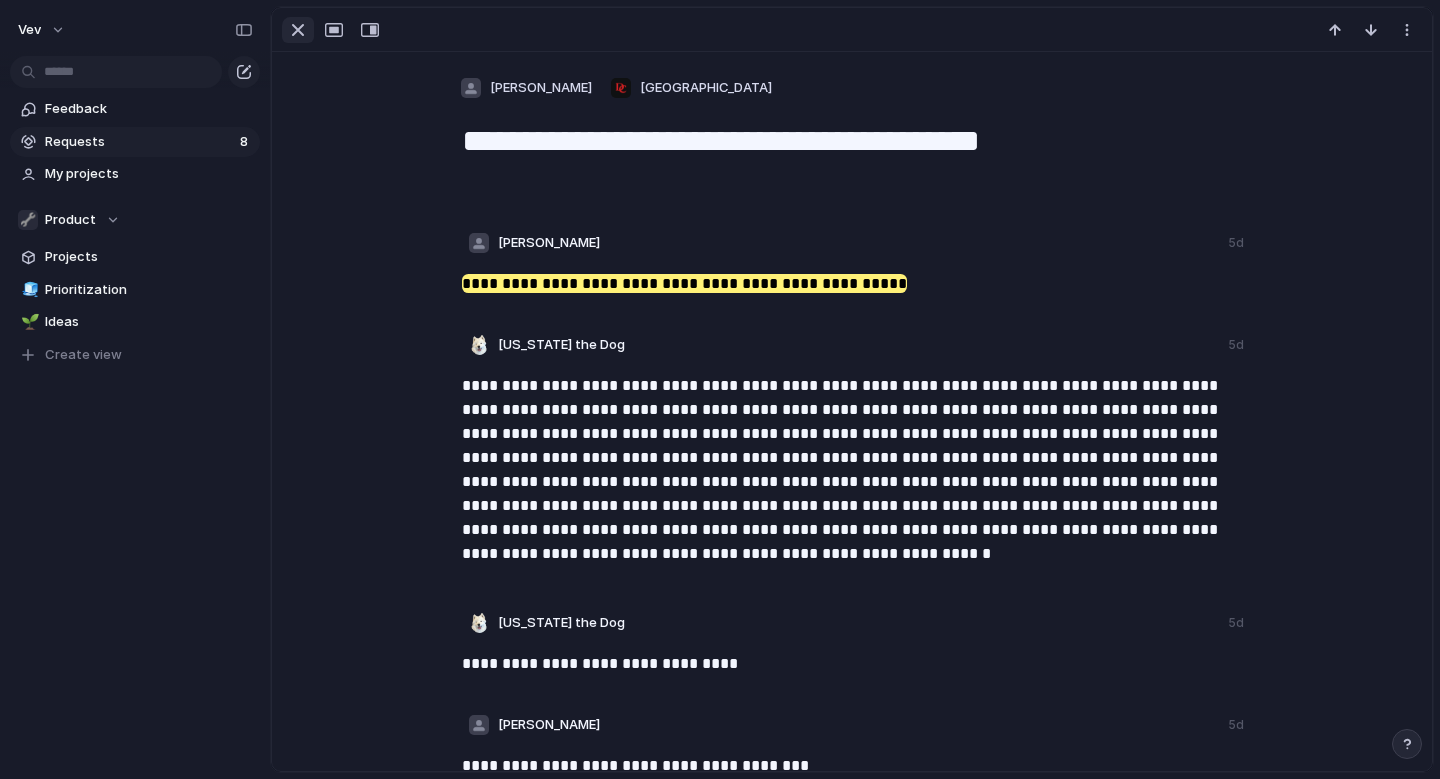 click at bounding box center (298, 30) 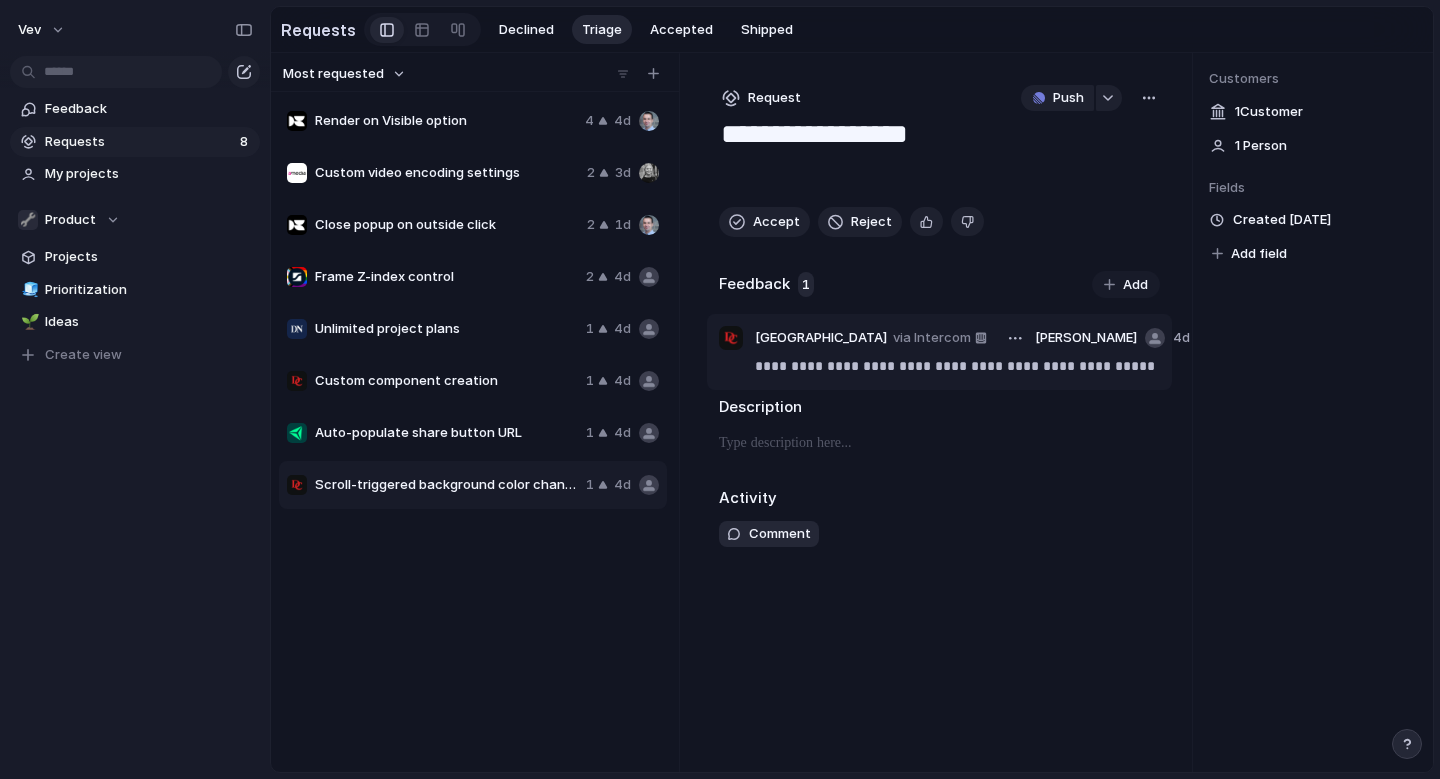 click on "Davidson College via Intercom Bethany Williams 4d" at bounding box center [939, 338] 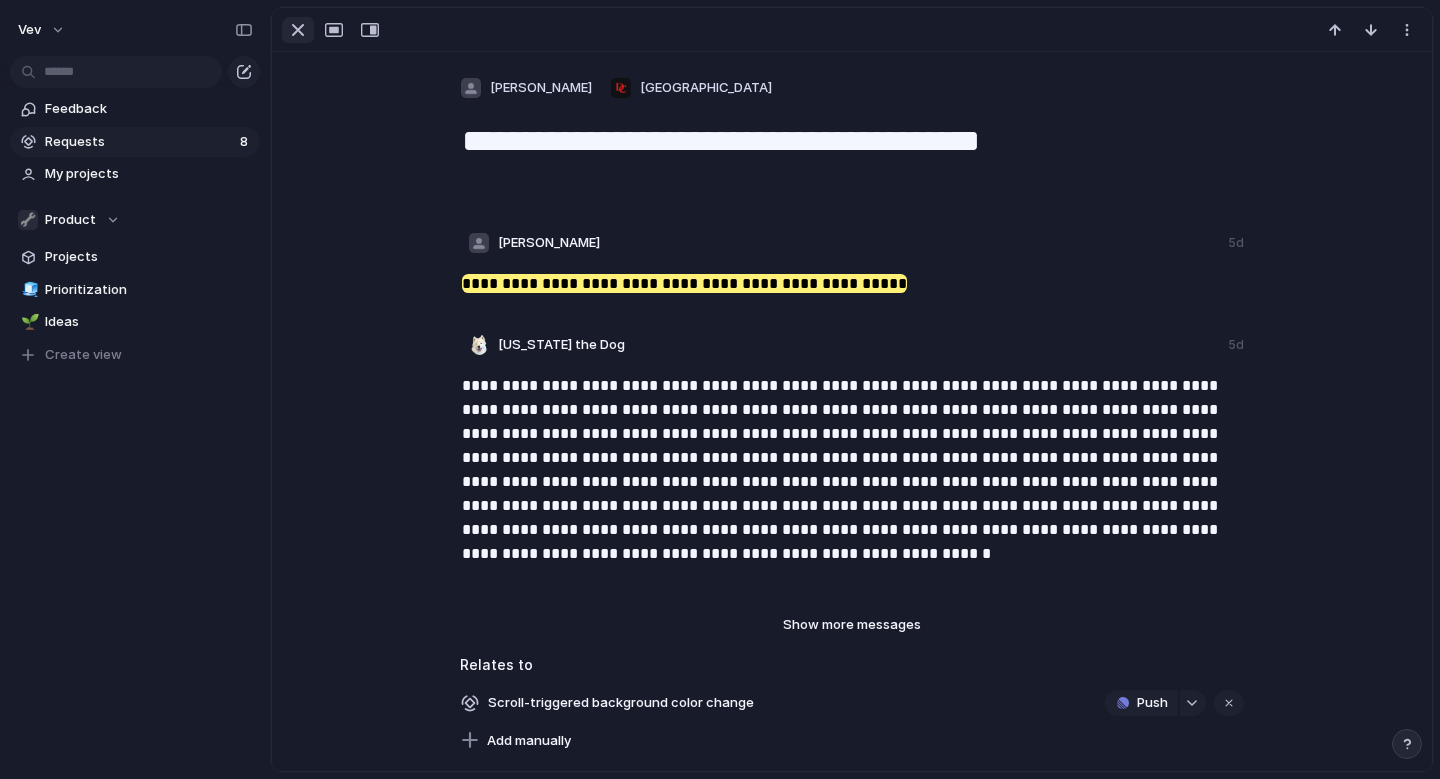 click at bounding box center [298, 30] 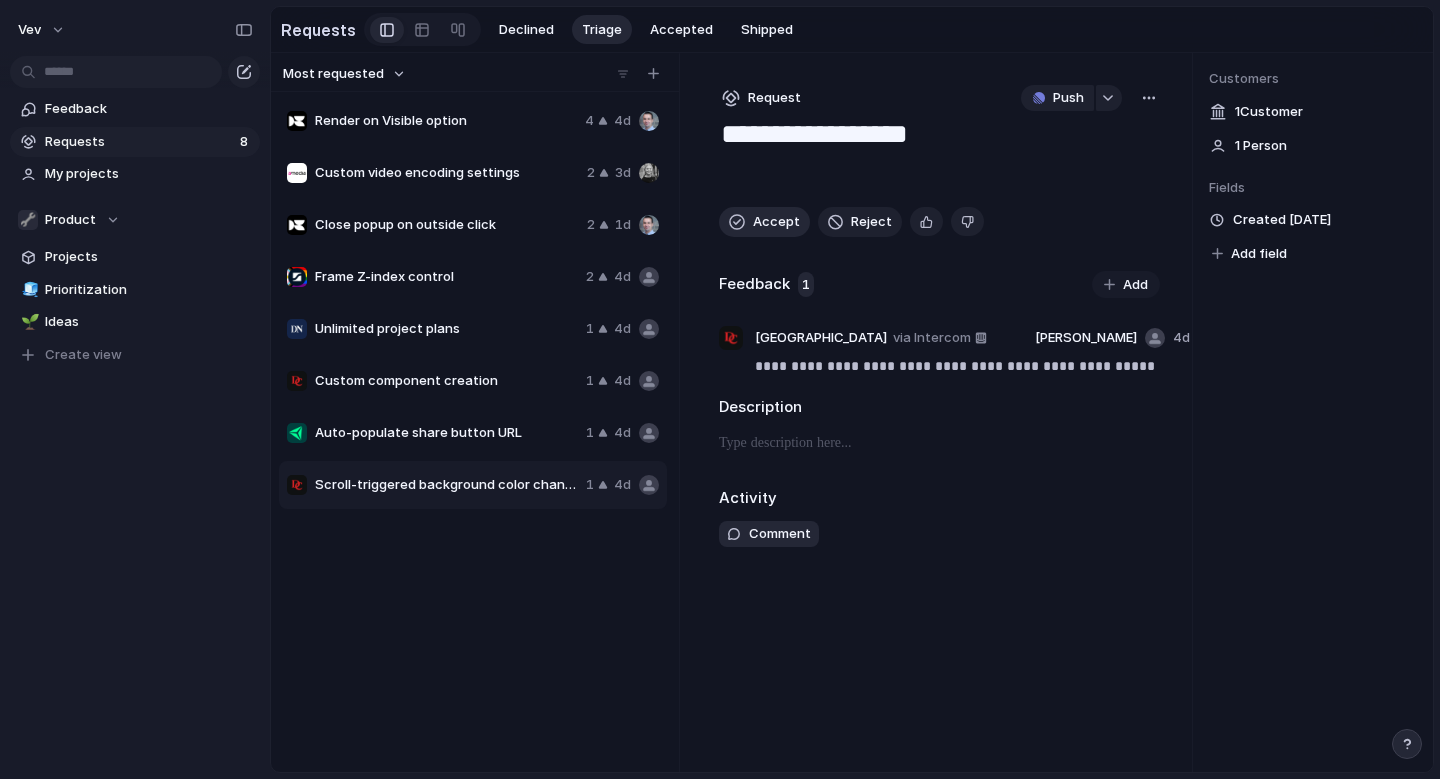 click on "Accept" at bounding box center [776, 222] 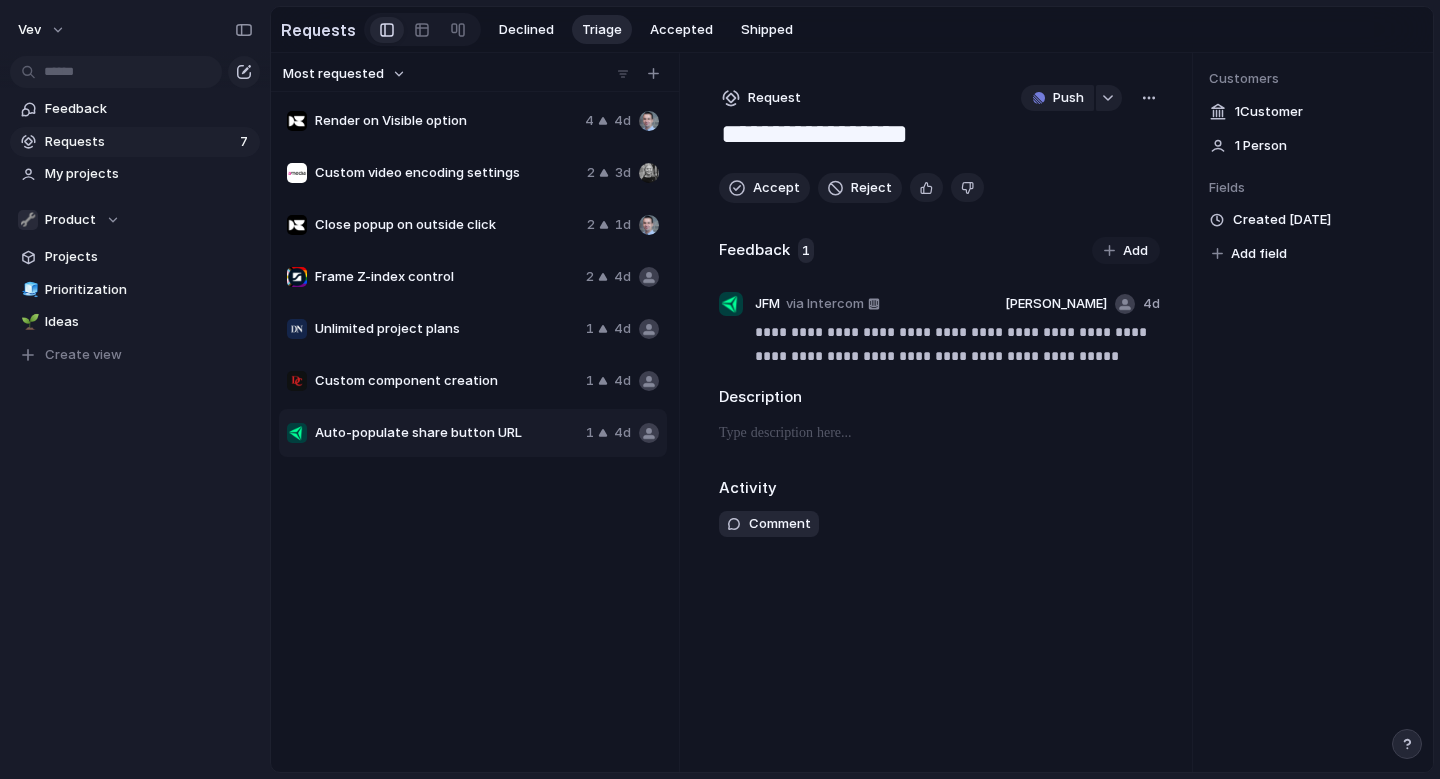 click on "Auto-populate share button URL" at bounding box center (446, 433) 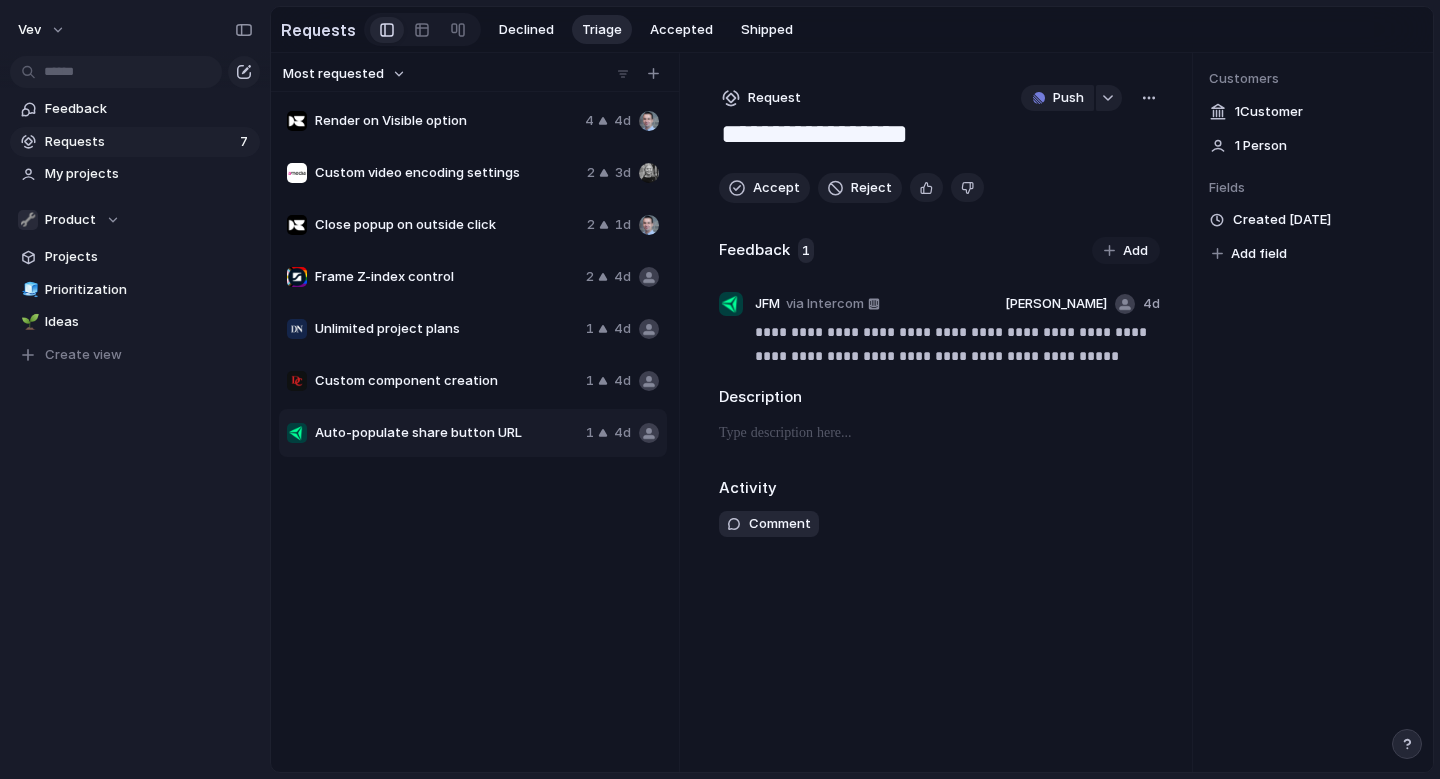 click on "Activity Comment" at bounding box center (939, 513) 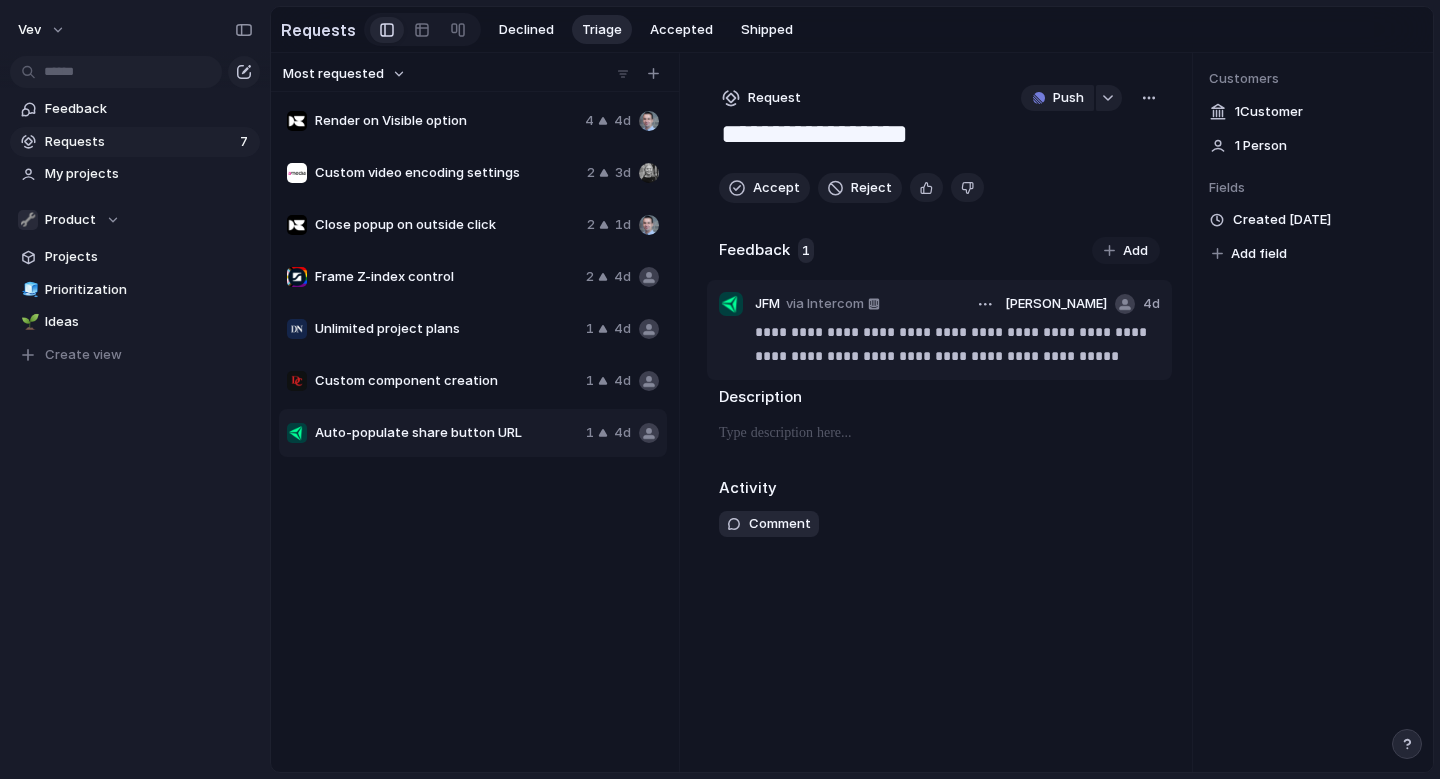 click on "**********" at bounding box center [957, 344] 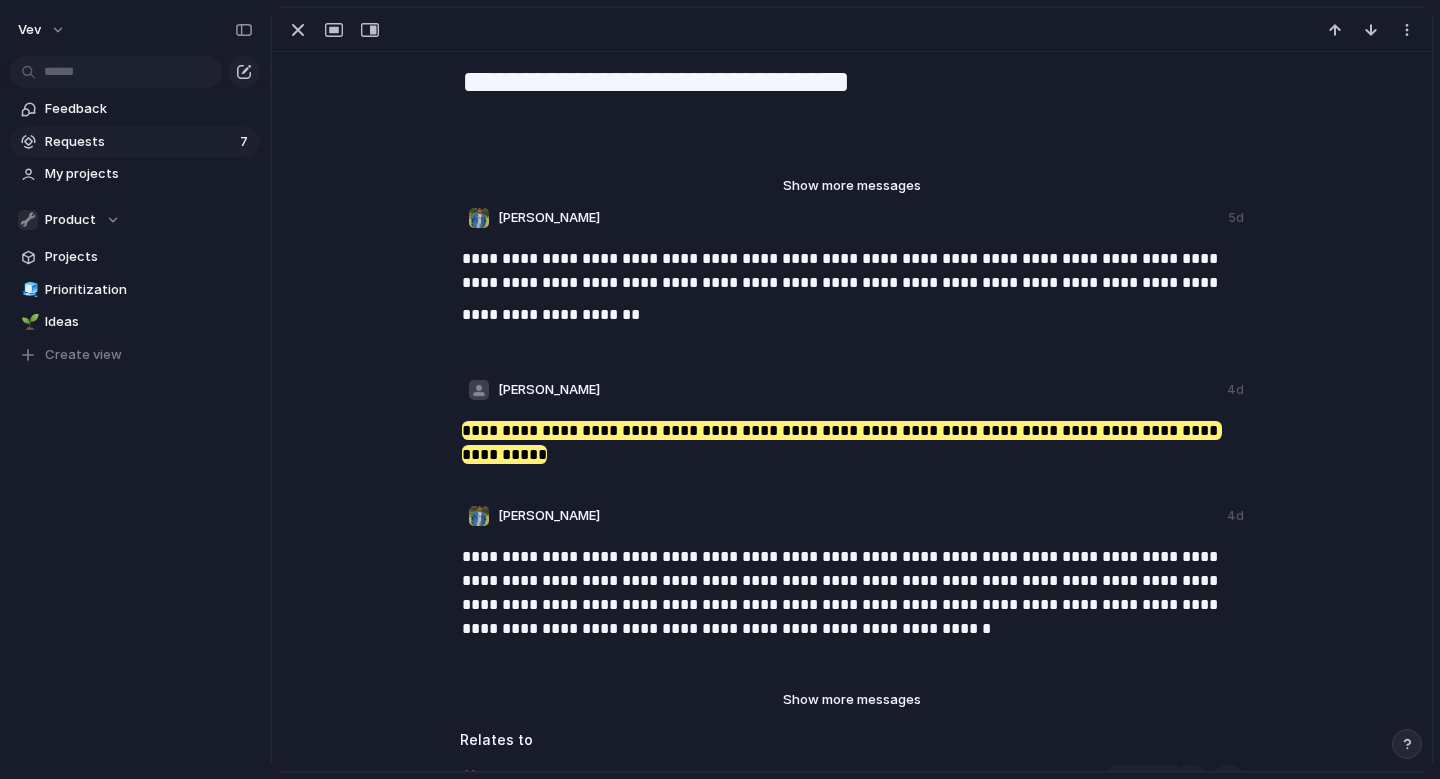 scroll, scrollTop: 70, scrollLeft: 0, axis: vertical 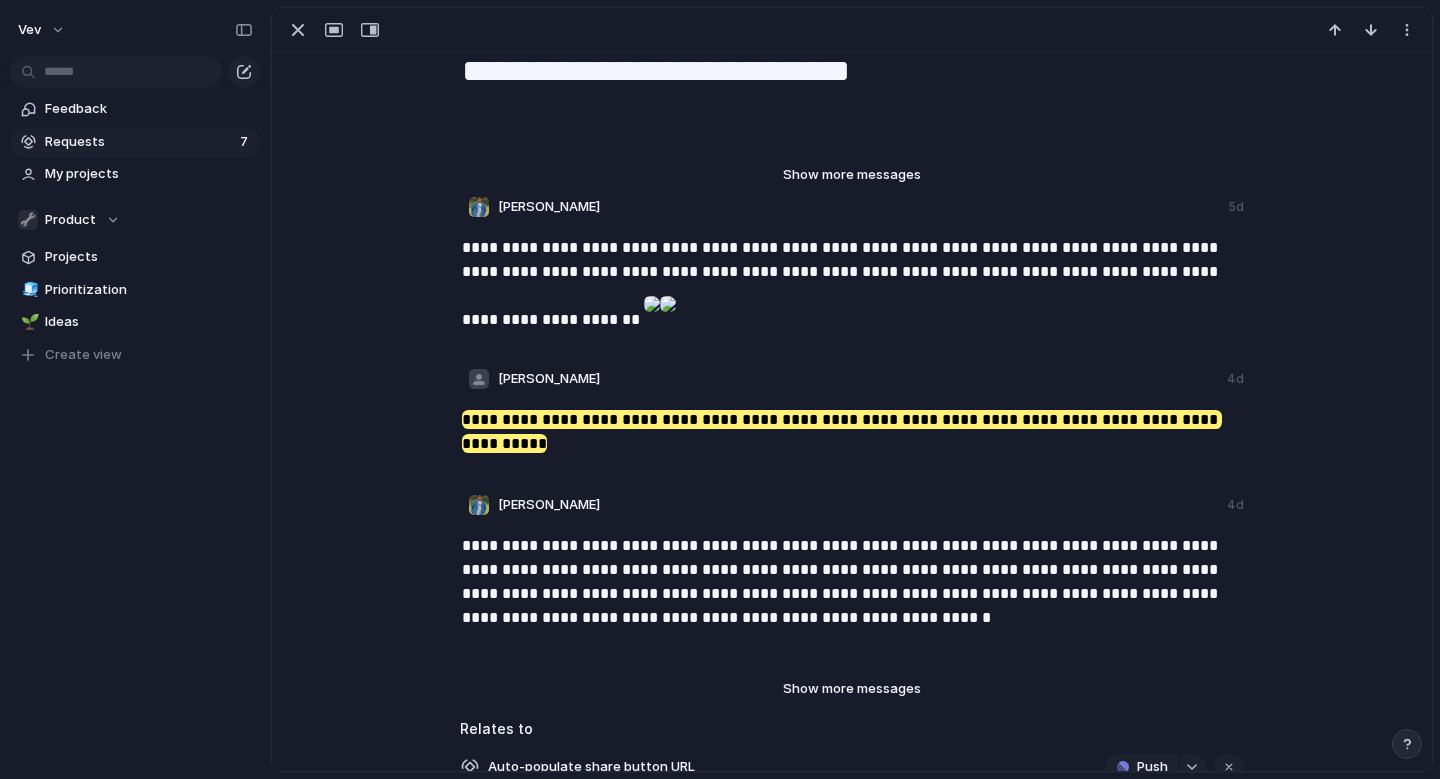 click on "Show more messages" at bounding box center (852, 175) 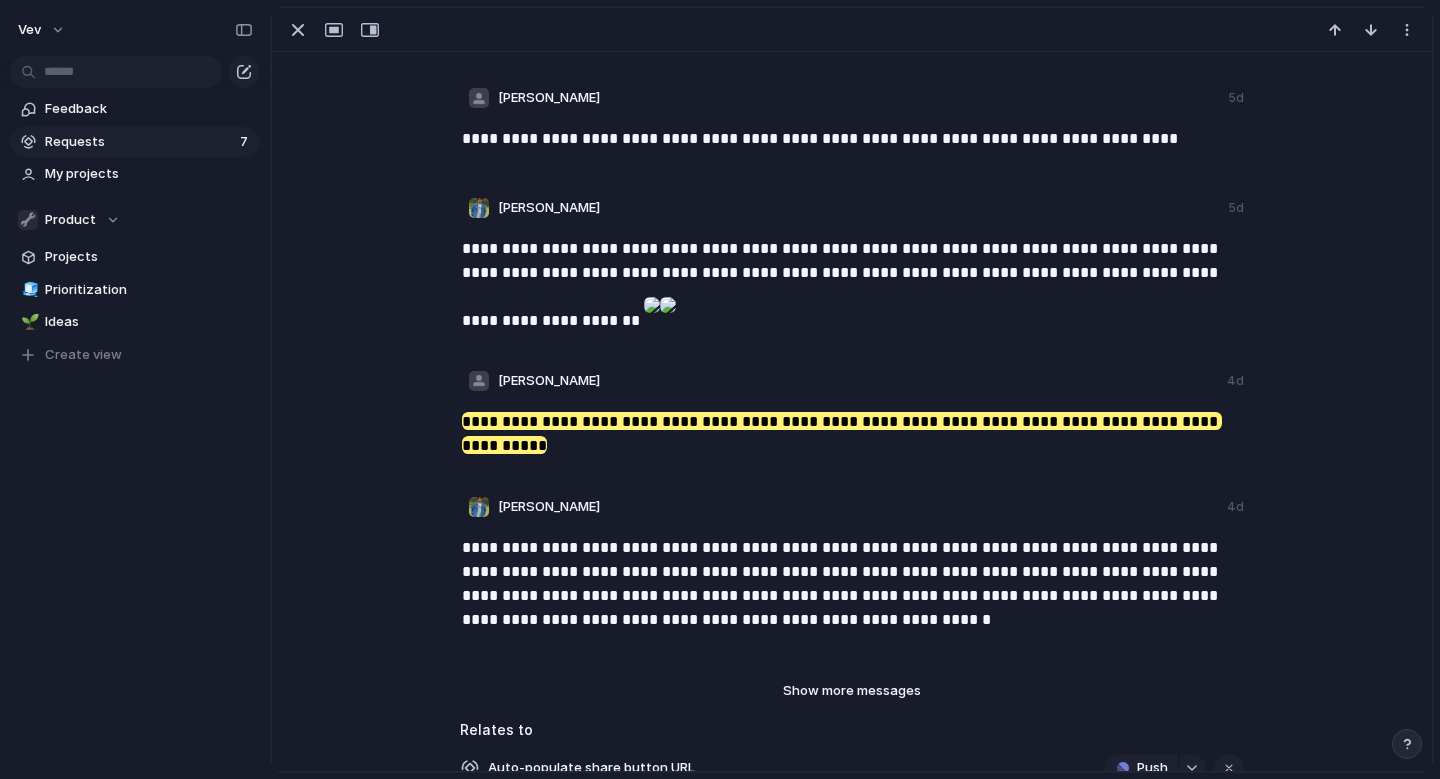 scroll, scrollTop: 1158, scrollLeft: 0, axis: vertical 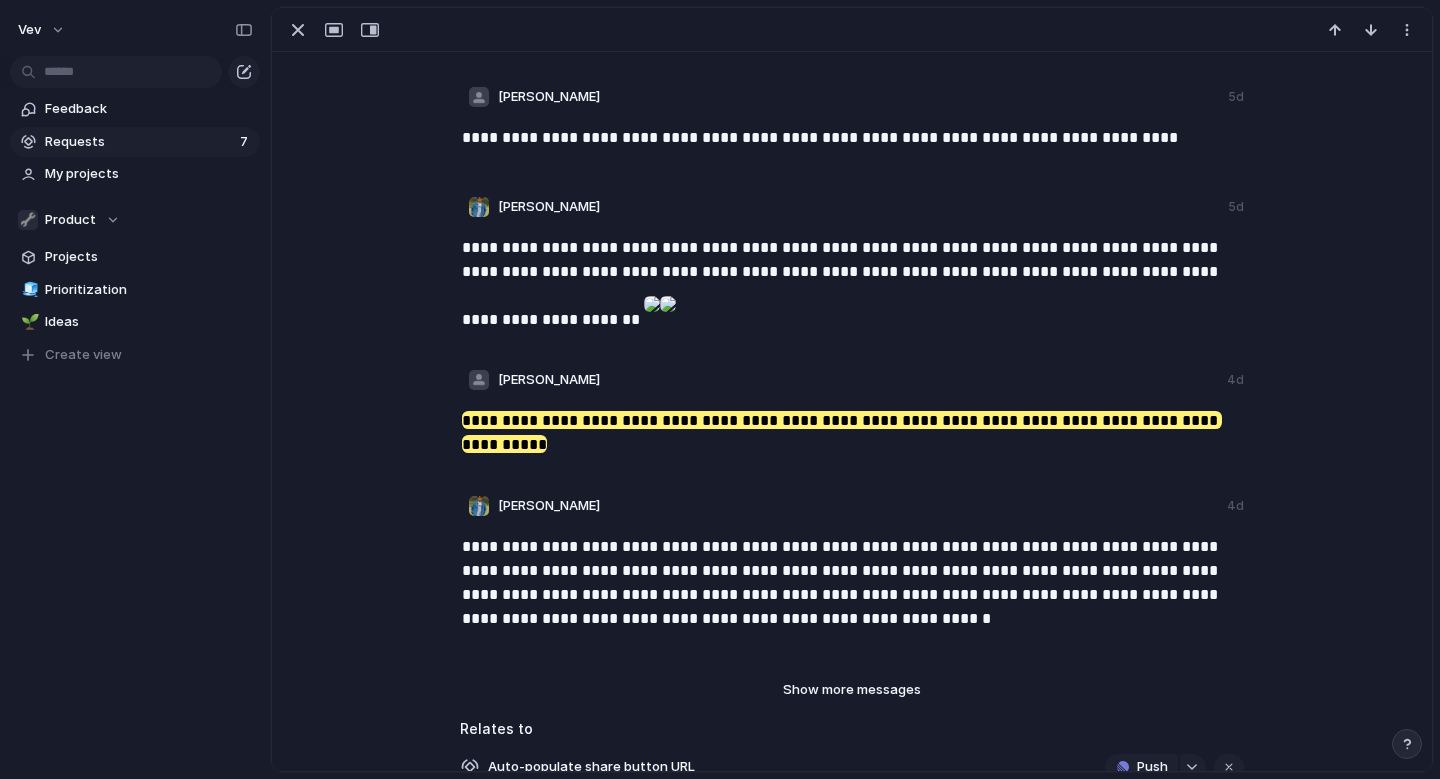 click on "Show more messages" at bounding box center [852, 690] 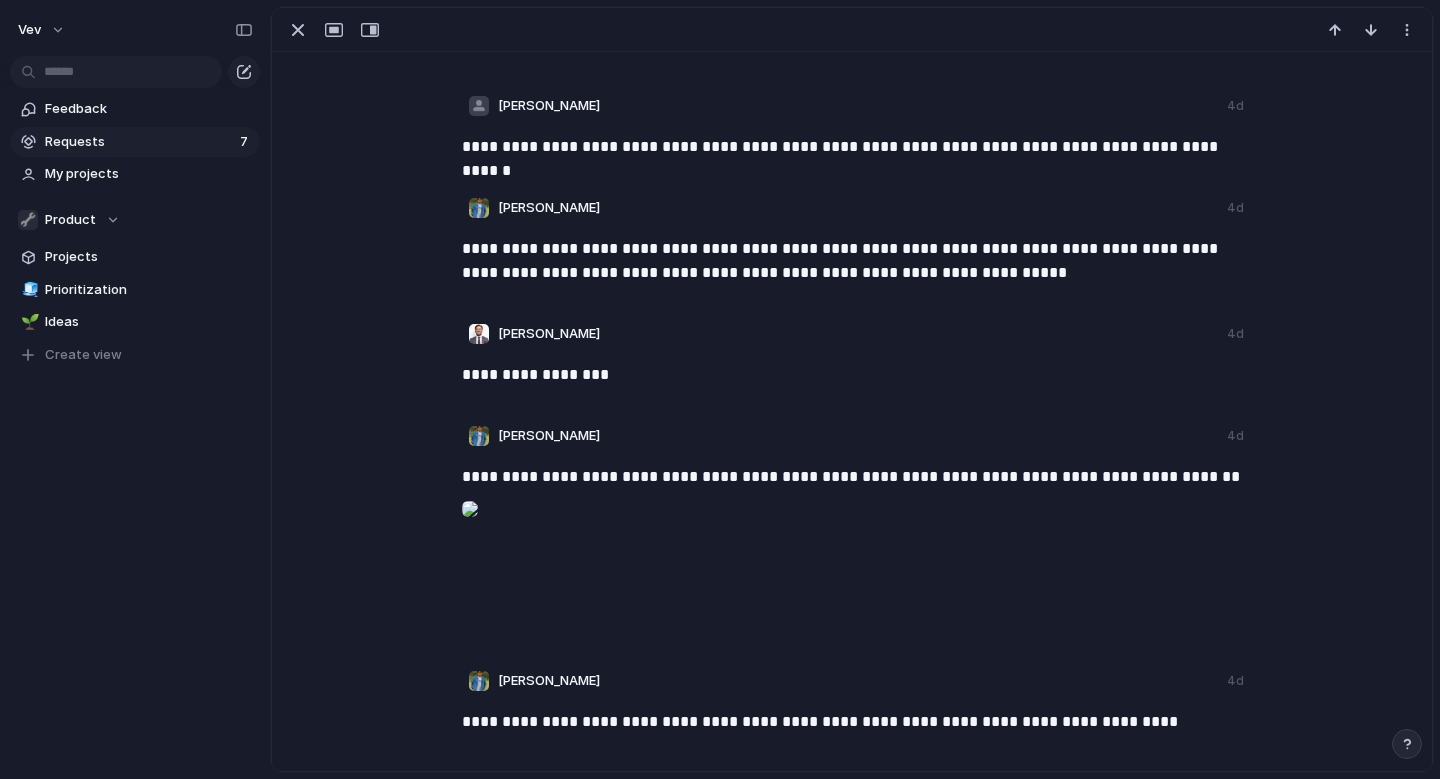 scroll, scrollTop: 1742, scrollLeft: 0, axis: vertical 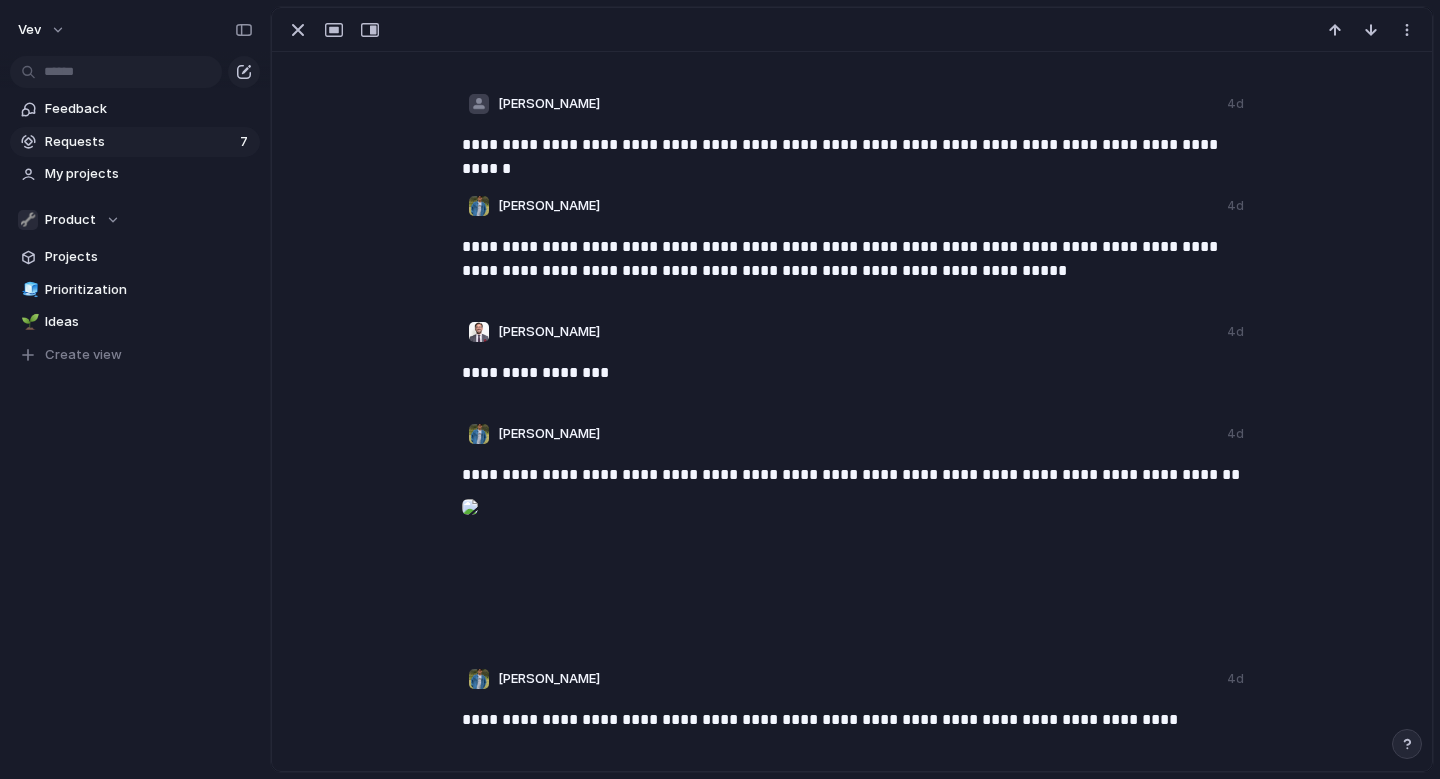 click at bounding box center [470, 507] 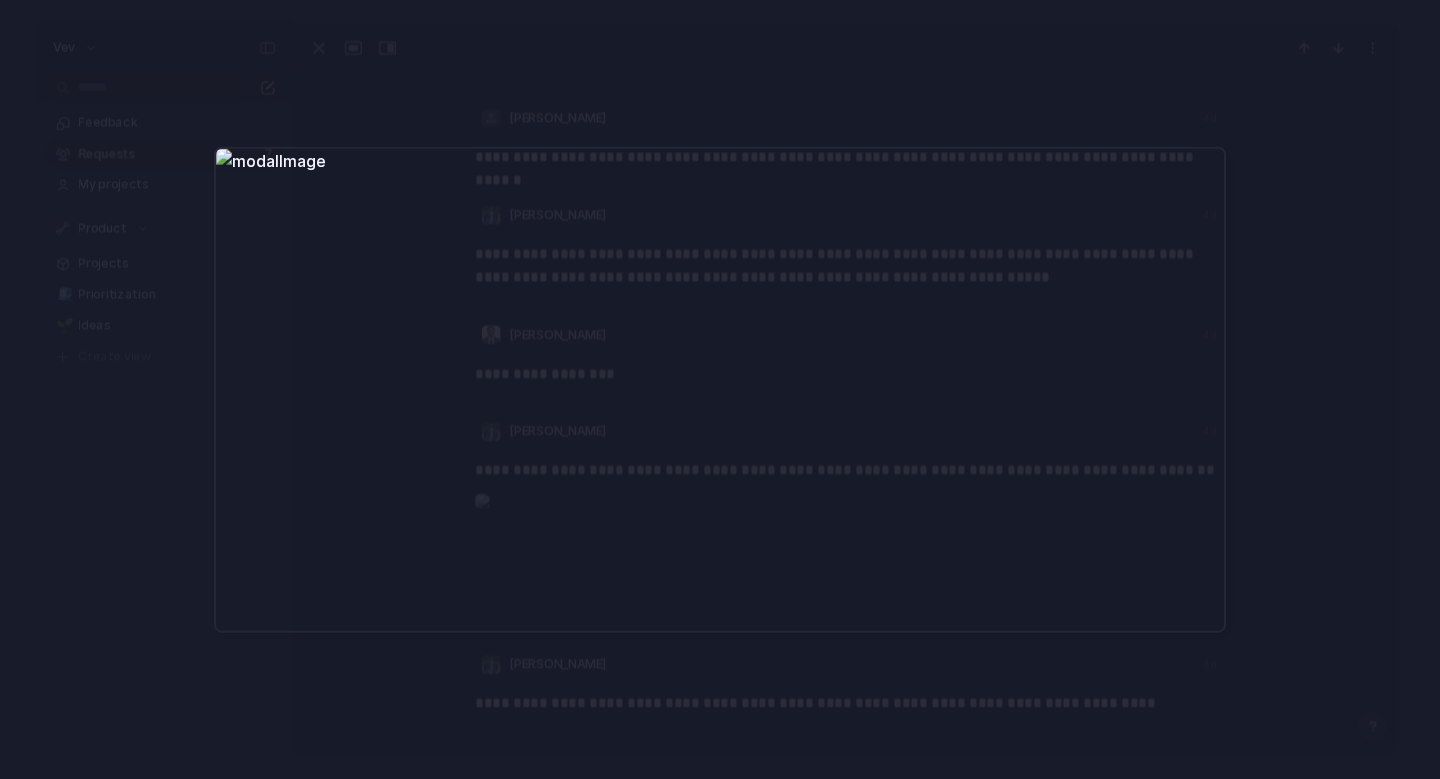 click at bounding box center (720, 389) 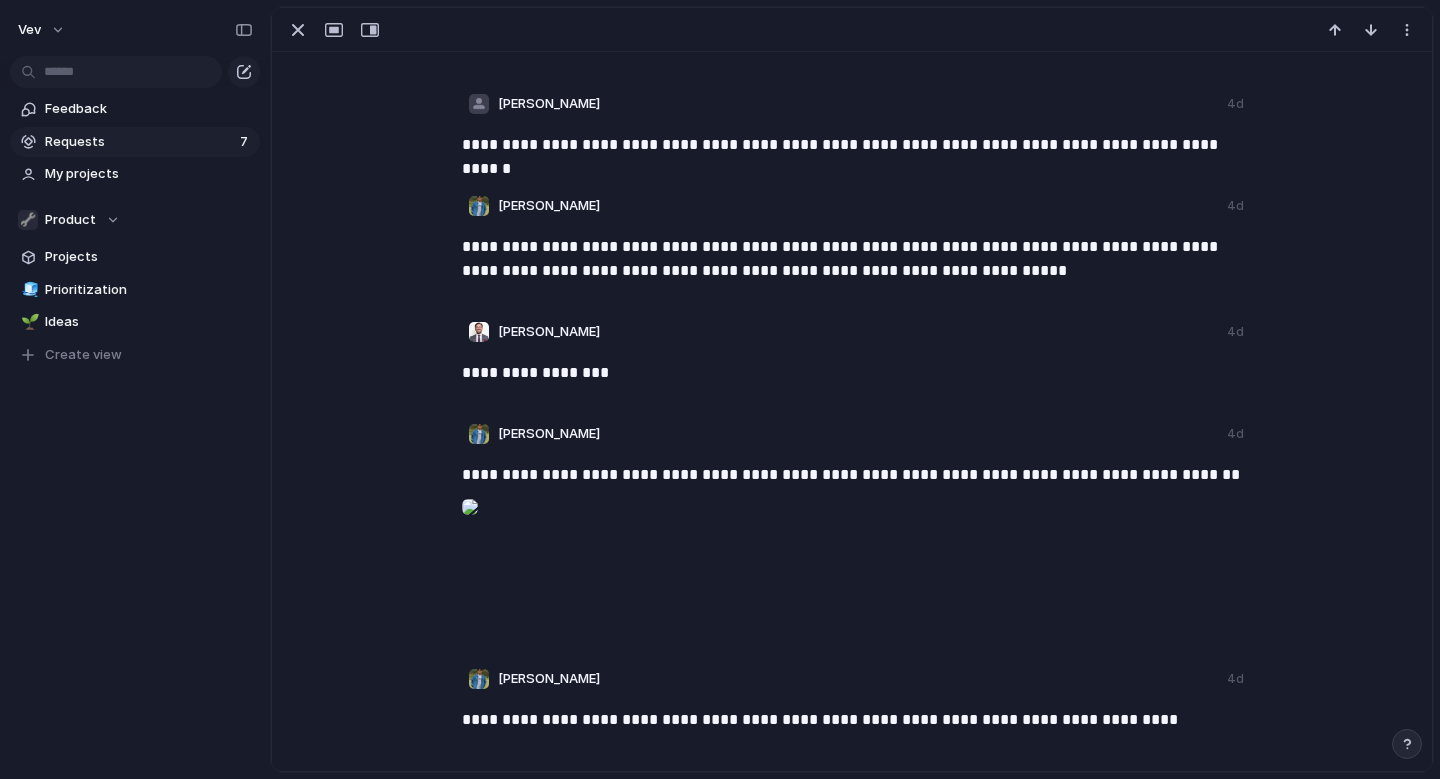 click at bounding box center [470, 507] 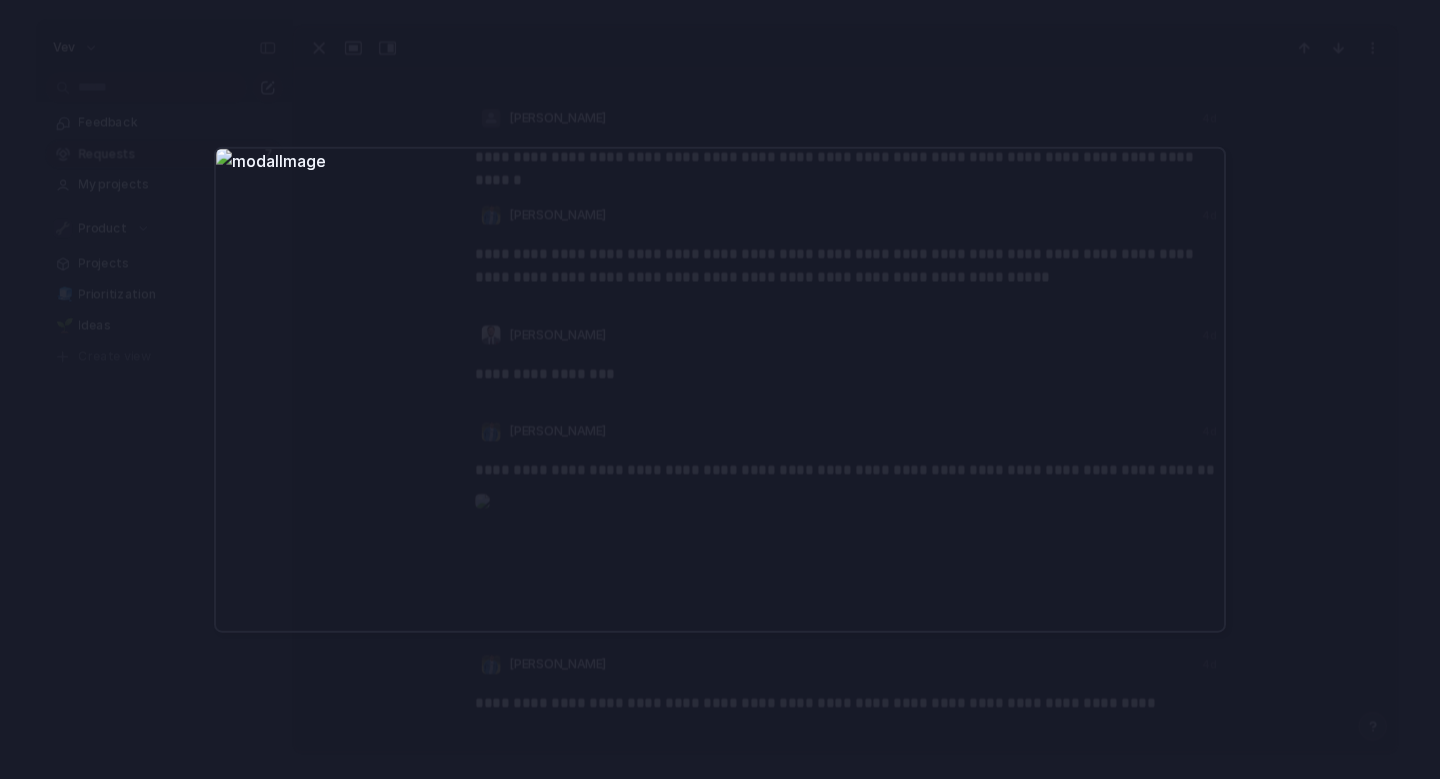 click at bounding box center [720, 389] 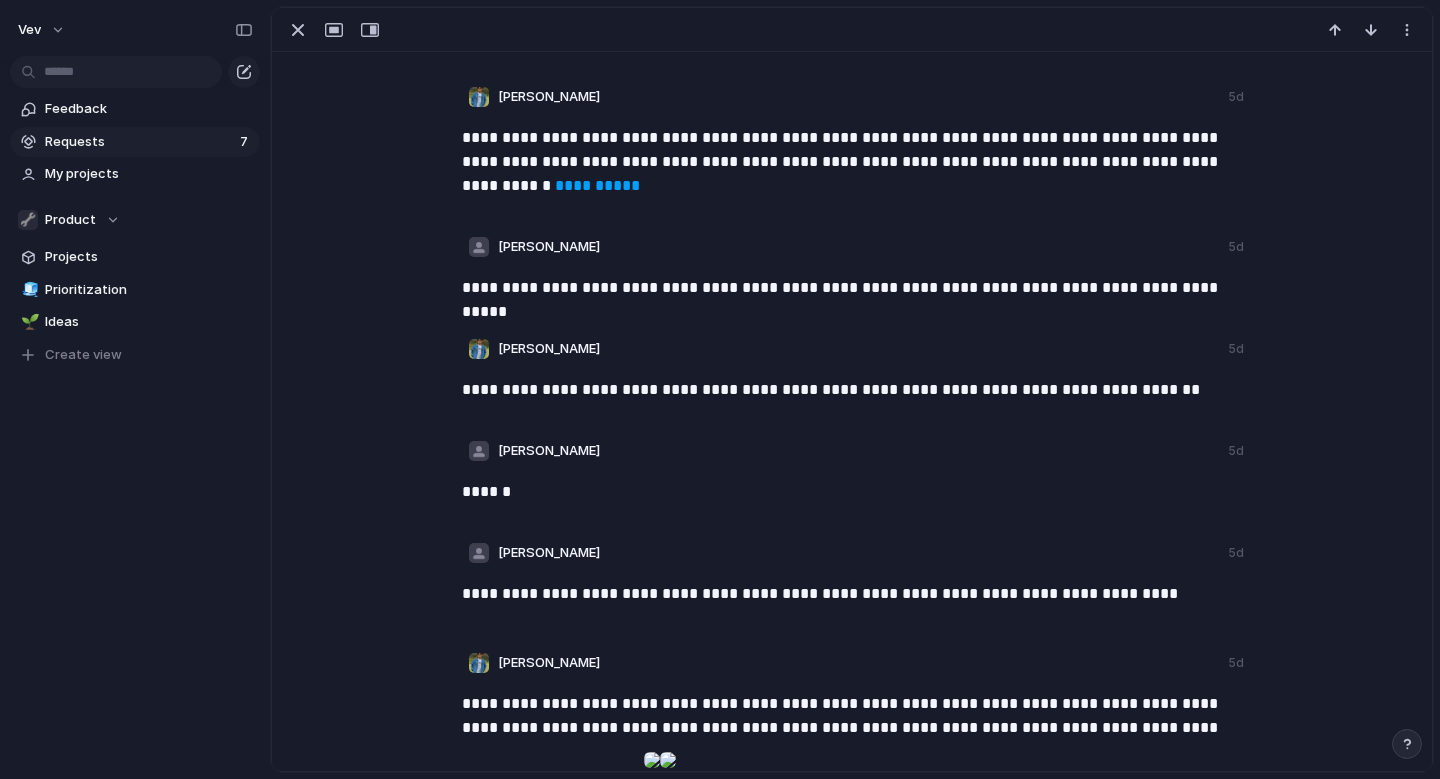scroll, scrollTop: 0, scrollLeft: 0, axis: both 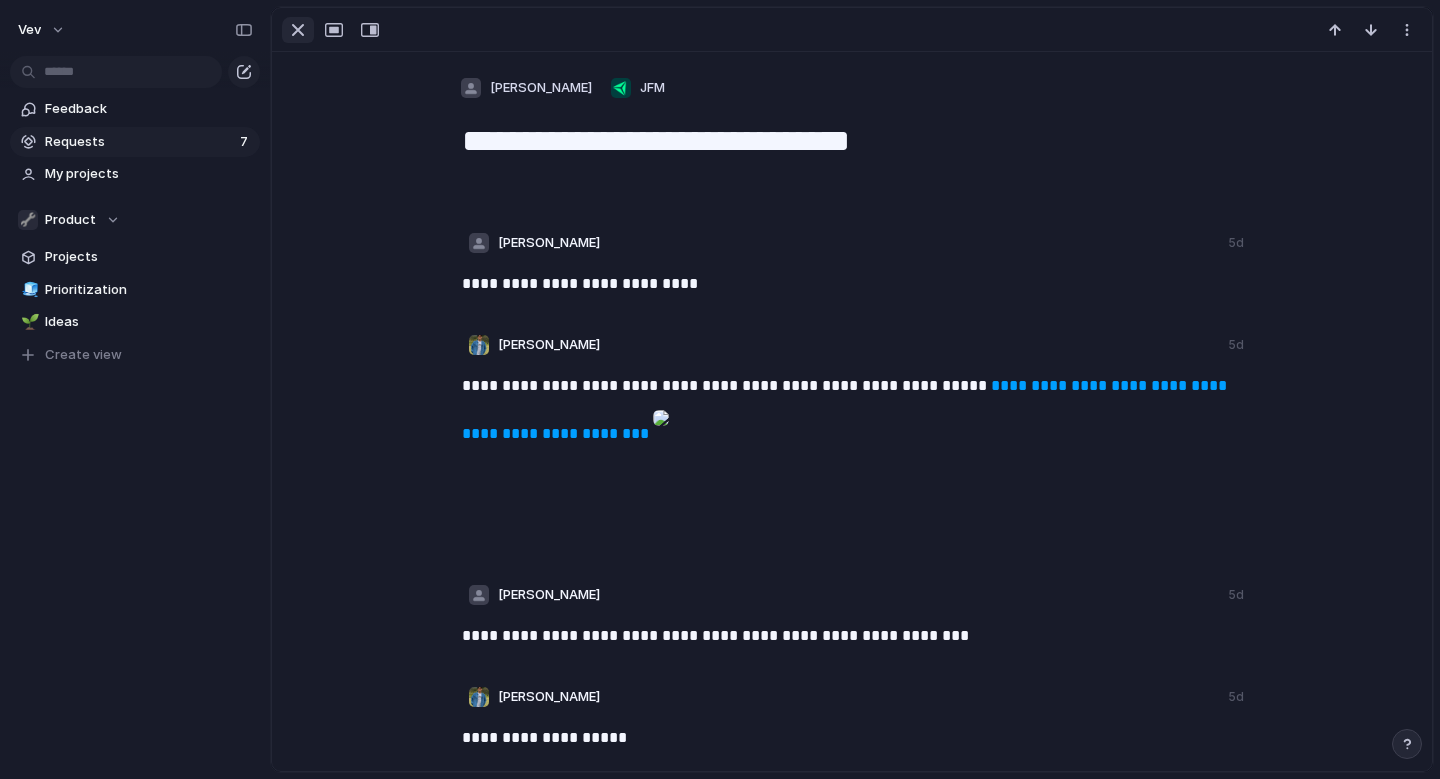 click at bounding box center (298, 30) 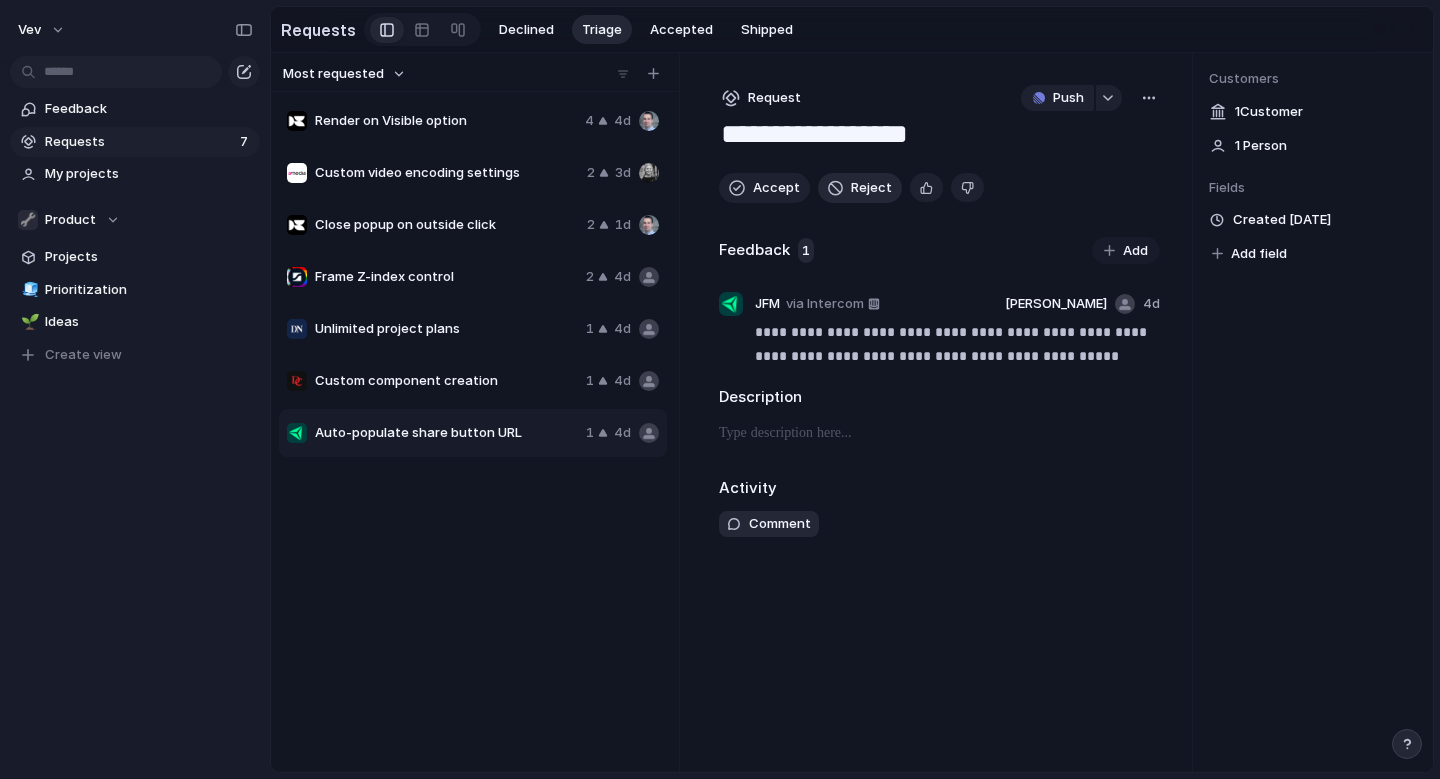 click on "Reject" at bounding box center (871, 188) 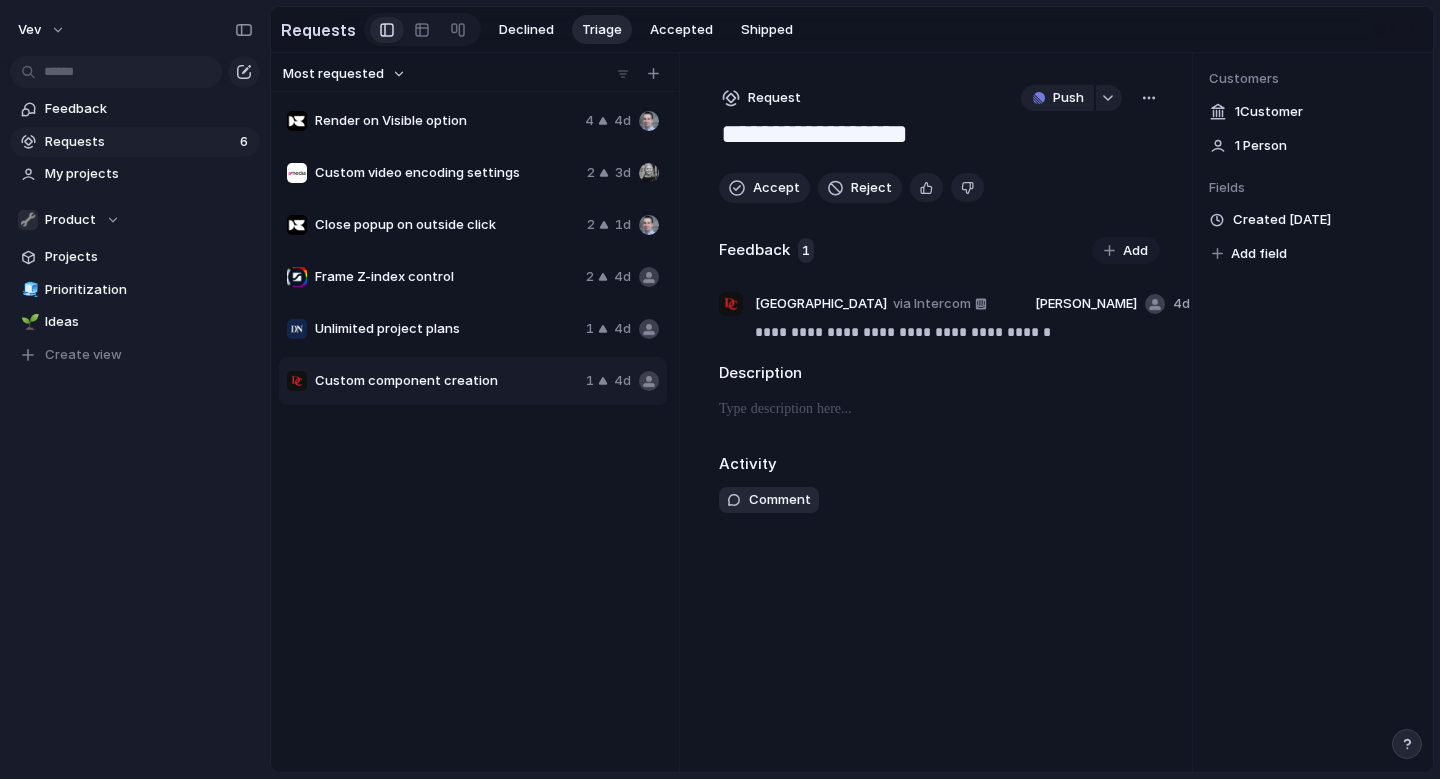 click on "Custom component creation 1 4d" at bounding box center [473, 381] 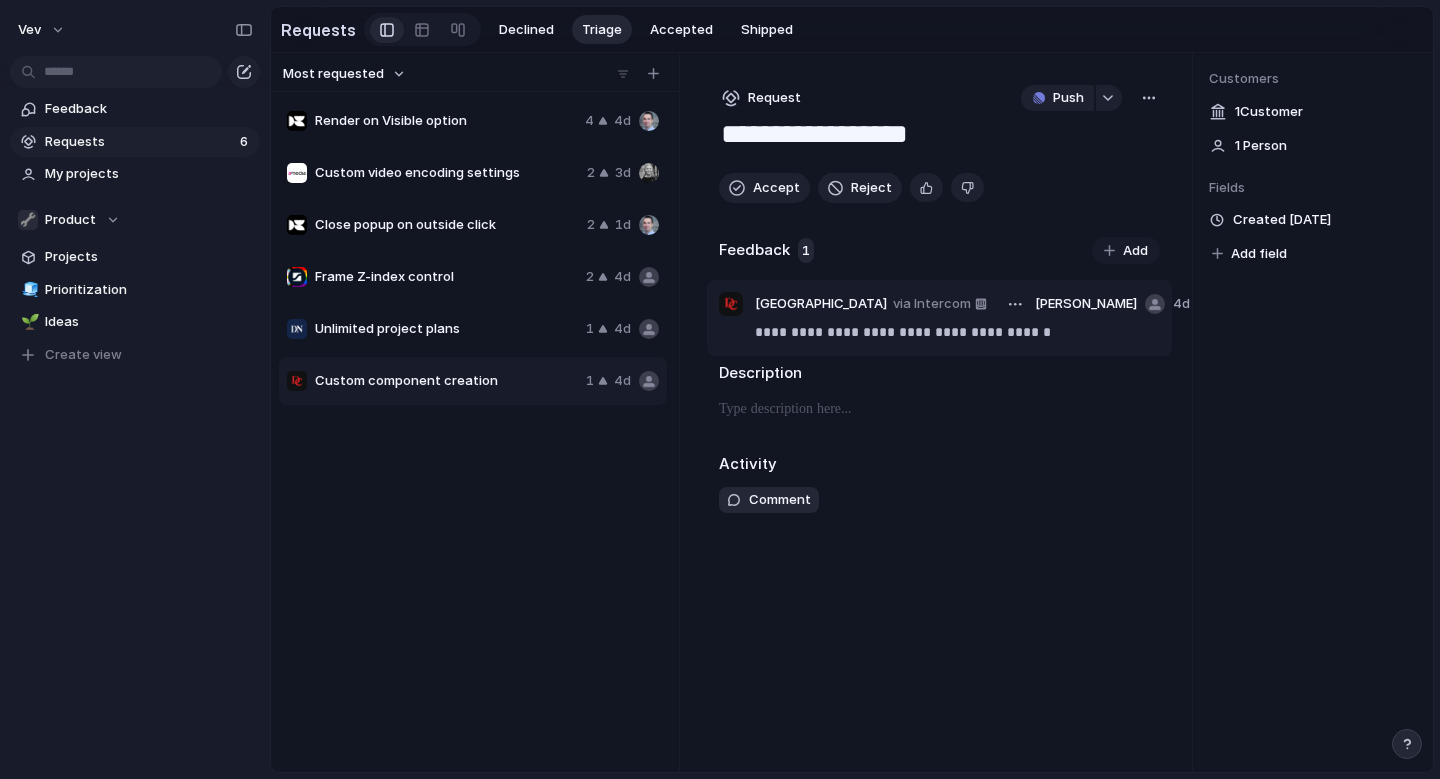 click on "**********" at bounding box center (957, 332) 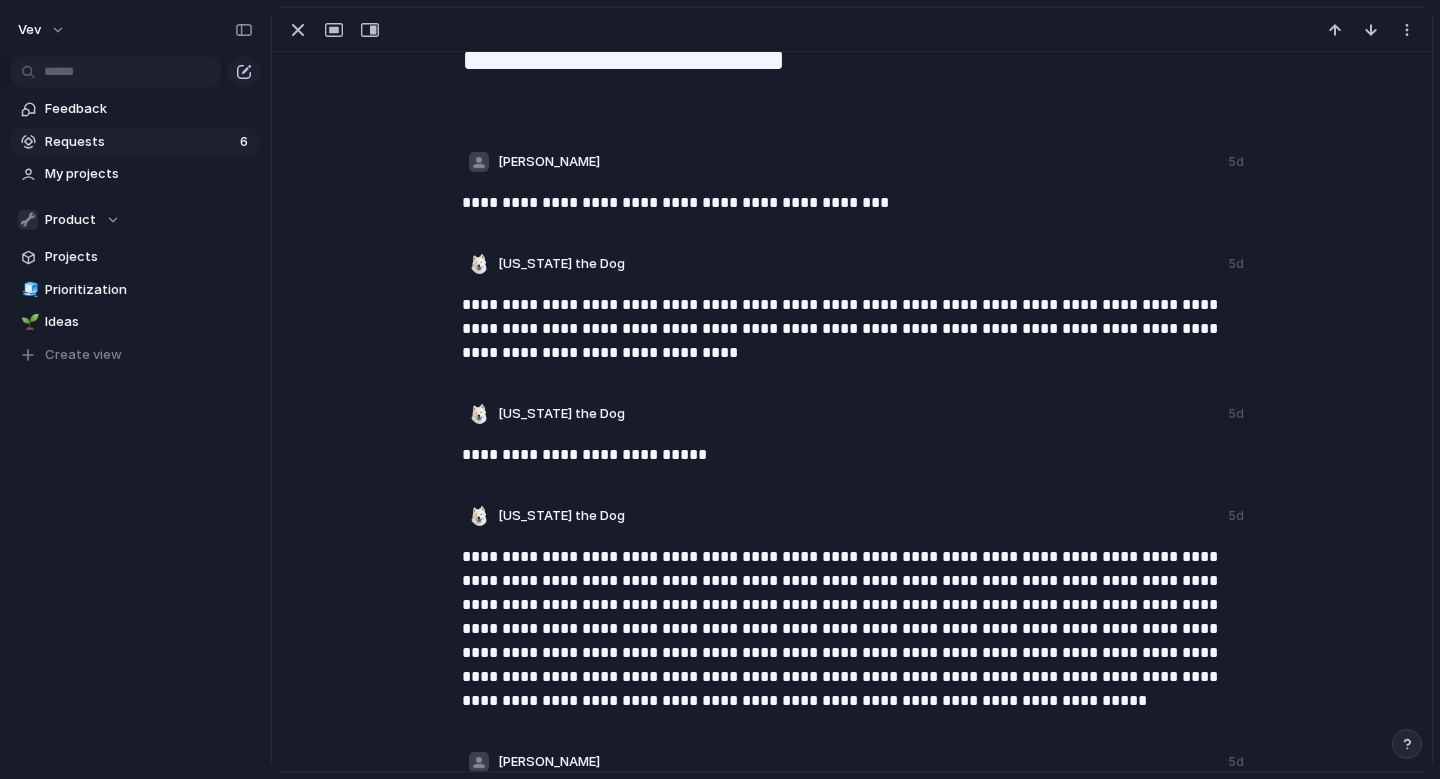 scroll, scrollTop: 0, scrollLeft: 0, axis: both 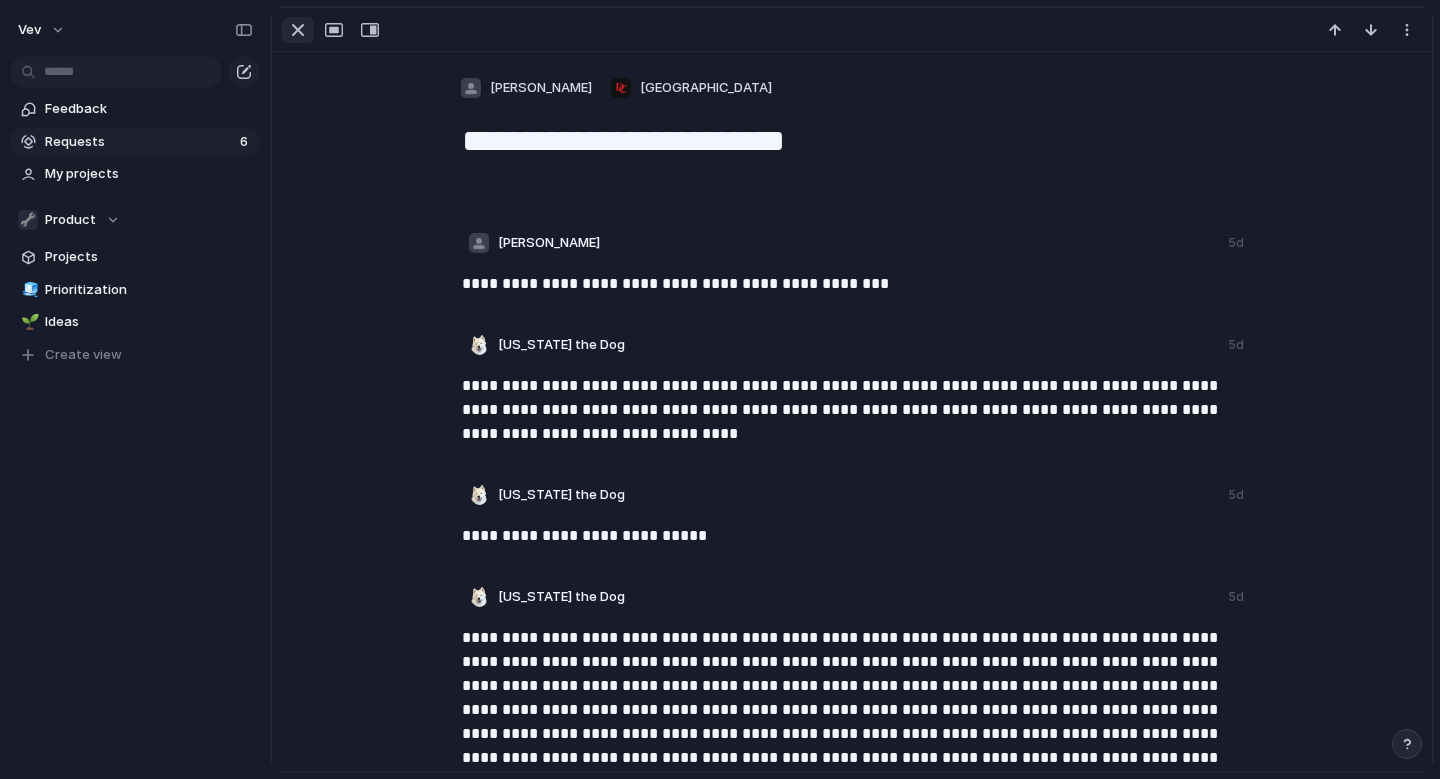 click at bounding box center (298, 30) 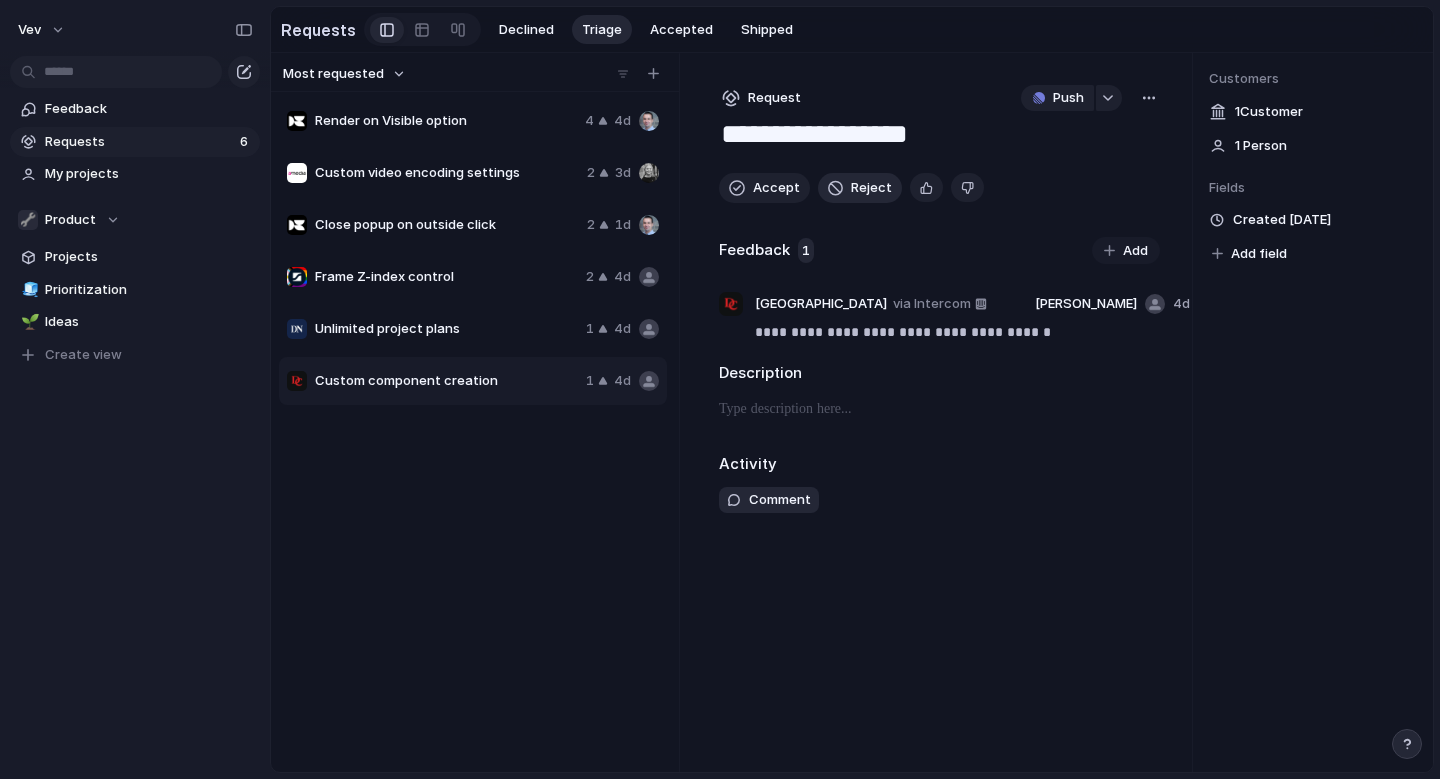 click on "Reject" at bounding box center (871, 188) 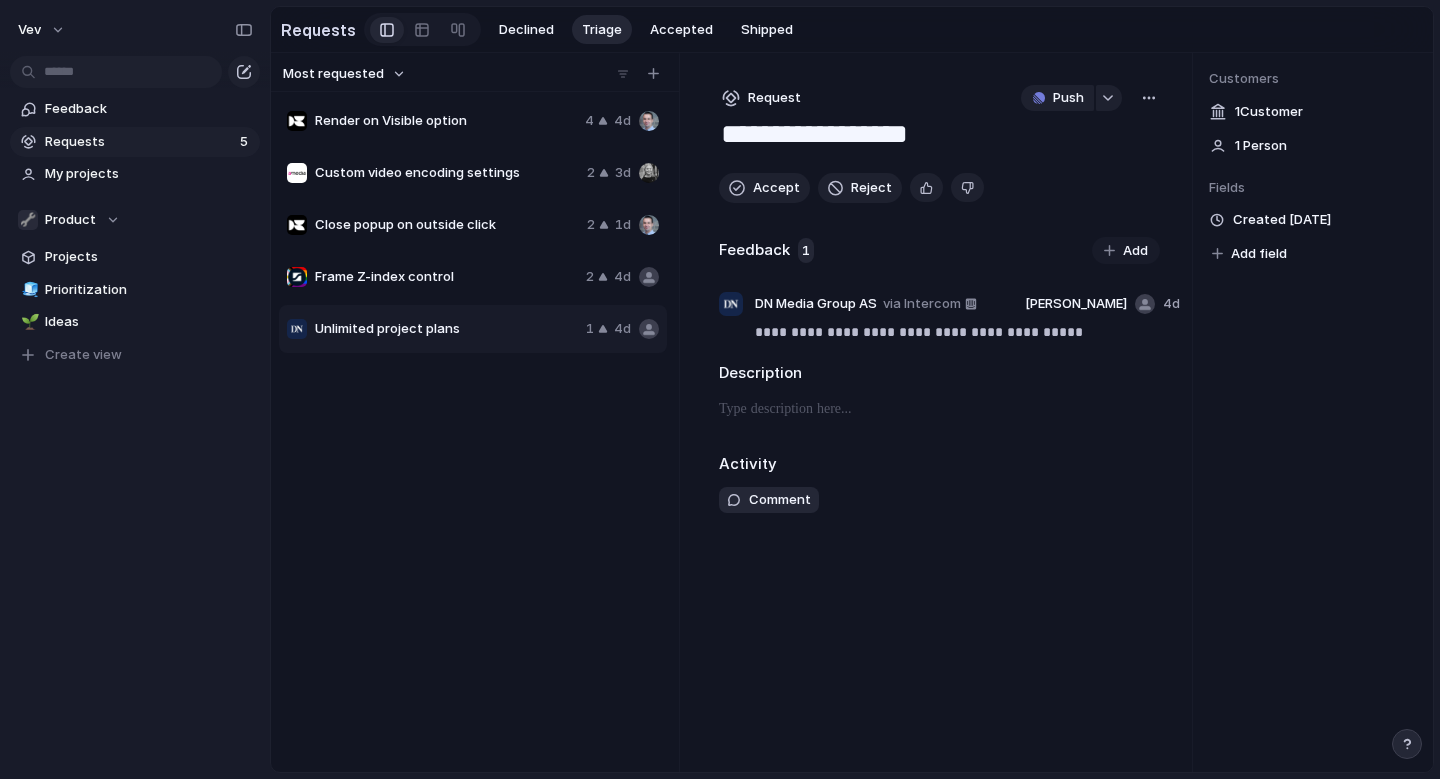 click on "Unlimited project plans" at bounding box center [446, 329] 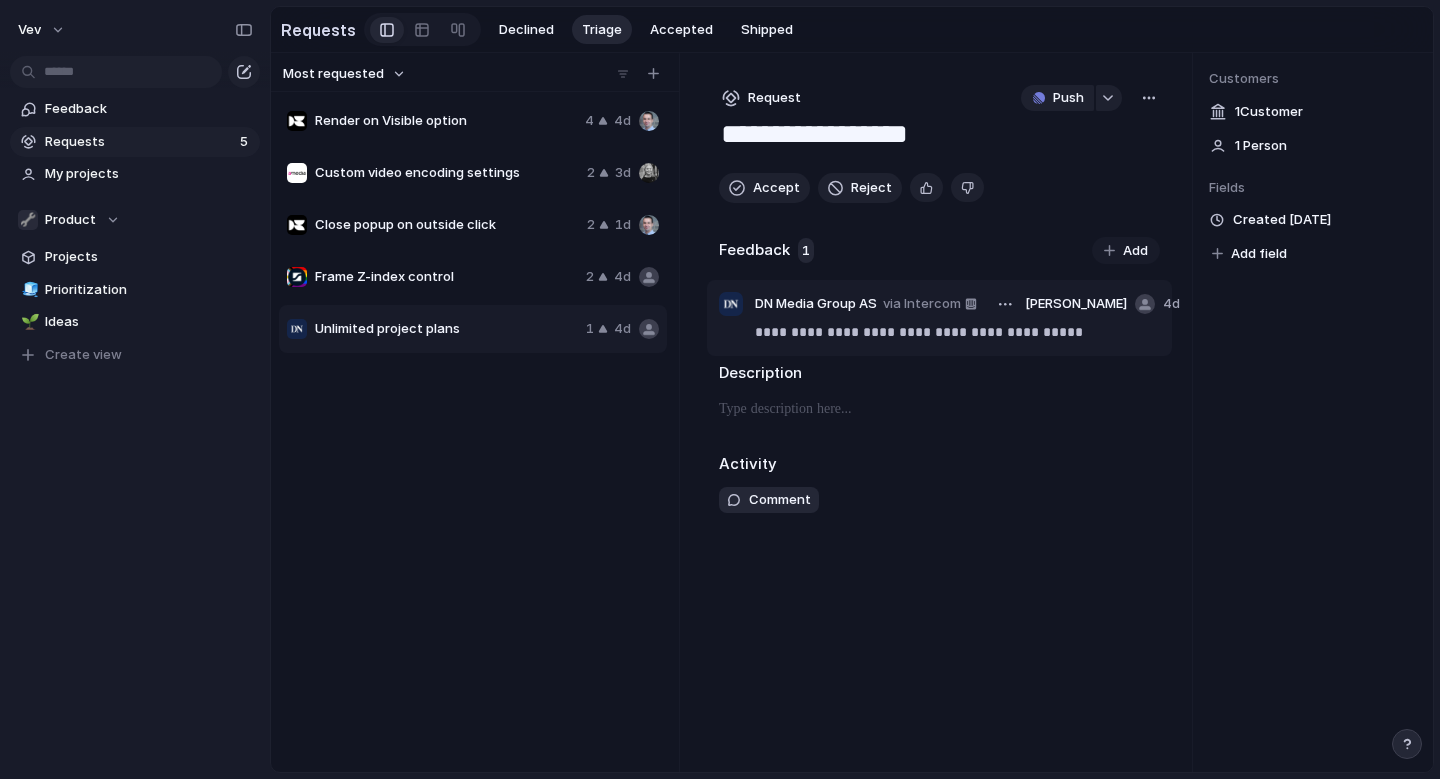 click on "**********" at bounding box center [957, 332] 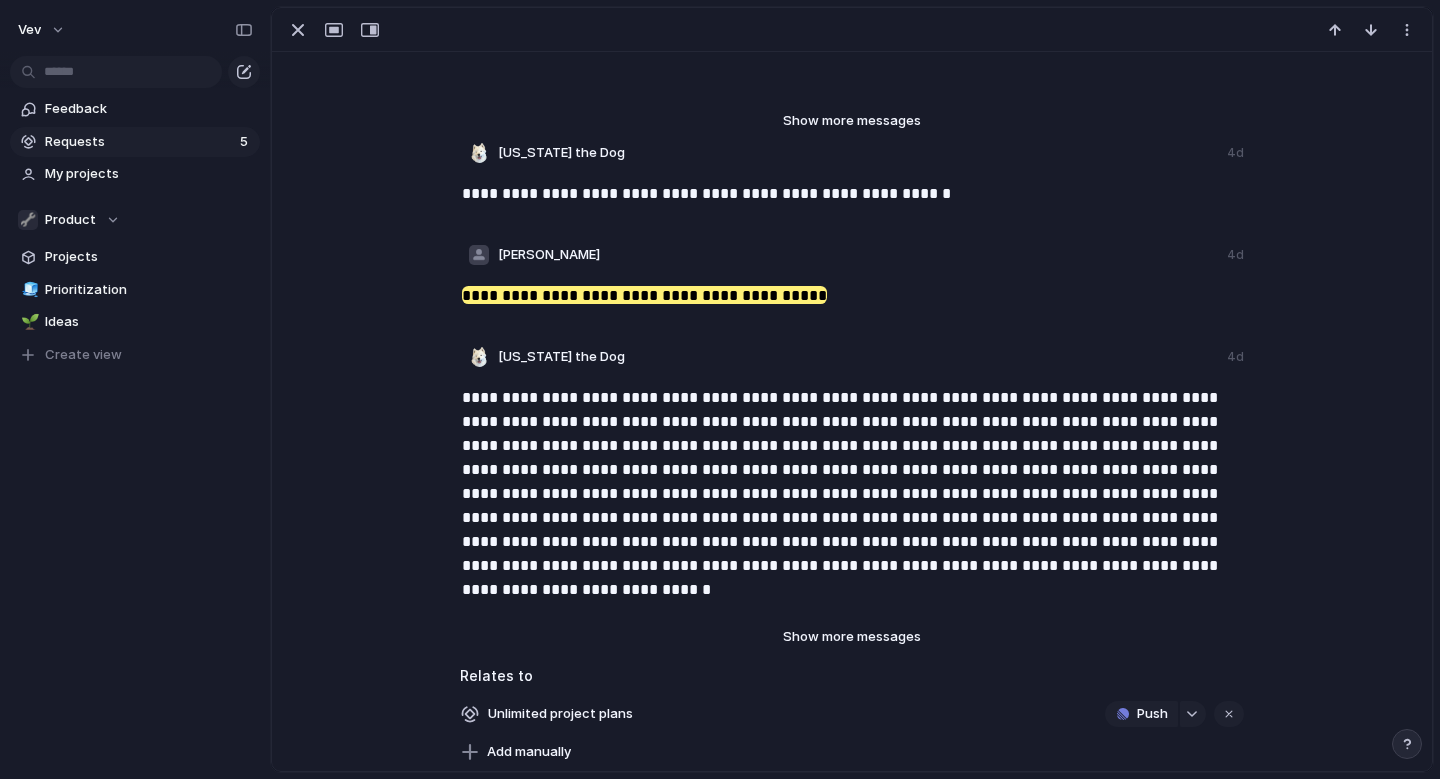 scroll, scrollTop: 134, scrollLeft: 0, axis: vertical 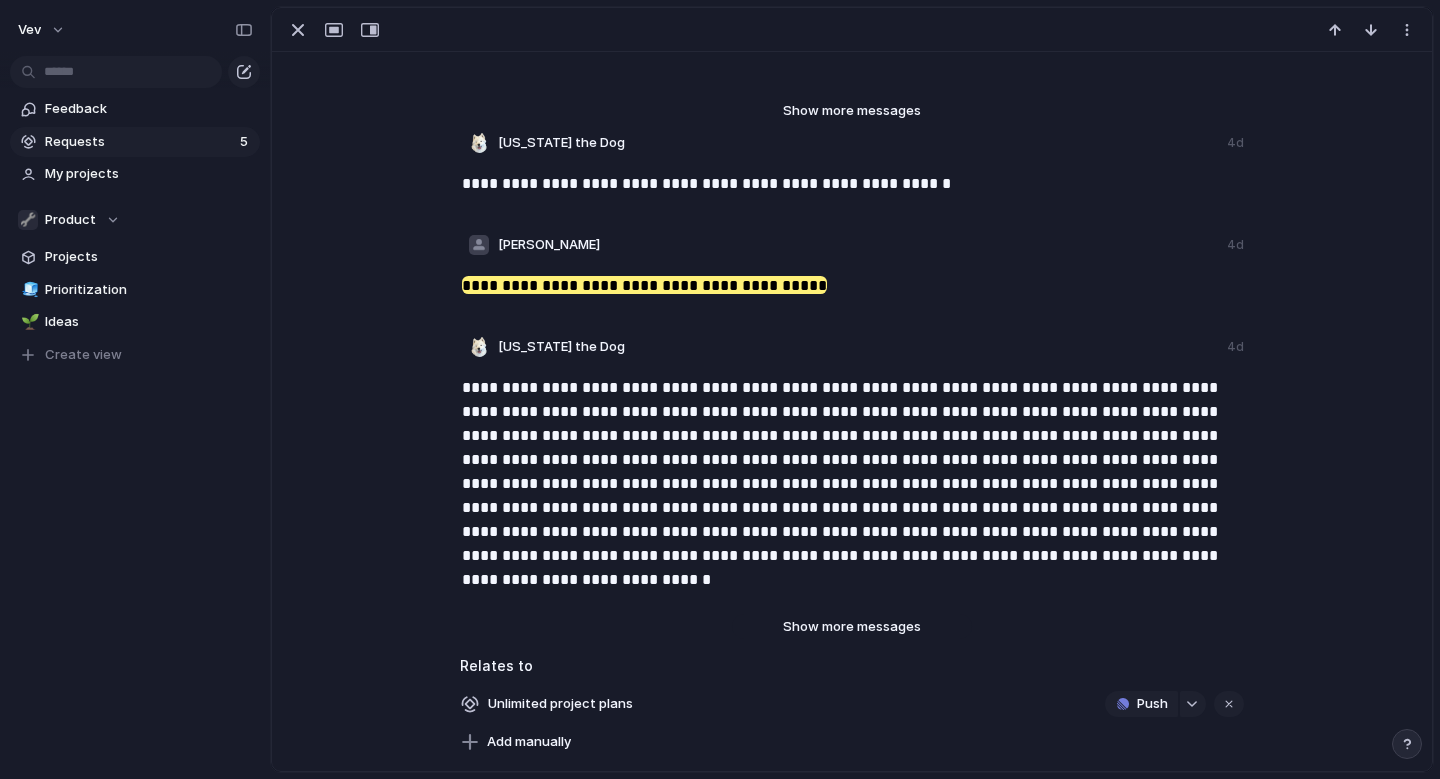 click on "Show more messages" at bounding box center (852, 627) 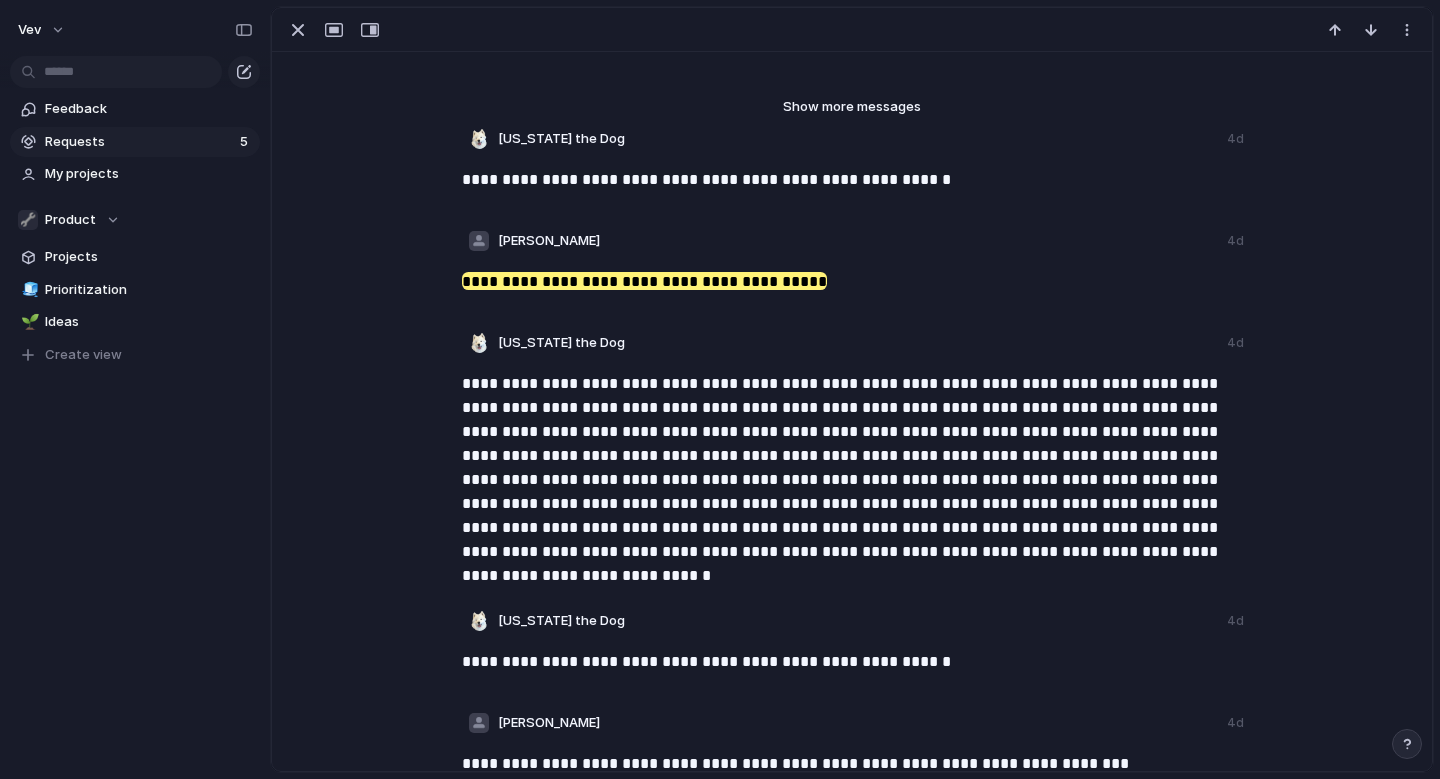 scroll, scrollTop: 0, scrollLeft: 0, axis: both 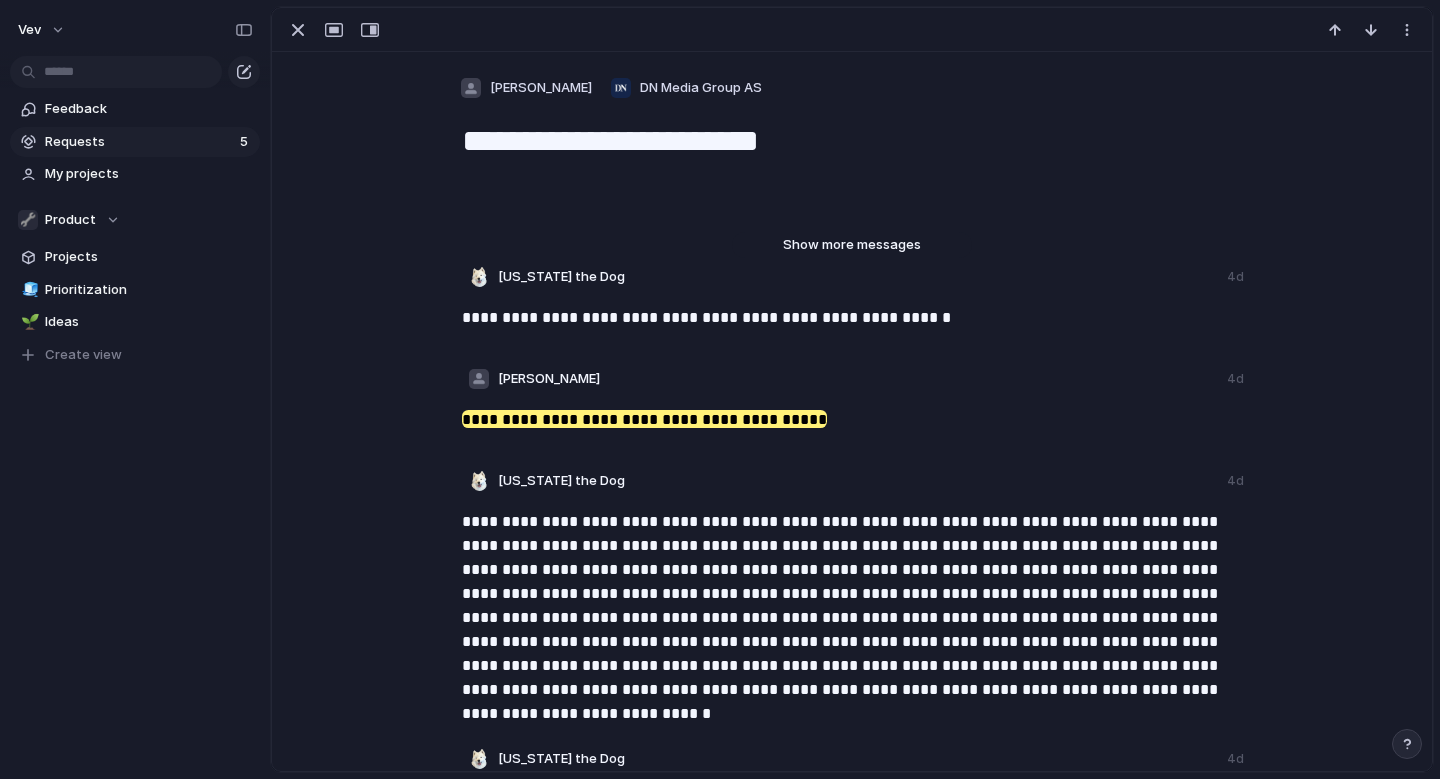 click on "Show more messages" at bounding box center (852, 245) 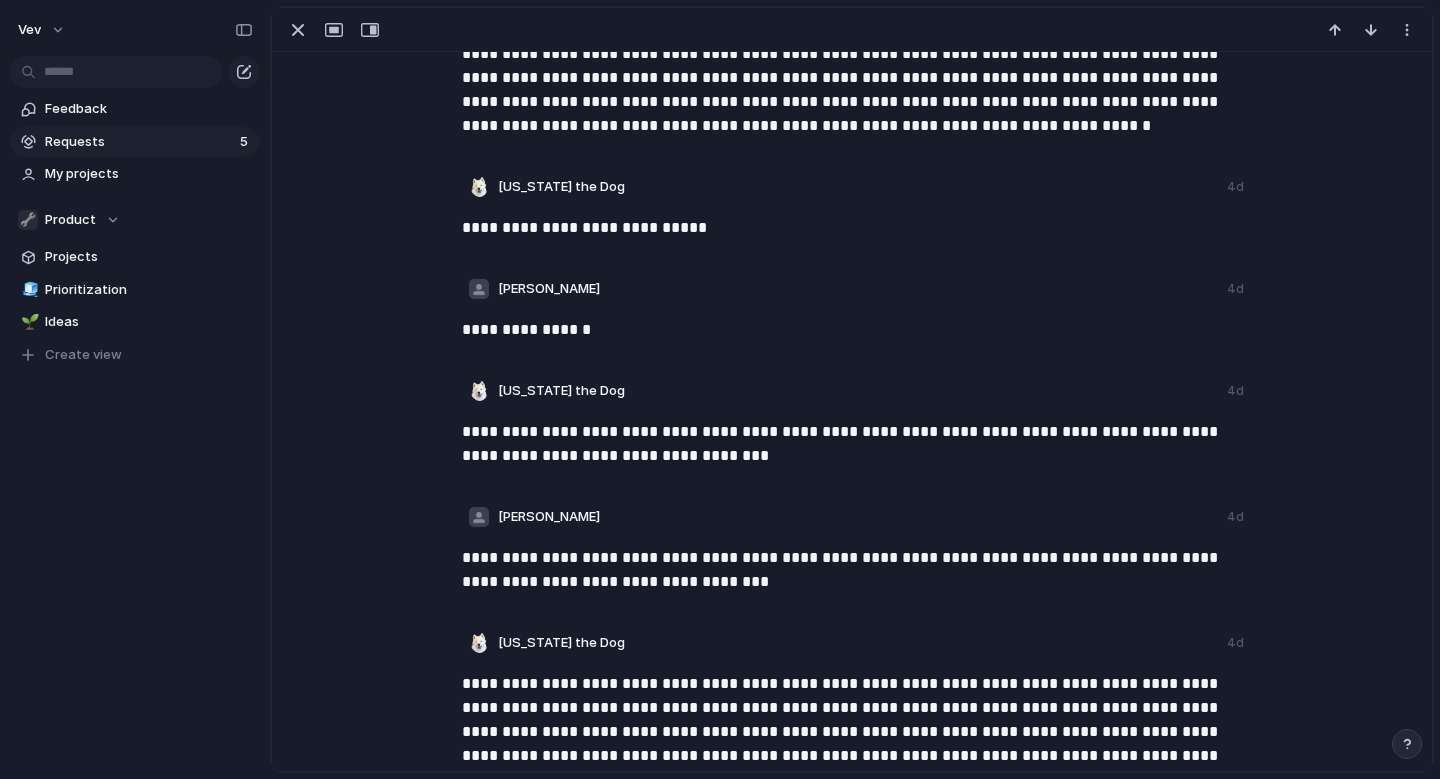 scroll, scrollTop: 0, scrollLeft: 0, axis: both 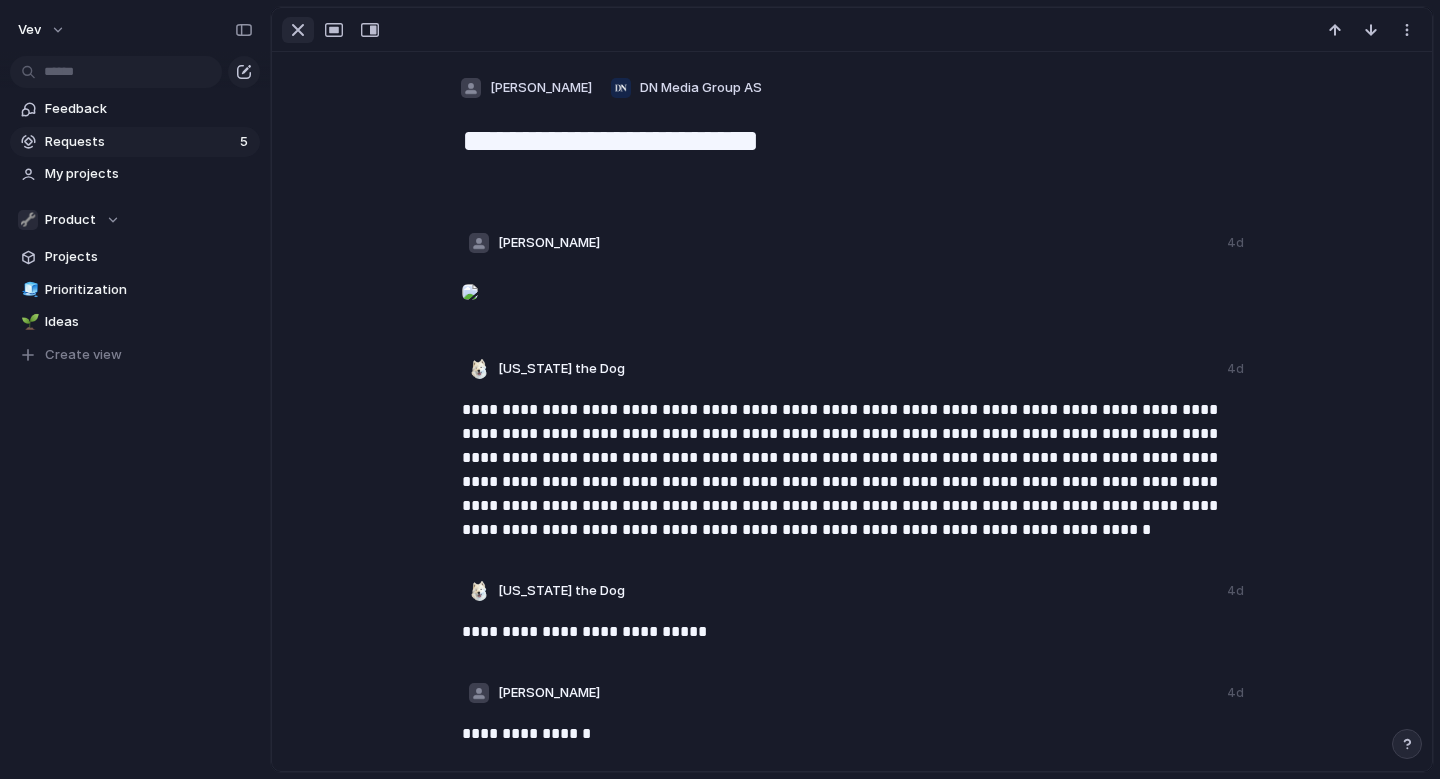 click at bounding box center [298, 30] 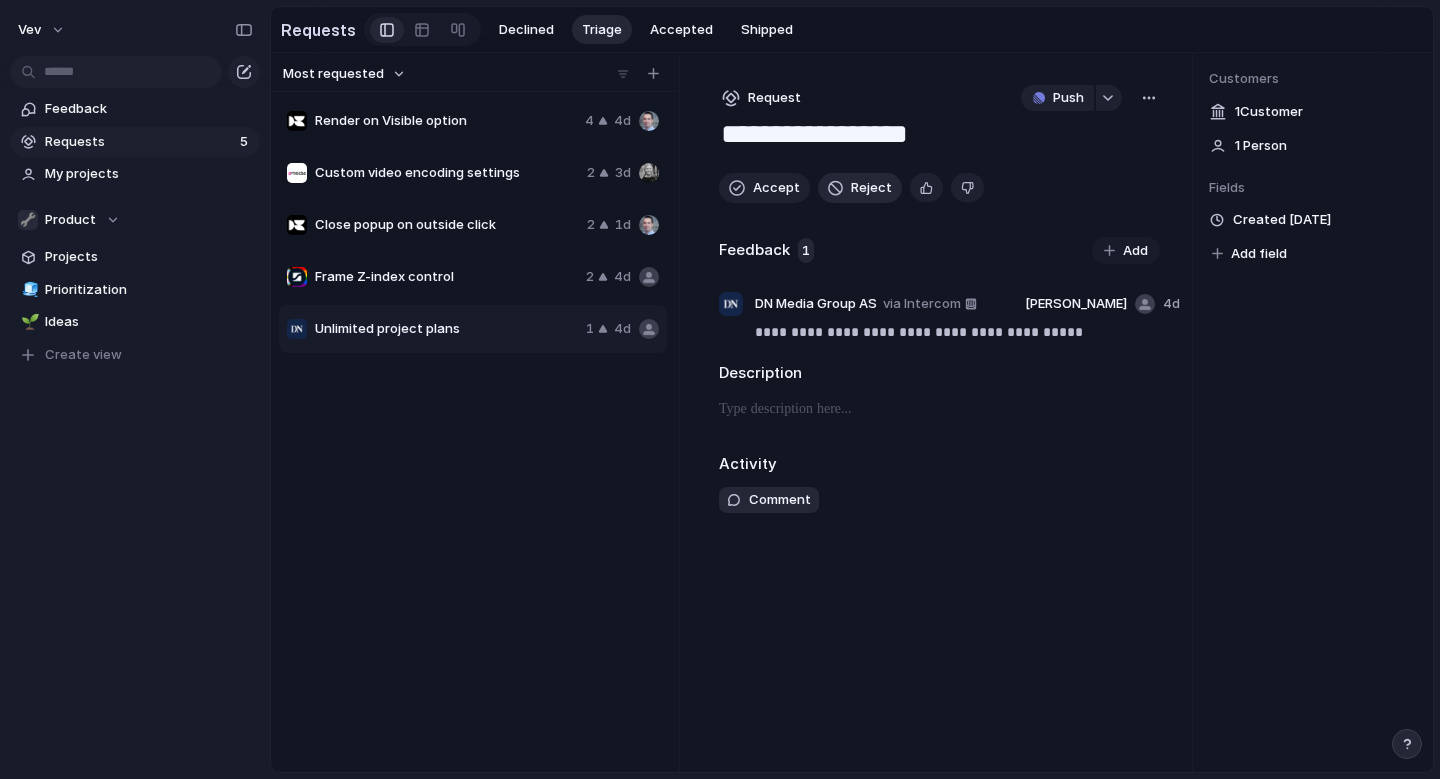 click on "Reject" at bounding box center (871, 188) 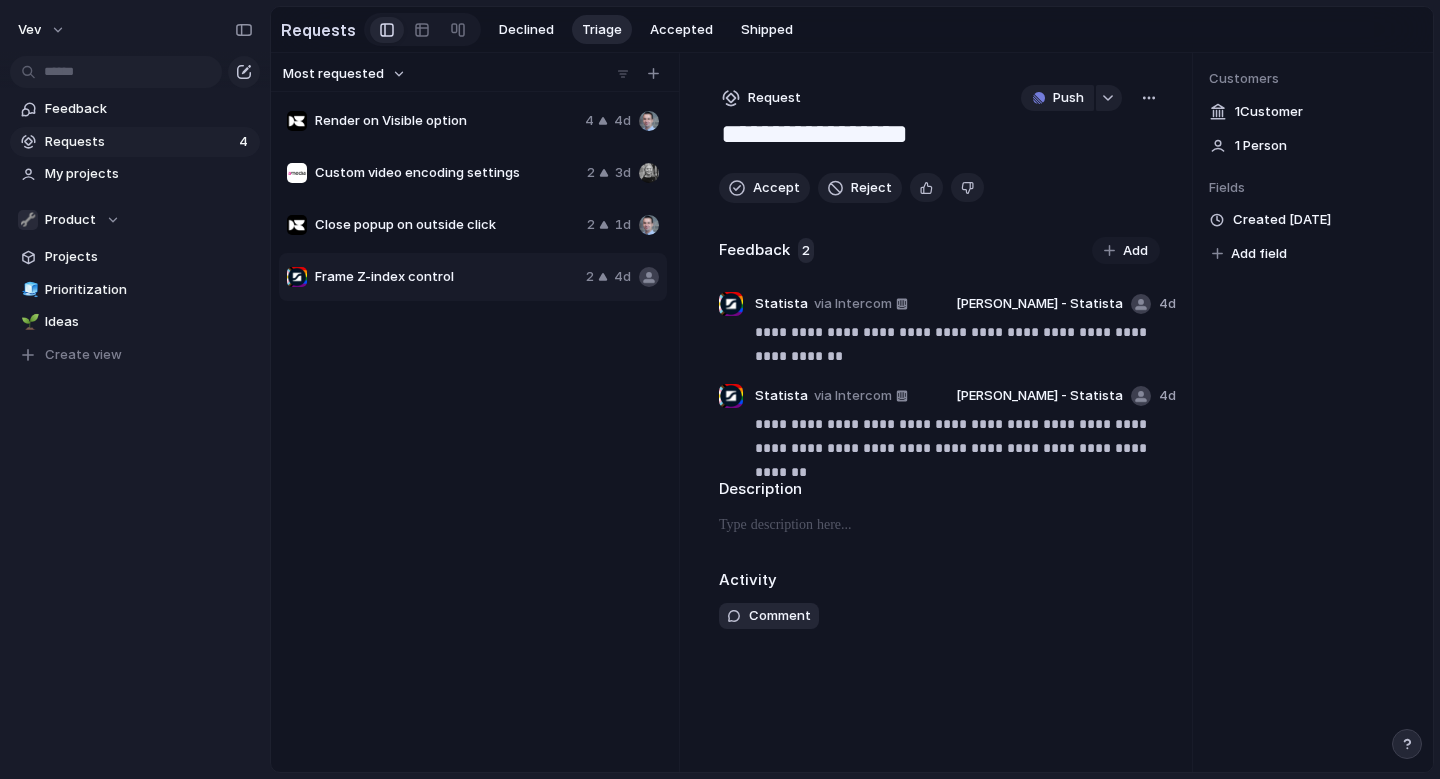 click on "Render on Visible option 4 4d Custom video encoding settings 2 3d Close popup on outside click 2 1d Frame Z-index control 2 4d" at bounding box center [475, 431] 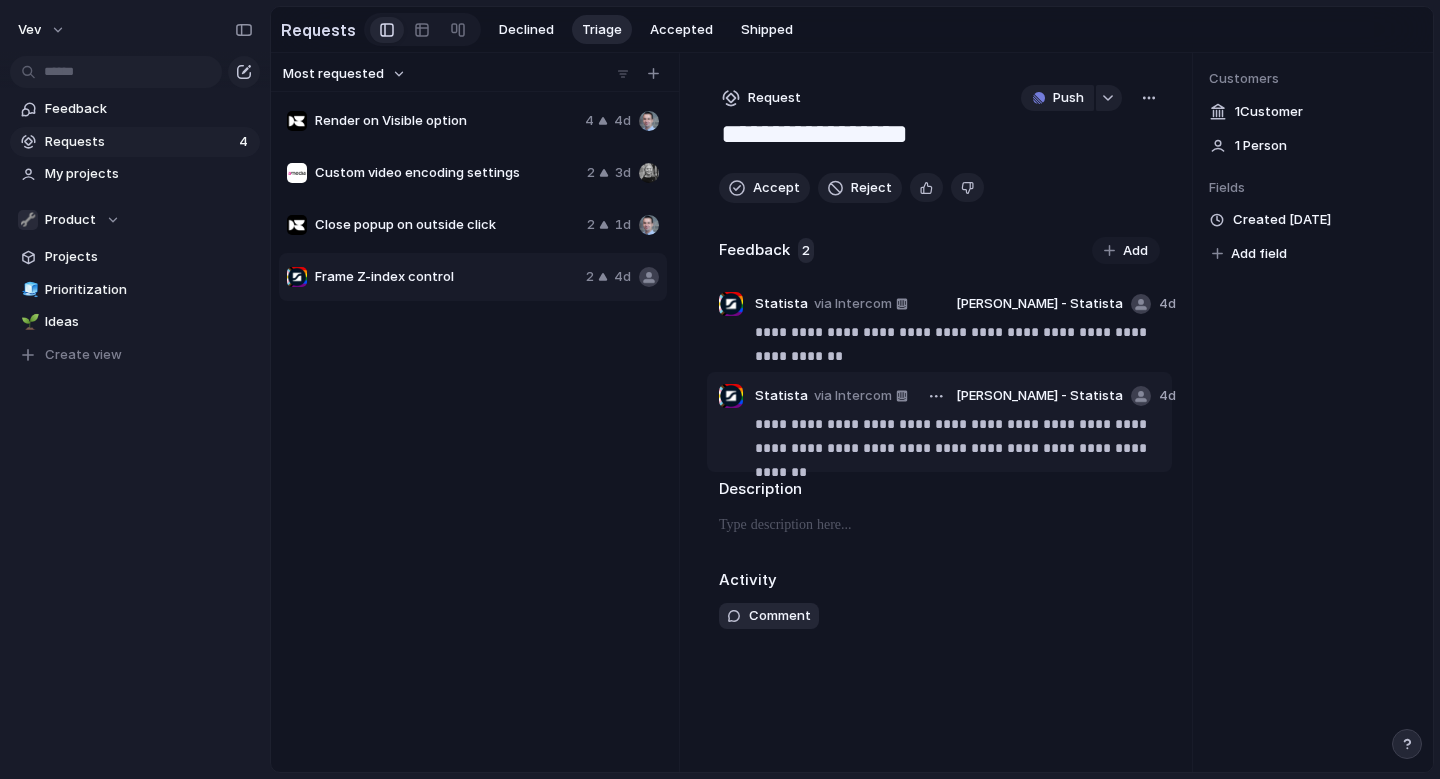 click on "**********" at bounding box center (957, 436) 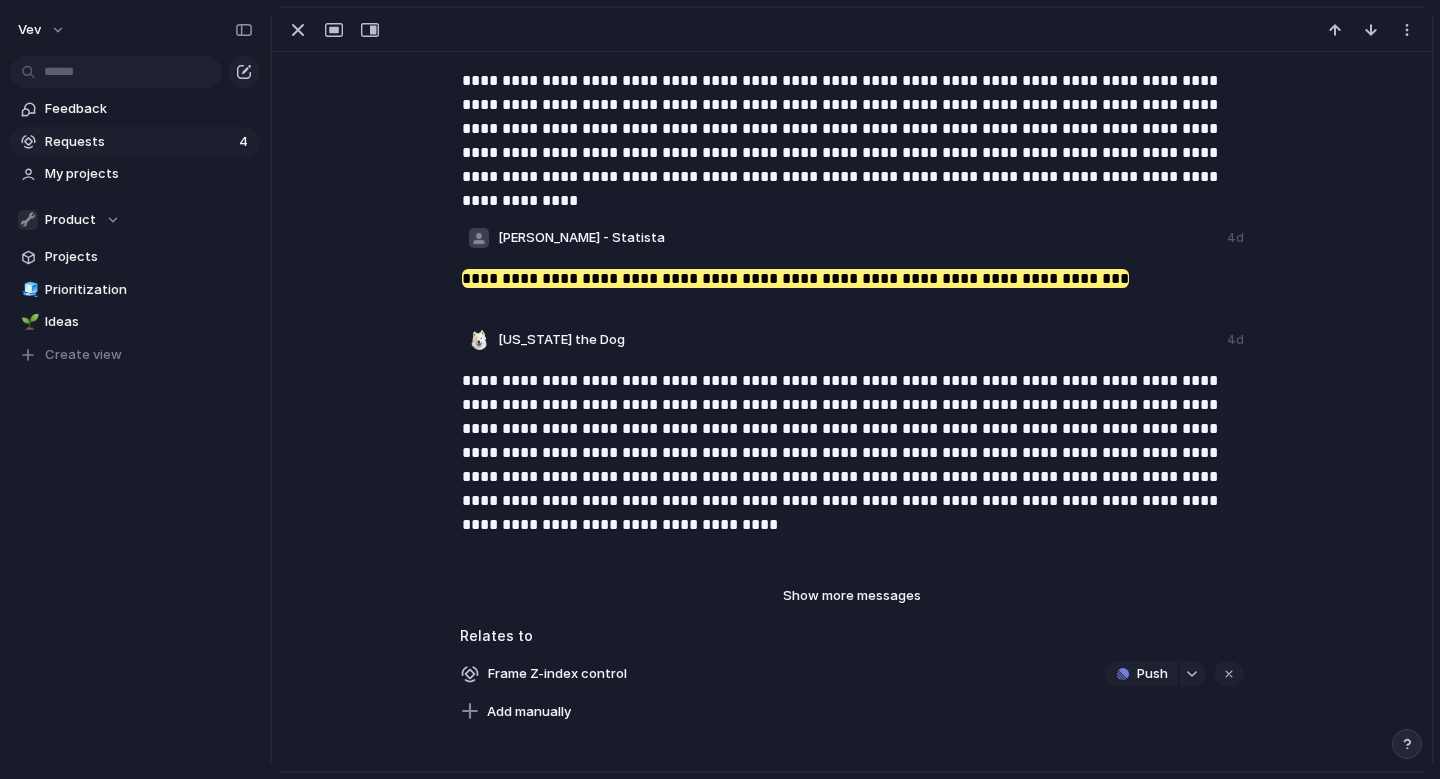 scroll, scrollTop: 316, scrollLeft: 0, axis: vertical 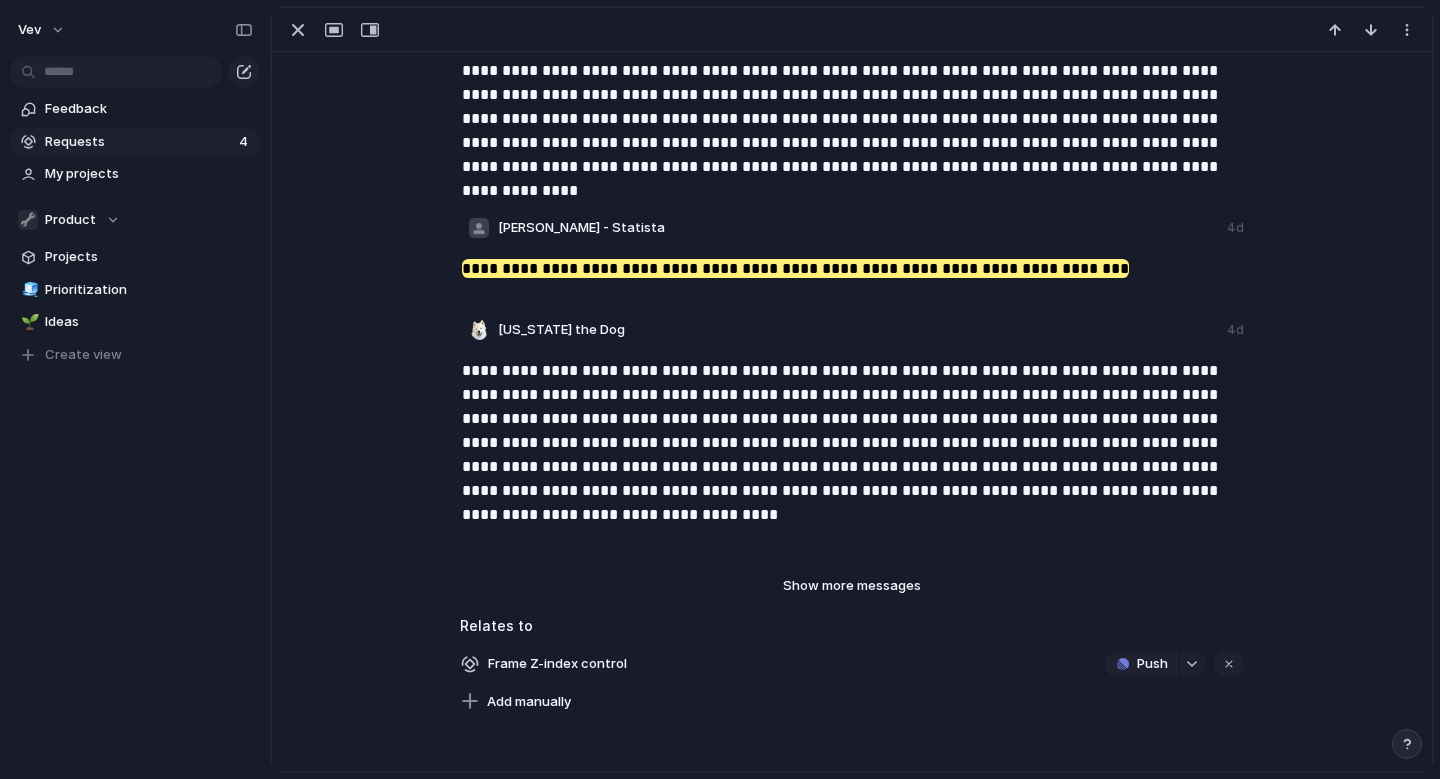 click on "Show more messages" at bounding box center (852, 586) 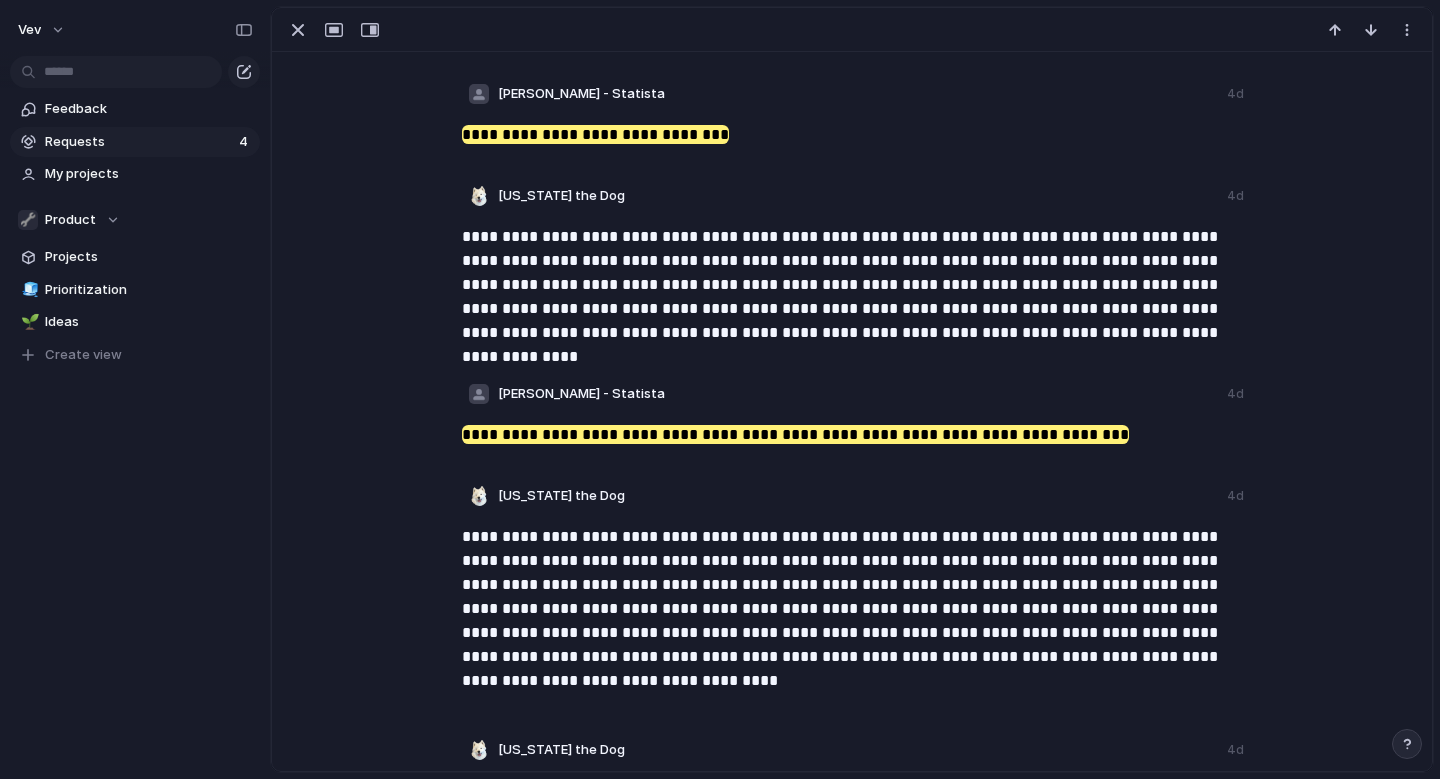 scroll, scrollTop: 0, scrollLeft: 0, axis: both 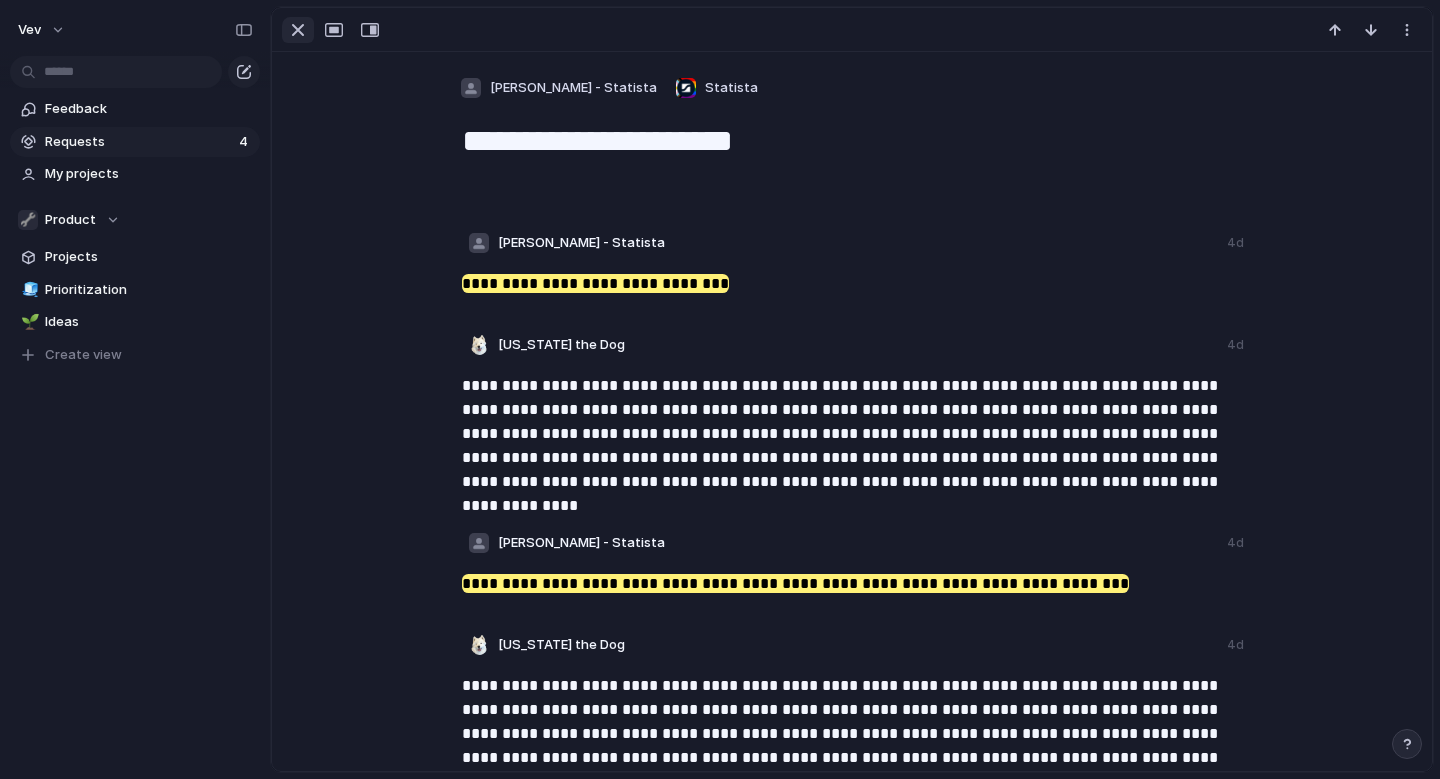 click at bounding box center (298, 30) 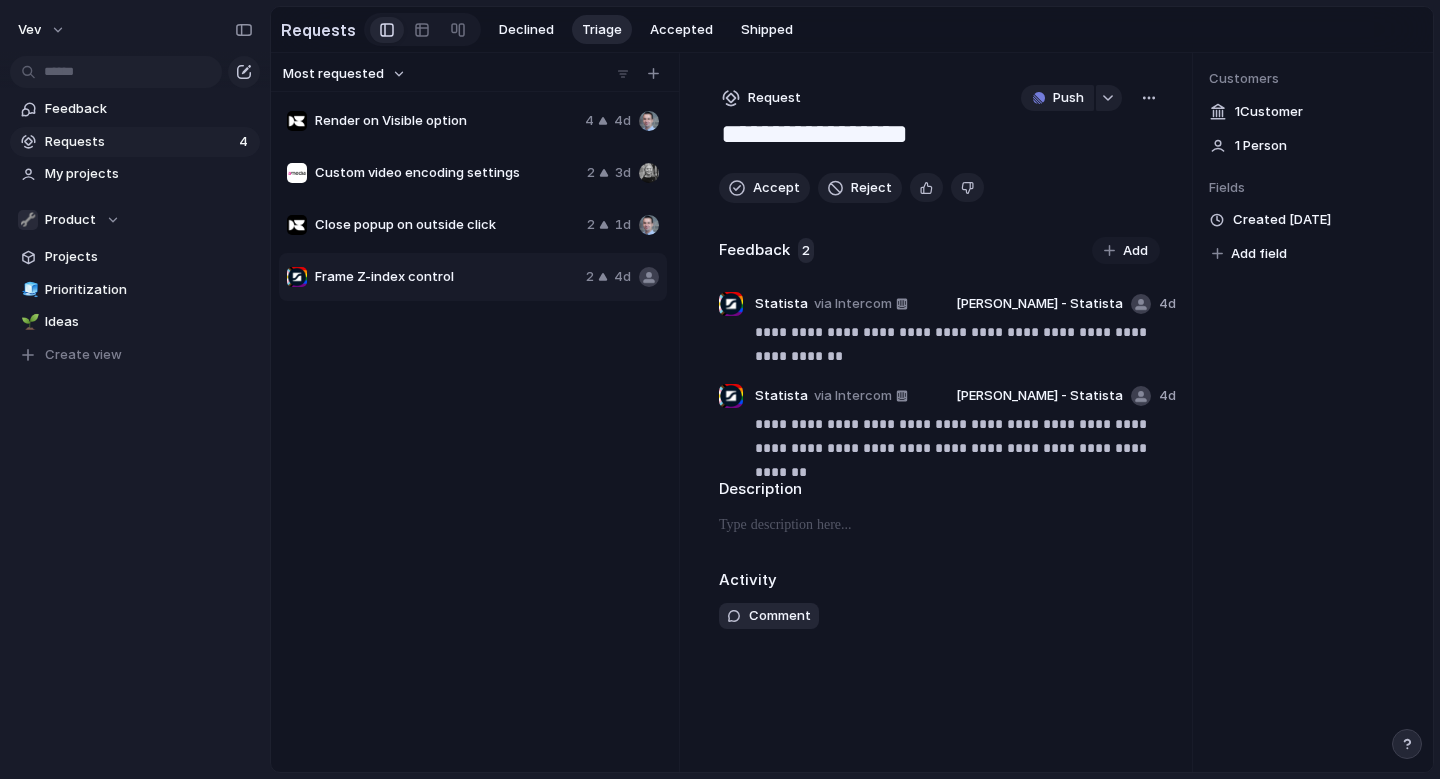 drag, startPoint x: 1003, startPoint y: 135, endPoint x: 897, endPoint y: 135, distance: 106 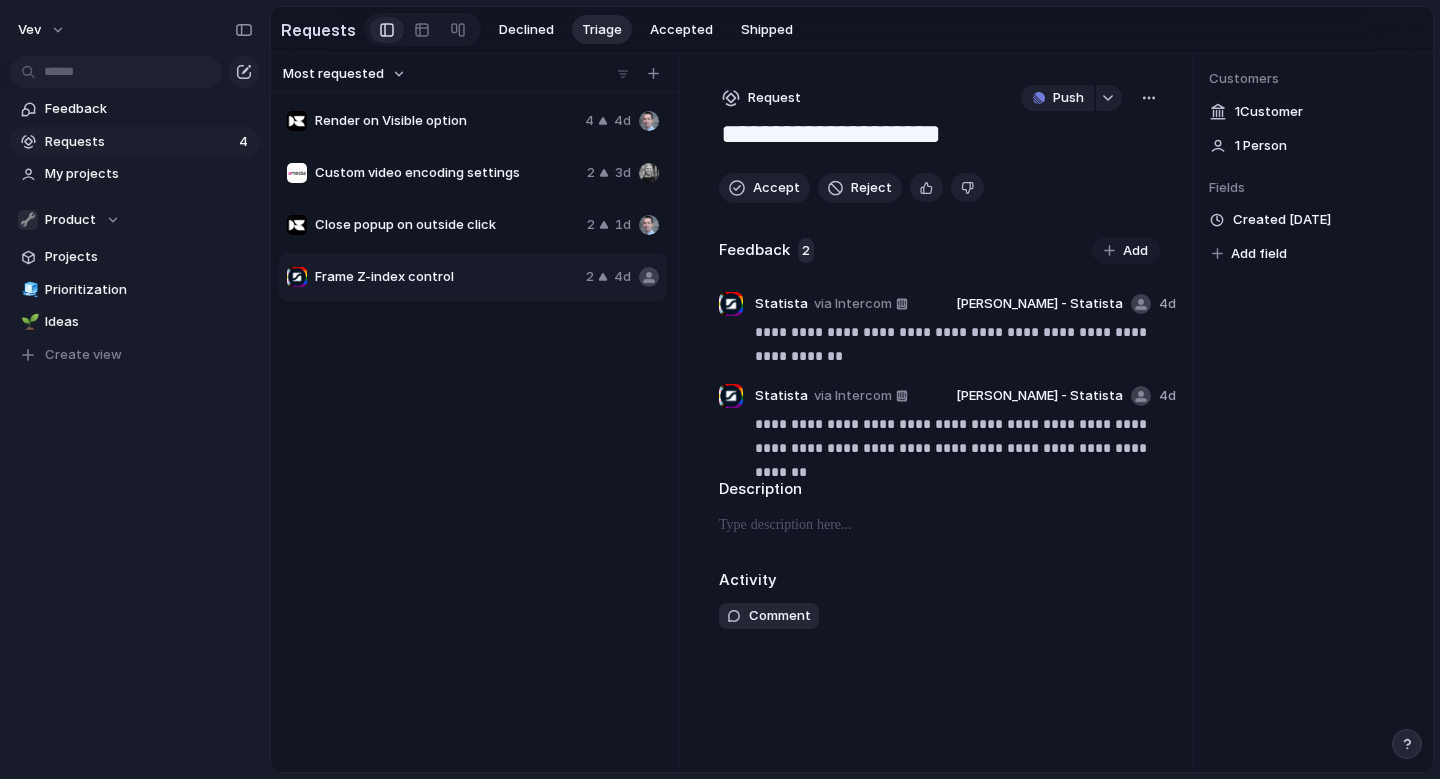 type on "**********" 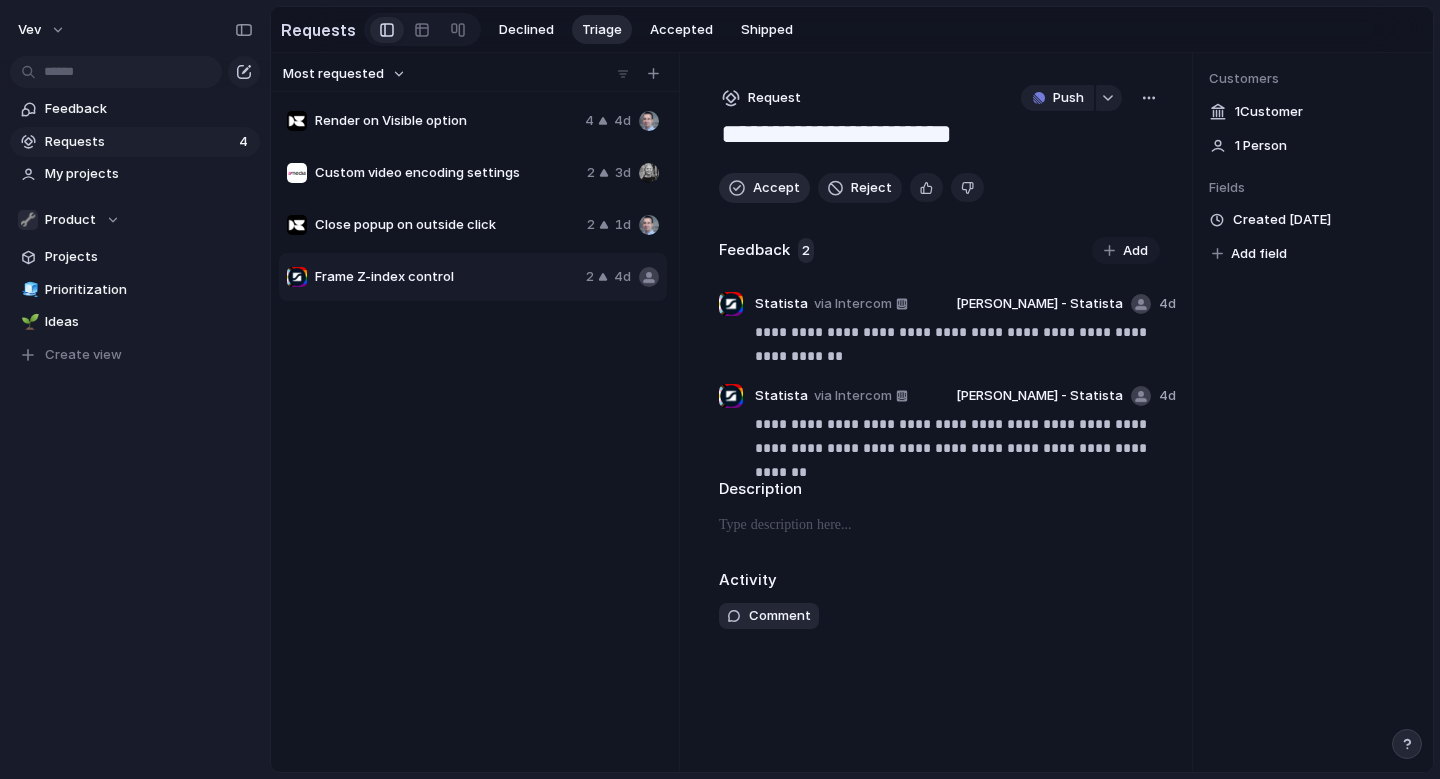 click on "Accept" at bounding box center [776, 188] 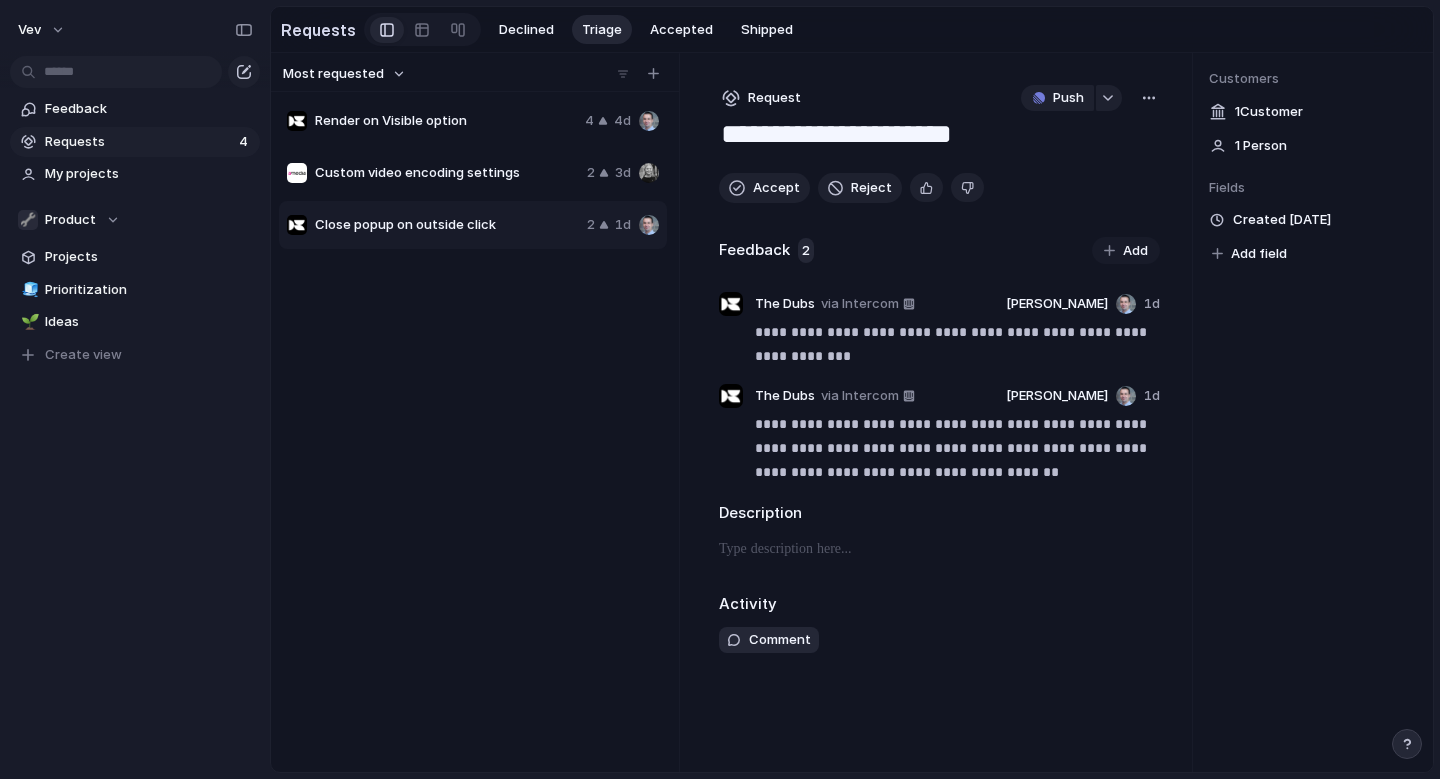 click on "Render on Visible option 4 4d Custom video encoding settings 2 3d Close popup on outside click 2 1d" at bounding box center (475, 431) 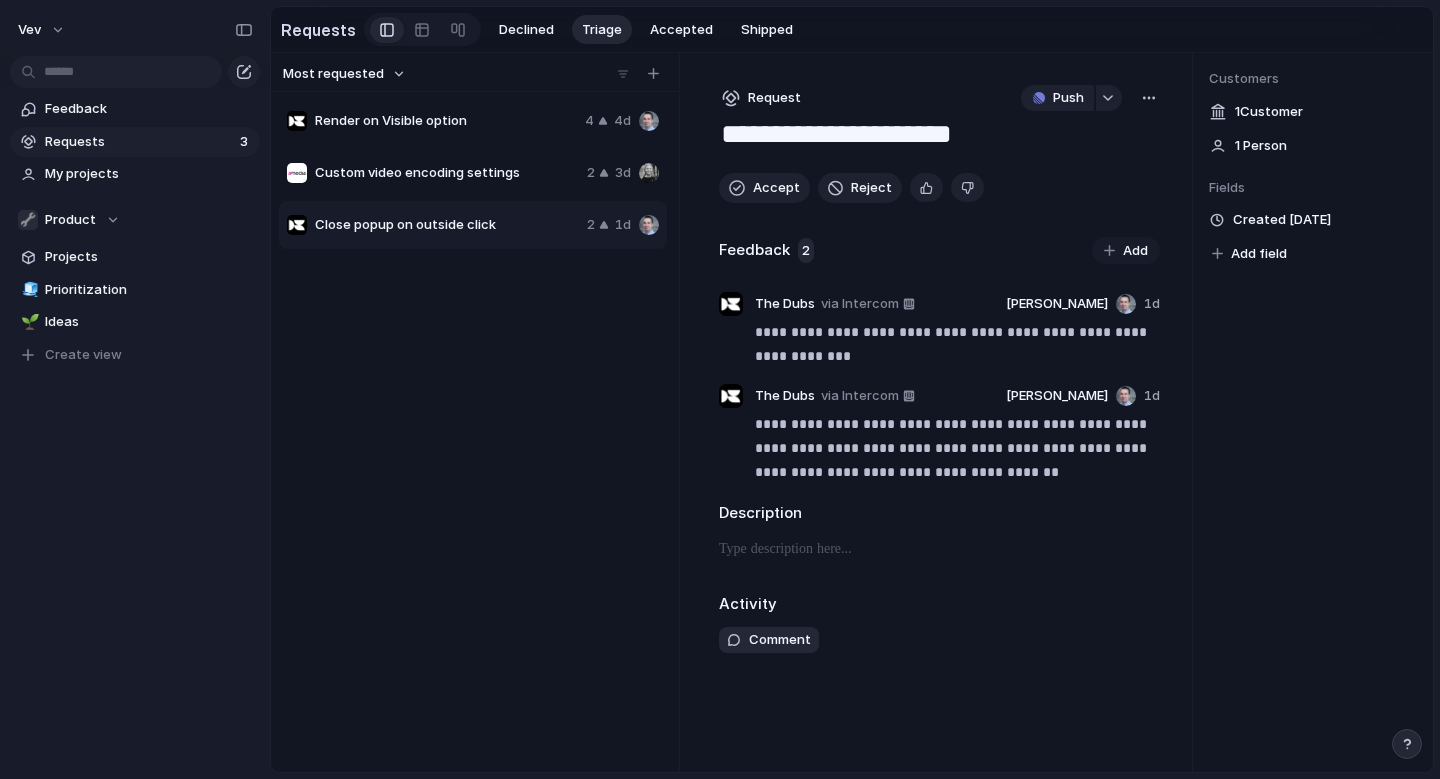 click on "Close popup on outside click 2 1d" at bounding box center (473, 225) 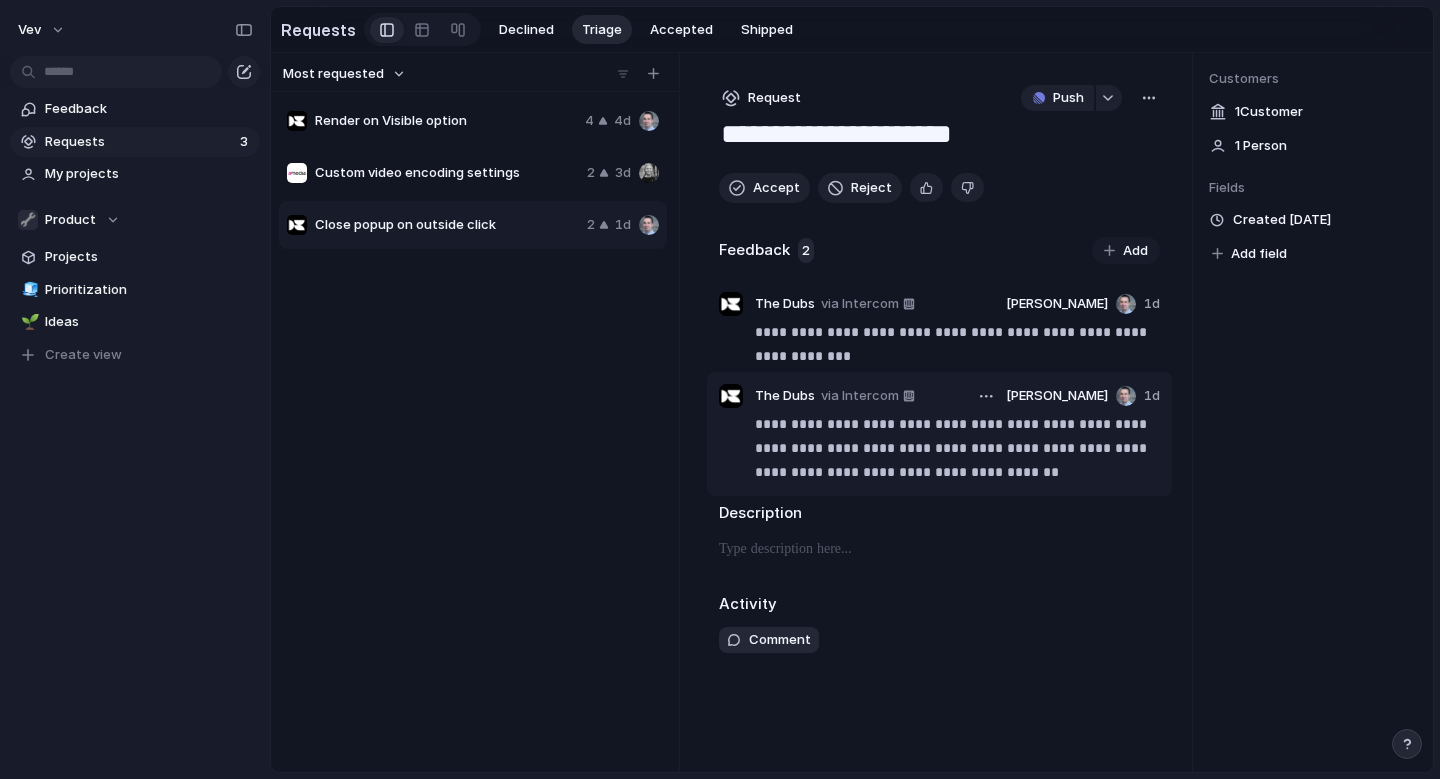 click on "**********" at bounding box center [957, 448] 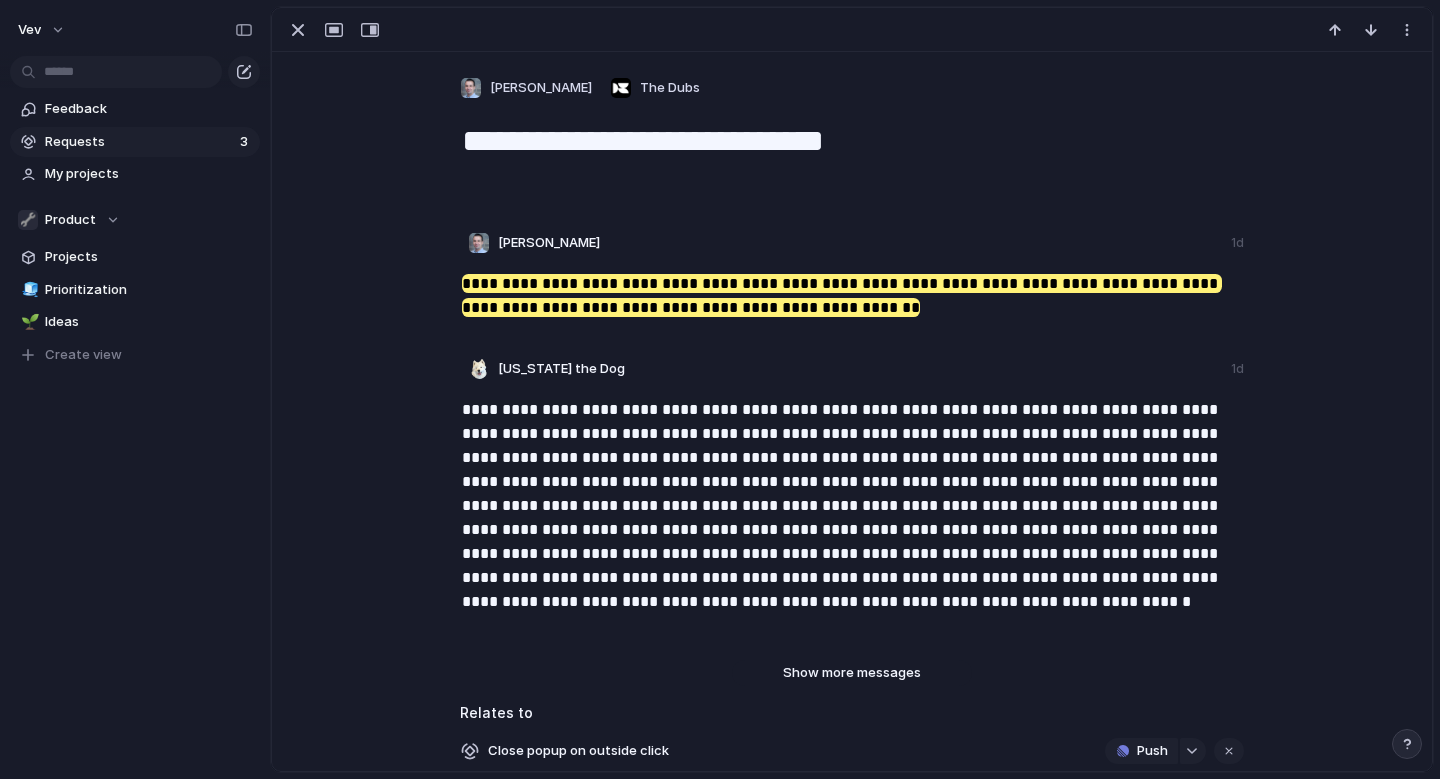 click on "Show more messages" at bounding box center [852, 673] 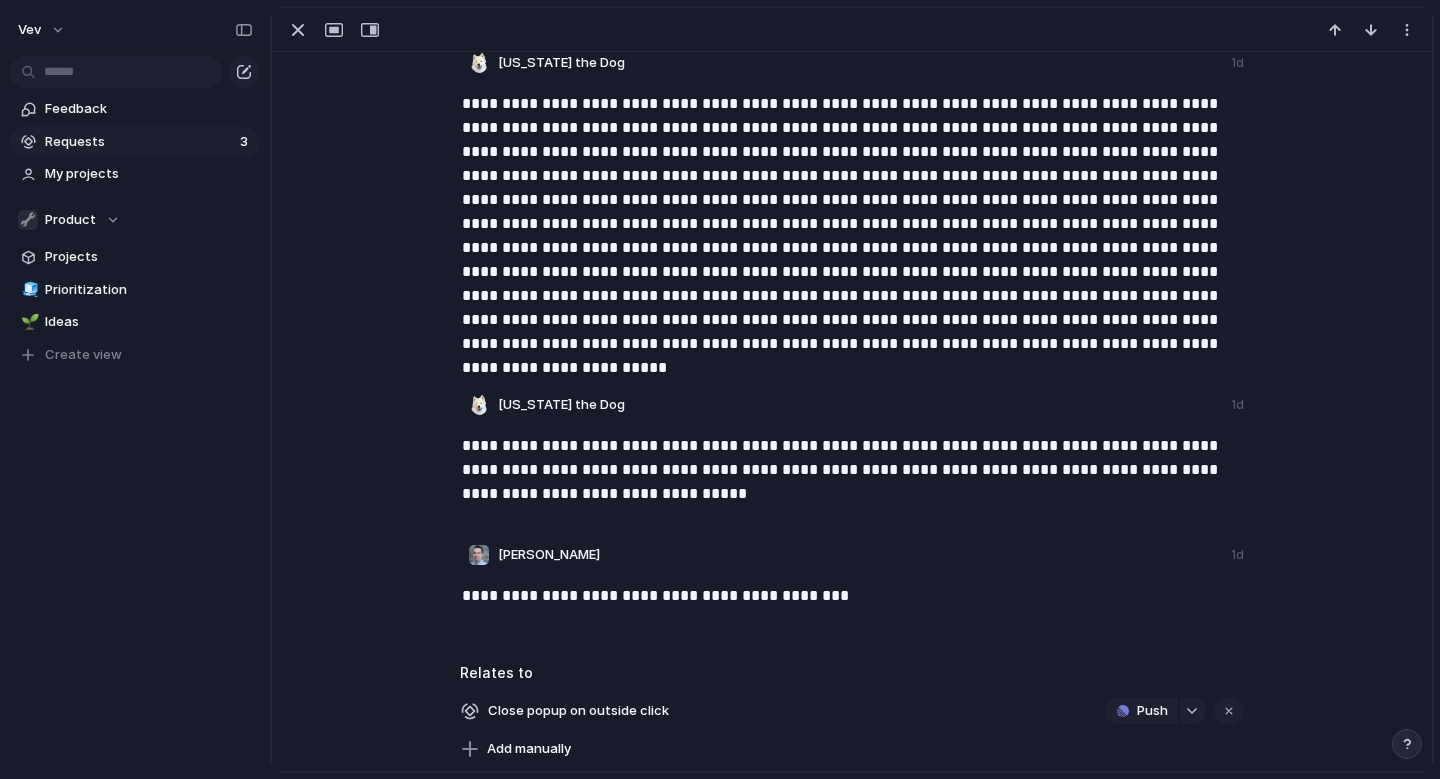 scroll, scrollTop: 1226, scrollLeft: 0, axis: vertical 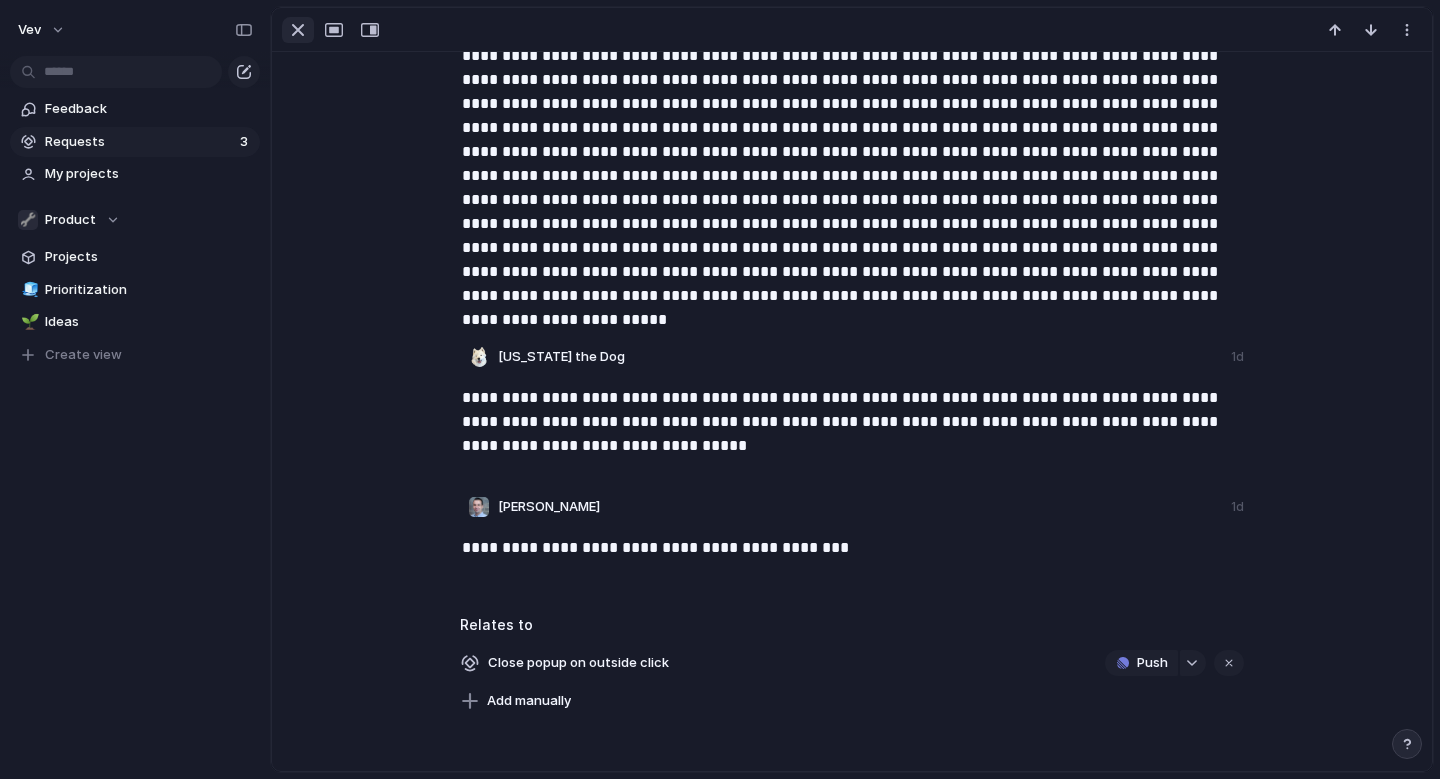 click at bounding box center [298, 30] 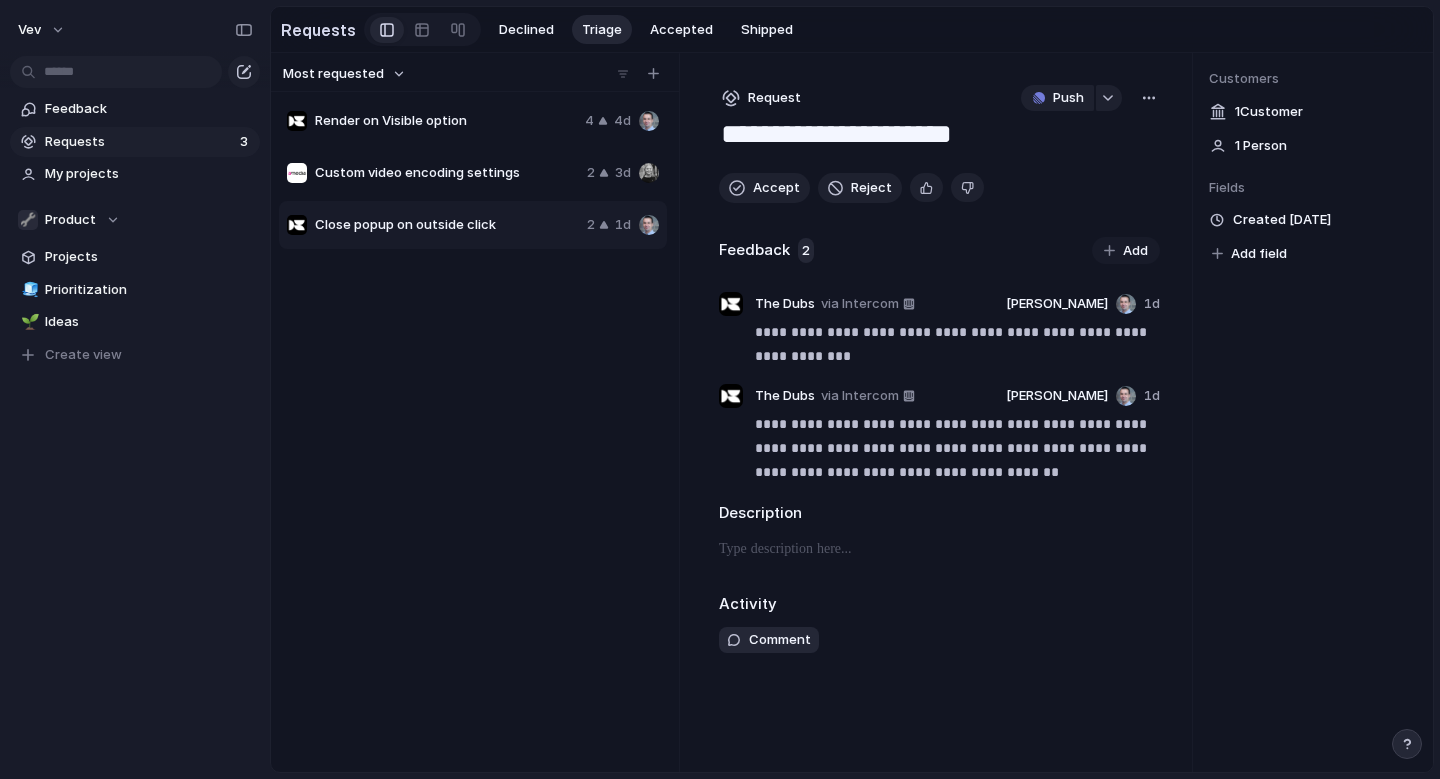 click on "Render on Visible option 4 4d Custom video encoding settings 2 3d Close popup on outside click 2 1d" at bounding box center (475, 431) 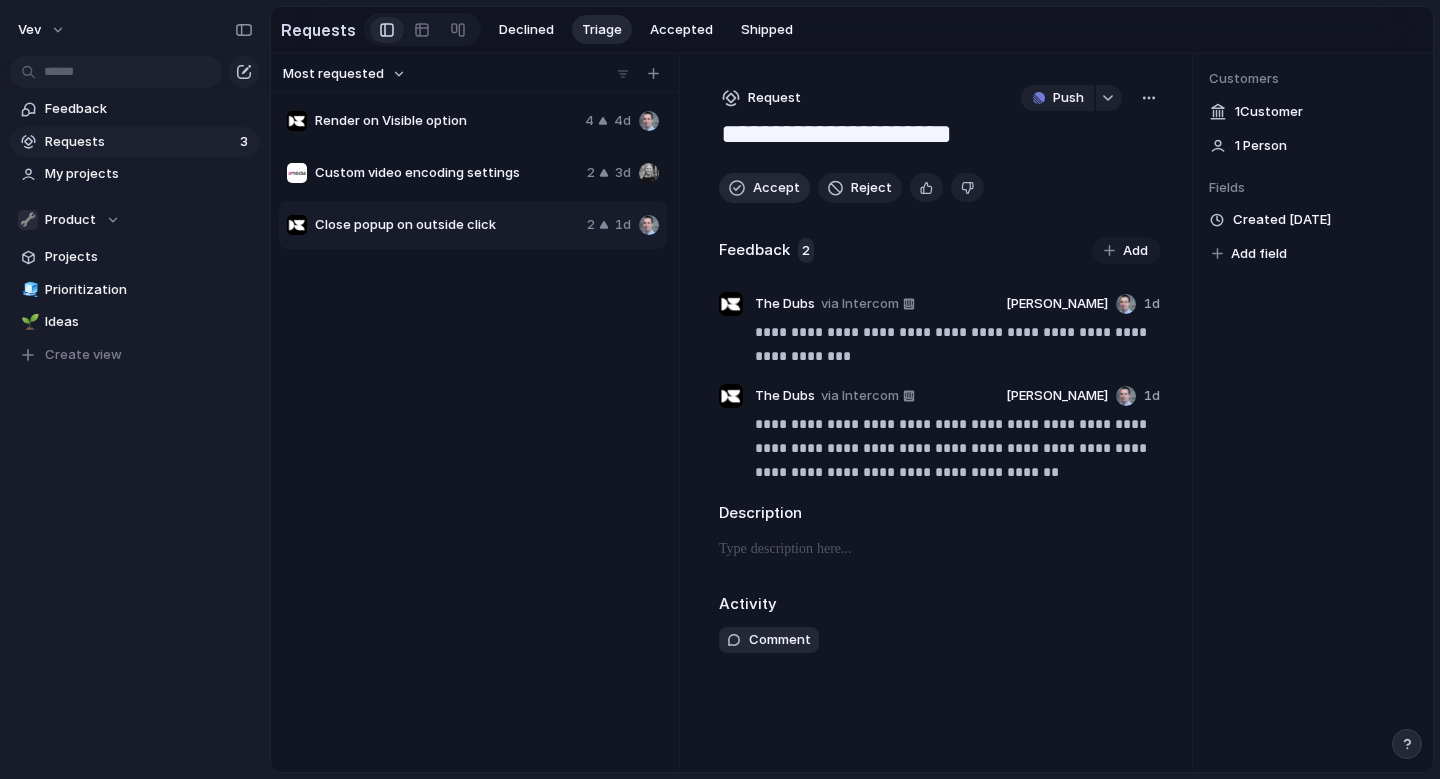 click on "Accept" at bounding box center (776, 188) 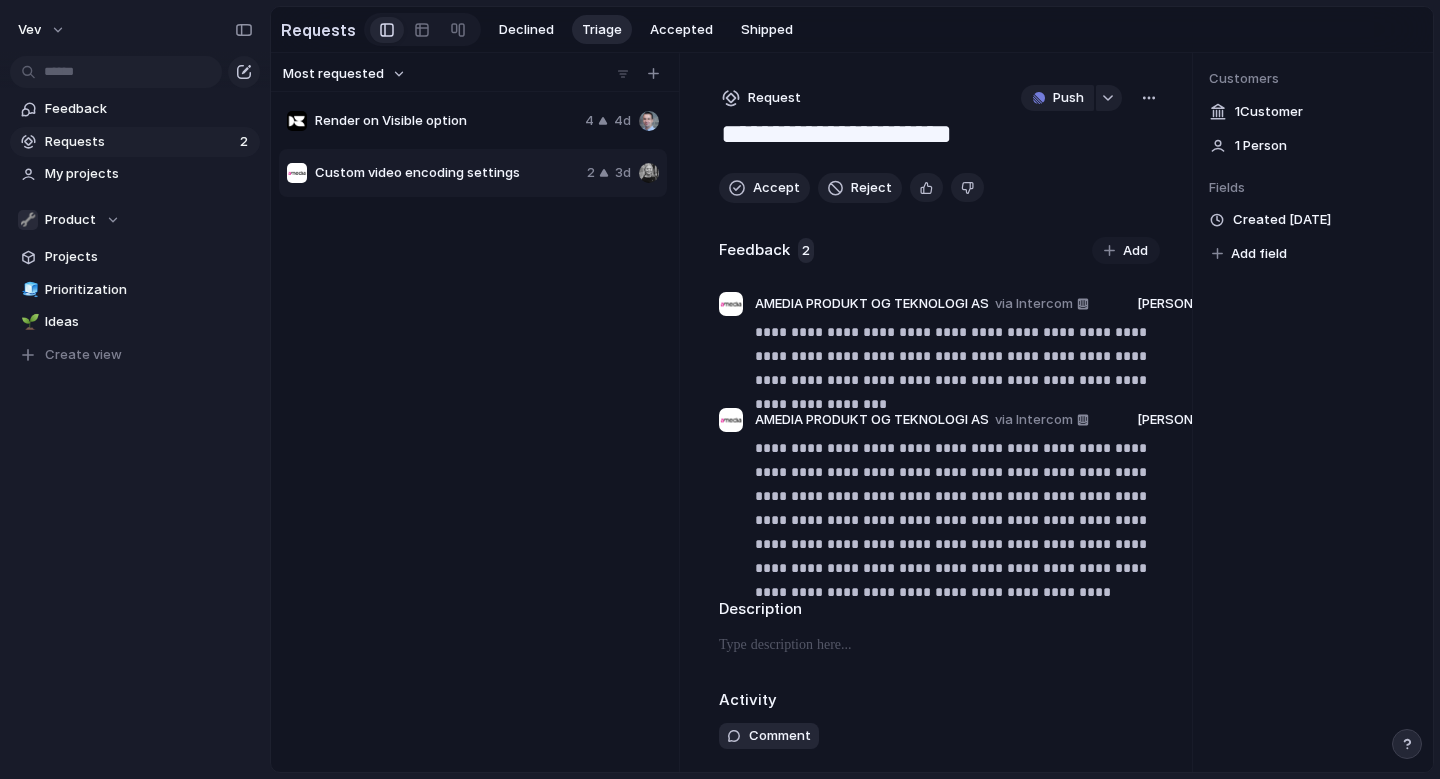 click on "Custom video encoding settings" at bounding box center [447, 173] 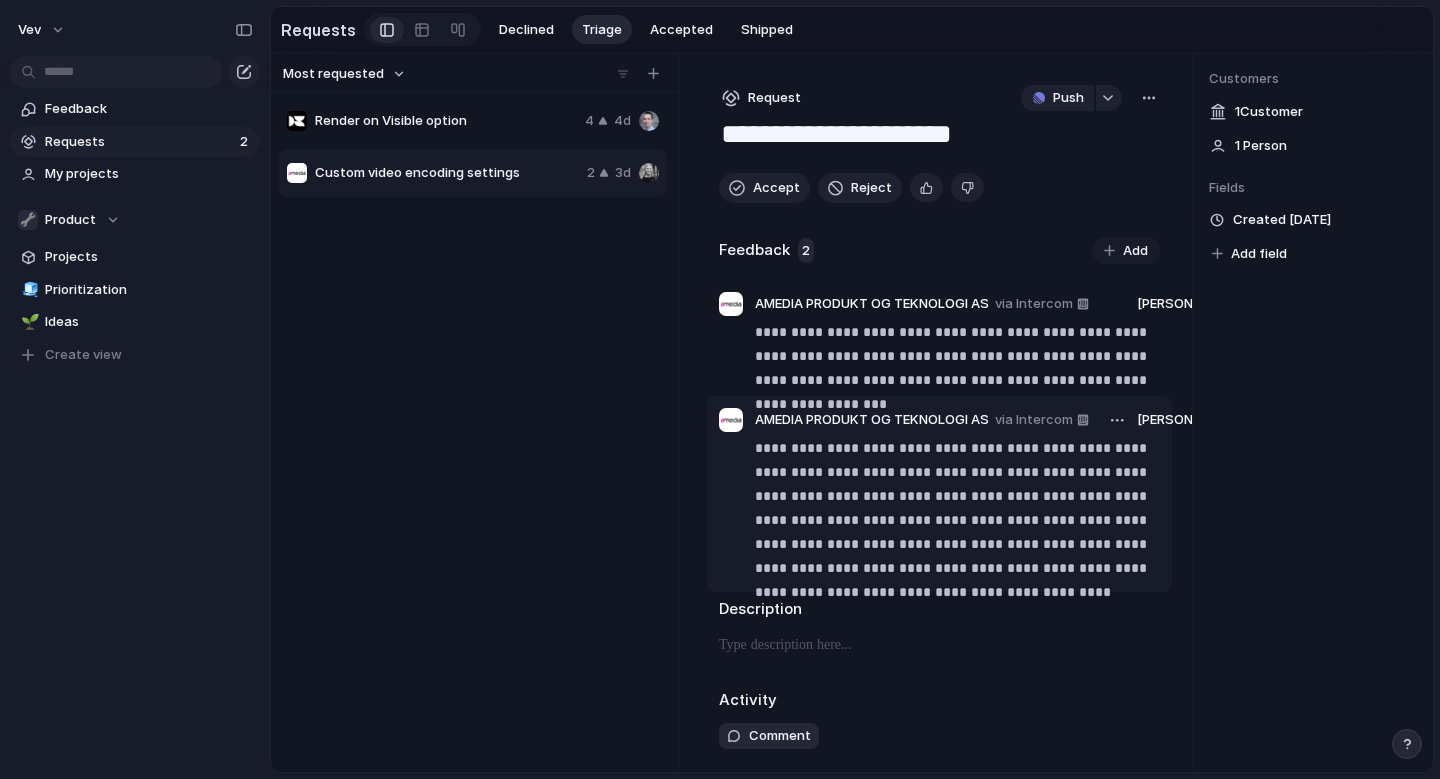 click on "**********" at bounding box center [957, 508] 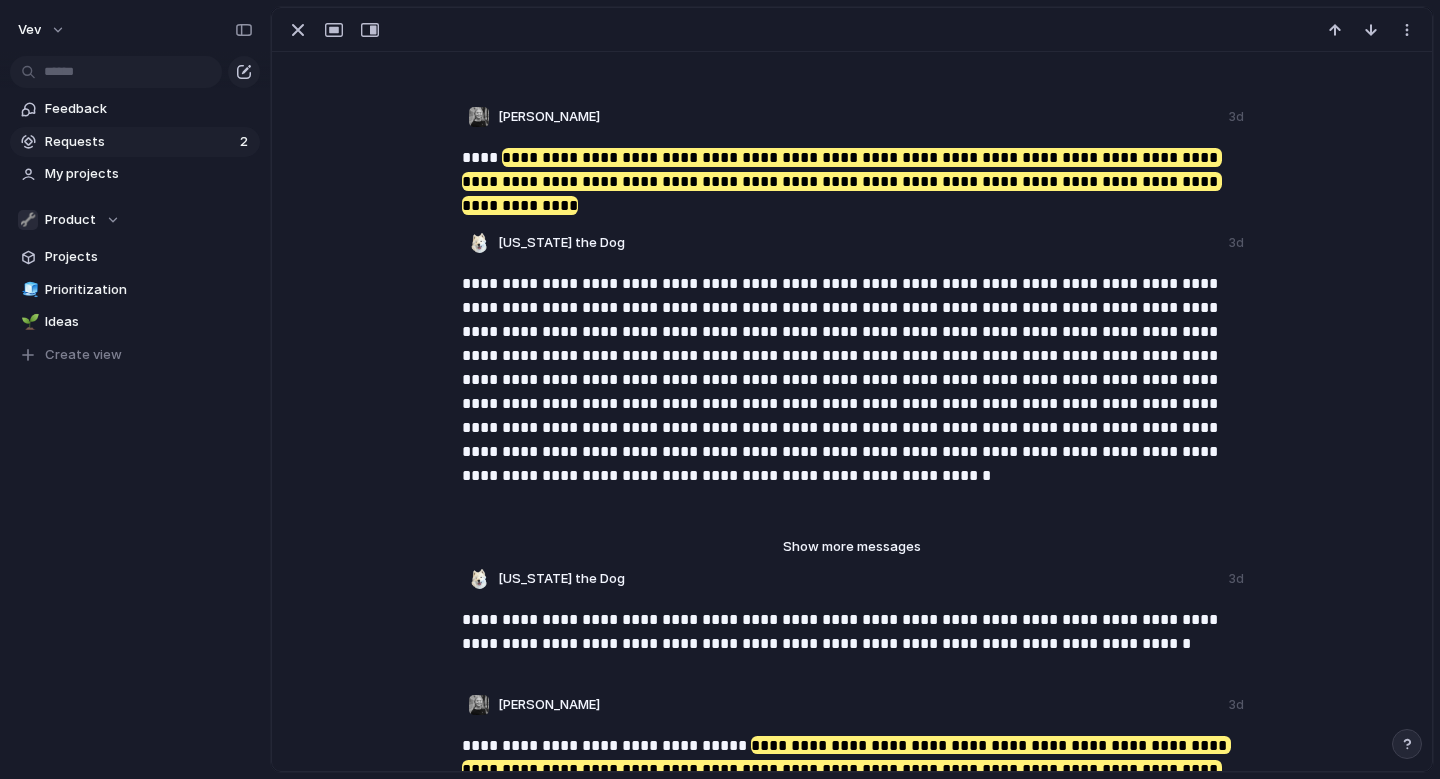 scroll, scrollTop: 137, scrollLeft: 0, axis: vertical 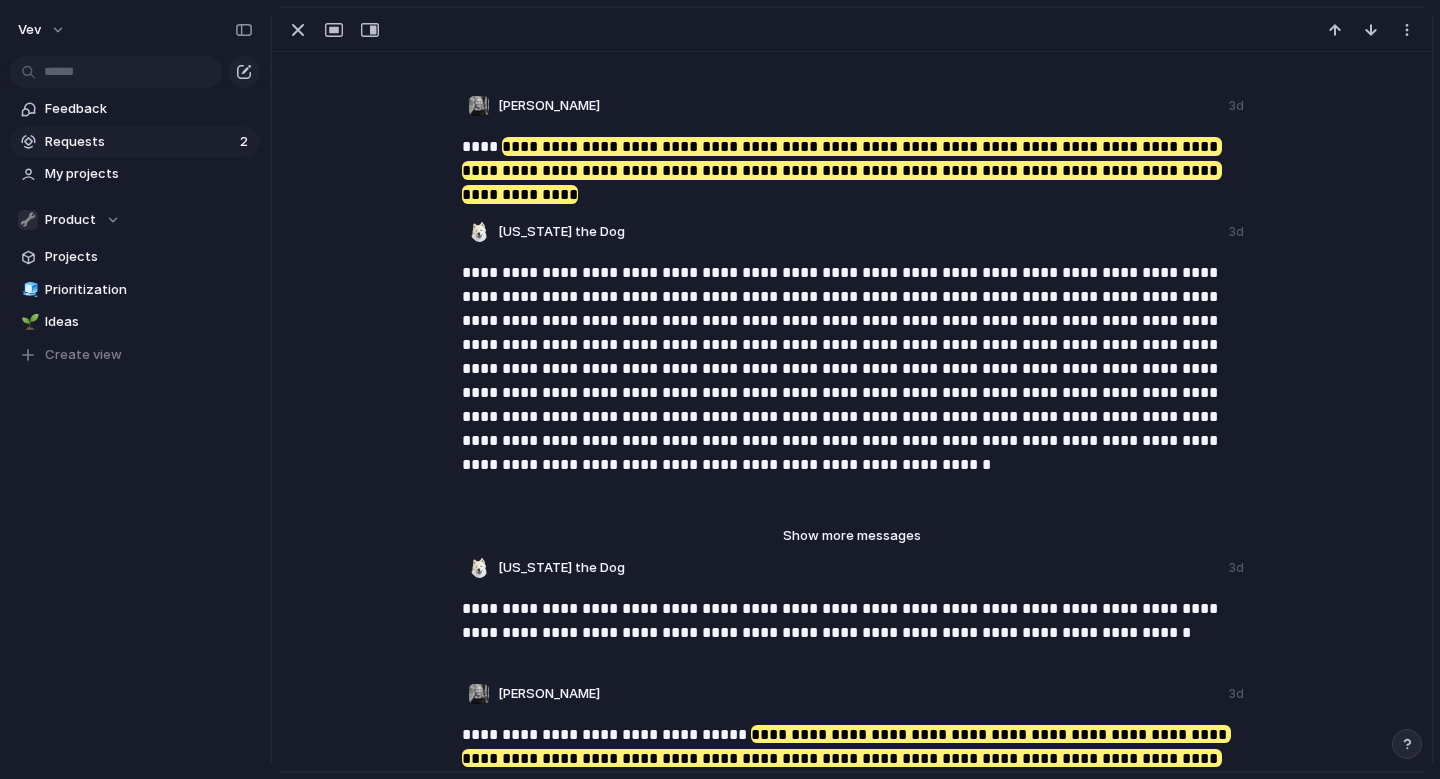 click on "Show more messages" at bounding box center (852, 536) 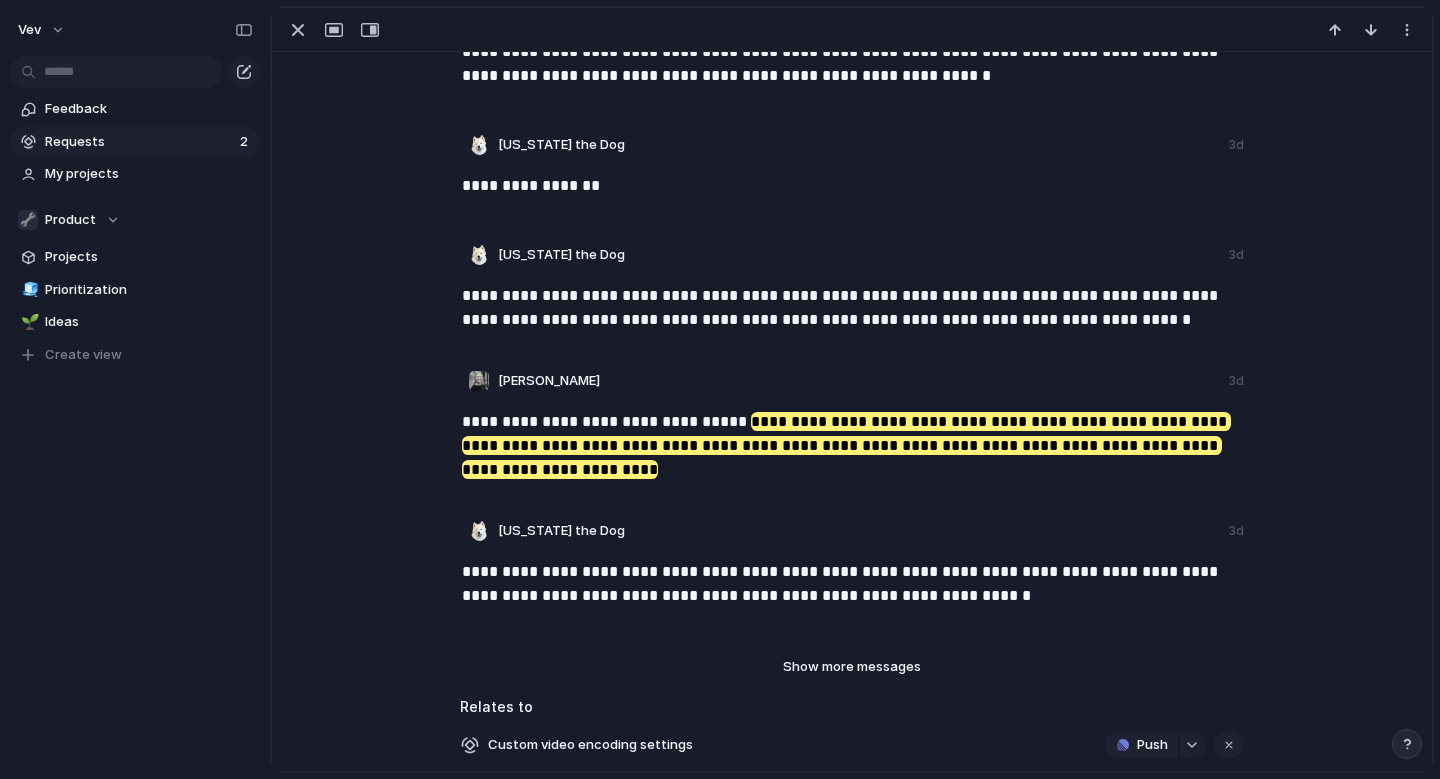 scroll, scrollTop: 608, scrollLeft: 0, axis: vertical 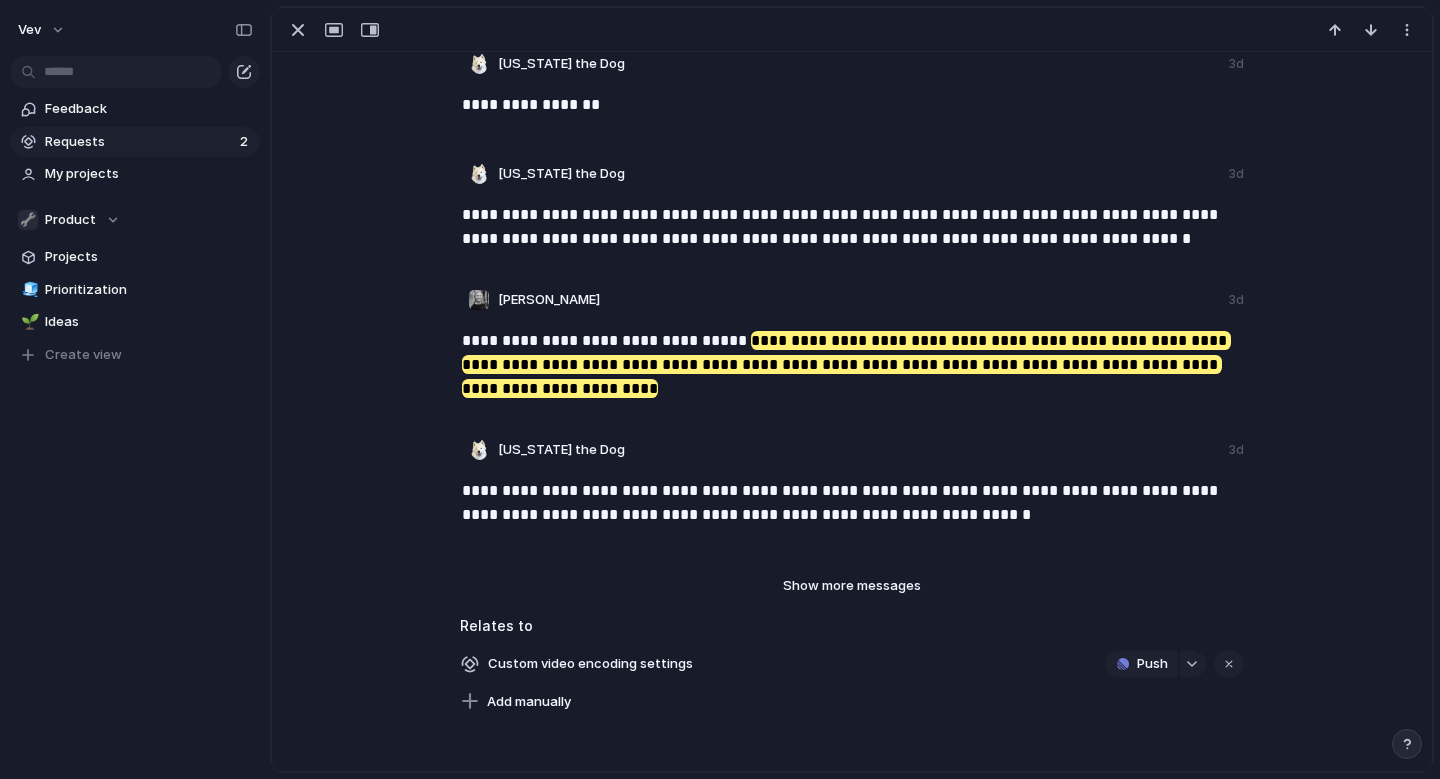click on "Show more messages" at bounding box center [852, 586] 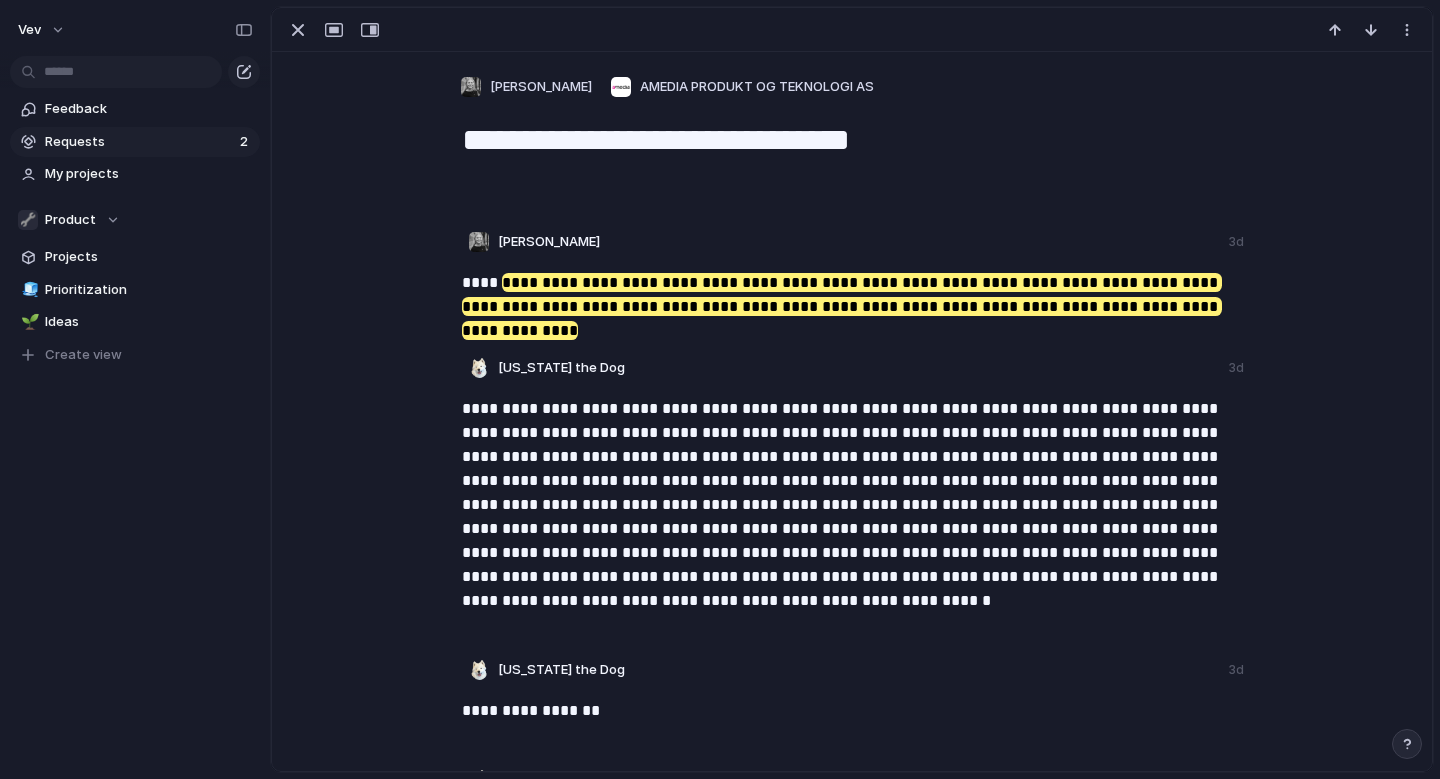 scroll, scrollTop: 0, scrollLeft: 0, axis: both 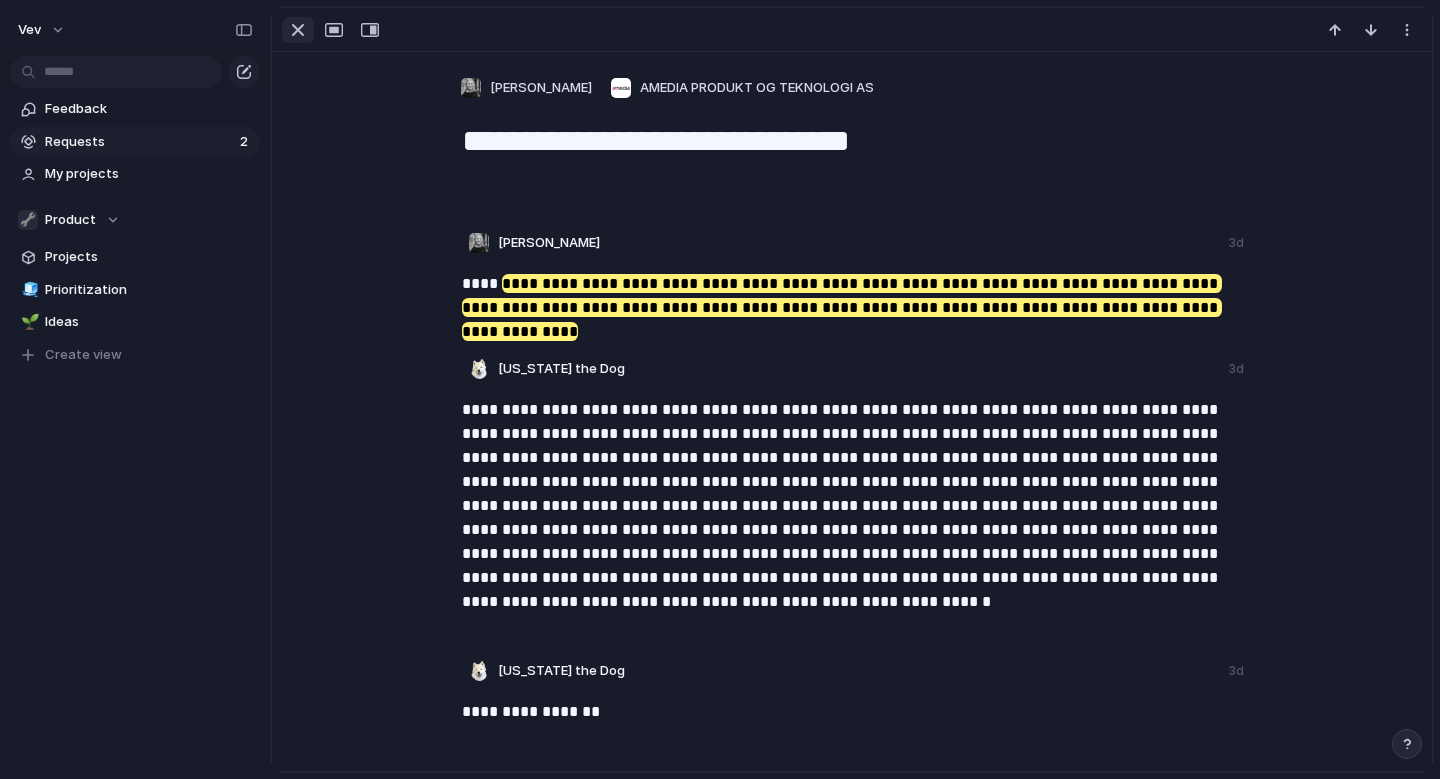click at bounding box center [298, 30] 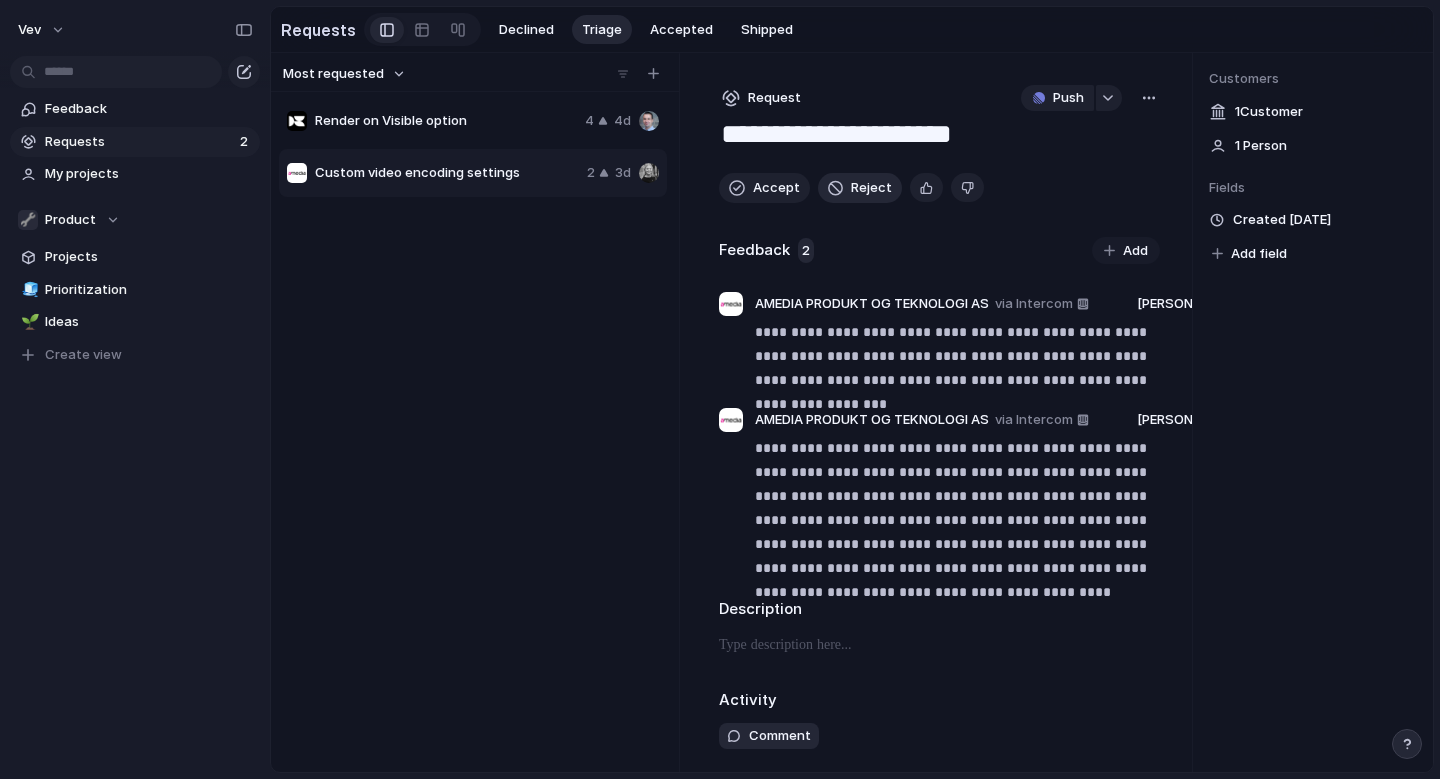 click on "Reject" at bounding box center [871, 188] 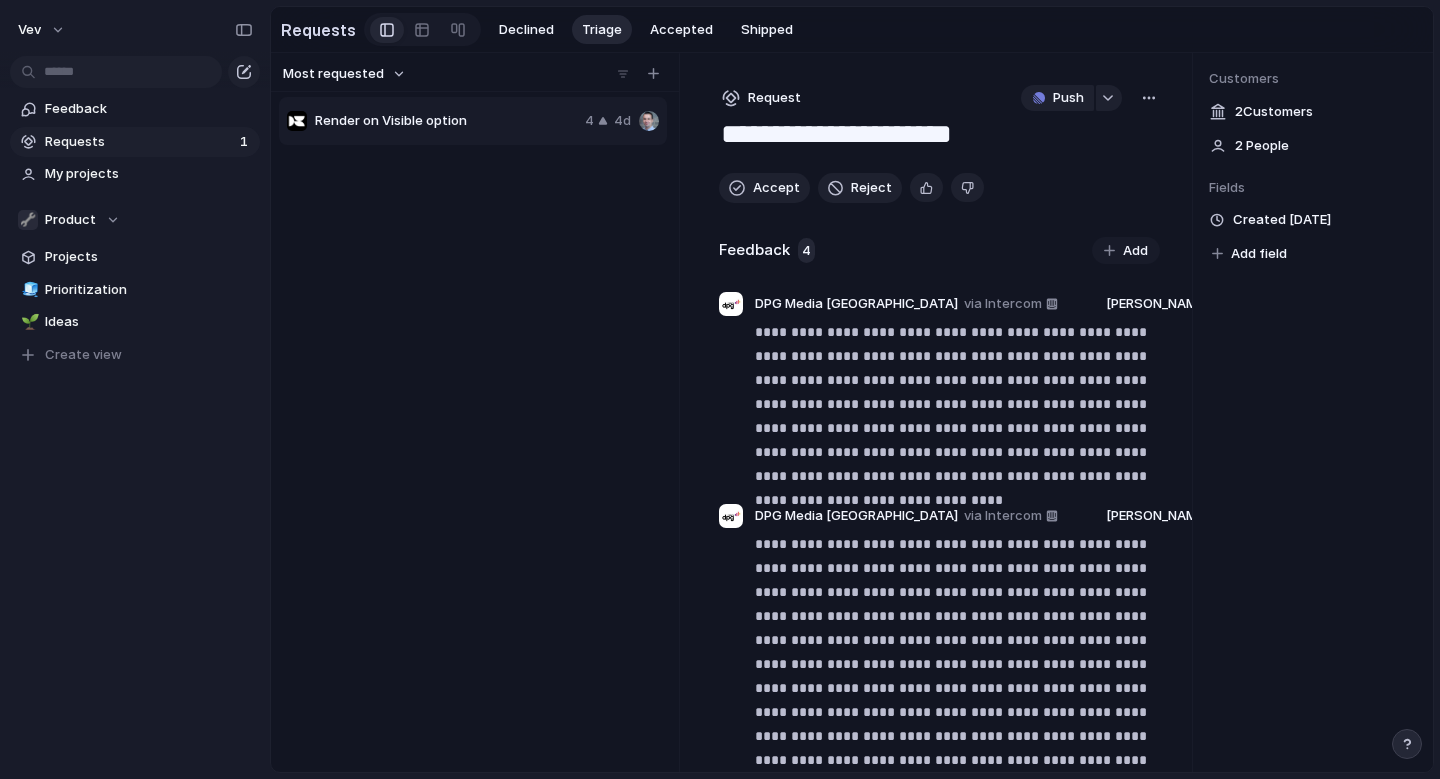 click on "Render on Visible option" at bounding box center (446, 121) 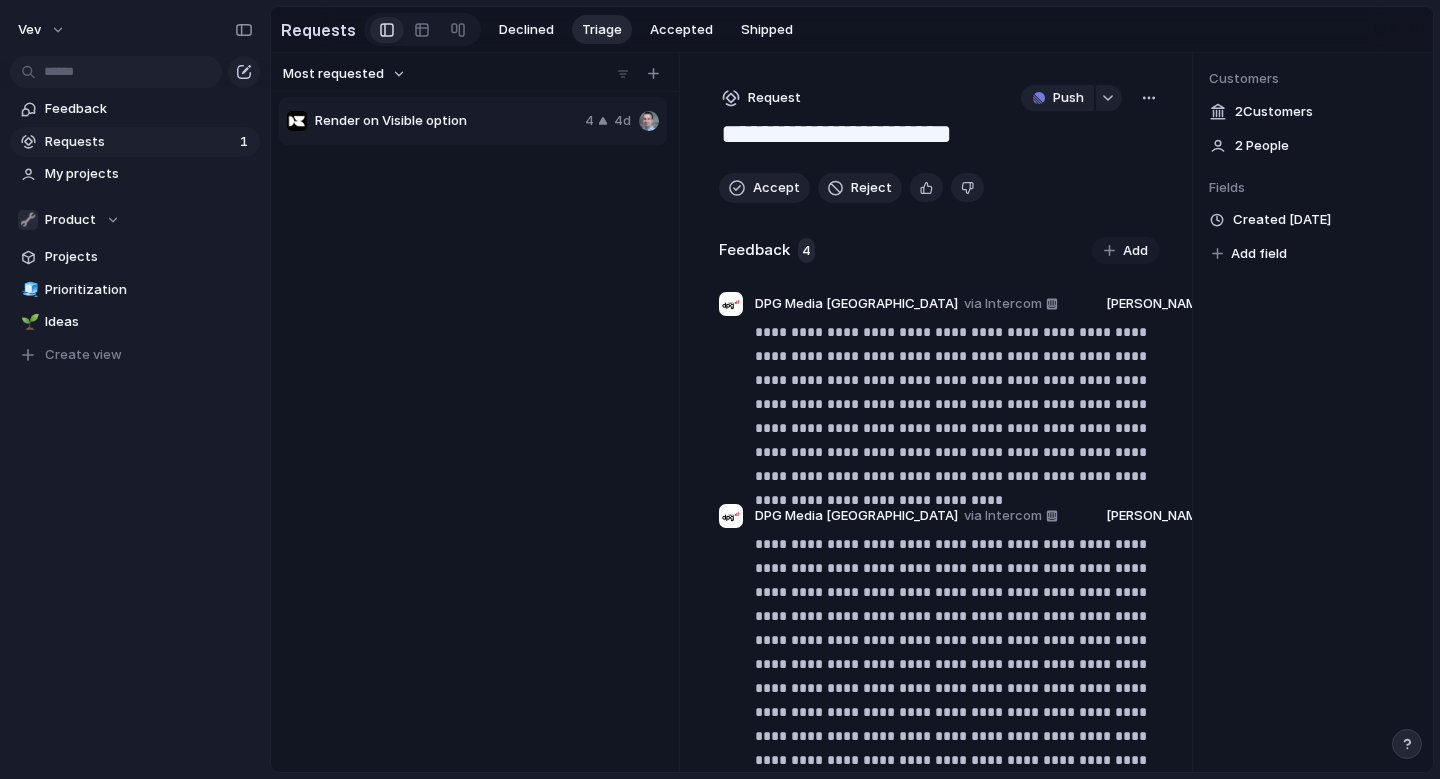 click on "Render on Visible option 4 4d" at bounding box center [475, 431] 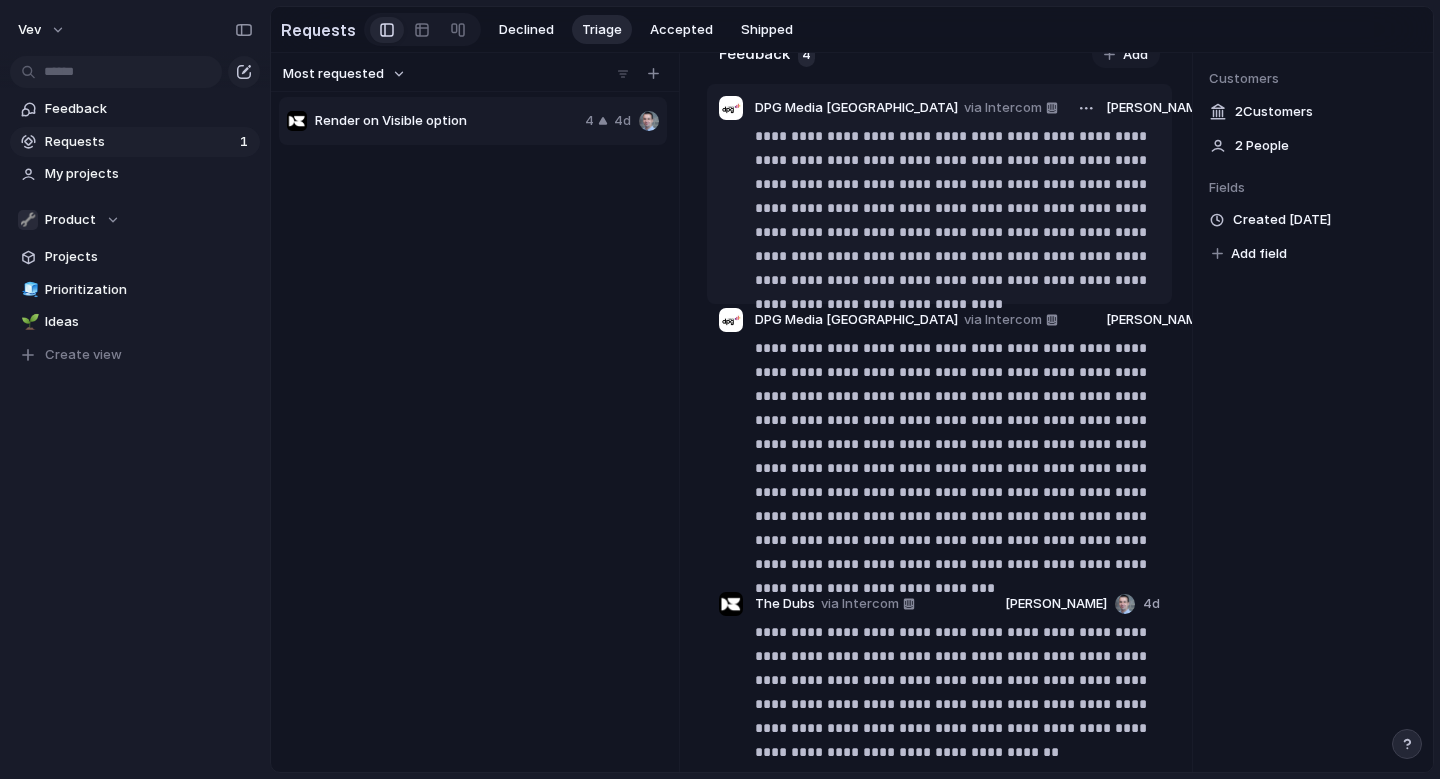 scroll, scrollTop: 197, scrollLeft: 0, axis: vertical 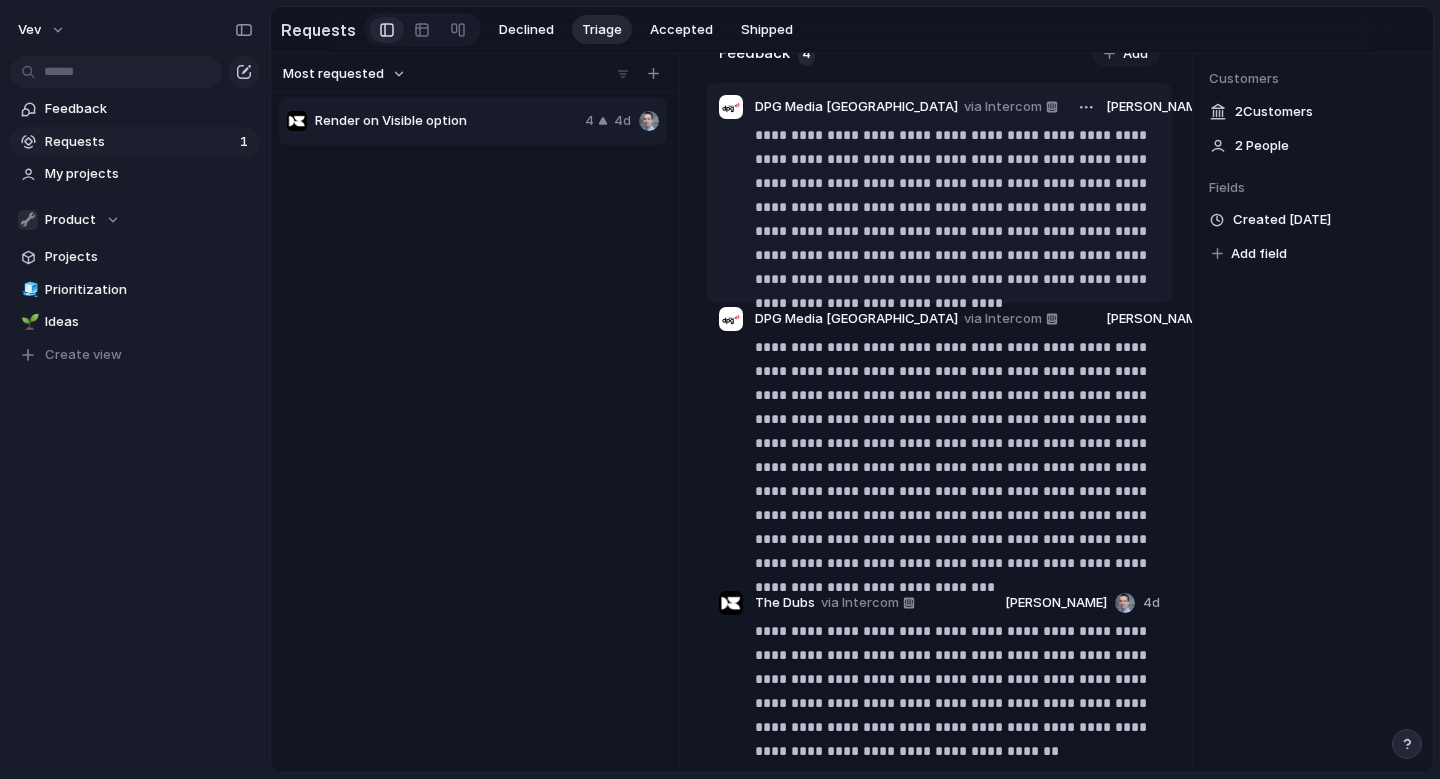 click on "**********" at bounding box center [957, 207] 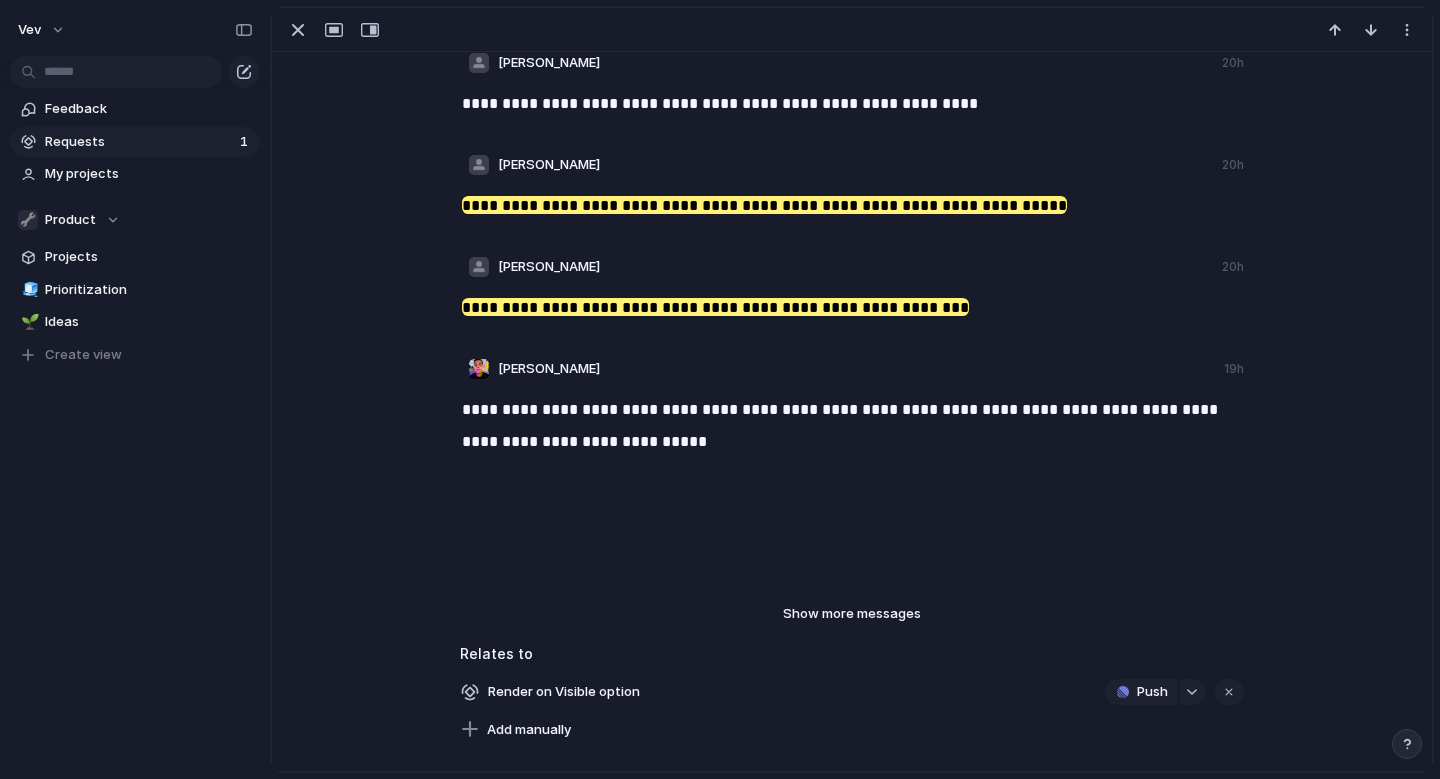 scroll, scrollTop: 243, scrollLeft: 0, axis: vertical 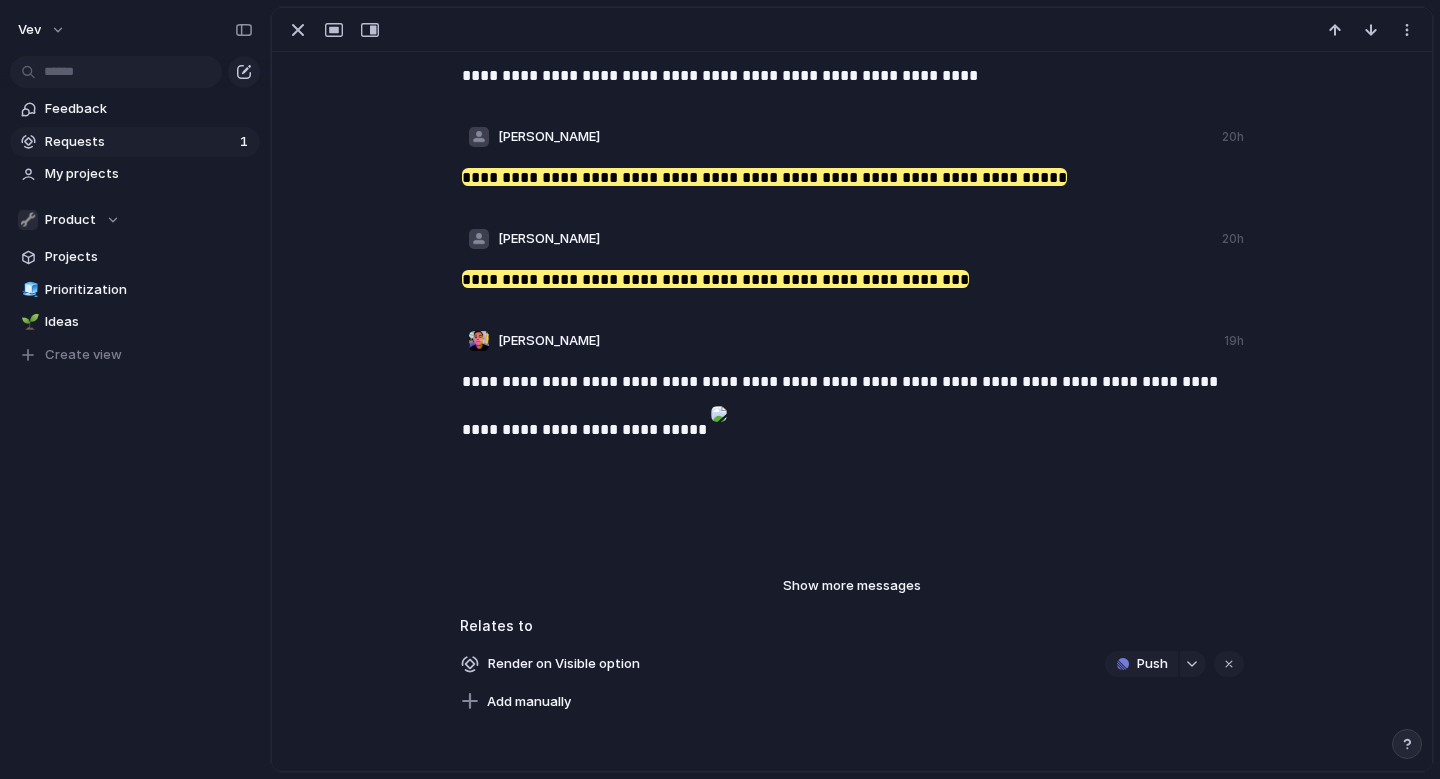 click at bounding box center (719, 414) 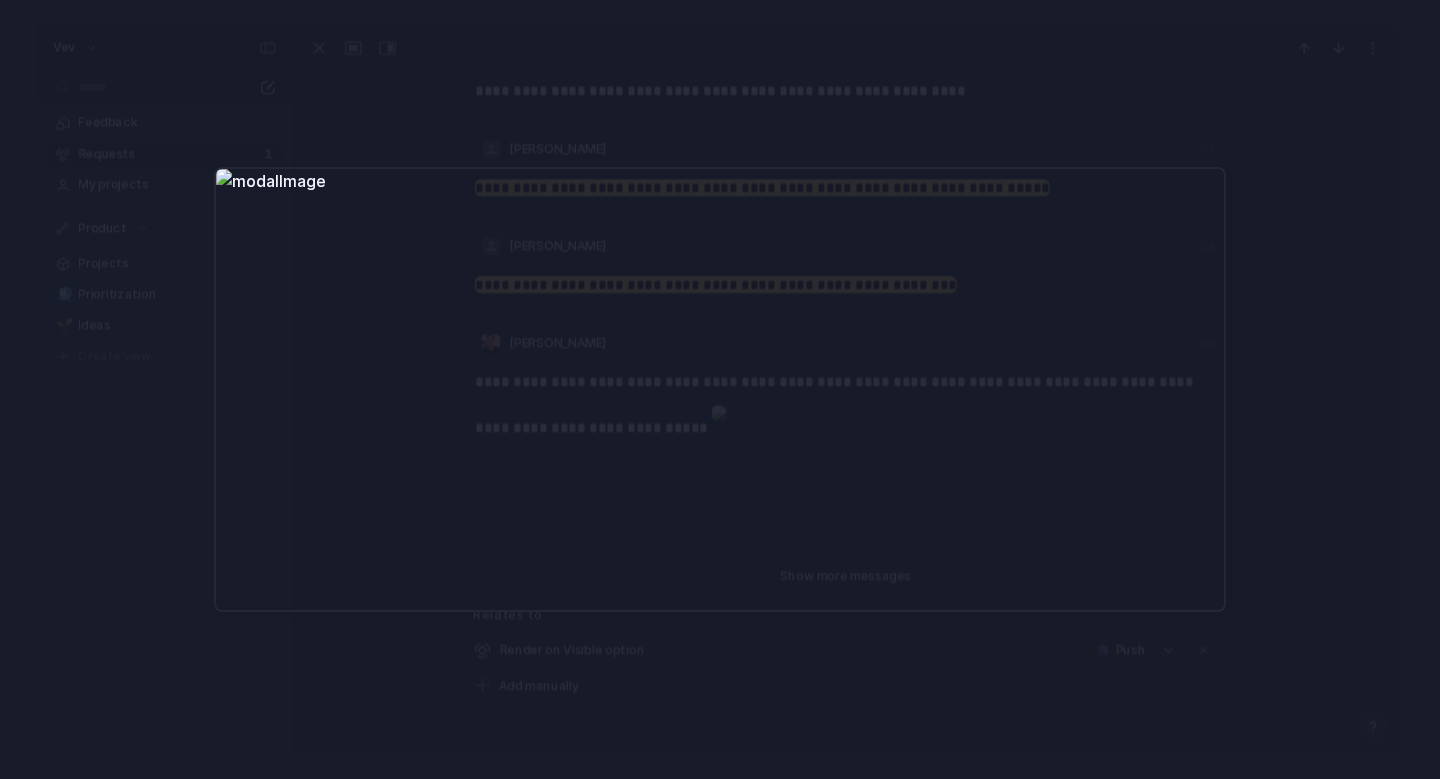 click at bounding box center (720, 389) 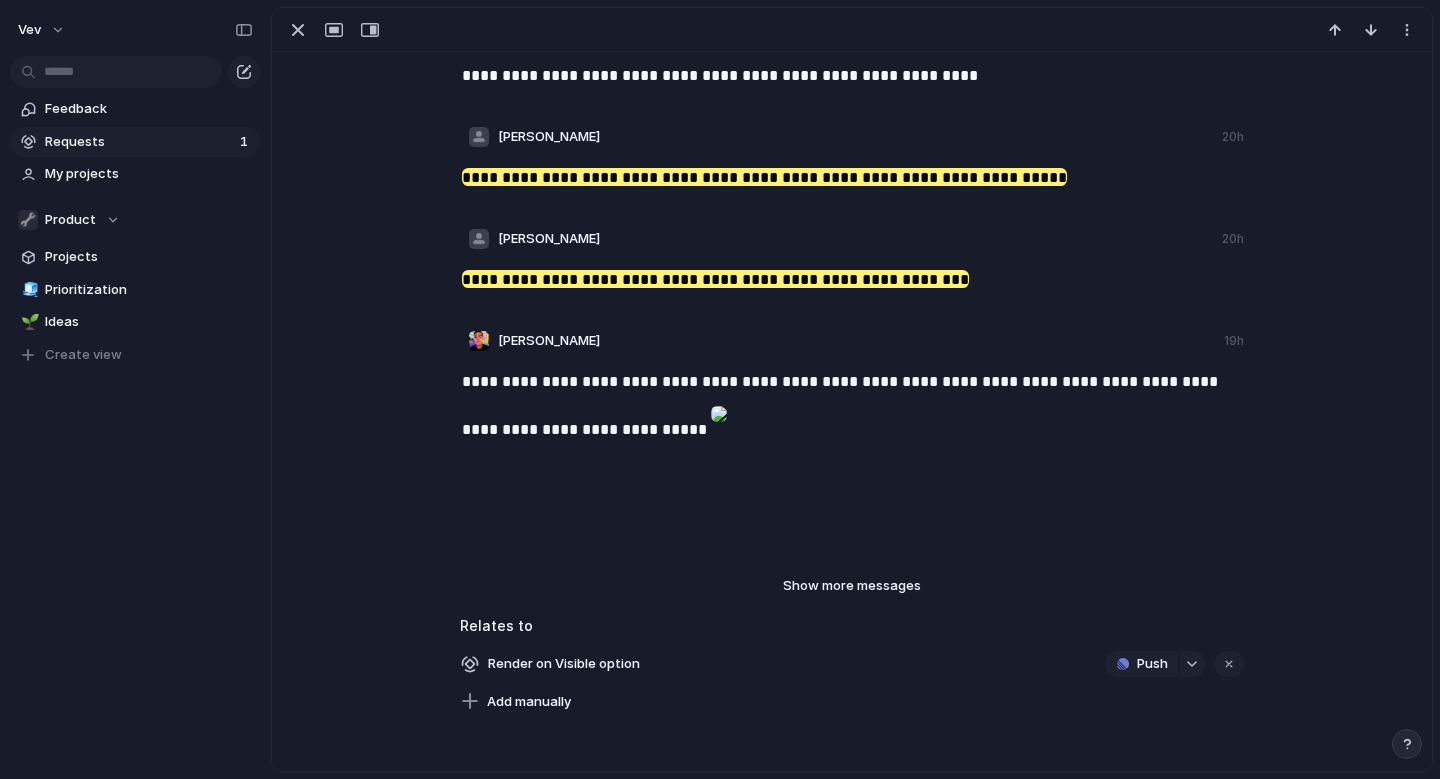 click on "Show more messages" at bounding box center [852, 586] 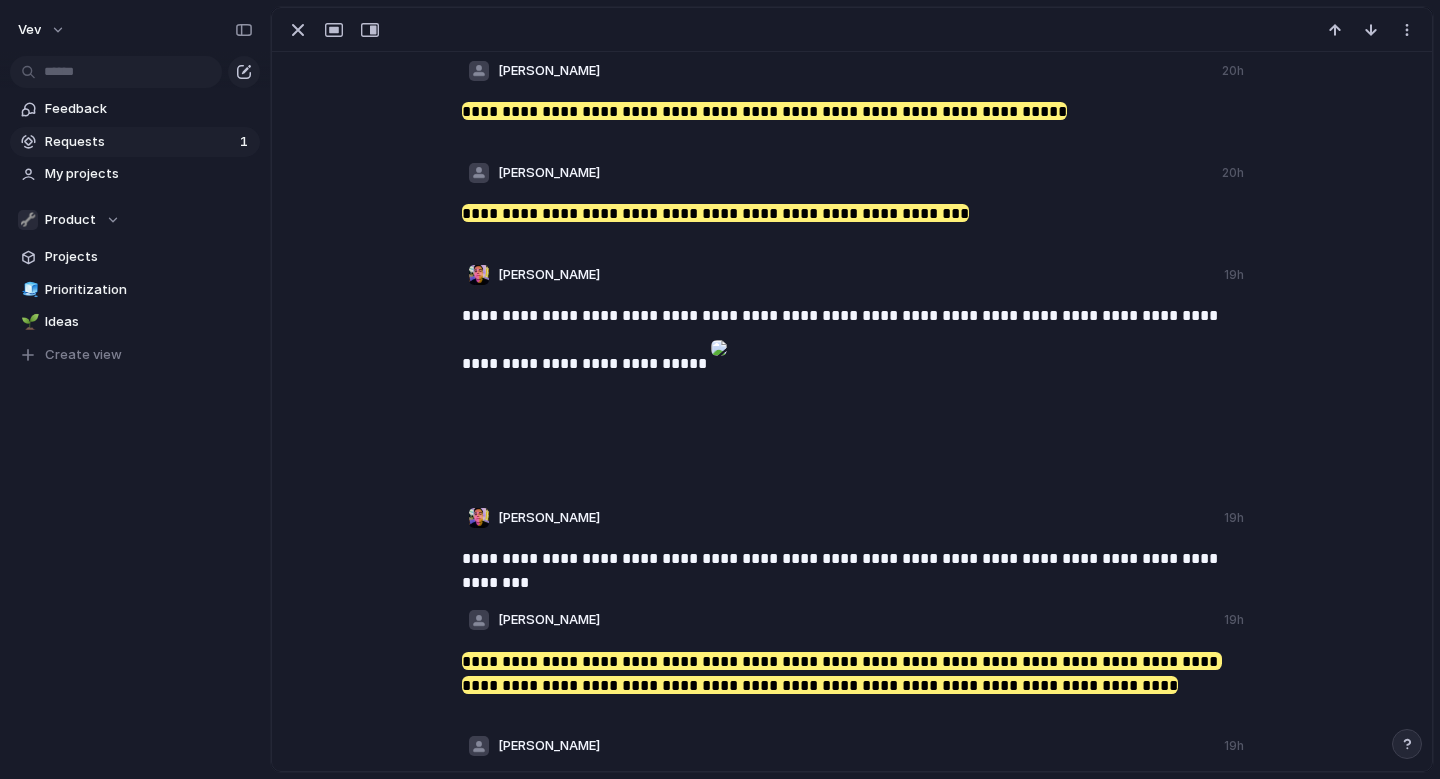 scroll, scrollTop: 0, scrollLeft: 0, axis: both 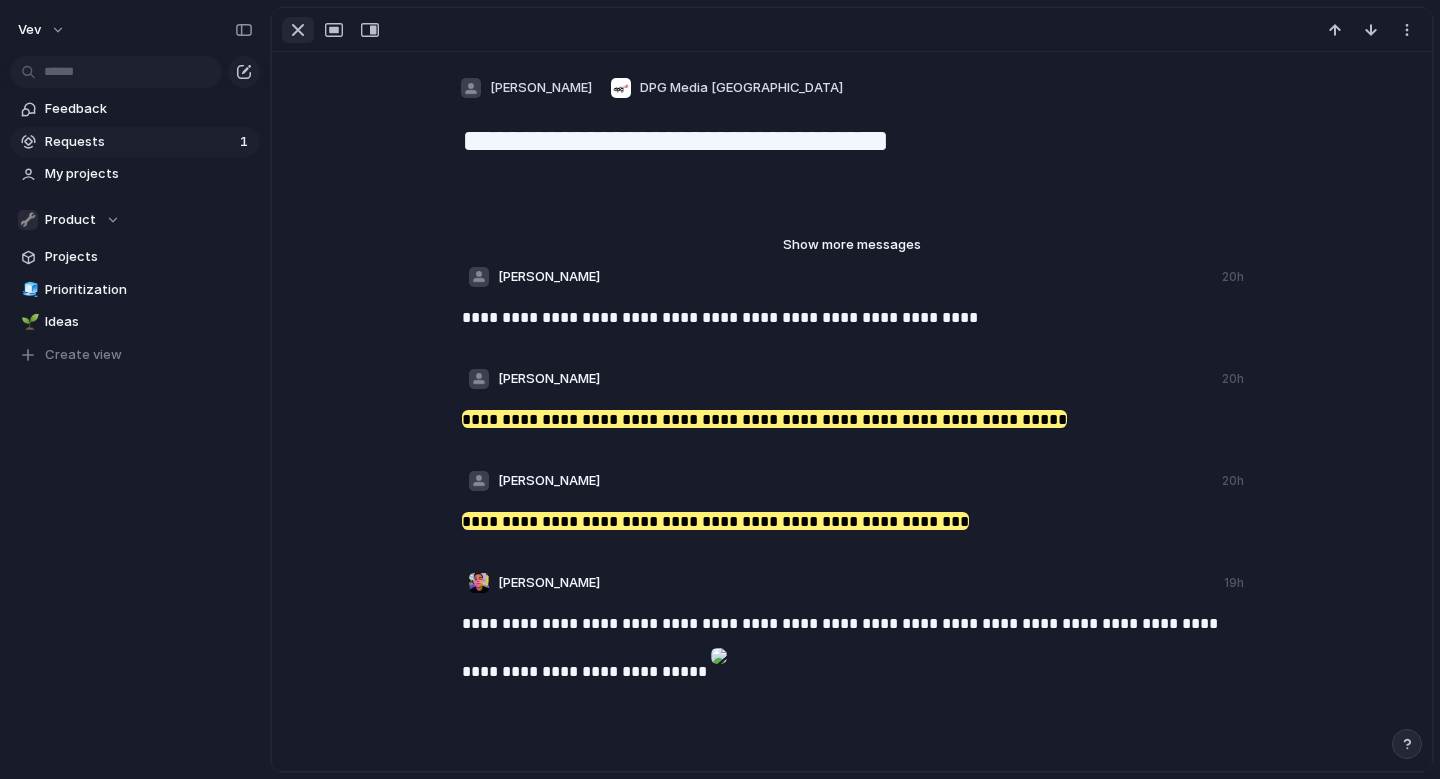 click at bounding box center [298, 30] 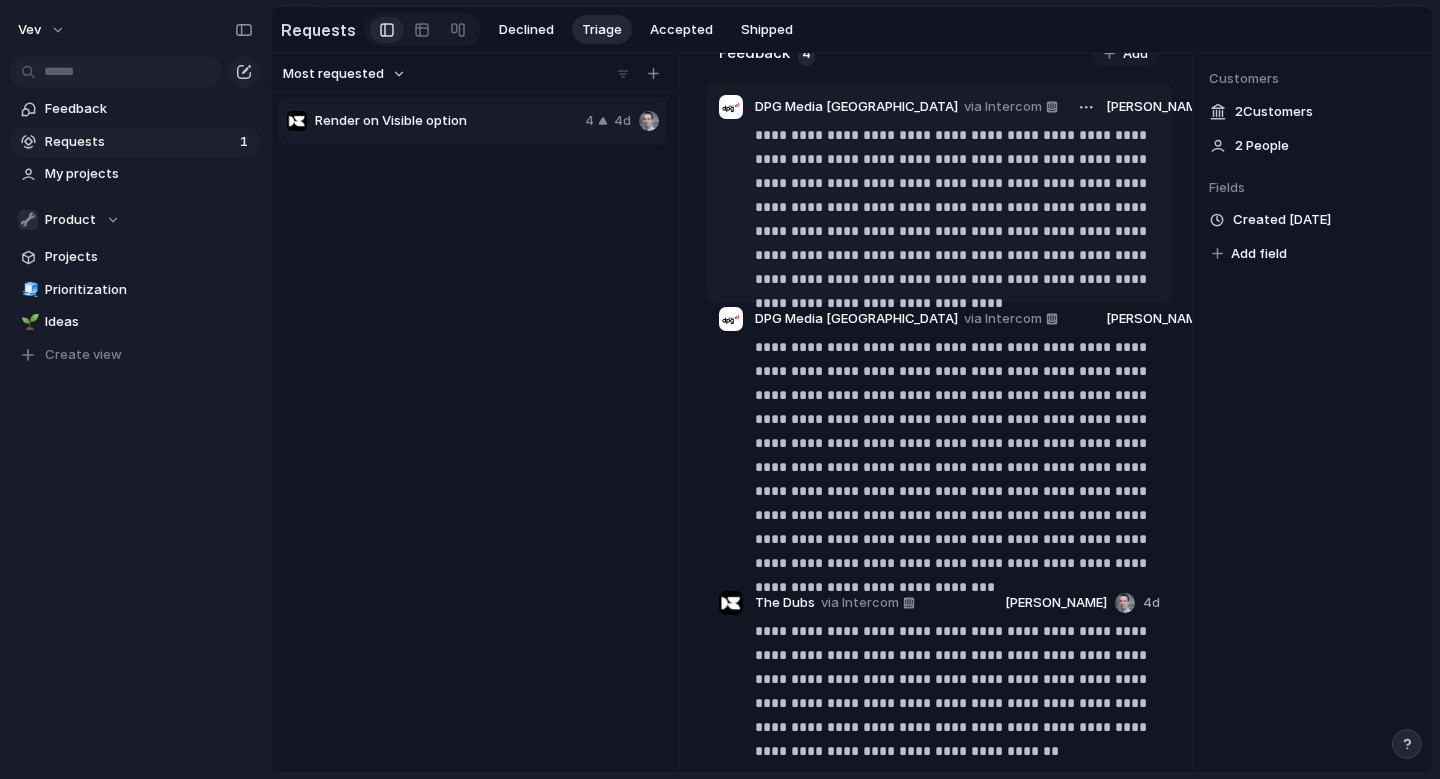 scroll, scrollTop: 0, scrollLeft: 0, axis: both 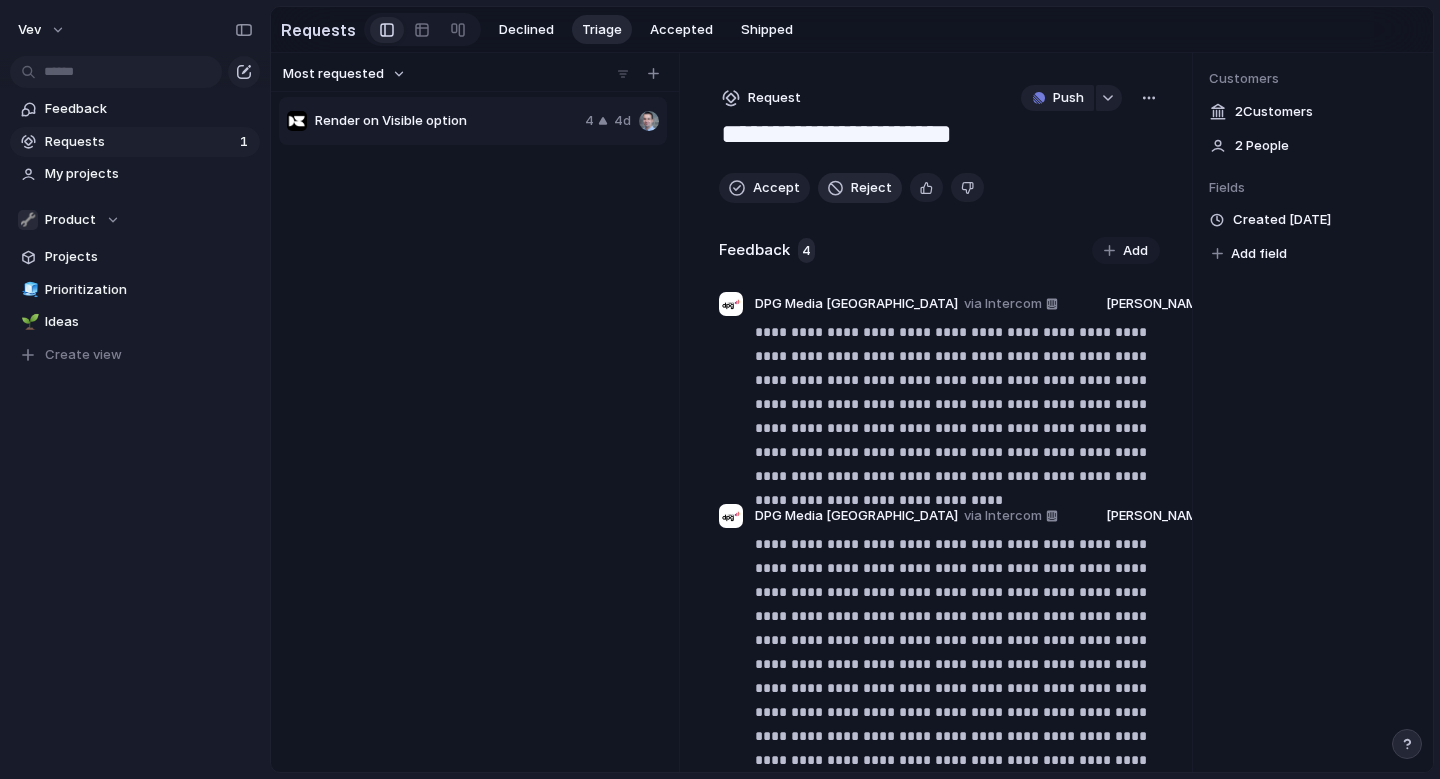 click on "Reject" at bounding box center (871, 188) 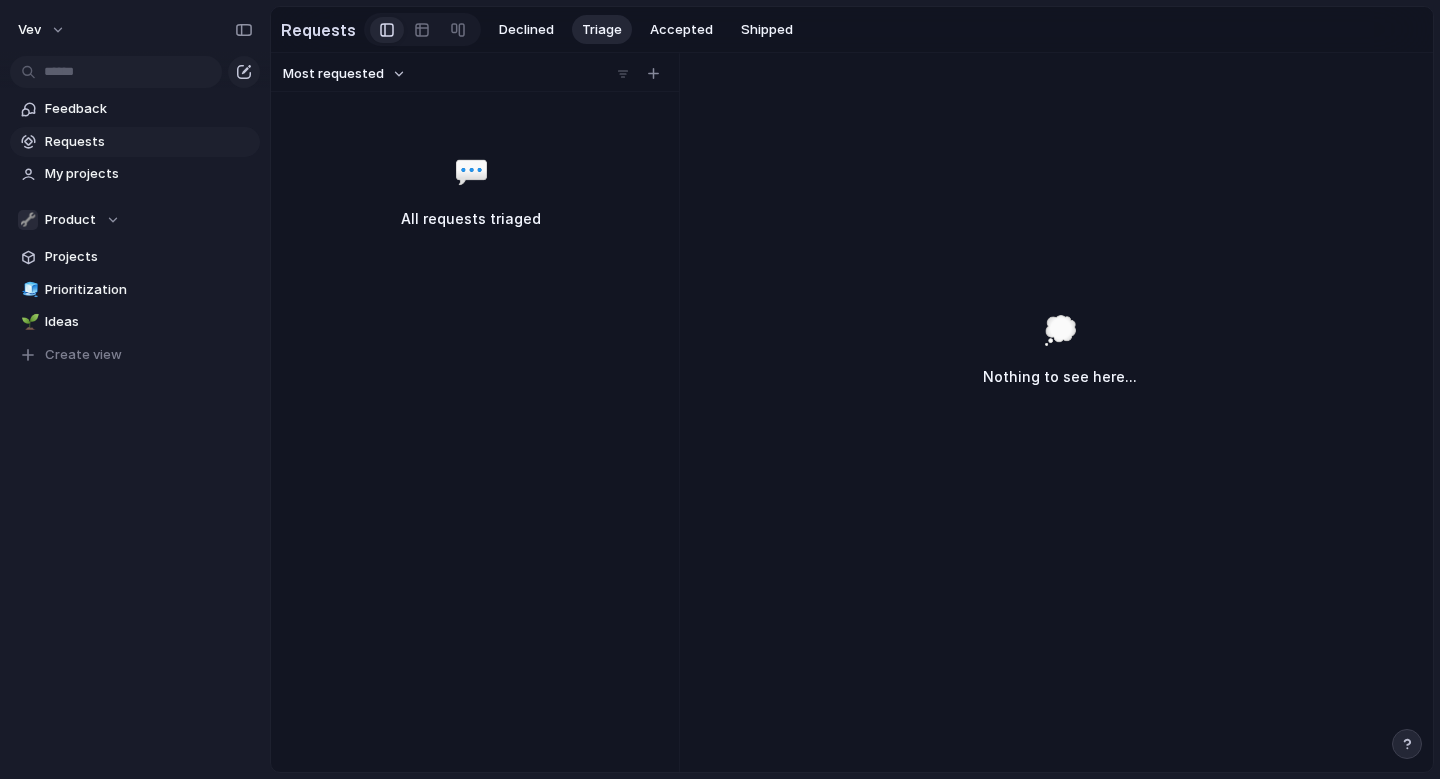 click on "💬 All requests triaged" at bounding box center (471, 196) 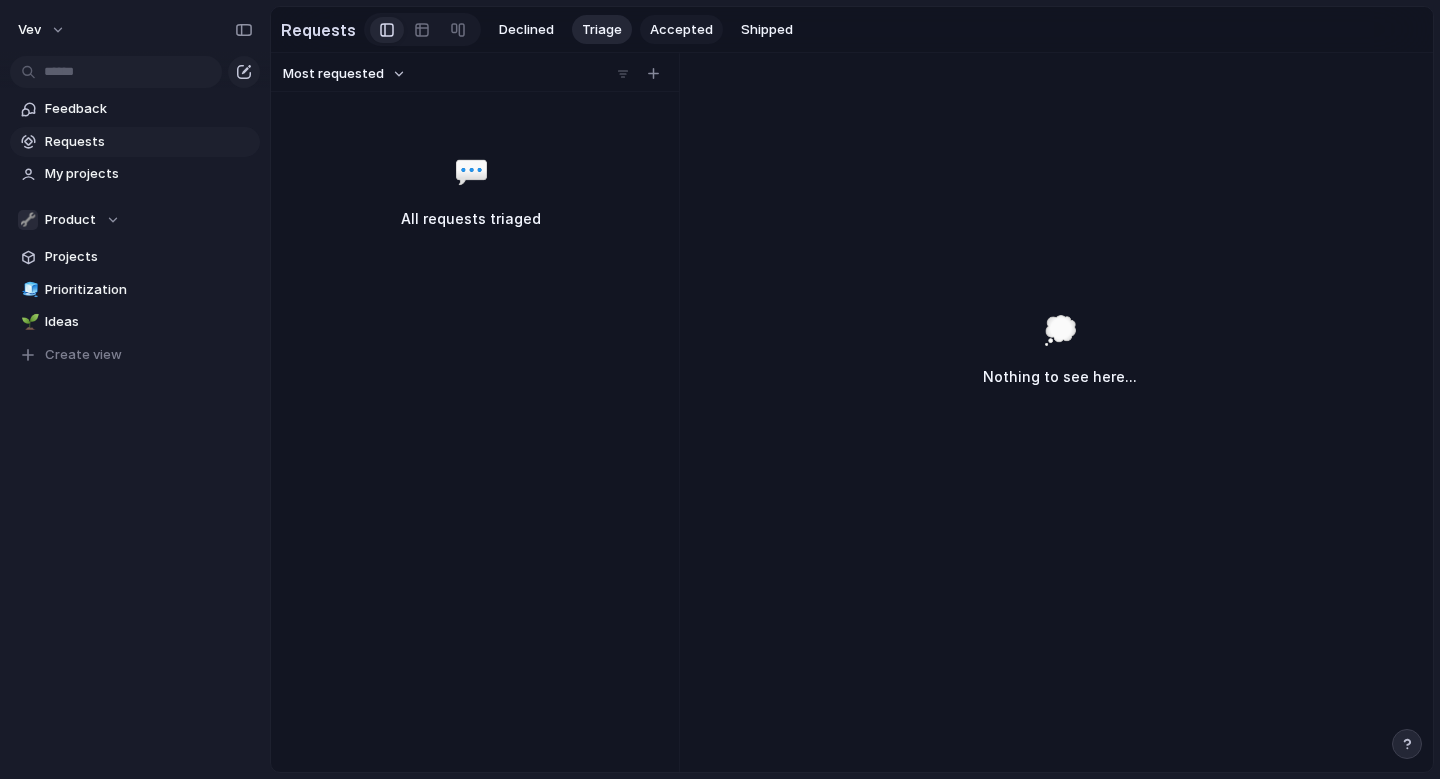 click on "Accepted" at bounding box center (681, 30) 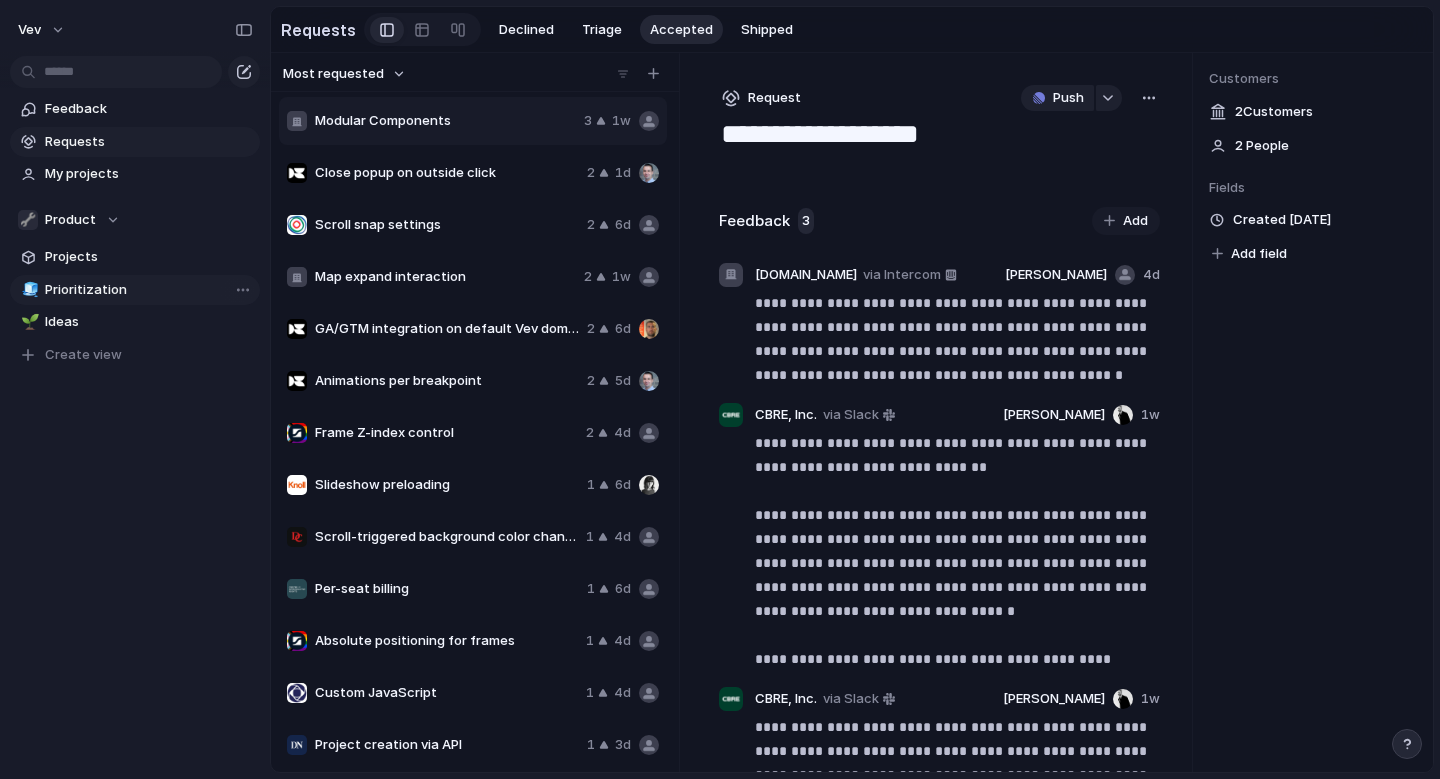 click on "🧊 Prioritization" at bounding box center [135, 290] 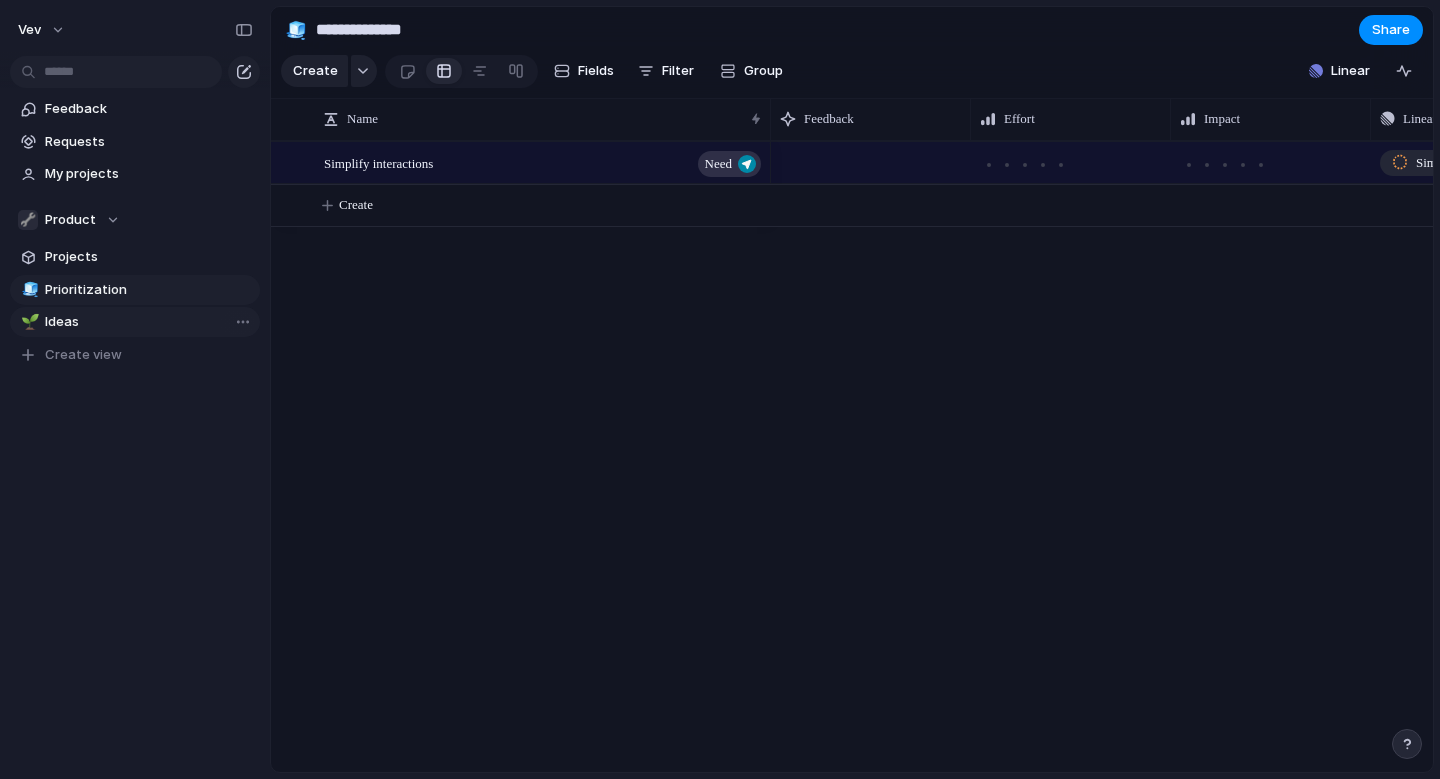 click on "Ideas" at bounding box center (149, 322) 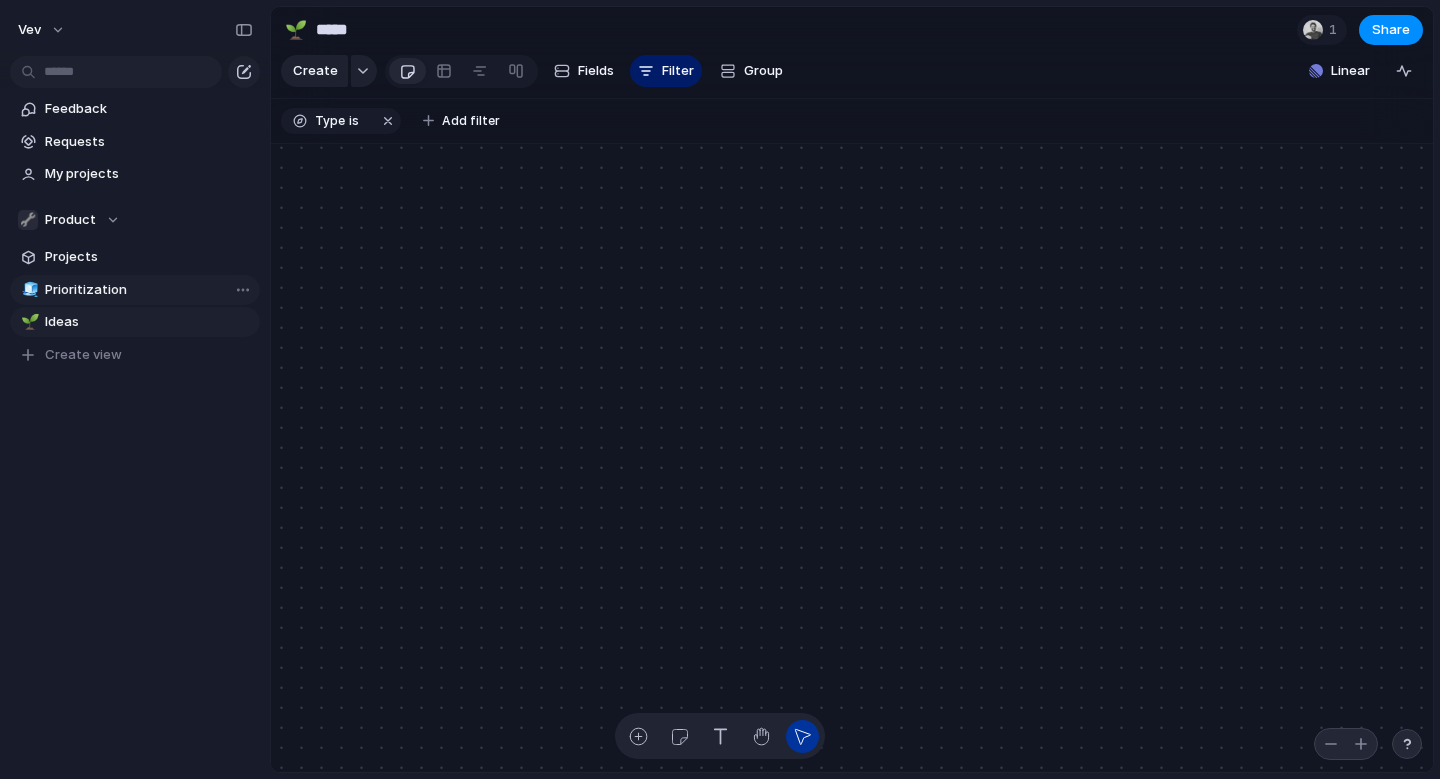click on "Prioritization" at bounding box center (149, 290) 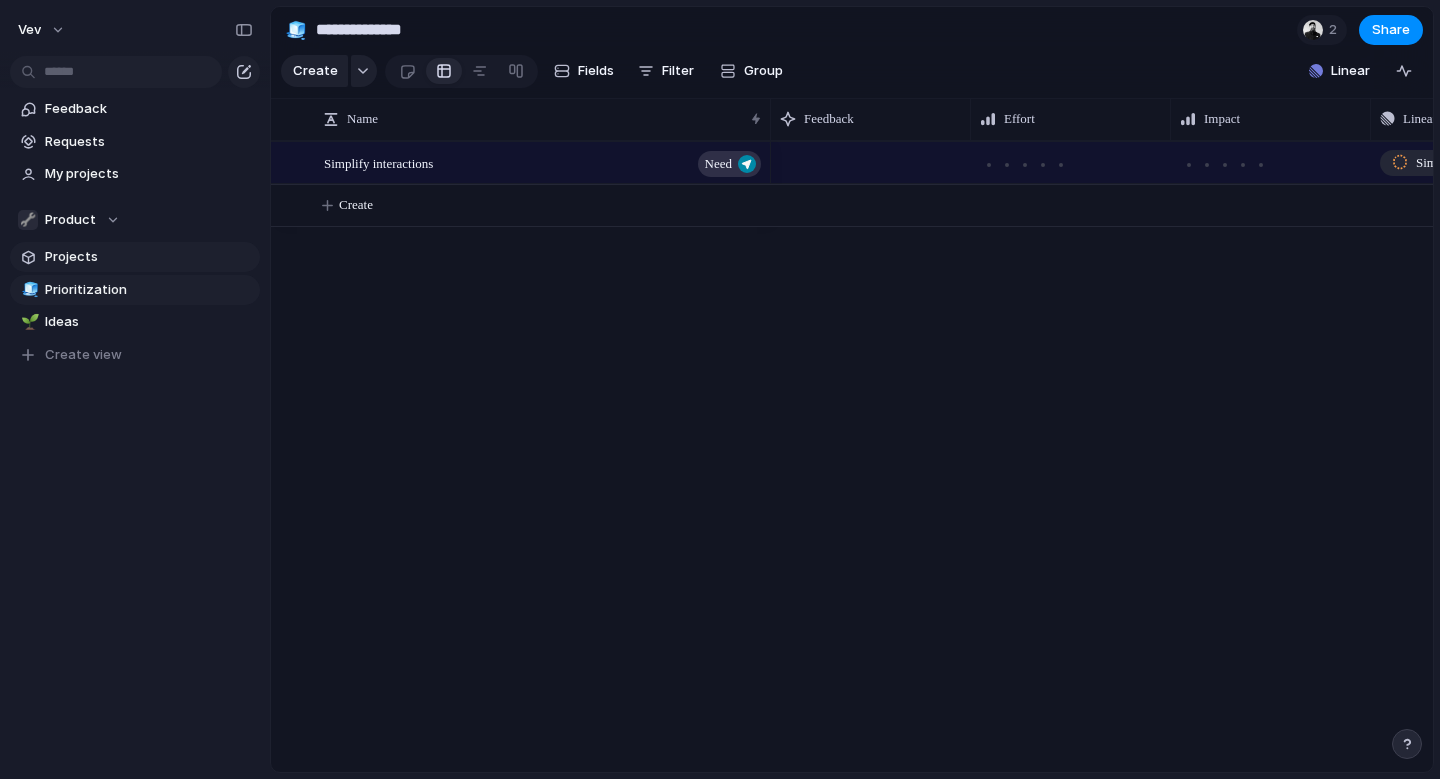 click on "Projects" at bounding box center [149, 257] 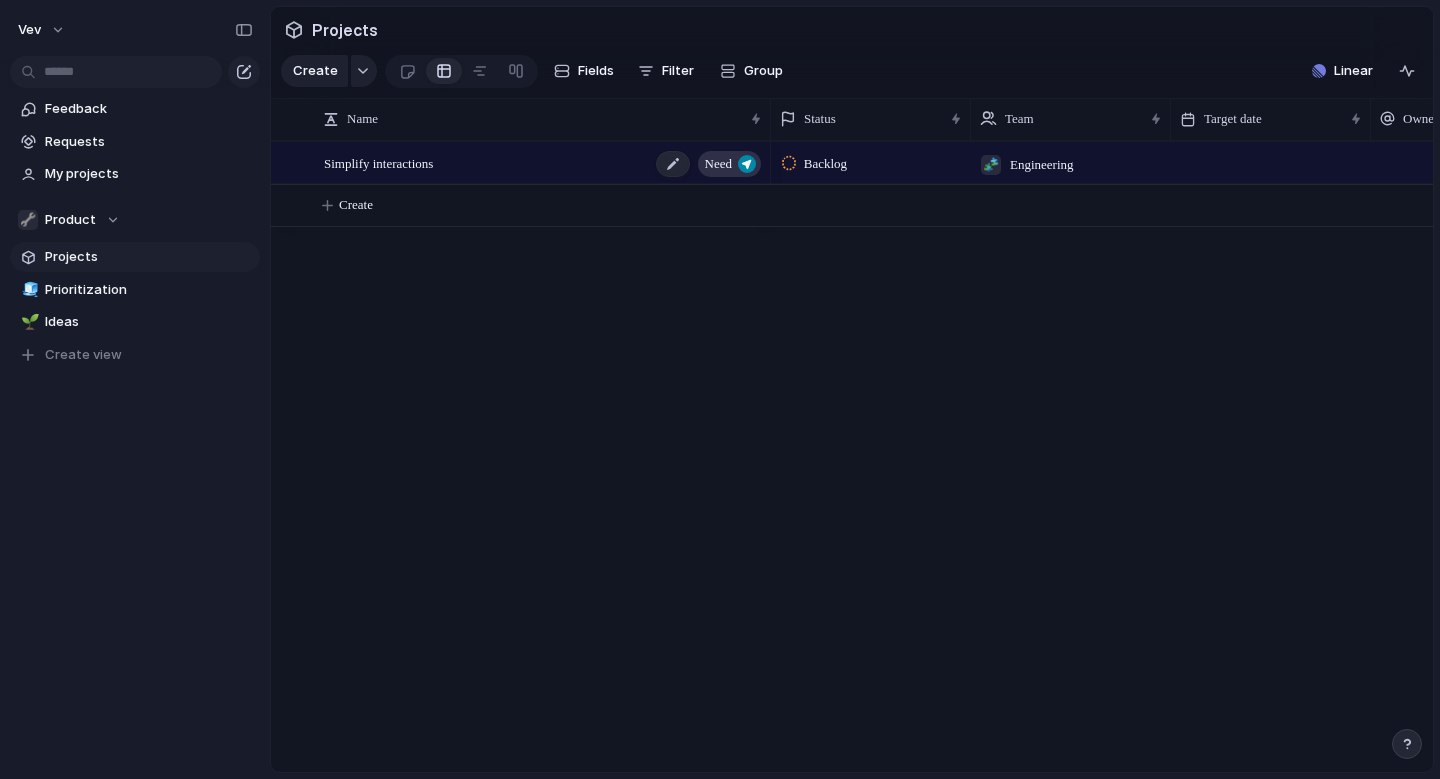 scroll, scrollTop: 0, scrollLeft: 73, axis: horizontal 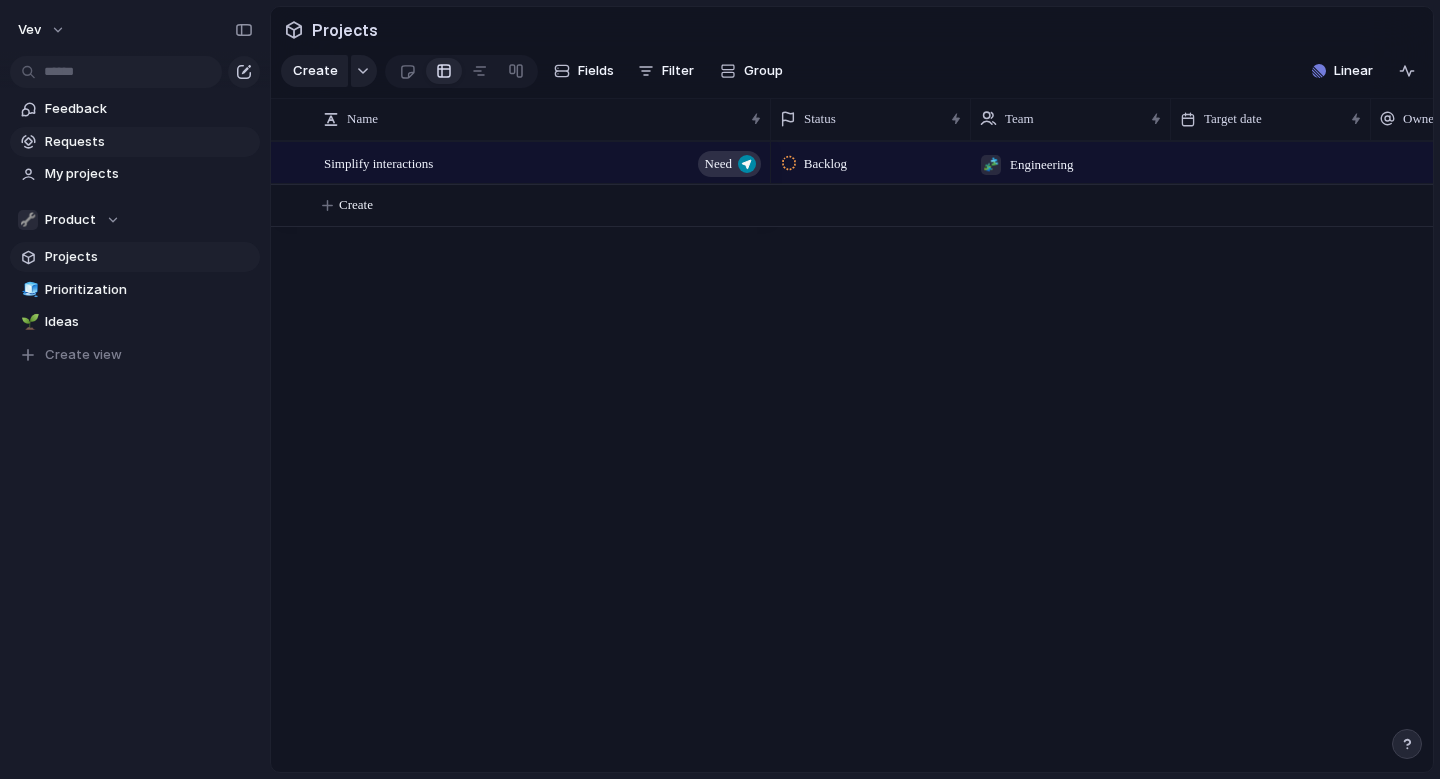 click on "Requests" at bounding box center (149, 142) 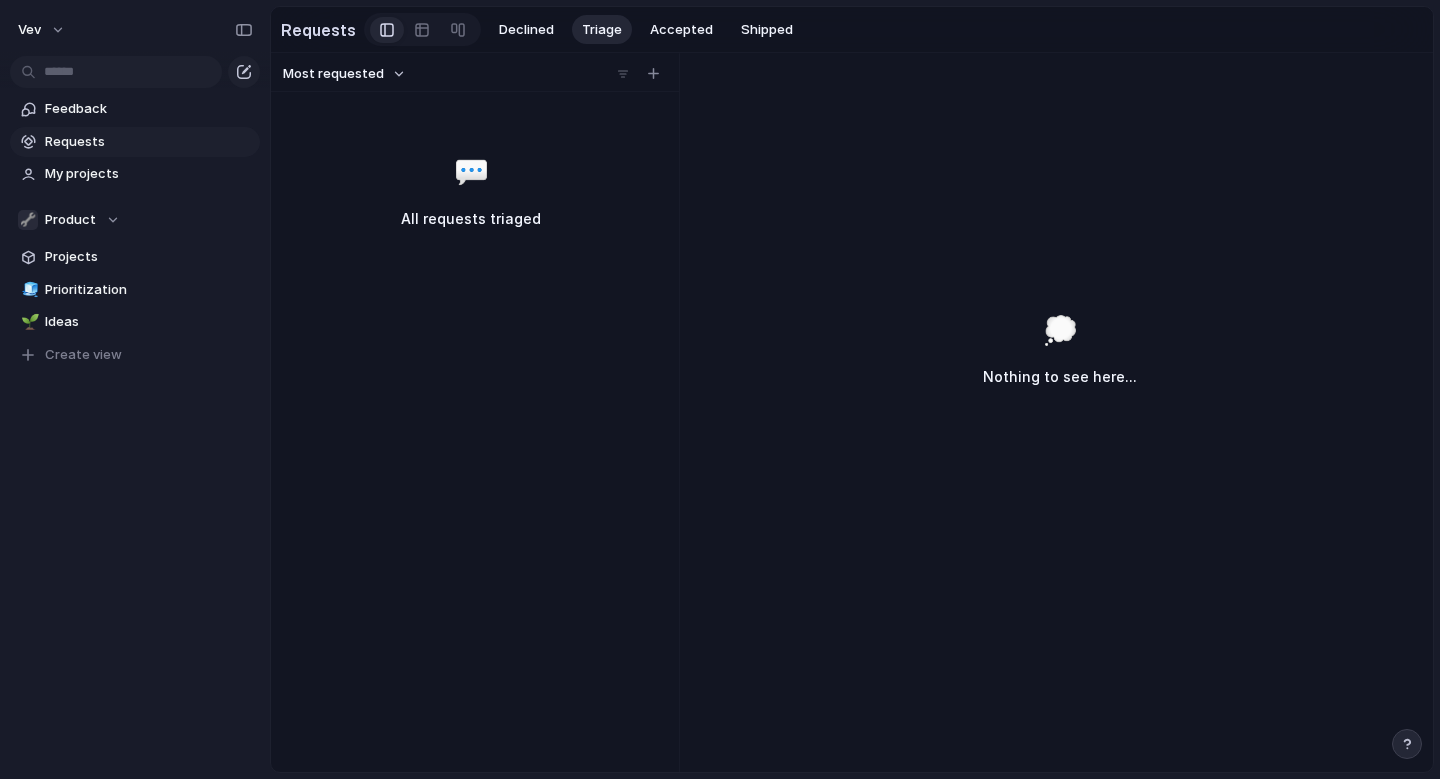 click on "Requests Declined Triage Accepted Shipped" at bounding box center (542, 29) 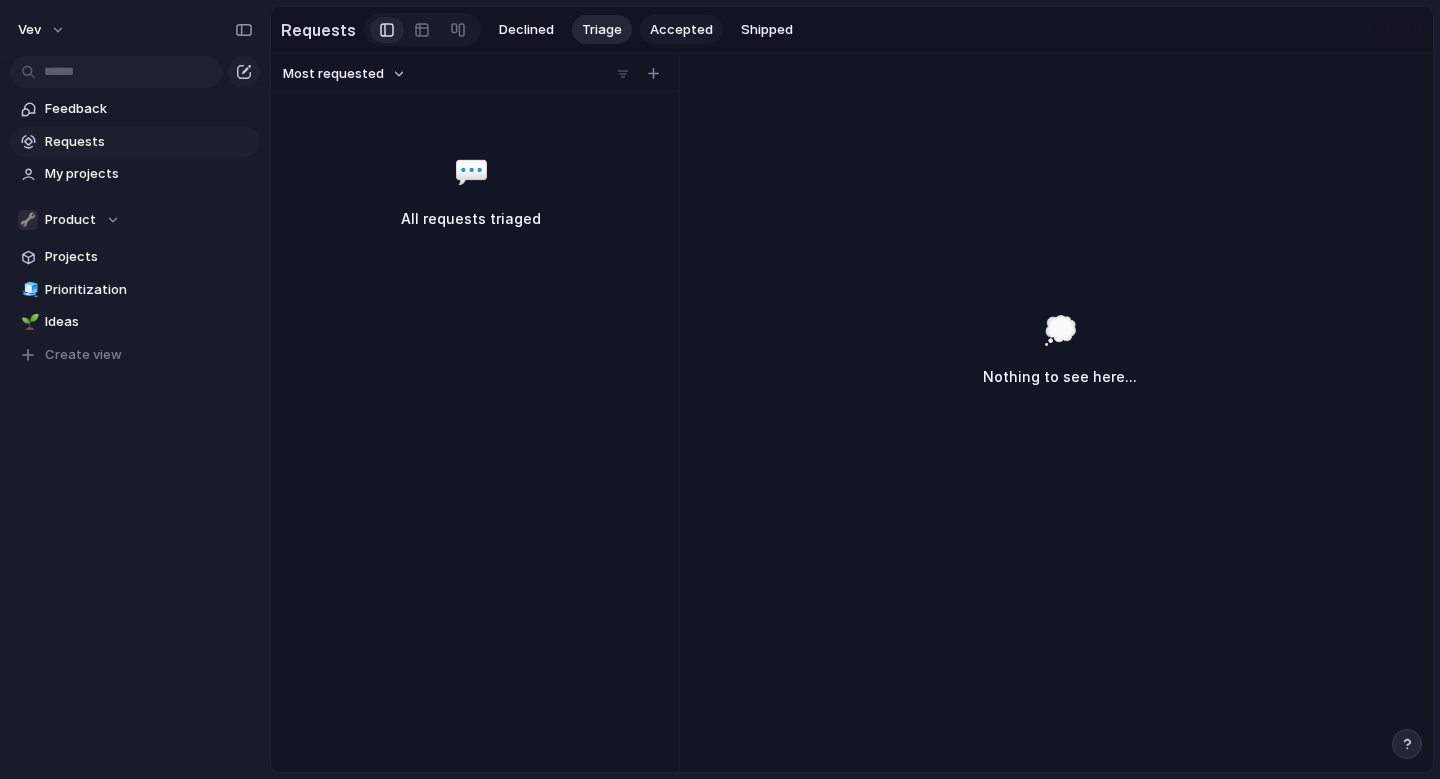 click on "Accepted" at bounding box center [681, 30] 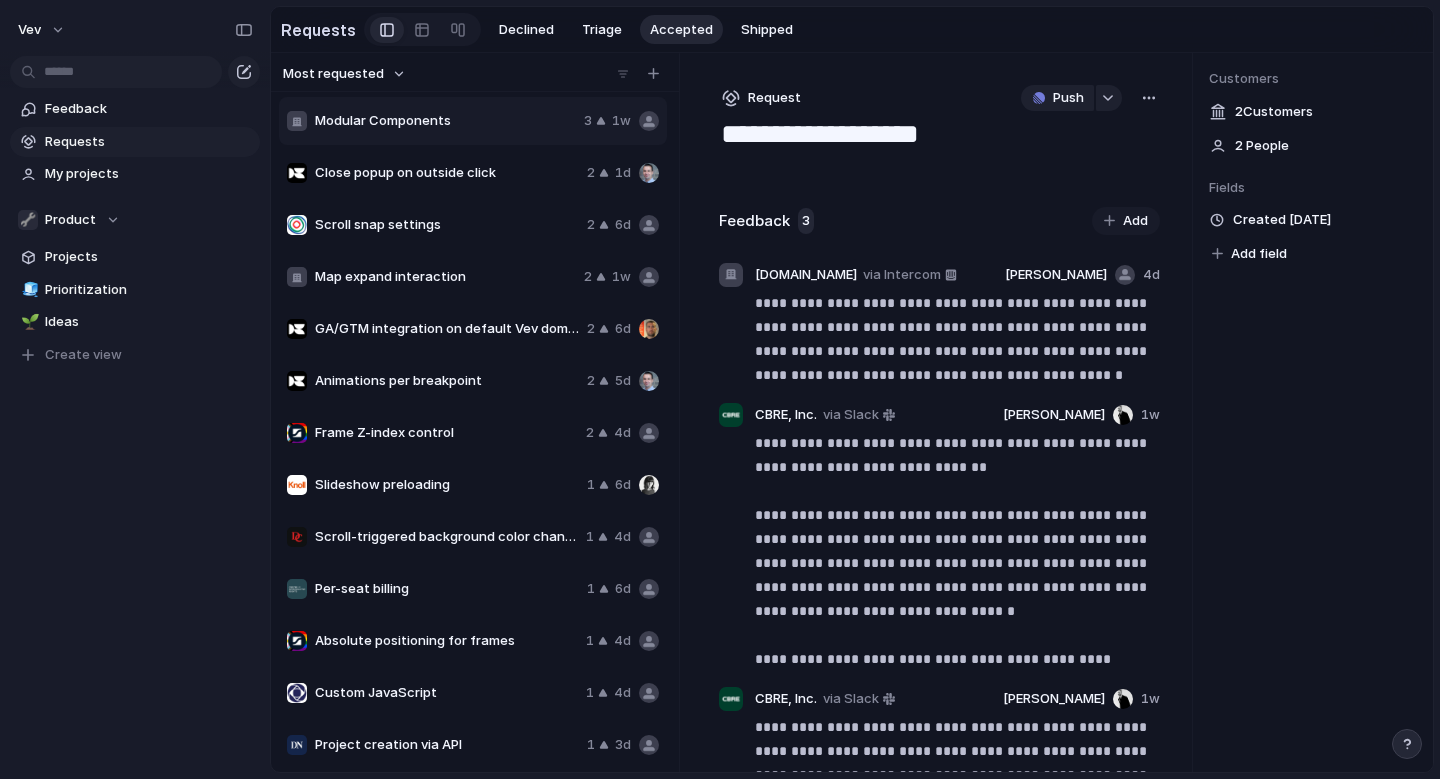 click on "Close popup on outside click" at bounding box center [447, 173] 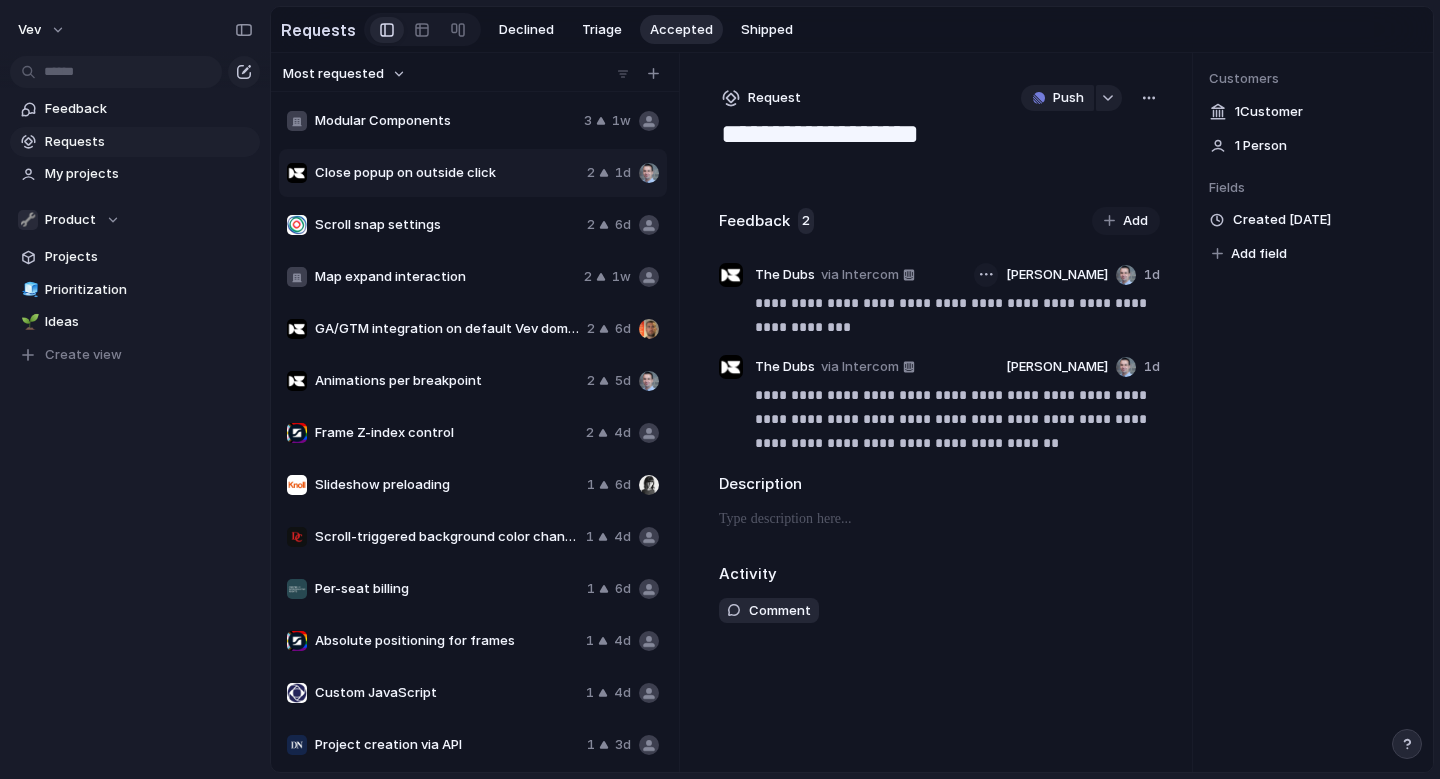 click at bounding box center [986, 274] 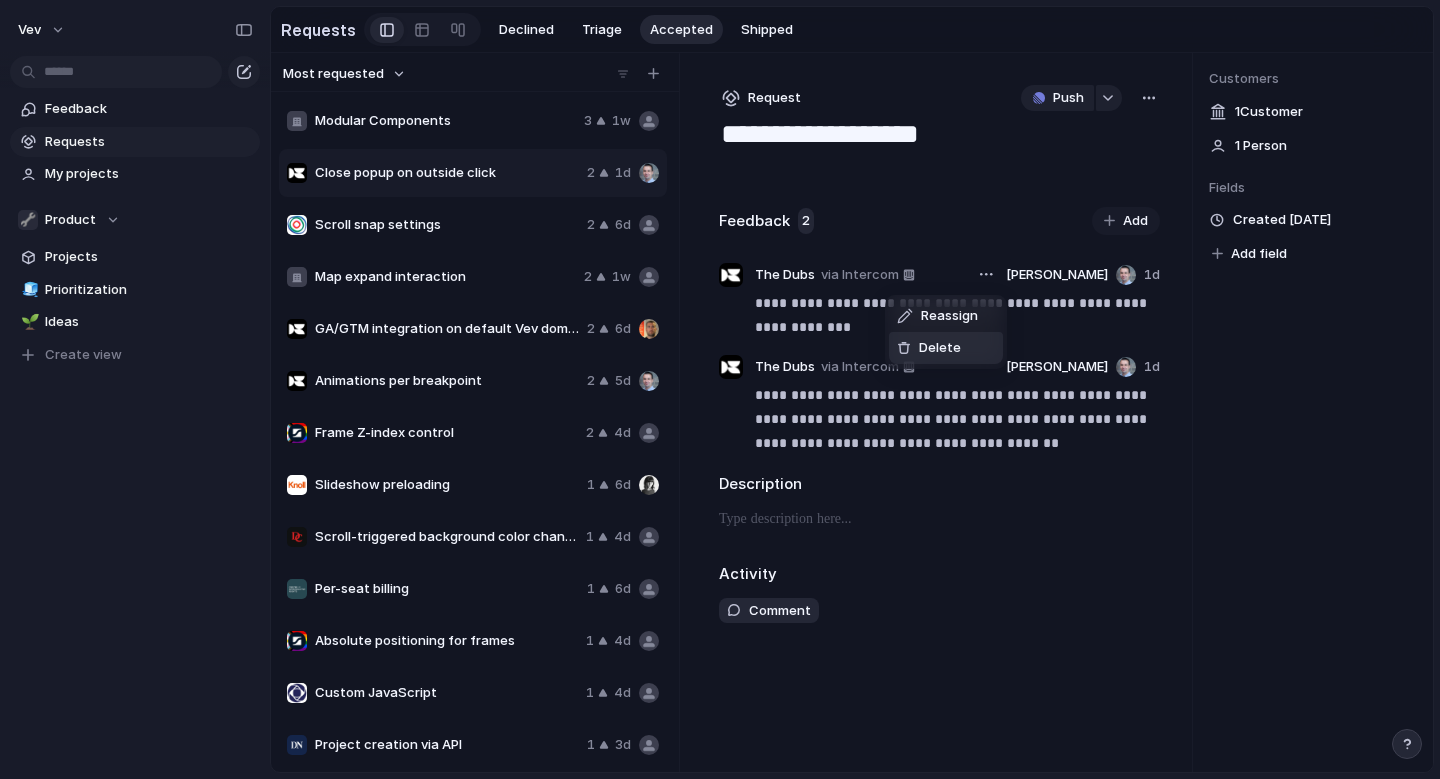 click on "Delete" at bounding box center [946, 348] 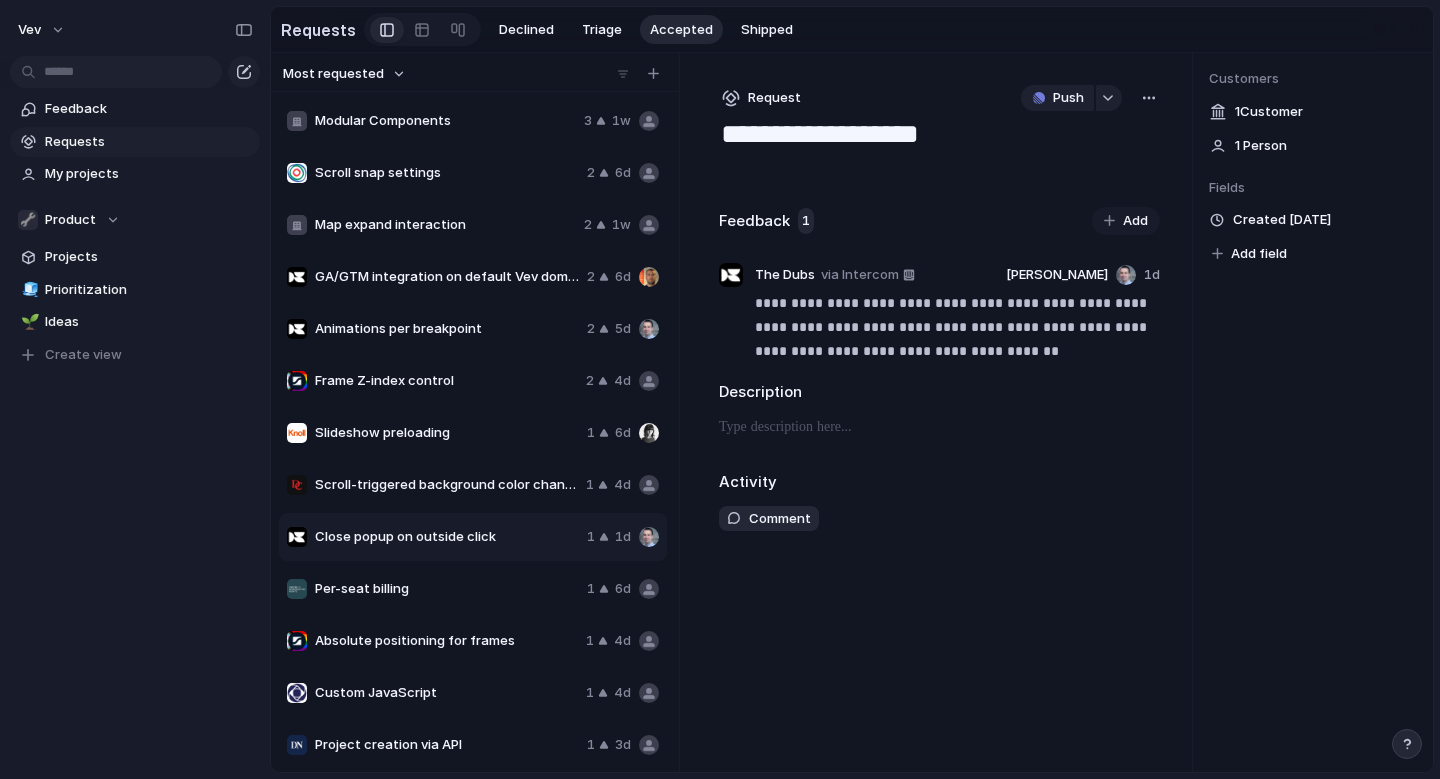 click on "Customers 1  Customer 1   Person Fields Created 1d ago Add field" at bounding box center (1313, 412) 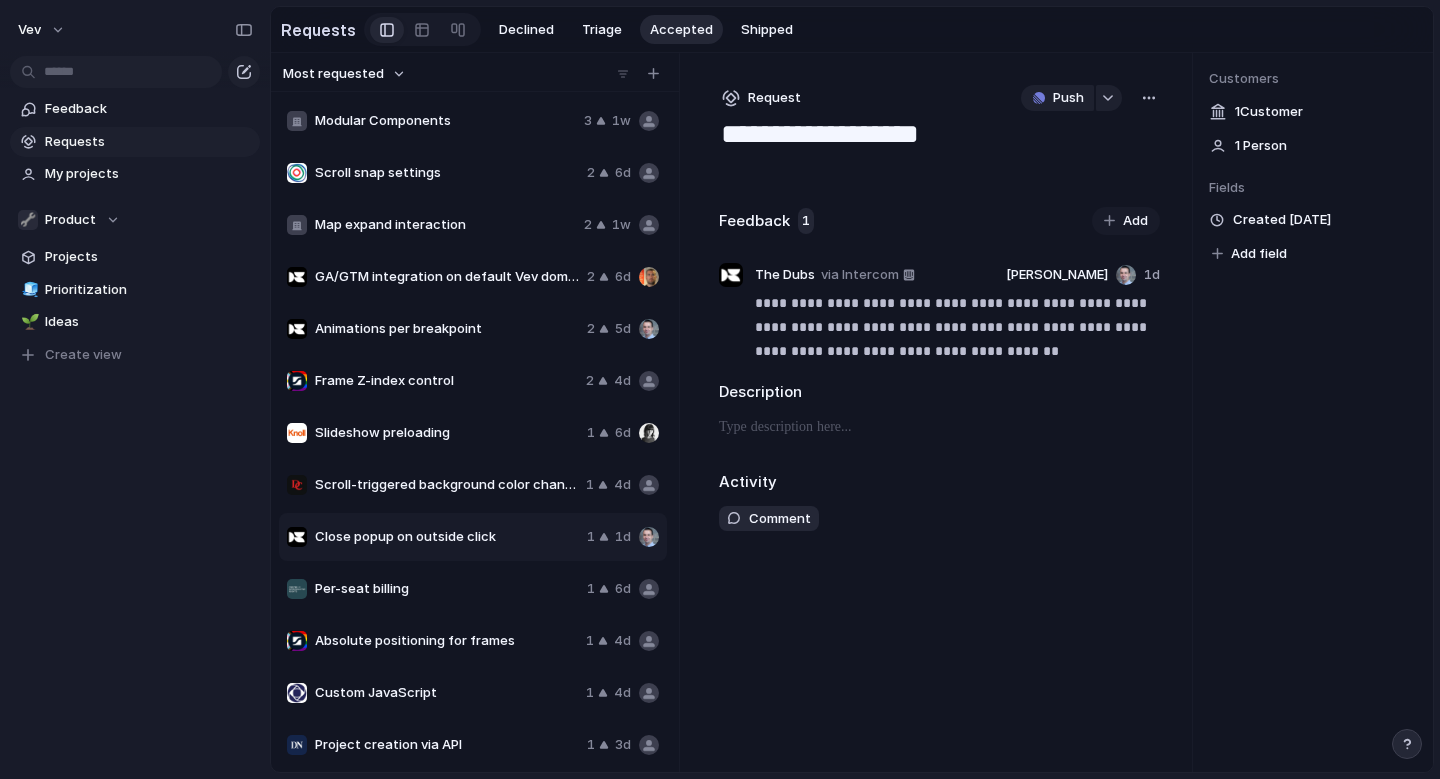 click on "Created 1d ago Add field" at bounding box center [1313, 237] 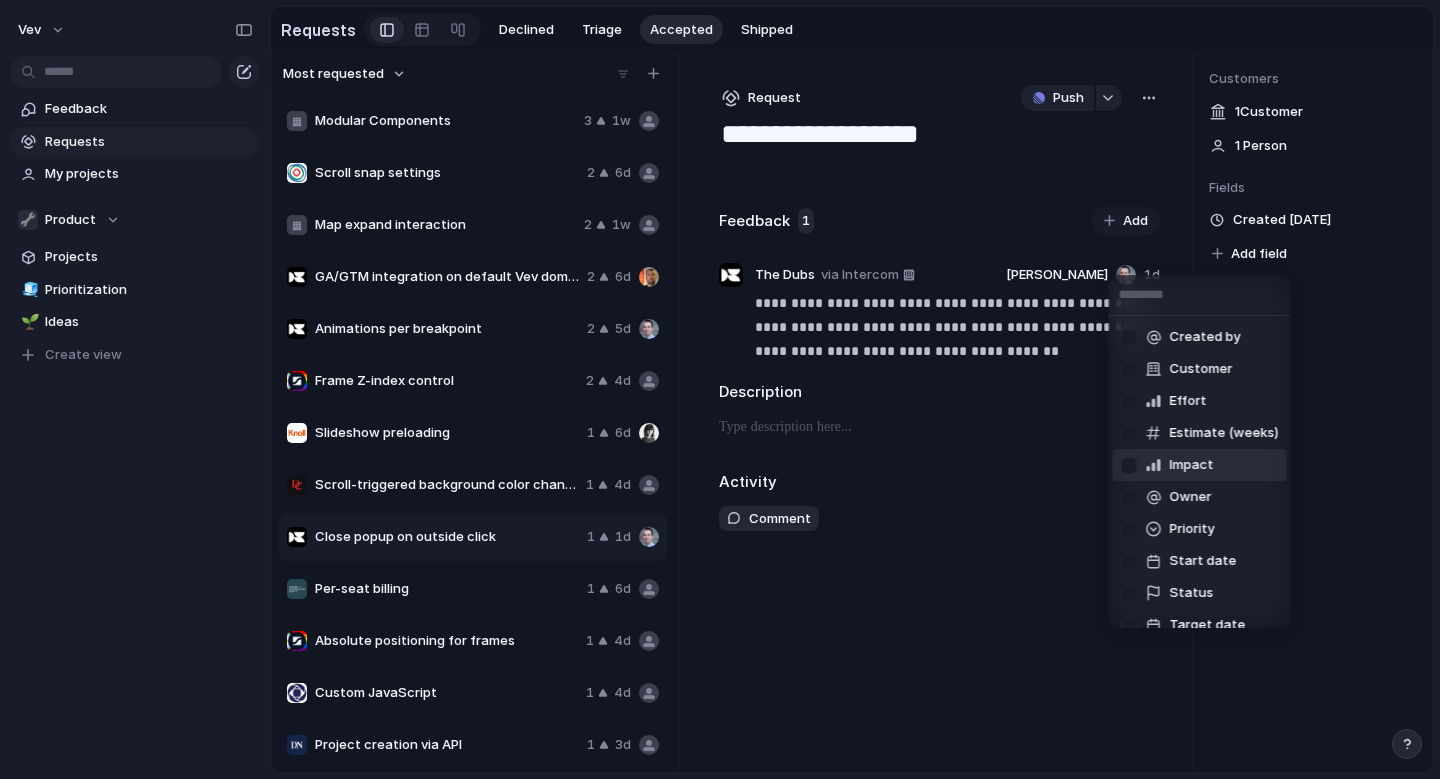 click on "Created by   Customer   Effort     Estimate (weeks)   Impact             Owner   Priority   Start date   Status   Target date   Team   Theme" at bounding box center (720, 389) 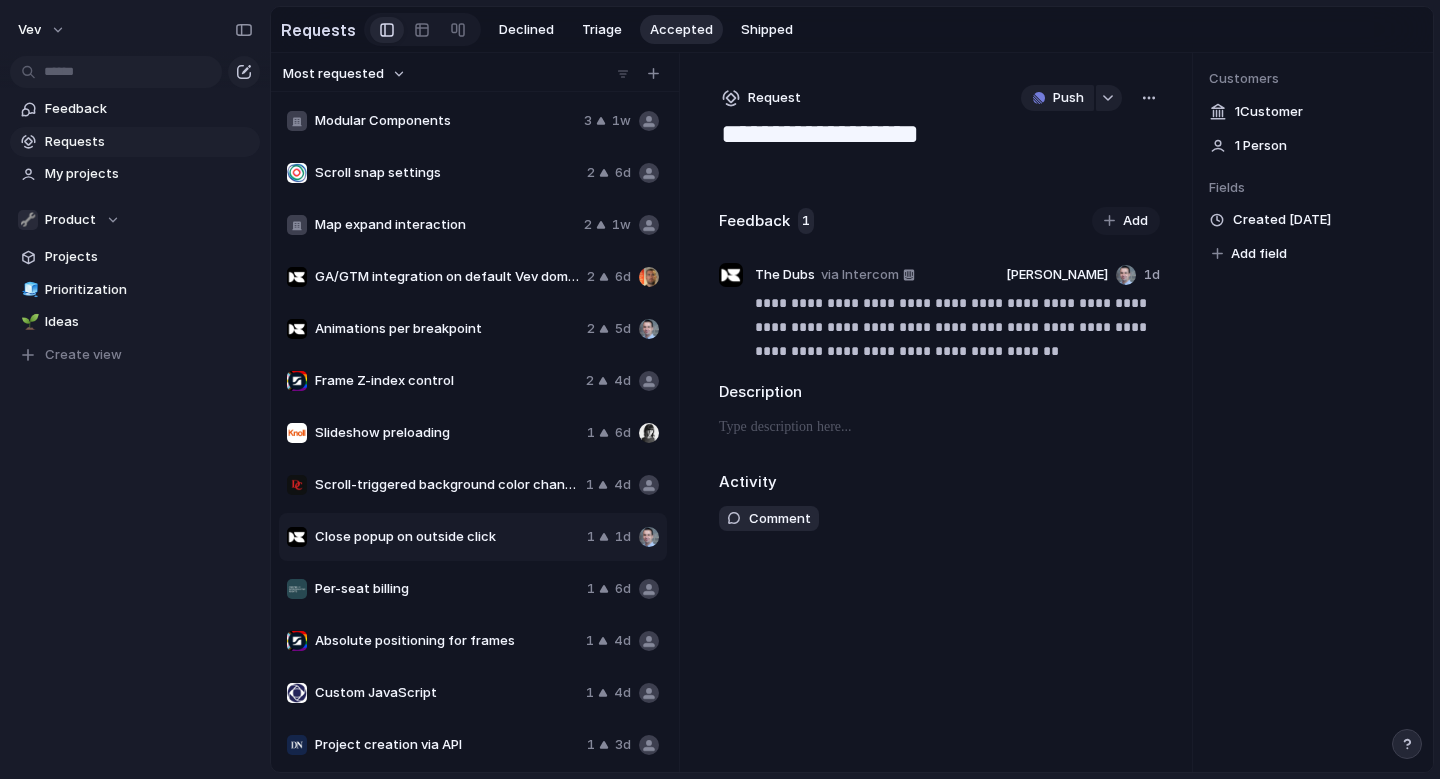 click at bounding box center [1149, 98] 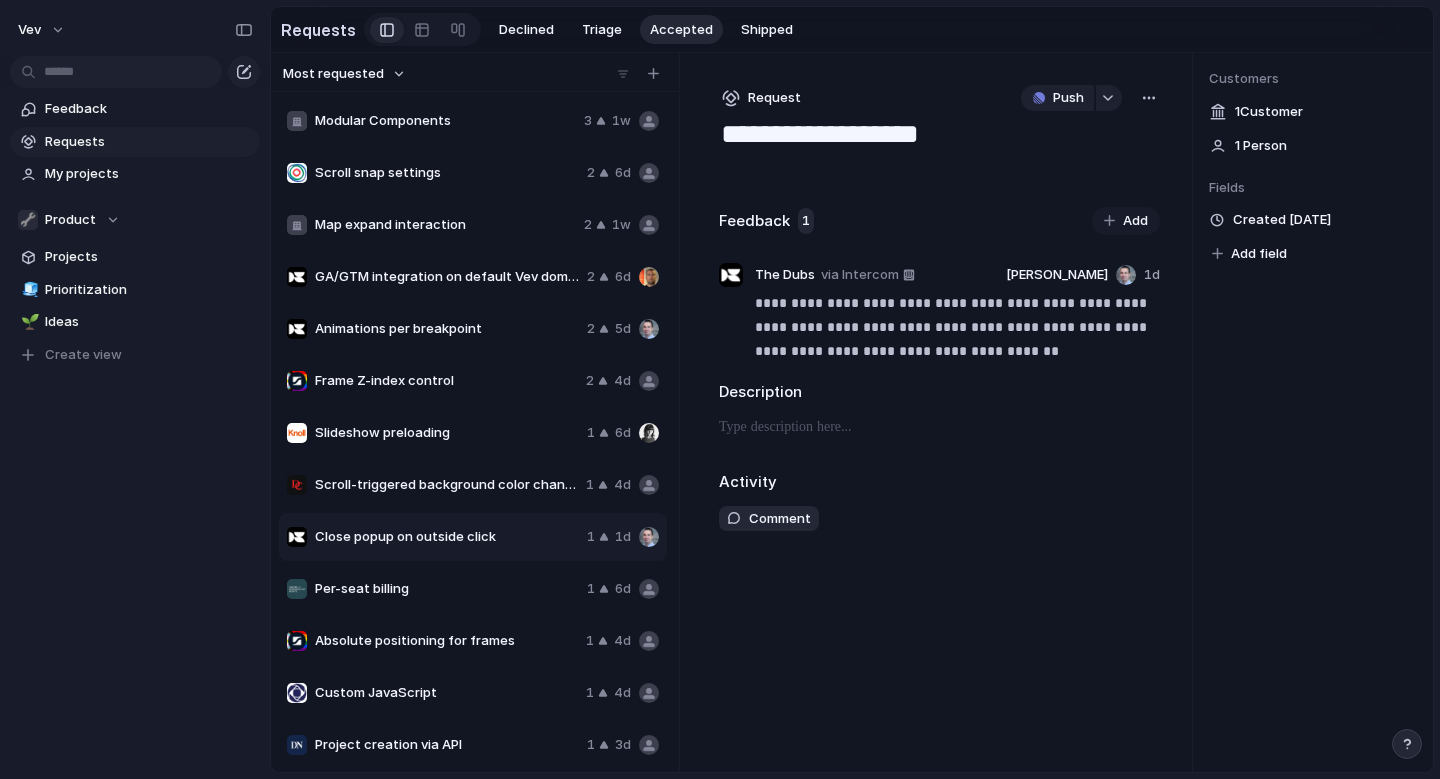 click on "Copy link   Merge   Move to   Delete" at bounding box center [720, 389] 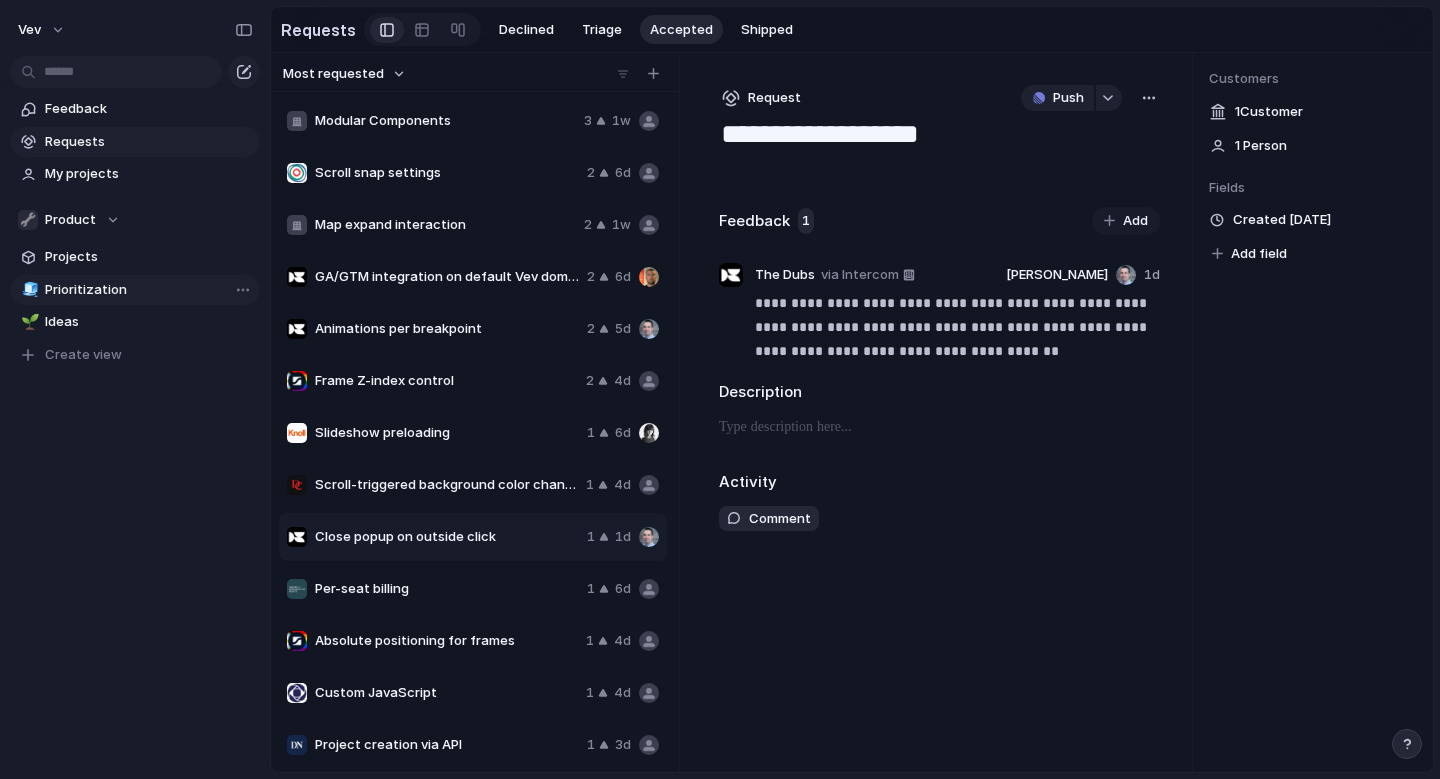 click on "Prioritization" at bounding box center (149, 290) 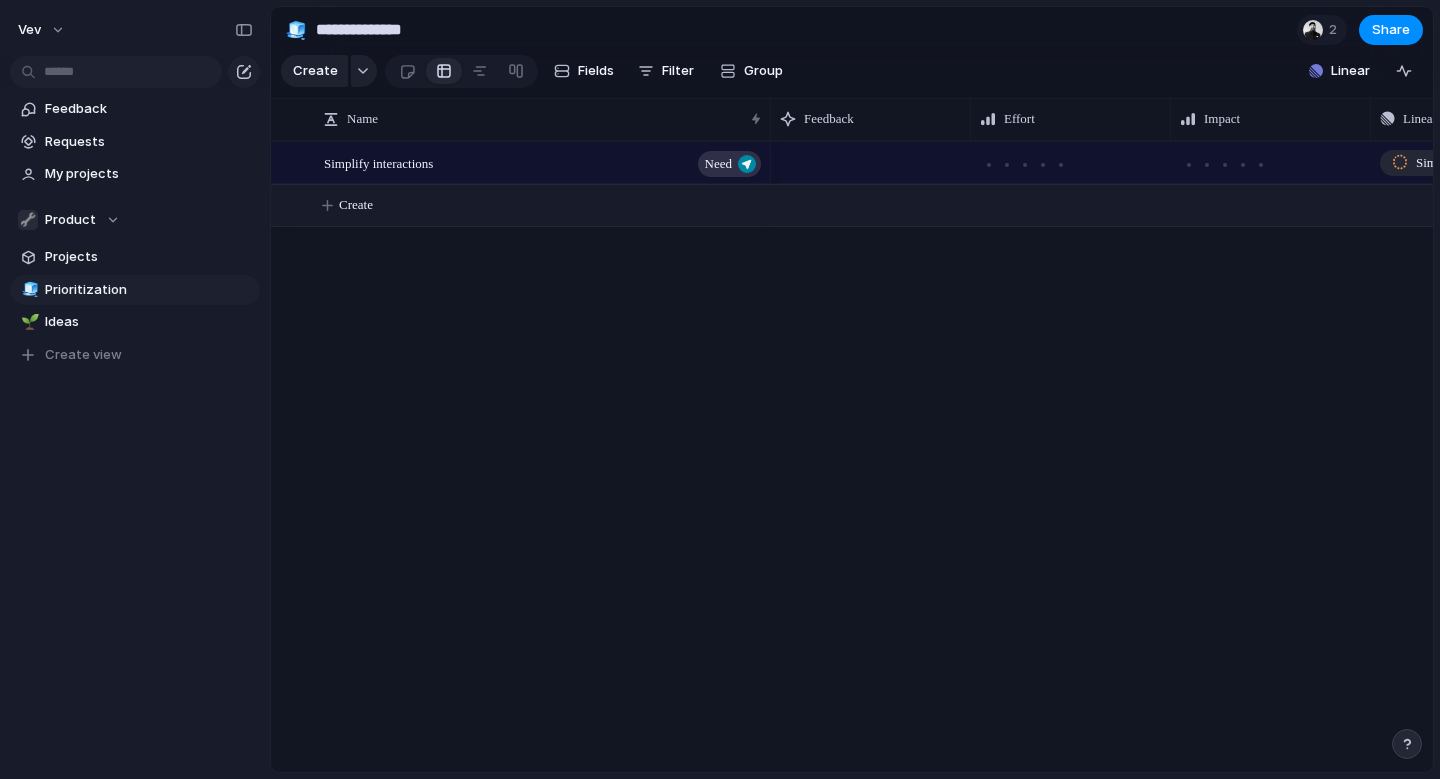 click on "Create" at bounding box center [356, 205] 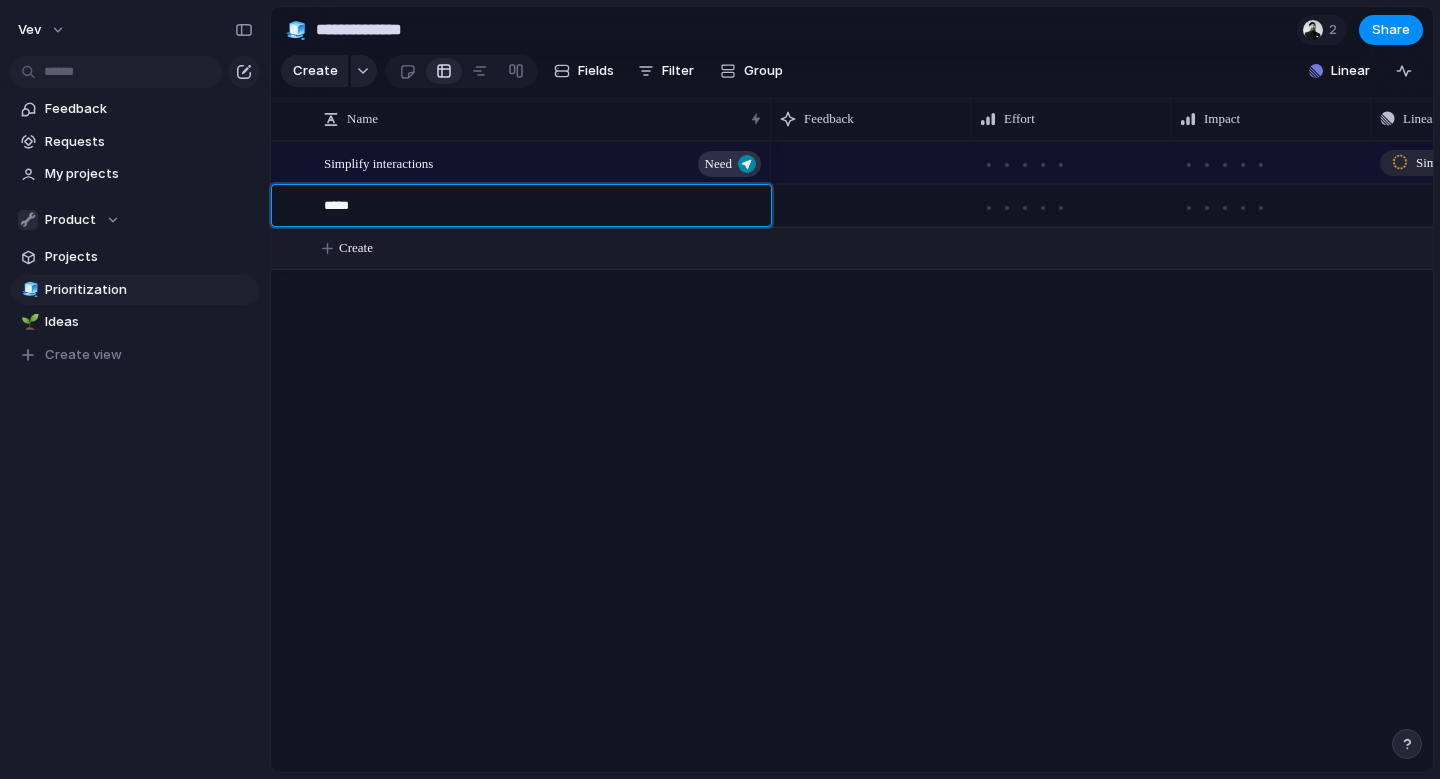 type on "******" 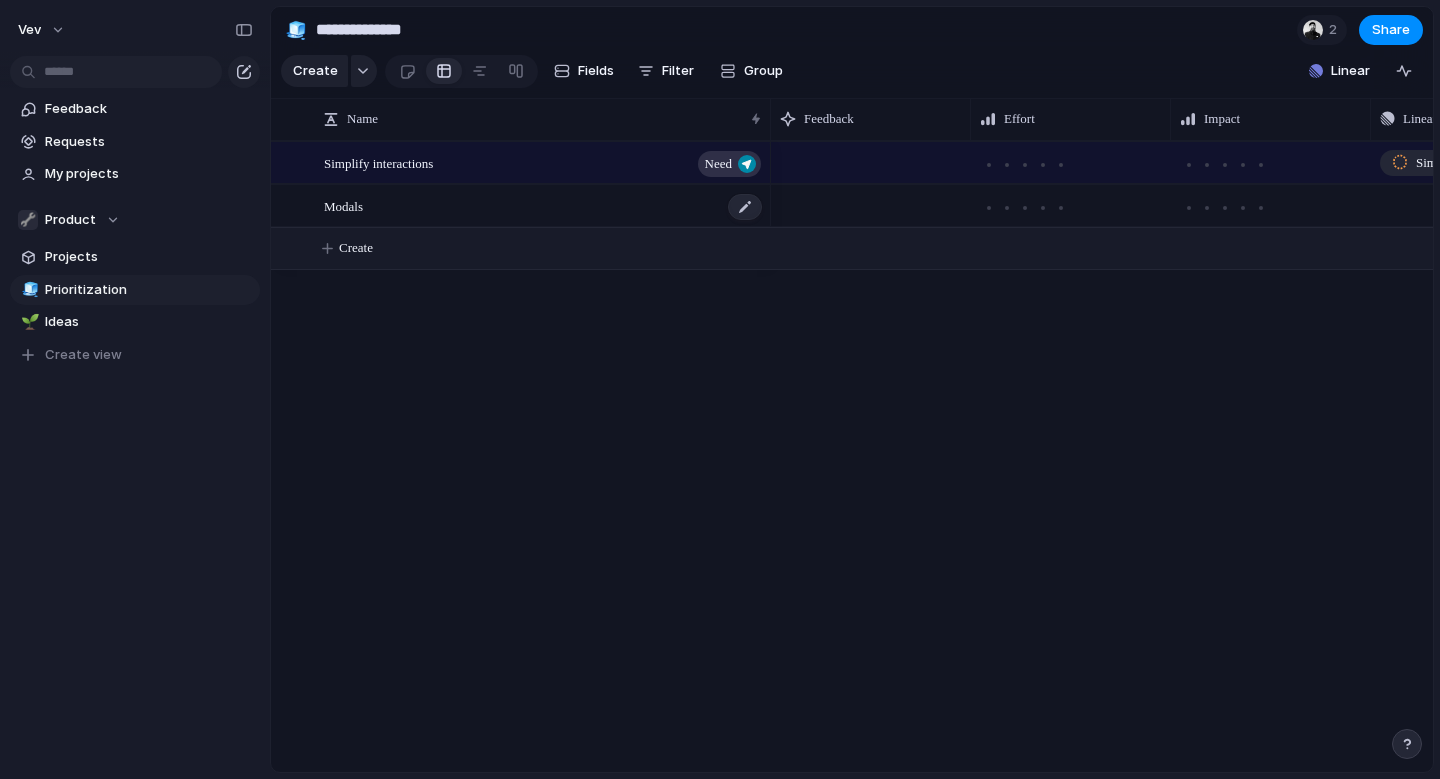 click on "Modals" at bounding box center (544, 206) 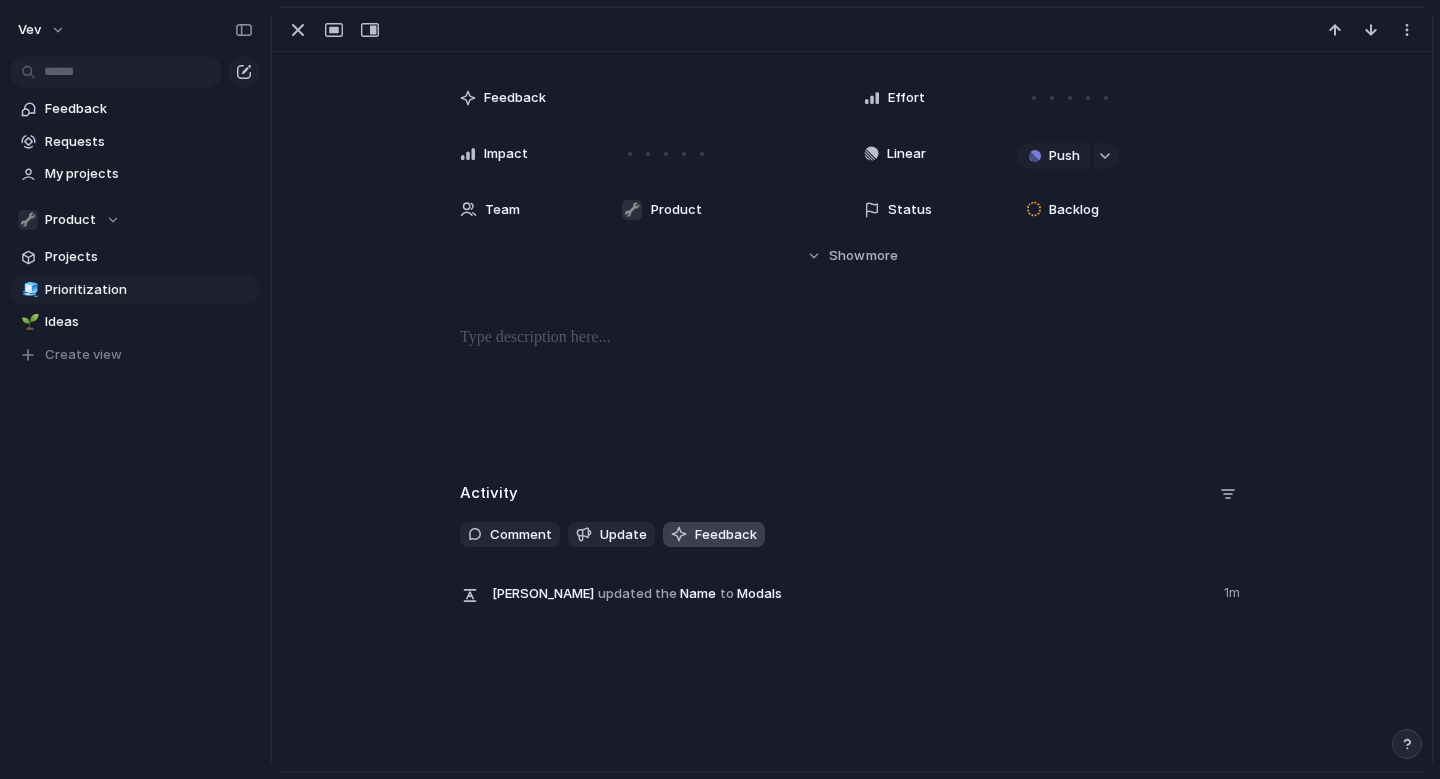 click on "Feedback" at bounding box center [726, 535] 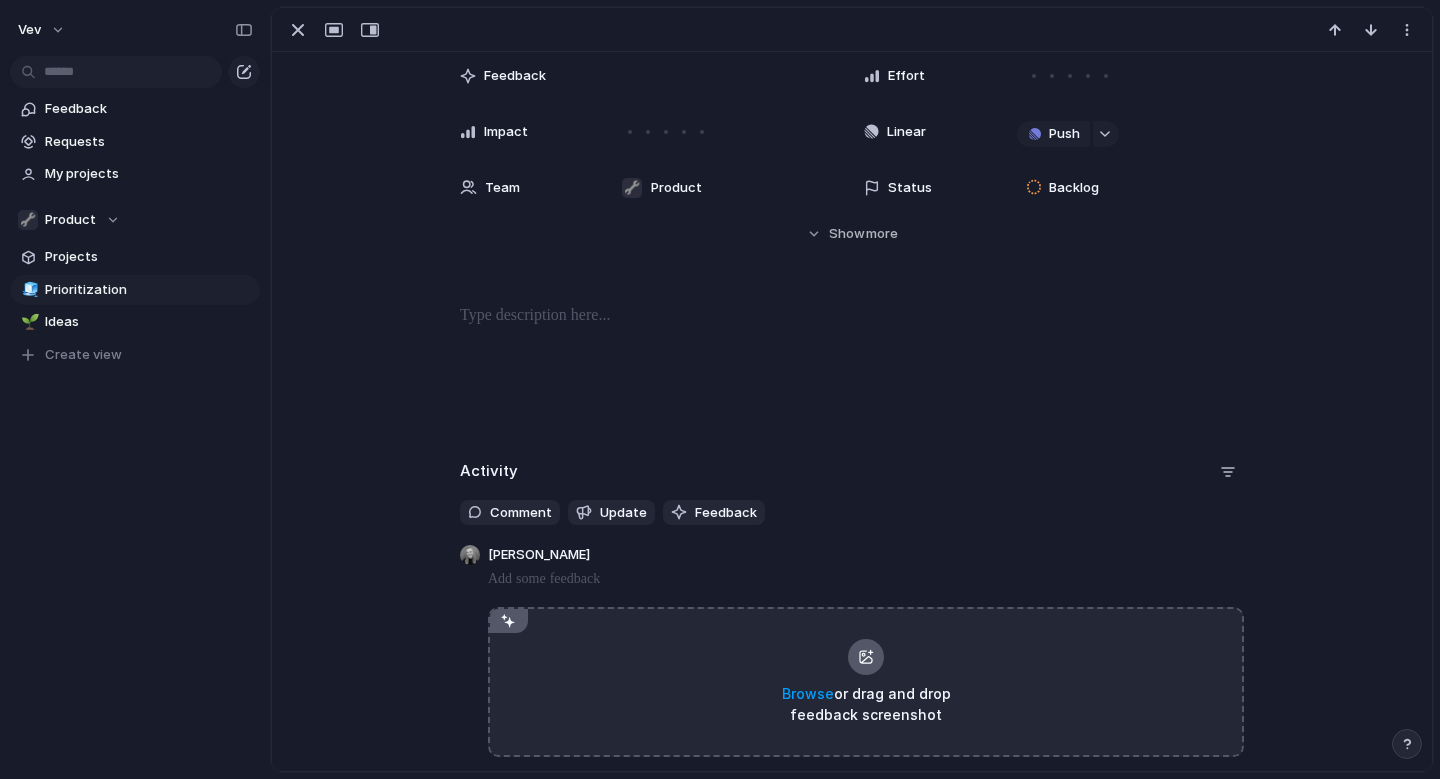 click on "Activity Comment Update Feedback Iselin Ekornes Browse  or drag and drop feedback screenshot Iselin Ekornes  updated the  Name  to  Modals 1m" at bounding box center (852, 655) 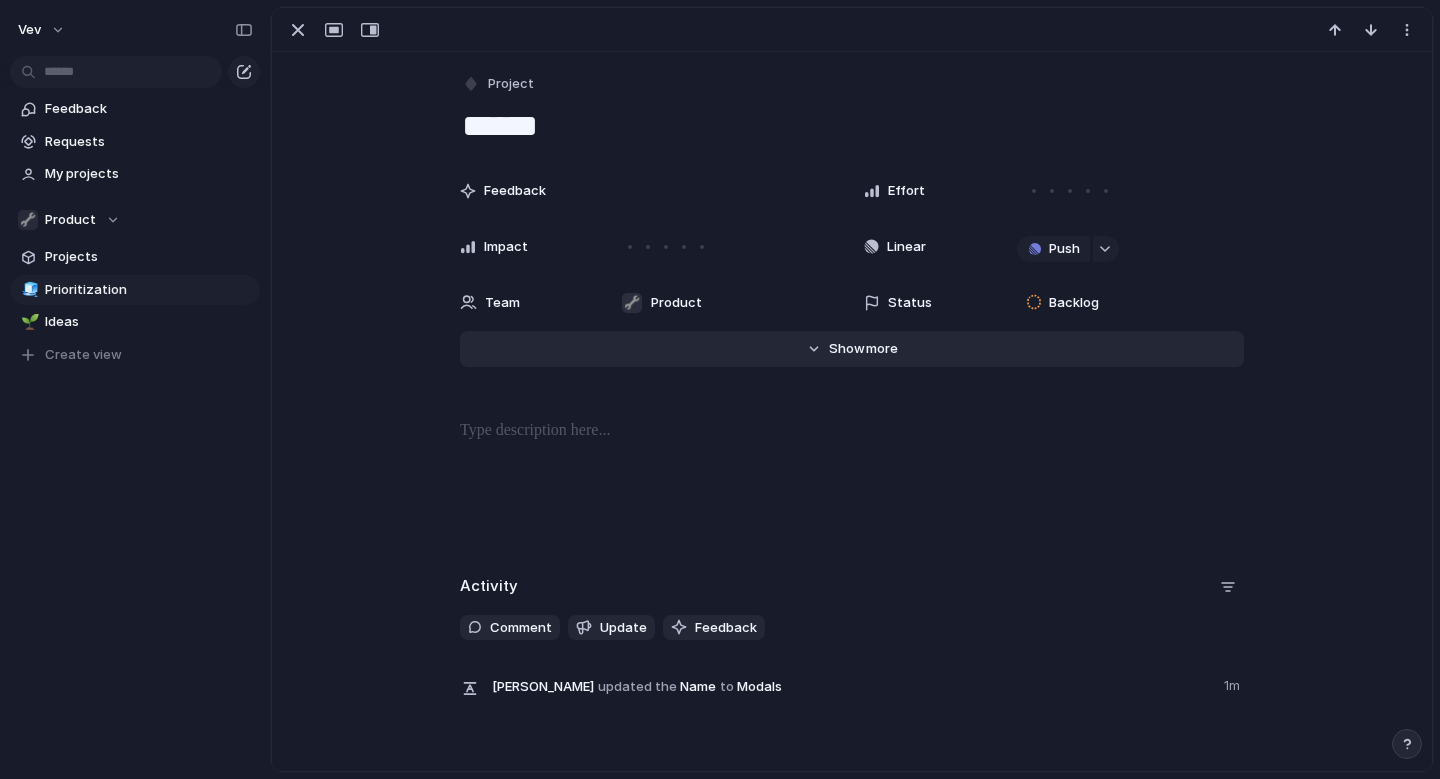 click on "Show" at bounding box center (847, 349) 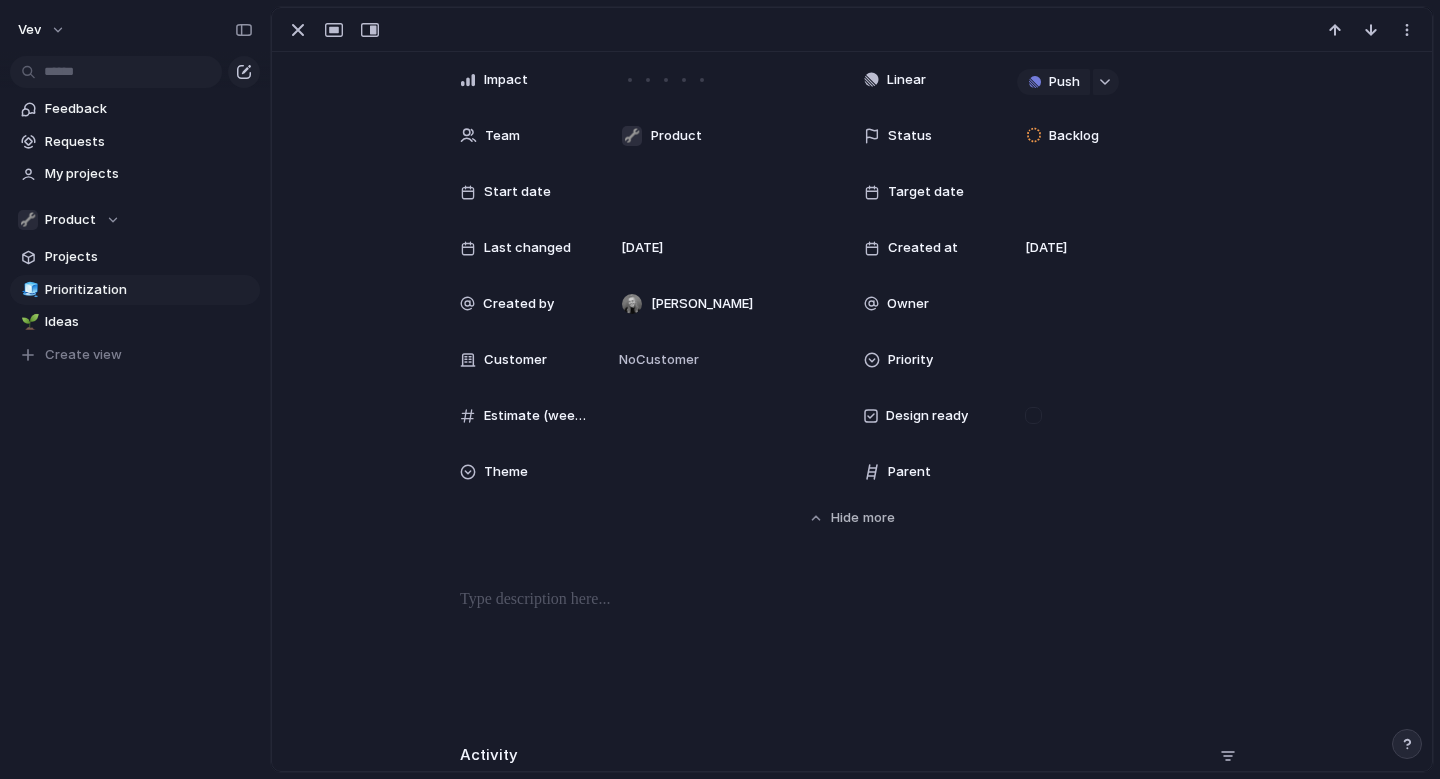 scroll, scrollTop: 0, scrollLeft: 0, axis: both 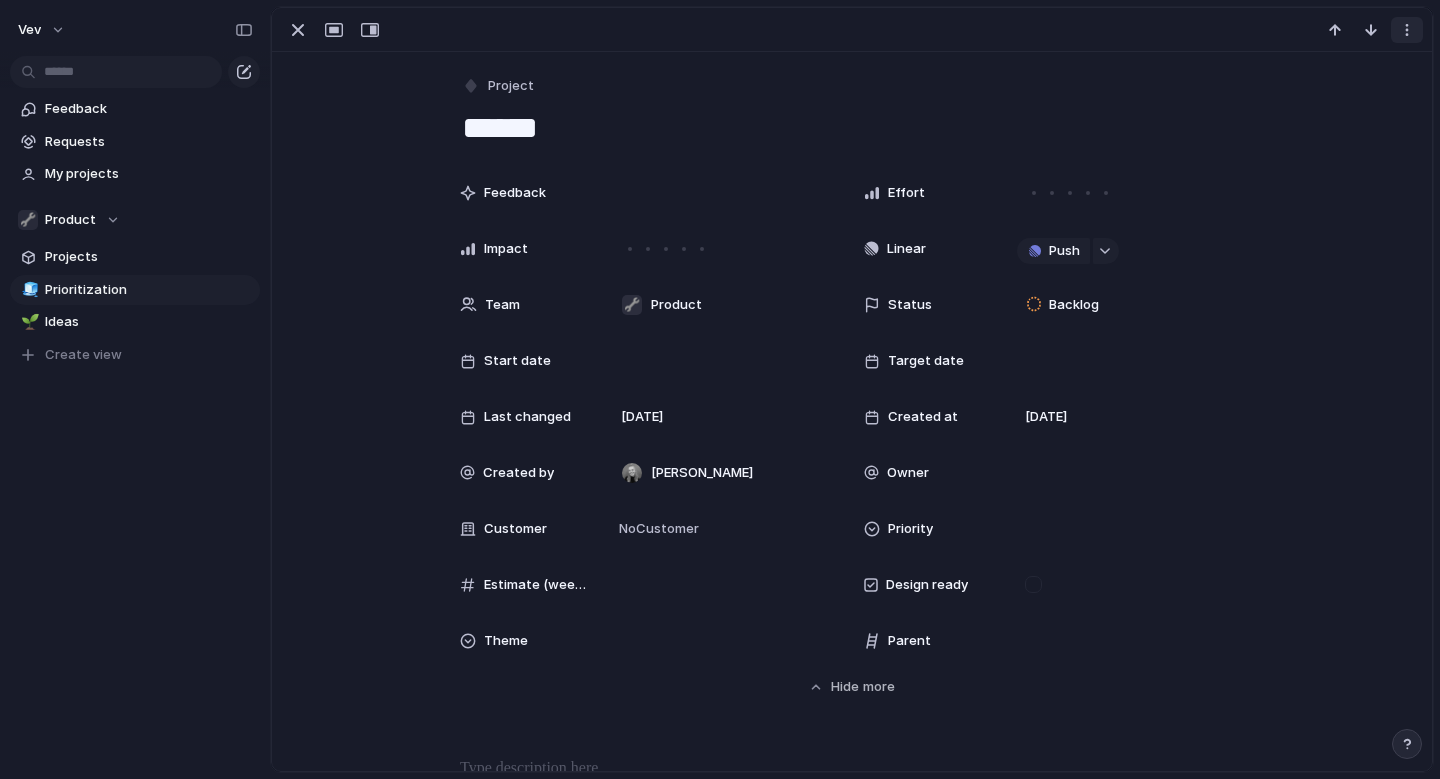 click at bounding box center [1407, 30] 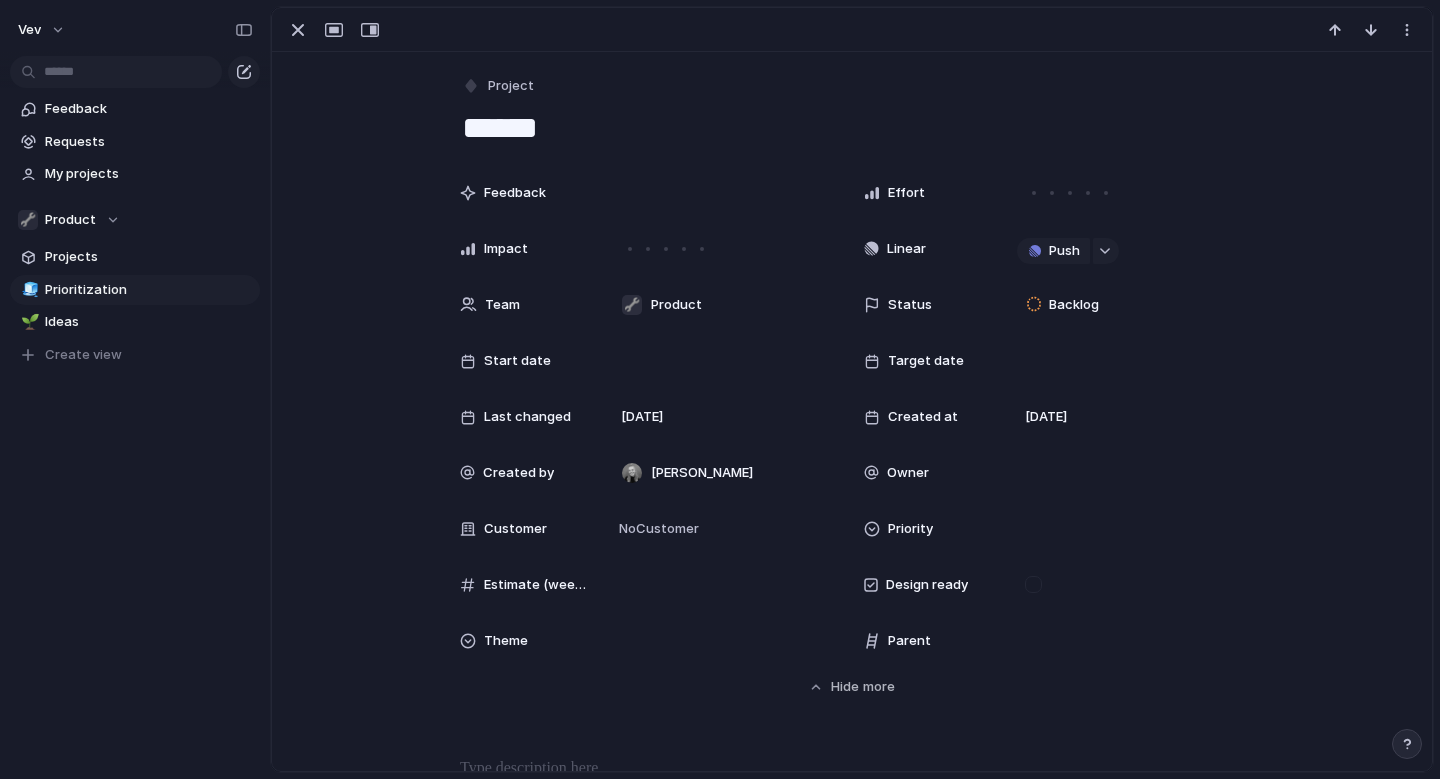 click on "Mark as duplicate   Delete" at bounding box center (720, 389) 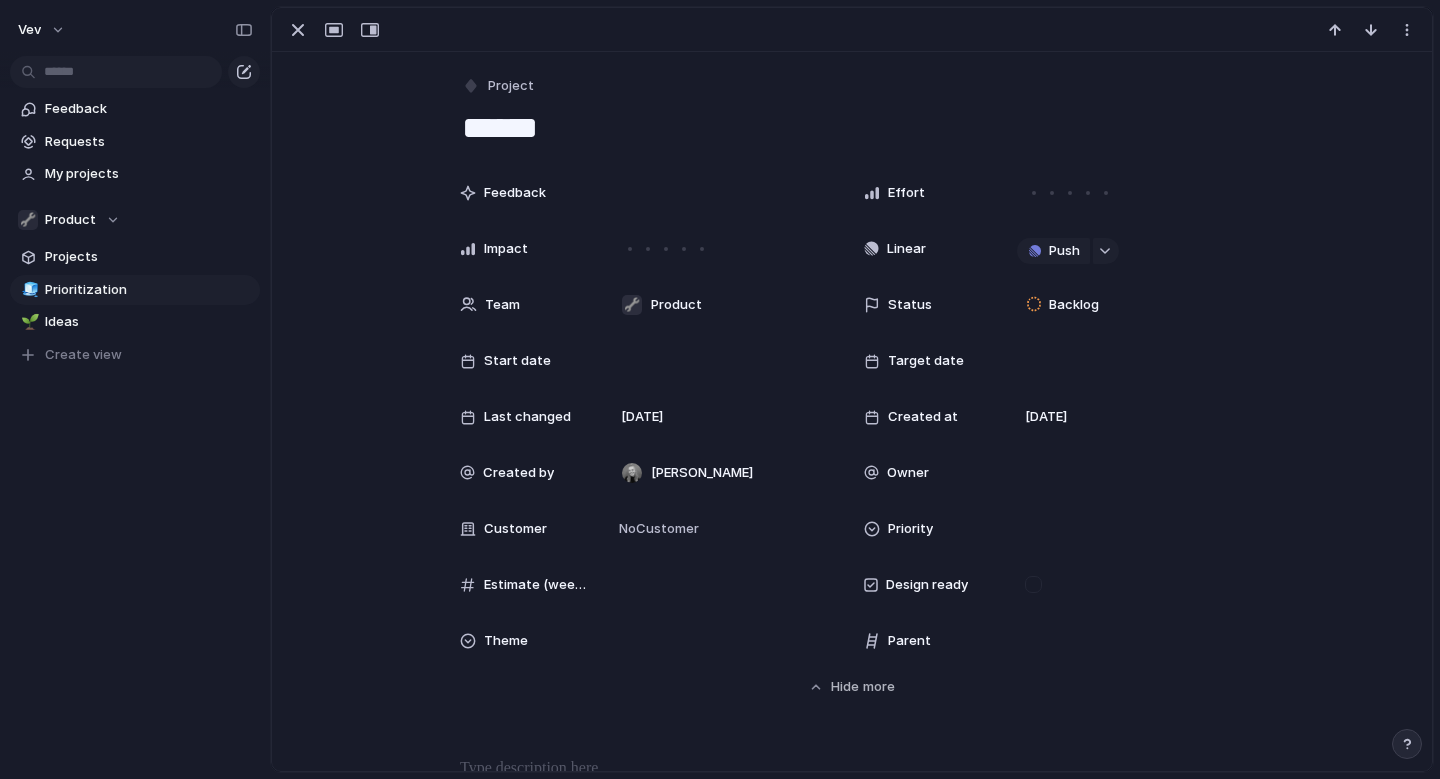 click on "Feedback" at bounding box center (515, 193) 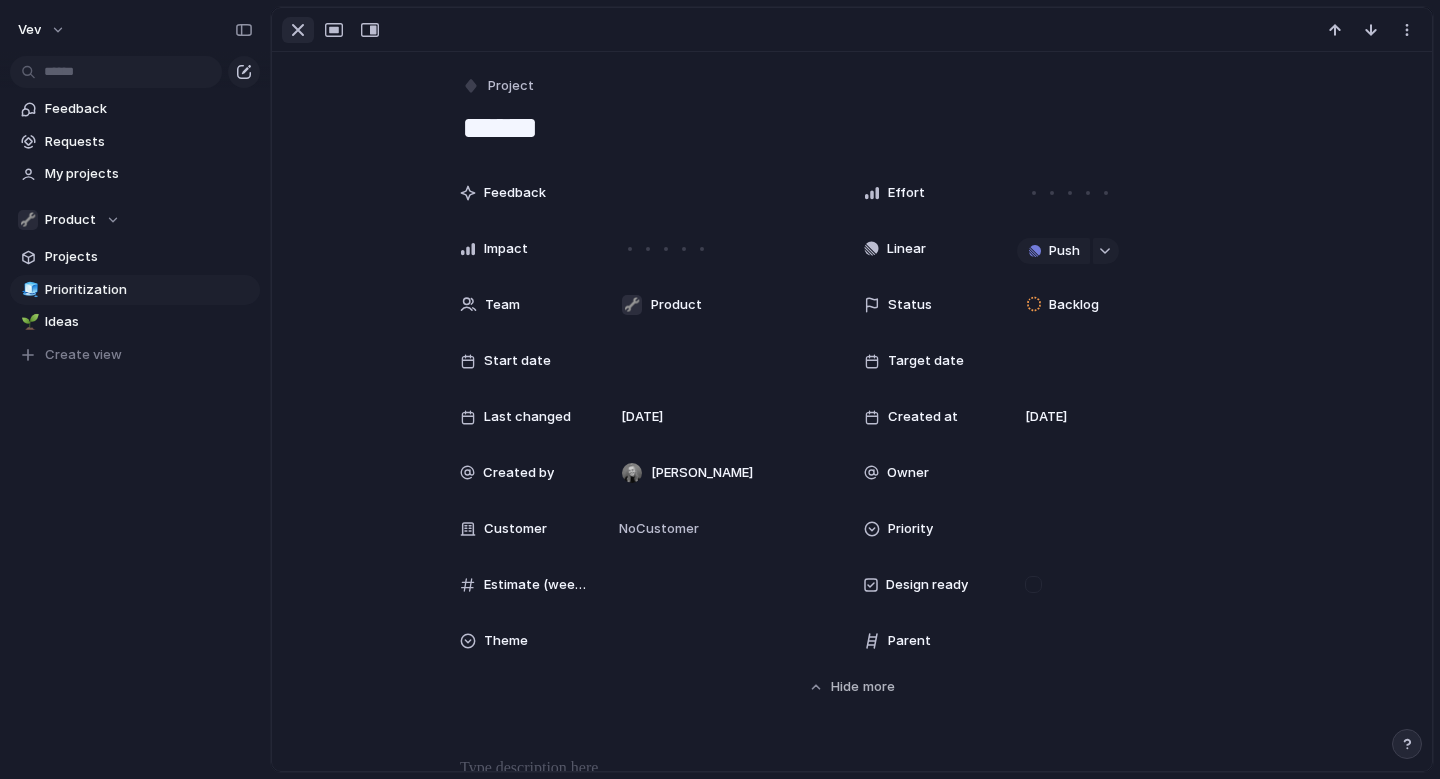 click at bounding box center (298, 30) 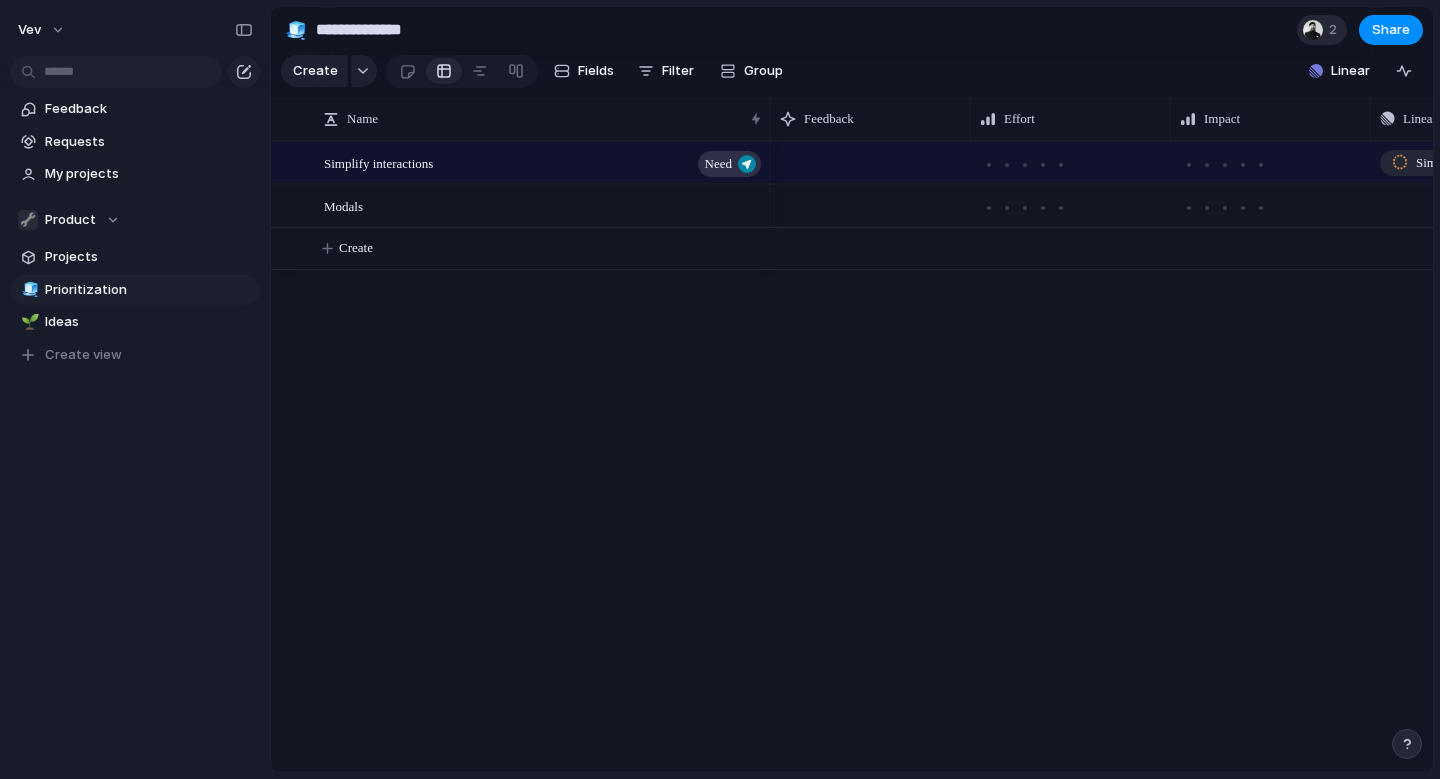 click on "2" at bounding box center [1322, 30] 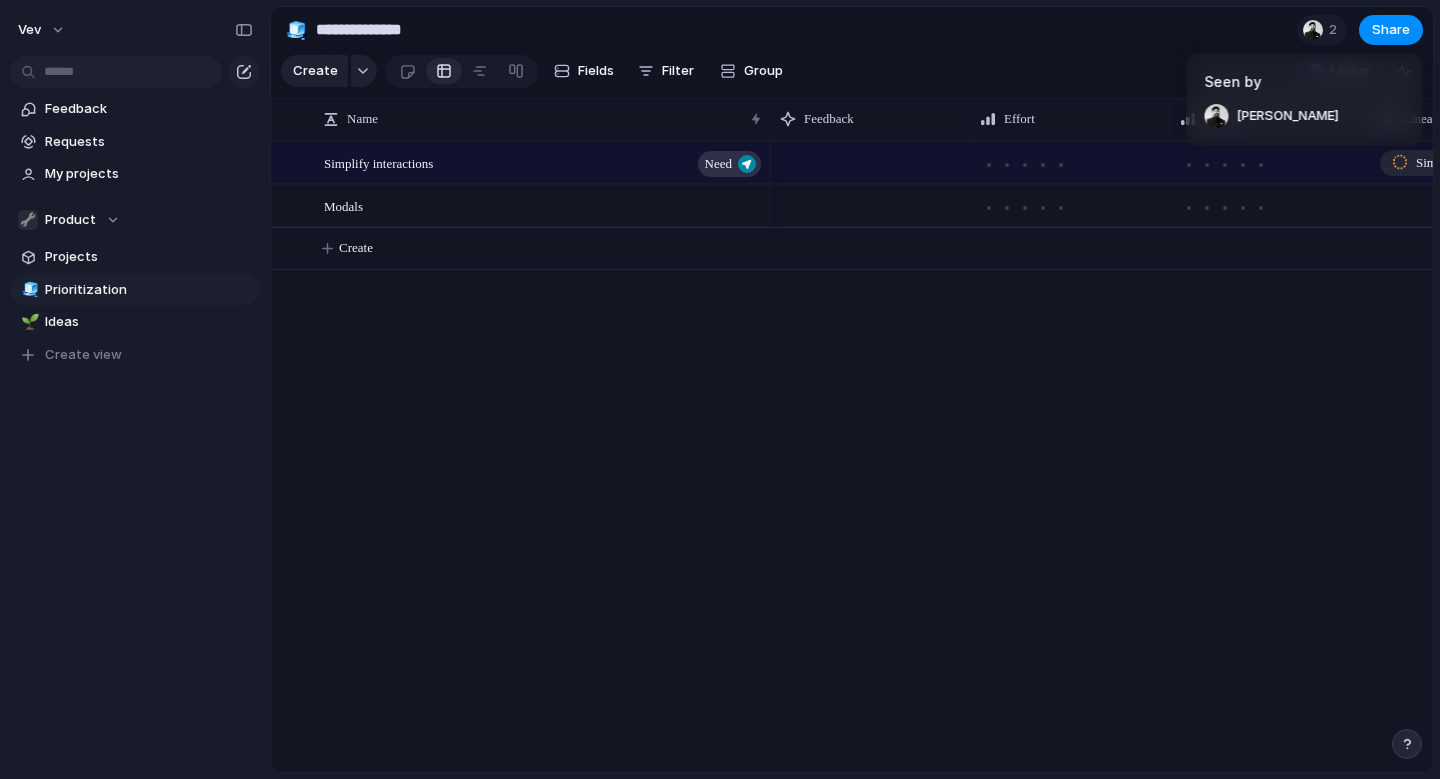 click on "Seen by Fredrik Jensen" at bounding box center (720, 389) 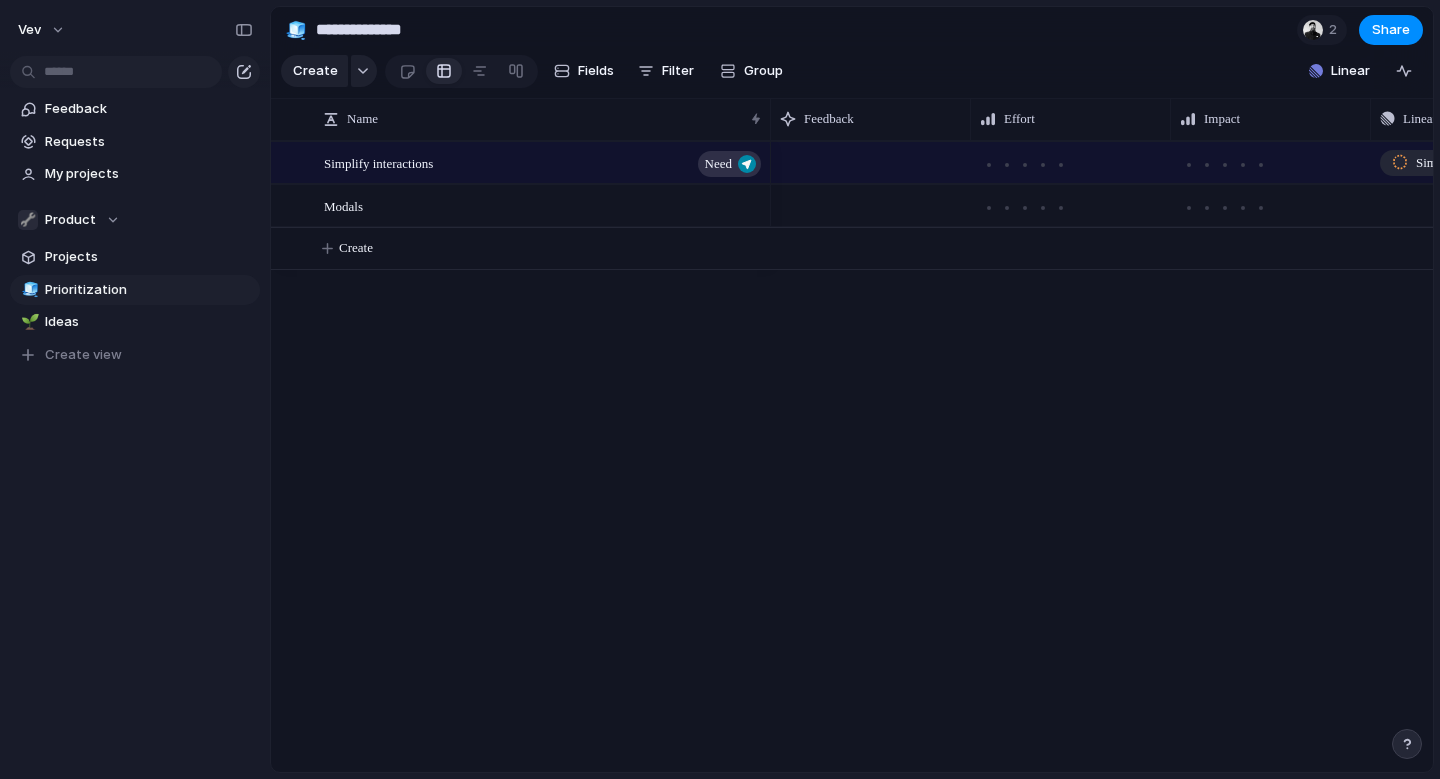 click on "Simplify interactions Need Modals Simplify interactions Push Create" at bounding box center [852, 456] 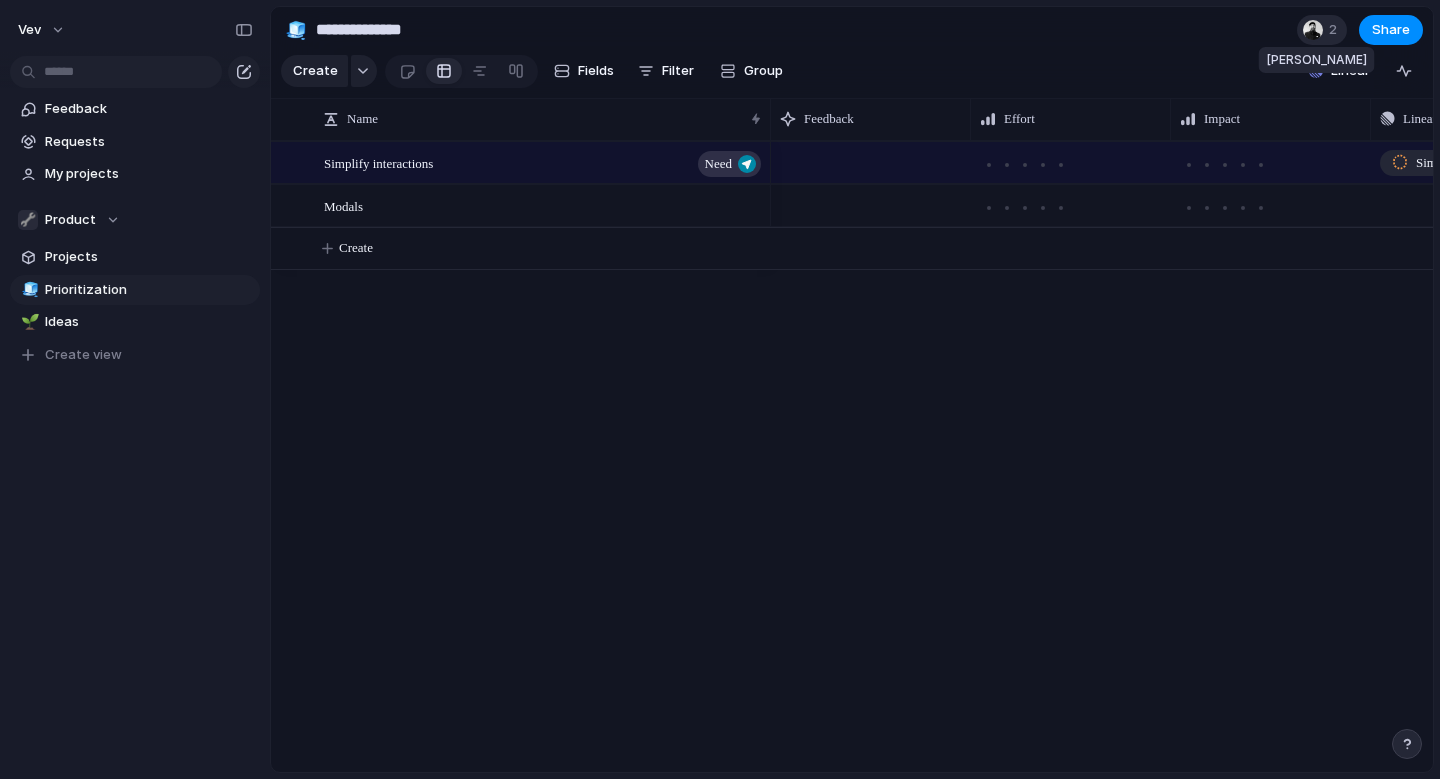 click at bounding box center [1313, 30] 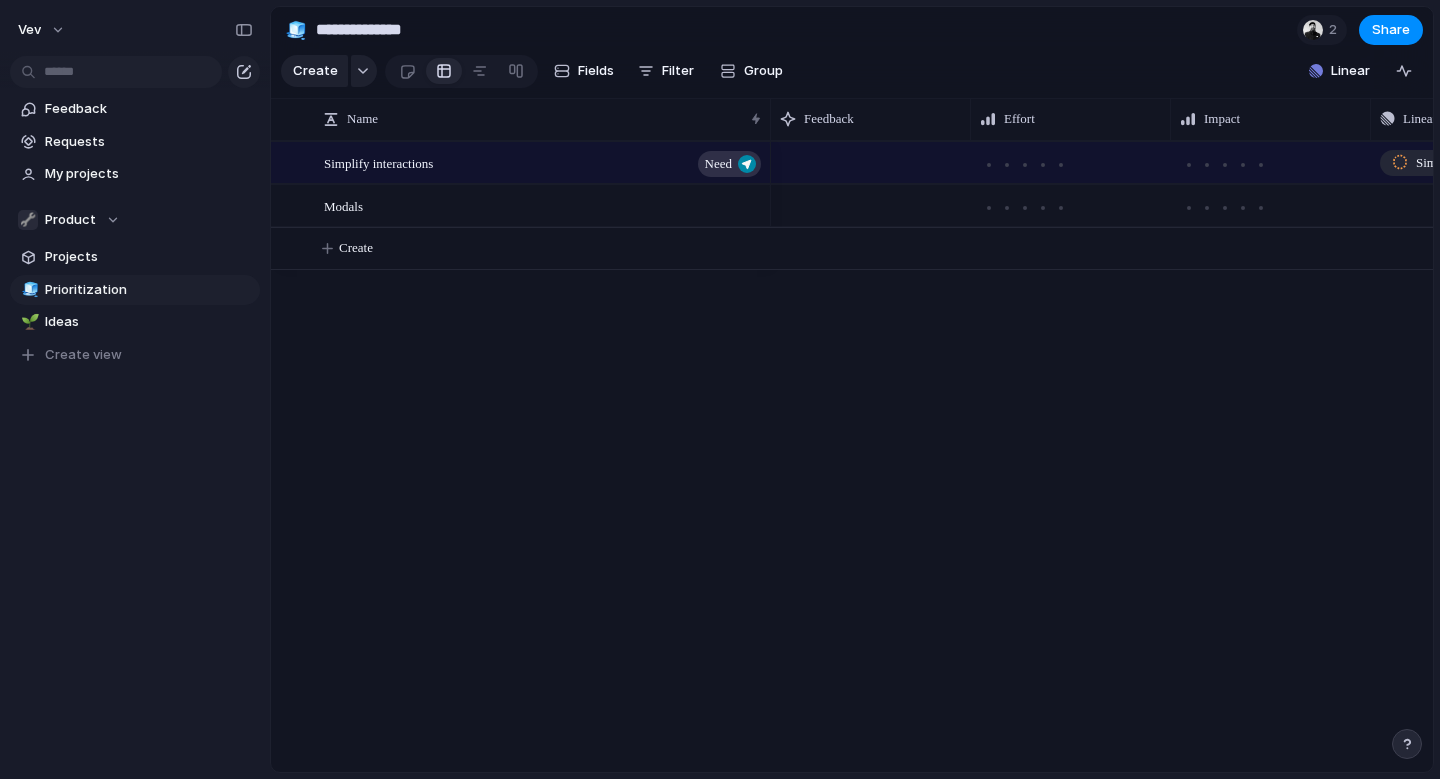 click on "Seen by Fredrik Jensen" at bounding box center [720, 389] 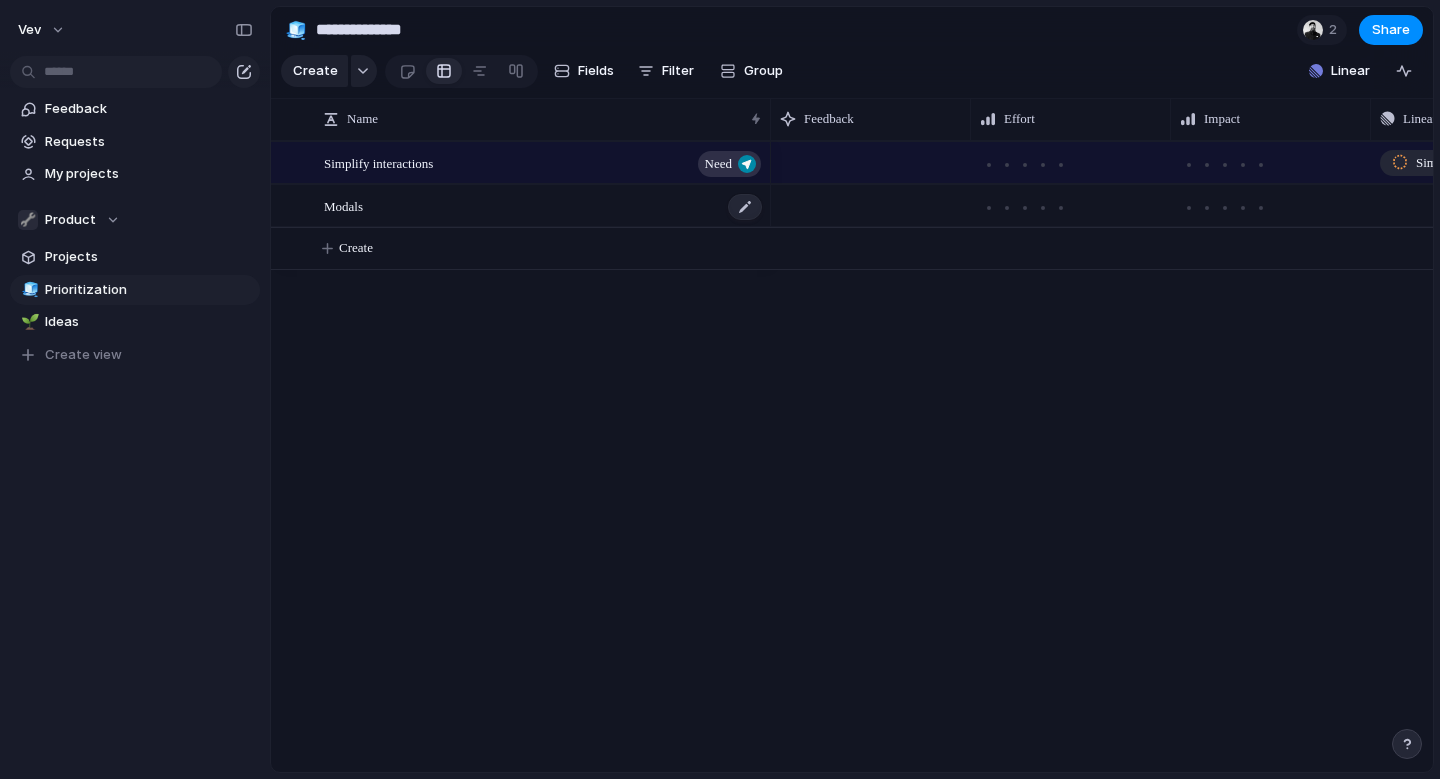 click on "Modals" at bounding box center (544, 206) 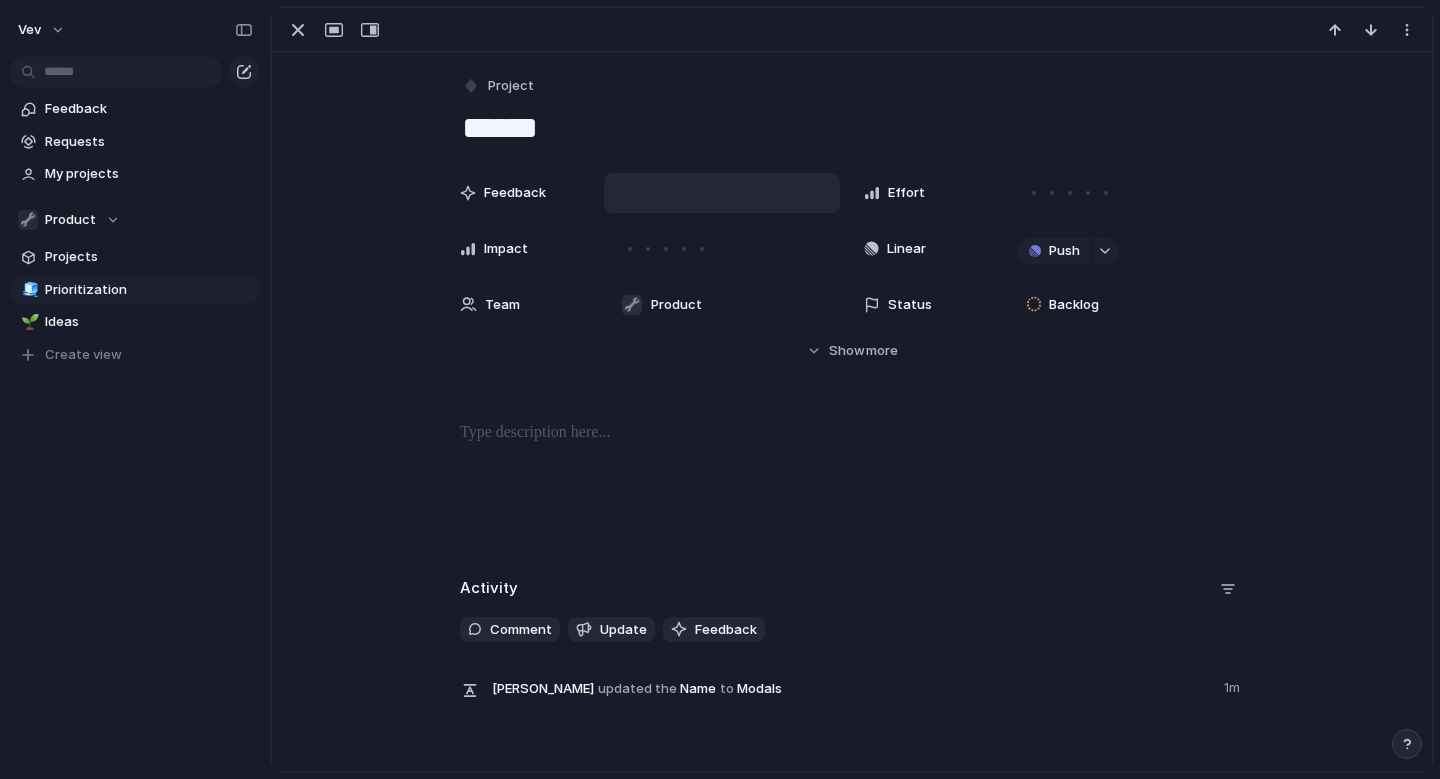 click at bounding box center (722, 193) 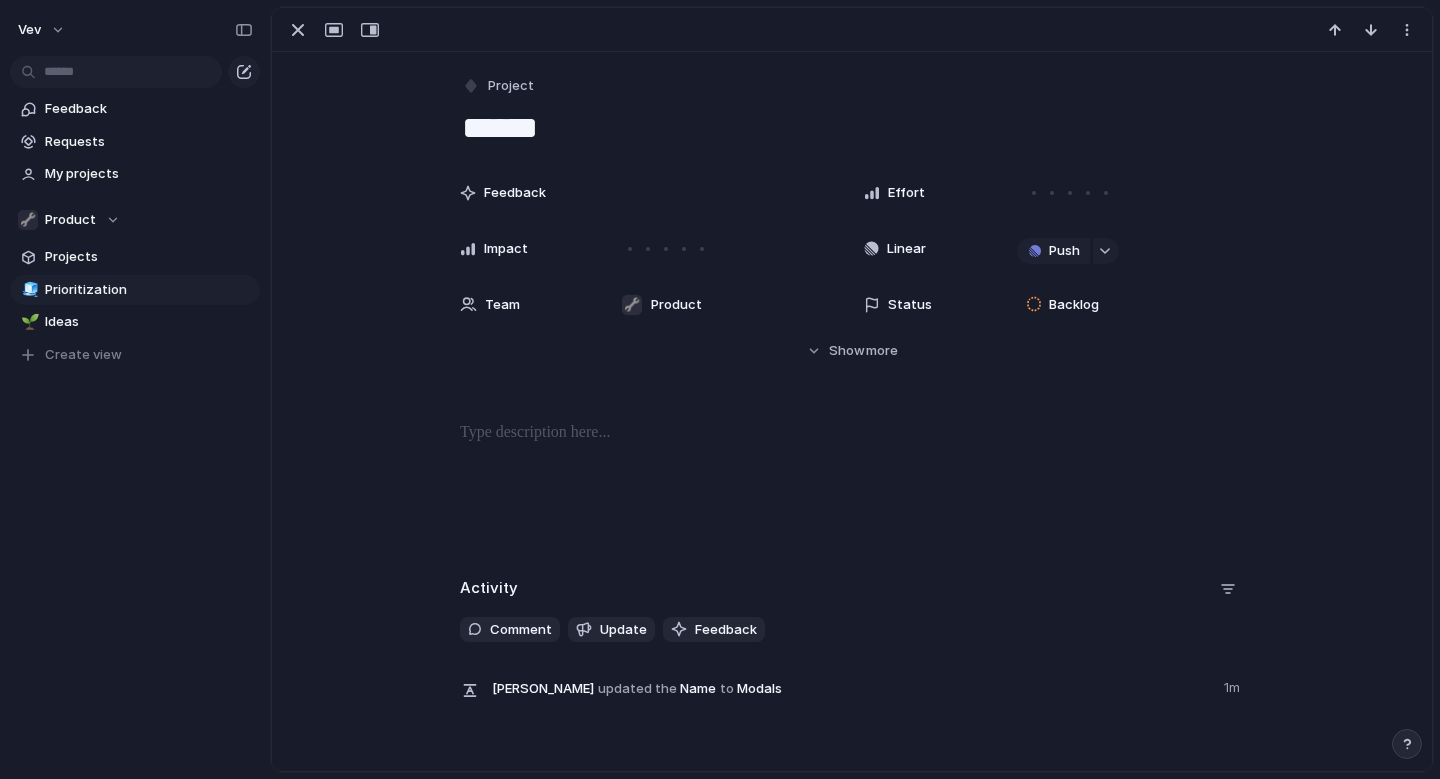 scroll, scrollTop: 0, scrollLeft: 0, axis: both 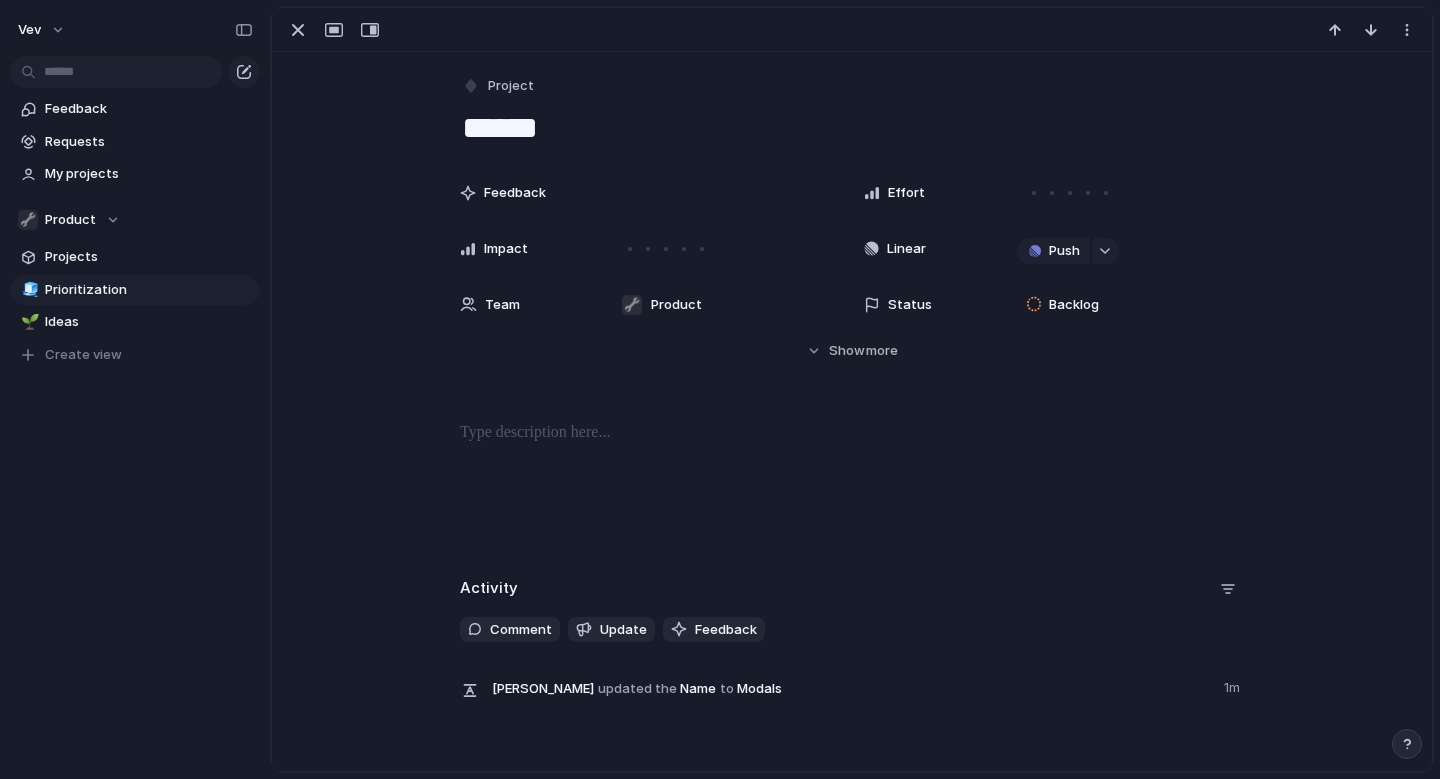 click at bounding box center (1407, 744) 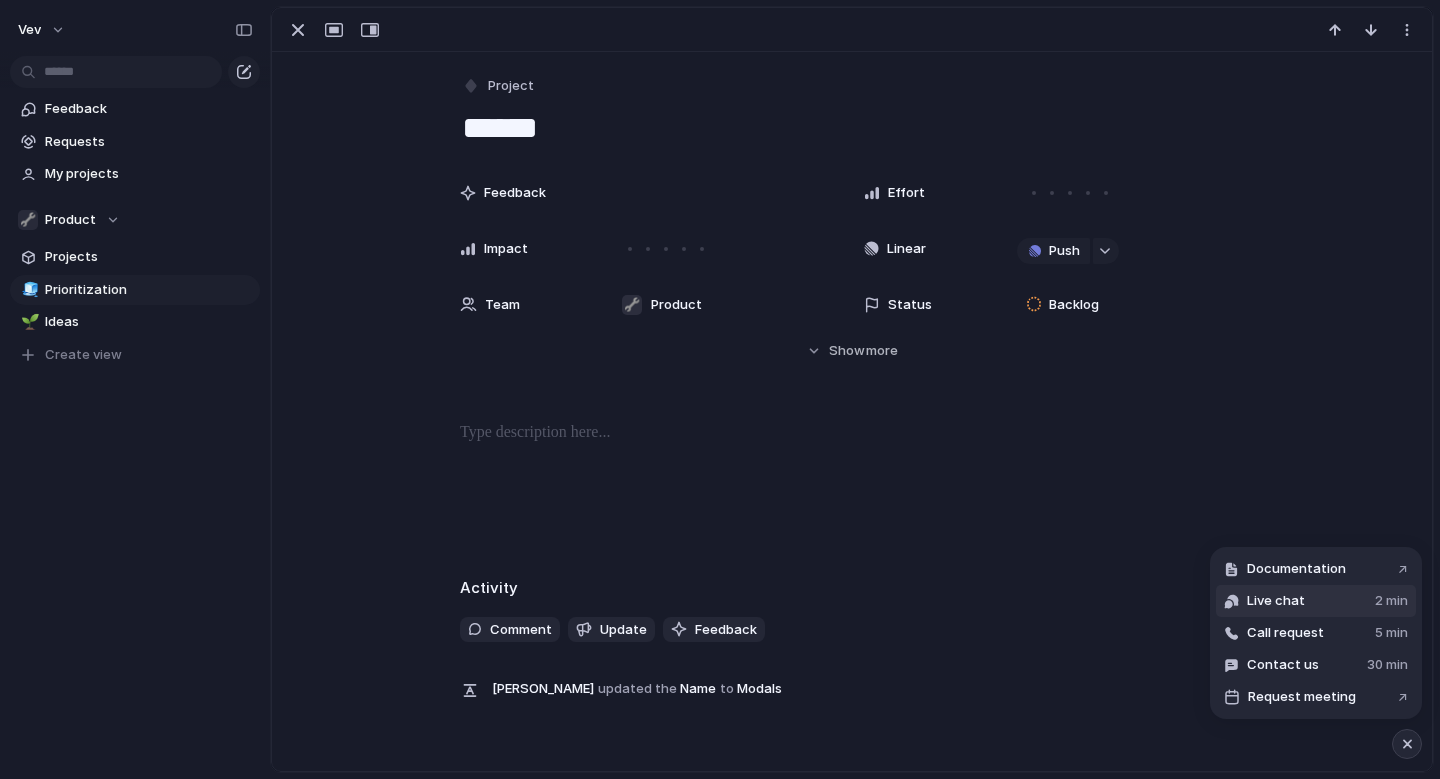 click on "Live chat 2 min" at bounding box center (1316, 601) 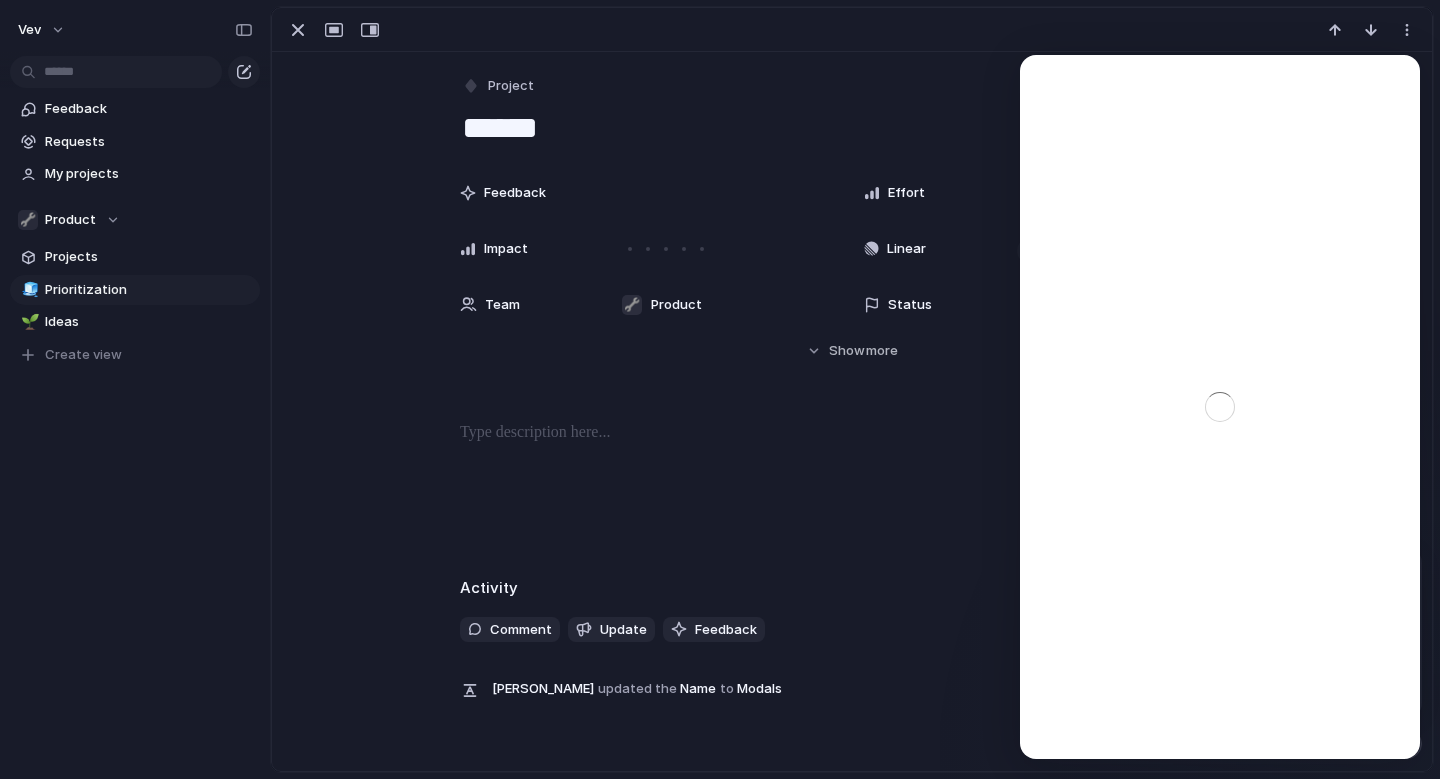 scroll, scrollTop: 0, scrollLeft: 0, axis: both 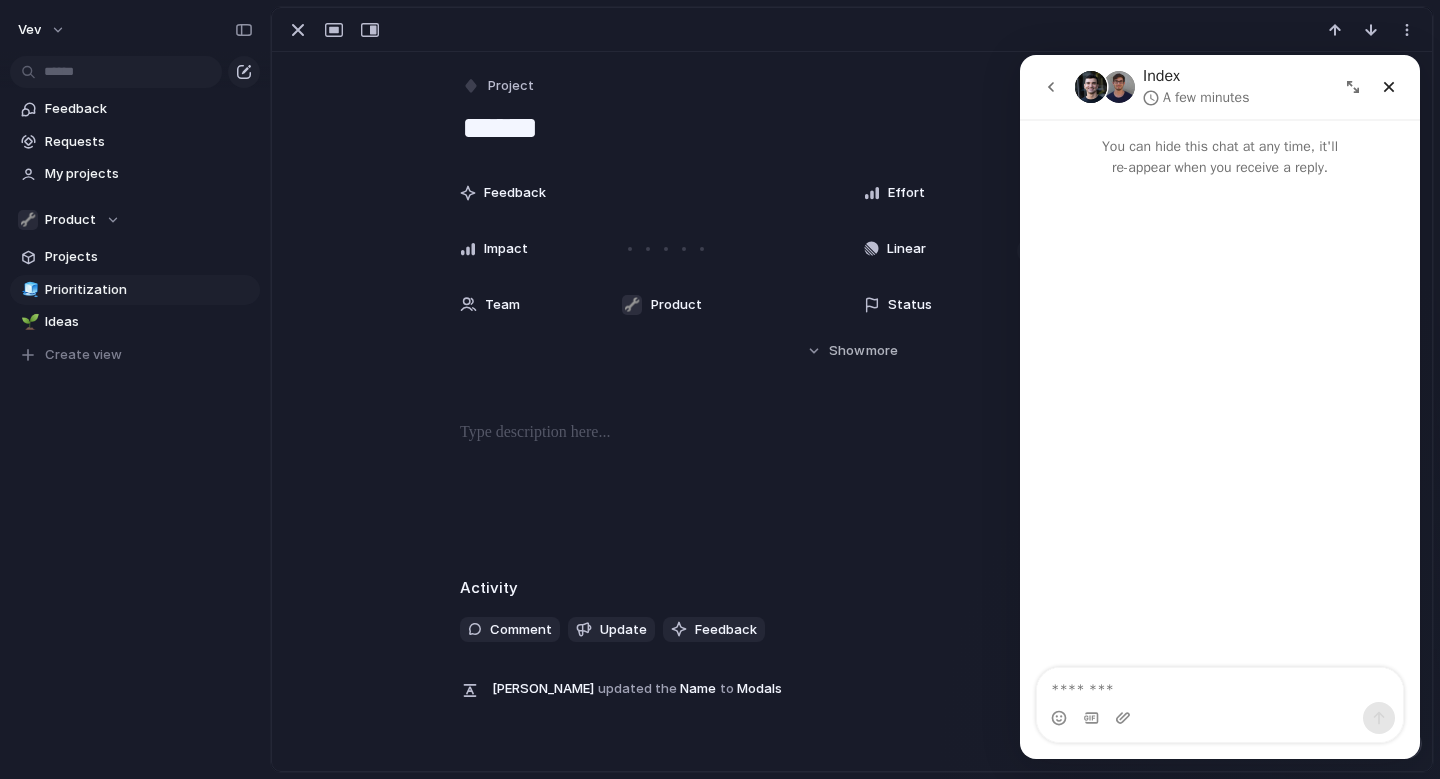 click at bounding box center [1220, 685] 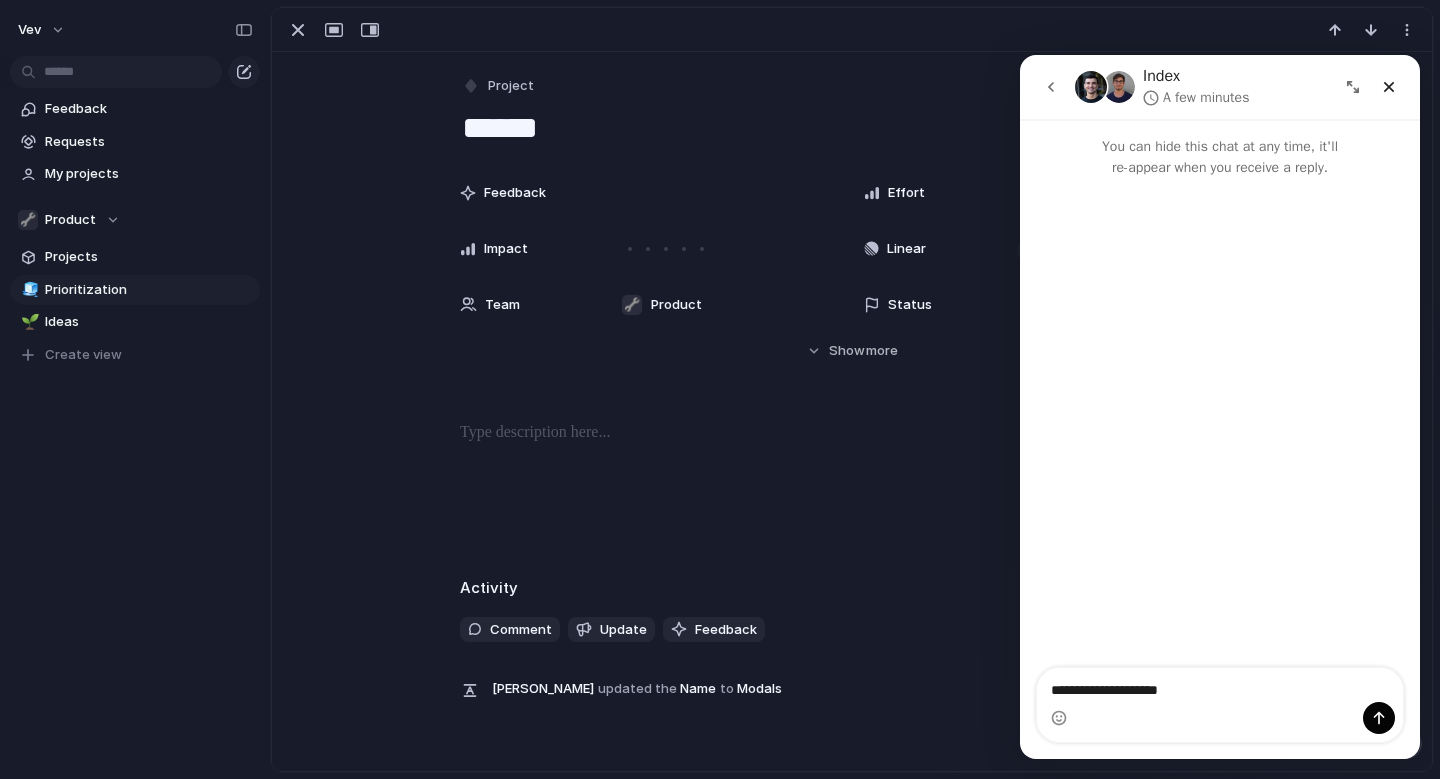 type on "**********" 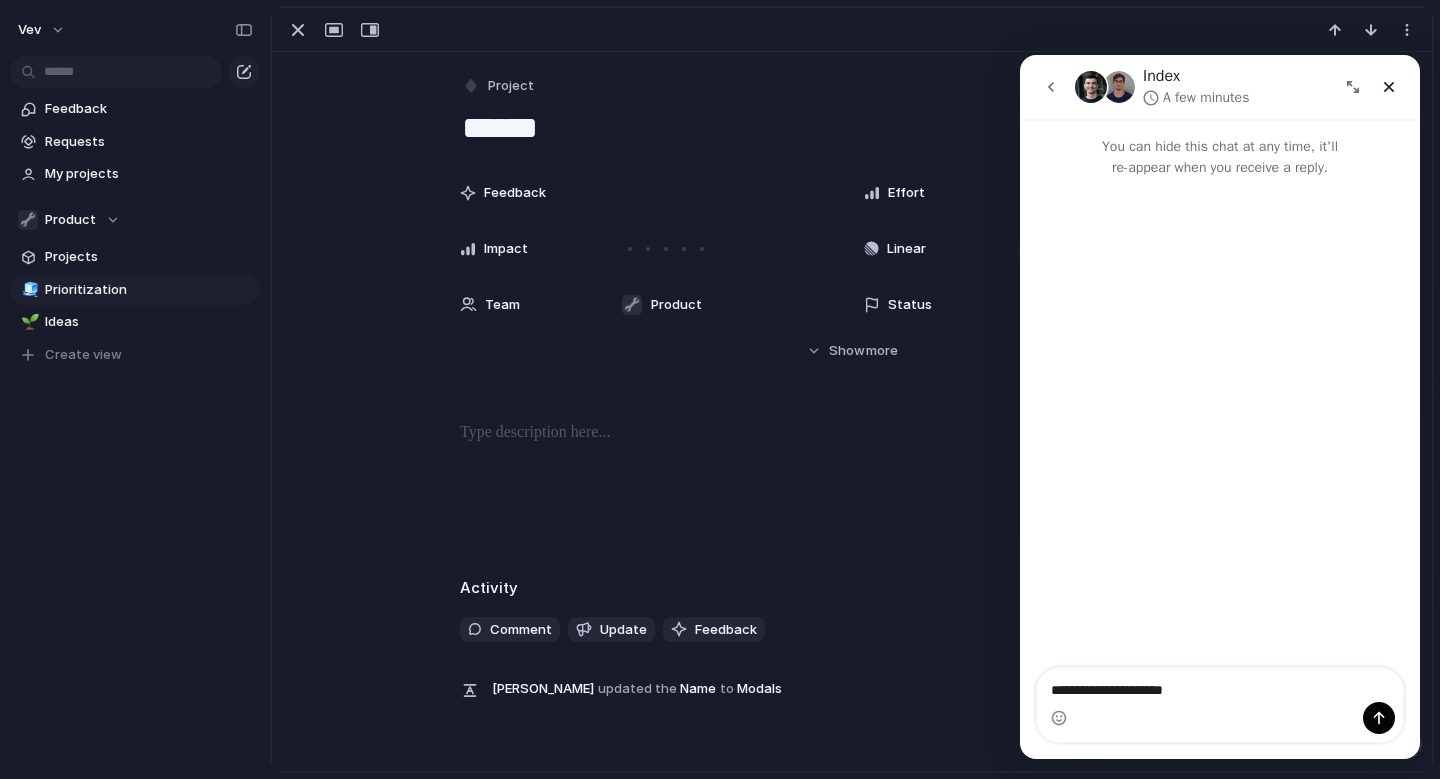 type 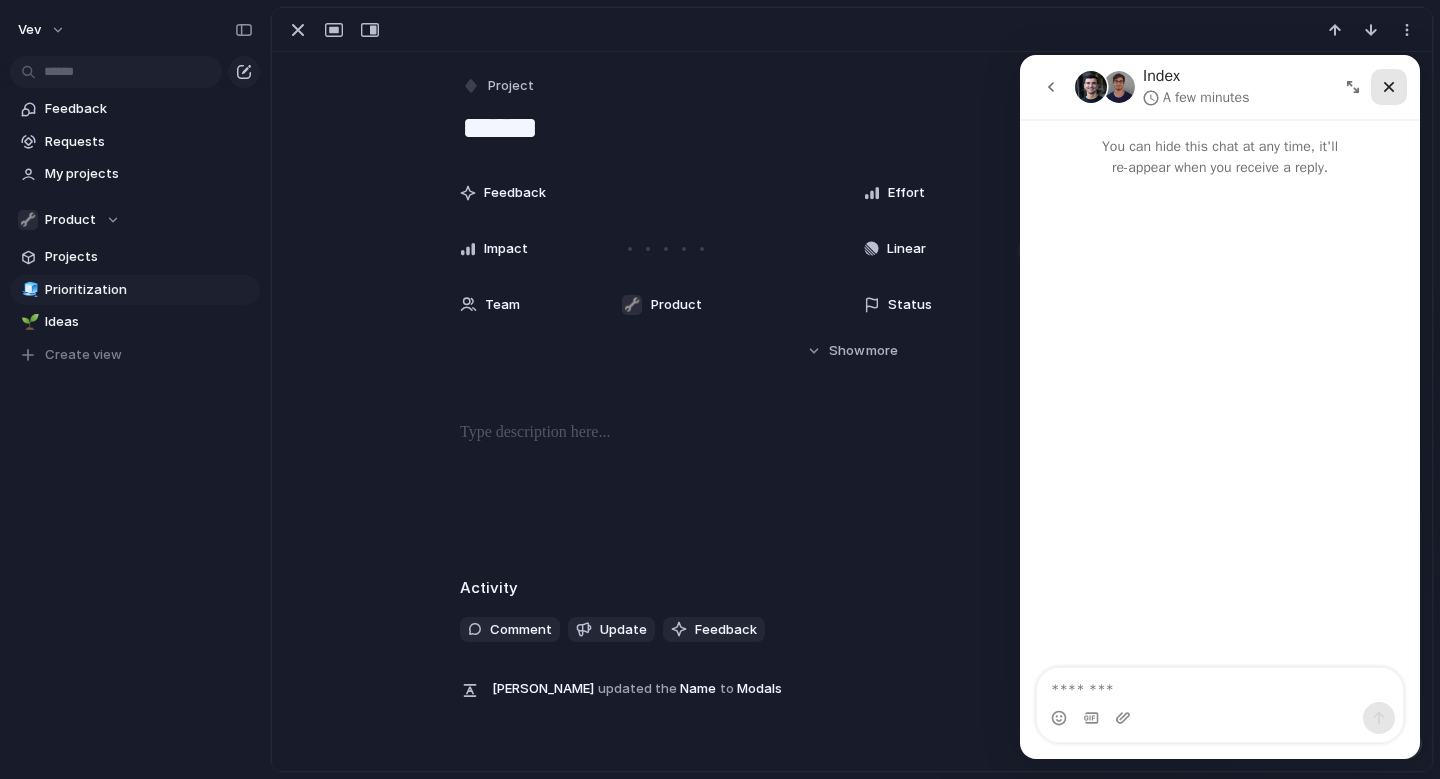 click at bounding box center (1389, 87) 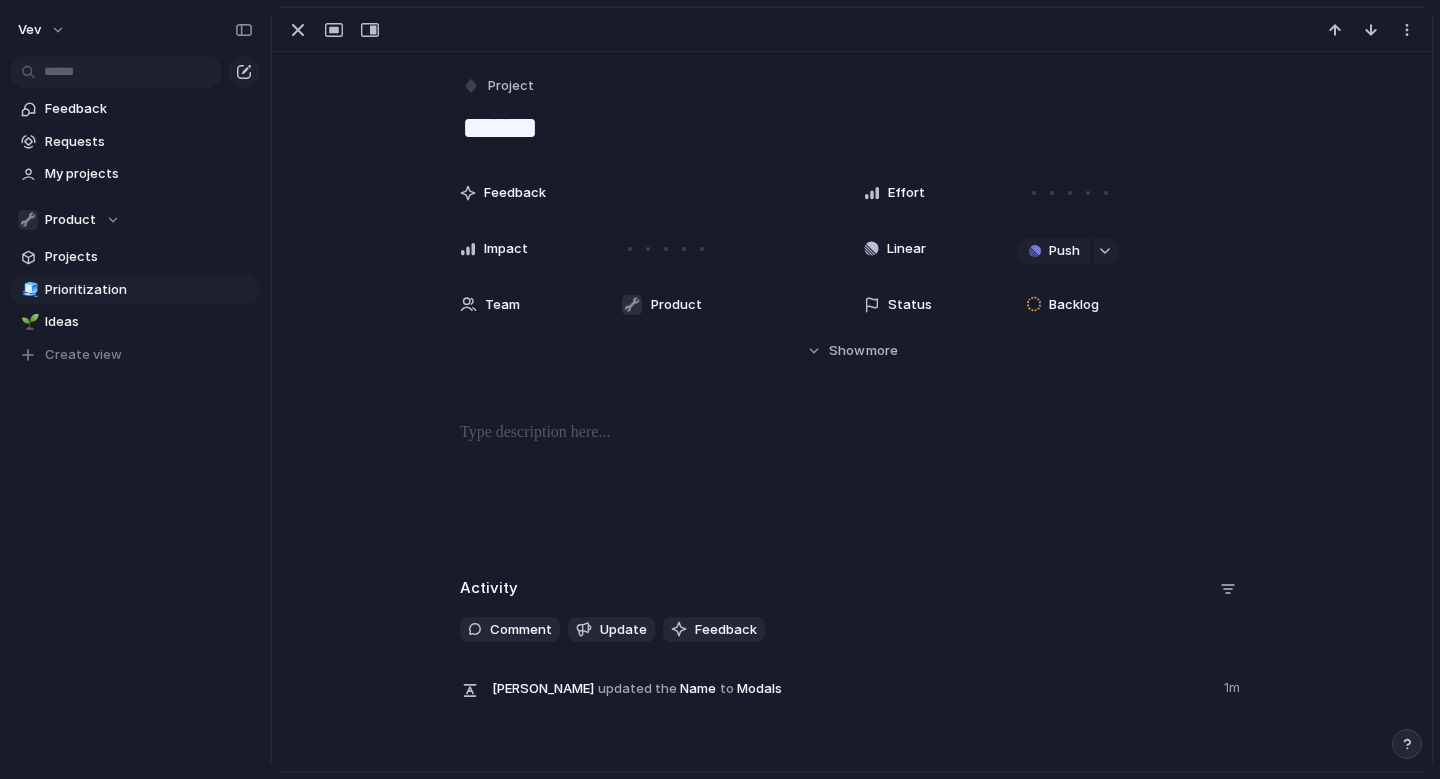 scroll, scrollTop: 0, scrollLeft: 0, axis: both 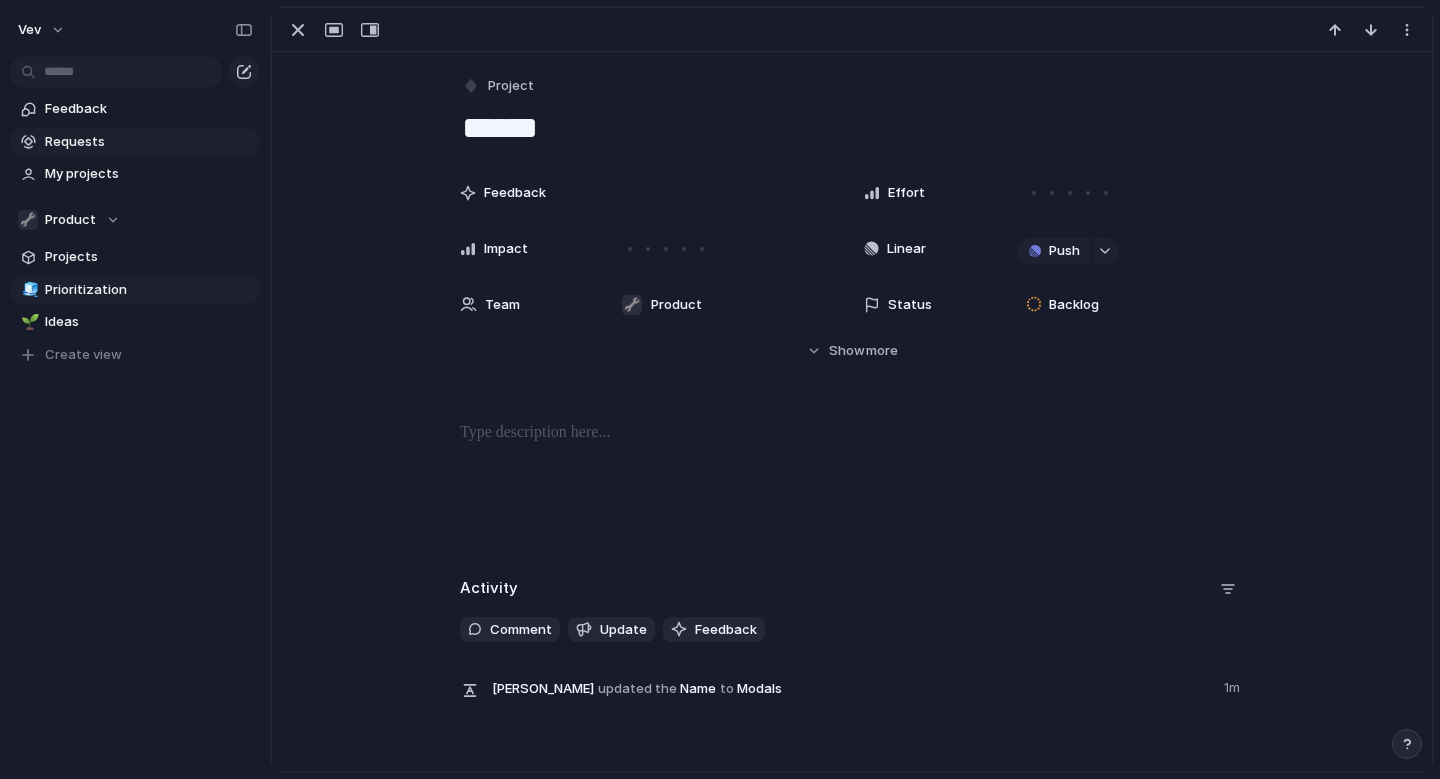 click on "Requests" at bounding box center (149, 142) 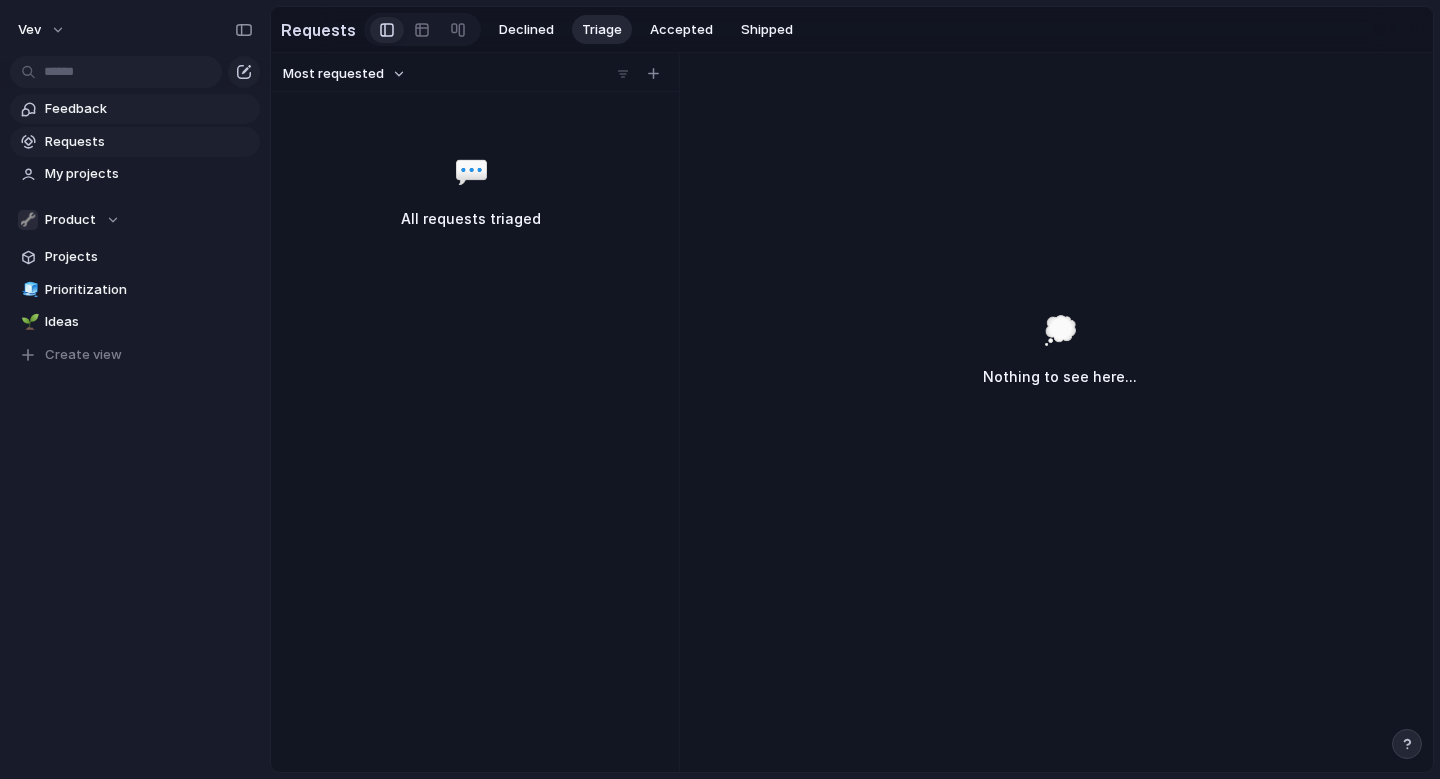click on "Feedback" at bounding box center [149, 109] 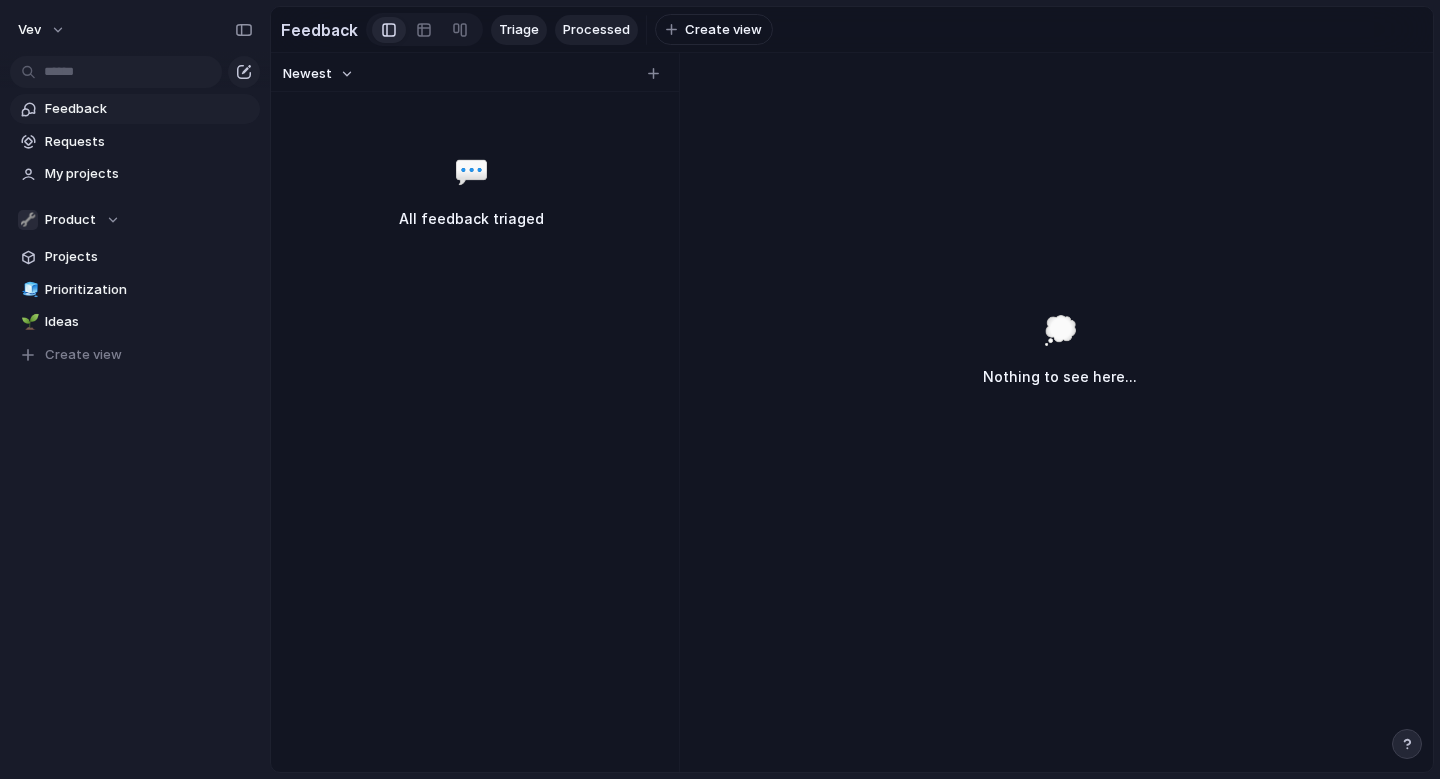 click on "Processed" at bounding box center [596, 30] 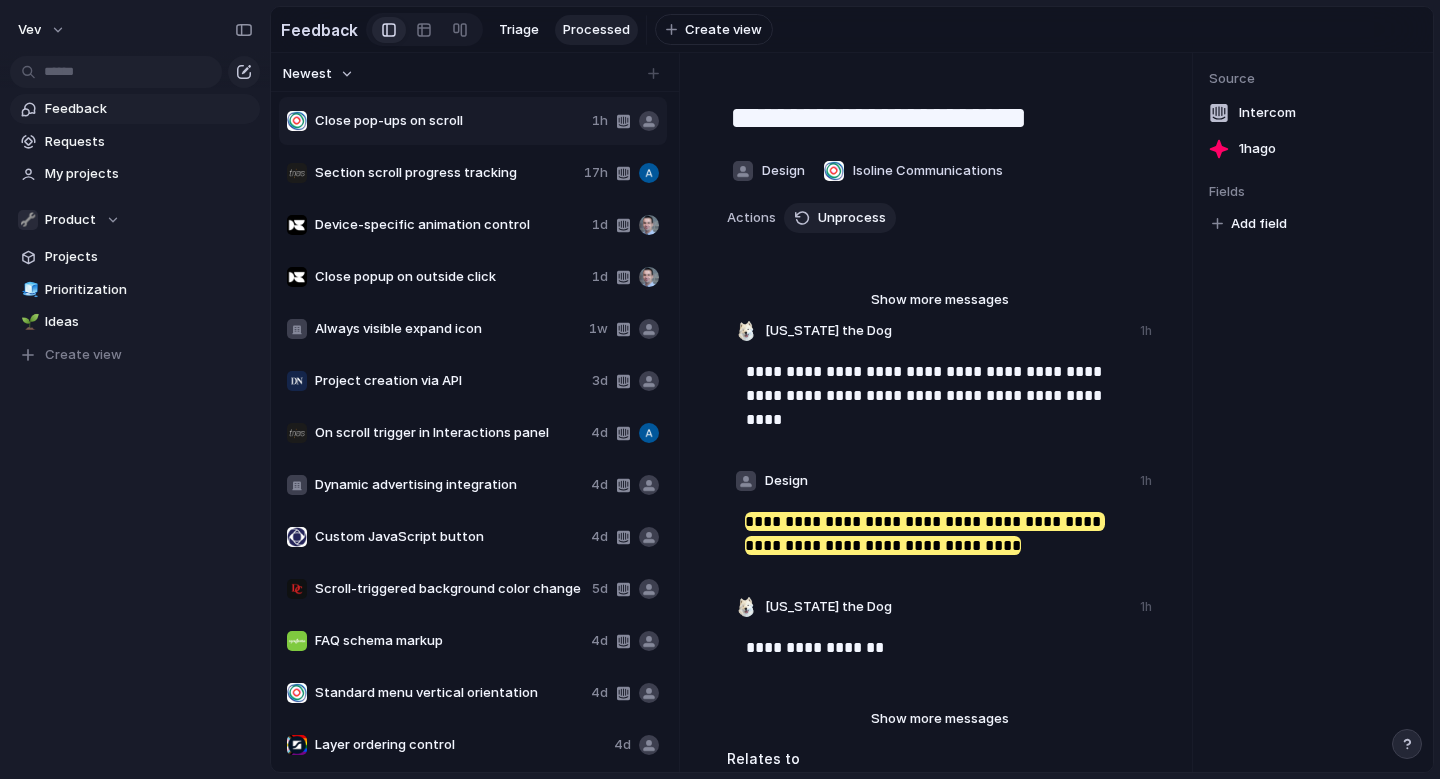 click on "Add field" at bounding box center [1249, 224] 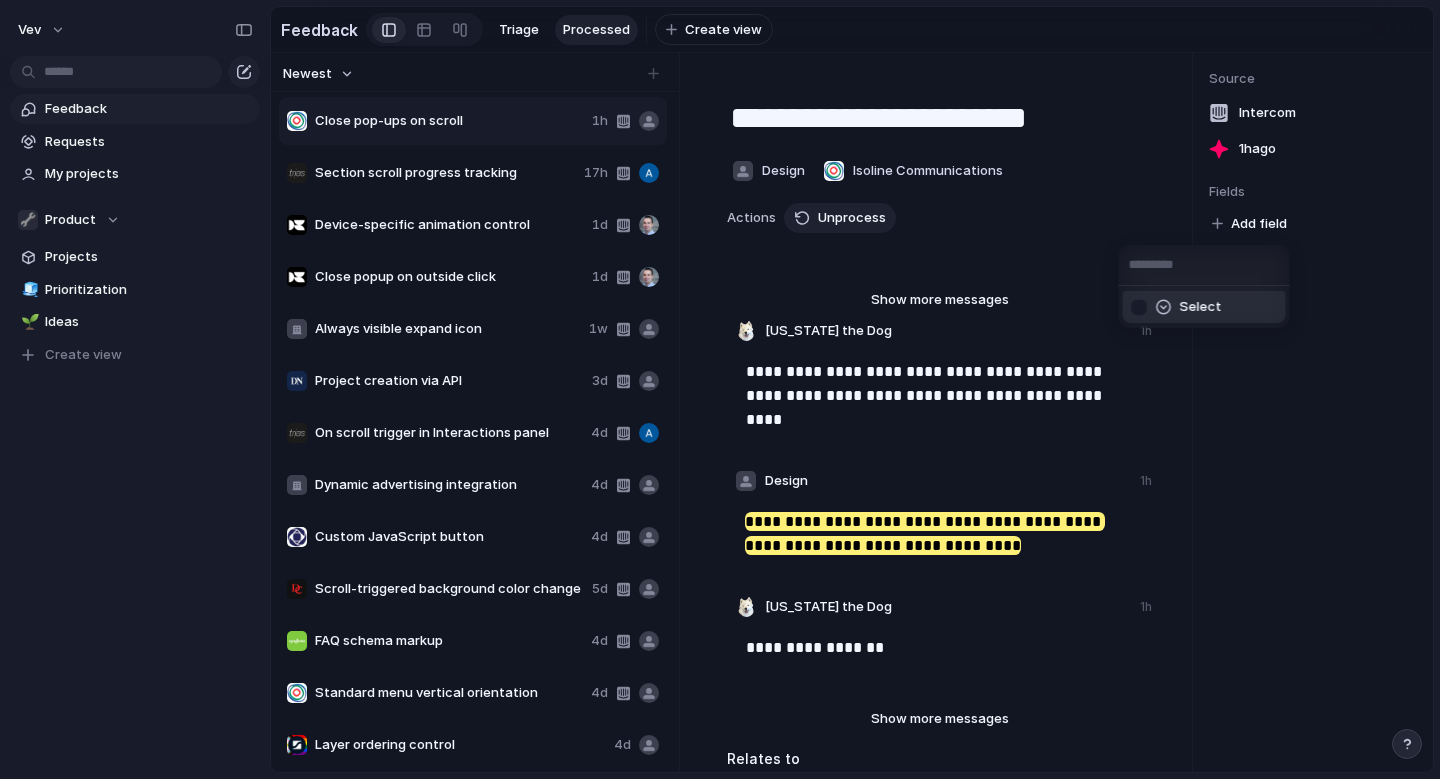 click on "Select" at bounding box center [720, 389] 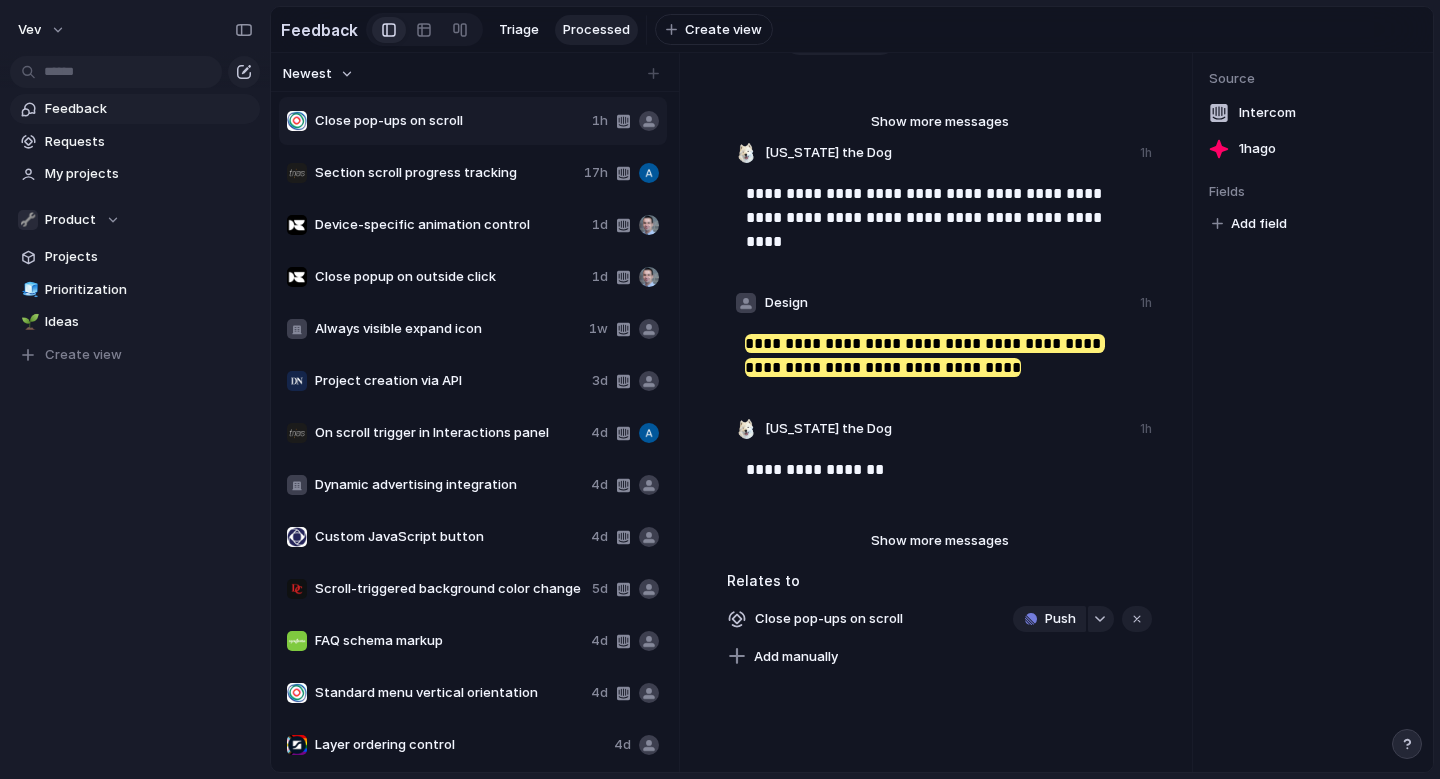 scroll, scrollTop: 337, scrollLeft: 0, axis: vertical 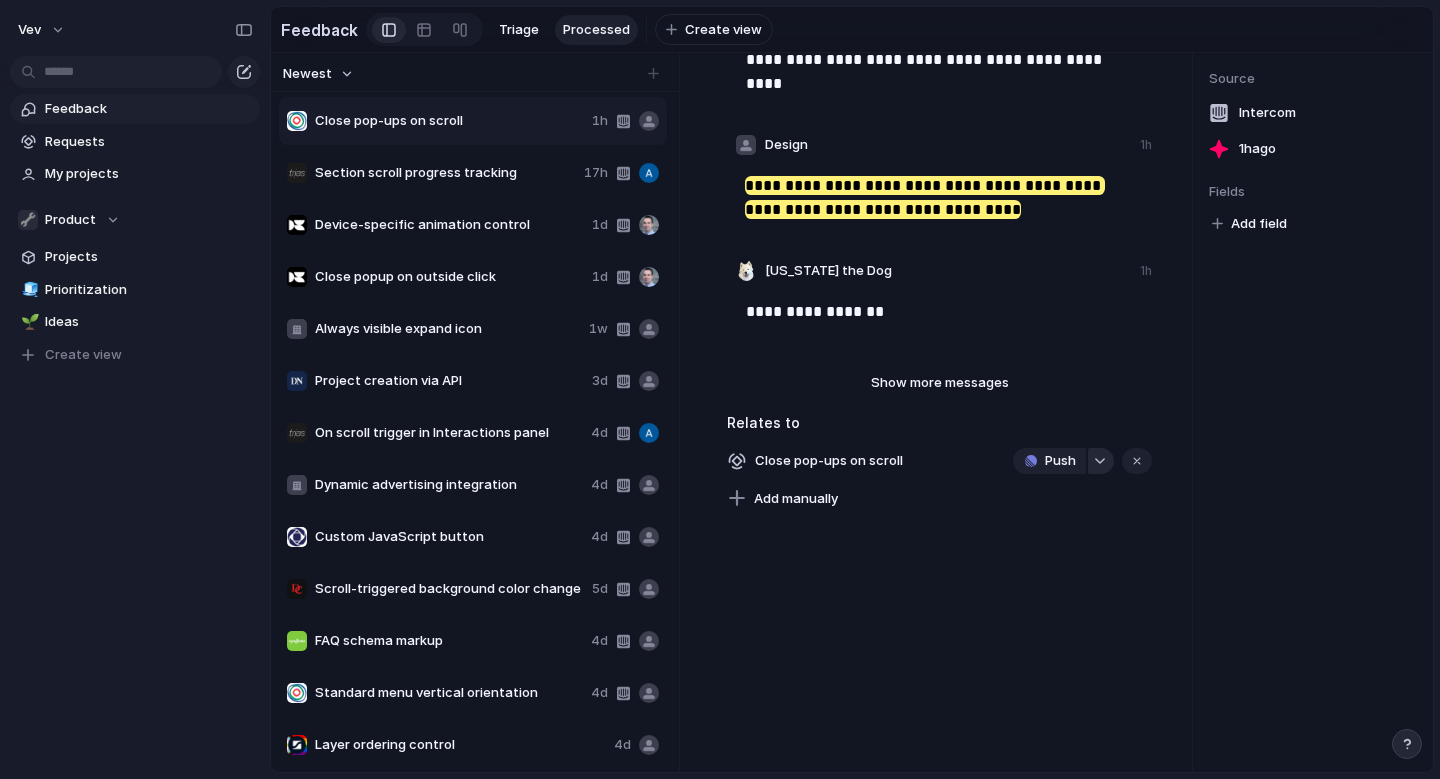 click at bounding box center [1100, 461] 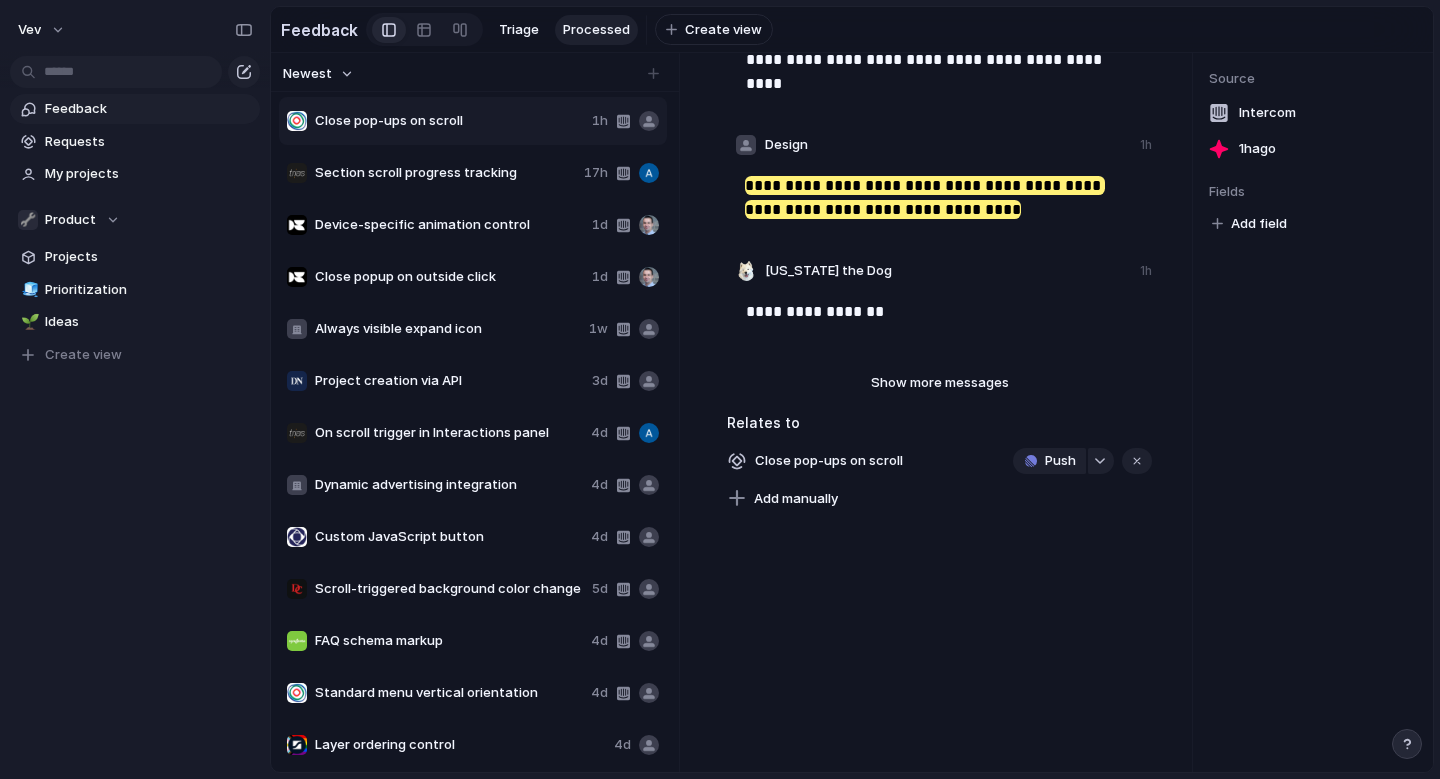click on "Projects Issues Re-design the publish menu Reverse trial Deprecate Addons Update Slider component Variable Modes Public projects Style tab update Simplify interactions" at bounding box center [720, 389] 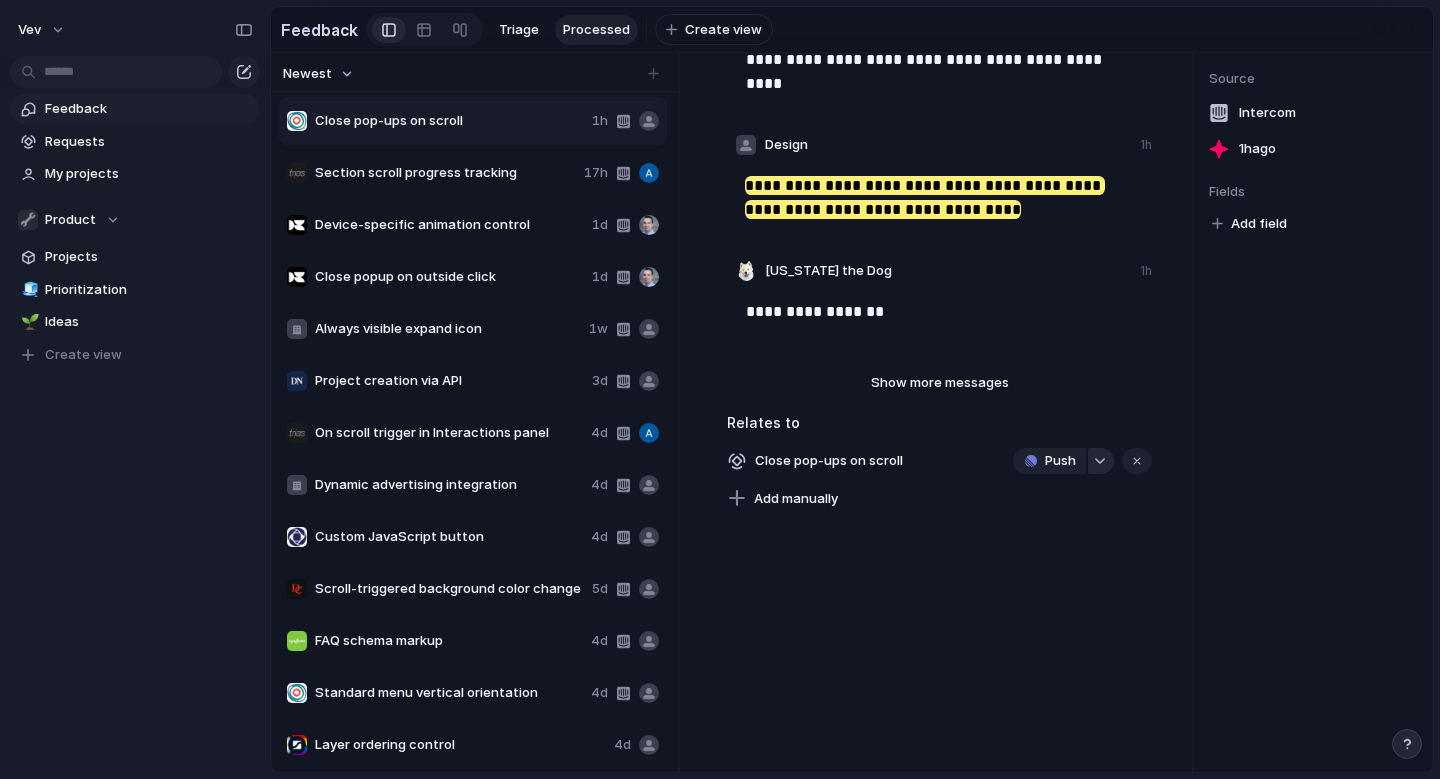 click at bounding box center (1100, 461) 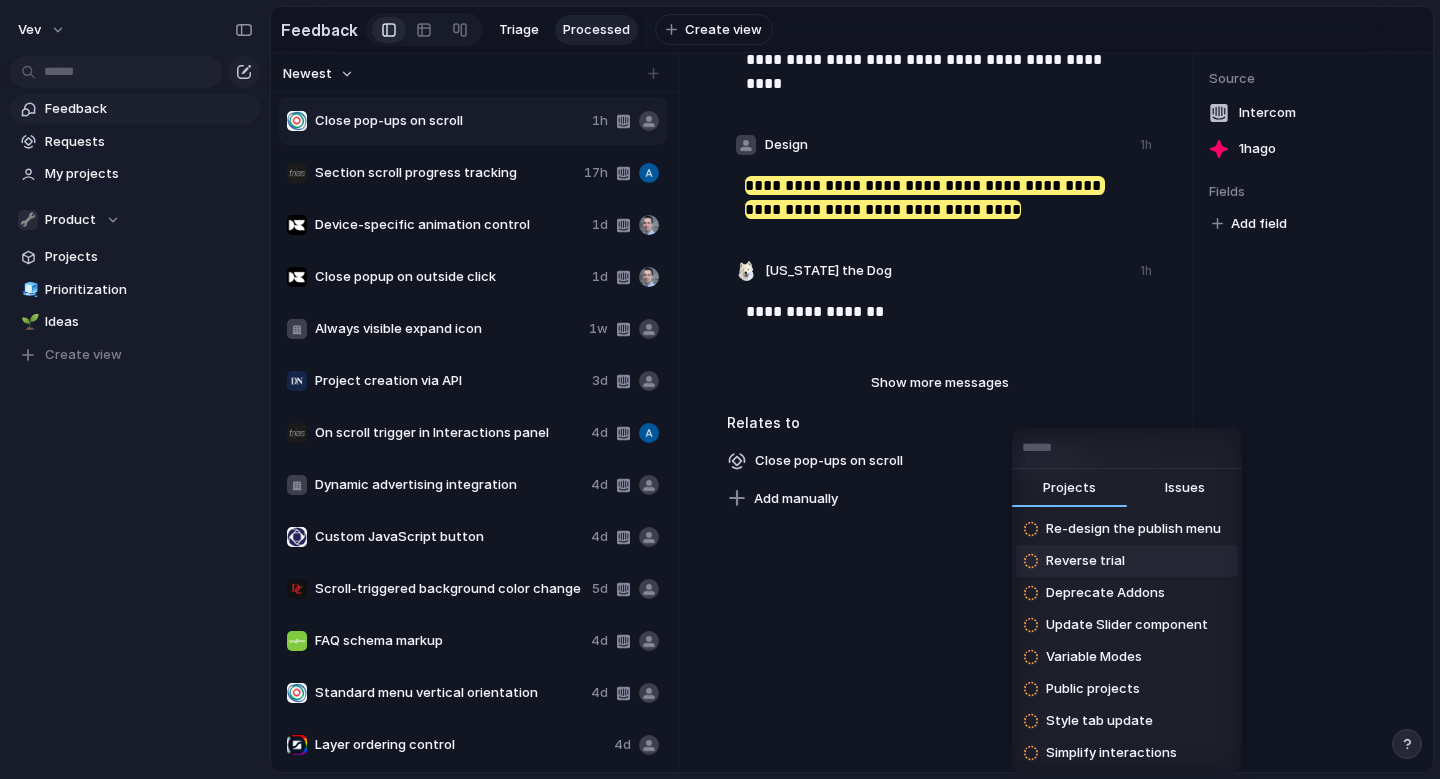 click on "Projects Issues Re-design the publish menu Reverse trial Deprecate Addons Update Slider component Variable Modes Public projects Style tab update Simplify interactions" at bounding box center [720, 389] 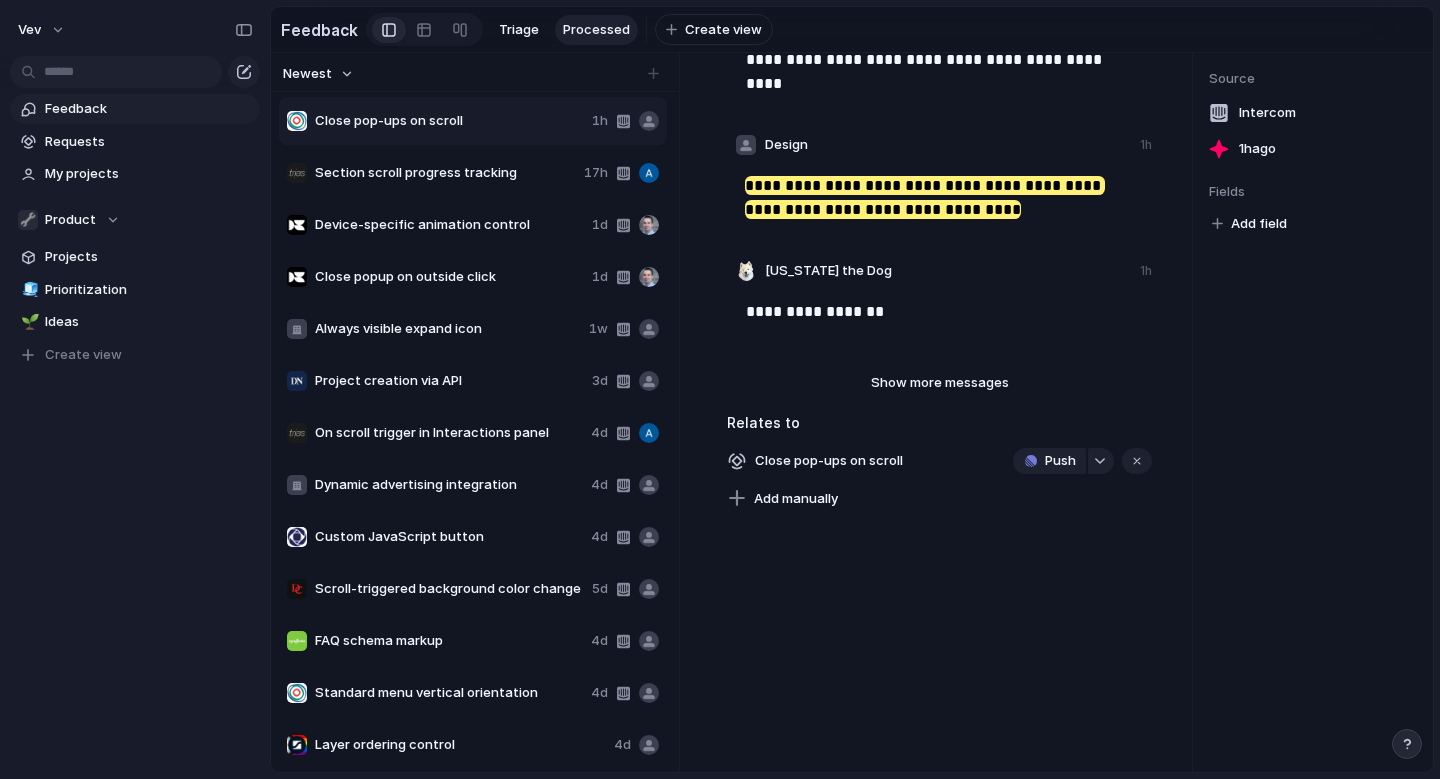 scroll, scrollTop: 0, scrollLeft: 0, axis: both 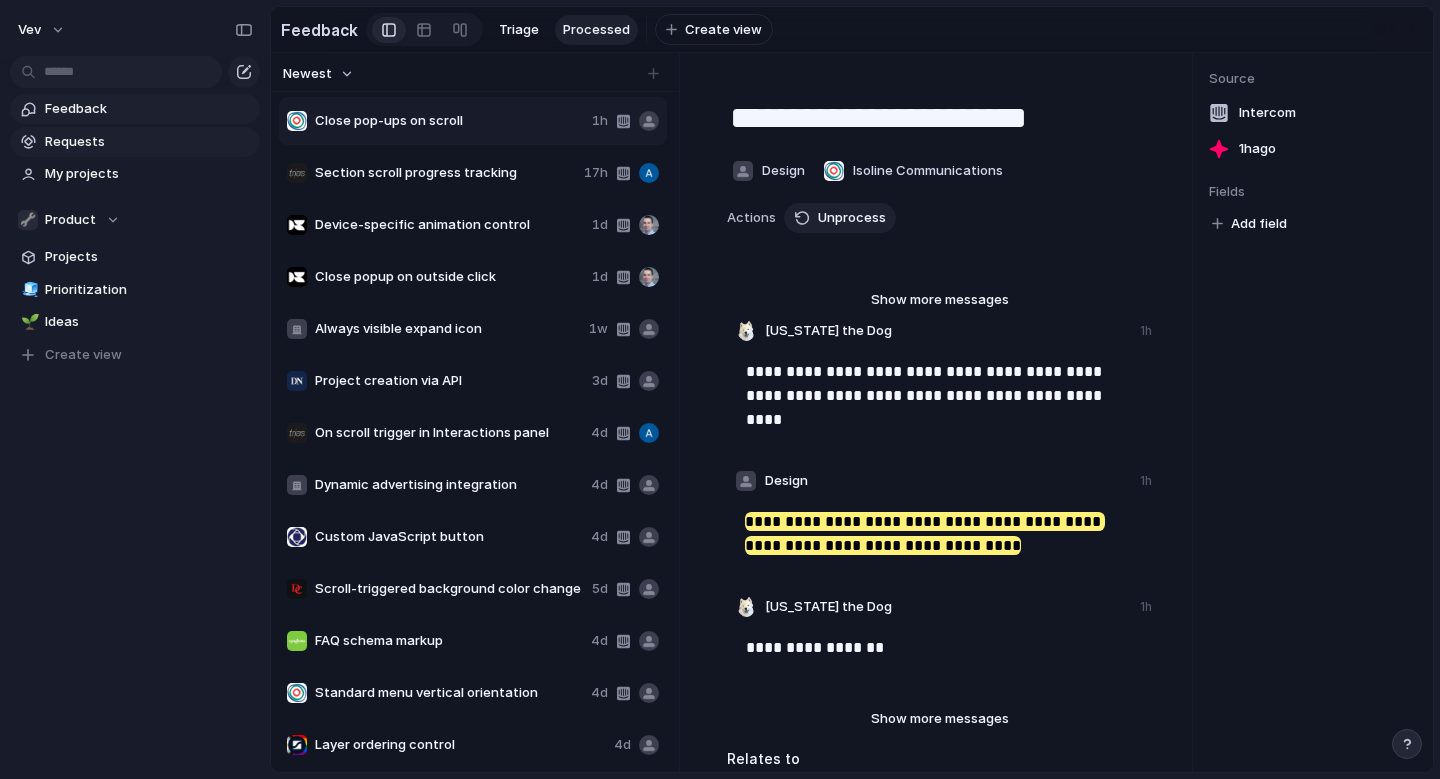 click on "Requests" at bounding box center [149, 142] 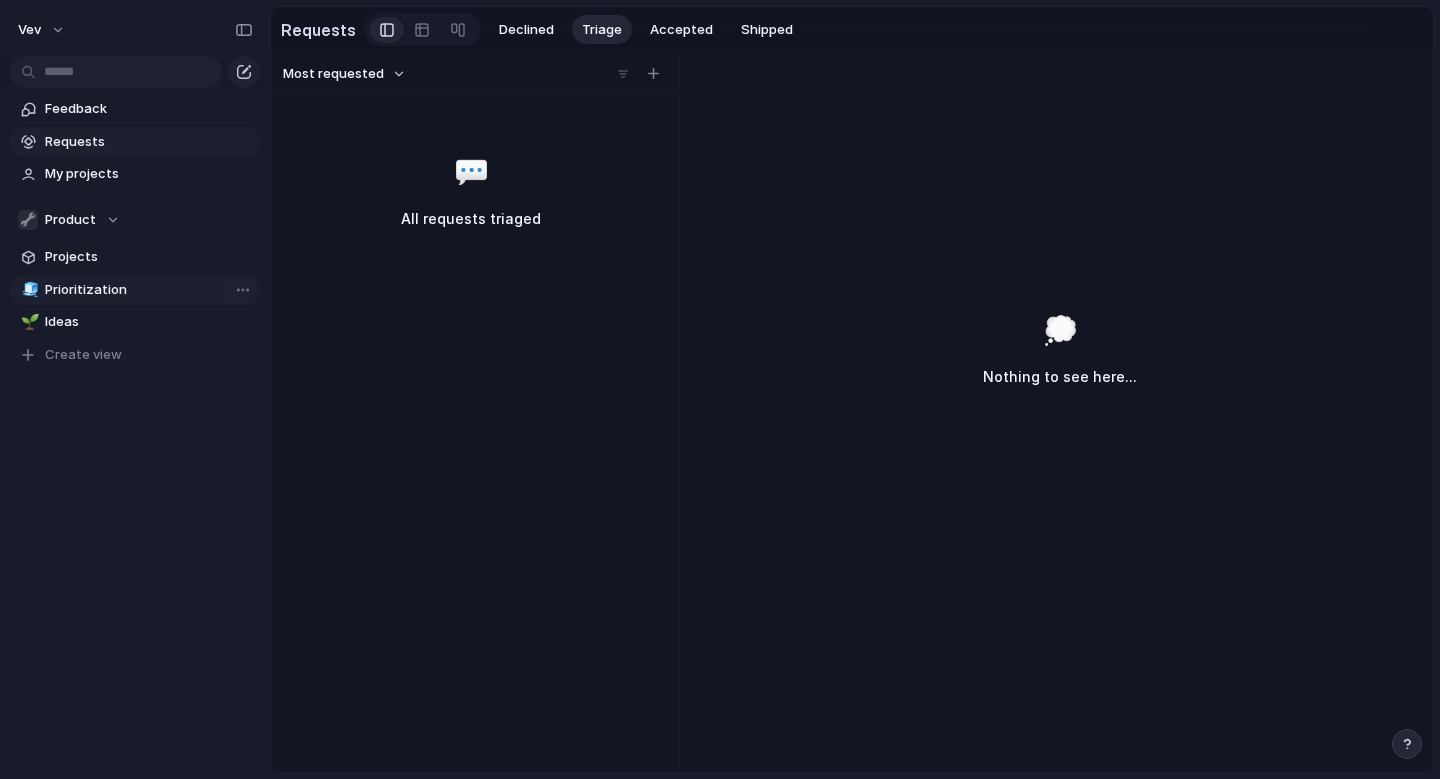 click on "Prioritization" at bounding box center (149, 290) 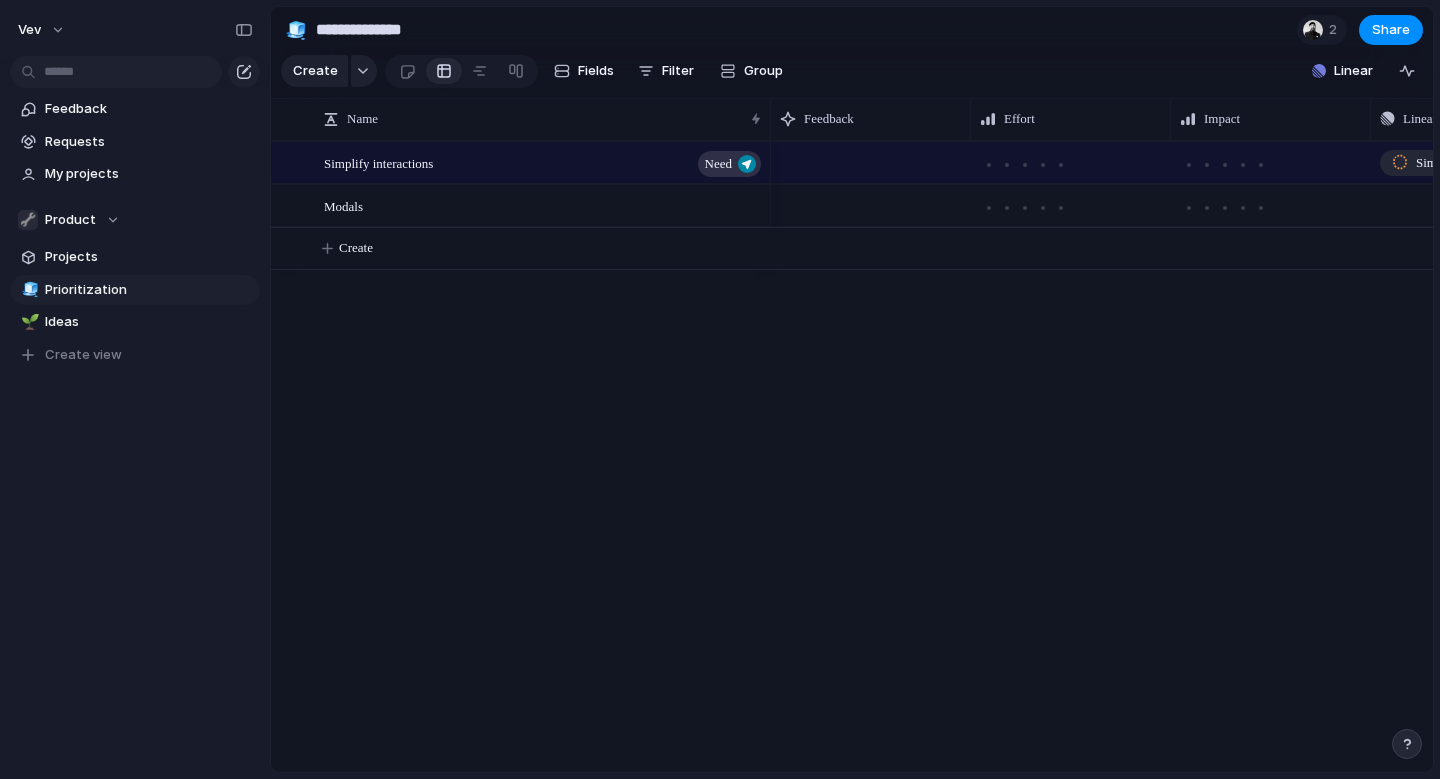 click at bounding box center [1407, 744] 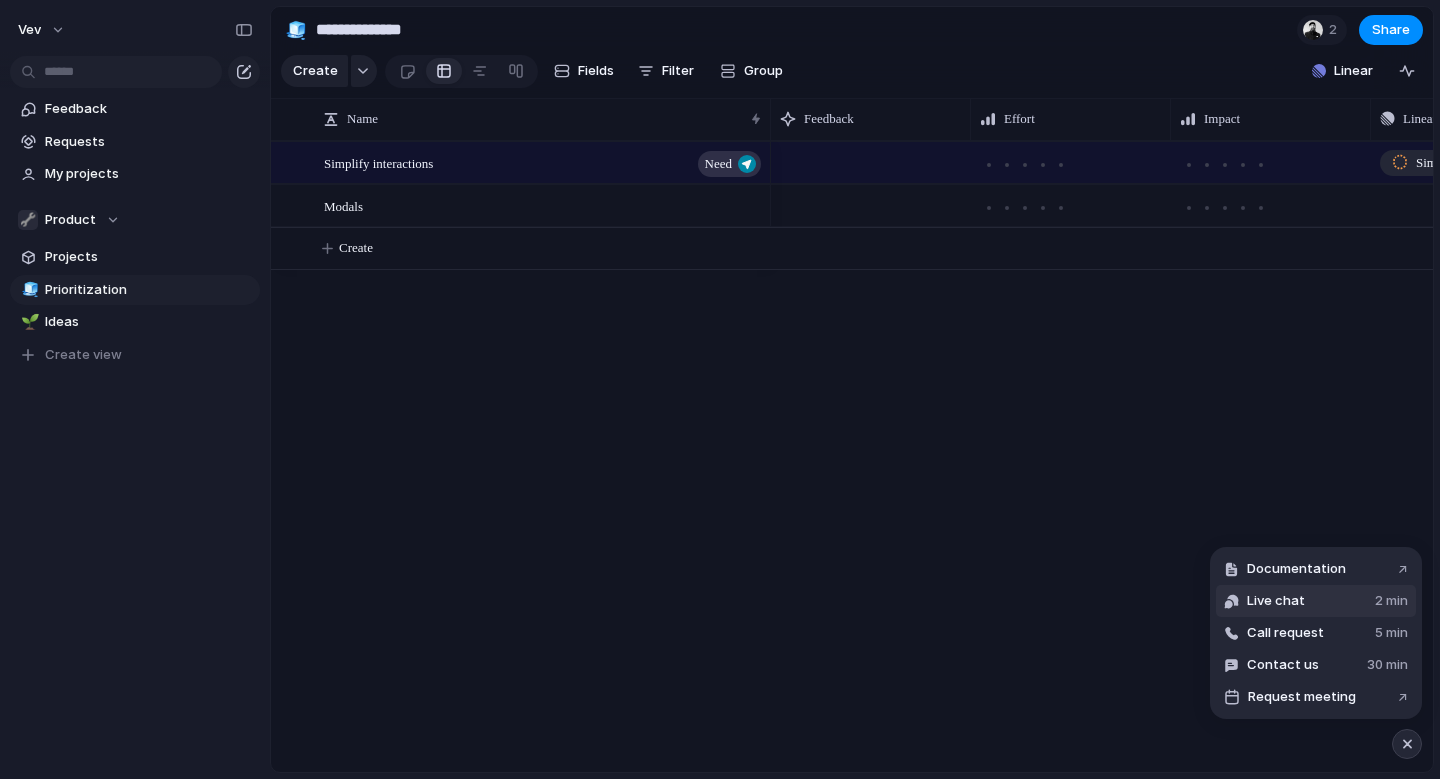 click on "Live chat" at bounding box center [1276, 601] 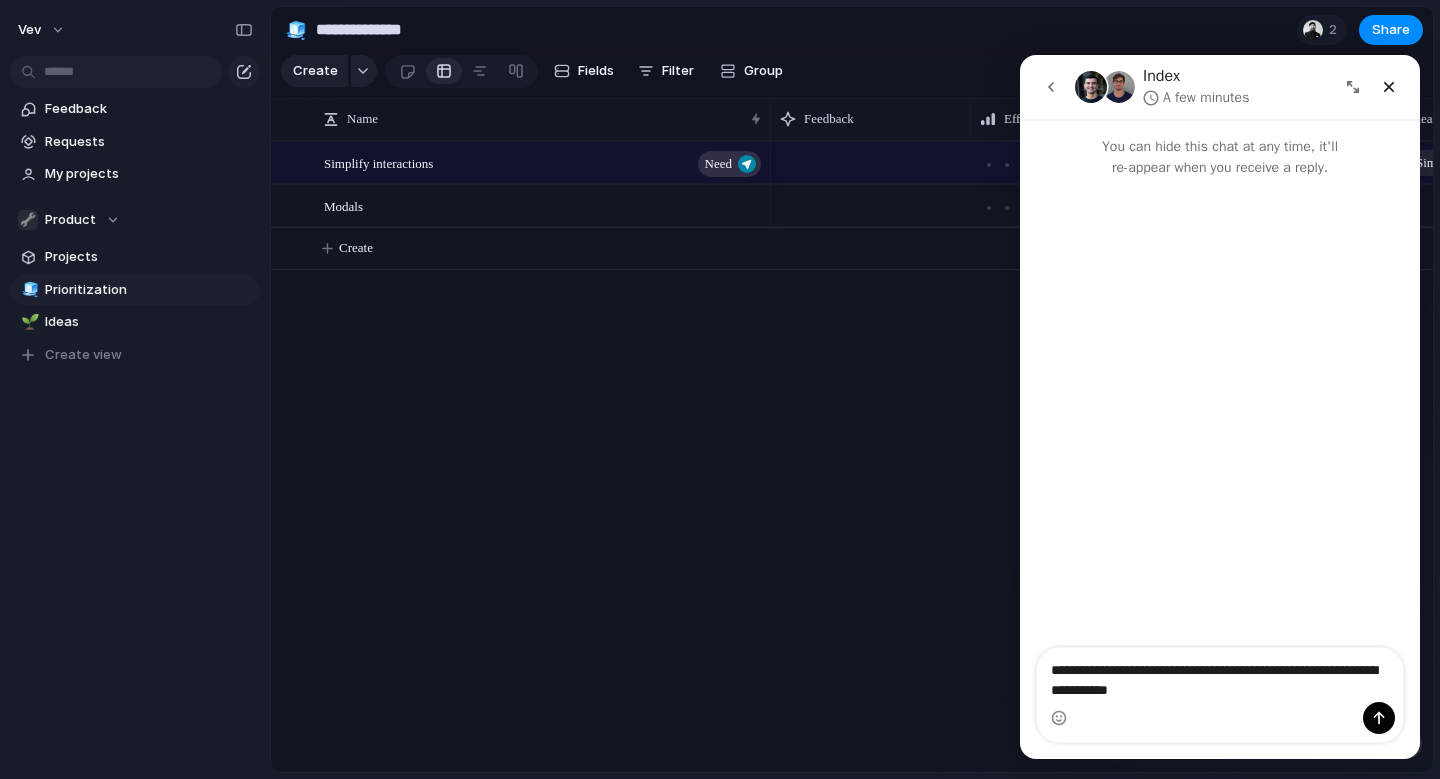 drag, startPoint x: 1185, startPoint y: 672, endPoint x: 1132, endPoint y: 672, distance: 53 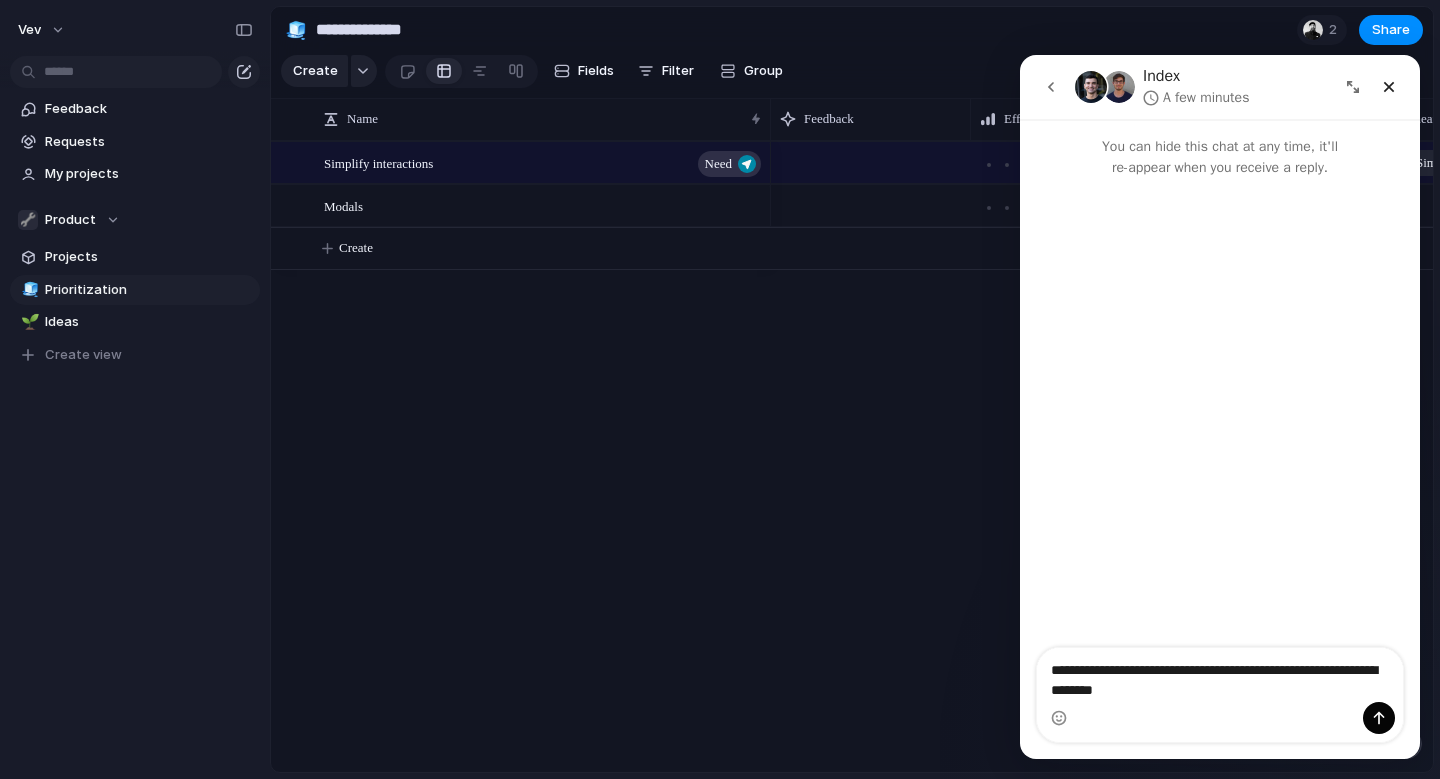 click on "**********" at bounding box center [1220, 675] 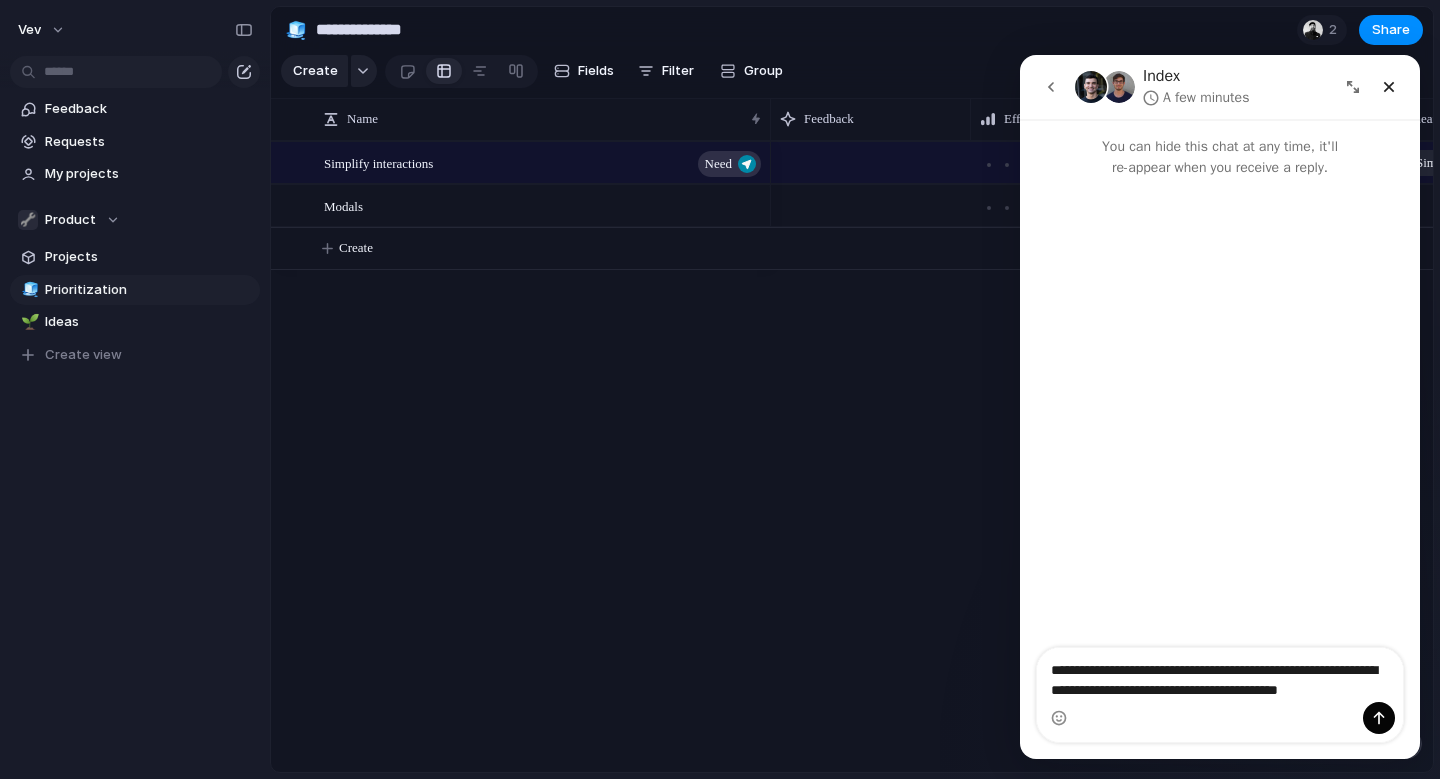 click on "**********" at bounding box center [1220, 685] 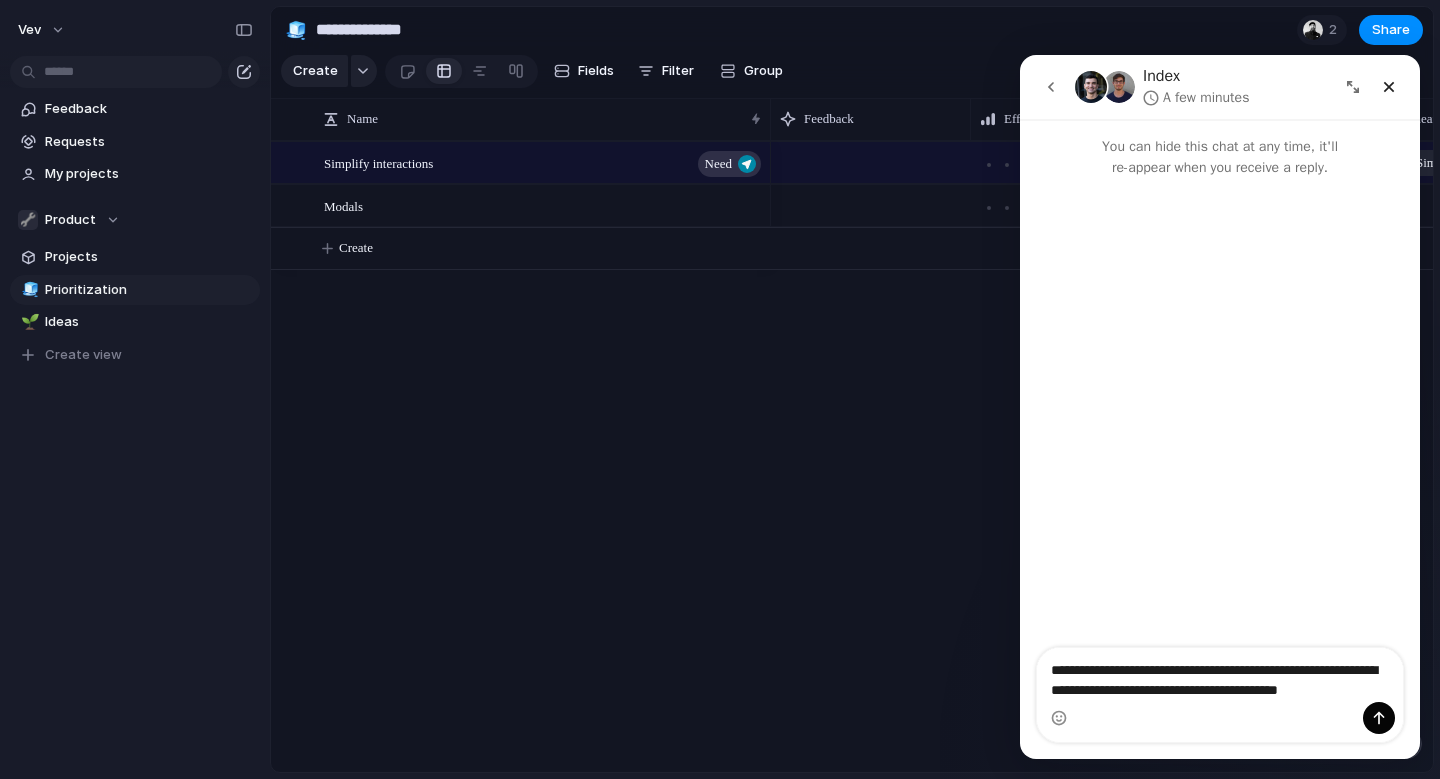 click on "**********" at bounding box center [1220, 685] 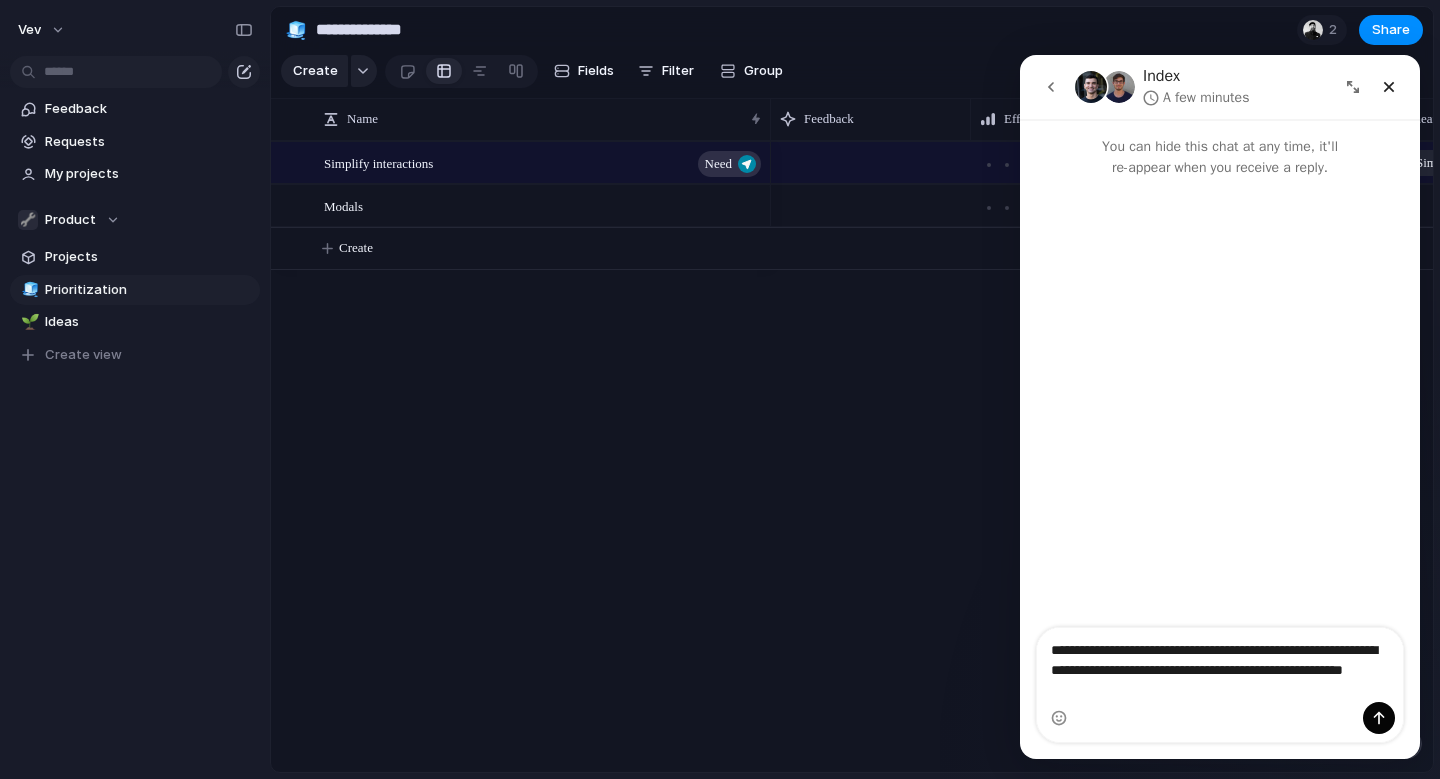 click on "**********" at bounding box center [1220, 665] 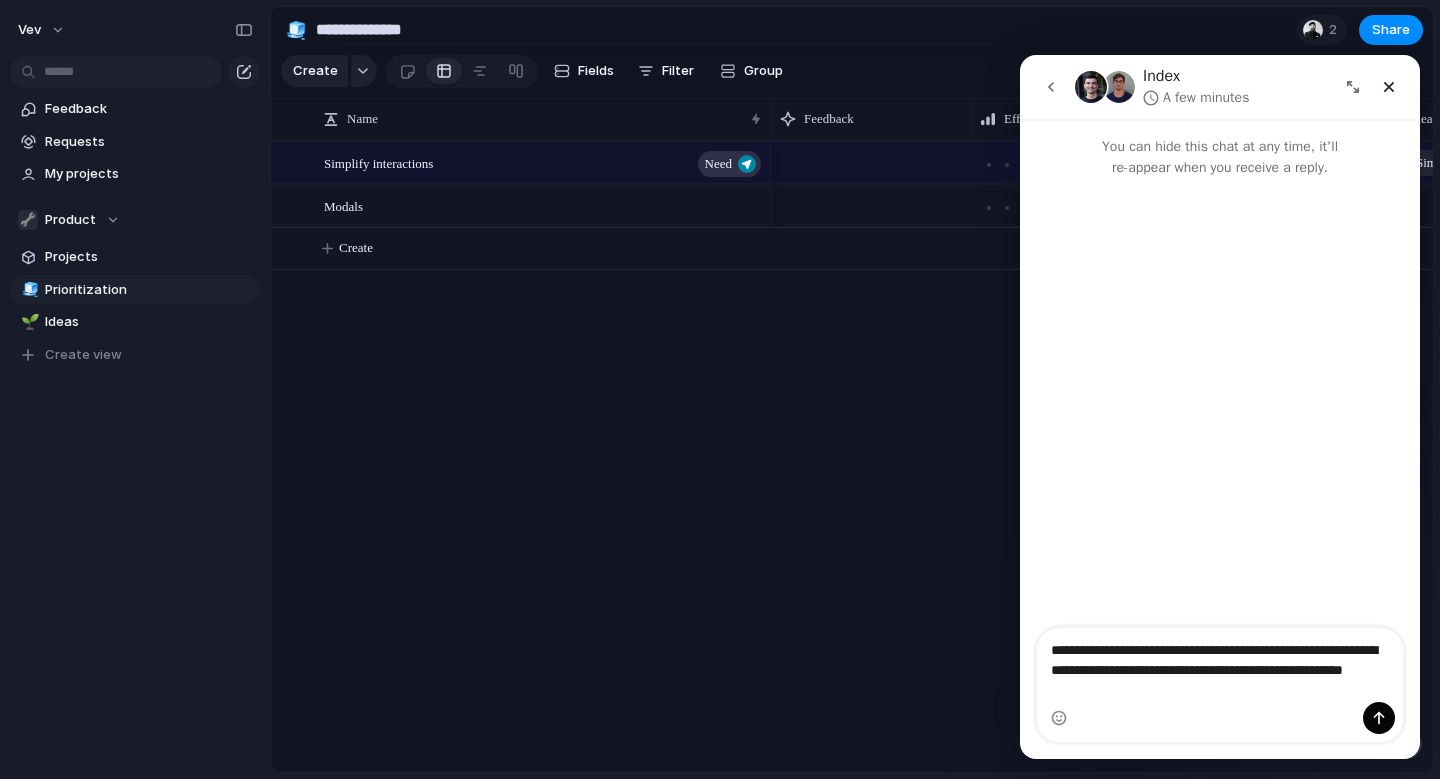 click on "**********" at bounding box center (1220, 665) 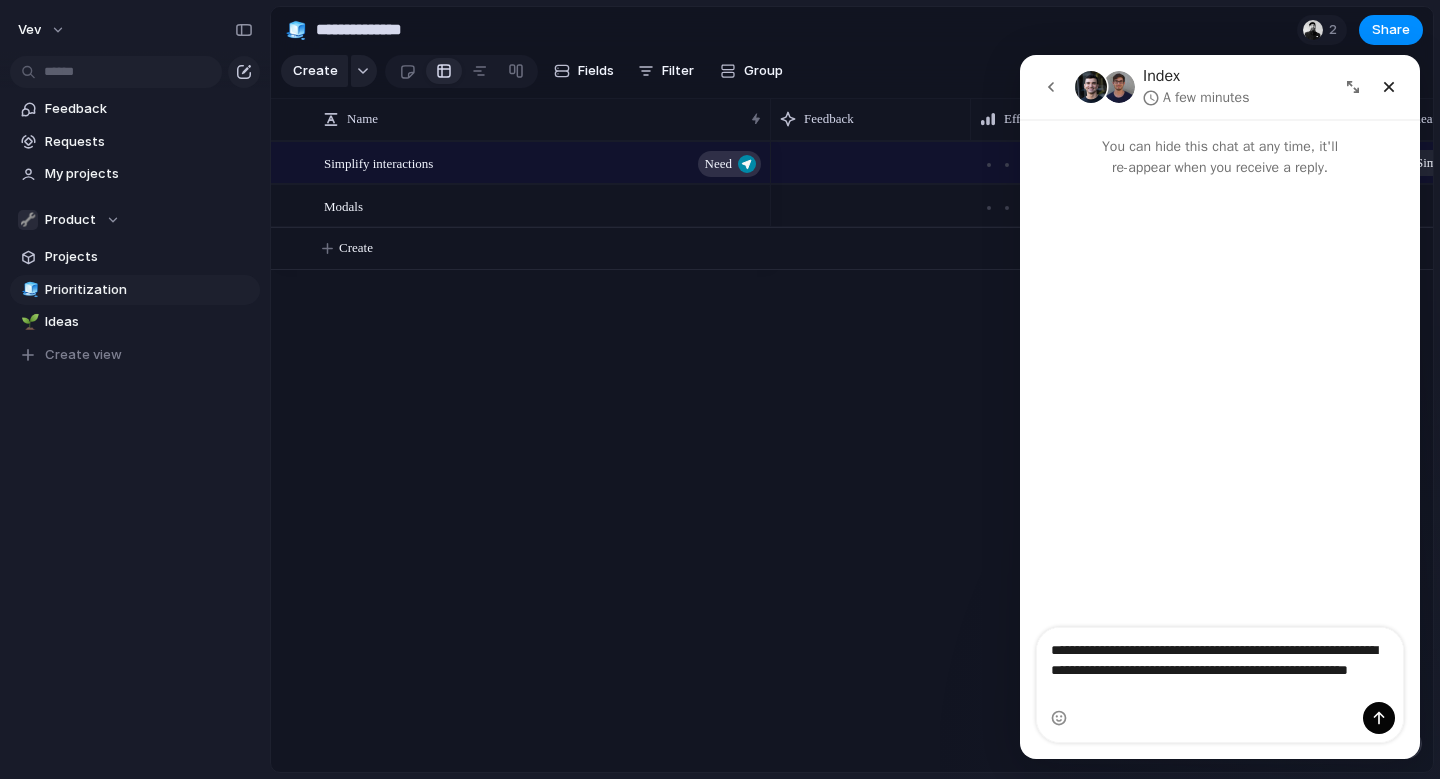 type on "**********" 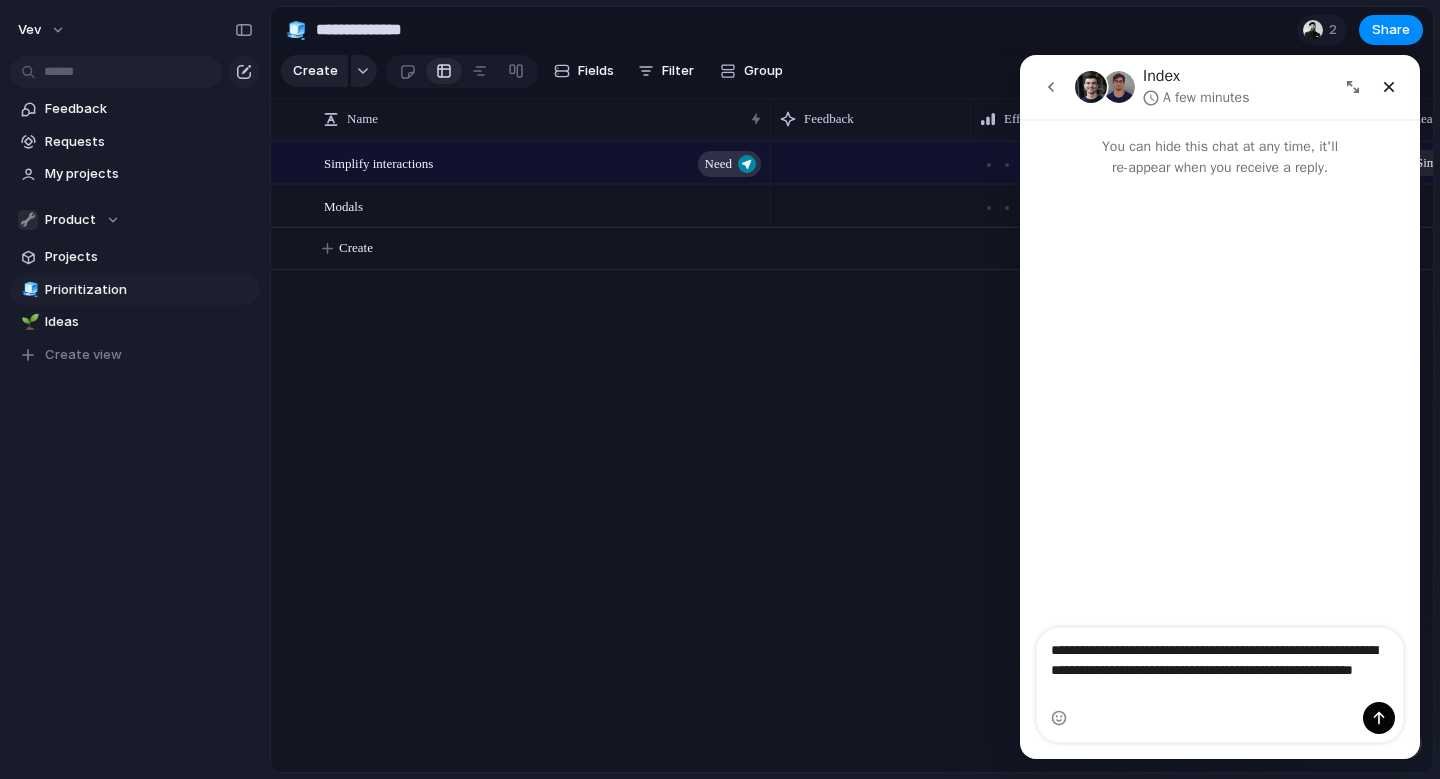 click on "**********" at bounding box center (1220, 665) 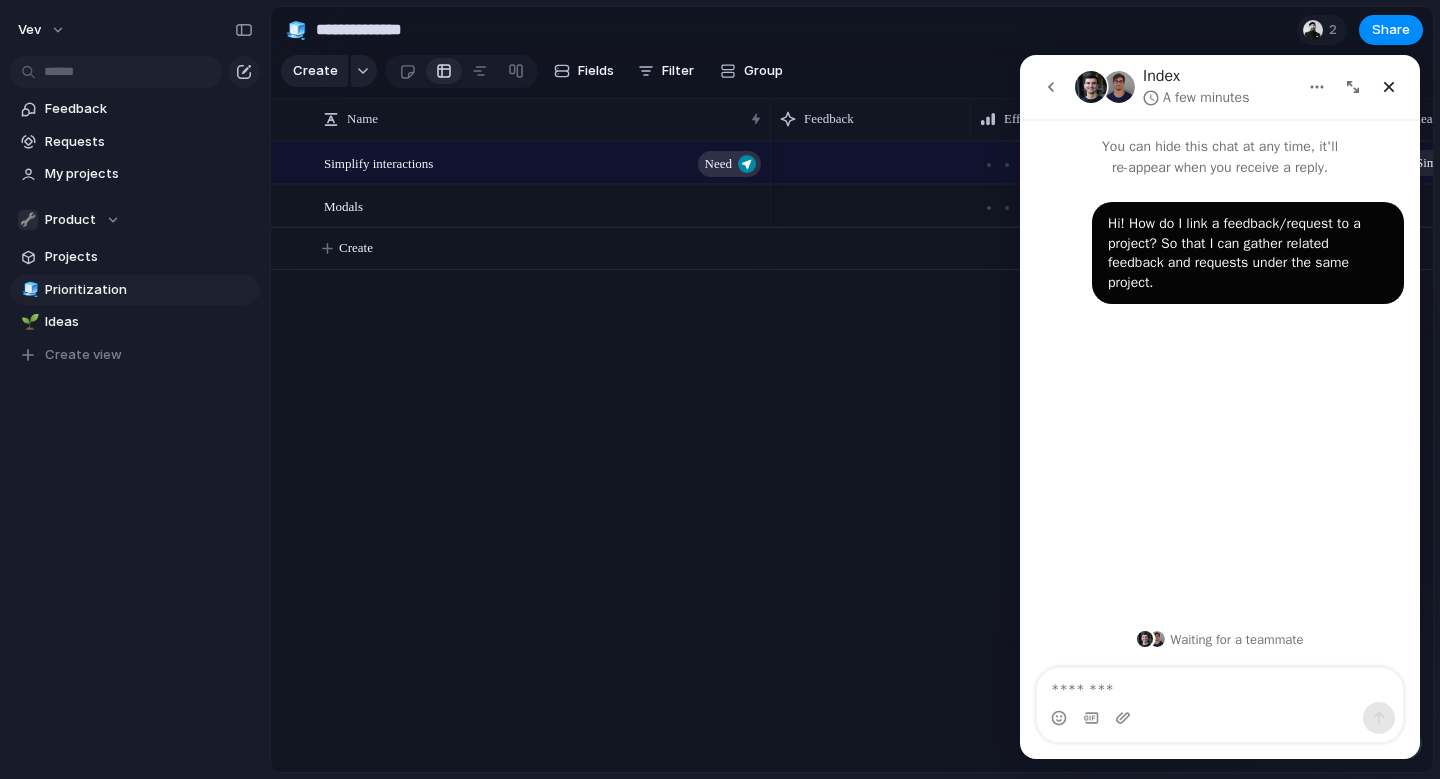 click on "Simplify interactions Need Modals Simplify interactions Push Create" at bounding box center (852, 456) 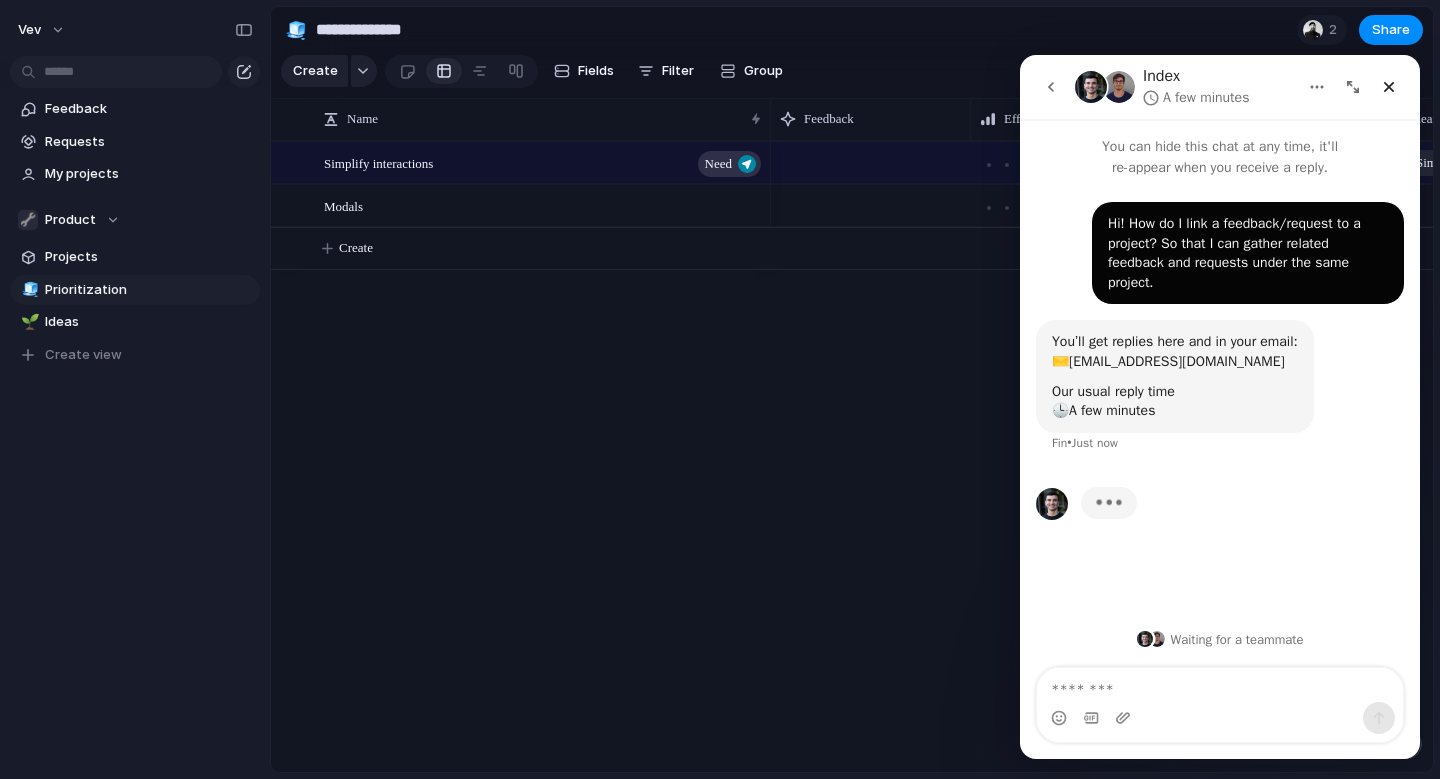 click on "Simplify interactions Need Modals Simplify interactions Push Create" at bounding box center [852, 456] 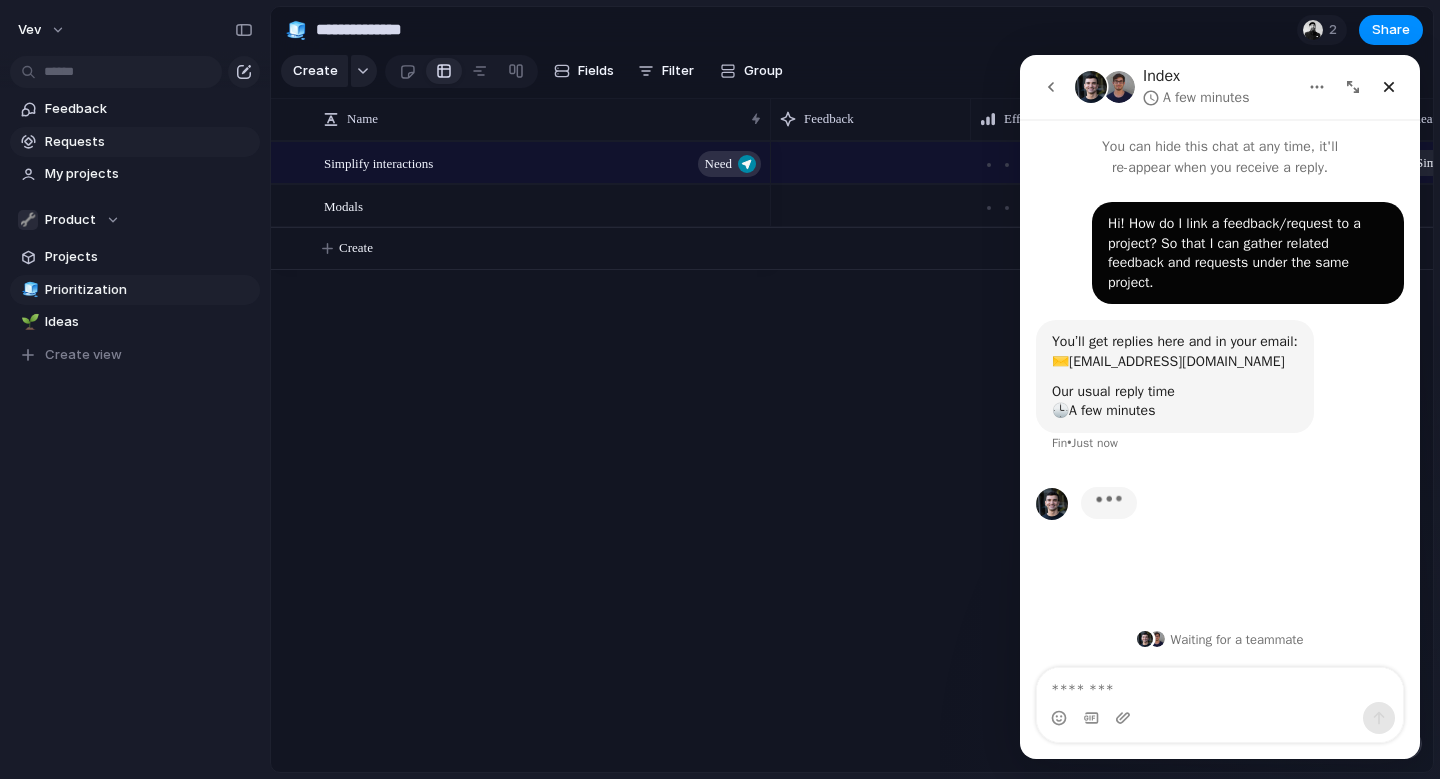 click on "Requests" at bounding box center (149, 142) 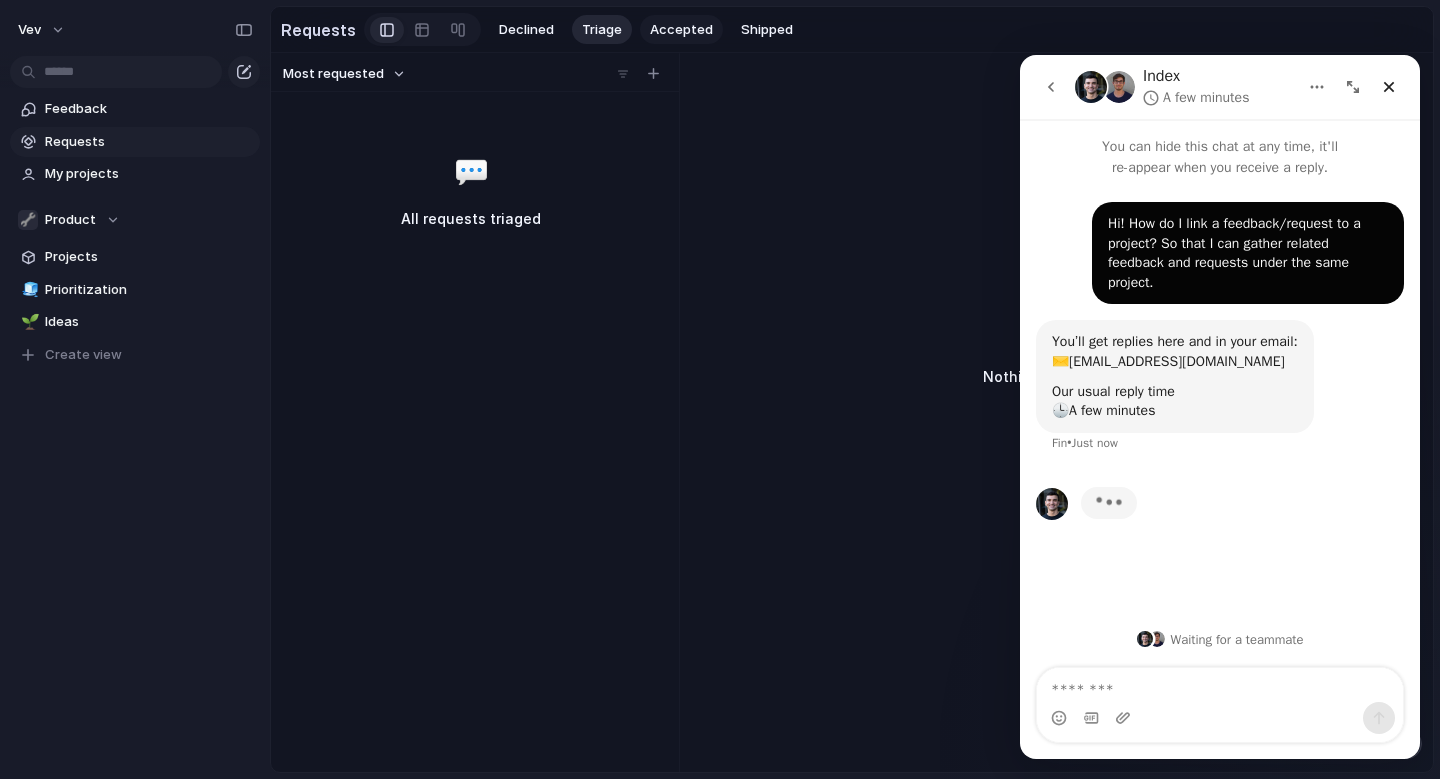 click on "Accepted" at bounding box center (681, 30) 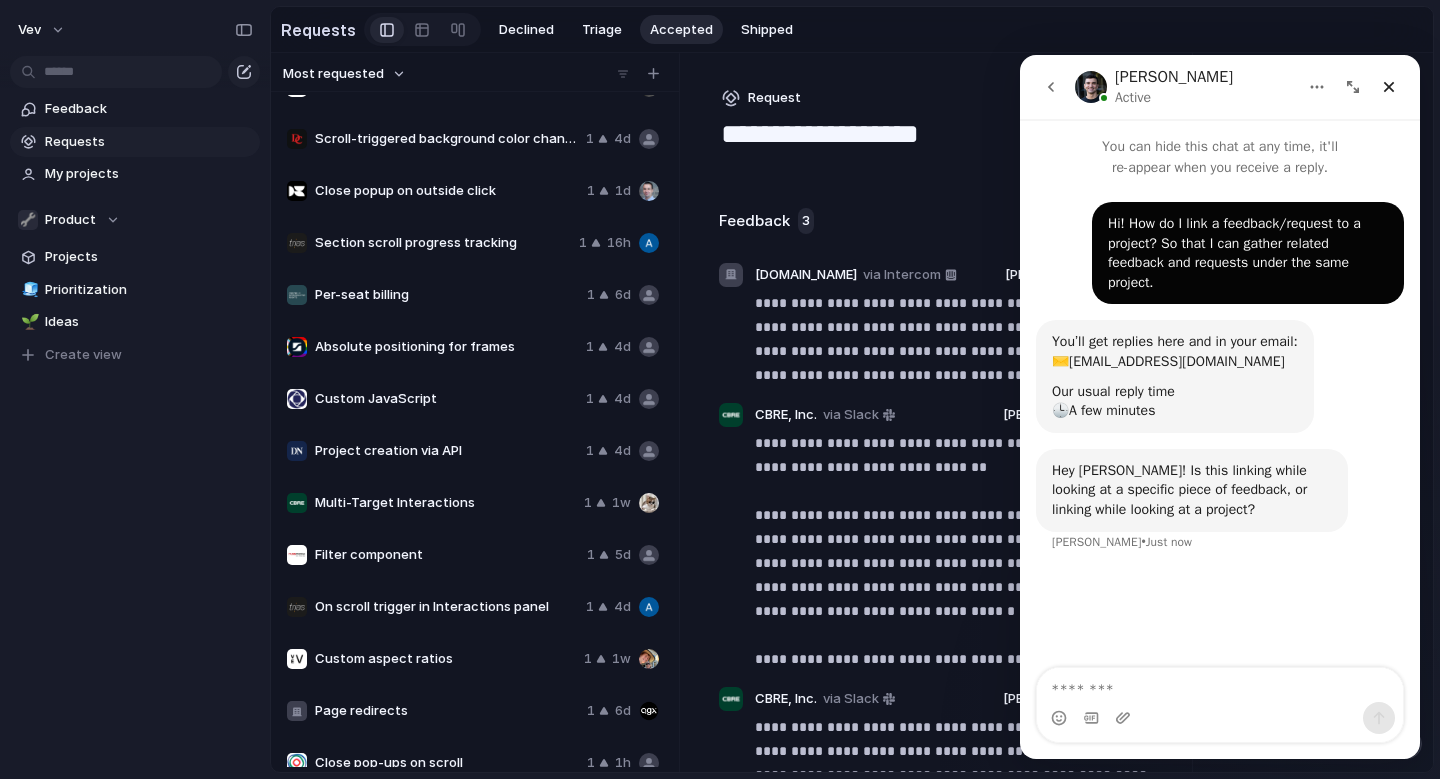 scroll, scrollTop: 0, scrollLeft: 0, axis: both 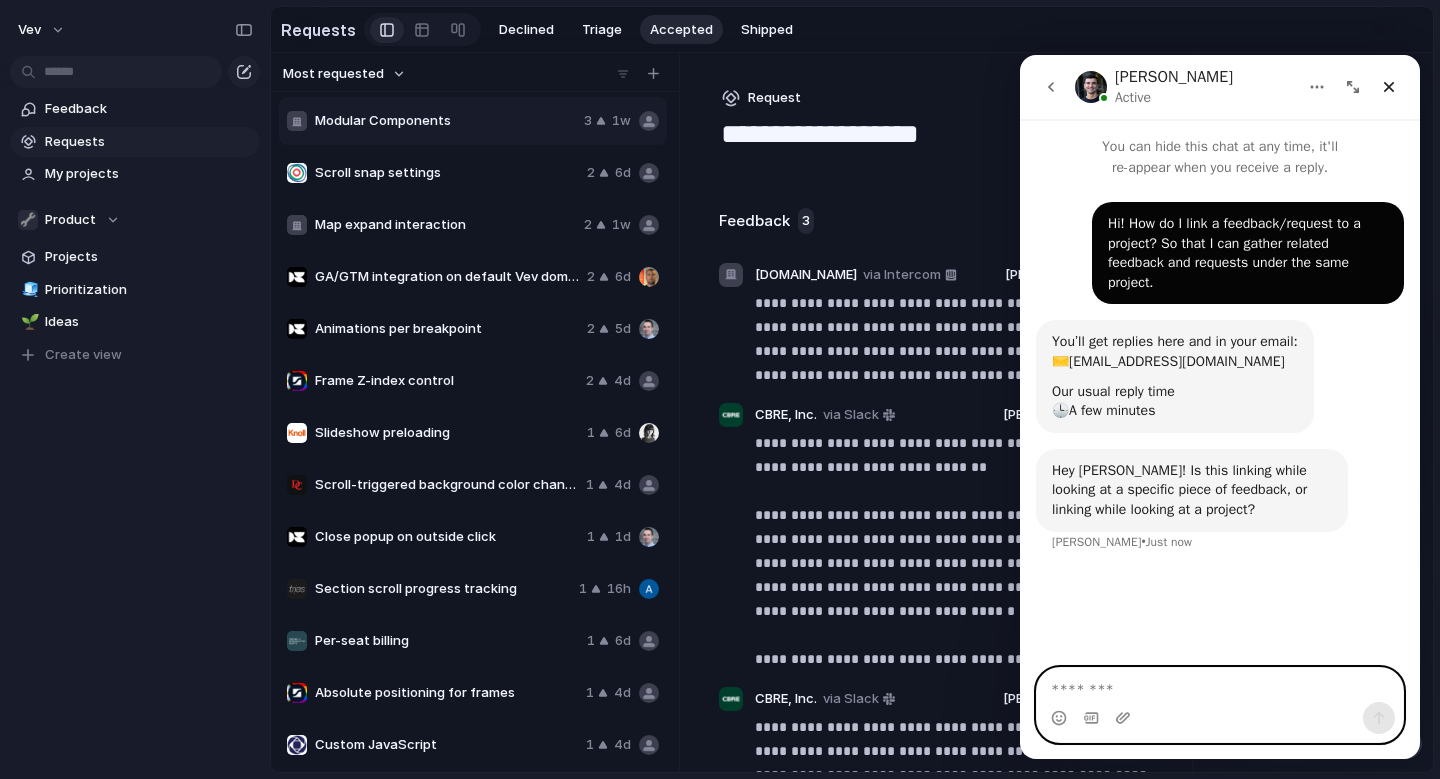 click at bounding box center (1220, 685) 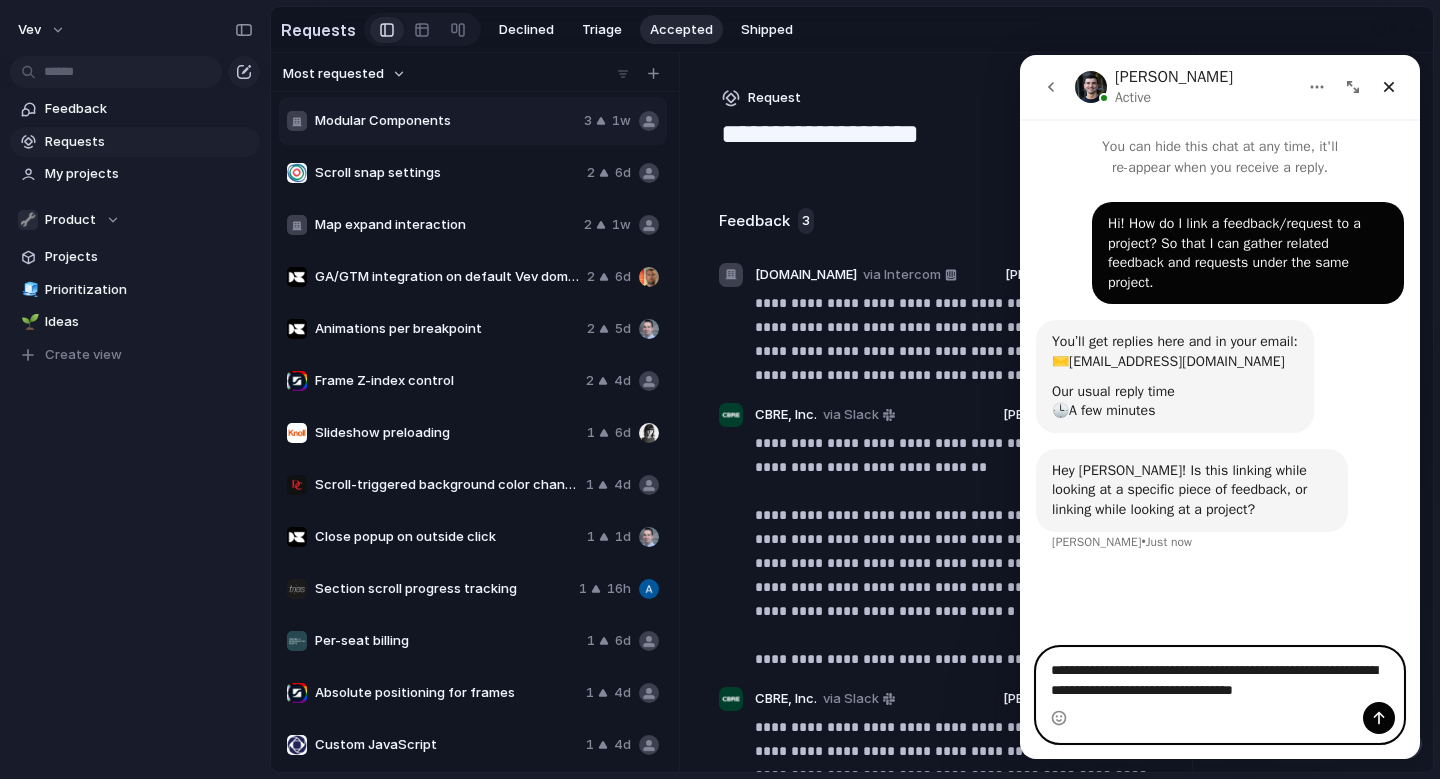click on "**********" at bounding box center (1220, 675) 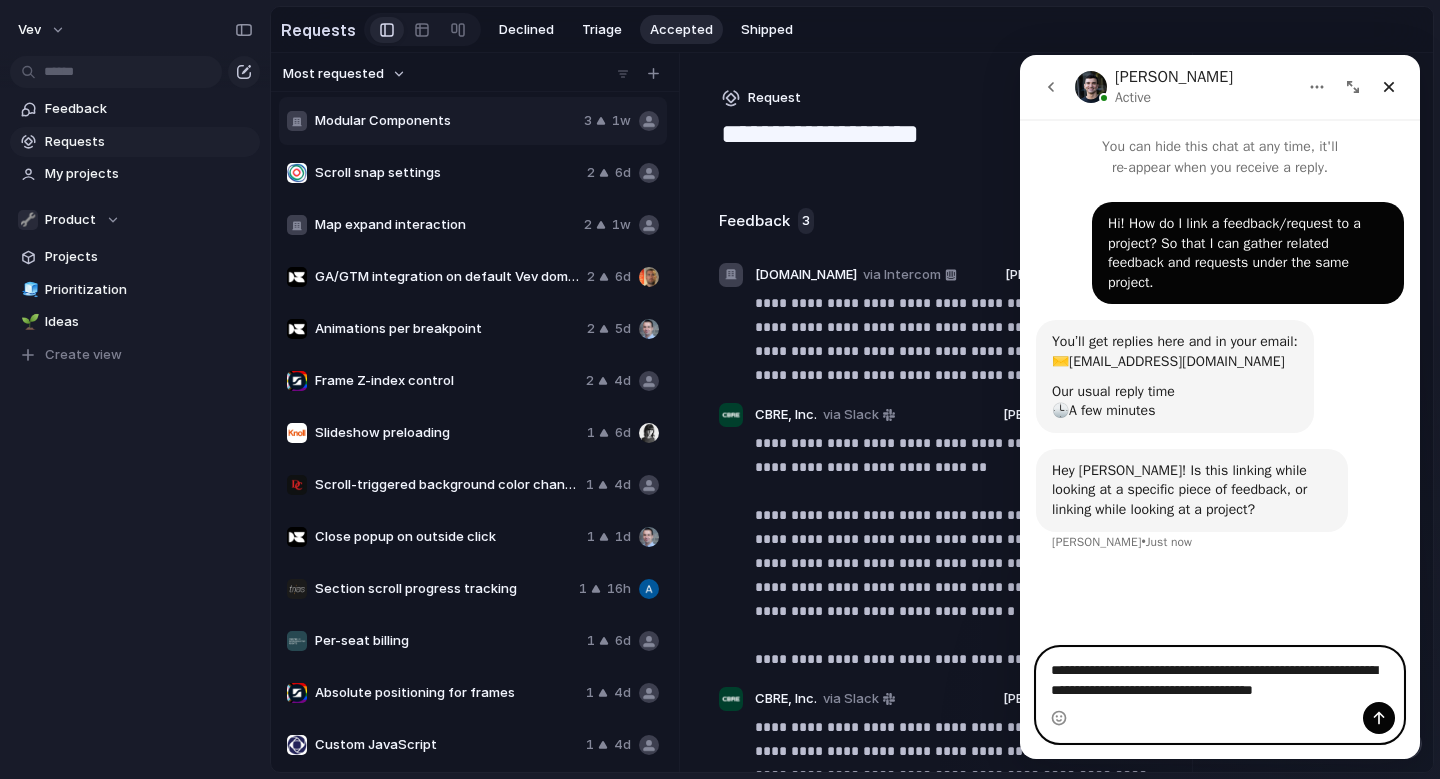 click on "**********" at bounding box center [1220, 675] 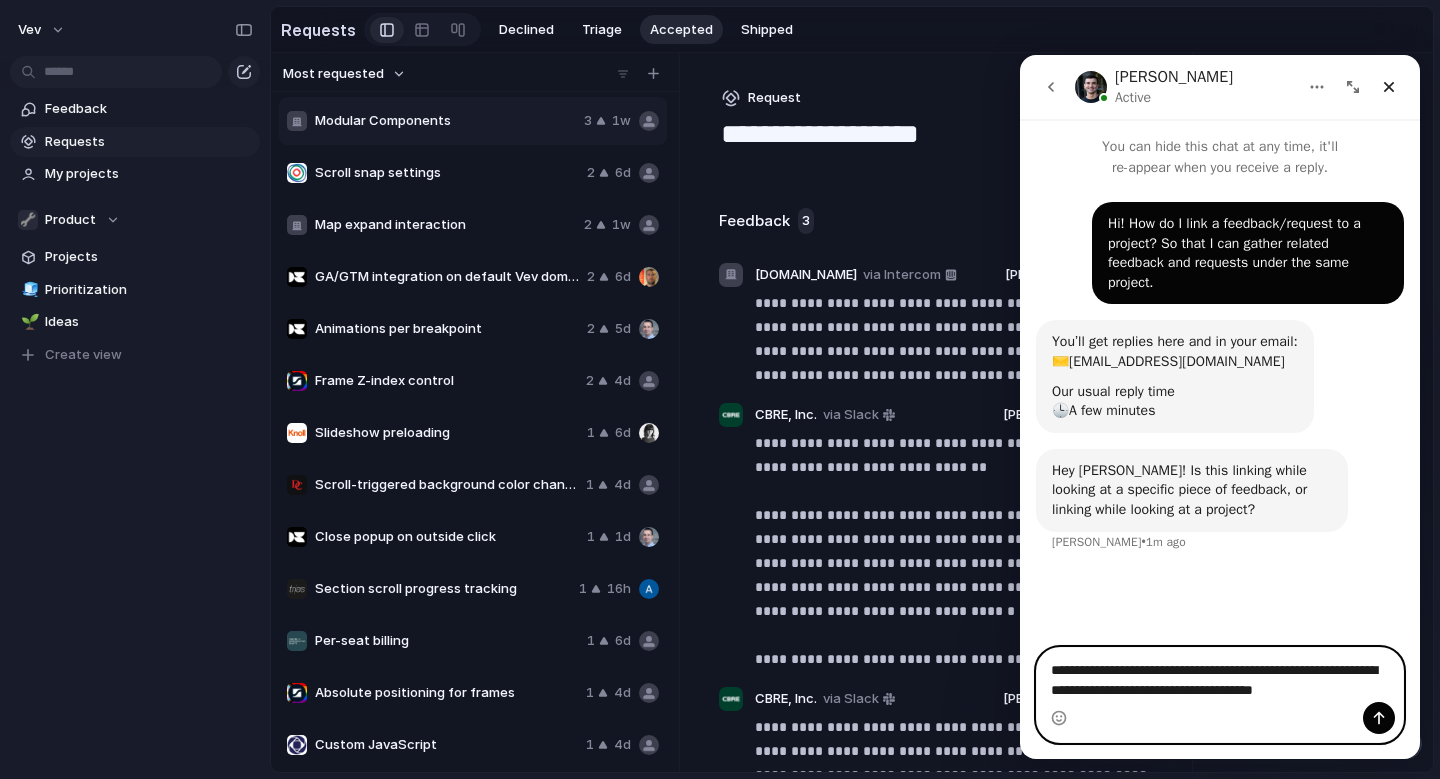 click on "**********" at bounding box center (1220, 675) 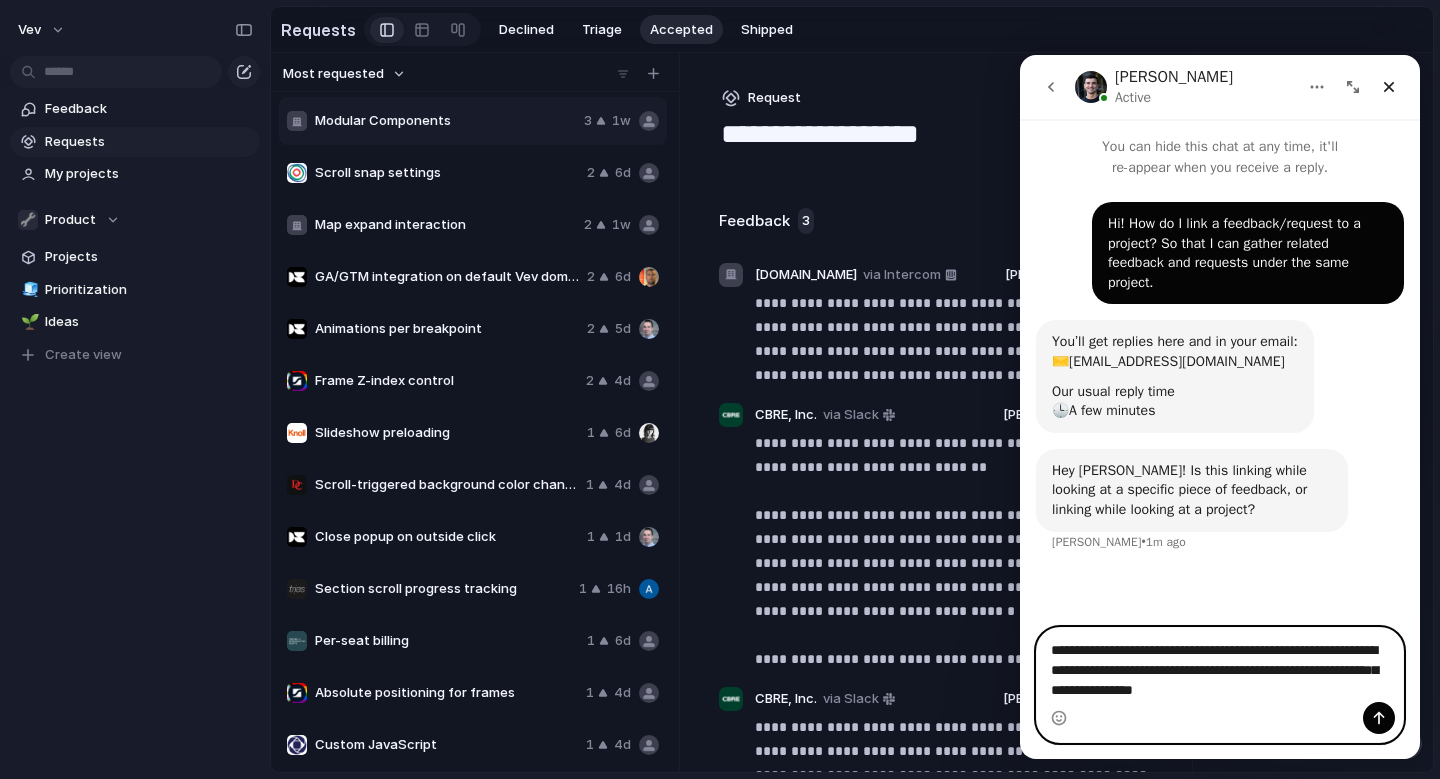 click on "**********" at bounding box center (1220, 665) 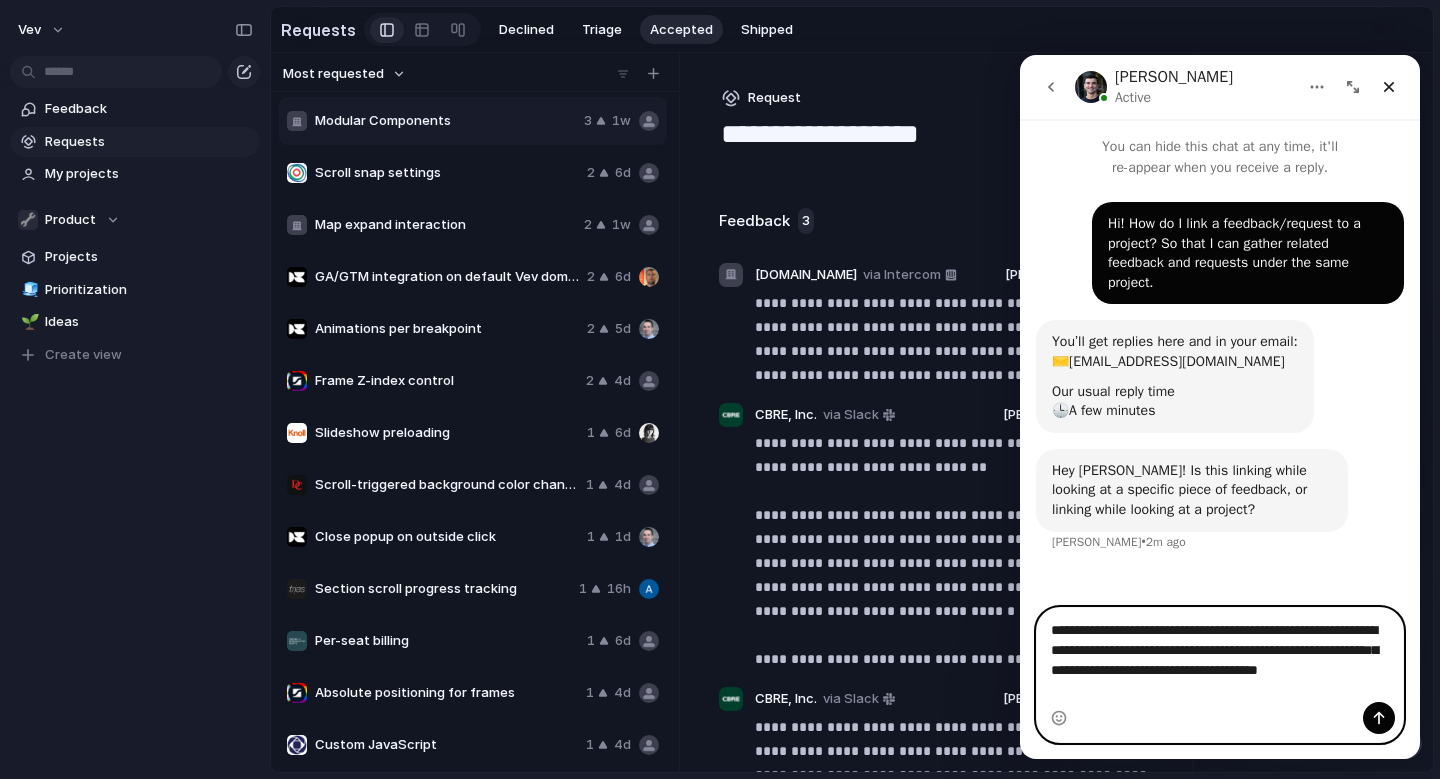 click on "**********" at bounding box center (1220, 655) 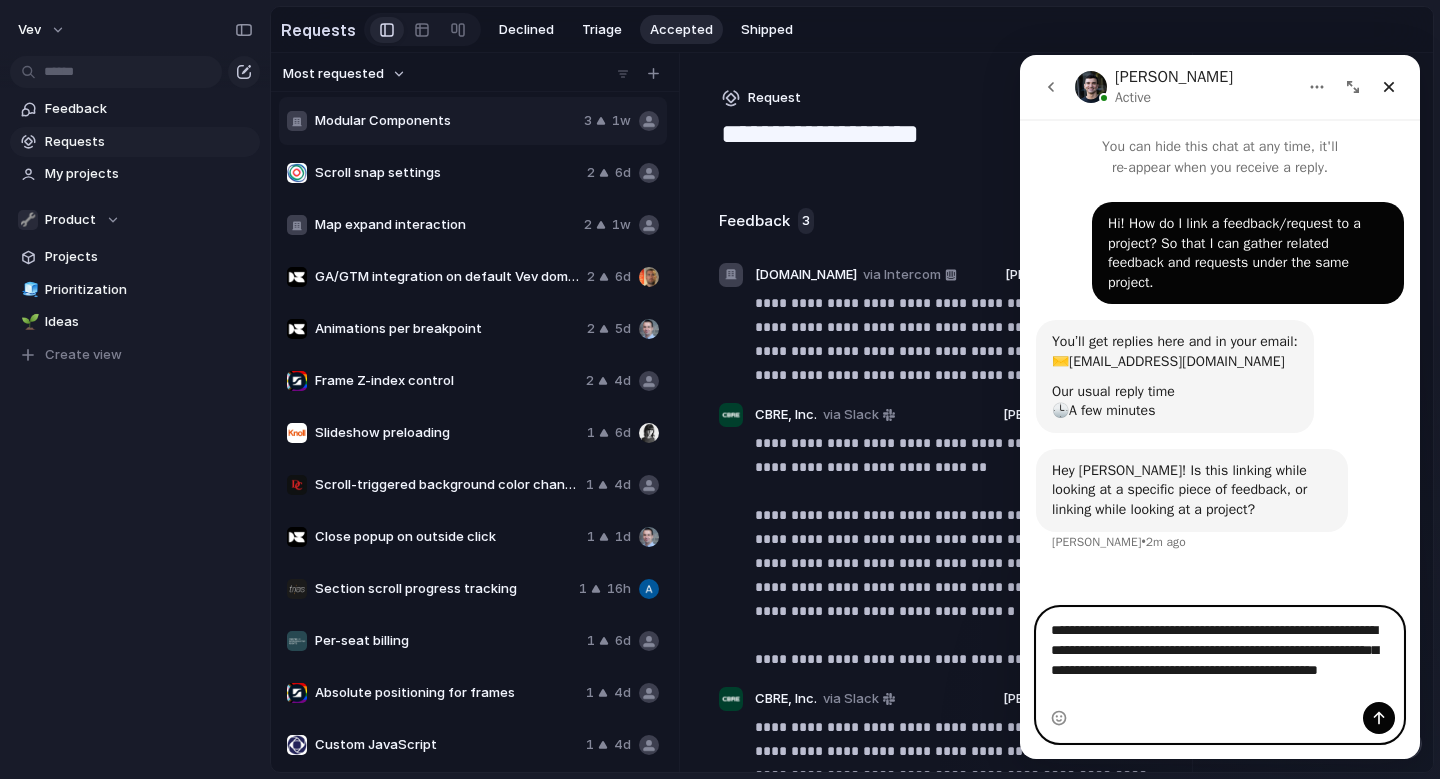 click on "**********" at bounding box center [1220, 655] 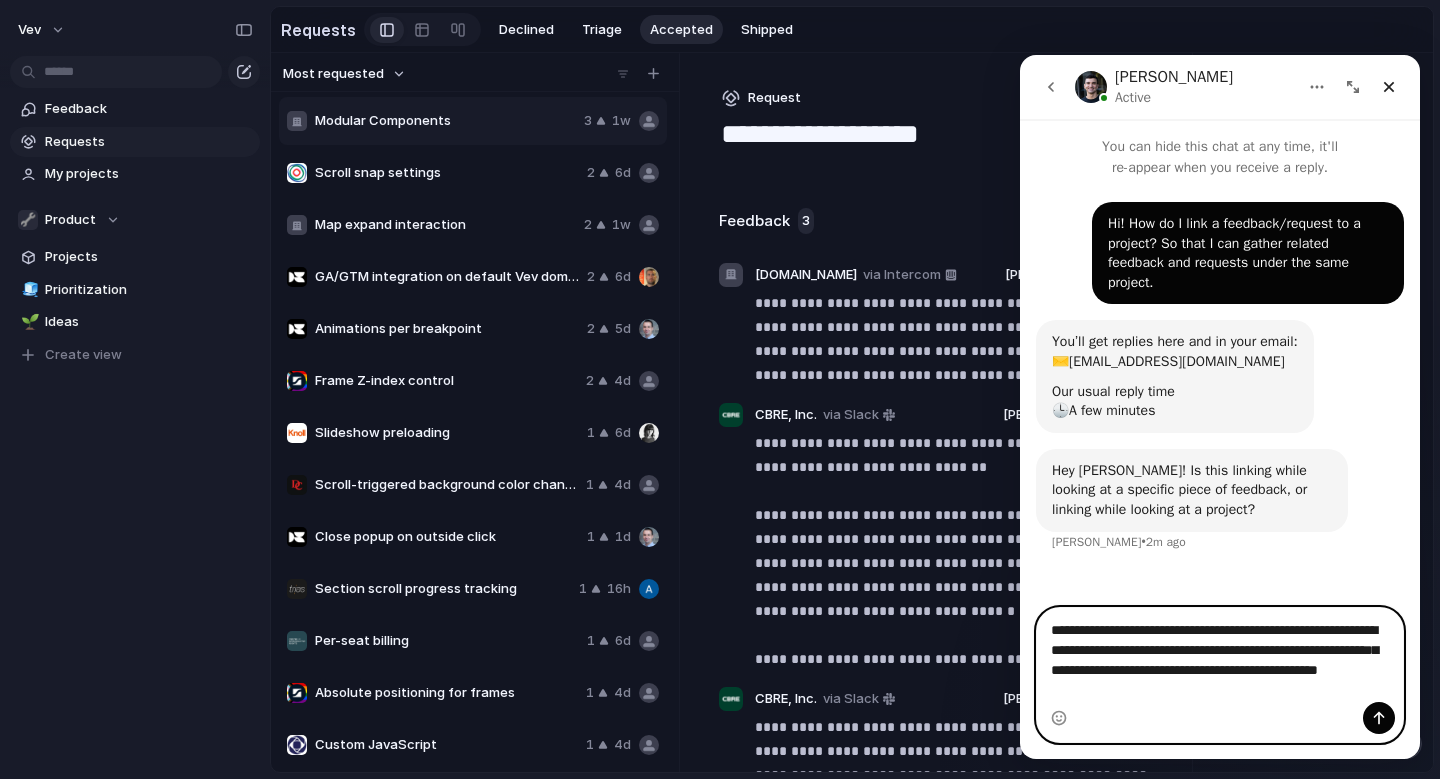 drag, startPoint x: 1070, startPoint y: 669, endPoint x: 1307, endPoint y: 645, distance: 238.2121 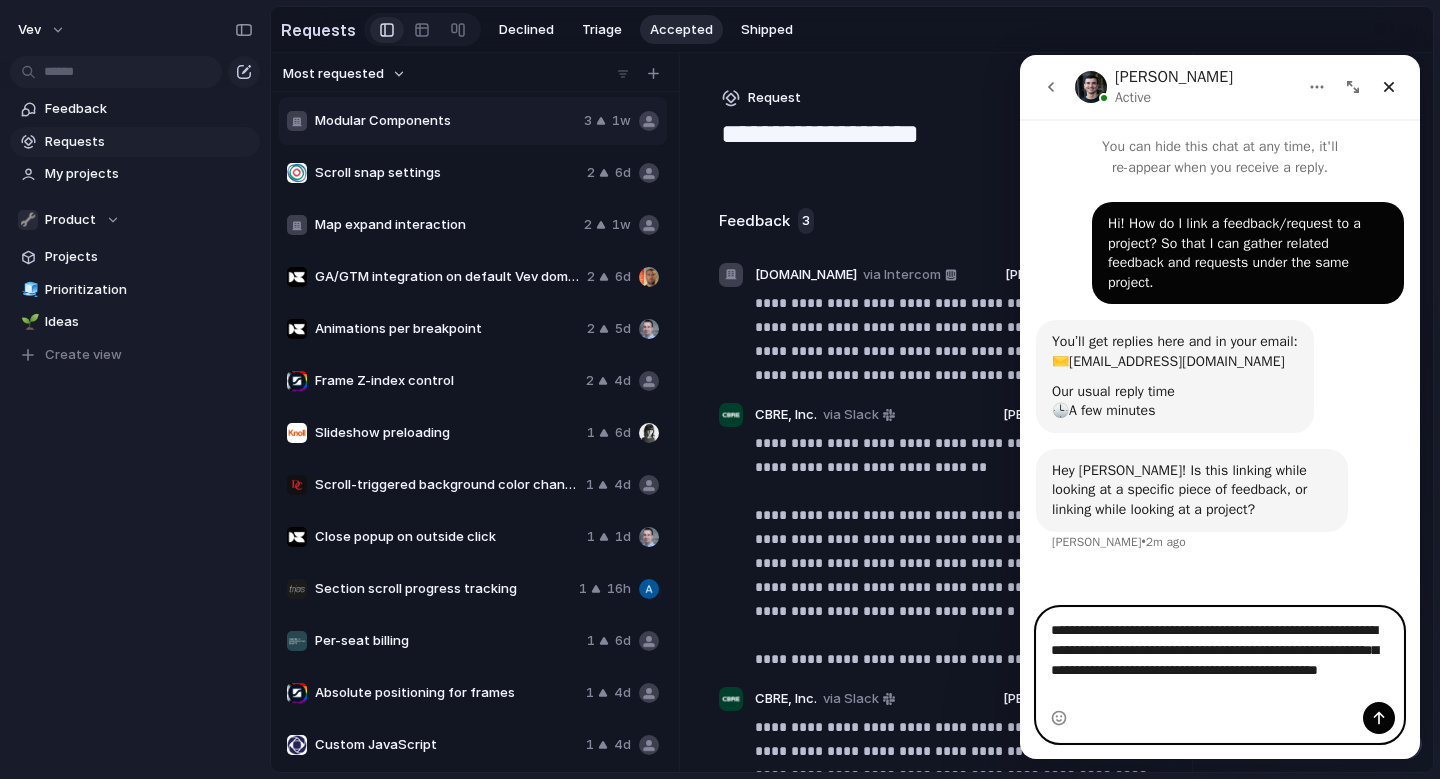 click on "**********" at bounding box center [1220, 655] 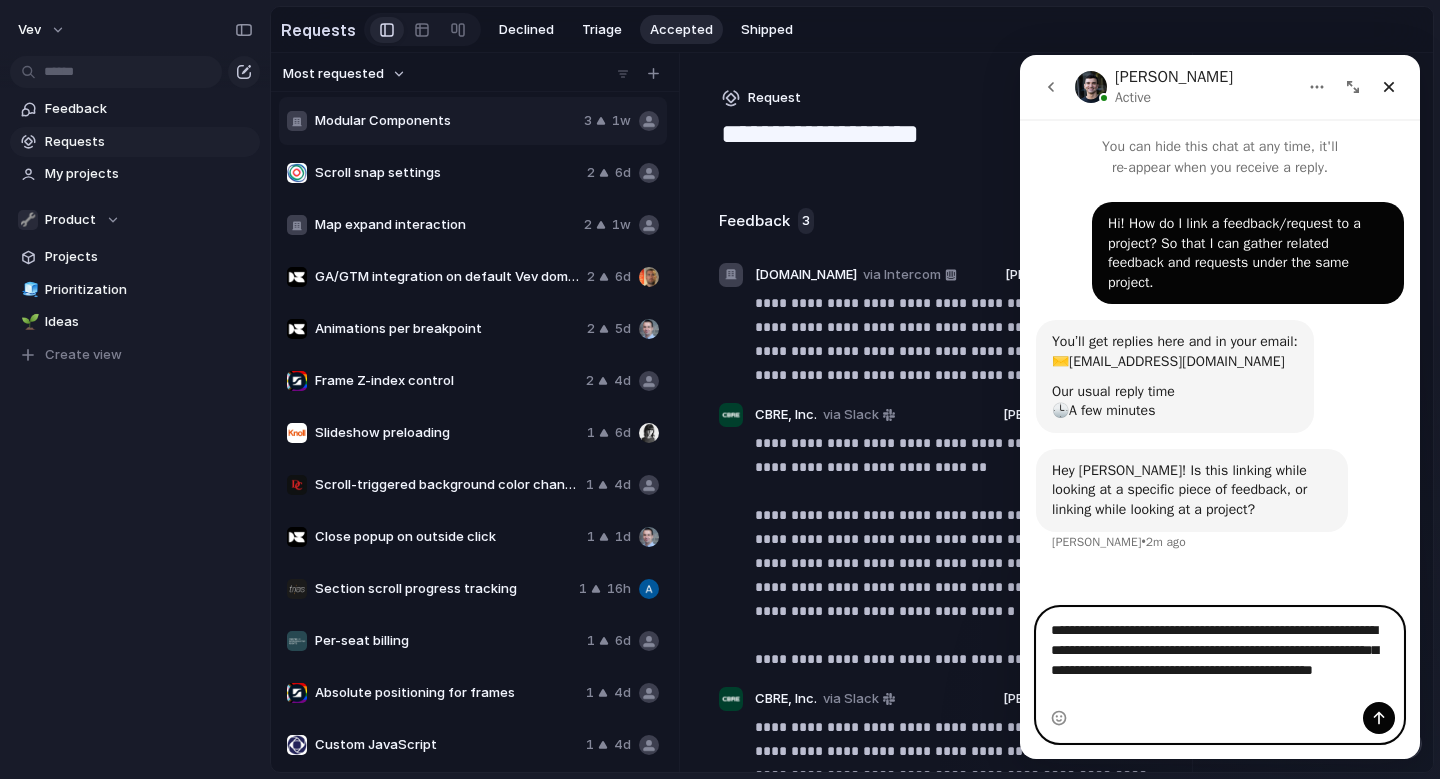 click on "**********" at bounding box center [1220, 655] 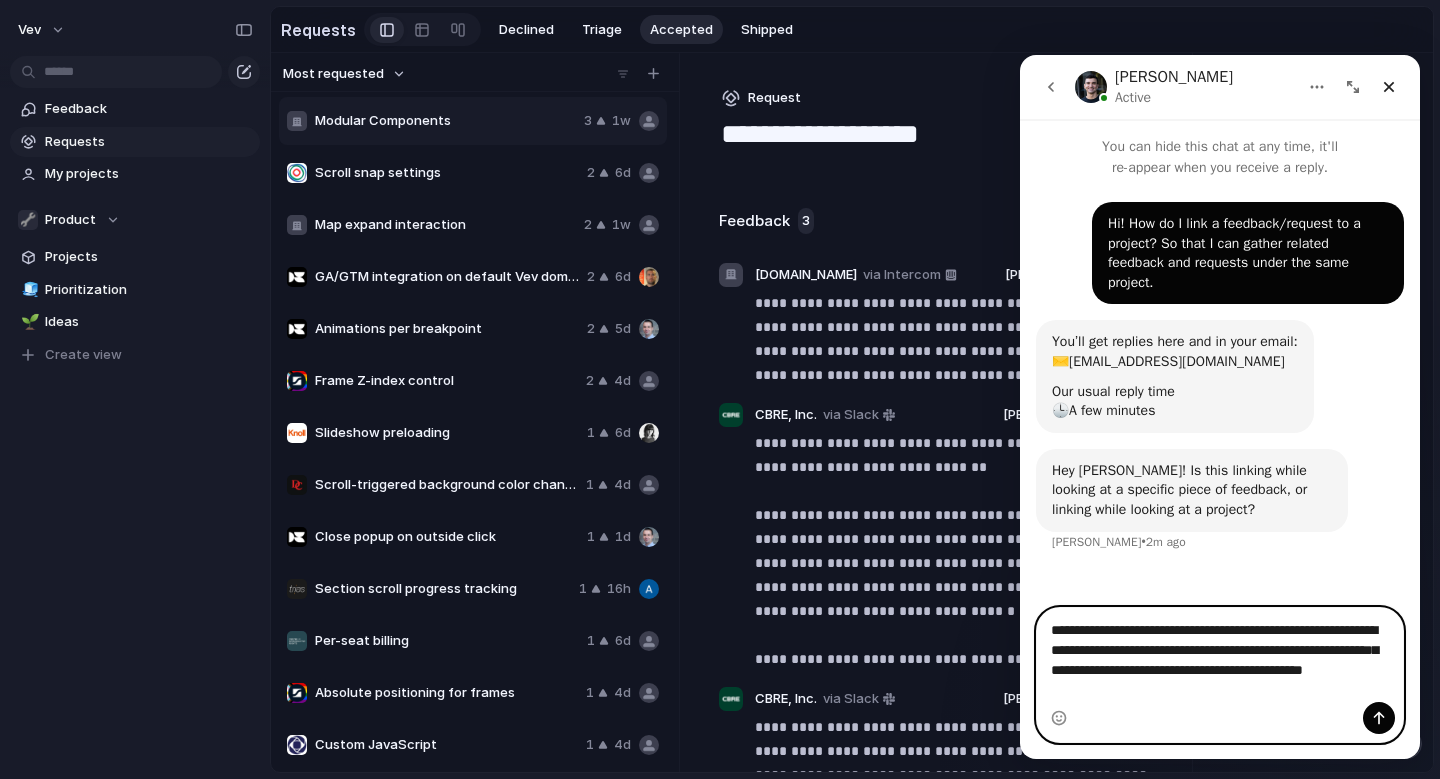 click on "**********" at bounding box center [1220, 655] 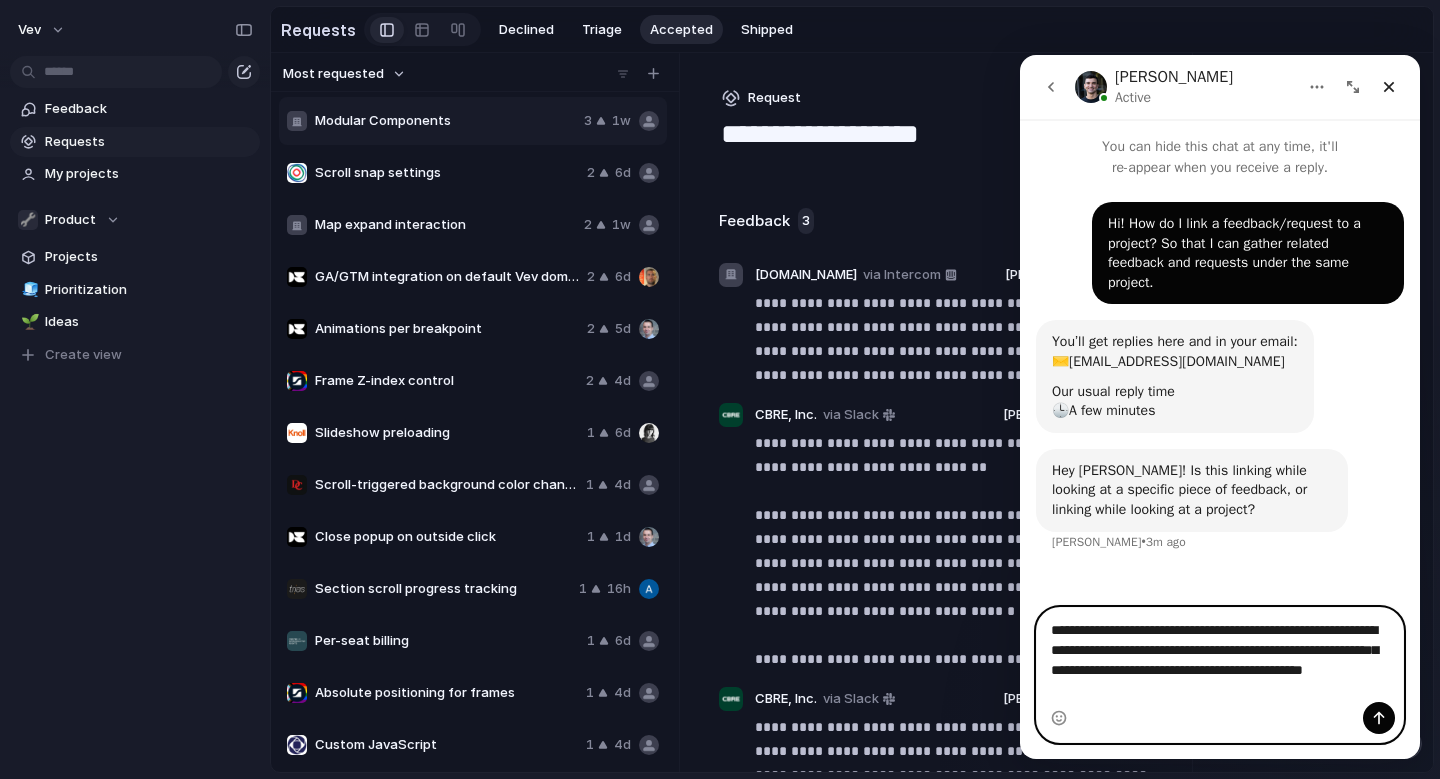 click on "**********" at bounding box center (1220, 655) 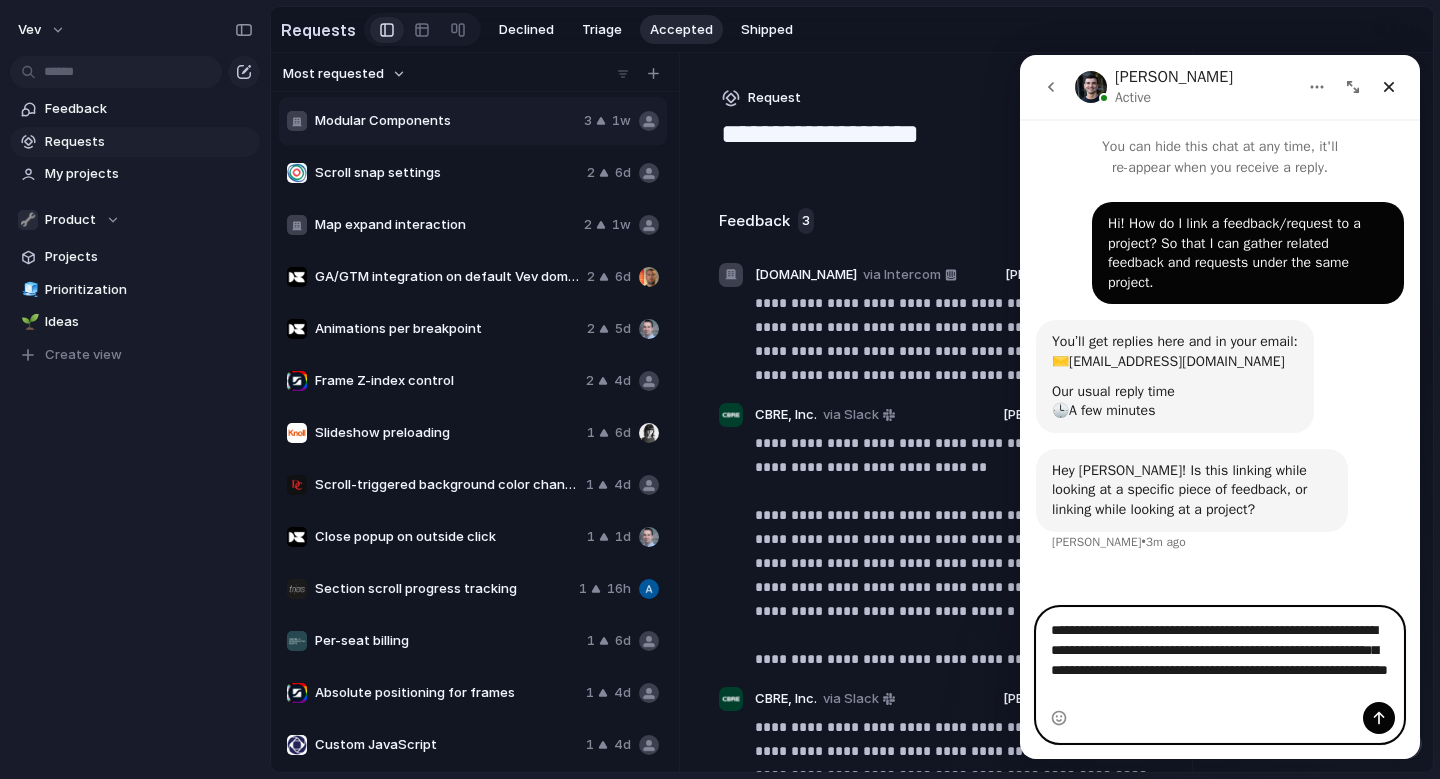 type on "**********" 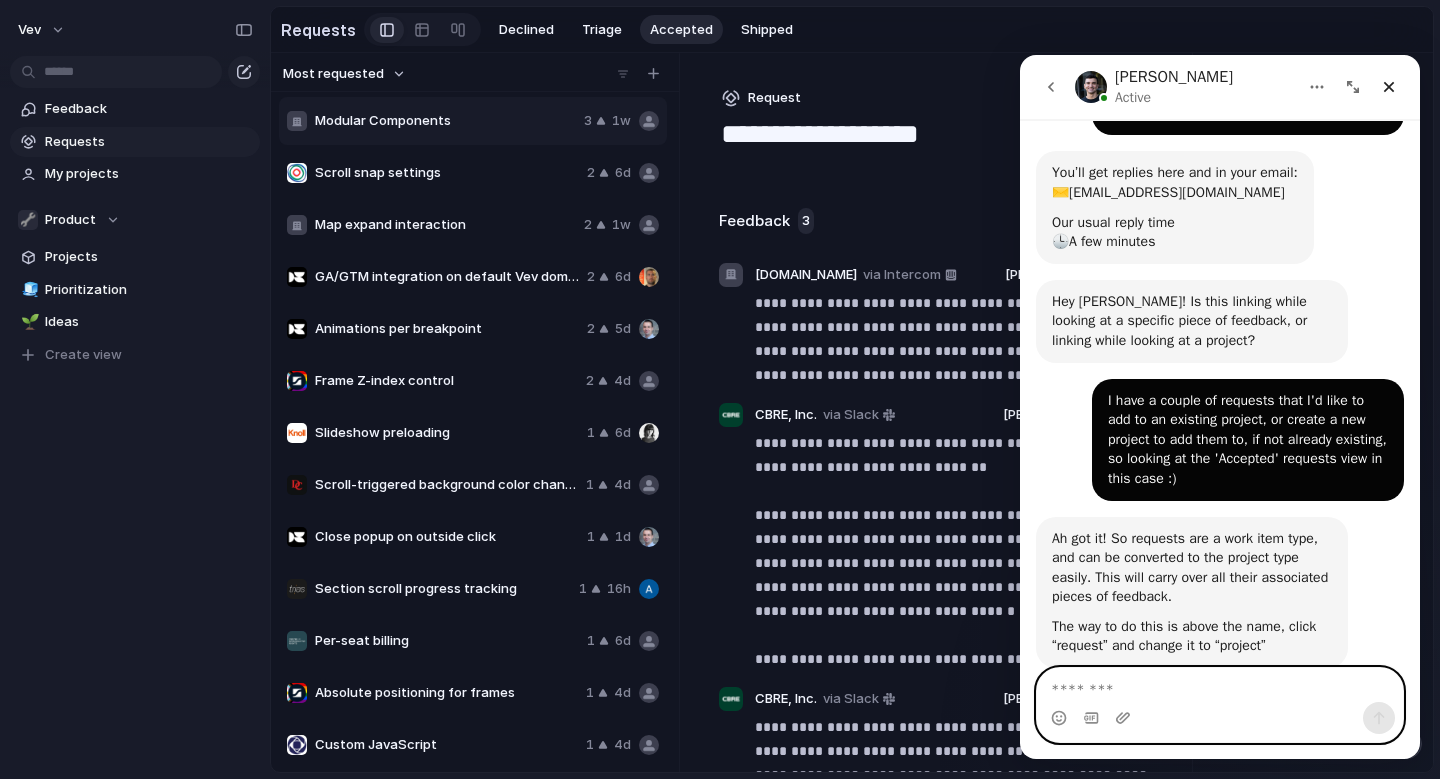 scroll, scrollTop: 211, scrollLeft: 0, axis: vertical 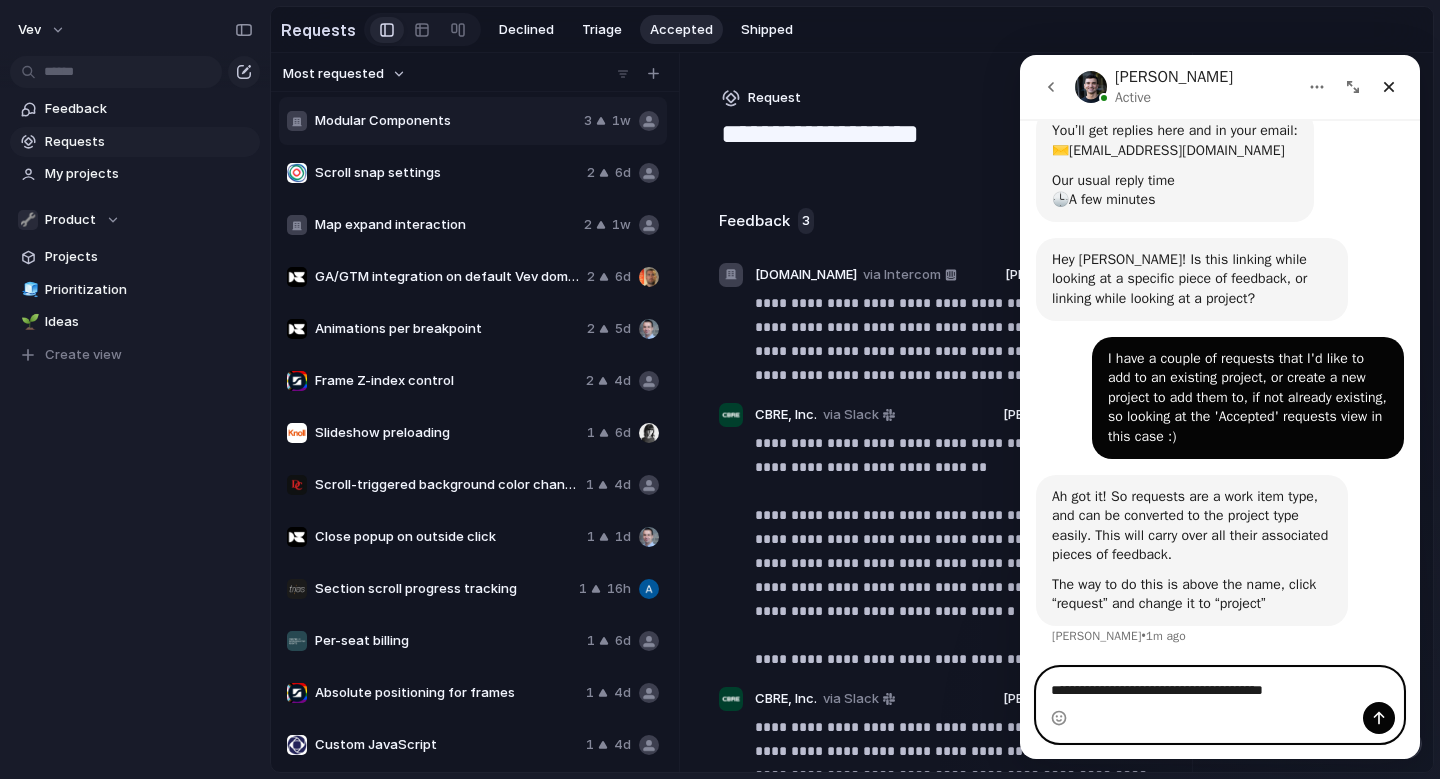 click on "**********" at bounding box center (1220, 685) 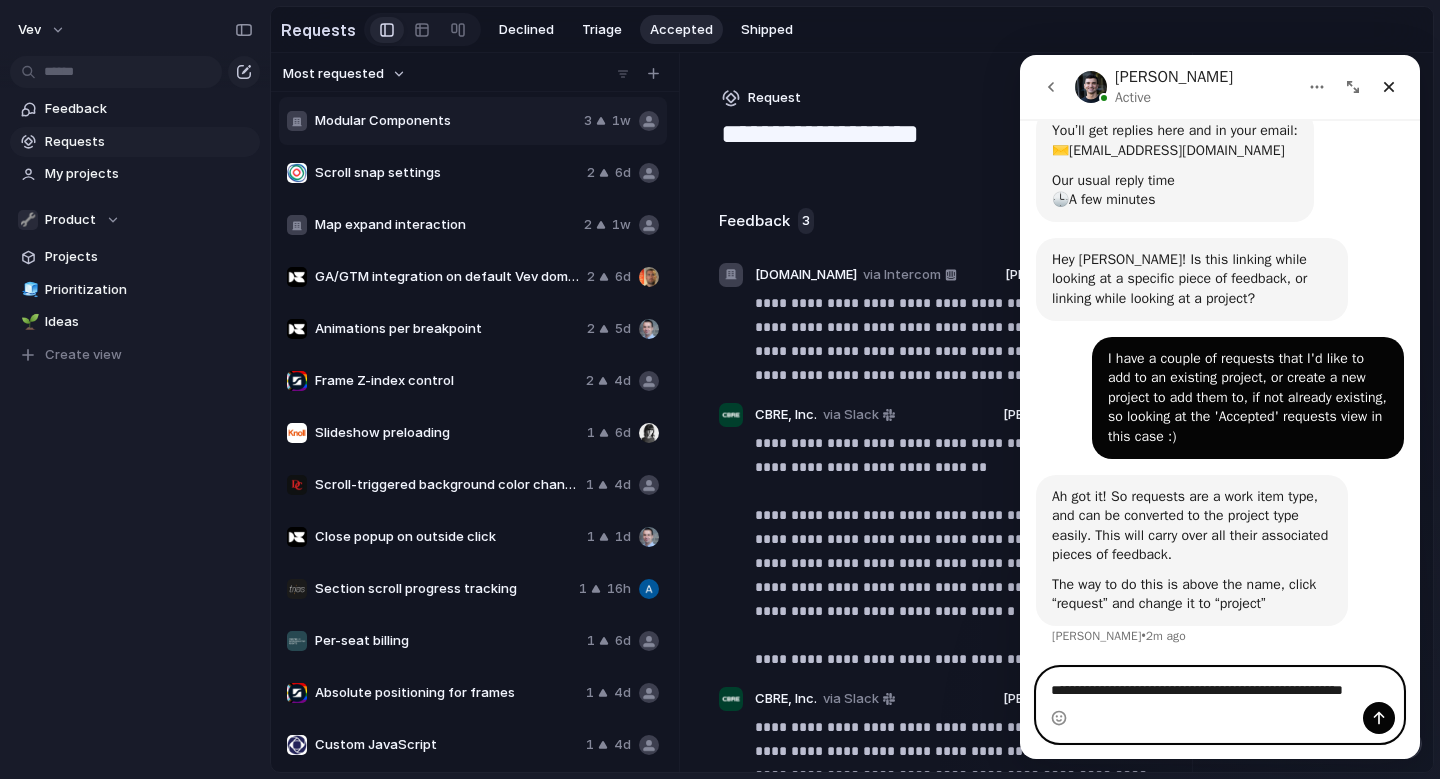 scroll, scrollTop: 231, scrollLeft: 0, axis: vertical 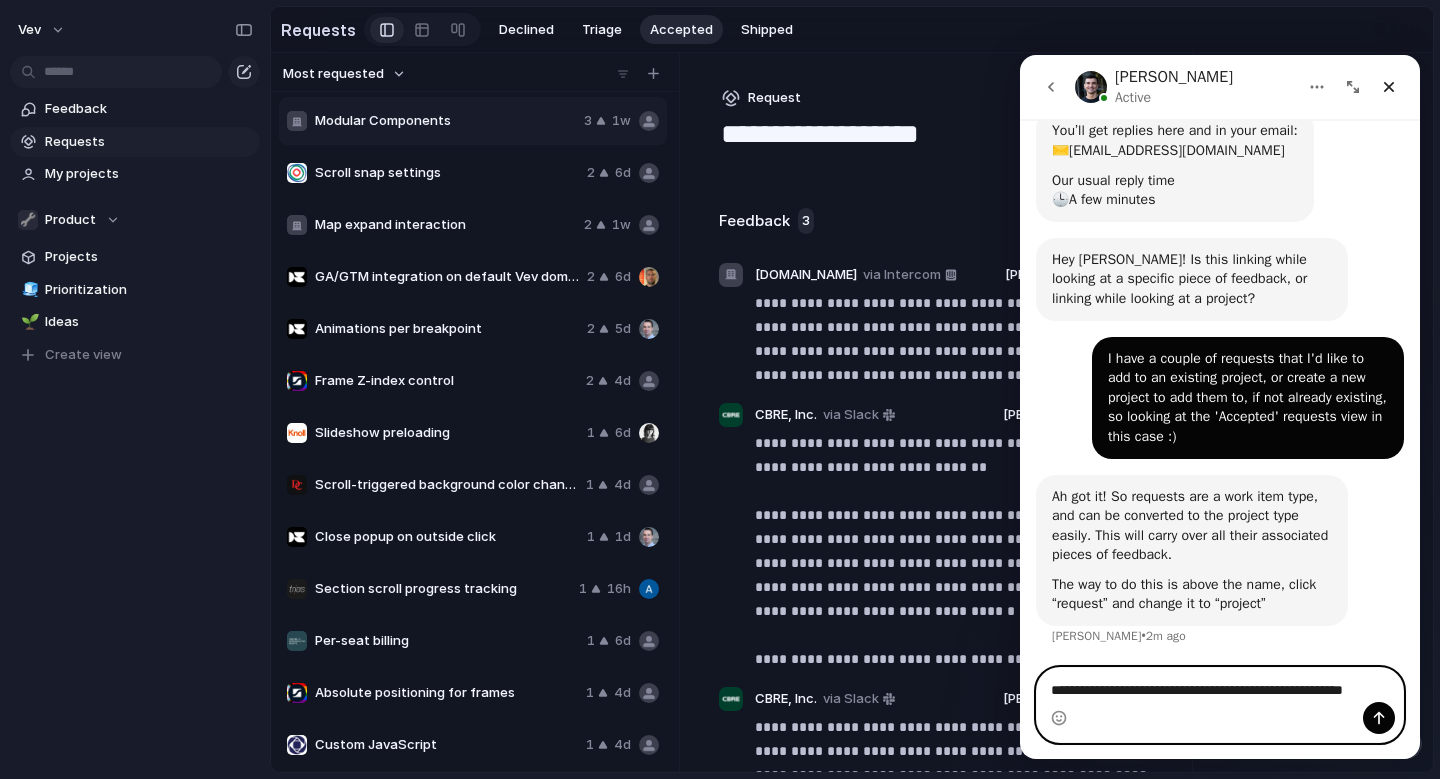 click on "**********" at bounding box center (1220, 695) 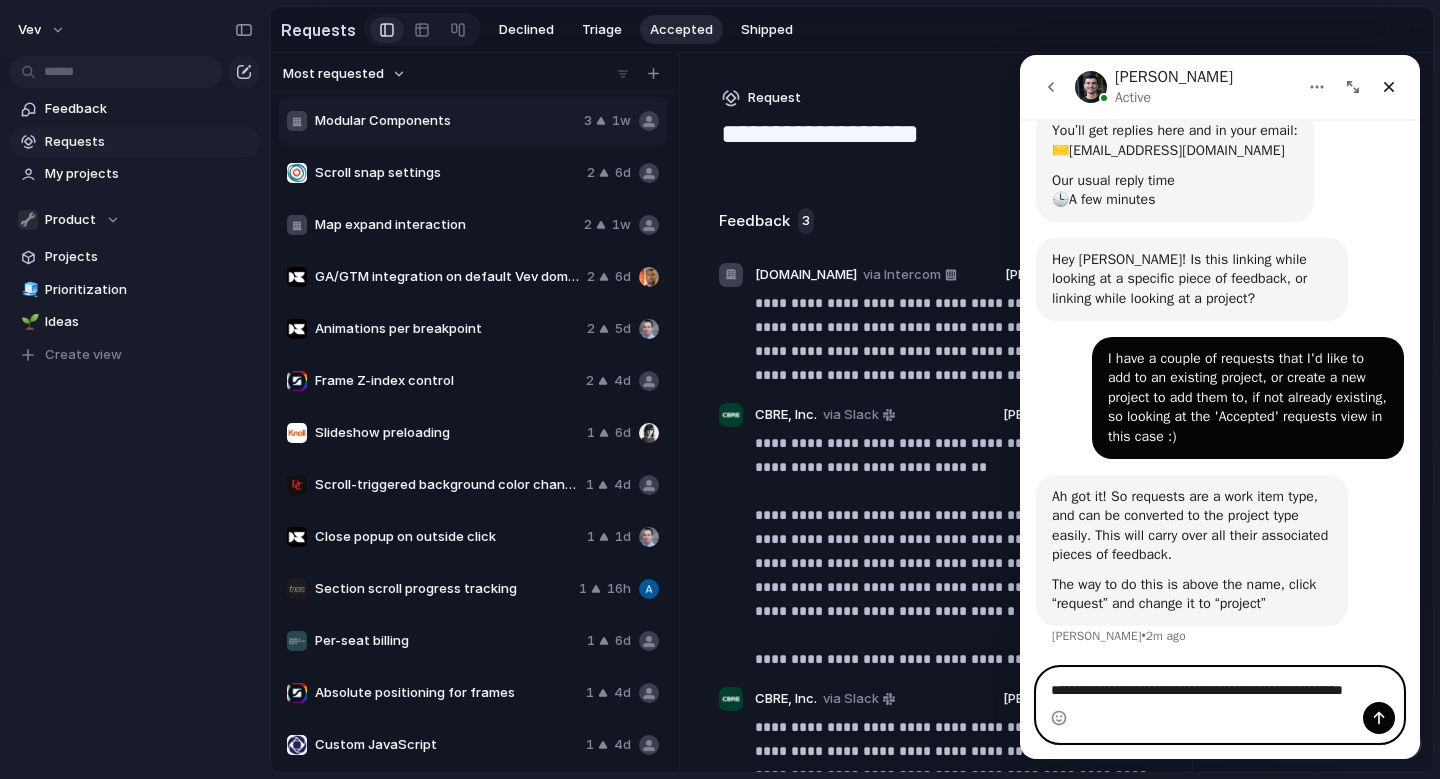 type on "**********" 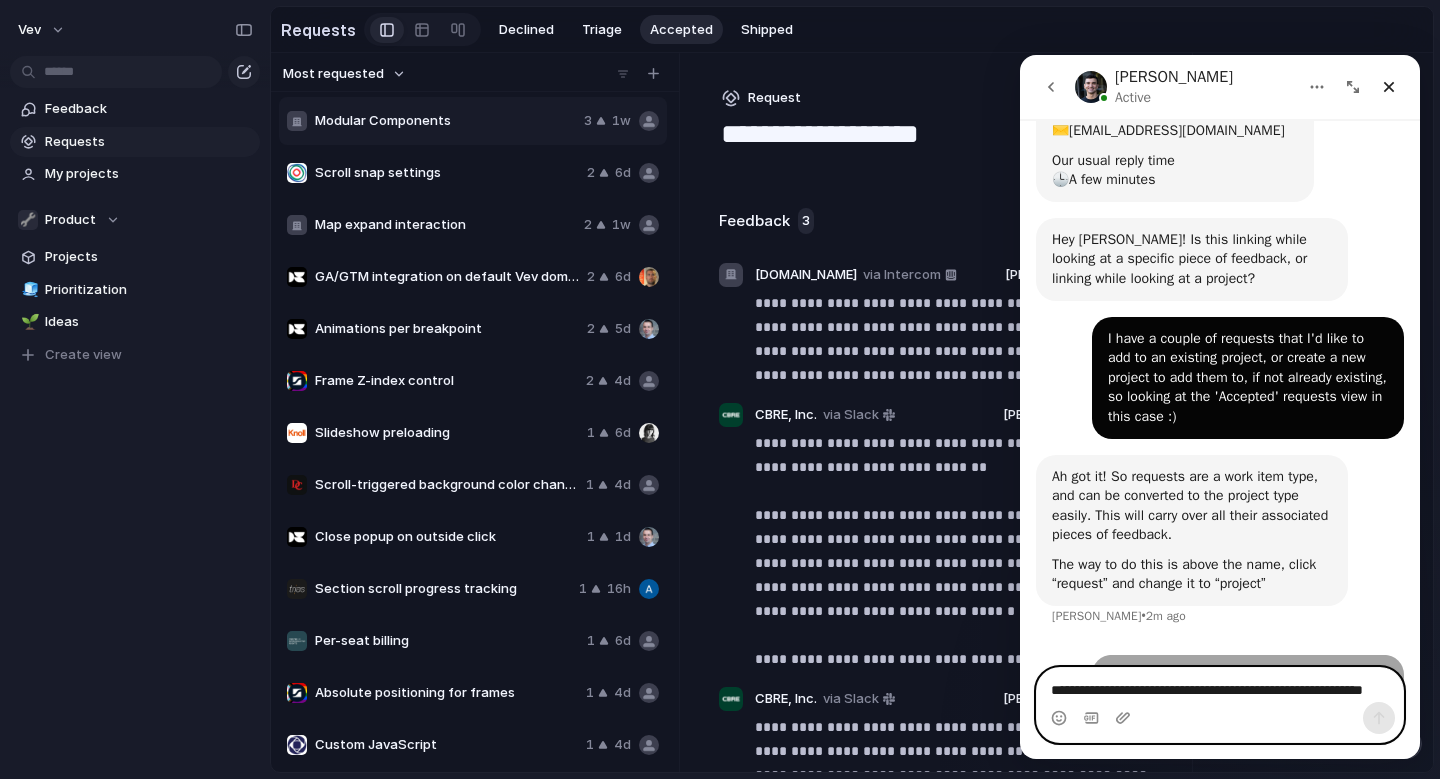 type 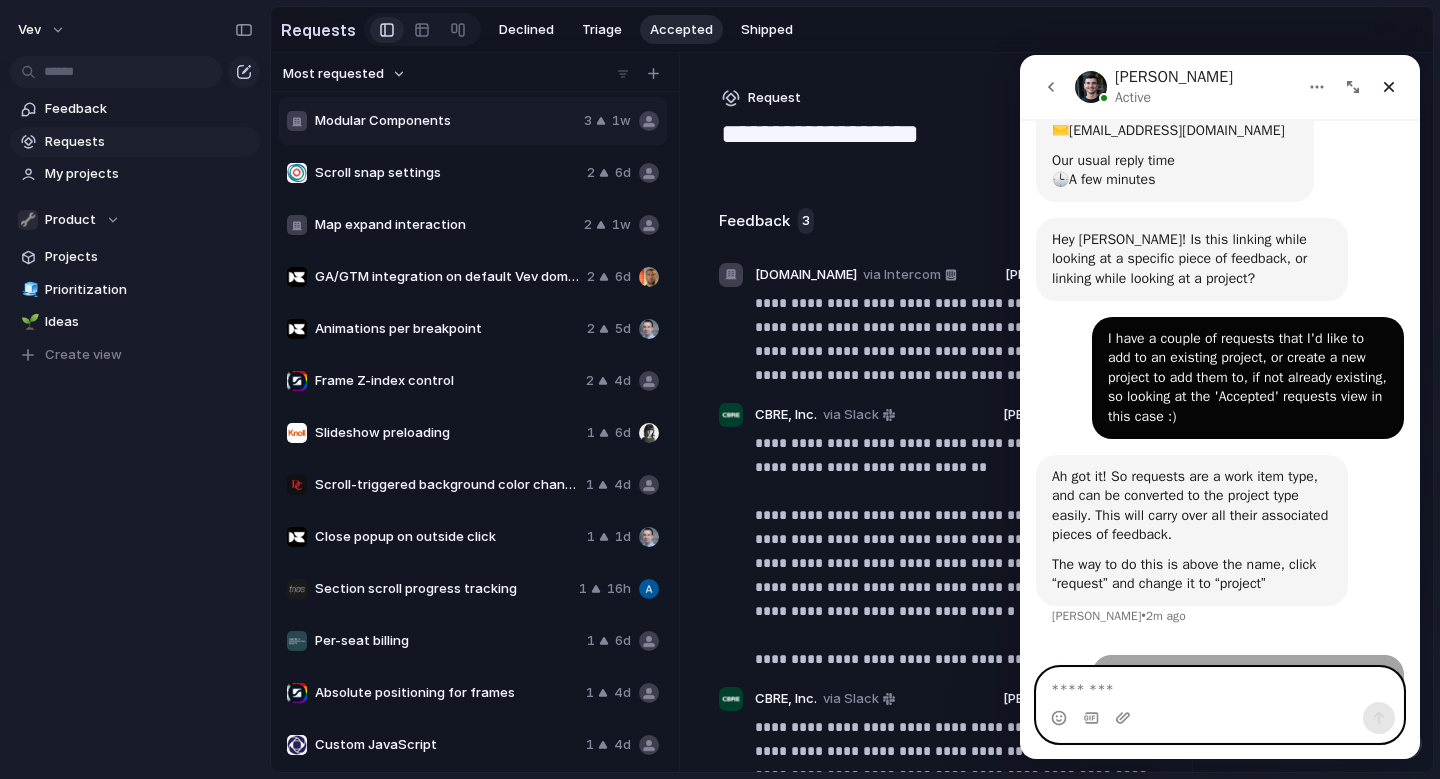 scroll, scrollTop: 290, scrollLeft: 0, axis: vertical 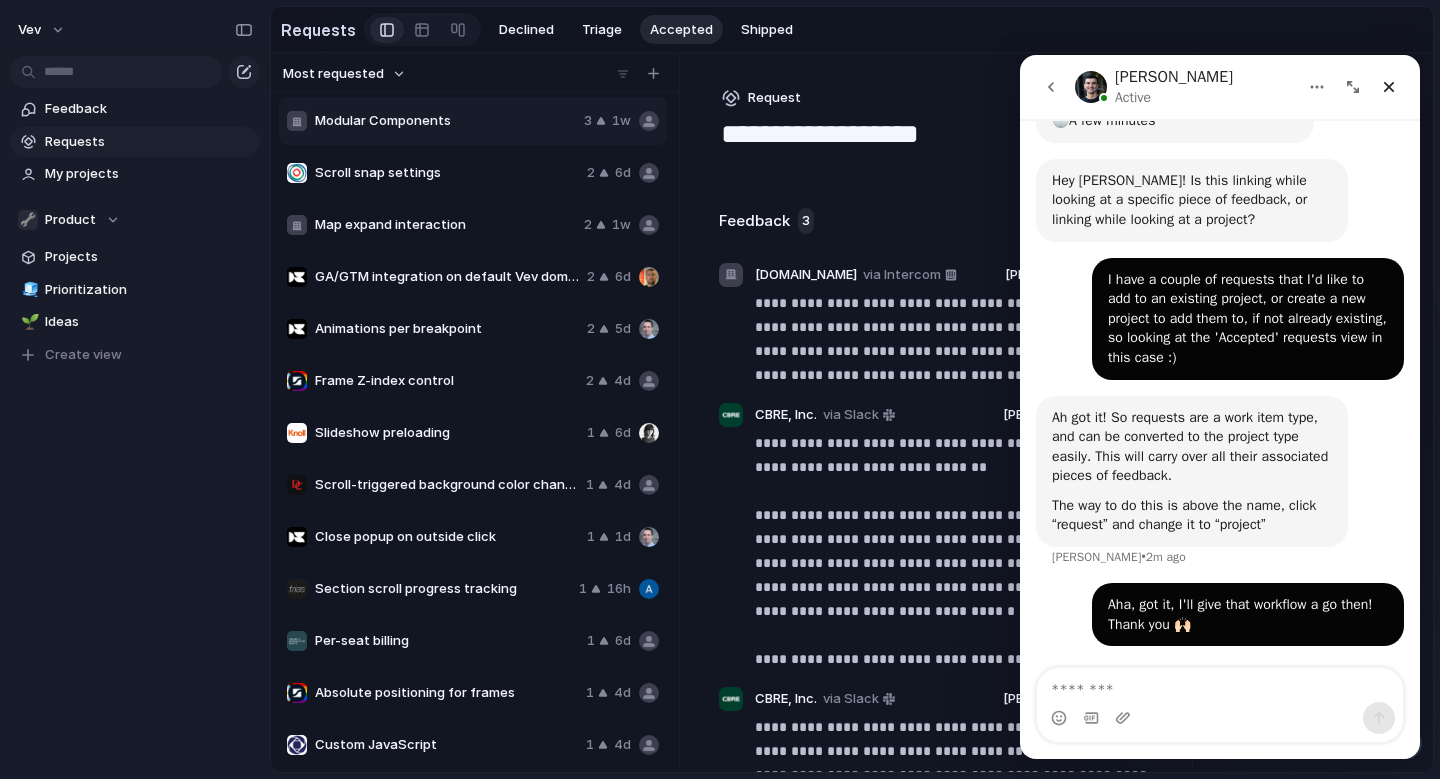 click on "Vev Feedback Requests My projects 🔧 Product Projects 🧊 Prioritization 🌱 Ideas
To pick up a draggable item, press the space bar.
While dragging, use the arrow keys to move the item.
Press space again to drop the item in its new position, or press escape to cancel.
Create view" at bounding box center (135, 389) 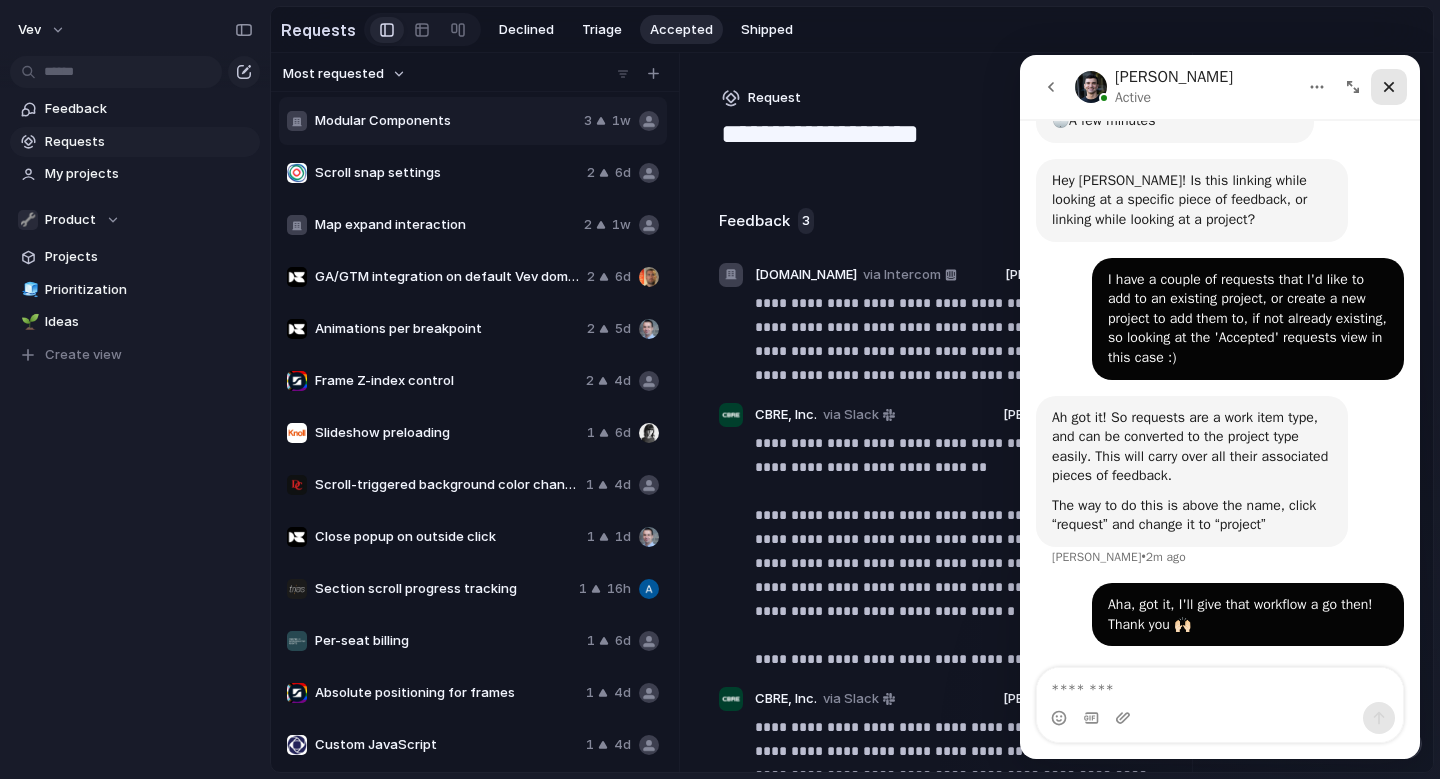 click 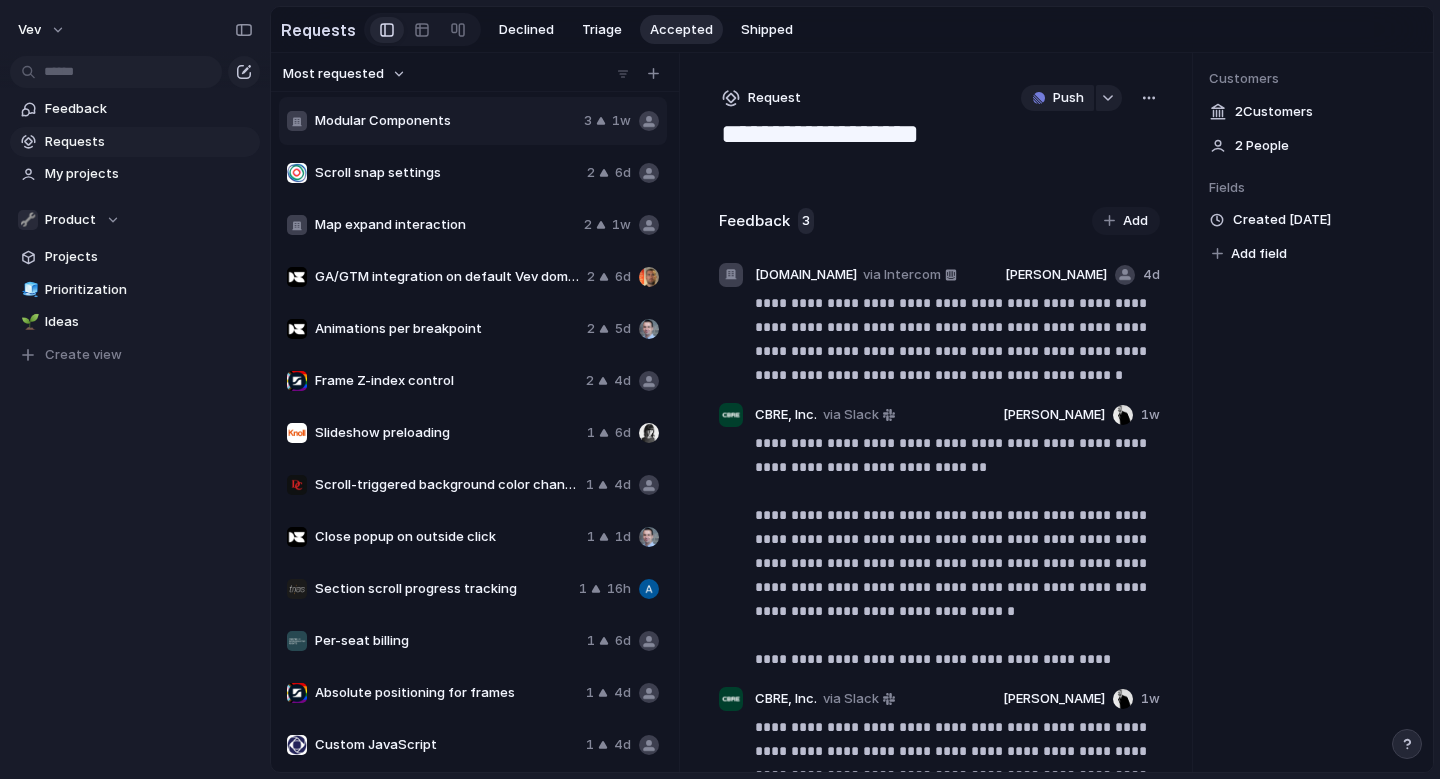 click on "Vev Feedback Requests My projects 🔧 Product Projects 🧊 Prioritization 🌱 Ideas
To pick up a draggable item, press the space bar.
While dragging, use the arrow keys to move the item.
Press space again to drop the item in its new position, or press escape to cancel.
Create view" at bounding box center [135, 389] 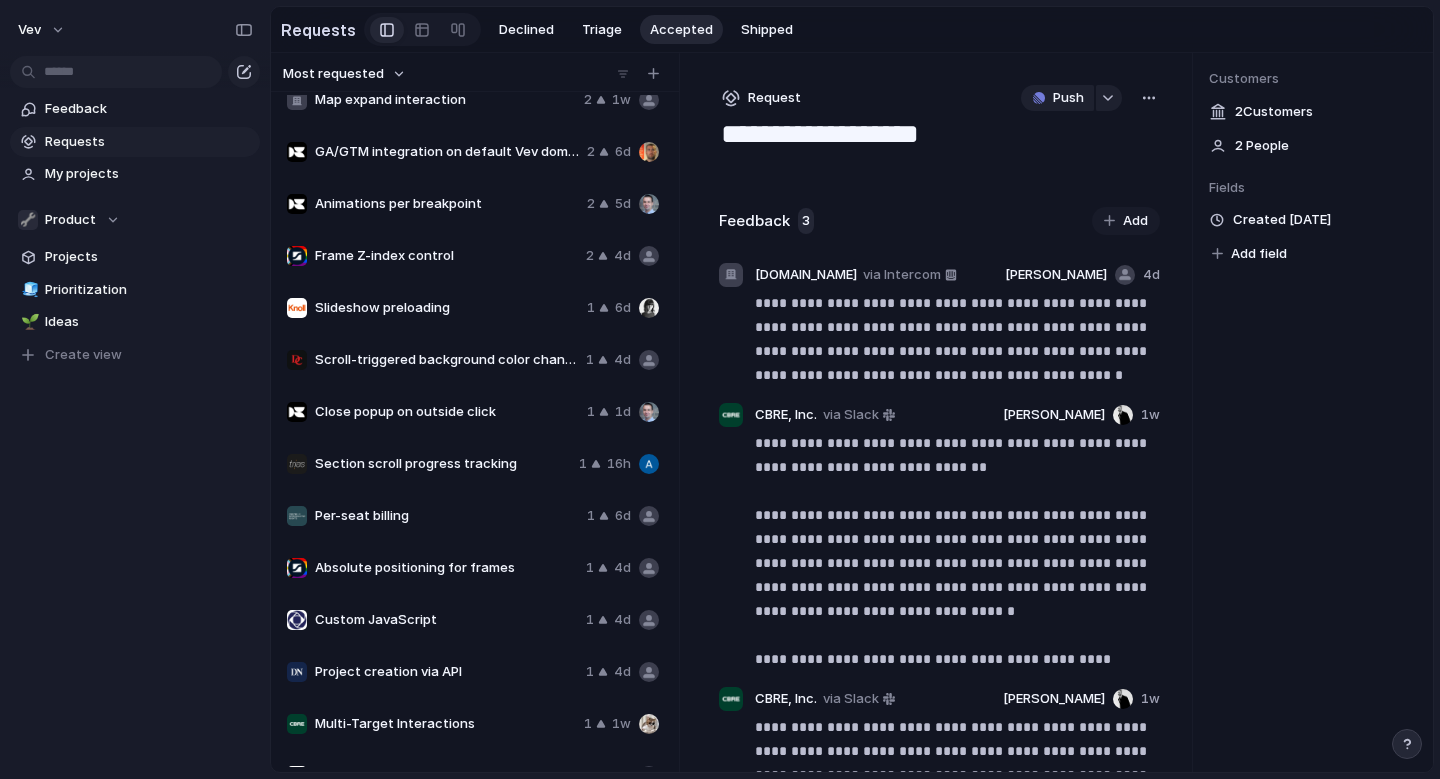scroll, scrollTop: 123, scrollLeft: 0, axis: vertical 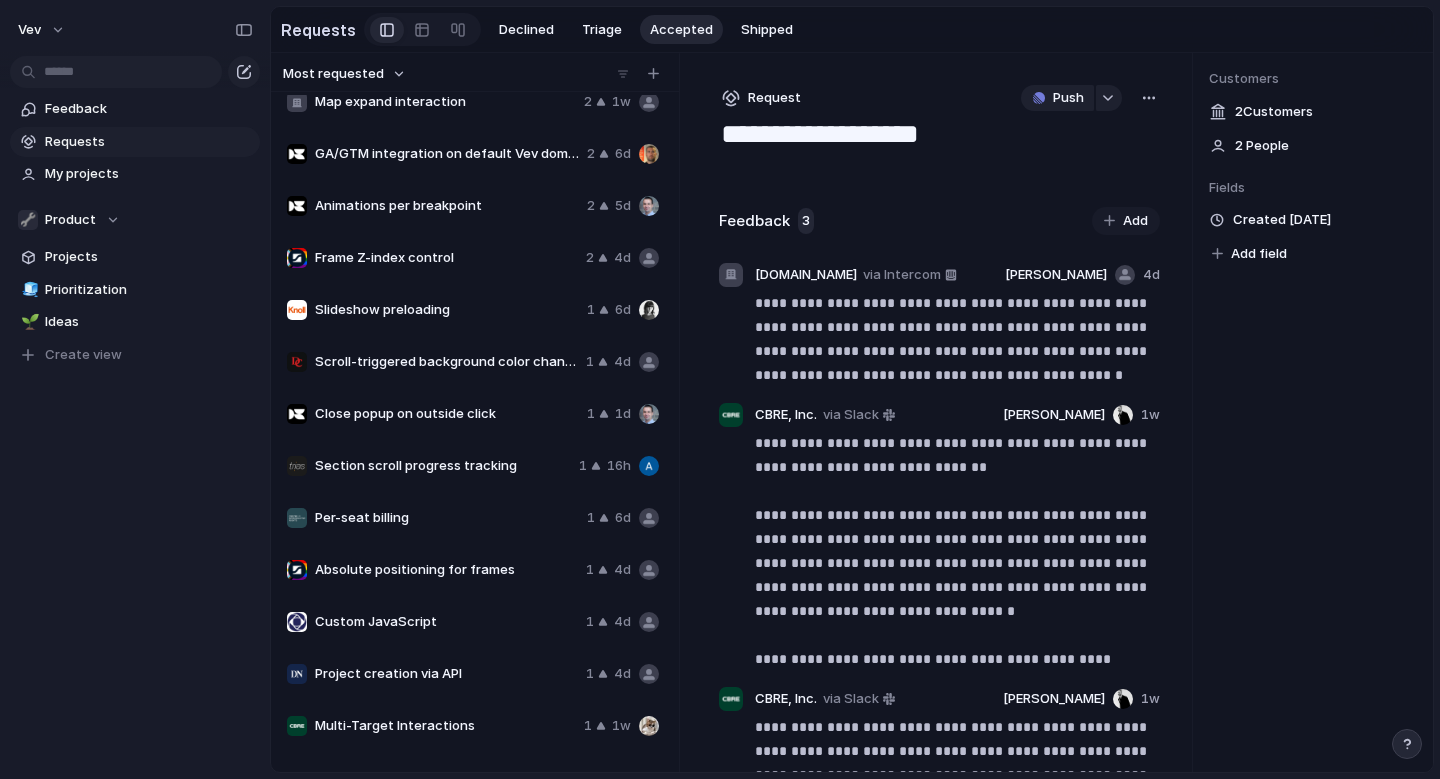 click on "Close popup on outside click" at bounding box center (447, 414) 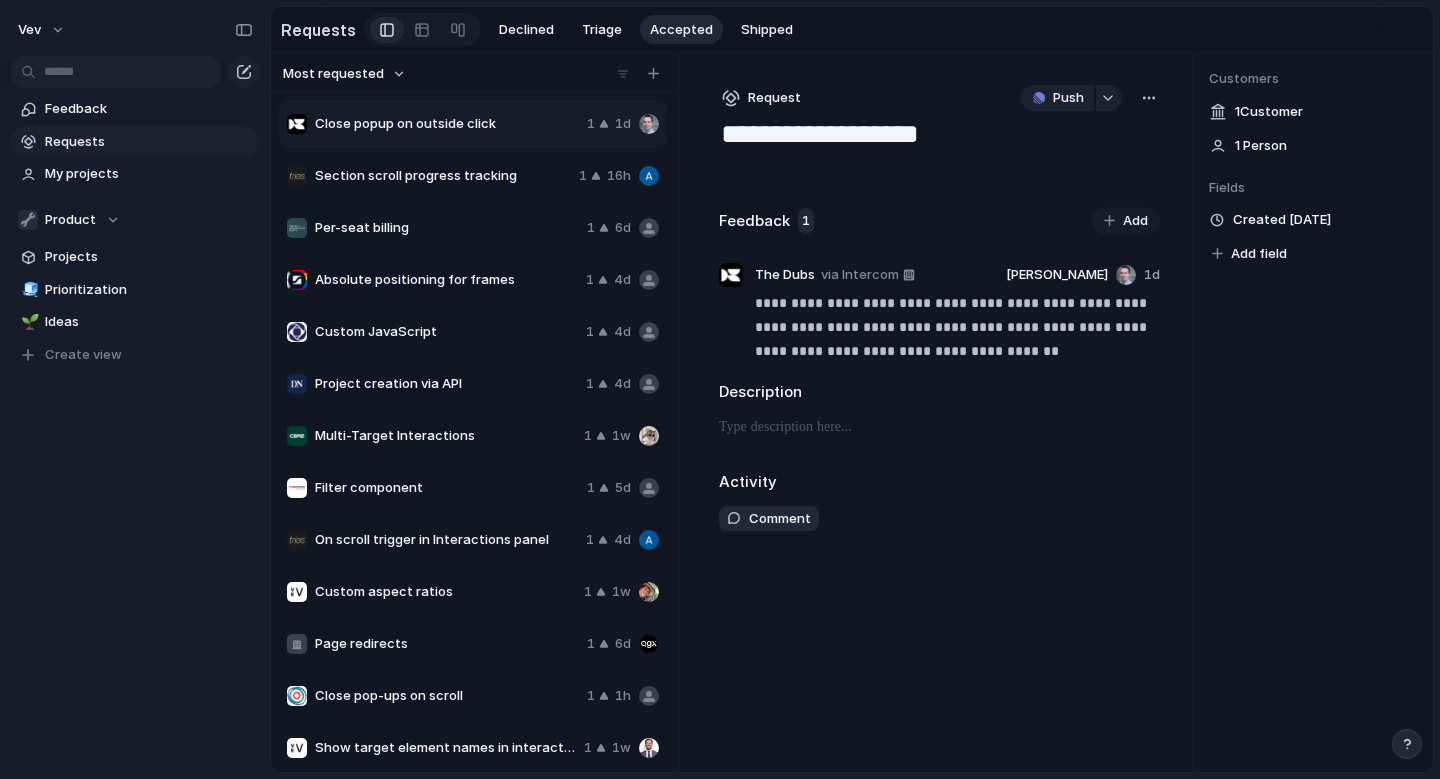 scroll, scrollTop: 374, scrollLeft: 0, axis: vertical 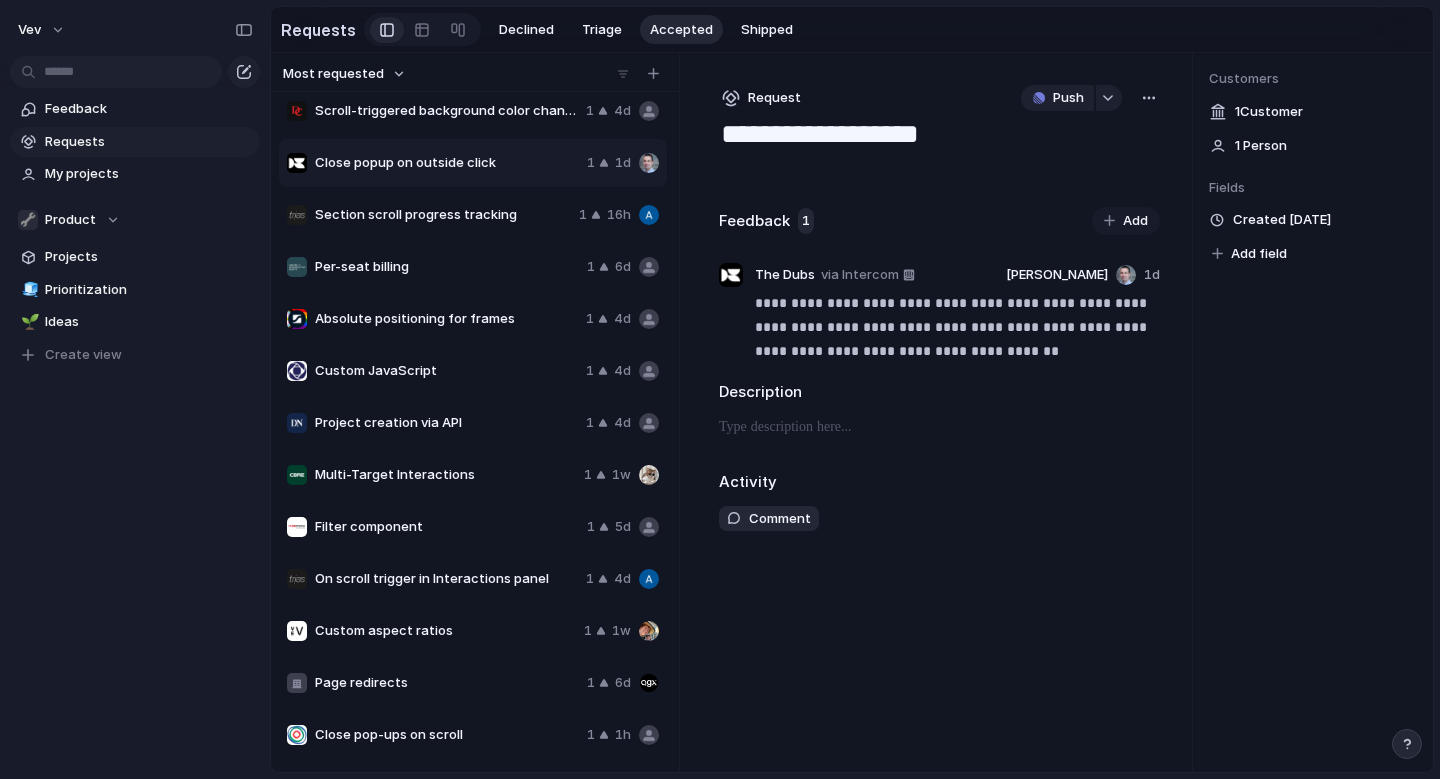 click on "Multi-Target Interactions" at bounding box center [445, 475] 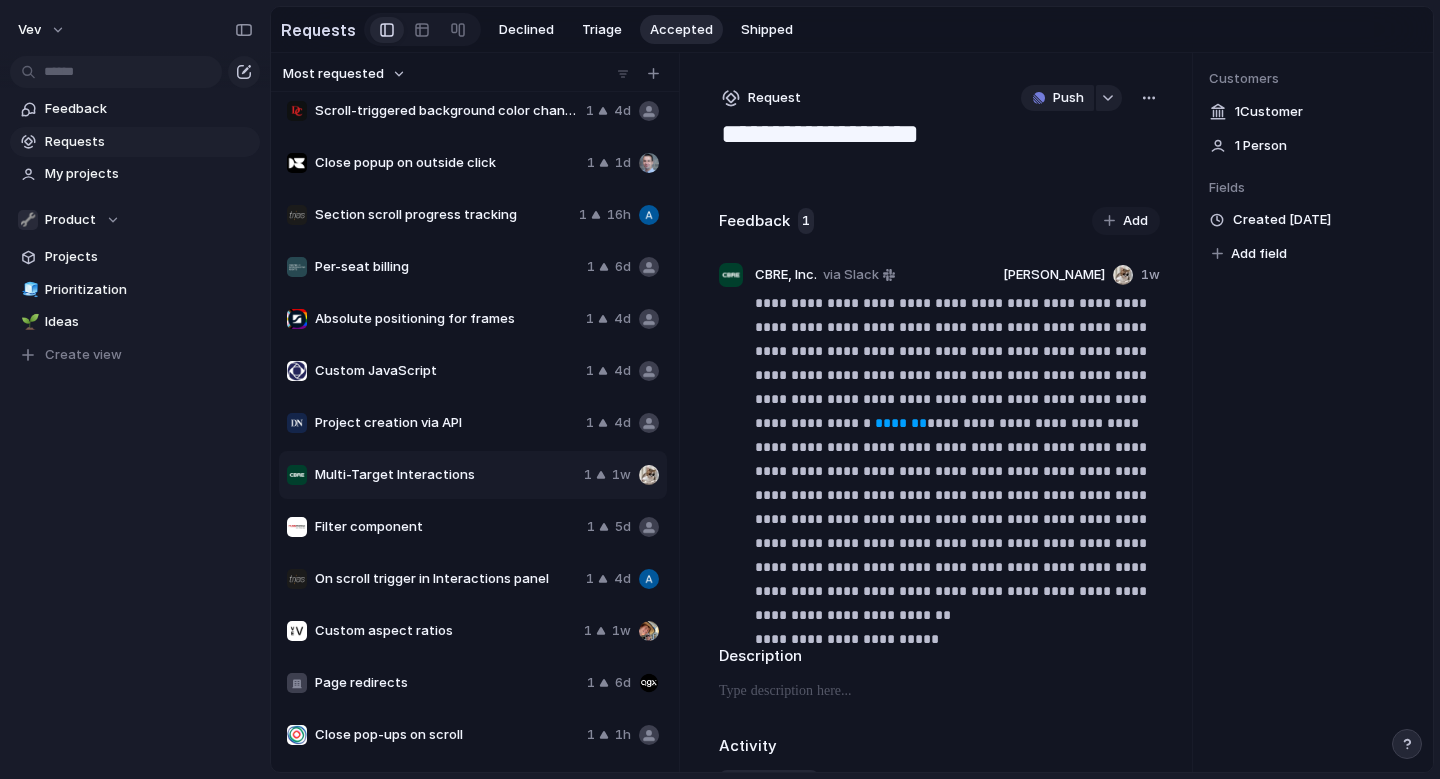 click on "Request" at bounding box center (774, 98) 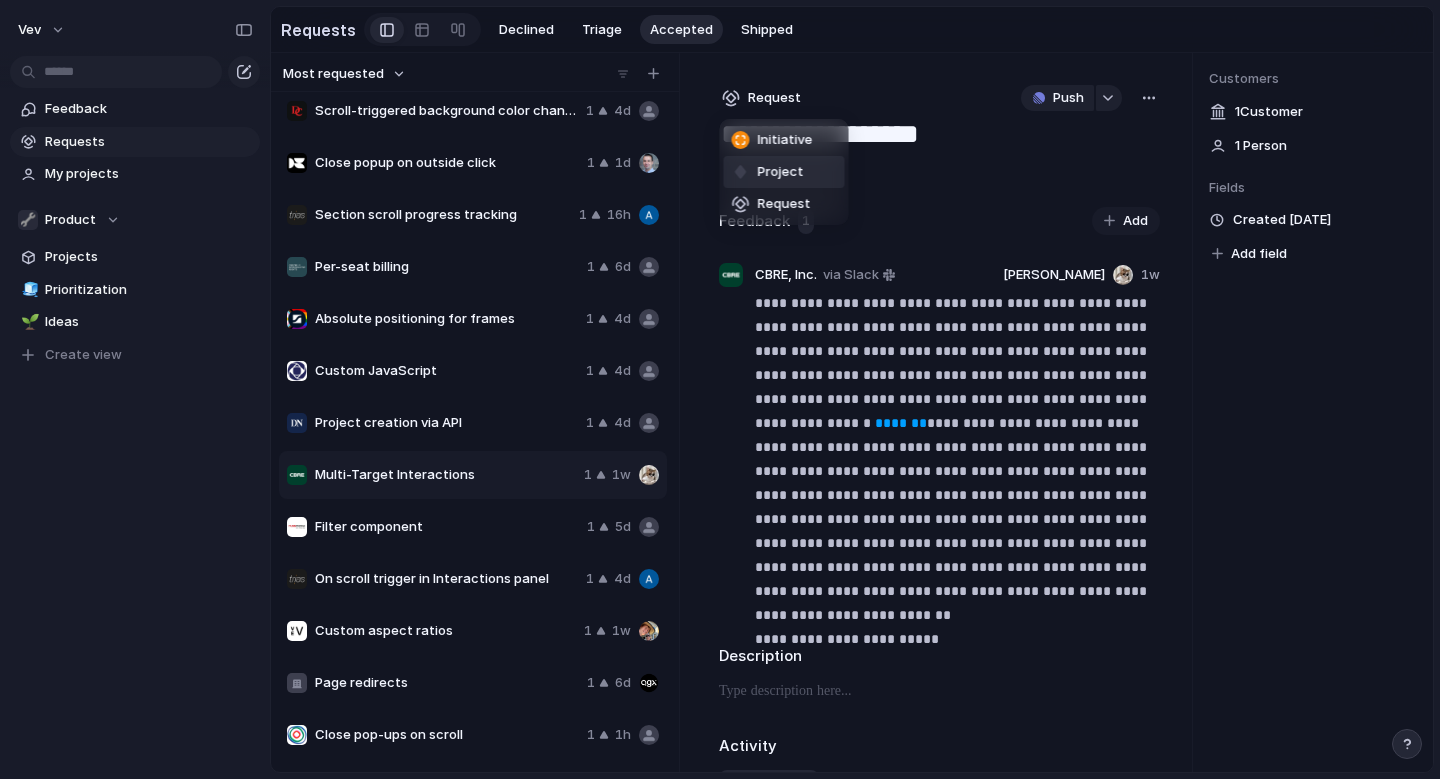click on "Project" at bounding box center (784, 172) 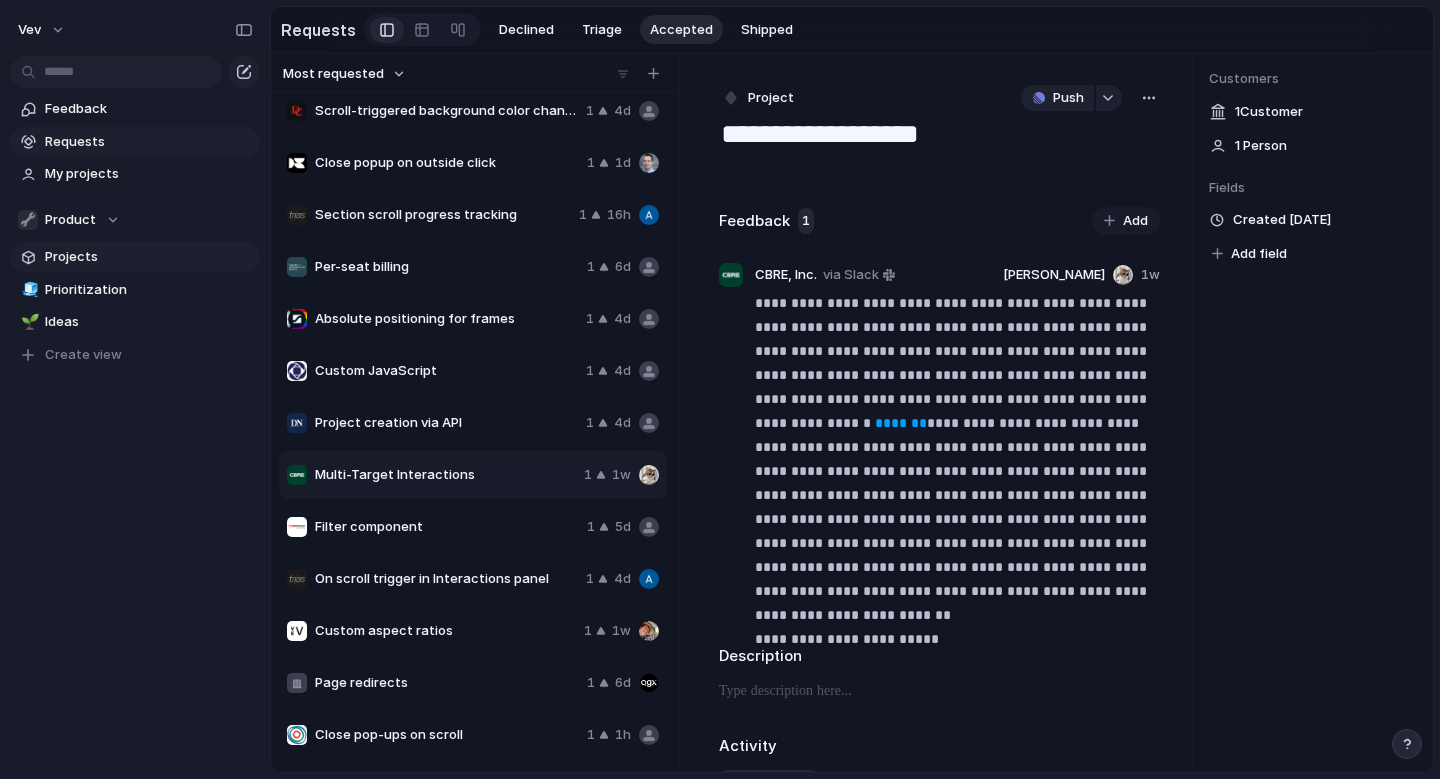 click on "Projects" at bounding box center (149, 257) 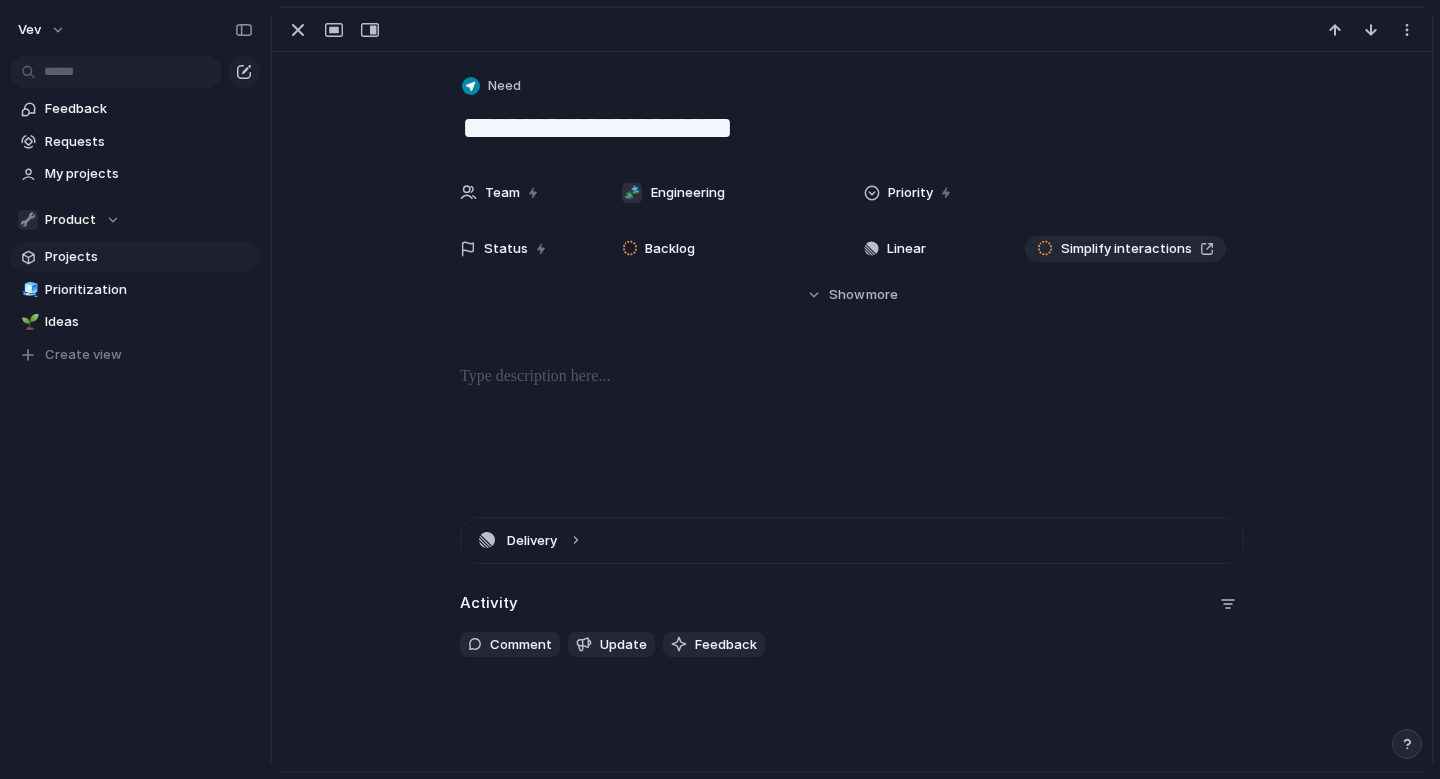 scroll, scrollTop: 0, scrollLeft: 0, axis: both 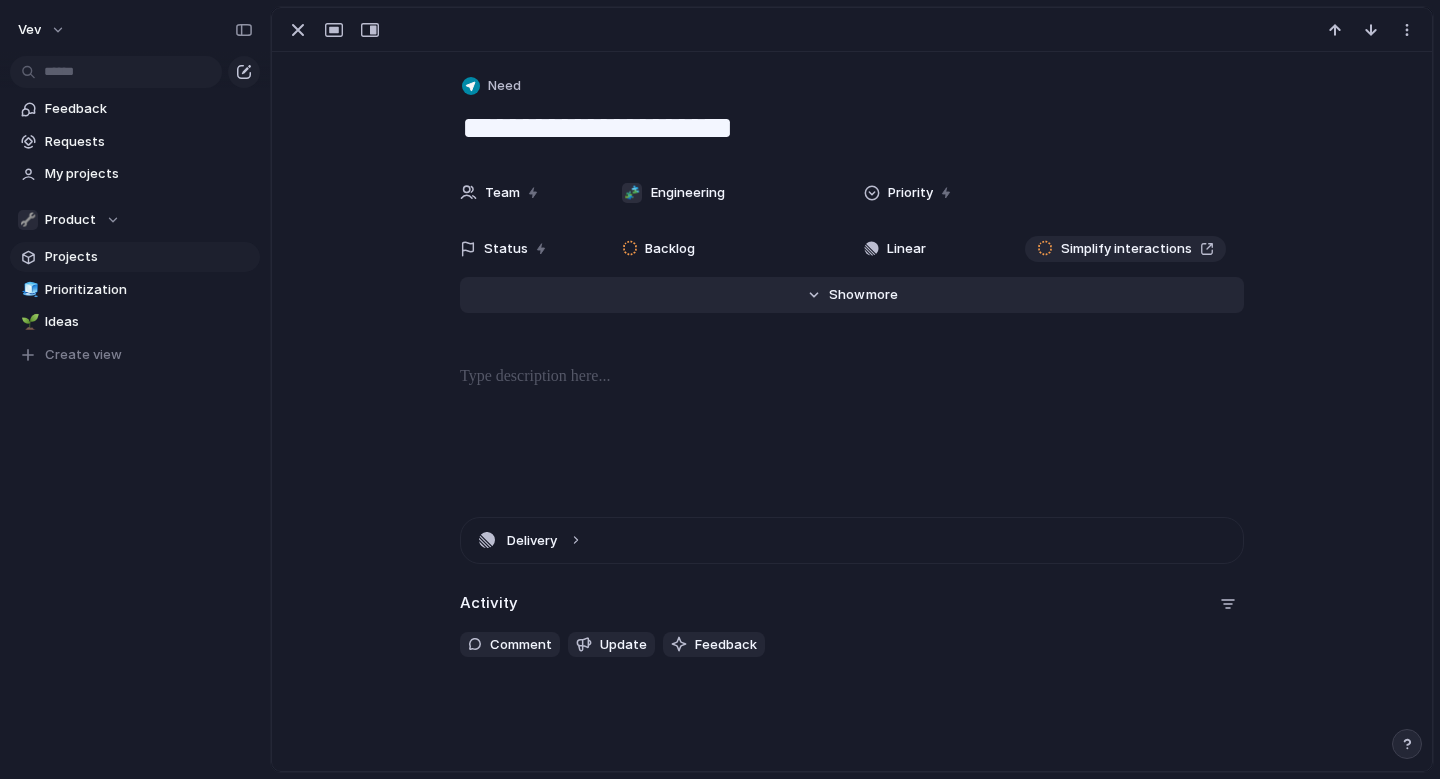 click on "Show" at bounding box center [847, 295] 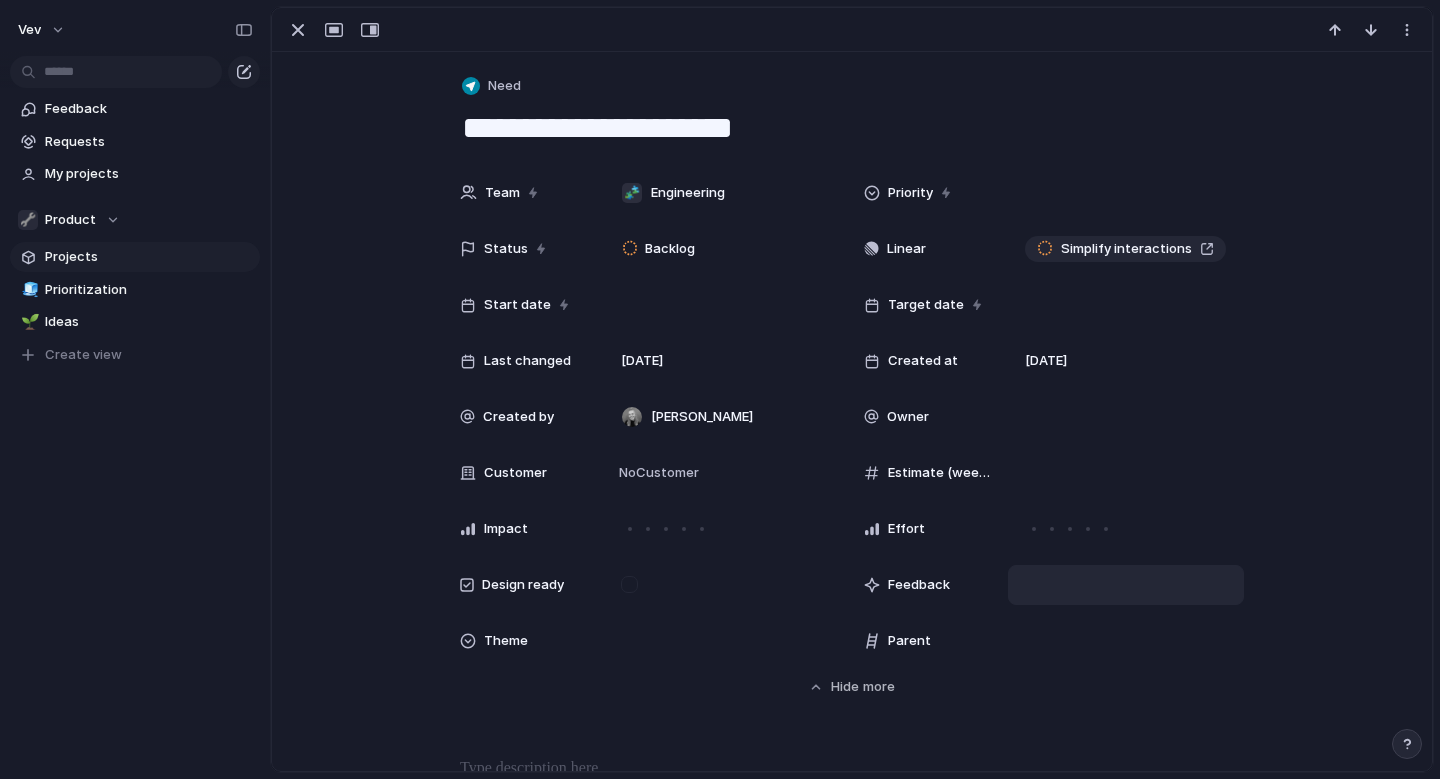 click at bounding box center [1126, 585] 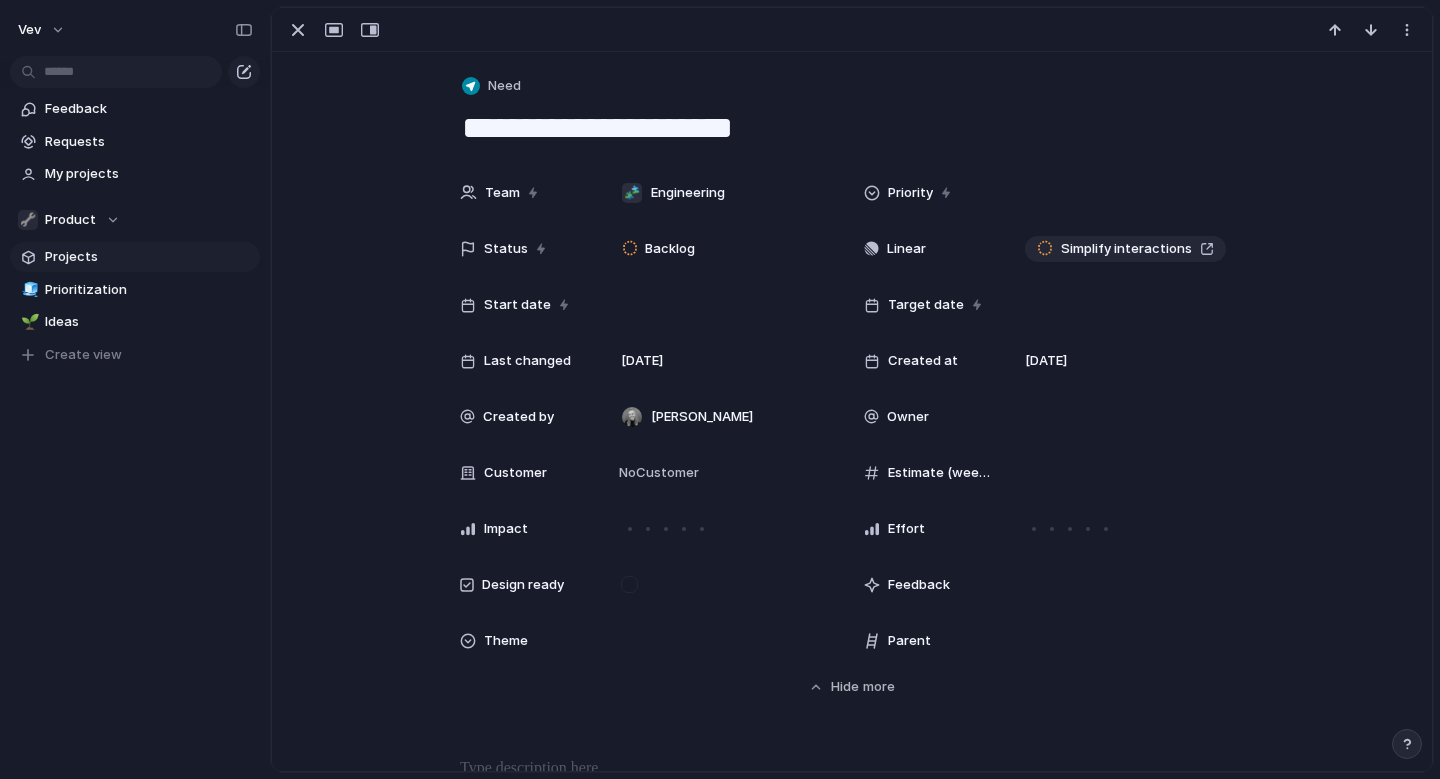 click on "Feedback" at bounding box center (919, 585) 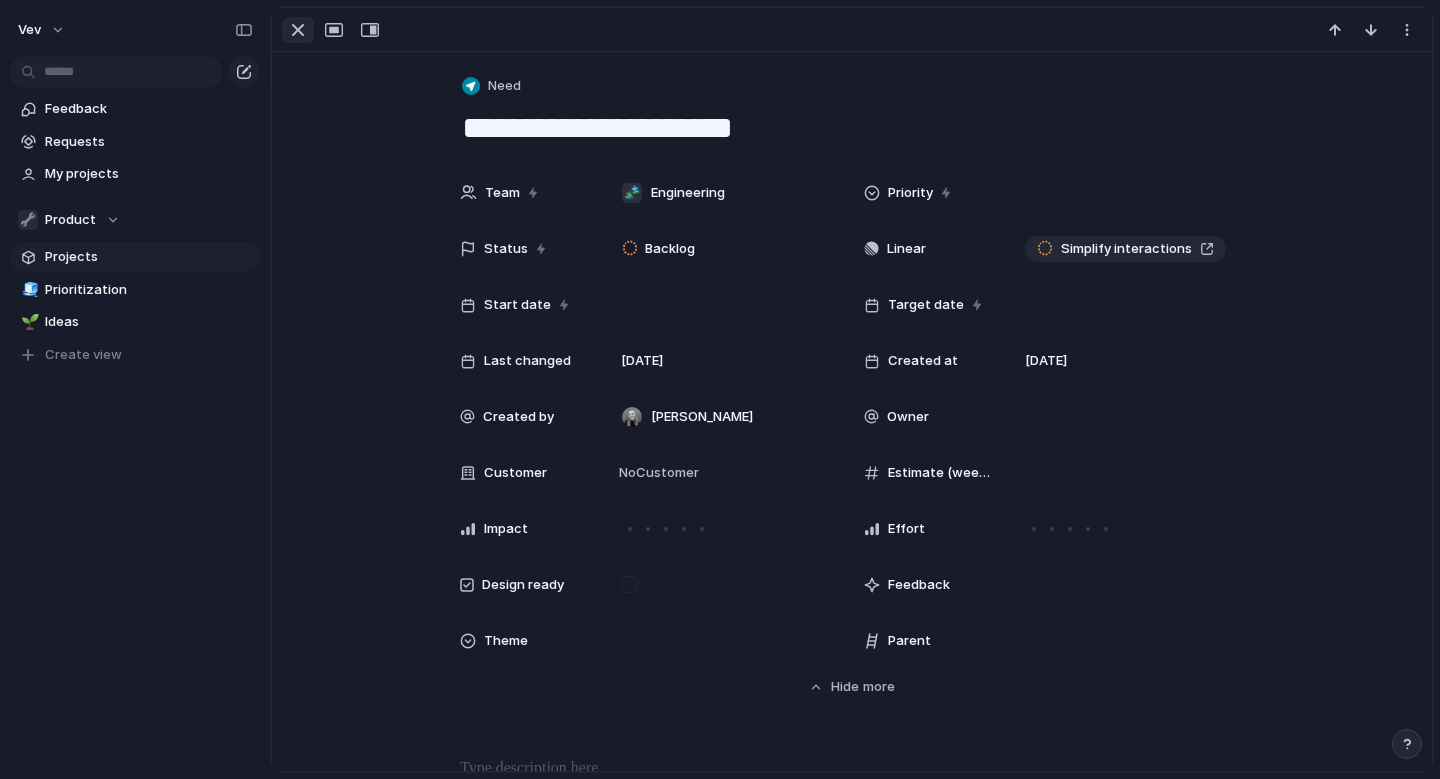 click at bounding box center [298, 30] 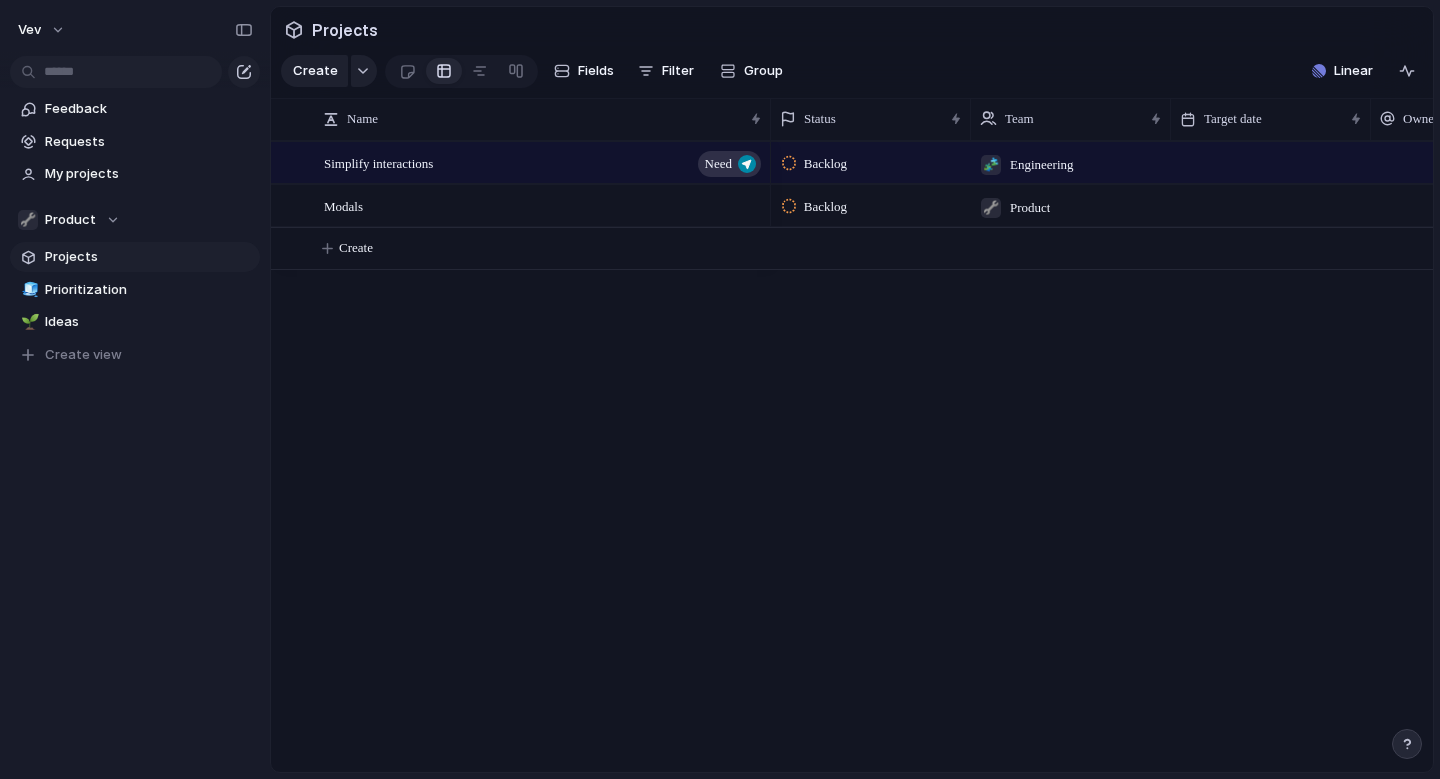 click on "Simplify interactions Need Modals Backlog 🧩 Engineering Backlog 🔧 Product Create" at bounding box center [852, 456] 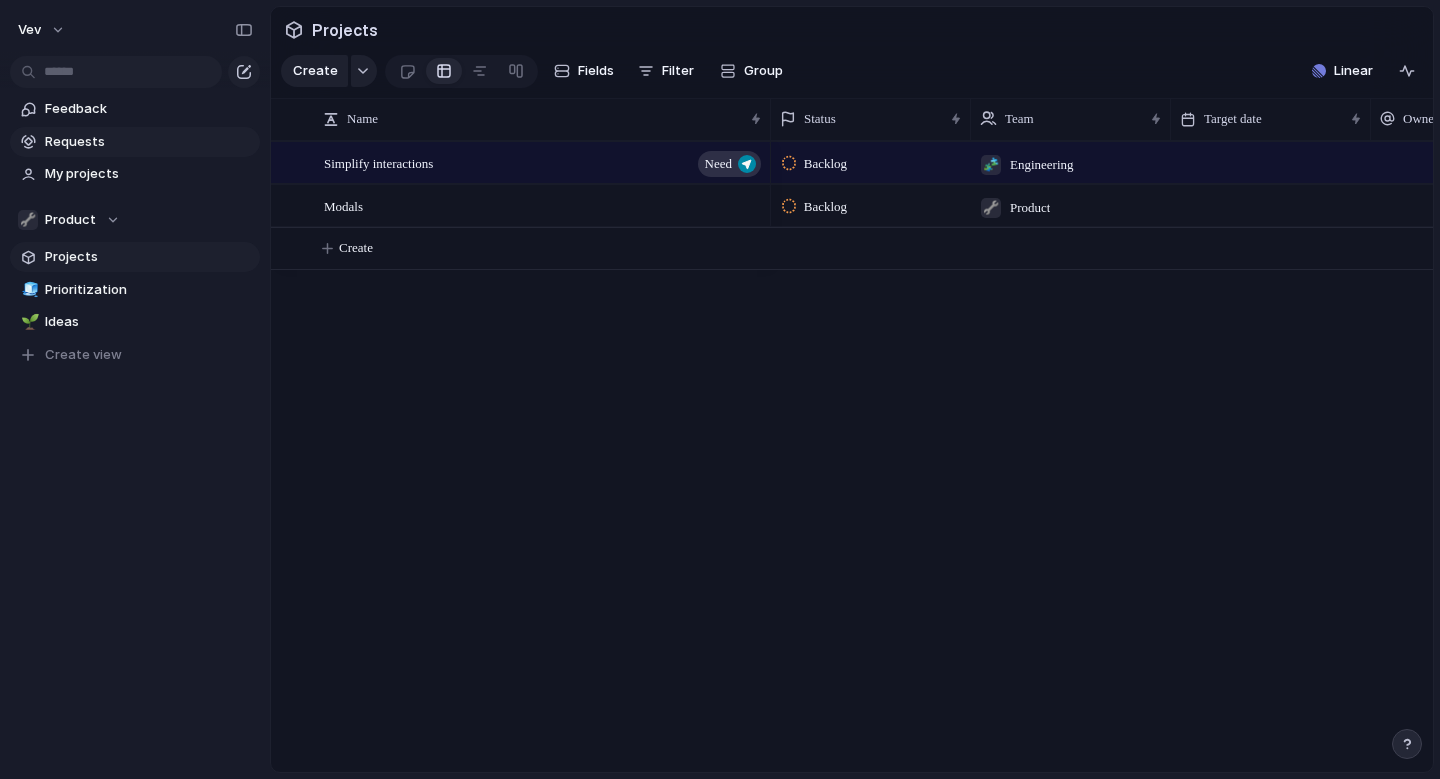 click on "Requests" at bounding box center [149, 142] 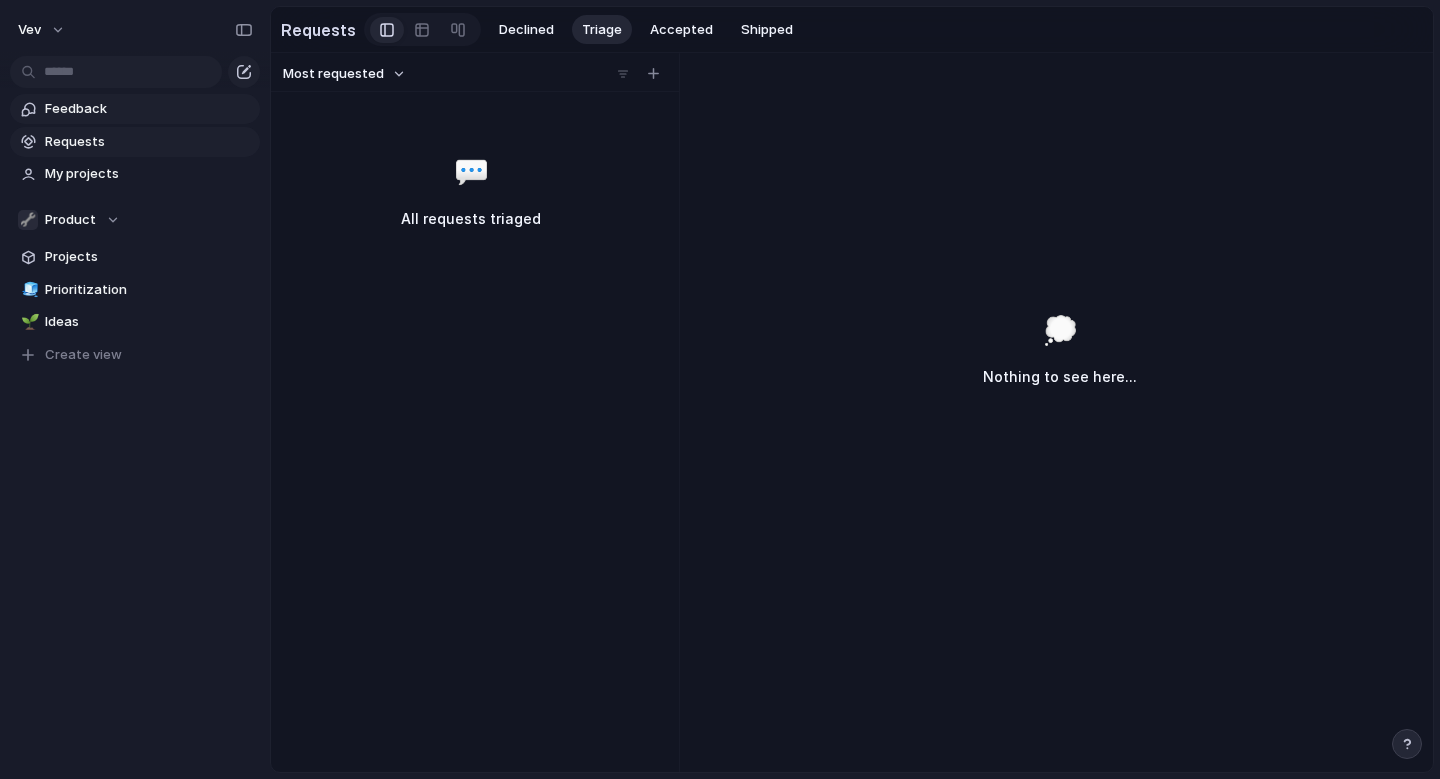 click on "Feedback" at bounding box center (149, 109) 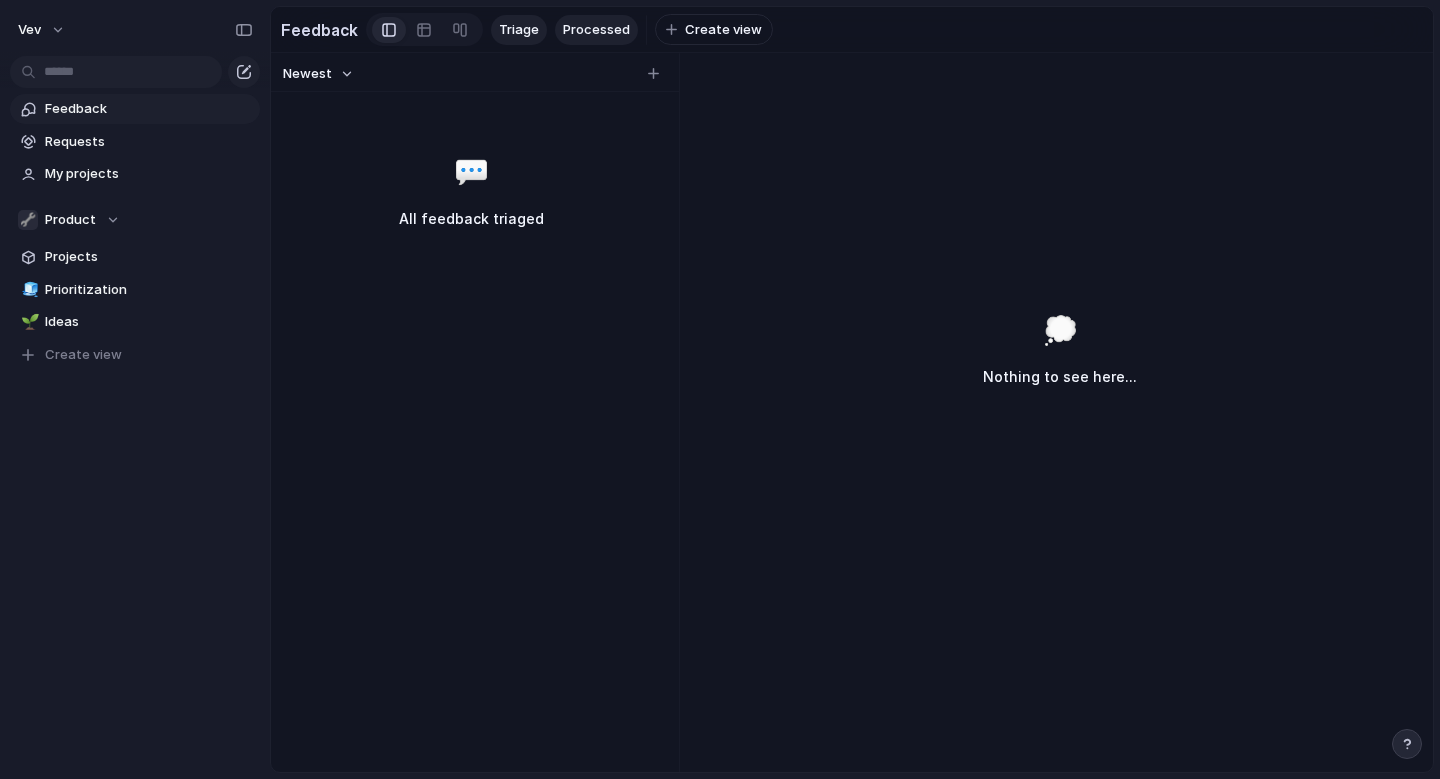 click on "Processed" at bounding box center [596, 30] 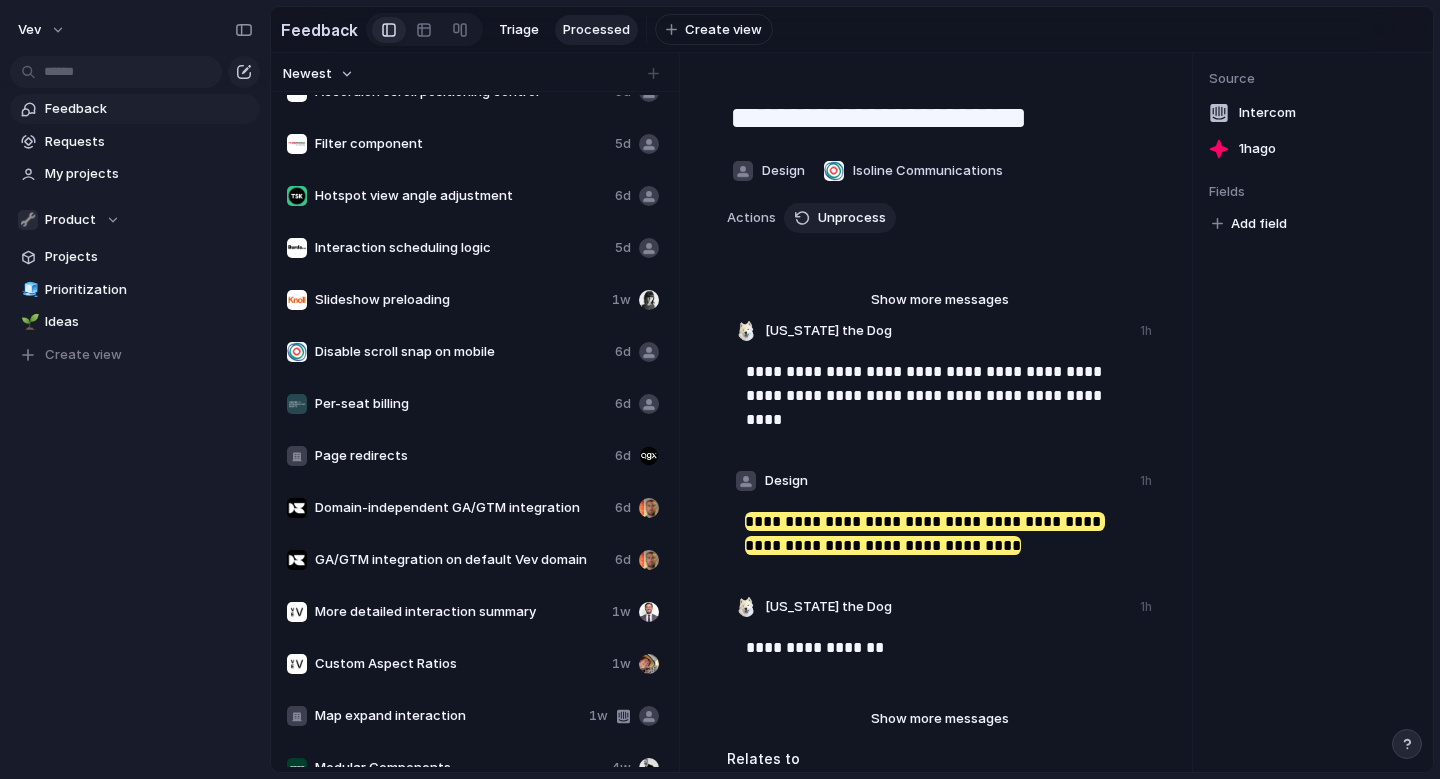 scroll, scrollTop: 1096, scrollLeft: 0, axis: vertical 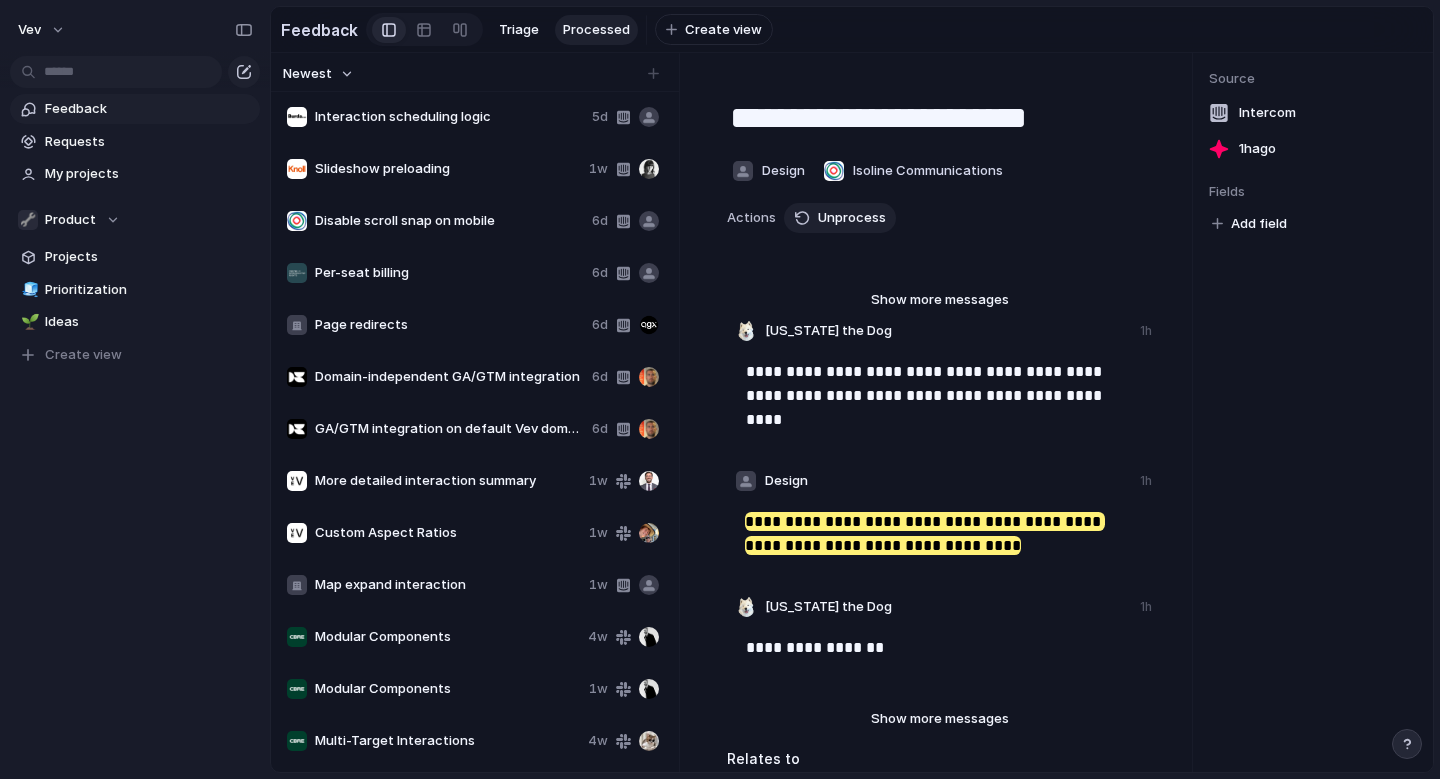 click on "Multi-Target Interactions" at bounding box center [447, 741] 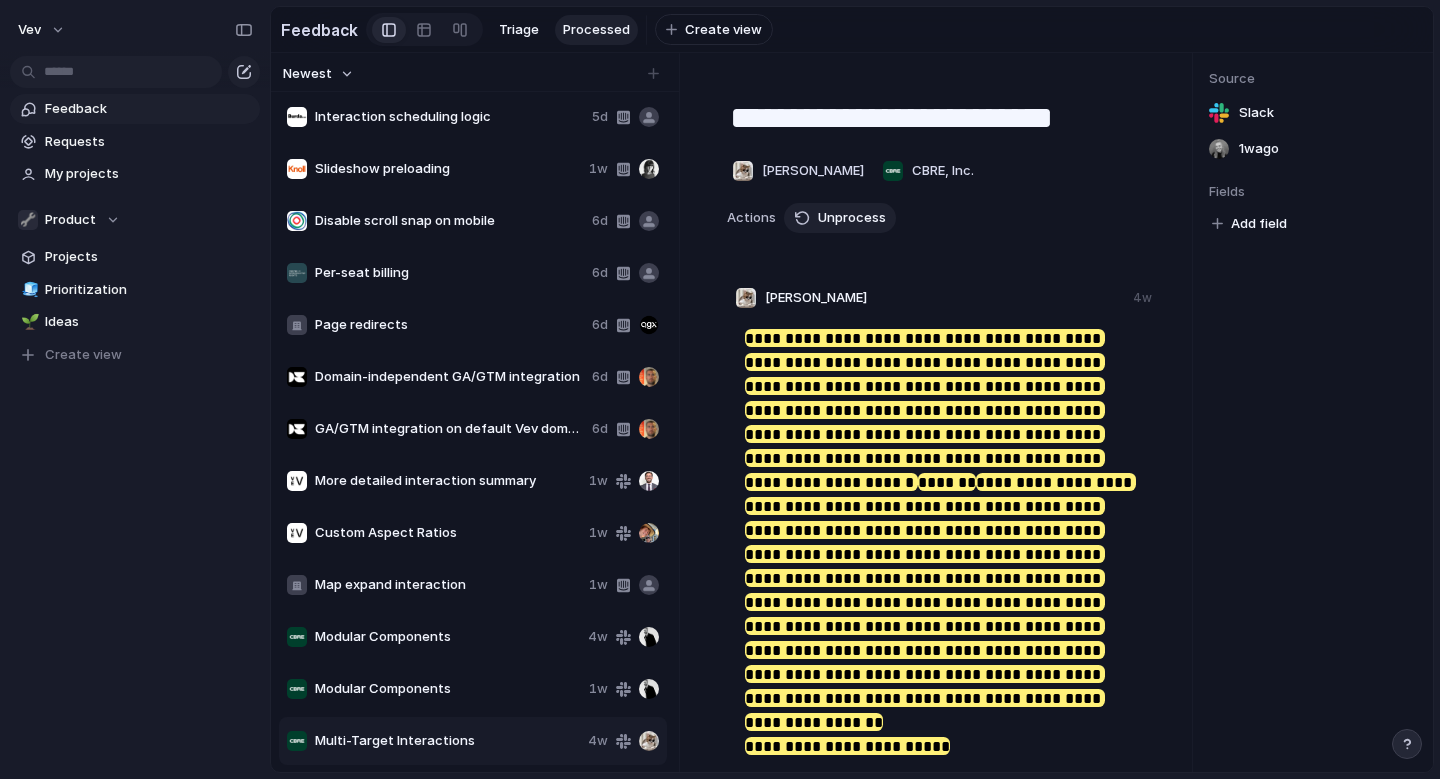 click on "Source Slack 1w  ago Fields Add field" at bounding box center (1313, 412) 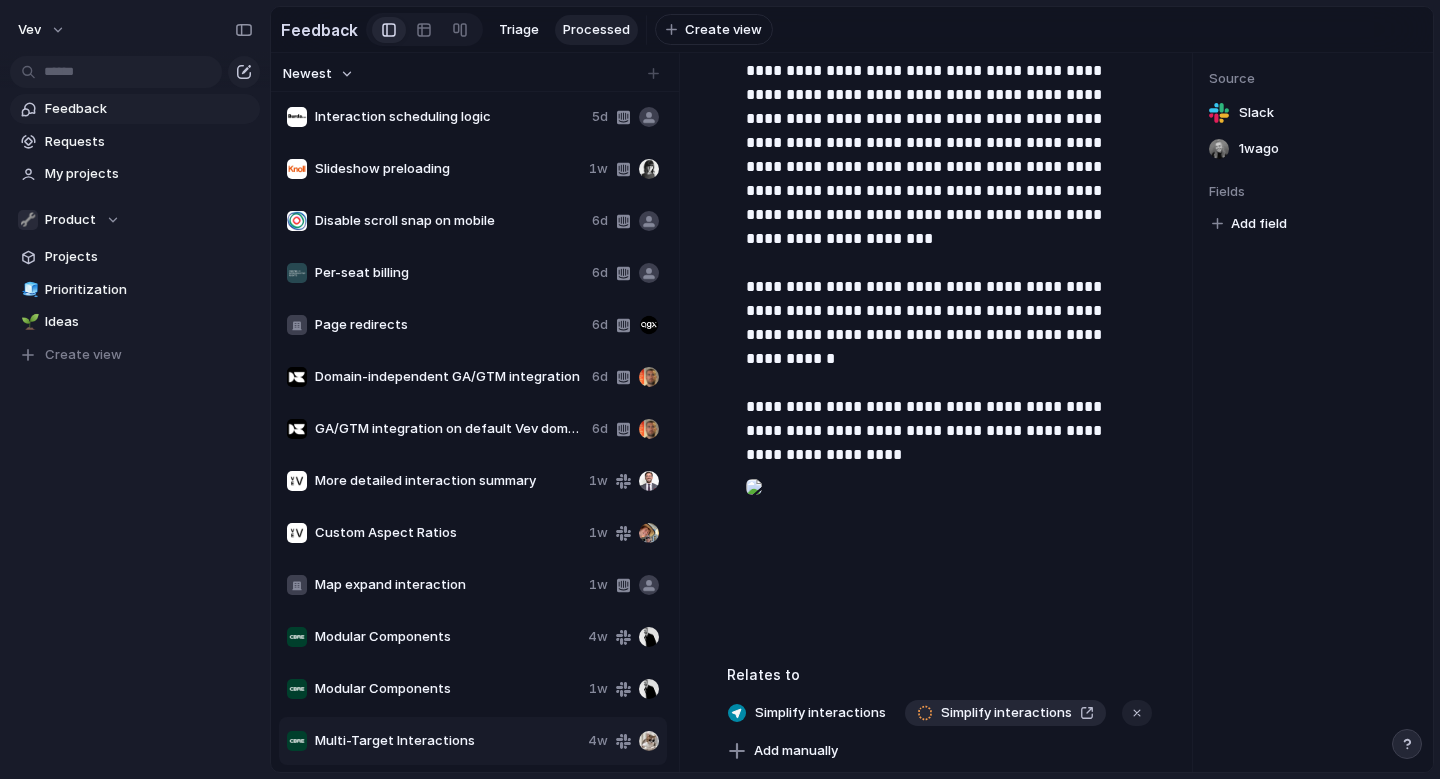 scroll, scrollTop: 1319, scrollLeft: 0, axis: vertical 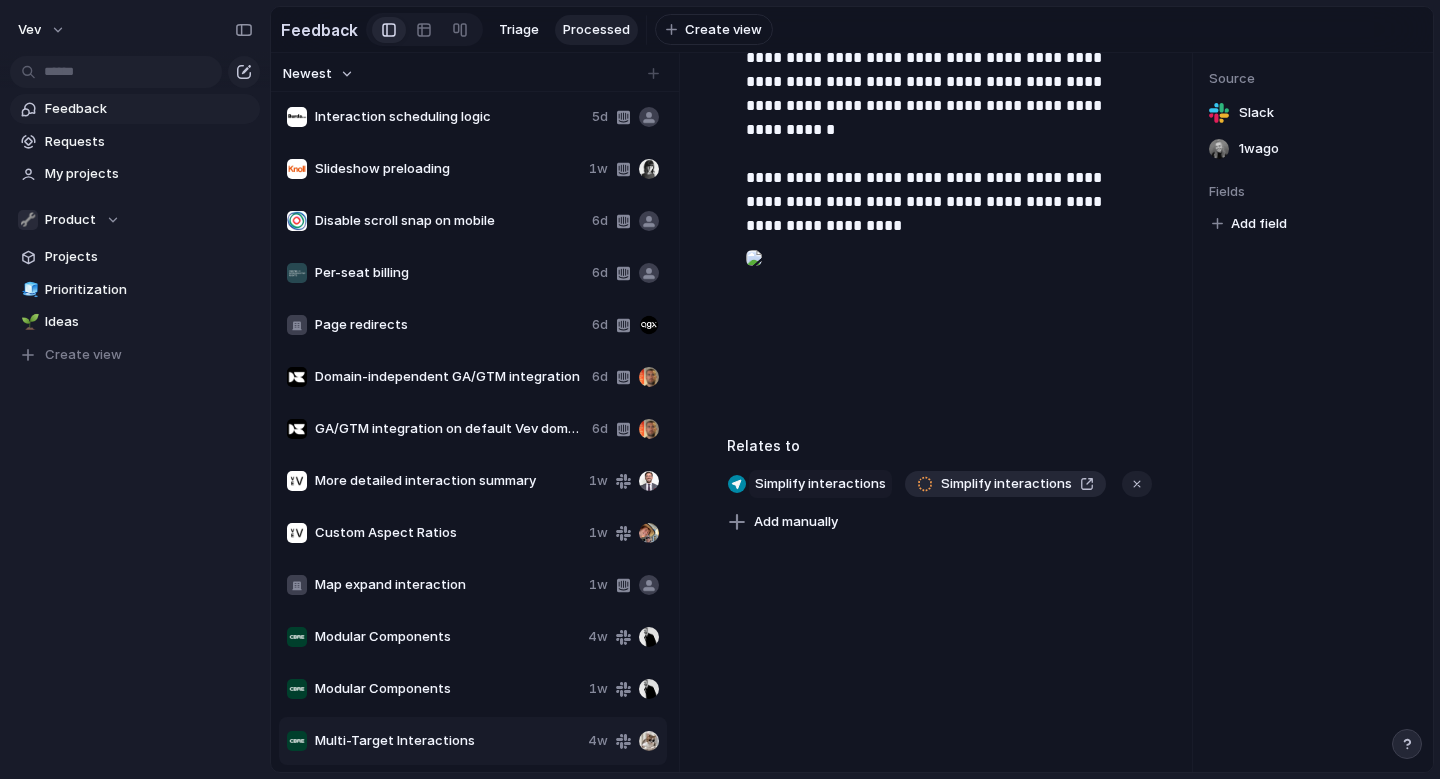 click on "Simplify interactions" at bounding box center [820, 484] 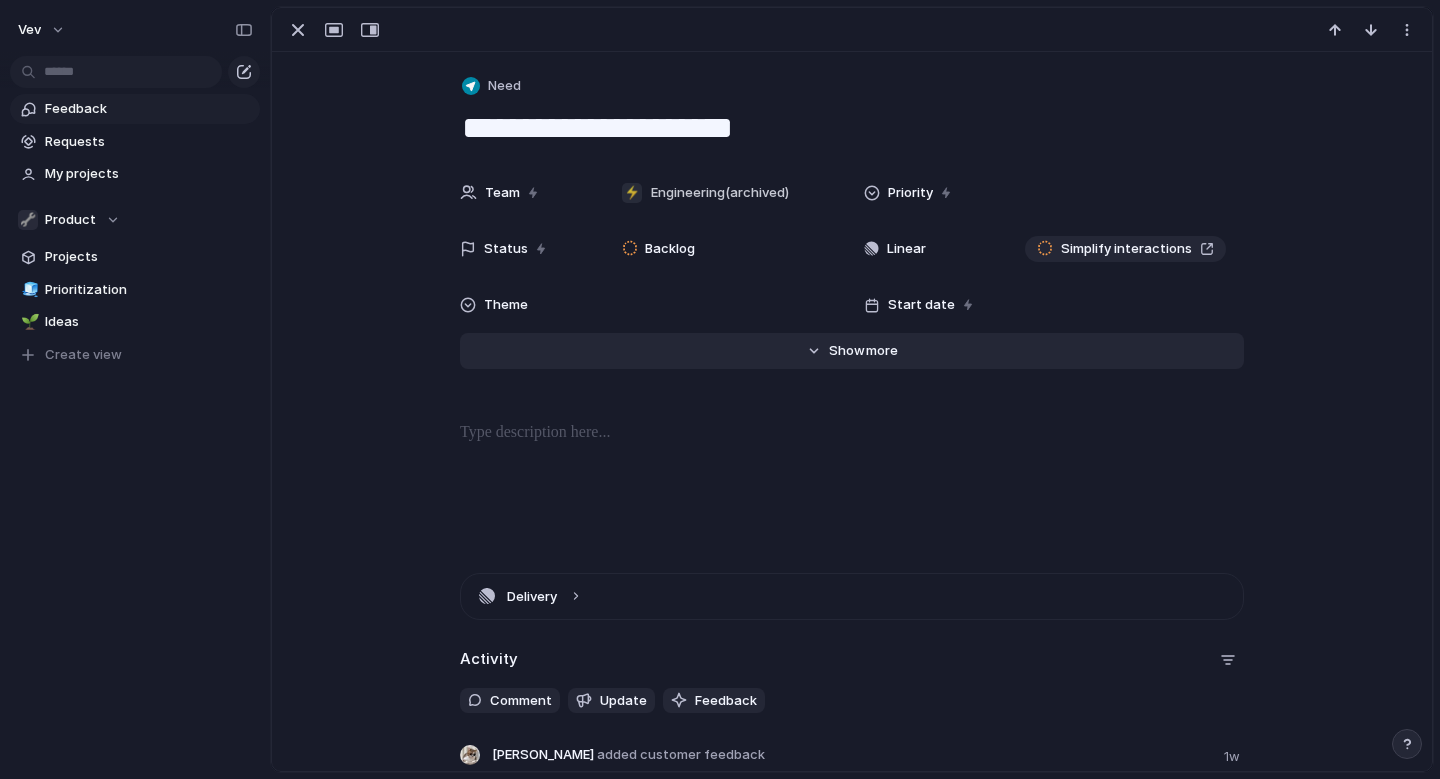 click on "more" at bounding box center [882, 351] 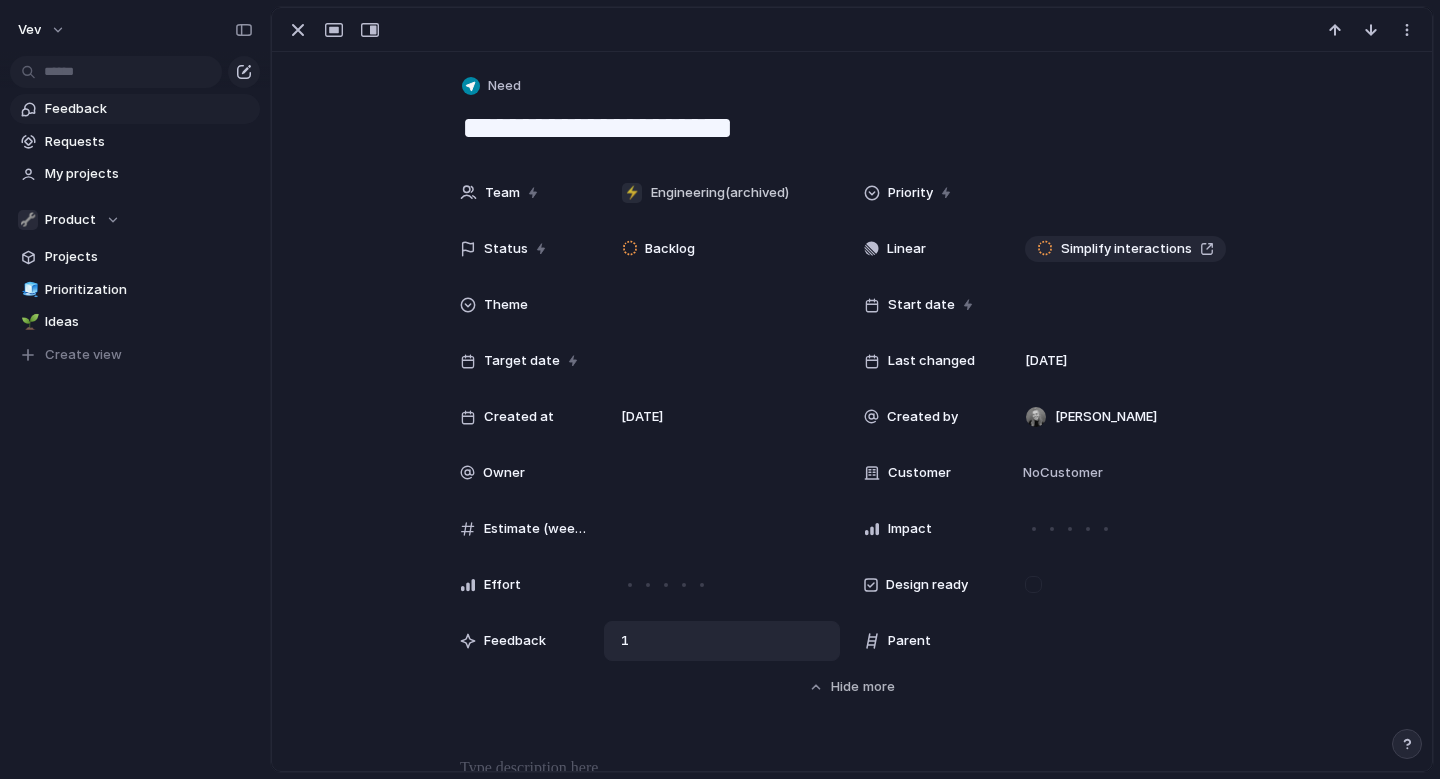 click on "1" at bounding box center (722, 641) 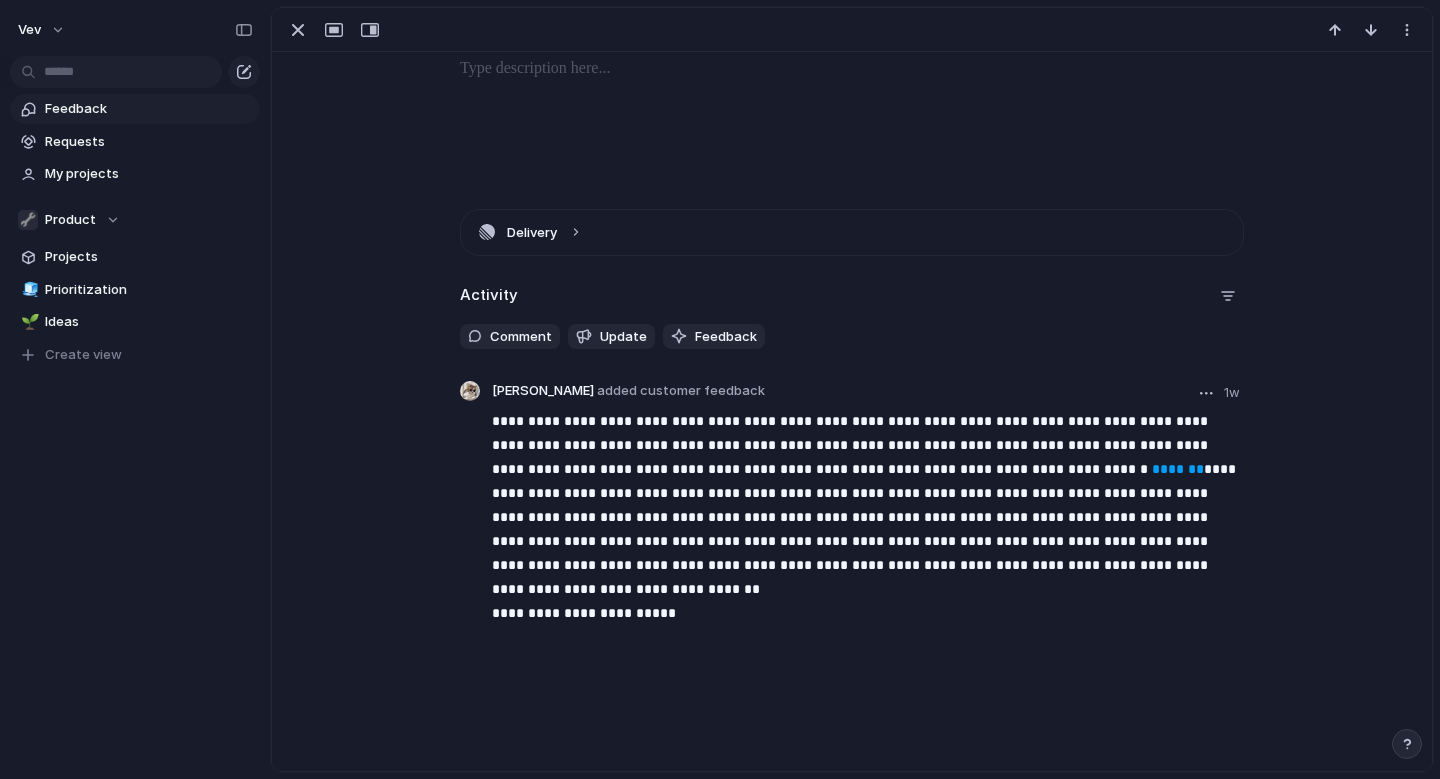 scroll, scrollTop: 0, scrollLeft: 0, axis: both 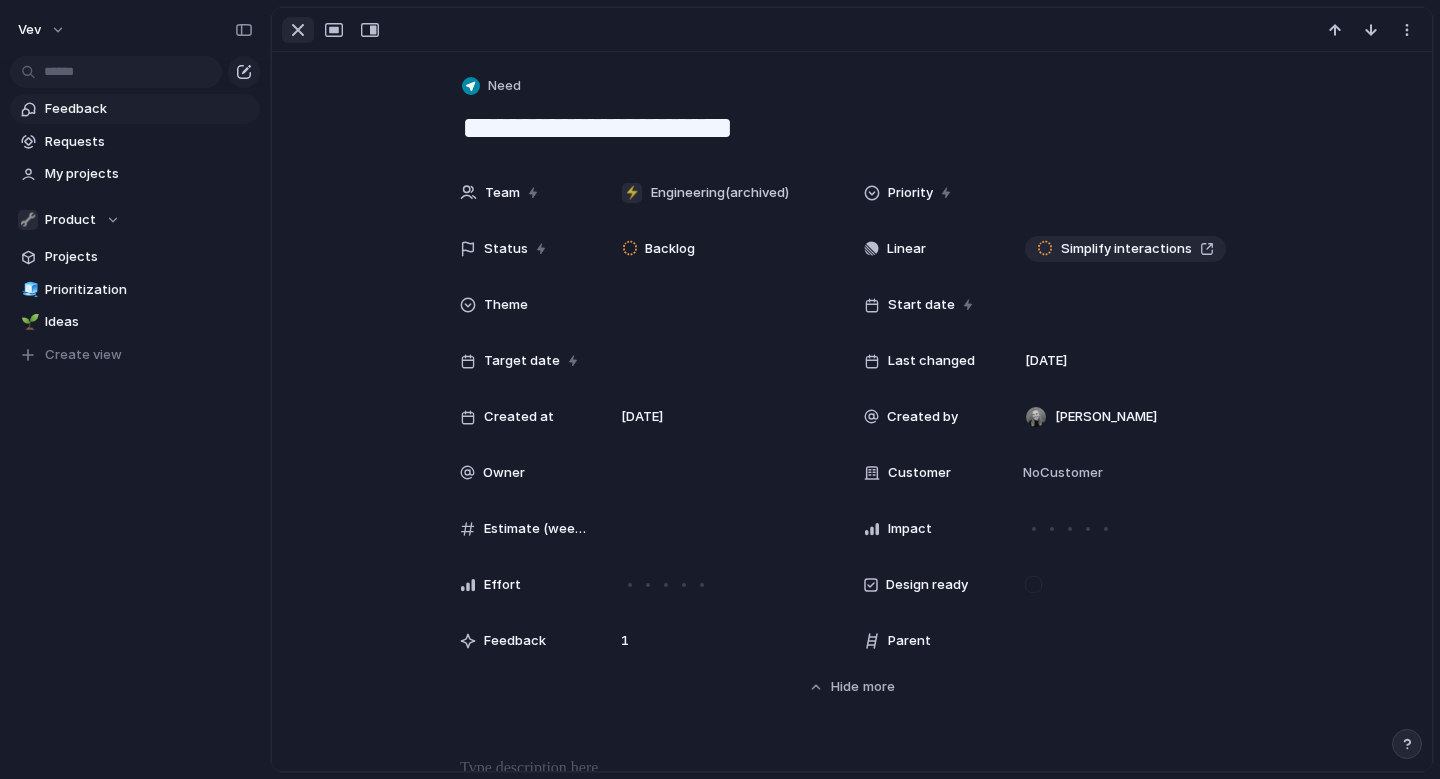 click at bounding box center (298, 30) 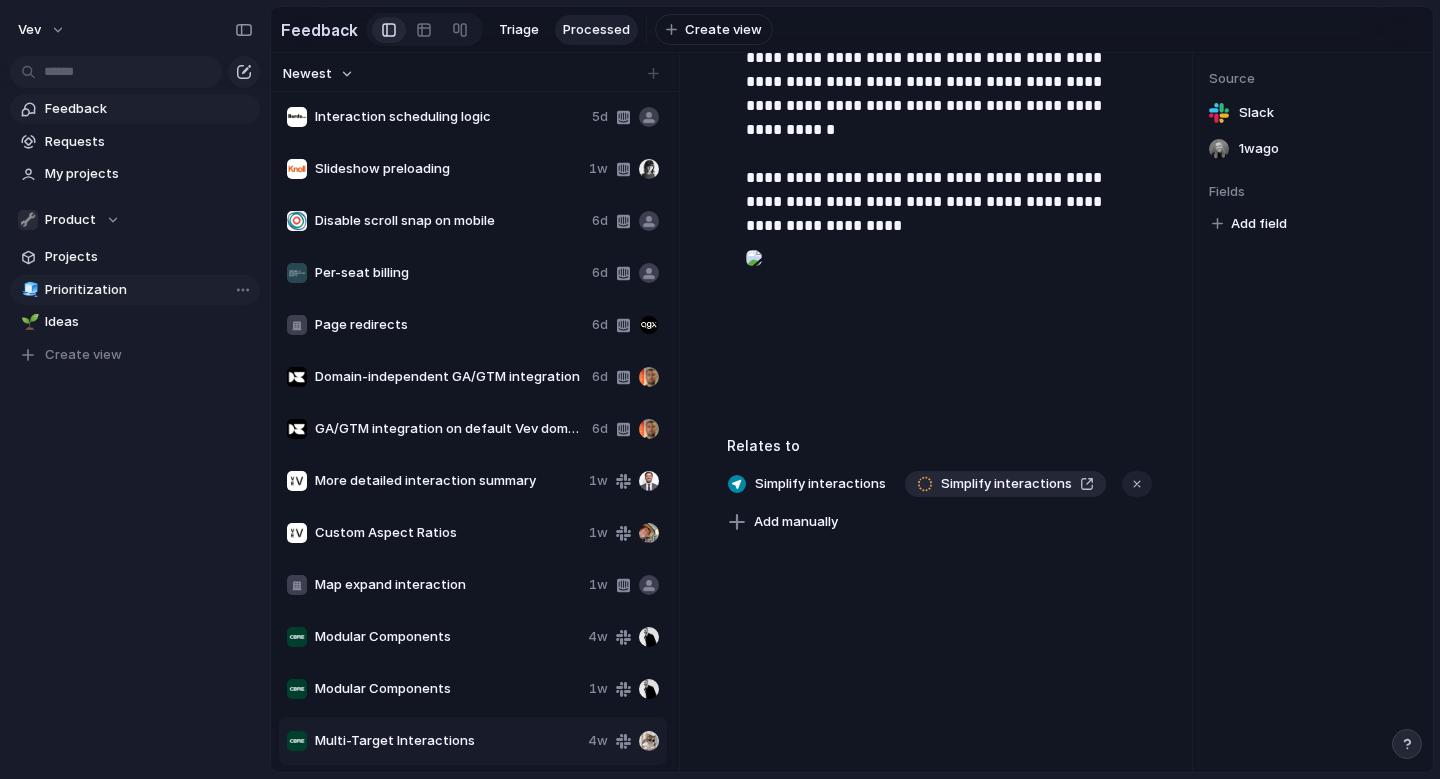 click on "Prioritization" at bounding box center (149, 290) 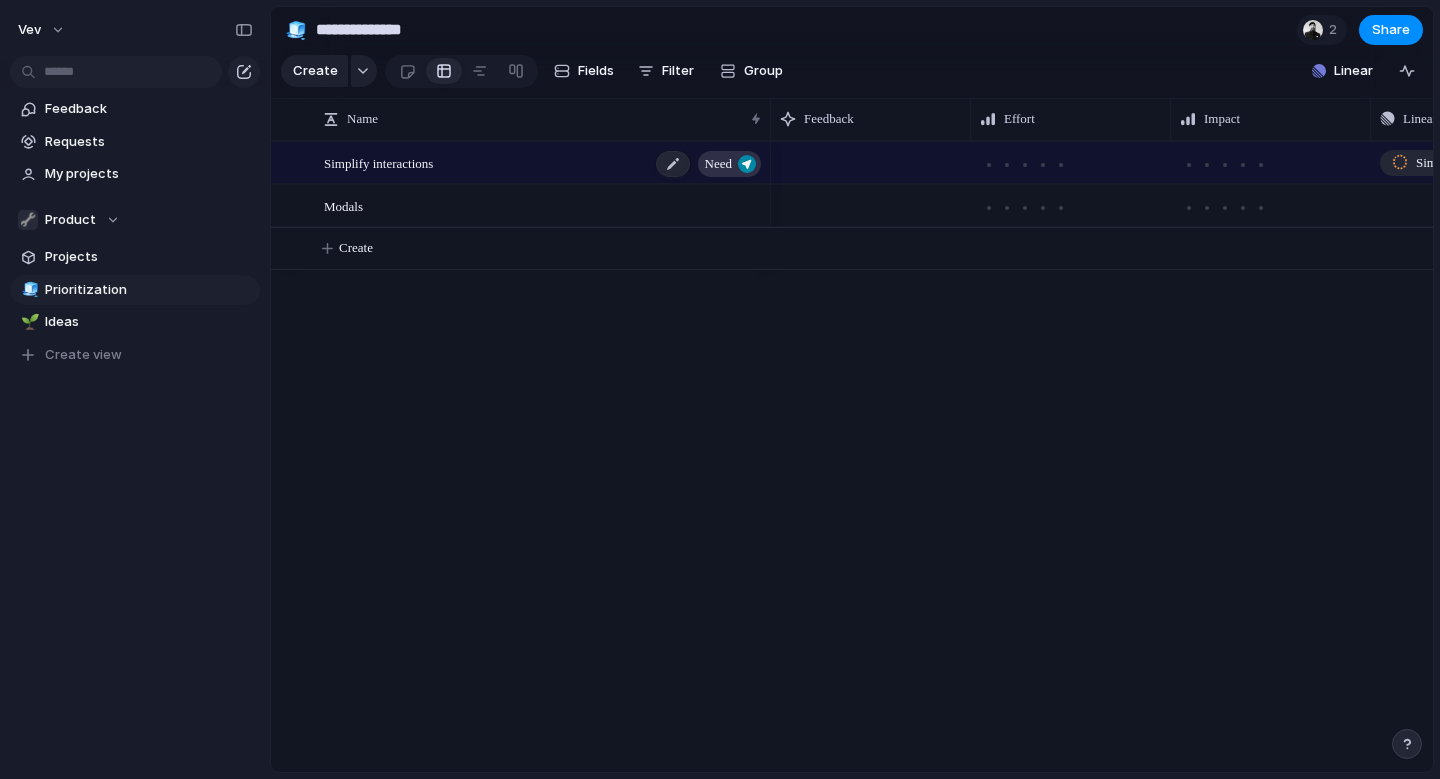 click on "Simplify interactions Need" at bounding box center [544, 163] 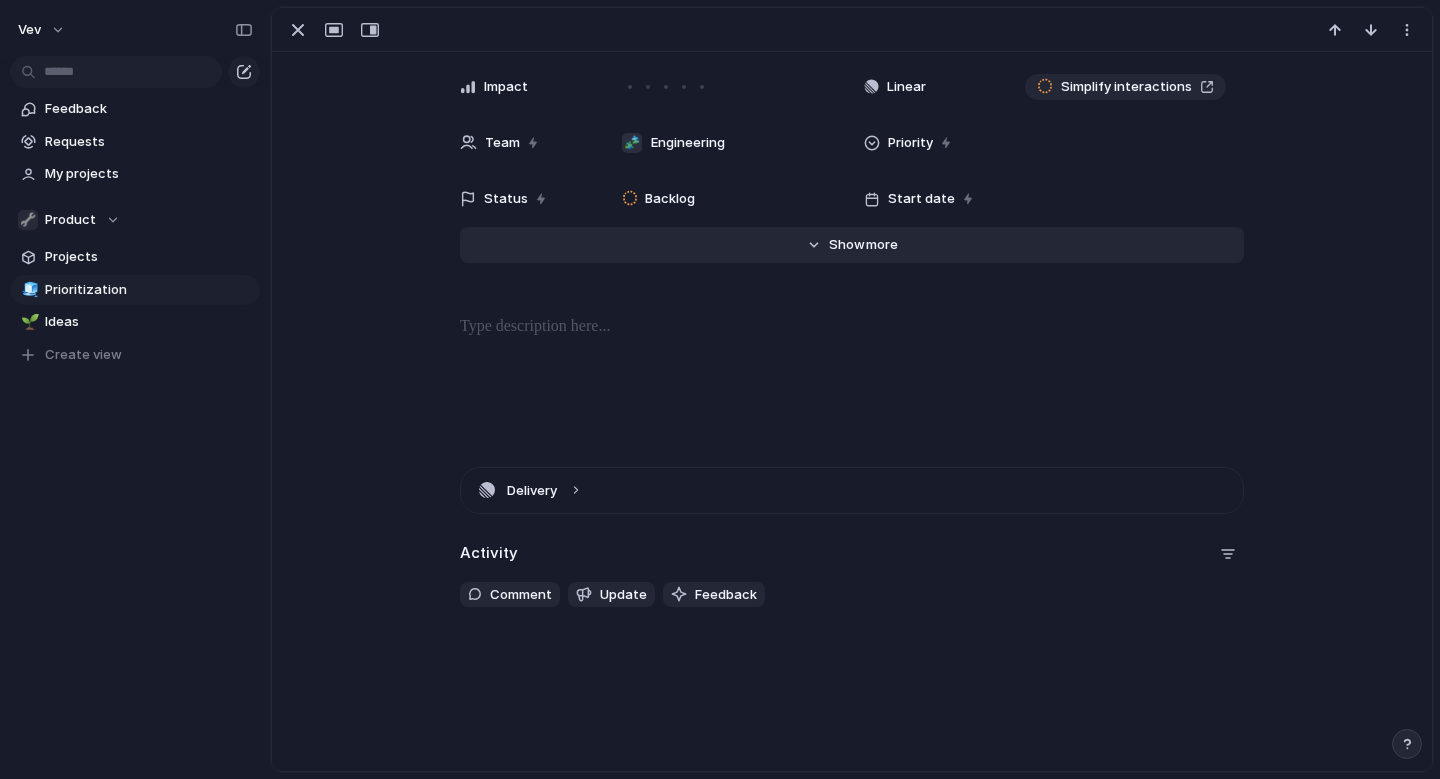 scroll, scrollTop: 0, scrollLeft: 0, axis: both 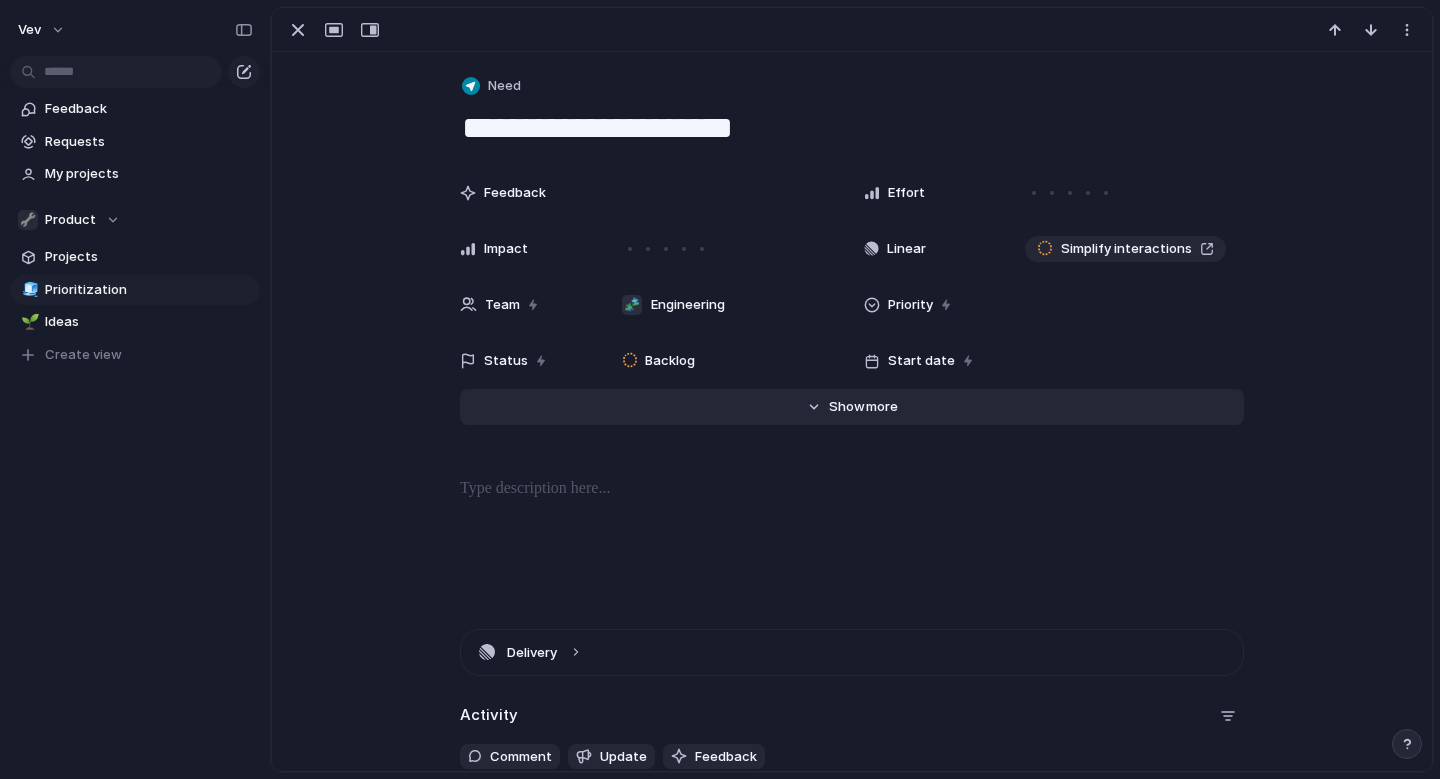 click on "Hide Show more" at bounding box center [852, 407] 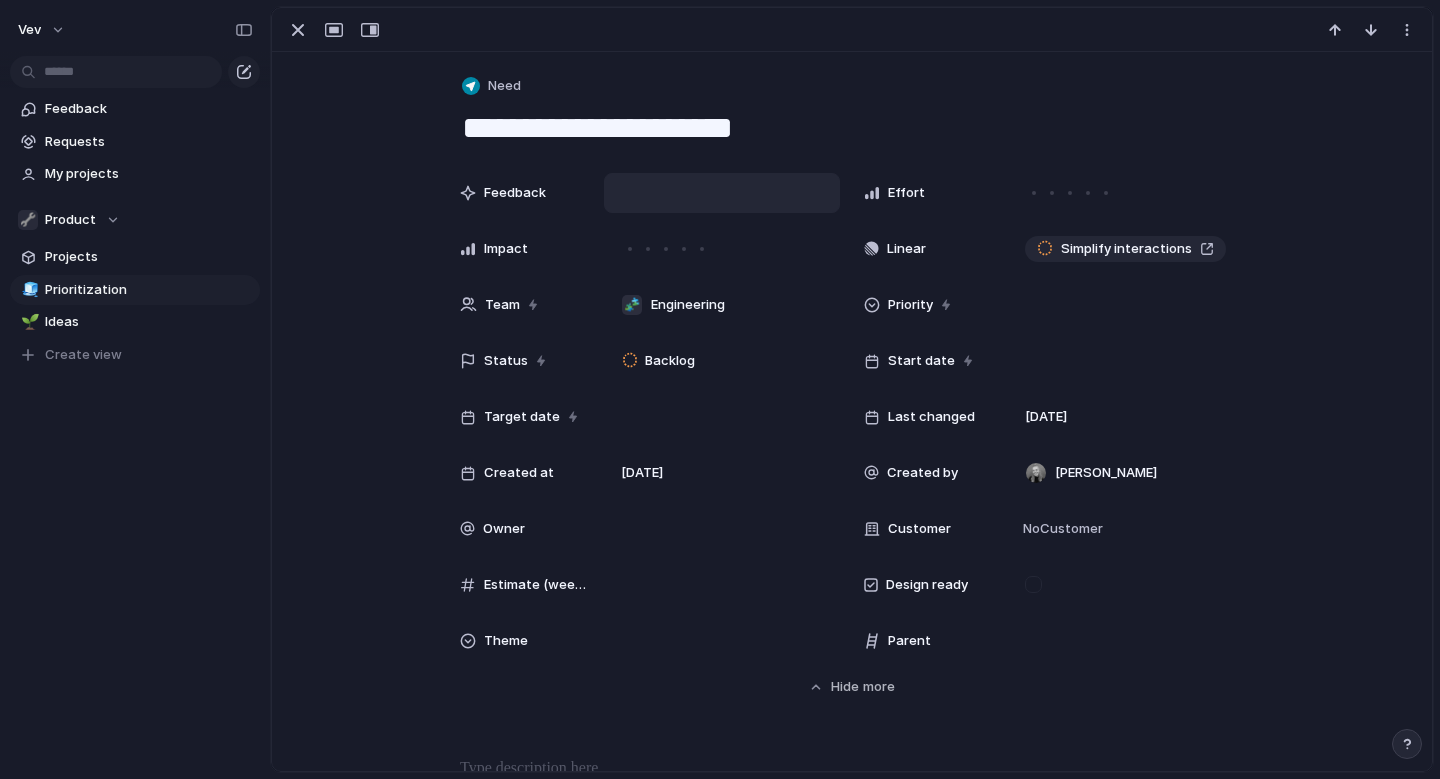 click at bounding box center [722, 193] 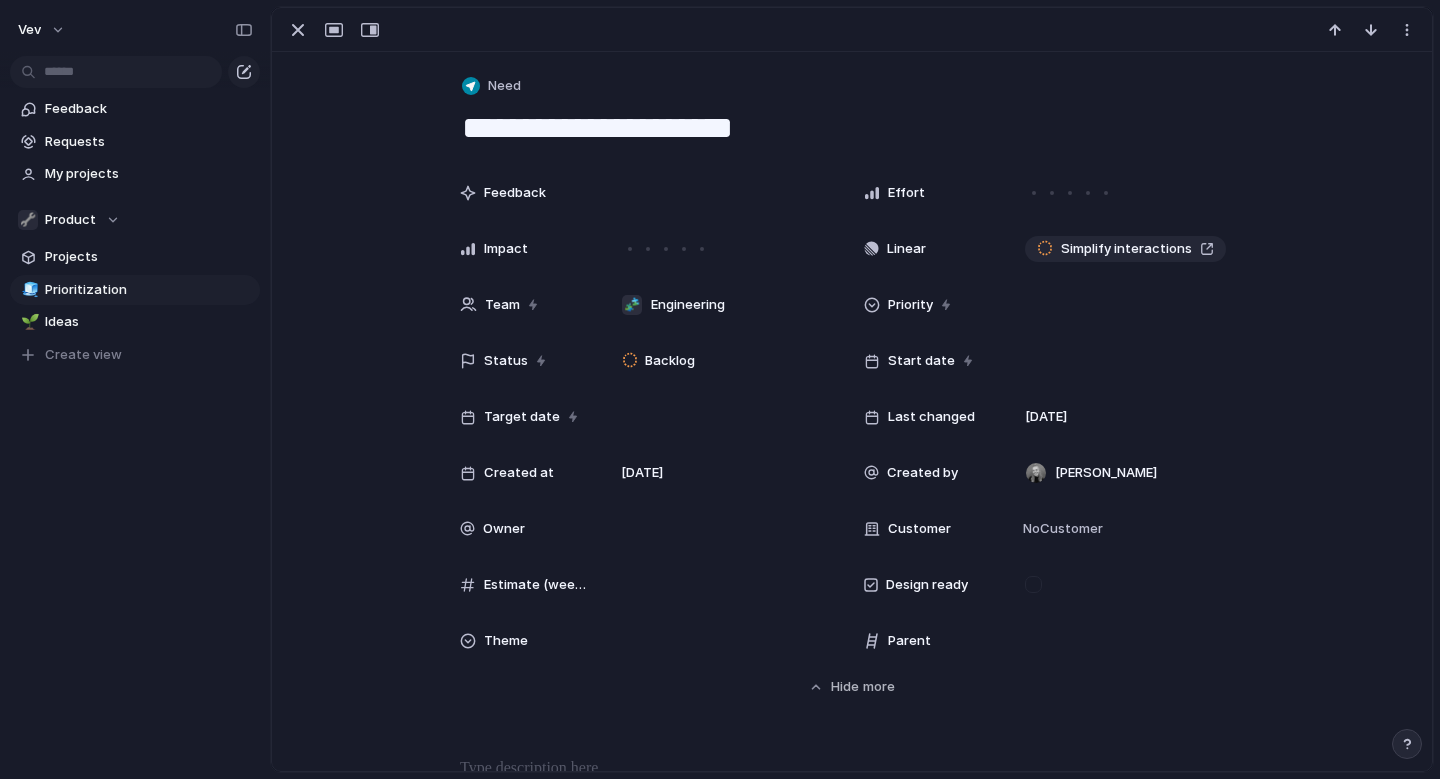 click on "Feedback Effort Impact Linear Simplify interactions Team 🧩 Engineering Priority Status Backlog Start date Target date Last changed 1 July Created at 1 July           Created by Iselin Ekornes           Owner Customer No  Customer   Estimate (weeks) Design ready Theme Parent Hide Show more" at bounding box center (852, 435) 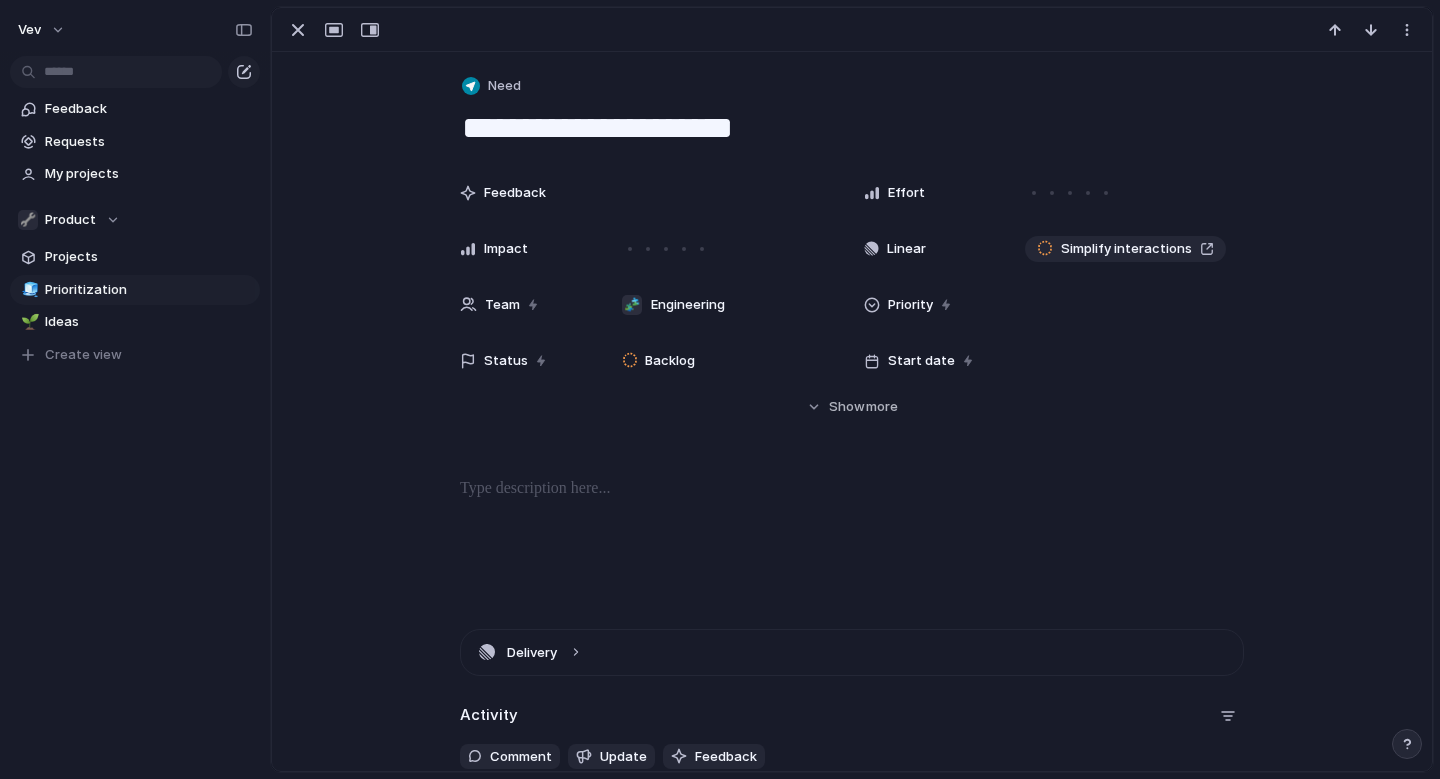 scroll, scrollTop: 0, scrollLeft: 0, axis: both 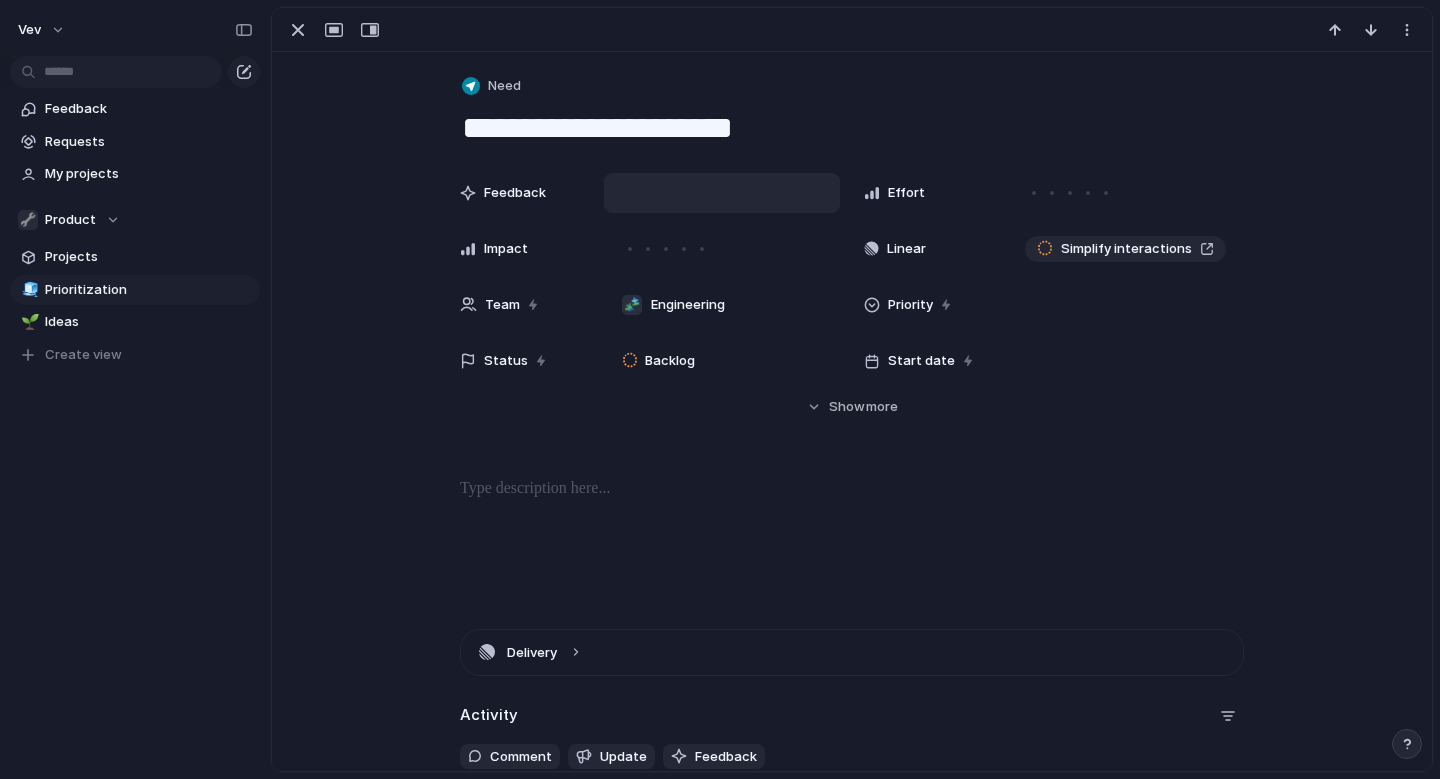 click at bounding box center (722, 193) 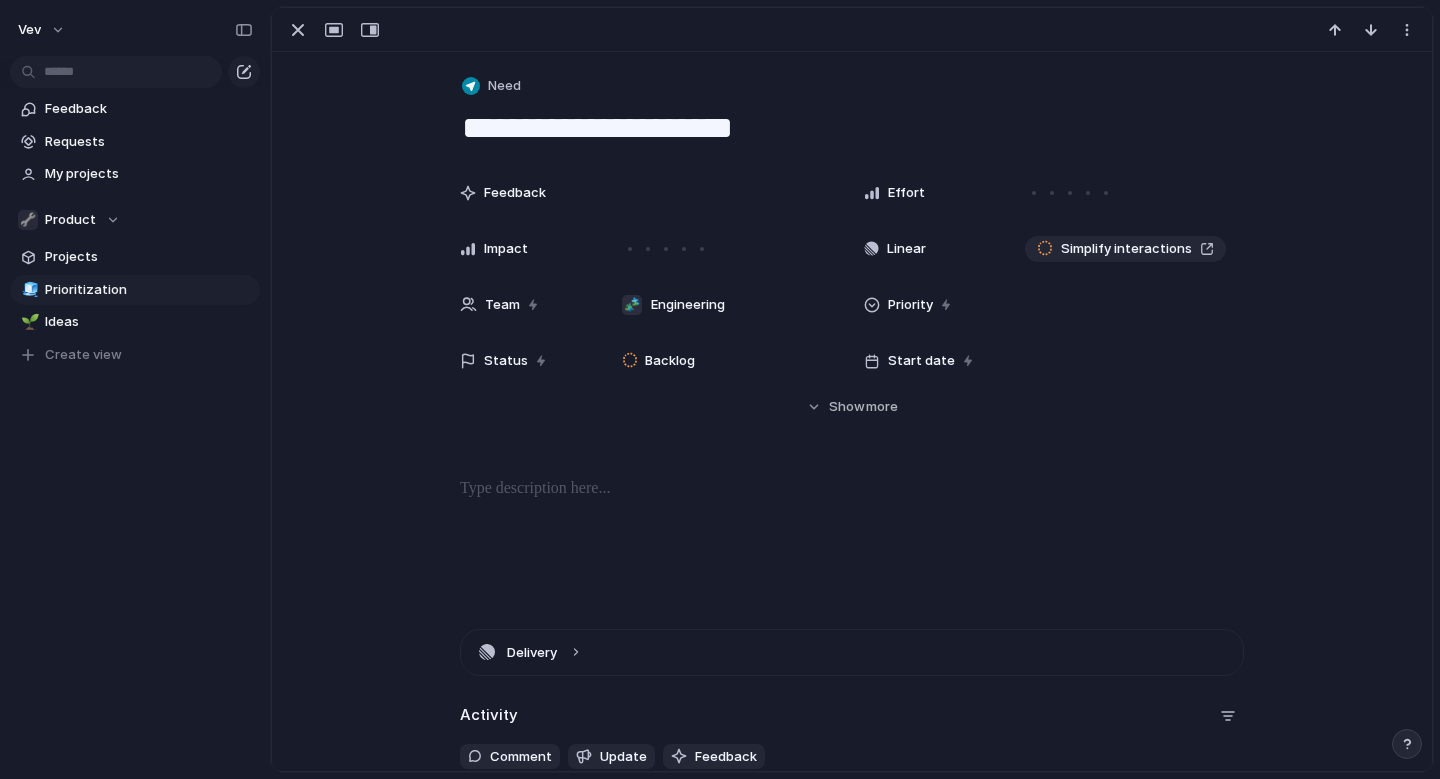 click on "Feedback Effort Impact Linear Simplify interactions Team 🧩 Engineering Priority Status Backlog Start date Target date Last changed 1 July Created at 1 July           Created by Iselin Ekornes           Owner Customer No  Customer   Estimate (weeks) Design ready Theme Parent Hide Show more" at bounding box center (852, 295) 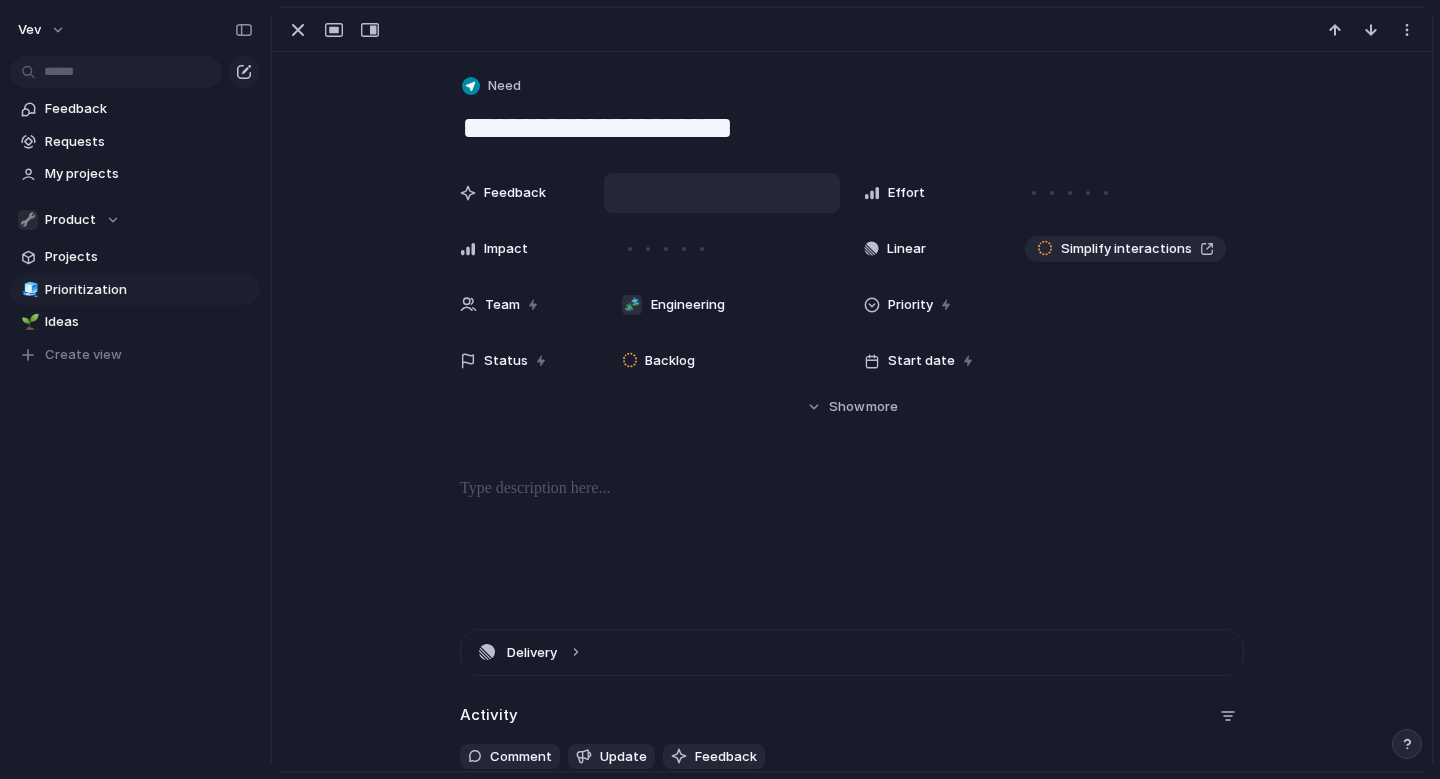 click at bounding box center (722, 193) 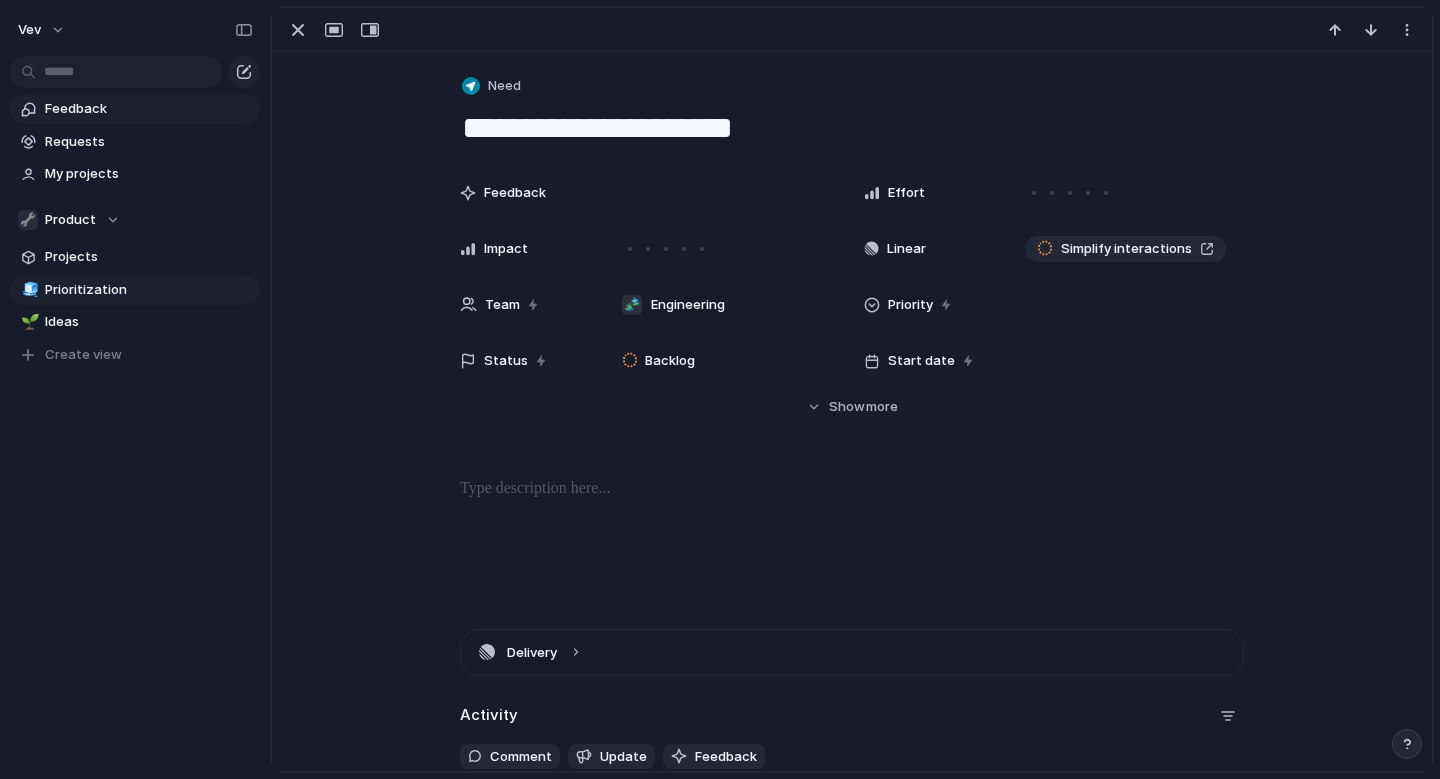 click on "Feedback" at bounding box center [149, 109] 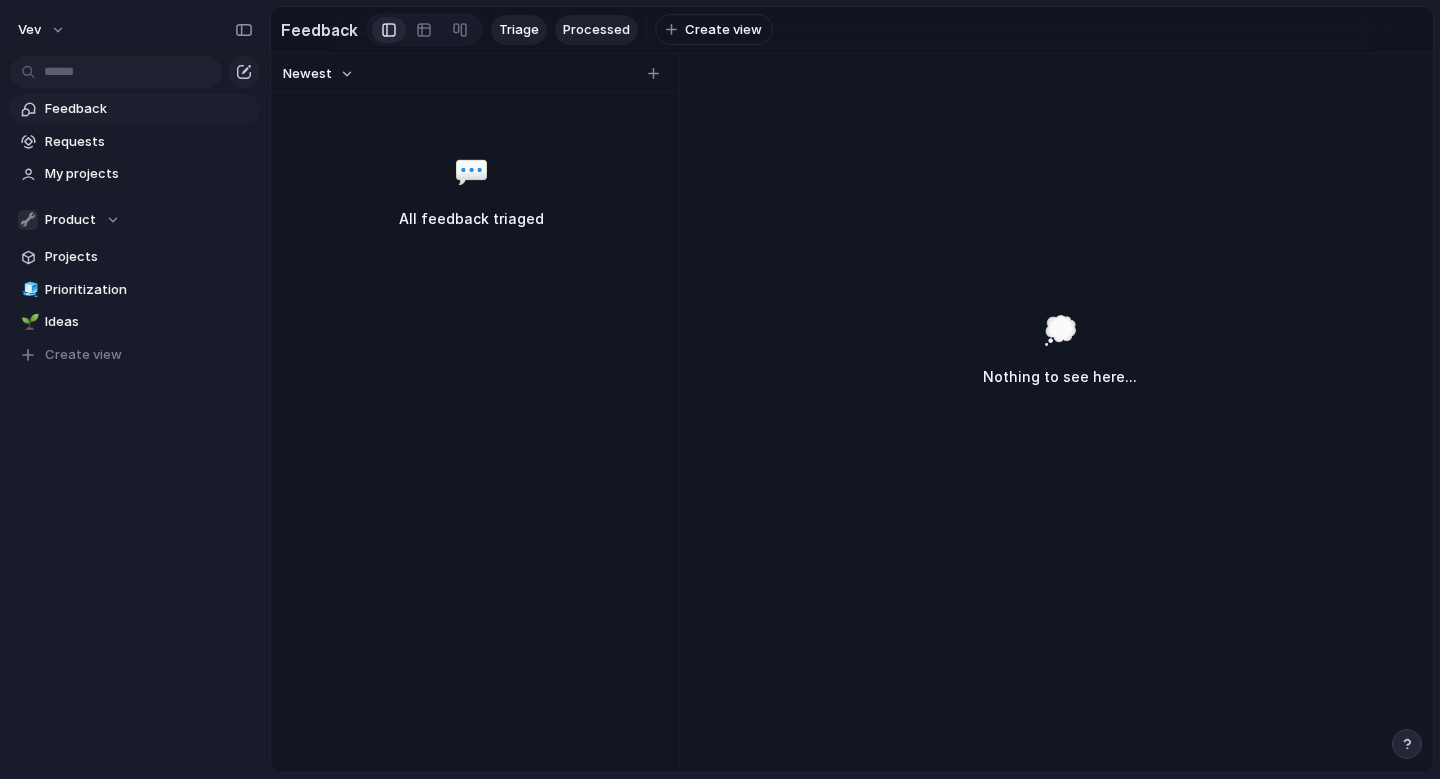 click on "Processed" at bounding box center (596, 30) 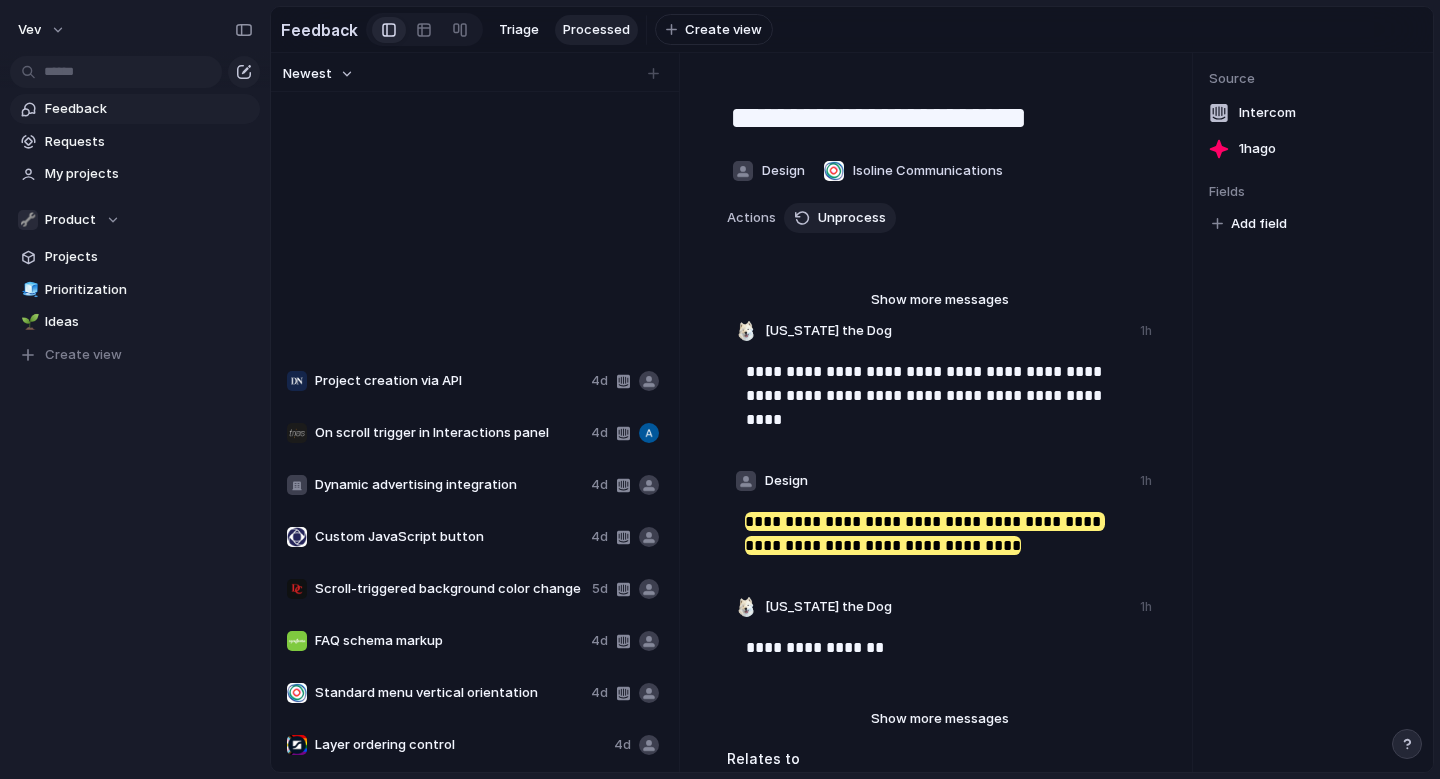 scroll, scrollTop: 1096, scrollLeft: 0, axis: vertical 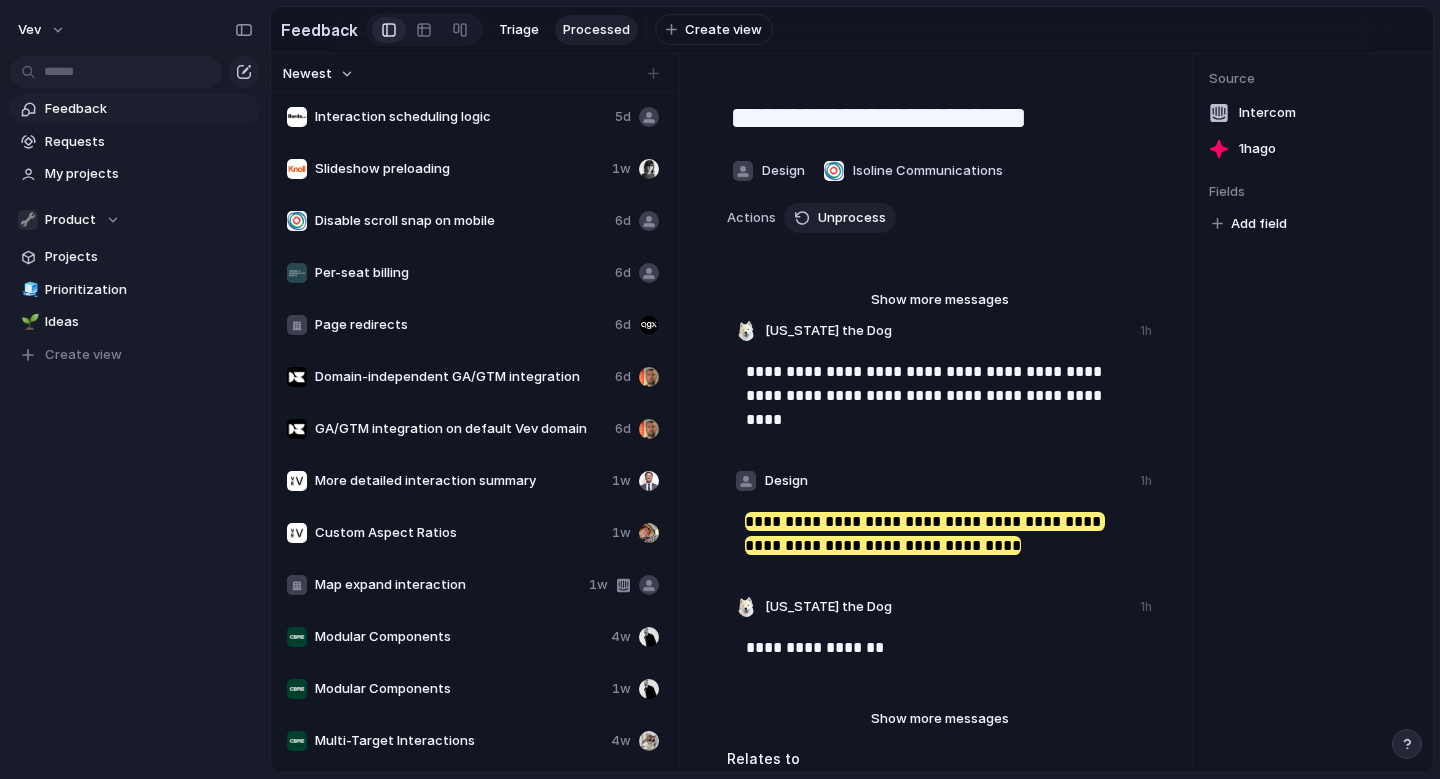 click on "Multi-Target Interactions" at bounding box center [459, 741] 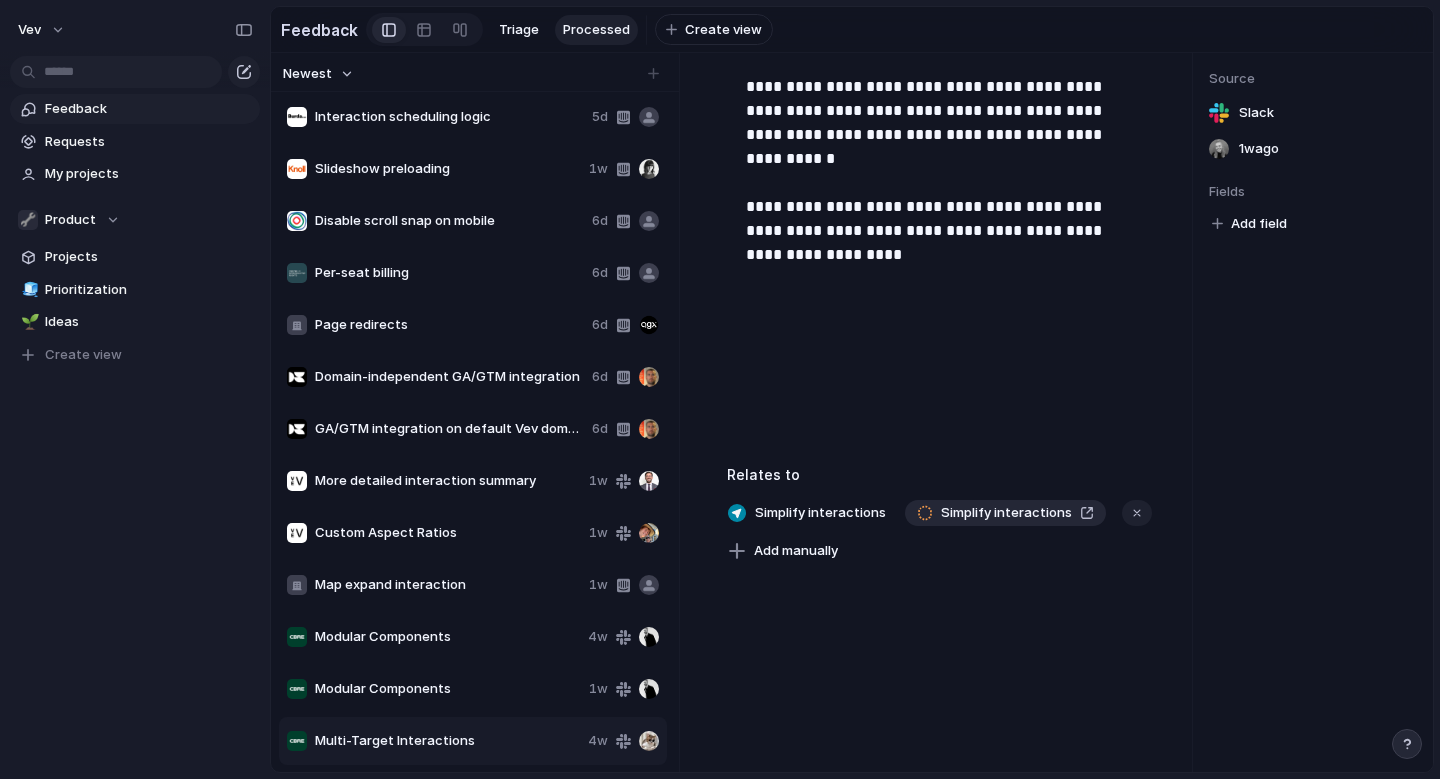 scroll, scrollTop: 1319, scrollLeft: 0, axis: vertical 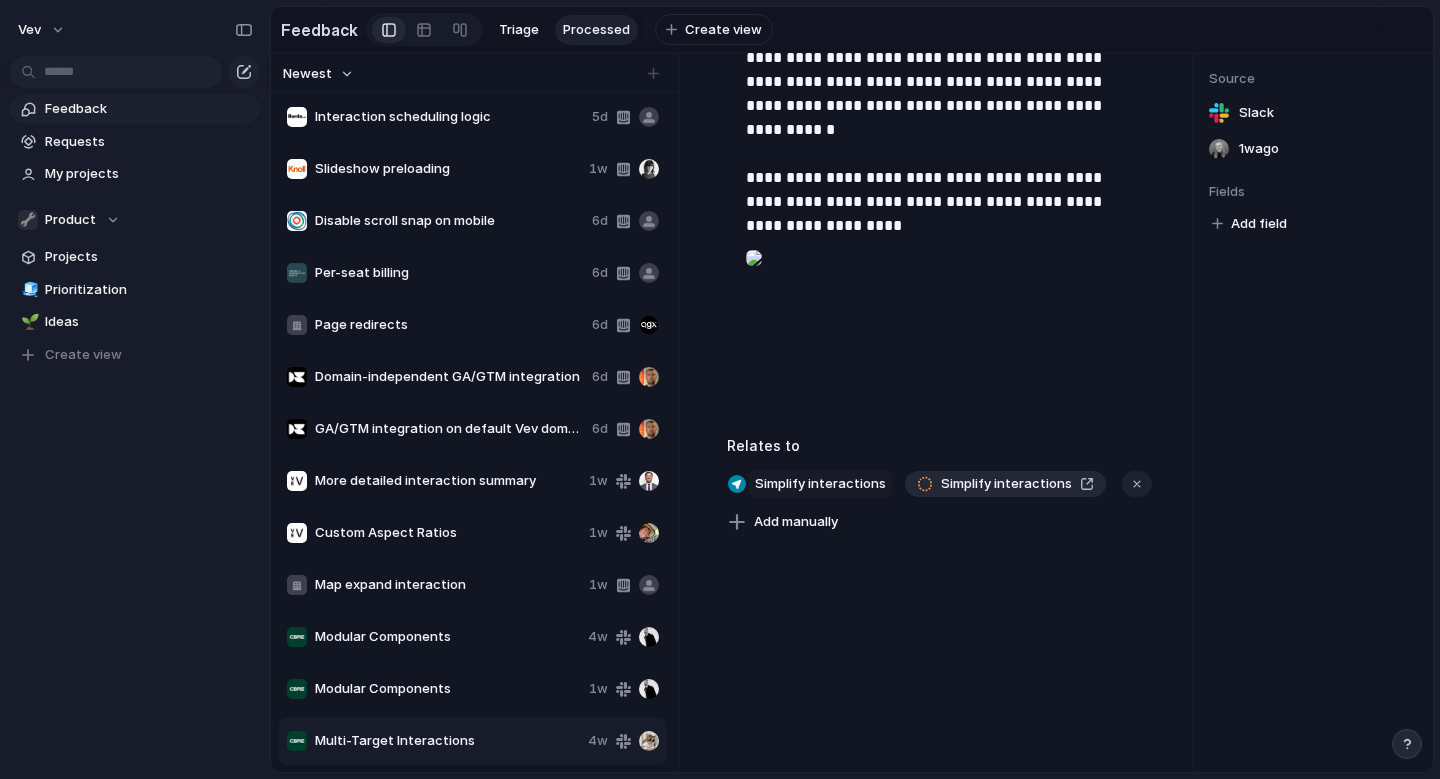 click on "Simplify interactions" at bounding box center (820, 484) 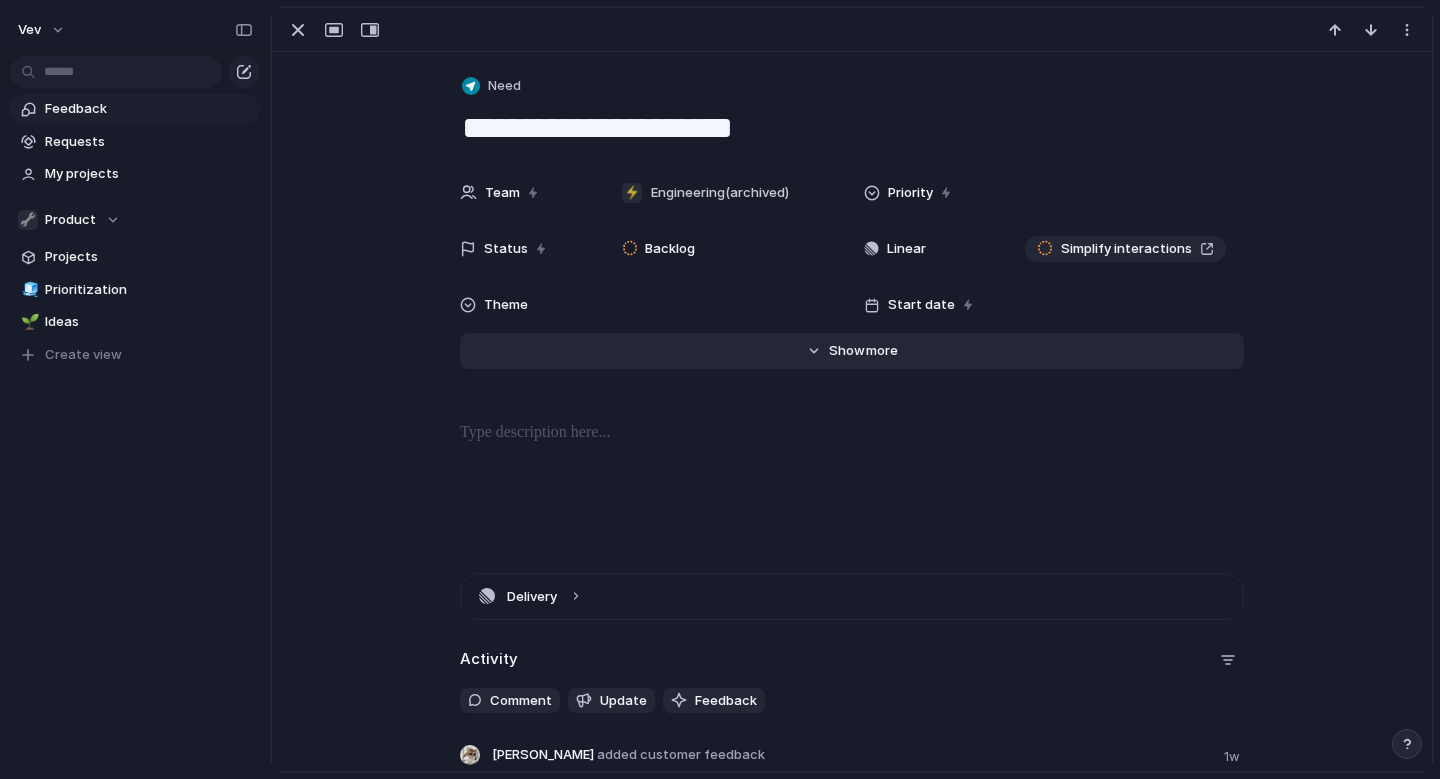 click on "Show" at bounding box center (847, 351) 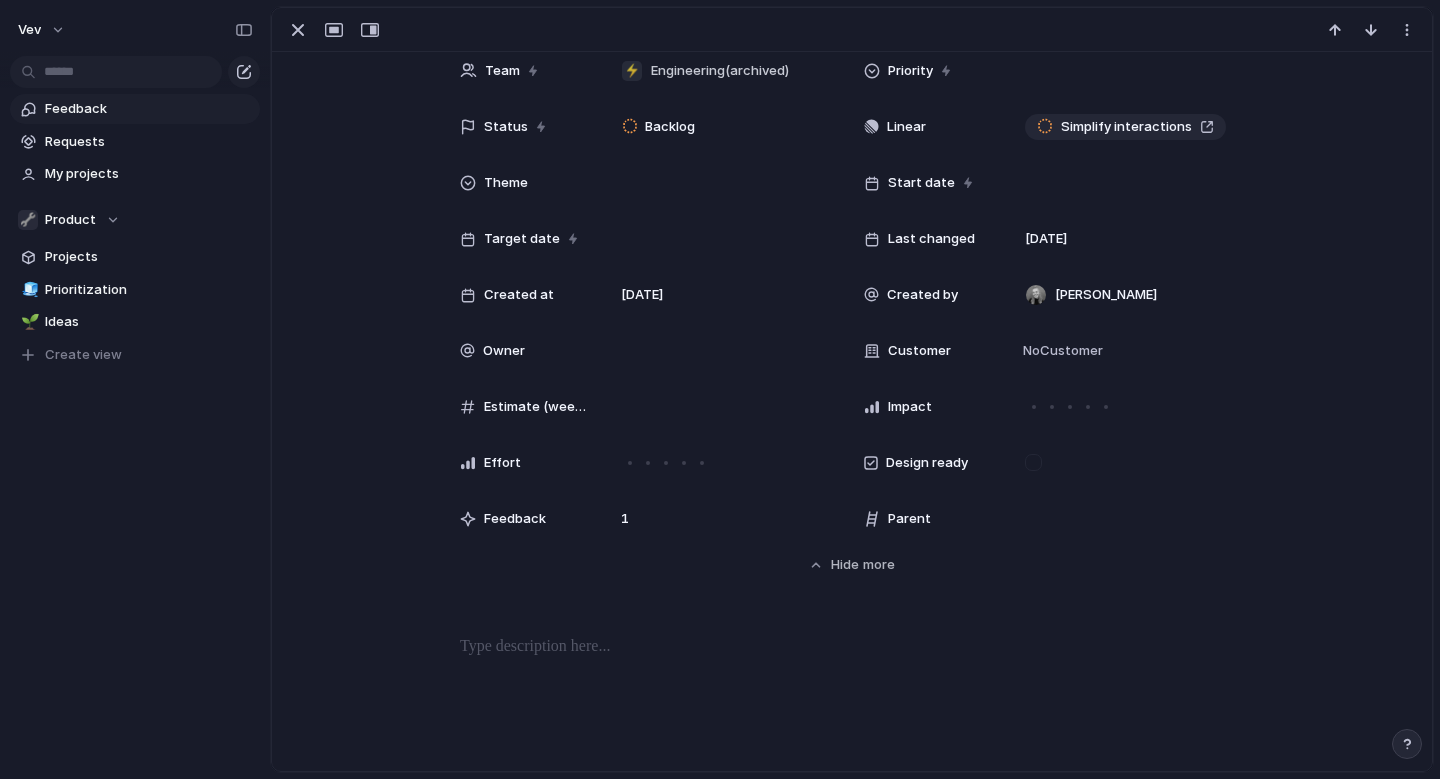 scroll, scrollTop: 123, scrollLeft: 0, axis: vertical 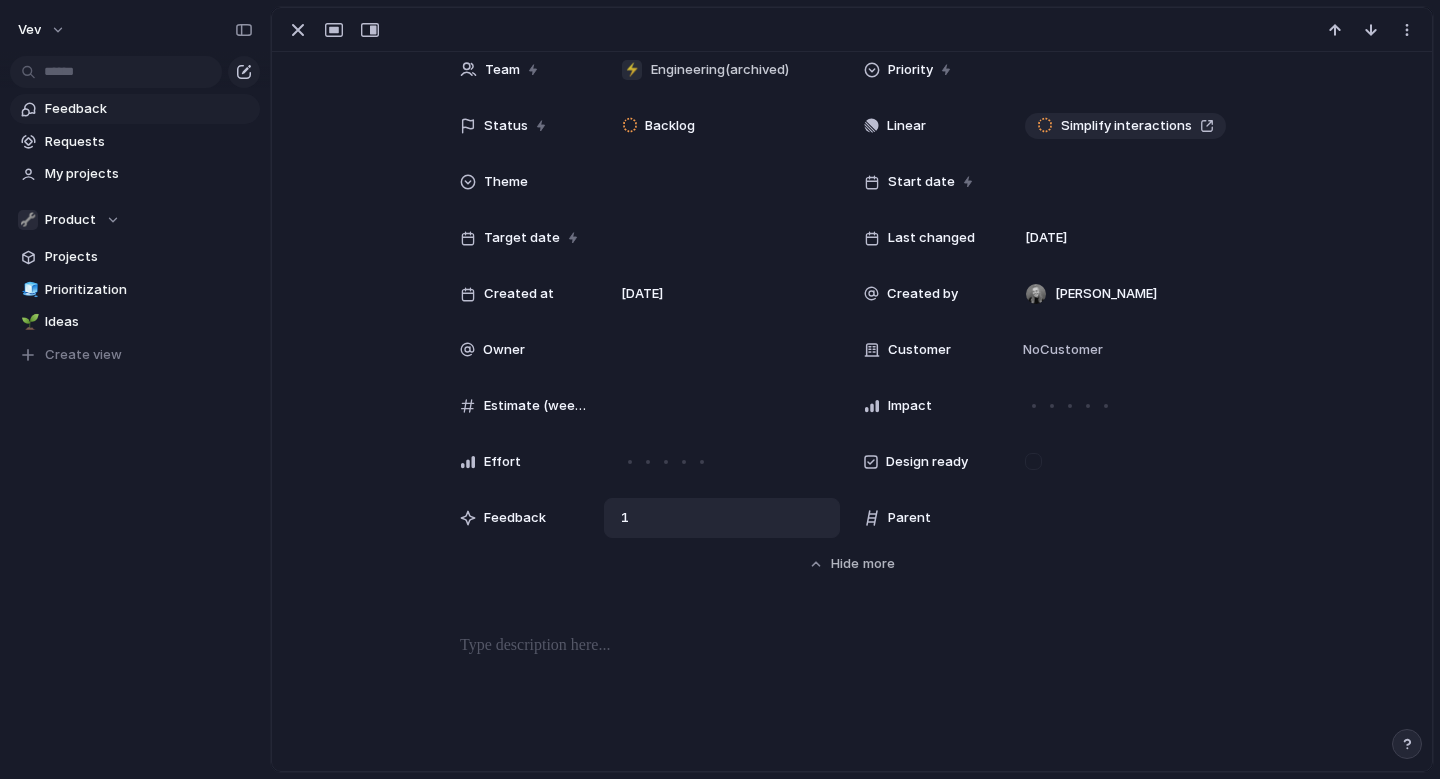 click on "1" at bounding box center (625, 518) 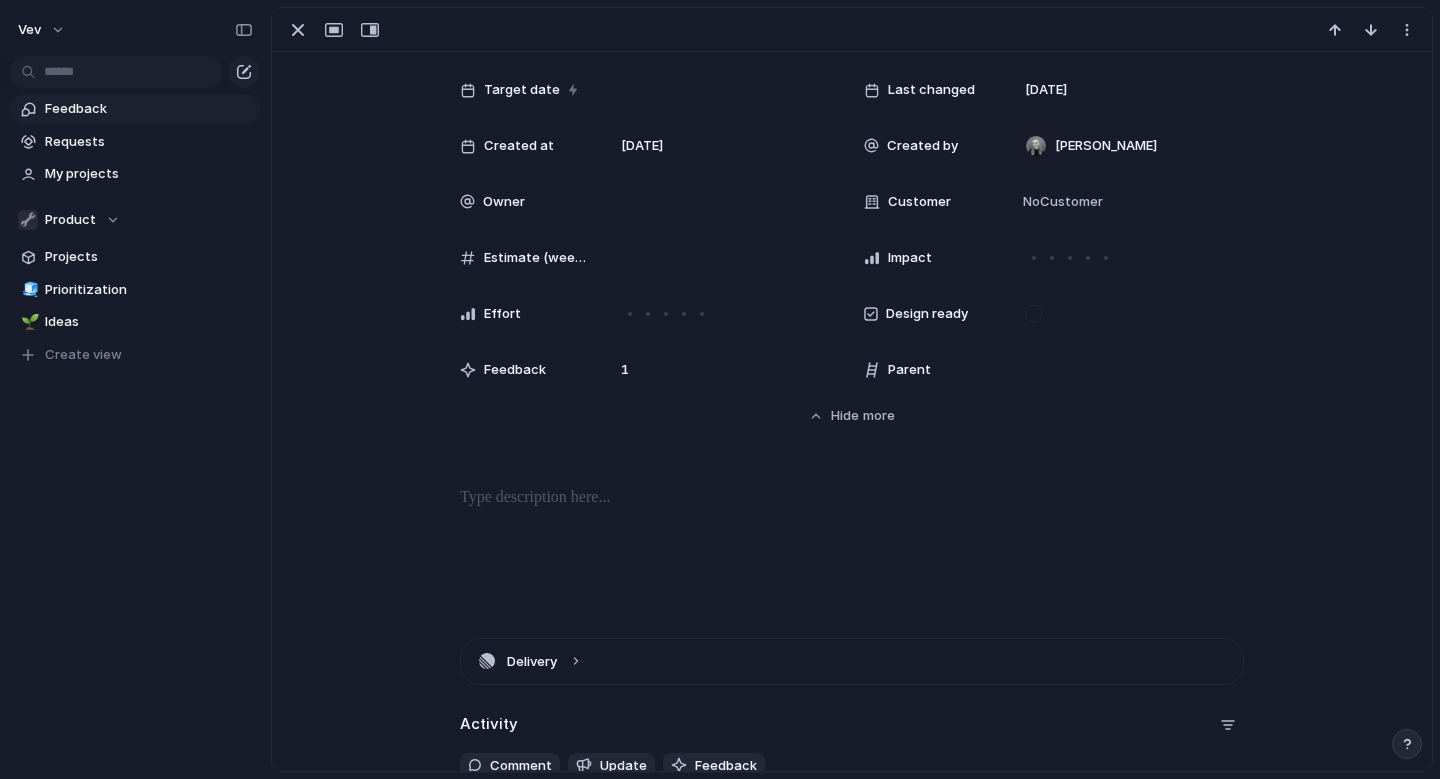 scroll, scrollTop: 0, scrollLeft: 0, axis: both 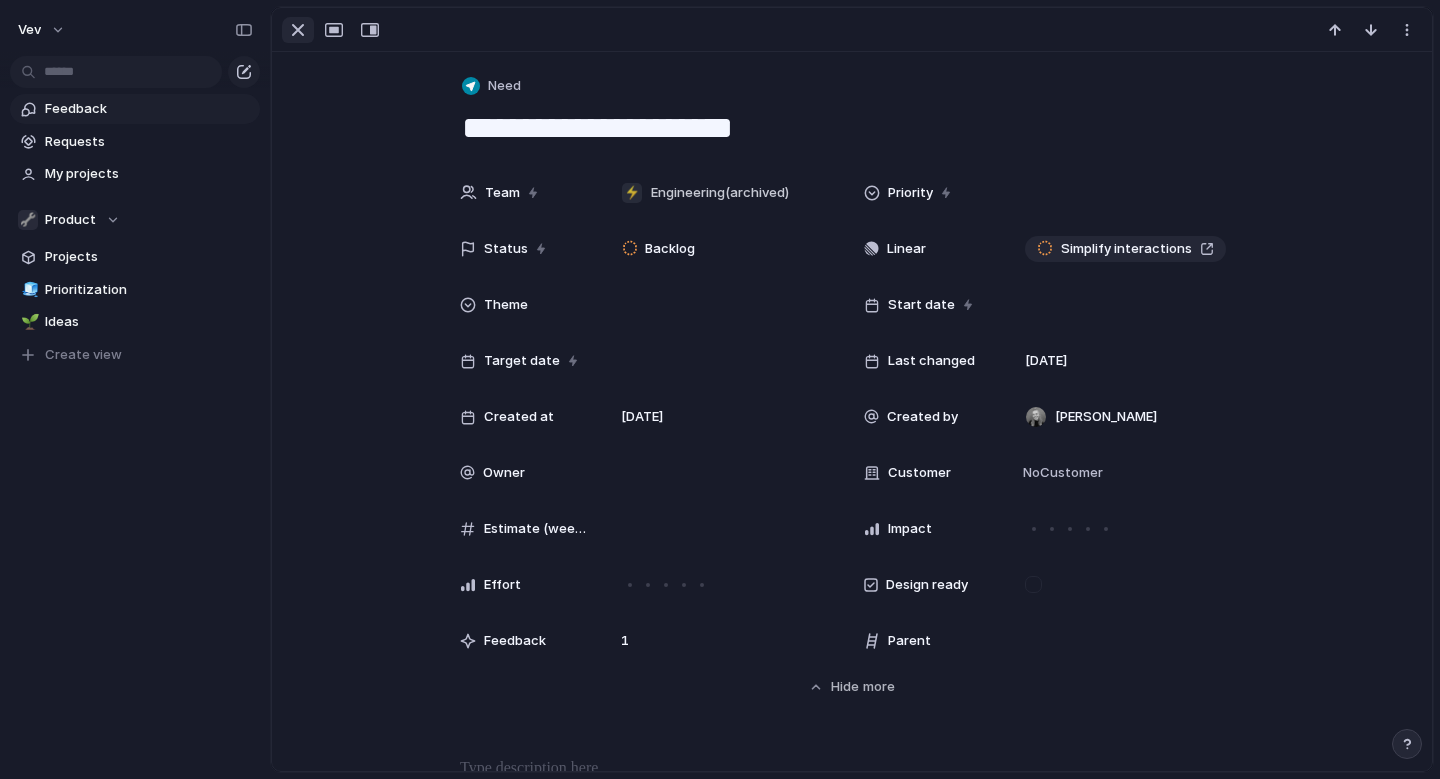 click at bounding box center (298, 30) 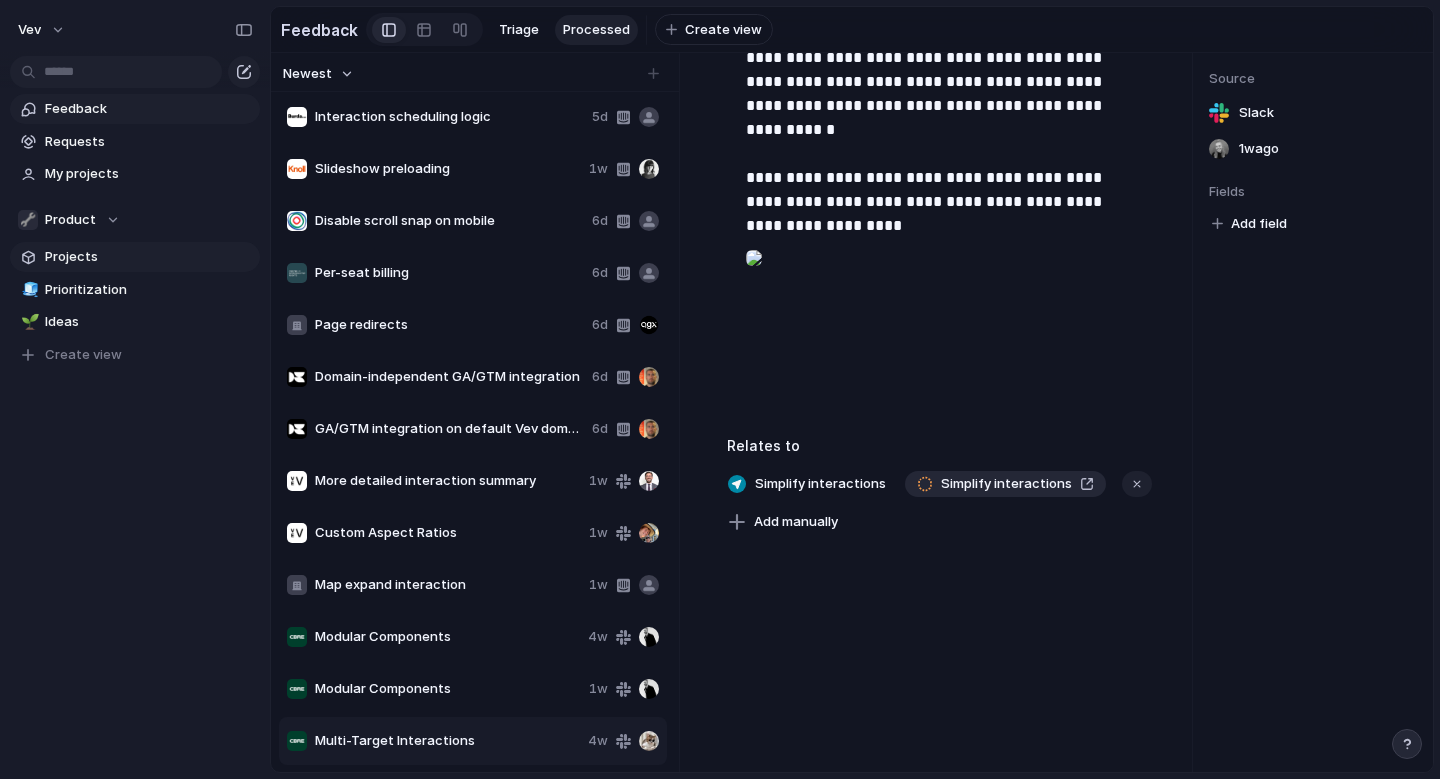 click on "Projects" at bounding box center [135, 257] 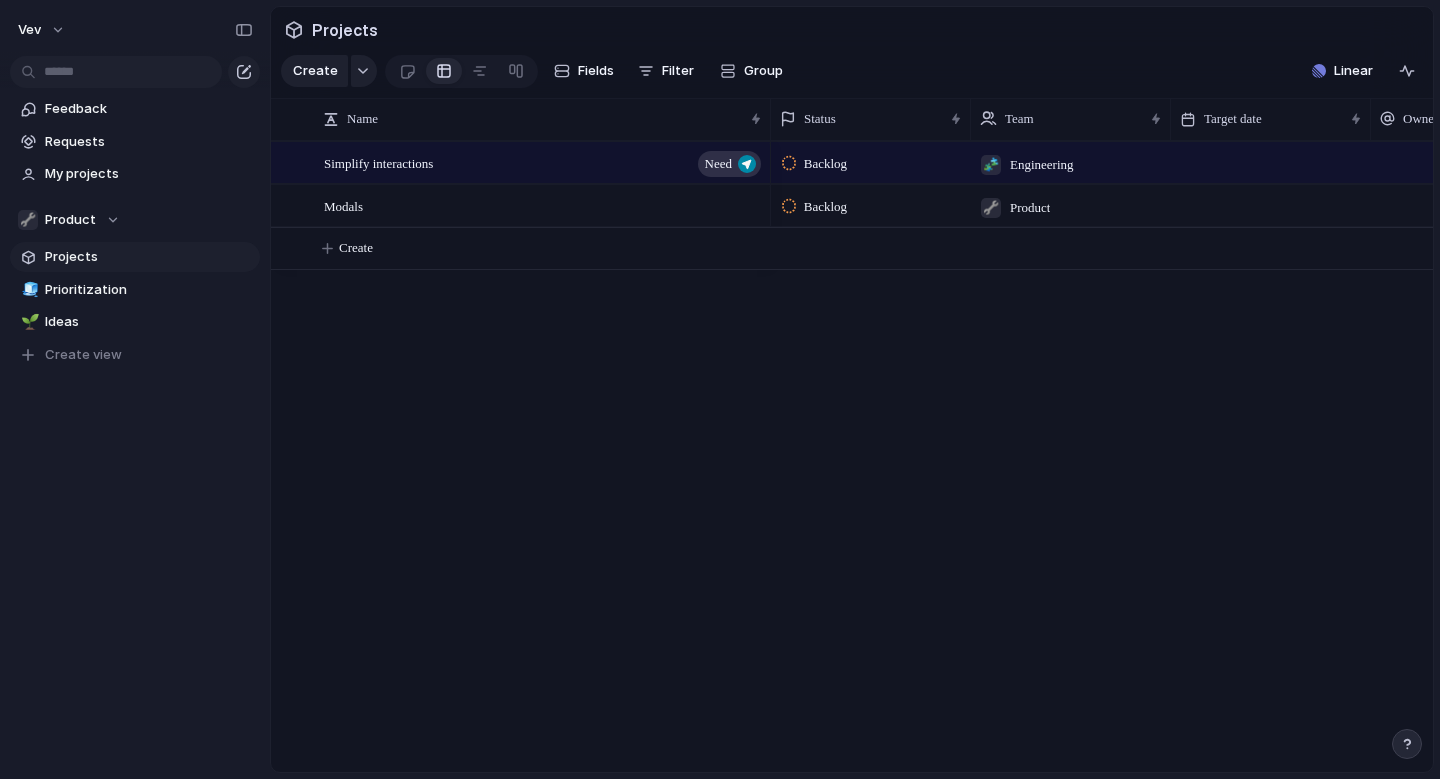 click on "Simplify interactions Need Modals Backlog 🧩 Engineering Backlog 🔧 Product Create" at bounding box center [852, 456] 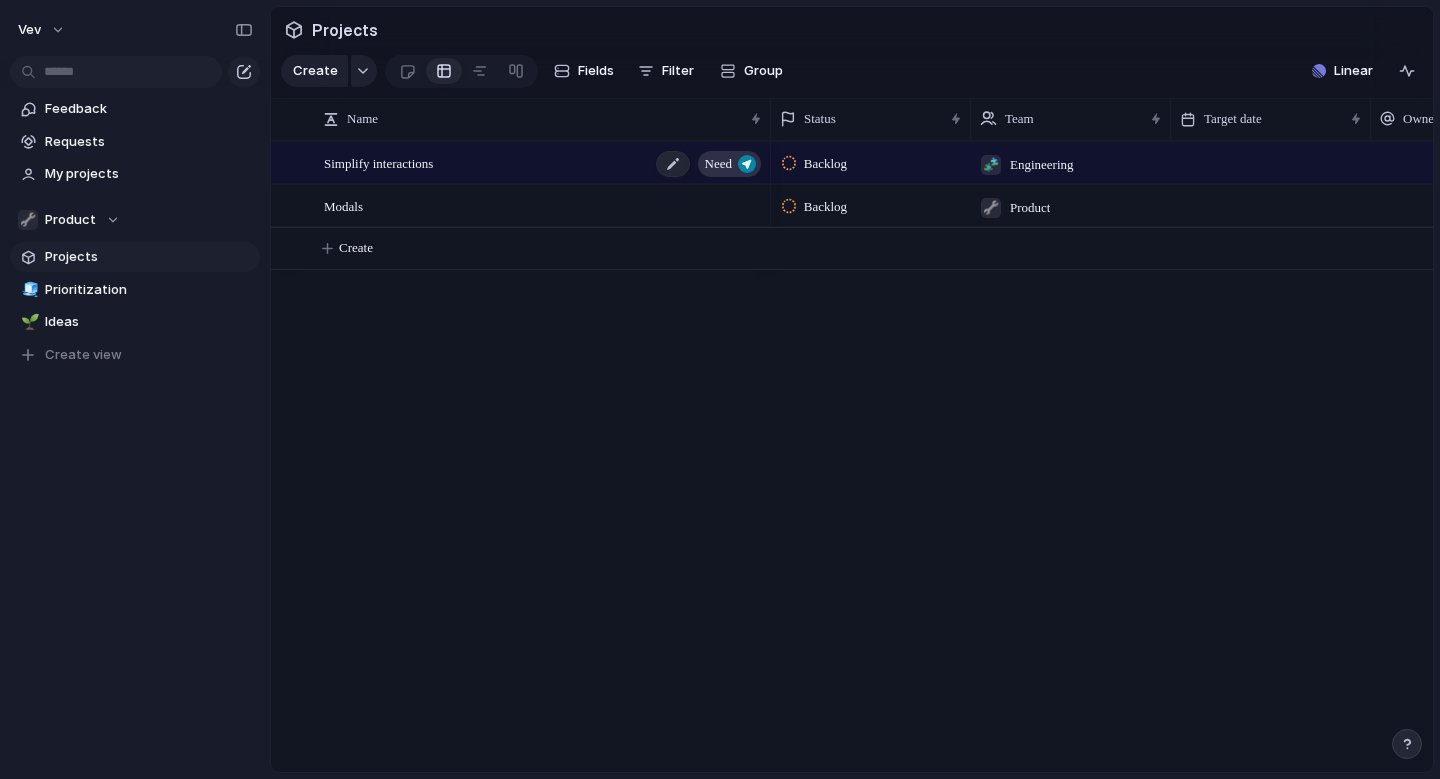 click on "Need" at bounding box center [718, 164] 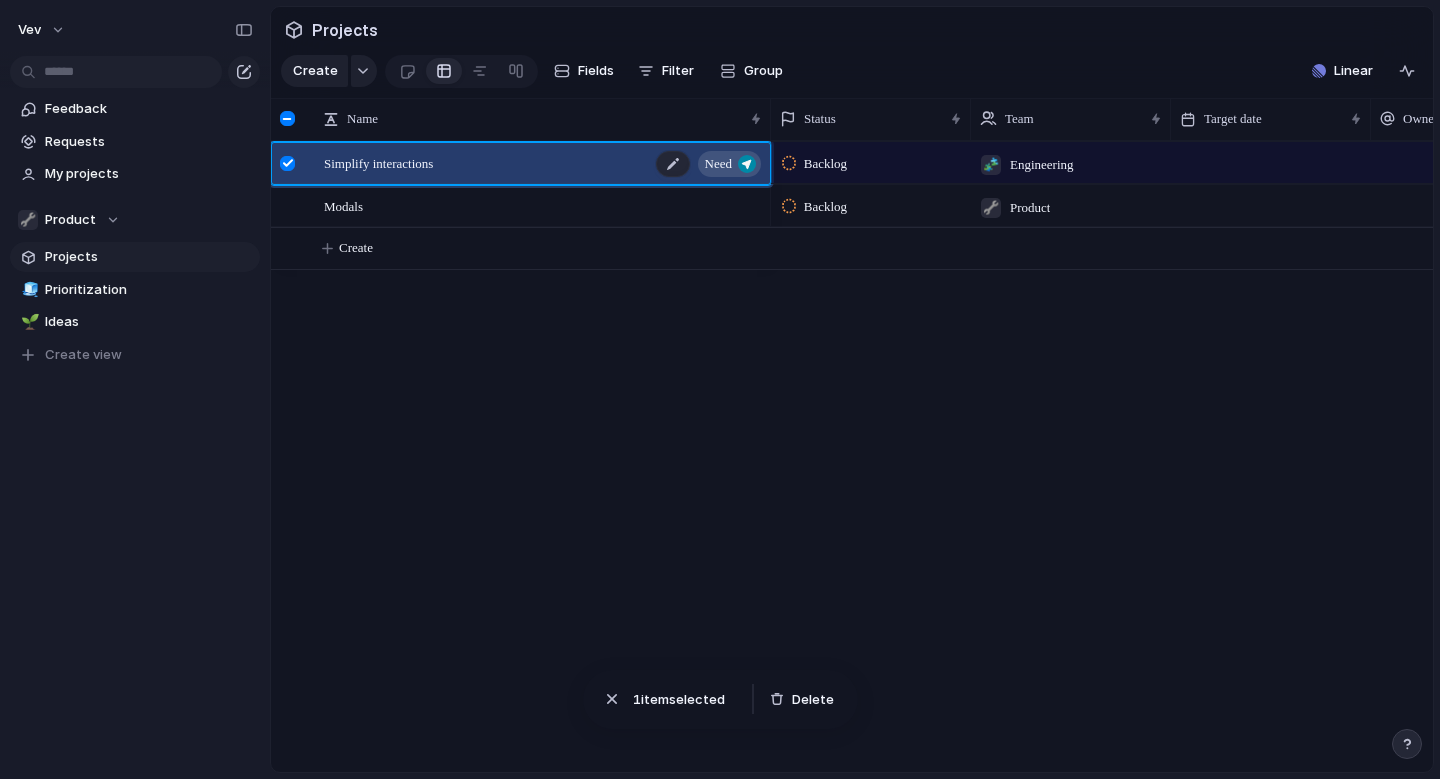 click on "Need" at bounding box center (729, 164) 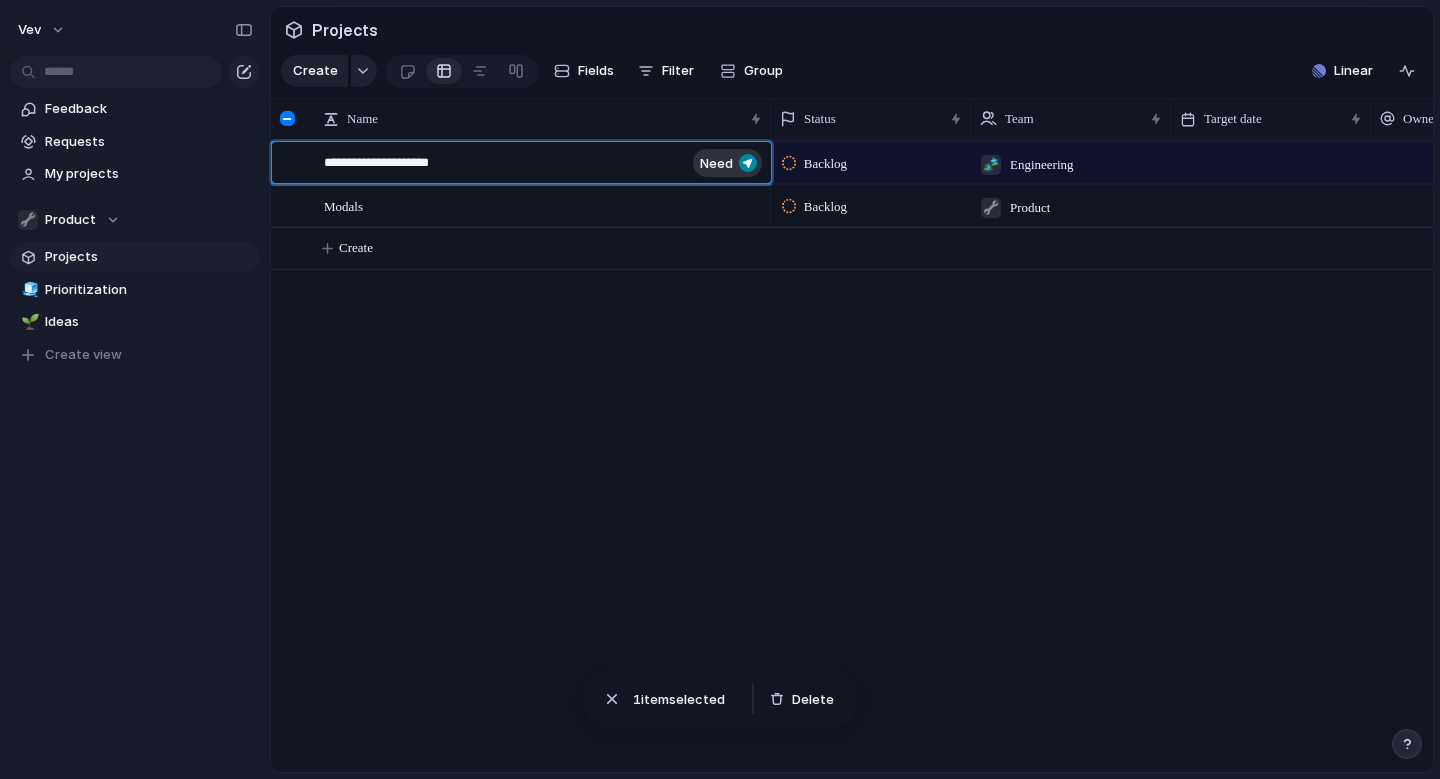 click on "**********" at bounding box center (504, 165) 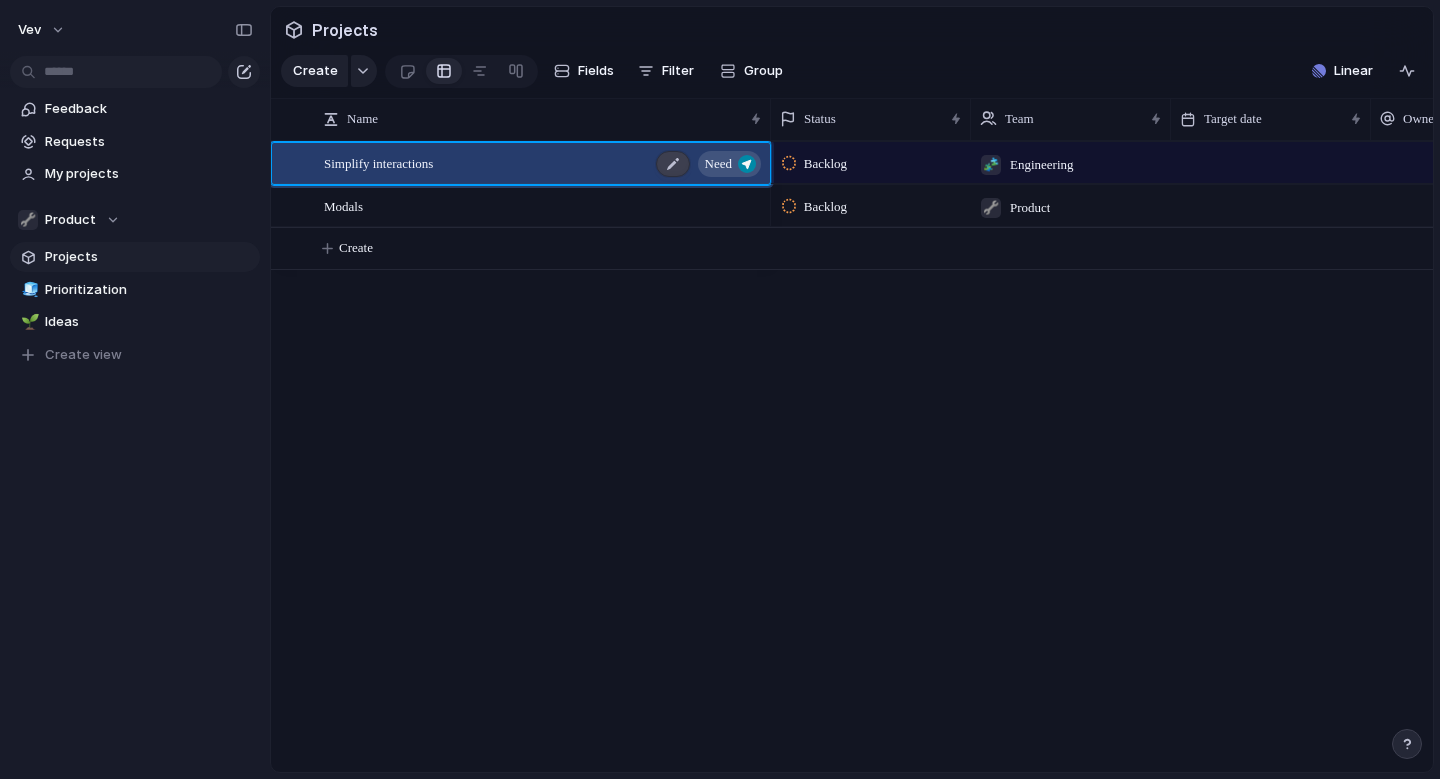 click at bounding box center [673, 164] 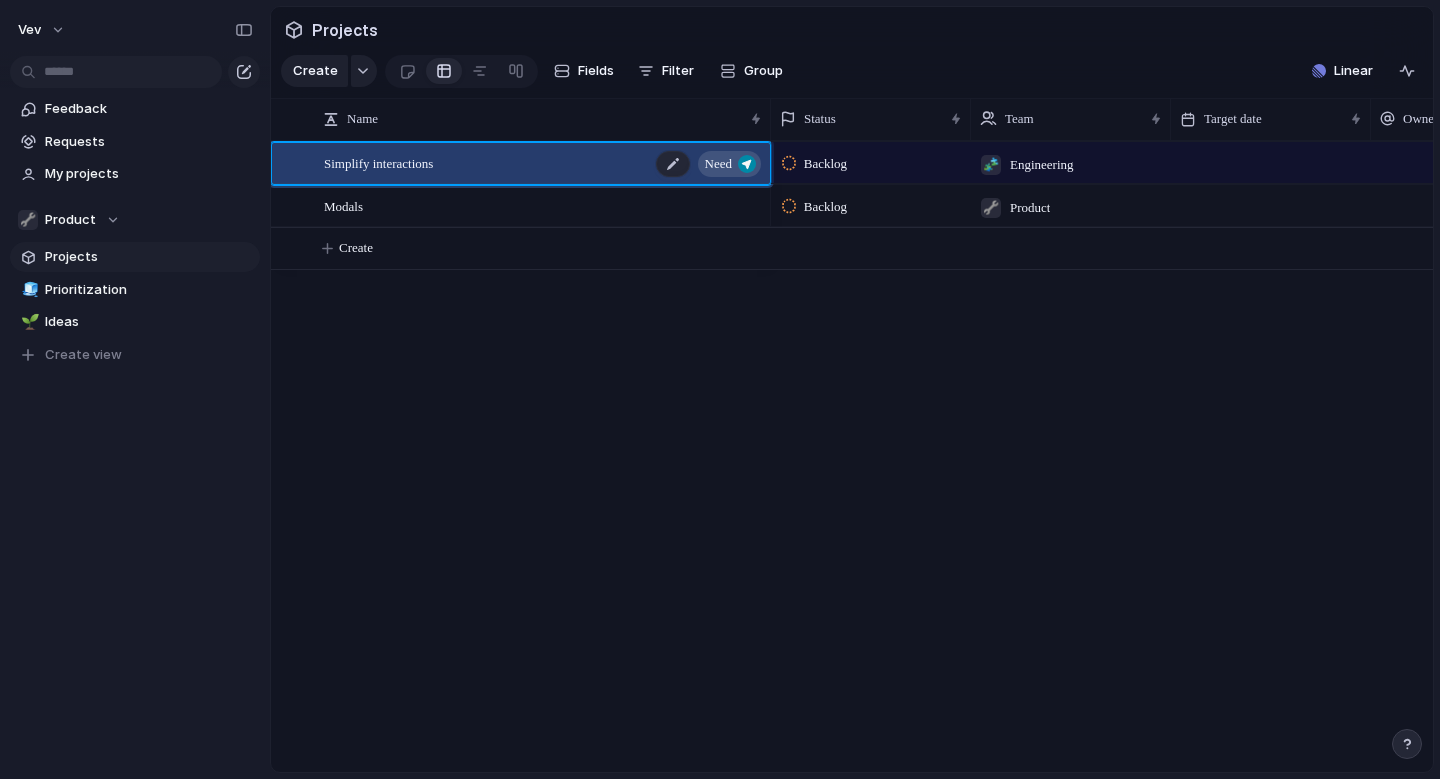 click on "Simplify interactions Need" at bounding box center [544, 163] 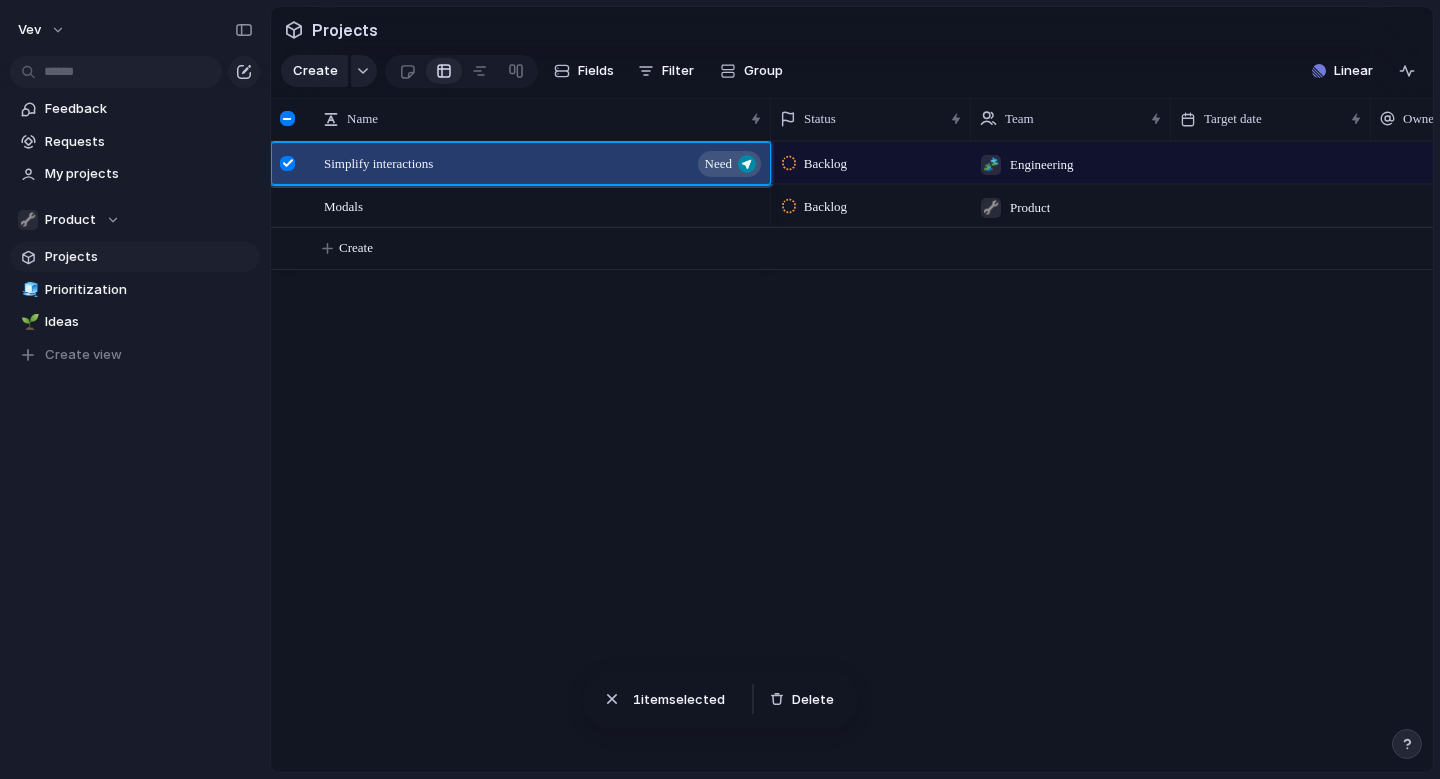 click on "Simplify interactions Need Modals Backlog 🧩 Engineering Backlog 🔧 Product Create" at bounding box center (852, 456) 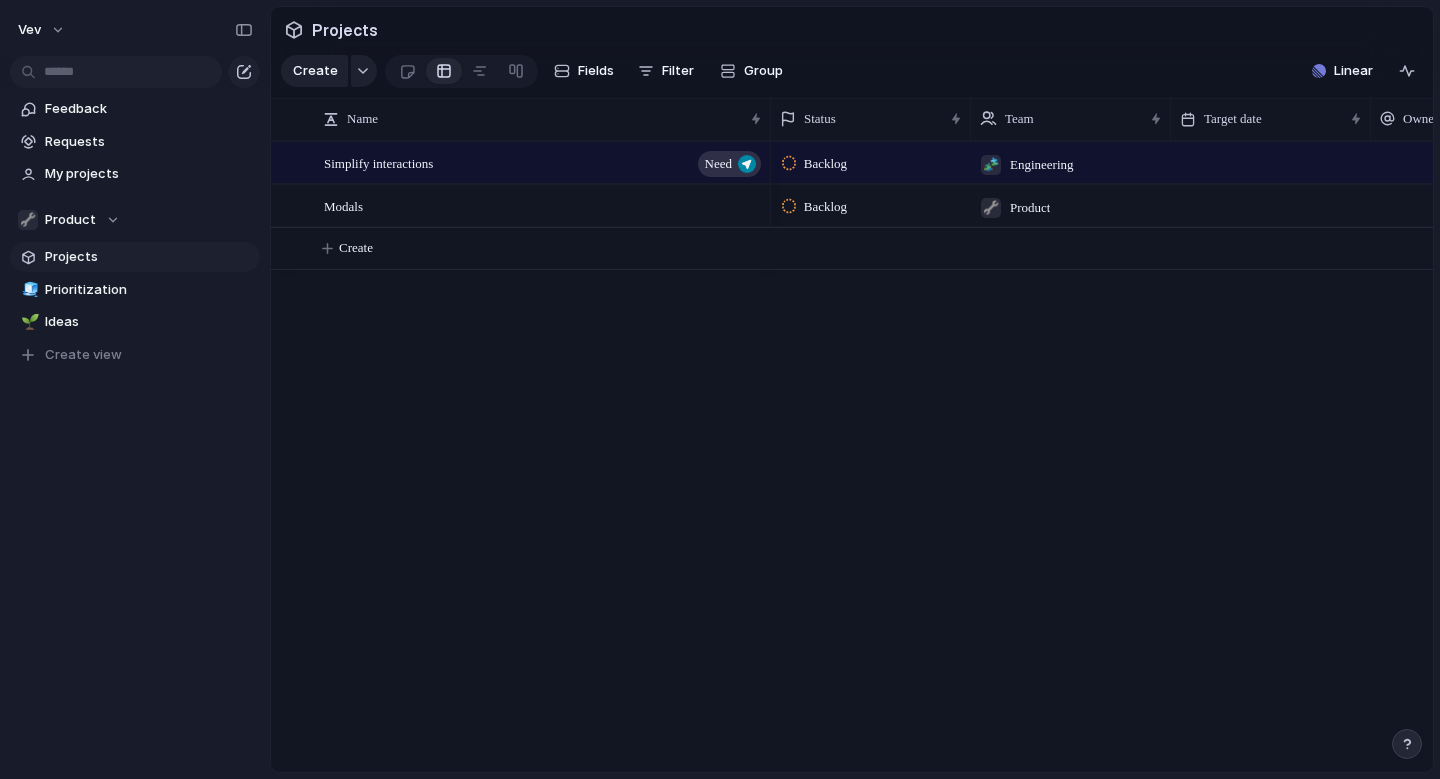 click on "Simplify interactions Need Modals Backlog 🧩 Engineering Backlog 🔧 Product Create" at bounding box center (852, 456) 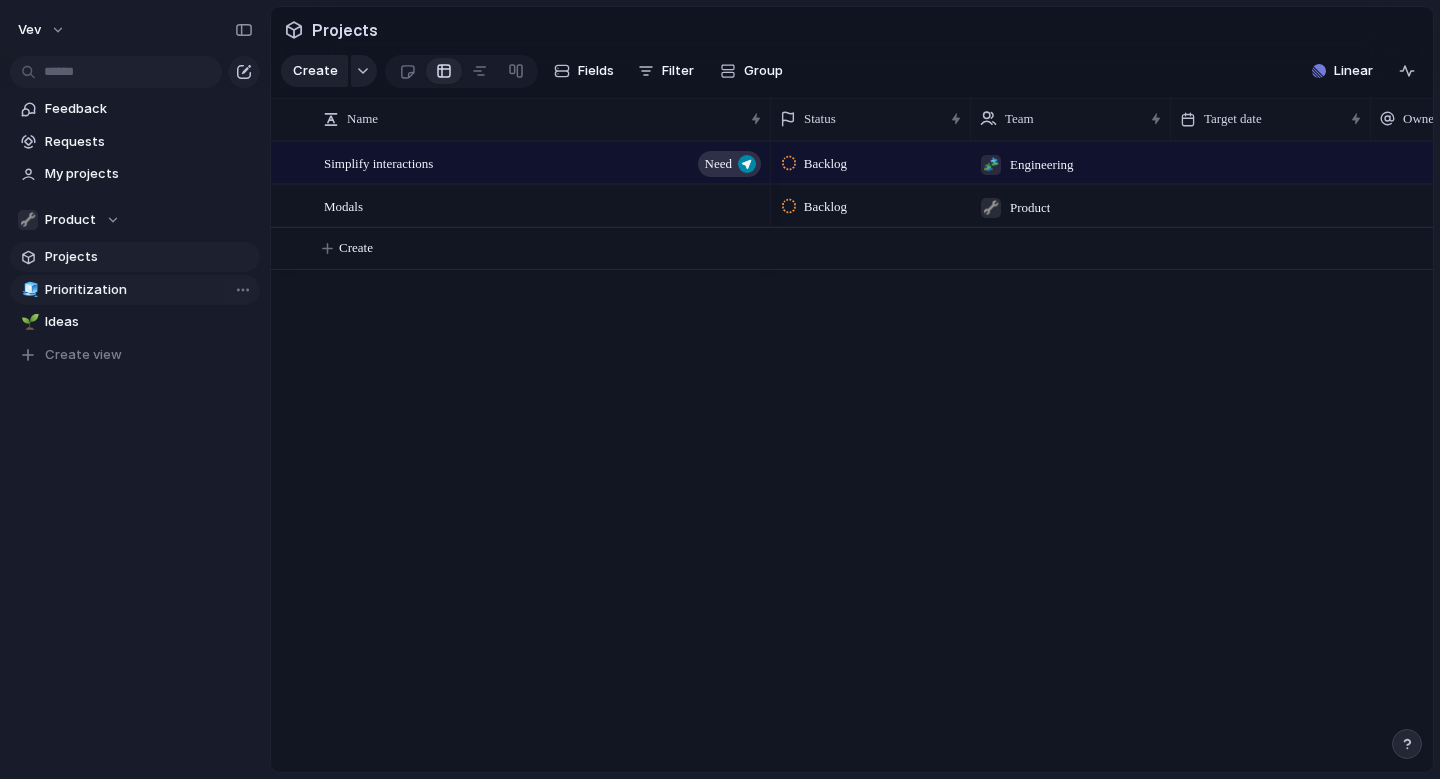 click on "Prioritization" at bounding box center (149, 290) 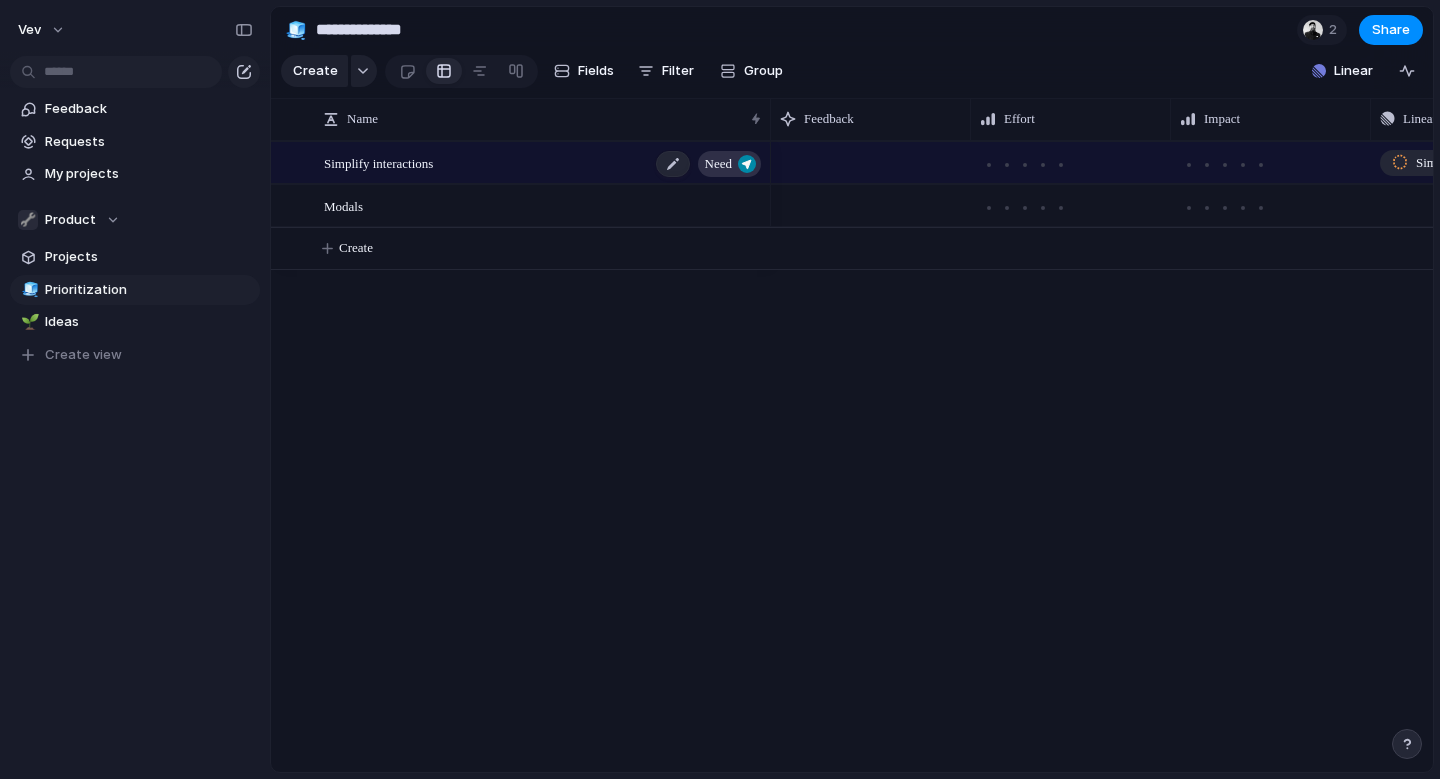 click on "Simplify interactions Need" at bounding box center (544, 163) 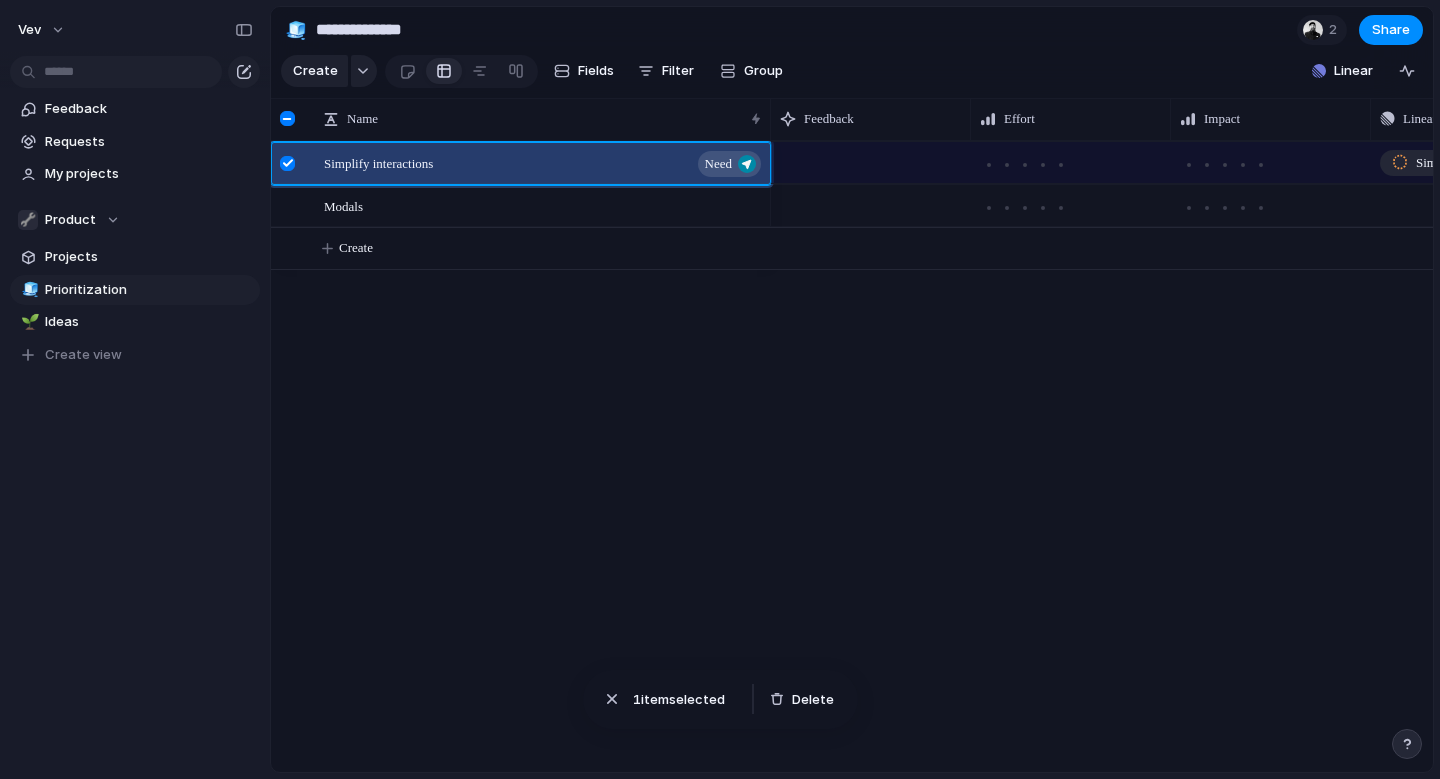 click on "Simplify interactions Need Modals Simplify interactions Push Create" at bounding box center (852, 456) 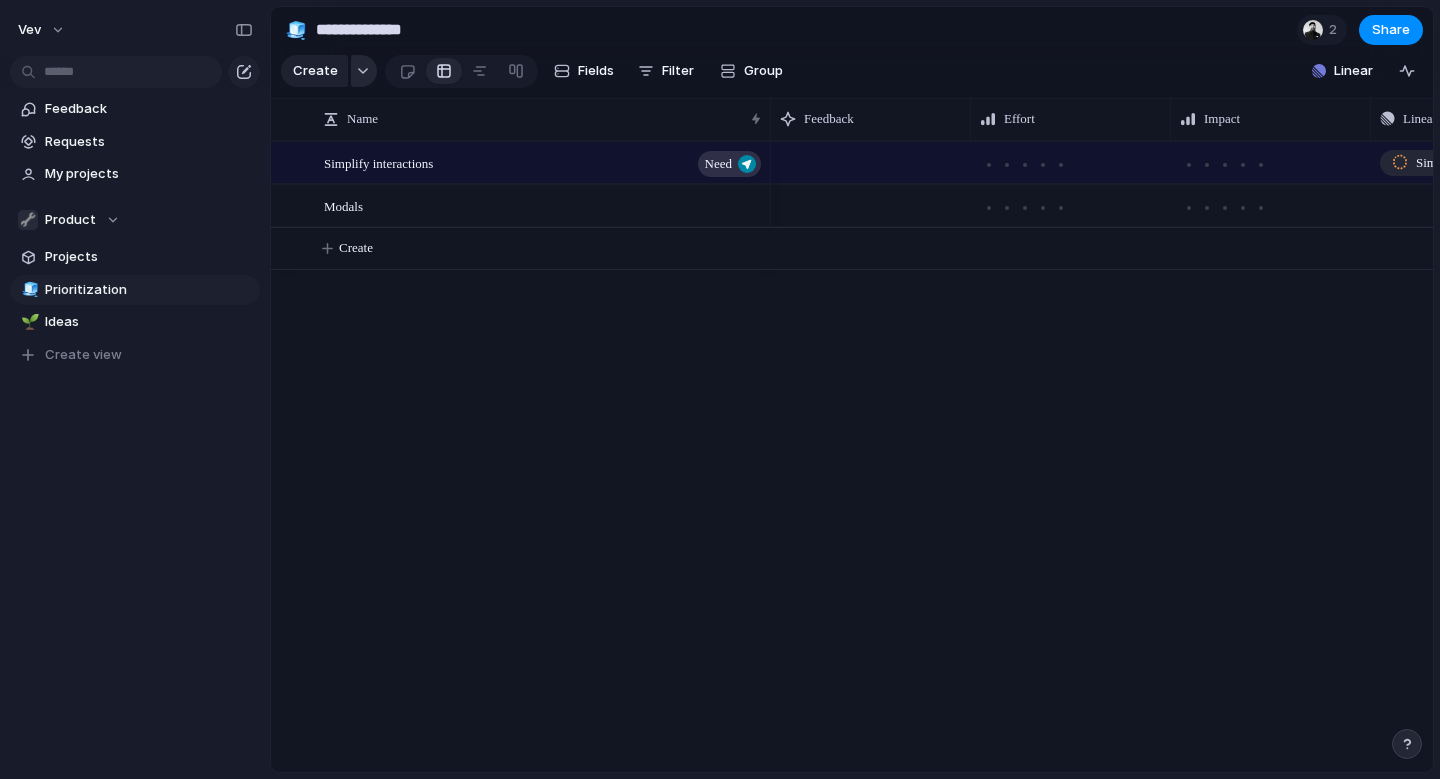 click at bounding box center (364, 71) 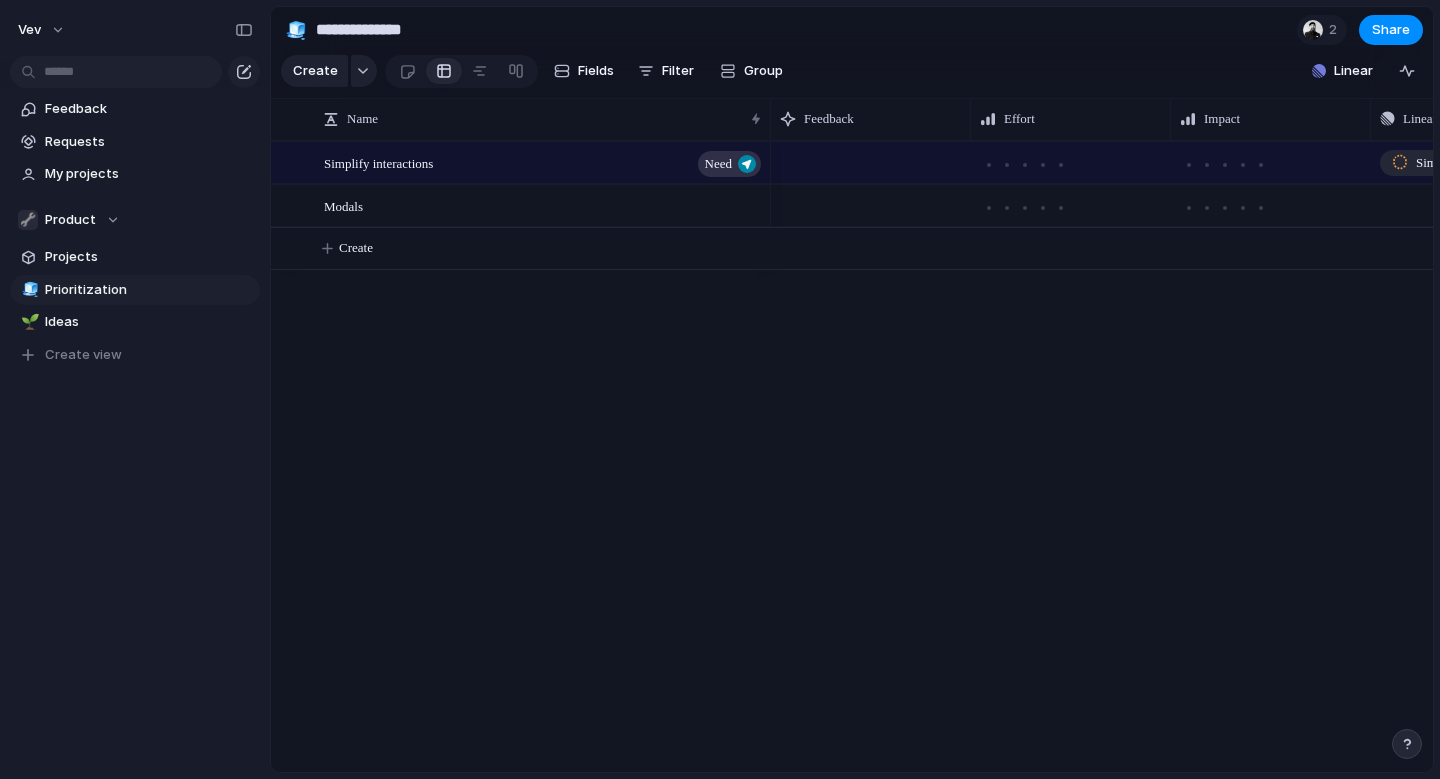click on "Initiative   Project   Need   Solution   Request   Customize" at bounding box center (720, 389) 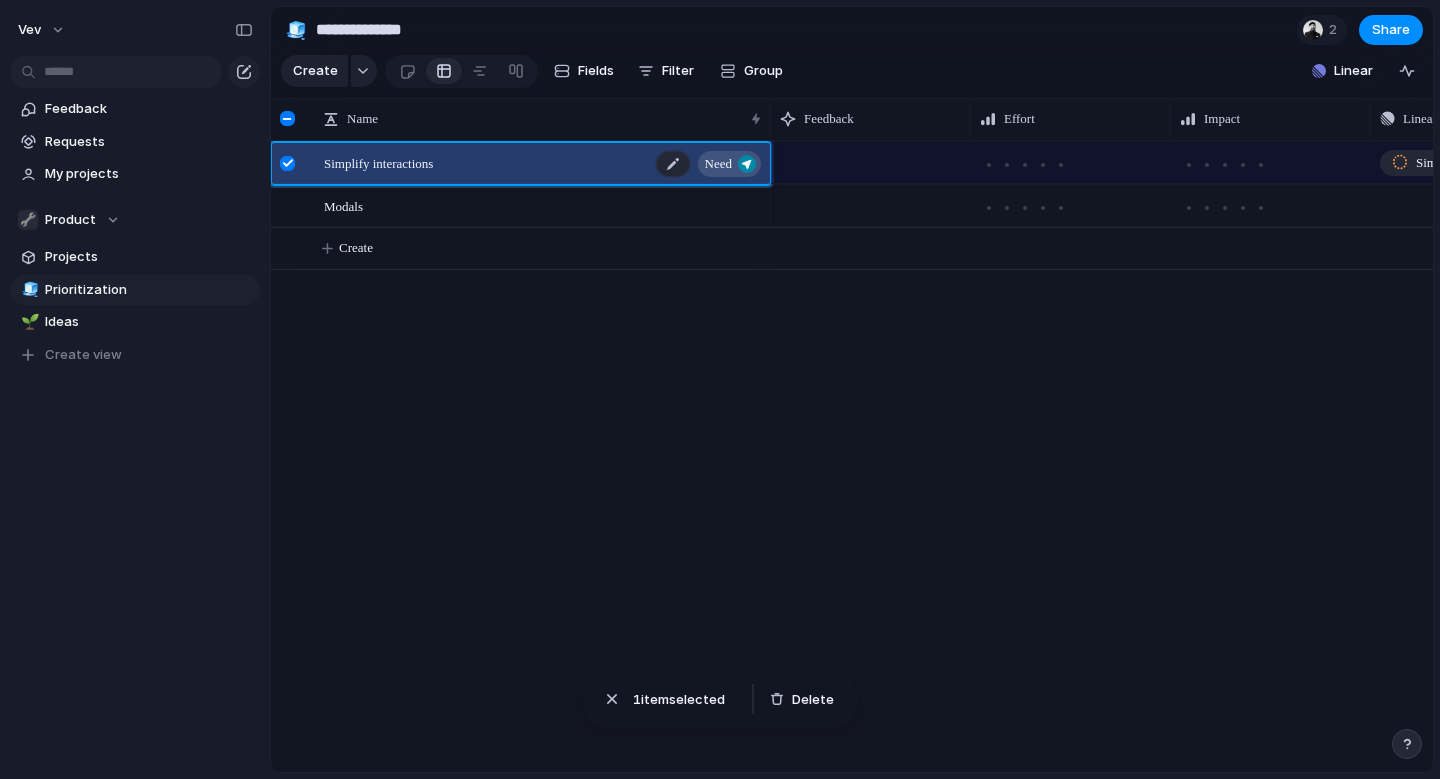 click on "Simplify interactions Need" at bounding box center [544, 163] 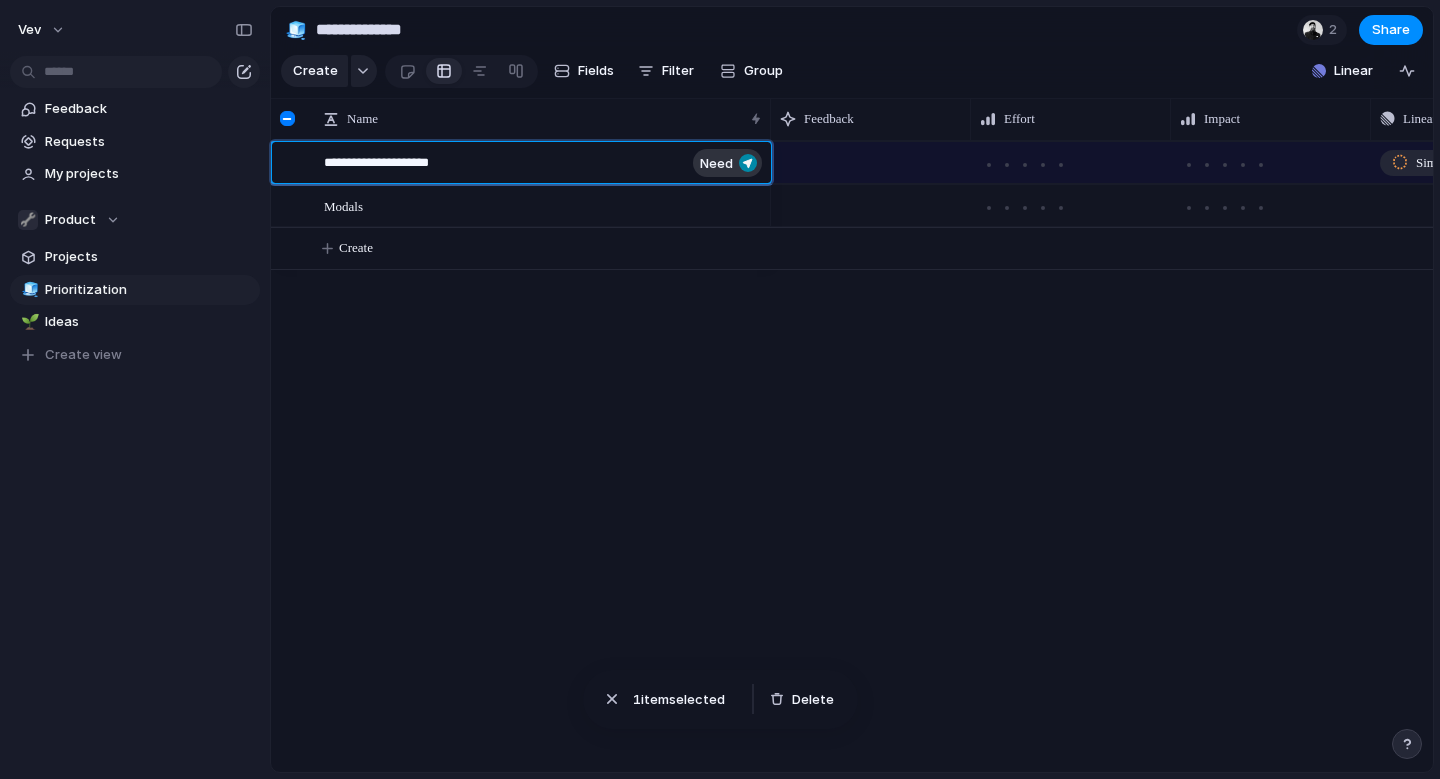 click on "**********" at bounding box center (504, 165) 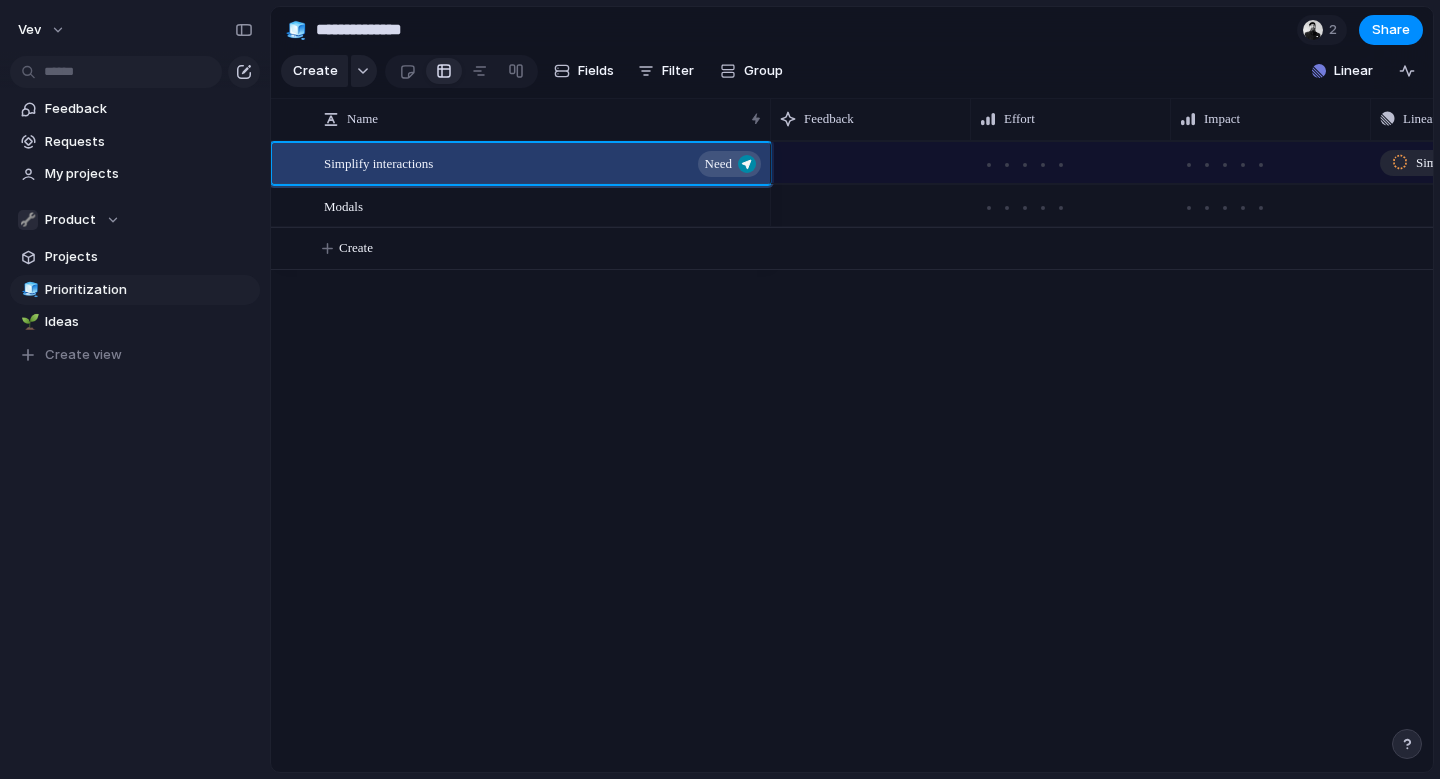 click on "Simplify interactions Need Modals Simplify interactions Push Create" at bounding box center (852, 456) 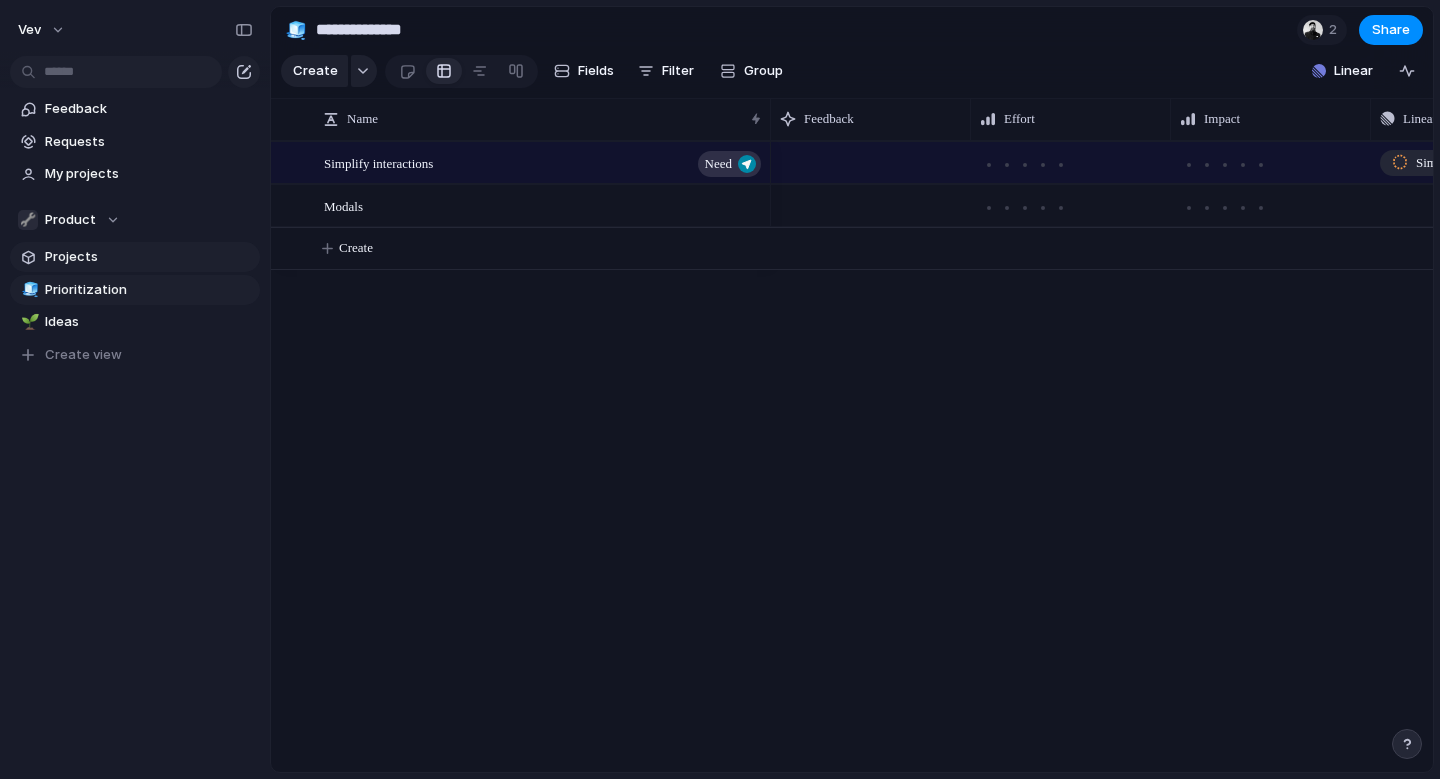 click on "Projects" at bounding box center [149, 257] 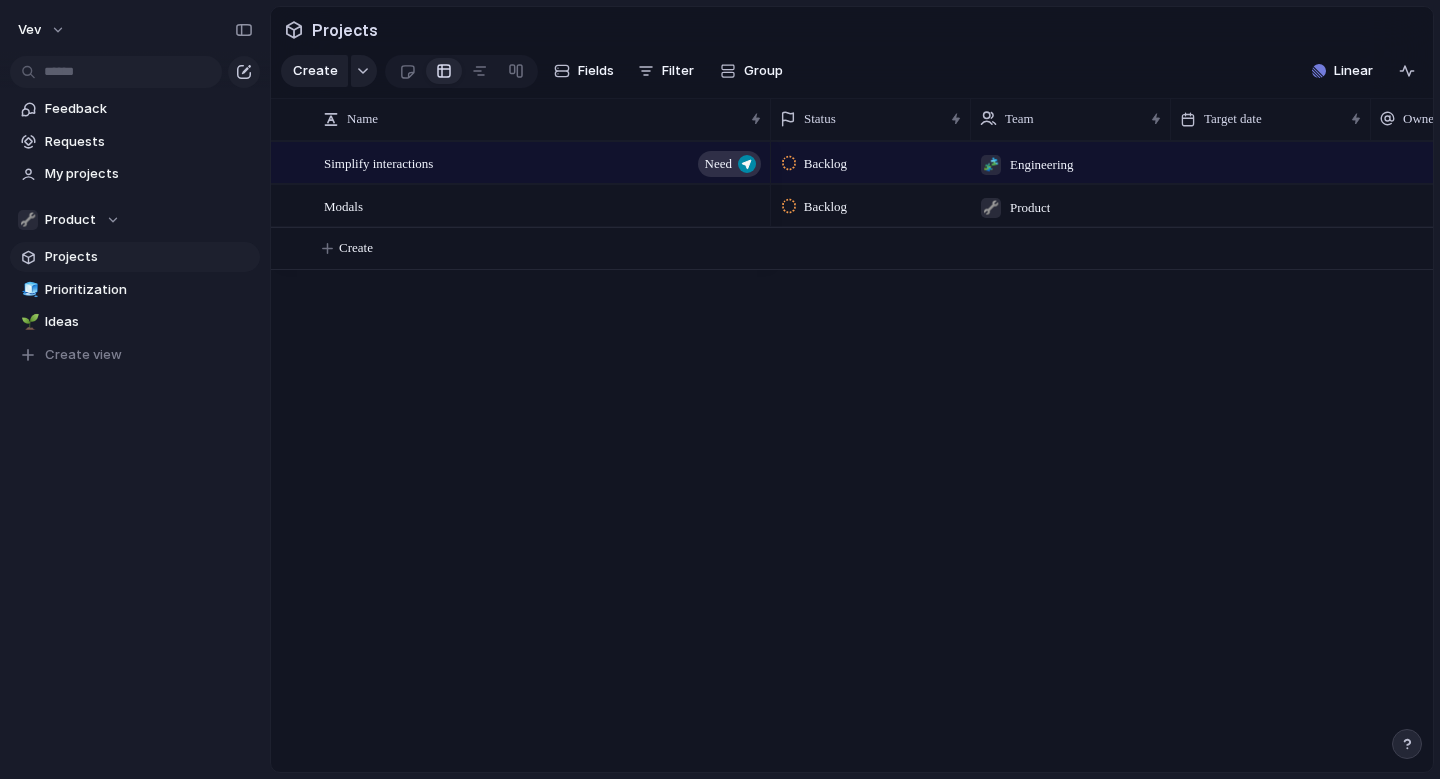 click on "Backlog" at bounding box center (871, 160) 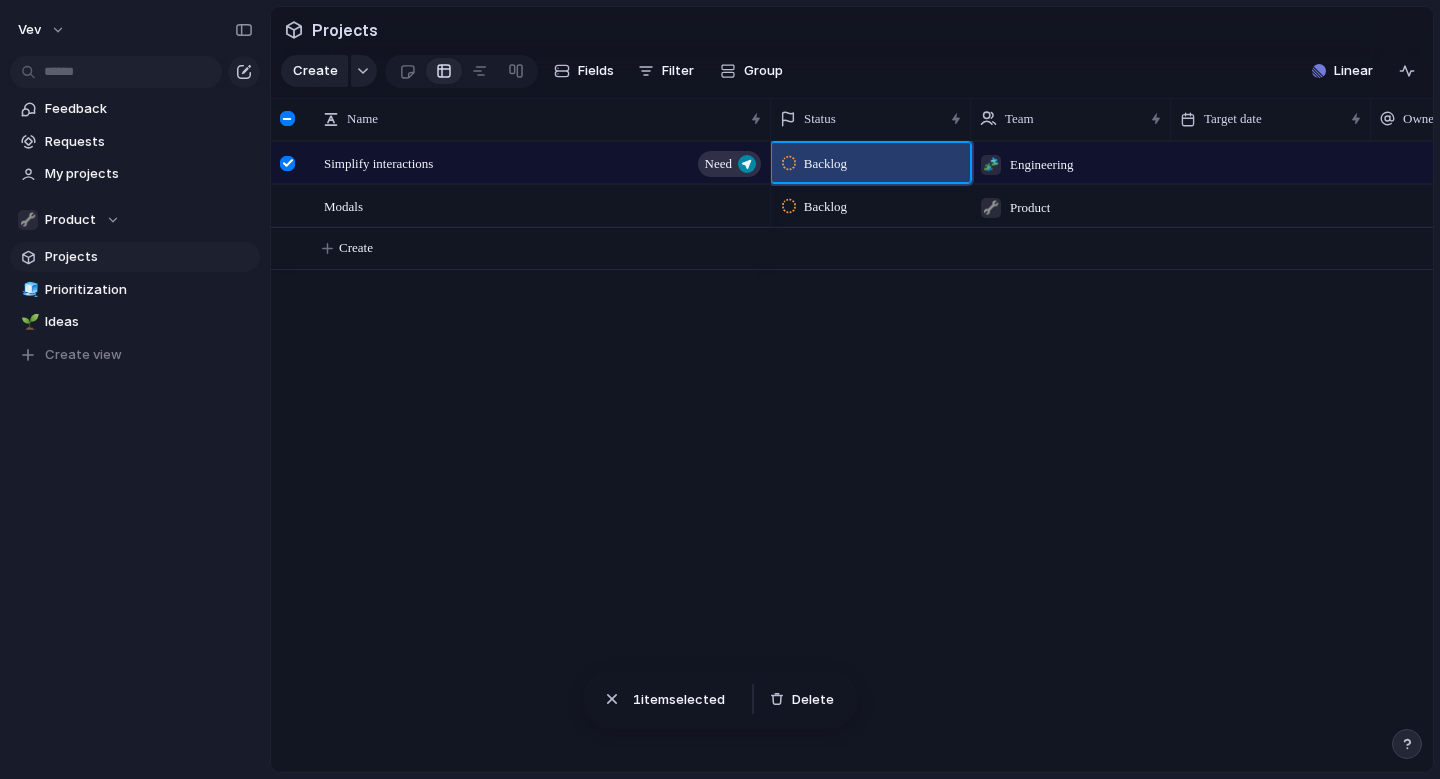 click on "Backlog   Planned   In Progress   Completed   Canceled" at bounding box center (720, 389) 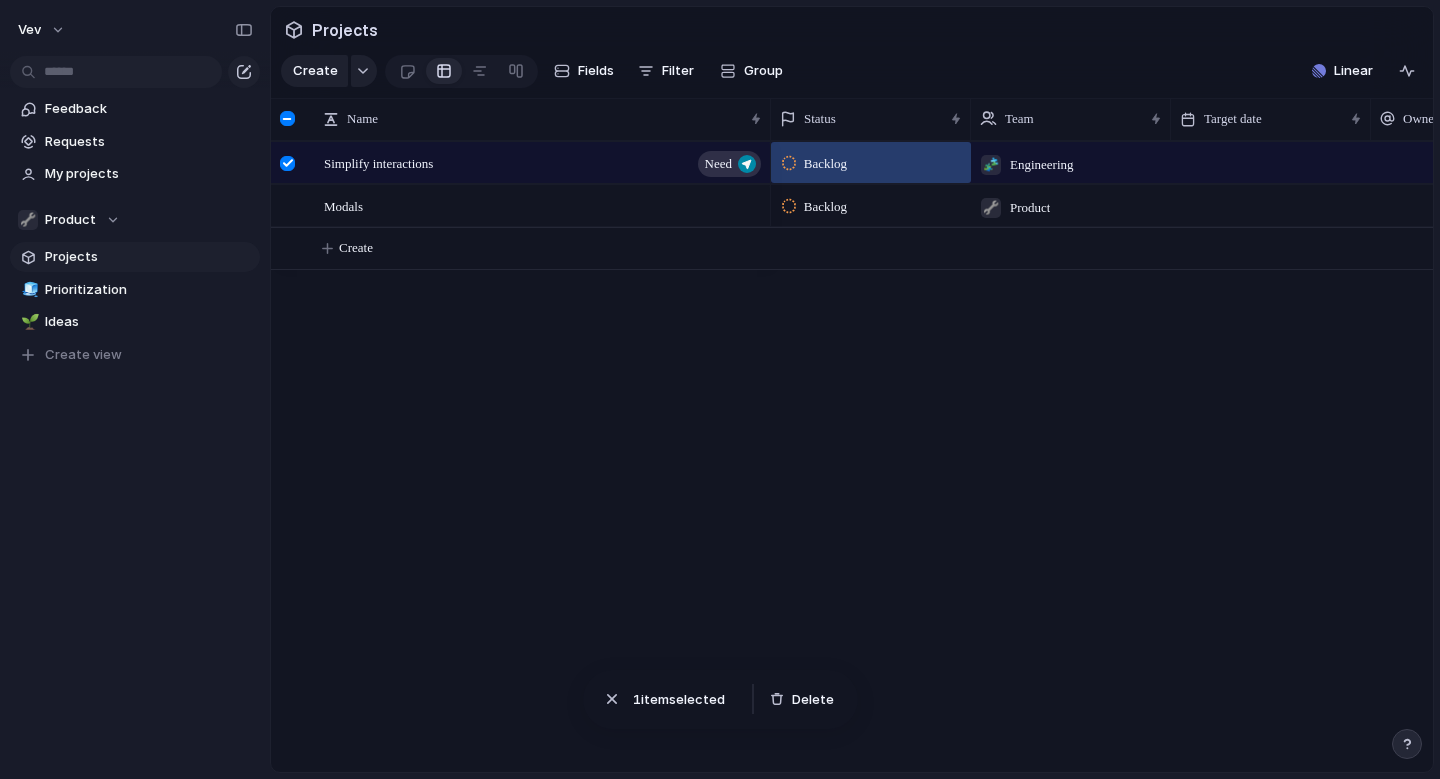 click on "Backlog 🧩 Engineering Backlog 🔧 Product" at bounding box center (1102, 456) 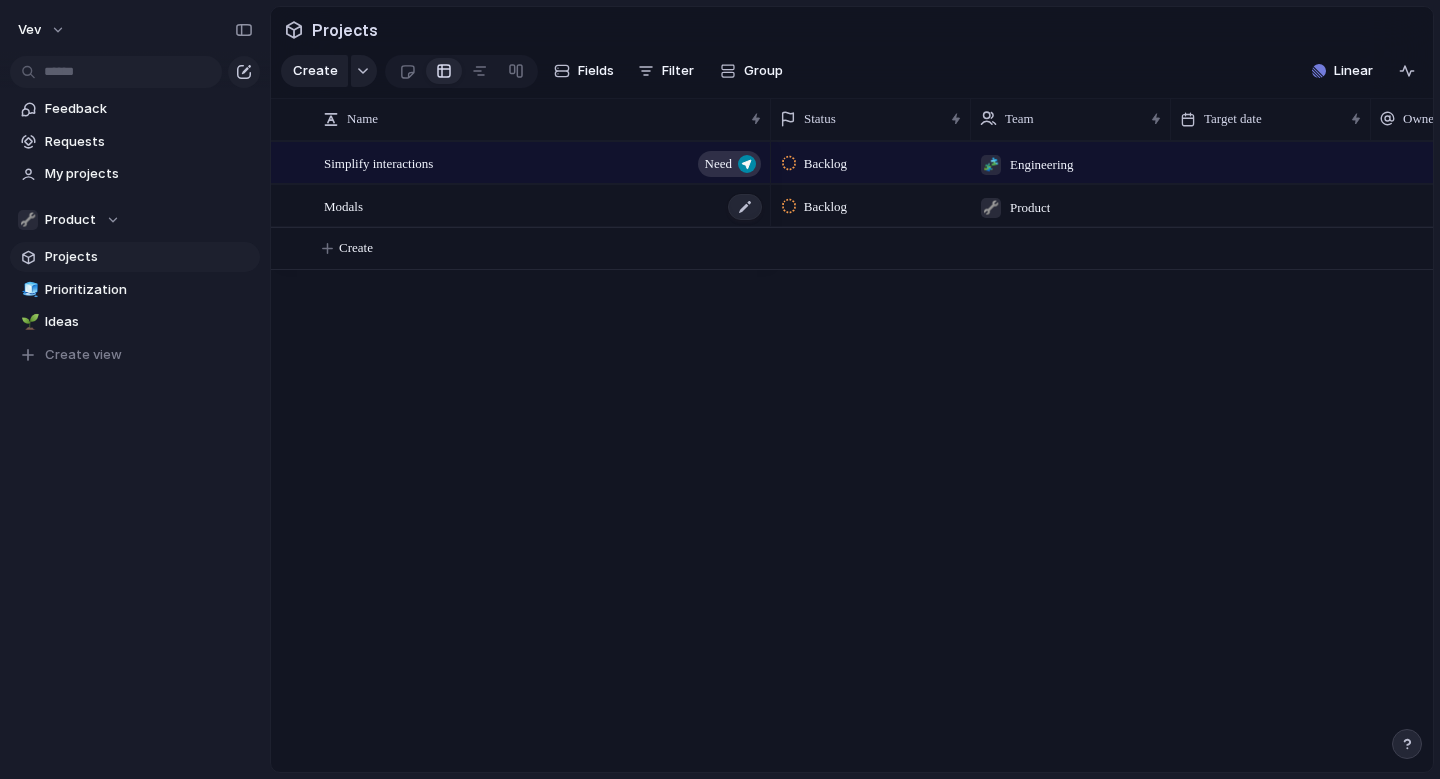 click on "Modals" at bounding box center (343, 205) 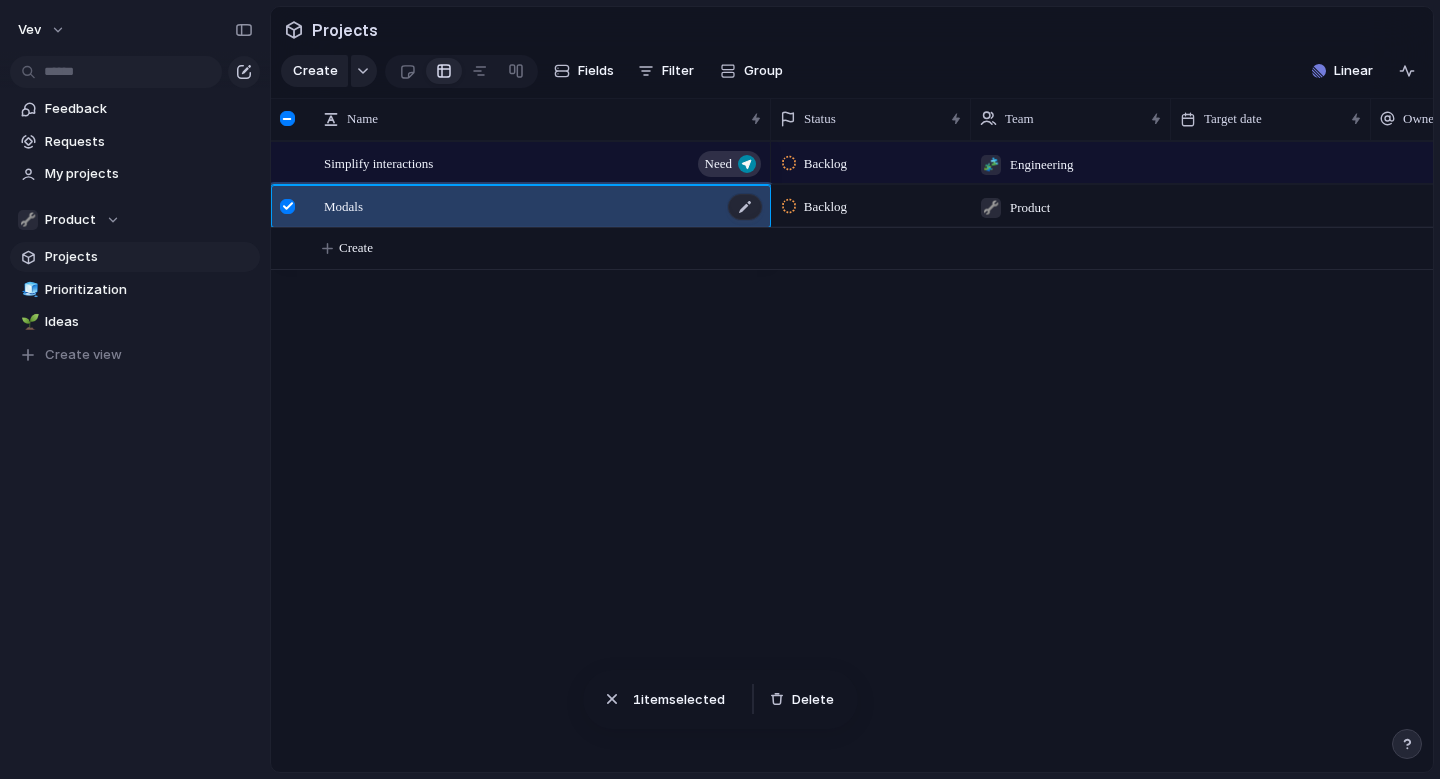 click on "Modals" at bounding box center (343, 205) 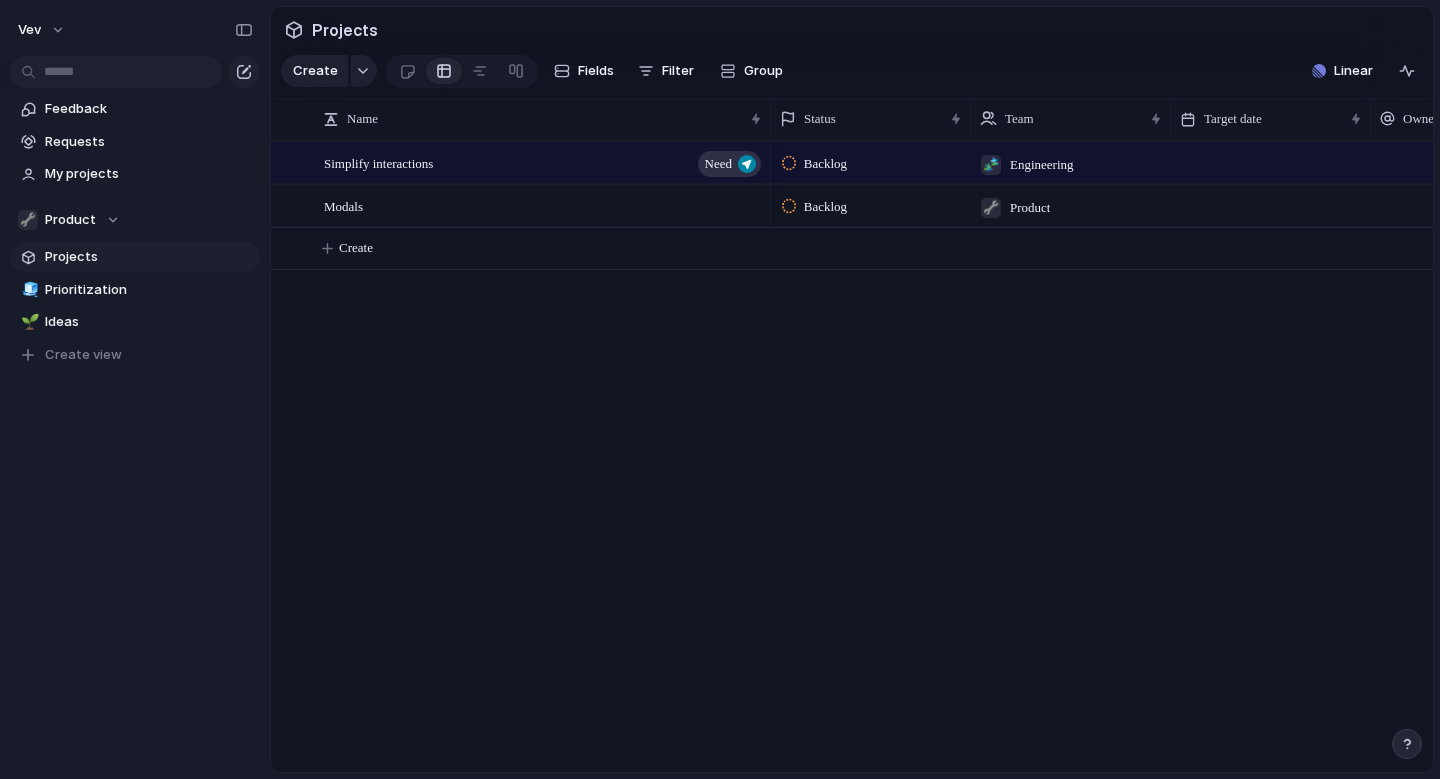 scroll, scrollTop: 0, scrollLeft: 0, axis: both 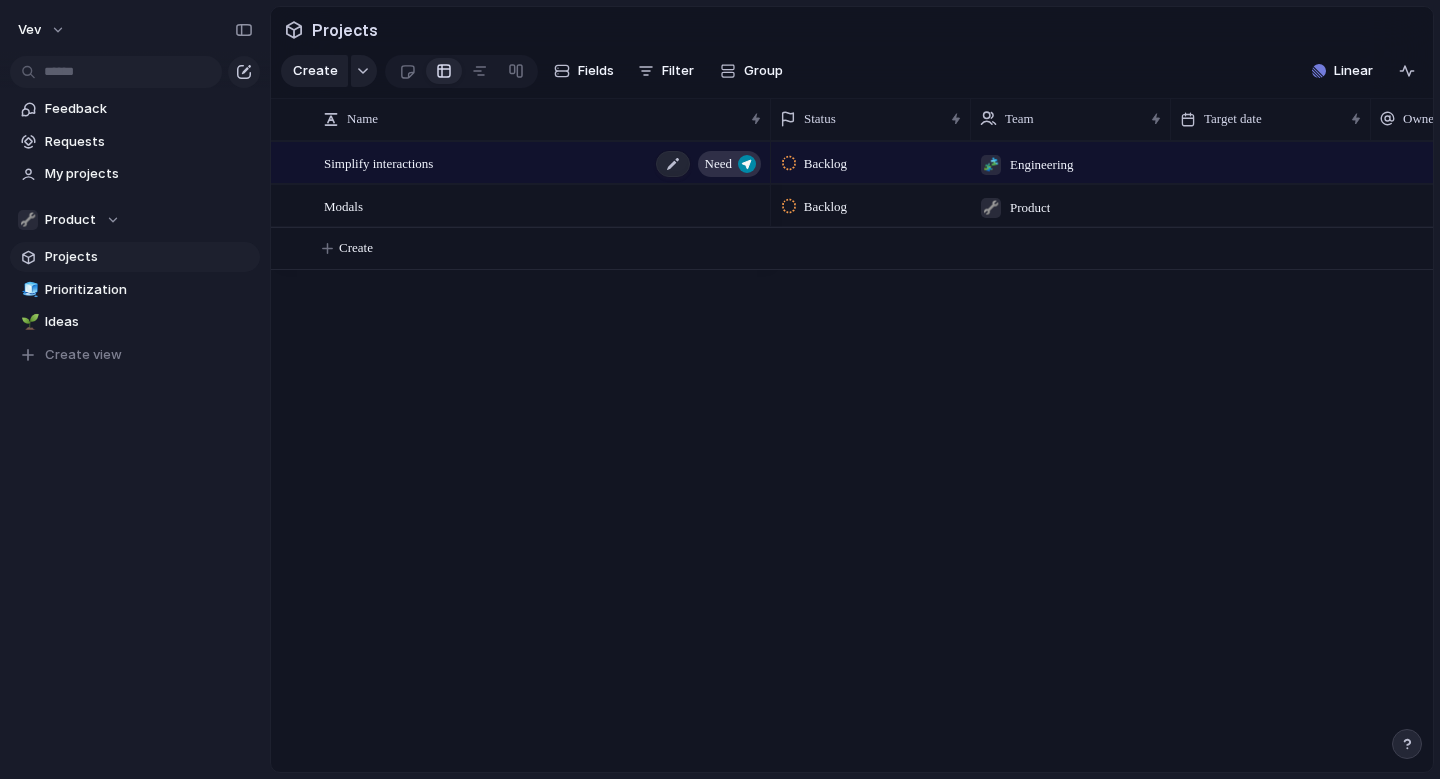 click on "Simplify interactions Need" at bounding box center (544, 163) 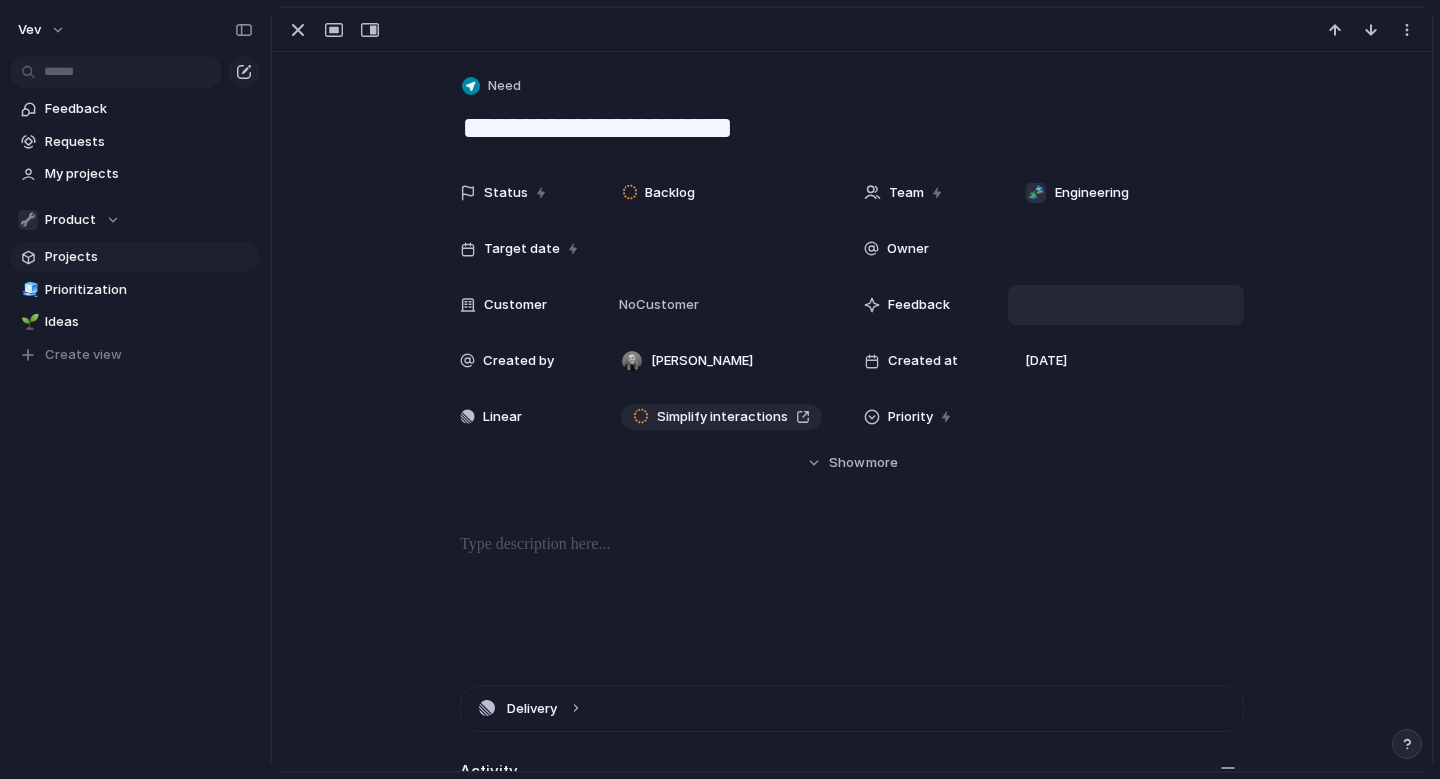 click at bounding box center (1126, 305) 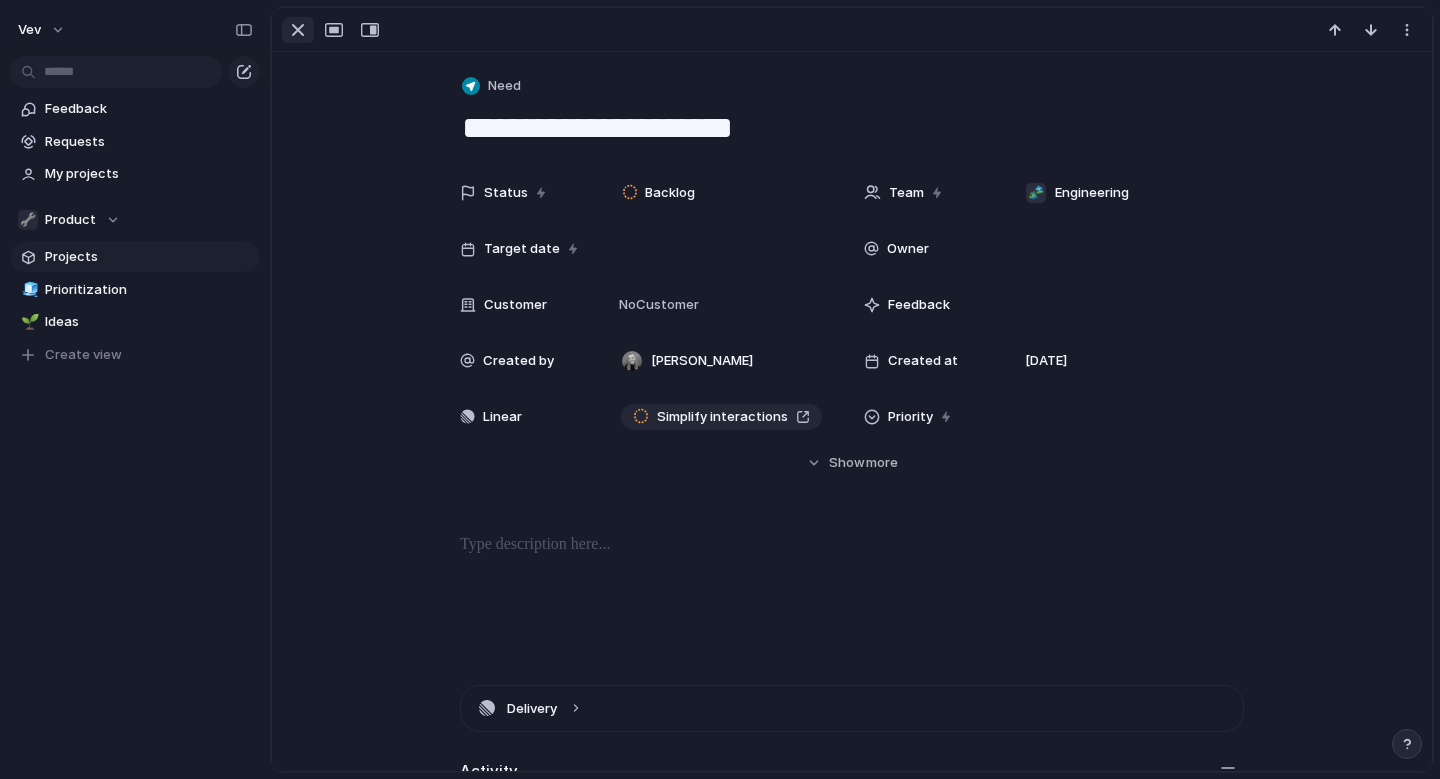 click at bounding box center (298, 30) 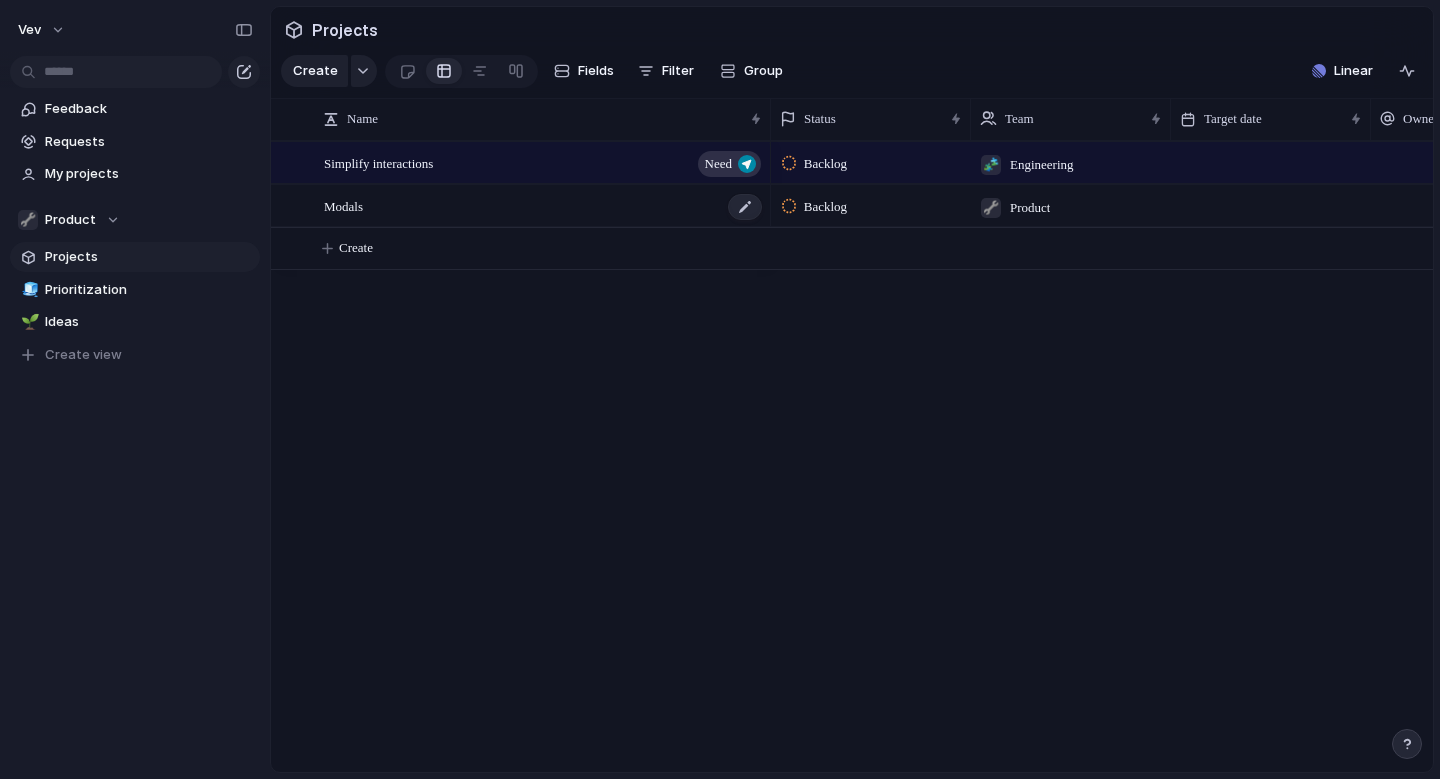 click on "Modals" at bounding box center [544, 206] 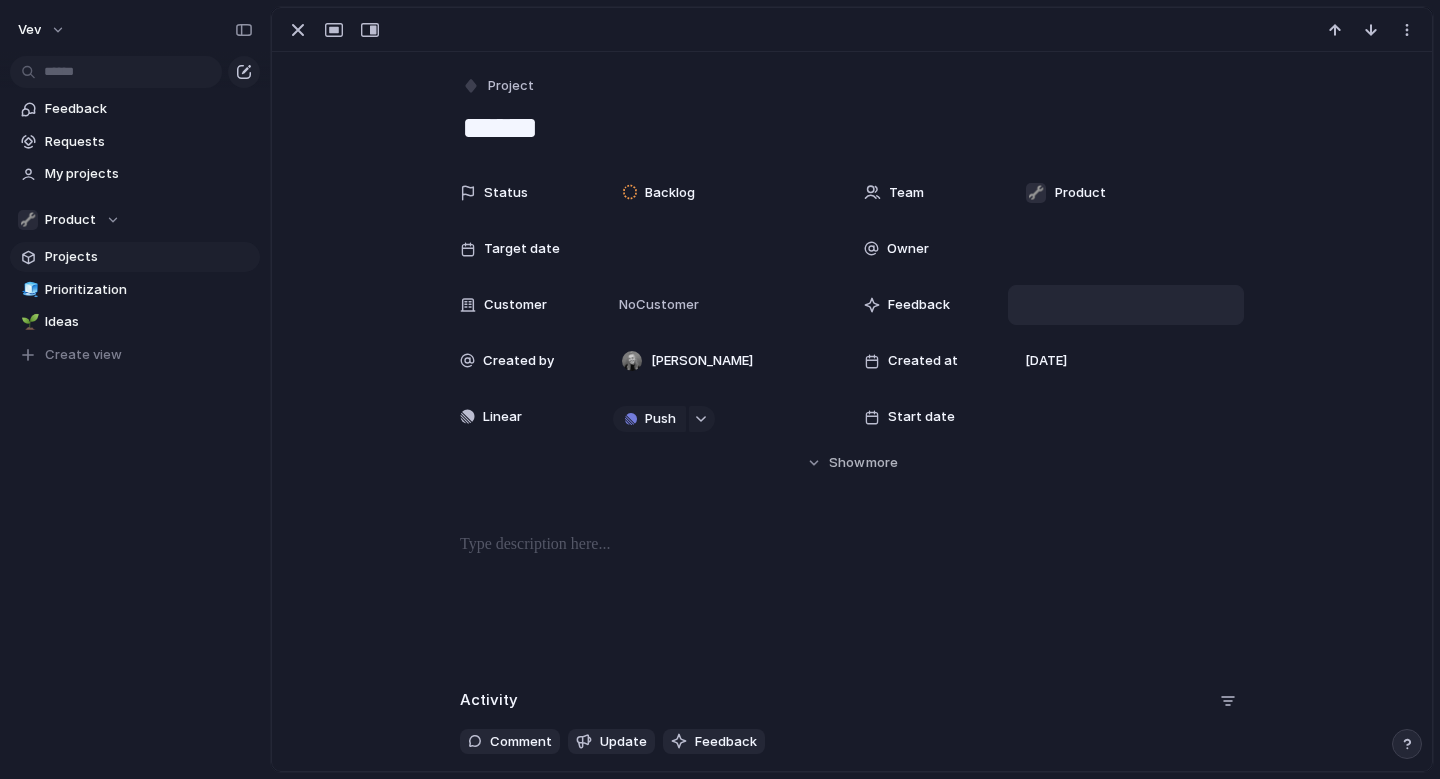 click at bounding box center (1126, 305) 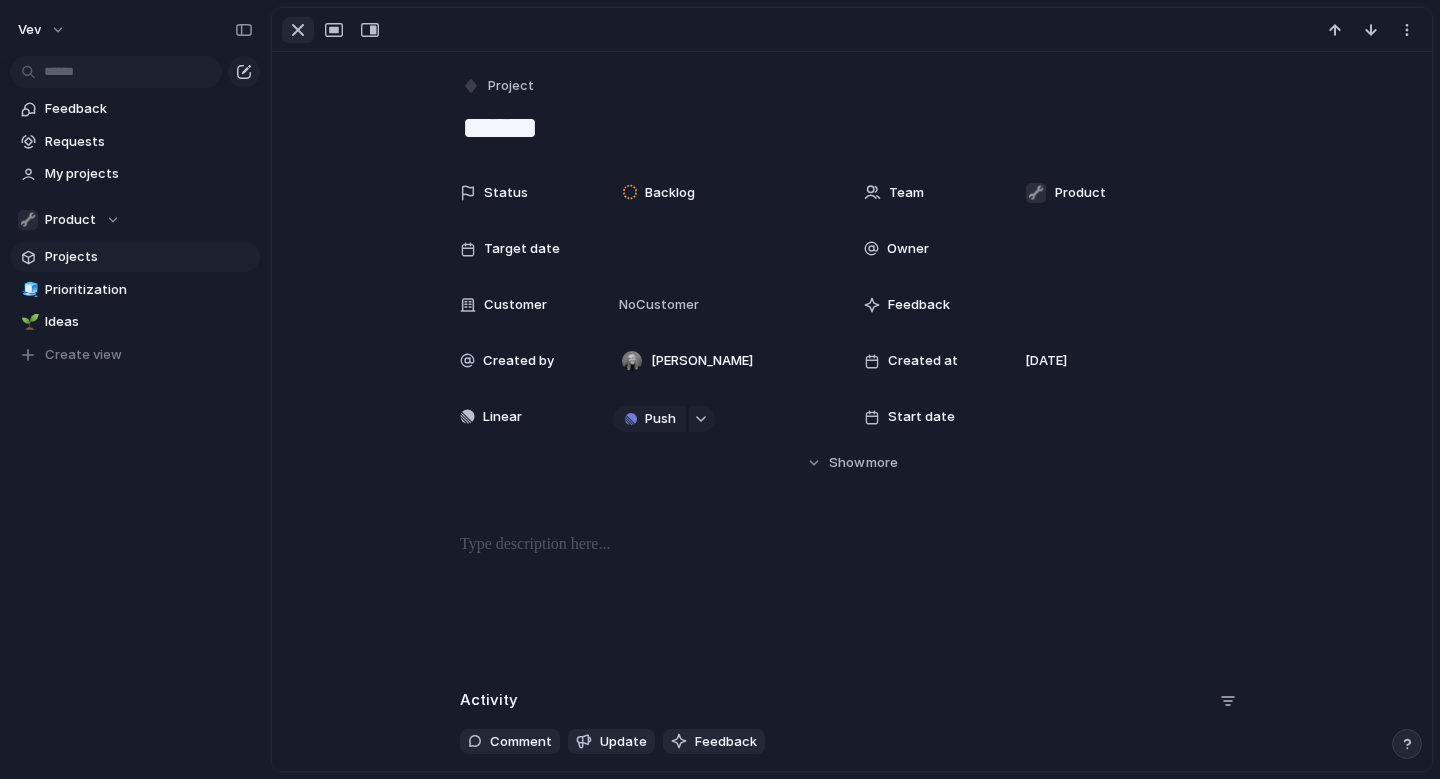 click at bounding box center (298, 30) 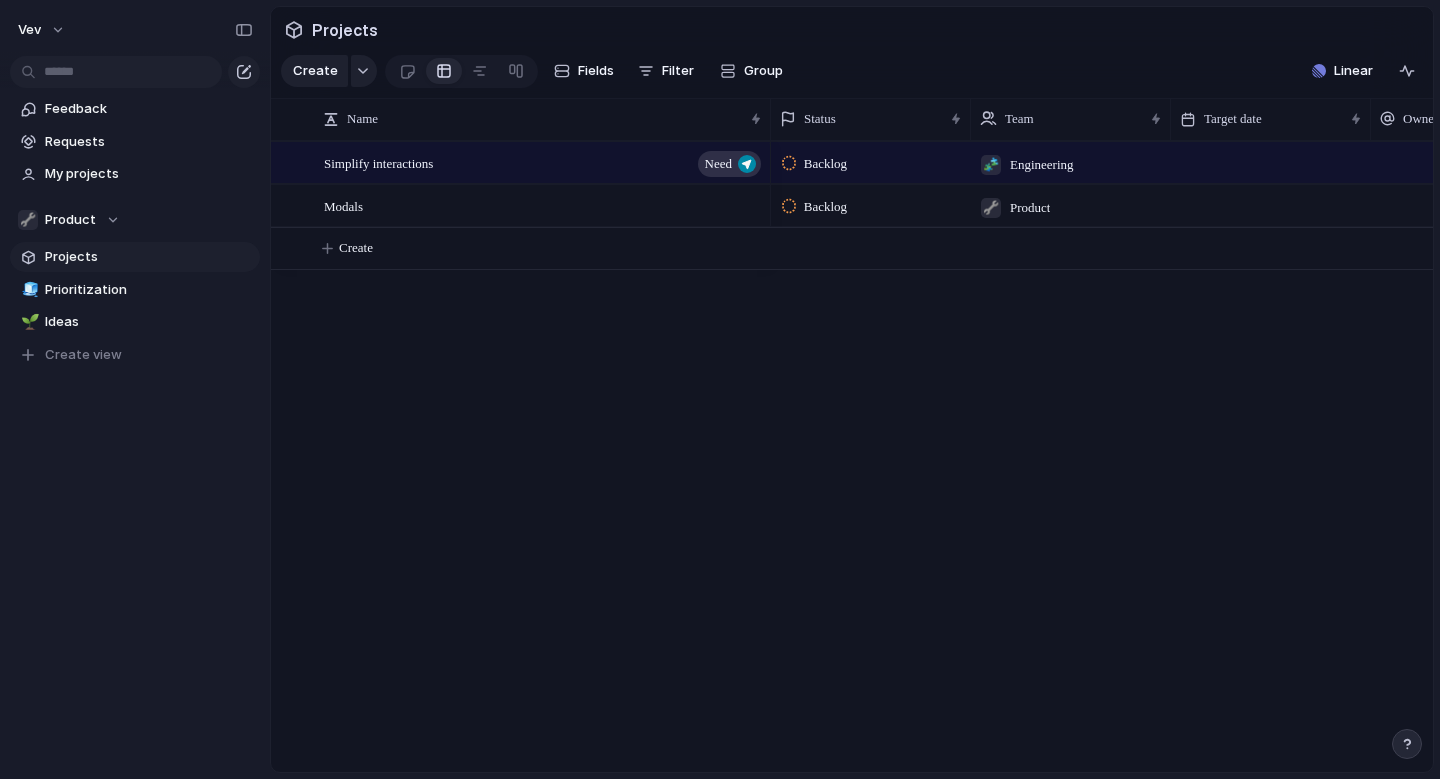 click at bounding box center [1407, 744] 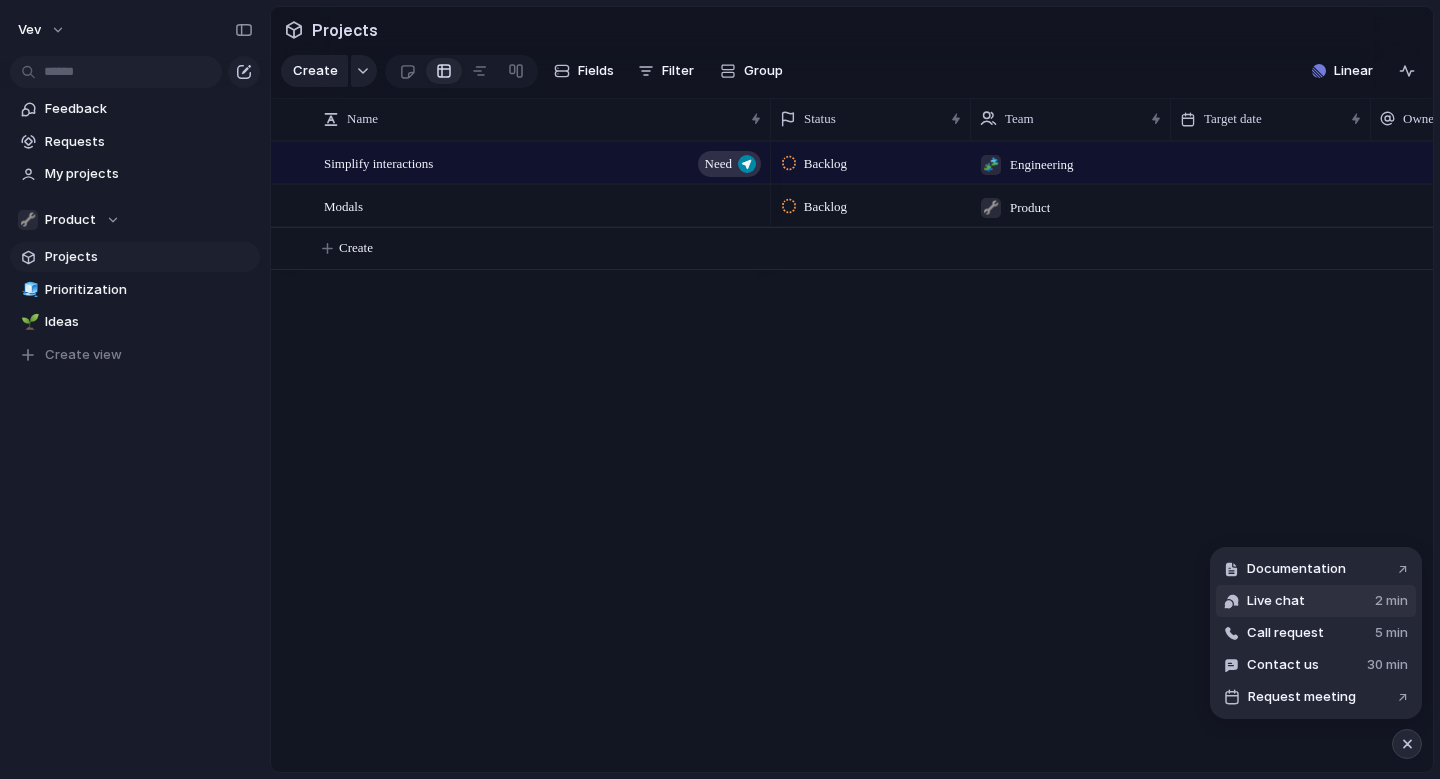 click on "Live chat 2 min" at bounding box center (1316, 601) 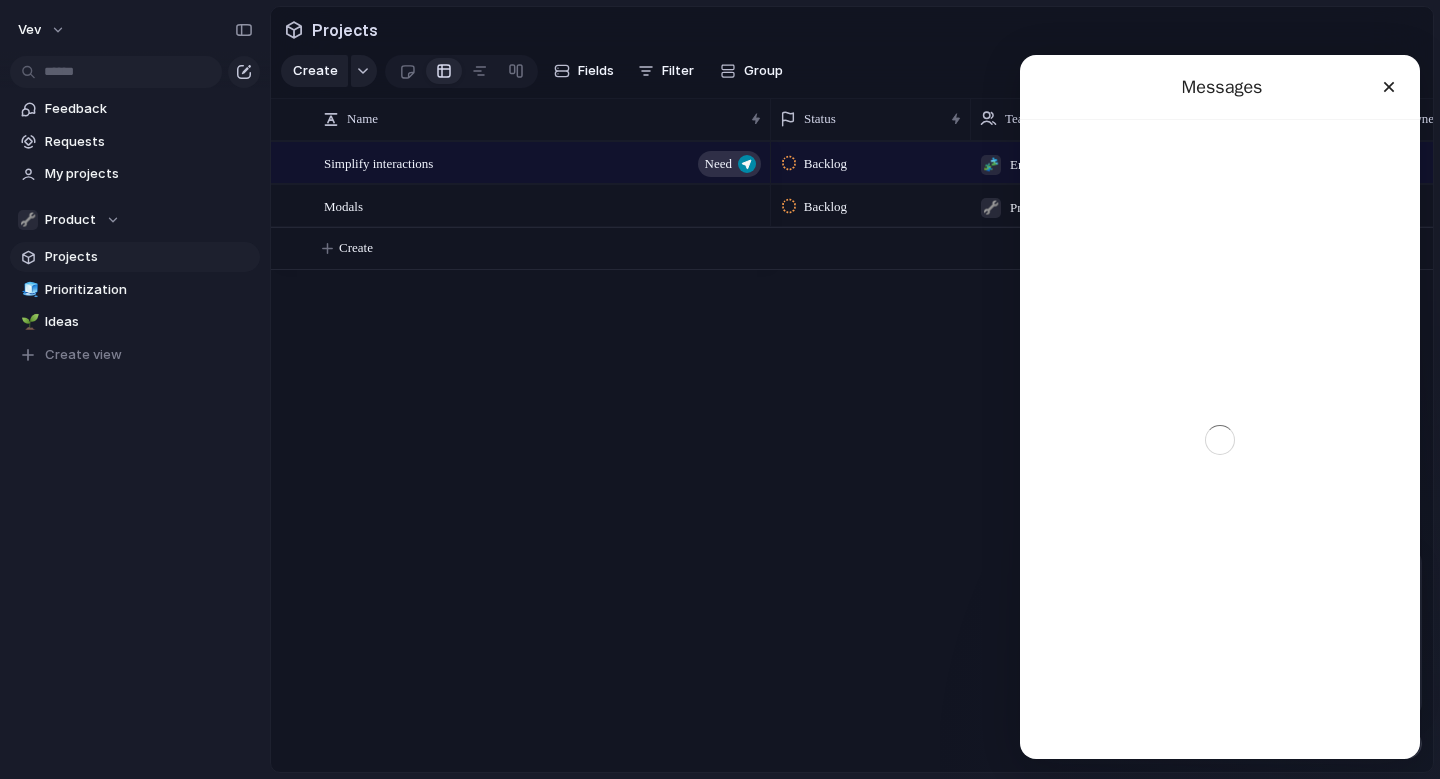 scroll, scrollTop: 0, scrollLeft: 0, axis: both 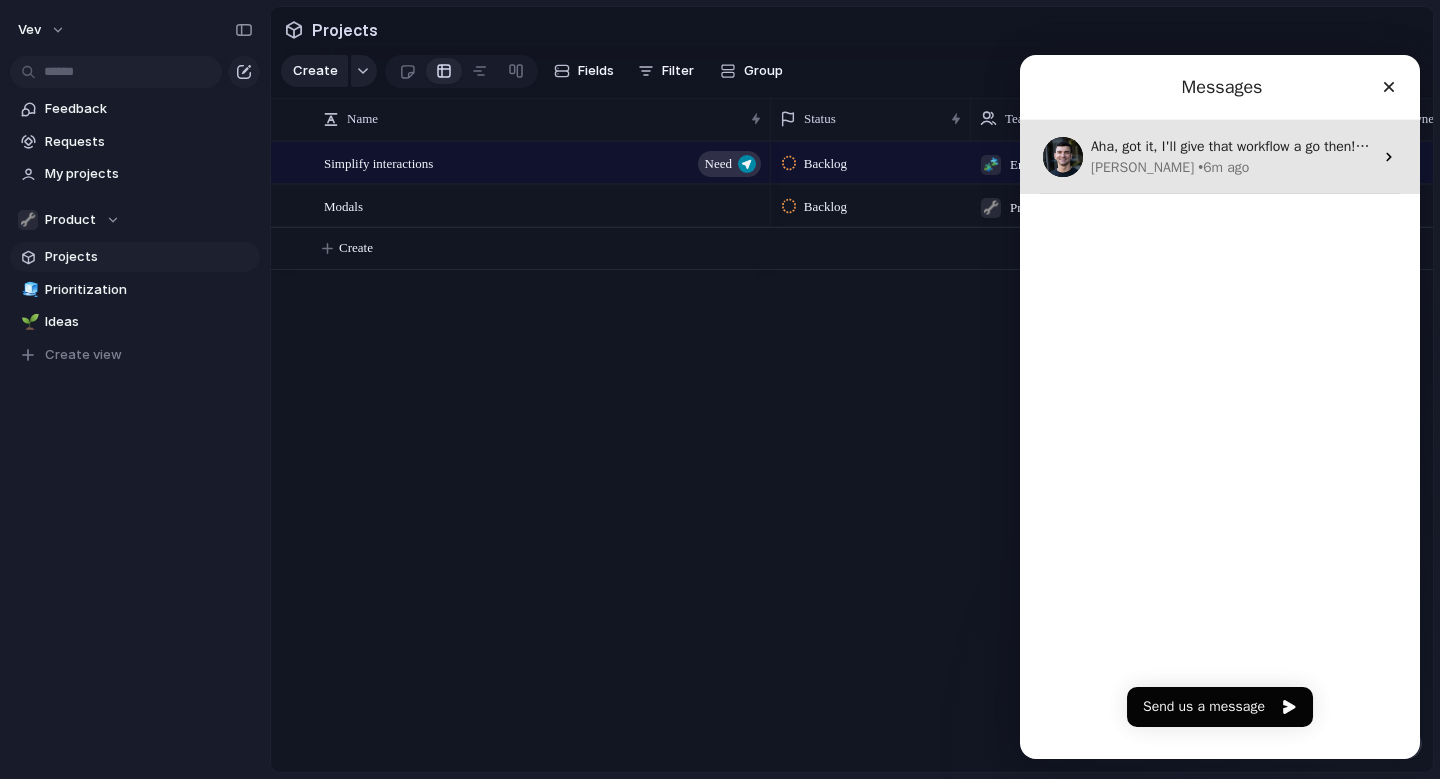 click on "[PERSON_NAME] •  6m ago" at bounding box center [1232, 167] 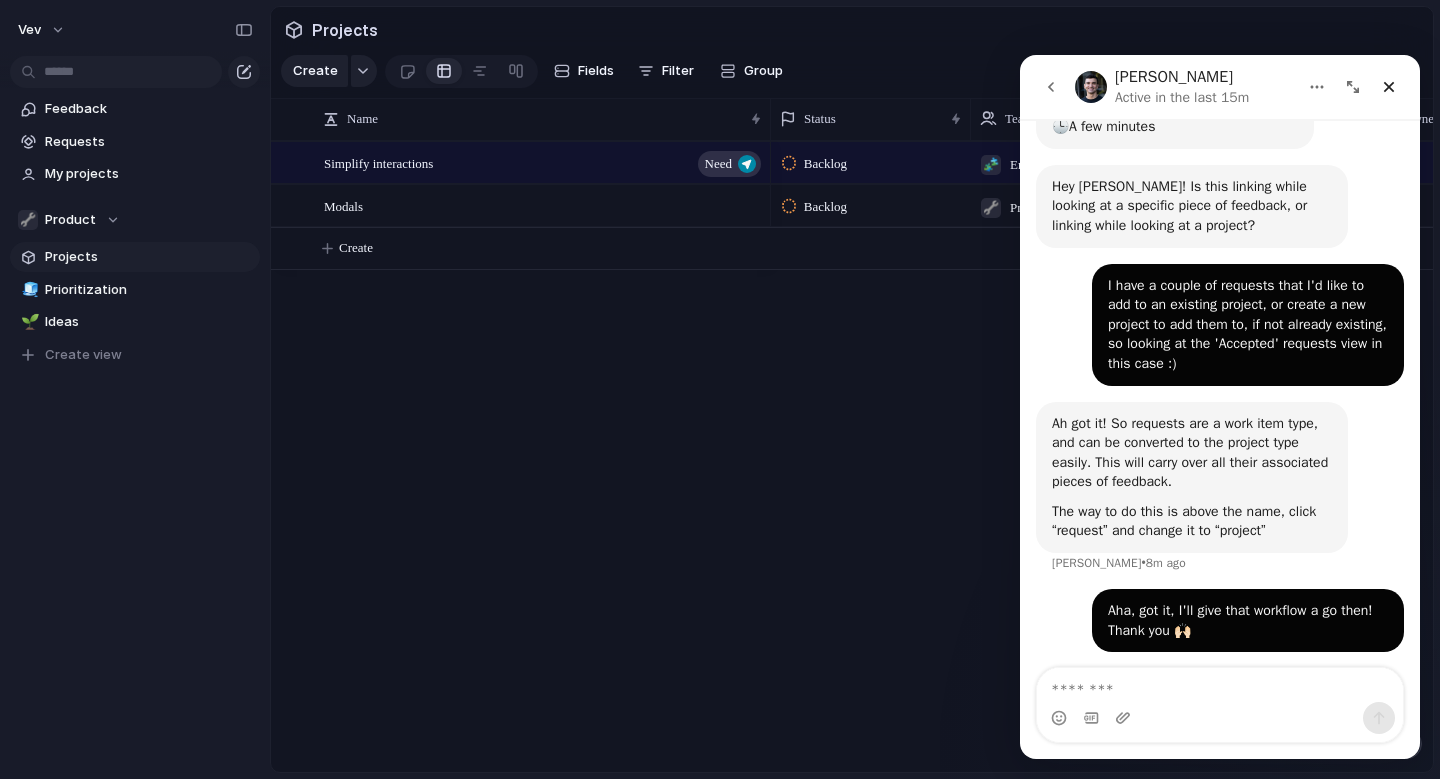 scroll, scrollTop: 290, scrollLeft: 0, axis: vertical 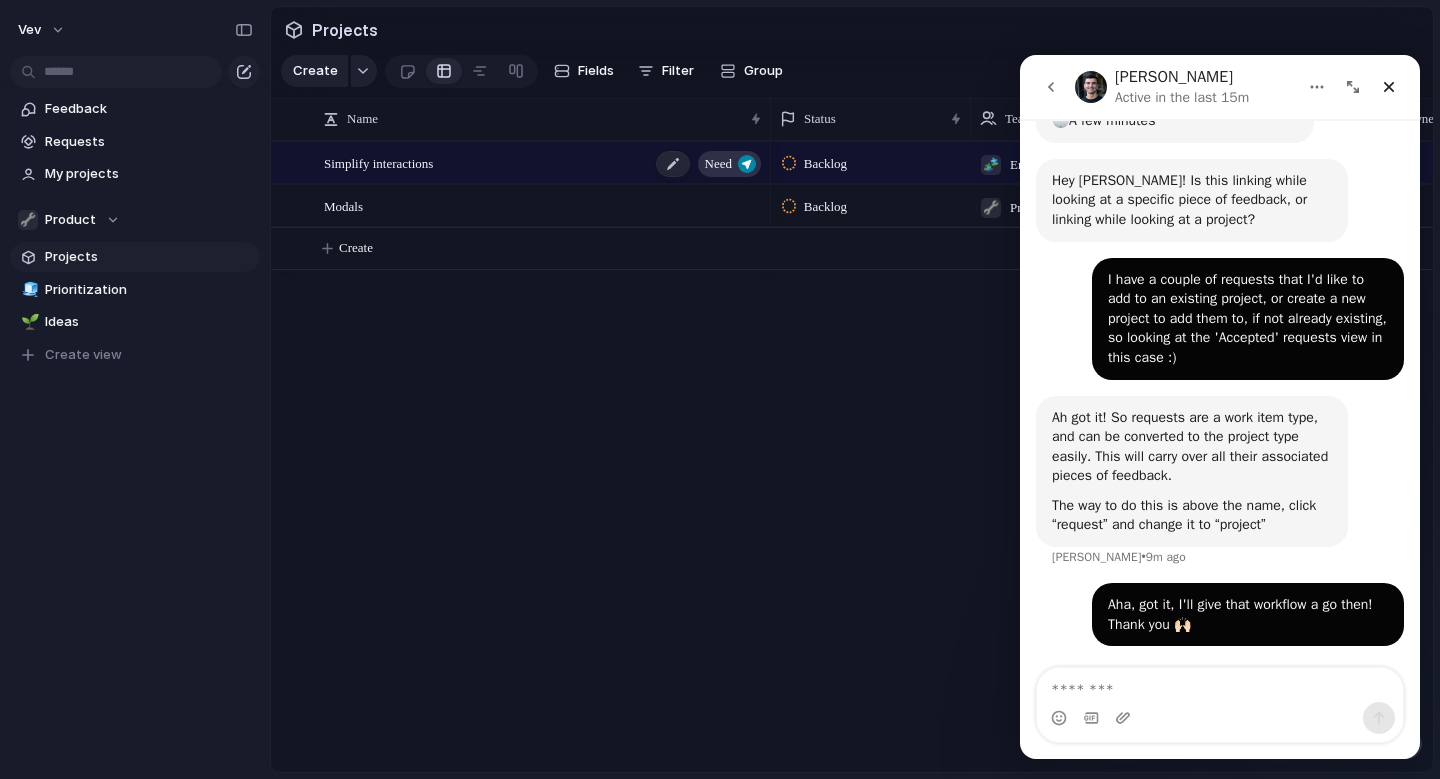 click on "Simplify interactions Need" at bounding box center [544, 163] 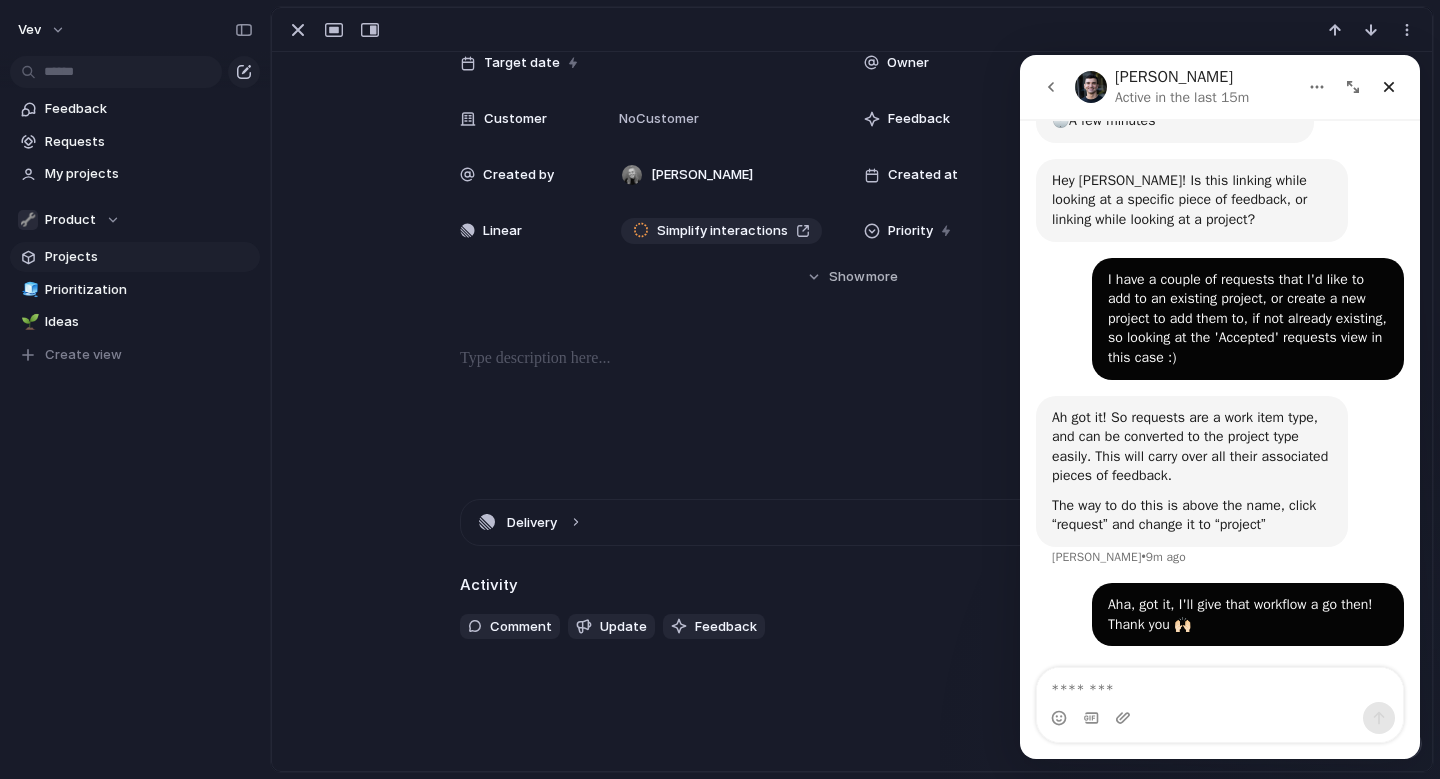 scroll, scrollTop: 220, scrollLeft: 0, axis: vertical 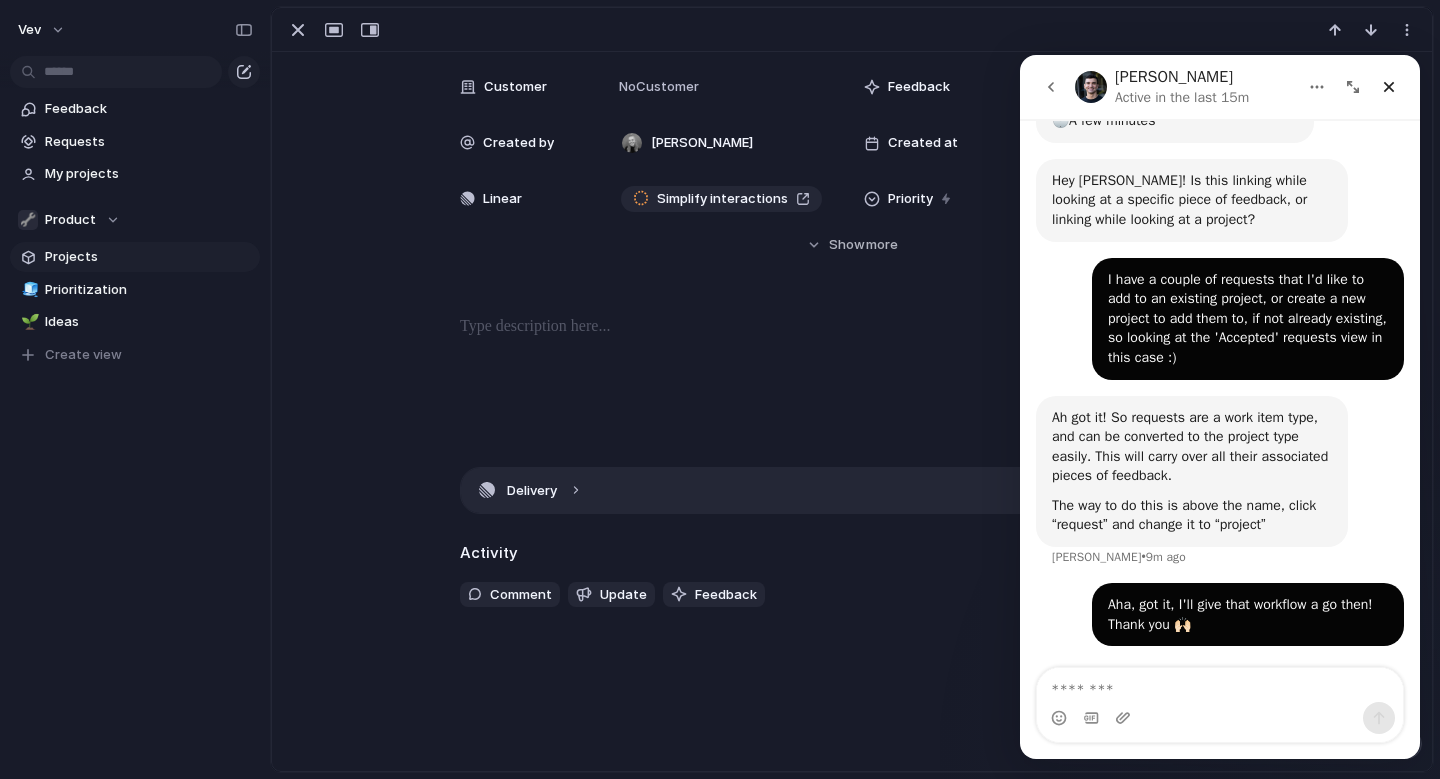 click on "Delivery" at bounding box center (852, 490) 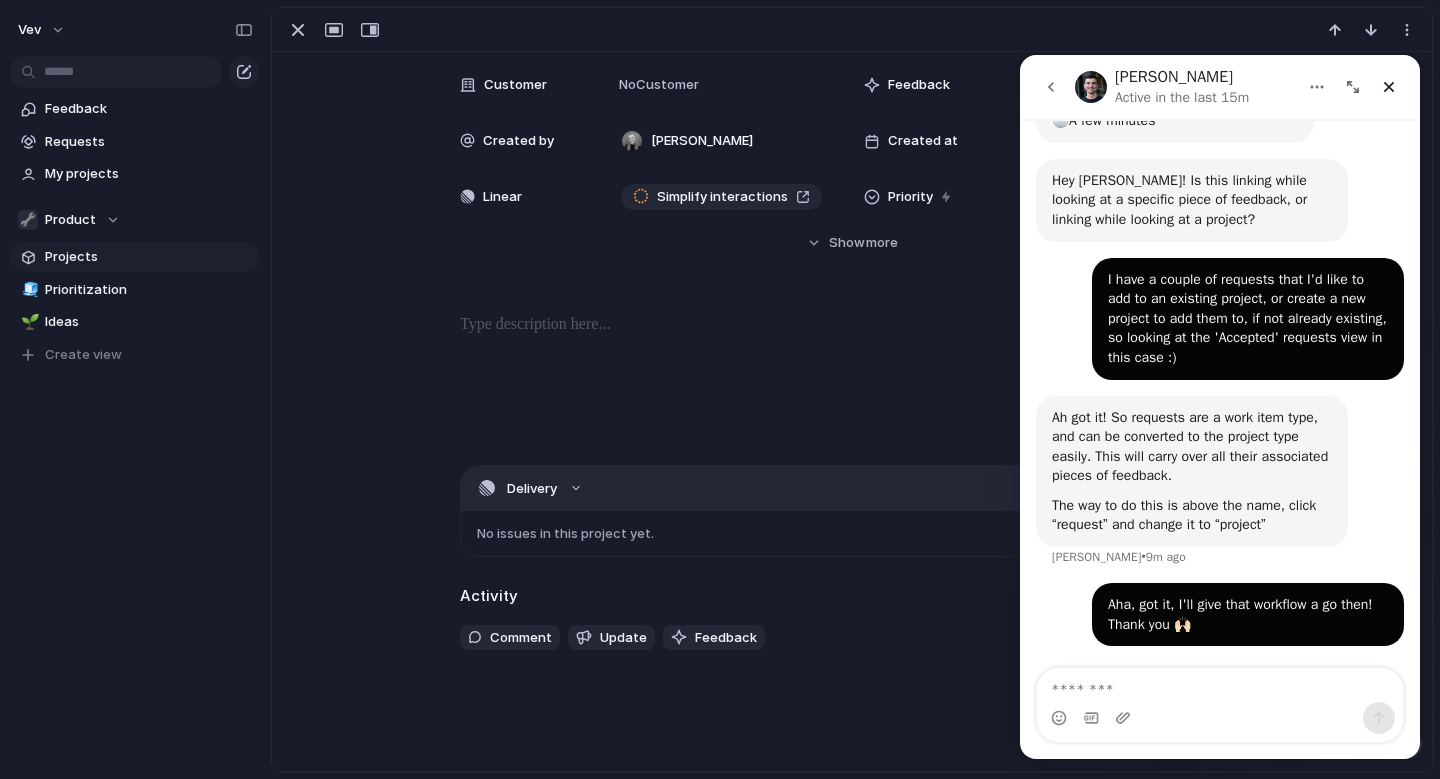 click on "Delivery" at bounding box center [852, 488] 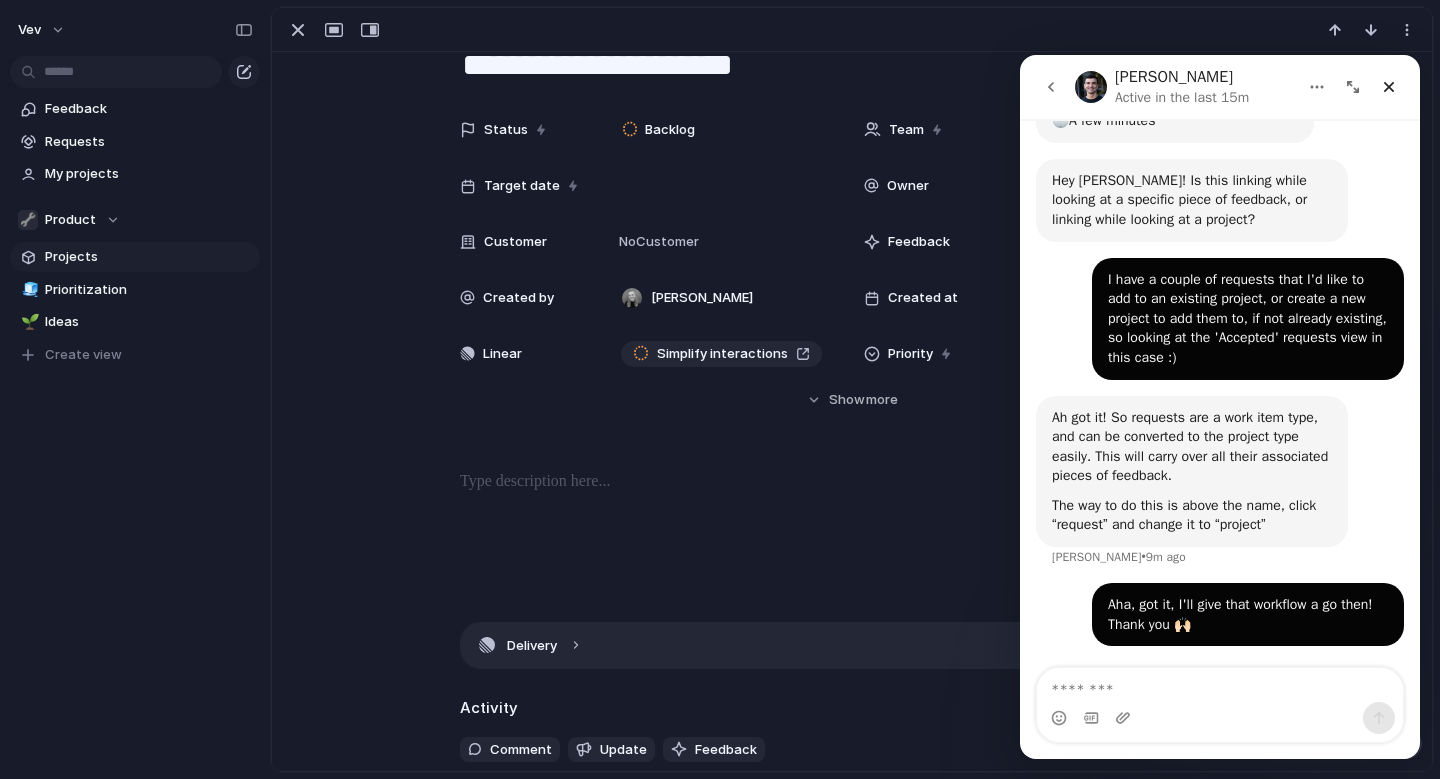 scroll, scrollTop: 0, scrollLeft: 0, axis: both 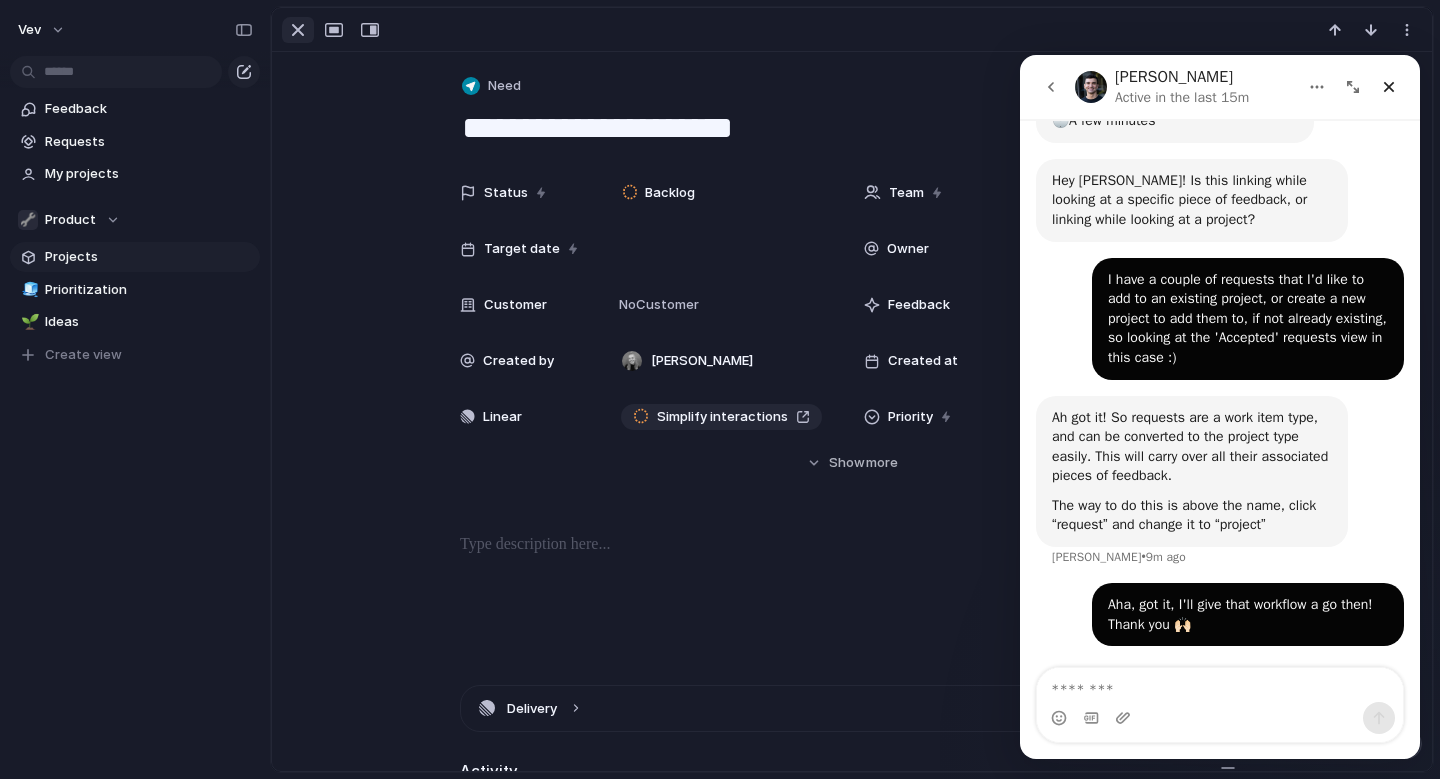 click at bounding box center (298, 30) 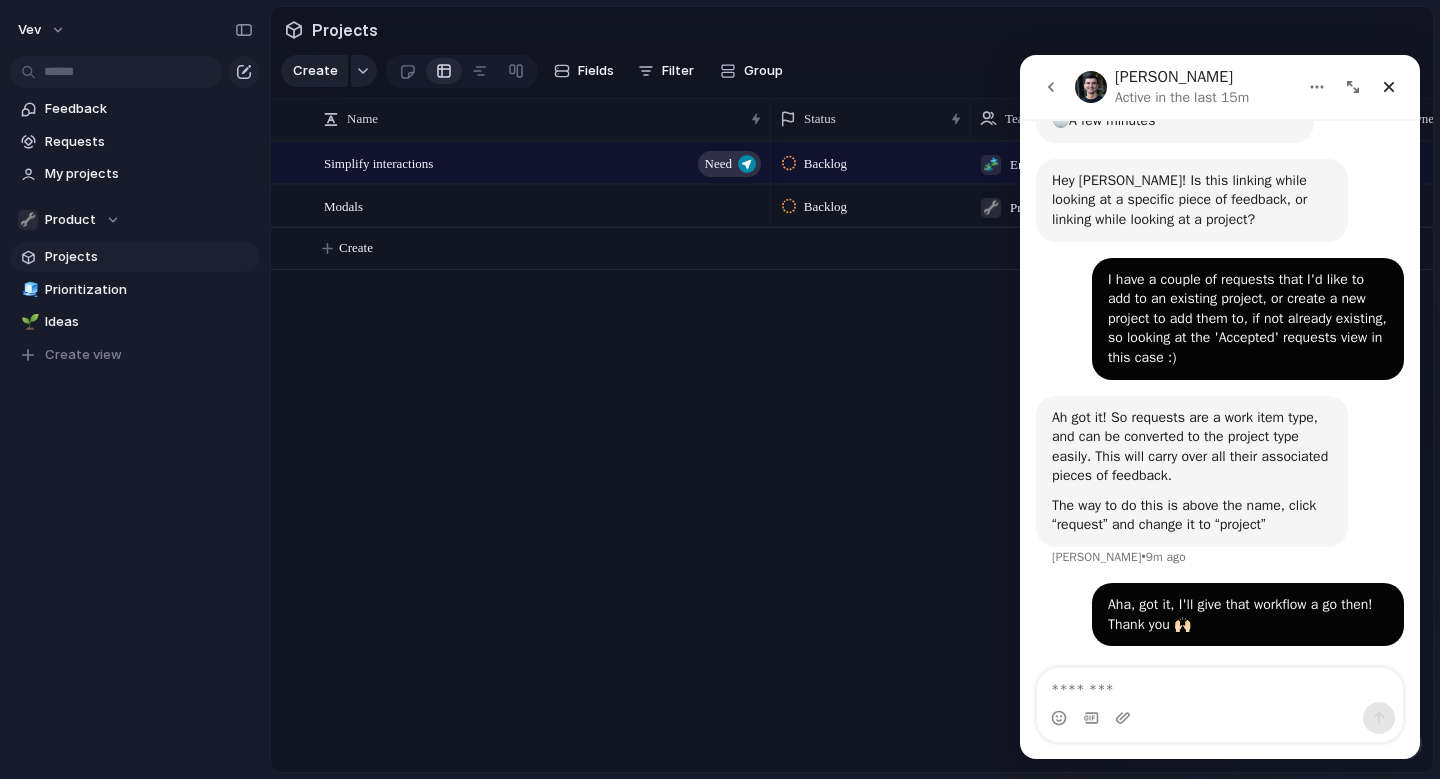 click on "Simplify interactions Need Modals Backlog 🧩 Engineering Backlog 🔧 Product Create" at bounding box center [852, 456] 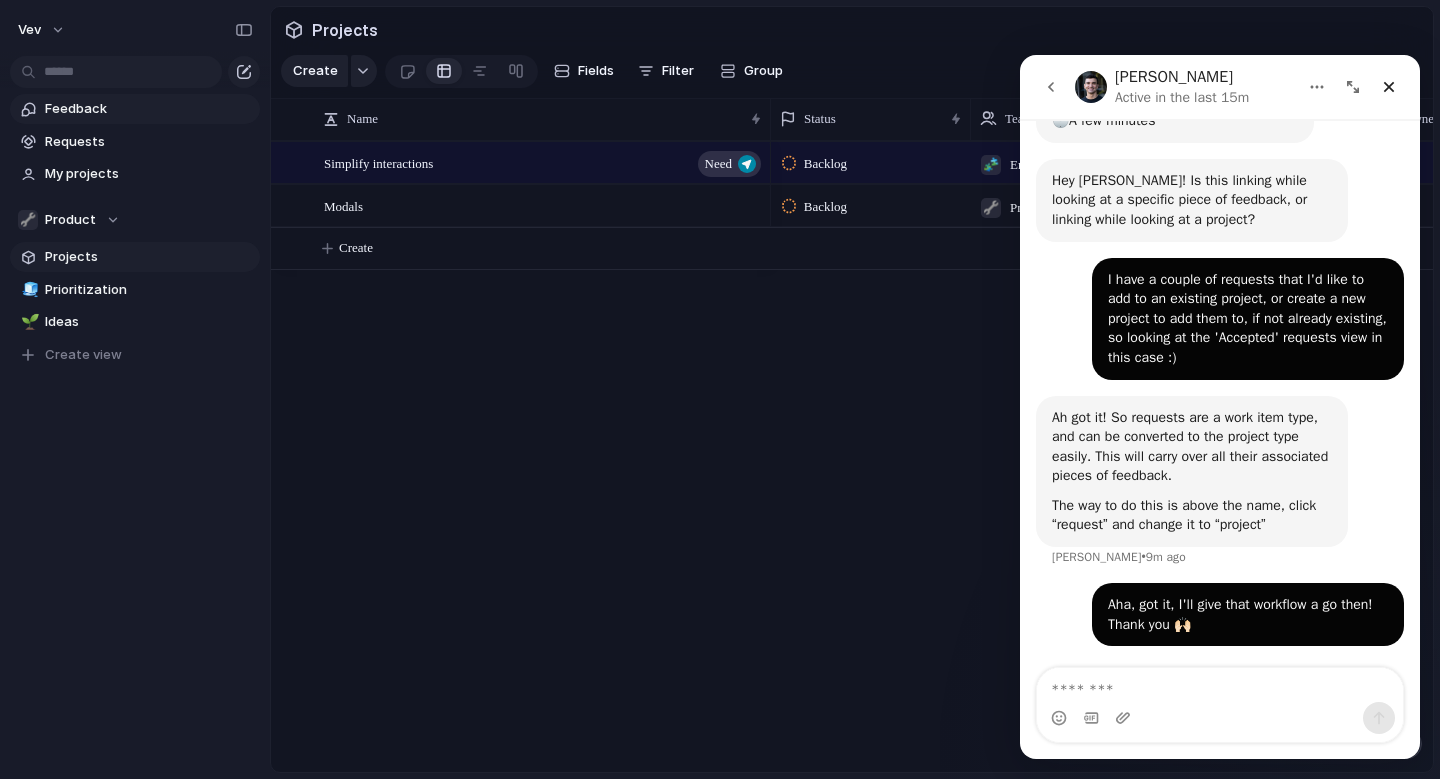 click on "Feedback" at bounding box center [149, 109] 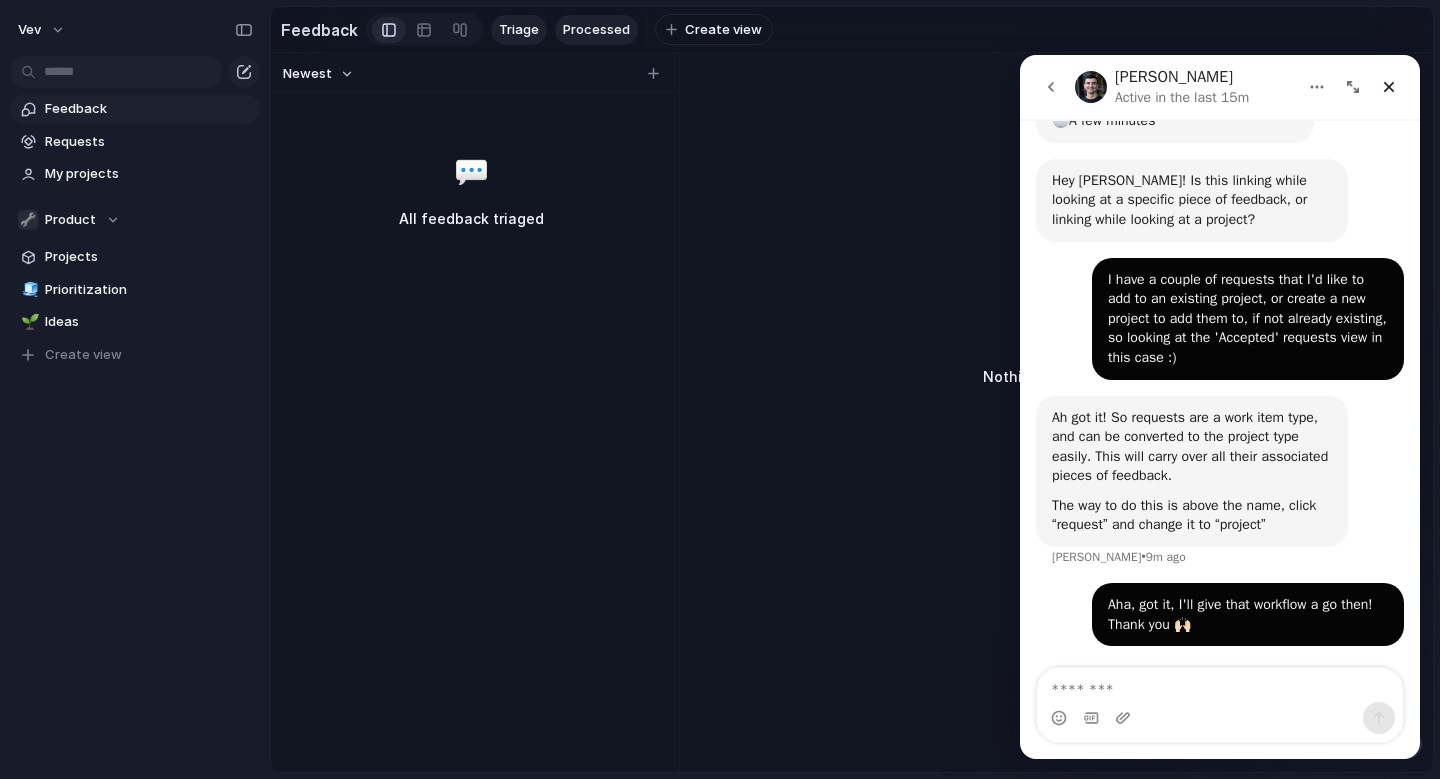 click on "Processed" at bounding box center (596, 30) 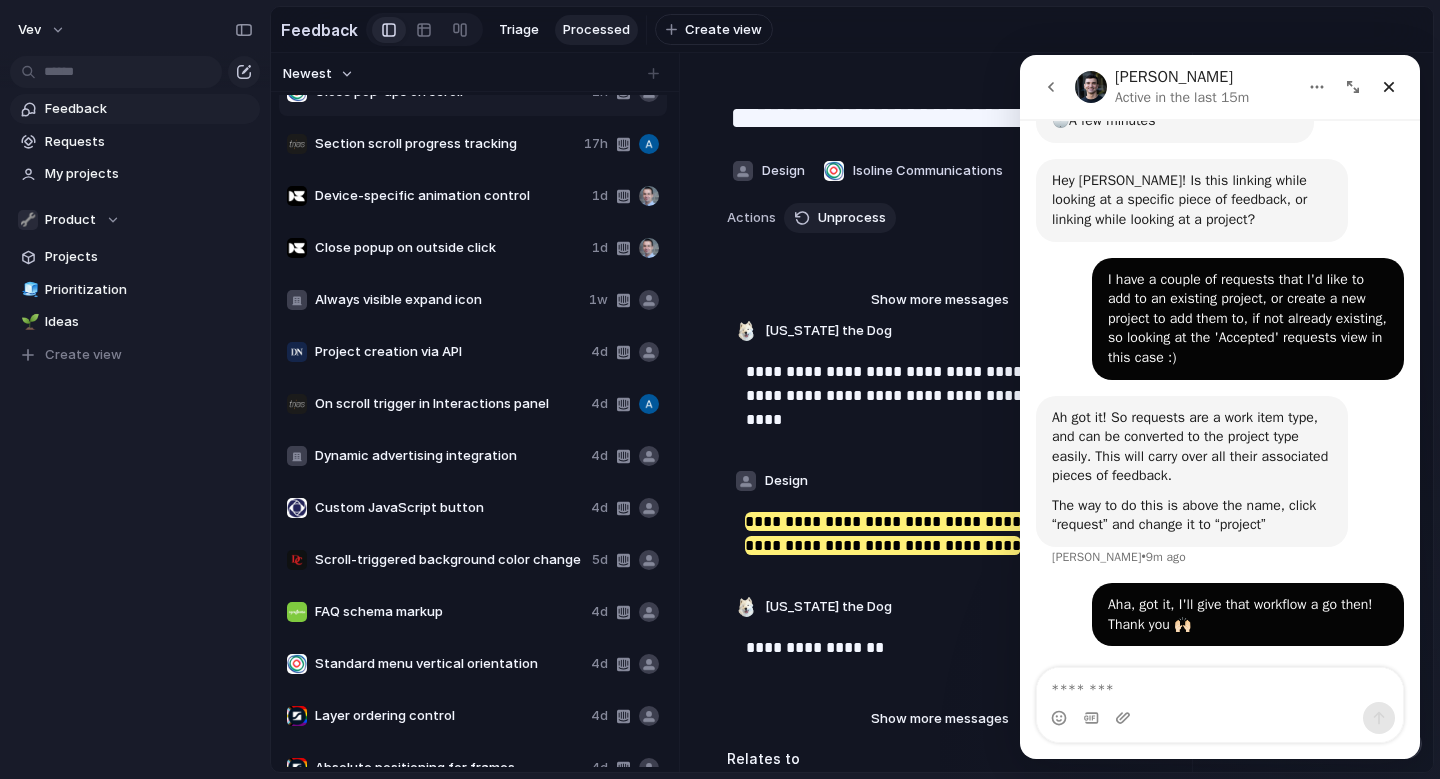 scroll, scrollTop: 0, scrollLeft: 0, axis: both 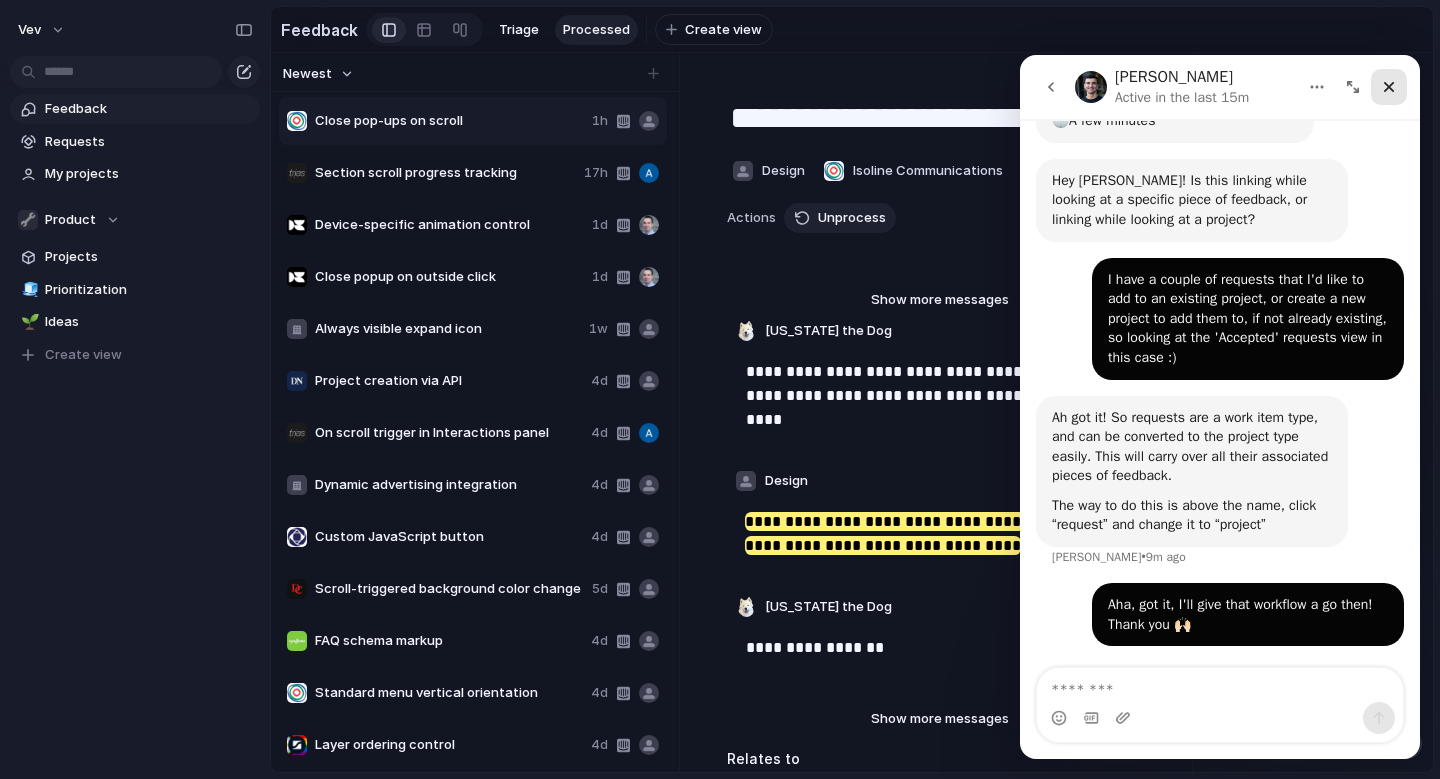 click 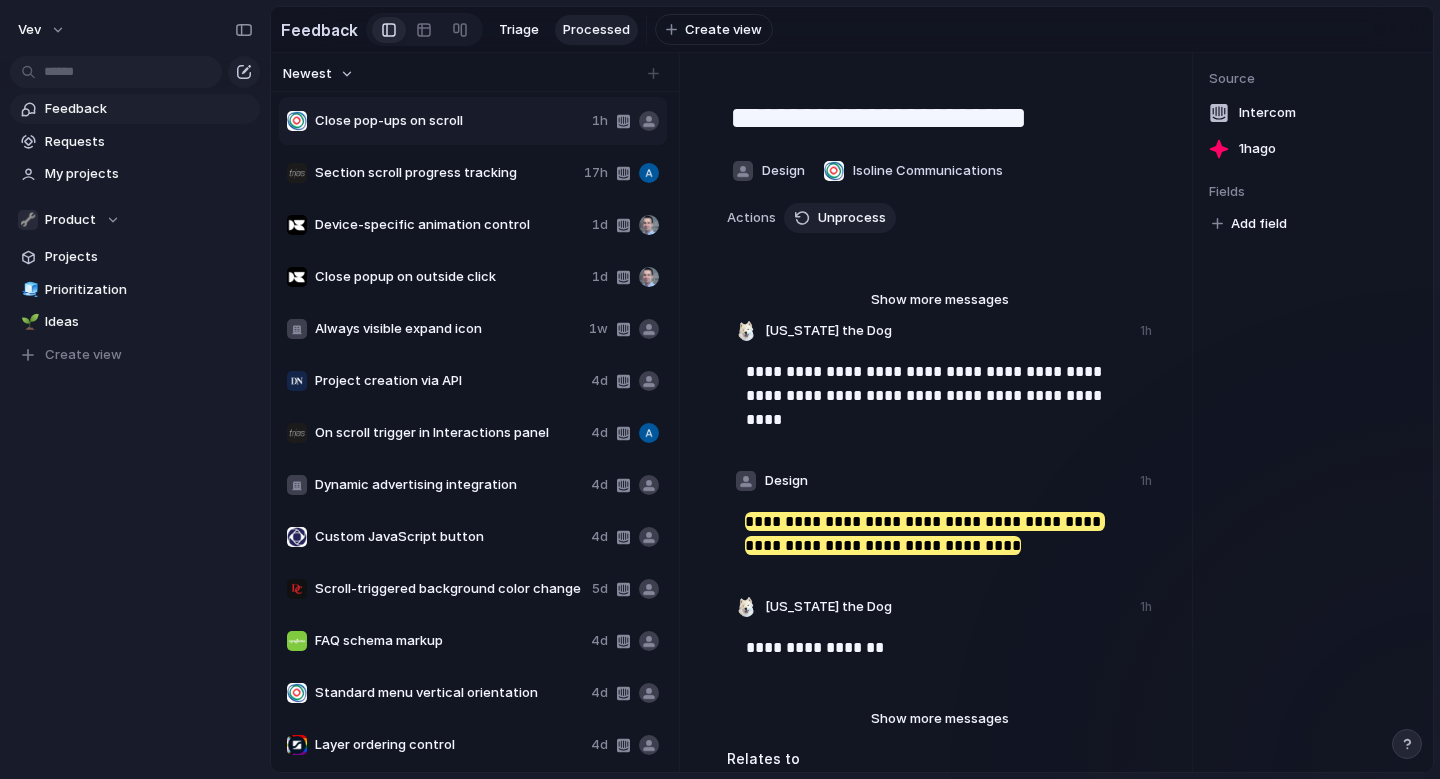 scroll, scrollTop: 0, scrollLeft: 0, axis: both 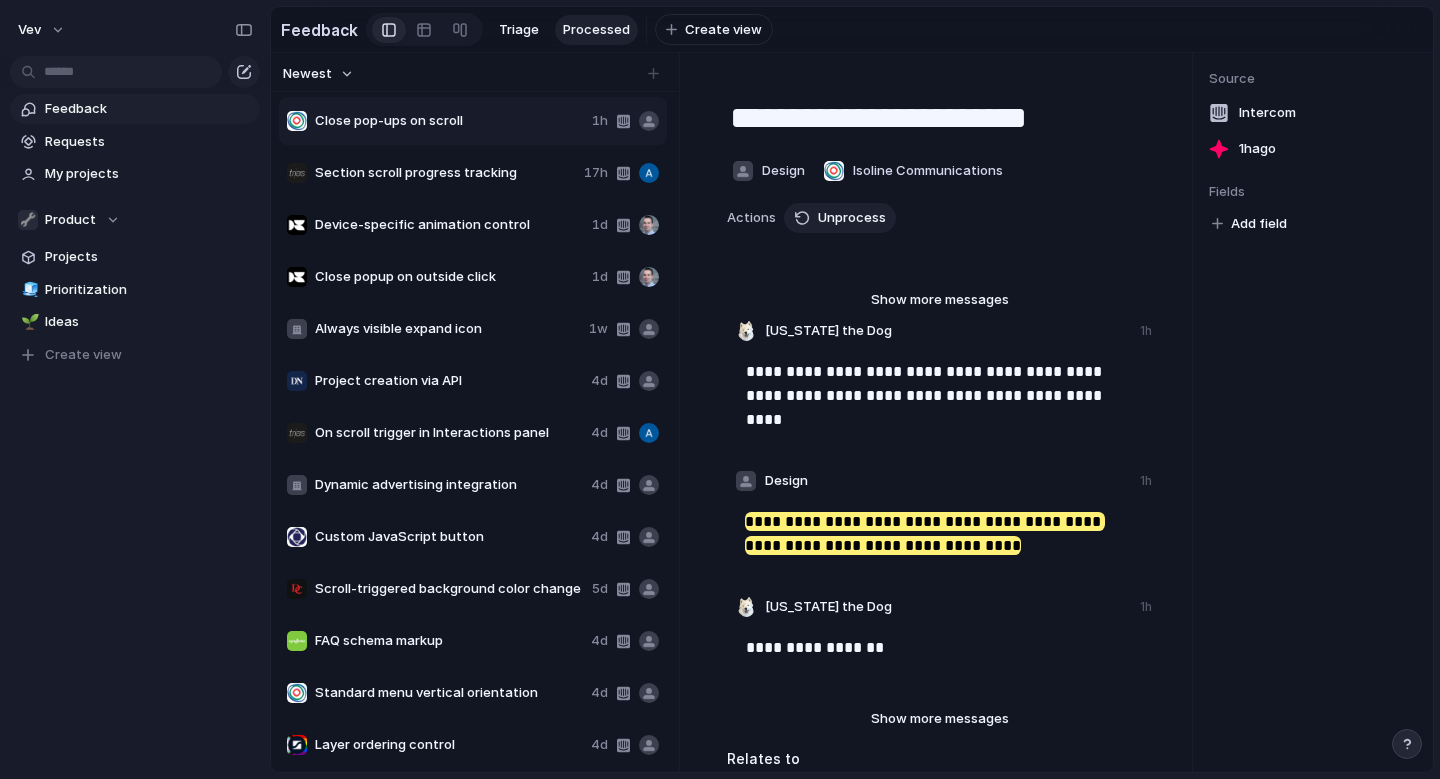 click on "Close pop-ups on scroll" at bounding box center [435, 121] 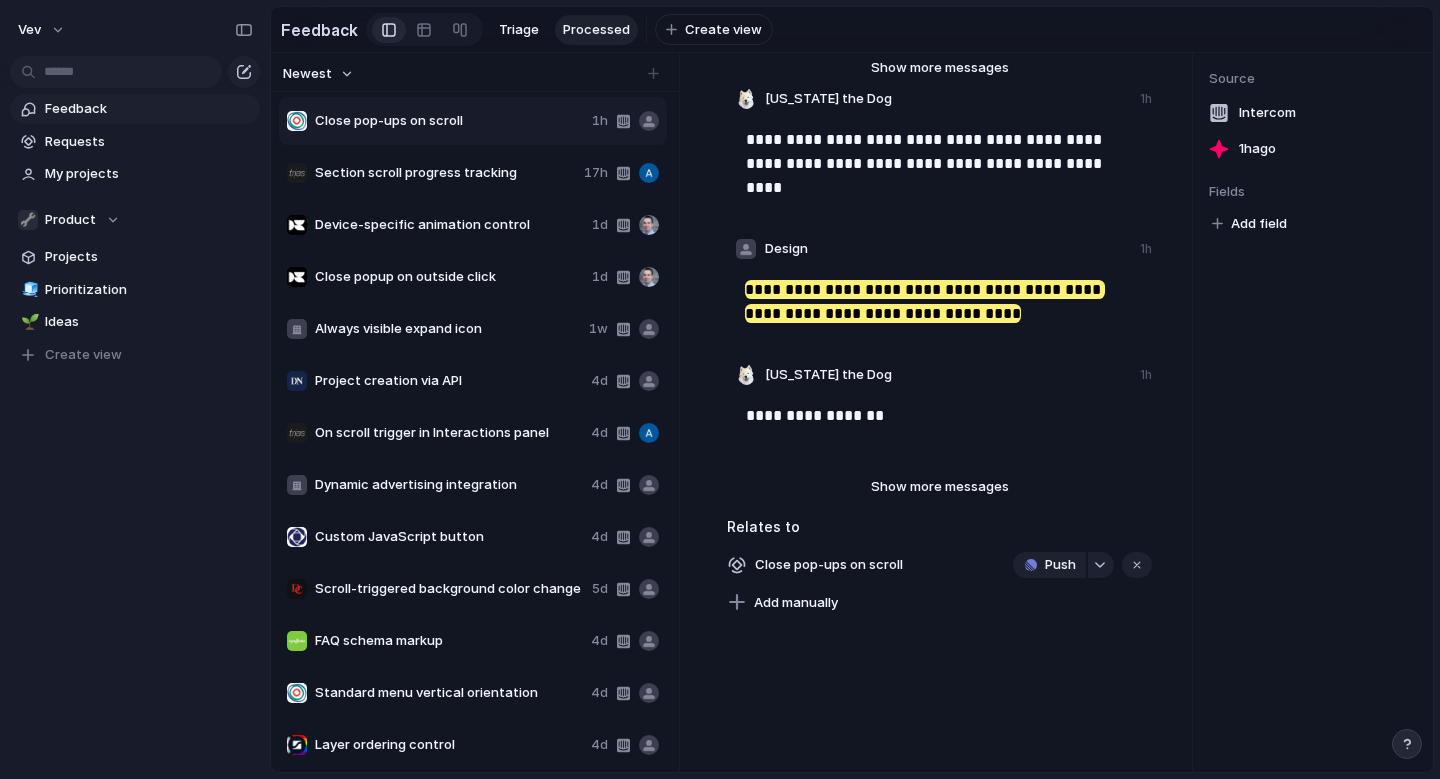 scroll, scrollTop: 233, scrollLeft: 0, axis: vertical 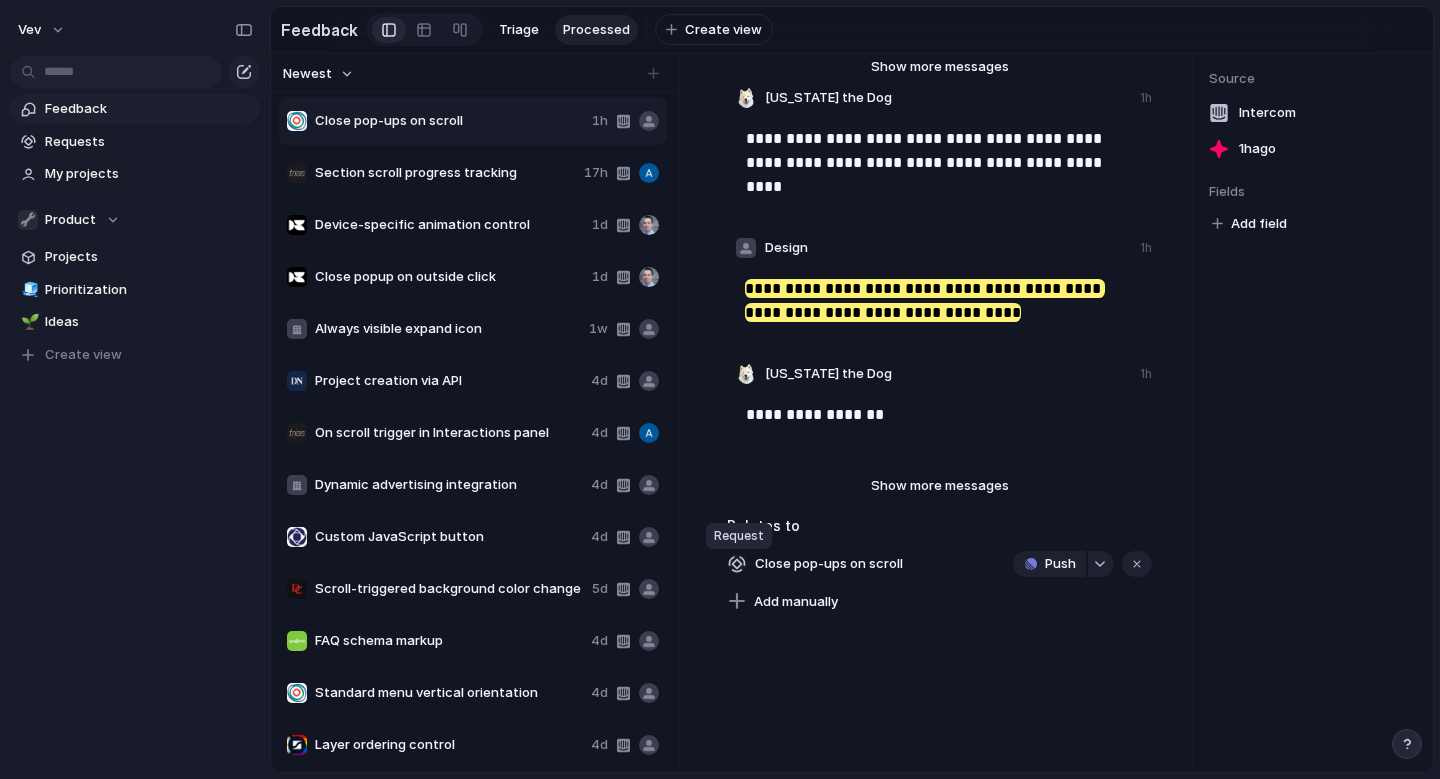 click at bounding box center (737, 564) 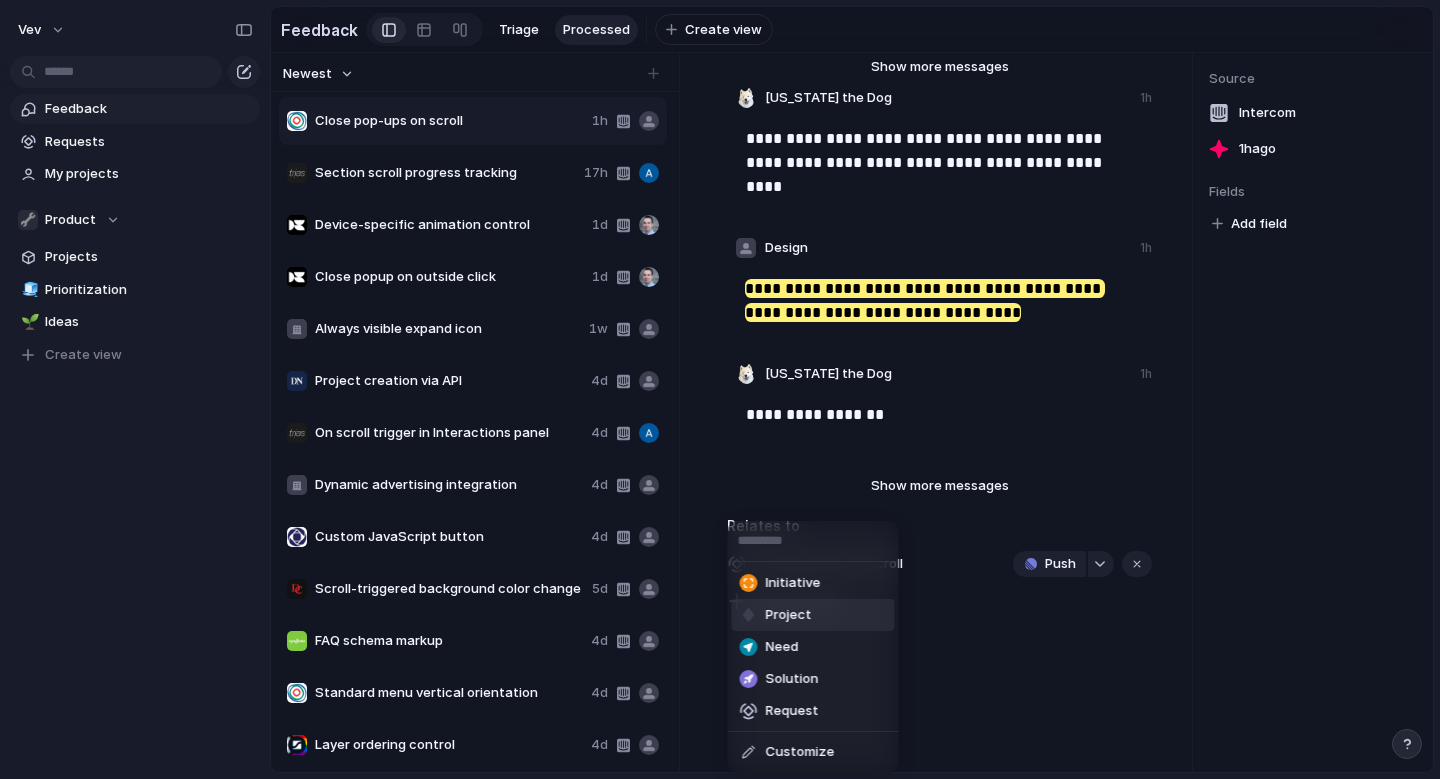 click on "Initiative   Project   Need   Solution   Request   Customize" at bounding box center [720, 389] 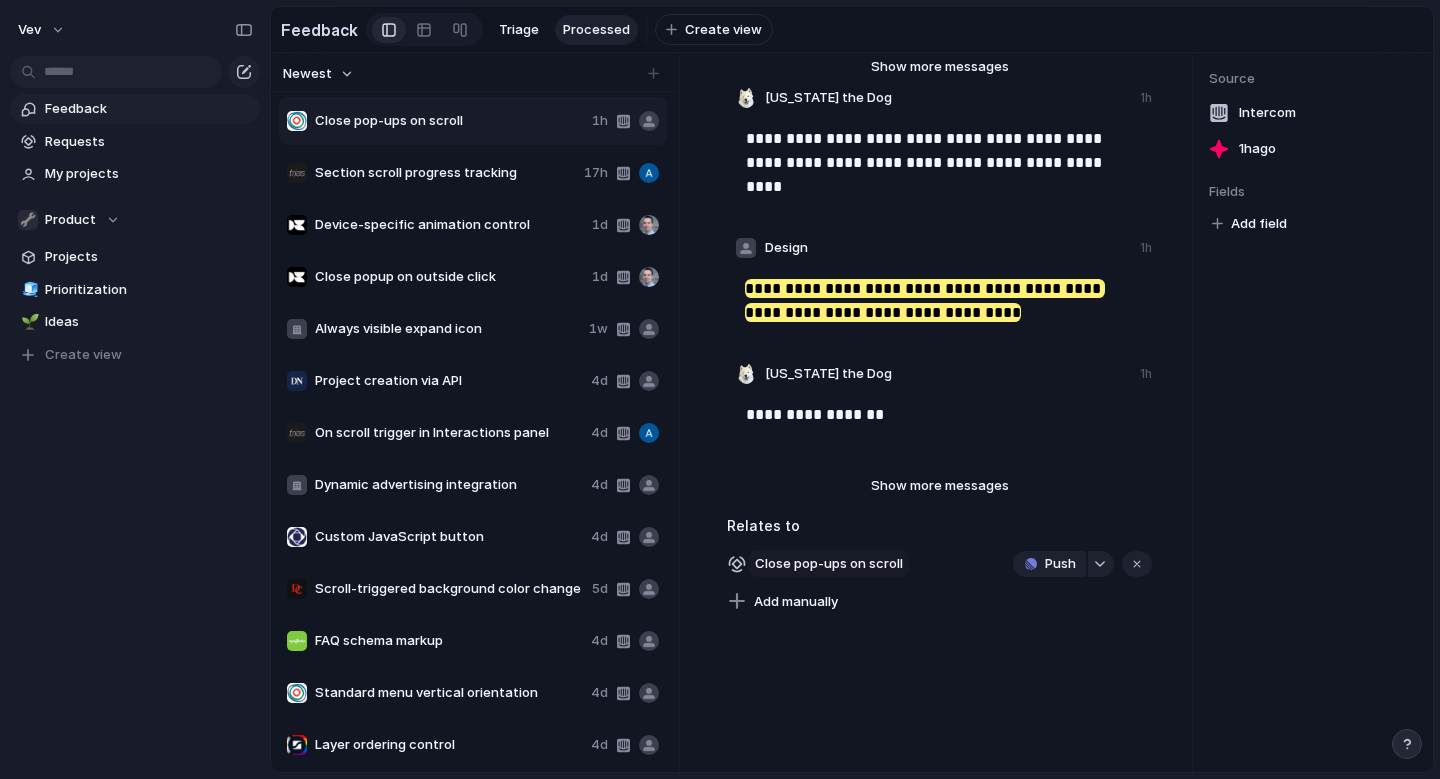 click on "Close pop-ups on scroll" at bounding box center [829, 564] 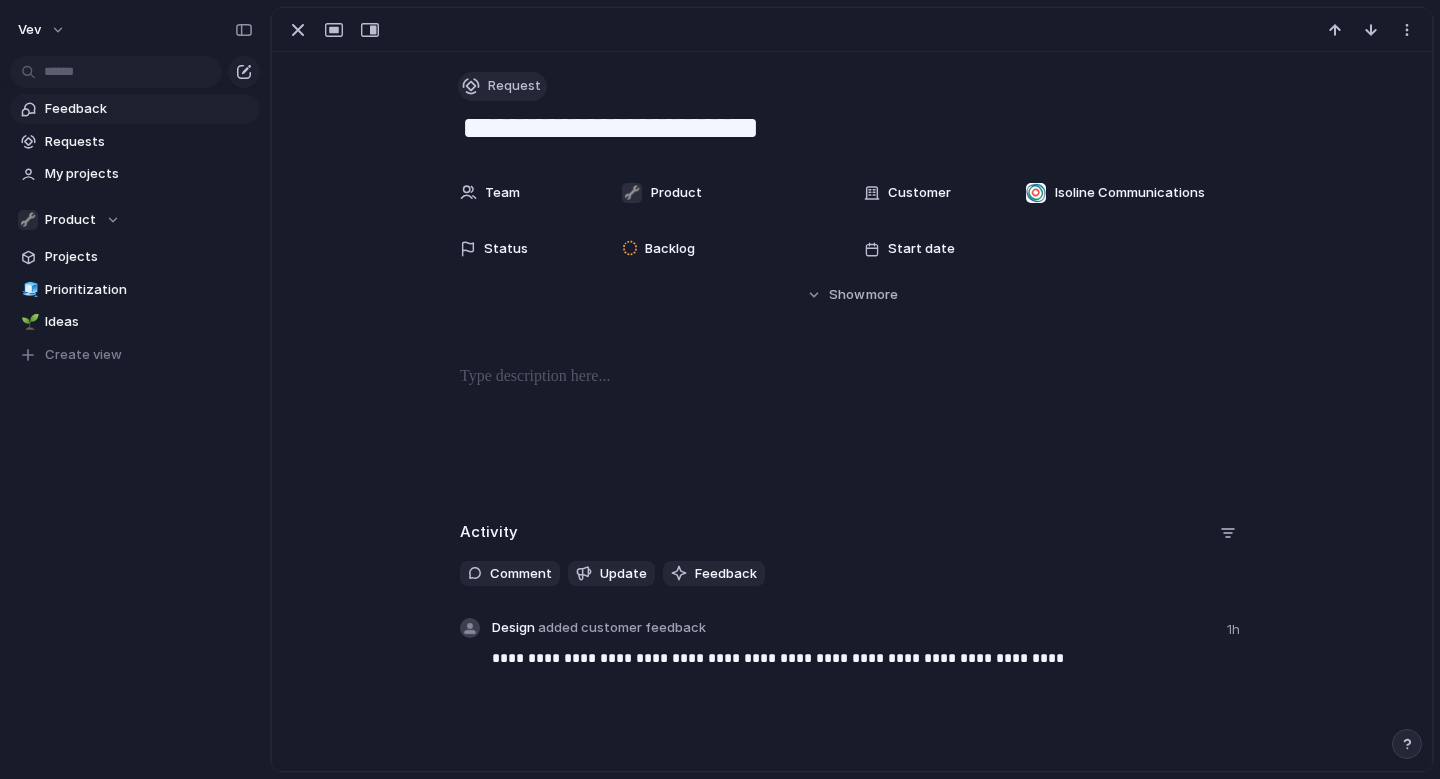 click on "Request" at bounding box center (514, 86) 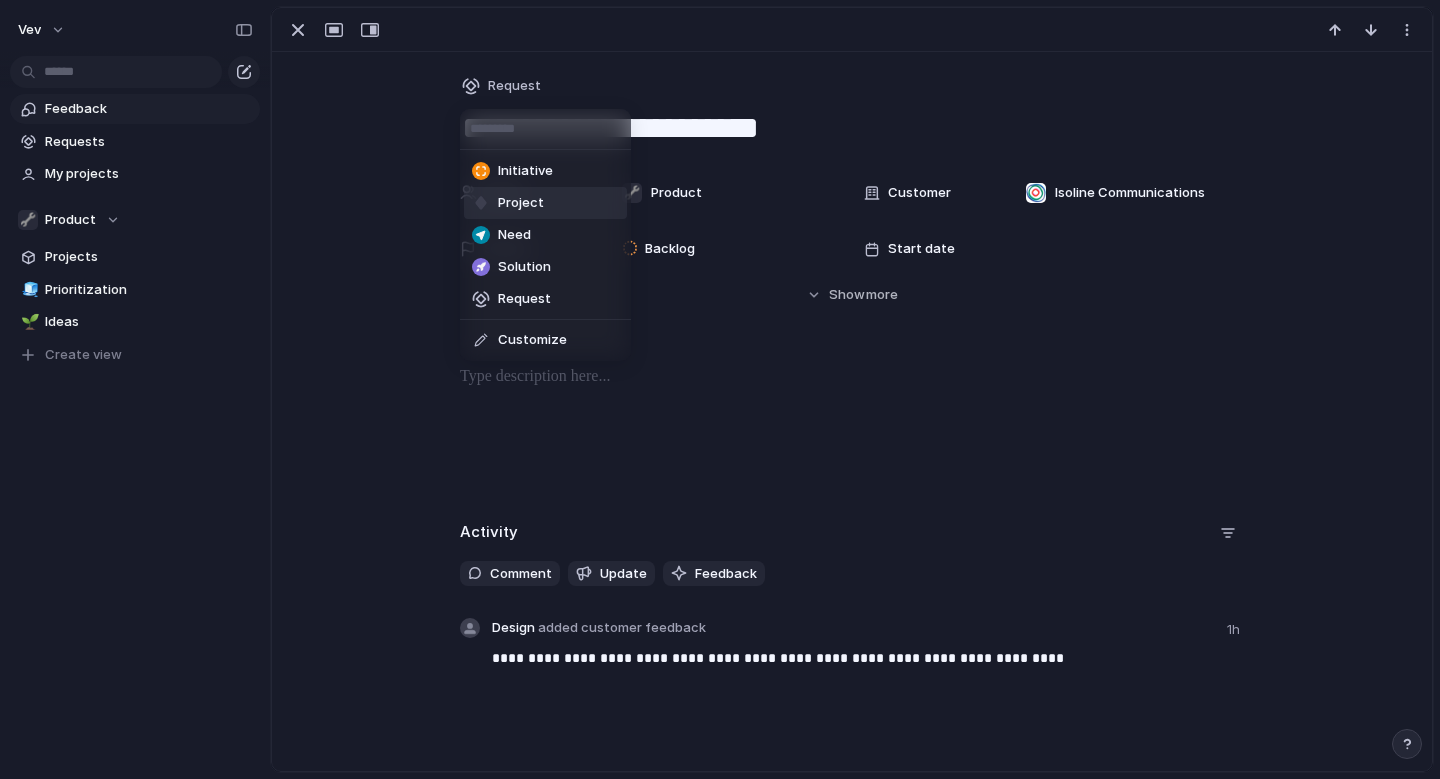 click on "Project" at bounding box center (521, 203) 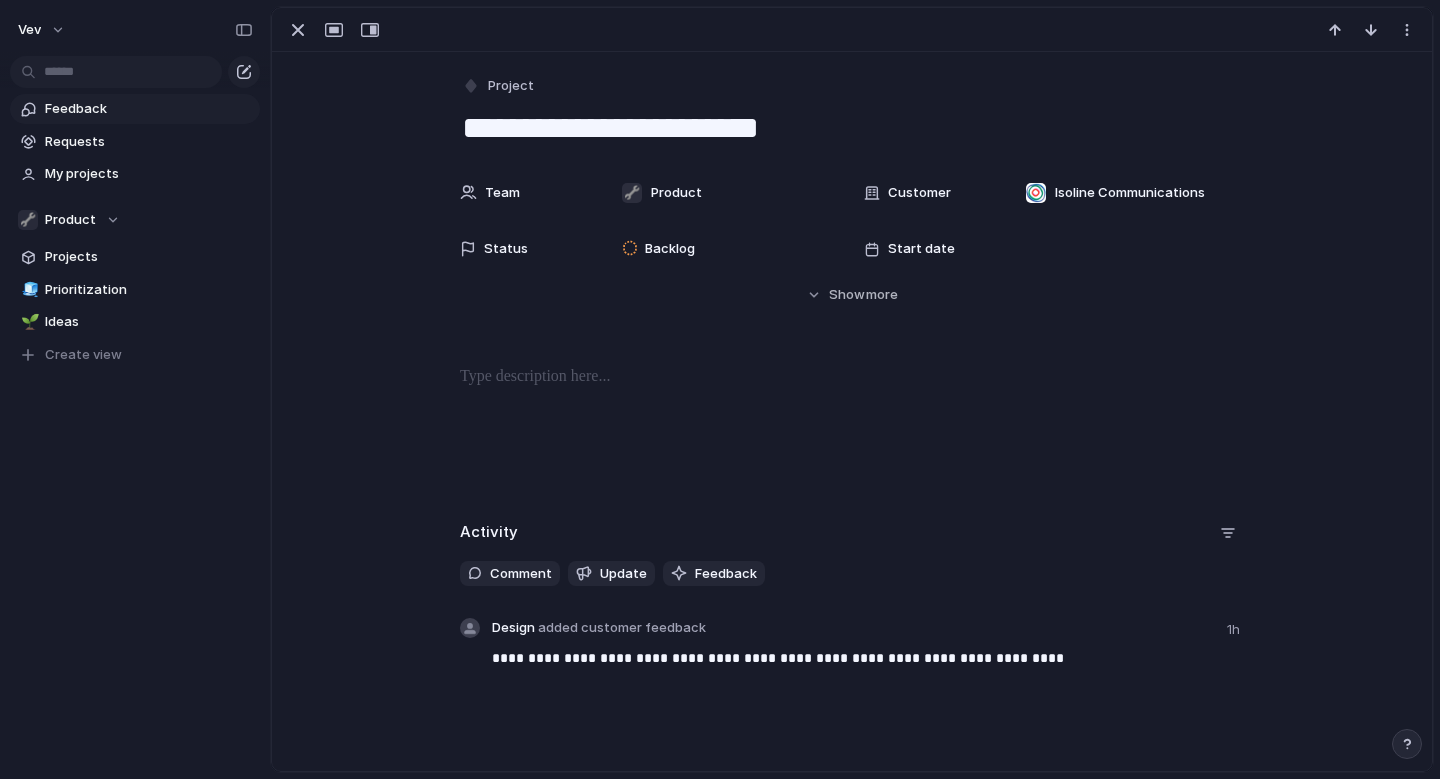 click on "Team 🔧 Product Customer Isoline Communications Status Backlog Start date Target date Last changed 8 July Created at 8 July           Created by Iselin Ekornes           Owner Priority   Estimate (weeks) Impact Effort Design ready Feedback 1 Linear Push Theme Parent Hide Show more" at bounding box center (852, 239) 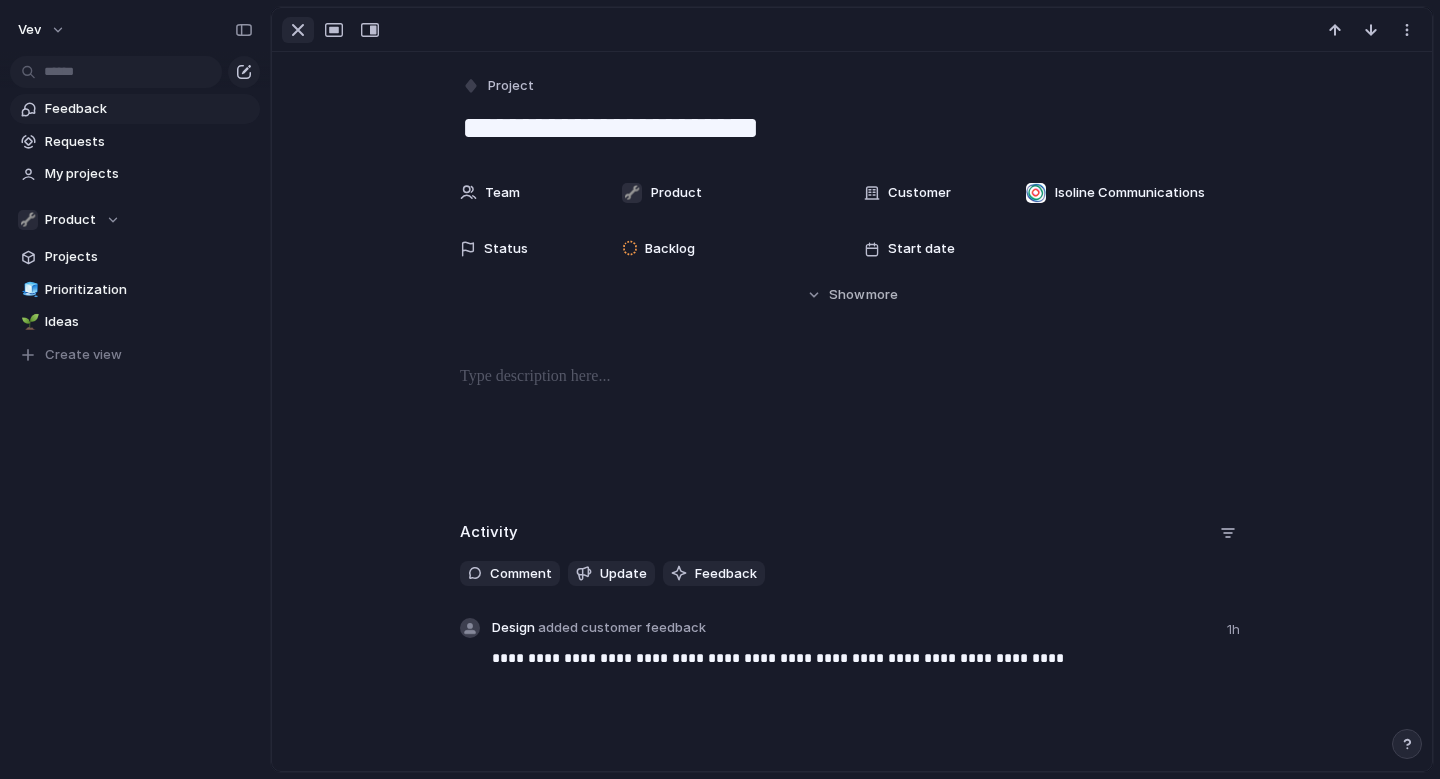 click at bounding box center [298, 30] 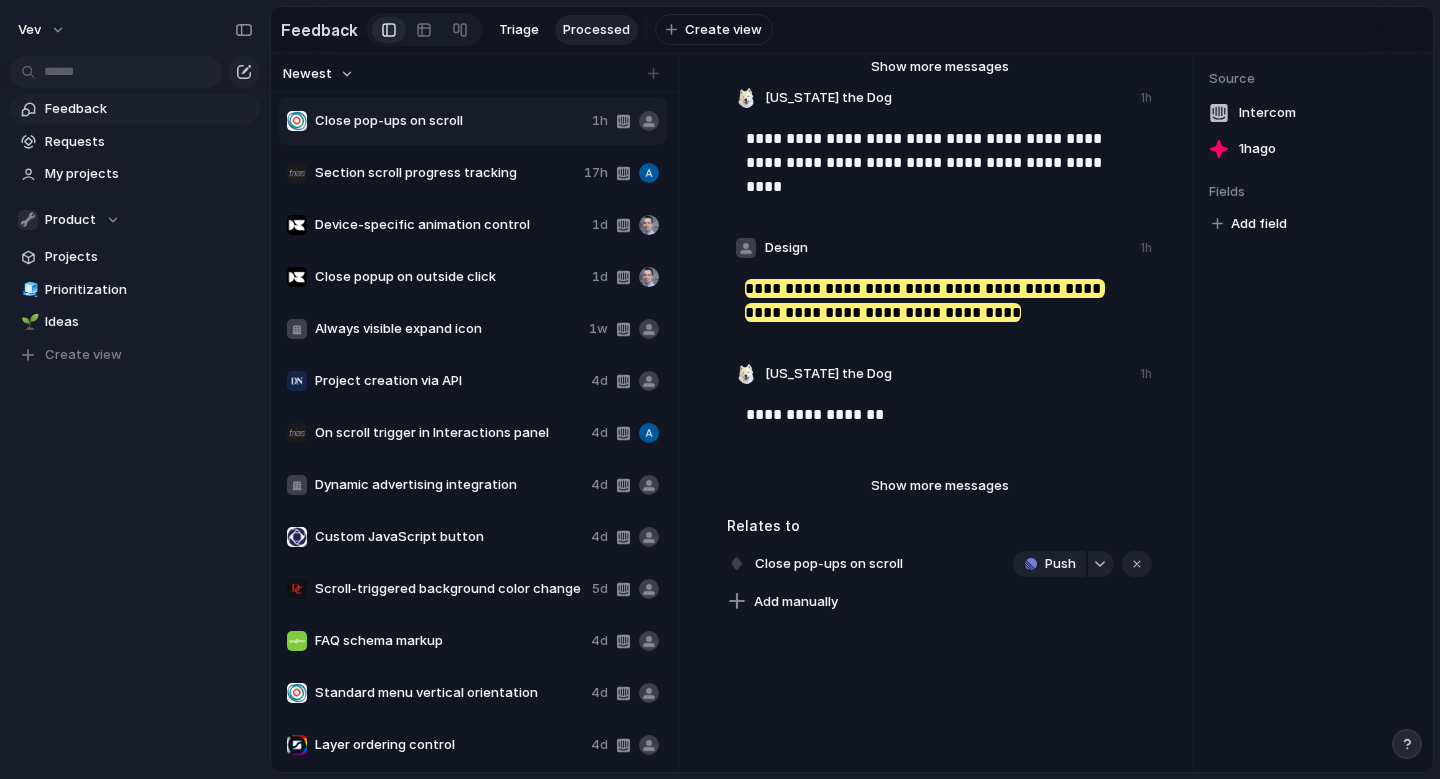 click on "**********" at bounding box center [939, 412] 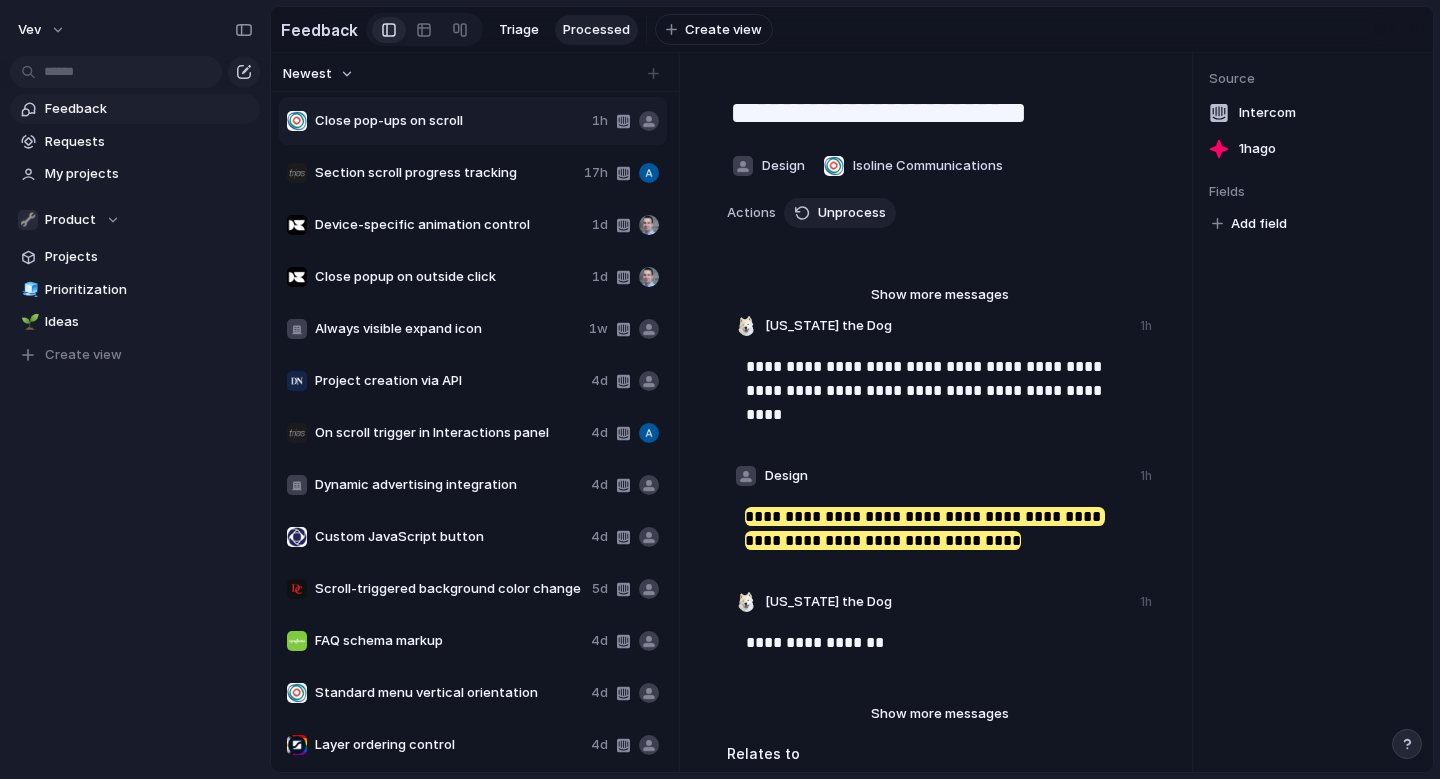 scroll, scrollTop: 0, scrollLeft: 0, axis: both 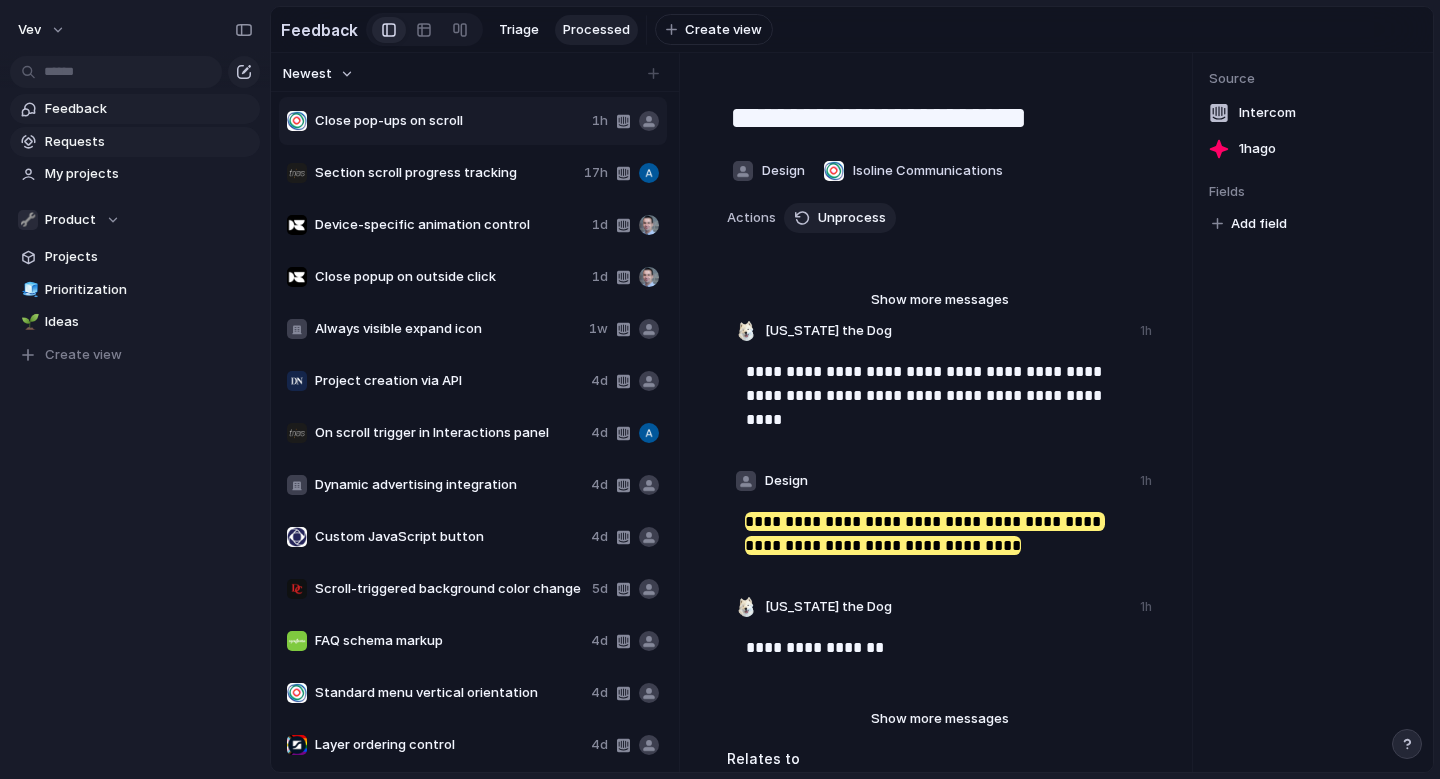 click on "Requests" at bounding box center [149, 142] 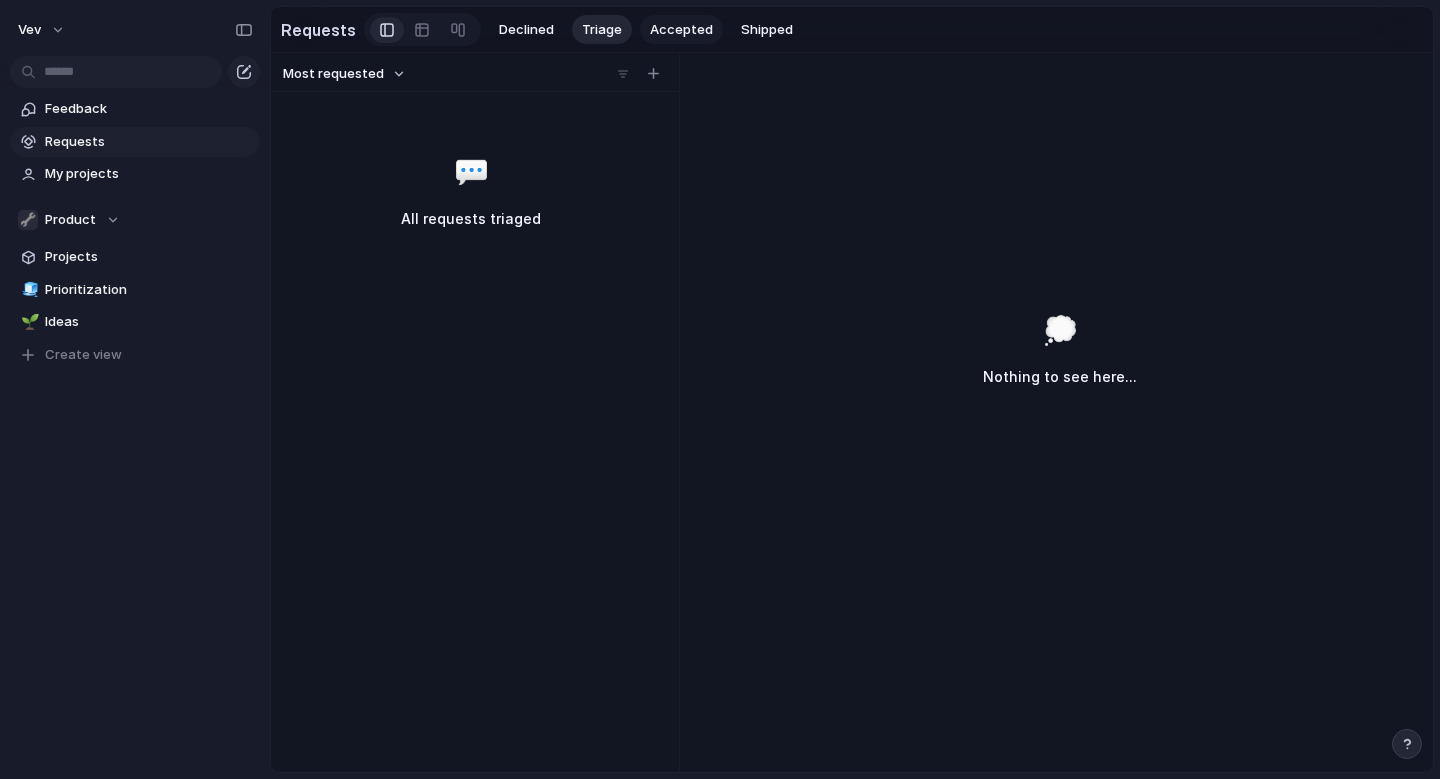 click on "Accepted" at bounding box center (681, 30) 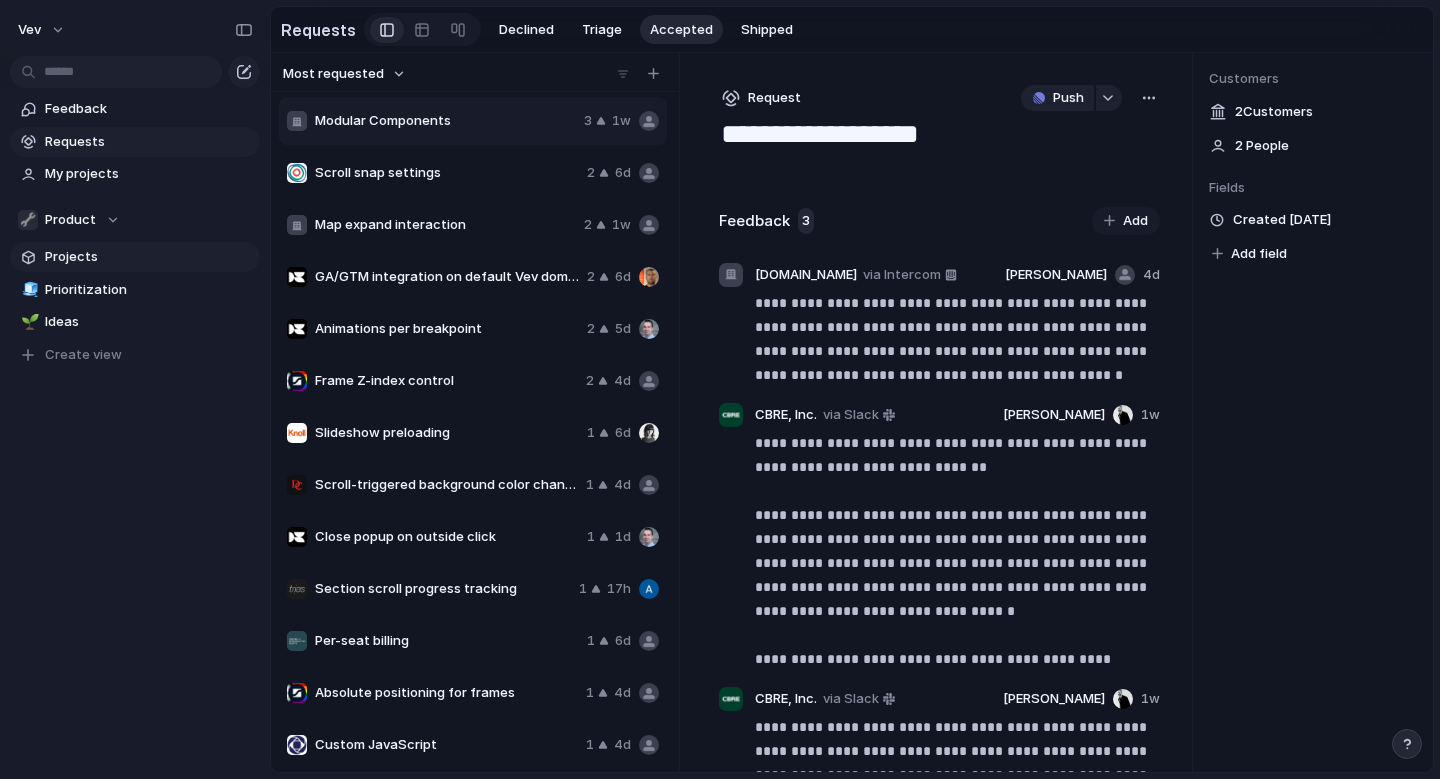 click on "Projects" at bounding box center (135, 257) 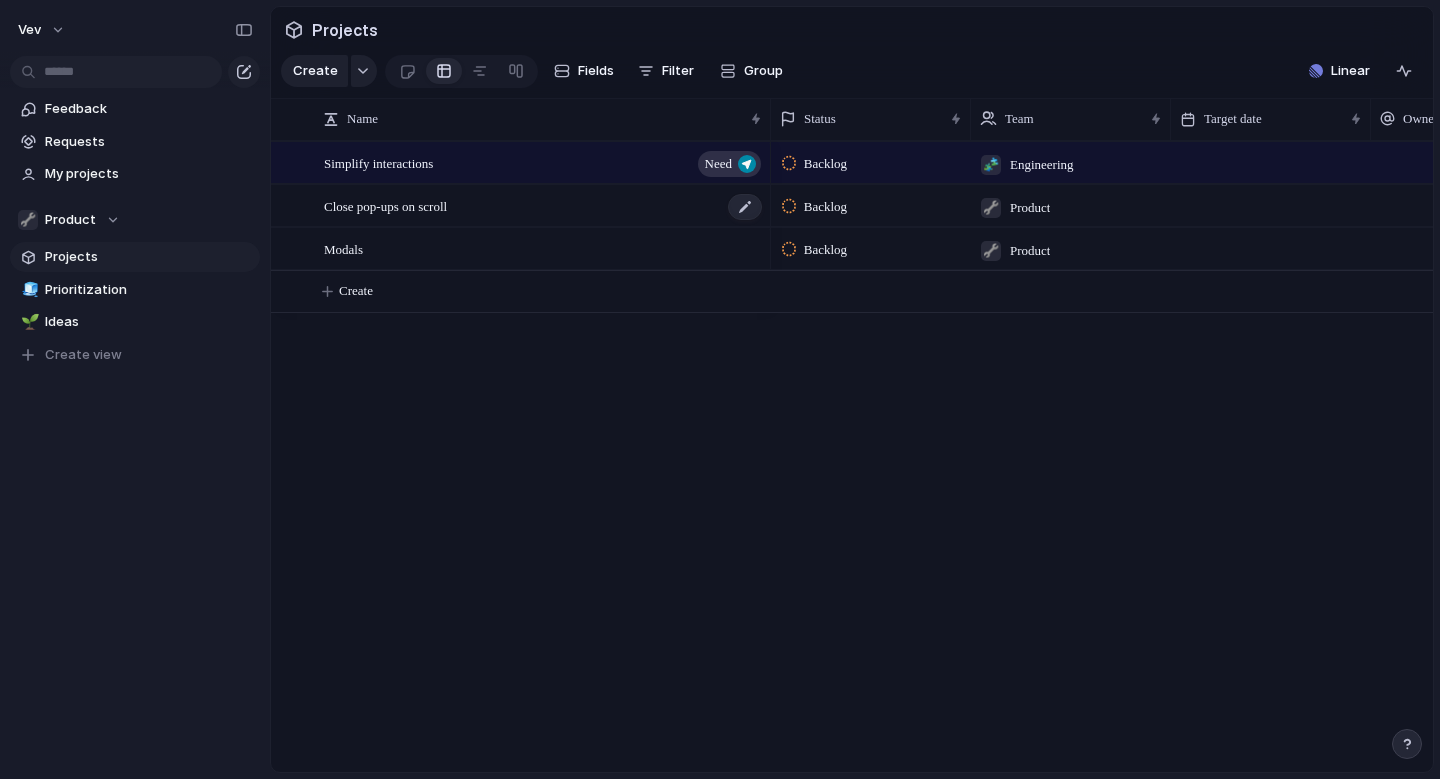 click on "Close pop-ups on scroll" at bounding box center [544, 206] 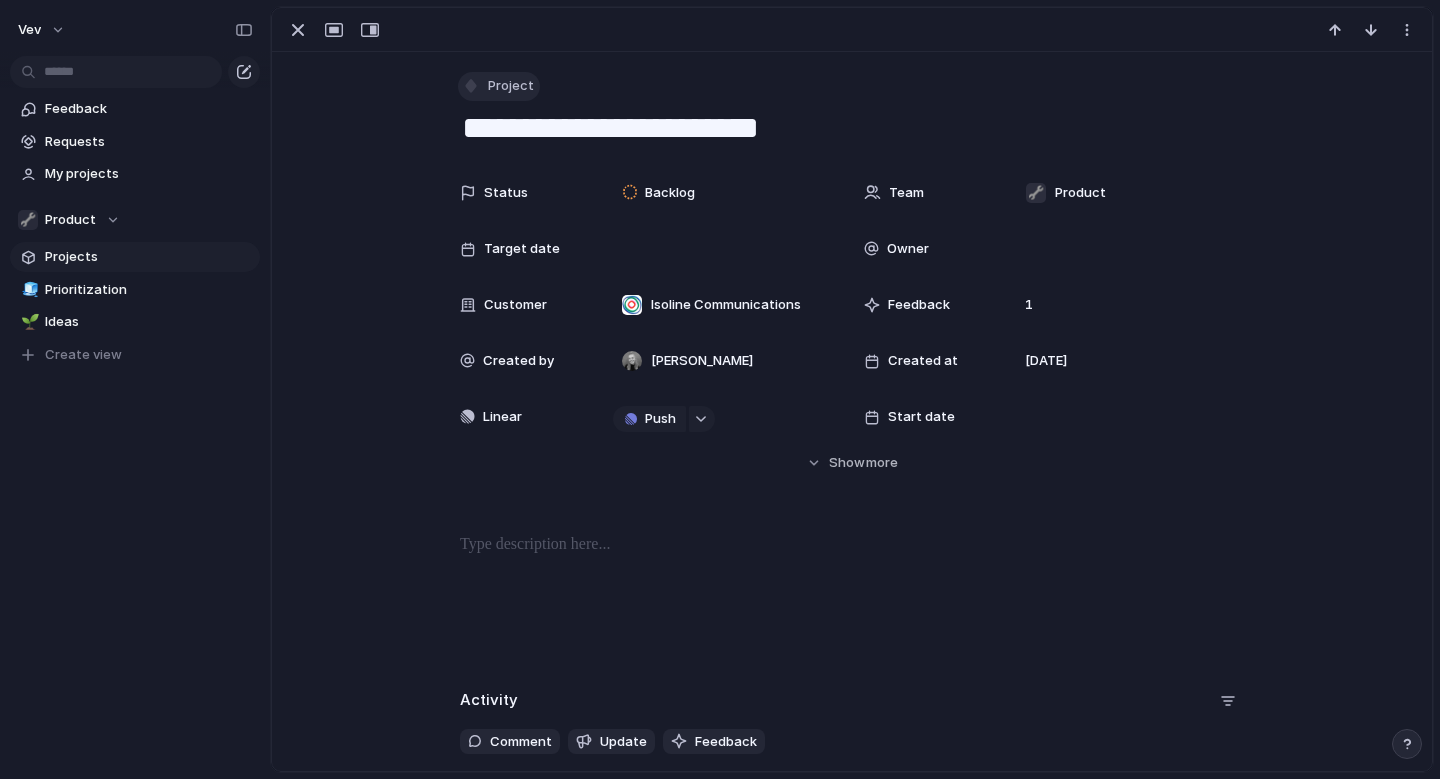 click on "Project" at bounding box center (511, 86) 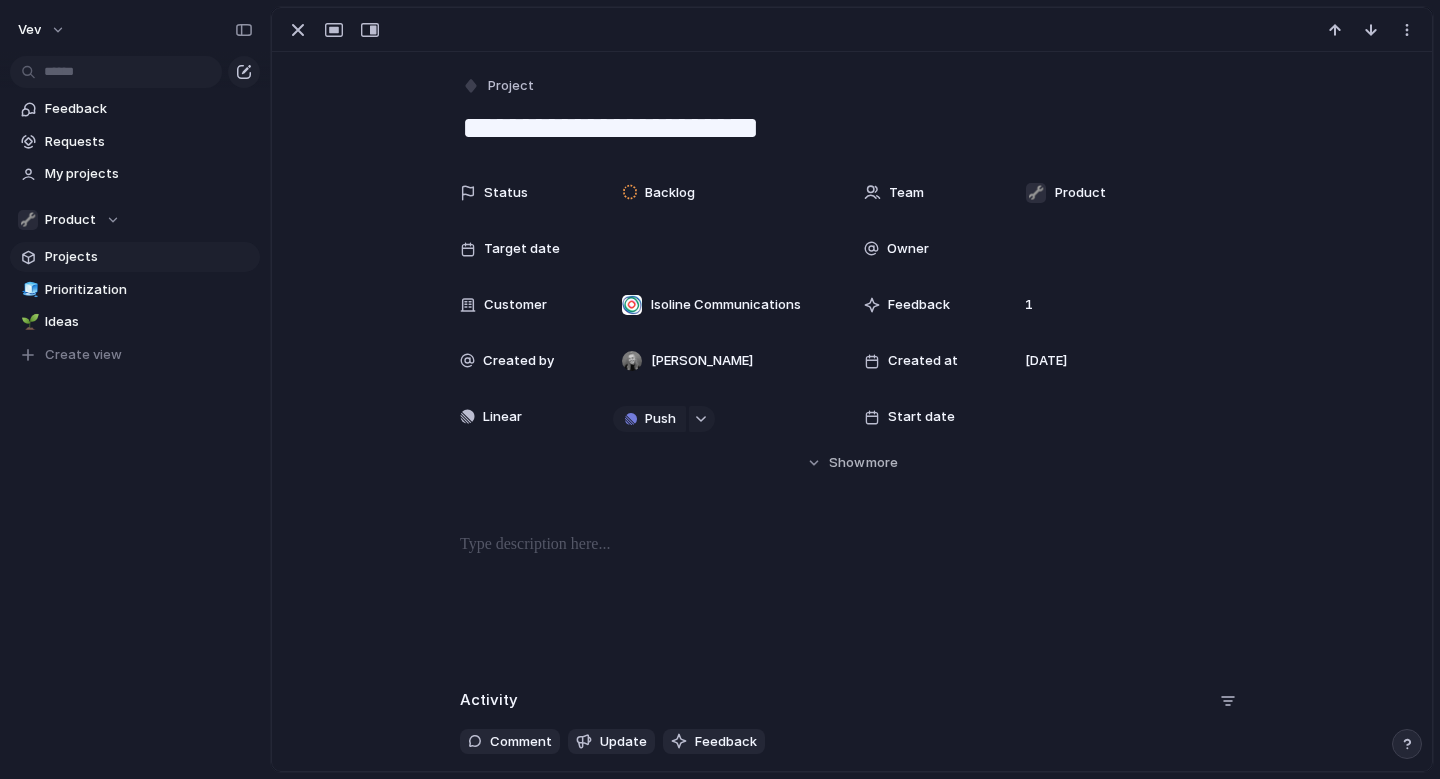click on "Initiative   Project   Need   Solution   Request   Customize" at bounding box center [720, 389] 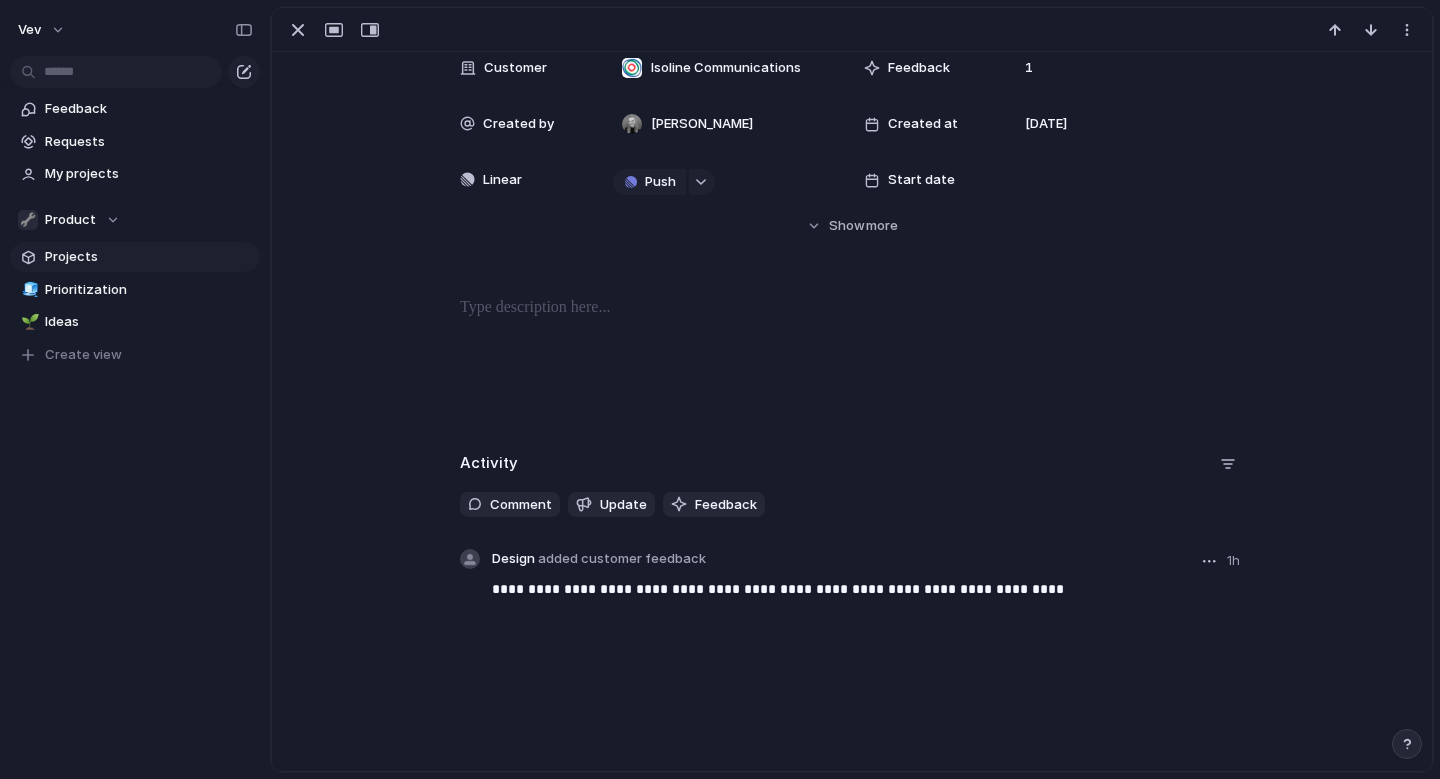 scroll, scrollTop: 0, scrollLeft: 0, axis: both 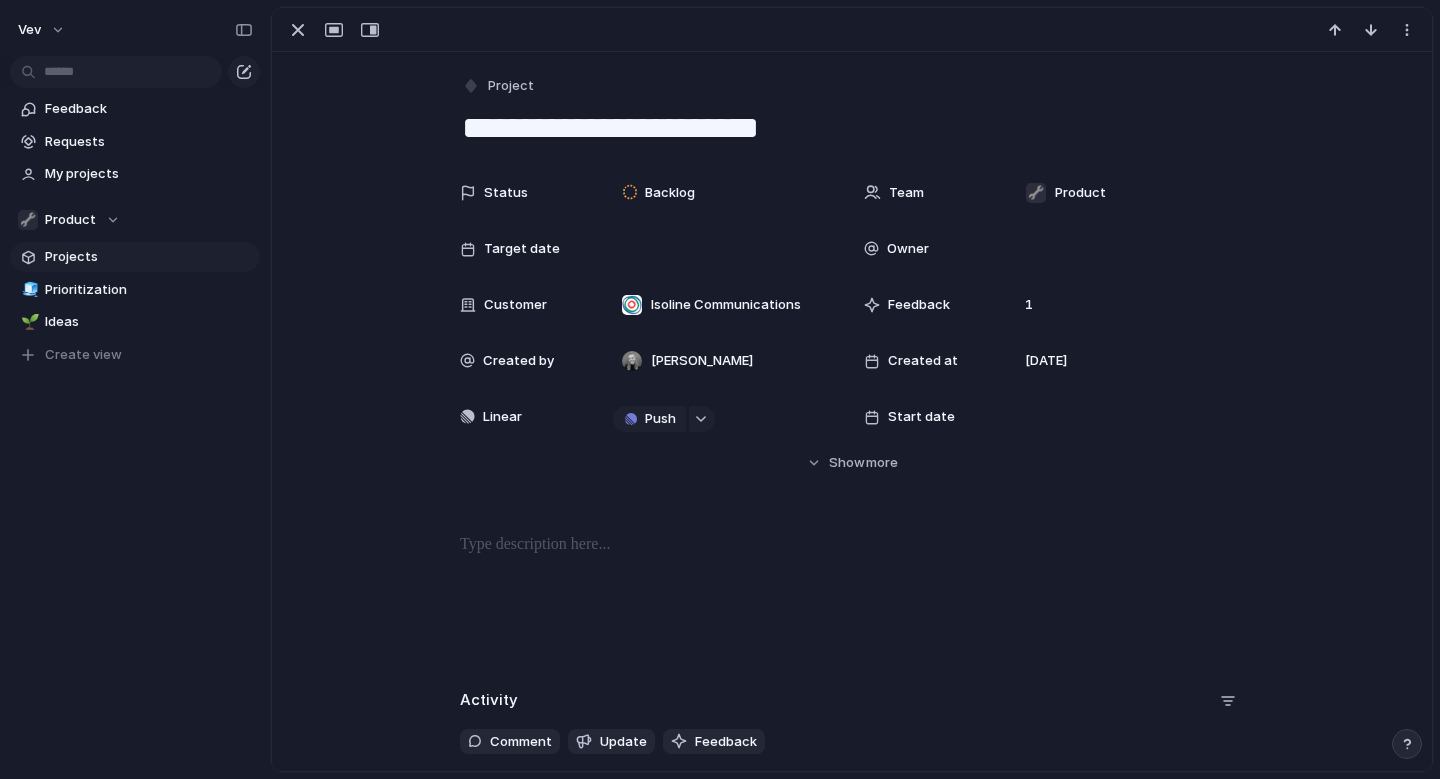 click on "**********" at bounding box center (852, 128) 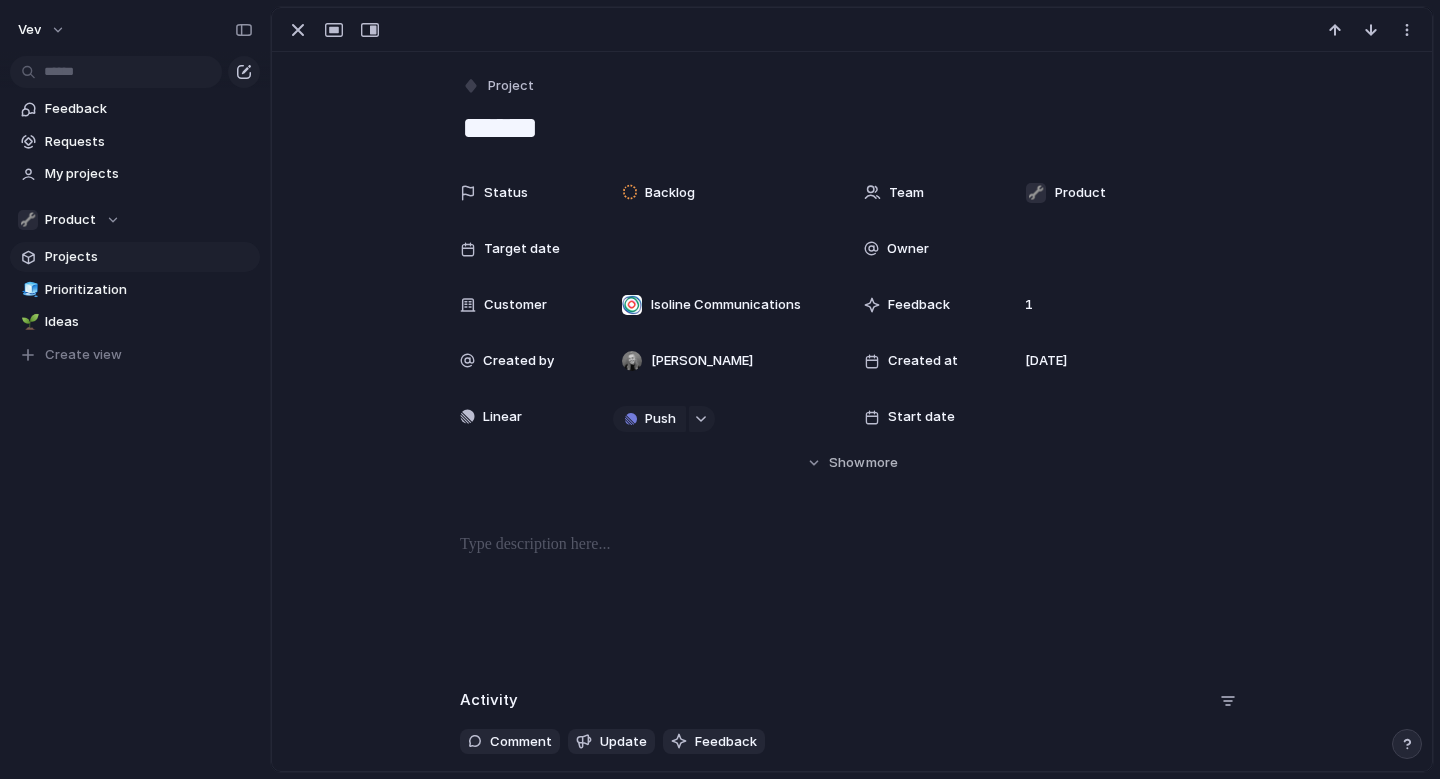type on "******" 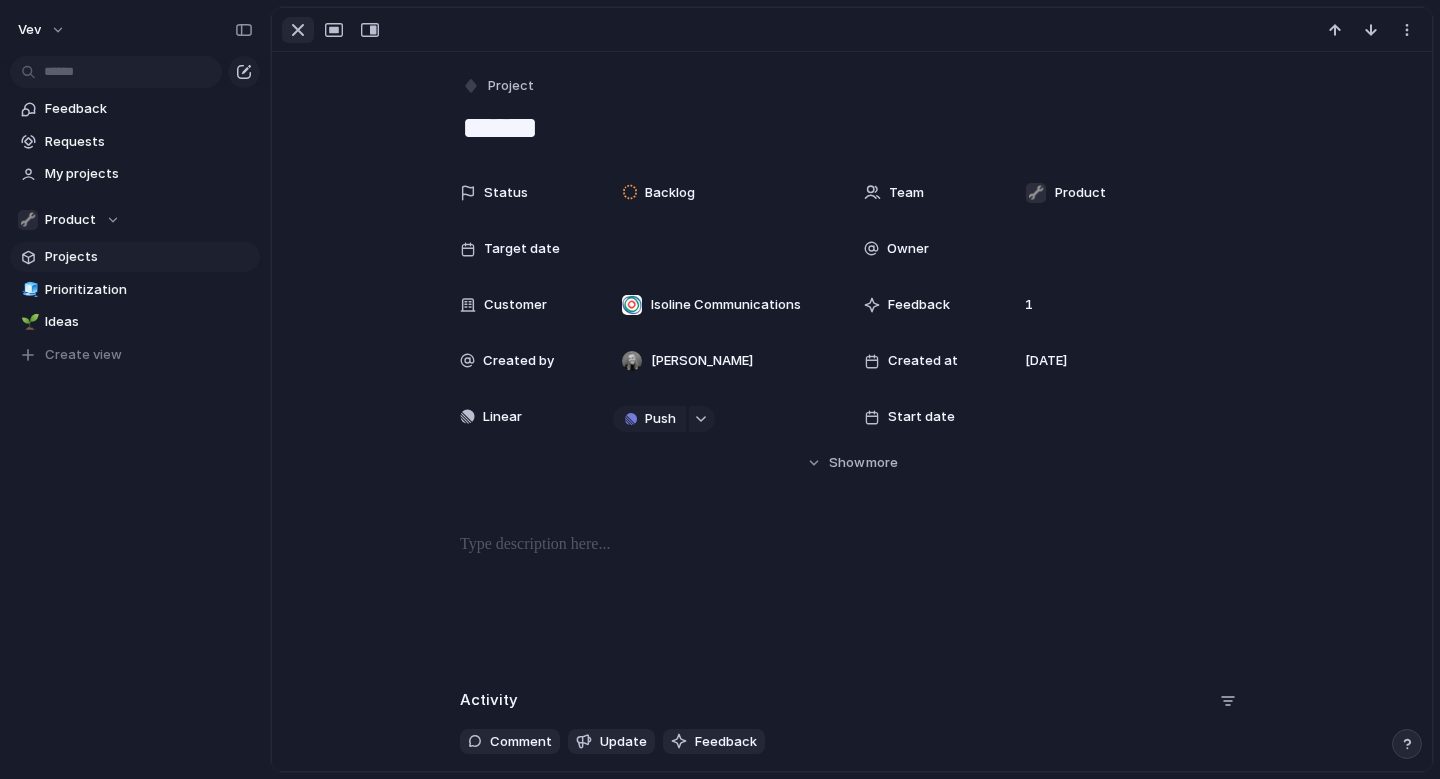 click at bounding box center [298, 30] 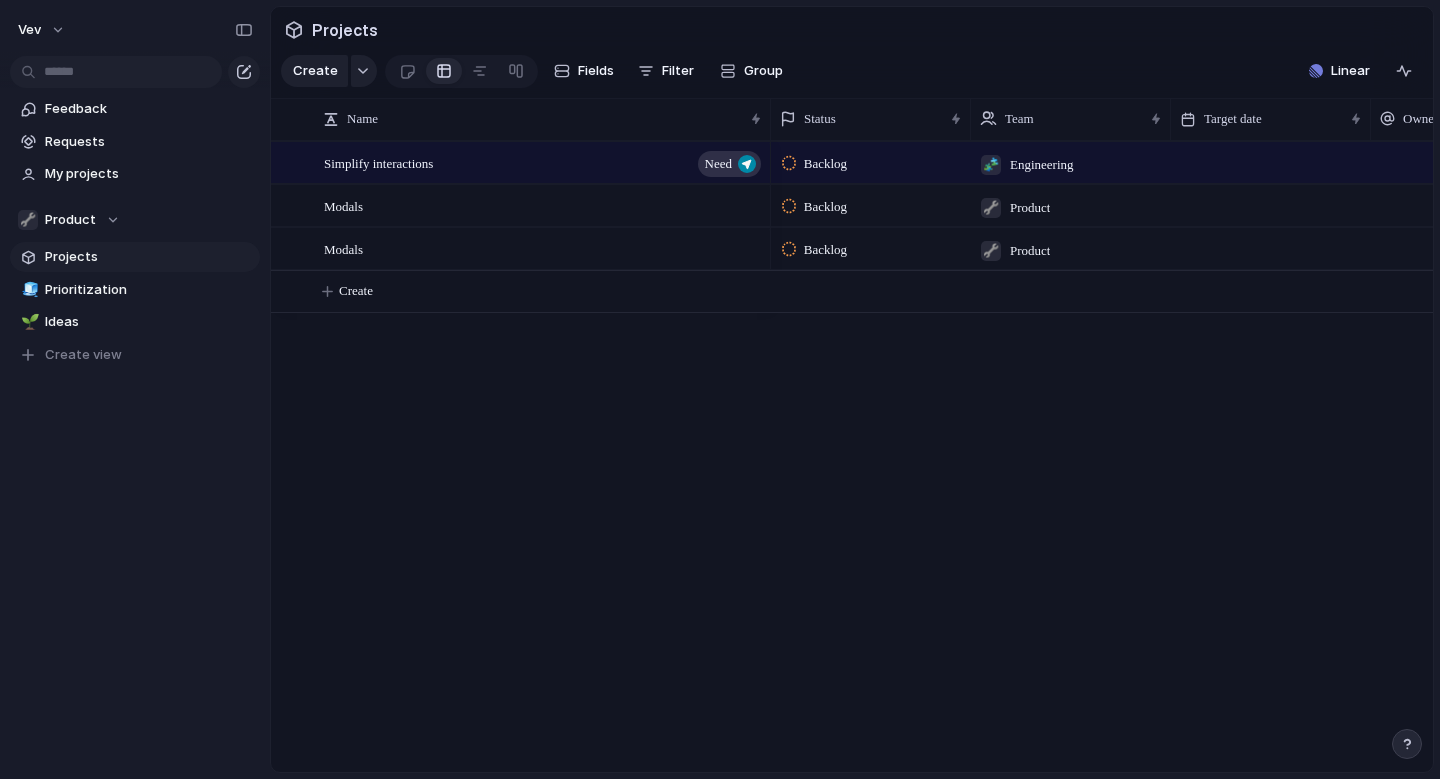 click on "Simplify interactions Need Modals Modals Backlog 🧩 Engineering Backlog 🔧 Product Isoline Communications Backlog 🔧 Product Create" at bounding box center (852, 456) 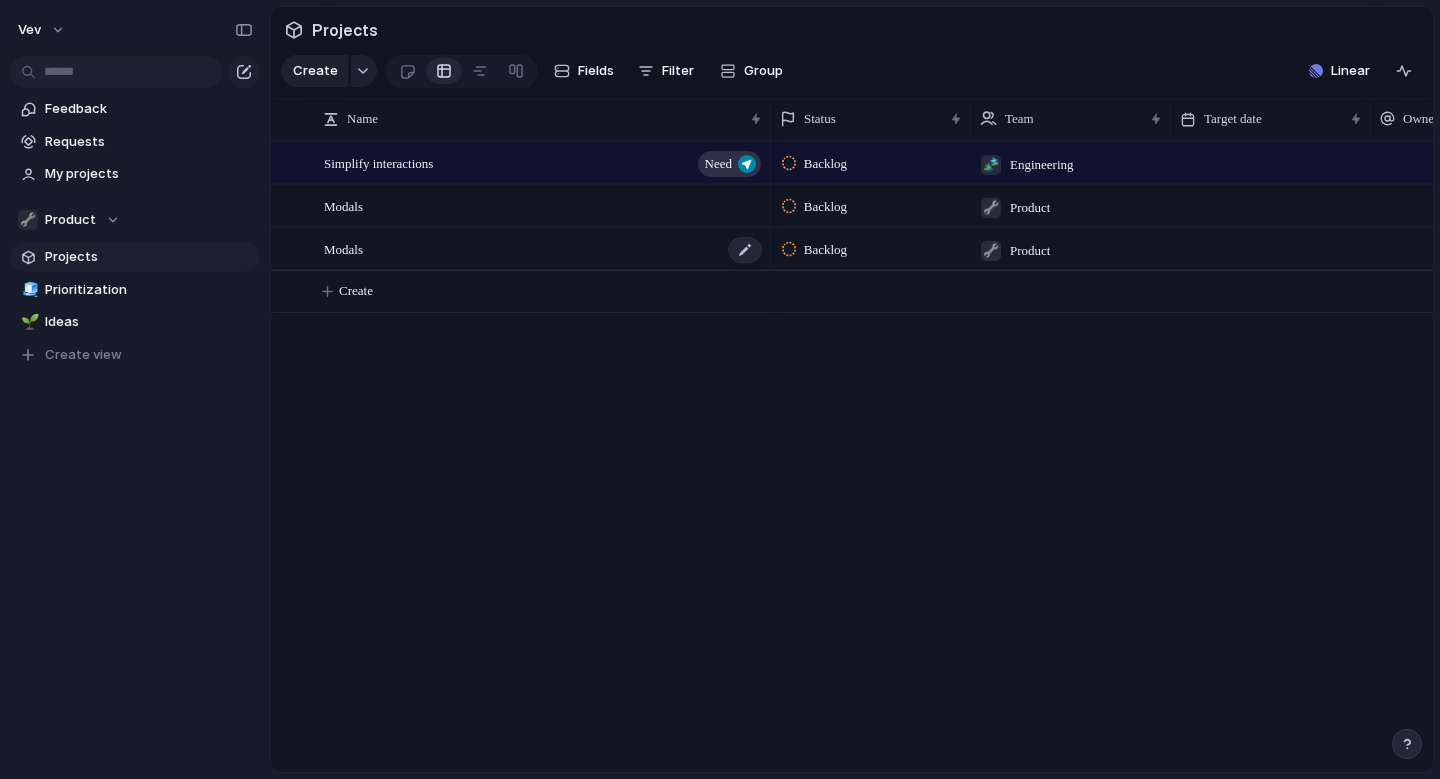 click on "Modals" at bounding box center (544, 249) 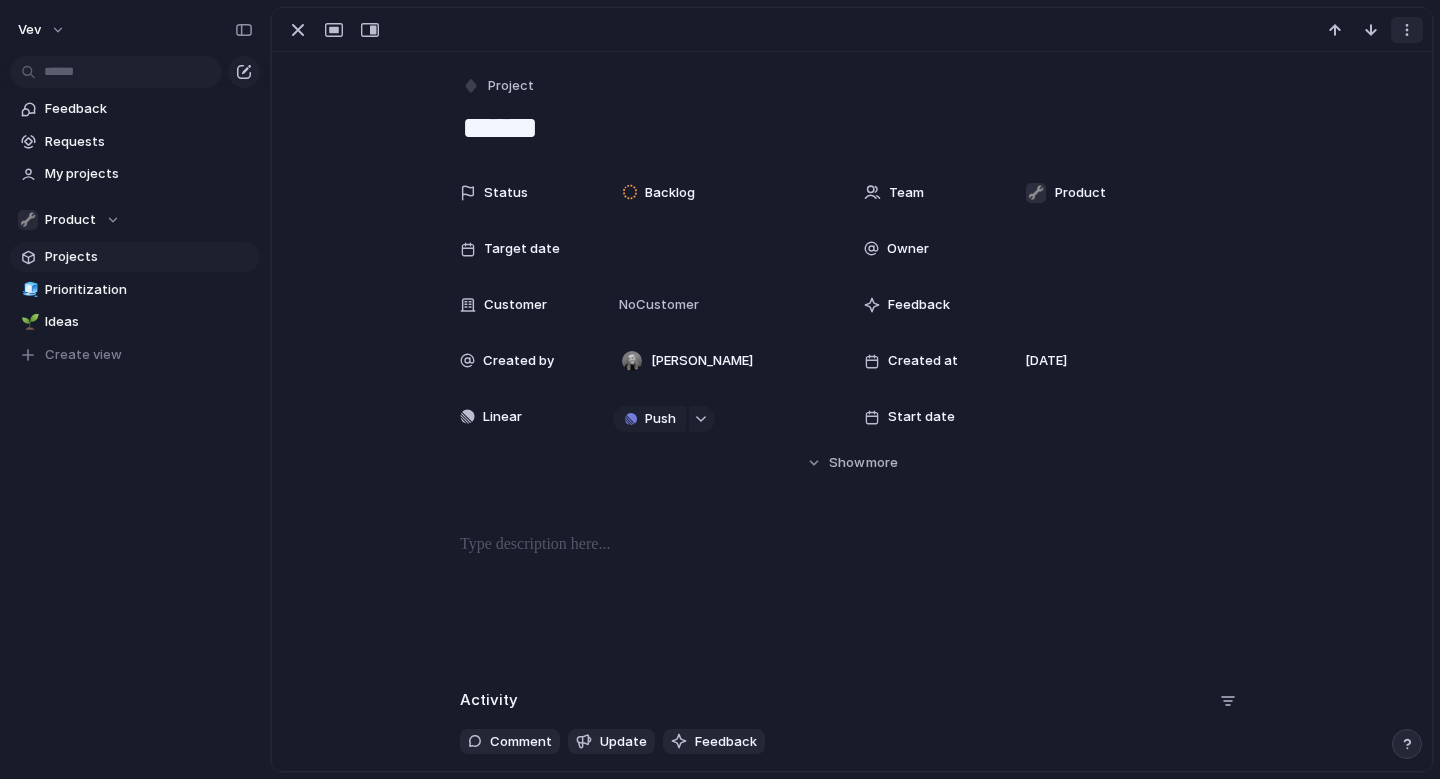 click at bounding box center [1407, 30] 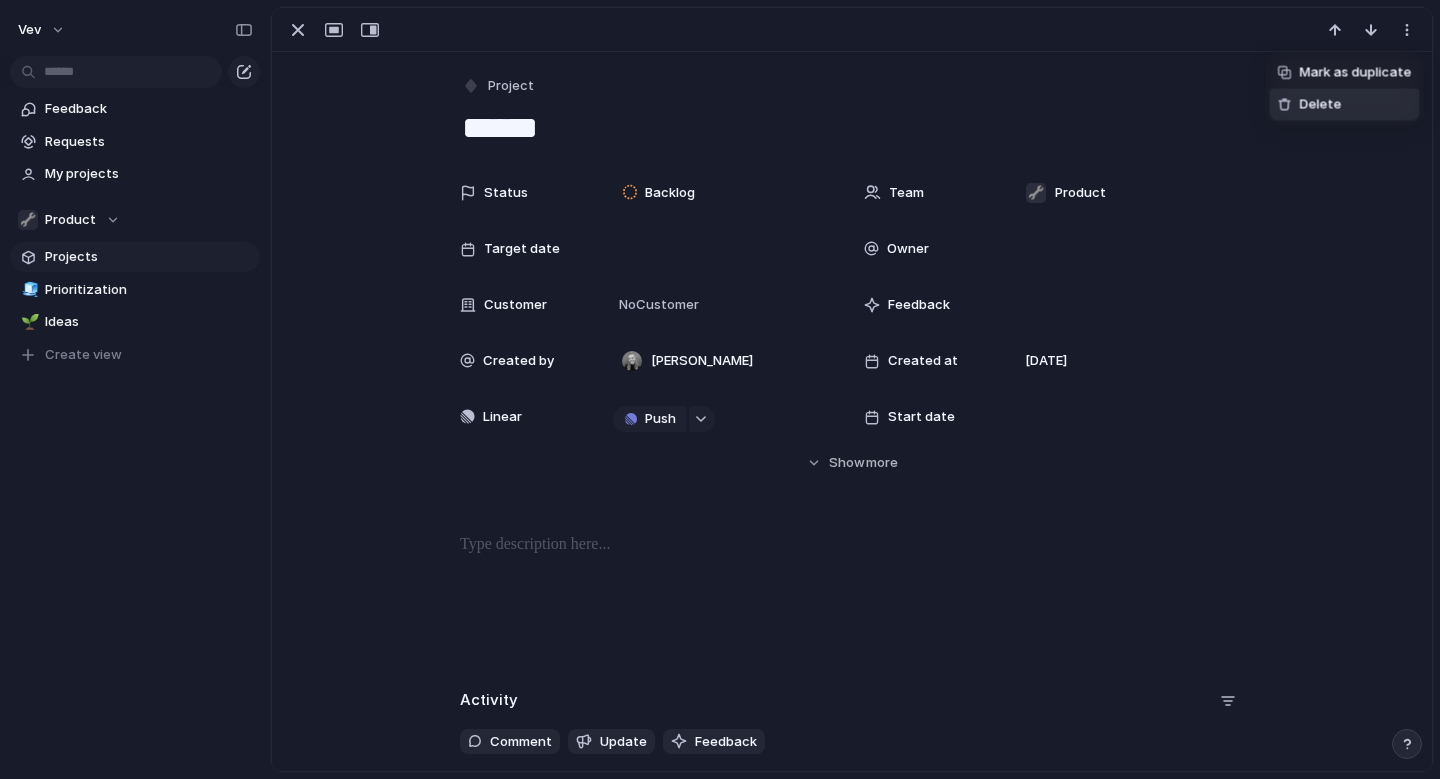 click on "Delete" at bounding box center [1345, 105] 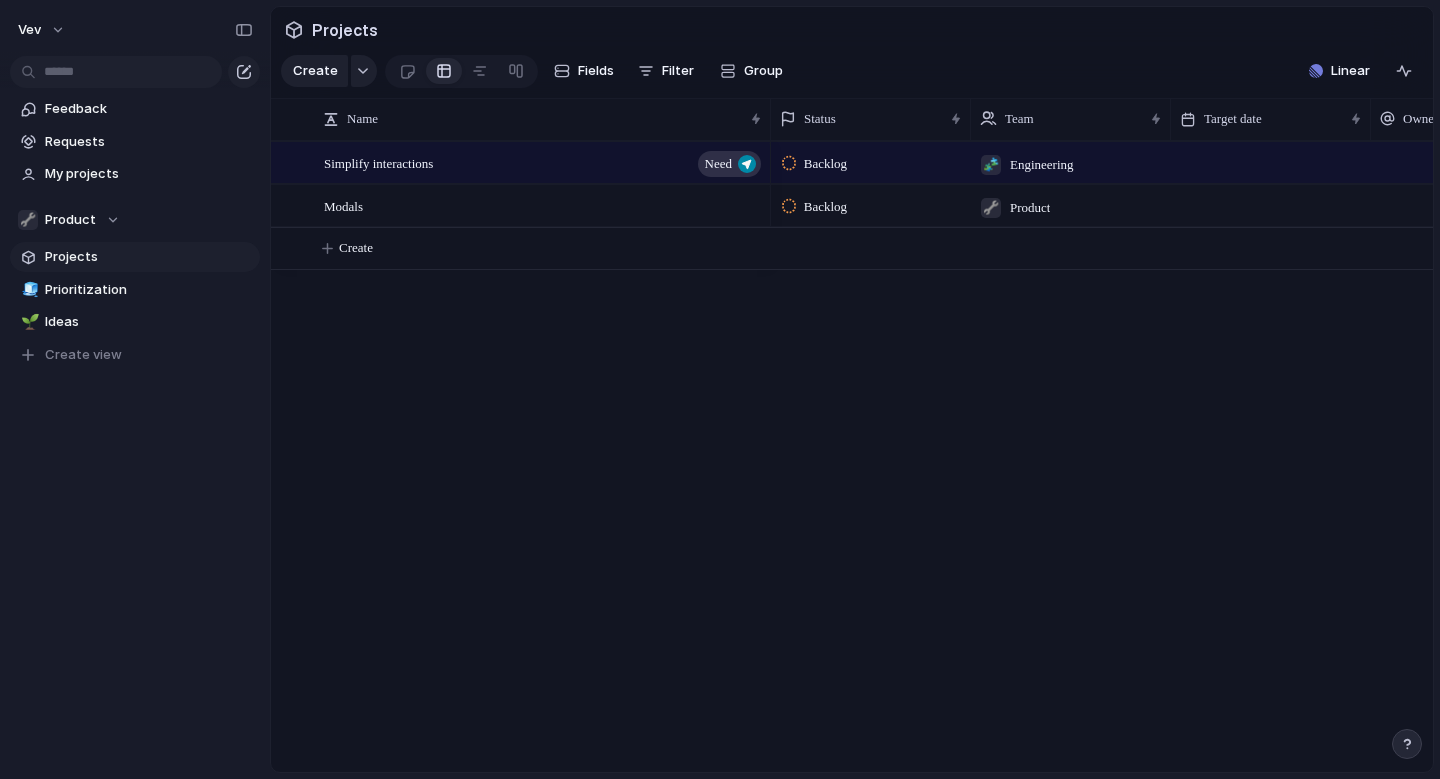 click on "Simplify interactions Need Modals Backlog 🧩 Engineering Backlog 🔧 Product Isoline Communications Create" at bounding box center [852, 456] 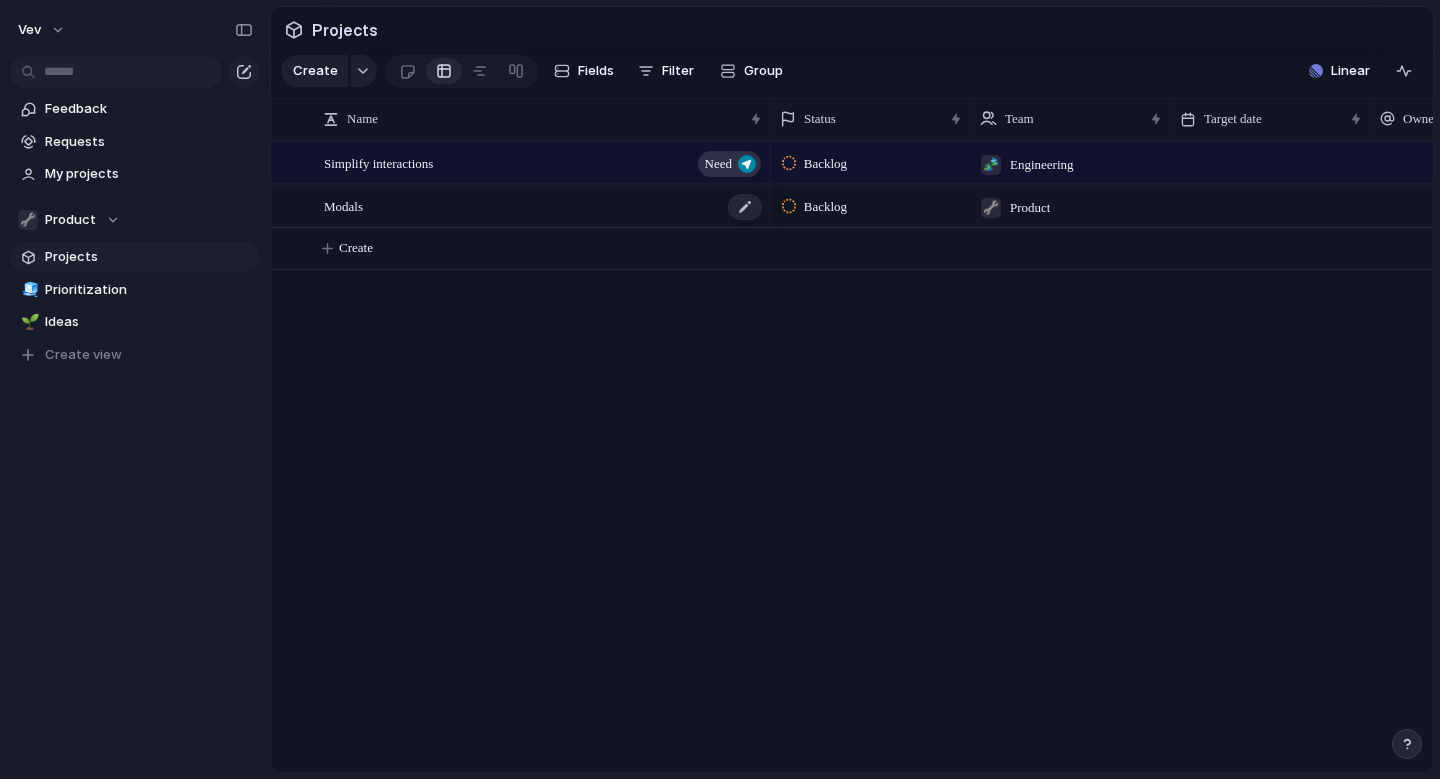 click on "Modals" at bounding box center (544, 206) 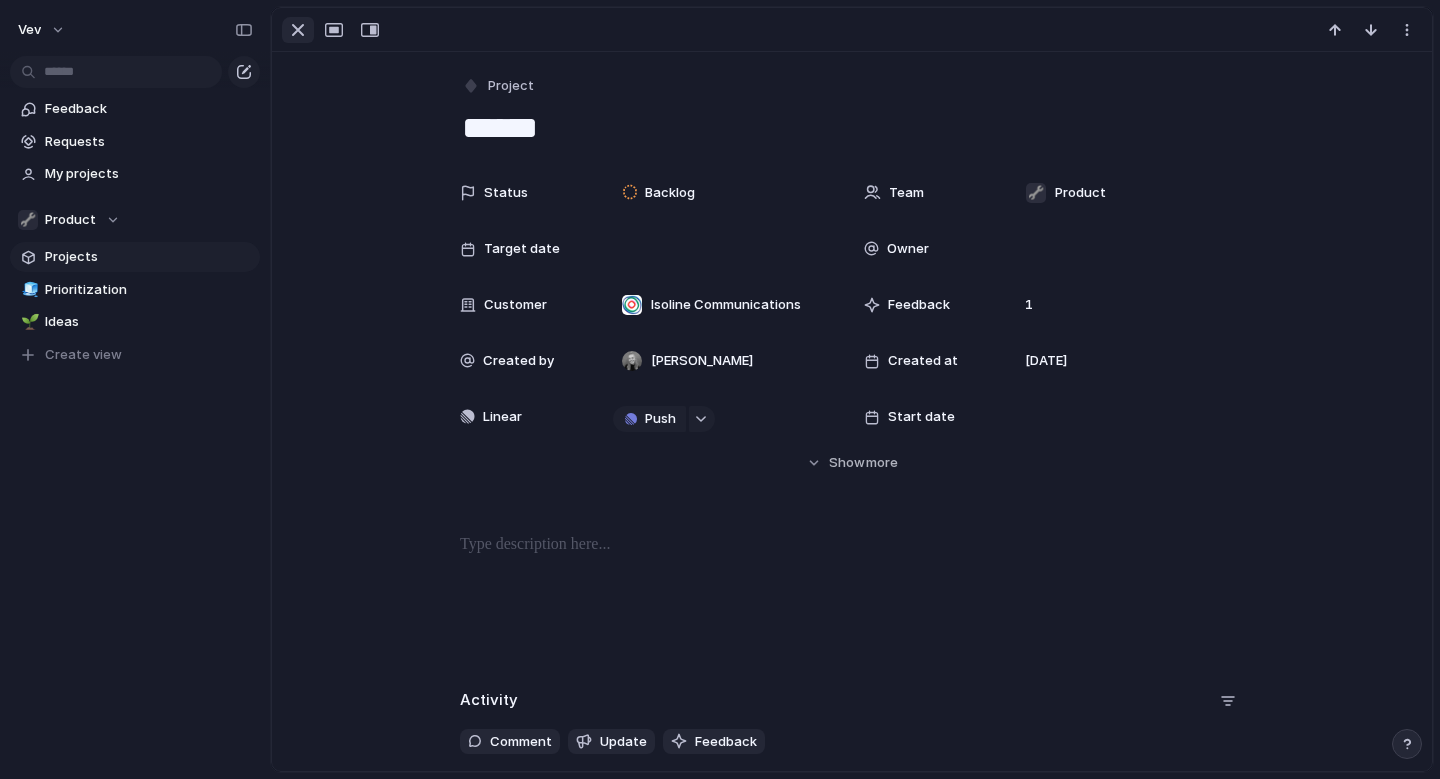 click at bounding box center [298, 30] 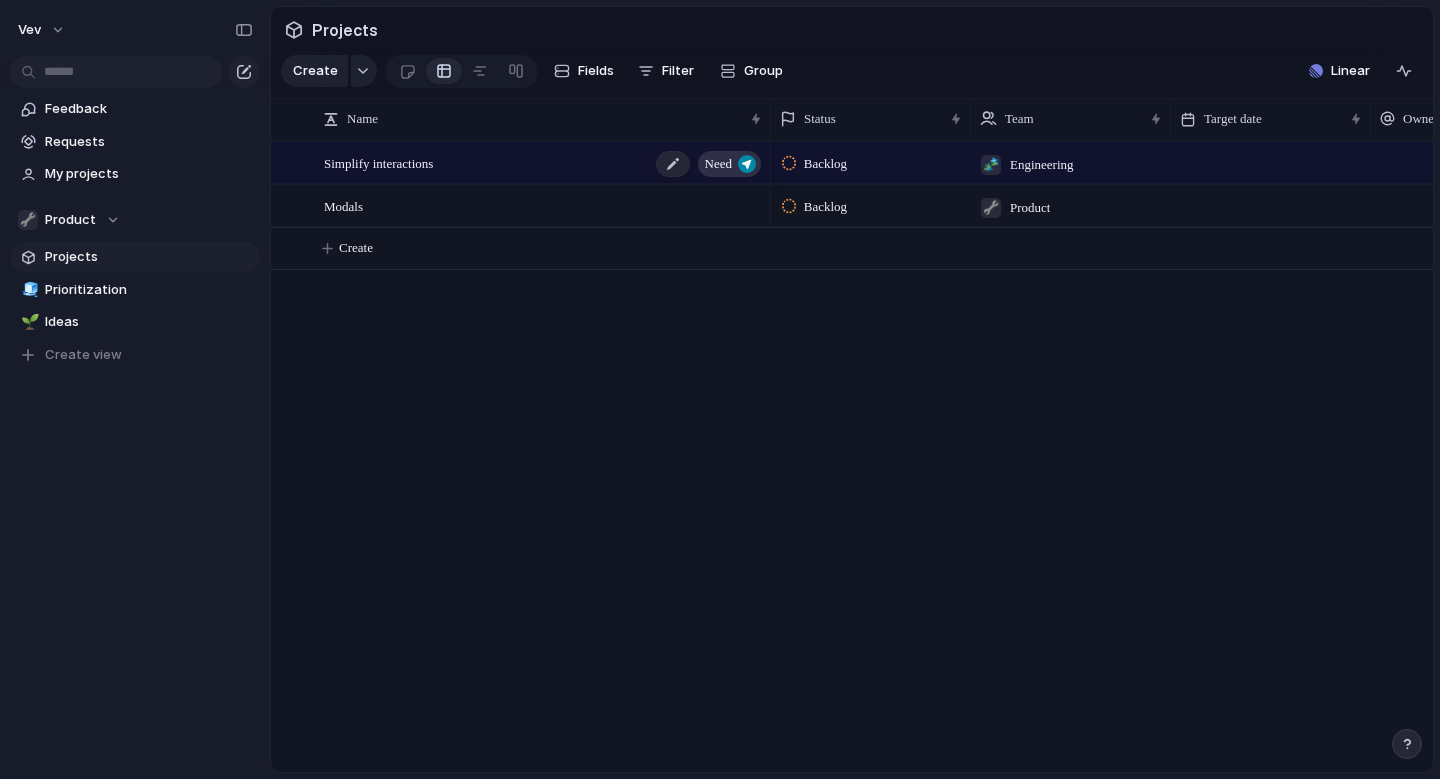 click on "Simplify interactions Need" at bounding box center (544, 163) 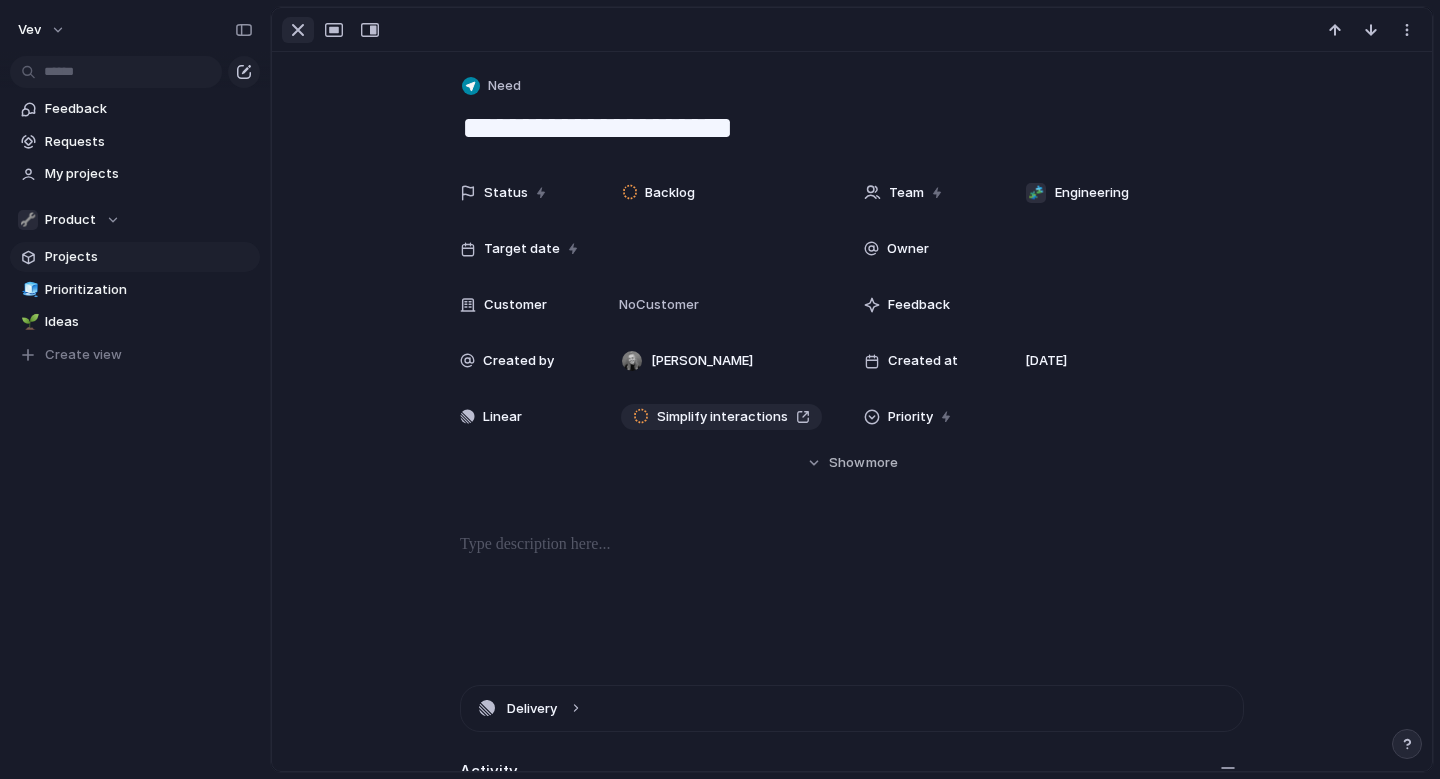 click at bounding box center (298, 30) 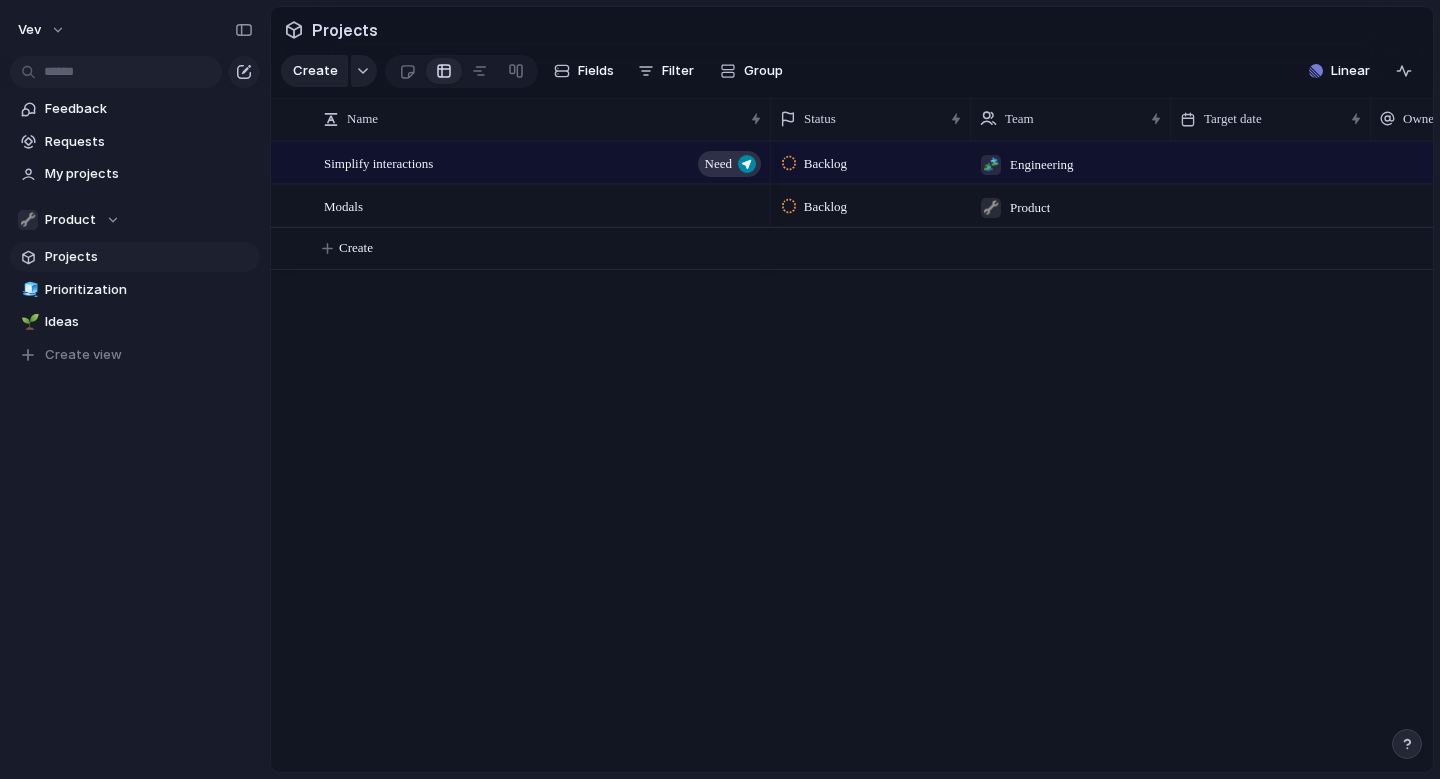 click on "Simplify interactions Need Modals Backlog 🧩 Engineering Backlog 🔧 Product Isoline Communications Create" at bounding box center (852, 456) 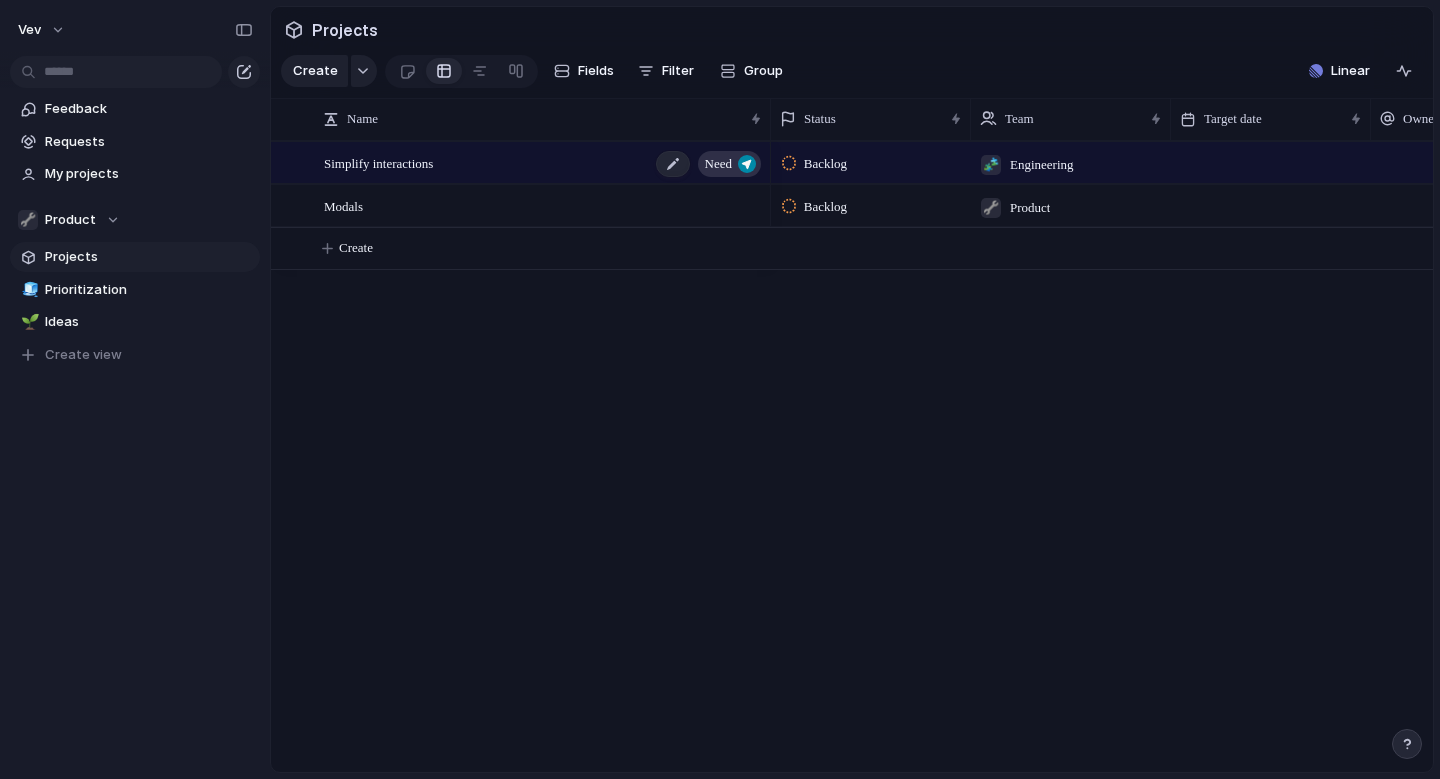 click on "Need" at bounding box center [718, 164] 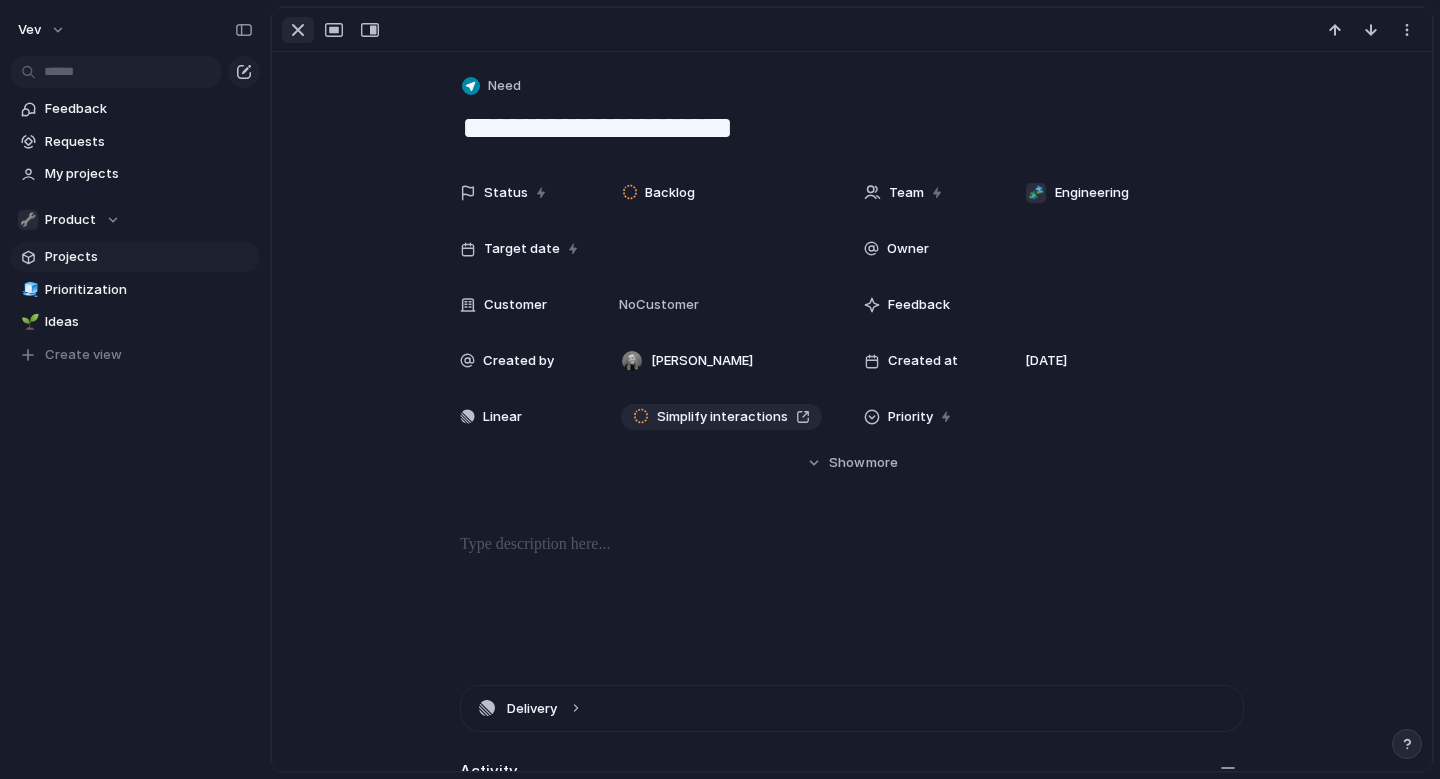 click at bounding box center [298, 30] 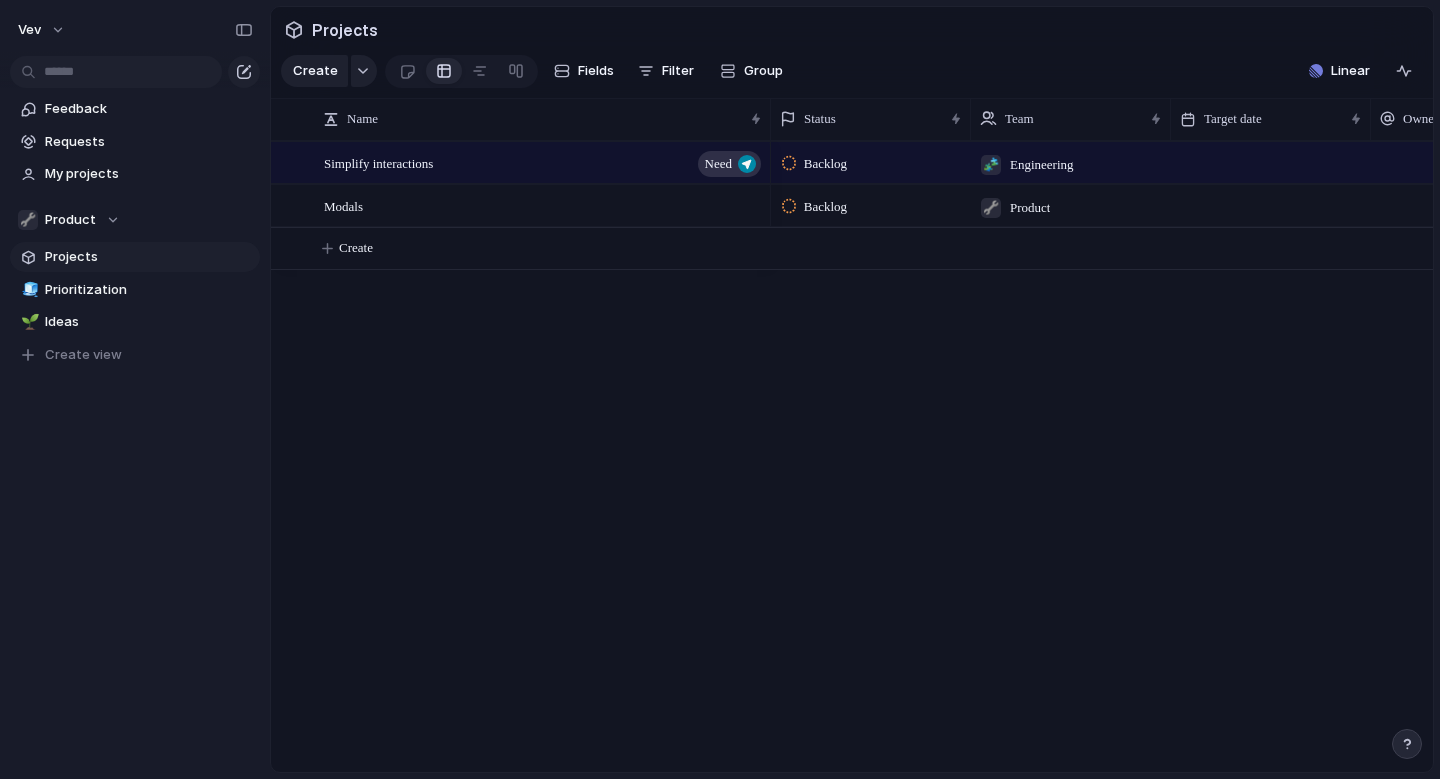 click at bounding box center (1407, 744) 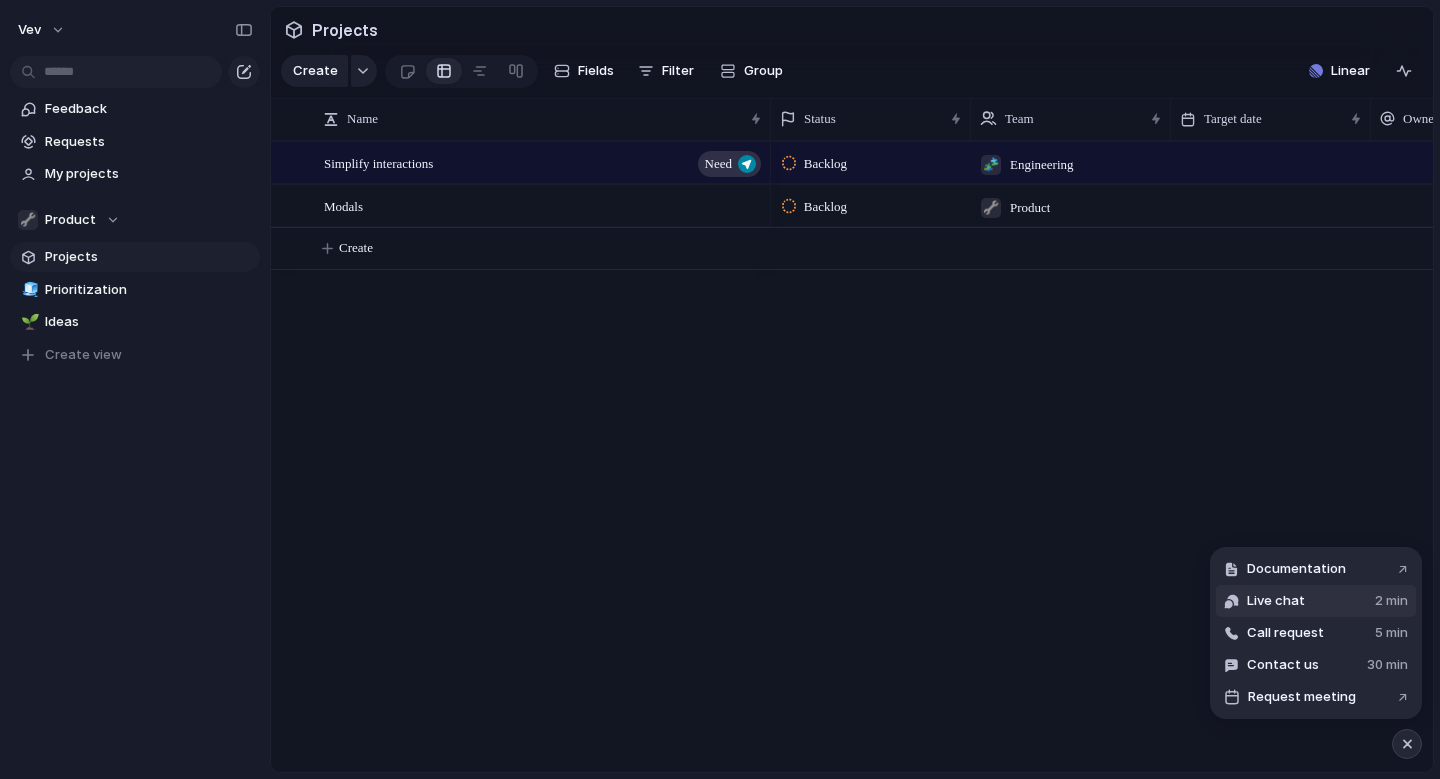 click on "Live chat 2 min" at bounding box center [1316, 601] 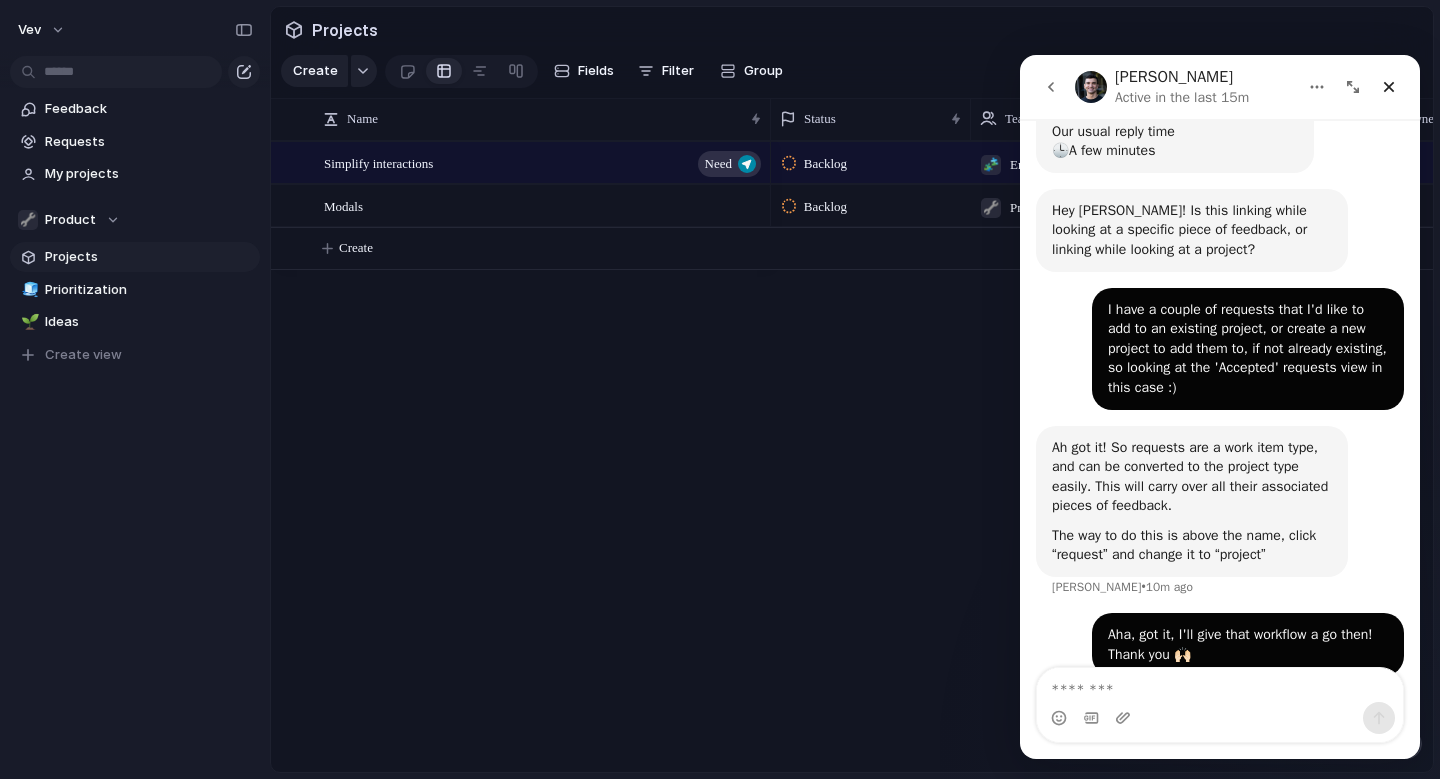 scroll, scrollTop: 290, scrollLeft: 0, axis: vertical 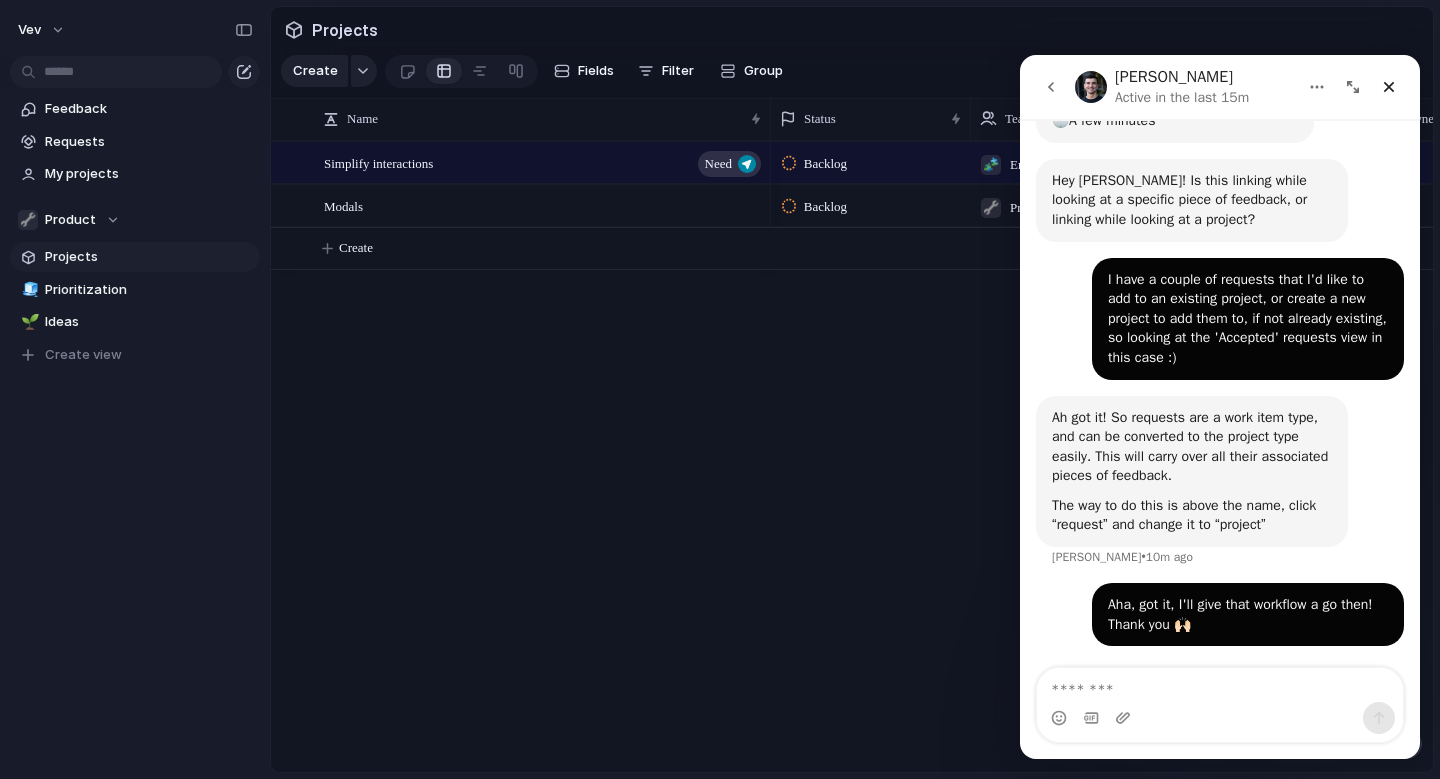 click at bounding box center (1220, 685) 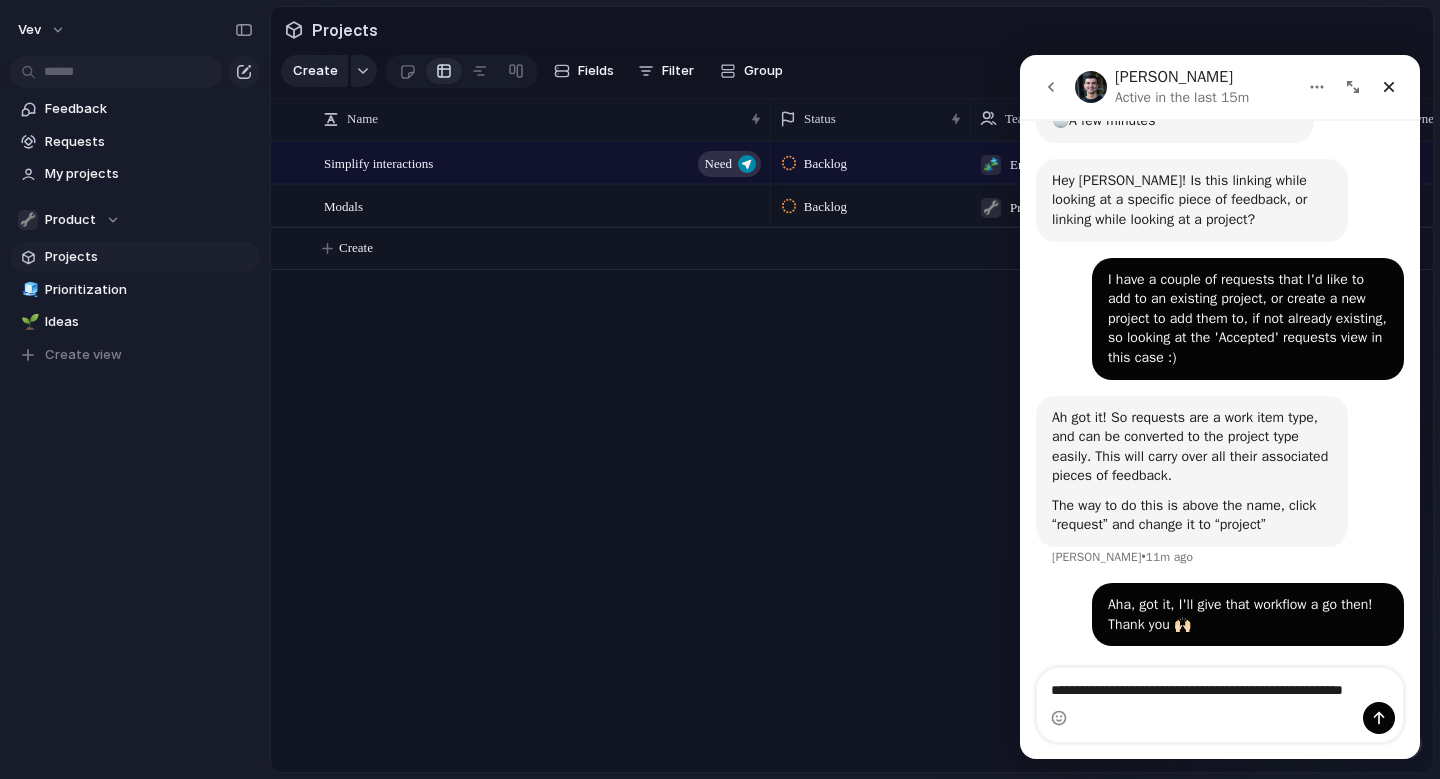 scroll, scrollTop: 310, scrollLeft: 0, axis: vertical 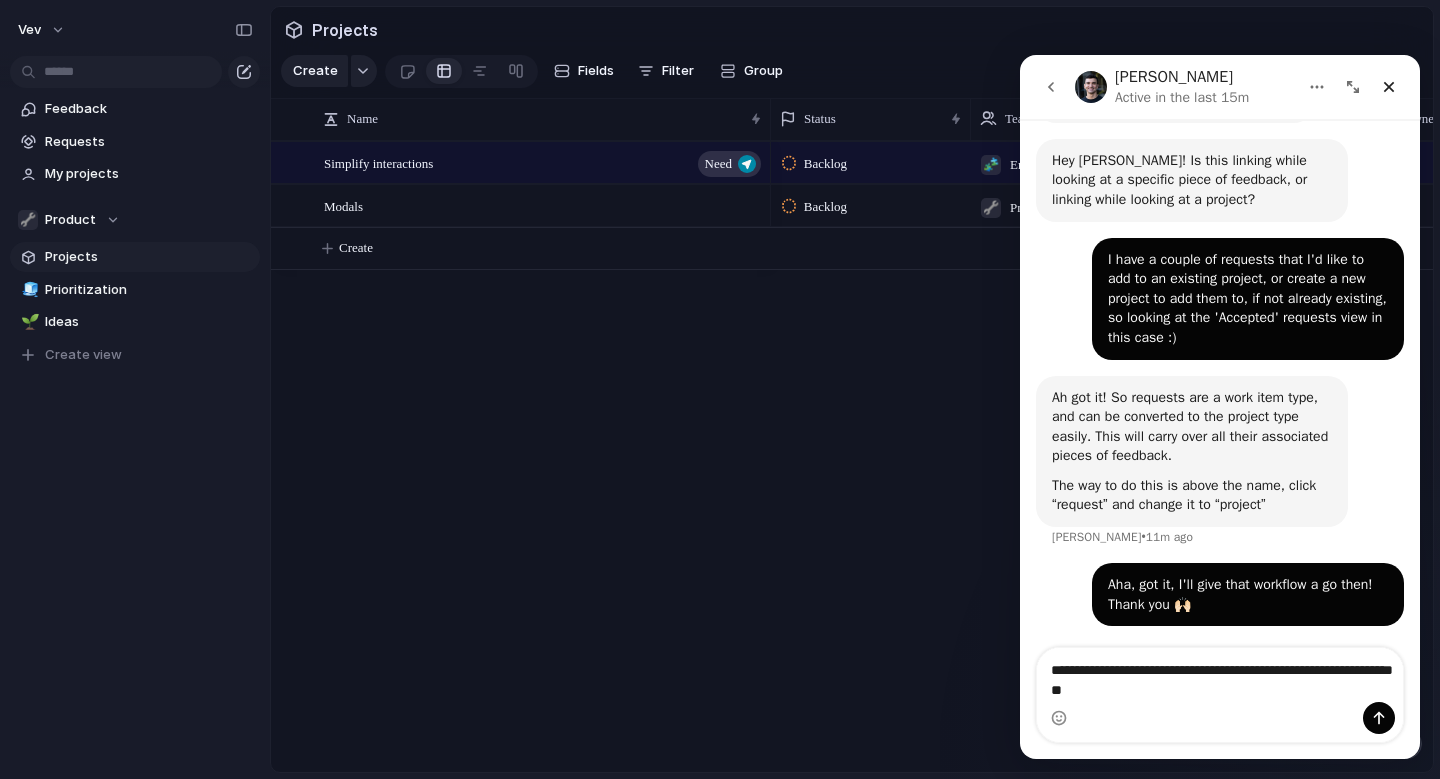 click on "**********" at bounding box center [1220, 675] 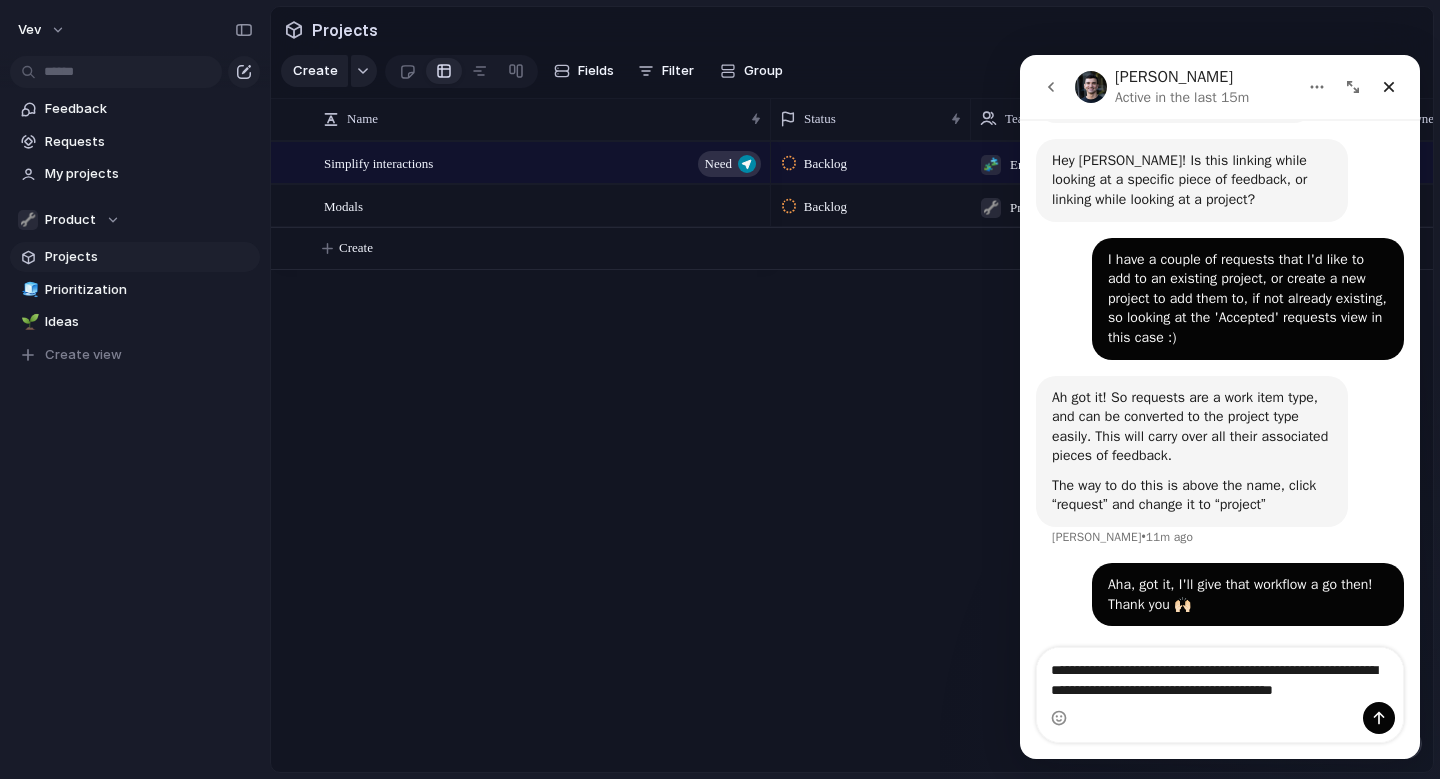scroll, scrollTop: 330, scrollLeft: 0, axis: vertical 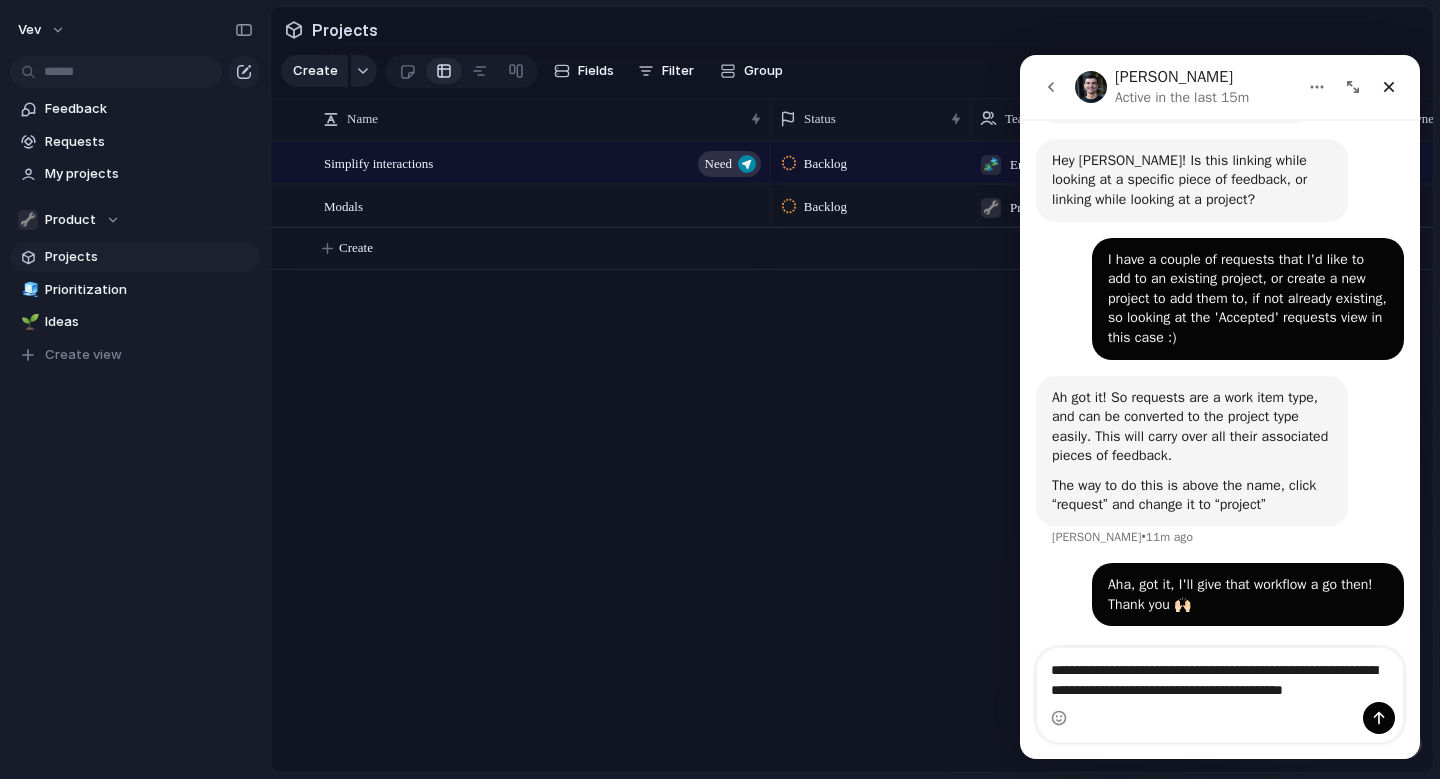 click on "**********" at bounding box center (1220, 685) 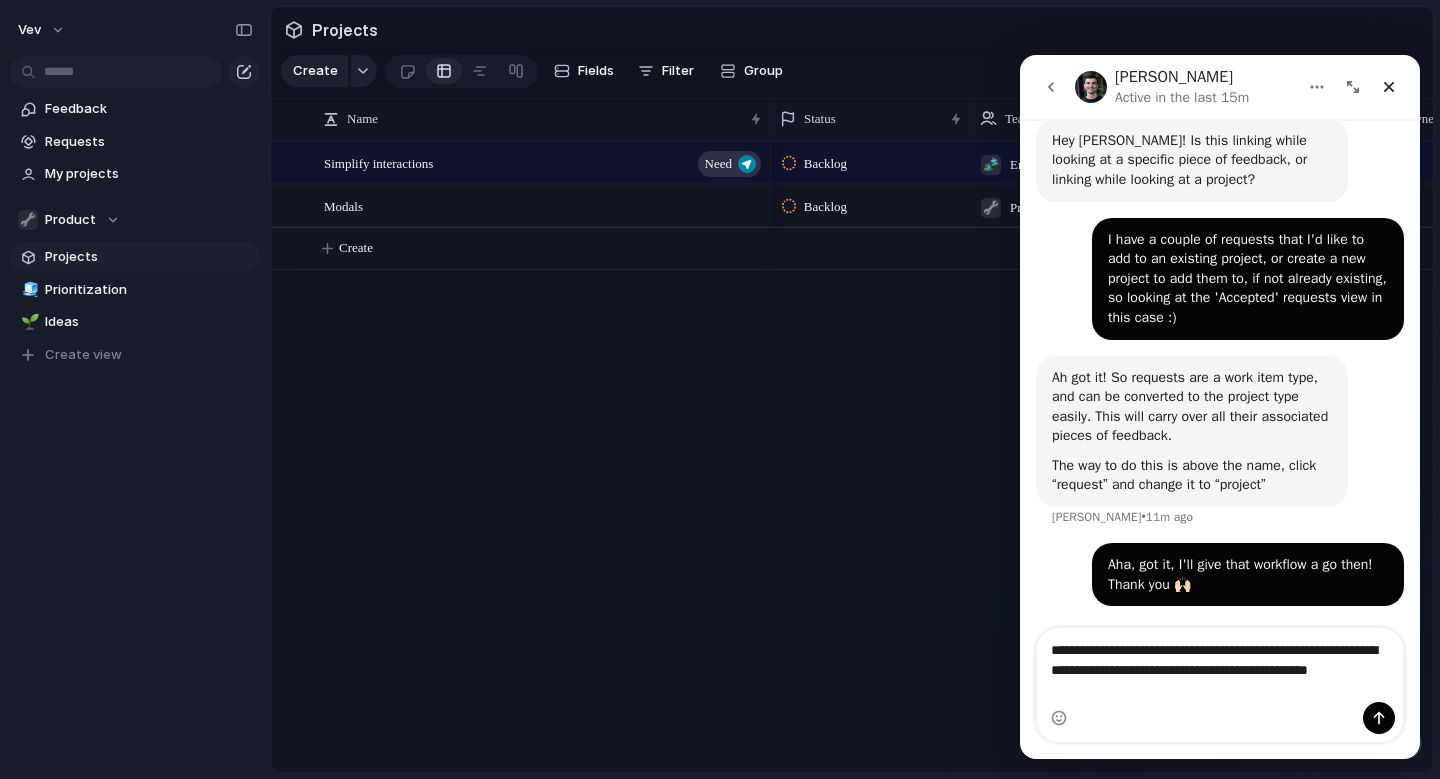 click on "**********" at bounding box center (1220, 665) 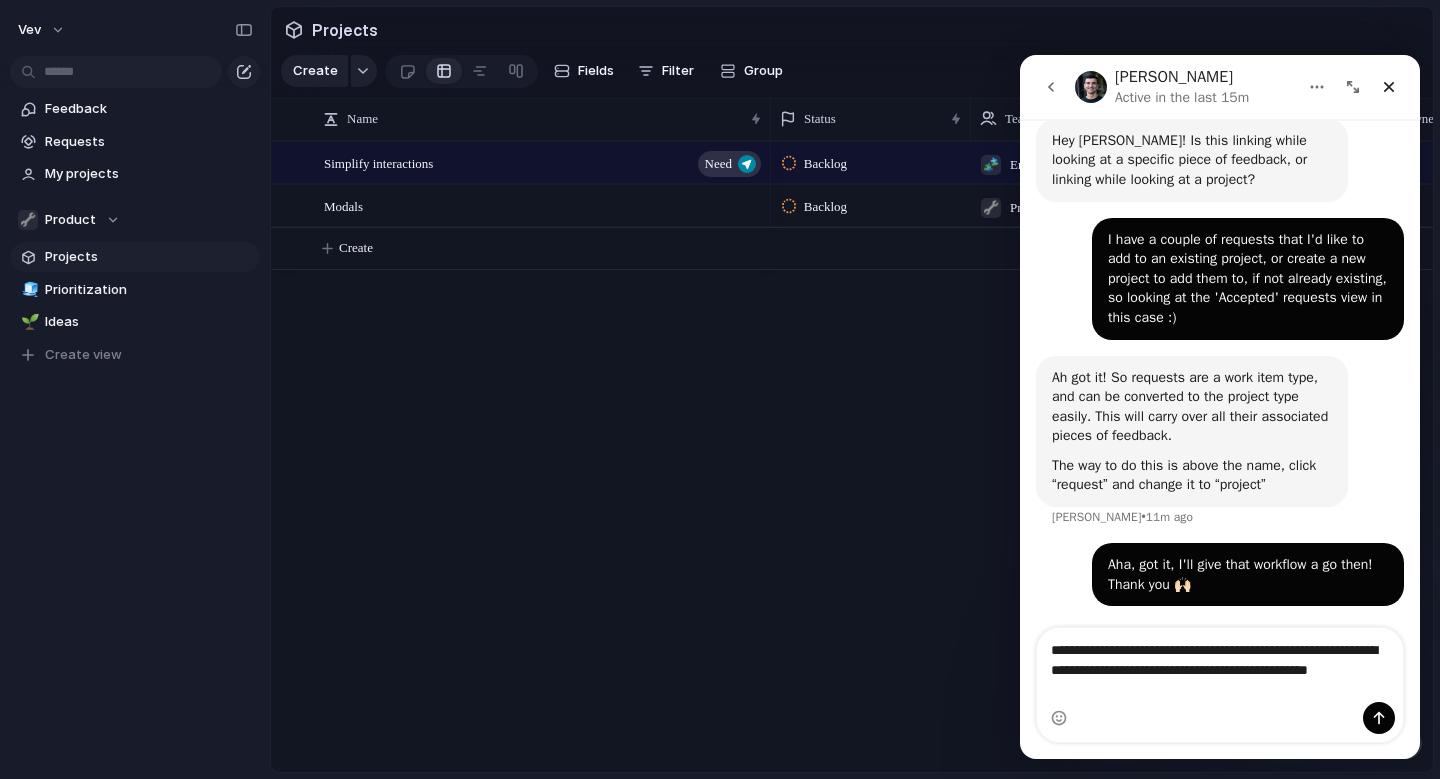 click on "**********" at bounding box center (1220, 665) 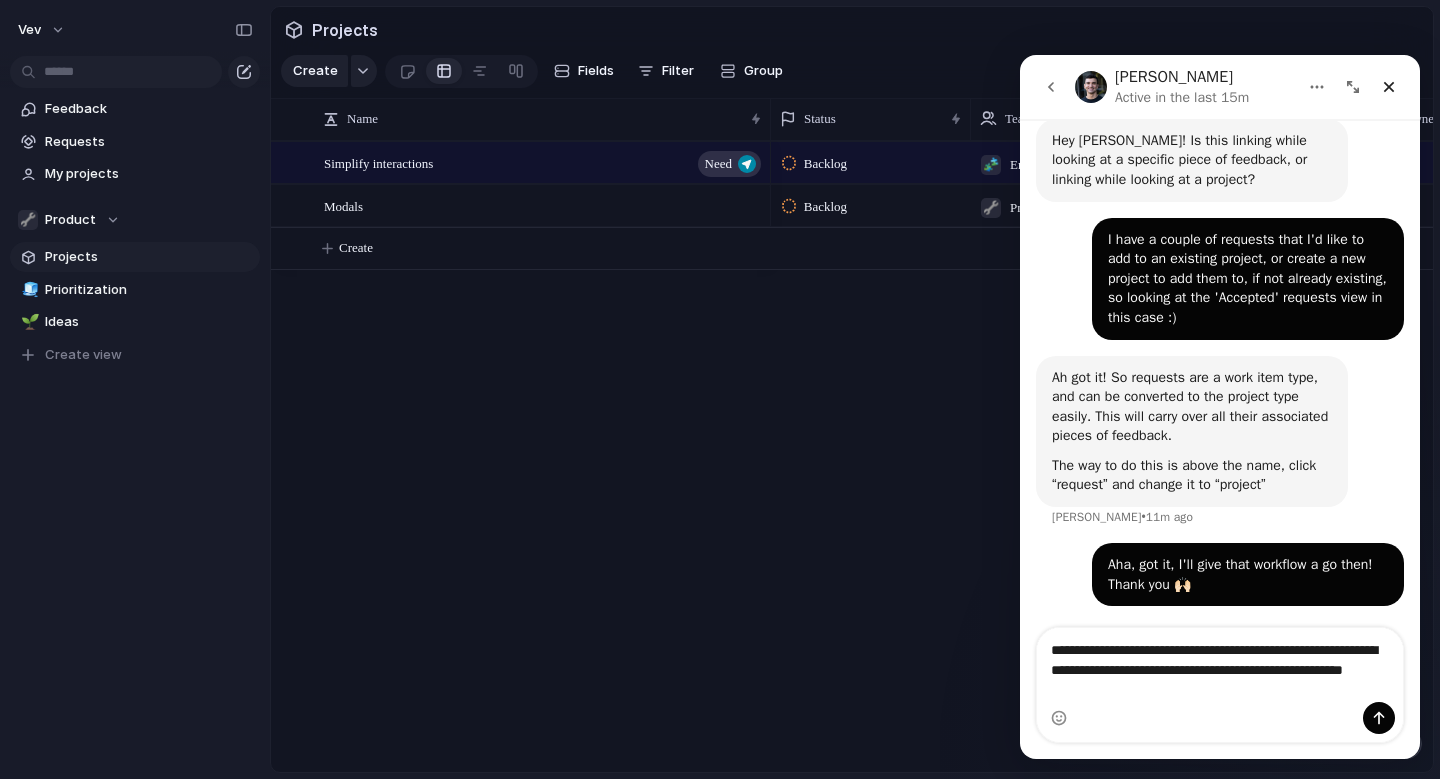 click at bounding box center [1220, 718] 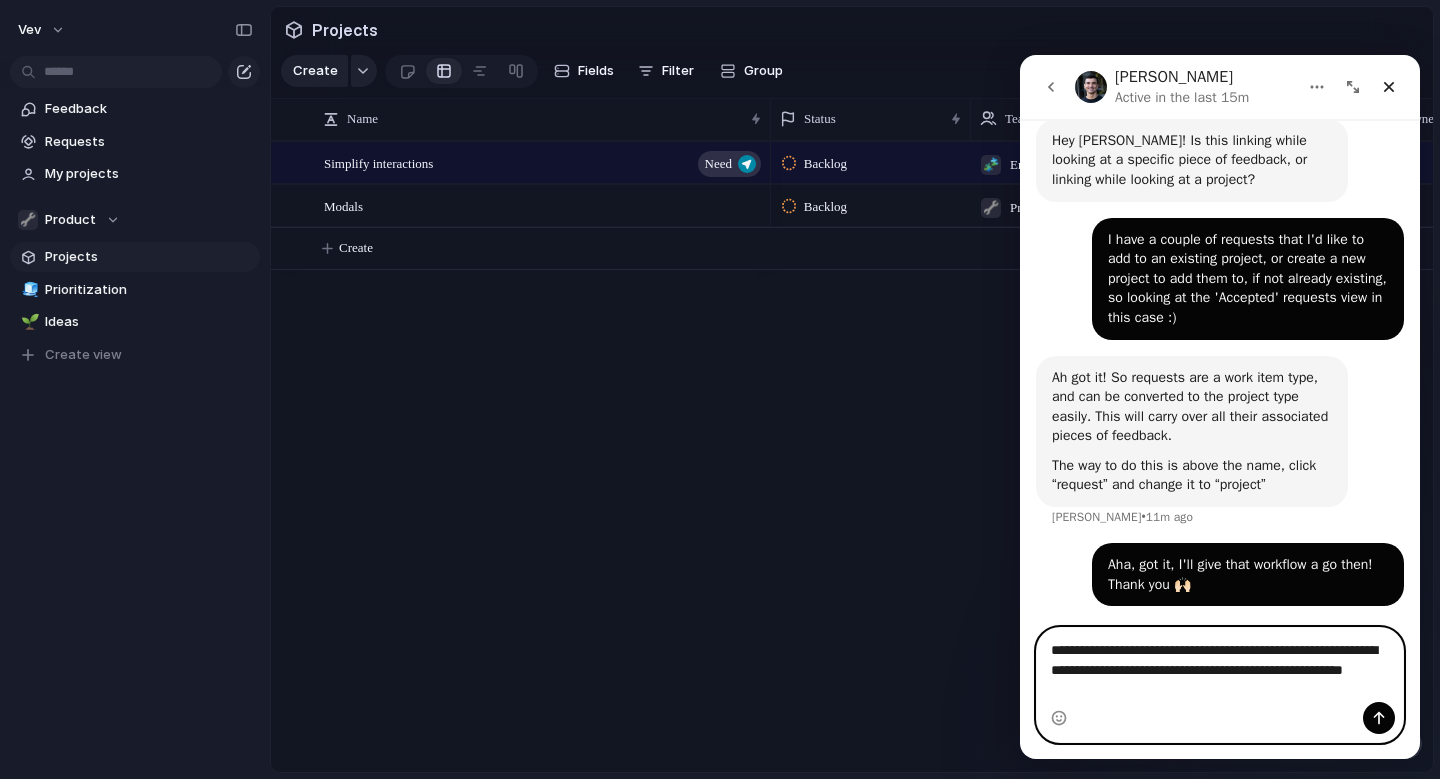 click on "**********" at bounding box center [1220, 665] 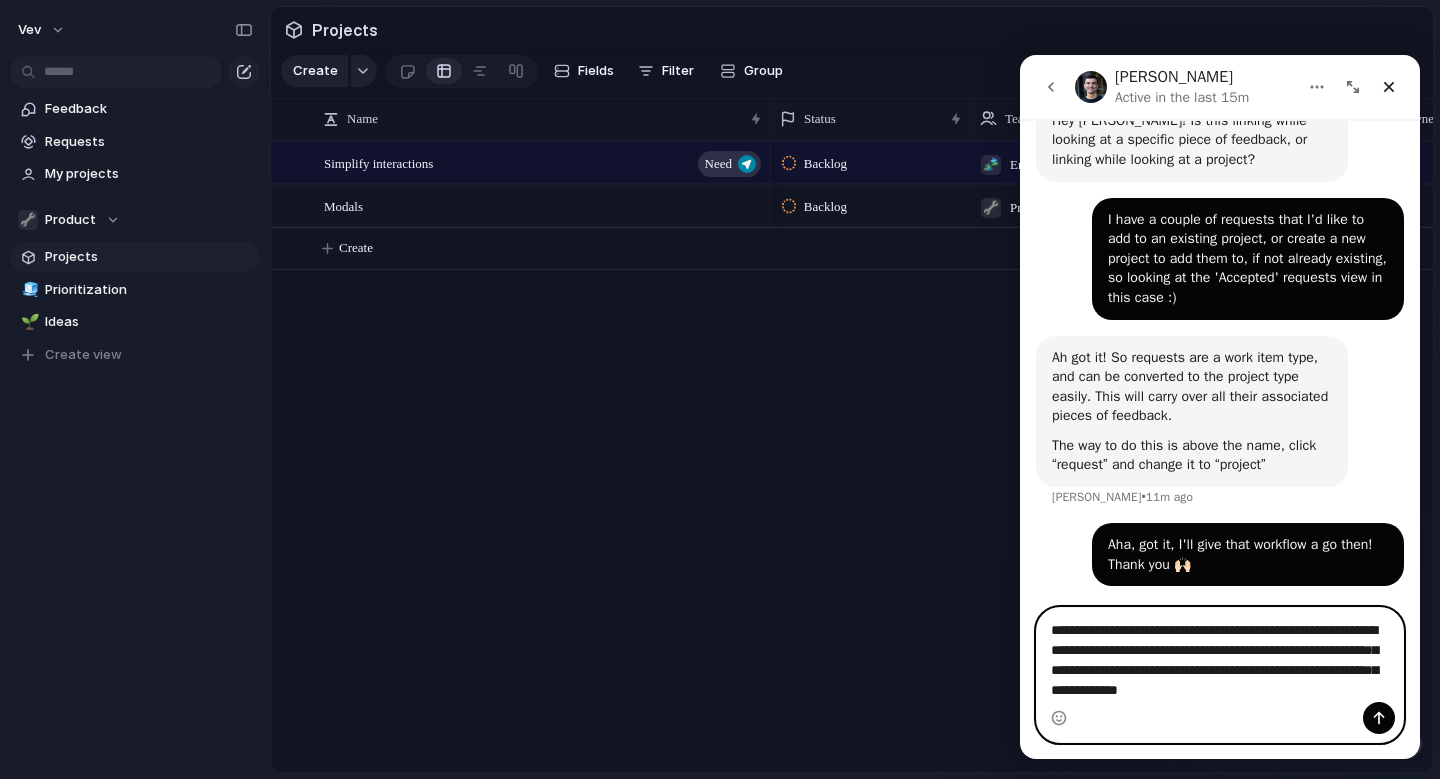scroll, scrollTop: 370, scrollLeft: 0, axis: vertical 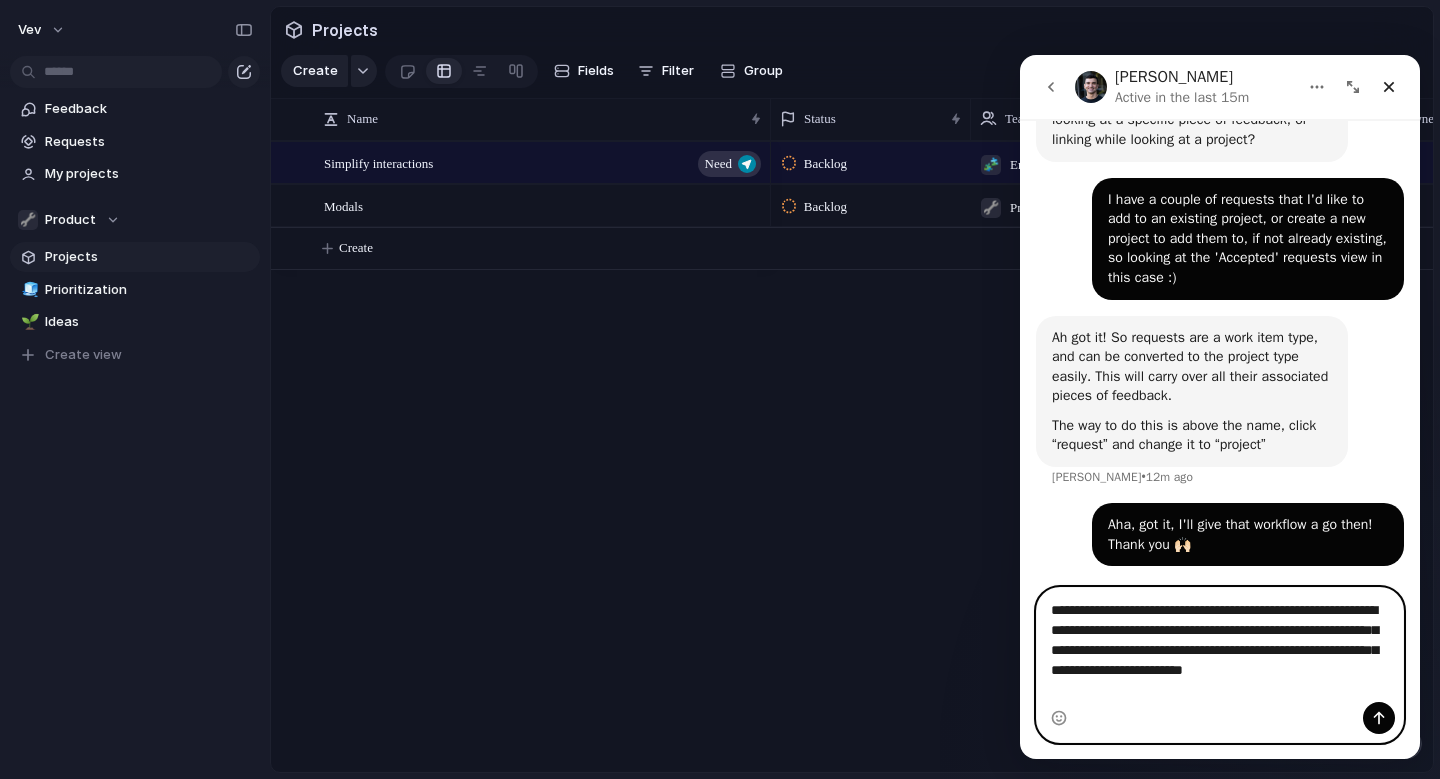 drag, startPoint x: 1162, startPoint y: 691, endPoint x: 1104, endPoint y: 691, distance: 58 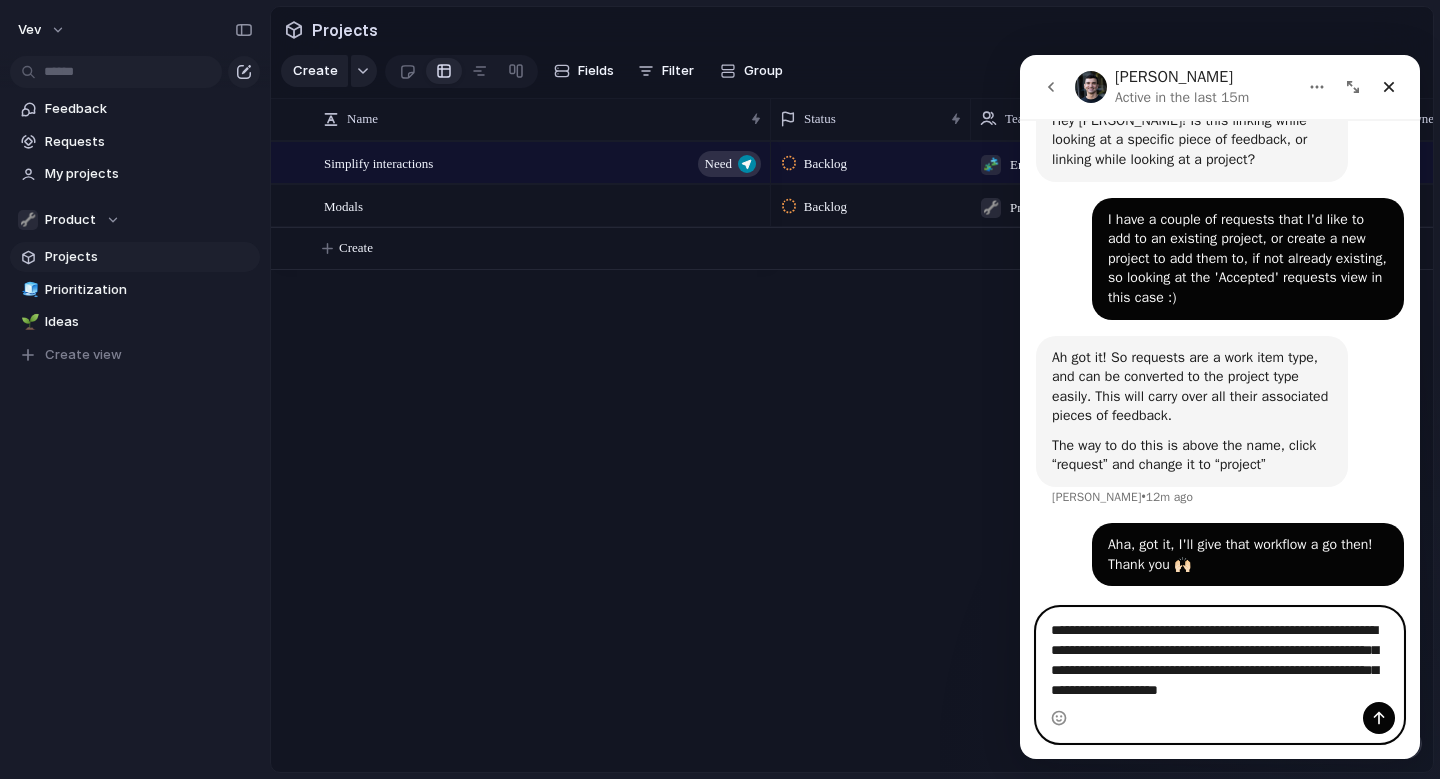 click on "**********" at bounding box center [1220, 665] 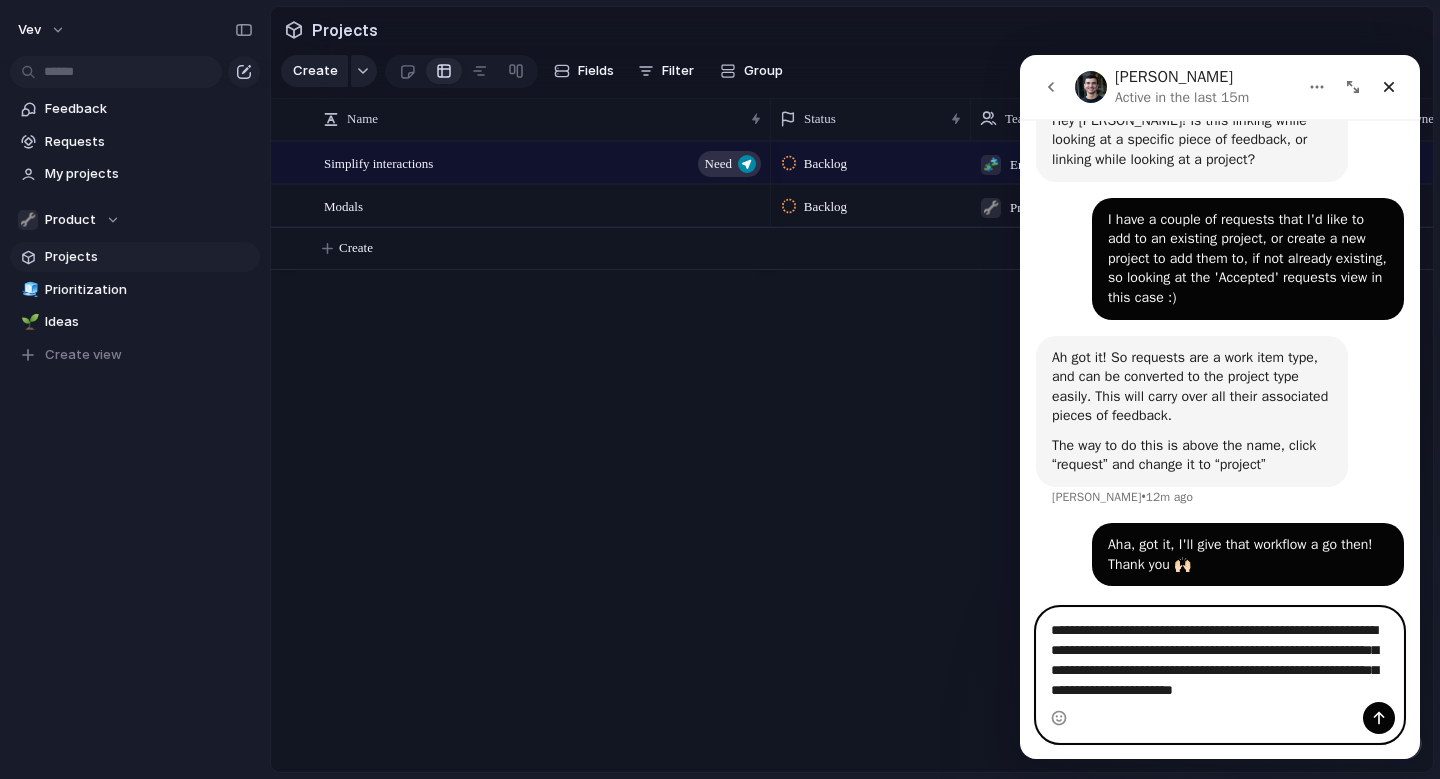 click on "**********" at bounding box center [1220, 665] 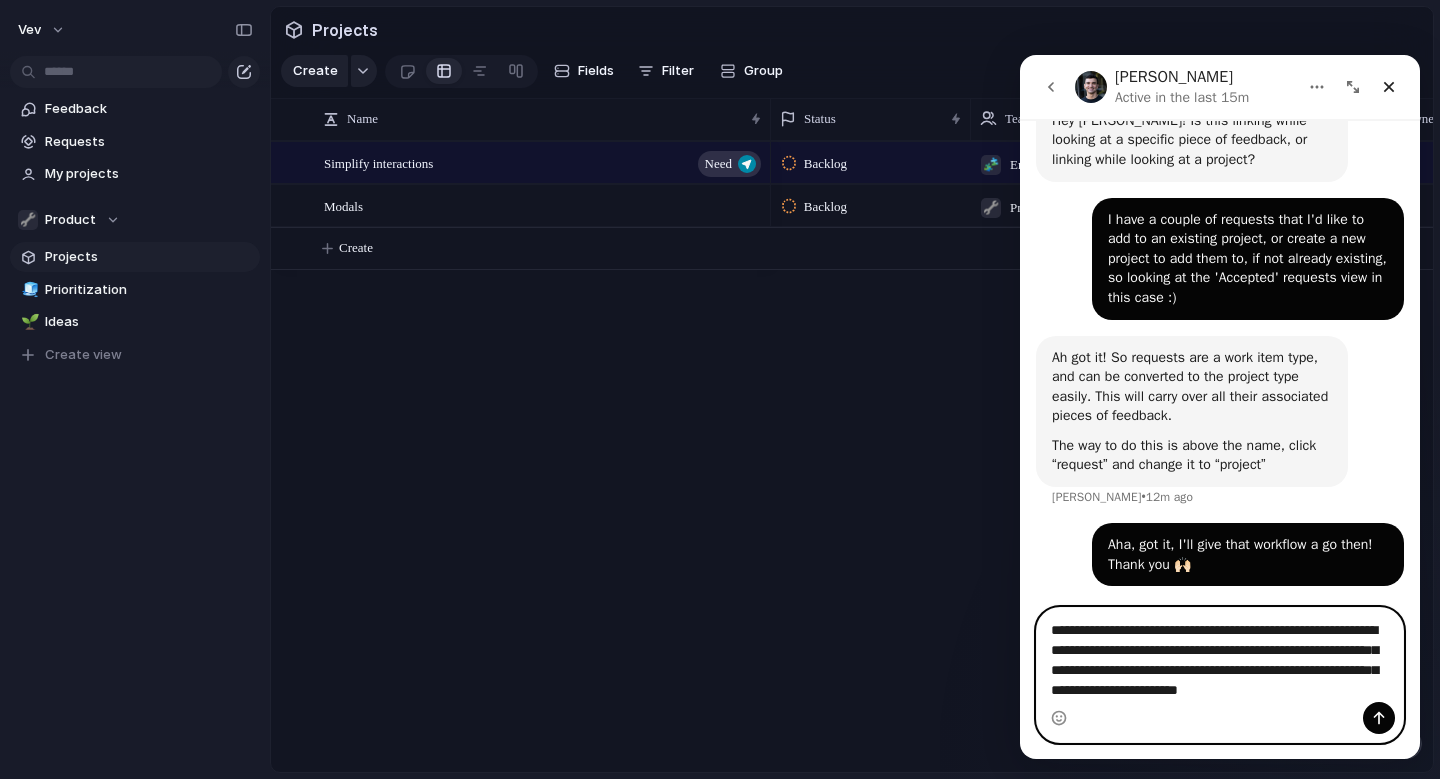 click on "**********" at bounding box center (1220, 665) 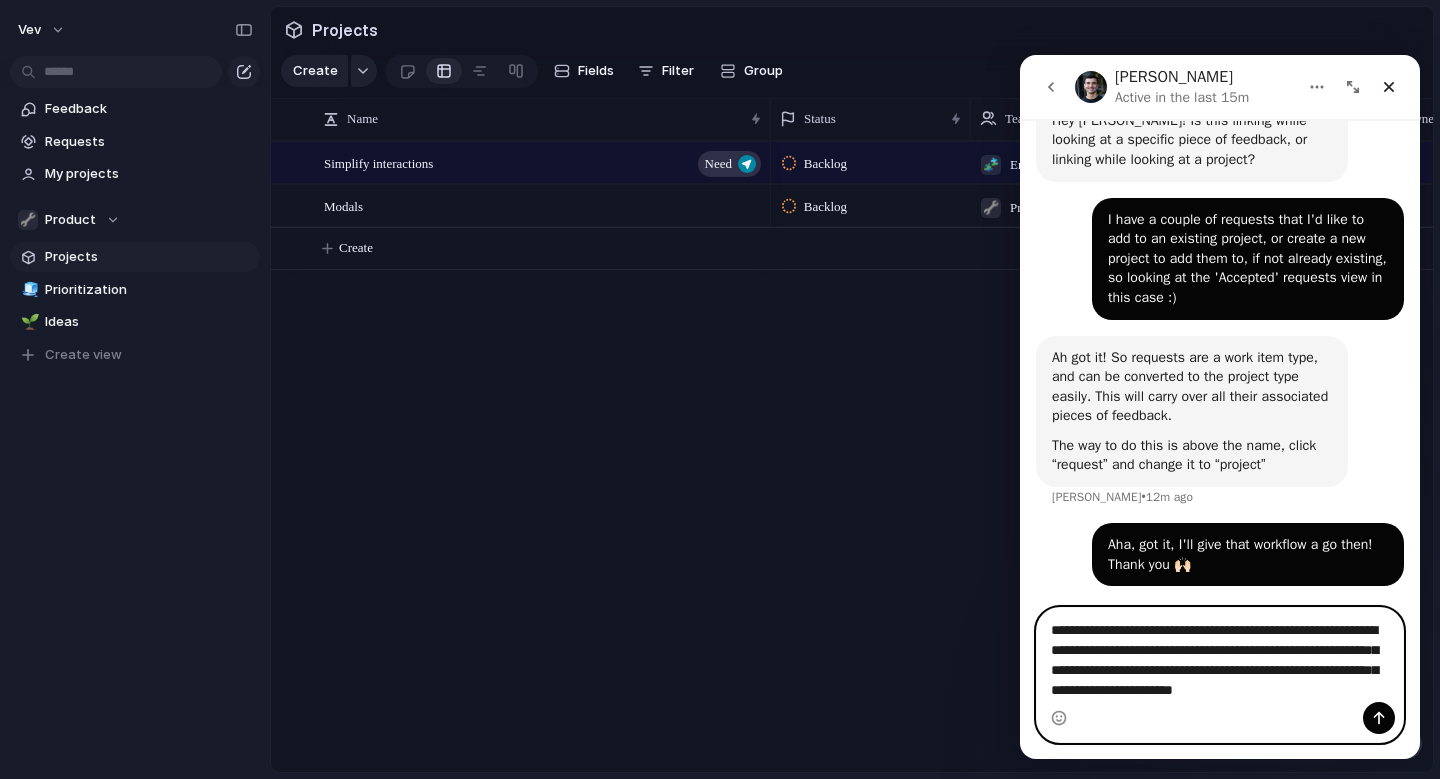 click on "**********" at bounding box center [1220, 665] 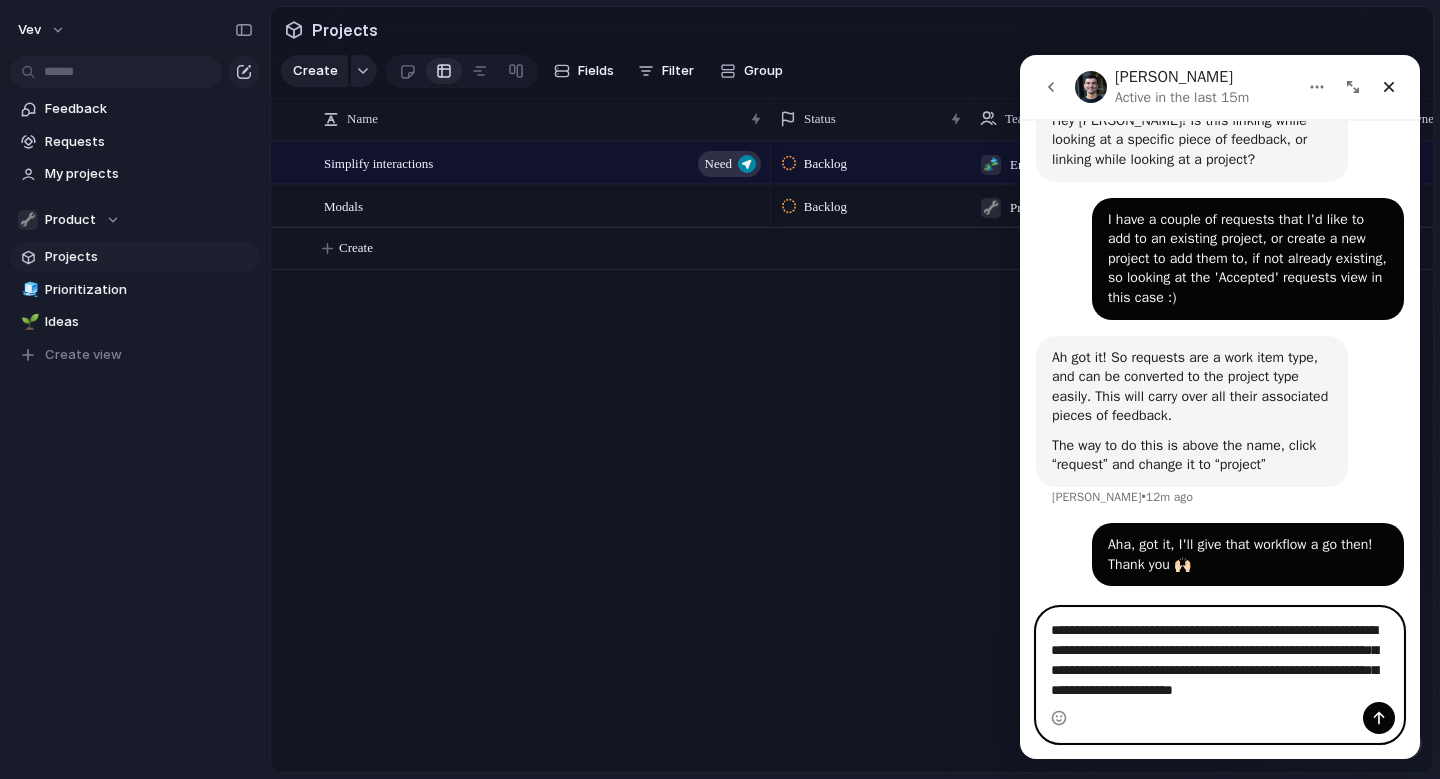 drag, startPoint x: 1180, startPoint y: 610, endPoint x: 1044, endPoint y: 607, distance: 136.03308 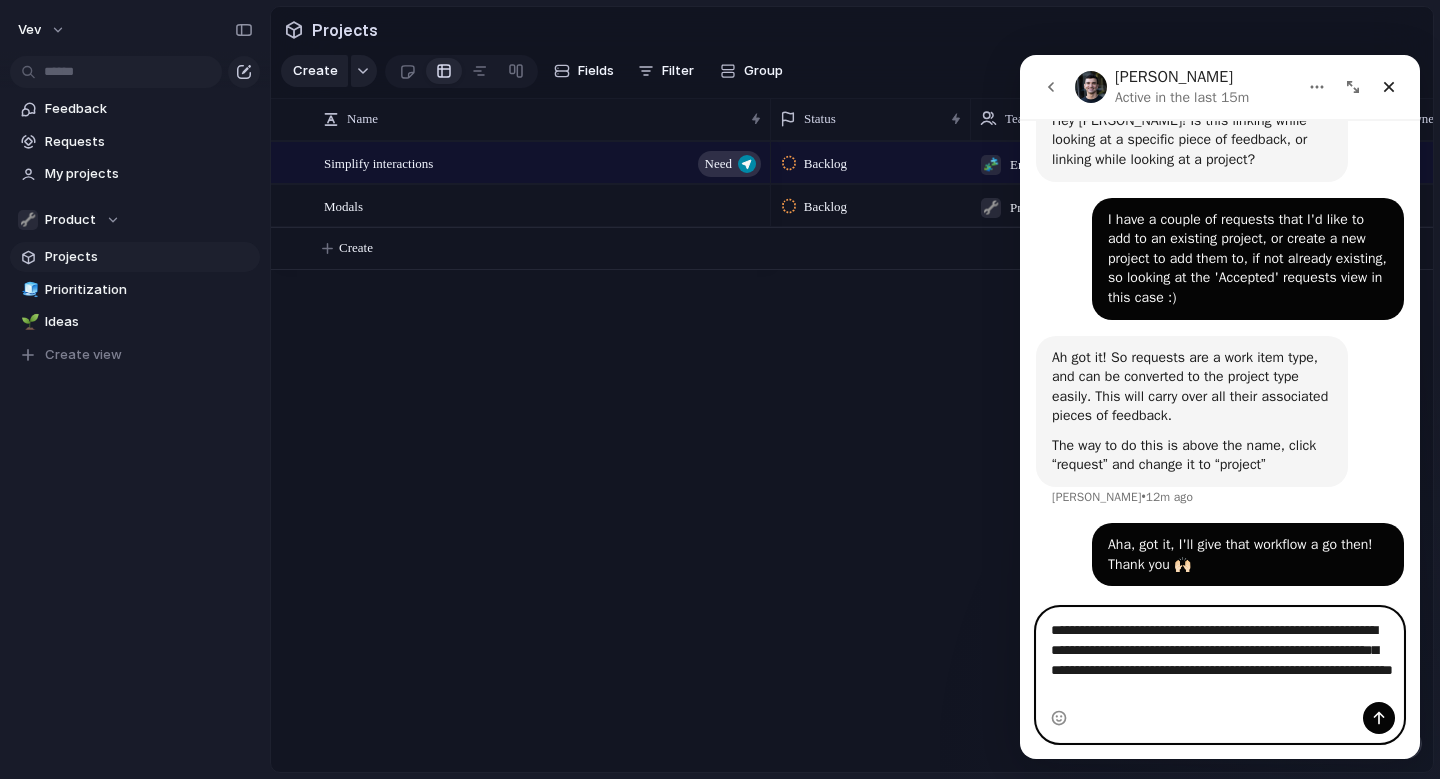 scroll, scrollTop: 350, scrollLeft: 0, axis: vertical 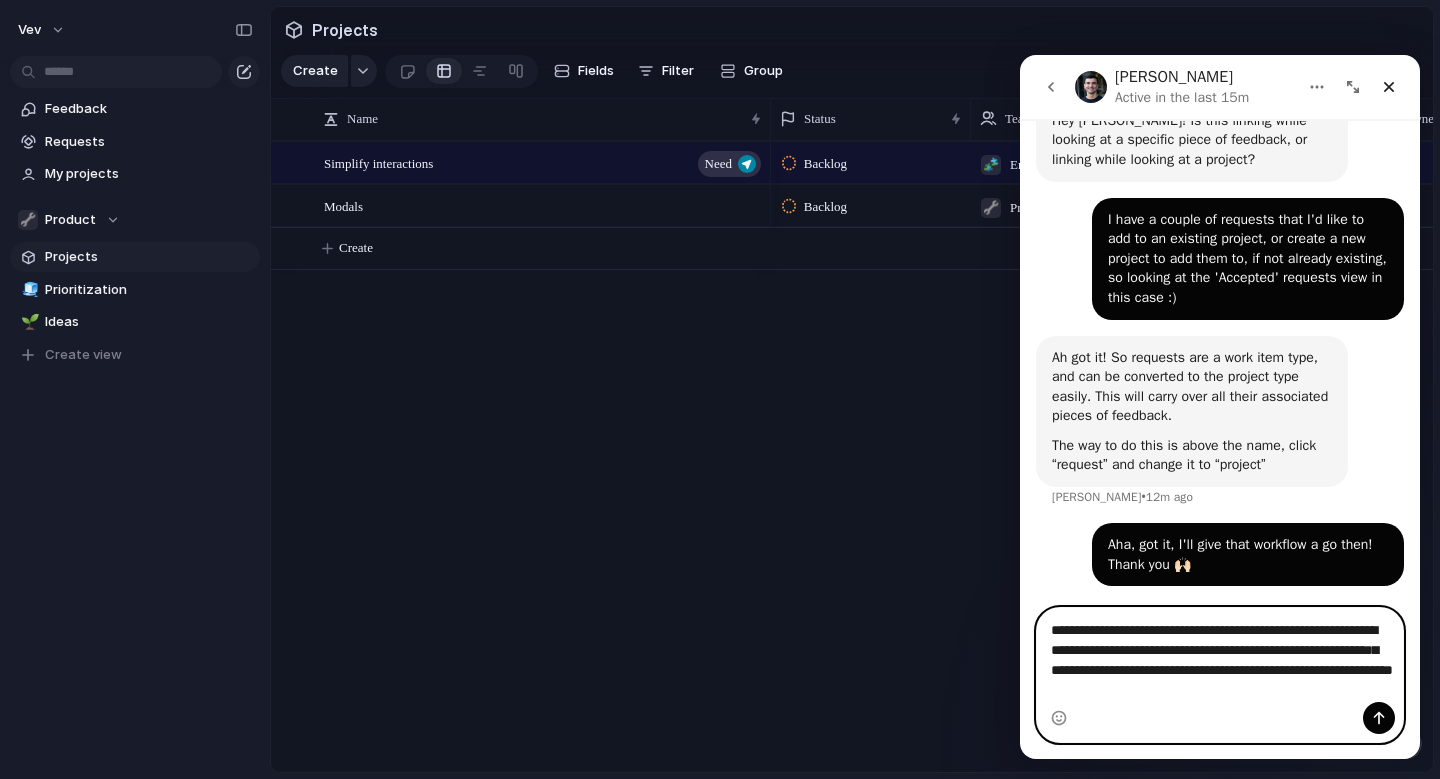 drag, startPoint x: 1323, startPoint y: 633, endPoint x: 1158, endPoint y: 628, distance: 165.07574 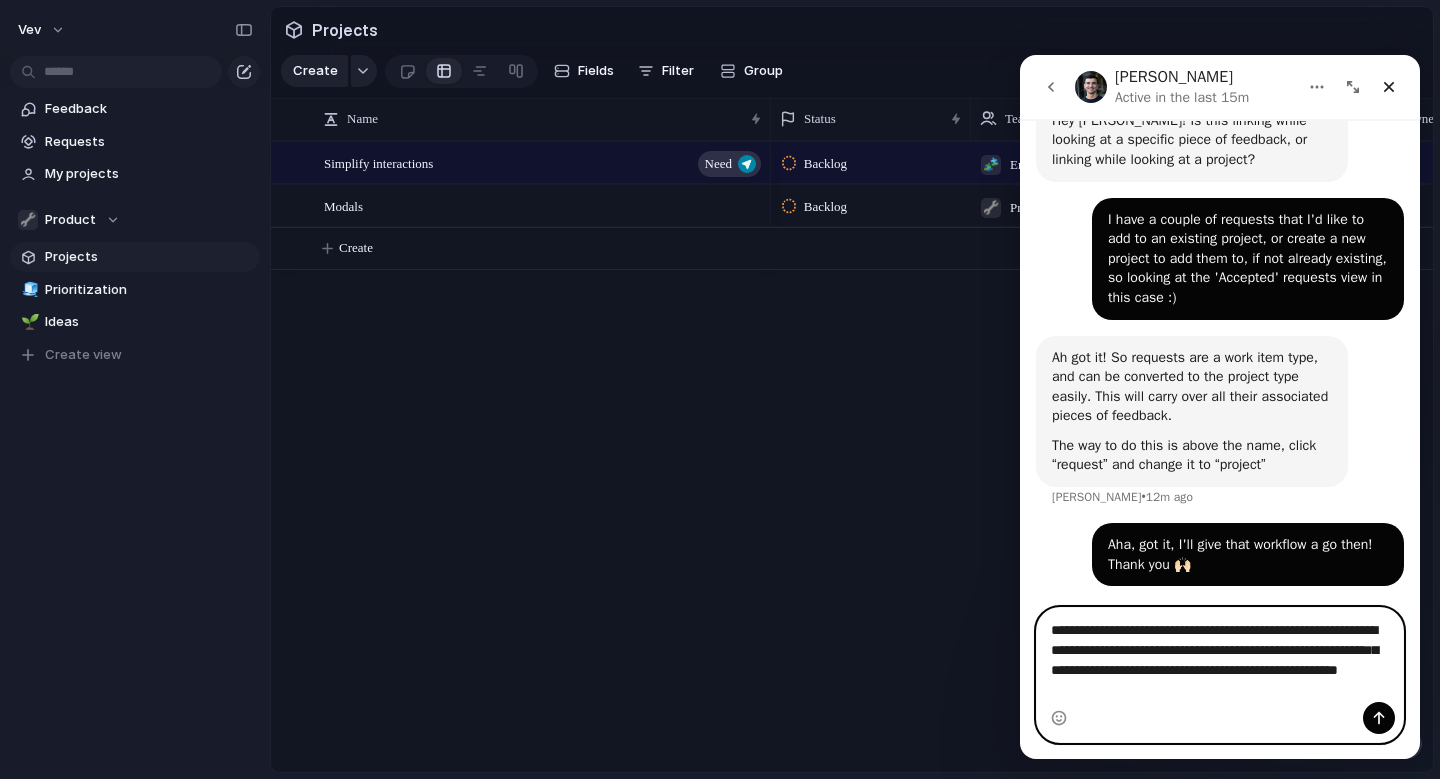 click on "**********" at bounding box center [1220, 655] 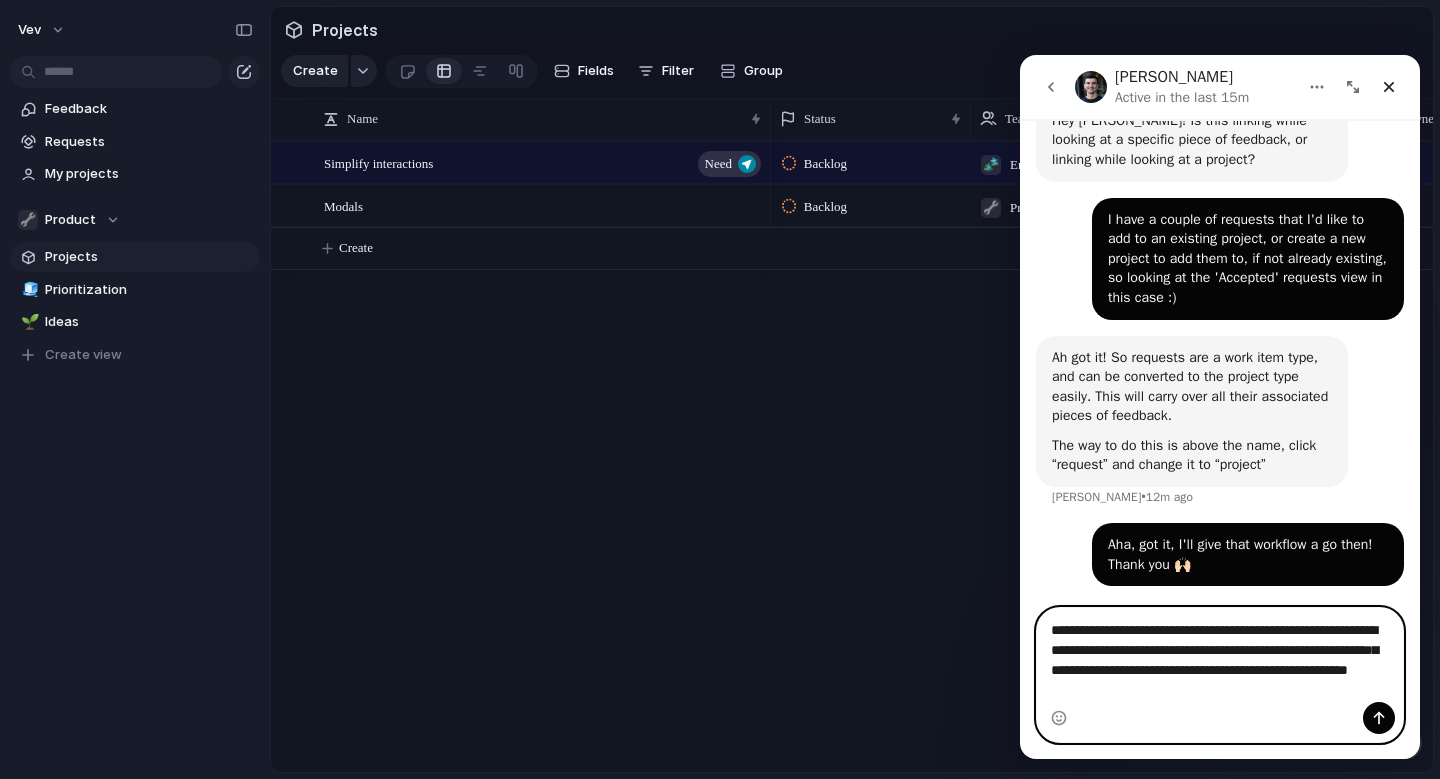 click on "**********" at bounding box center (1220, 655) 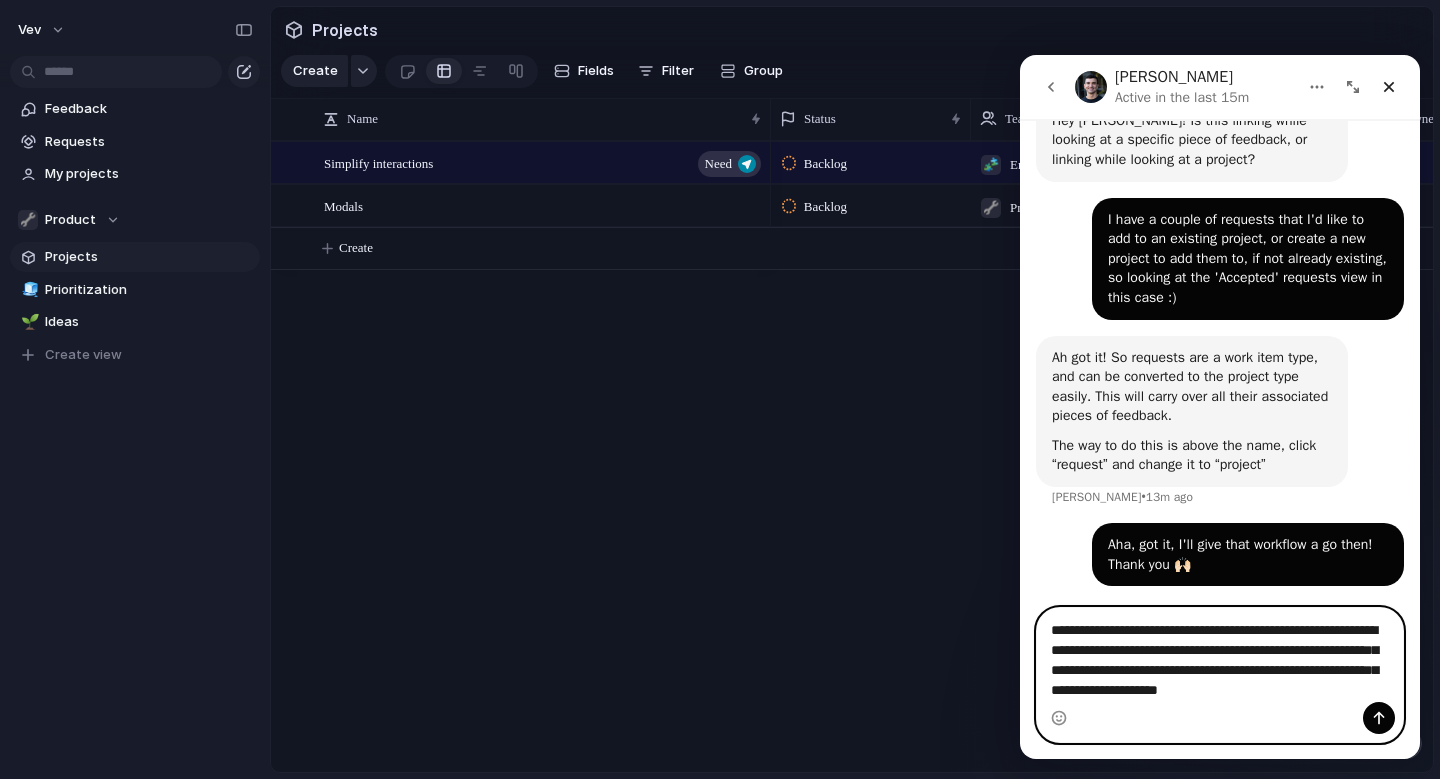 scroll, scrollTop: 370, scrollLeft: 0, axis: vertical 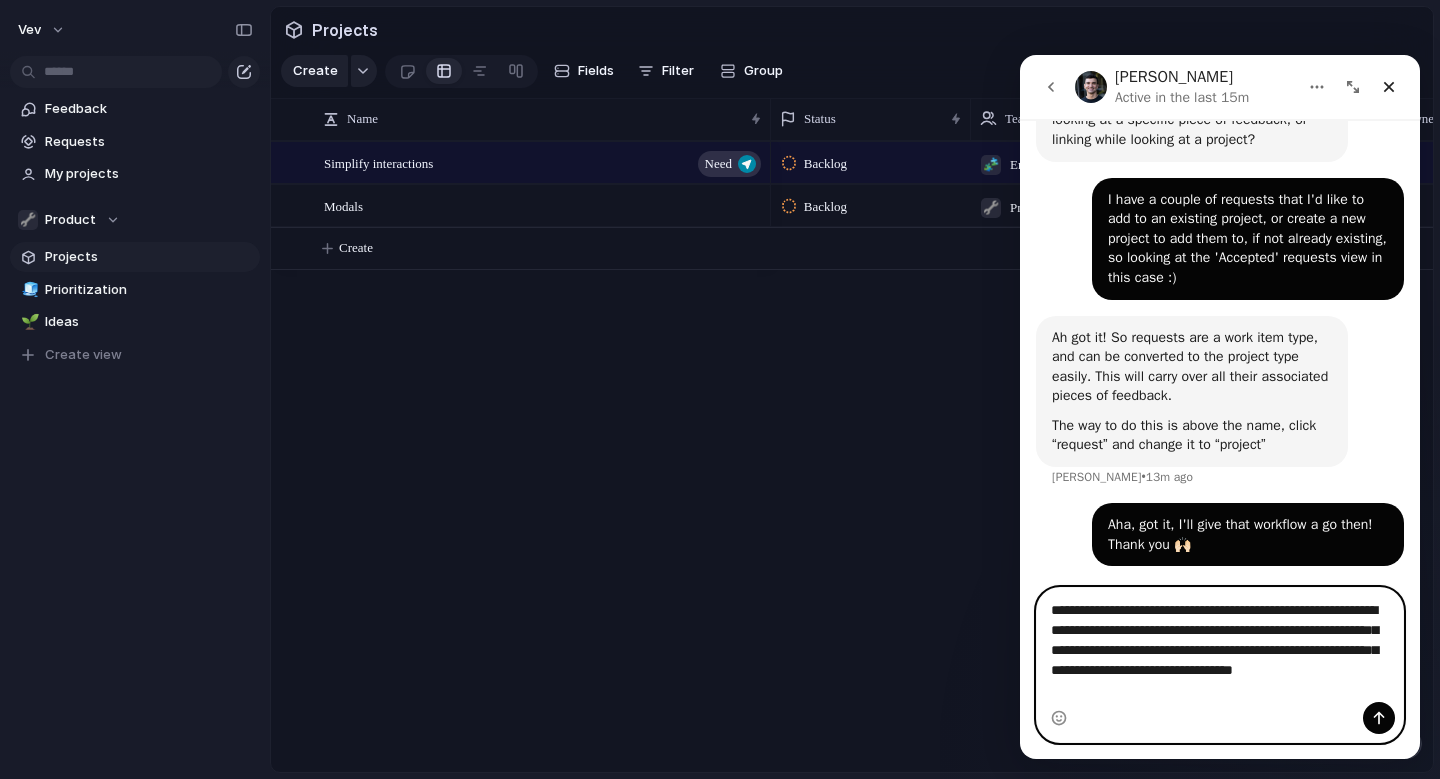 click on "**********" at bounding box center [1220, 645] 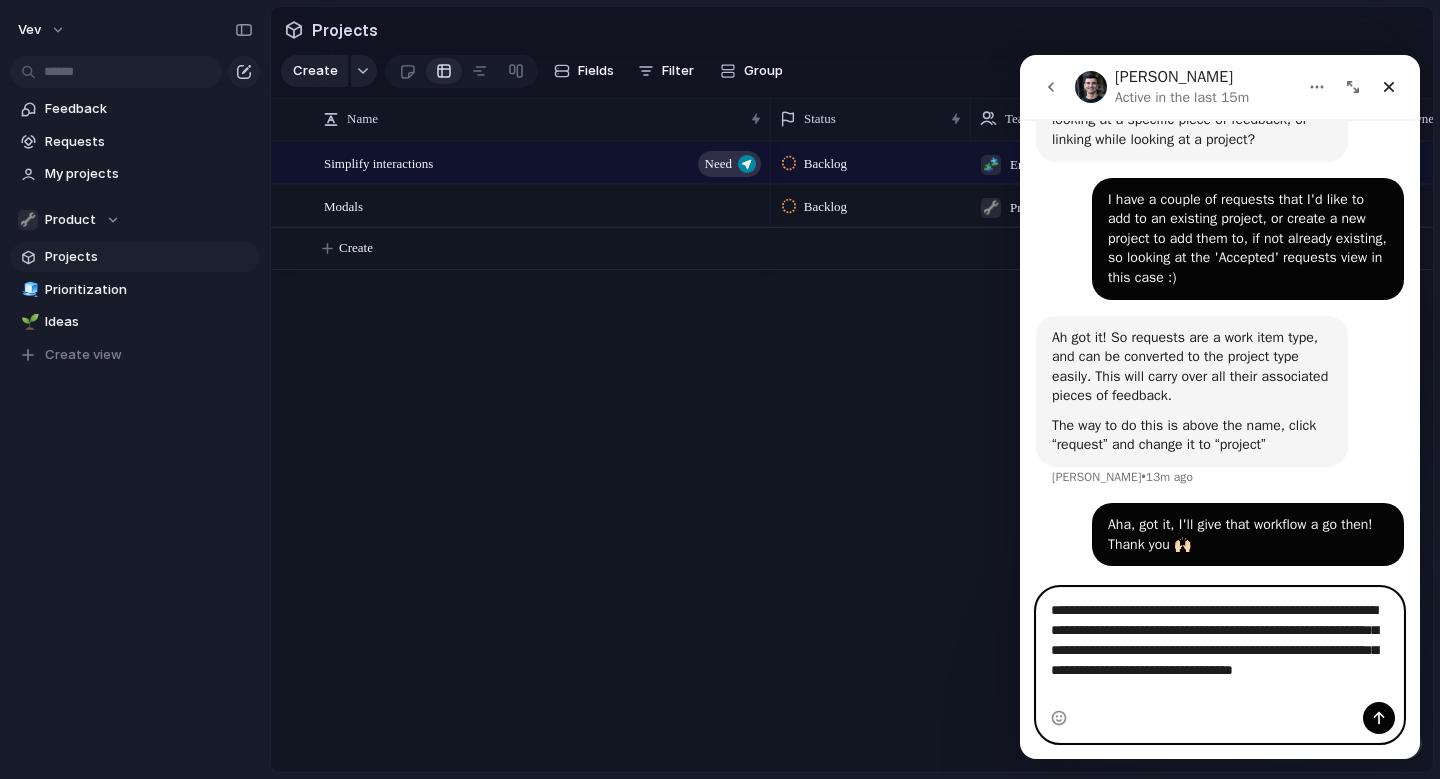 click on "**********" at bounding box center [1220, 645] 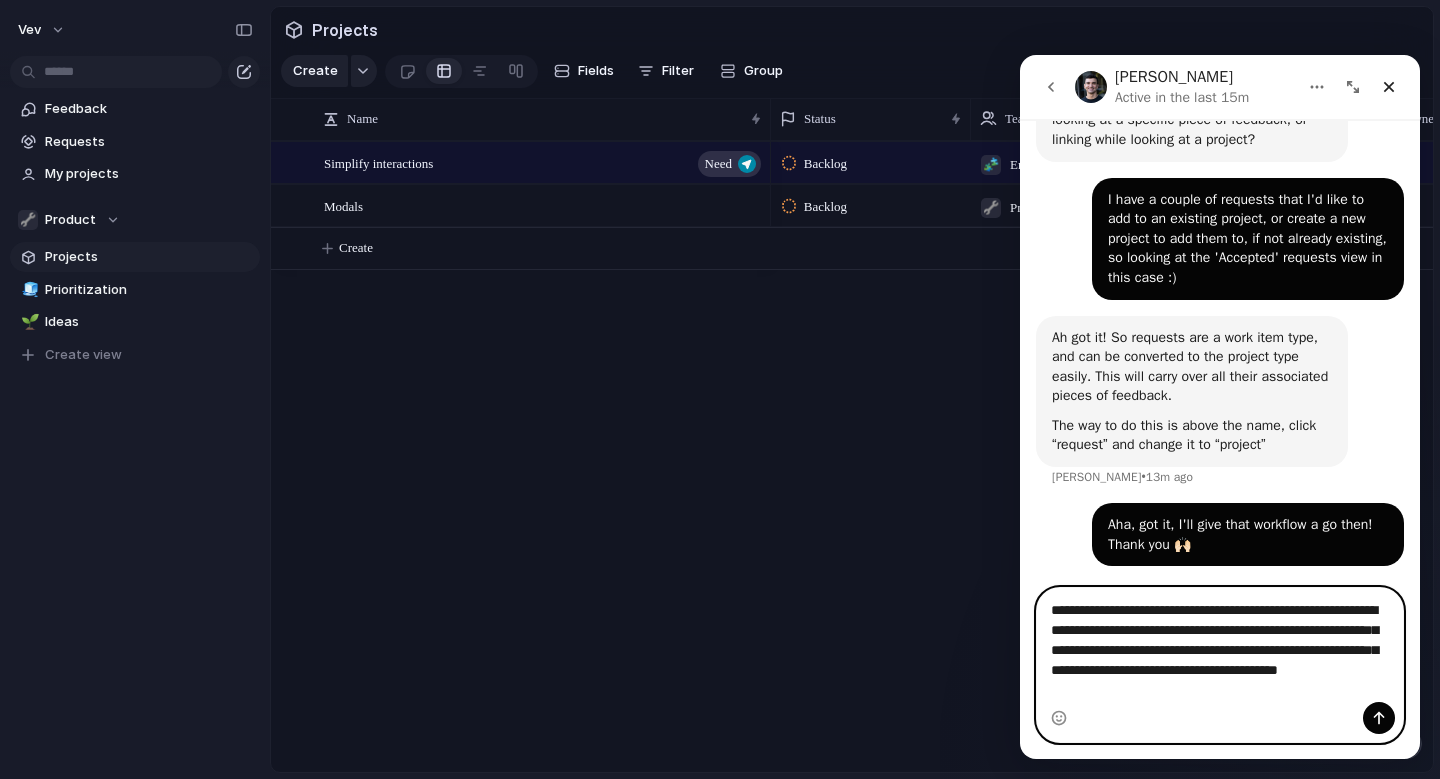 click on "**********" at bounding box center (1220, 645) 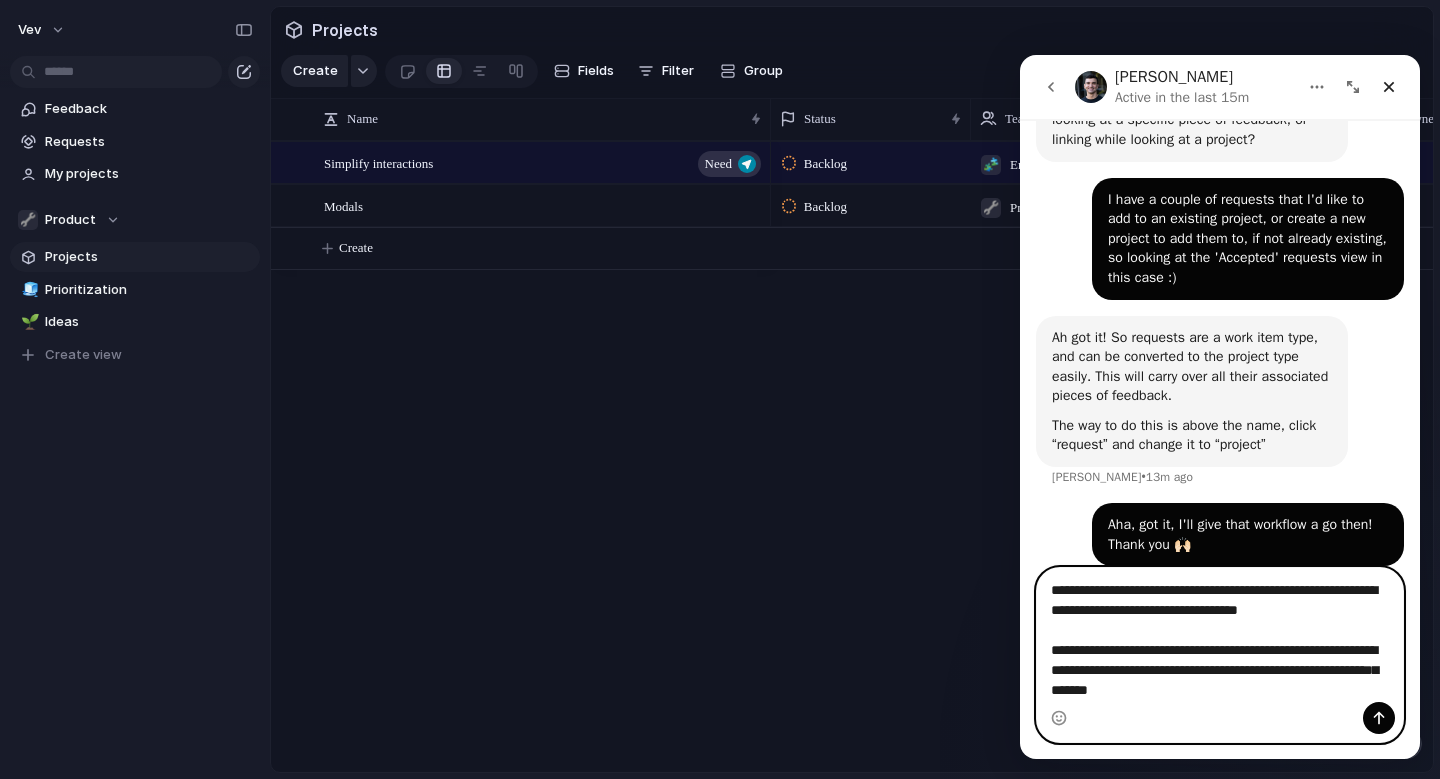 scroll, scrollTop: 390, scrollLeft: 0, axis: vertical 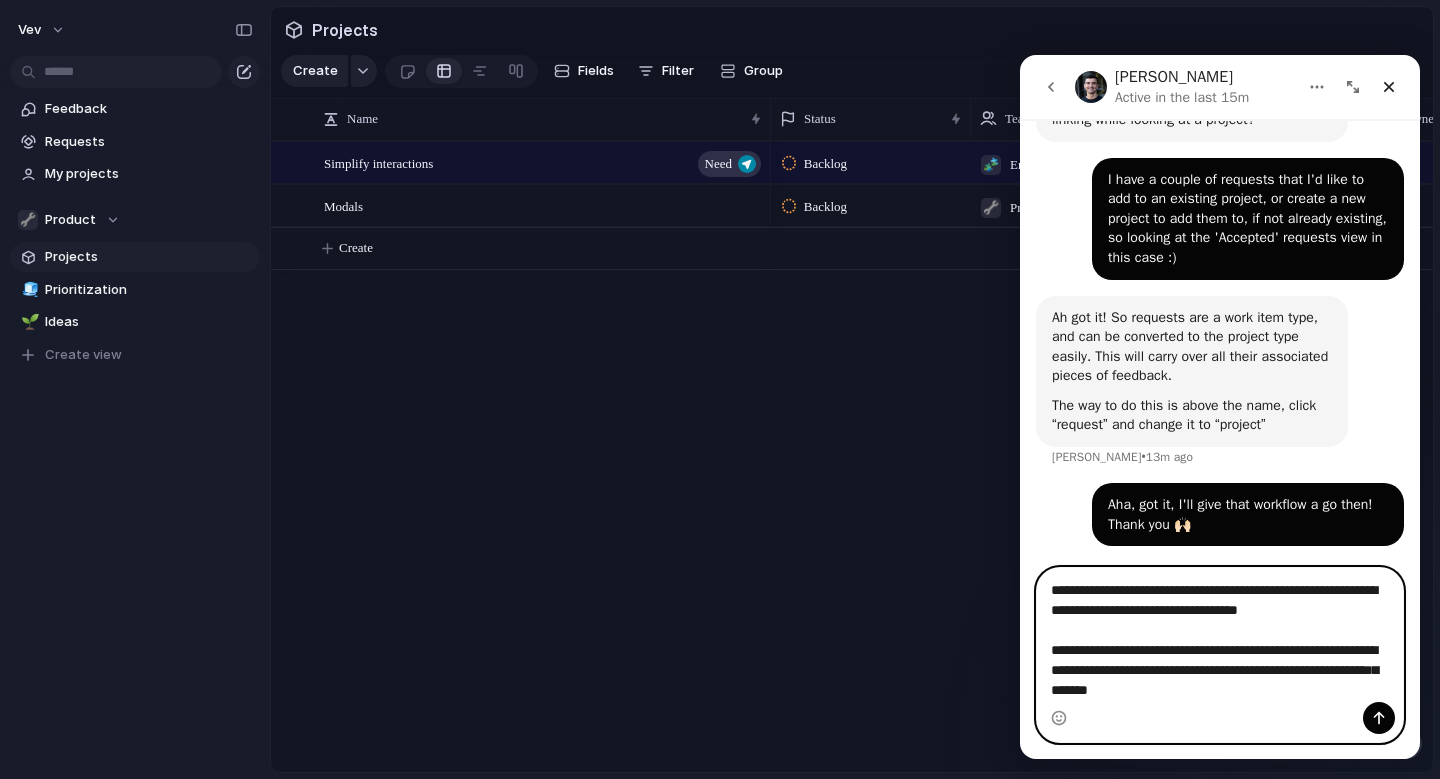 click on "**********" at bounding box center (1220, 635) 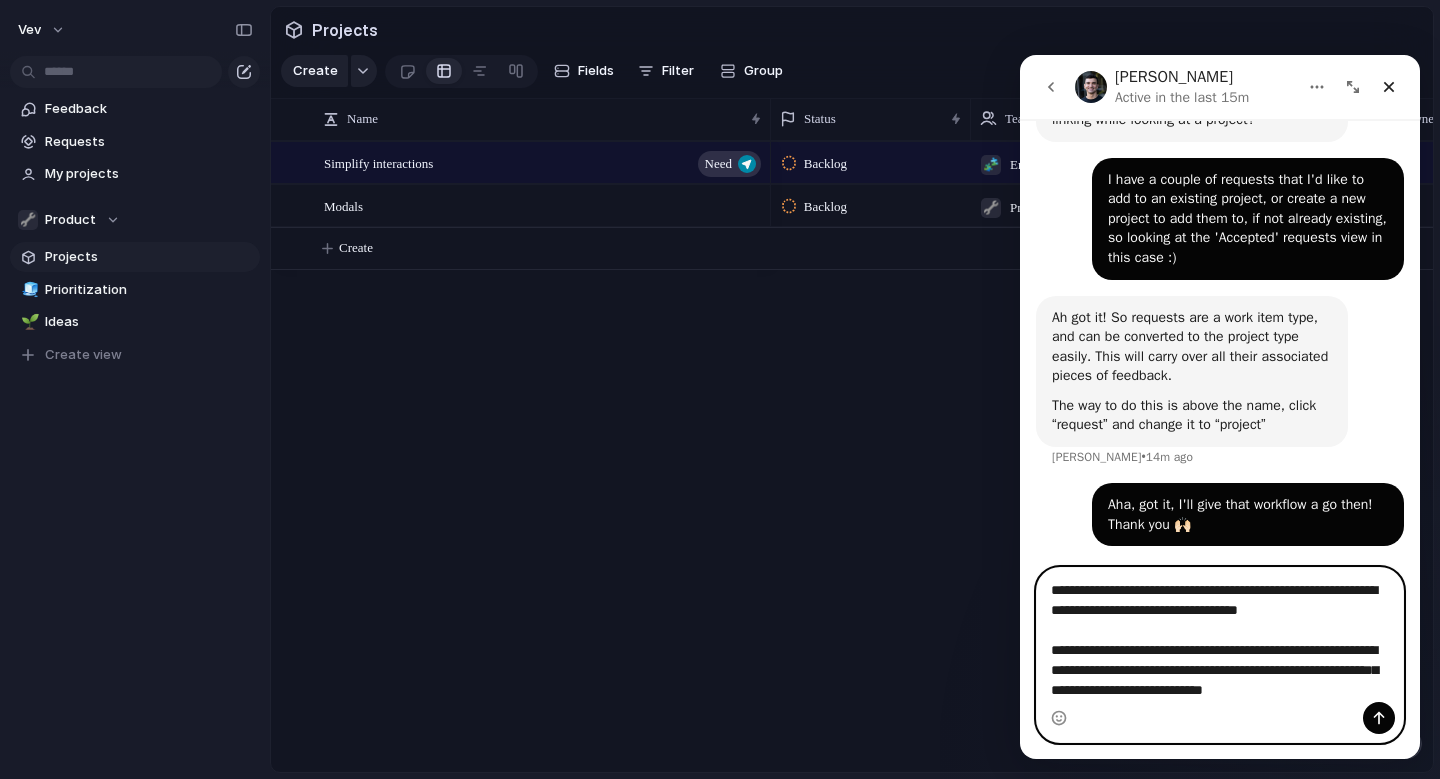 scroll, scrollTop: 410, scrollLeft: 0, axis: vertical 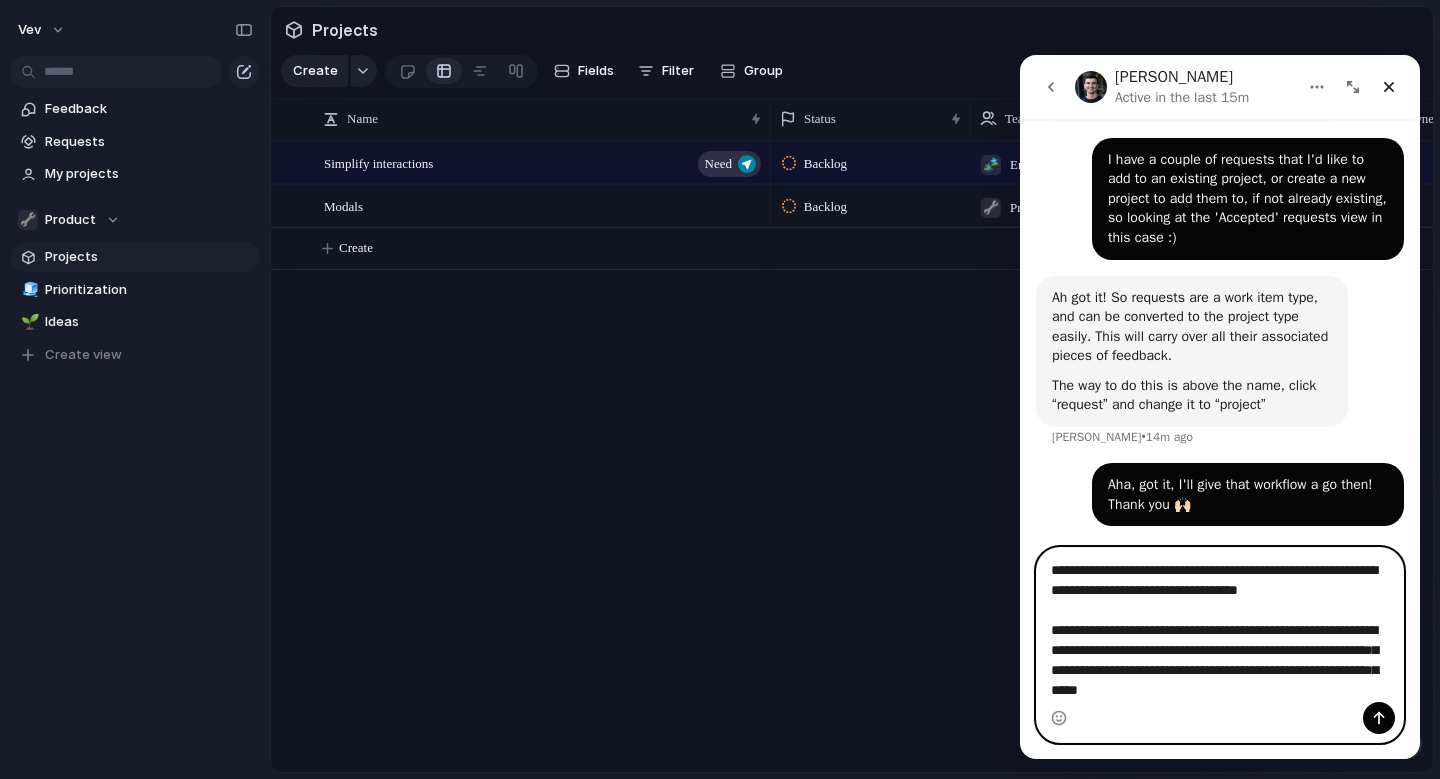 type on "**********" 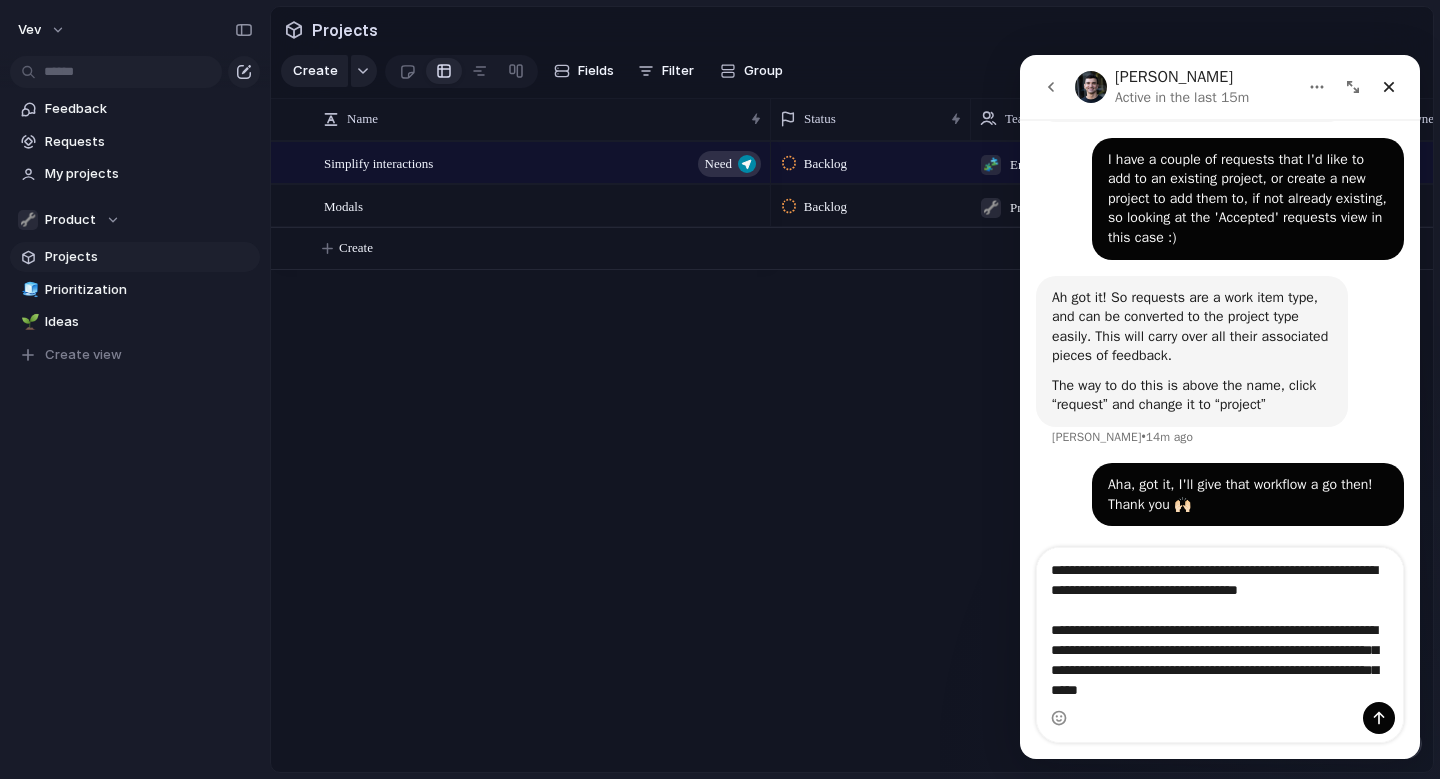 click on "Backlog 🧩 Engineering Backlog 🔧 Product Isoline Communications" at bounding box center [1102, 456] 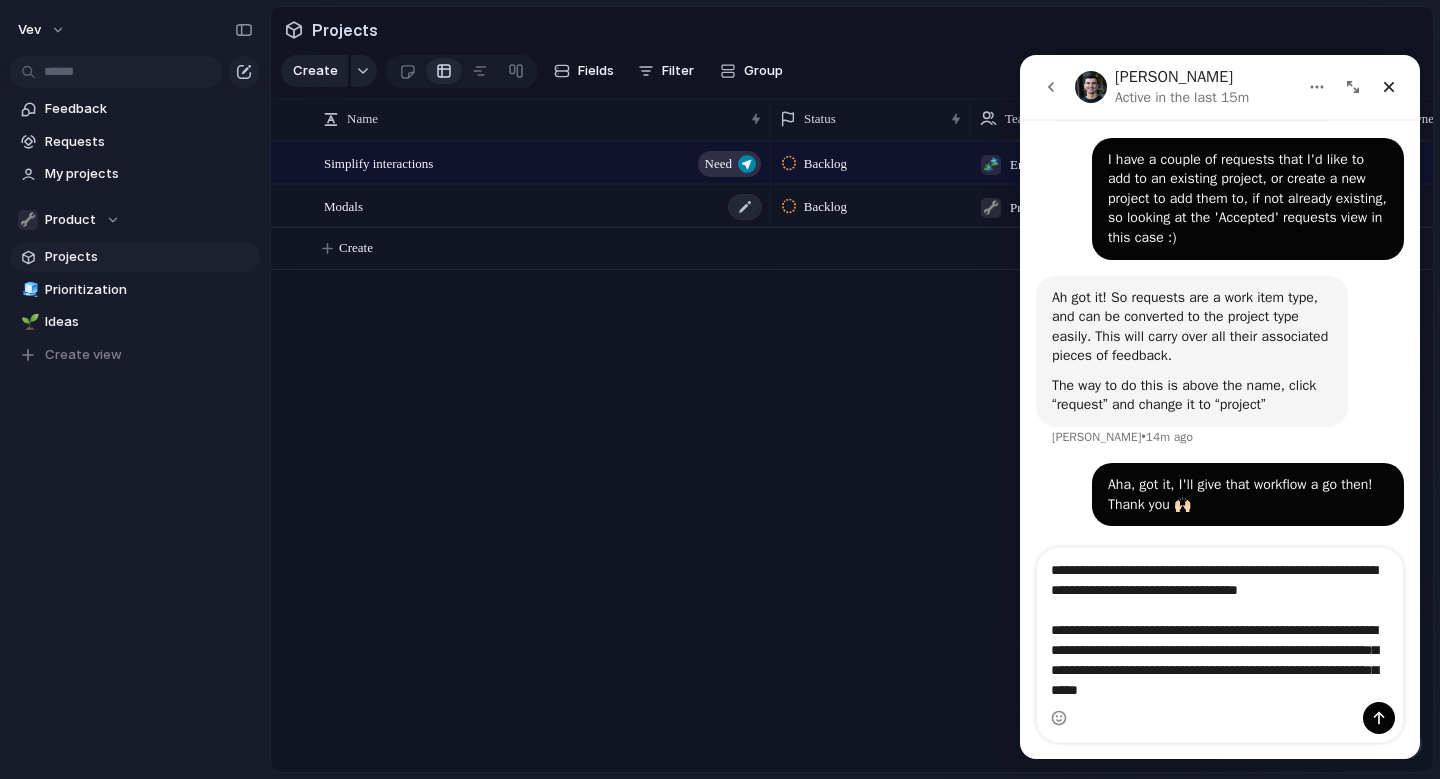 click on "Modals" at bounding box center [544, 206] 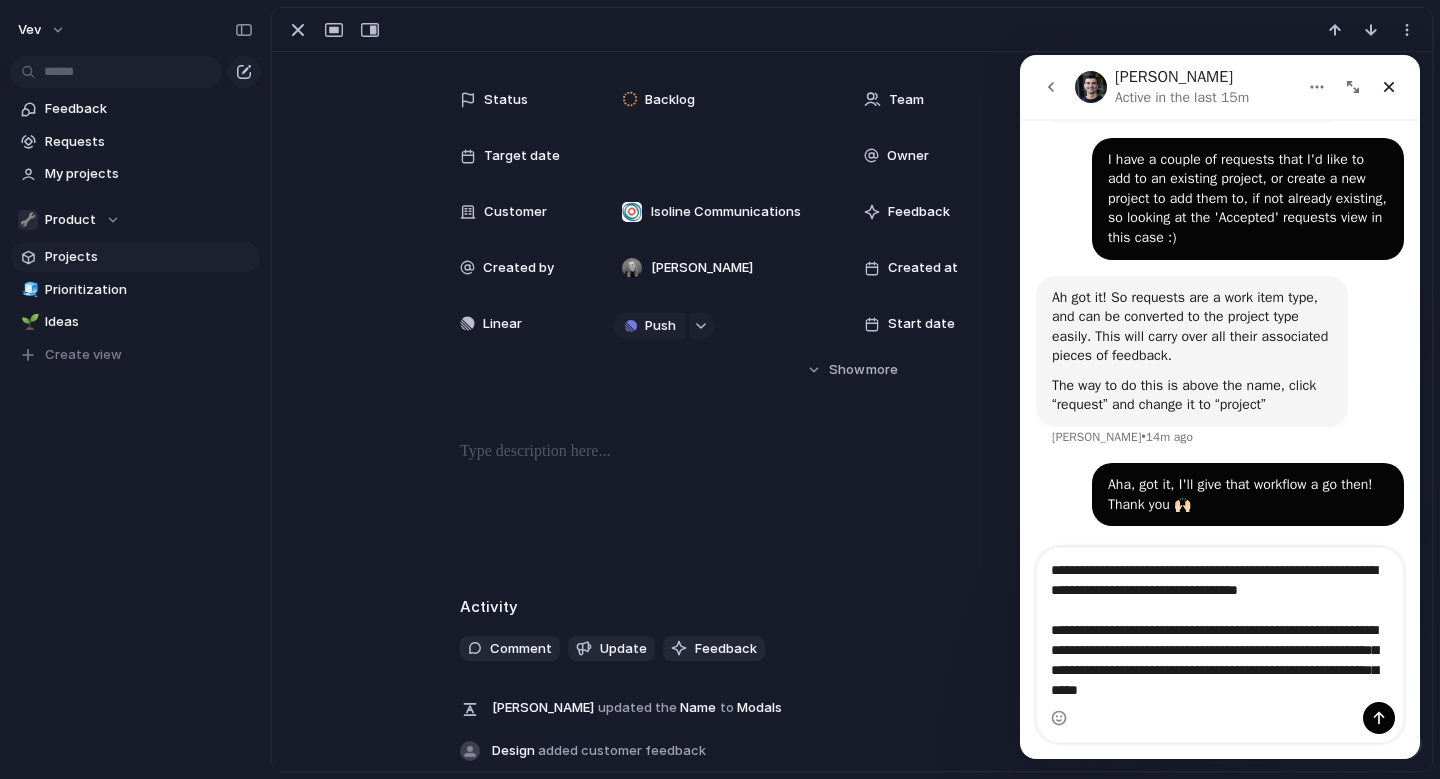 scroll, scrollTop: 0, scrollLeft: 0, axis: both 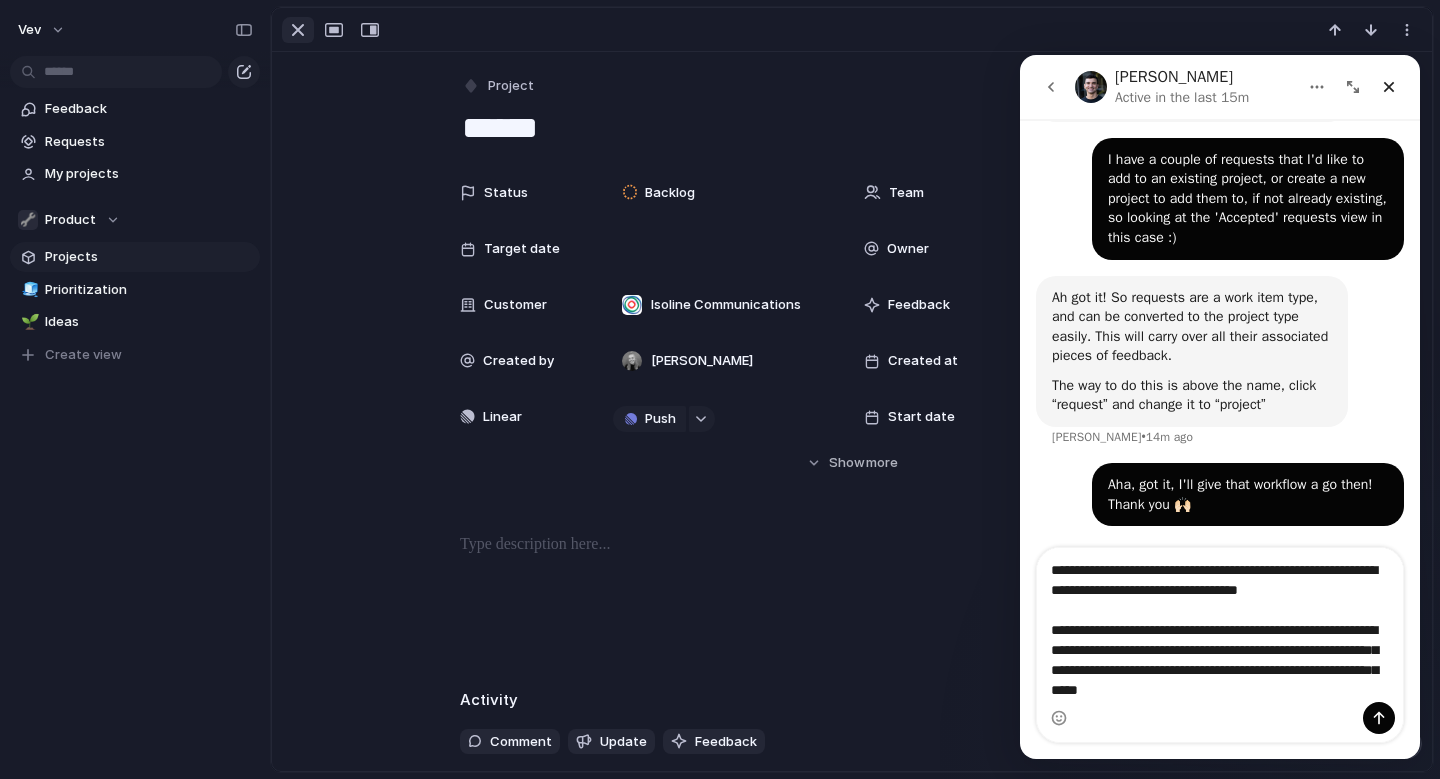 click at bounding box center [298, 30] 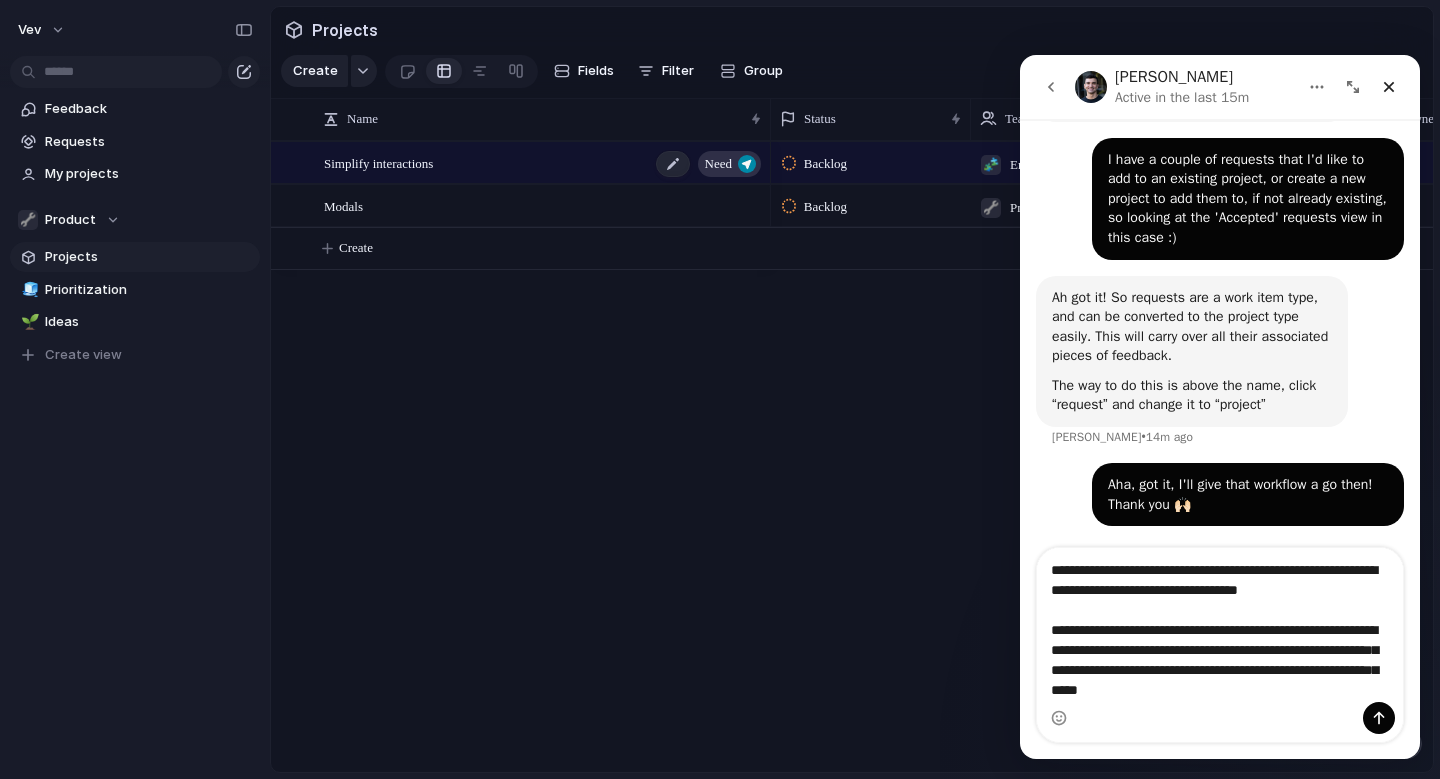 click on "Simplify interactions Need" at bounding box center [544, 163] 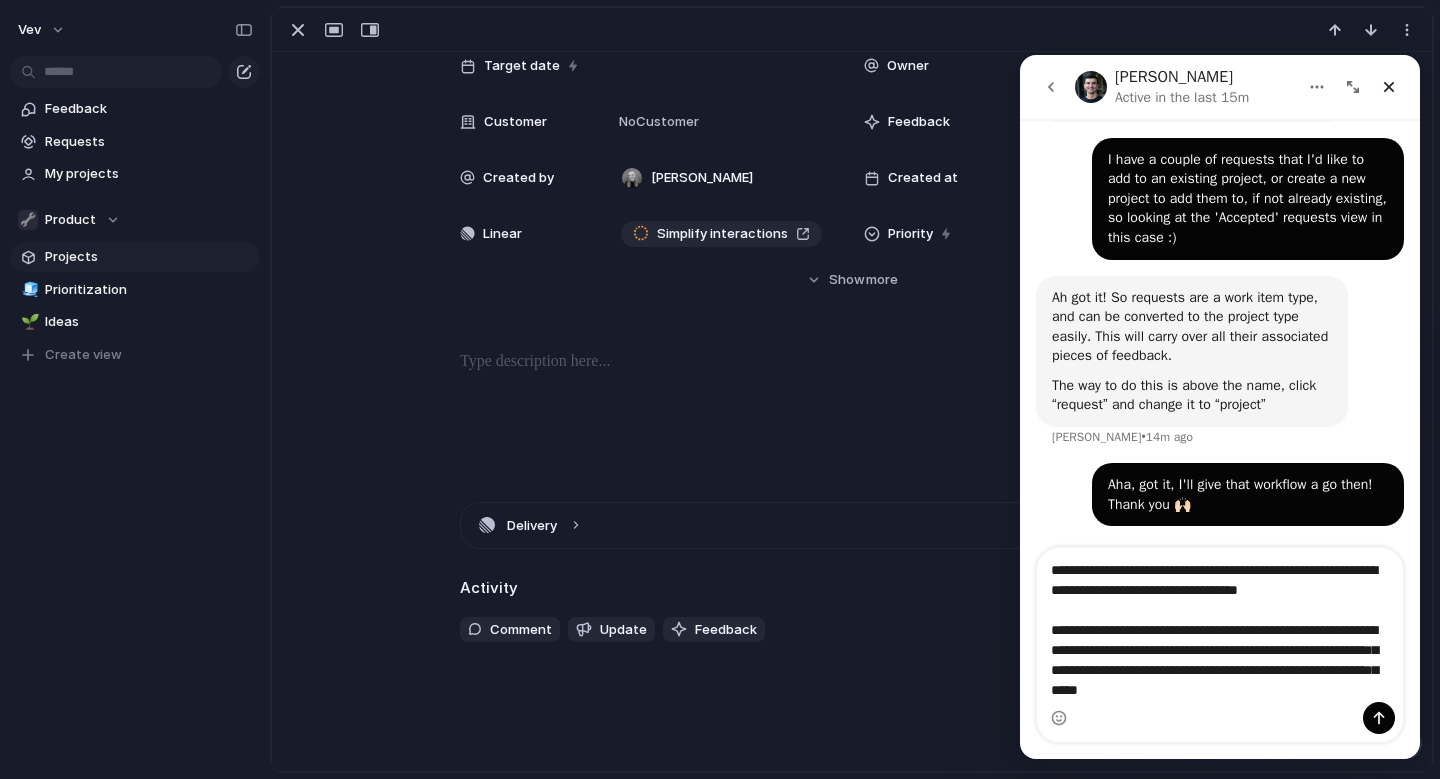 scroll, scrollTop: 0, scrollLeft: 0, axis: both 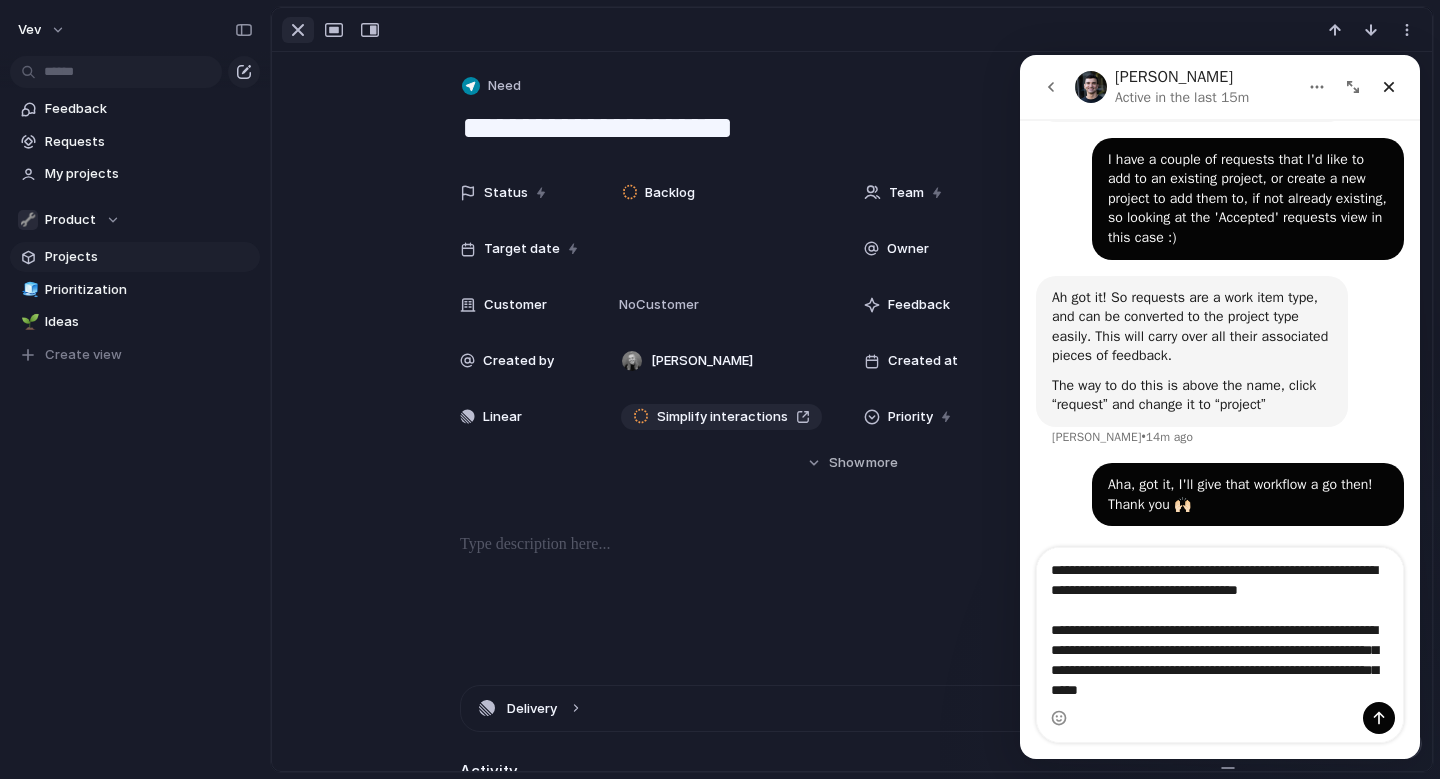 click at bounding box center (298, 30) 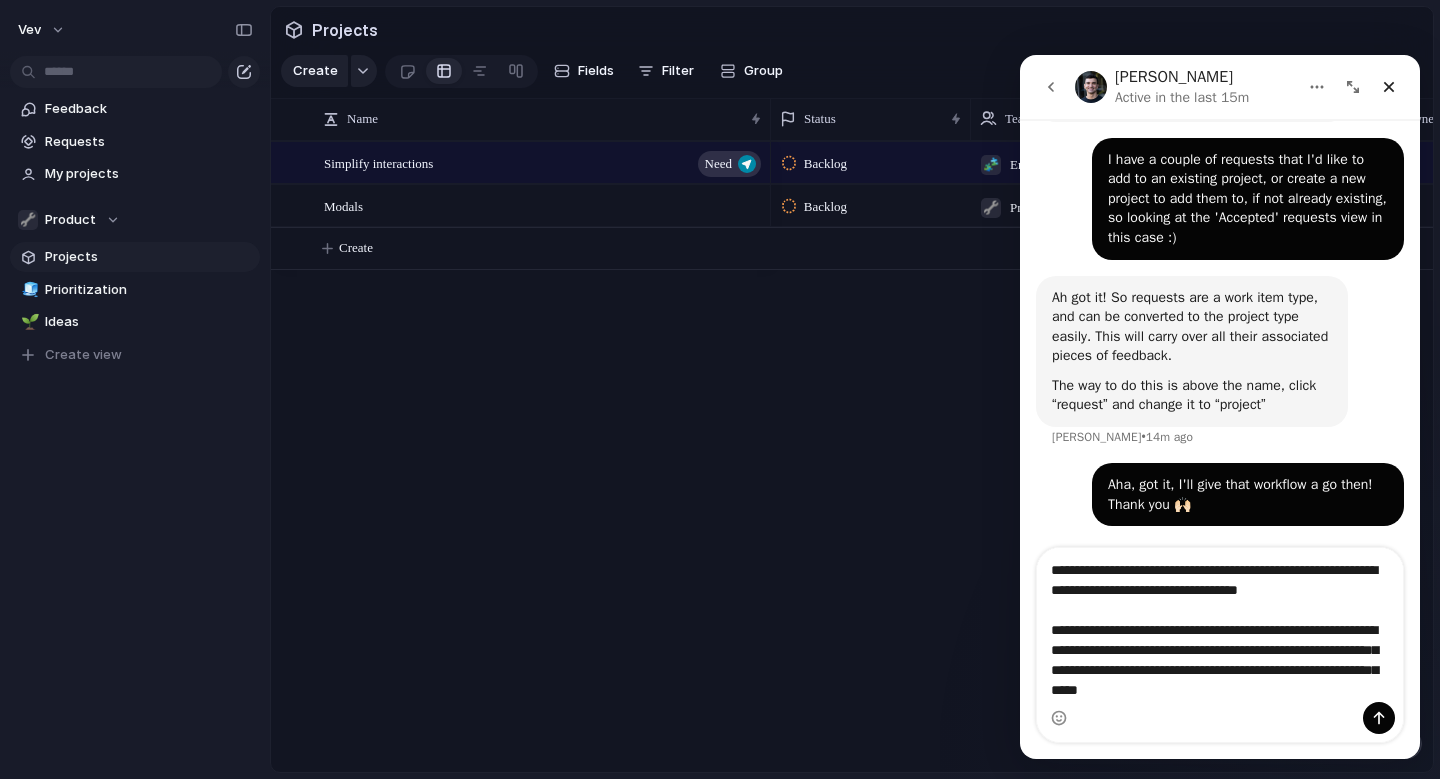 click on "Simplify interactions Need Modals Backlog 🧩 Engineering Backlog 🔧 Product Isoline Communications Create" at bounding box center (852, 456) 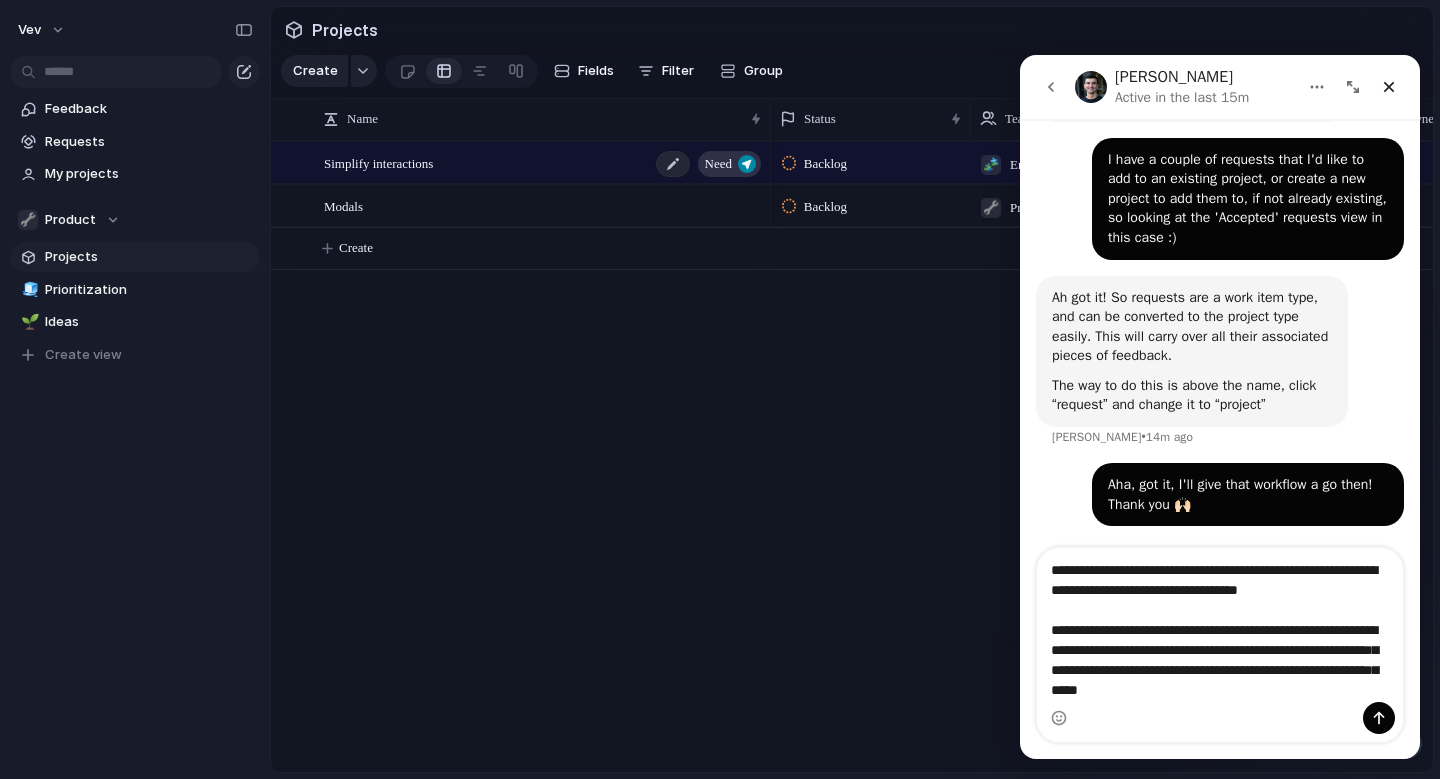click on "Simplify interactions Need" at bounding box center [544, 163] 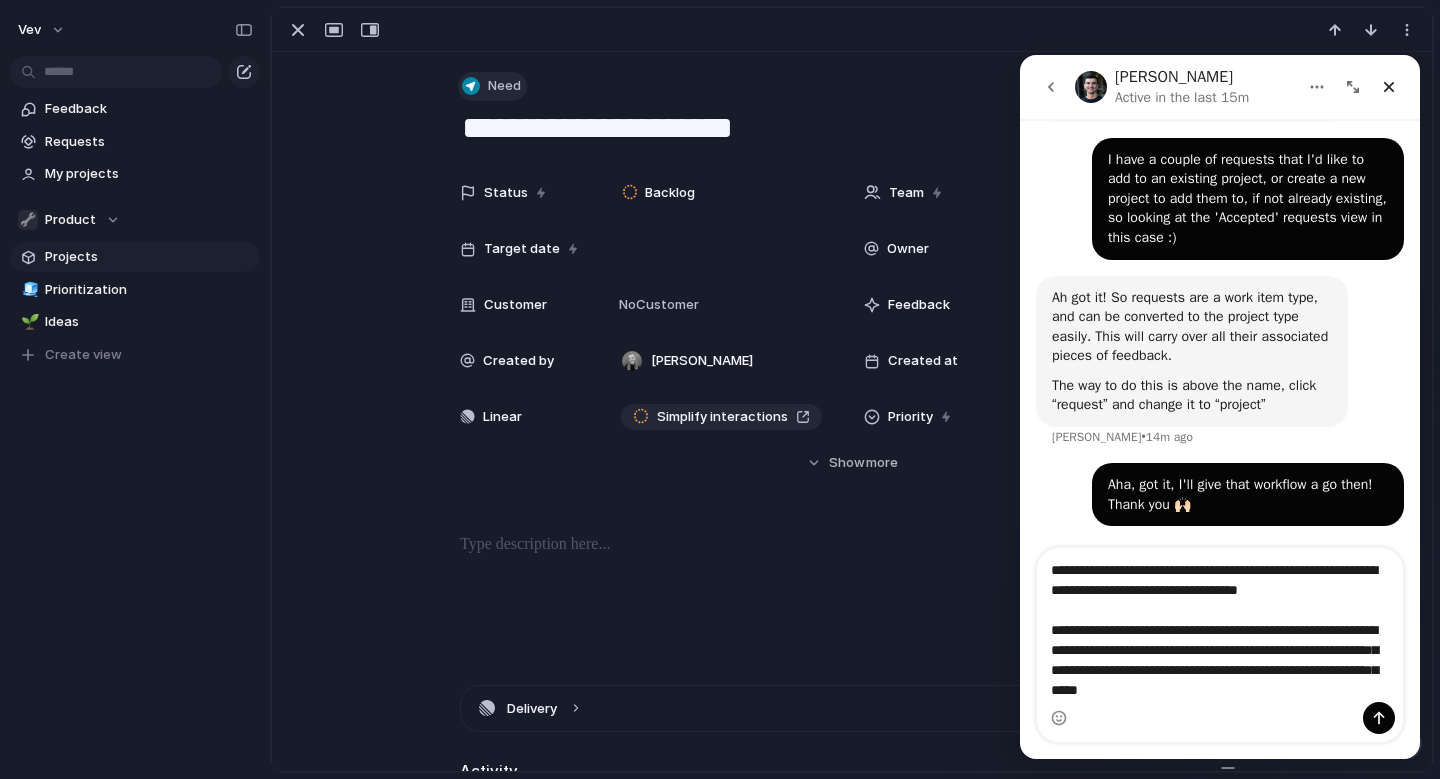 click on "Need" at bounding box center [492, 86] 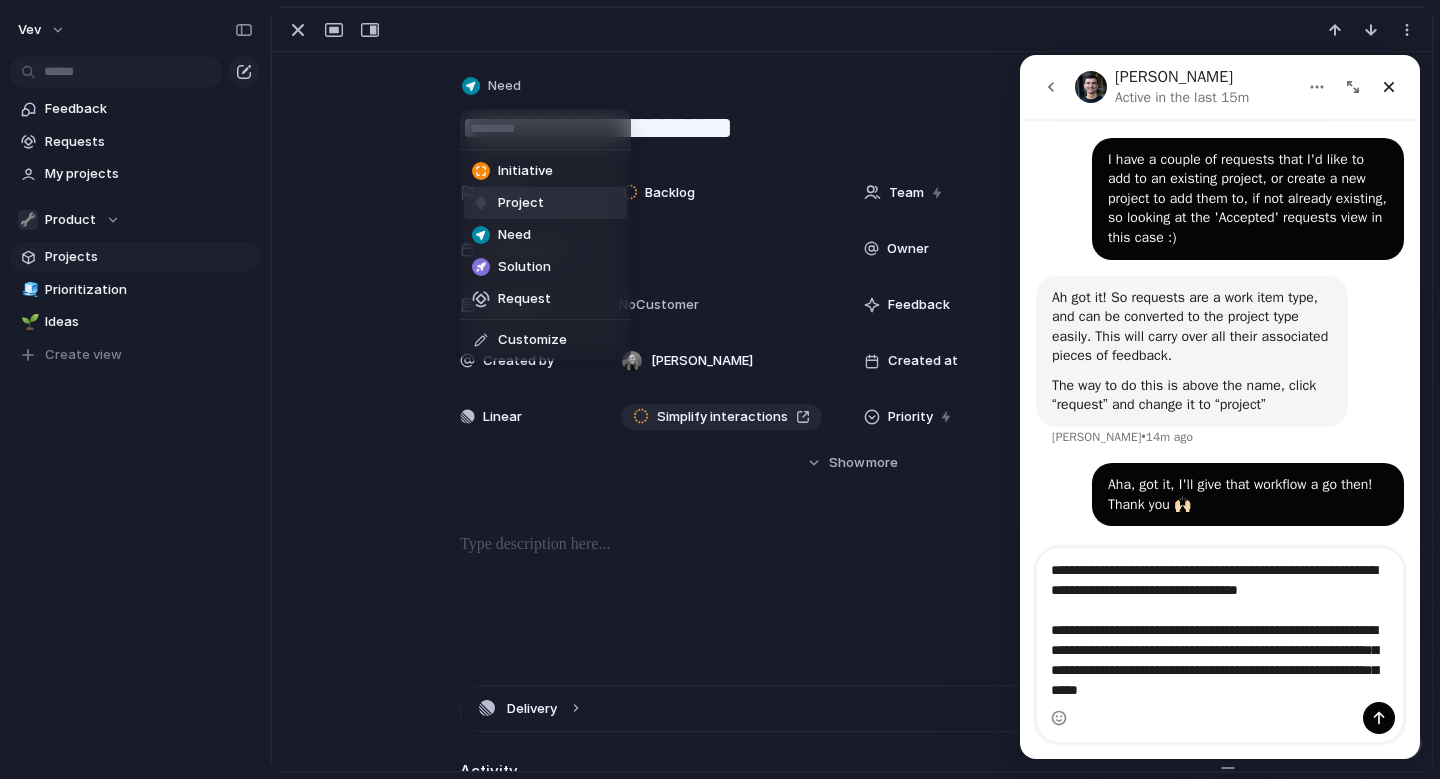 click on "Project" at bounding box center [521, 203] 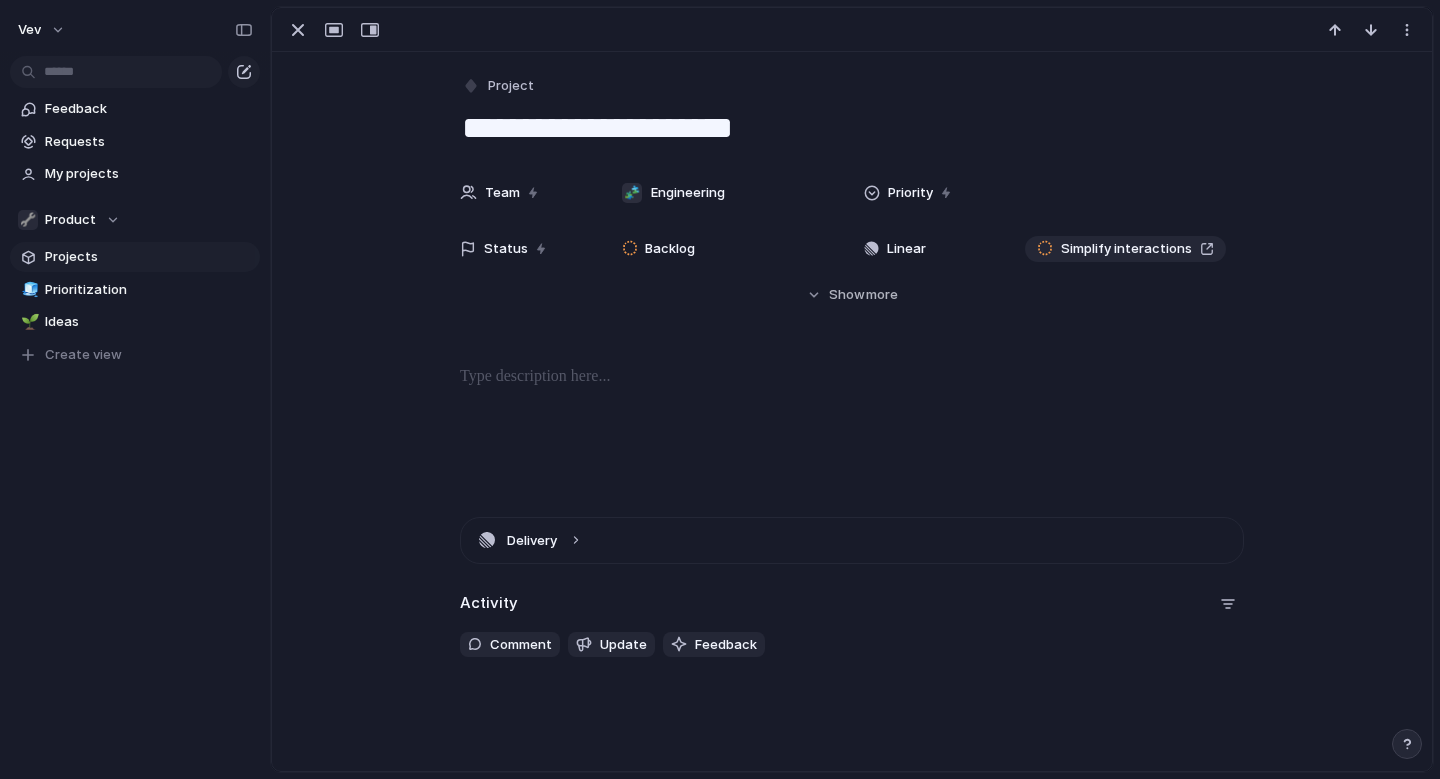 scroll, scrollTop: 0, scrollLeft: 0, axis: both 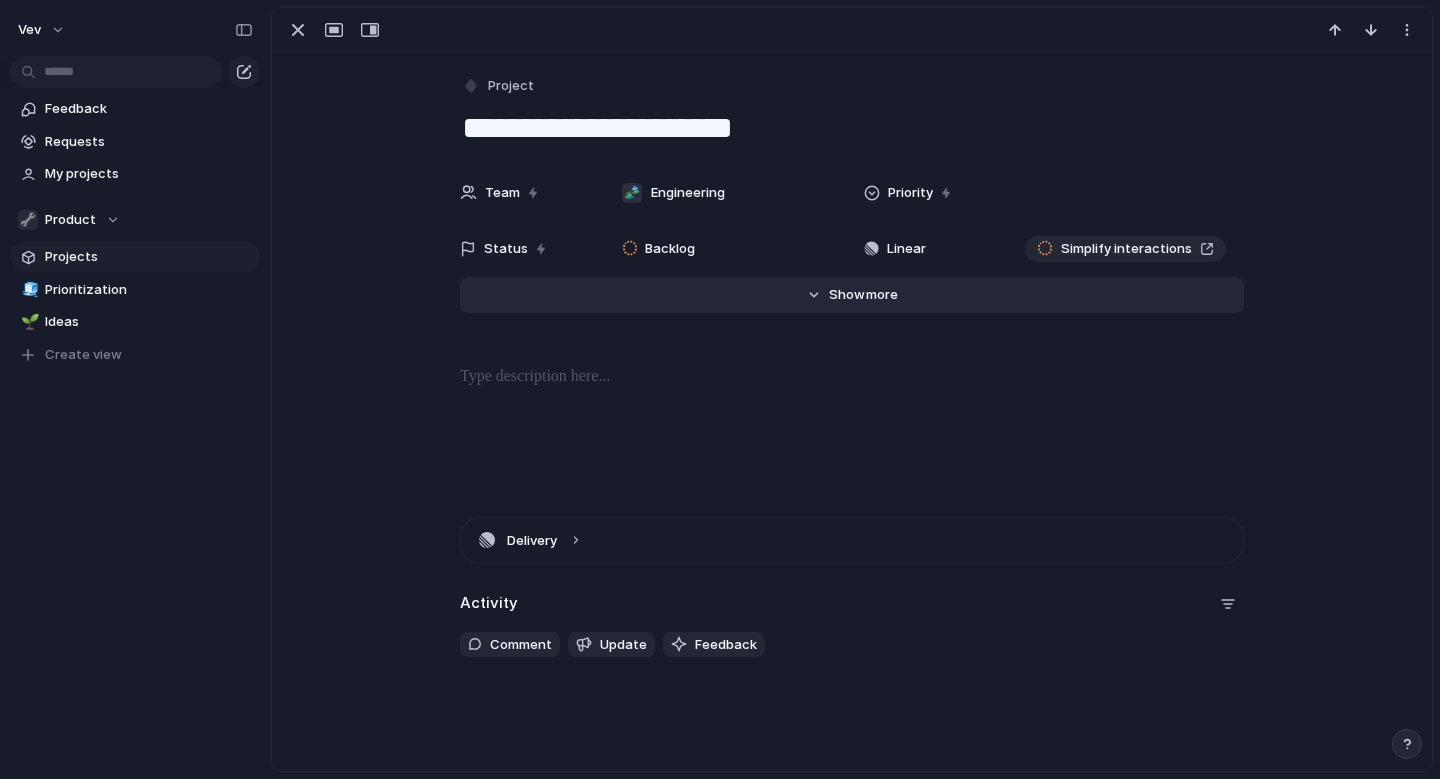 click on "Show" at bounding box center (847, 295) 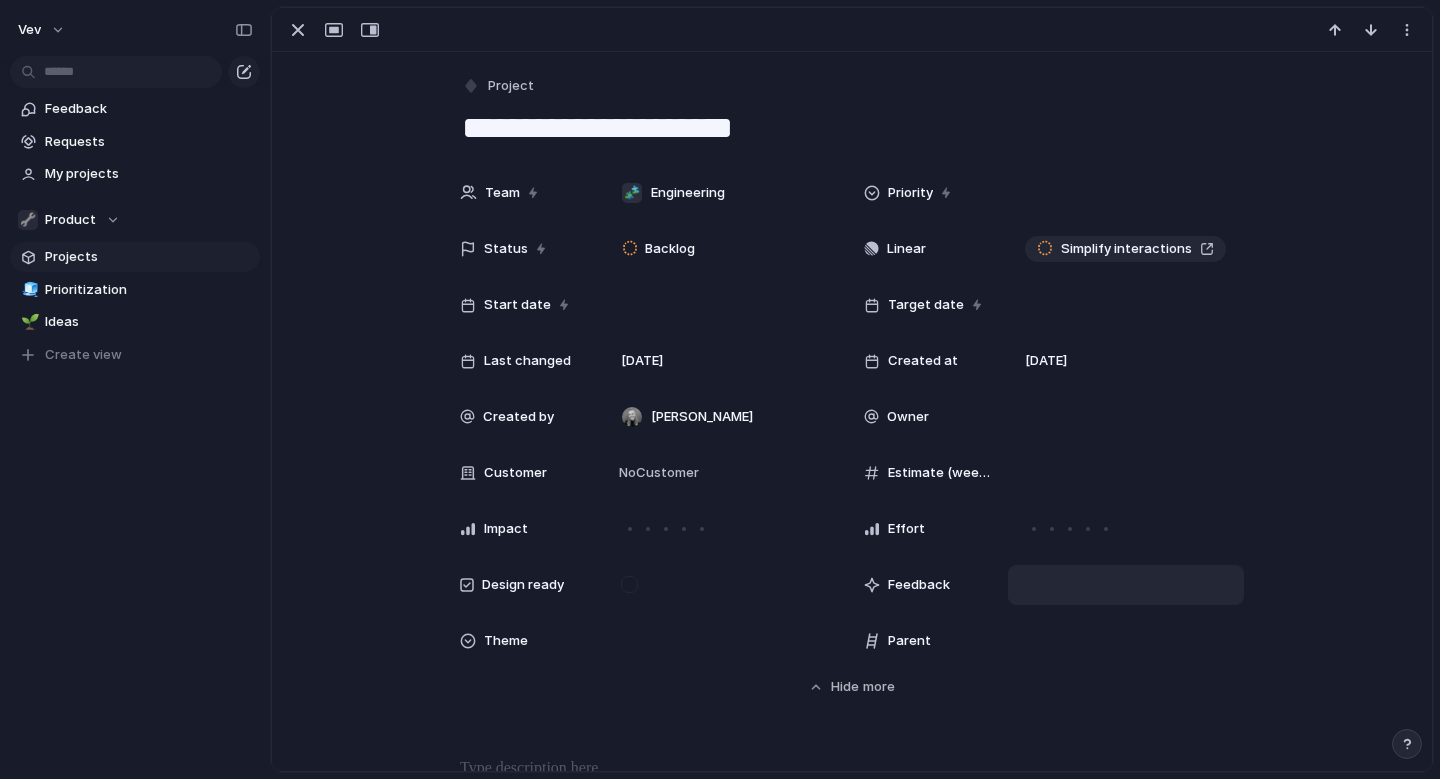 click at bounding box center [1126, 585] 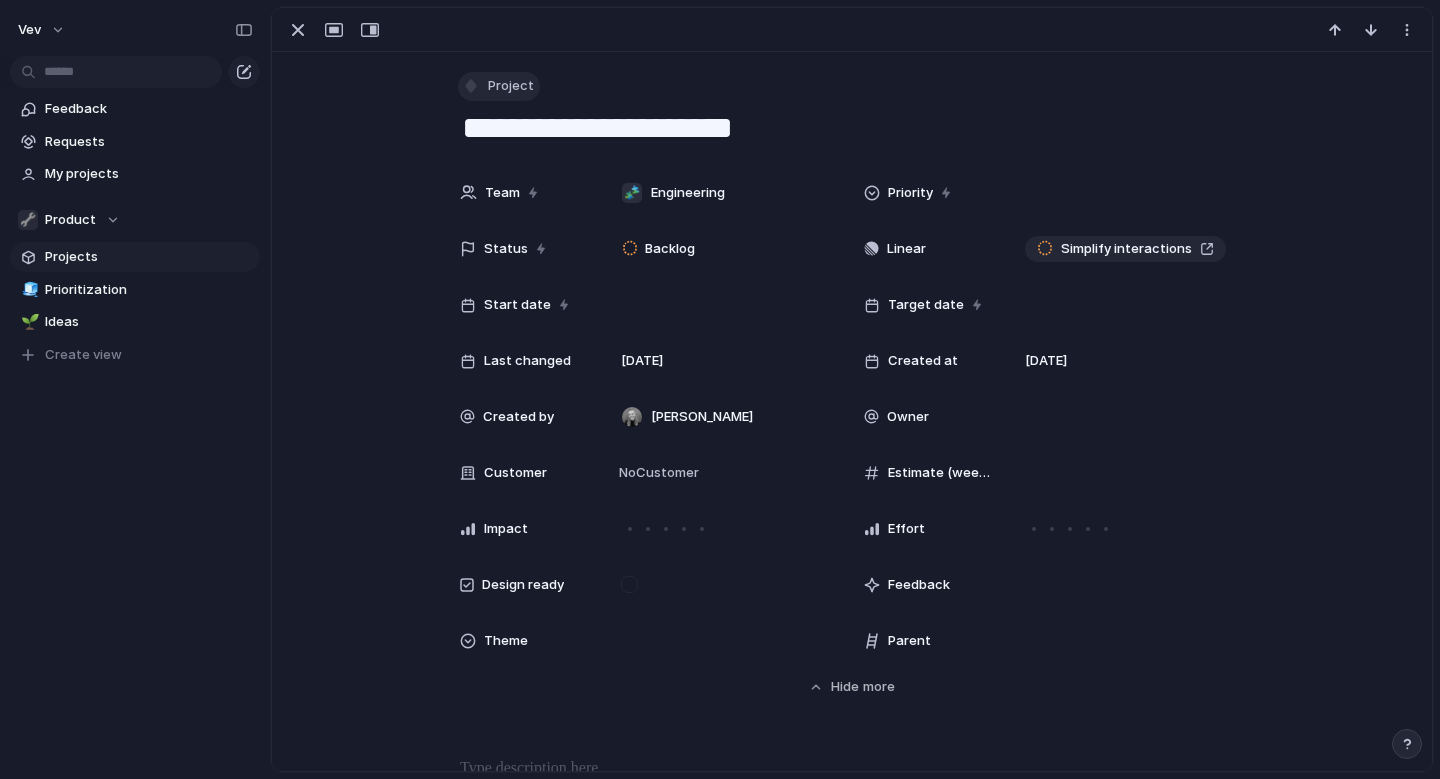 click on "Project" at bounding box center (511, 86) 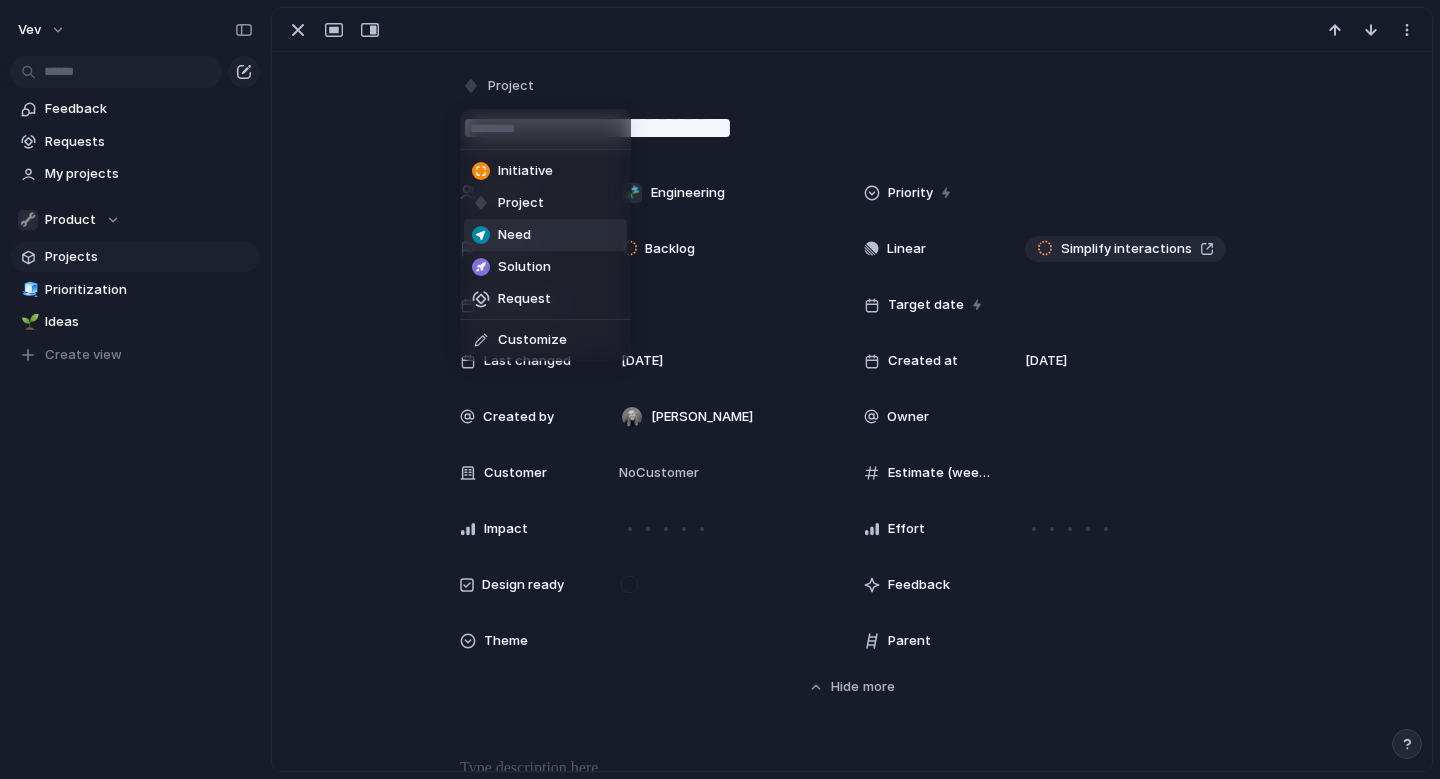click on "Need" at bounding box center [514, 235] 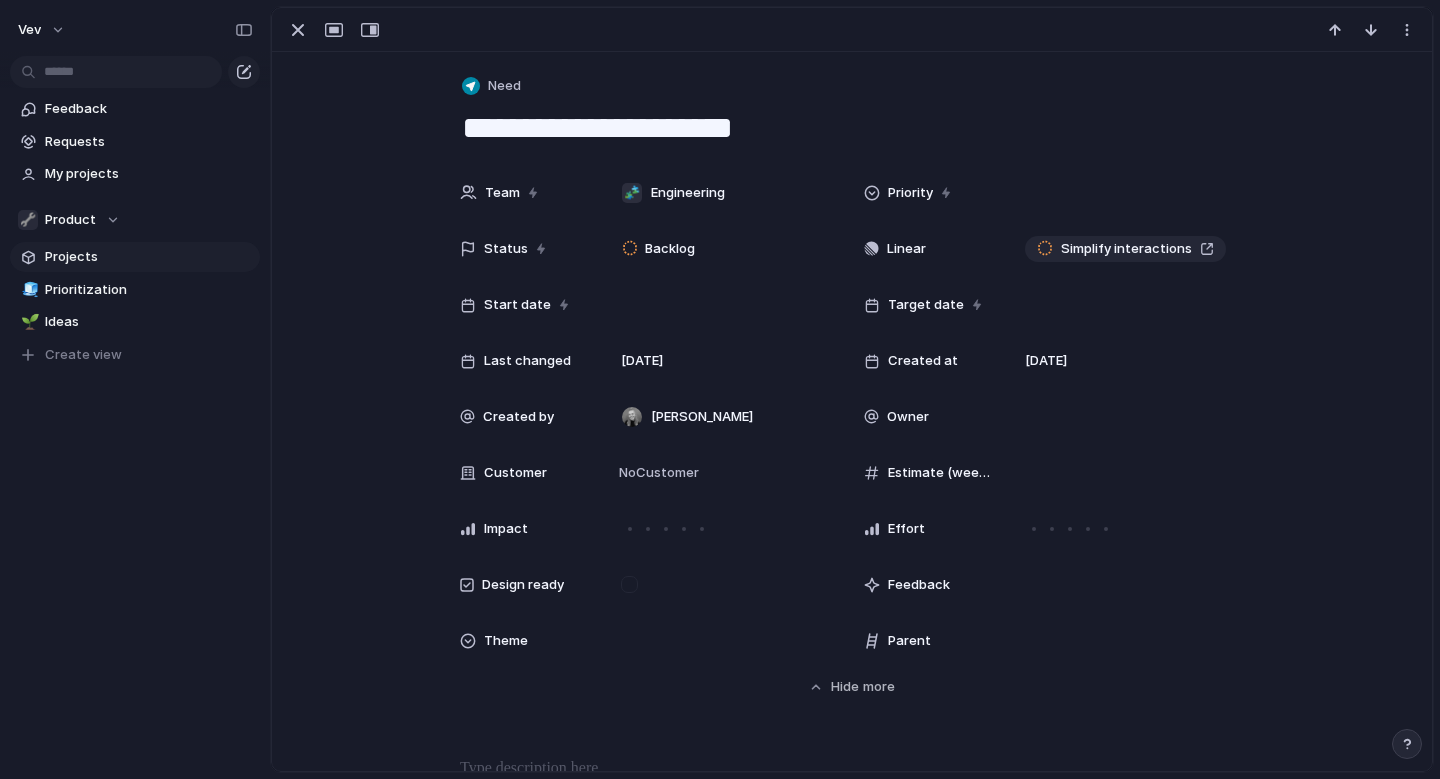 click on "**********" at bounding box center (852, 560) 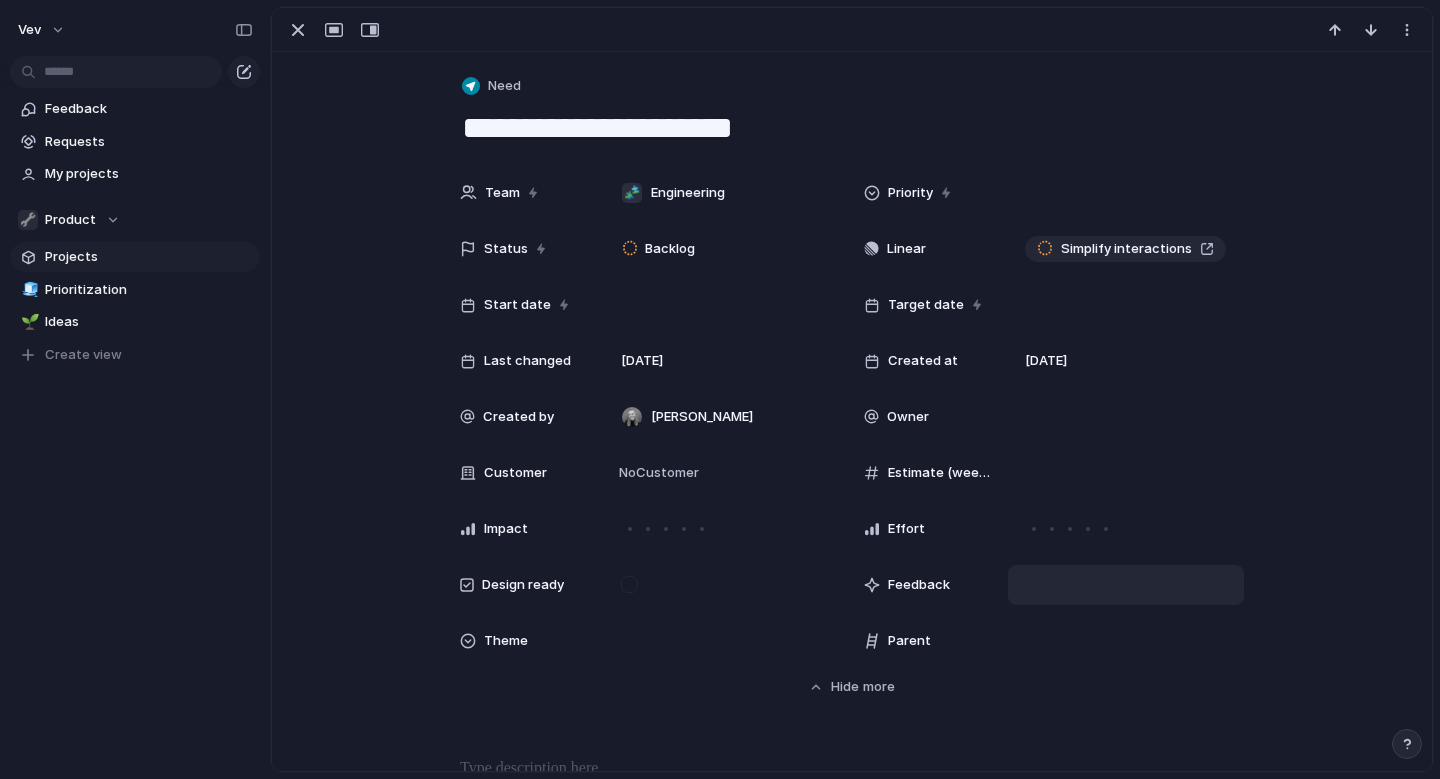 click at bounding box center [1126, 585] 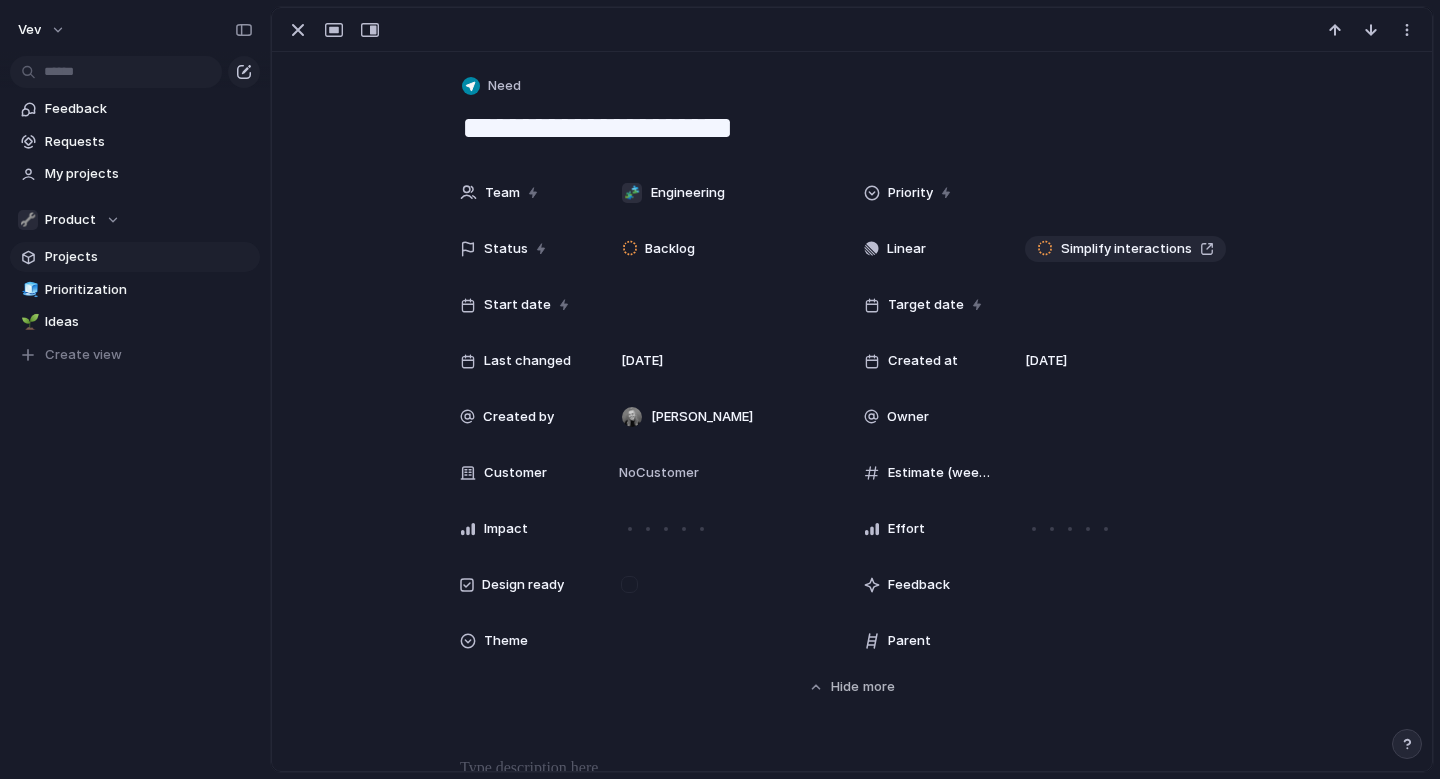 click on "Team 🧩 Engineering Priority Status Backlog Linear Simplify interactions Start date Target date Last changed [DATE] Created at [DATE]           Created by [PERSON_NAME]           Owner Customer No  Customer   Estimate (weeks) Impact Effort Design ready Feedback Theme Parent Hide Show more" at bounding box center (852, 435) 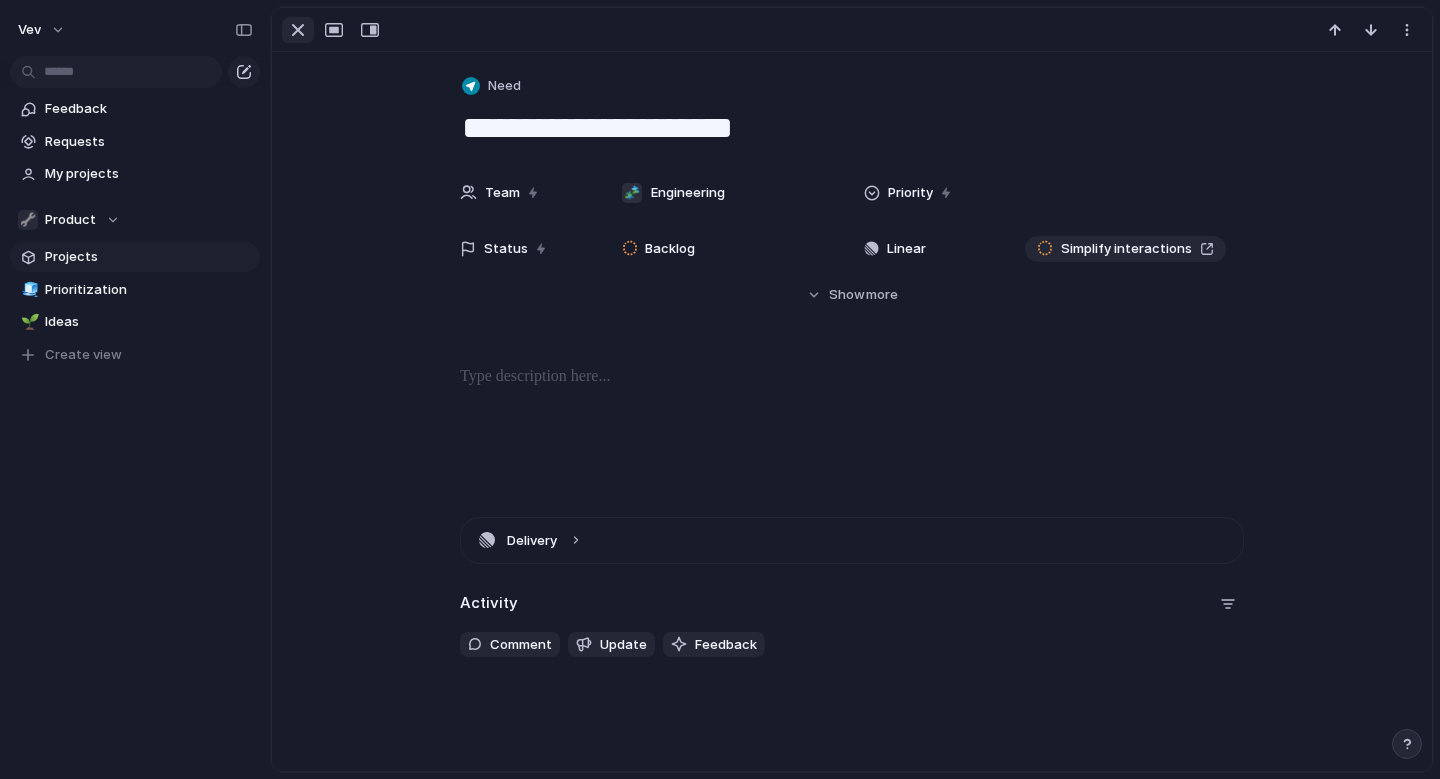 scroll, scrollTop: 0, scrollLeft: 0, axis: both 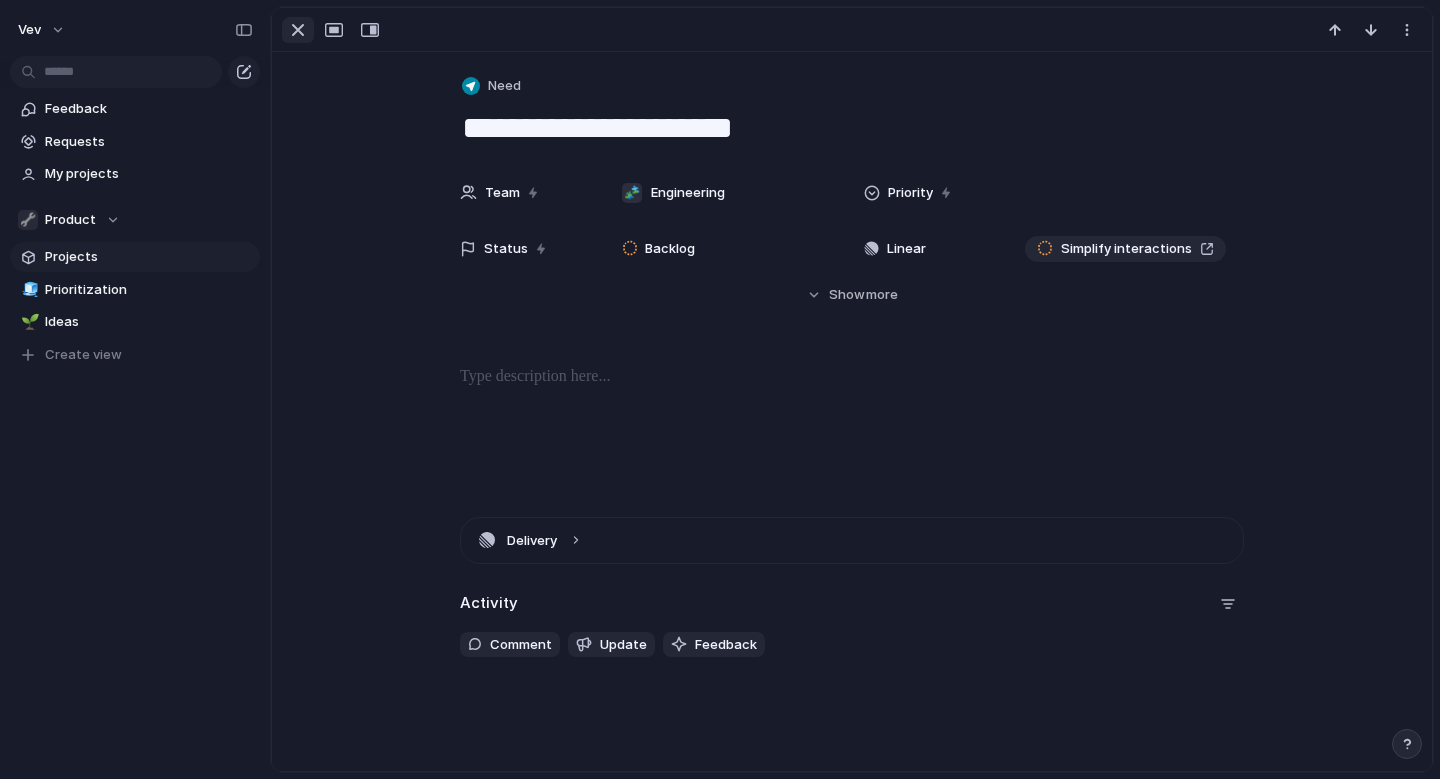 click at bounding box center (298, 30) 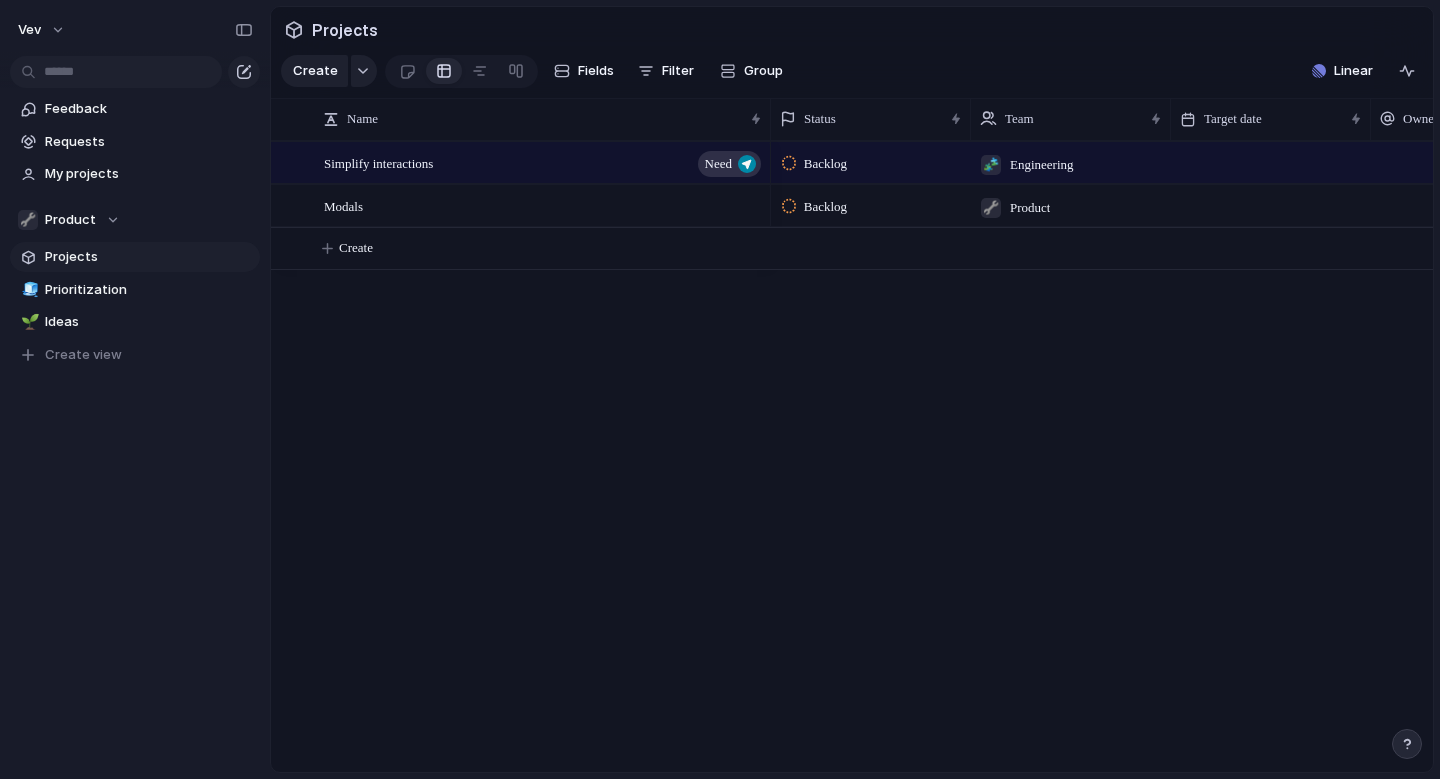 click at bounding box center [1407, 744] 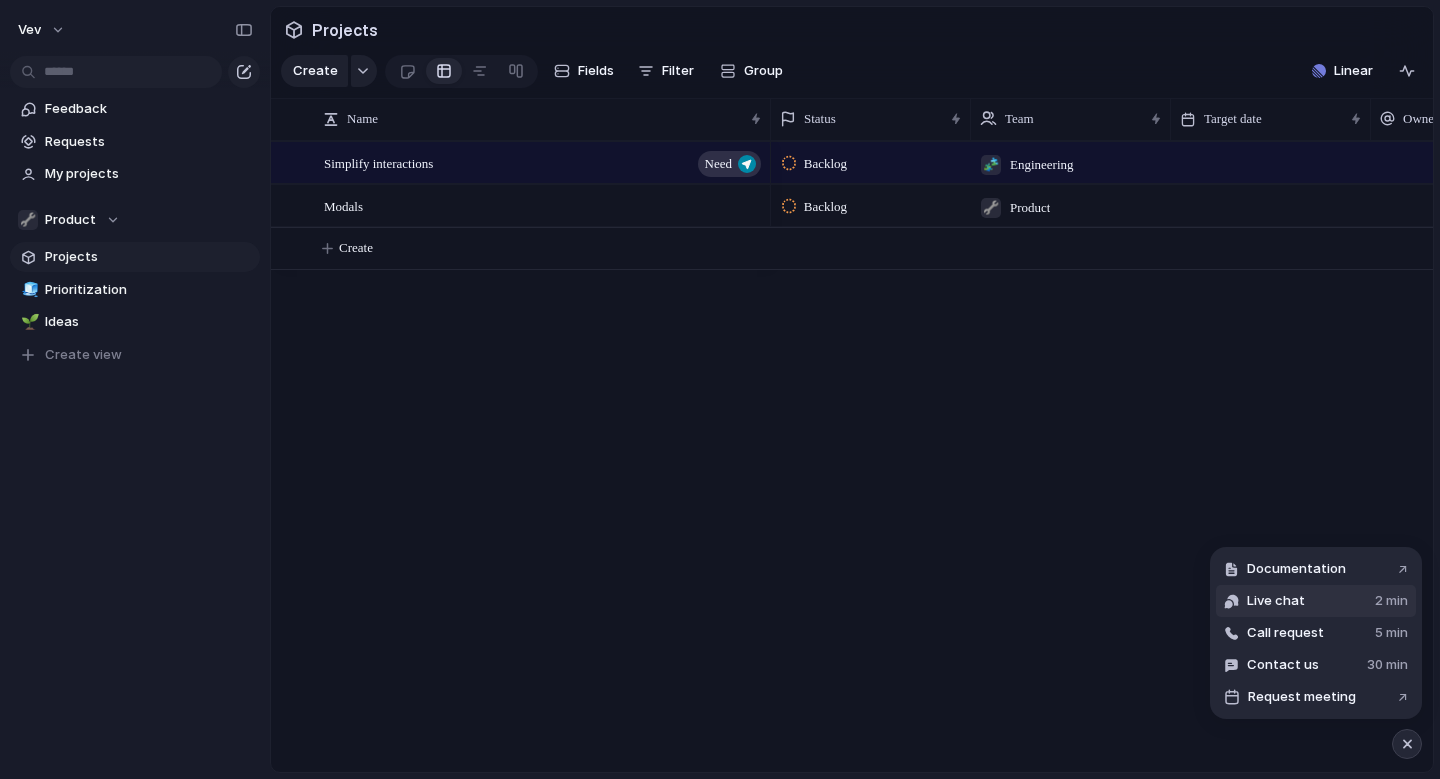 click on "Live chat 2 min" at bounding box center [1316, 601] 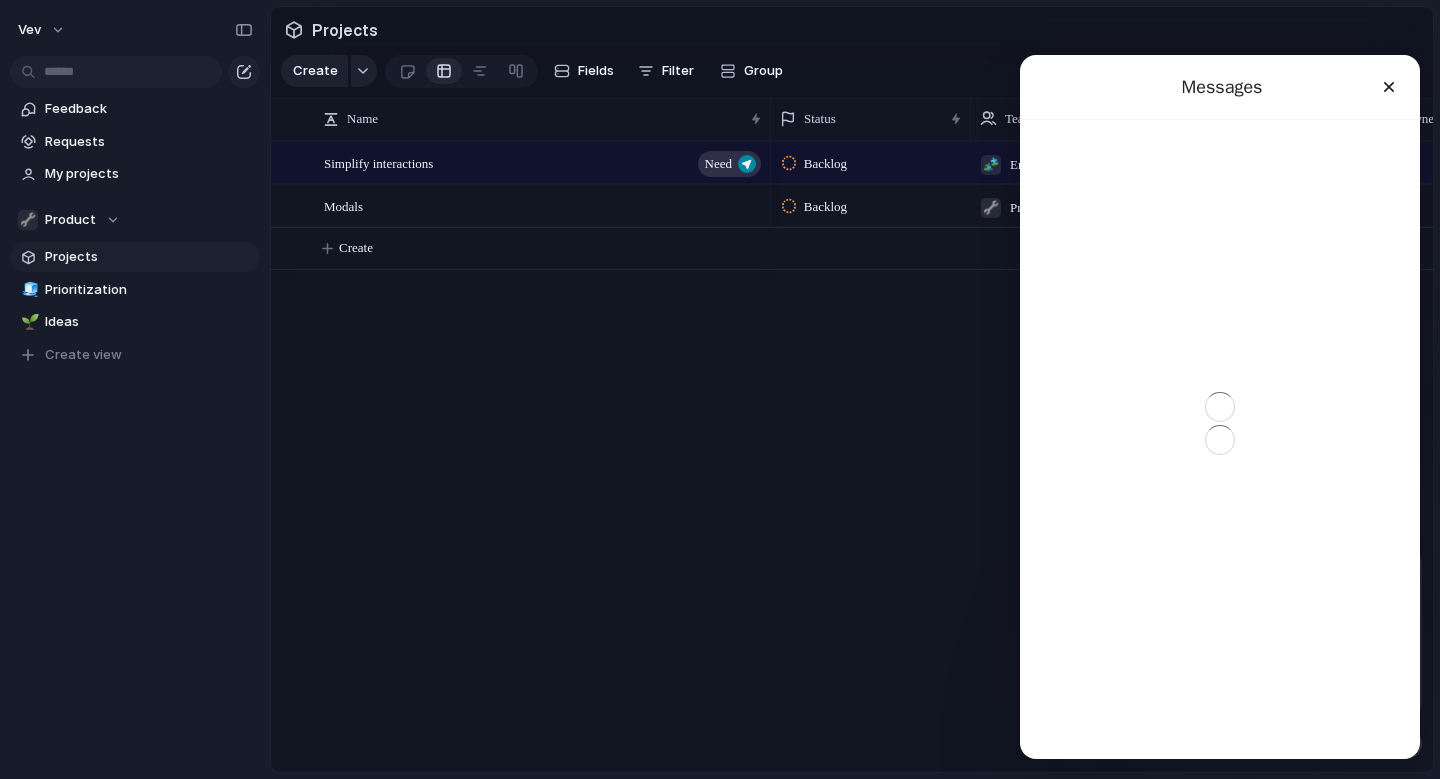scroll, scrollTop: 0, scrollLeft: 0, axis: both 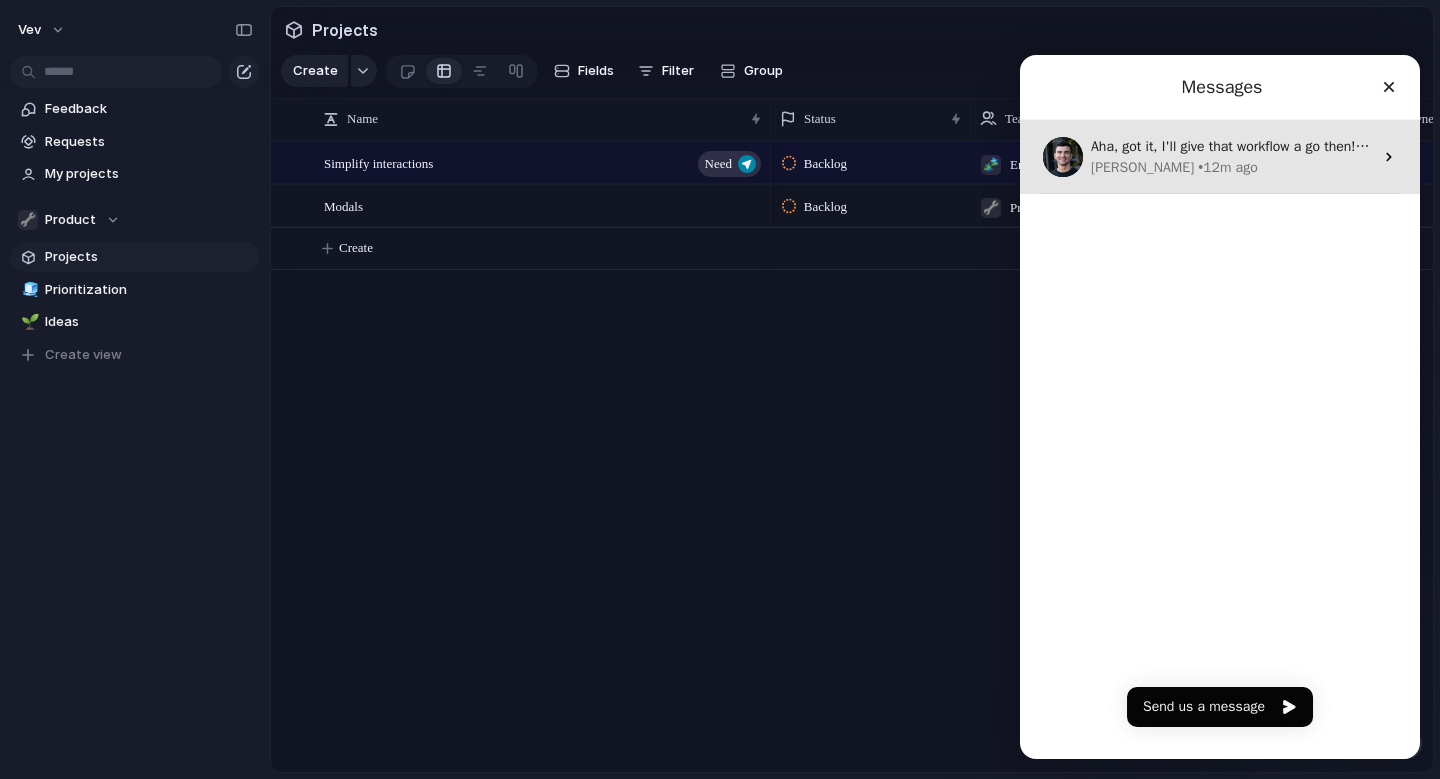click on "Aha, got it, I'll give that workflow a go then! Thank you 🙌🏻 [PERSON_NAME] •  12m ago" at bounding box center (1220, 157) 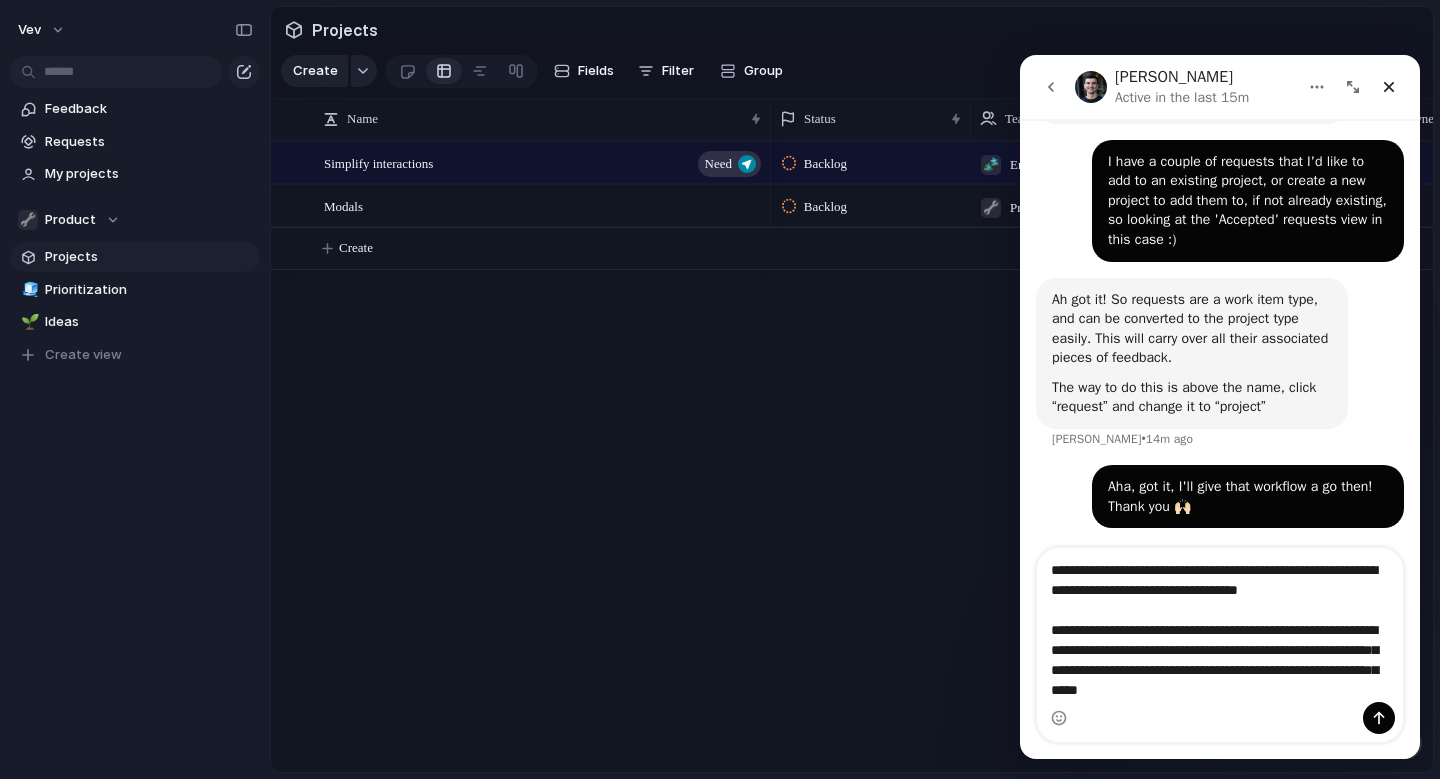 scroll, scrollTop: 410, scrollLeft: 0, axis: vertical 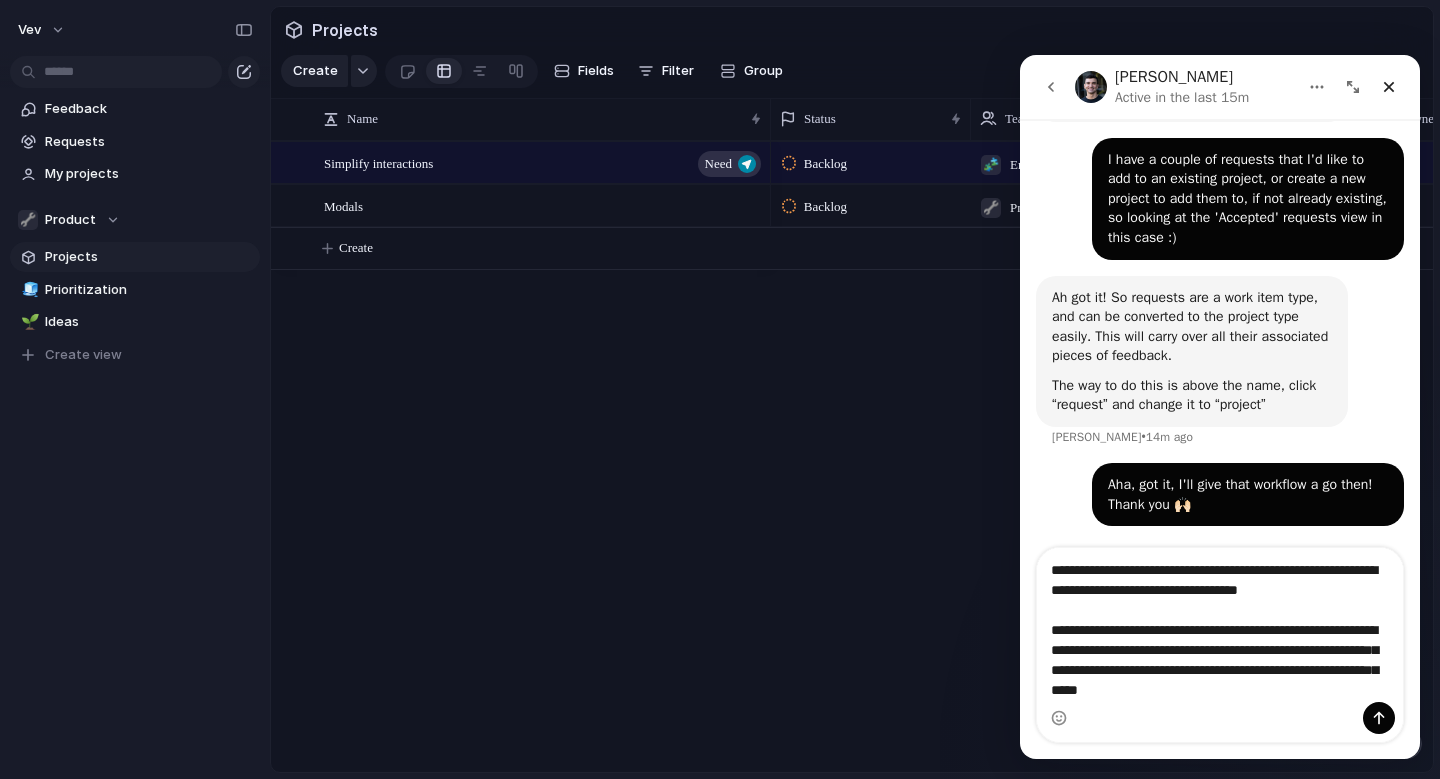click on "**********" at bounding box center [1220, 625] 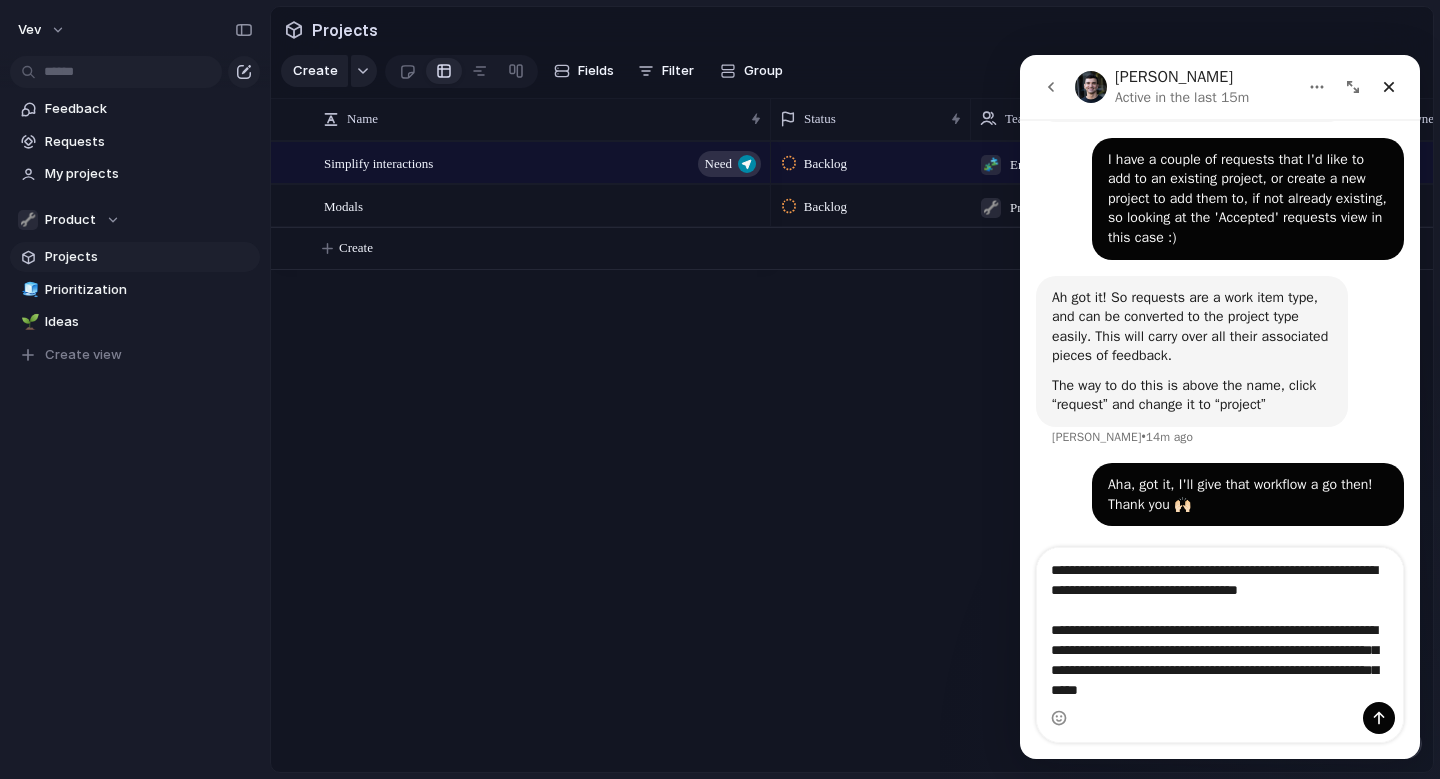 drag, startPoint x: 1349, startPoint y: 587, endPoint x: 1086, endPoint y: 587, distance: 263 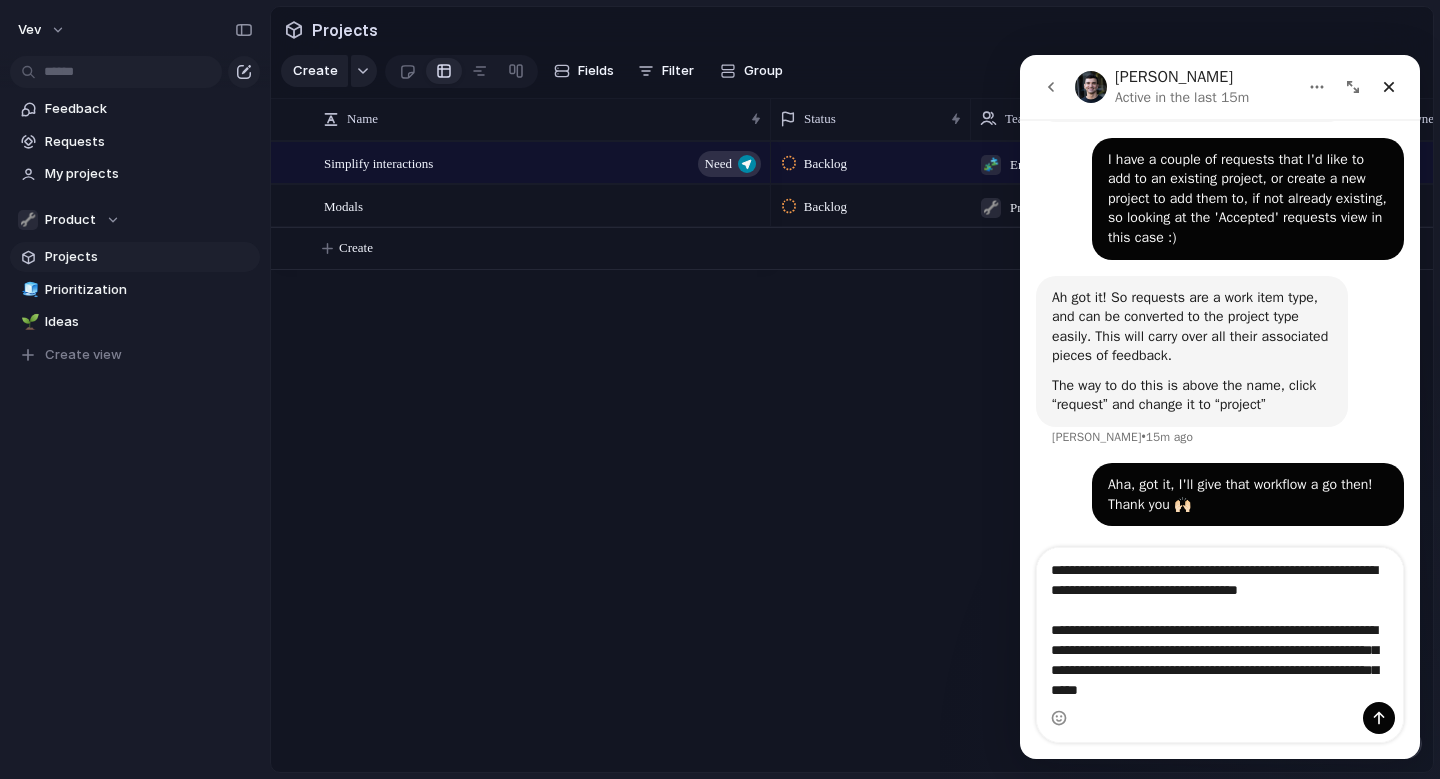drag, startPoint x: 1351, startPoint y: 590, endPoint x: 1133, endPoint y: 584, distance: 218.08255 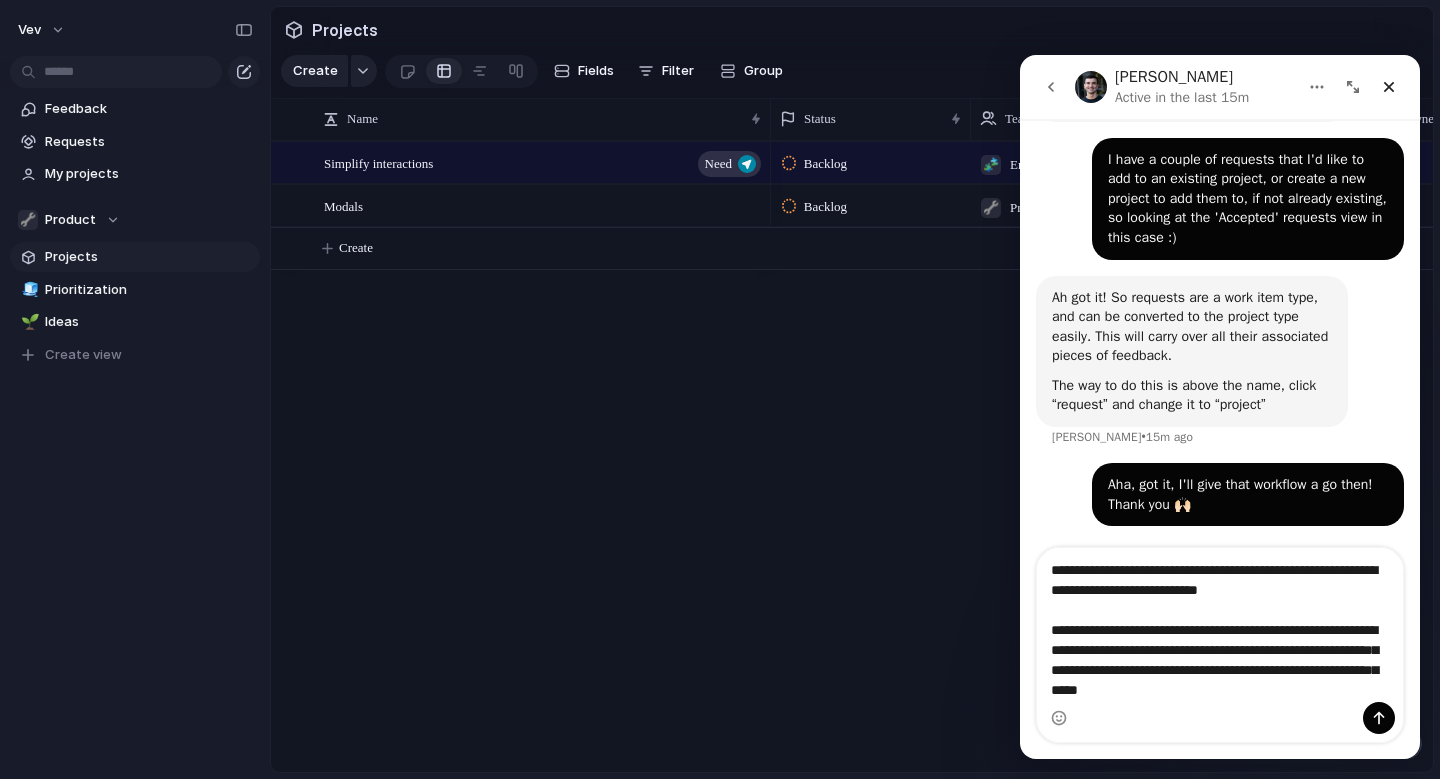 drag, startPoint x: 1305, startPoint y: 590, endPoint x: 1094, endPoint y: 586, distance: 211.03792 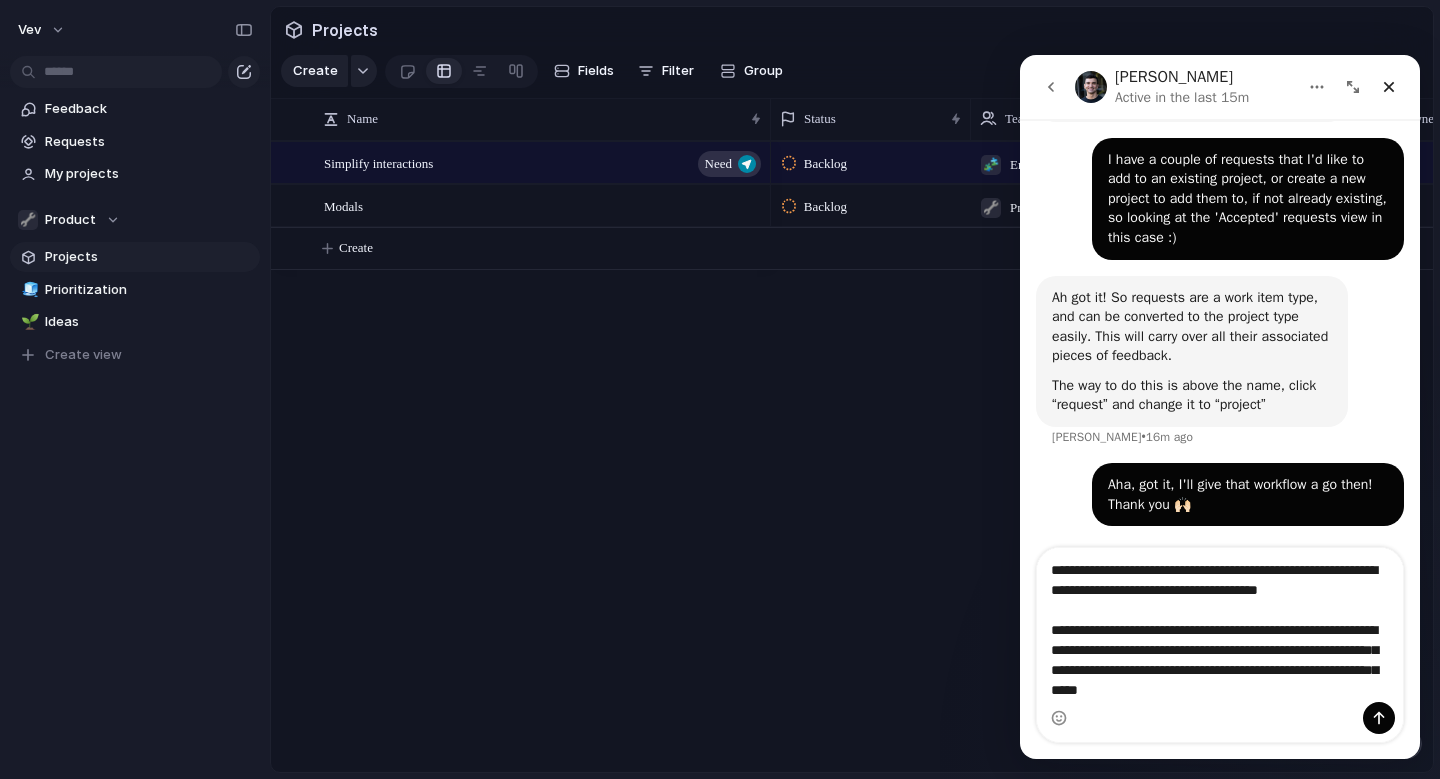 drag, startPoint x: 1052, startPoint y: 629, endPoint x: 1344, endPoint y: 698, distance: 300.04166 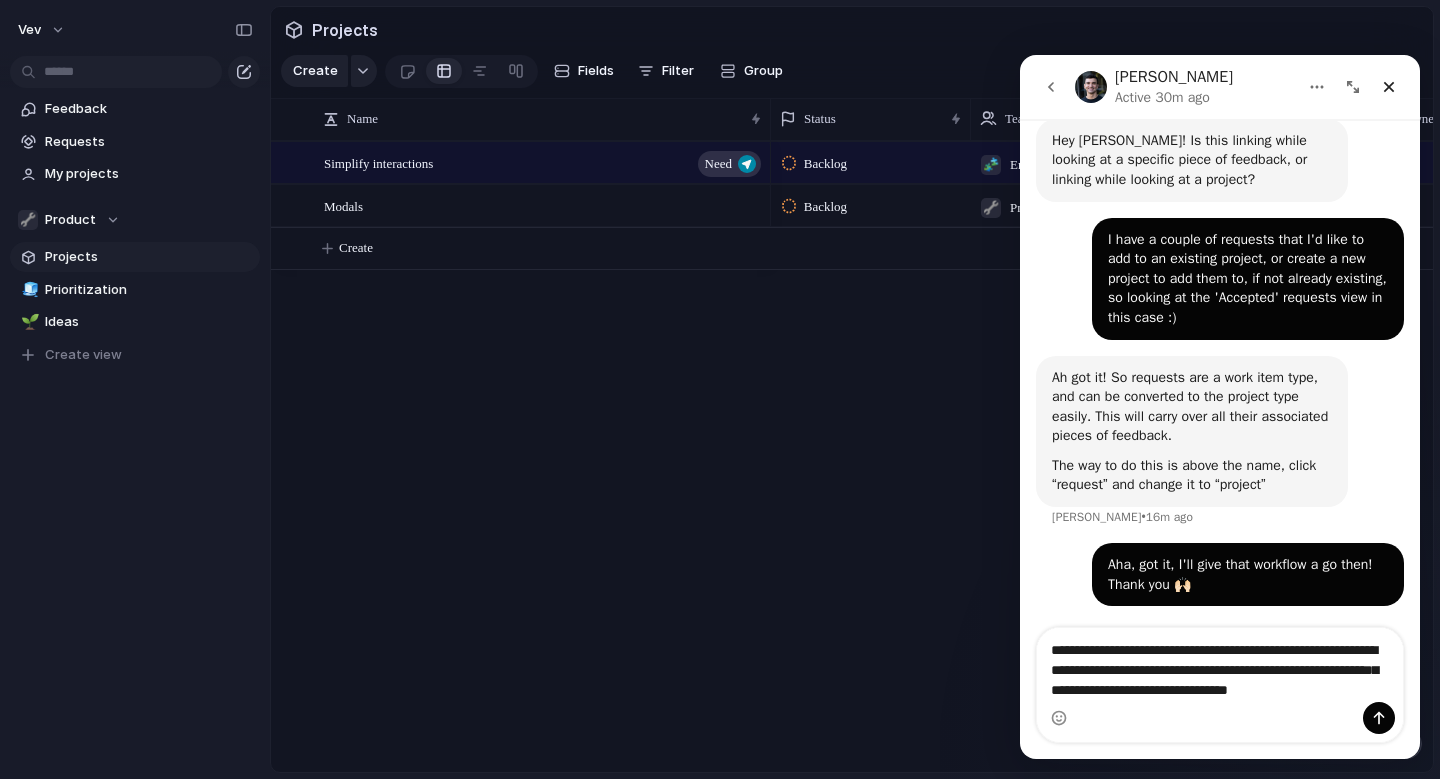scroll, scrollTop: 350, scrollLeft: 0, axis: vertical 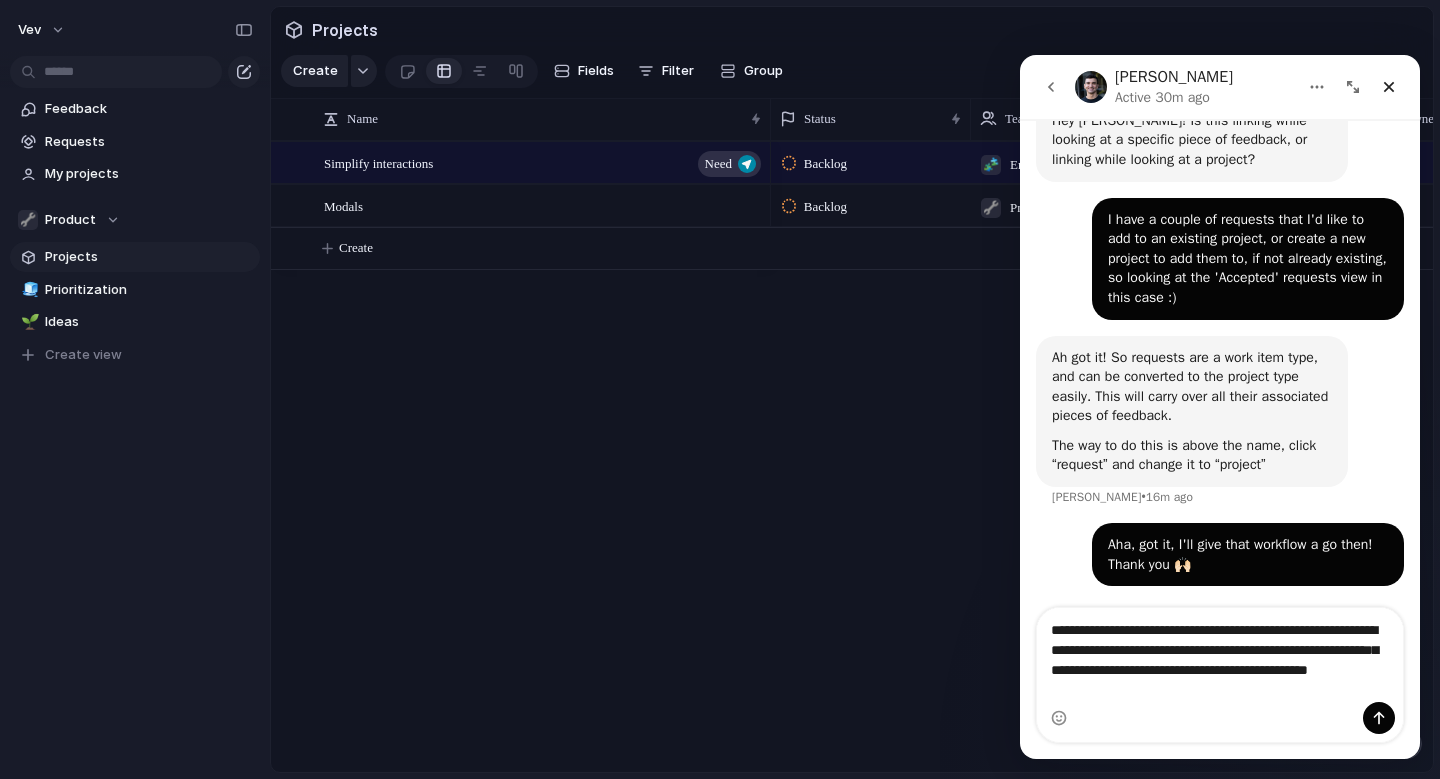 click on "**********" at bounding box center (1220, 655) 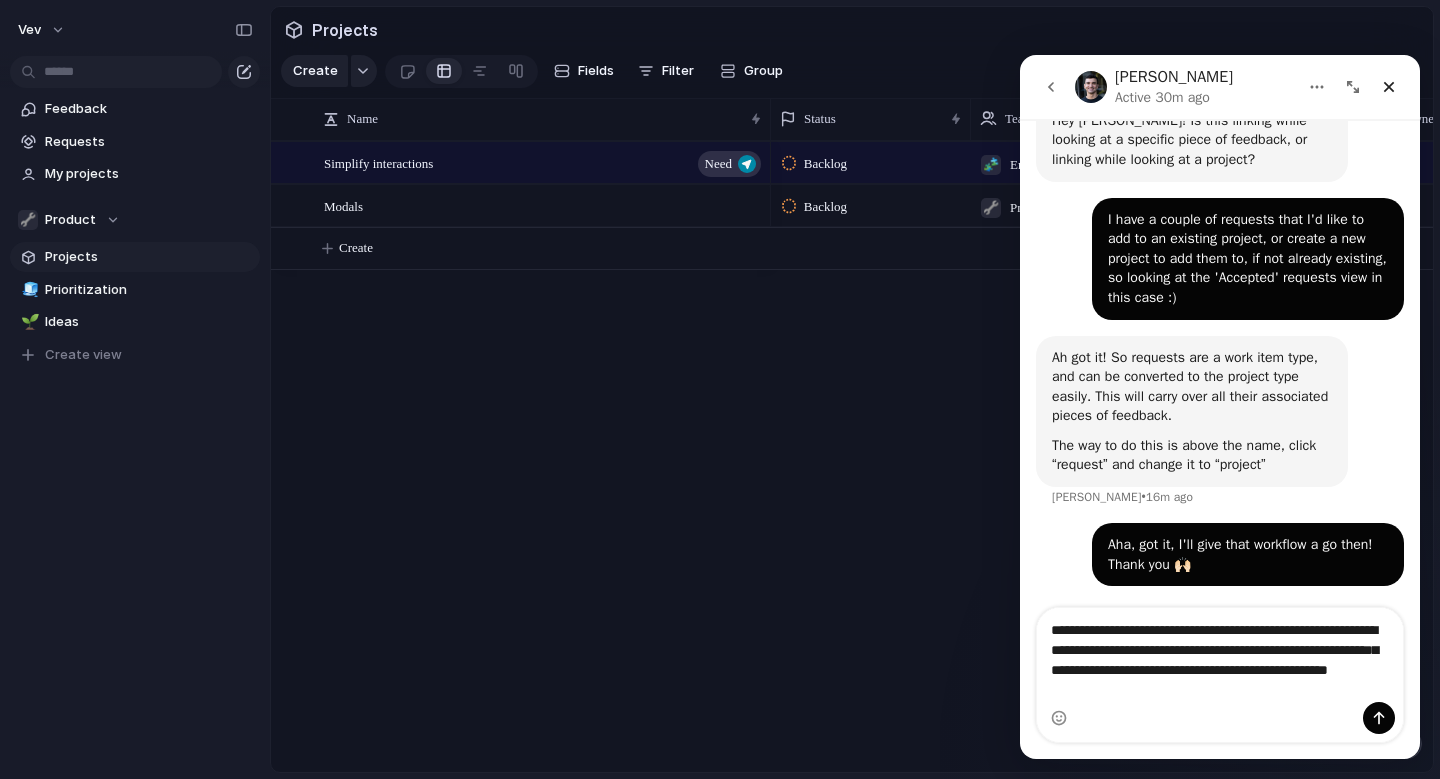 click on "**********" at bounding box center [1220, 655] 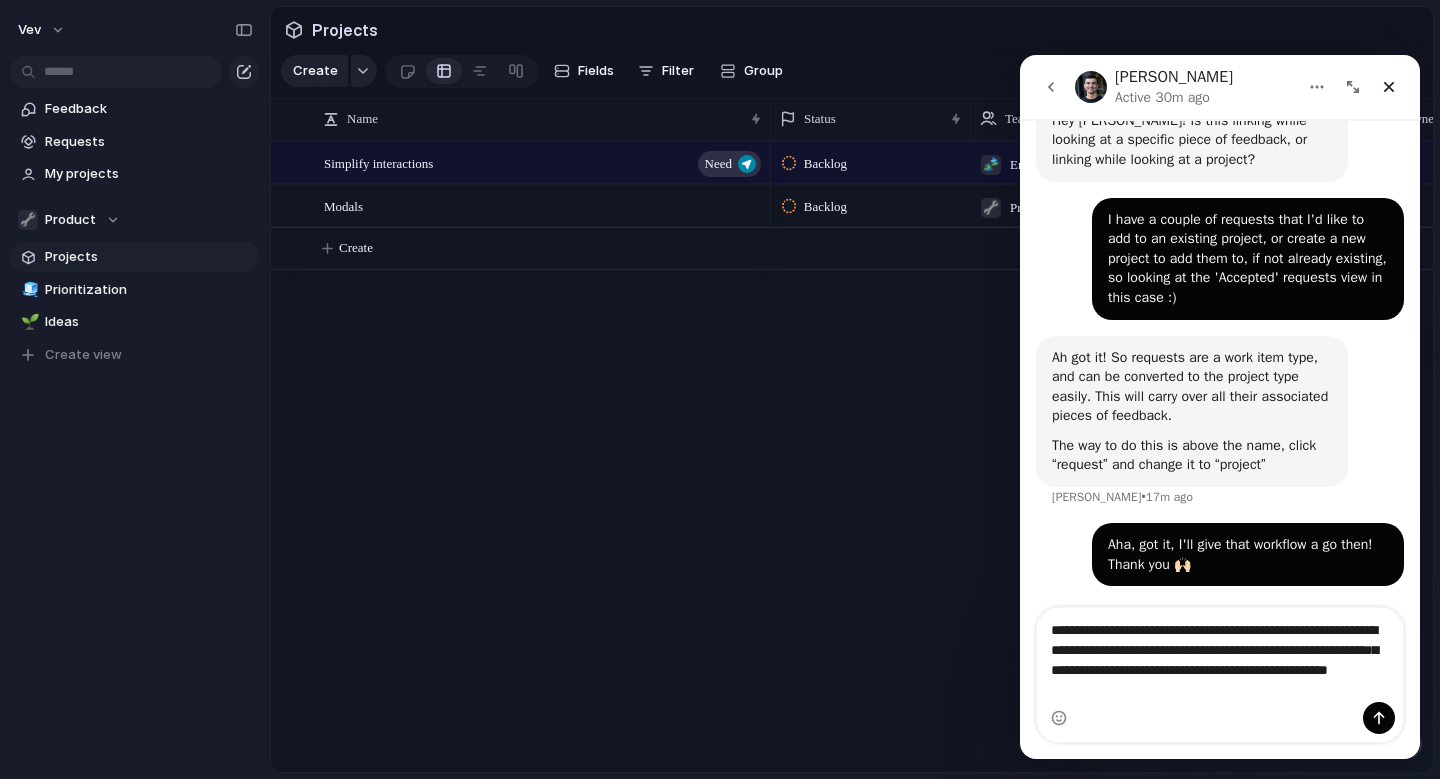 click on "**********" at bounding box center (1220, 655) 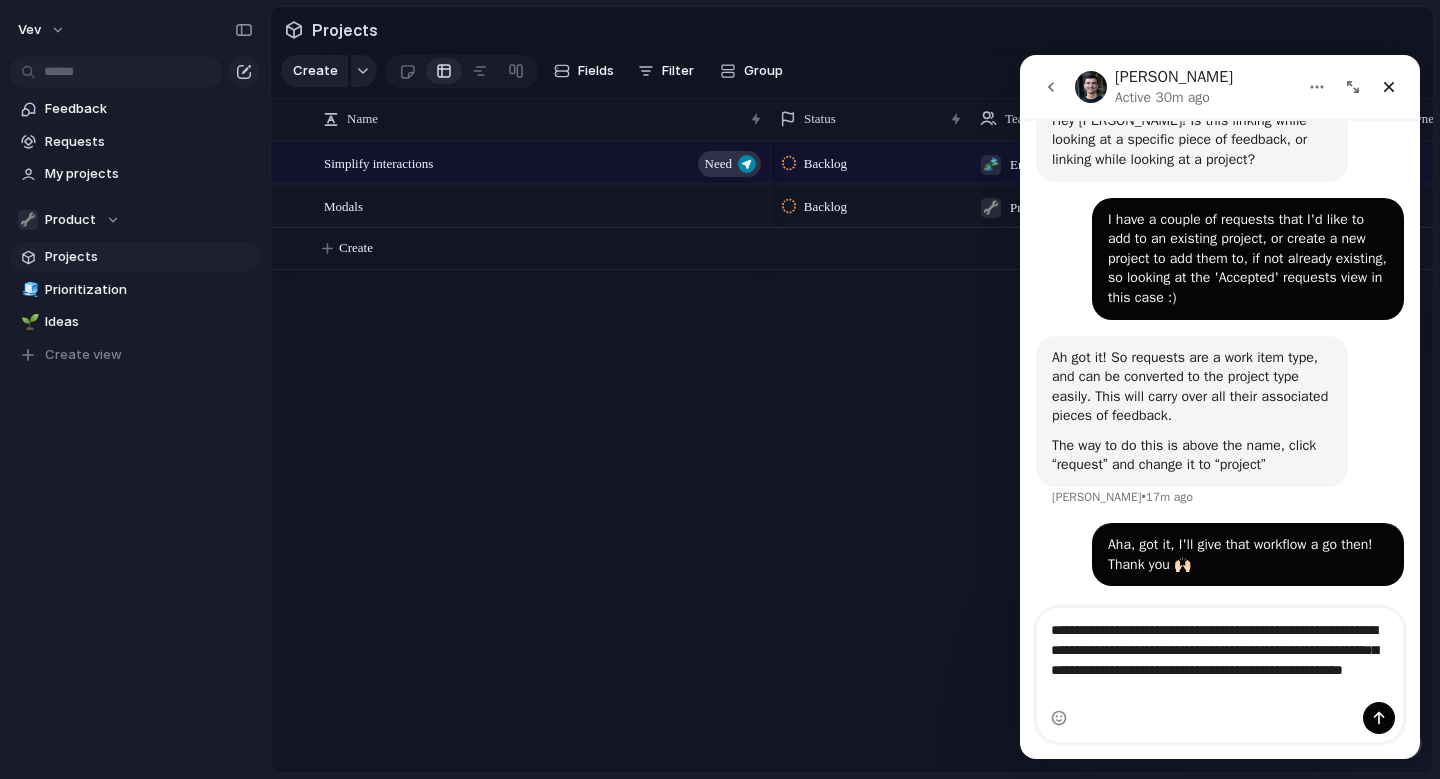 click on "**********" at bounding box center (1220, 655) 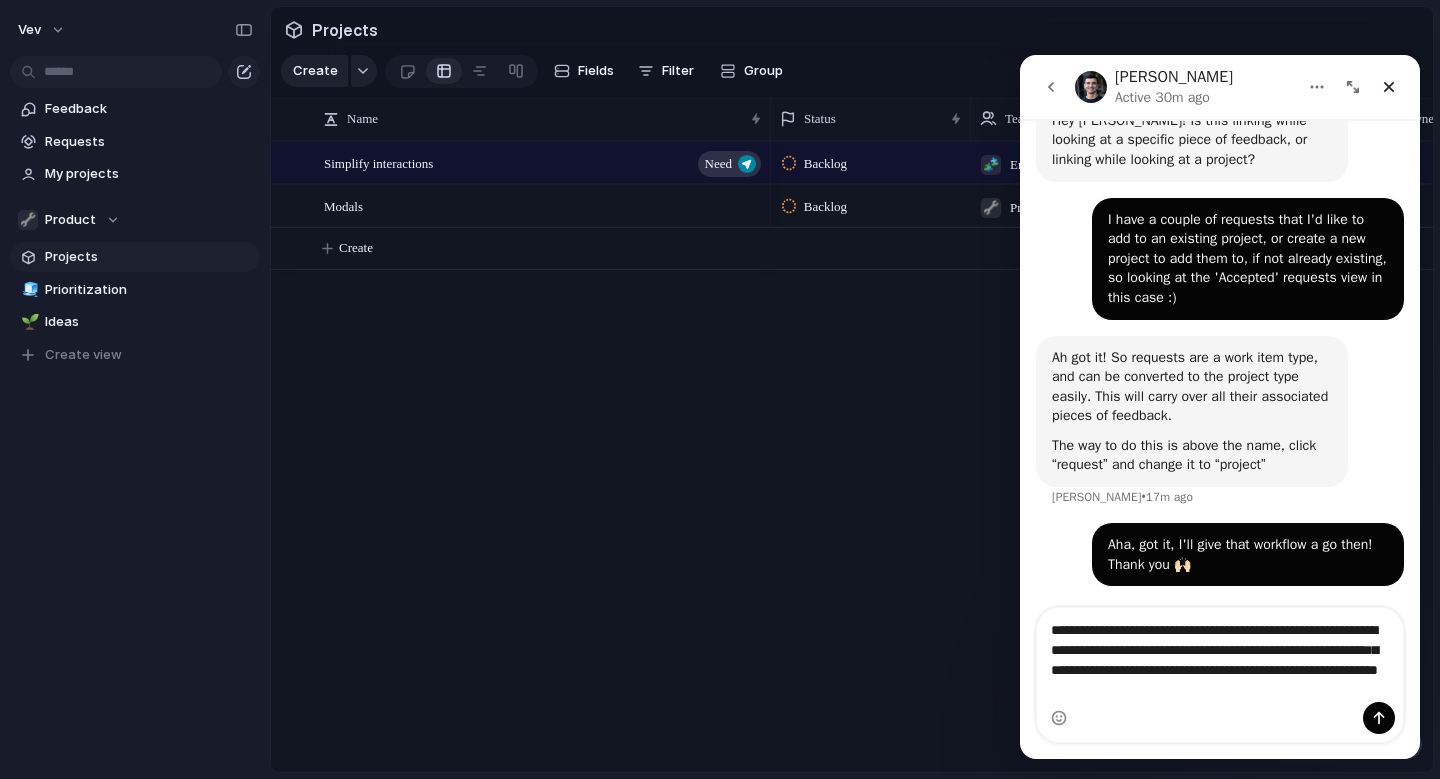 click on "**********" at bounding box center [1220, 655] 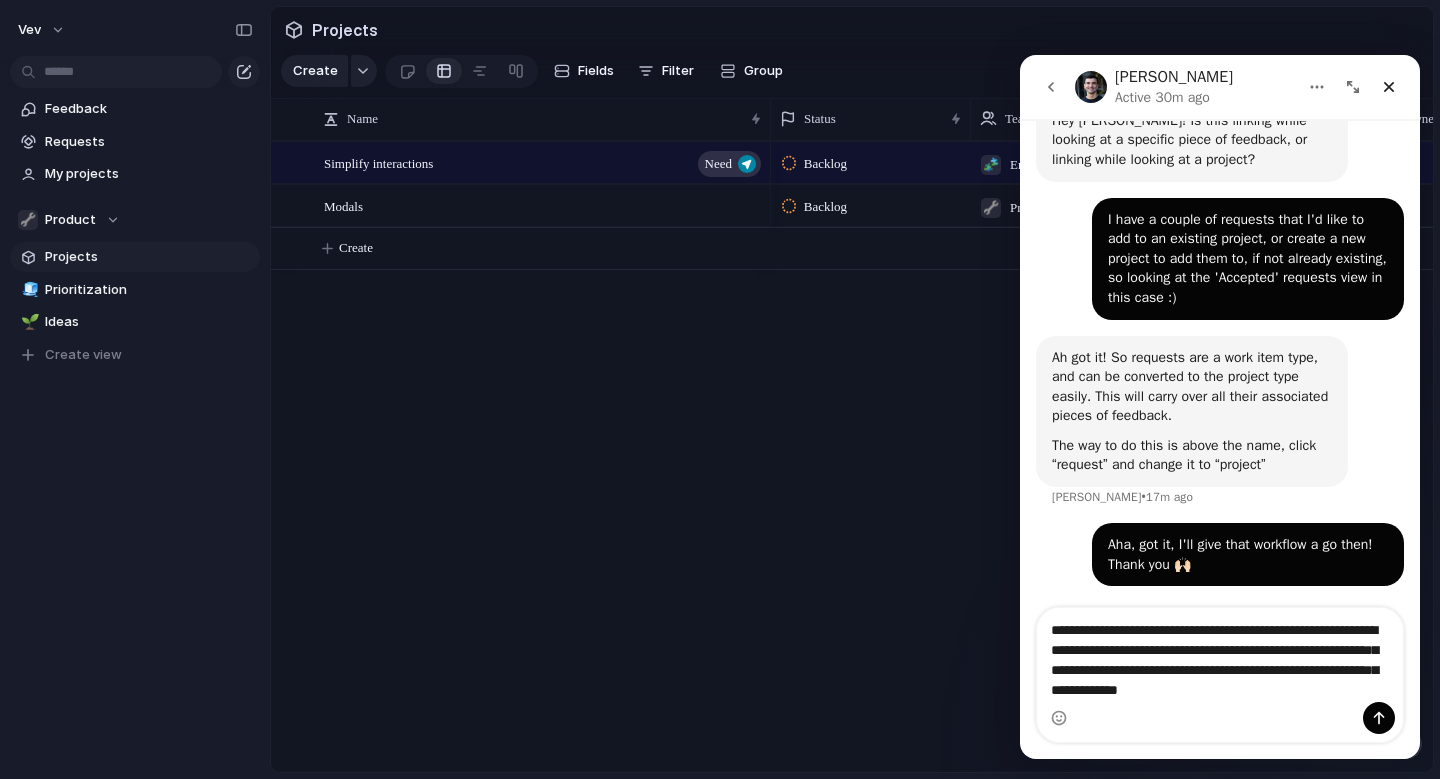 scroll, scrollTop: 370, scrollLeft: 0, axis: vertical 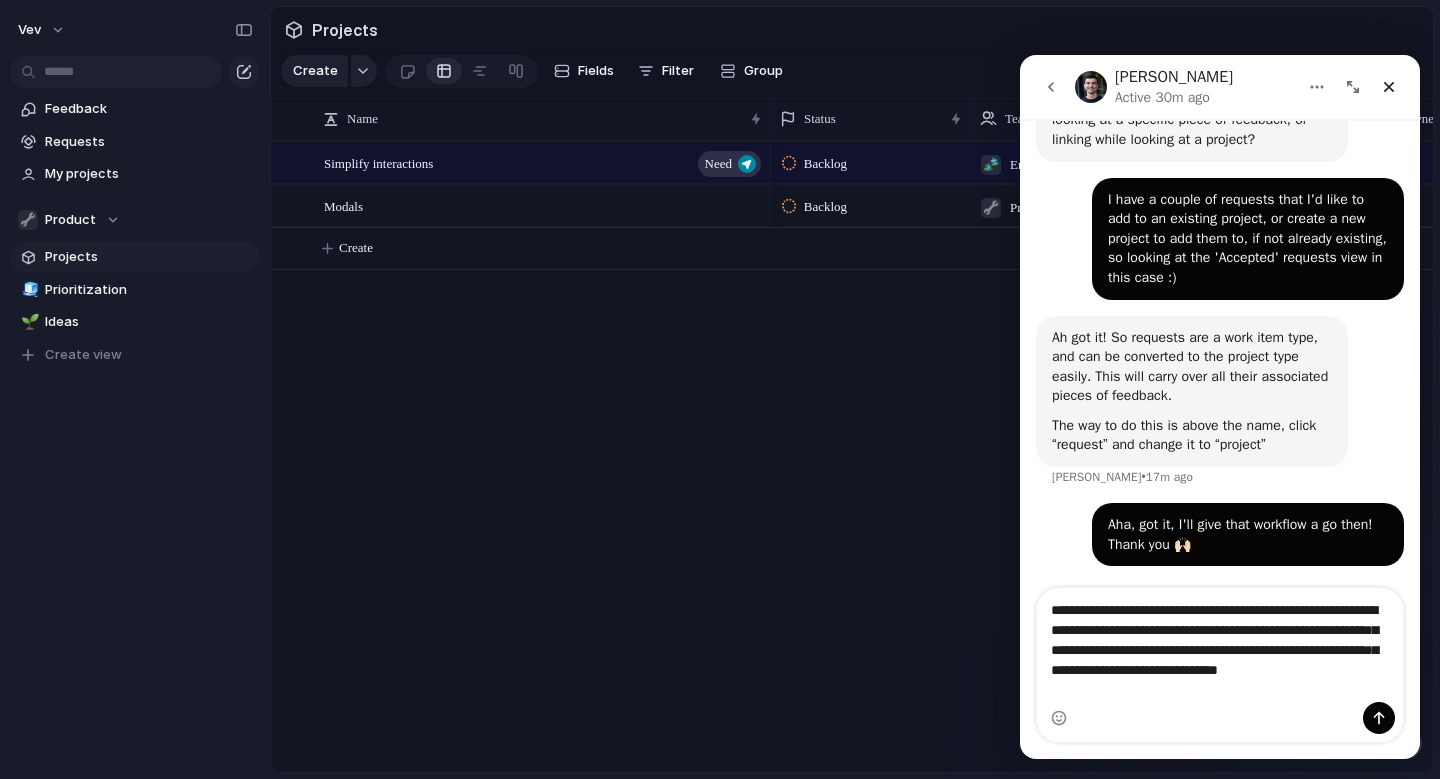 drag, startPoint x: 1330, startPoint y: 682, endPoint x: 1324, endPoint y: 667, distance: 16.155495 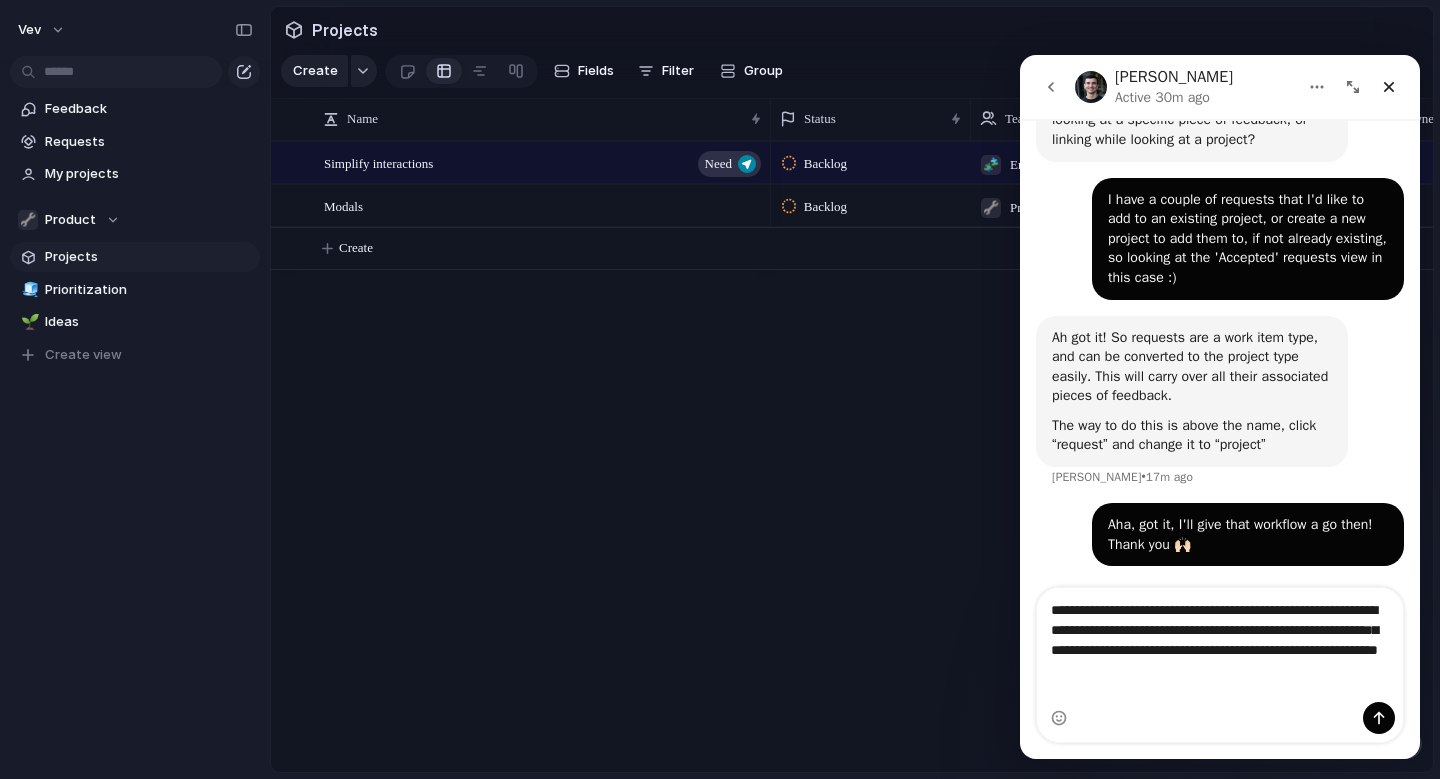 scroll, scrollTop: 350, scrollLeft: 0, axis: vertical 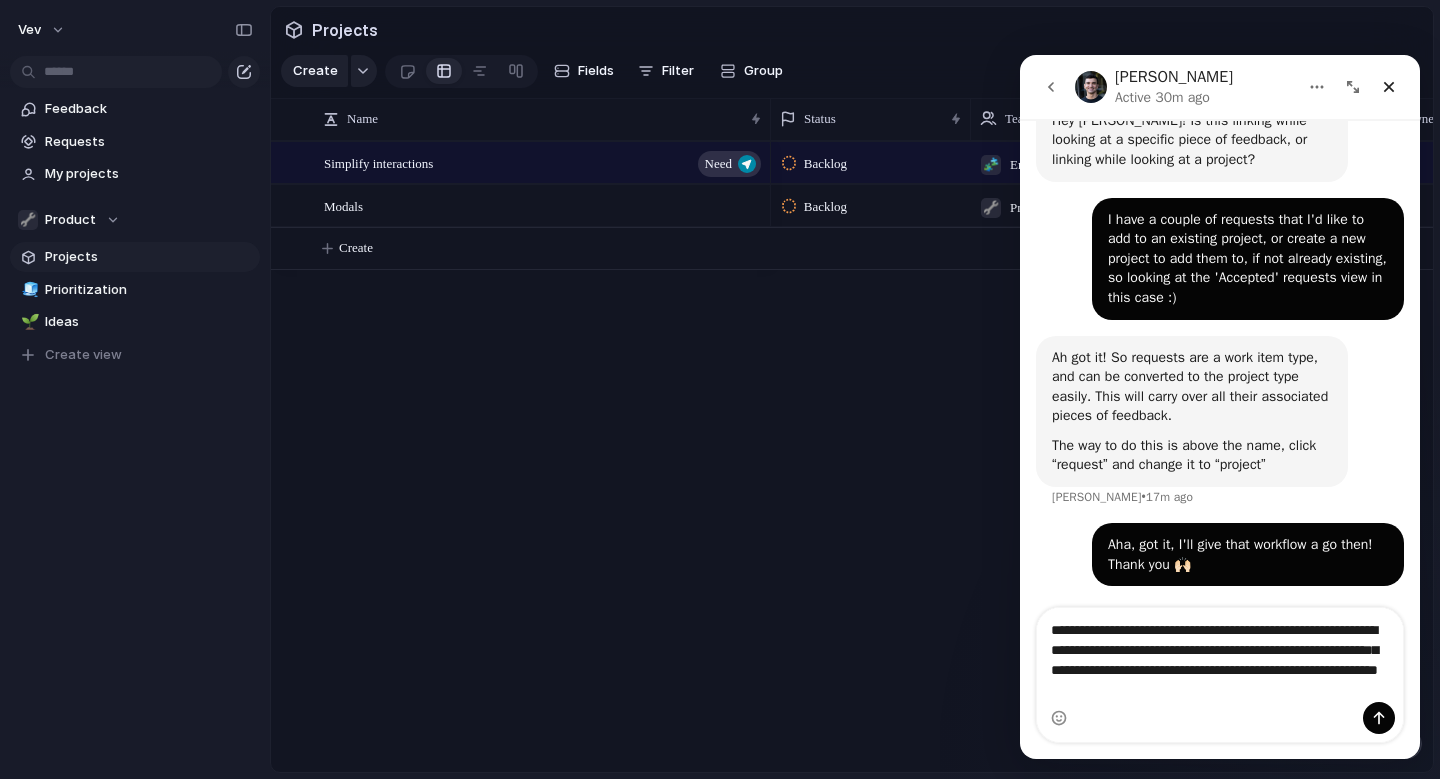 click on "**********" at bounding box center (1220, 655) 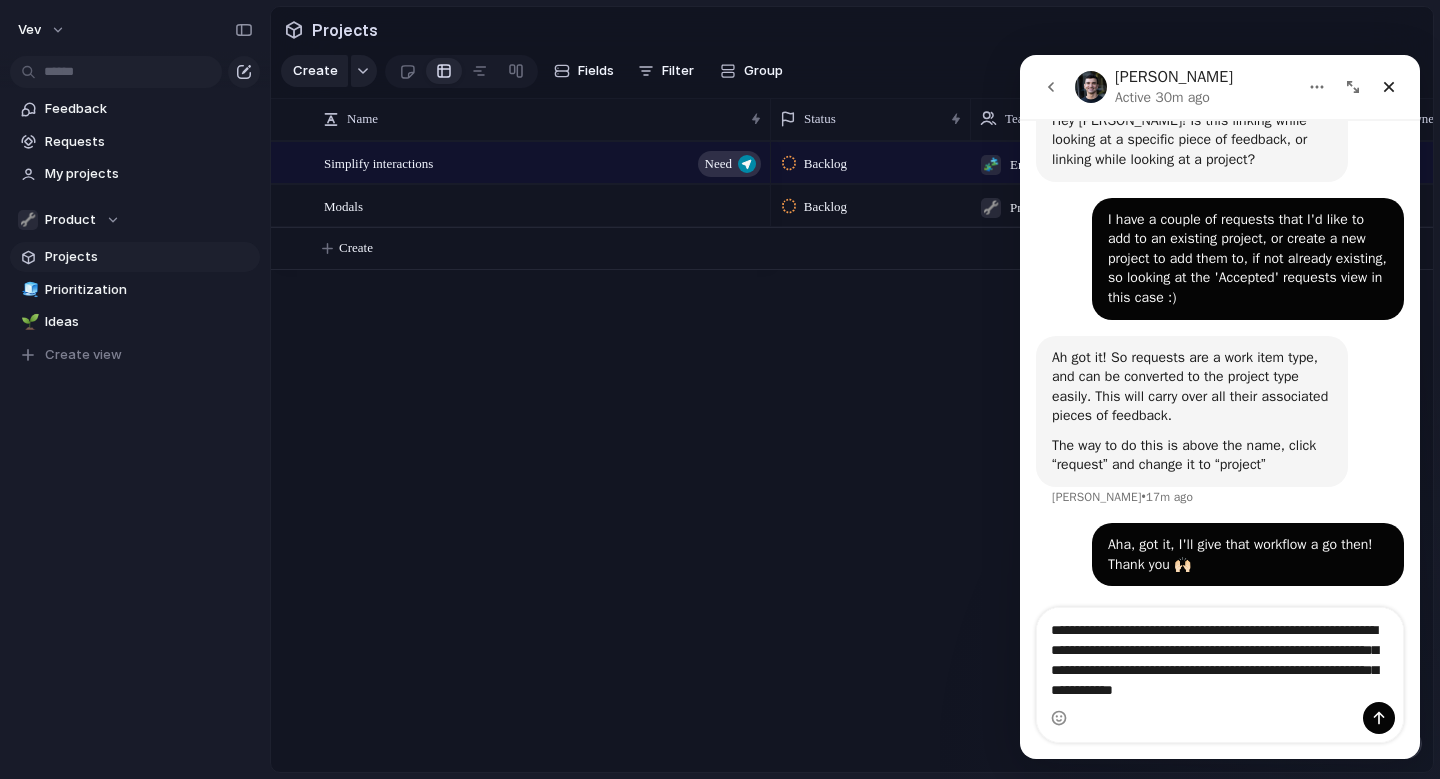 scroll, scrollTop: 370, scrollLeft: 0, axis: vertical 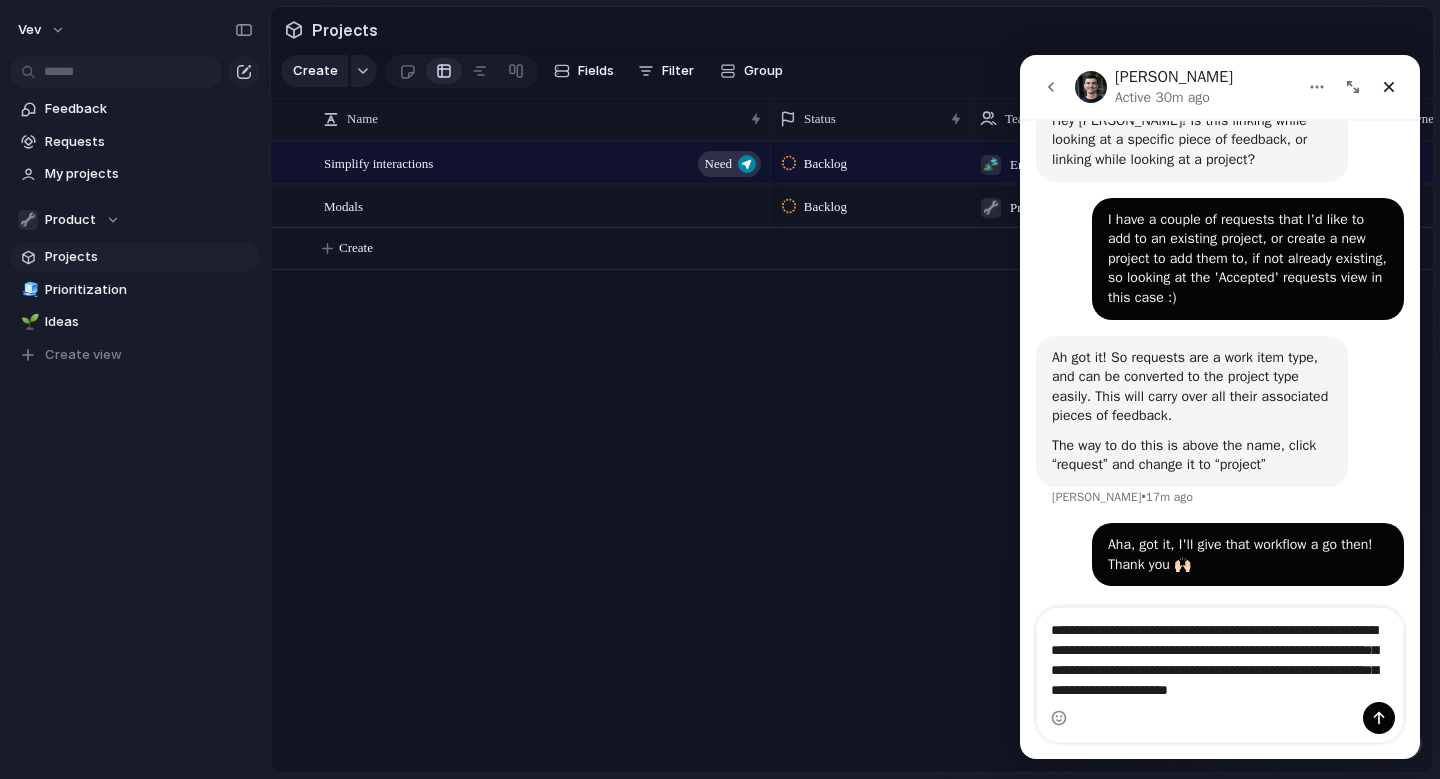 type on "**********" 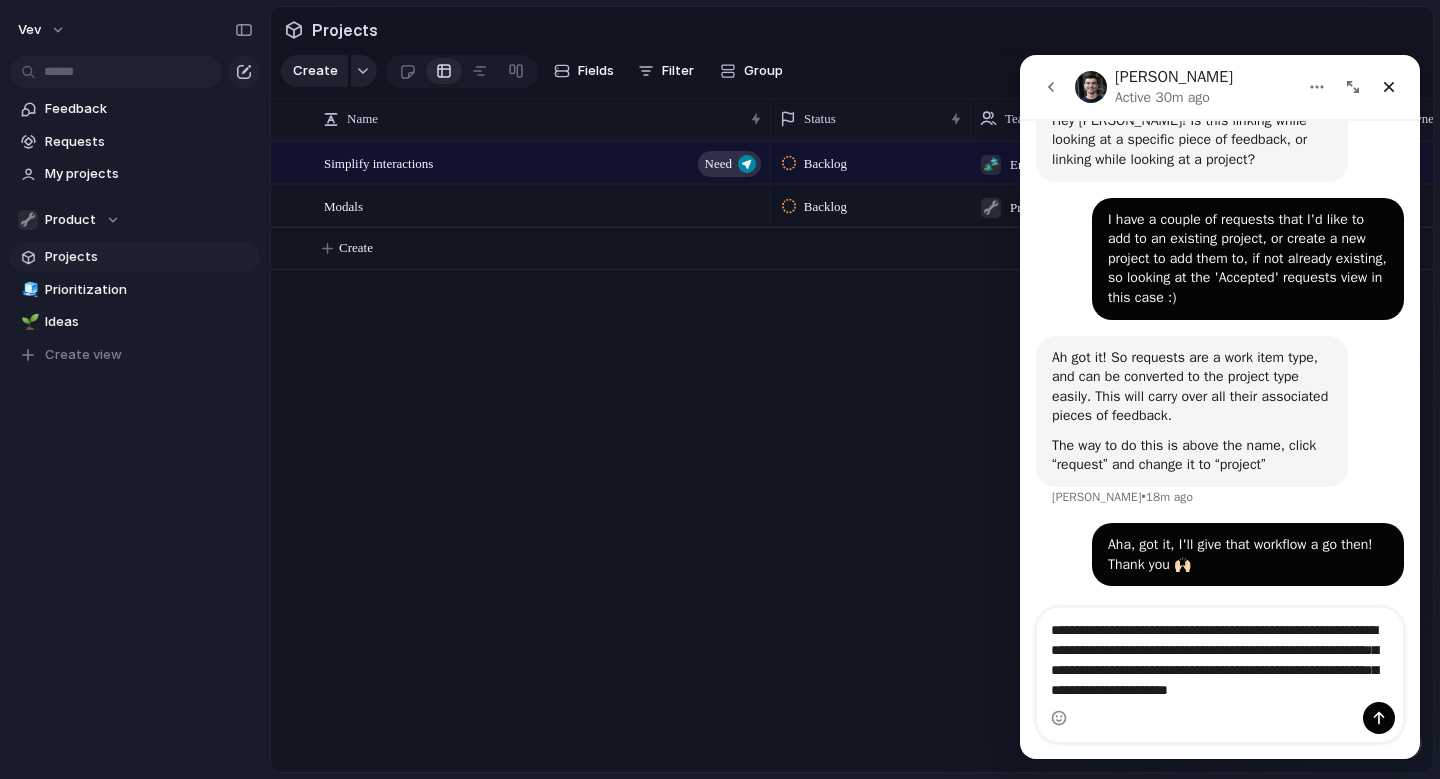scroll, scrollTop: 418, scrollLeft: 0, axis: vertical 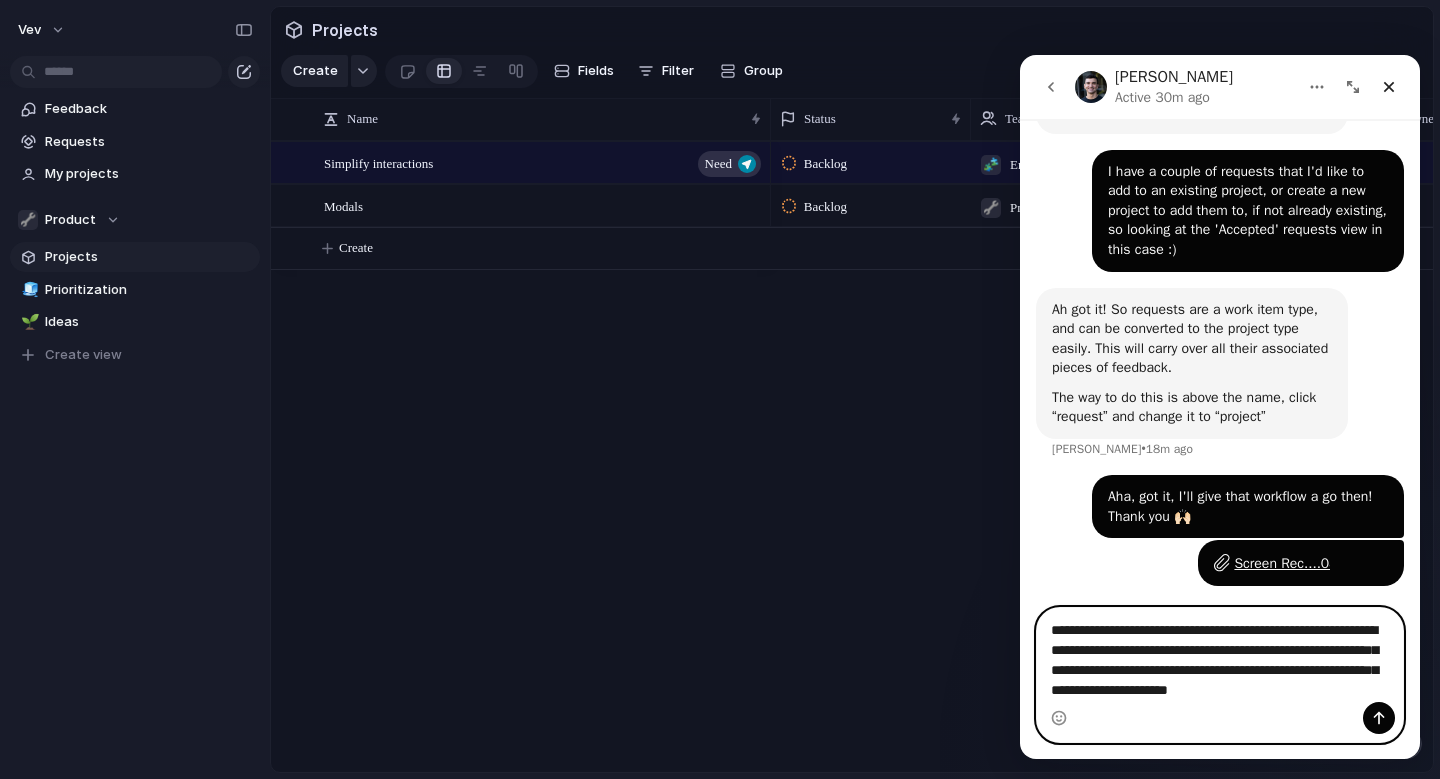 click on "**********" at bounding box center (1220, 665) 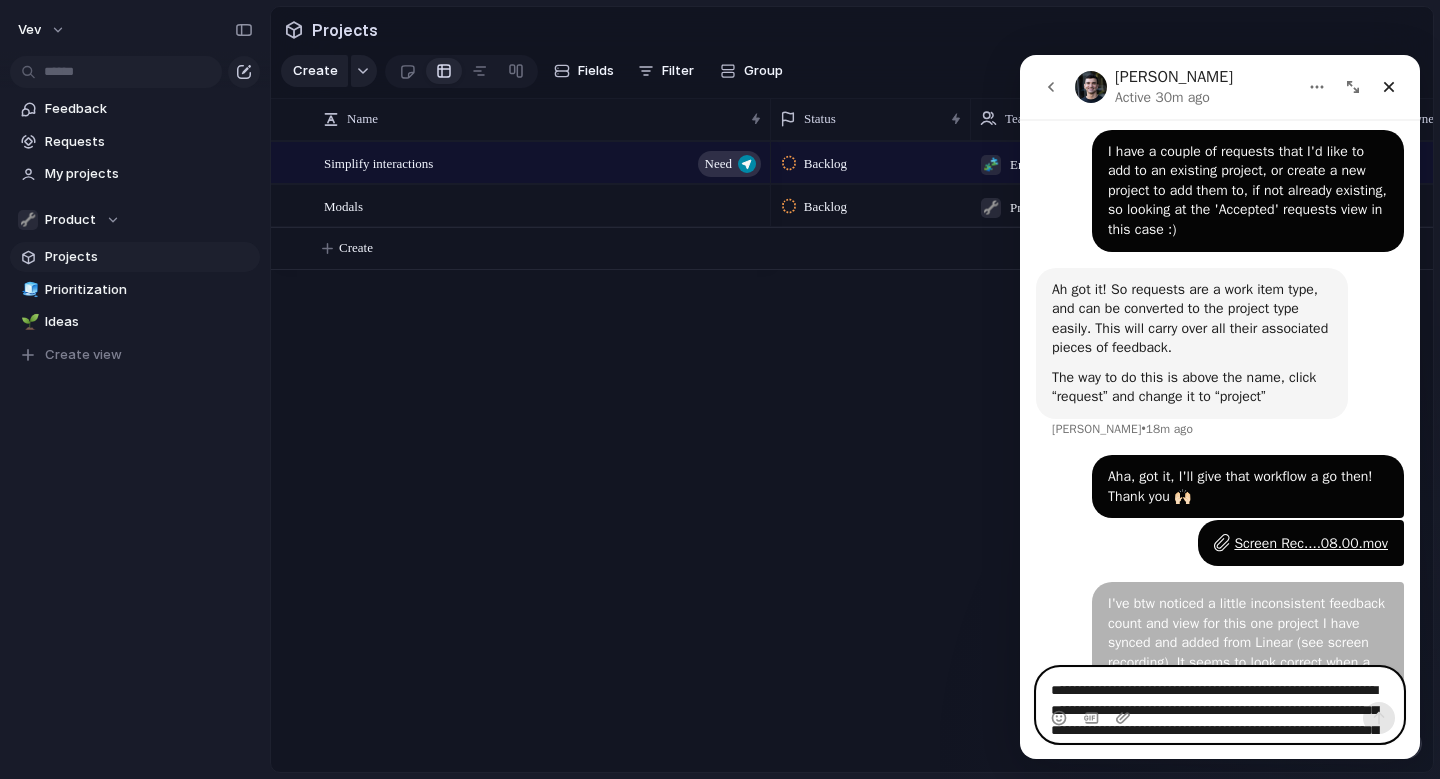 type 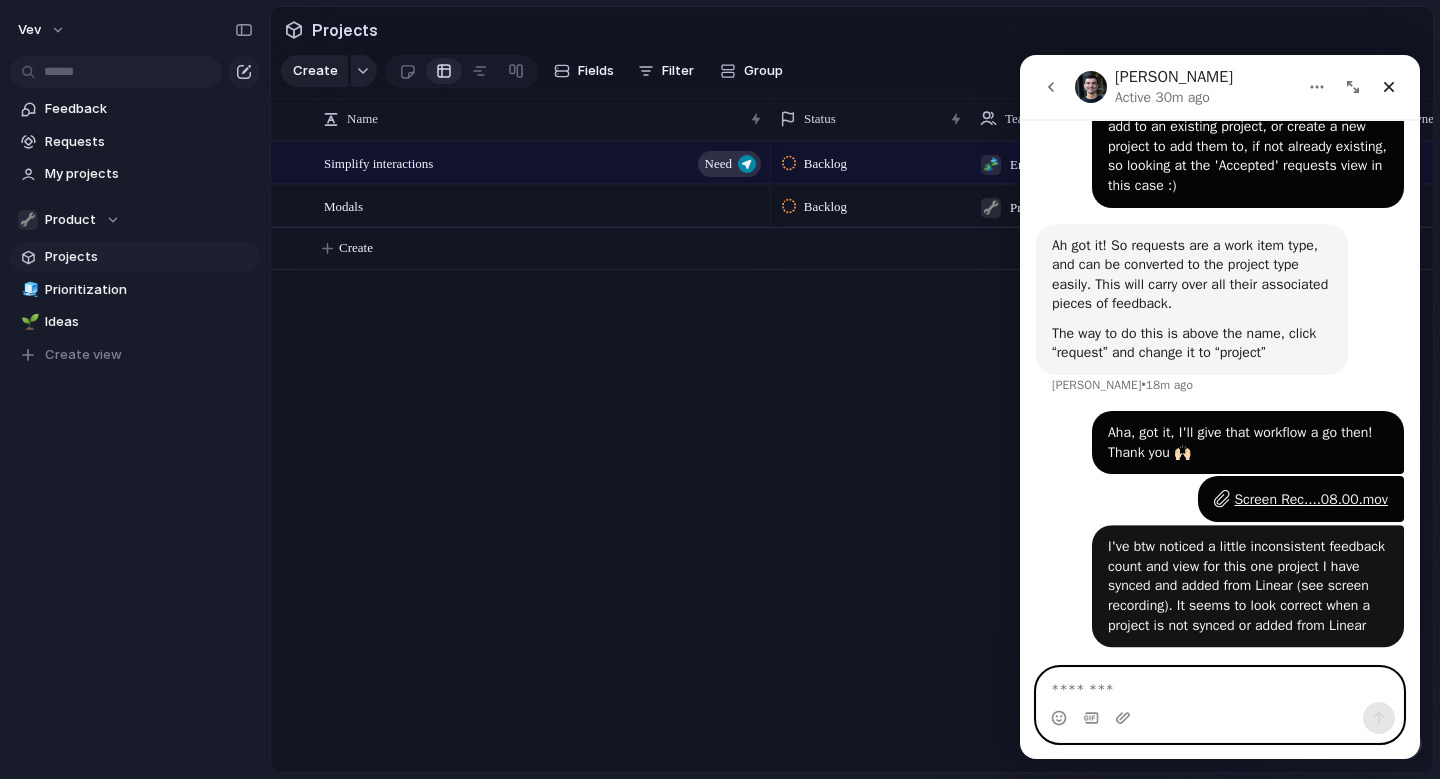 scroll, scrollTop: 482, scrollLeft: 0, axis: vertical 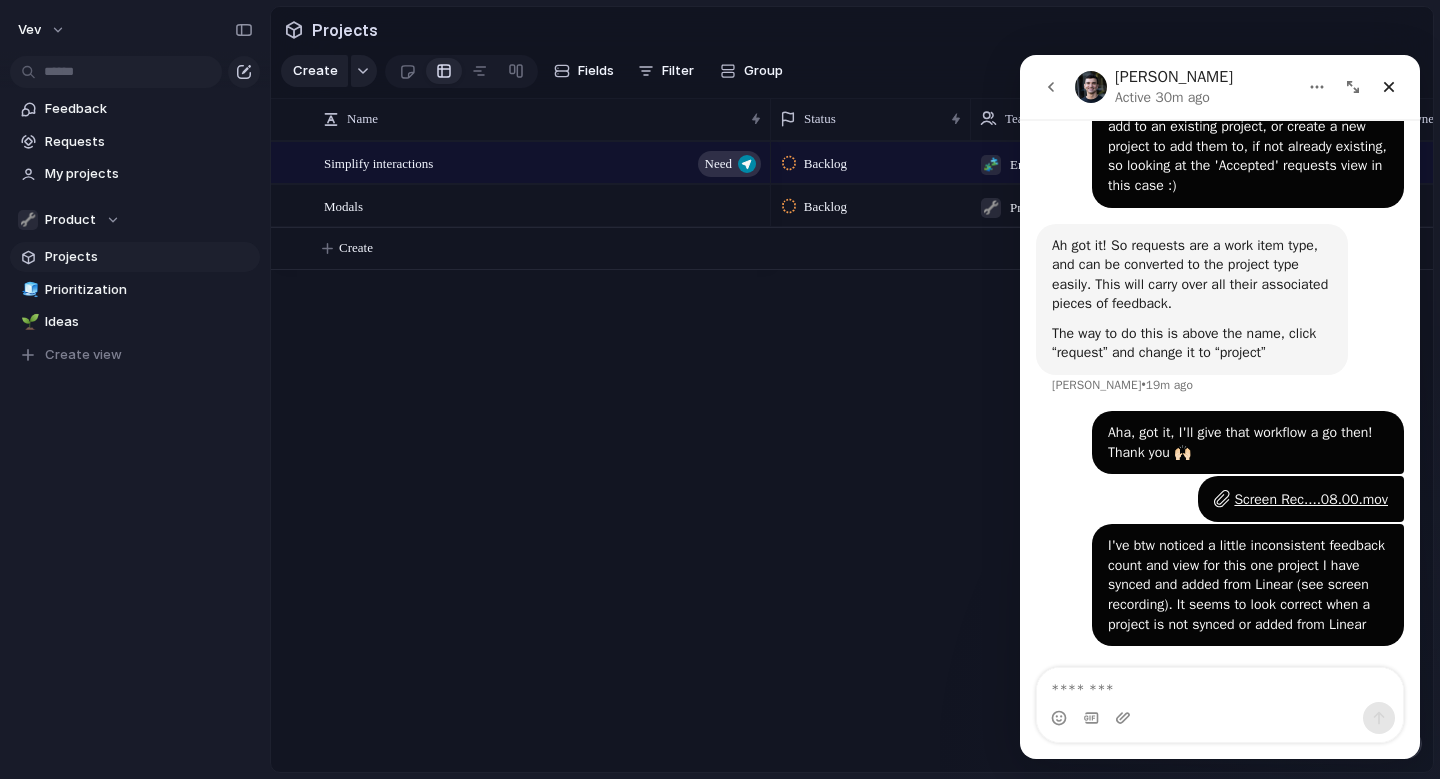 click on "Simplify interactions Need Modals Backlog 🧩 Engineering Backlog 🔧 Product Isoline Communications Create" at bounding box center [852, 456] 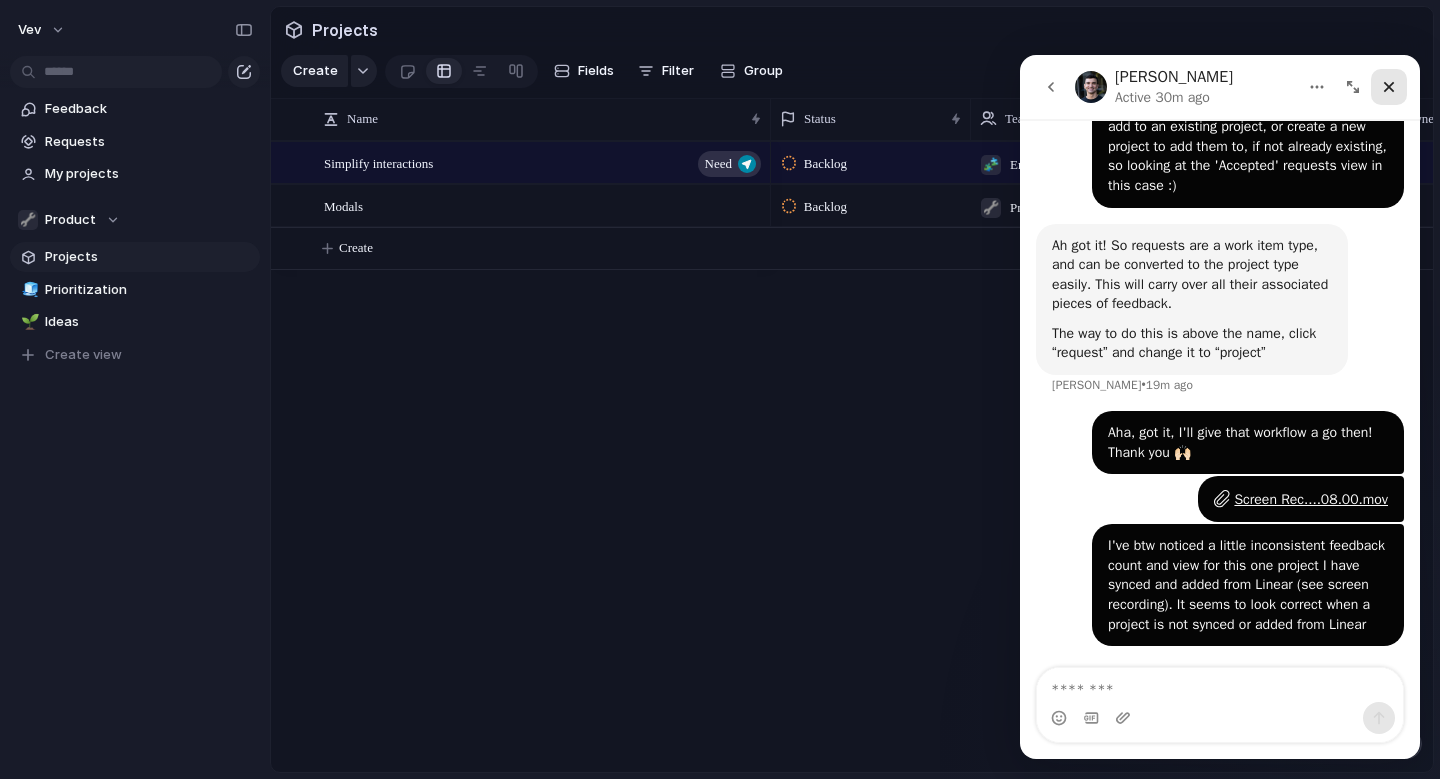 click at bounding box center [1389, 87] 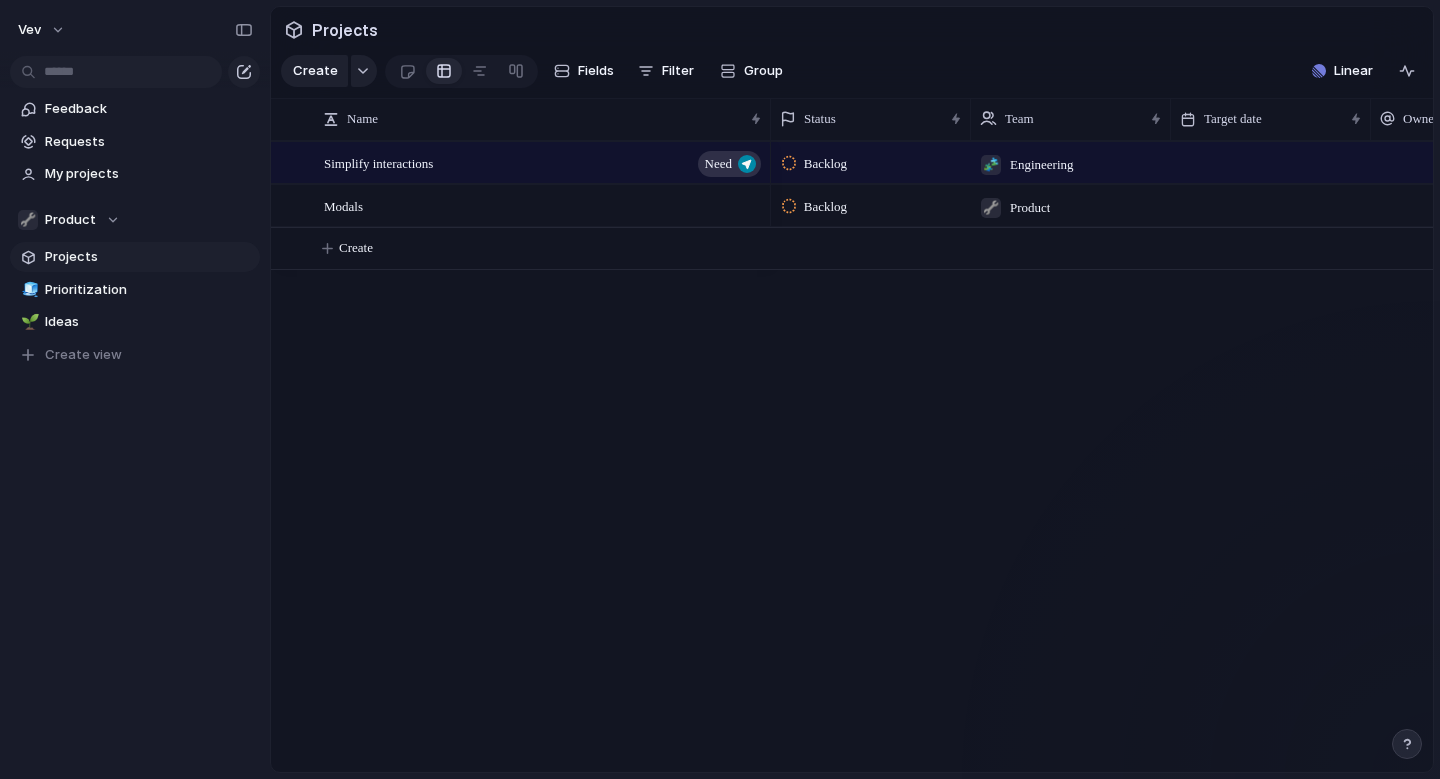 scroll, scrollTop: 0, scrollLeft: 0, axis: both 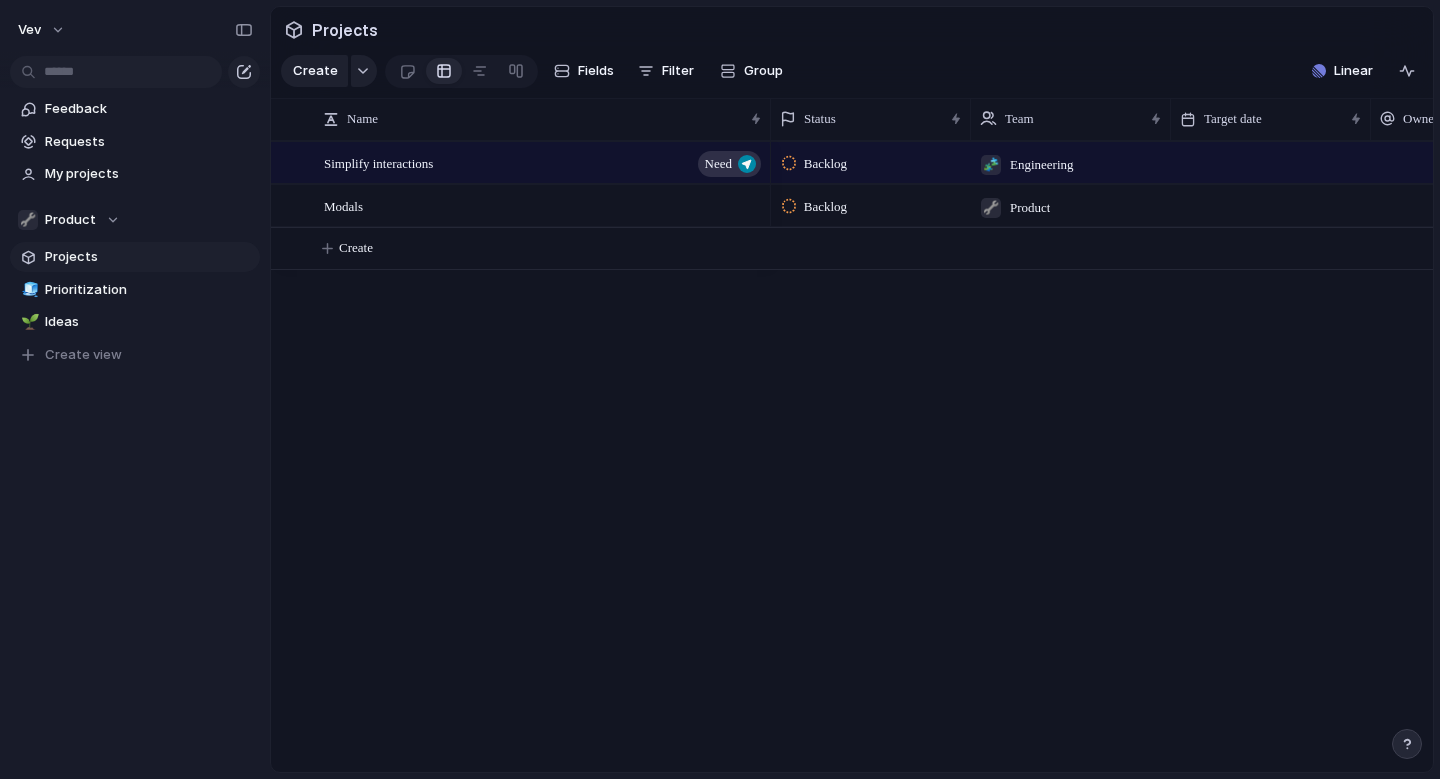 click on "Simplify interactions Need Modals Backlog 🧩 Engineering Backlog 🔧 Product Isoline Communications Create" at bounding box center [852, 456] 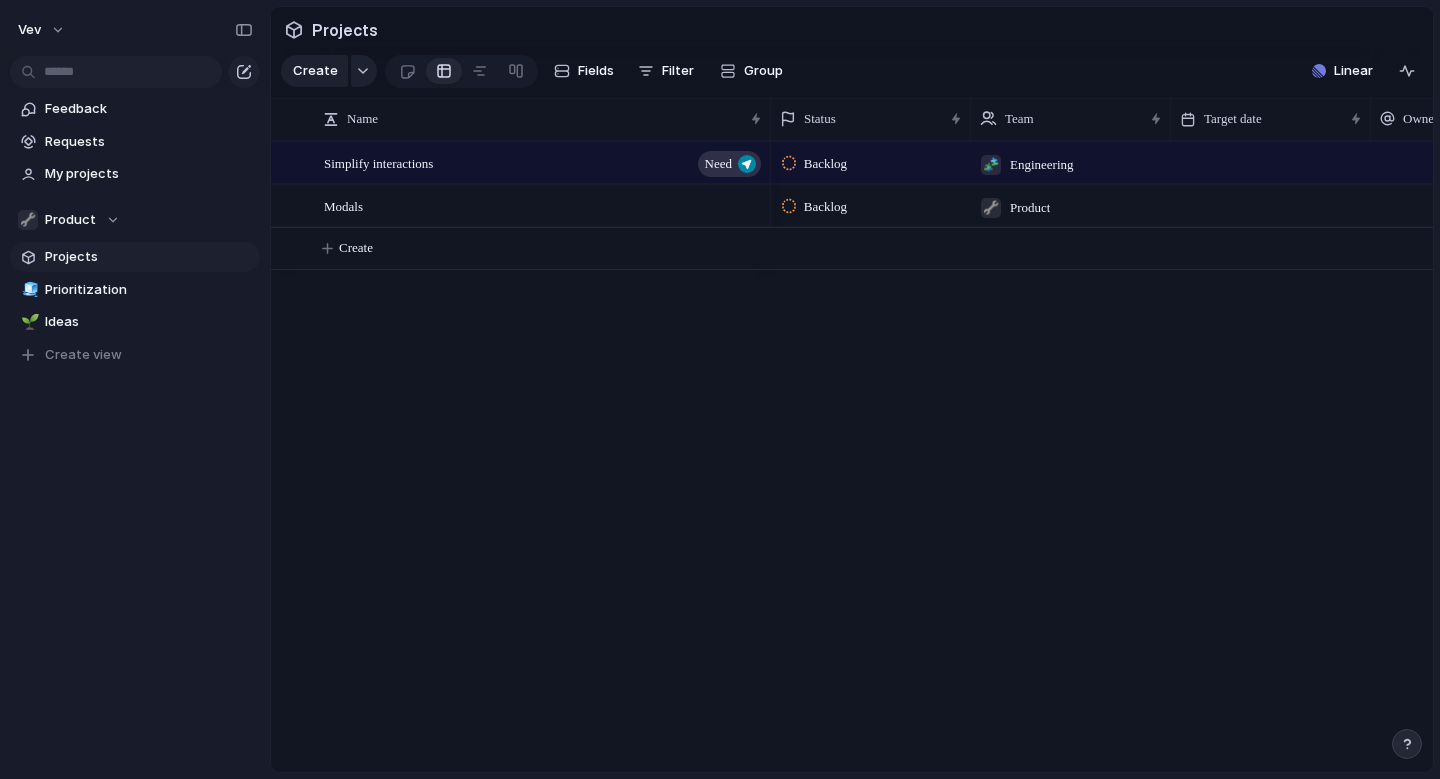 click on "Simplify interactions Need Modals Backlog 🧩 Engineering Backlog 🔧 Product Isoline Communications Create" at bounding box center [852, 456] 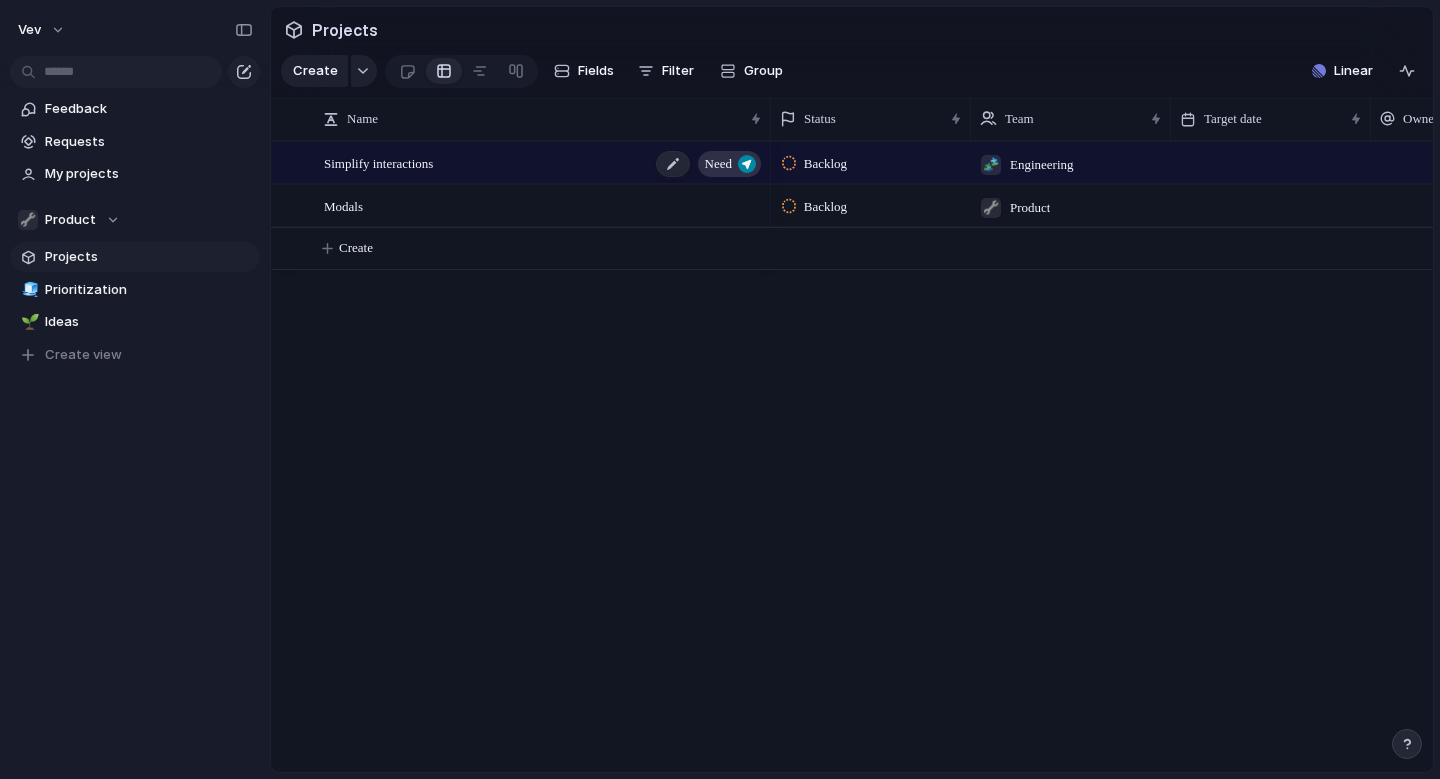 click on "Simplify interactions Need" at bounding box center (544, 163) 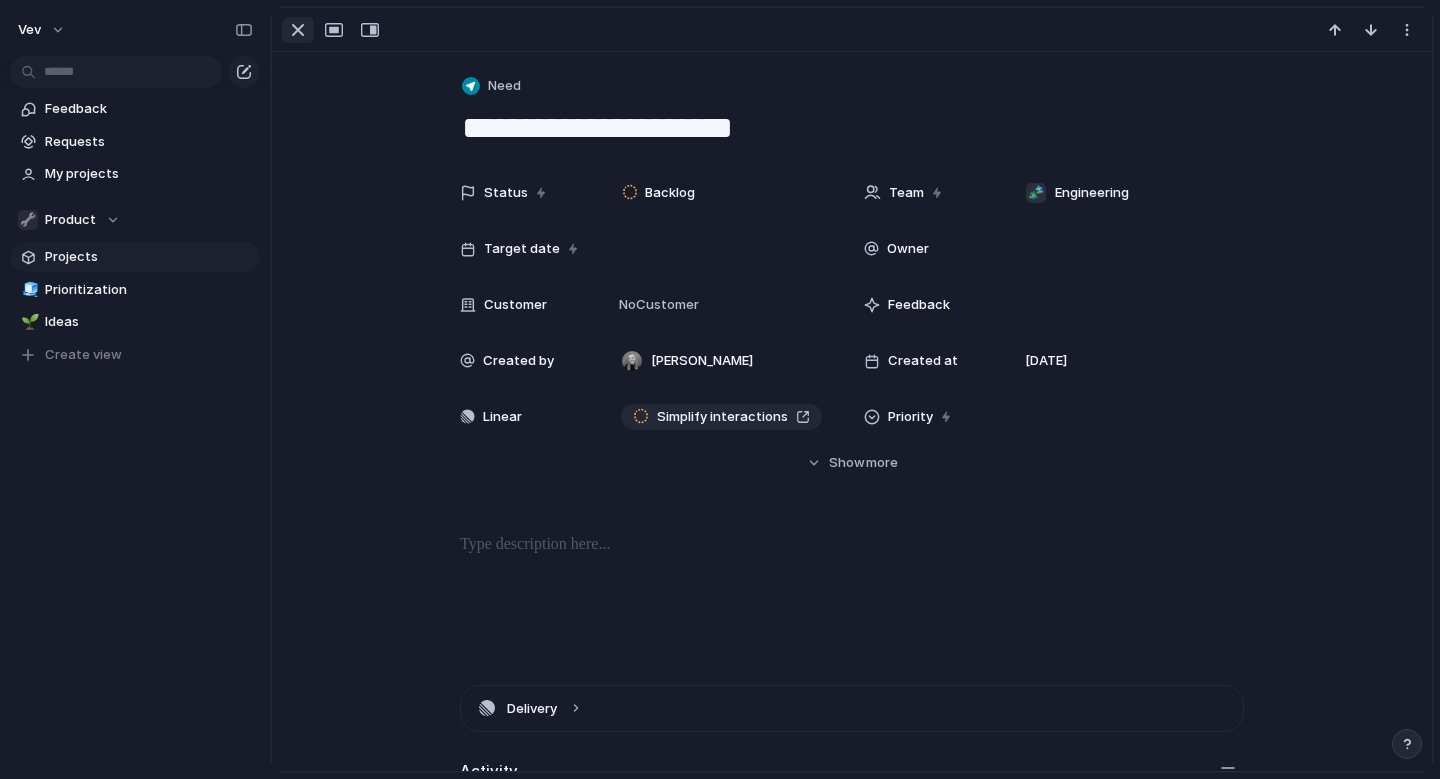 click at bounding box center (298, 30) 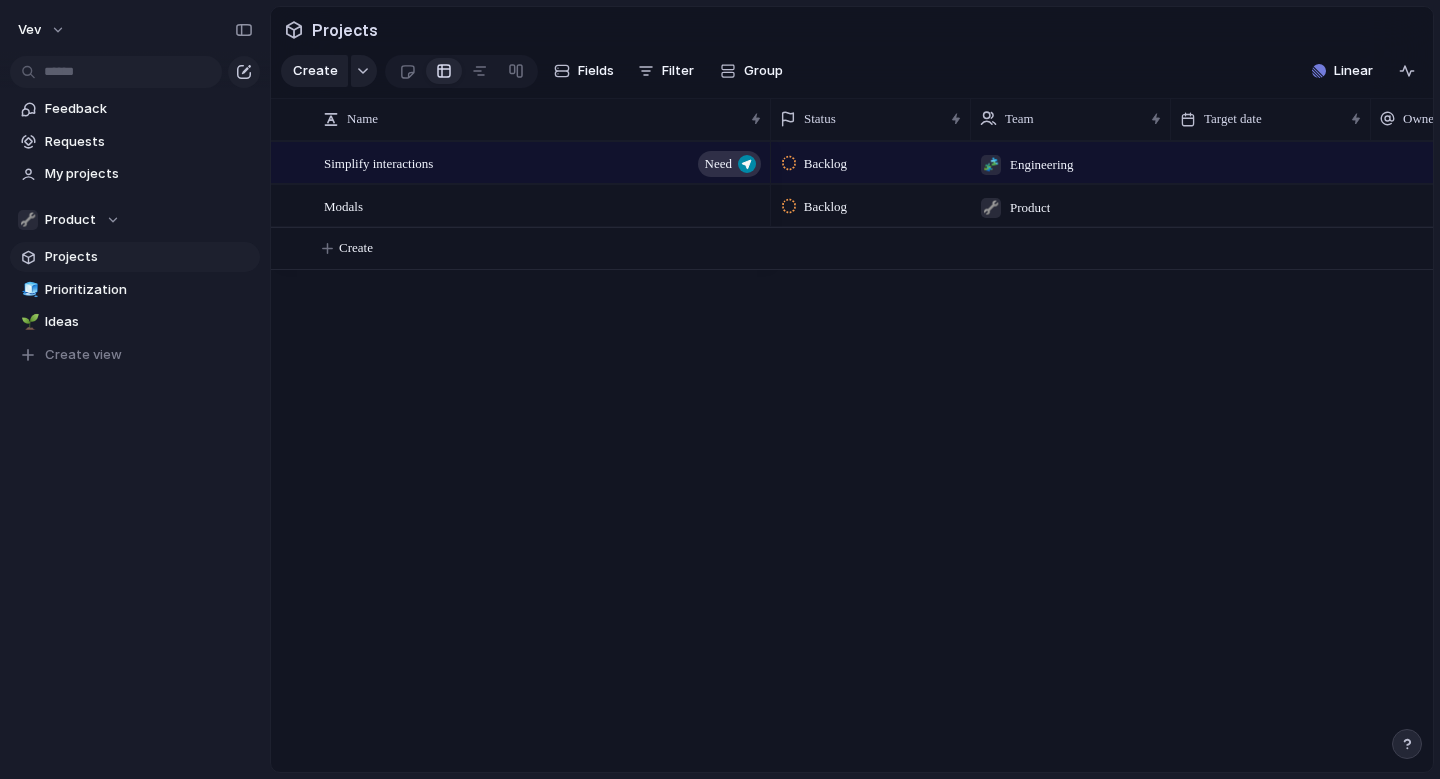 click on "Simplify interactions Need Modals Backlog 🧩 Engineering Backlog 🔧 Product Isoline Communications Create" at bounding box center (852, 456) 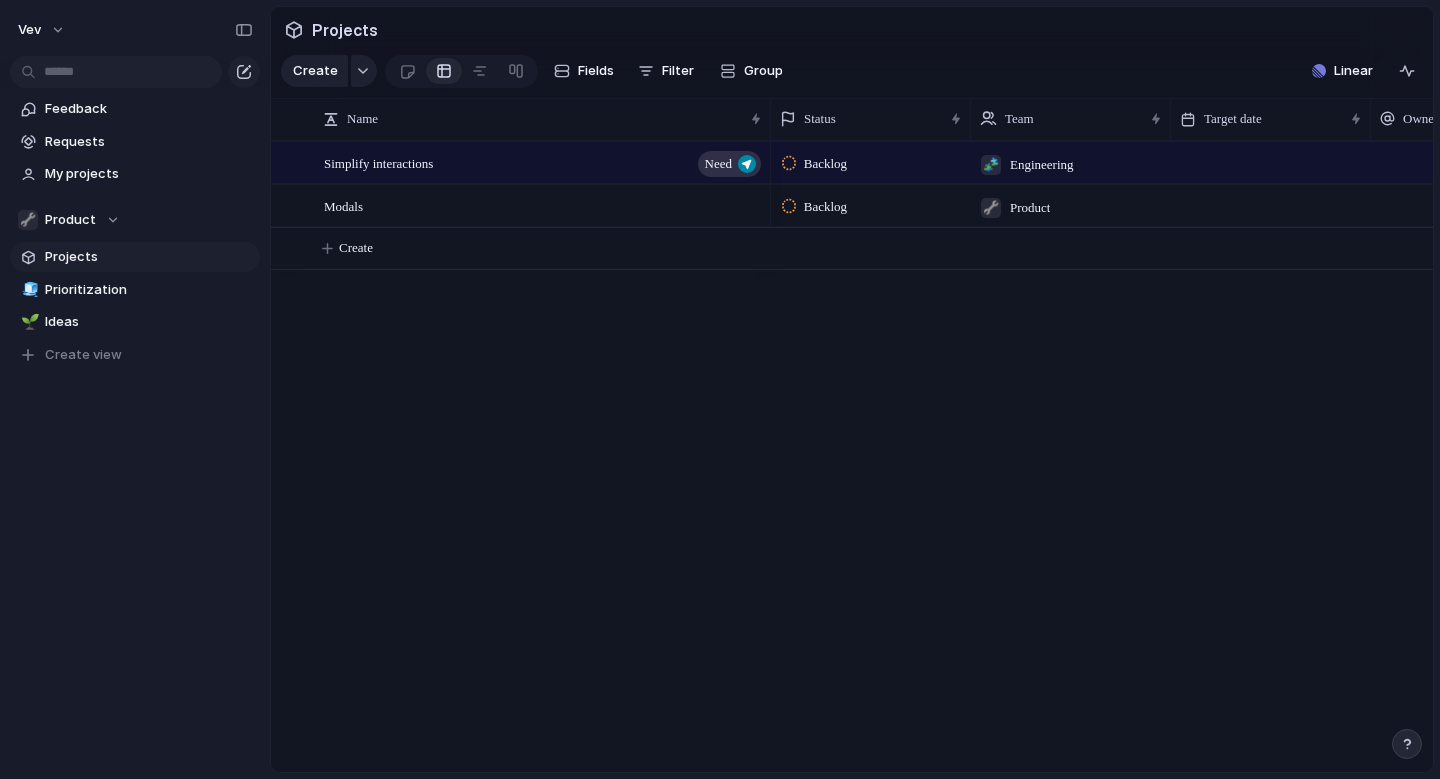 click on "Backlog 🧩 Engineering Backlog 🔧 Product Isoline Communications" at bounding box center (1102, 456) 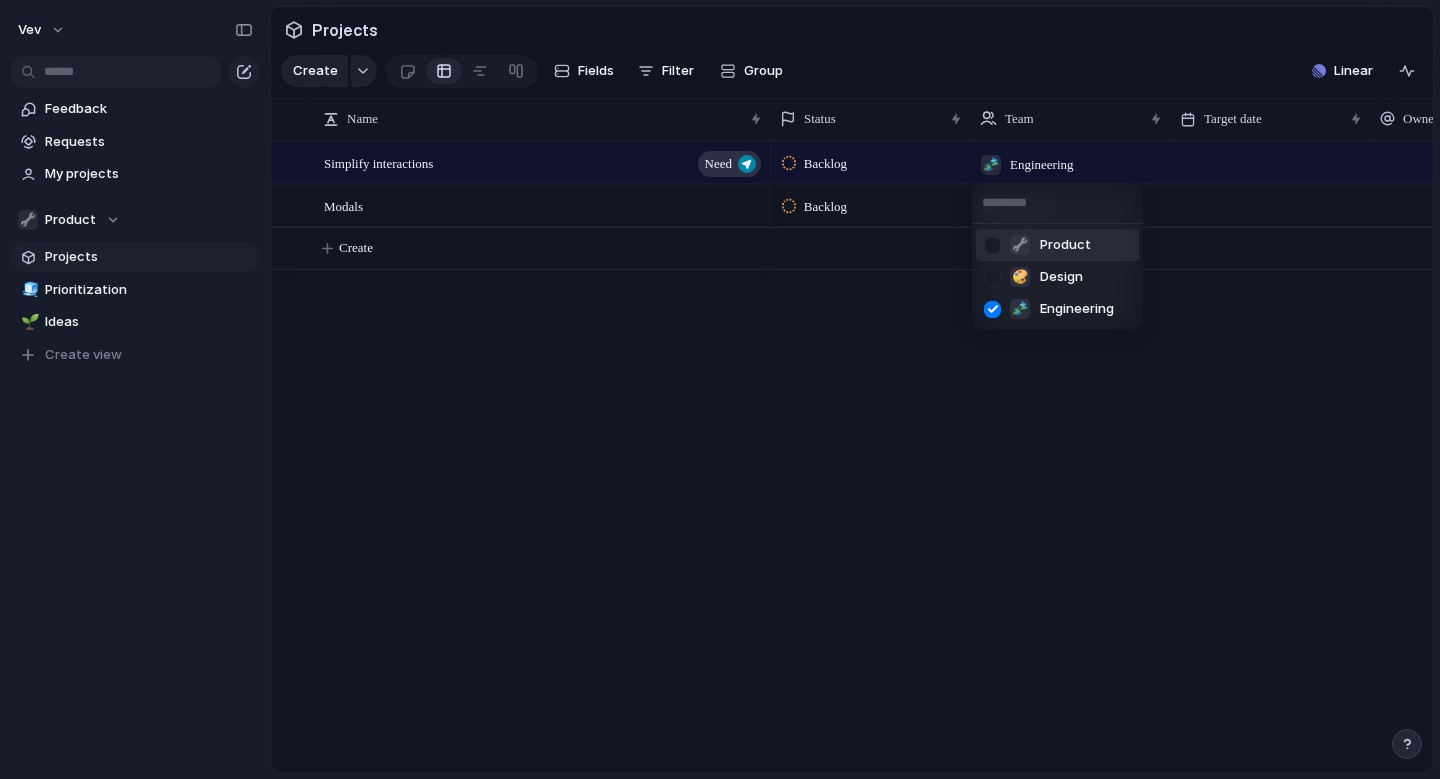 click at bounding box center [992, 245] 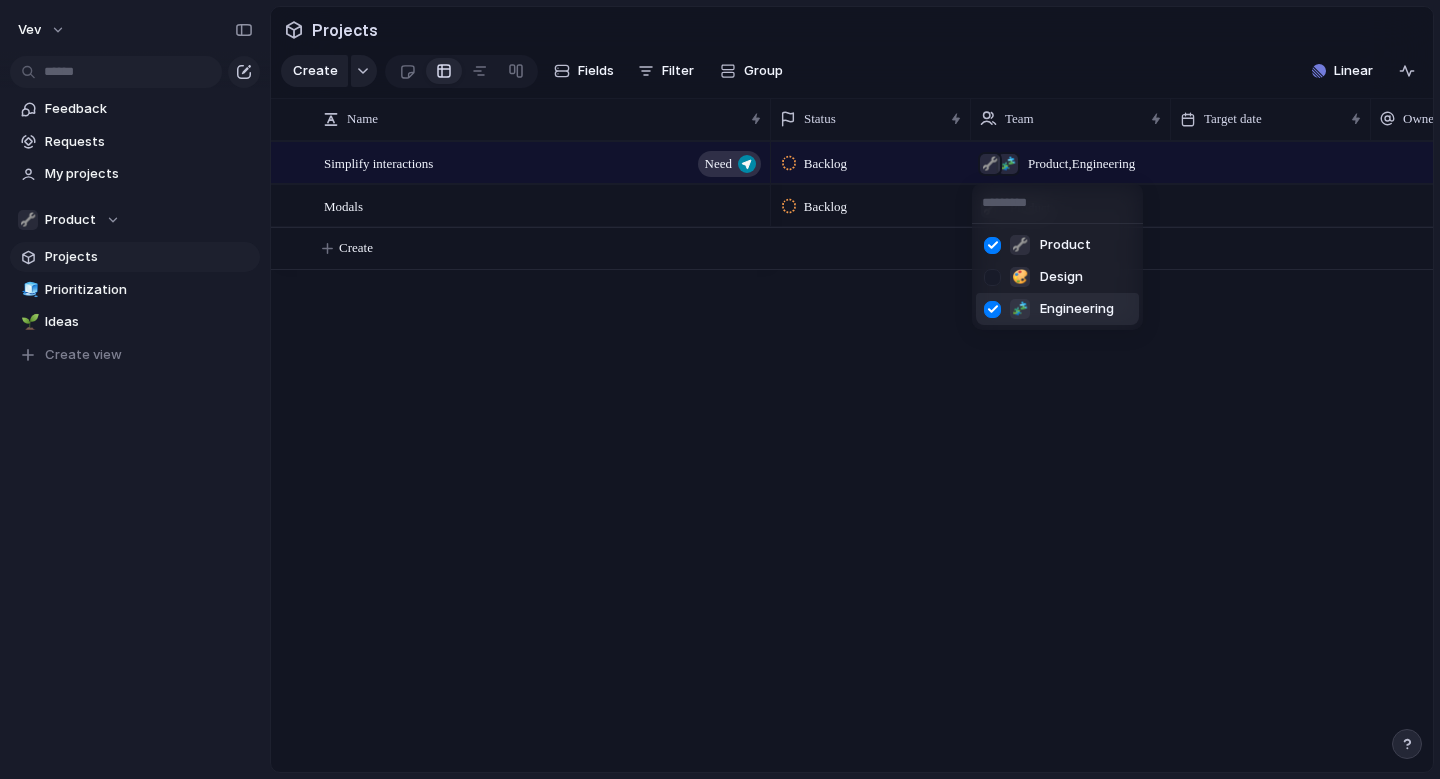 click at bounding box center [992, 309] 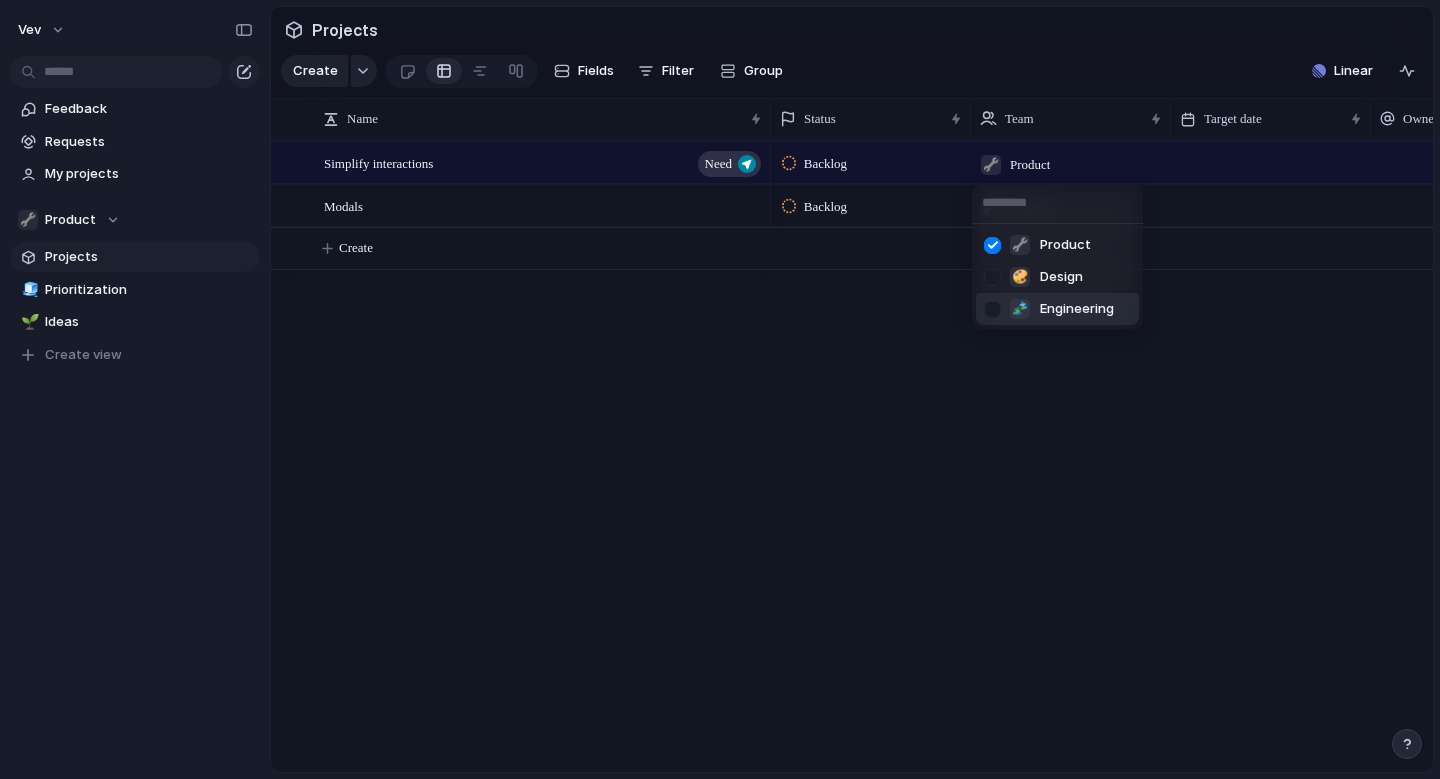 click on "🔧 Product   🎨 Design   🧩 Engineering" at bounding box center [720, 389] 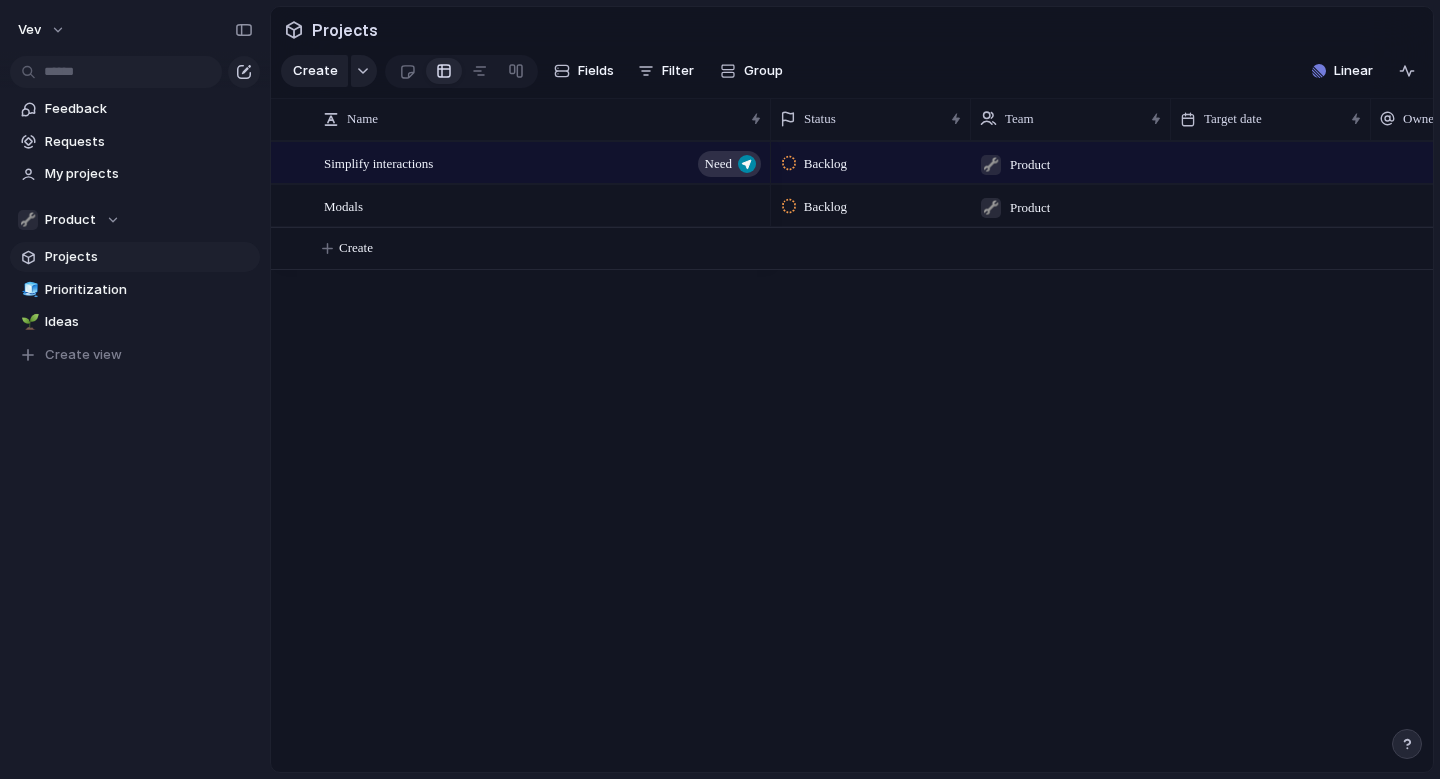 scroll, scrollTop: 0, scrollLeft: 270, axis: horizontal 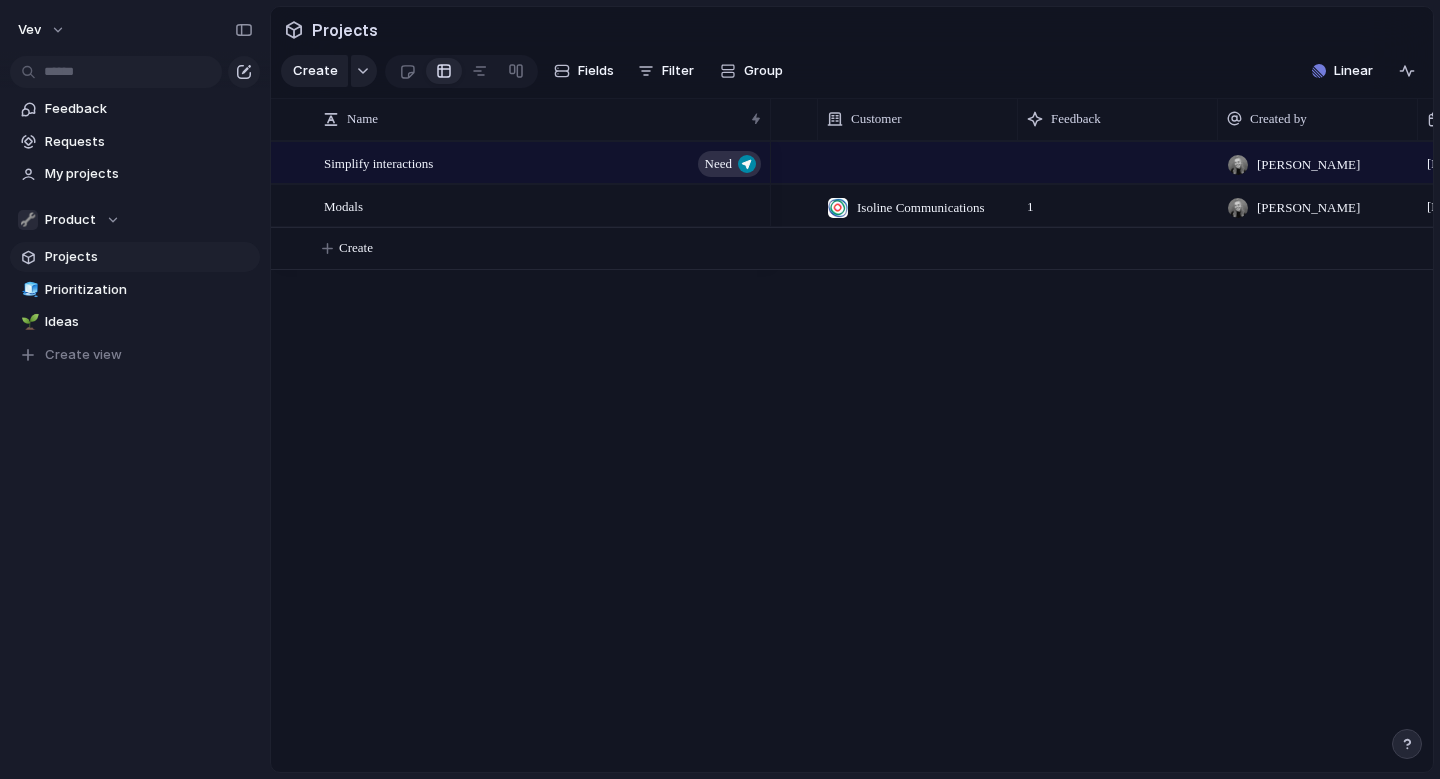 click on "[PERSON_NAME] [DATE] Simplify interactions Isoline Communications 1 [PERSON_NAME] [DATE] Push" at bounding box center [1102, 456] 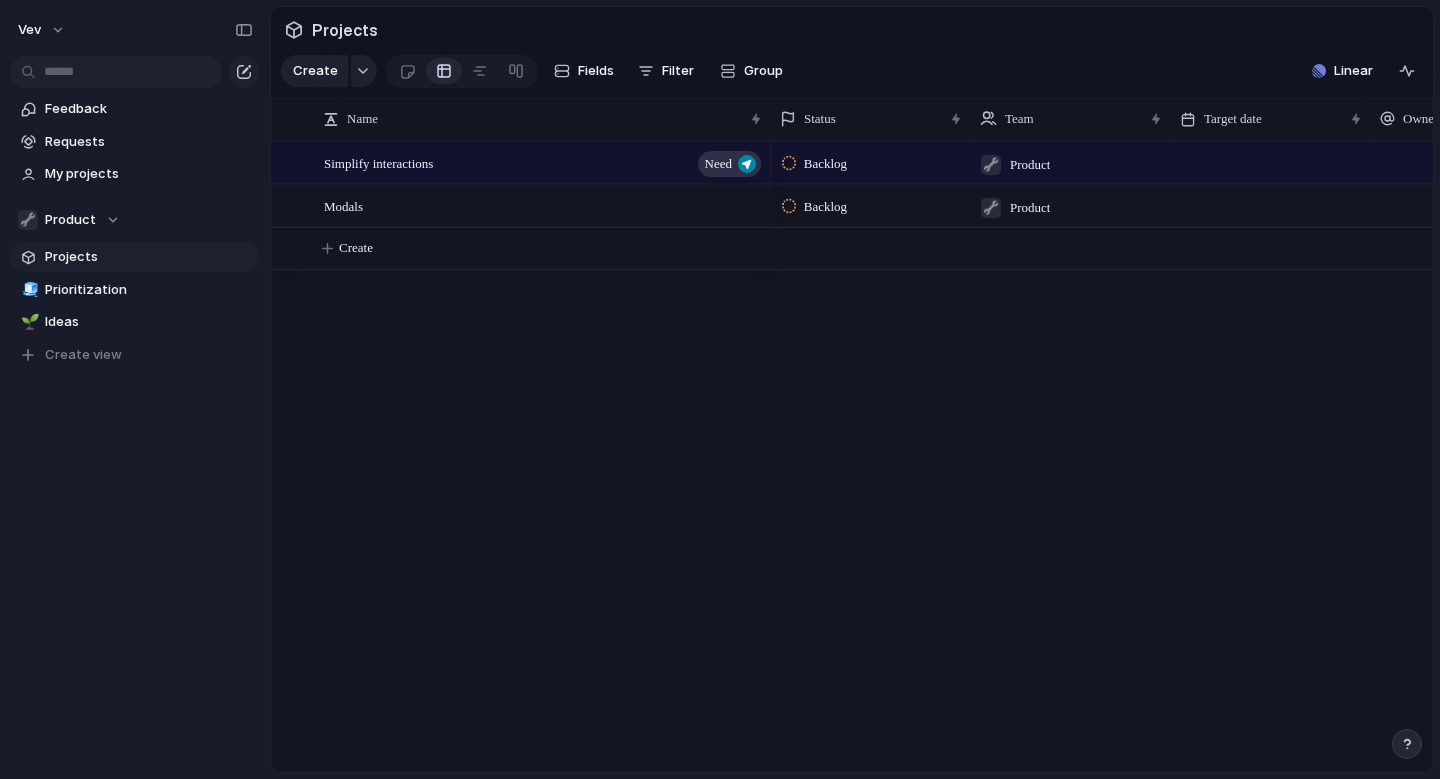 click on "Simplify interactions Need Modals Backlog 🔧 Product Backlog 🔧 Product Isoline Communications Create" at bounding box center [852, 456] 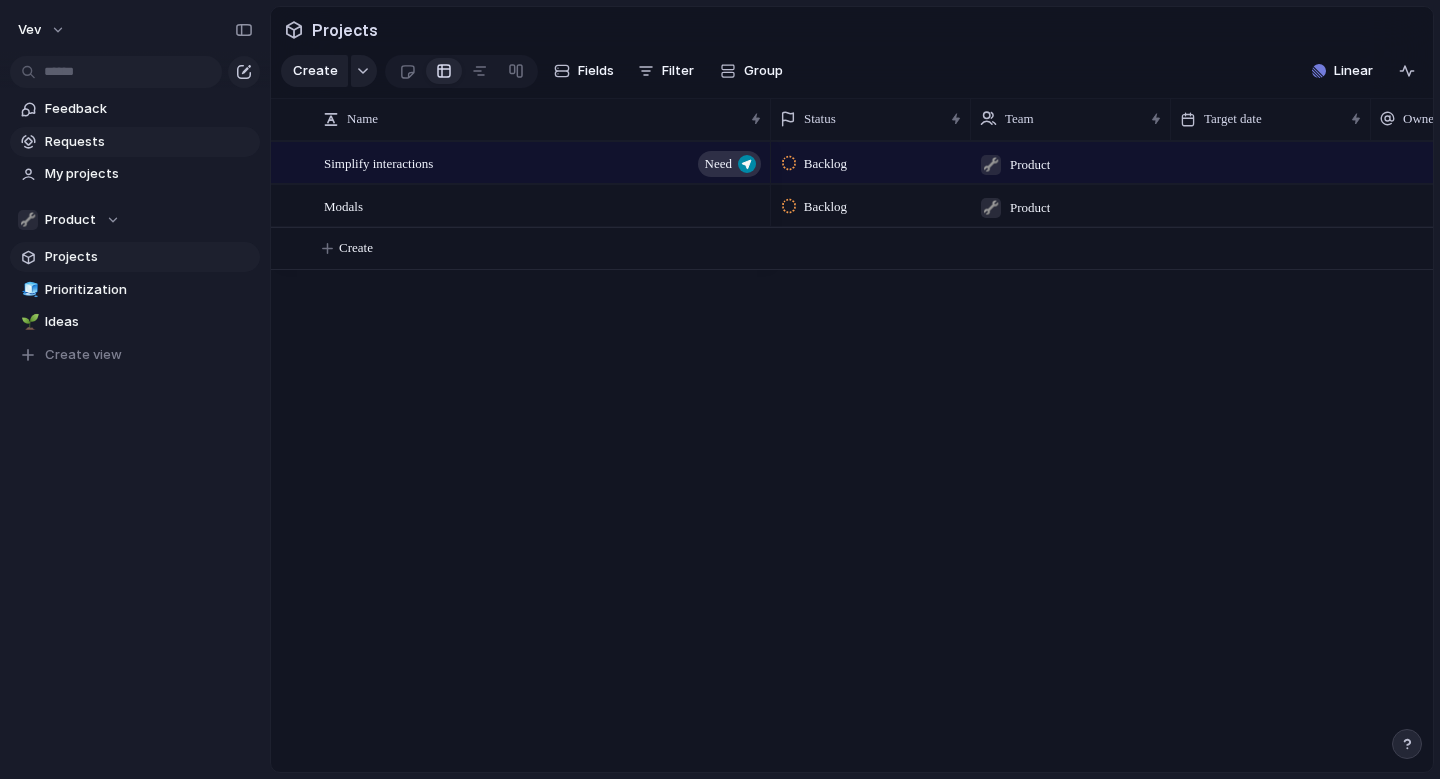 click on "Requests" at bounding box center (149, 142) 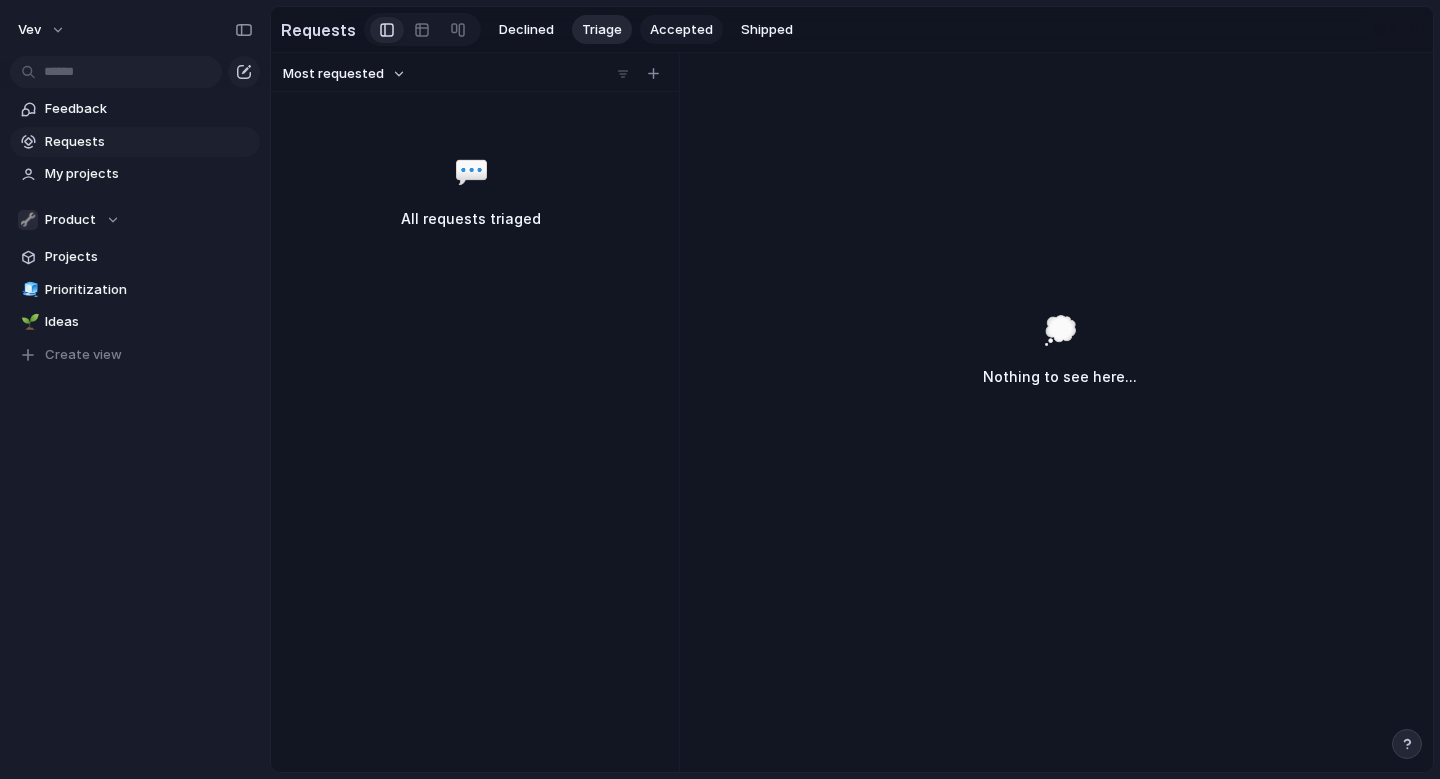 click on "Accepted" at bounding box center (681, 30) 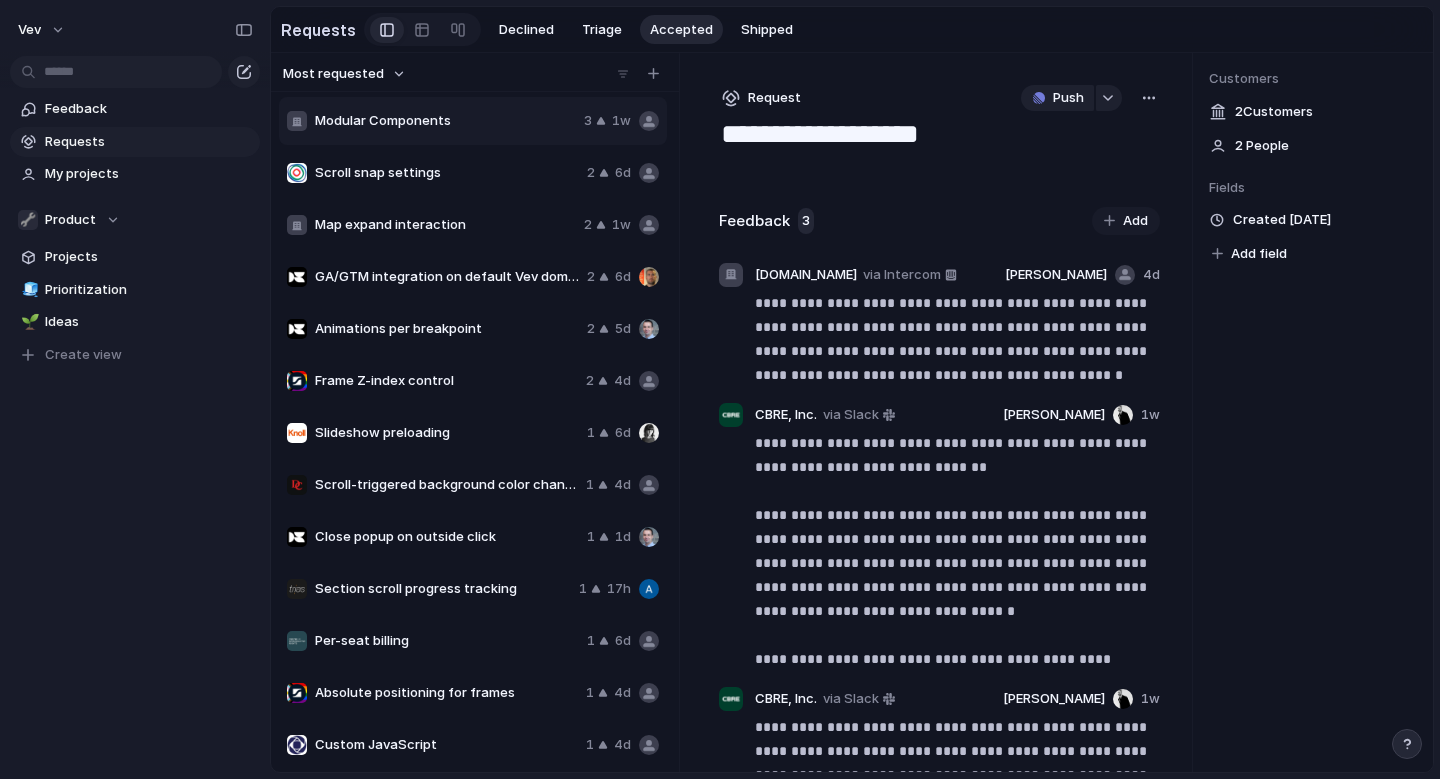 click on "Feedback Requests My projects 🔧 Product Projects 🧊 Prioritization 🌱 Ideas
To pick up a draggable item, press the space bar.
While dragging, use the arrow keys to move the item.
Press space again to drop the item in its new position, or press escape to cancel.
Create view" at bounding box center [135, 266] 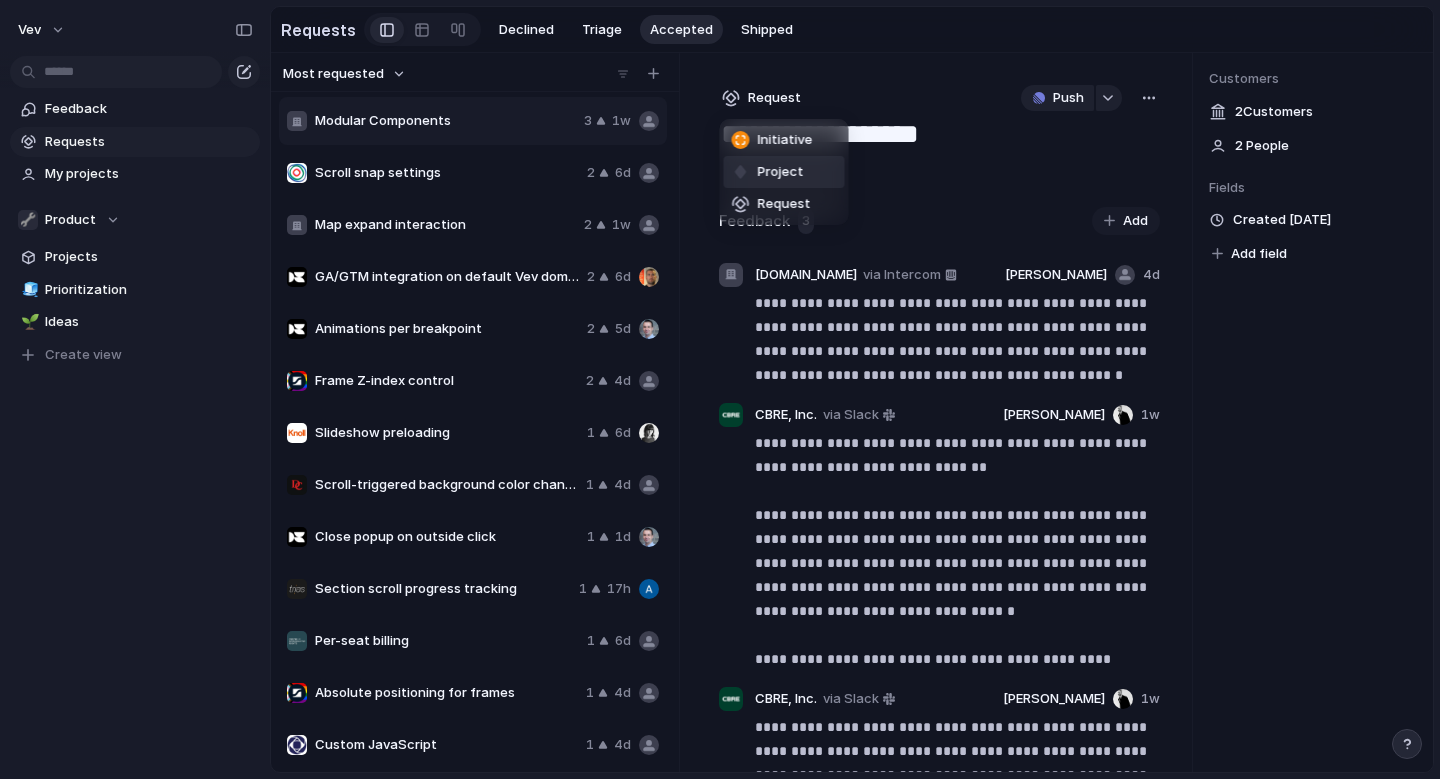 click on "Project" at bounding box center (781, 172) 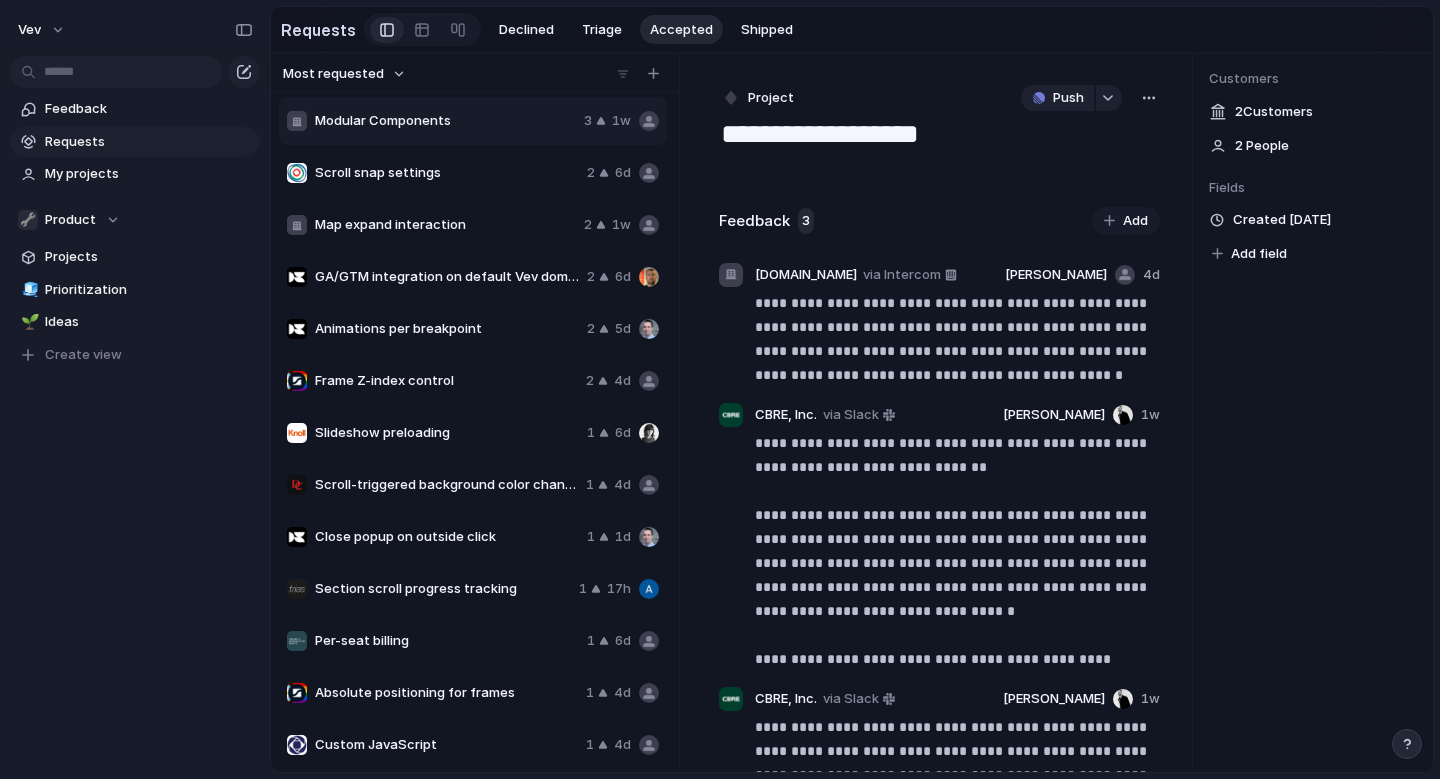 click on "Project" at bounding box center (771, 98) 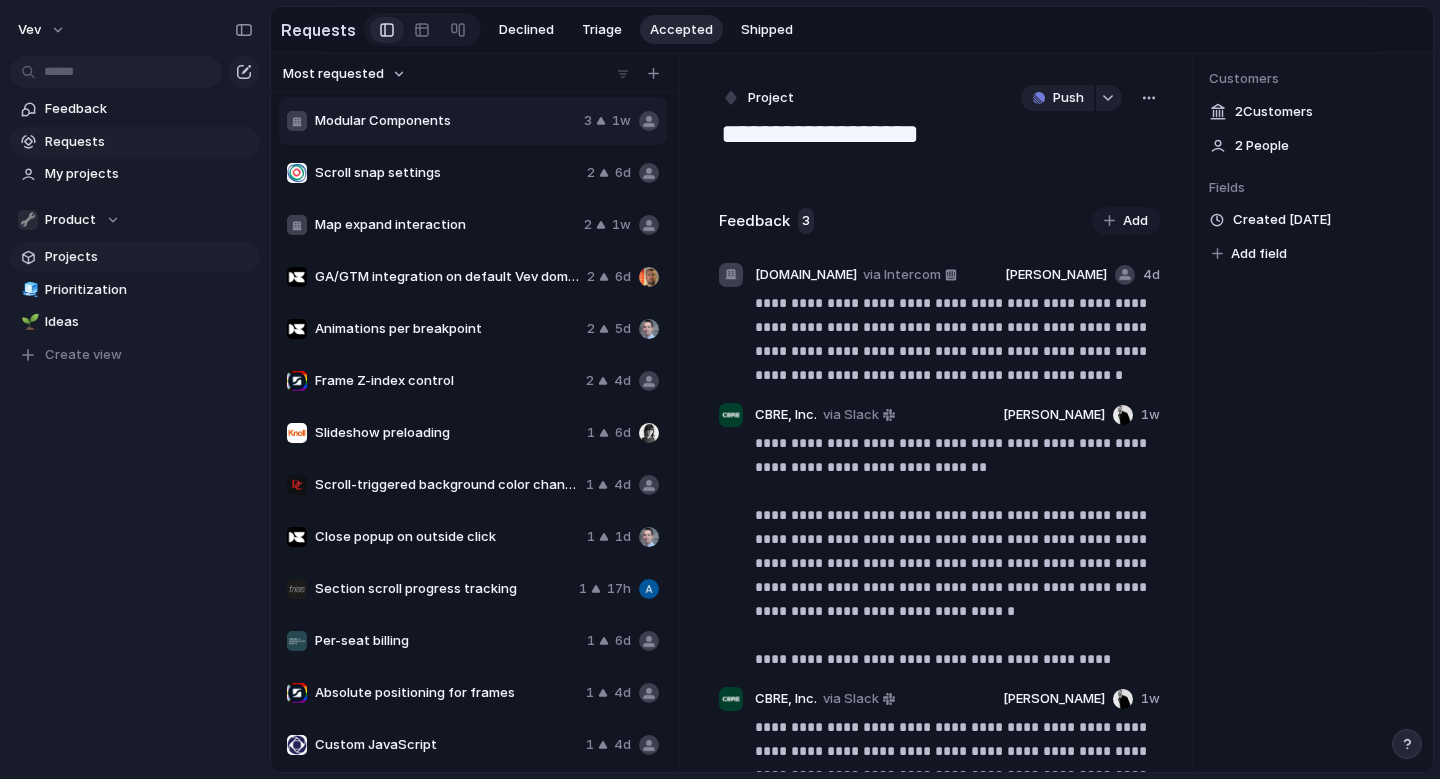 click on "Projects" at bounding box center [149, 257] 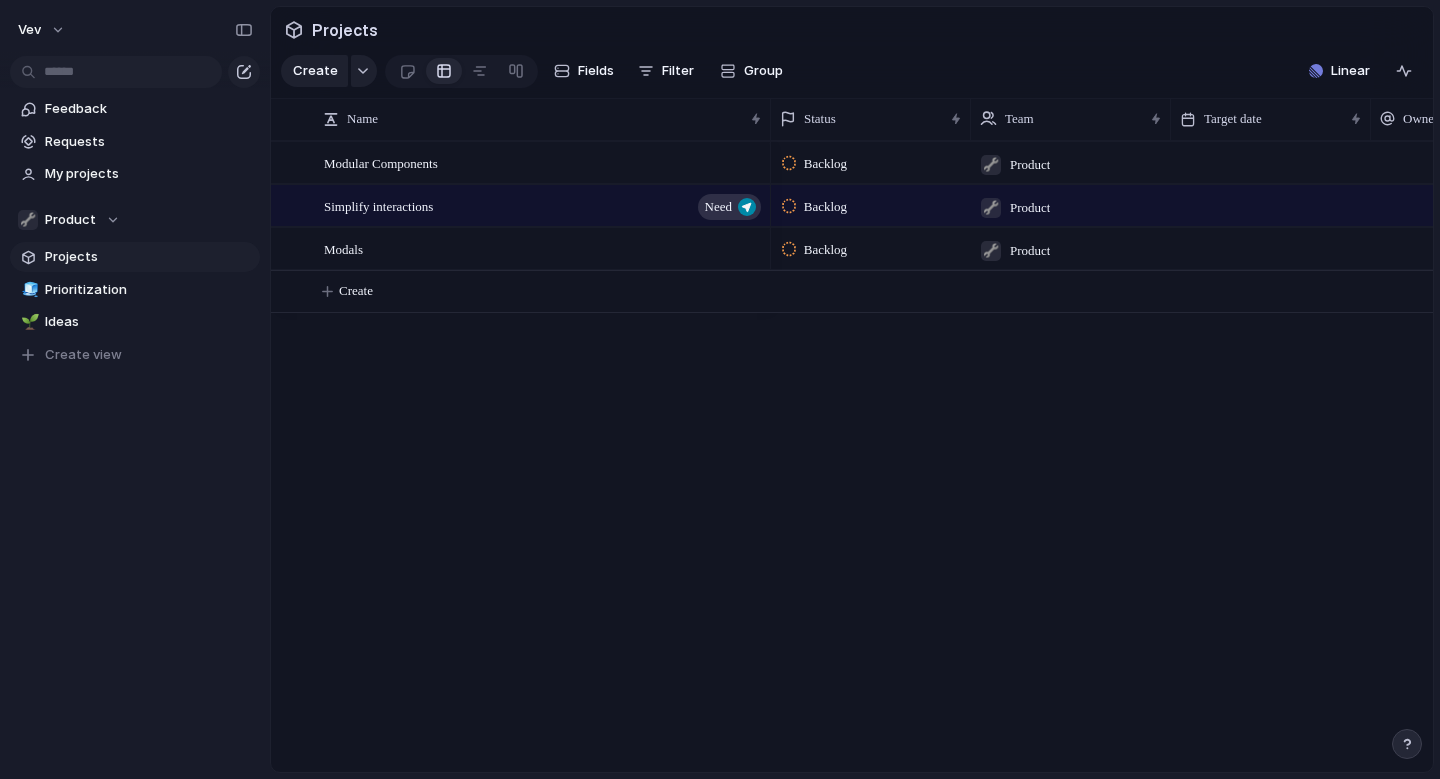click on "Modular Components Simplify interactions Need Modals Backlog 🔧 Product Backlog 🔧 Product Backlog 🔧 Product Isoline Communications Create" at bounding box center [852, 456] 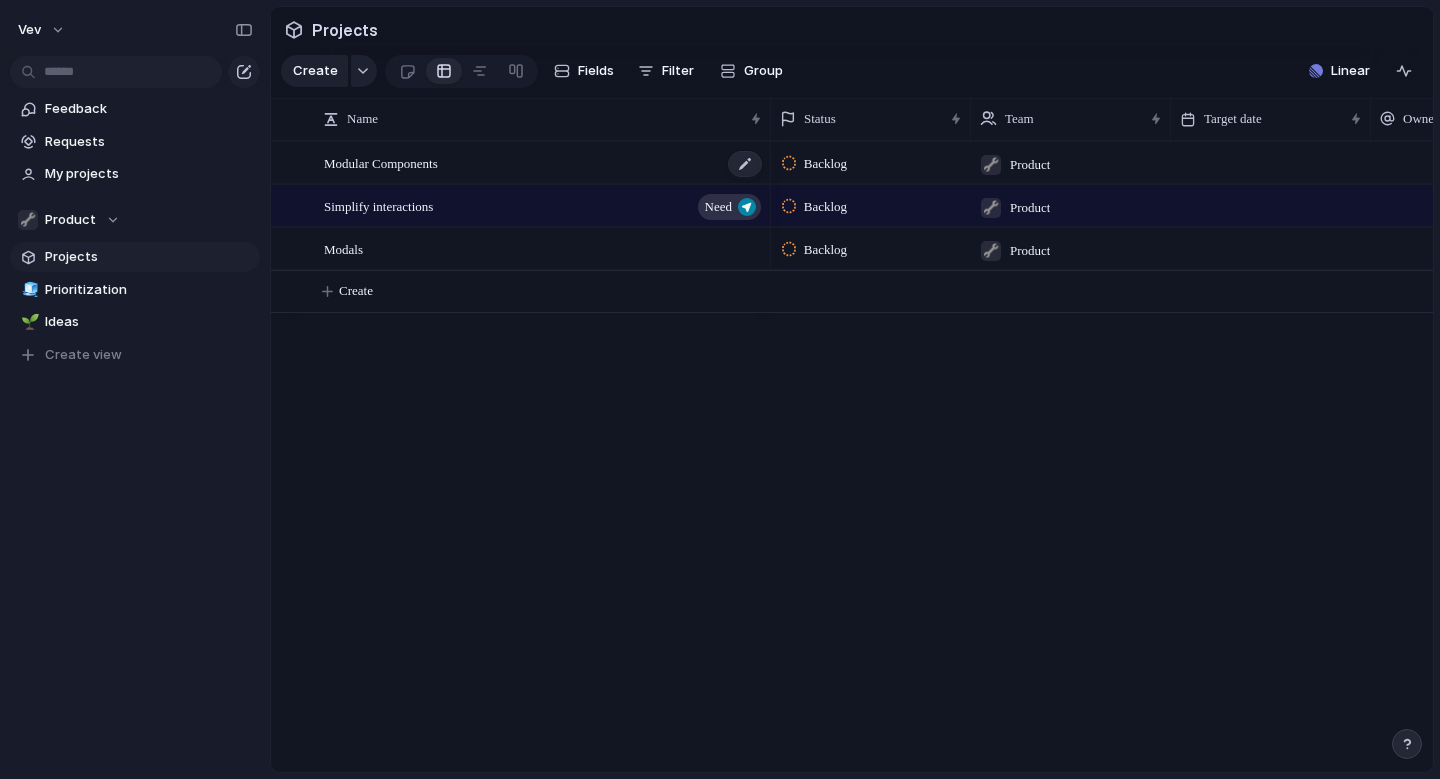 click on "Modular Components" at bounding box center (544, 163) 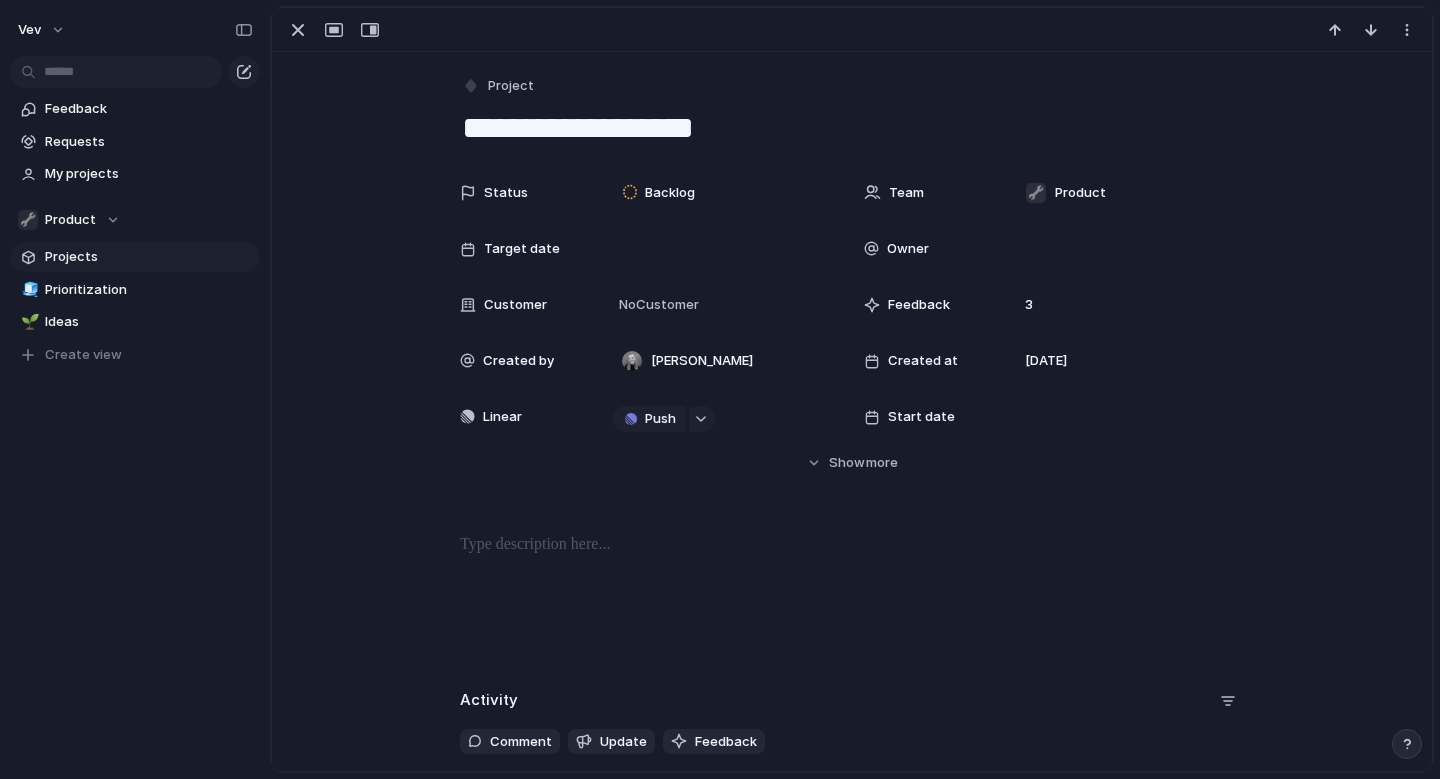 click on "**********" at bounding box center (852, 128) 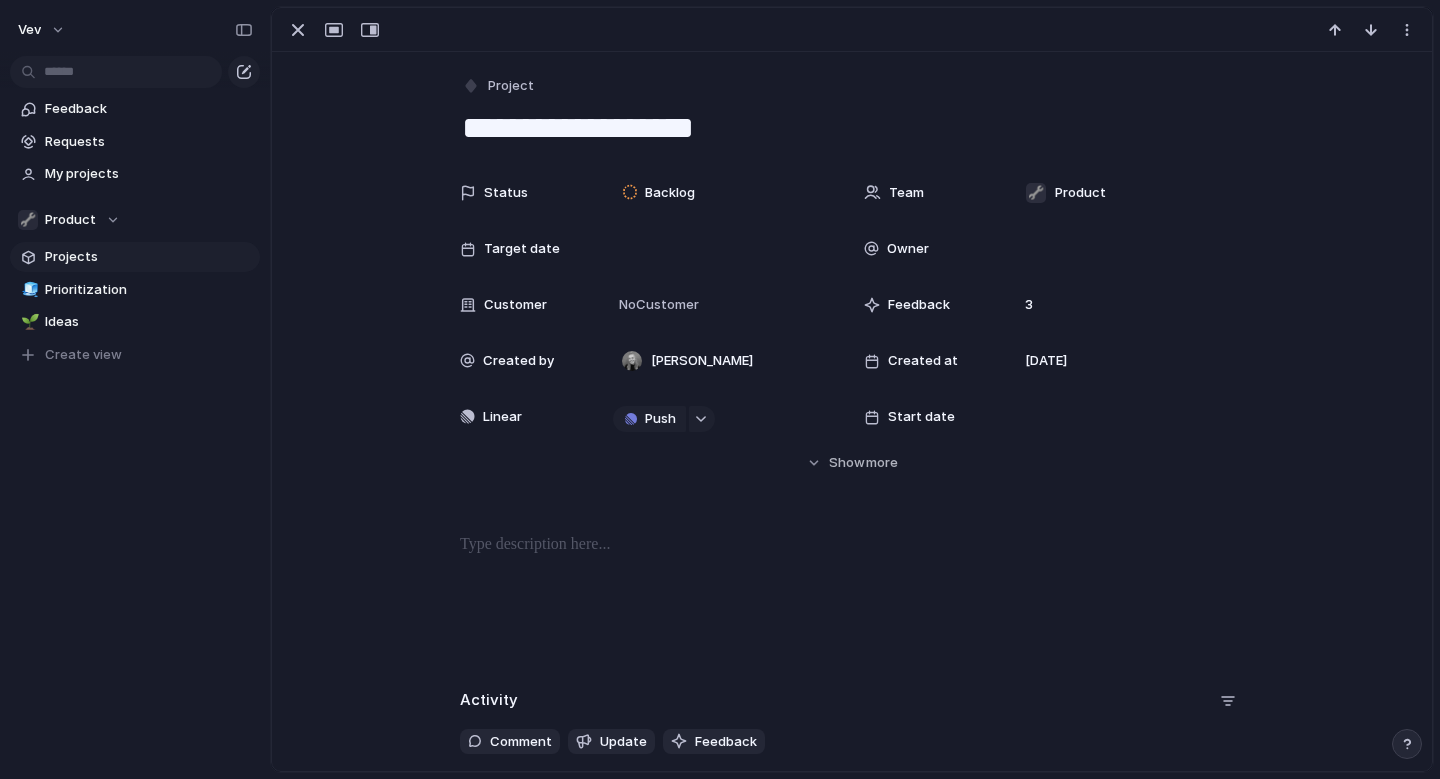 type on "**********" 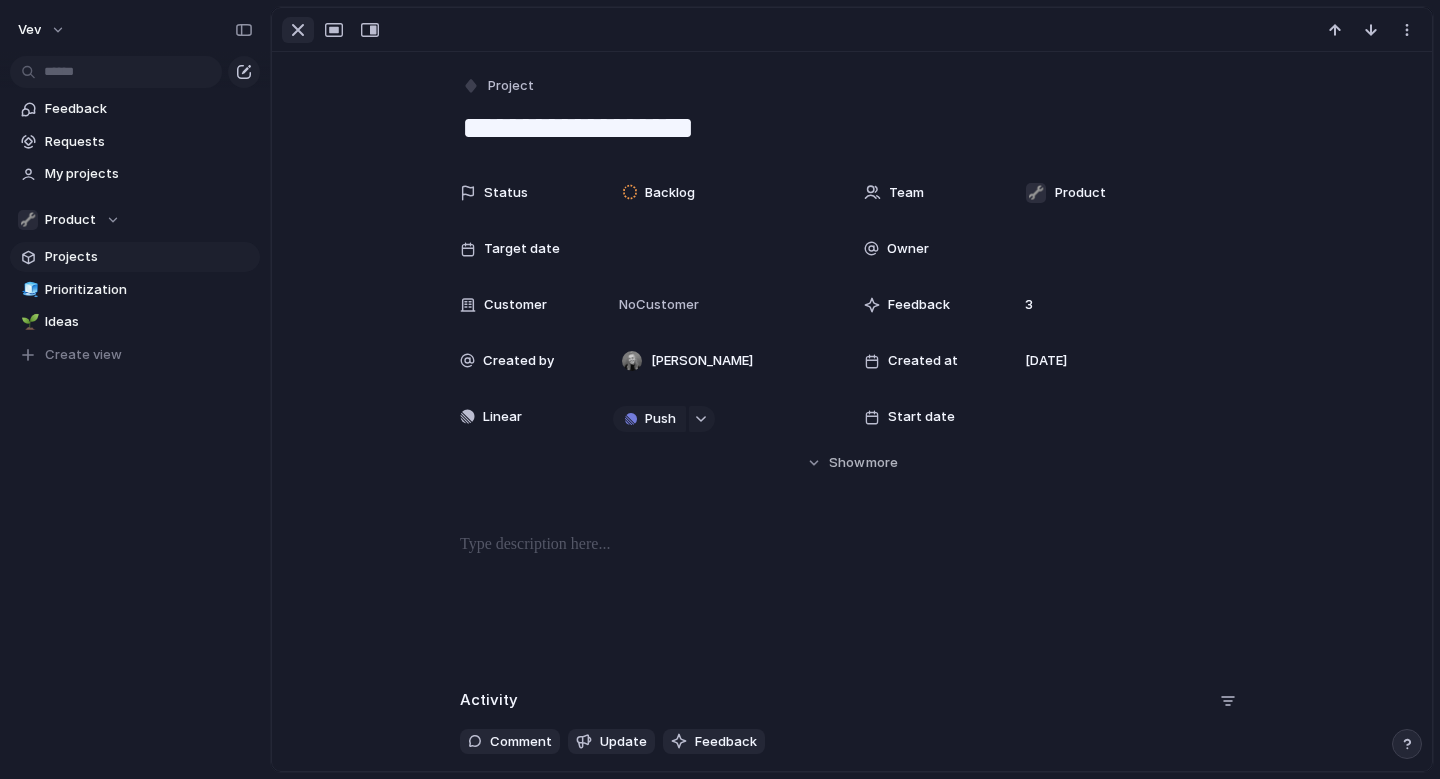 click at bounding box center [298, 30] 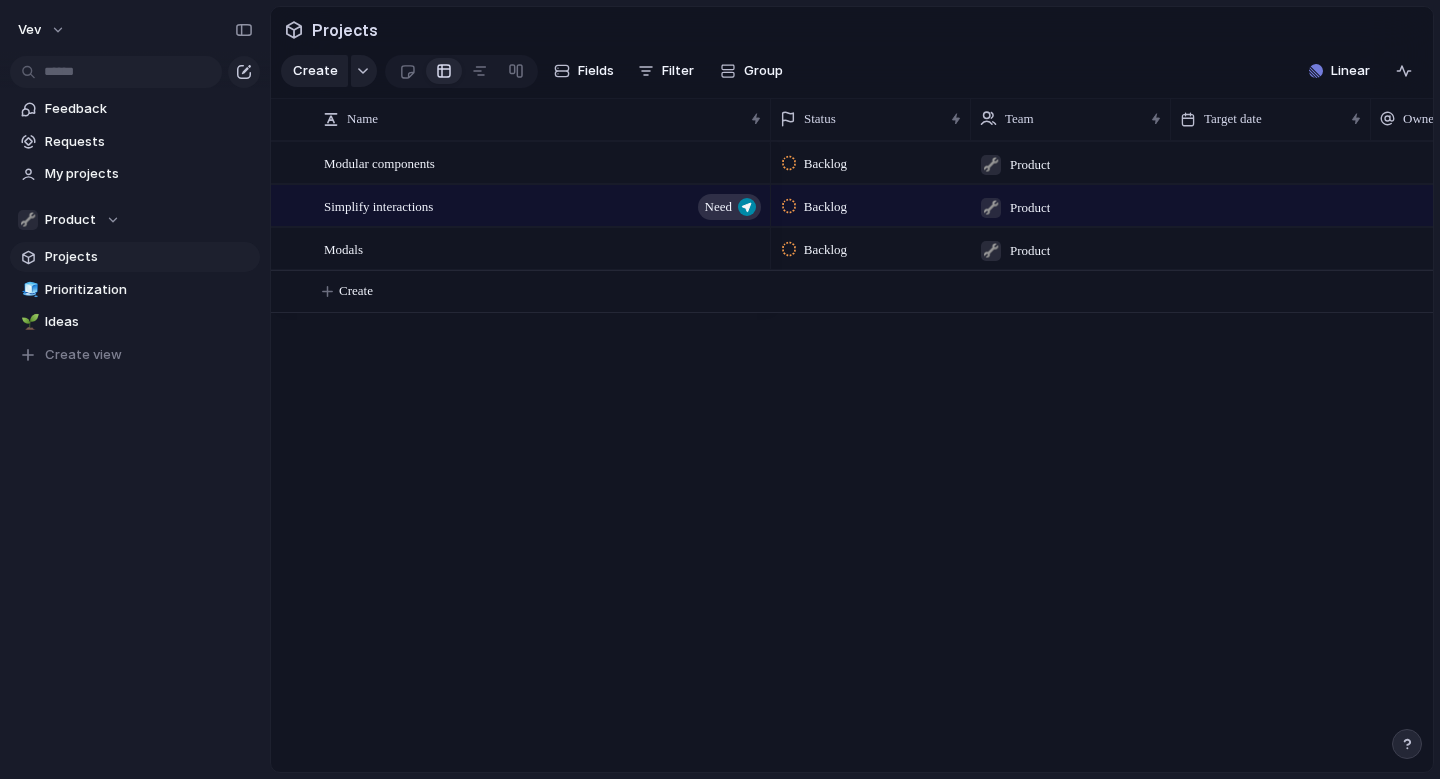 click on "Modular components Simplify interactions Need Modals Backlog 🔧 Product Backlog 🔧 Product Backlog 🔧 Product Isoline Communications Create" at bounding box center (852, 456) 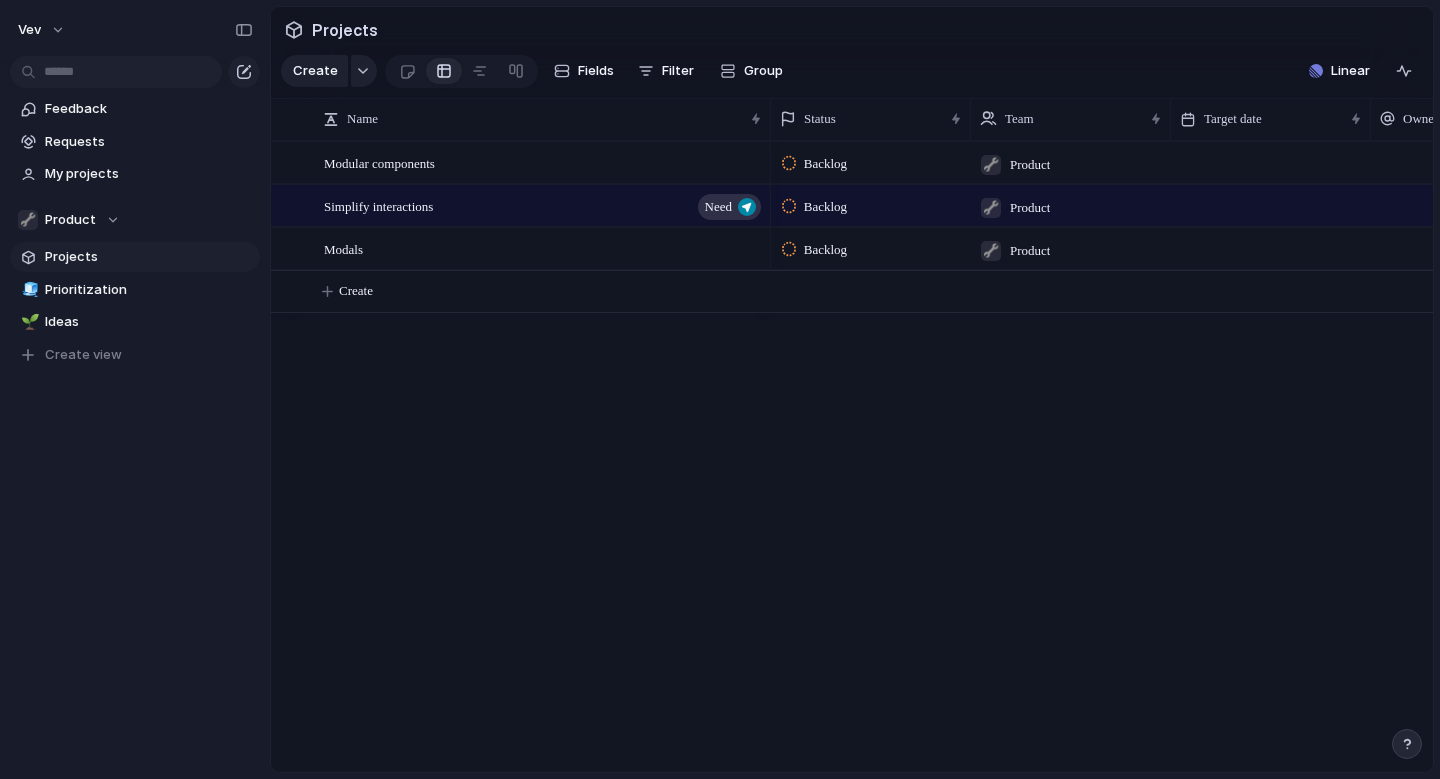 click on "Modular components Simplify interactions Need Modals Backlog 🔧 Product Backlog 🔧 Product Backlog 🔧 Product Isoline Communications Create" at bounding box center (852, 456) 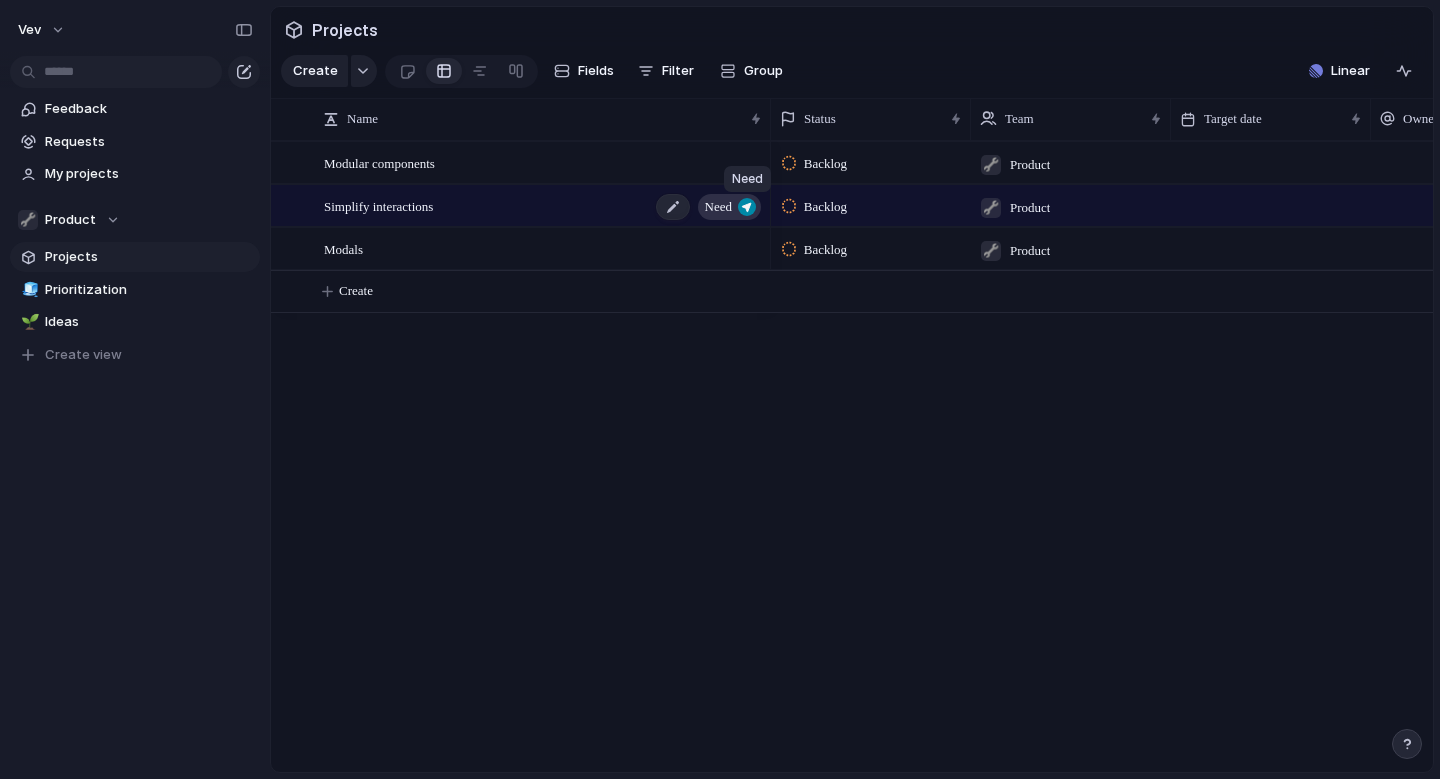 click at bounding box center [747, 207] 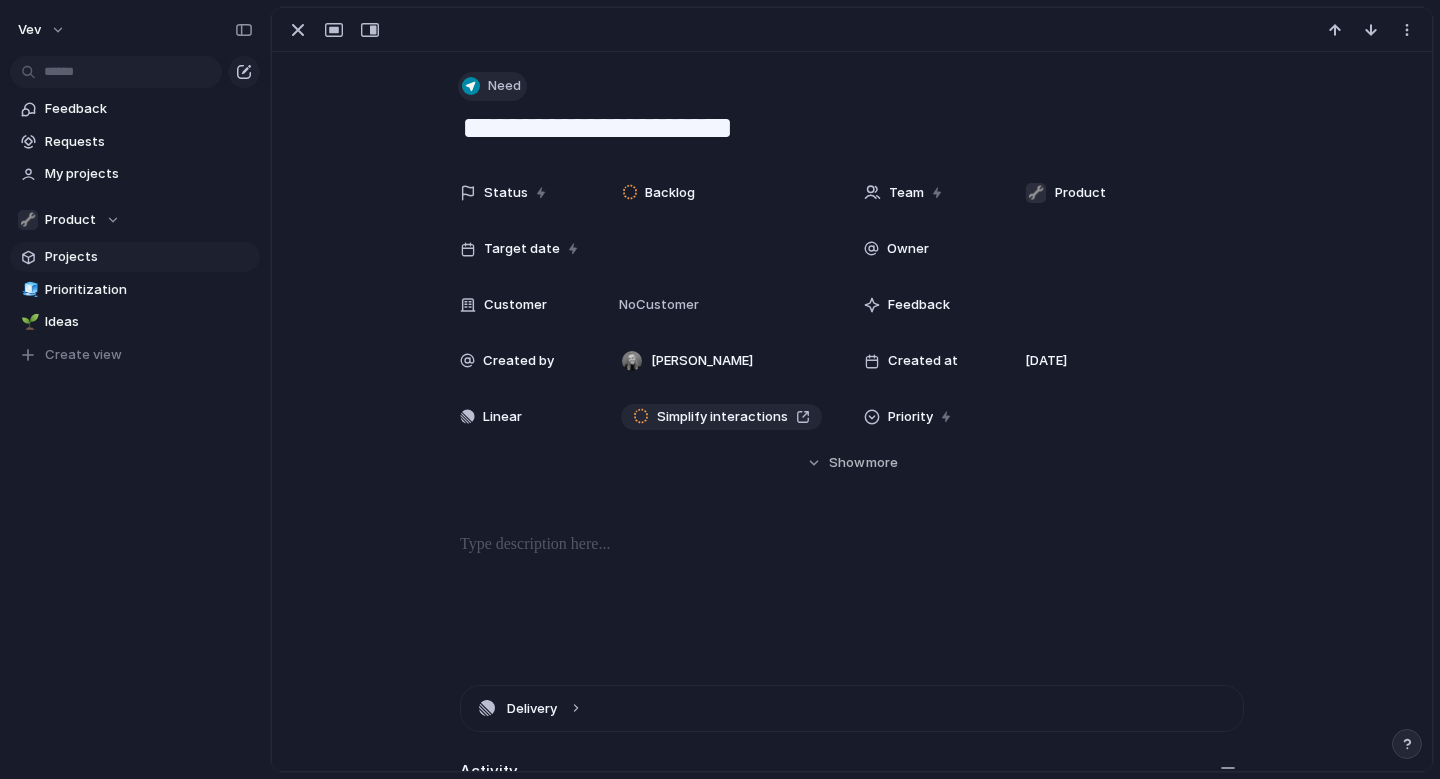 click on "Need" at bounding box center [504, 86] 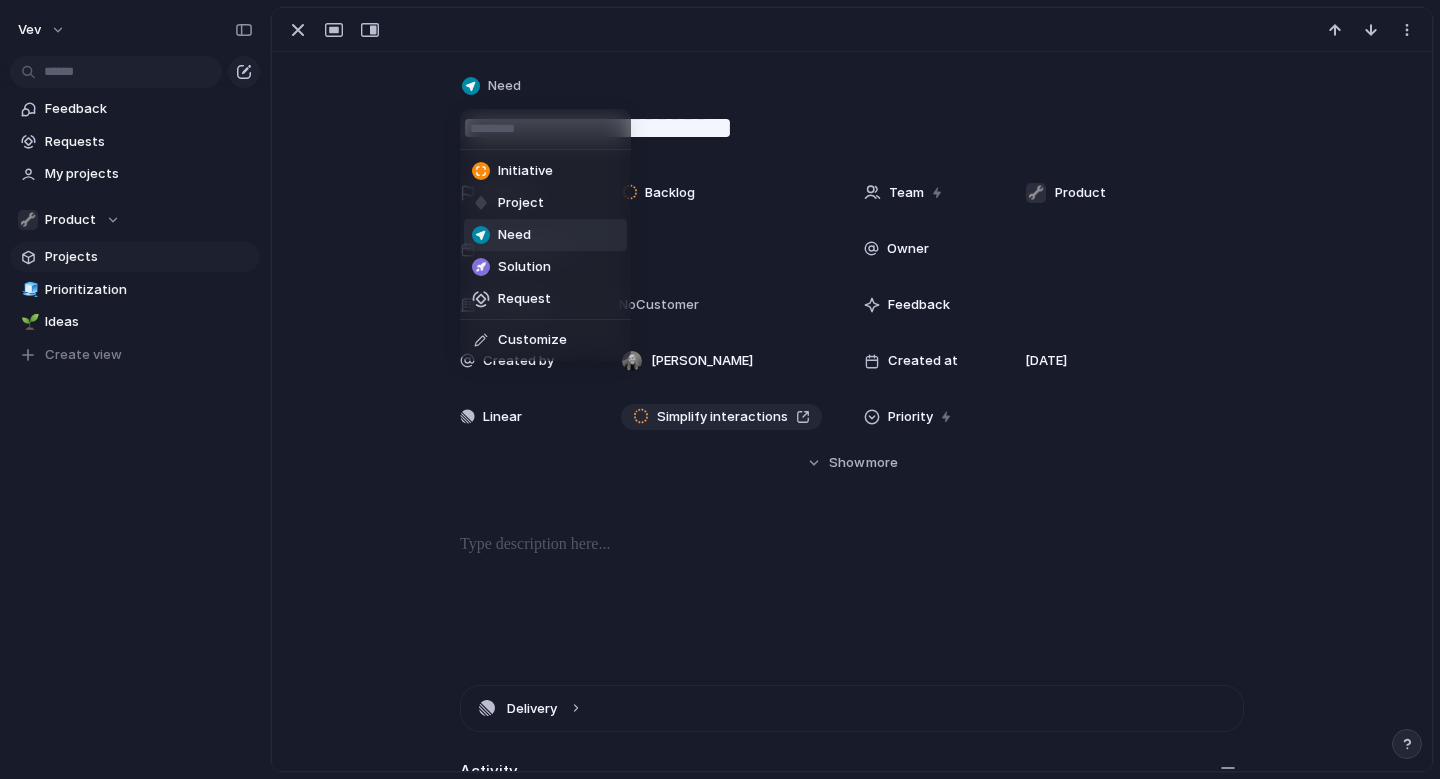 click on "Initiative   Project   Need   Solution   Request   Customize" at bounding box center (720, 389) 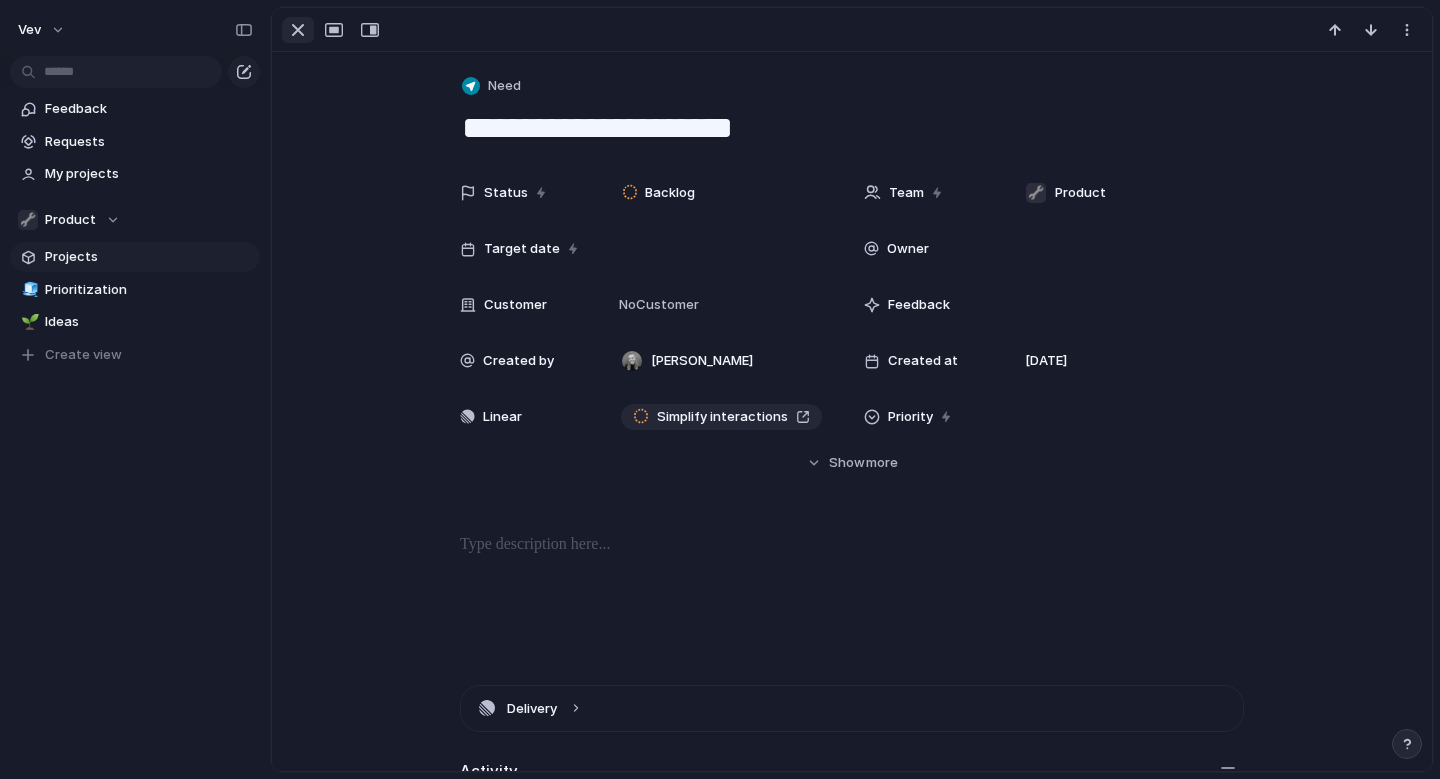 click at bounding box center [298, 30] 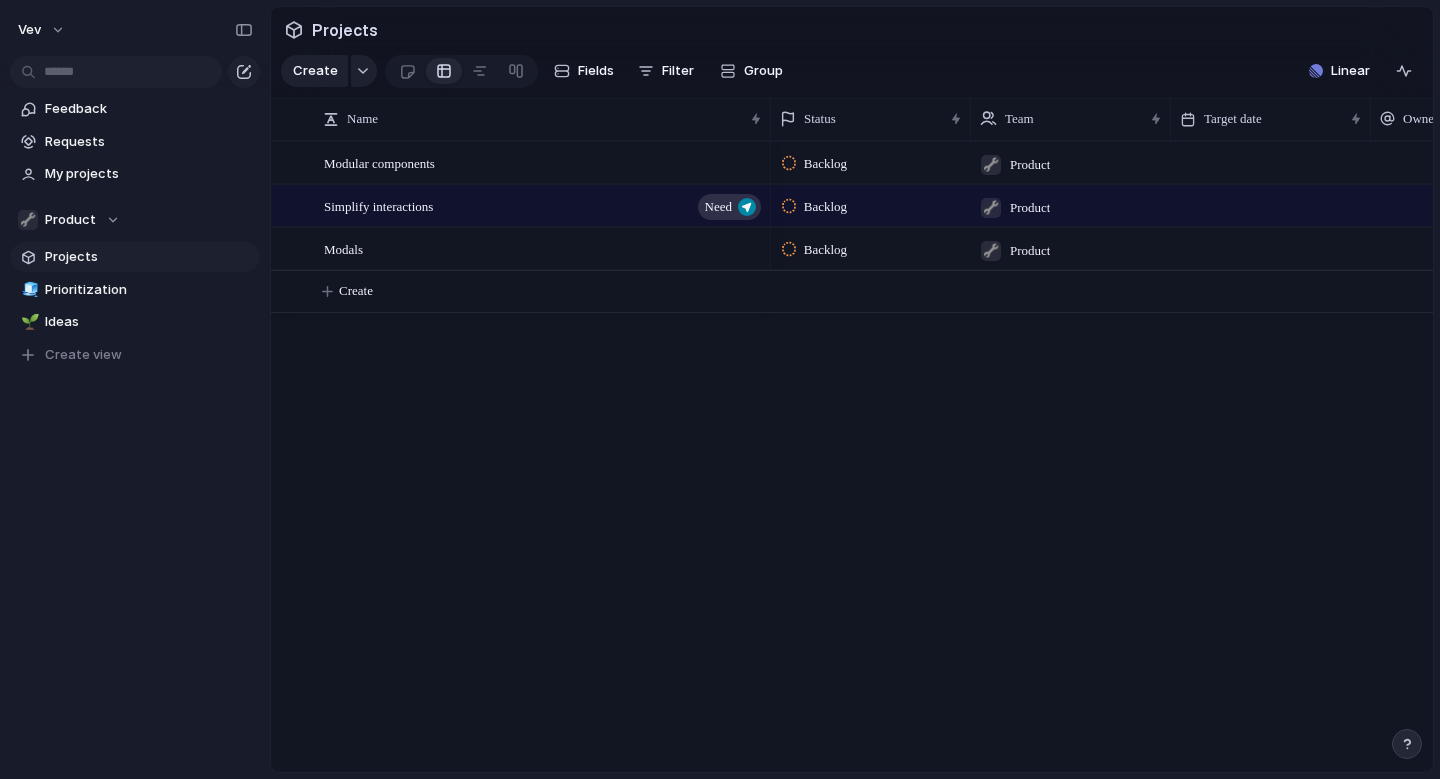 click on "Modular components Simplify interactions Need Modals Backlog 🔧 Product Backlog 🔧 Product Backlog 🔧 Product Isoline Communications Create" at bounding box center [852, 456] 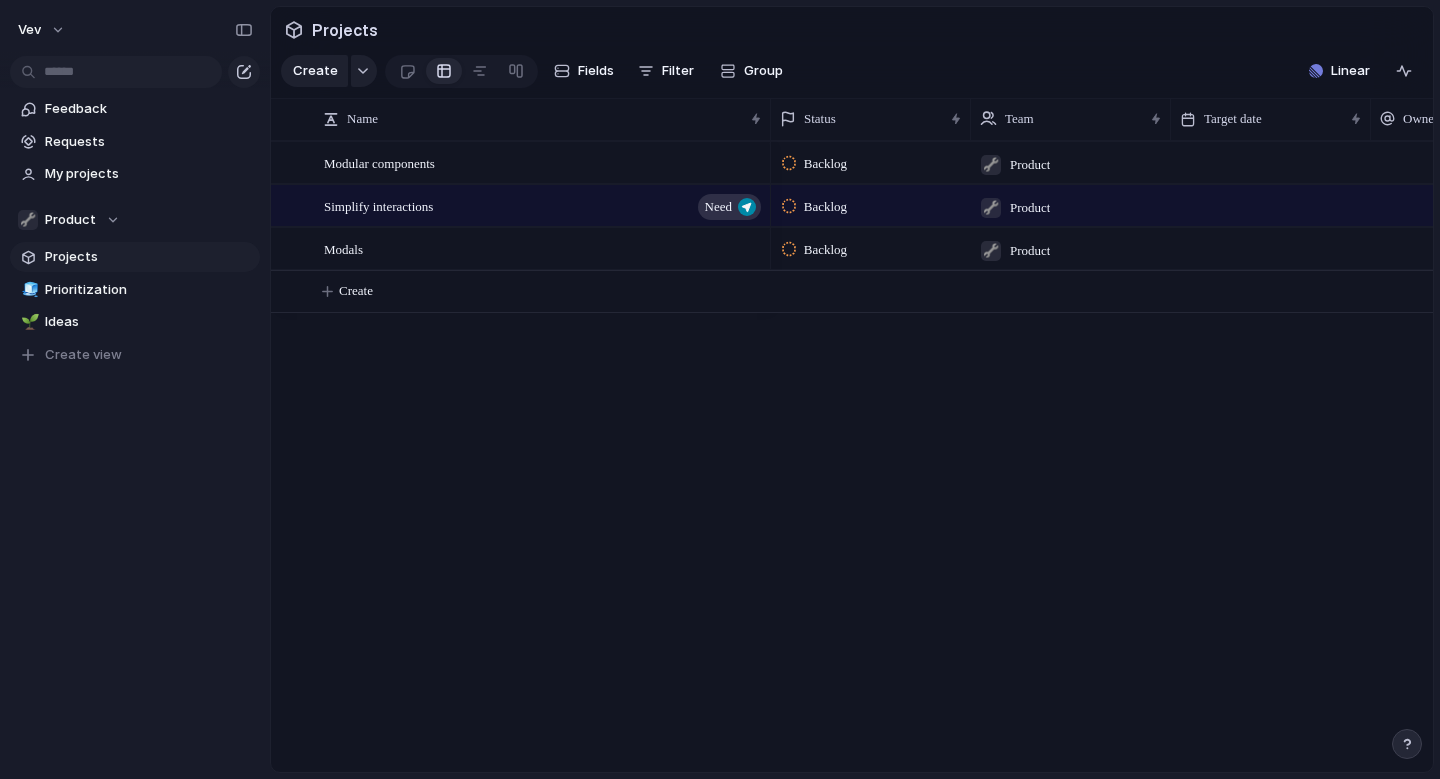 click on "Modular components Simplify interactions Need Modals Backlog 🔧 Product Backlog 🔧 Product Backlog 🔧 Product Isoline Communications Create" at bounding box center [852, 456] 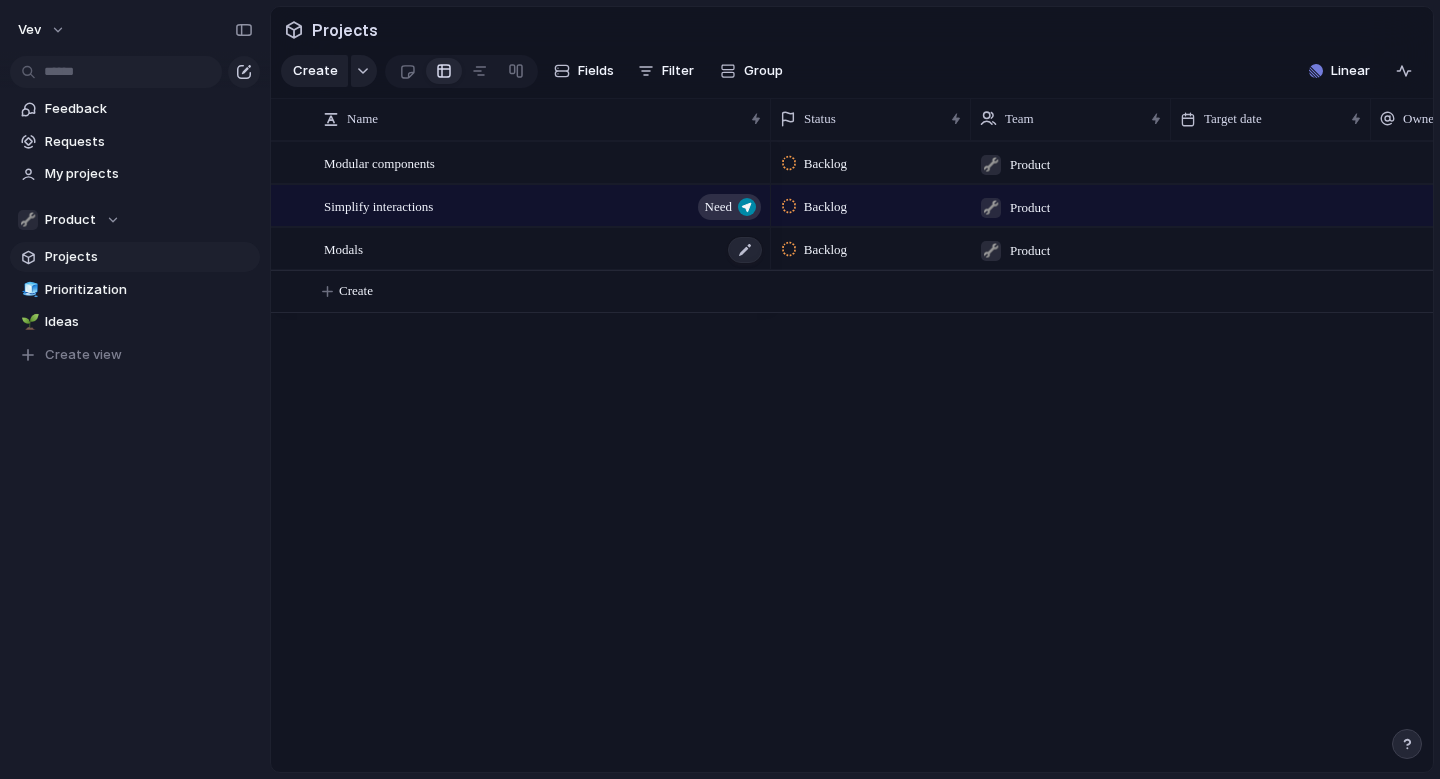 scroll, scrollTop: 0, scrollLeft: 351, axis: horizontal 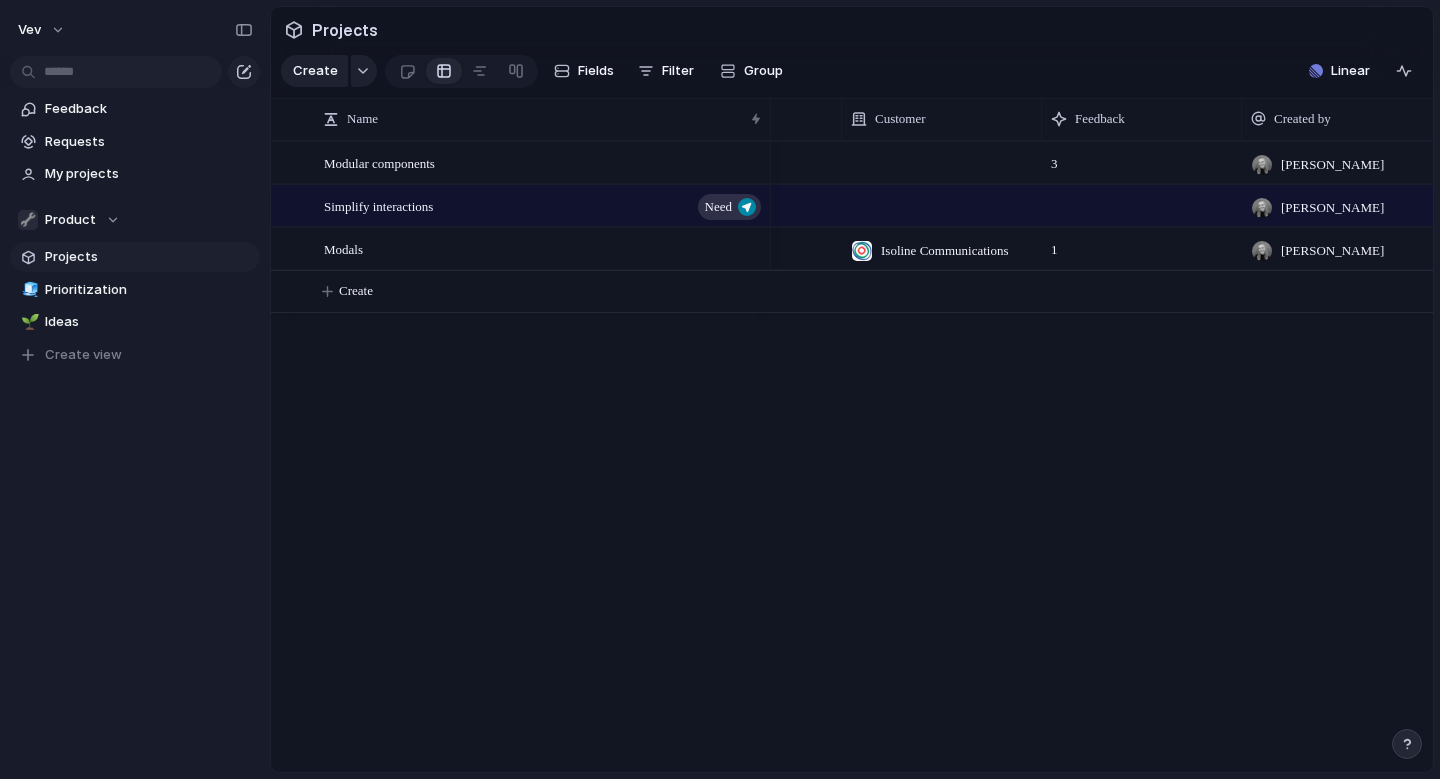 click on "3" at bounding box center (1142, 158) 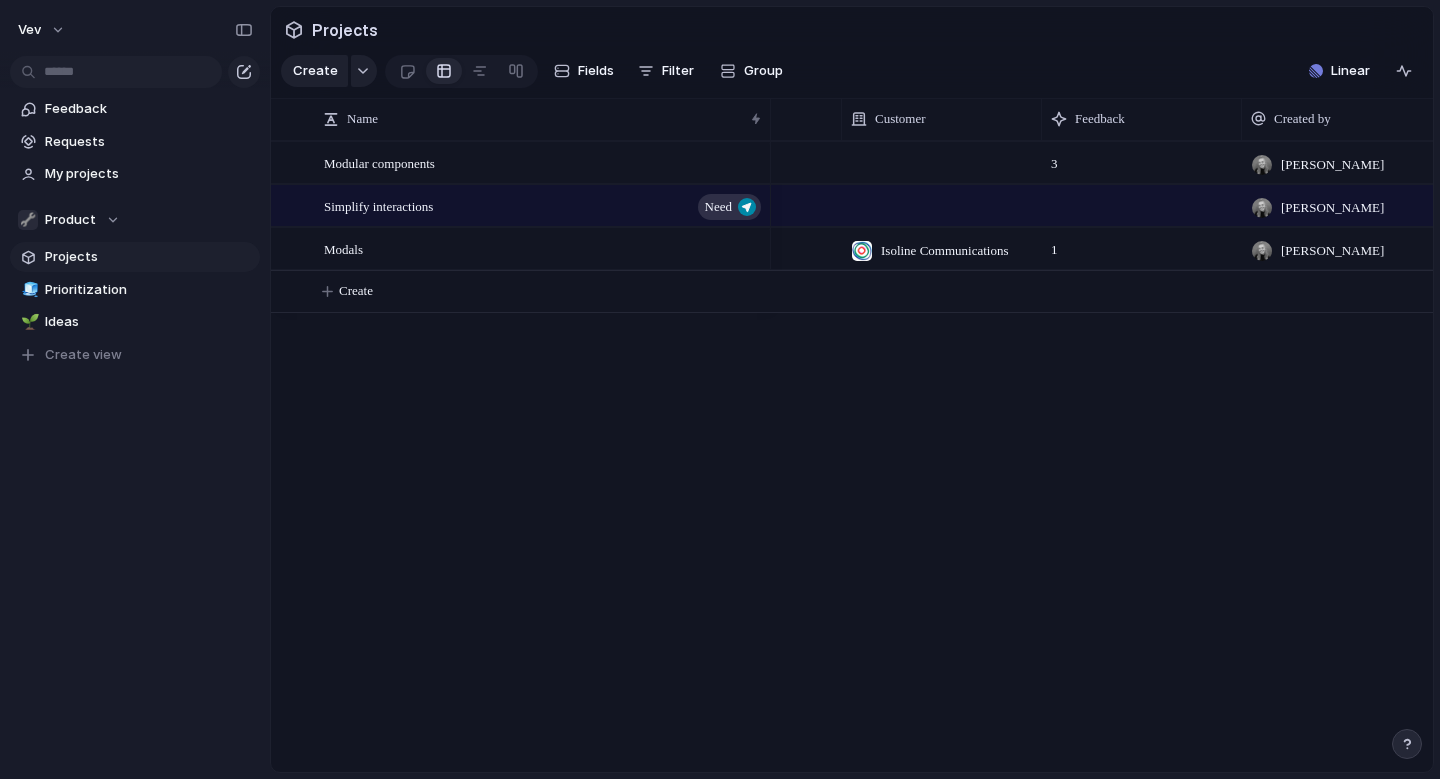 click at bounding box center (942, 162) 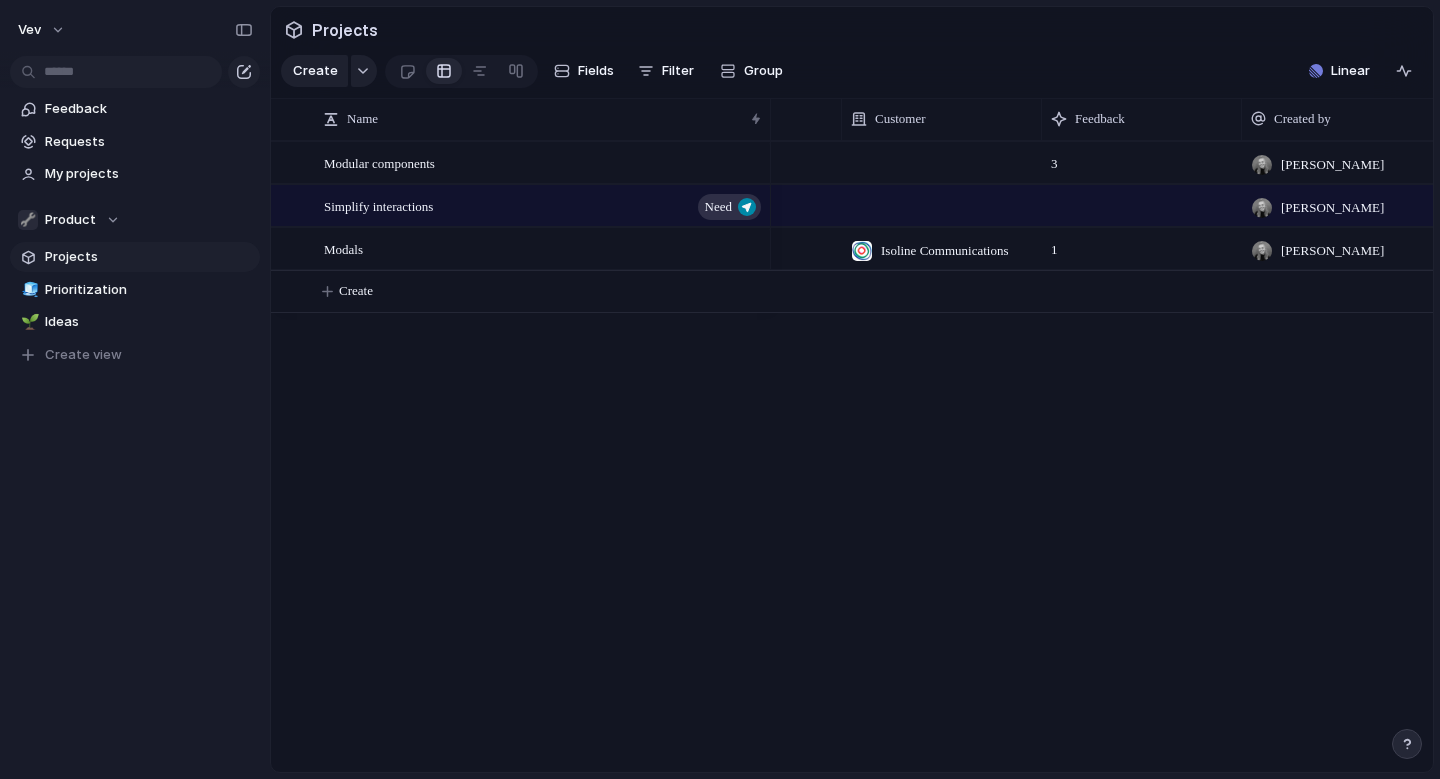 click on "3" at bounding box center (1054, 158) 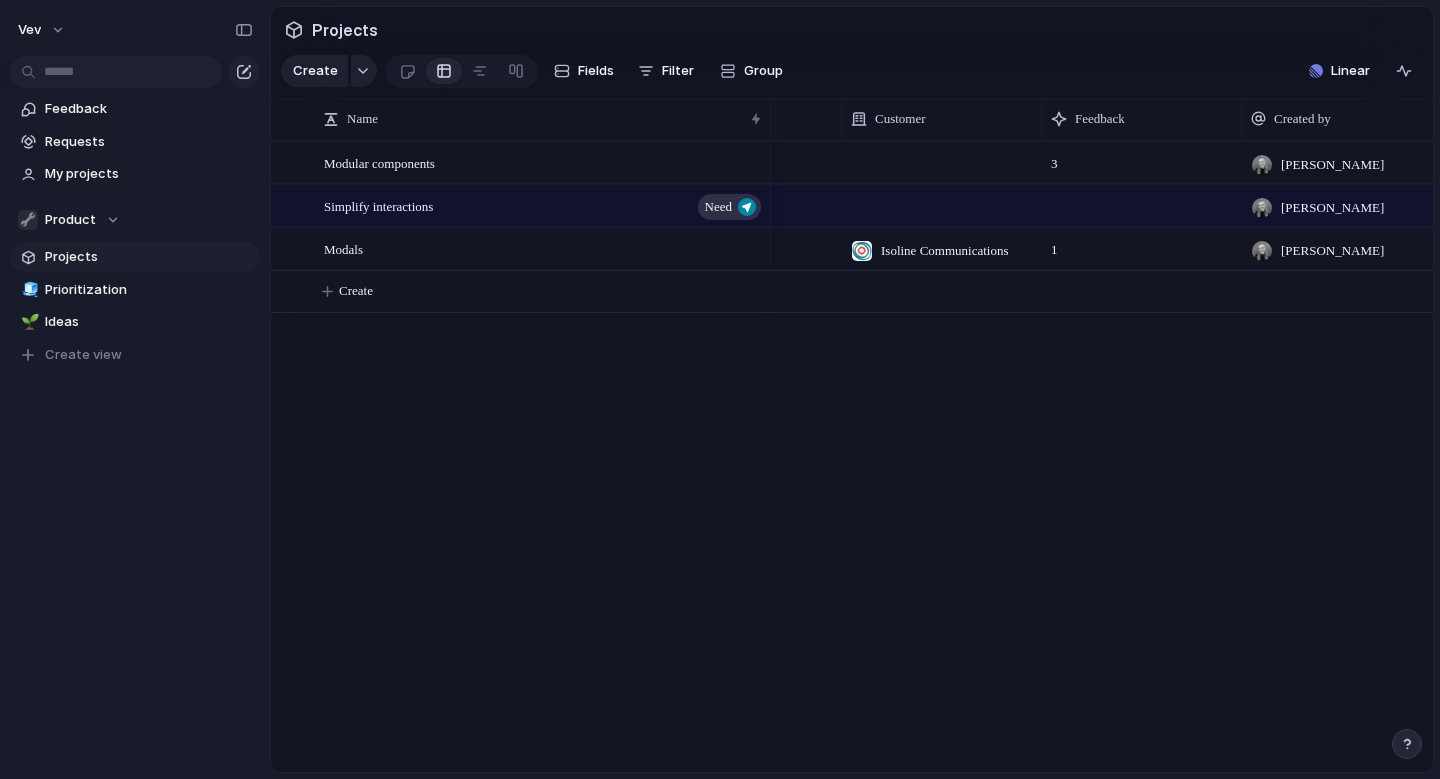 scroll, scrollTop: 0, scrollLeft: 0, axis: both 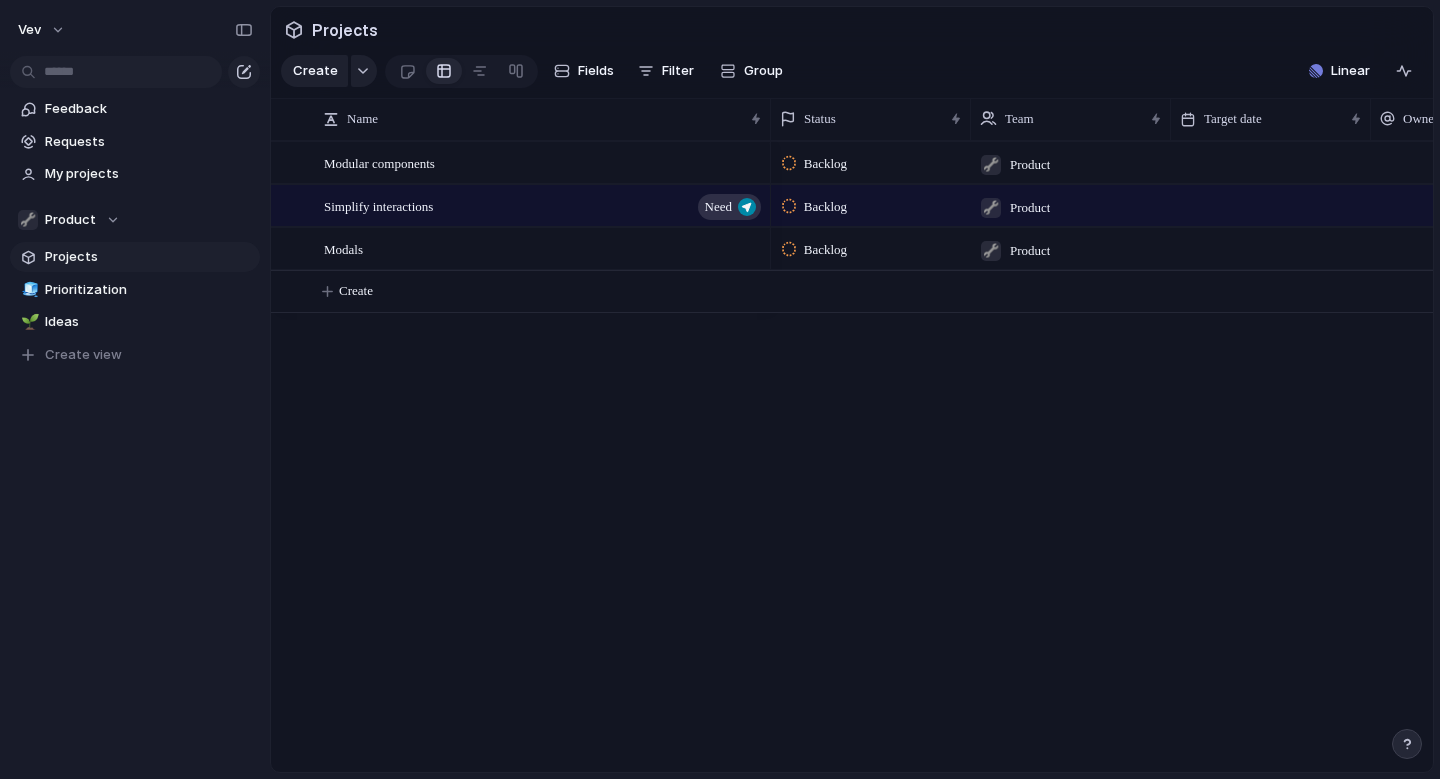 click on "Backlog 🔧 Product Backlog 🔧 Product Backlog 🔧 Product Isoline Communications" at bounding box center (1102, 456) 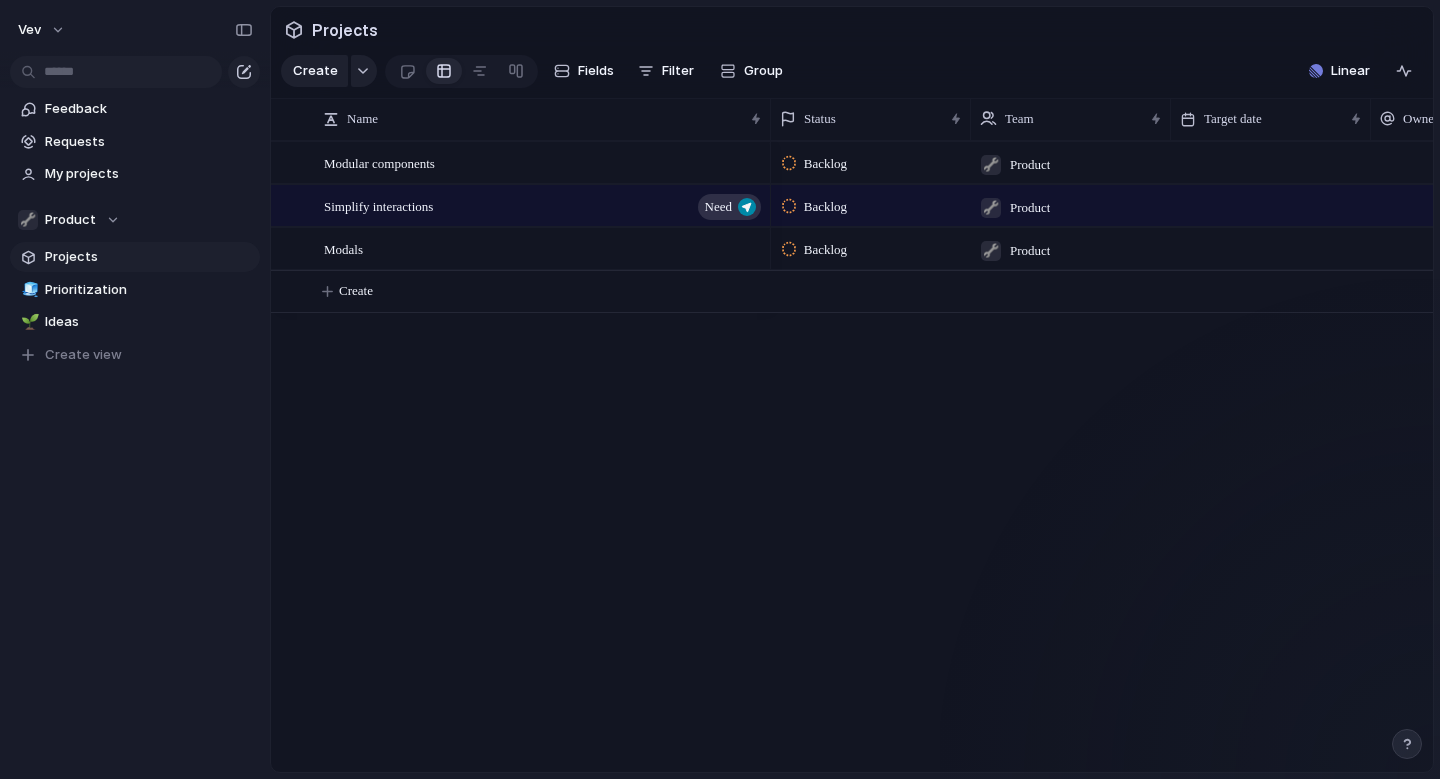 scroll, scrollTop: 541, scrollLeft: 0, axis: vertical 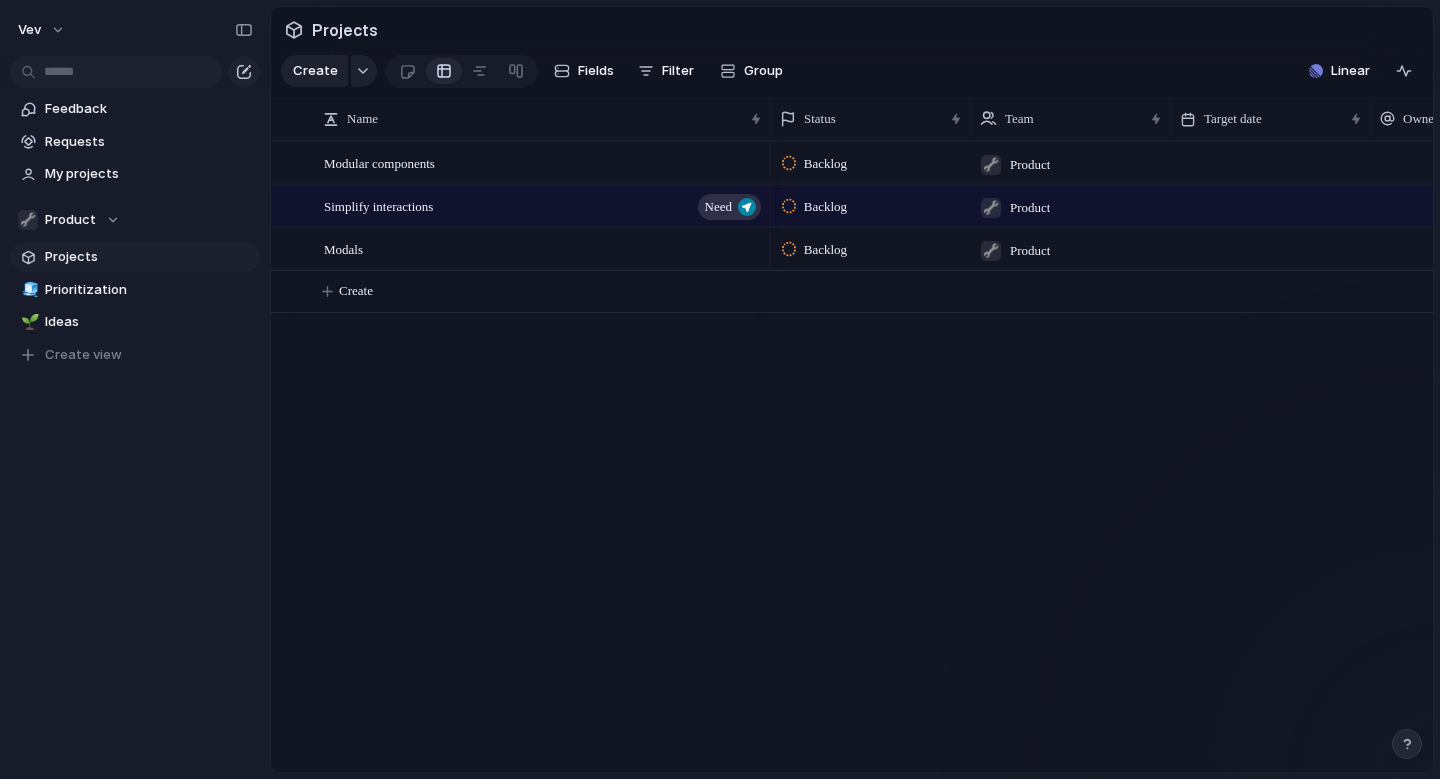 click on "Modular components Simplify interactions Need Modals Backlog 🔧 Product Backlog 🔧 Product Backlog 🔧 Product Isoline Communications Create" at bounding box center [852, 456] 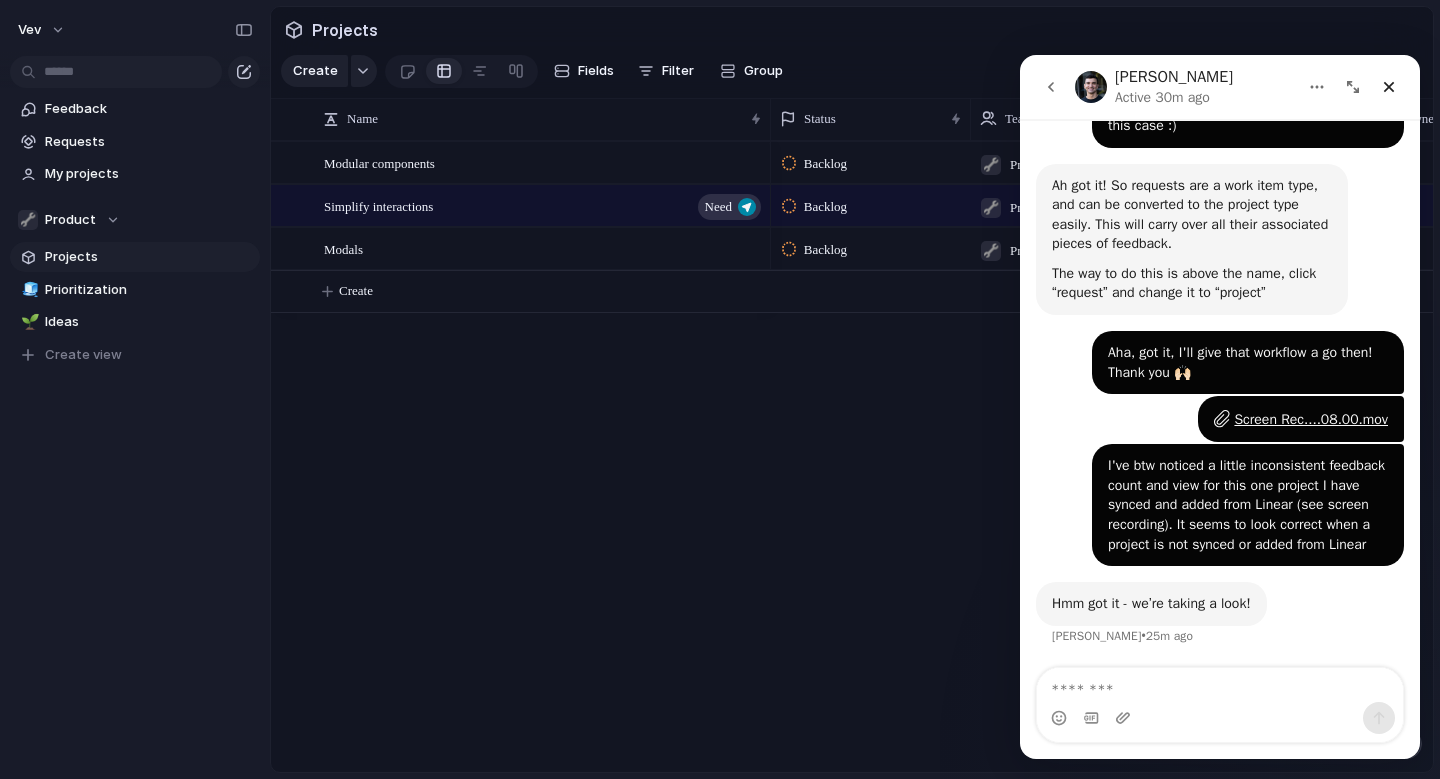 scroll, scrollTop: 541, scrollLeft: 0, axis: vertical 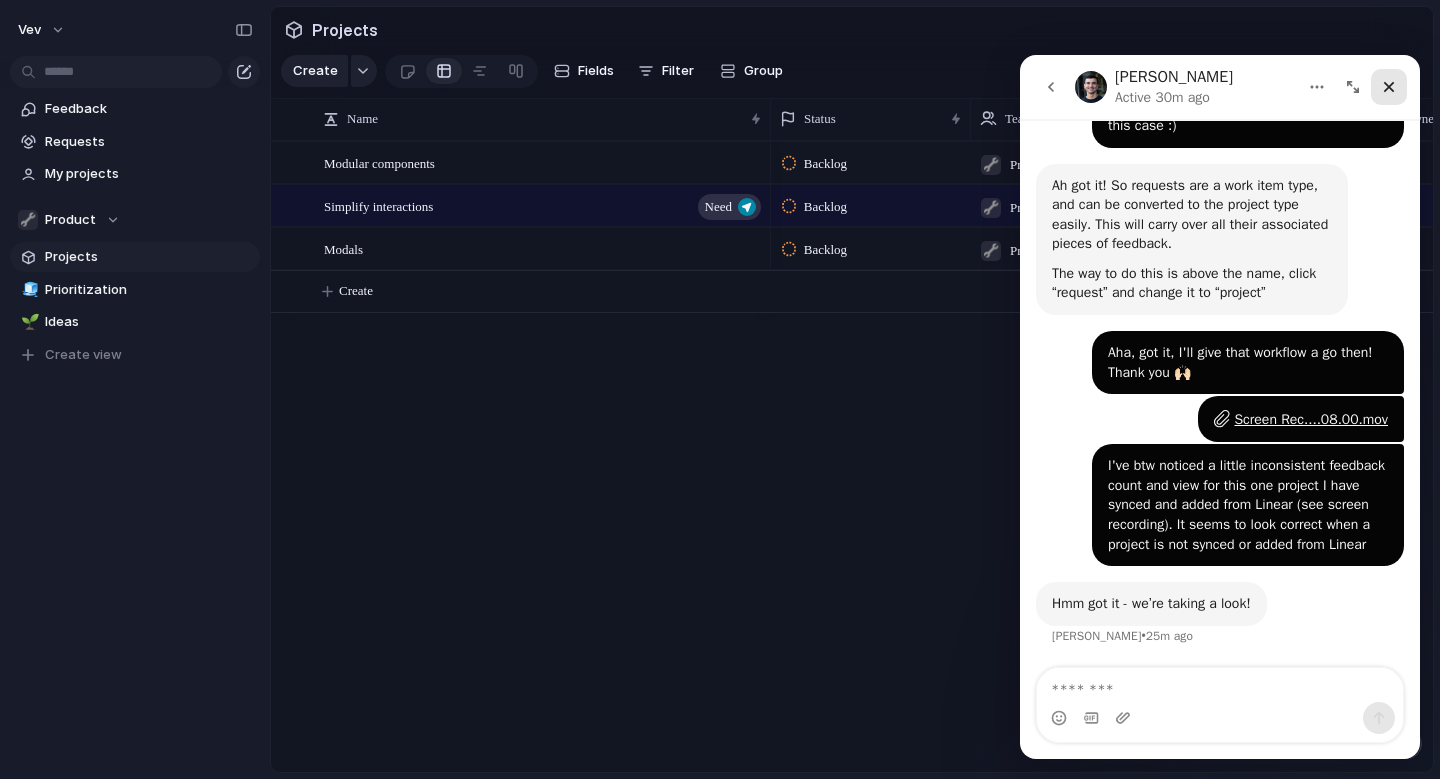 click 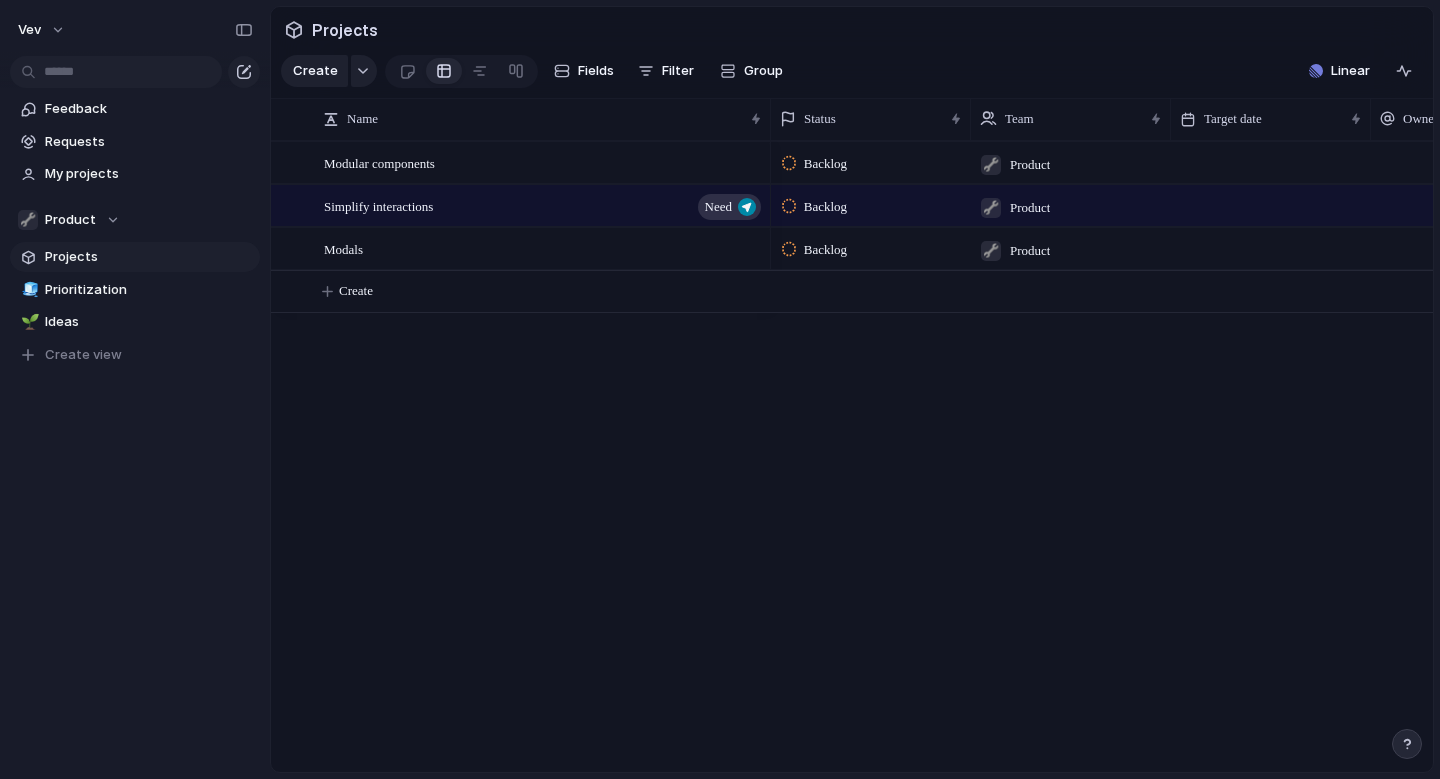 click on "Backlog 🔧 Product Backlog 🔧 Product Backlog 🔧 Product Isoline Communications" at bounding box center (1102, 456) 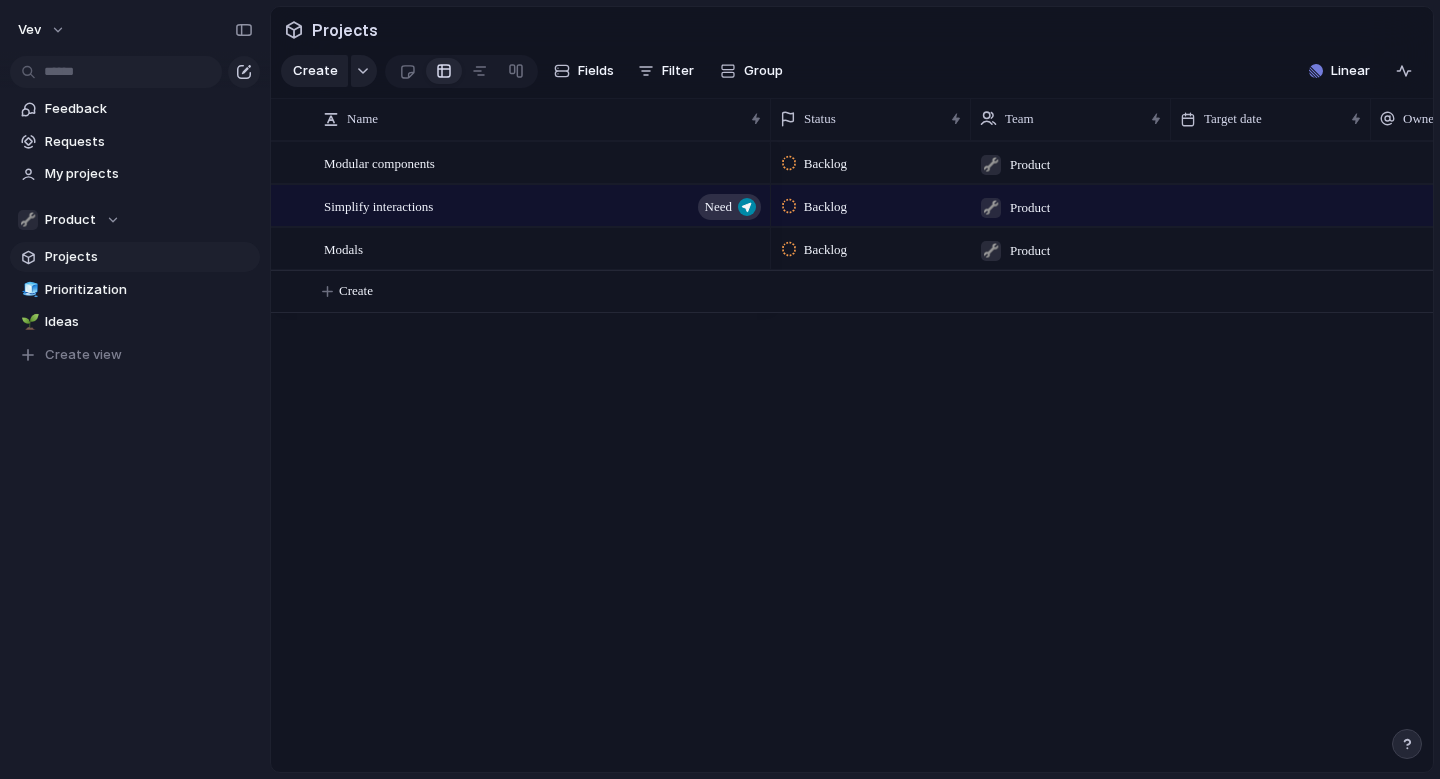 click on "Modular components Simplify interactions Need Modals Backlog 🔧 Product Backlog 🔧 Product Backlog 🔧 Product Isoline Communications Create" at bounding box center (852, 456) 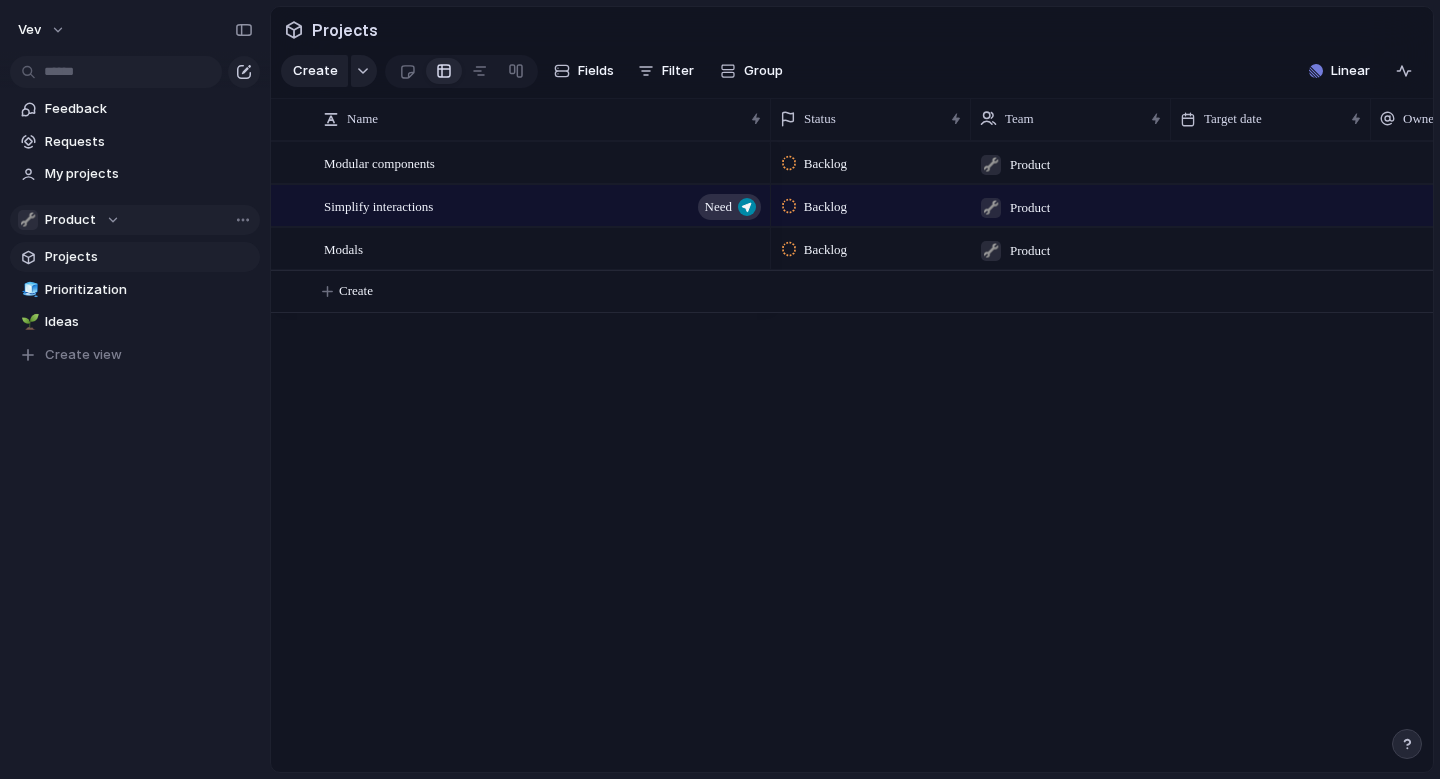 click on "🔧" at bounding box center (28, 220) 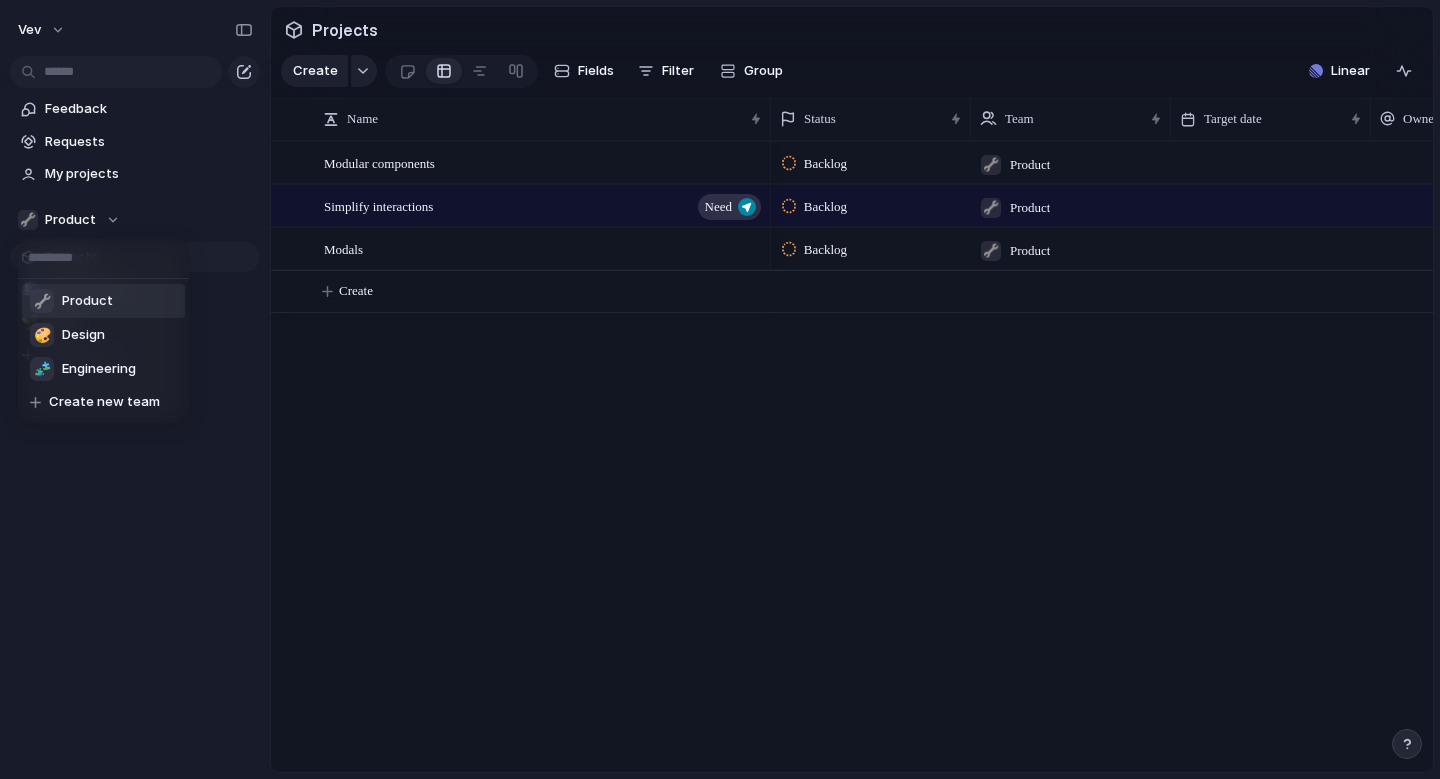 click on "🔧 Product   🎨 Design   🧩 Engineering   Create new team" at bounding box center (720, 389) 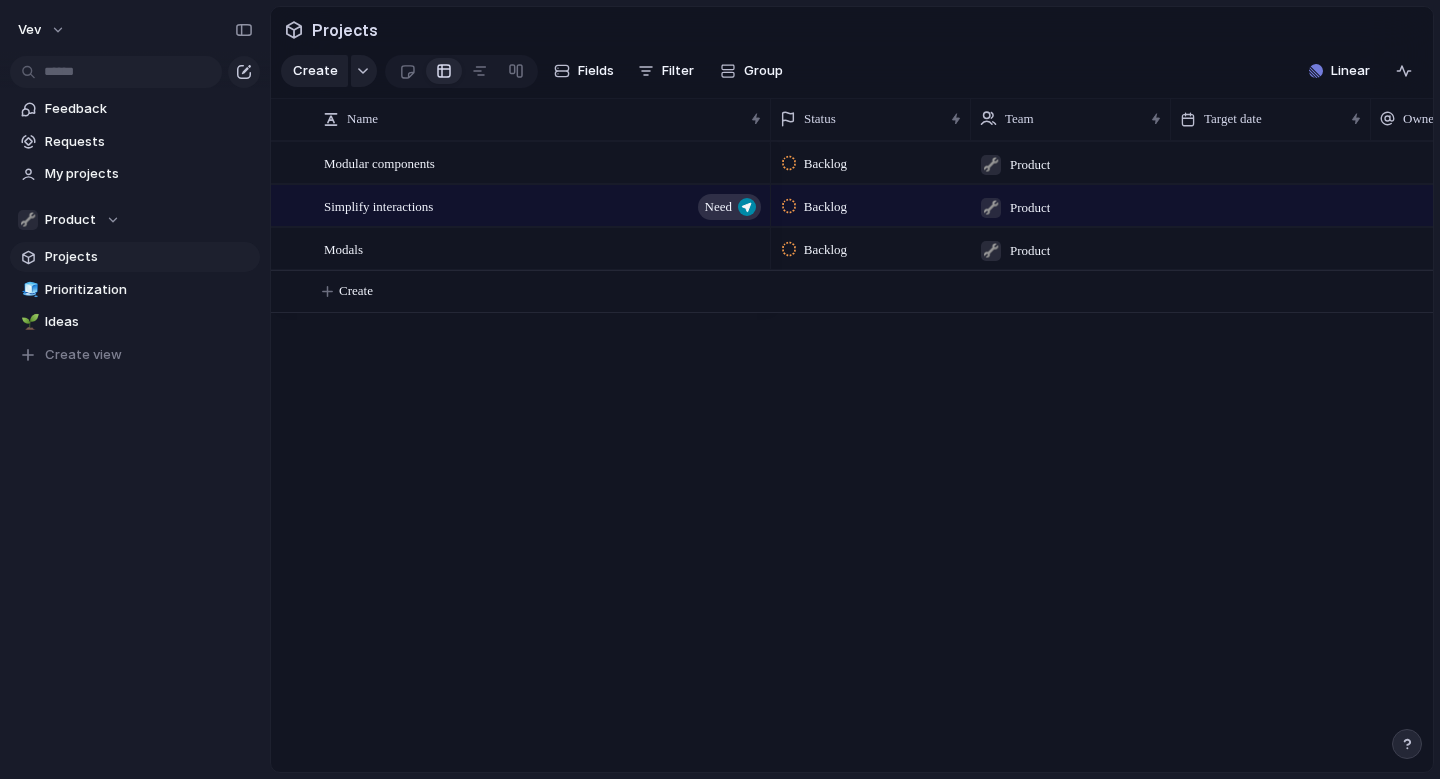 click on "Modular components Simplify interactions Need Modals Backlog 🔧 Product Backlog 🔧 Product Backlog 🔧 Product Isoline Communications Create" at bounding box center (852, 456) 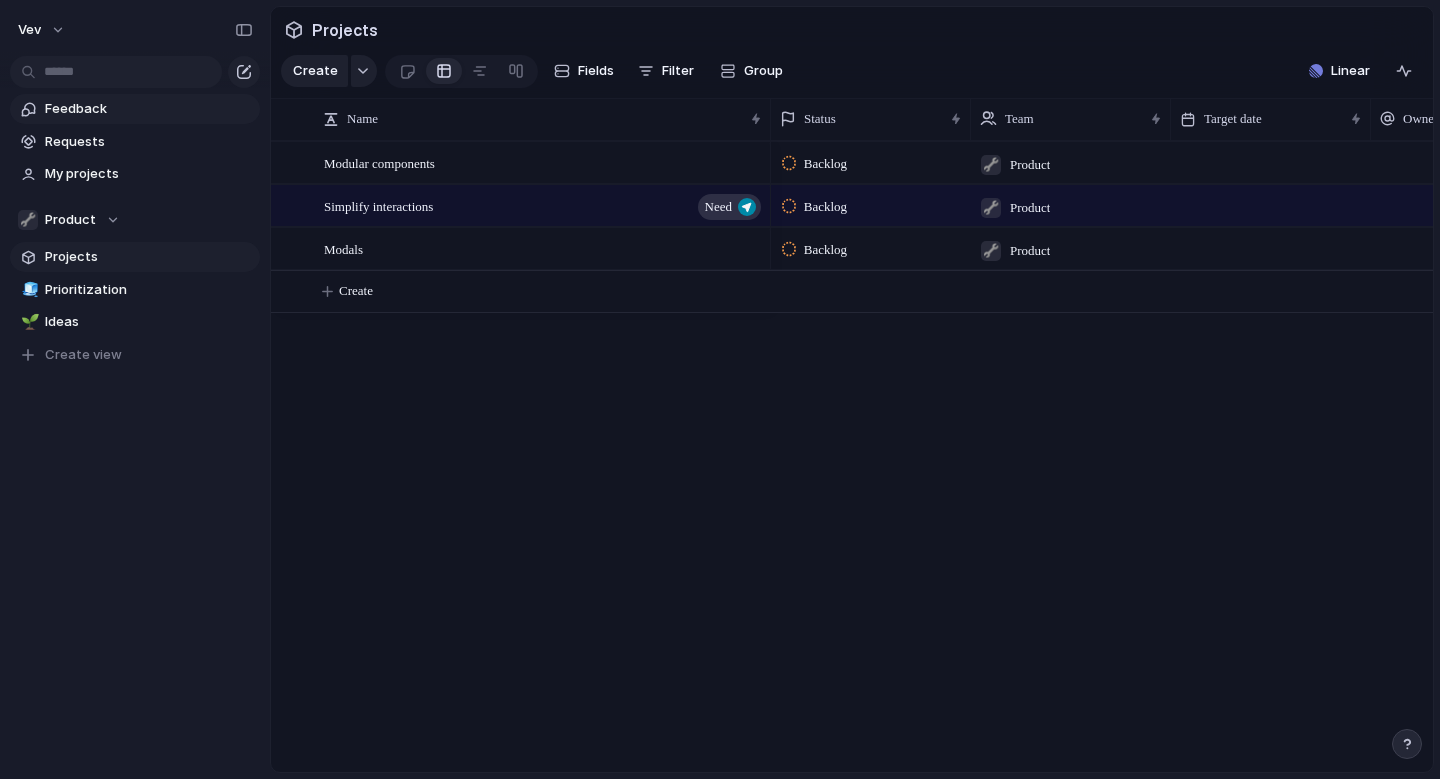 click on "Feedback" at bounding box center (135, 109) 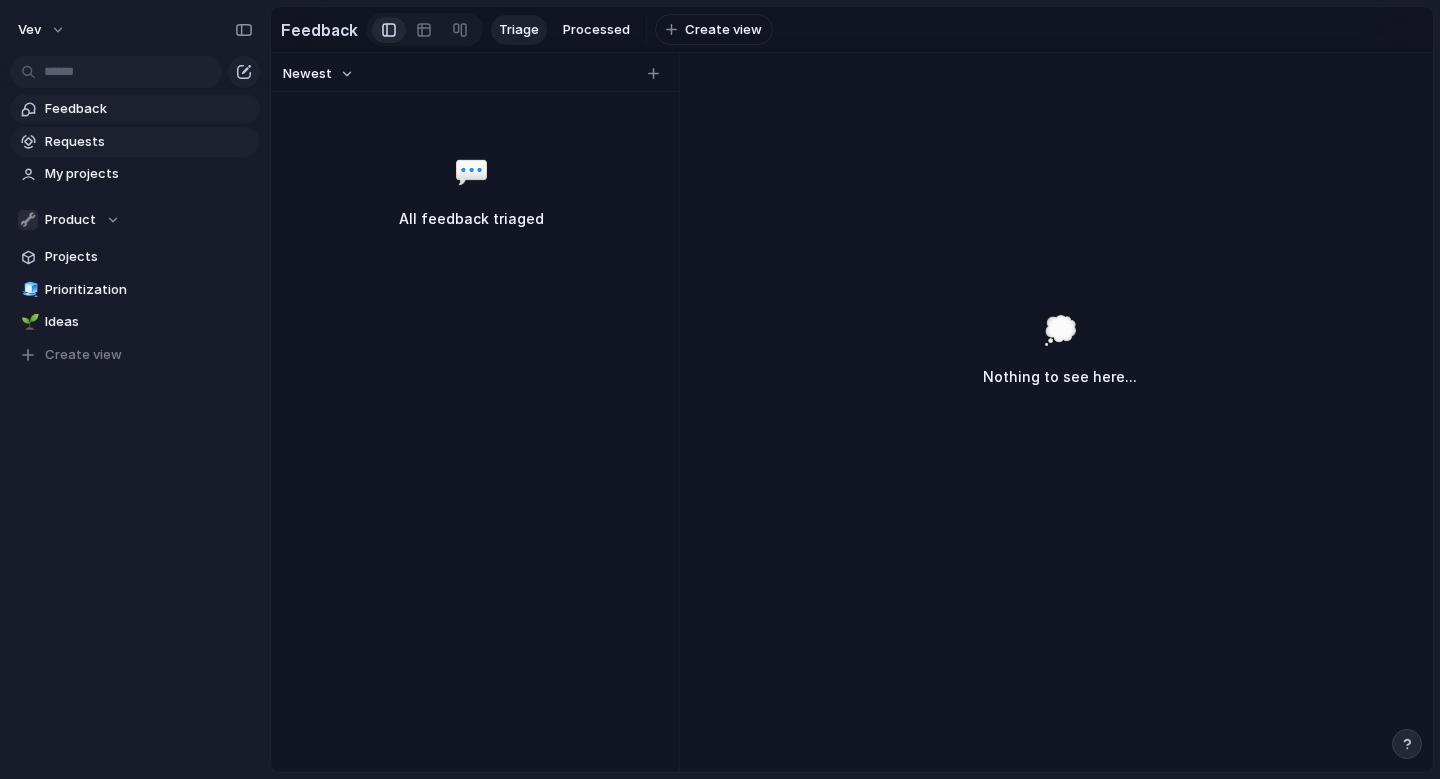 click on "Requests" at bounding box center (149, 142) 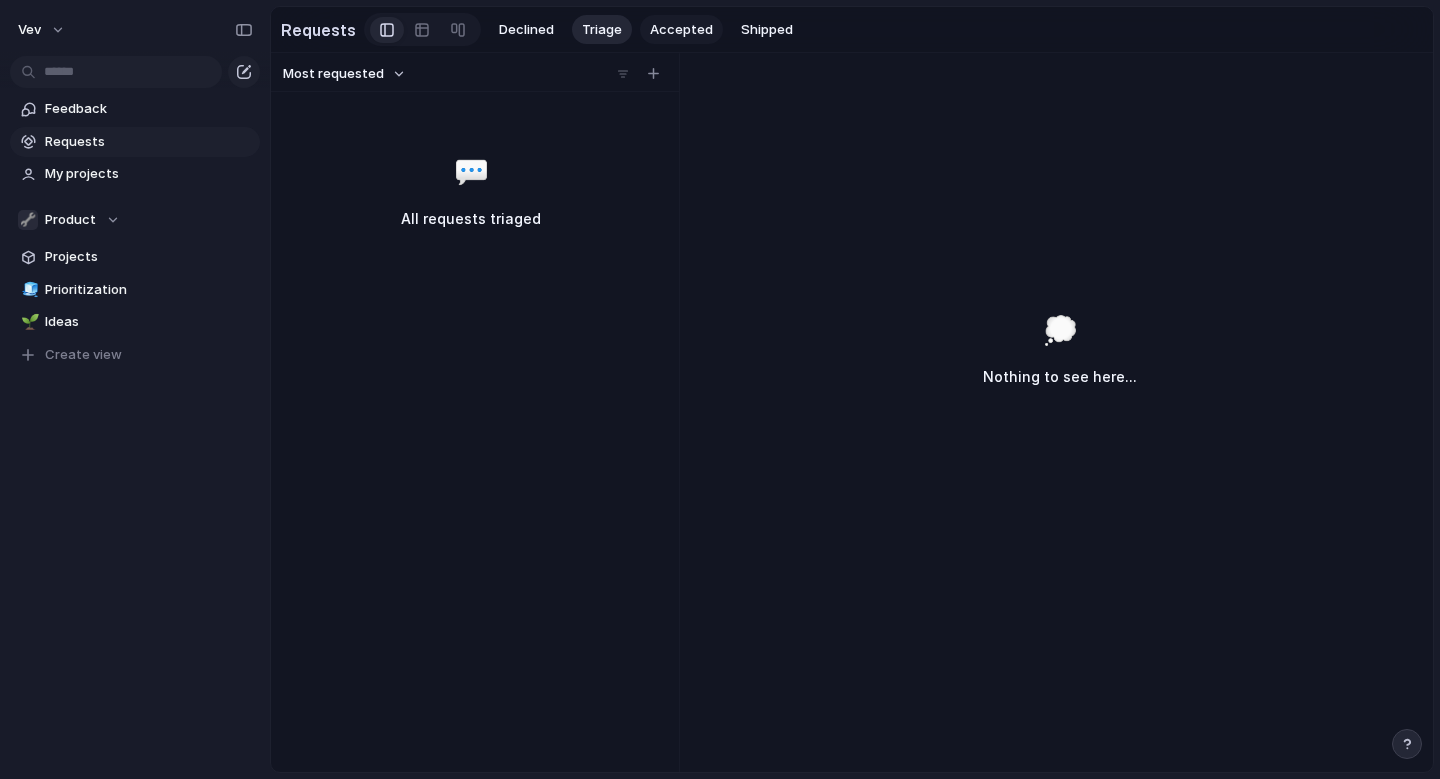 click on "Accepted" at bounding box center [681, 30] 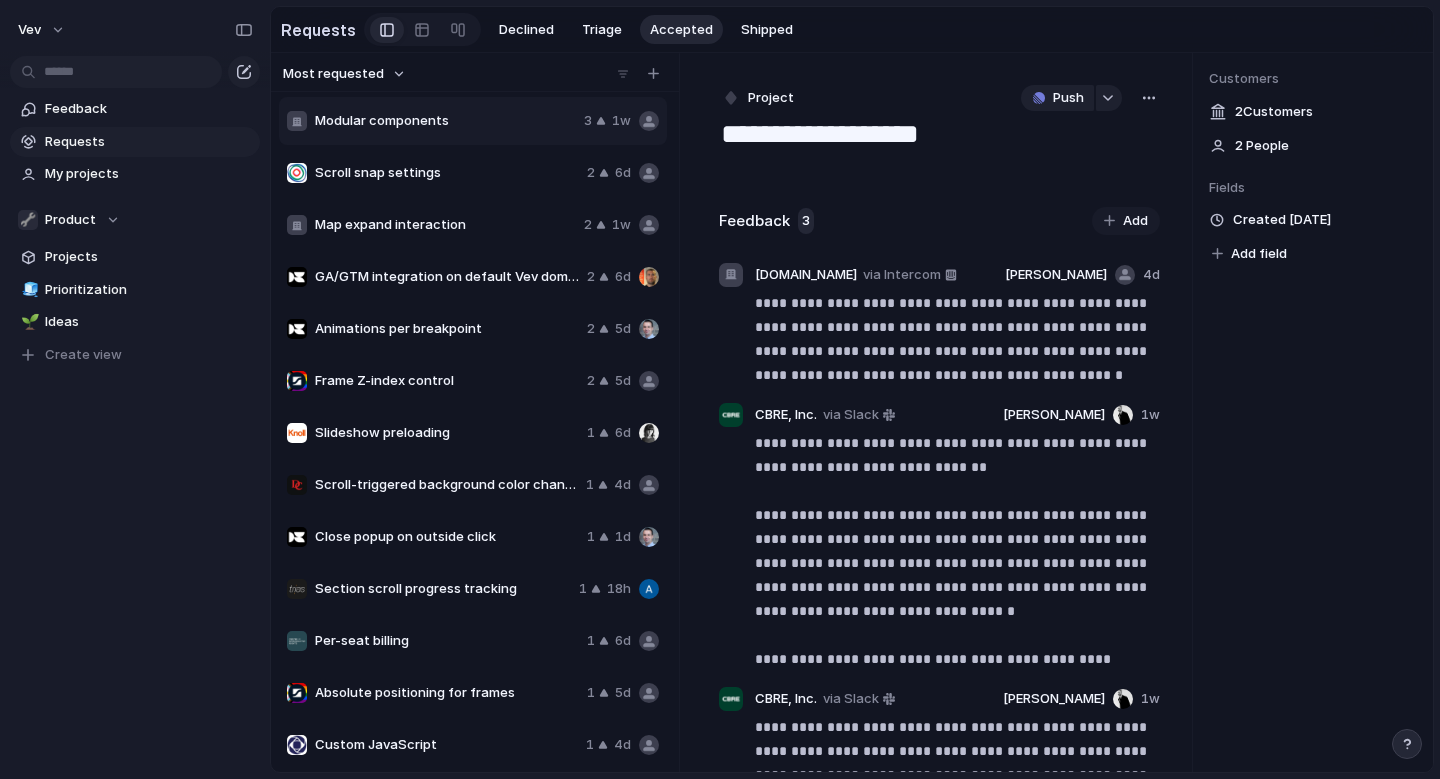 click on "Project" at bounding box center (771, 98) 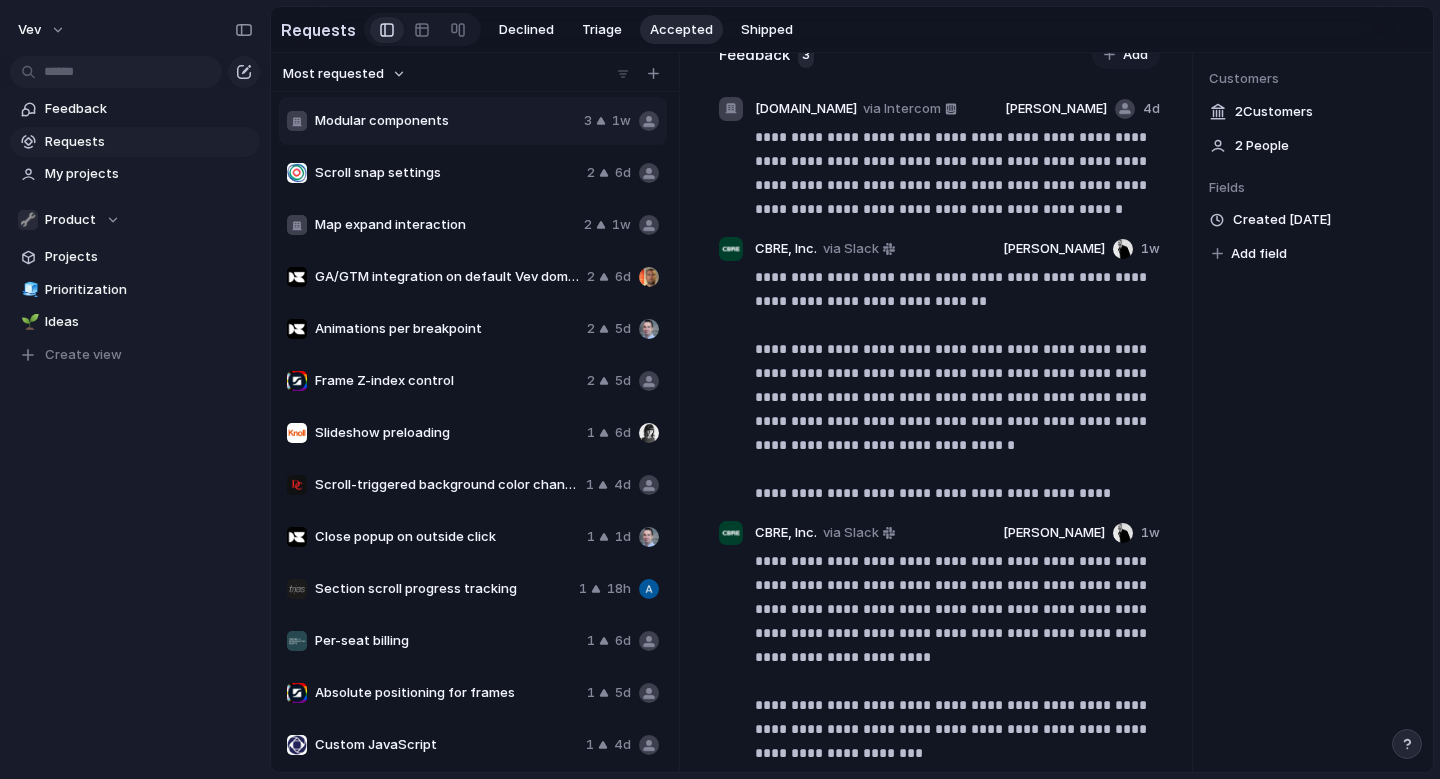 scroll, scrollTop: 0, scrollLeft: 0, axis: both 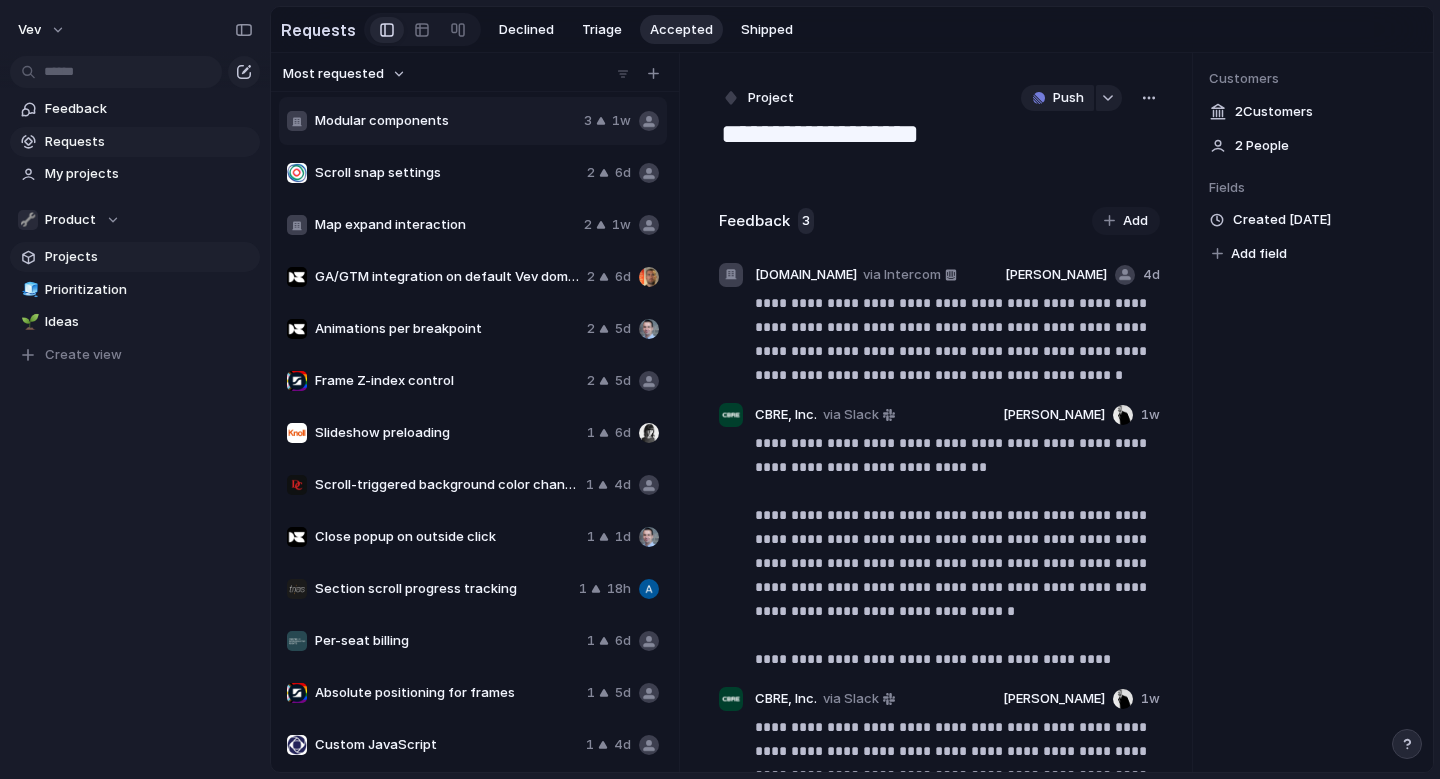click on "Projects" at bounding box center (149, 257) 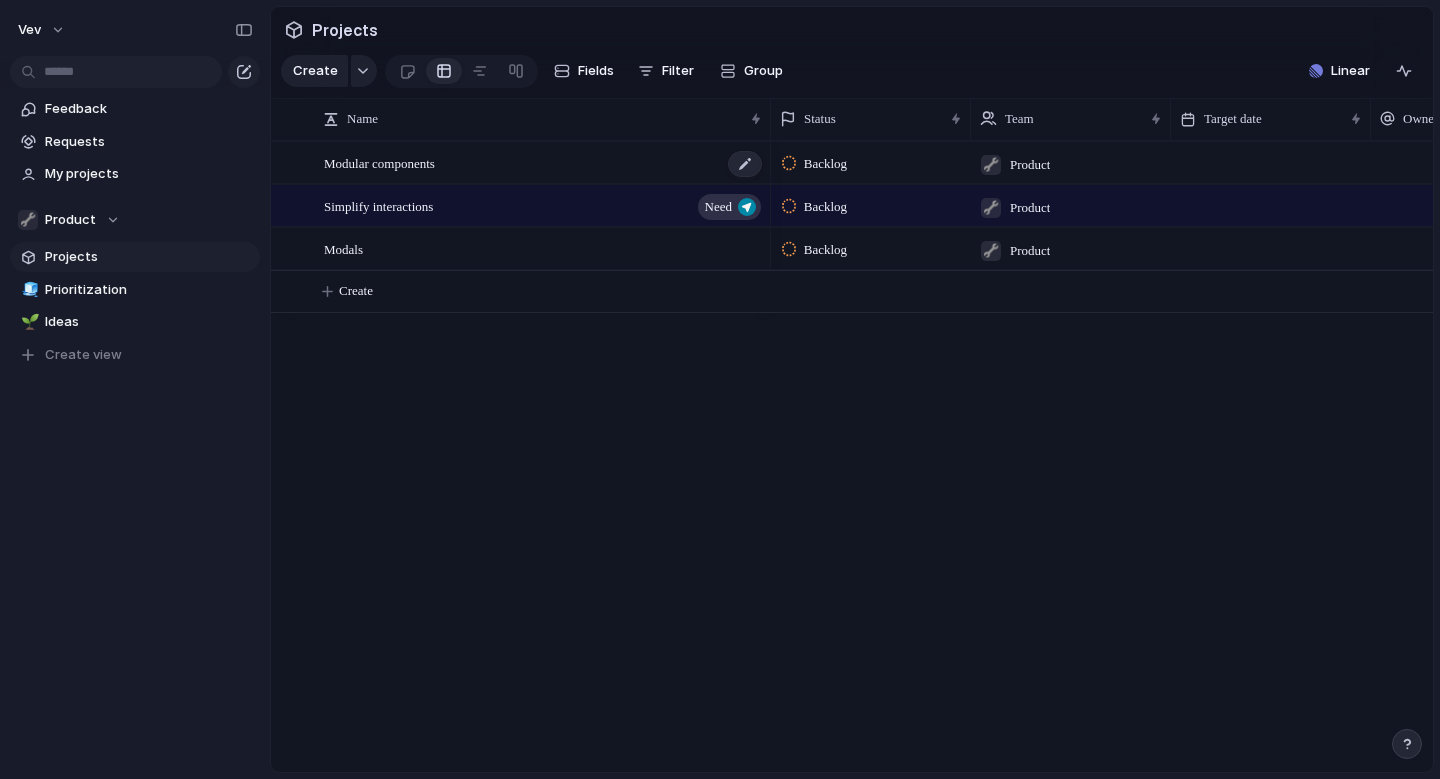 click on "Modular components" at bounding box center [544, 163] 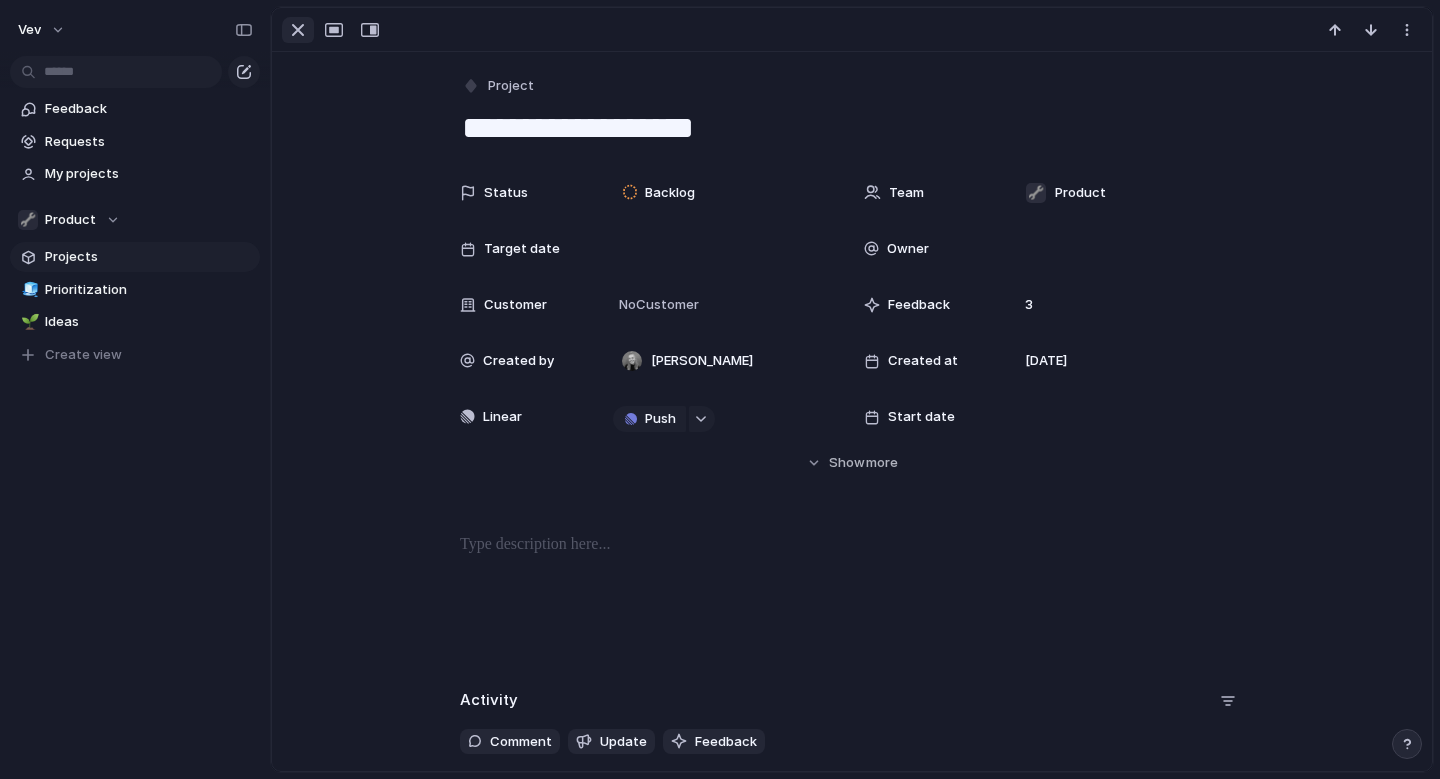 click at bounding box center (298, 30) 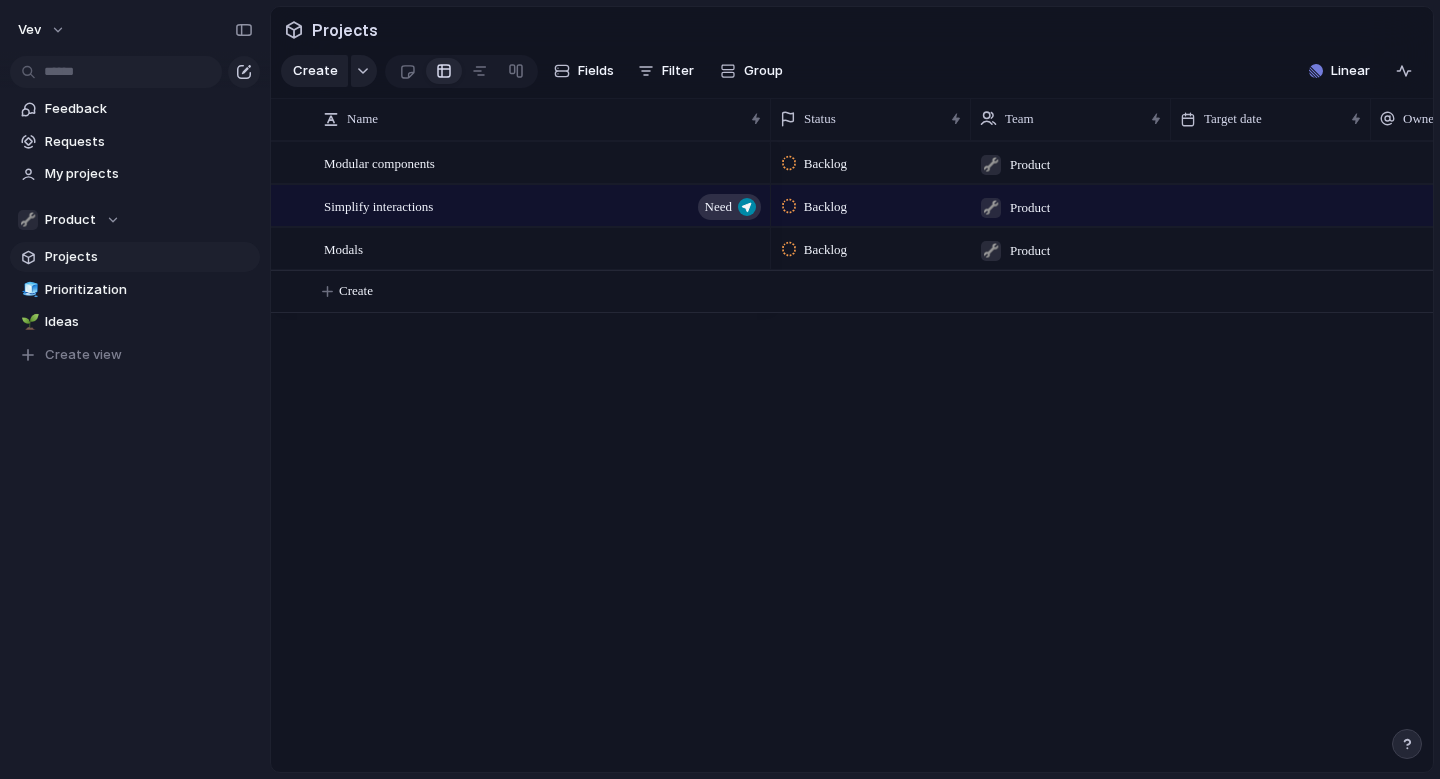 scroll, scrollTop: 0, scrollLeft: 209, axis: horizontal 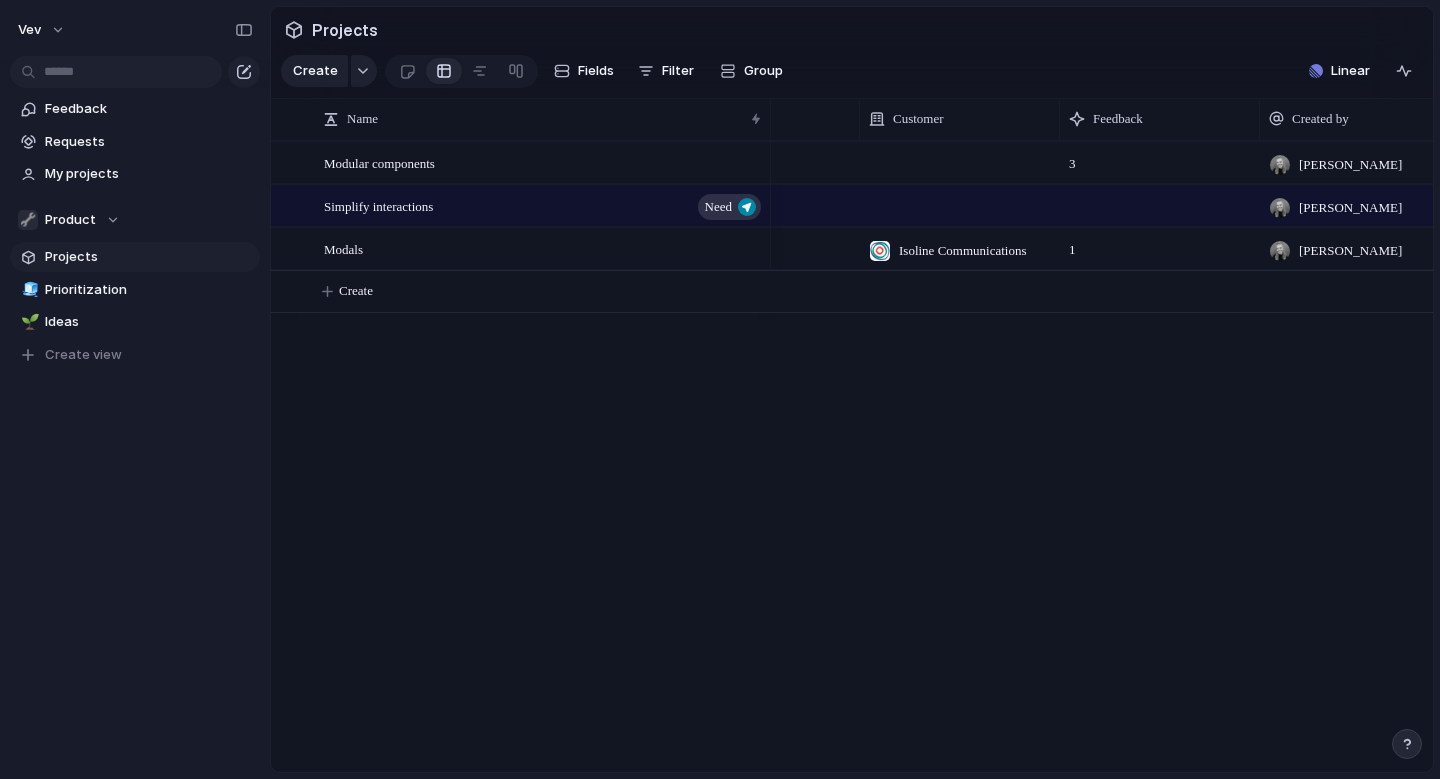 click at bounding box center (960, 162) 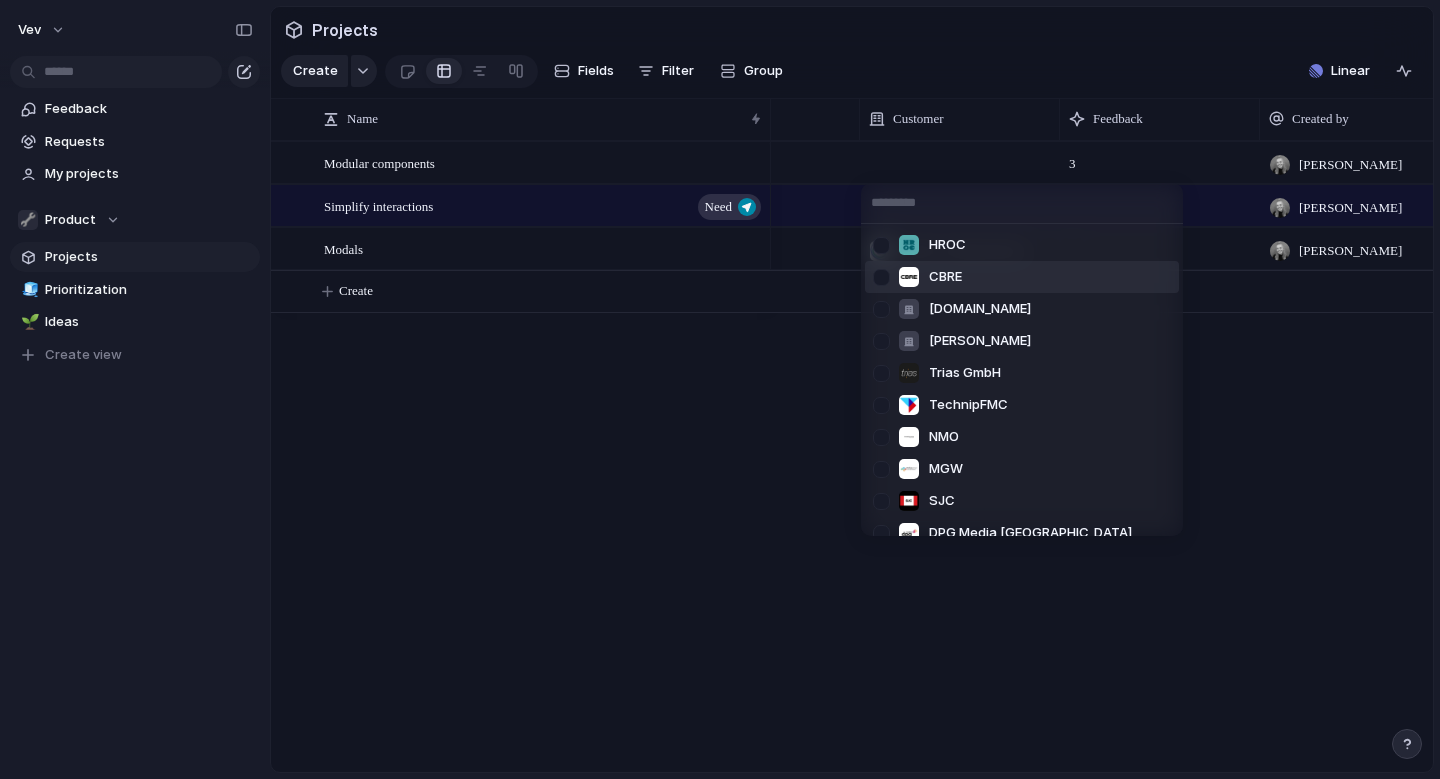 click at bounding box center (881, 277) 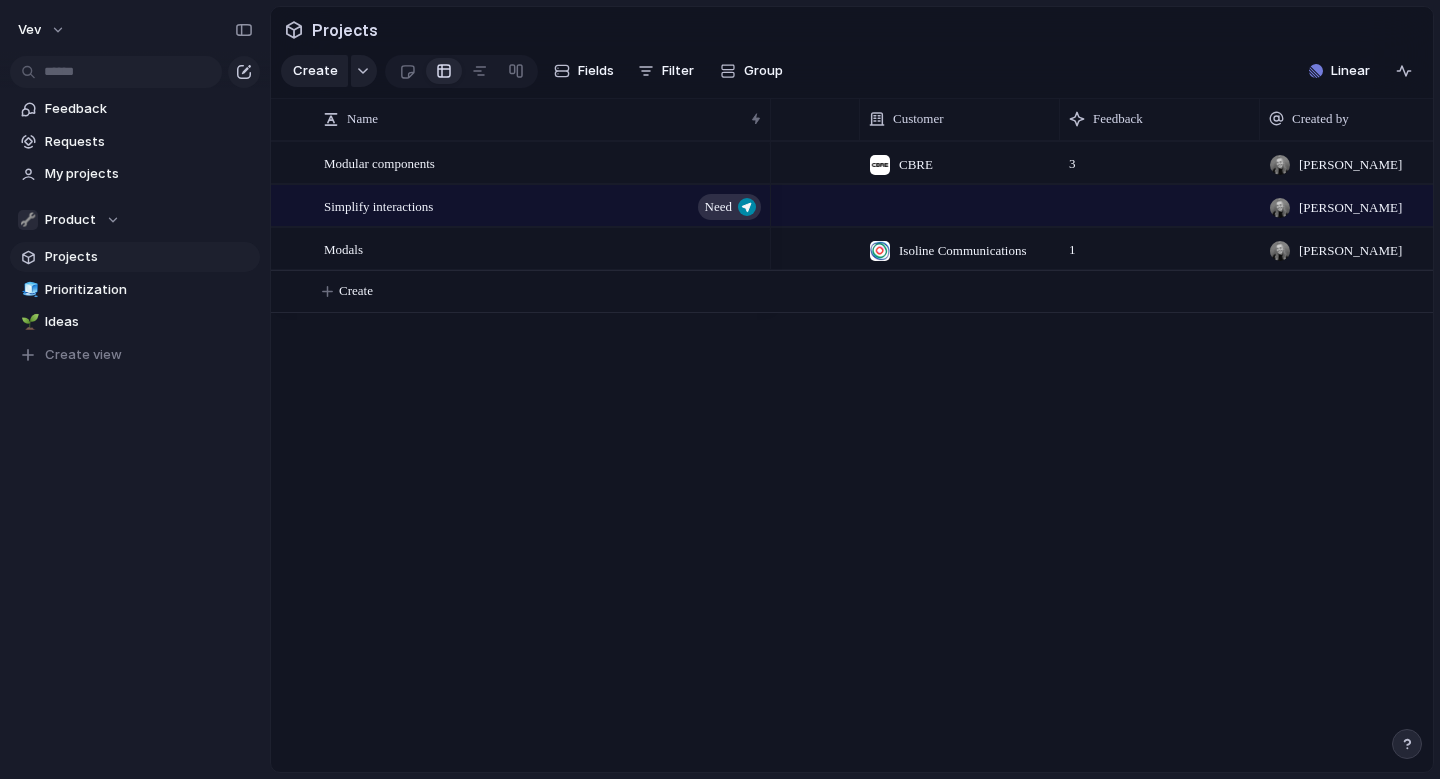 click on "HROC   CBRE   [DOMAIN_NAME]   [PERSON_NAME]   [PERSON_NAME] GmbH   TechnipFMC   NMO   MGW   SJC   DPG Media [GEOGRAPHIC_DATA]   Comms   Politico SRL   Russmedia   [DOMAIN_NAME]   Worldview Studio   BurdaForward   Edibolic   The Dubs   Augmentation   [DOMAIN_NAME]   Genpact   AsterGroupUK   [PERSON_NAME] JC AS   [PERSON_NAME] PRODUKT OG TEKNOLOGI AS   Quebecor   Greatstate   Economedia   AXA Versicherungen AG   LIDL - US   TSK Group   MillerKnoll   SPH Media Limited   Red Bull Media House GmbH   Traction Complete   [PERSON_NAME]   Hurtigruten AS   Schibsted Partnerstudio AS   Swissmem   INMETA   CBRE, Inc.   Syngenta Crop Protection AG   Center for Reproductive Rights   [DOMAIN_NAME]   DN Media Group AS   Stampen Lokala Medier AB   INMO Creative   Notre Dame   BNP Media   [DOMAIN_NAME]" at bounding box center [720, 389] 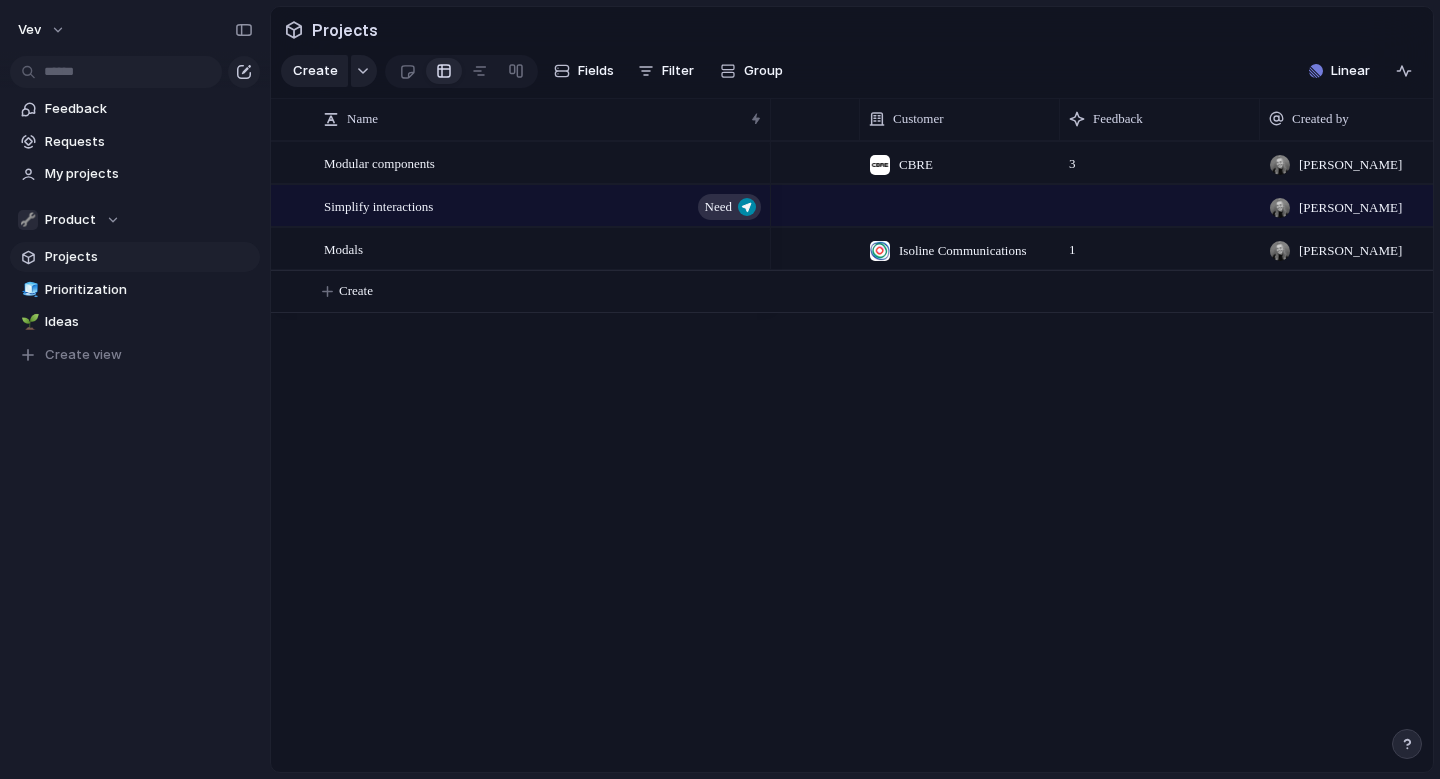 click on "3" at bounding box center [1160, 158] 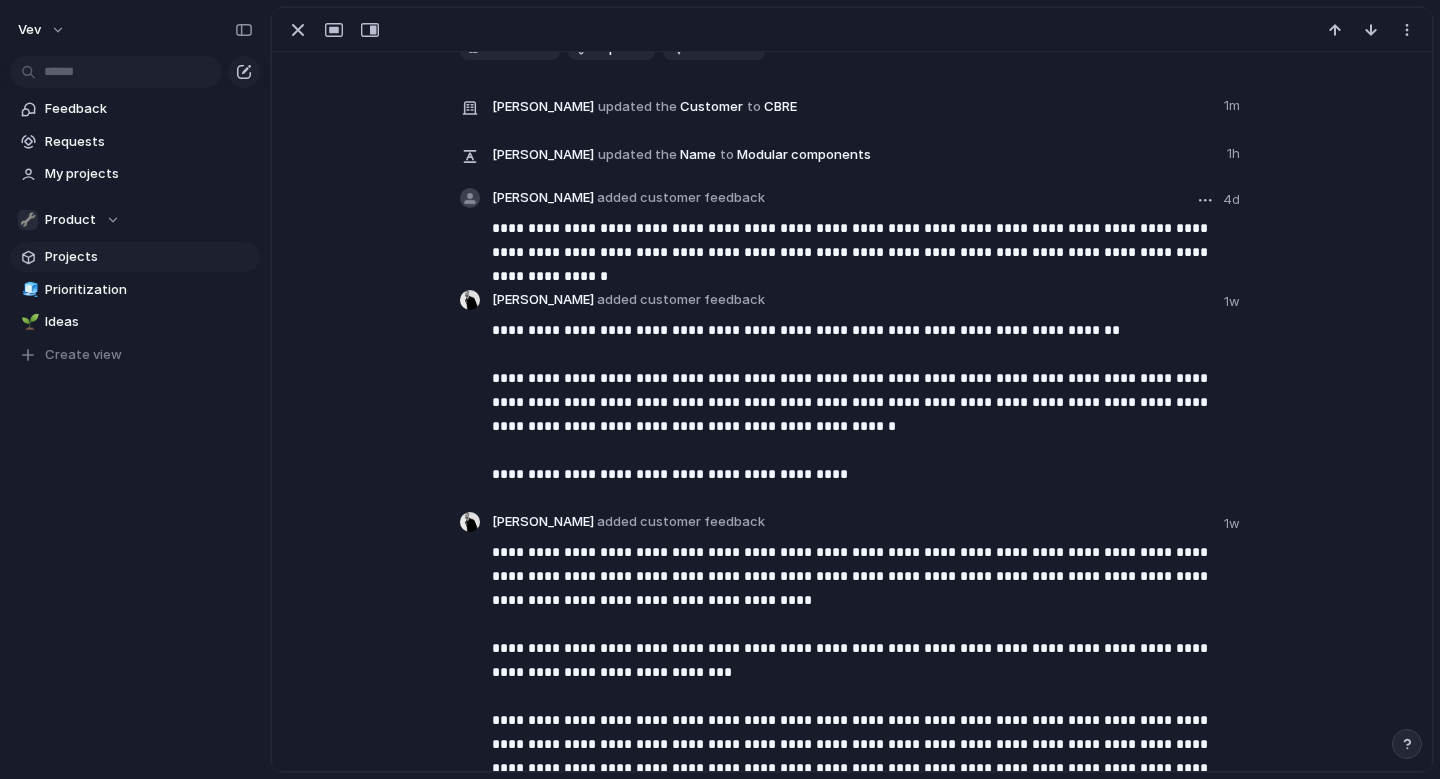 click at bounding box center (1205, 200) 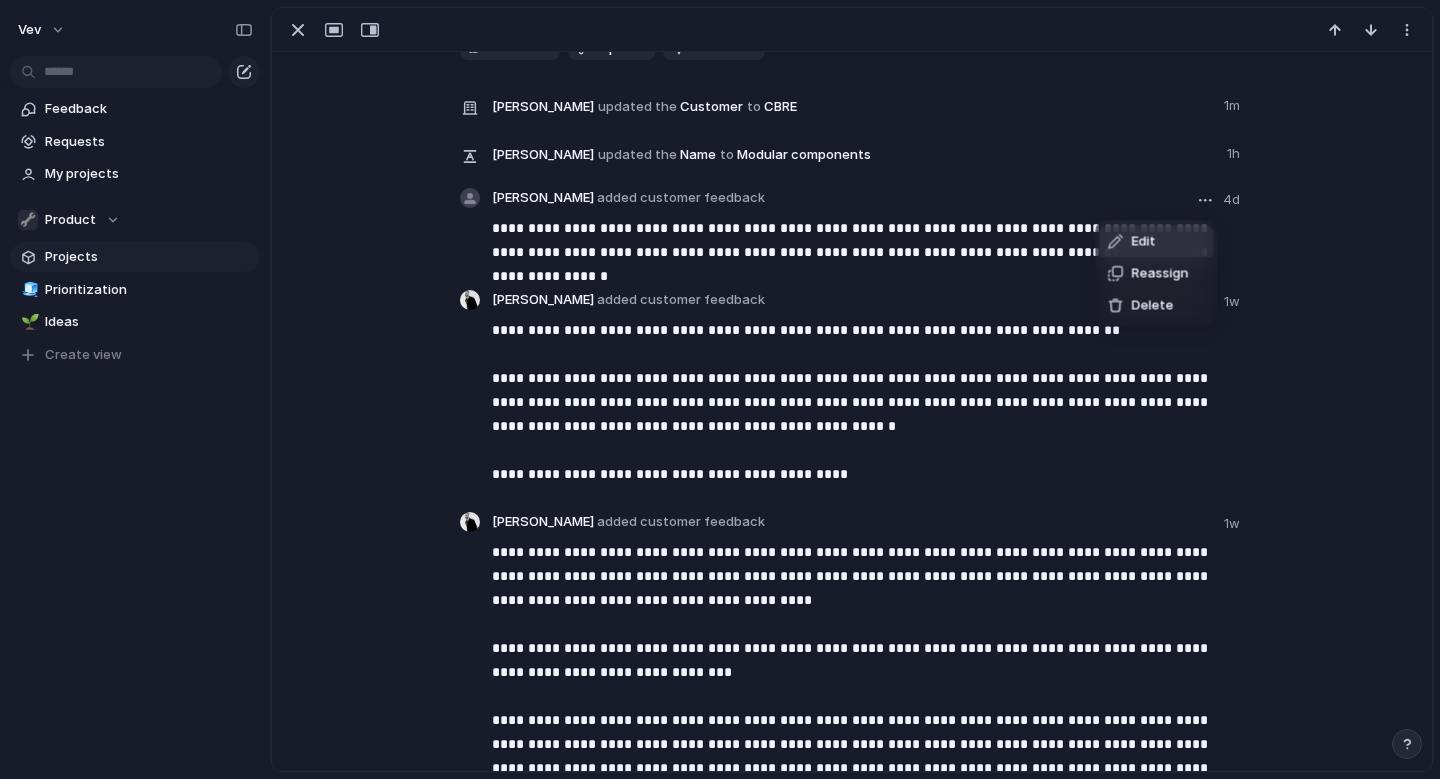 click on "Edit   Reassign   Delete" at bounding box center [720, 389] 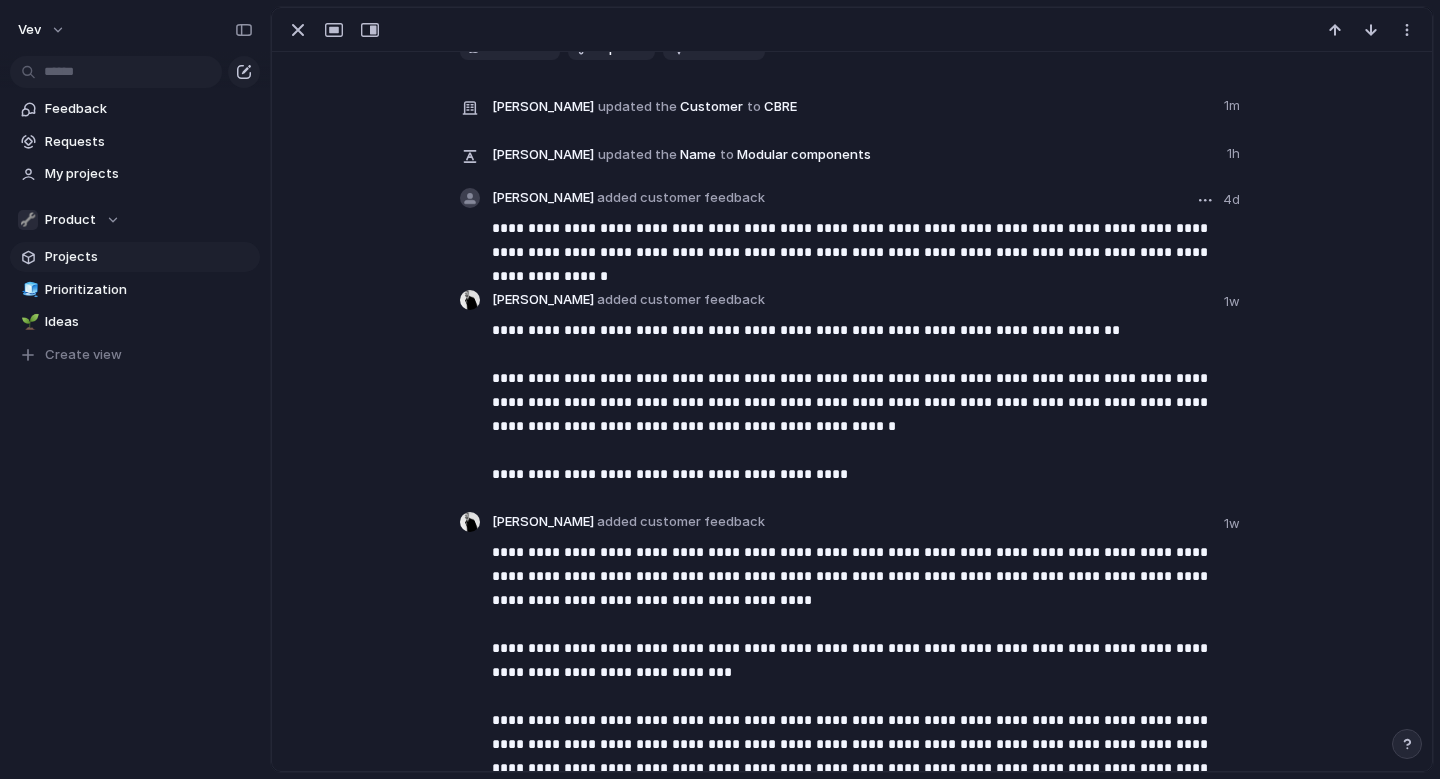 click on "**********" at bounding box center (868, 240) 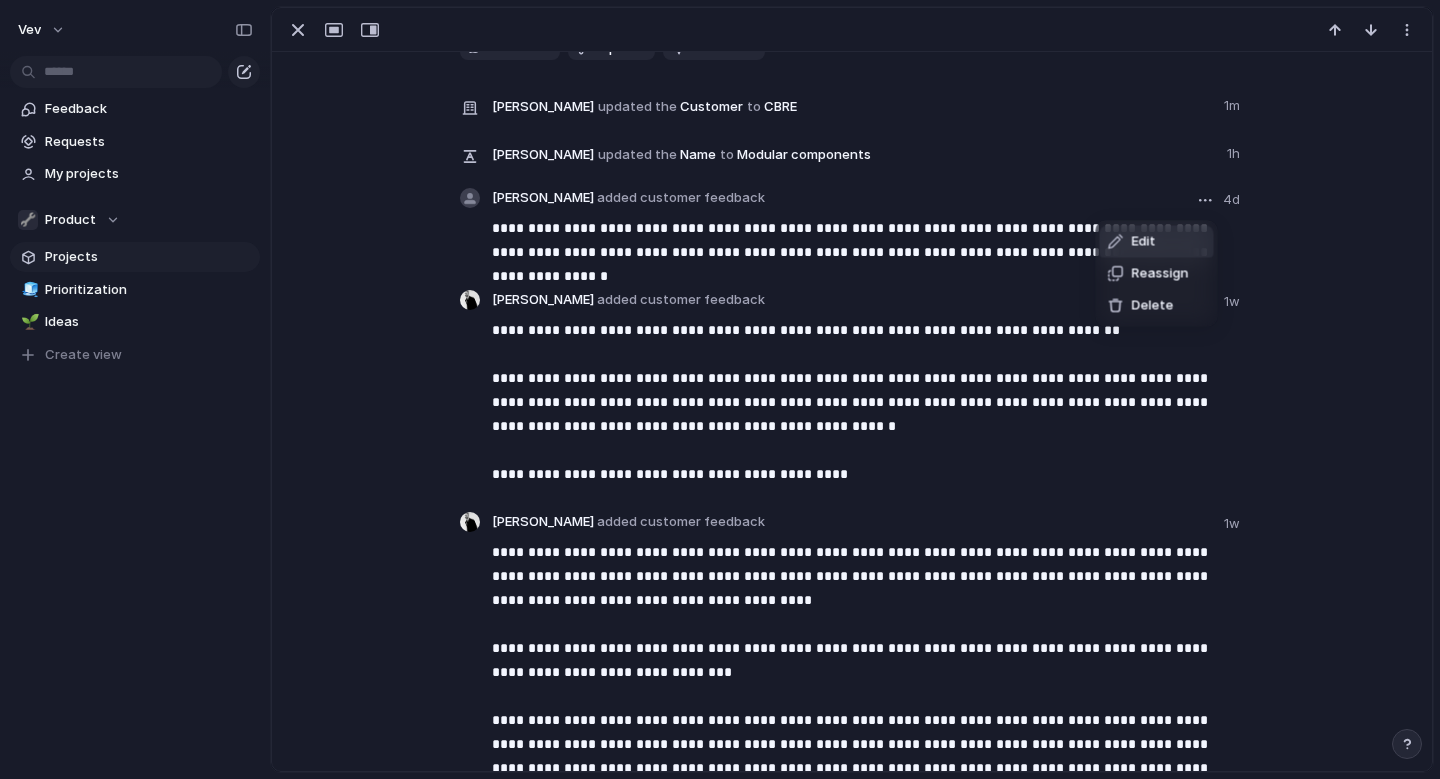 click on "Edit" at bounding box center [1157, 242] 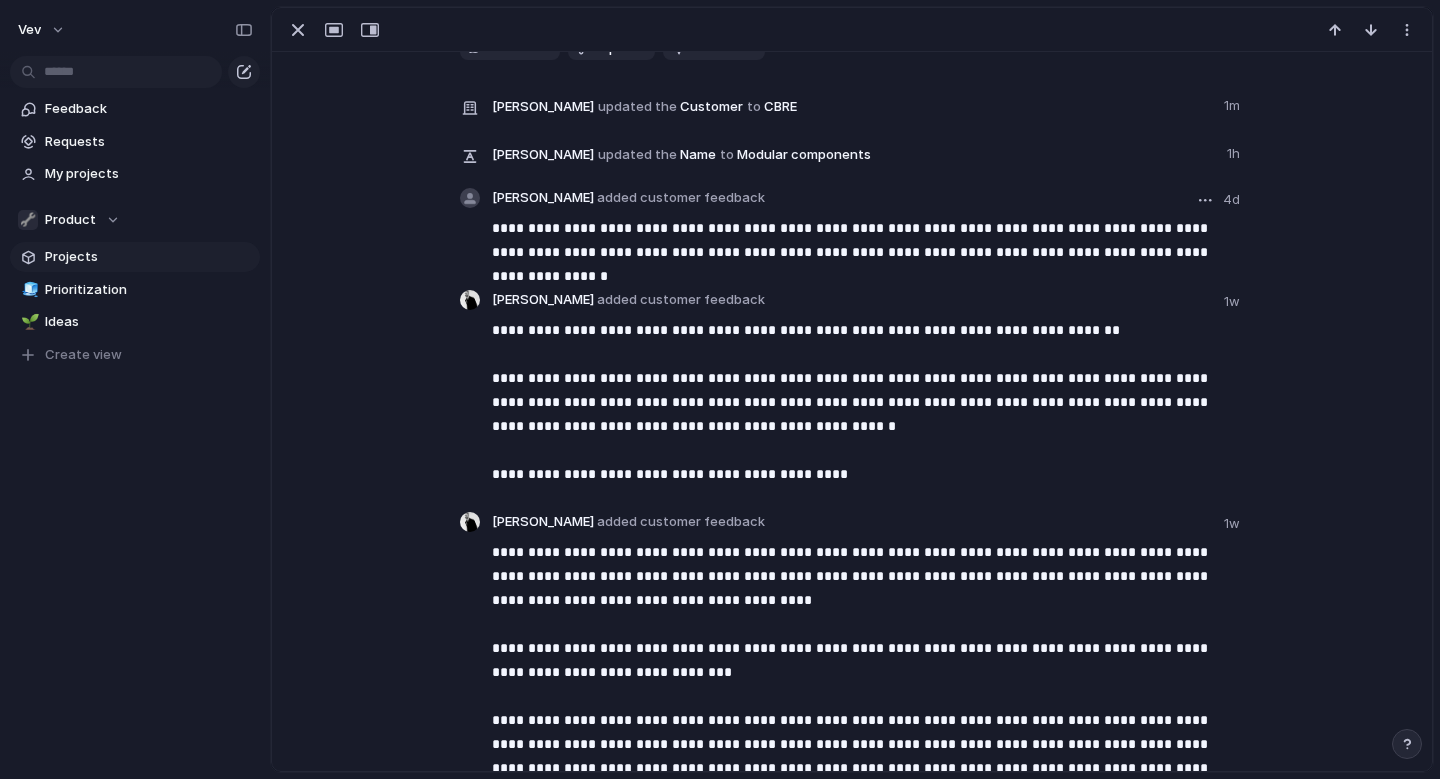 click on "**********" at bounding box center [868, 240] 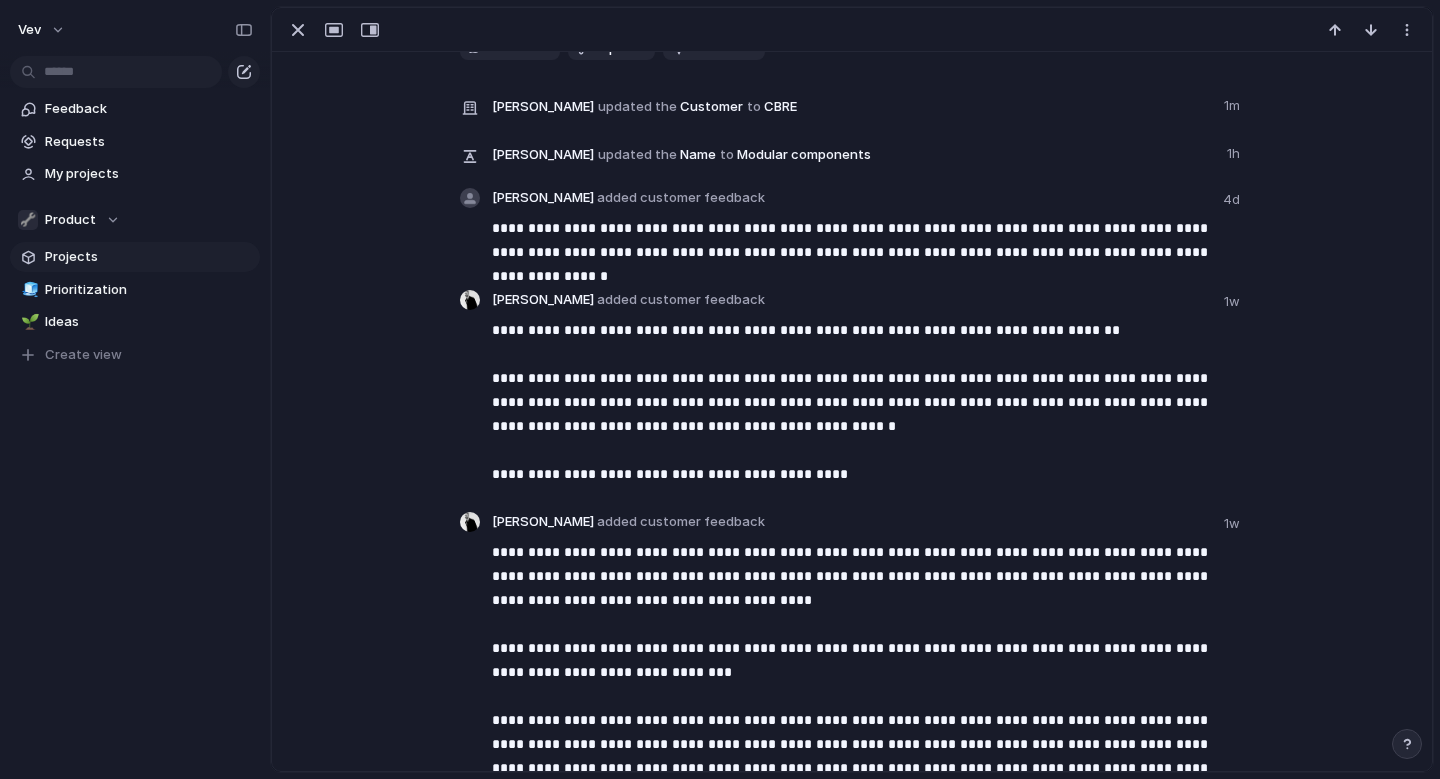 click on "**********" at bounding box center [852, 471] 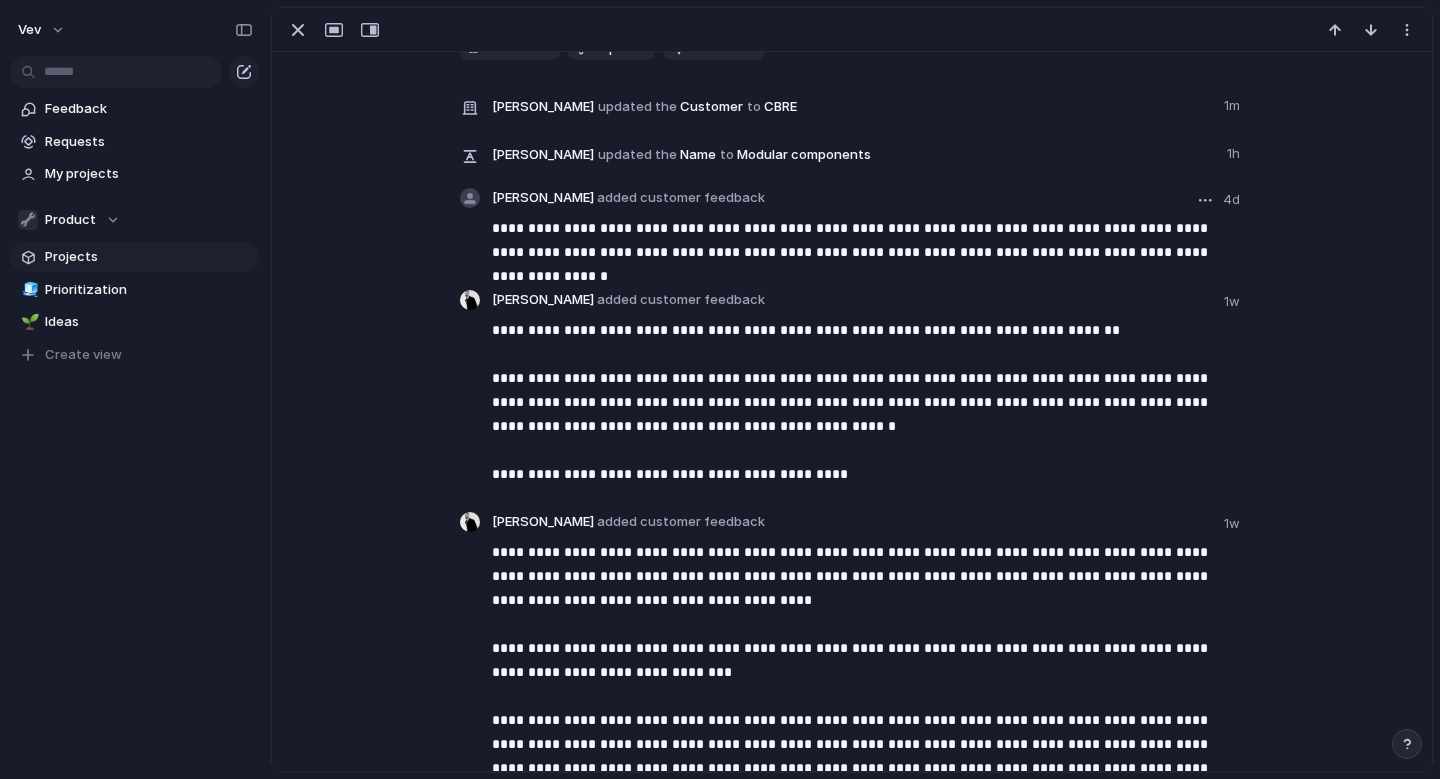 click on "[PERSON_NAME]   added customer feedback" at bounding box center [628, 198] 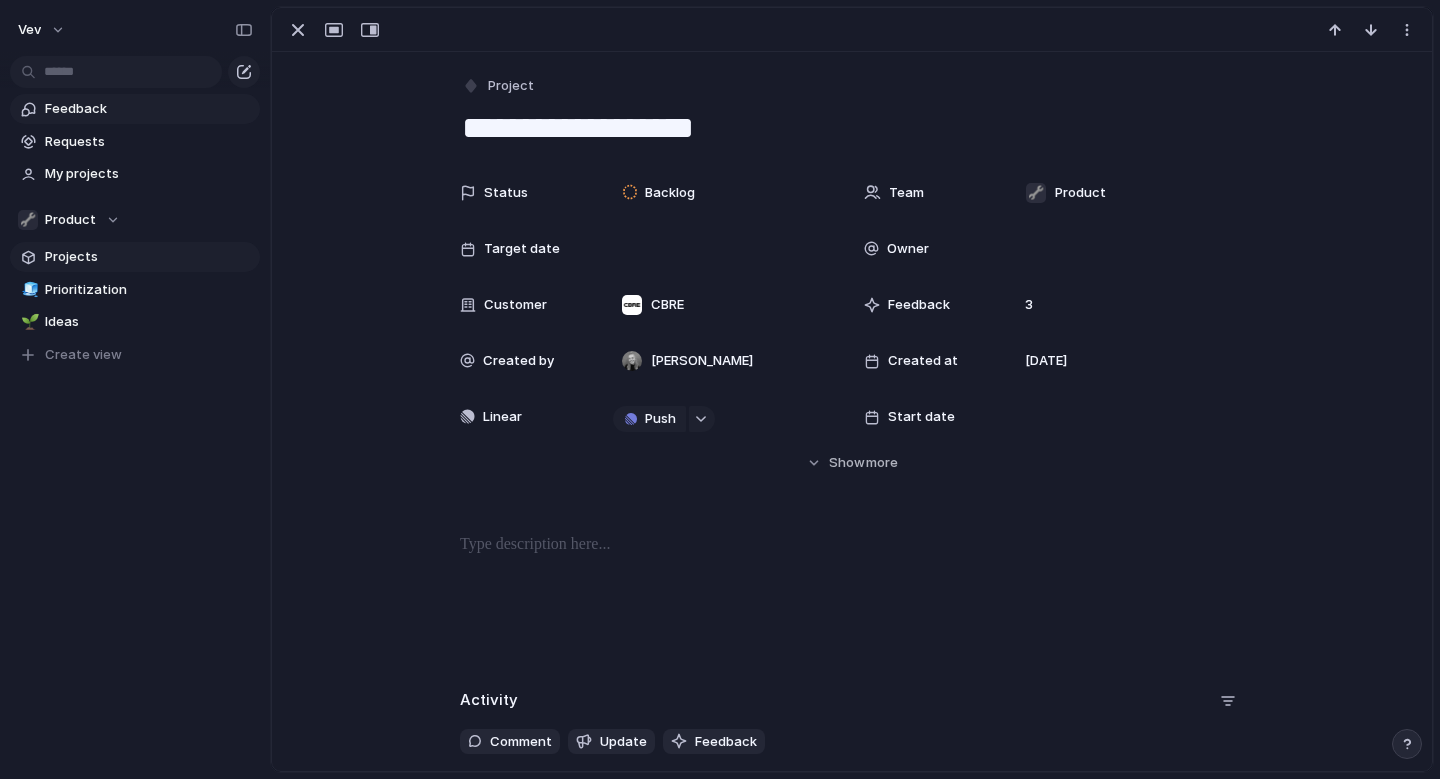 click on "Feedback" at bounding box center [149, 109] 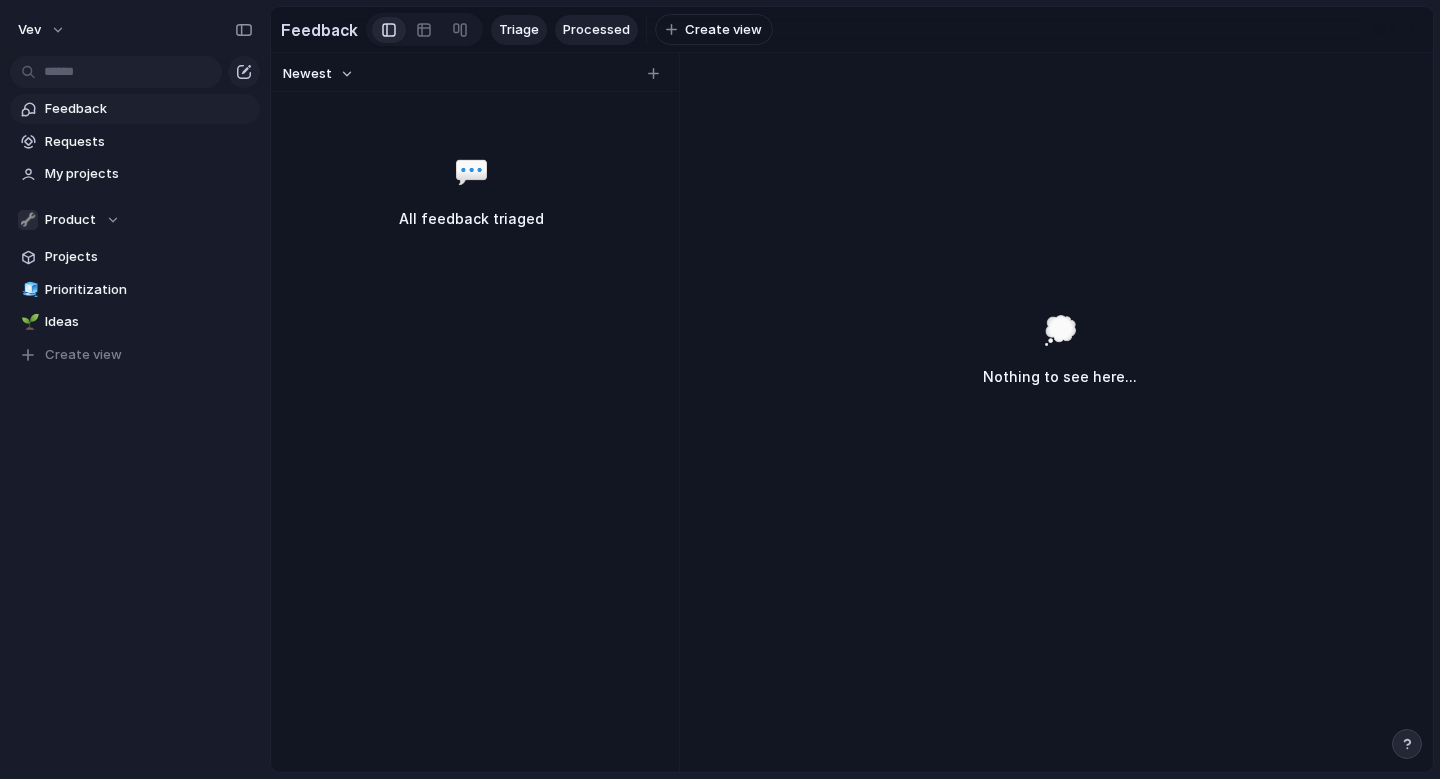 click on "Processed" at bounding box center (596, 30) 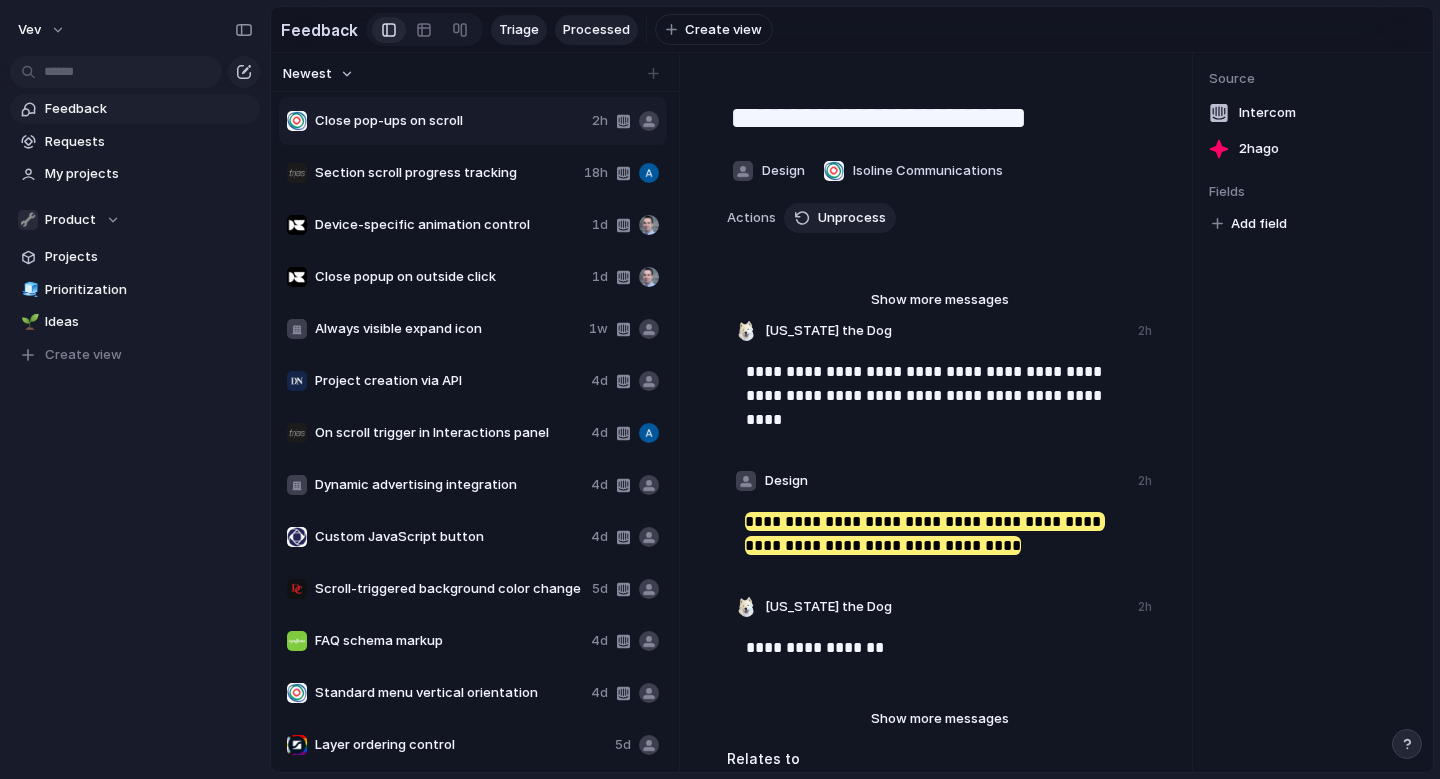 click on "Triage" at bounding box center [519, 30] 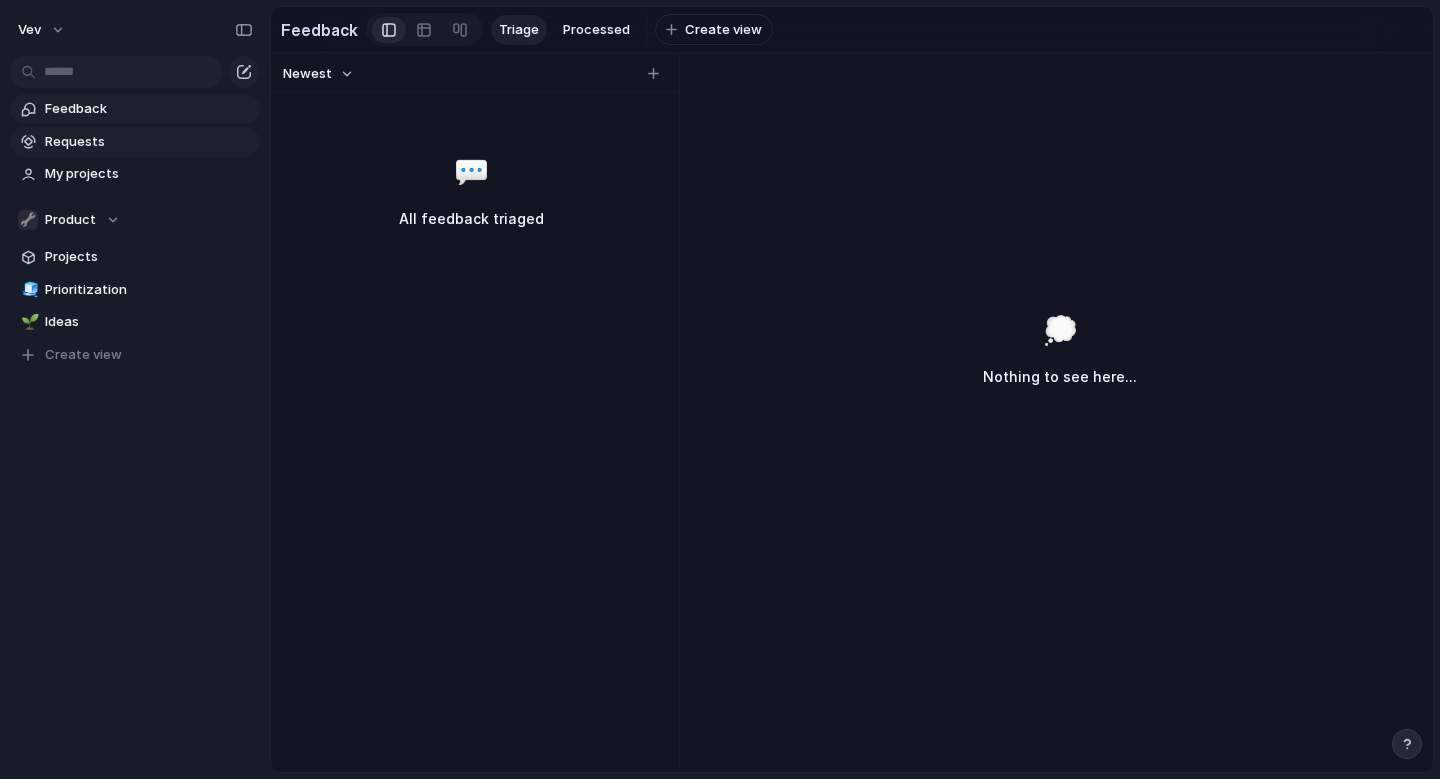 click on "Requests" at bounding box center [149, 142] 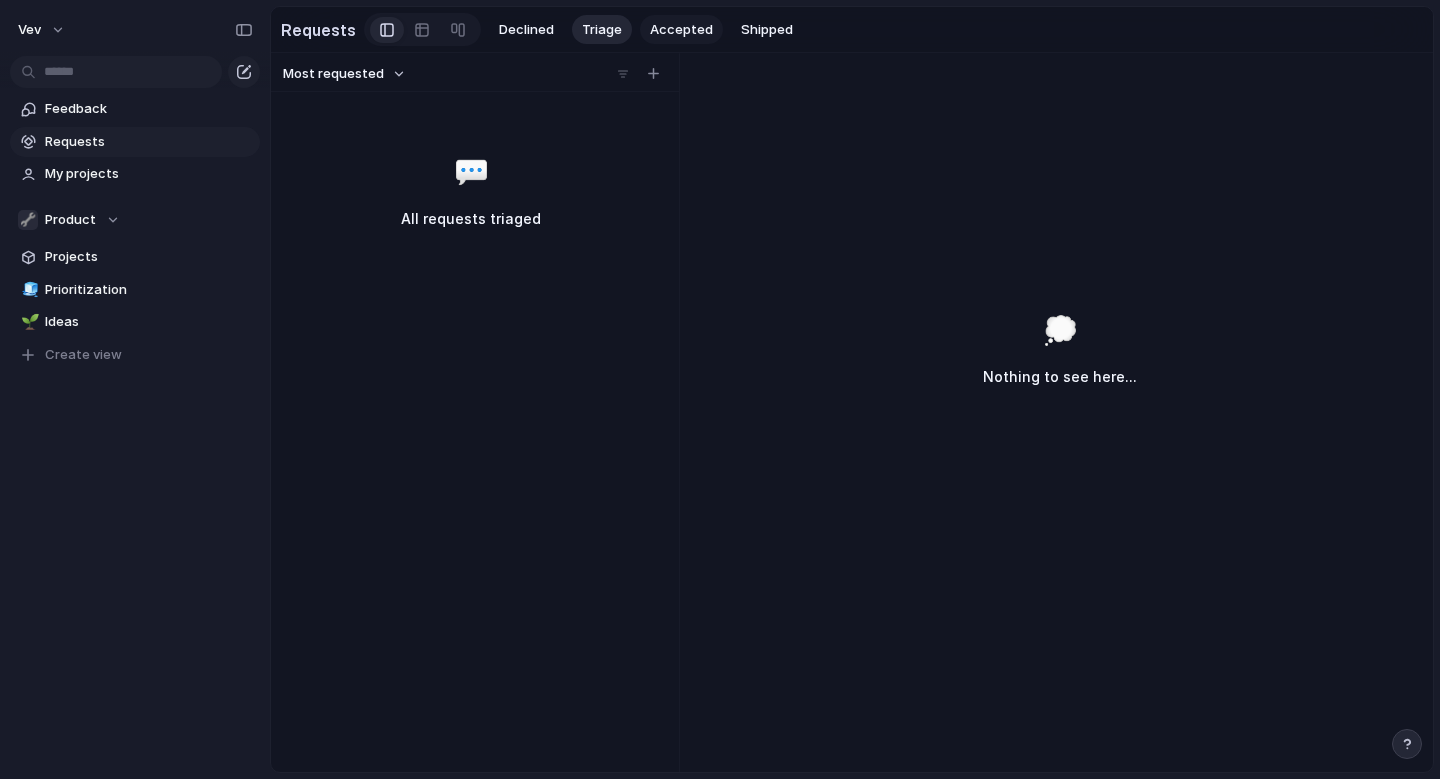 click on "Accepted" at bounding box center (681, 30) 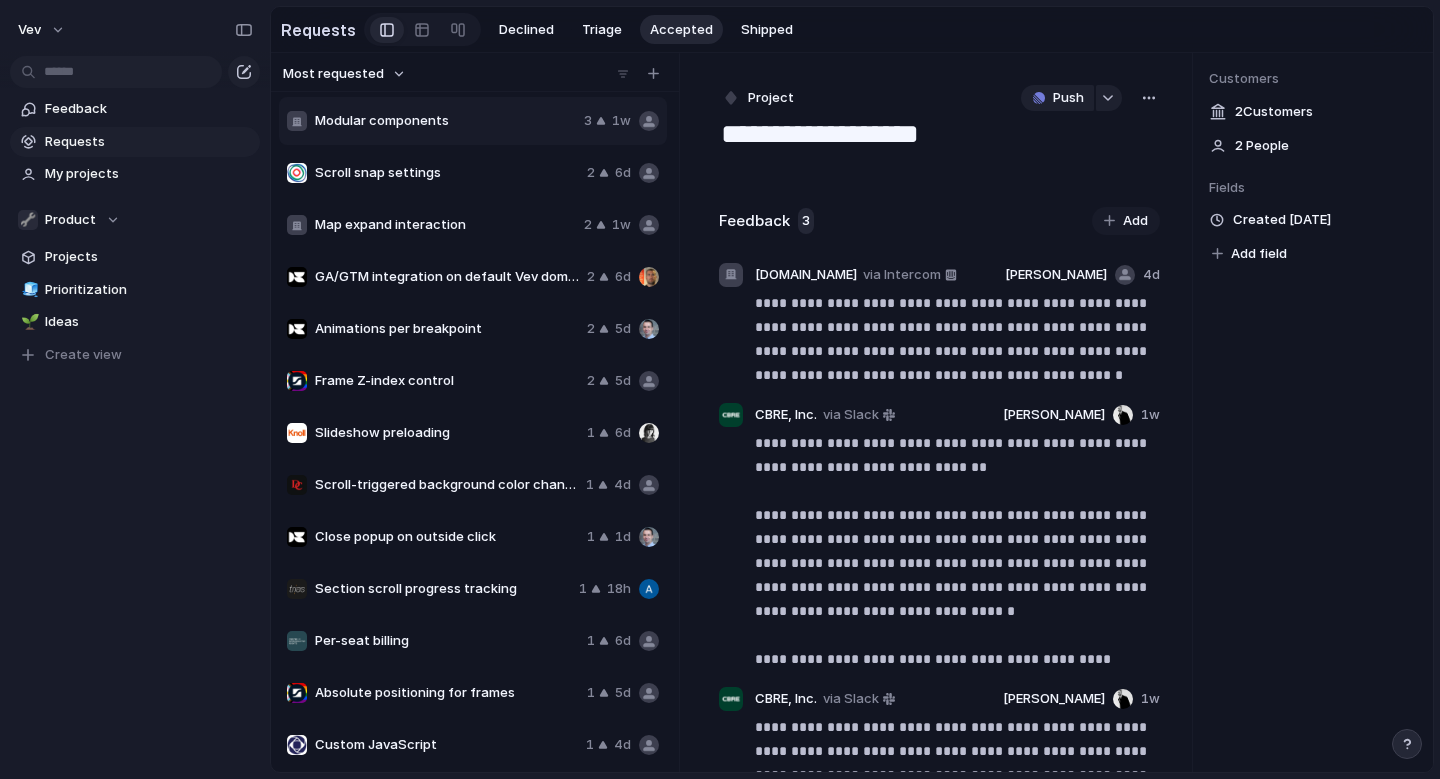 click on "Scroll snap settings" at bounding box center [447, 173] 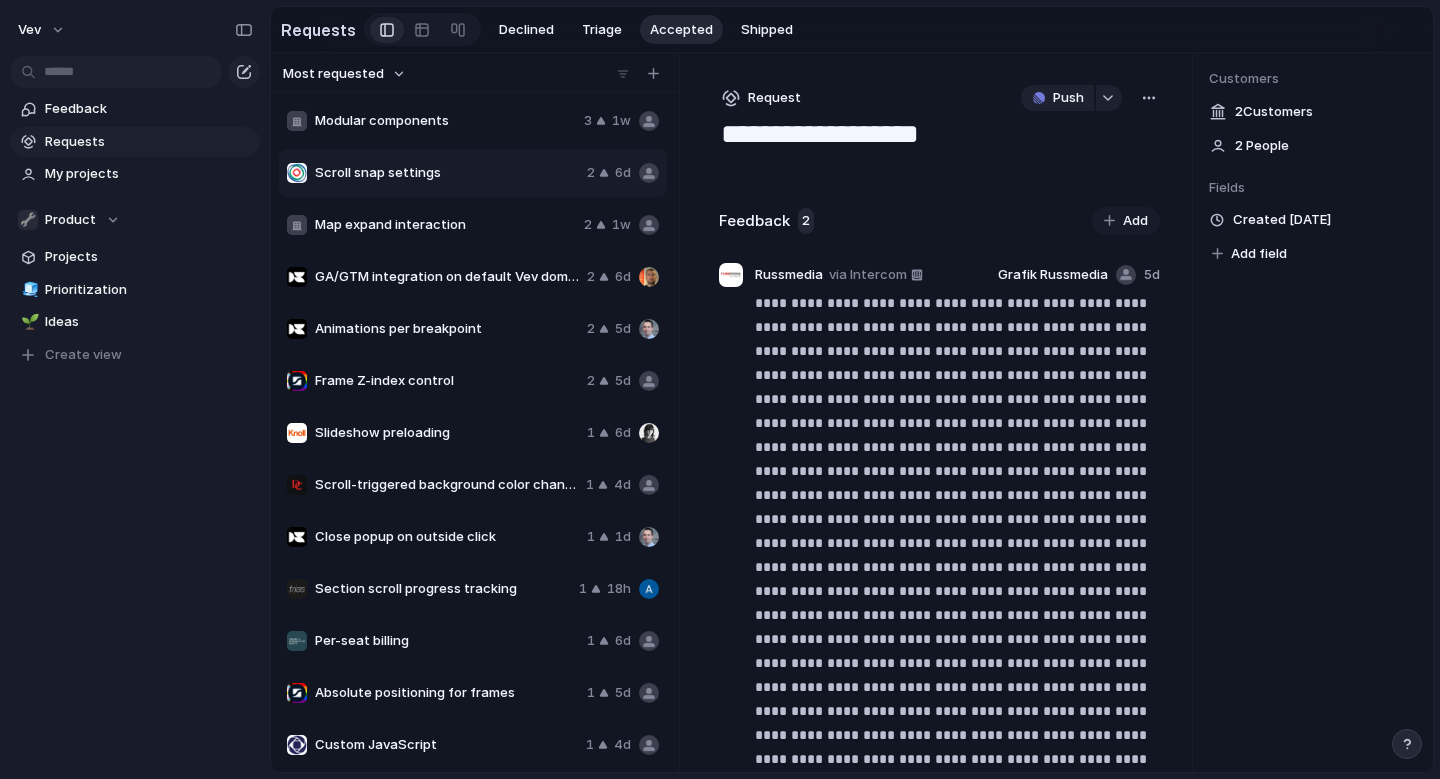 click on "GA/GTM integration on default Vev domain" at bounding box center [447, 277] 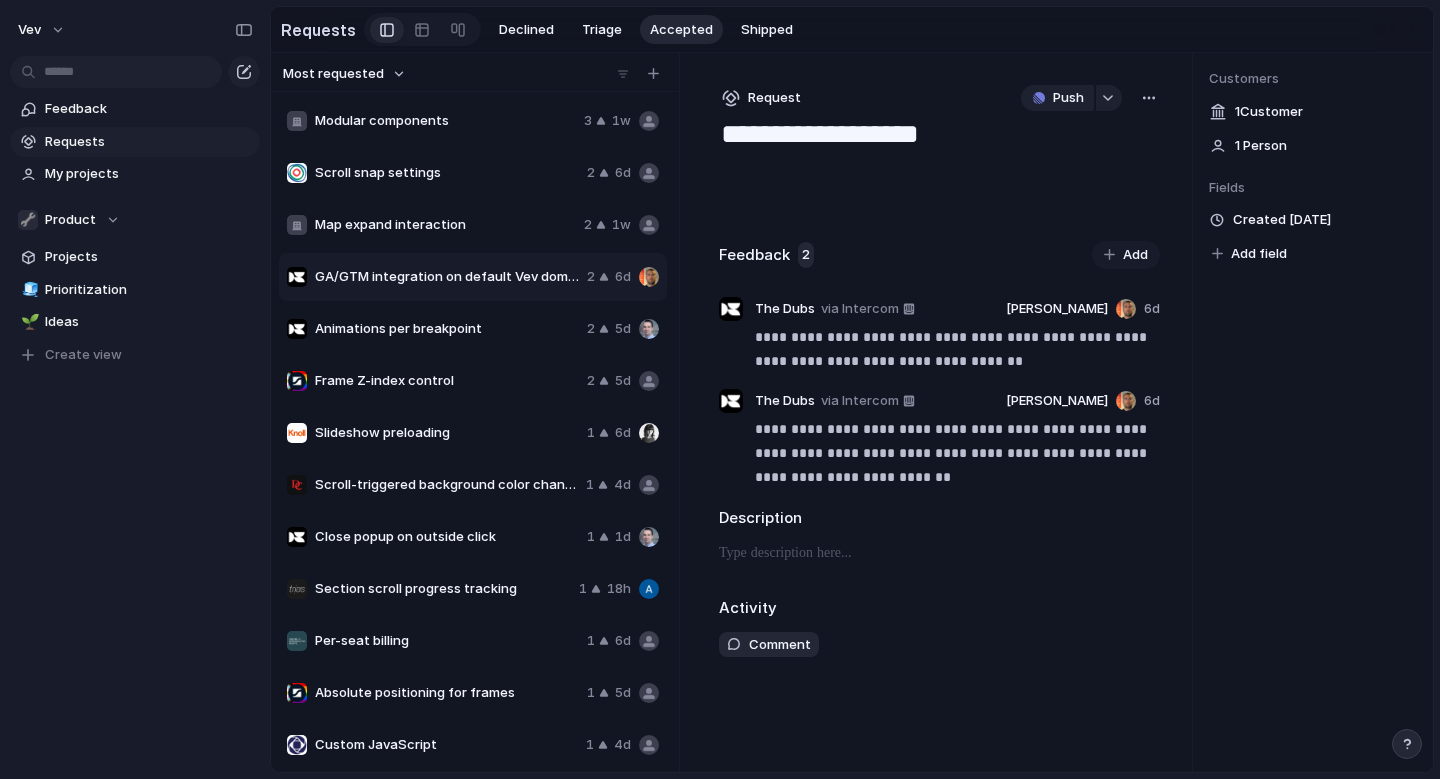 click on "Animations per breakpoint" at bounding box center (447, 329) 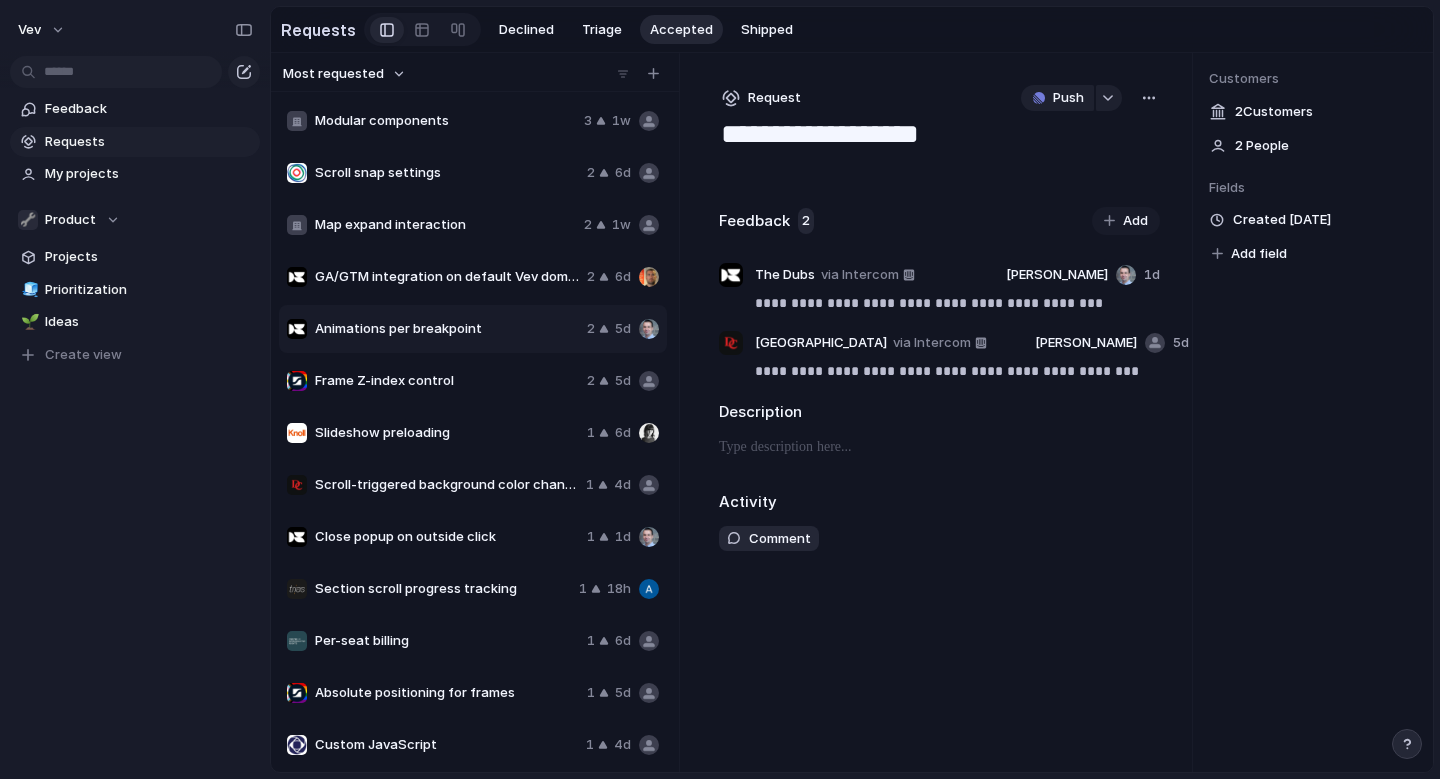 click on "Slideshow preloading" at bounding box center [447, 433] 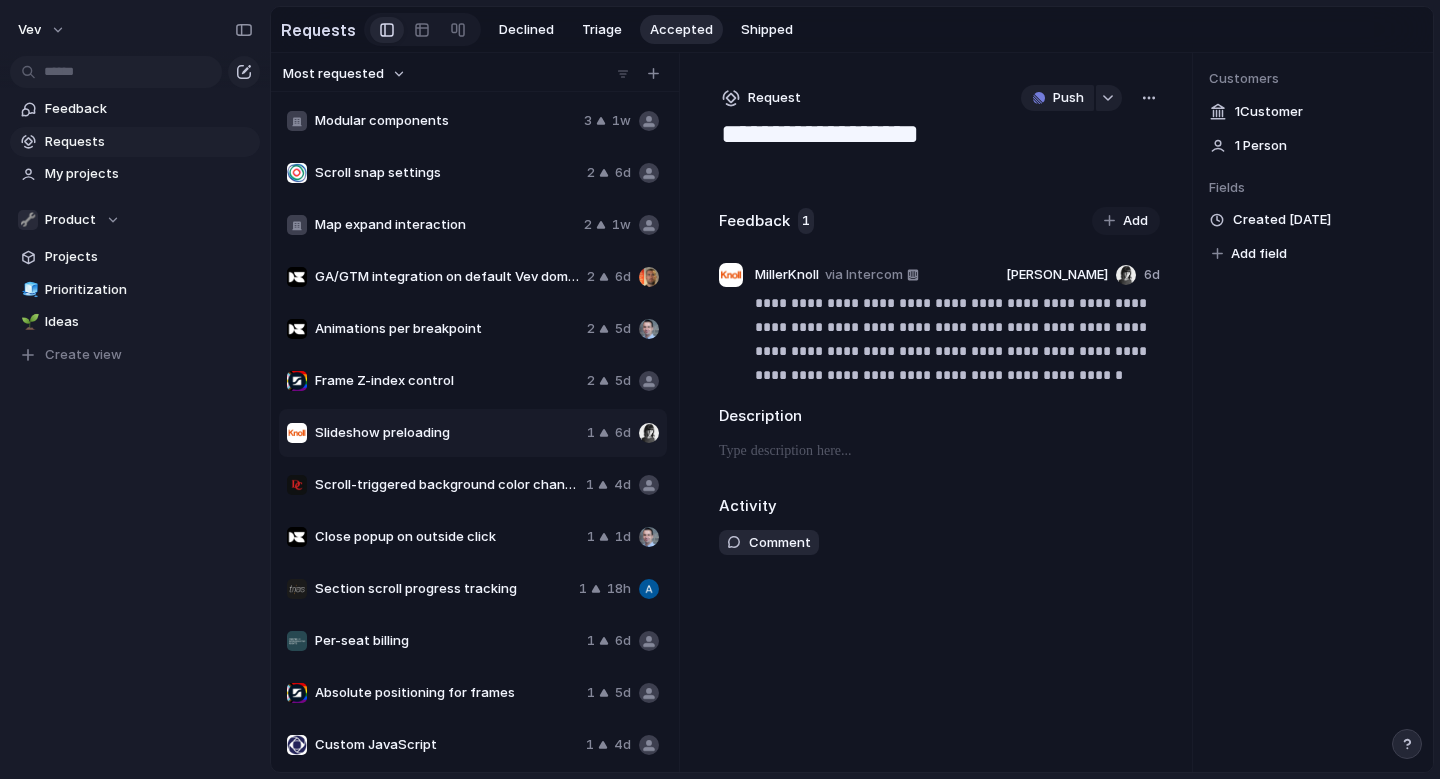 click on "Frame Z-index control" at bounding box center [447, 381] 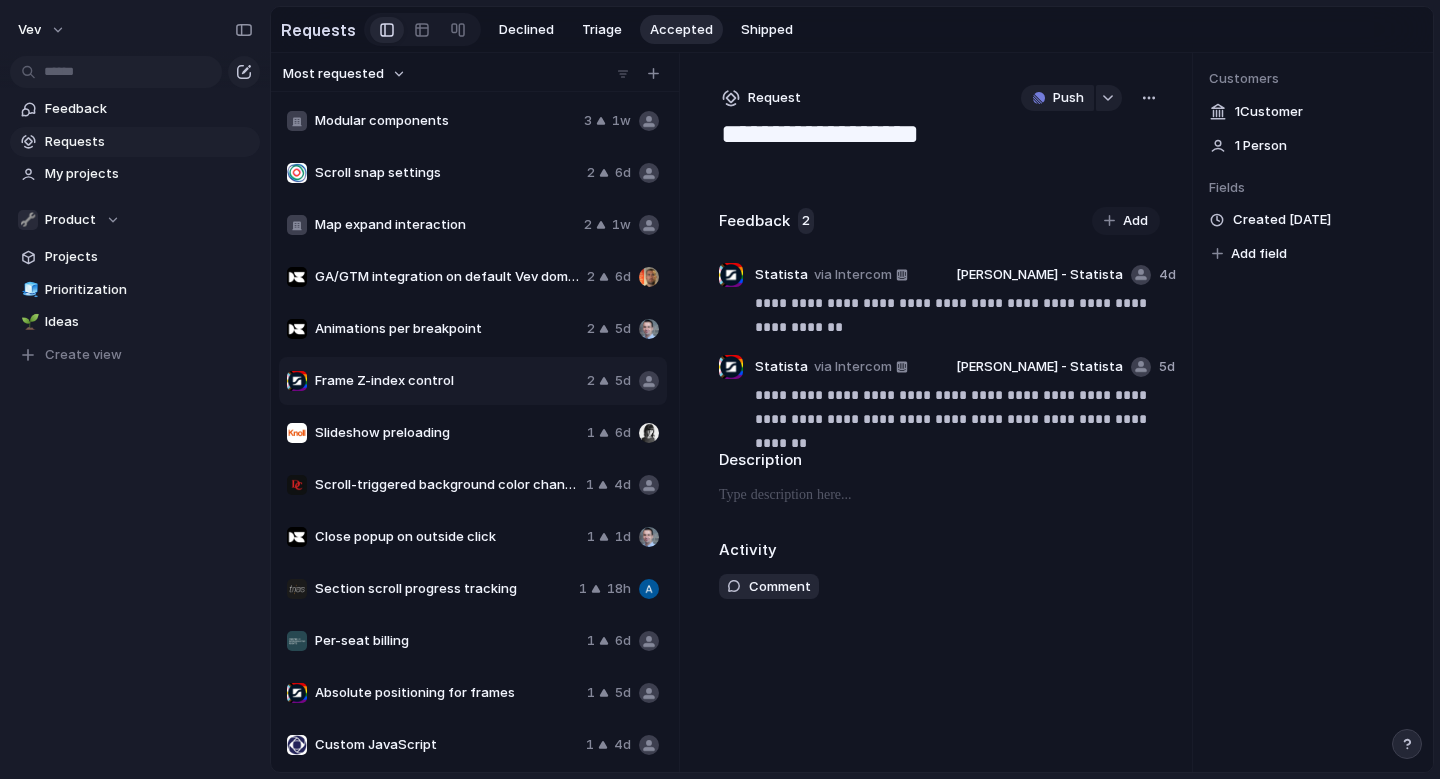scroll, scrollTop: 63, scrollLeft: 0, axis: vertical 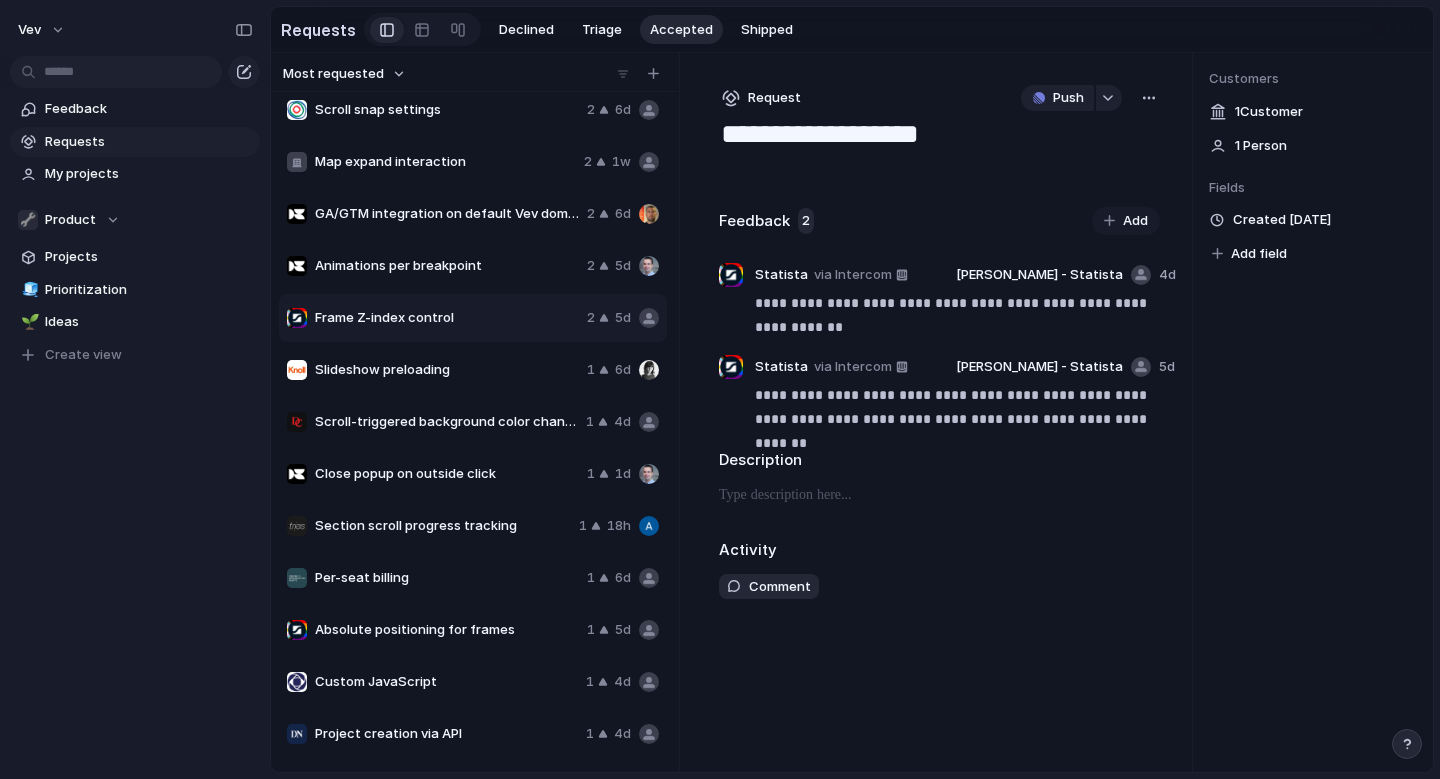 click on "Feedback Requests My projects 🔧 Product Projects 🧊 Prioritization 🌱 Ideas
To pick up a draggable item, press the space bar.
While dragging, use the arrow keys to move the item.
Press space again to drop the item in its new position, or press escape to cancel.
Create view" at bounding box center (135, 266) 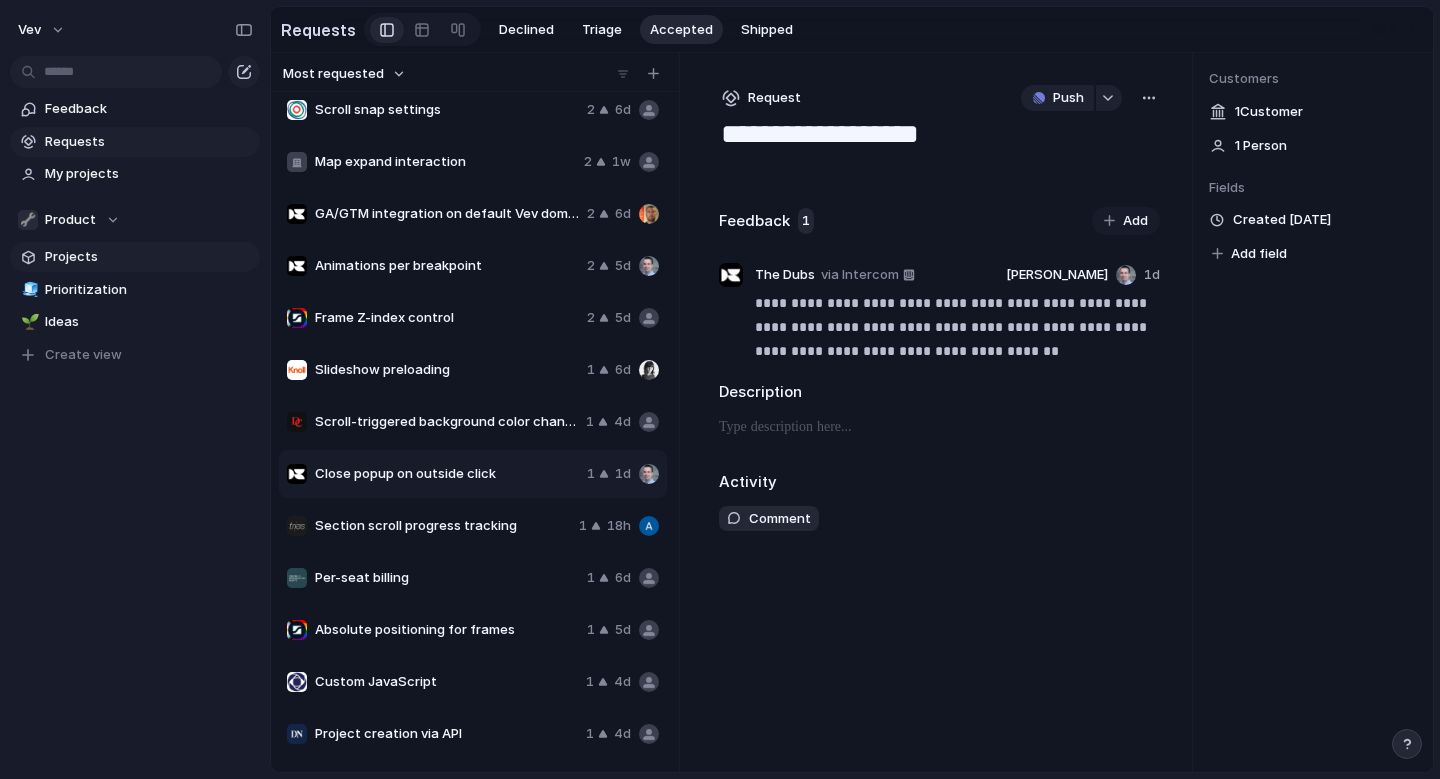 click on "Projects" at bounding box center (149, 257) 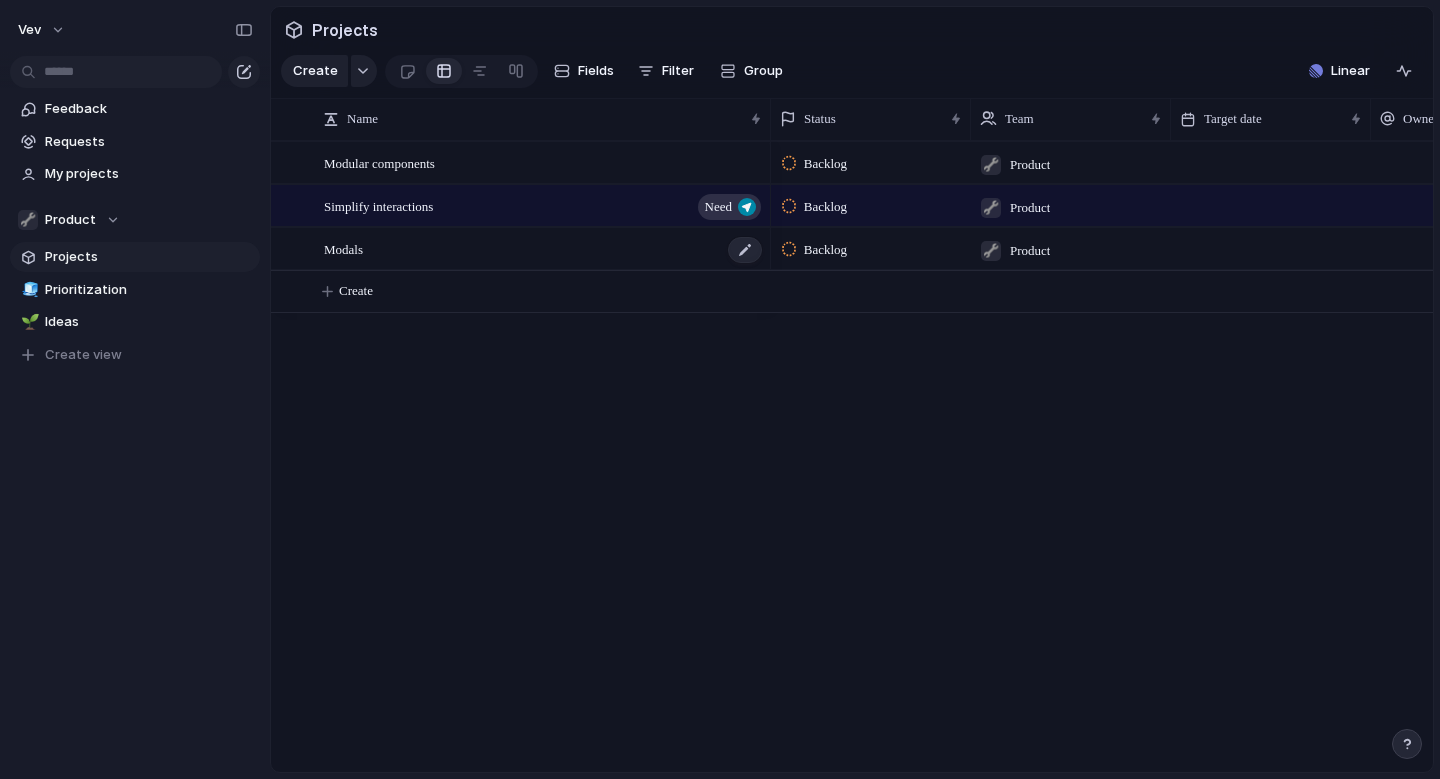 click on "Modals" at bounding box center (544, 249) 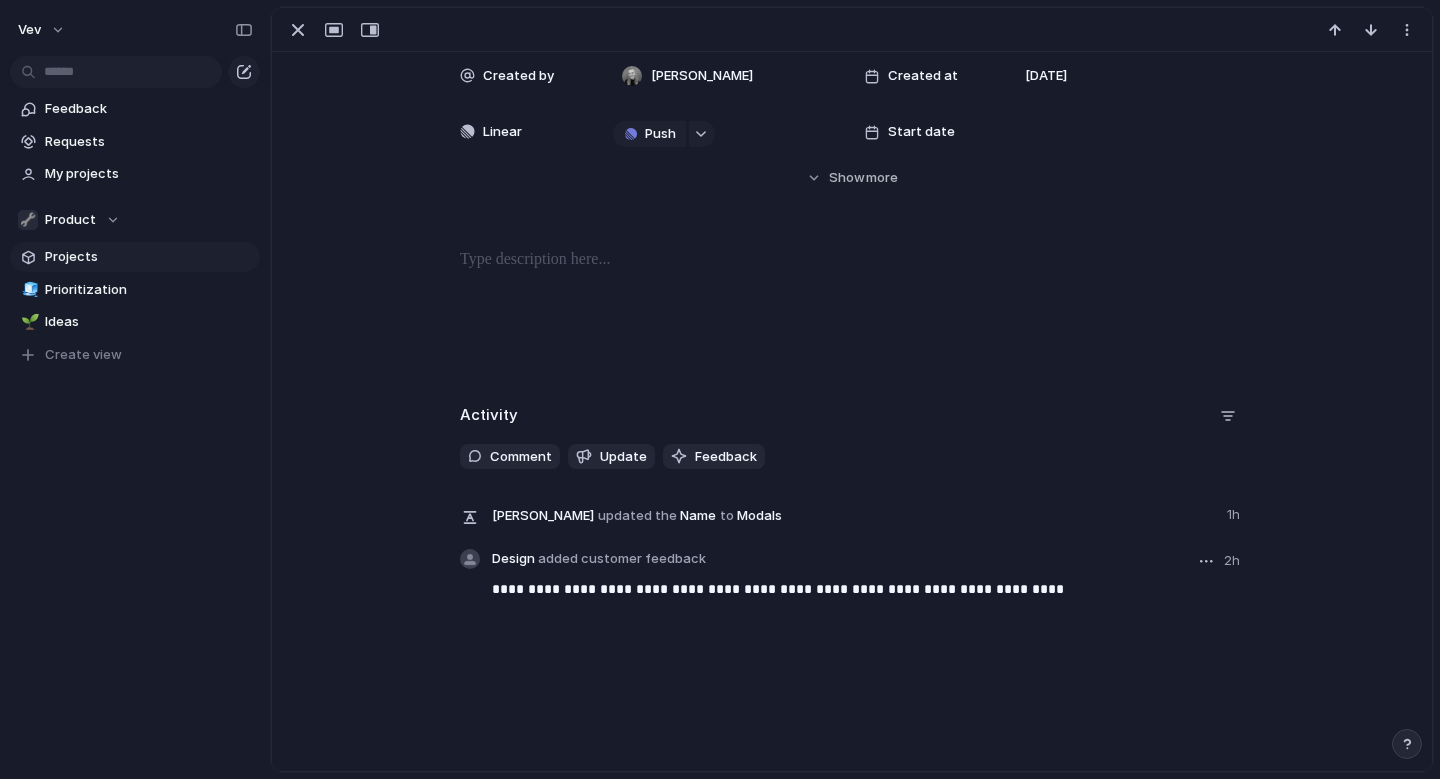 scroll, scrollTop: 0, scrollLeft: 0, axis: both 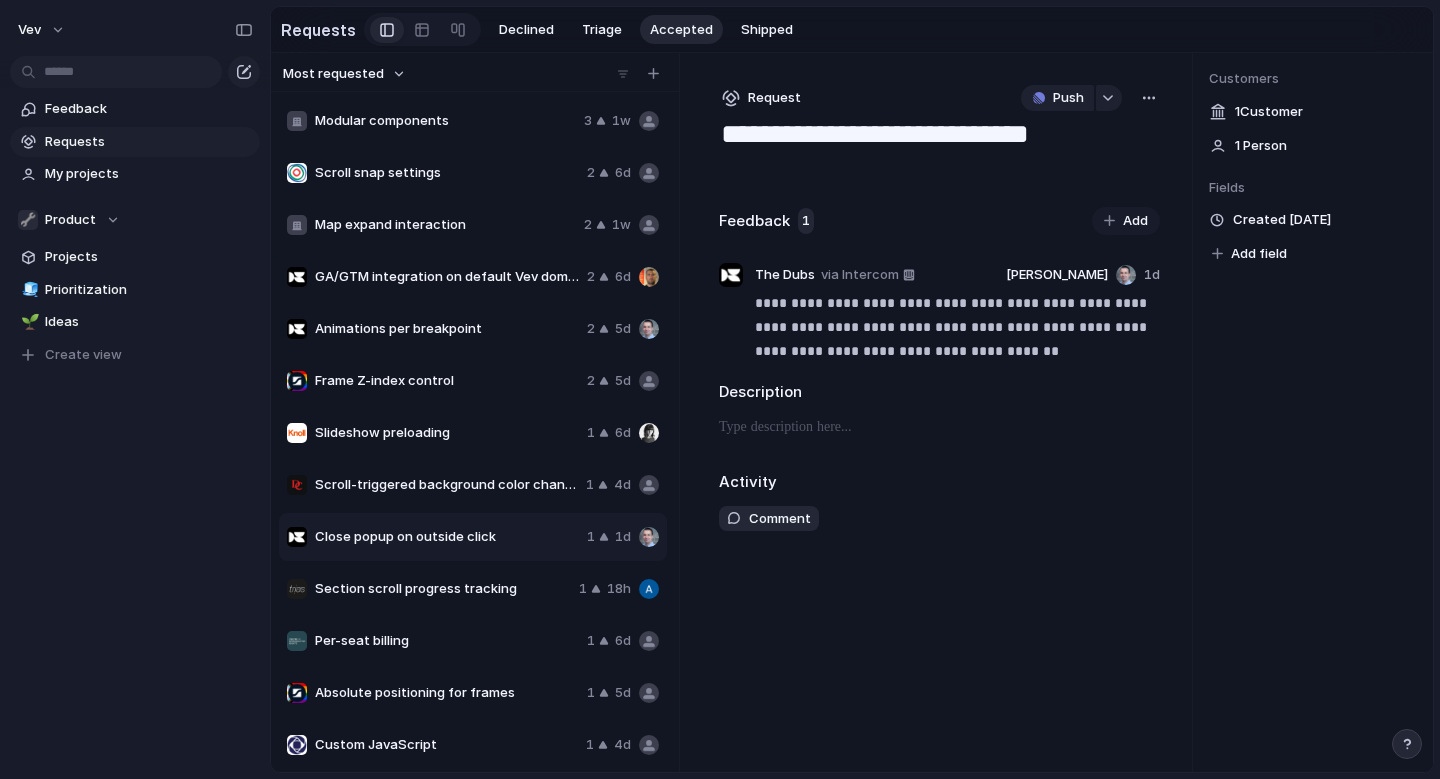 click on "Request" at bounding box center (774, 98) 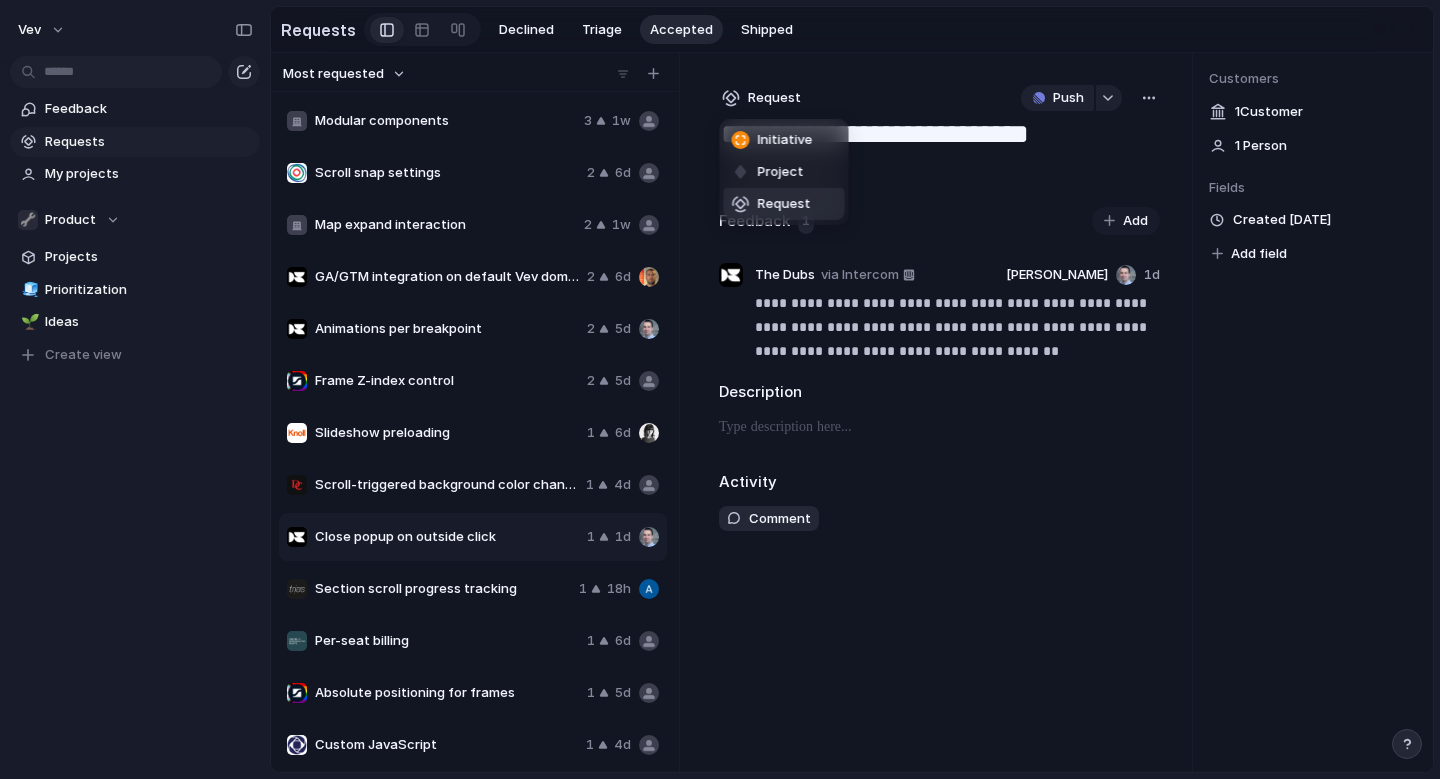 click on "Initiative   Project   Request" at bounding box center [720, 389] 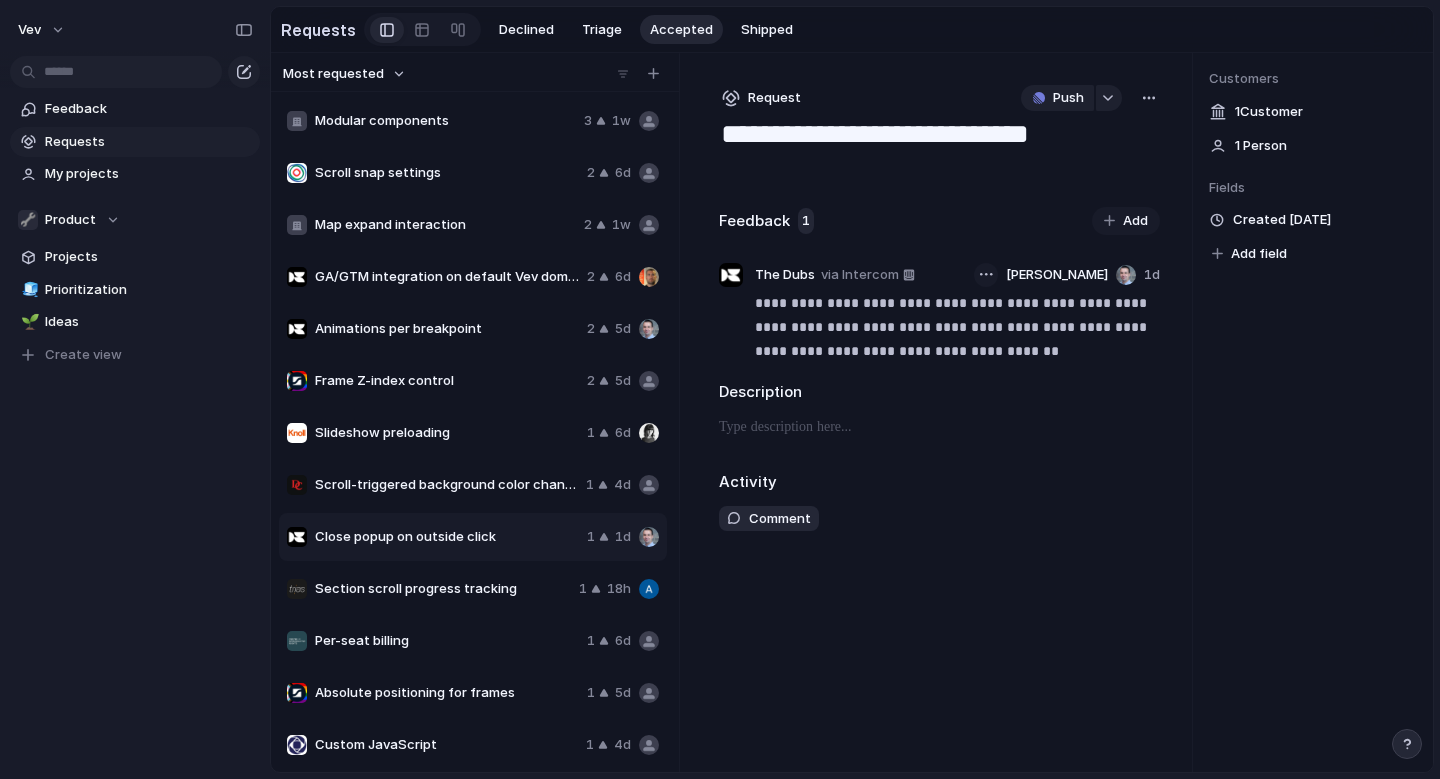 click at bounding box center [986, 274] 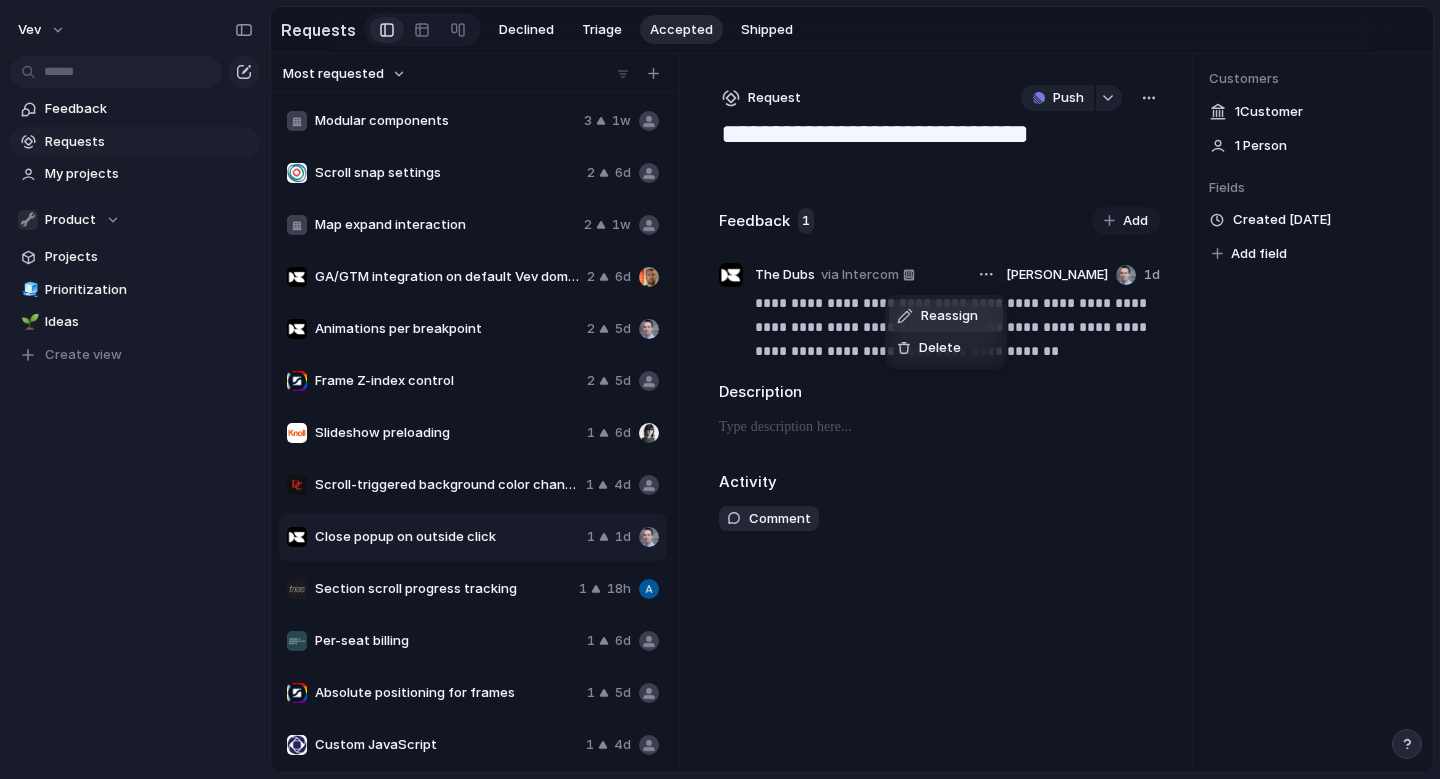 click on "Reassign" at bounding box center [946, 316] 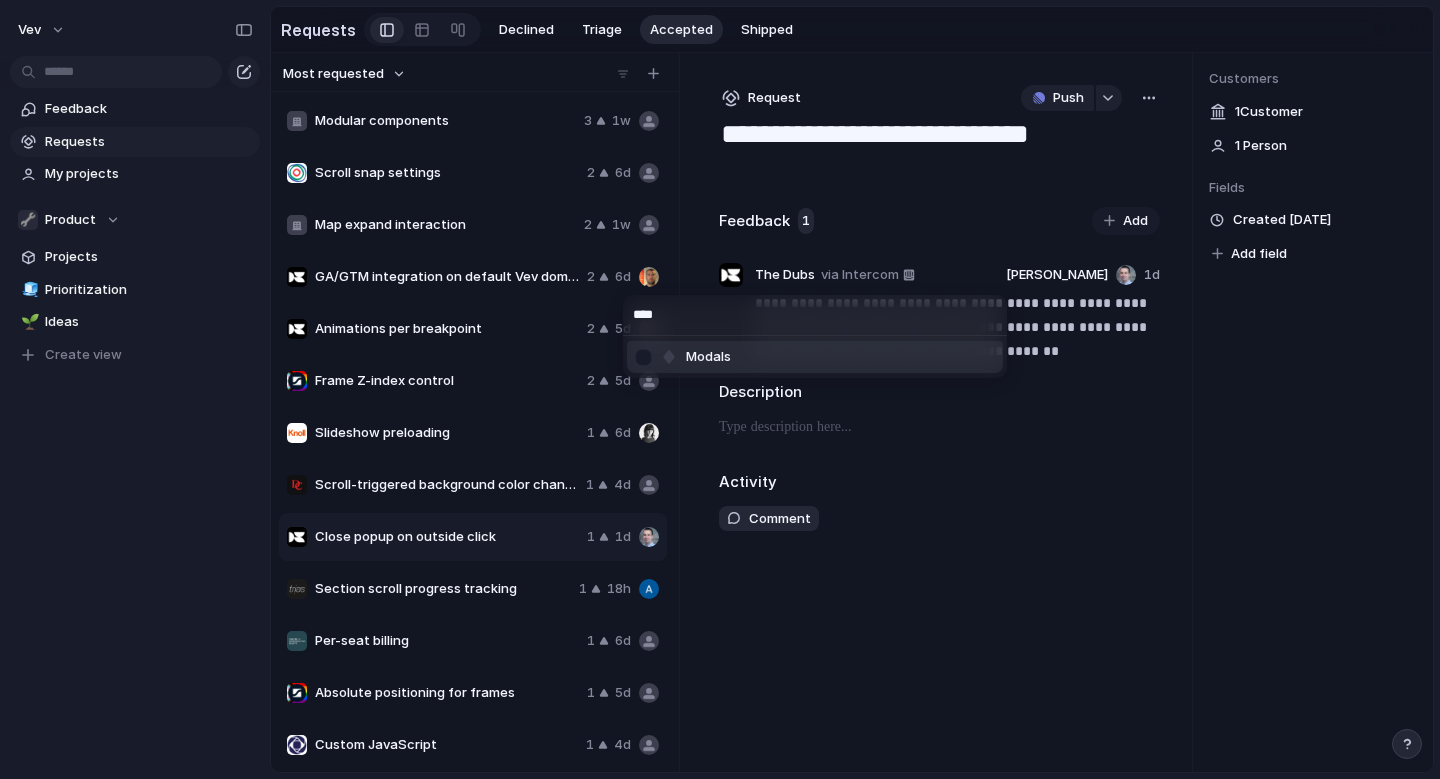 click at bounding box center (643, 357) 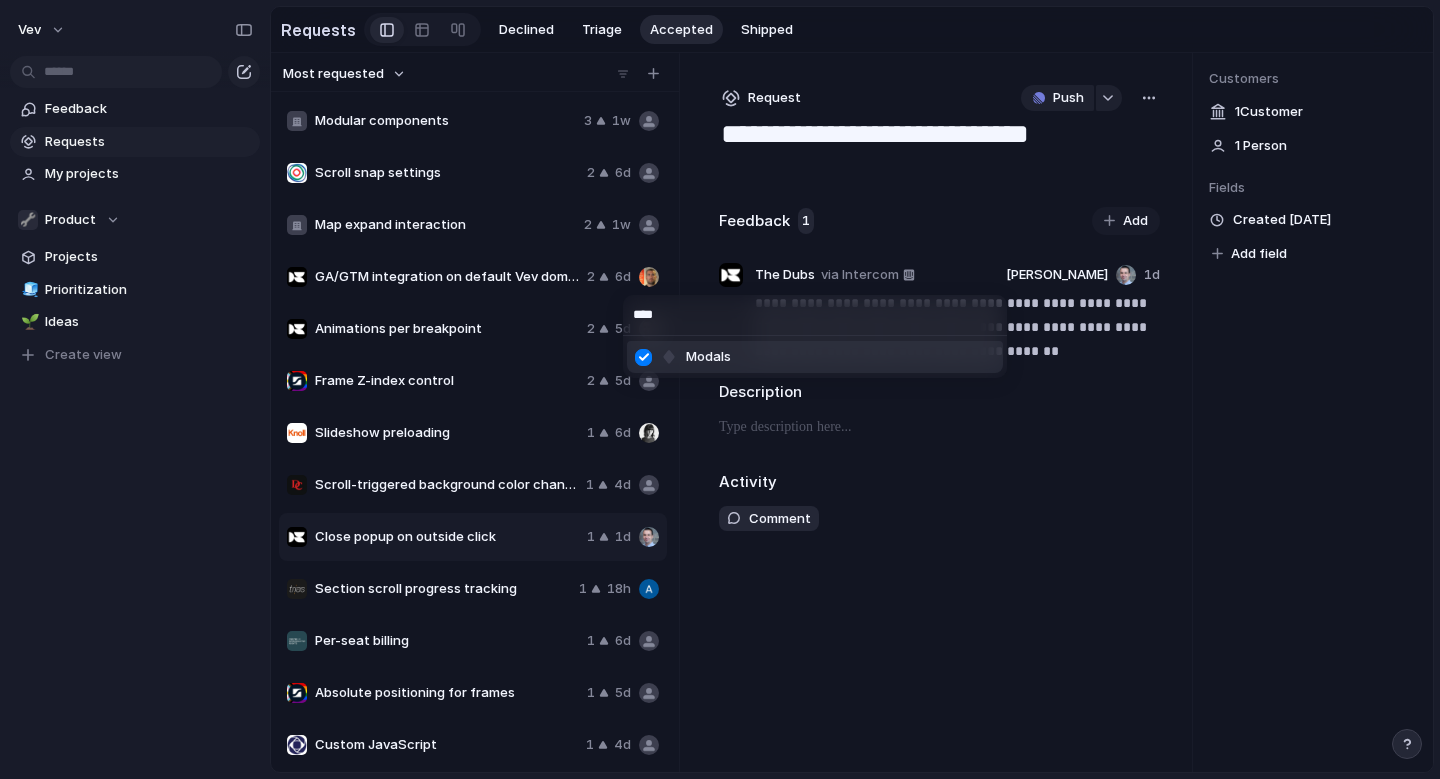 click on "****" at bounding box center (815, 315) 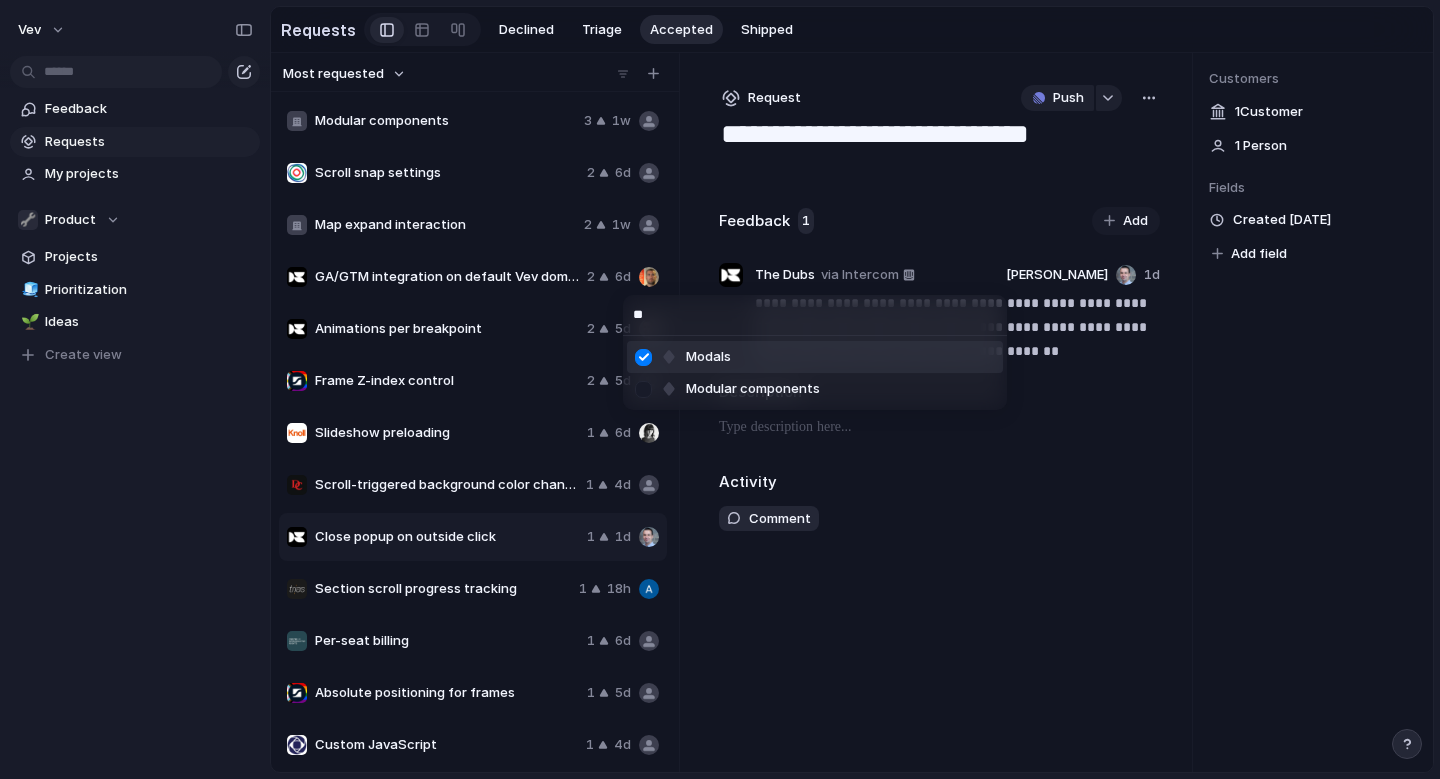 type on "*" 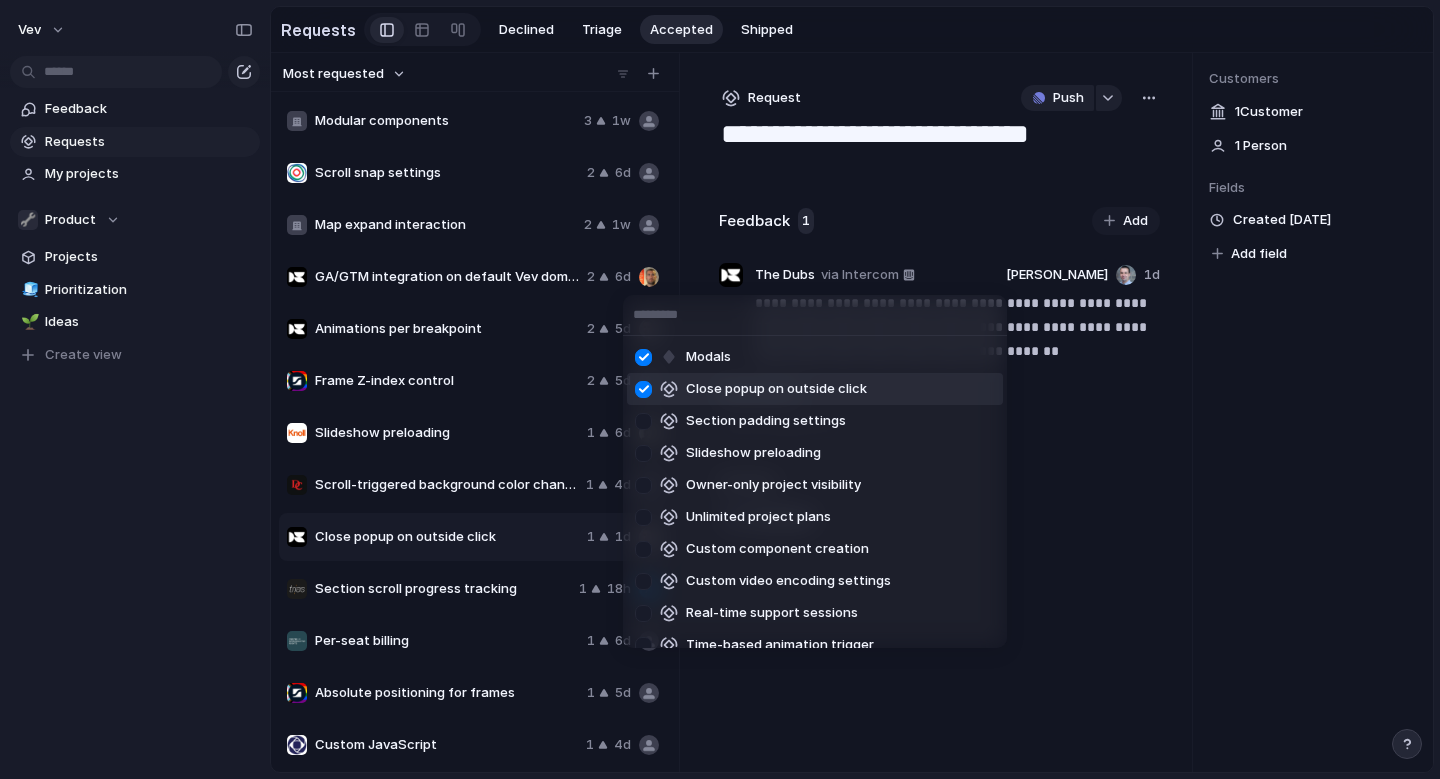 type 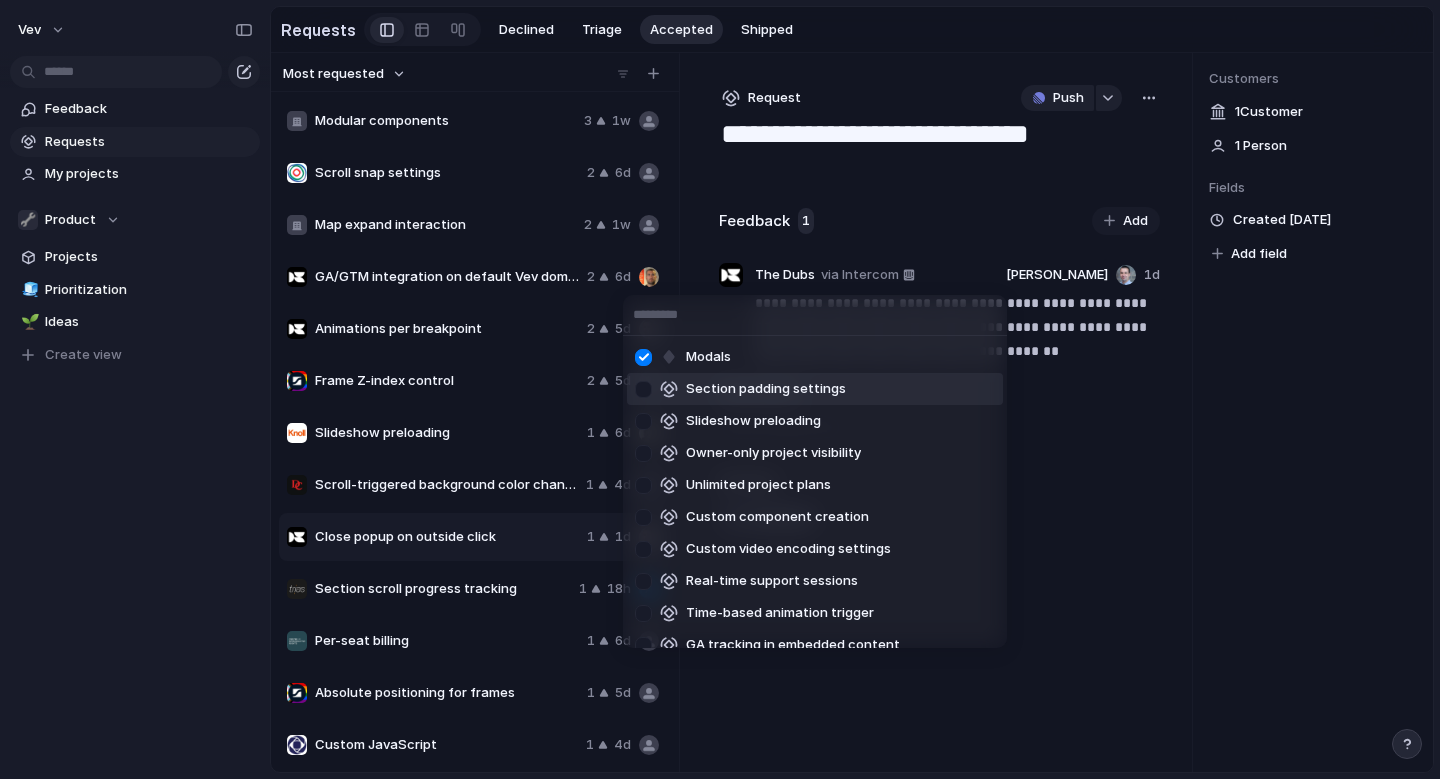click on "Modals   Section padding settings   Slideshow preloading   Owner-only project visibility   Unlimited project plans   Custom component creation   Custom video encoding settings   Real-time support sessions   Time-based animation trigger   GA tracking in embedded content   Font weight support   Live chat support   Auto-populate share button URL   Scroll-triggered background color change   Render on Visible option   Close popup on outside click   Video play count   Section scroll progress tracking   Libraries   Per-seat billing   Scroll snap settings   Project template conversion   Guest user commenting   Absolute positioning for frames   Custom JavaScript   Project creation via API   Lazy loading   Scroll zoom image scaling   test!   Custom domain creation   Video slider   Sticky element positioning   Project repair functionality   Slider carousel text styling and positioning   Modular components   Simplify interactions   Simplify interactions   Anchor link support in multiple horizontal scroll sections" at bounding box center [720, 389] 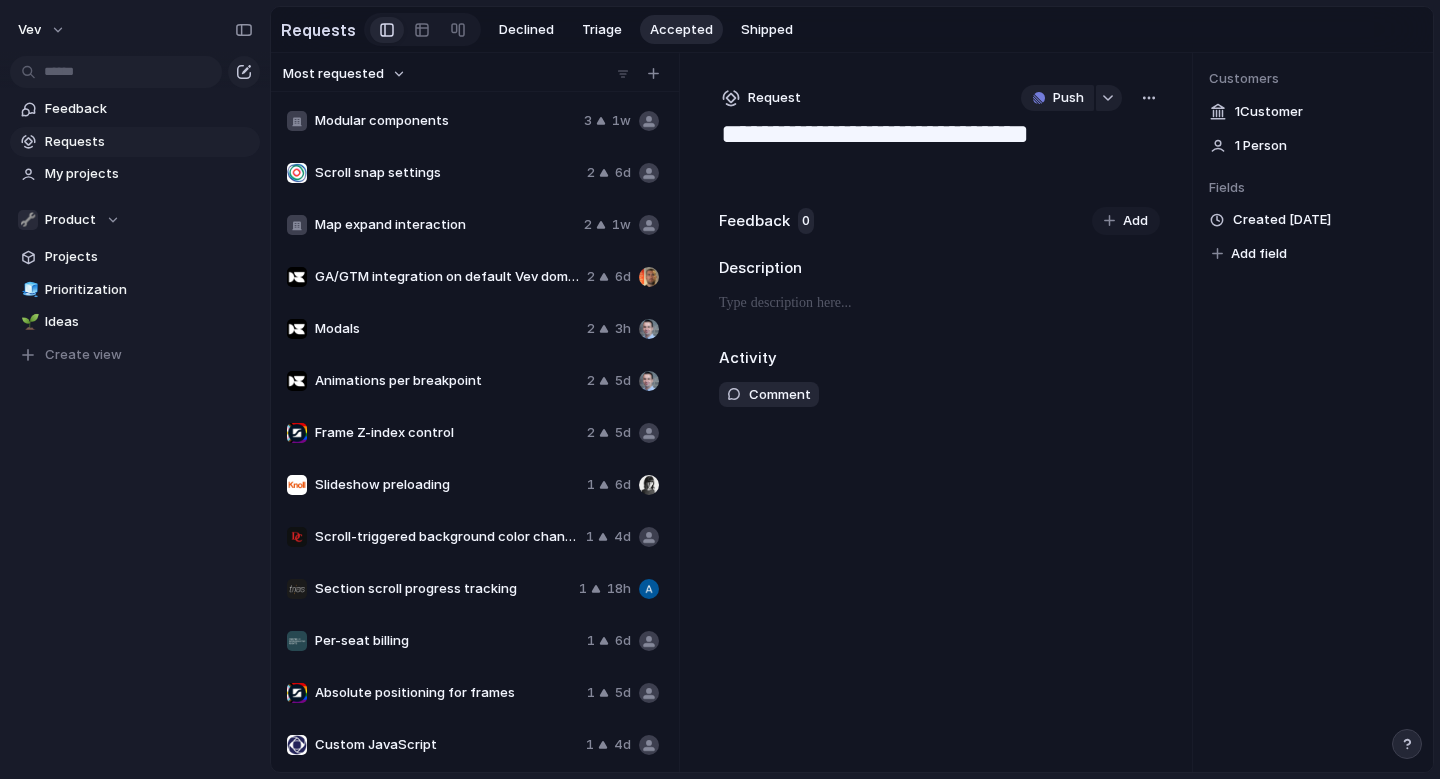 click at bounding box center (1149, 98) 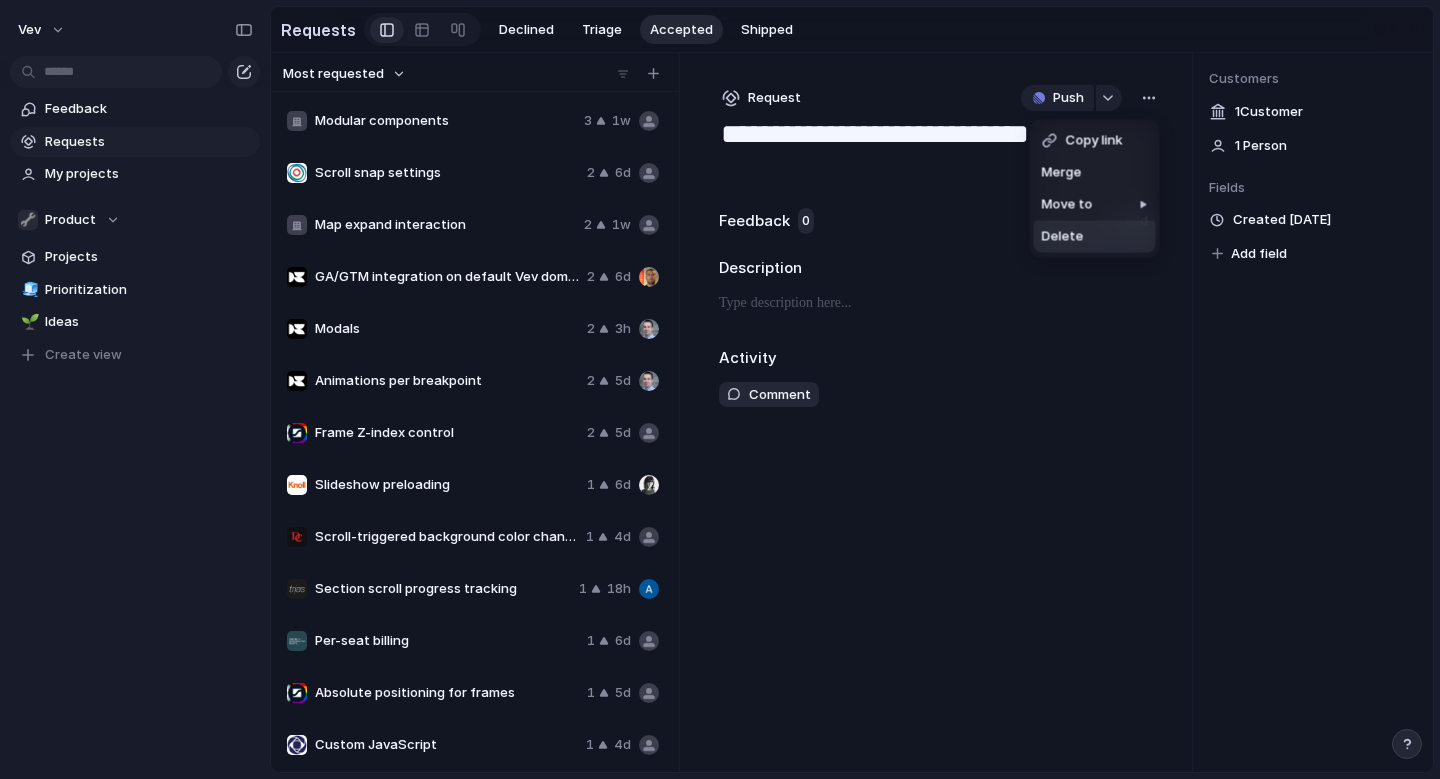 click on "Delete" at bounding box center [1095, 237] 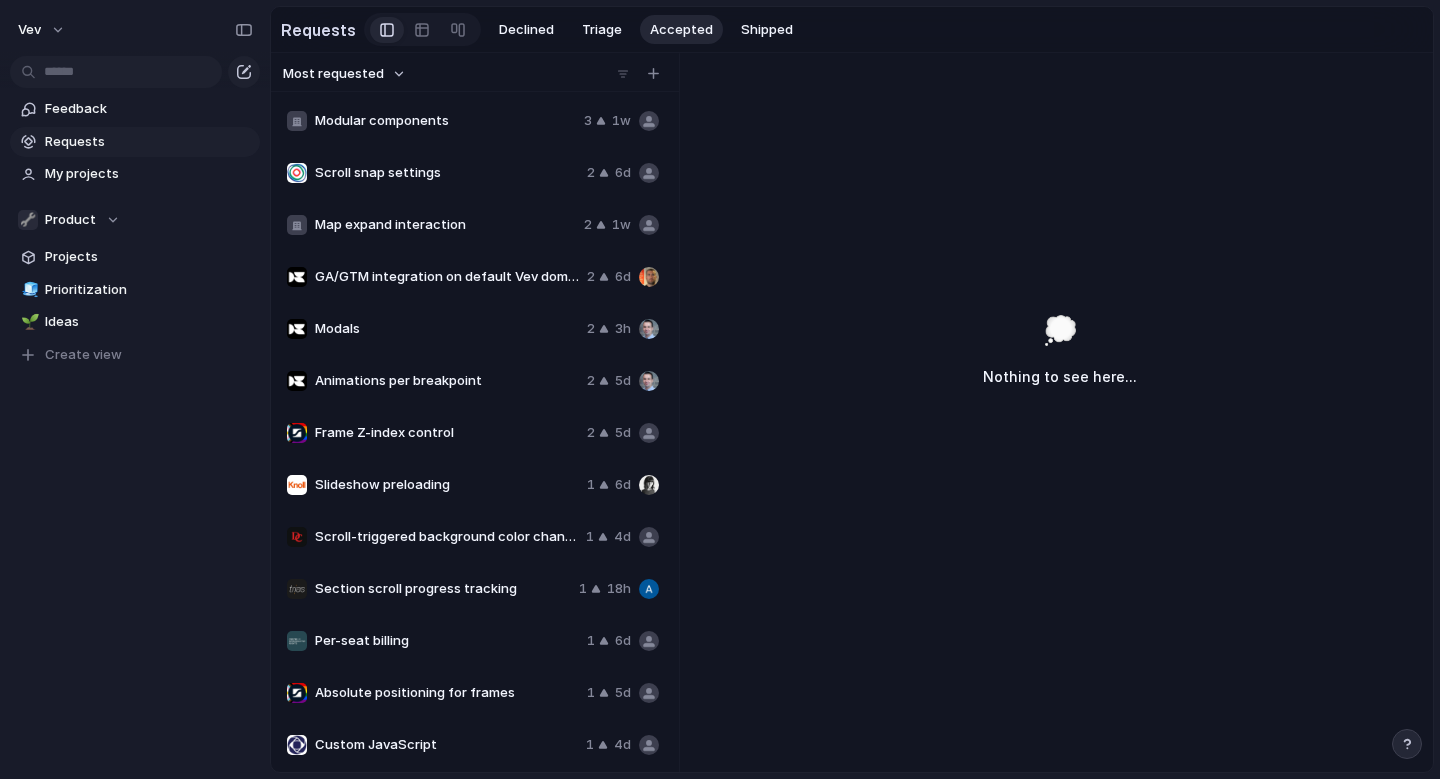 click on "💭 Nothing to see here..." at bounding box center [1060, 512] 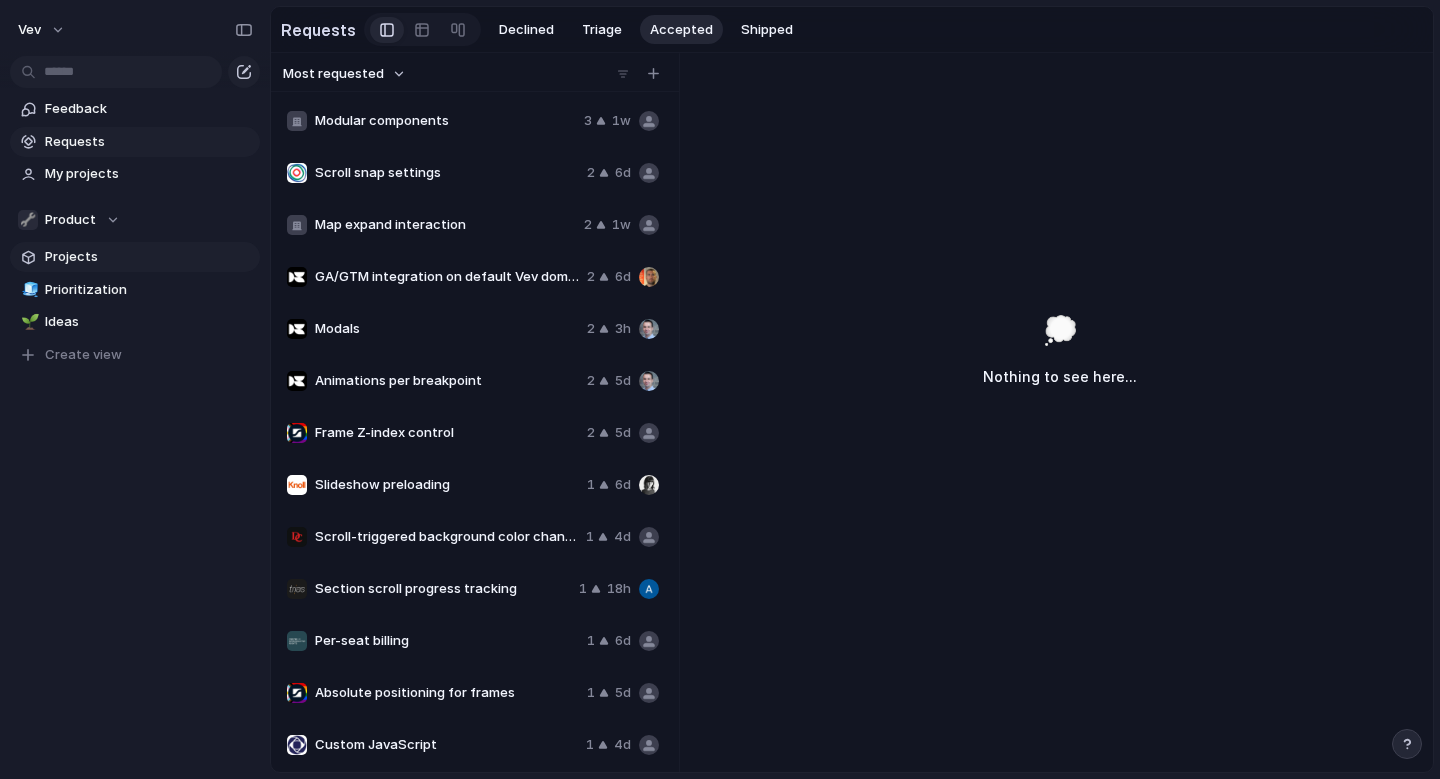 click on "Projects" at bounding box center (149, 257) 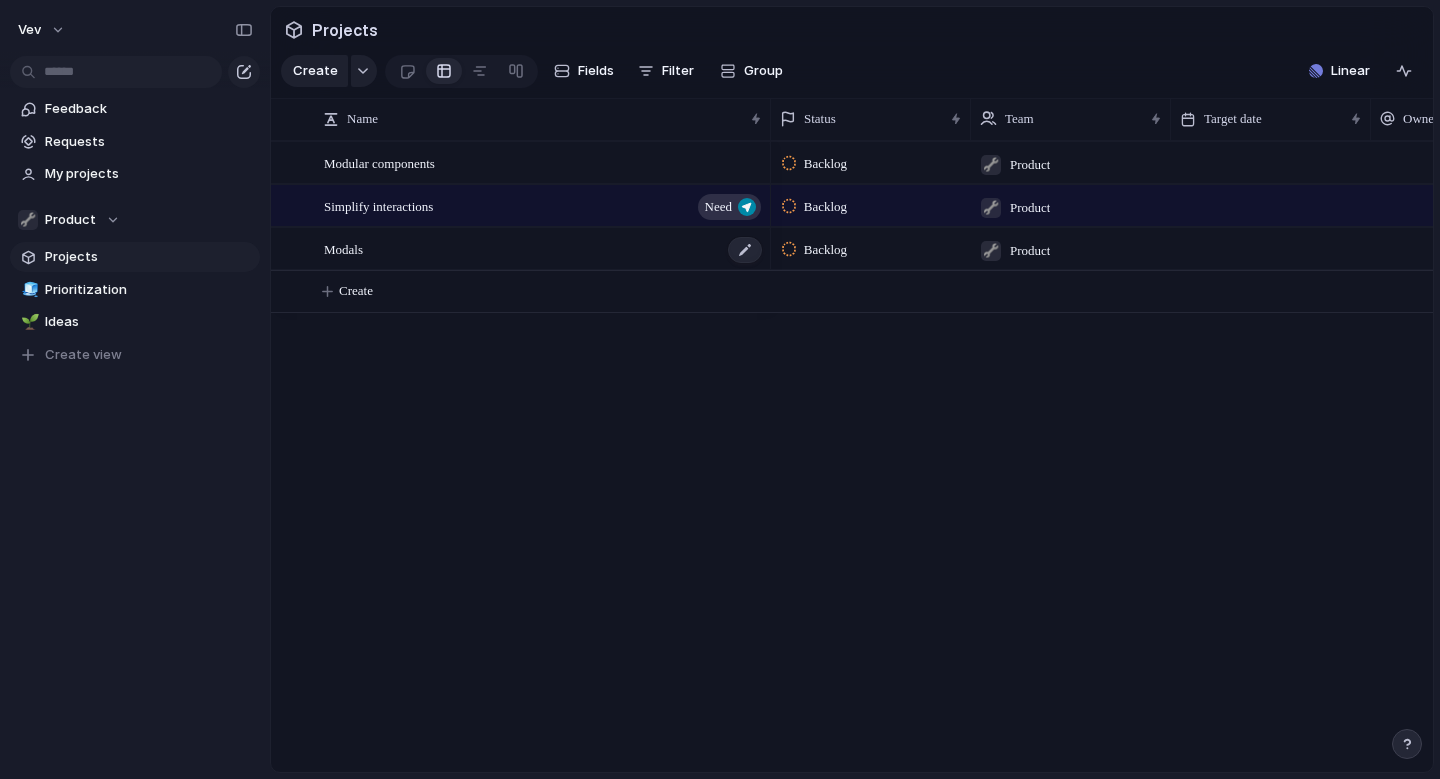 click on "Modals" at bounding box center (544, 249) 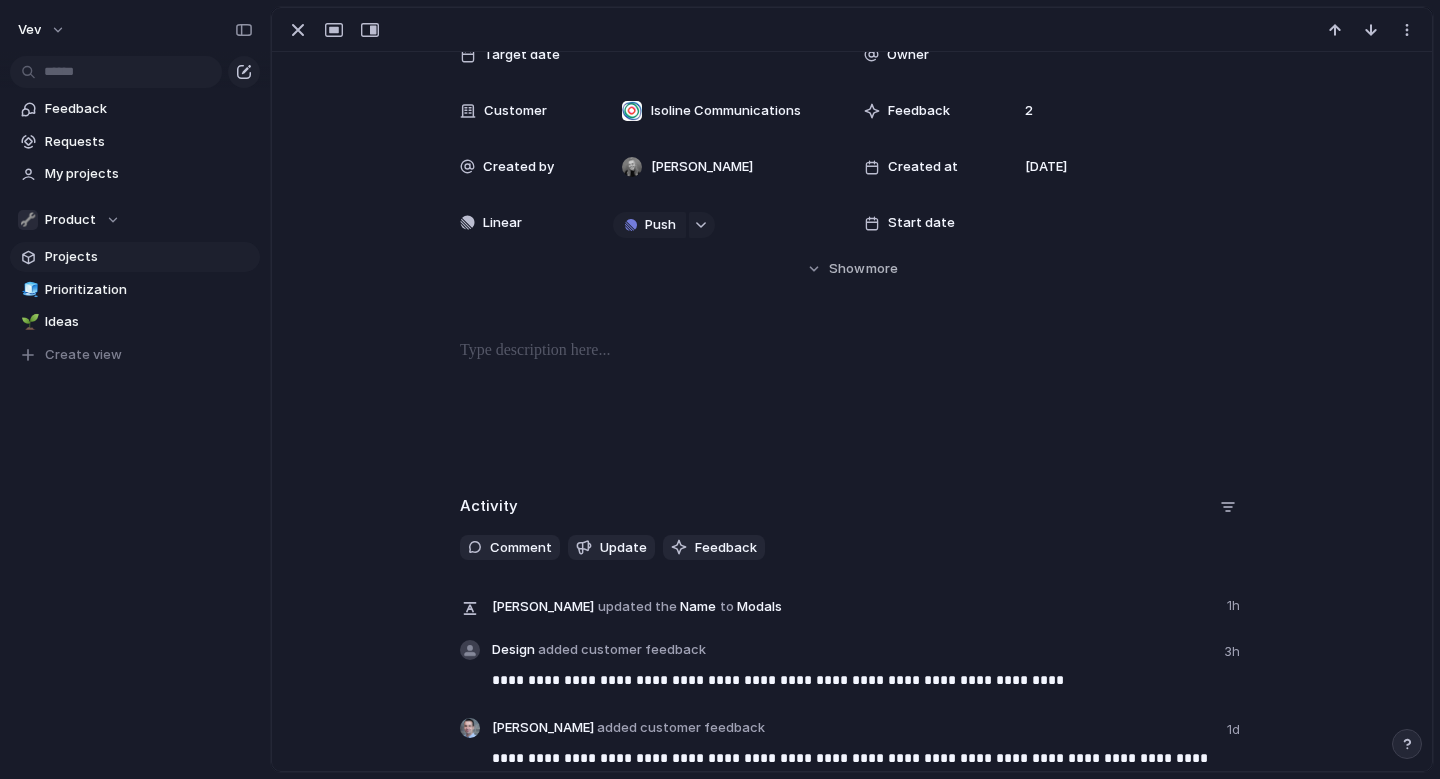 scroll, scrollTop: 388, scrollLeft: 0, axis: vertical 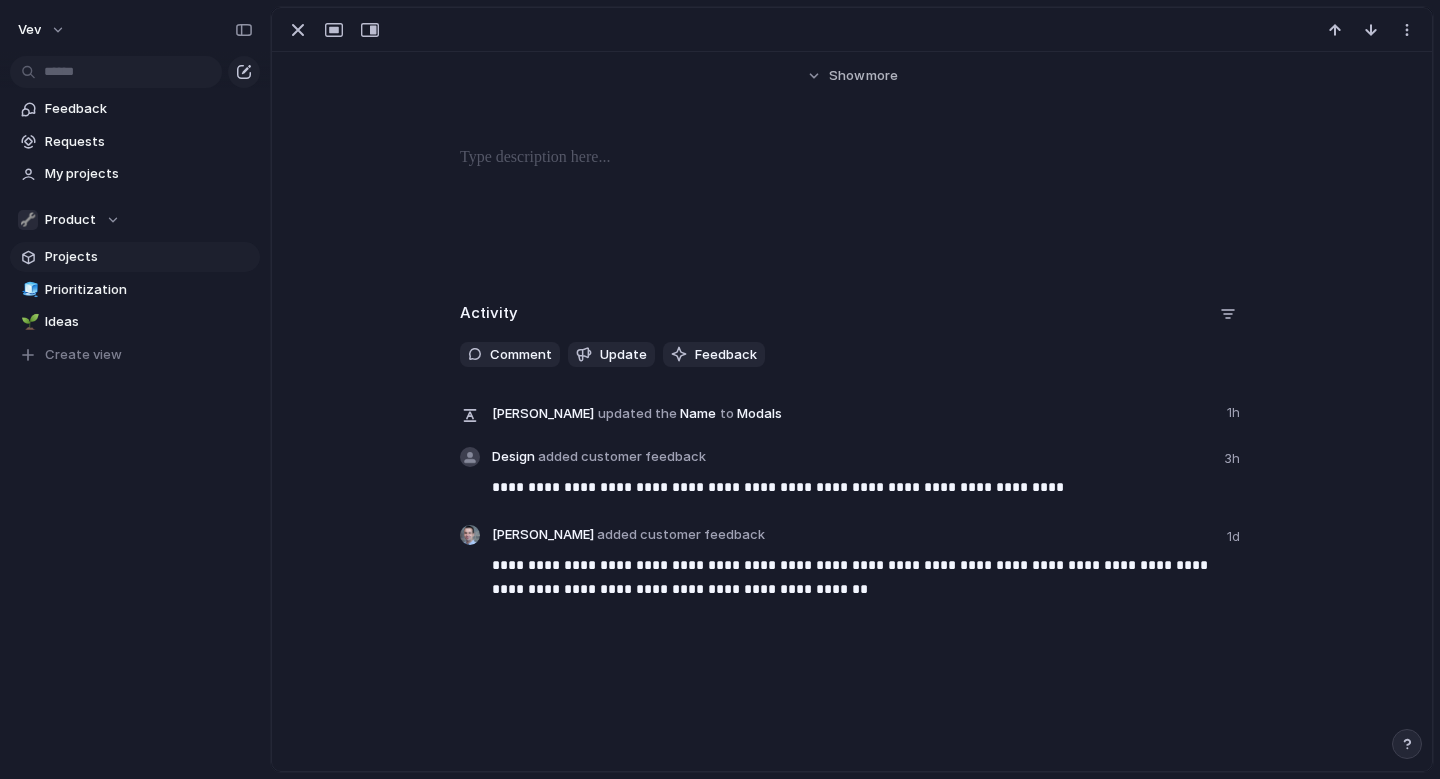click on "**********" at bounding box center [852, 411] 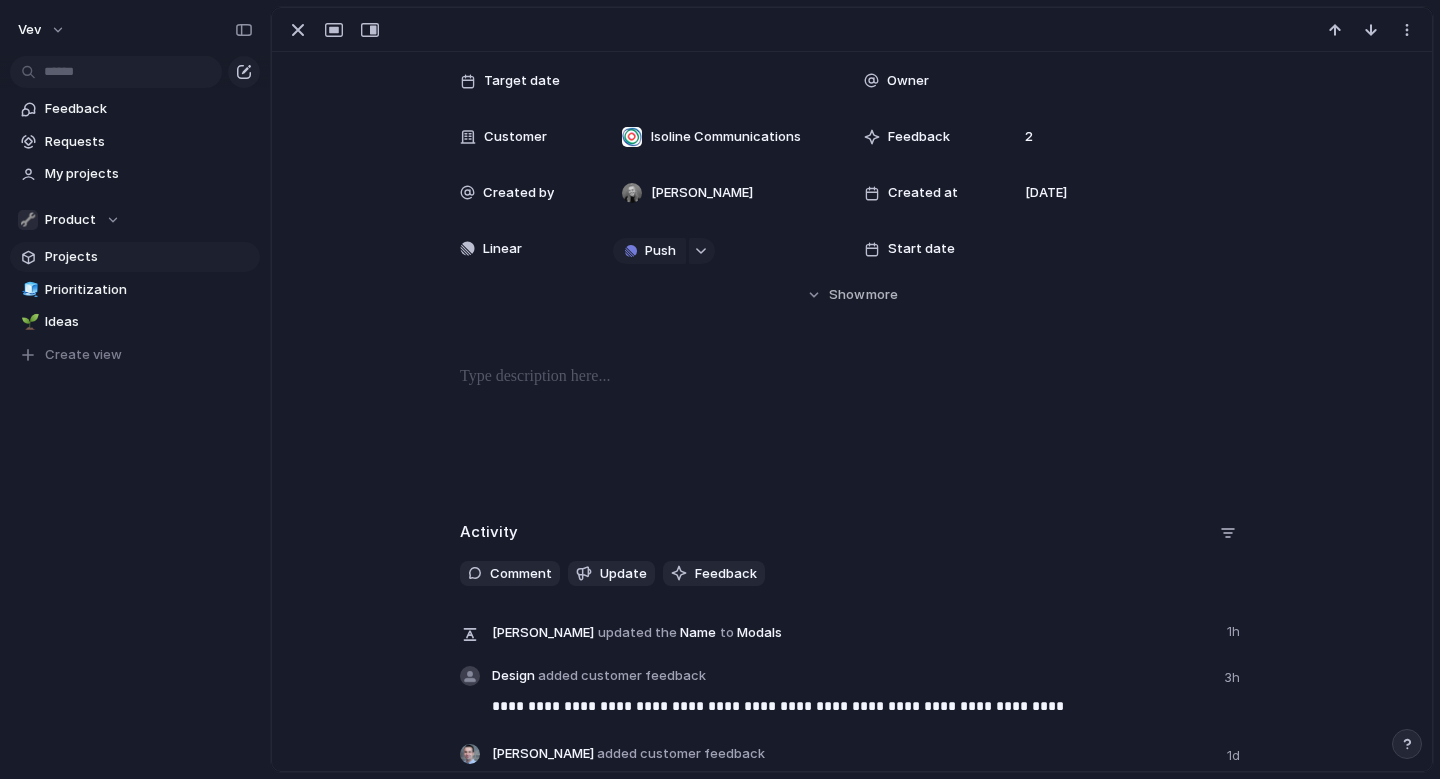 scroll, scrollTop: 0, scrollLeft: 0, axis: both 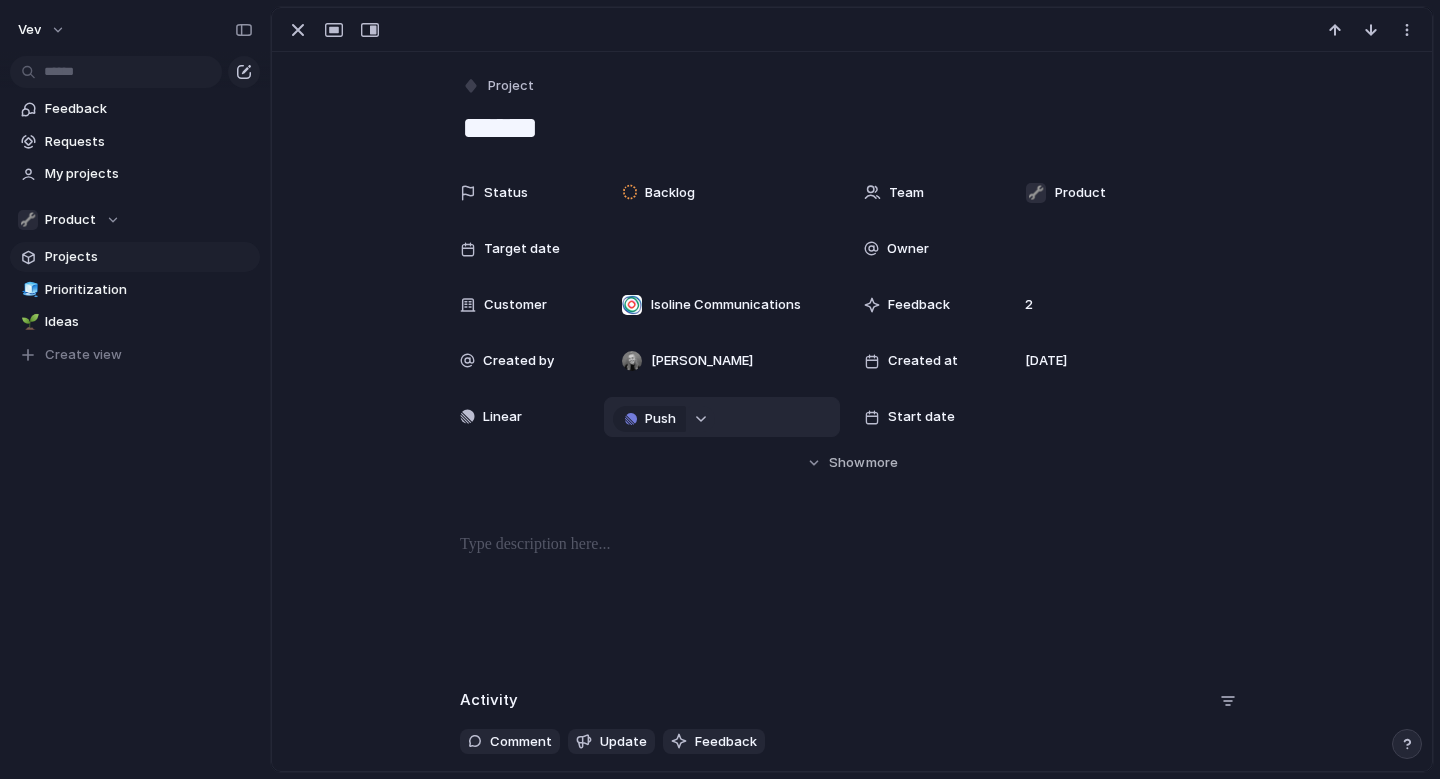 click at bounding box center (701, 419) 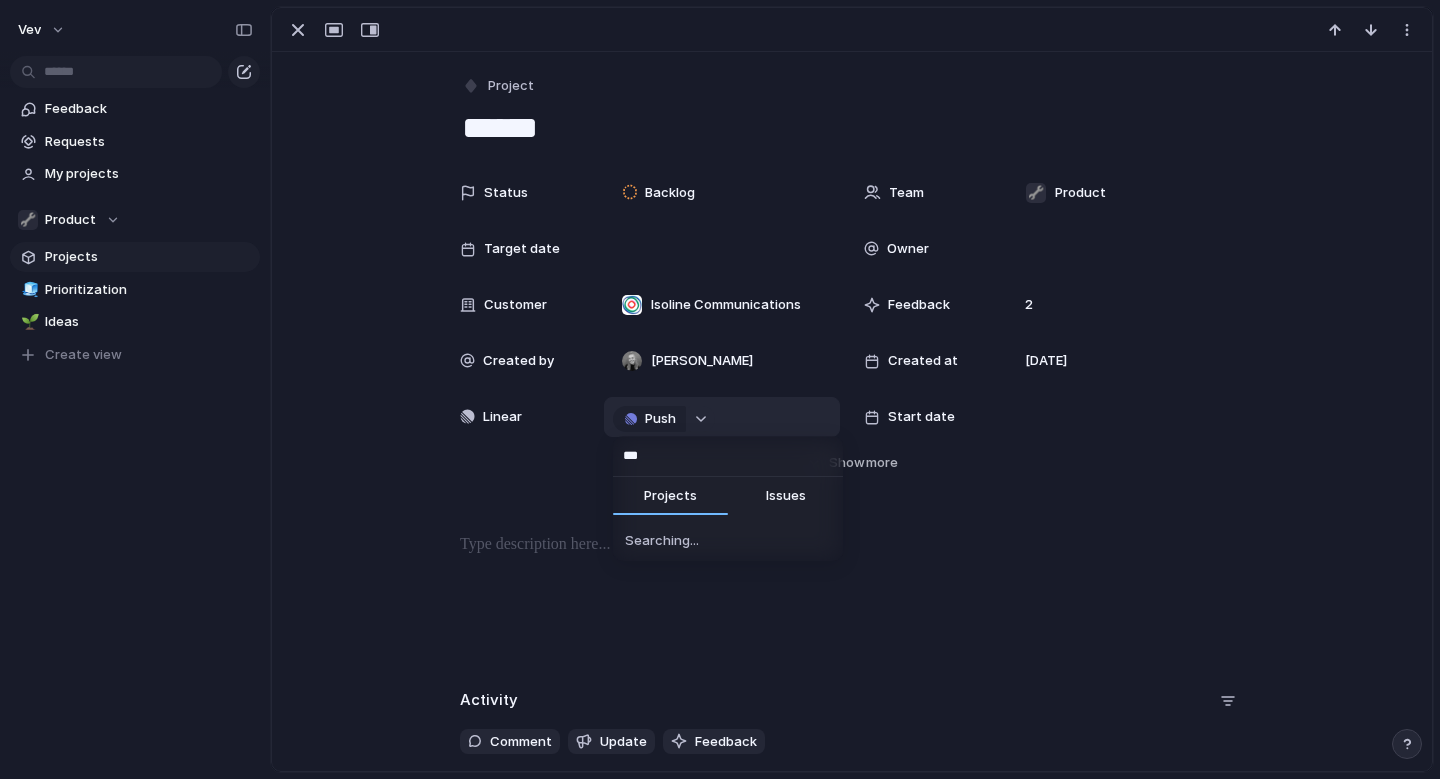 type on "****" 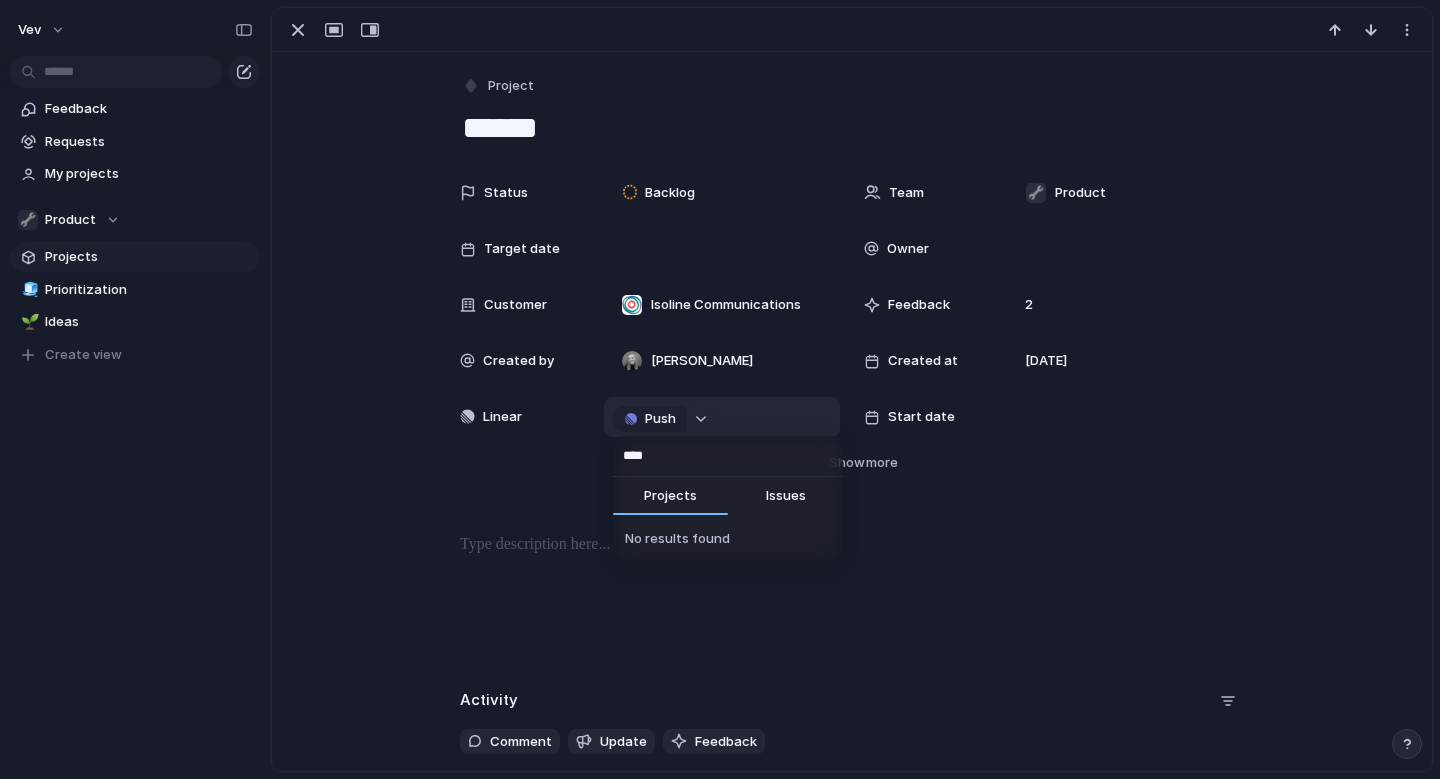 type 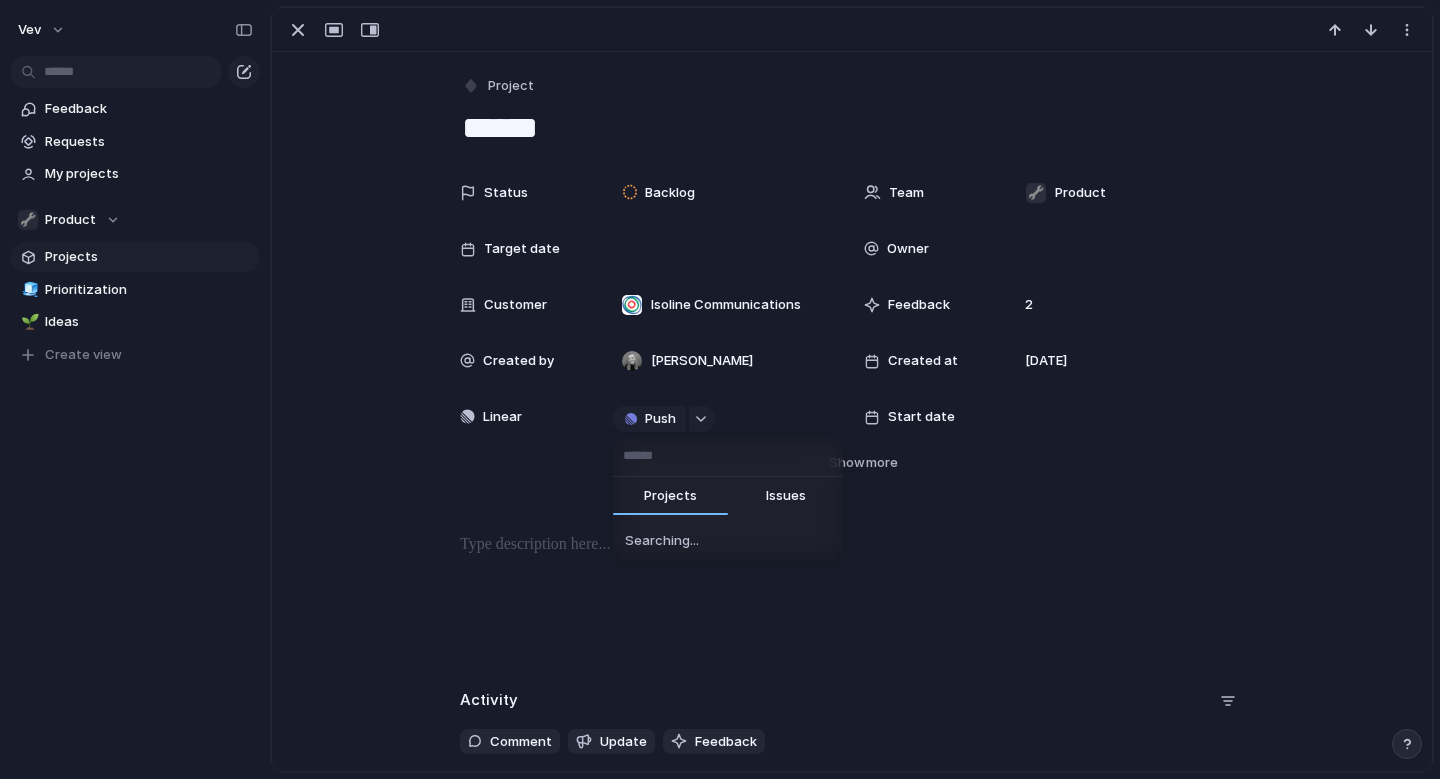 click on "Projects Issues Searching..." at bounding box center (720, 389) 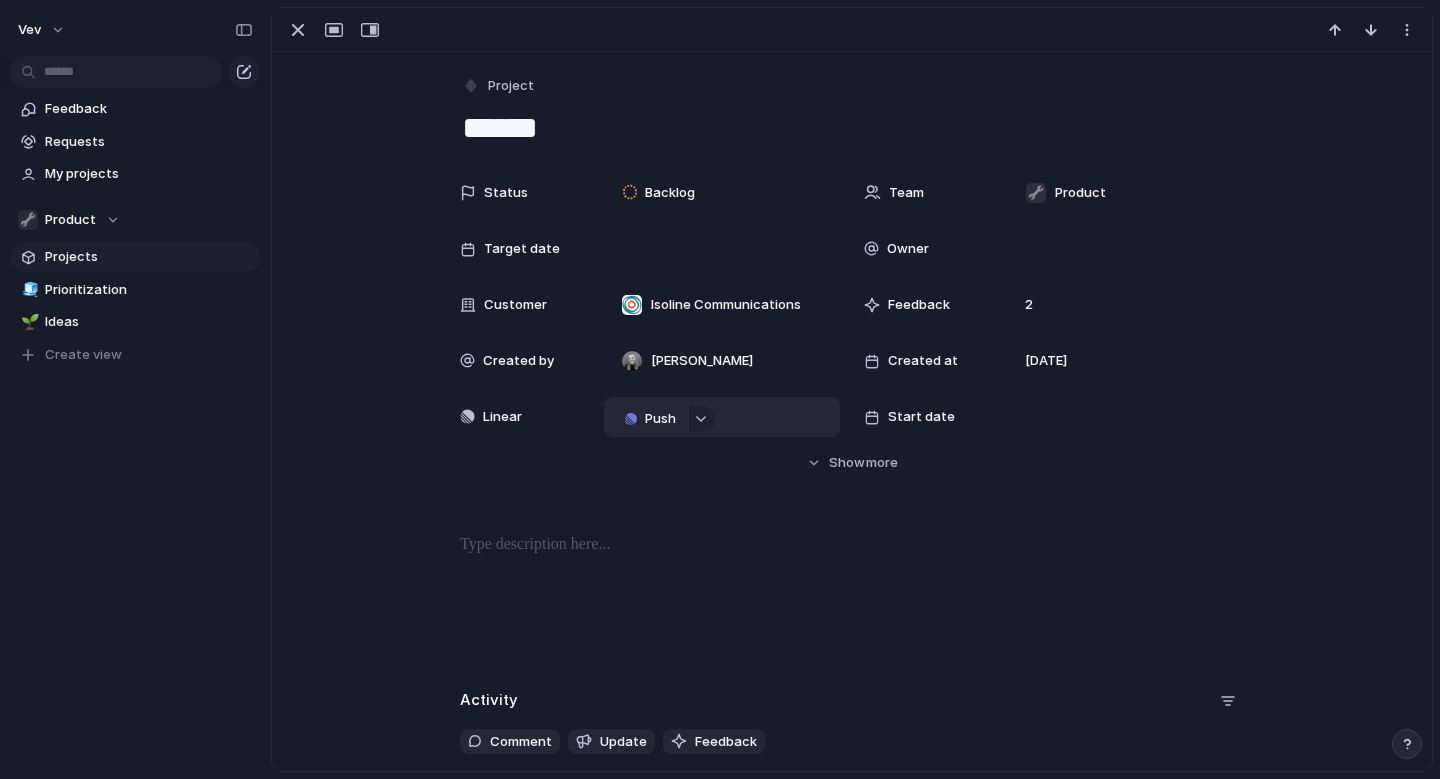 click on "Push" at bounding box center (660, 419) 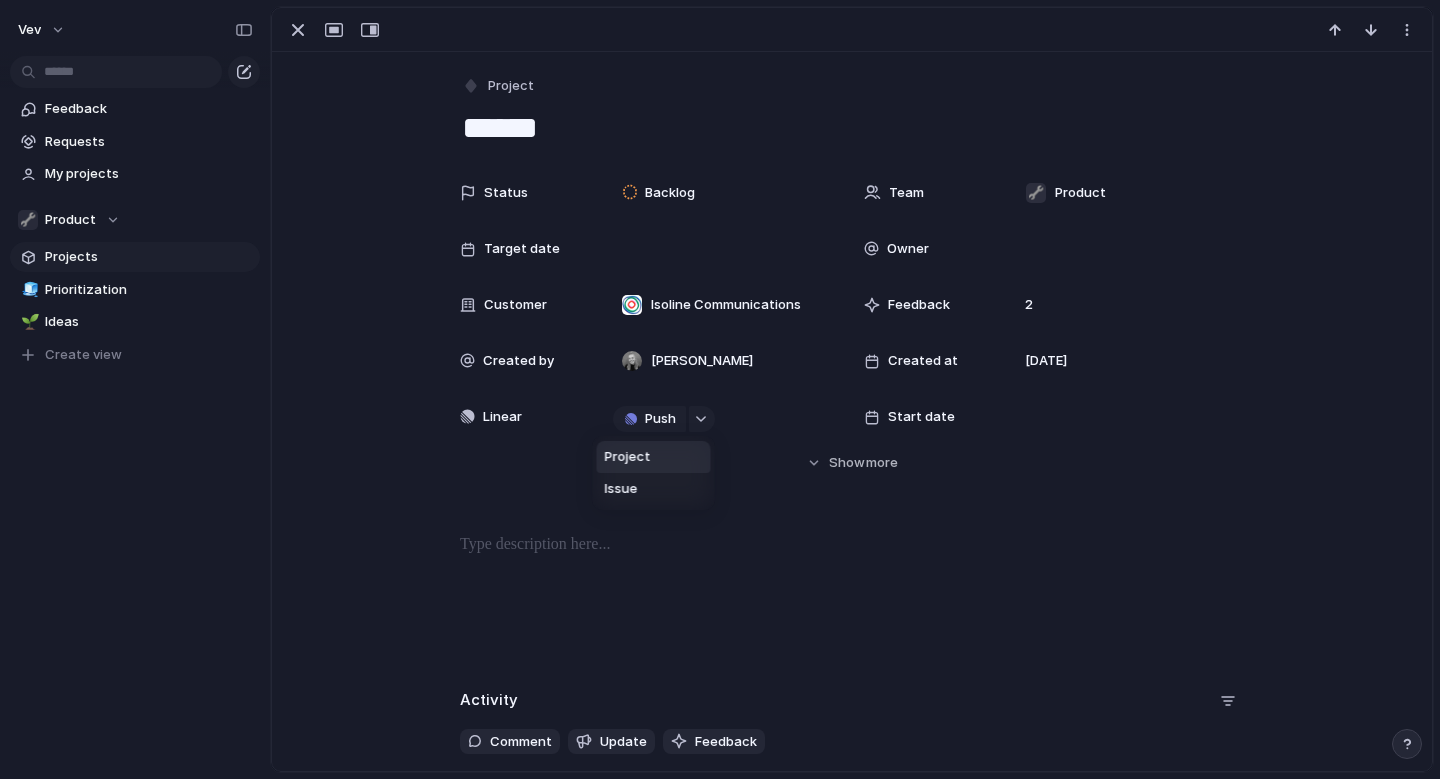 click on "Project" at bounding box center [654, 457] 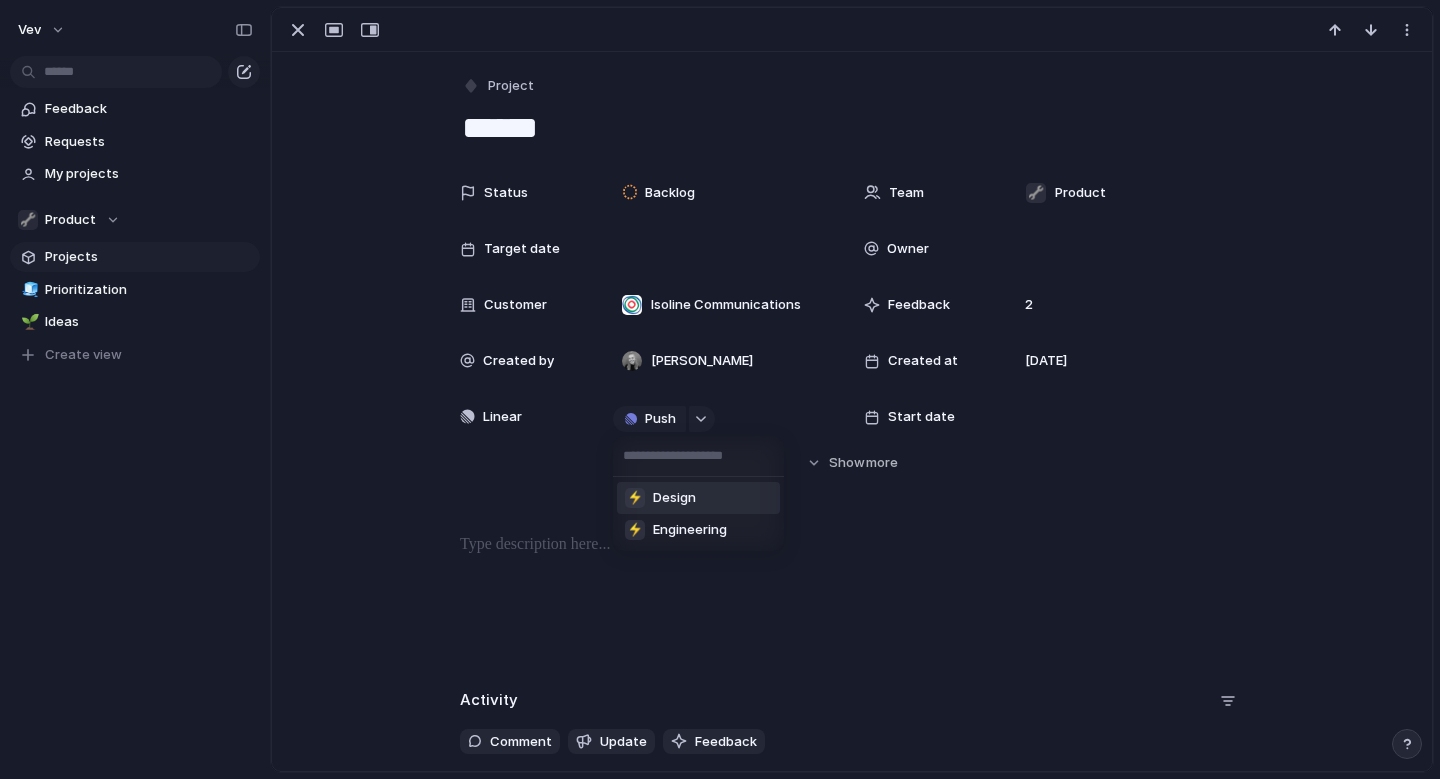 click on "Design" at bounding box center [674, 498] 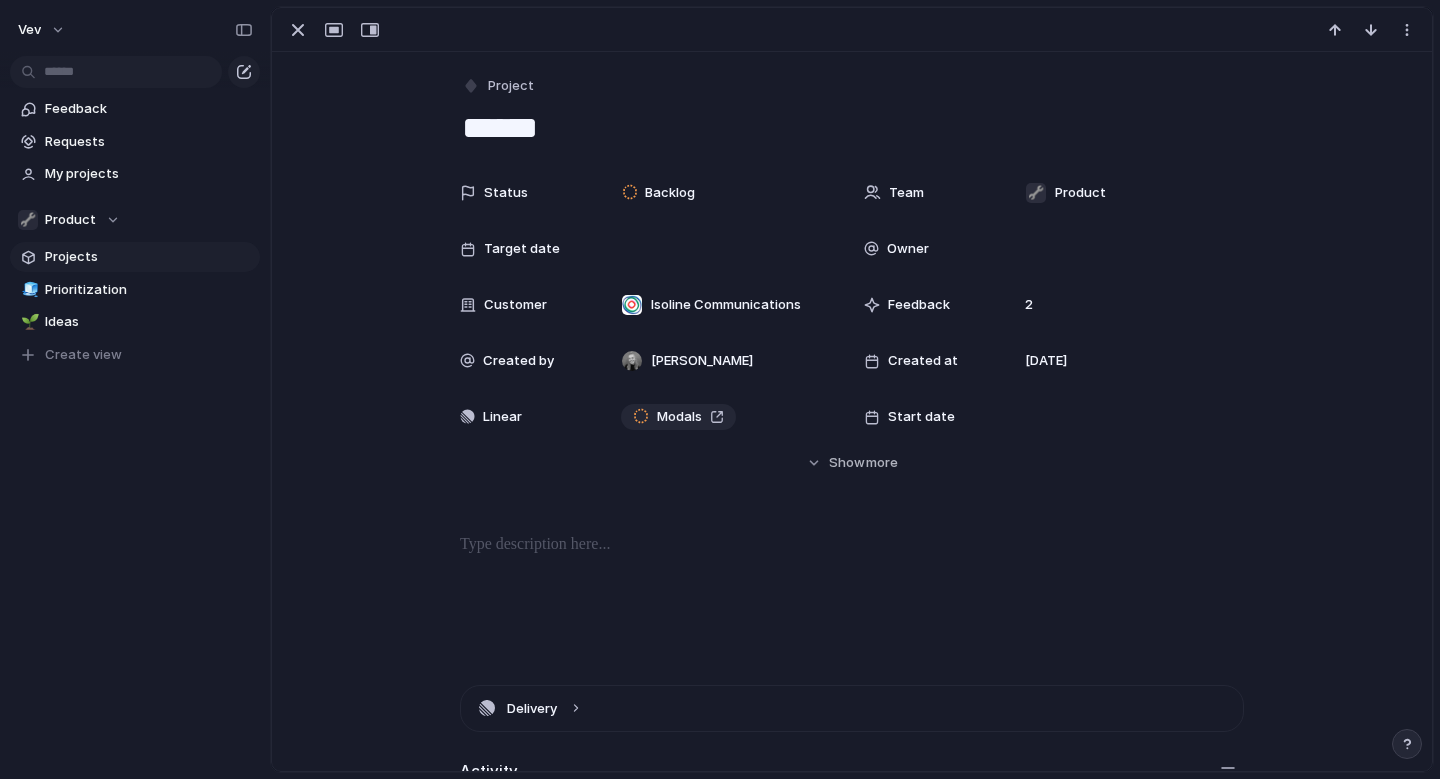 click on "Status Backlog Team 🔧 Product Target date           Owner Customer Isoline Communications Feedback 2           Created by [PERSON_NAME] Created at [DATE] Linear Modals Start date Last changed [DATE] Priority   Estimate (weeks) Impact Effort Design ready Theme Parent Hide Show more" at bounding box center [852, 323] 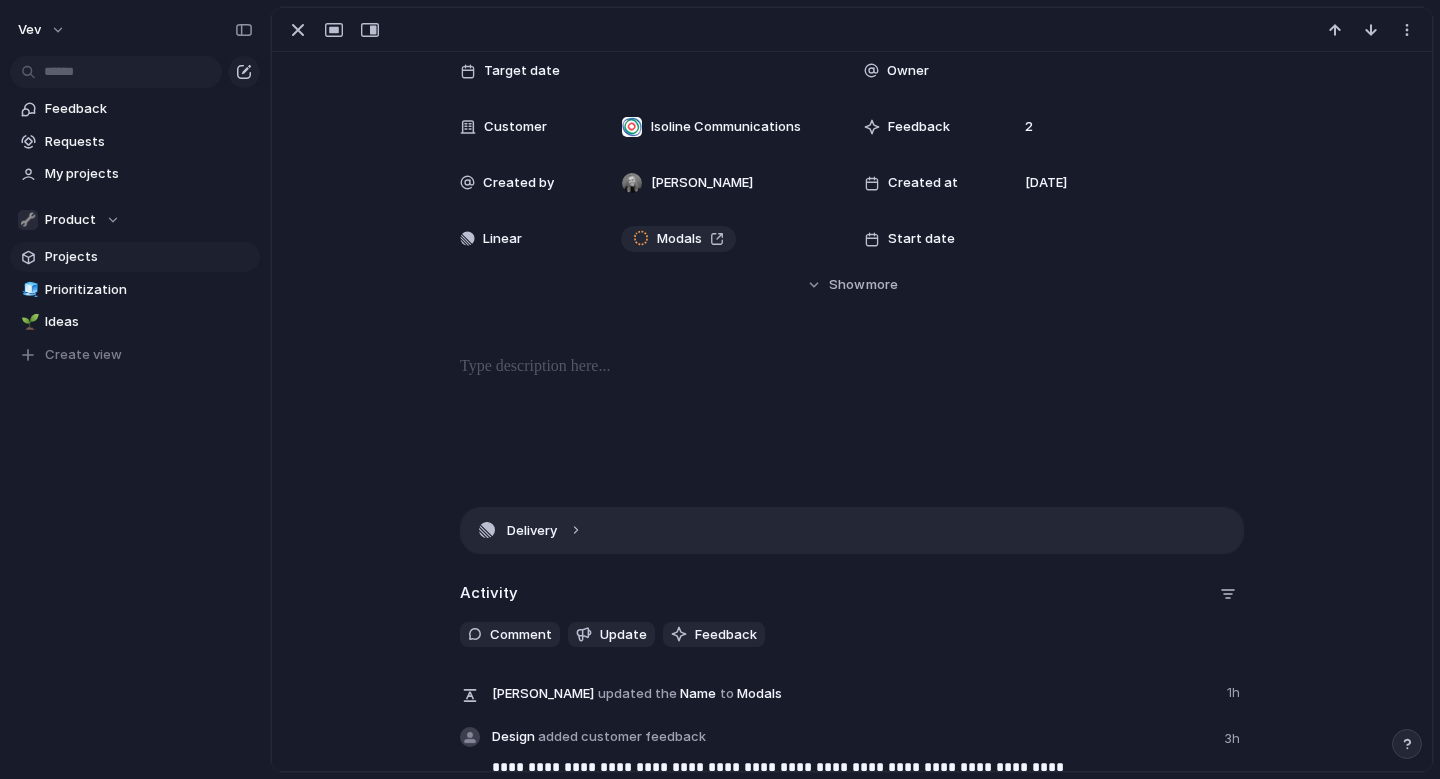 click on "Delivery" at bounding box center (852, 530) 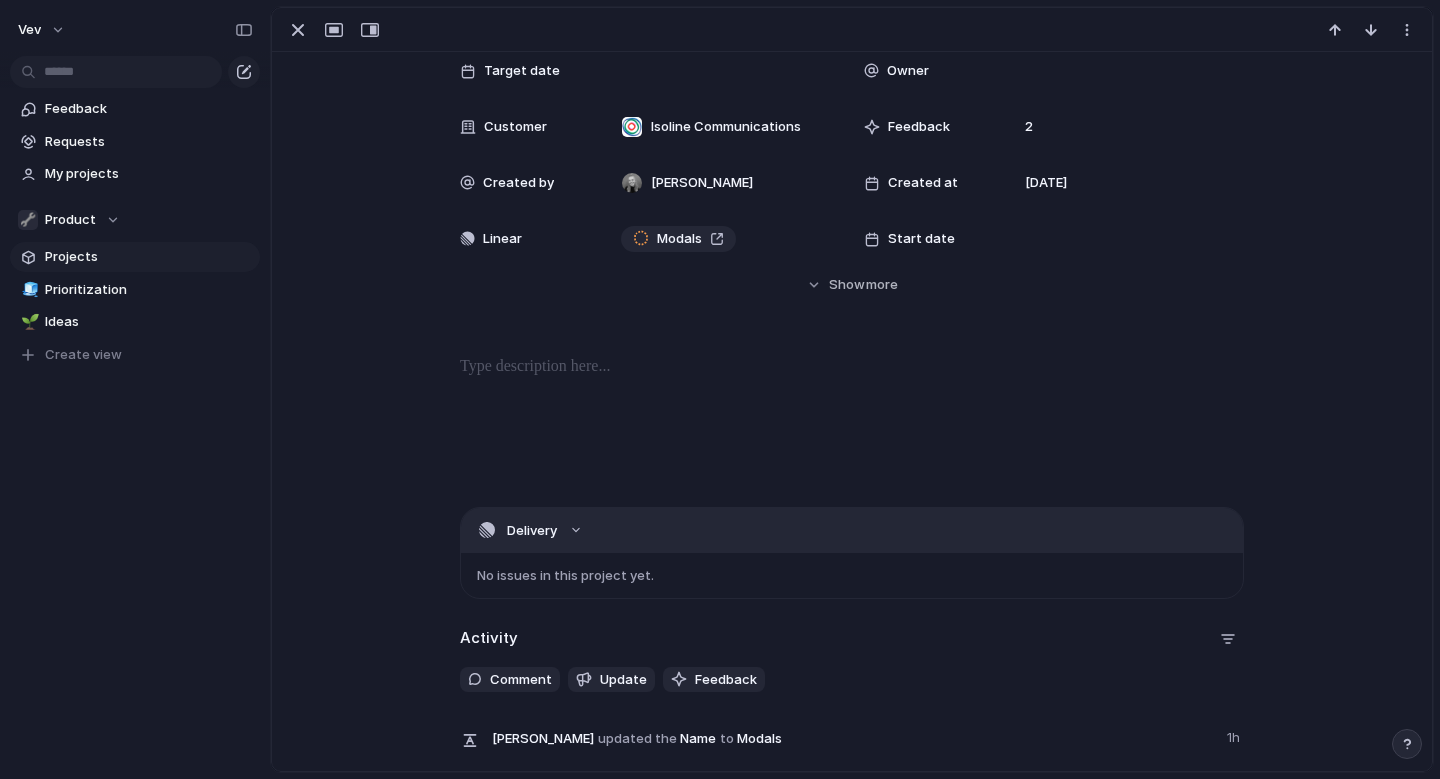 click on "Delivery" at bounding box center [852, 530] 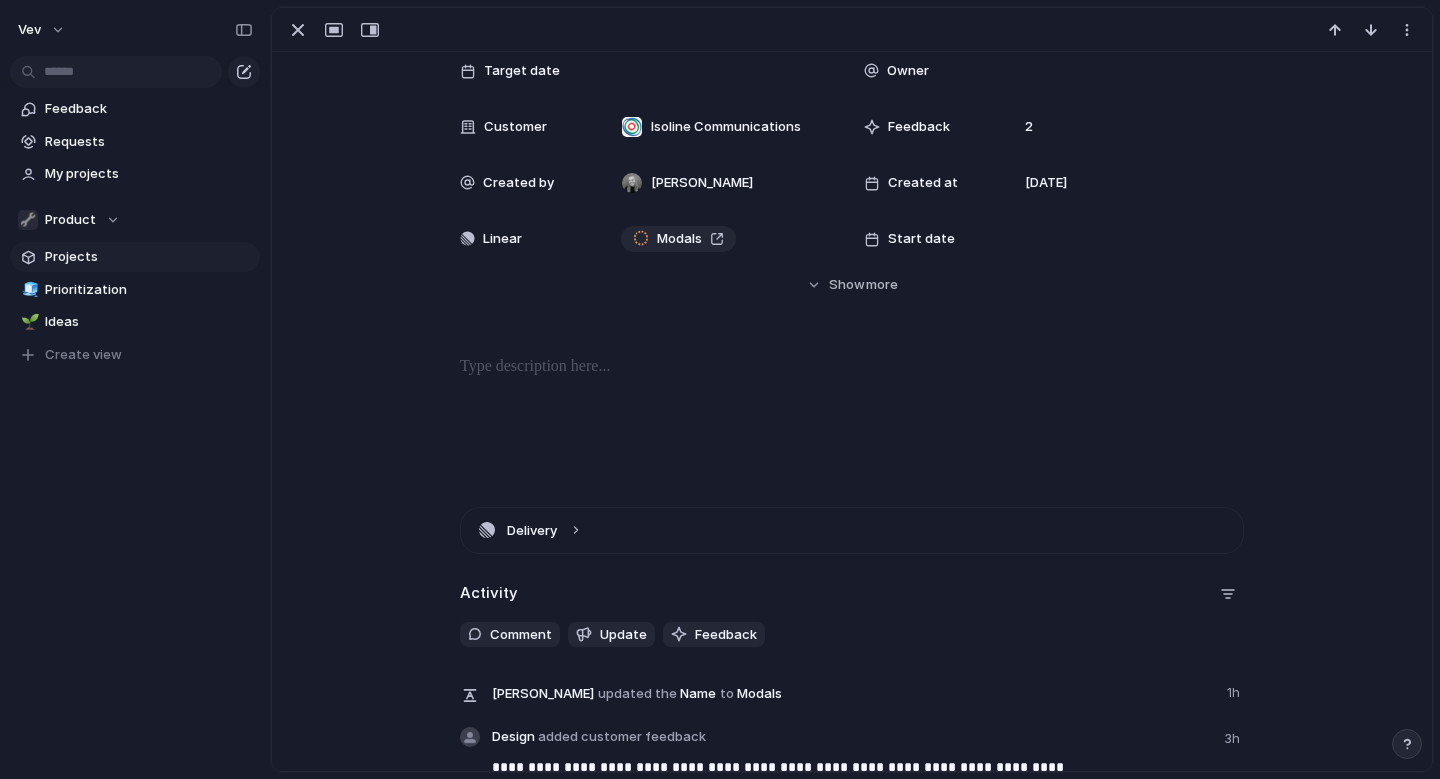 click on "**********" at bounding box center (852, 707) 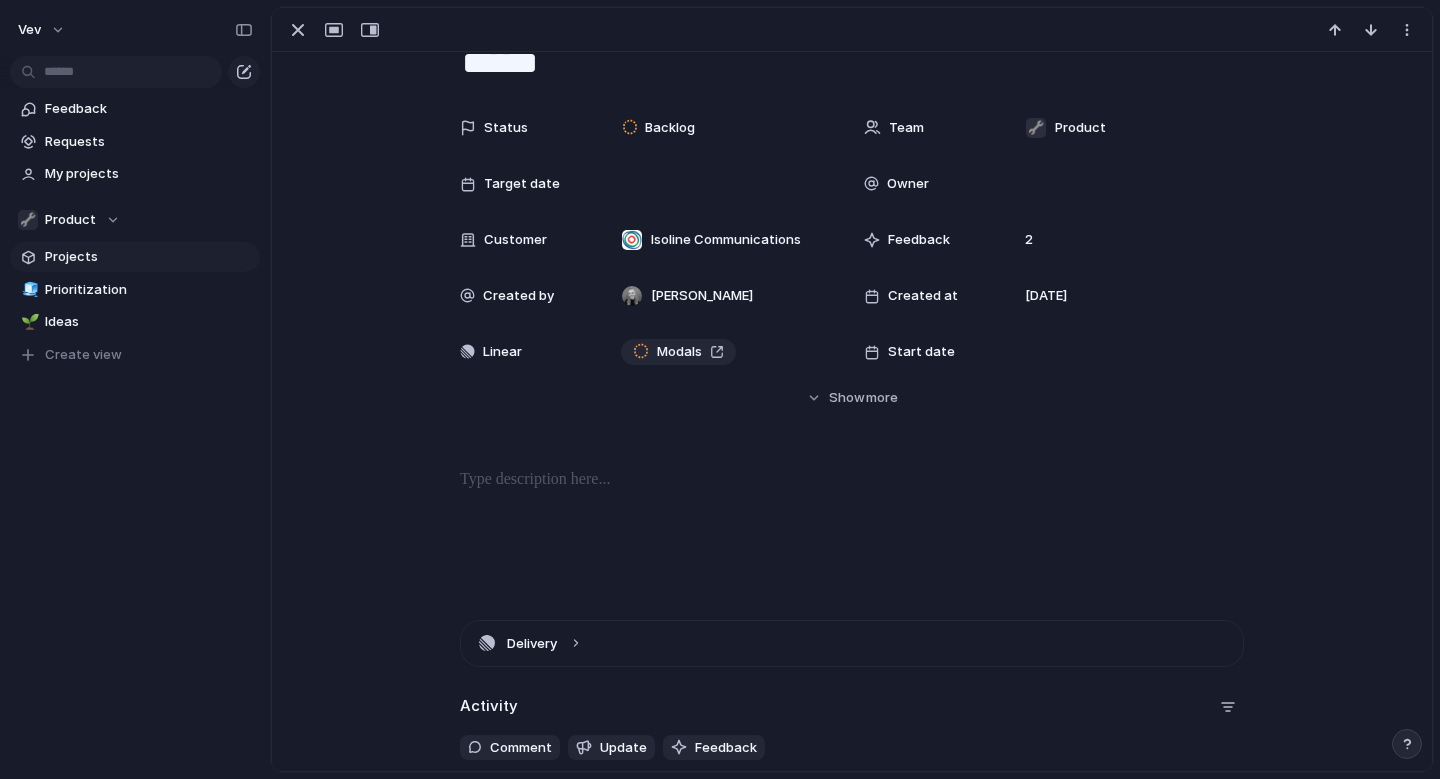 scroll, scrollTop: 0, scrollLeft: 0, axis: both 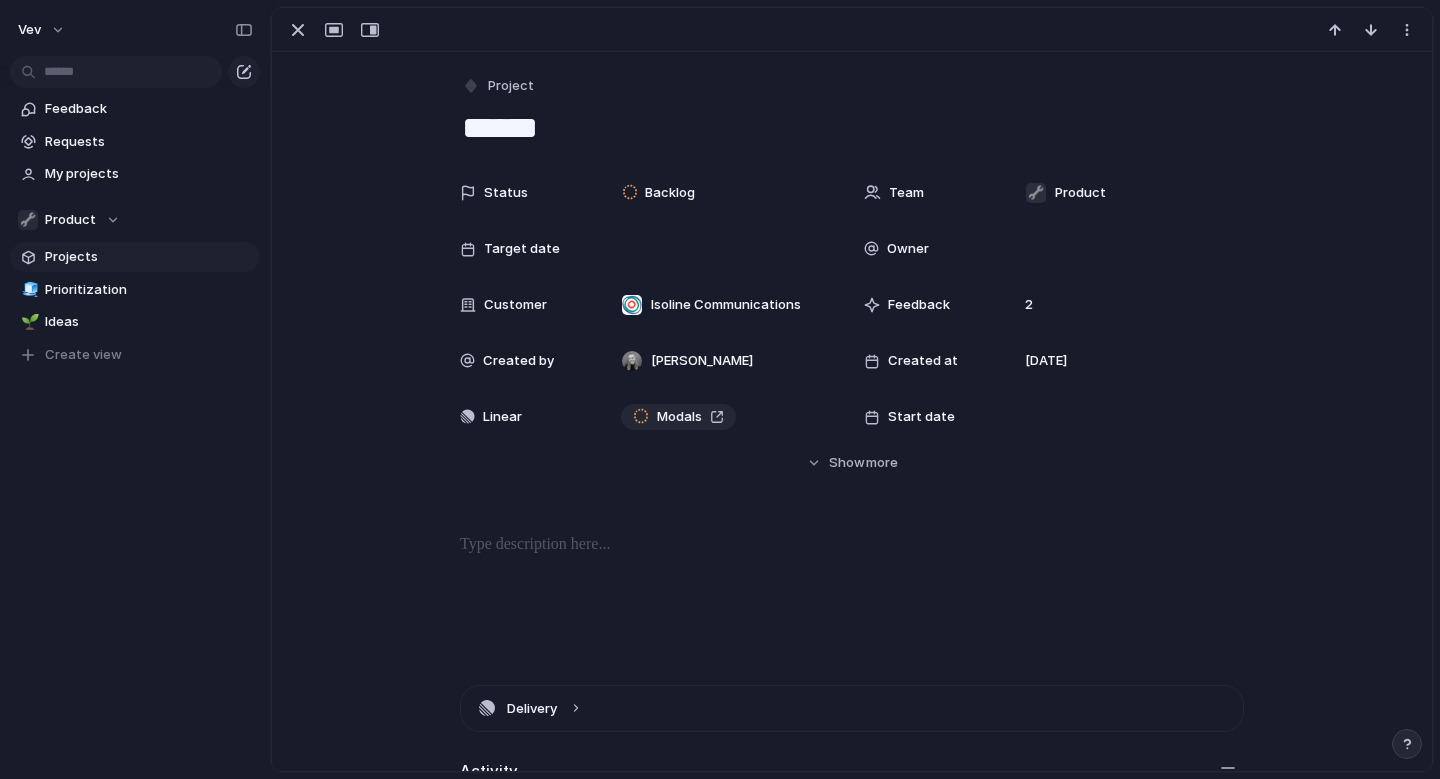 click on "Projects" at bounding box center (149, 257) 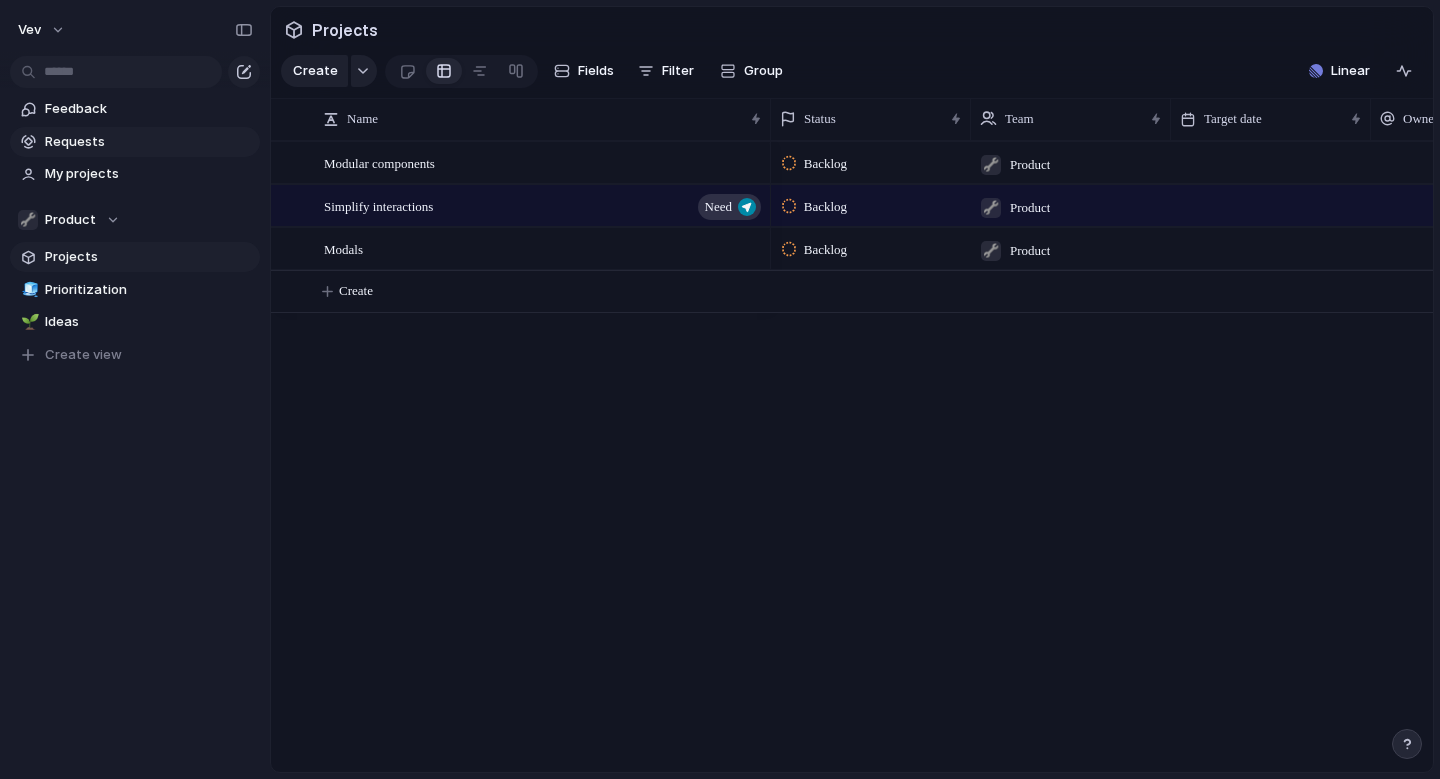 click on "Requests" at bounding box center (149, 142) 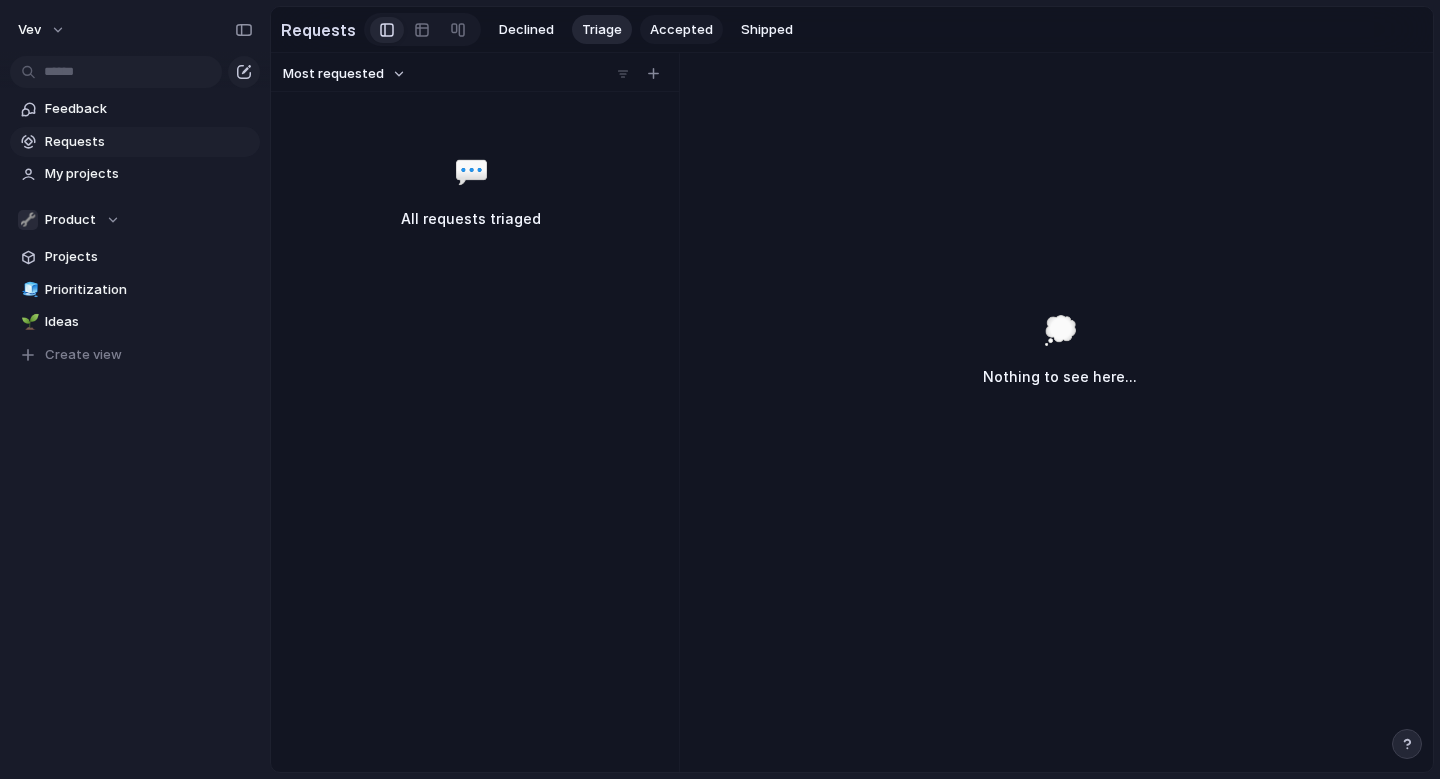 click on "Accepted" at bounding box center [681, 30] 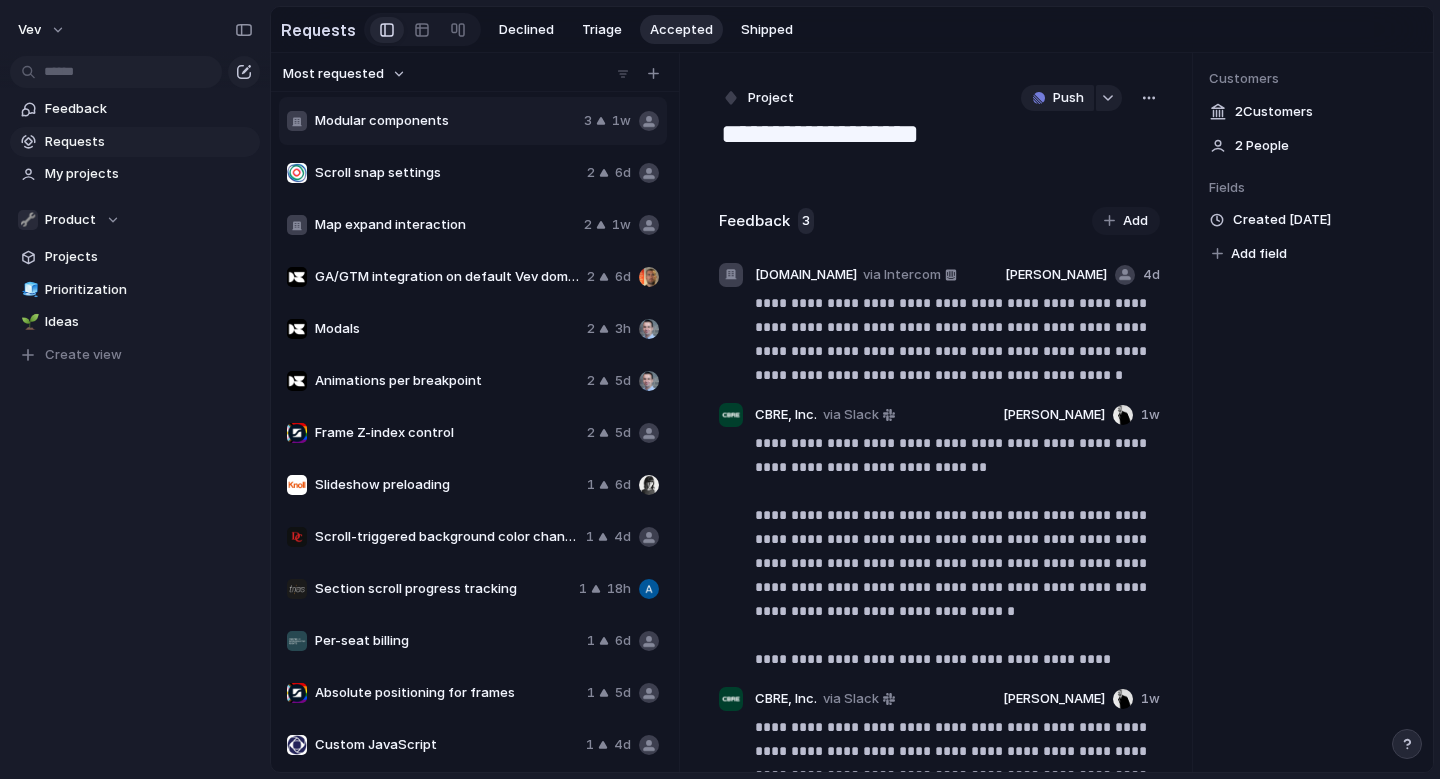 click on "Feedback Requests My projects 🔧 Product Projects 🧊 Prioritization 🌱 Ideas
To pick up a draggable item, press the space bar.
While dragging, use the arrow keys to move the item.
Press space again to drop the item in its new position, or press escape to cancel.
Create view" at bounding box center (135, 266) 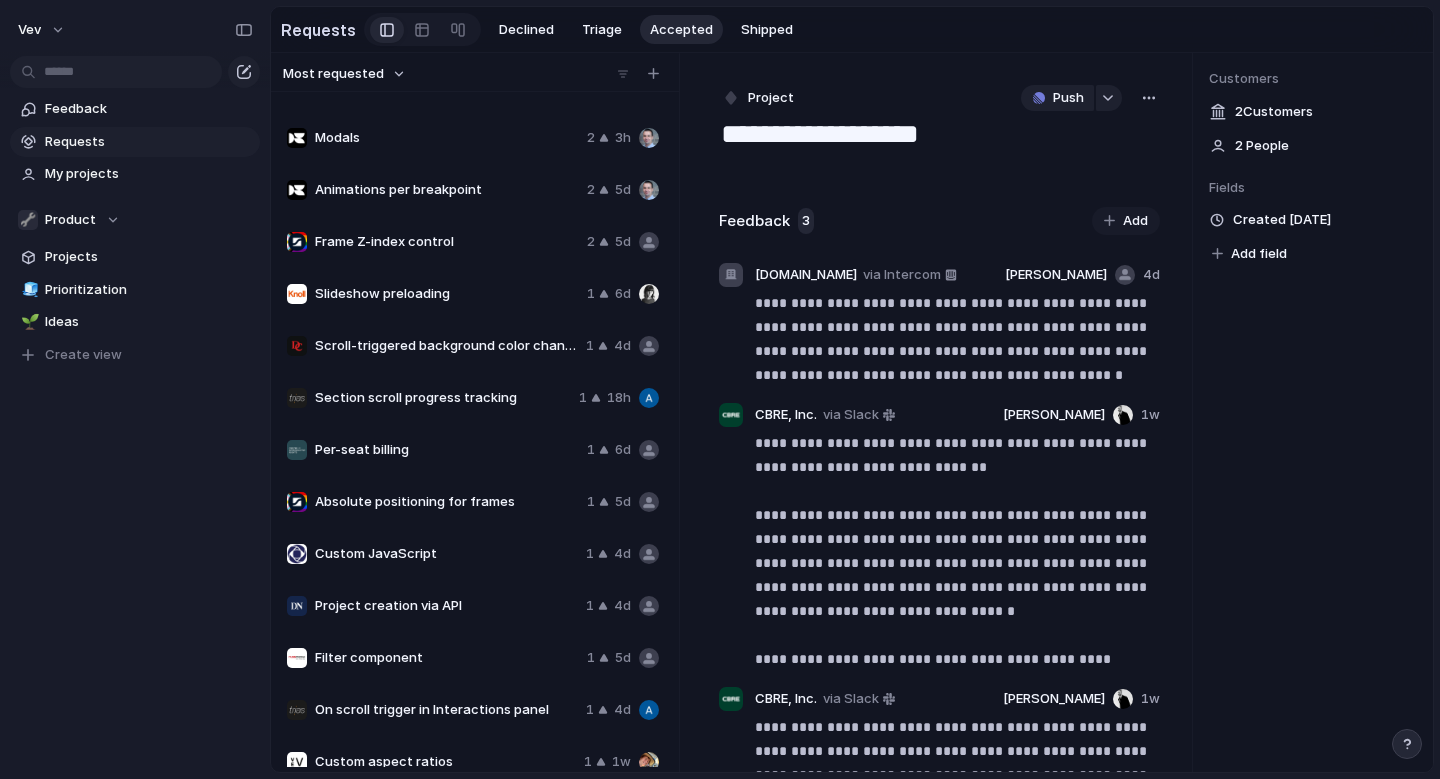 scroll, scrollTop: 628, scrollLeft: 0, axis: vertical 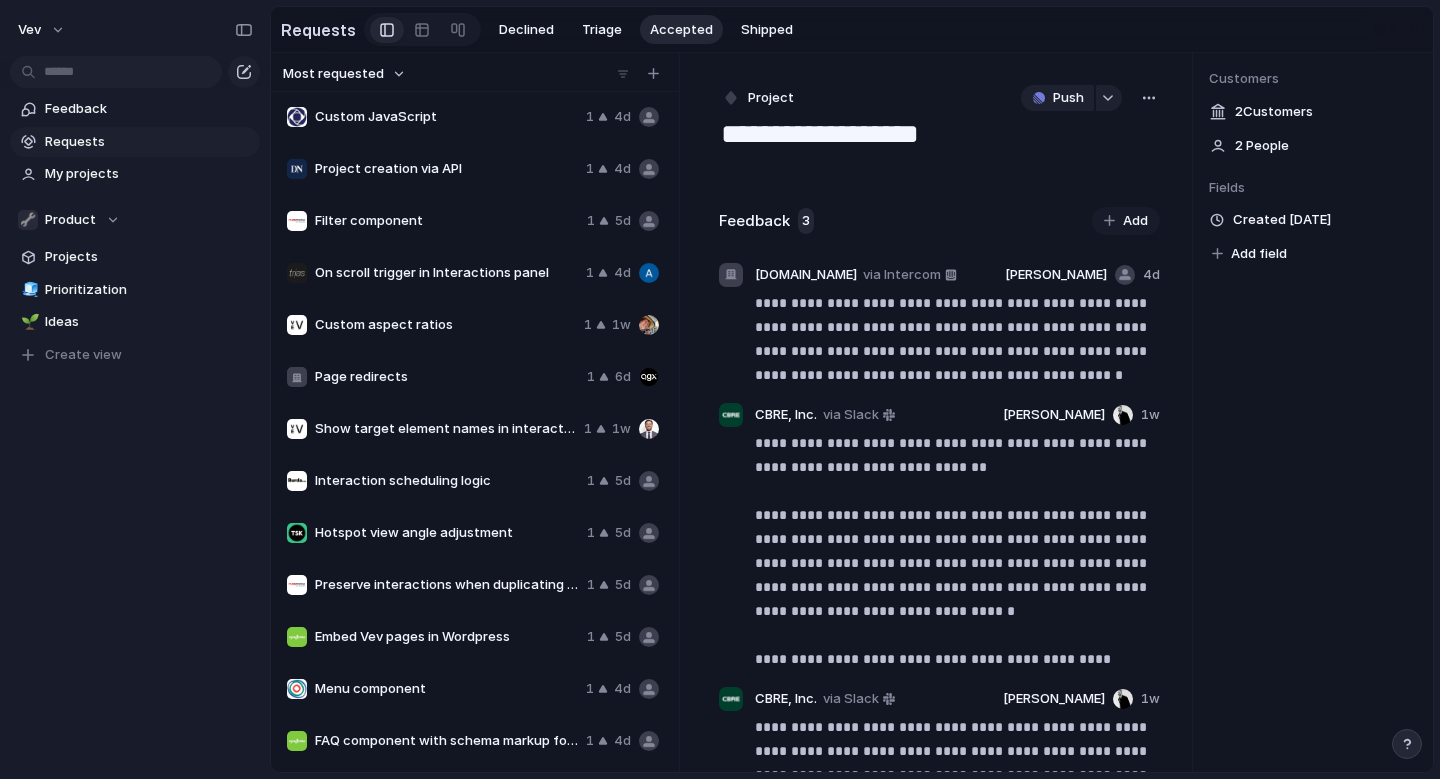 click on "FAQ component with schema markup for SEO" at bounding box center (446, 741) 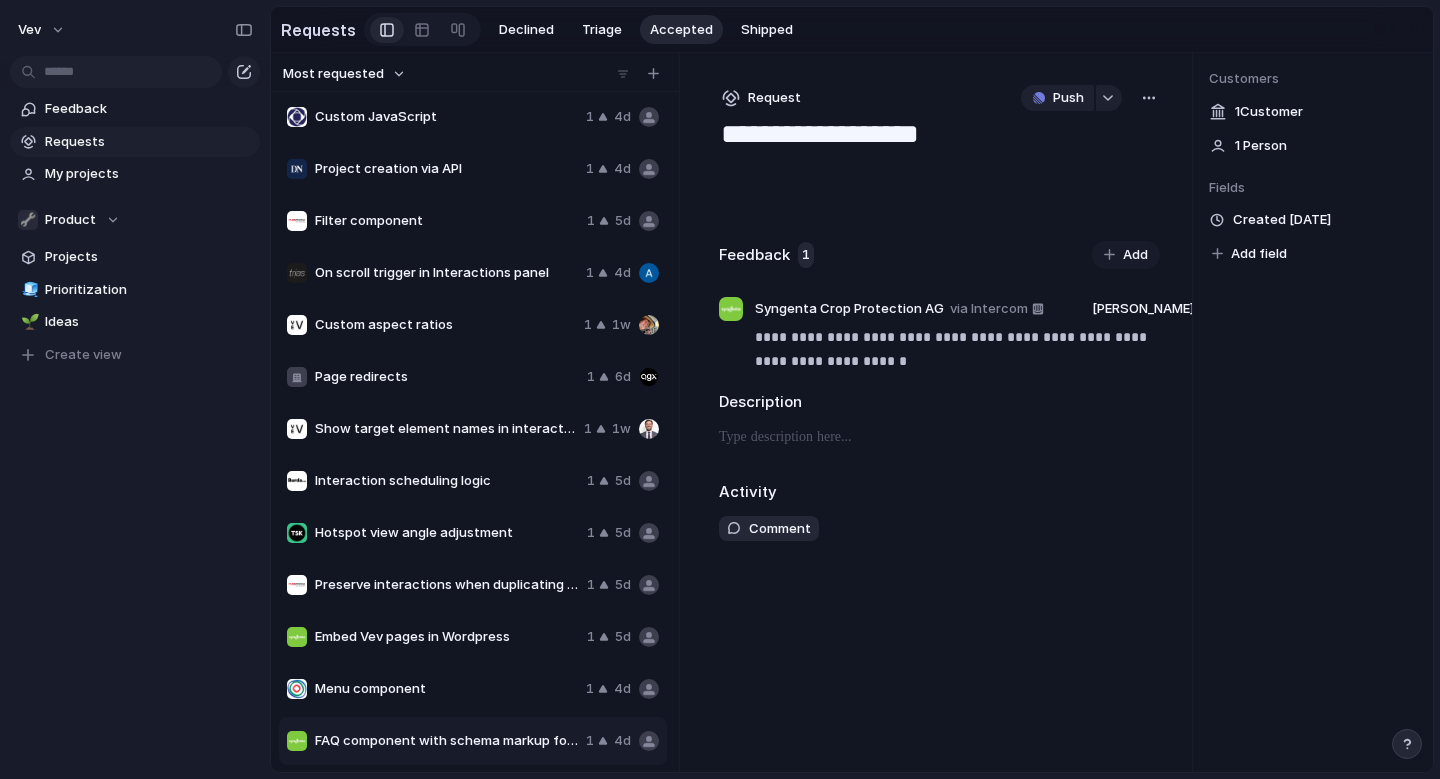 click on "Menu component" at bounding box center [446, 689] 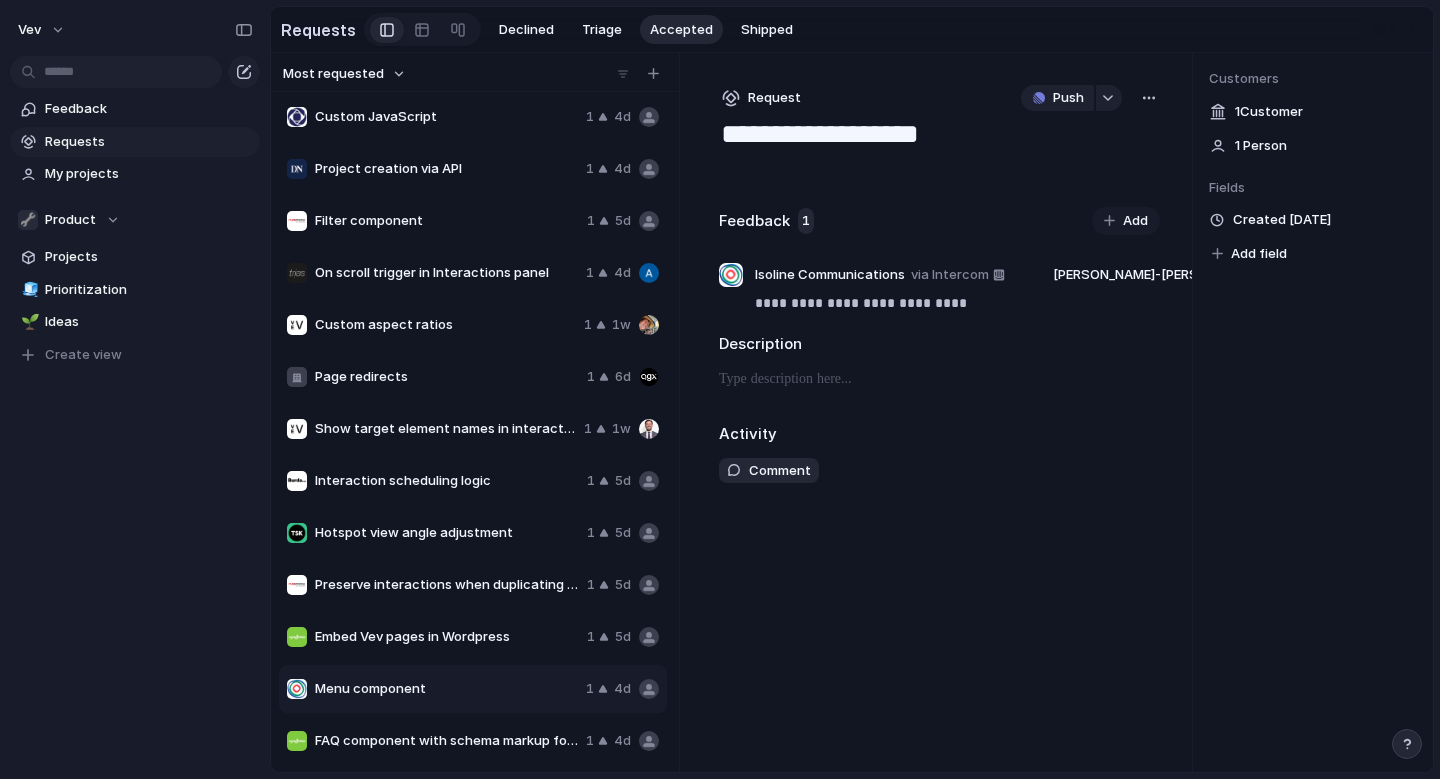 click on "Embed Vev pages in Wordpress" at bounding box center (447, 637) 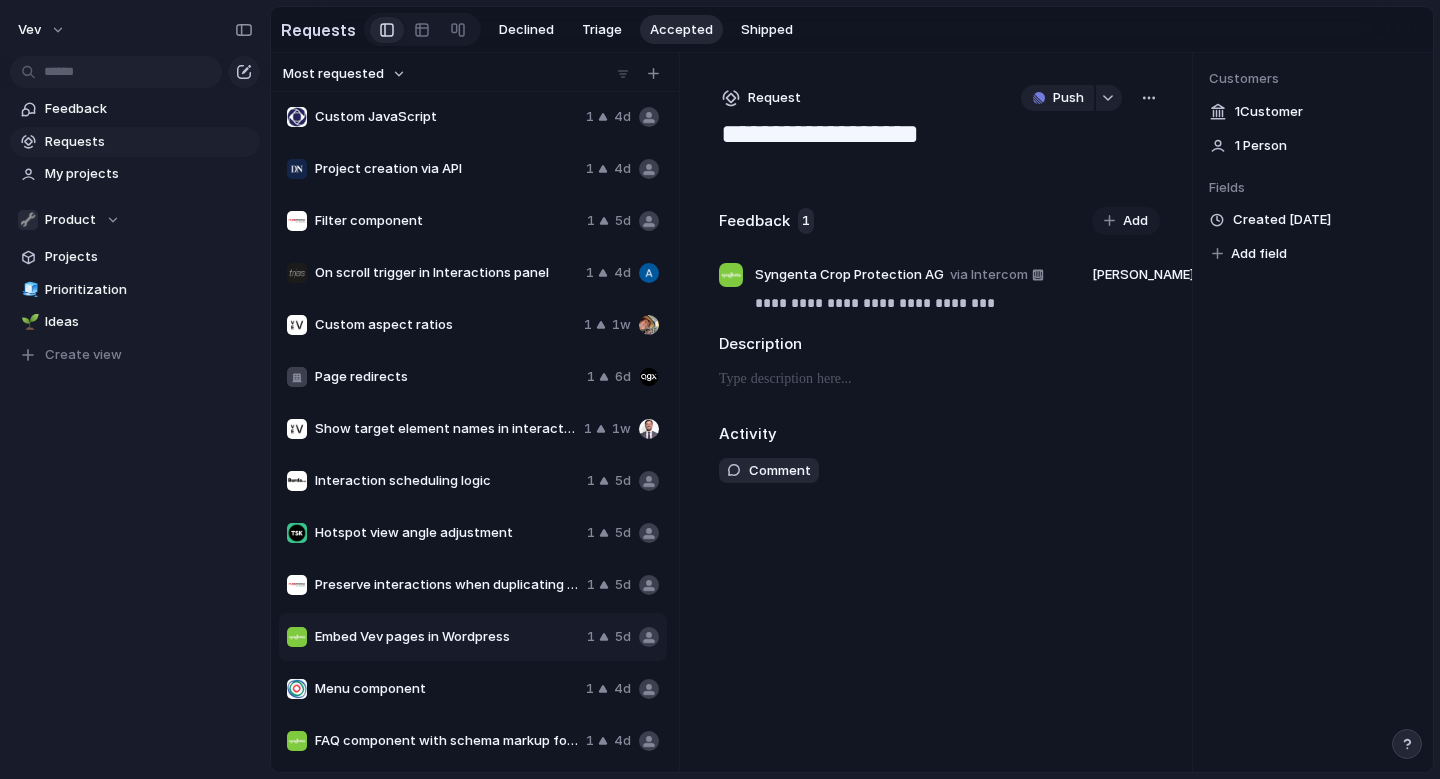 click on "Preserve interactions when duplicating pages" at bounding box center [447, 585] 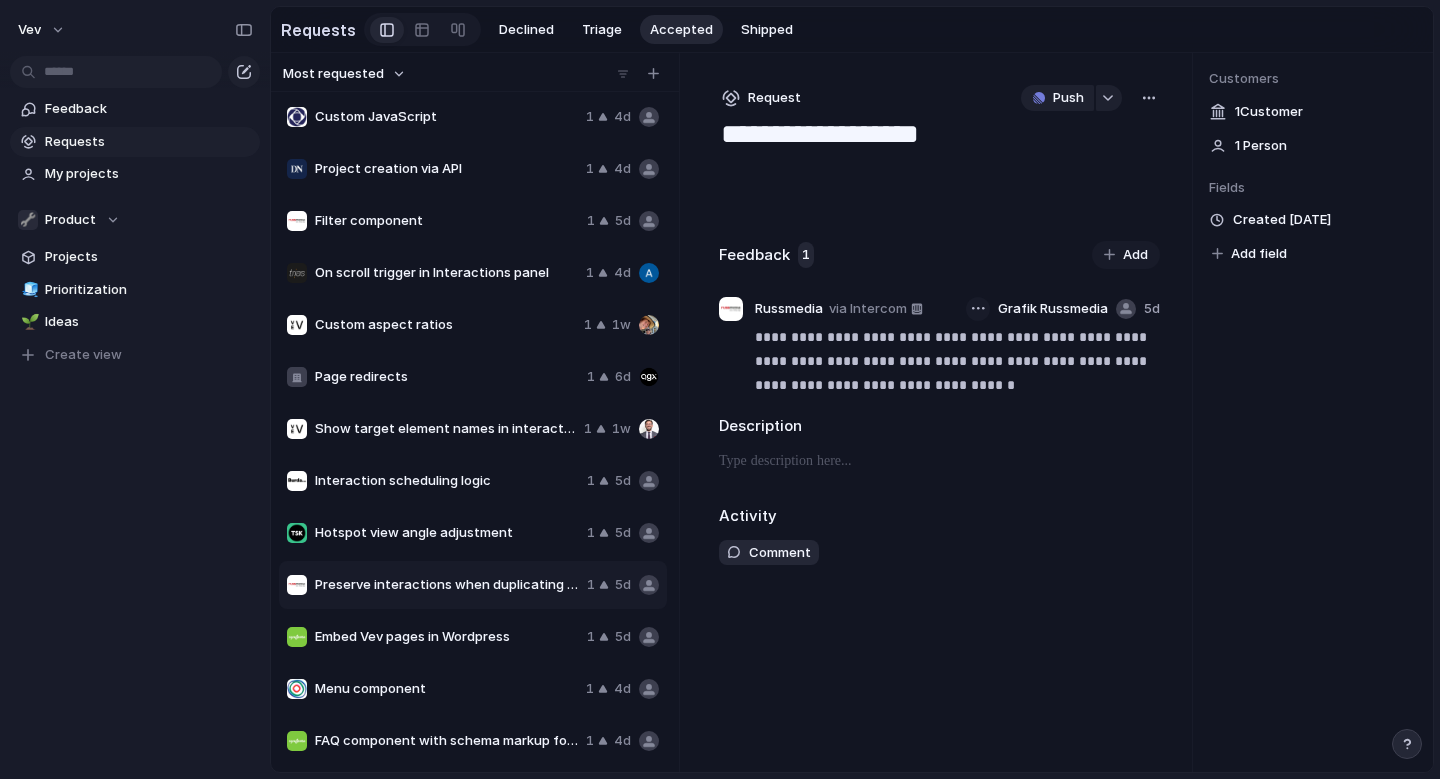 click at bounding box center [978, 309] 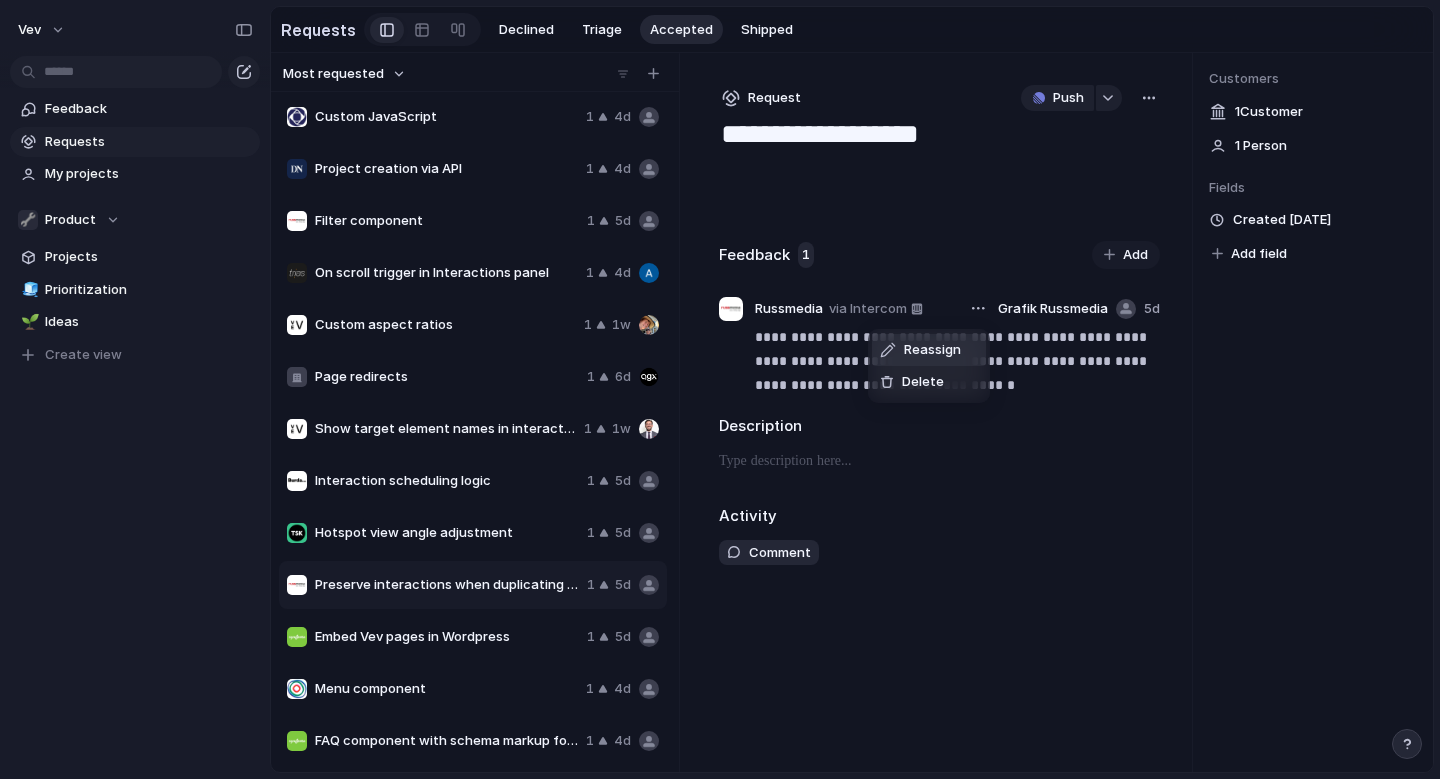 click on "Reassign" at bounding box center (929, 350) 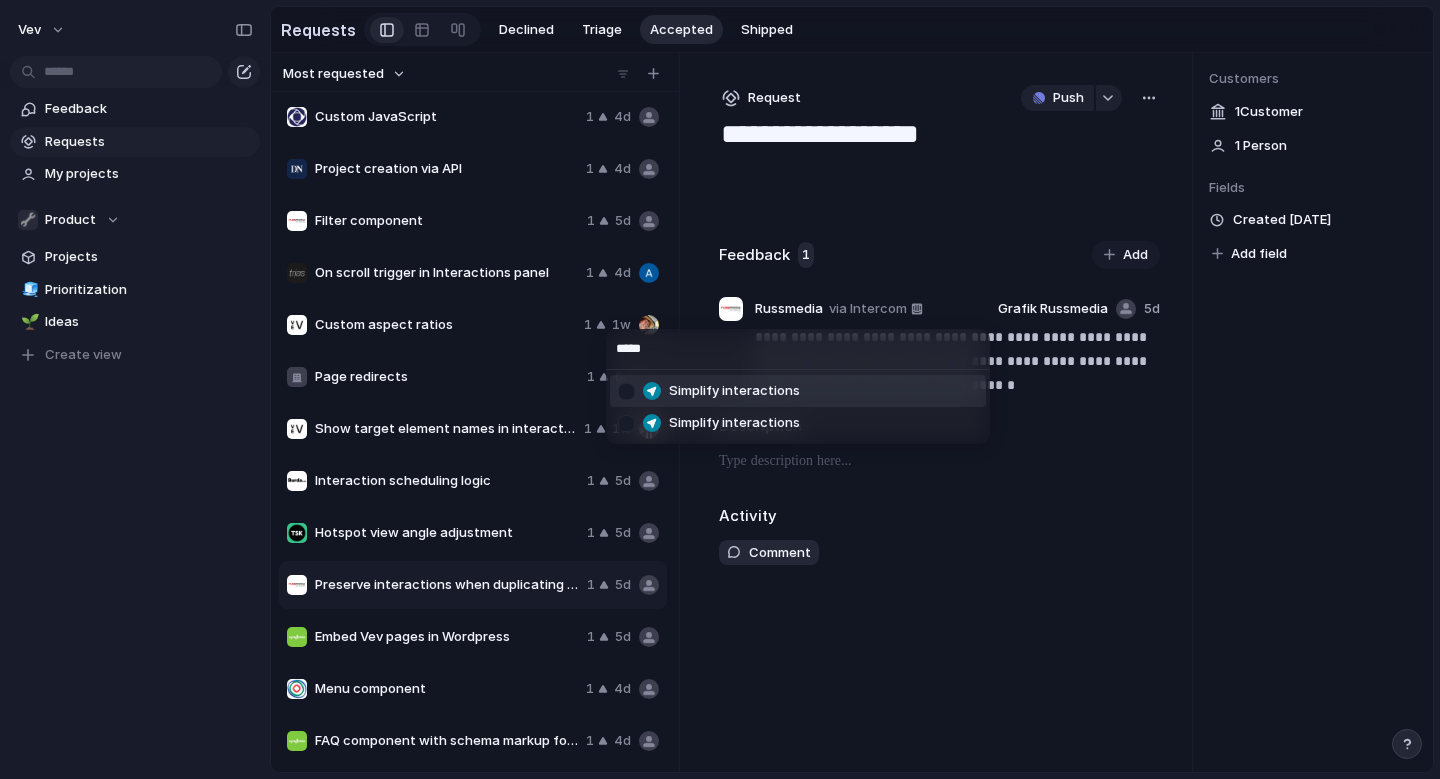 type on "*****" 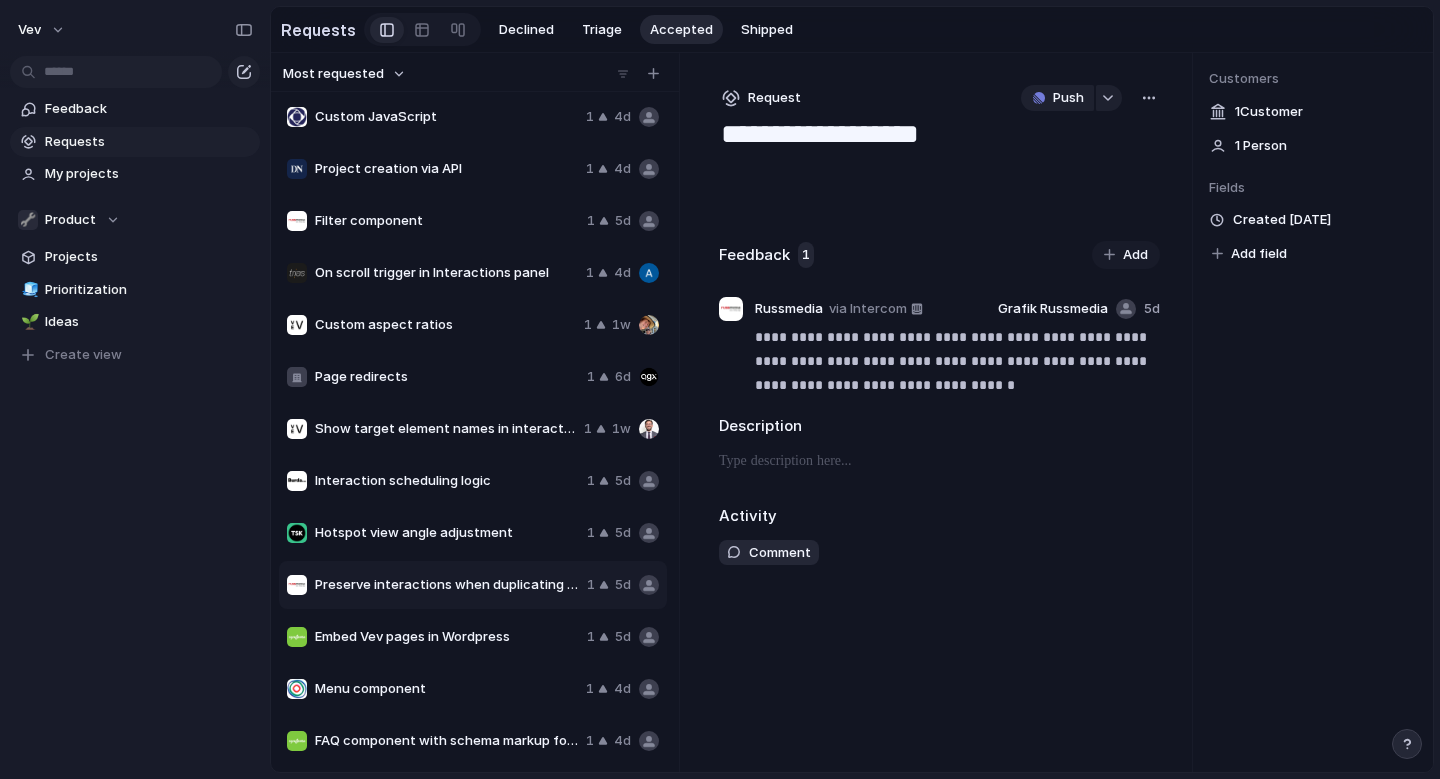 click on "***** Simplify interactions   Simplify interactions" at bounding box center [720, 389] 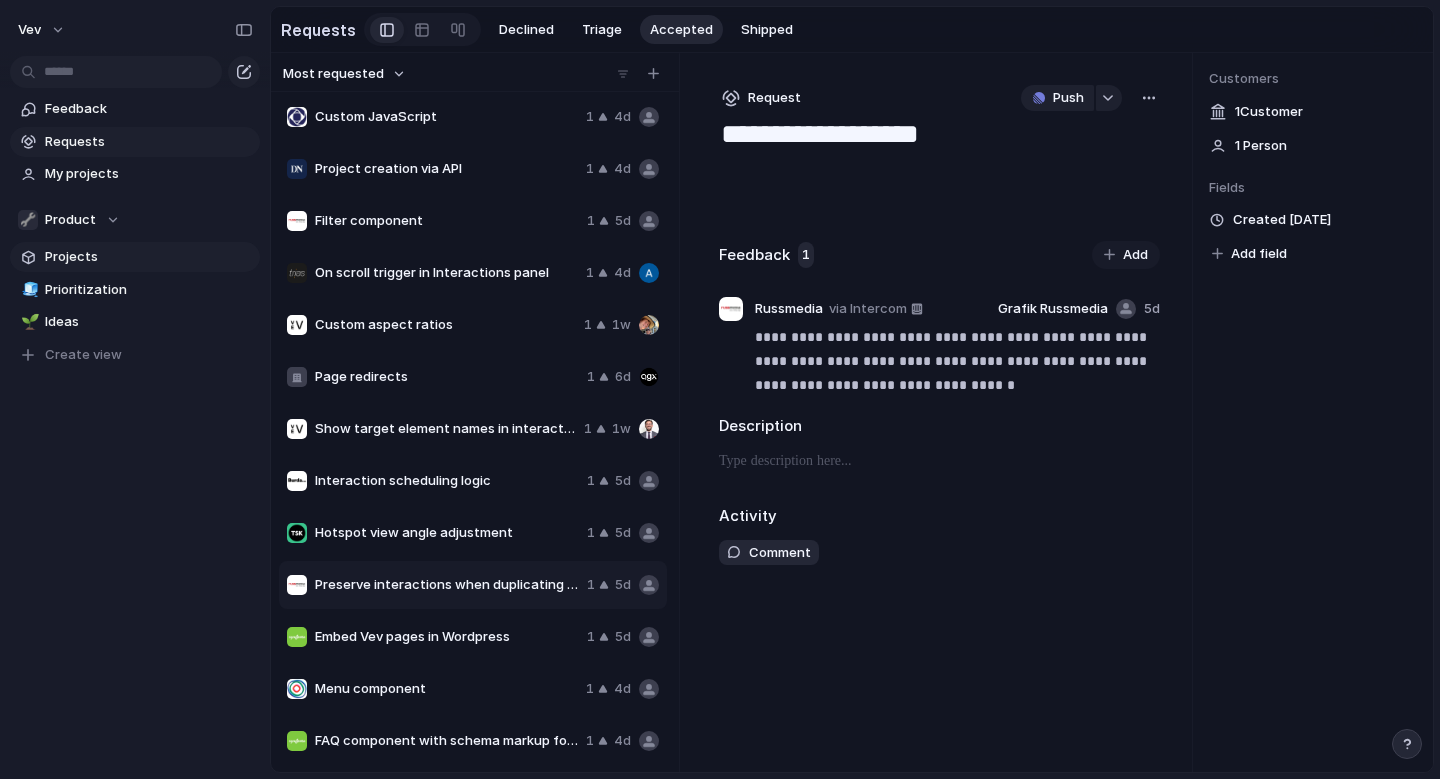 click on "Projects" at bounding box center (149, 257) 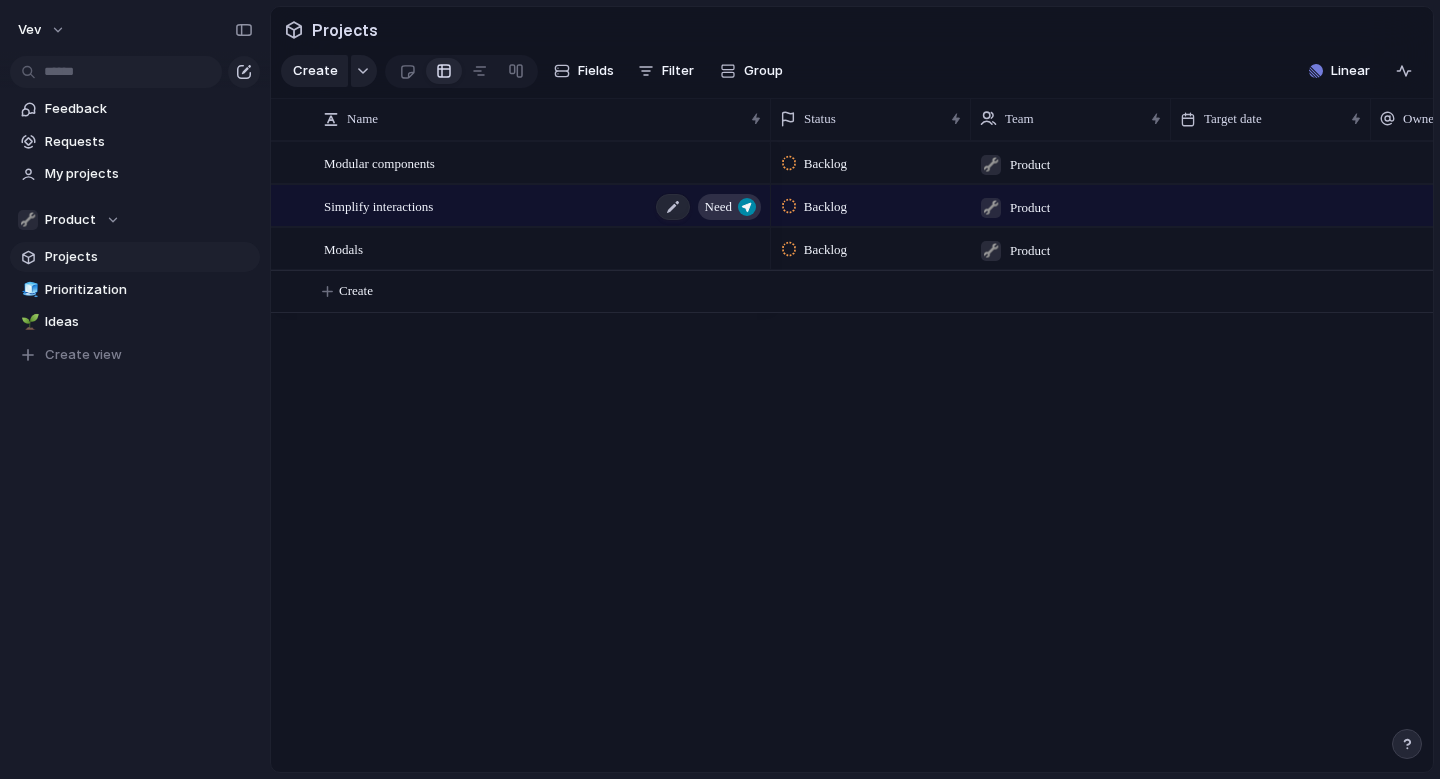 click on "Simplify interactions Need" at bounding box center [544, 206] 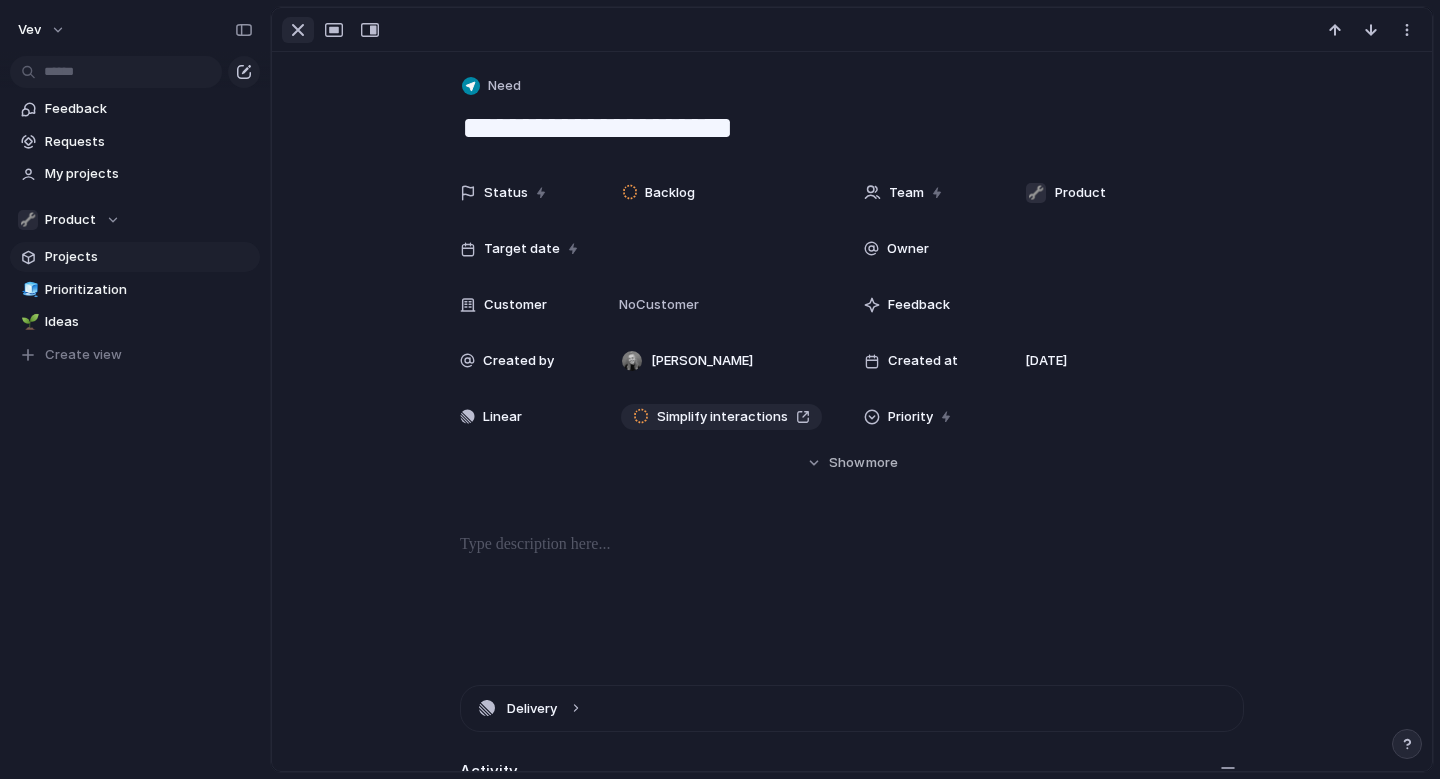 click at bounding box center (298, 30) 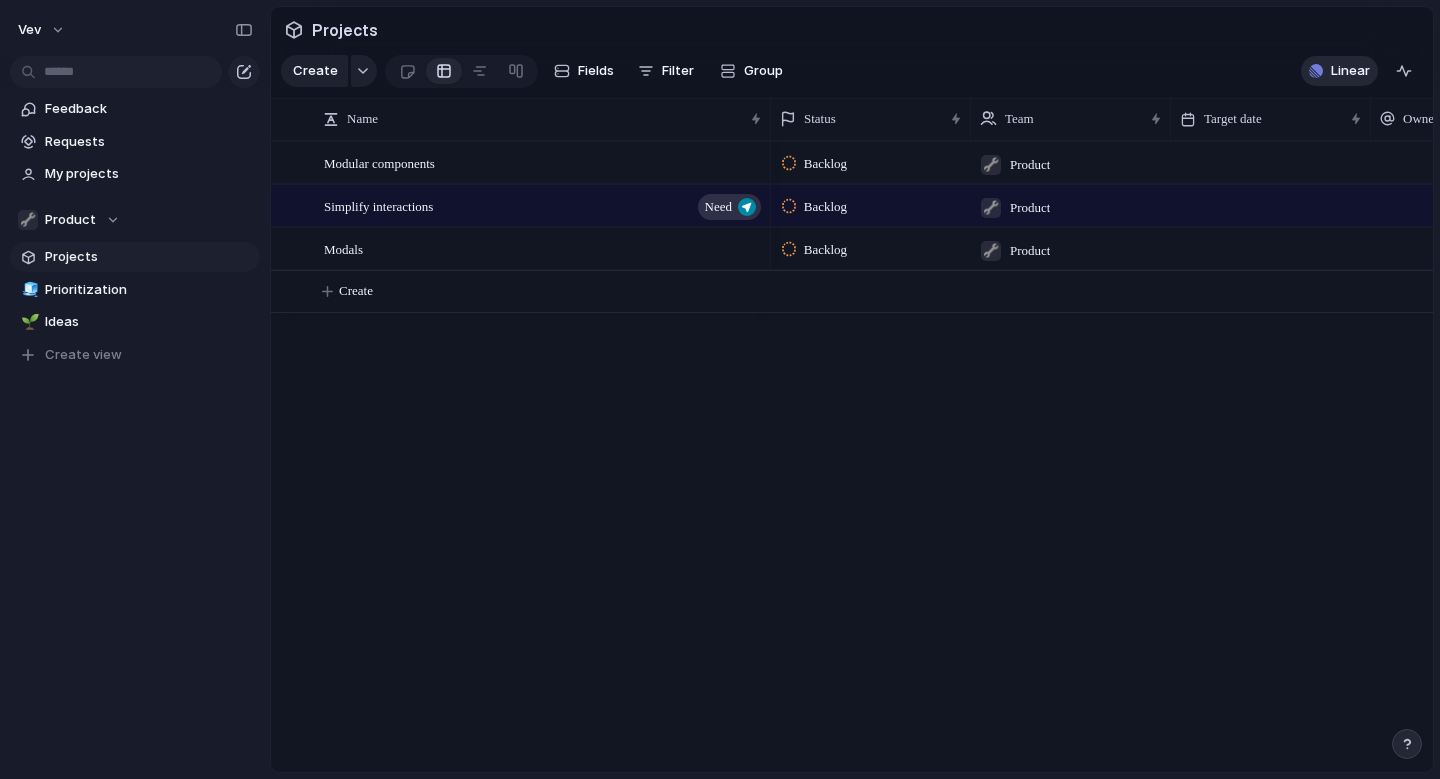 click on "Linear" at bounding box center [1350, 71] 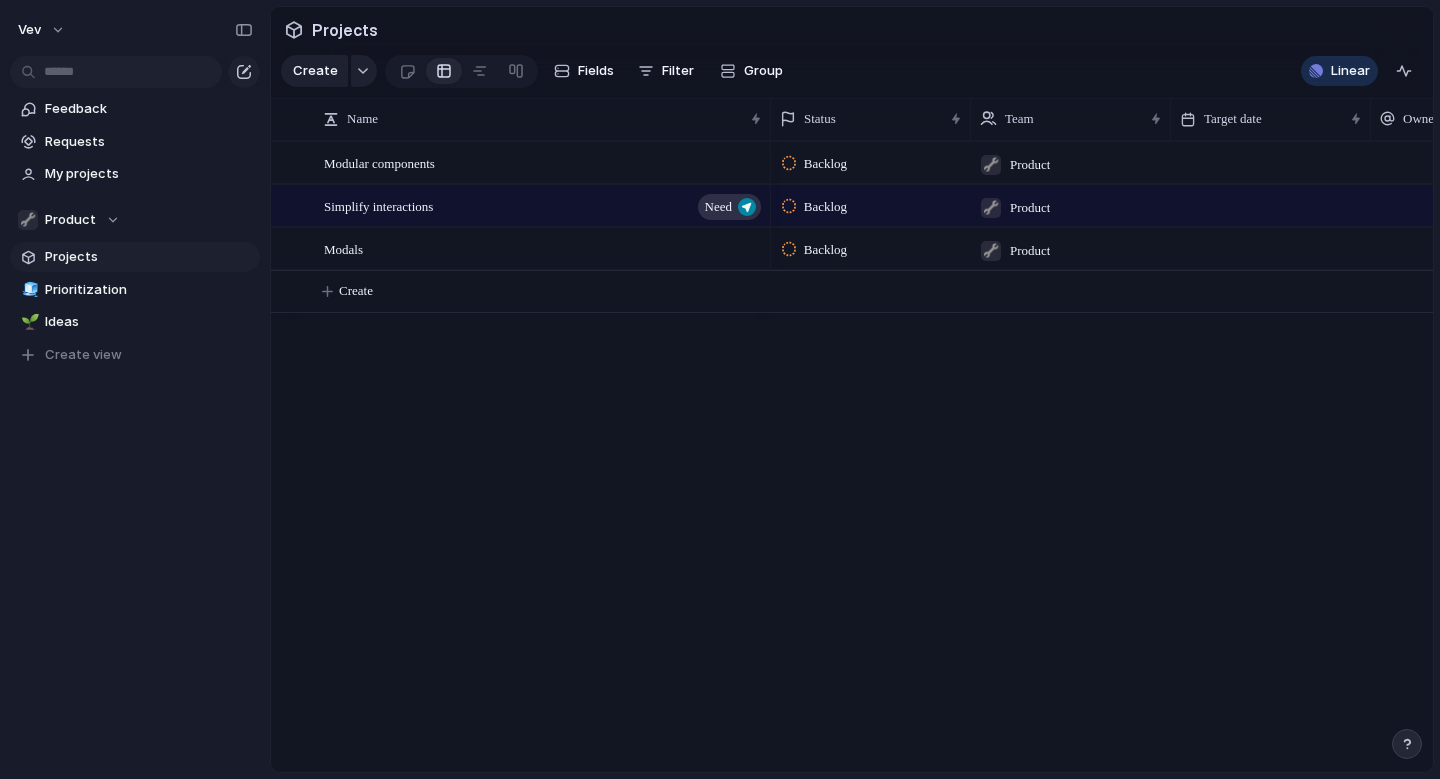 click on "Projects 17 Initiatives 2 Add all Re-design the publish menu Add Reverse trial Add Deprecate Addons Add Update Slider component Add Variable Modes Add Public projects Add Style tab update Add Improve project text styling Add Update text widget Add Audio tab + AI Add Page AI Add Vev API Add Vev Blog Add Examples from Vev Add Animations [out of beta] Add Forms Add Libraries (Beta) Add Show  Linear  field in view" at bounding box center [720, 389] 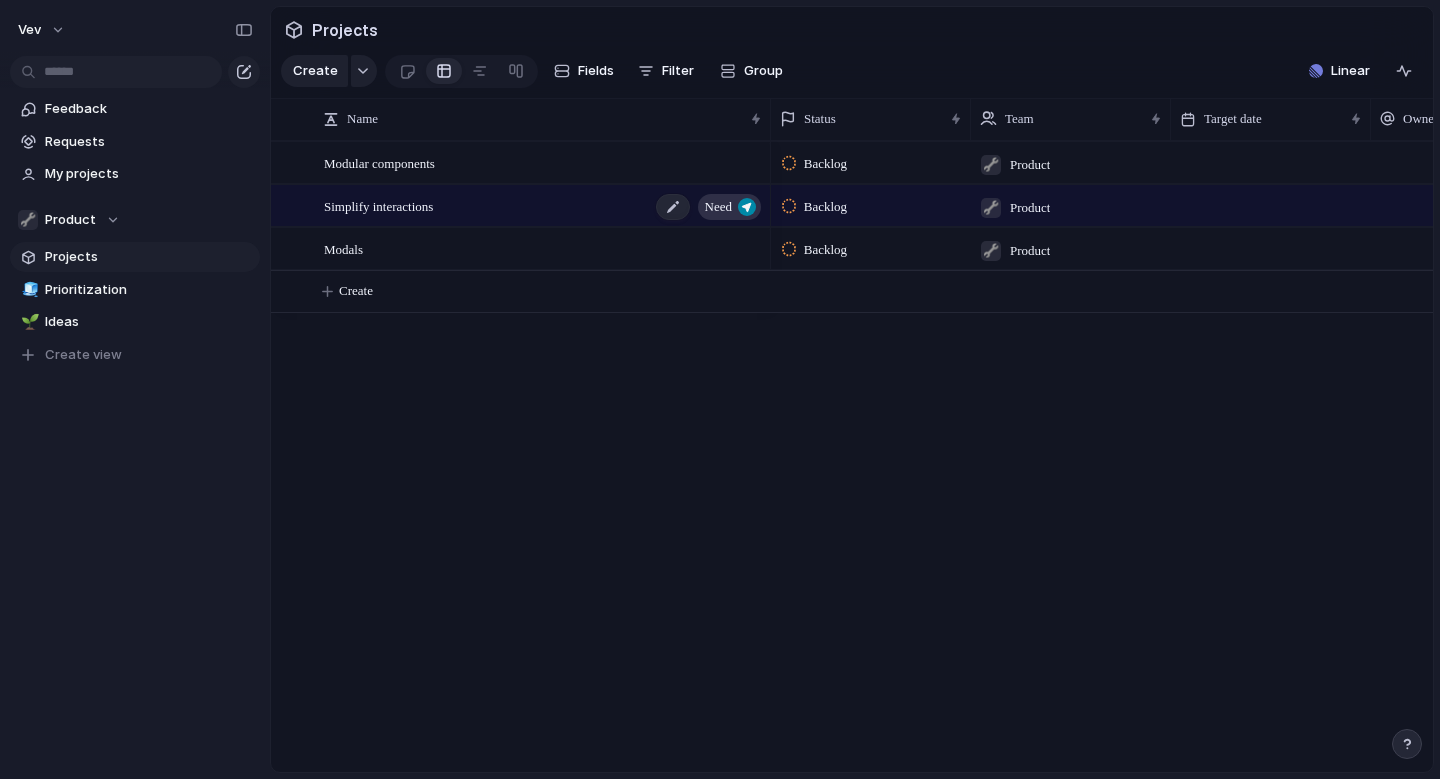 scroll, scrollTop: 0, scrollLeft: 678, axis: horizontal 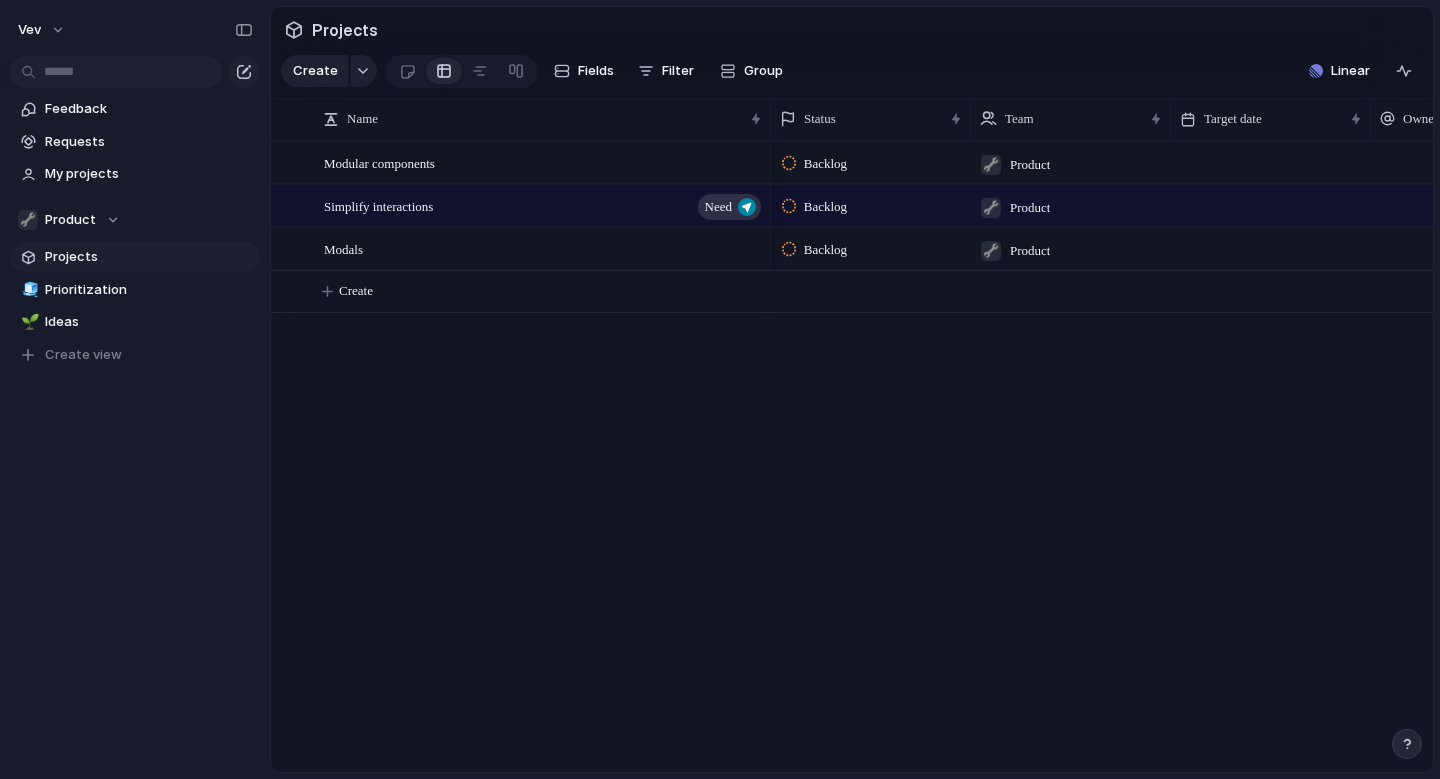 click on "Modular components Simplify interactions Need Modals Backlog 🔧 Product CBRE Backlog 🔧 Product Backlog 🔧 Product Isoline Communications Create" at bounding box center (852, 456) 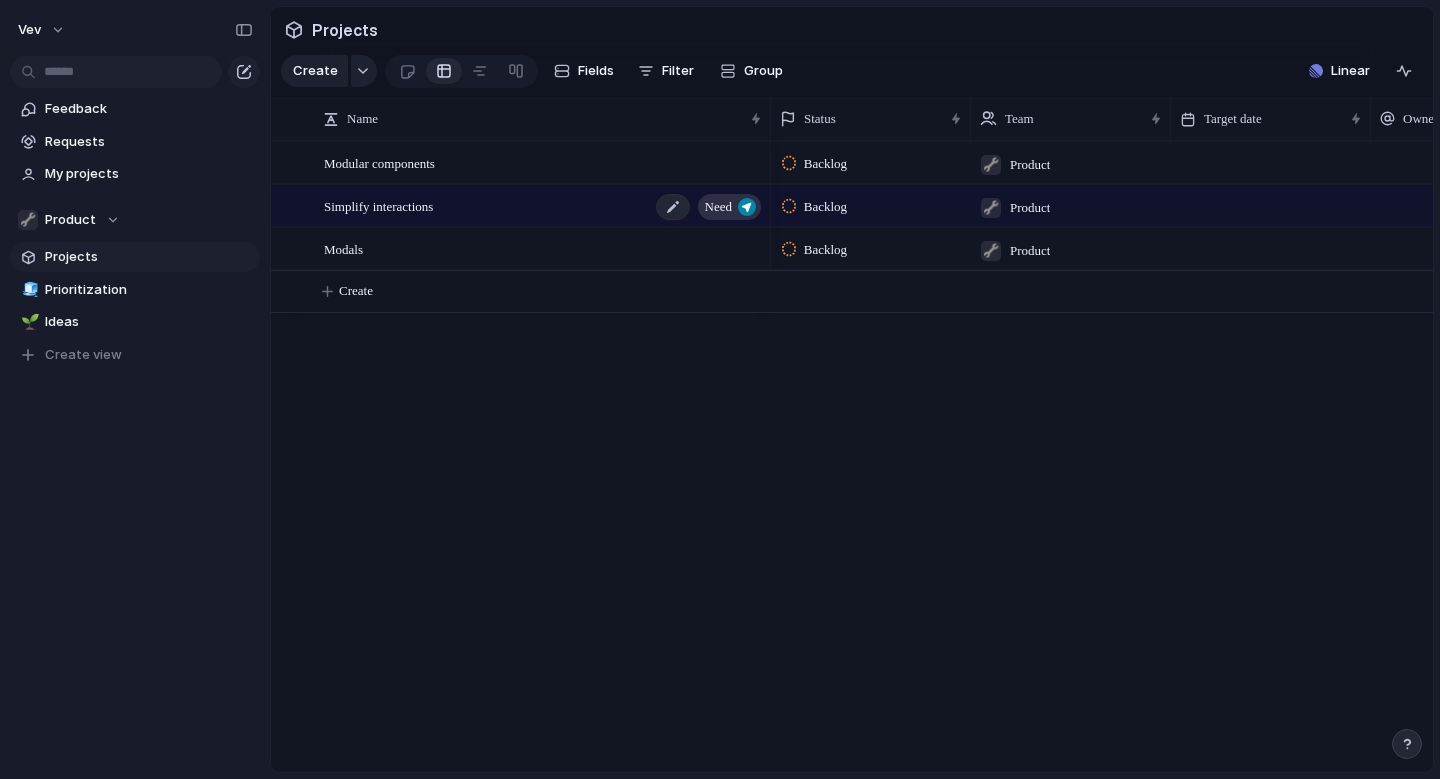 click on "Simplify interactions Need" at bounding box center (544, 206) 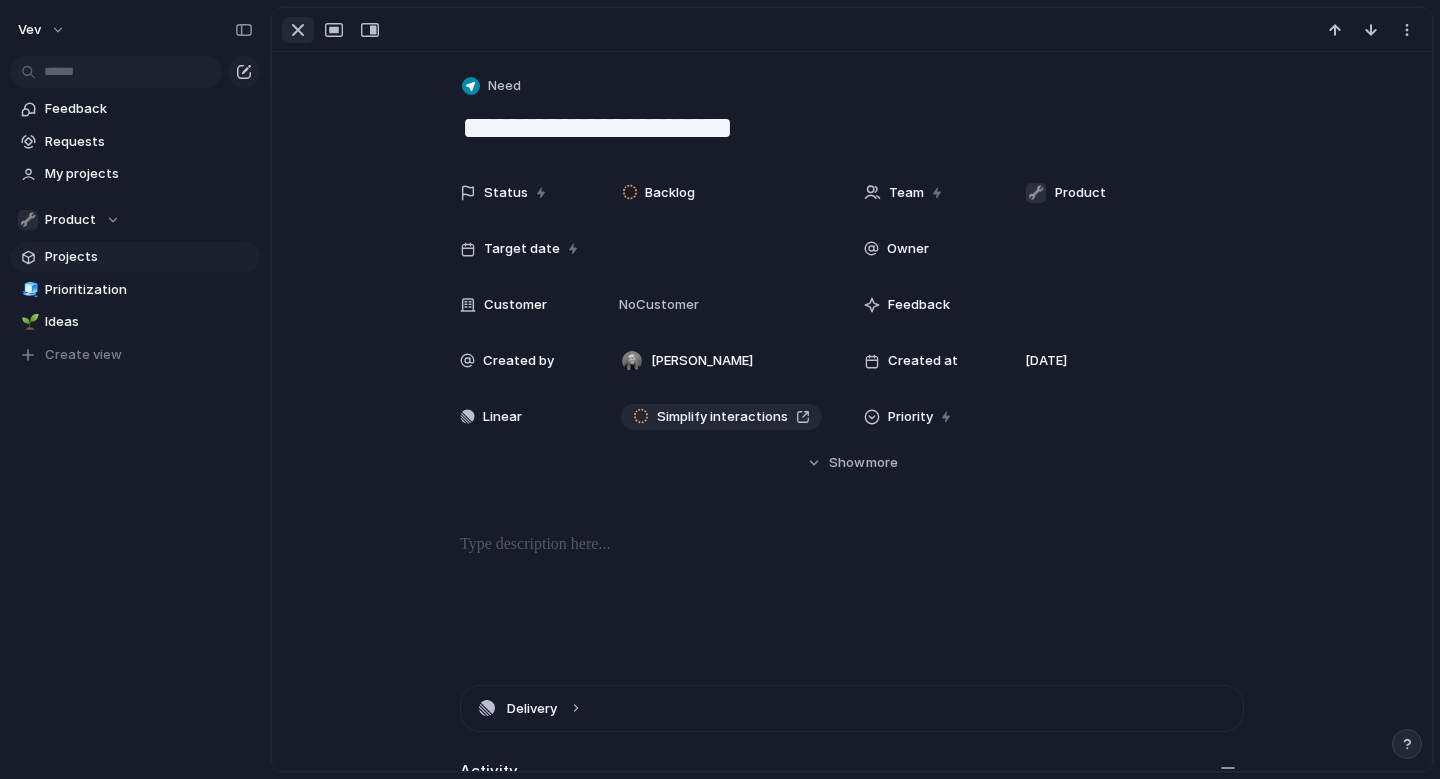 click at bounding box center [298, 30] 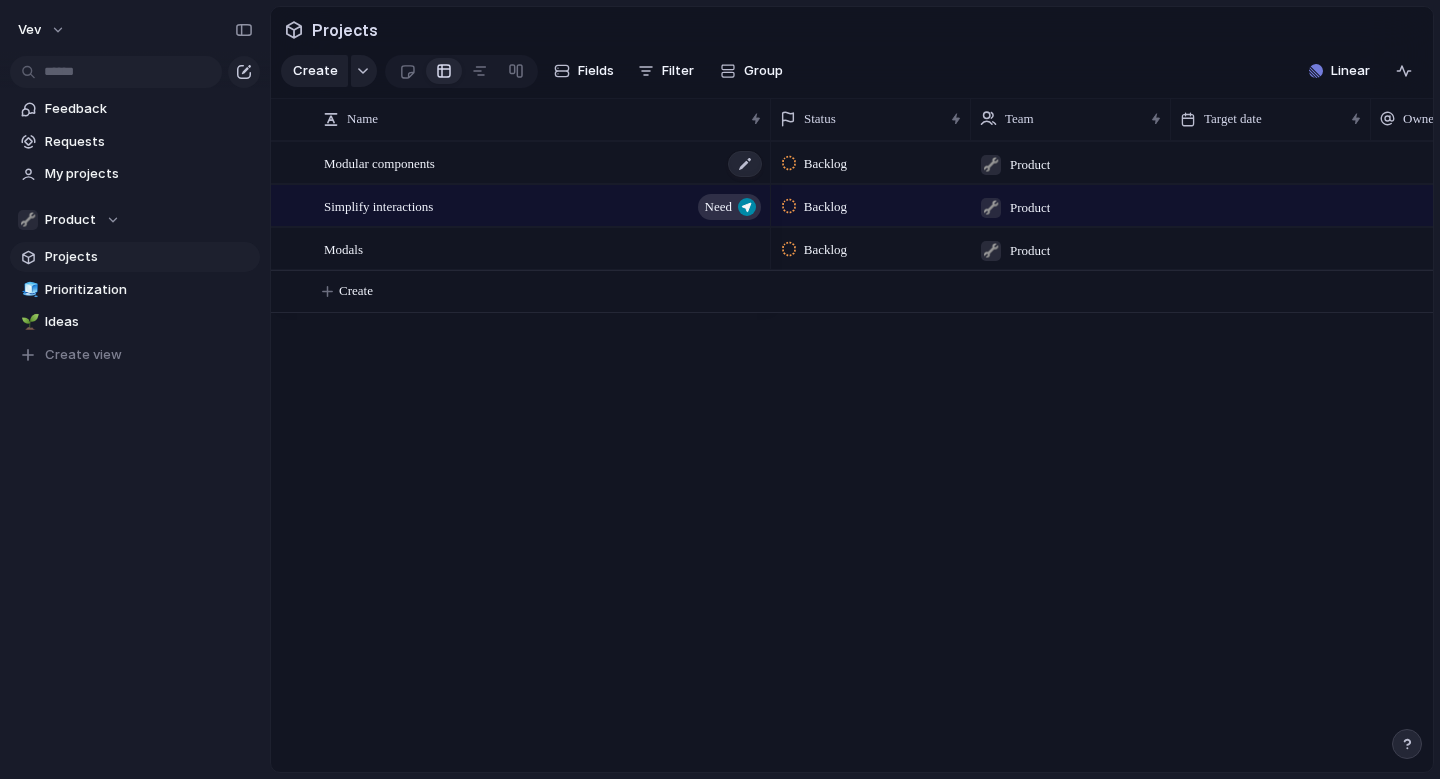 click on "Modular components" at bounding box center [544, 163] 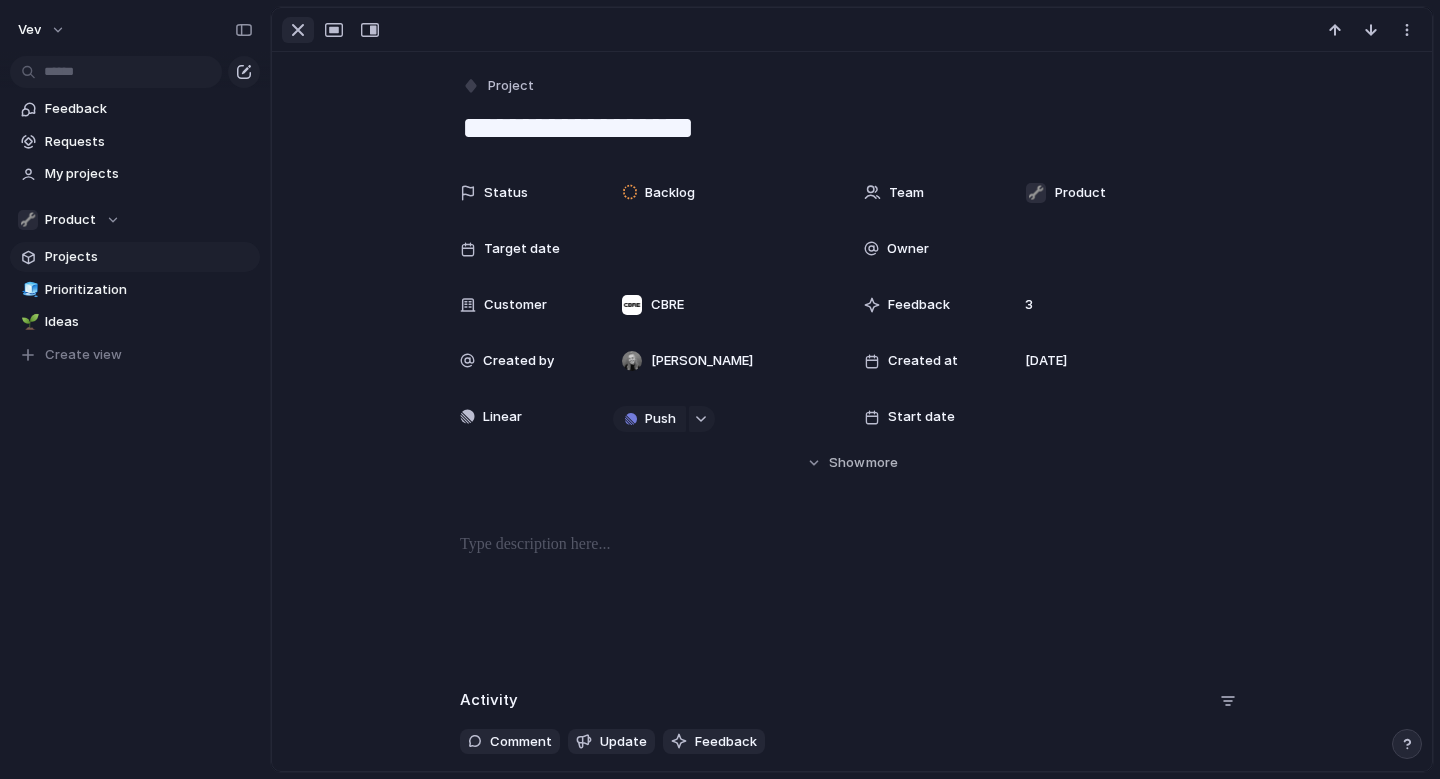 click at bounding box center (298, 30) 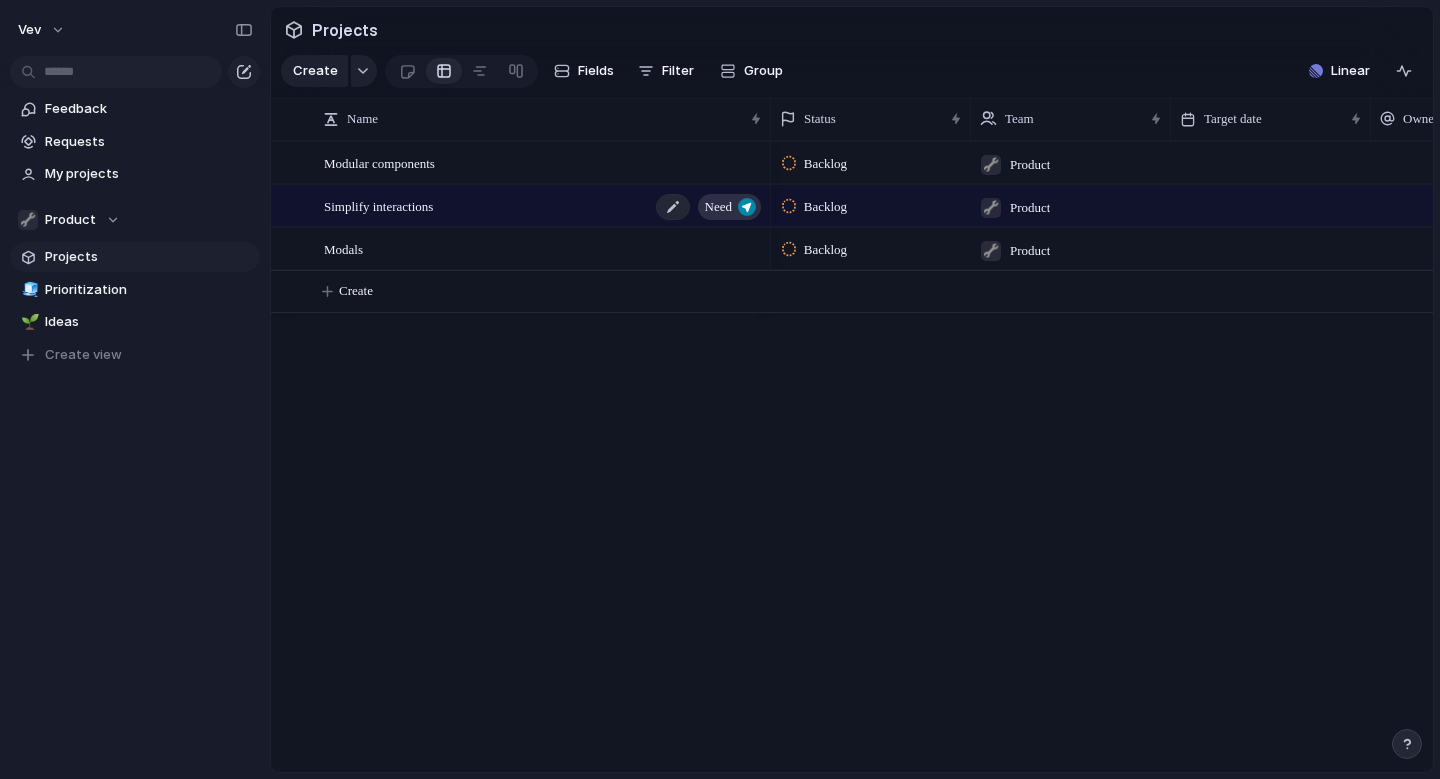 click on "Simplify interactions Need" at bounding box center [544, 206] 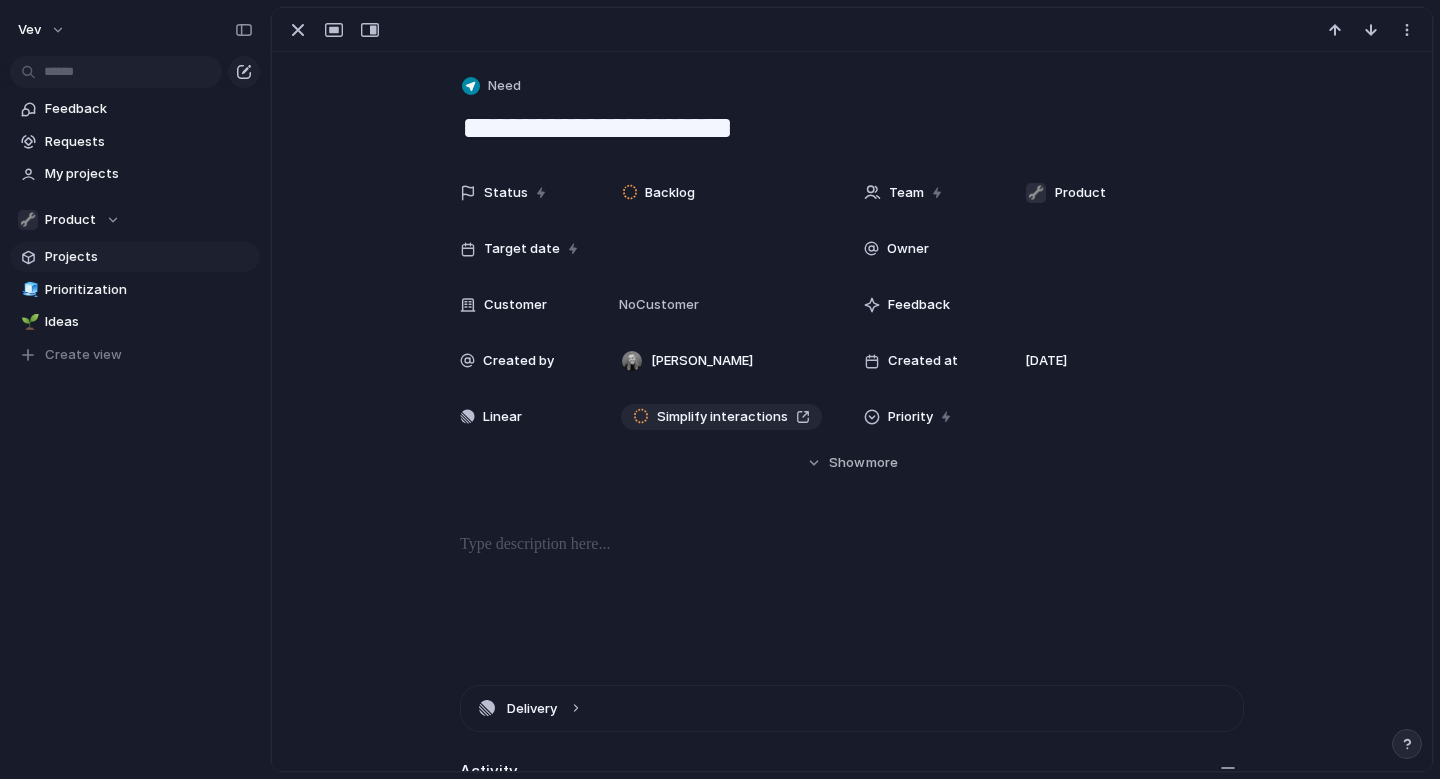 scroll, scrollTop: 280, scrollLeft: 0, axis: vertical 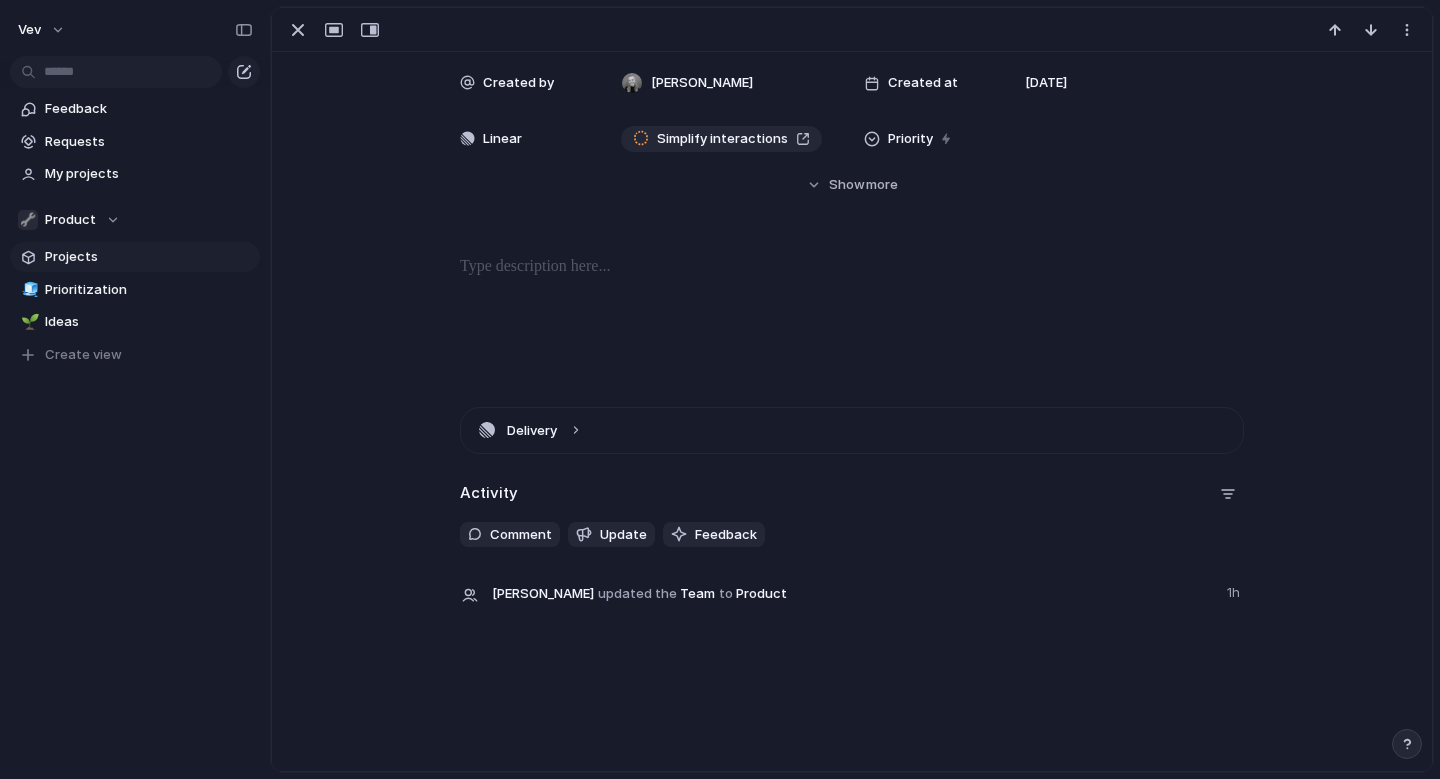 click on "**********" at bounding box center (852, 411) 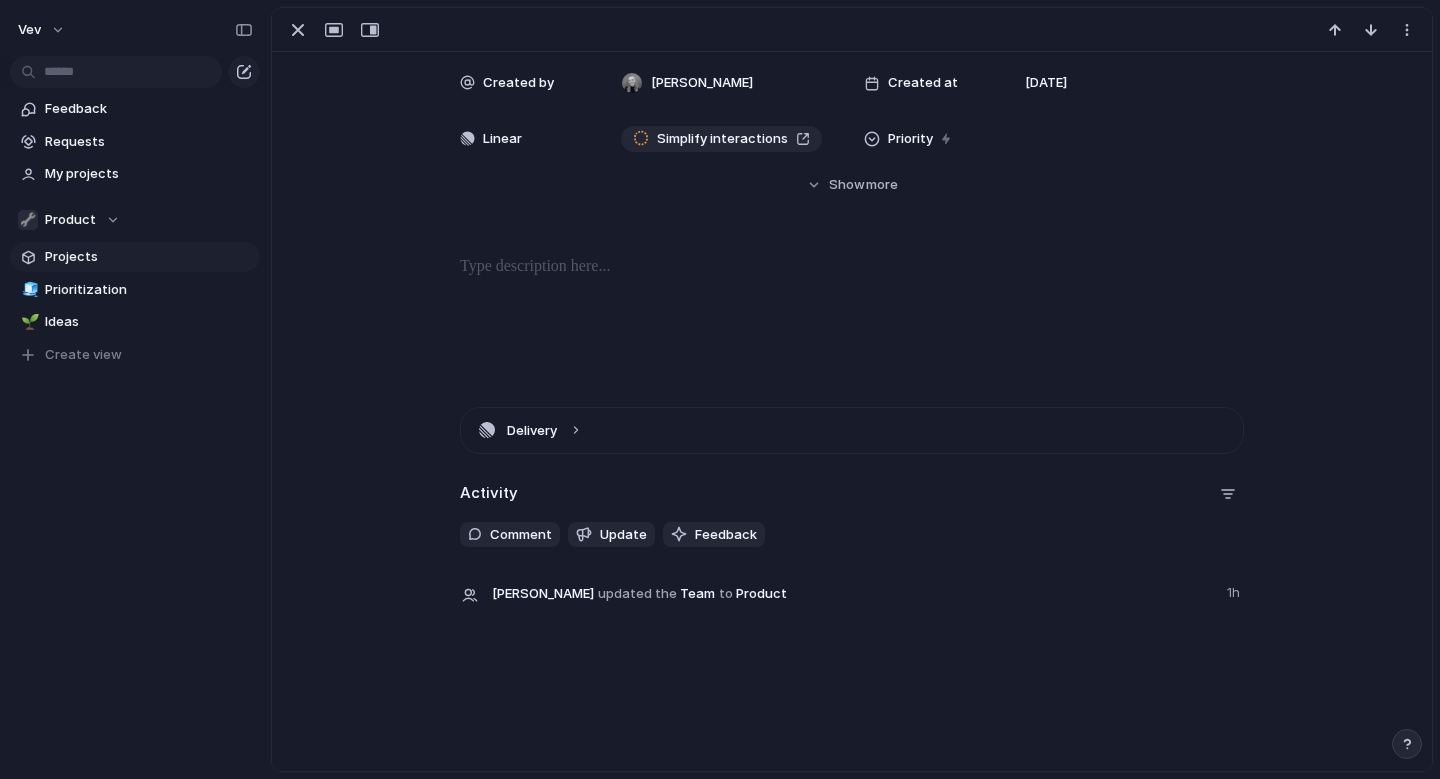 scroll, scrollTop: 0, scrollLeft: 0, axis: both 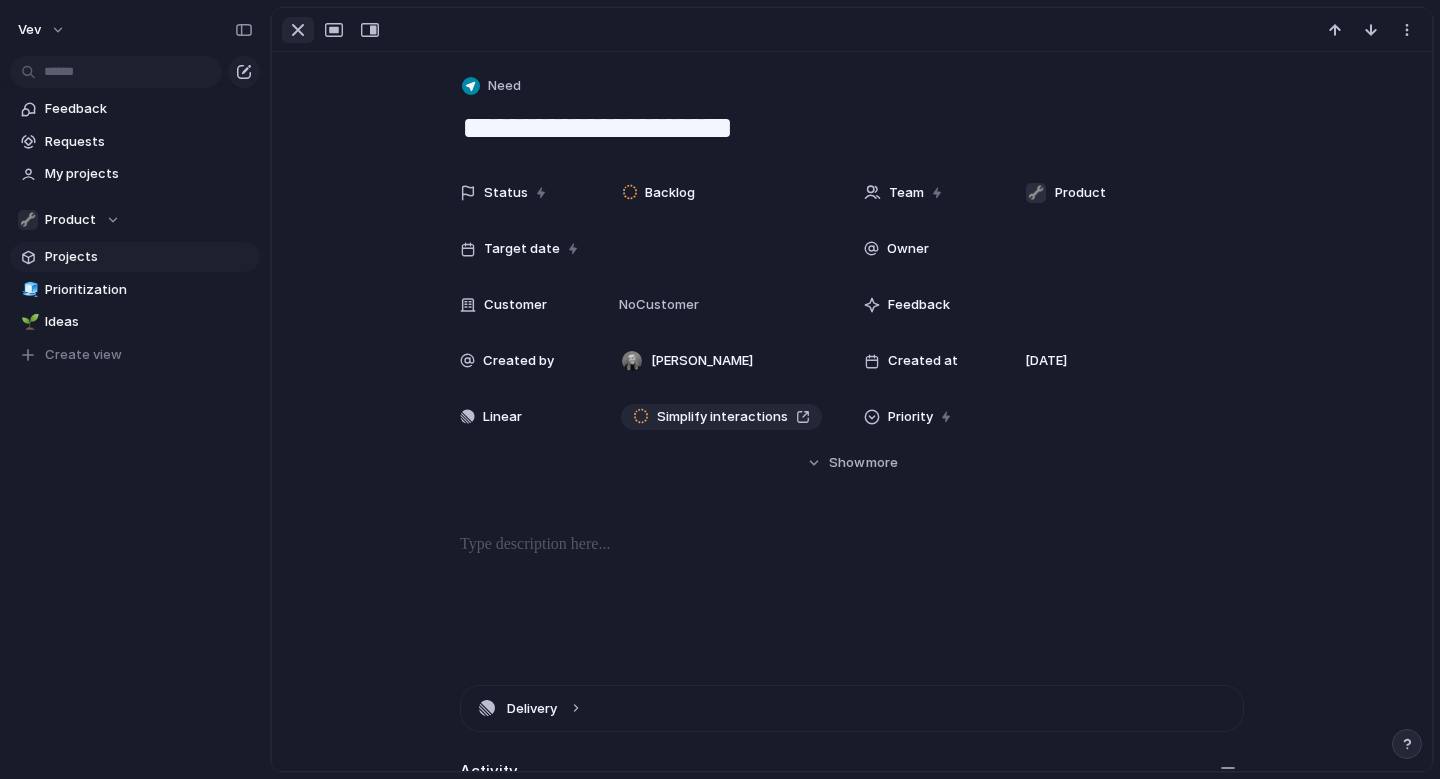 click at bounding box center [298, 30] 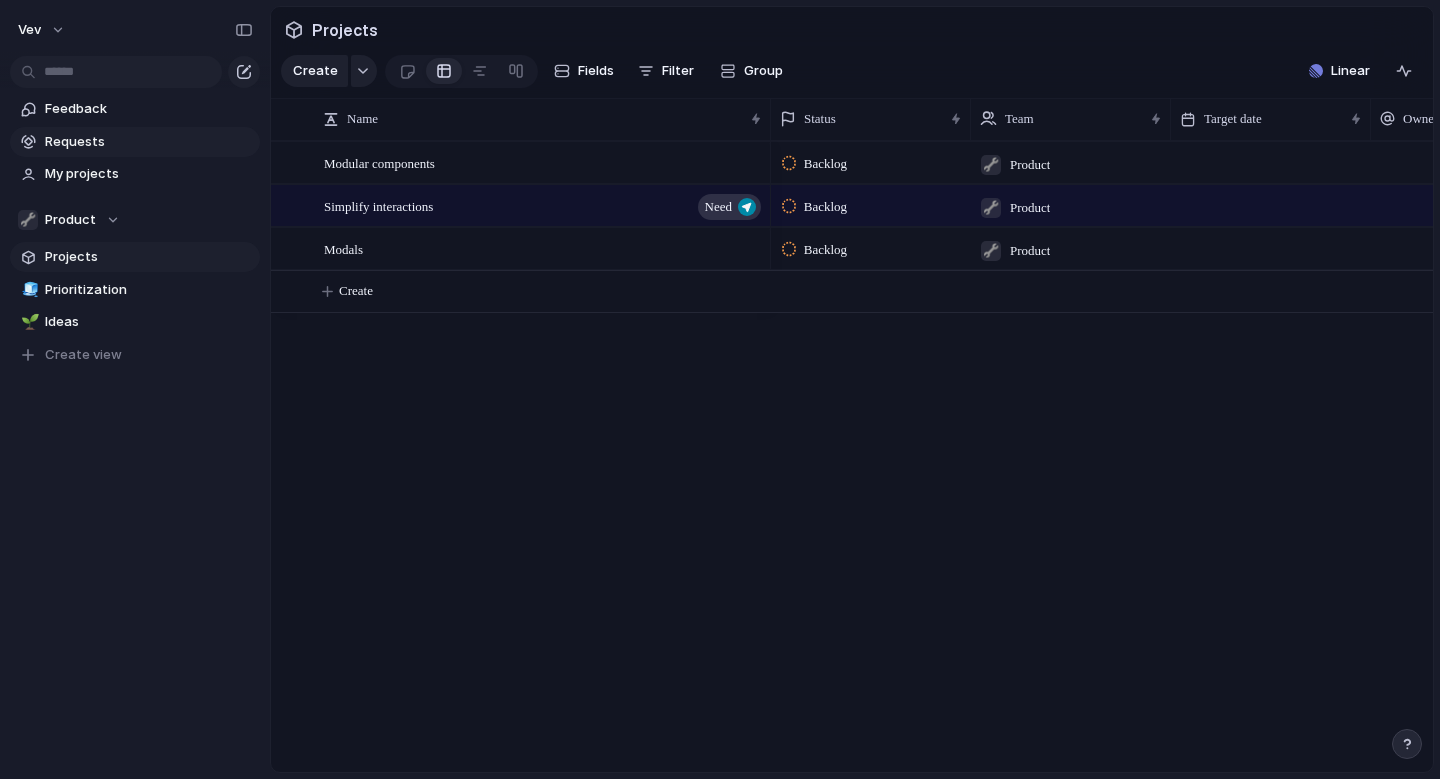 click on "Requests" at bounding box center (149, 142) 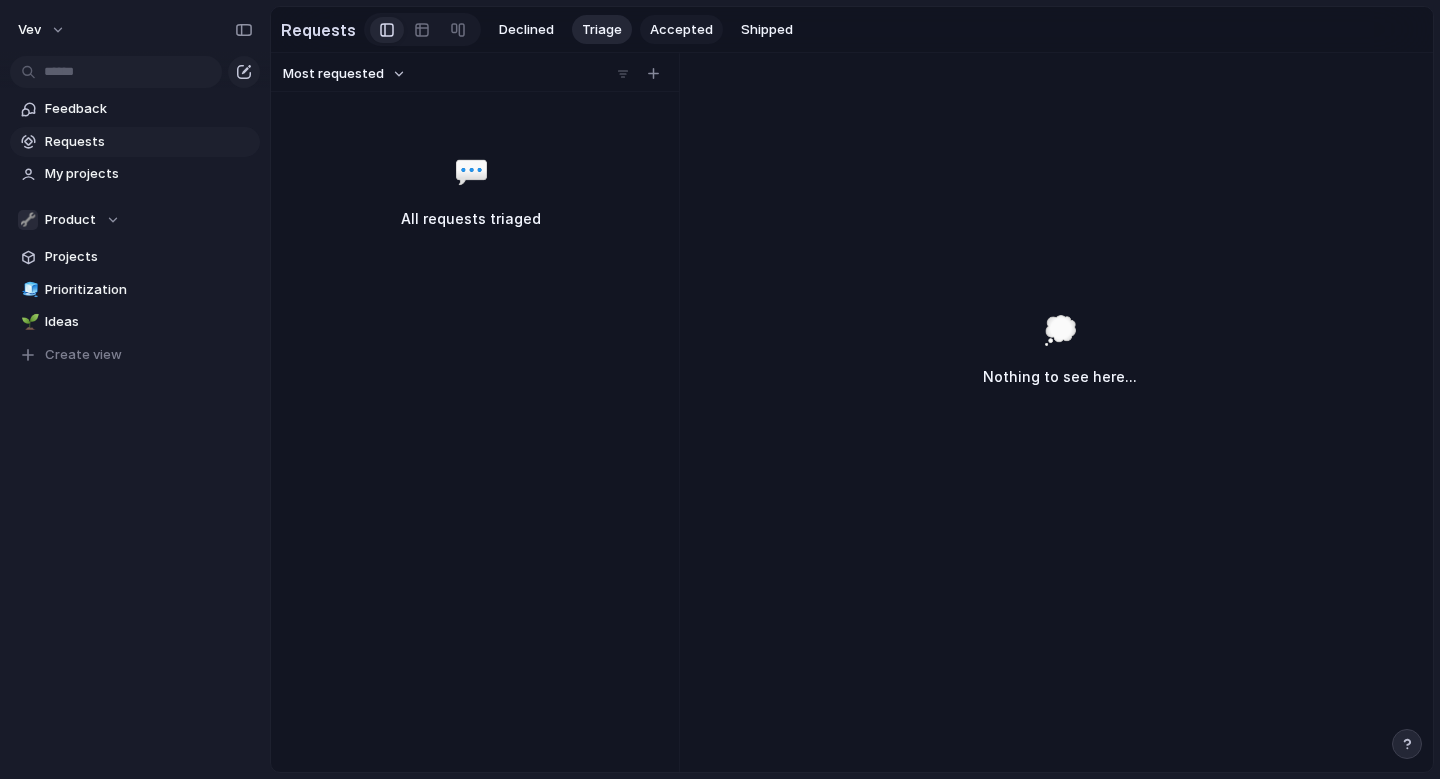 click on "Accepted" at bounding box center (681, 30) 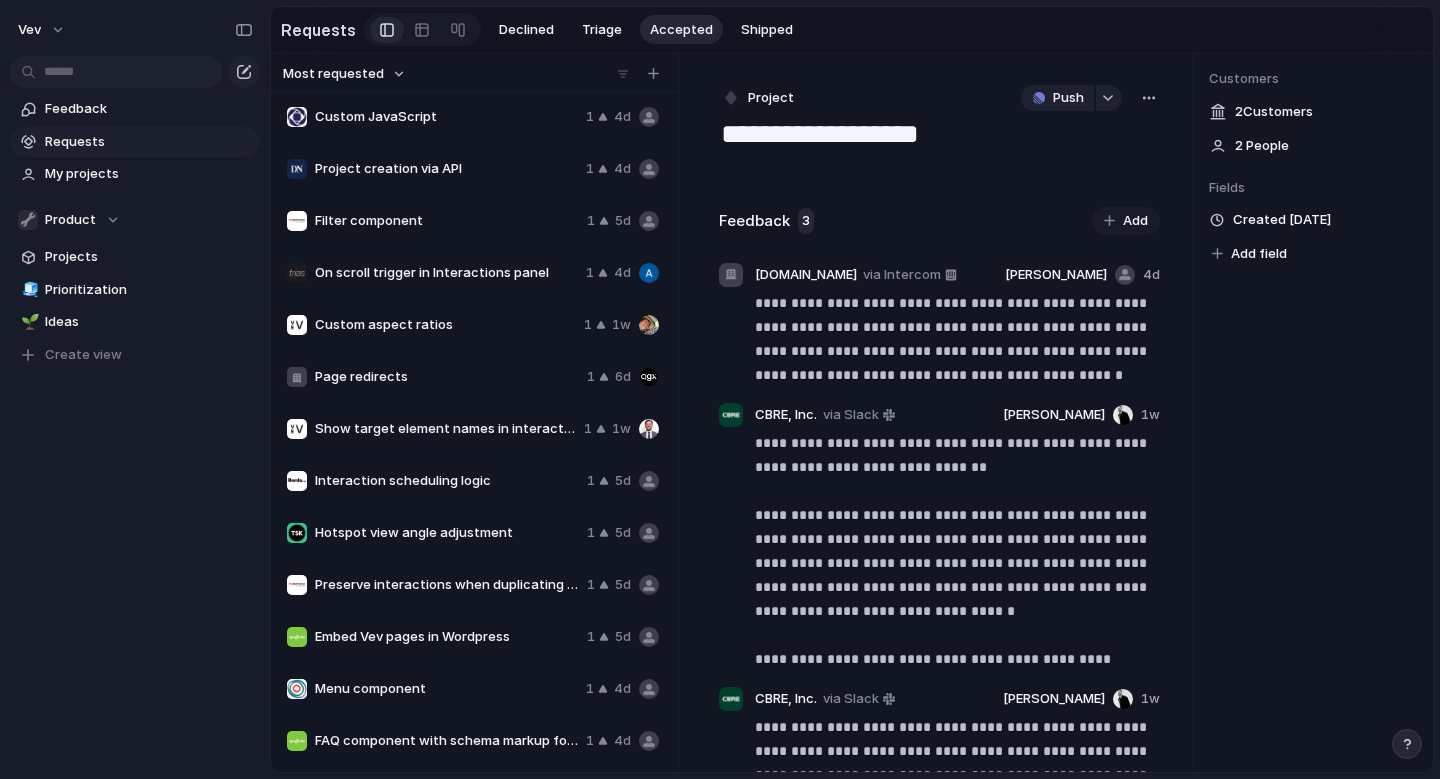 scroll, scrollTop: 0, scrollLeft: 0, axis: both 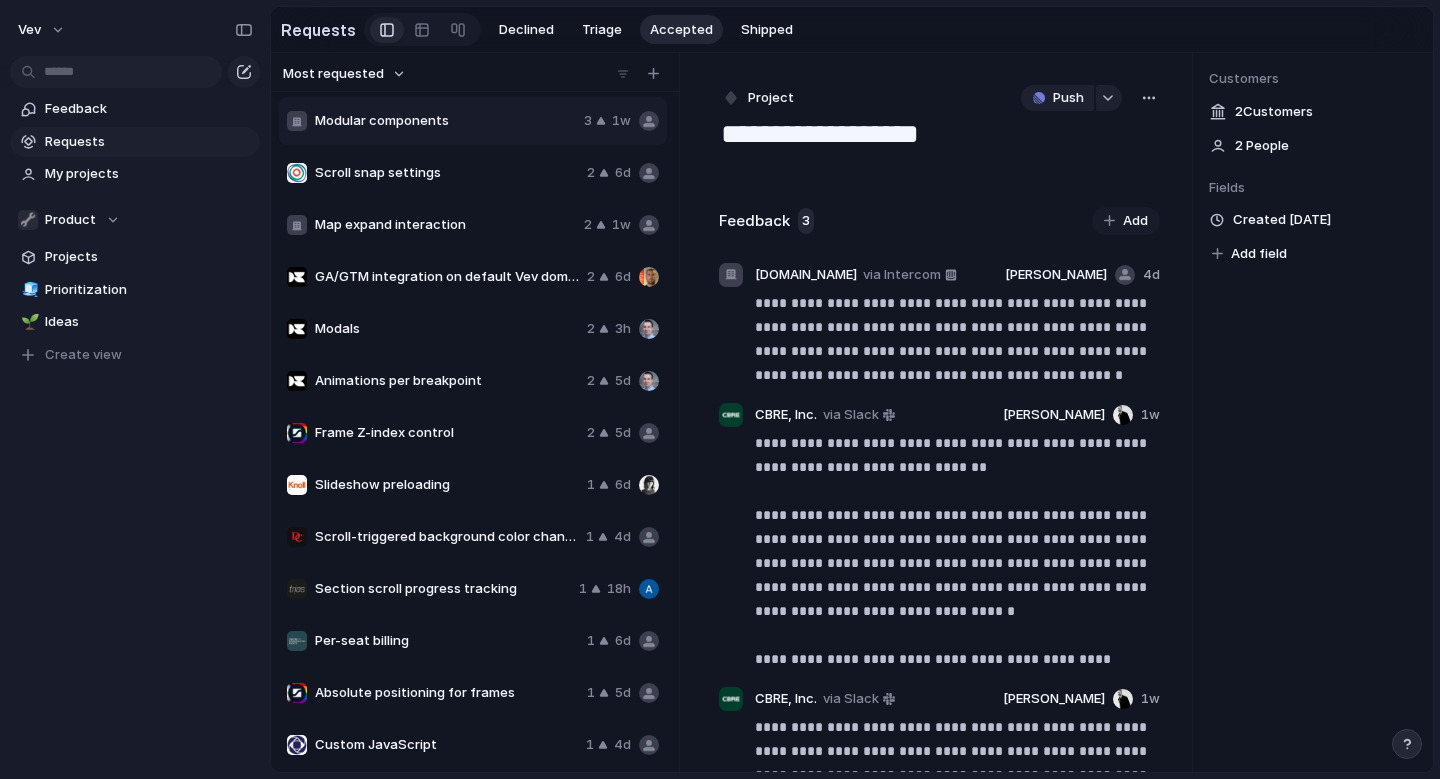 click on "Modals" at bounding box center (447, 329) 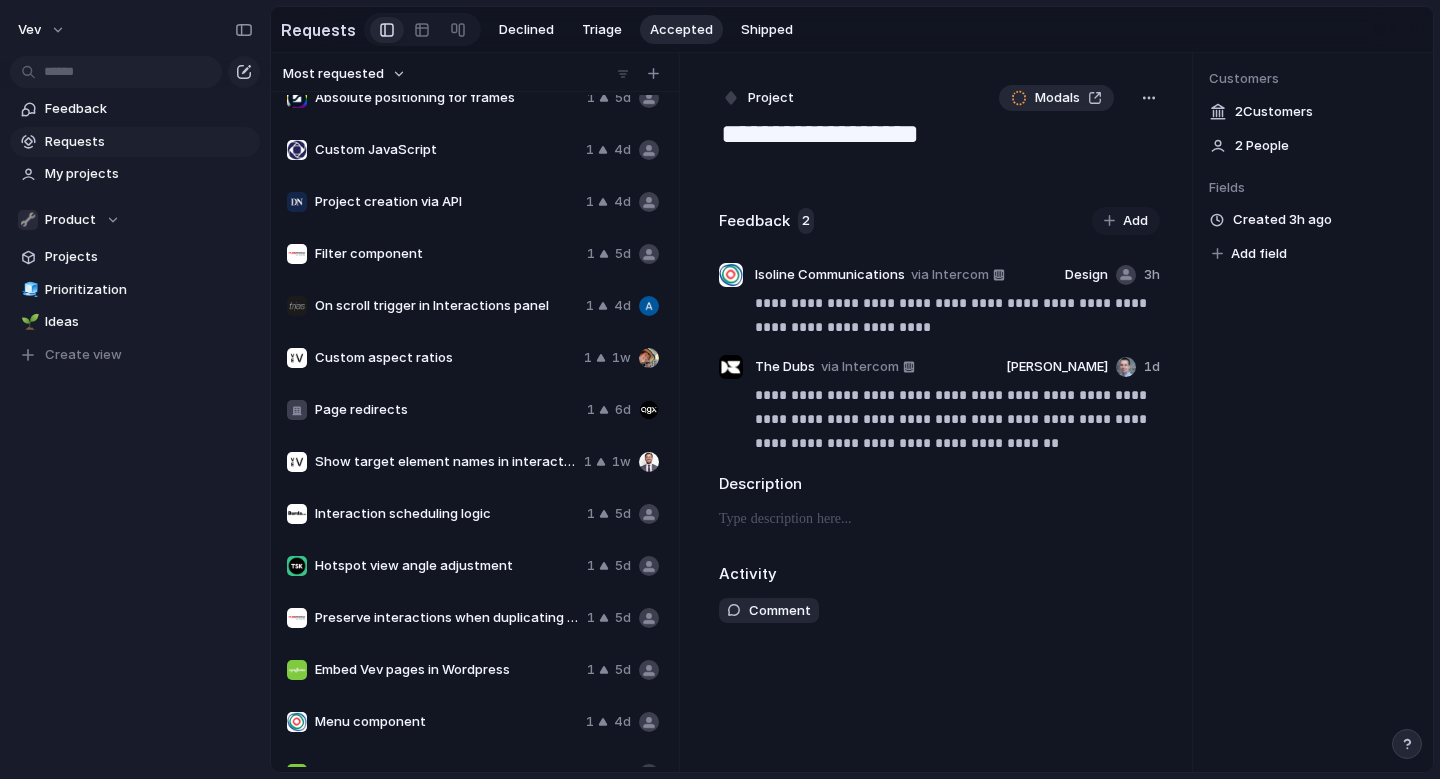 scroll, scrollTop: 596, scrollLeft: 0, axis: vertical 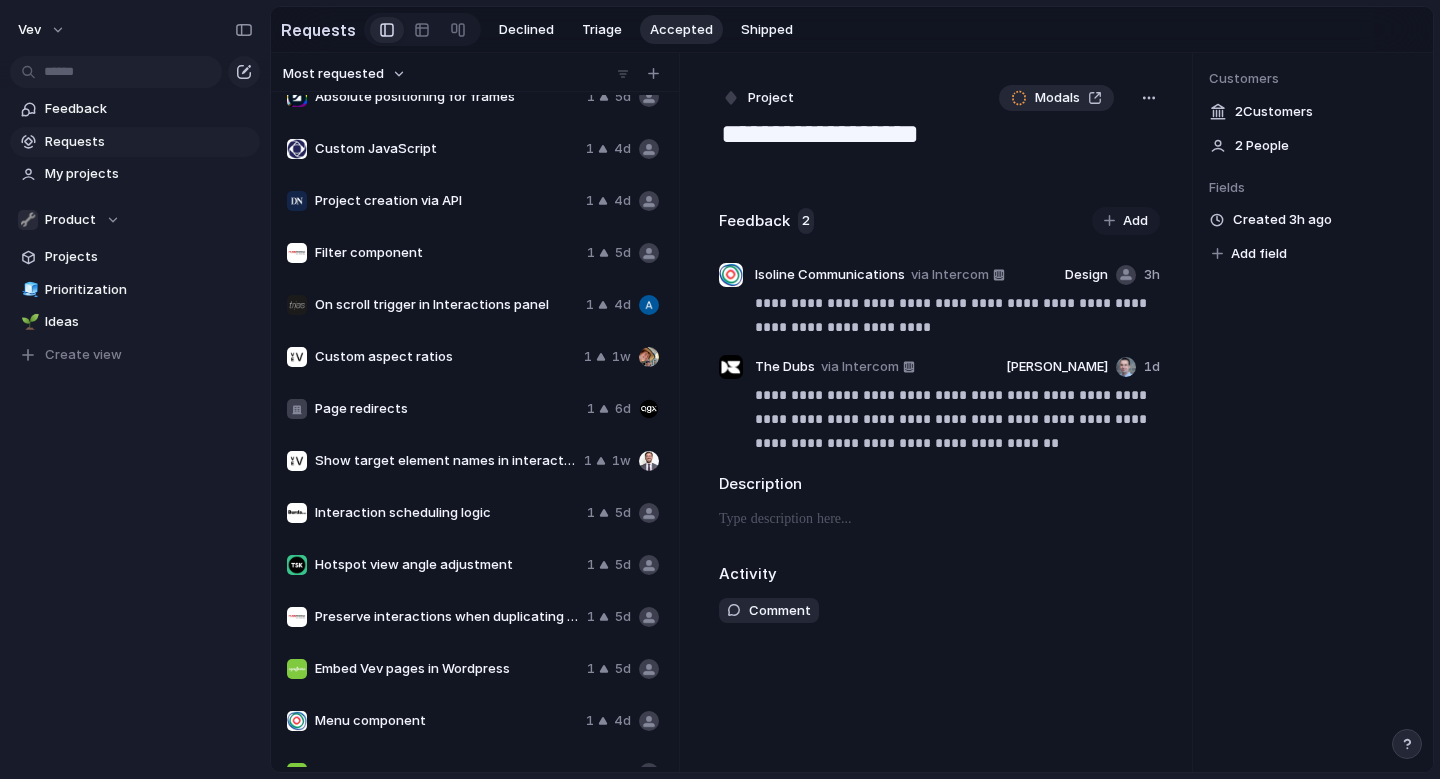 click on "Show target element names in interactions list" at bounding box center (445, 461) 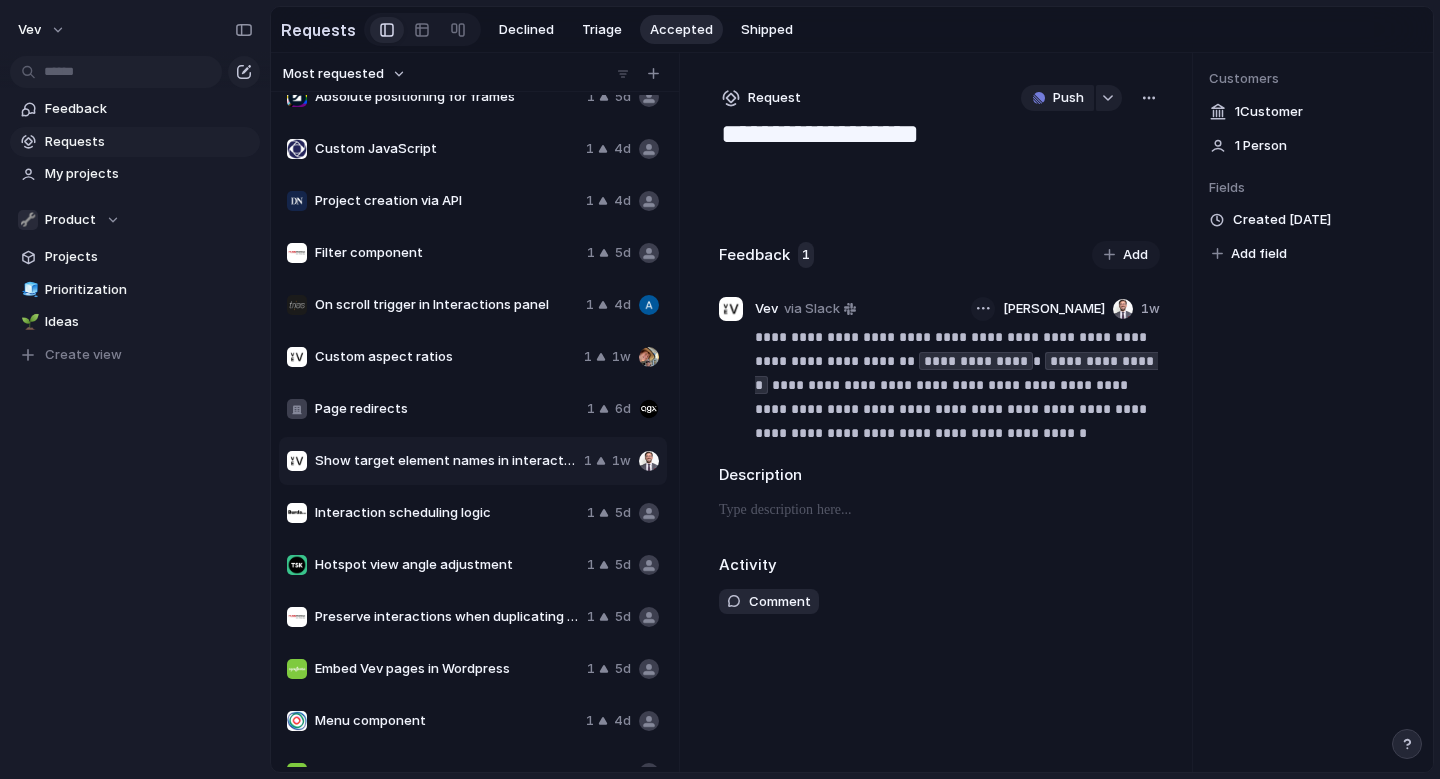 click at bounding box center (983, 308) 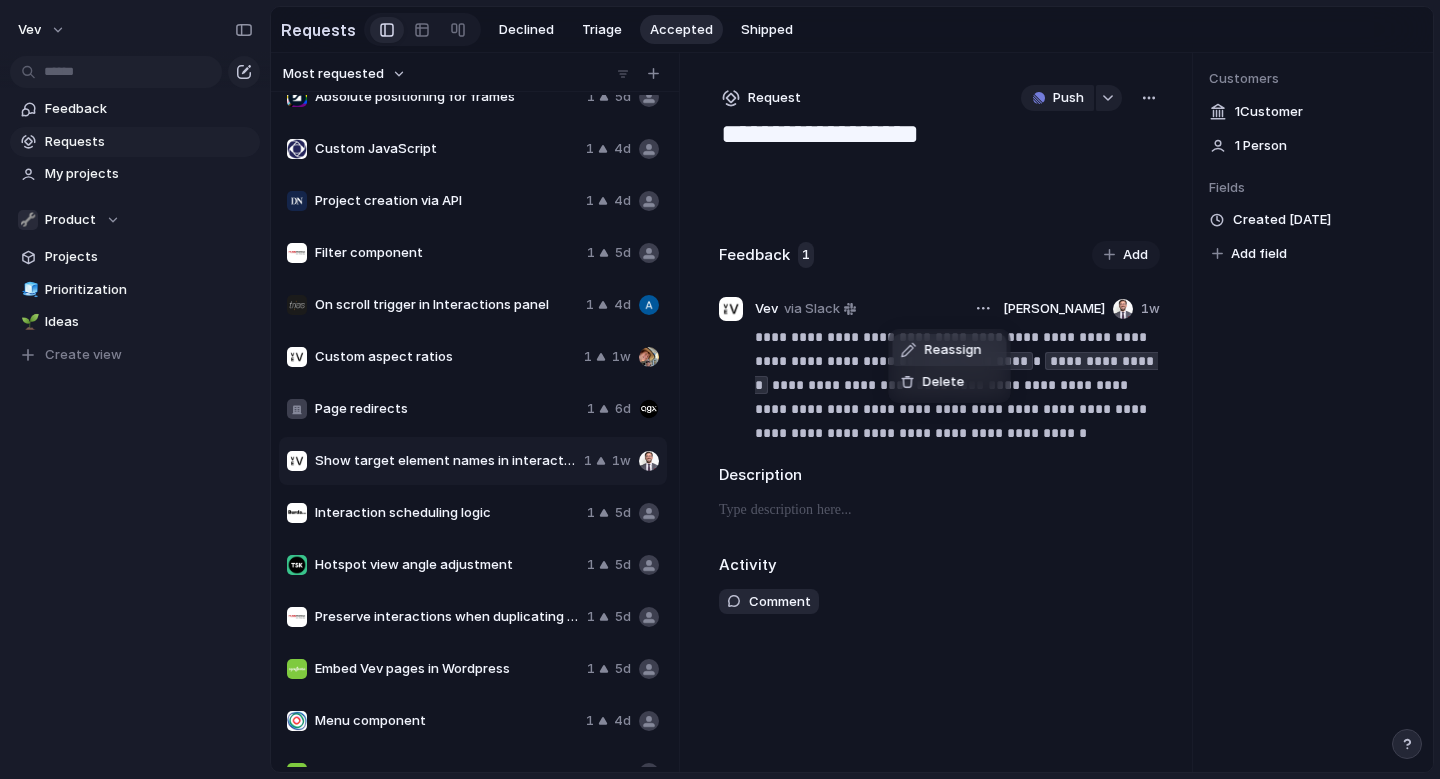 click on "Reassign" at bounding box center [950, 350] 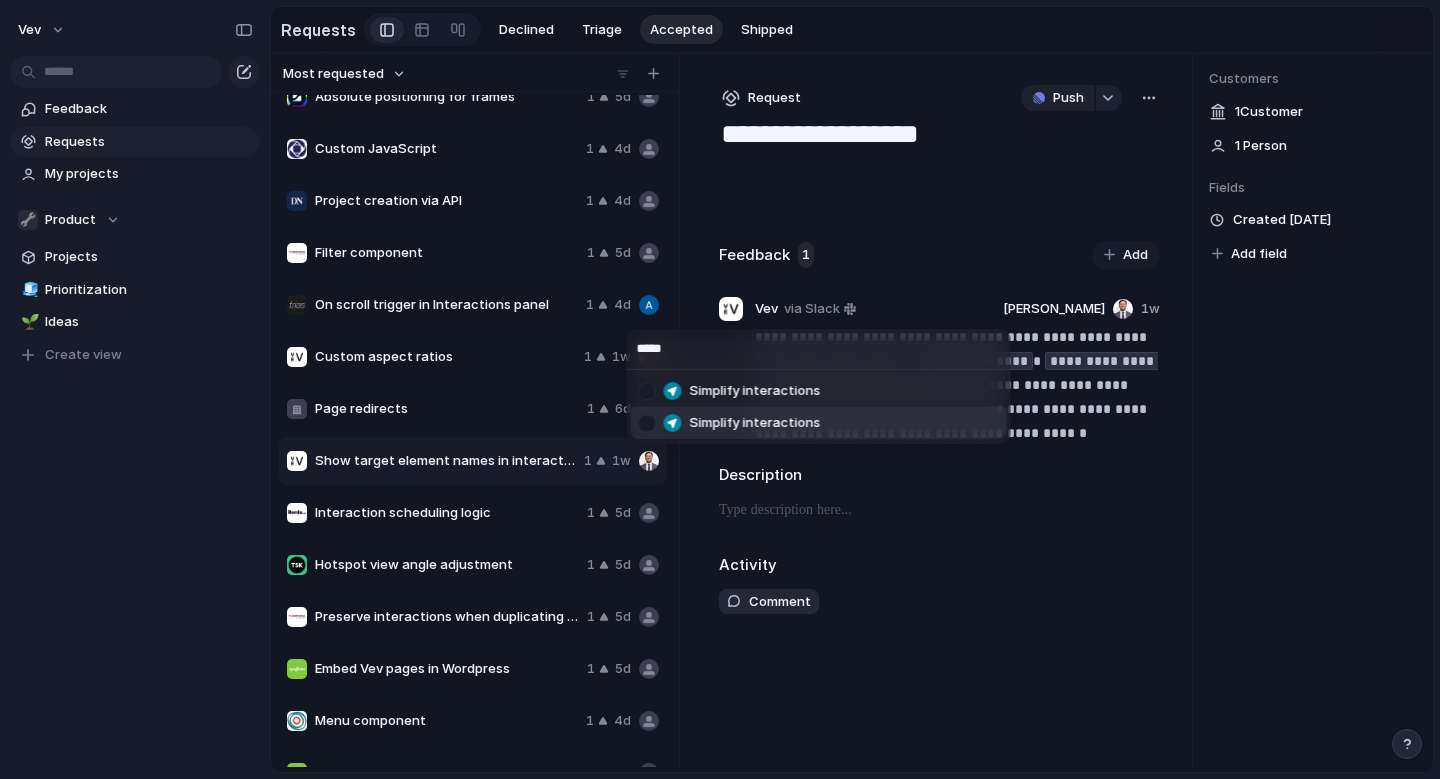 type on "*****" 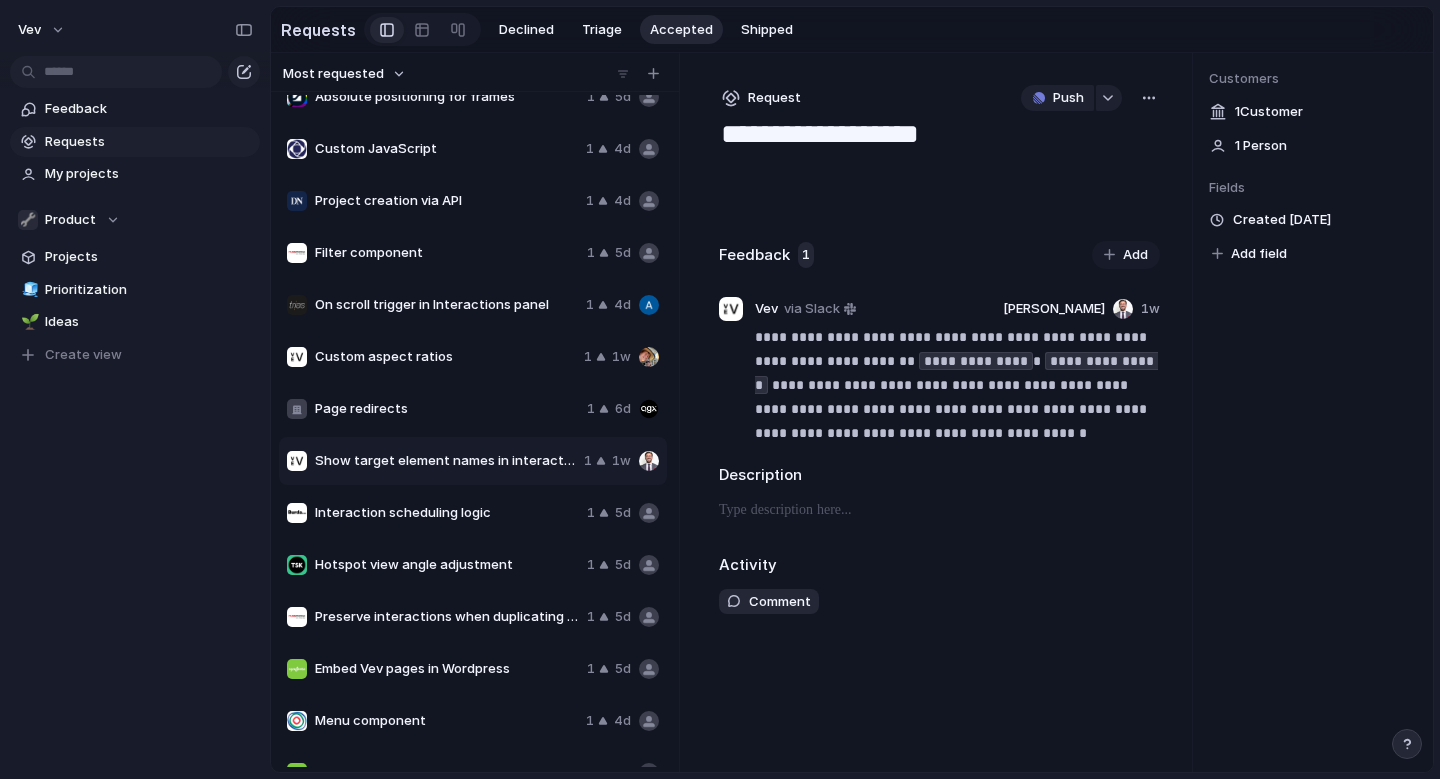 click on "Customers 1  Customer 1   Person Fields Created 1w ago Add field" at bounding box center (1313, 412) 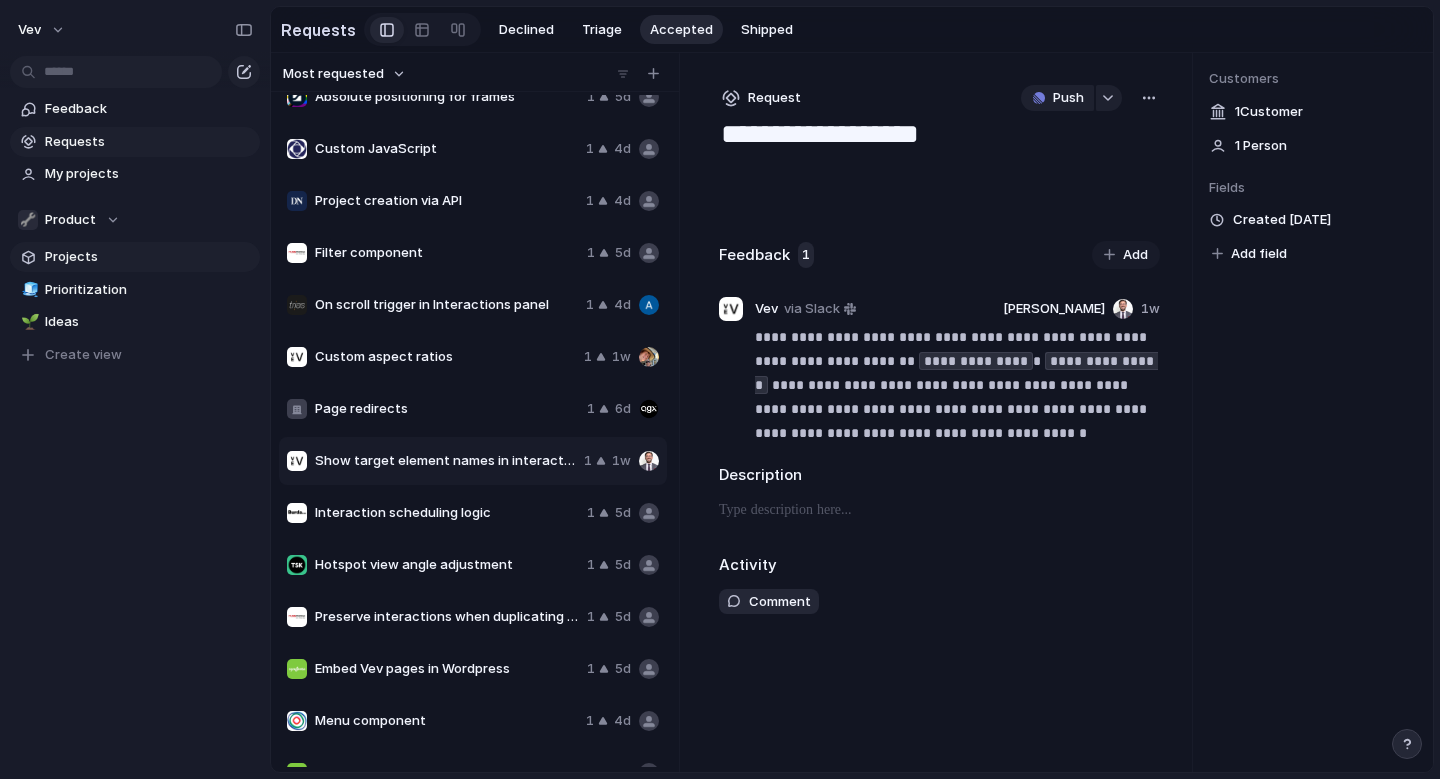 click on "Projects" at bounding box center (149, 257) 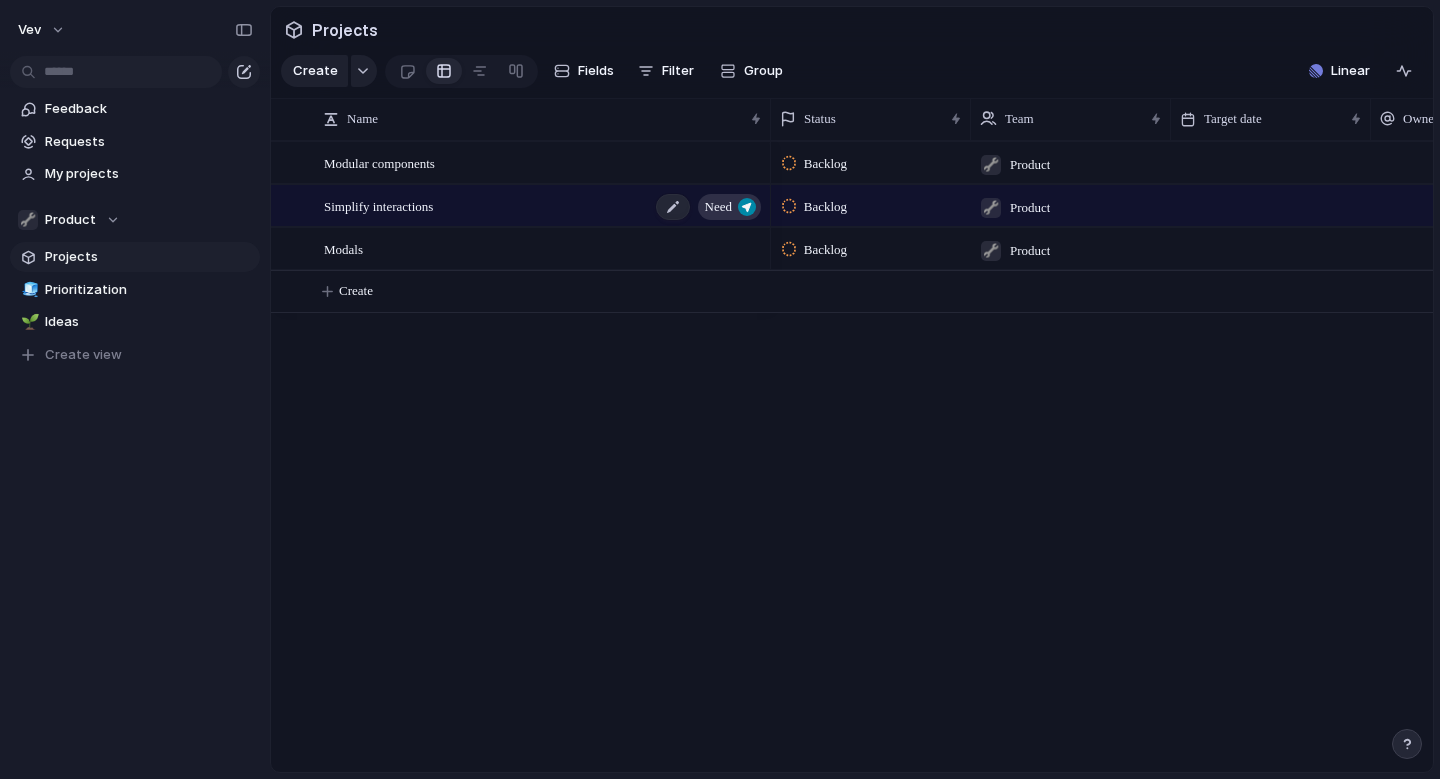 click on "Simplify interactions Need" at bounding box center [544, 206] 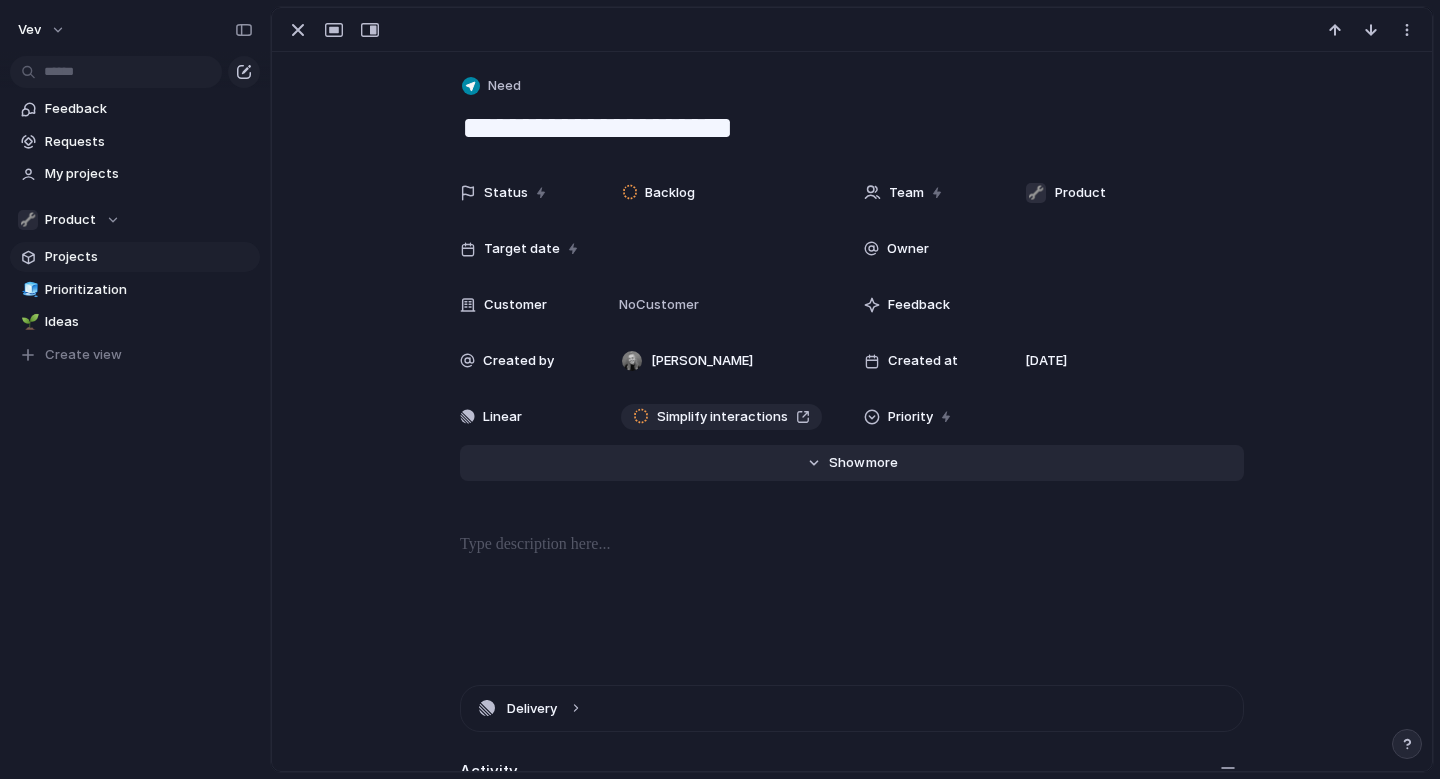 click on "Show" at bounding box center (847, 463) 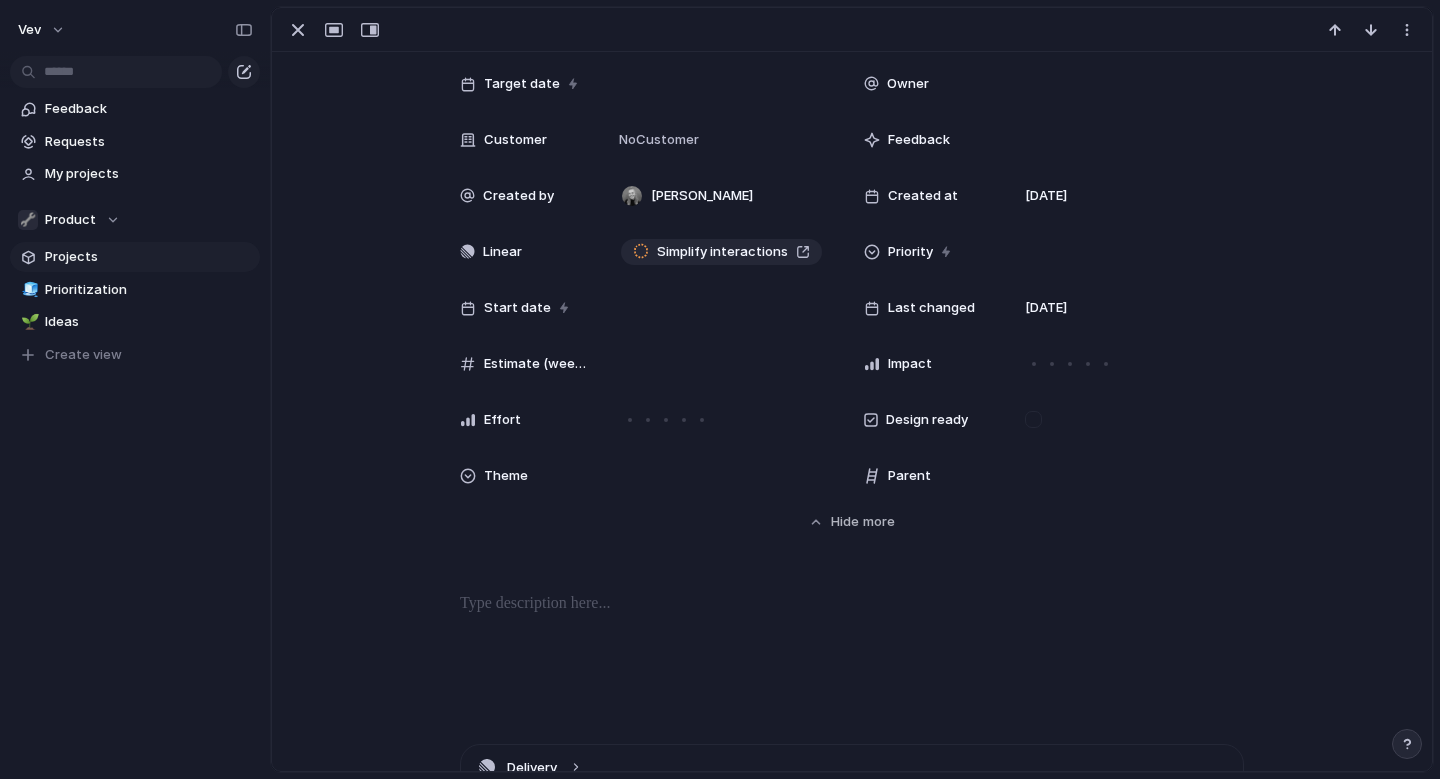 scroll, scrollTop: 504, scrollLeft: 0, axis: vertical 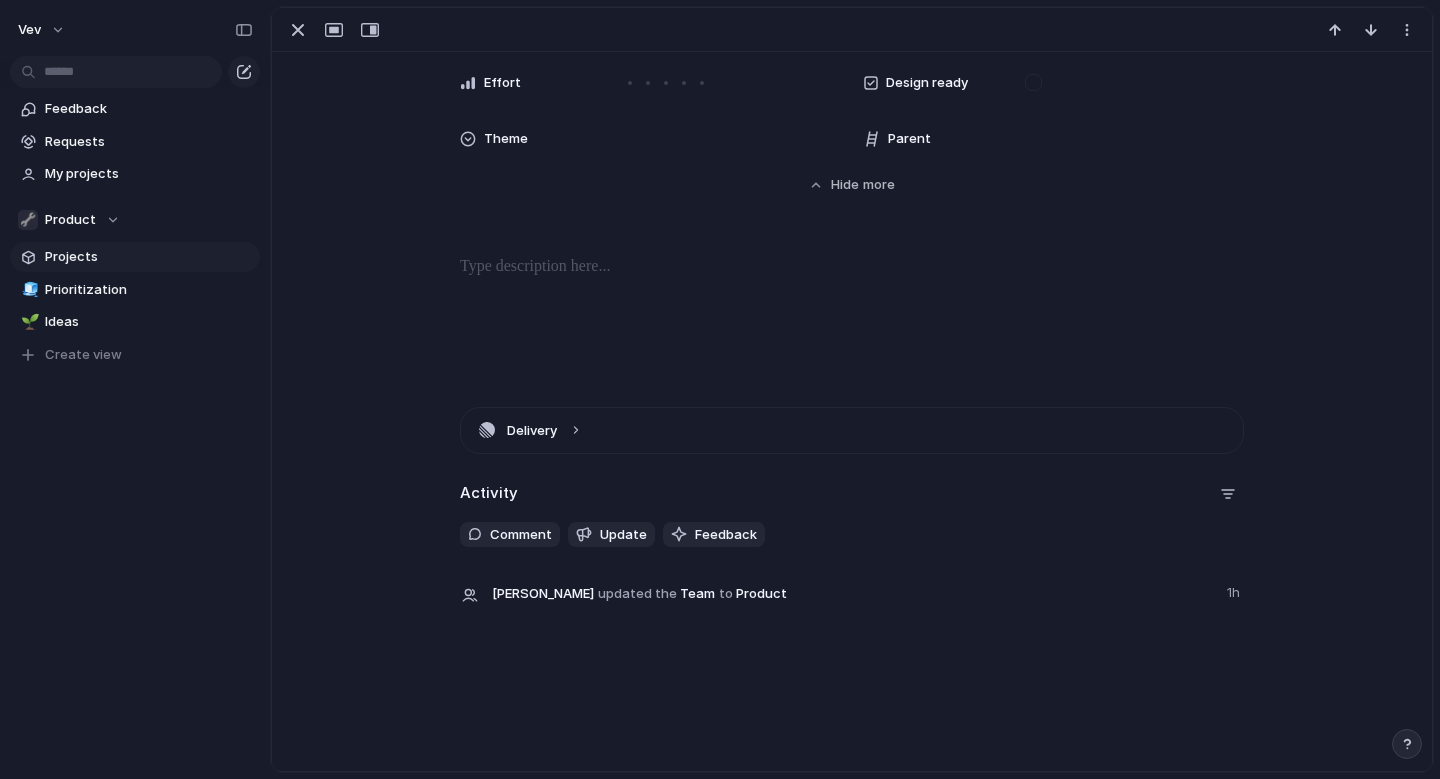 type 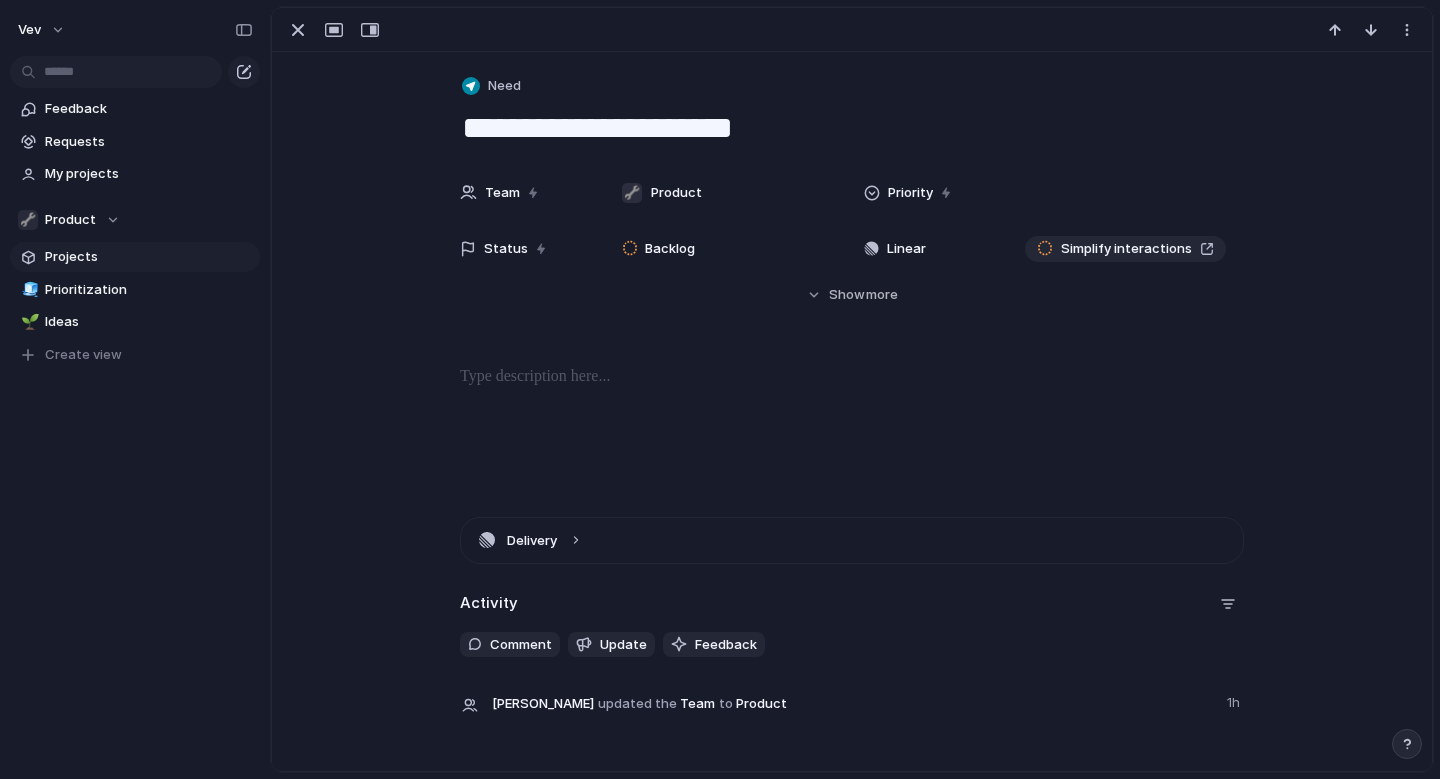 scroll, scrollTop: 0, scrollLeft: 0, axis: both 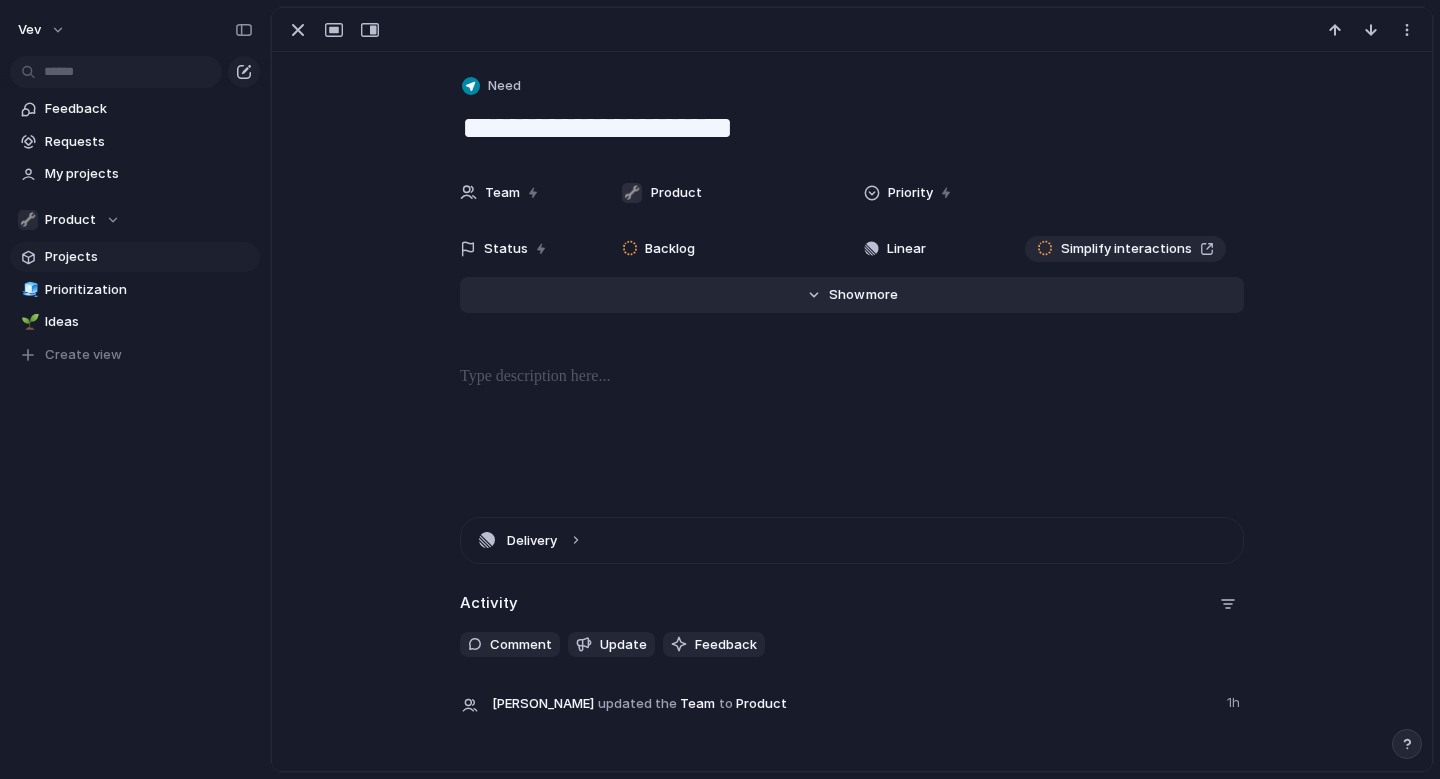 click on "Hide Show more" at bounding box center (852, 295) 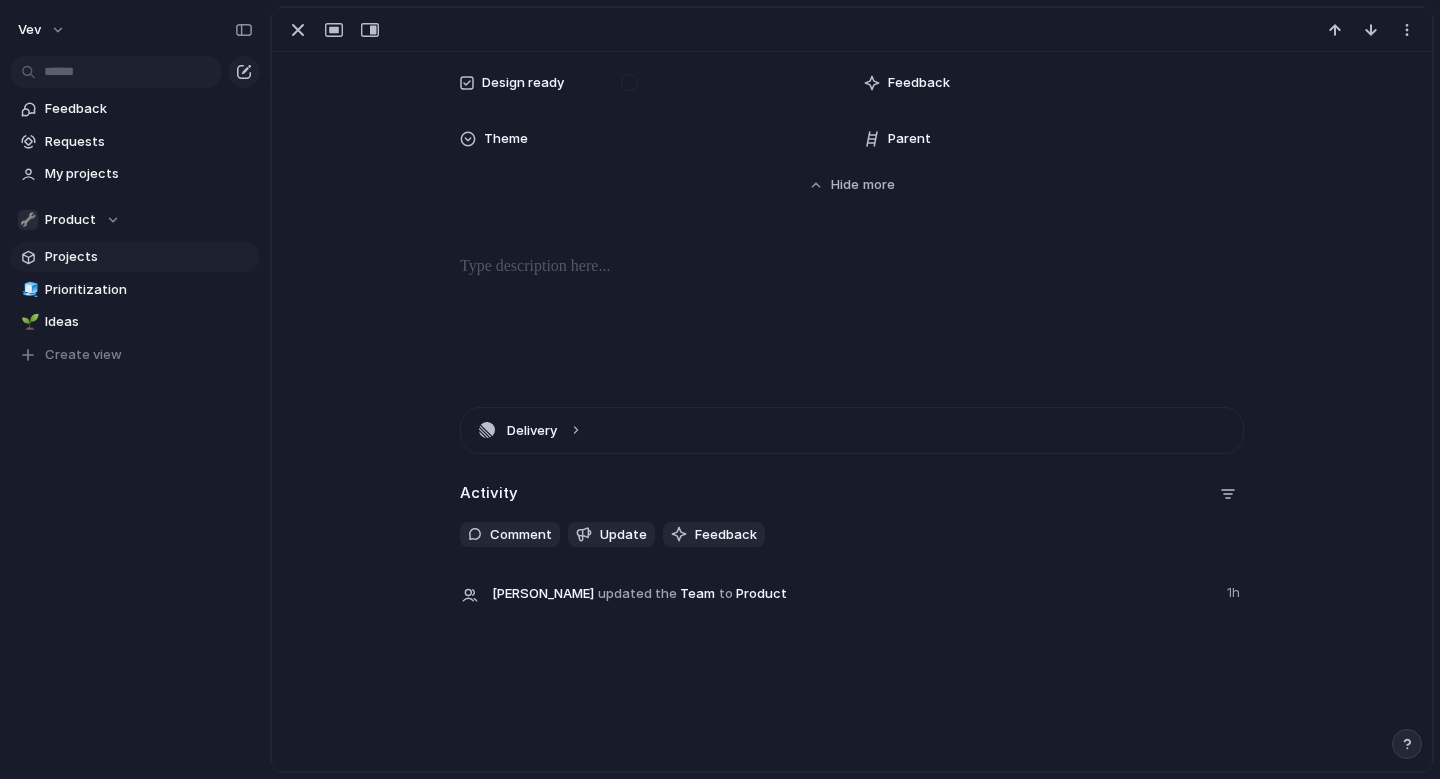 scroll, scrollTop: 0, scrollLeft: 0, axis: both 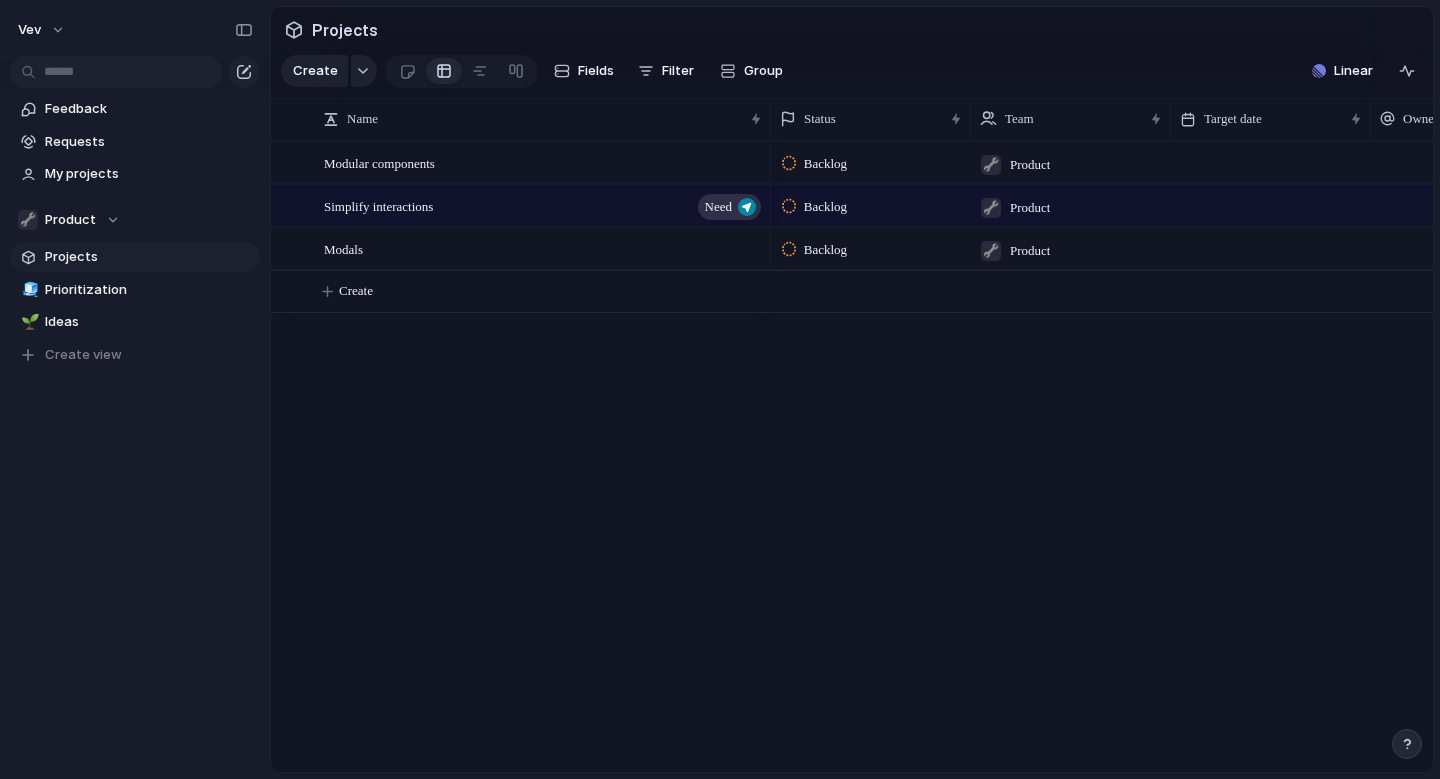click on "Projects" at bounding box center (149, 257) 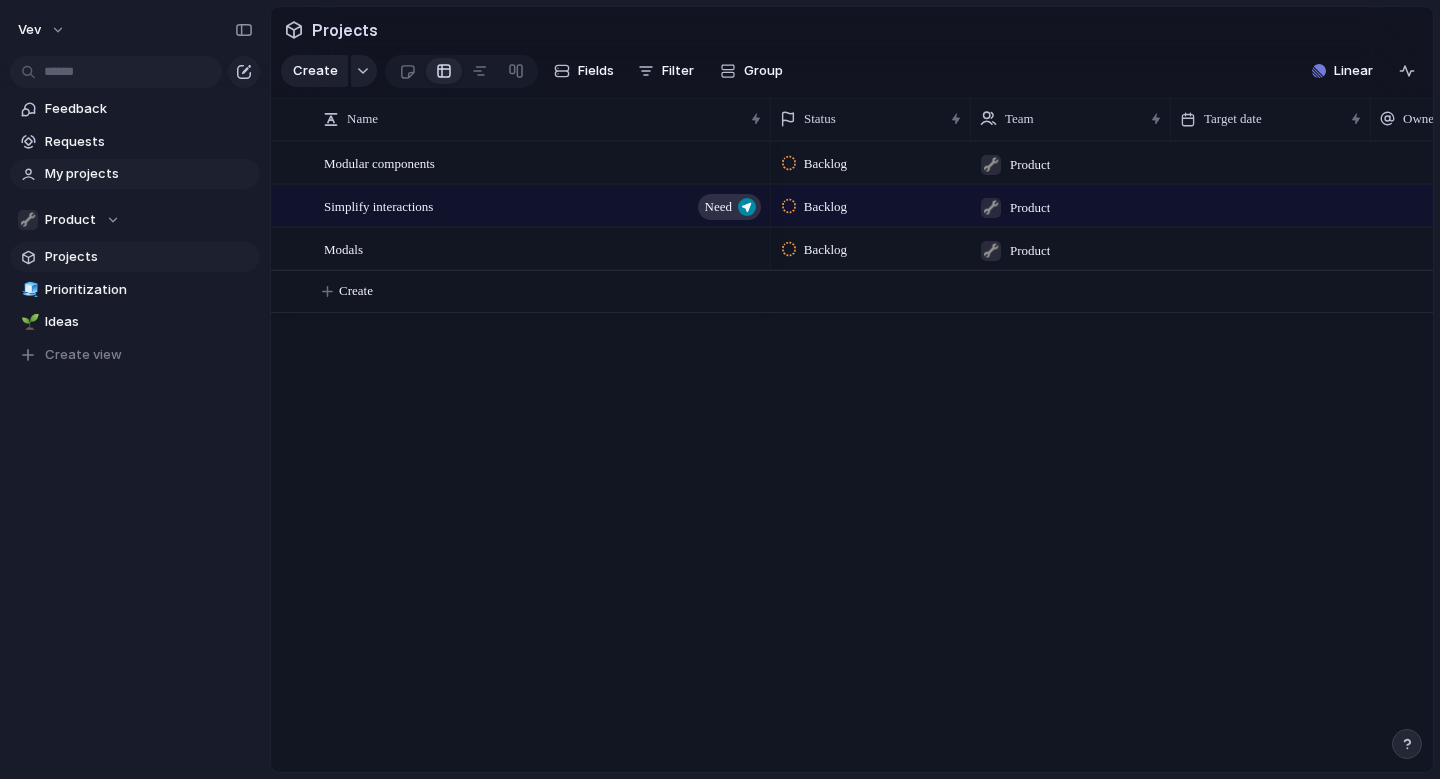 click on "My projects" at bounding box center (149, 174) 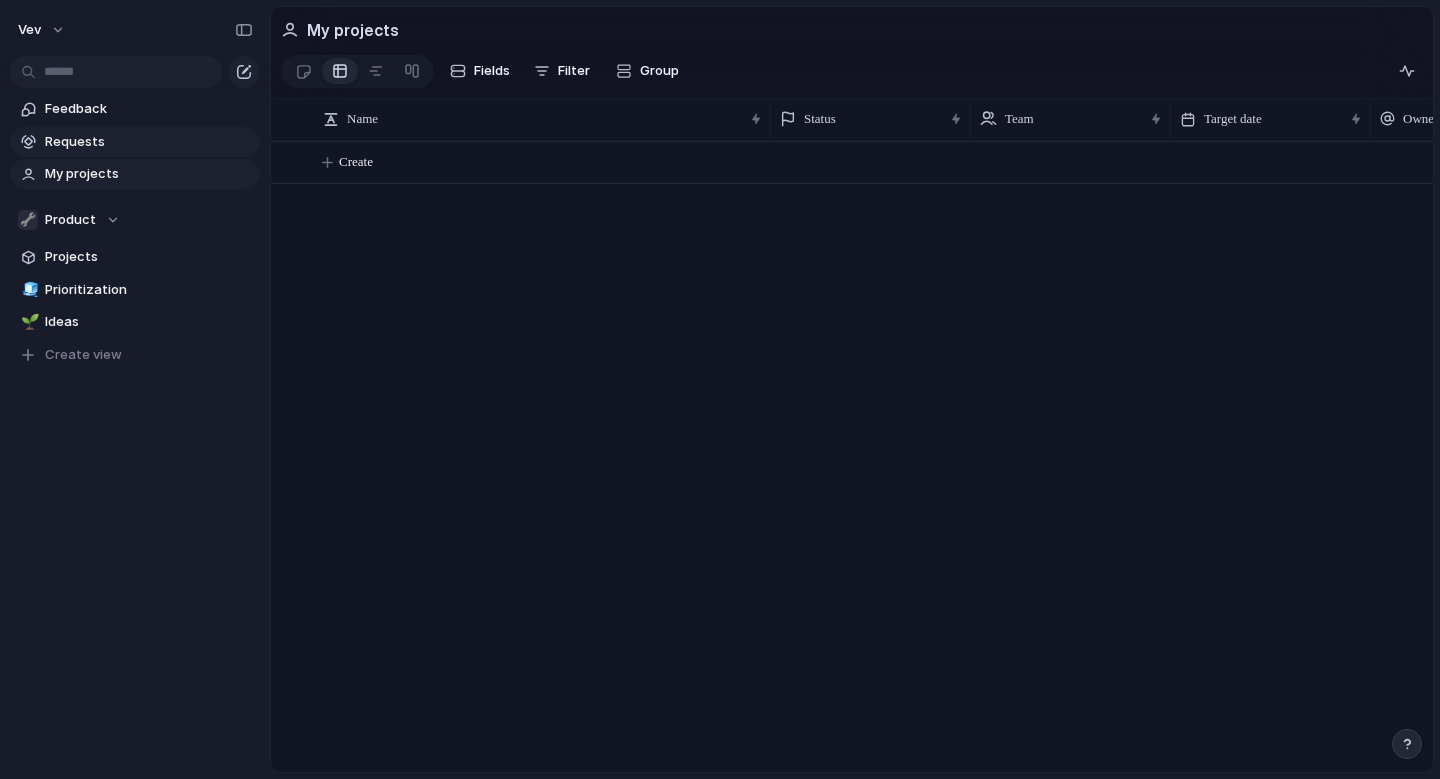 click on "Requests" at bounding box center [149, 142] 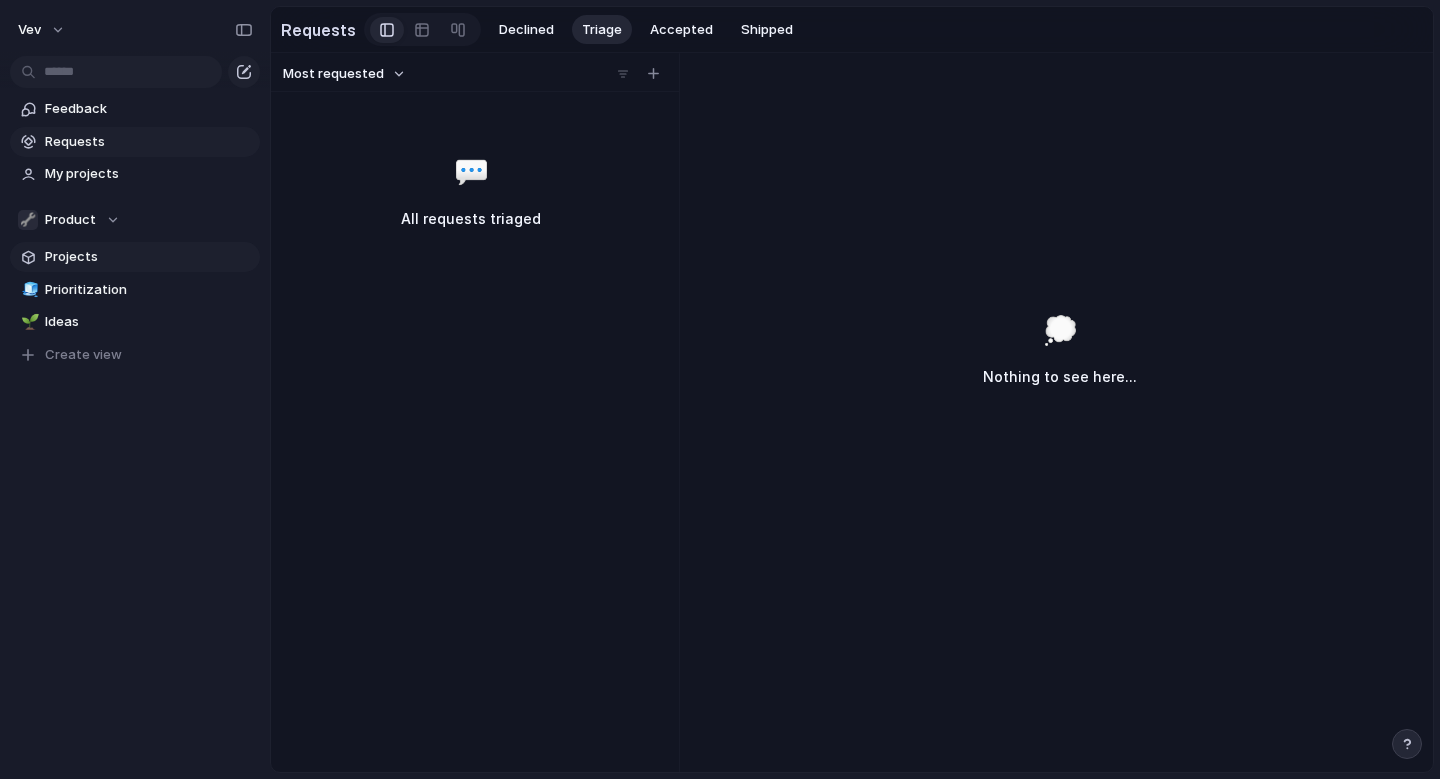 click on "Projects" at bounding box center [149, 257] 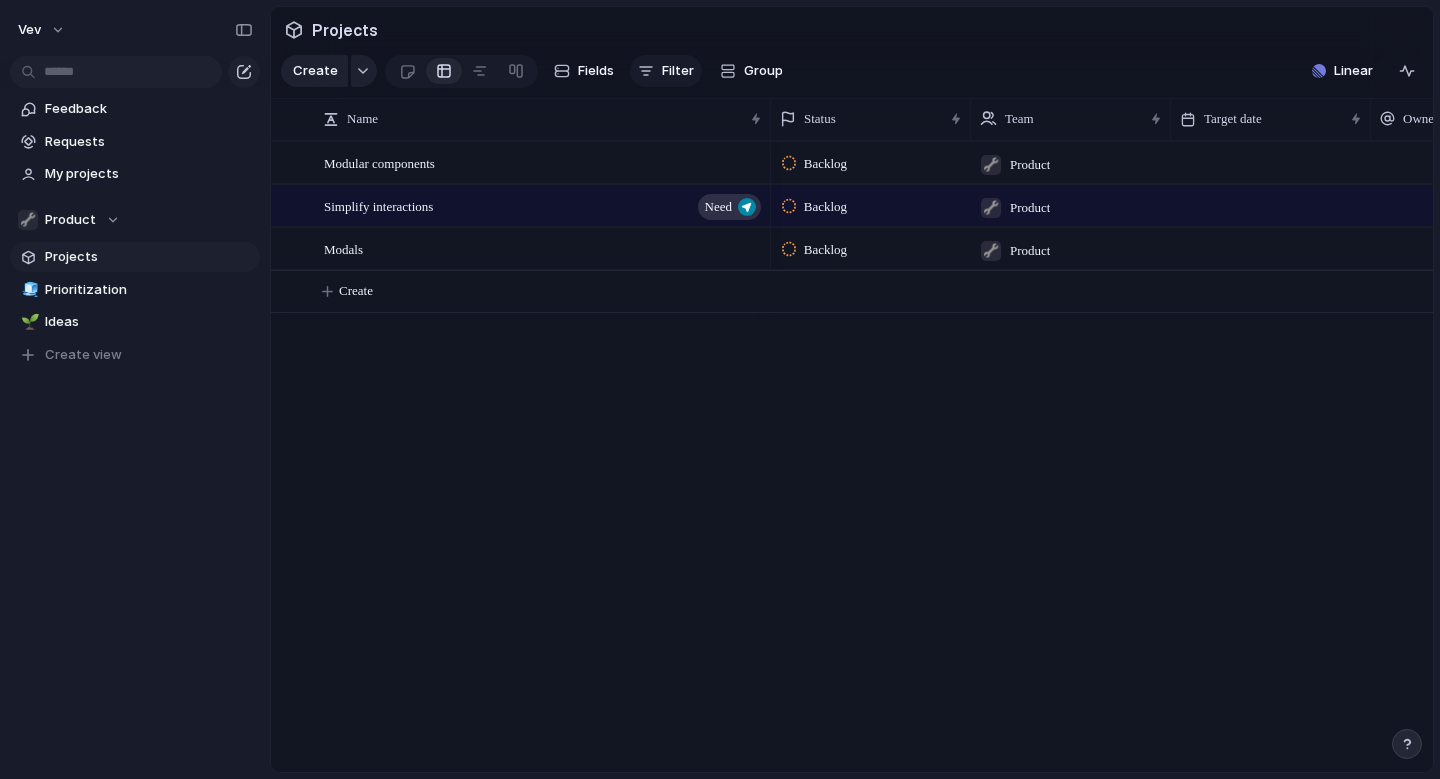 click on "Filter" at bounding box center (678, 71) 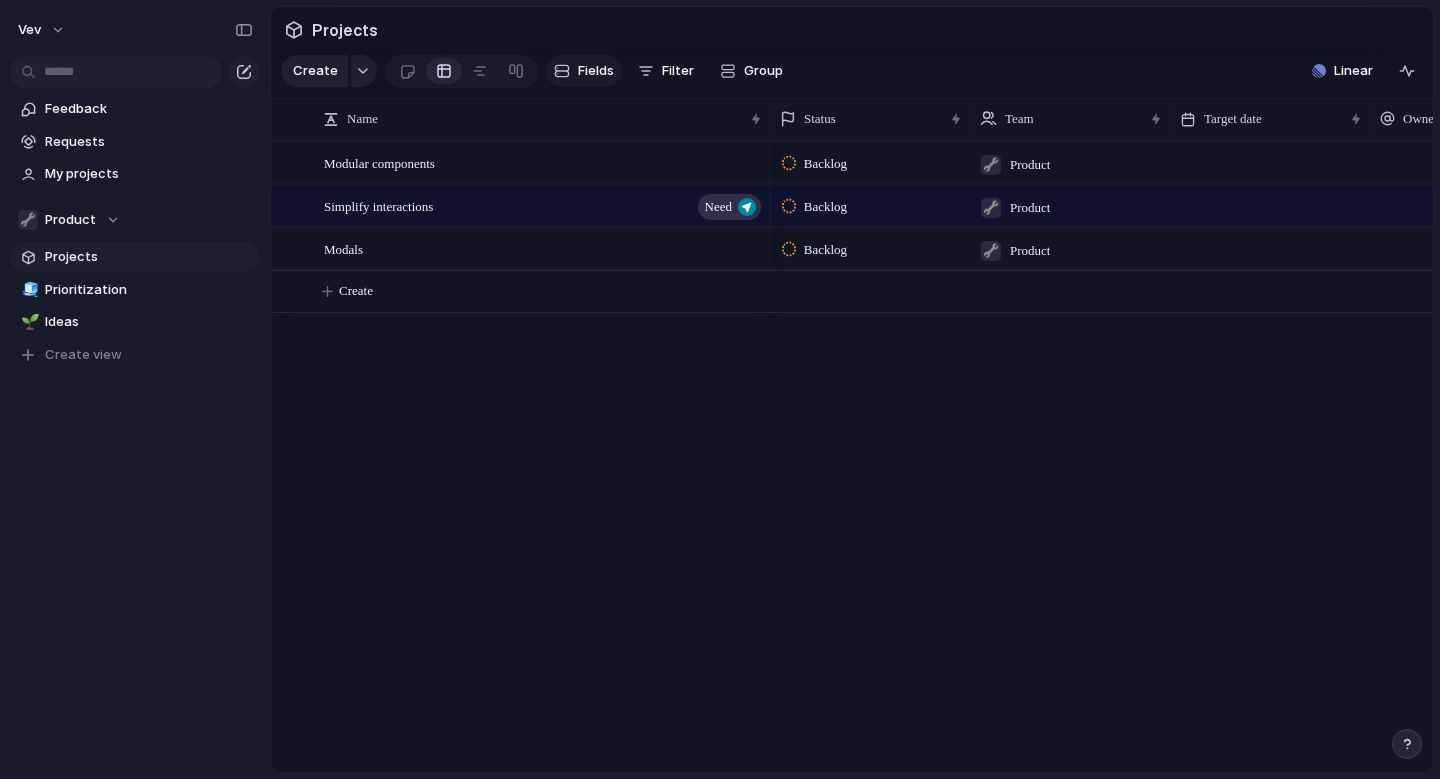 click on "Fields" at bounding box center [596, 71] 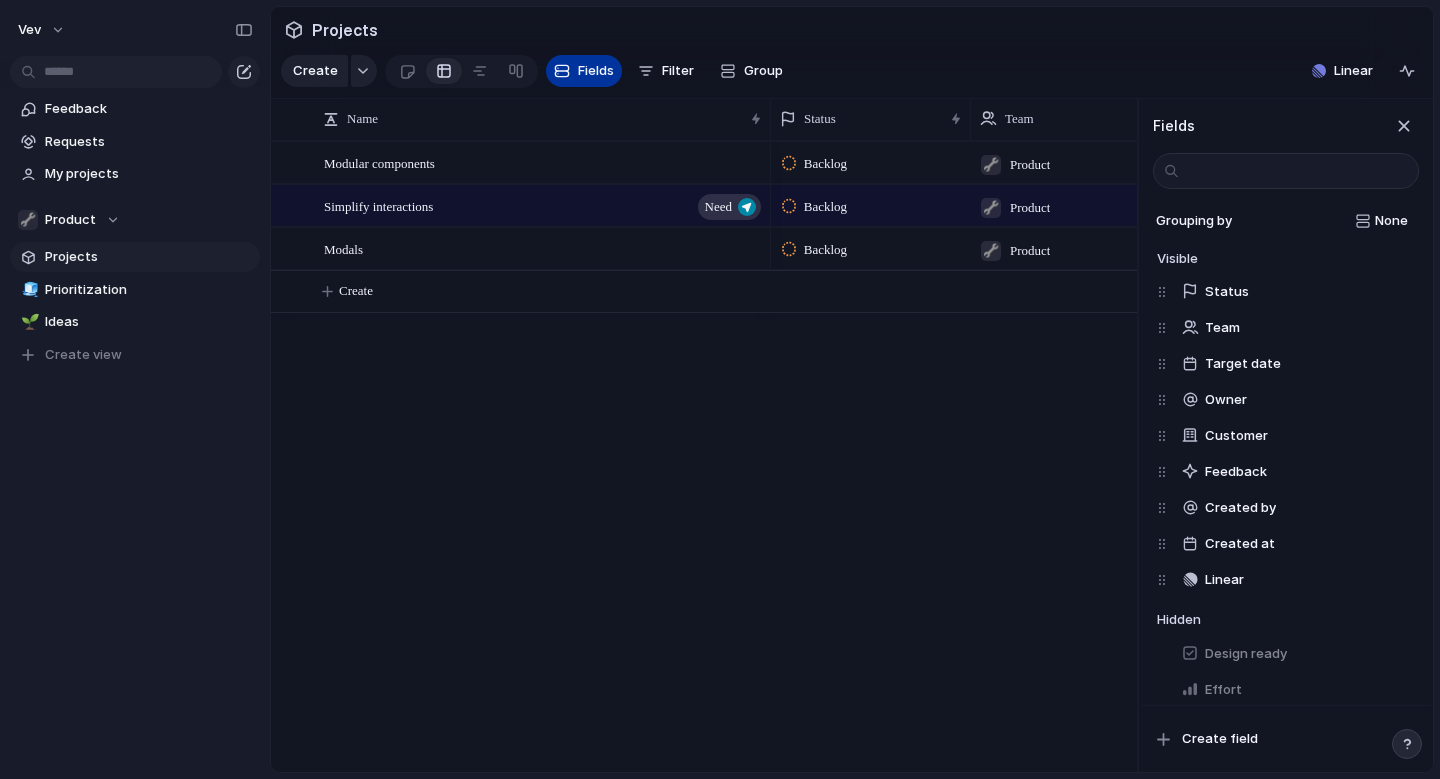 click on "Fields" at bounding box center (596, 71) 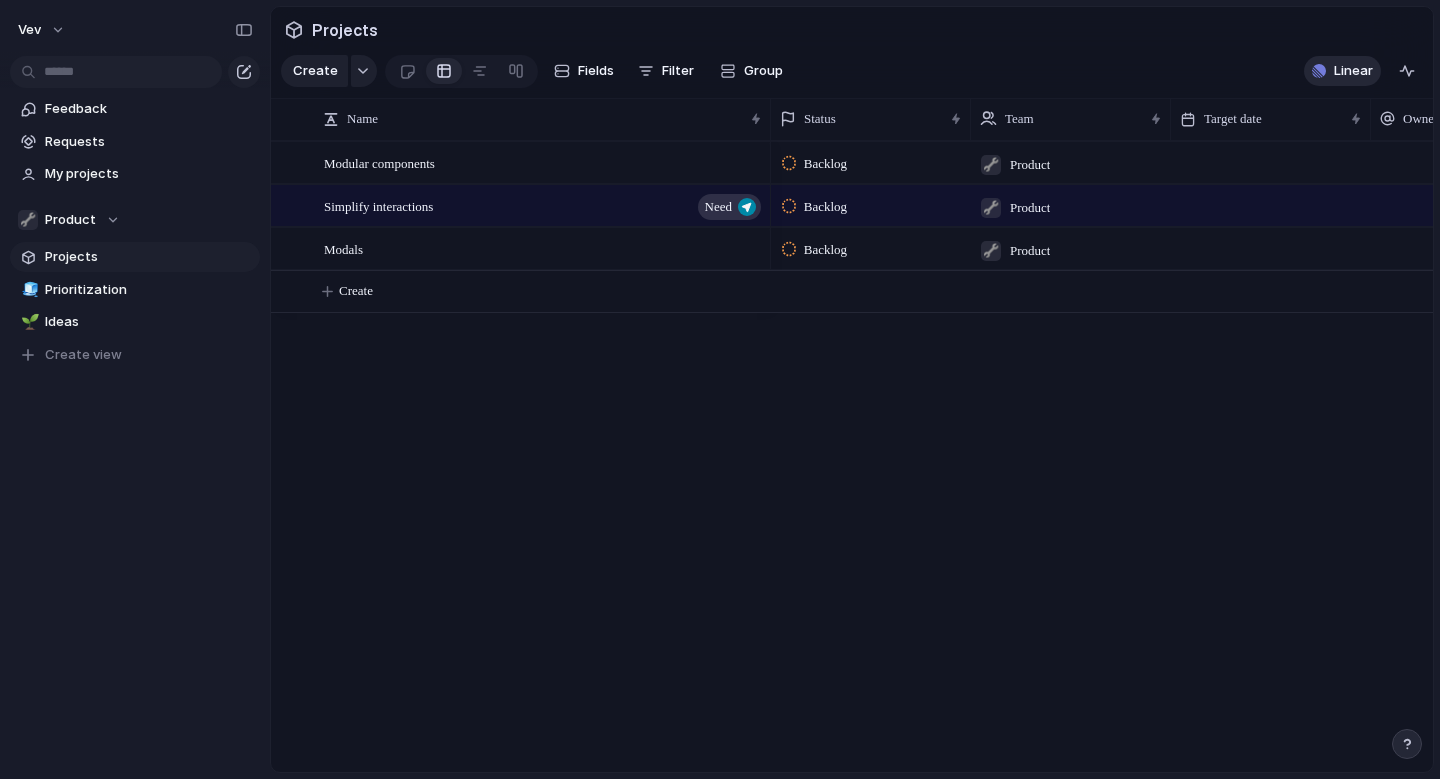 click on "Linear" at bounding box center [1342, 71] 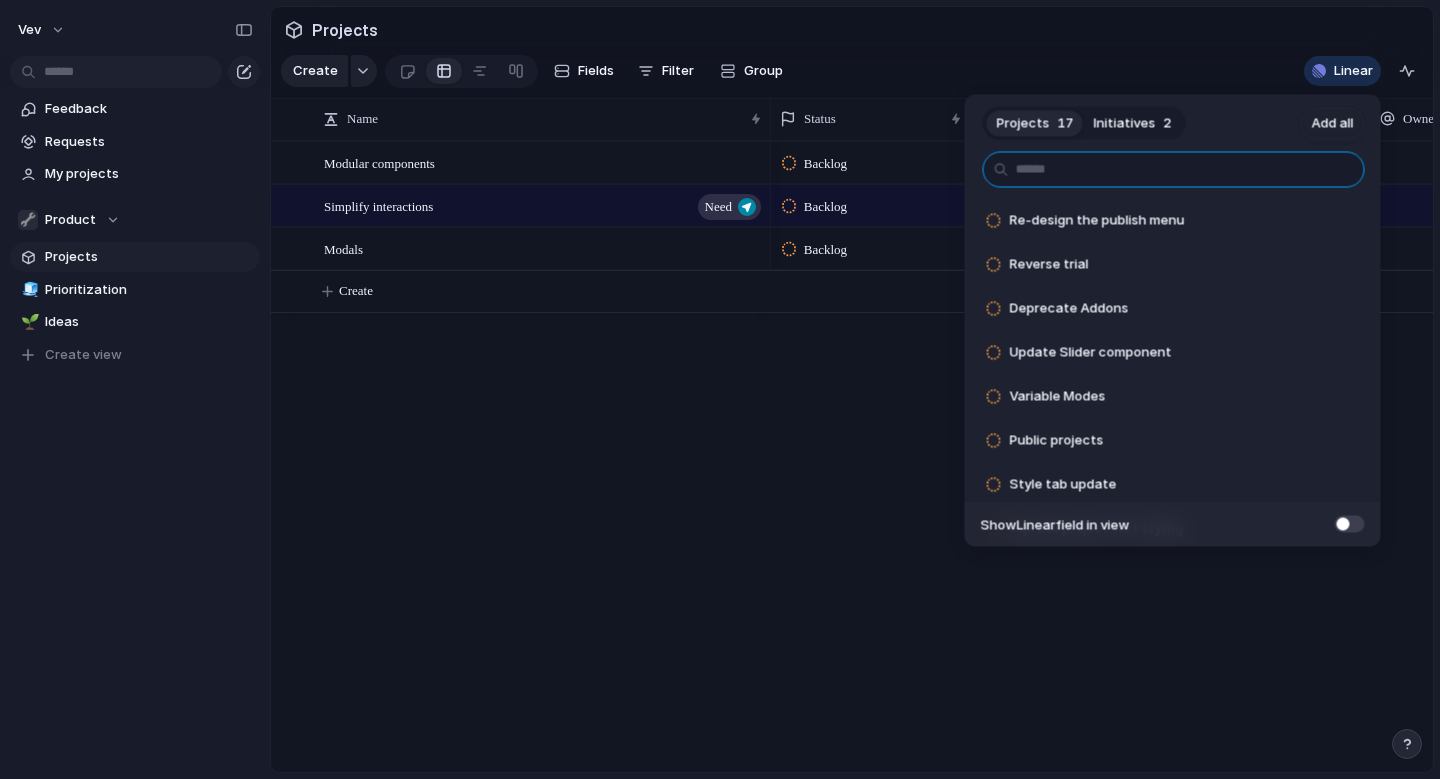 click at bounding box center [1174, 170] 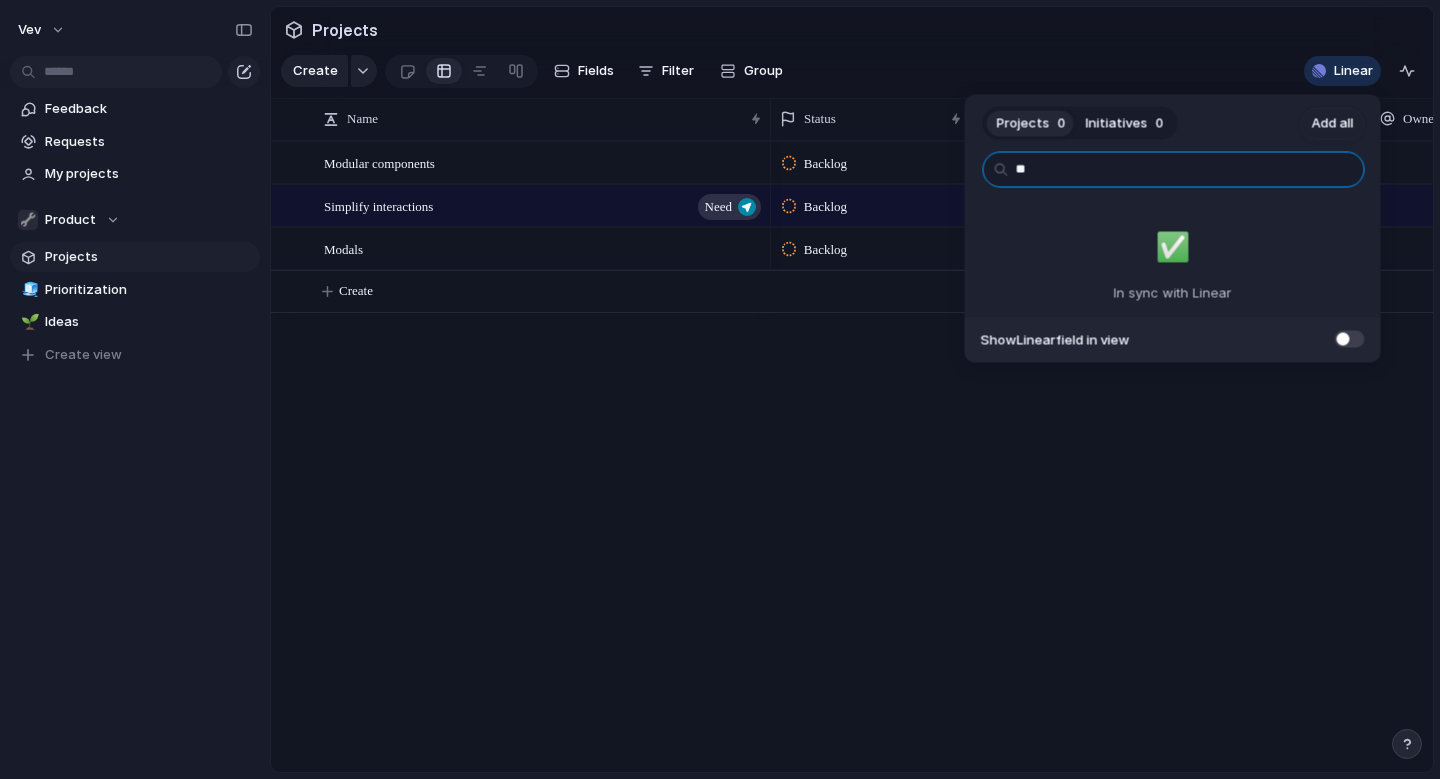 type on "*" 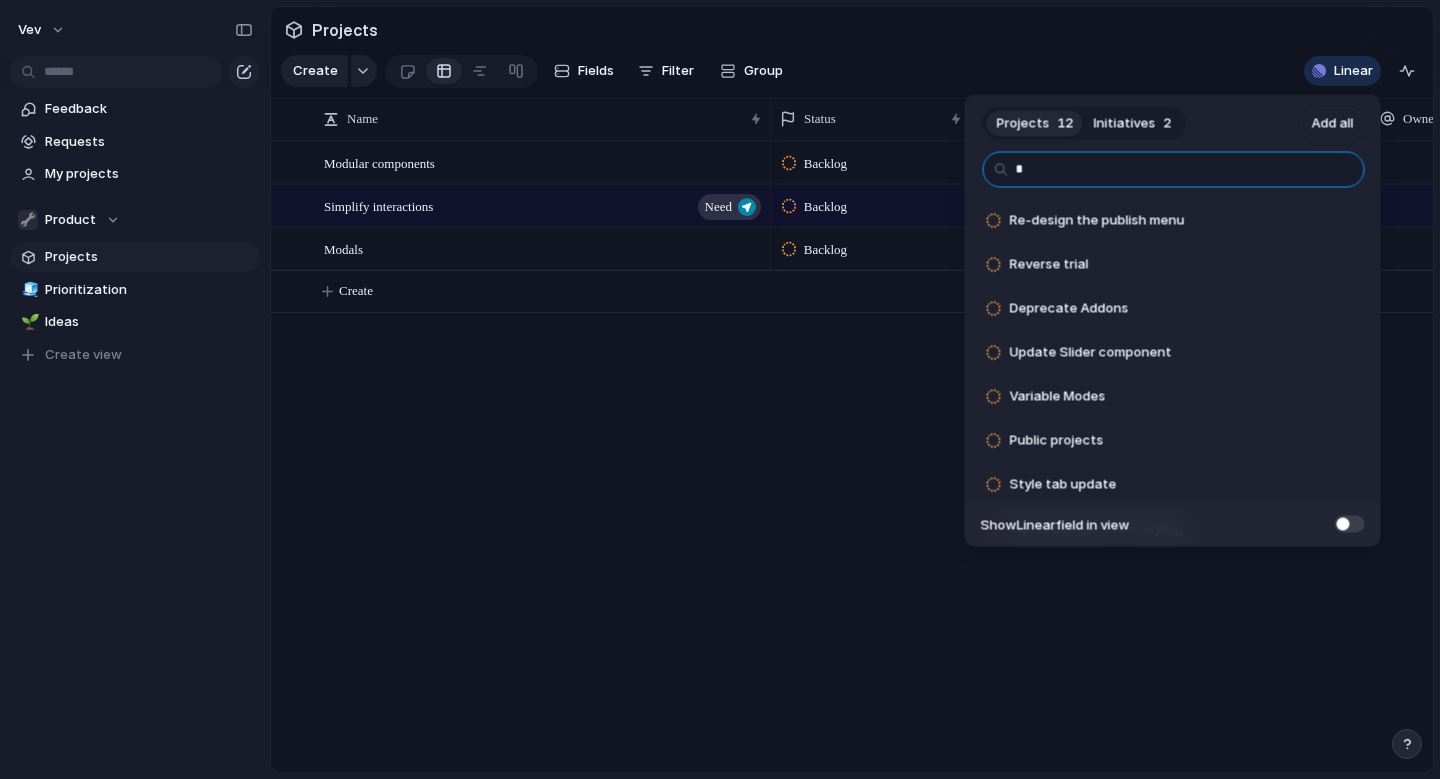 type 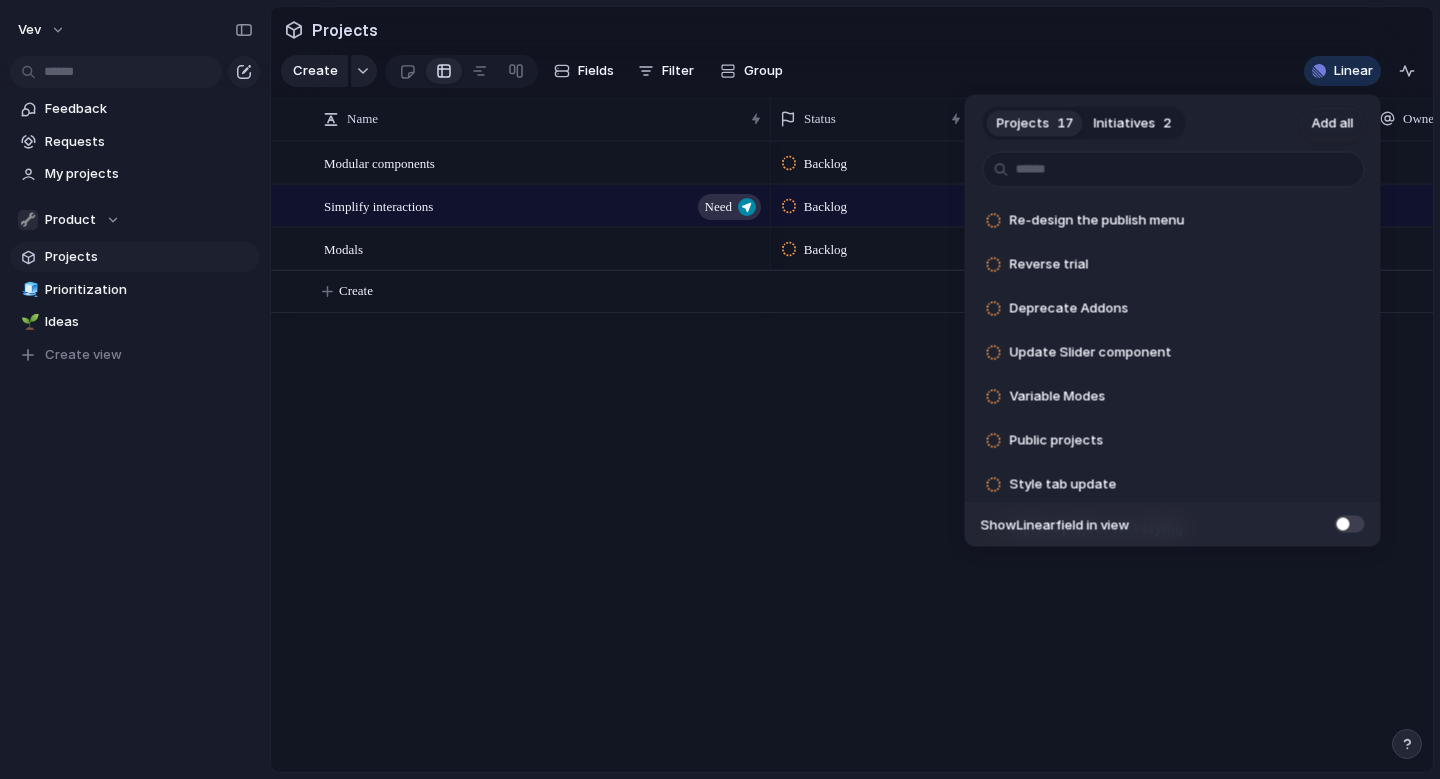 click on "Projects 17 Initiatives 2 Add all Re-design the publish menu Add Reverse trial Add Deprecate Addons Add Update Slider component Add Variable Modes Add Public projects Add Style tab update Add Improve project text styling Add Update text widget Add Audio tab + AI Add Page AI Add Vev API Add Vev Blog Add Examples from Vev Add Animations [out of beta] Add Forms Add Libraries (Beta) Add Show  Linear  field in view" at bounding box center [720, 389] 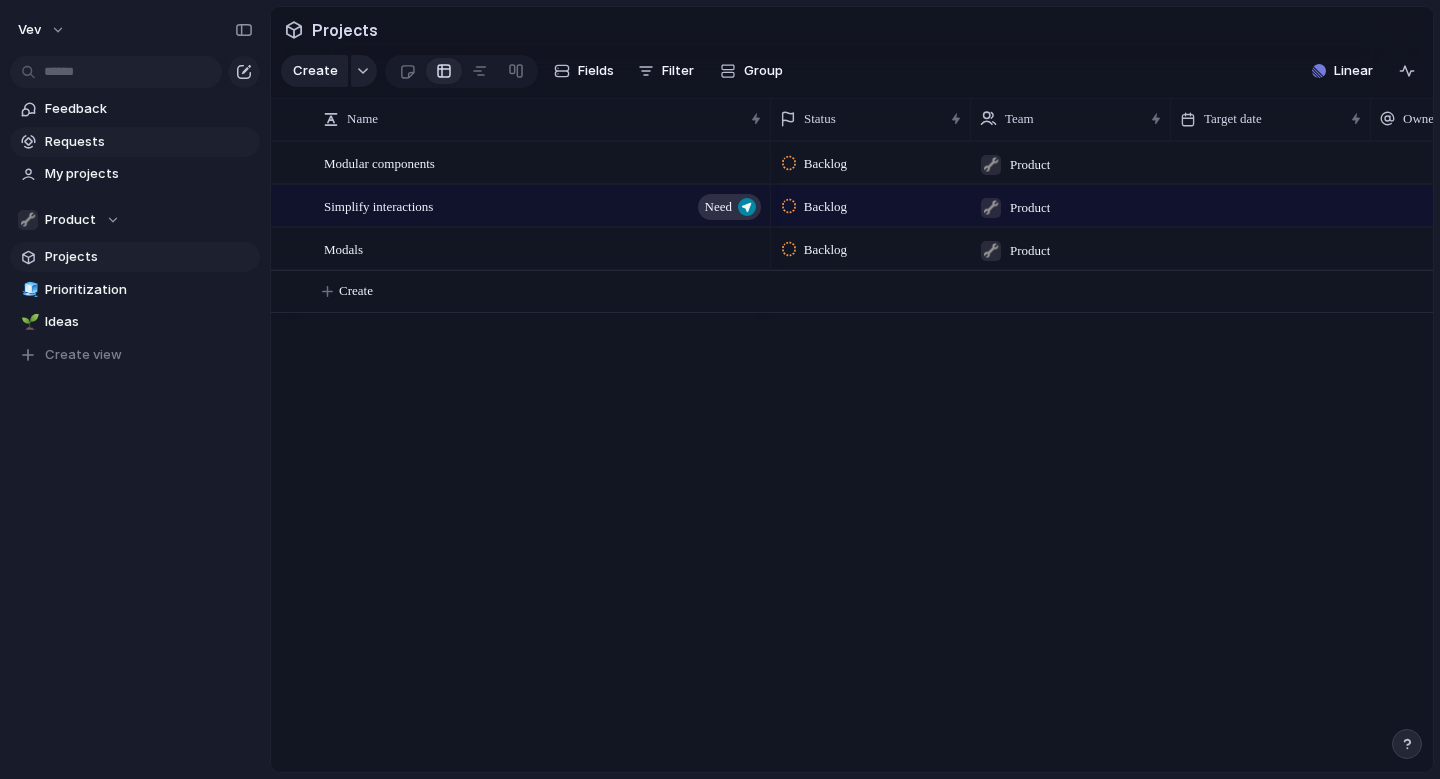 click on "Requests" at bounding box center [149, 142] 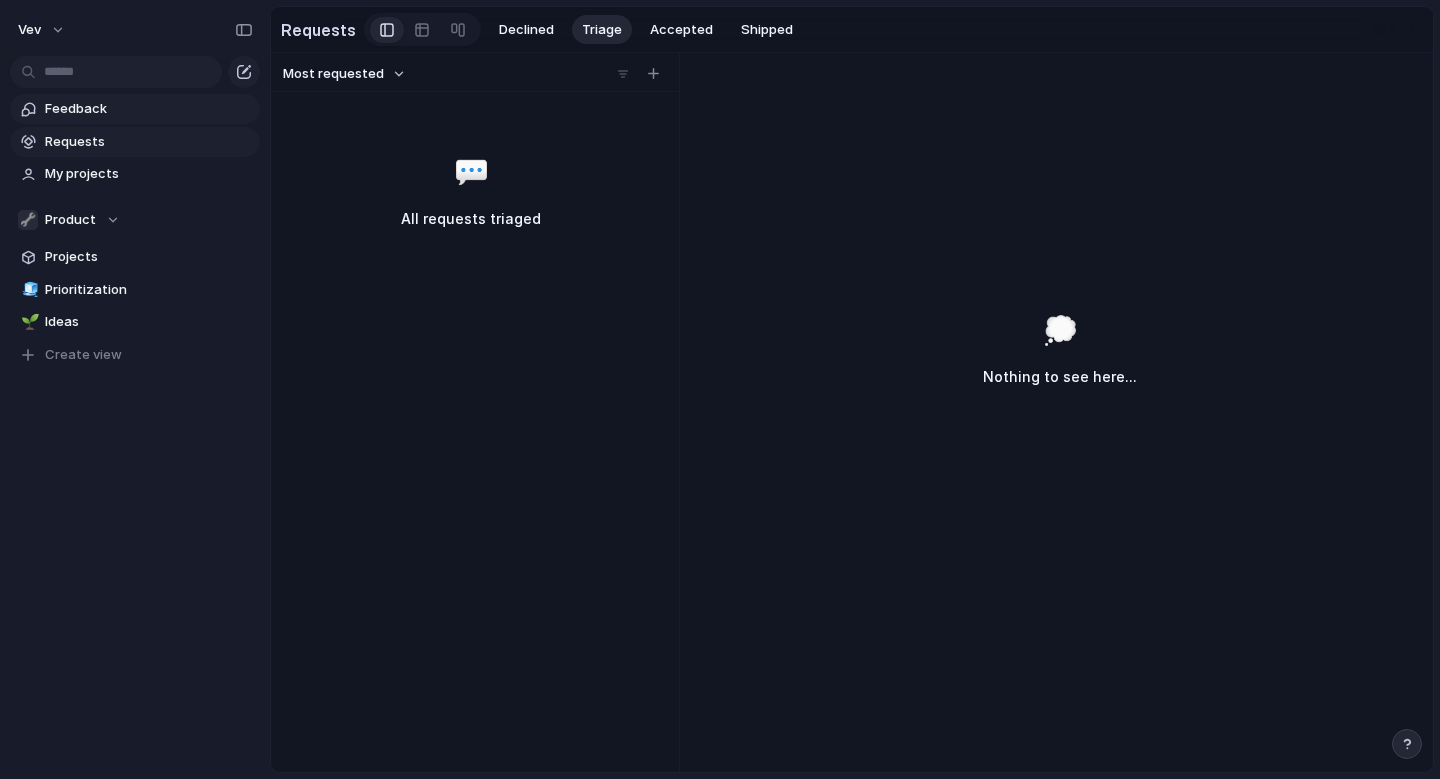 click on "Feedback" at bounding box center (149, 109) 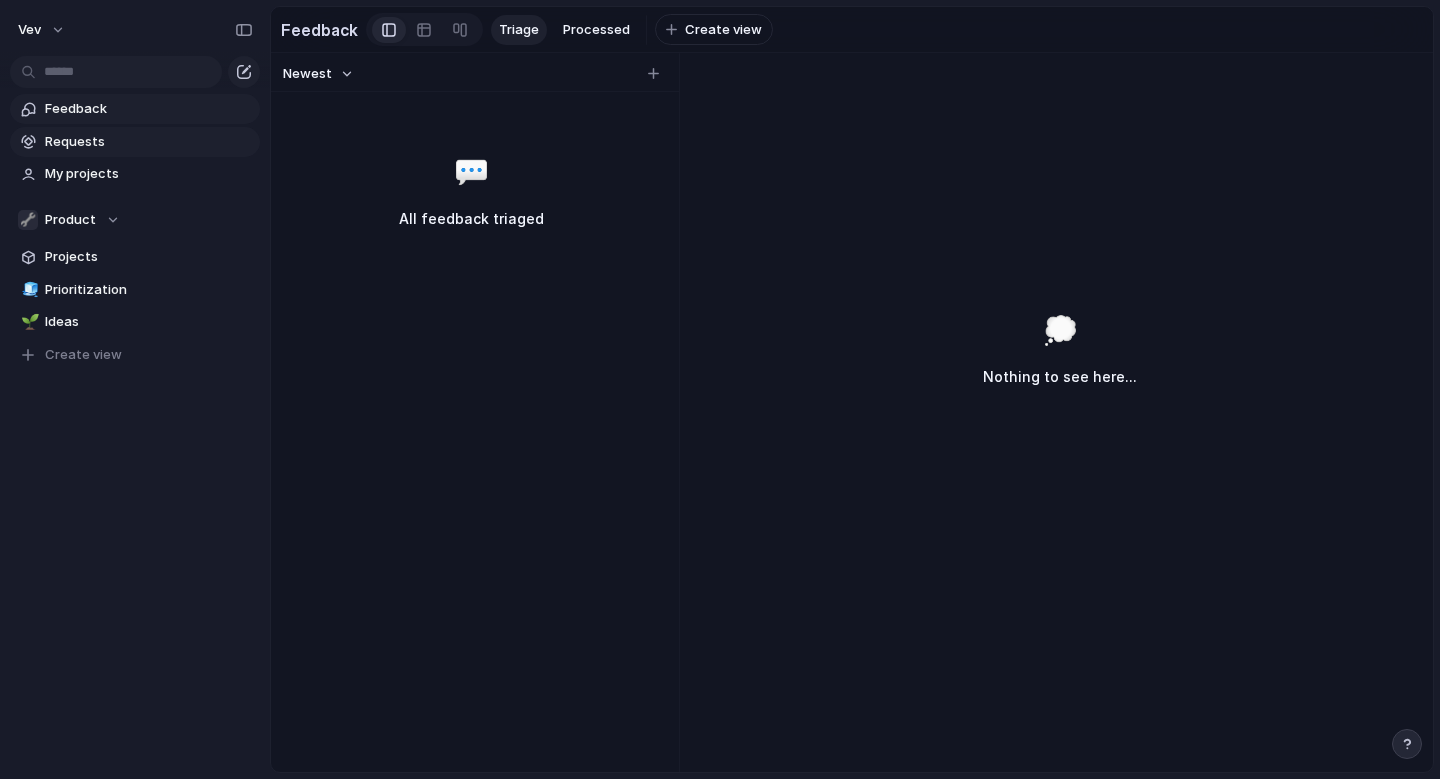 click on "Requests" at bounding box center [149, 142] 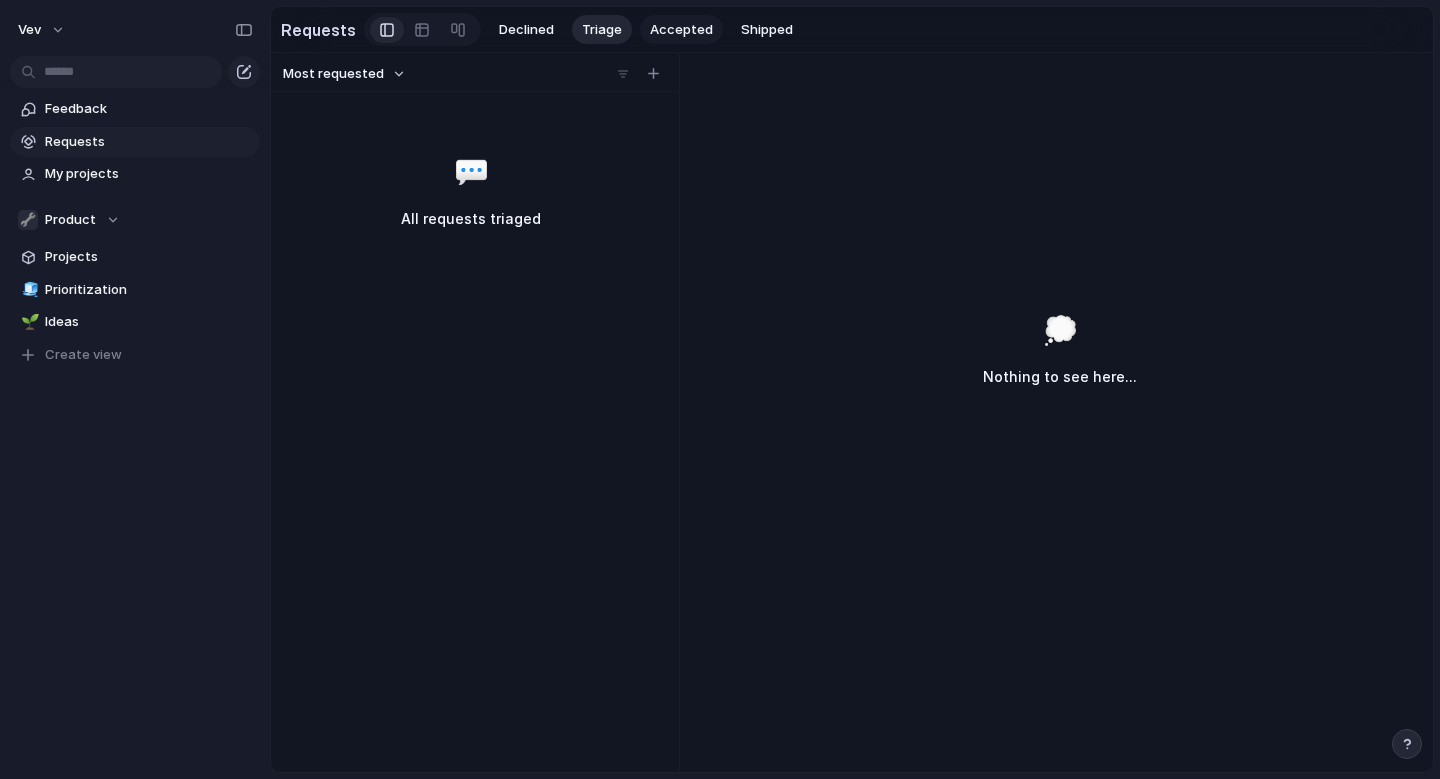 click on "Accepted" at bounding box center [681, 30] 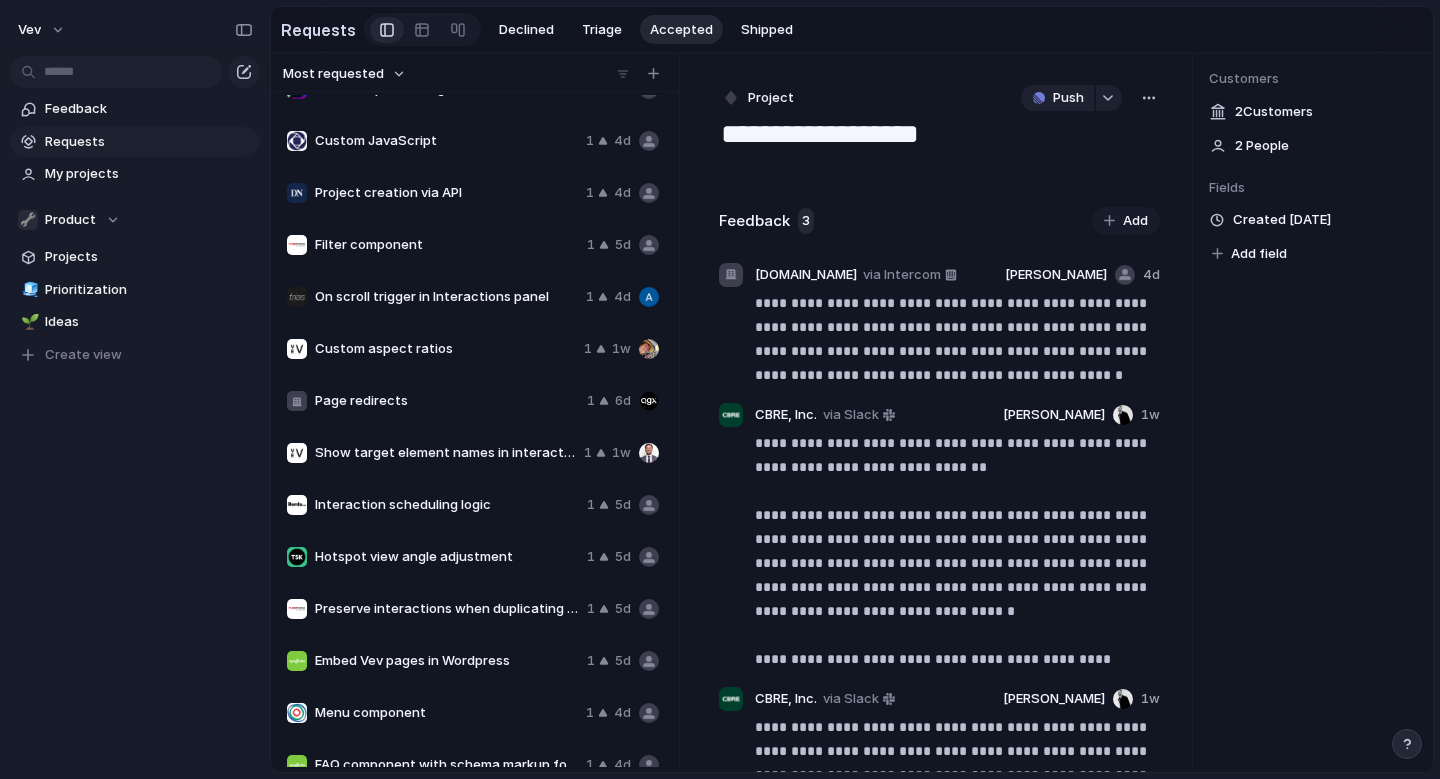 scroll, scrollTop: 628, scrollLeft: 0, axis: vertical 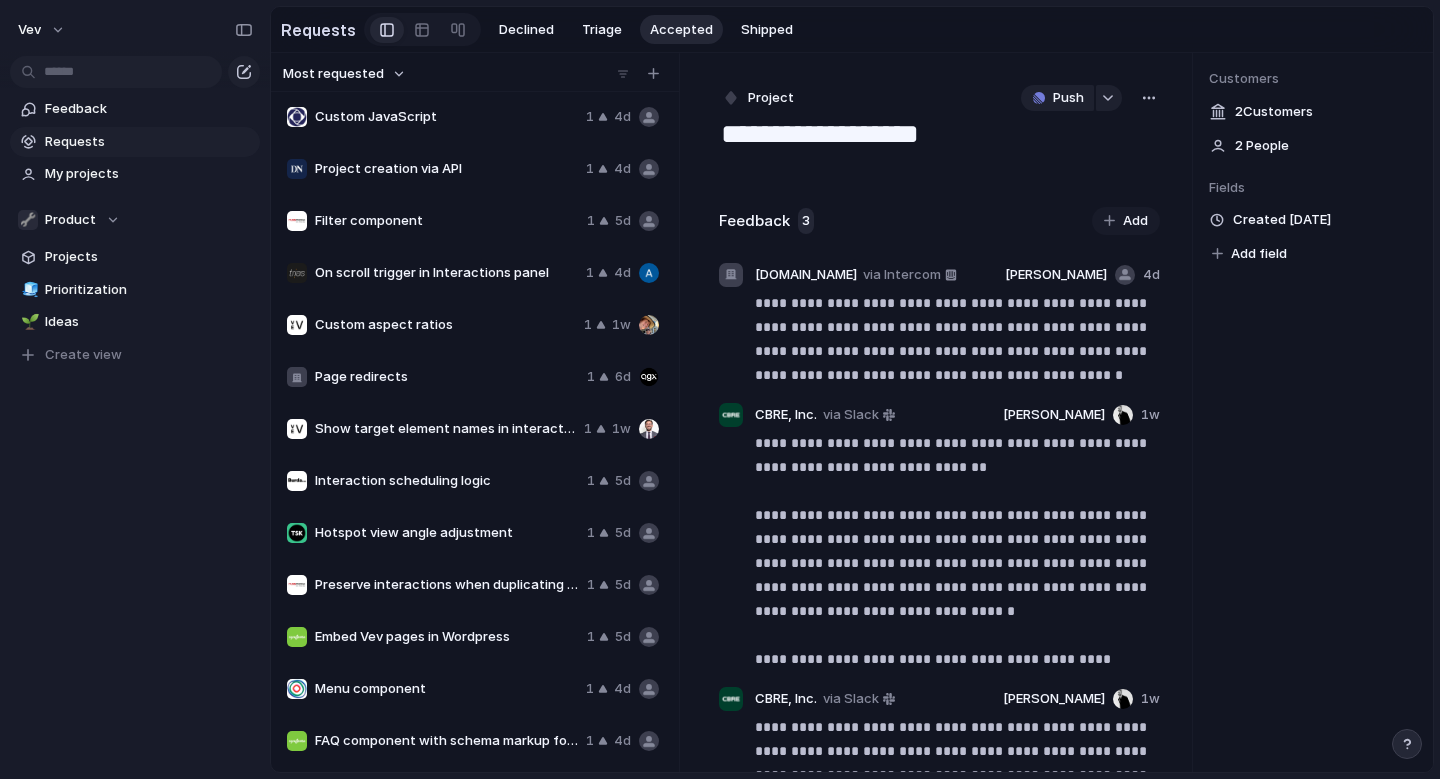 click on "Show target element names in interactions list" at bounding box center (445, 429) 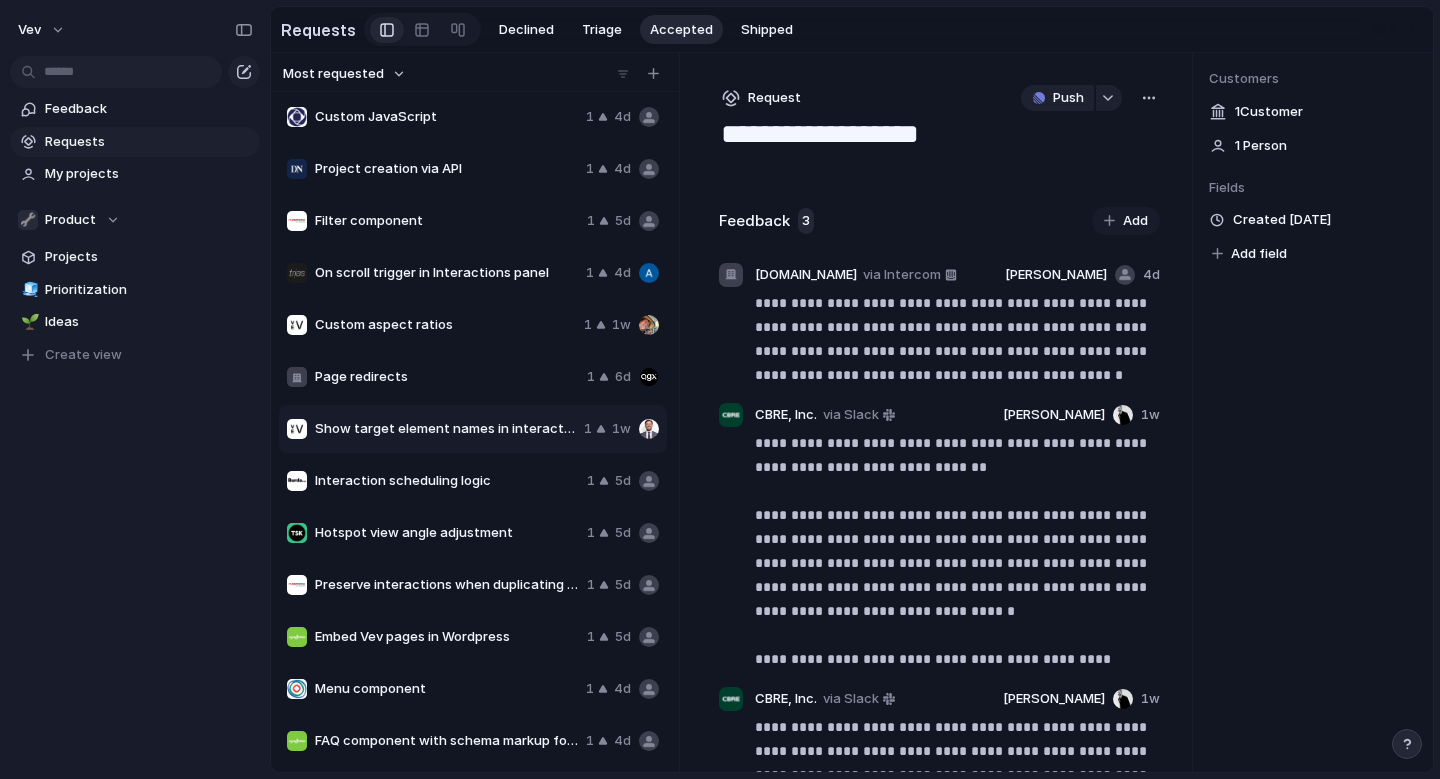 type on "**********" 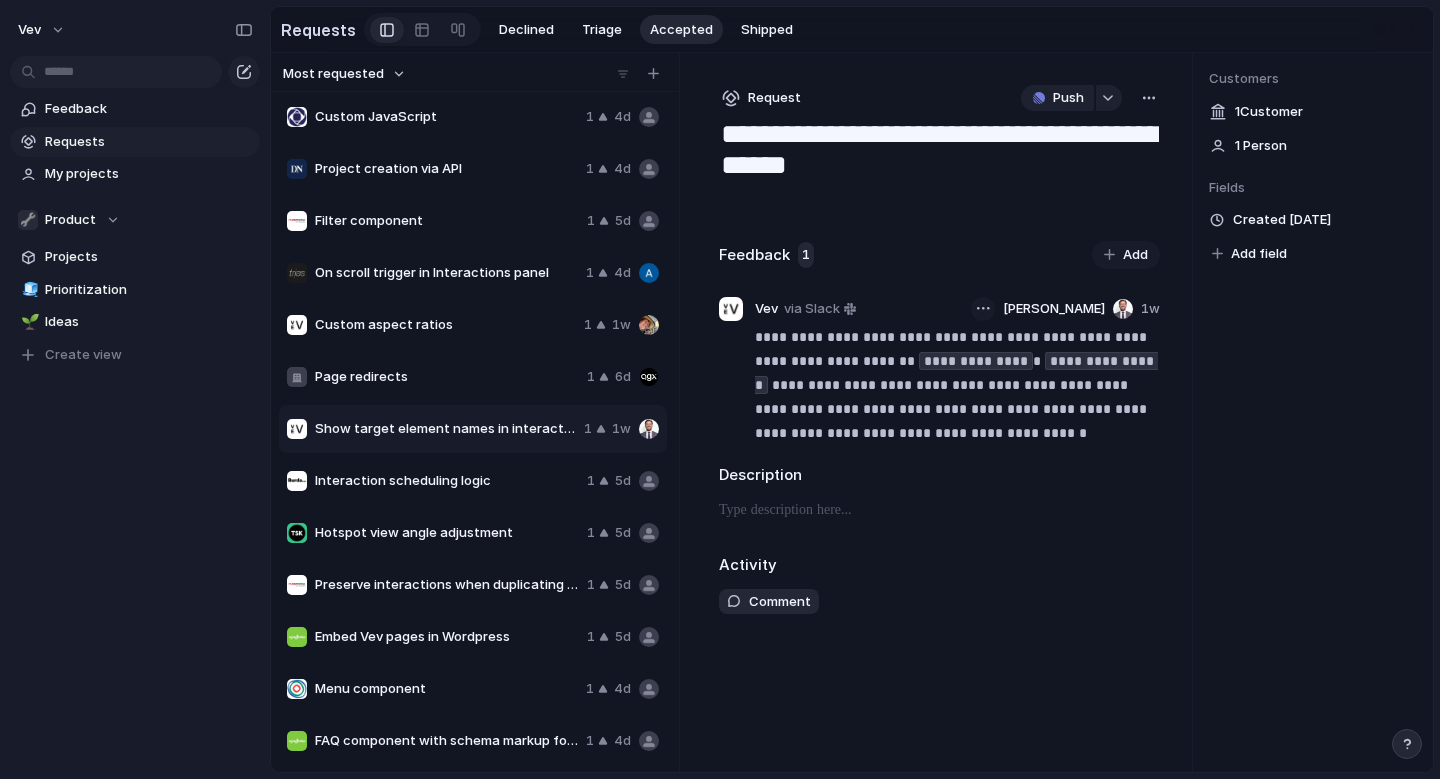 click at bounding box center (983, 308) 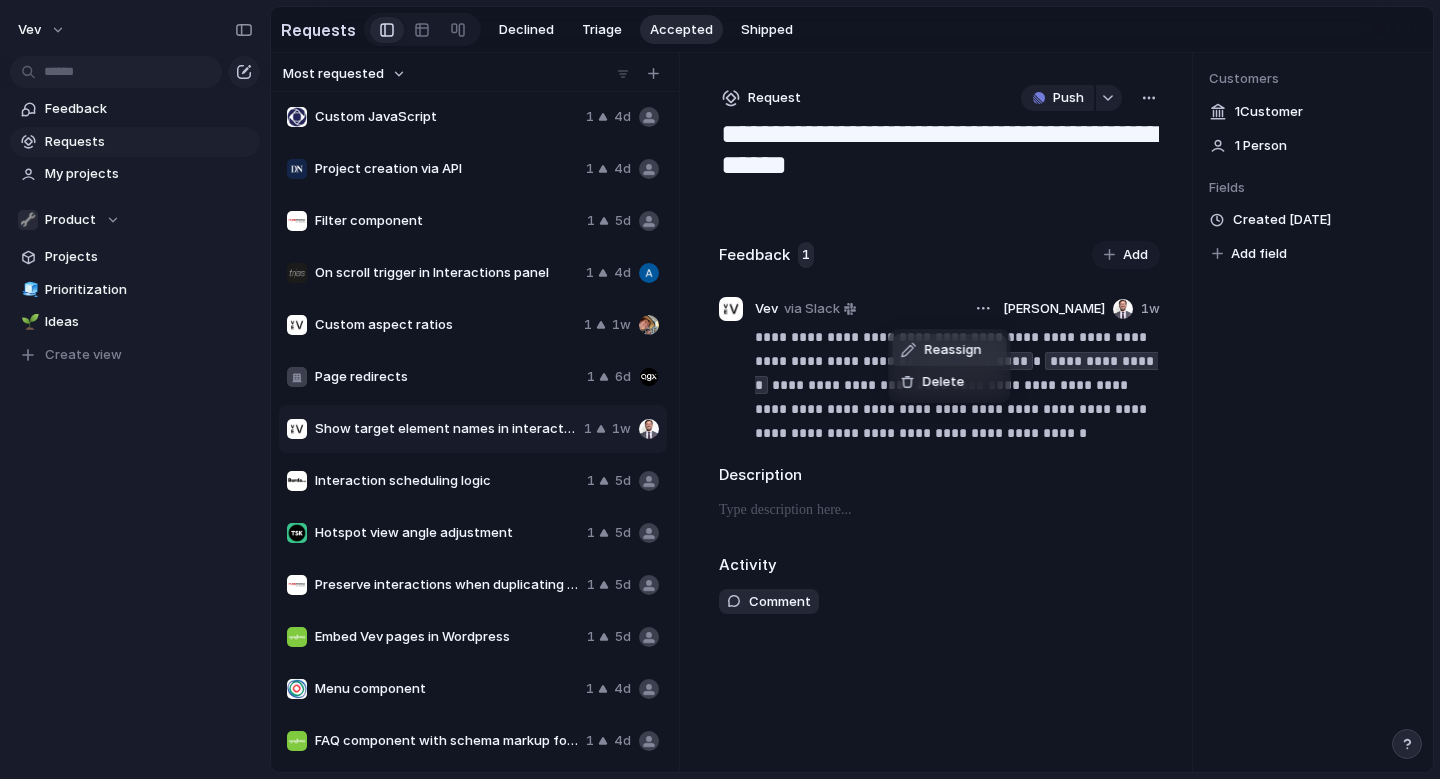 click on "Reassign" at bounding box center (953, 350) 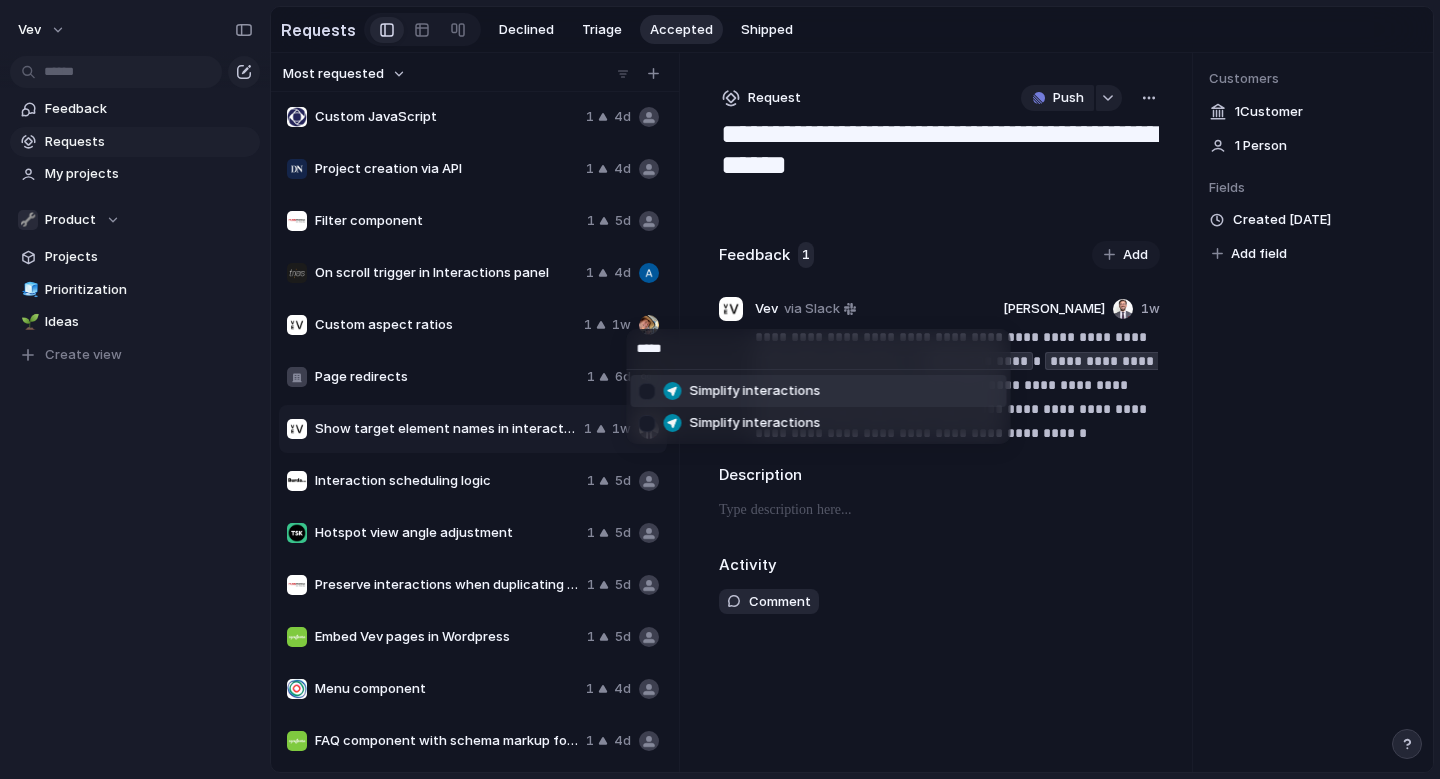 type on "*****" 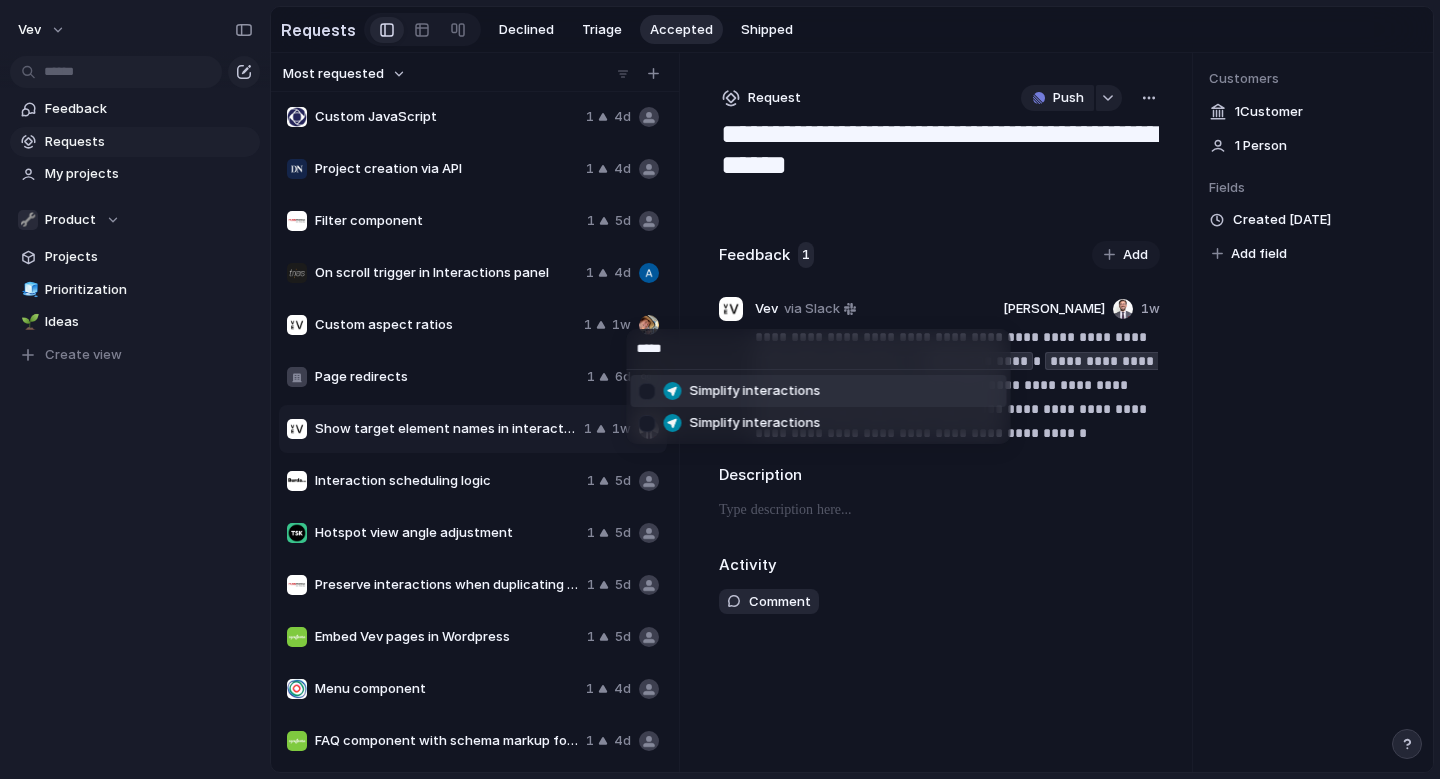 click on "Simplify interactions" at bounding box center (755, 391) 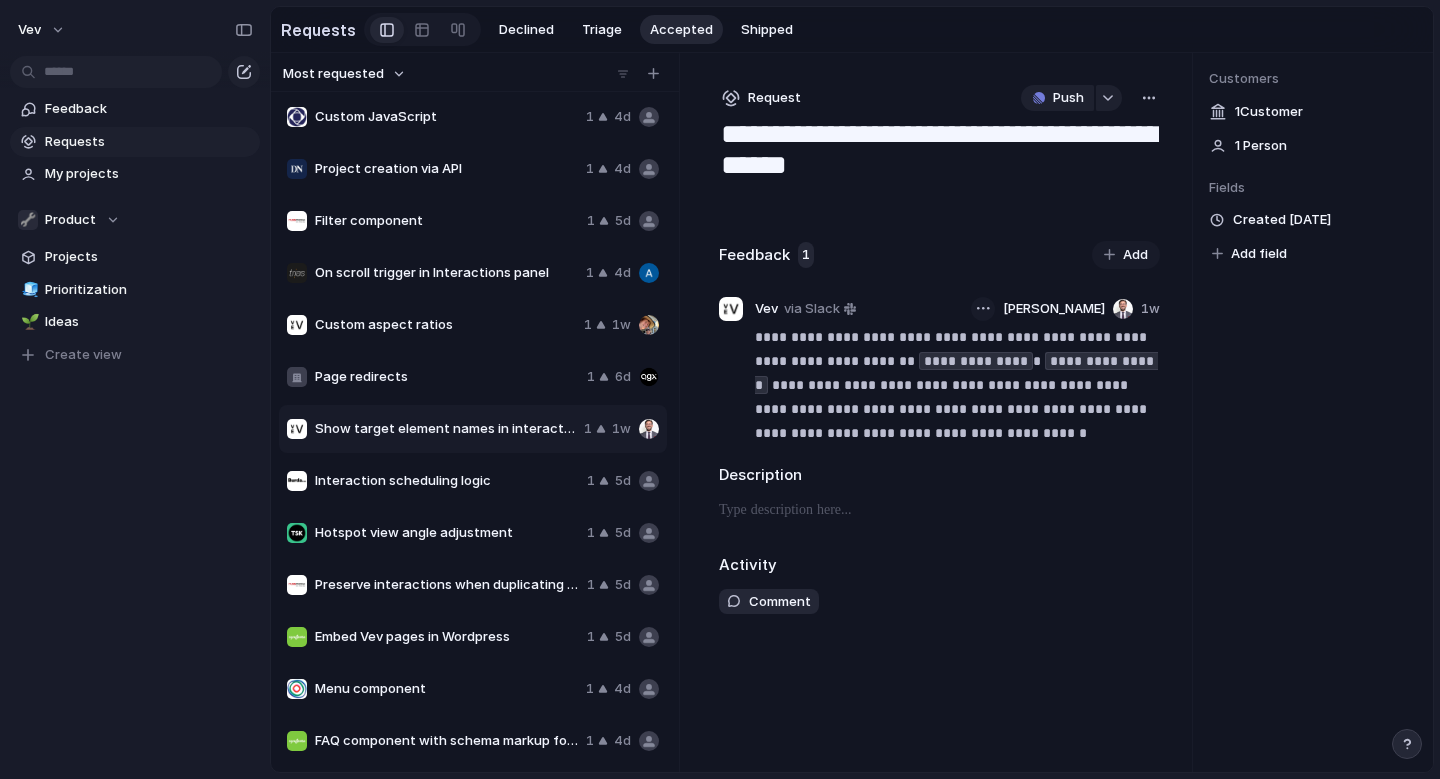 click at bounding box center (983, 309) 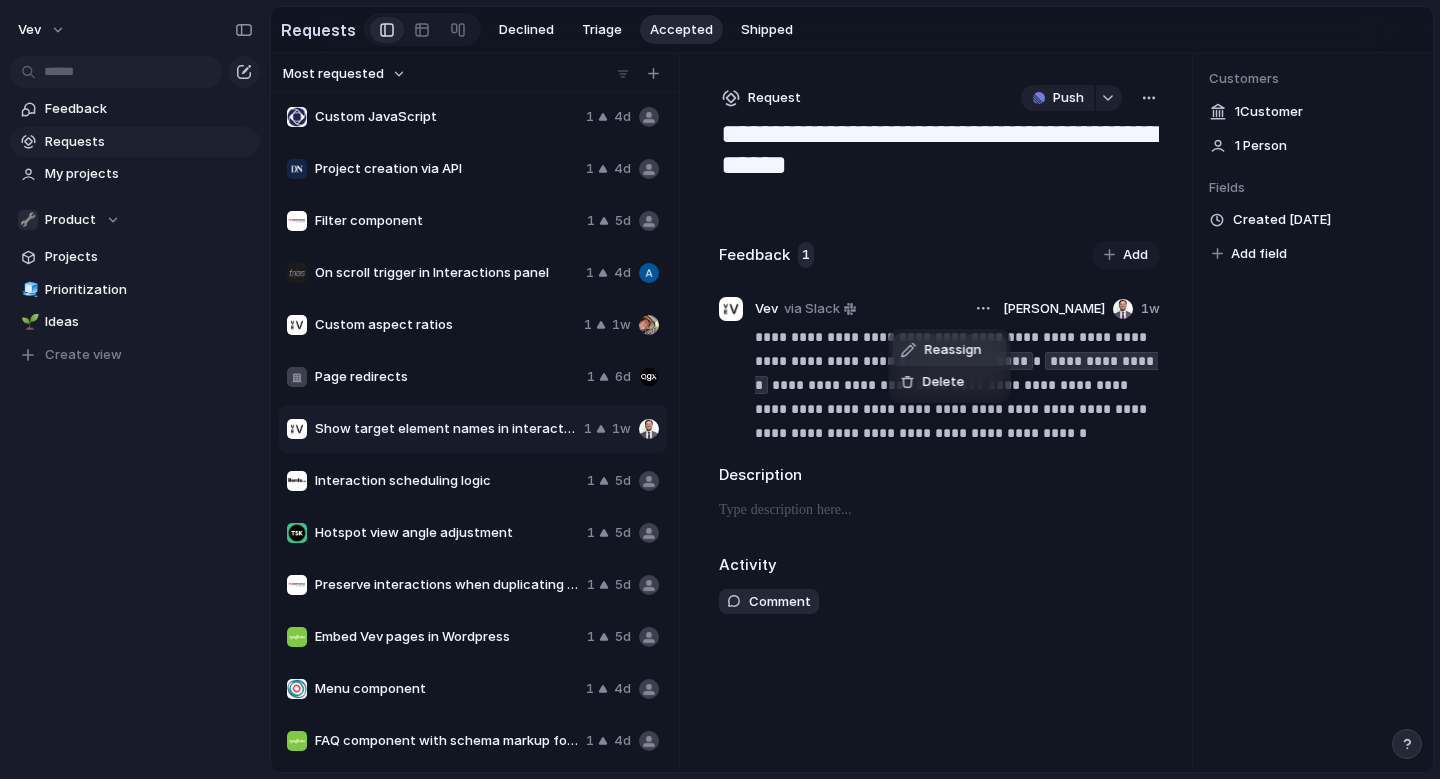 click on "Reassign" at bounding box center [953, 350] 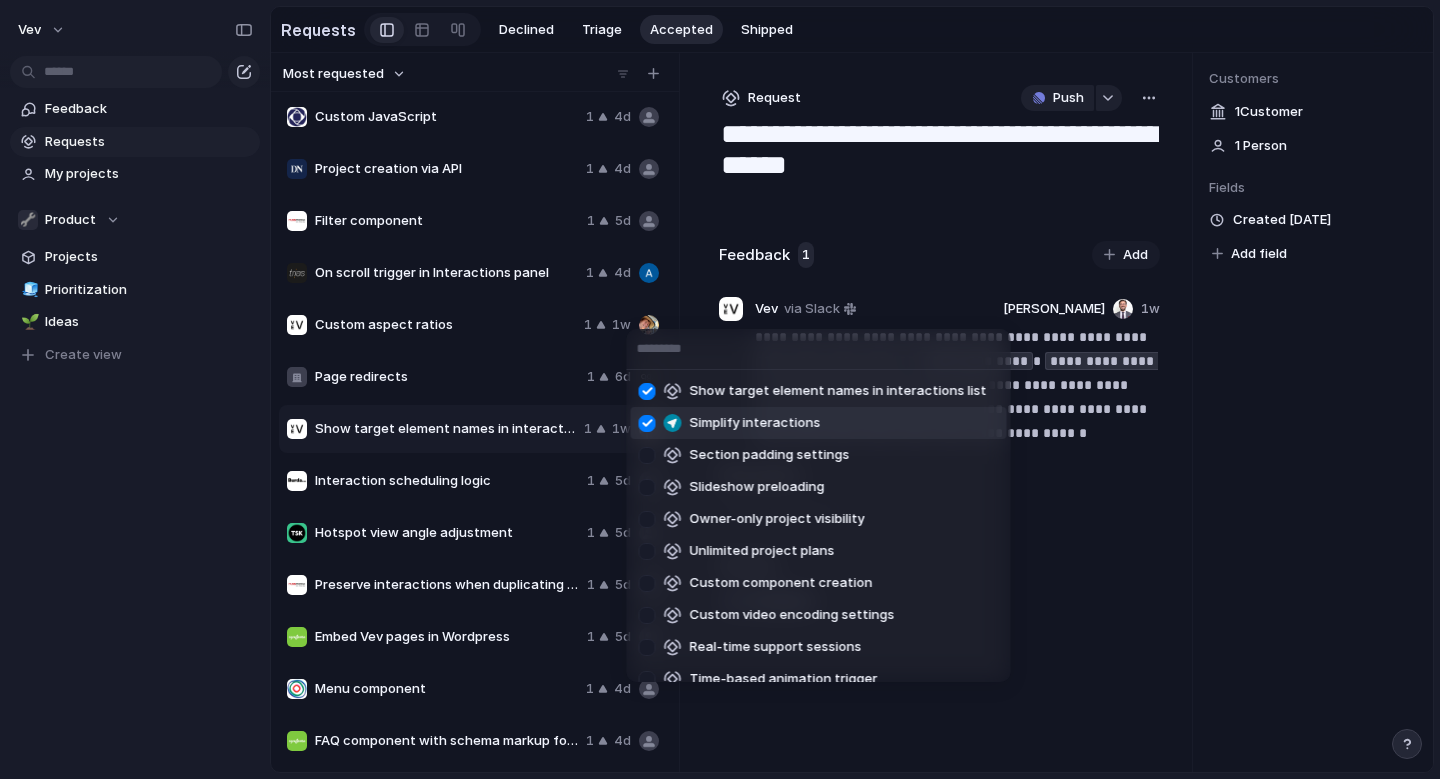 click on "Show target element names in interactions list   Simplify interactions   Section padding settings   Slideshow preloading   Owner-only project visibility   Unlimited project plans   Custom component creation   Custom video encoding settings   Real-time support sessions   Time-based animation trigger   GA tracking in embedded content   Font weight support   Live chat support   Auto-populate share button URL   Scroll-triggered background color change   Render on Visible option   Video play count   Section scroll progress tracking   Libraries   Per-seat billing   Scroll snap settings   Project template conversion   Guest user commenting   Absolute positioning for frames   Custom JavaScript   Project creation via API   Lazy loading   Scroll zoom image scaling   test!   Custom domain creation   Video slider   Sticky element positioning   Project repair functionality   Slider carousel text styling and positioning   Modular components   Simplify interactions     Corporate account hosting   Hanging indent for lists" at bounding box center (720, 389) 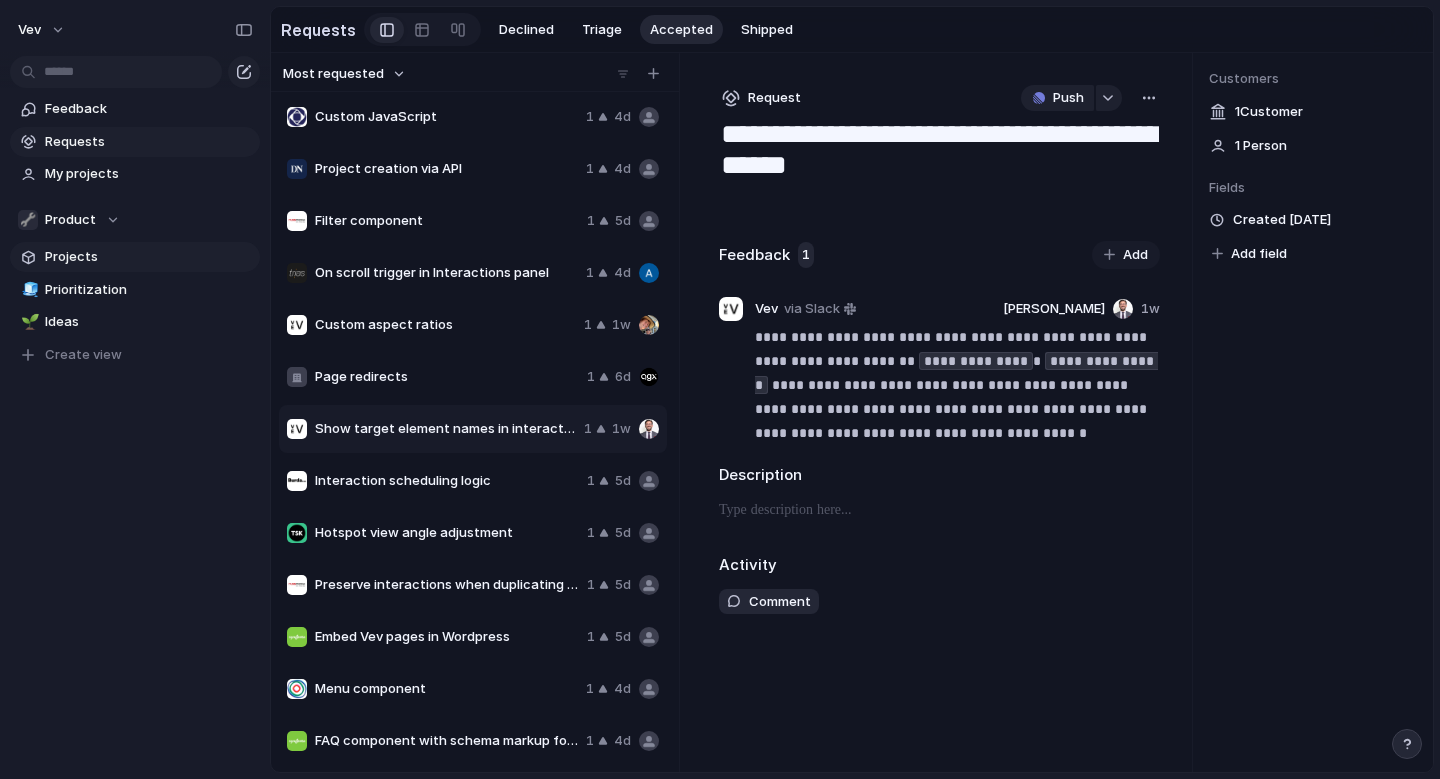 click on "Projects" at bounding box center (149, 257) 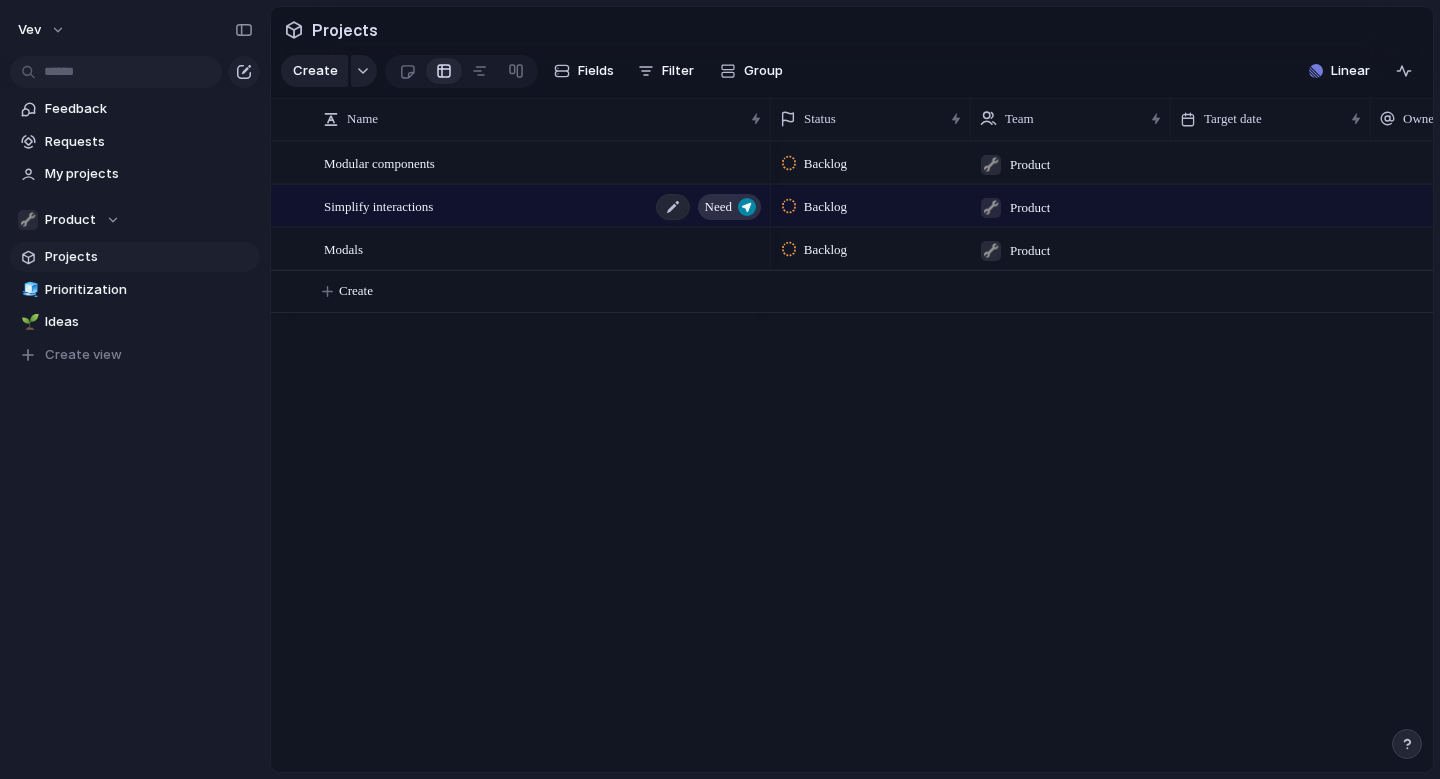 click on "Simplify interactions Need" at bounding box center (544, 206) 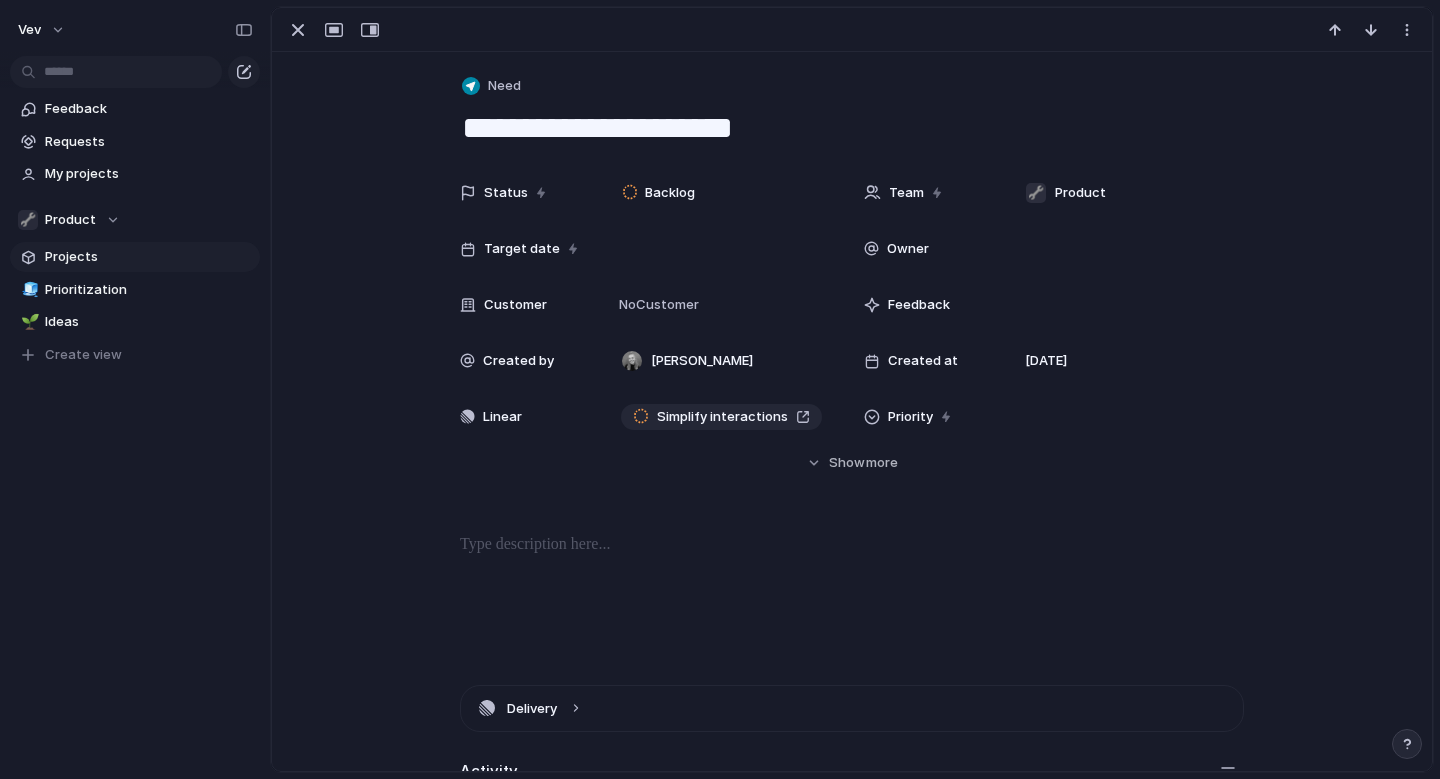click on "Feedback" at bounding box center (1054, 305) 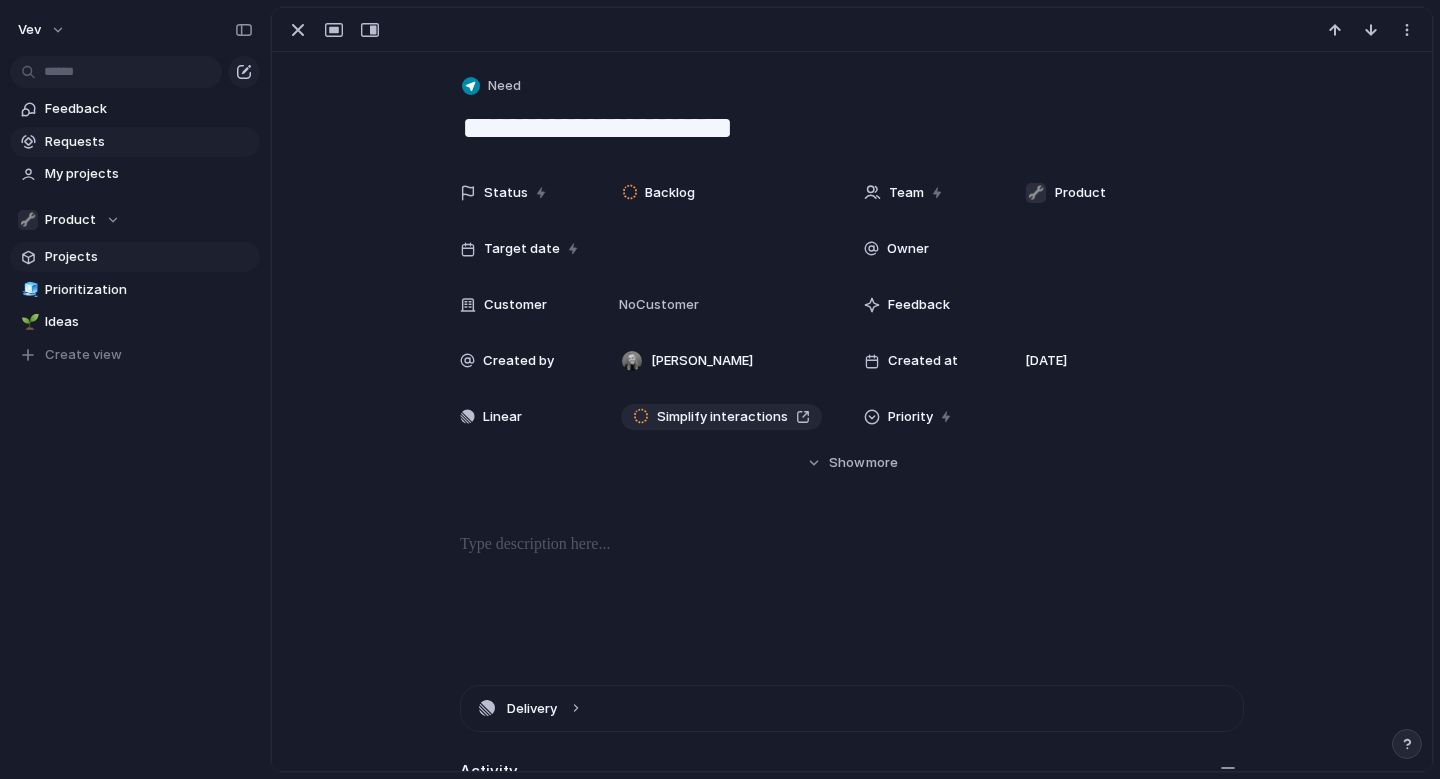 click on "Requests" at bounding box center (149, 142) 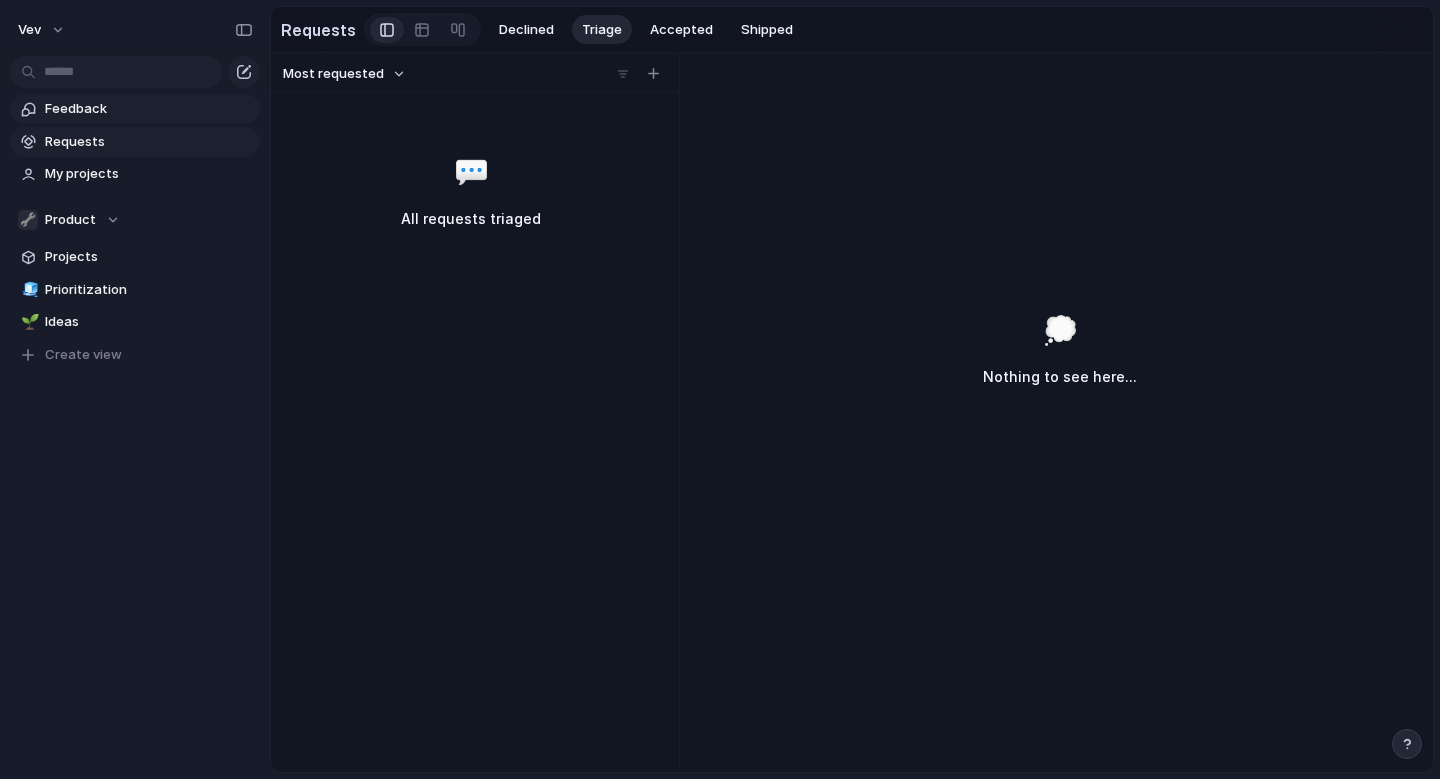 click on "Feedback" at bounding box center (149, 109) 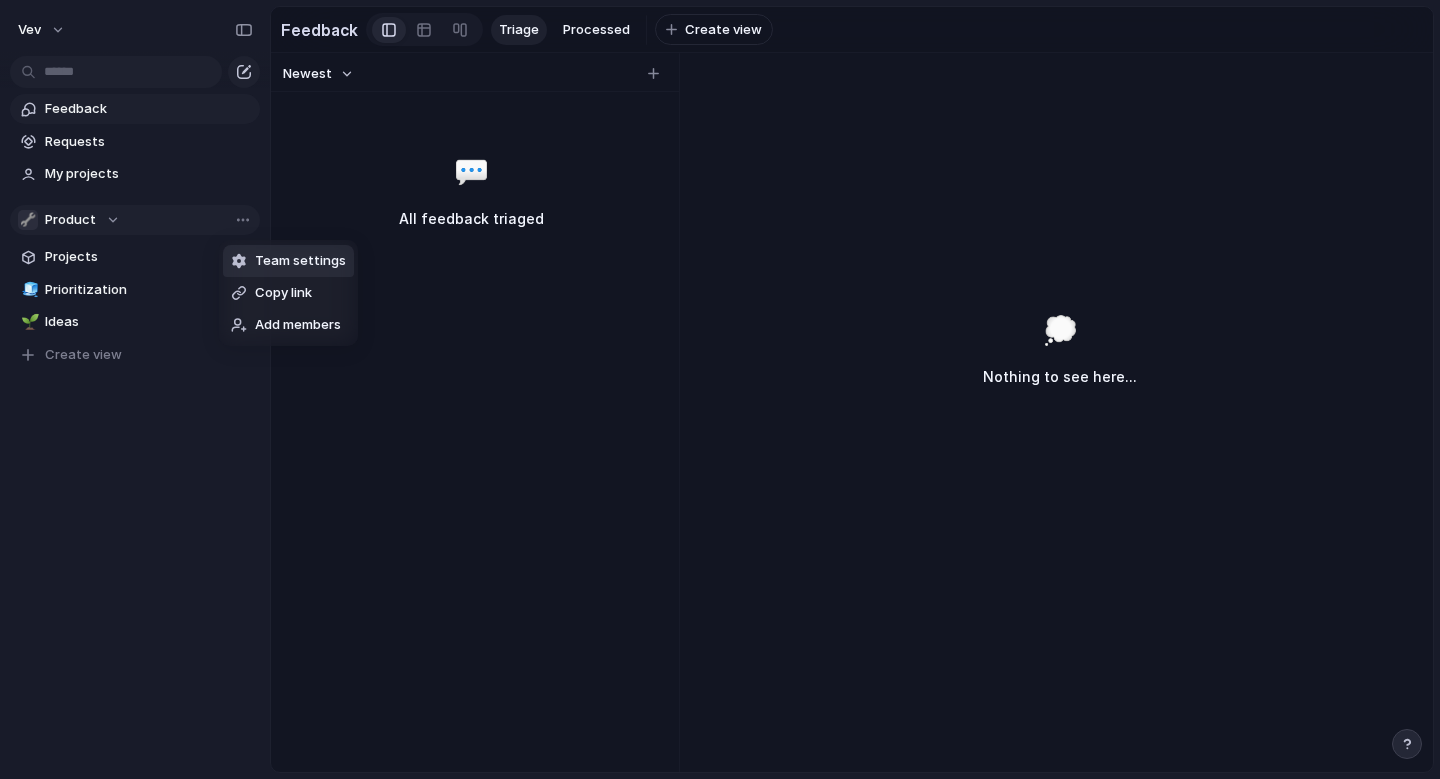 click on "Team settings   Copy link   Add members" at bounding box center (720, 389) 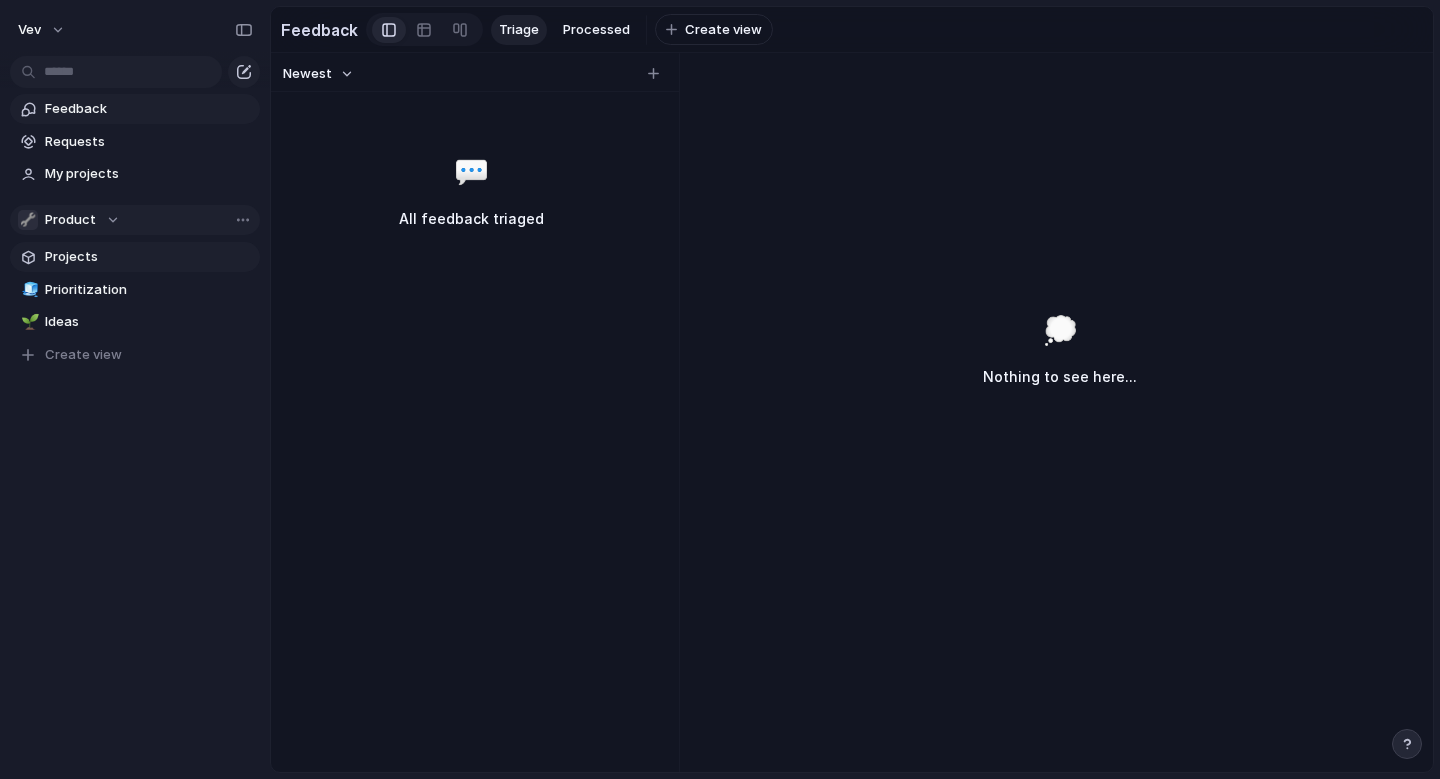 click on "Projects" at bounding box center (149, 257) 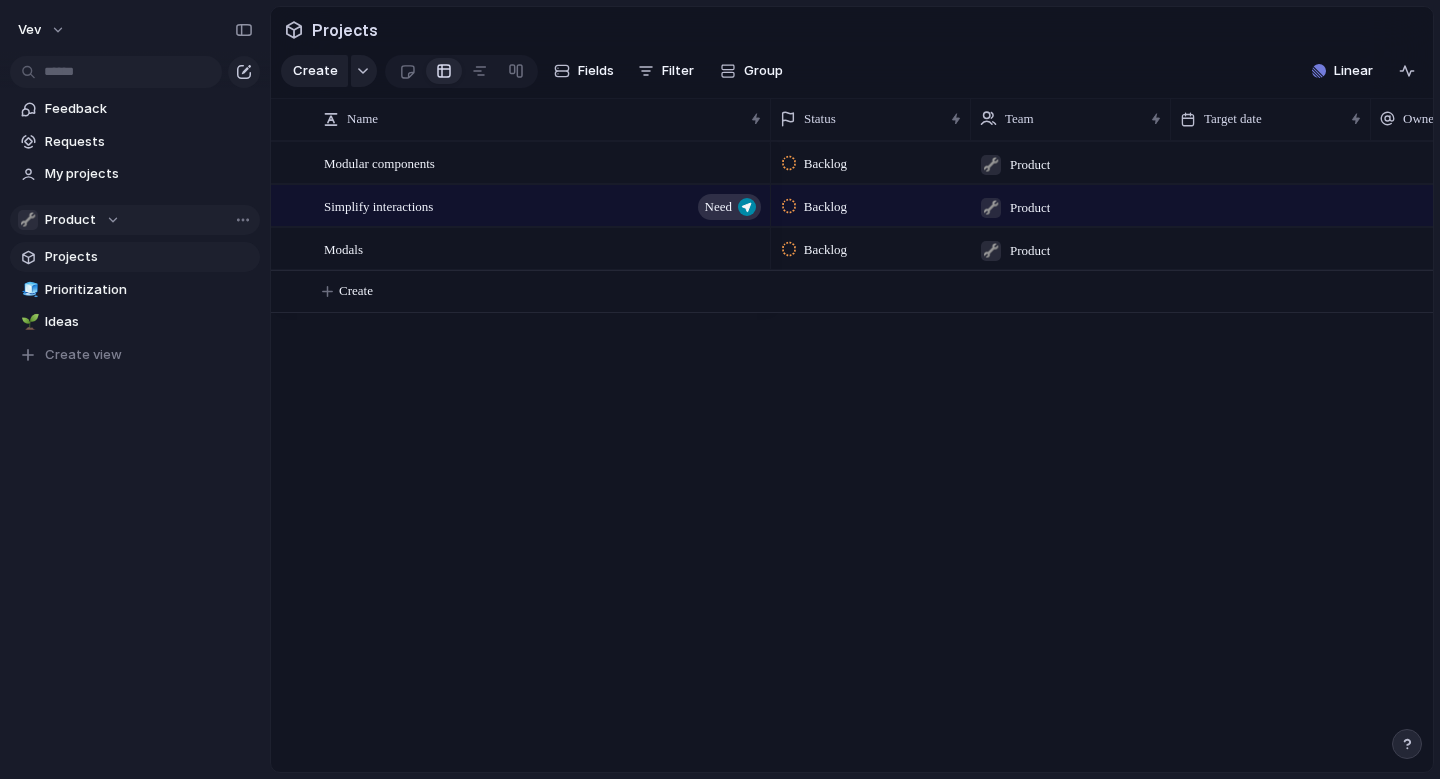 click on "Modular components Simplify interactions Need Modals Backlog 🔧 Product CBRE Backlog 🔧 Product Backlog 🔧 Product Isoline Communications Create" at bounding box center [852, 456] 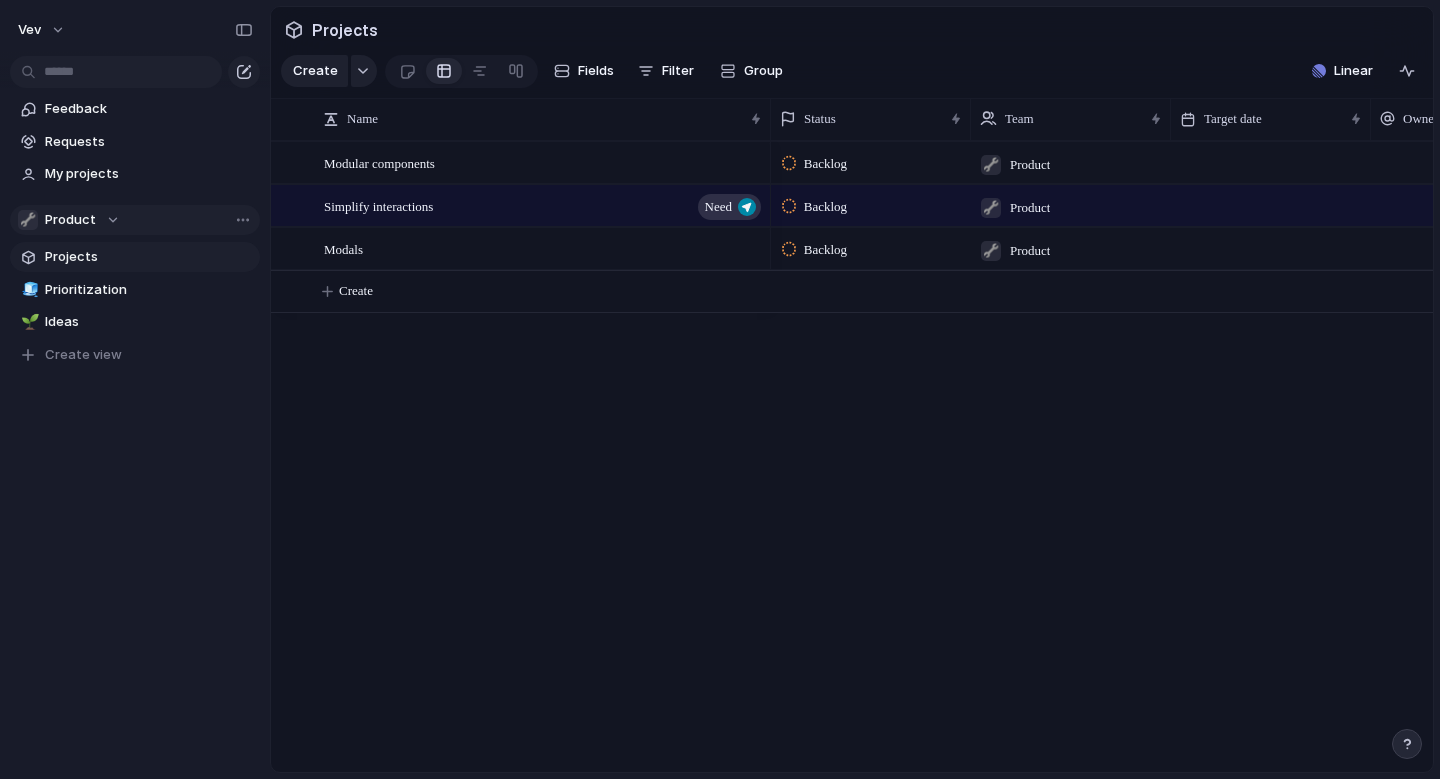 click on "Backlog 🔧 Product CBRE Backlog 🔧 Product Backlog 🔧 Product Isoline Communications" at bounding box center (1102, 456) 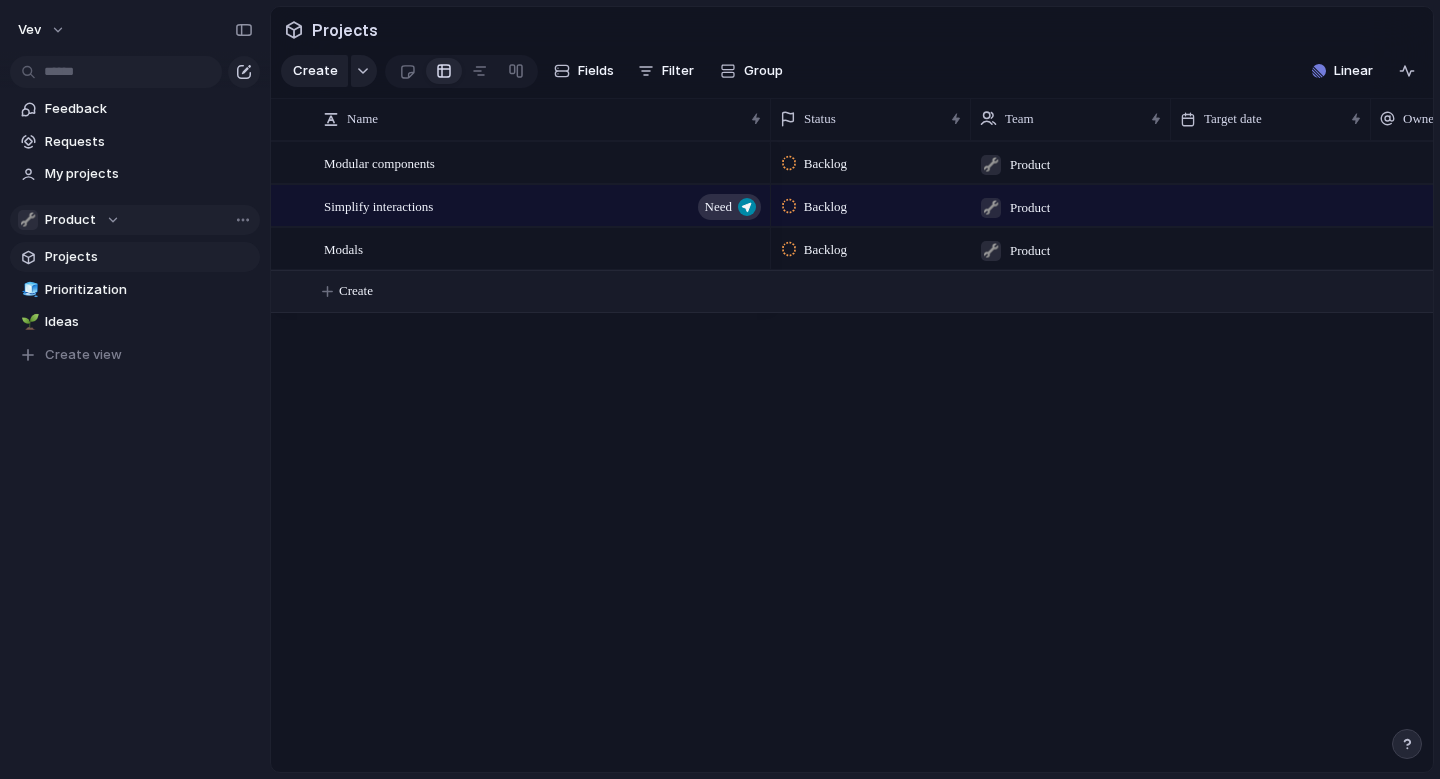 click on "Create" at bounding box center [877, 291] 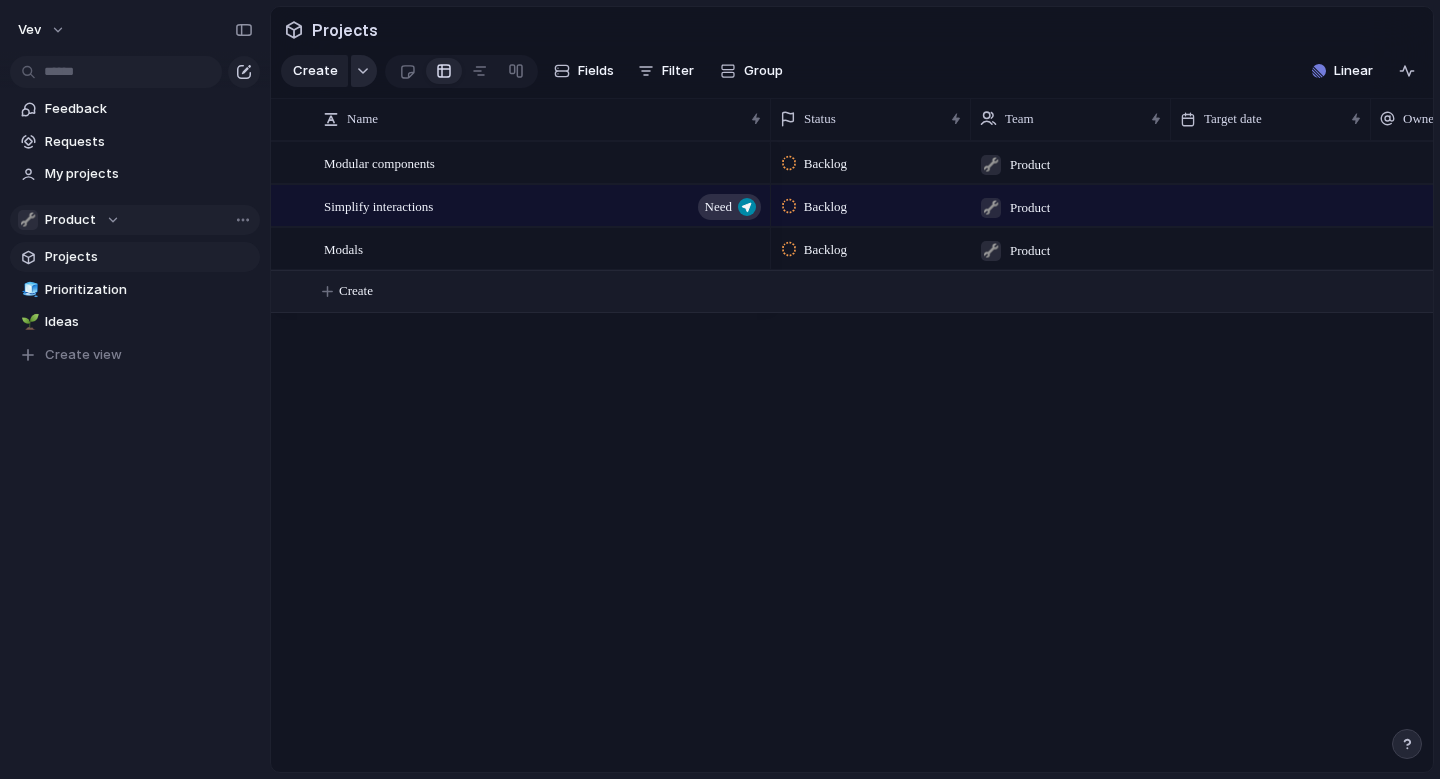 click at bounding box center (363, 71) 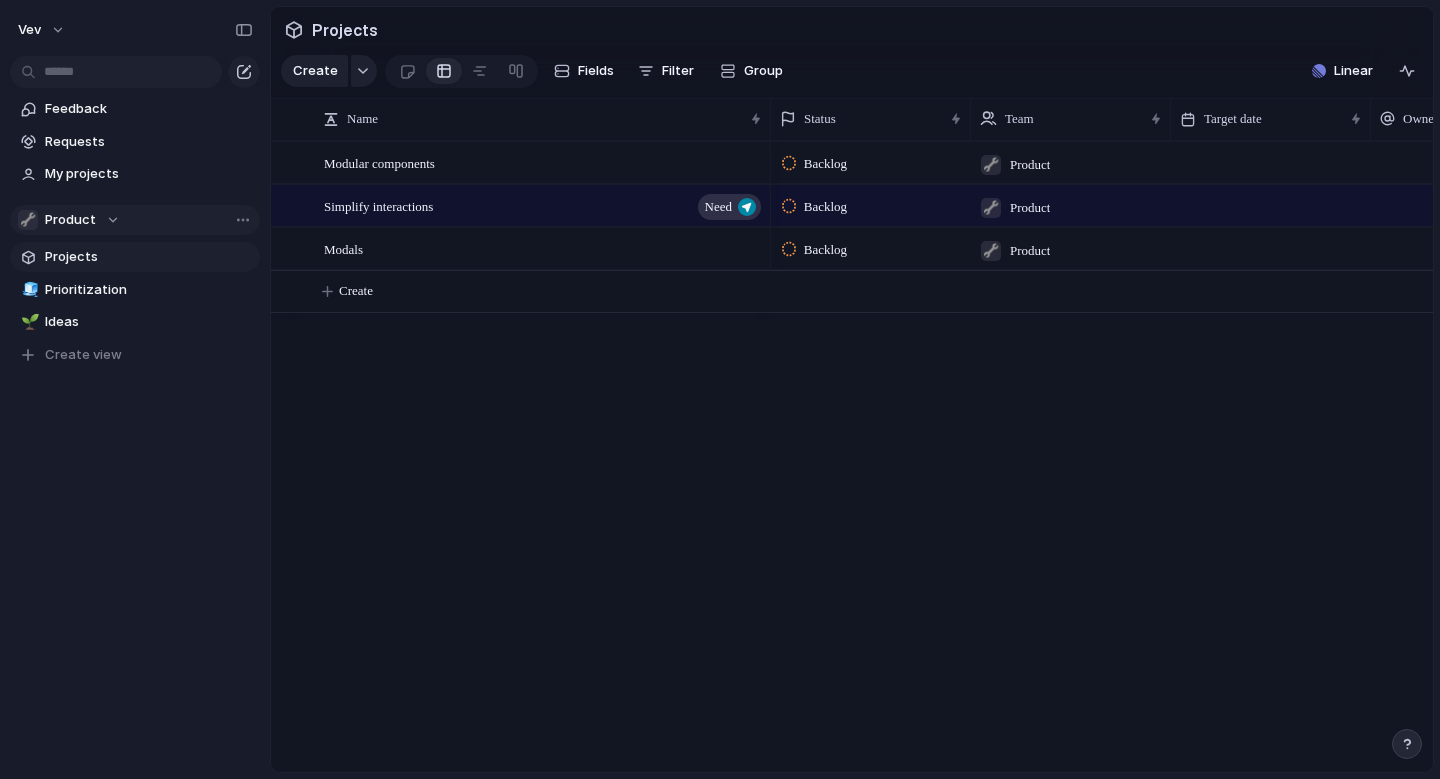 click on "Initiative   Project   Need   Solution   Request   Customize" at bounding box center (720, 389) 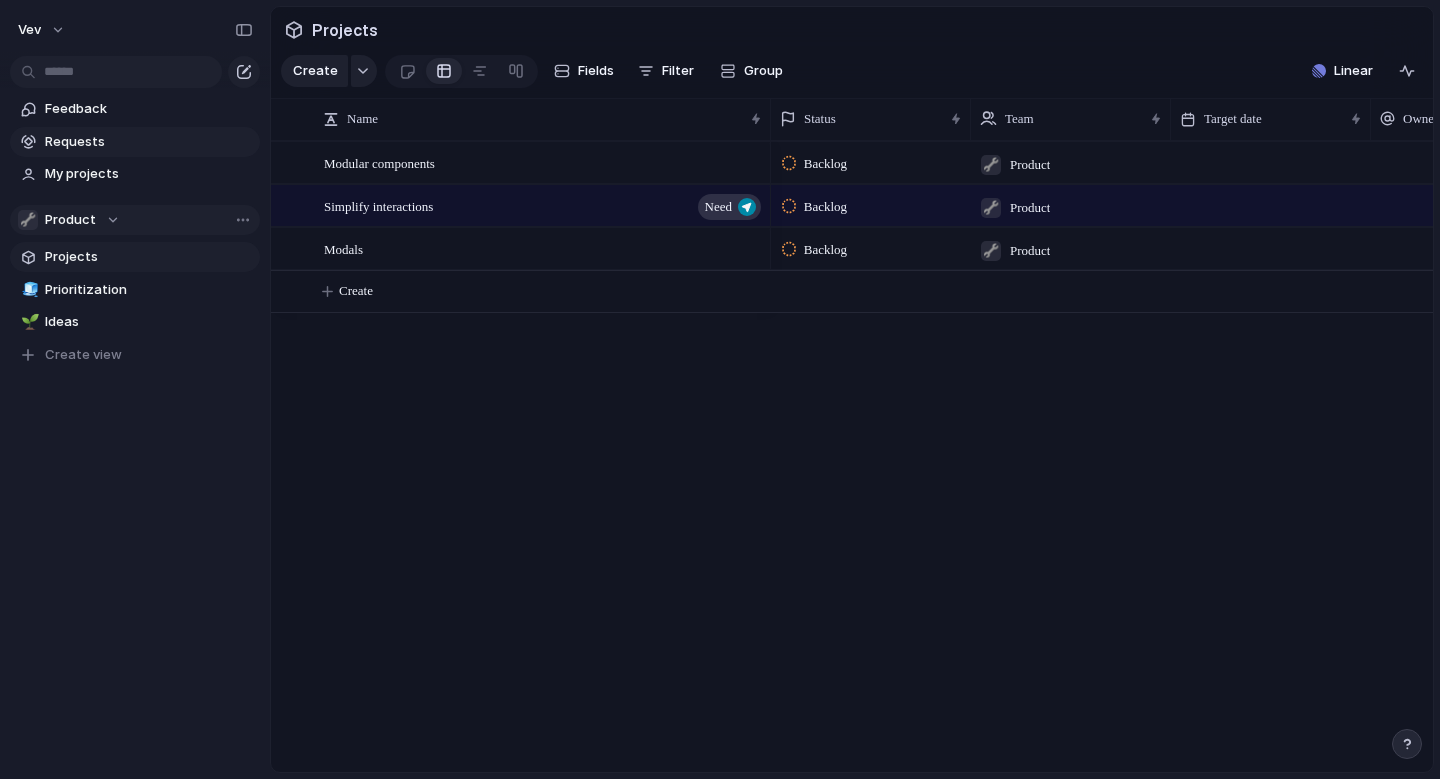 click on "Requests" at bounding box center (149, 142) 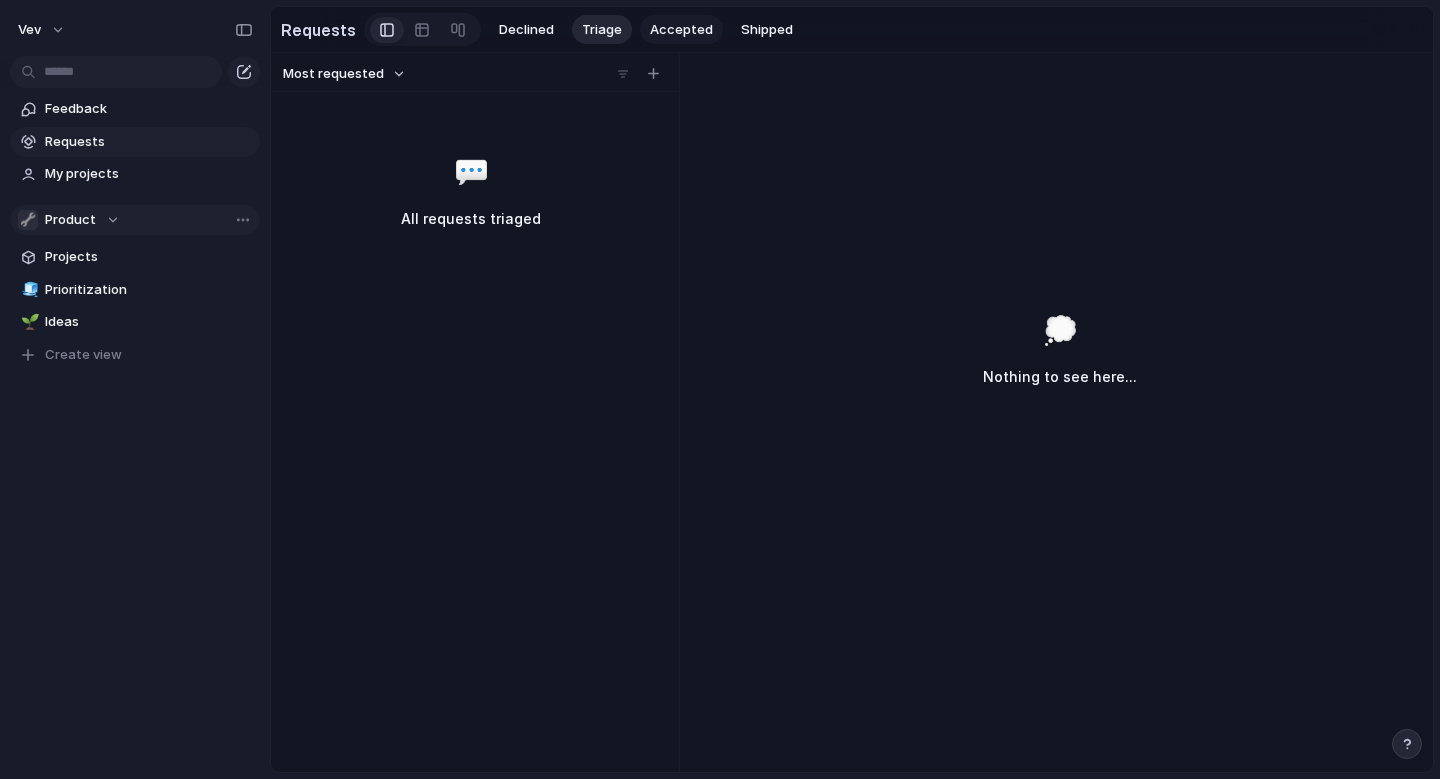 click on "Accepted" at bounding box center [681, 30] 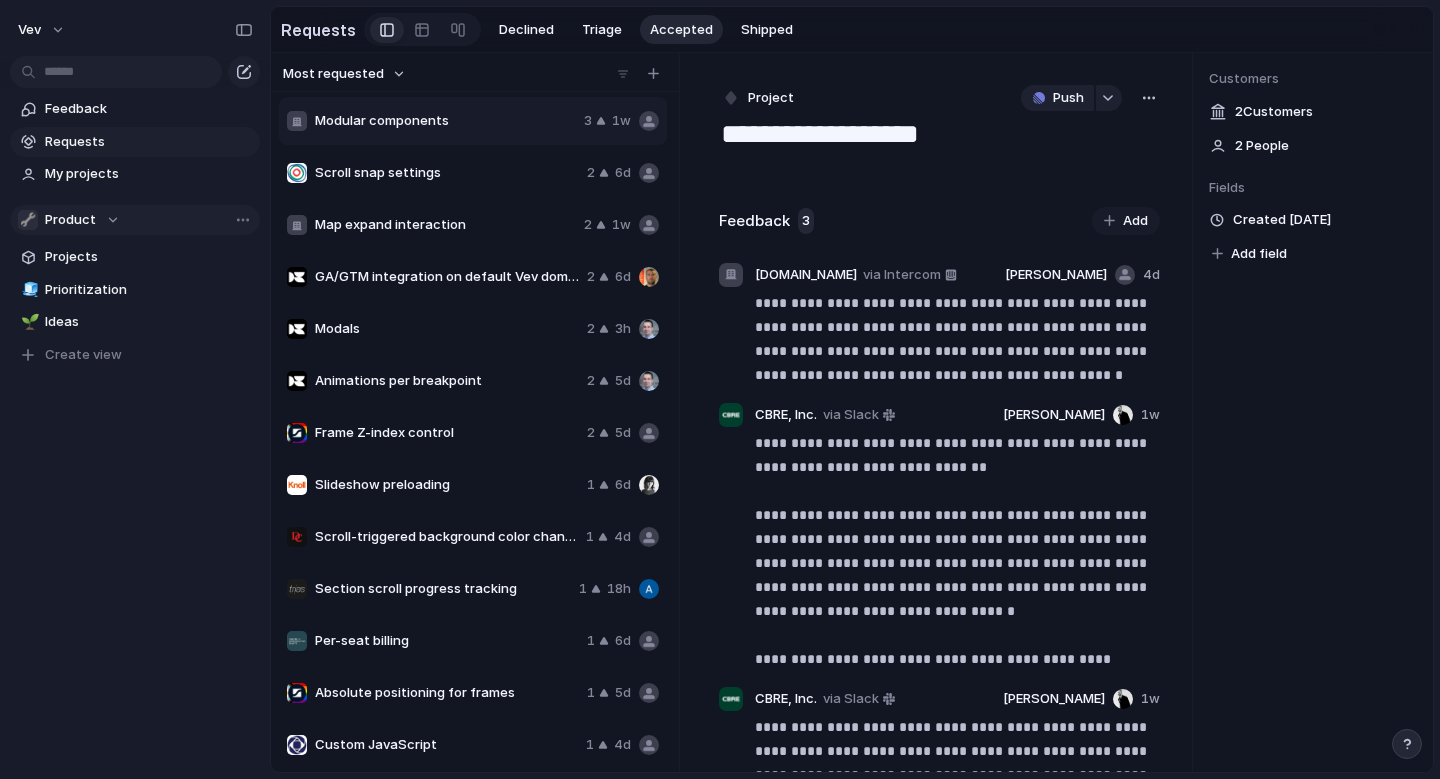 type 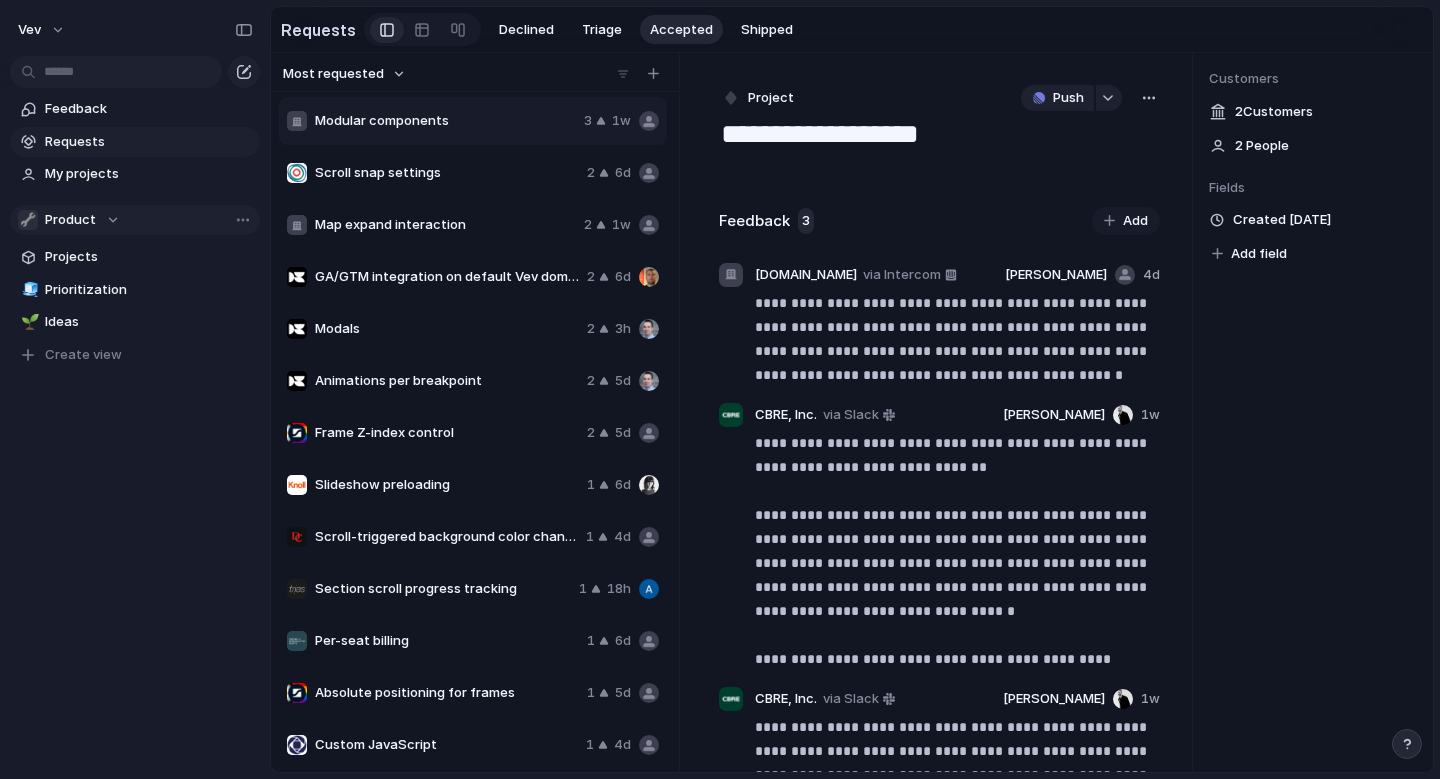 scroll, scrollTop: 628, scrollLeft: 0, axis: vertical 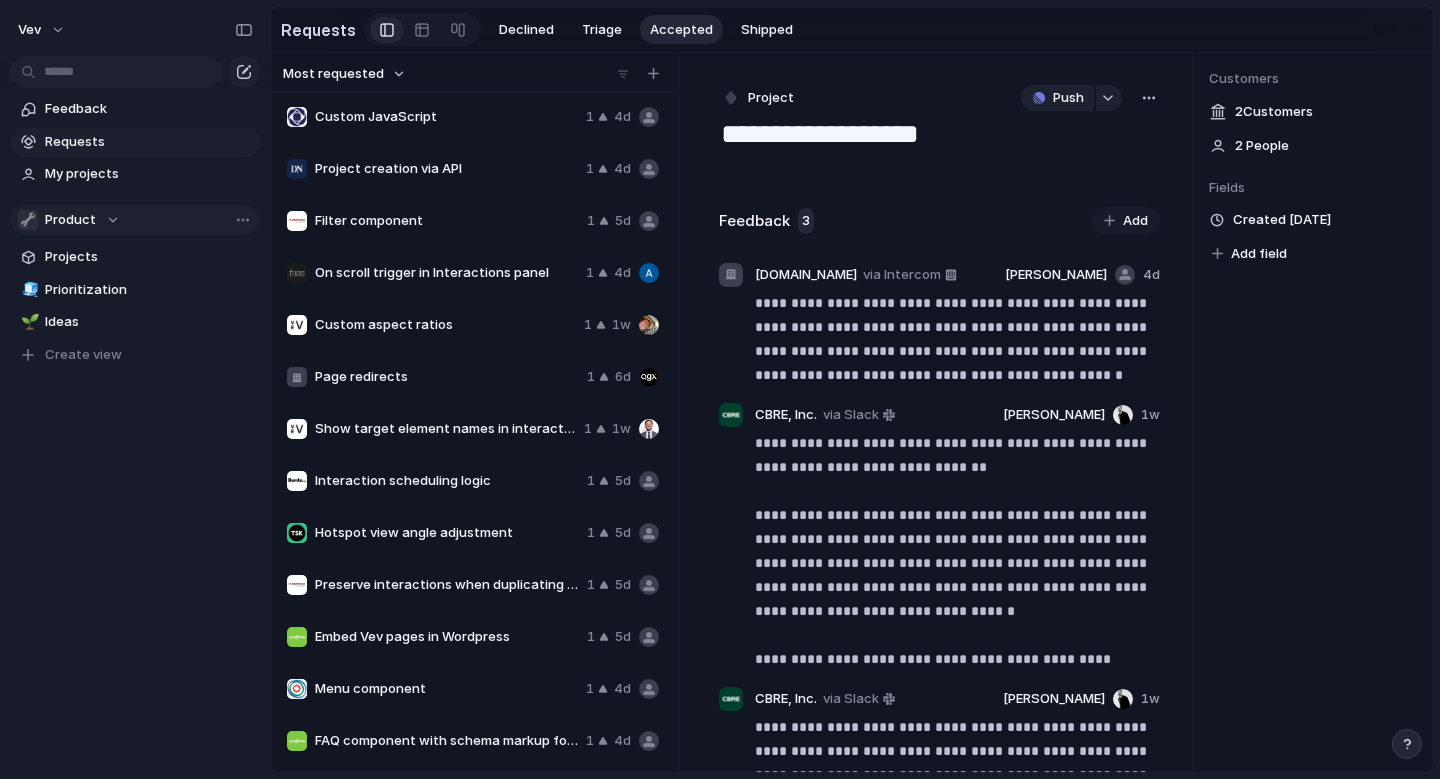click on "Show target element names in interactions list" at bounding box center (445, 429) 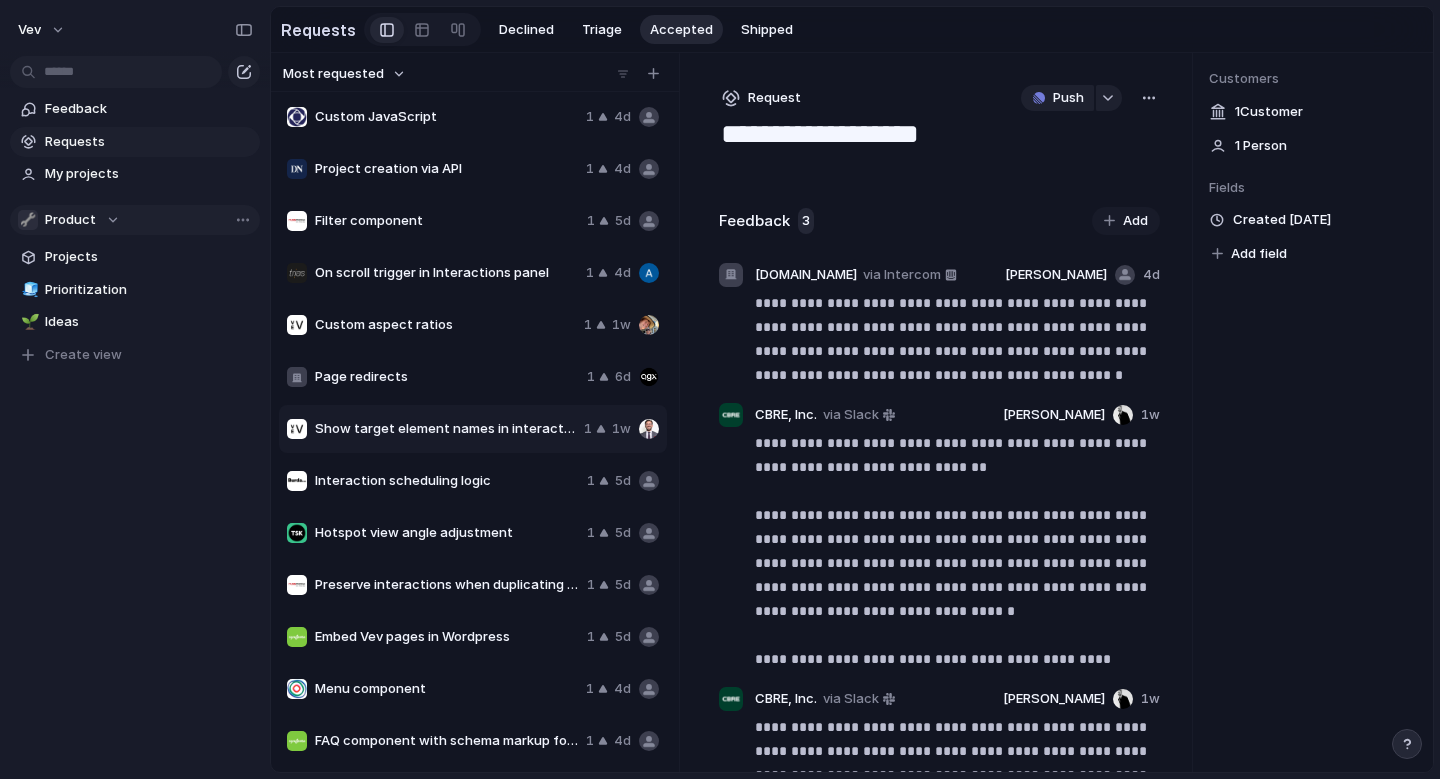 type on "**********" 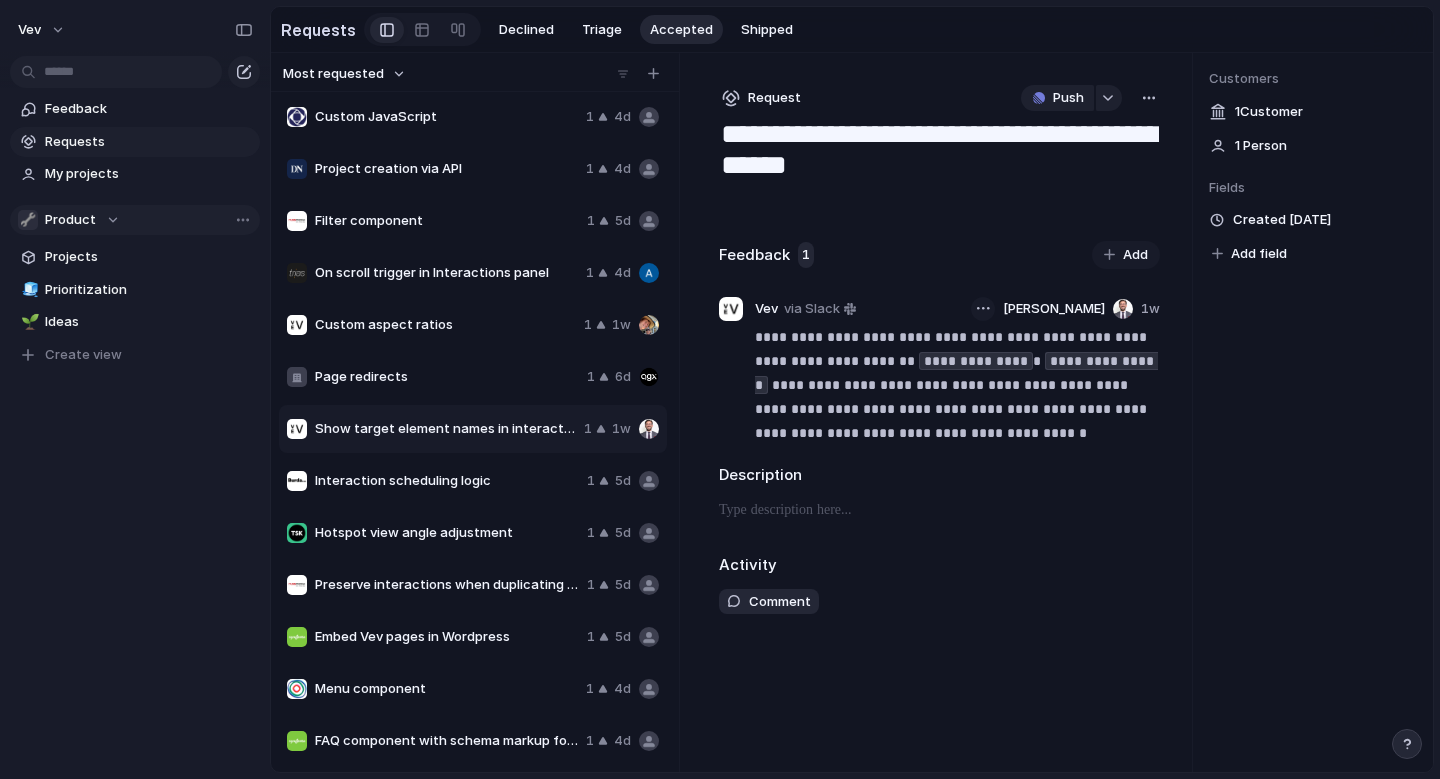 click at bounding box center (983, 309) 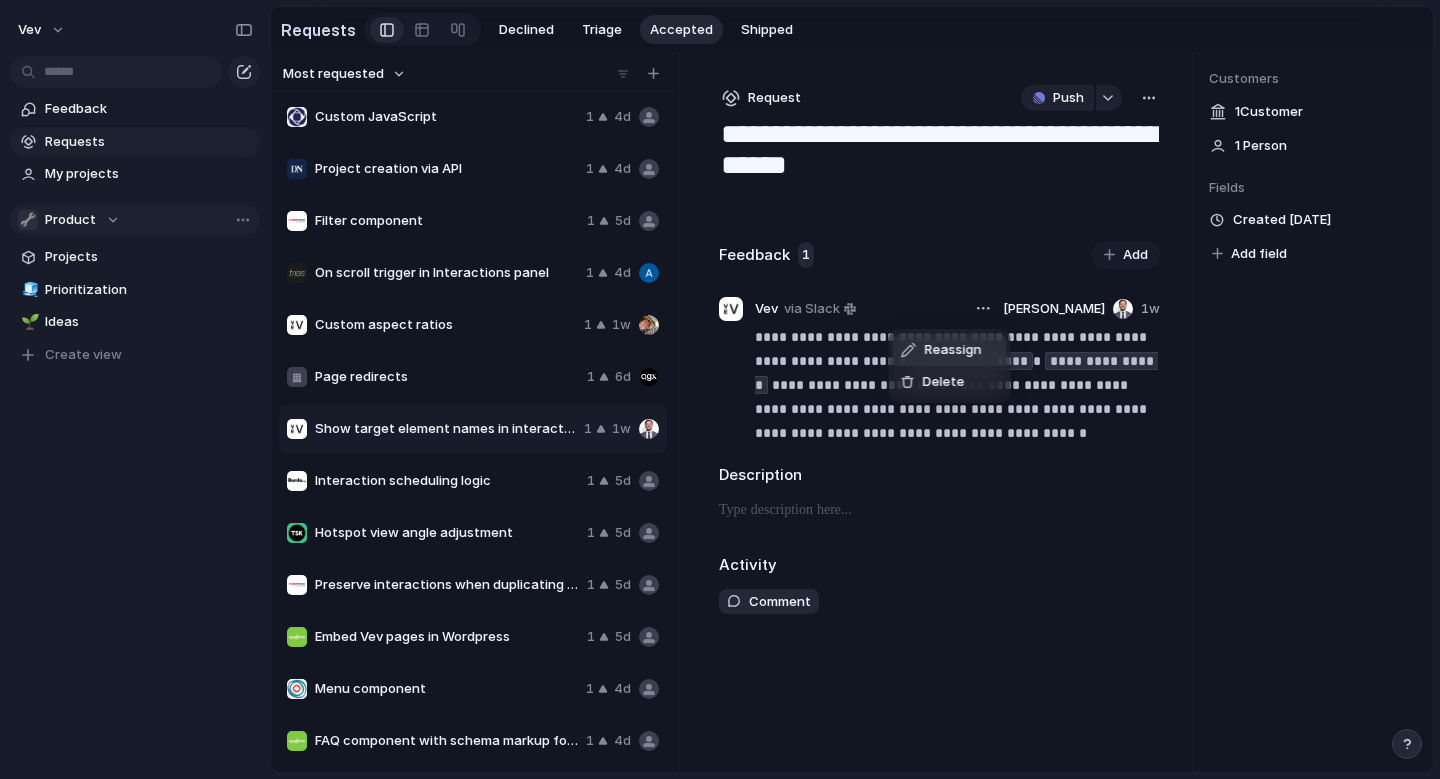 click on "Reassign" at bounding box center (953, 350) 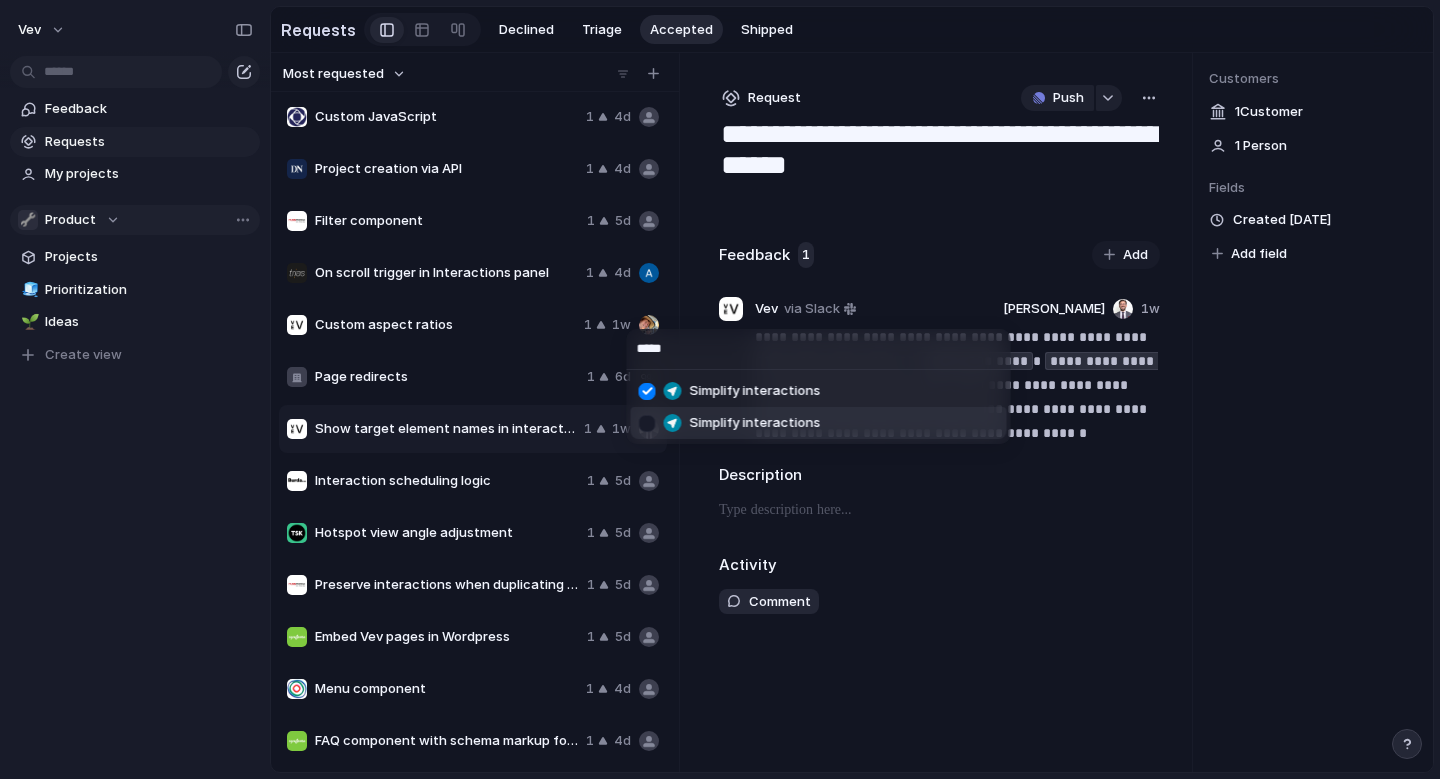 type on "*****" 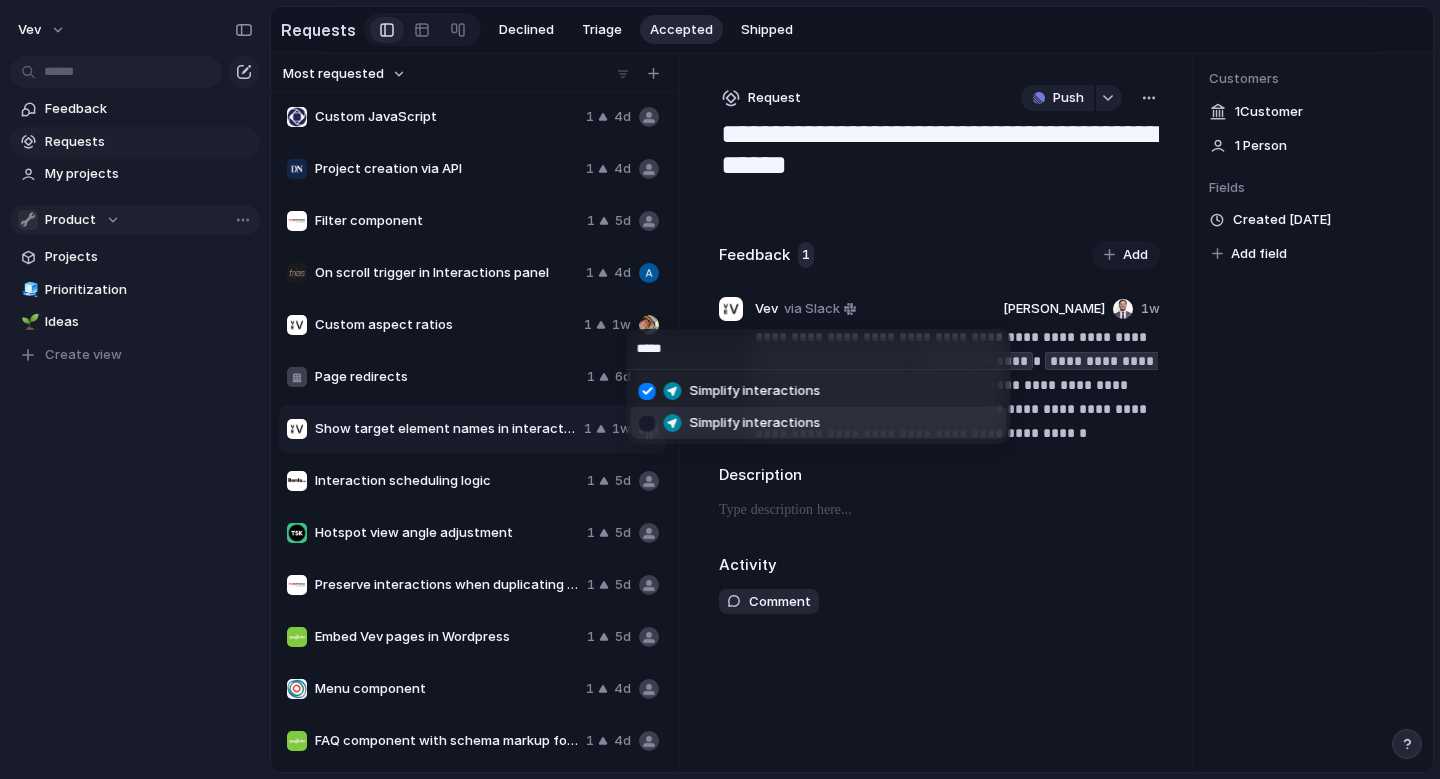 click at bounding box center (647, 423) 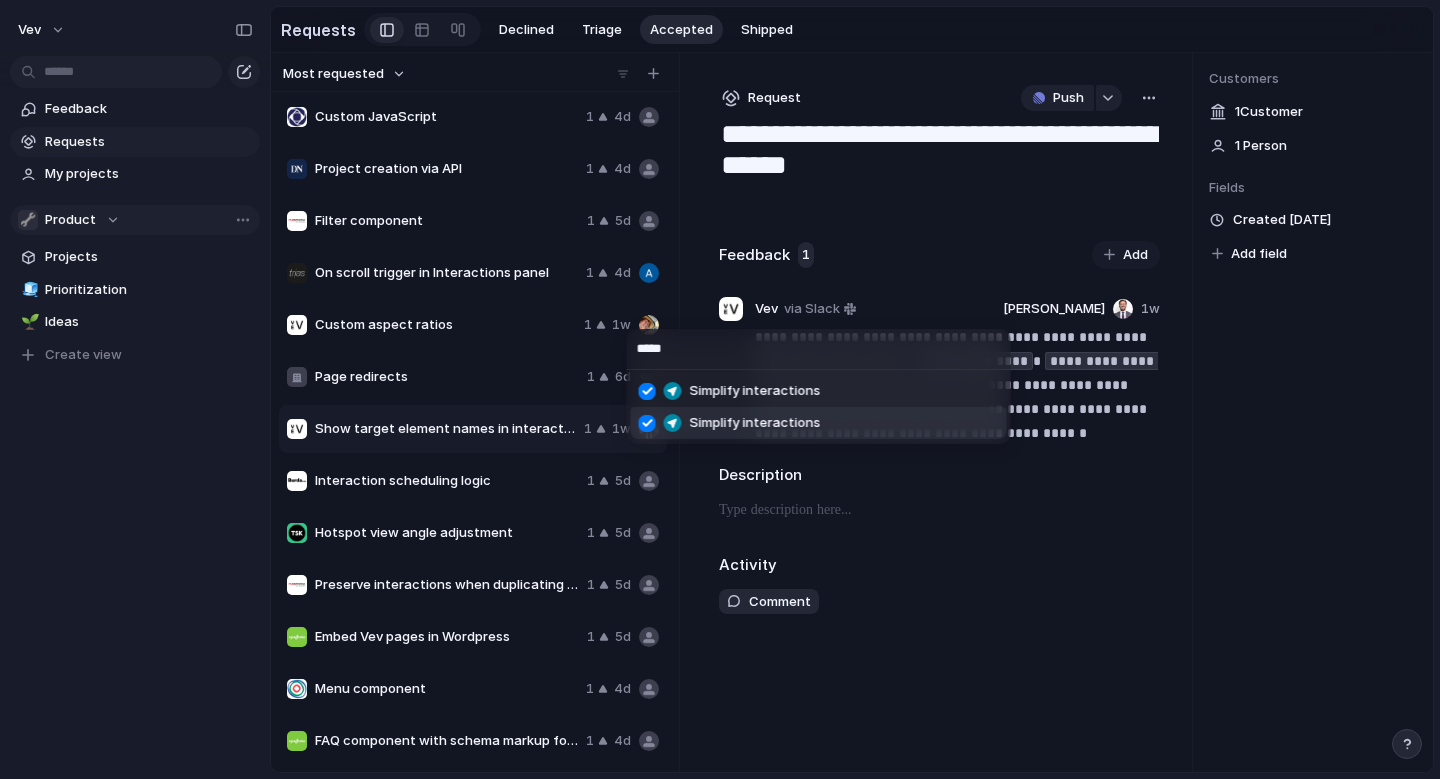 click on "***** Simplify interactions   Simplify interactions" at bounding box center [720, 389] 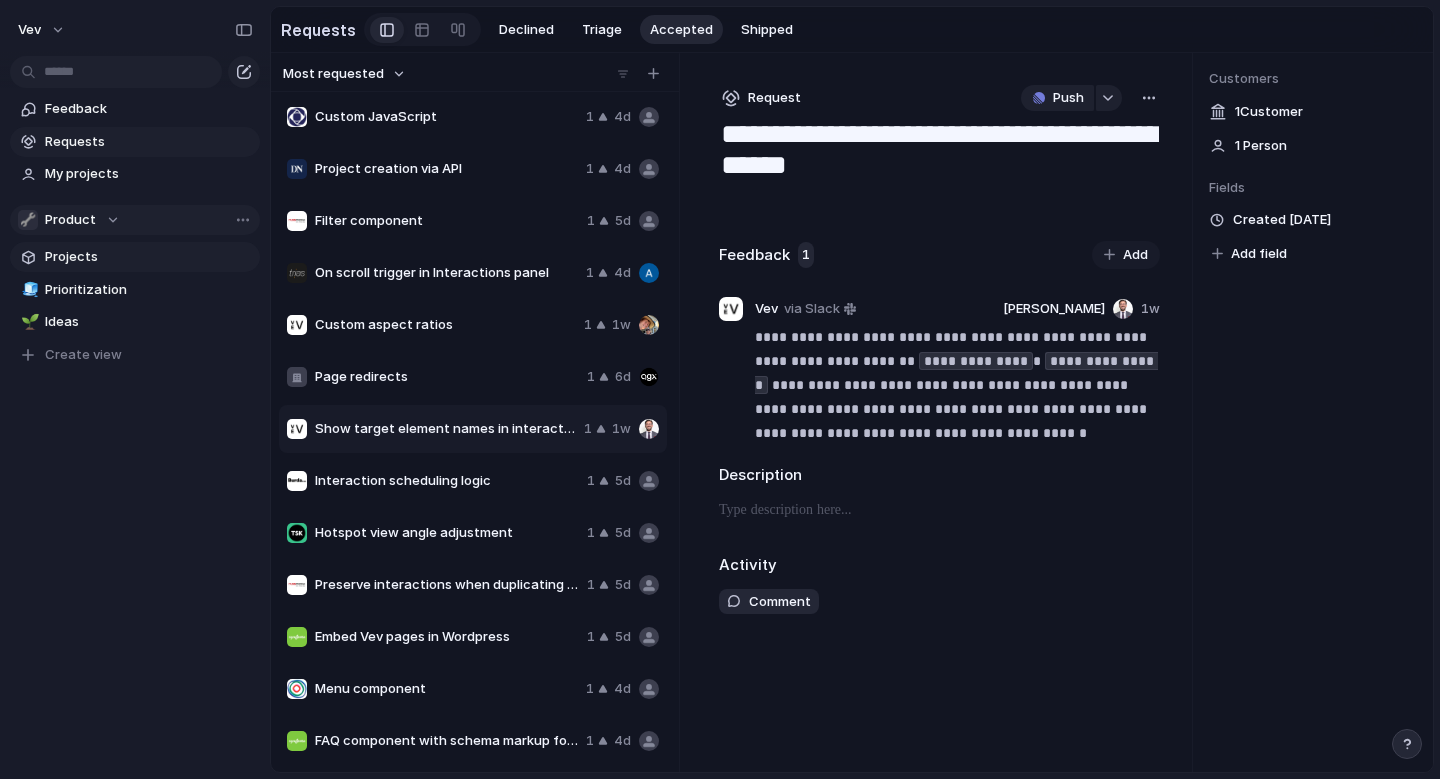 click on "Projects" at bounding box center (149, 257) 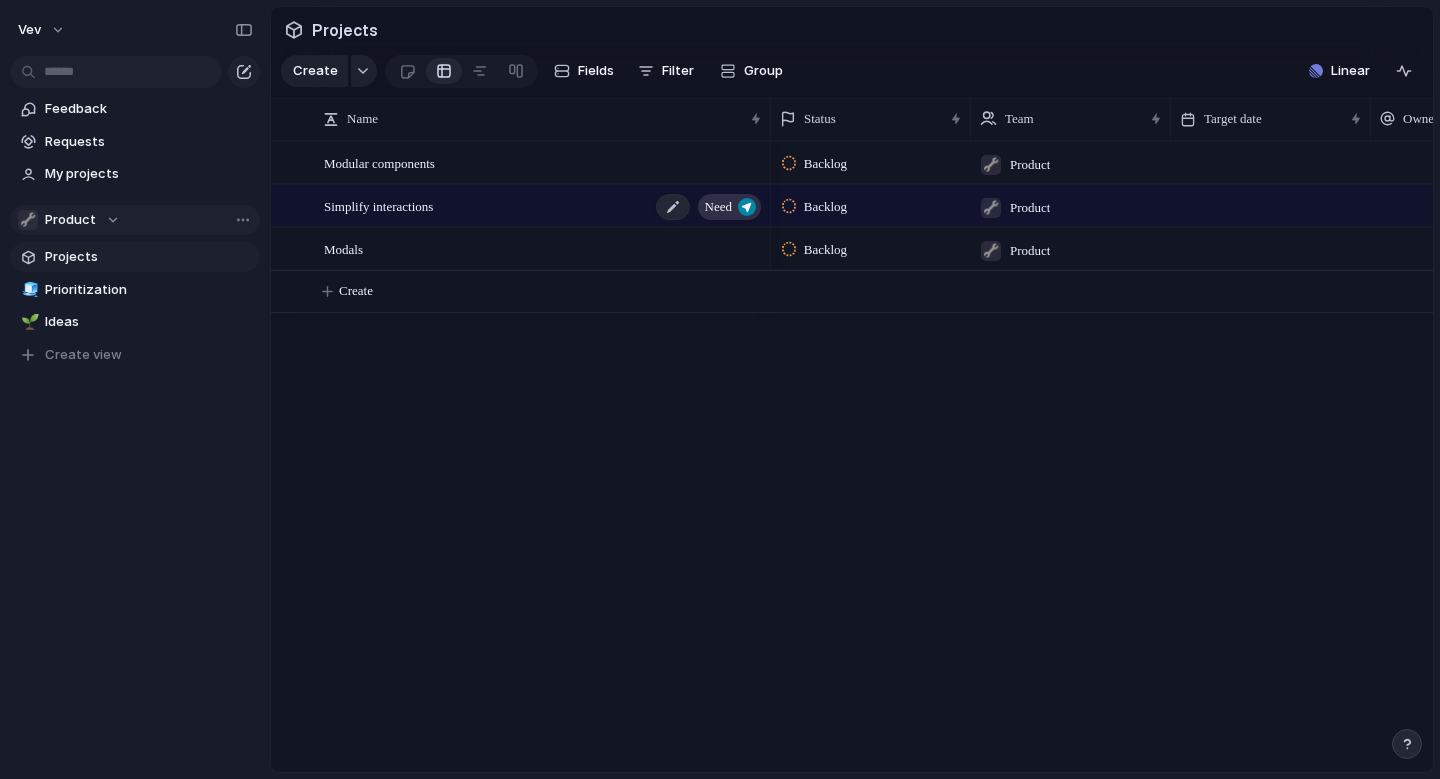 scroll, scrollTop: 0, scrollLeft: 369, axis: horizontal 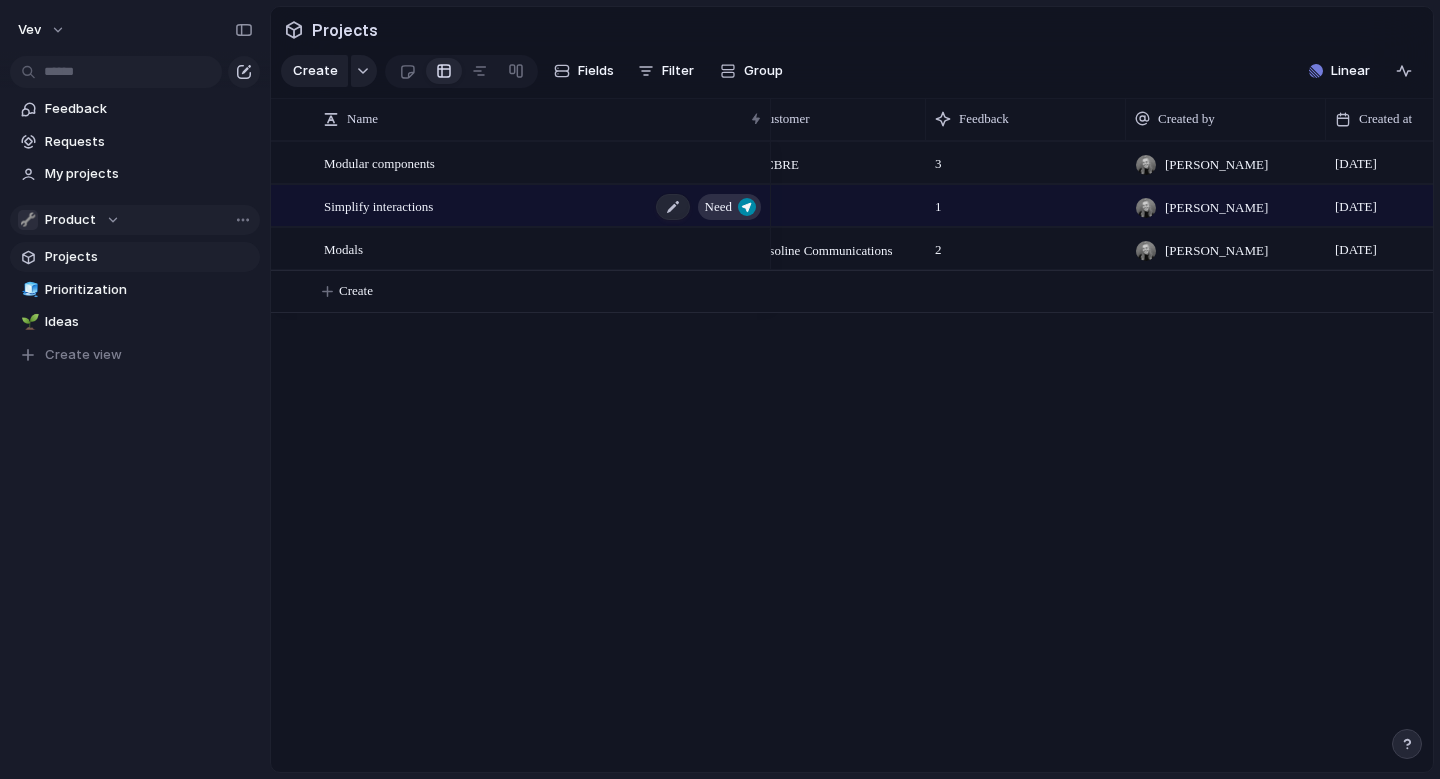 click on "Simplify interactions Need" at bounding box center [544, 206] 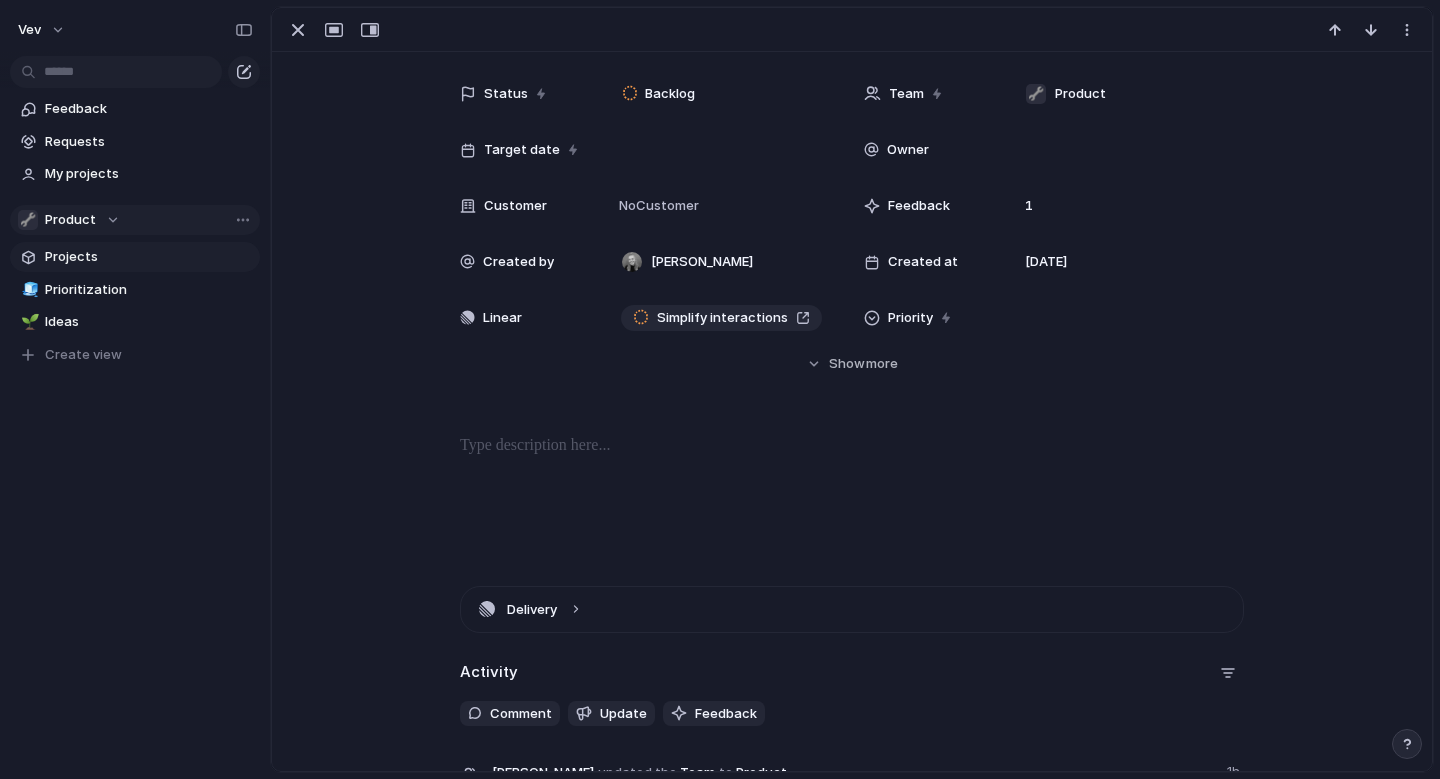 scroll, scrollTop: 0, scrollLeft: 0, axis: both 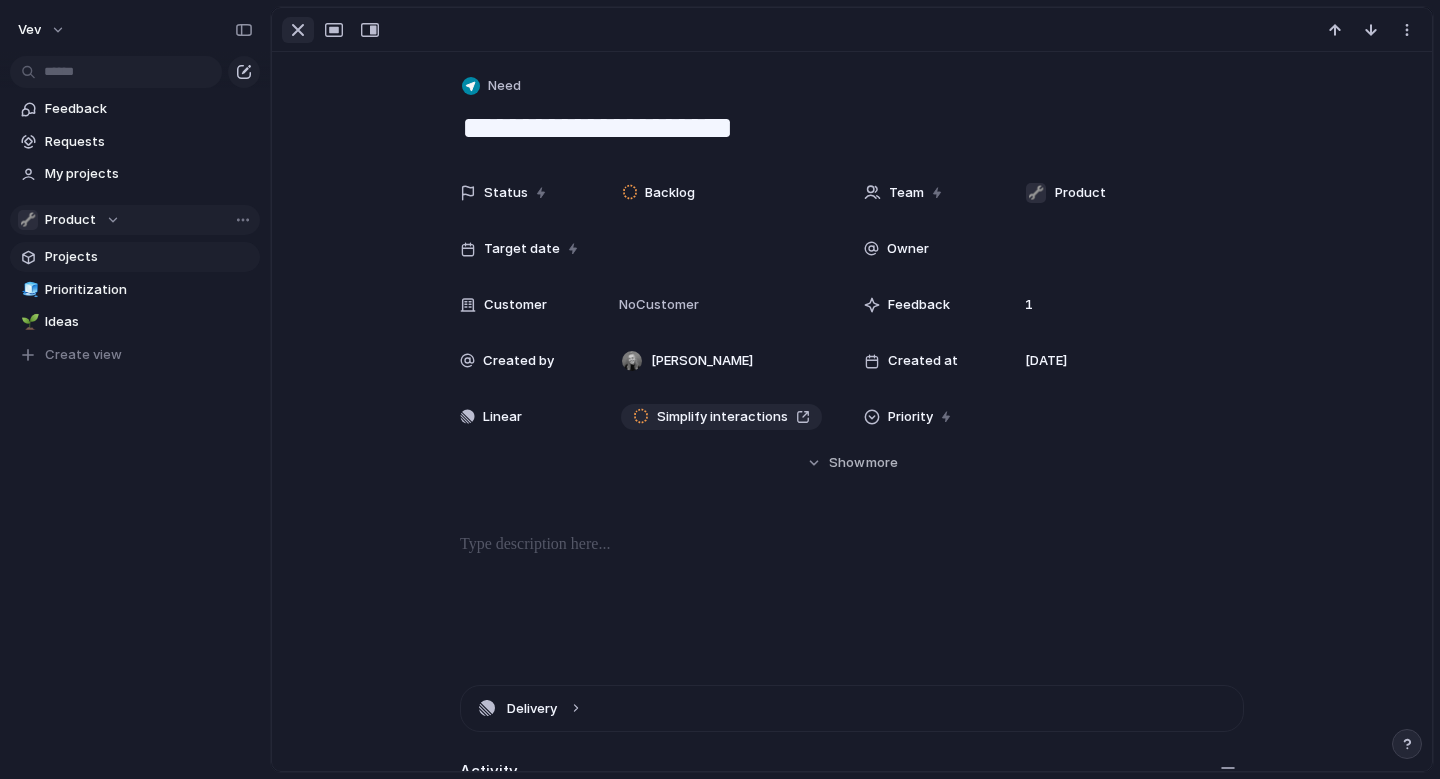 click at bounding box center (298, 30) 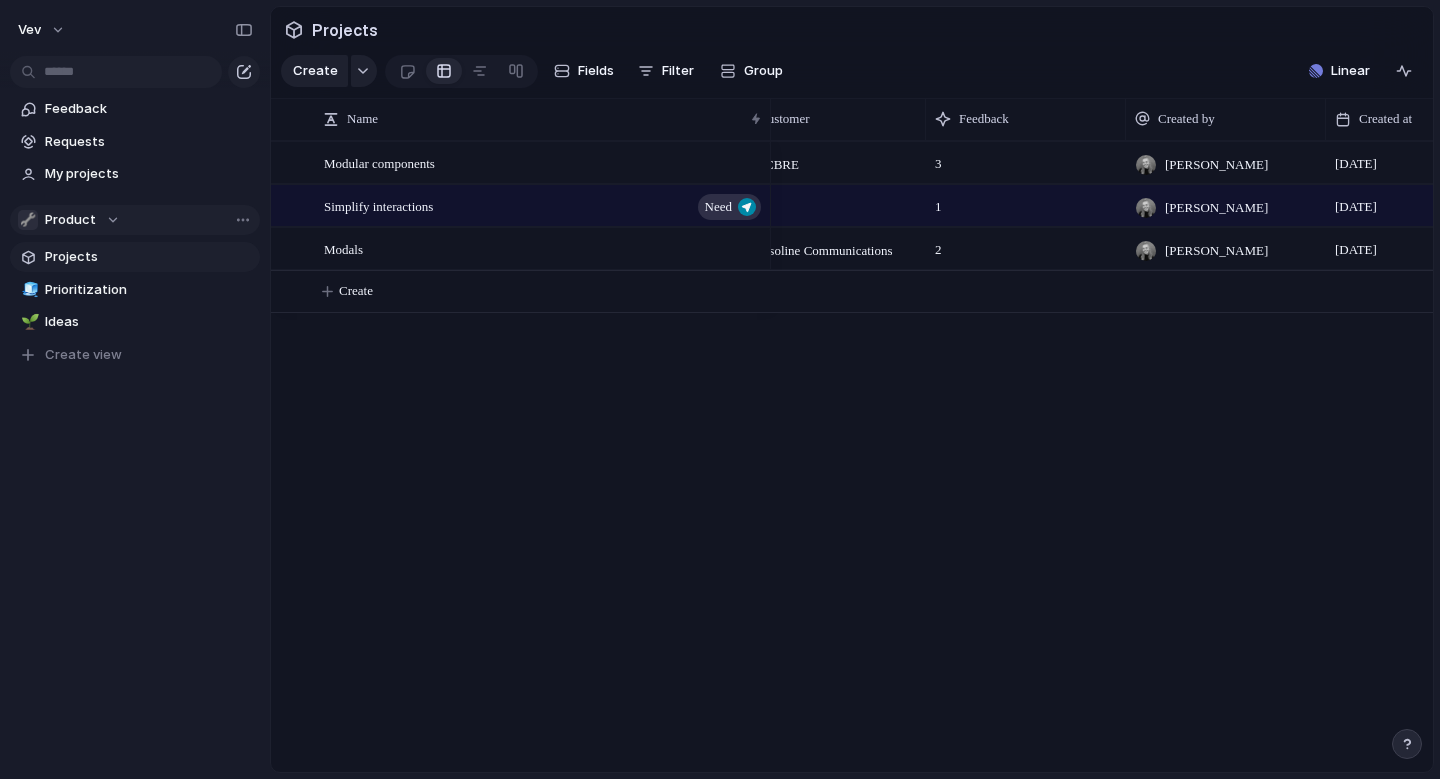 click on "Feedback Requests My projects 🔧 Product Projects 🧊 Prioritization 🌱 Ideas
To pick up a draggable item, press the space bar.
While dragging, use the arrow keys to move the item.
Press space again to drop the item in its new position, or press escape to cancel.
Create view" at bounding box center (135, 266) 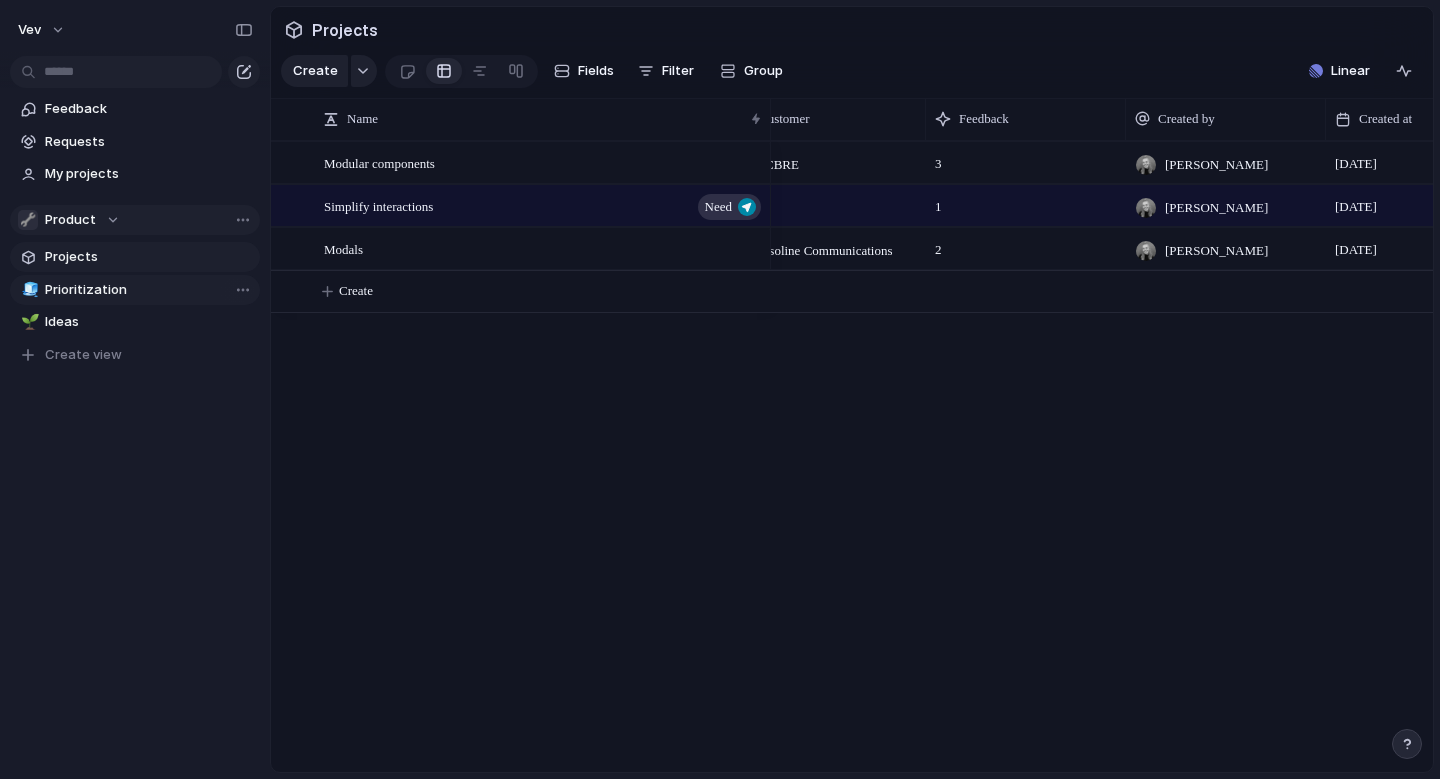 click on "Prioritization" at bounding box center [149, 290] 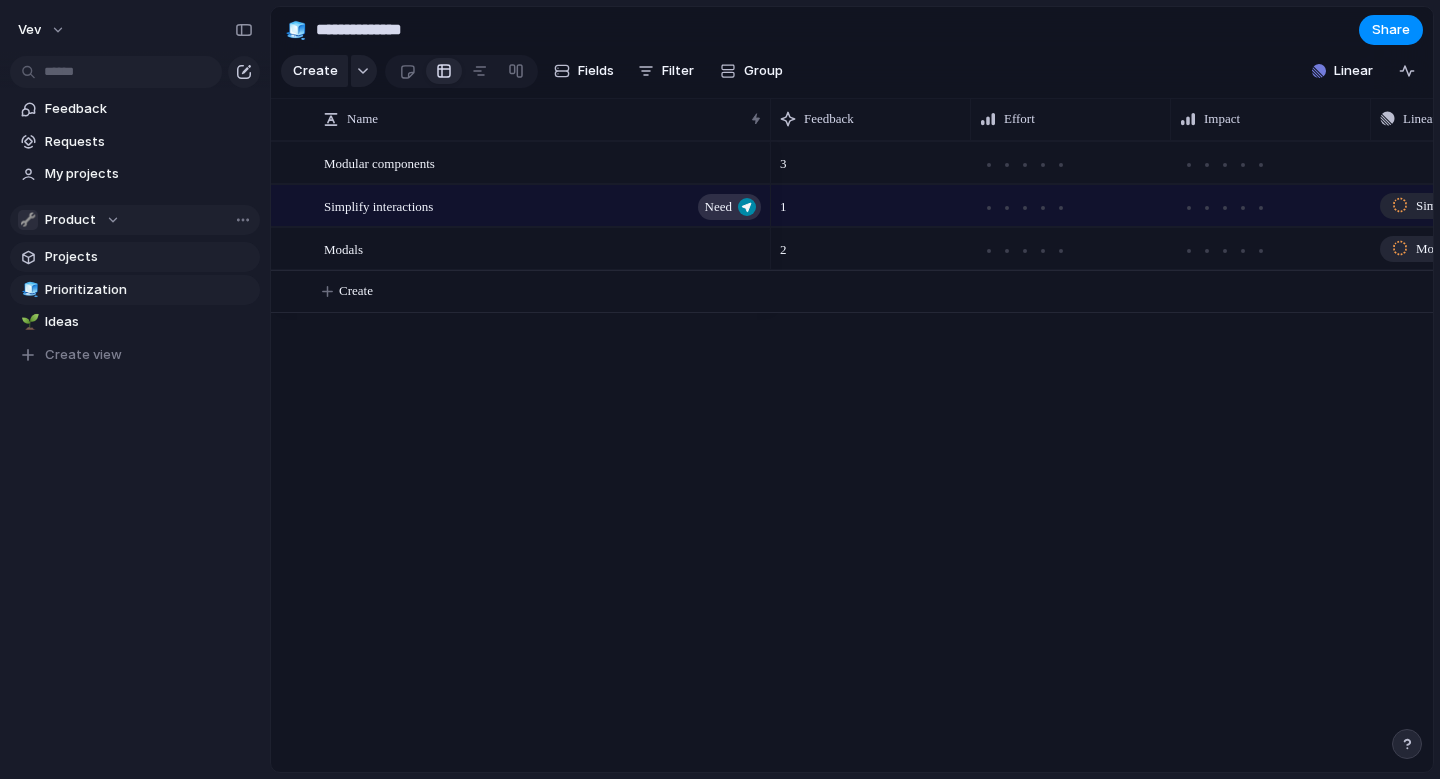 click on "Projects" at bounding box center [149, 257] 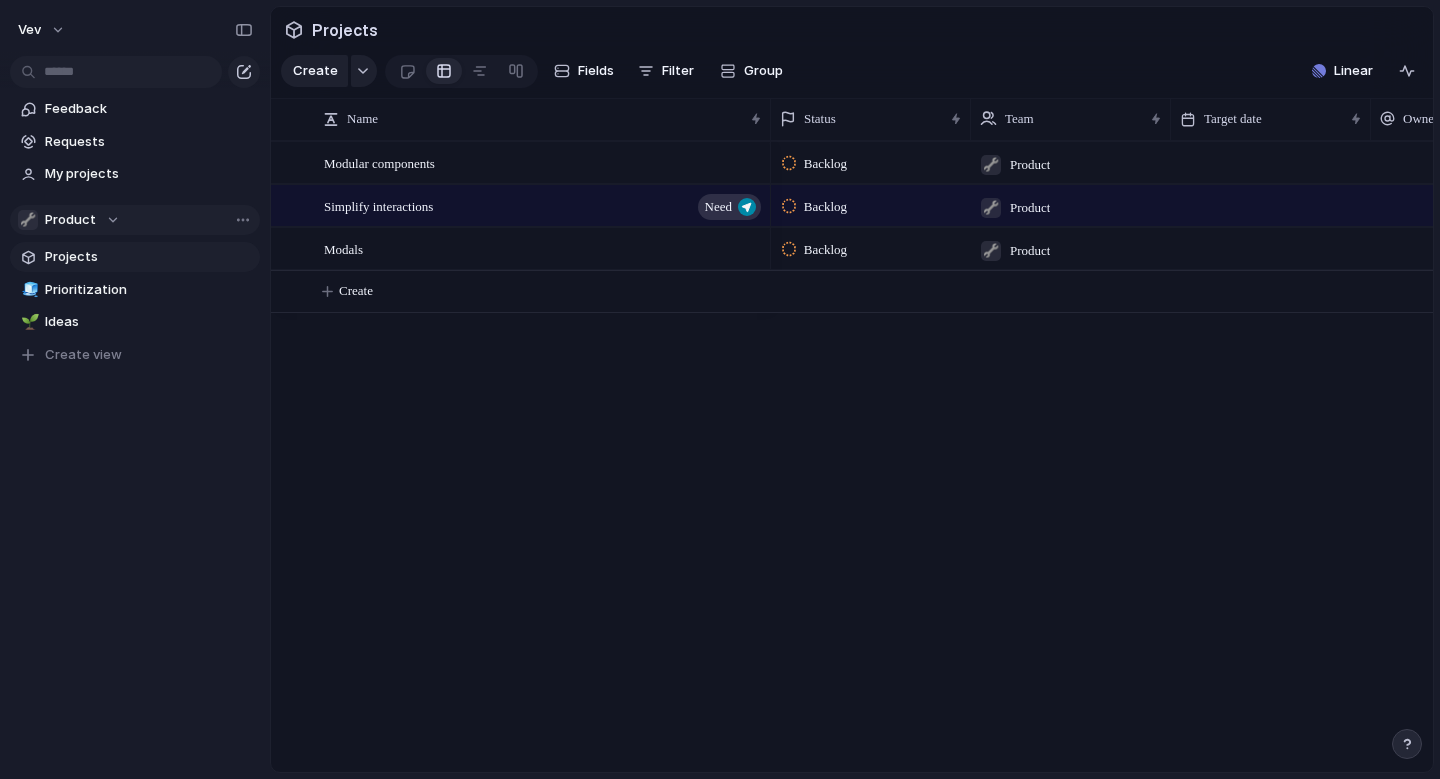 click on "🔧 Product" at bounding box center (135, 220) 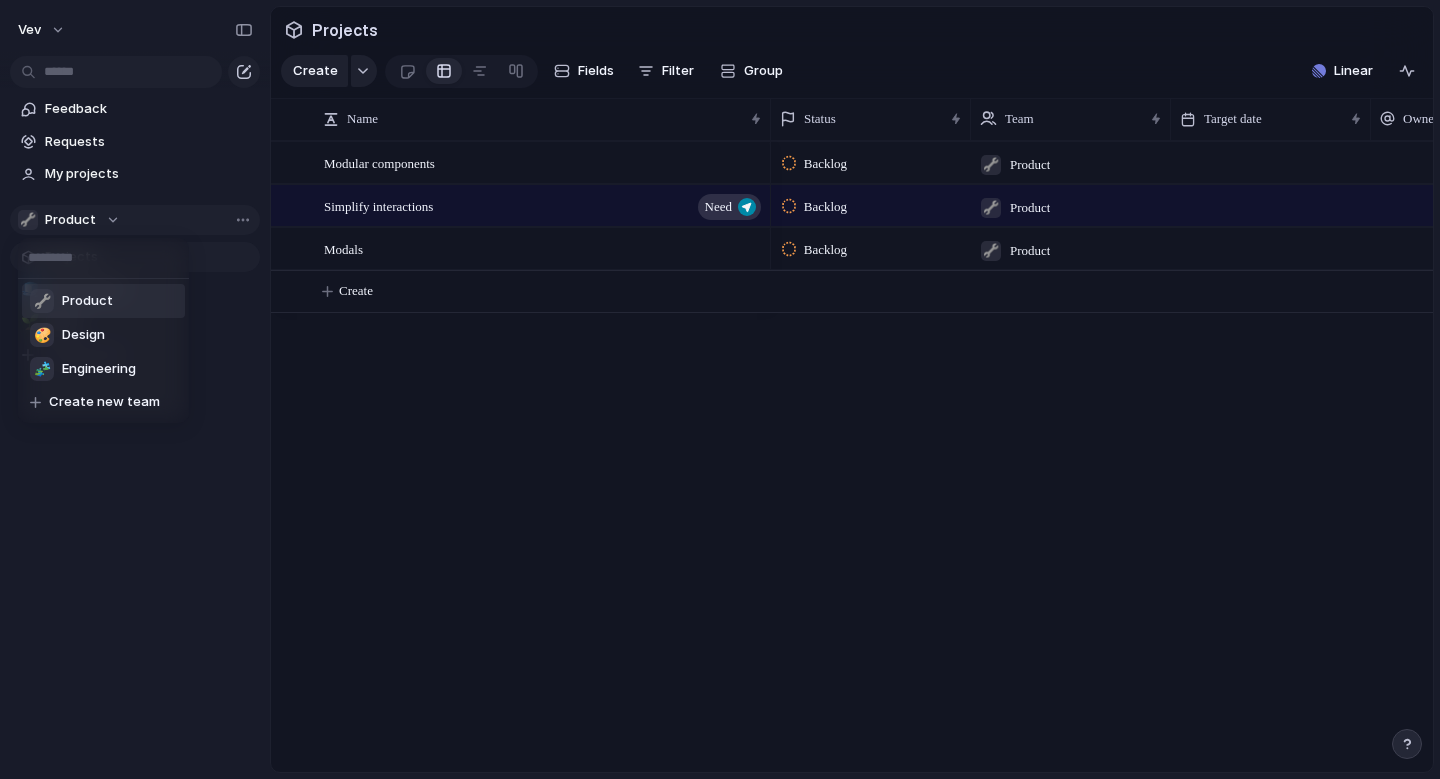 click on "🔧 Product   🎨 Design   🧩 Engineering   Create new team" at bounding box center (720, 389) 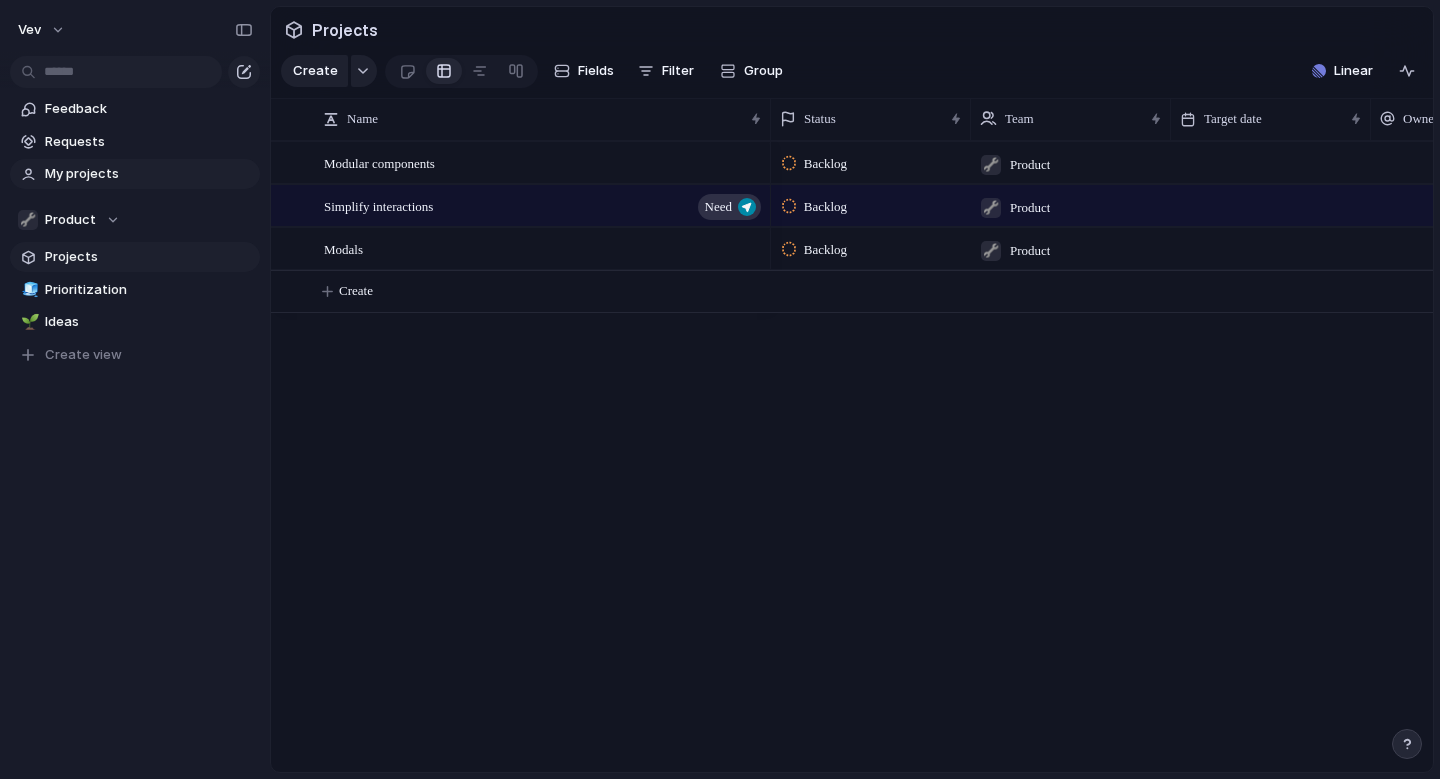 click on "My projects" at bounding box center (149, 174) 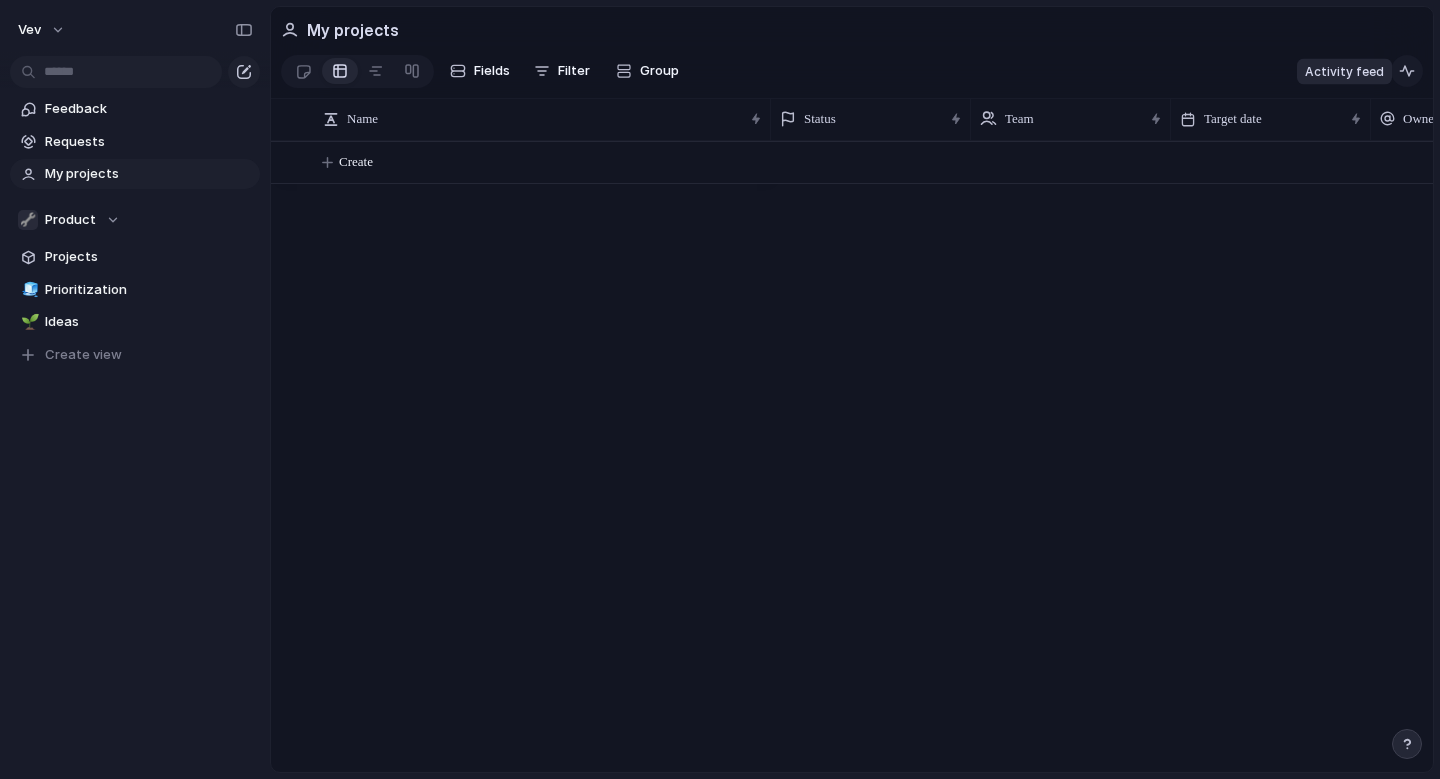click at bounding box center [1407, 71] 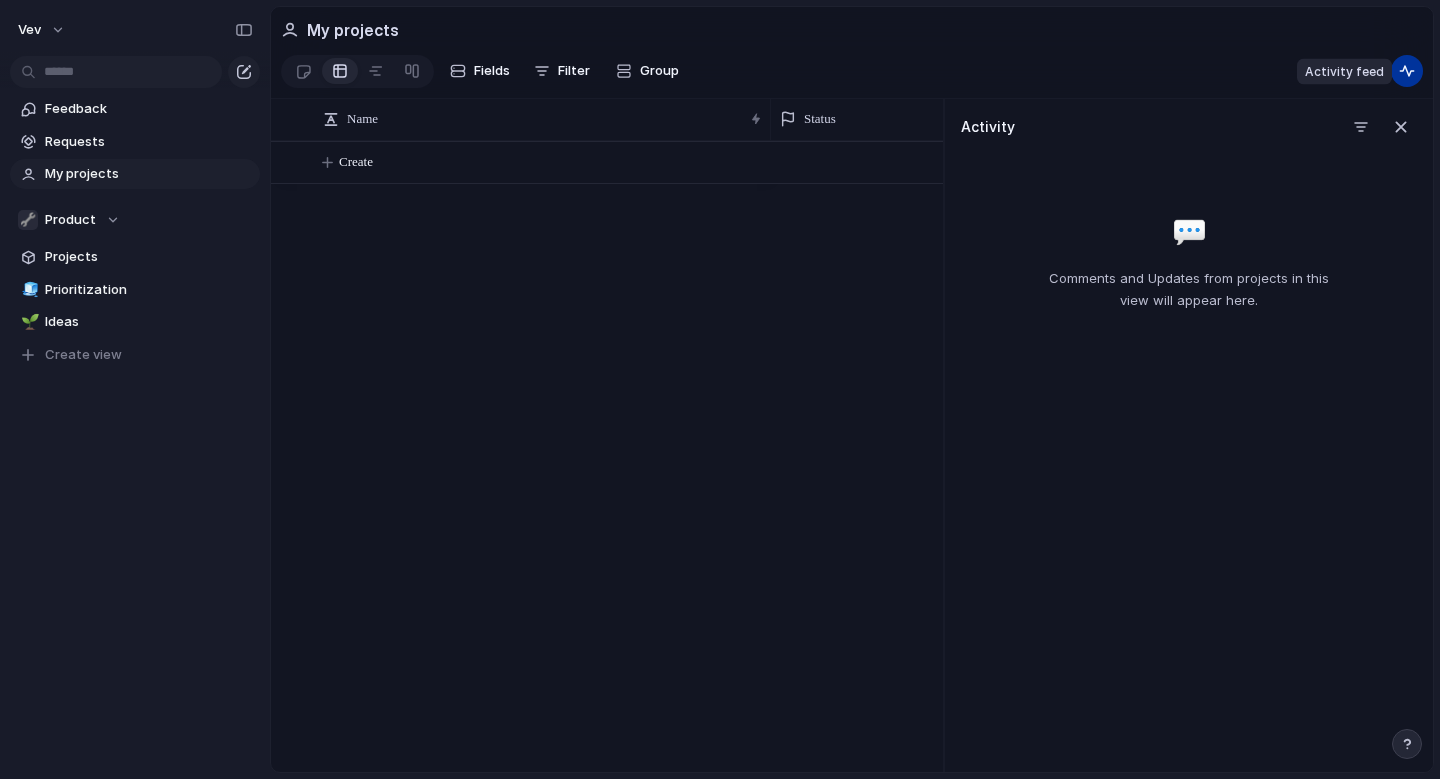 click at bounding box center [1407, 71] 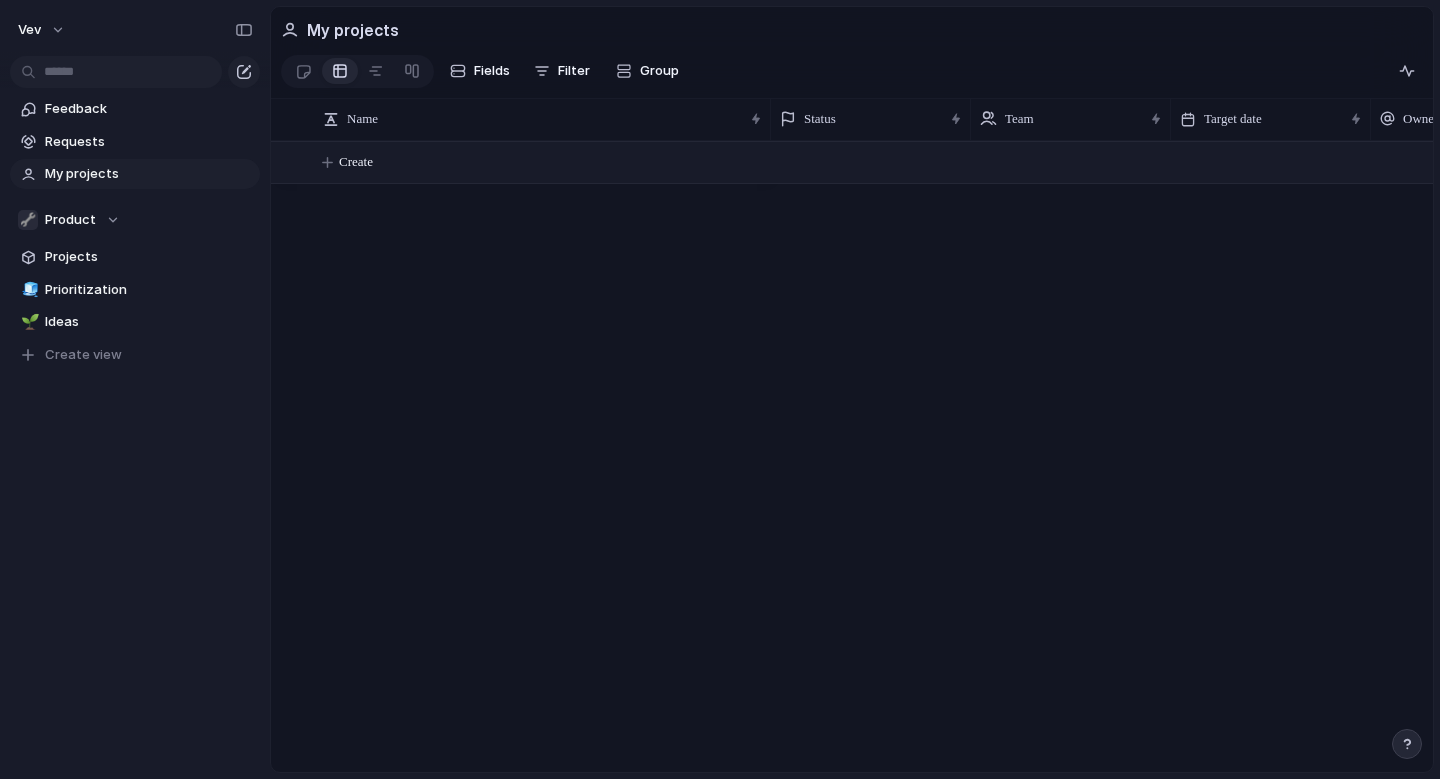 click on "Create" at bounding box center [877, 162] 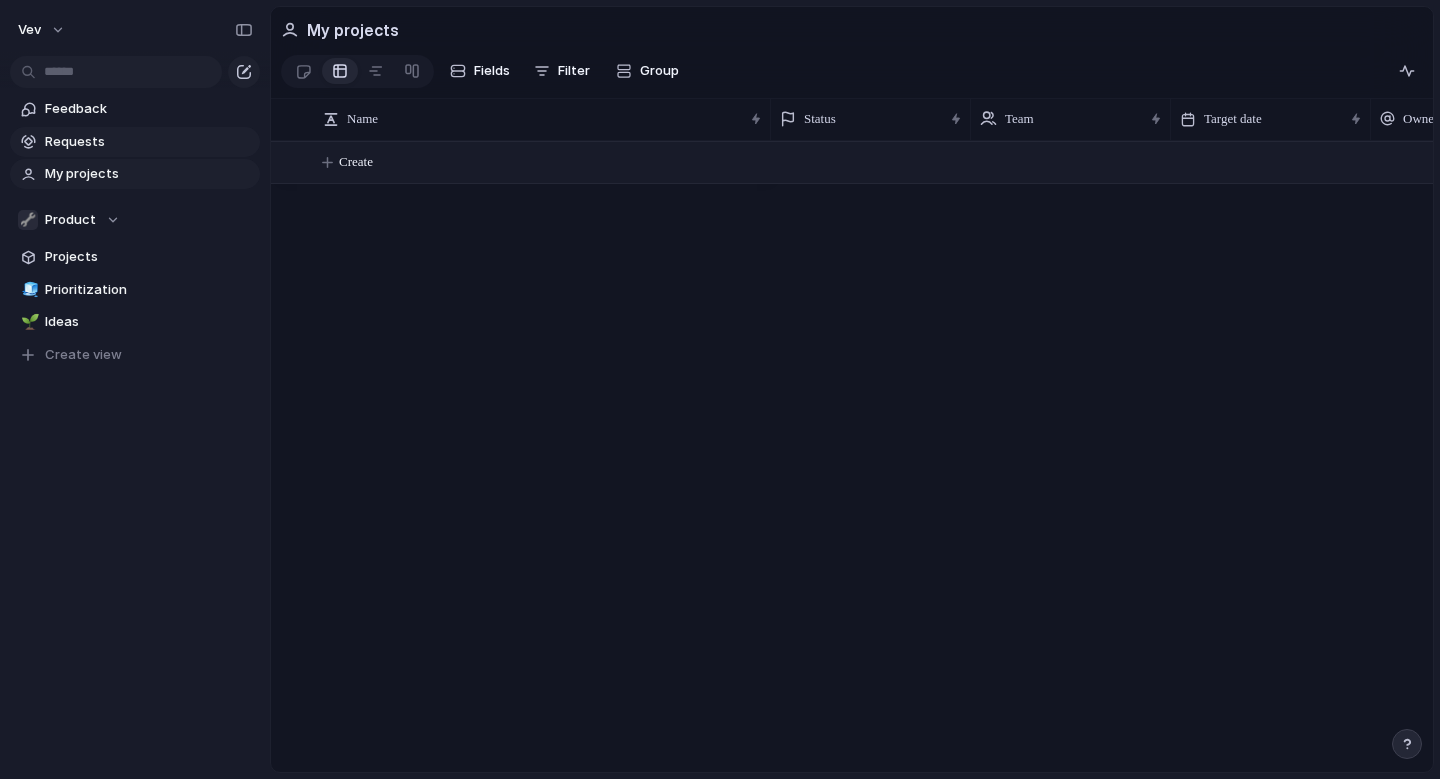 click on "Requests" at bounding box center [149, 142] 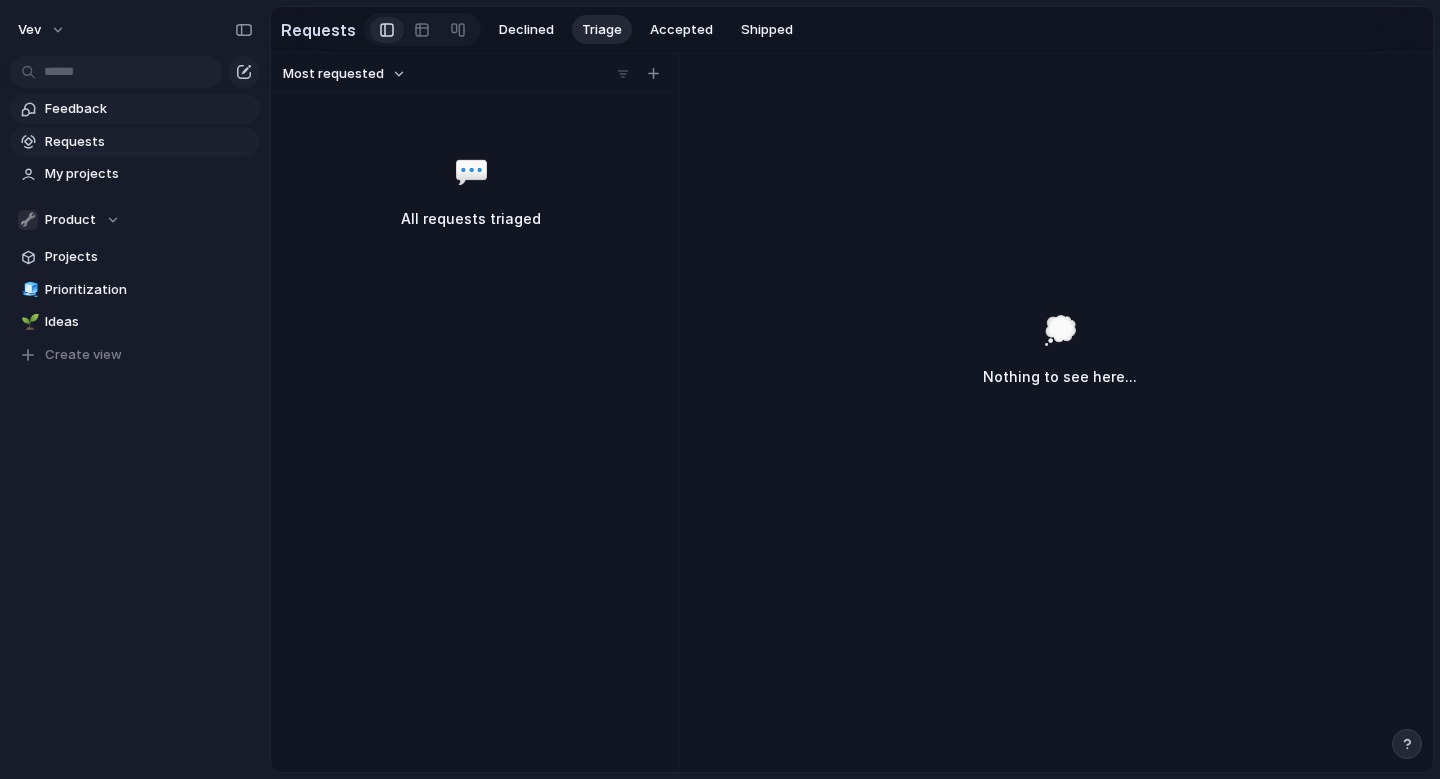 click on "Feedback" at bounding box center (149, 109) 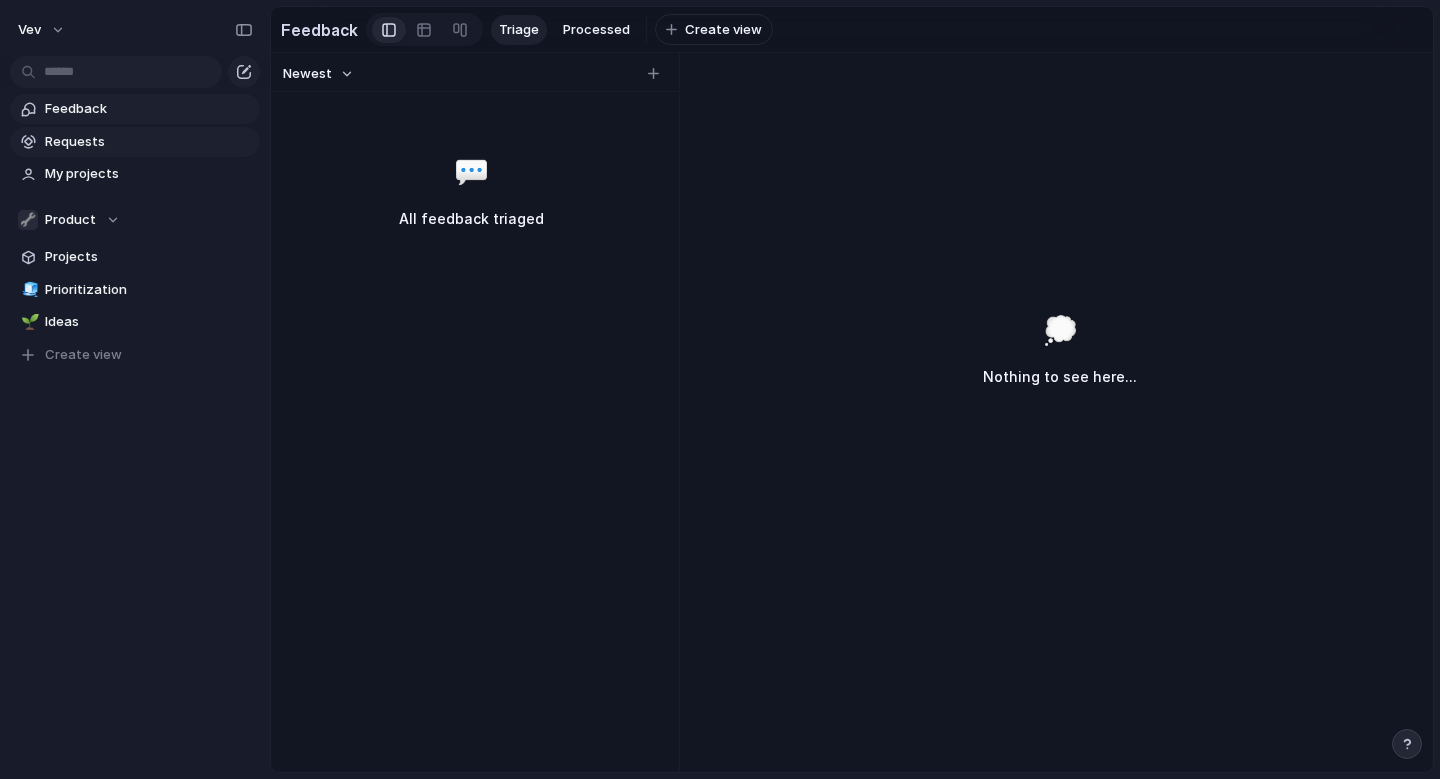 click on "Requests" at bounding box center [149, 142] 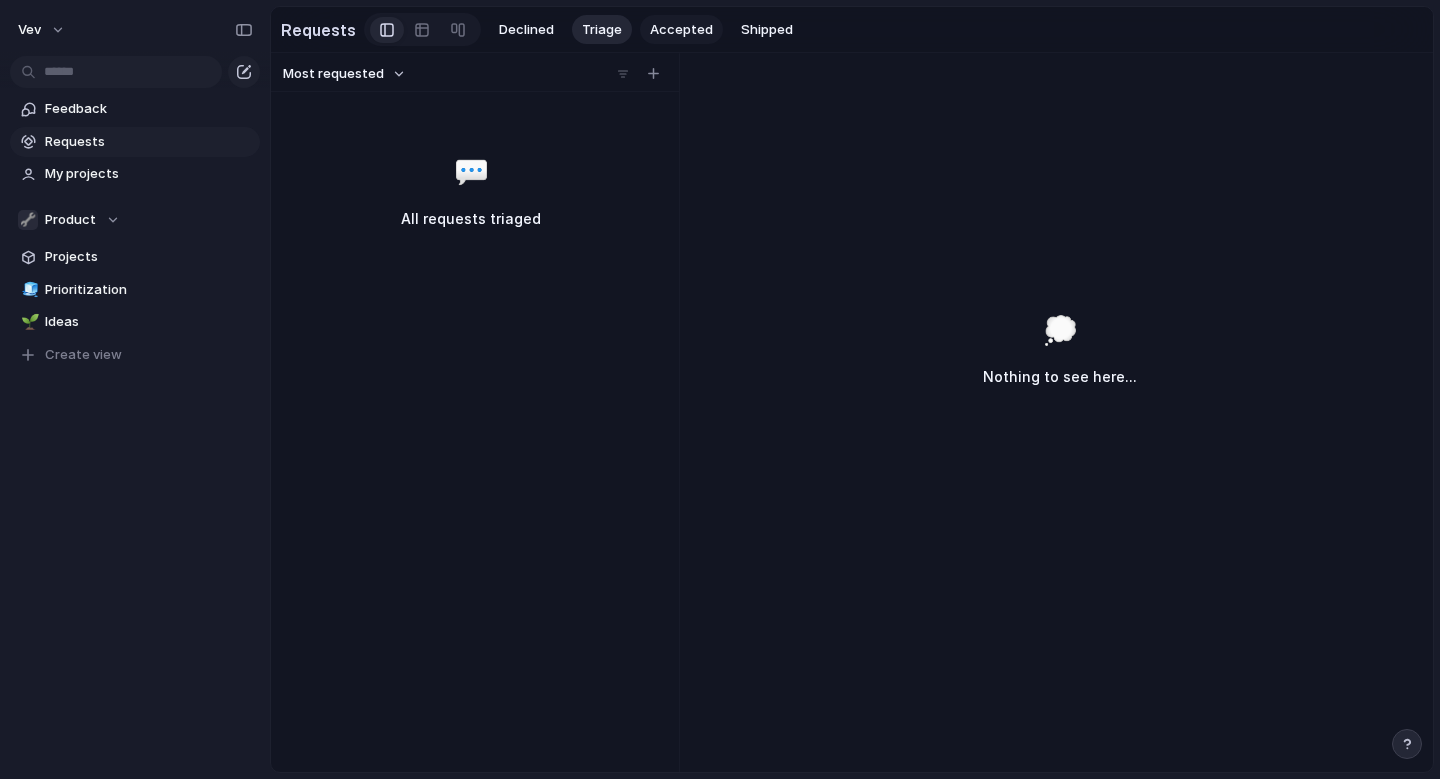 click on "Accepted" at bounding box center (681, 30) 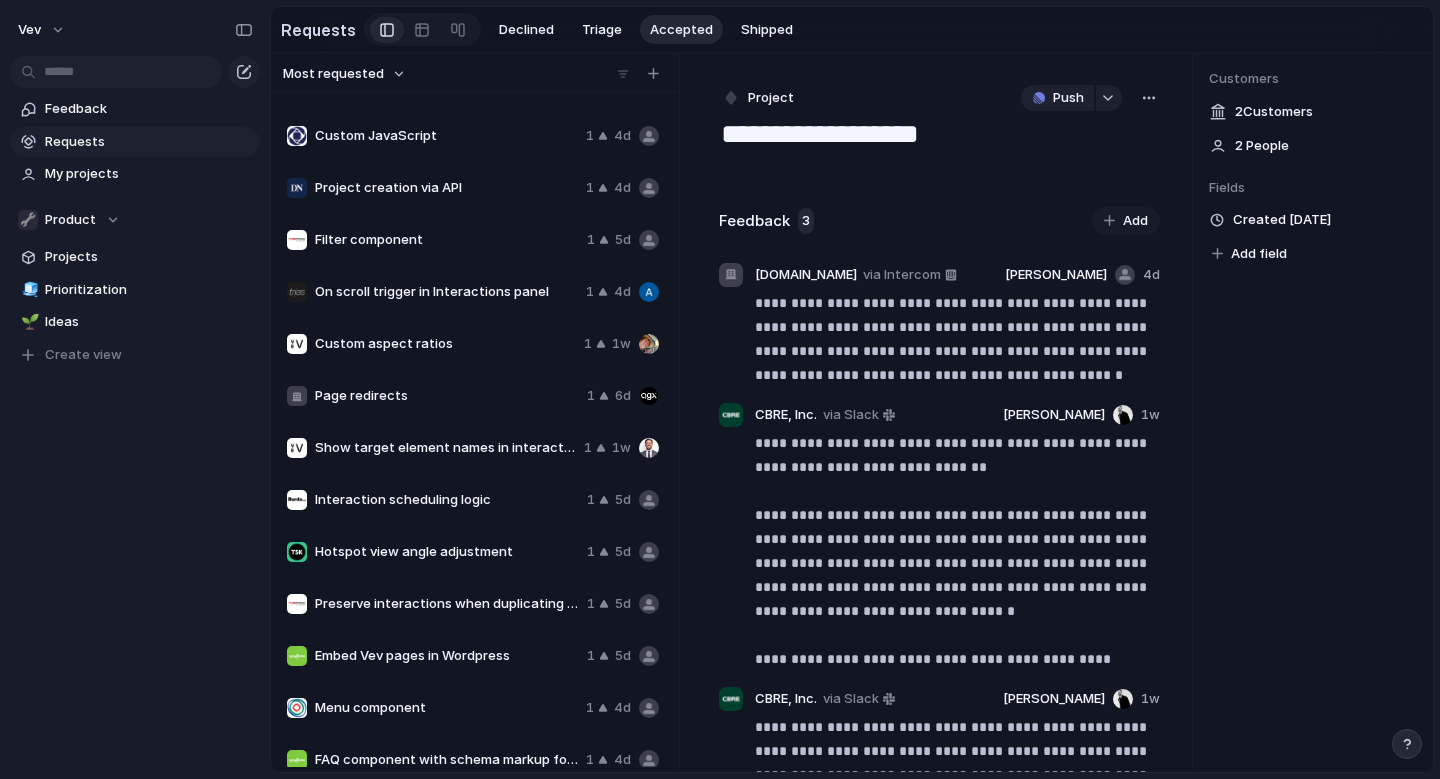 scroll, scrollTop: 598, scrollLeft: 0, axis: vertical 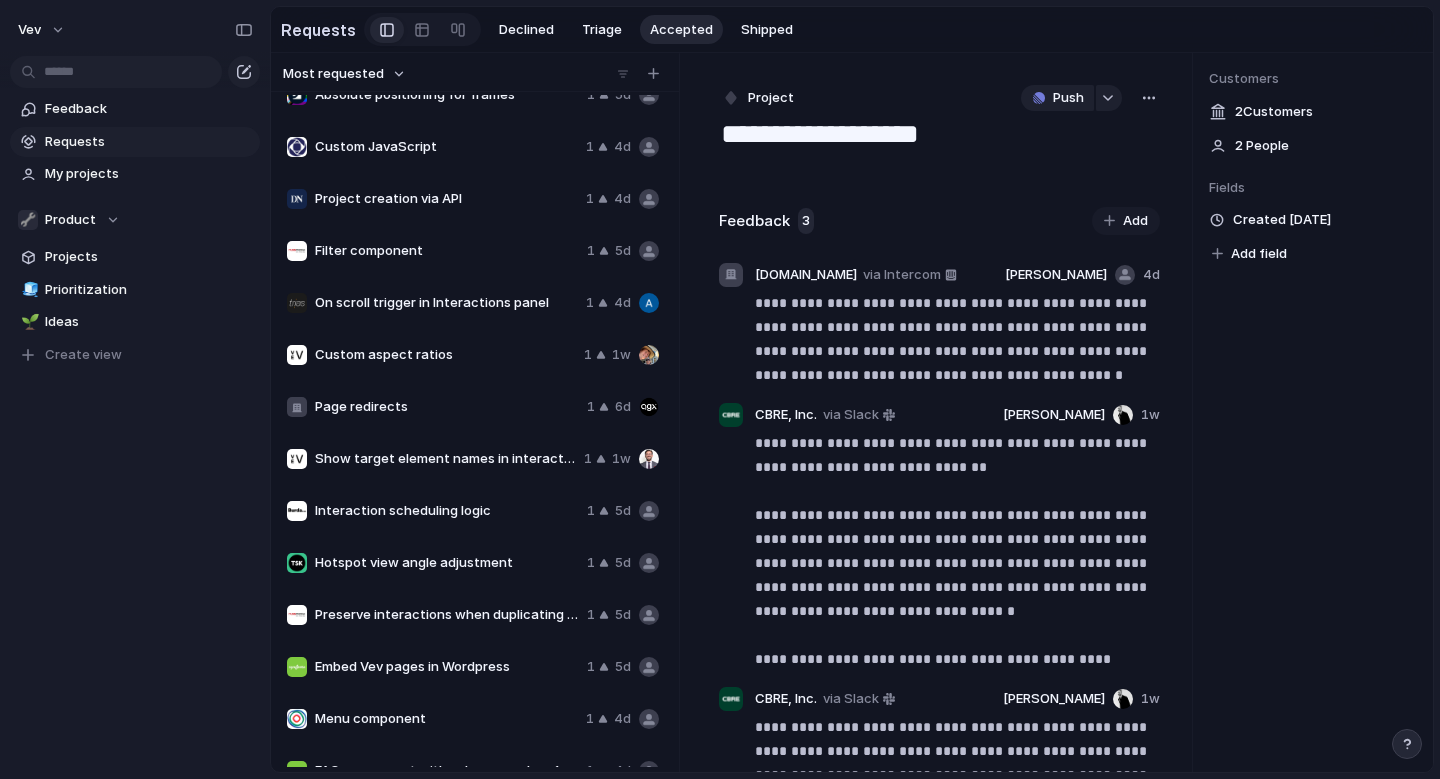 click on "Show target element names in interactions list" at bounding box center (445, 459) 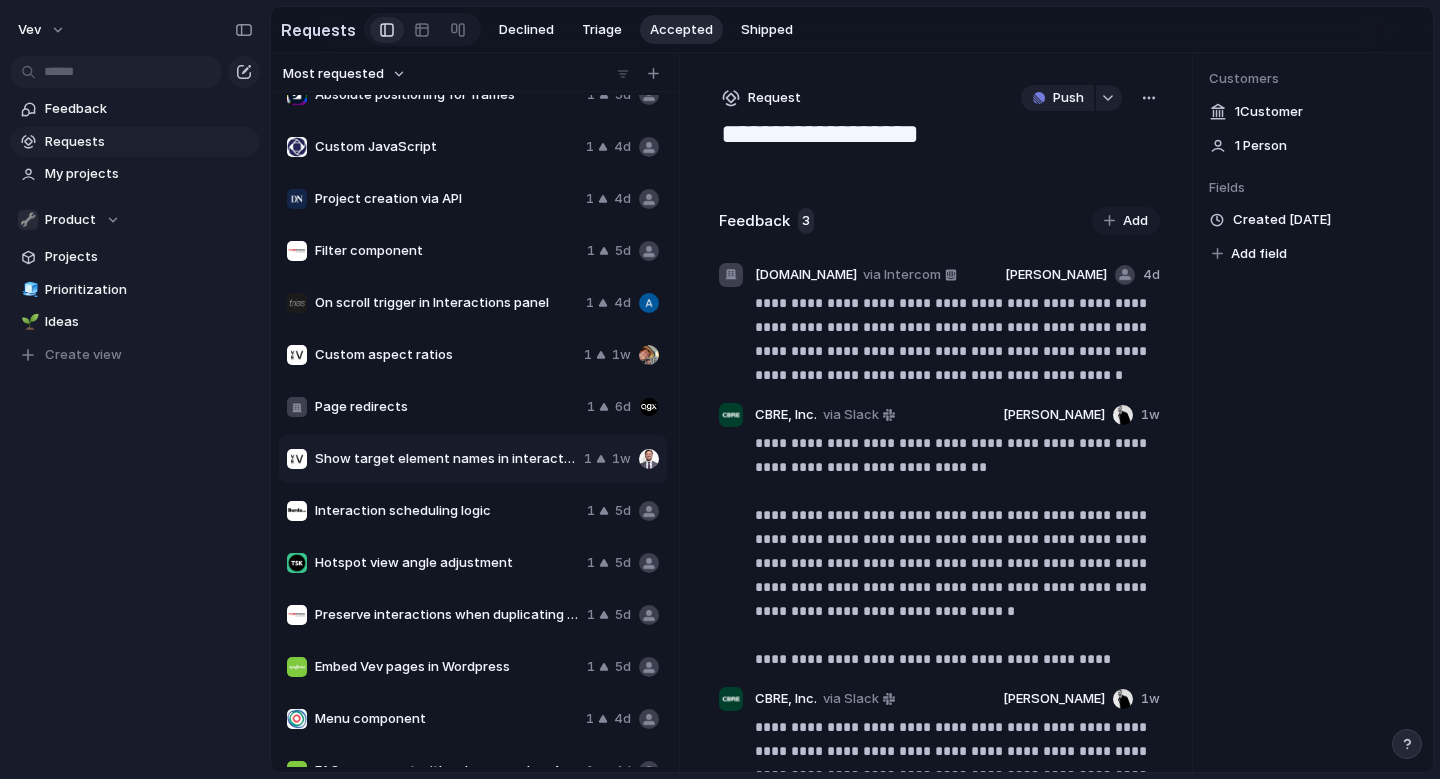type on "**********" 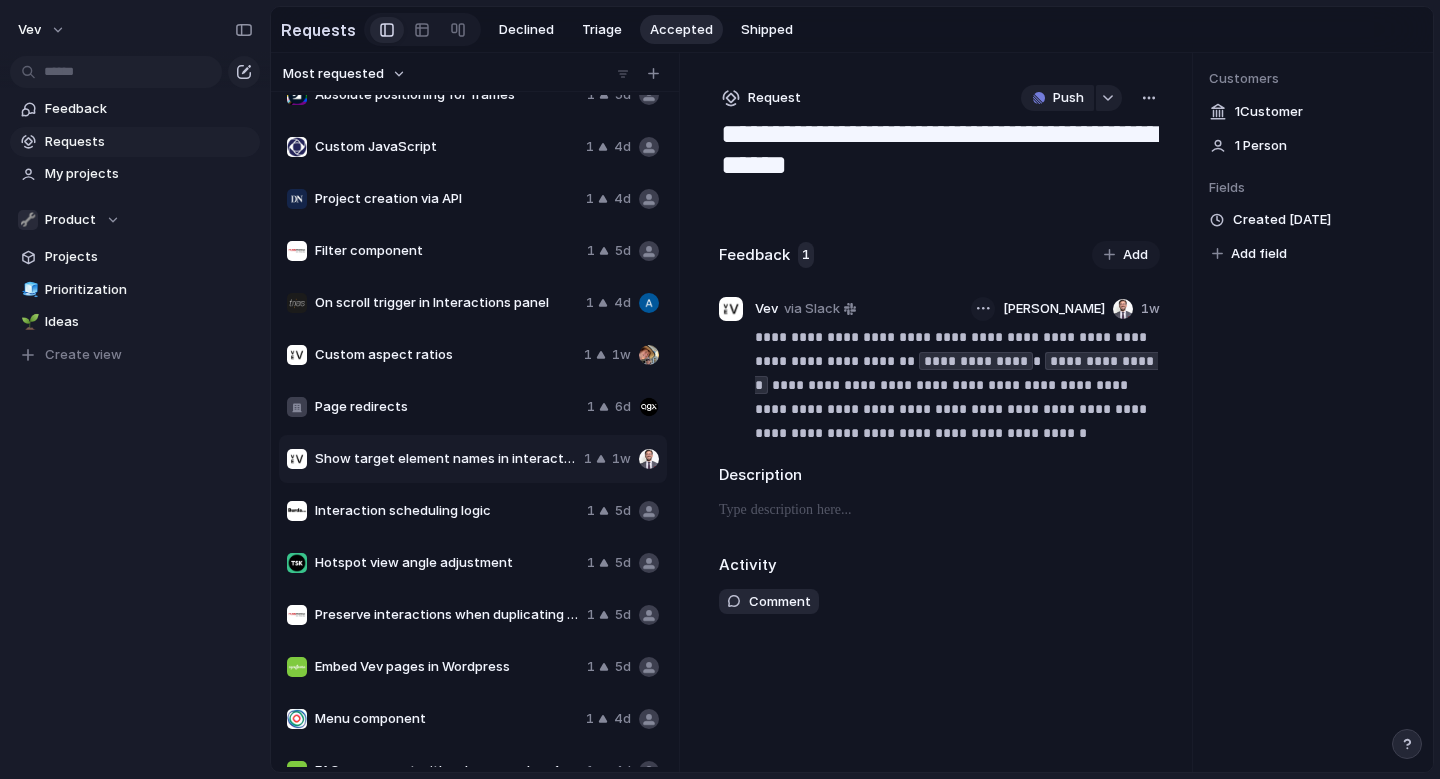 click at bounding box center [983, 309] 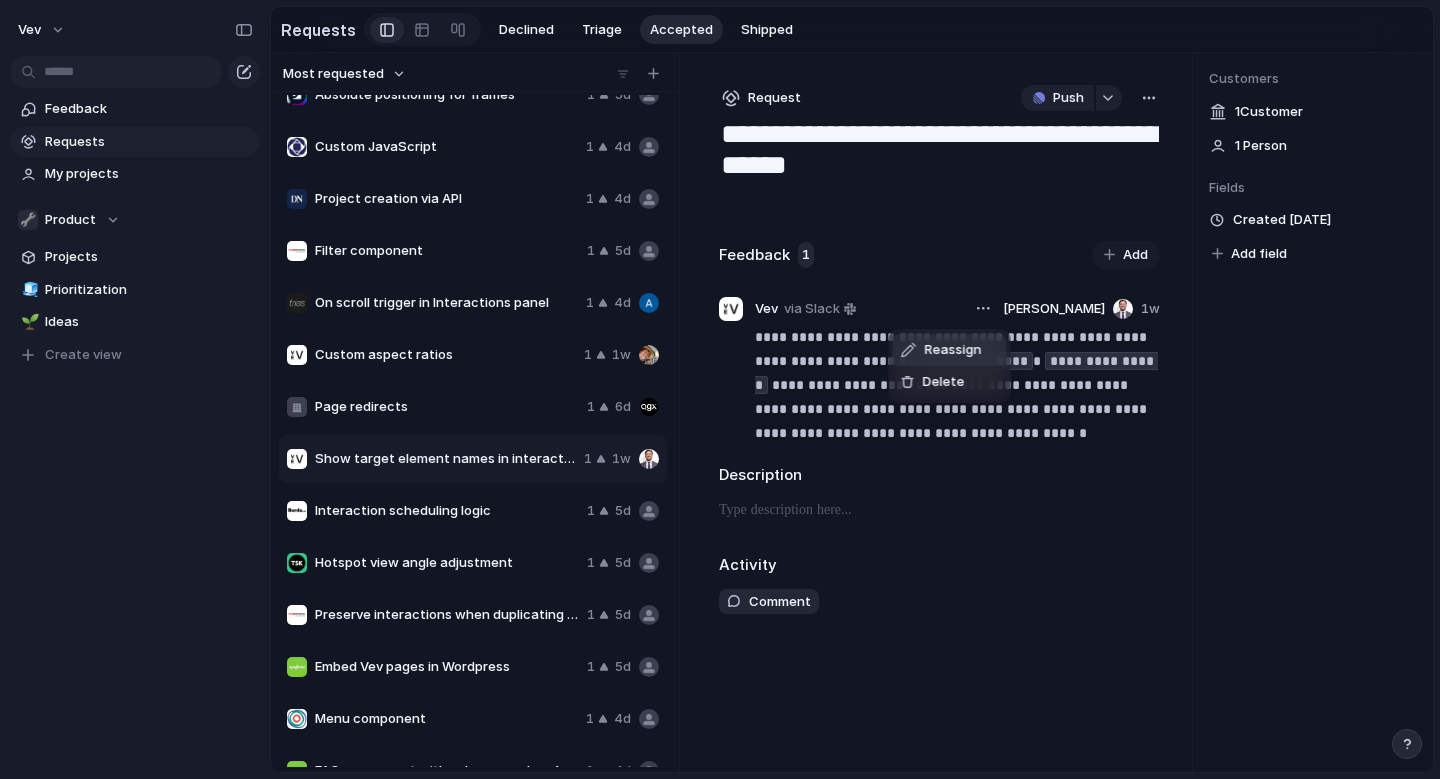 click on "Reassign" at bounding box center [950, 350] 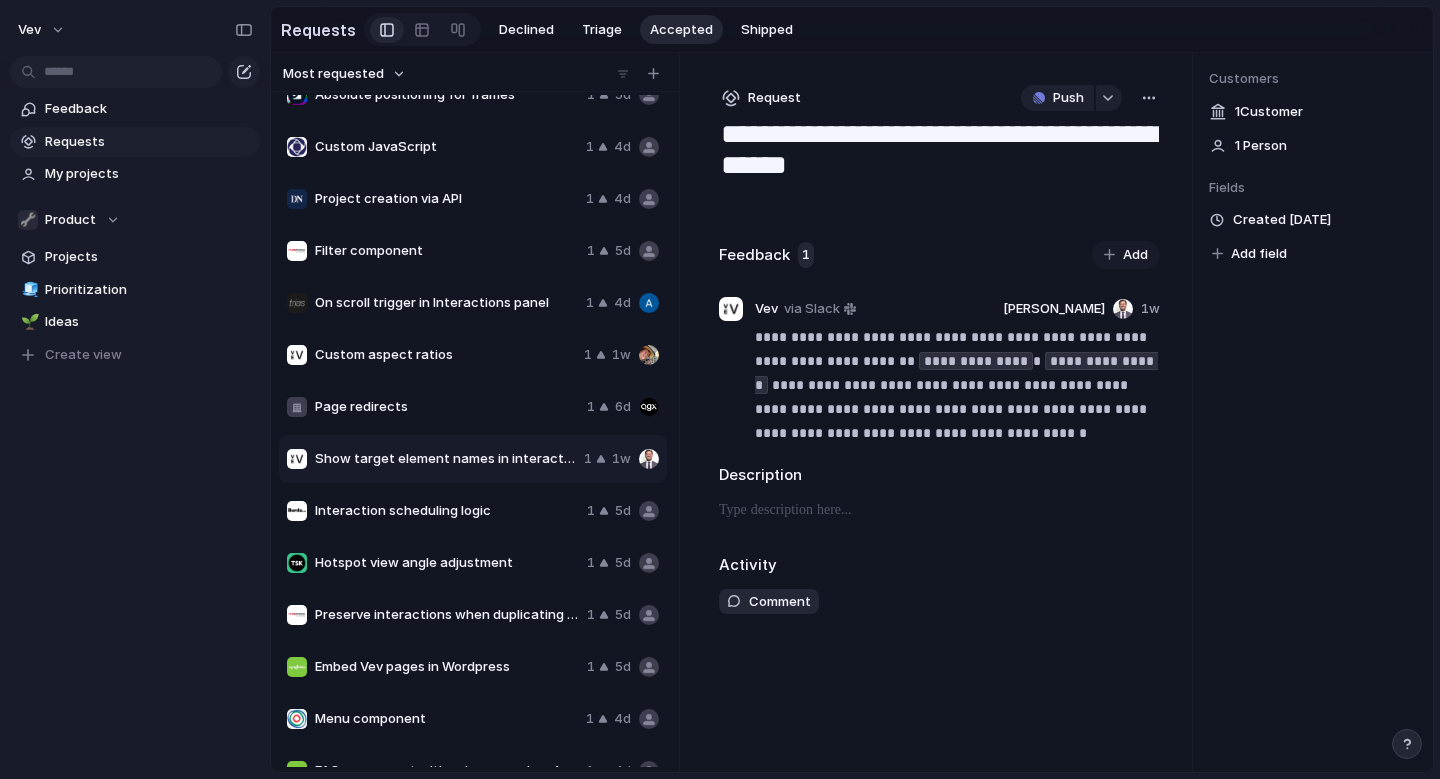 click on "Show target element names in interactions list   Simplify interactions   Simplify interactions   Section padding settings   Slideshow preloading   Owner-only project visibility   Unlimited project plans   Custom component creation   Custom video encoding settings   Real-time support sessions   Time-based animation trigger   GA tracking in embedded content   Font weight support   Live chat support   Auto-populate share button URL   Scroll-triggered background color change   Render on Visible option   Video play count   Section scroll progress tracking   Libraries   Per-seat billing   Scroll snap settings   Project template conversion   Guest user commenting   Absolute positioning for frames   Custom JavaScript   Project creation via API   Lazy loading   Scroll zoom image scaling   test!   Custom domain creation   Video slider   Sticky element positioning   Project repair functionality   Slider carousel text styling and positioning   Modular components     Corporate account hosting   Hanging indent for lists" at bounding box center [720, 389] 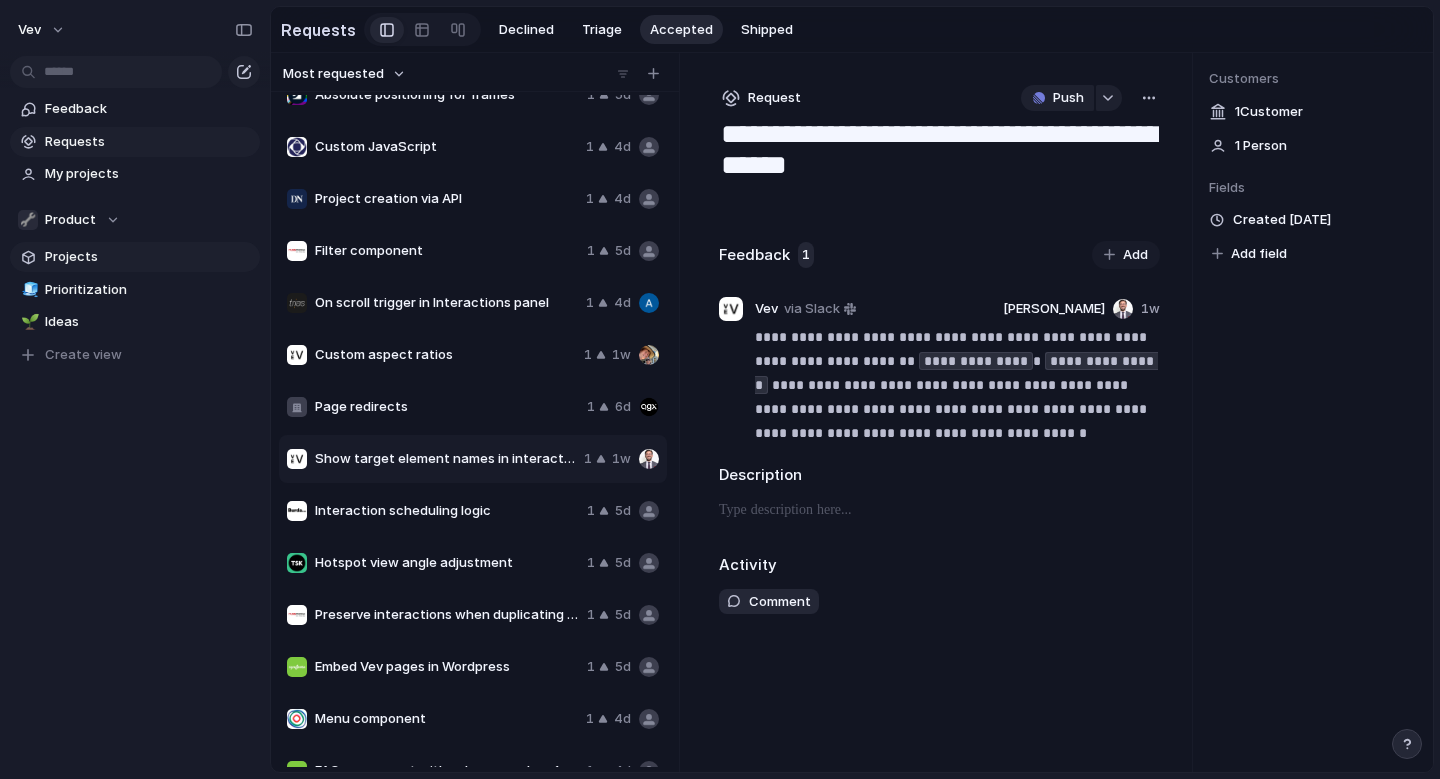 click on "Projects" at bounding box center (135, 257) 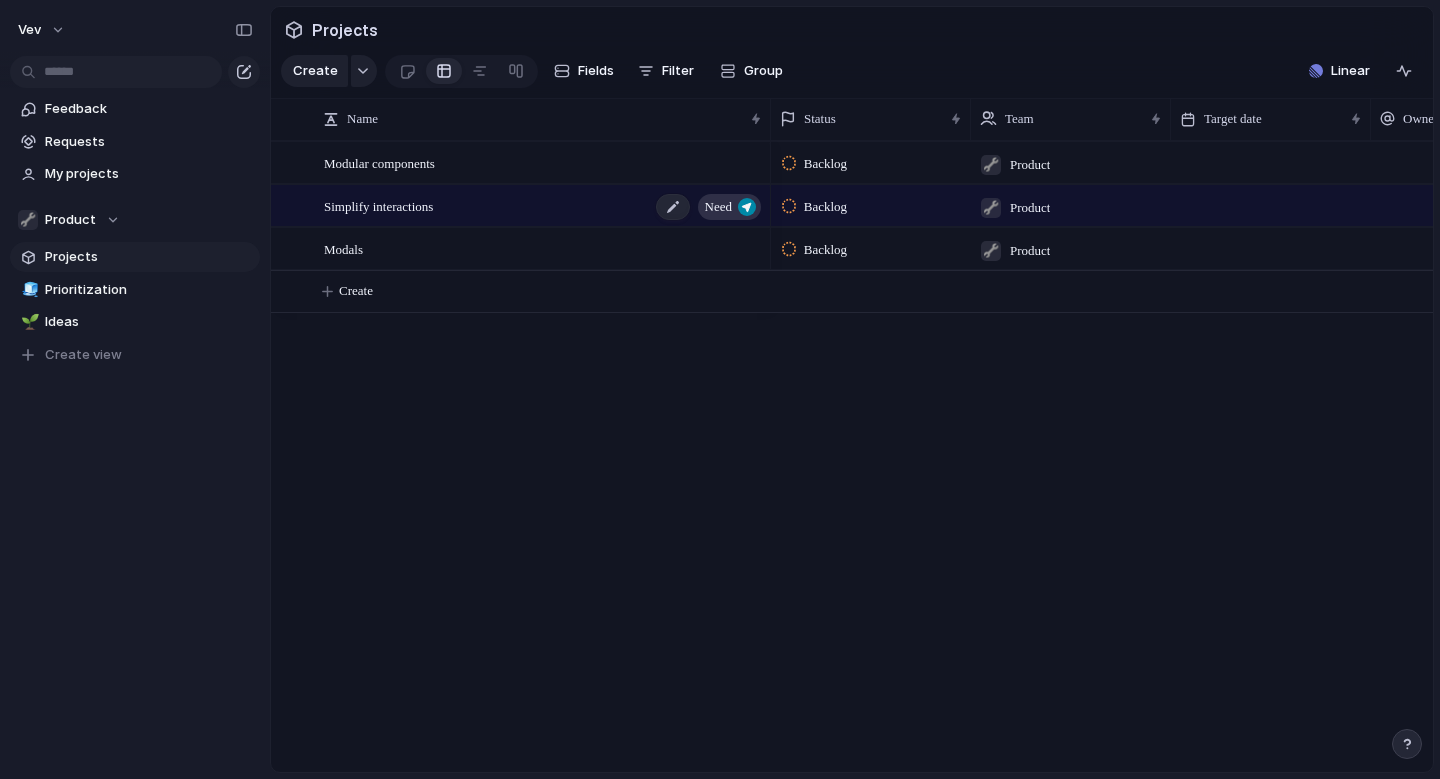 click on "Simplify interactions Need" at bounding box center [544, 206] 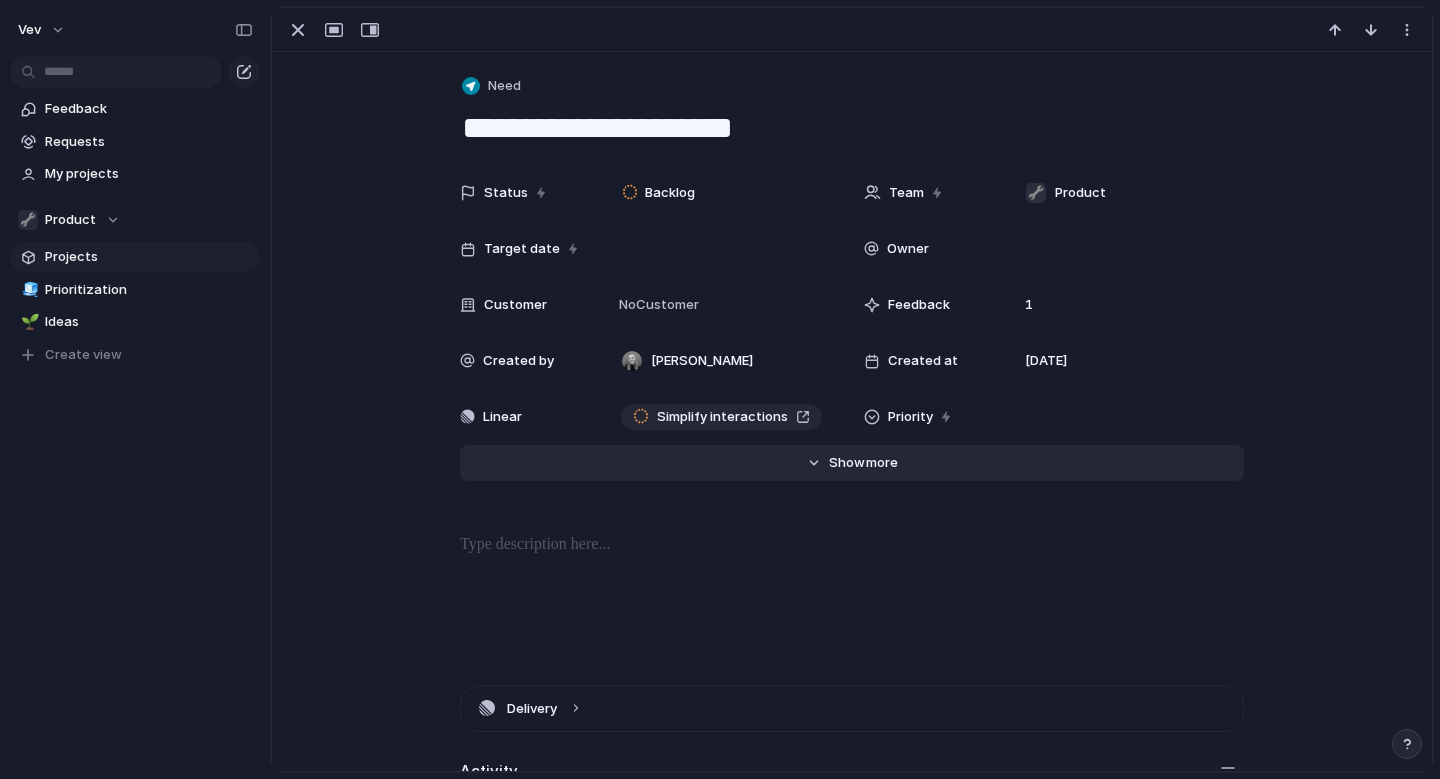 scroll, scrollTop: 407, scrollLeft: 0, axis: vertical 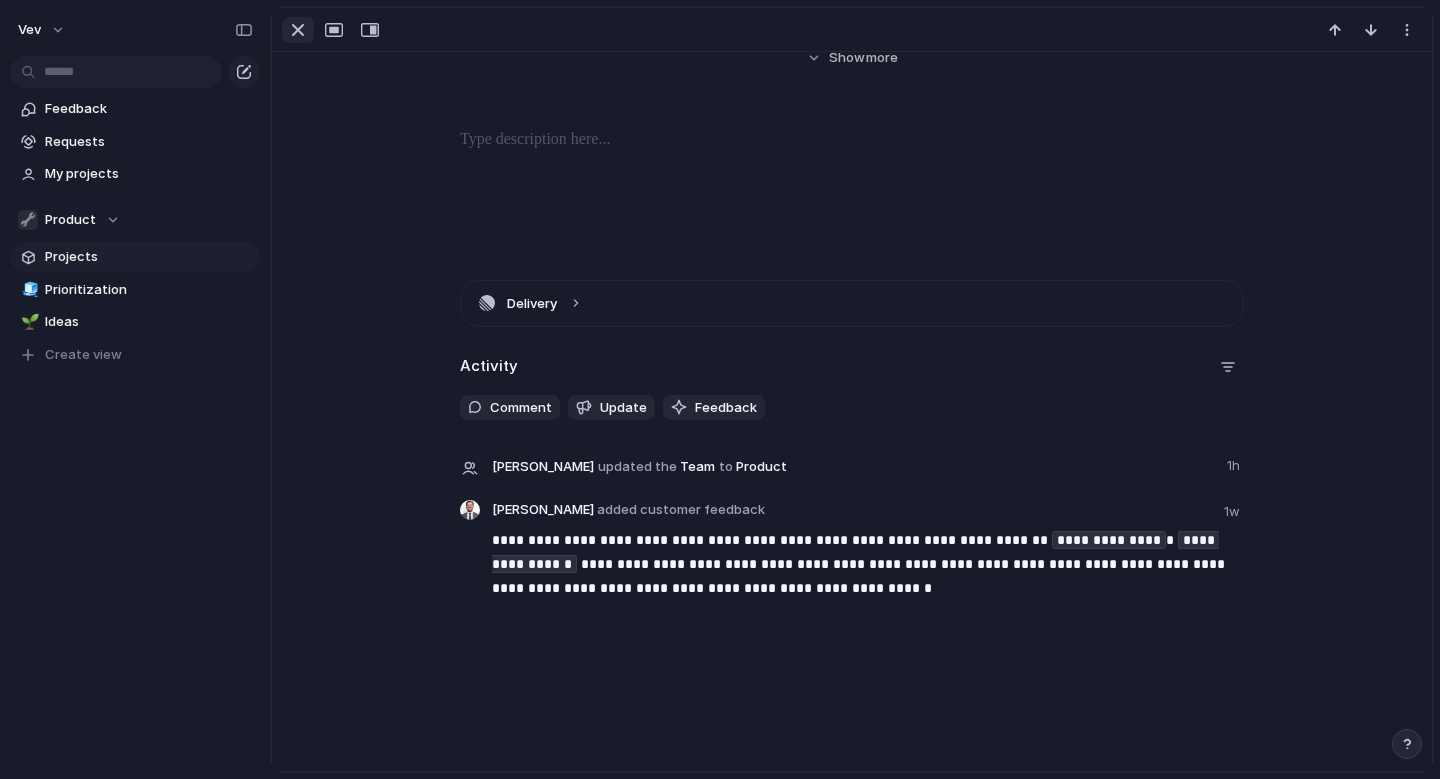 click at bounding box center (298, 30) 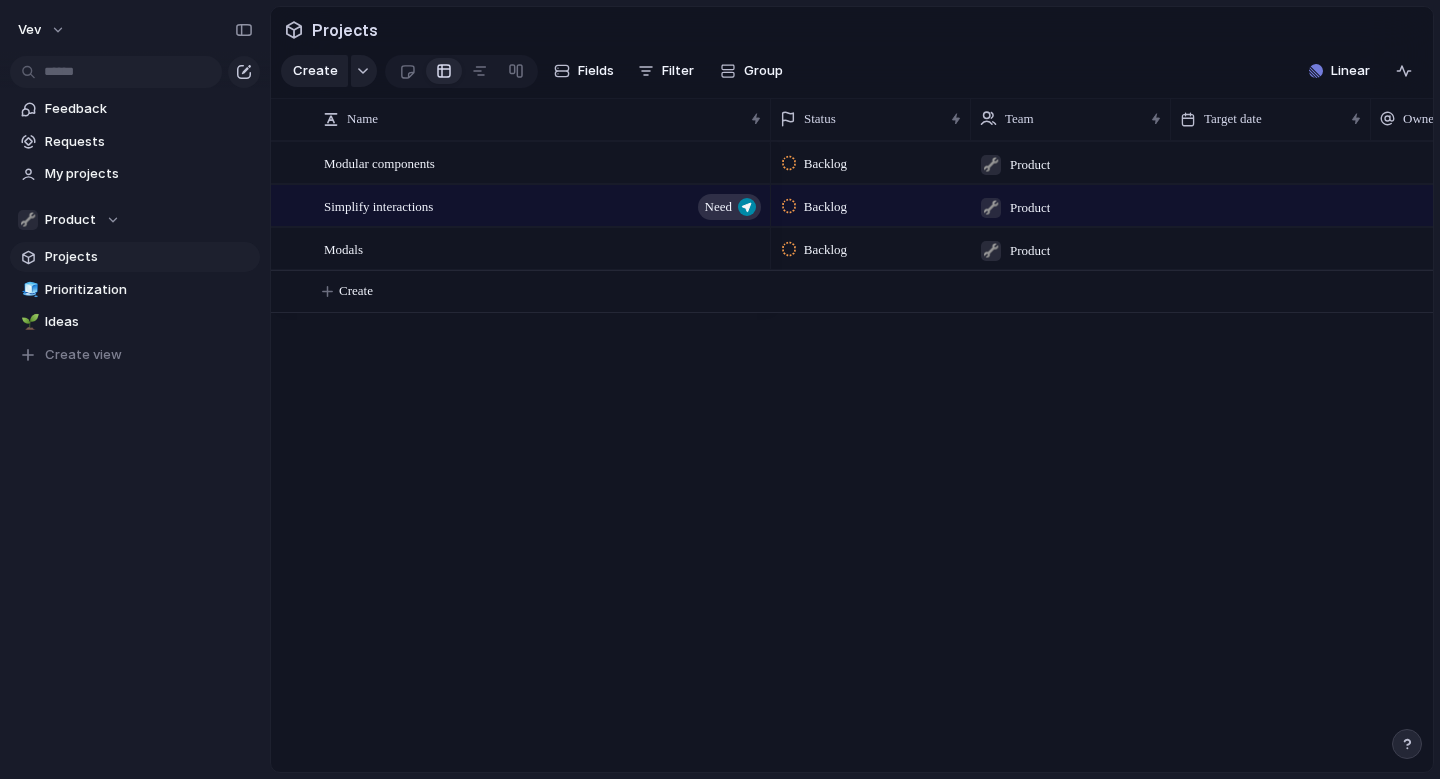 click at bounding box center (1407, 744) 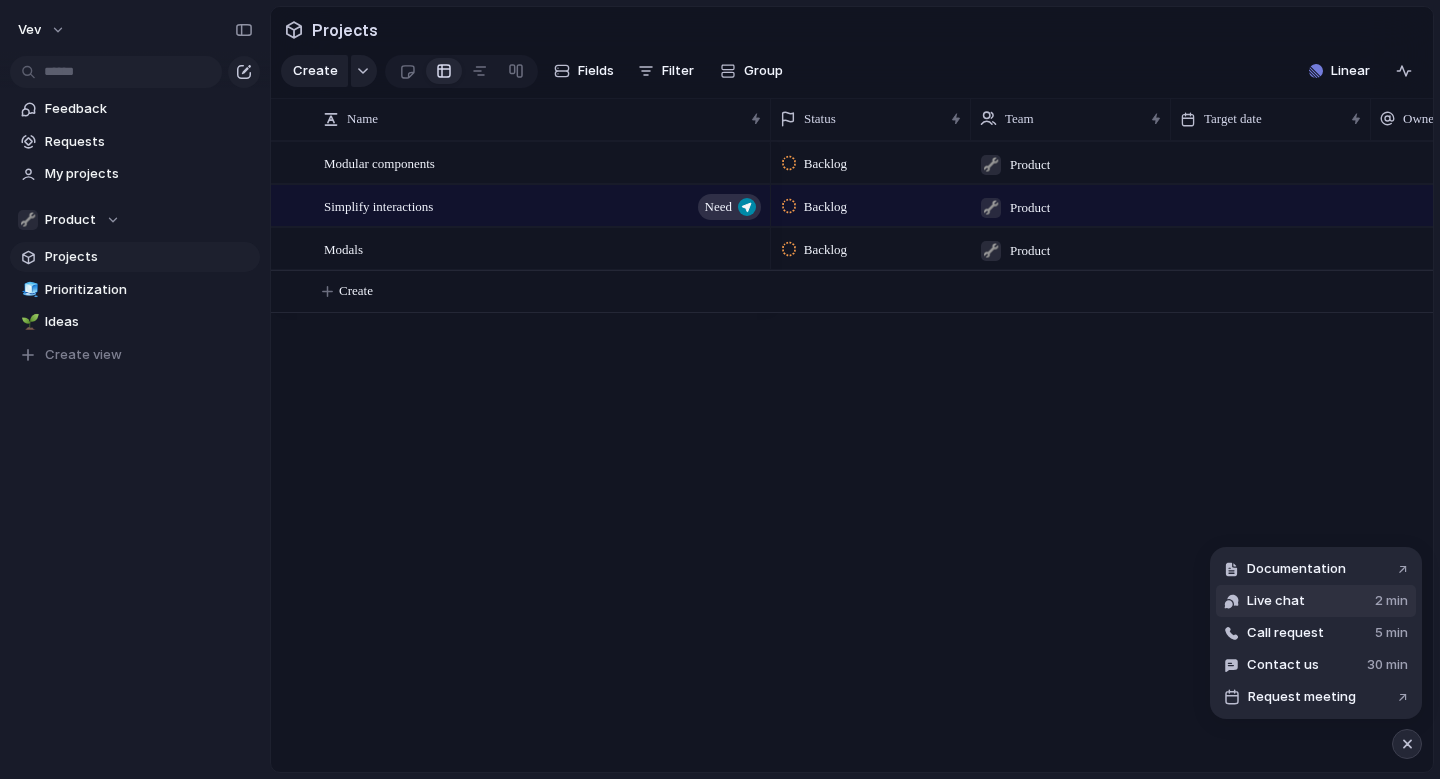 click on "Live chat" at bounding box center (1276, 601) 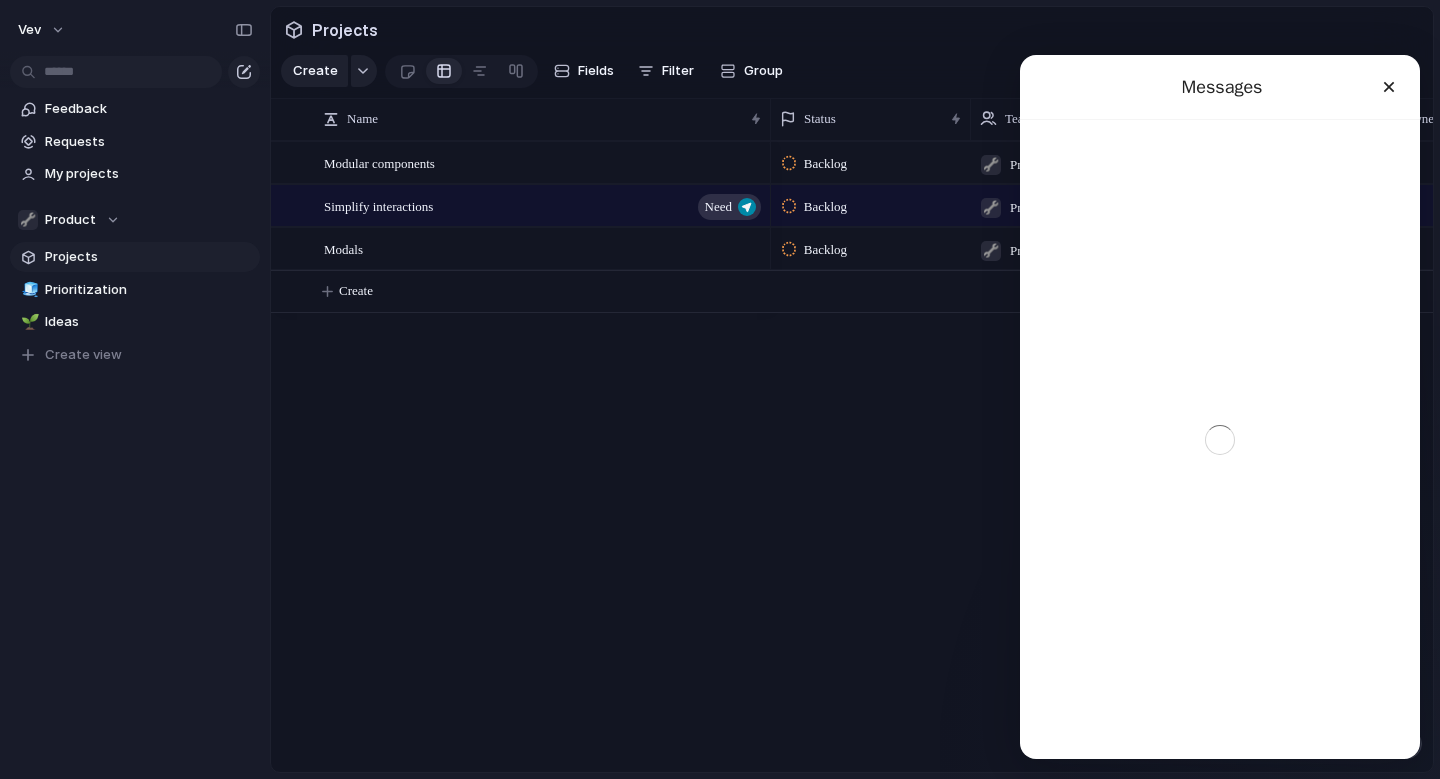 scroll, scrollTop: 0, scrollLeft: 0, axis: both 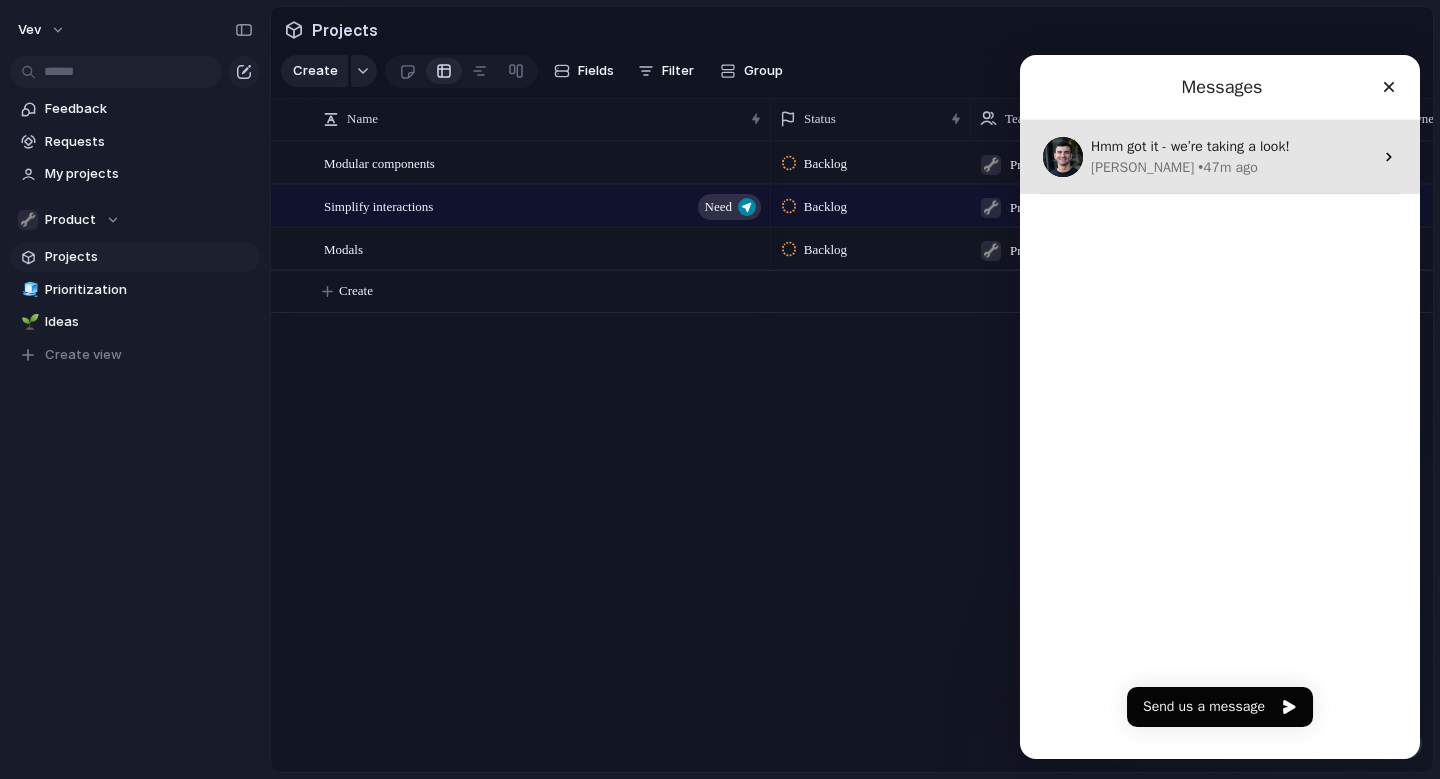 click on "•  47m ago" at bounding box center [1227, 167] 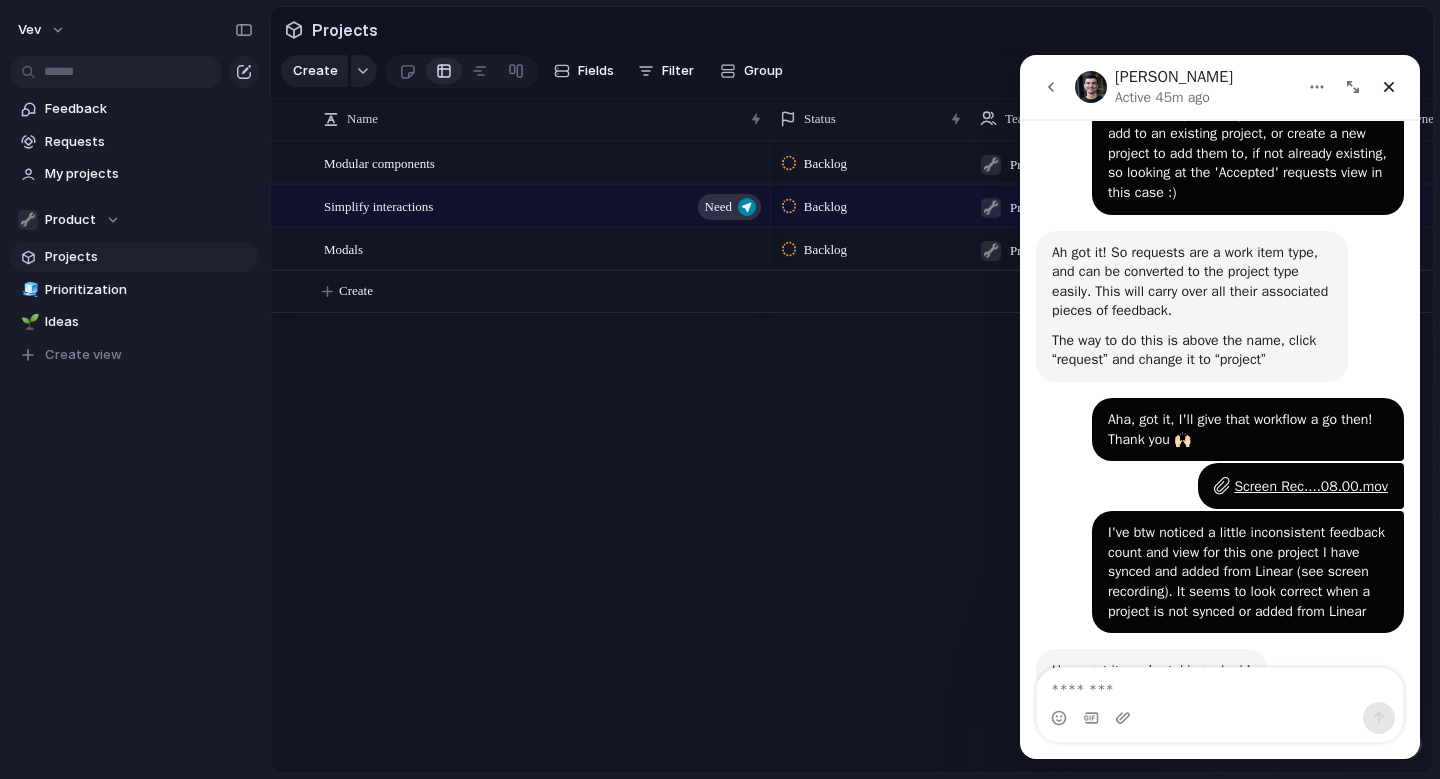 scroll, scrollTop: 541, scrollLeft: 0, axis: vertical 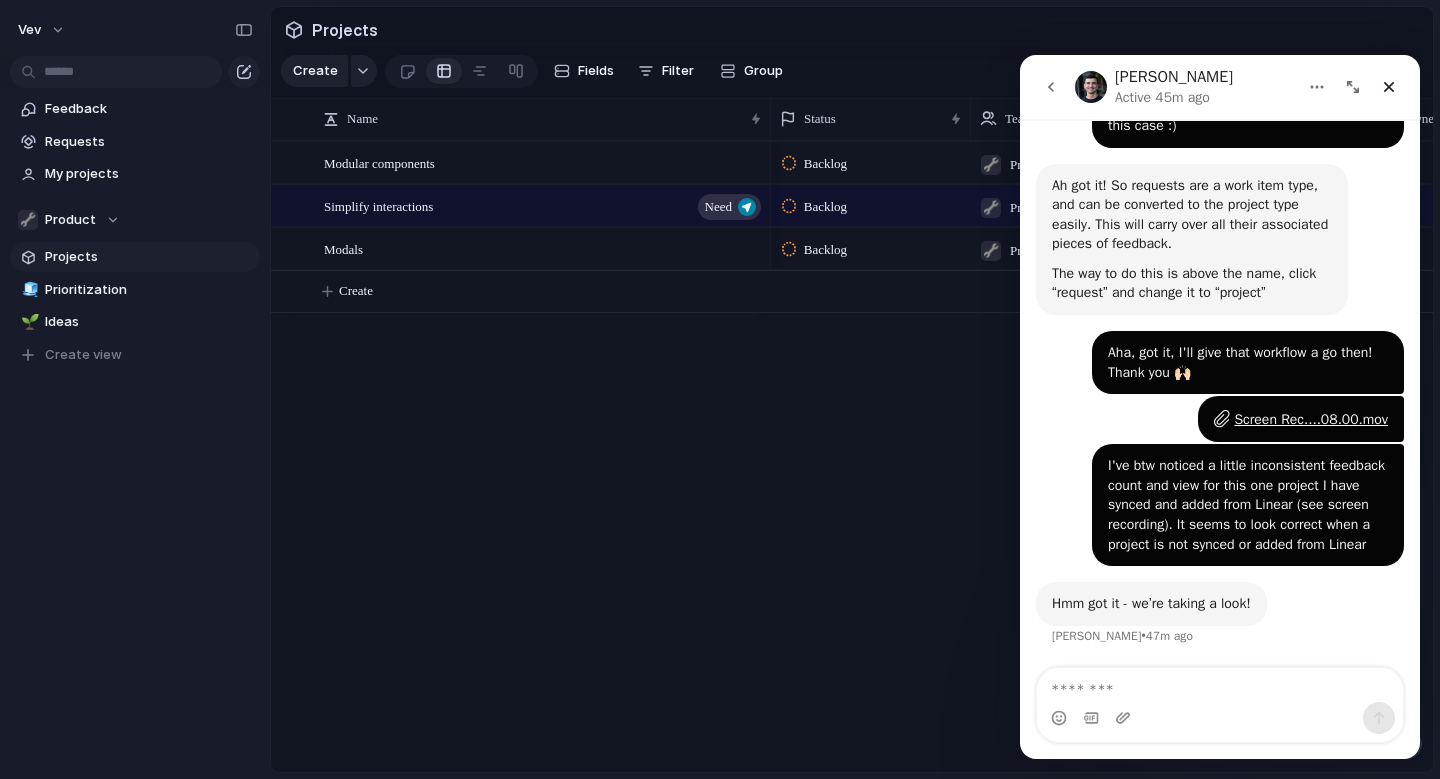 click at bounding box center (1220, 685) 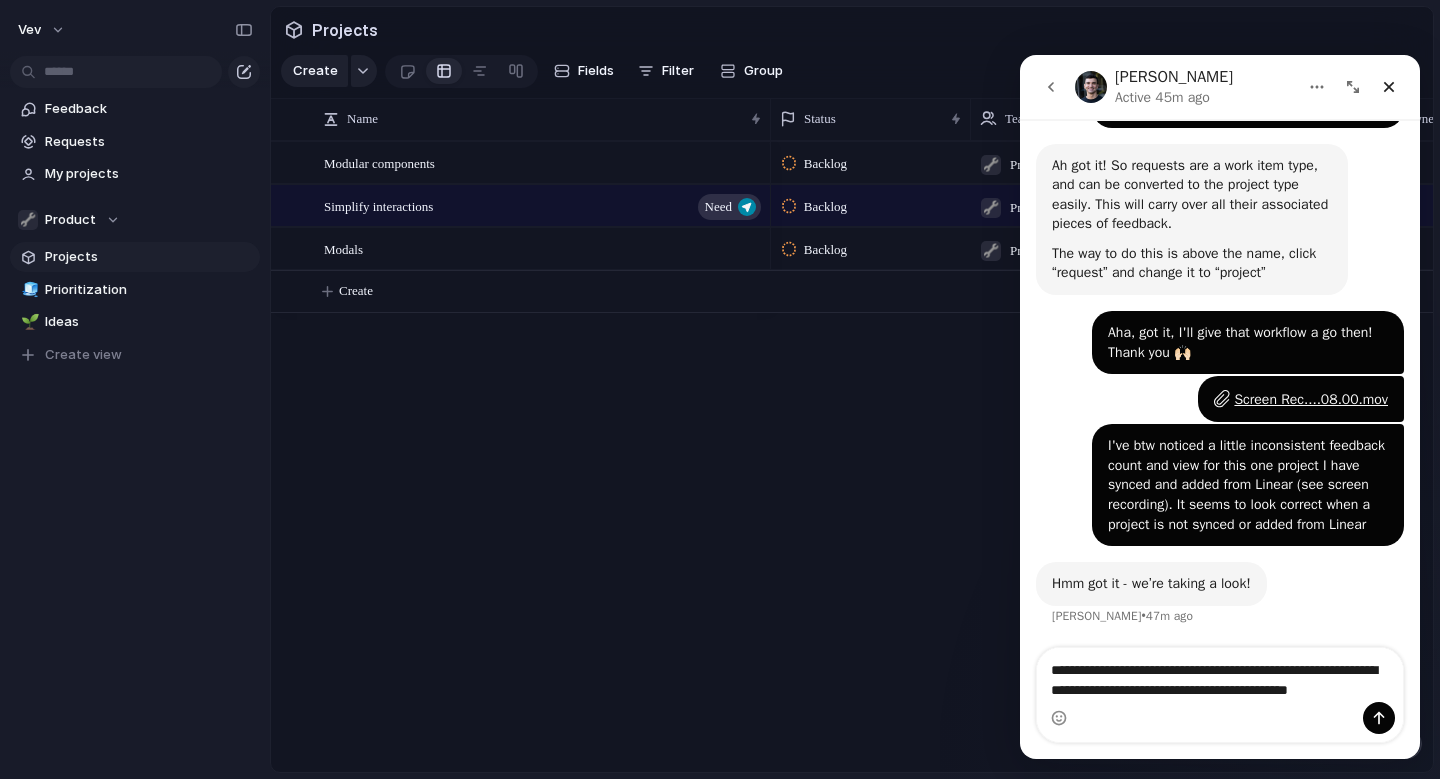 scroll, scrollTop: 581, scrollLeft: 0, axis: vertical 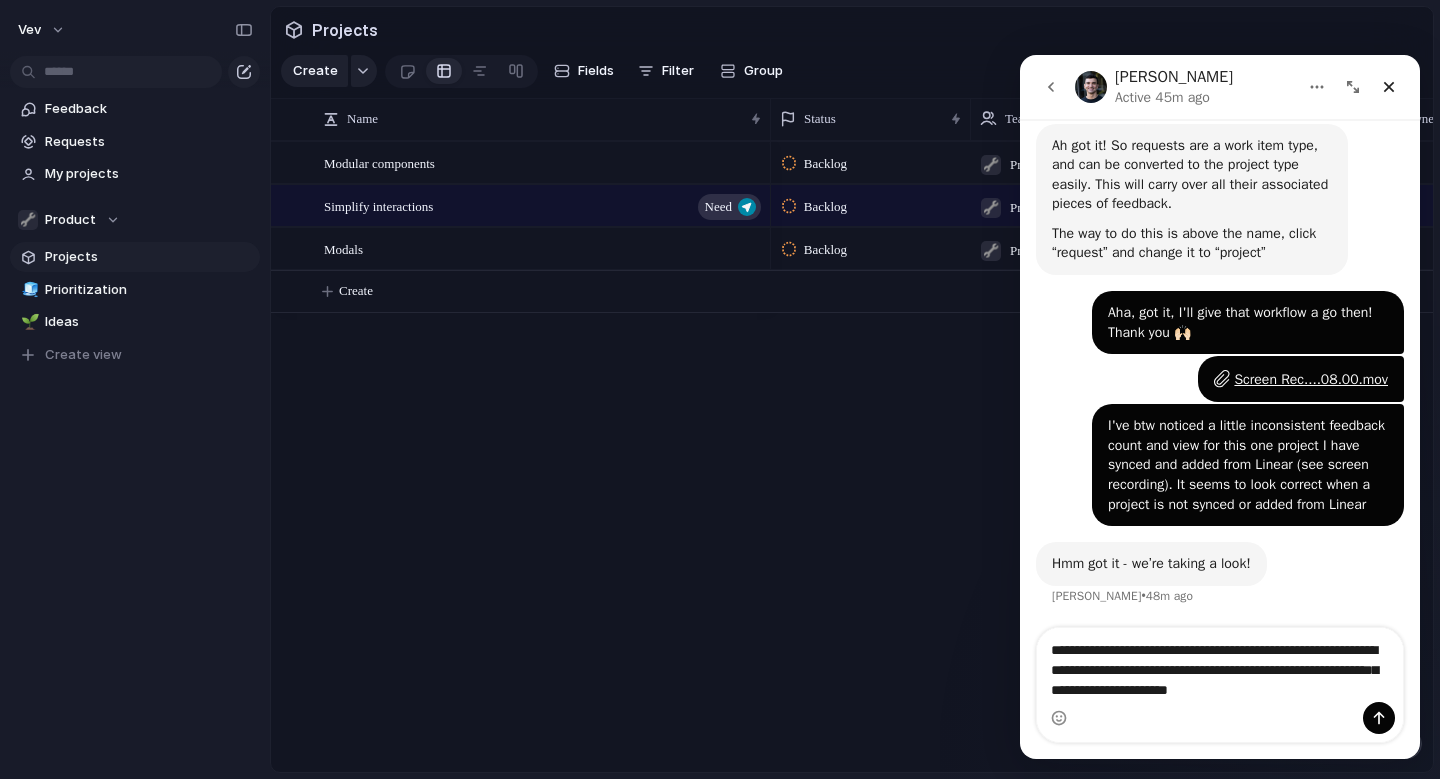 type on "**********" 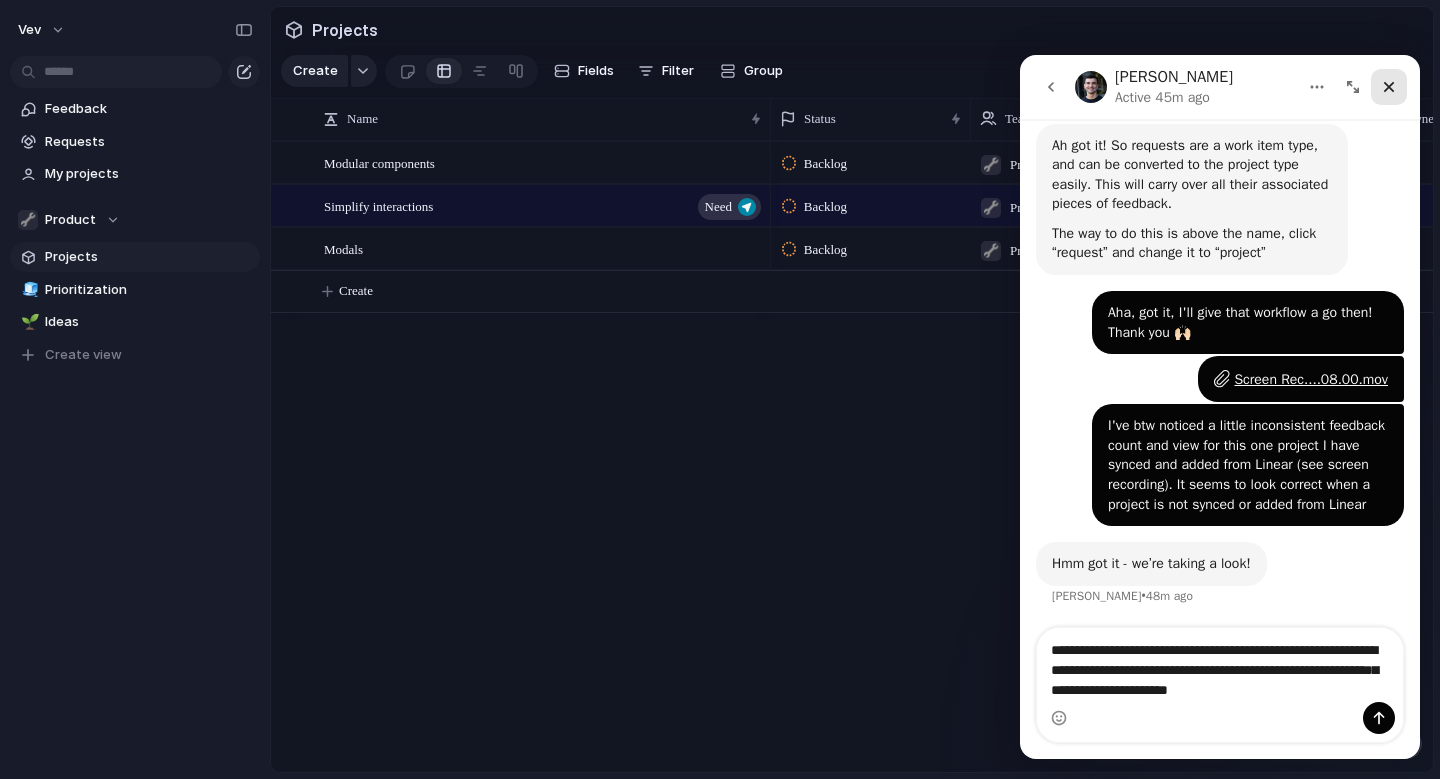 click 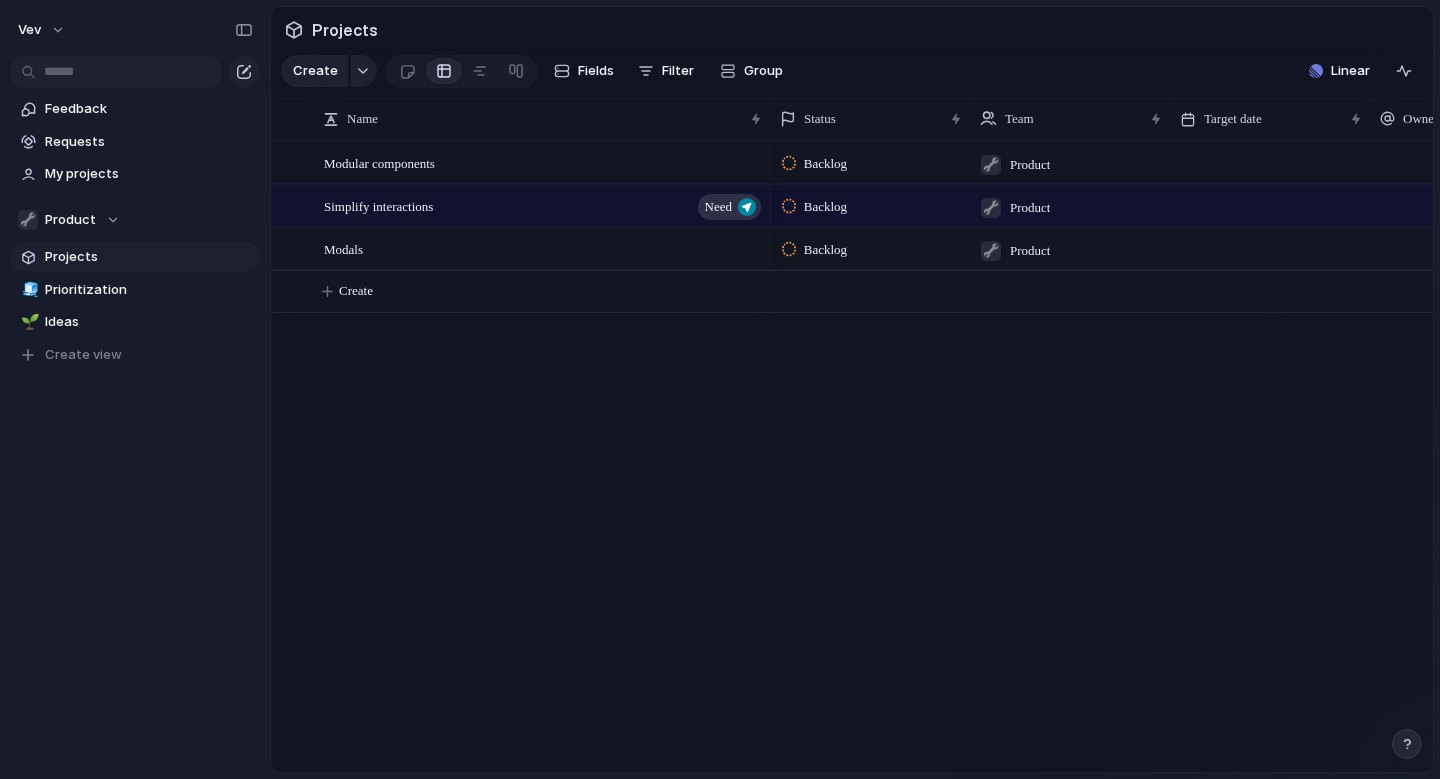 scroll, scrollTop: 0, scrollLeft: 0, axis: both 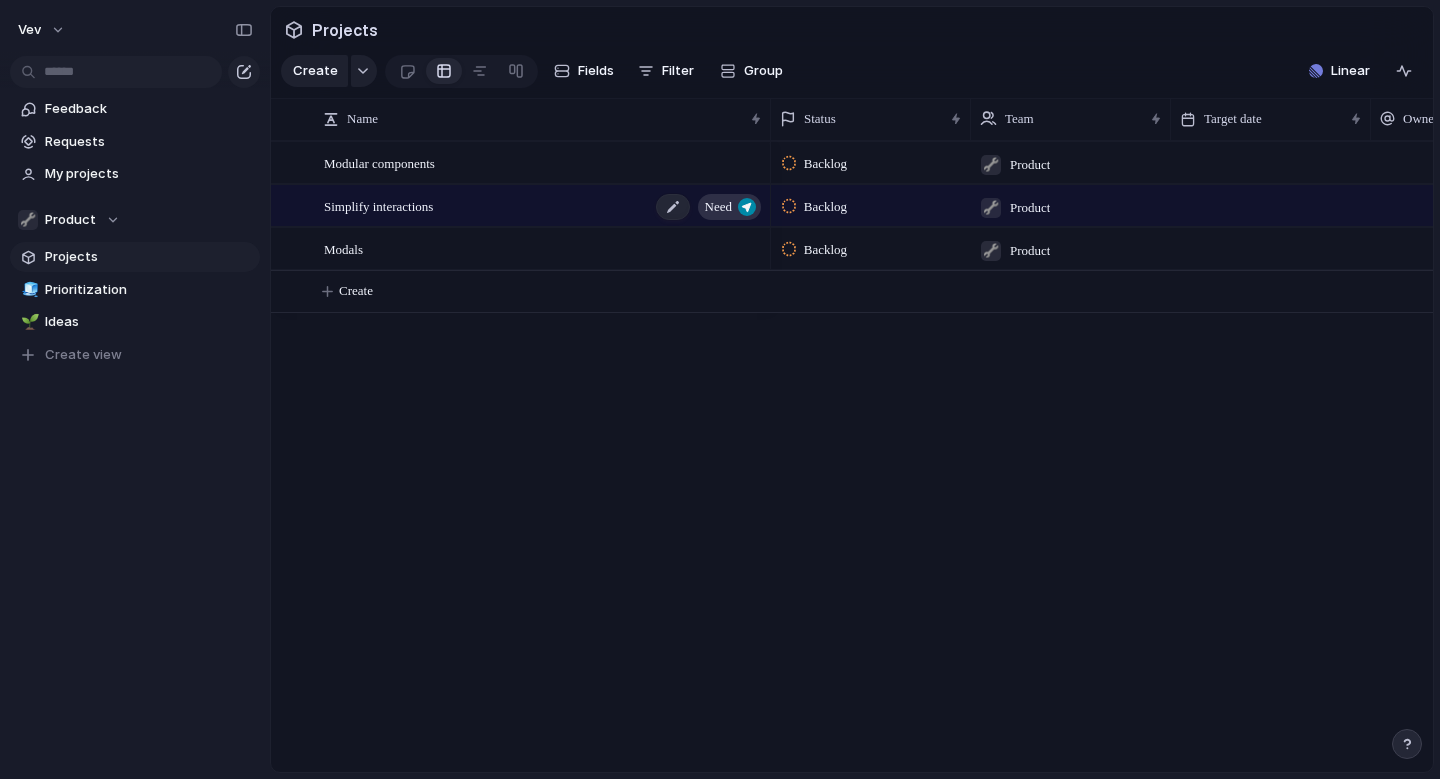 click on "Simplify interactions Need" at bounding box center (544, 206) 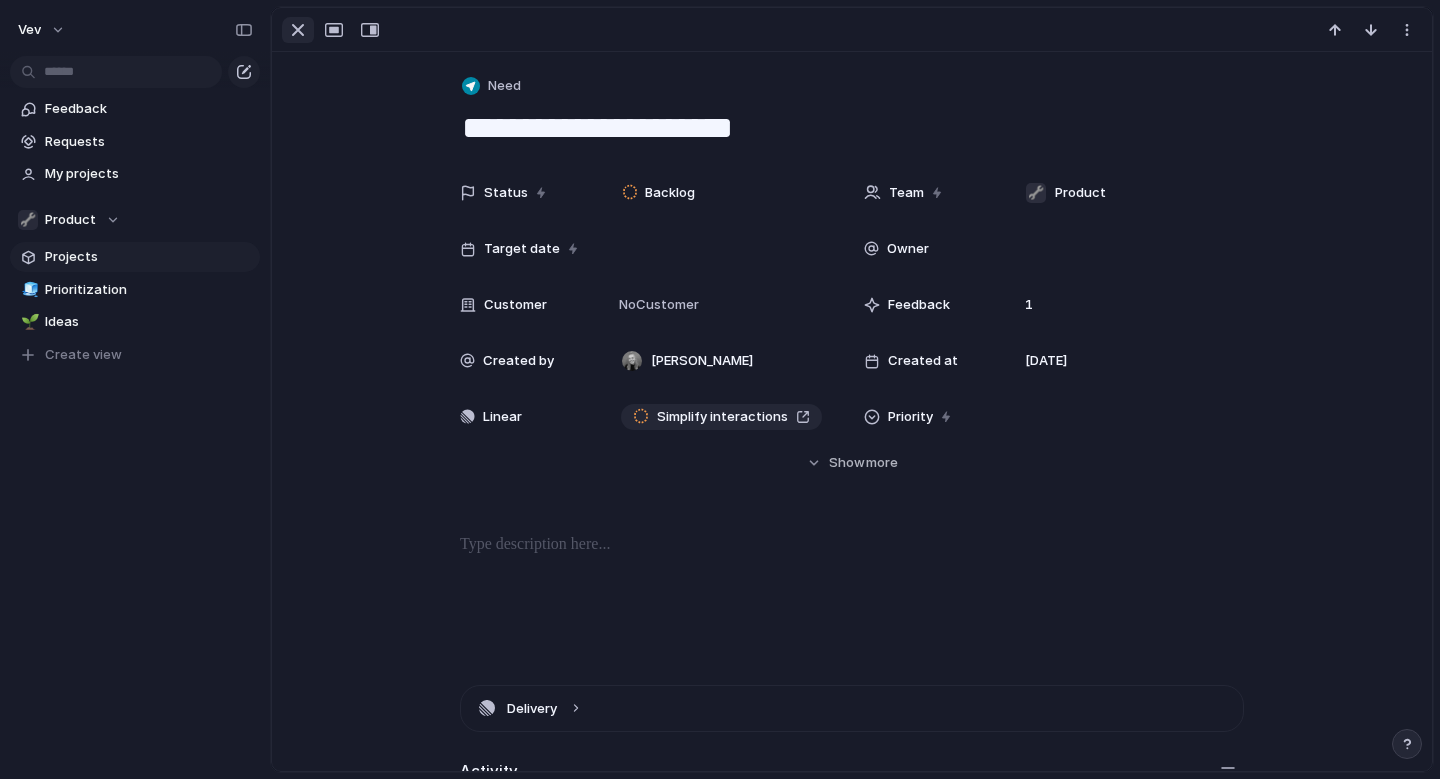 click at bounding box center (298, 30) 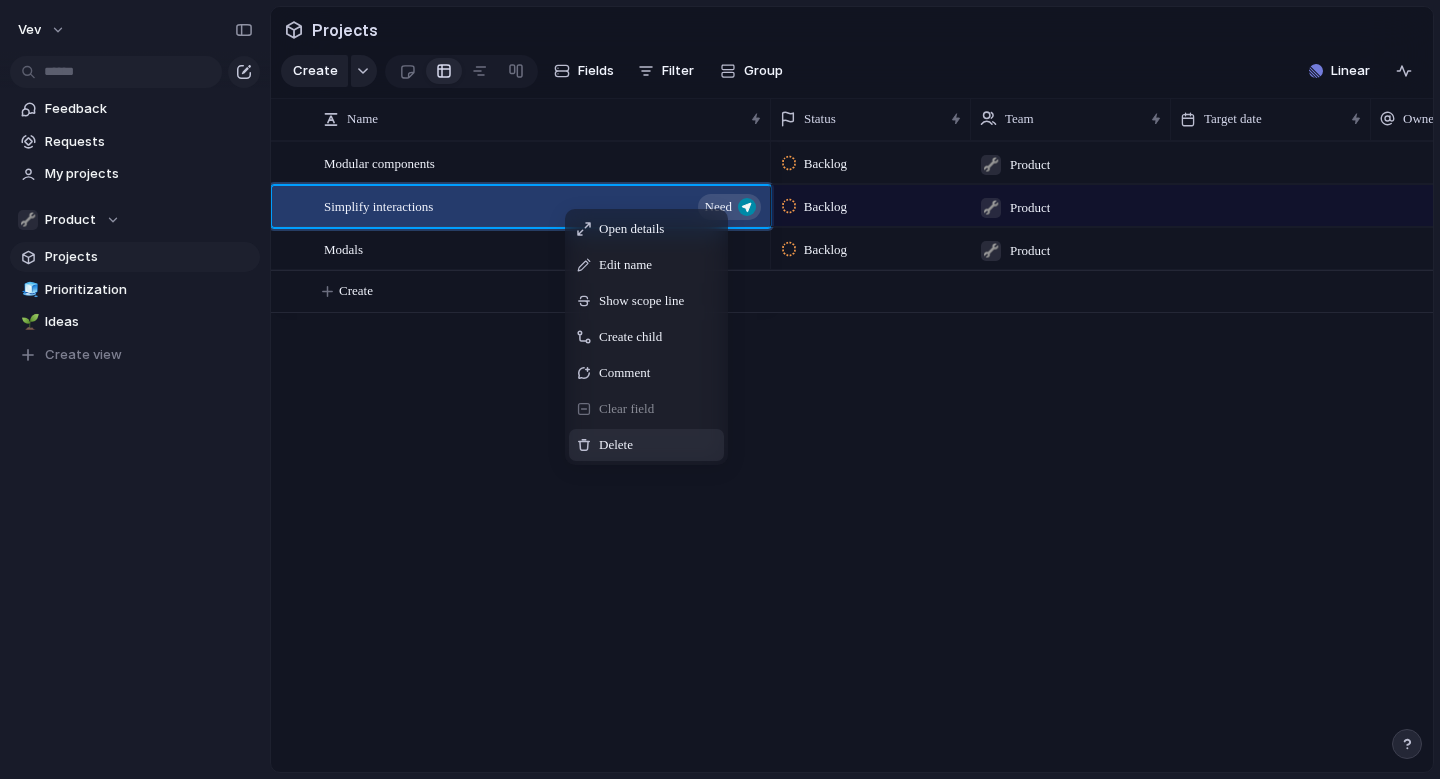 click on "Delete" at bounding box center [646, 445] 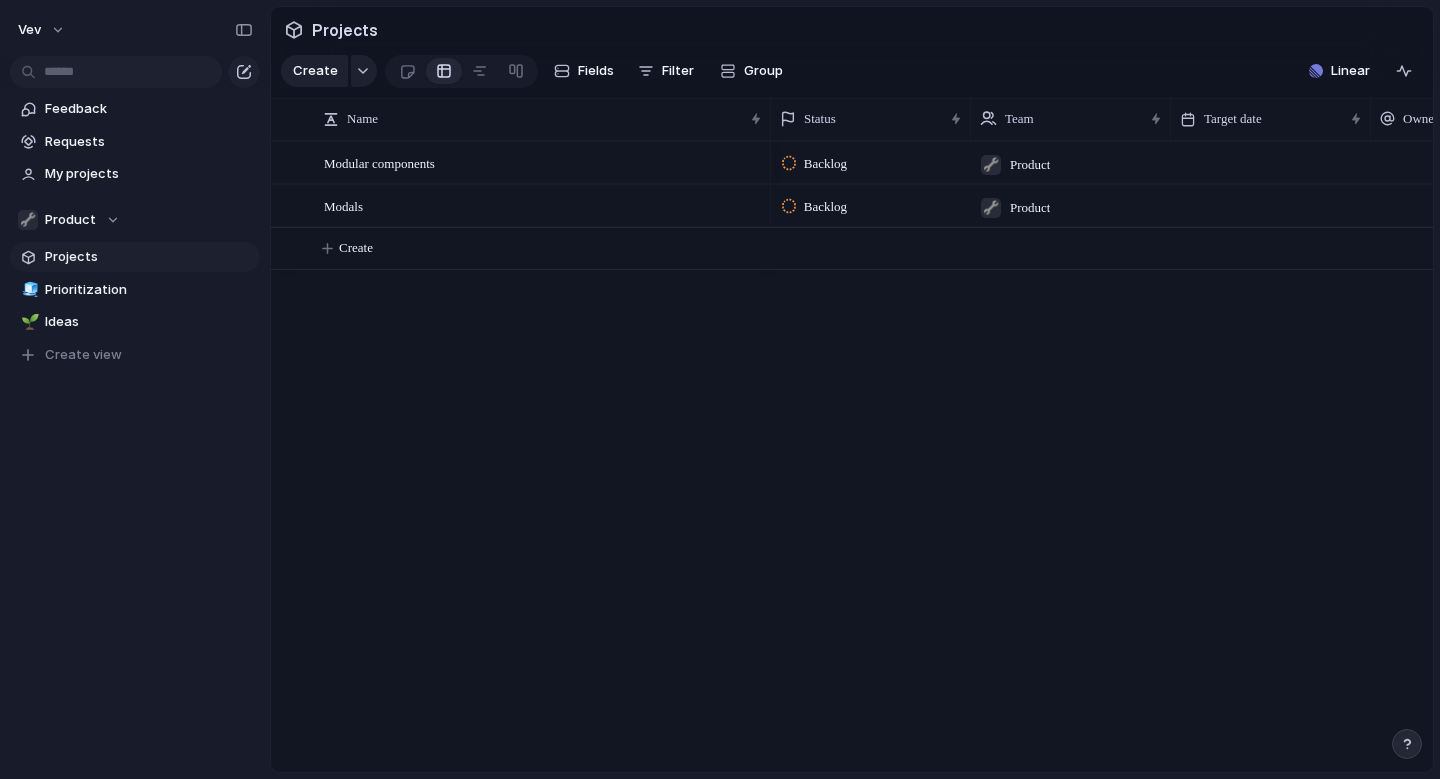 click on "Modular components Modals Backlog 🔧 Product CBRE Backlog 🔧 Product Isoline Communications Create" at bounding box center (852, 456) 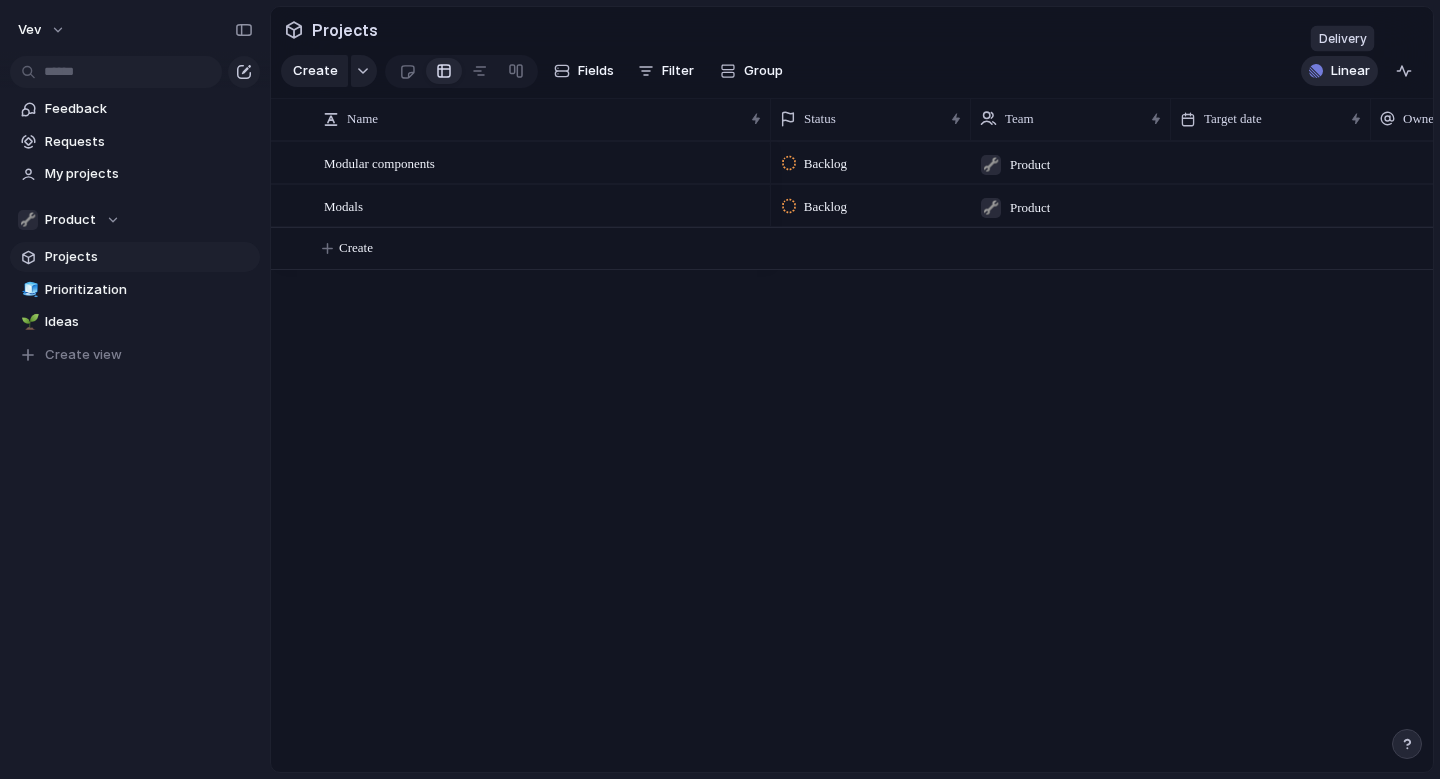 click on "Linear" at bounding box center [1350, 71] 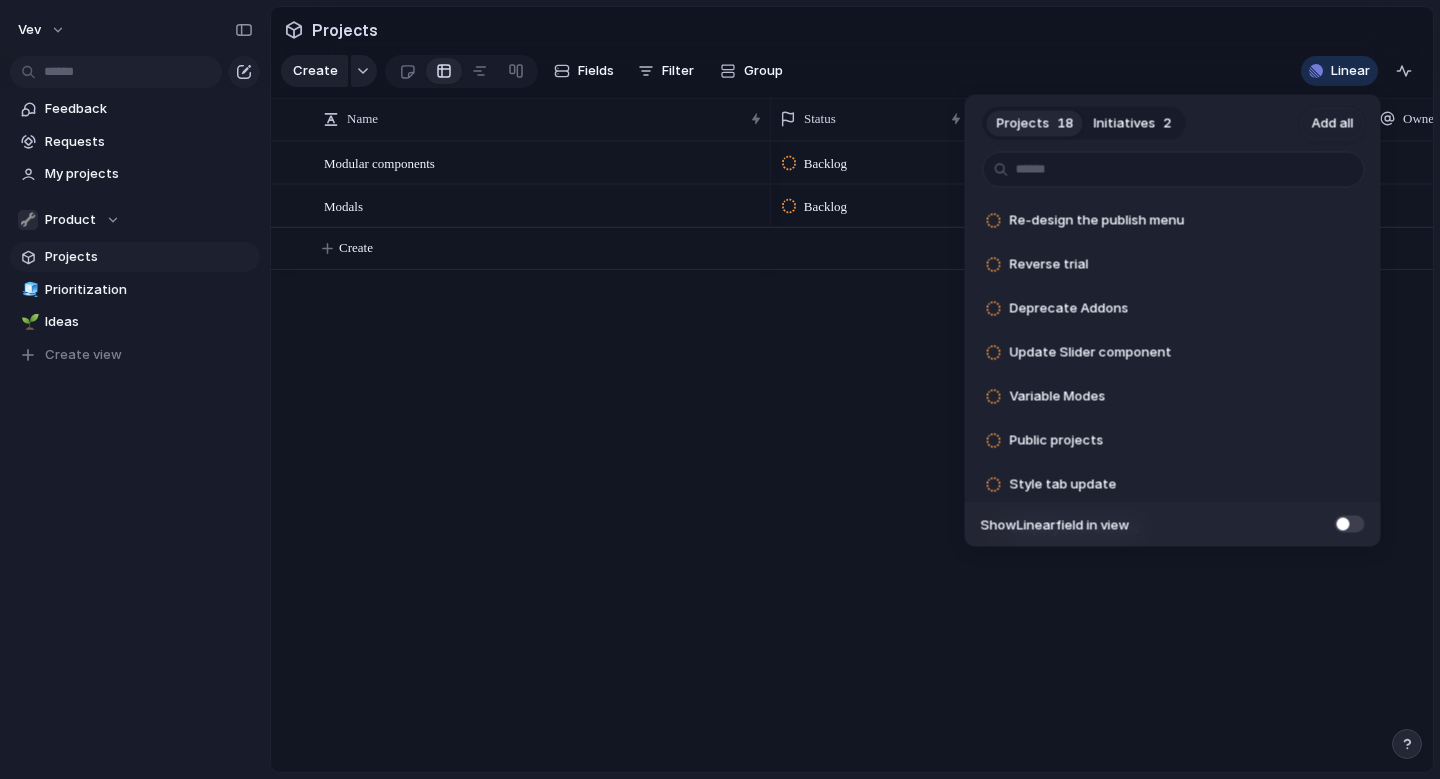 click on "Initiatives" at bounding box center [1125, 123] 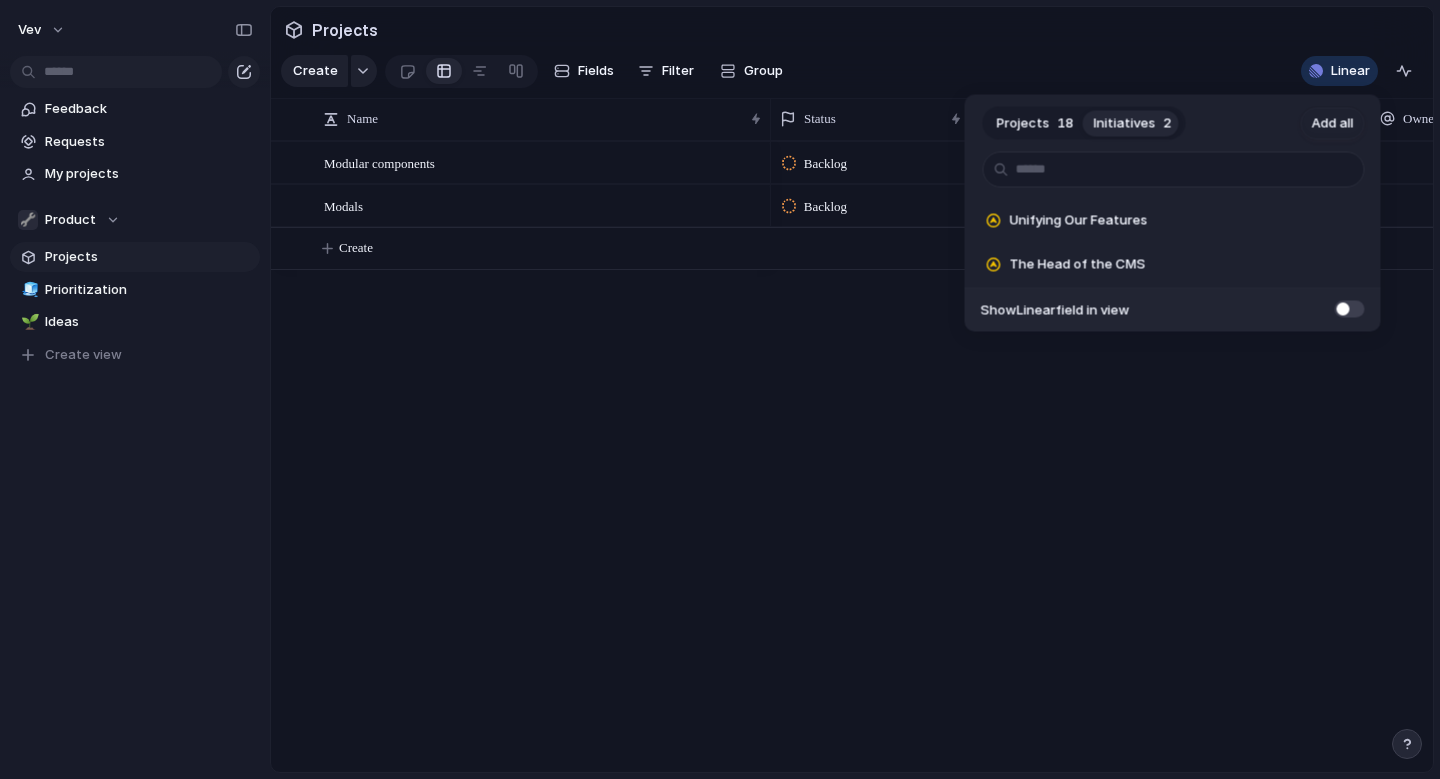 click on "Projects" at bounding box center (1023, 123) 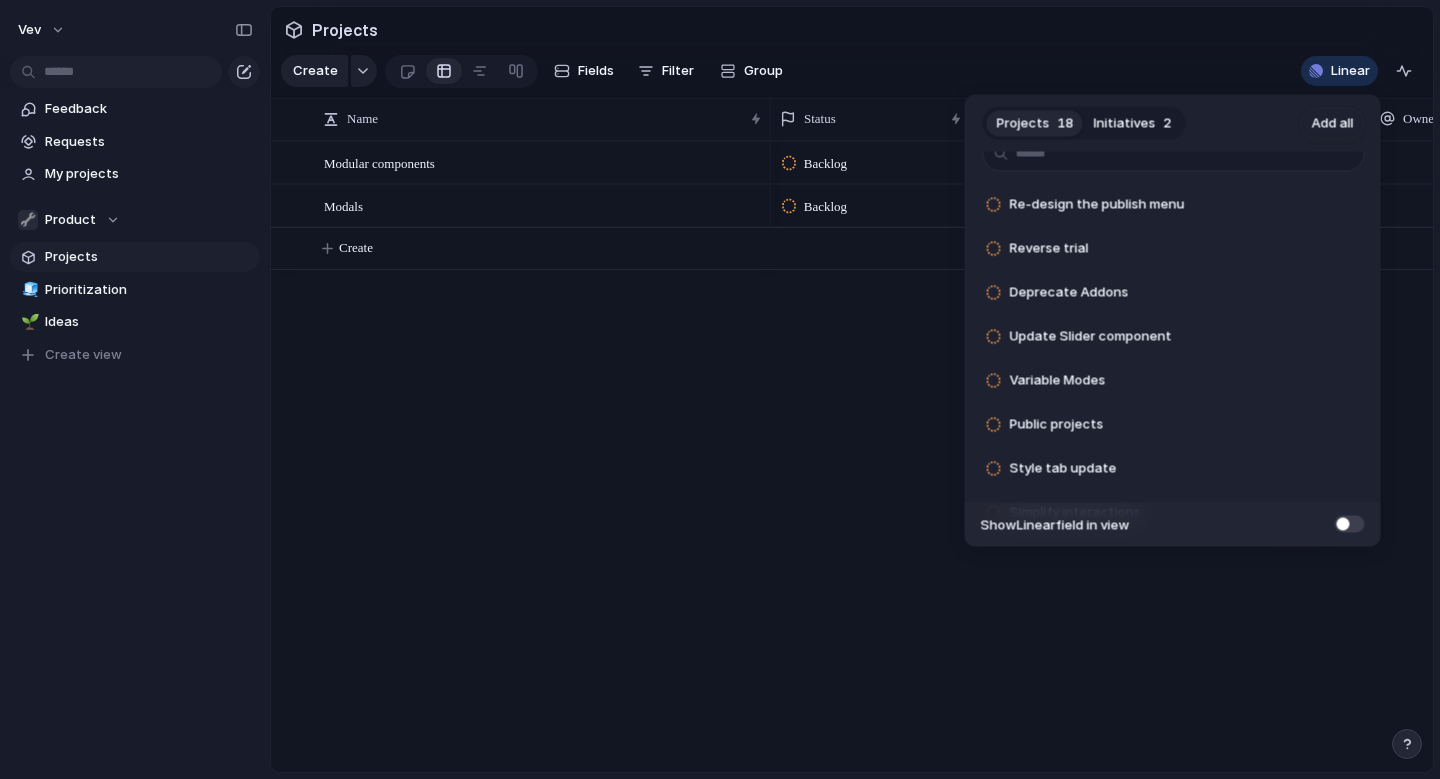 scroll, scrollTop: 0, scrollLeft: 0, axis: both 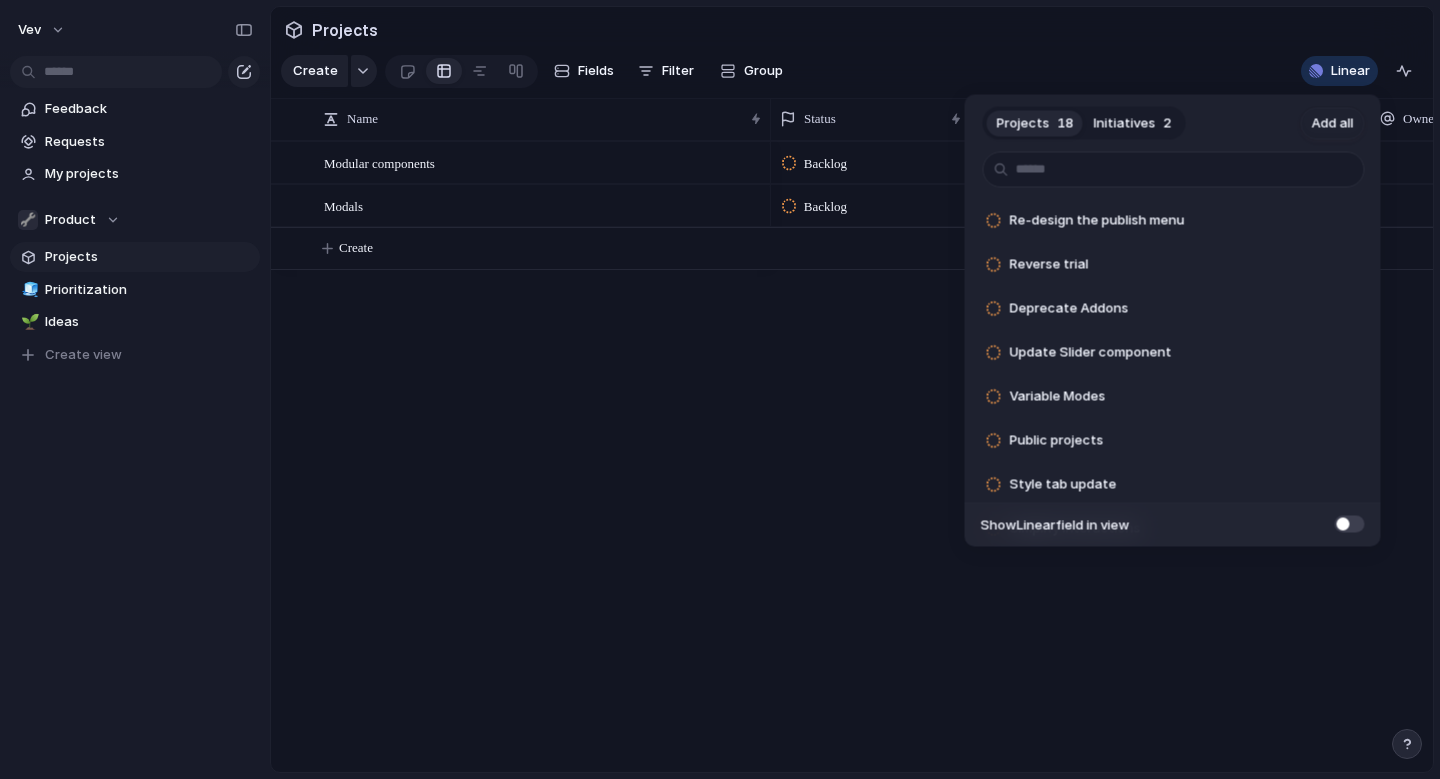 click on "Projects 18 Initiatives 2 Add all Re-design the publish menu Add Reverse trial Add Deprecate Addons Add Update Slider component Add Variable Modes Add Public projects Add Style tab update Add Simplify interactions Add Improve project text styling Add Update text widget Add Audio tab + AI Add Page AI Add Vev API Add Vev Blog Add Examples from Vev Add Animations [out of beta] Add Forms Add Libraries (Beta) Add Show  Linear  field in view" at bounding box center [720, 389] 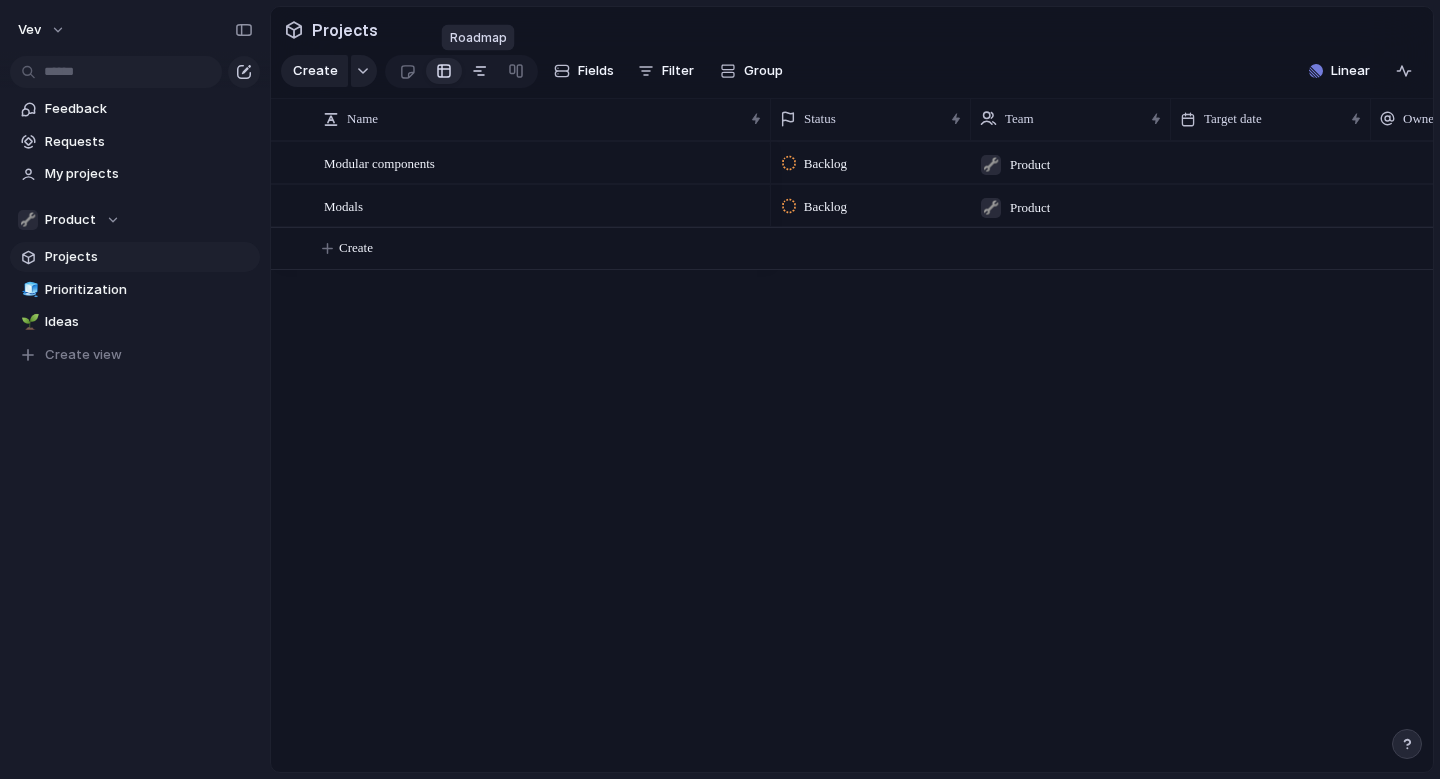 click at bounding box center [480, 71] 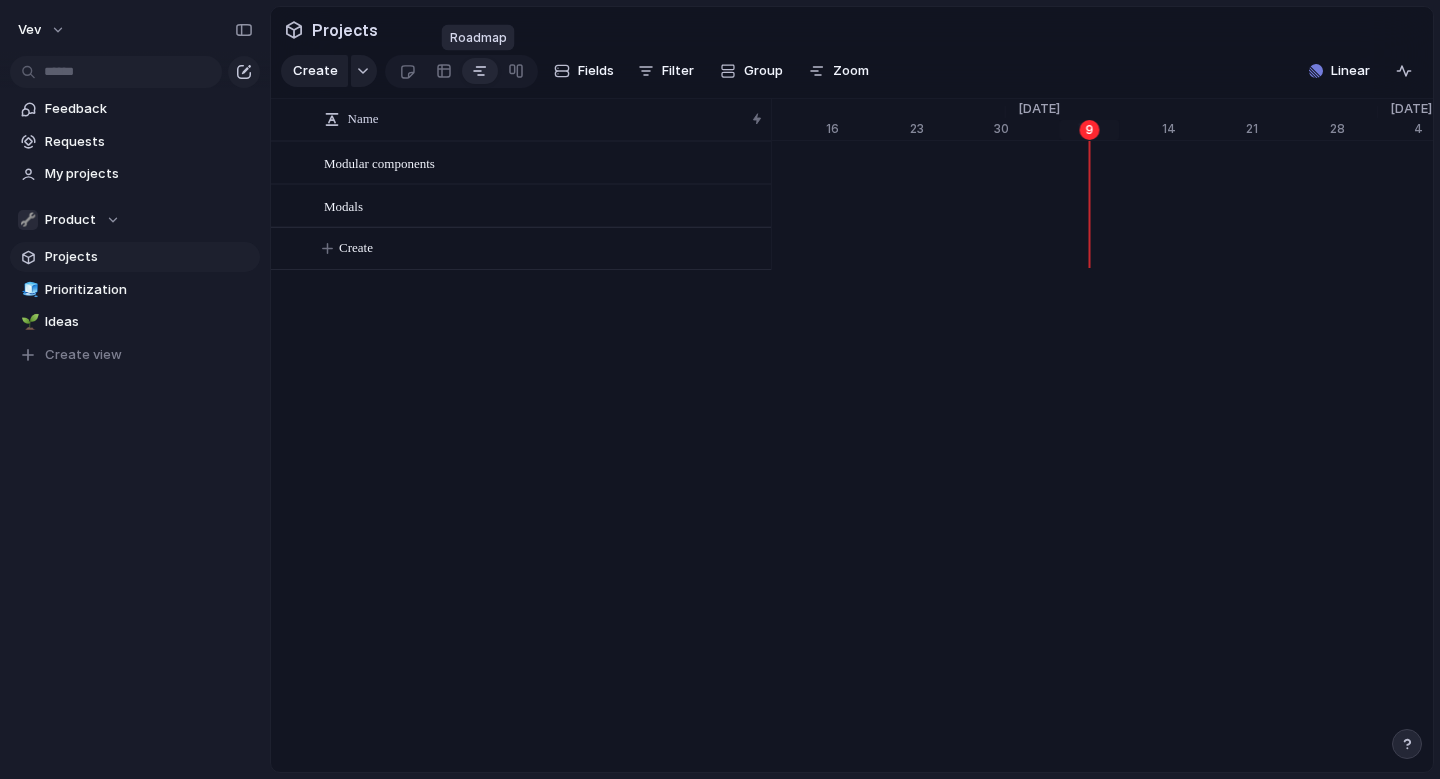 scroll, scrollTop: 0, scrollLeft: 12918, axis: horizontal 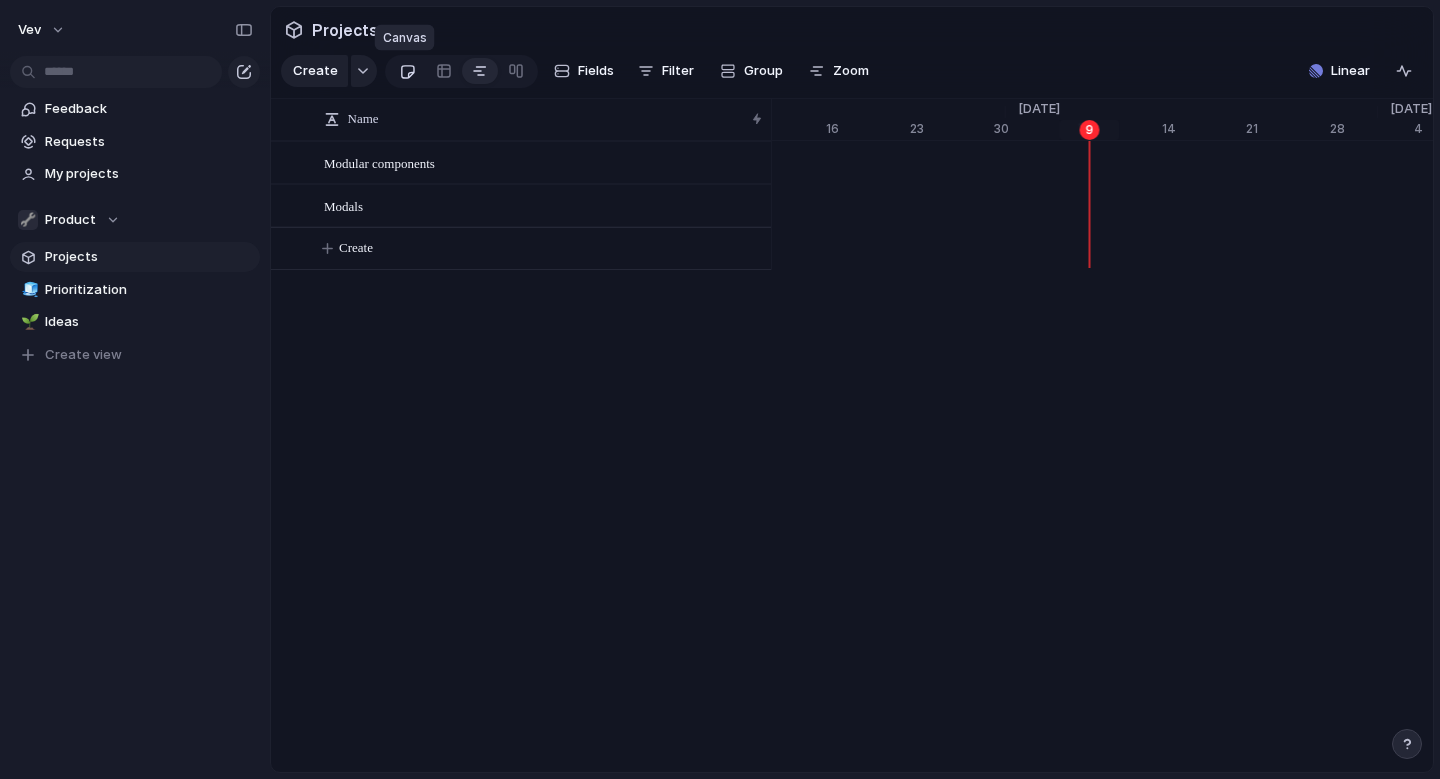 click at bounding box center (407, 71) 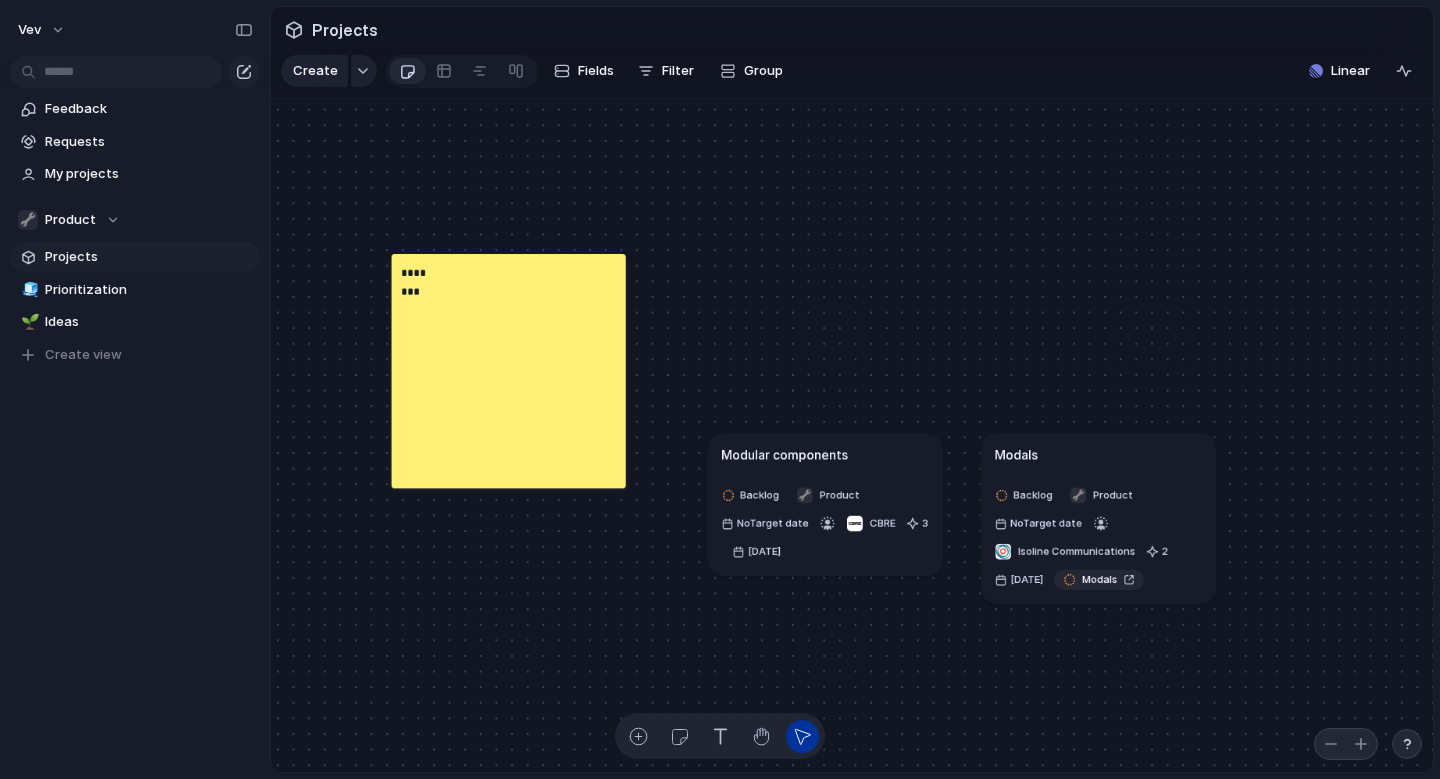 drag, startPoint x: 1052, startPoint y: 321, endPoint x: 599, endPoint y: 331, distance: 453.11035 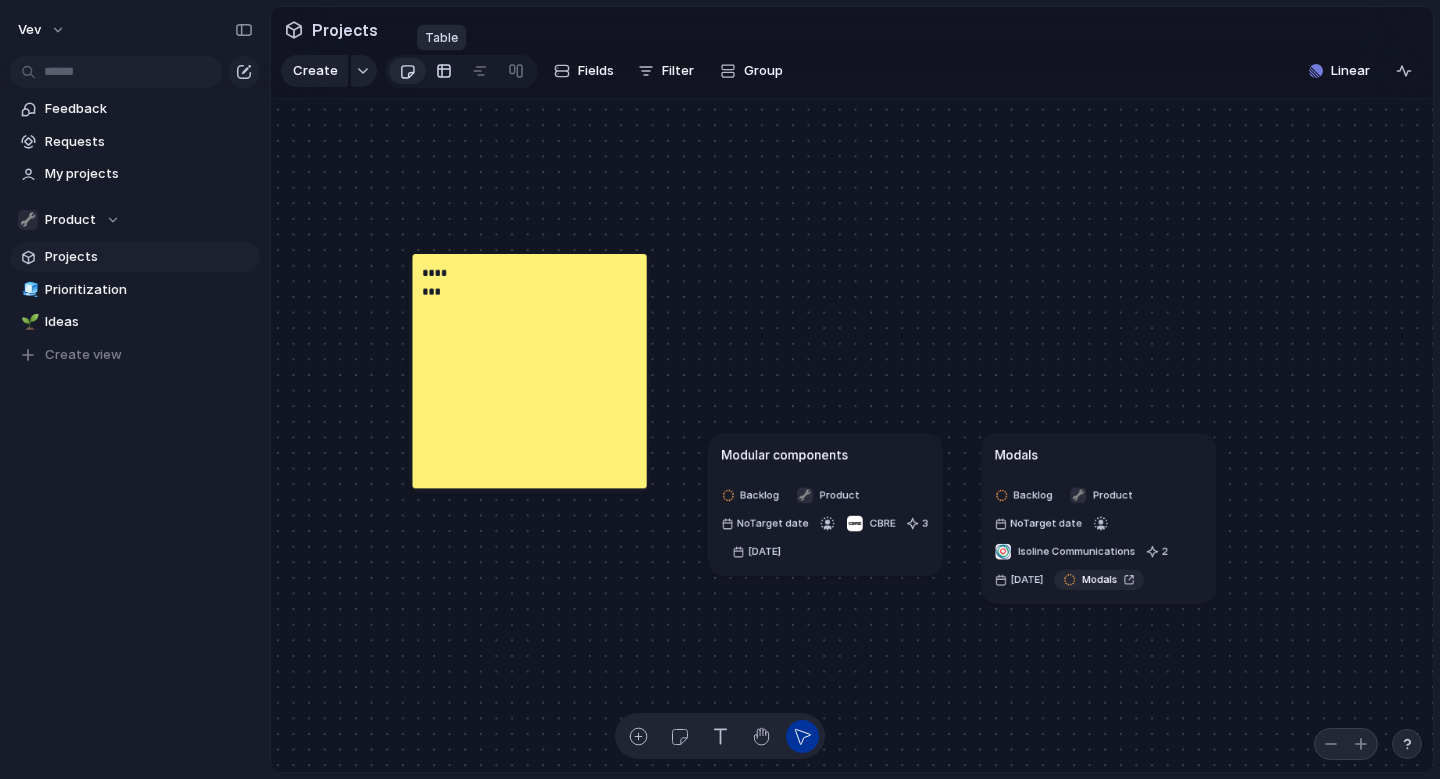 click at bounding box center (444, 71) 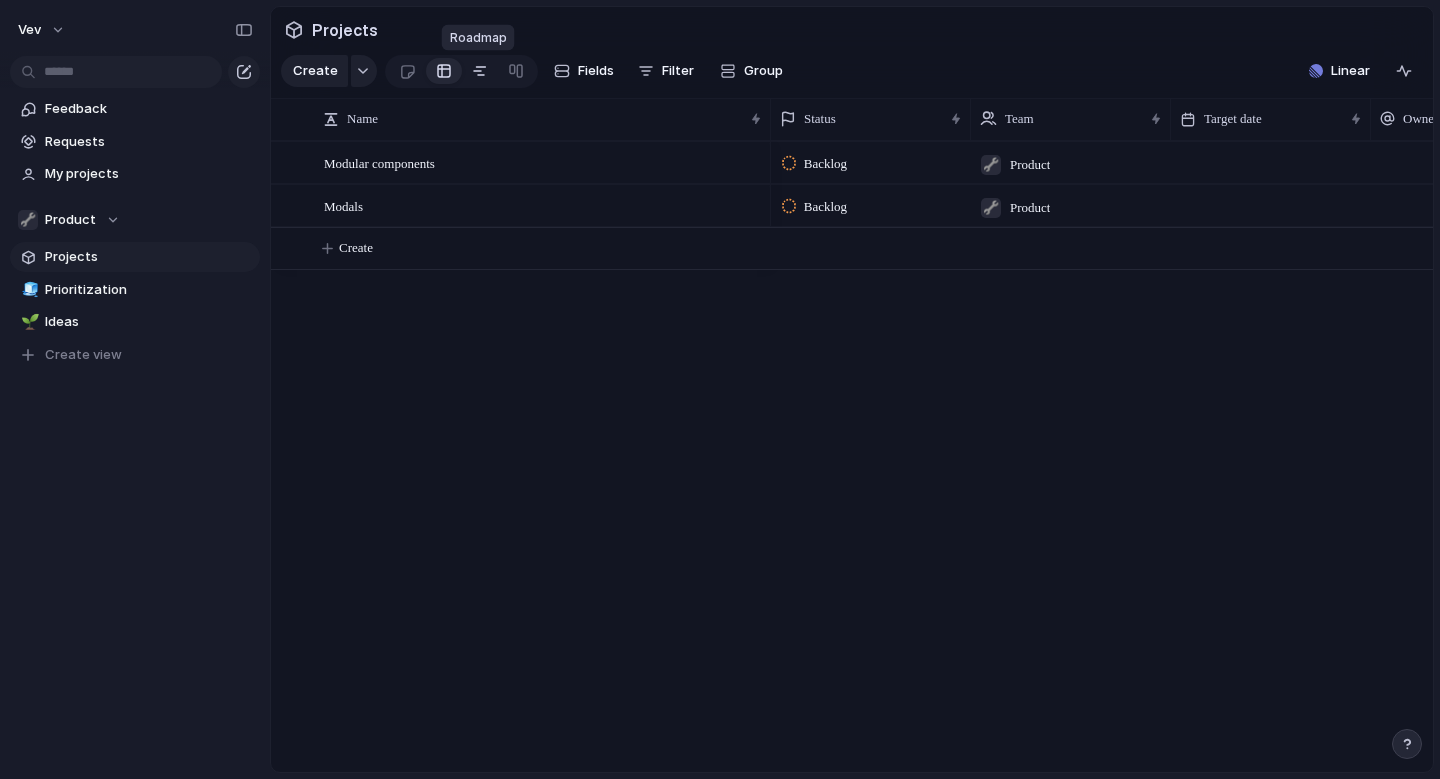 click at bounding box center [480, 71] 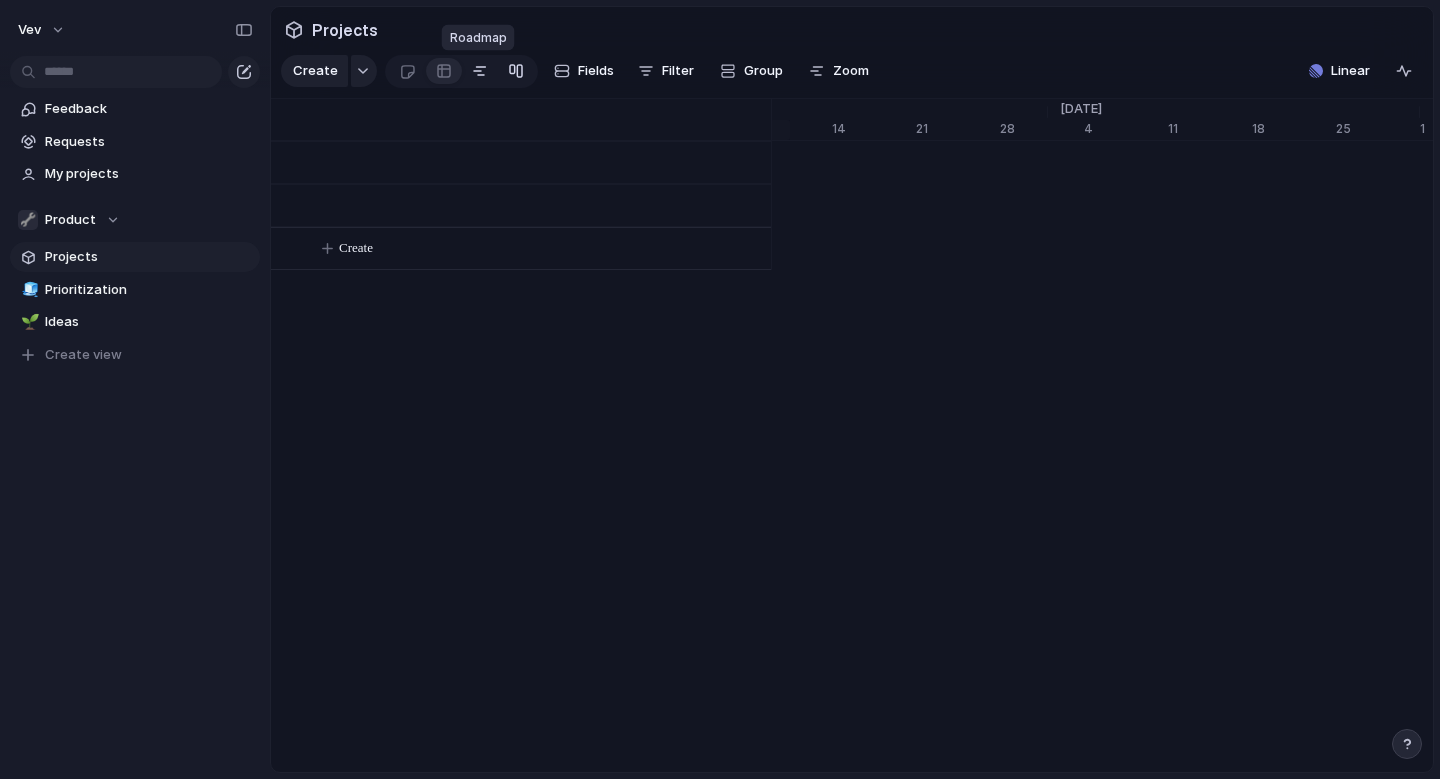 scroll, scrollTop: 0, scrollLeft: 13248, axis: horizontal 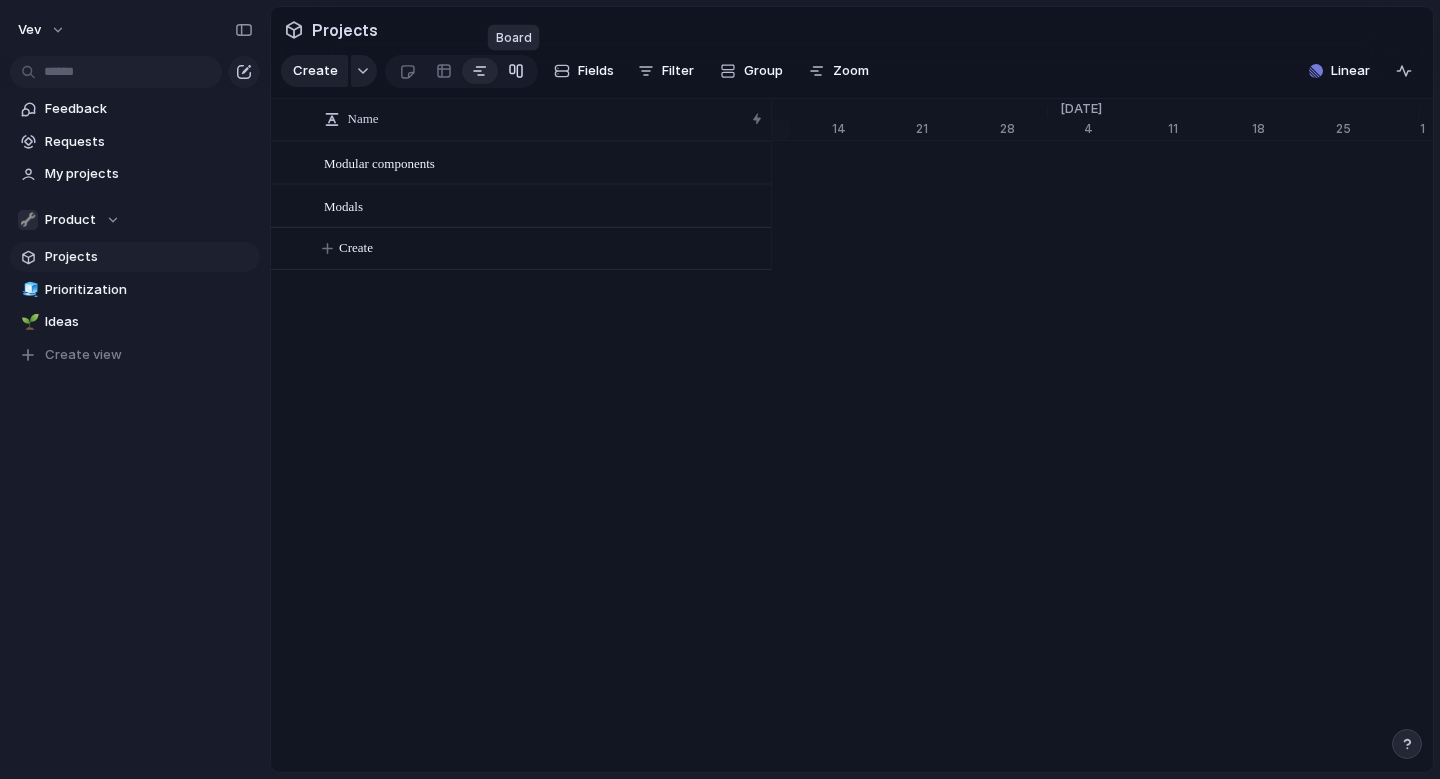 click at bounding box center (516, 71) 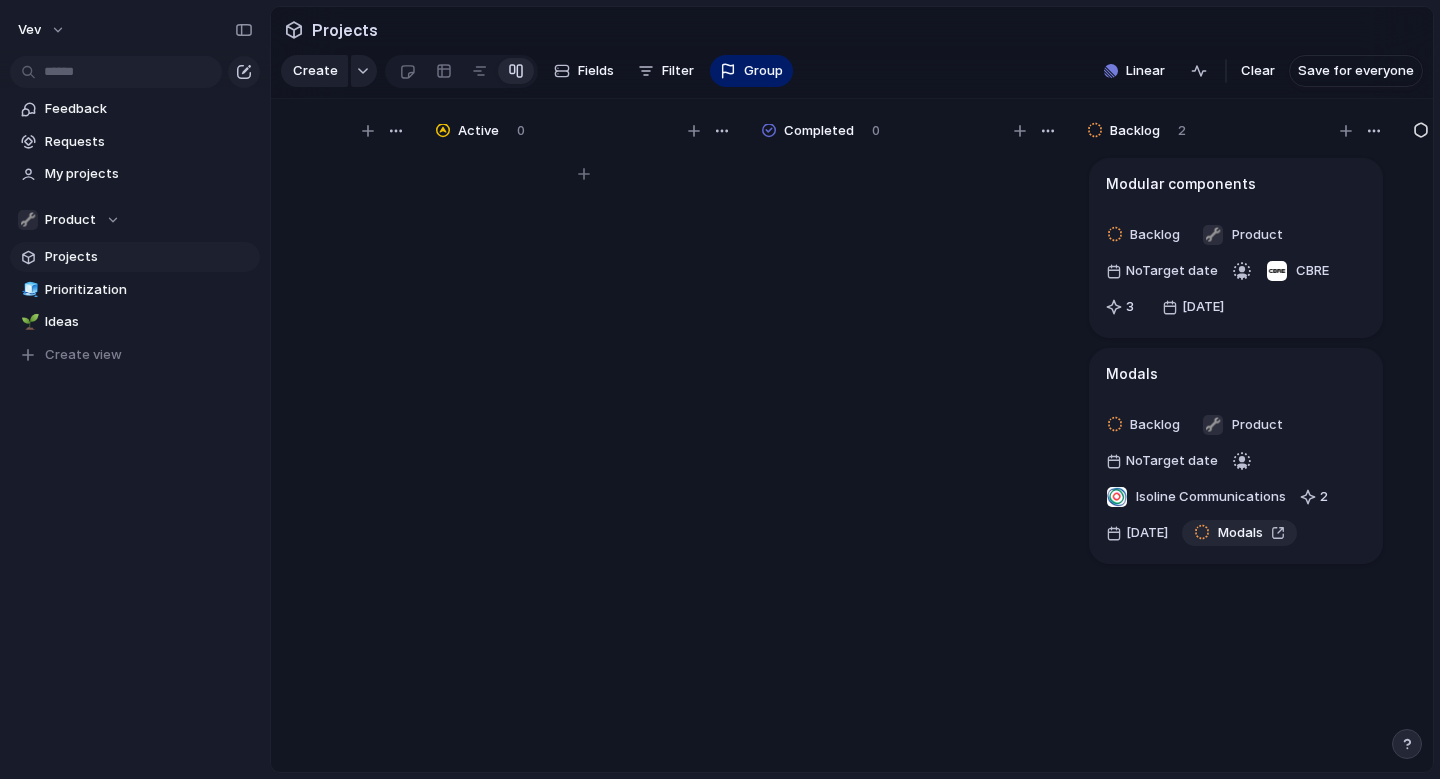 scroll, scrollTop: 0, scrollLeft: 185, axis: horizontal 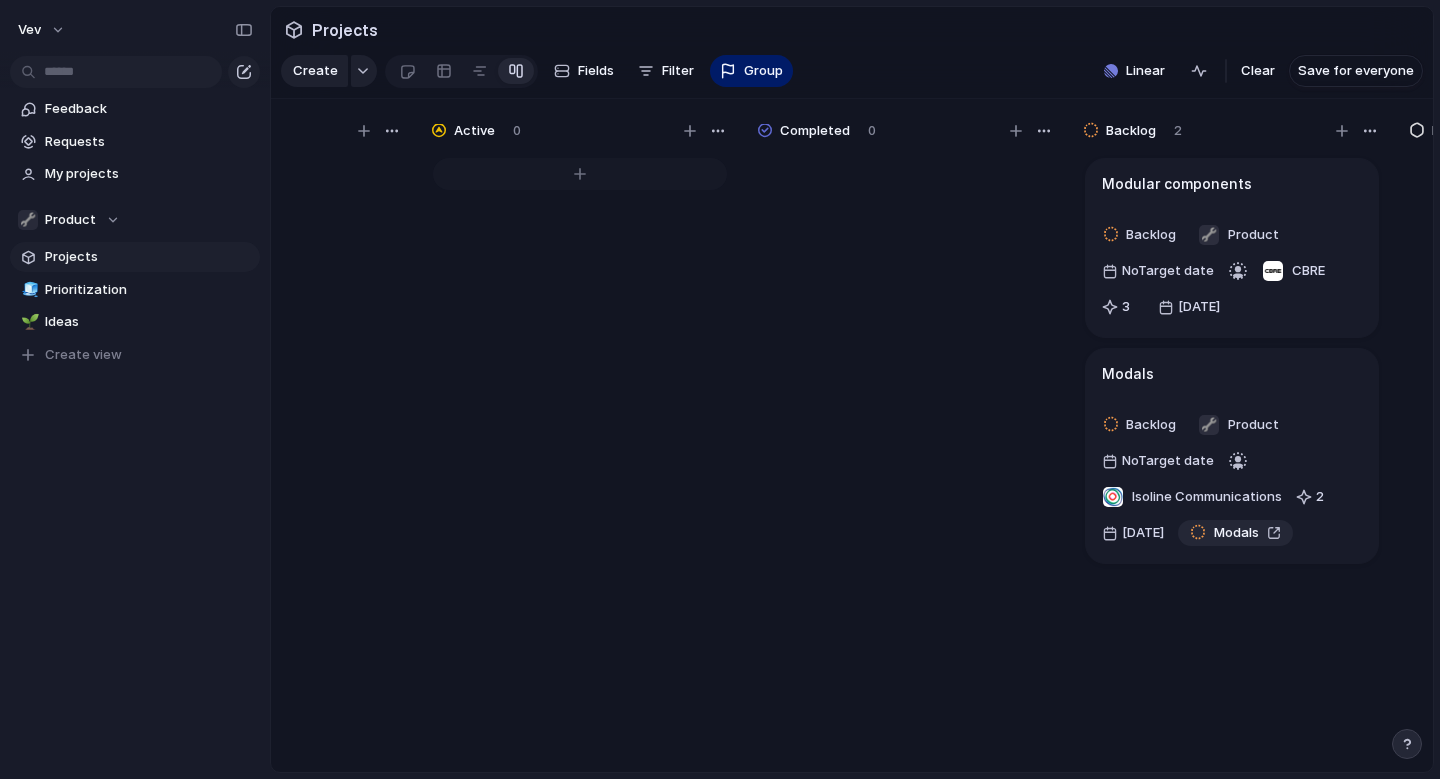 click at bounding box center (580, 174) 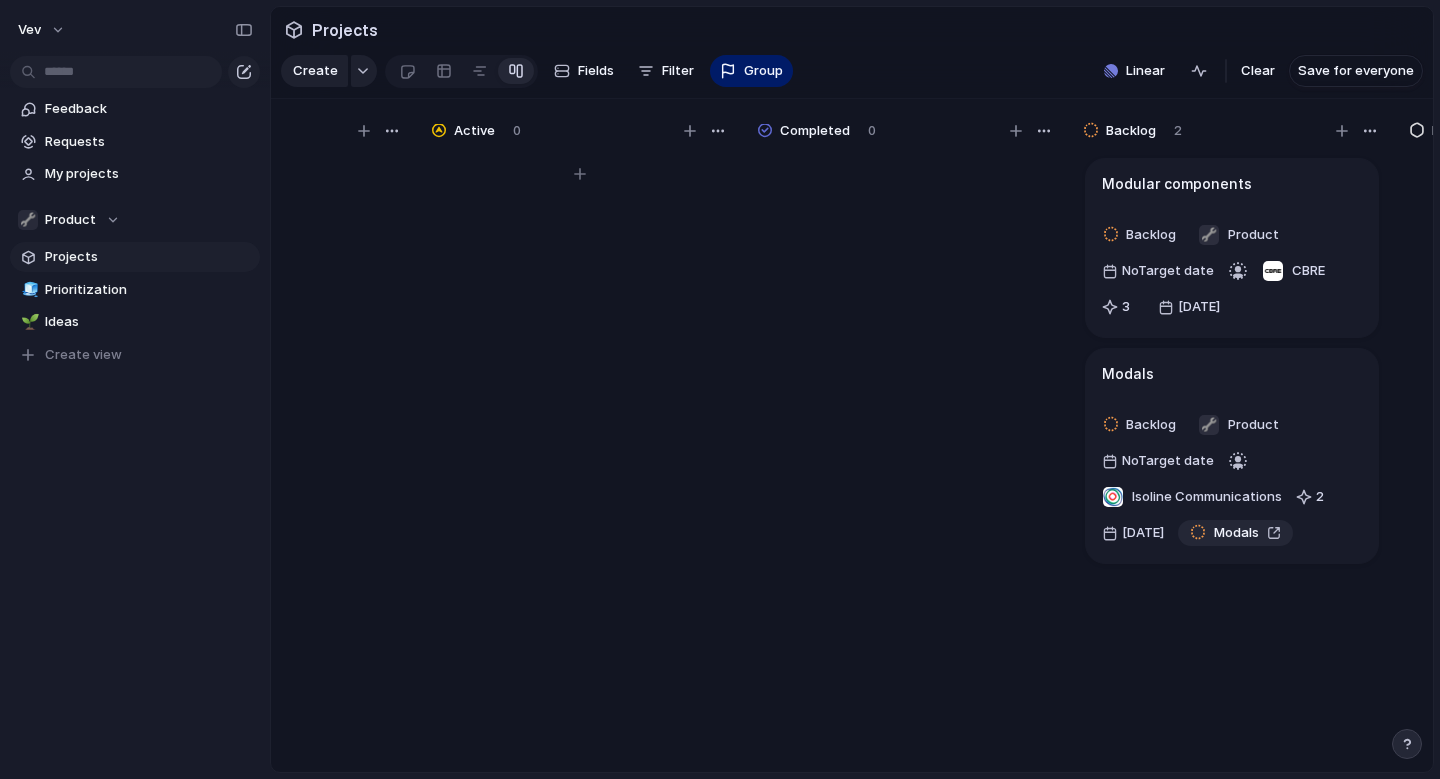 click at bounding box center (580, 473) 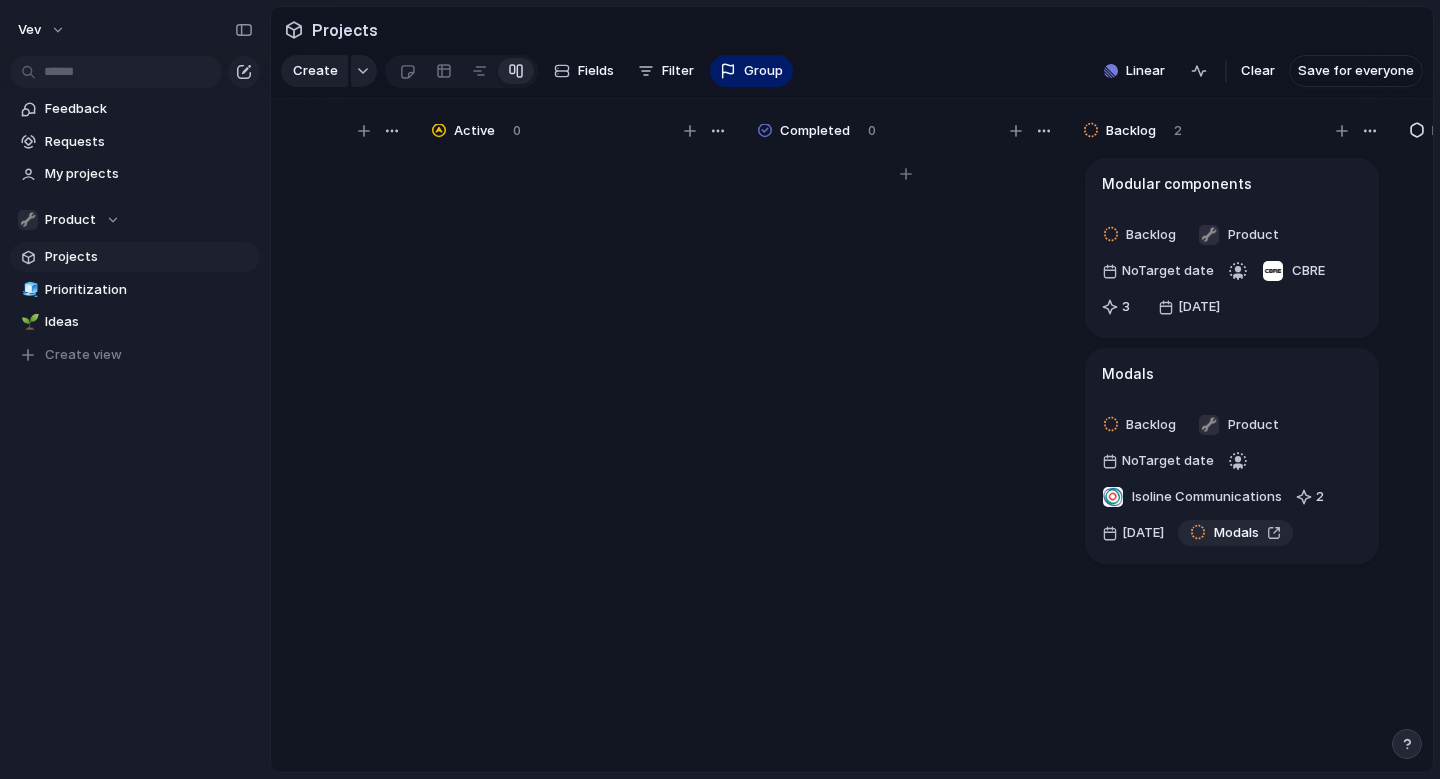 scroll, scrollTop: 0, scrollLeft: 0, axis: both 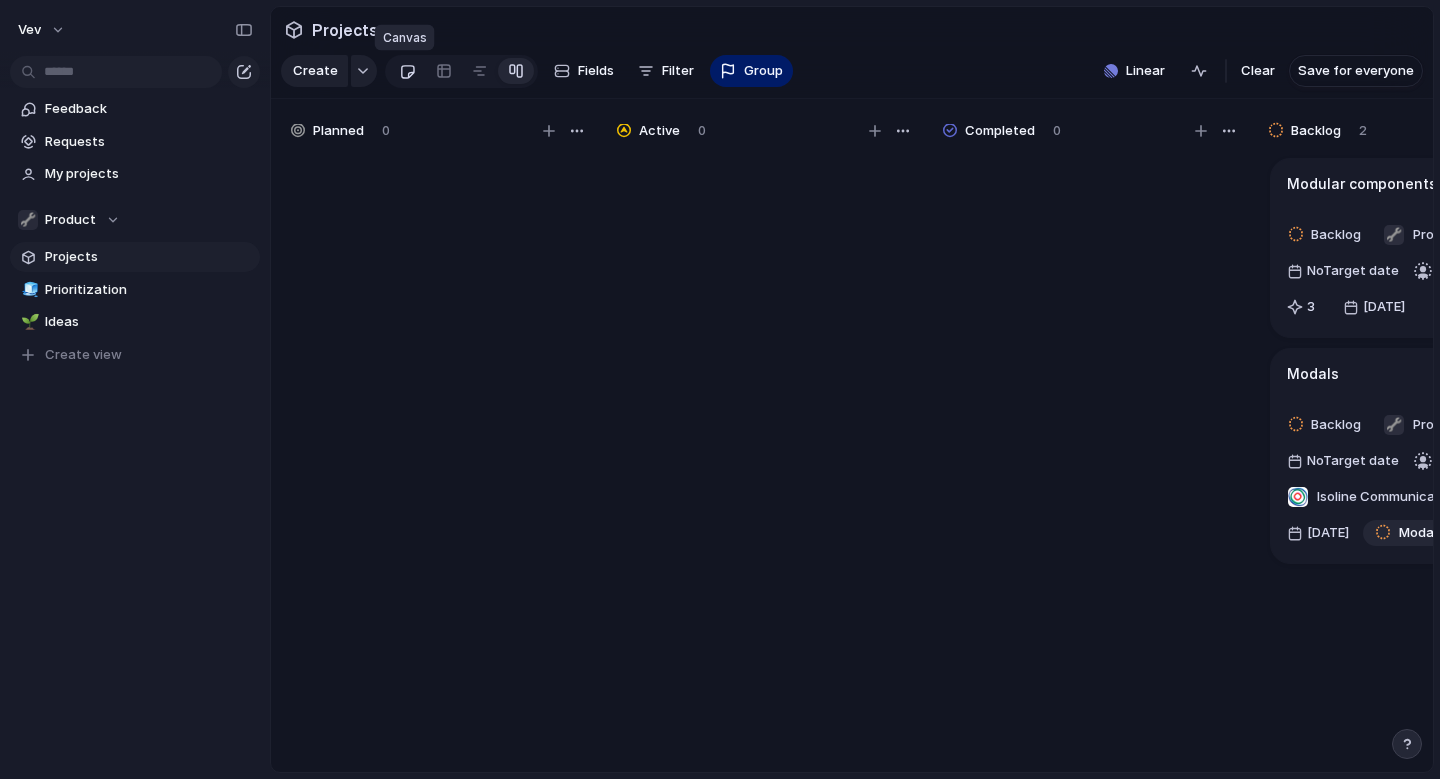 click at bounding box center (407, 71) 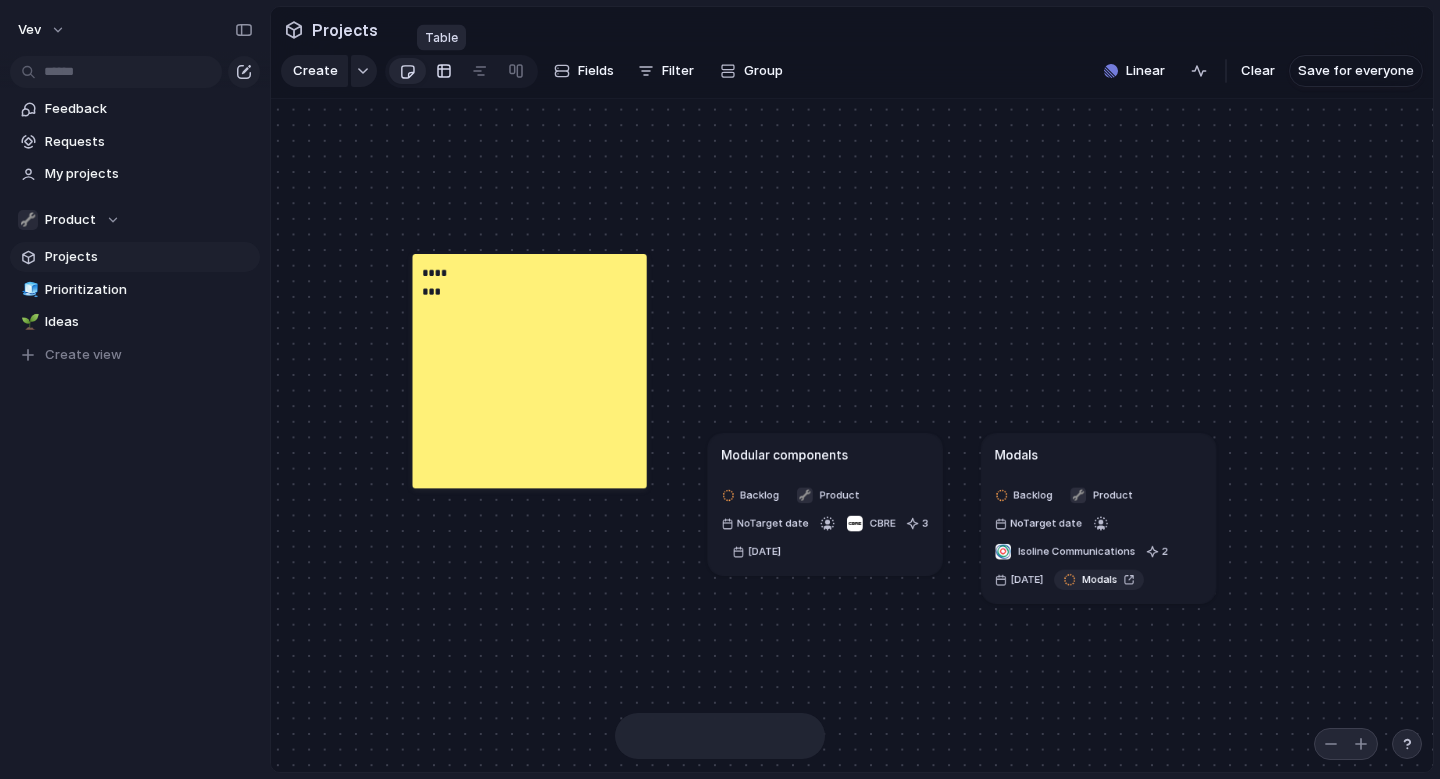 click at bounding box center (444, 71) 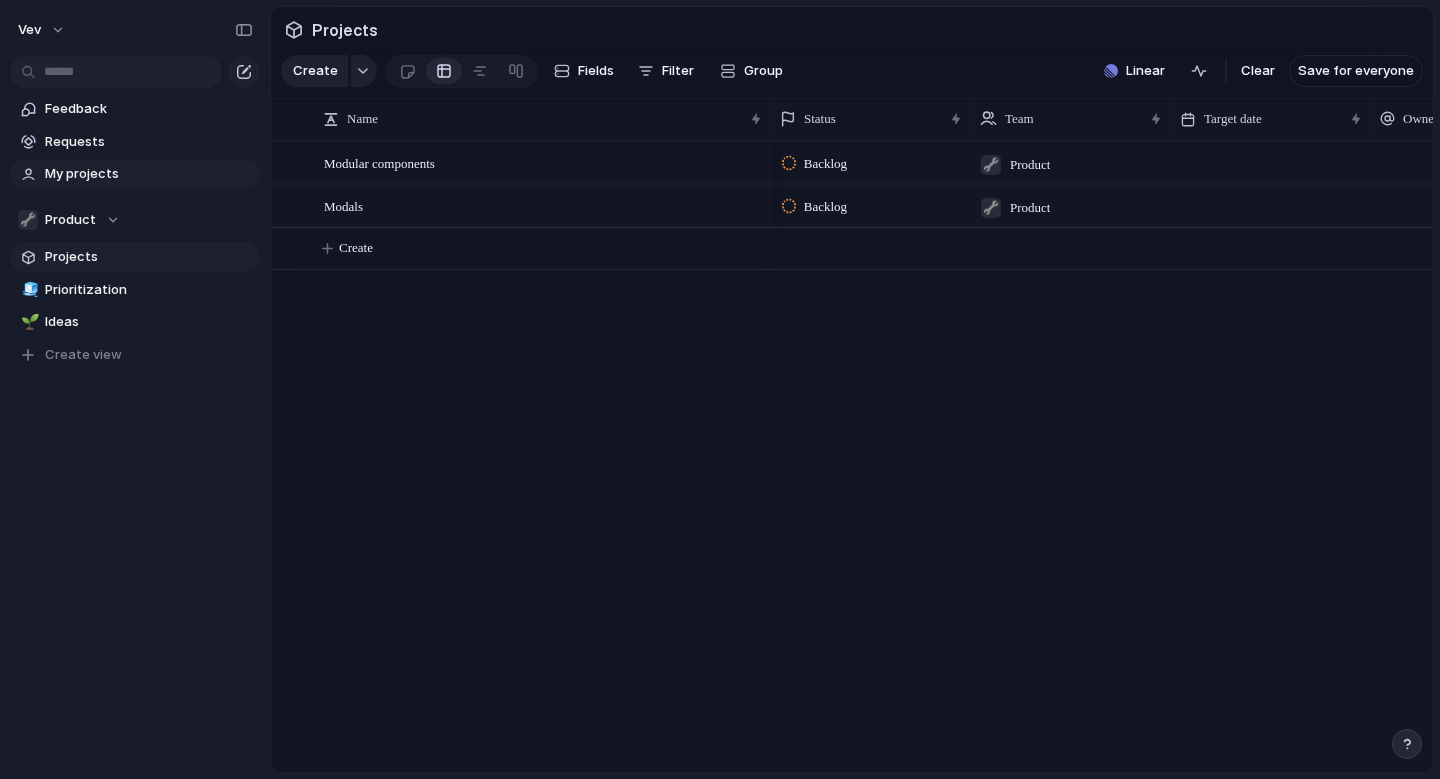 click on "My projects" at bounding box center (149, 174) 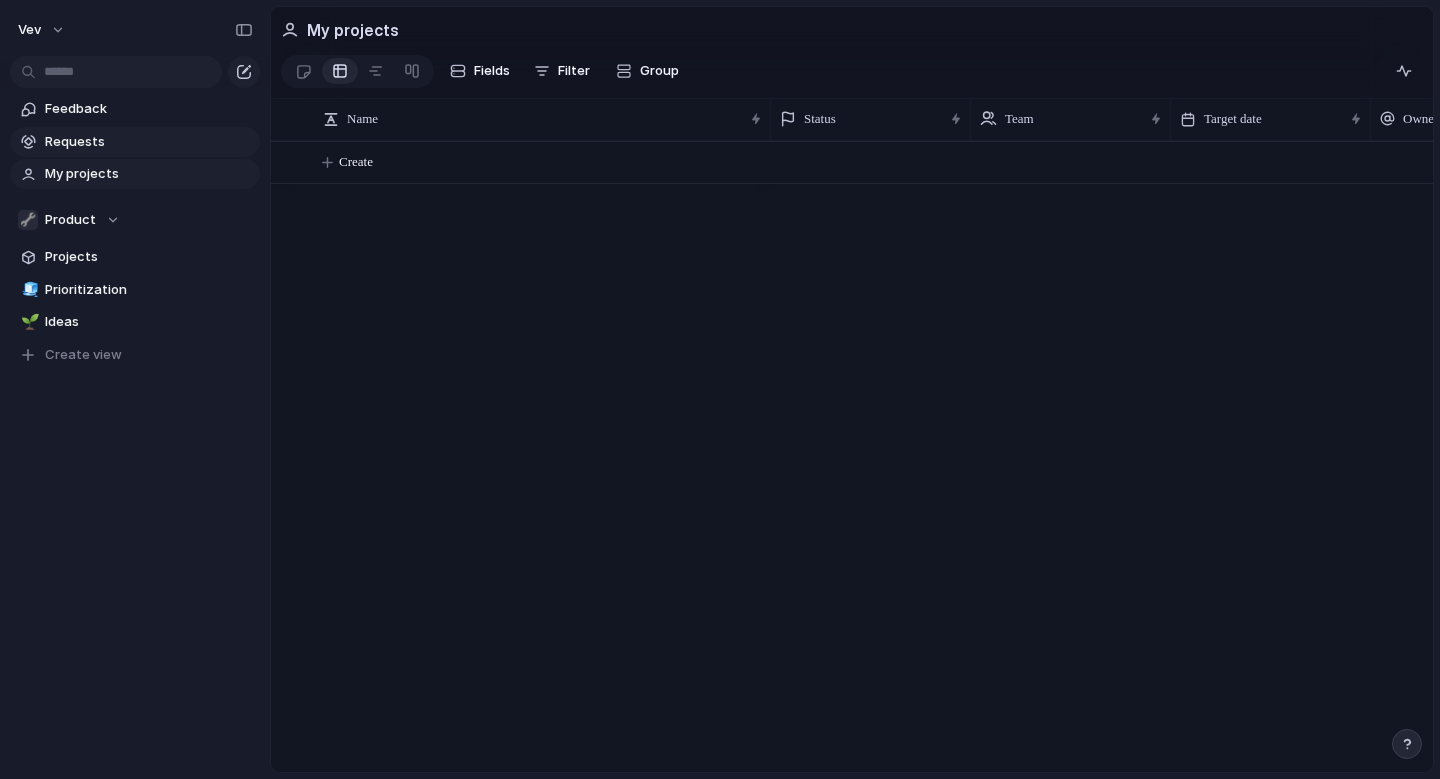 click on "Requests" at bounding box center [149, 142] 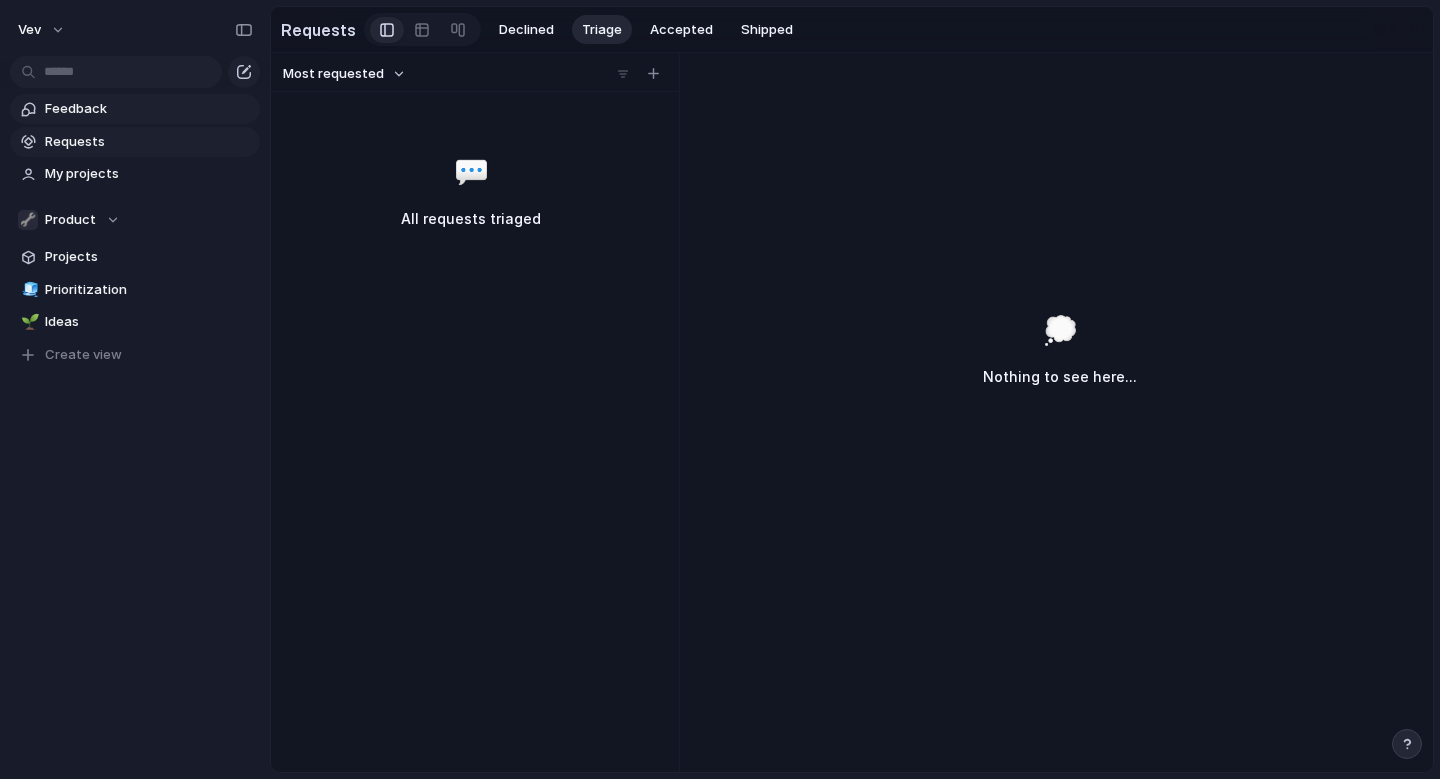 click on "Feedback" at bounding box center (149, 109) 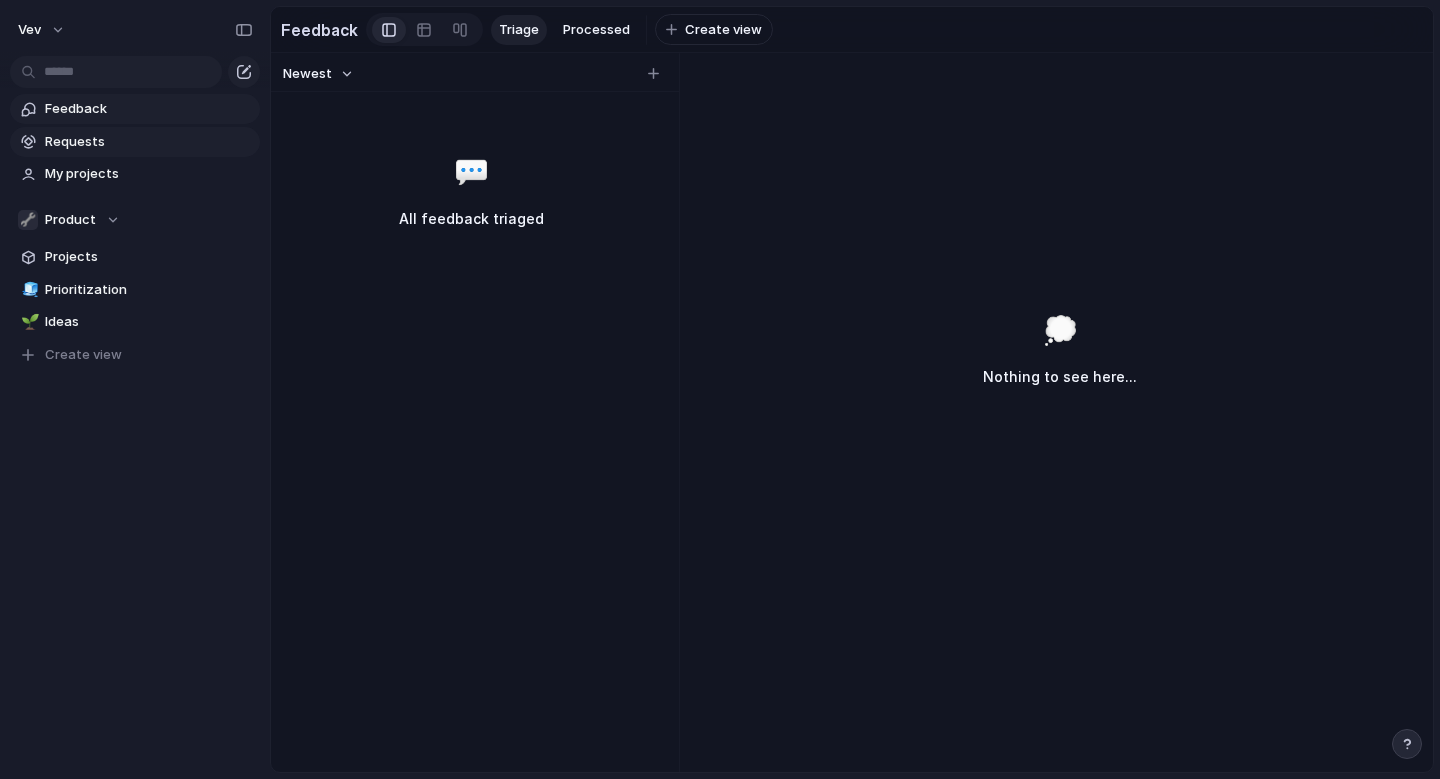 click on "Requests" at bounding box center (135, 142) 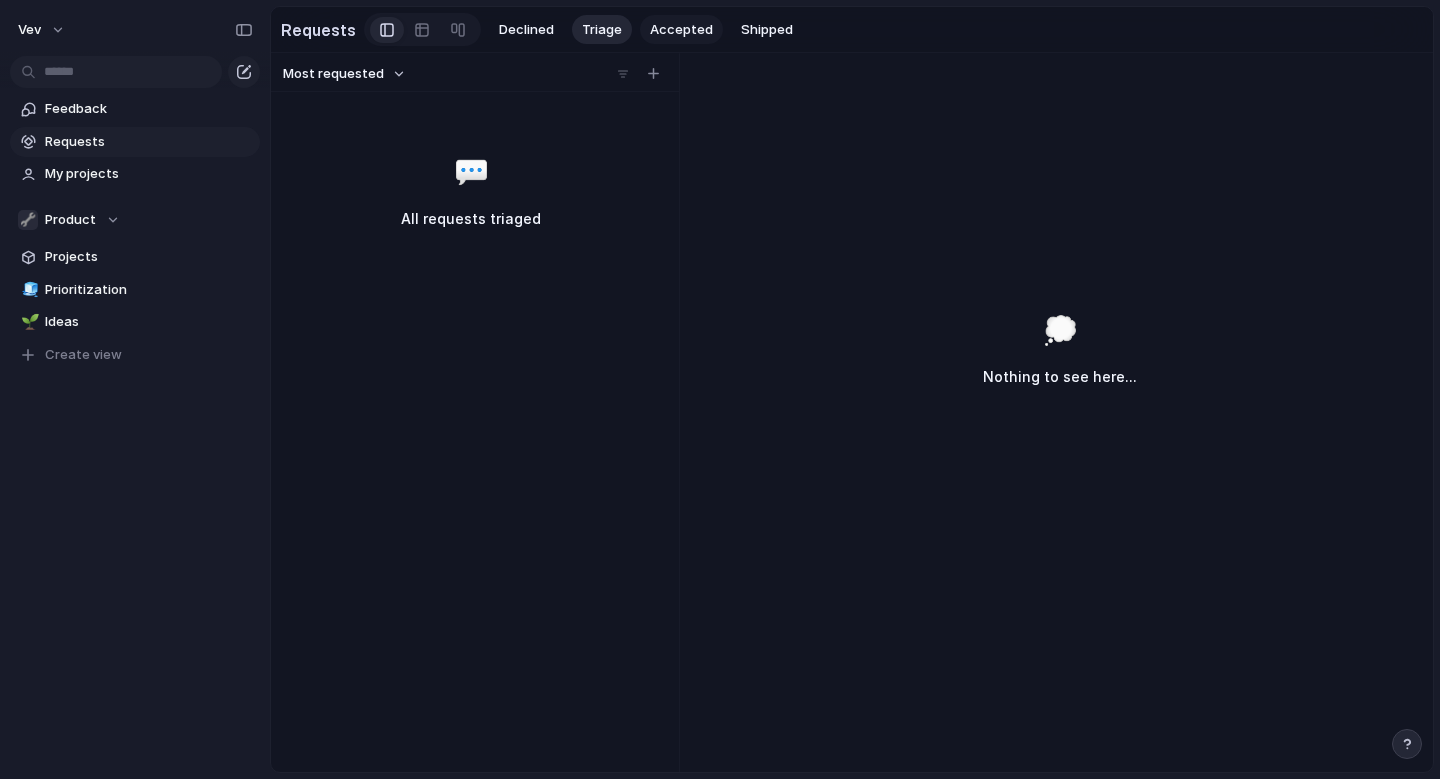 click on "Accepted" at bounding box center [681, 30] 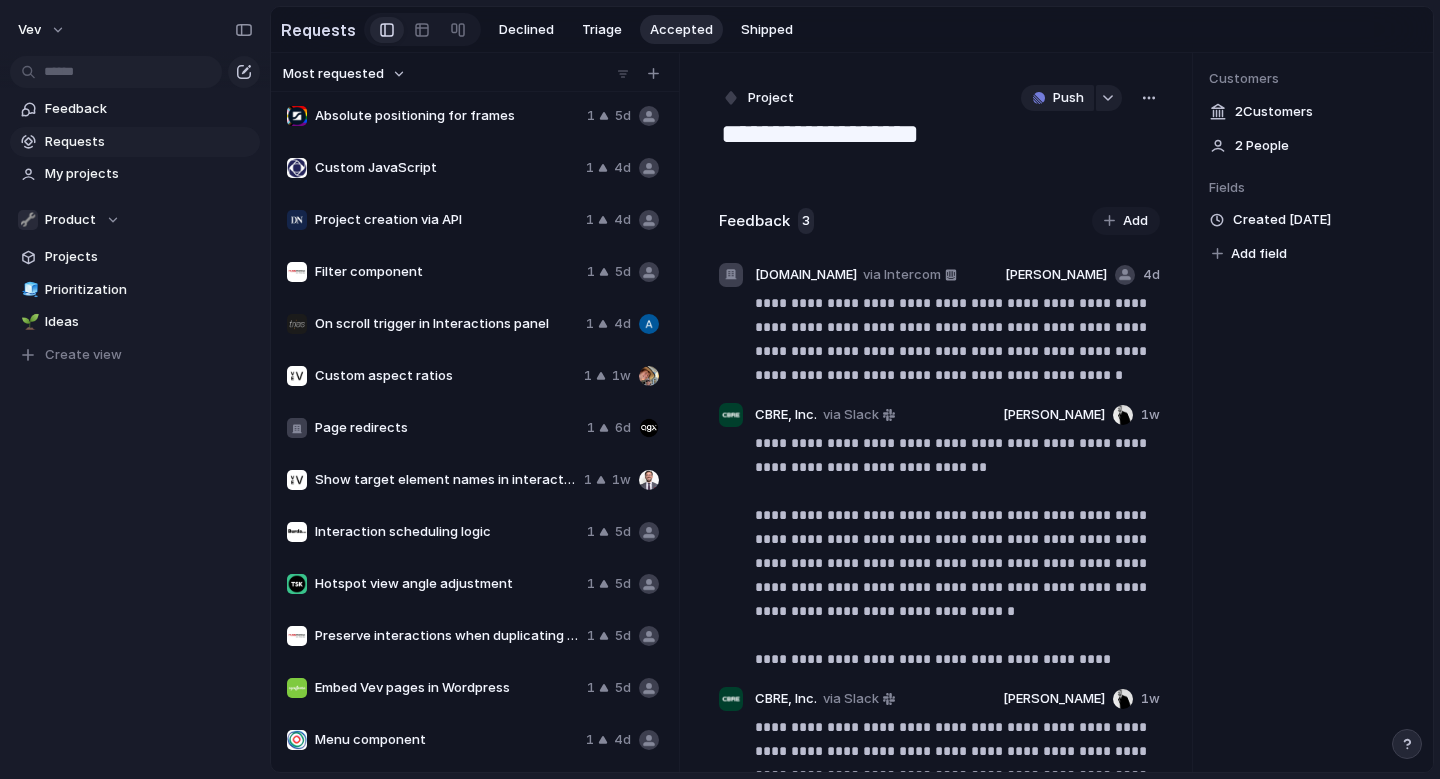 scroll, scrollTop: 628, scrollLeft: 0, axis: vertical 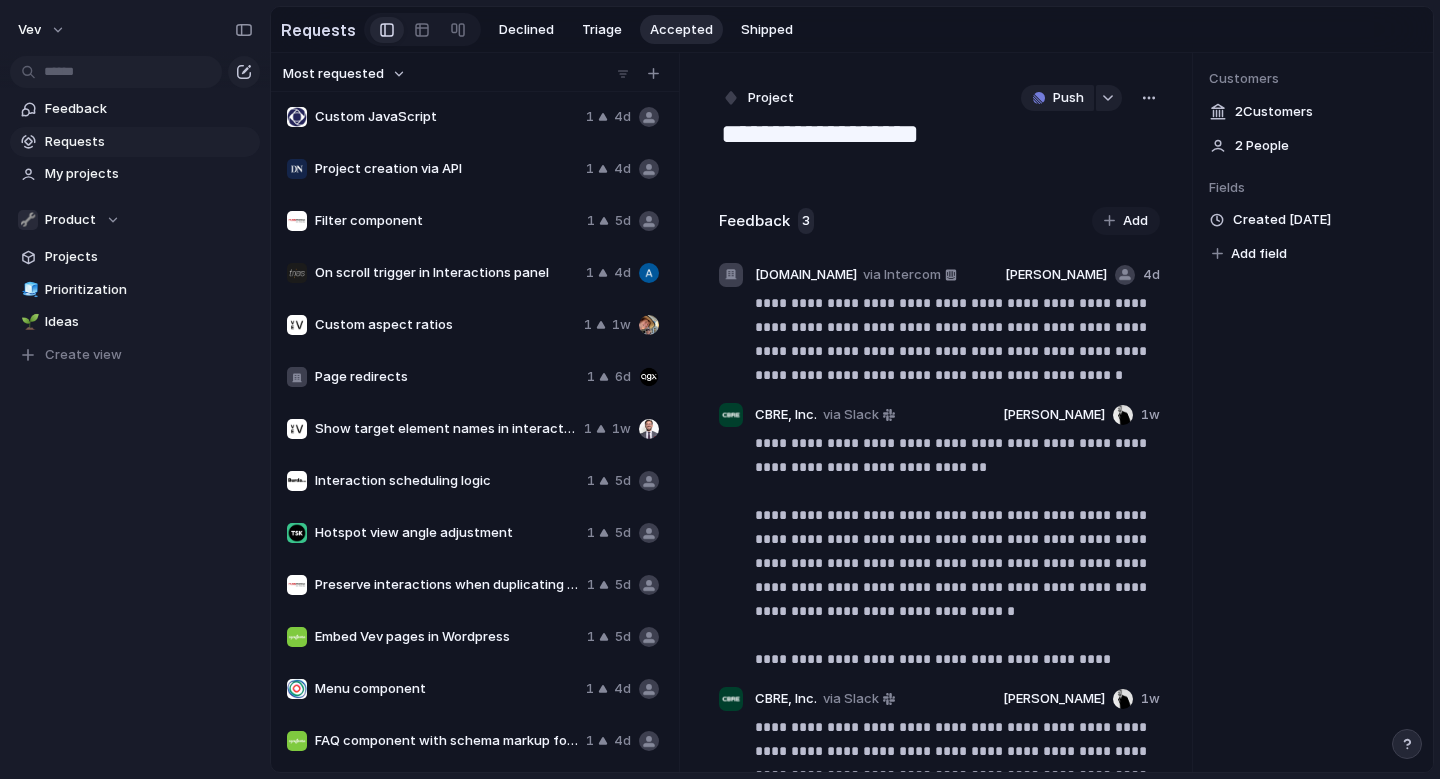 click on "Show target element names in interactions list" at bounding box center [445, 429] 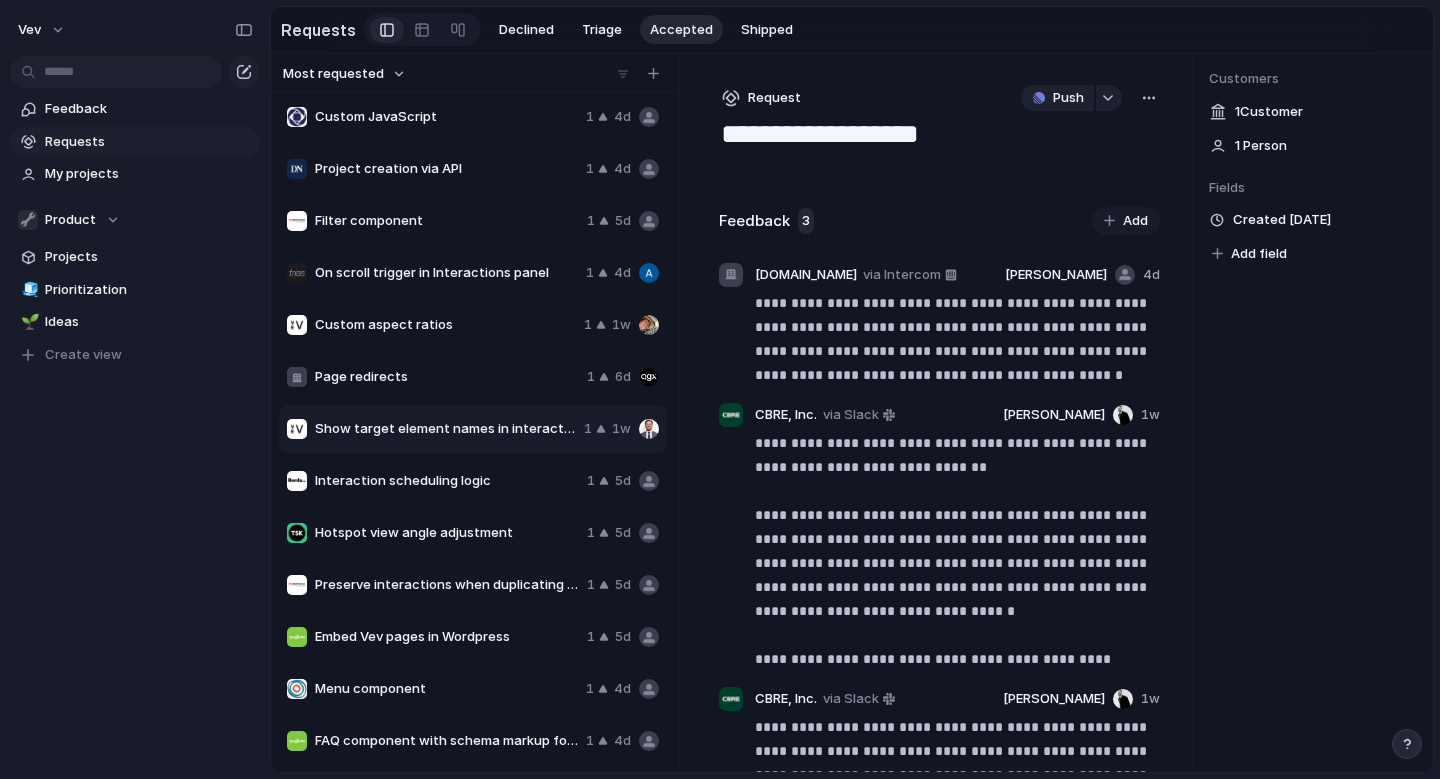 type on "**********" 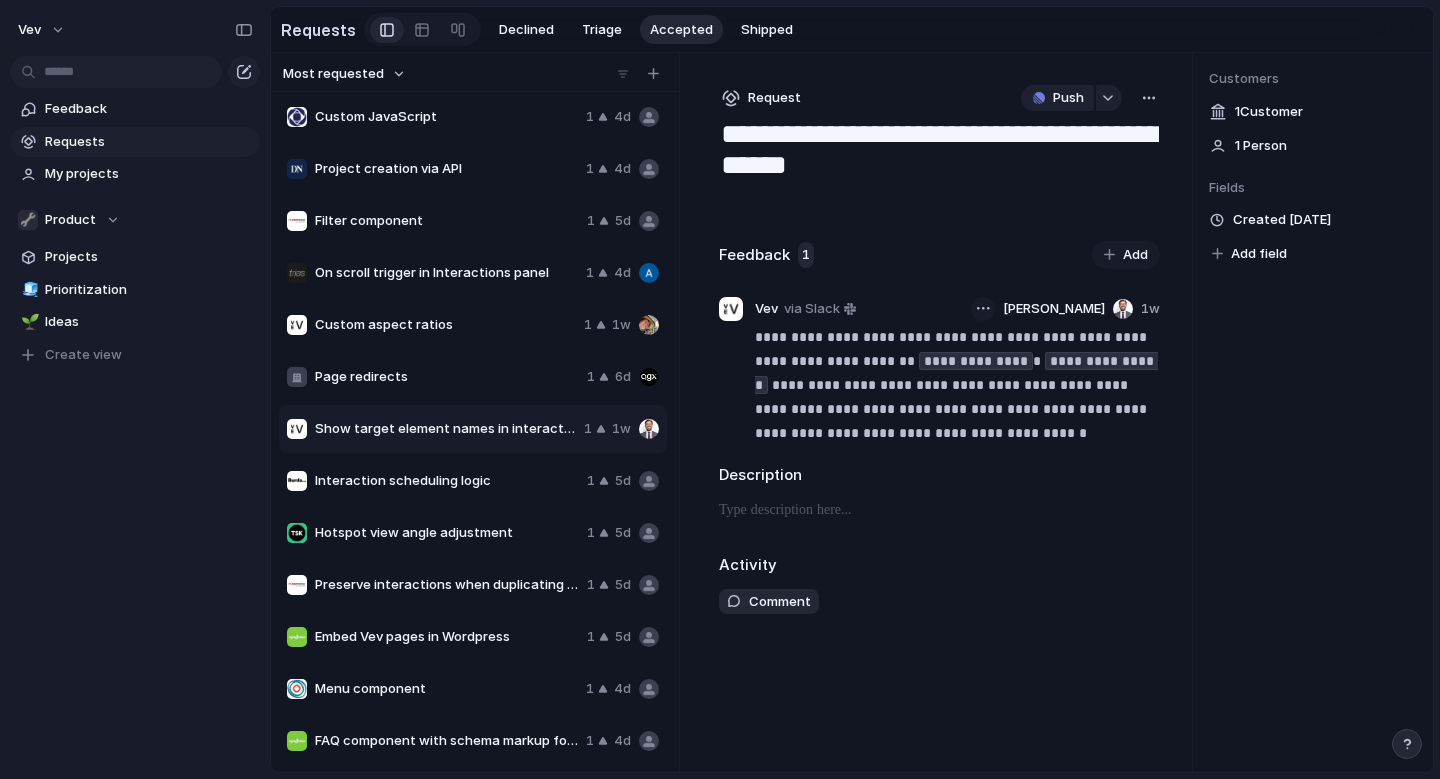 click at bounding box center [983, 309] 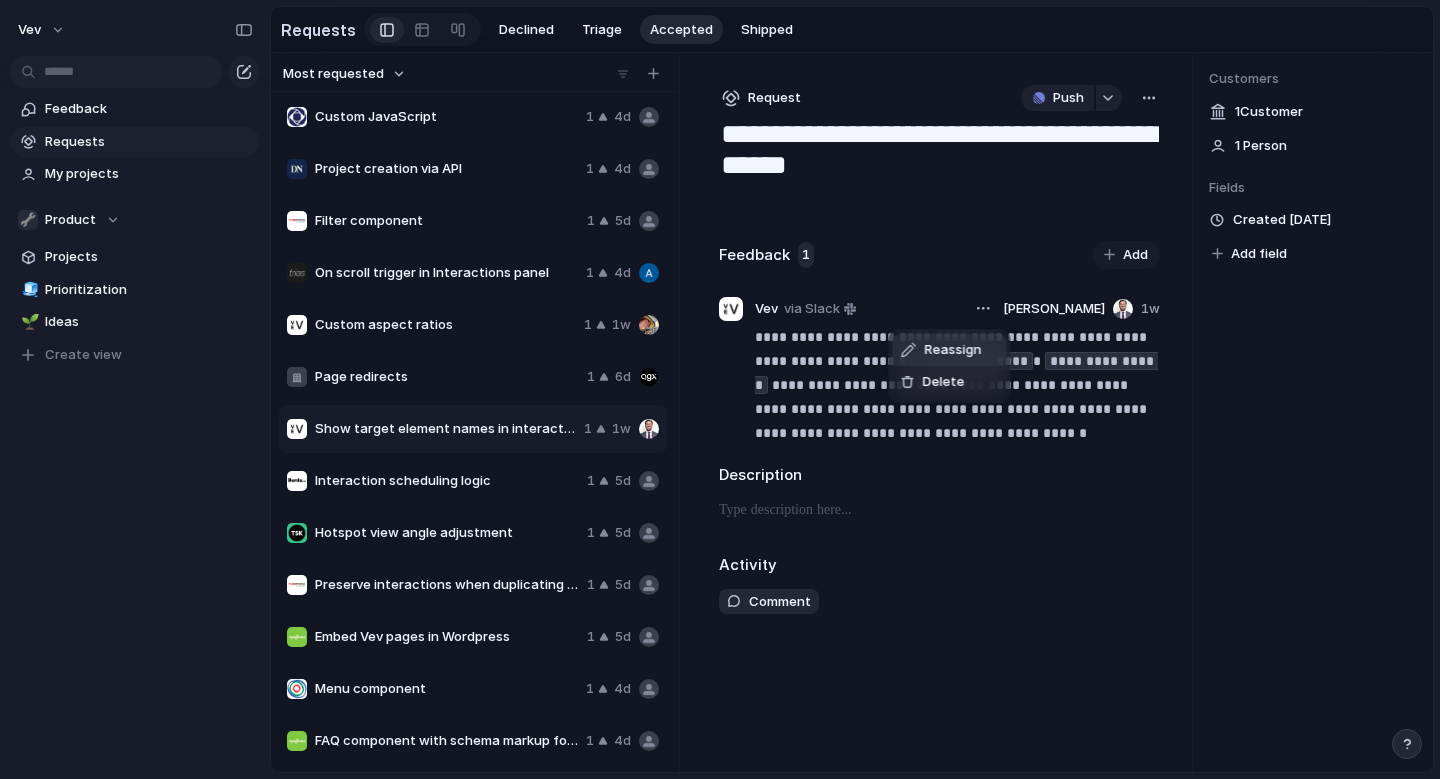 click on "Reassign" at bounding box center [953, 350] 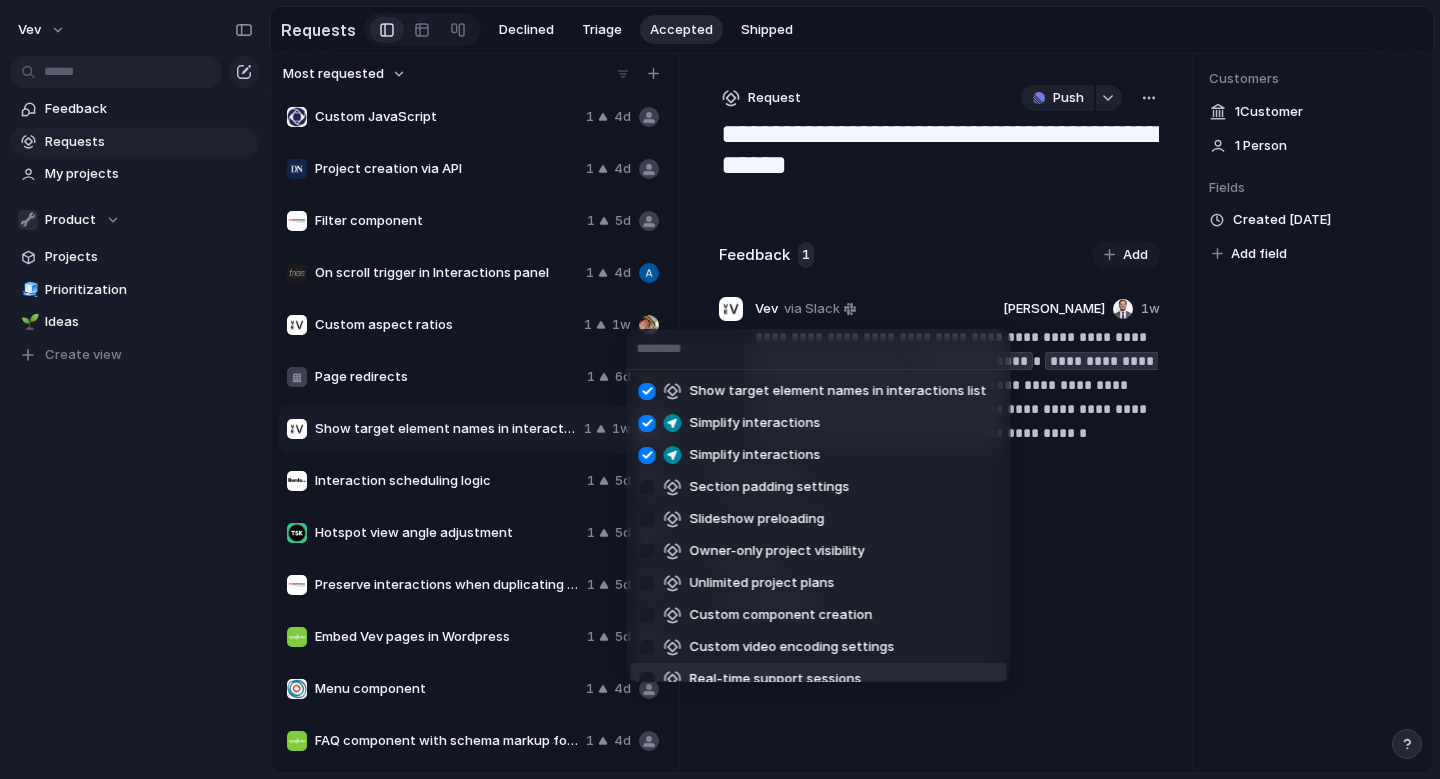 click on "Show target element names in interactions list   Simplify interactions   Simplify interactions   Section padding settings   Slideshow preloading   Owner-only project visibility   Unlimited project plans   Custom component creation   Custom video encoding settings   Real-time support sessions   Time-based animation trigger   GA tracking in embedded content   Font weight support   Live chat support   Auto-populate share button URL   Scroll-triggered background color change   Render on Visible option   Video play count   Section scroll progress tracking   Libraries   Per-seat billing   Scroll snap settings   Project template conversion   Guest user commenting   Absolute positioning for frames   Custom JavaScript   Project creation via API   Lazy loading   Scroll zoom image scaling   test!   Custom domain creation   Video slider   Sticky element positioning   Project repair functionality   Slider carousel text styling and positioning   Modular components     Corporate account hosting   Hanging indent for lists" at bounding box center [720, 389] 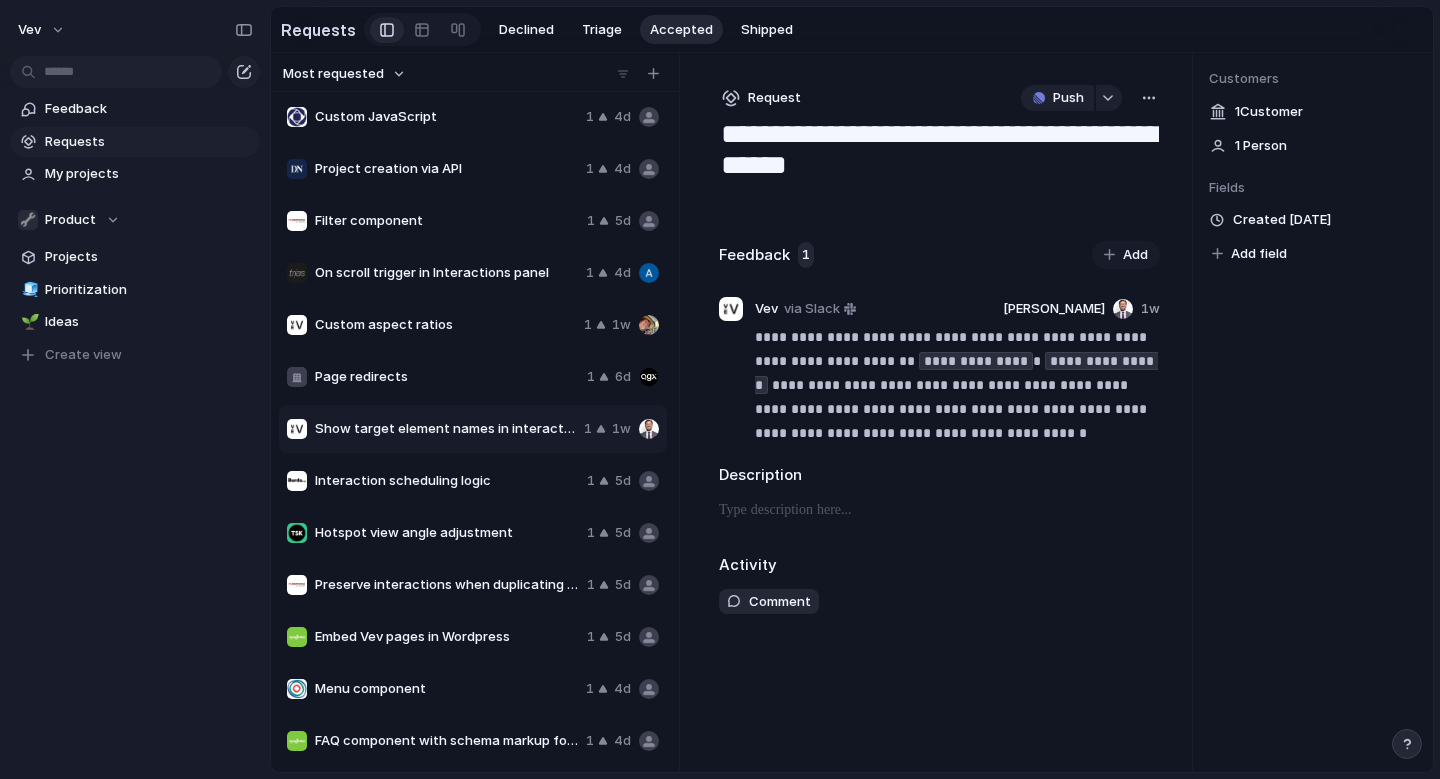 click at bounding box center [1407, 744] 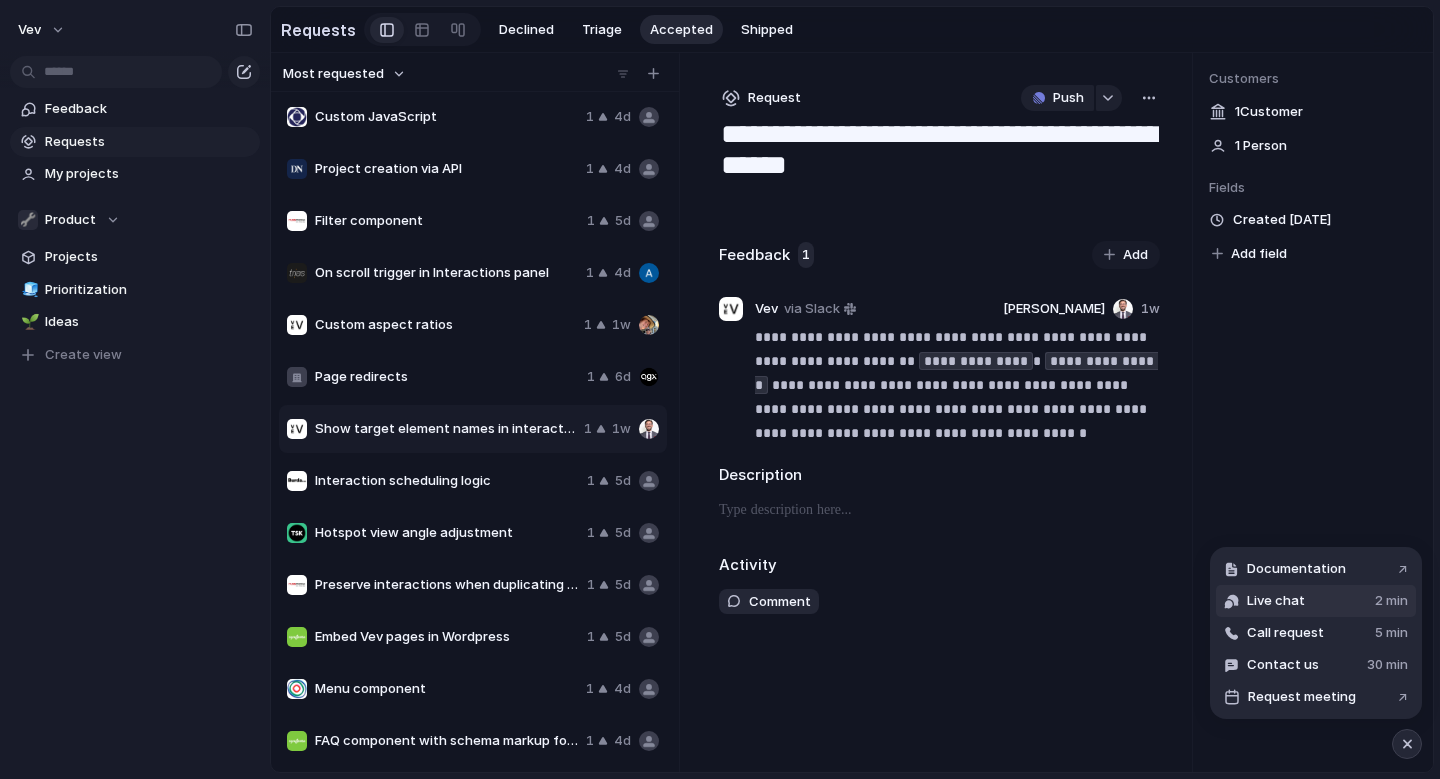 click on "Live chat" at bounding box center (1276, 601) 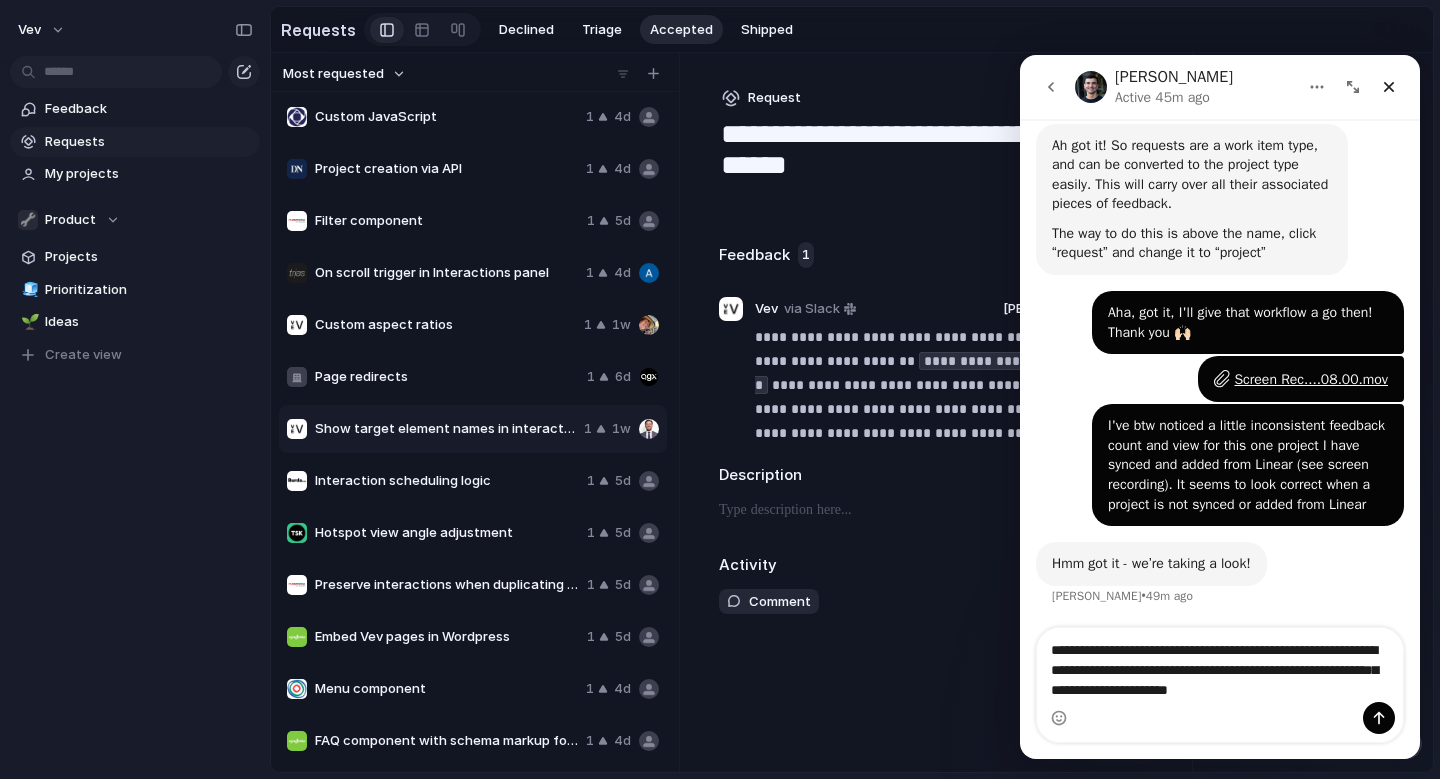 scroll, scrollTop: 581, scrollLeft: 0, axis: vertical 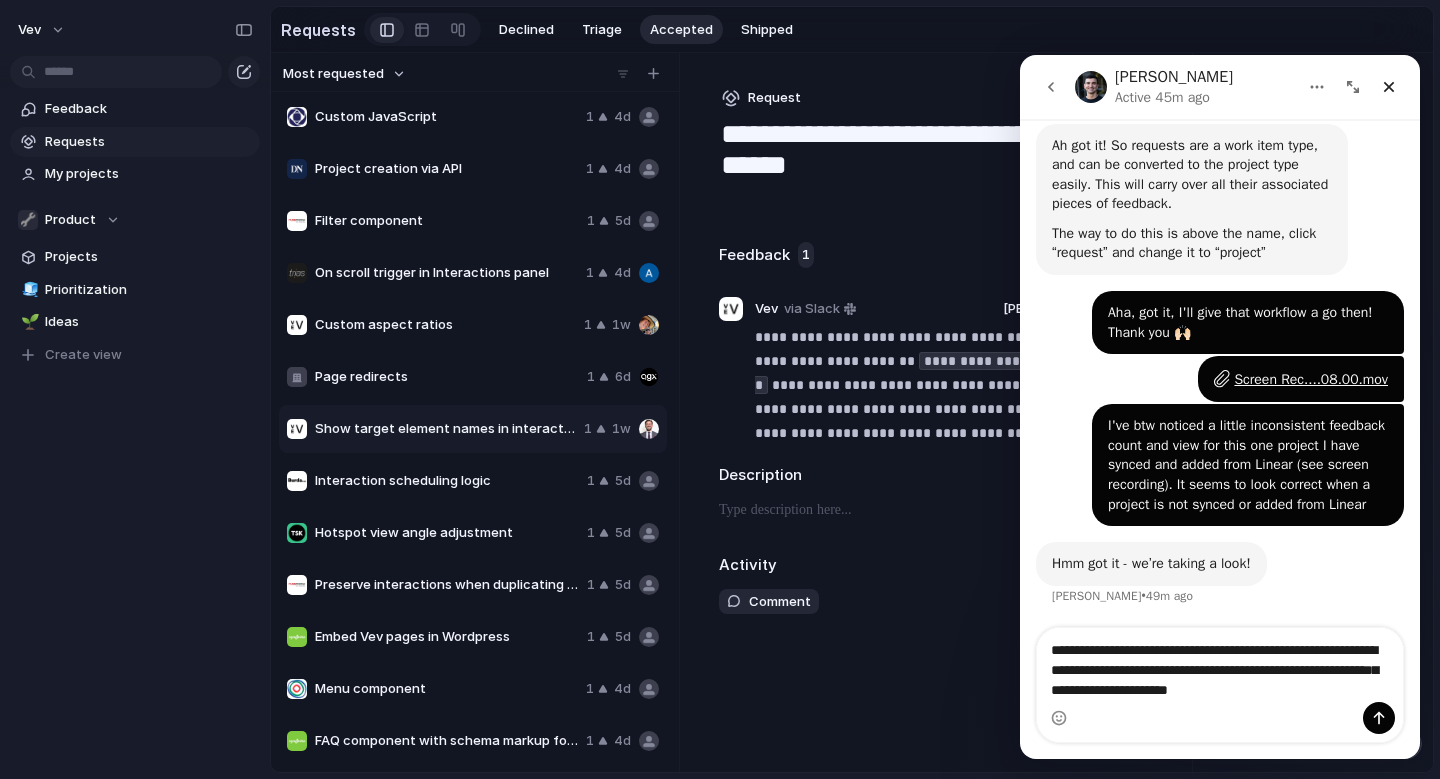 click on "Feedback Requests My projects 🔧 Product Projects 🧊 Prioritization 🌱 Ideas
To pick up a draggable item, press the space bar.
While dragging, use the arrow keys to move the item.
Press space again to drop the item in its new position, or press escape to cancel.
Create view" at bounding box center (135, 266) 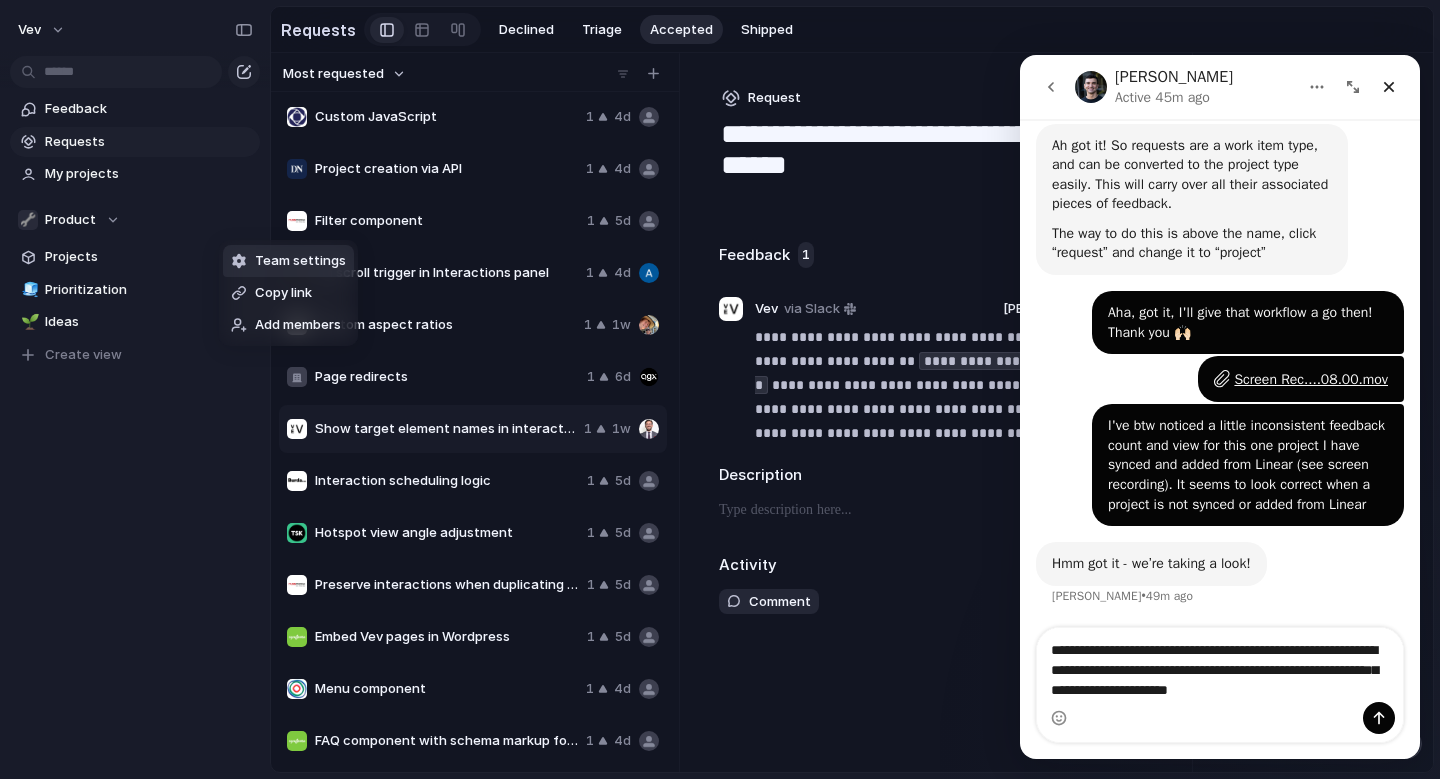 click on "Team settings" at bounding box center [300, 261] 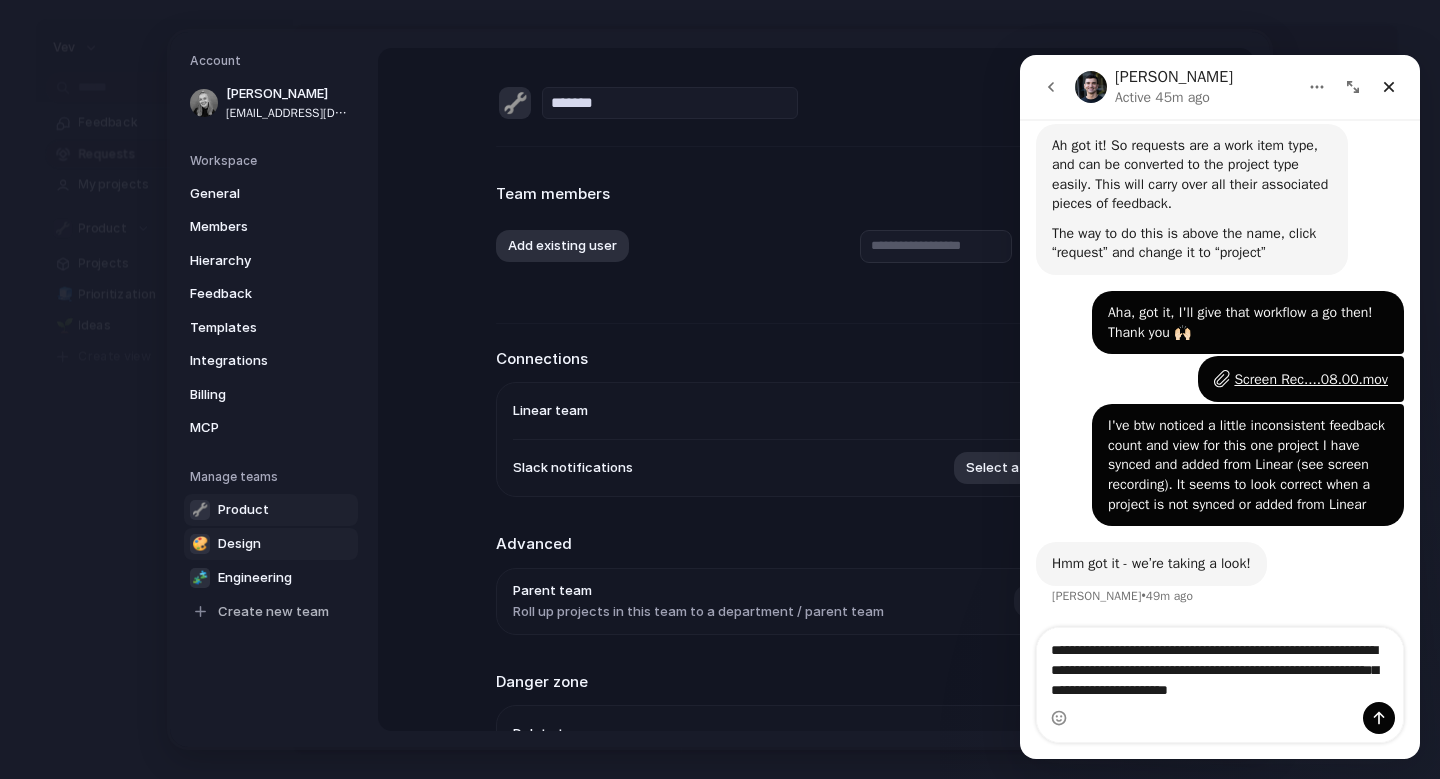 click on "🎨 Design" at bounding box center [271, 544] 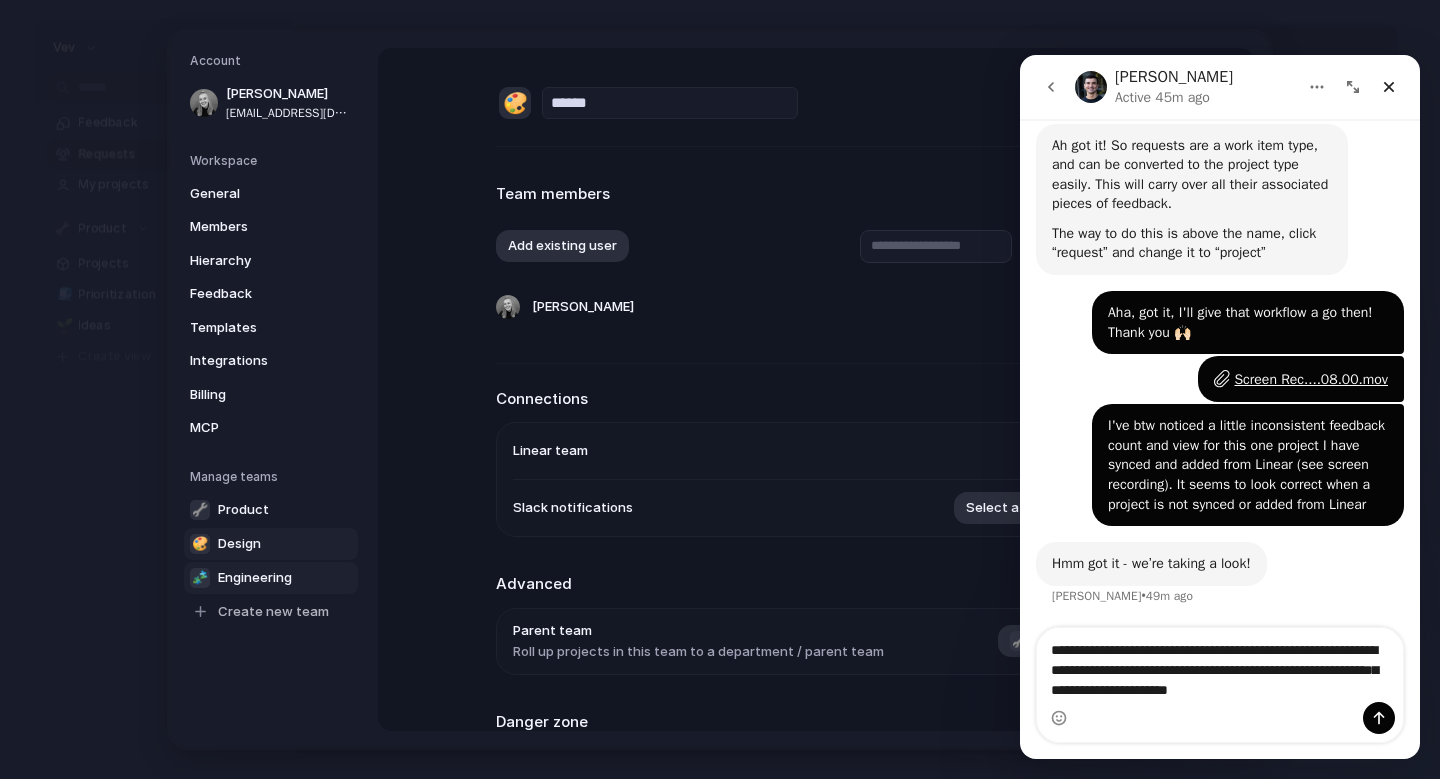 click on "Engineering" at bounding box center [255, 578] 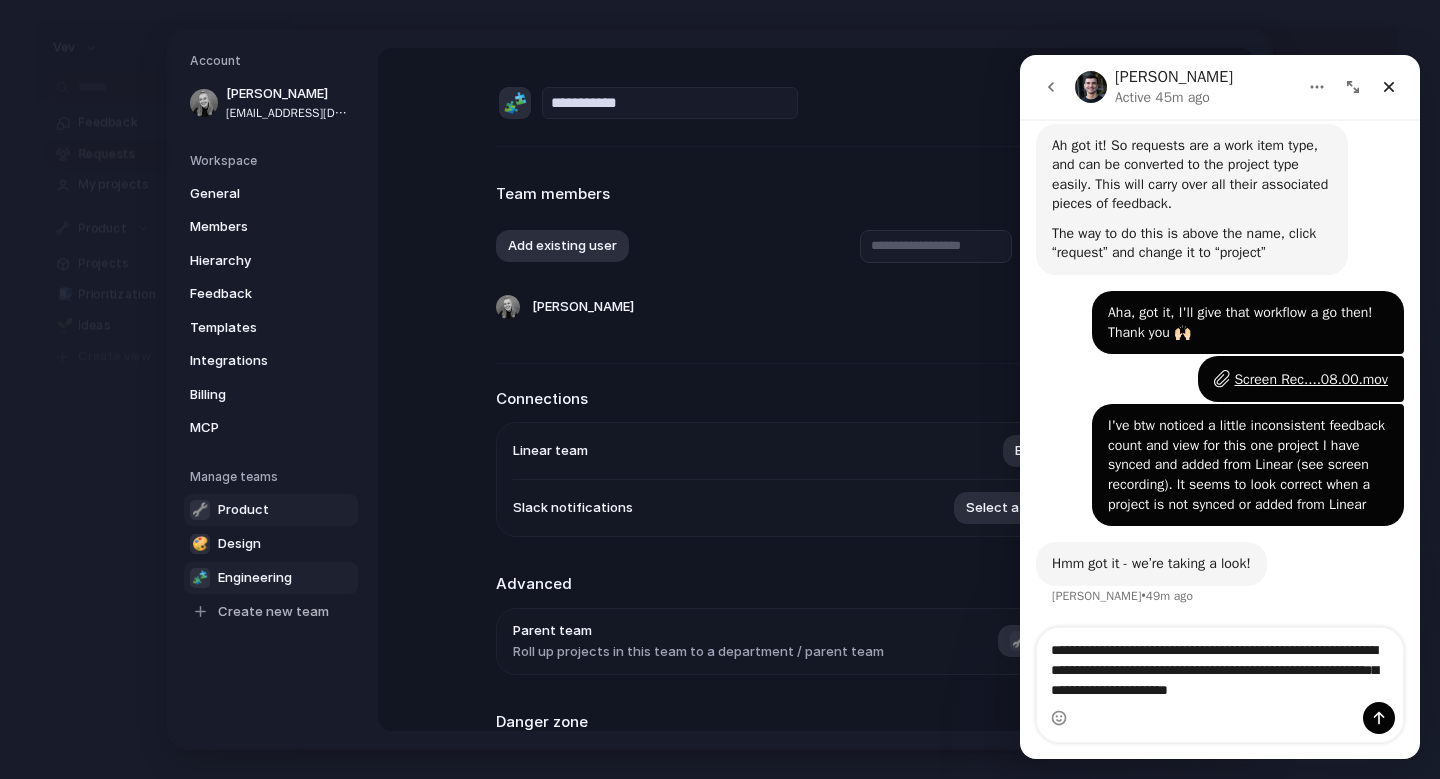 click on "🔧 Product" at bounding box center [271, 510] 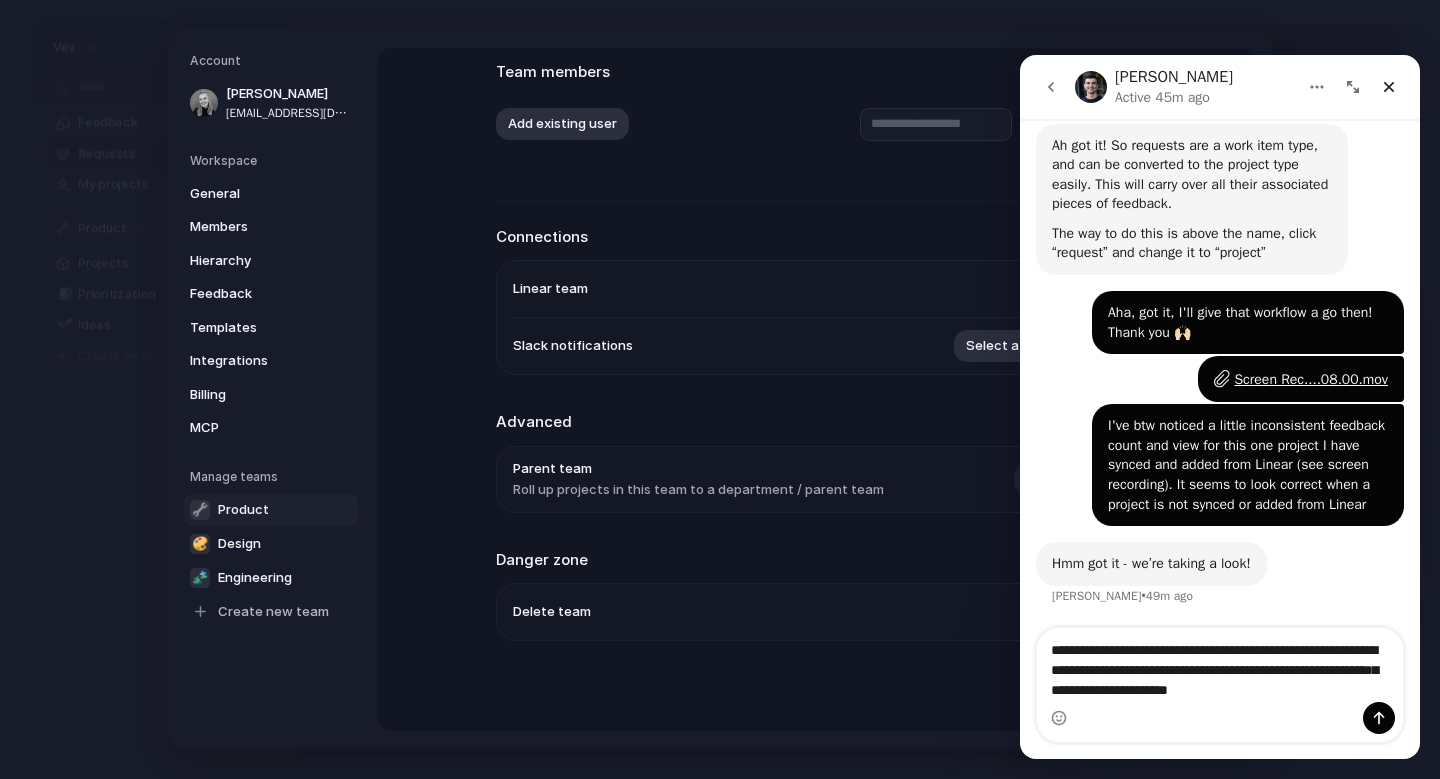 scroll, scrollTop: 0, scrollLeft: 0, axis: both 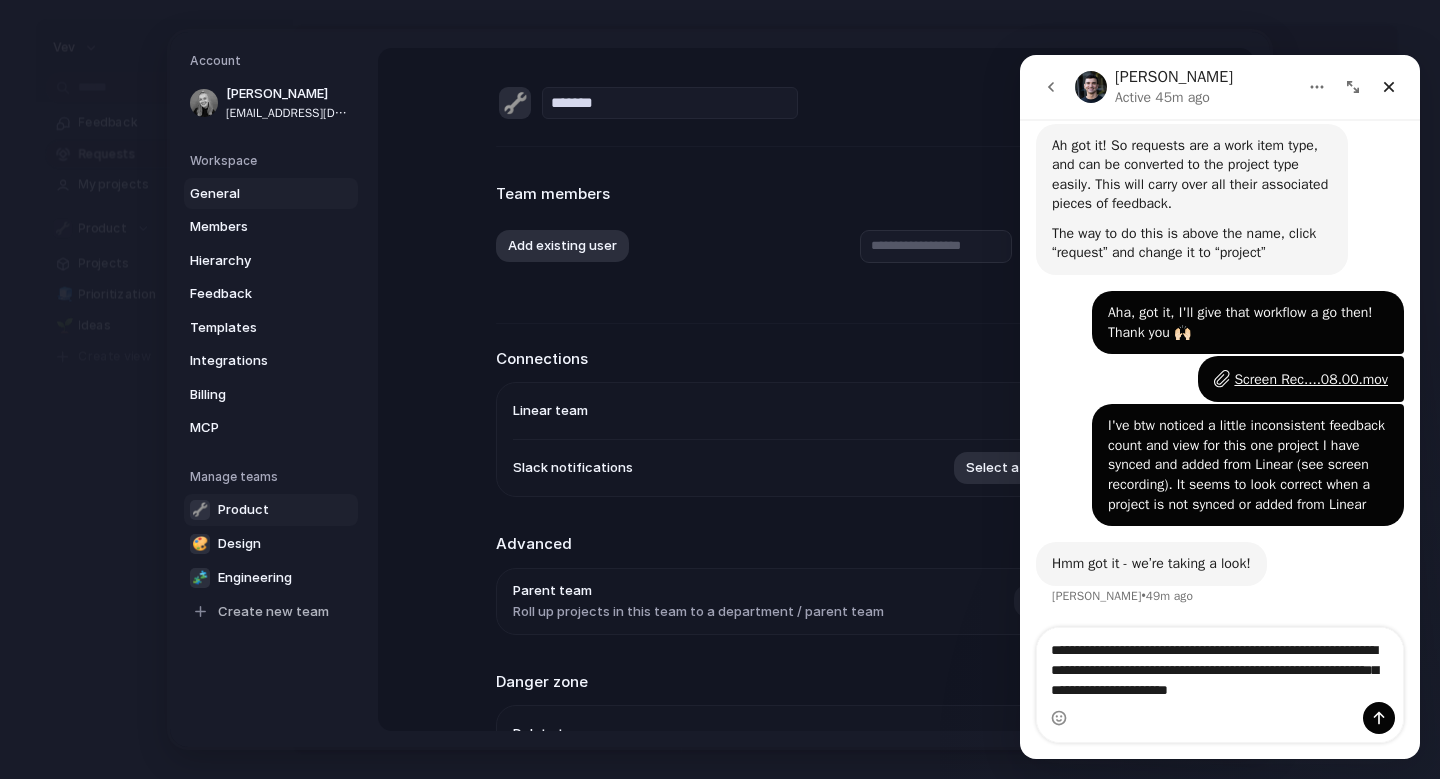 click on "General" at bounding box center (254, 194) 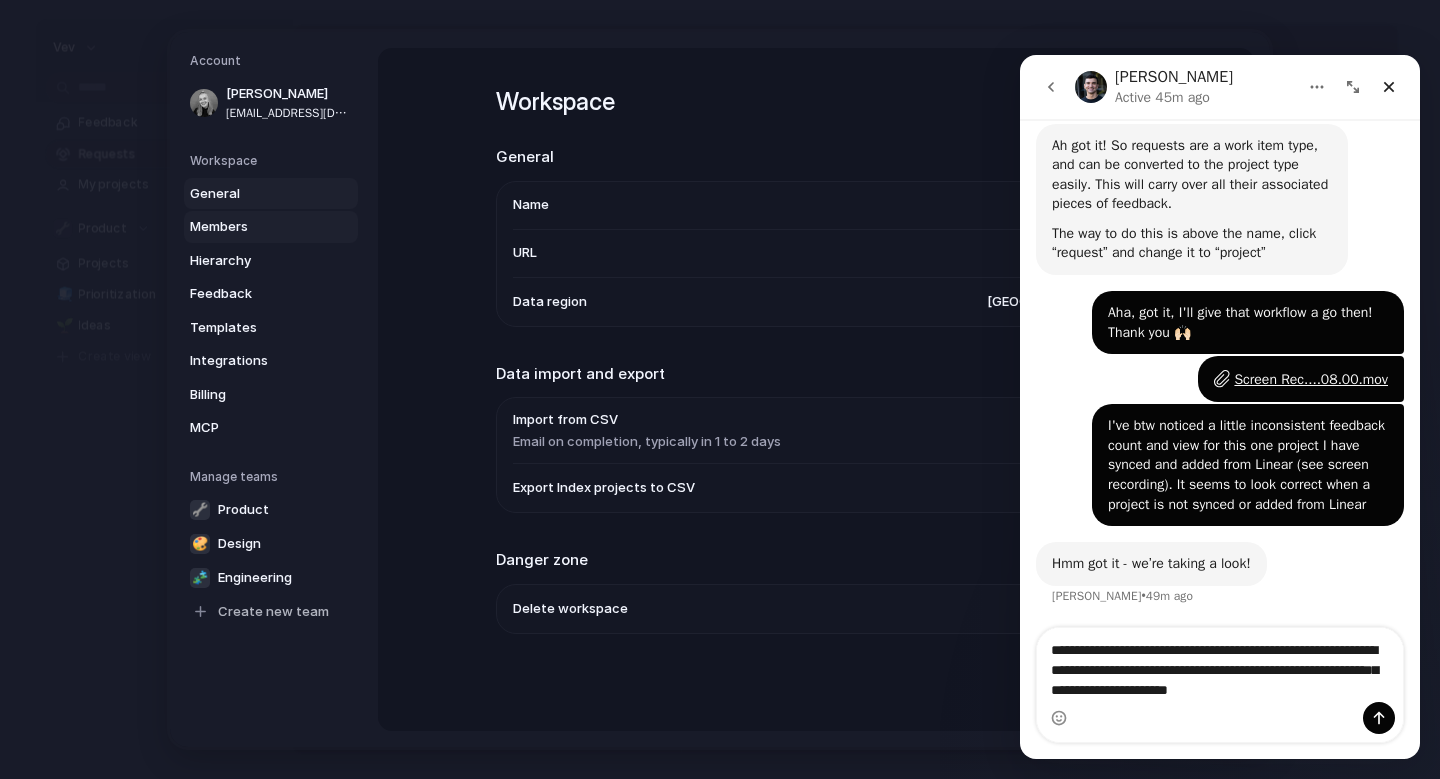 click on "Members" at bounding box center [254, 227] 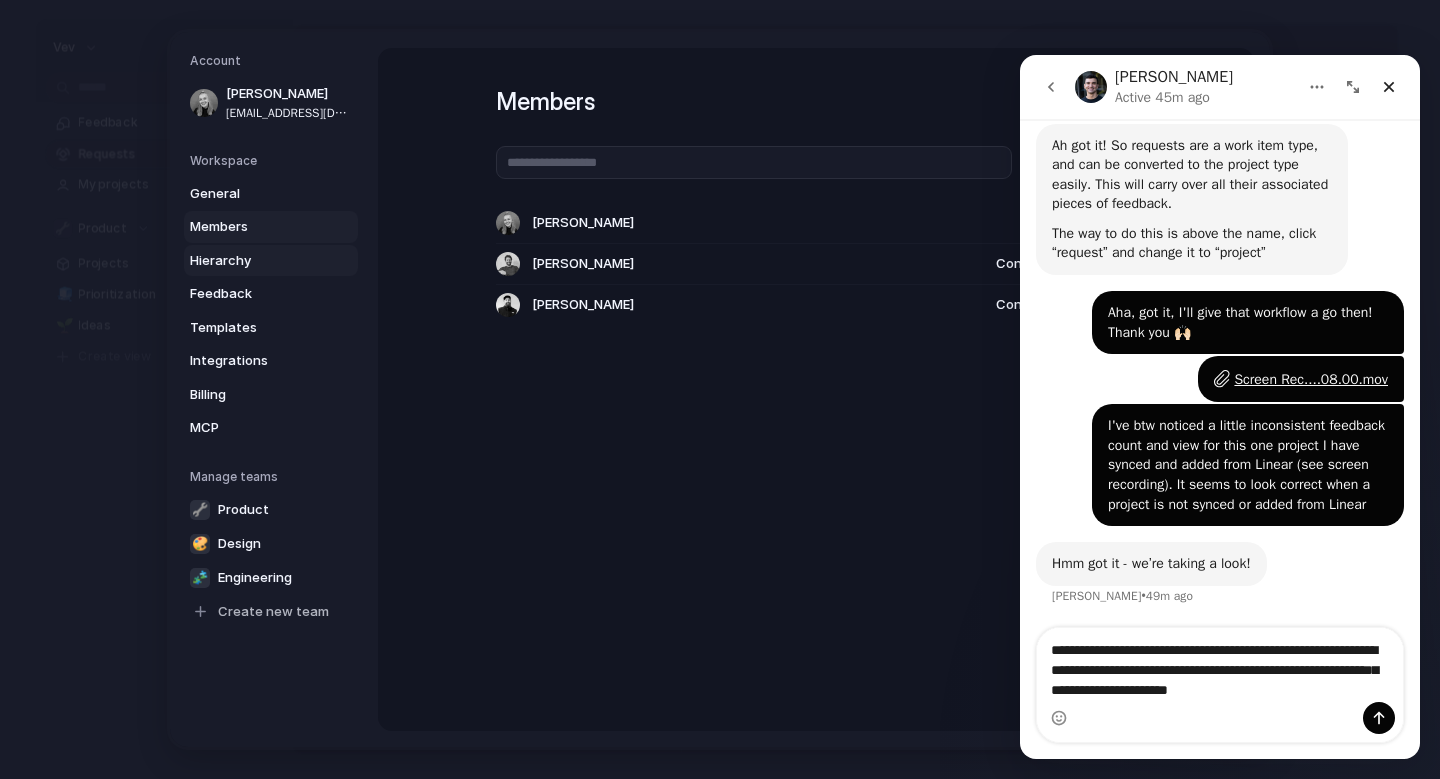 click on "Hierarchy" at bounding box center [254, 261] 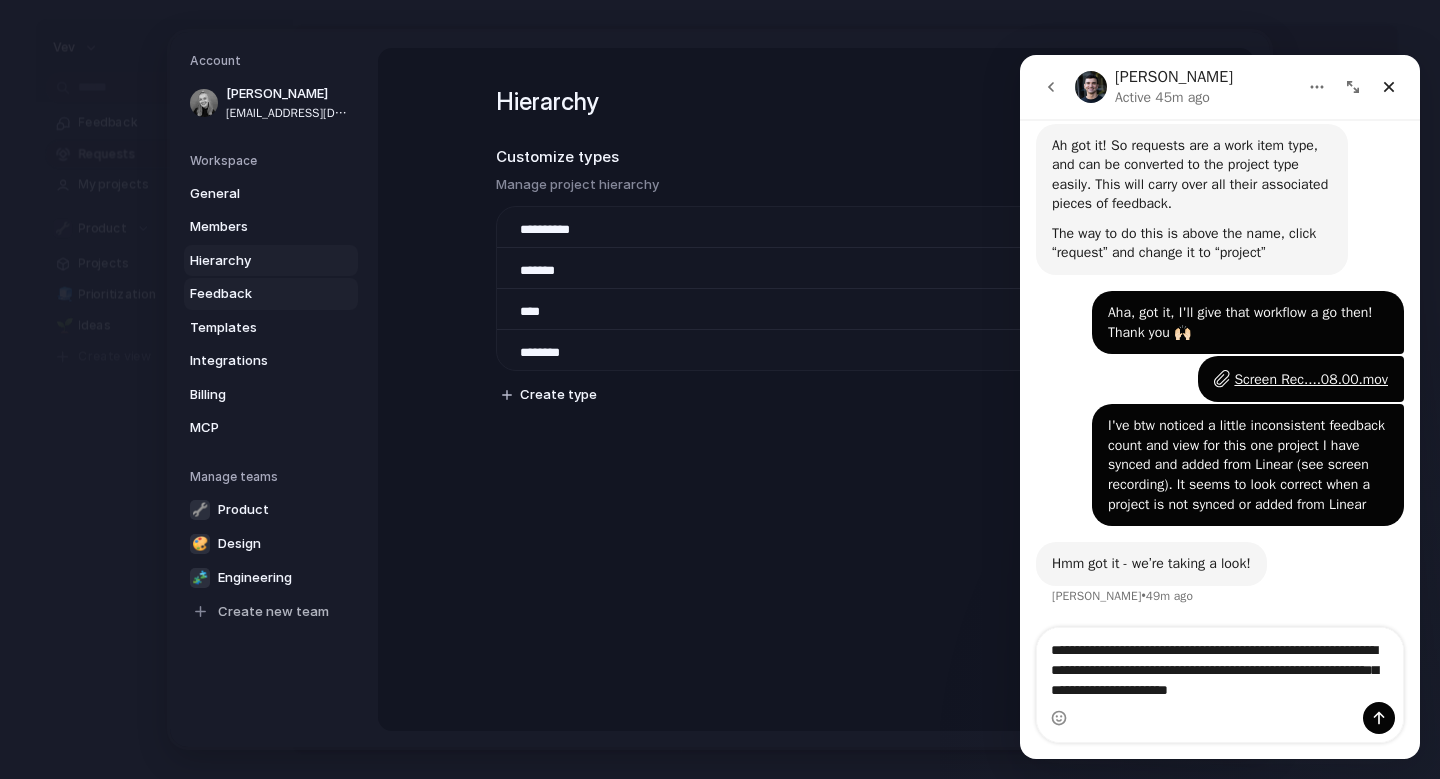 click on "Feedback" at bounding box center [254, 294] 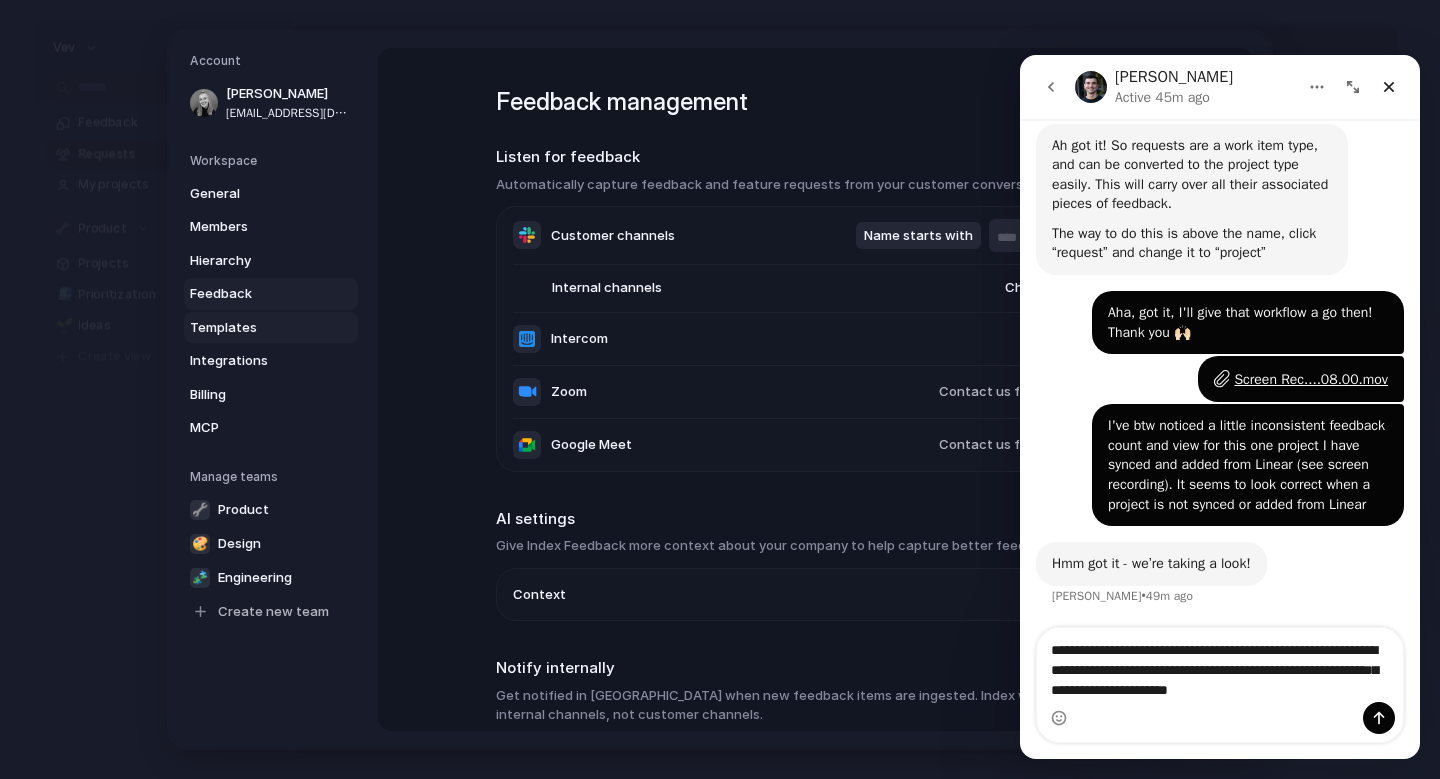 click on "Templates" at bounding box center (254, 328) 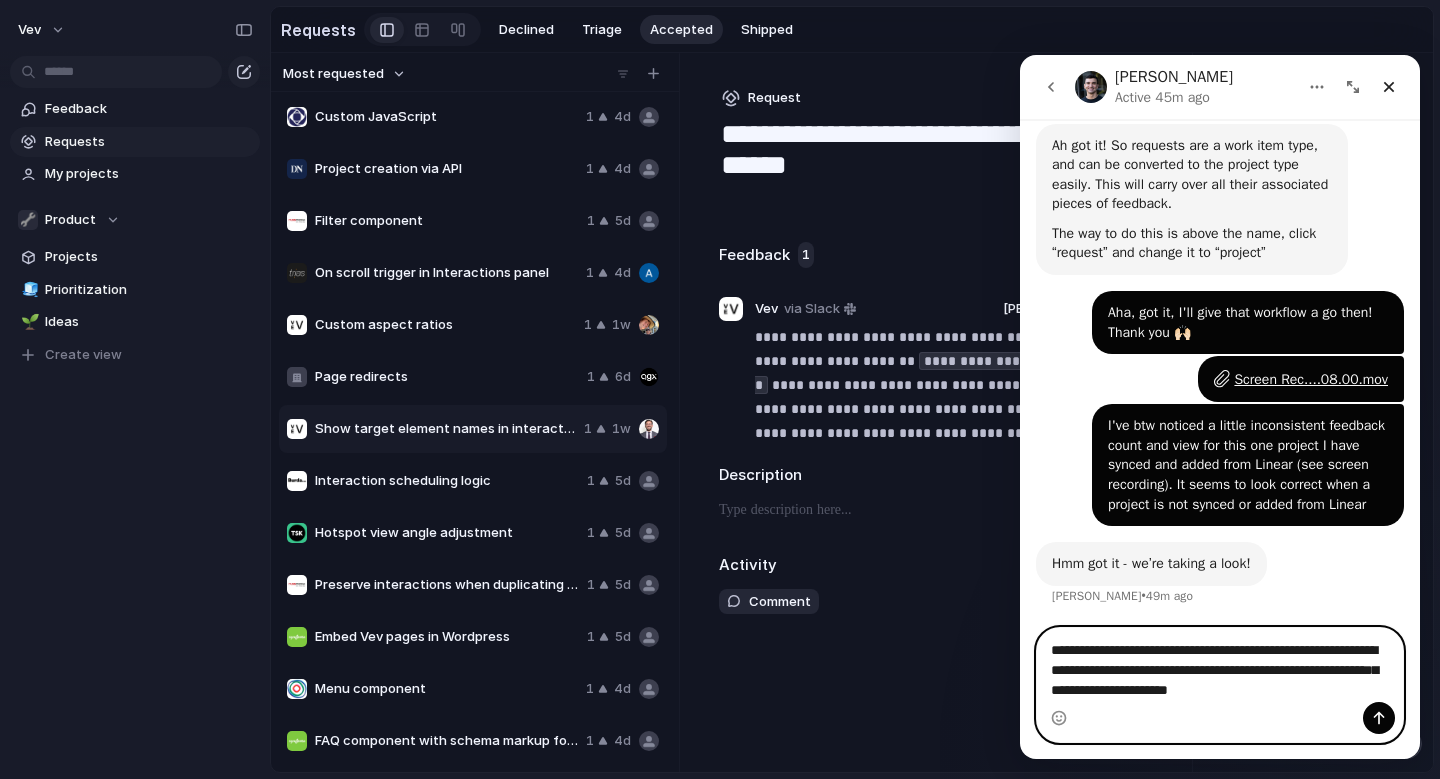 click on "**********" at bounding box center (1220, 665) 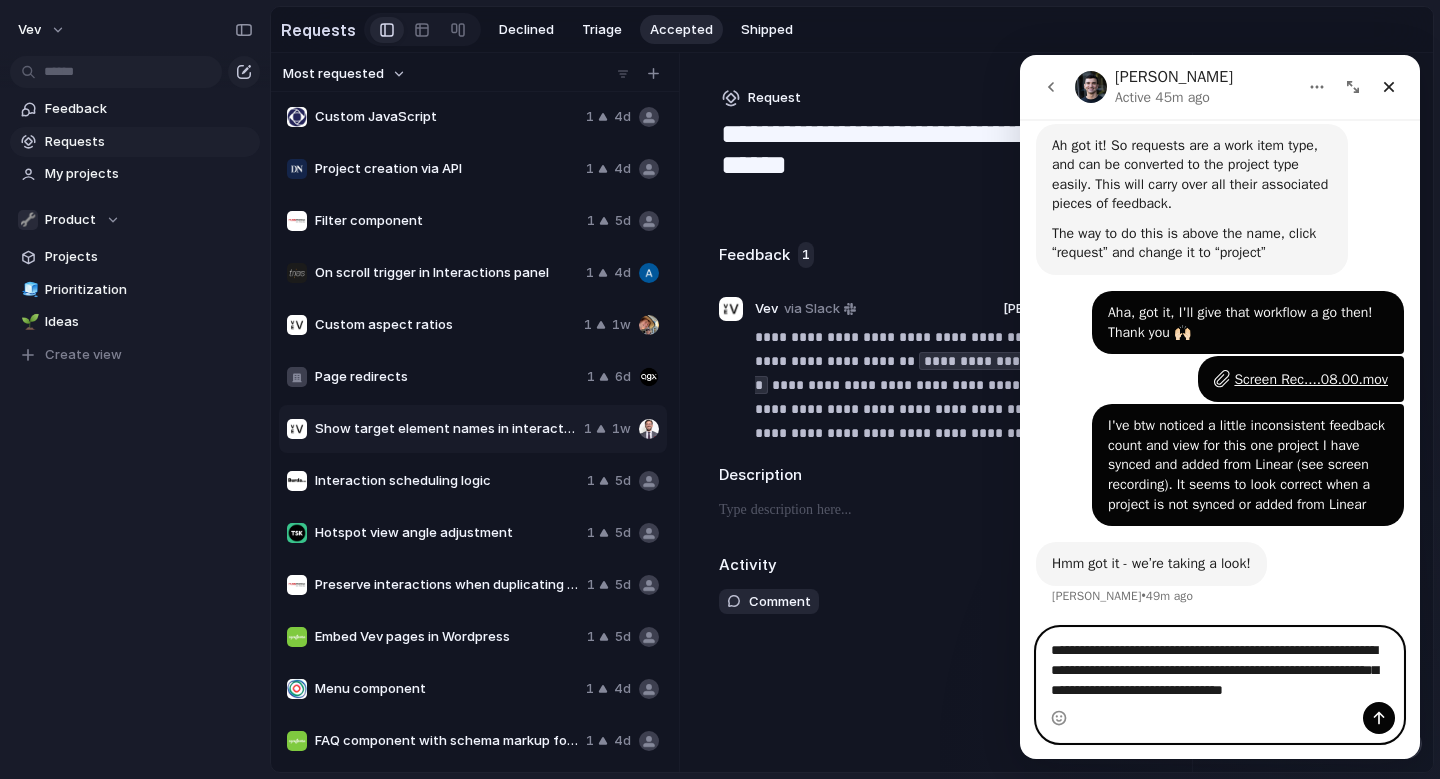 scroll, scrollTop: 601, scrollLeft: 0, axis: vertical 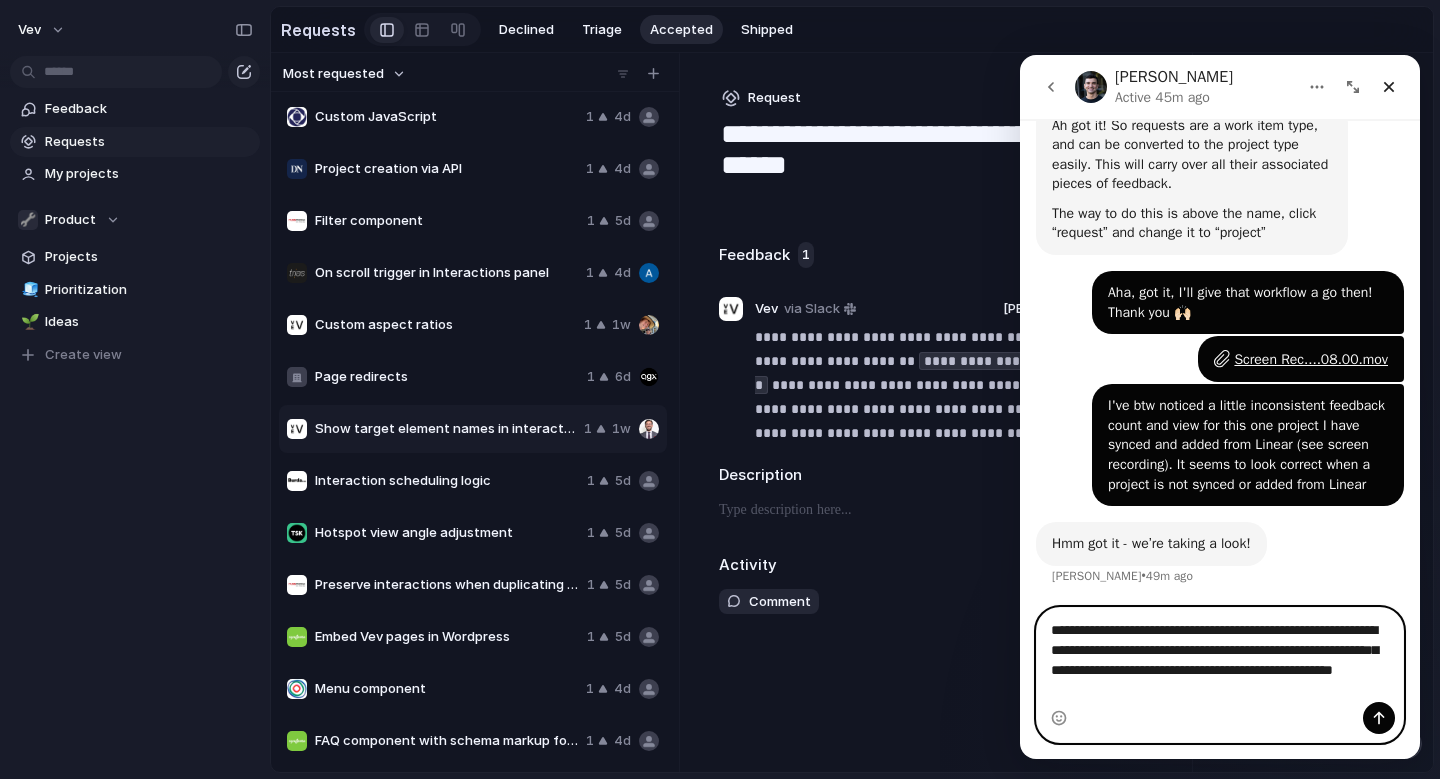 type on "**********" 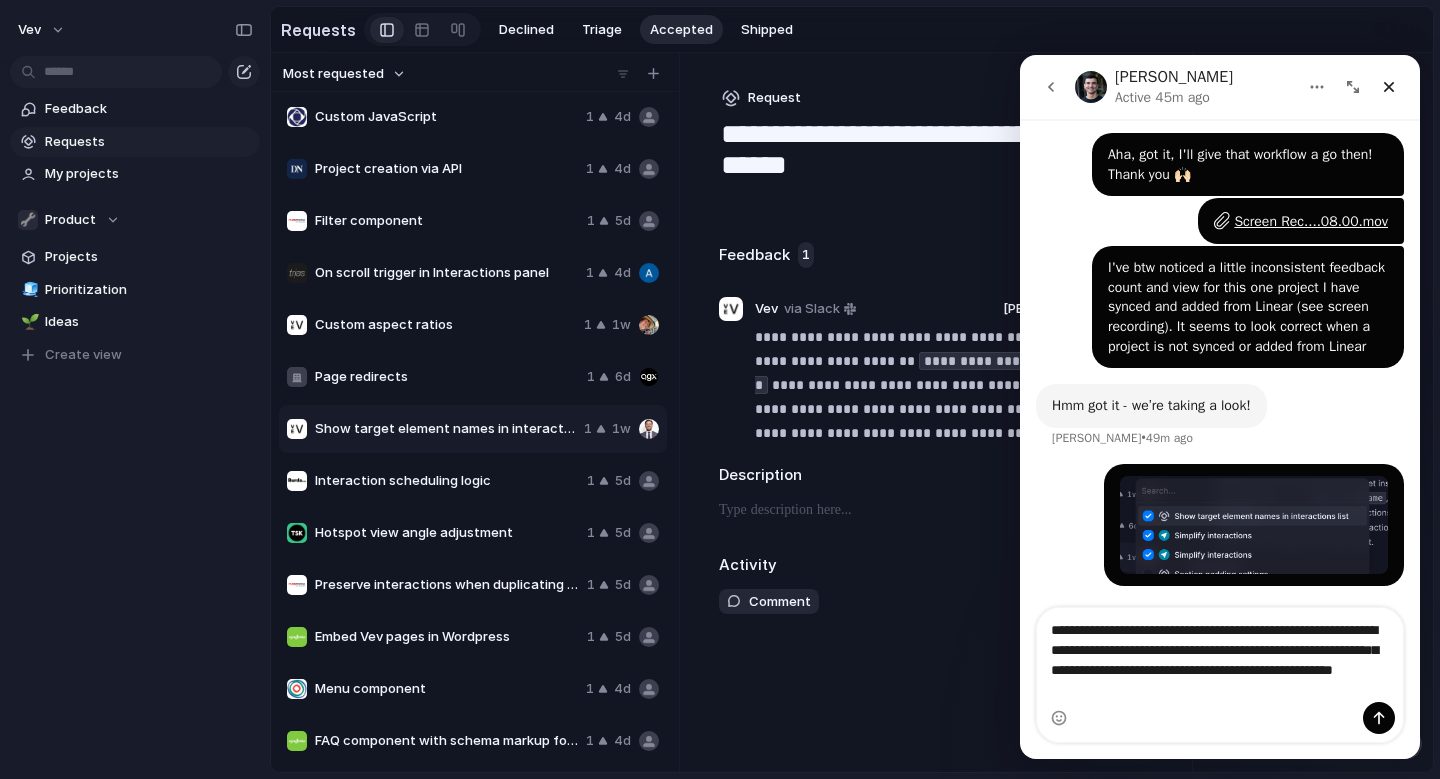scroll, scrollTop: 740, scrollLeft: 0, axis: vertical 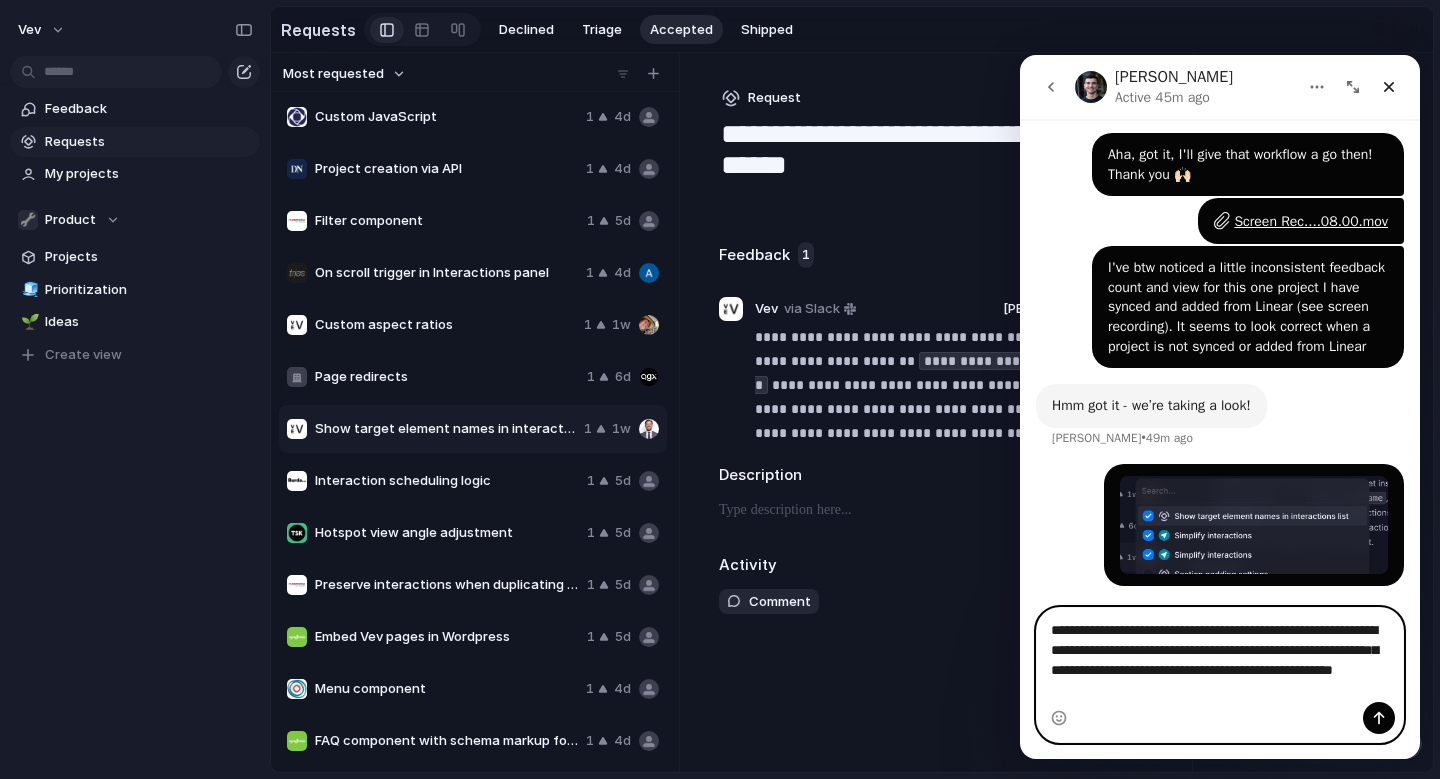 click on "**********" at bounding box center (1220, 655) 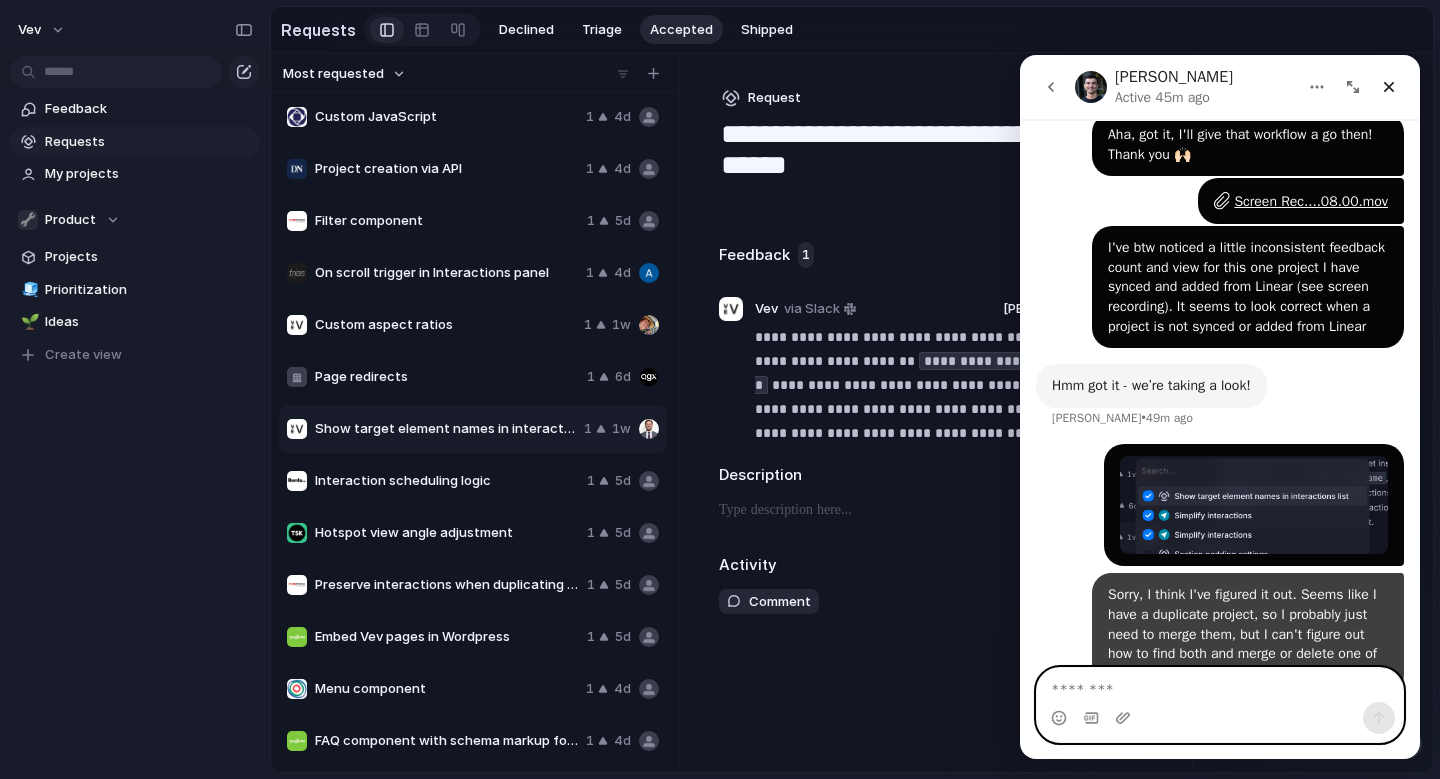 scroll, scrollTop: 804, scrollLeft: 0, axis: vertical 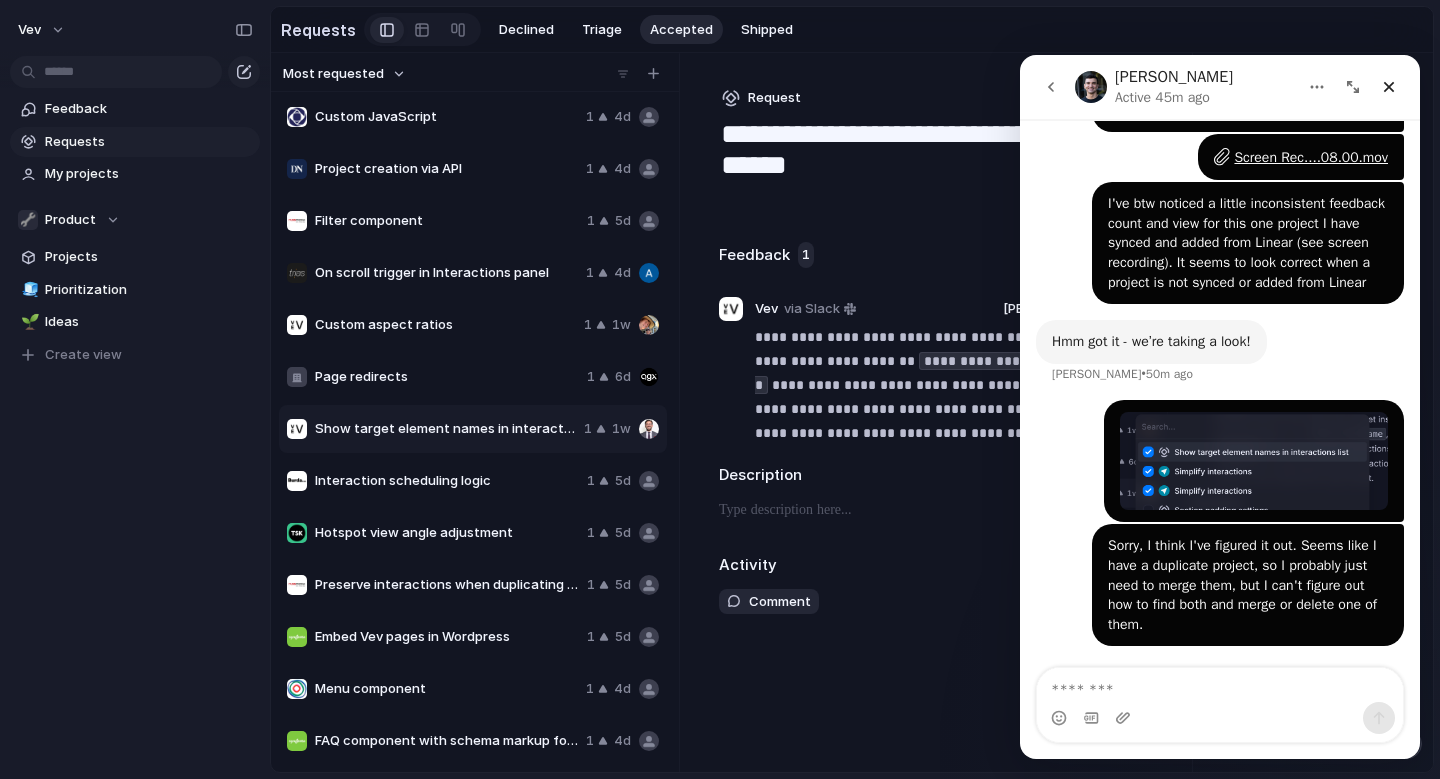 click on "**********" at bounding box center [939, 412] 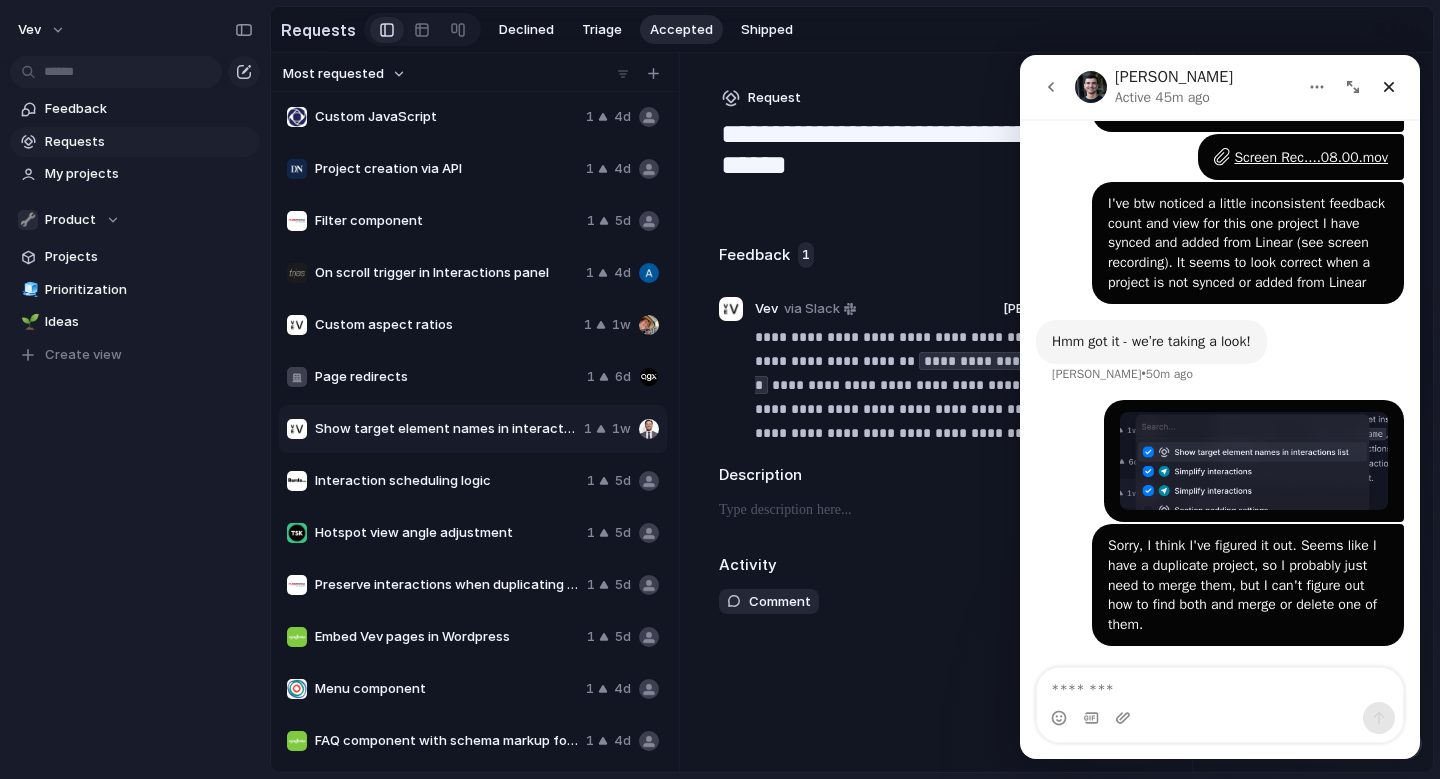 click on "**********" at bounding box center (939, 412) 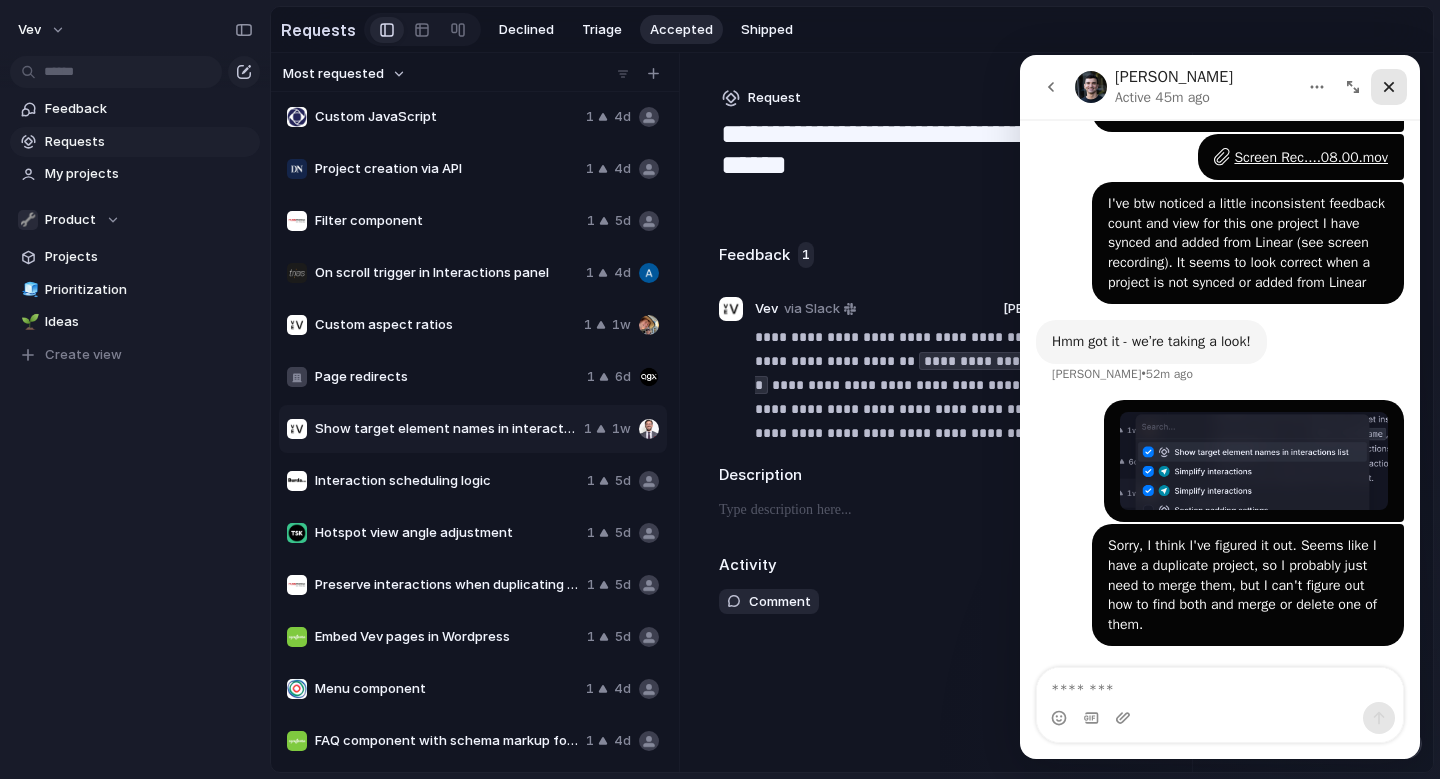 click 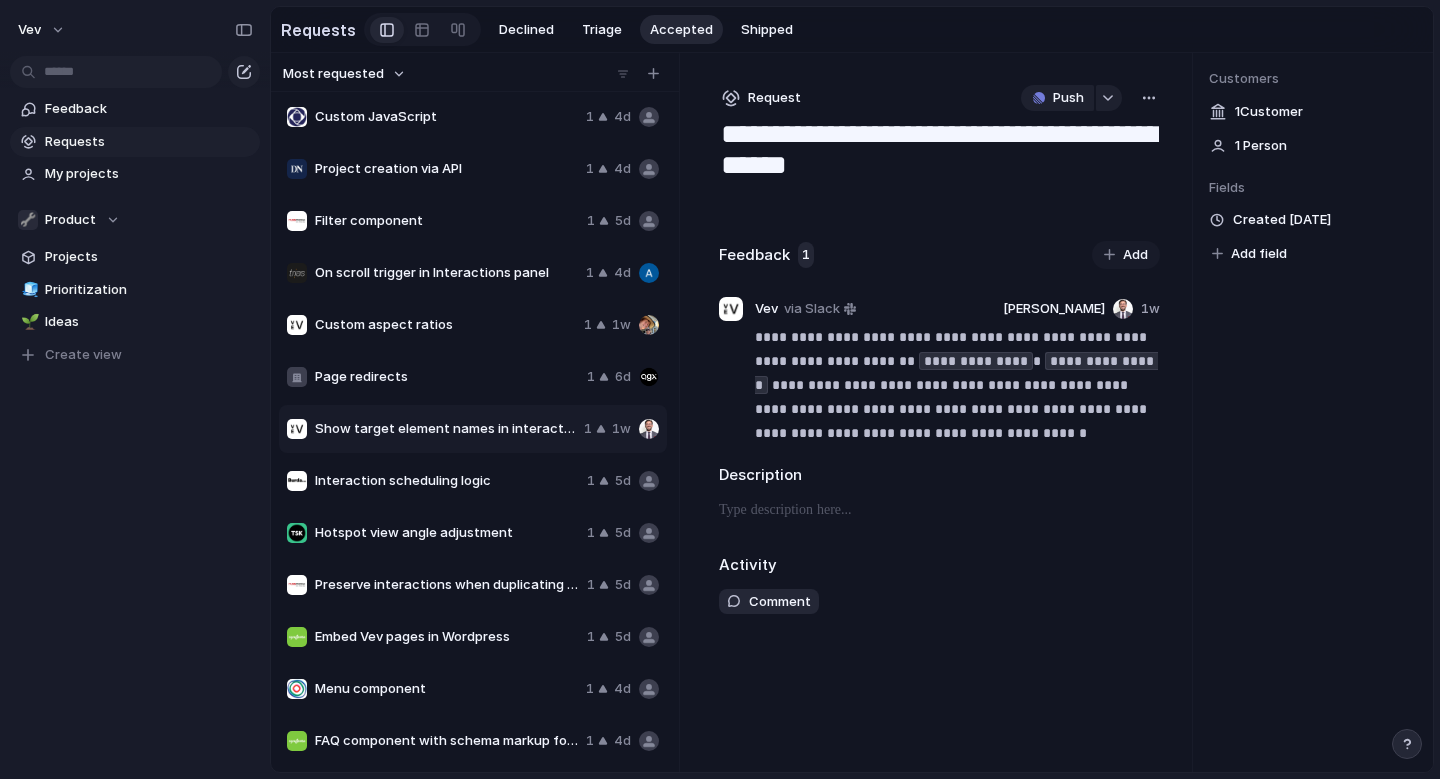 click on "Vev Feedback Requests My projects 🔧 Product Projects 🧊 Prioritization 🌱 Ideas
To pick up a draggable item, press the space bar.
While dragging, use the arrow keys to move the item.
Press space again to drop the item in its new position, or press escape to cancel.
Create view" at bounding box center (135, 389) 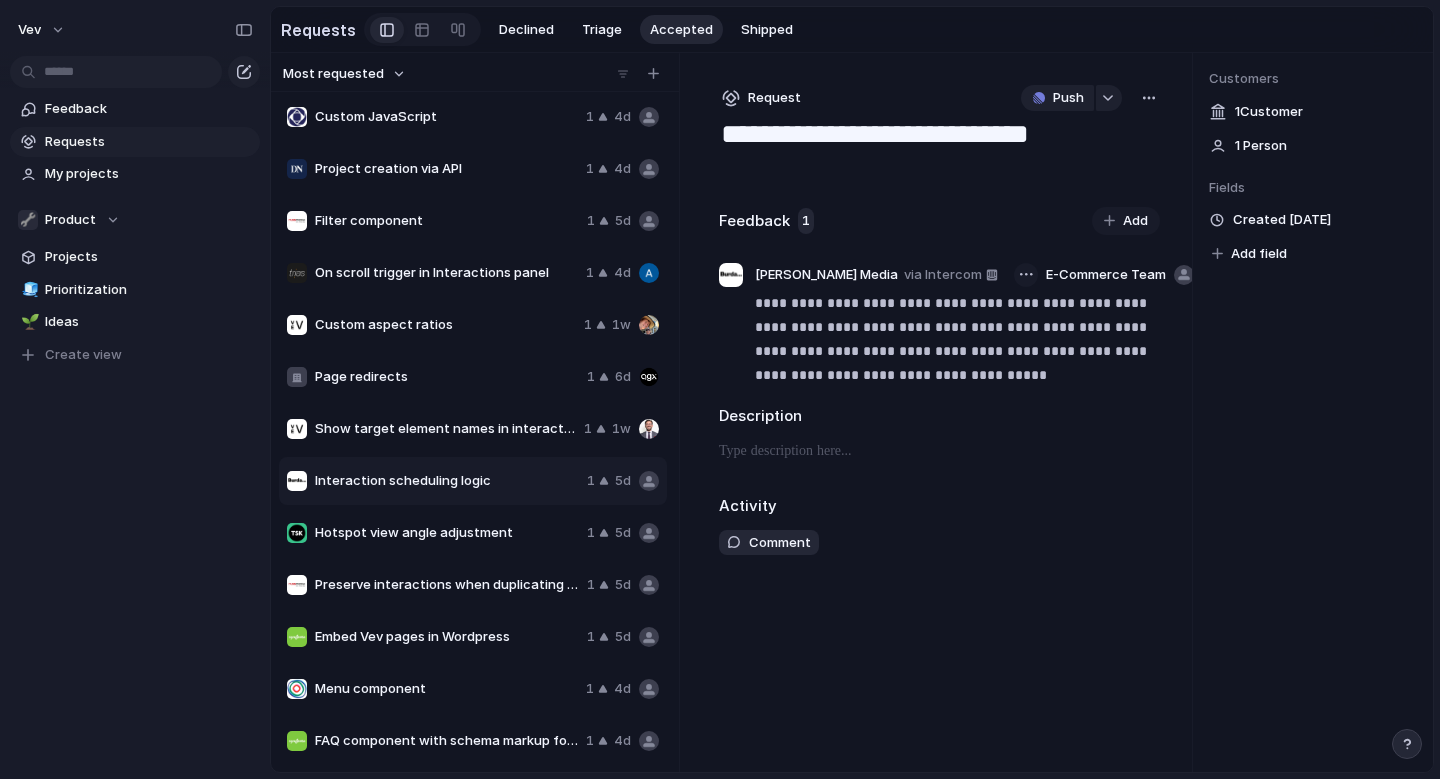 click at bounding box center [1026, 274] 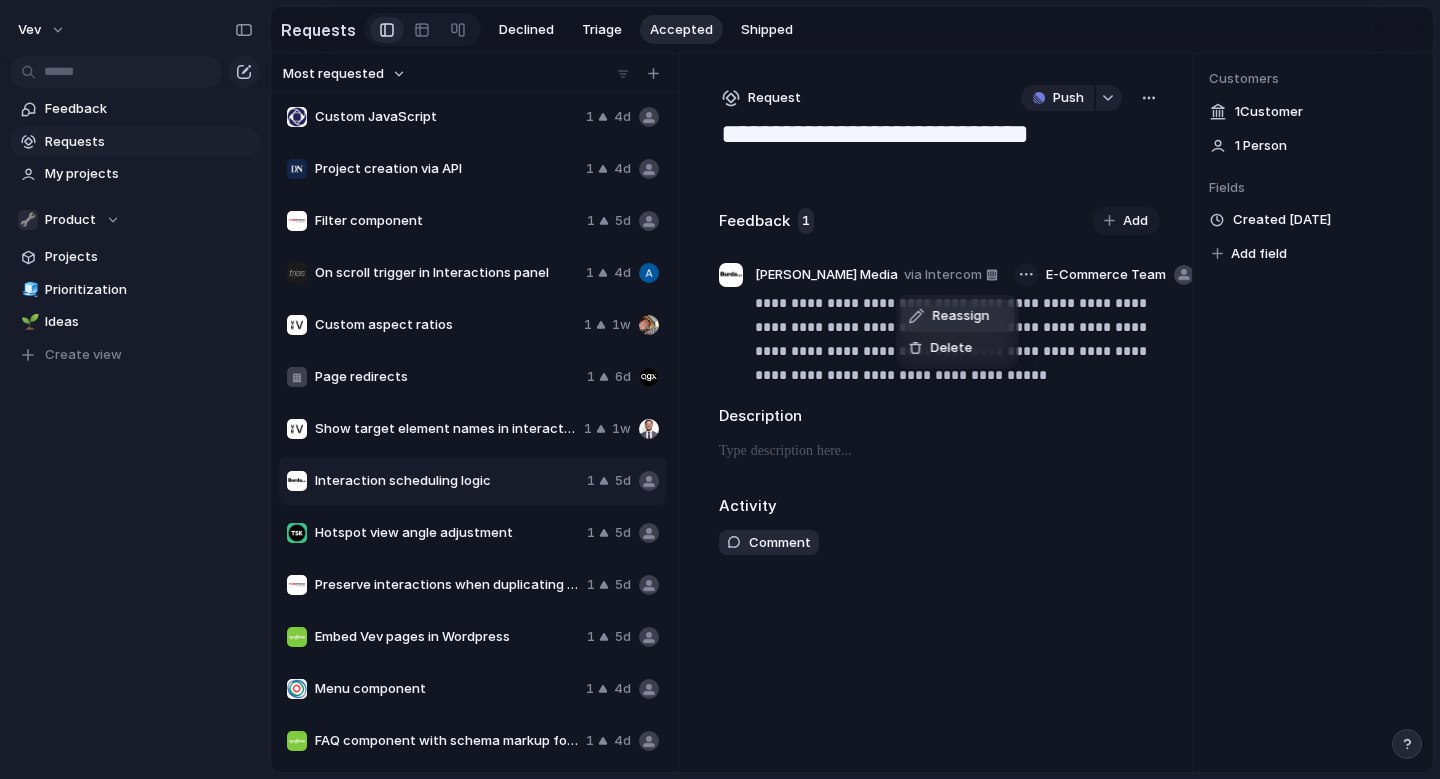 click on "Reassign   Delete" at bounding box center (720, 389) 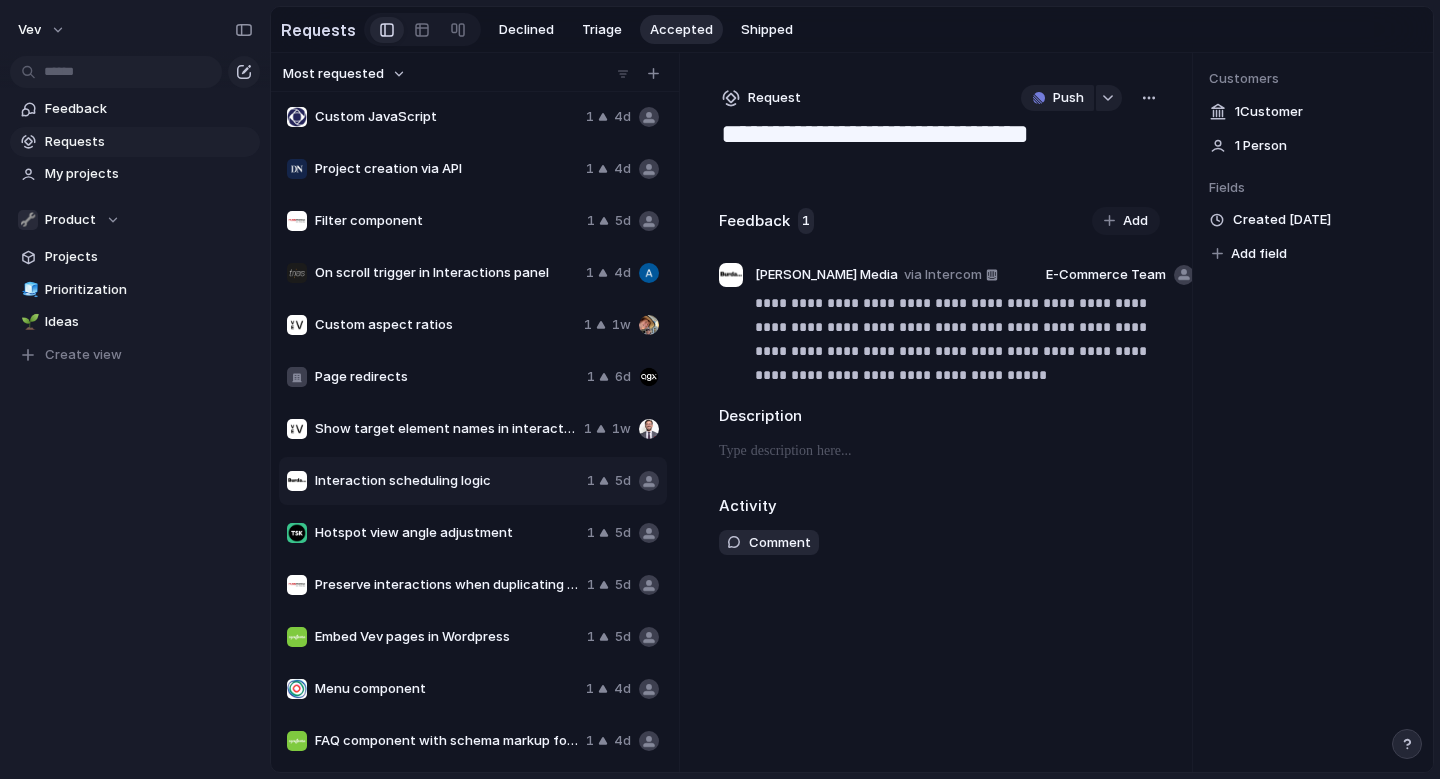 click on "Customers 1  Customer 1   Person Fields Created 5d ago Add field" at bounding box center [1313, 412] 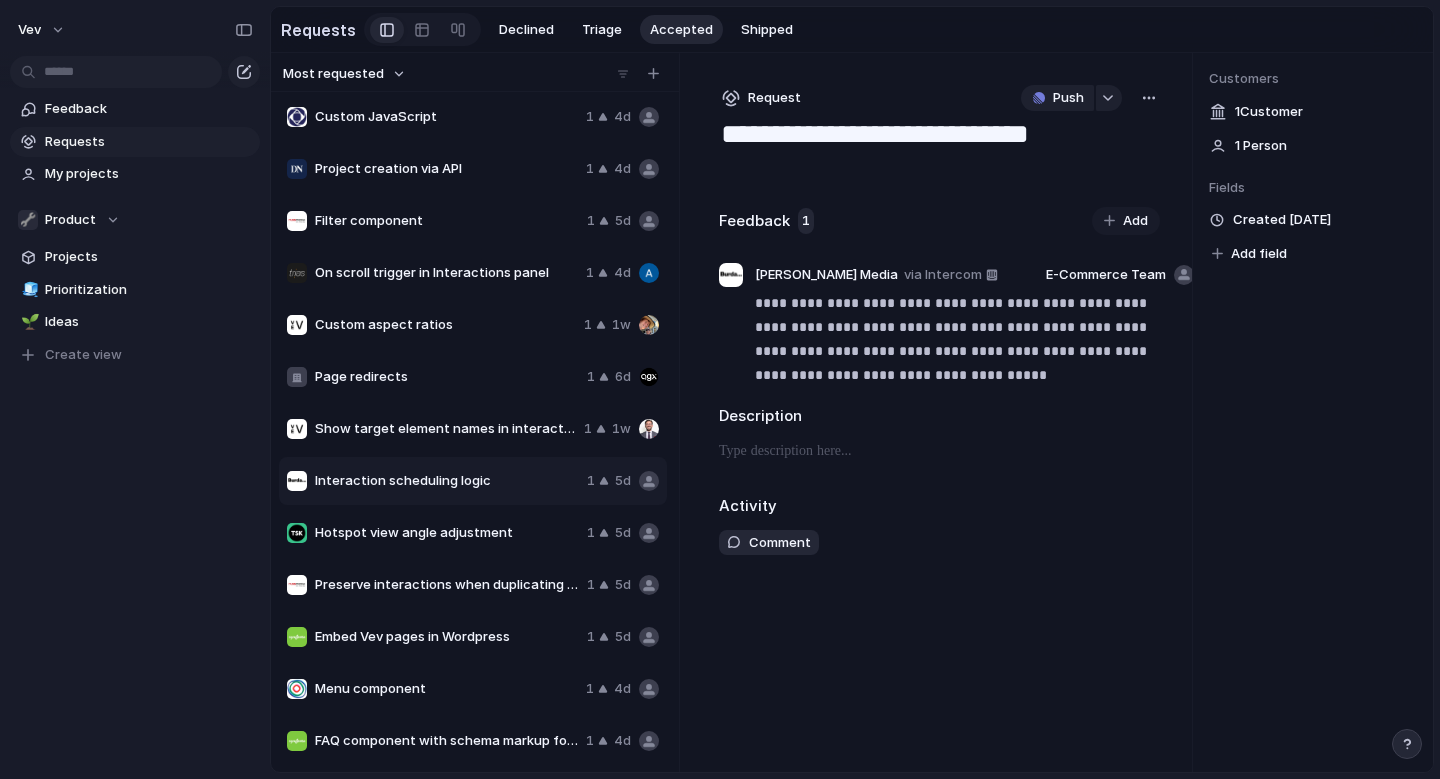 click on "**********" at bounding box center (939, 412) 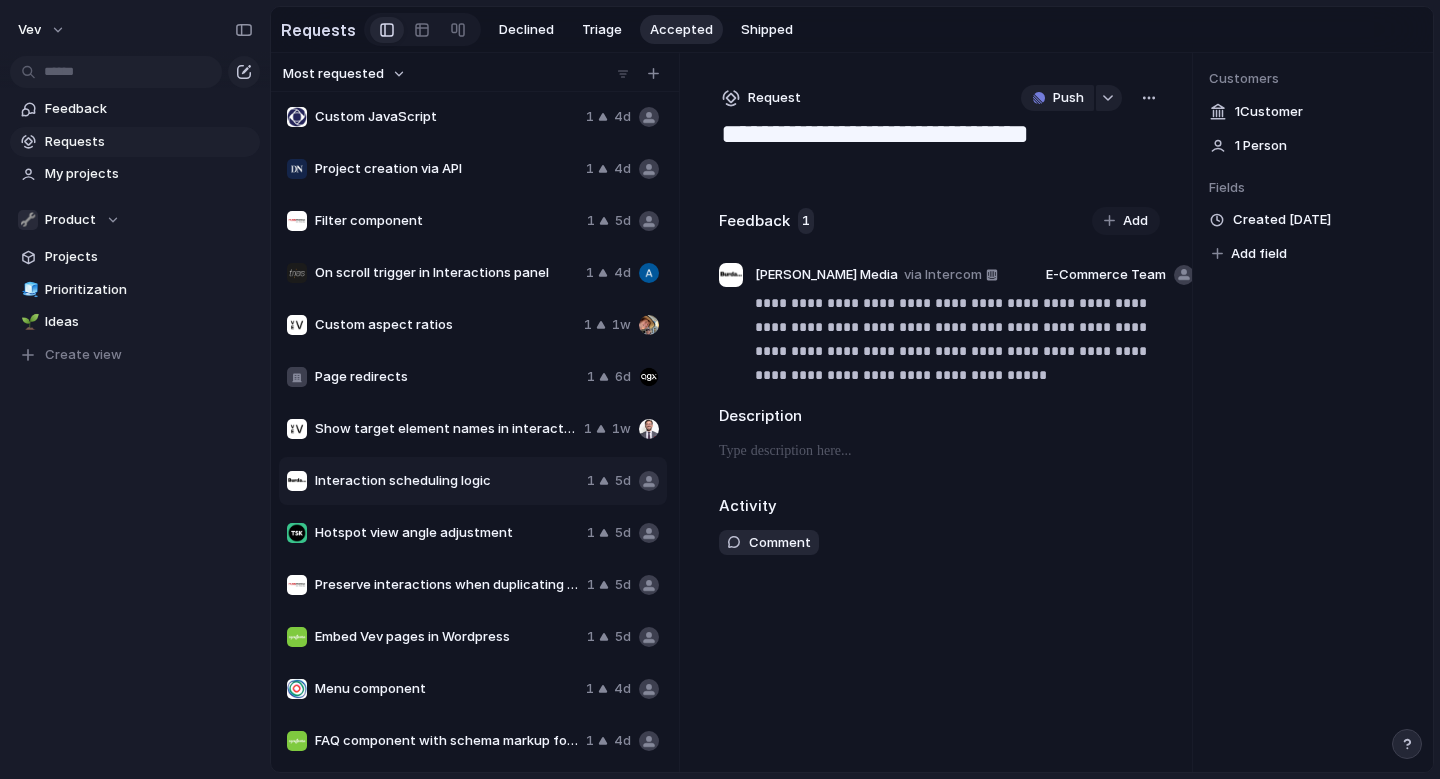 click on "Preserve interactions when duplicating pages" at bounding box center [447, 585] 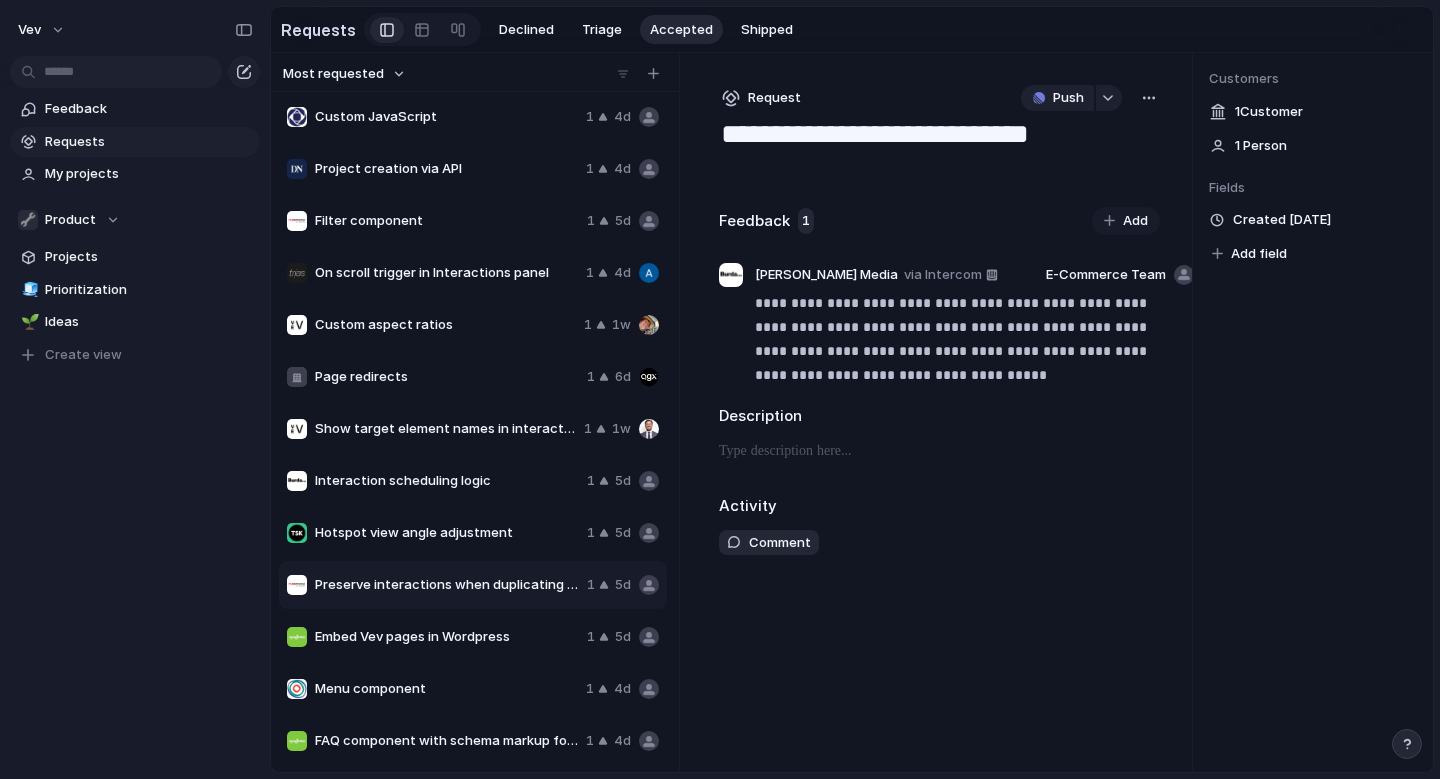 type on "**********" 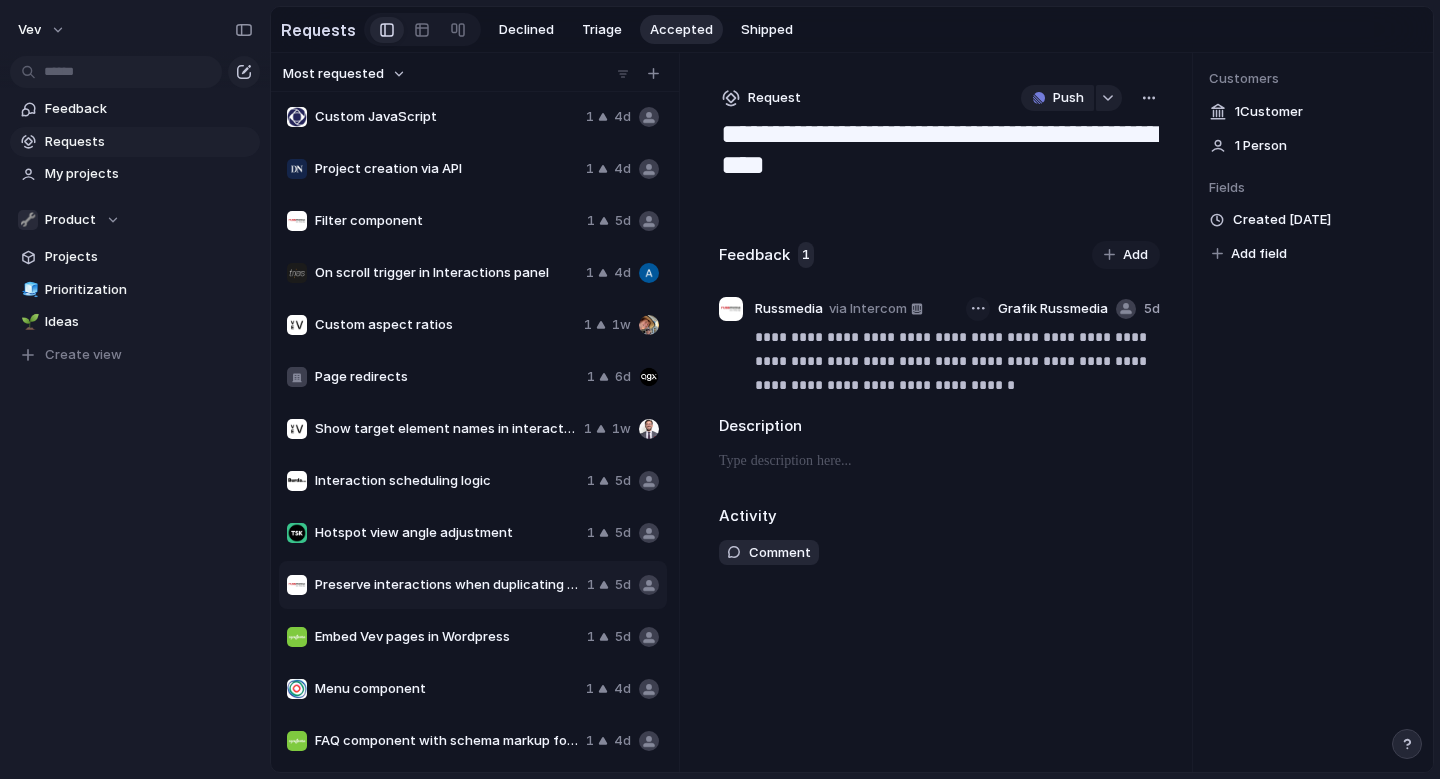 click at bounding box center [978, 309] 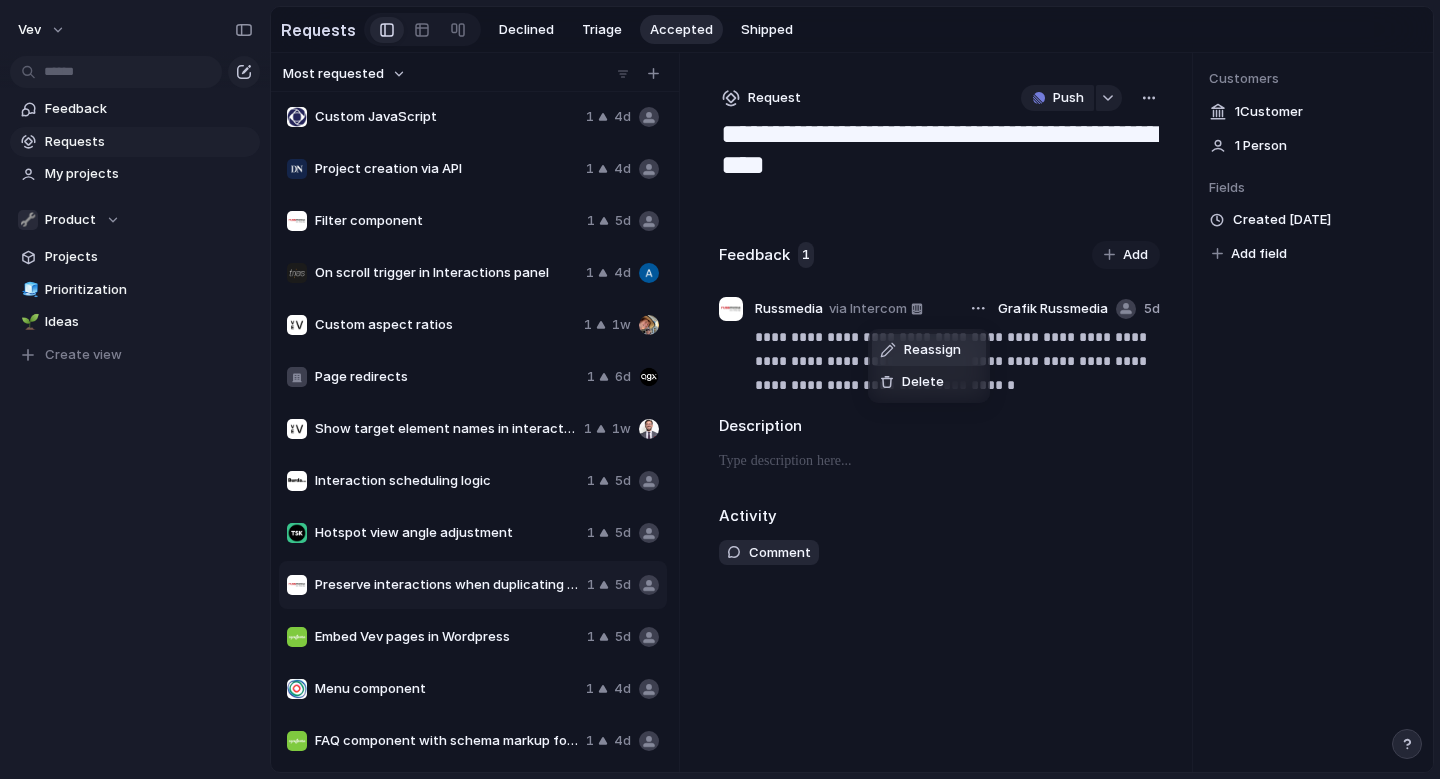 click on "Reassign" at bounding box center [932, 350] 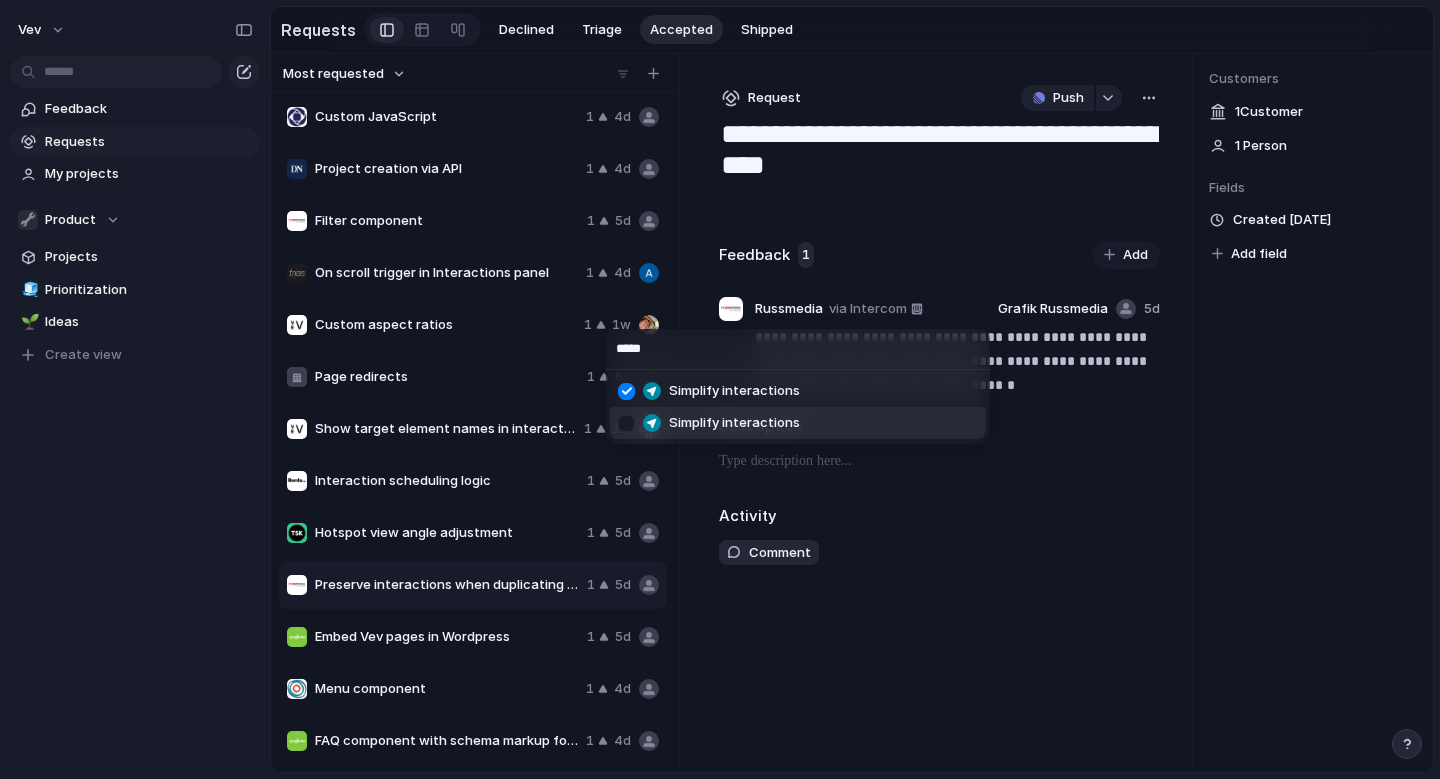type on "*****" 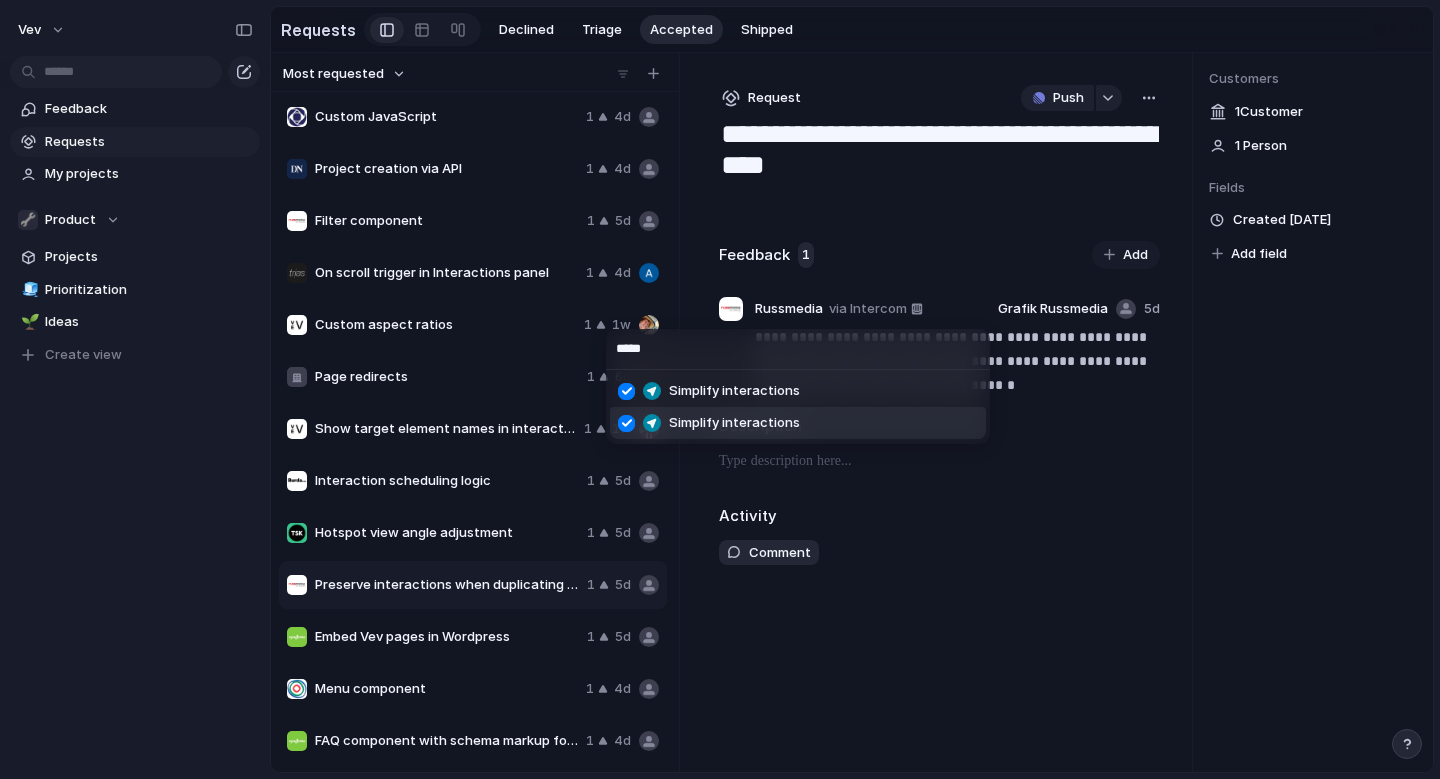 click on "***** Simplify interactions   Simplify interactions" at bounding box center (720, 389) 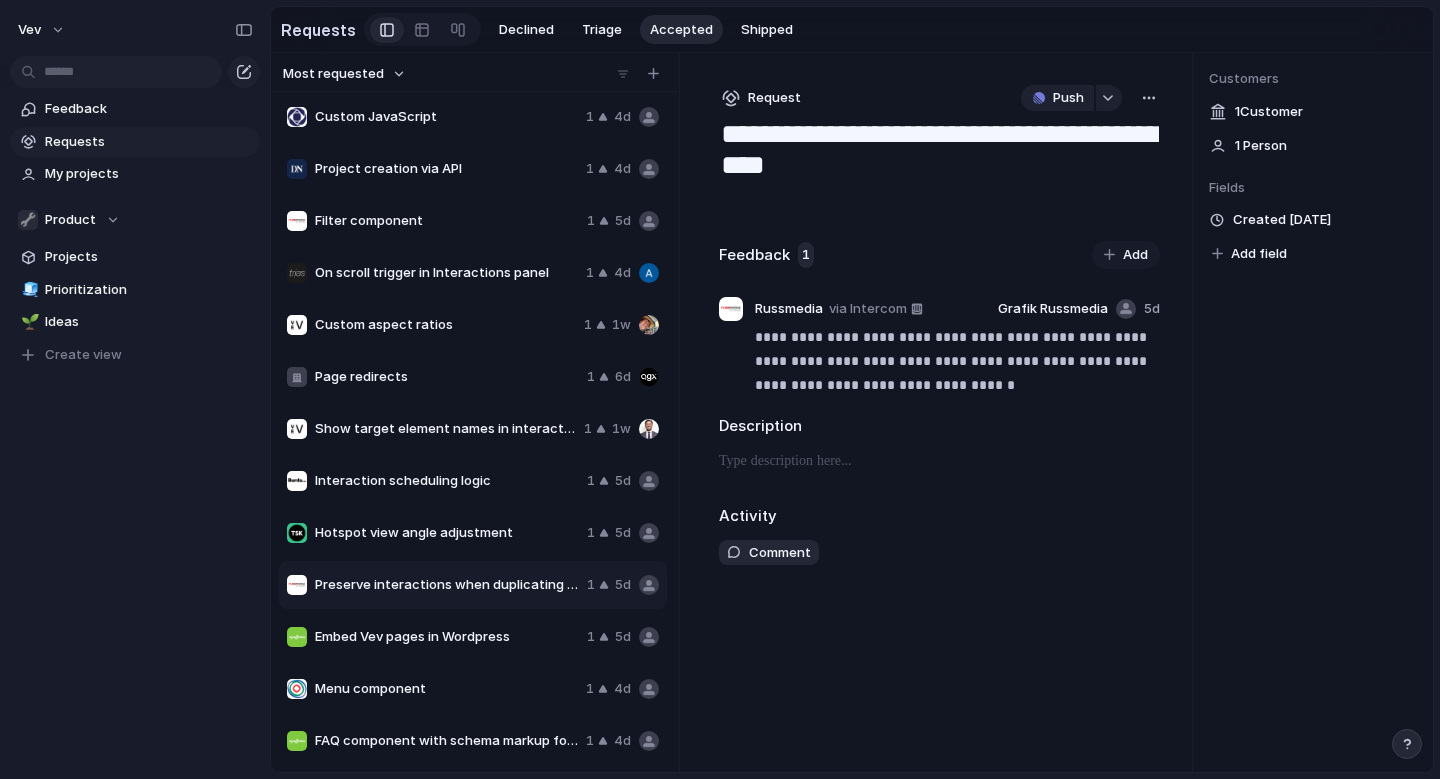 click on "**********" at bounding box center (939, 412) 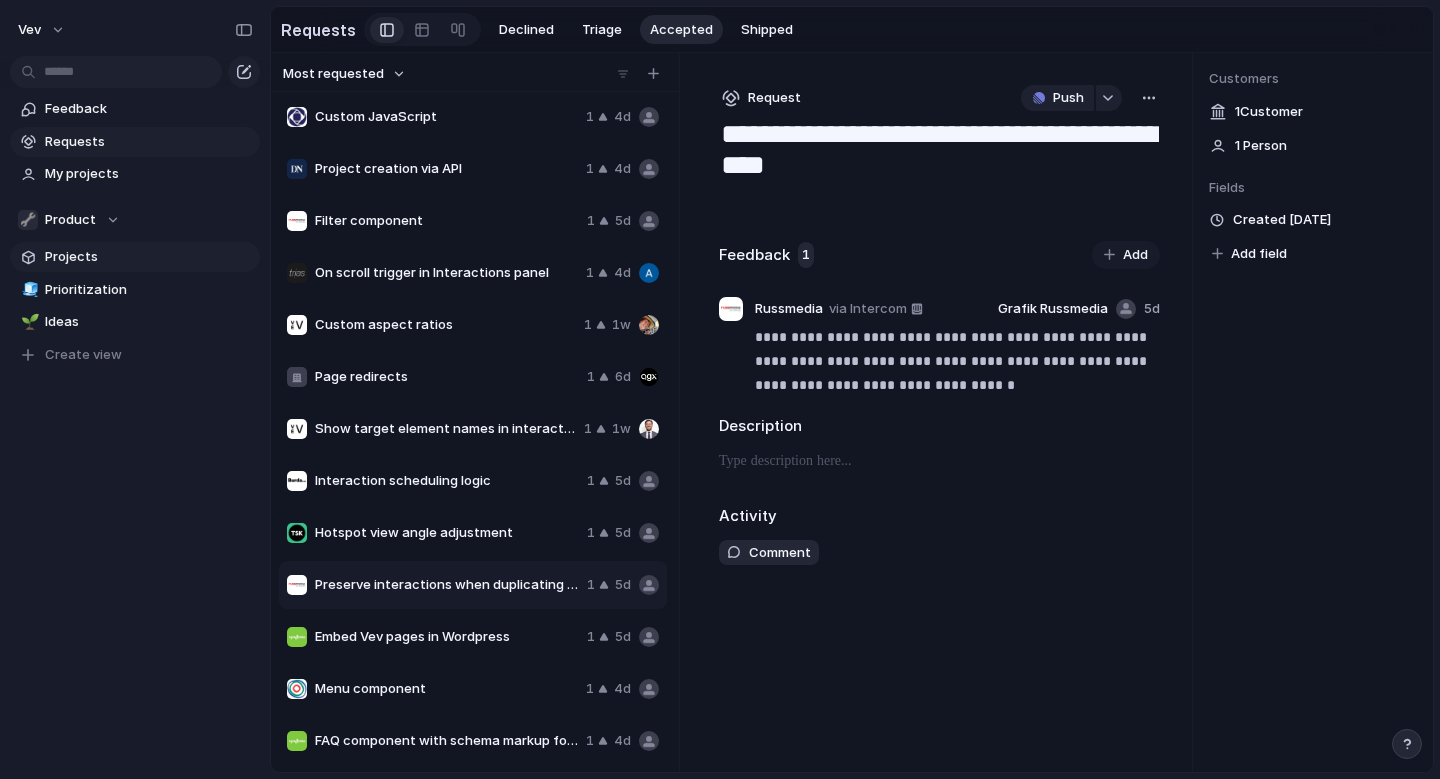 click on "Projects" at bounding box center (149, 257) 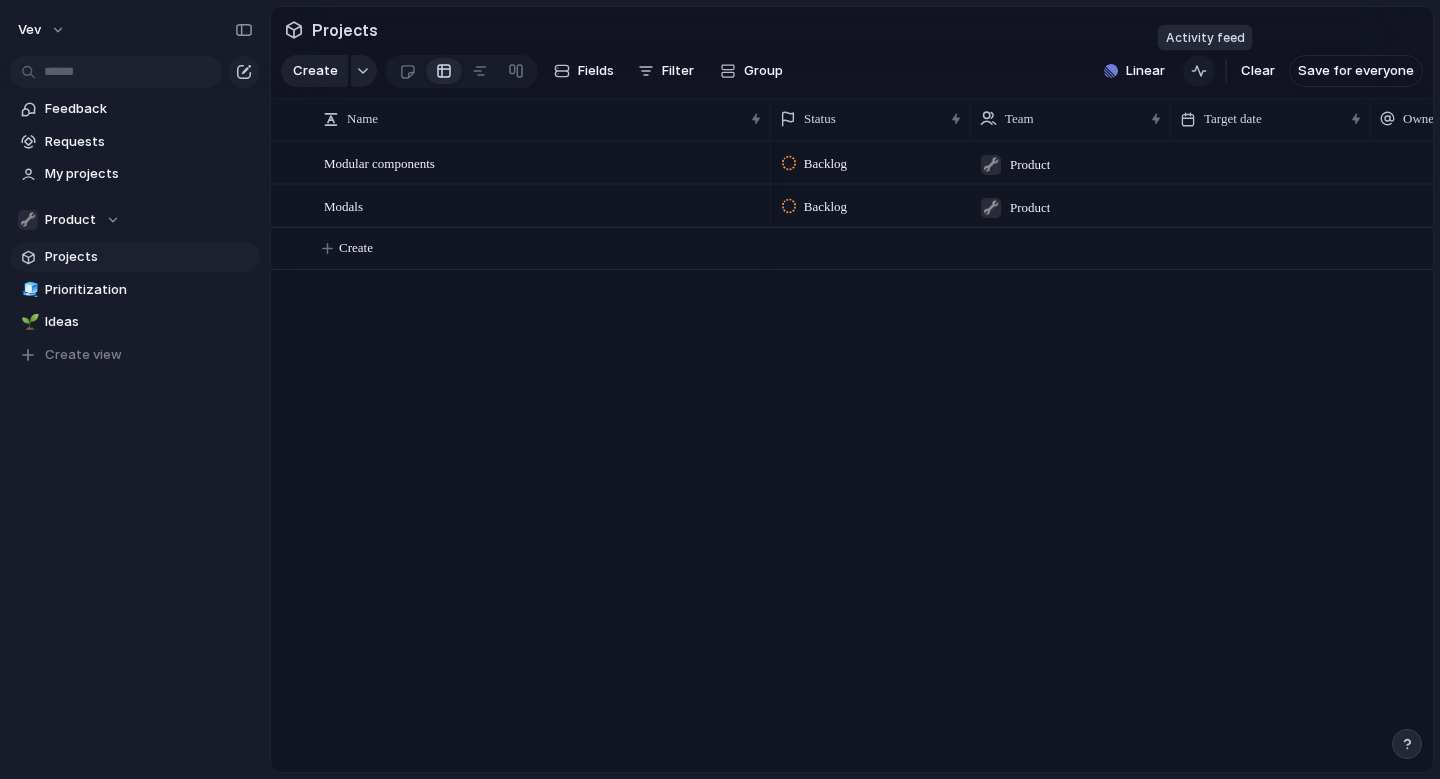 click at bounding box center (1199, 71) 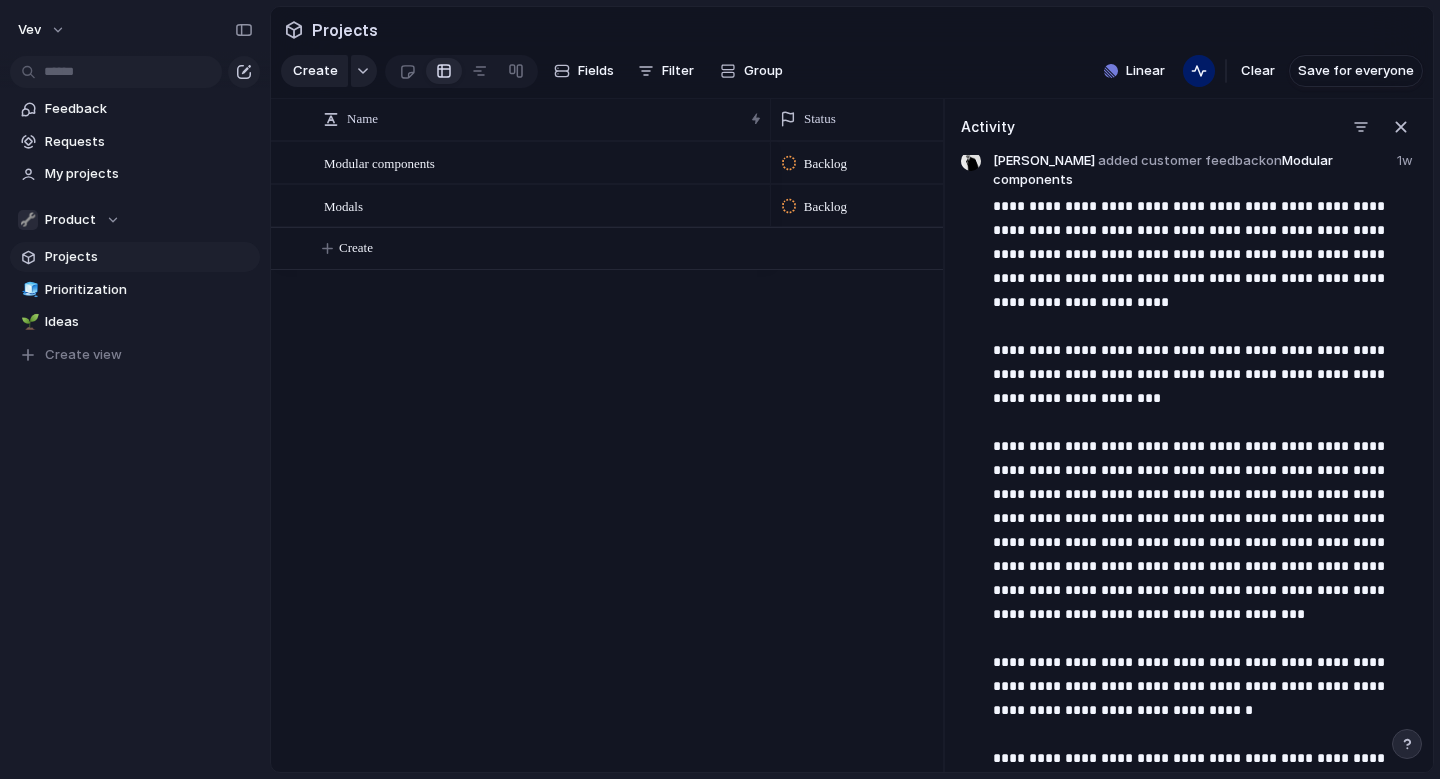 scroll, scrollTop: 0, scrollLeft: 0, axis: both 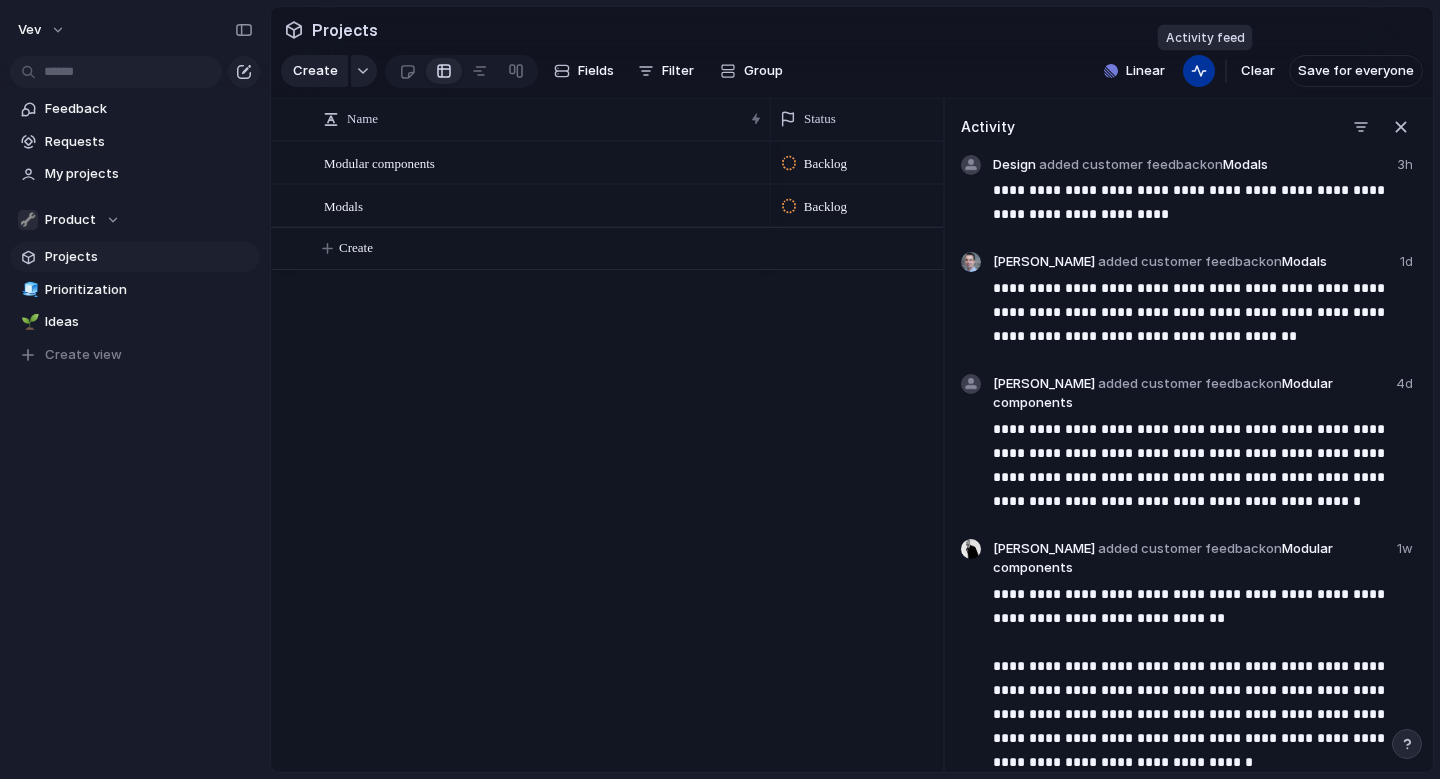 click at bounding box center [1199, 71] 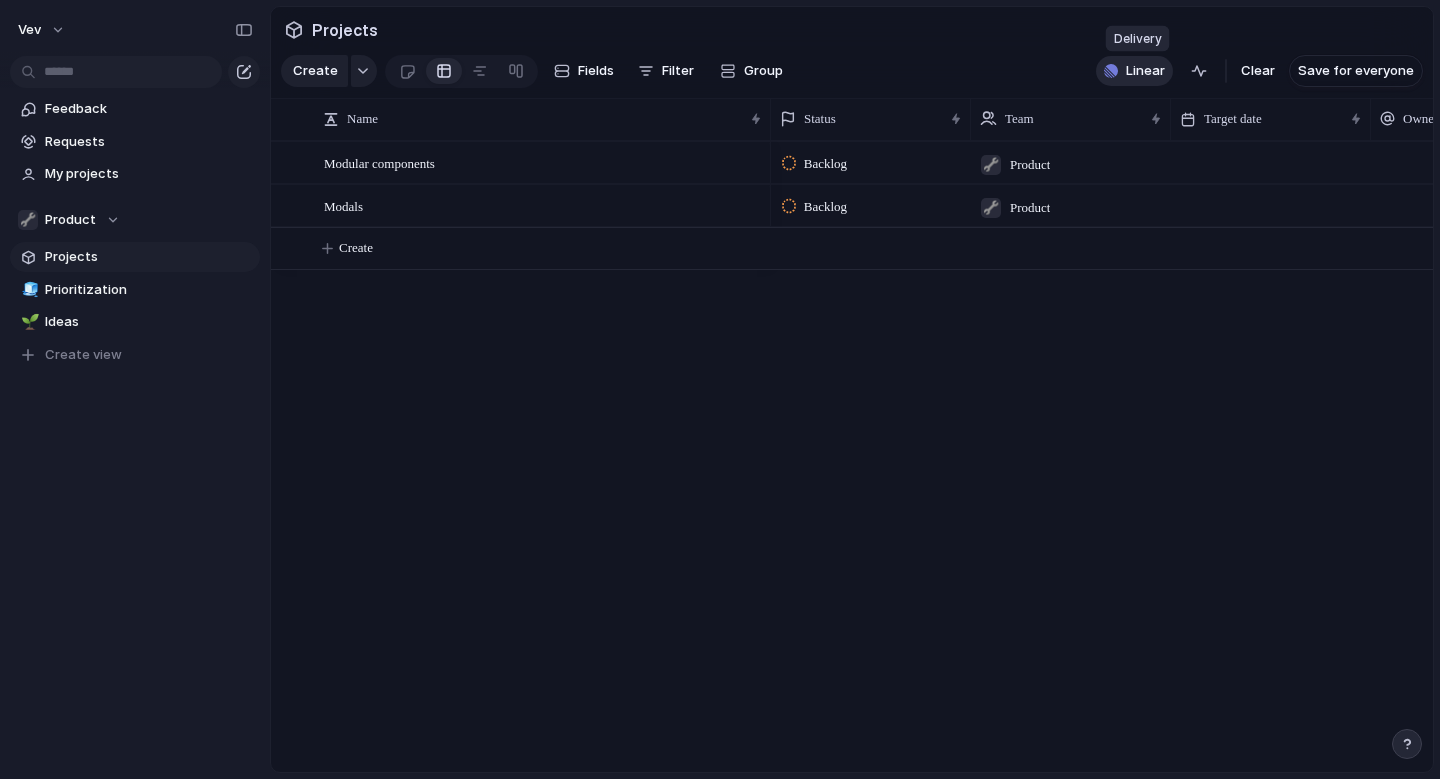 click on "Linear" at bounding box center [1145, 71] 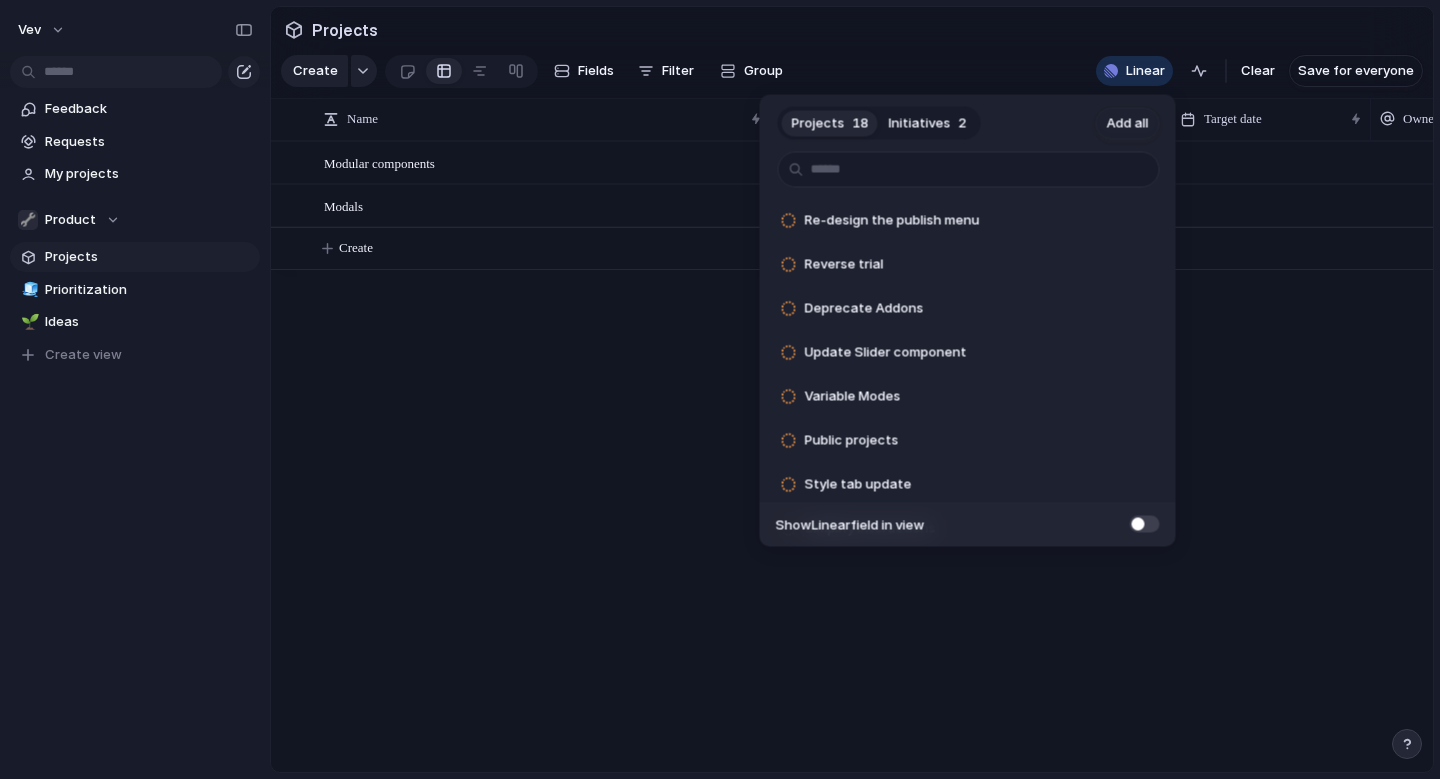 click on "Projects 18 Initiatives 2 Add all Re-design the publish menu Add Reverse trial Add Deprecate Addons Add Update Slider component Add Variable Modes Add Public projects Add Style tab update Add Simplify interactions Add Improve project text styling Add Update text widget Add Audio tab + AI Add Page AI Add Vev API Add Vev Blog Add Examples from Vev Add Animations [out of beta] Add Forms Add Libraries (Beta) Add Show  Linear  field in view" at bounding box center (720, 389) 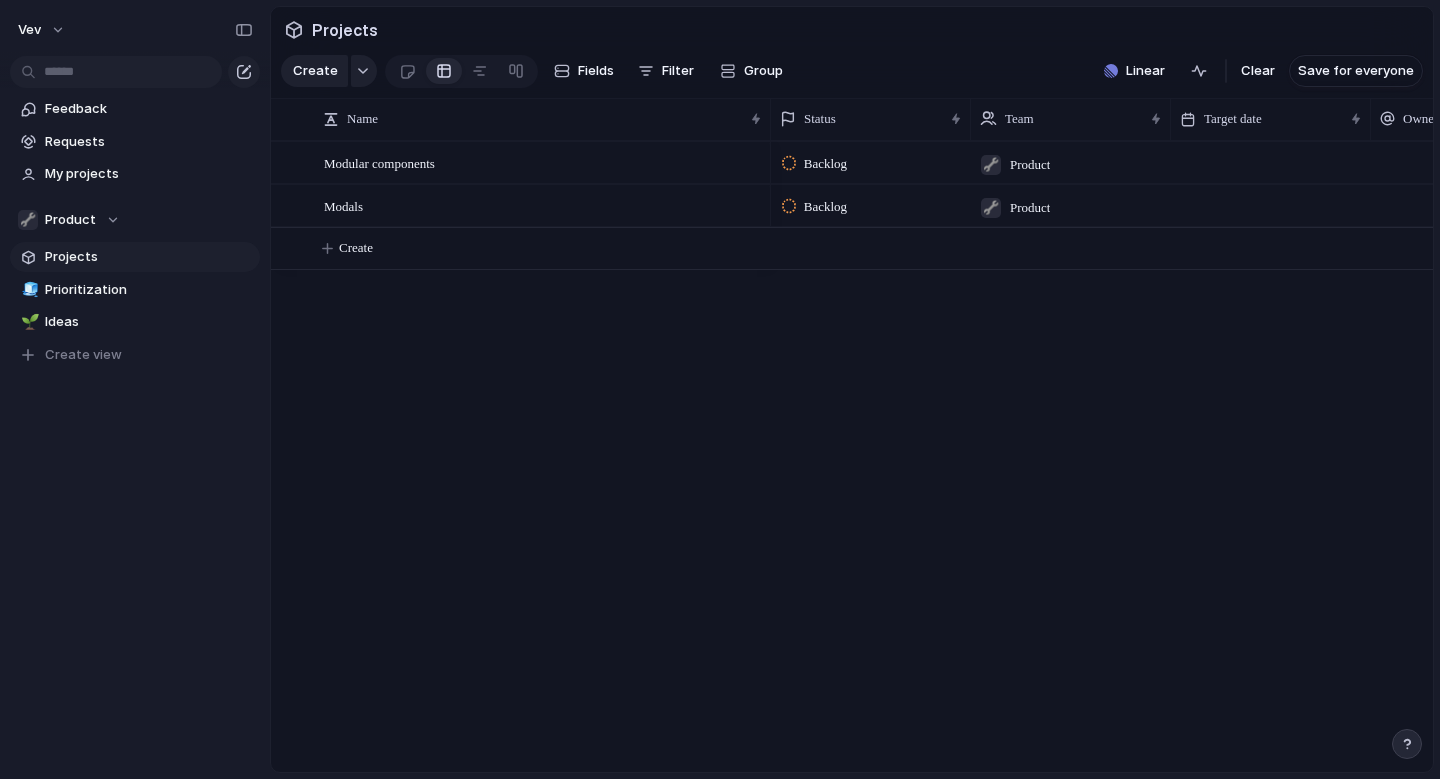 click on "Modular components Modals Backlog 🔧 Product CBRE Backlog 🔧 Product Isoline Communications Create" at bounding box center (852, 456) 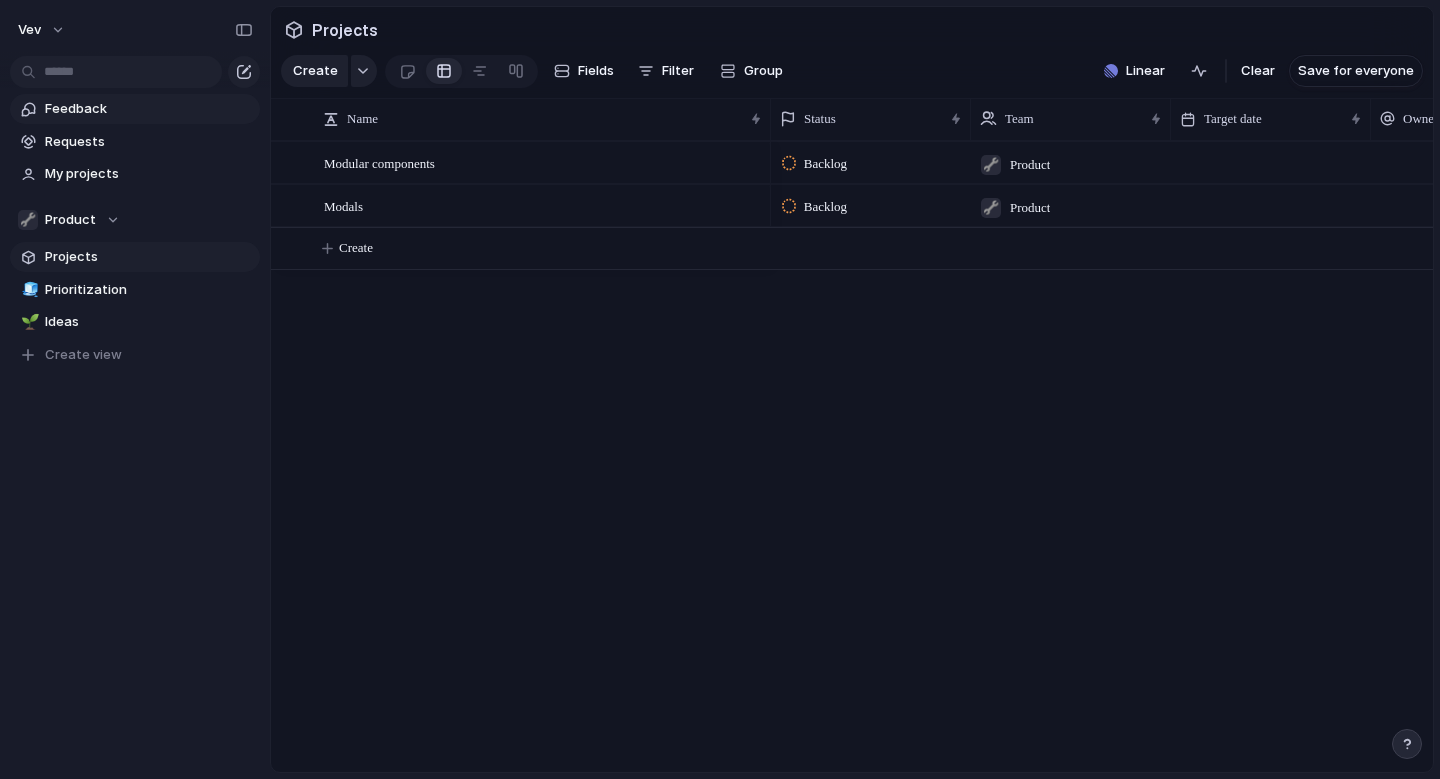 click on "Feedback" at bounding box center [135, 109] 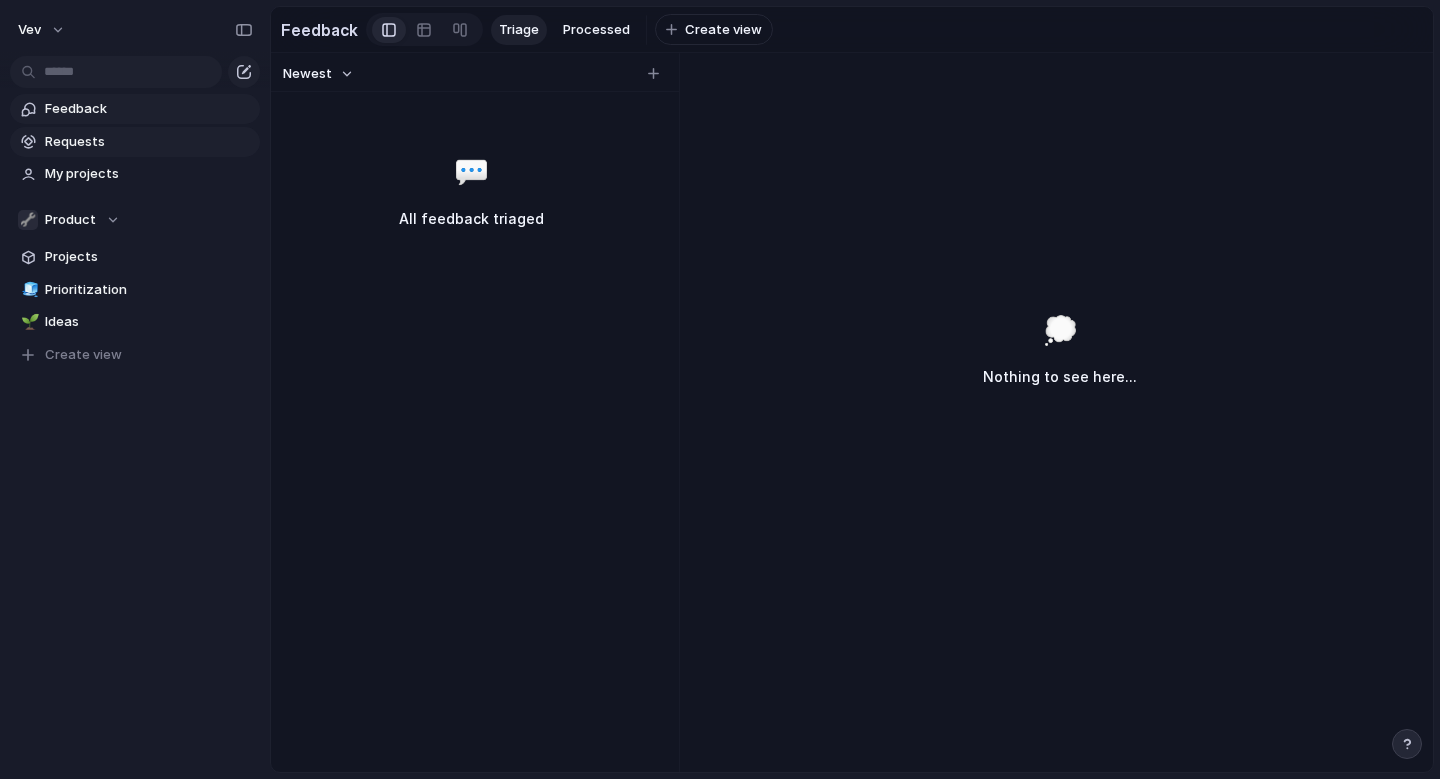click on "Requests" at bounding box center [149, 142] 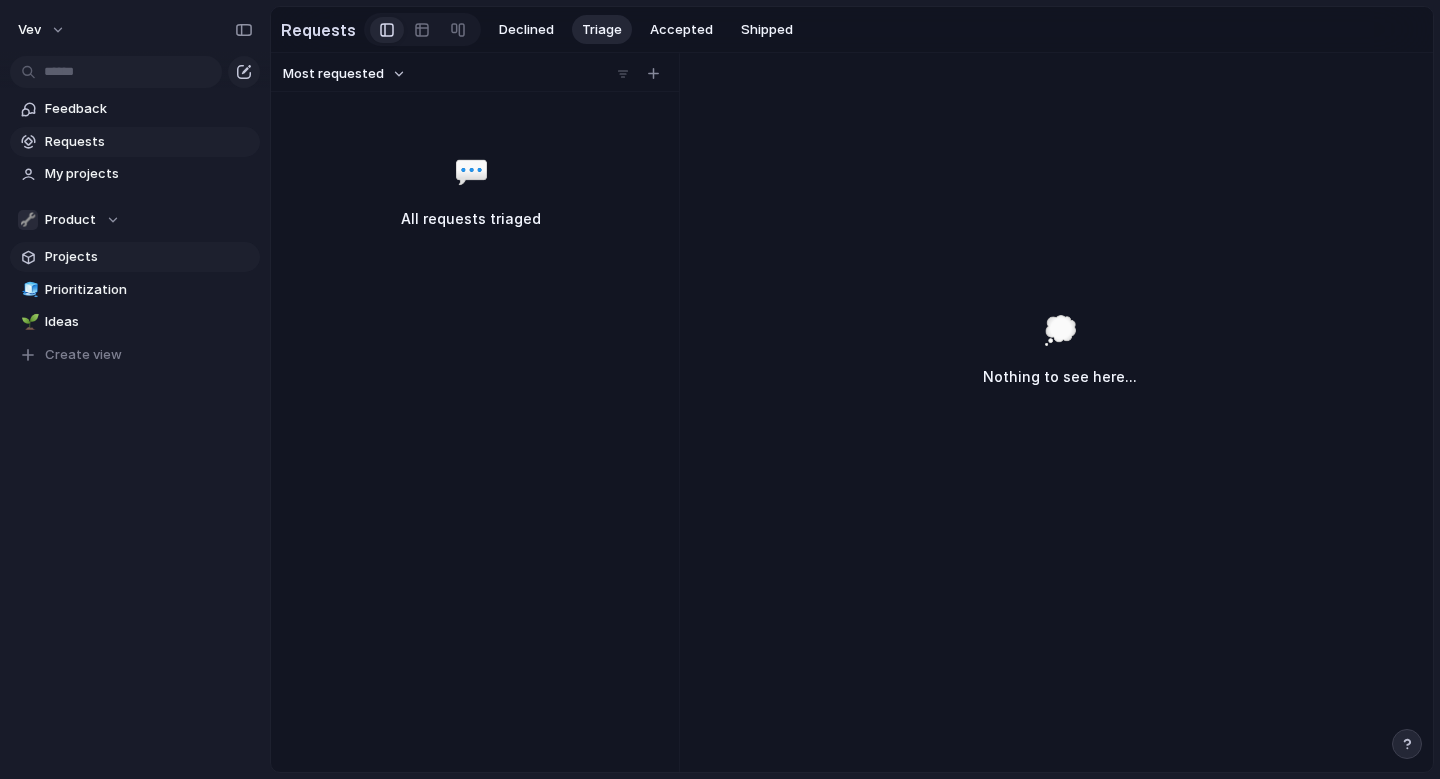 click on "Projects" at bounding box center [149, 257] 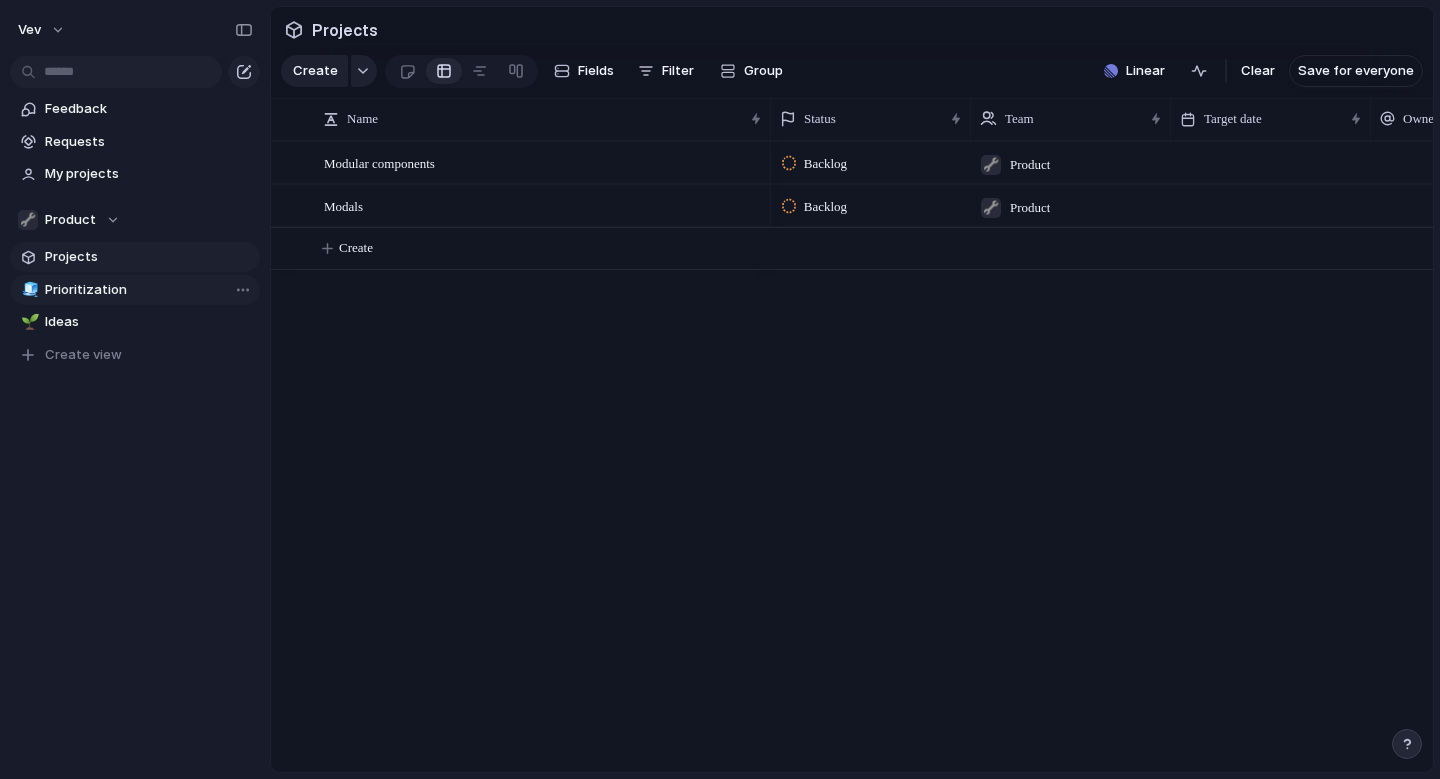 click on "Prioritization" at bounding box center (149, 290) 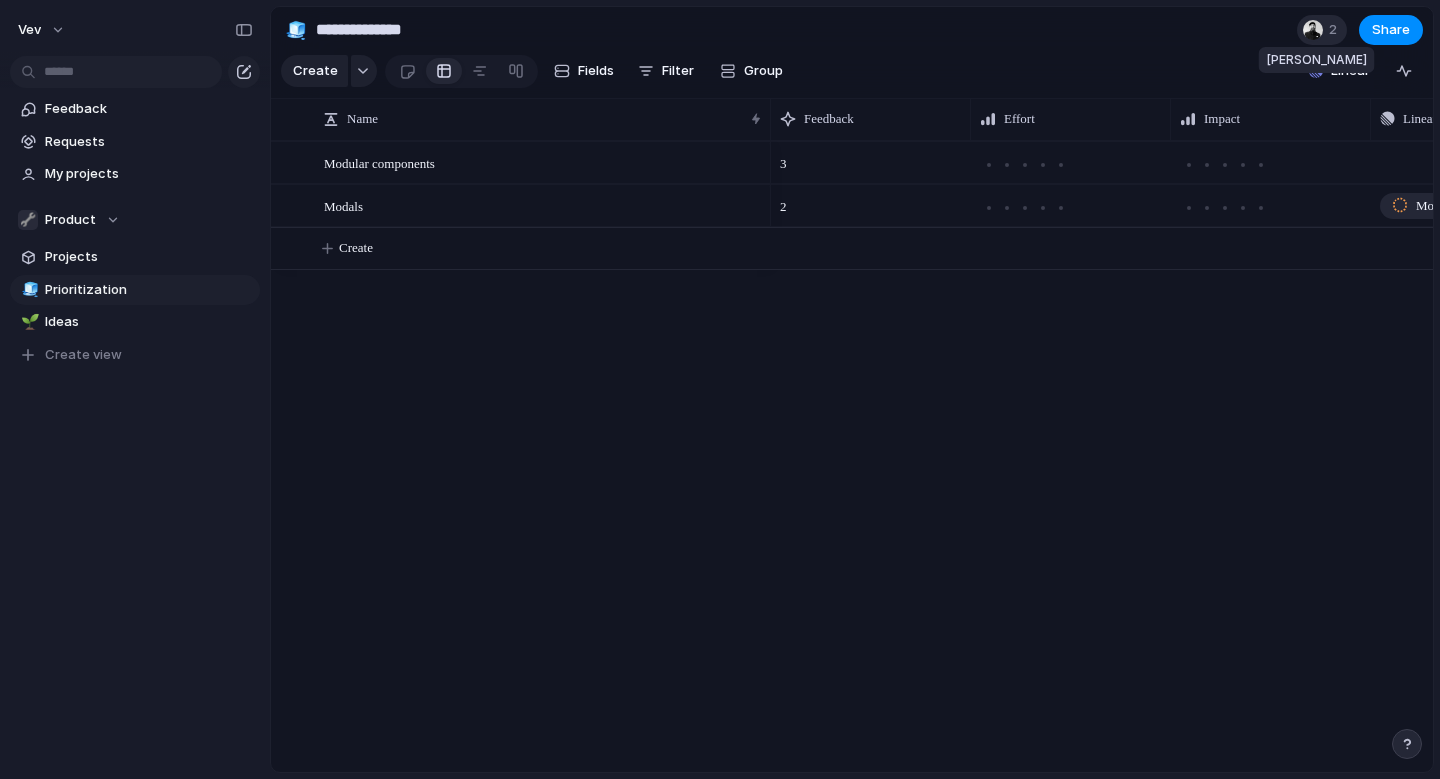 click at bounding box center (1313, 30) 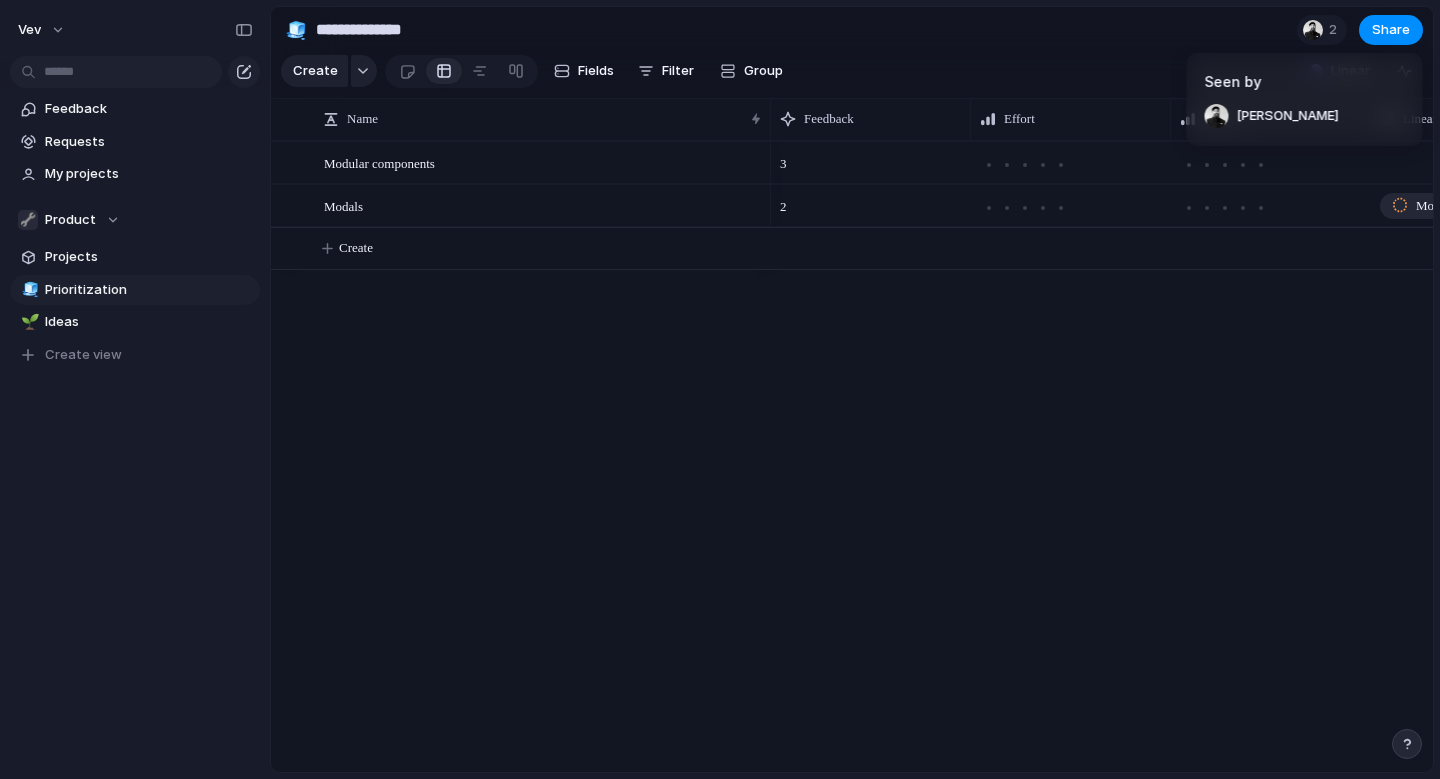 click on "Seen by Fredrik Jensen" at bounding box center [720, 389] 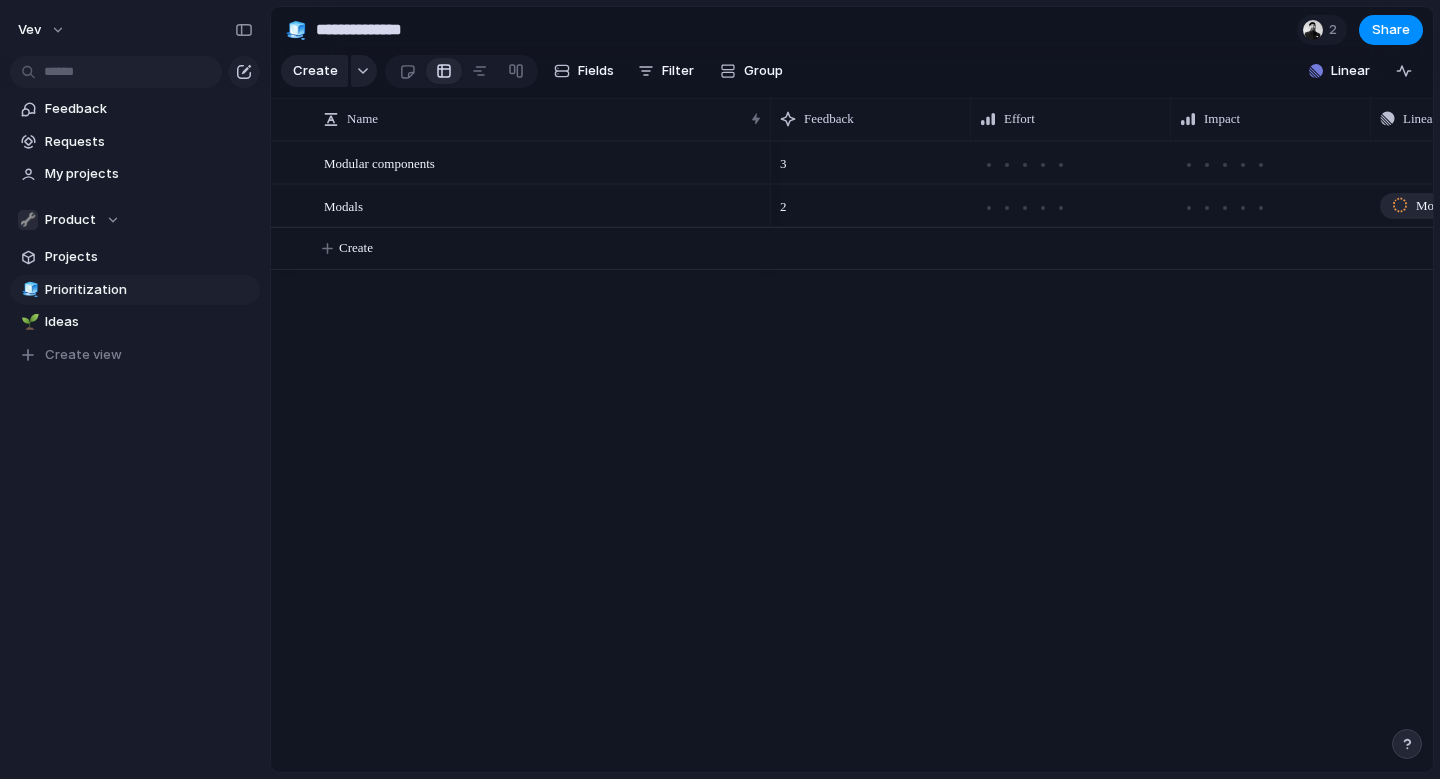 click on "3 Push 2 Modals" at bounding box center [1102, 456] 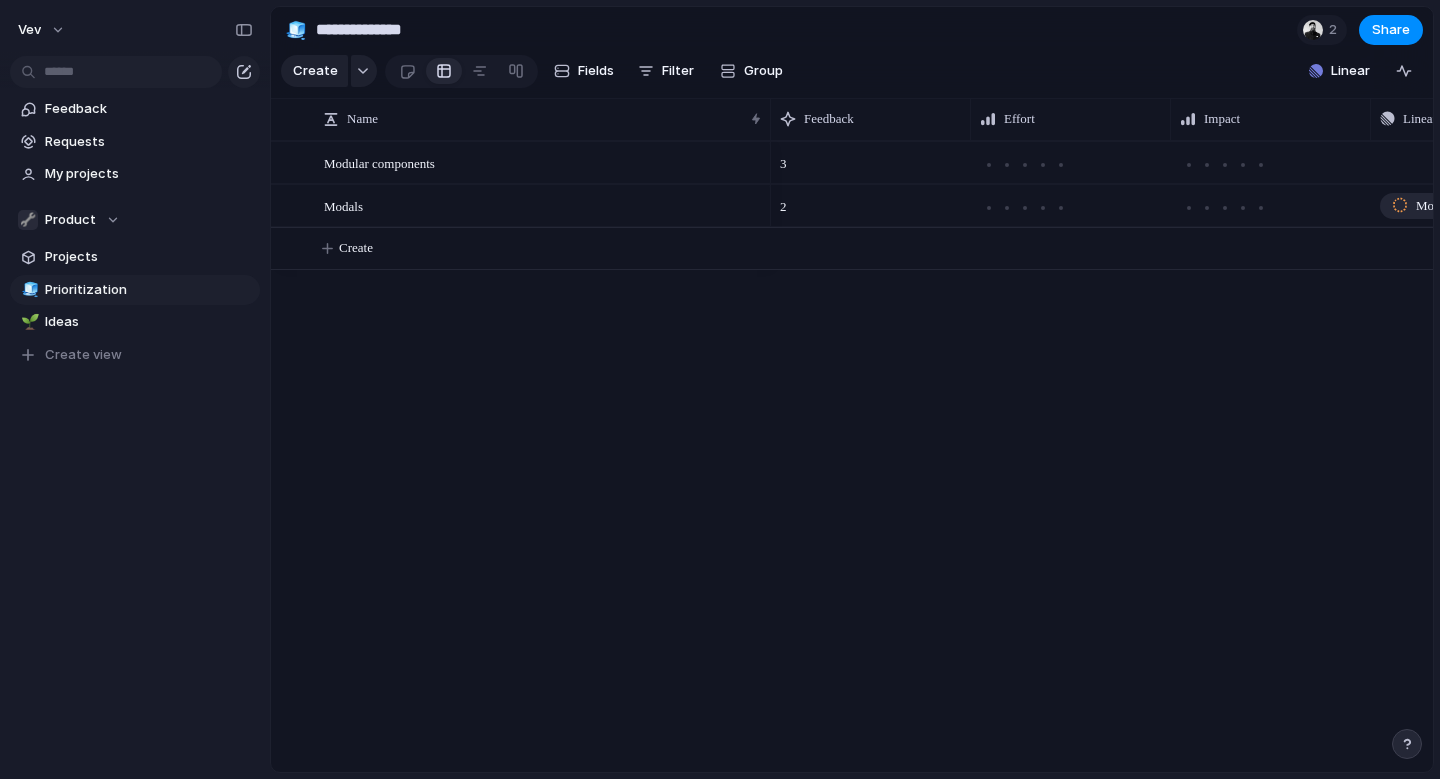 click on "Modular components Modals 3 Push 2 Modals Create" at bounding box center (852, 456) 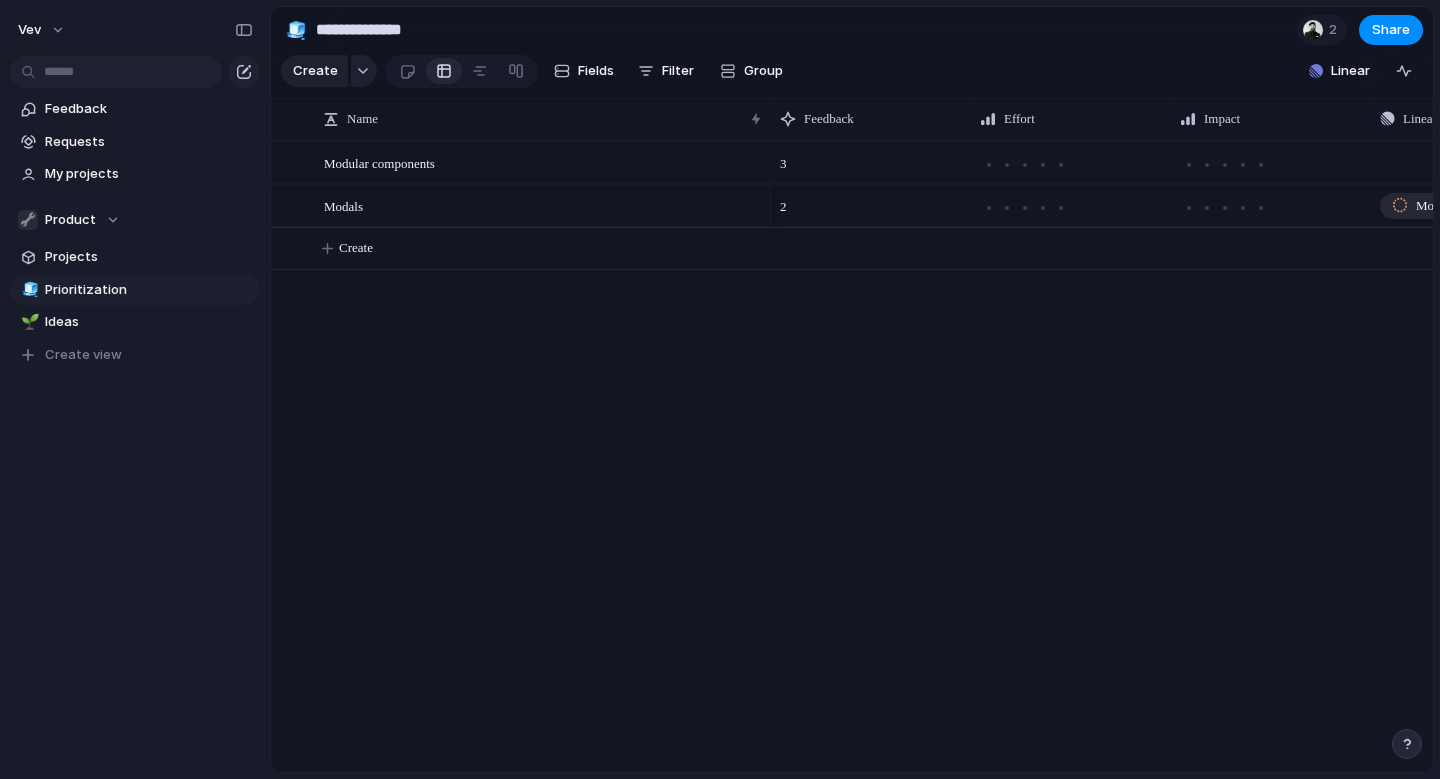 click on "3" at bounding box center [871, 158] 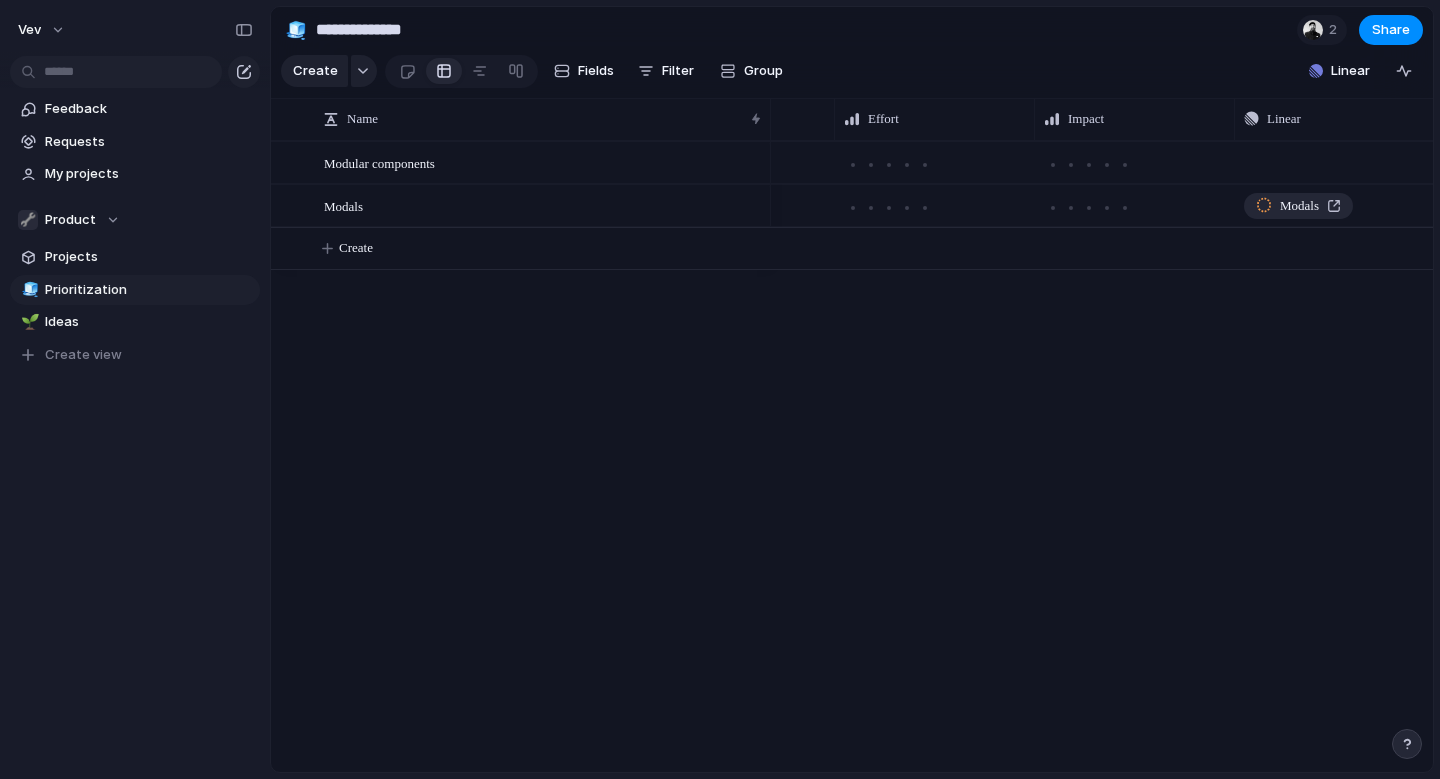 scroll, scrollTop: 0, scrollLeft: 189, axis: horizontal 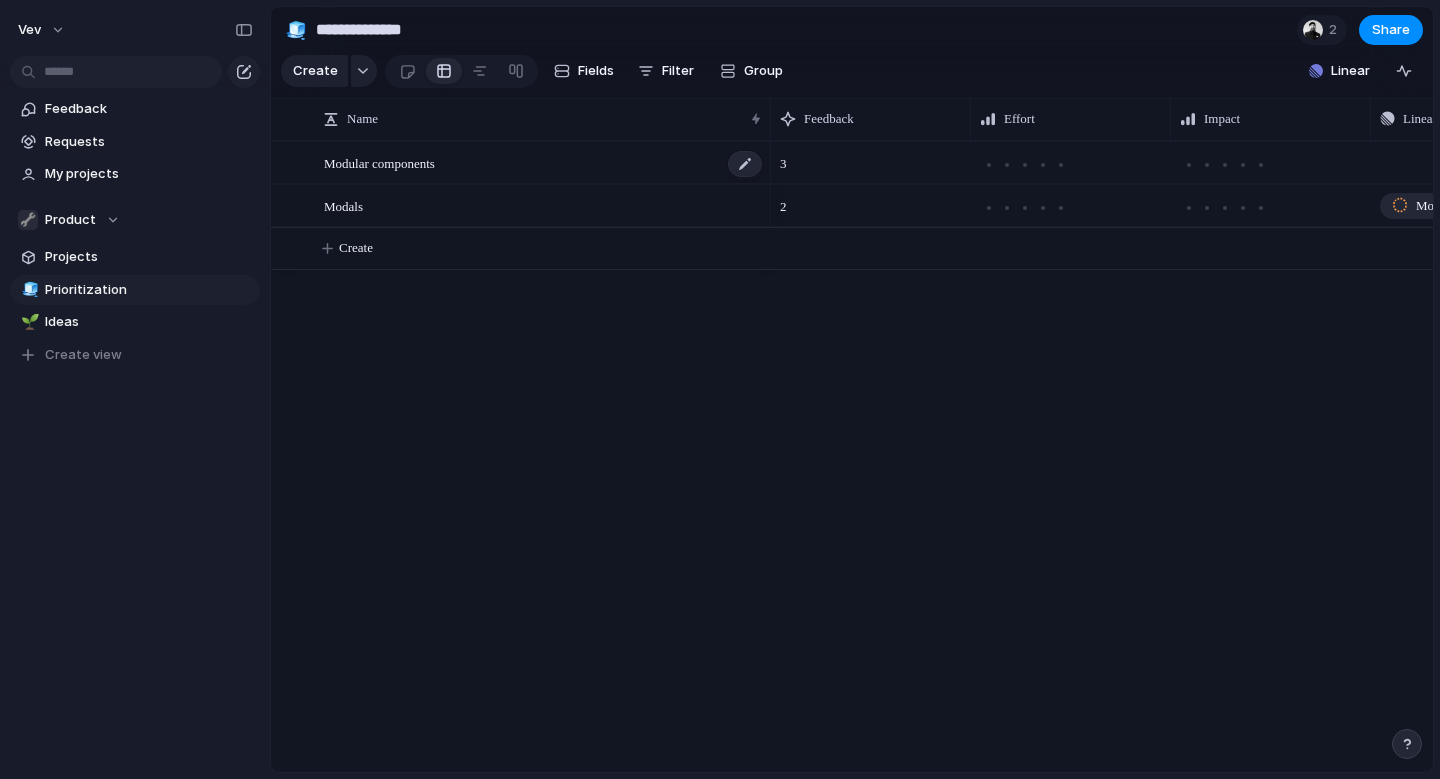 click on "Modular components" at bounding box center (544, 163) 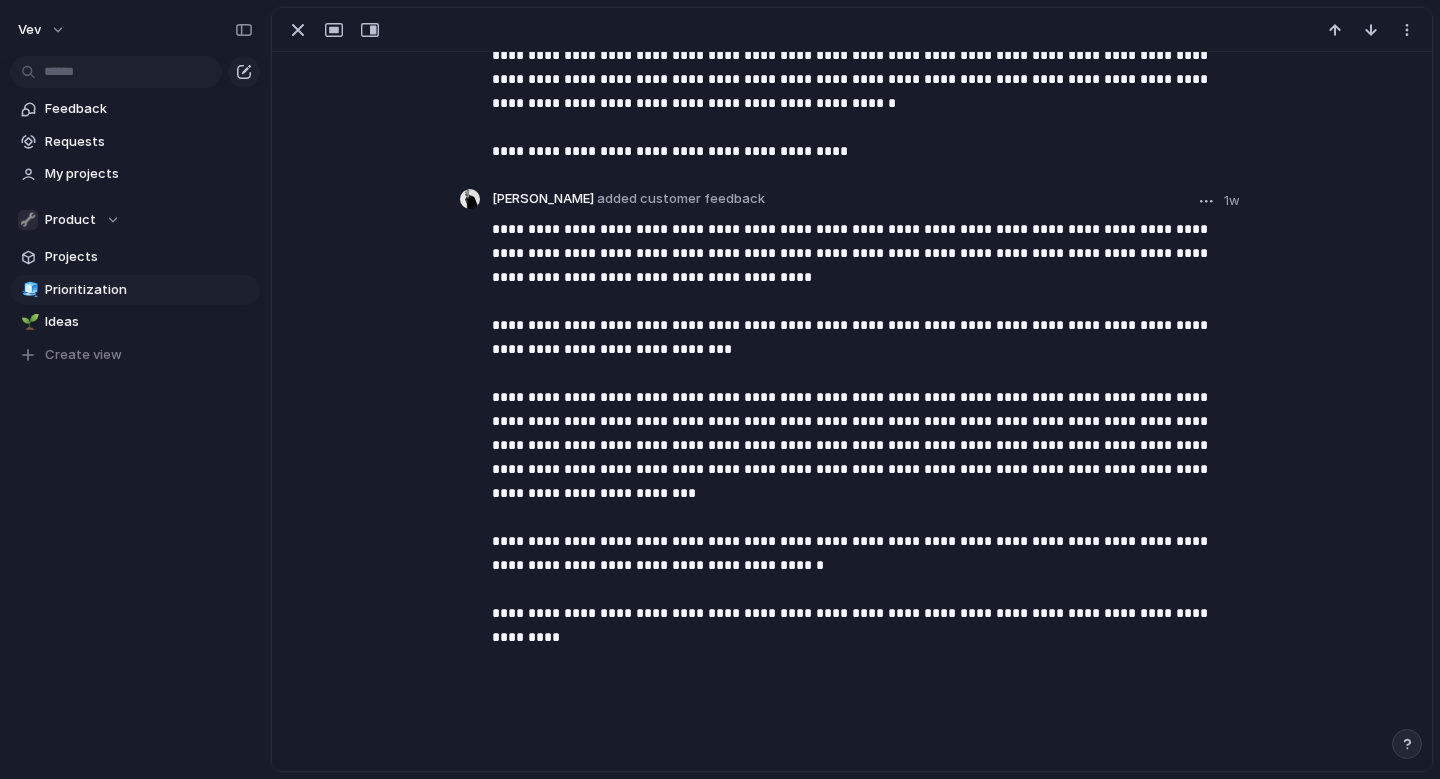 scroll, scrollTop: 0, scrollLeft: 0, axis: both 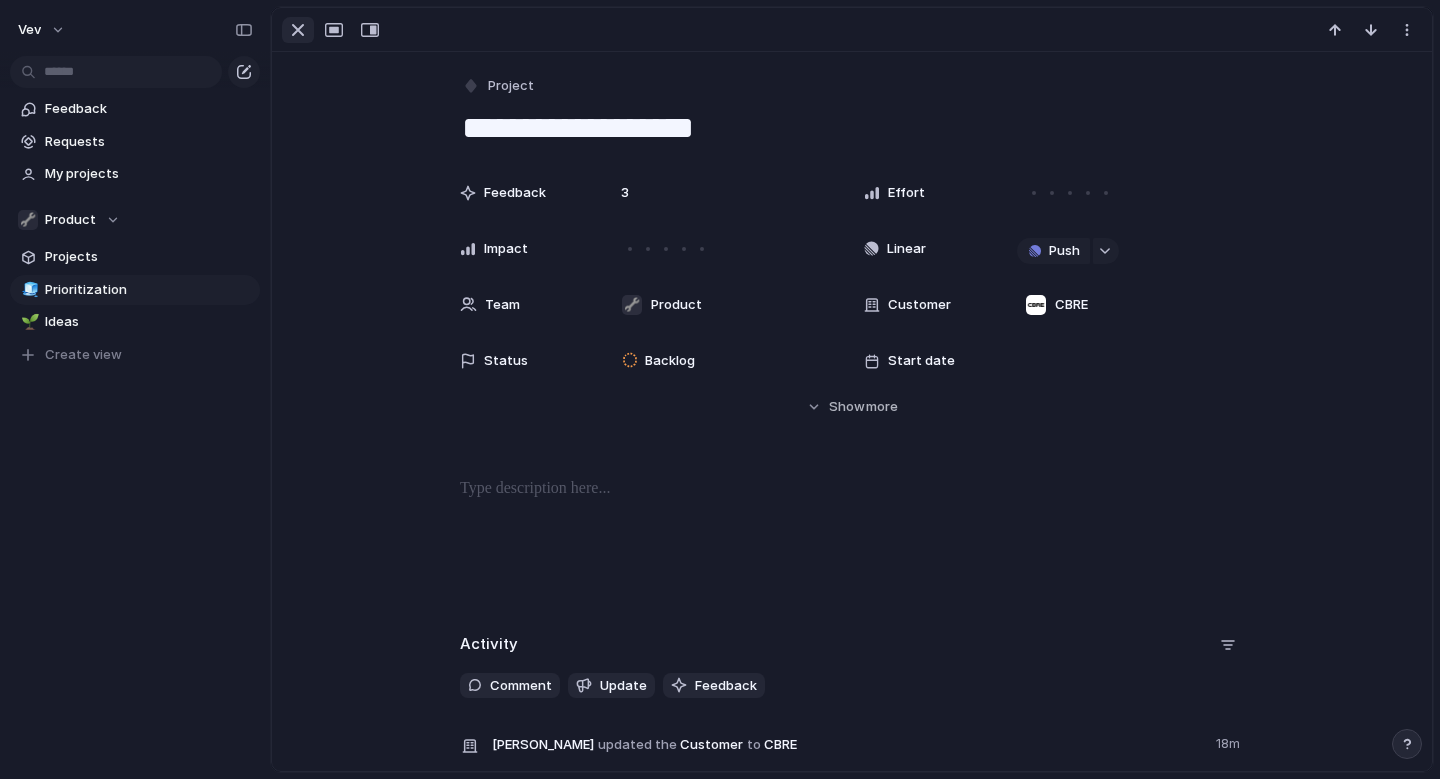 click at bounding box center (298, 30) 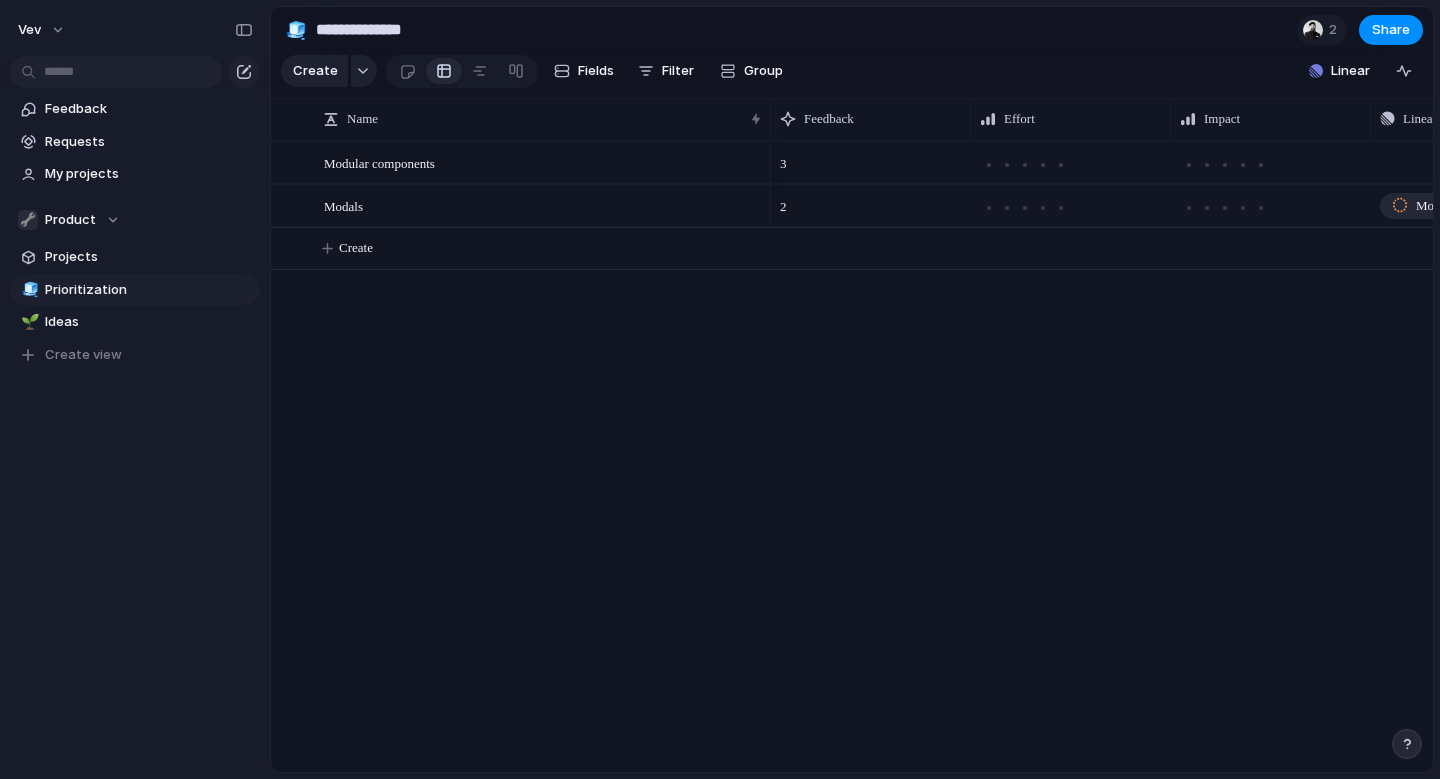 click on "Modular components Modals 3 Push 2 Modals Create" at bounding box center (852, 456) 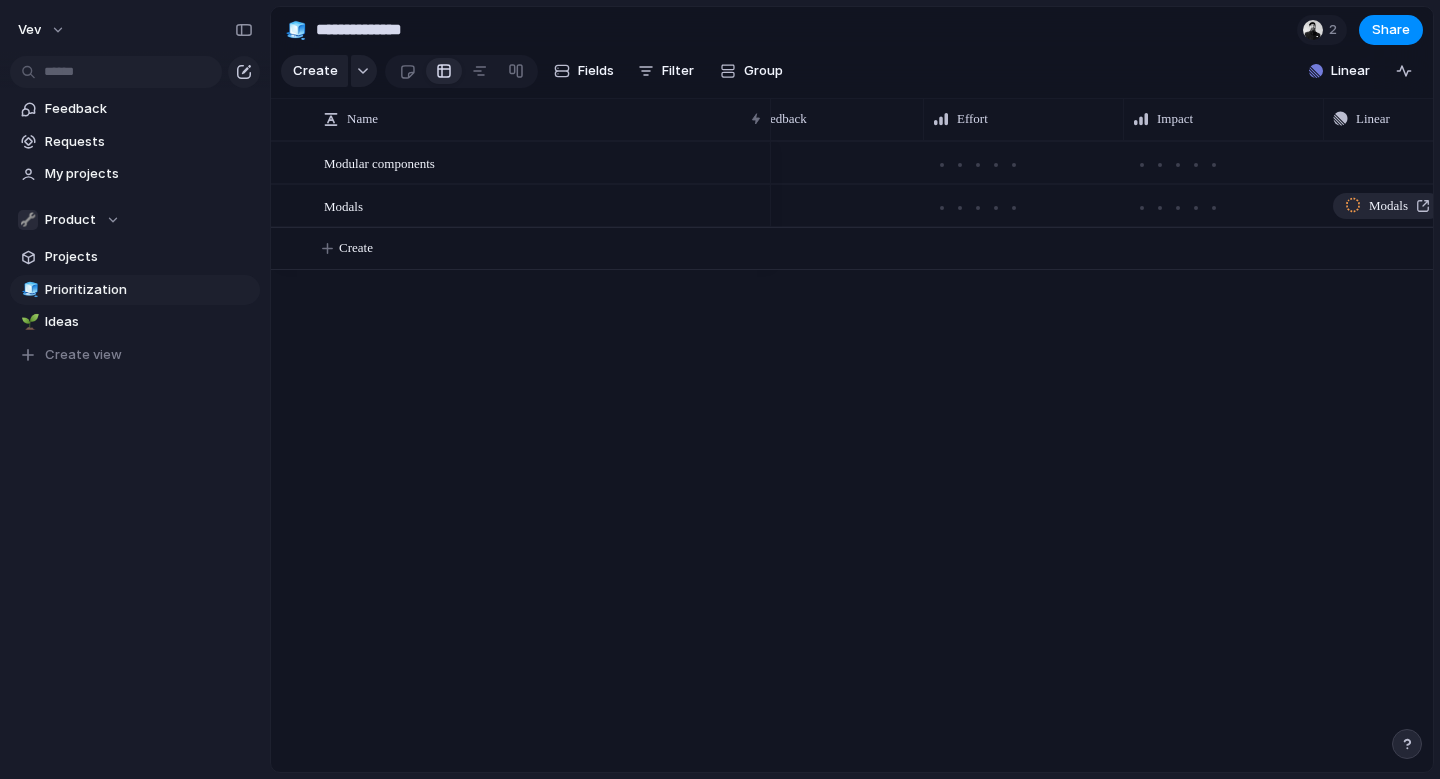 scroll, scrollTop: 0, scrollLeft: 121, axis: horizontal 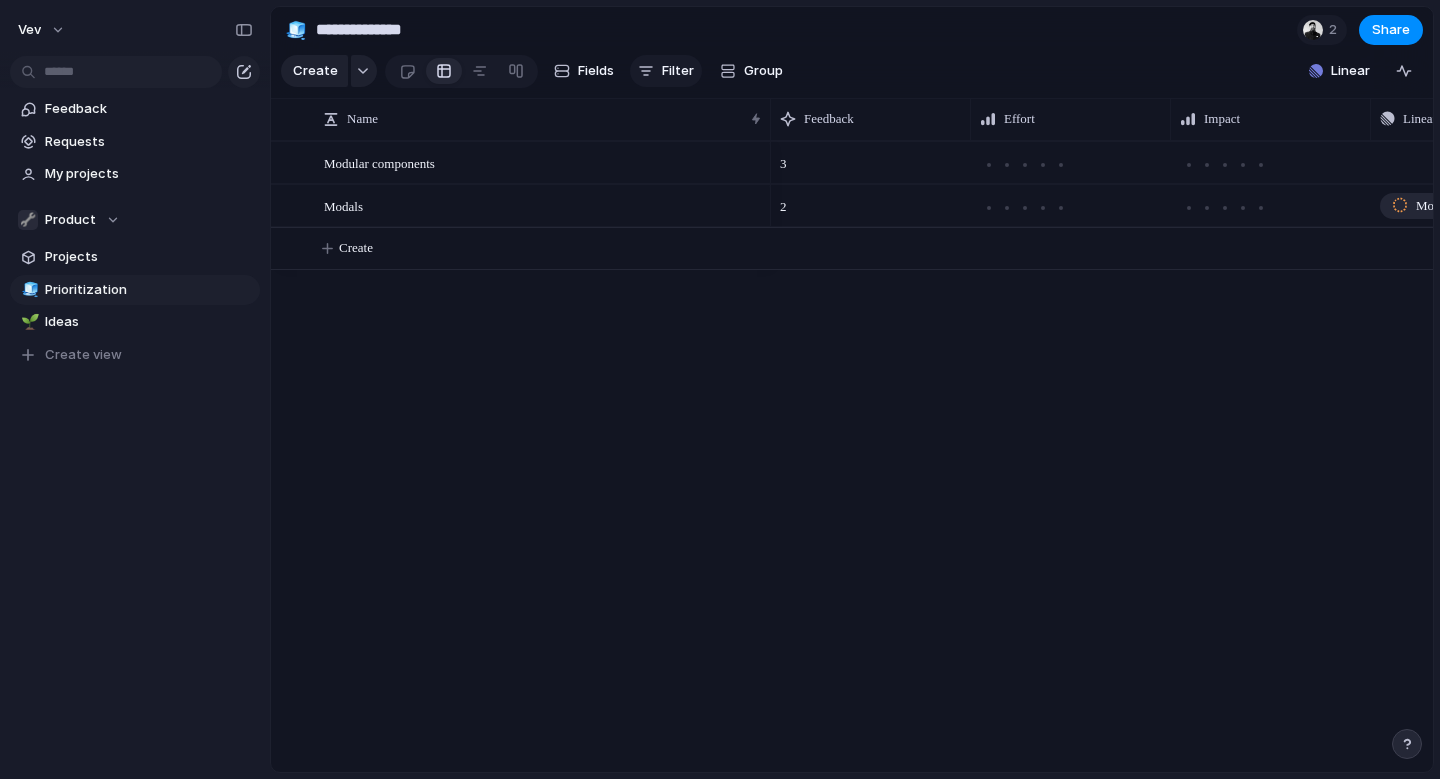 click at bounding box center (646, 71) 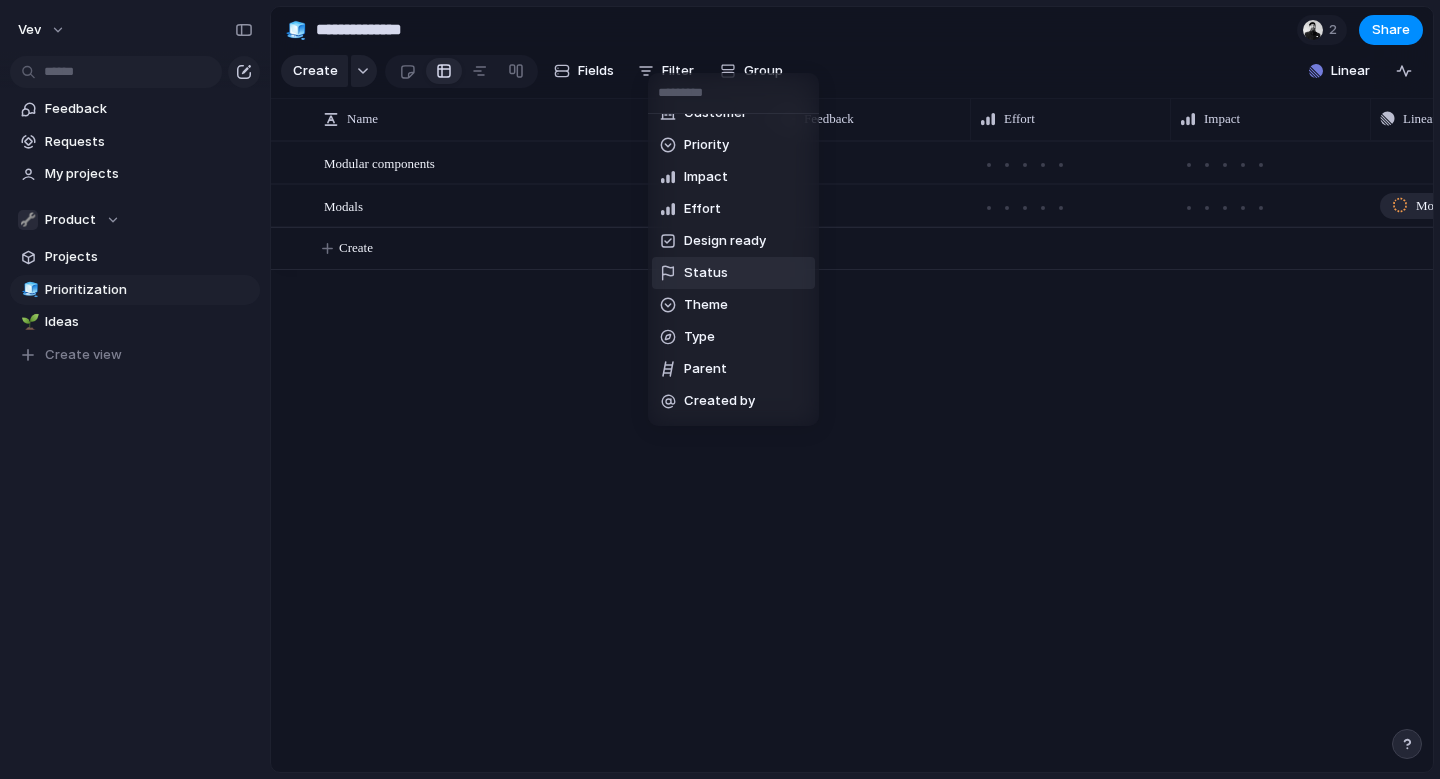 click on "Status" at bounding box center (733, 273) 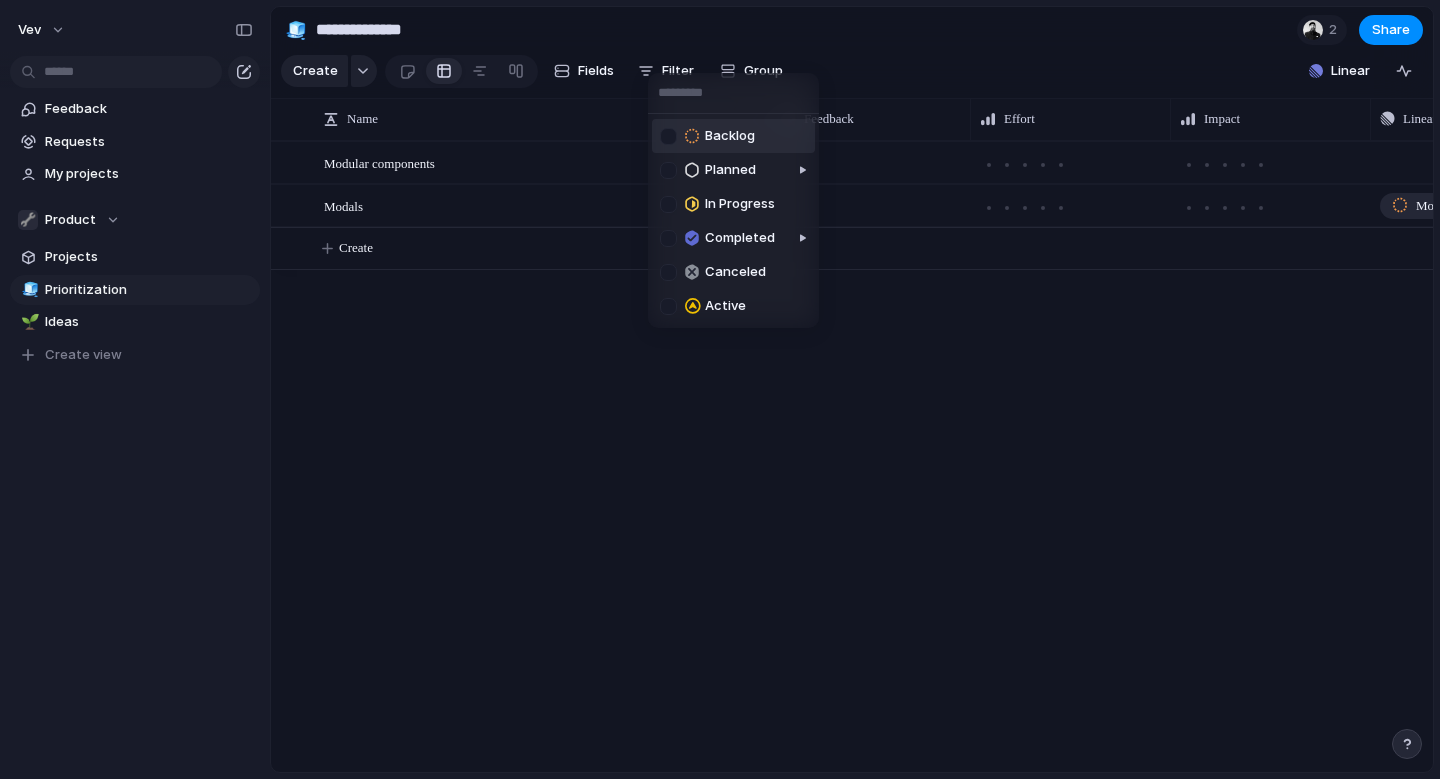 click at bounding box center (668, 136) 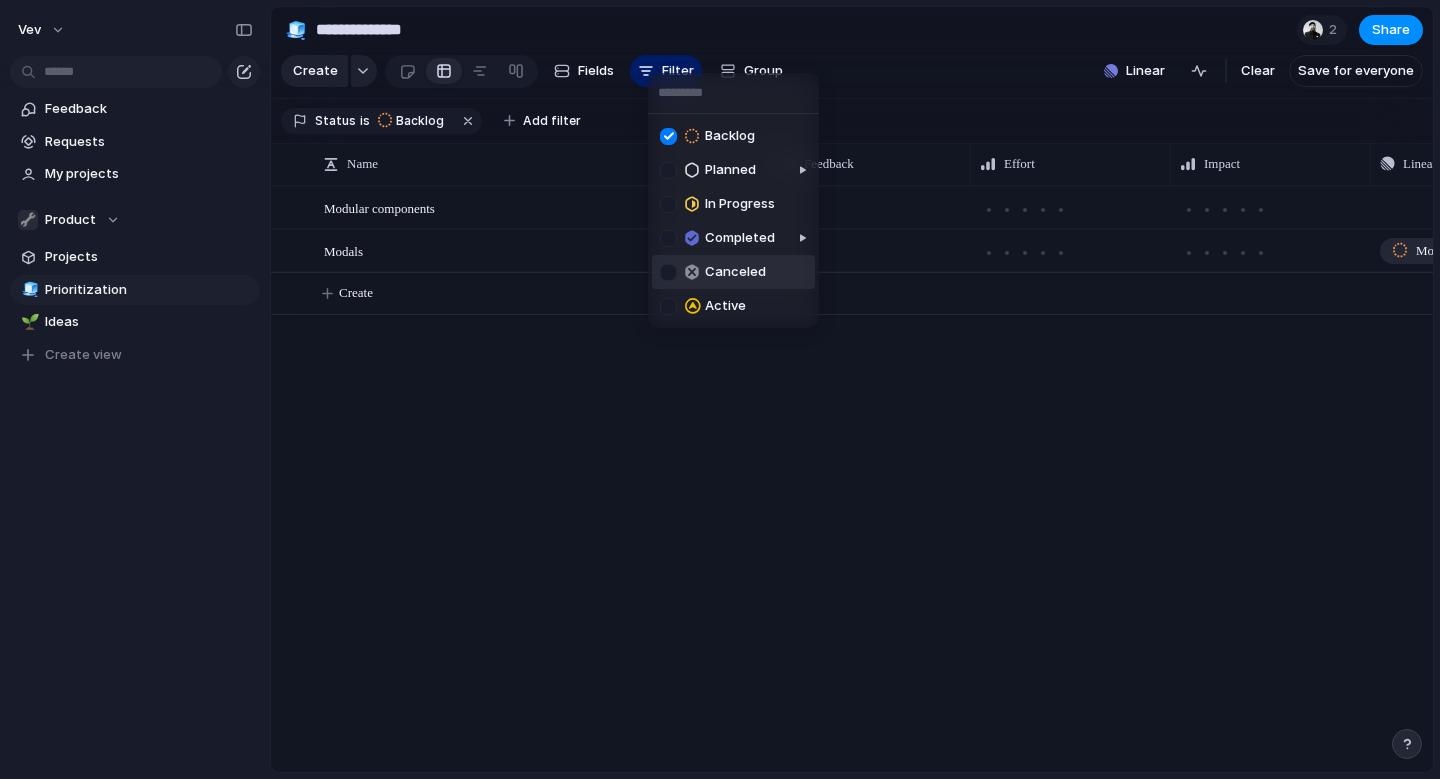 click on "Backlog   Planned   In Progress   Completed   Canceled   Active" at bounding box center (720, 389) 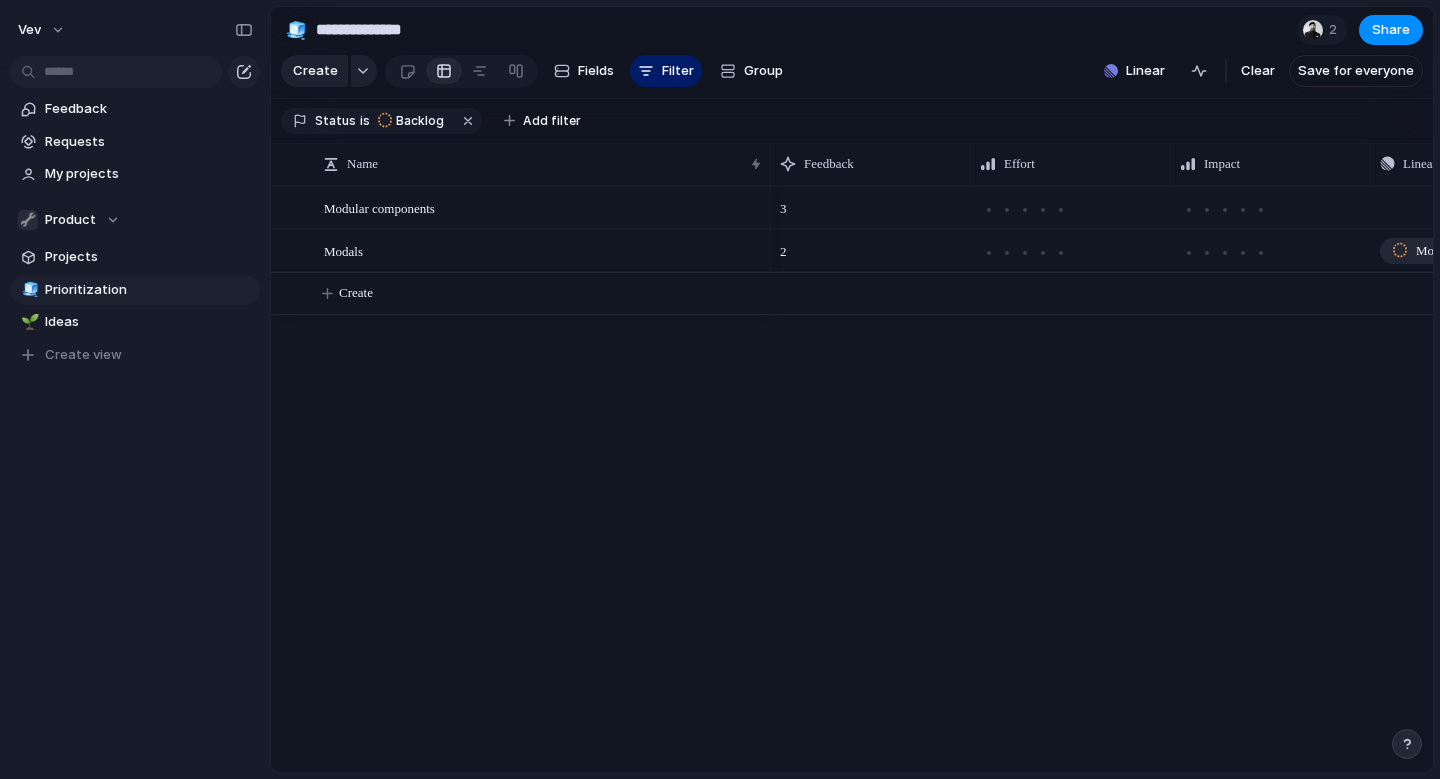 click on "Modular components Modals 3 Push 2 Modals Create" at bounding box center [852, 479] 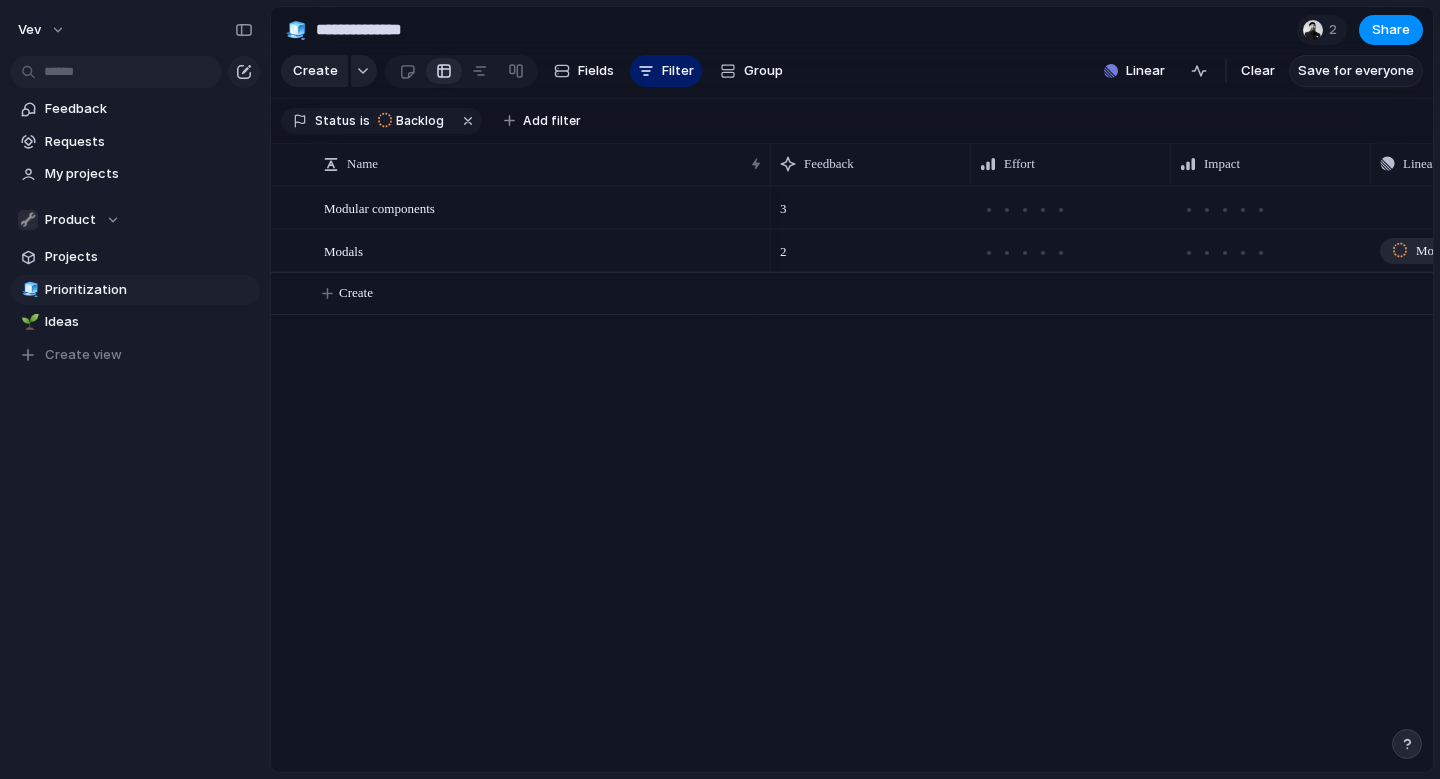 click on "Save for everyone" at bounding box center [1356, 71] 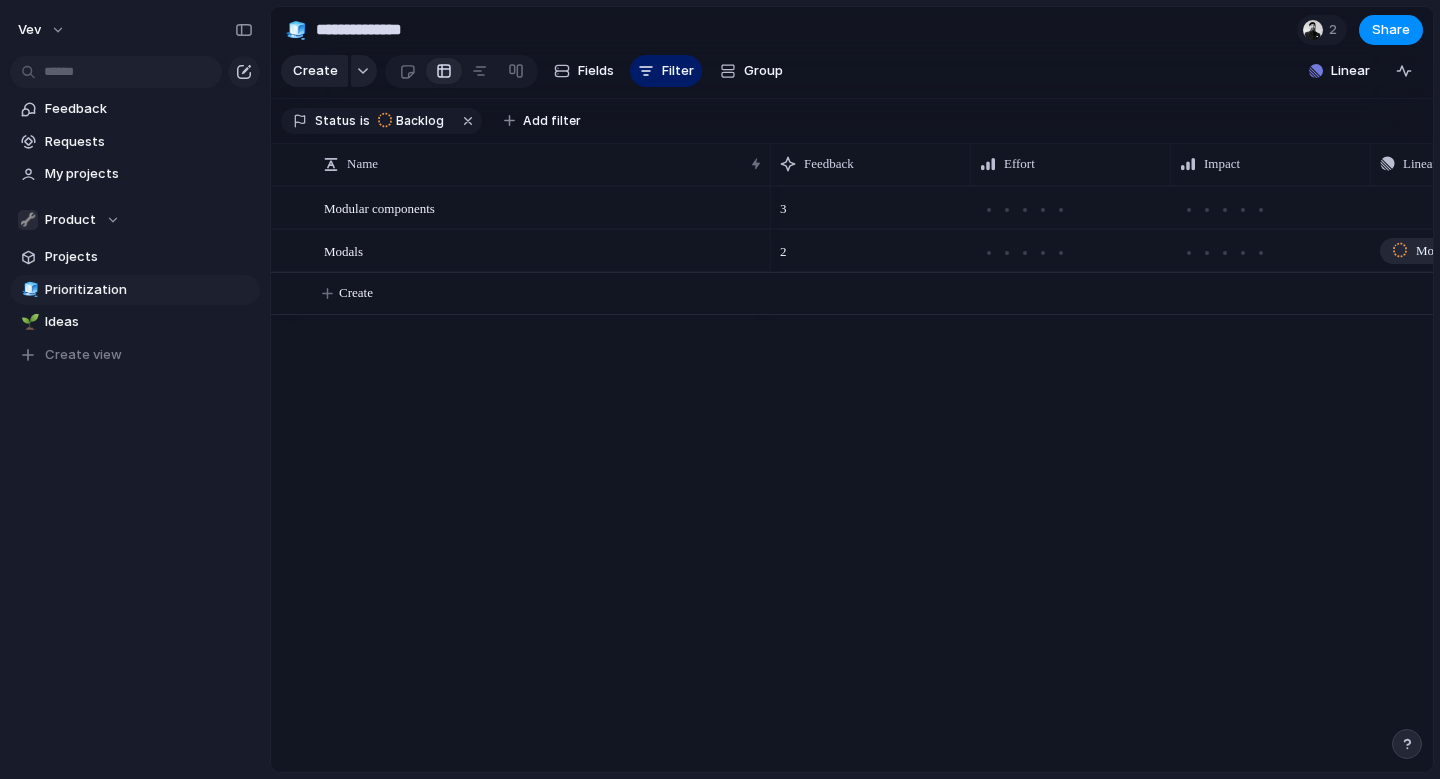click on "3 Push 2 Modals" at bounding box center (1102, 479) 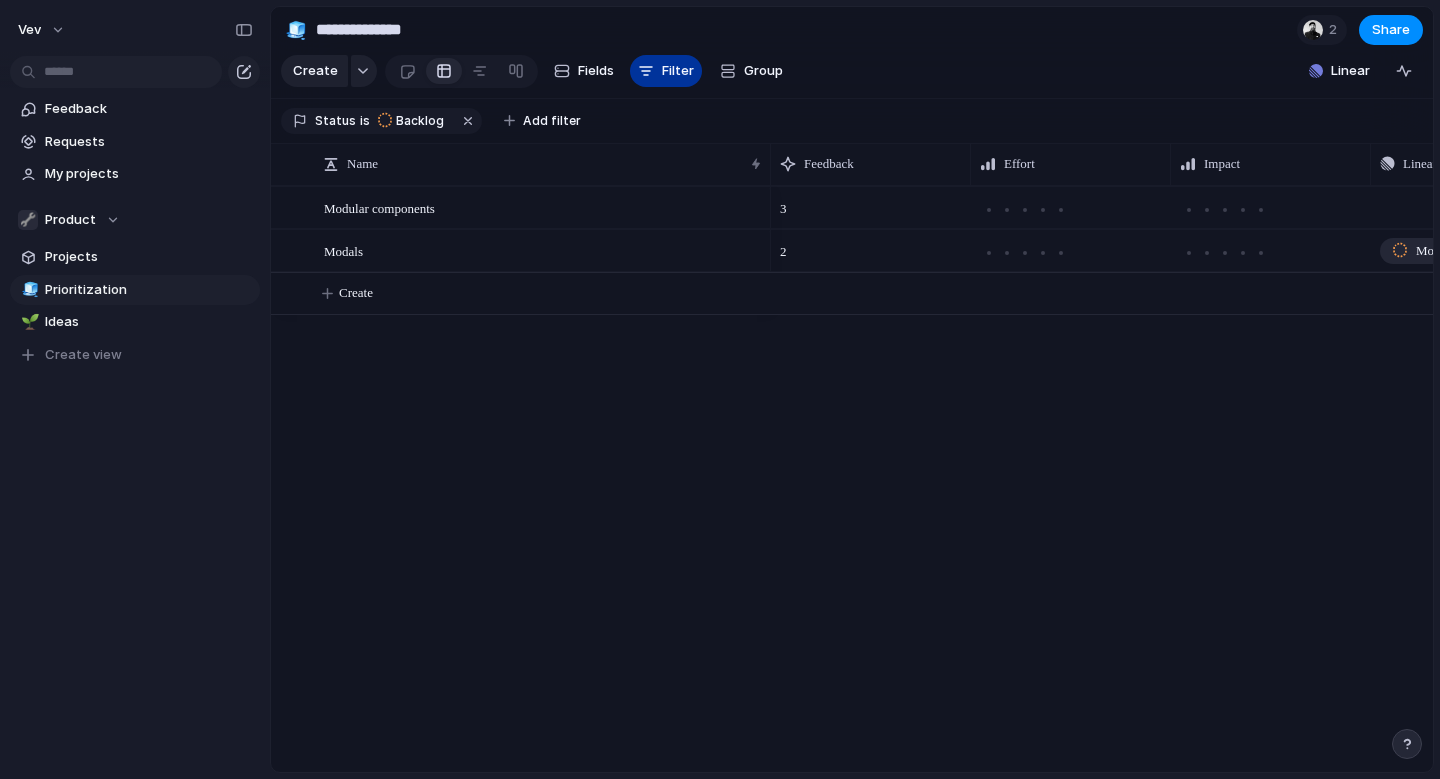 click on "Filter" at bounding box center (678, 71) 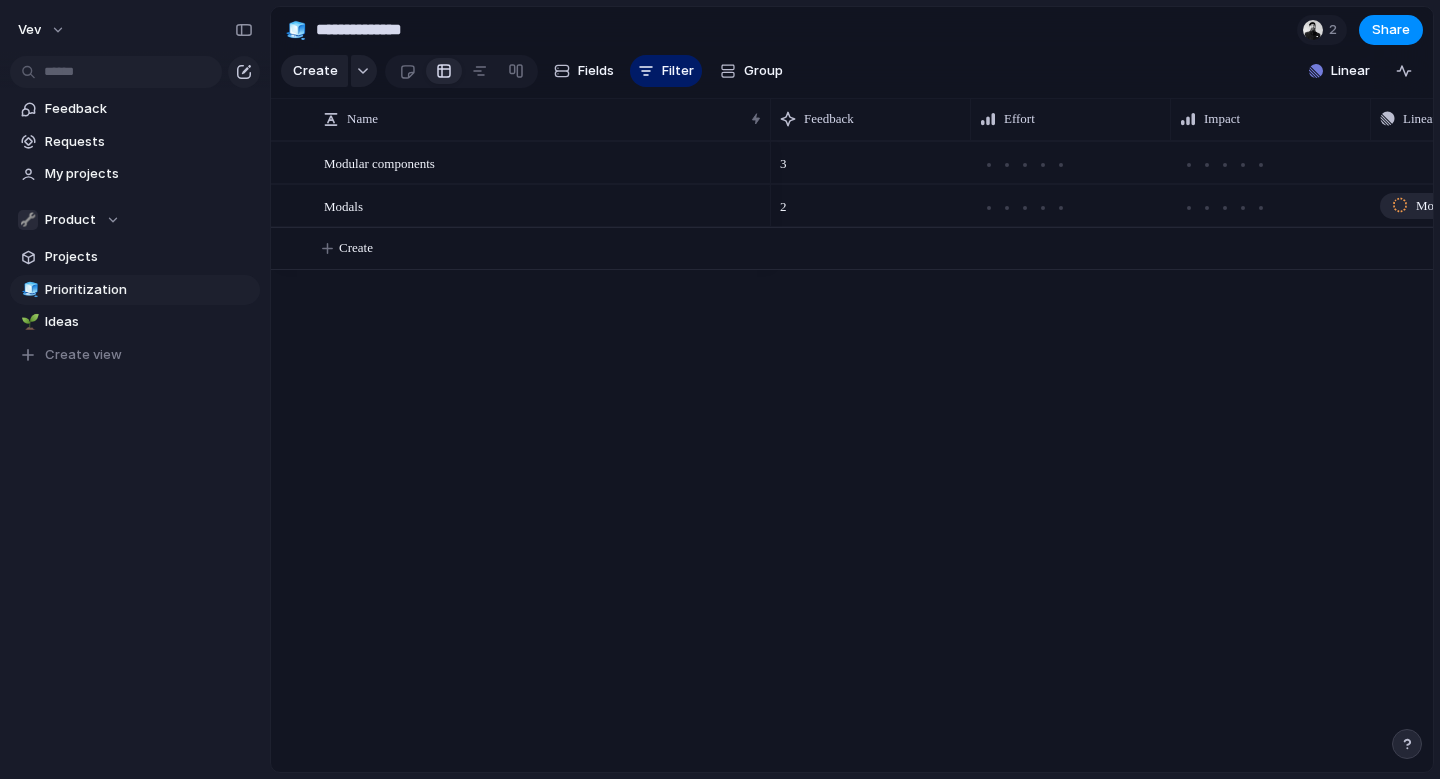 click on "Modular components Modals 3 Push 2 Modals Create" at bounding box center (852, 456) 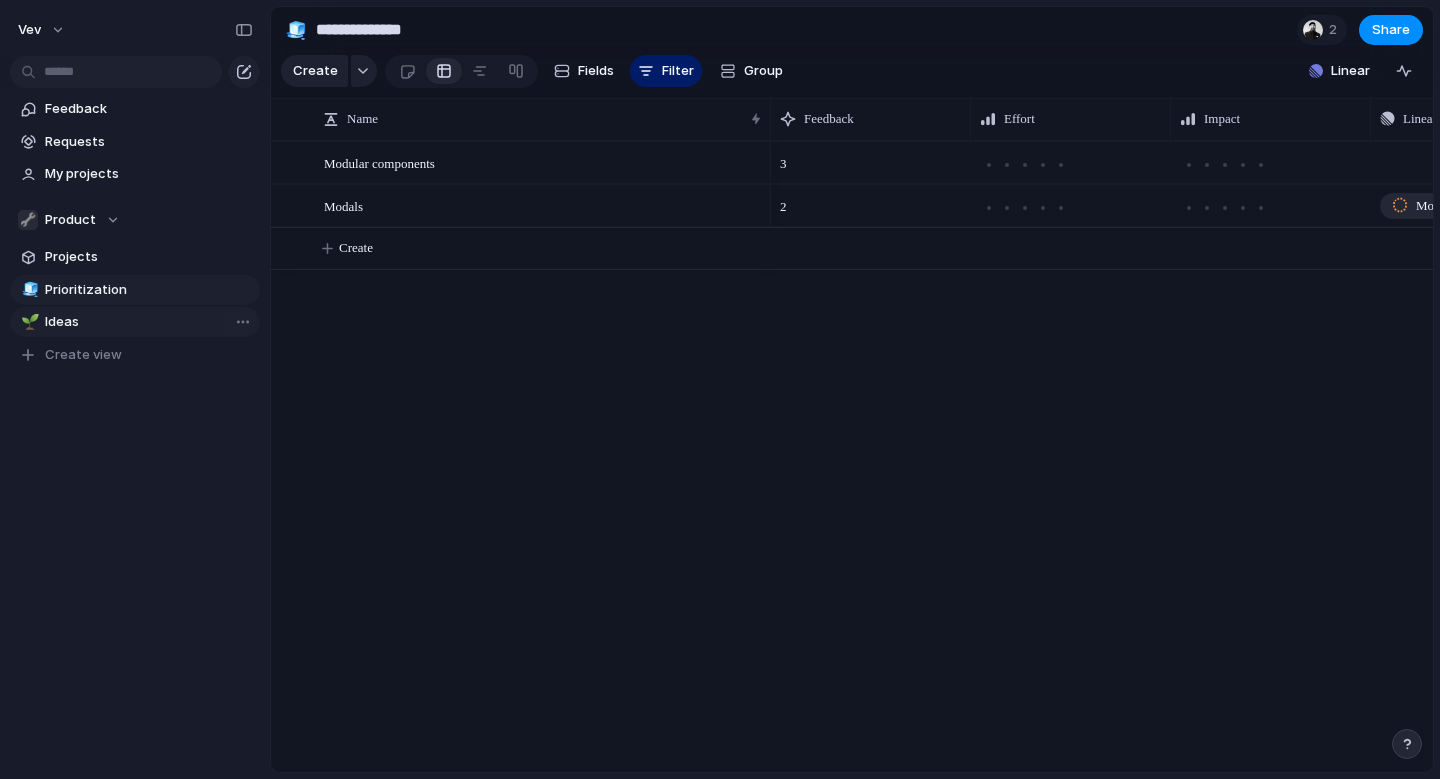 click on "Ideas" at bounding box center [149, 322] 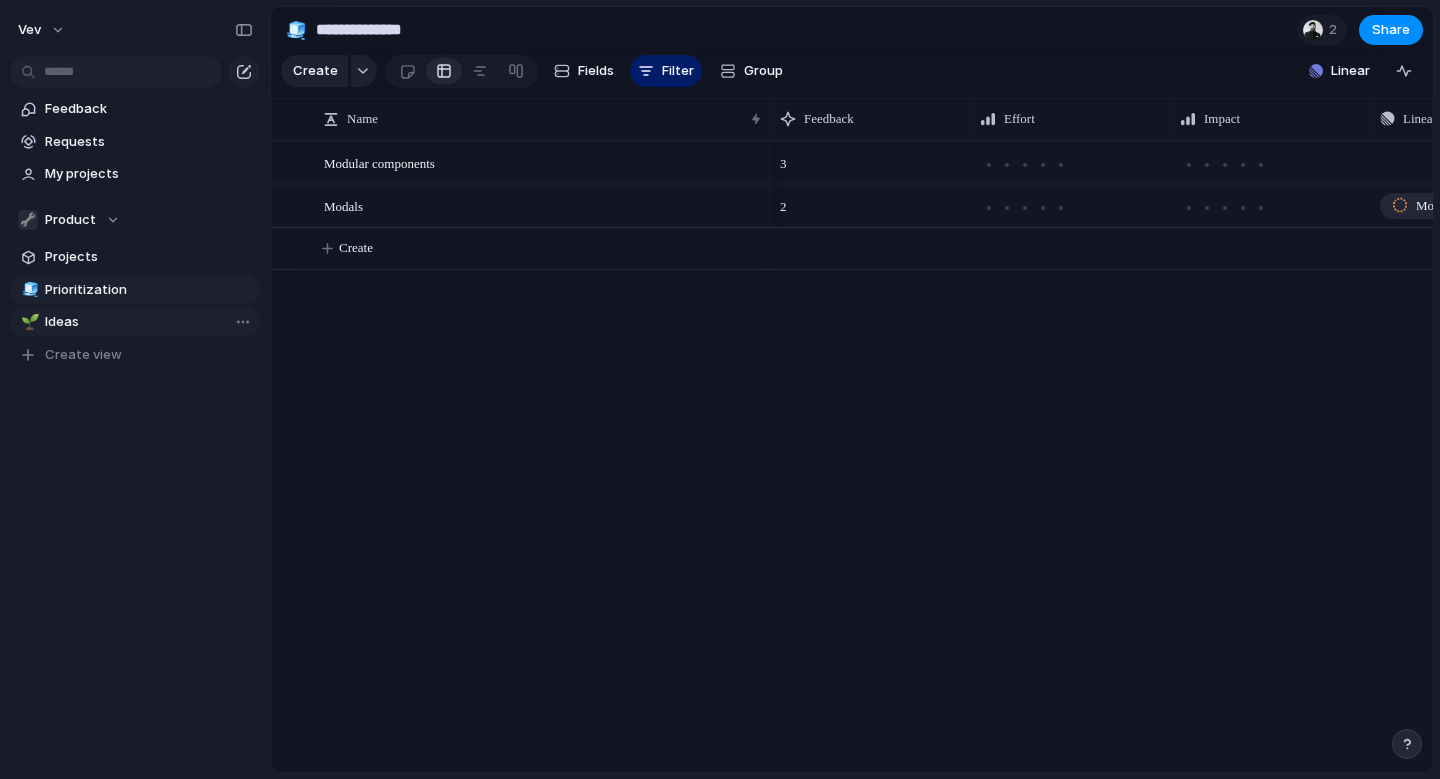 type on "*****" 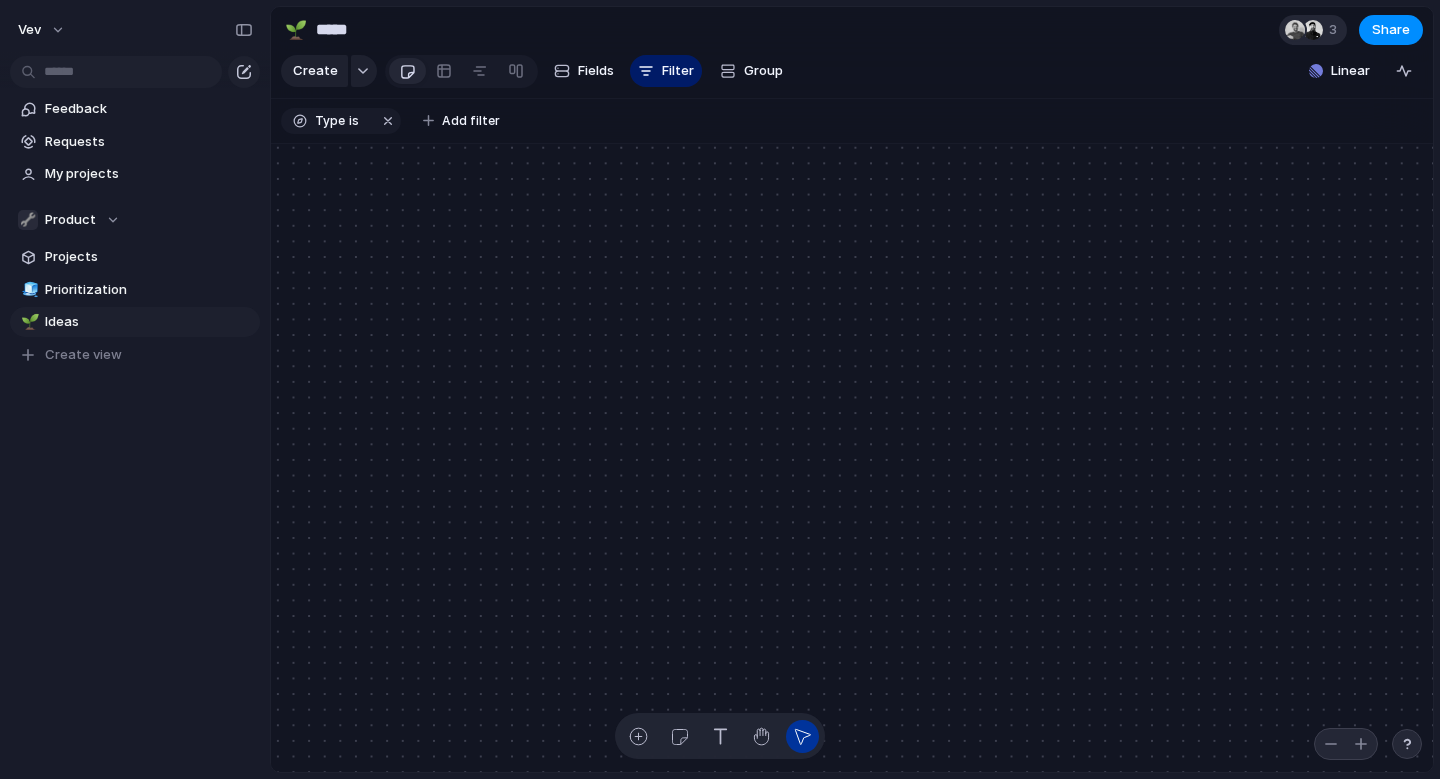 click on "3" at bounding box center [1336, 30] 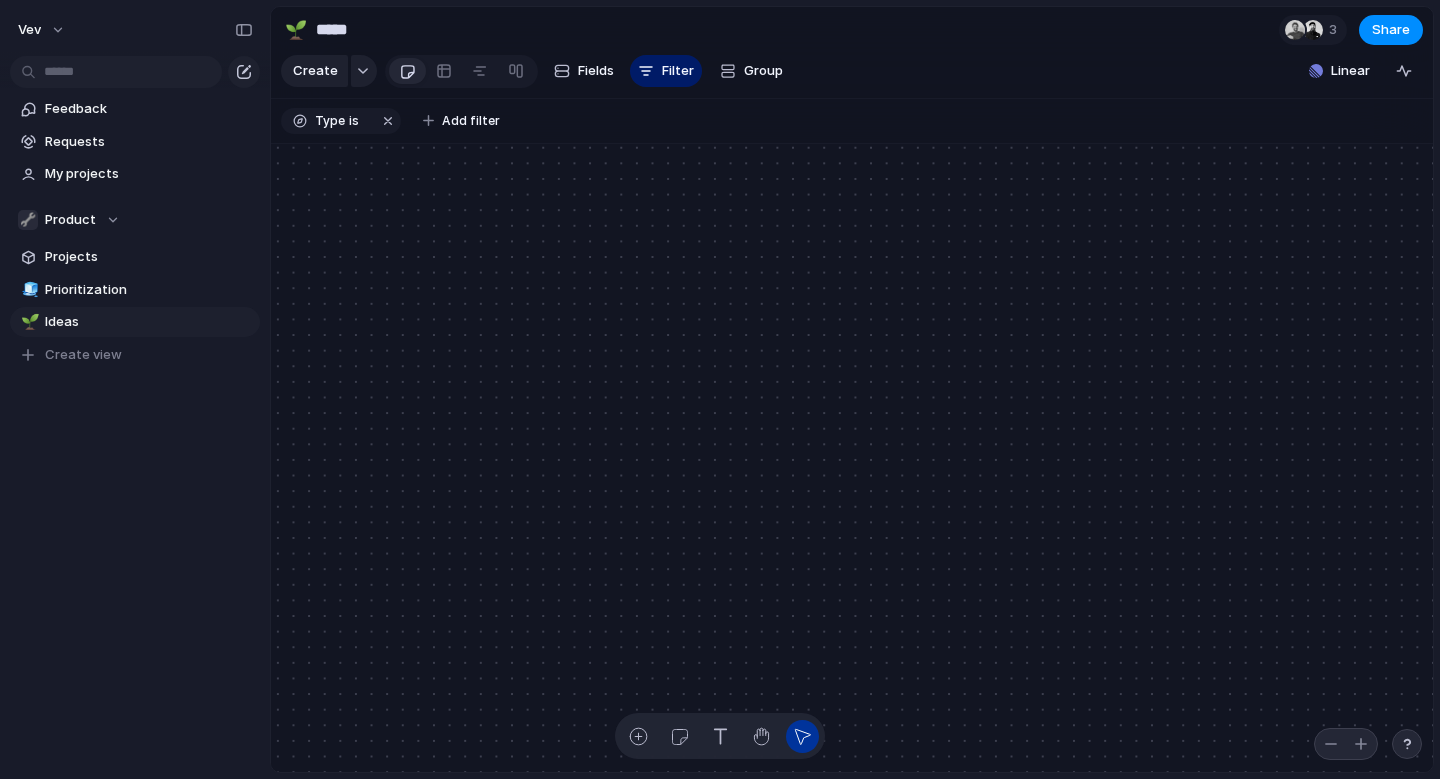 click on "Seen by Fredrik Jensen Nicolay Thafvelin" at bounding box center [720, 389] 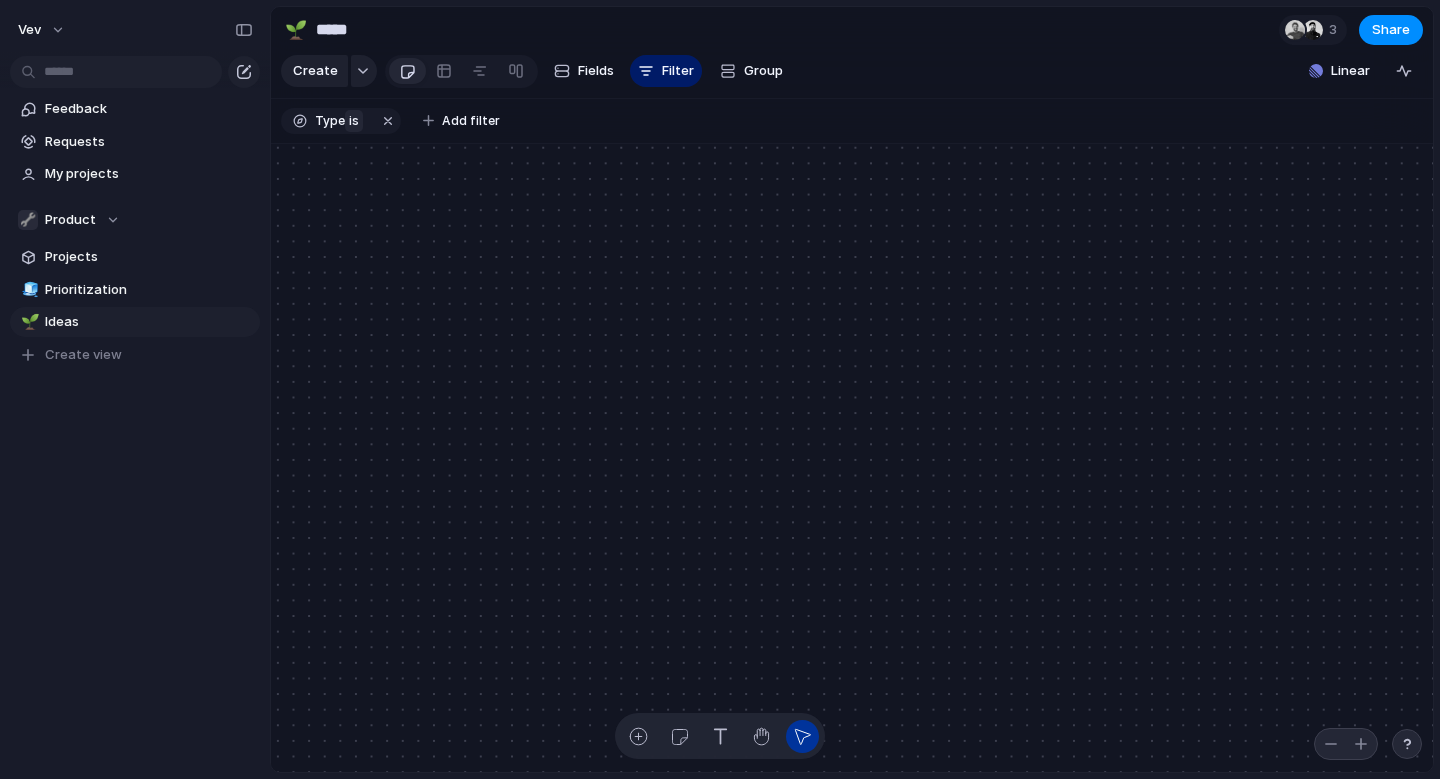 drag, startPoint x: 349, startPoint y: 119, endPoint x: 361, endPoint y: 119, distance: 12 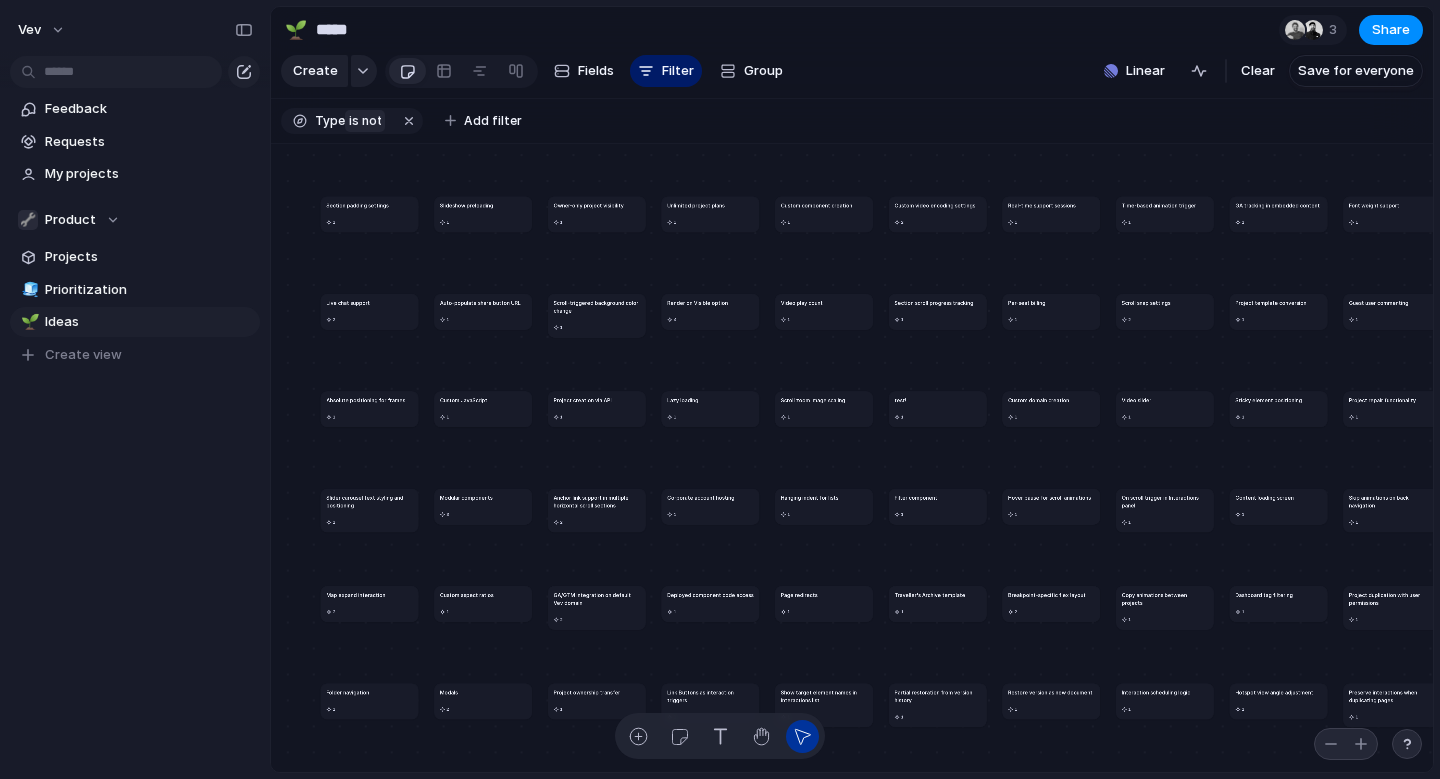 click on "not" at bounding box center [370, 121] 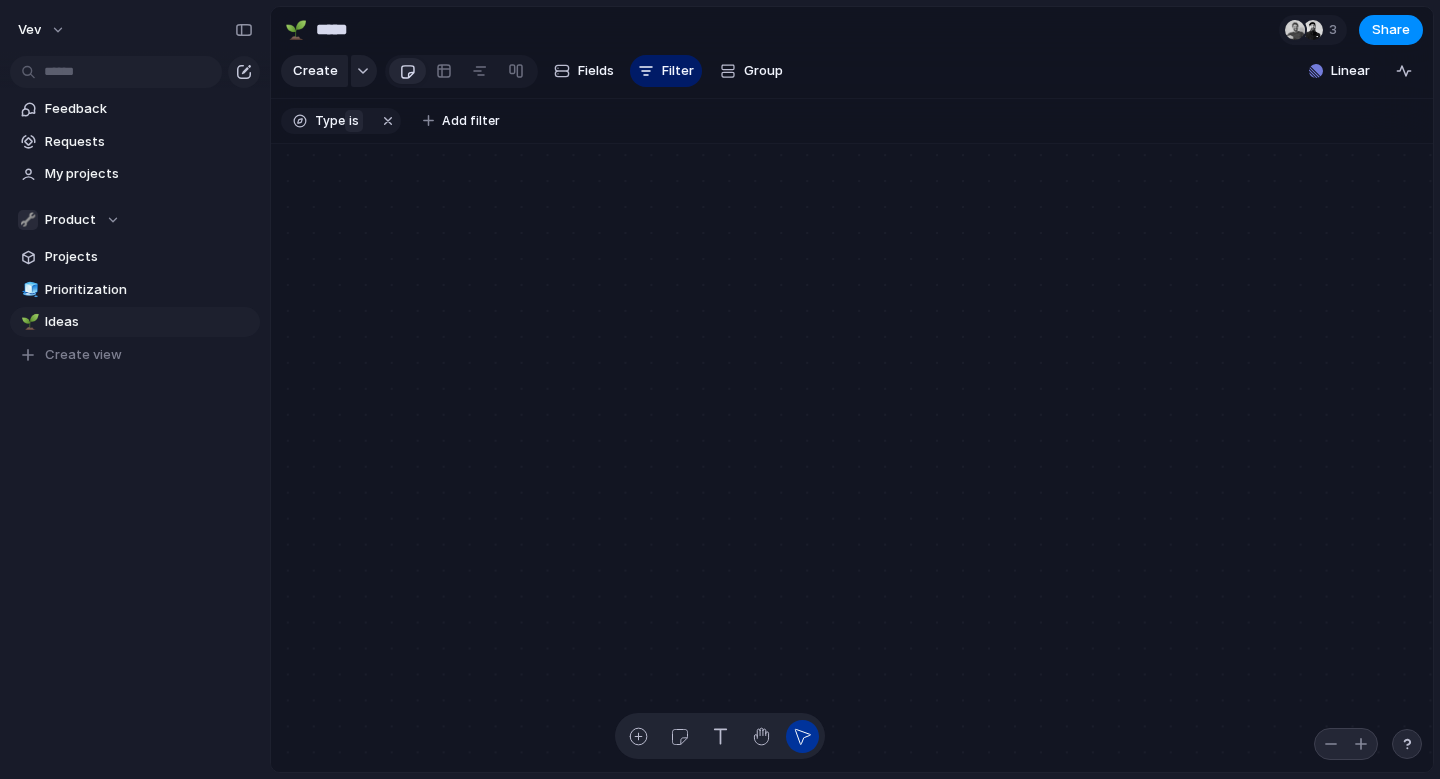 click on "is" at bounding box center (354, 121) 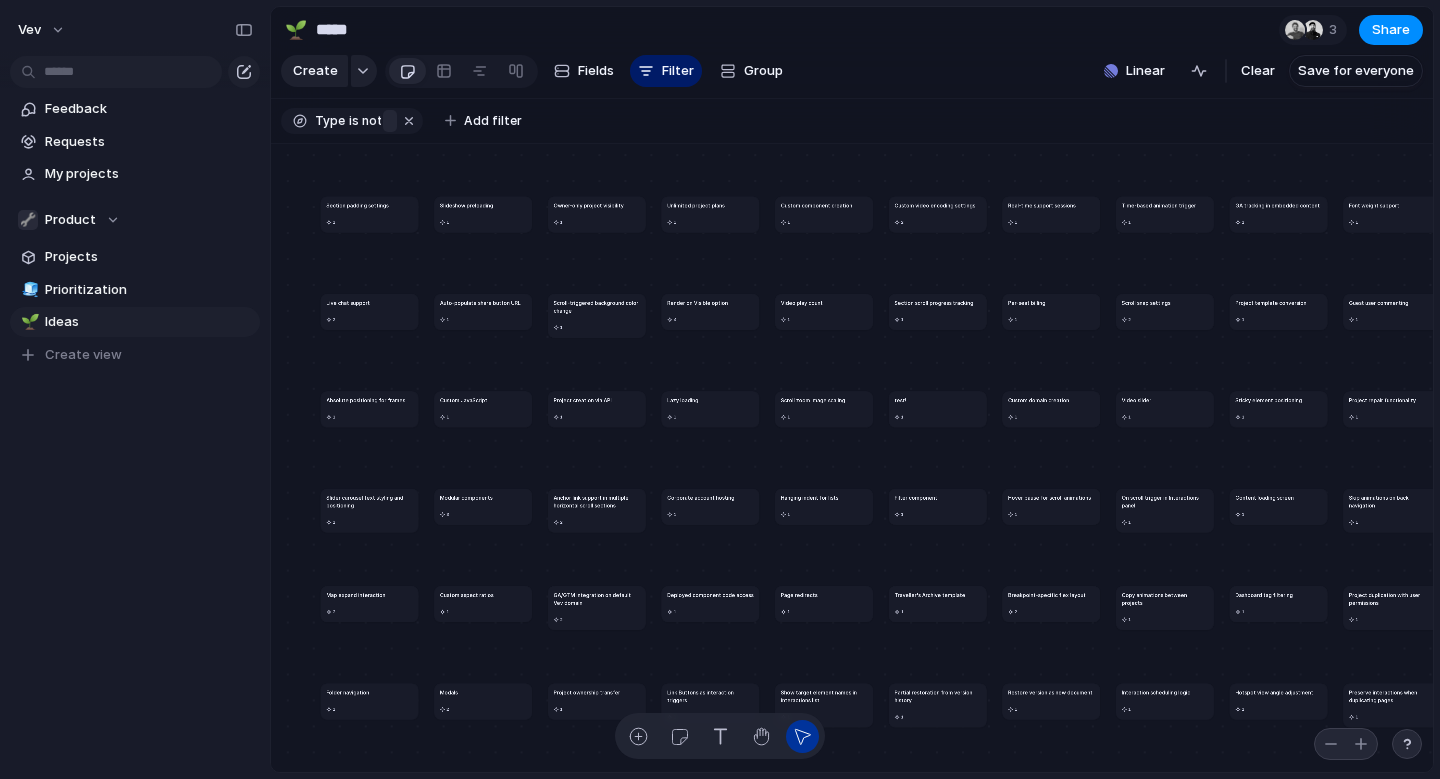 click at bounding box center (390, 121) 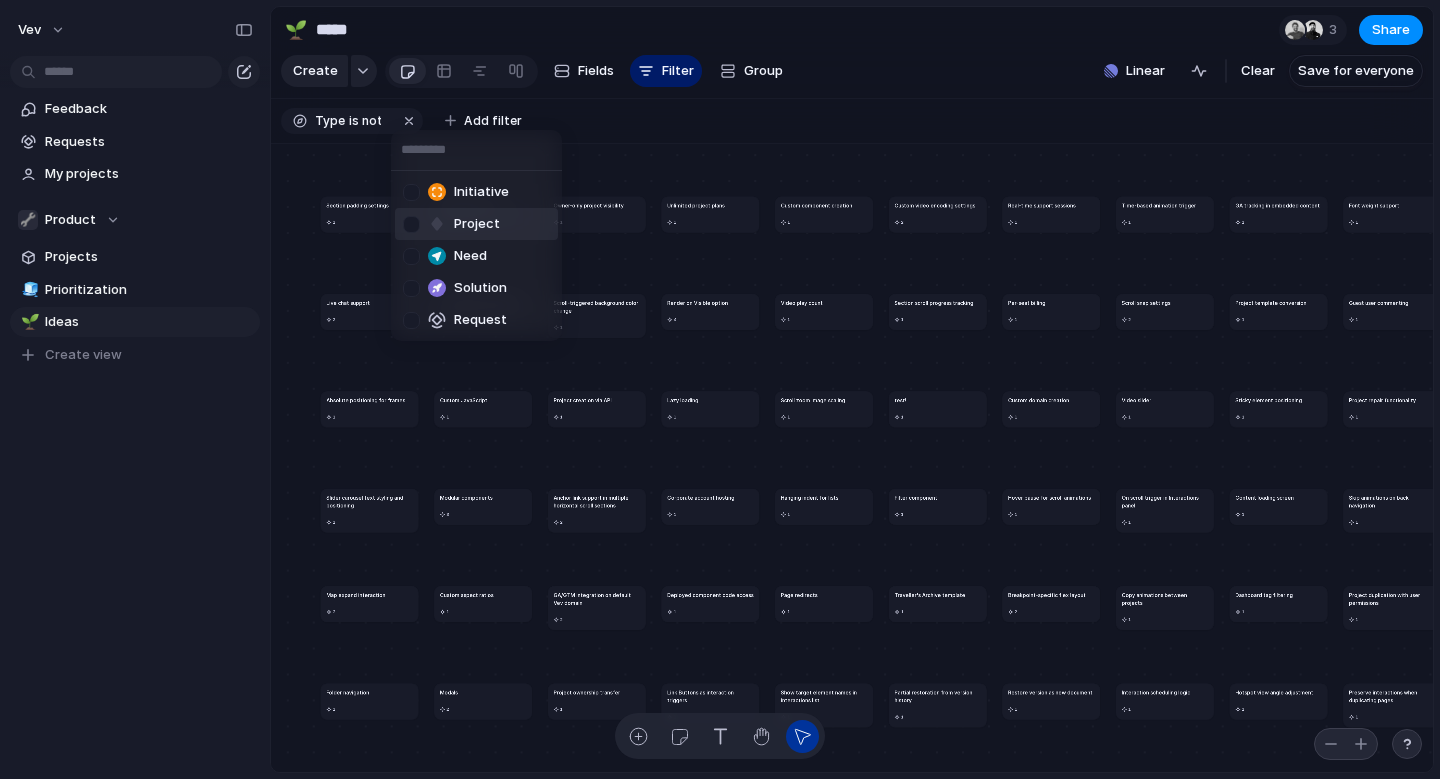 click at bounding box center [411, 224] 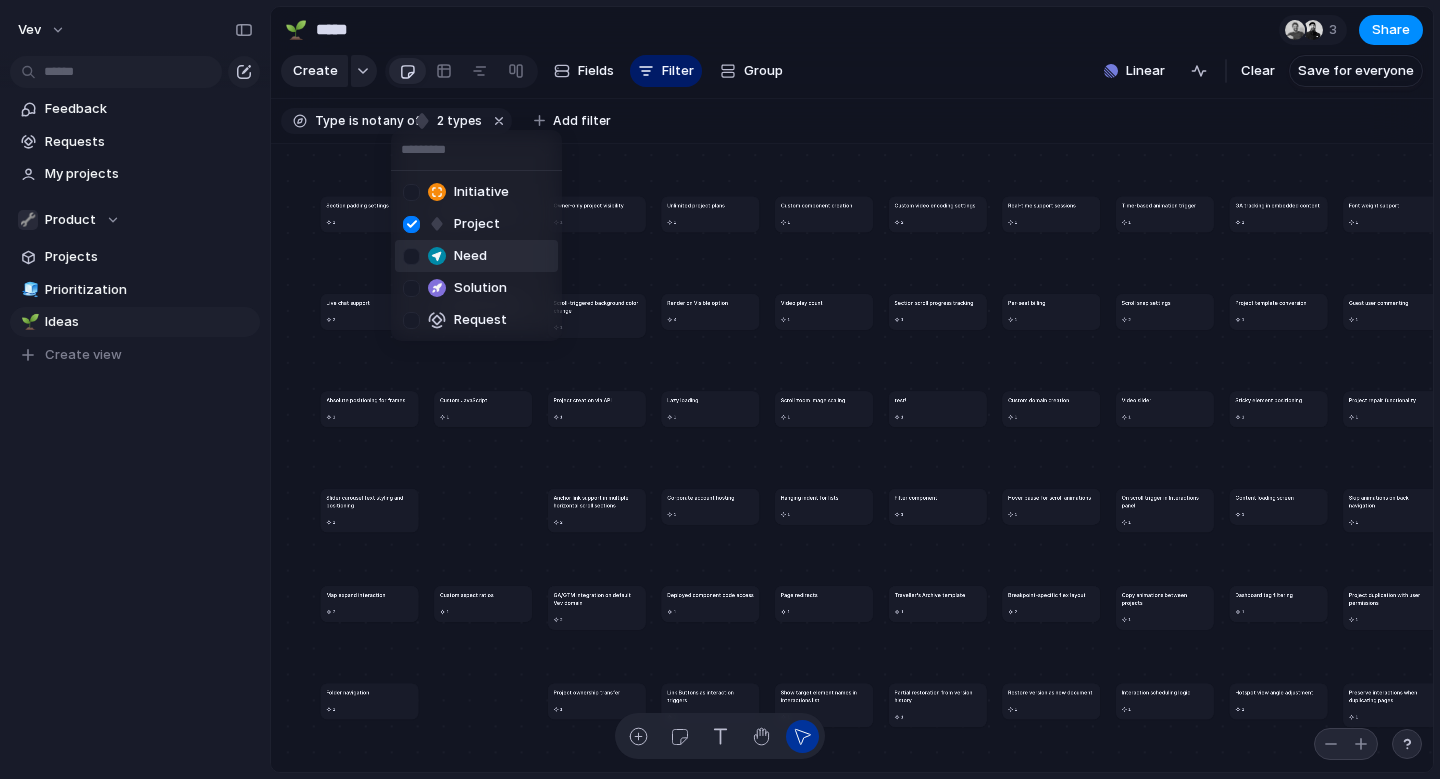click at bounding box center [411, 256] 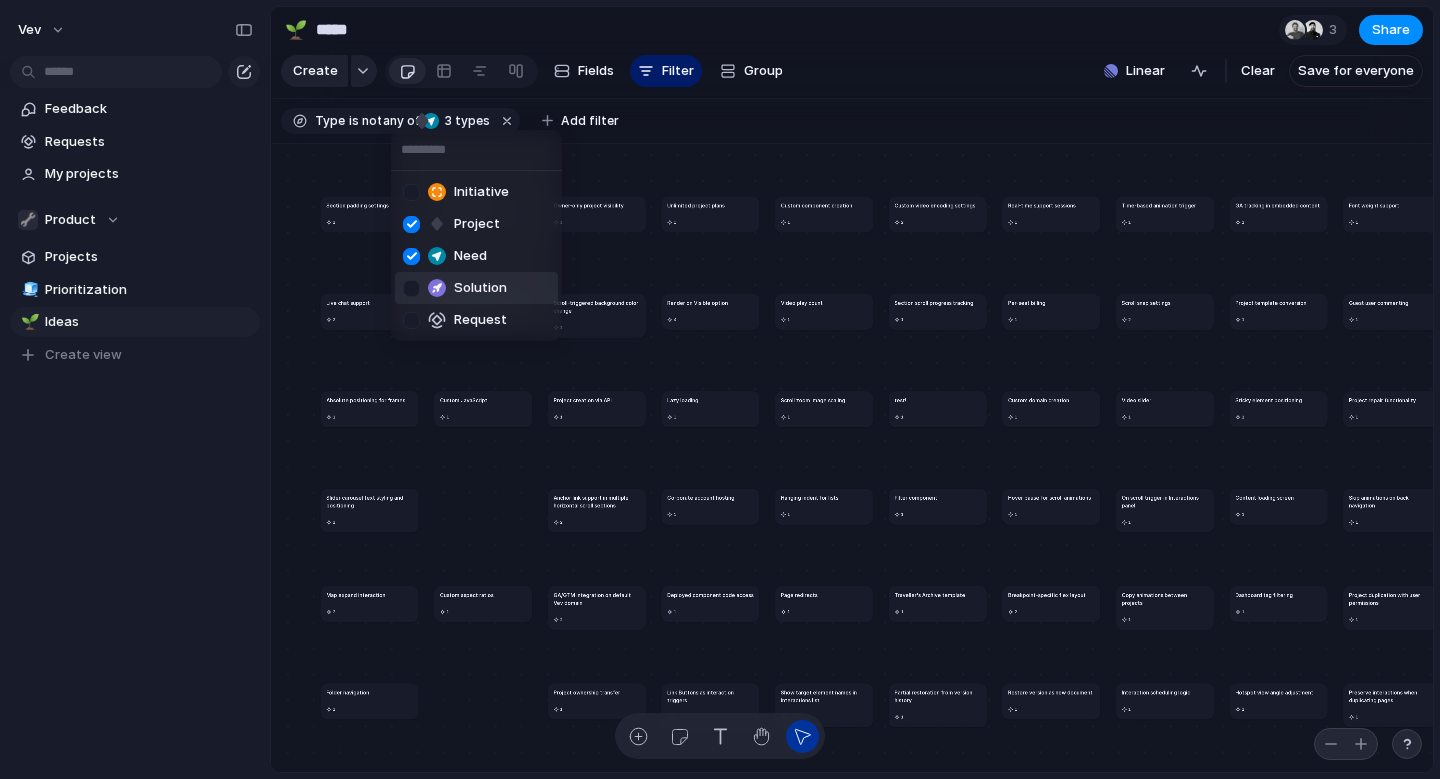 click at bounding box center (411, 288) 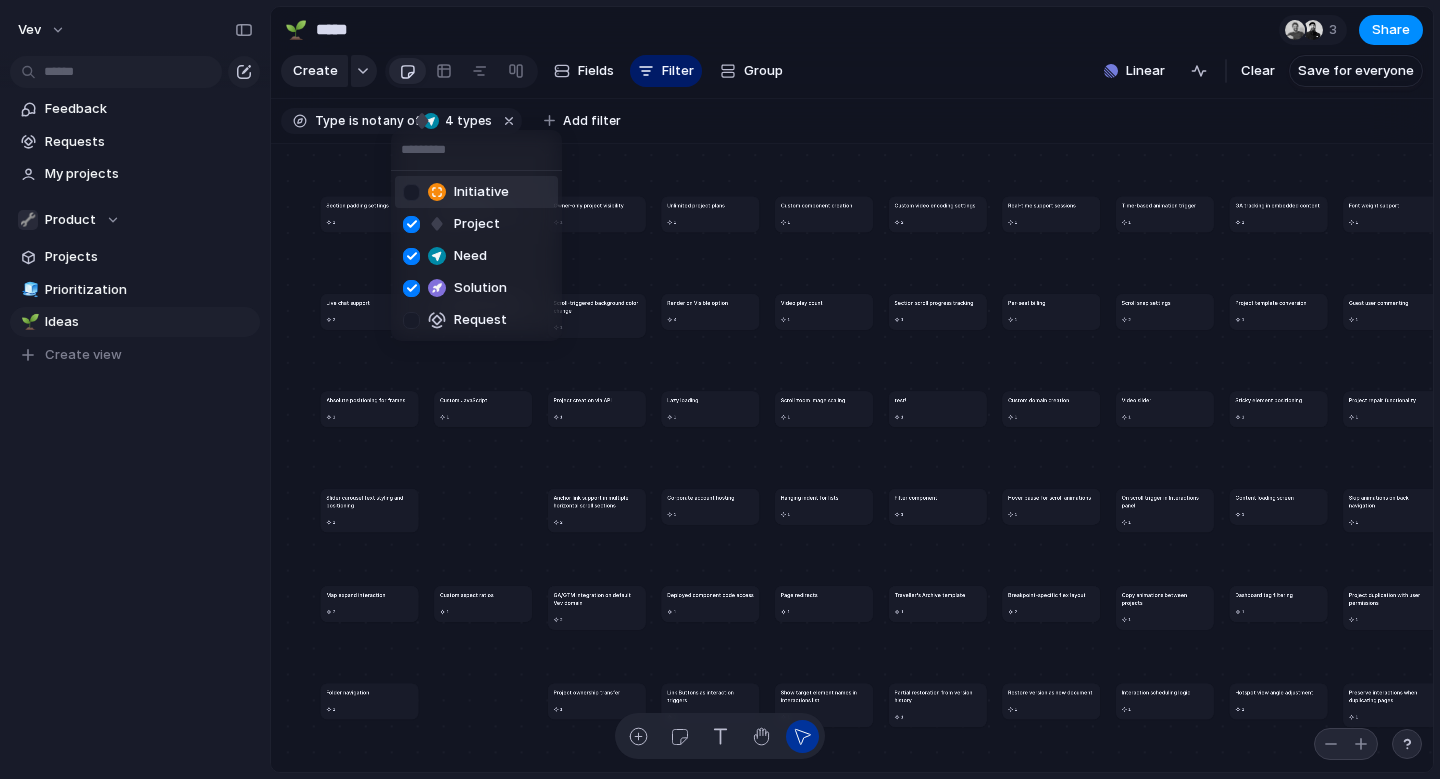 click at bounding box center (411, 192) 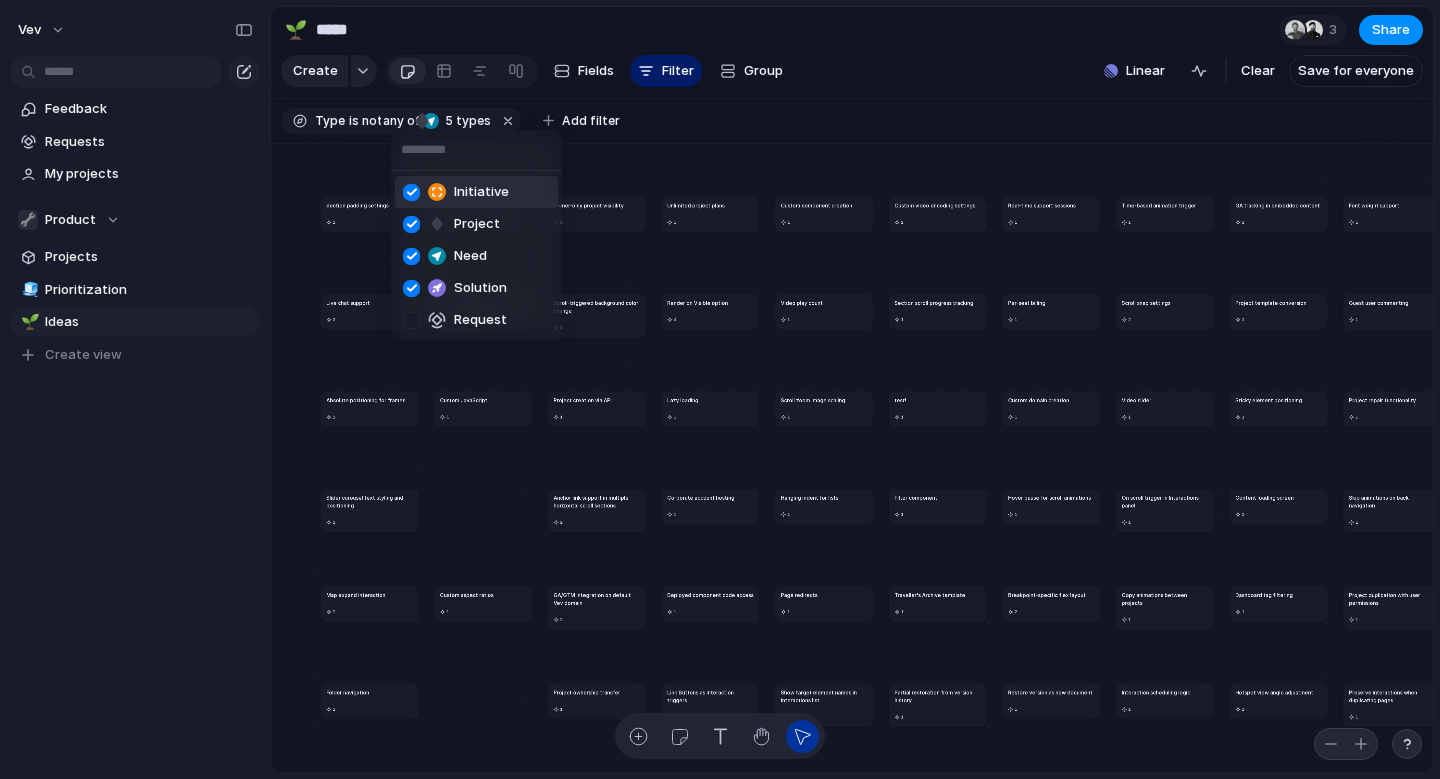 click on "Initiative   Project   Need   Solution   Request" at bounding box center [720, 389] 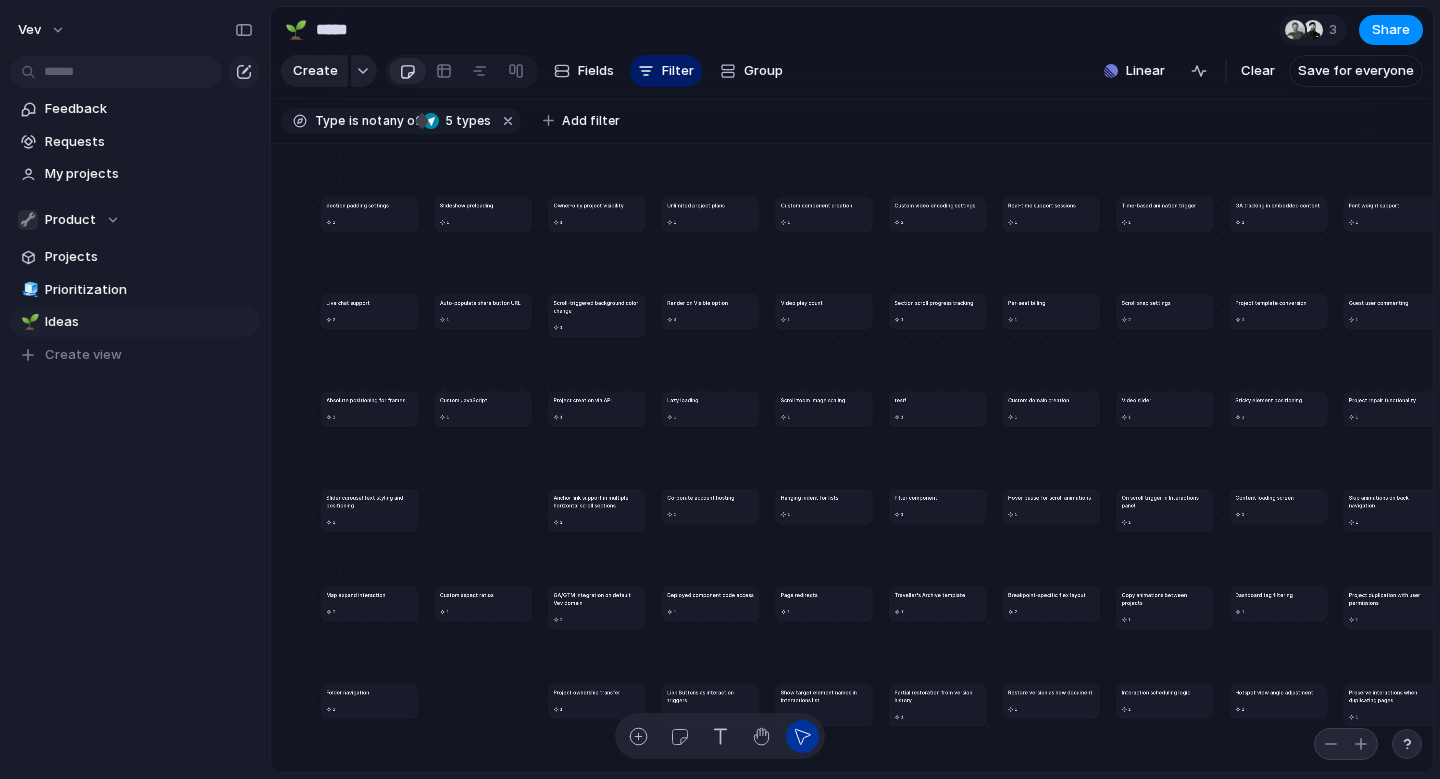 click on "Type is not any of project Need Solution initiative 5   types Add filter" at bounding box center (852, 121) 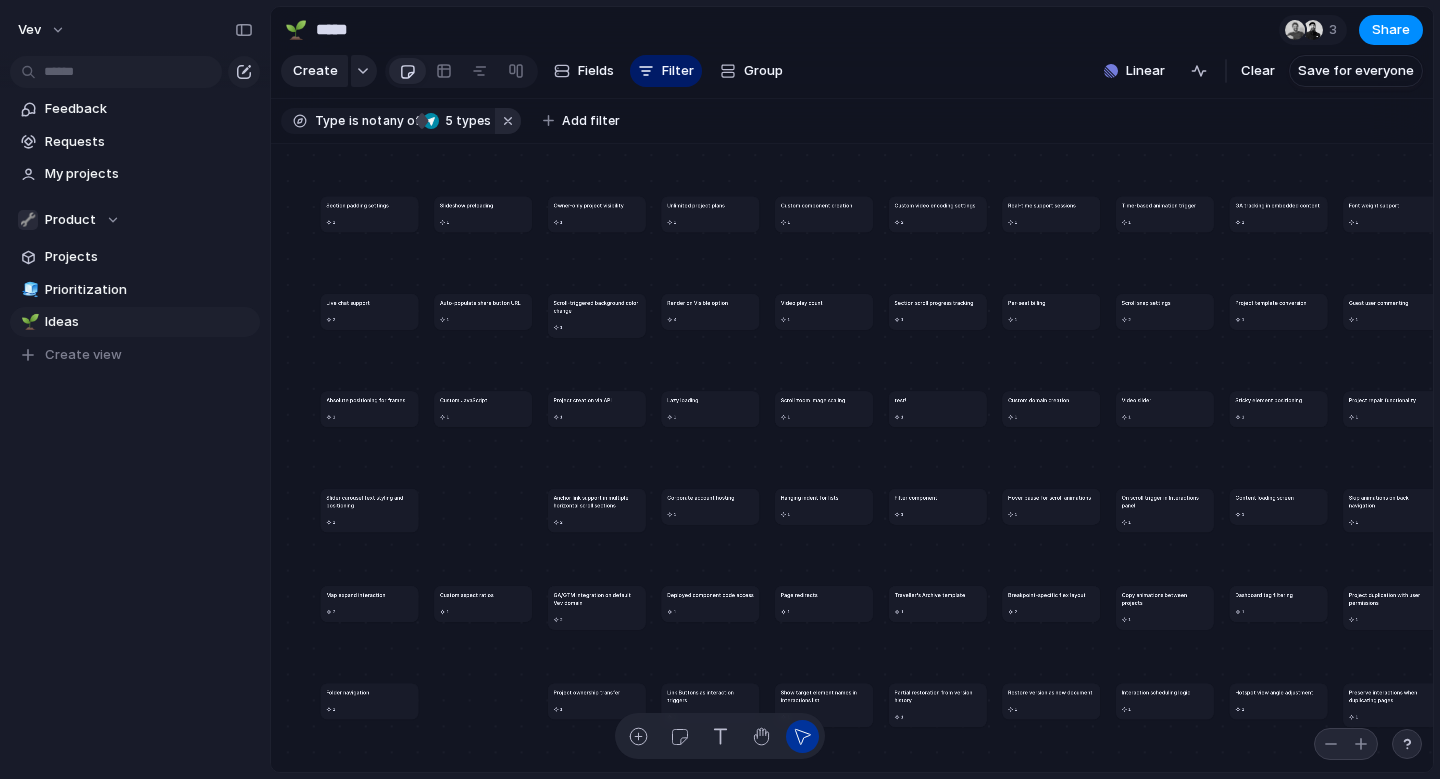 click at bounding box center [508, 121] 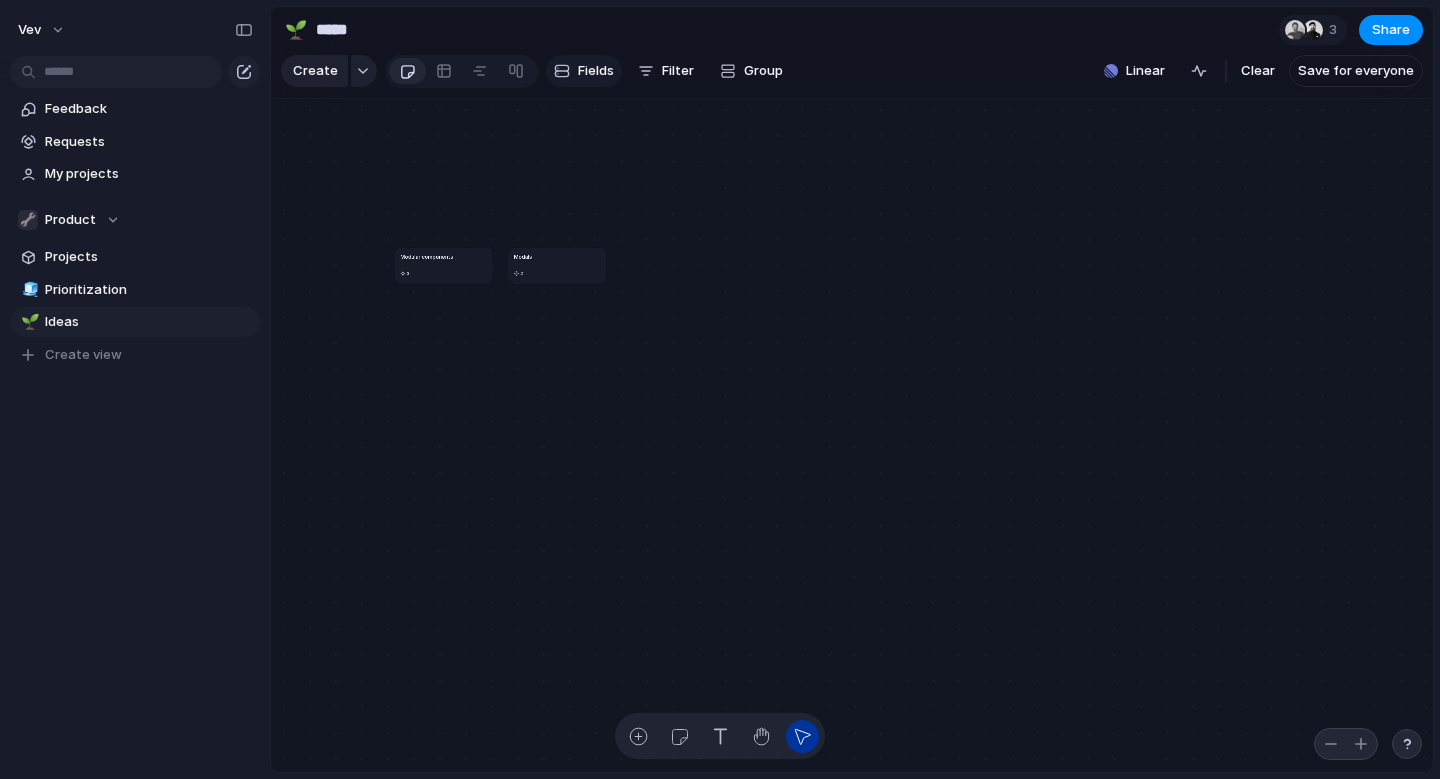 click on "Fields" at bounding box center (596, 71) 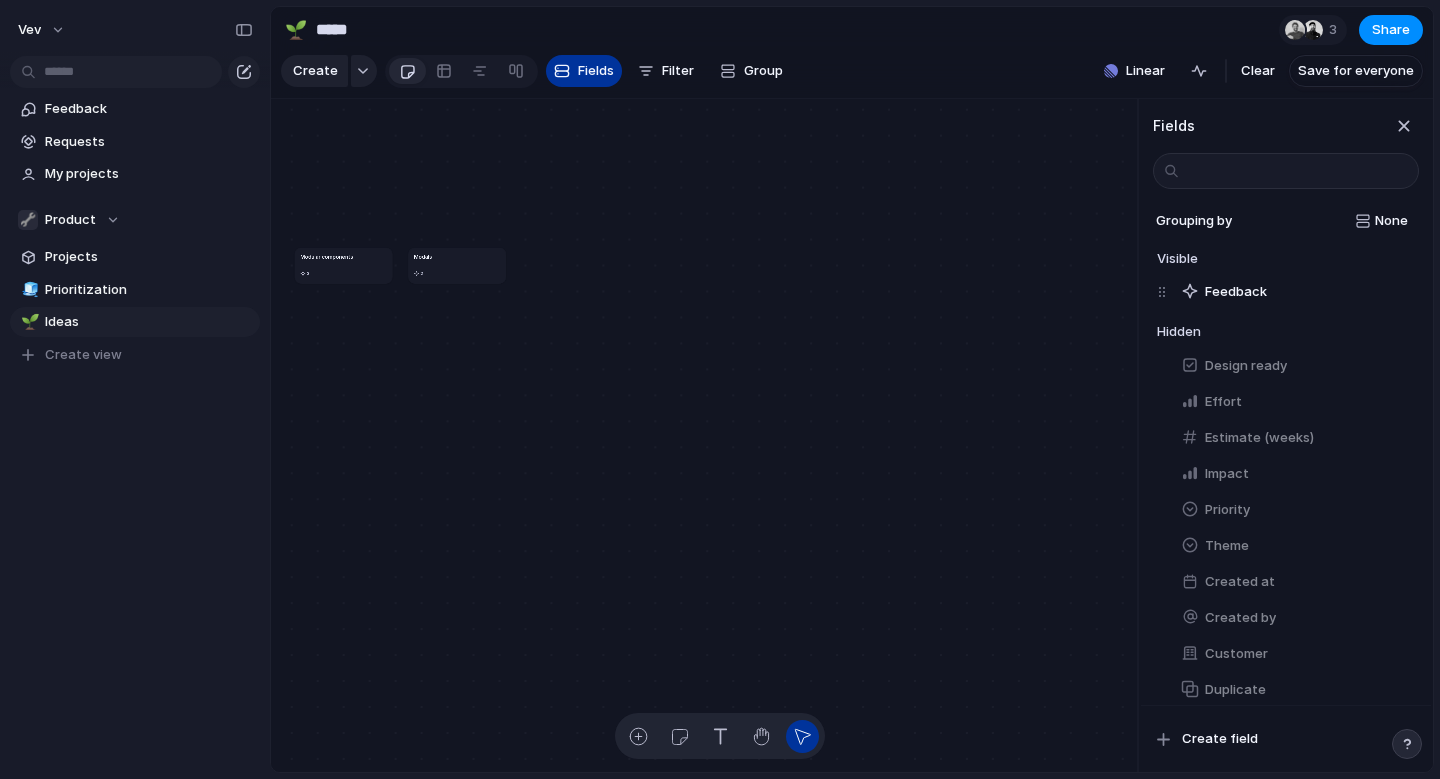 click on "Fields" at bounding box center [596, 71] 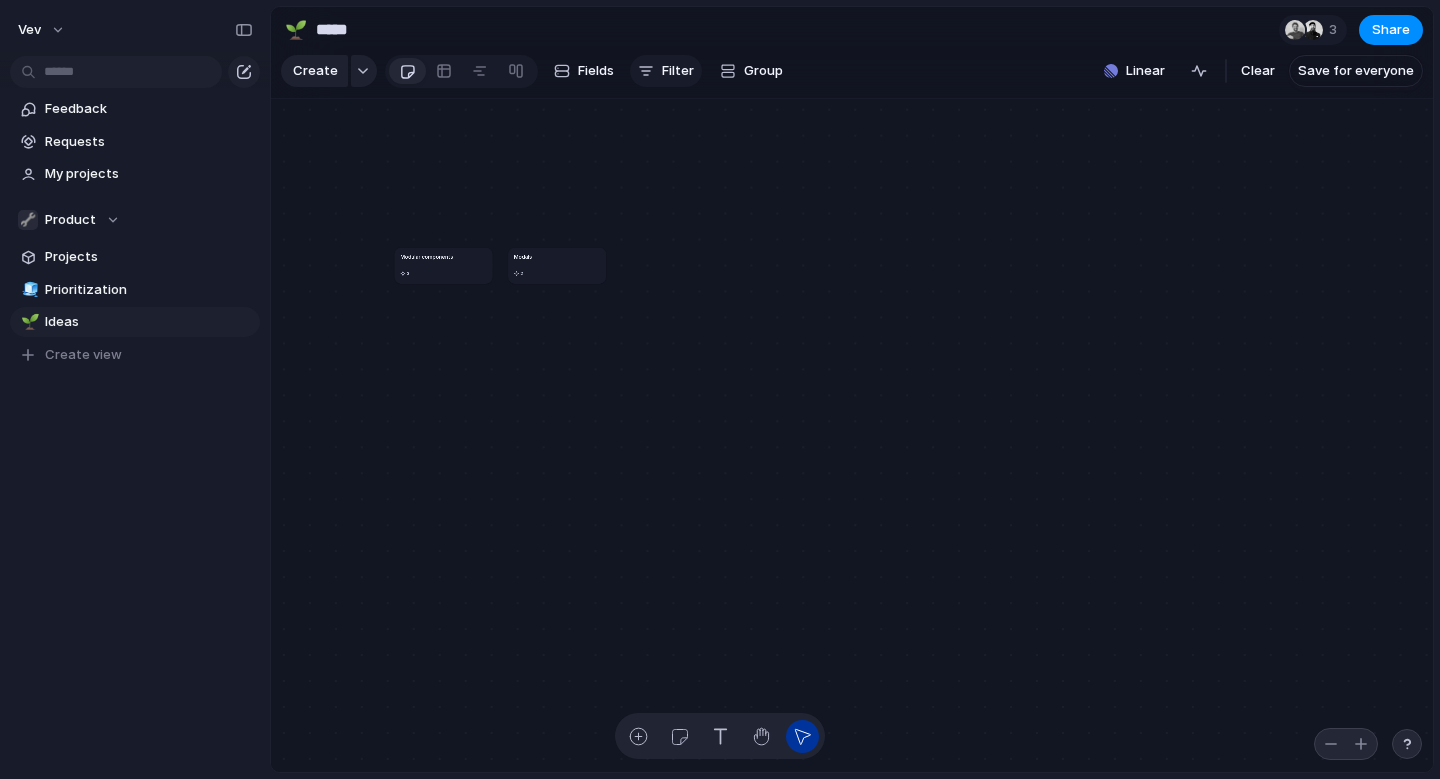click on "Filter" at bounding box center (678, 71) 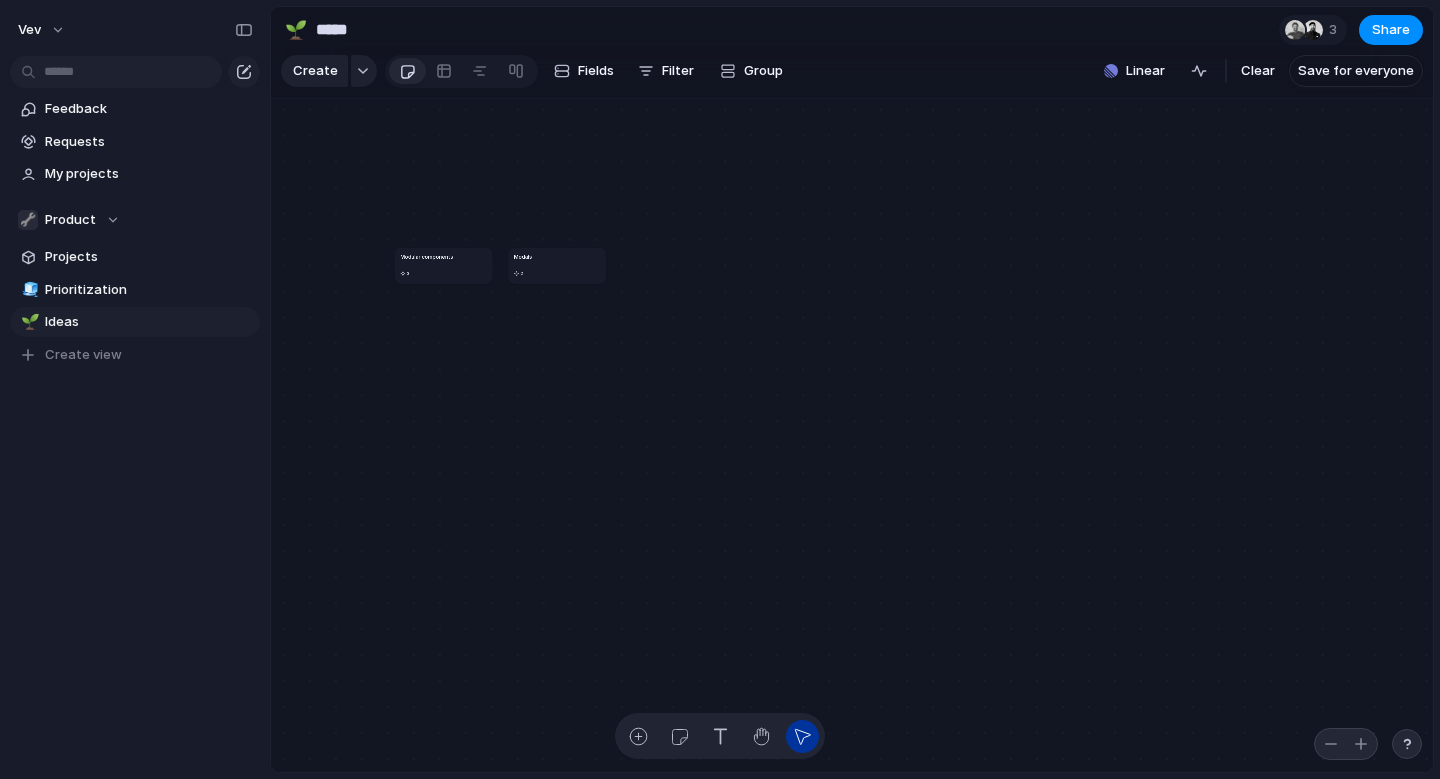 click on "Description   Start date   Target date             Owner   Team   Customer   Priority   Impact   Effort   Design ready   Status   Theme   Type   Parent             Created by   Created at   Last changed" at bounding box center (720, 389) 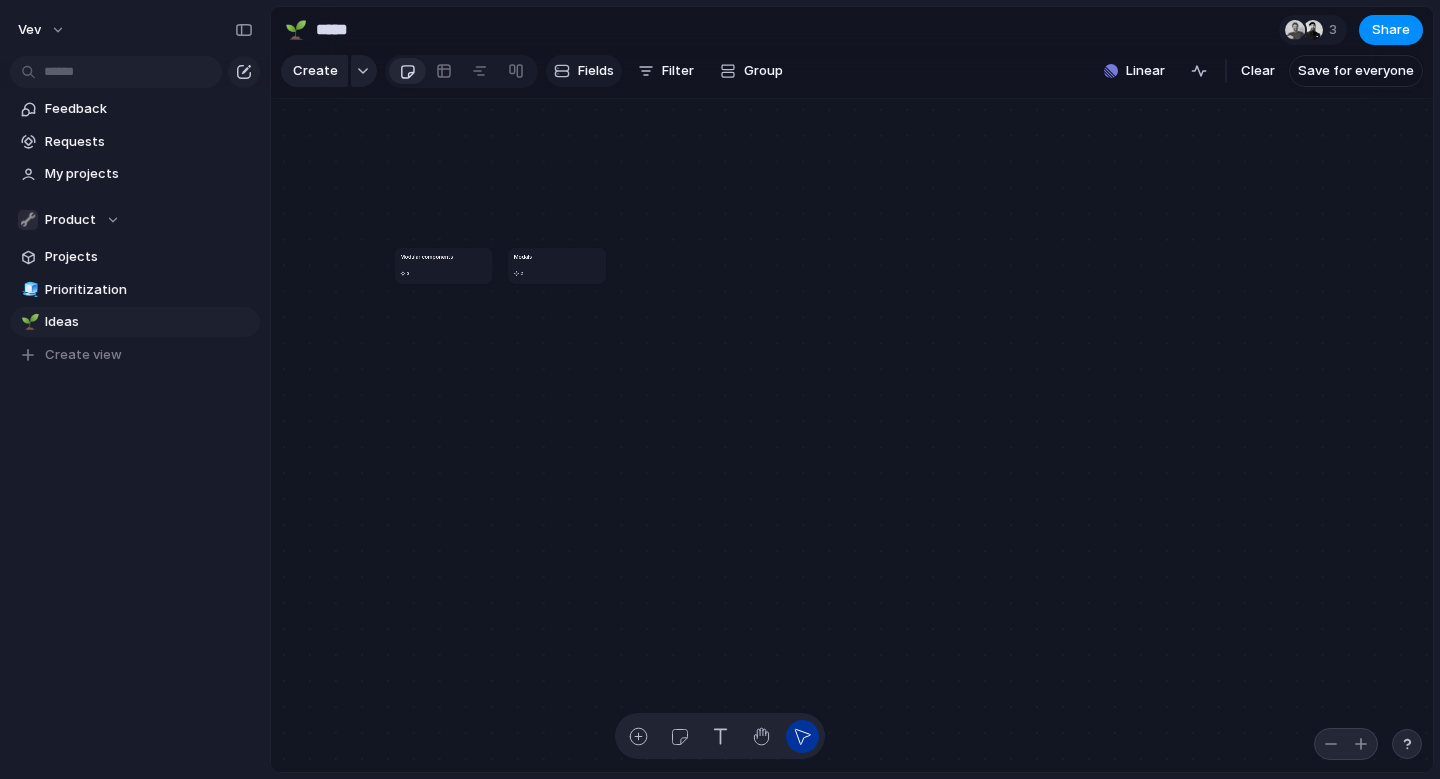 click on "Fields" at bounding box center (596, 71) 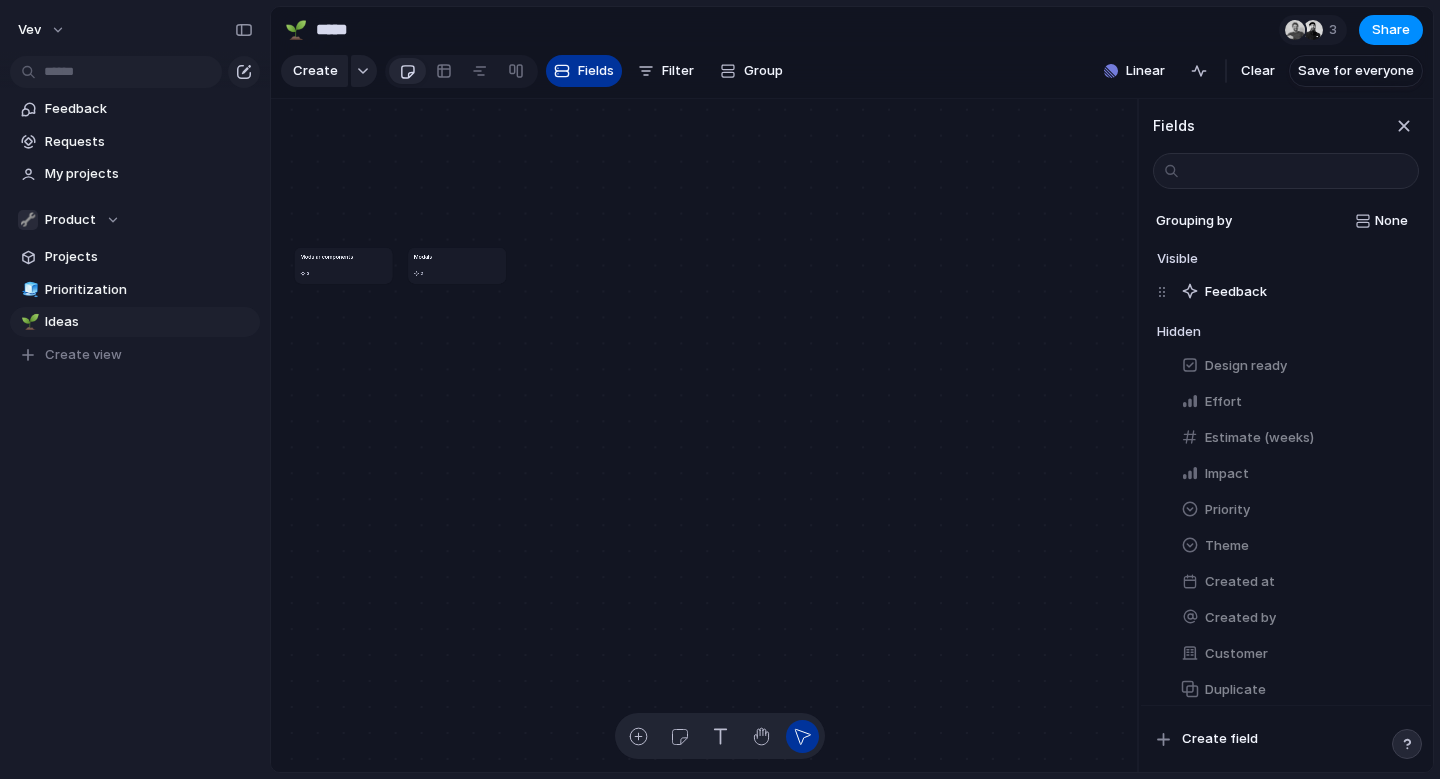 click on "Fields" at bounding box center [596, 71] 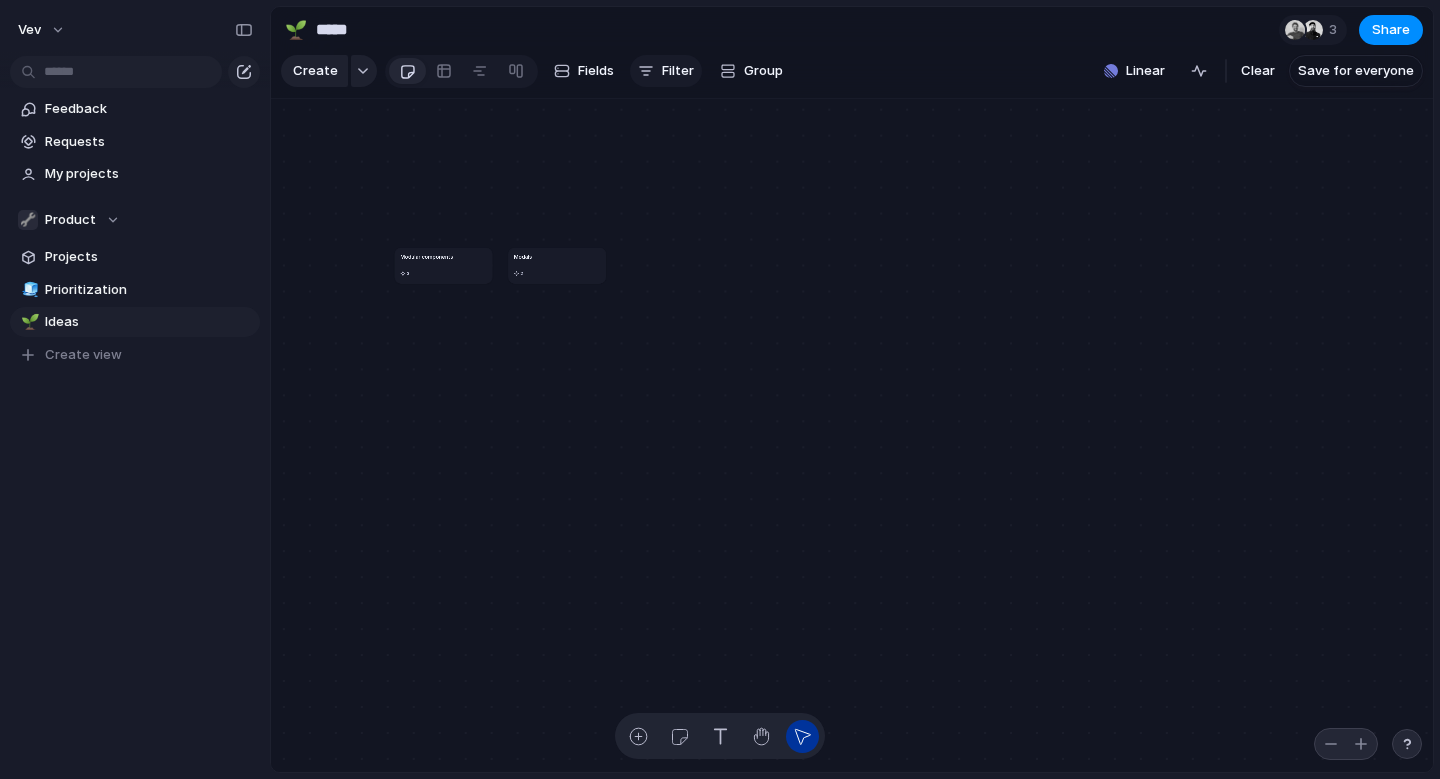 click on "Filter" at bounding box center (666, 71) 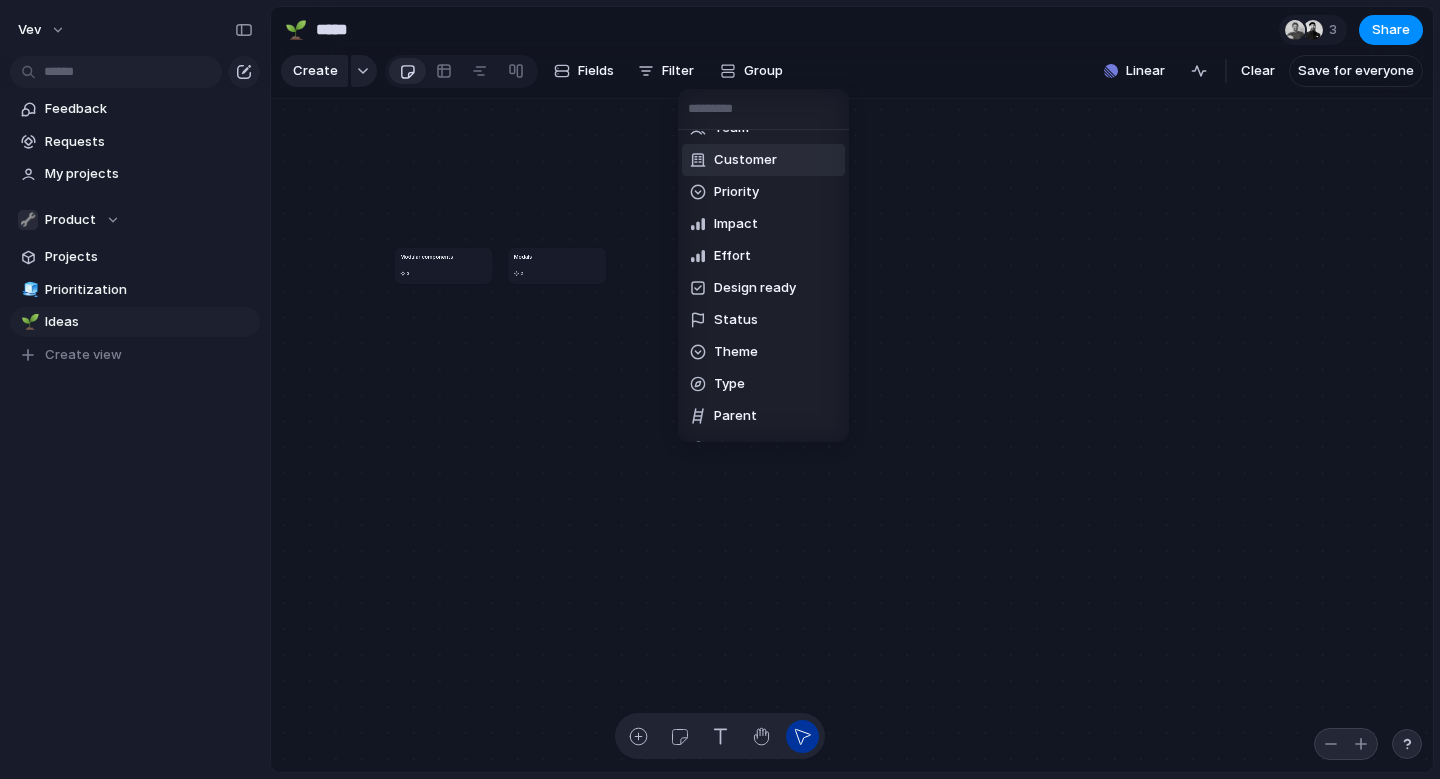 scroll, scrollTop: 152, scrollLeft: 0, axis: vertical 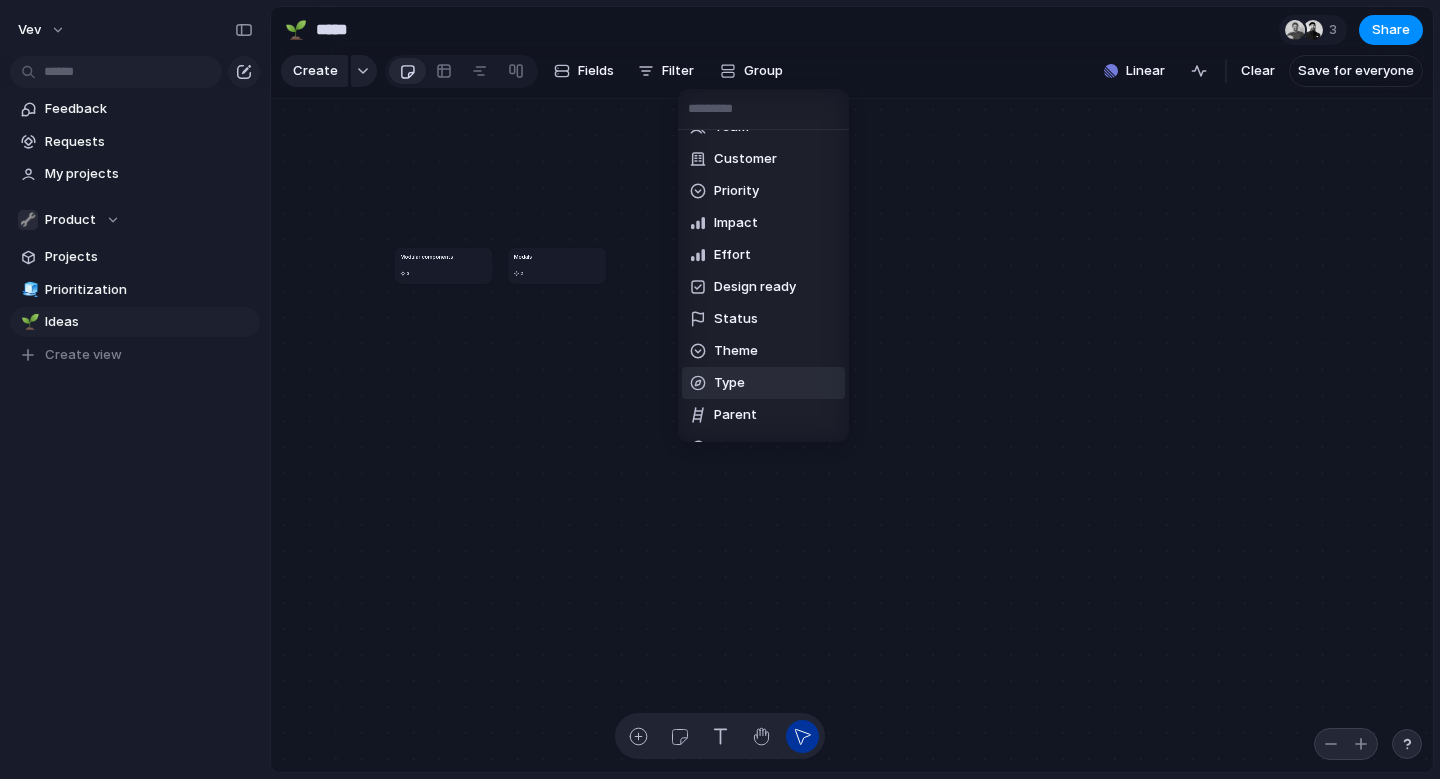 click on "Type" at bounding box center (763, 383) 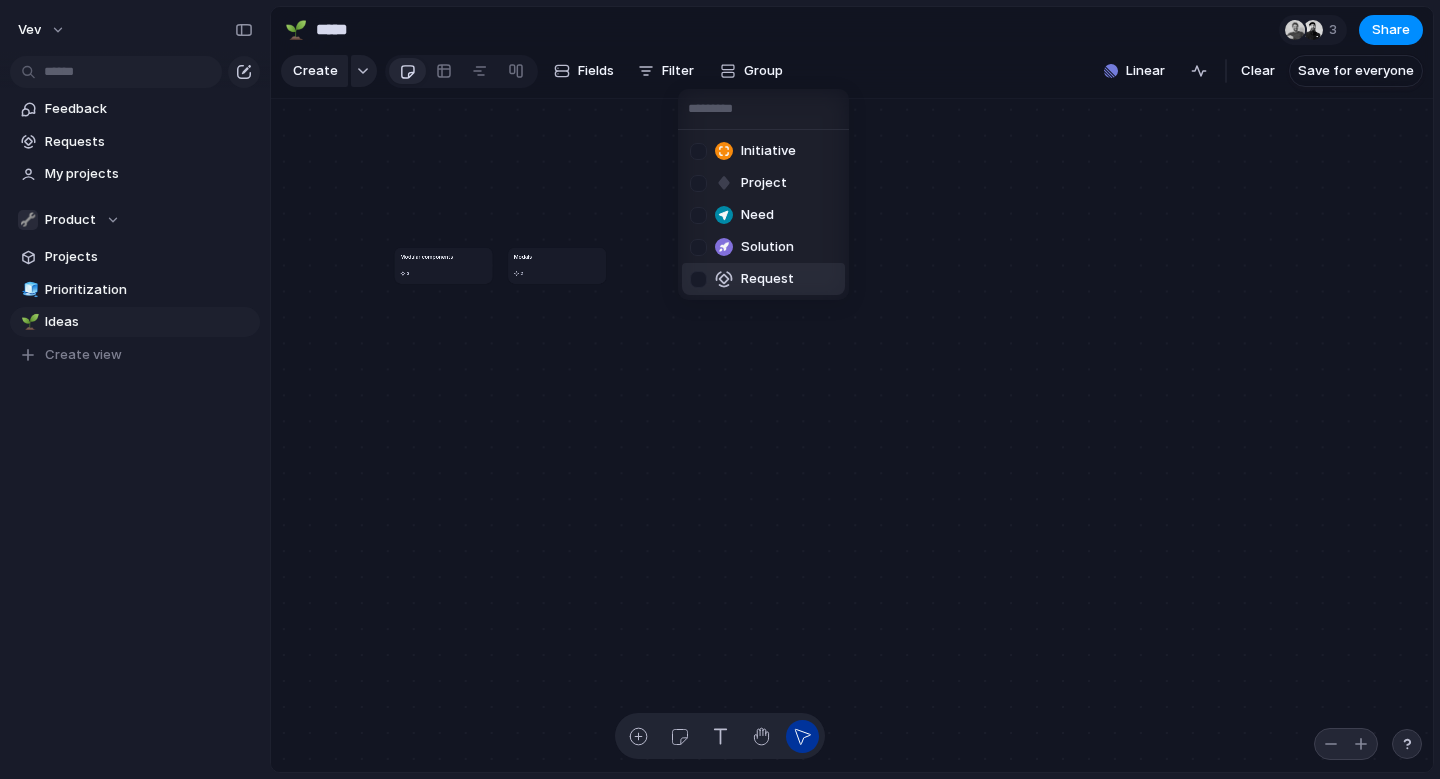 click on "Request" at bounding box center [767, 279] 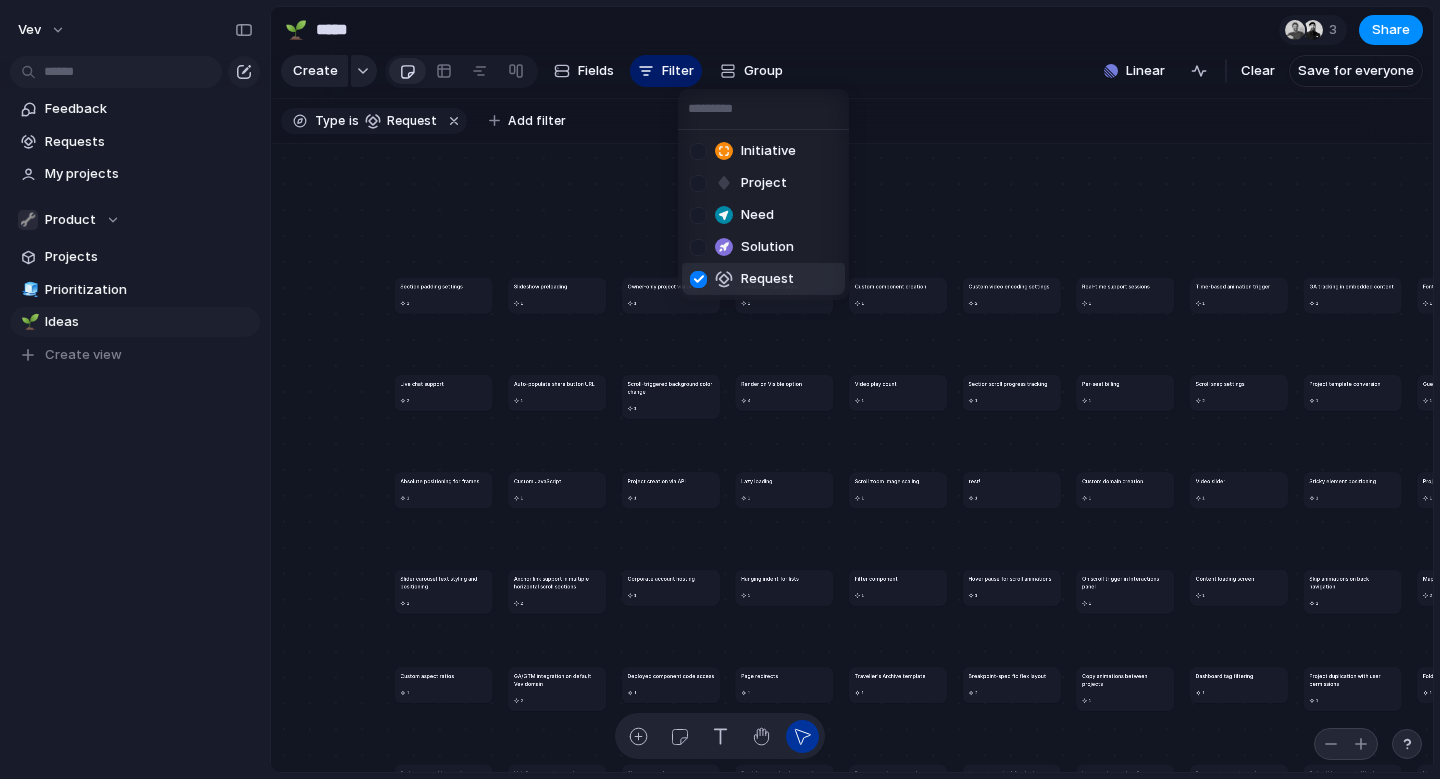 click on "Initiative   Project   Need   Solution   Request" at bounding box center [720, 389] 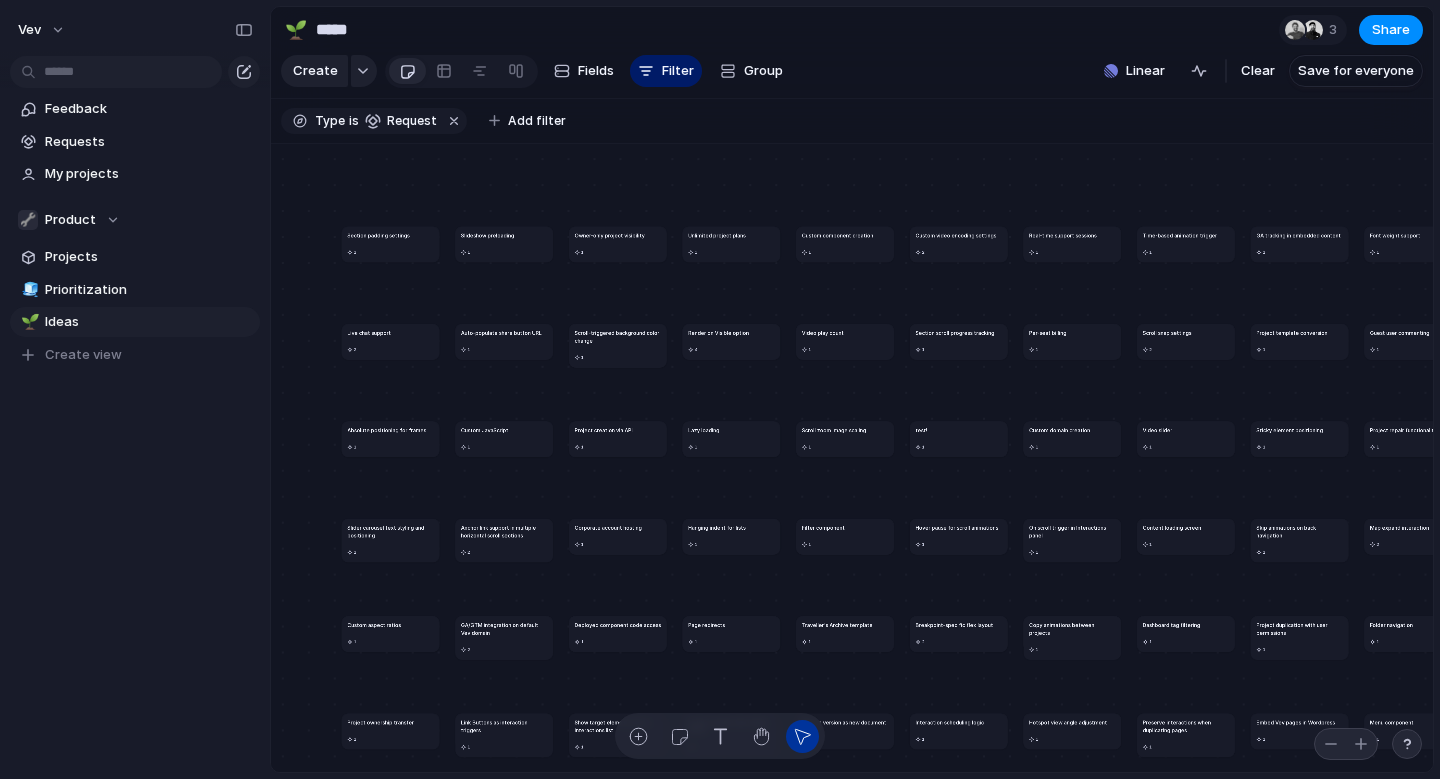 click on "Unlimited project plans" at bounding box center (716, 235) 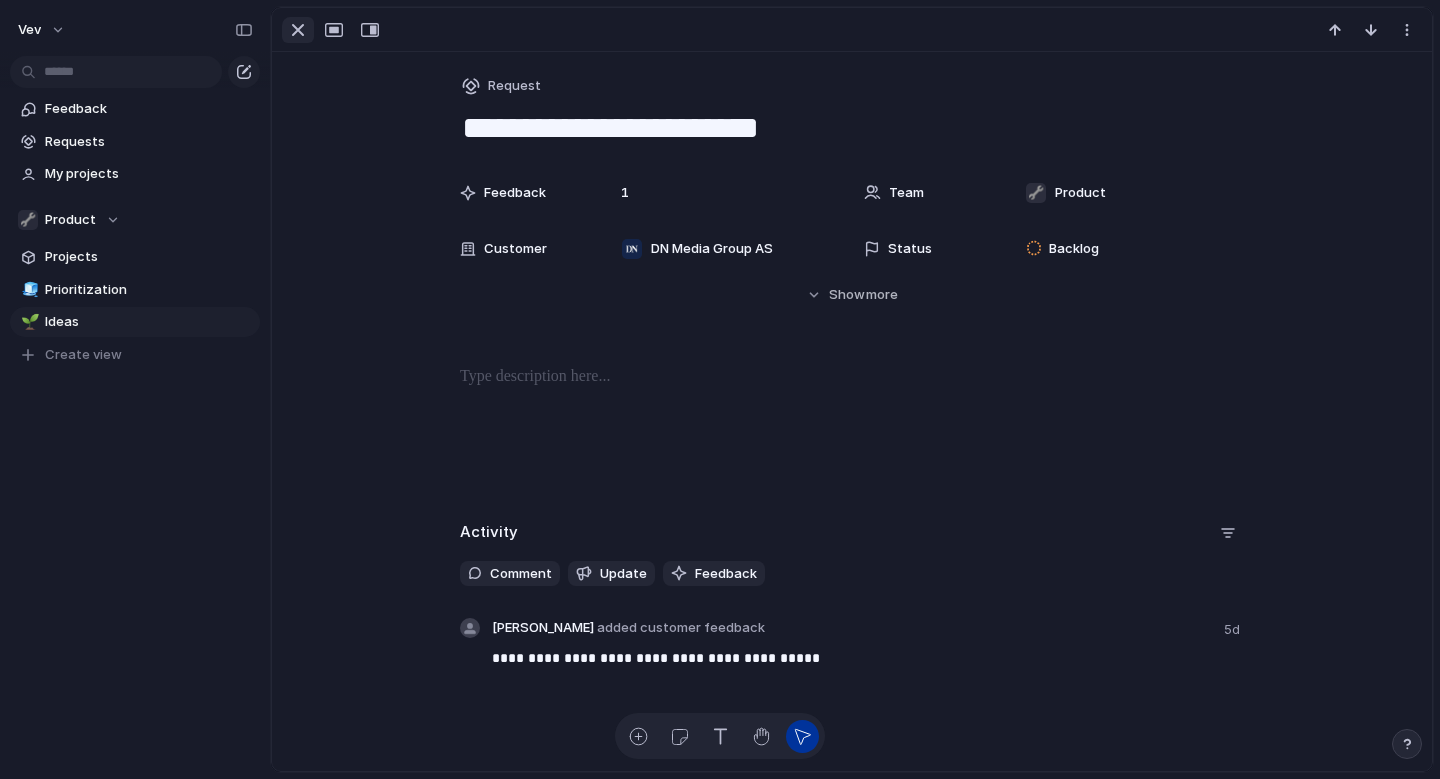 click at bounding box center [298, 30] 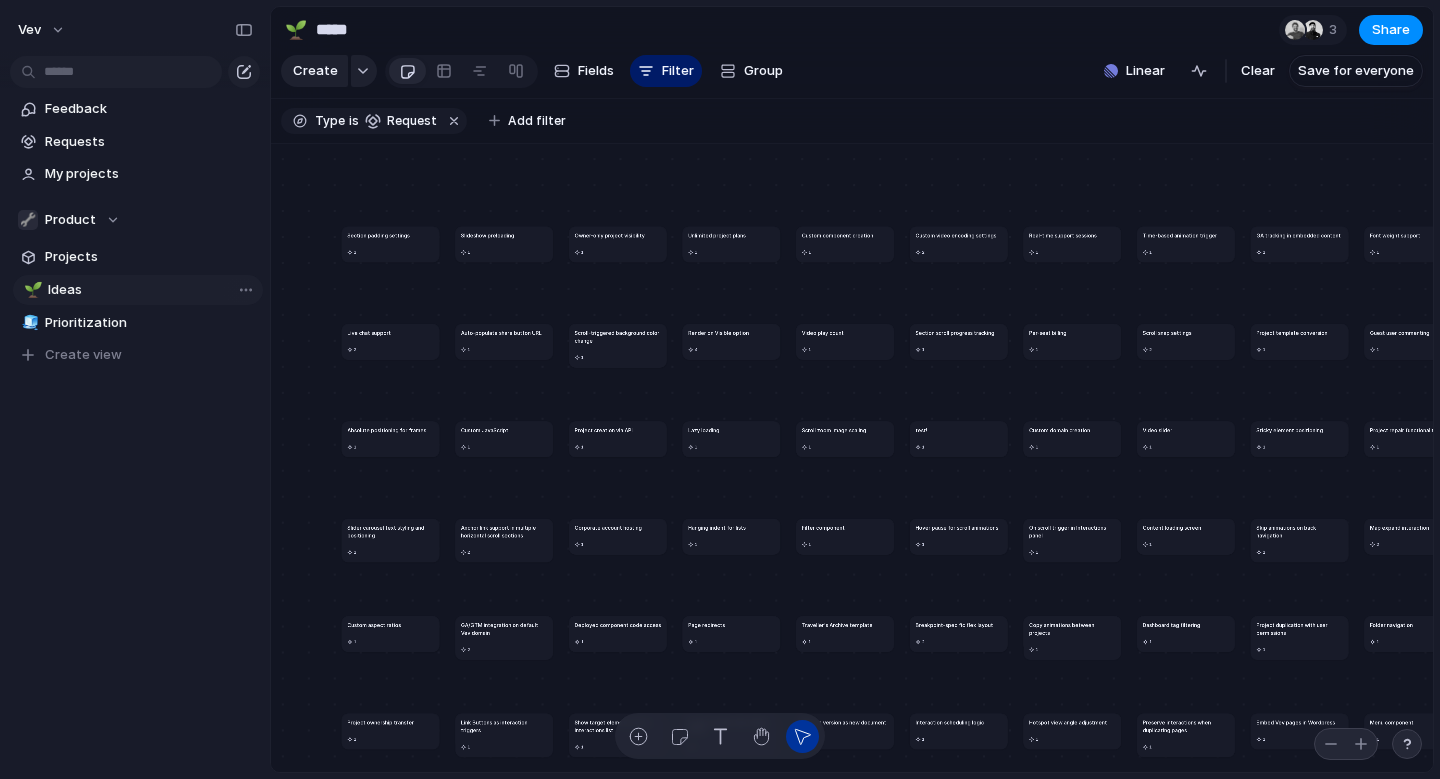 drag, startPoint x: 116, startPoint y: 313, endPoint x: 119, endPoint y: 280, distance: 33.13608 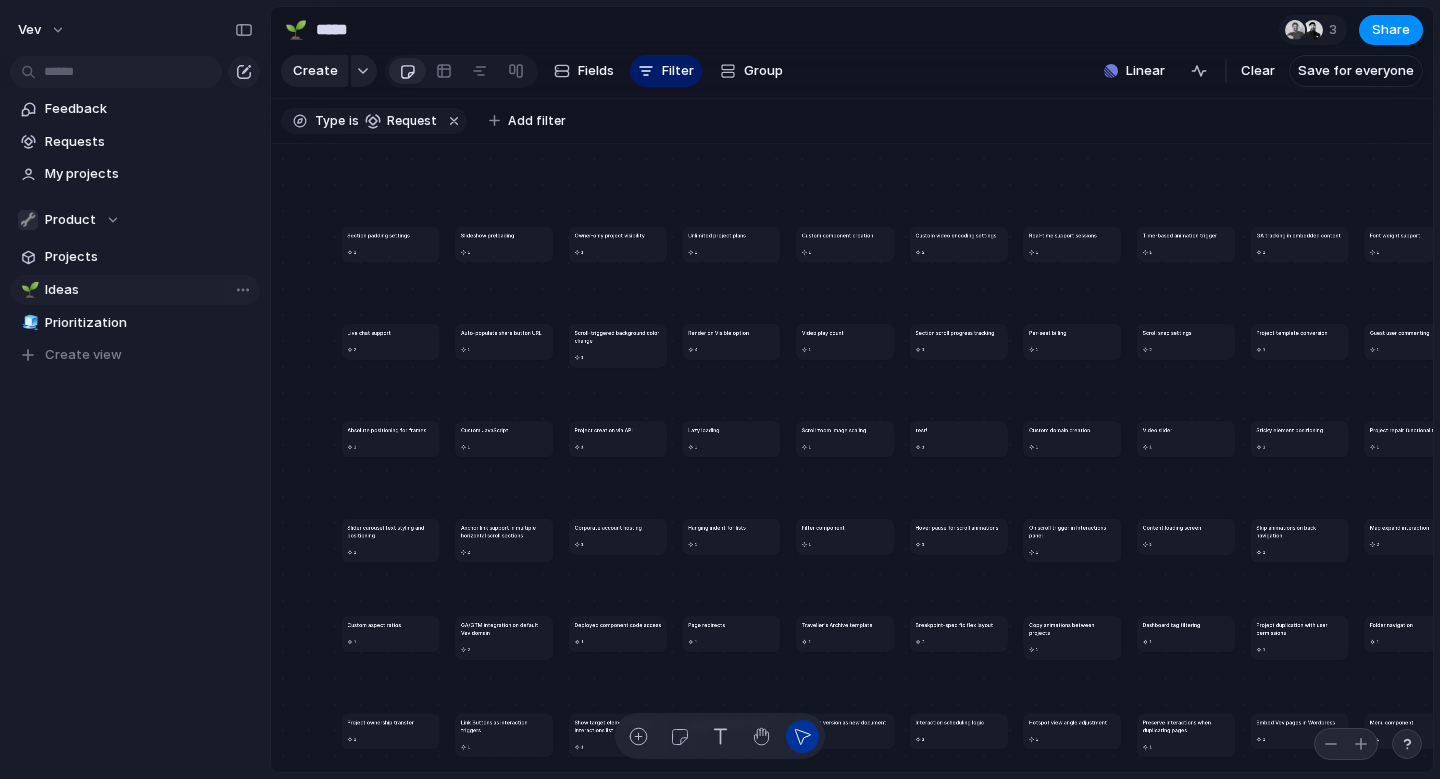 click on "🧊 Prioritization 🌱 Ideas 🌱 Ideas
To pick up a draggable item, press the space bar.
While dragging, use the arrow keys to move the item.
Press space again to drop the item in its new position, or press escape to cancel.
Draggable item ee5501c9-e684-4aac-82eb-1be767cd311a was moved over droppable area 7b10fbd8-c7c3-4894-890b-3d490a8e2a74. Create view" at bounding box center [135, 322] 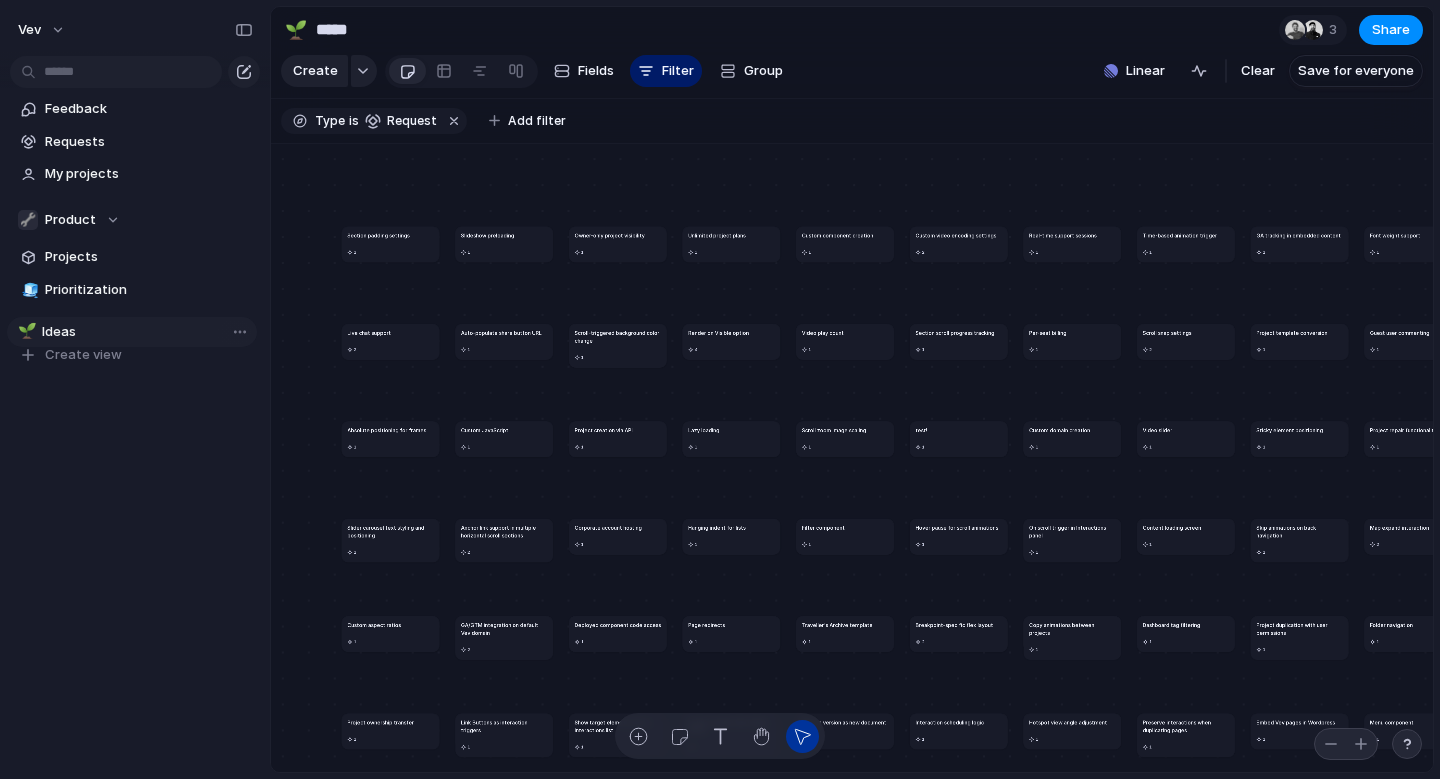 drag, startPoint x: 108, startPoint y: 287, endPoint x: 105, endPoint y: 330, distance: 43.104523 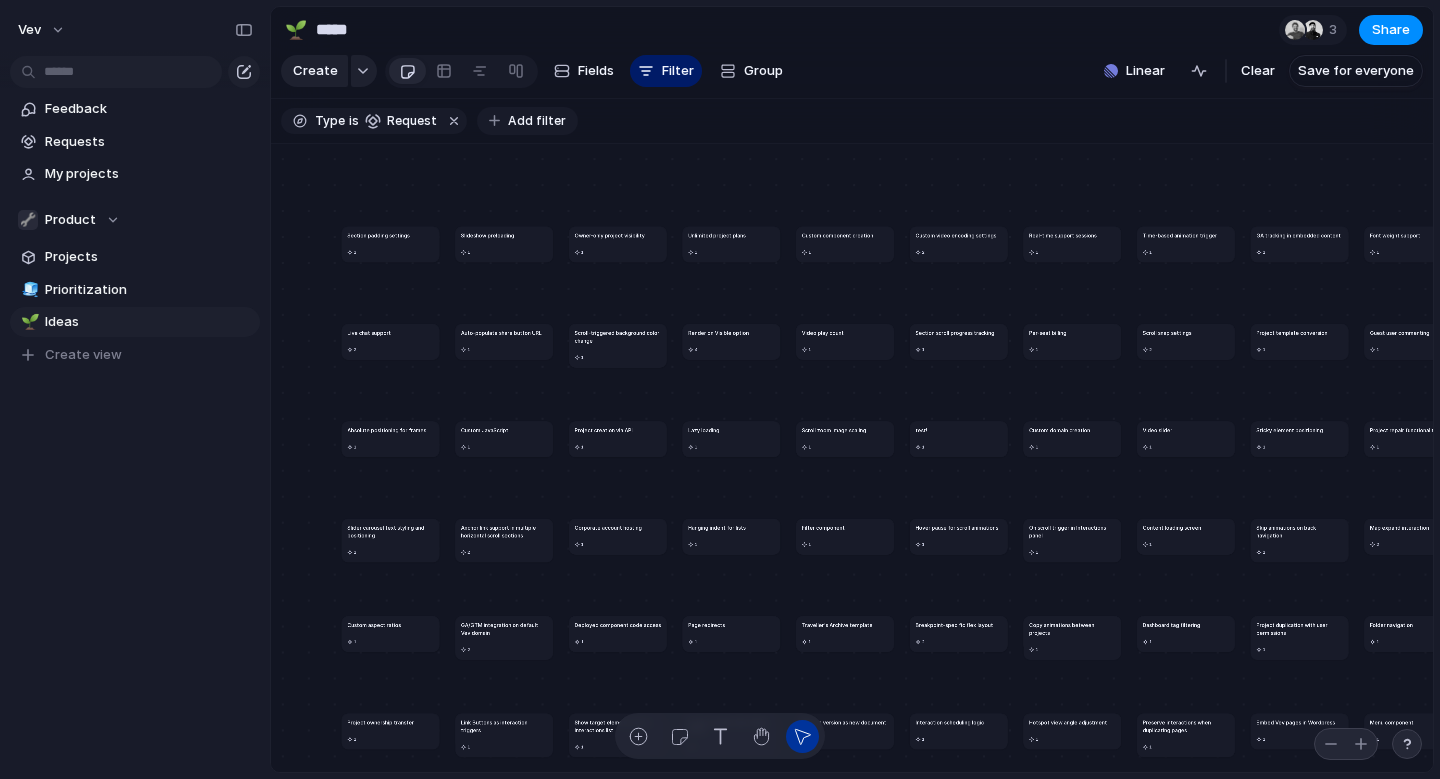 click on "Add filter" at bounding box center [537, 121] 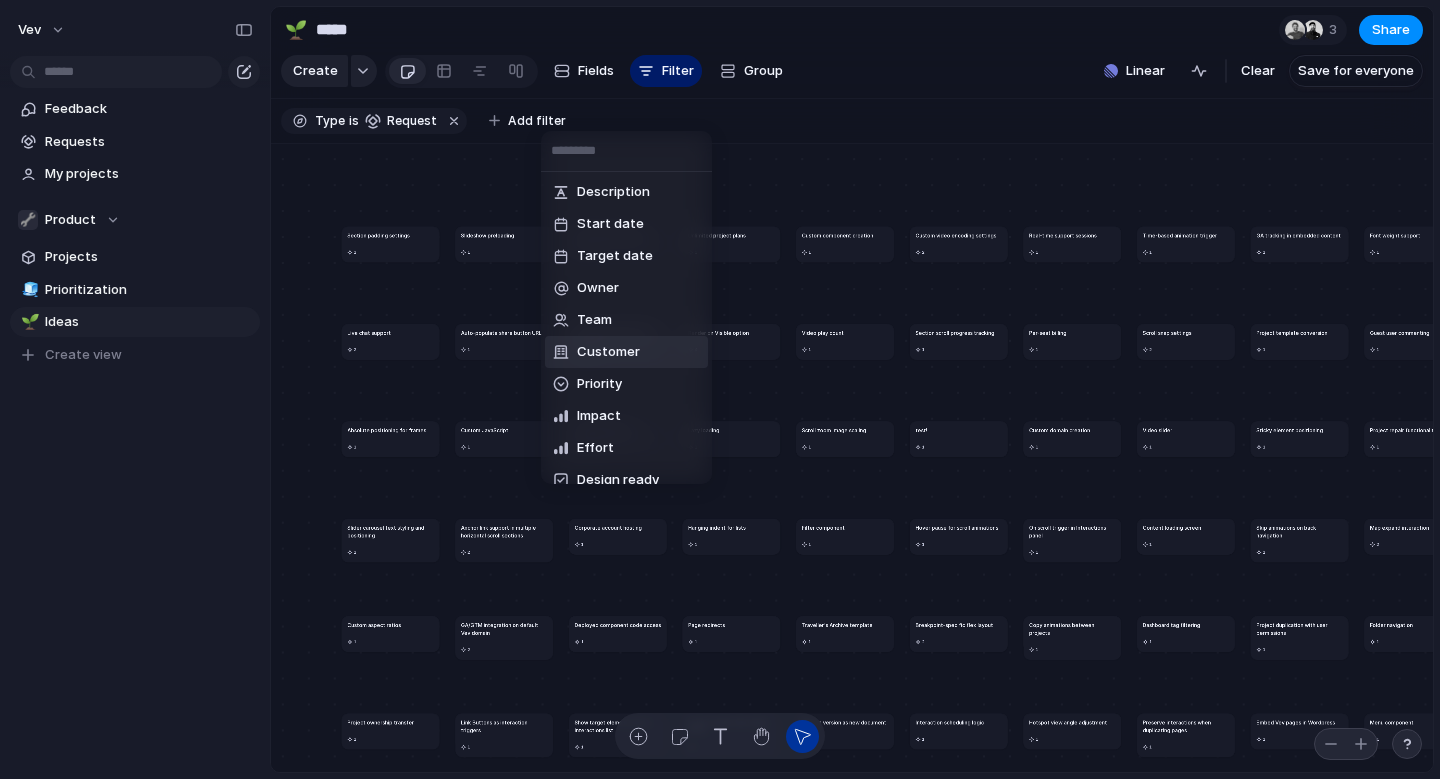scroll, scrollTop: 0, scrollLeft: 0, axis: both 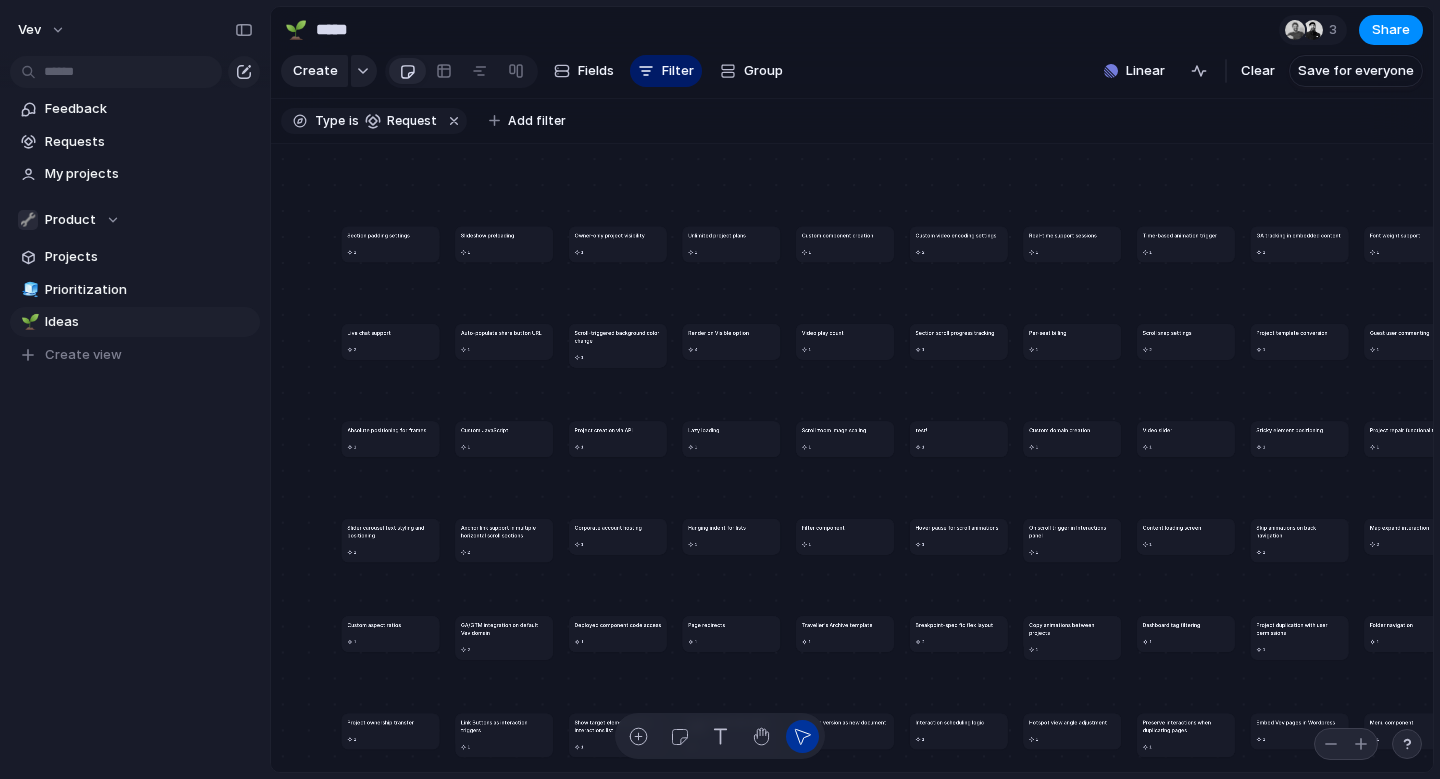 click on "Description   Start date   Target date             Owner   Team   Customer   Priority   Impact   Effort   Design ready   Status   Theme   Parent             Created by   Created at   Last changed" at bounding box center (720, 389) 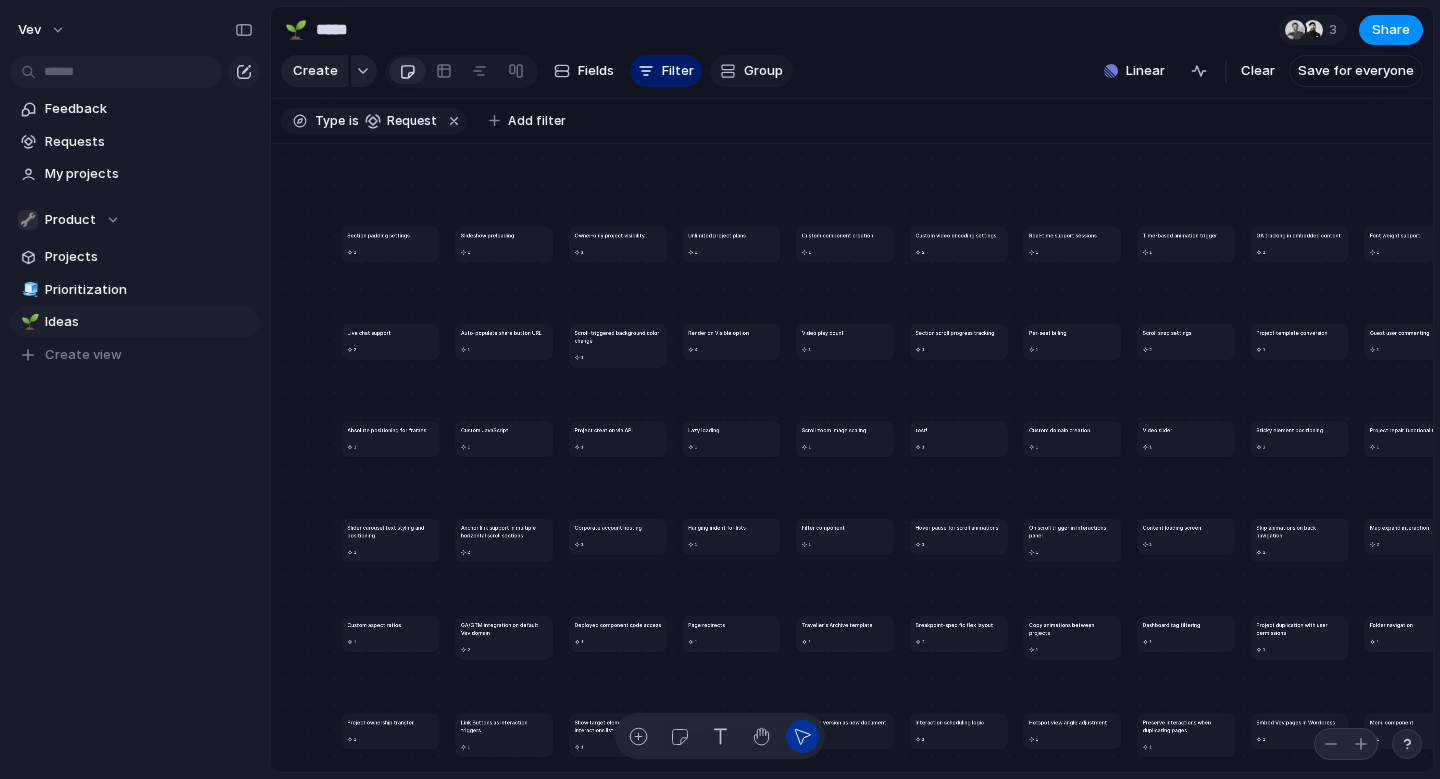 click on "Group" at bounding box center [763, 71] 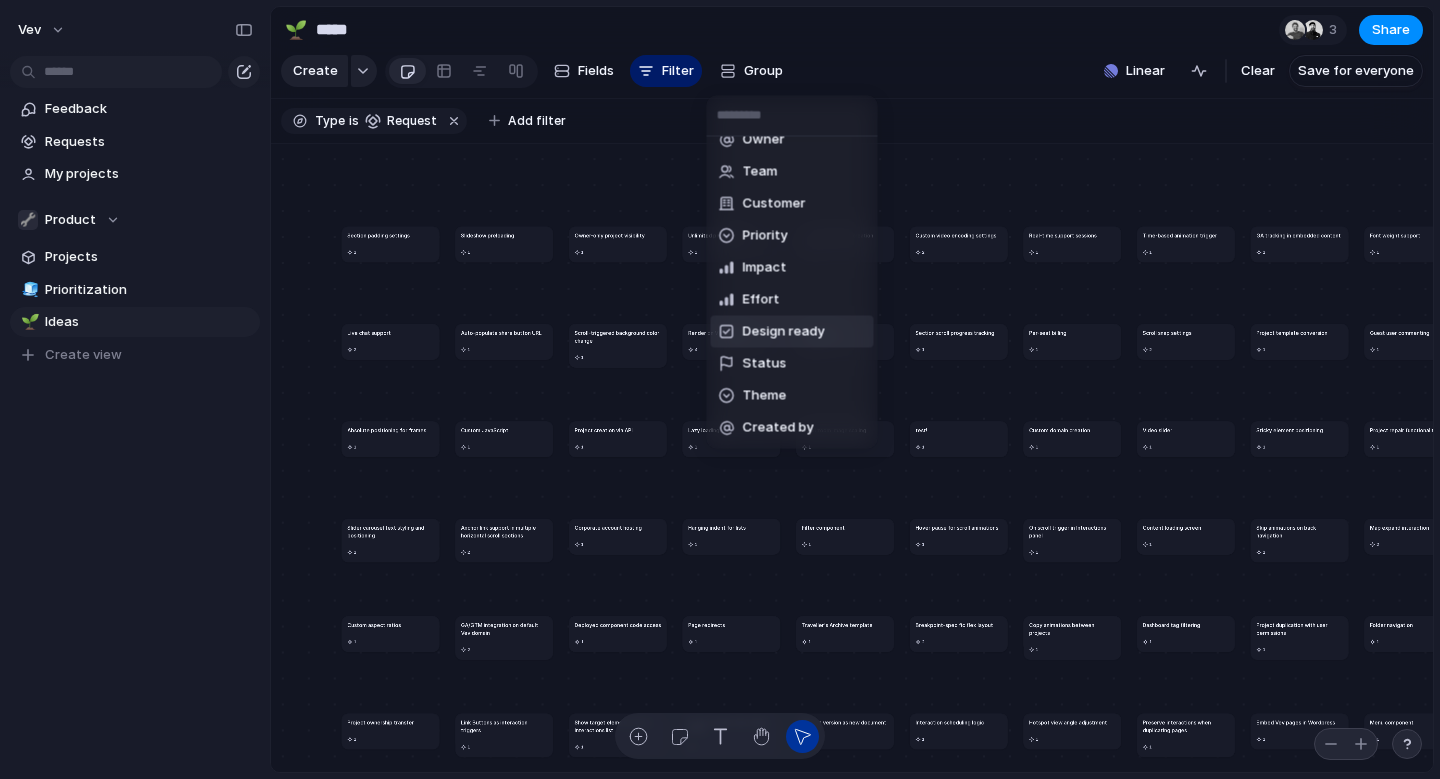 scroll, scrollTop: 0, scrollLeft: 0, axis: both 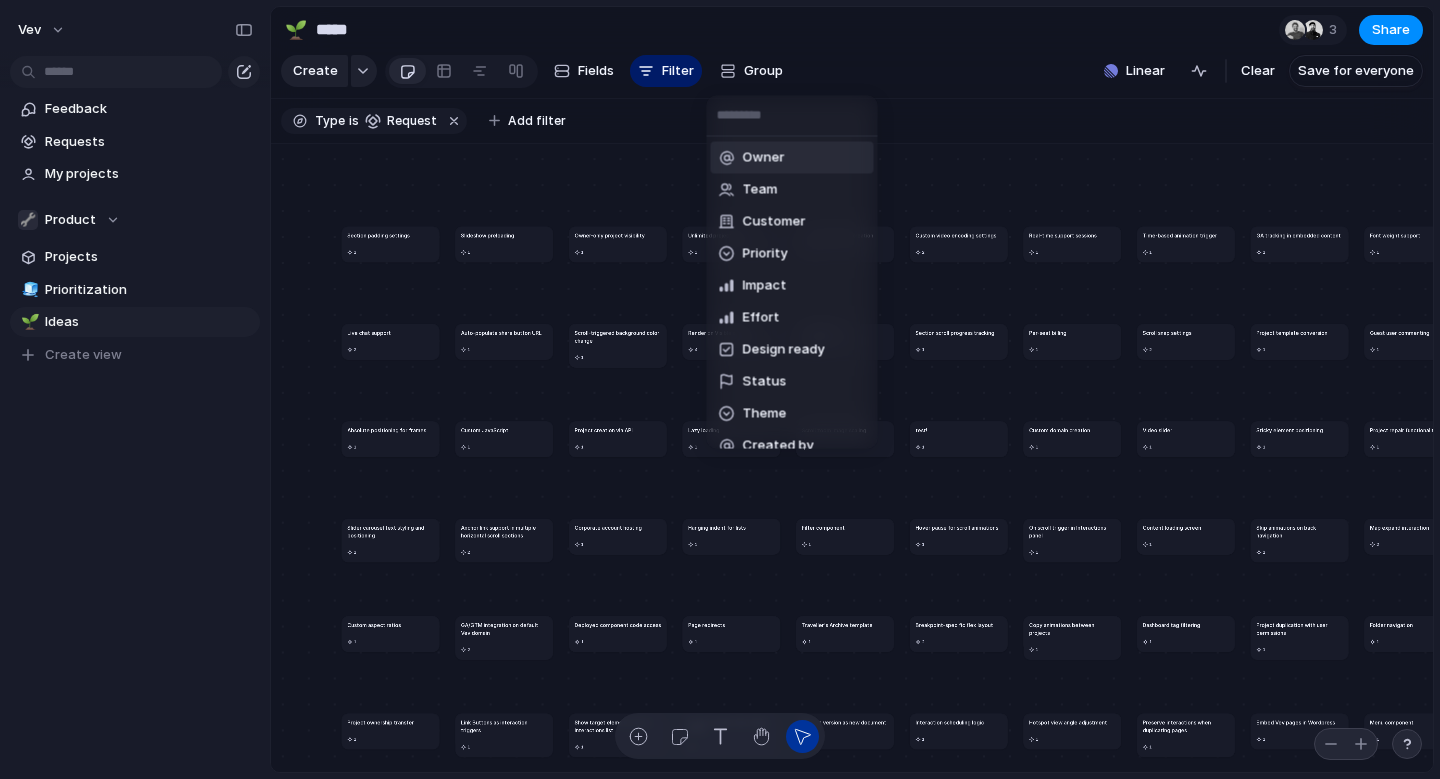 click on "Owner   Team   Customer   Priority   Impact   Effort   Design ready   Status   Theme             Created by" at bounding box center [720, 389] 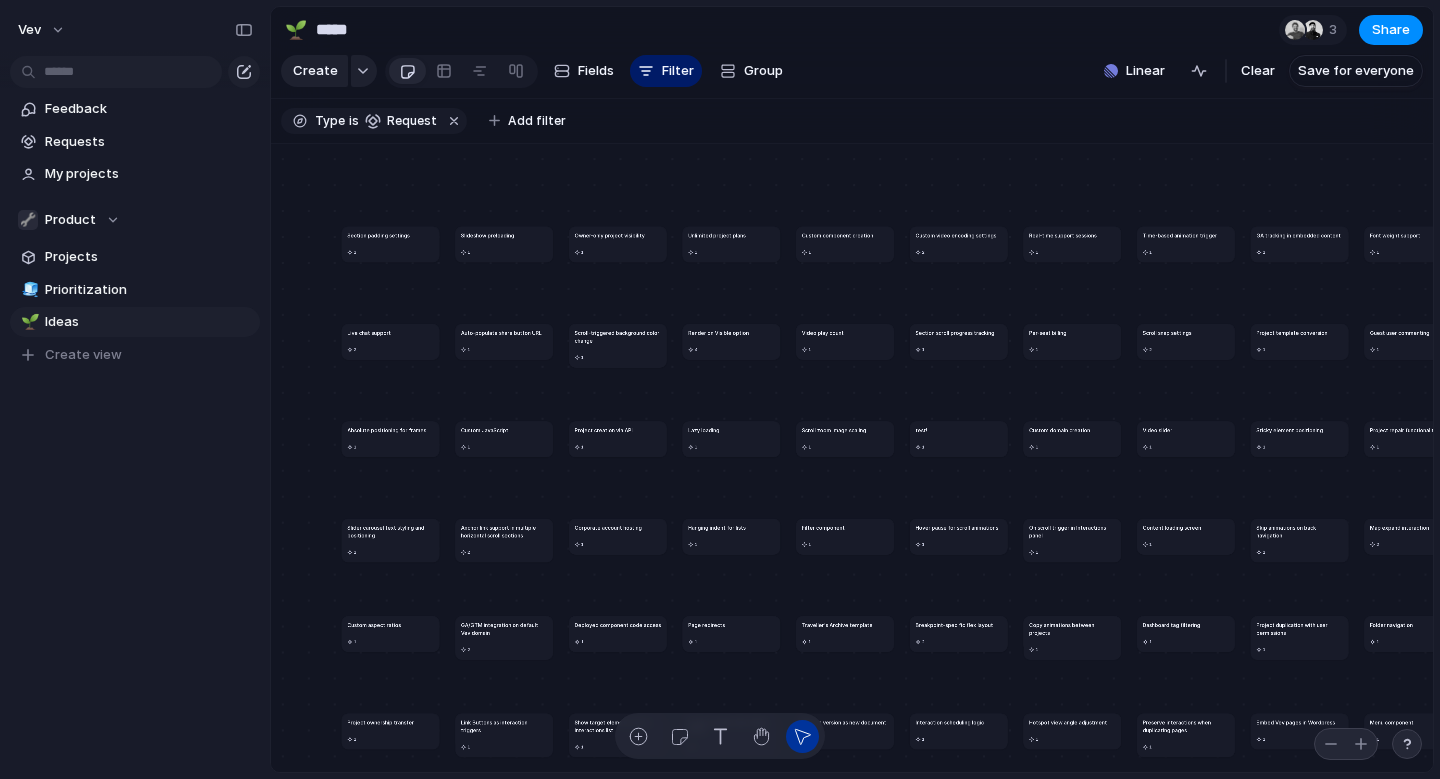 click on "4" at bounding box center (731, 349) 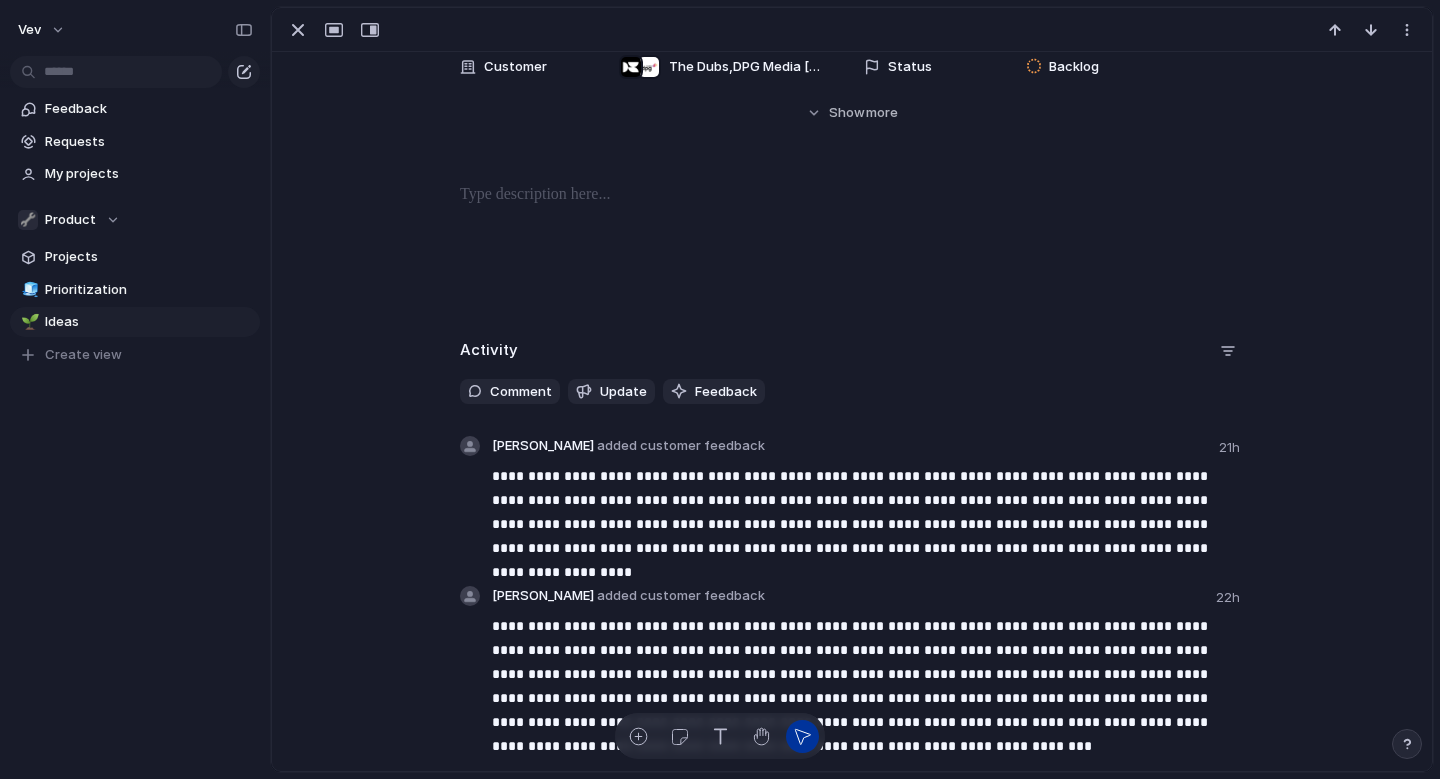 scroll, scrollTop: 0, scrollLeft: 0, axis: both 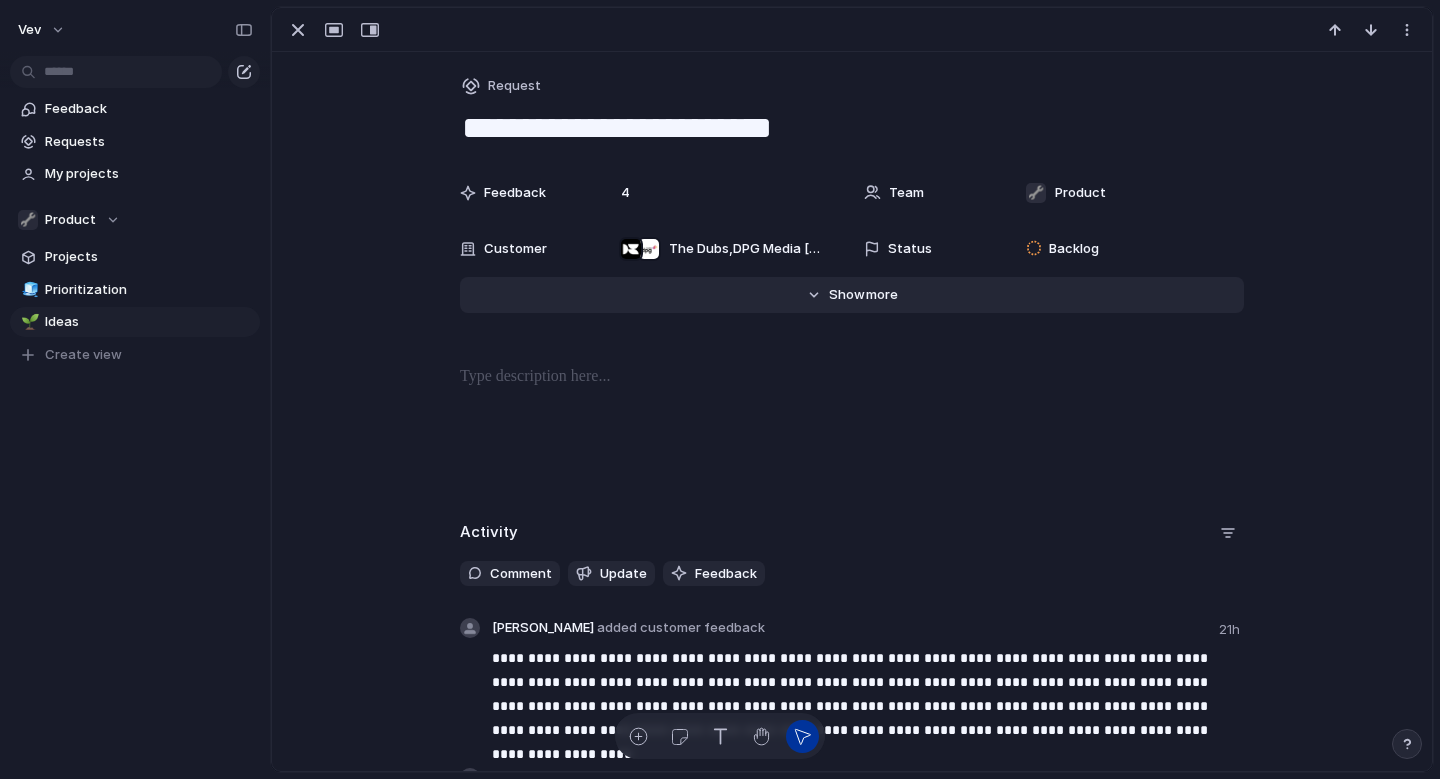 click on "Feedback 4 Team 🔧 Product Customer The Dubs ,  DPG Media België Status Backlog Start date Target date Last changed 8 July Created at 4 July           Created by Iselin Ekornes           Owner Priority   Estimate (weeks) Impact Effort Design ready Linear Push Theme Parent Hide Show more" at bounding box center [852, 257] 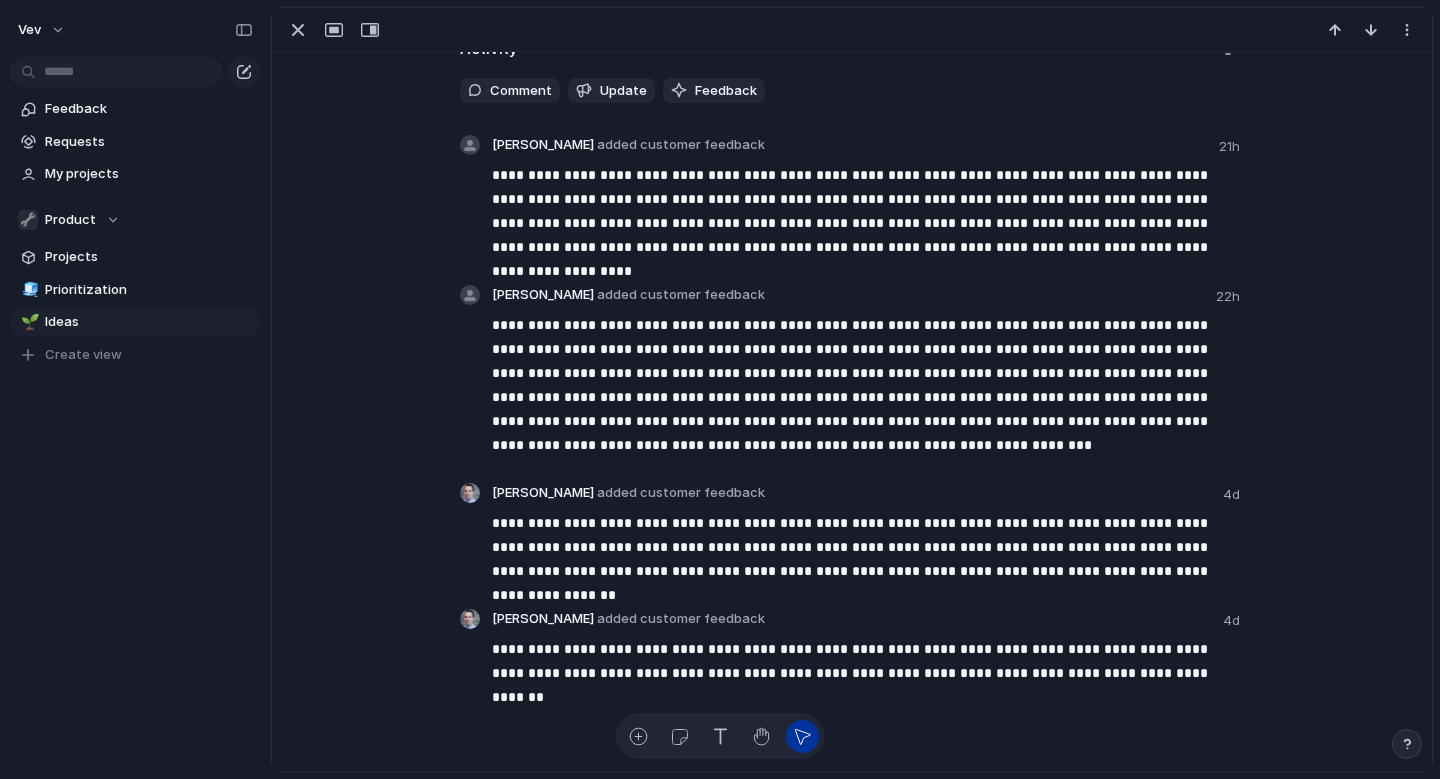 scroll, scrollTop: 0, scrollLeft: 0, axis: both 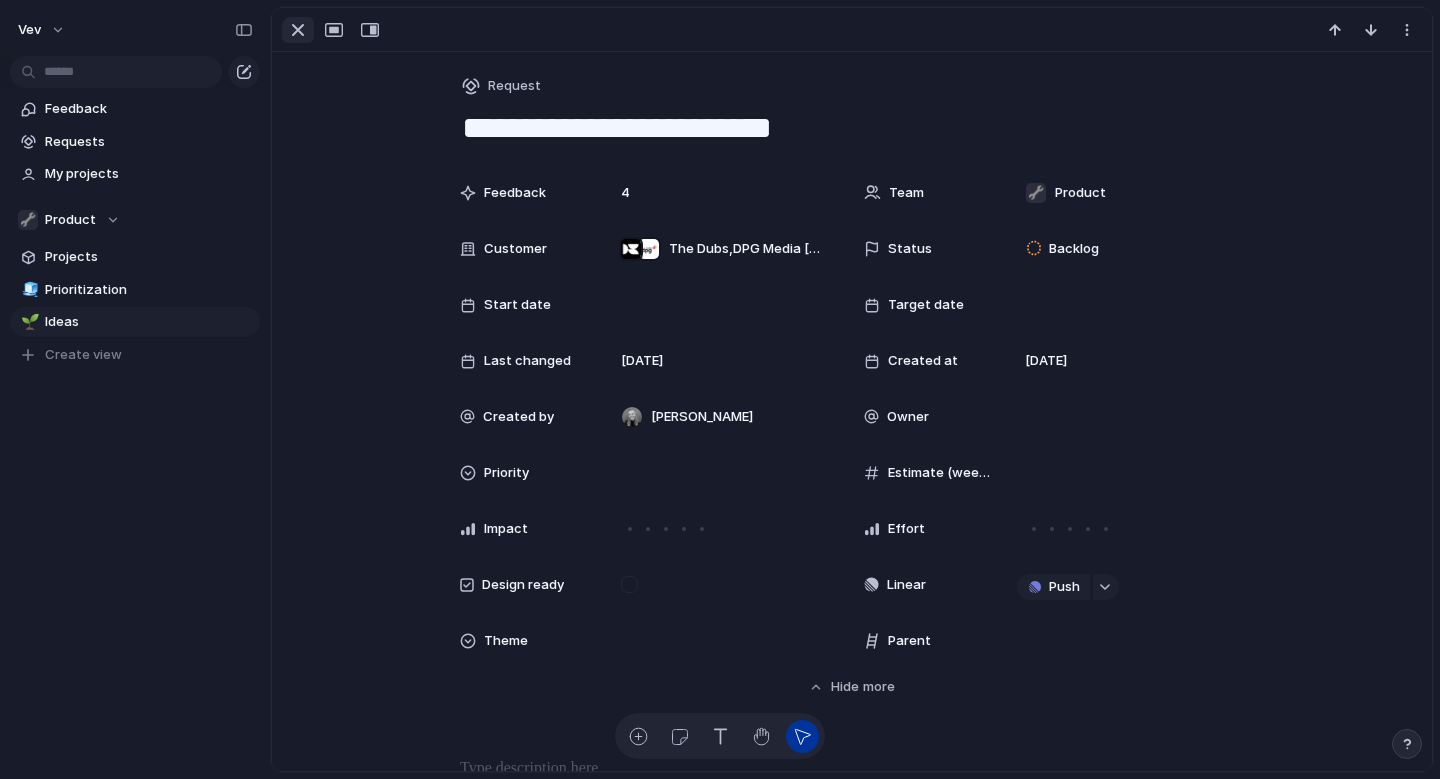 click at bounding box center [298, 30] 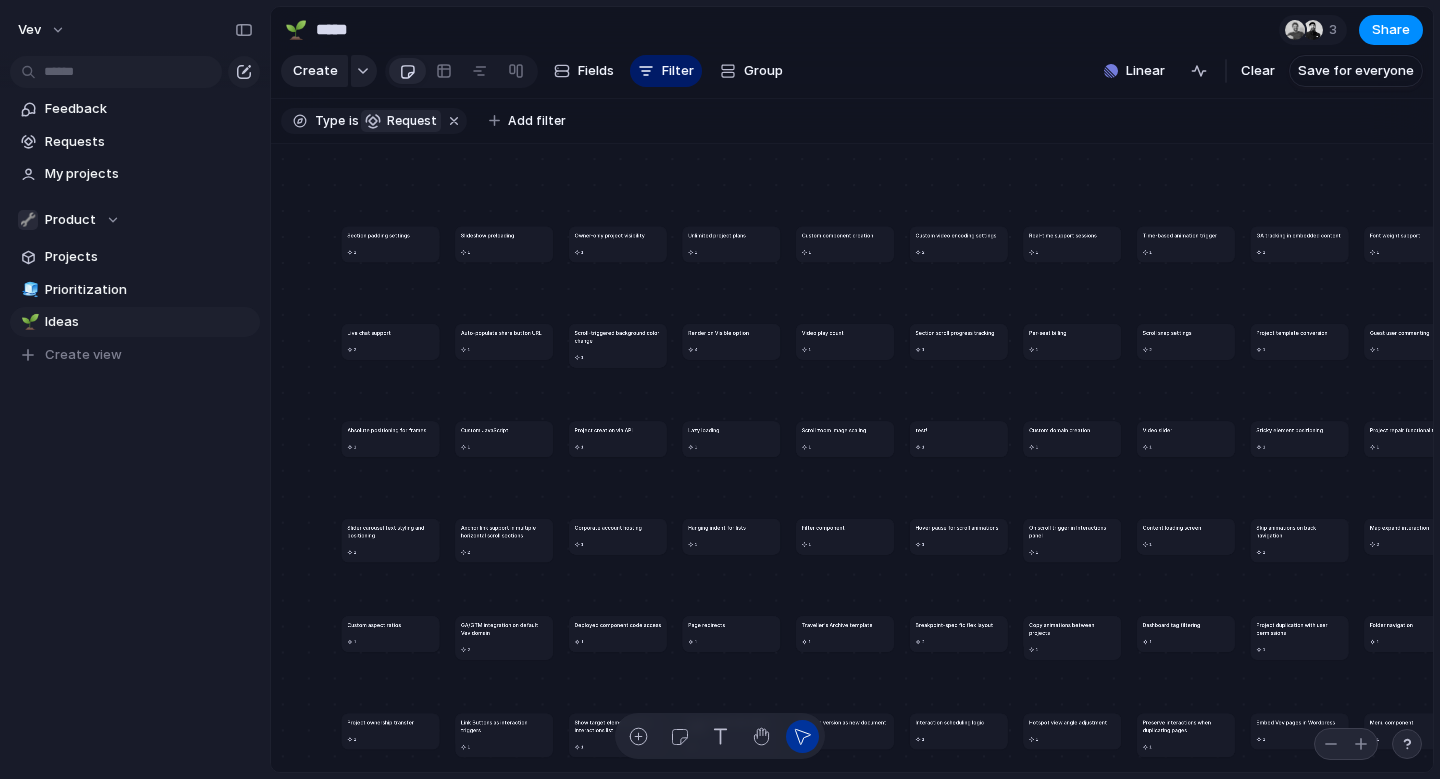 click on "request" at bounding box center [401, 121] 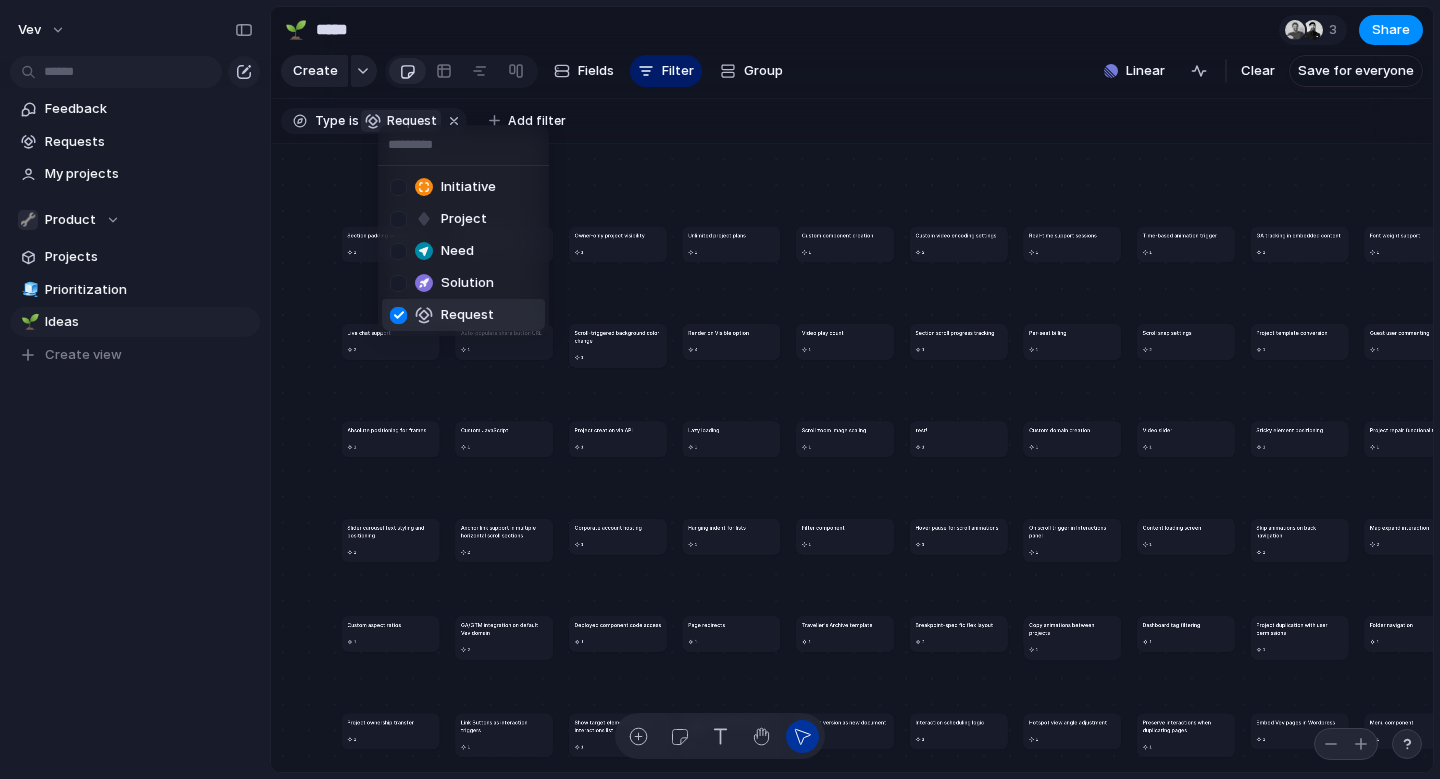 click on "Initiative   Project   Need   Solution   Request" at bounding box center (720, 389) 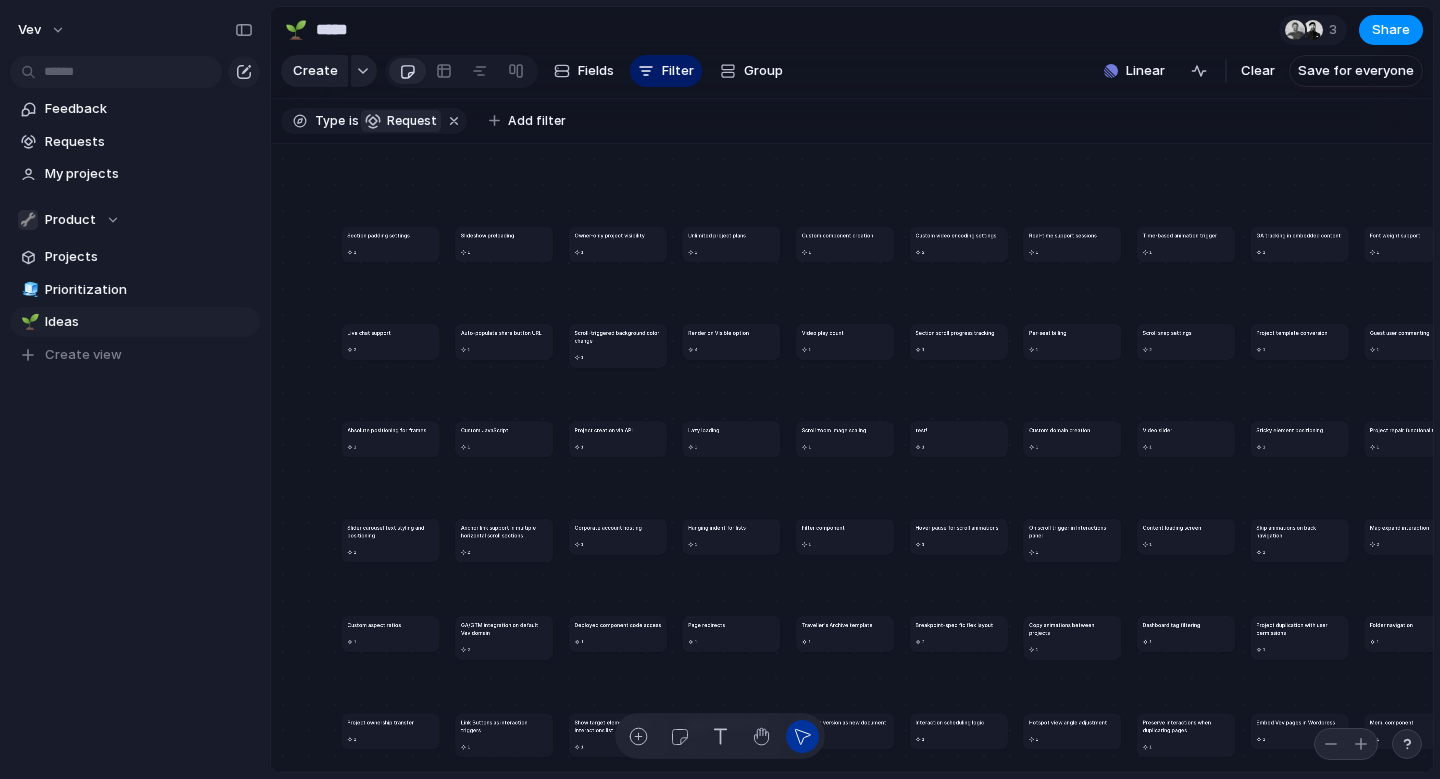 click on "Type is request Add filter" at bounding box center (852, 121) 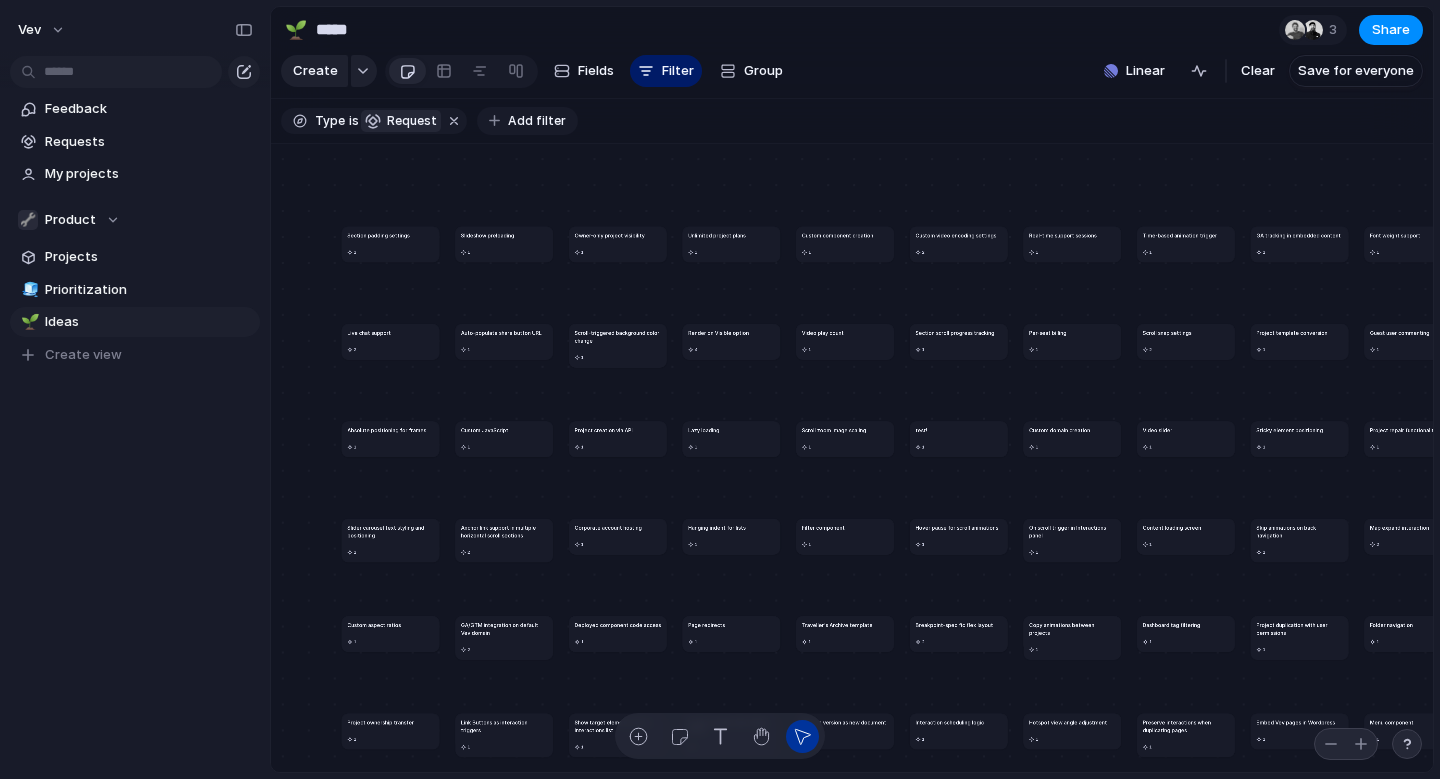 click on "Add filter" at bounding box center [537, 121] 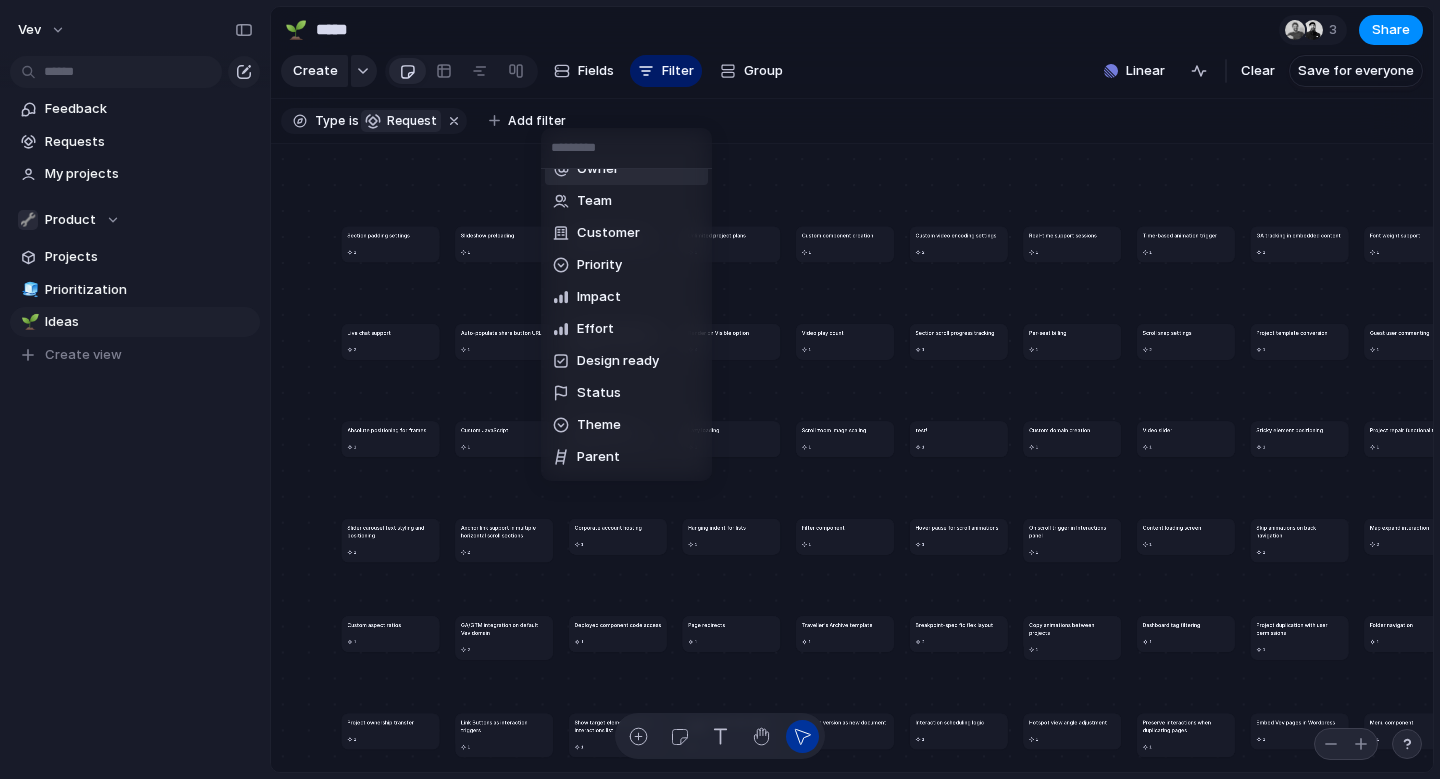 scroll, scrollTop: 118, scrollLeft: 0, axis: vertical 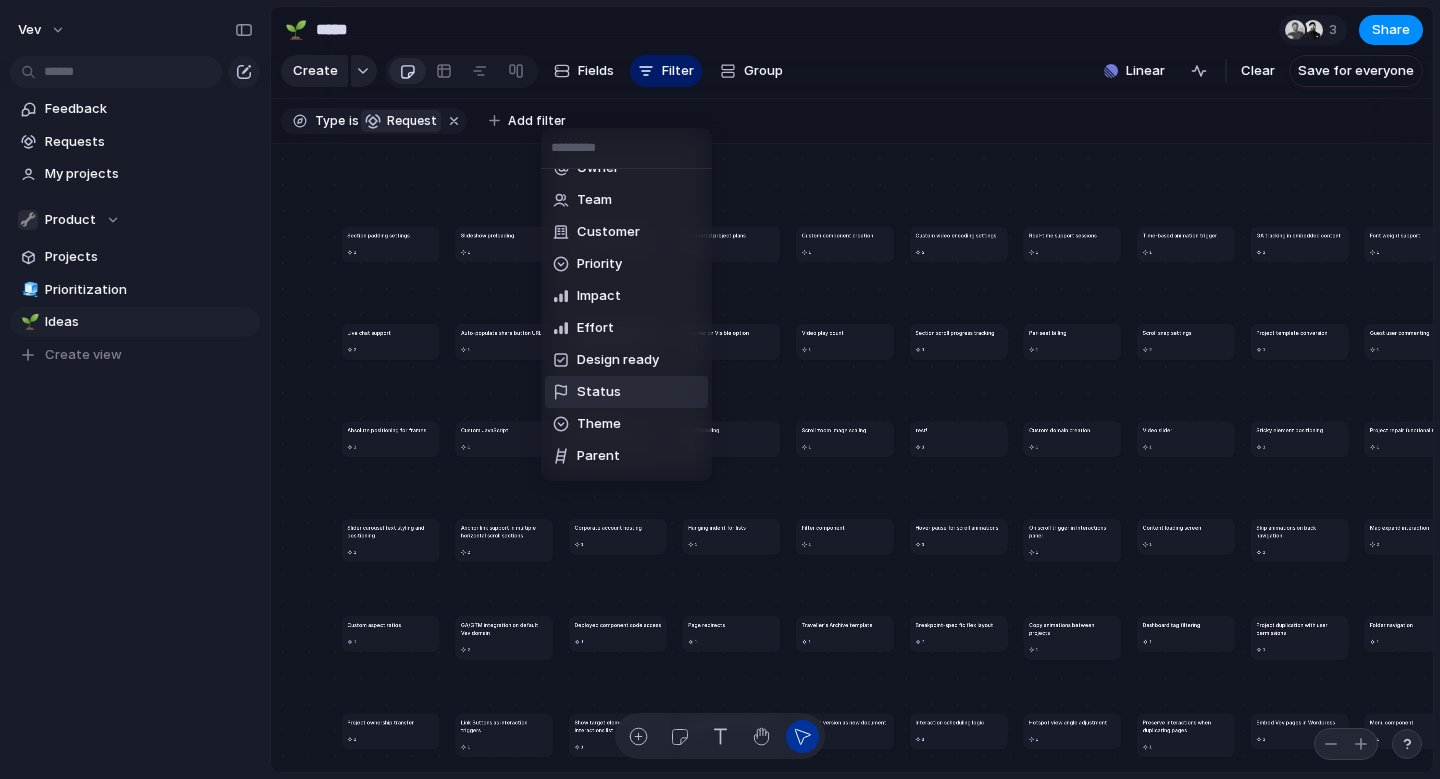 click on "Status" at bounding box center (626, 392) 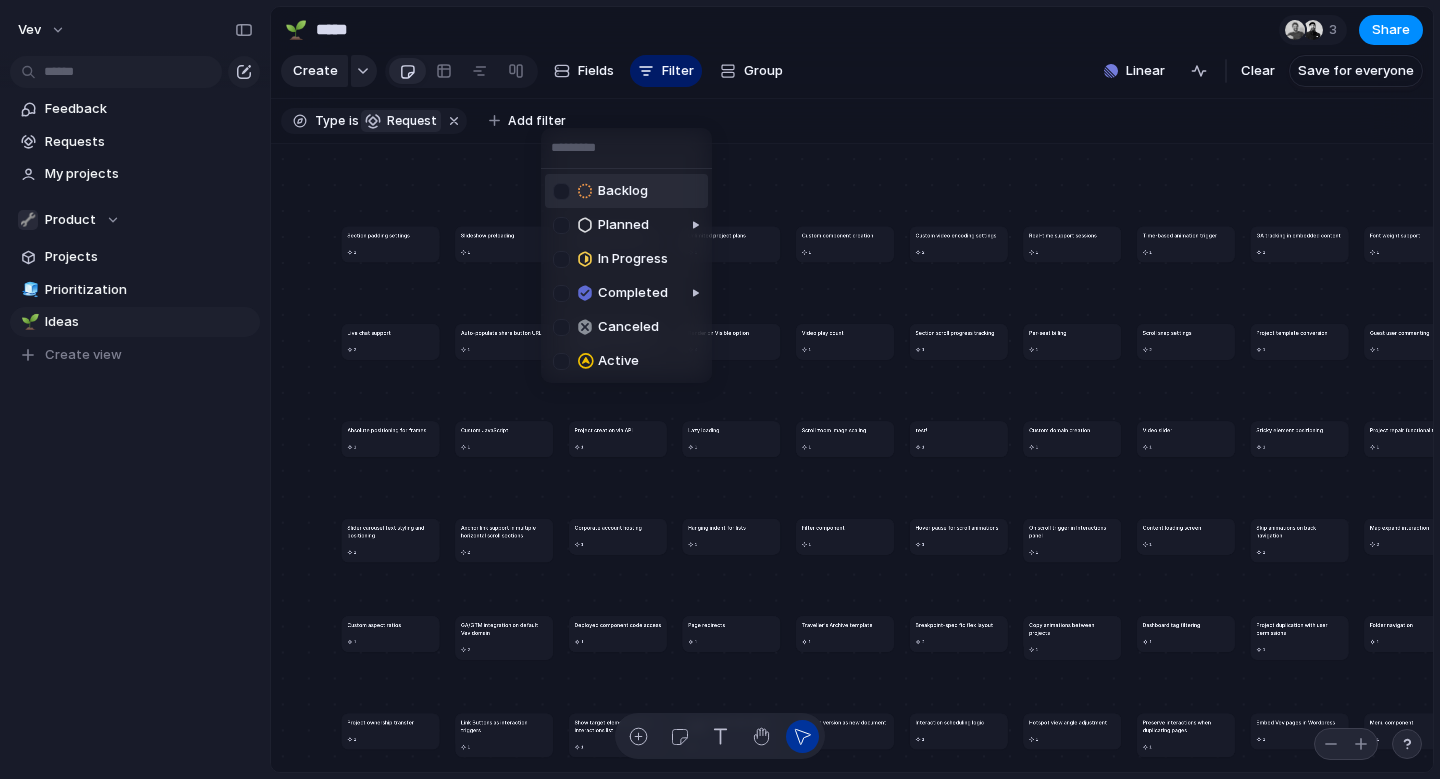 click on "Backlog" at bounding box center [623, 191] 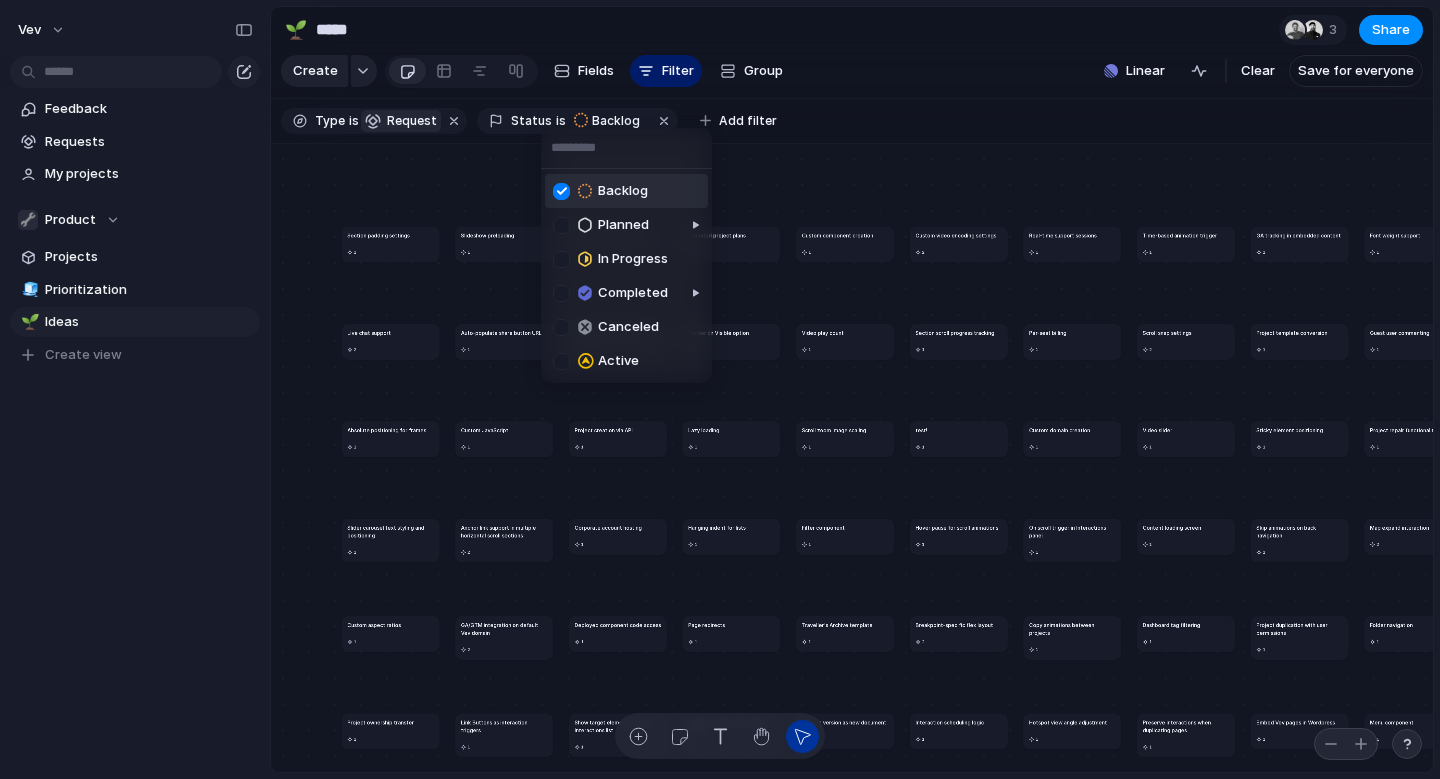 click on "Backlog" at bounding box center [623, 191] 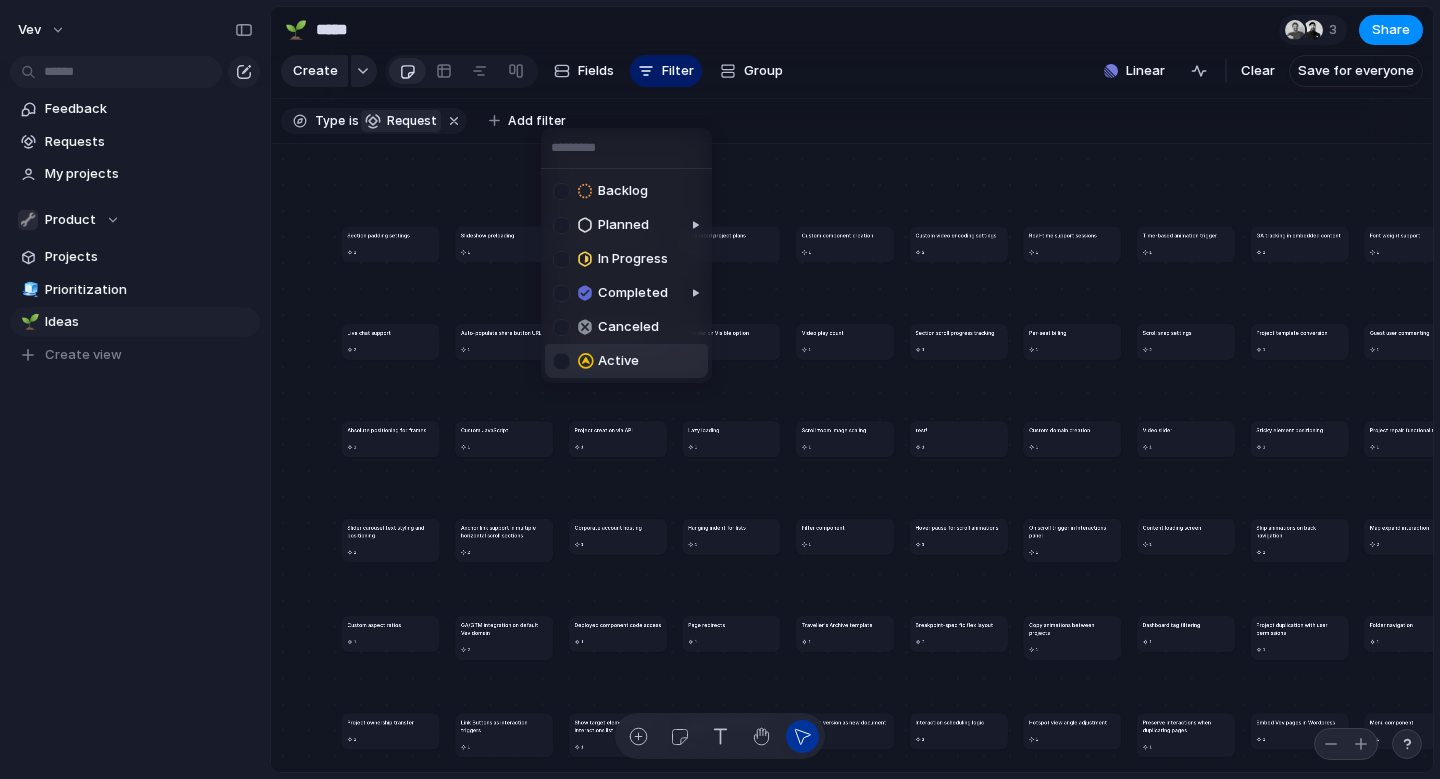 click on "Active" at bounding box center [618, 361] 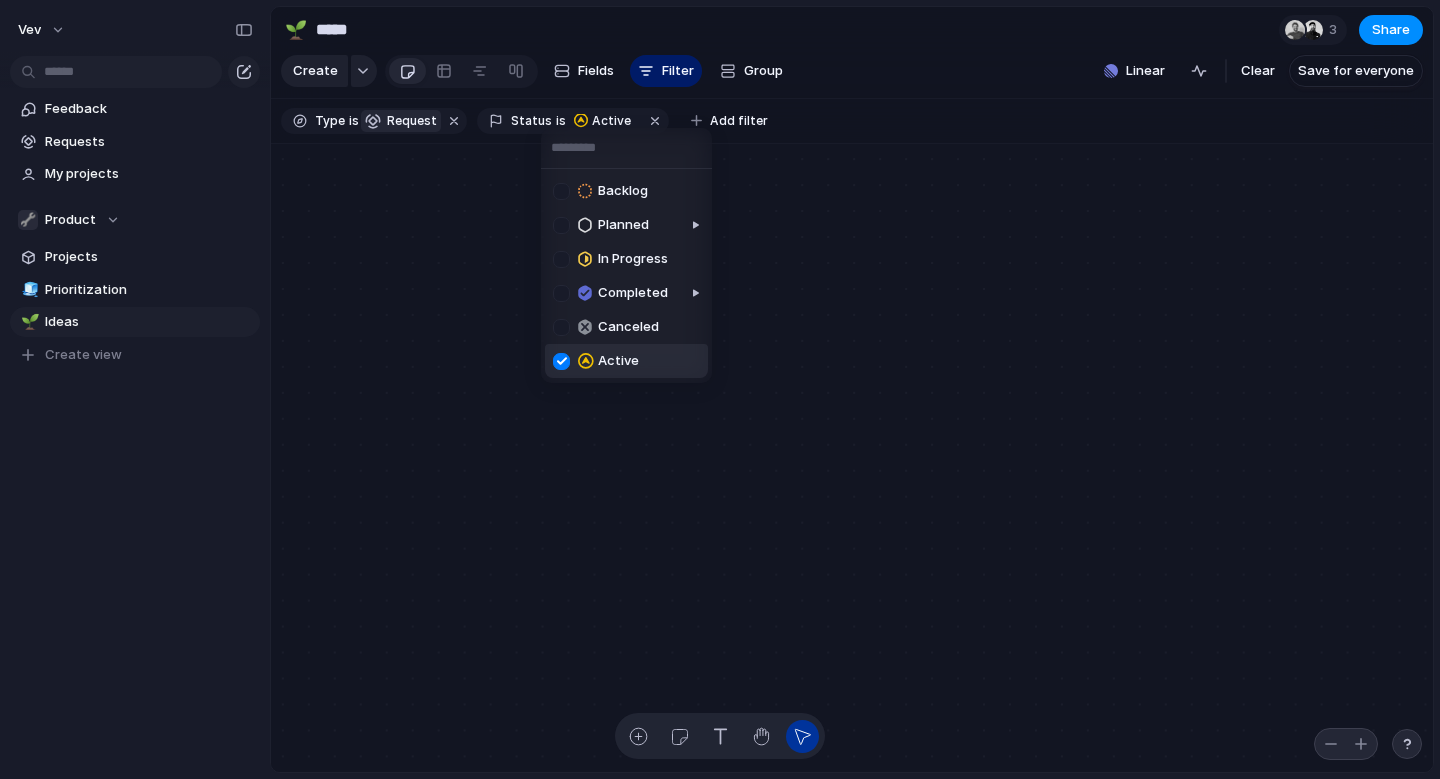 click on "Active" at bounding box center (618, 361) 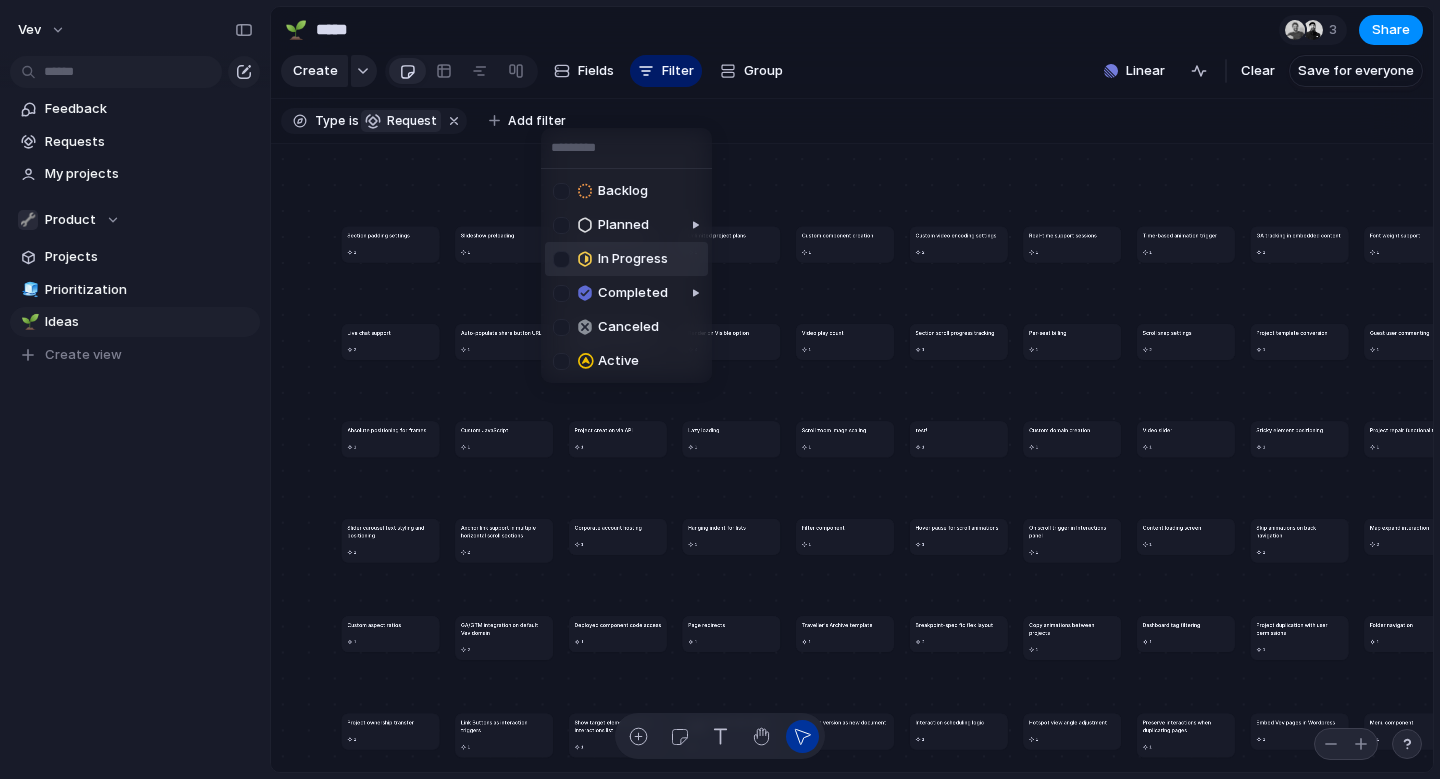 click on "In Progress" at bounding box center (633, 259) 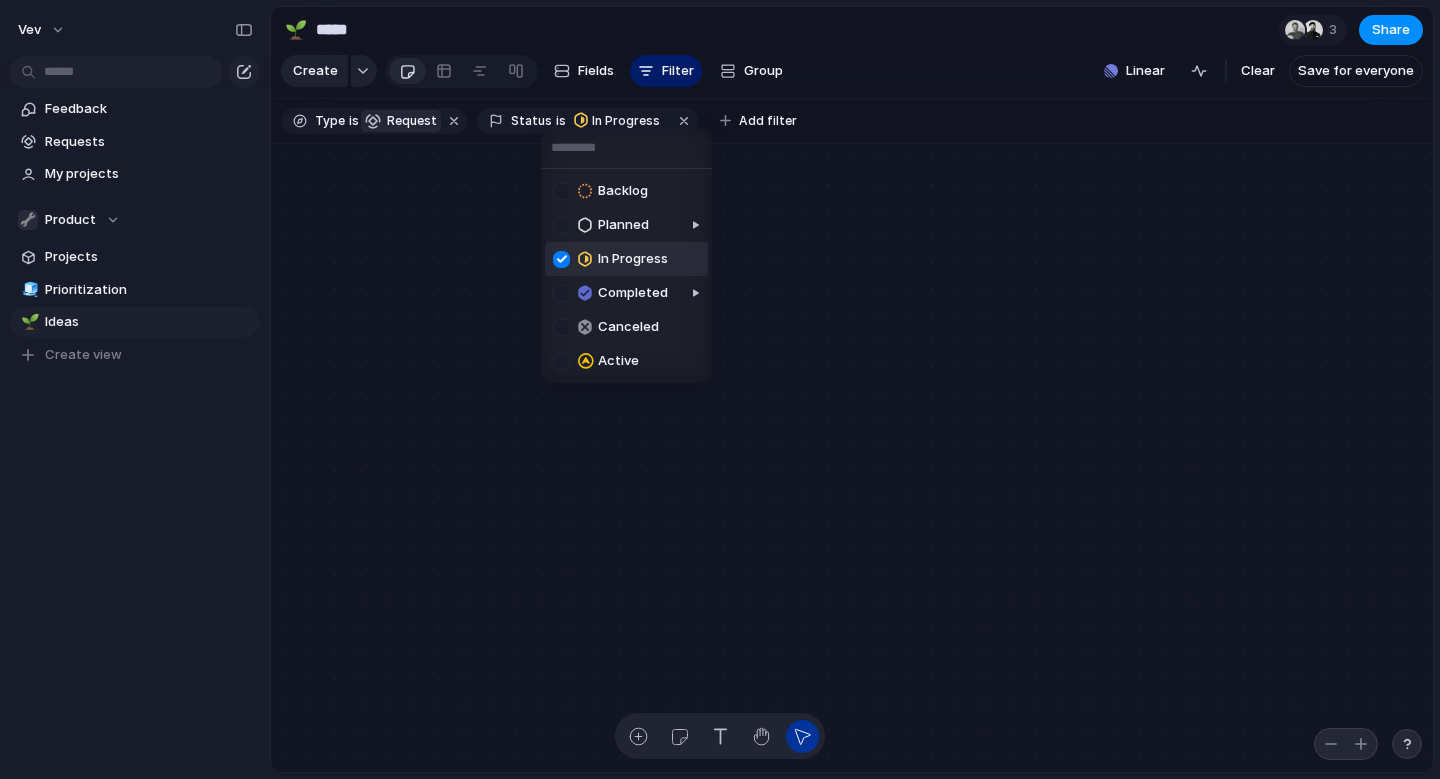 click on "In Progress" at bounding box center [633, 259] 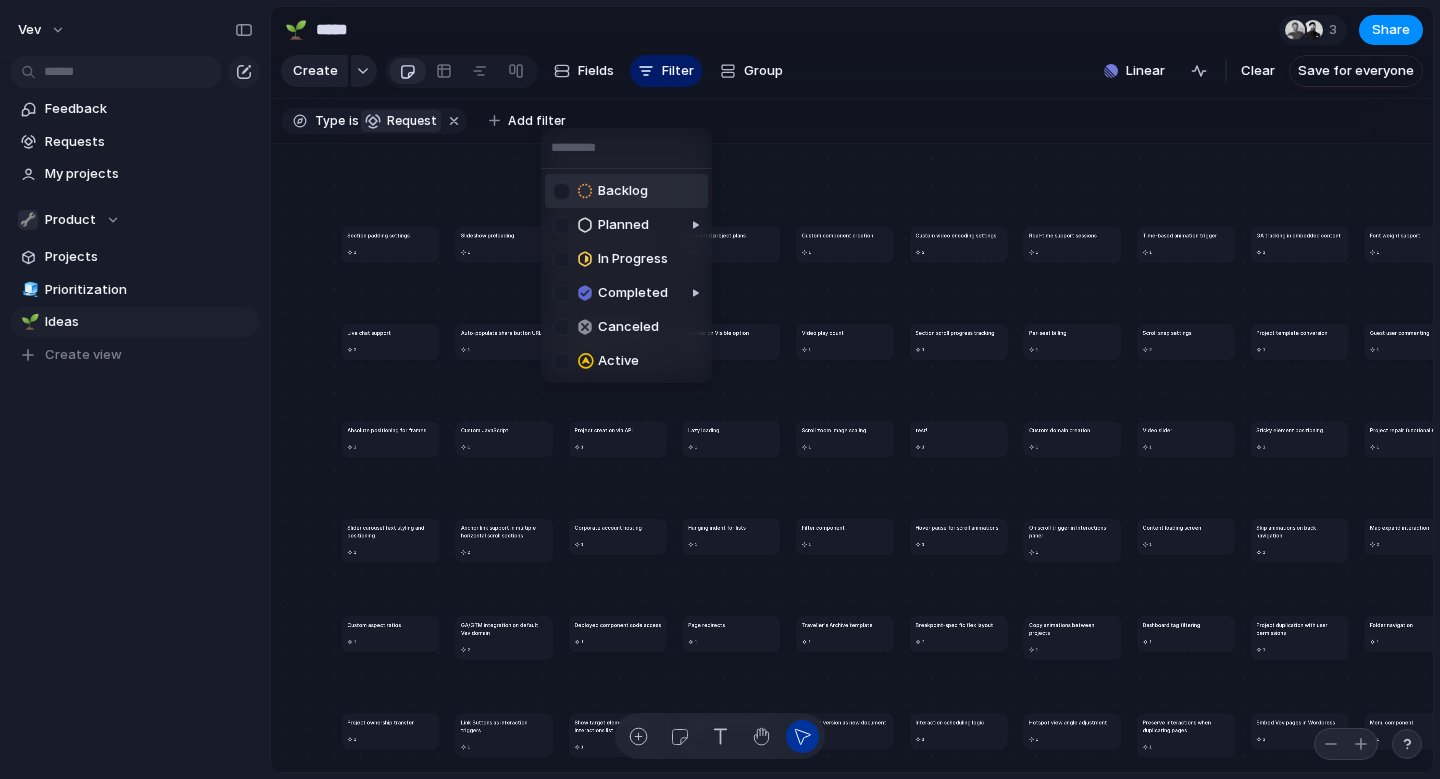 click on "Backlog" at bounding box center (623, 191) 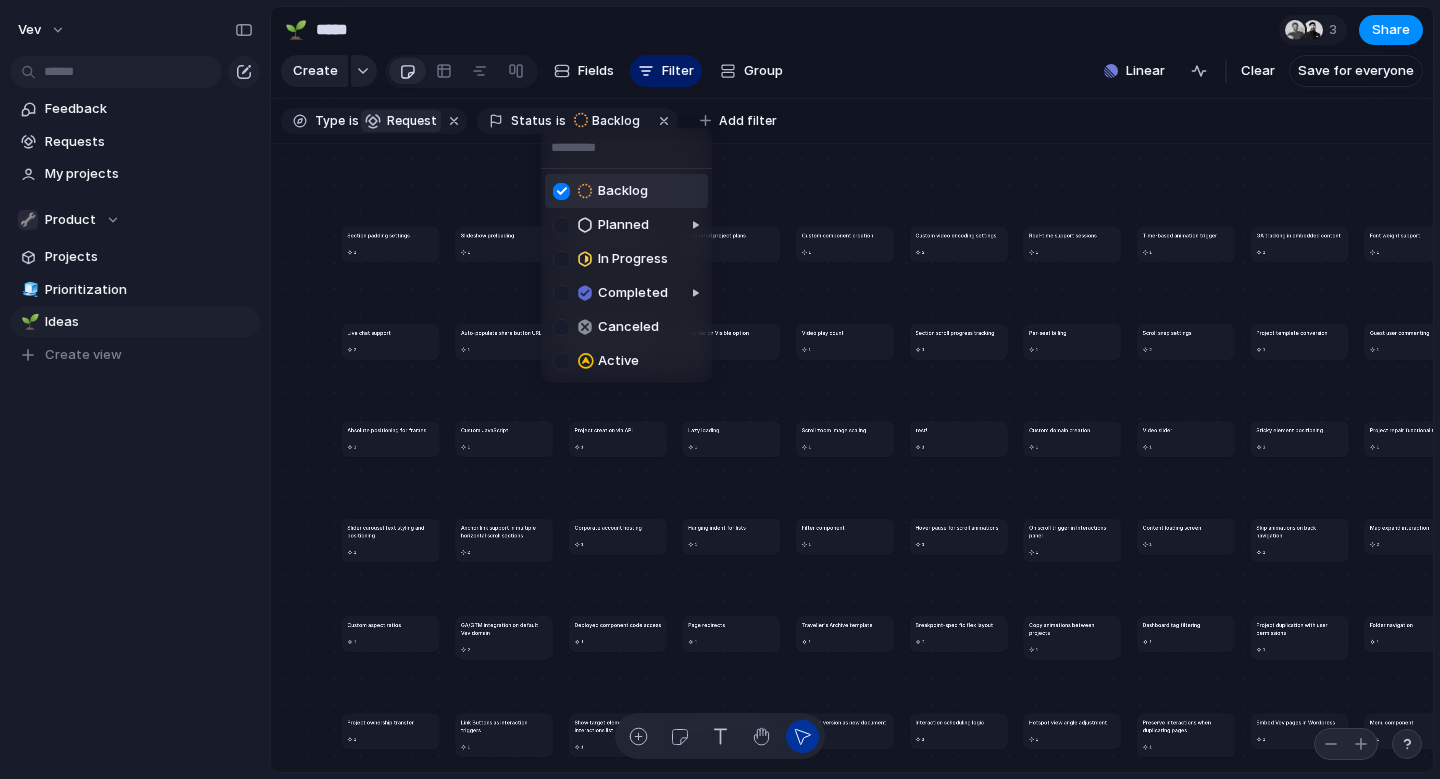 click on "Backlog   Planned   In Progress   Completed   Canceled   Active" at bounding box center [720, 389] 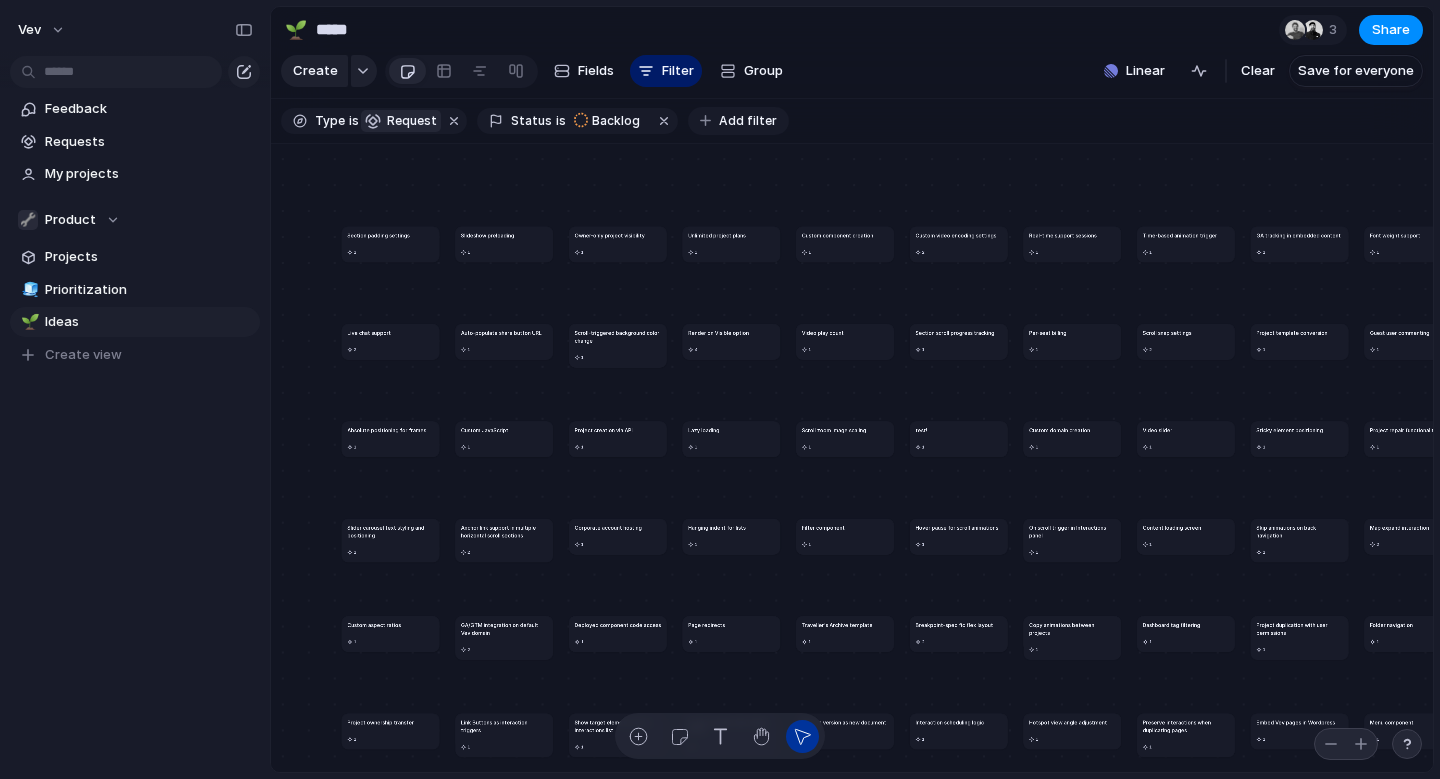 click on "Add filter" at bounding box center (748, 121) 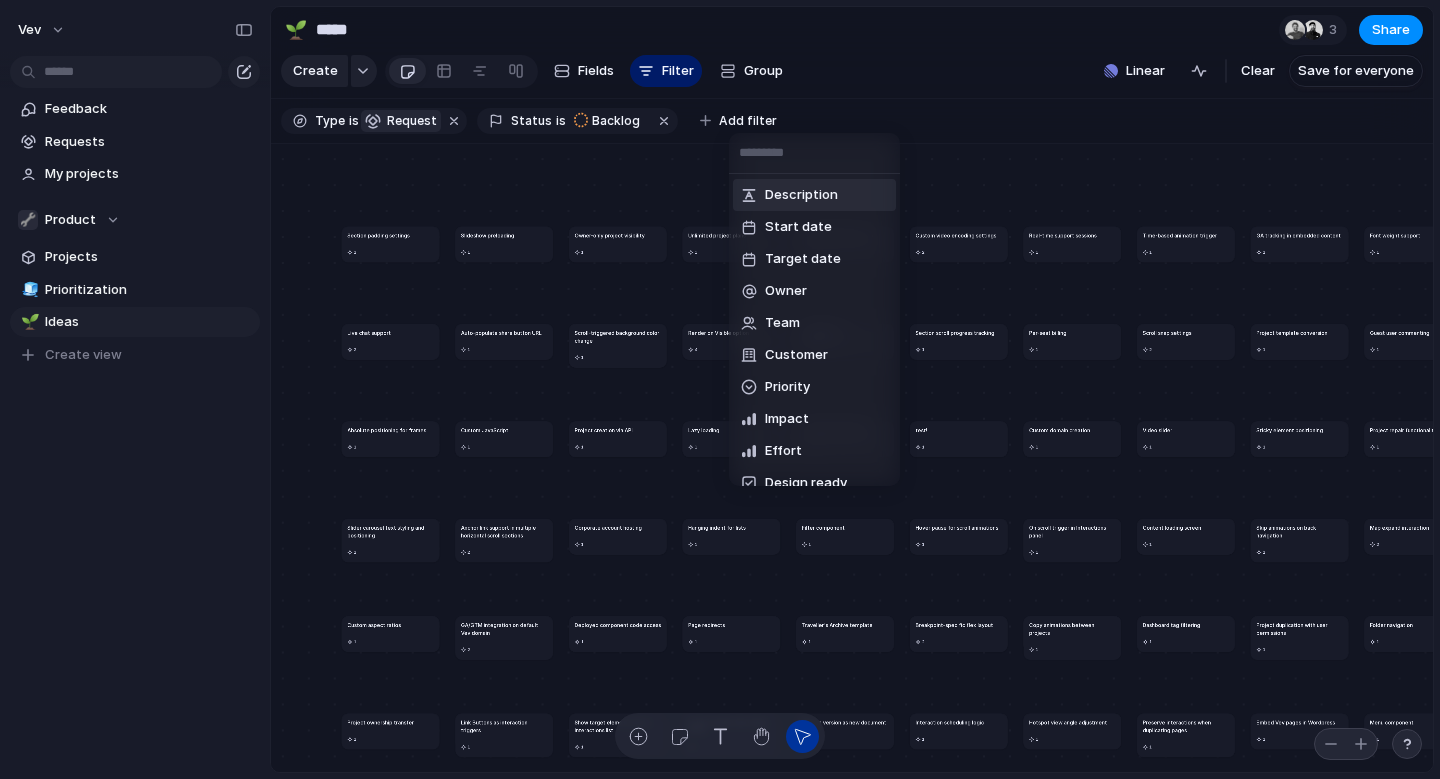 click on "Description   Start date   Target date             Owner   Team   Customer   Priority   Impact   Effort   Design ready   Theme   Parent             Created by   Created at   Last changed" at bounding box center (720, 389) 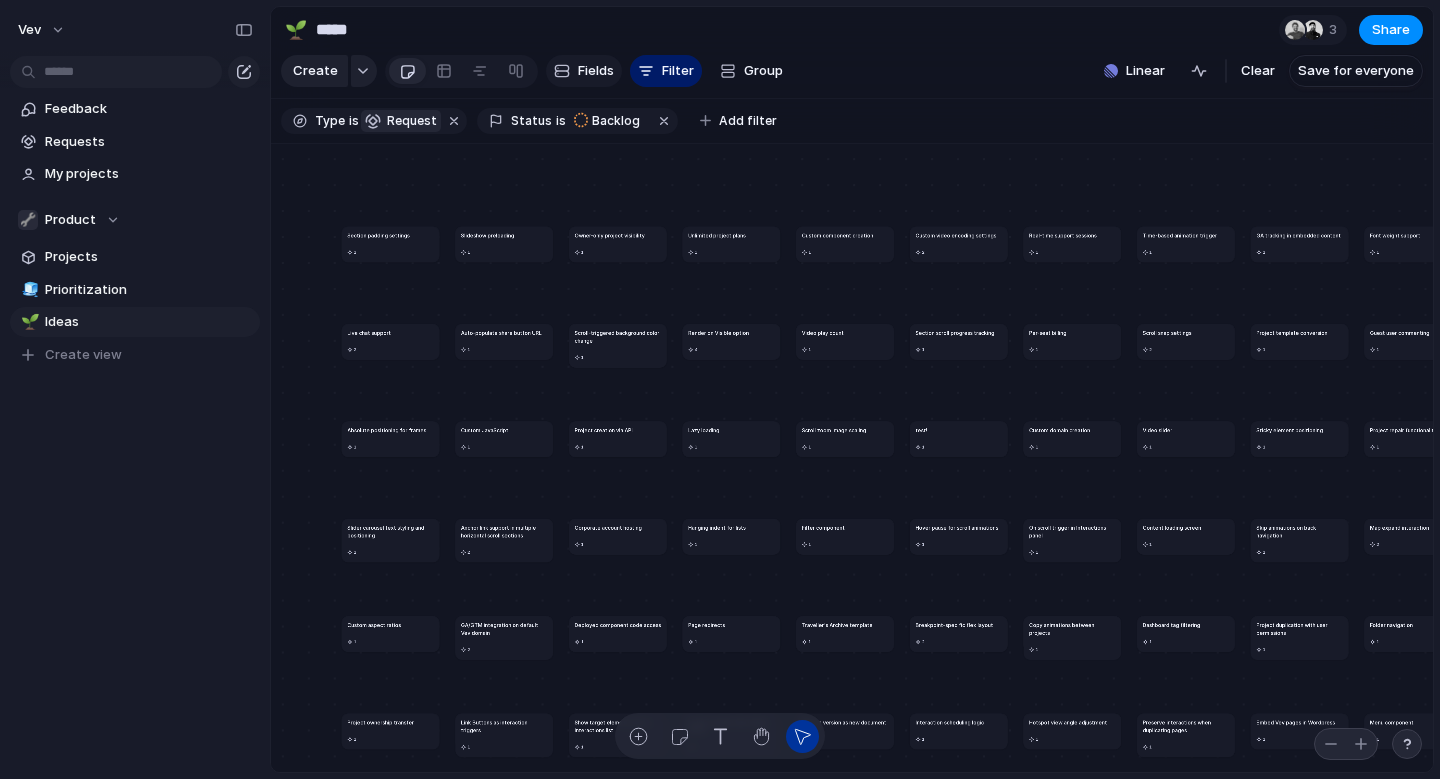 click on "Fields" at bounding box center [584, 71] 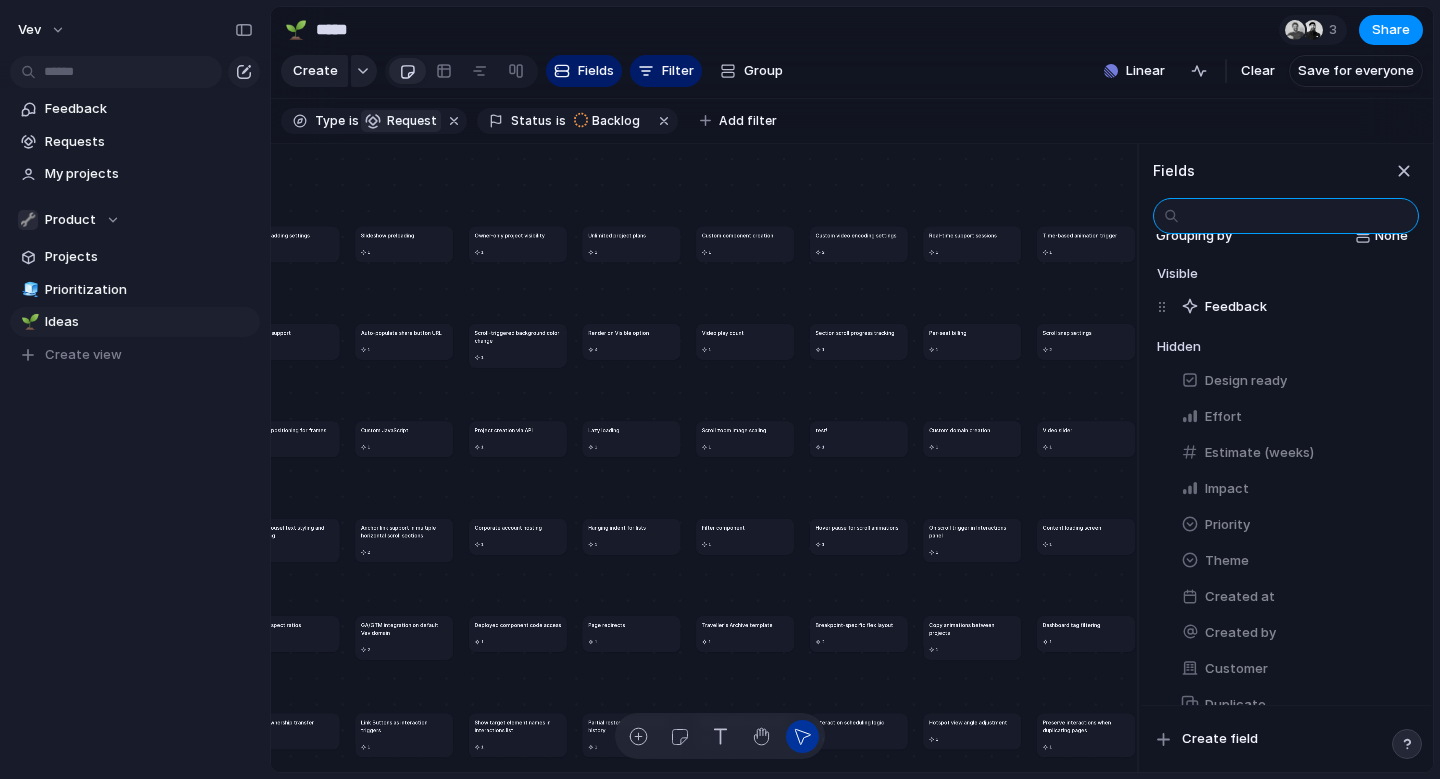 scroll, scrollTop: 0, scrollLeft: 0, axis: both 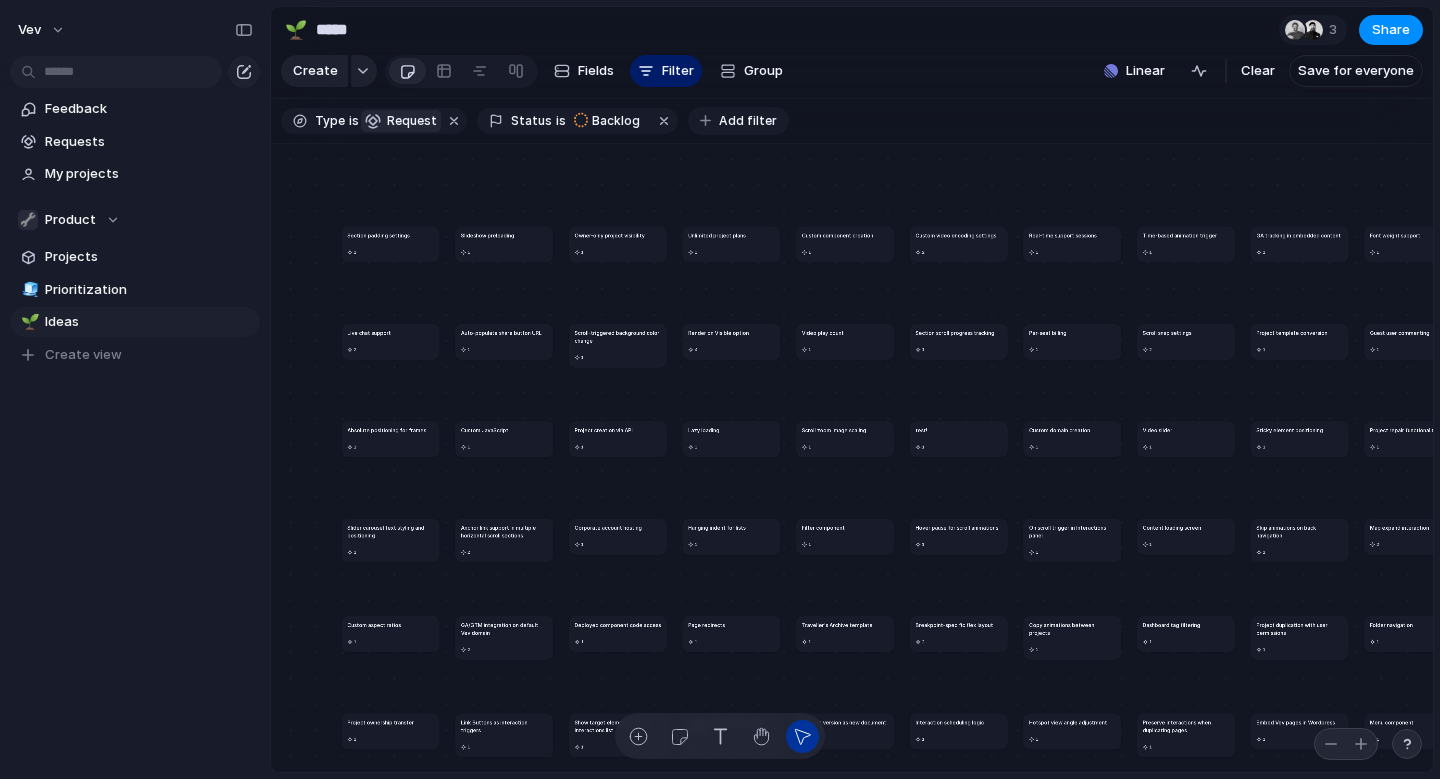 click on "Add filter" at bounding box center (748, 121) 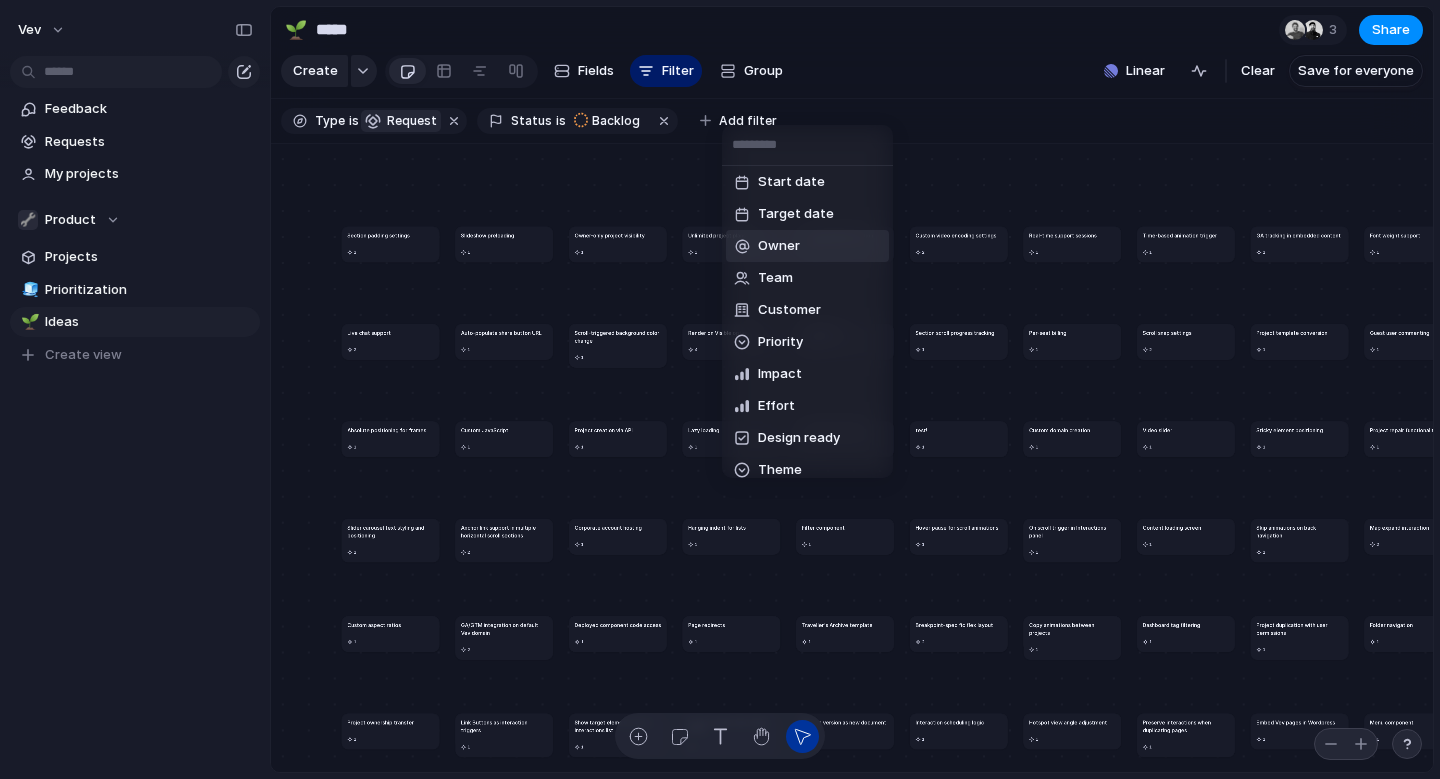 scroll, scrollTop: 42, scrollLeft: 0, axis: vertical 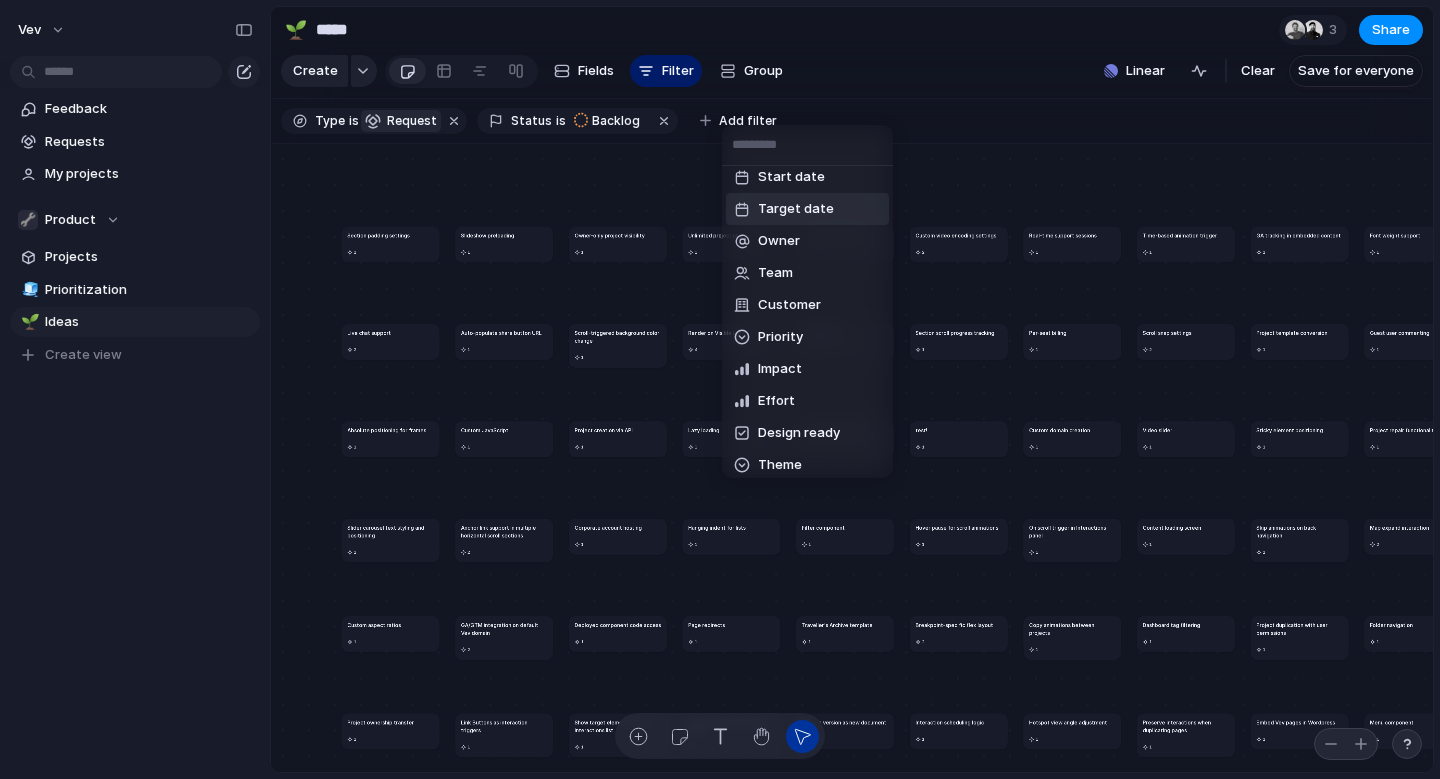 click on "Description   Start date   Target date             Owner   Team   Customer   Priority   Impact   Effort   Design ready   Theme   Parent             Created by   Created at   Last changed" at bounding box center [720, 389] 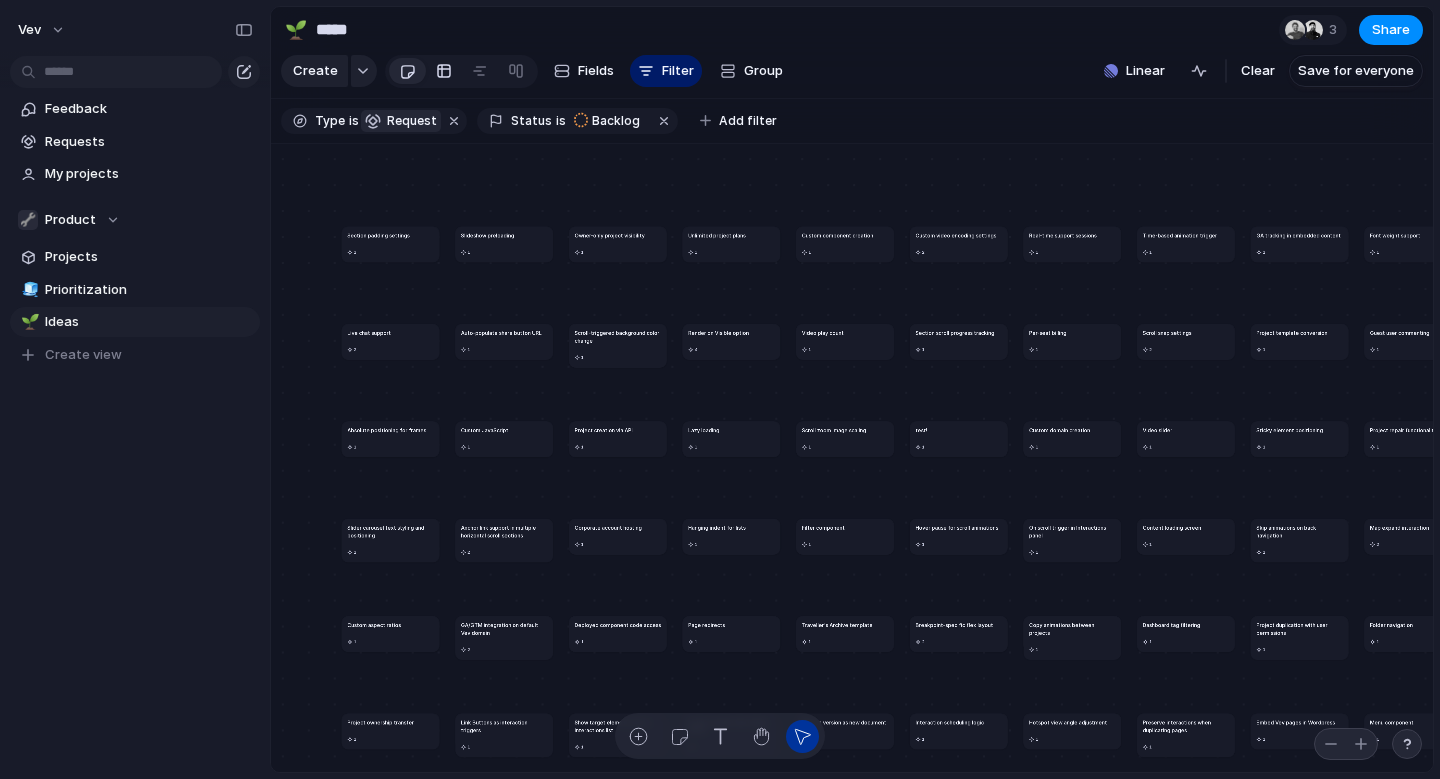 click at bounding box center [444, 71] 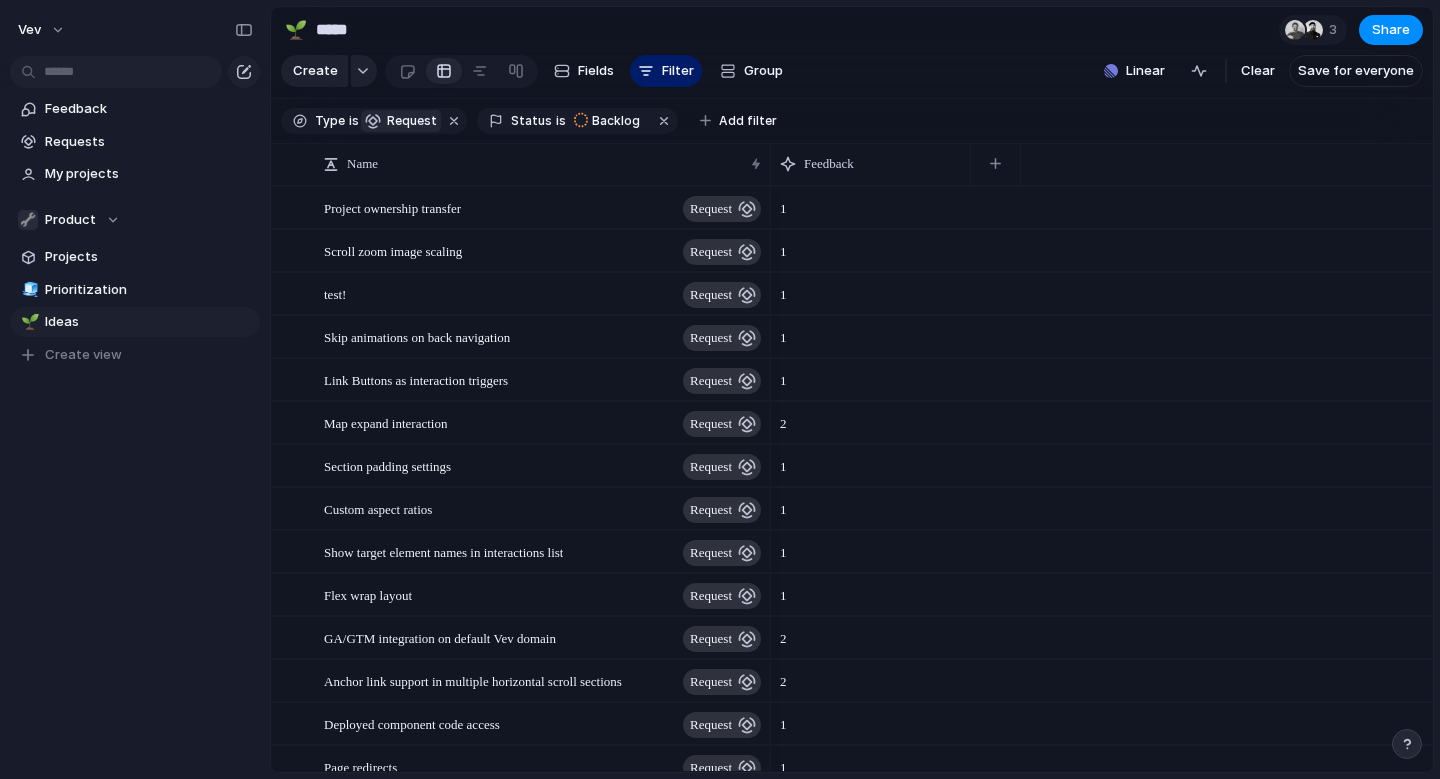 scroll, scrollTop: 331, scrollLeft: 0, axis: vertical 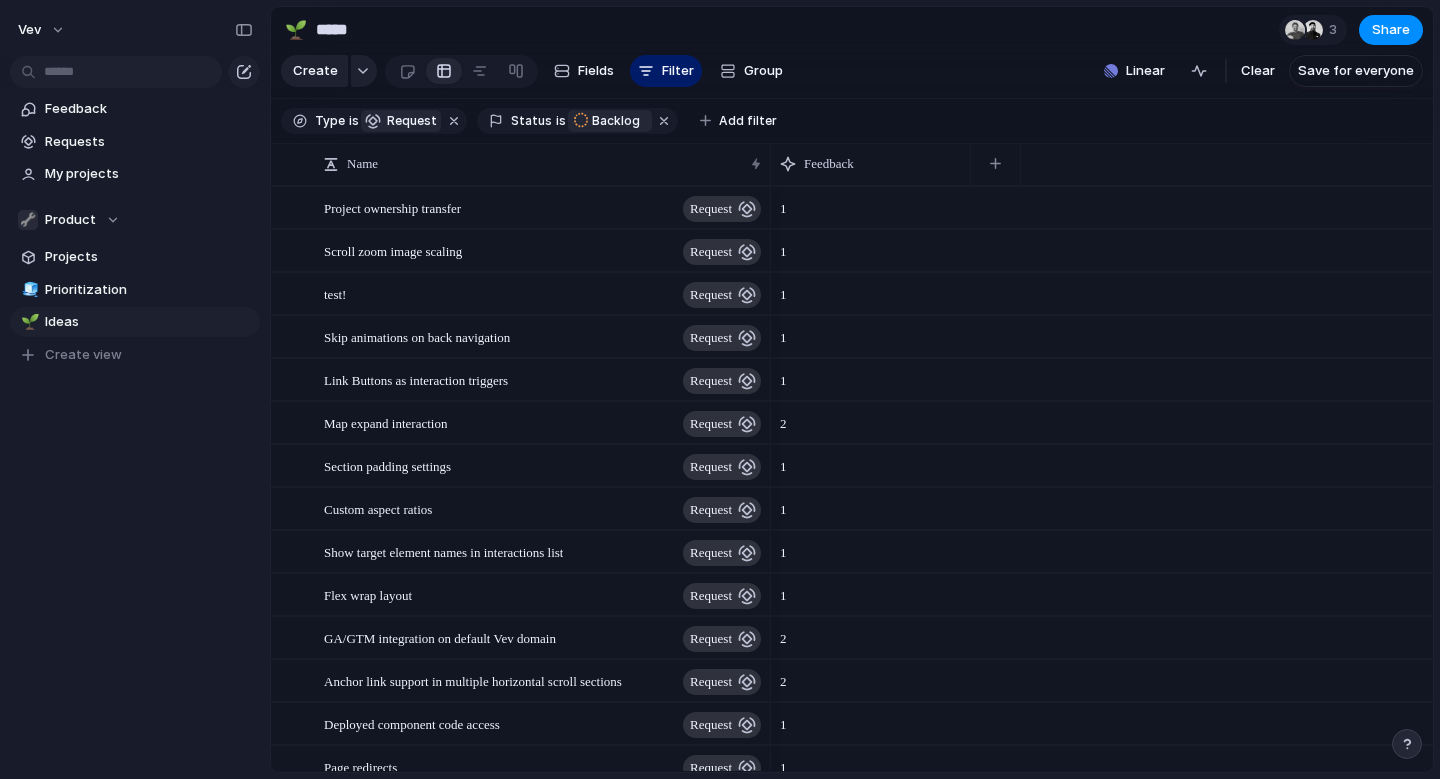 click on "Backlog" at bounding box center [616, 121] 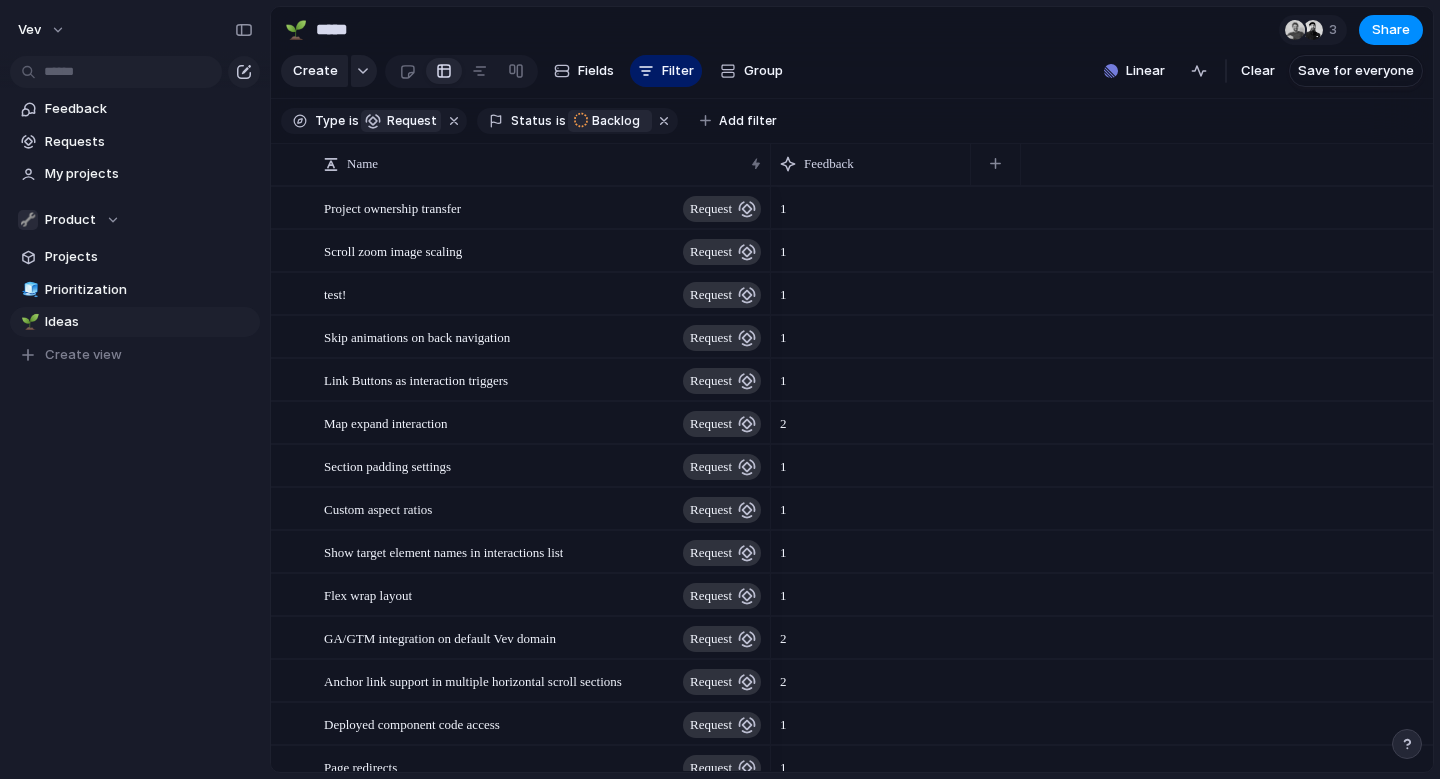 click on "Backlog   Planned   In Progress   Completed   Canceled   Active" at bounding box center [720, 389] 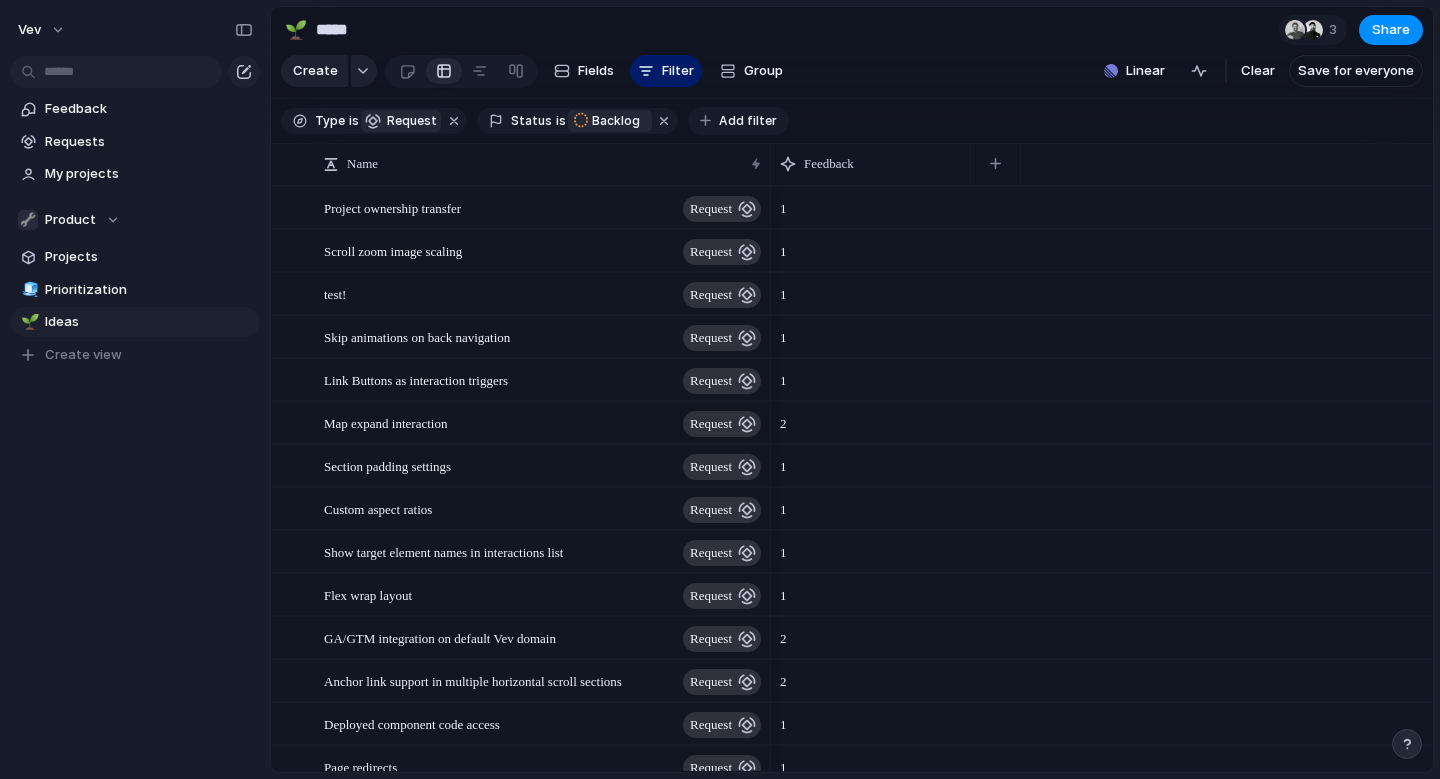 click on "Add filter" at bounding box center (748, 121) 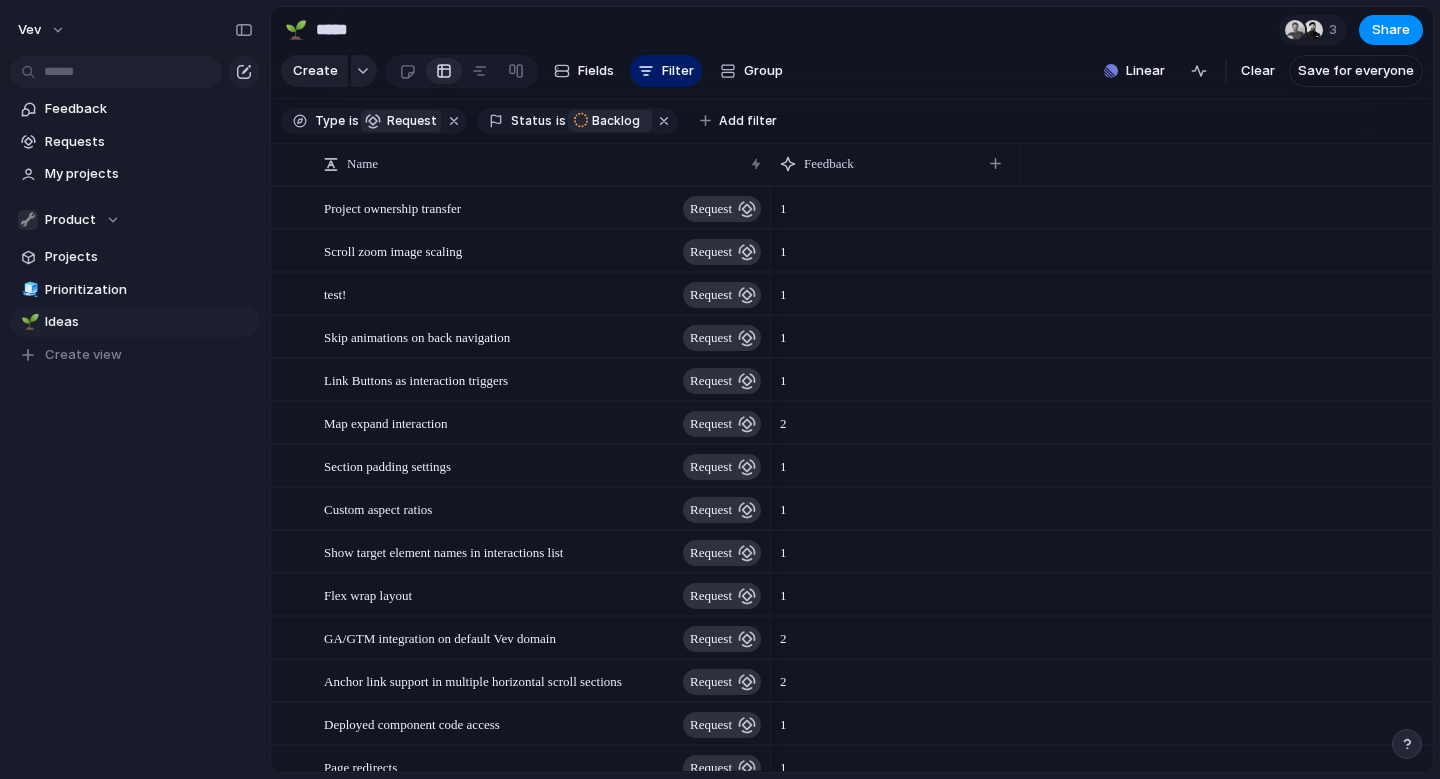 click on "Description   Start date   Target date             Owner   Team   Customer   Priority   Impact   Effort   Design ready   Theme   Parent             Created by   Created at   Last changed" at bounding box center [720, 389] 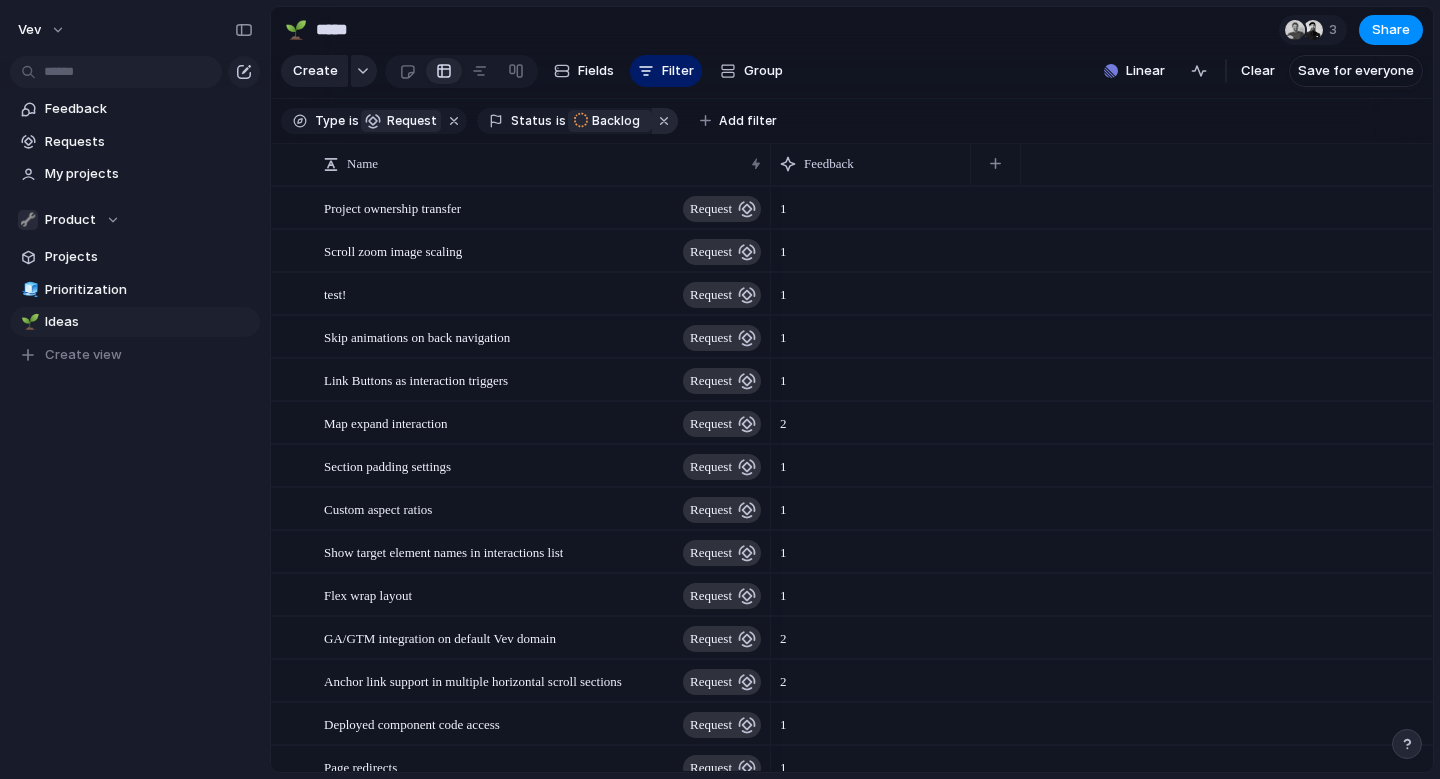 click at bounding box center (665, 121) 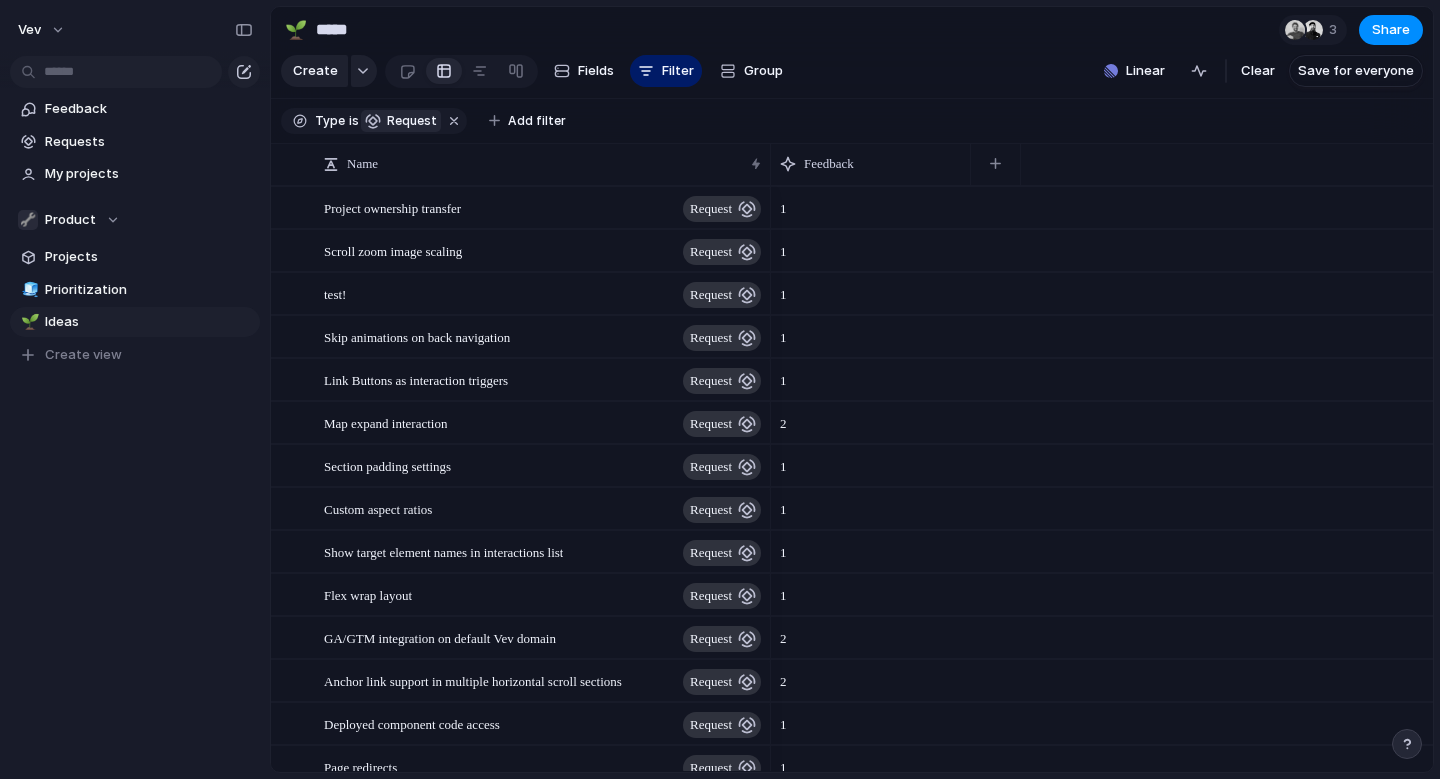 click on "Type is request Add filter" at bounding box center [852, 121] 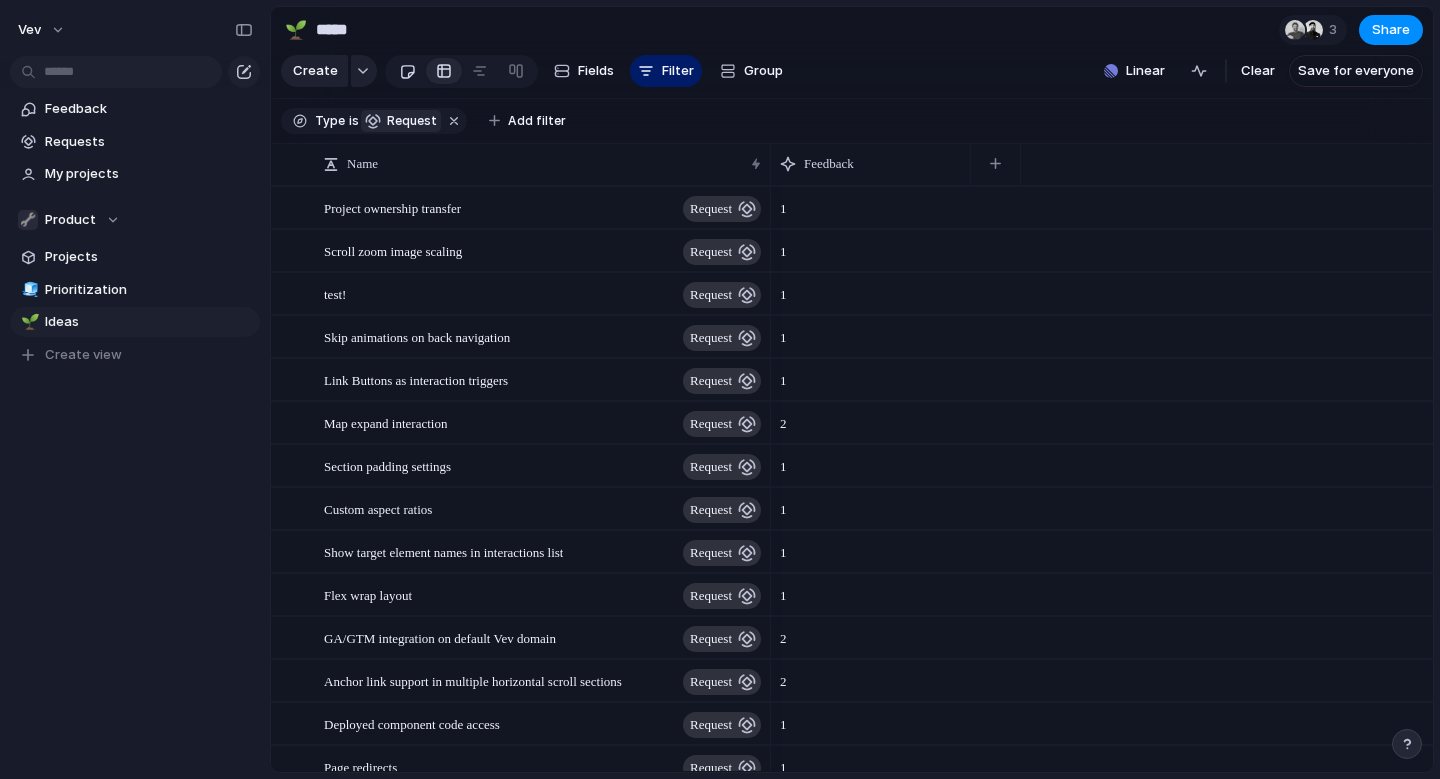 click at bounding box center [407, 71] 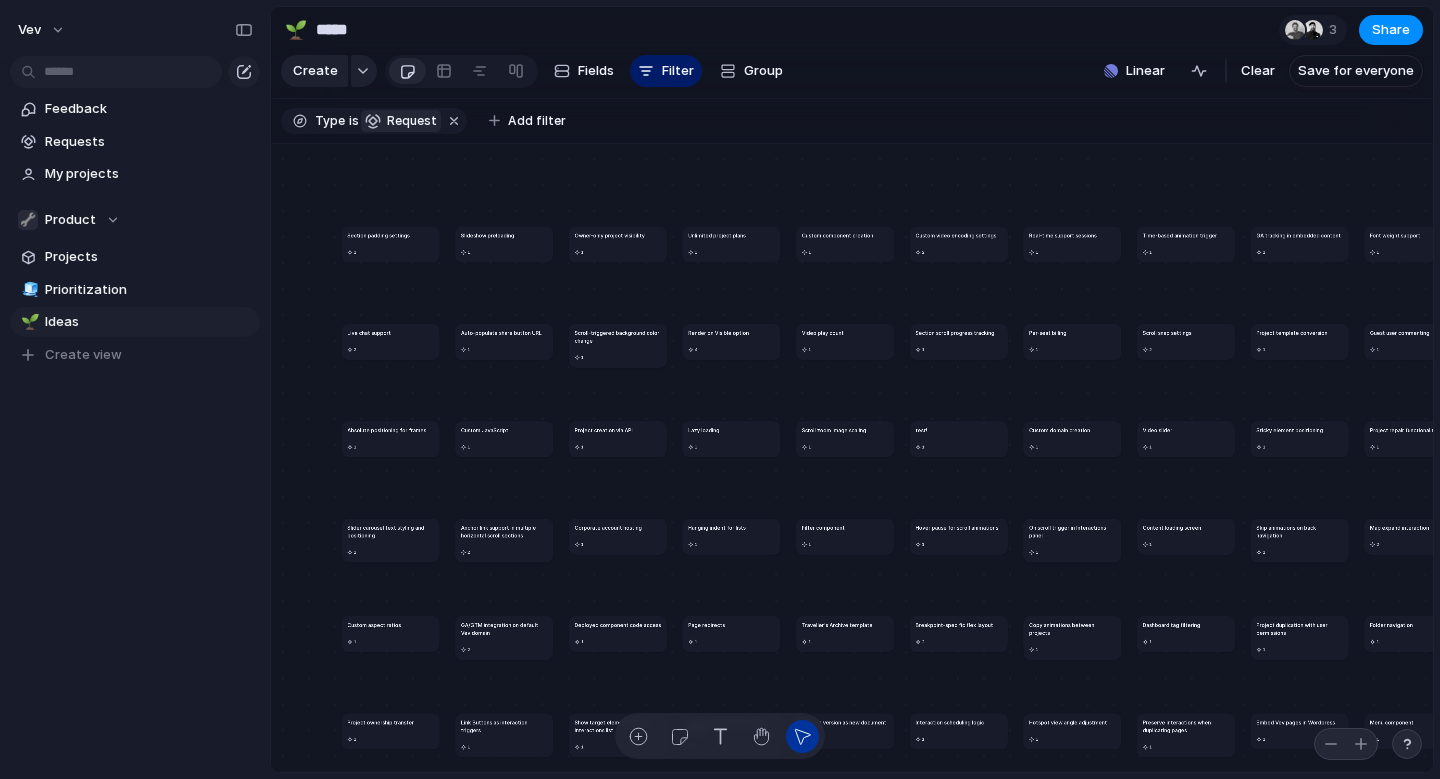click on "test!" at bounding box center (958, 430) 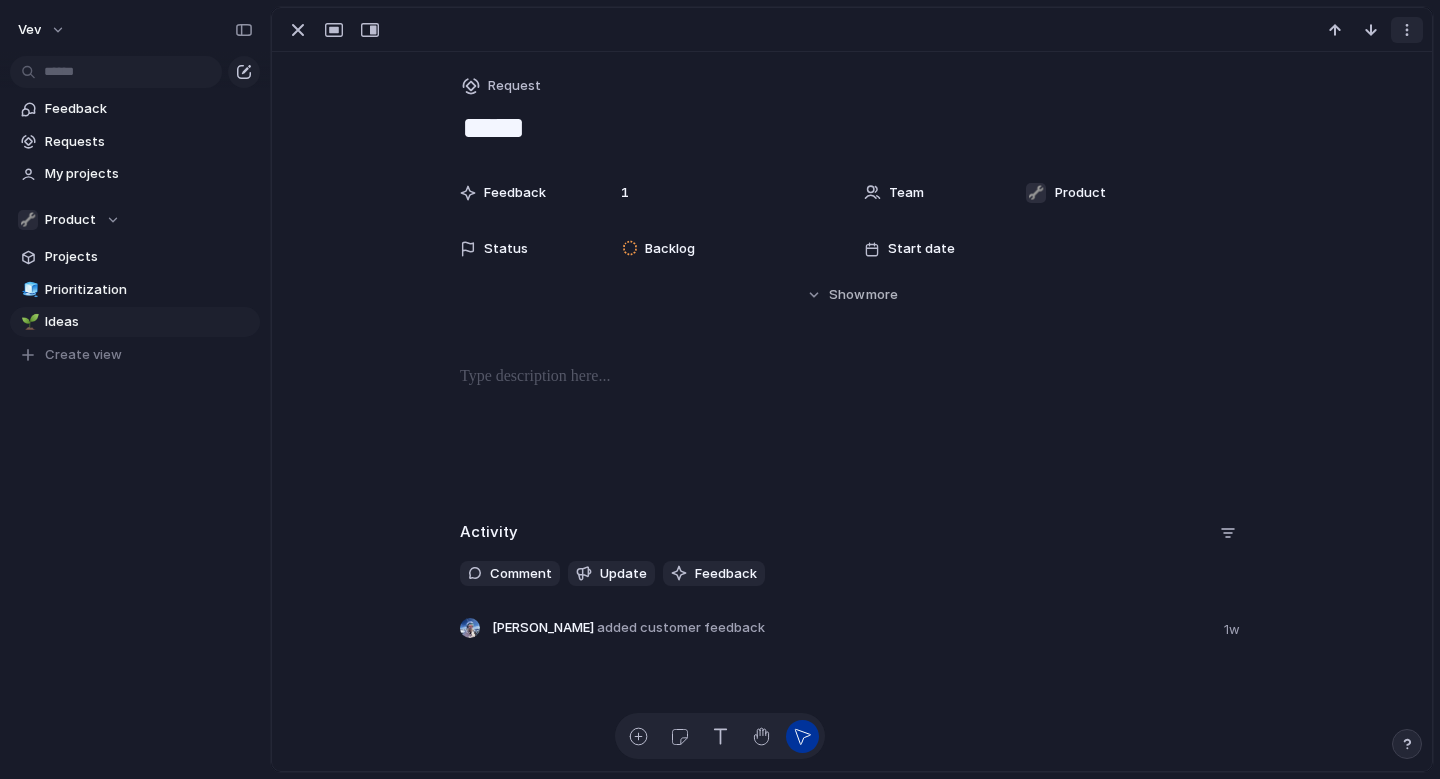 click at bounding box center [1407, 30] 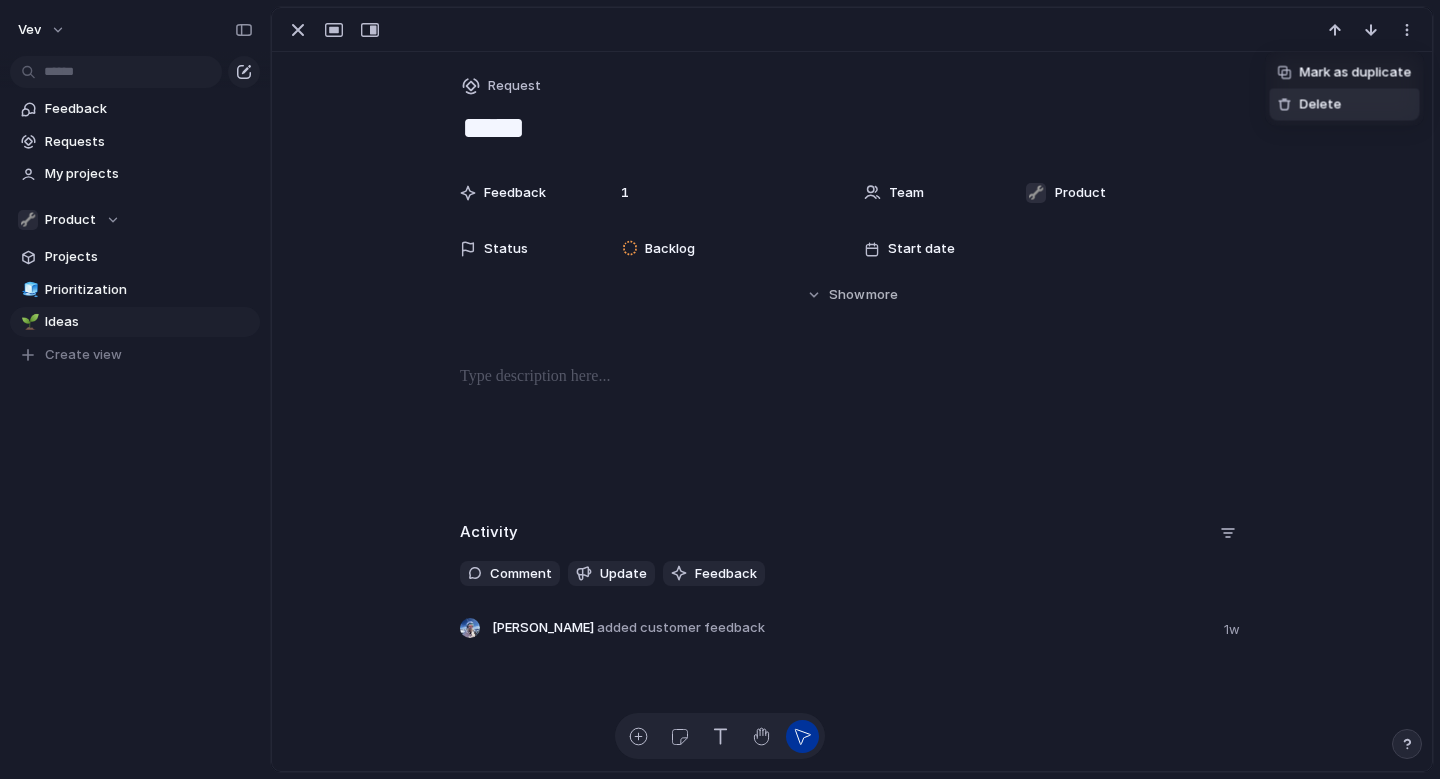 click on "Delete" at bounding box center [1345, 105] 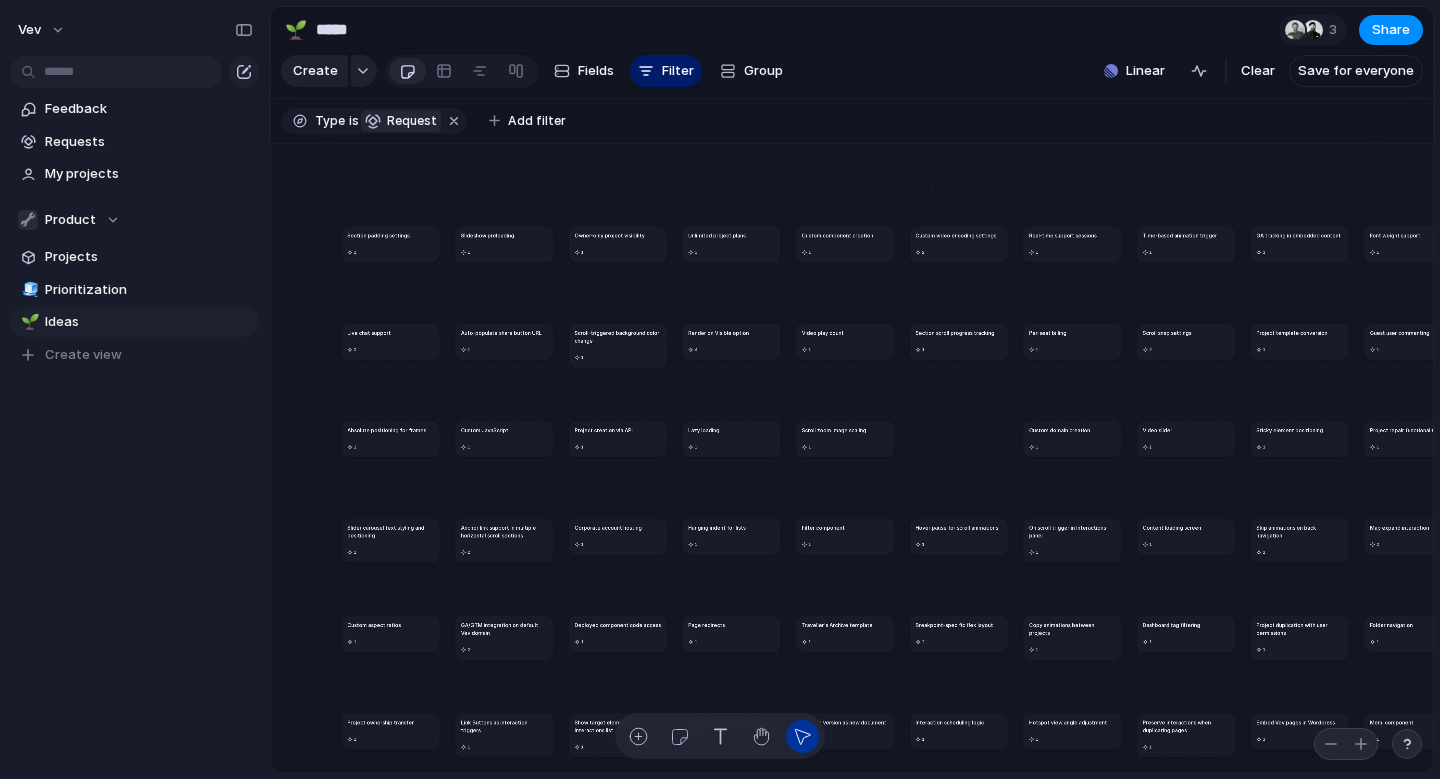 click on "1" at bounding box center (1299, 552) 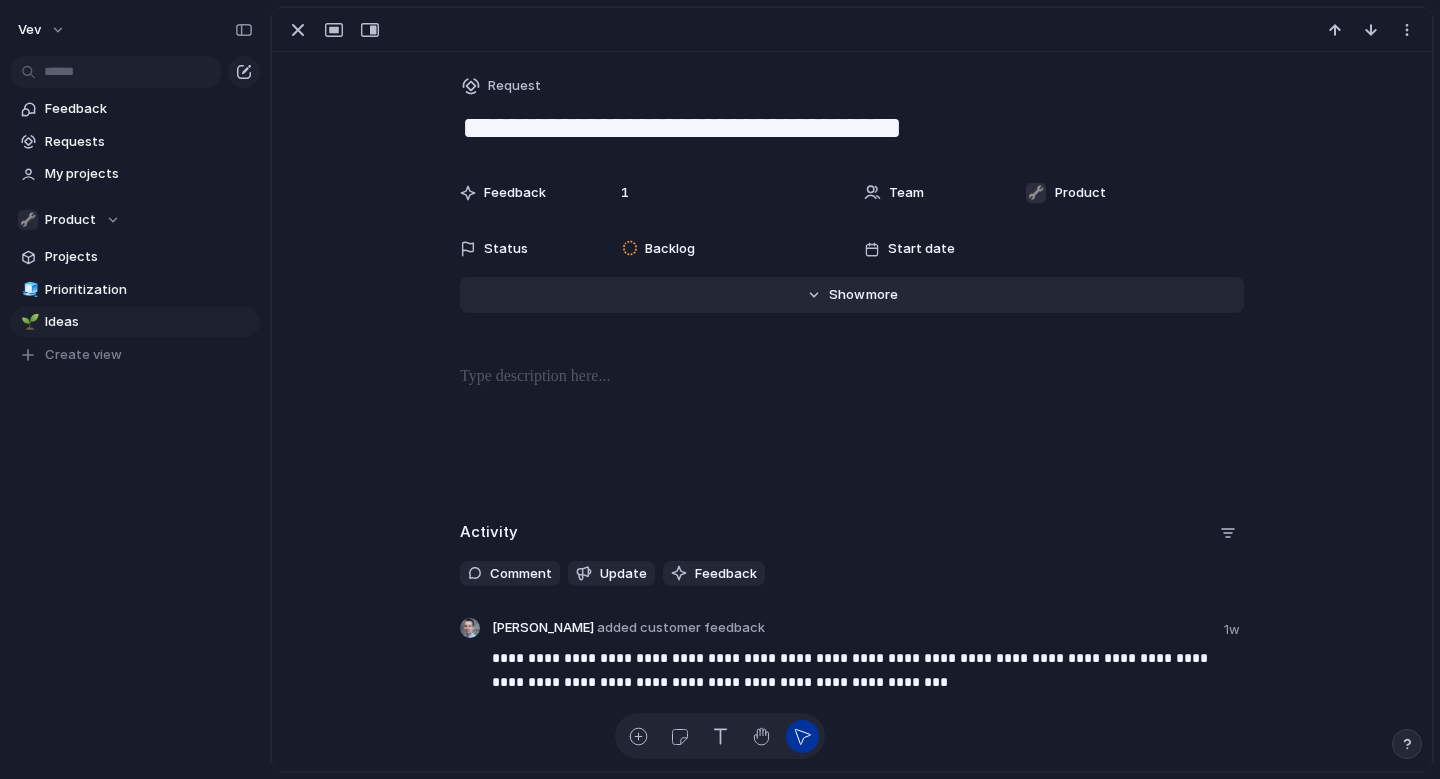 click on "Show" at bounding box center (847, 295) 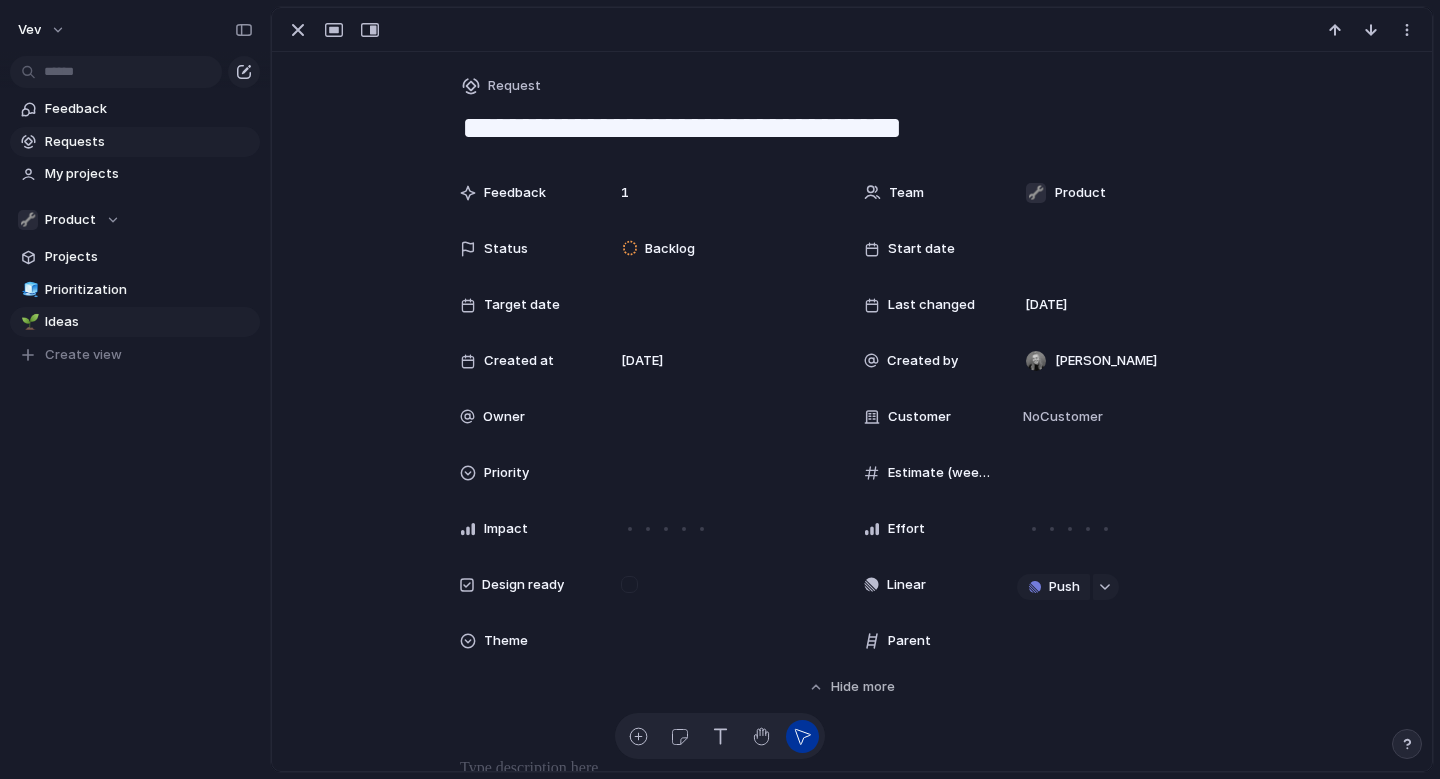 click on "Requests" at bounding box center [149, 142] 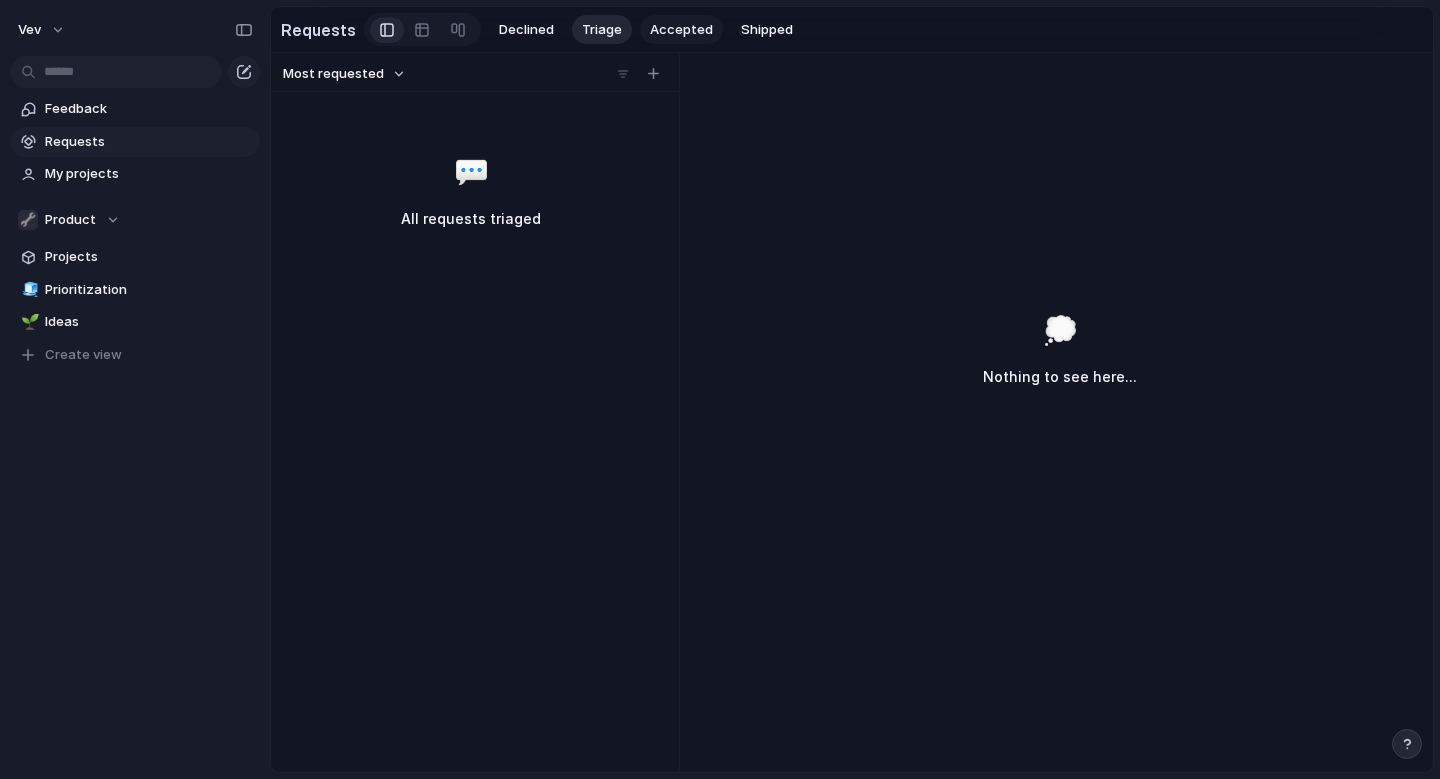 click on "Accepted" at bounding box center [681, 30] 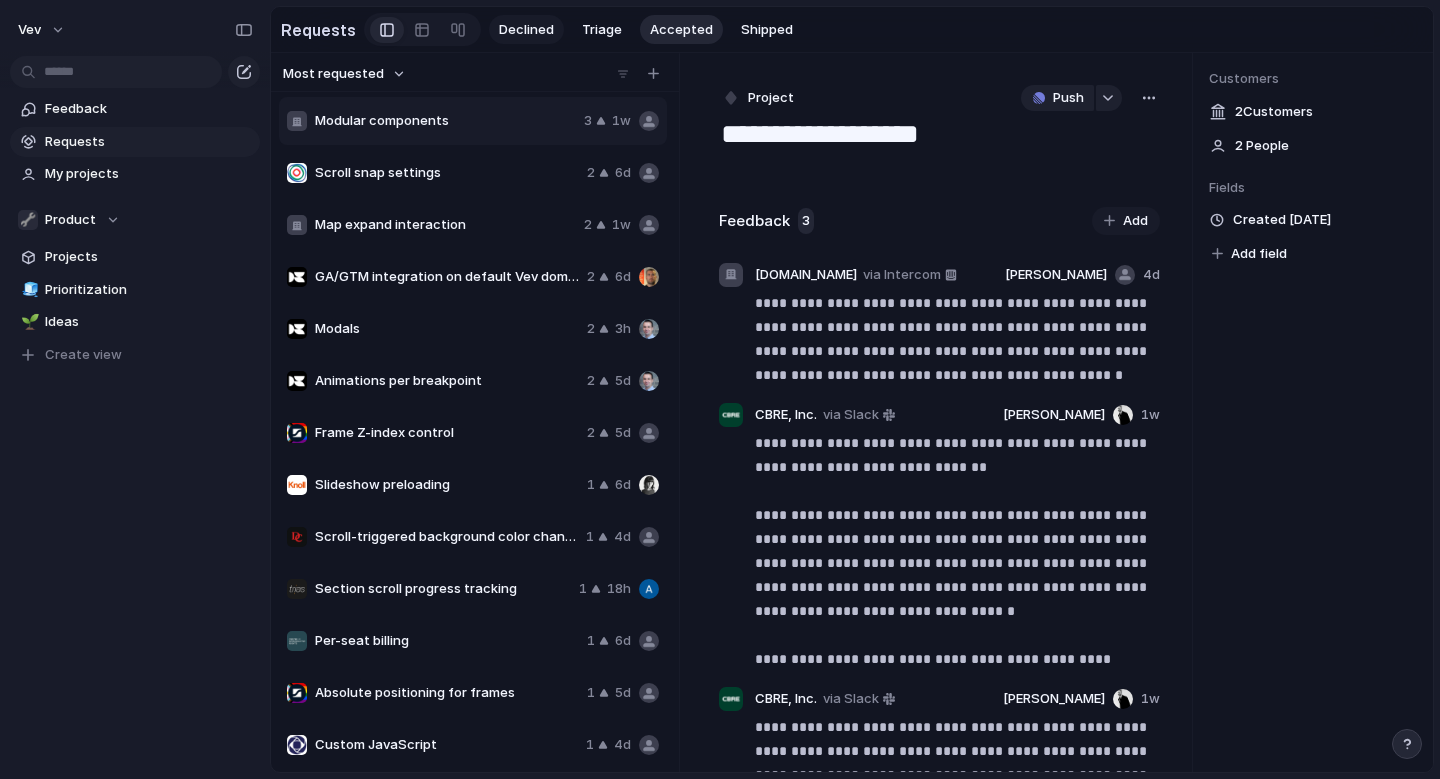 click on "Declined" at bounding box center (526, 30) 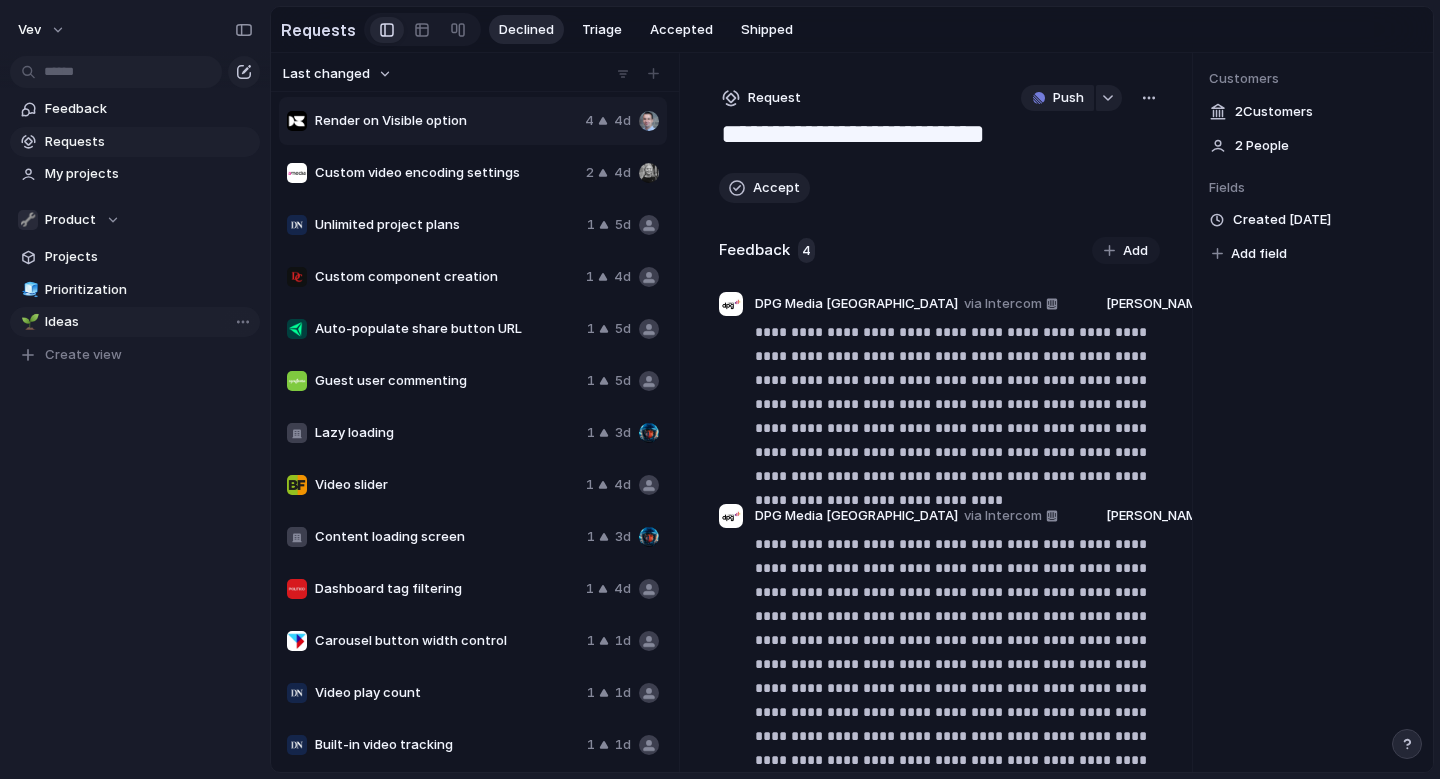 click on "Ideas" at bounding box center [149, 322] 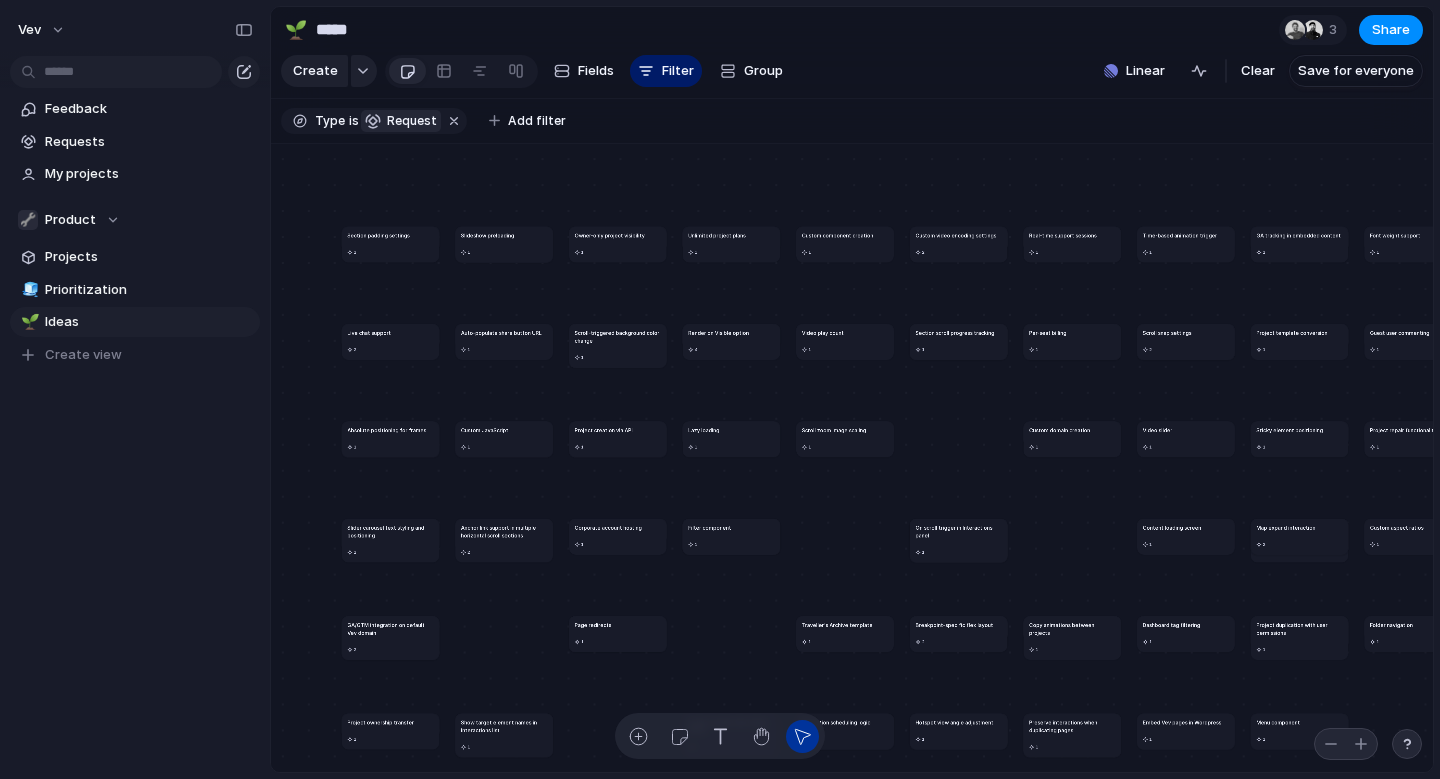 click on "request" at bounding box center (409, 121) 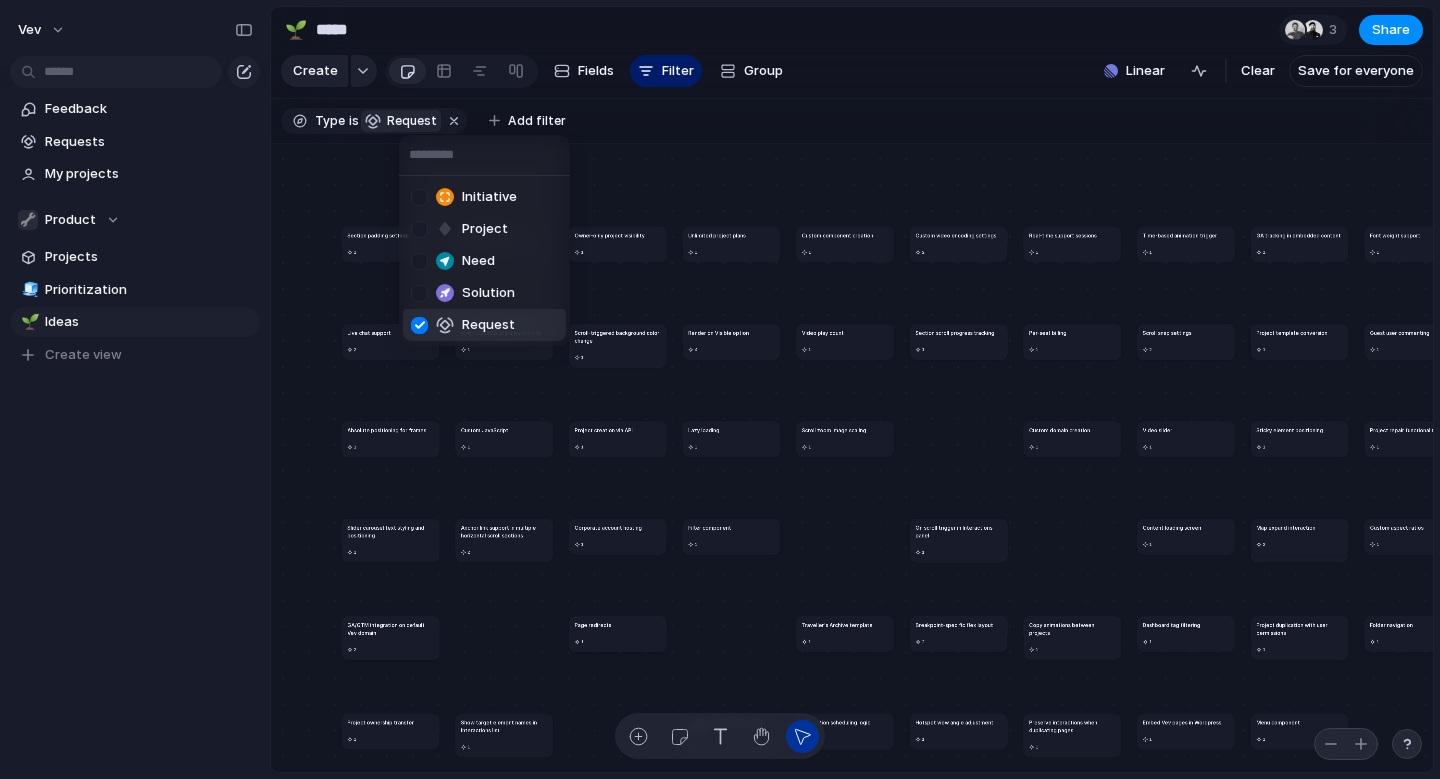 click on "Initiative   Project   Need   Solution   Request" at bounding box center (720, 389) 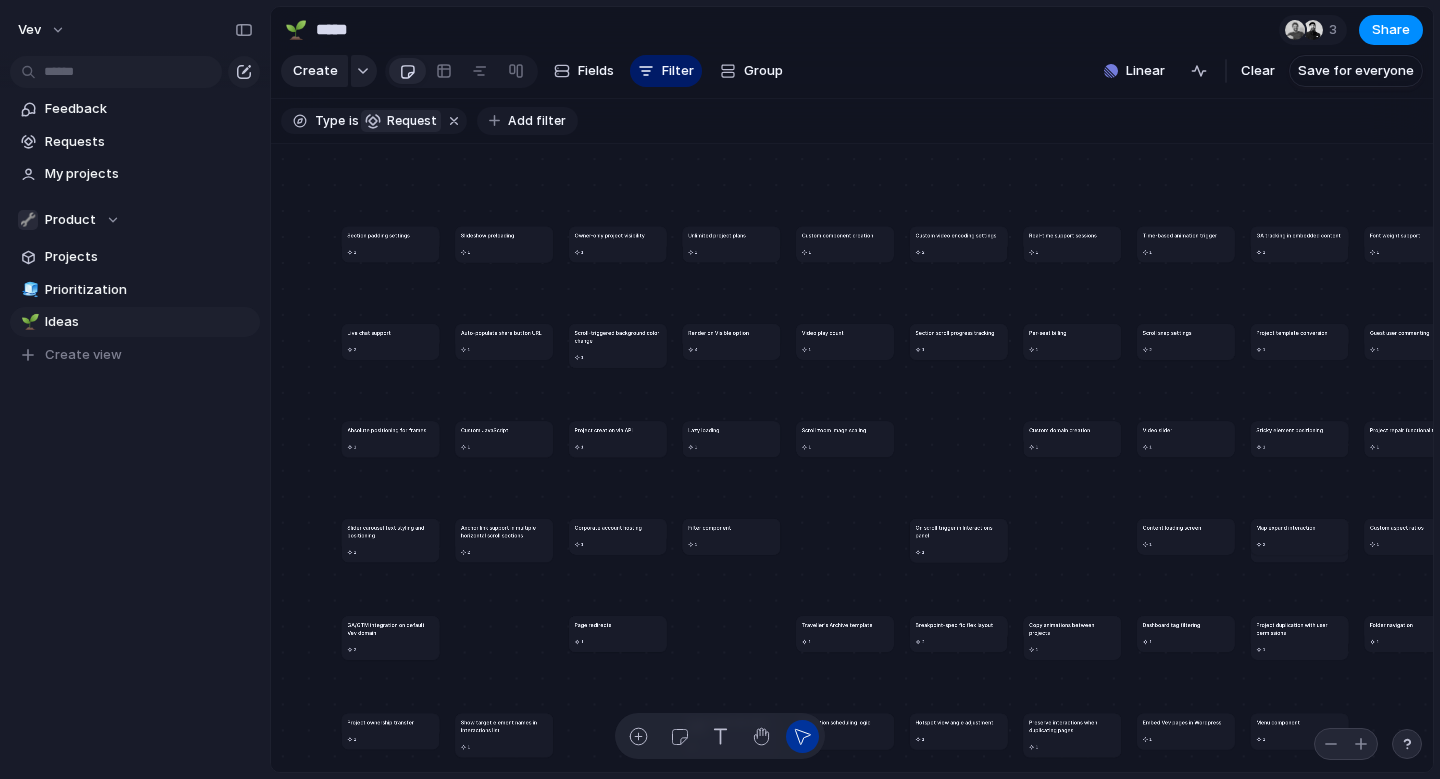 click on "Add filter" at bounding box center [537, 121] 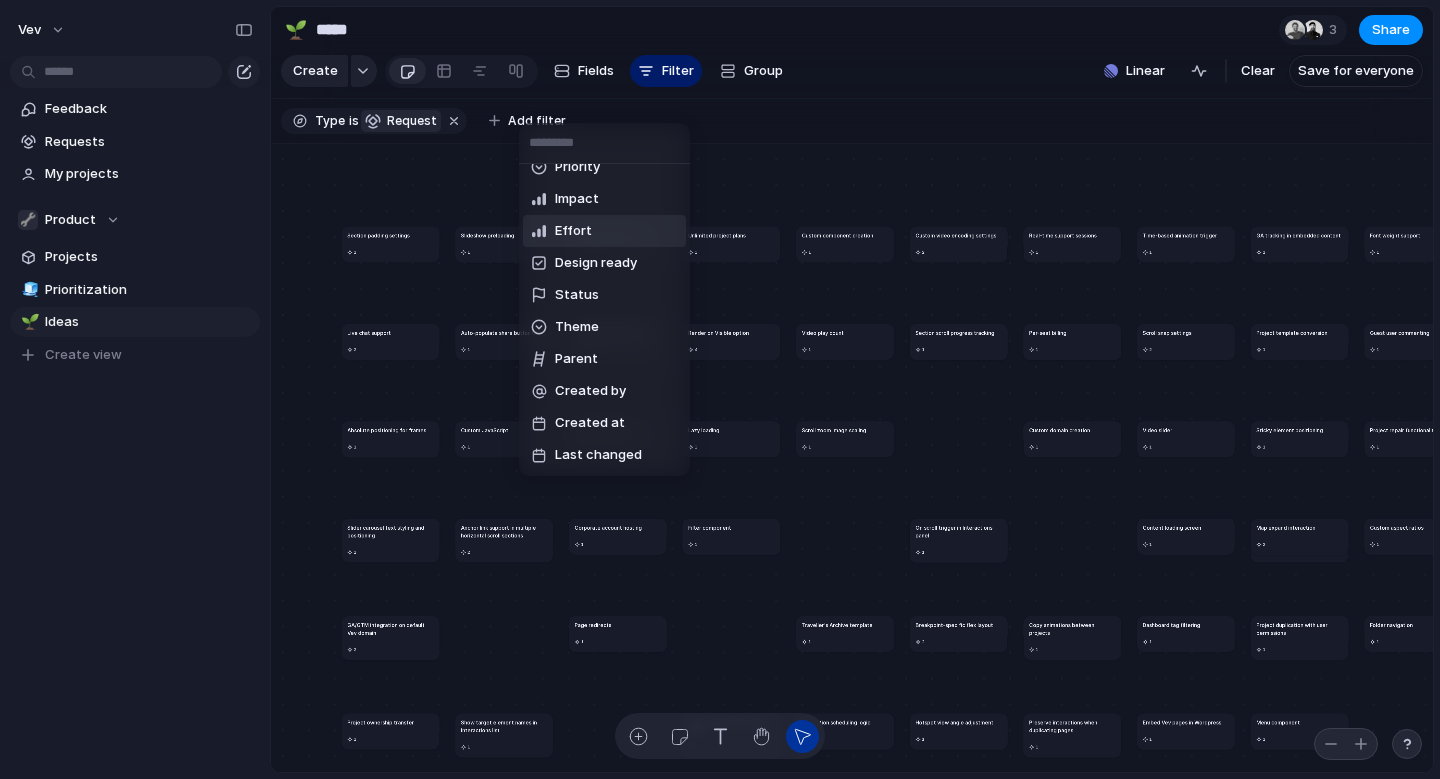 scroll, scrollTop: 0, scrollLeft: 0, axis: both 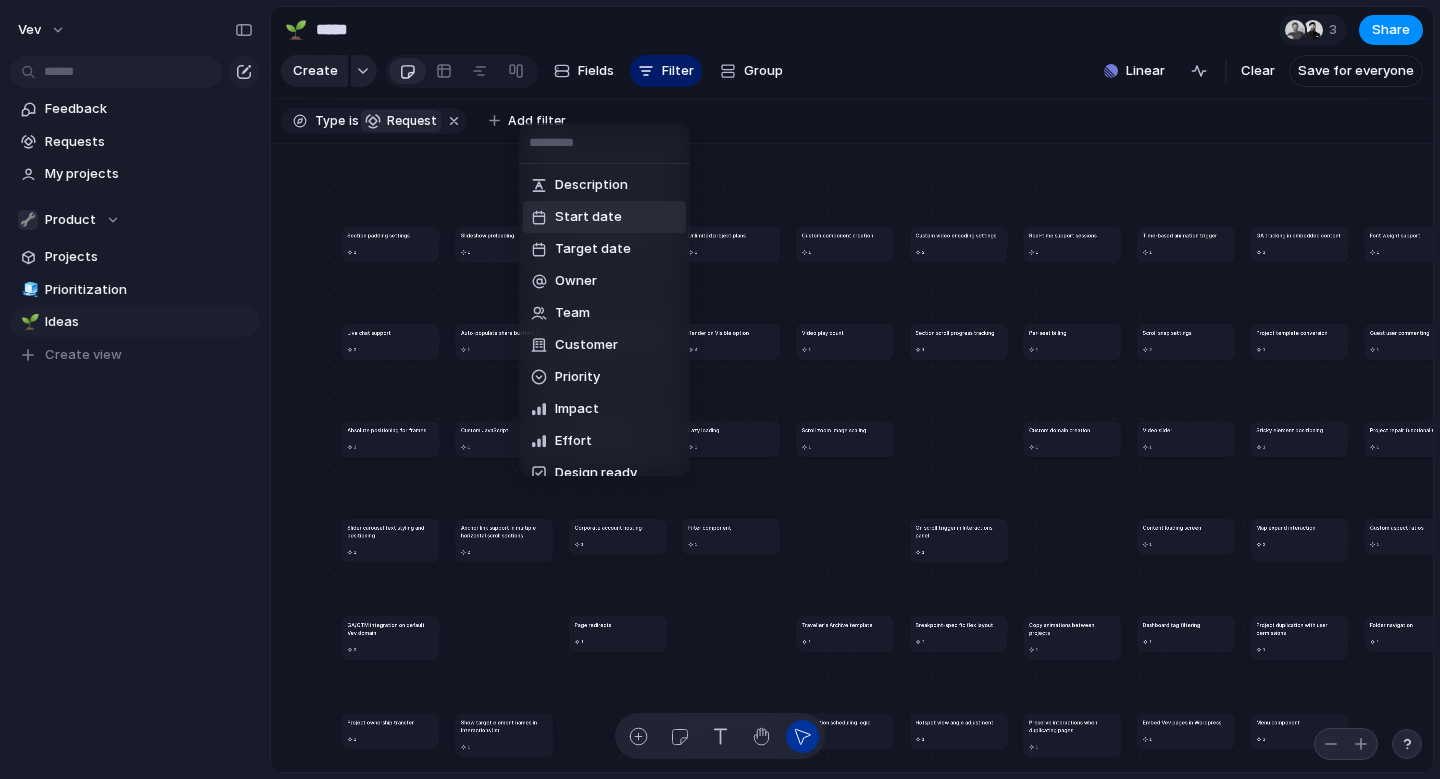 click on "Description   Start date   Target date             Owner   Team   Customer   Priority   Impact   Effort   Design ready   Status   Theme   Parent             Created by   Created at   Last changed" at bounding box center (720, 389) 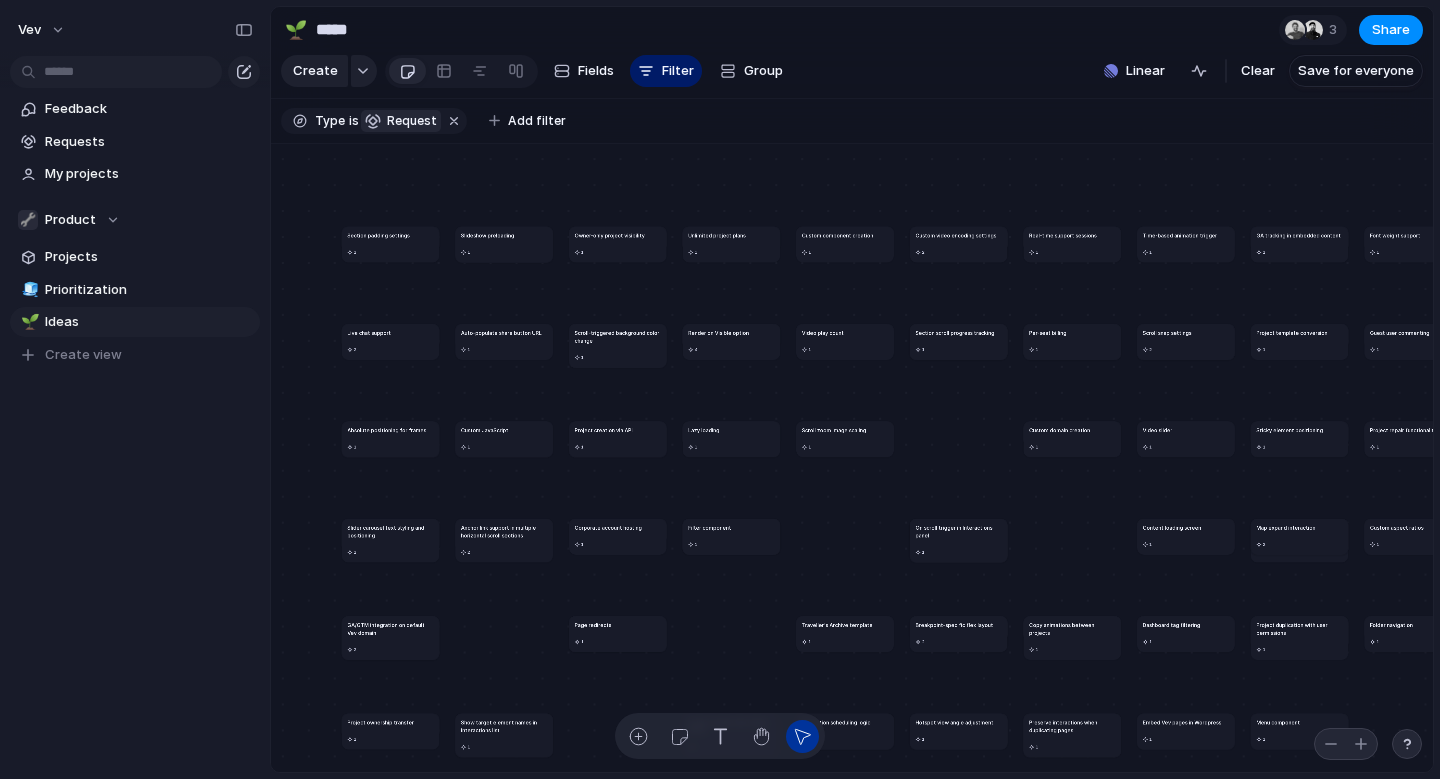 click on "Type" at bounding box center (330, 121) 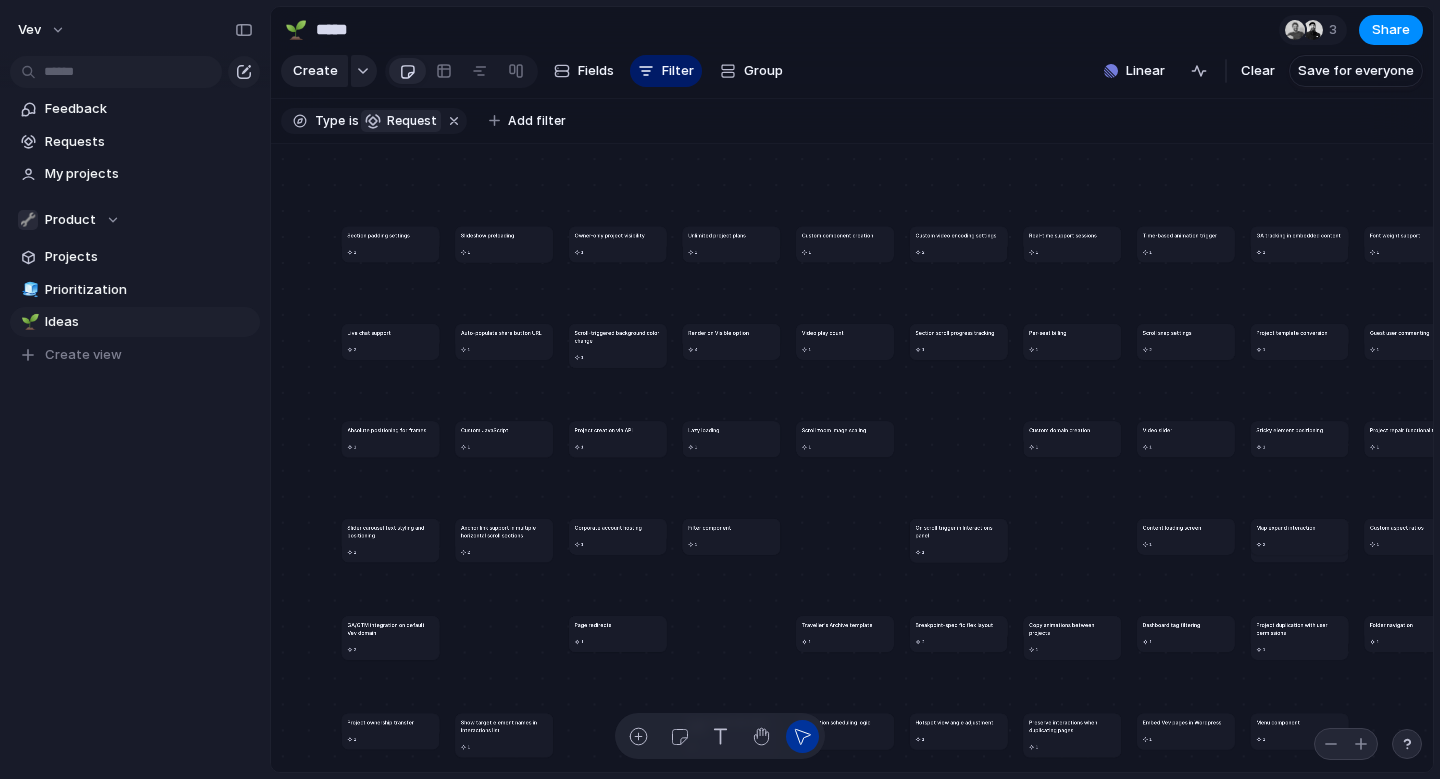 click on "Initiative   Project   Need   Solution   Request" at bounding box center (720, 389) 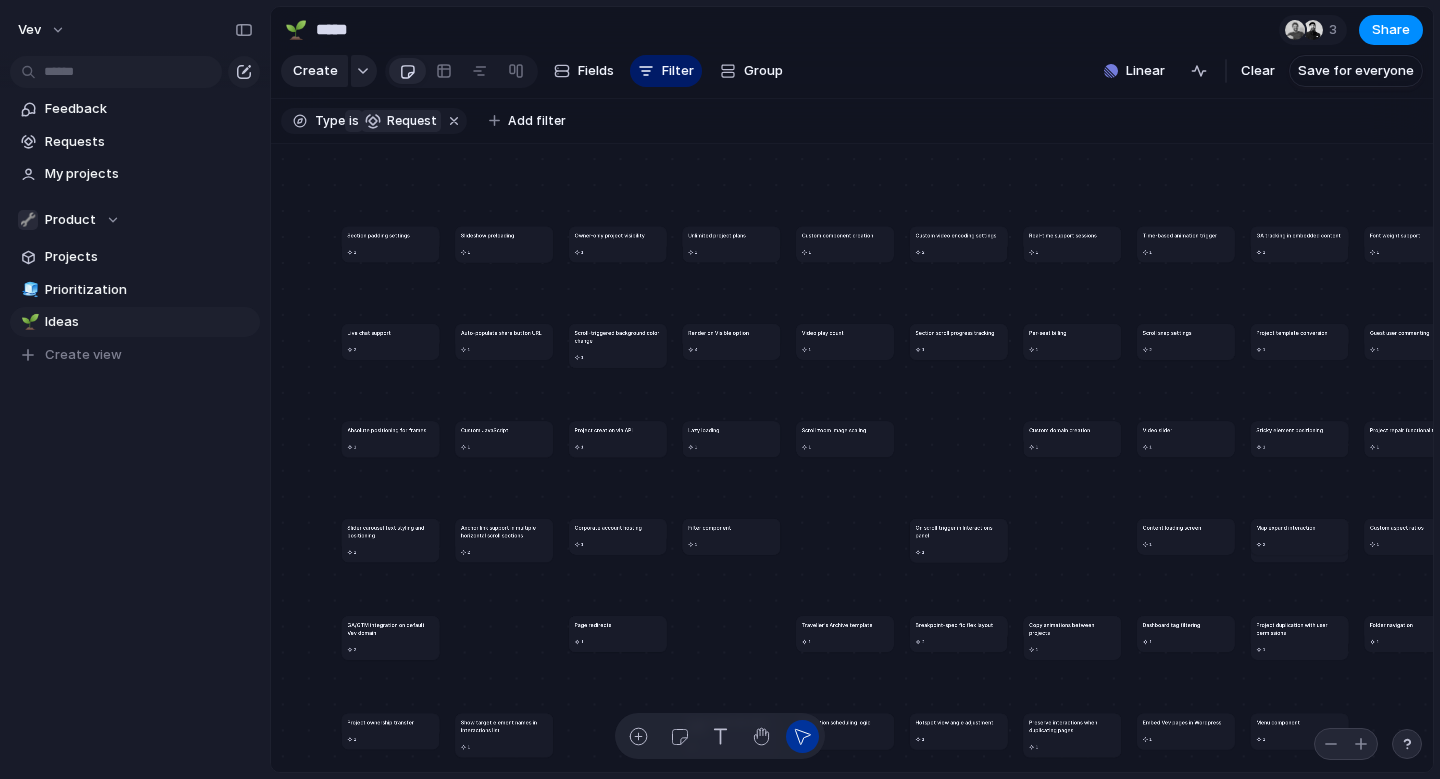 click on "is" at bounding box center (354, 121) 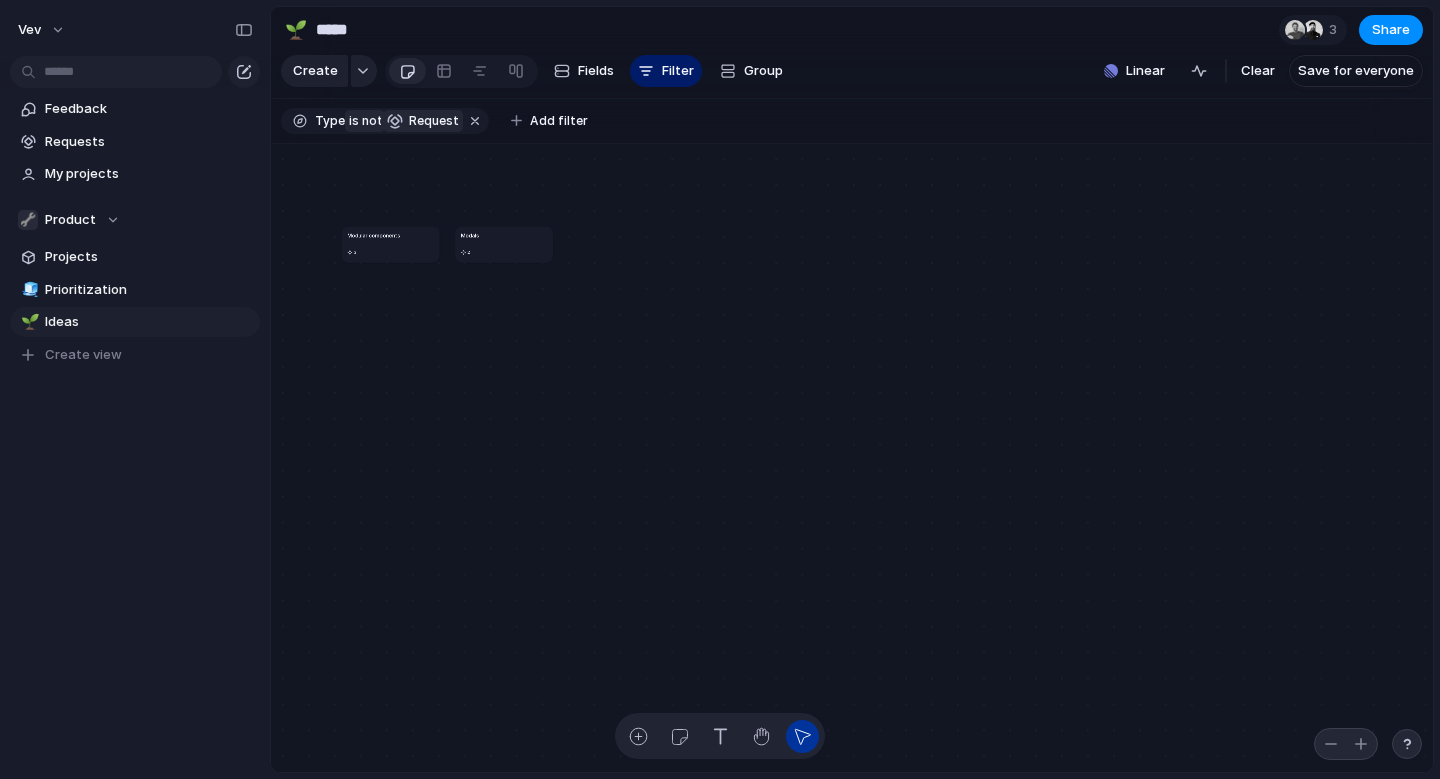 click on "is" at bounding box center [354, 121] 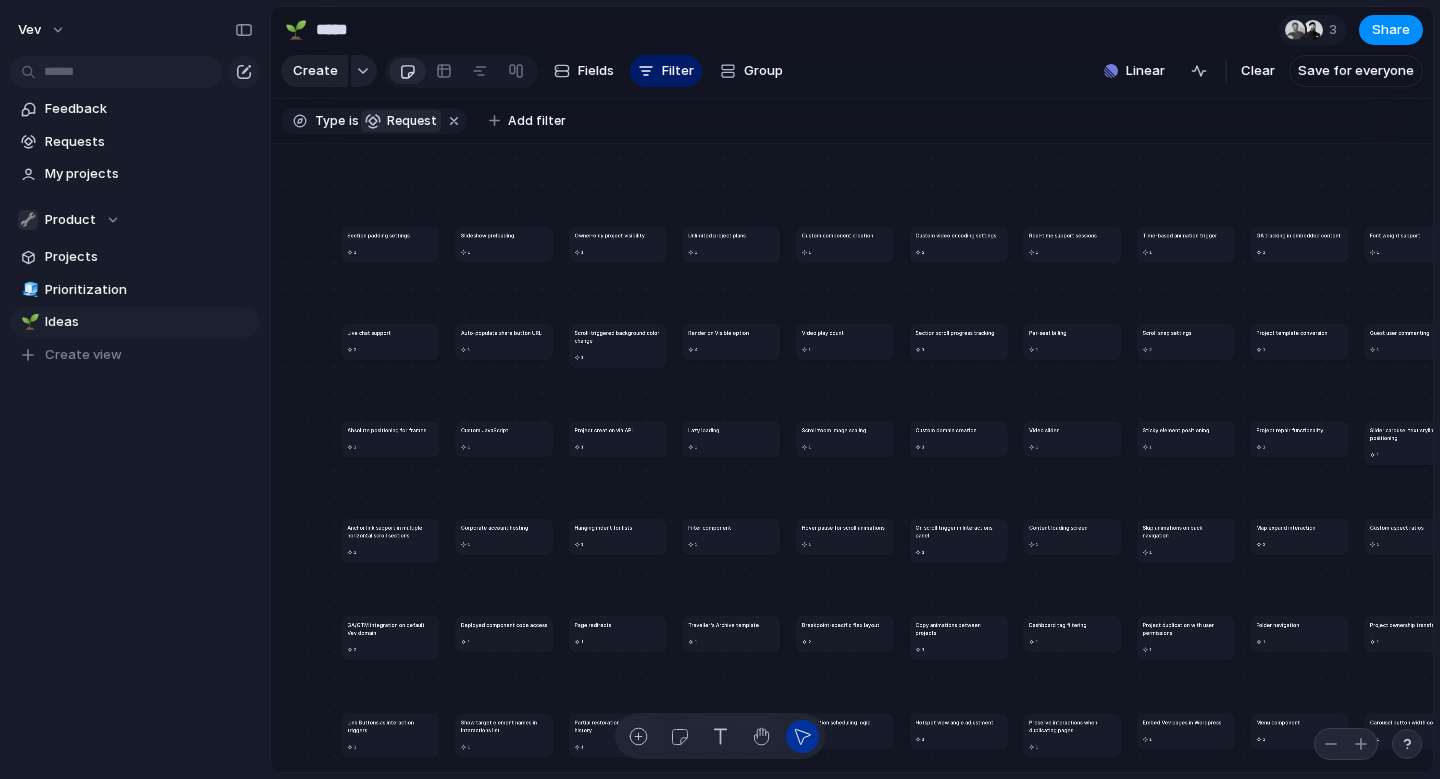 click on "request" at bounding box center (409, 121) 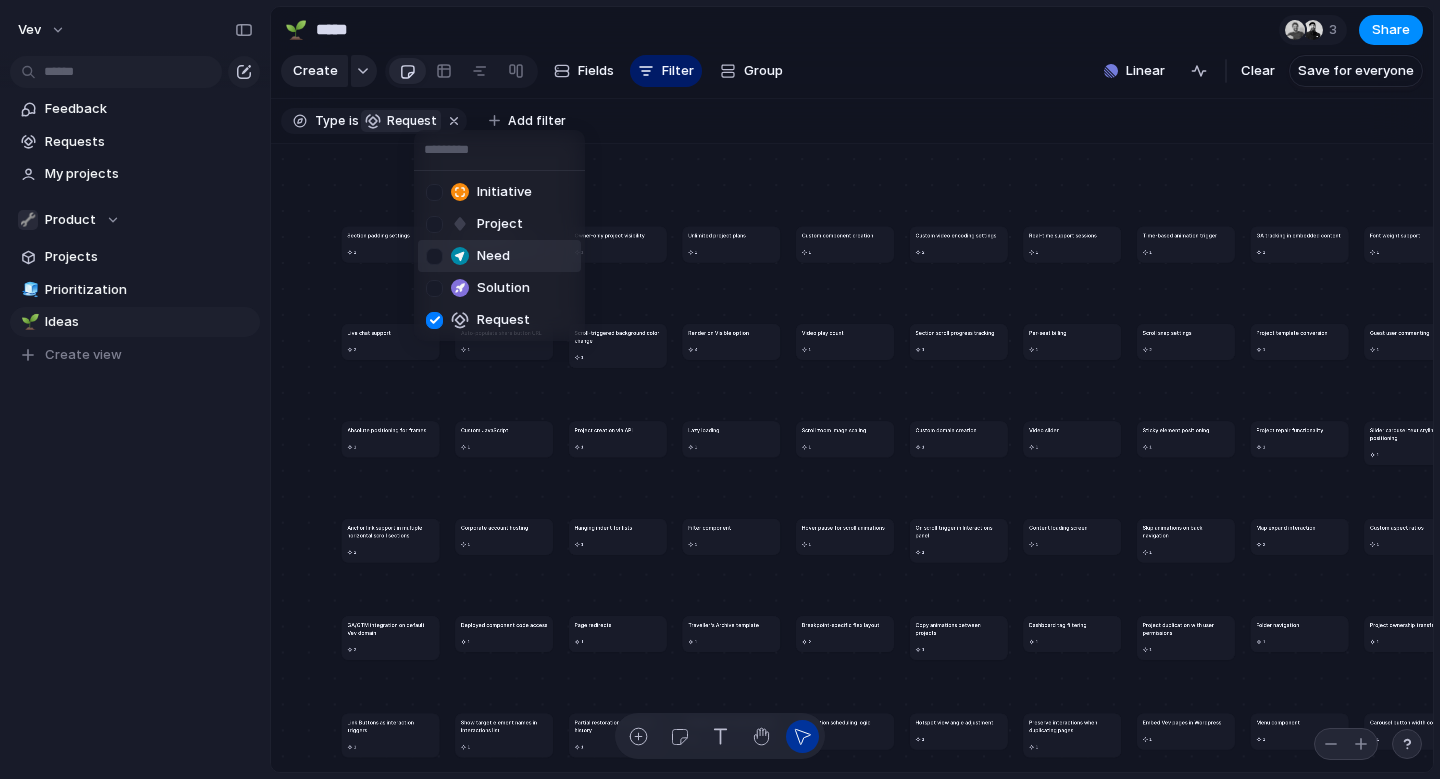 click at bounding box center [434, 256] 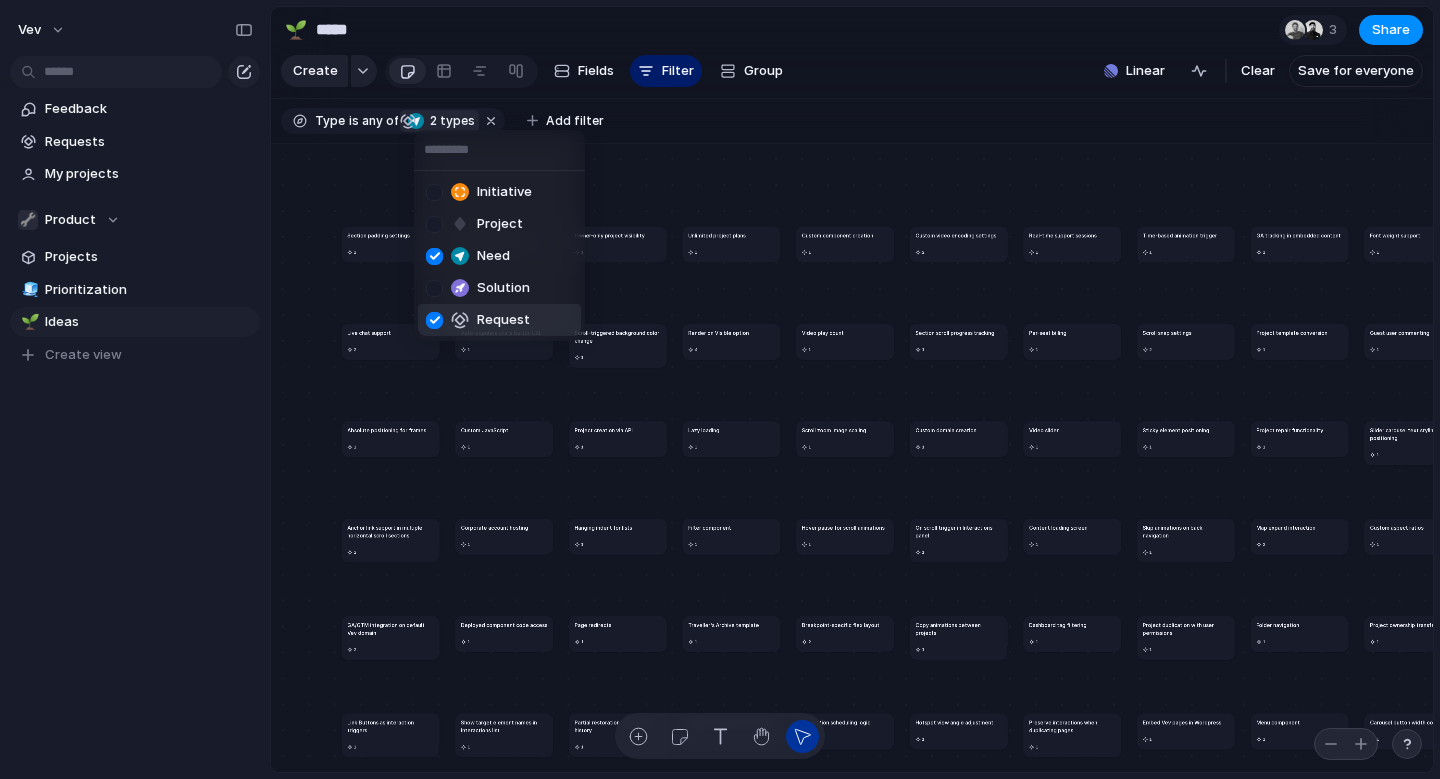 click at bounding box center (434, 320) 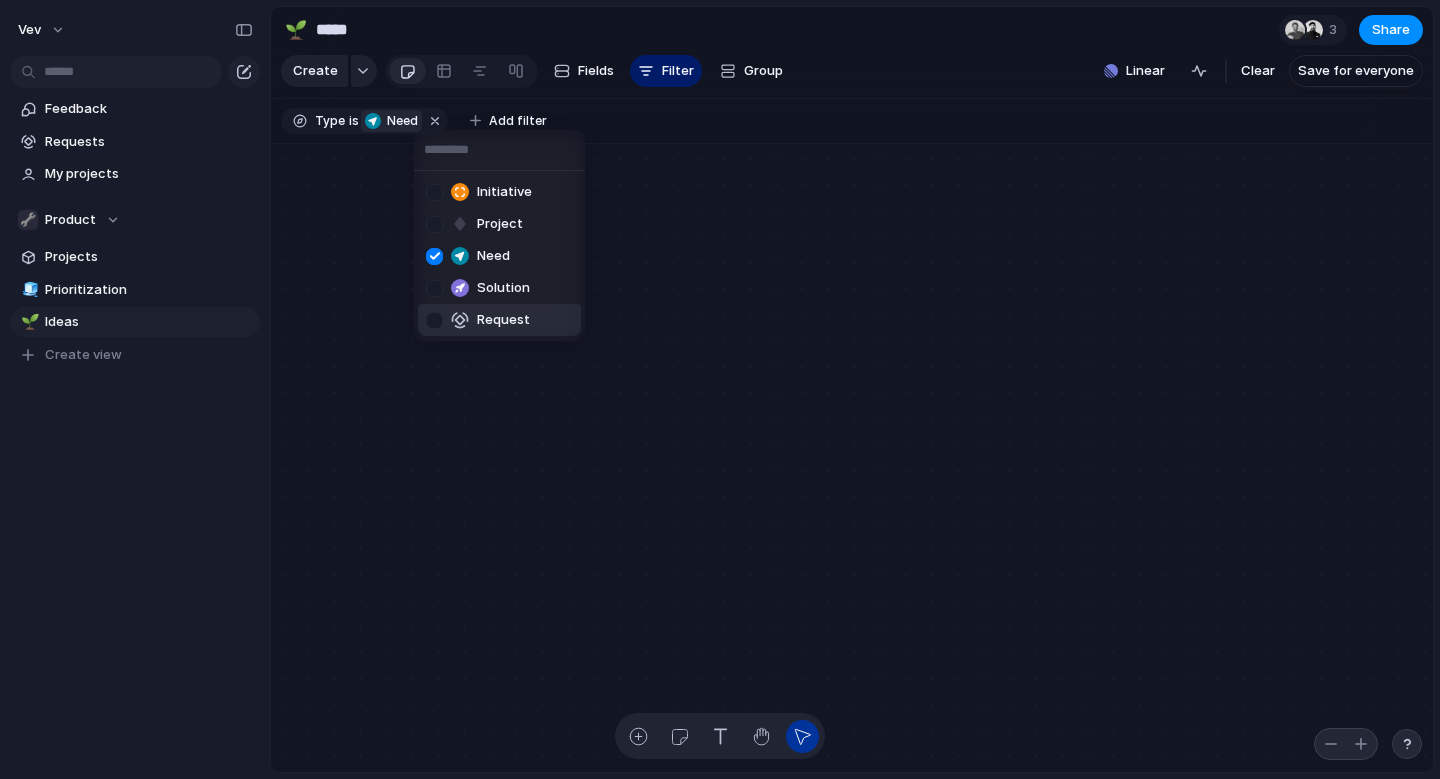 click at bounding box center (434, 320) 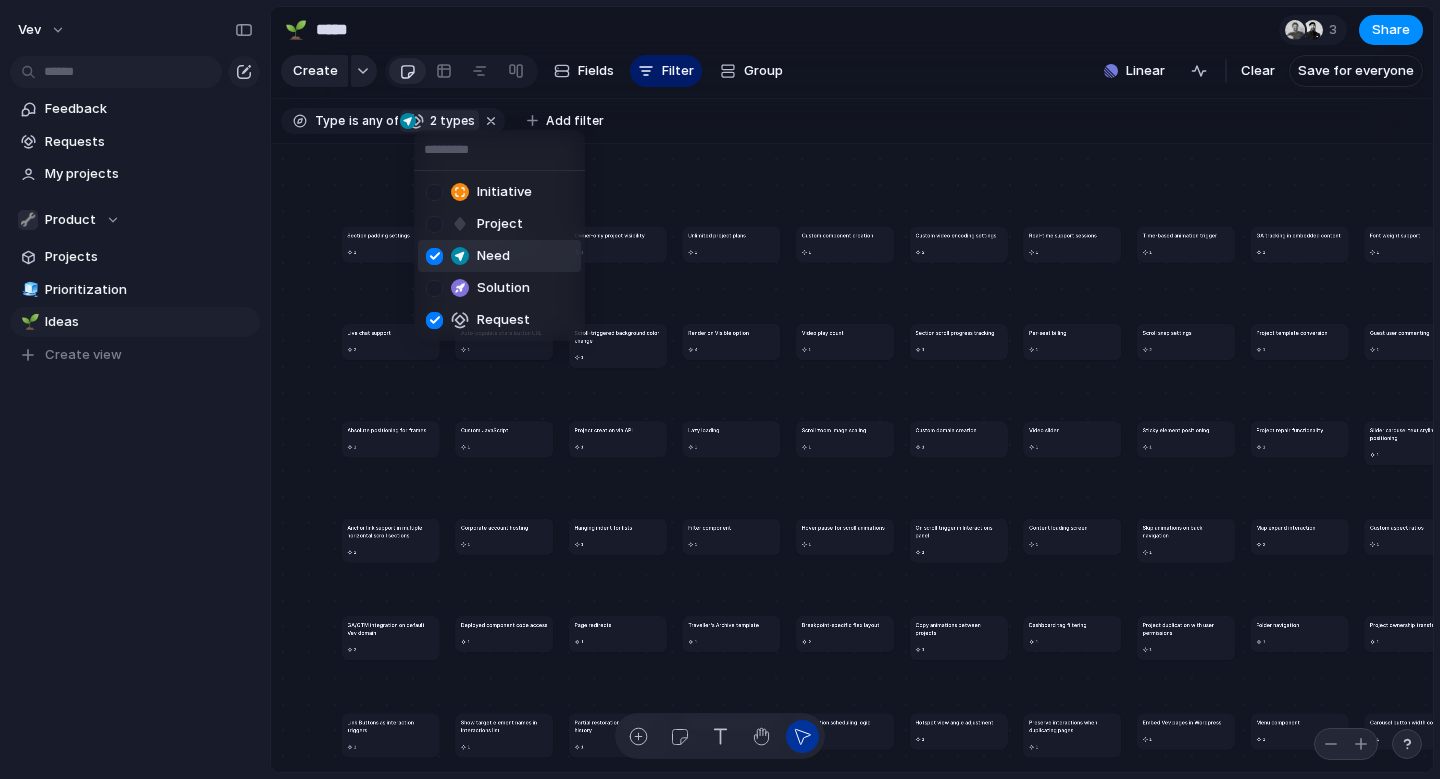 click at bounding box center [434, 256] 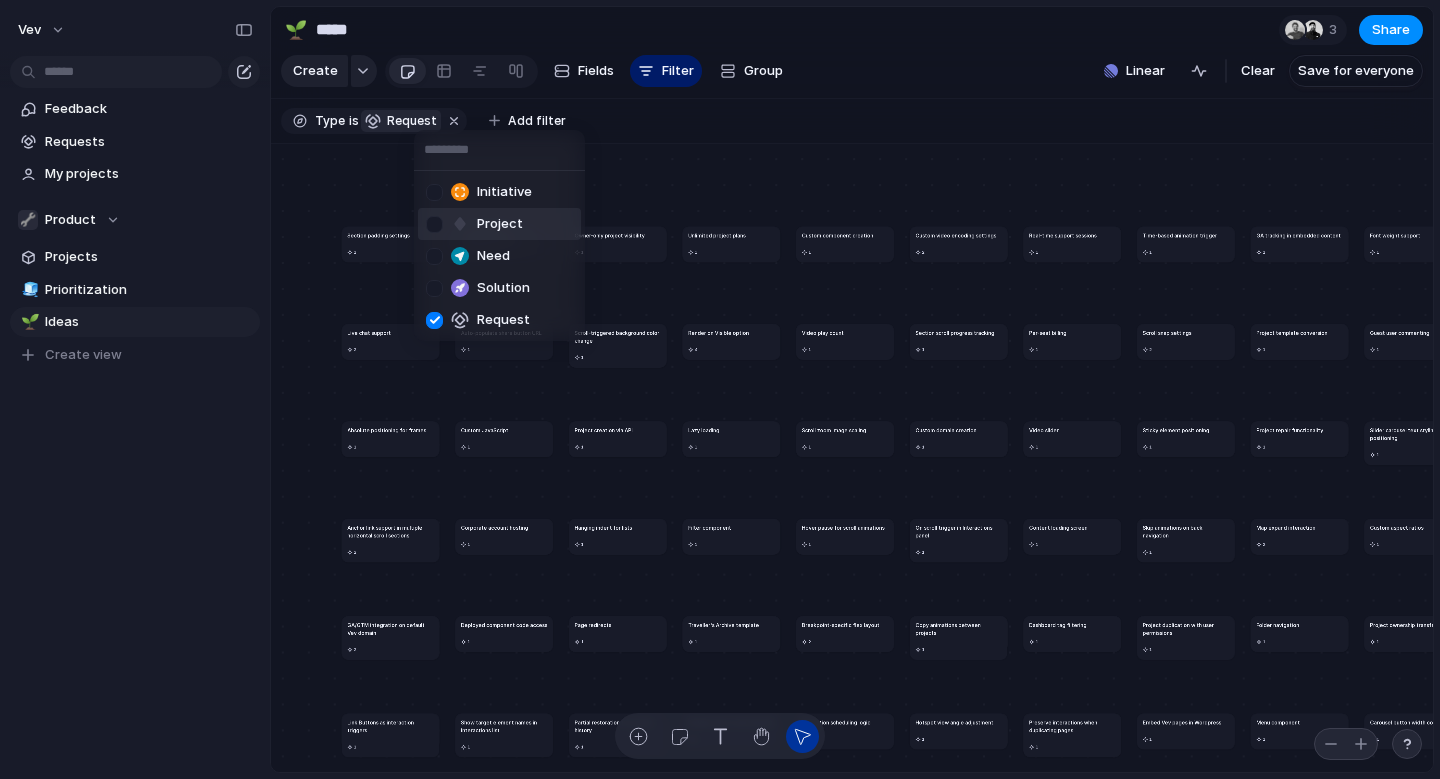 click on "Initiative   Project   Need   Solution   Request" at bounding box center (720, 389) 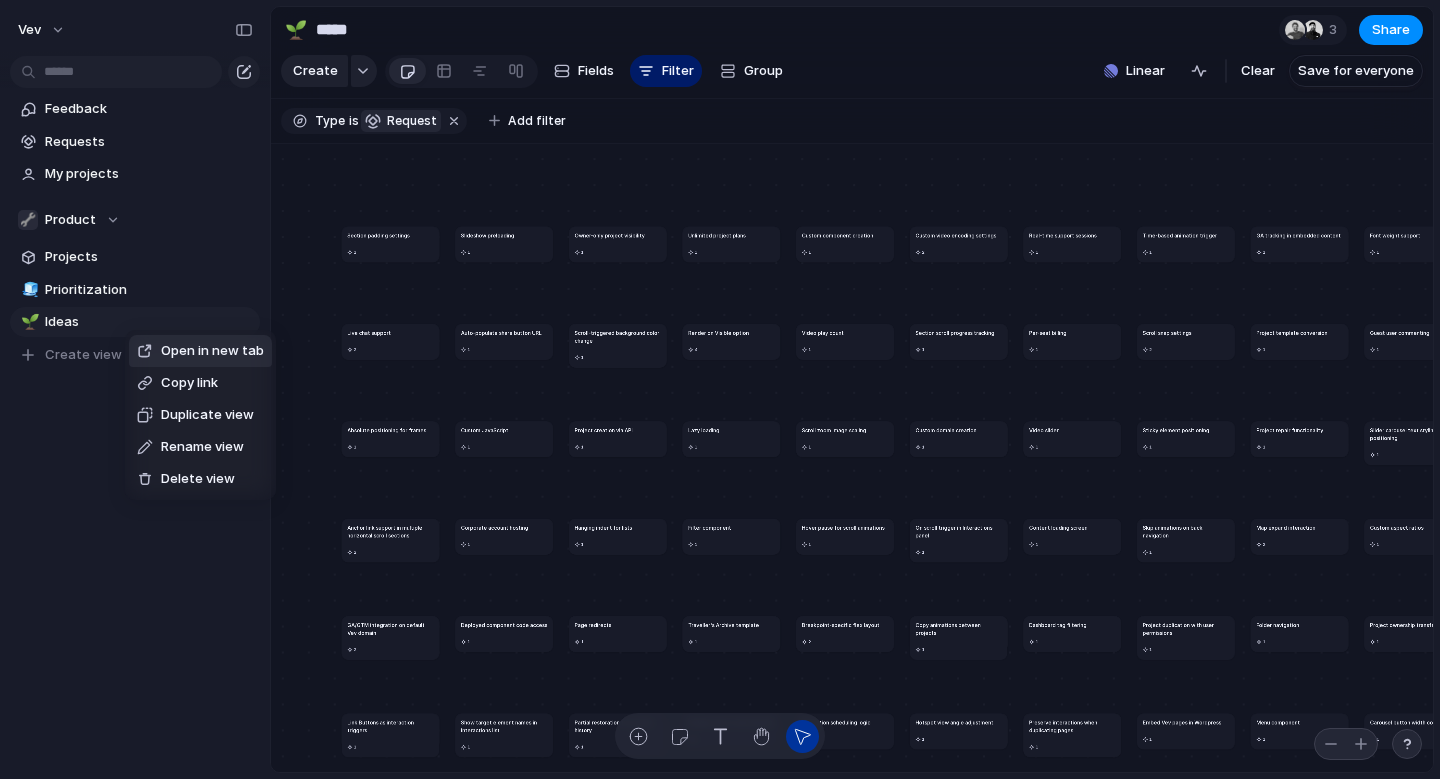 click on "Delete view" at bounding box center (198, 479) 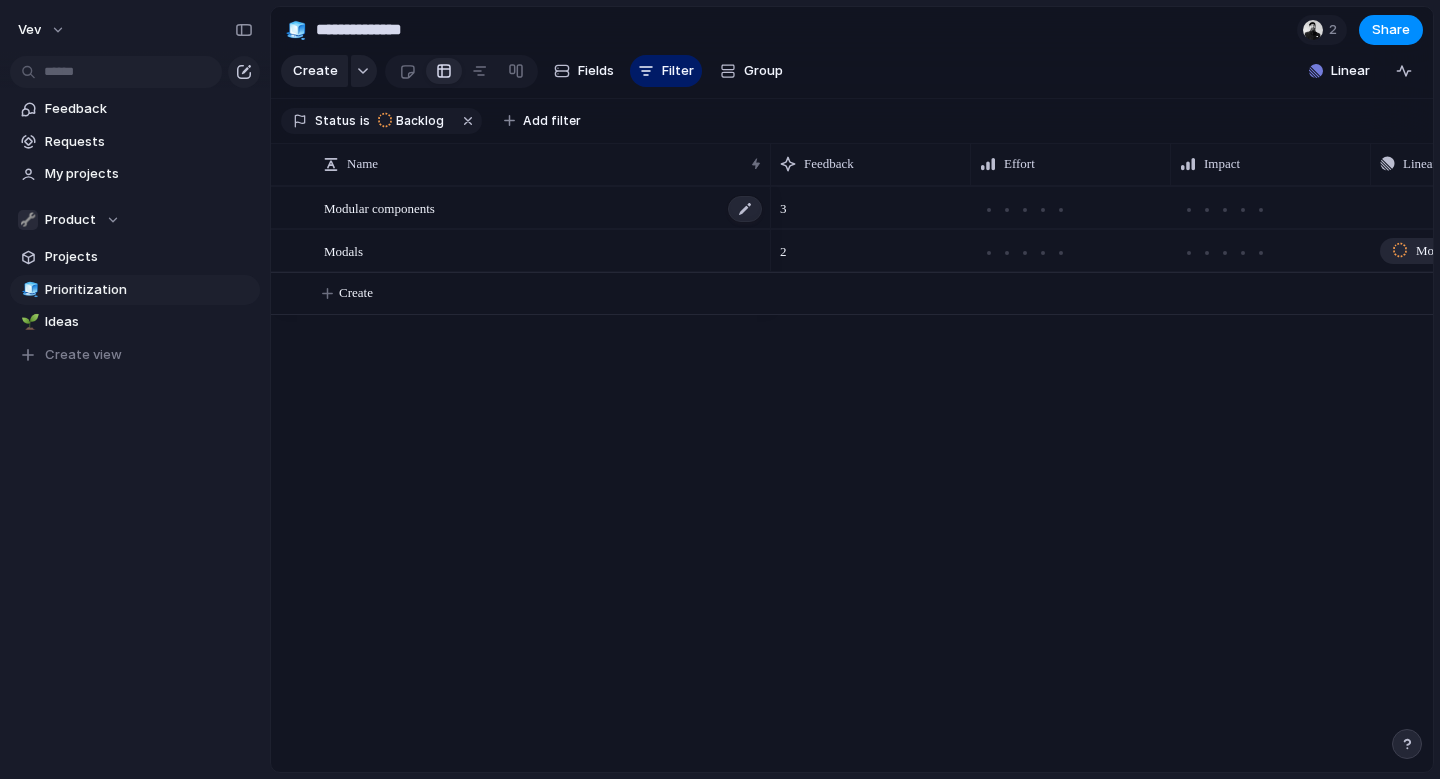 scroll, scrollTop: 0, scrollLeft: 71, axis: horizontal 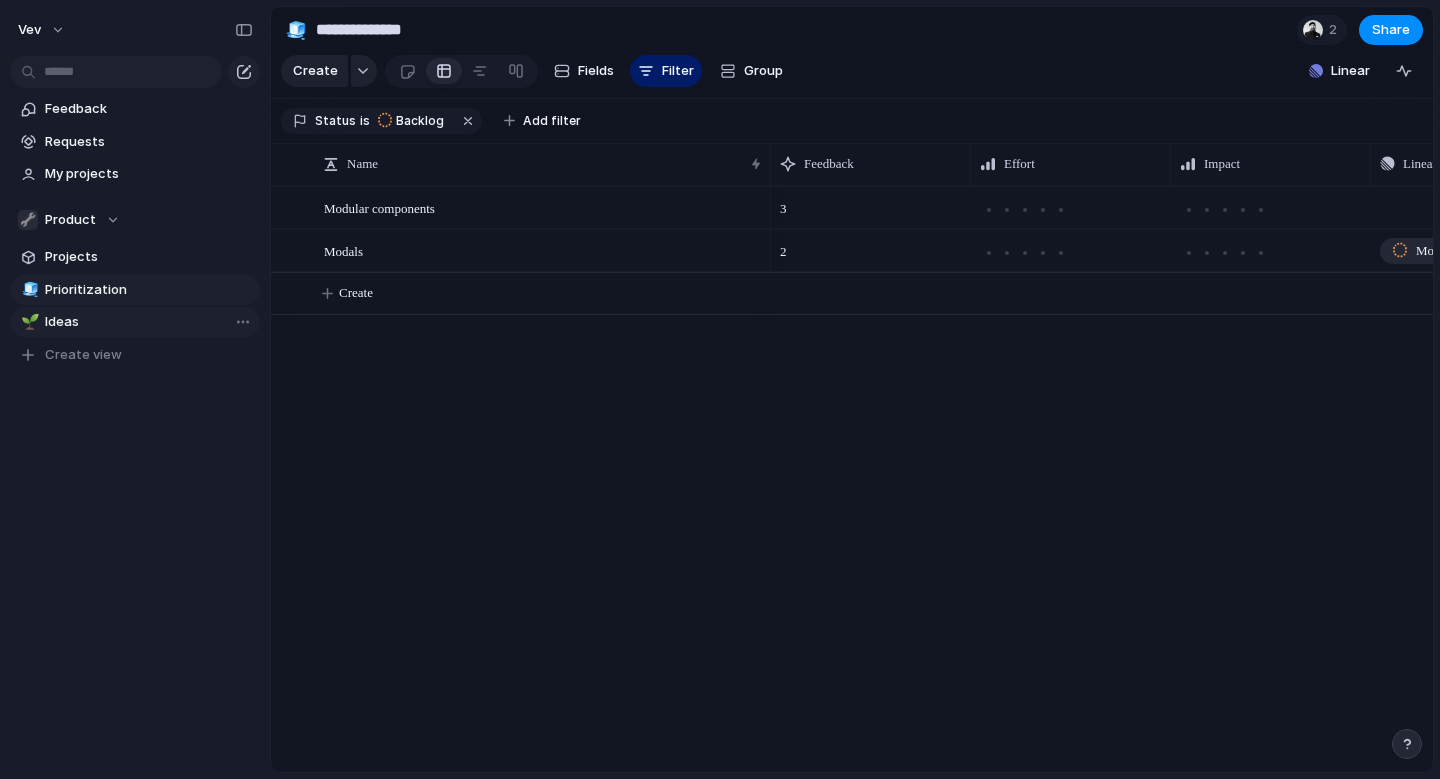 click on "Ideas" at bounding box center [149, 322] 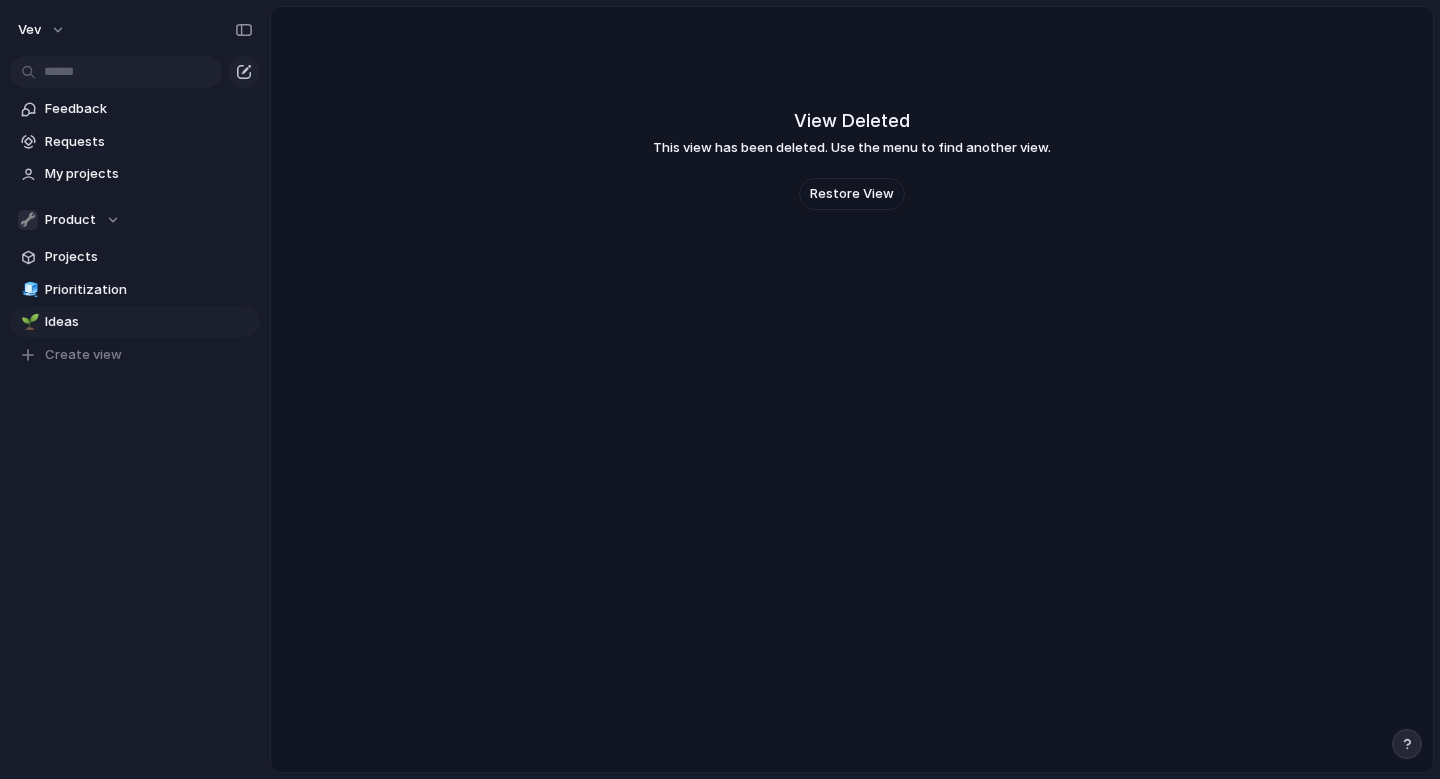 scroll, scrollTop: 0, scrollLeft: 0, axis: both 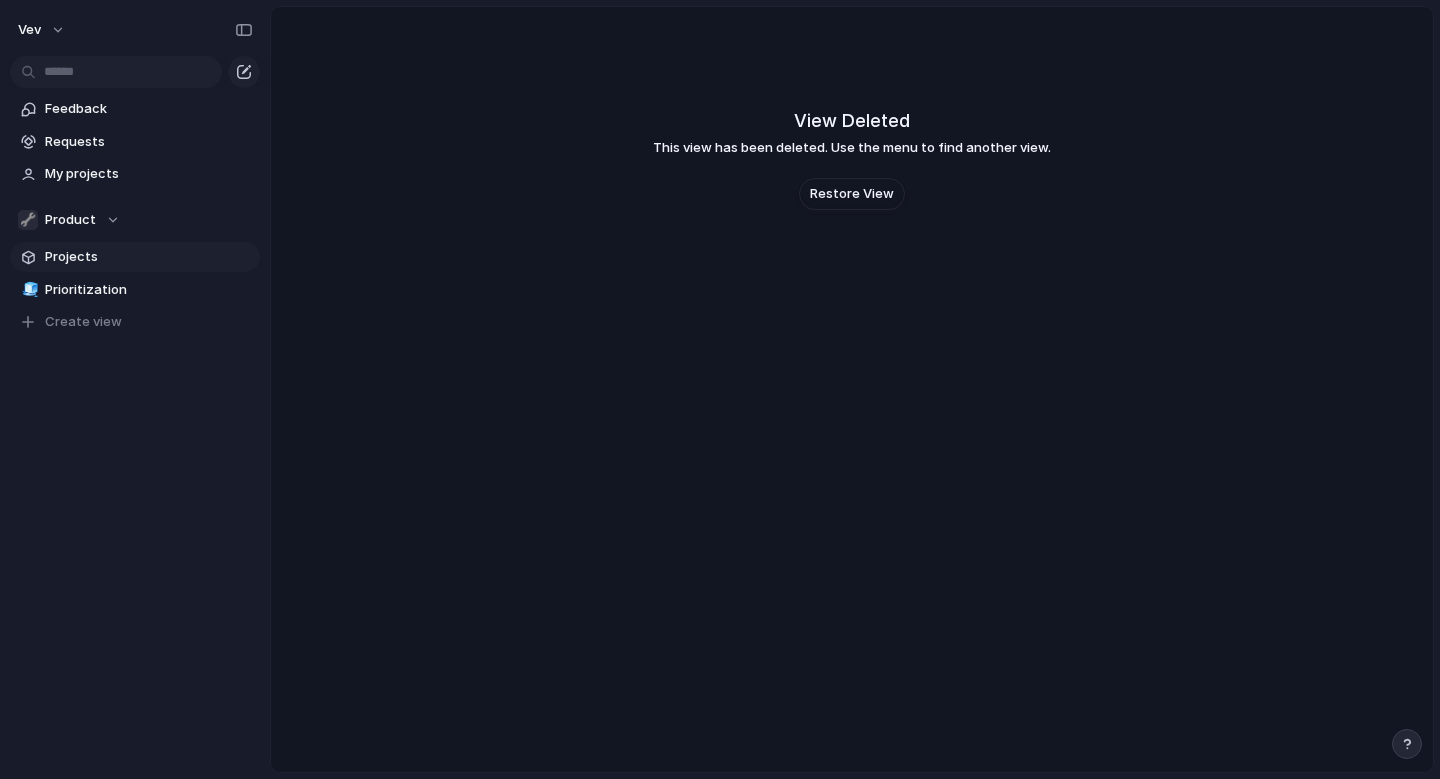 click on "Projects" at bounding box center [135, 257] 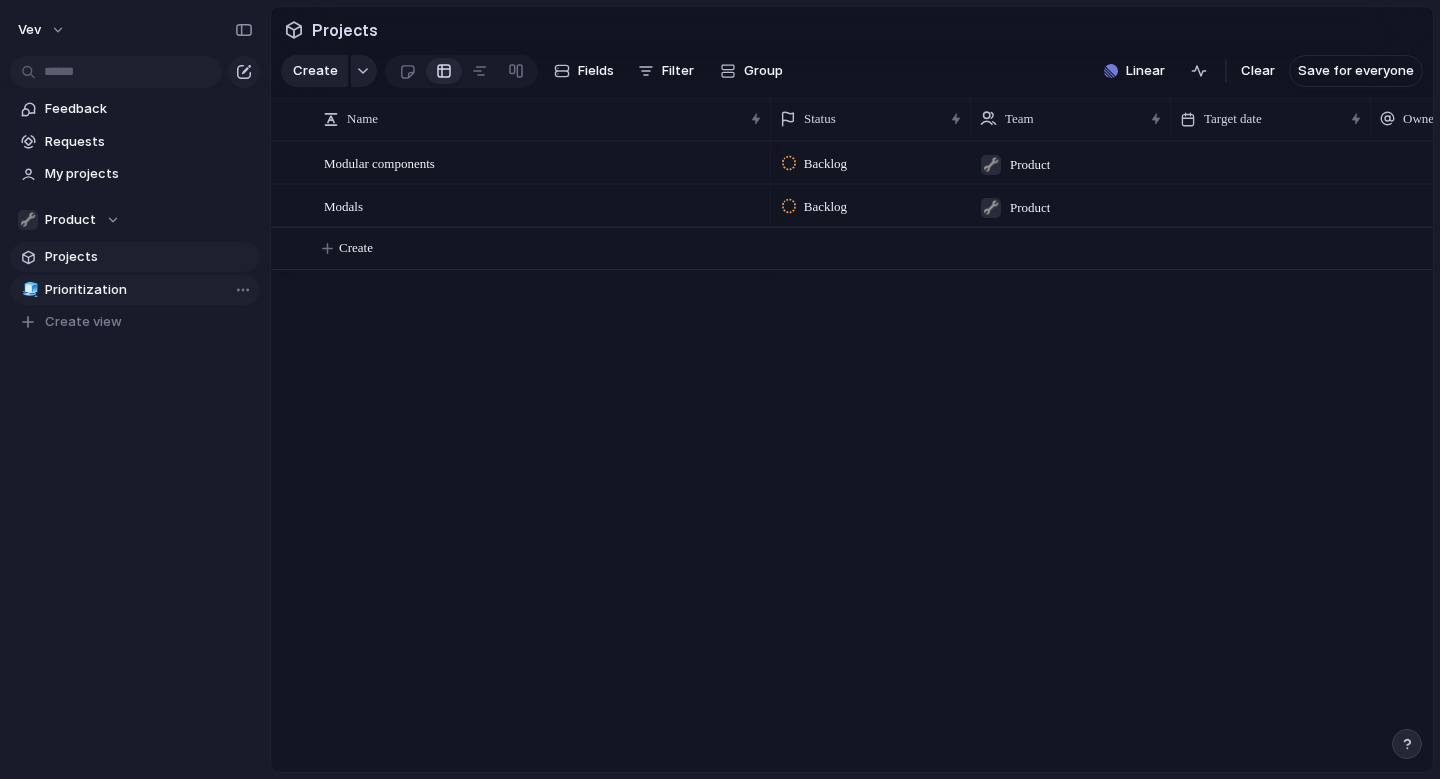 click on "Prioritization" at bounding box center (149, 290) 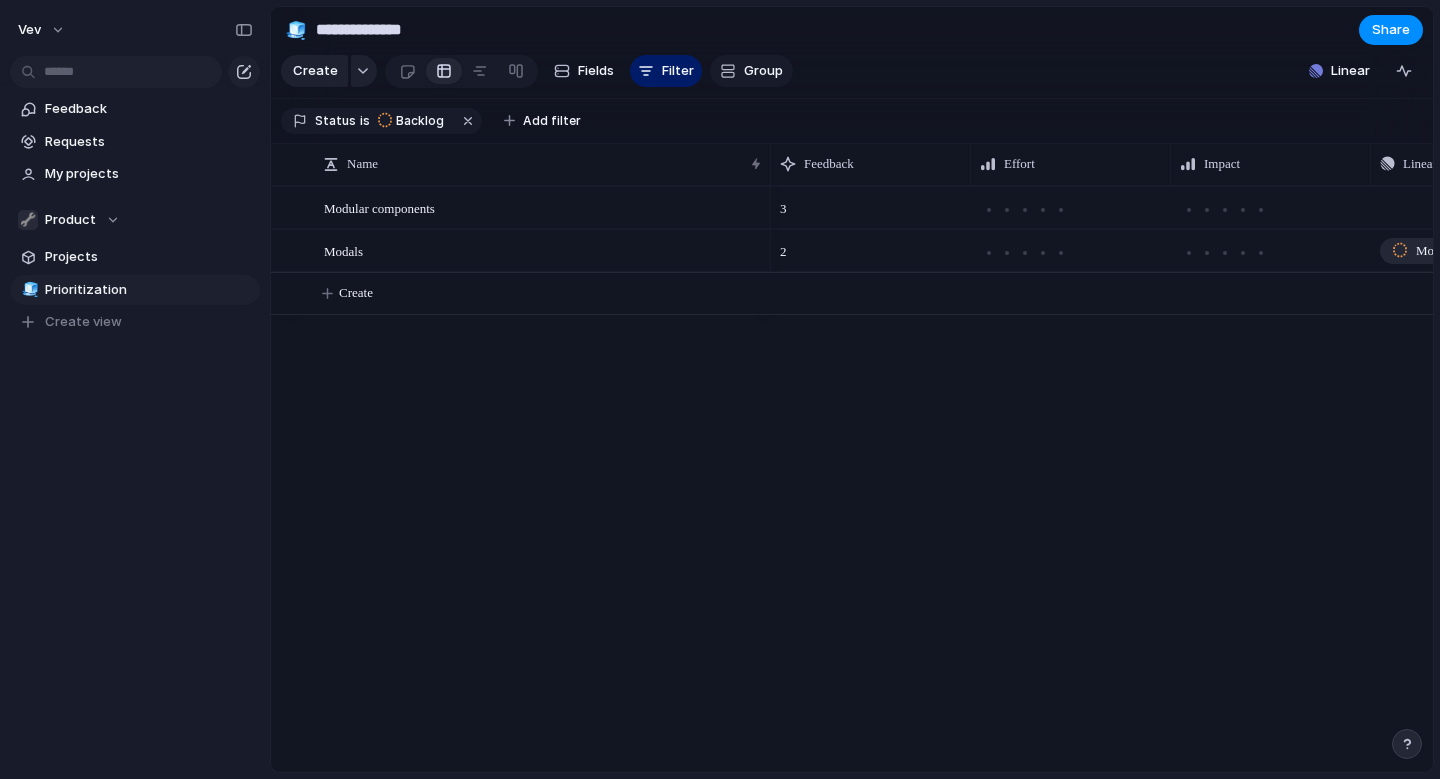click on "Group" at bounding box center (763, 71) 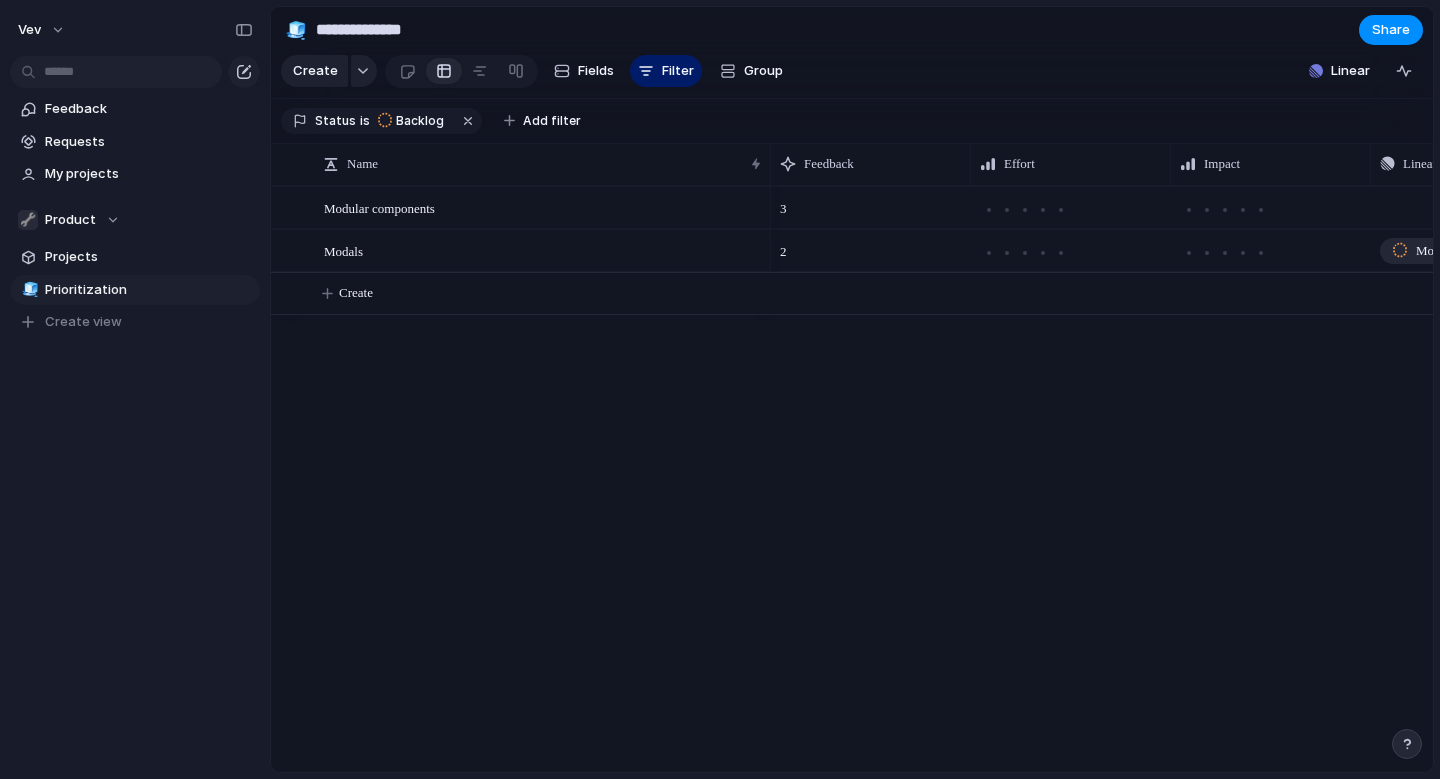 click on "Owner   Team   Customer   Priority   Impact   Effort   Design ready   Status   Theme             Created by" at bounding box center [720, 389] 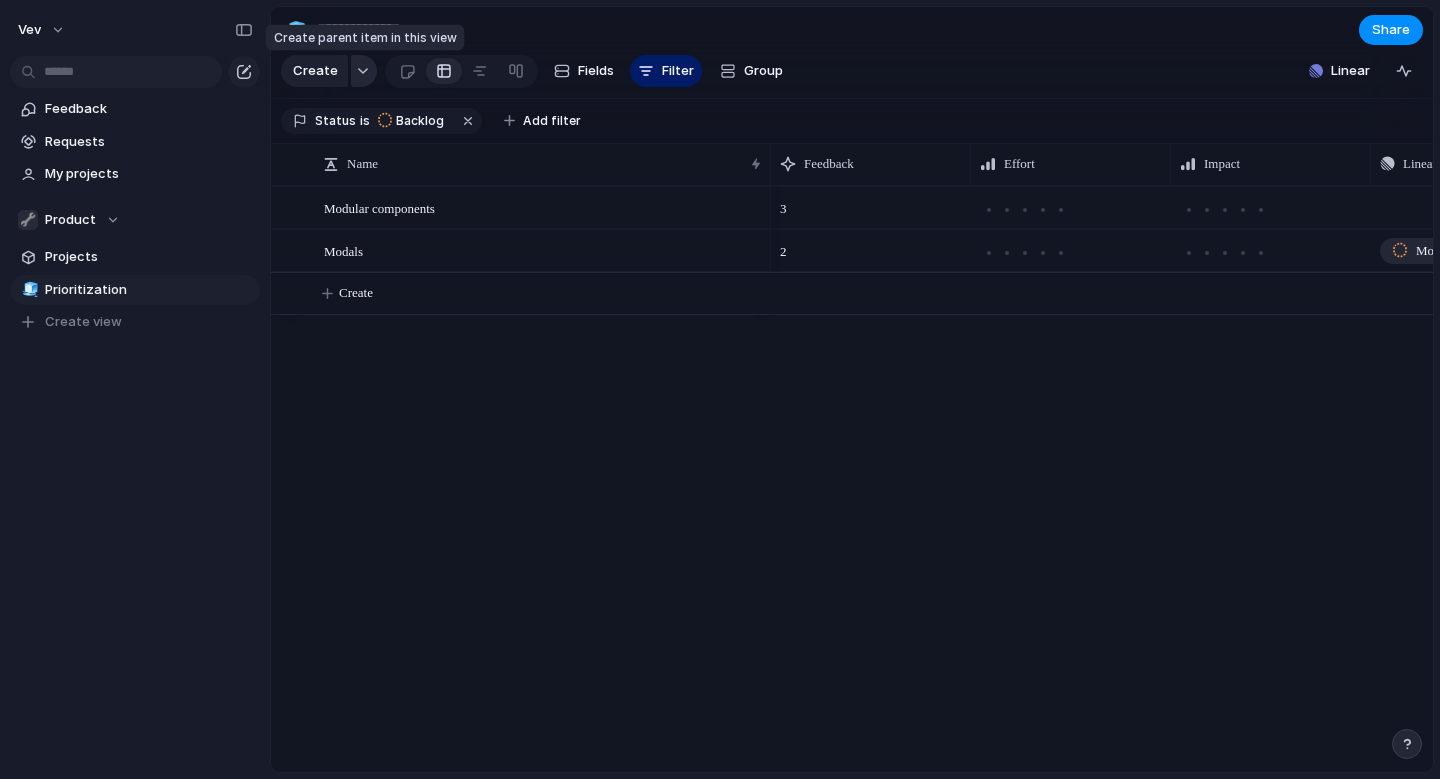 click at bounding box center [364, 71] 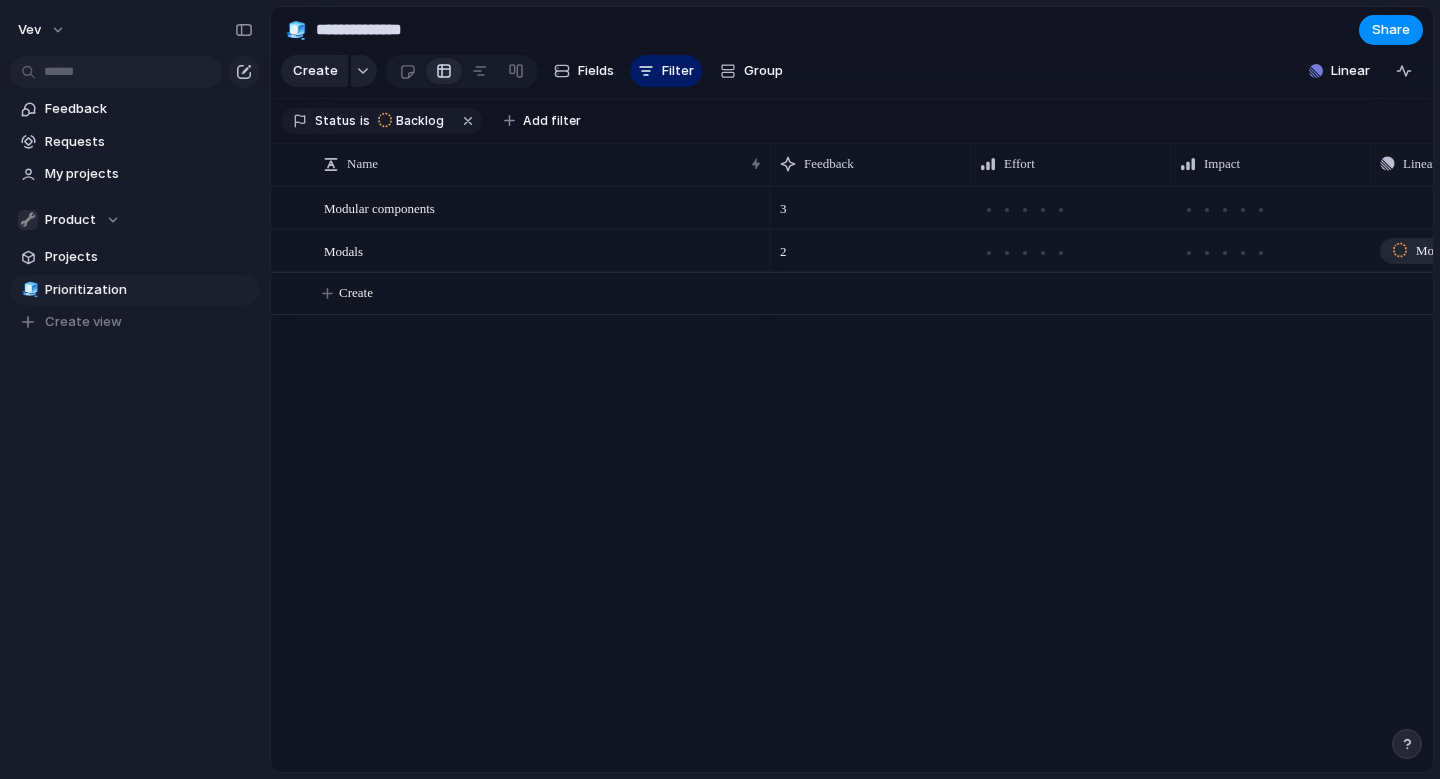 click on "Initiative   Project   Need   Solution   Request   Customize" at bounding box center (720, 389) 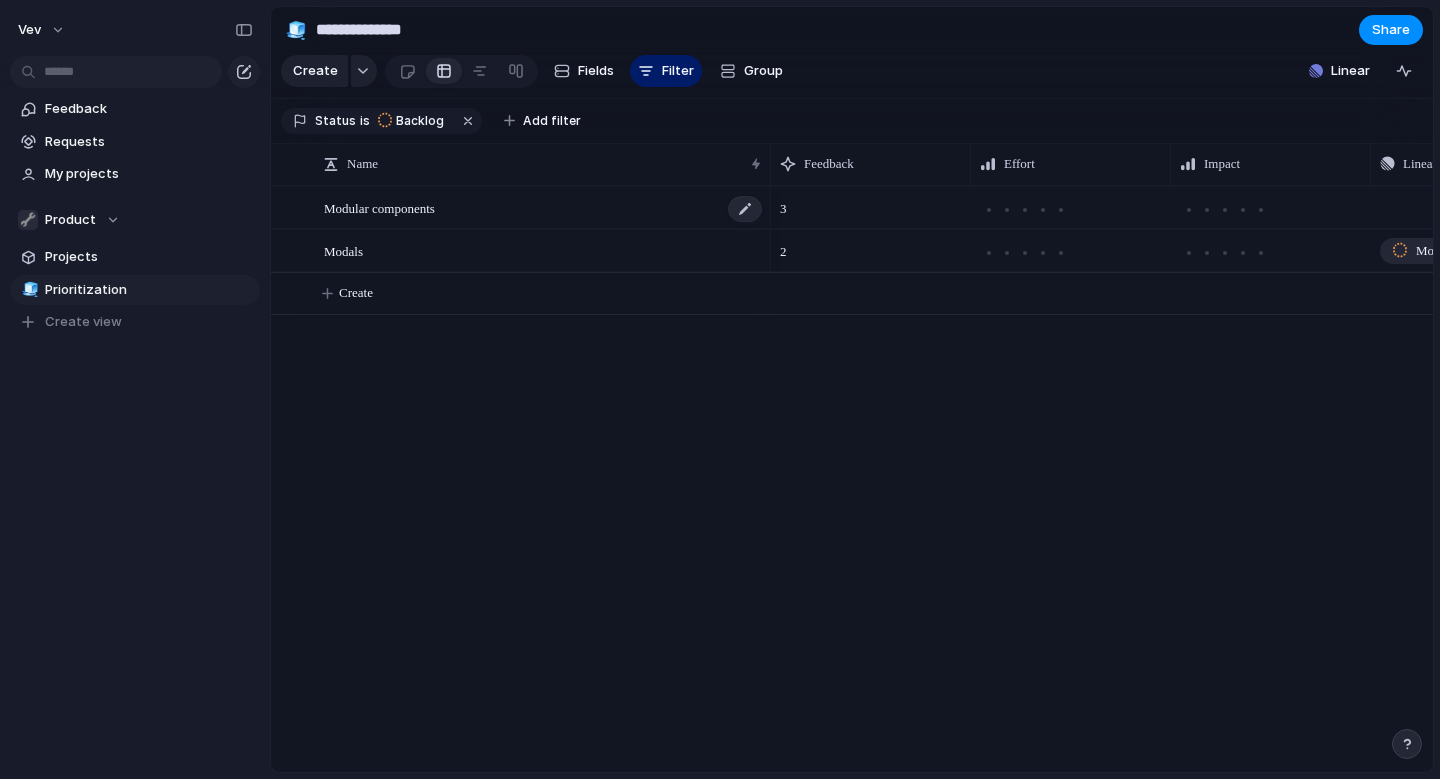 click on "Modular components" at bounding box center [544, 208] 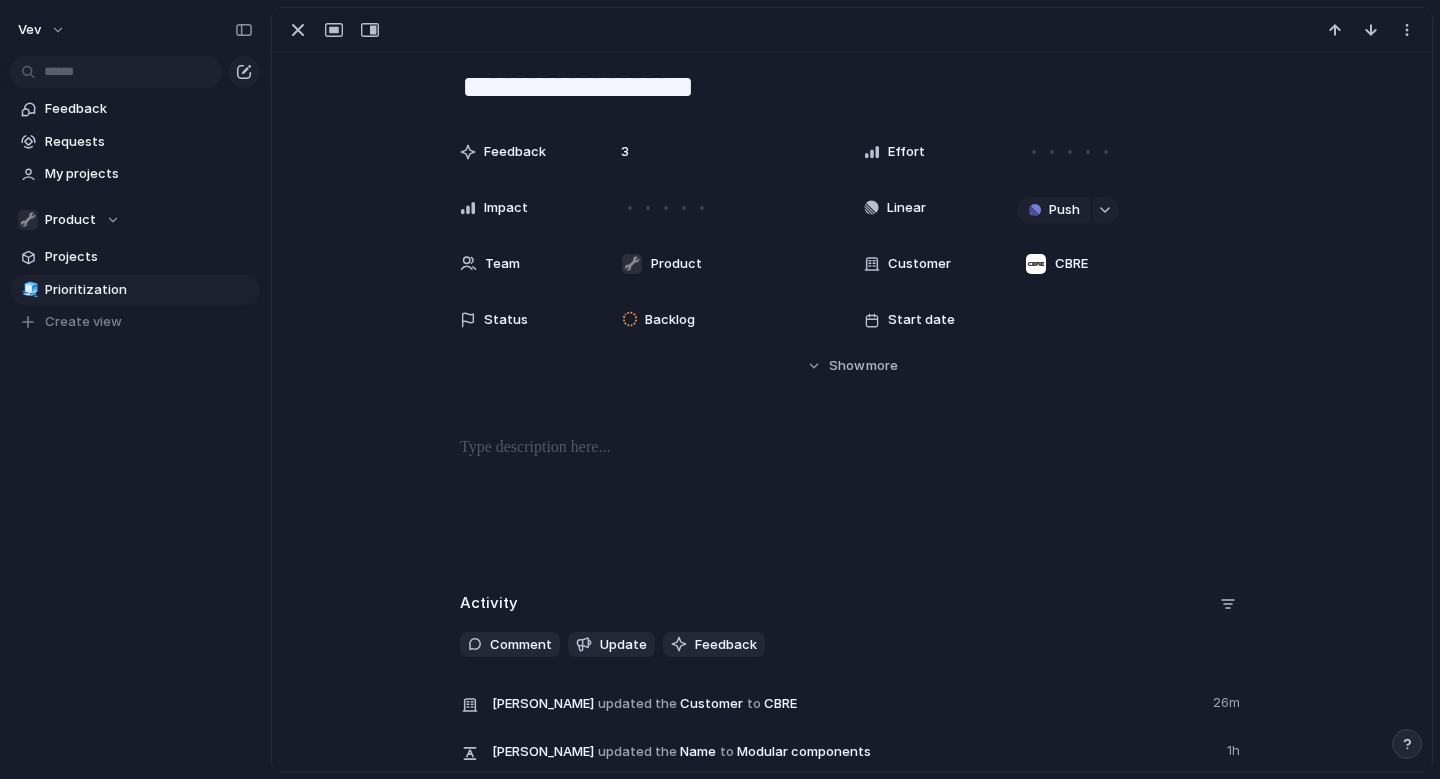 scroll, scrollTop: 0, scrollLeft: 0, axis: both 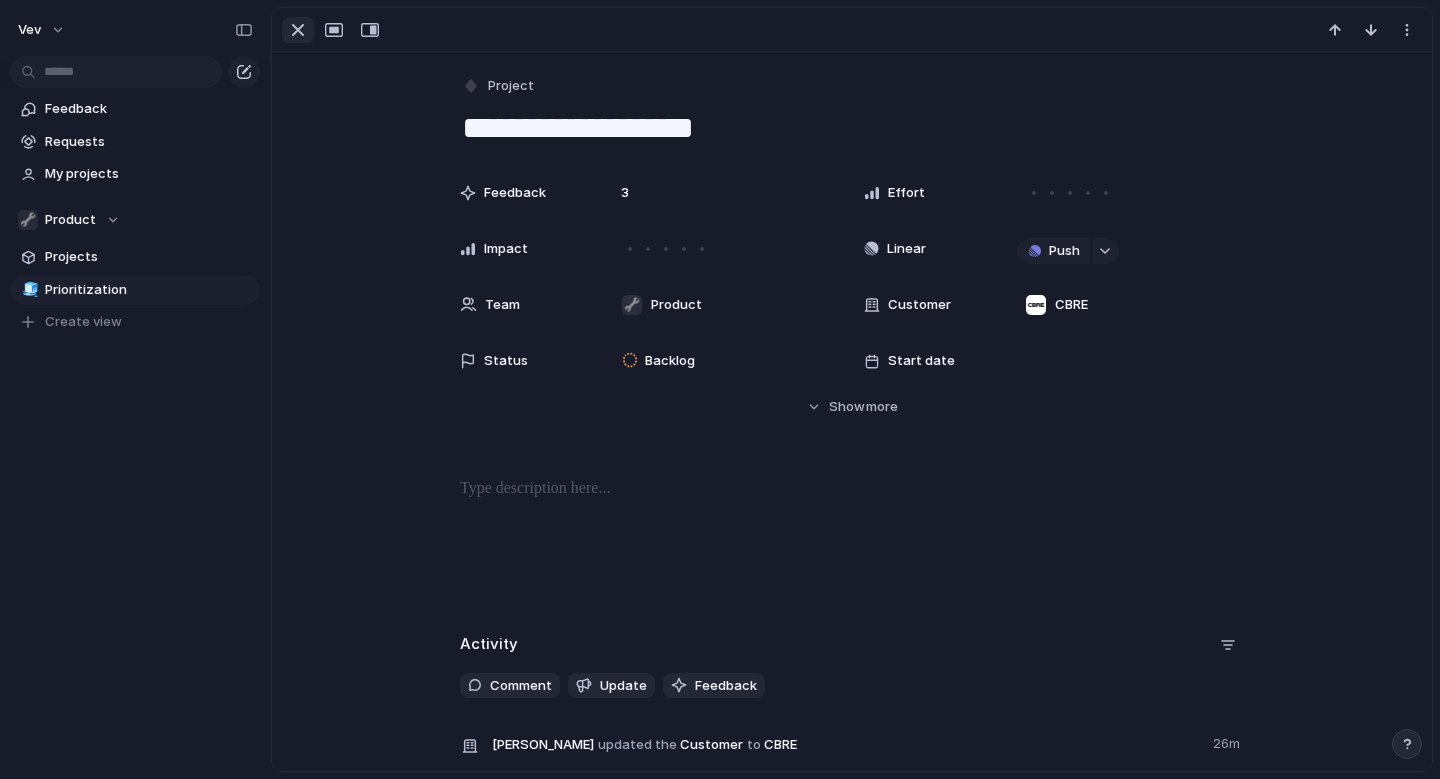 click at bounding box center (298, 30) 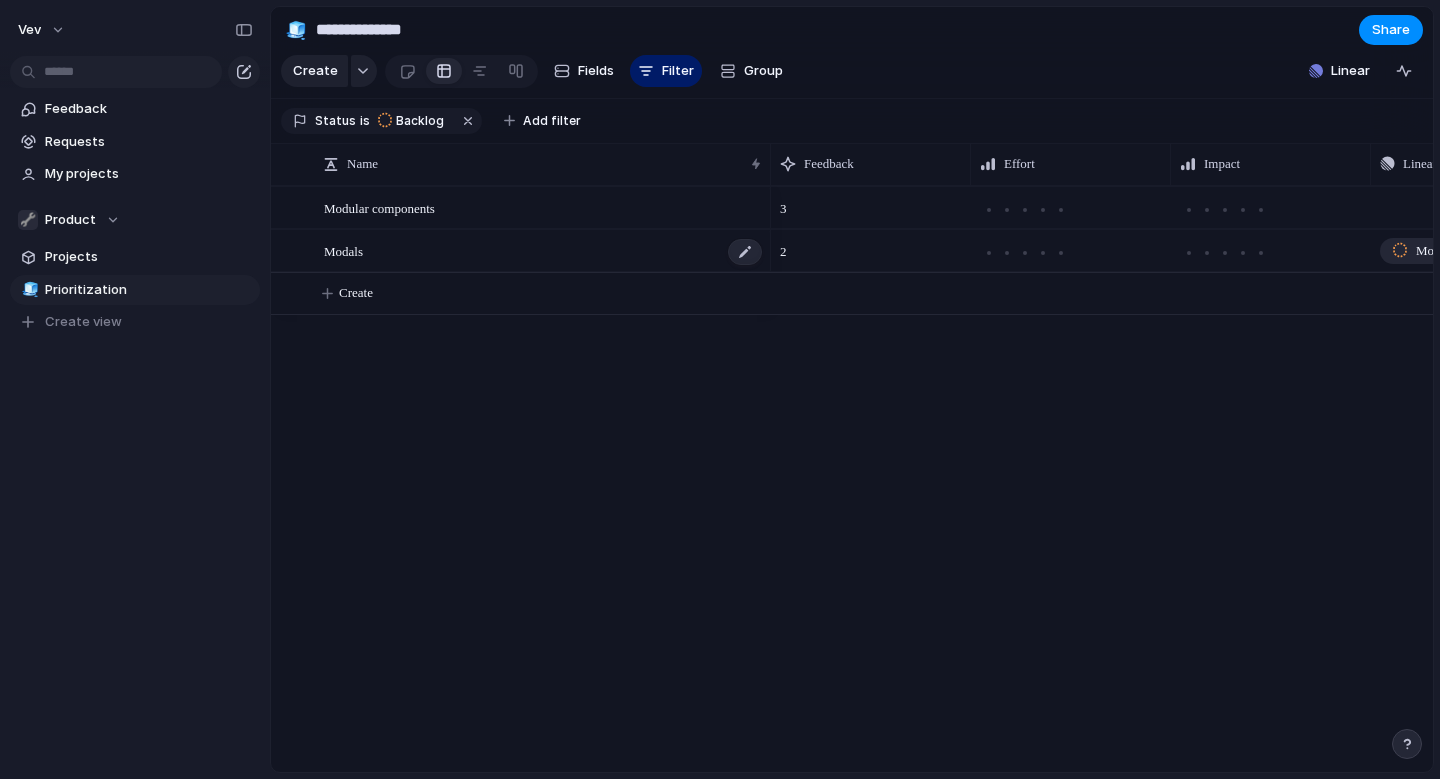 click on "Modals" at bounding box center (544, 251) 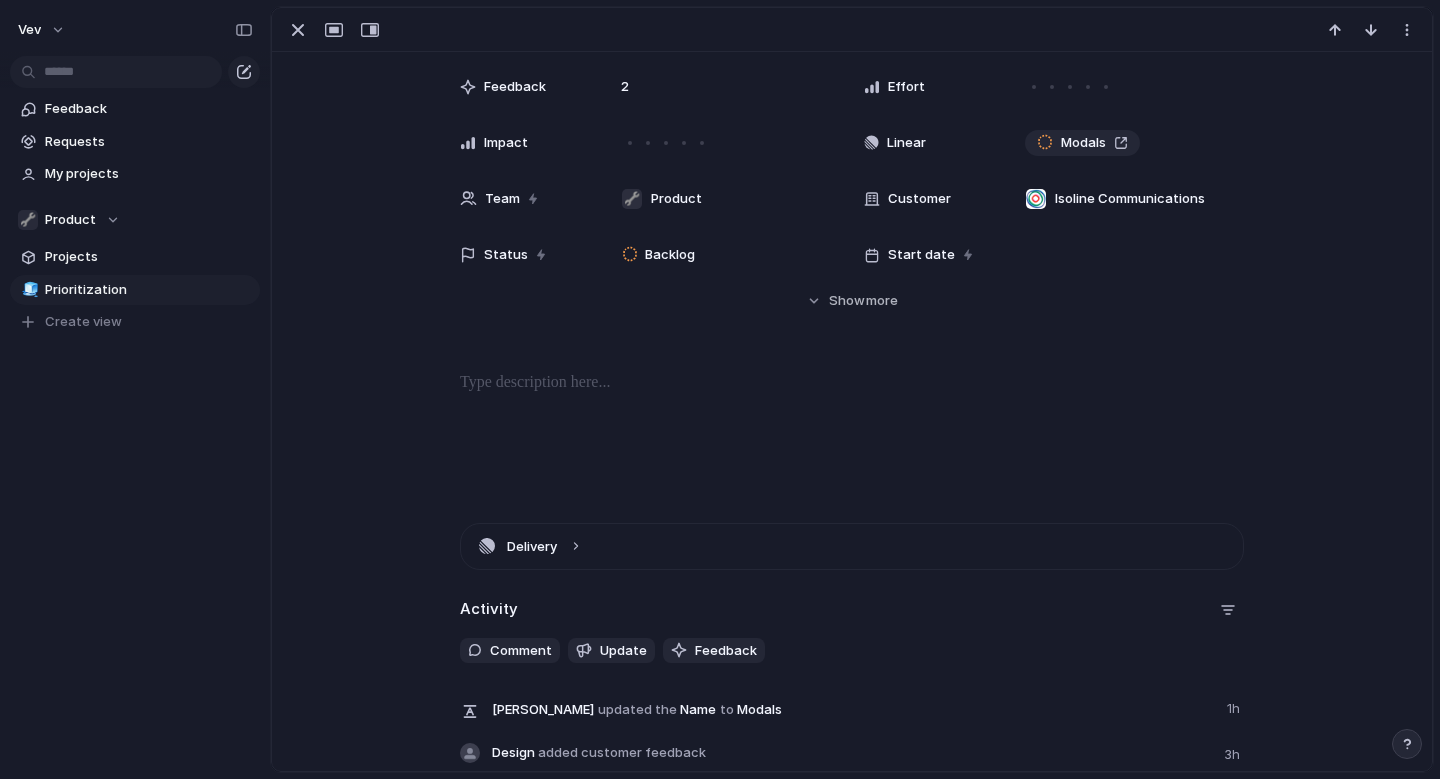 scroll, scrollTop: 109, scrollLeft: 0, axis: vertical 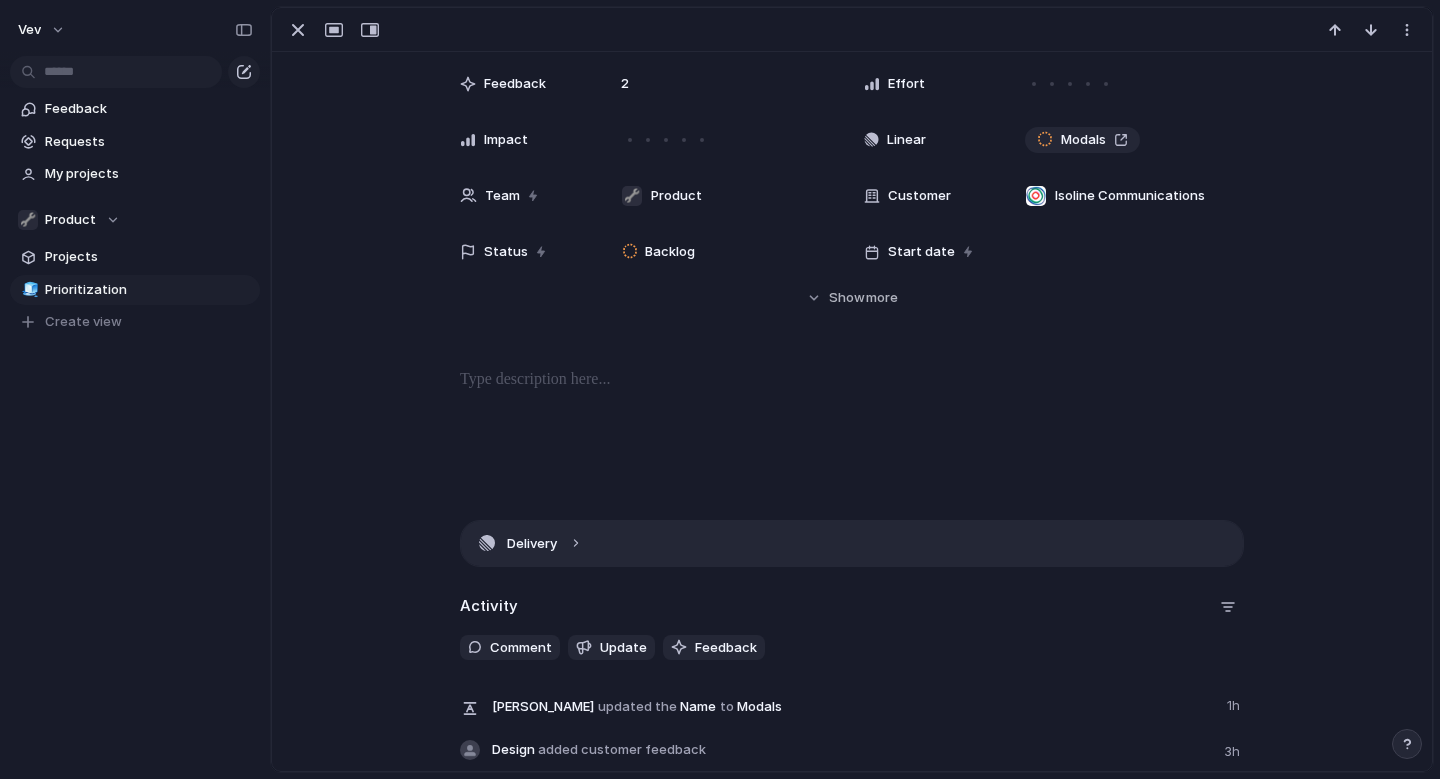 click on "Delivery" at bounding box center [852, 543] 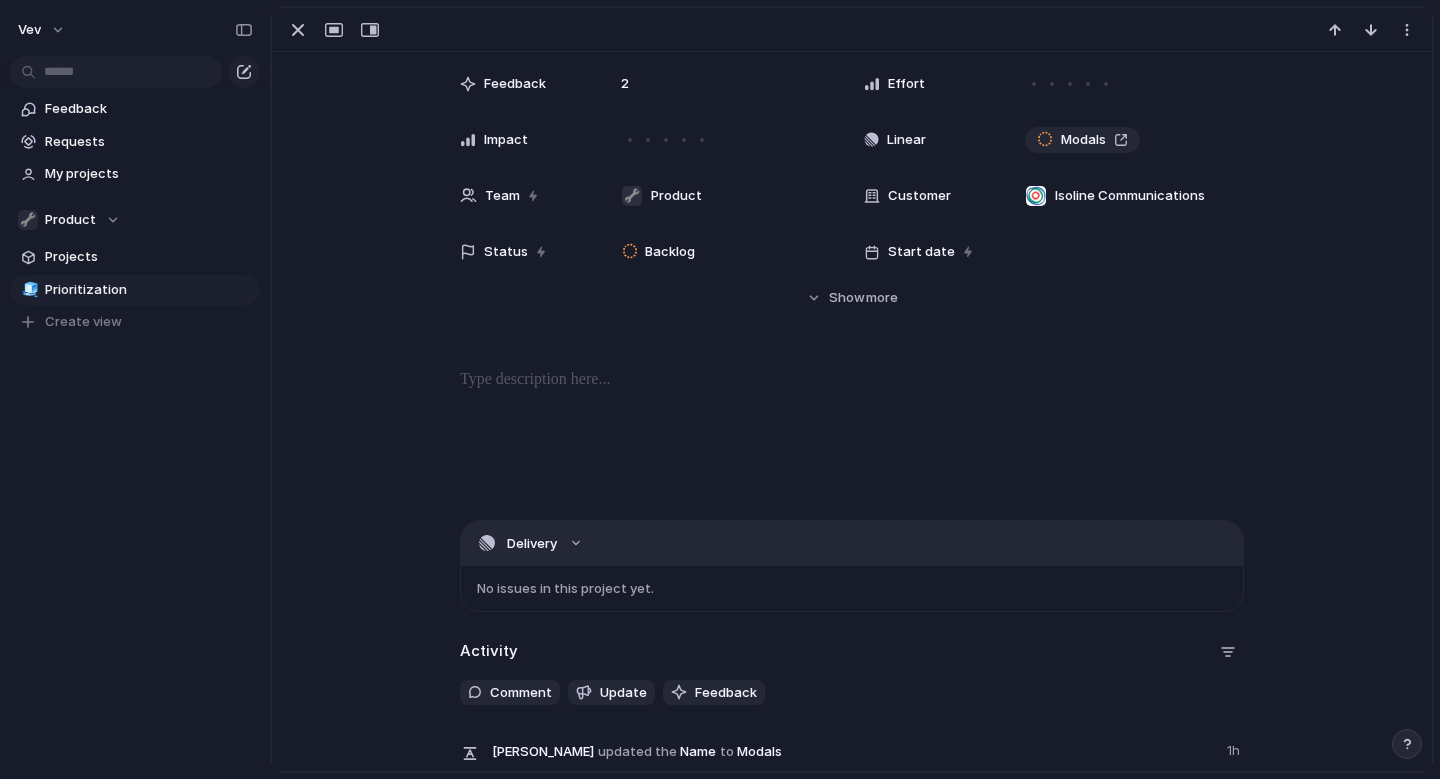 click on "Delivery" at bounding box center (852, 543) 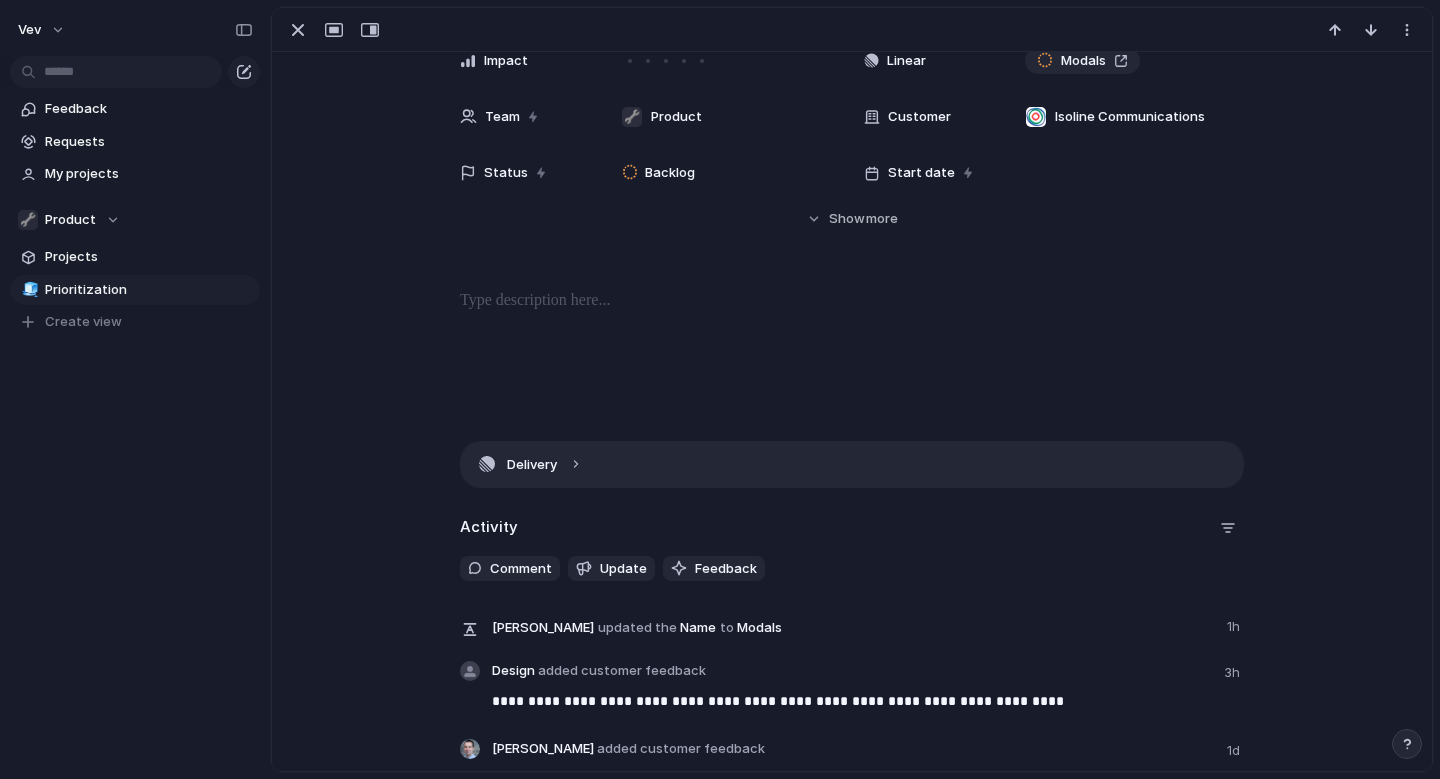 scroll, scrollTop: 0, scrollLeft: 0, axis: both 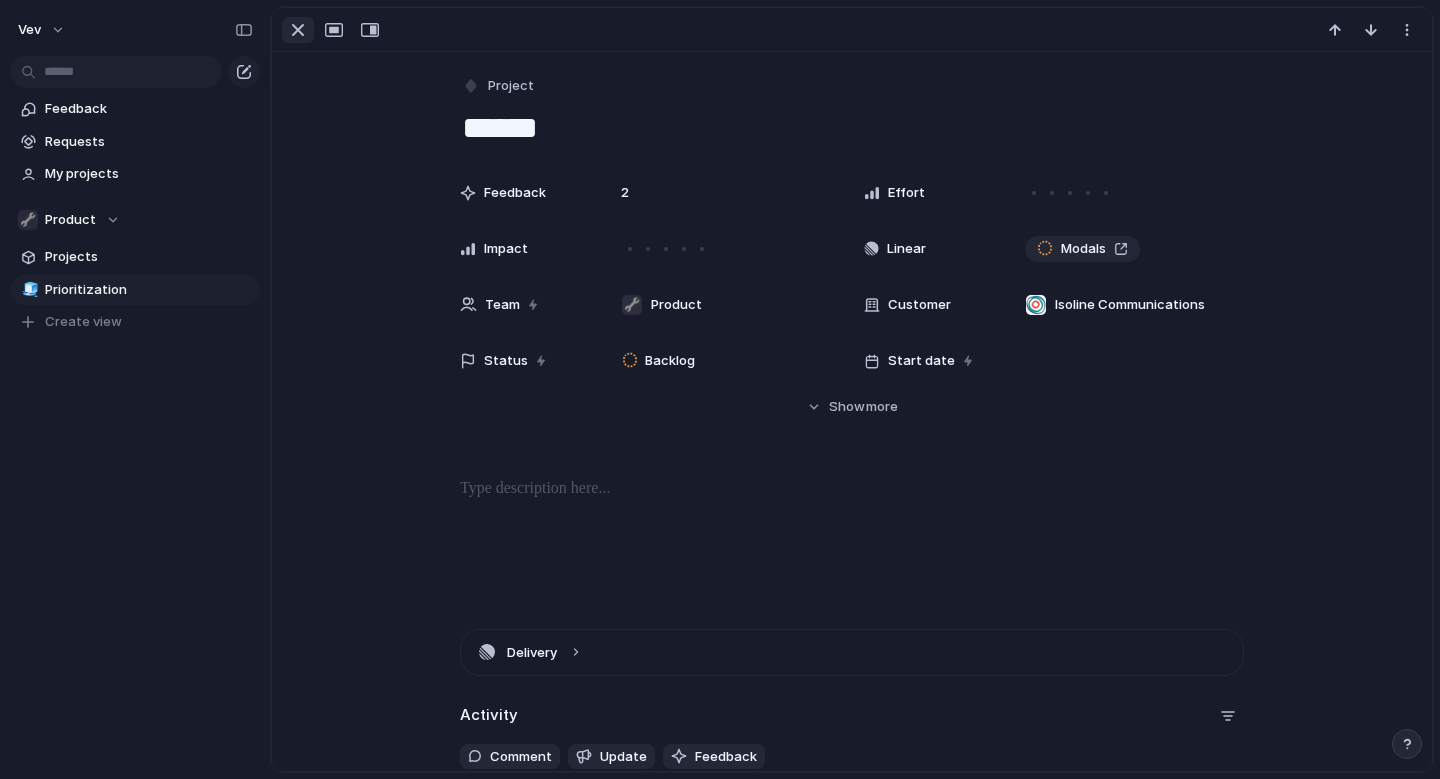 click at bounding box center (298, 30) 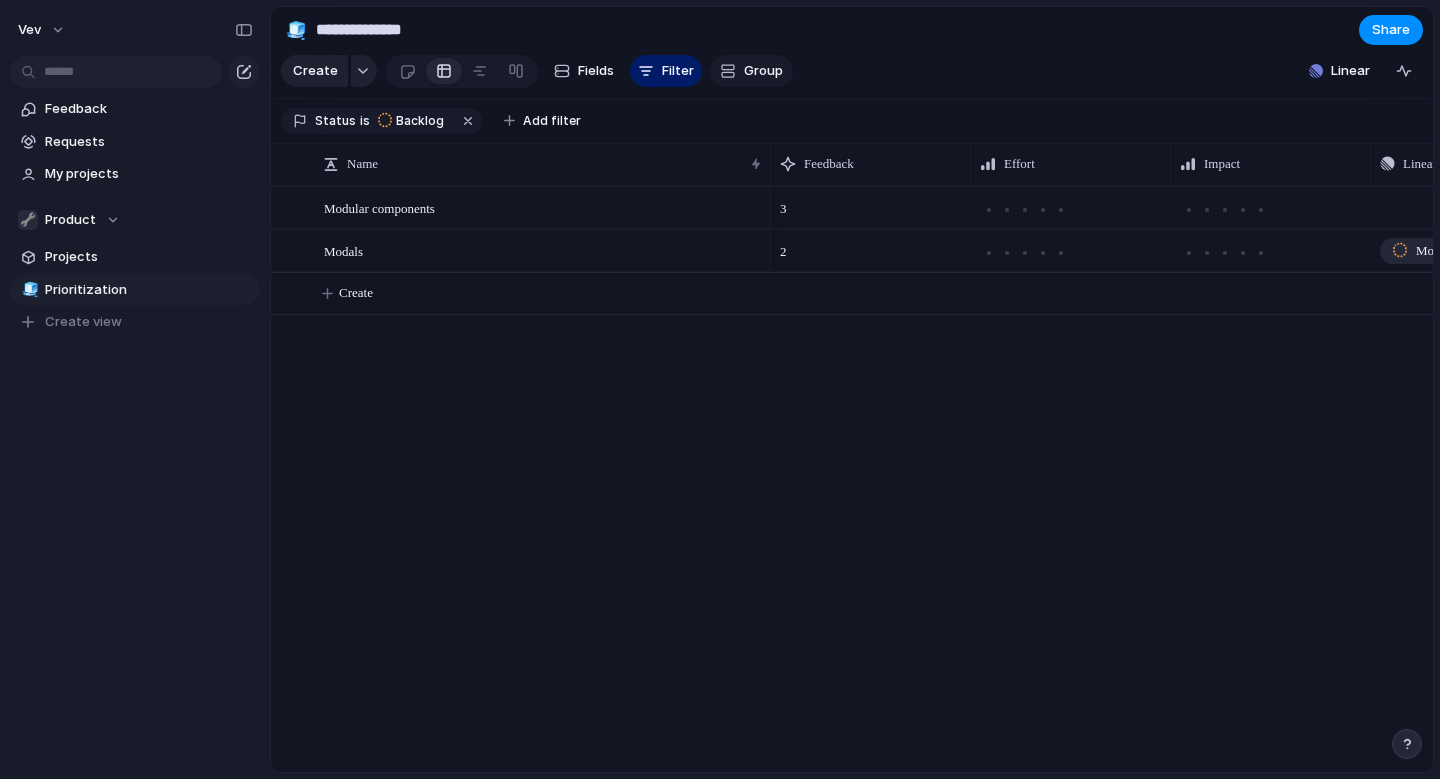 click on "Group" at bounding box center [751, 71] 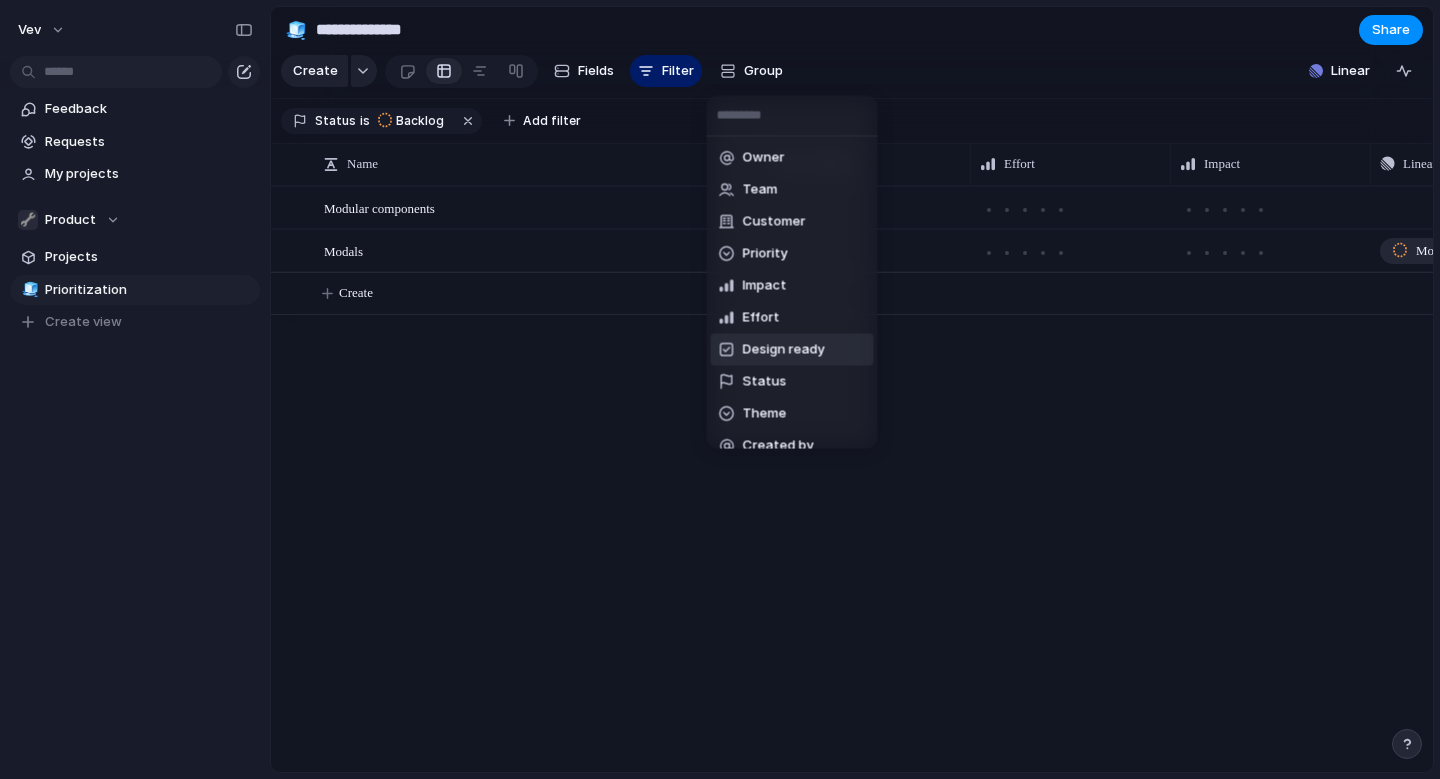 scroll, scrollTop: 18, scrollLeft: 0, axis: vertical 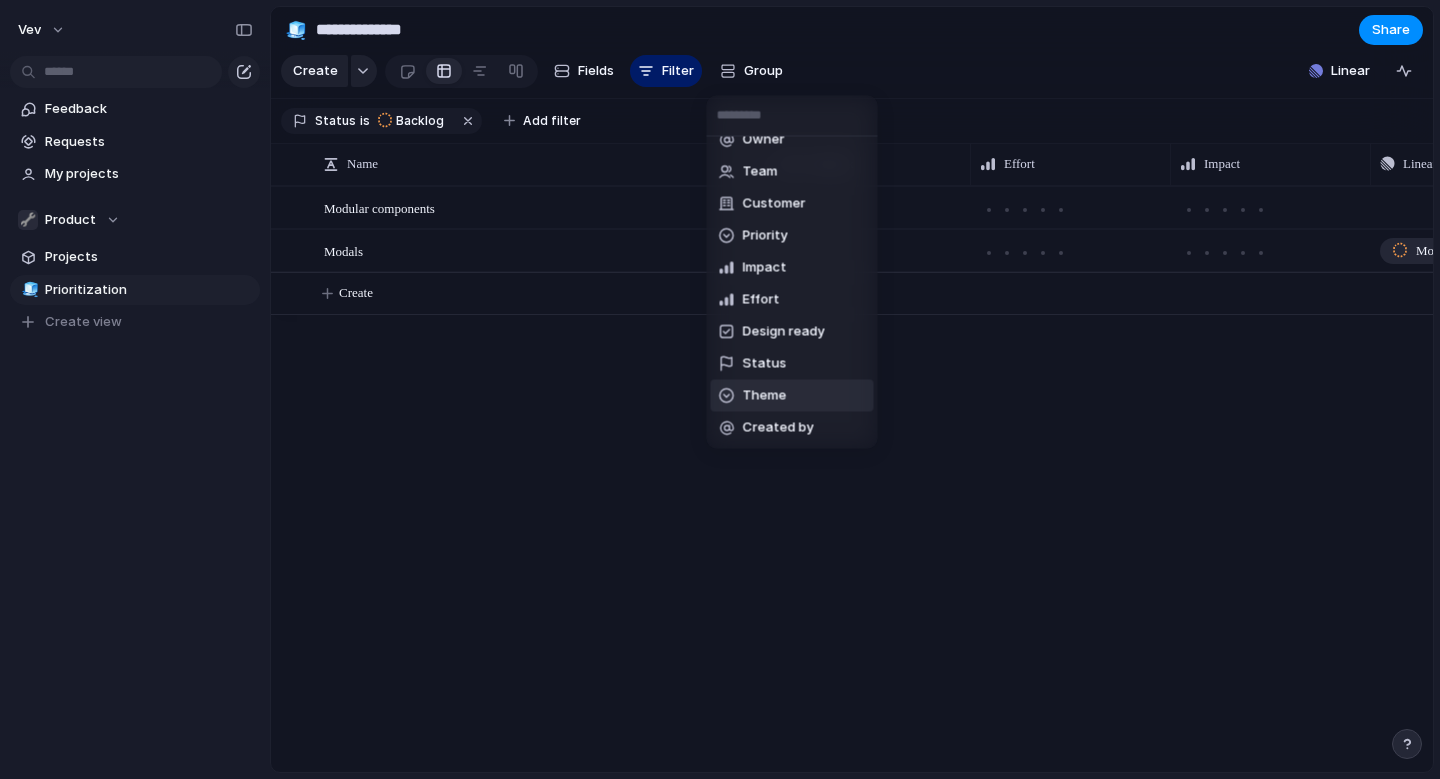 click on "Owner   Team   Customer   Priority   Impact   Effort   Design ready   Status   Theme             Created by" at bounding box center (720, 389) 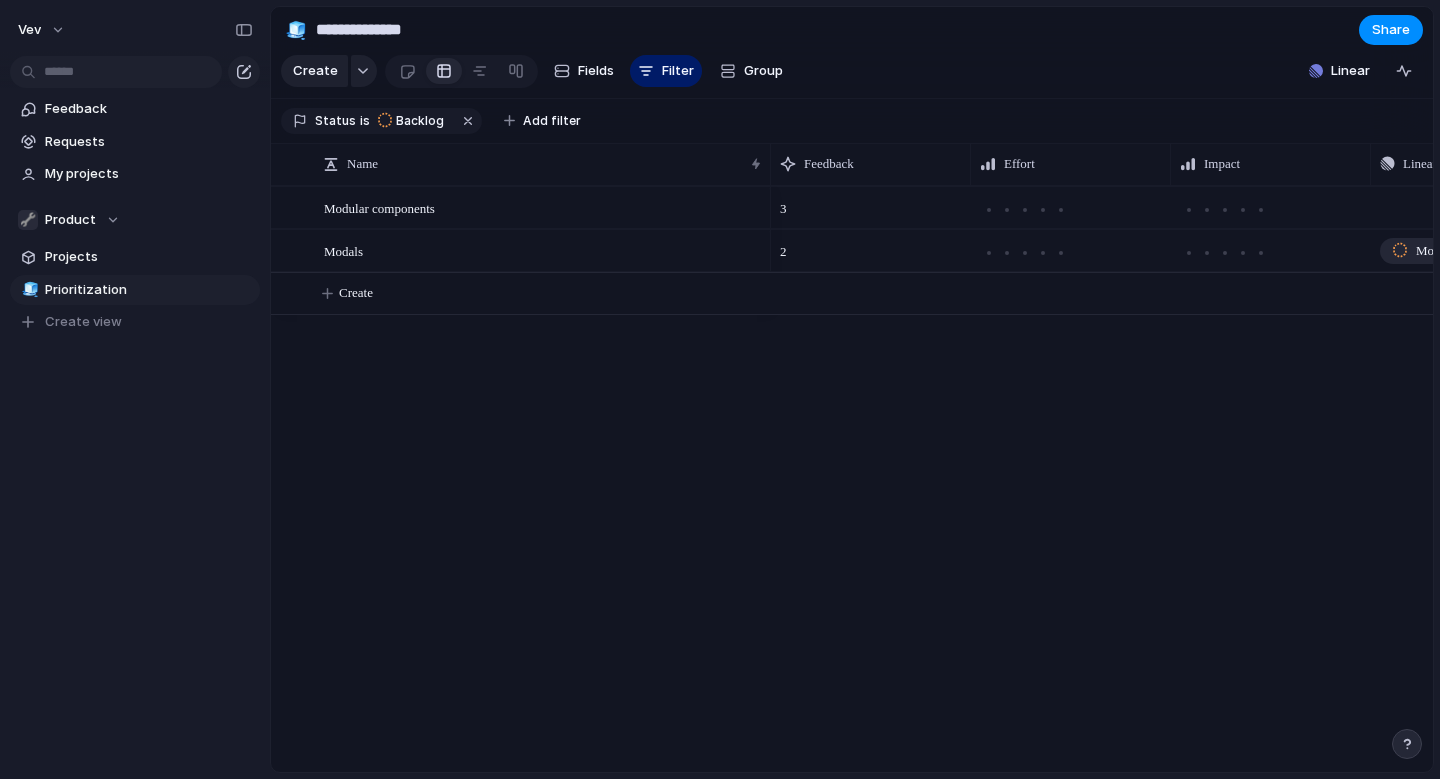 click on "Modular components Modals 3 Push 2 Modals Create" at bounding box center [852, 479] 